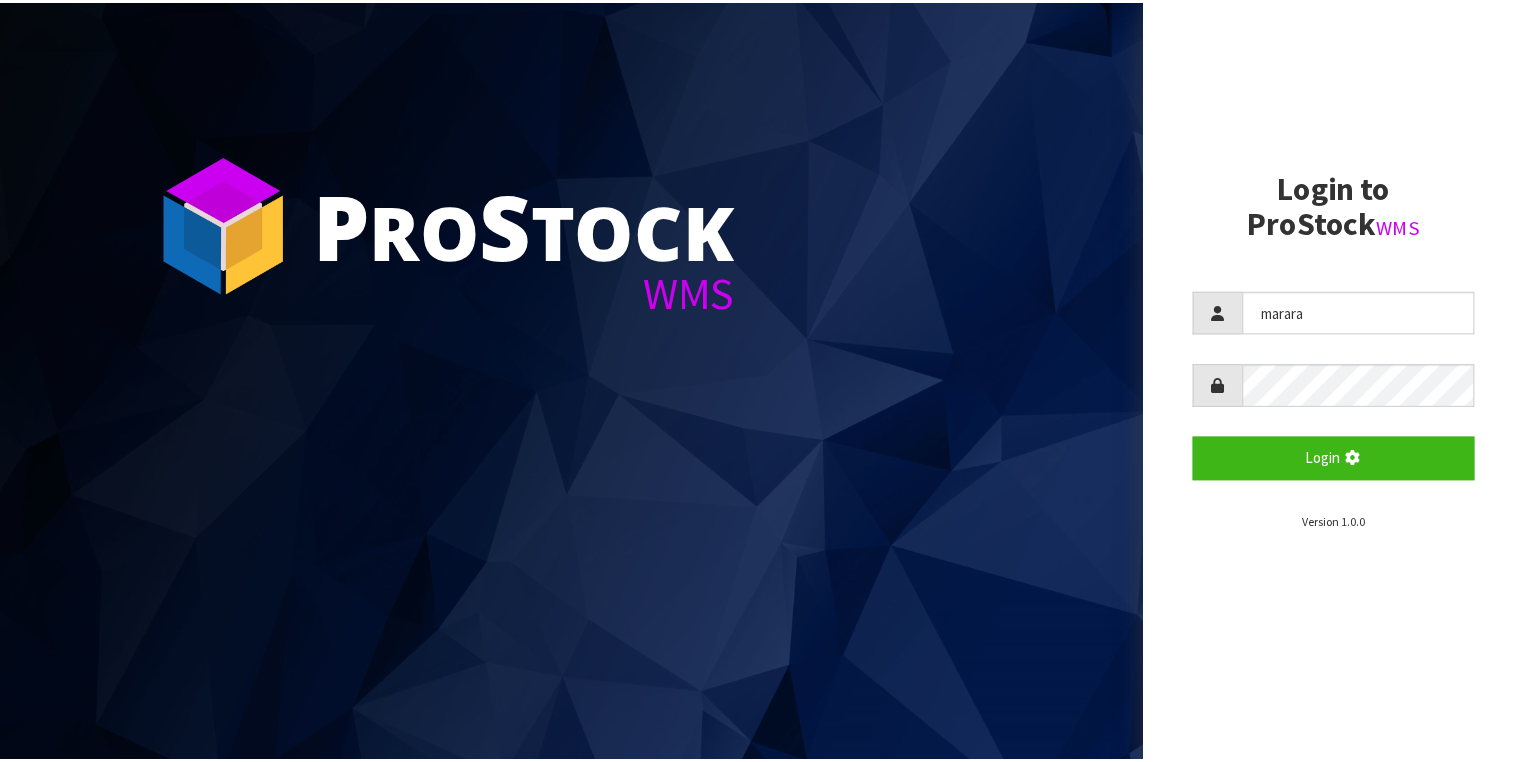 scroll, scrollTop: 0, scrollLeft: 0, axis: both 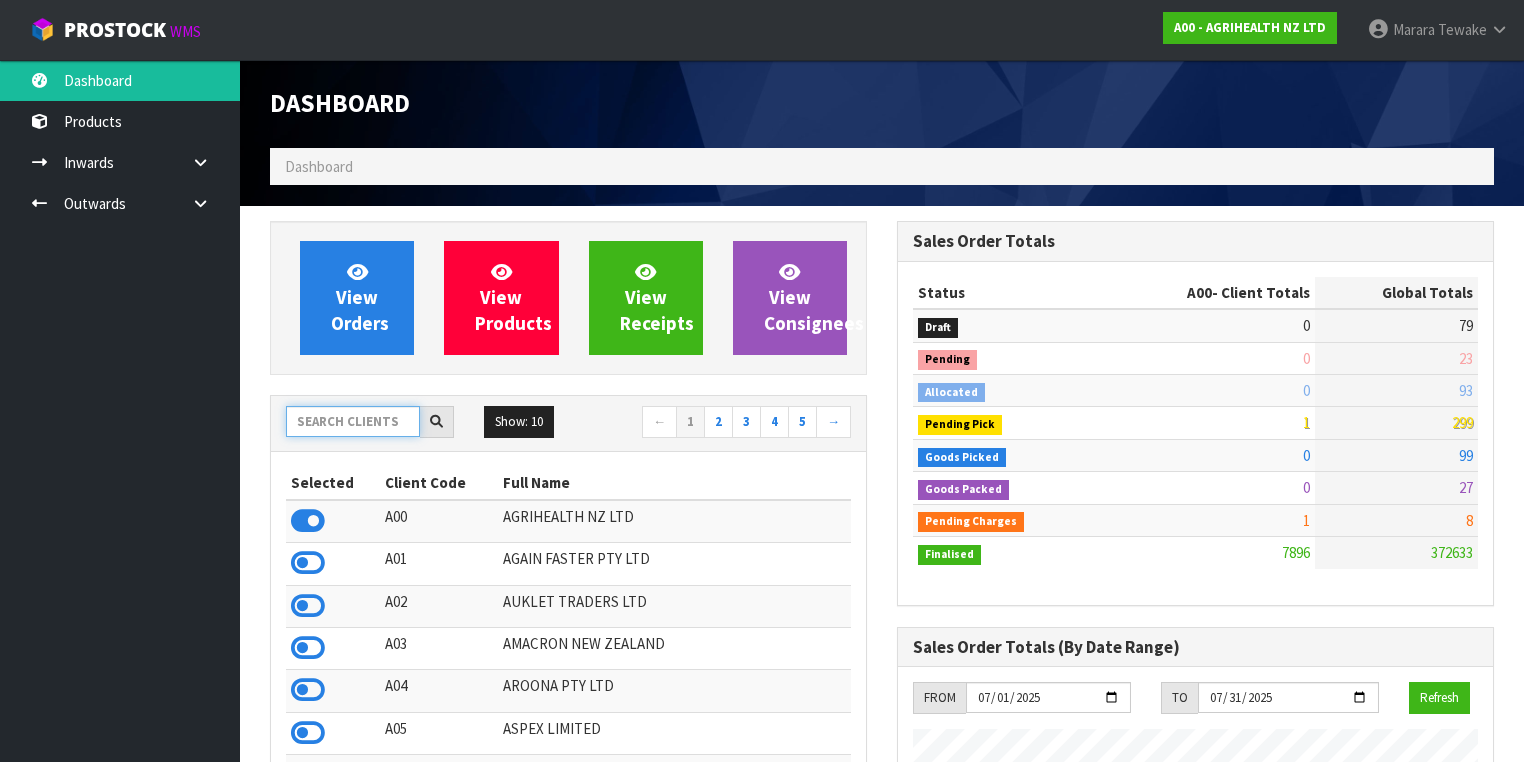 click at bounding box center (353, 421) 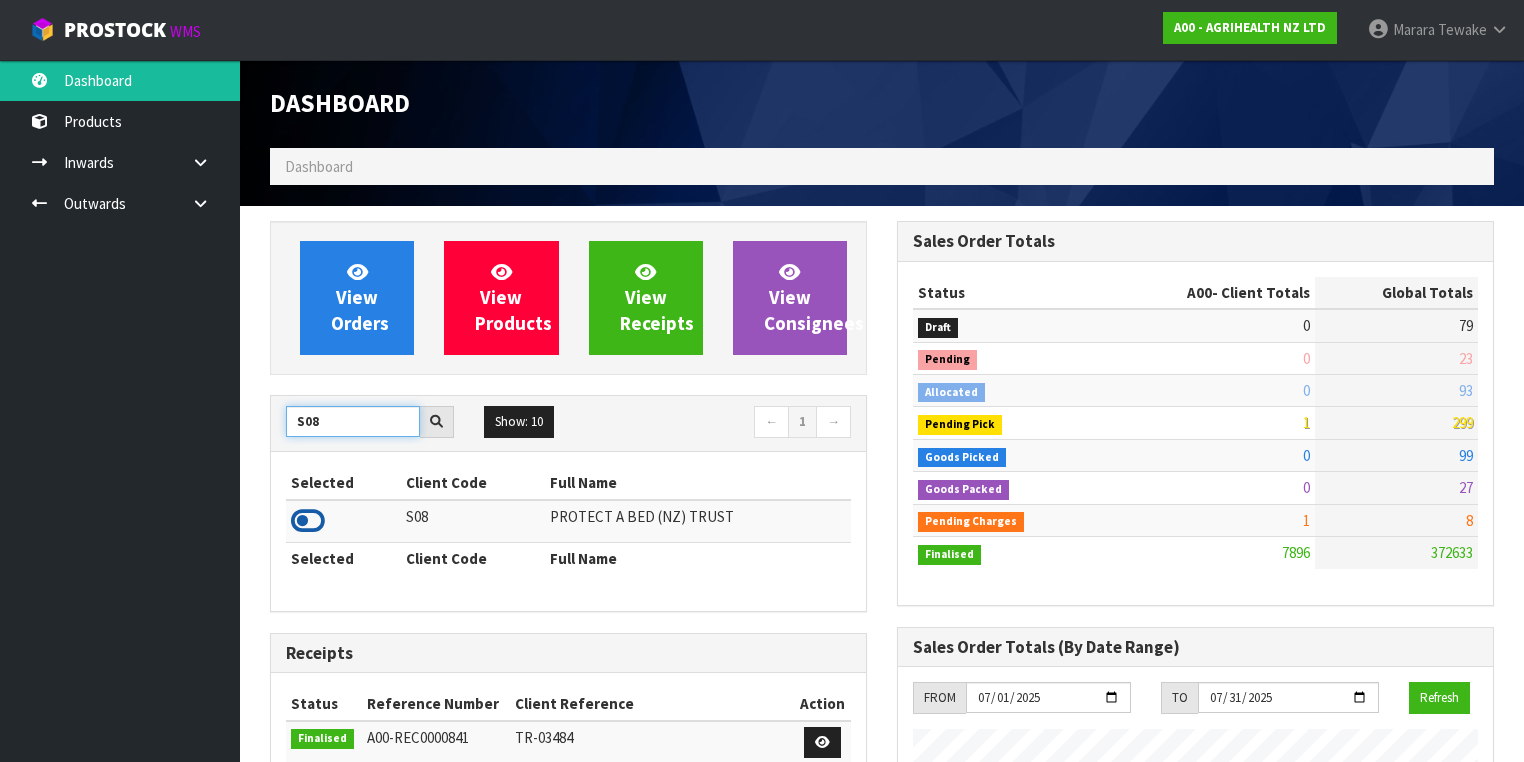 type on "S08" 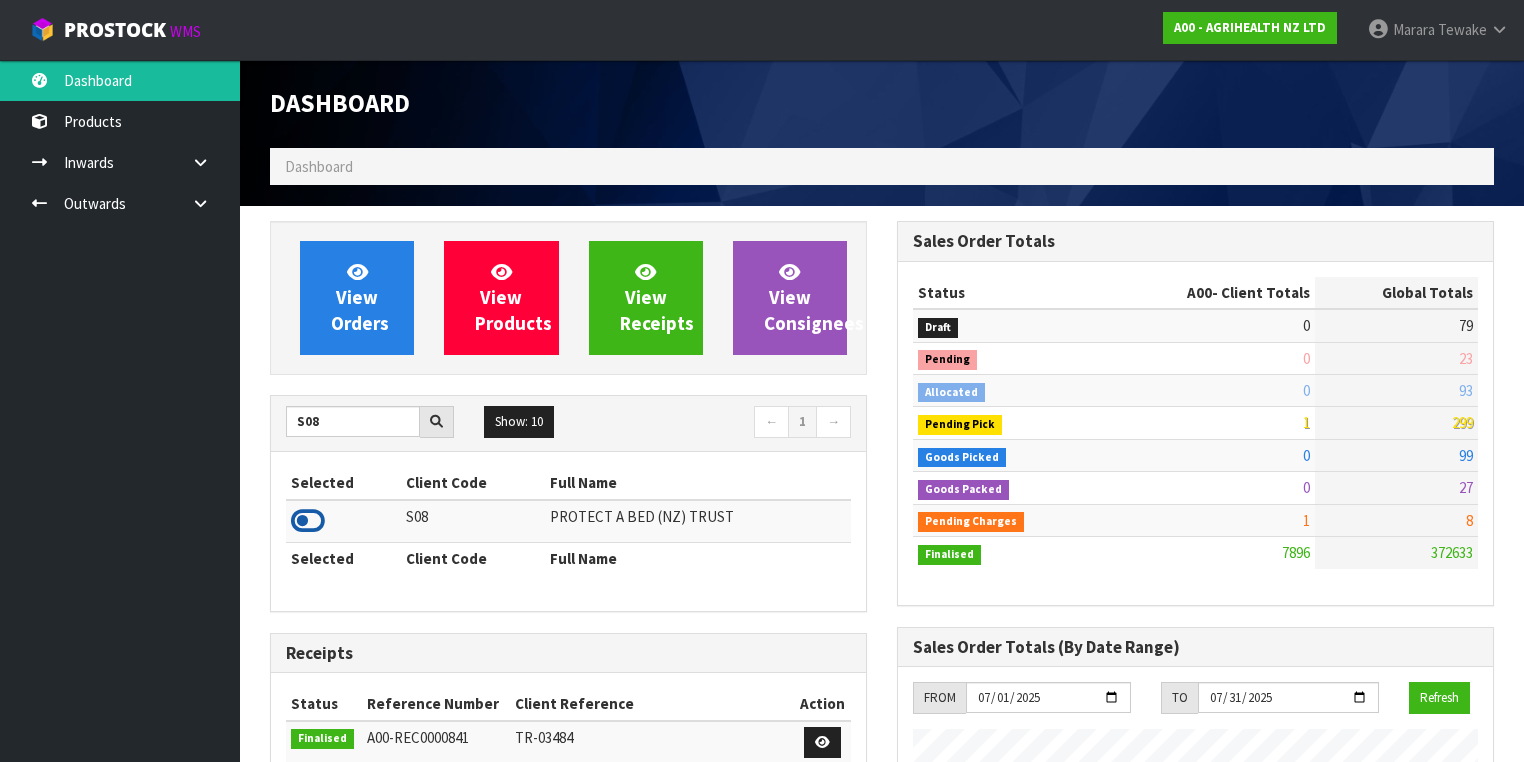 click at bounding box center [308, 521] 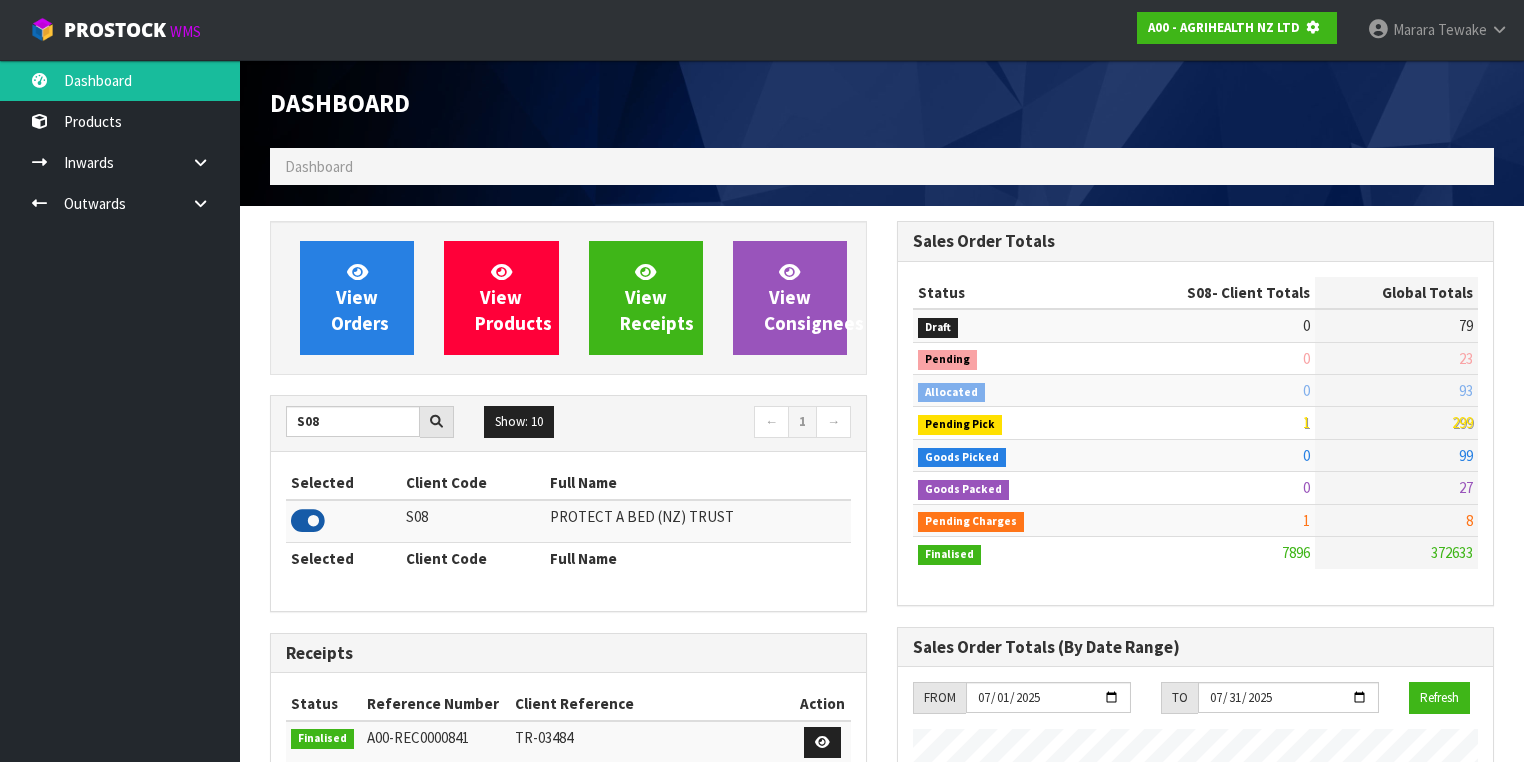 scroll, scrollTop: 1242, scrollLeft: 627, axis: both 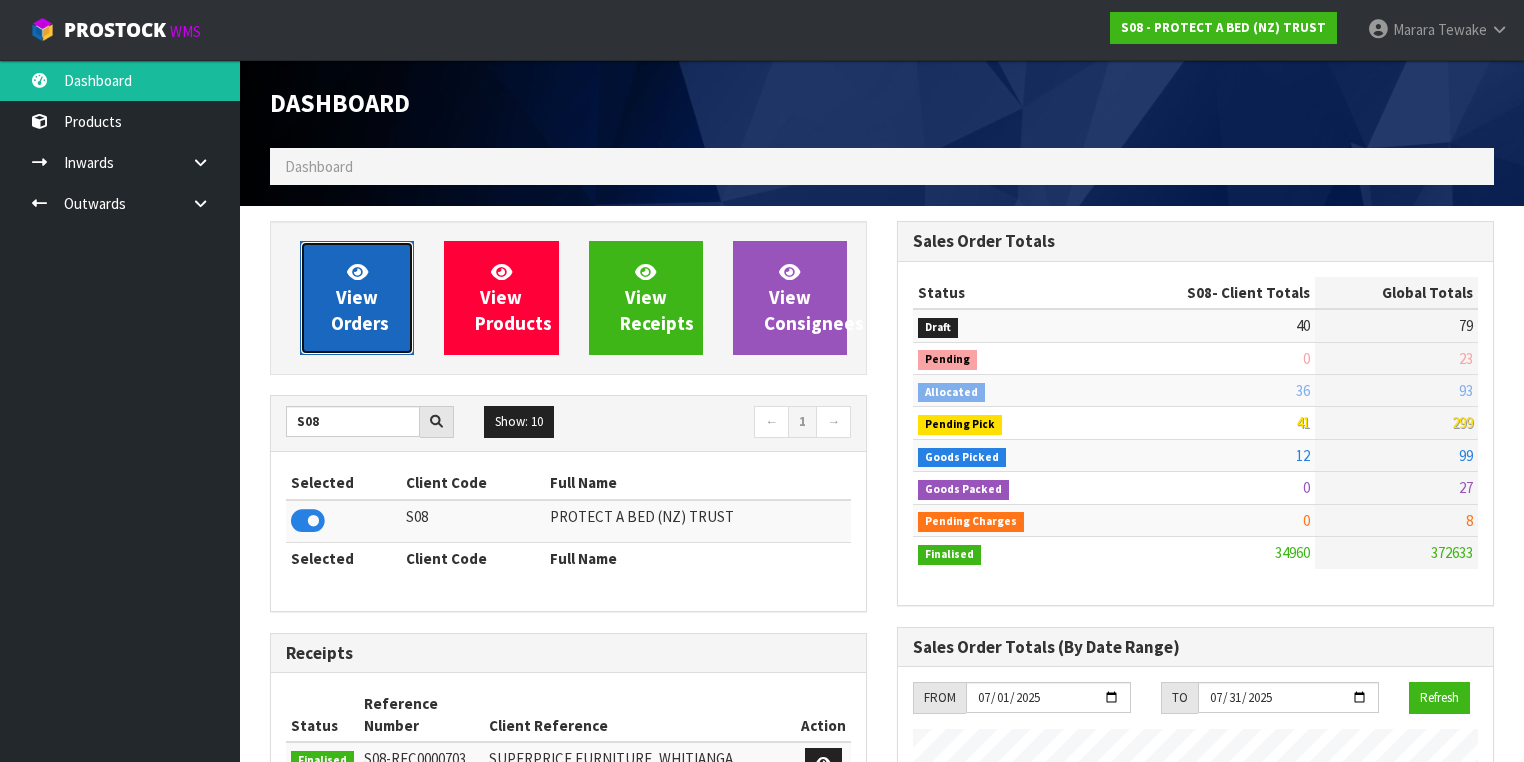 click at bounding box center (357, 271) 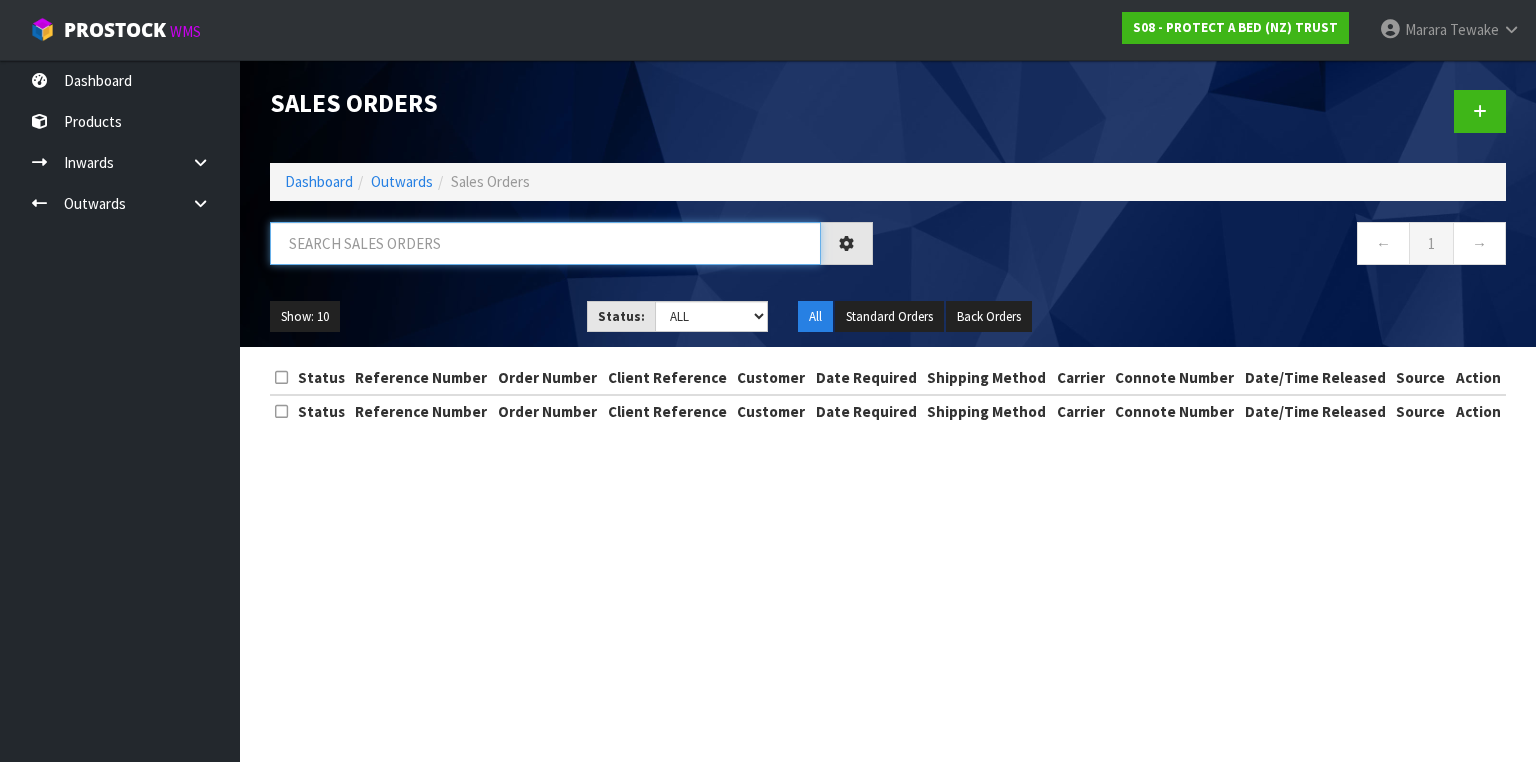 click at bounding box center [545, 243] 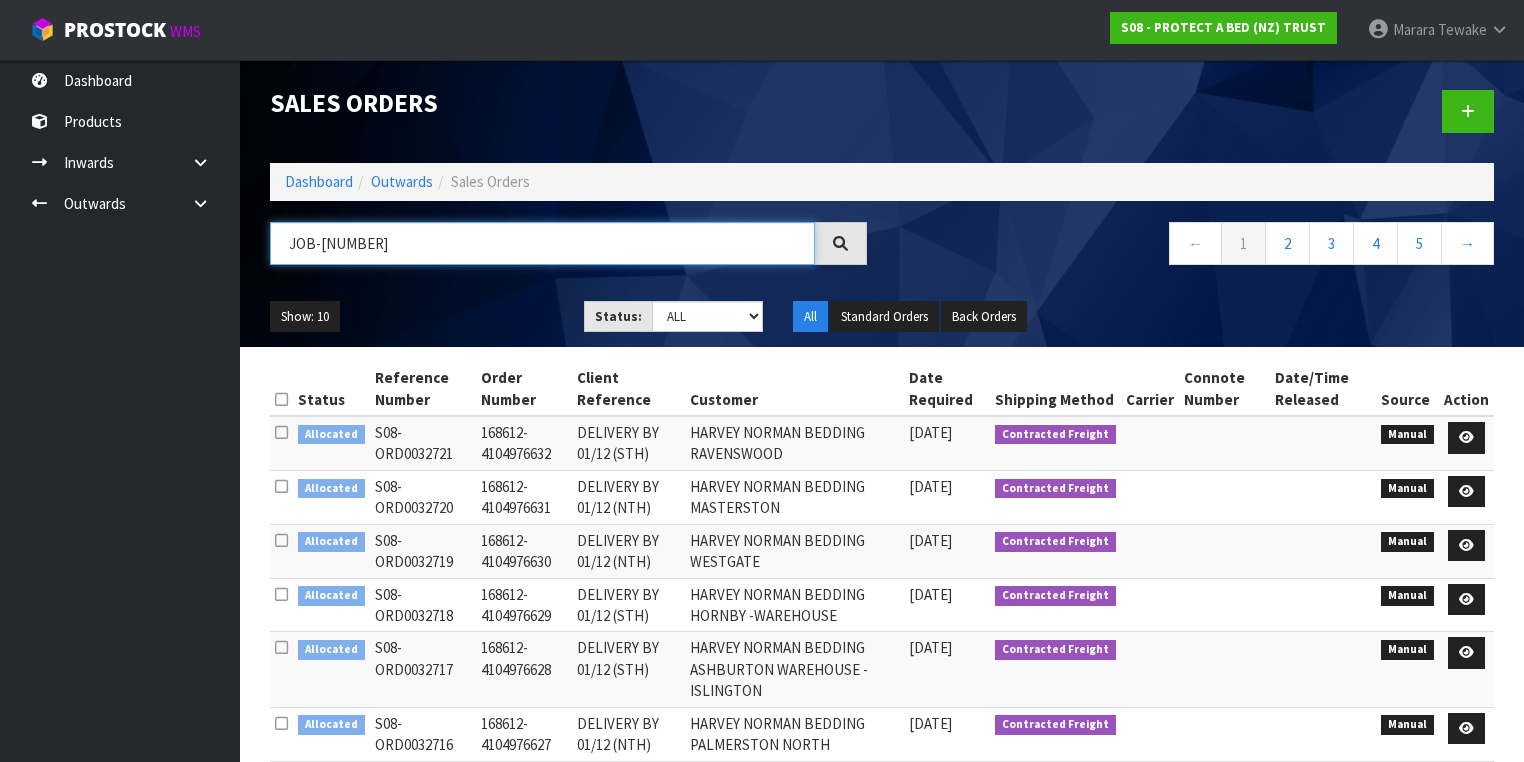 type on "JOB-0401736" 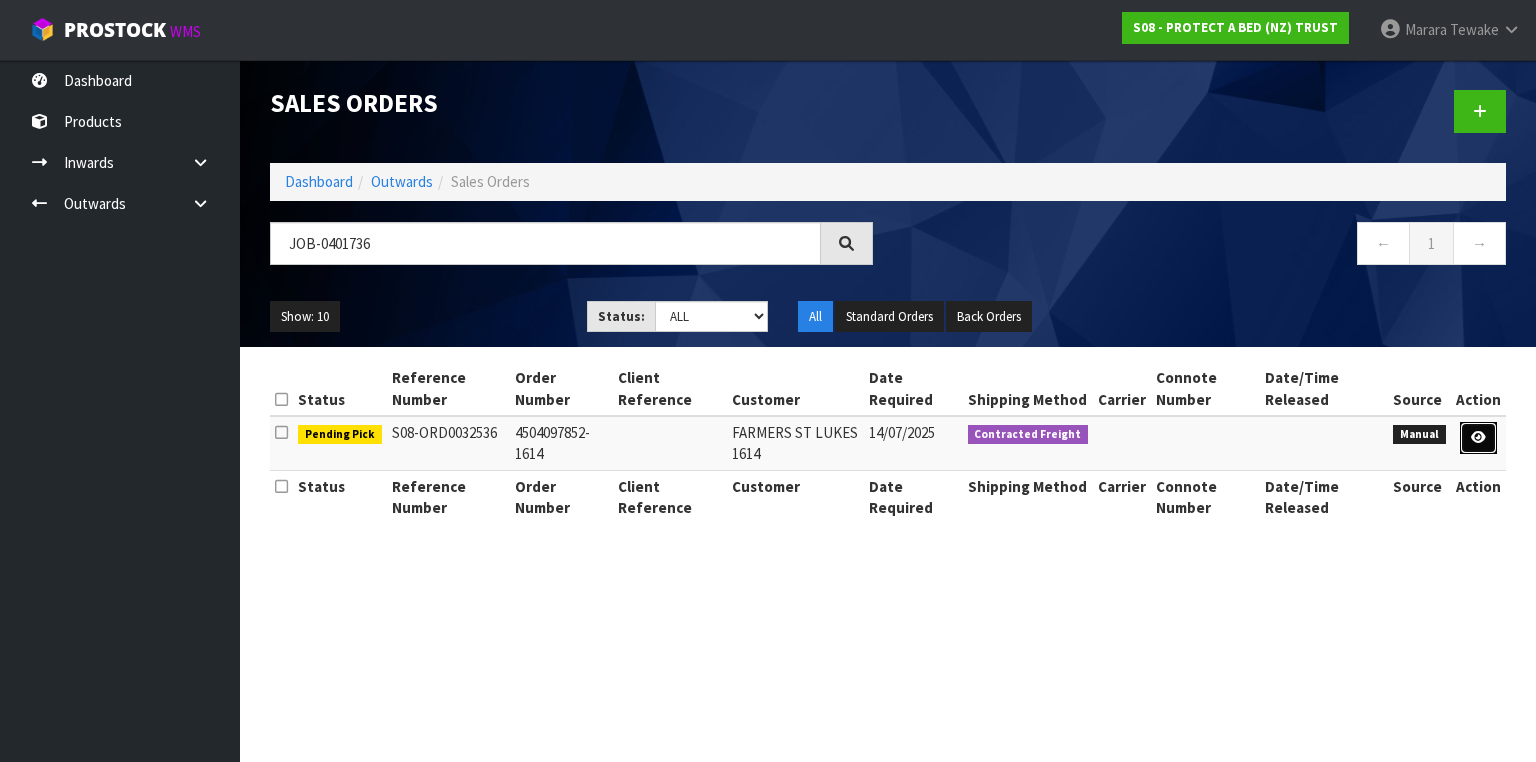 click at bounding box center (1478, 437) 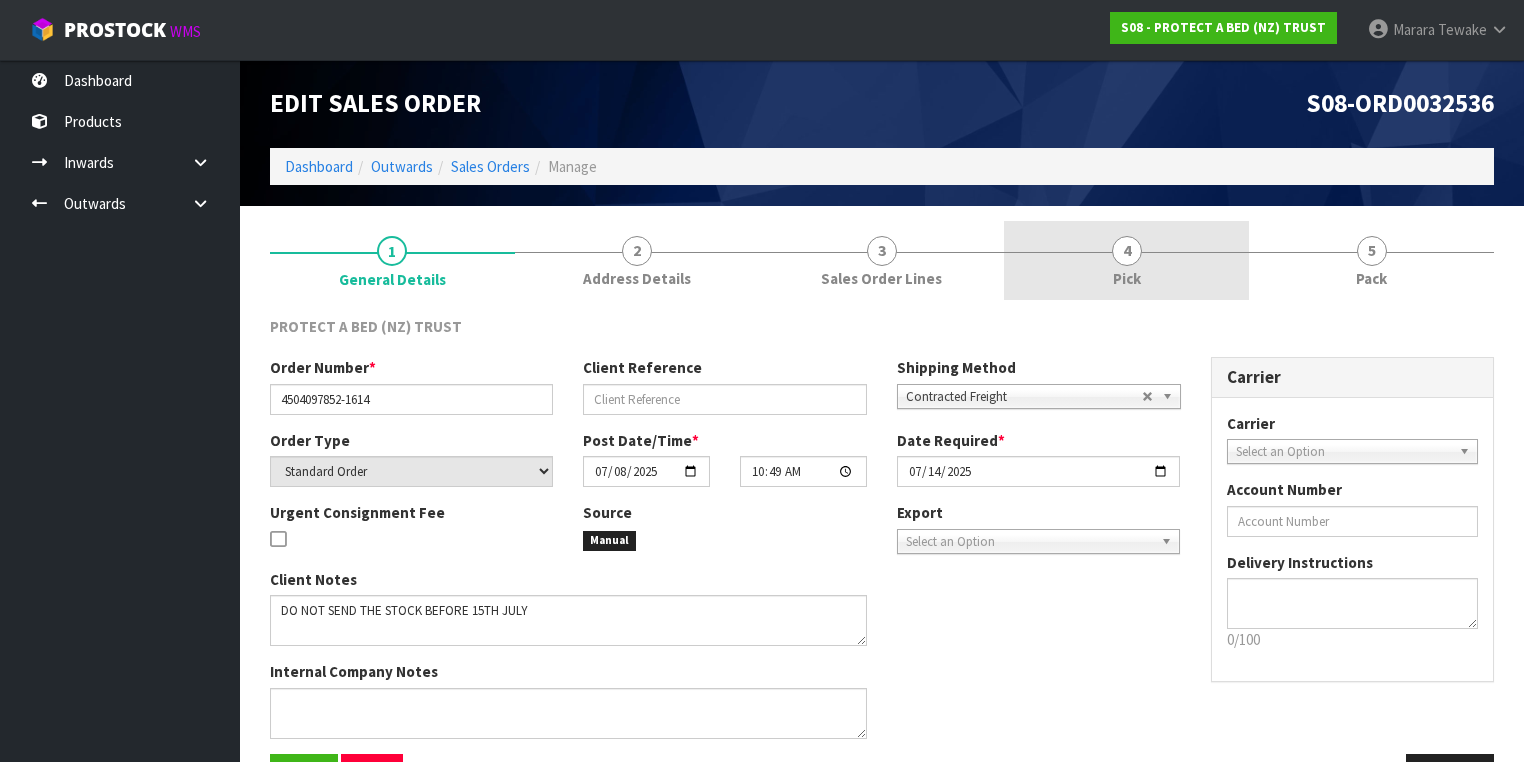 click on "4
Pick" at bounding box center (1126, 260) 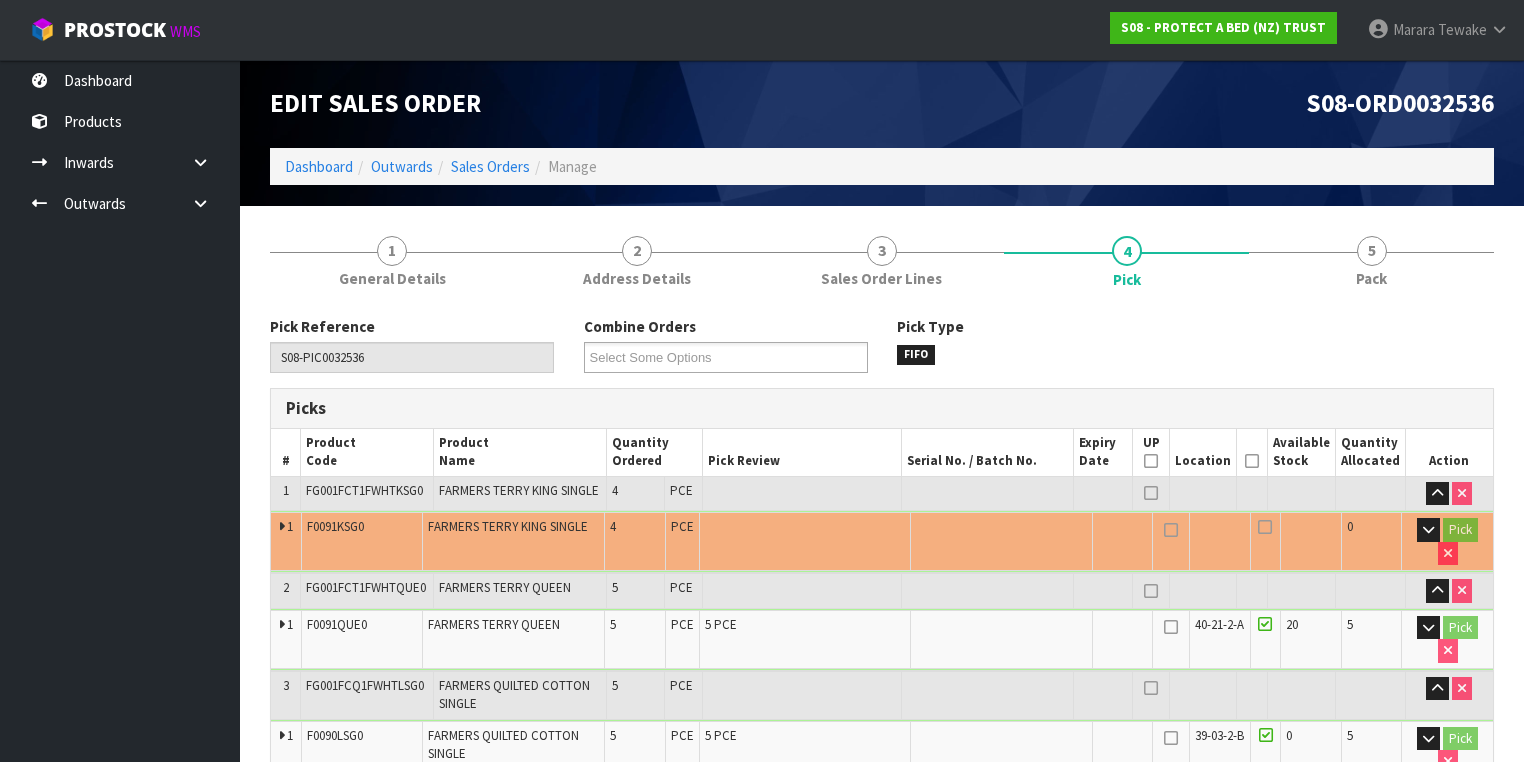 click at bounding box center (1252, 461) 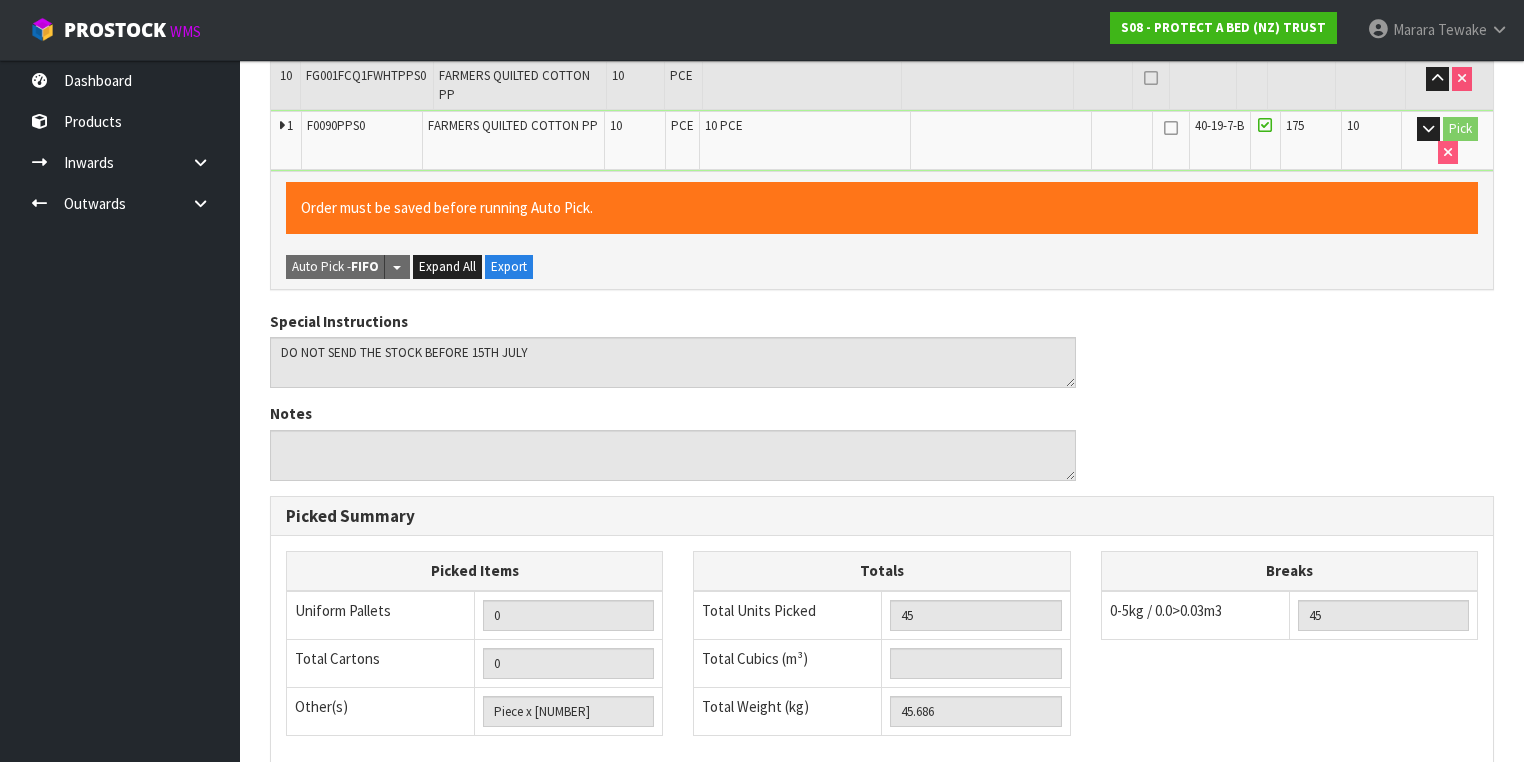 scroll, scrollTop: 1587, scrollLeft: 0, axis: vertical 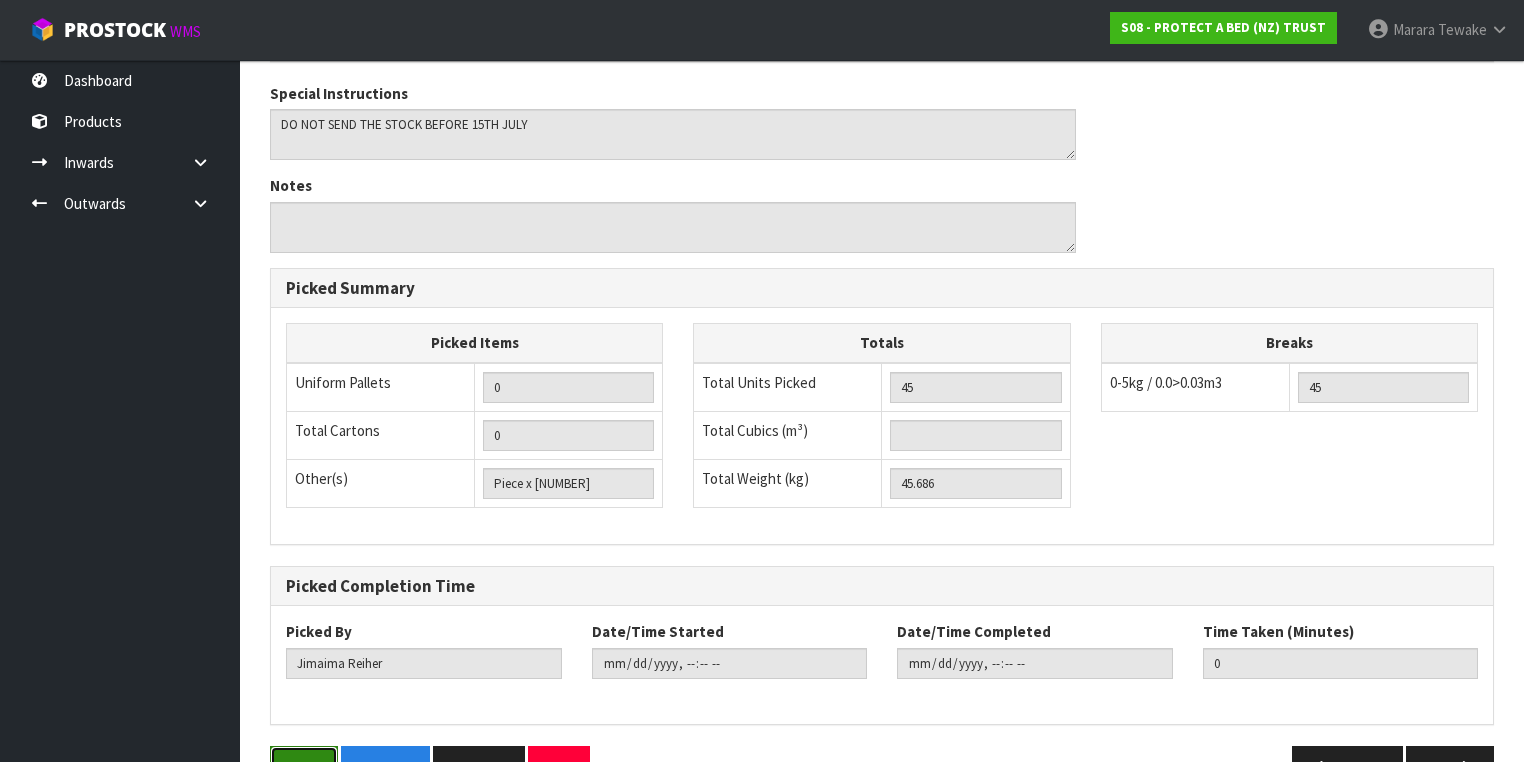 click on "Save" at bounding box center [304, 767] 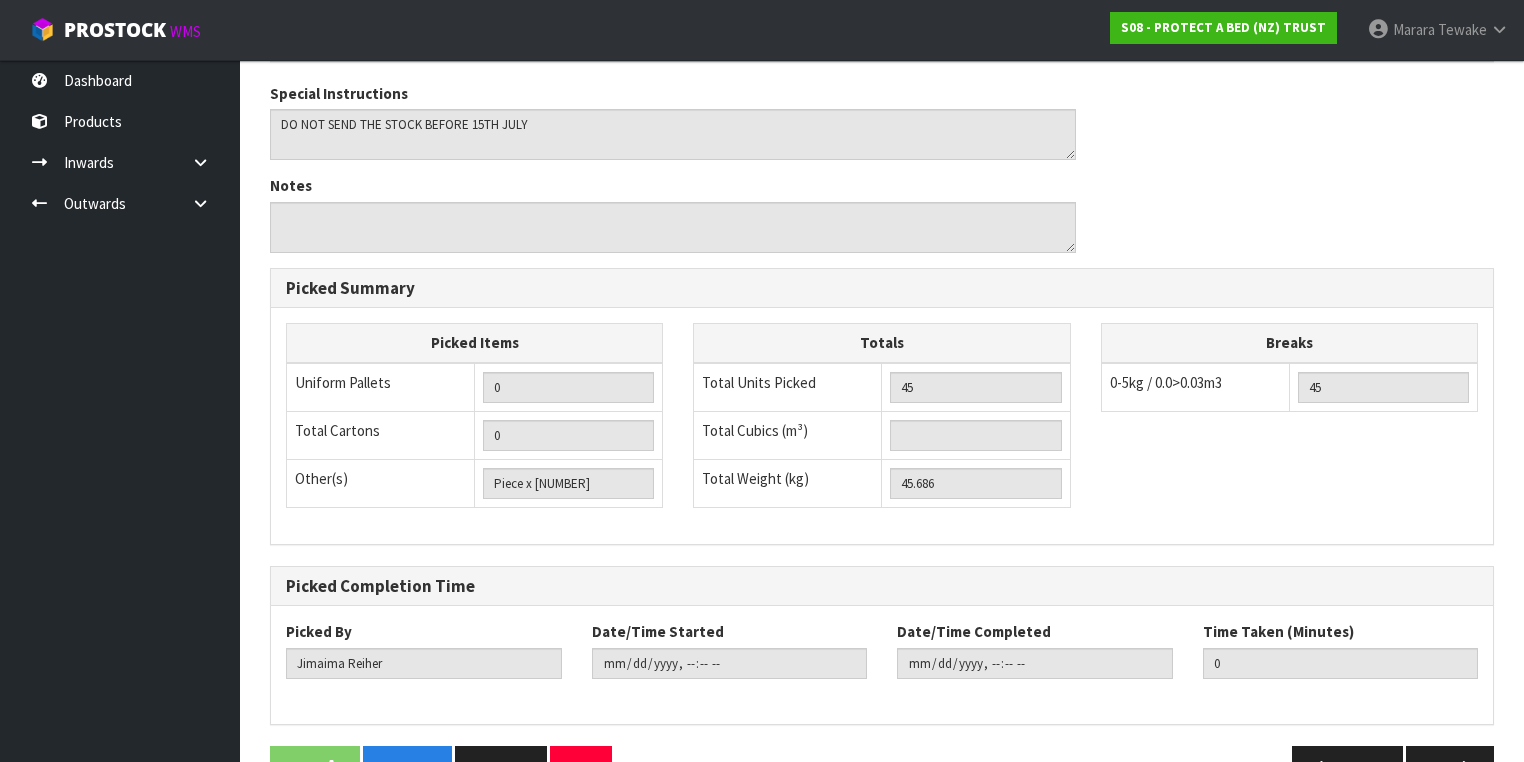 scroll, scrollTop: 0, scrollLeft: 0, axis: both 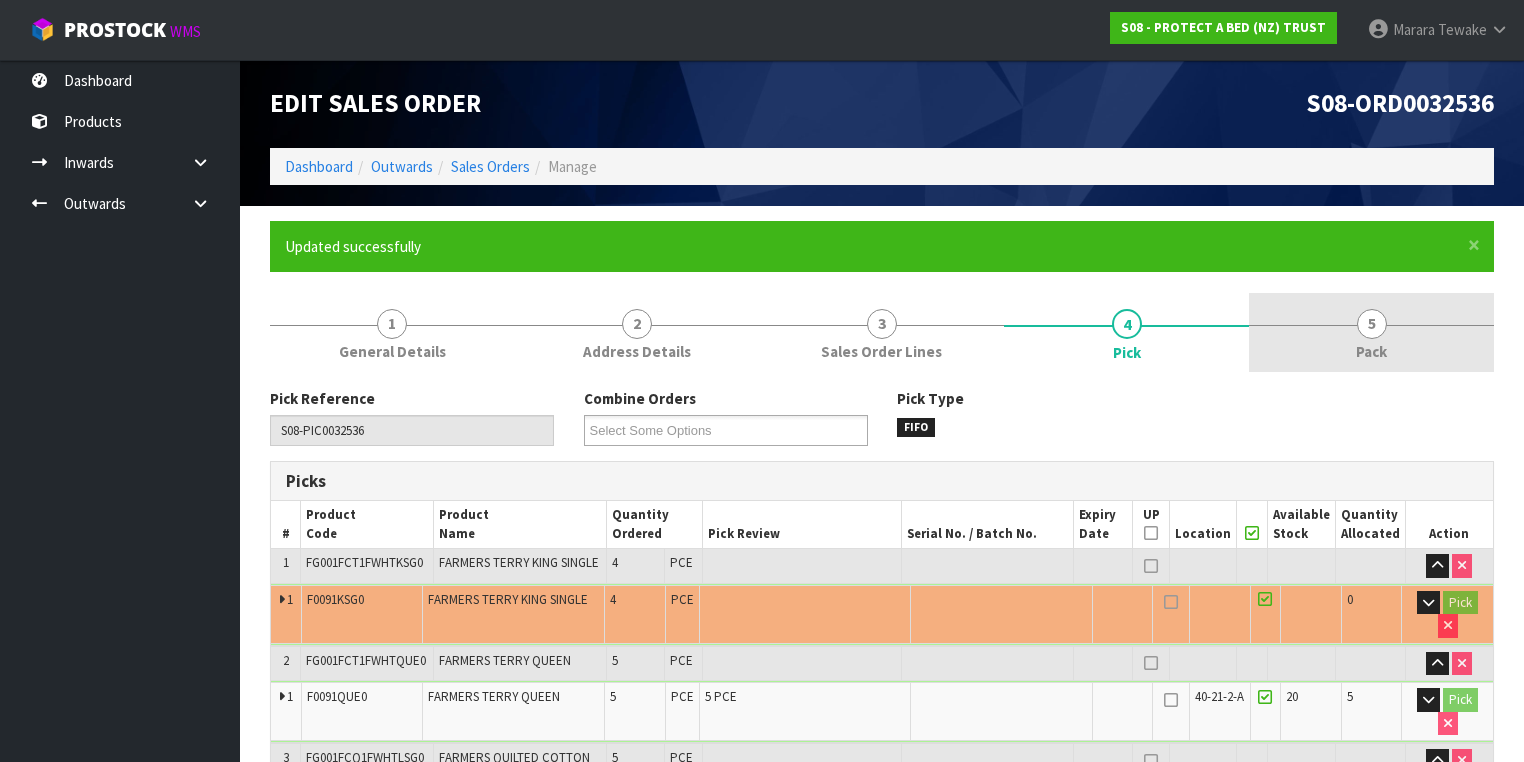 click on "5
Pack" at bounding box center (1371, 332) 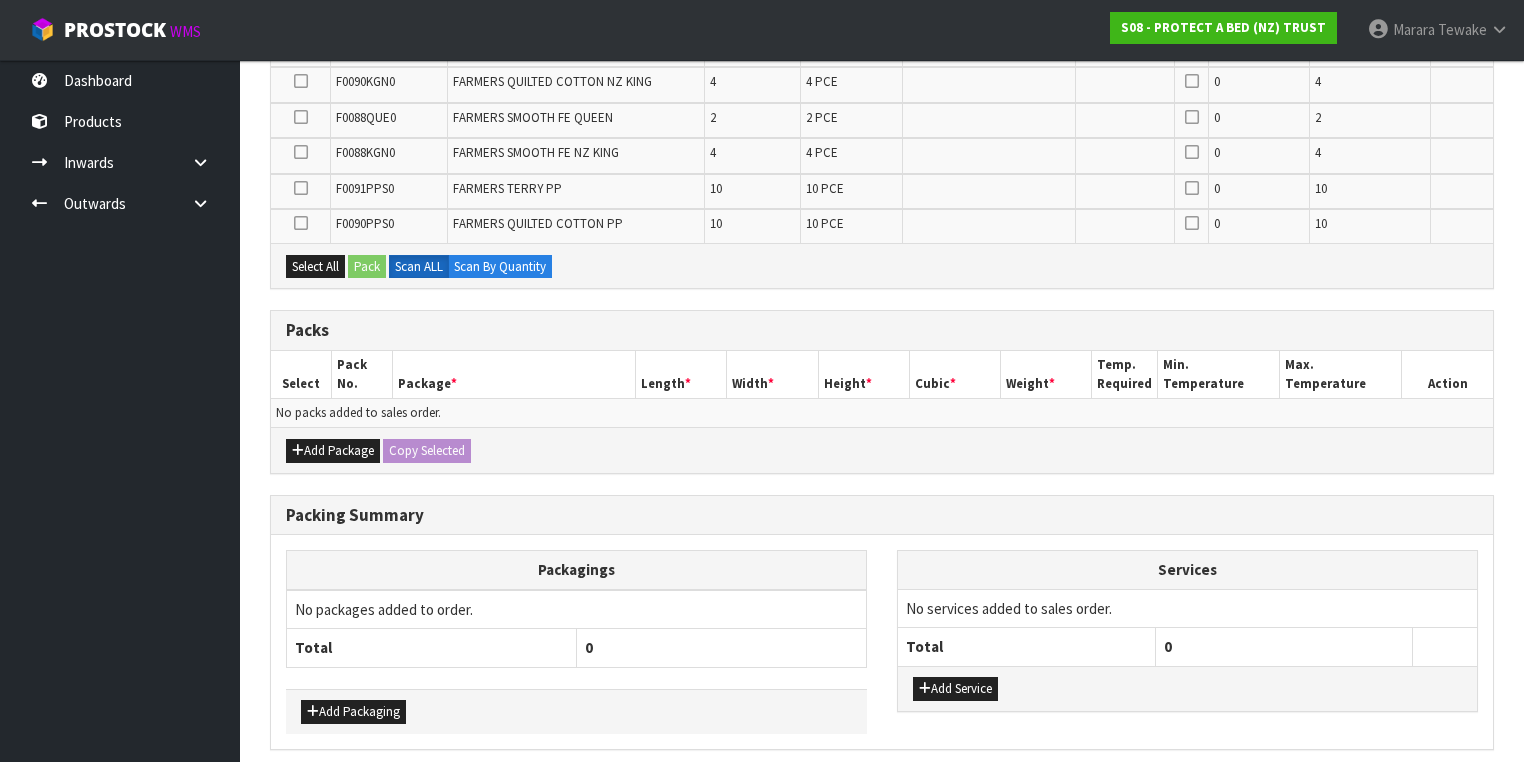 scroll, scrollTop: 640, scrollLeft: 0, axis: vertical 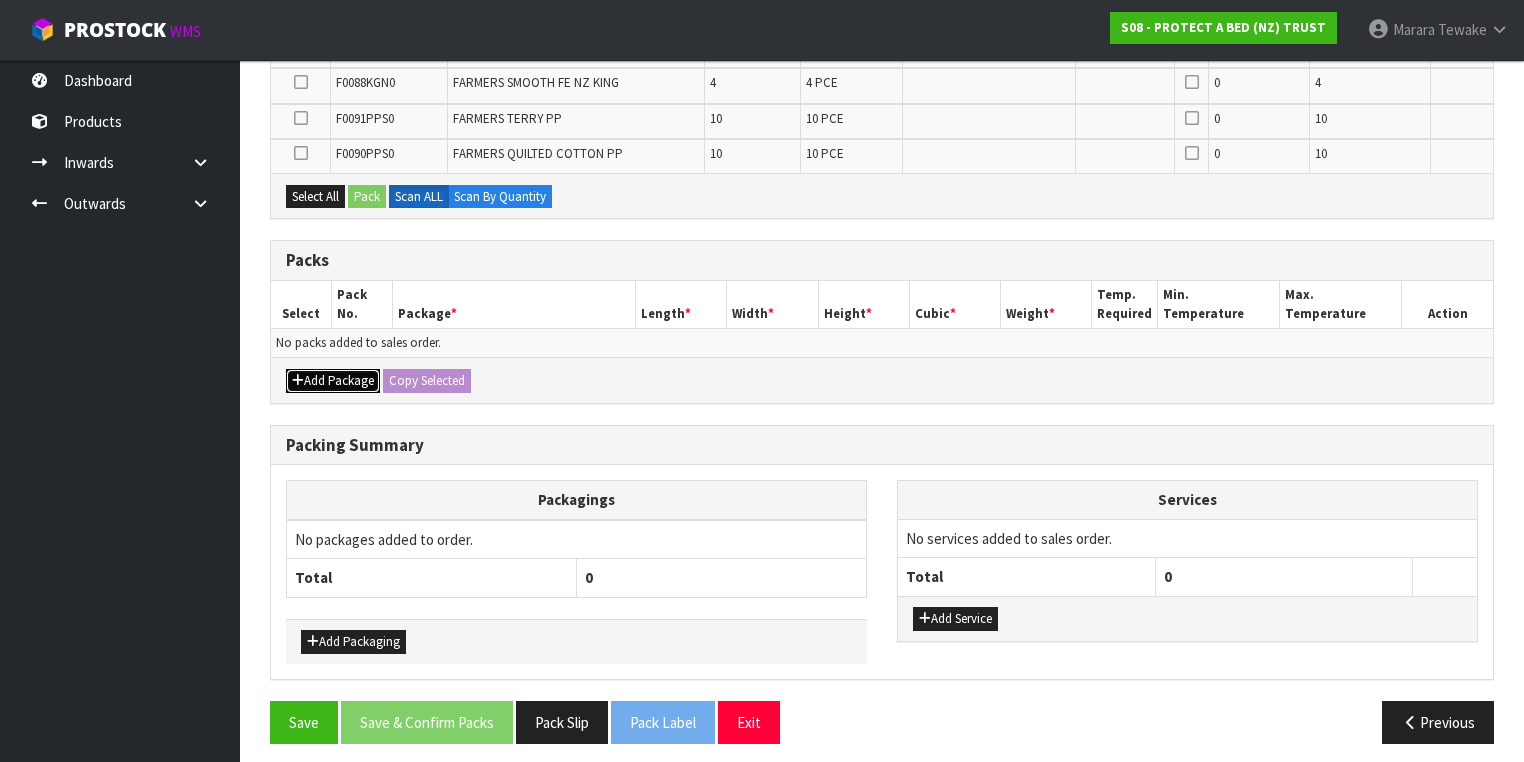 click on "Add Package" at bounding box center (333, 381) 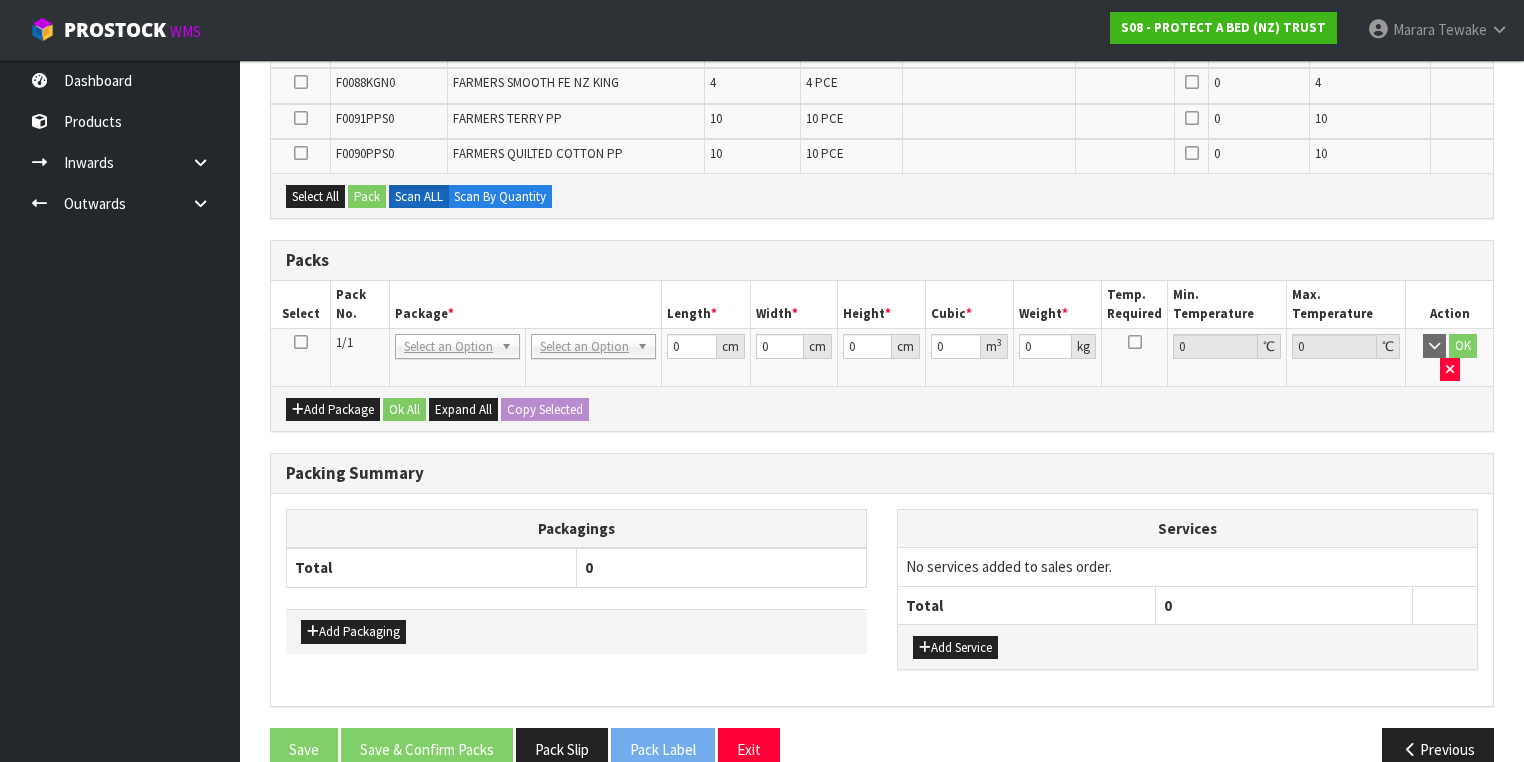 click at bounding box center [301, 342] 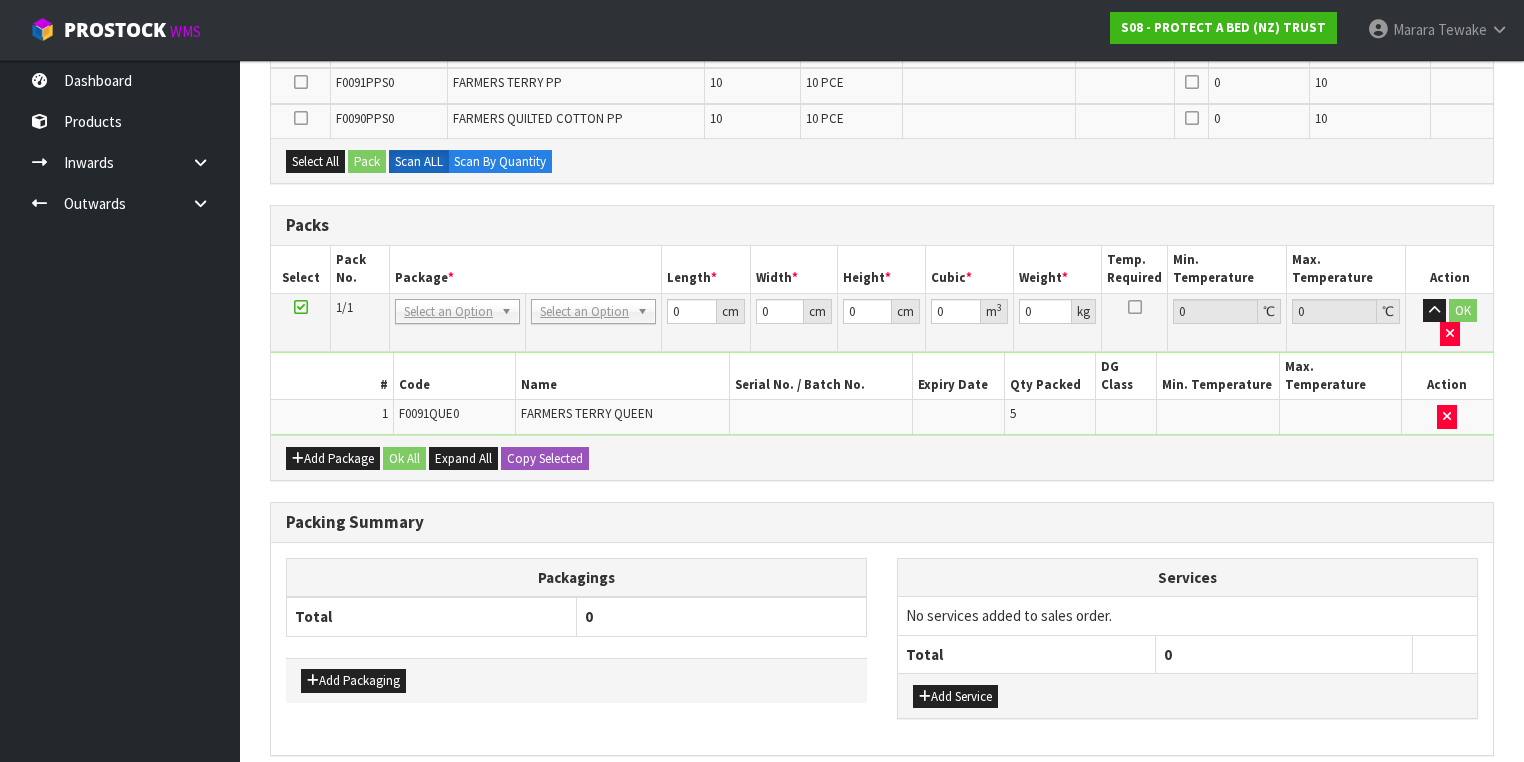 scroll, scrollTop: 604, scrollLeft: 0, axis: vertical 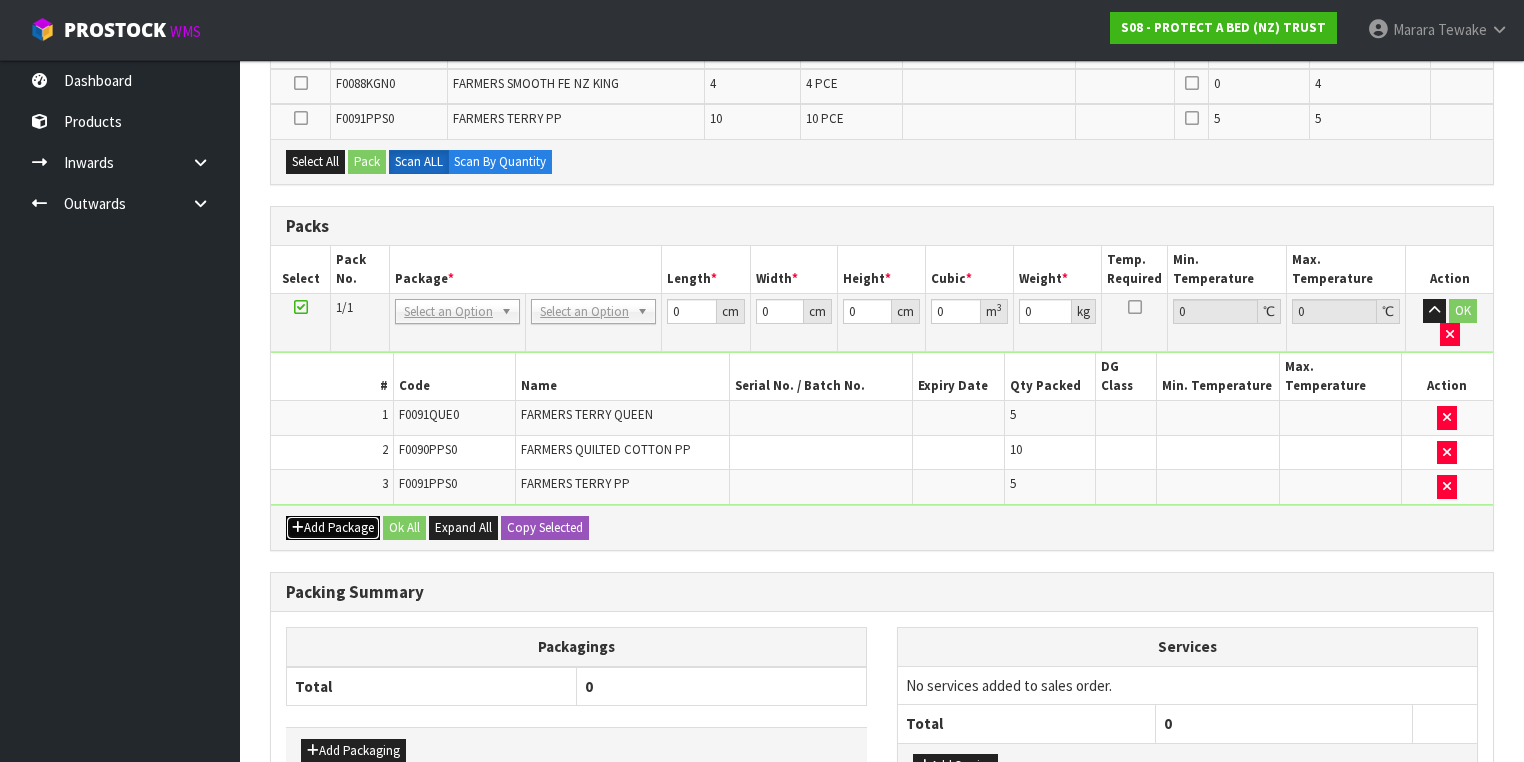 click on "Add Package" at bounding box center [333, 528] 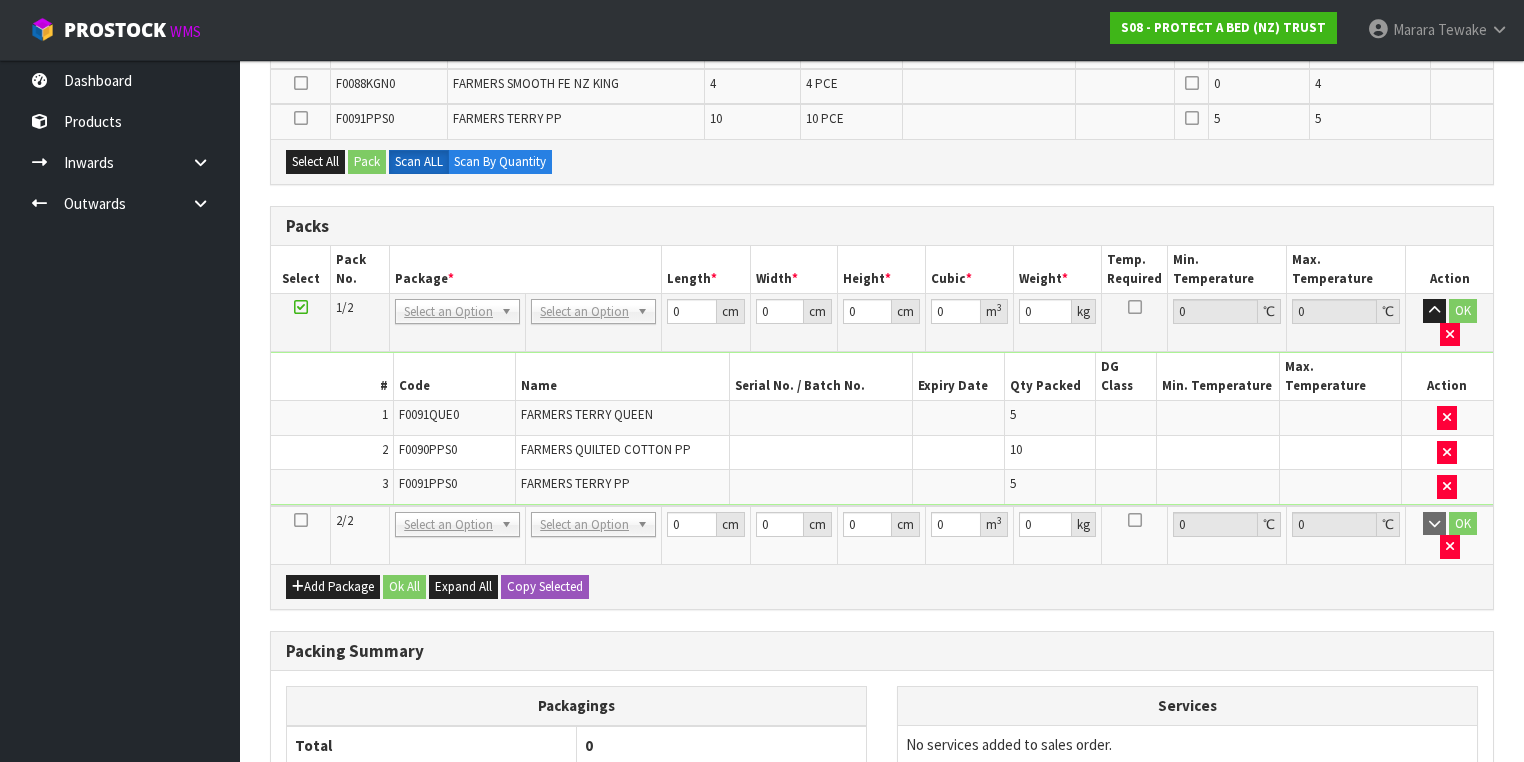 click at bounding box center (301, 520) 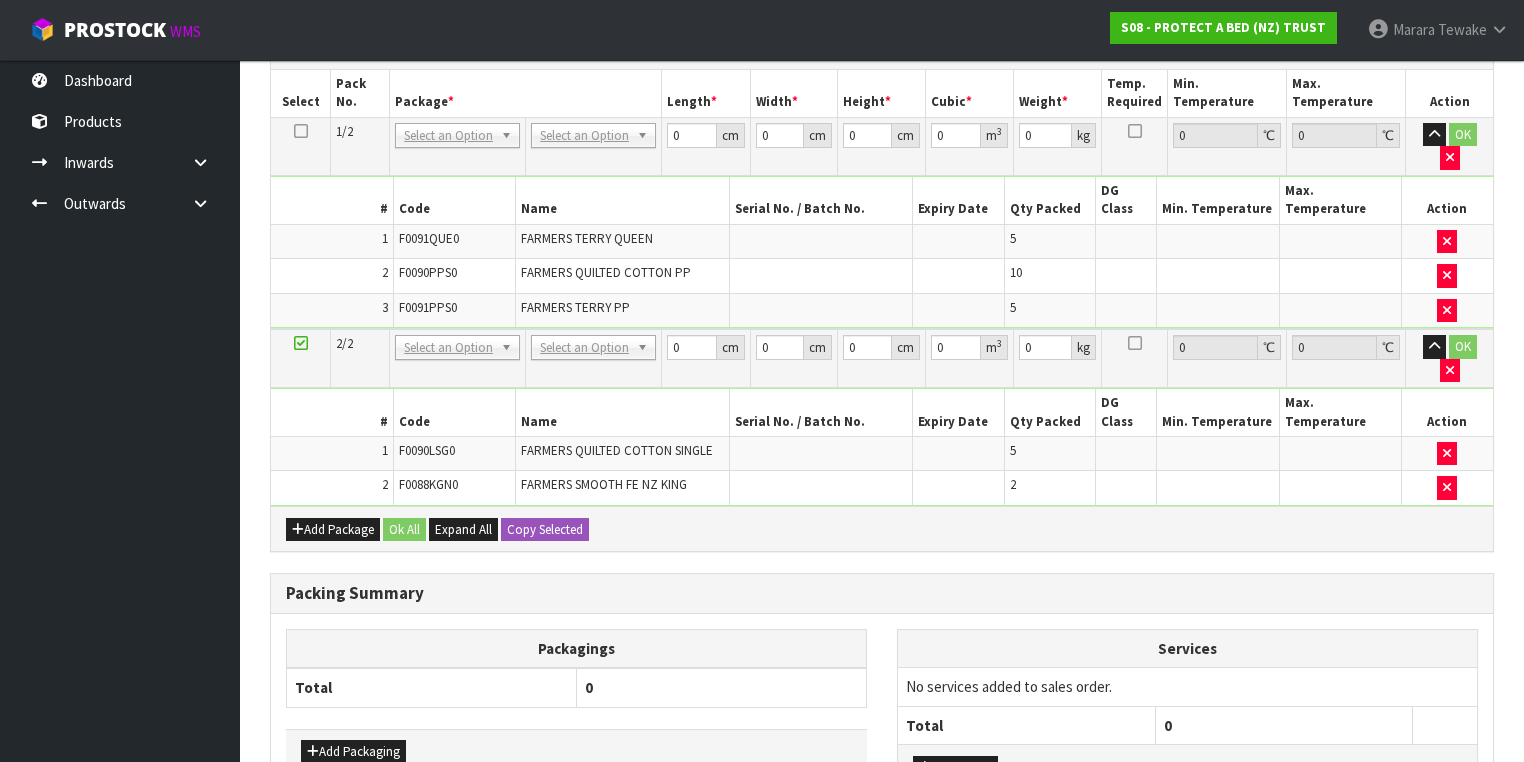 scroll, scrollTop: 710, scrollLeft: 0, axis: vertical 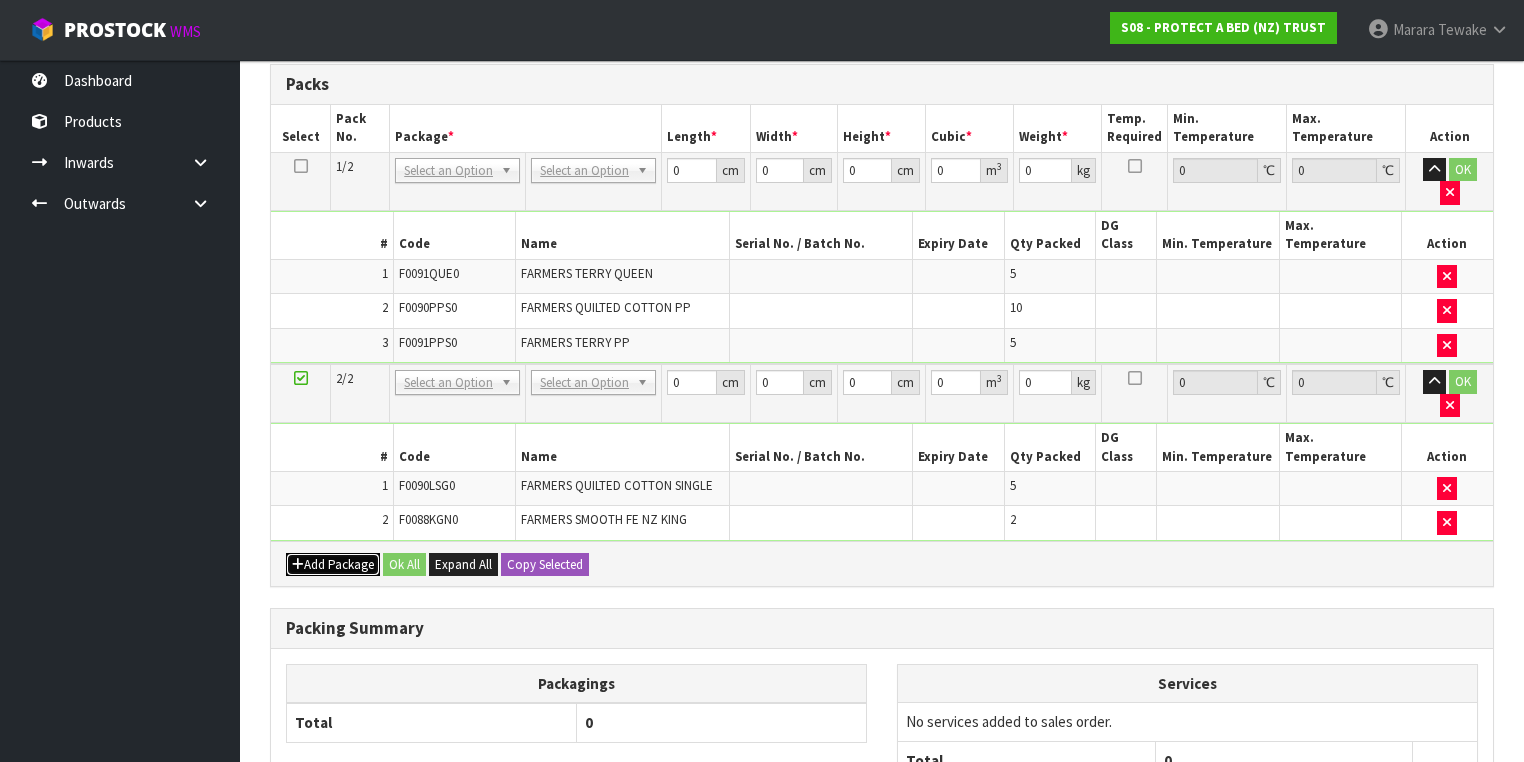 click on "Add Package" at bounding box center [333, 565] 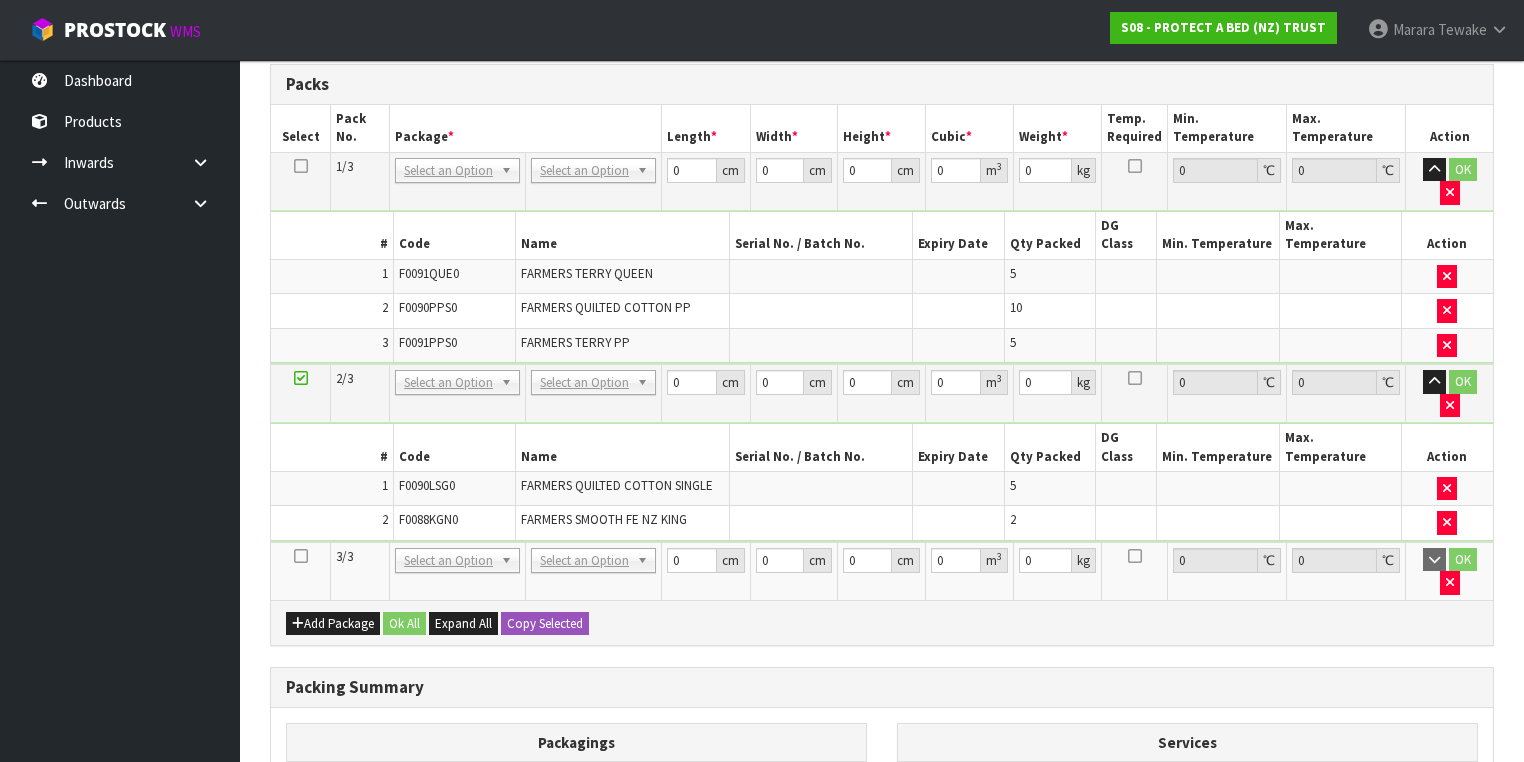click at bounding box center [301, 556] 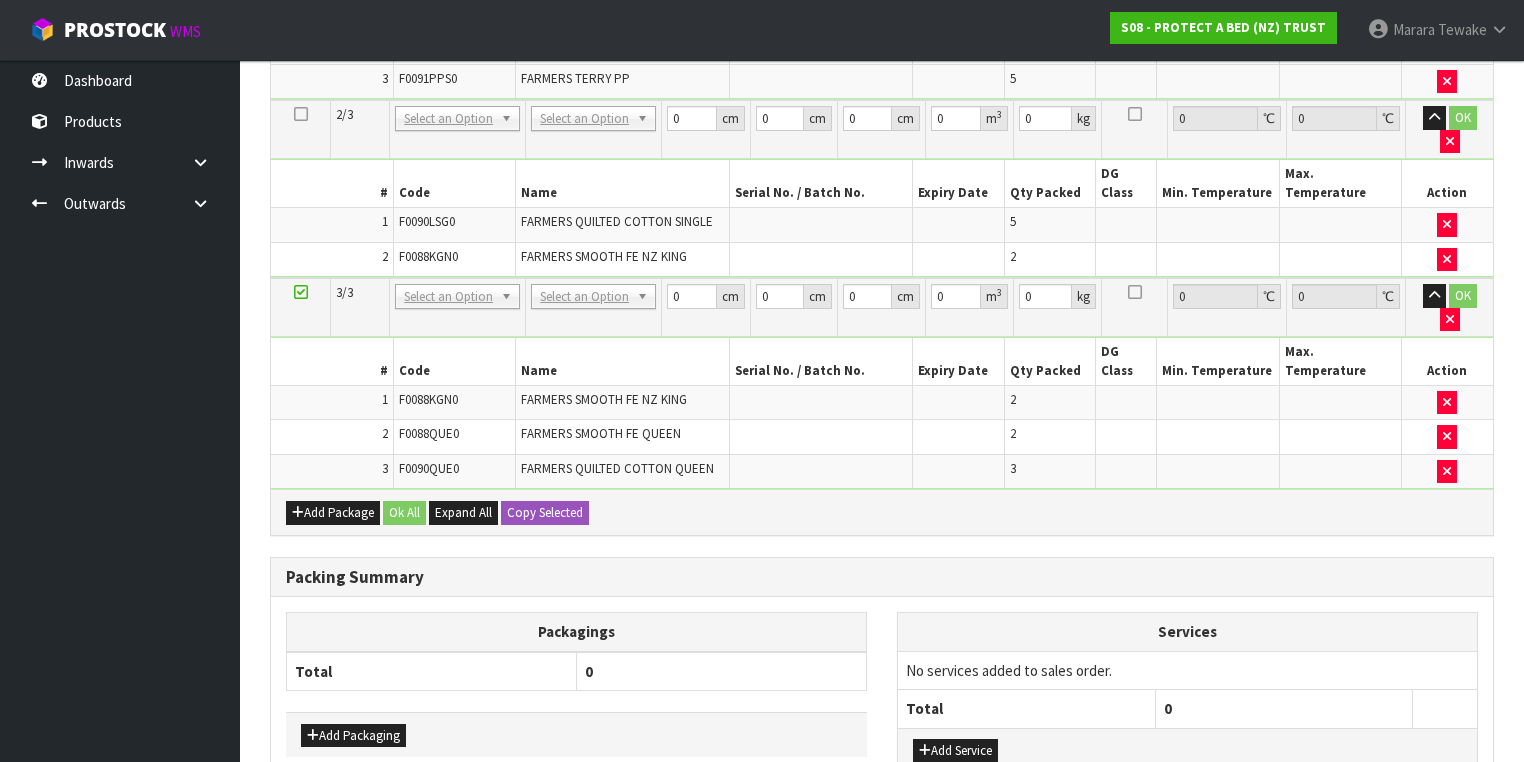 scroll, scrollTop: 908, scrollLeft: 0, axis: vertical 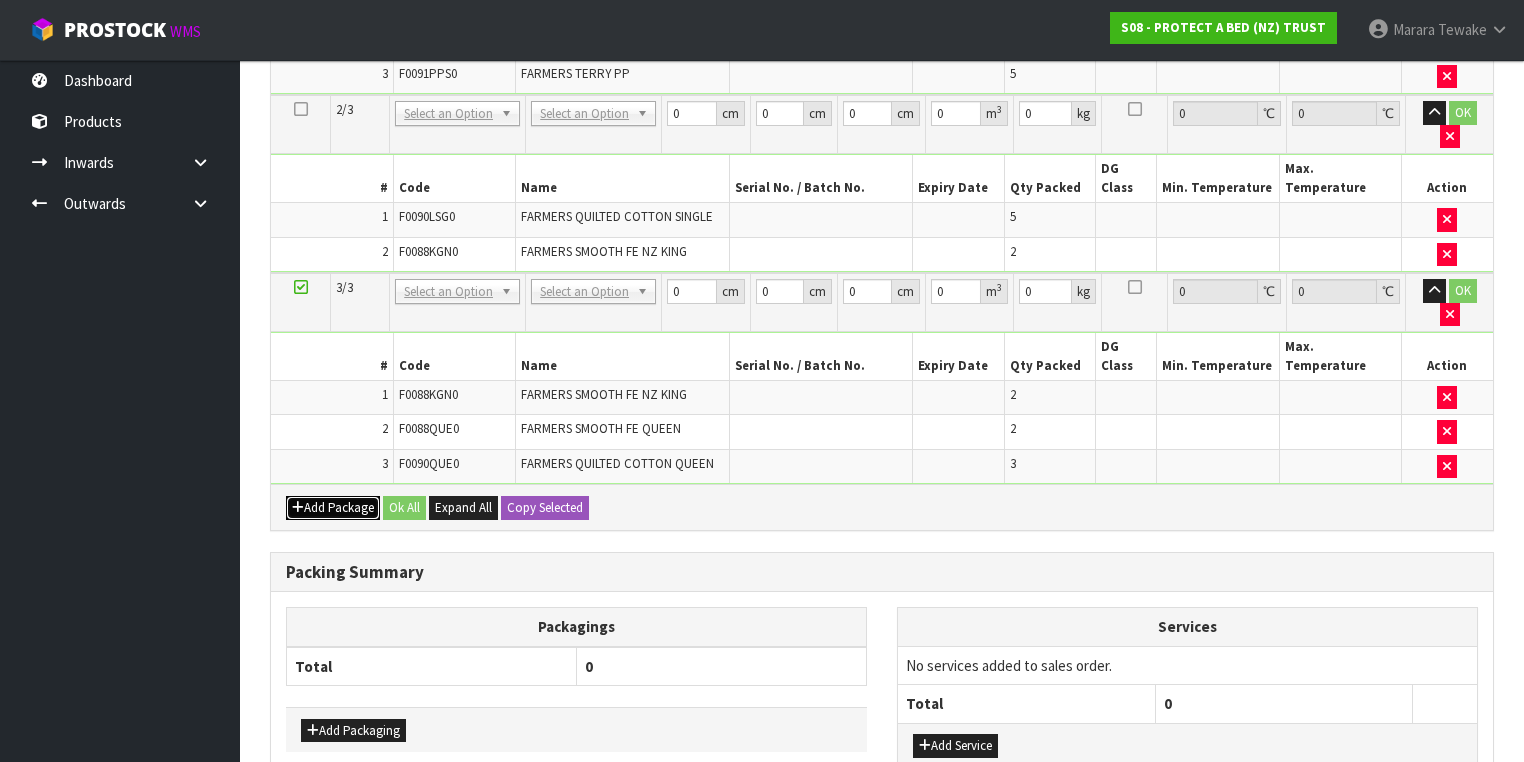 click on "Add Package" at bounding box center [333, 508] 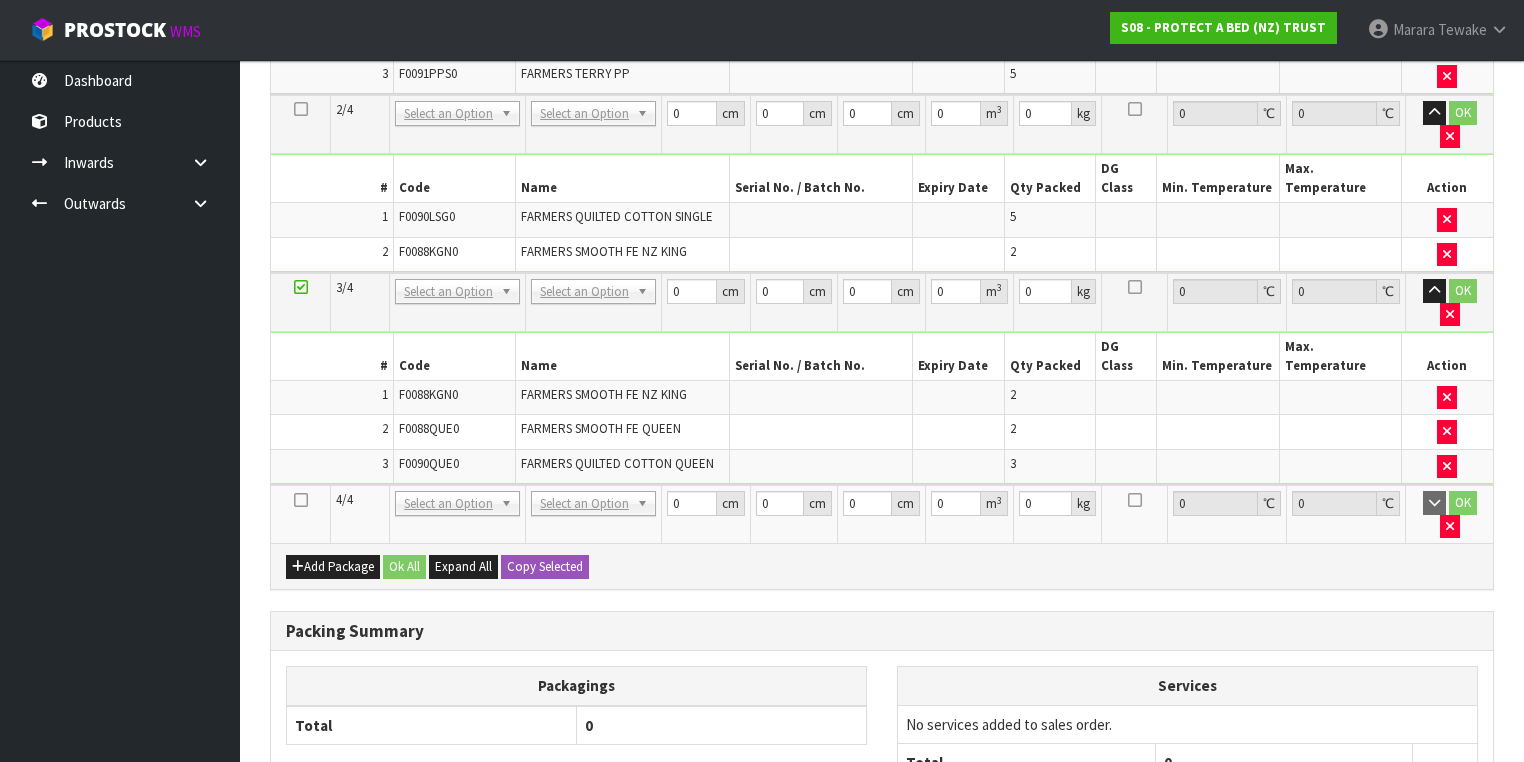 click at bounding box center [301, 500] 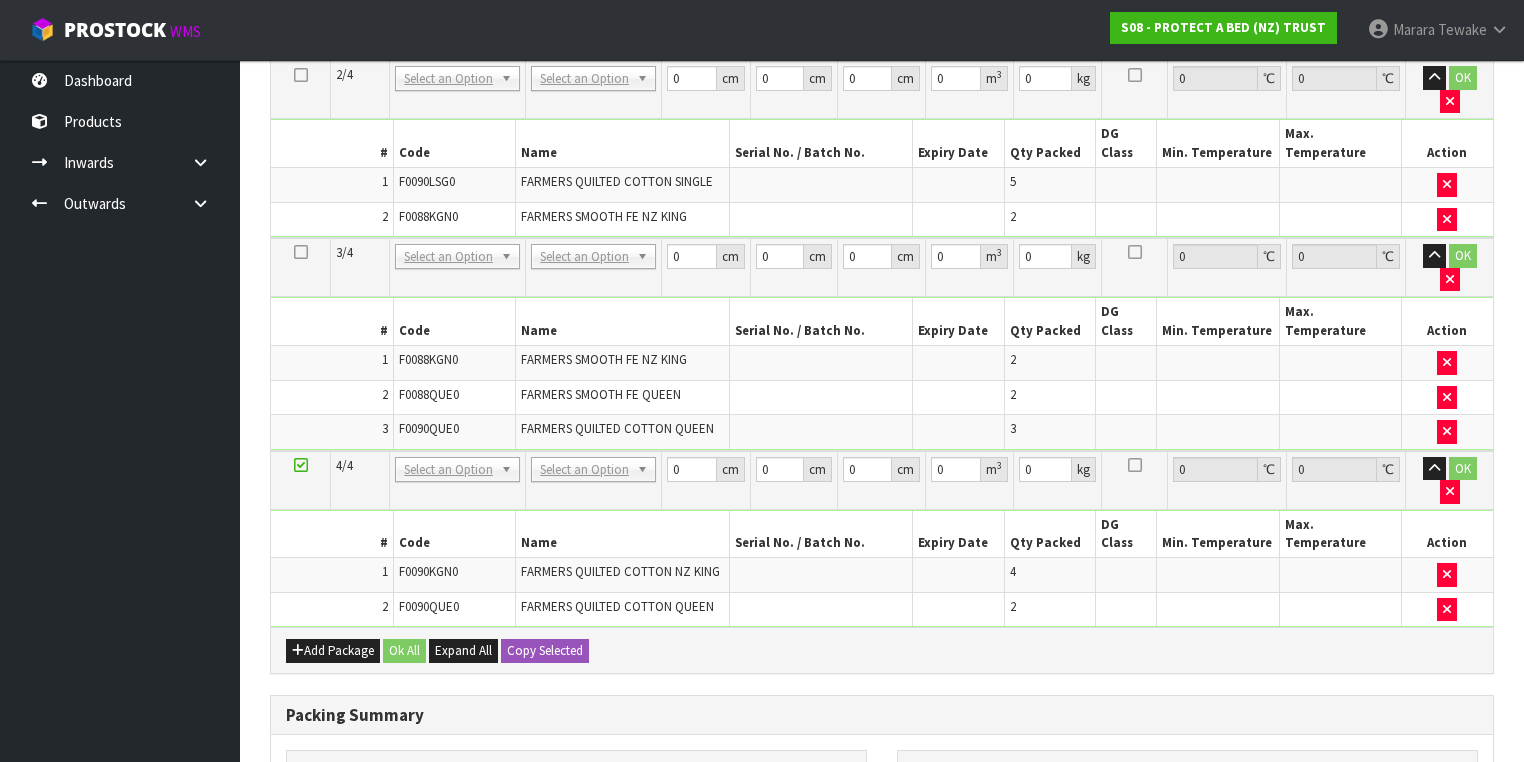 scroll, scrollTop: 838, scrollLeft: 0, axis: vertical 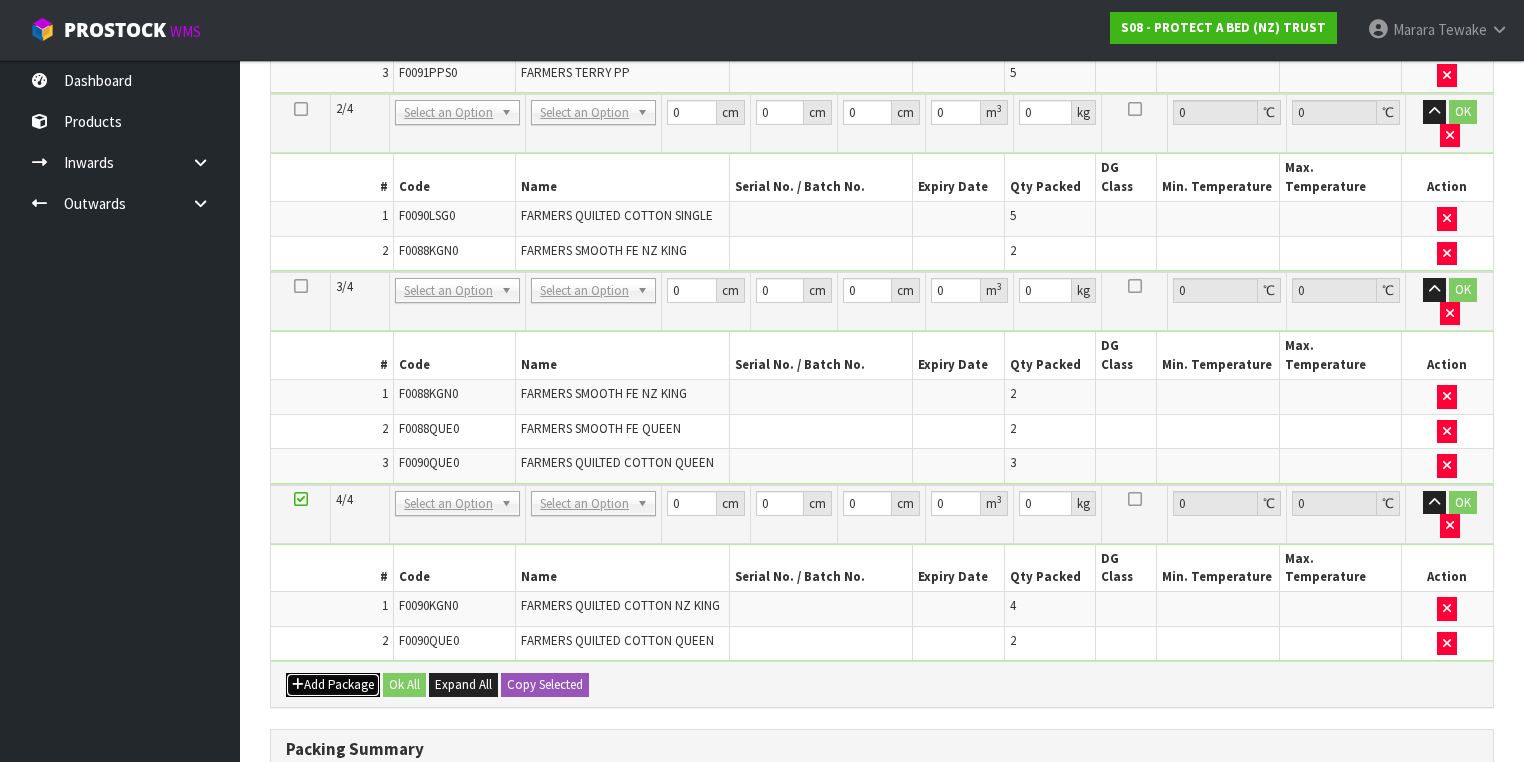 click on "Add Package" at bounding box center (333, 685) 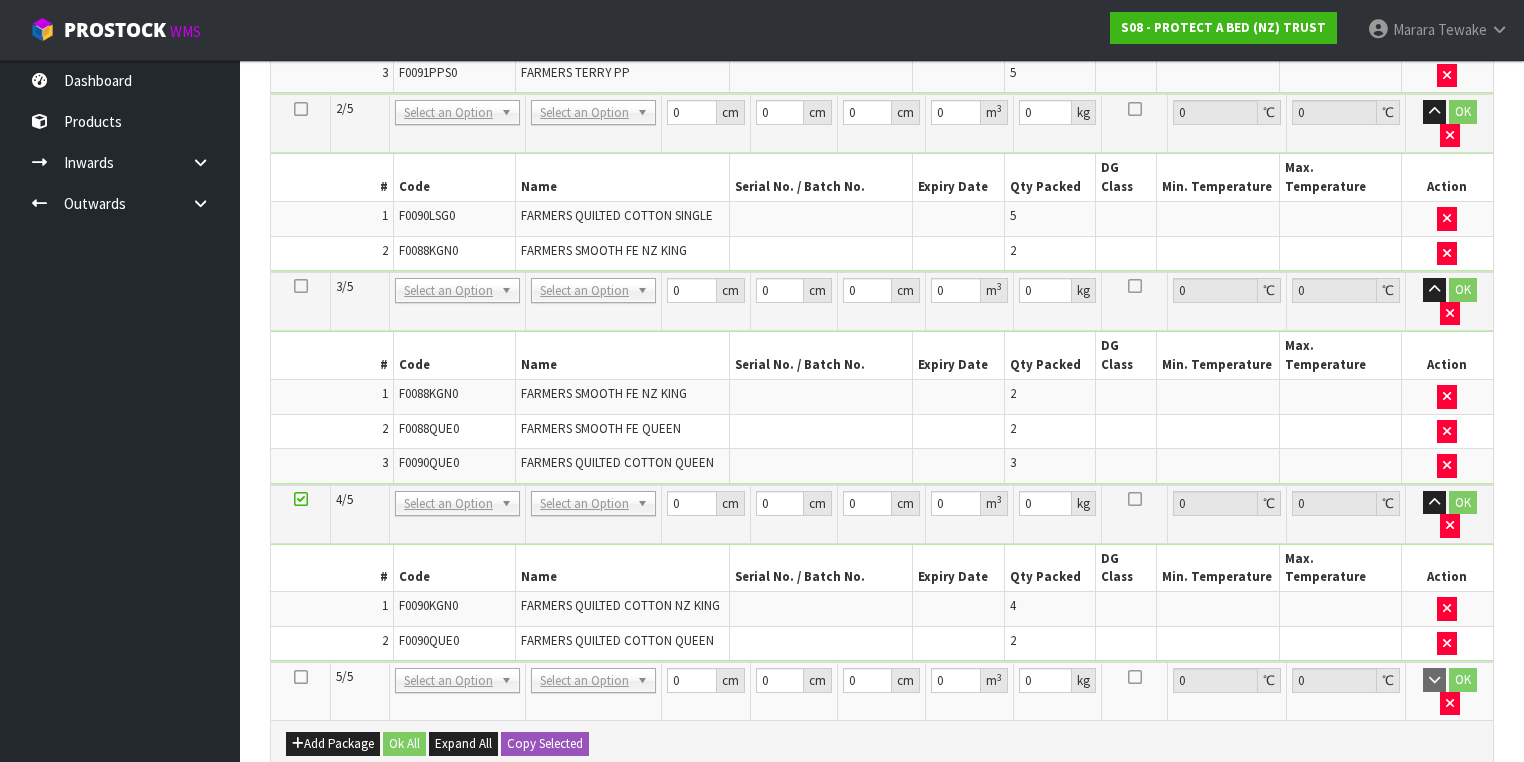 click at bounding box center (301, 677) 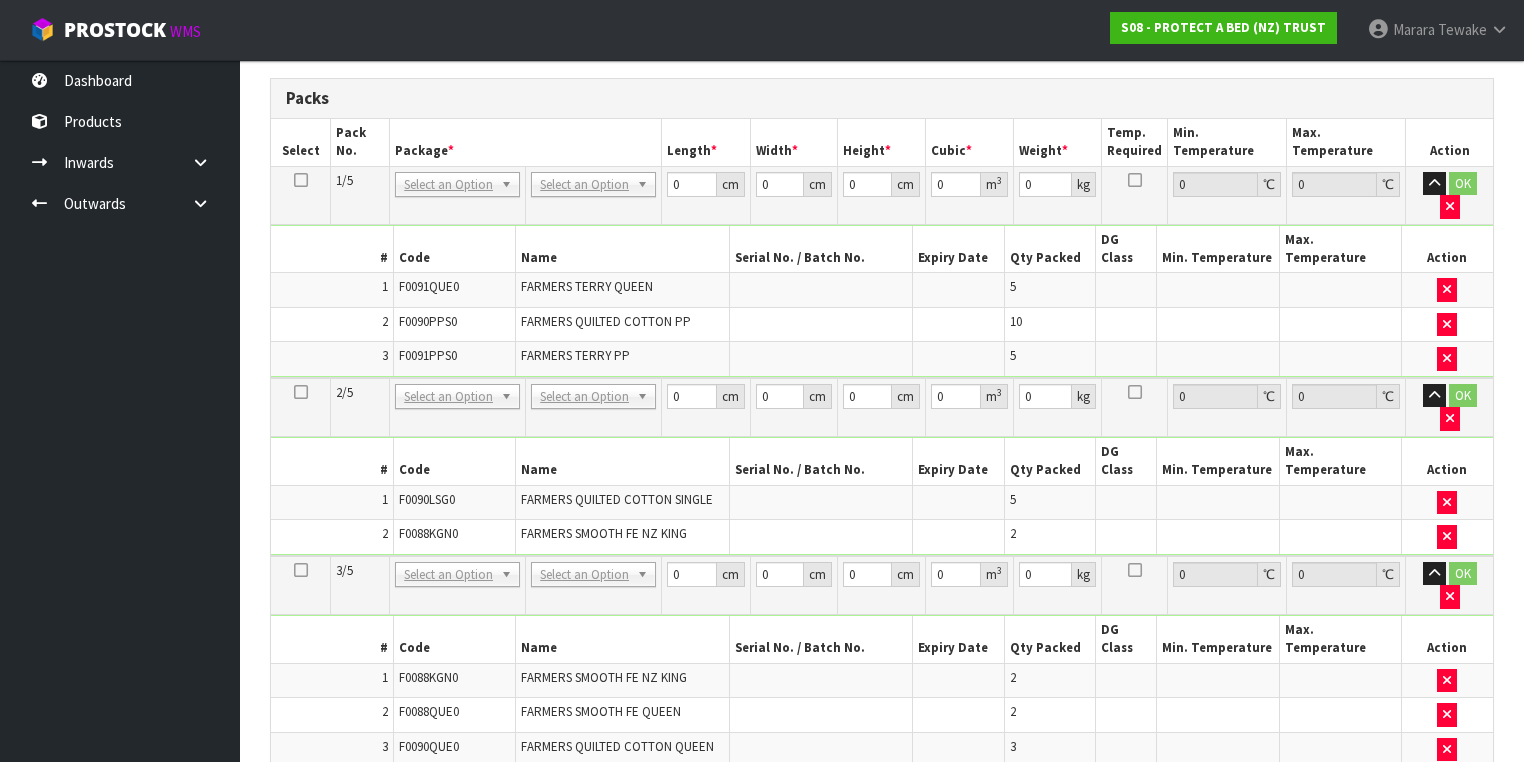 scroll, scrollTop: 480, scrollLeft: 0, axis: vertical 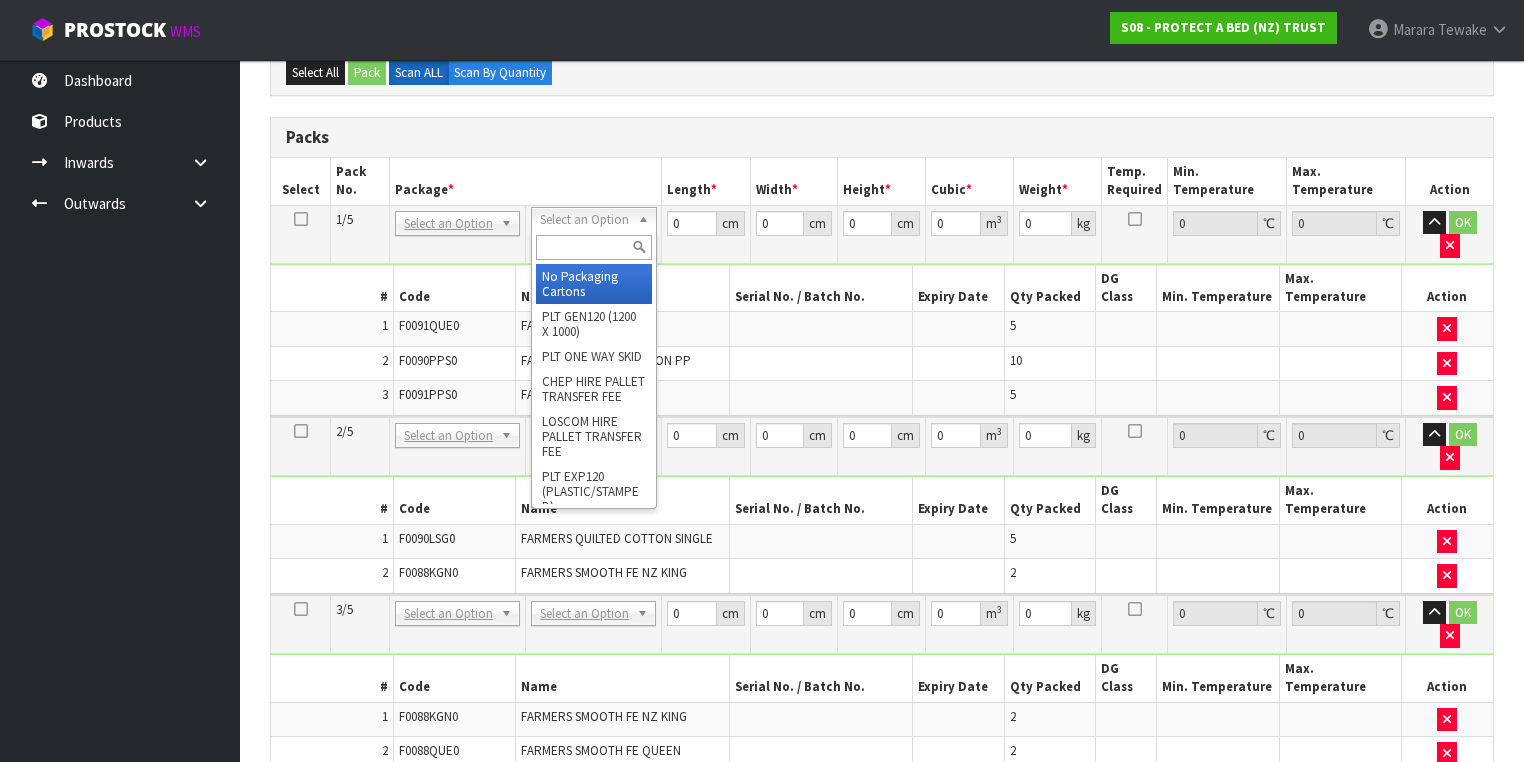 click at bounding box center (593, 247) 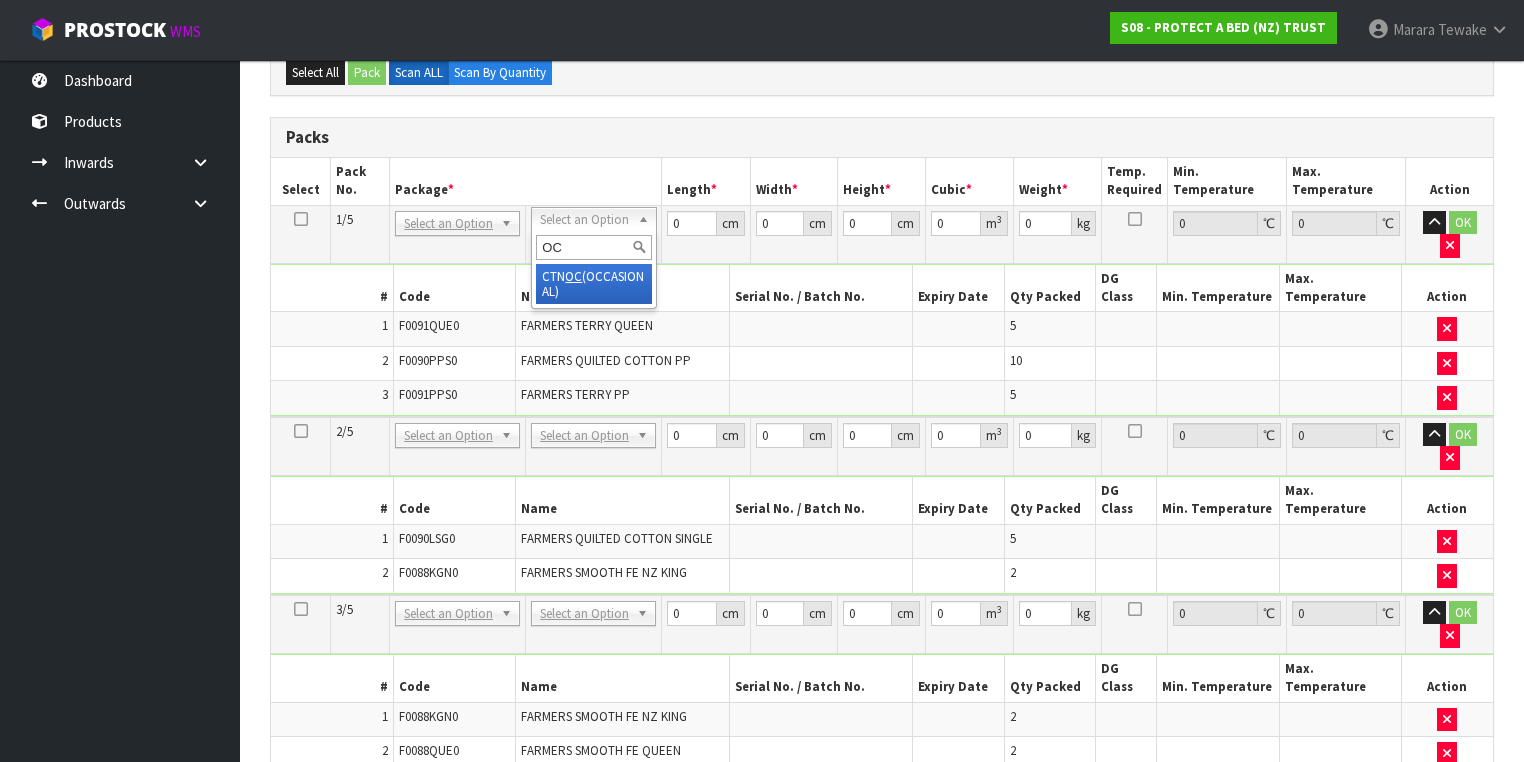 type on "OC" 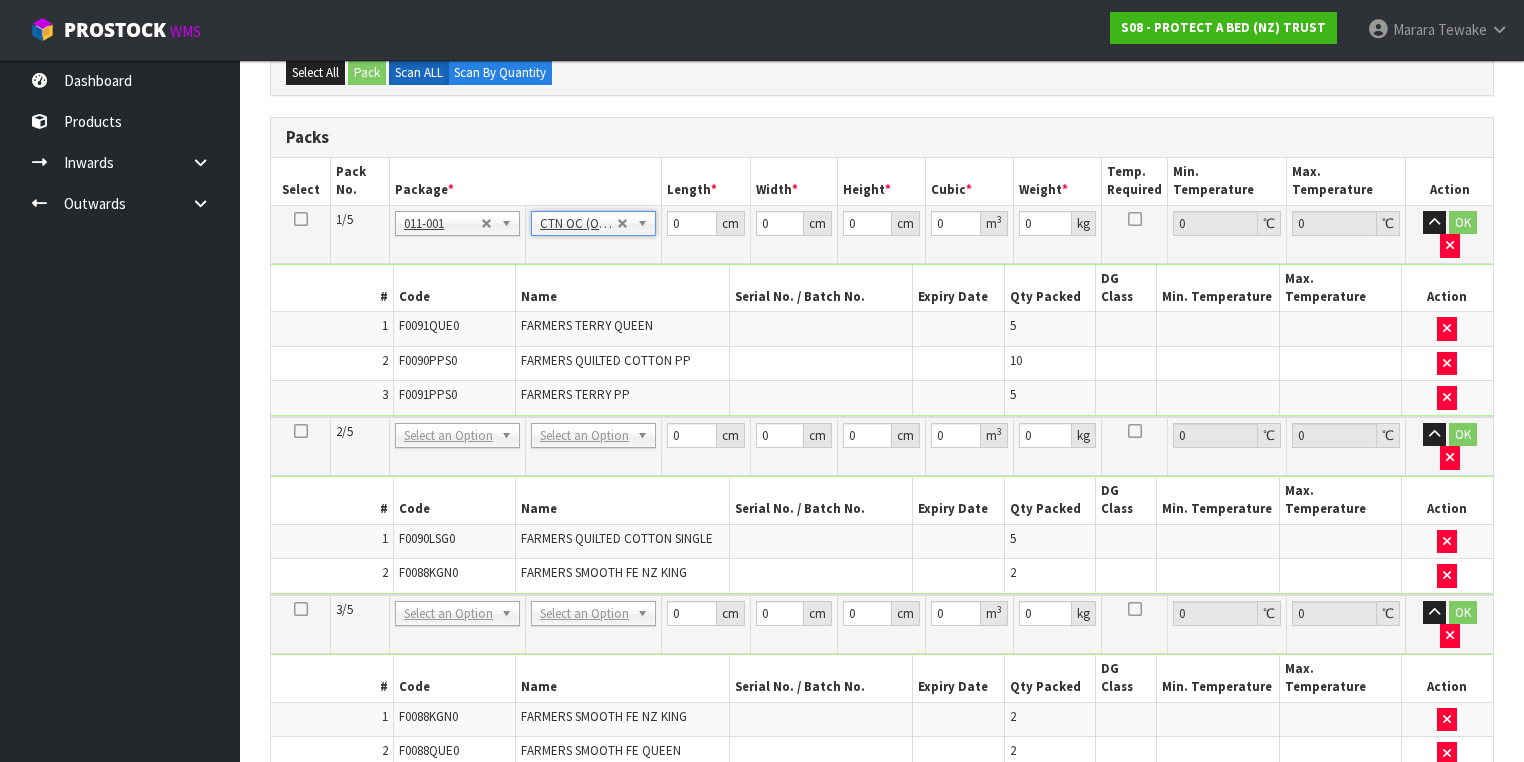 type on "8.29" 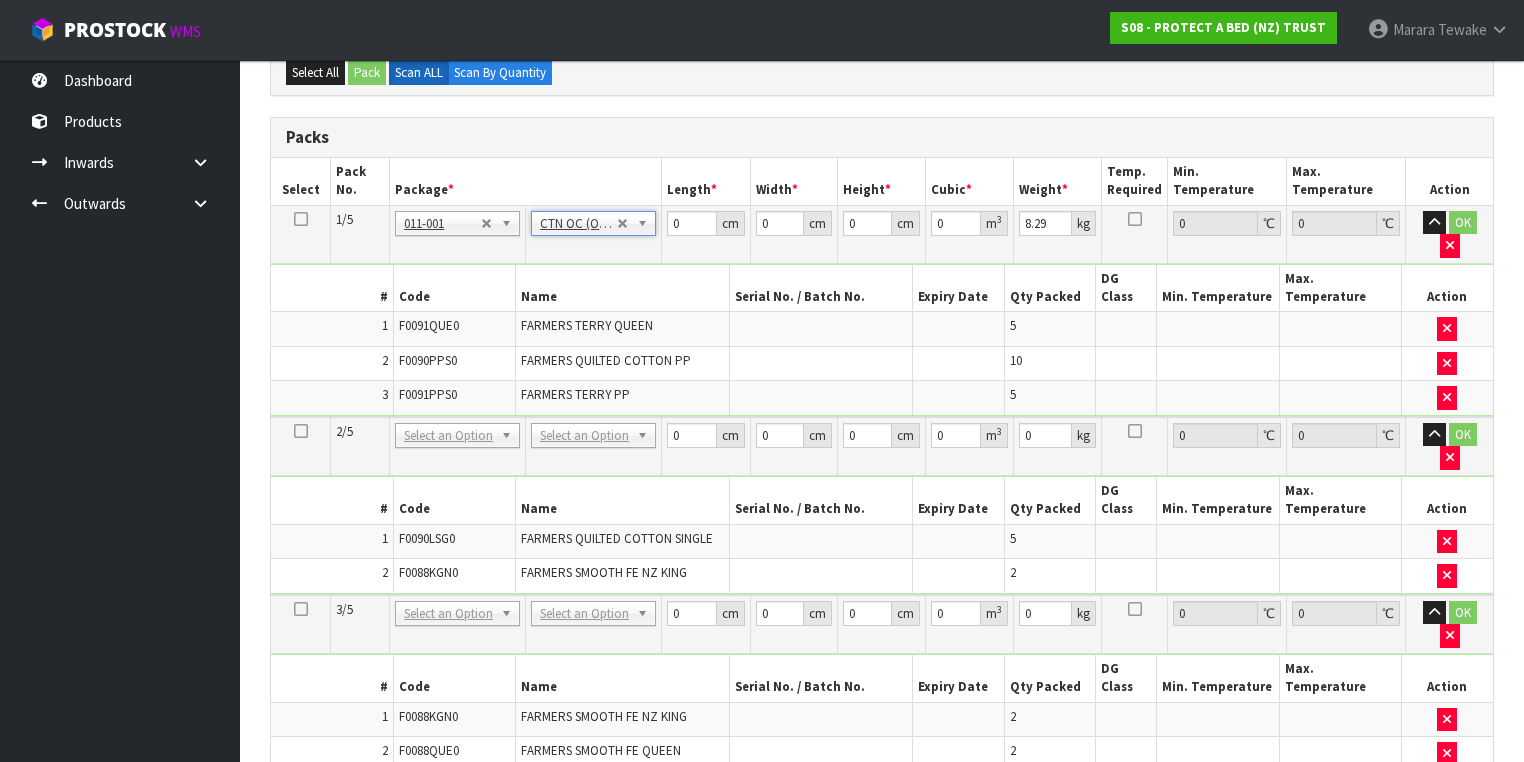 click at bounding box center [301, 219] 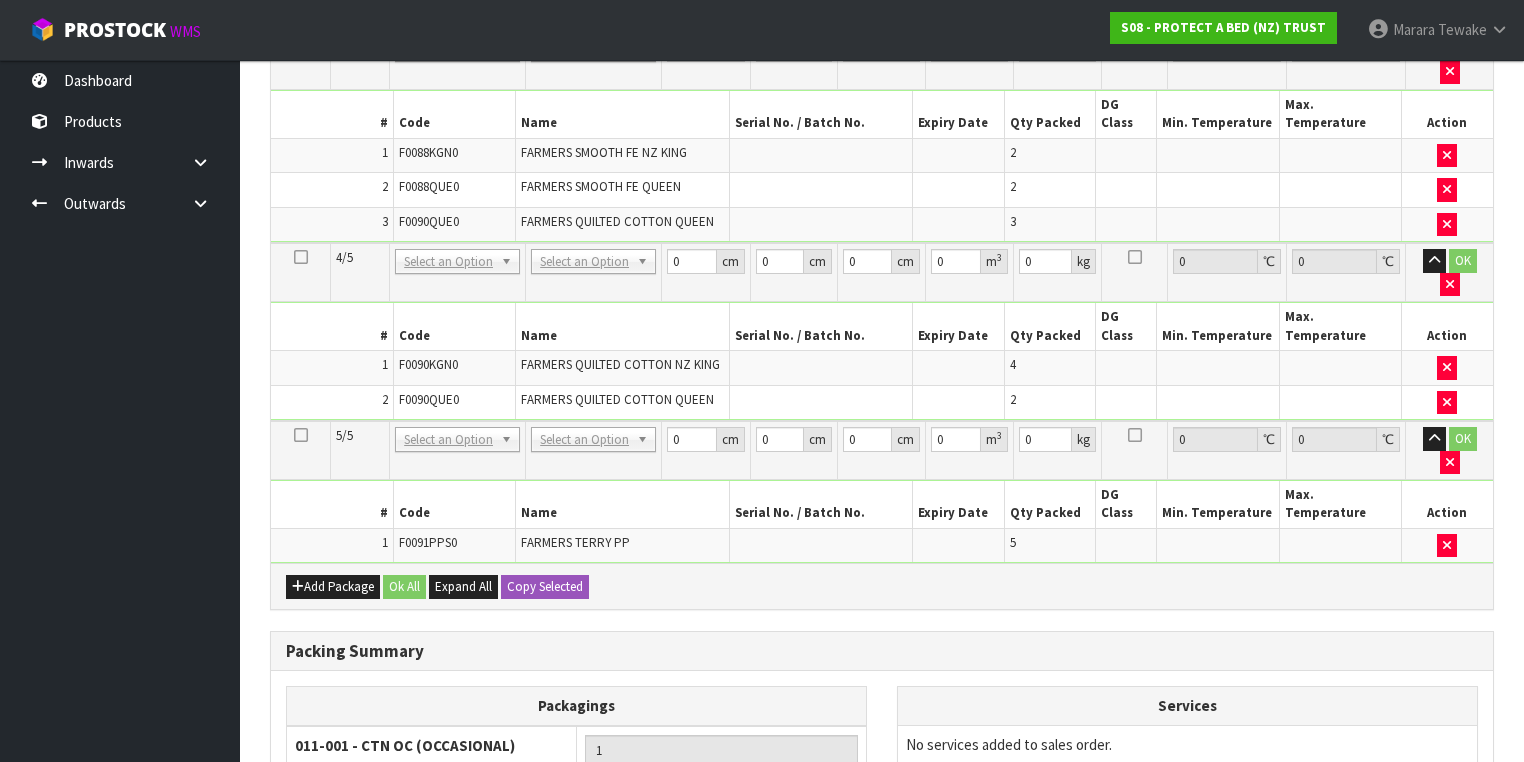 scroll, scrollTop: 1049, scrollLeft: 0, axis: vertical 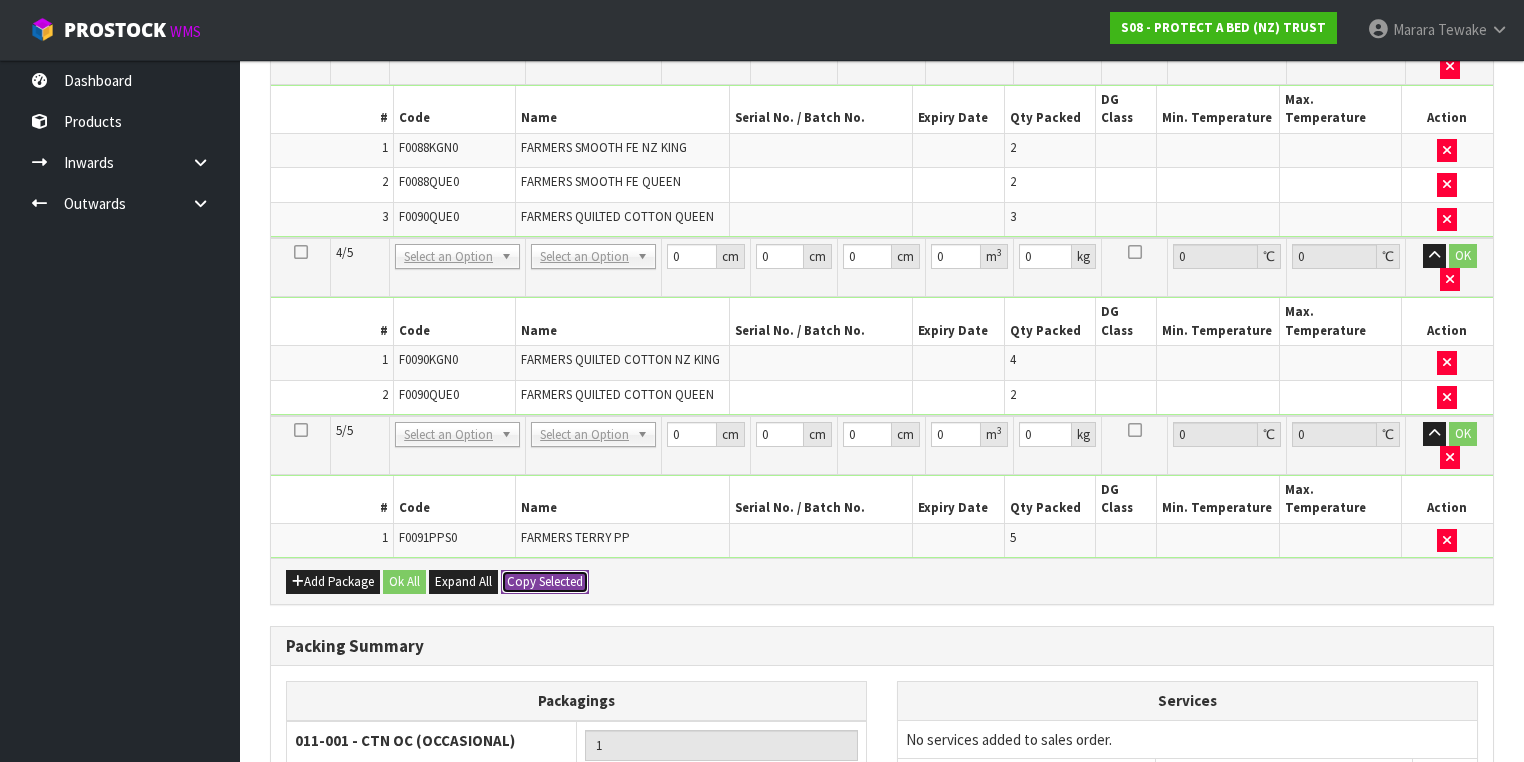 click on "Copy Selected" at bounding box center [545, 582] 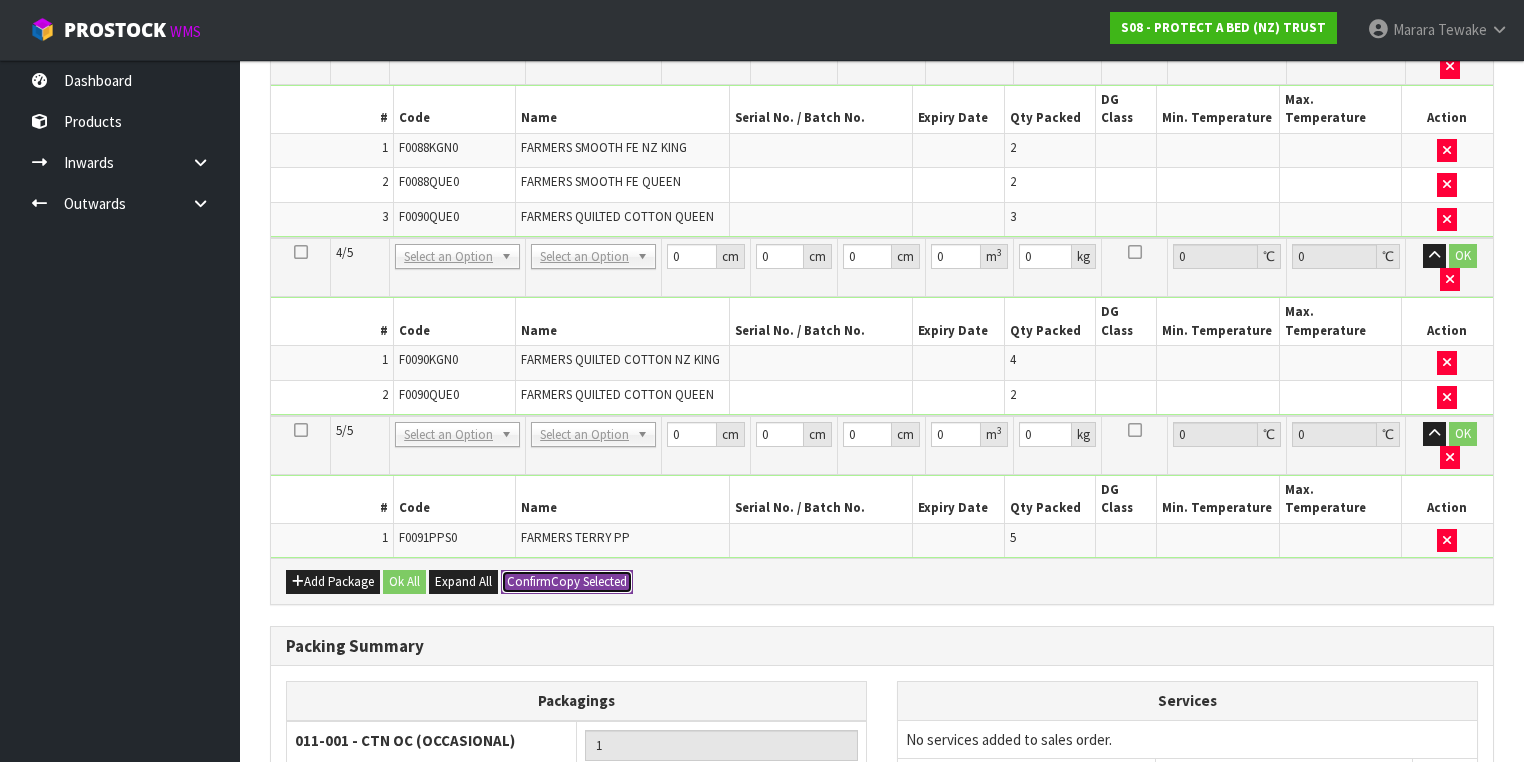 click on "Confirm" at bounding box center [529, 581] 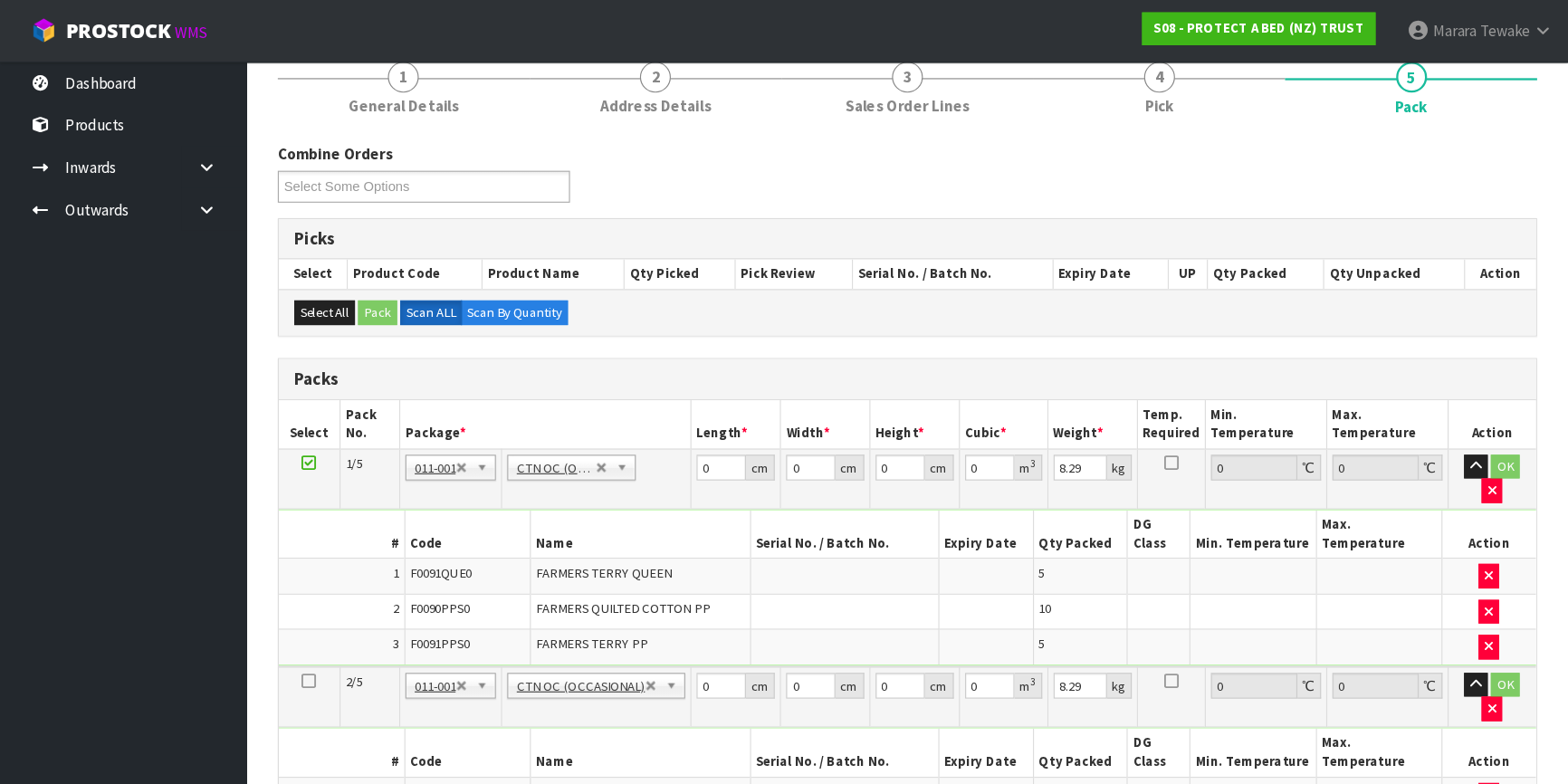 scroll, scrollTop: 226, scrollLeft: 0, axis: vertical 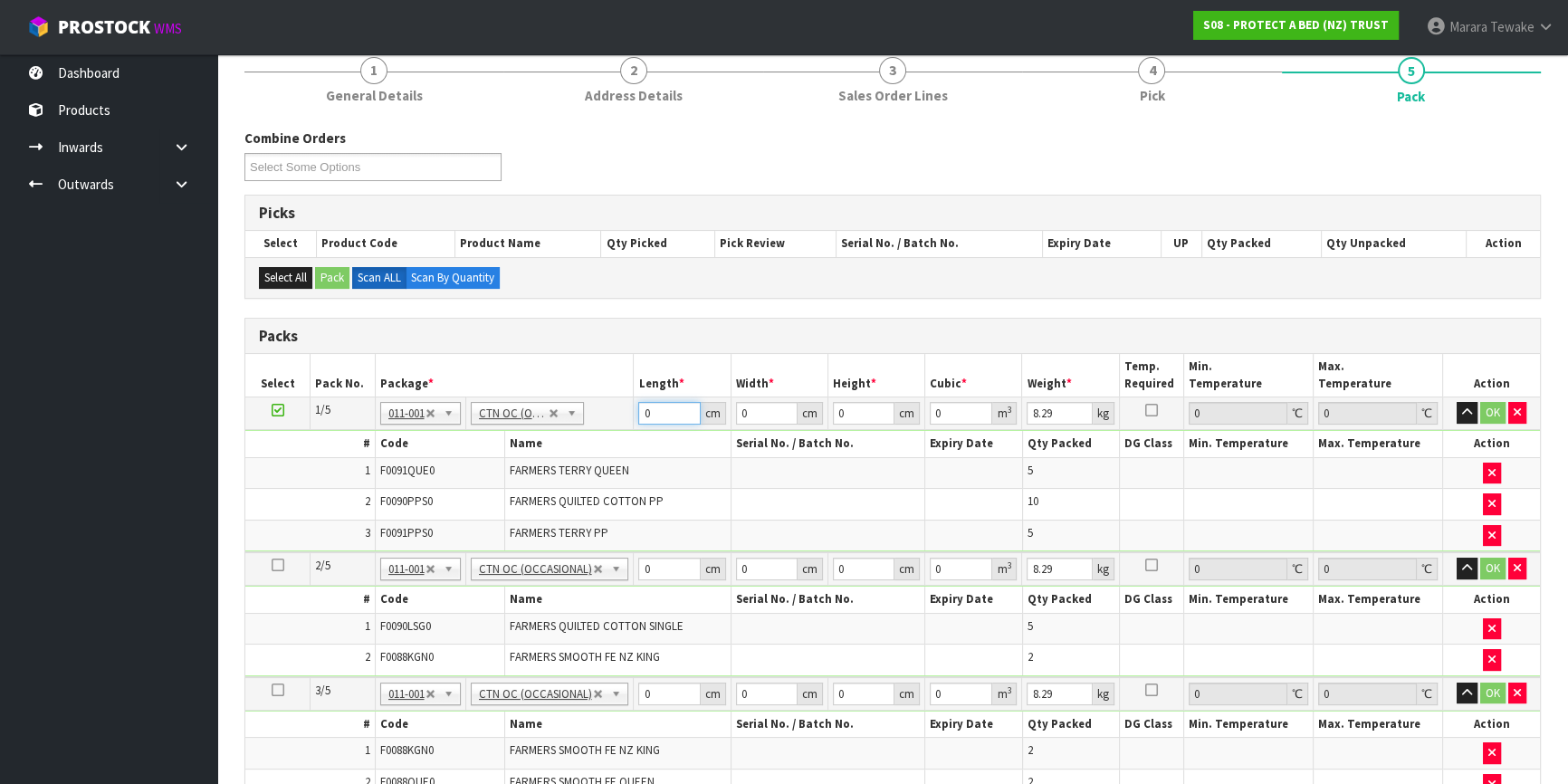 drag, startPoint x: 663, startPoint y: 407, endPoint x: 648, endPoint y: 403, distance: 15.524175 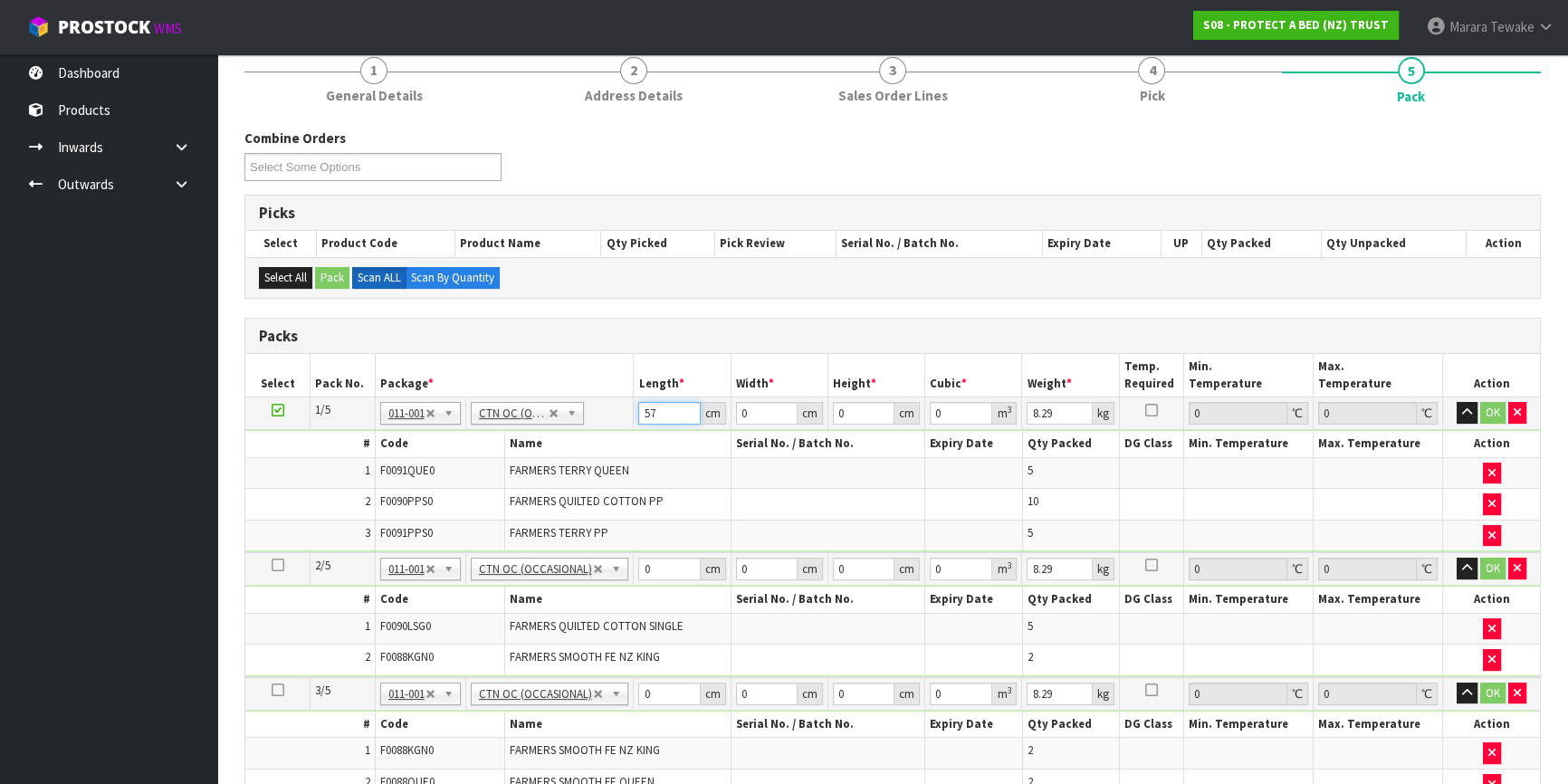 type on "57" 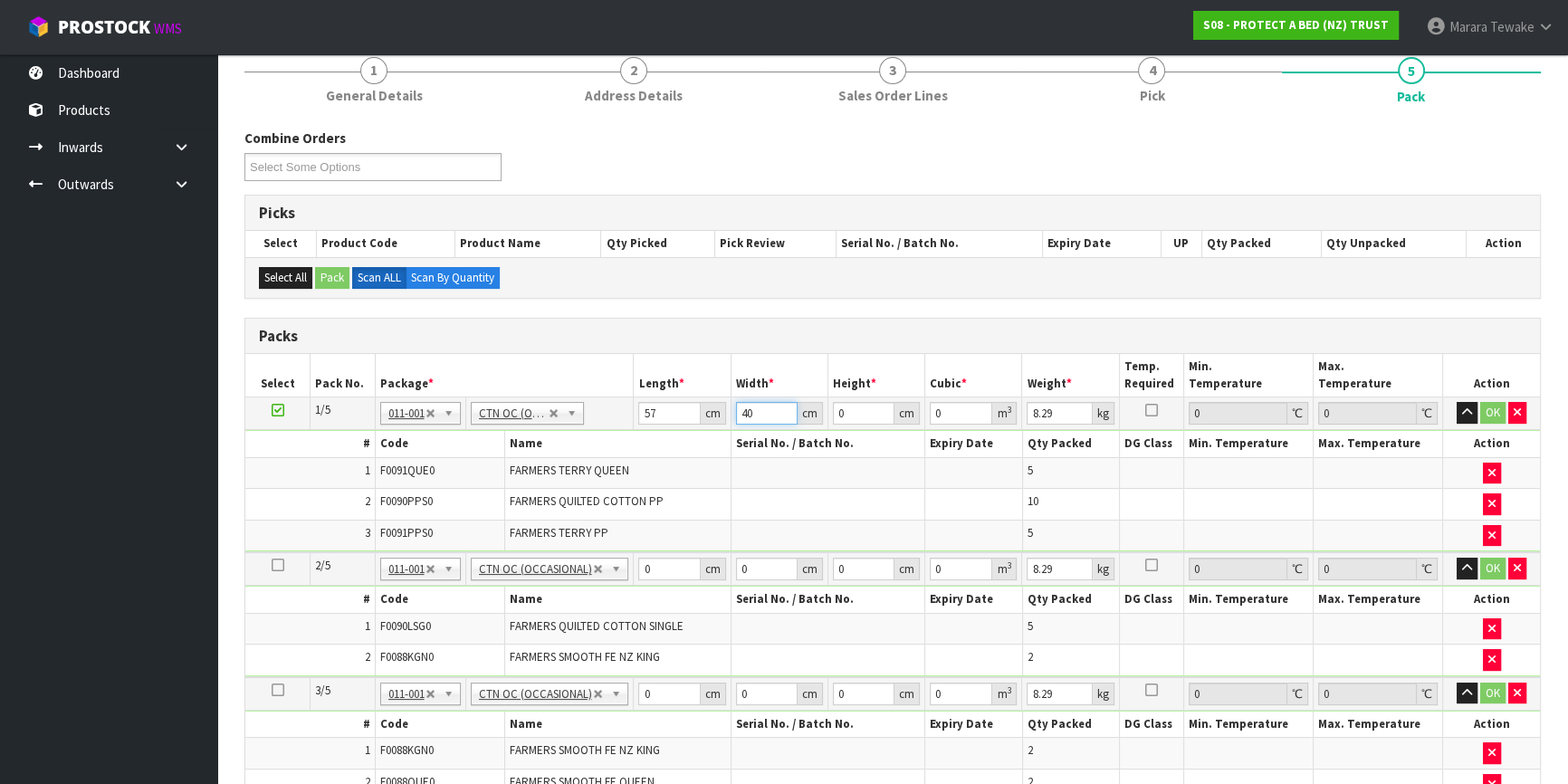 type on "40" 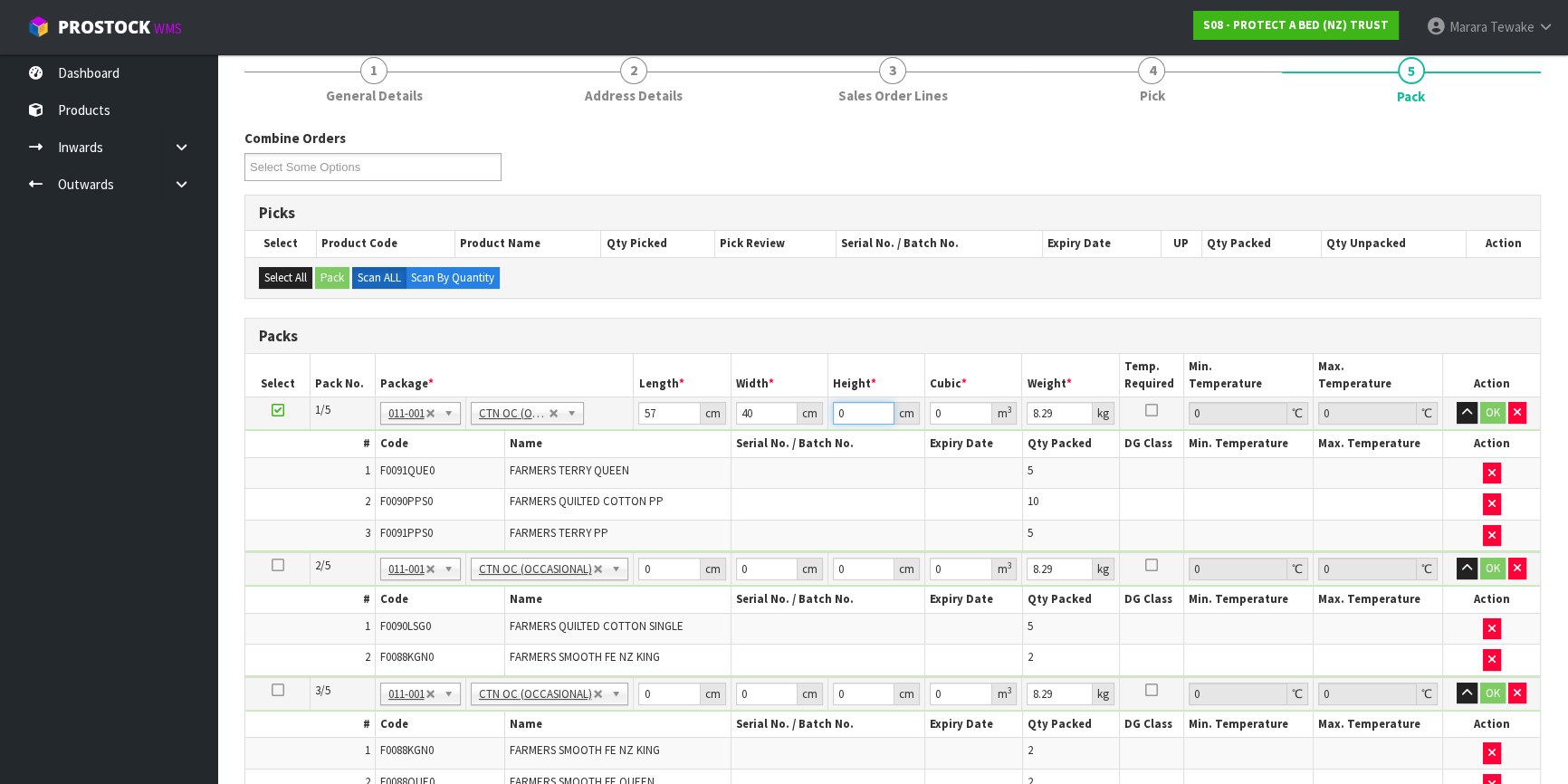 type on "3" 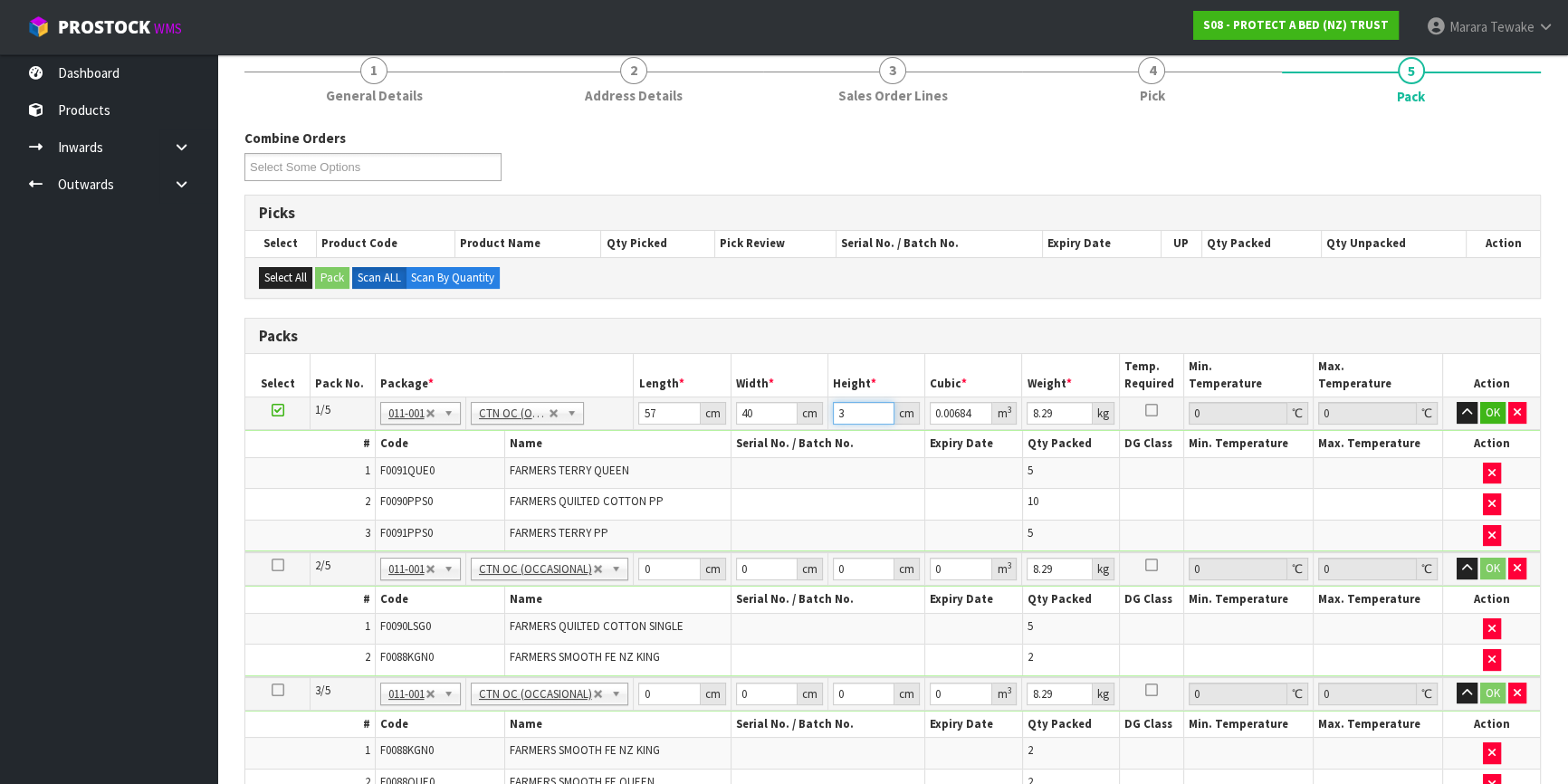type on "32" 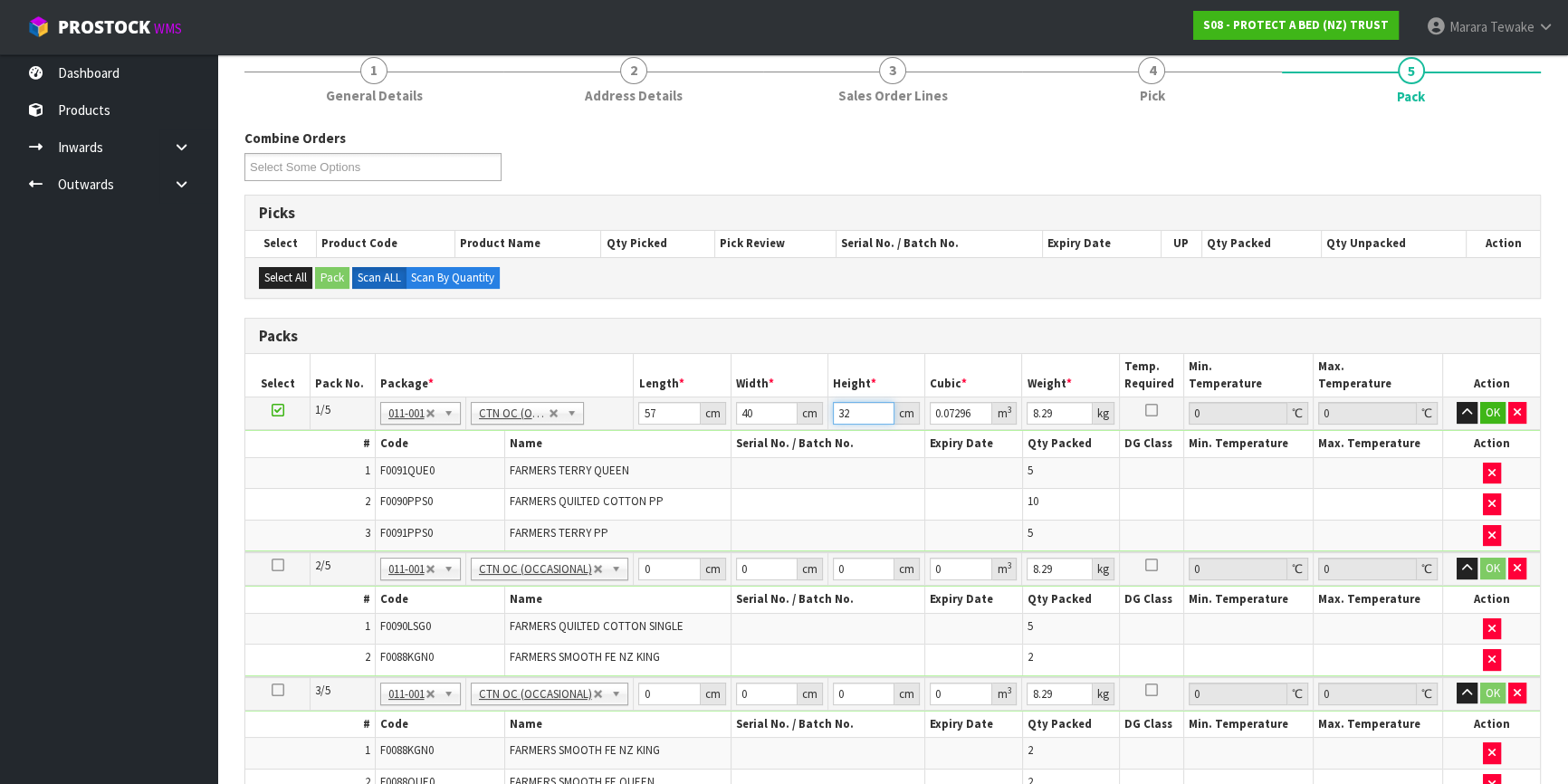 type on "32" 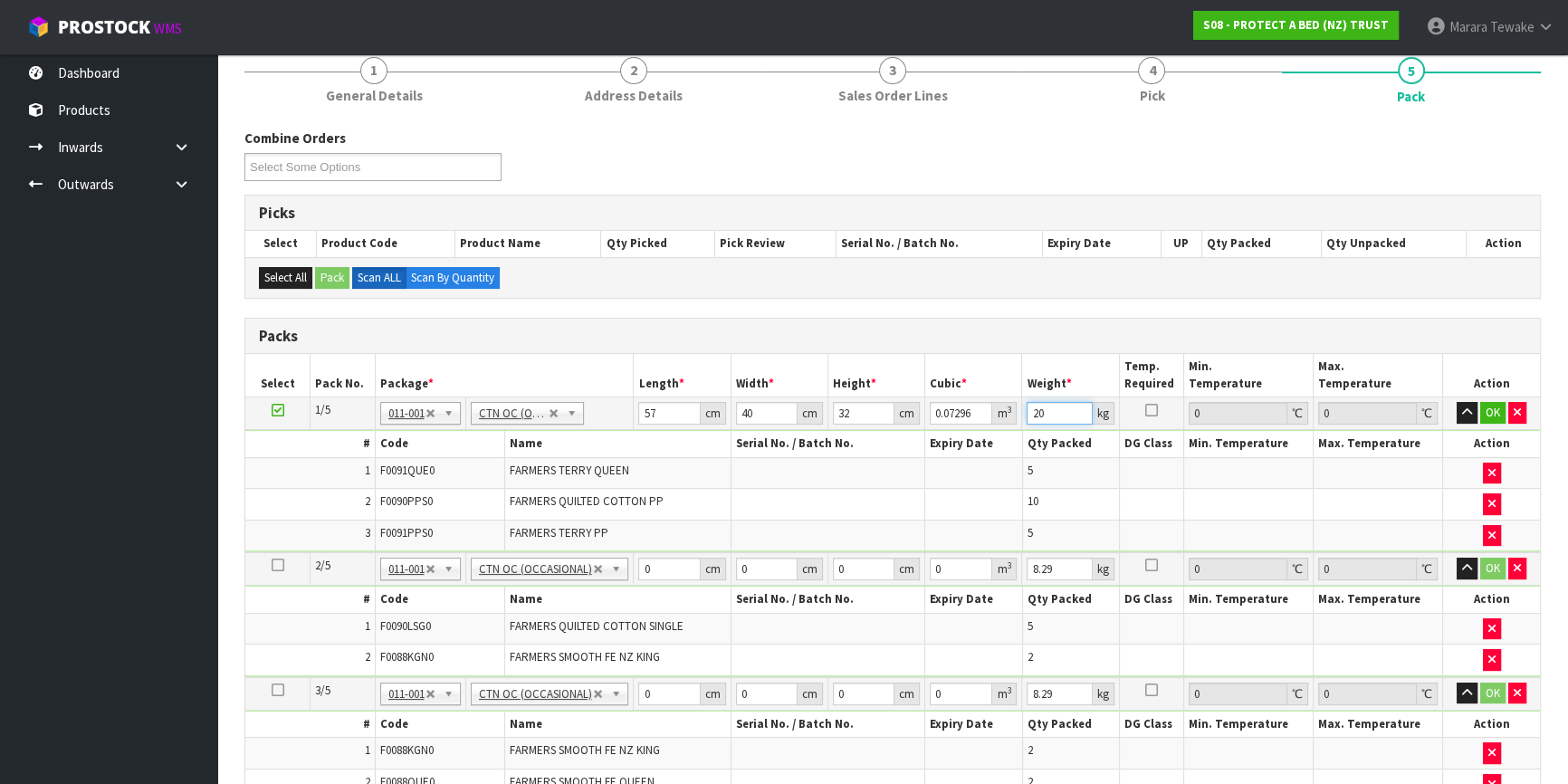 type on "20" 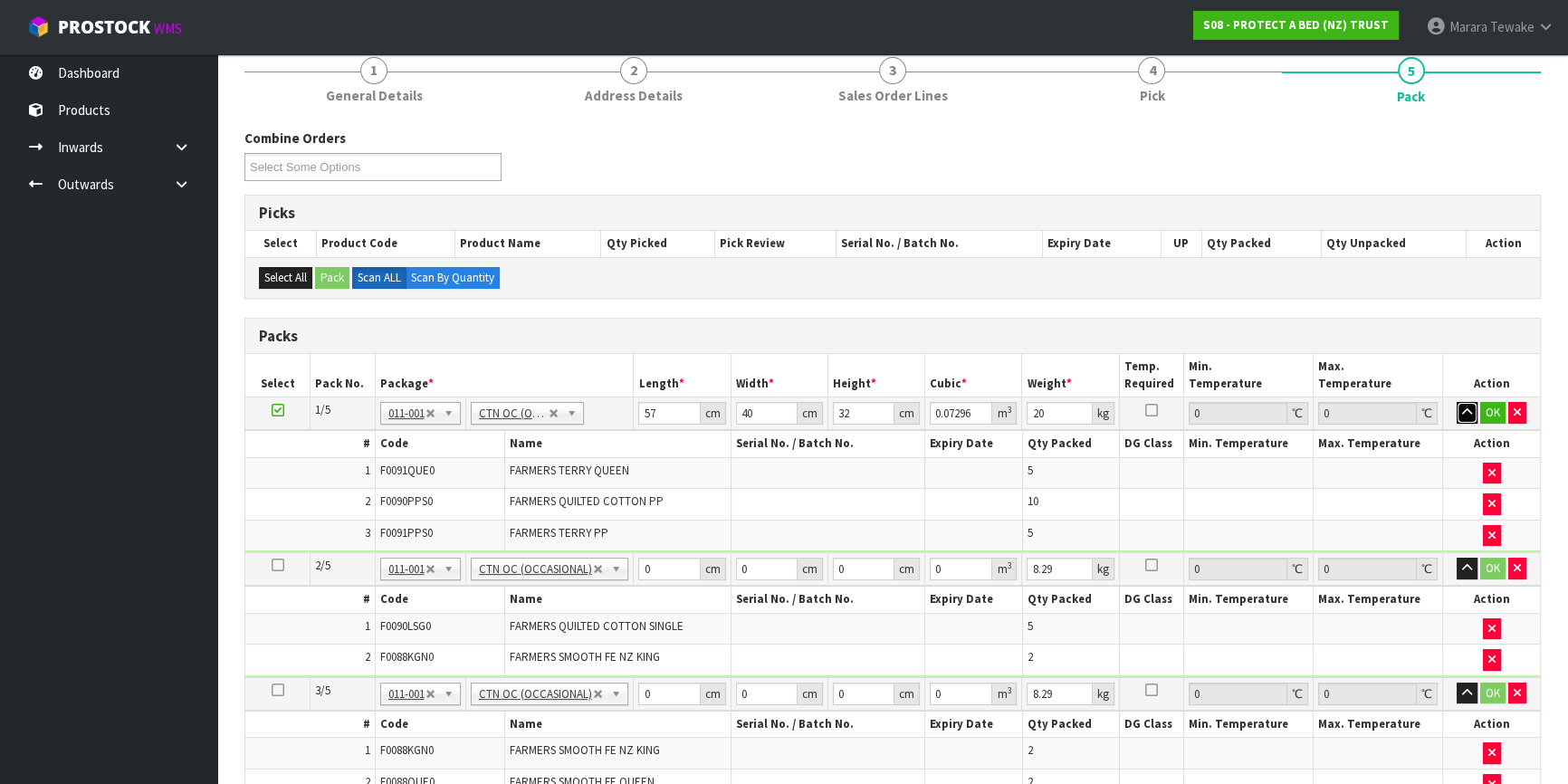 type 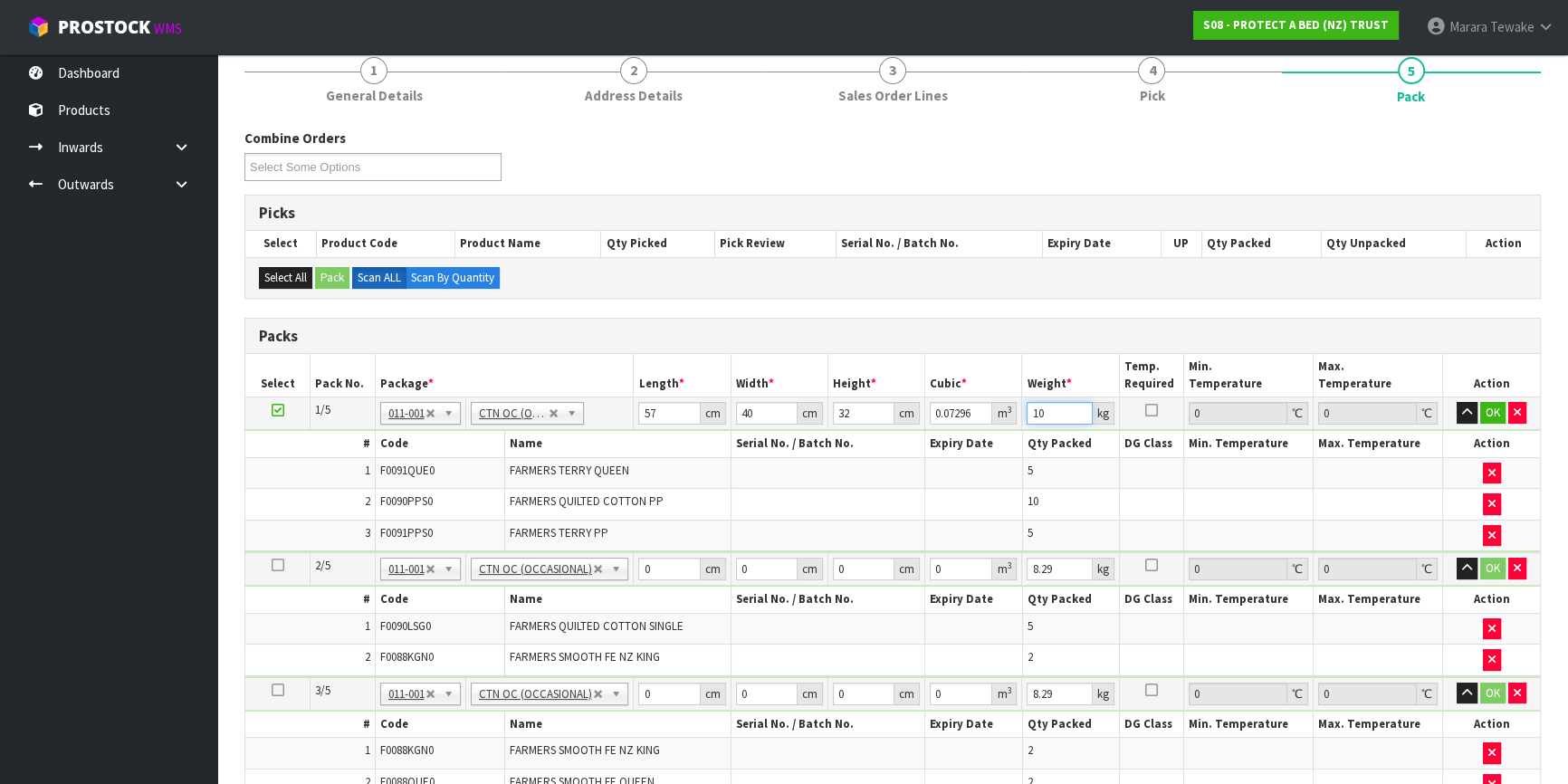 type on "10" 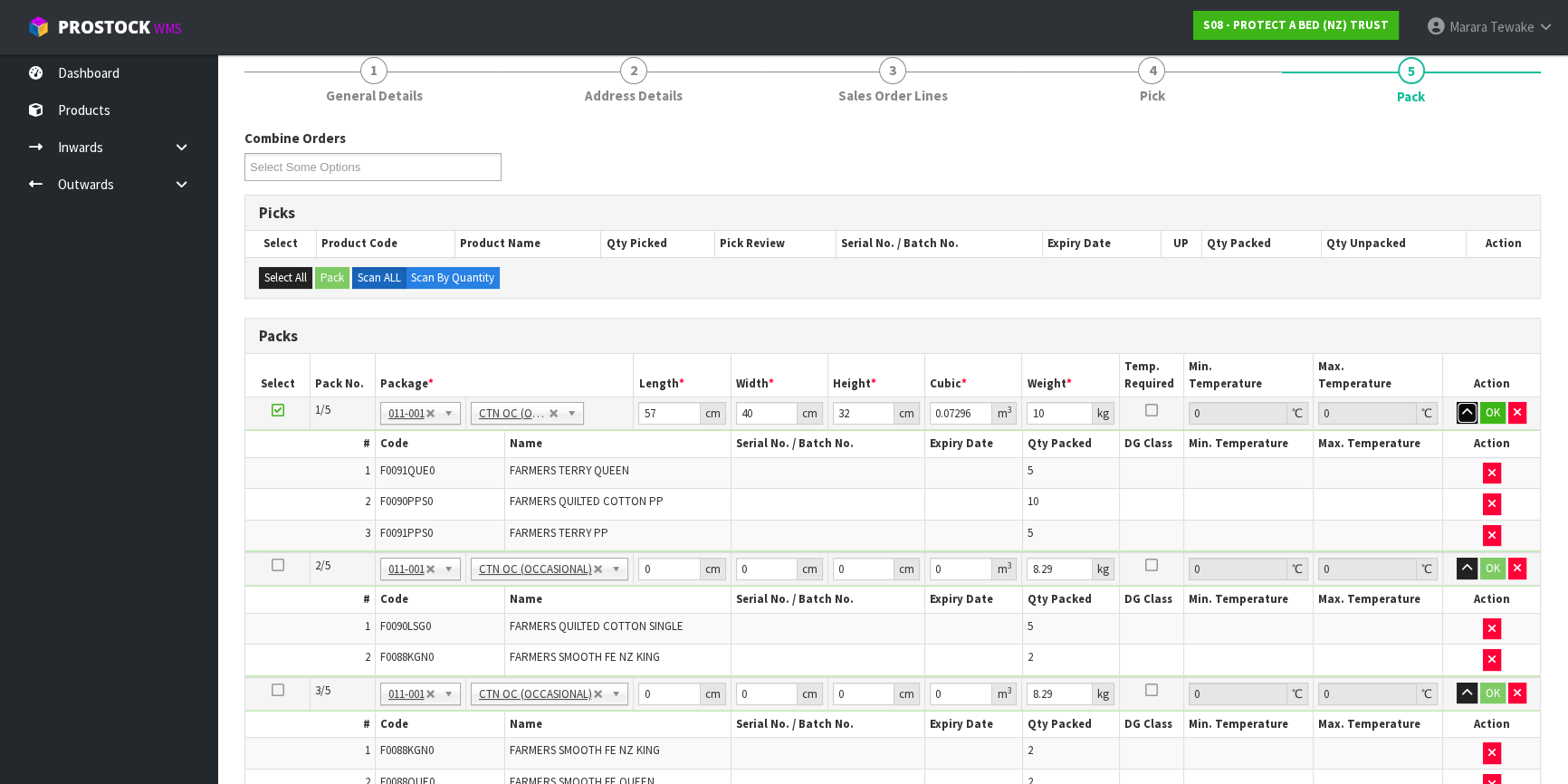 click at bounding box center [1467, 413] 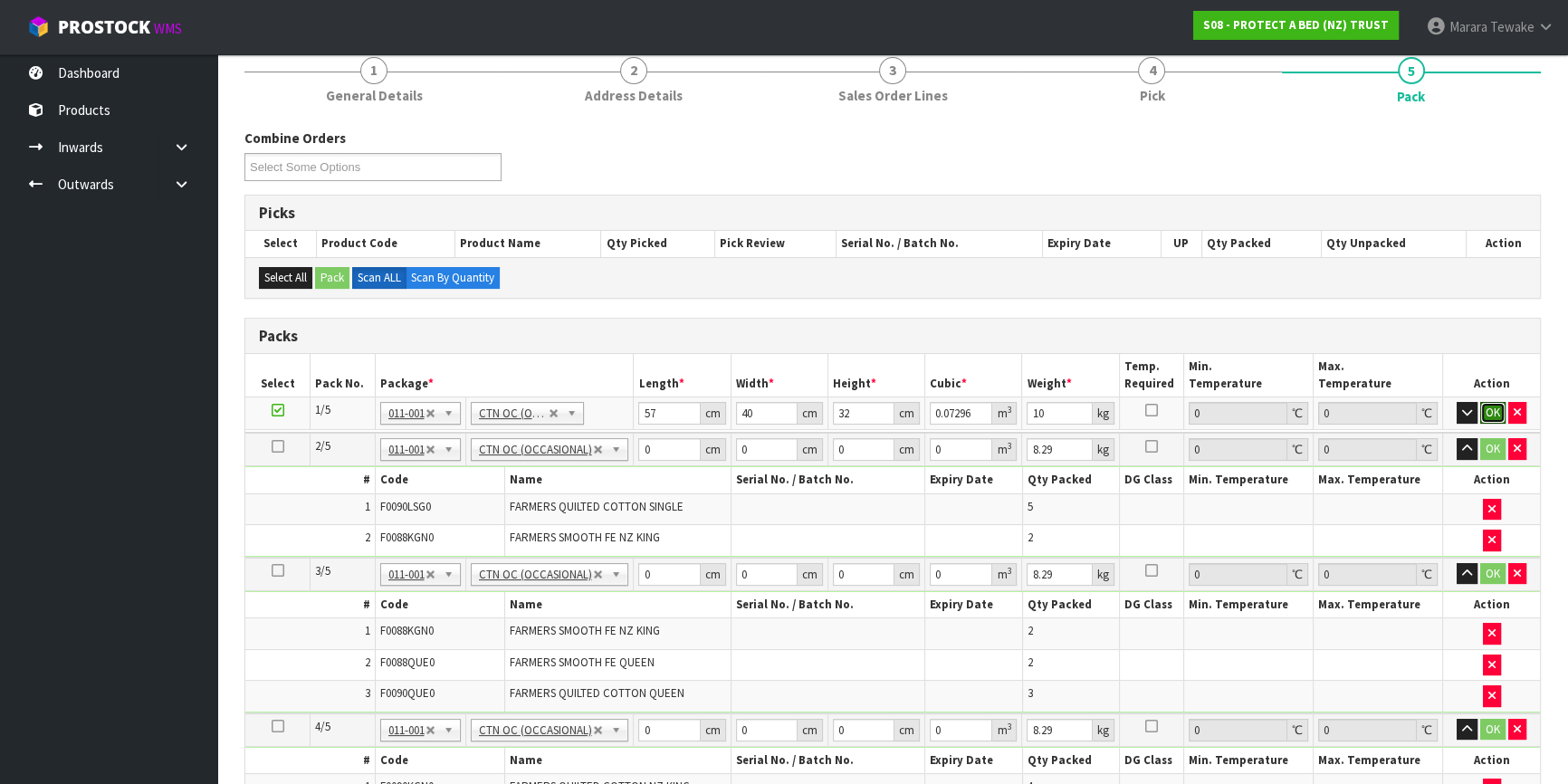 type 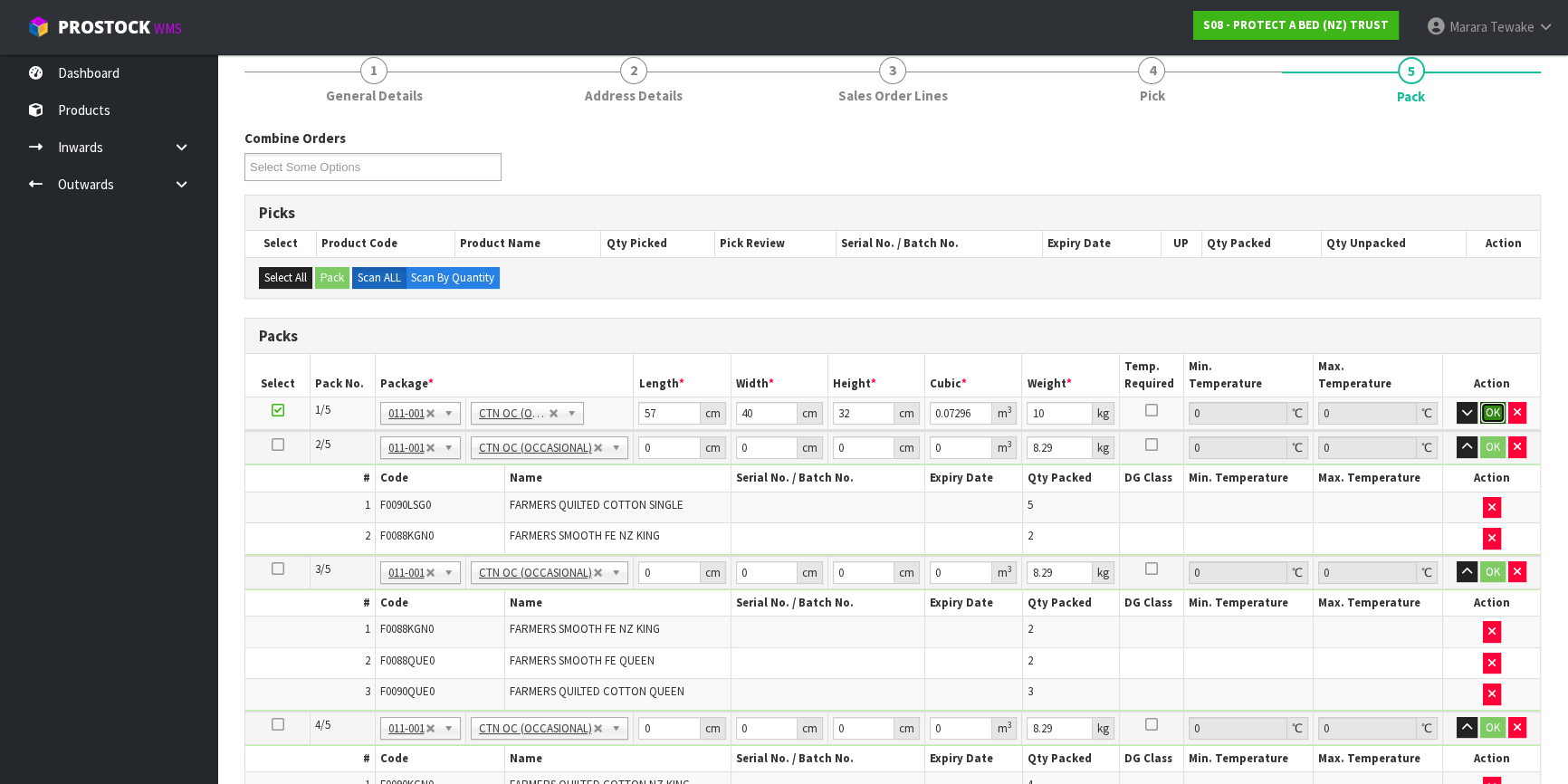 click on "OK" at bounding box center (1493, 413) 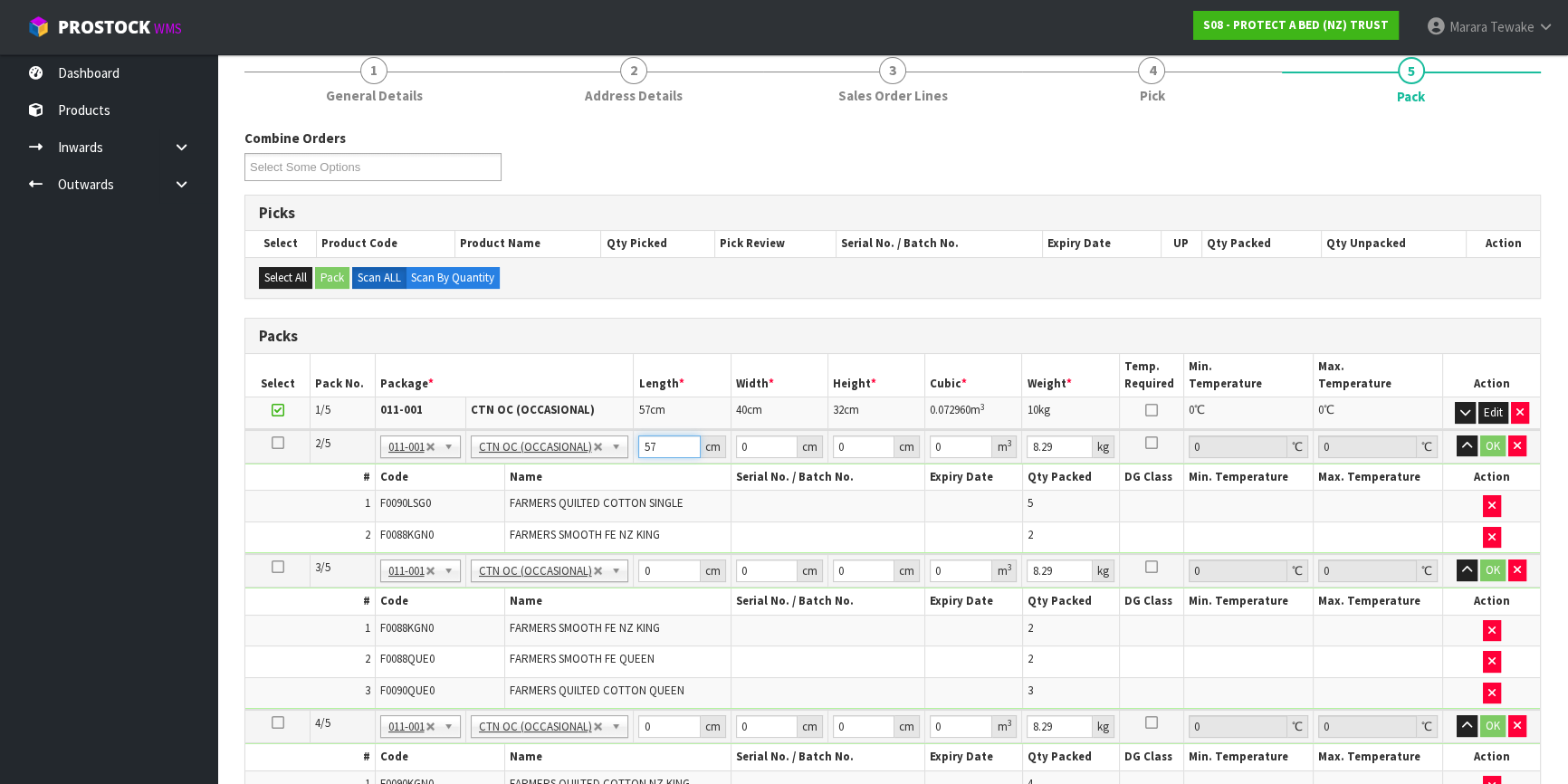 type on "57" 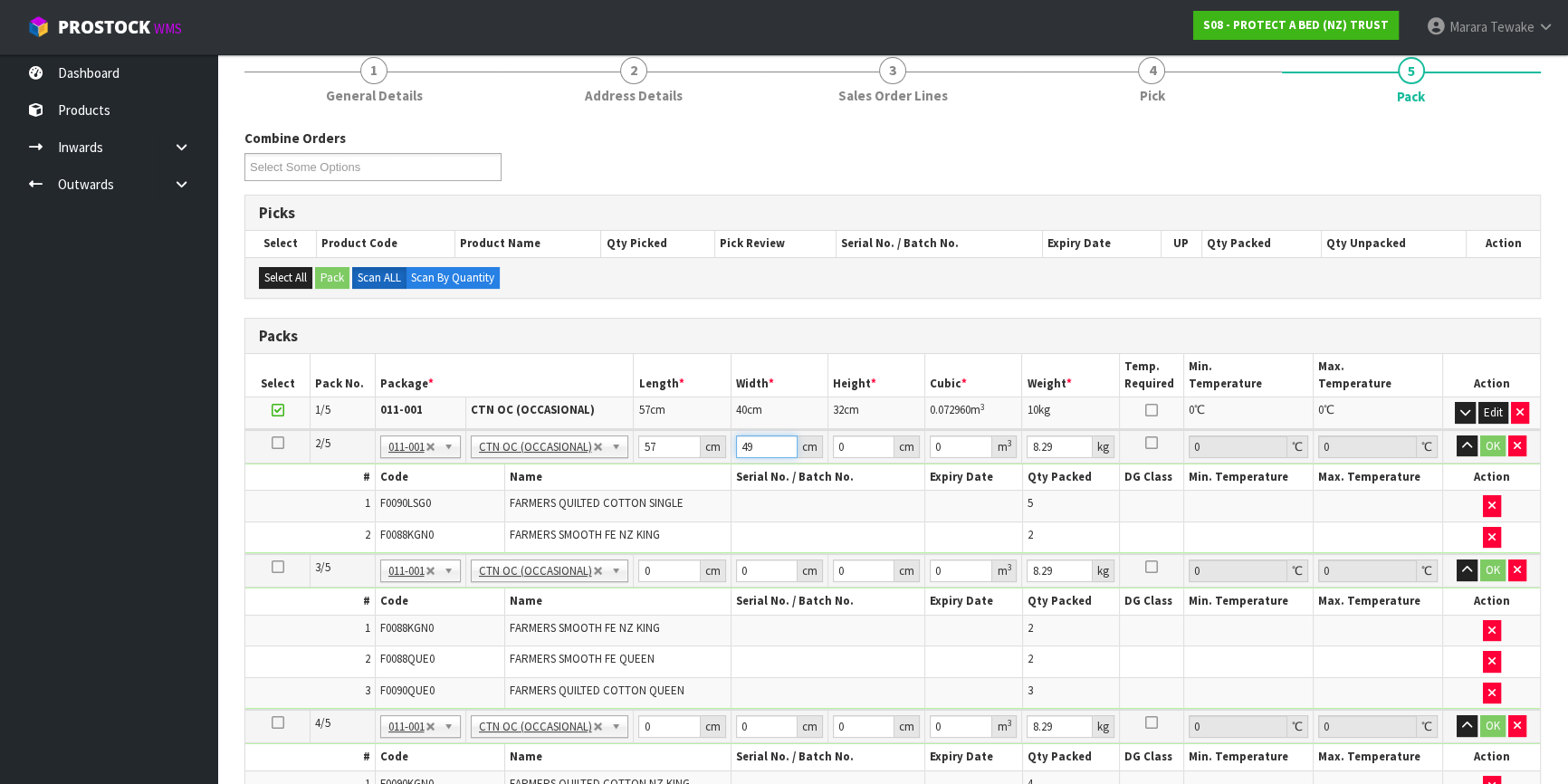 type on "49" 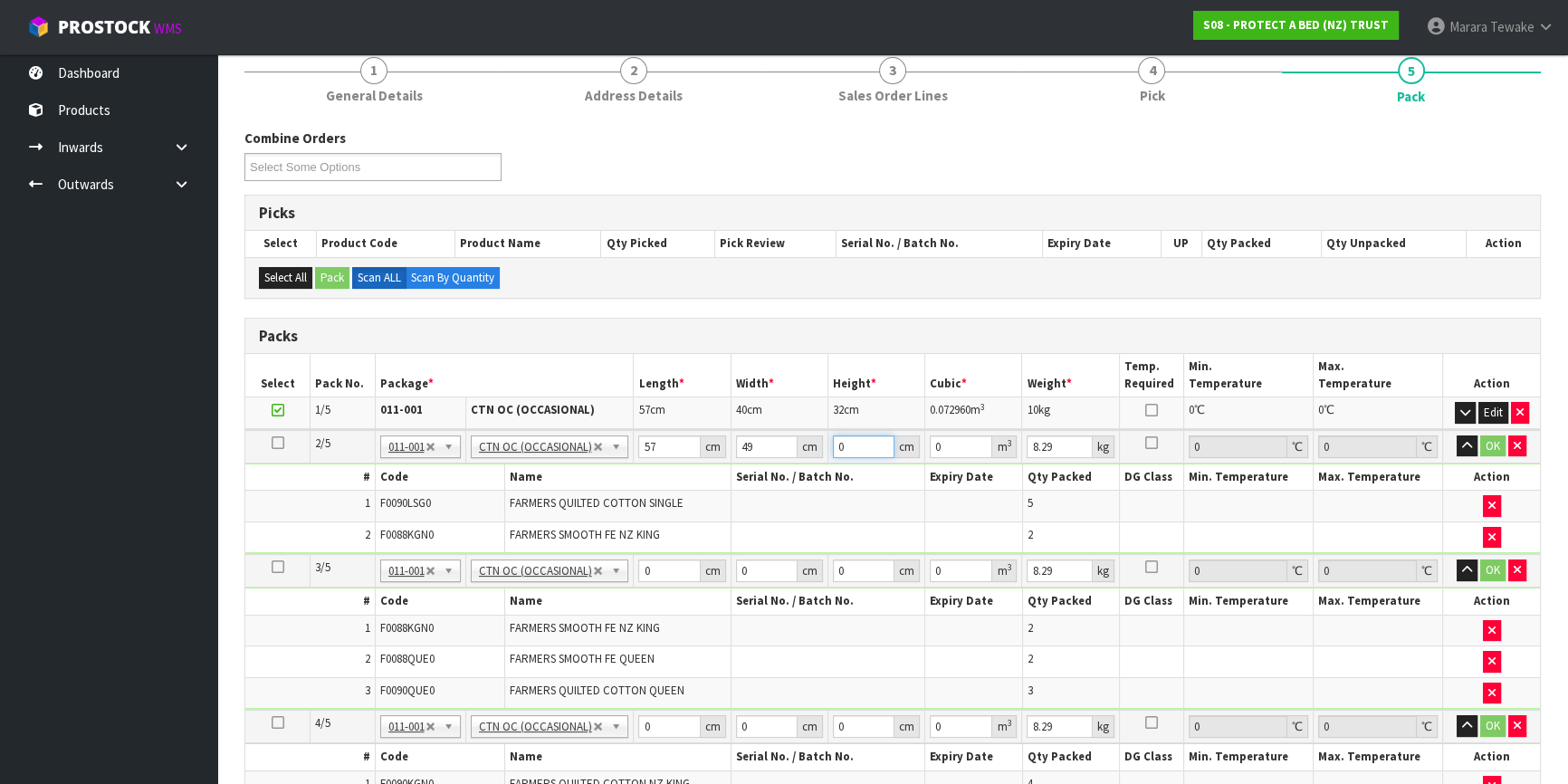 type on "3" 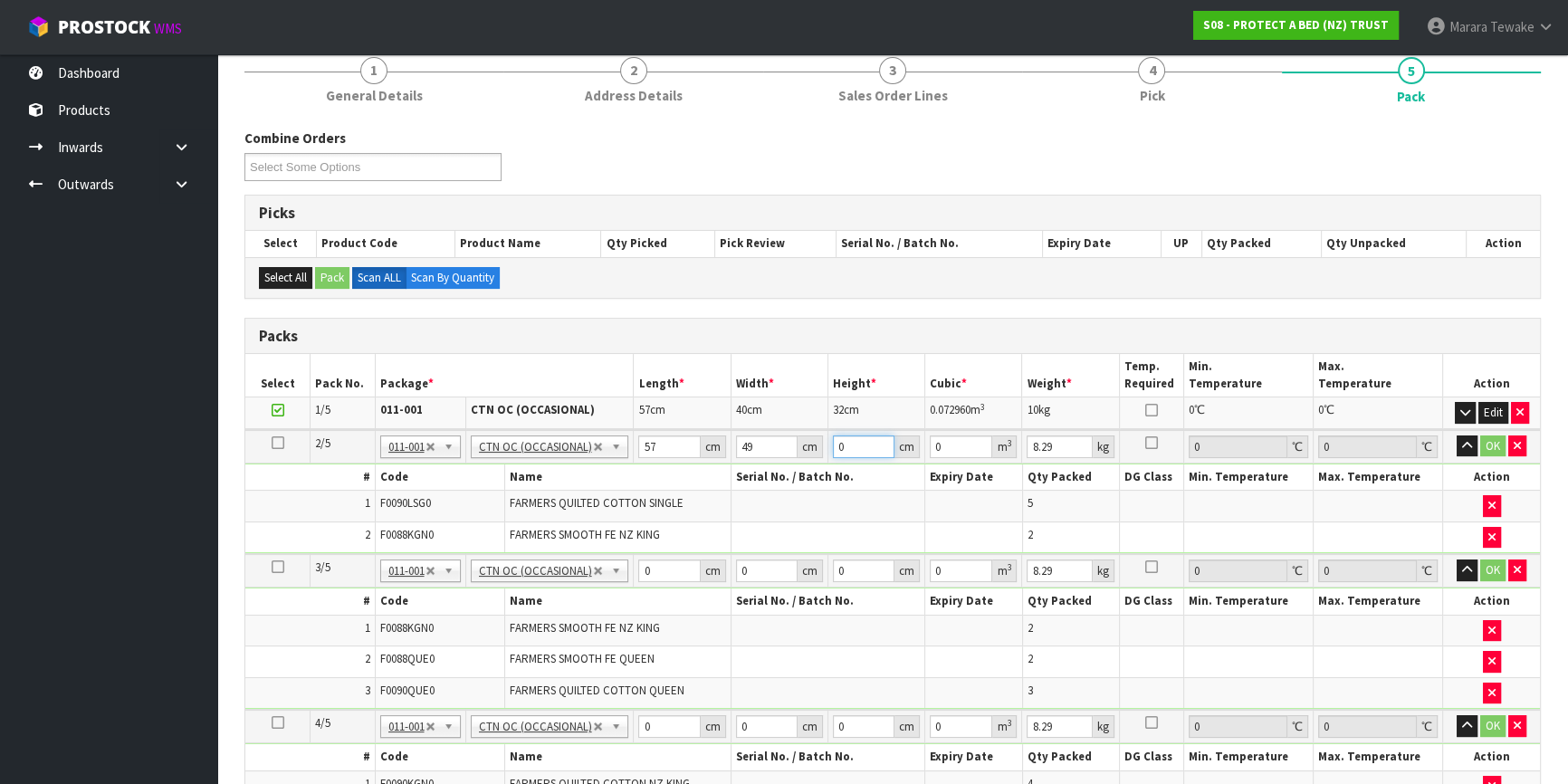 type on "0.008379" 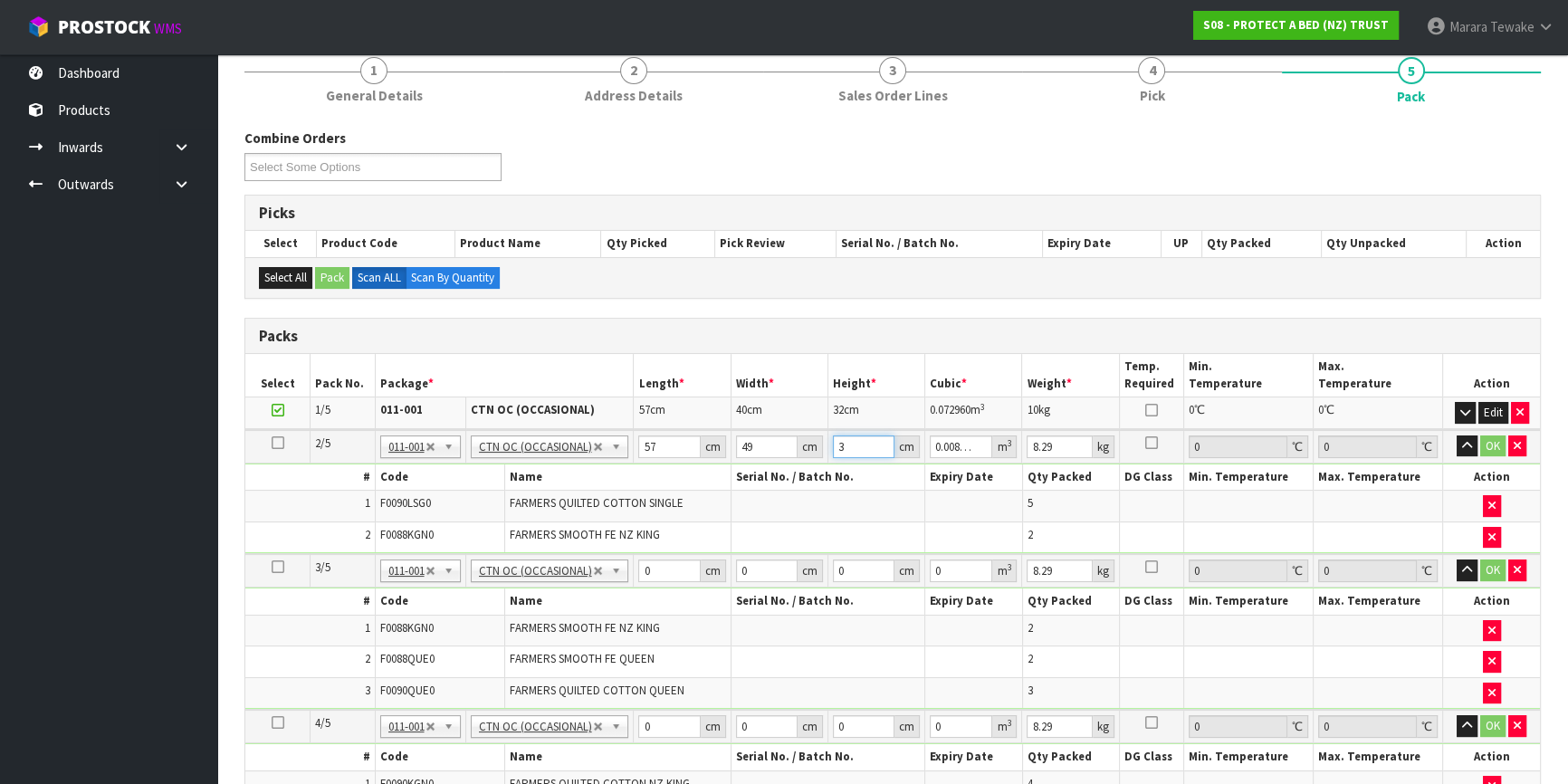 type on "32" 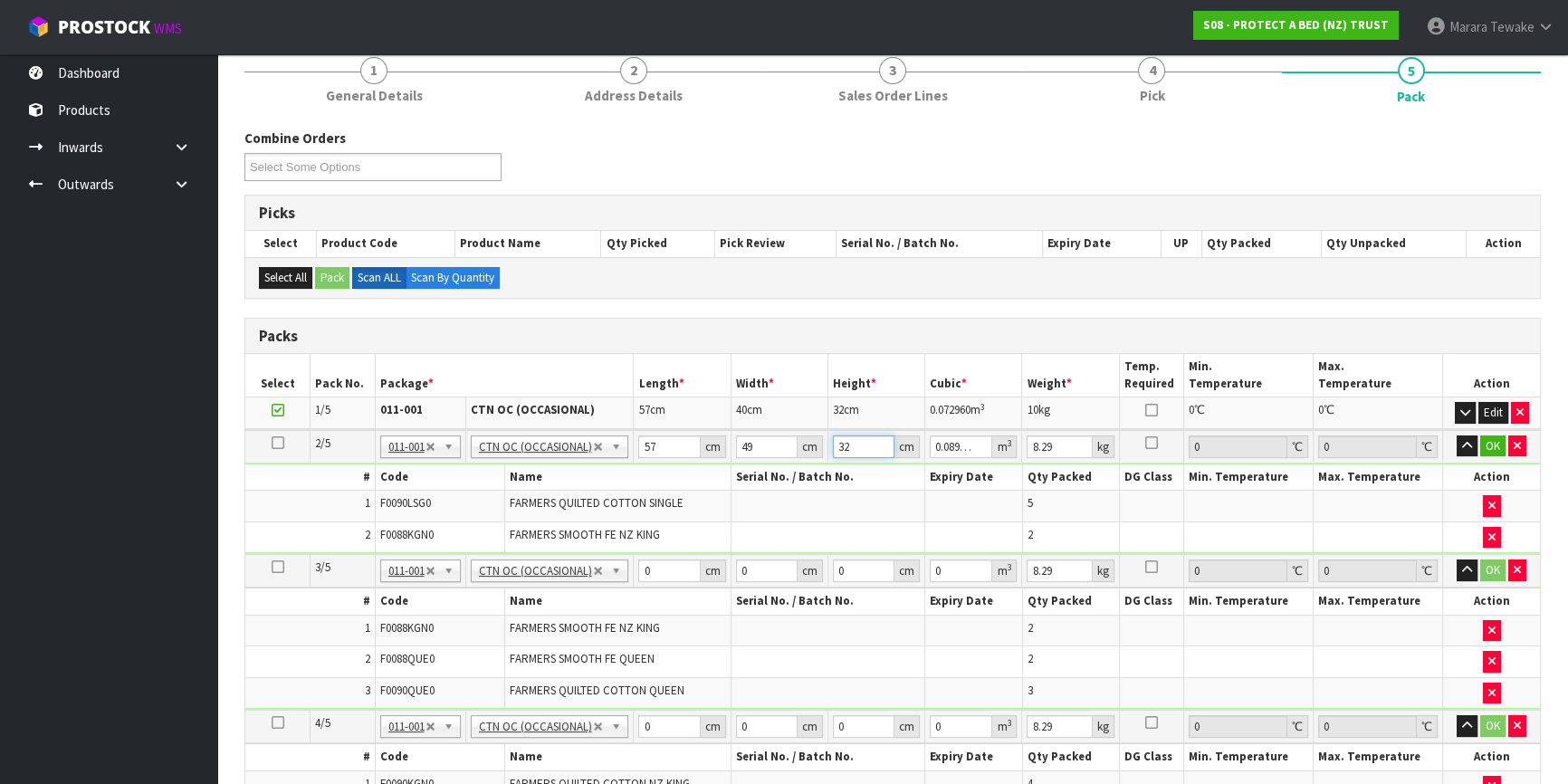 type on "32" 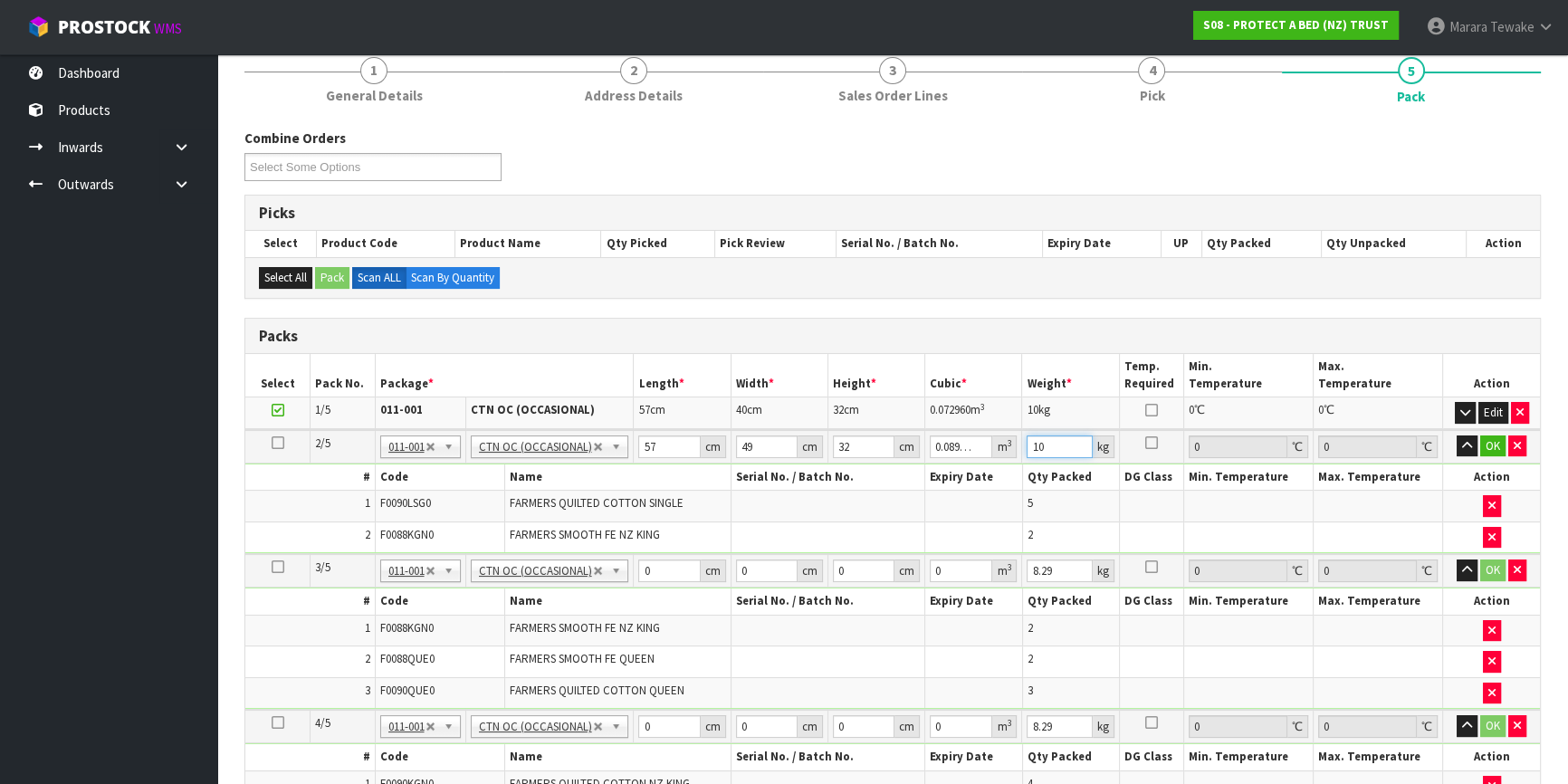 type on "10" 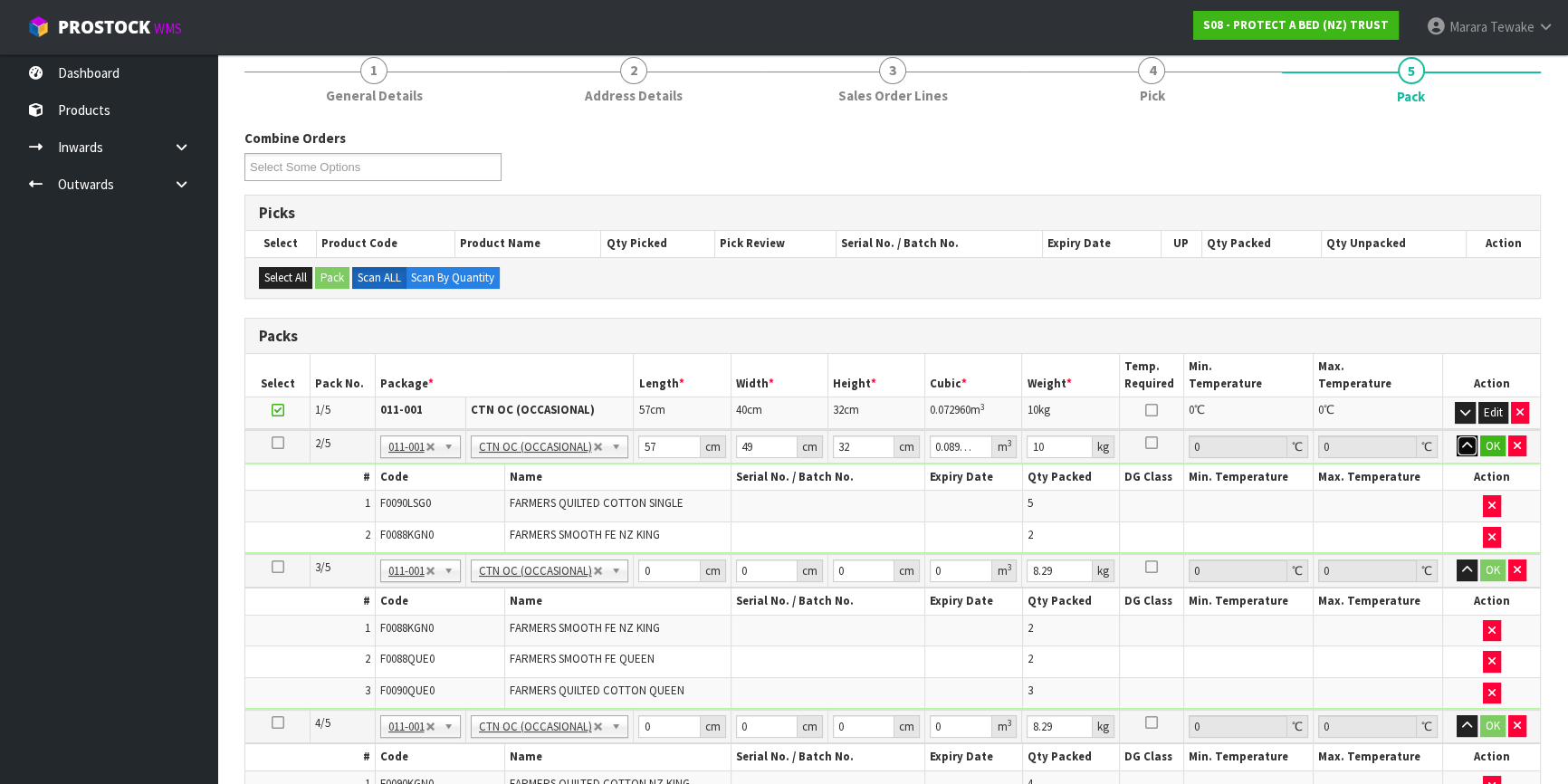 type 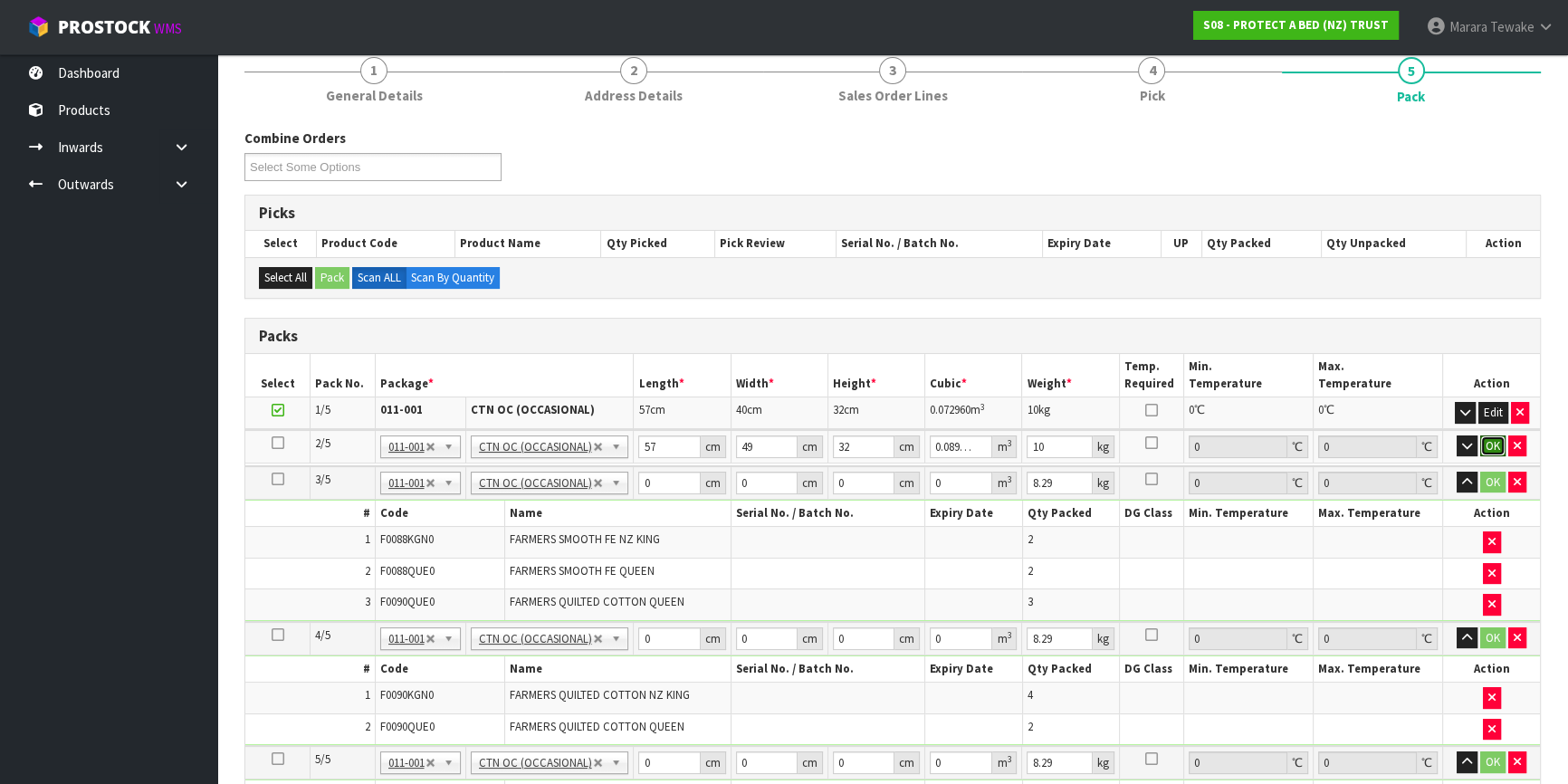 type 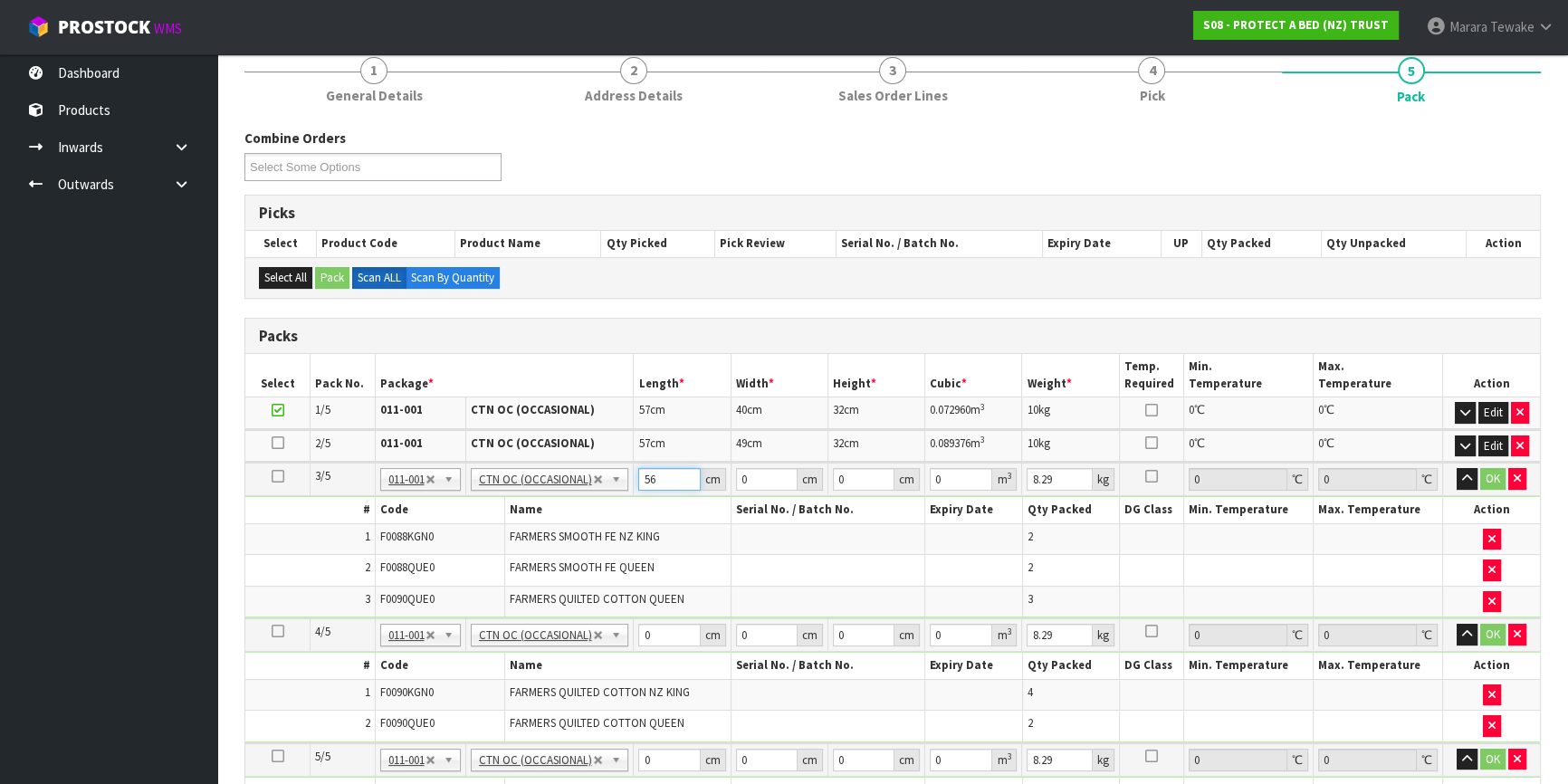 type on "56" 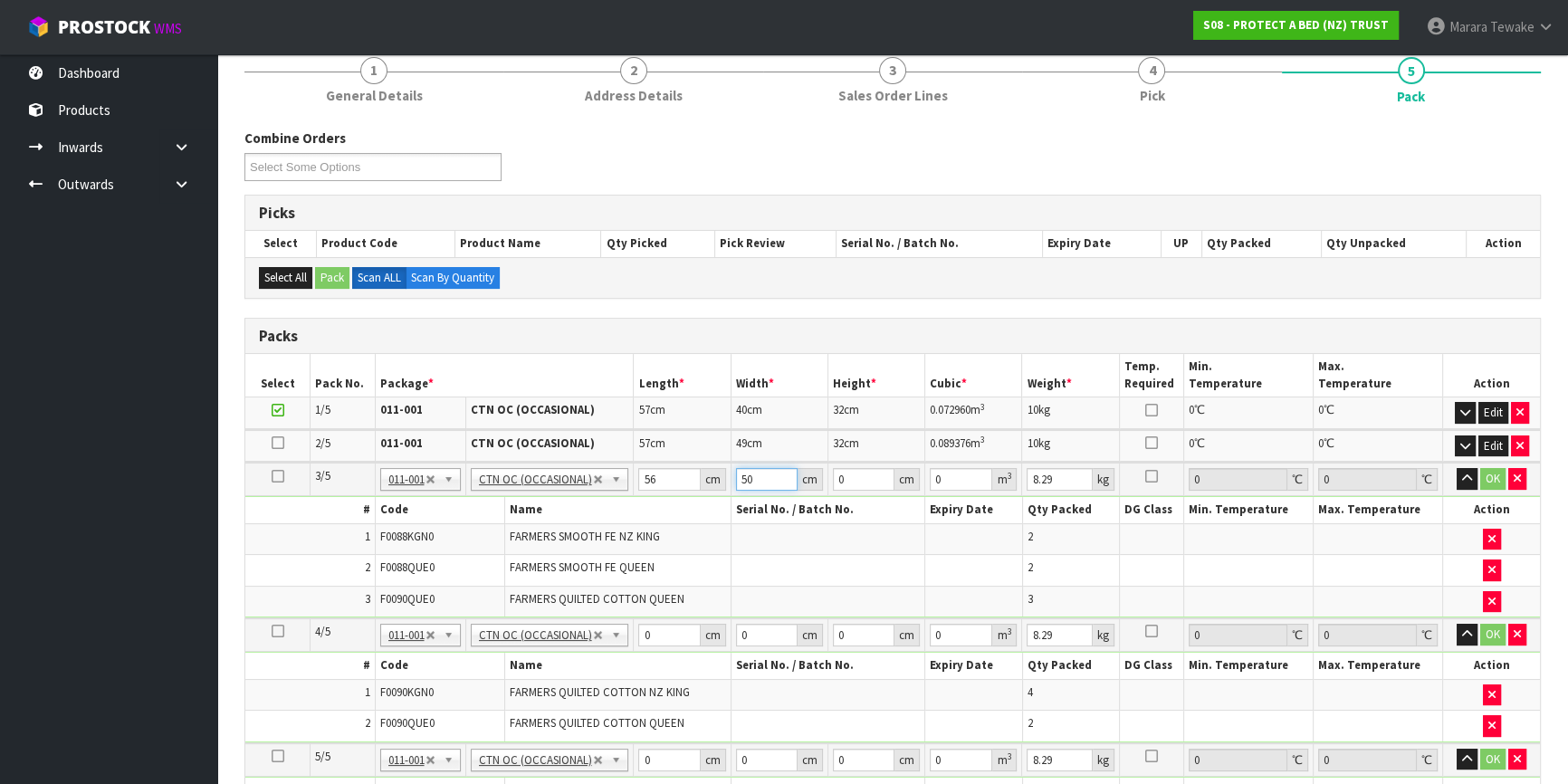type on "50" 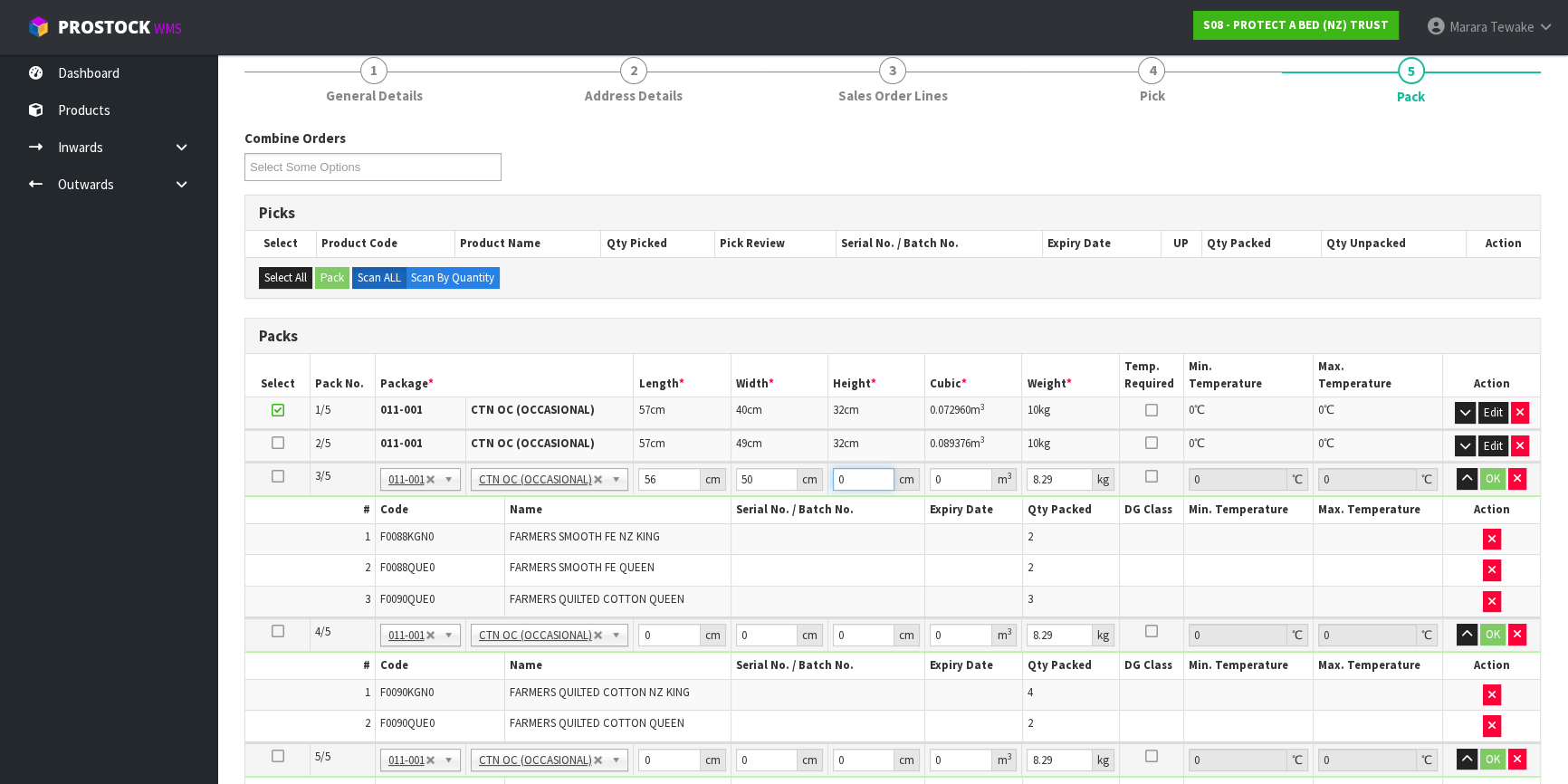 type on "2" 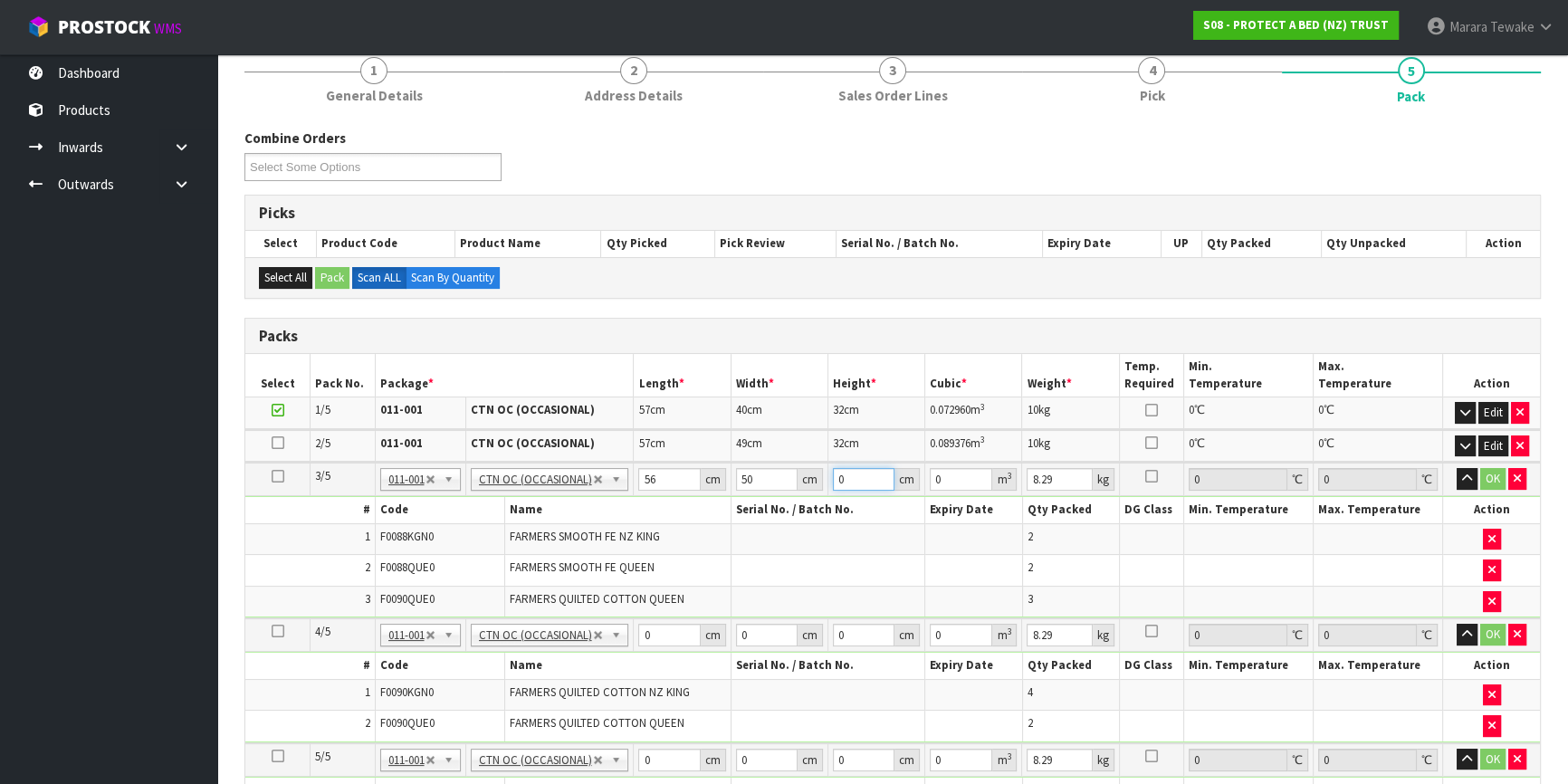 type on "0.0056" 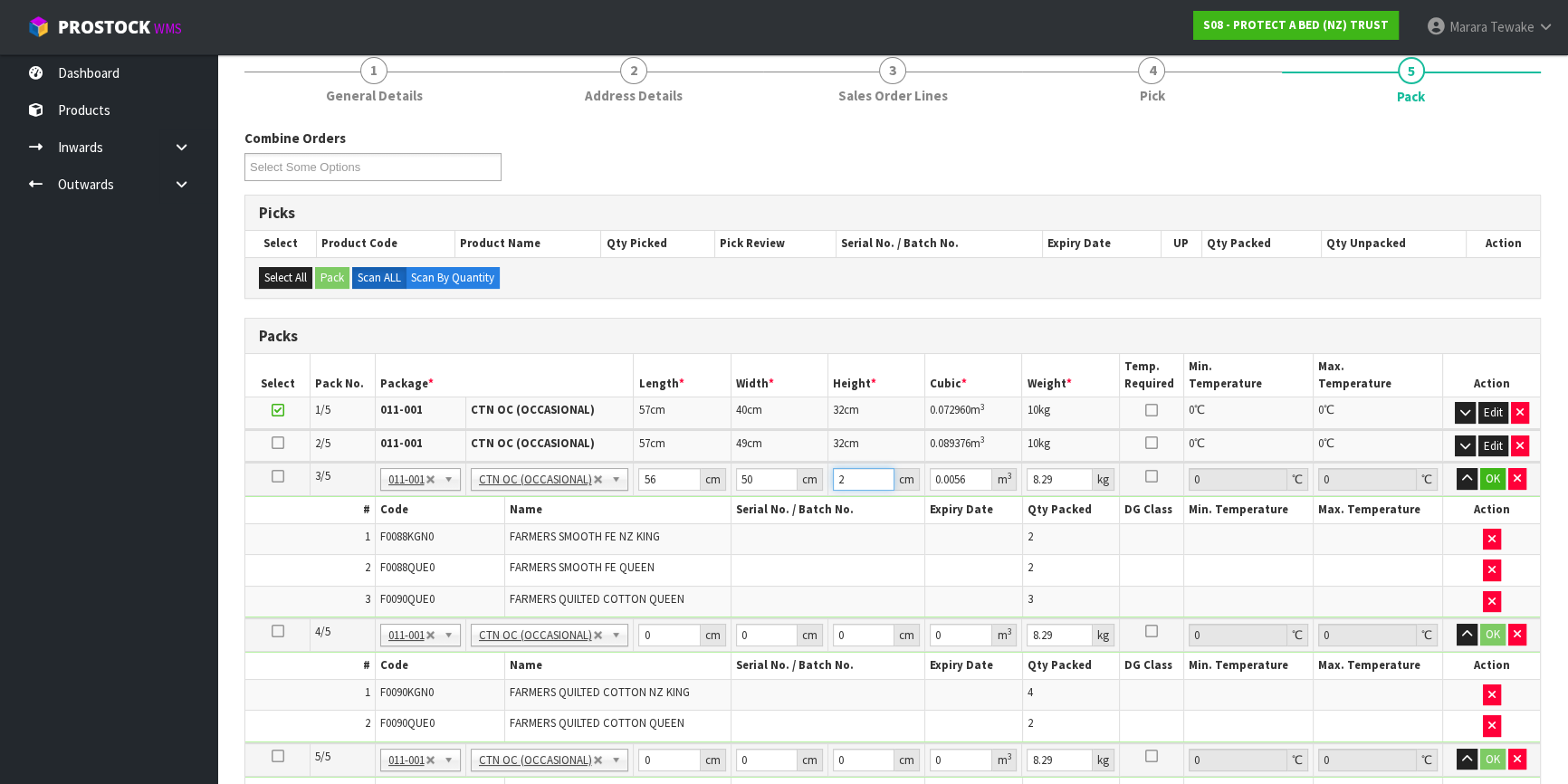 type 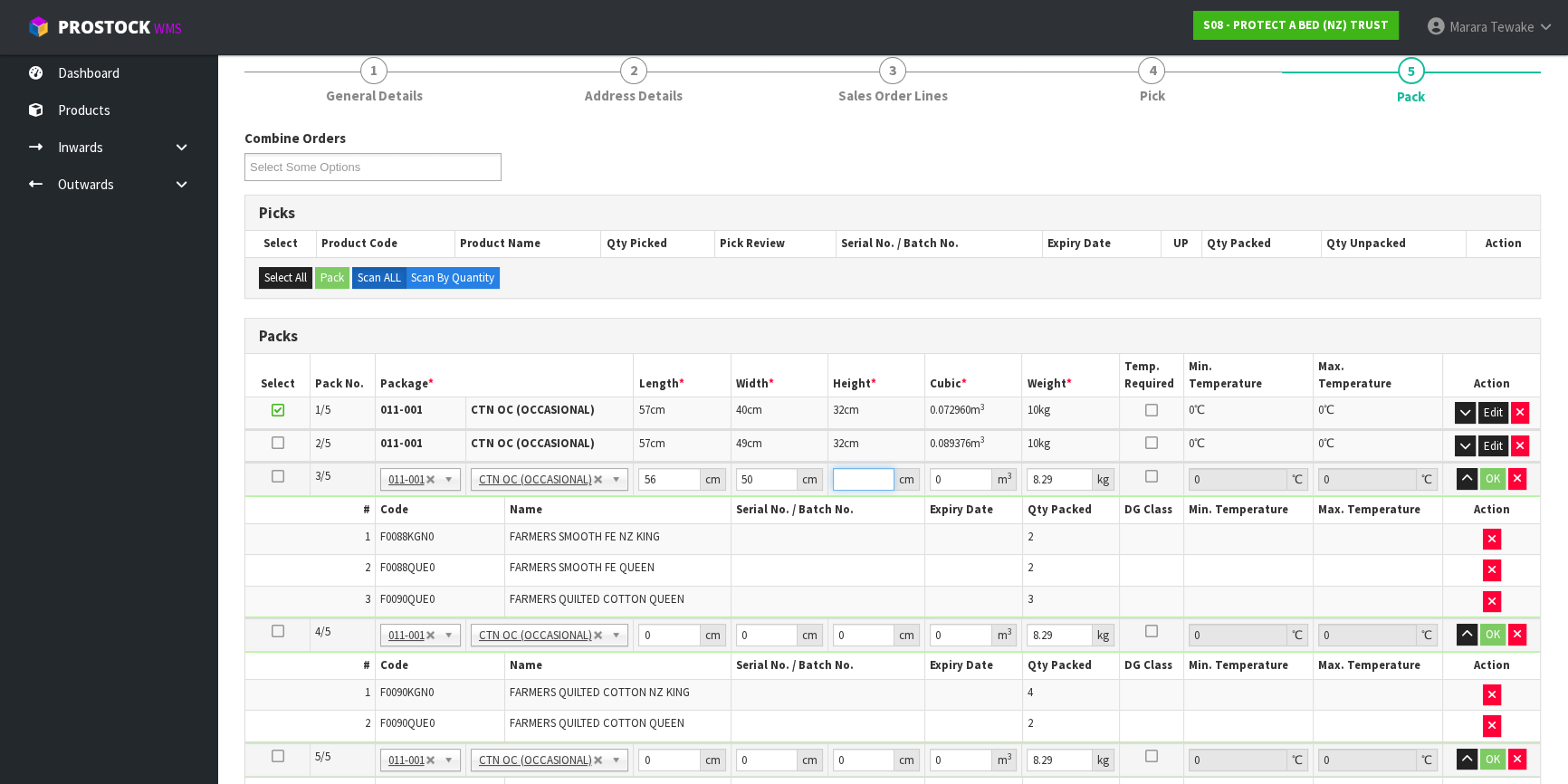 type on "3" 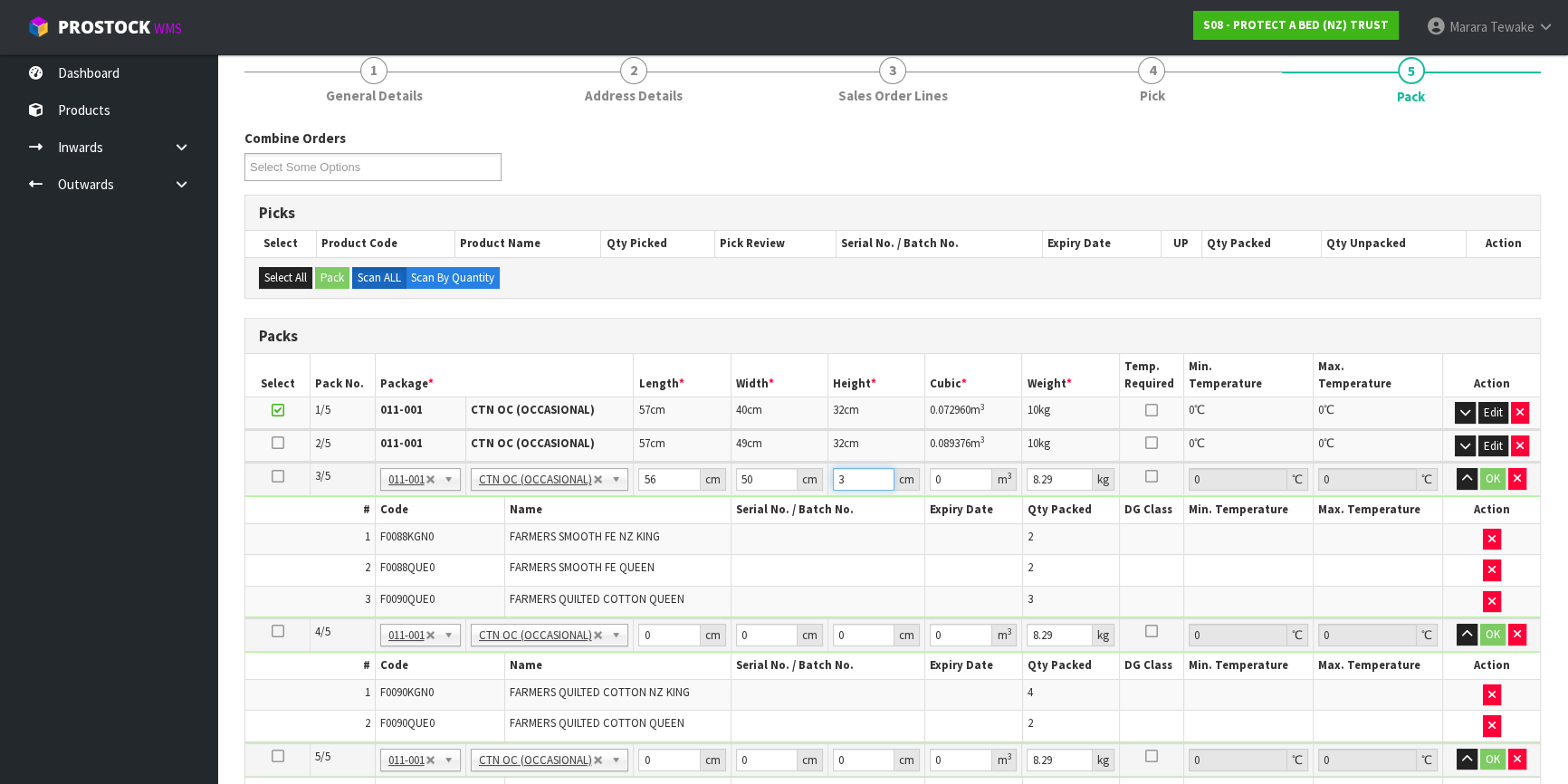 type on "0.0084" 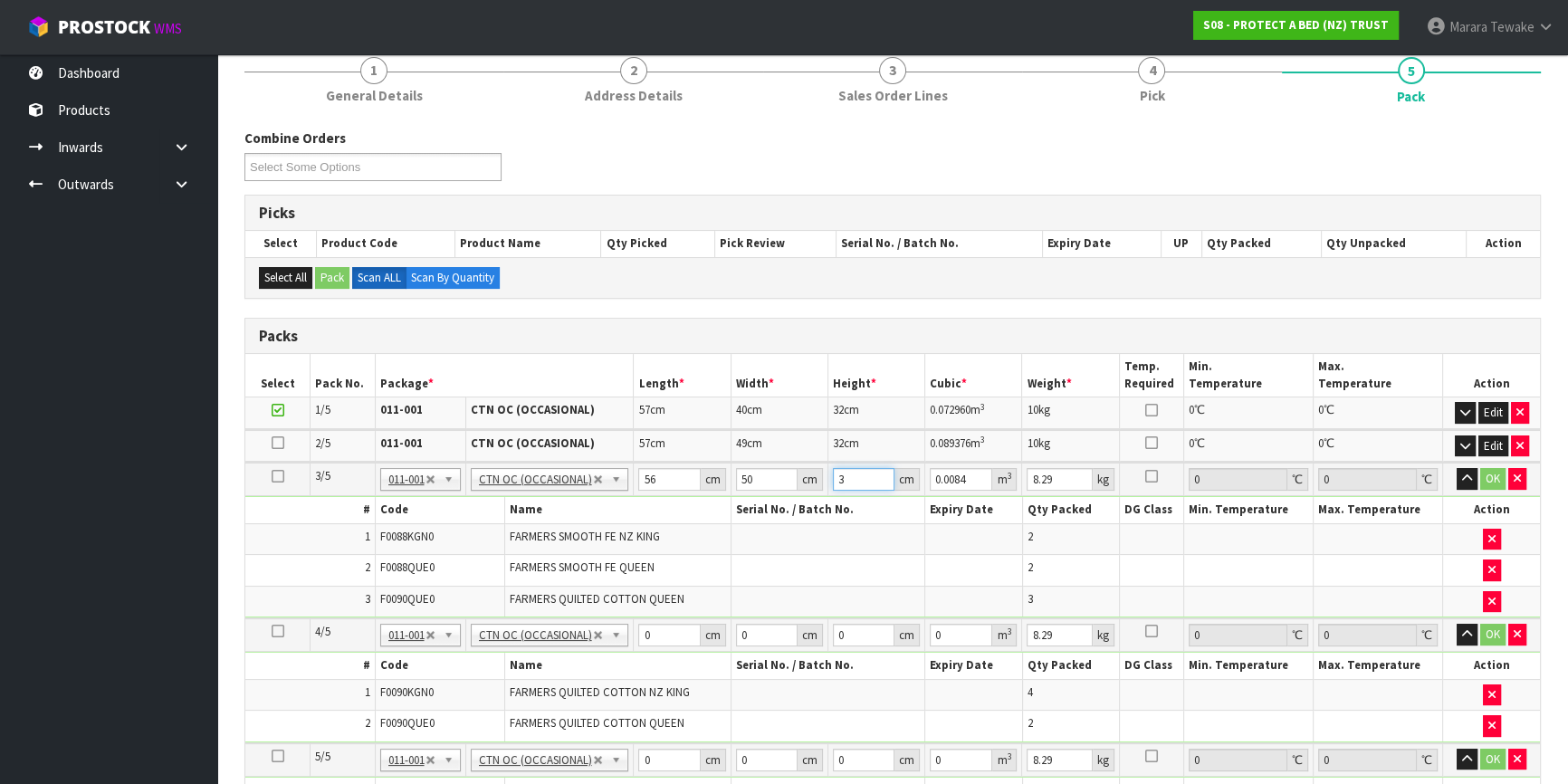 type on "32" 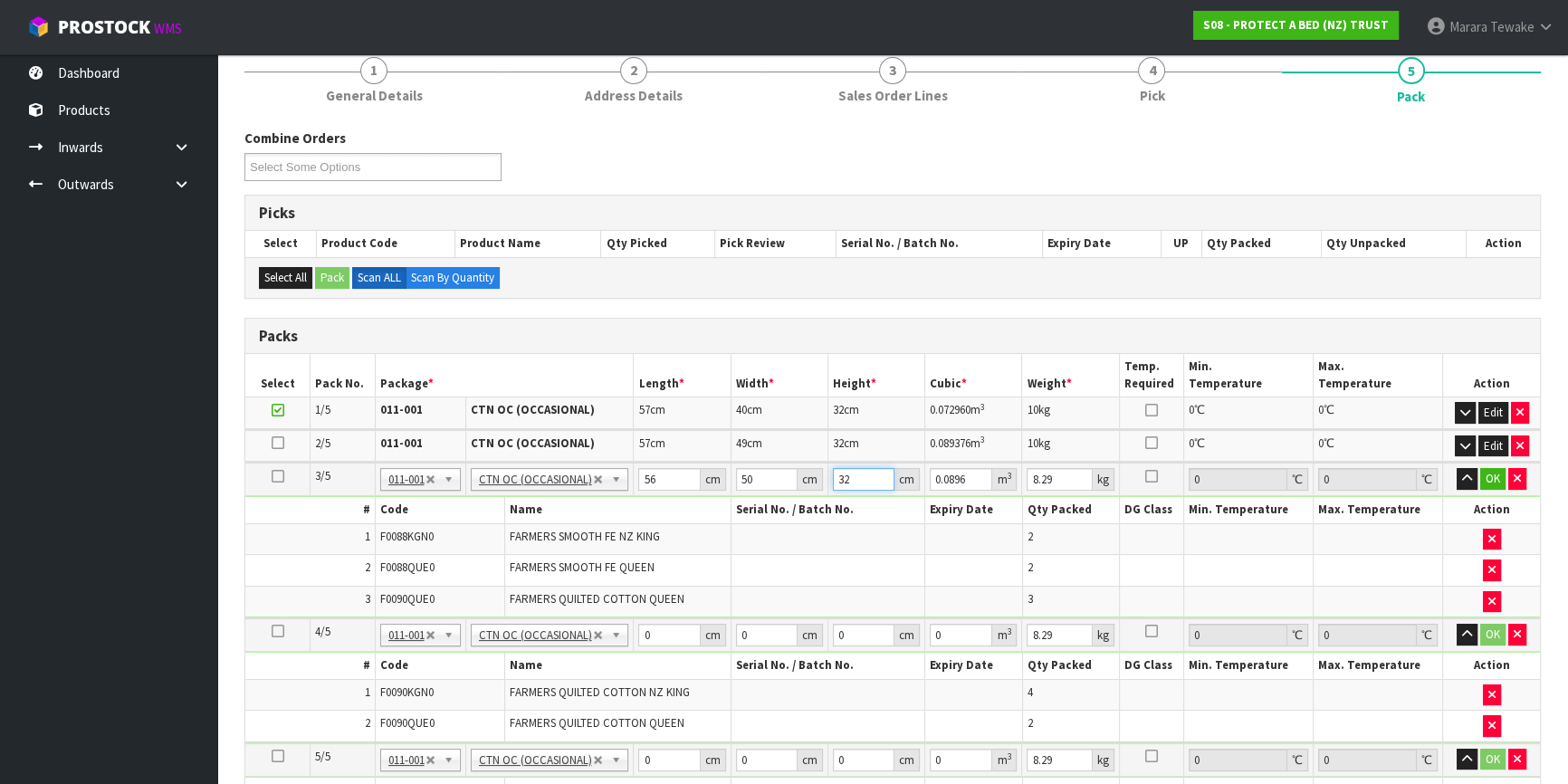 type on "32" 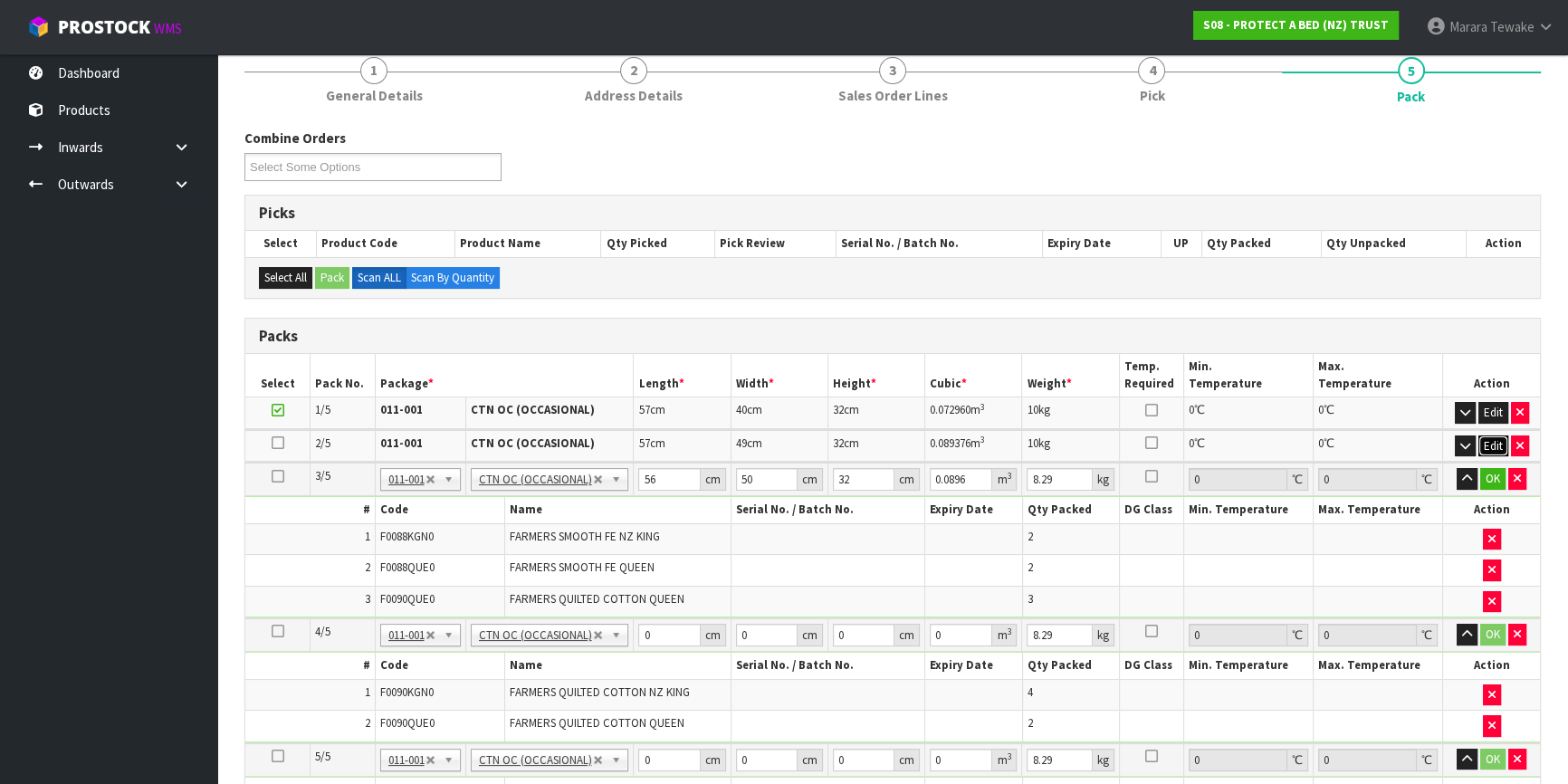 click on "Edit" at bounding box center [1493, 446] 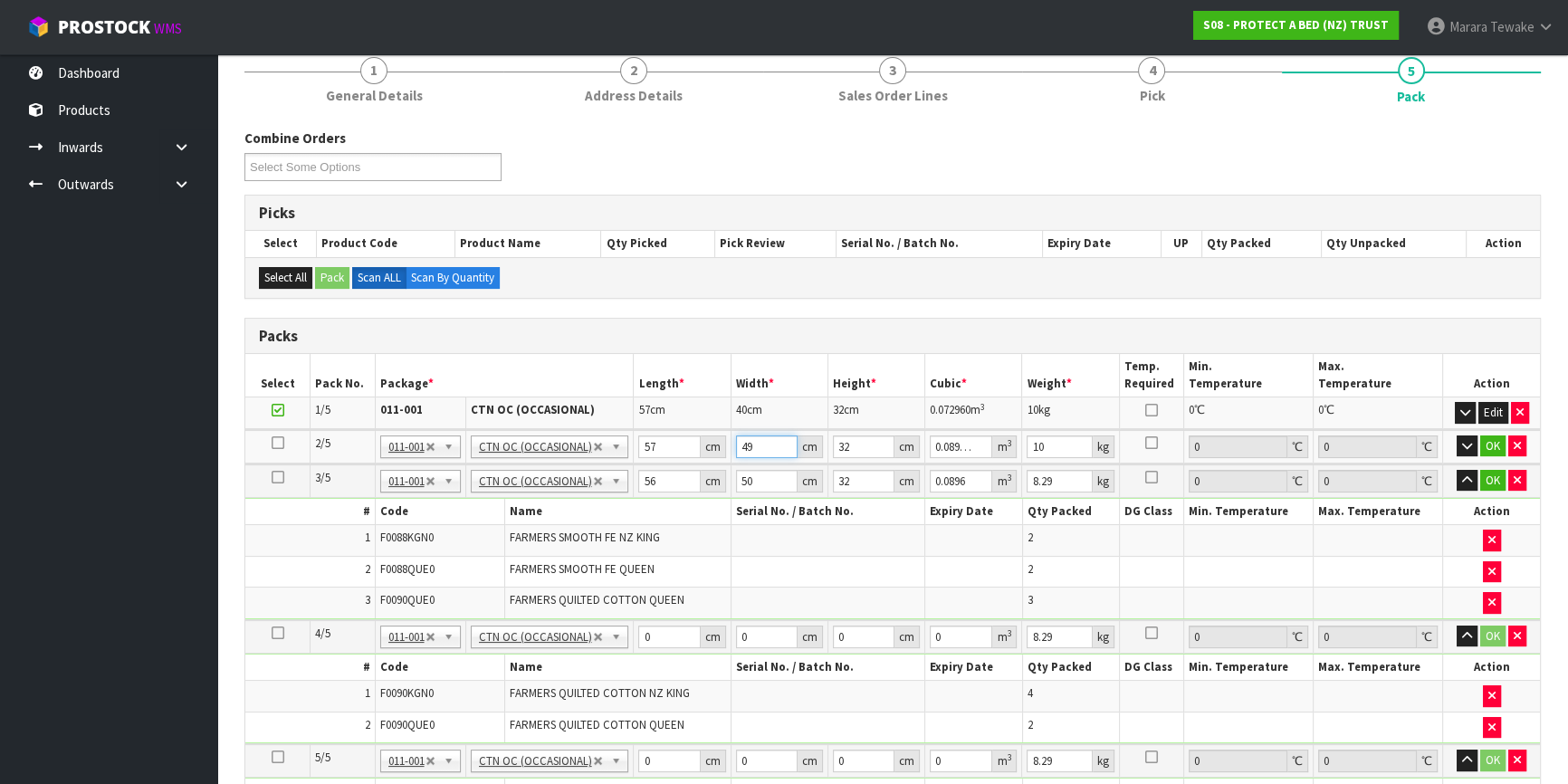 click on "49" at bounding box center (767, 446) 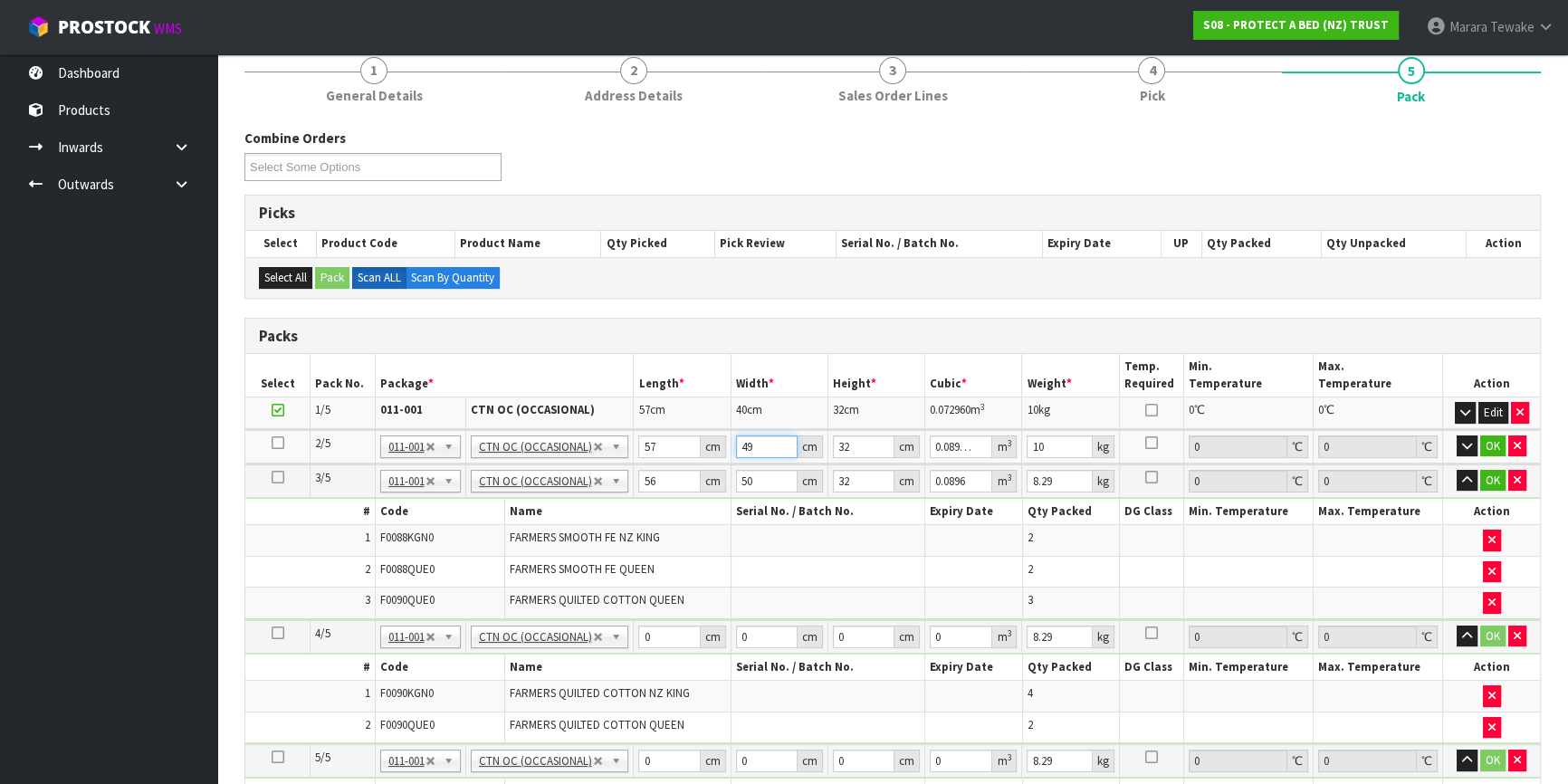 type on "4" 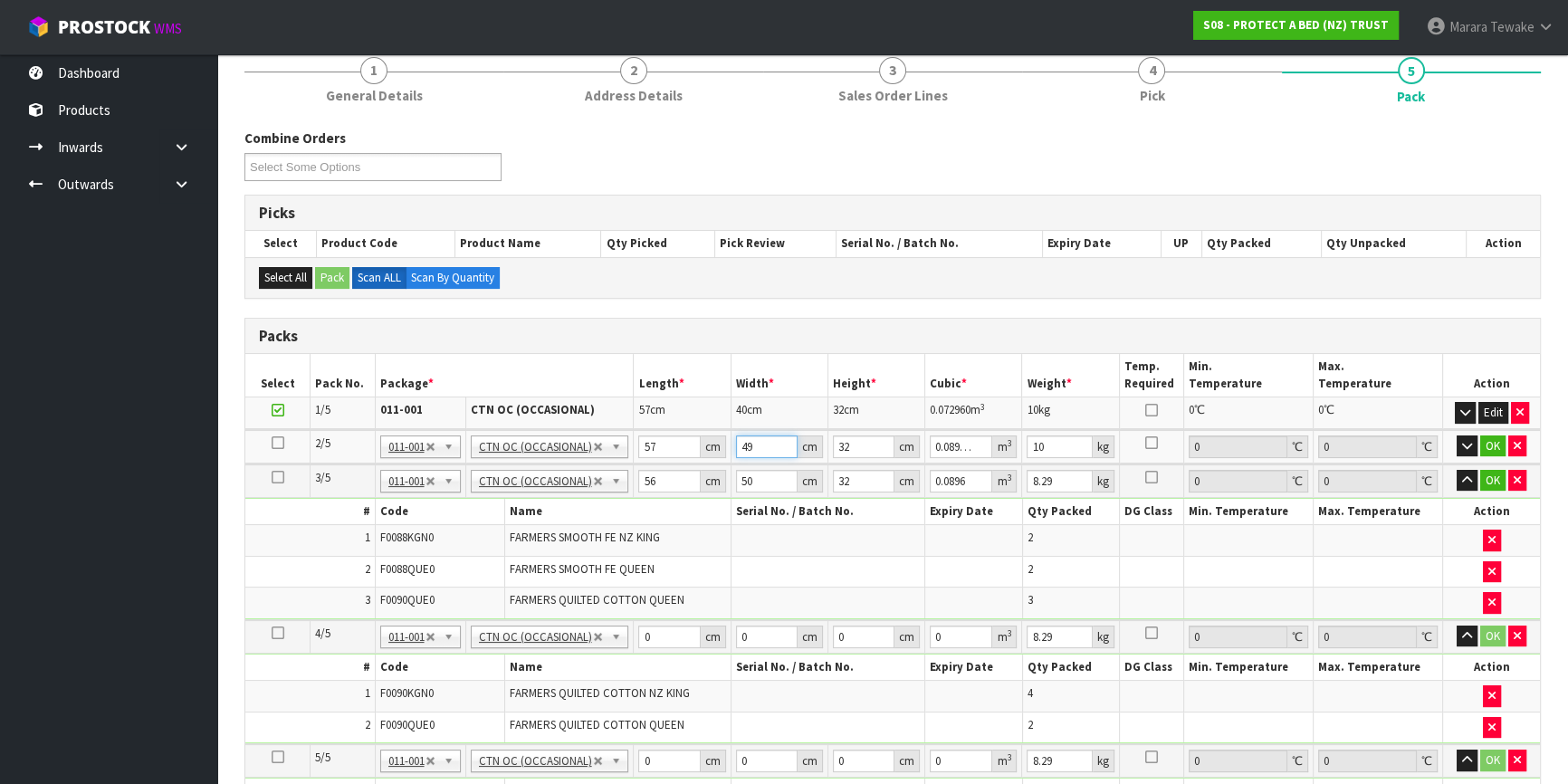 type on "0.007296" 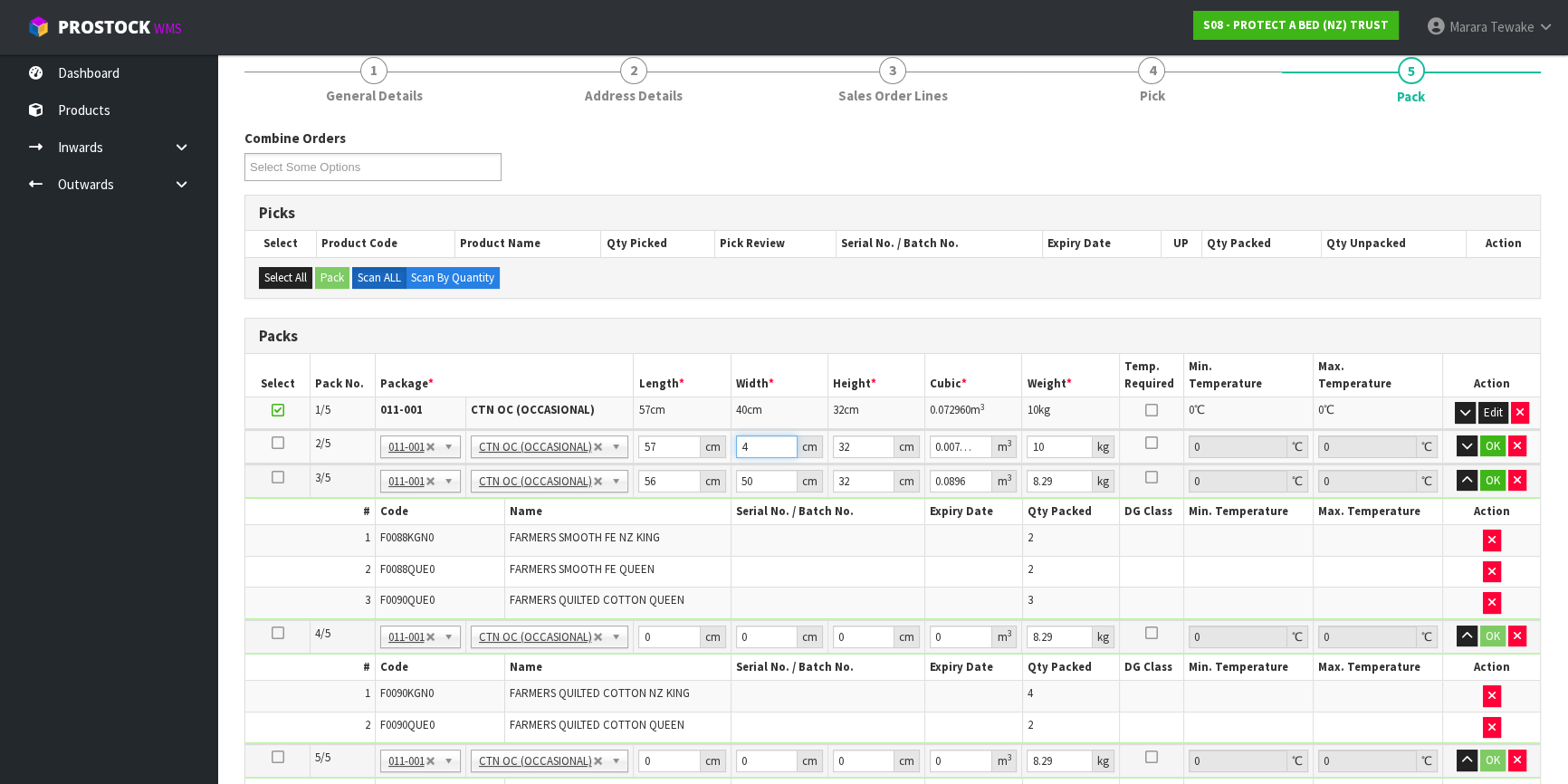 type on "47" 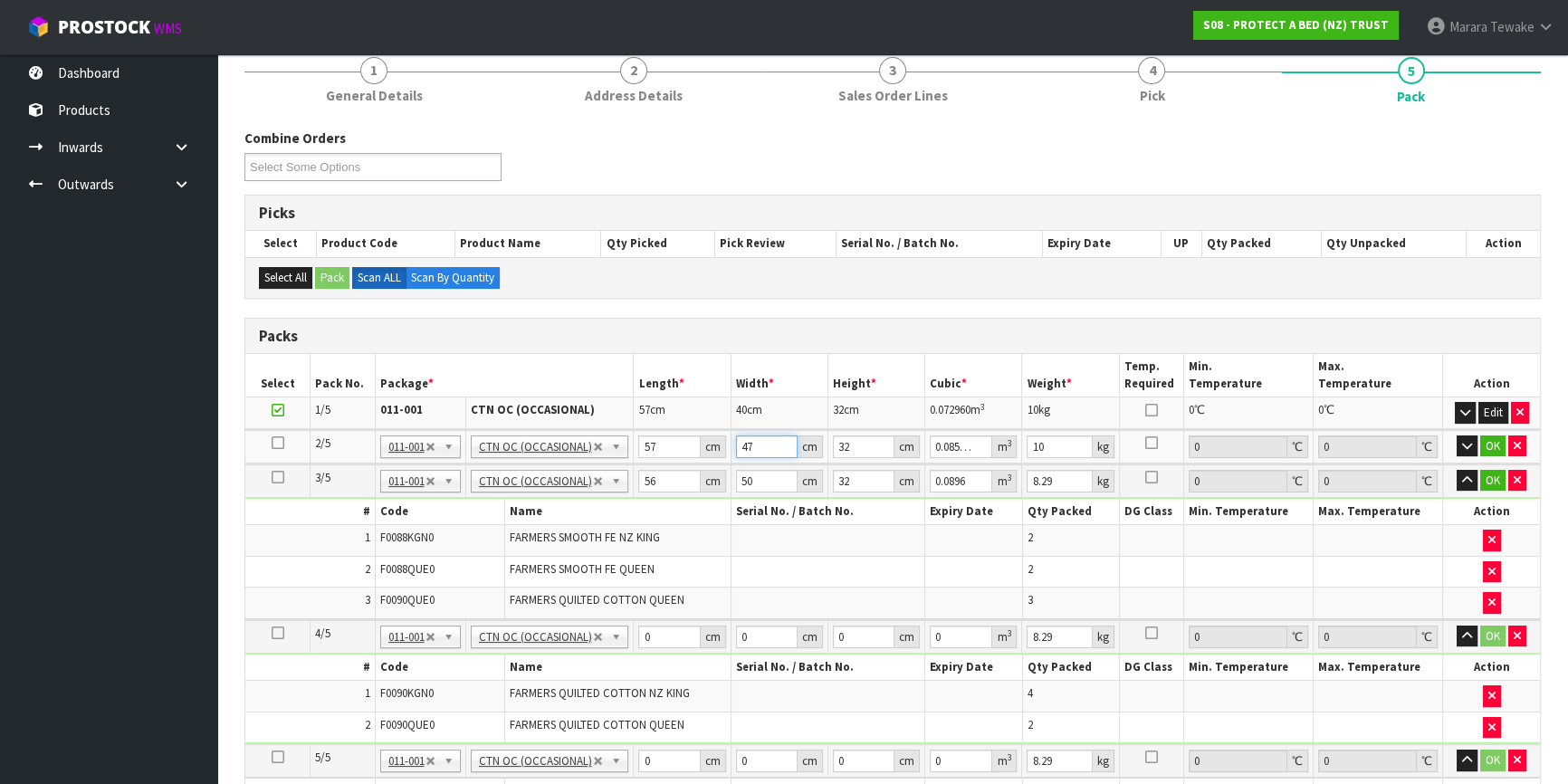 type on "47" 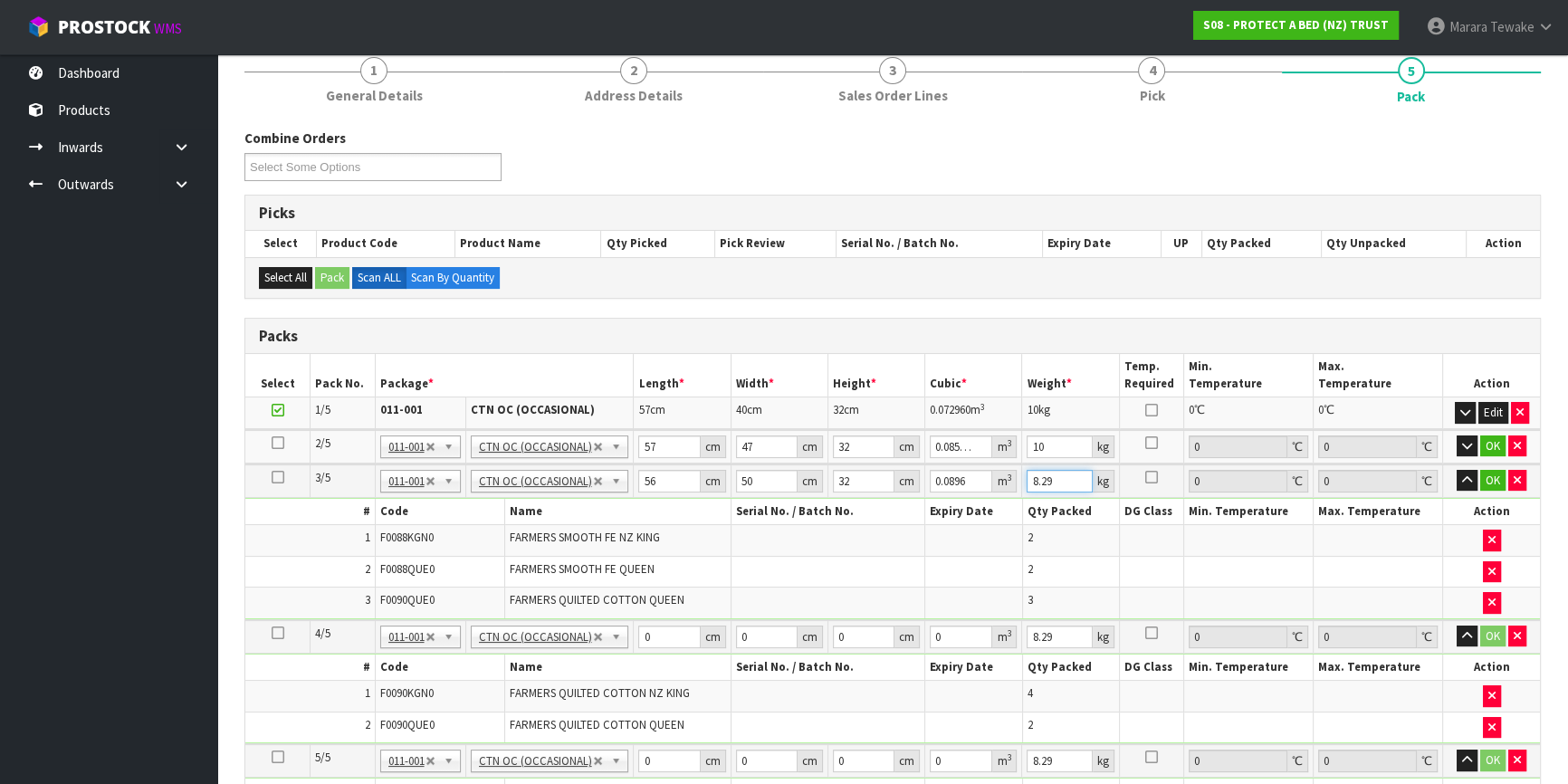 drag, startPoint x: 1057, startPoint y: 483, endPoint x: 1029, endPoint y: 479, distance: 28.284271 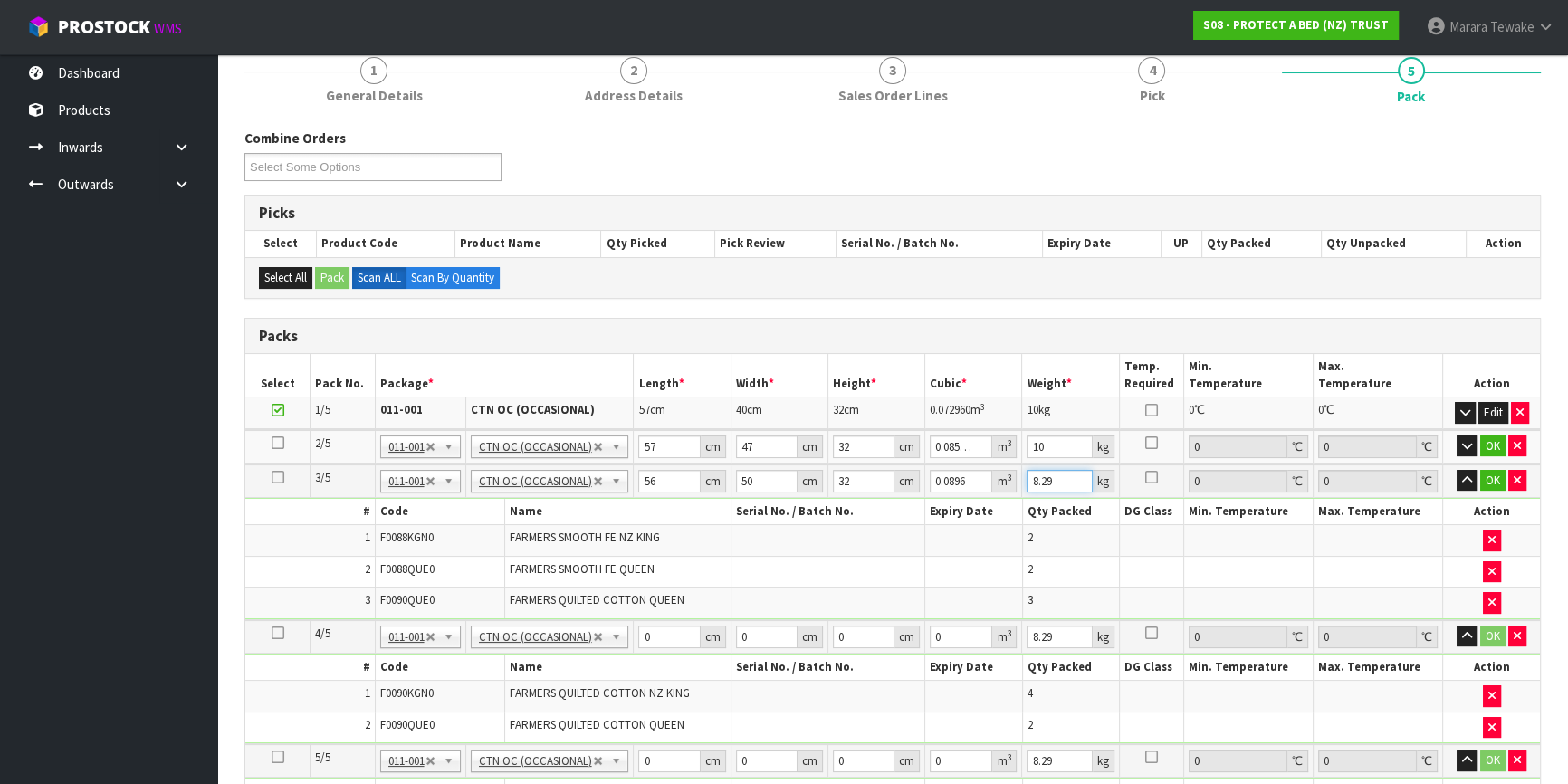 click on "8.29" at bounding box center (1059, 481) 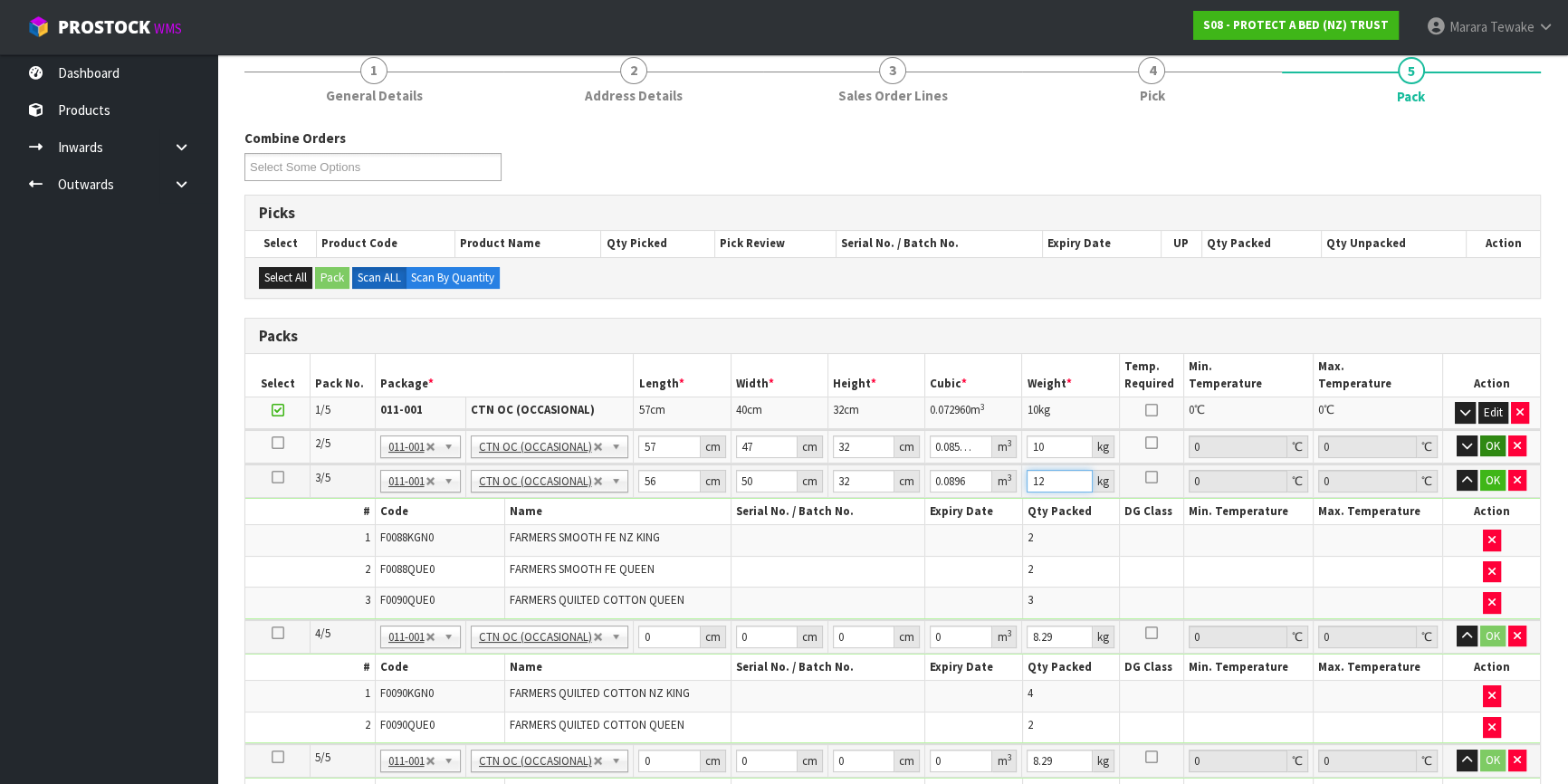 type on "12" 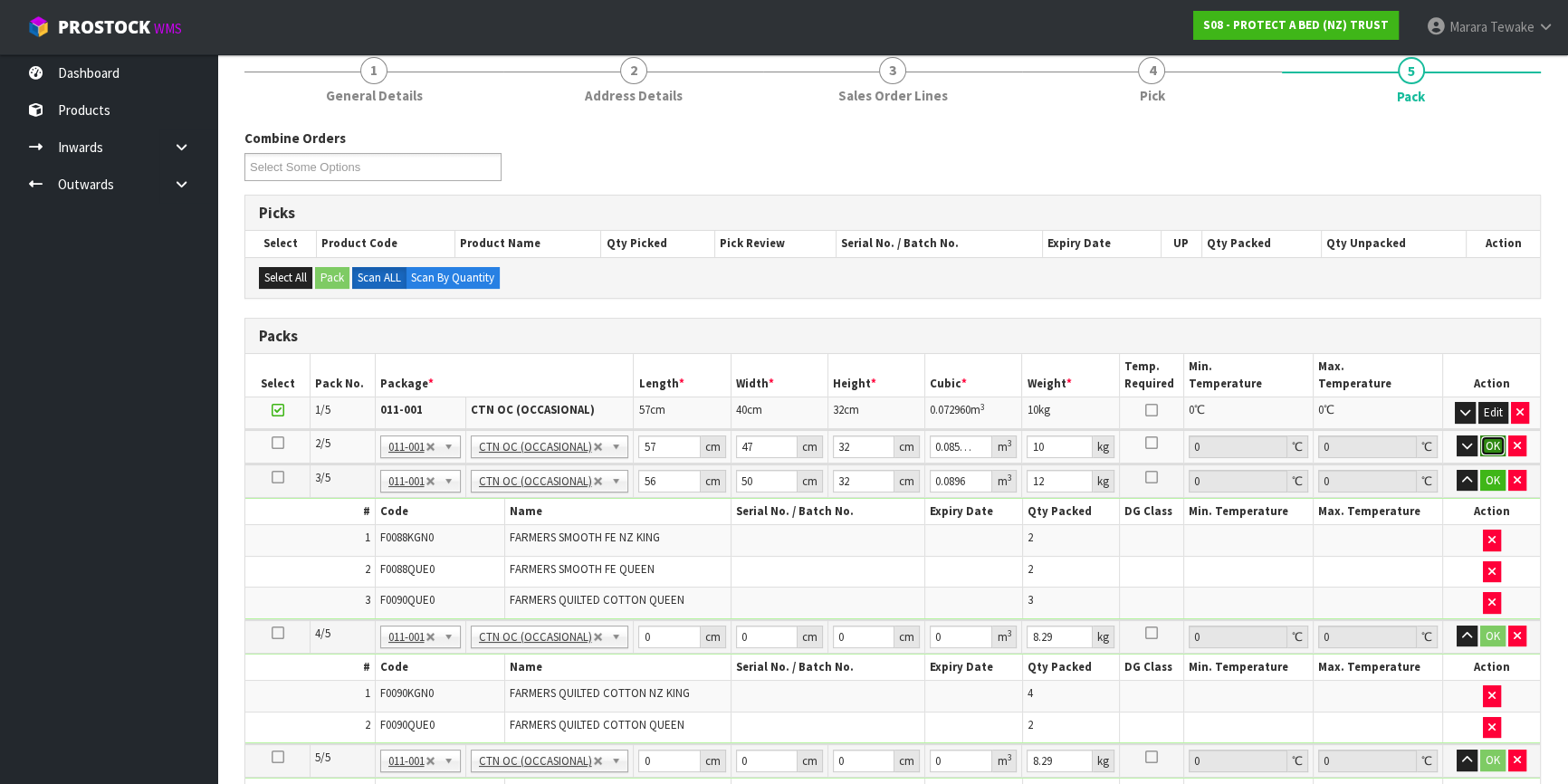 click on "OK" at bounding box center (1493, 446) 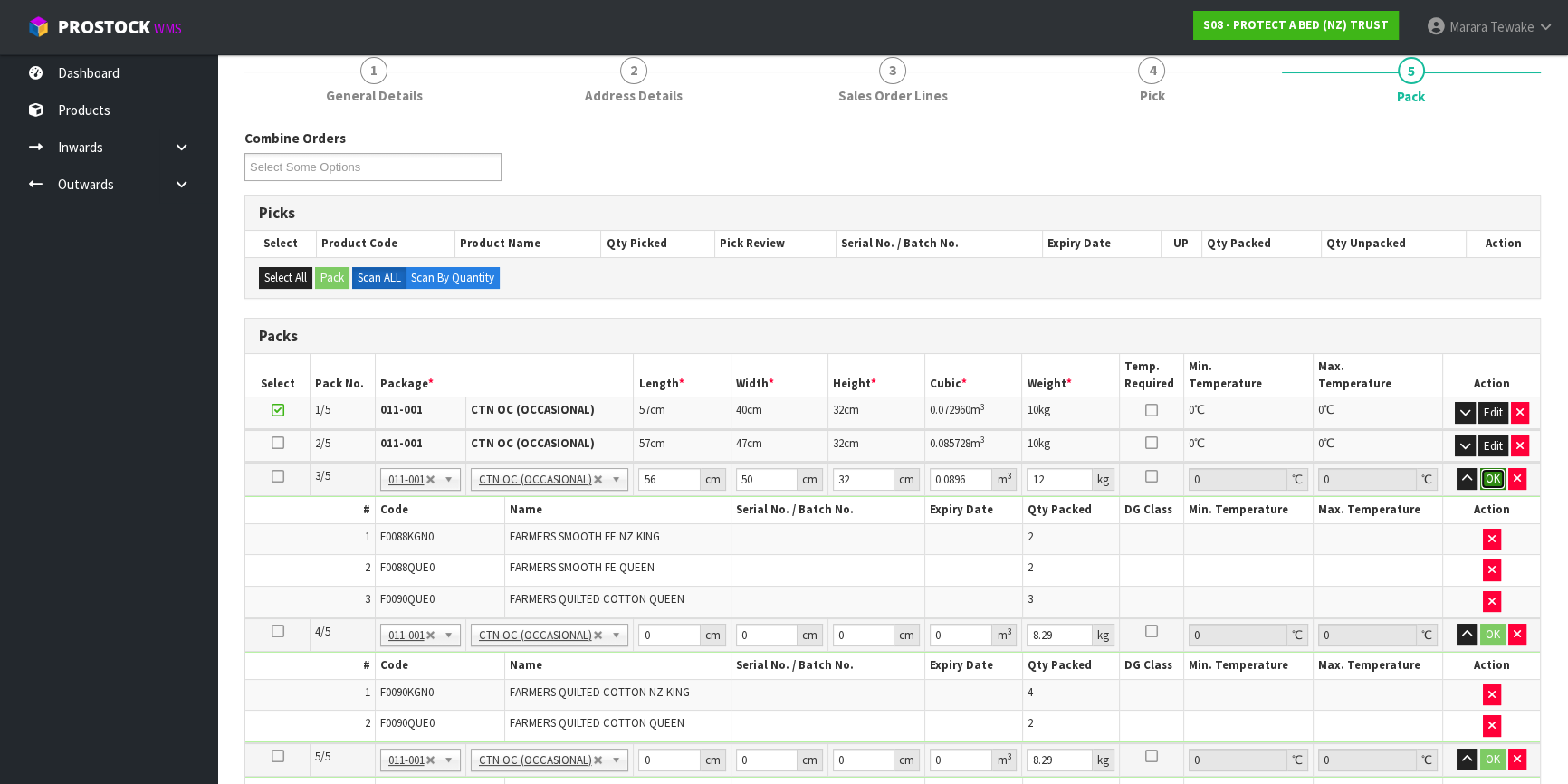 click on "OK" at bounding box center (1493, 479) 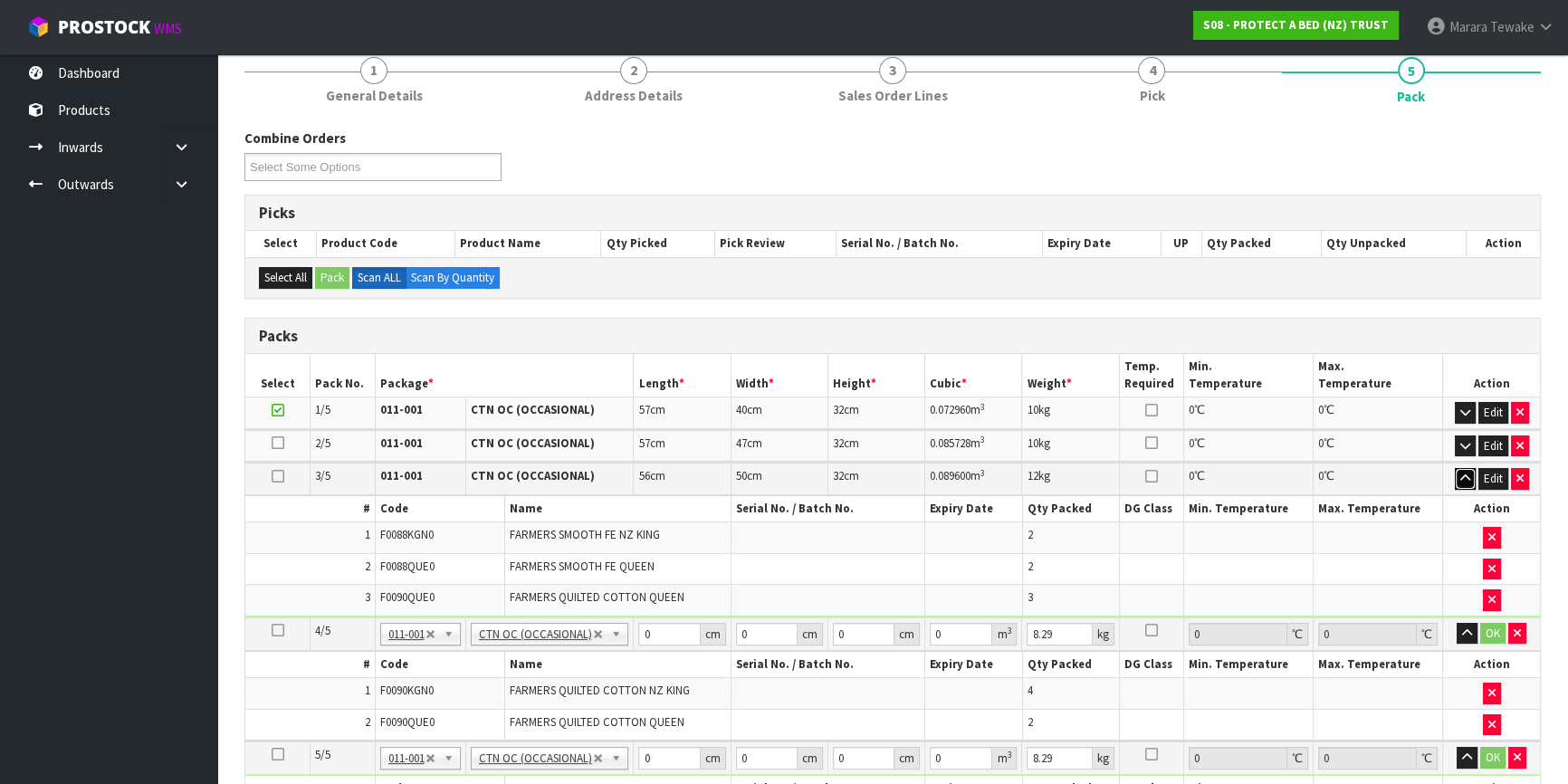 click at bounding box center (1465, 478) 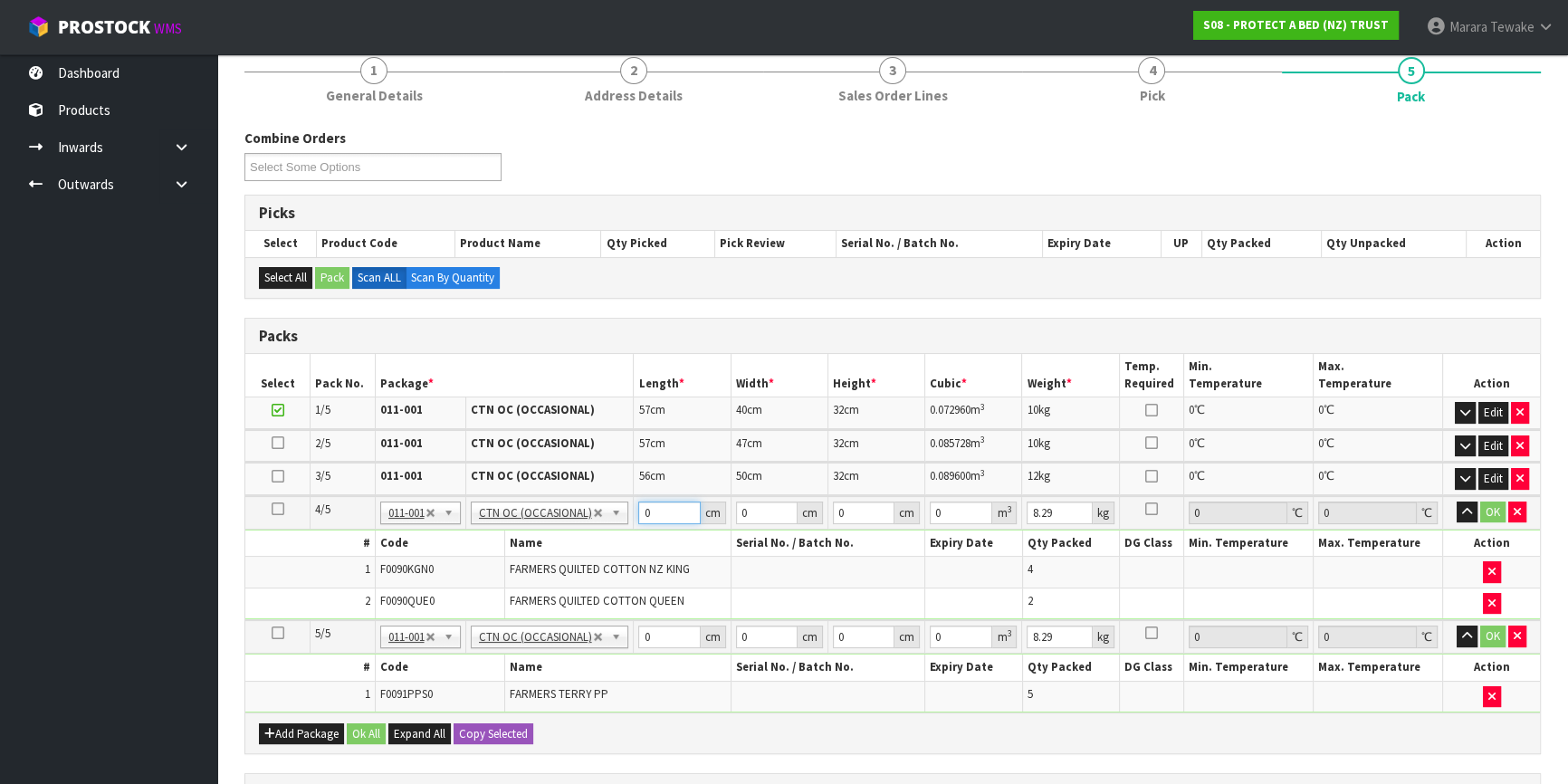 drag, startPoint x: 670, startPoint y: 516, endPoint x: 653, endPoint y: 504, distance: 20.808652 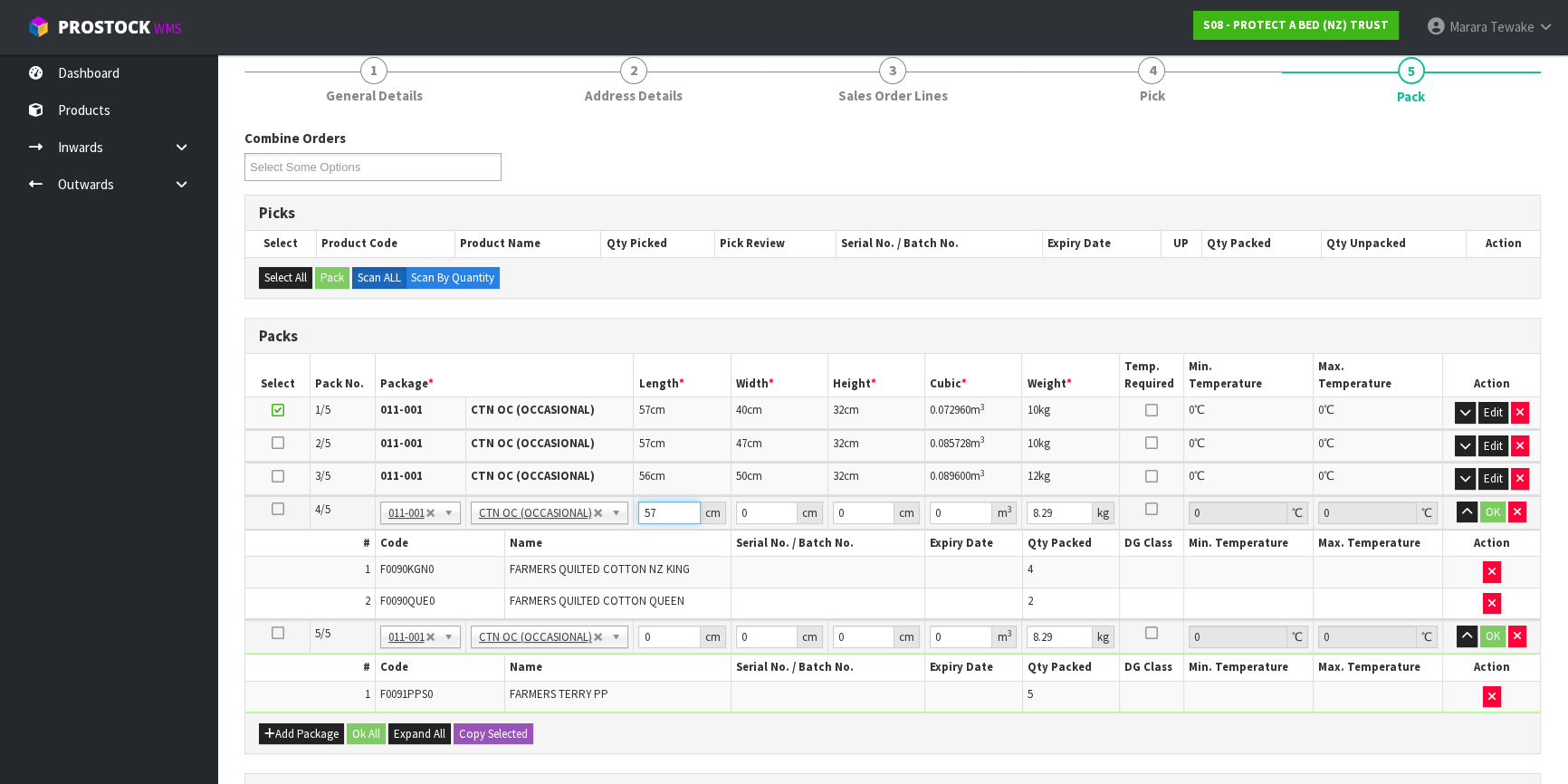 type on "57" 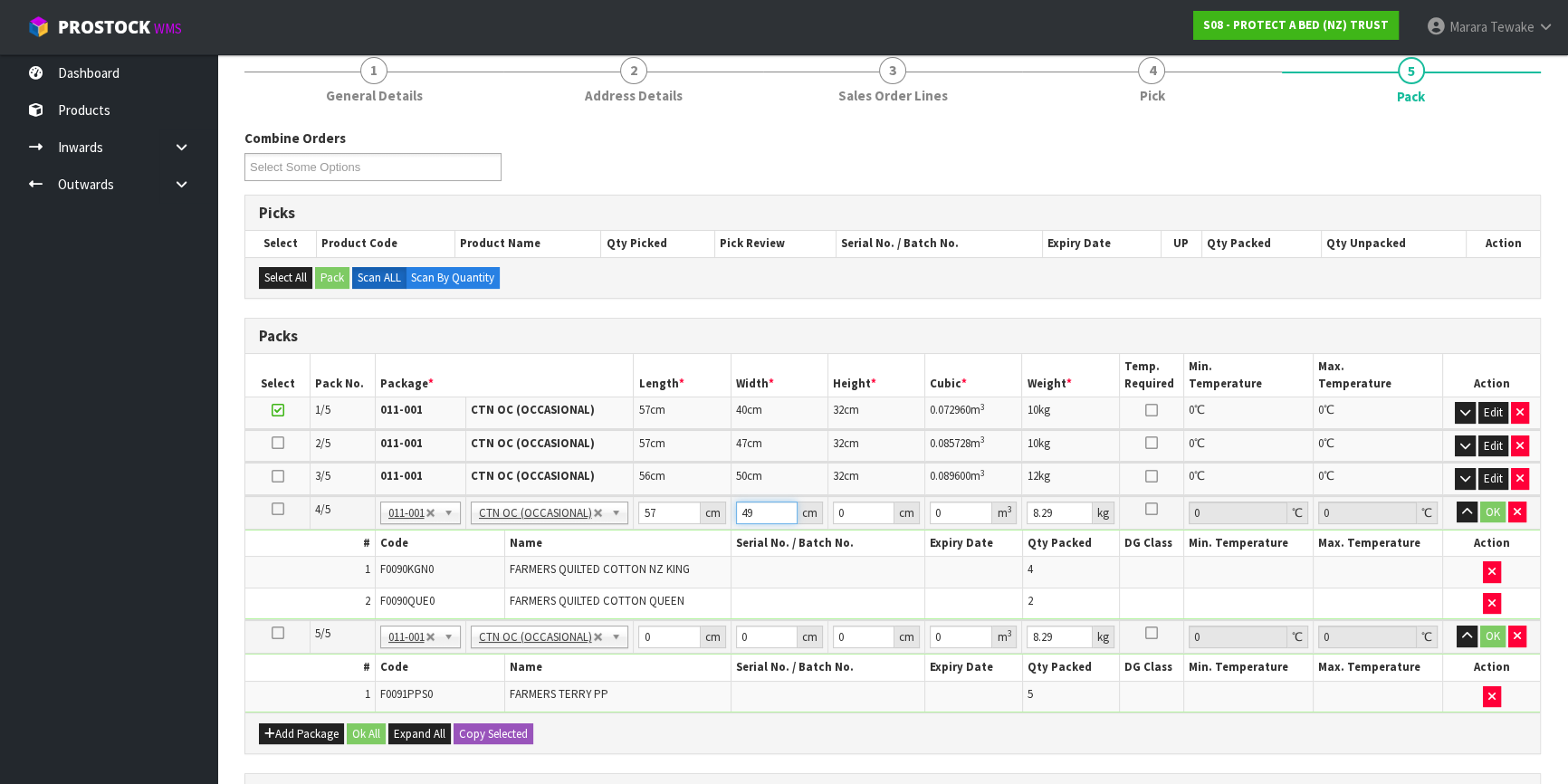 type on "49" 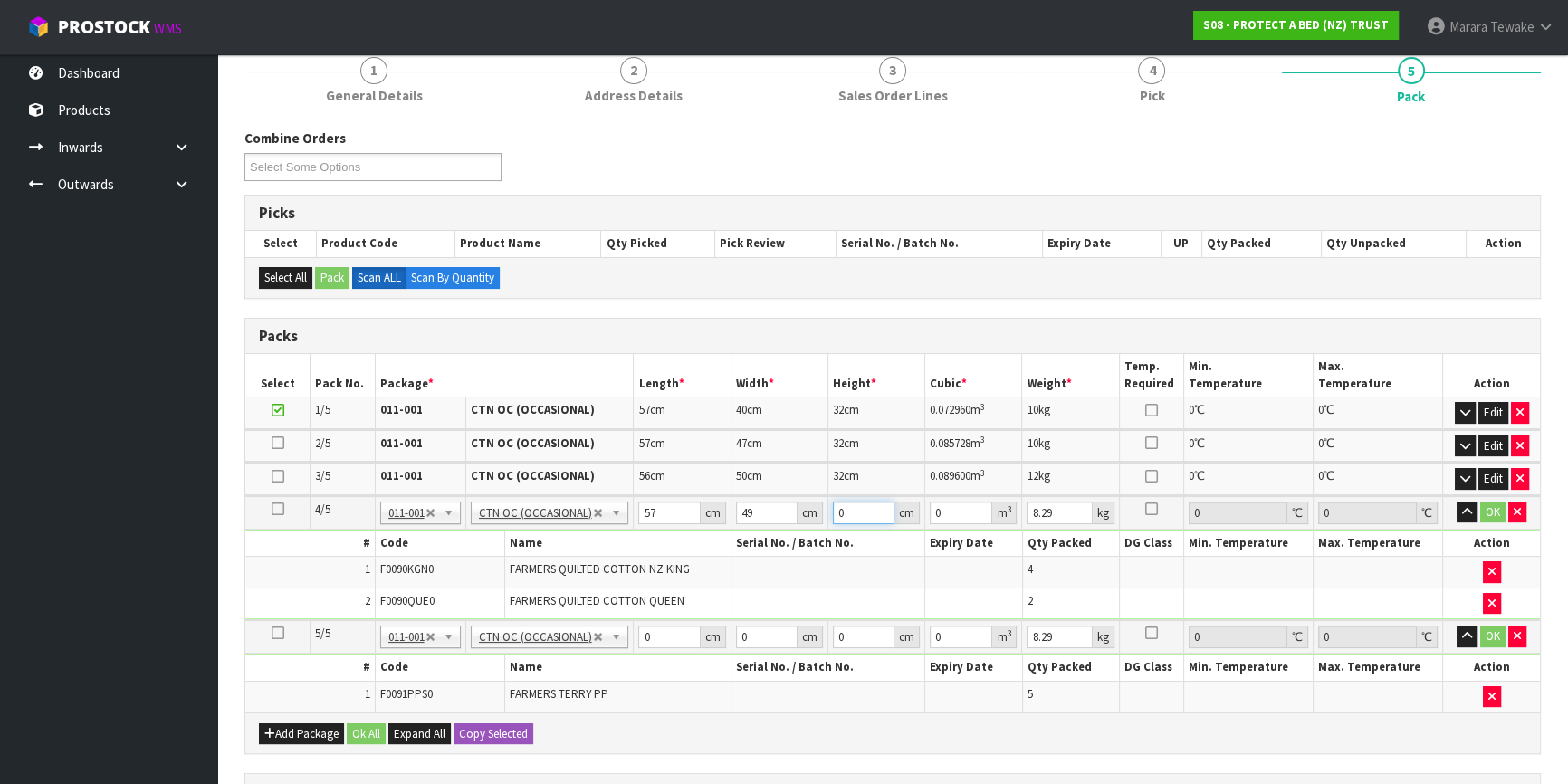 type on "3" 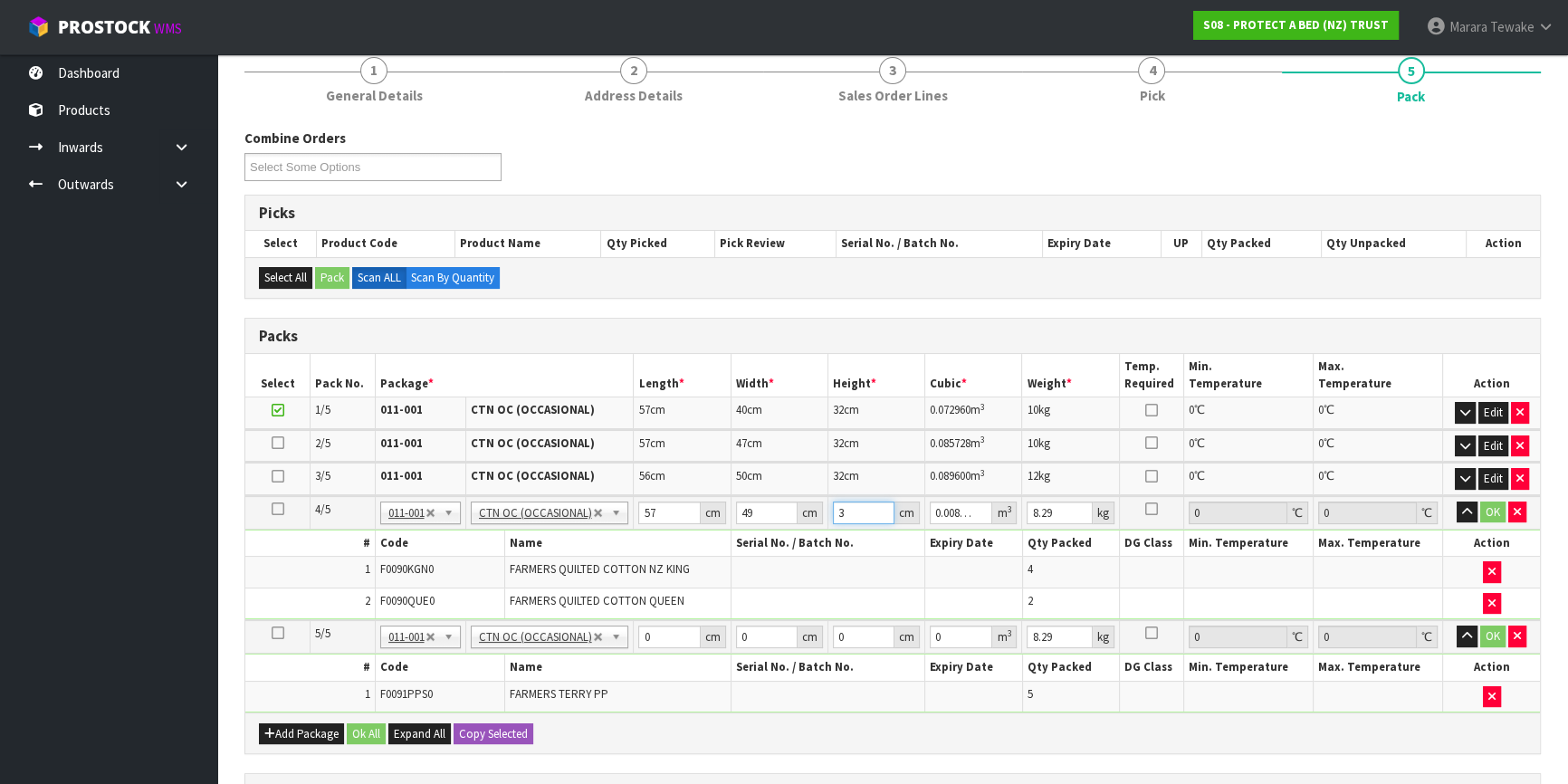 type on "31" 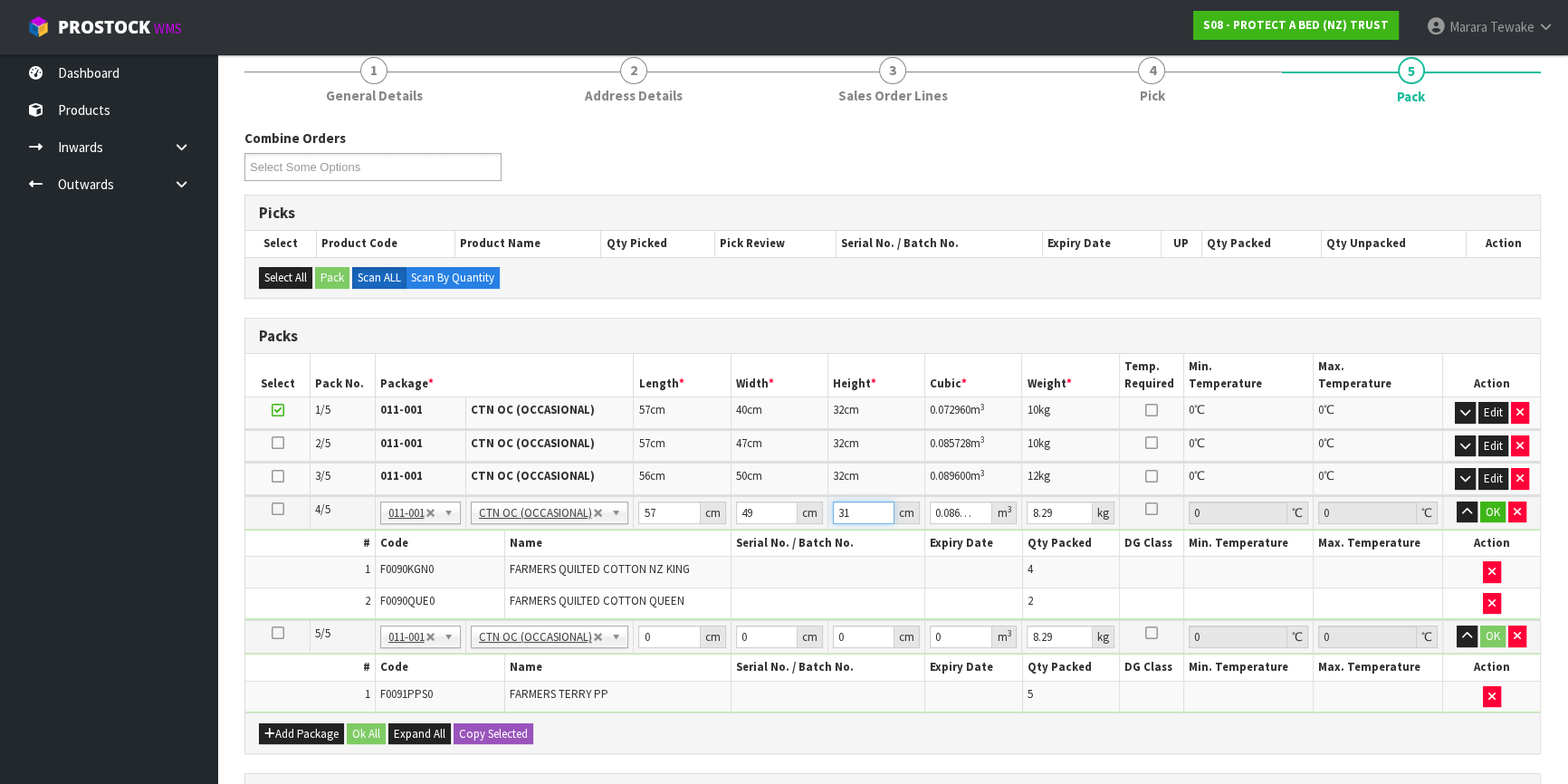 type on "31" 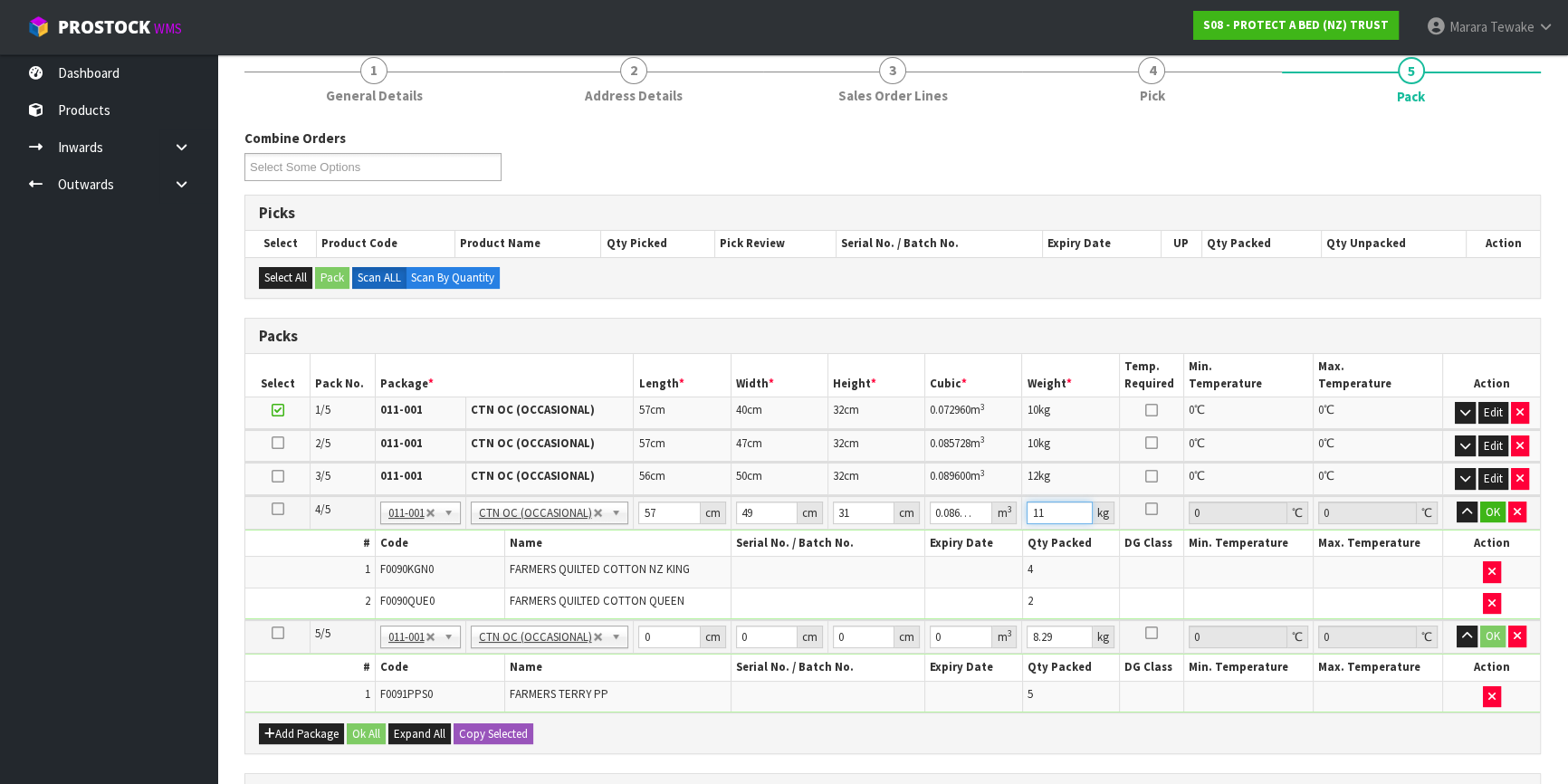 type on "11" 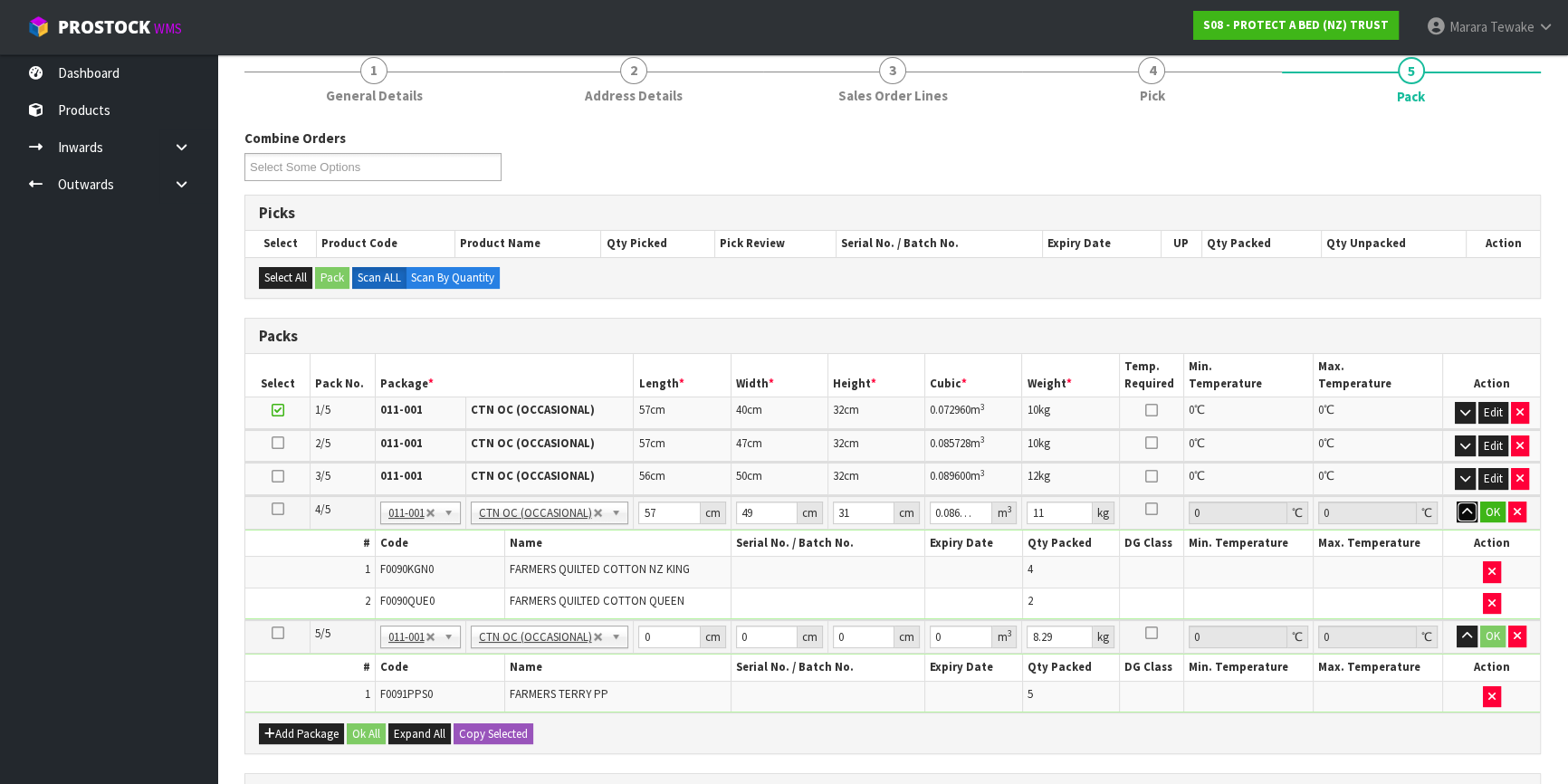type 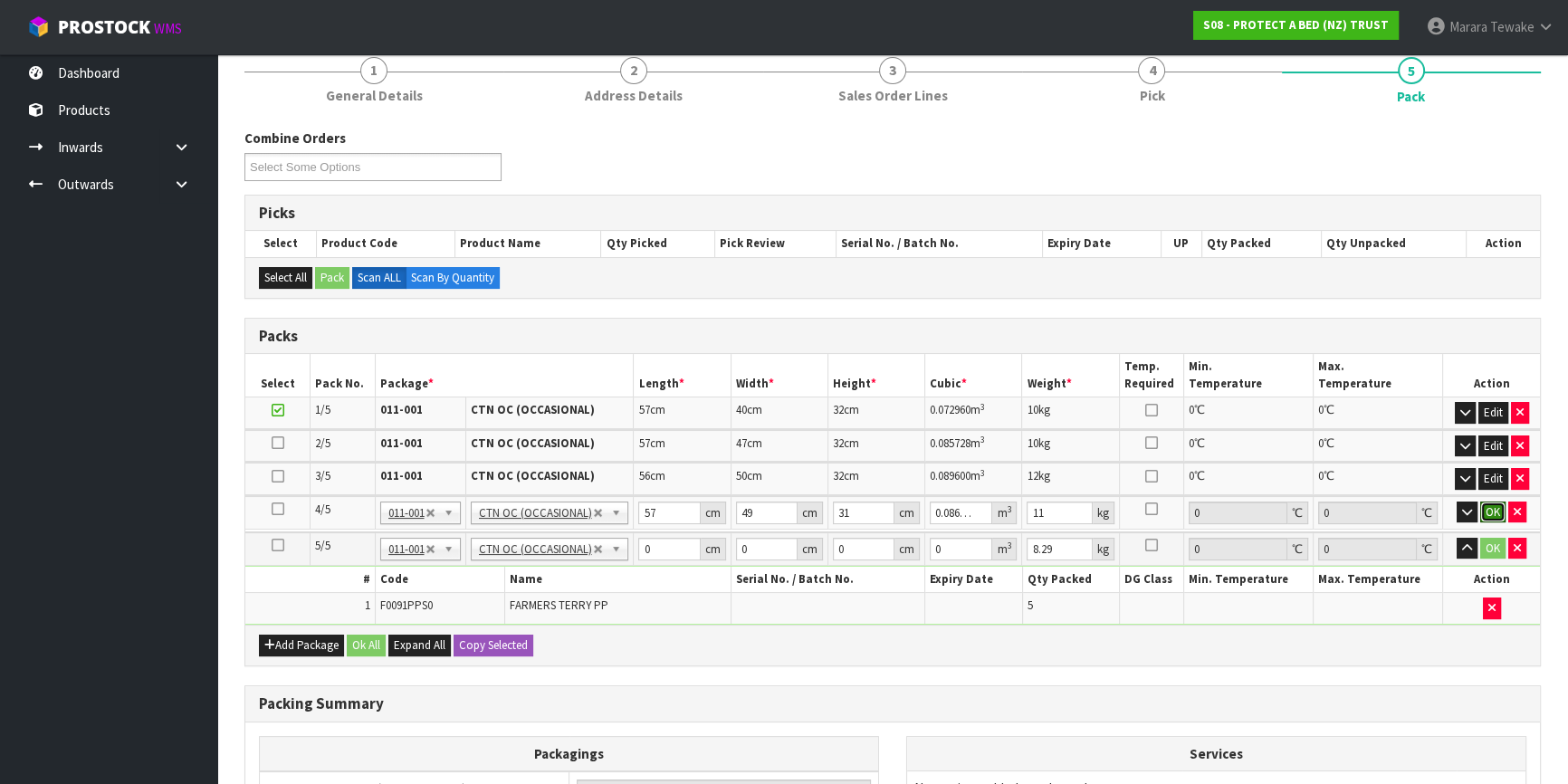 type 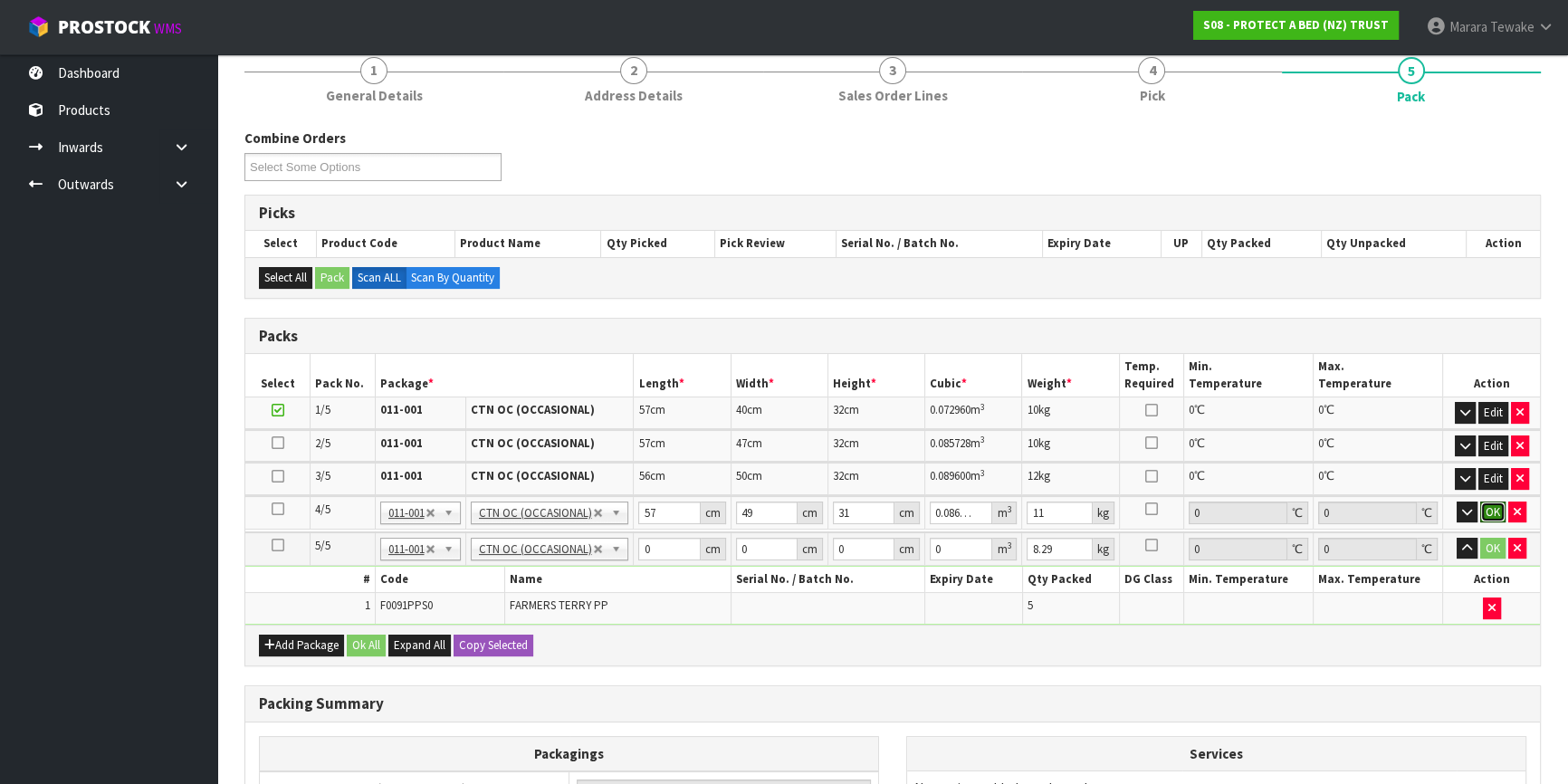 click on "OK" at bounding box center (1493, 512) 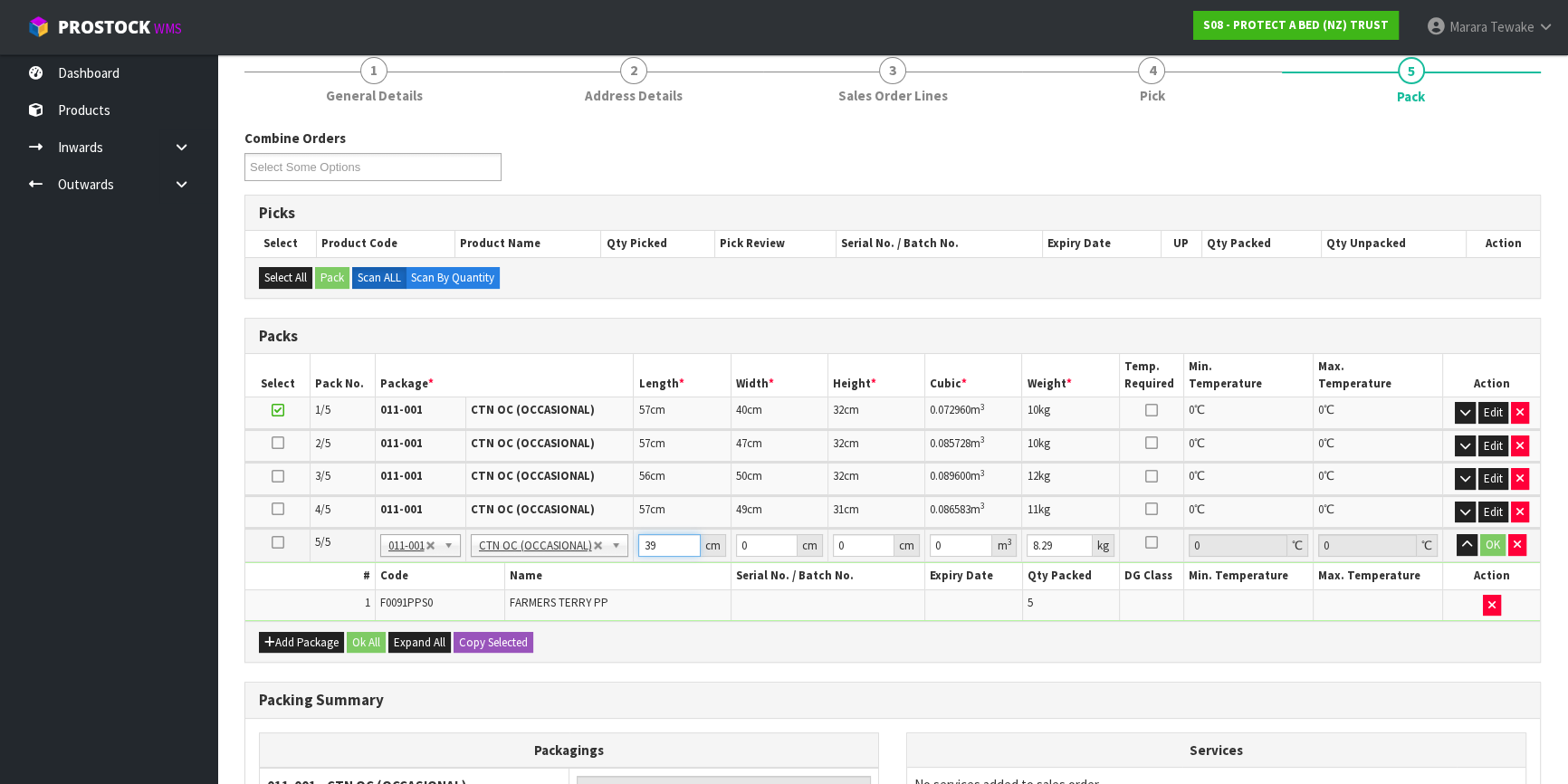 type on "39" 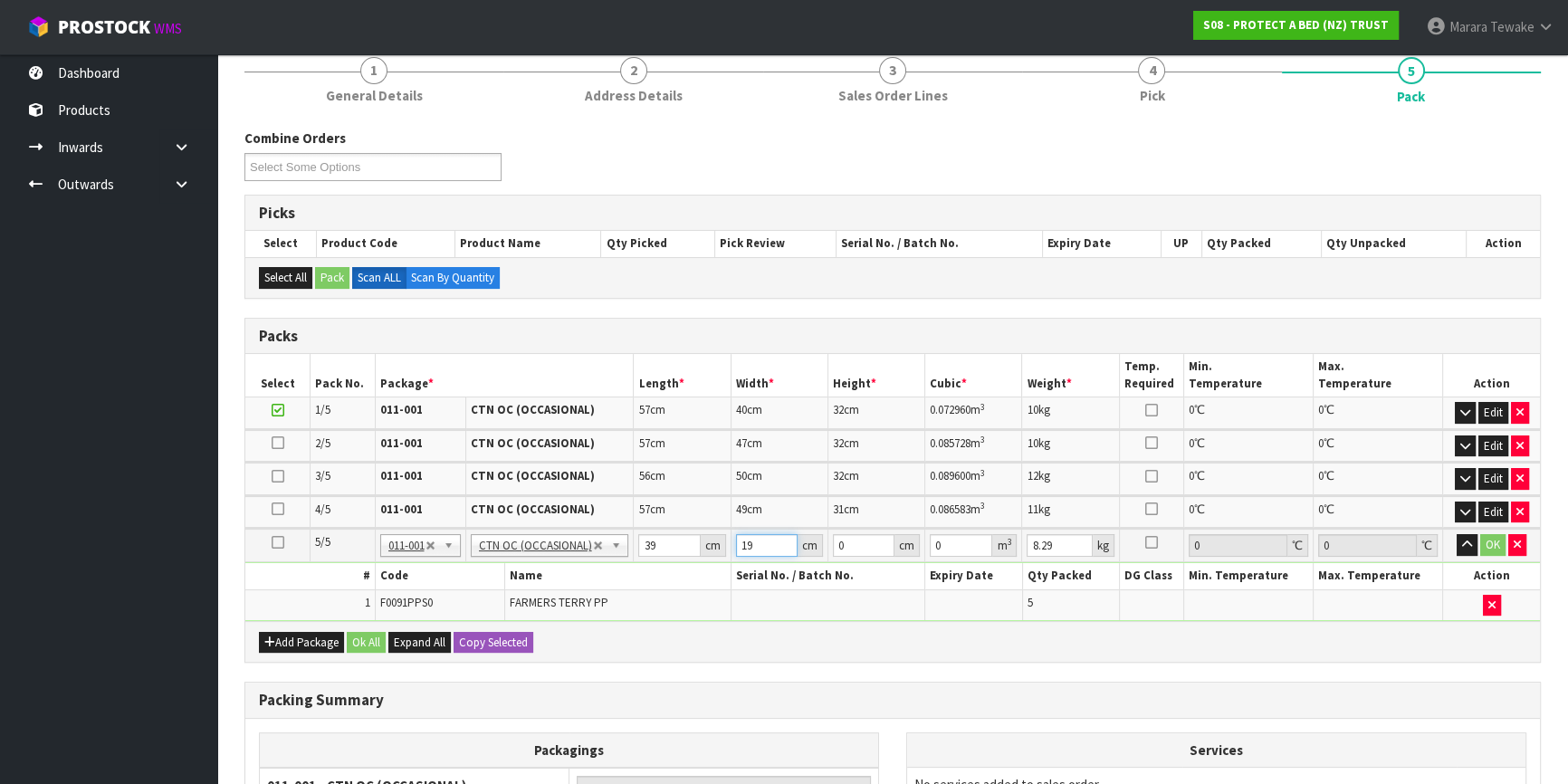 type on "19" 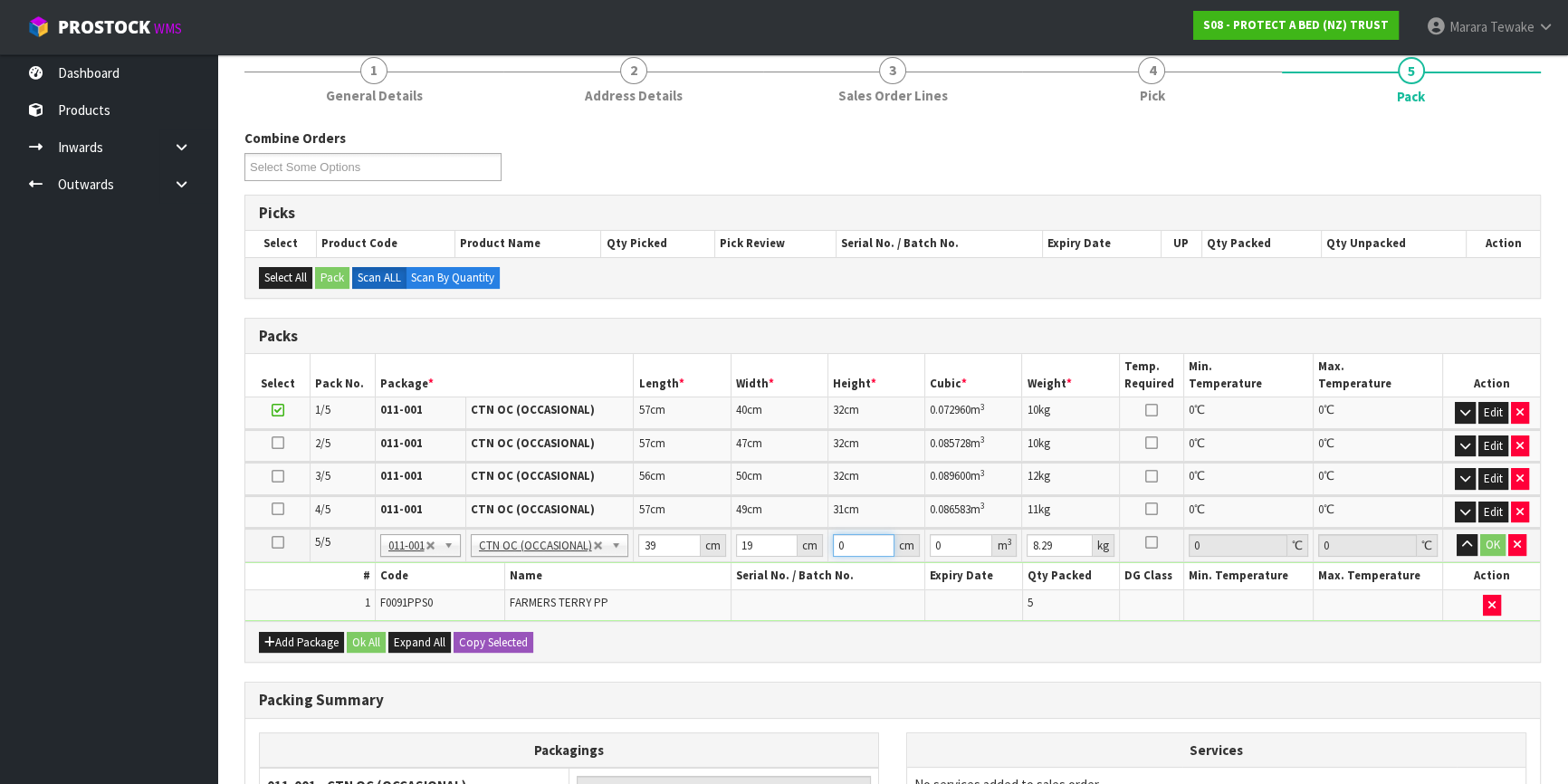 type on "2" 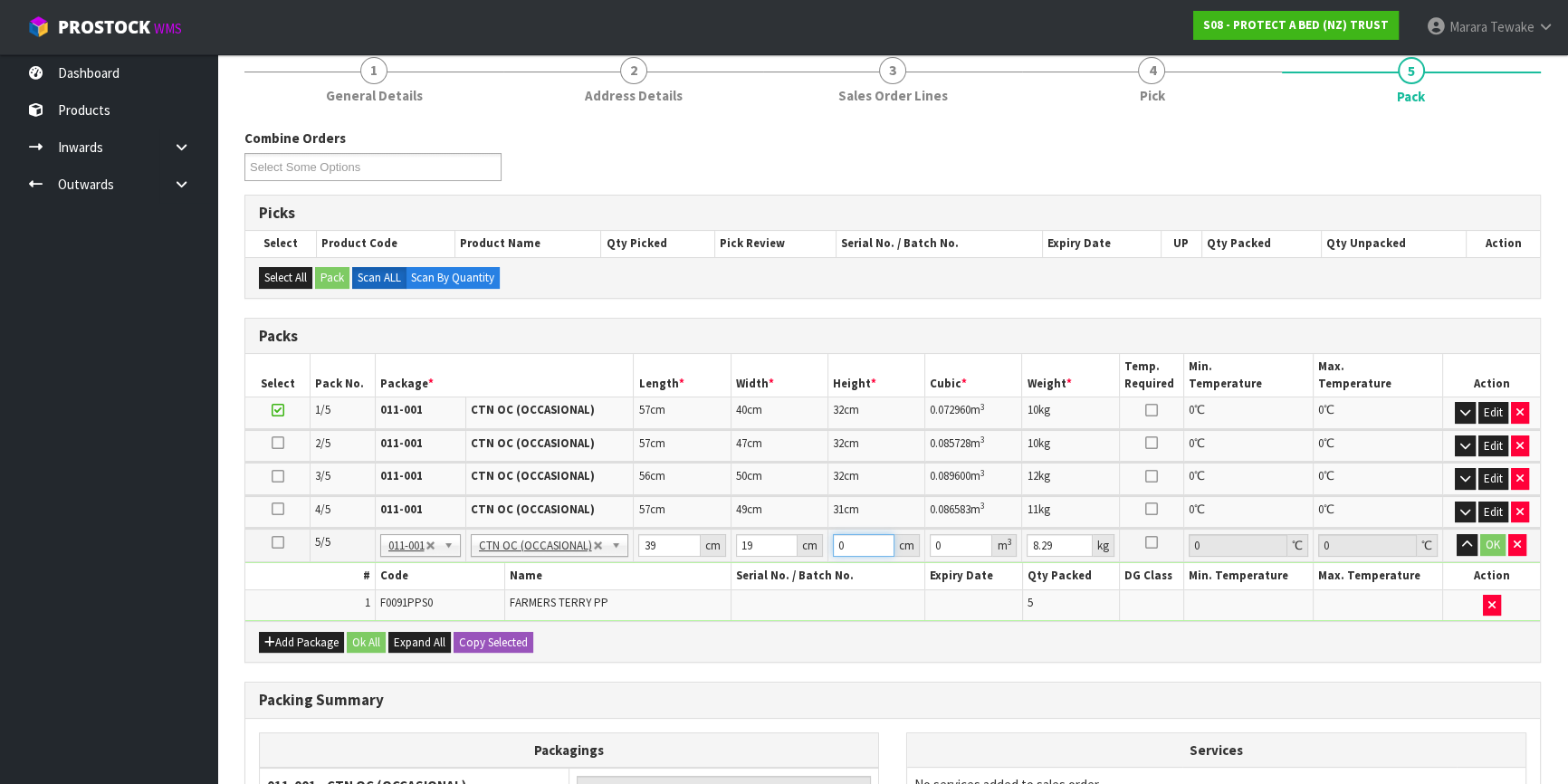 type on "0.001482" 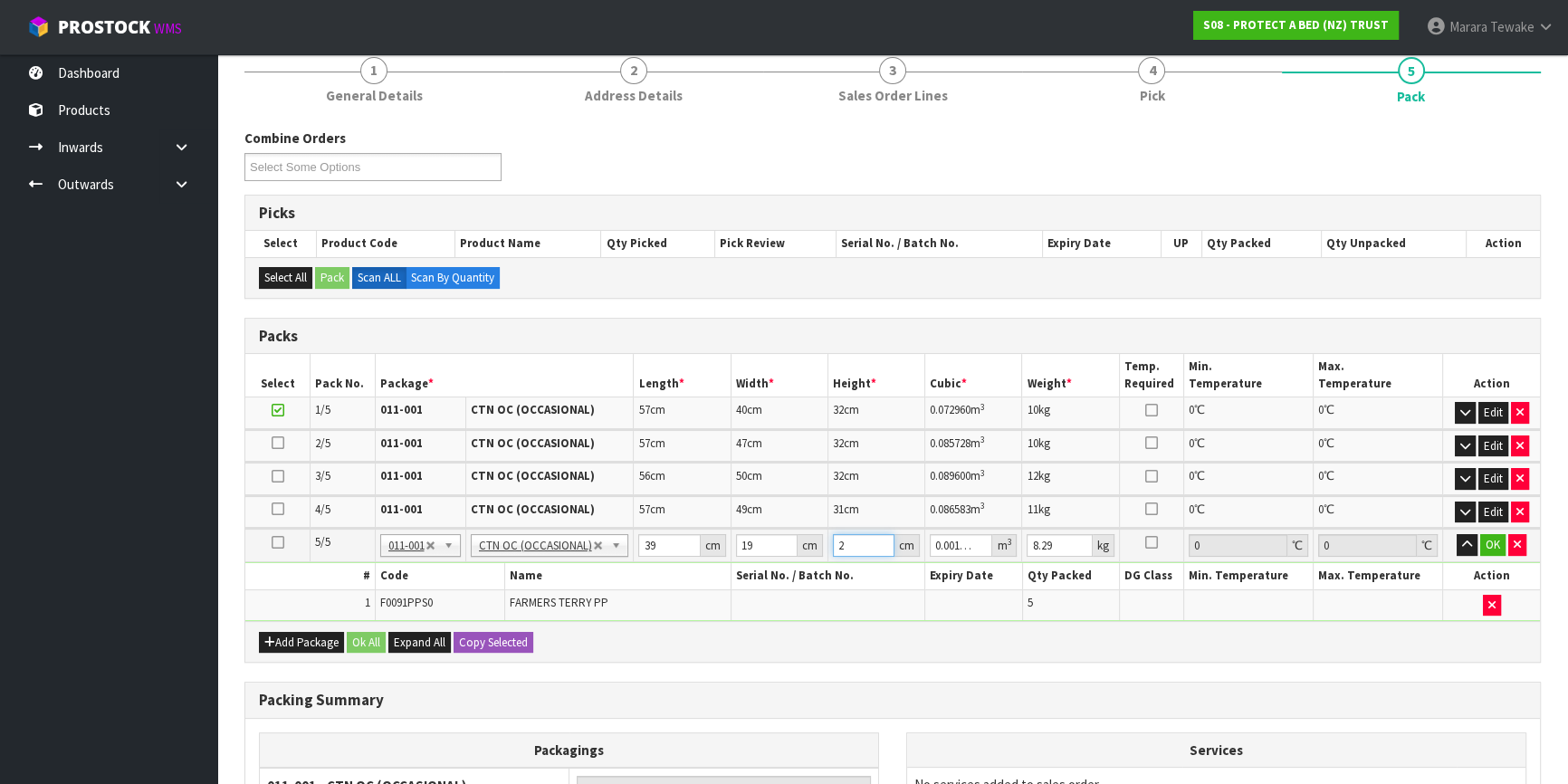type on "29" 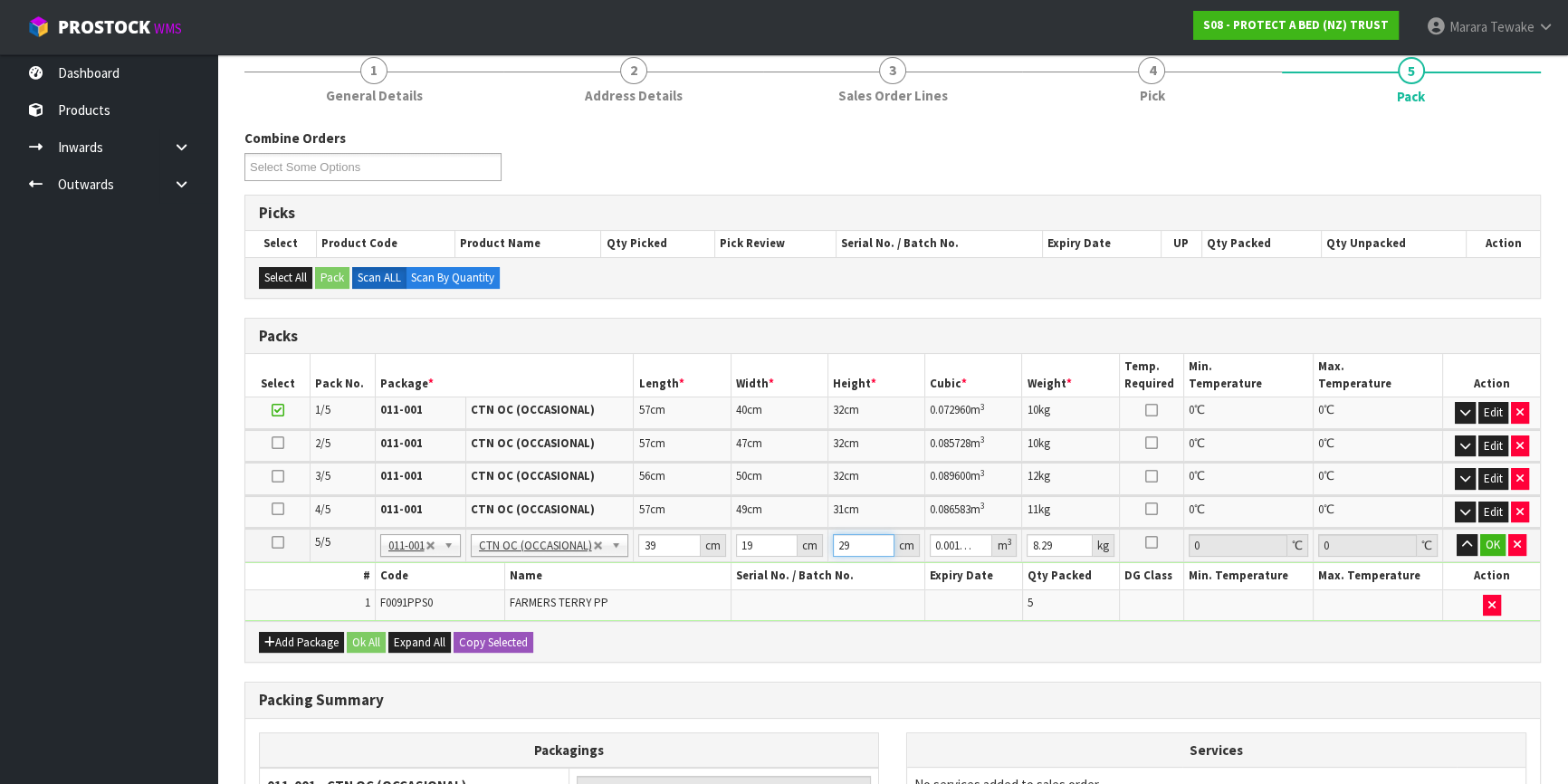 type on "29" 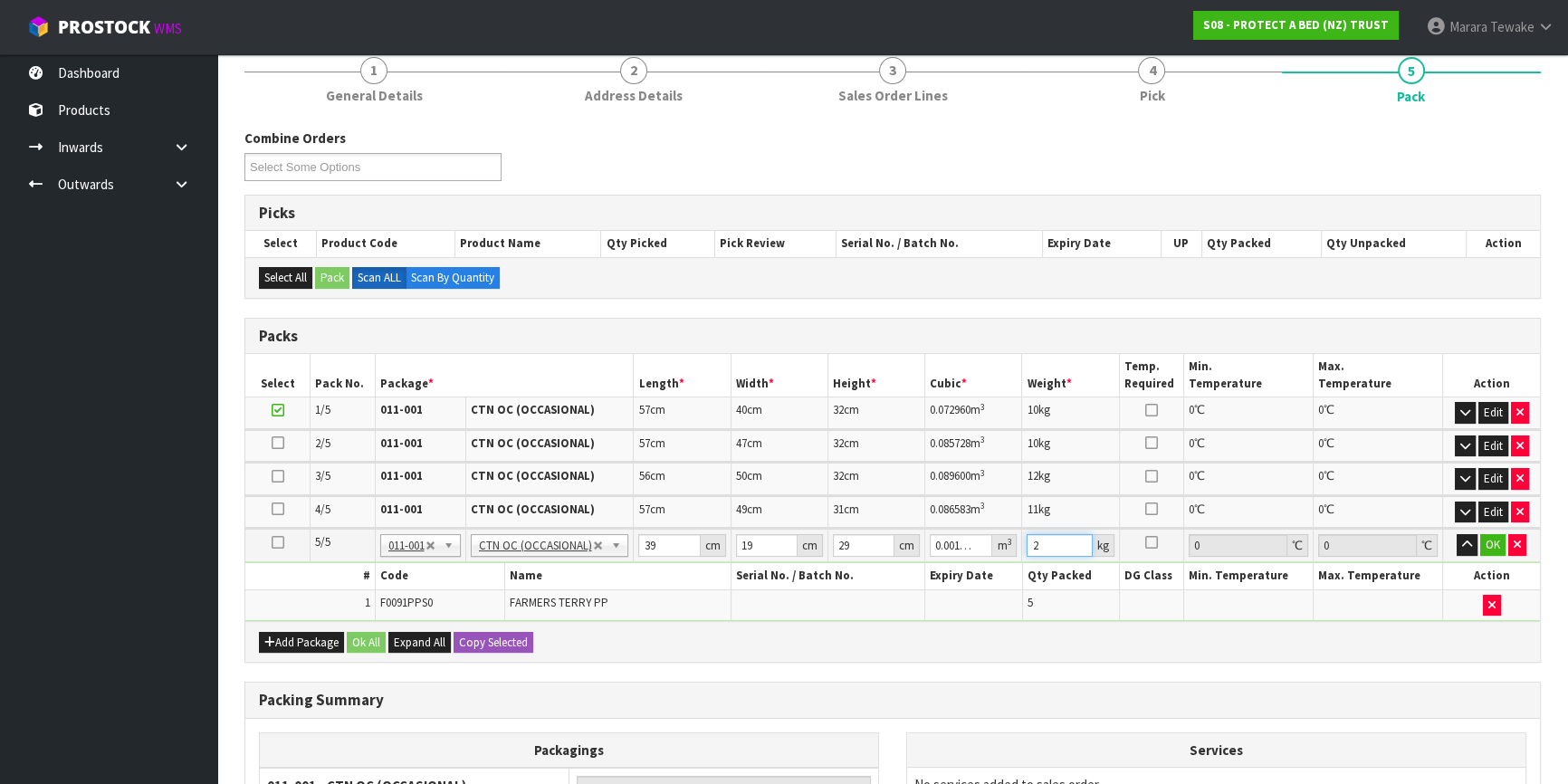 type on "2" 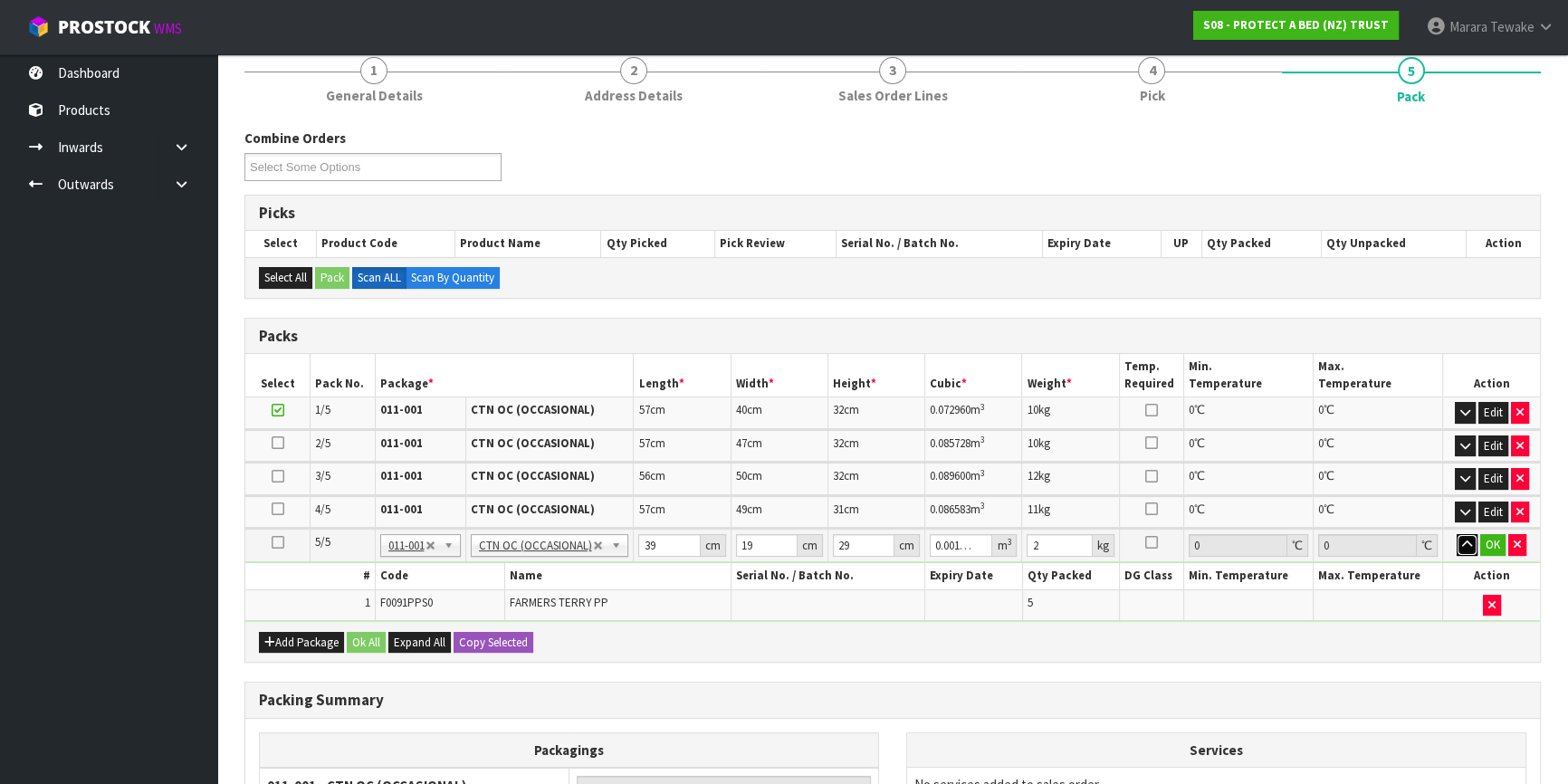type 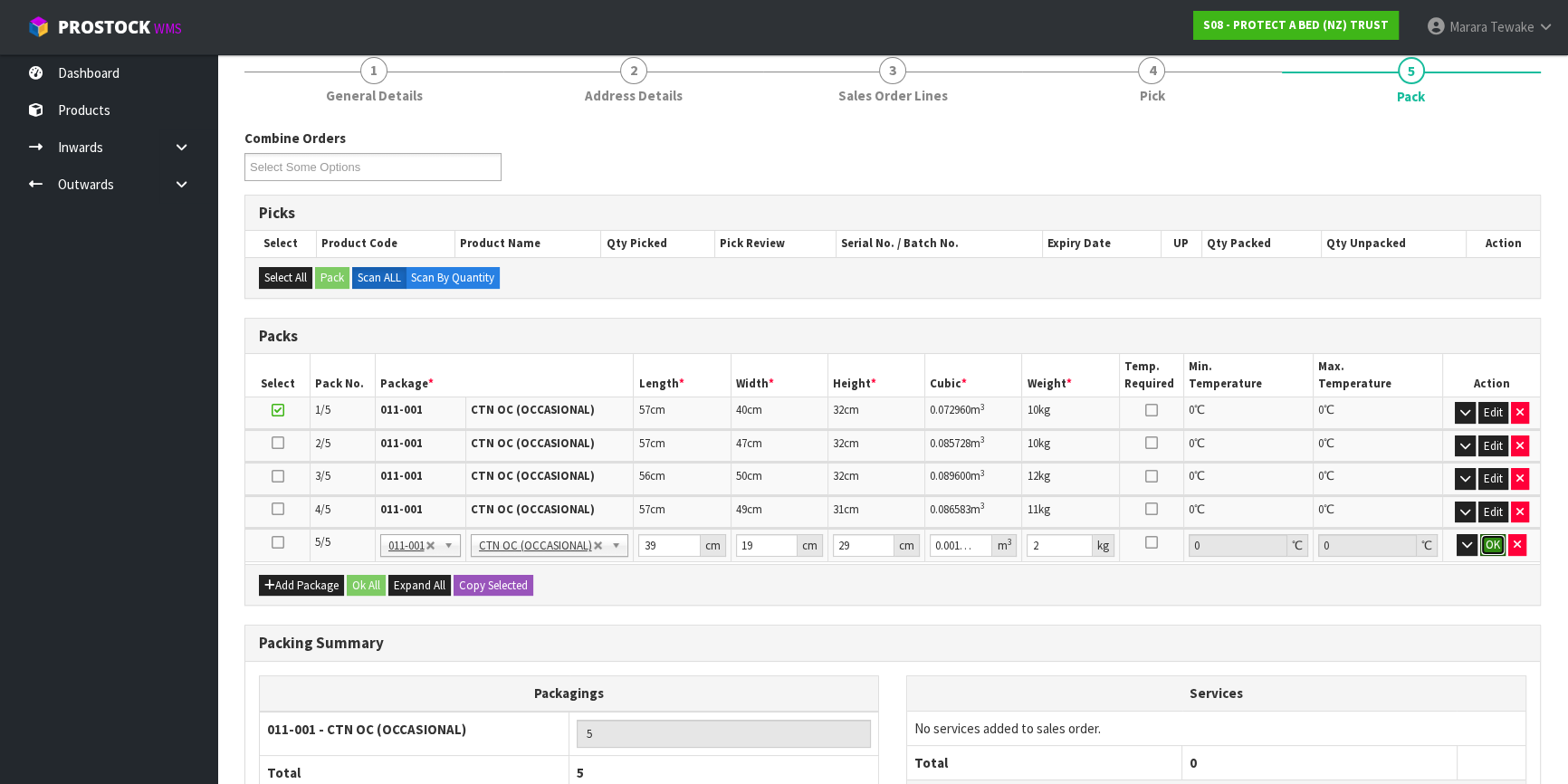 click on "OK" at bounding box center (1493, 545) 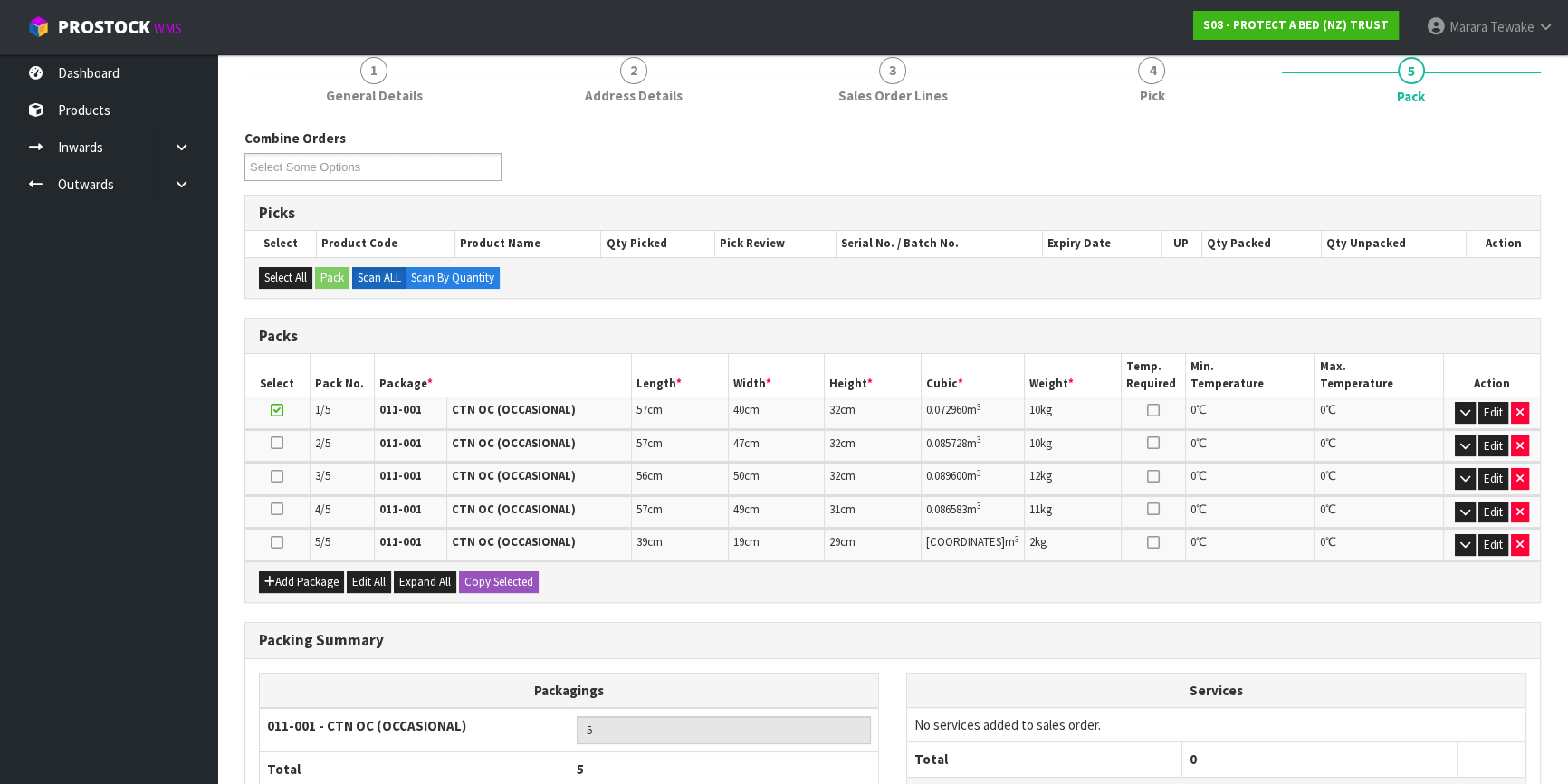 scroll, scrollTop: 383, scrollLeft: 0, axis: vertical 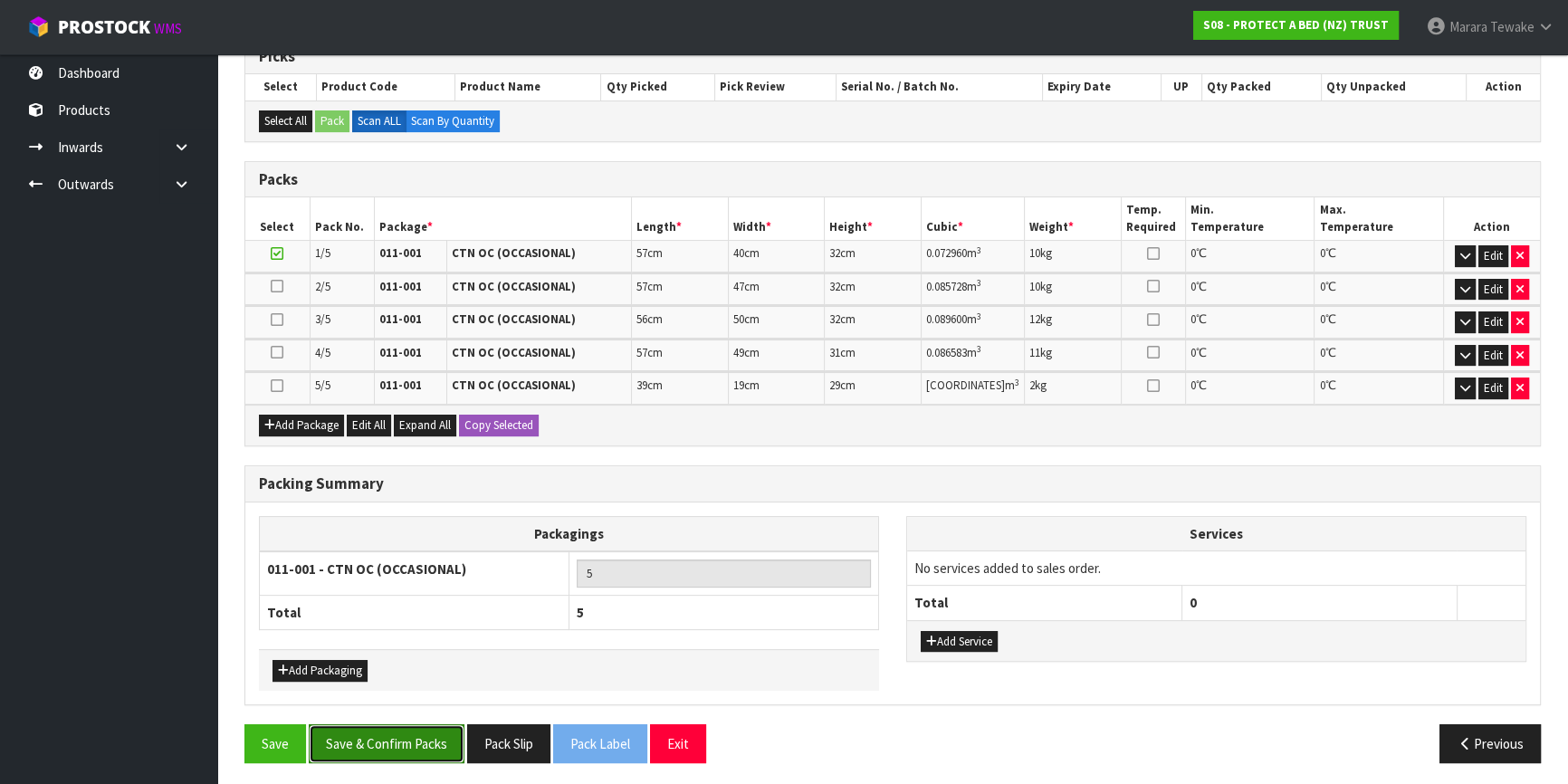 click on "Save & Confirm Packs" at bounding box center (387, 743) 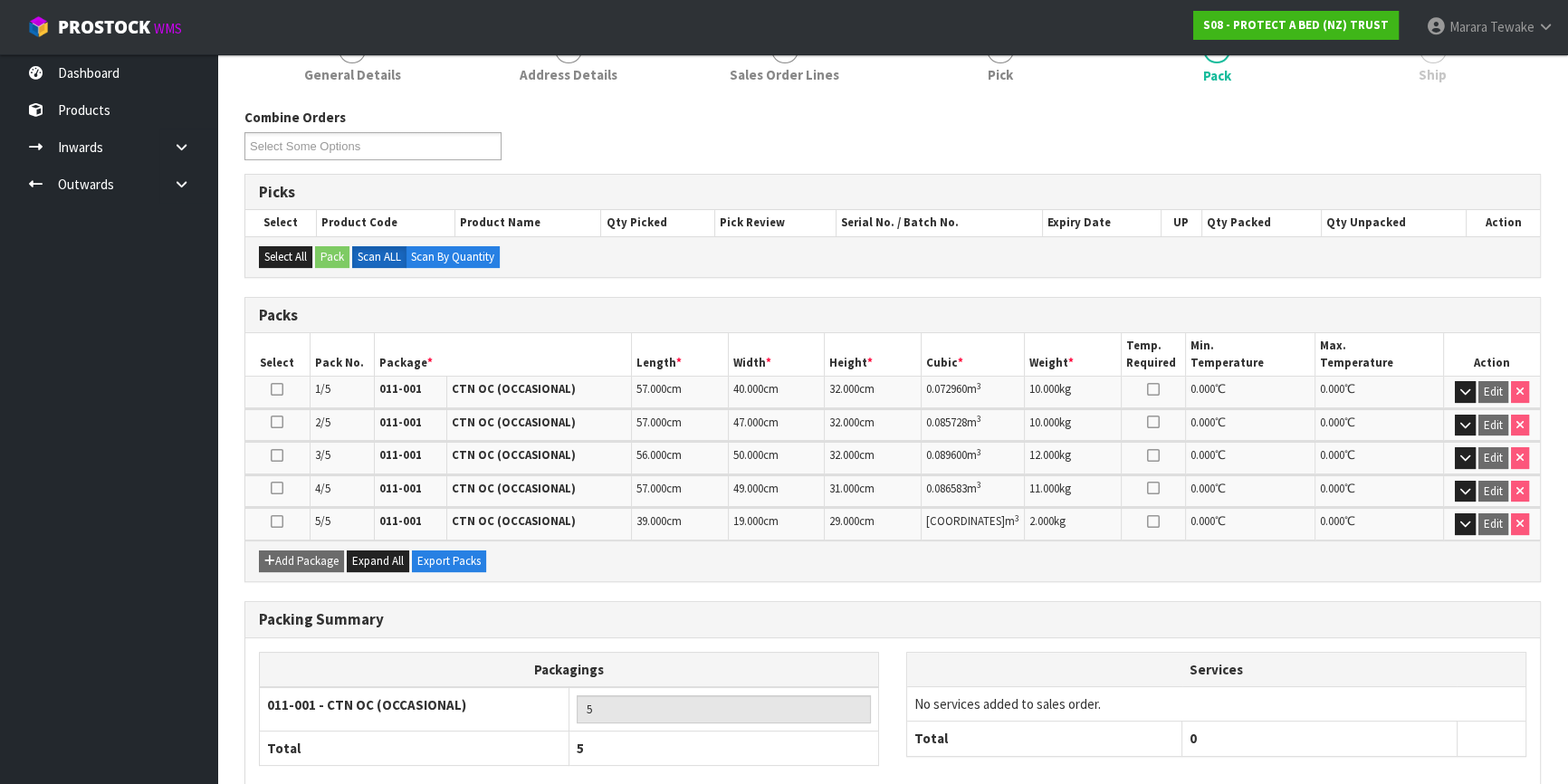 scroll, scrollTop: 343, scrollLeft: 0, axis: vertical 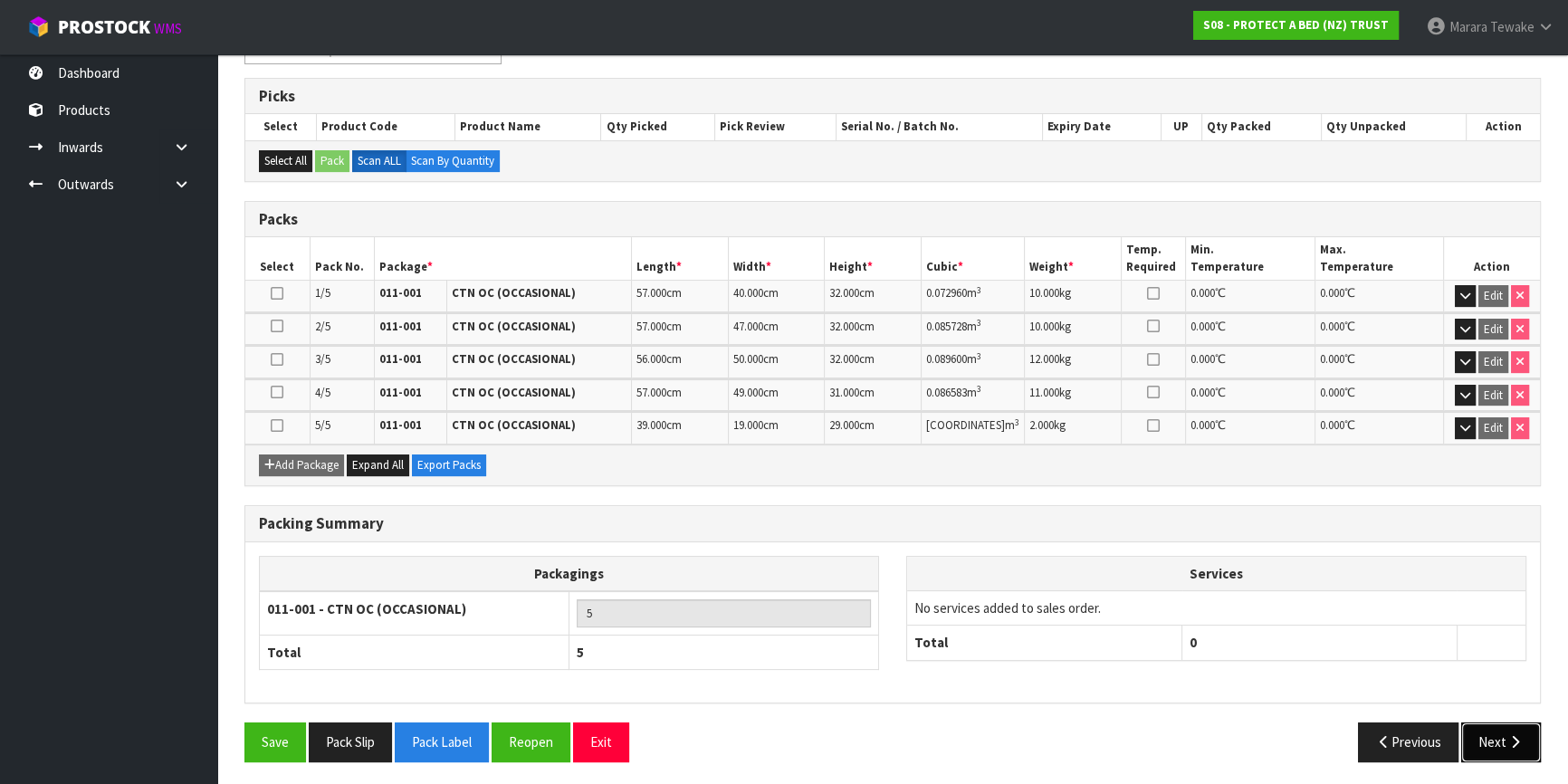 click on "Next" at bounding box center (1501, 741) 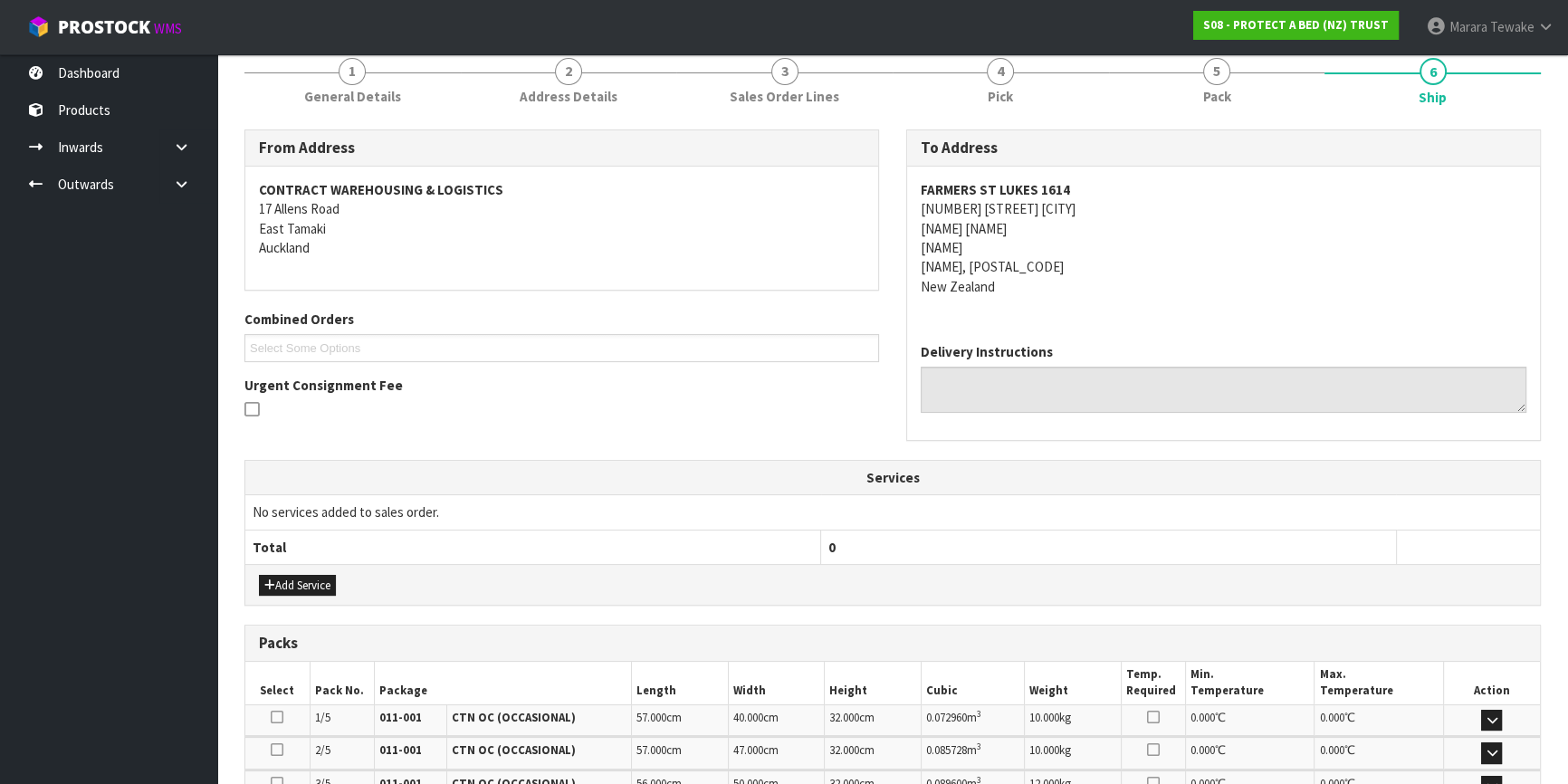scroll, scrollTop: 541, scrollLeft: 0, axis: vertical 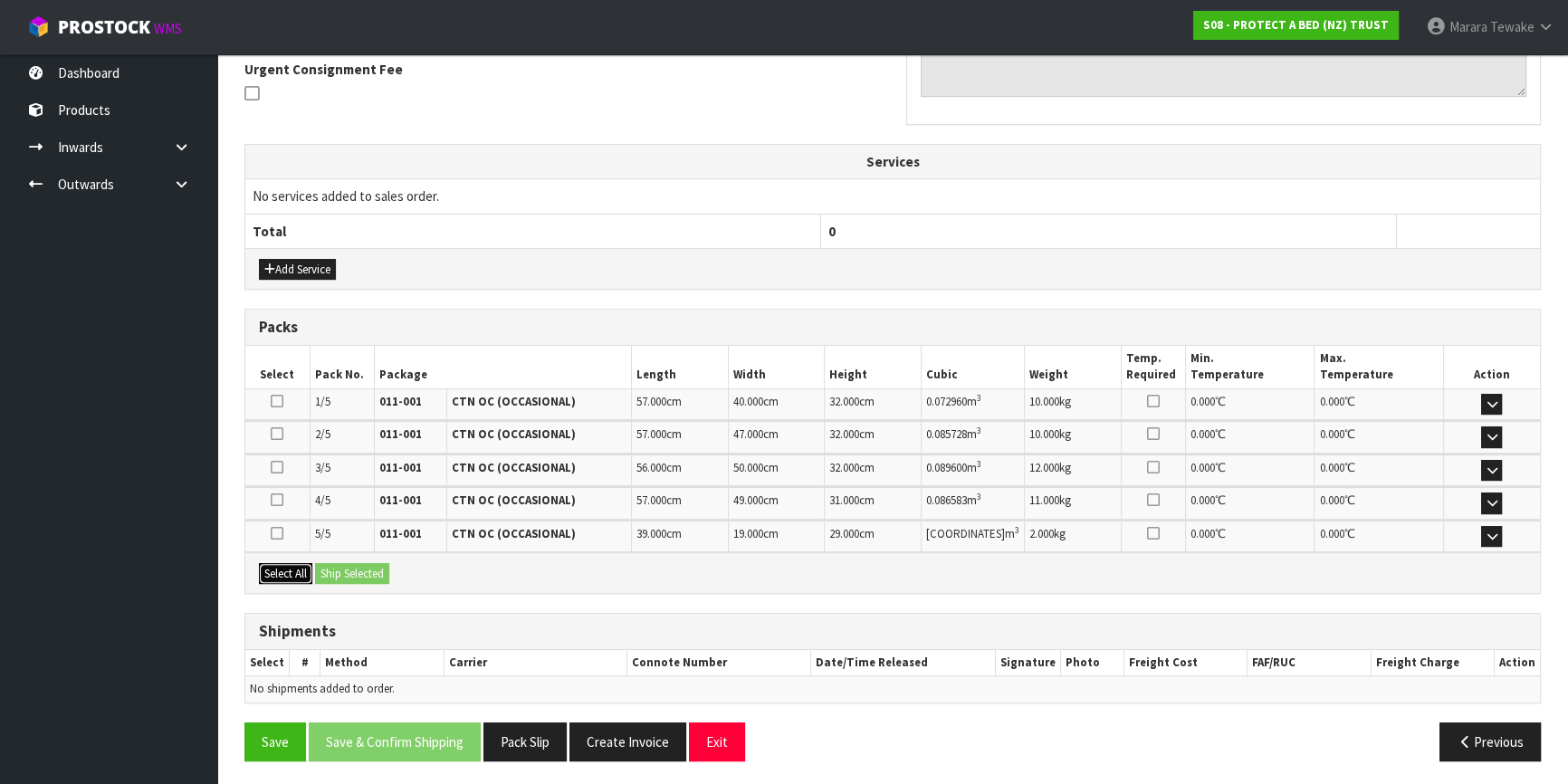 click on "Select All" at bounding box center (285, 574) 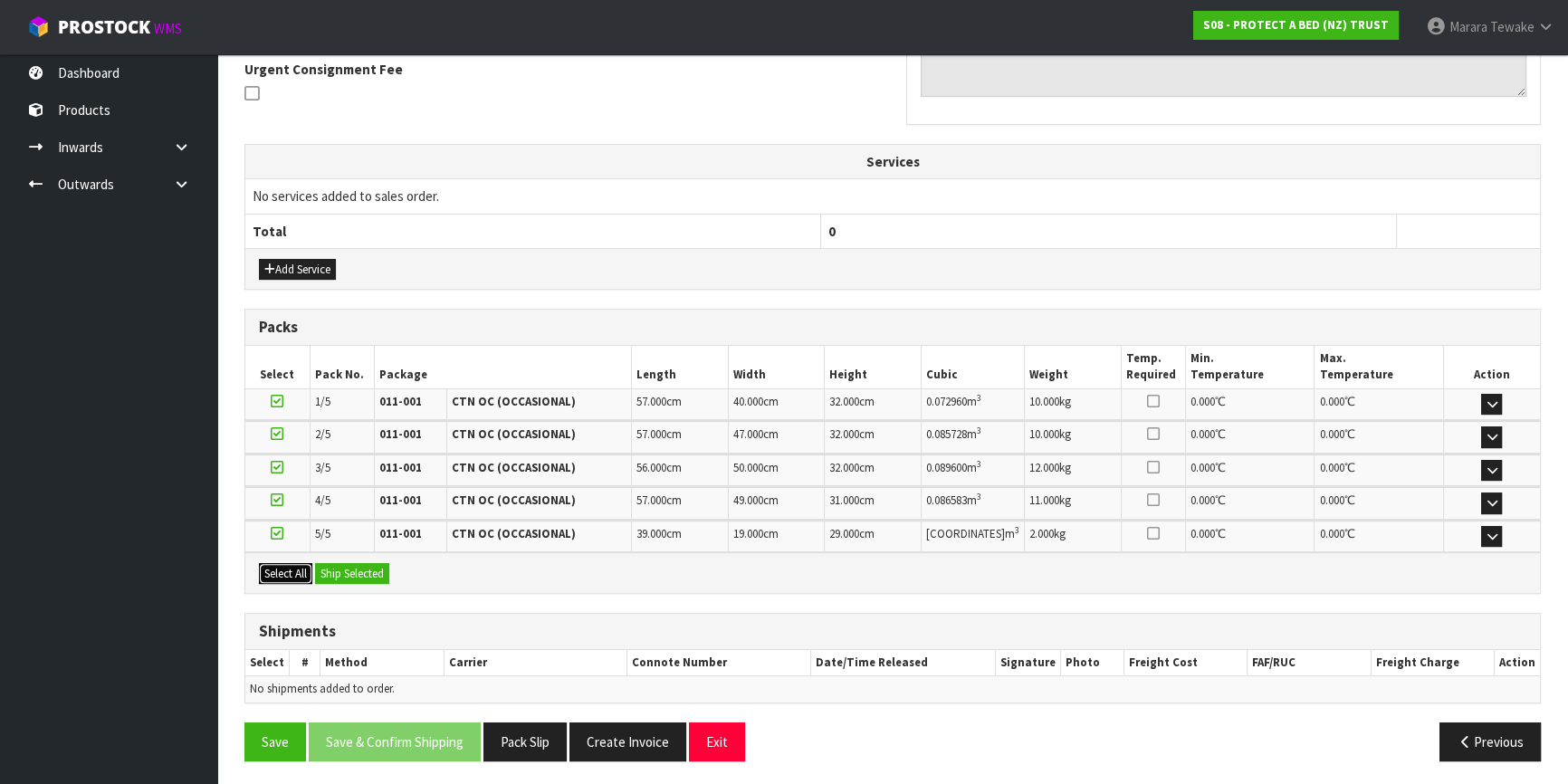 click on "Select All" at bounding box center [285, 574] 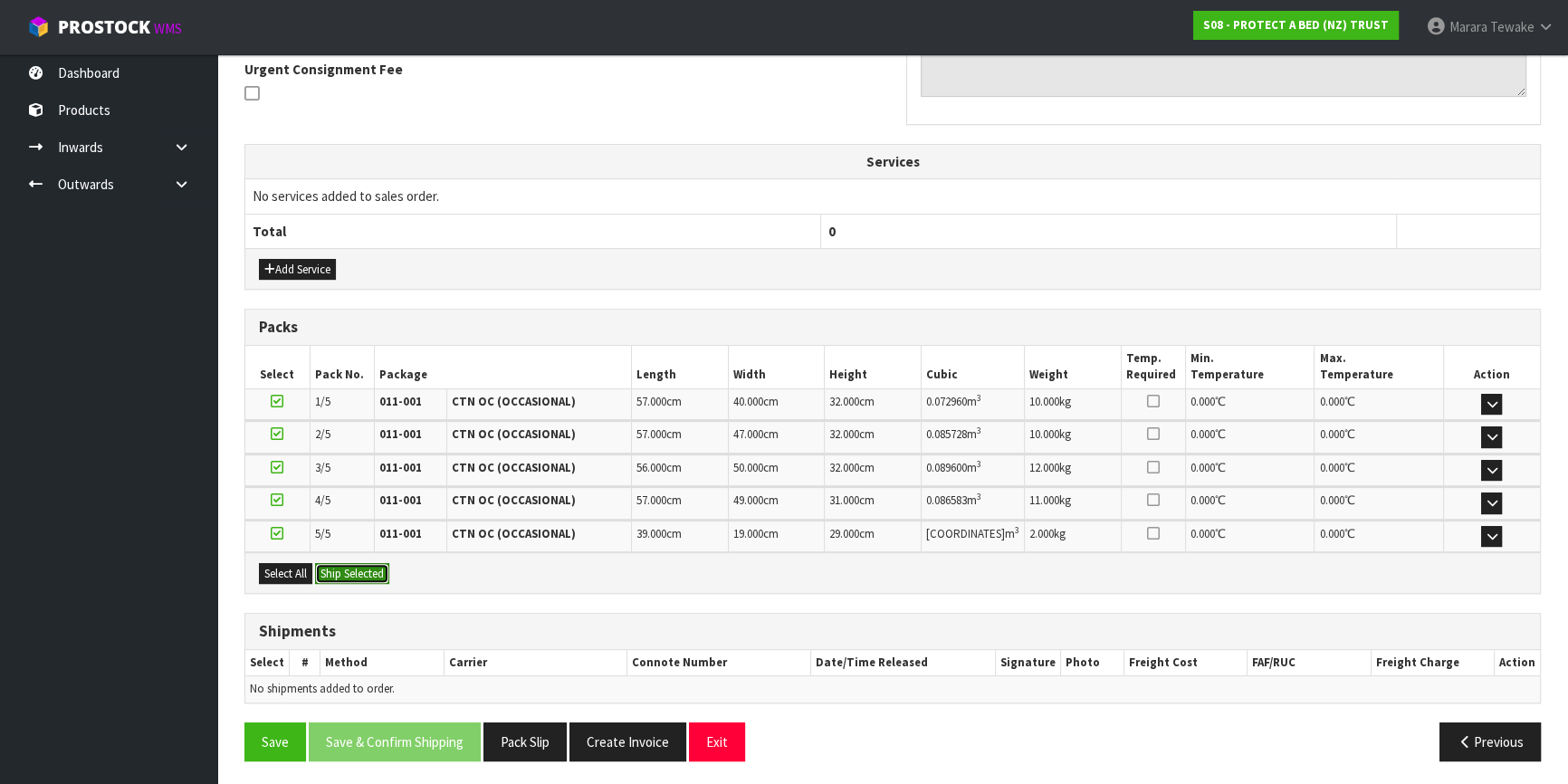 click on "Ship Selected" at bounding box center [352, 574] 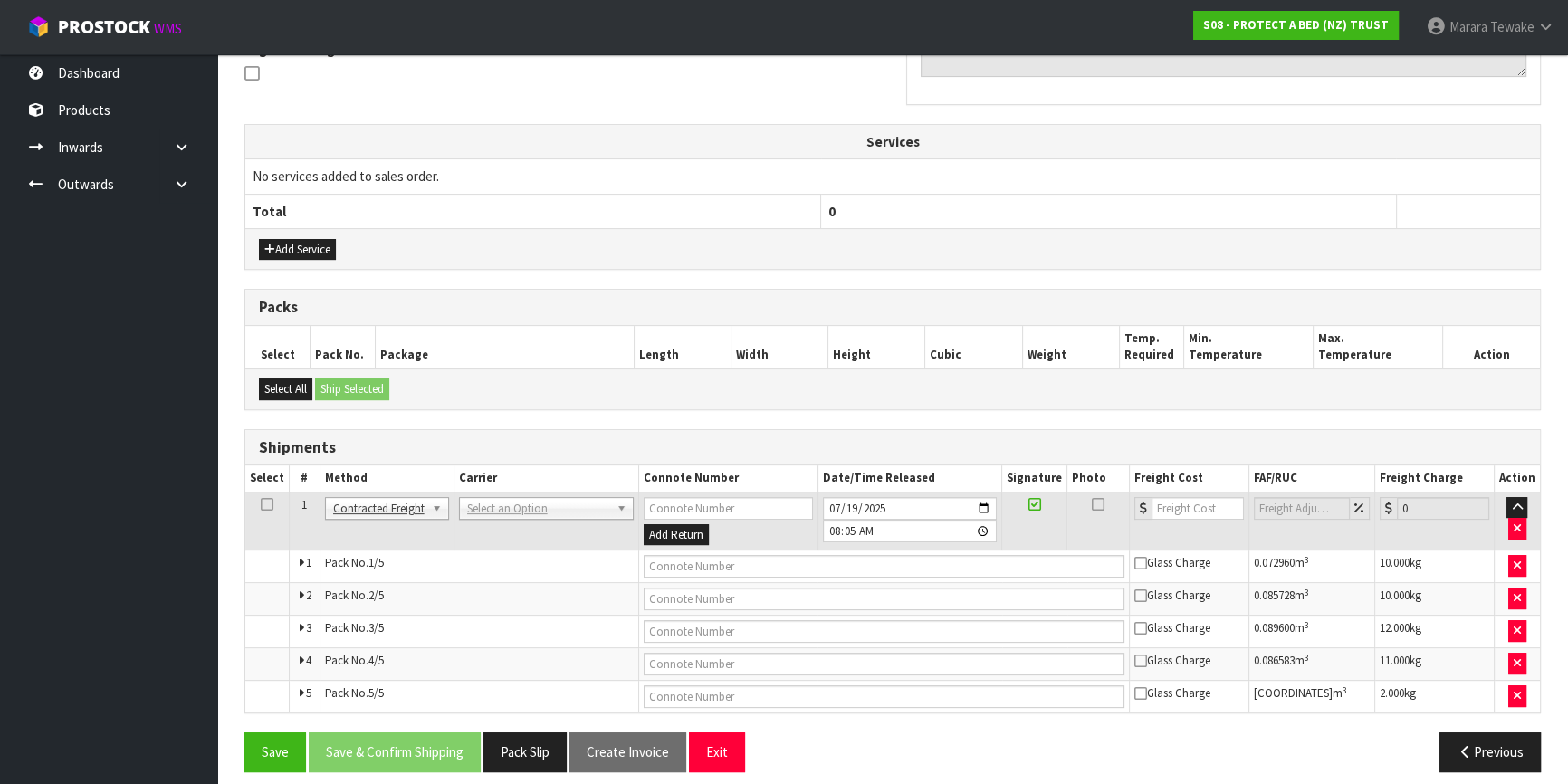 scroll, scrollTop: 572, scrollLeft: 0, axis: vertical 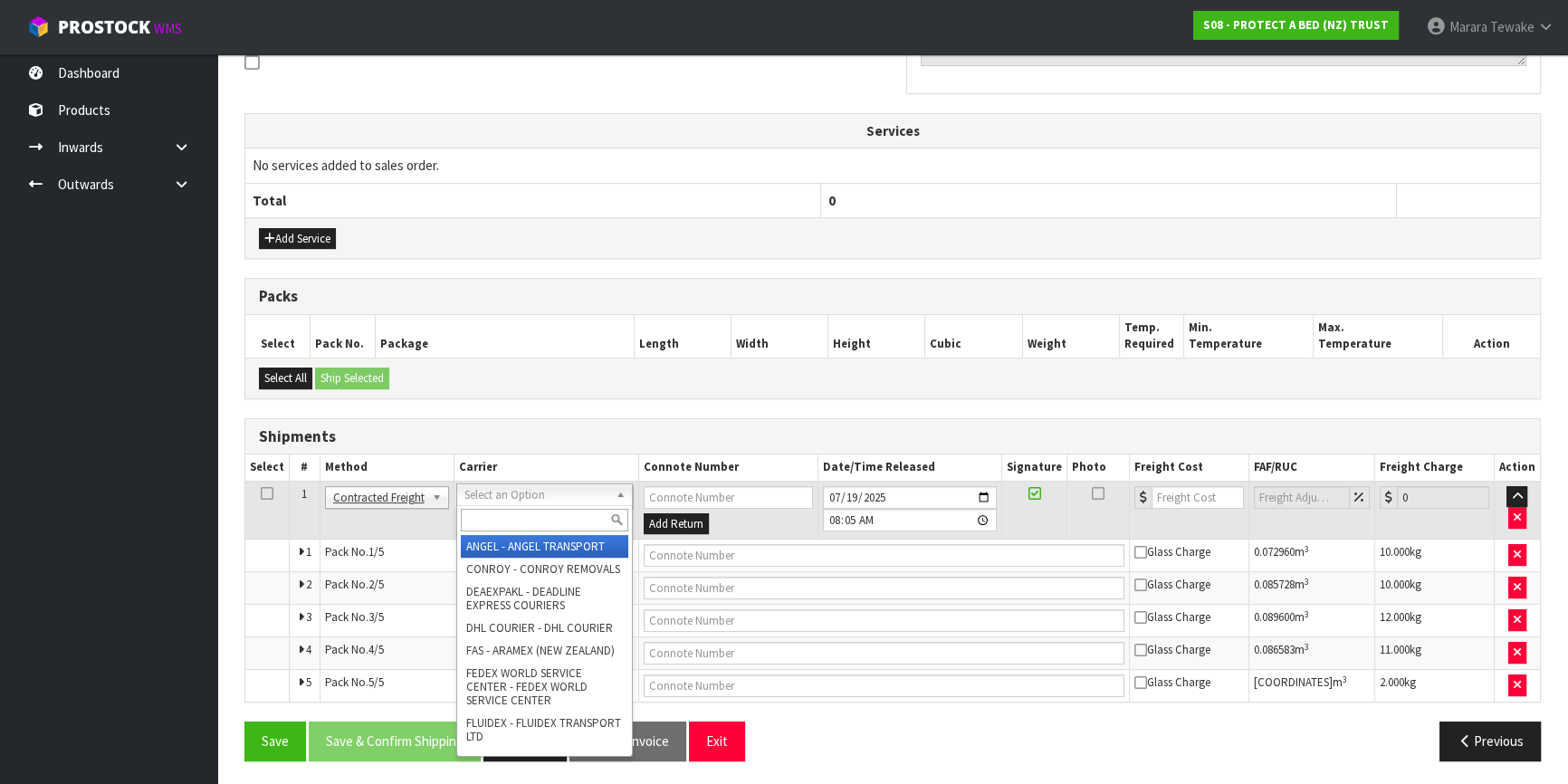 click at bounding box center [544, 520] 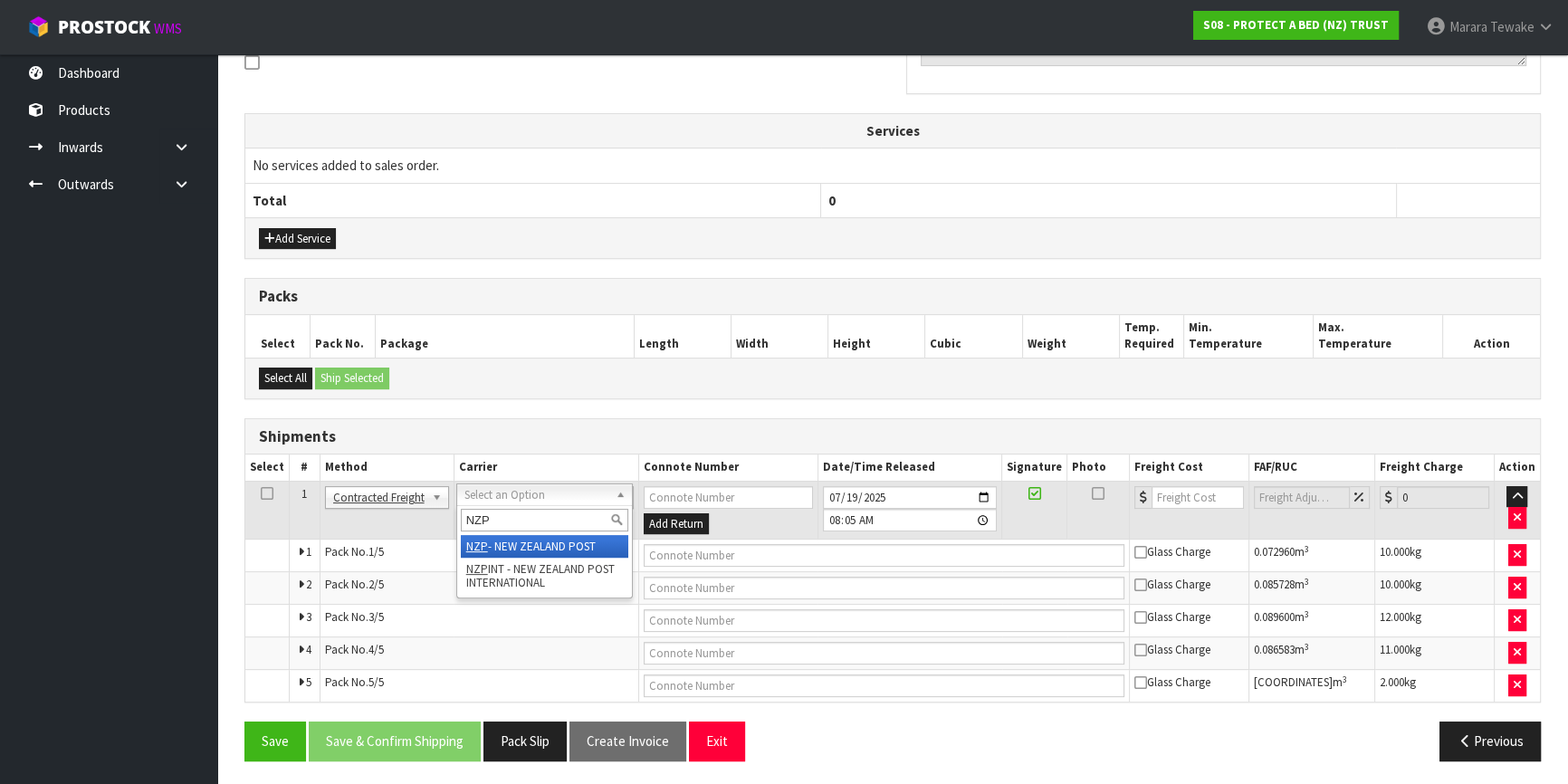 type on "NZP" 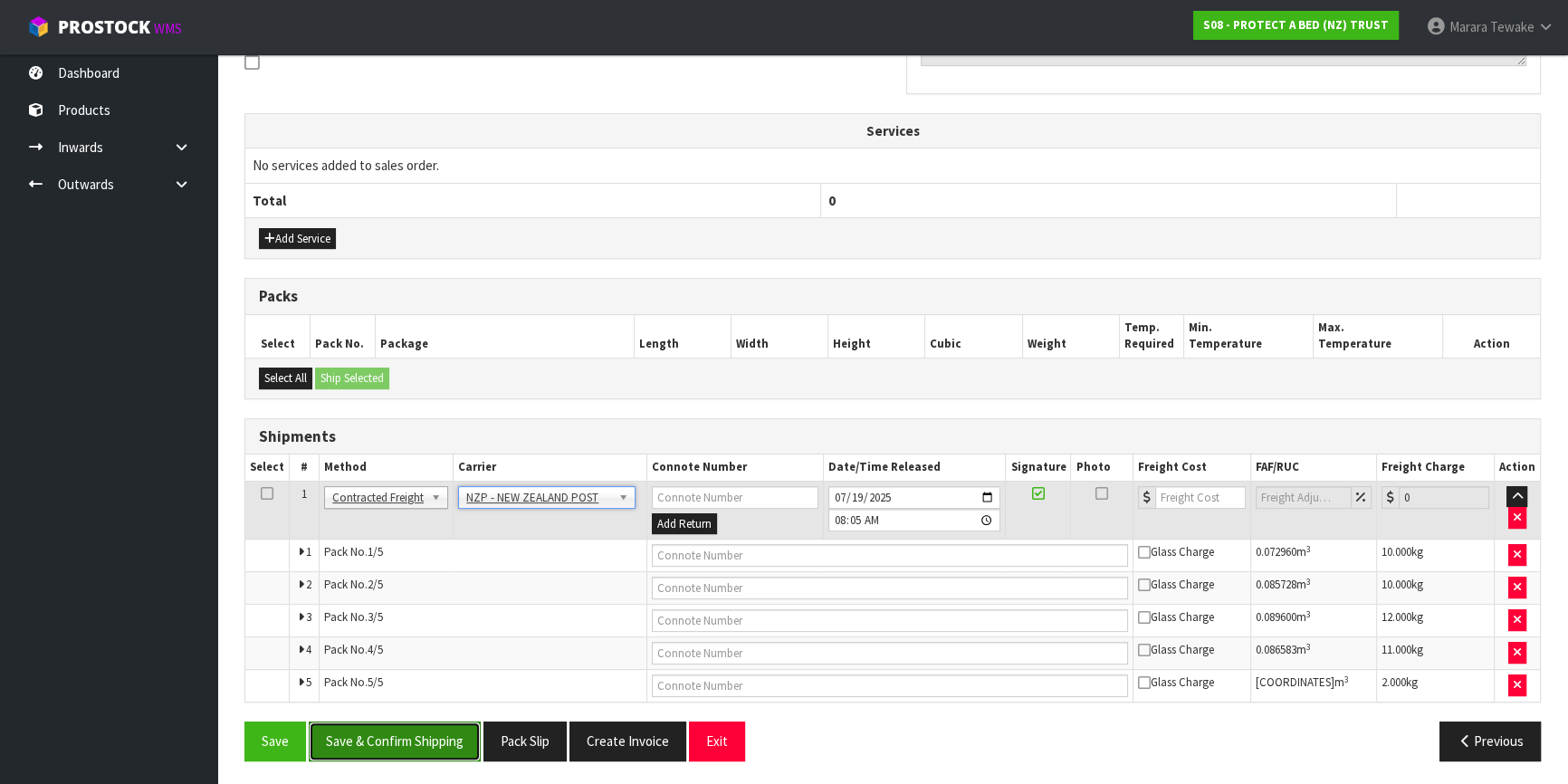 click on "Save & Confirm Shipping" at bounding box center [395, 741] 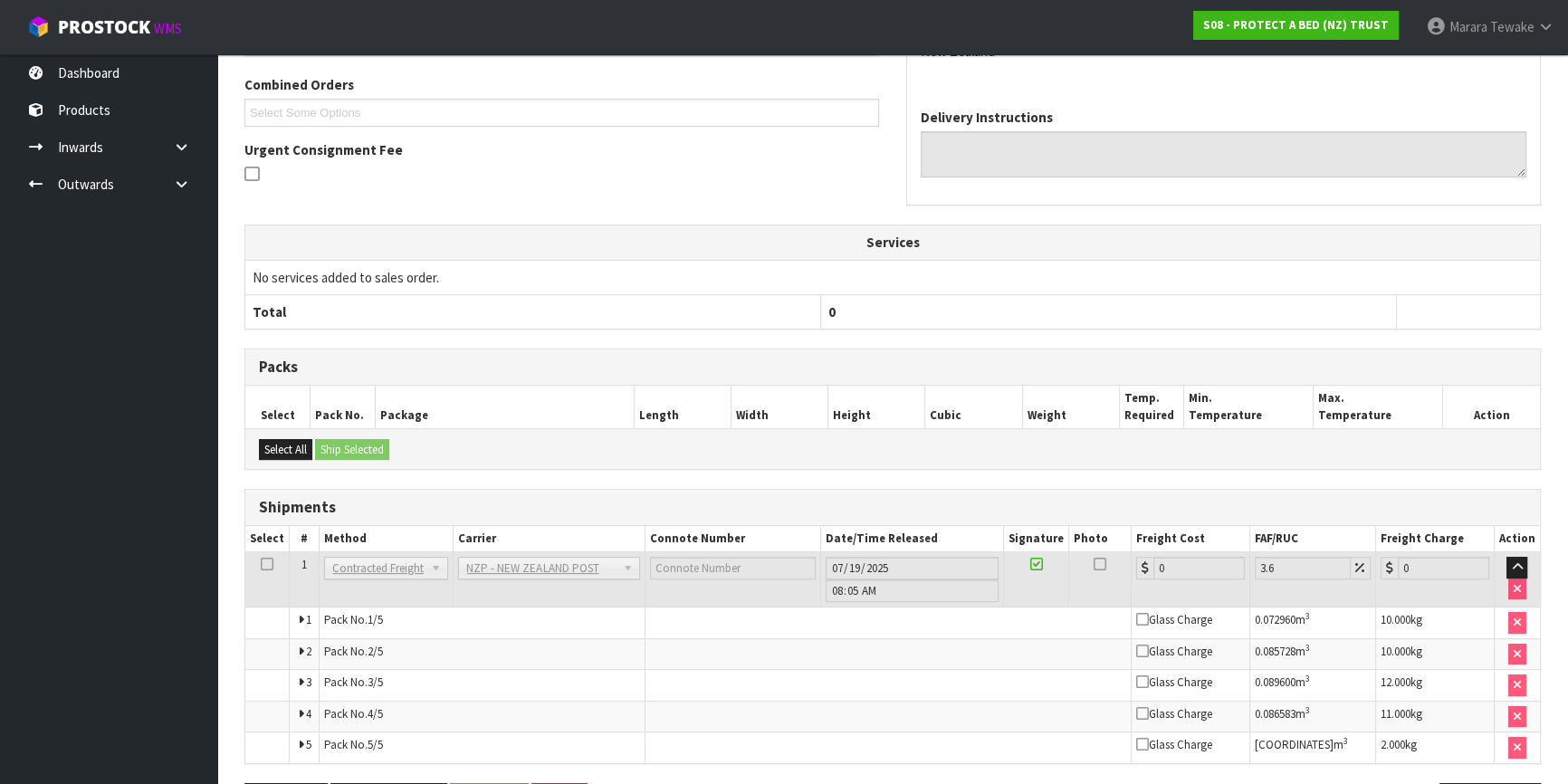 scroll, scrollTop: 540, scrollLeft: 0, axis: vertical 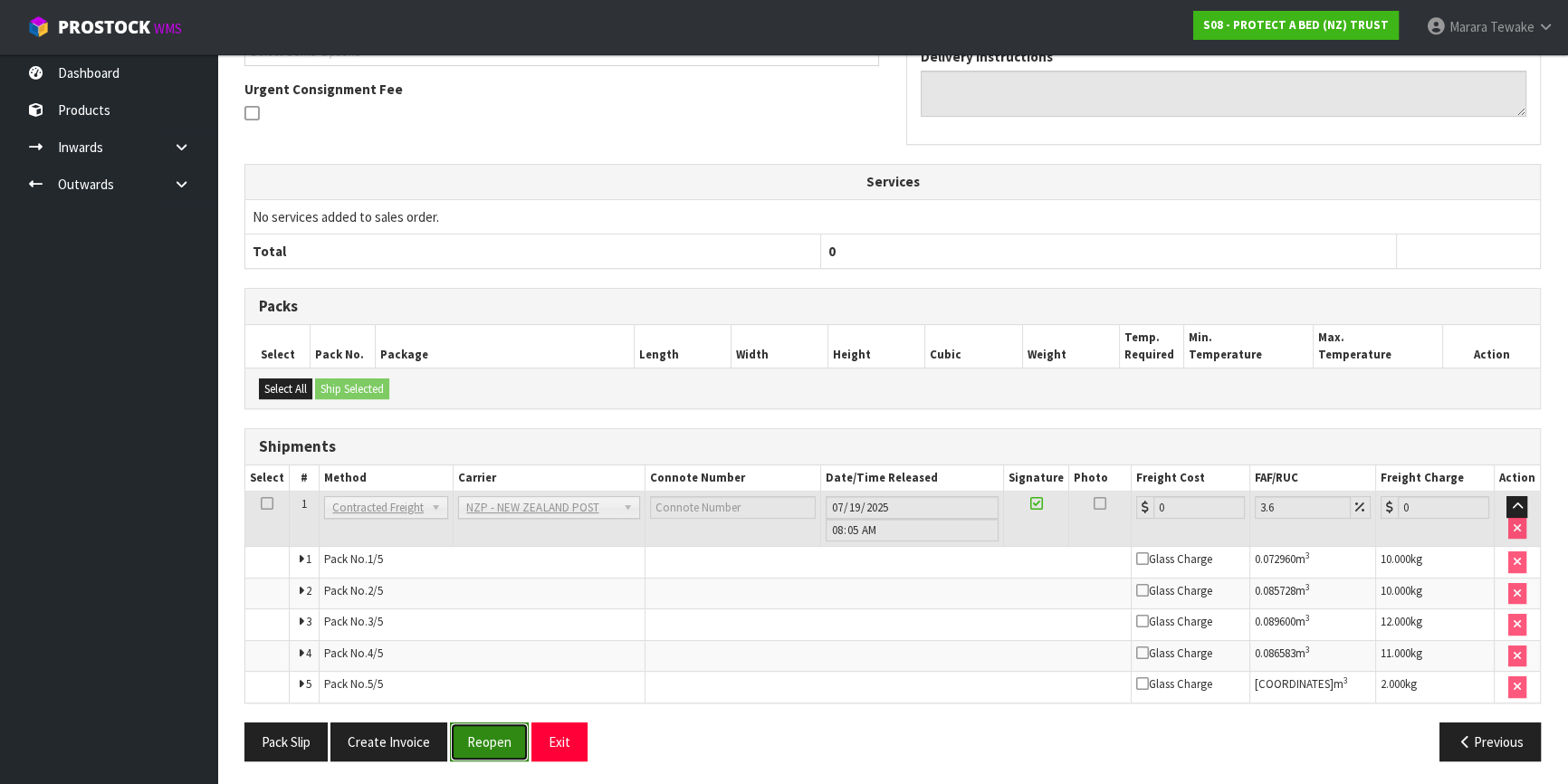 click on "Reopen" at bounding box center [489, 741] 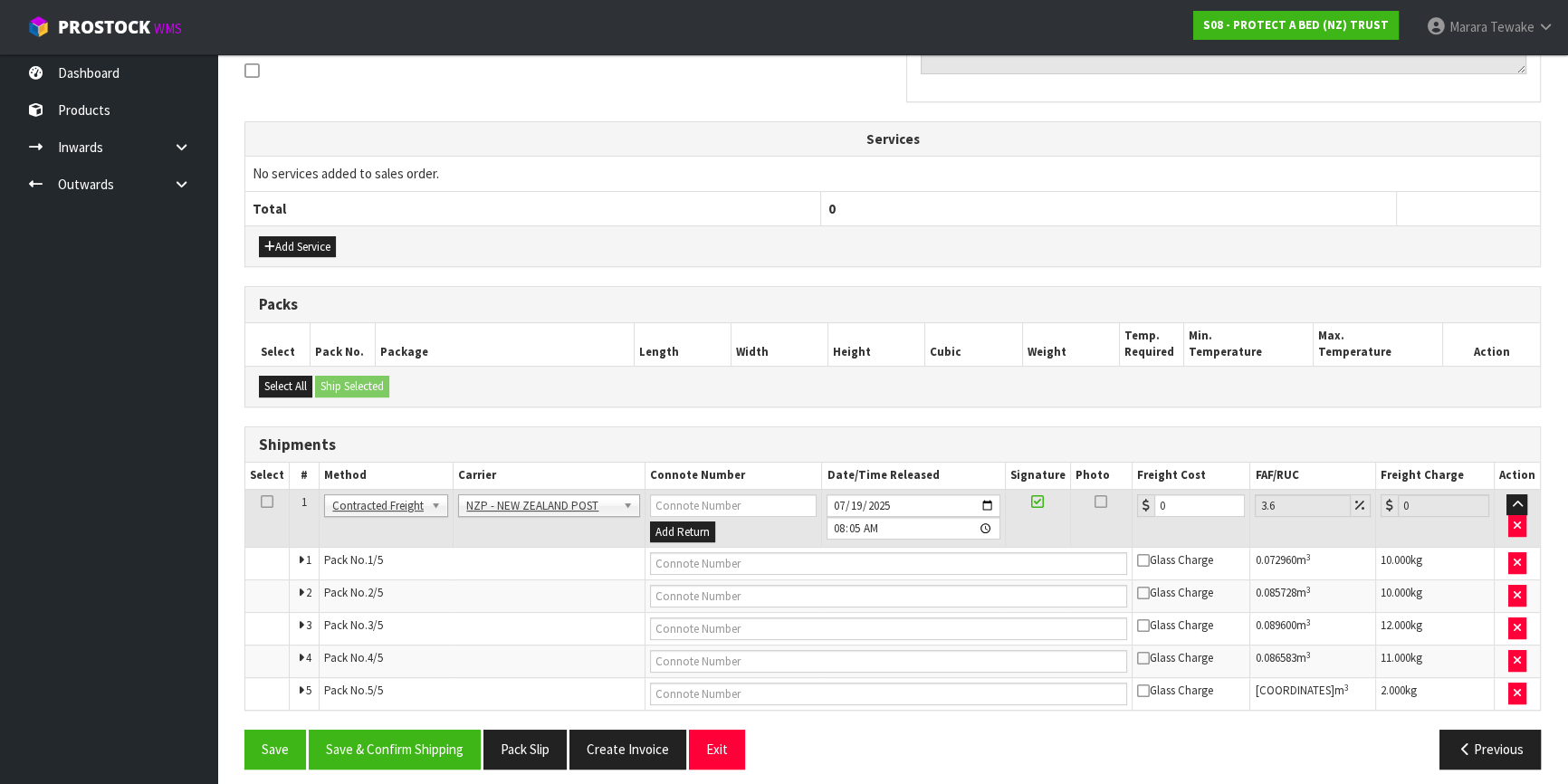 scroll, scrollTop: 572, scrollLeft: 0, axis: vertical 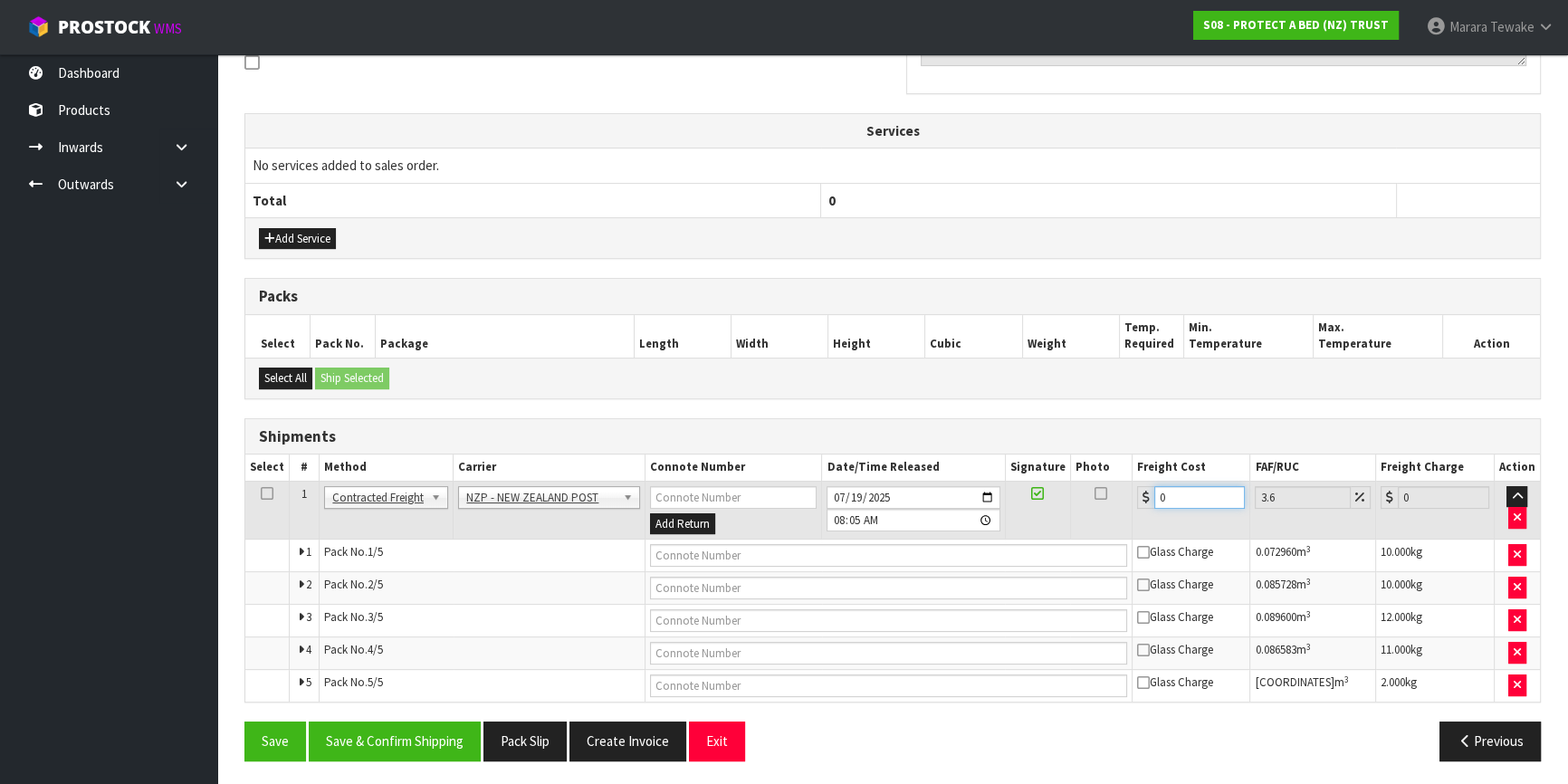 drag, startPoint x: 1173, startPoint y: 498, endPoint x: 1154, endPoint y: 491, distance: 20.248457 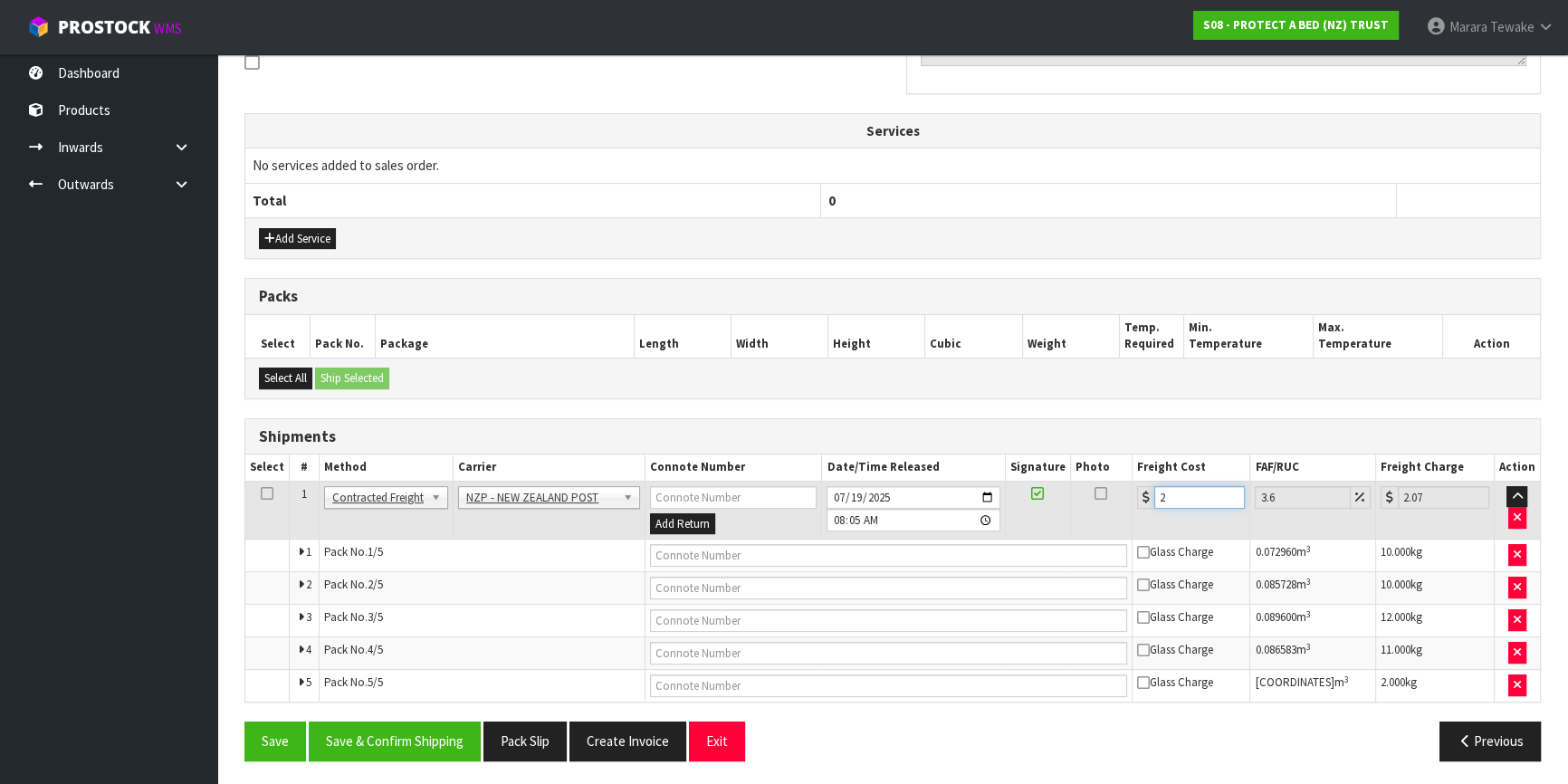 type on "21" 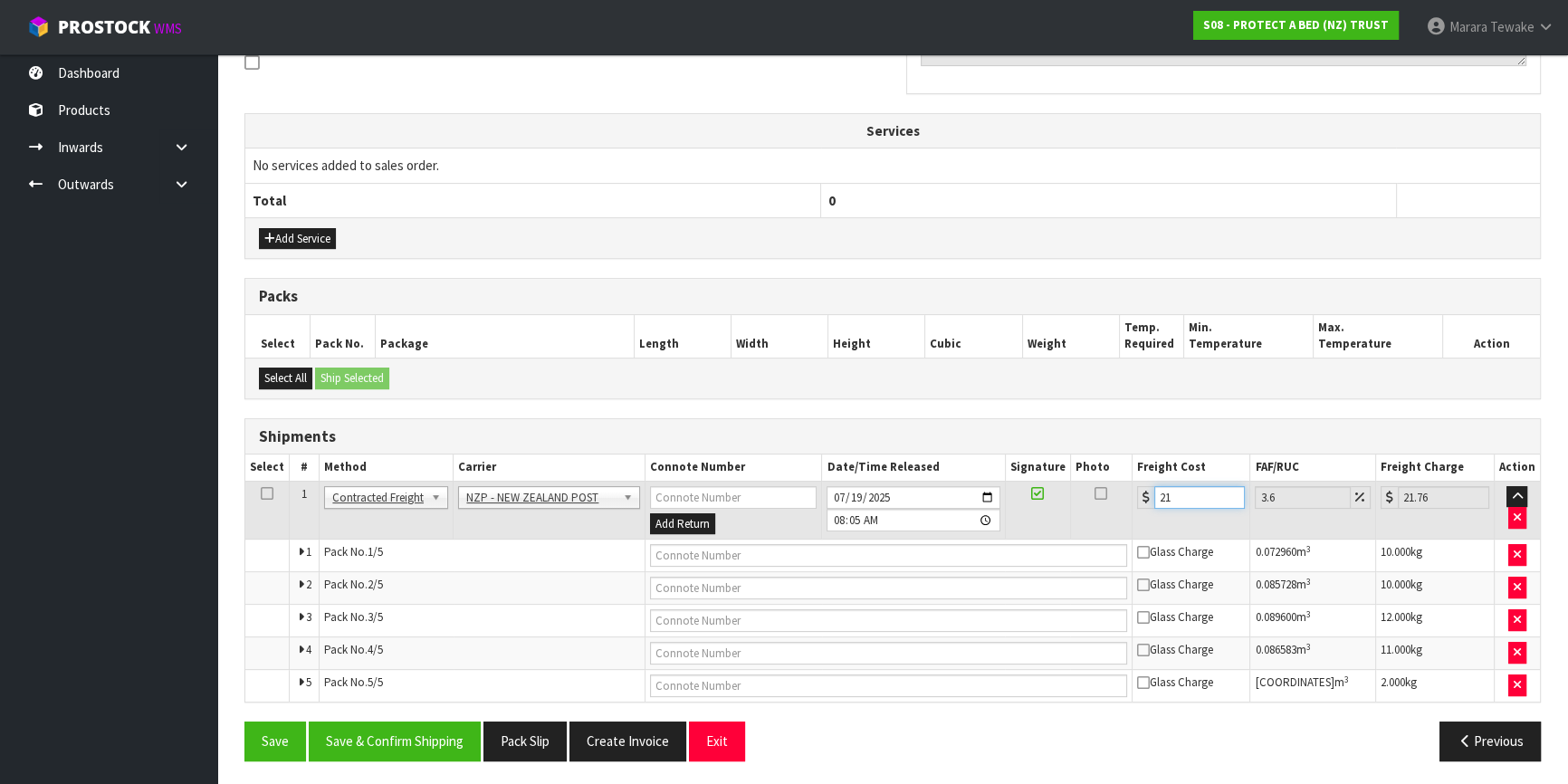 click on "21" at bounding box center [1200, 497] 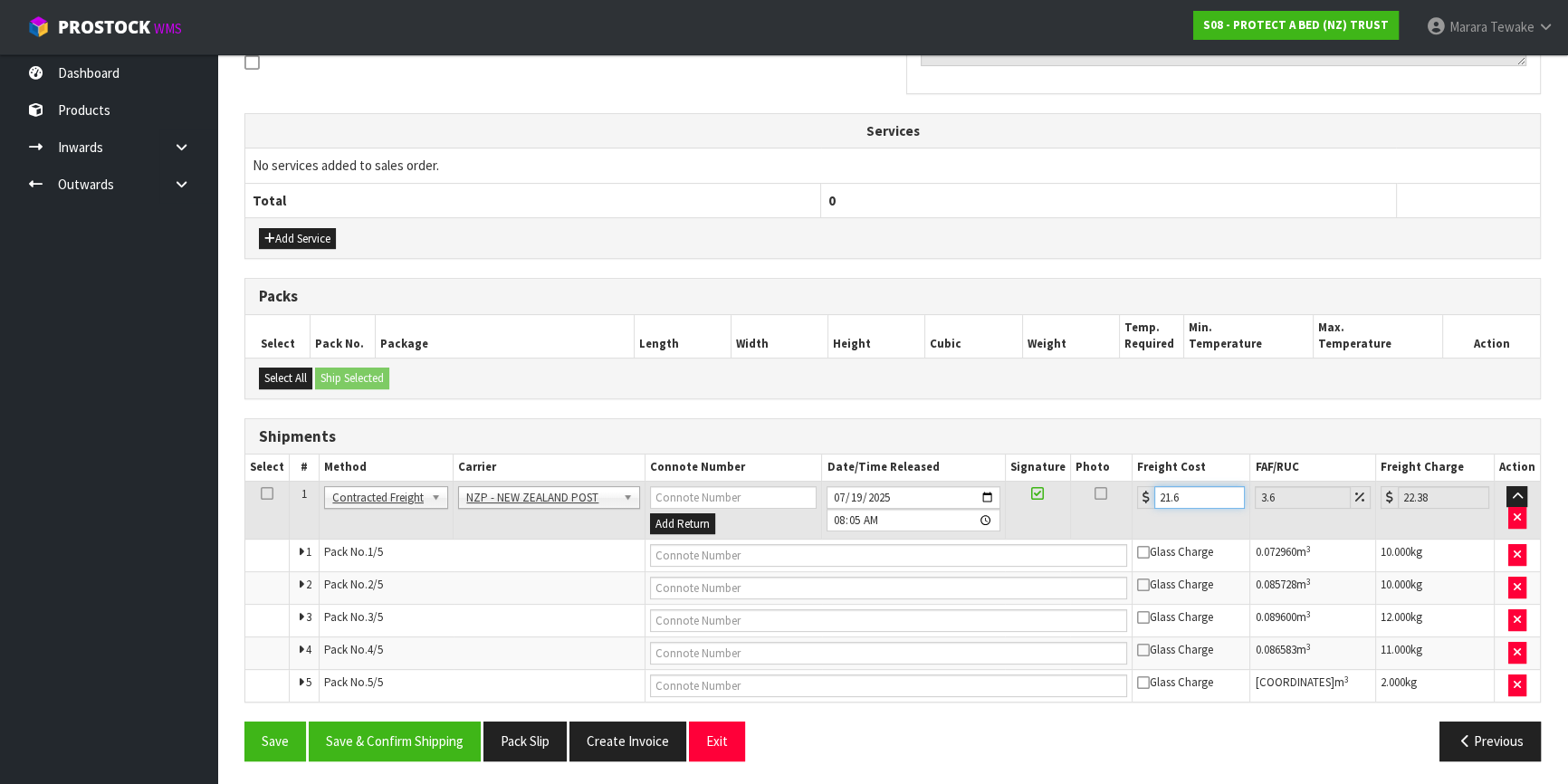 type on "21.65" 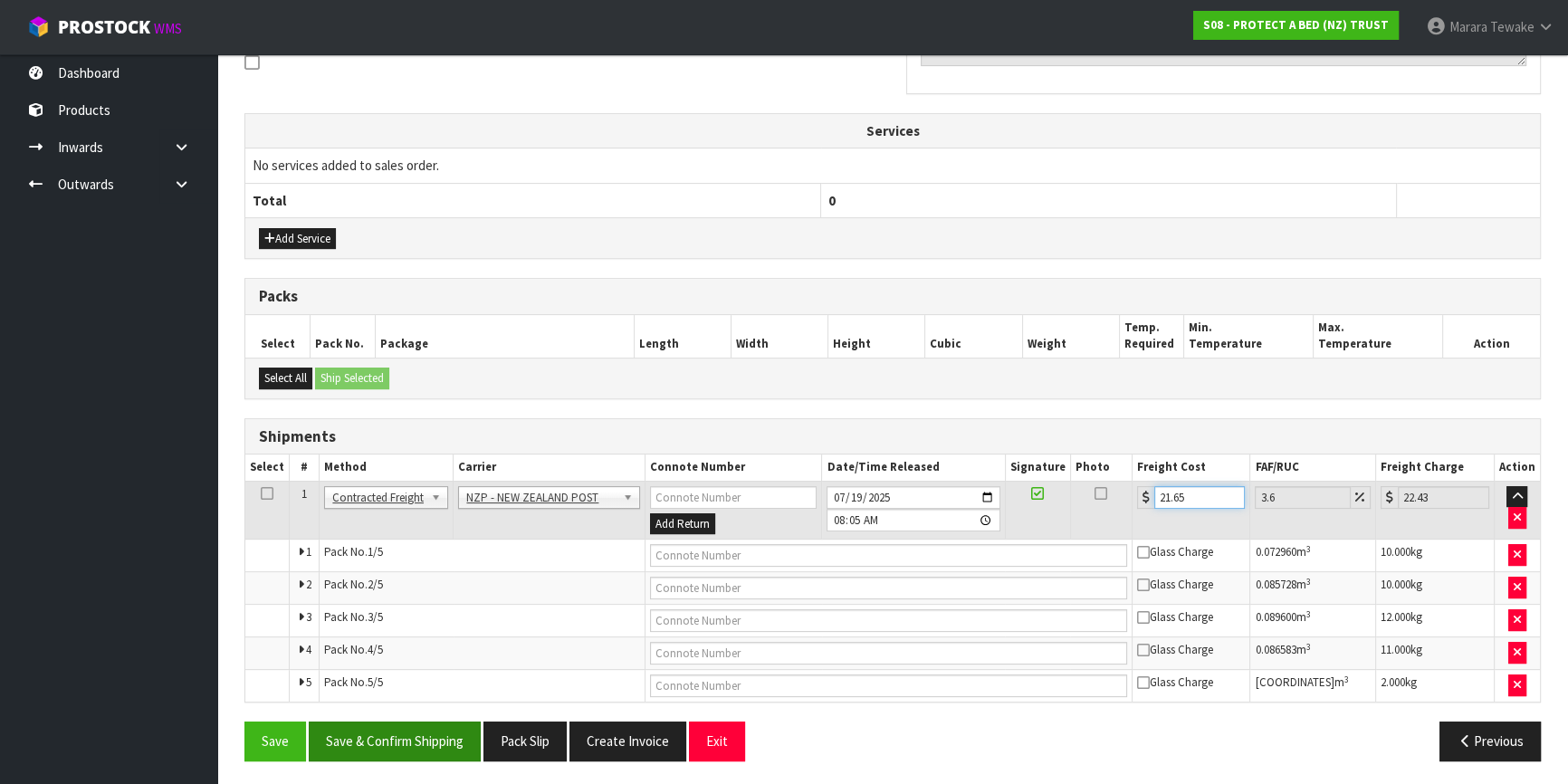 type on "21.65" 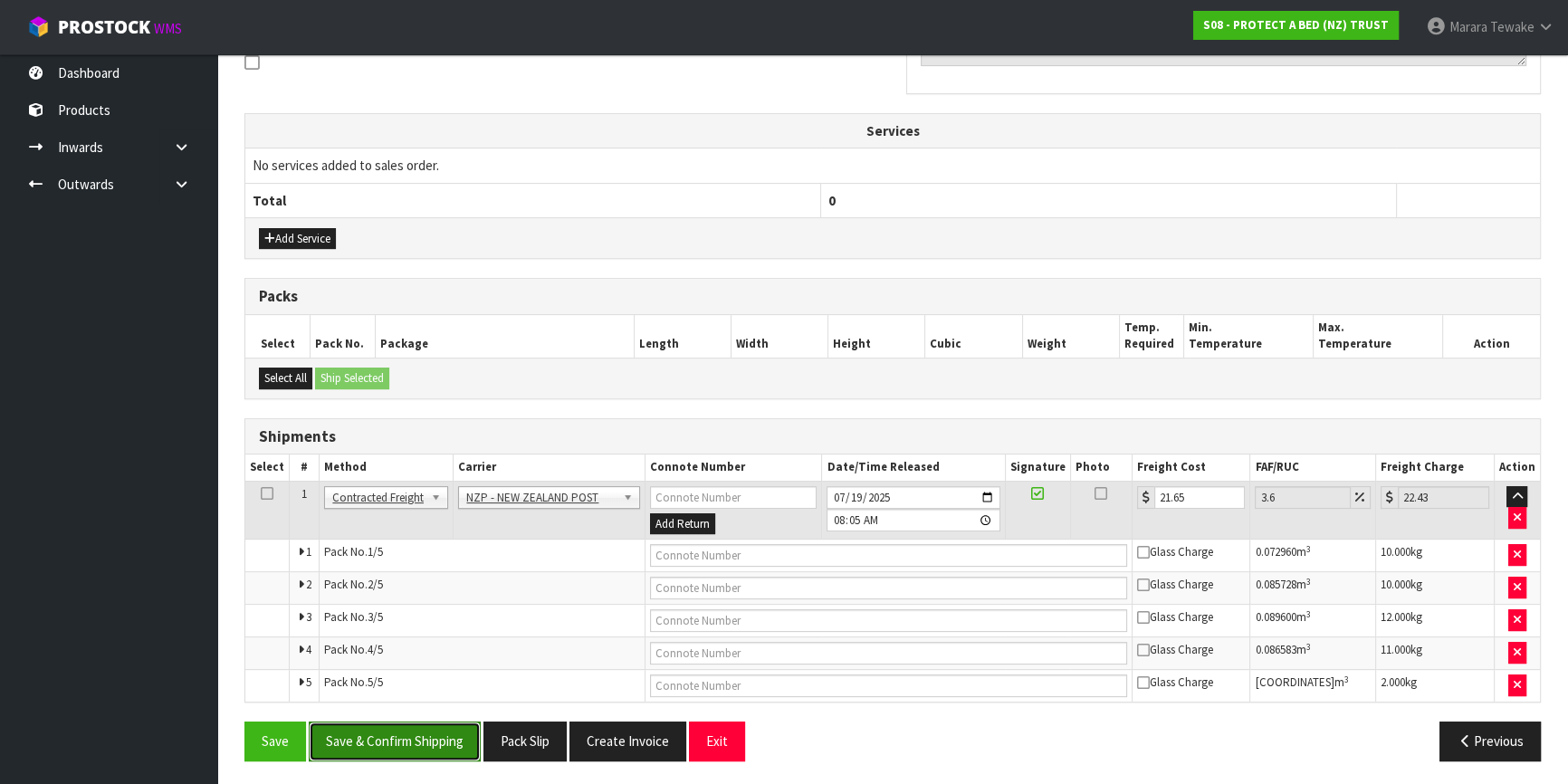 click on "Save & Confirm Shipping" at bounding box center [395, 741] 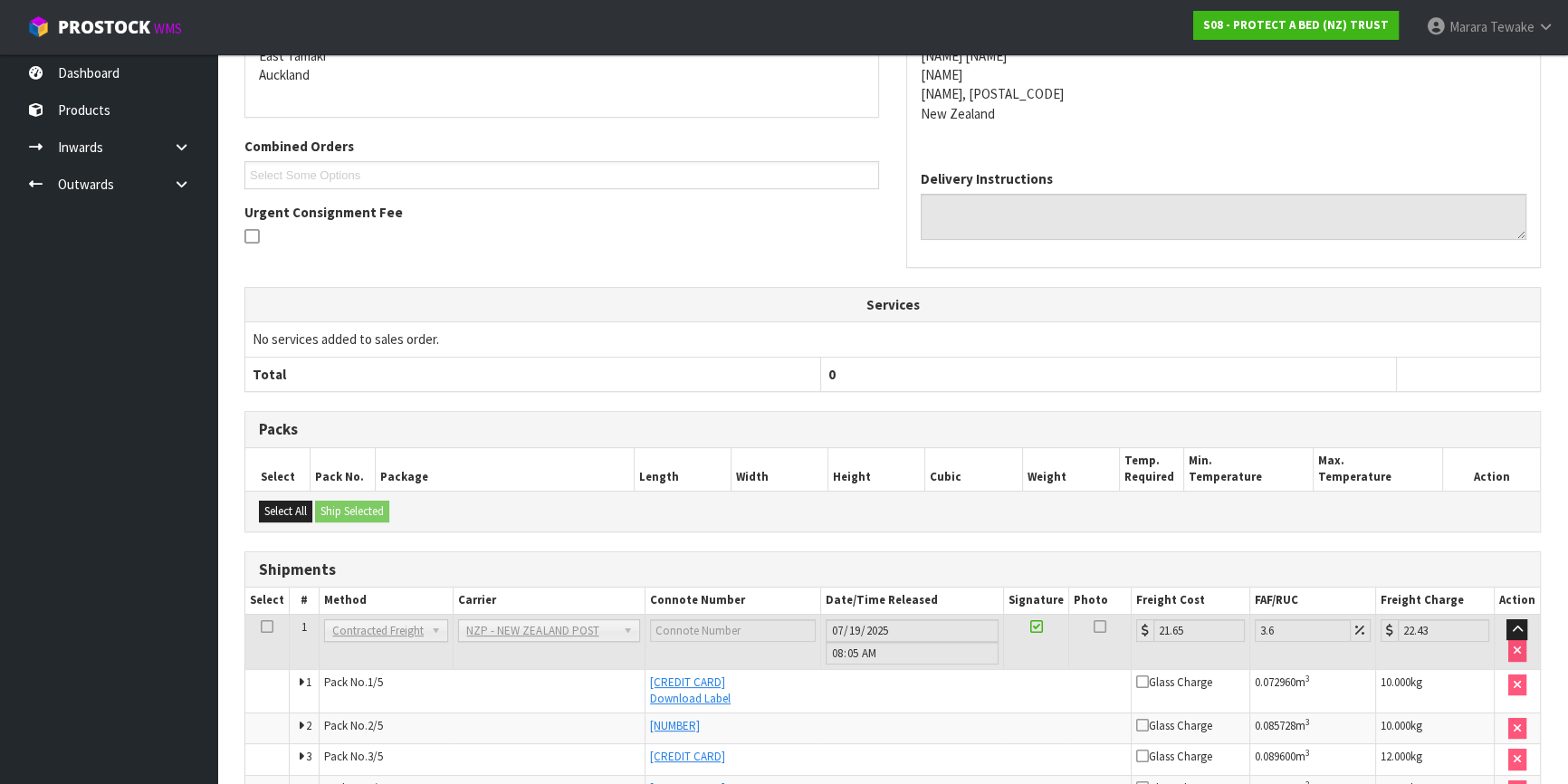 scroll, scrollTop: 534, scrollLeft: 0, axis: vertical 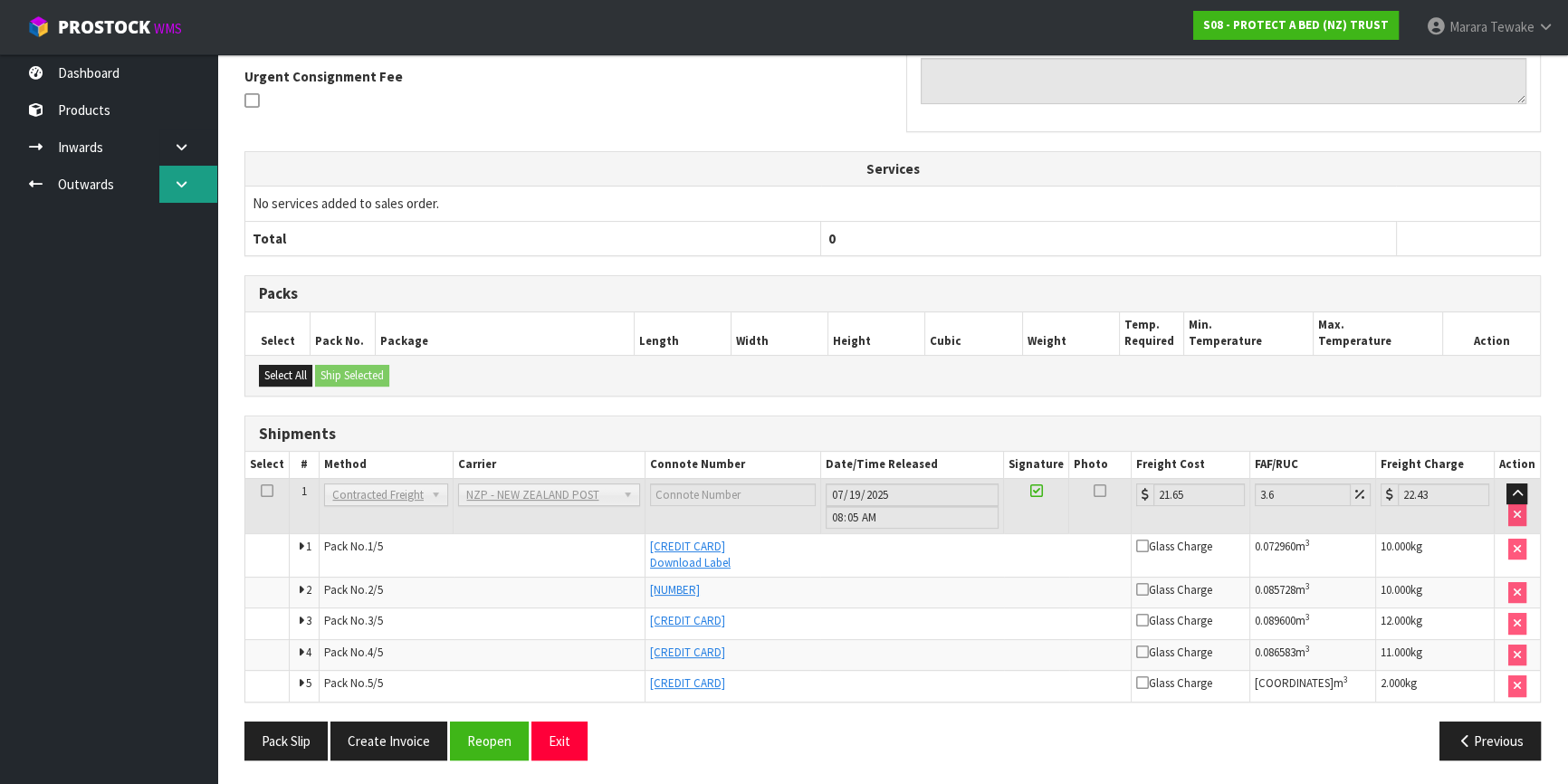 click at bounding box center (188, 184) 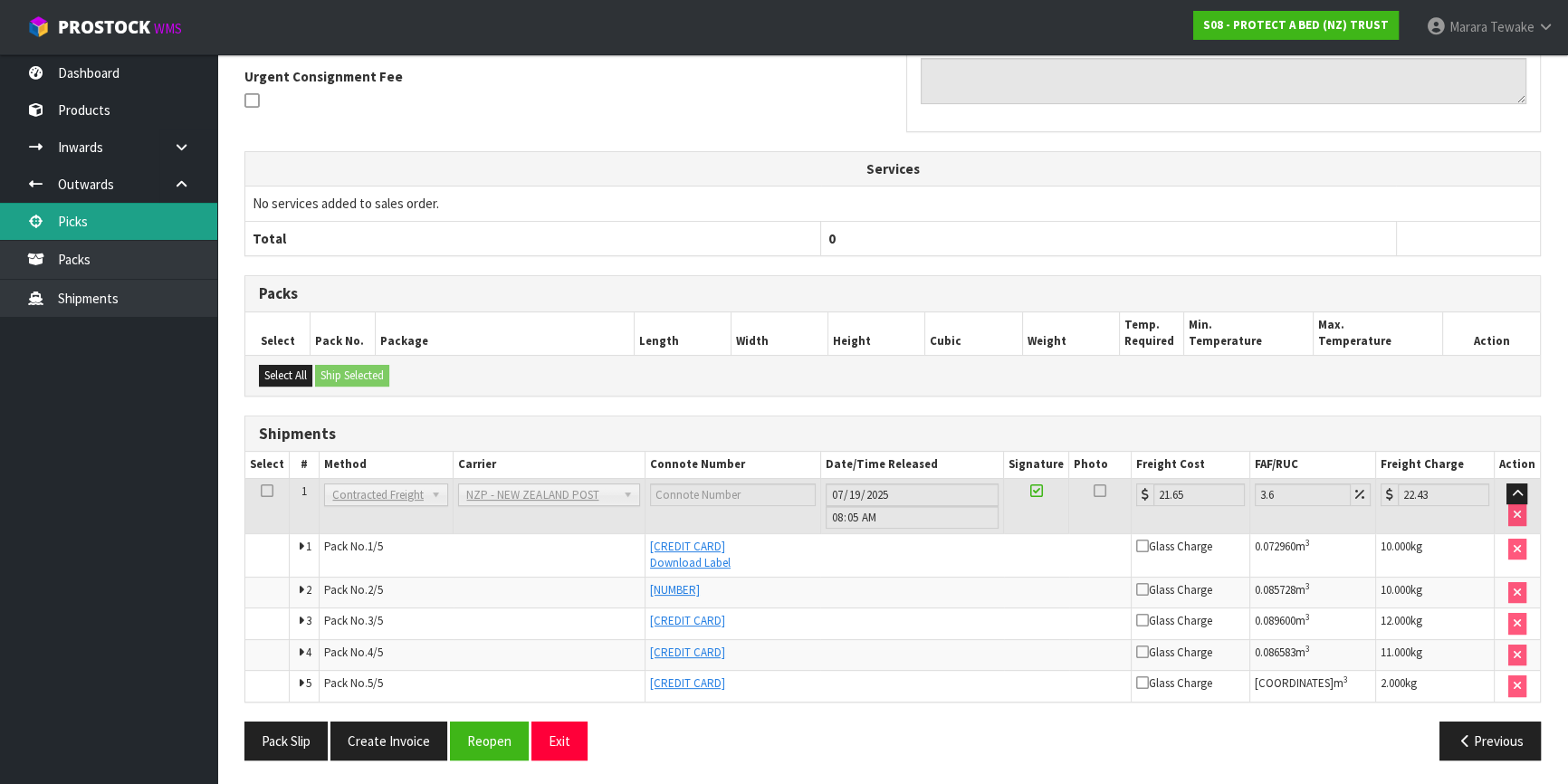 click on "Picks" at bounding box center (109, 221) 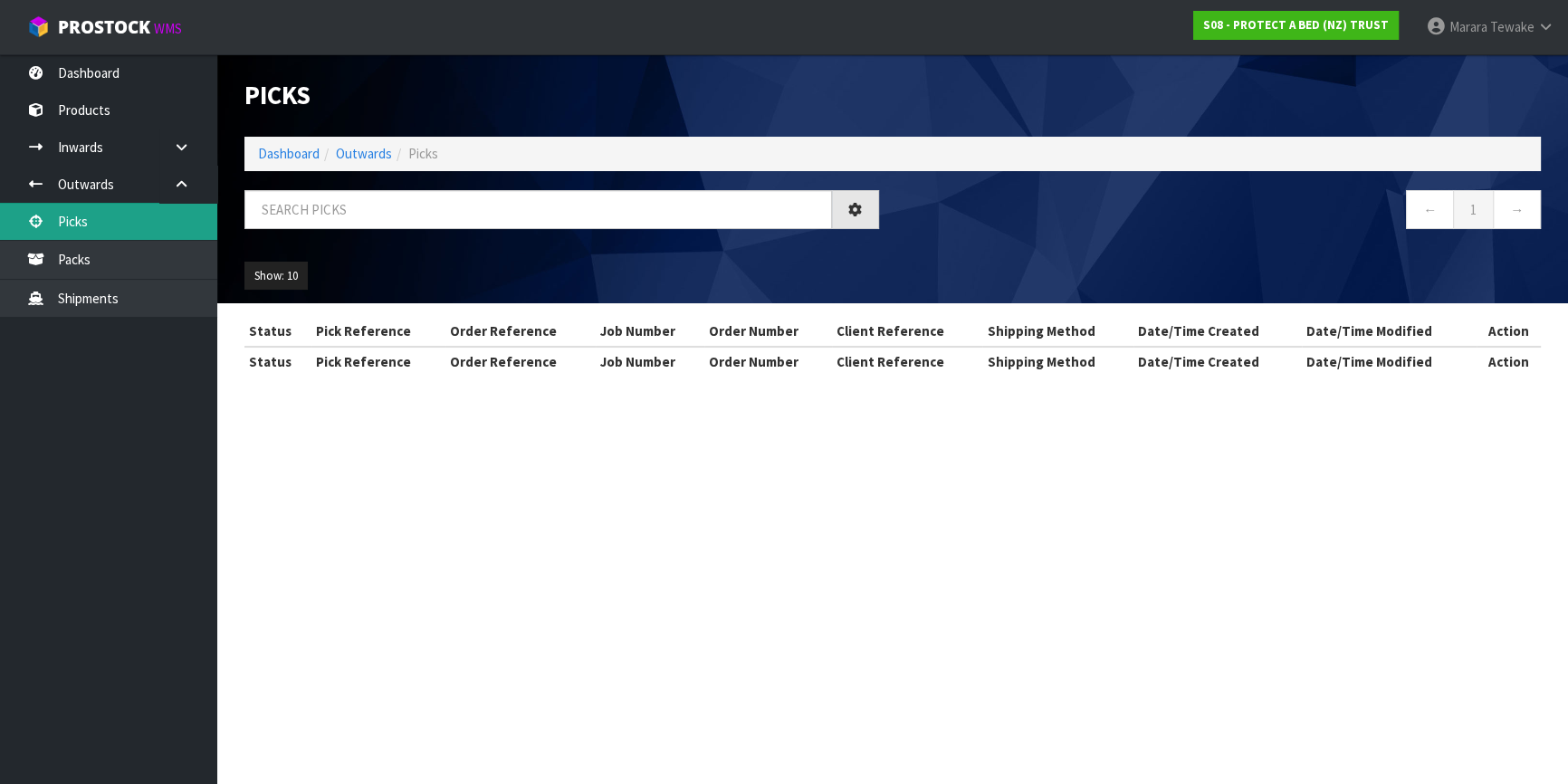 scroll, scrollTop: 0, scrollLeft: 0, axis: both 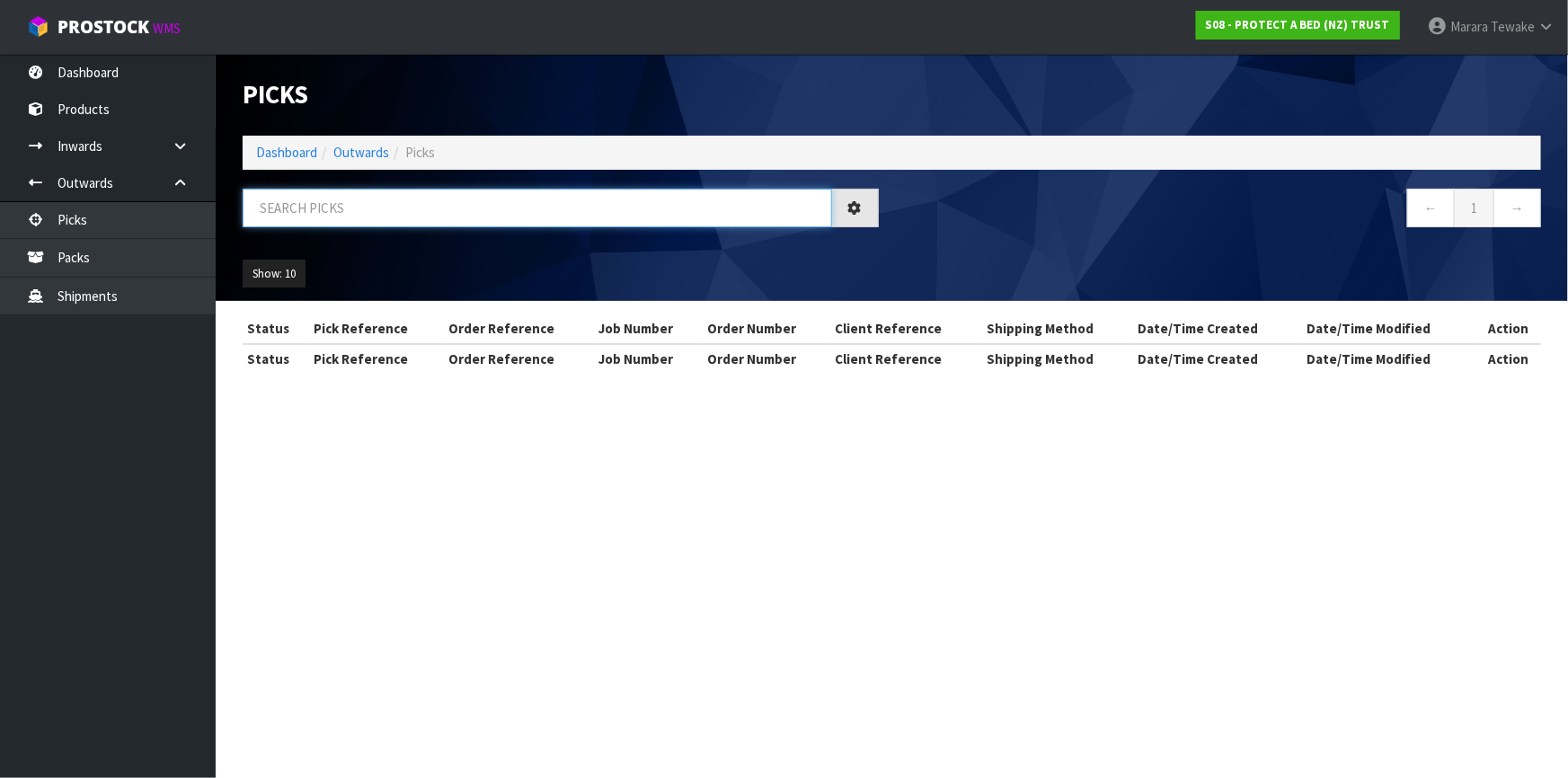 click at bounding box center [537, 208] 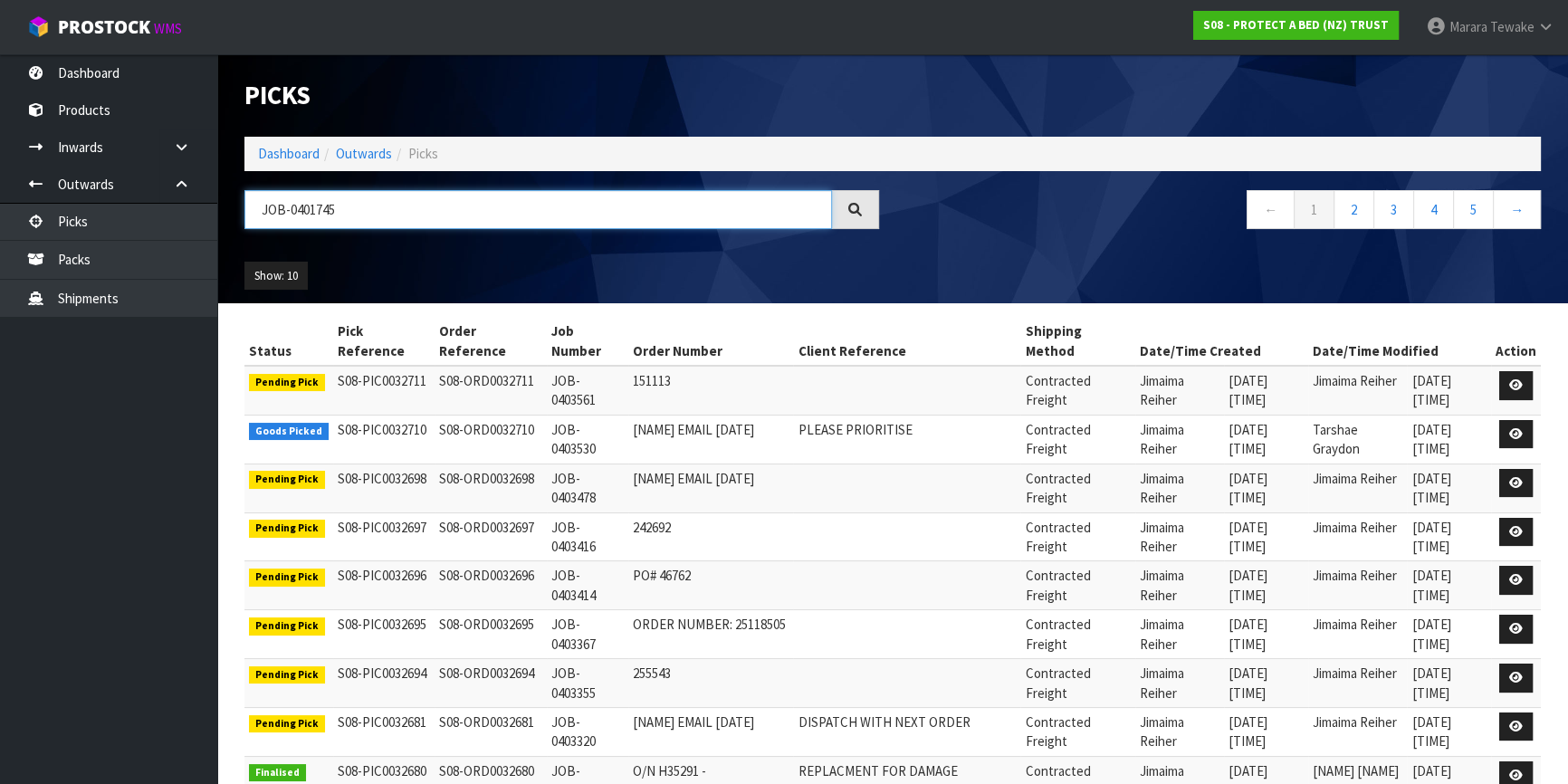 type on "JOB-0401745" 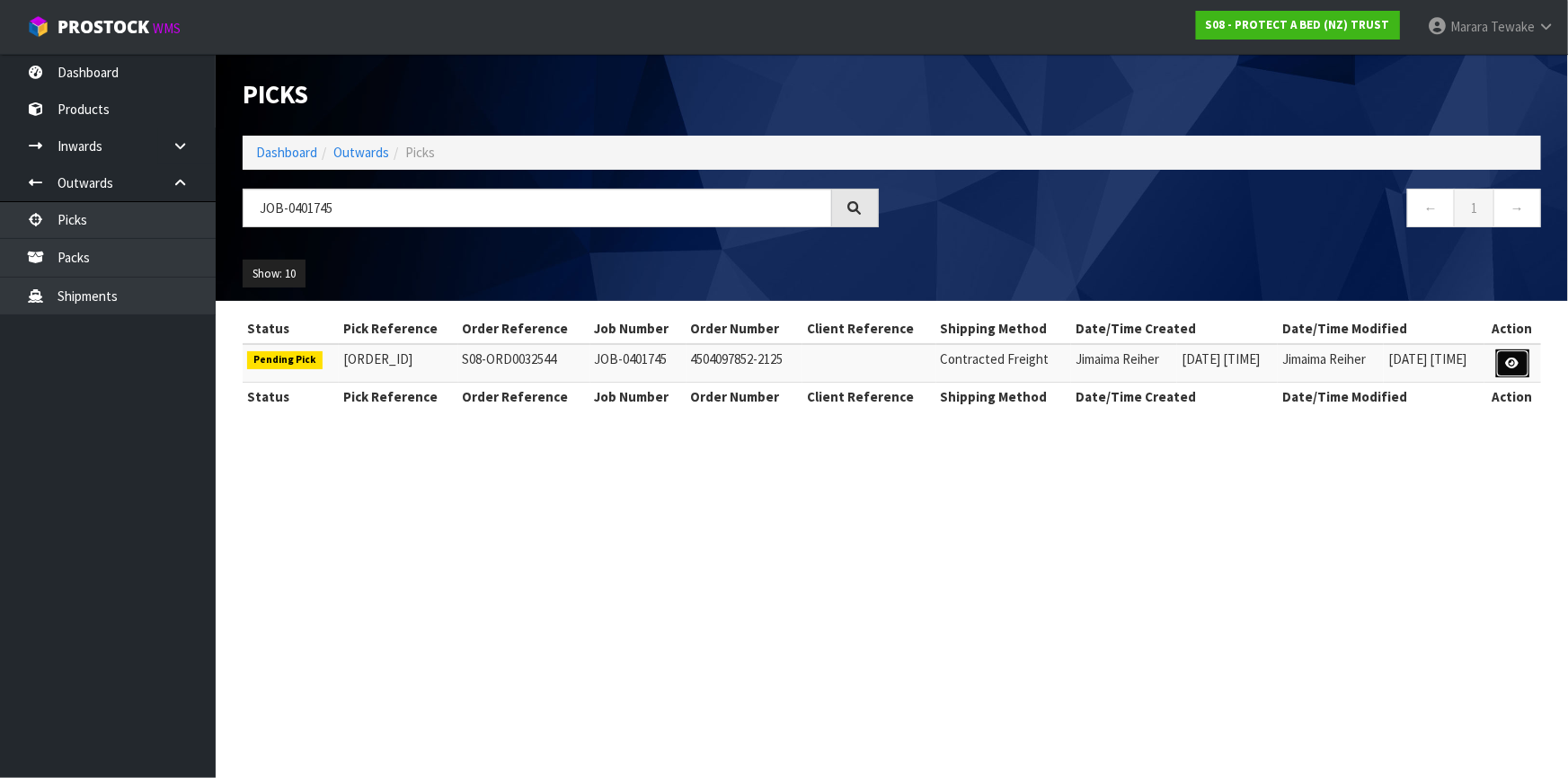 click at bounding box center [1512, 363] 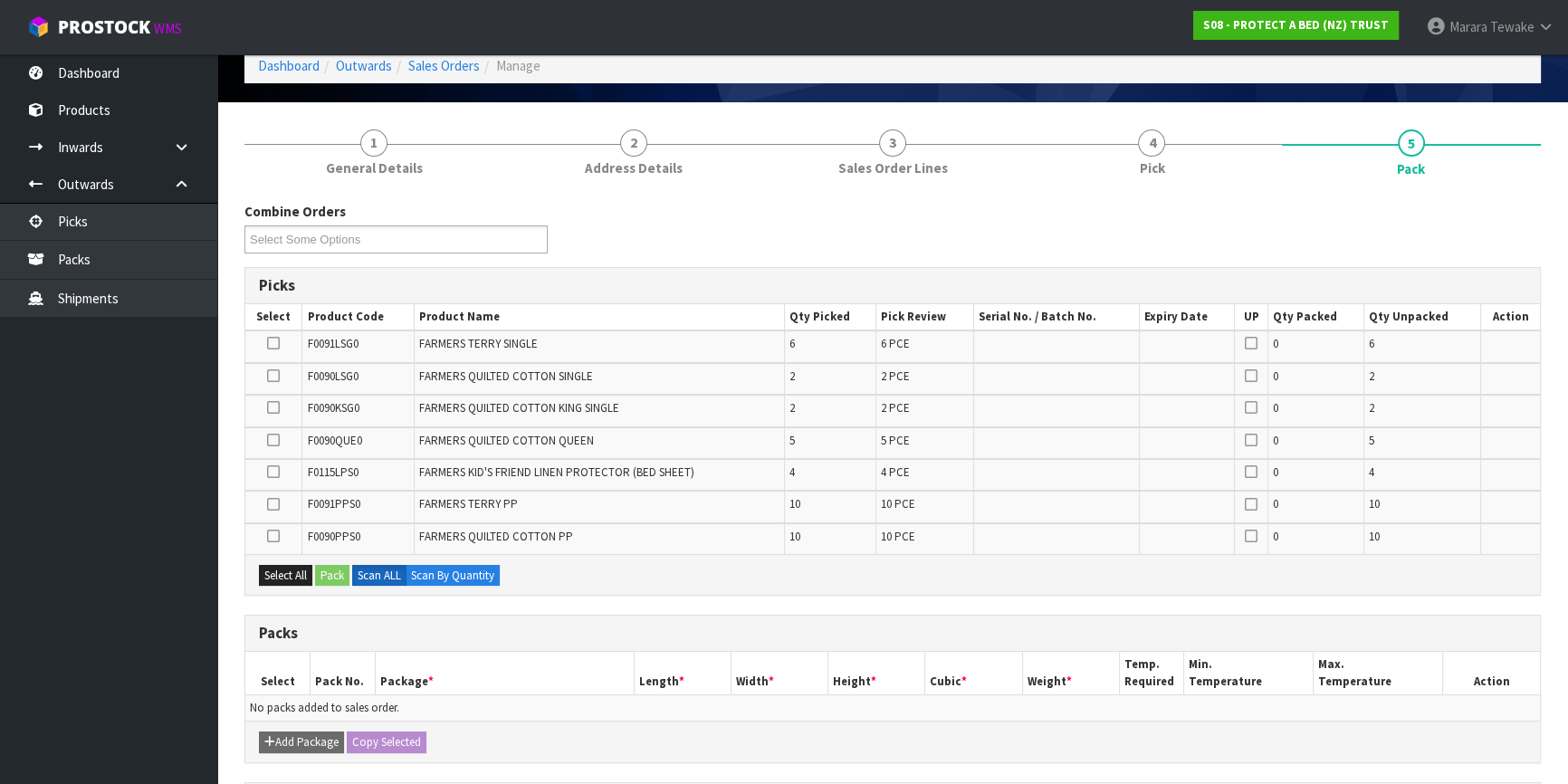 scroll, scrollTop: 0, scrollLeft: 0, axis: both 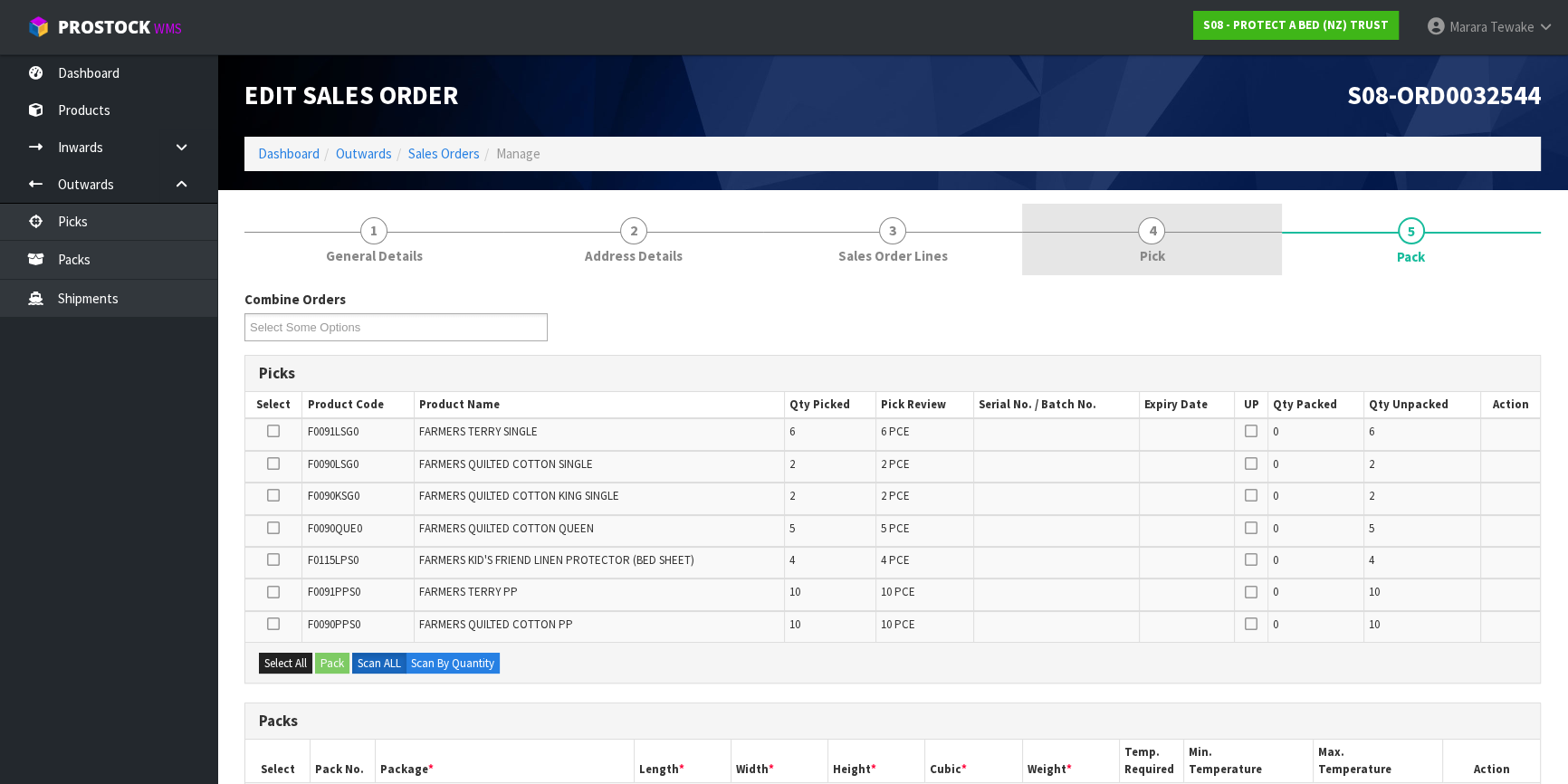 click on "4
Pick" at bounding box center [1152, 239] 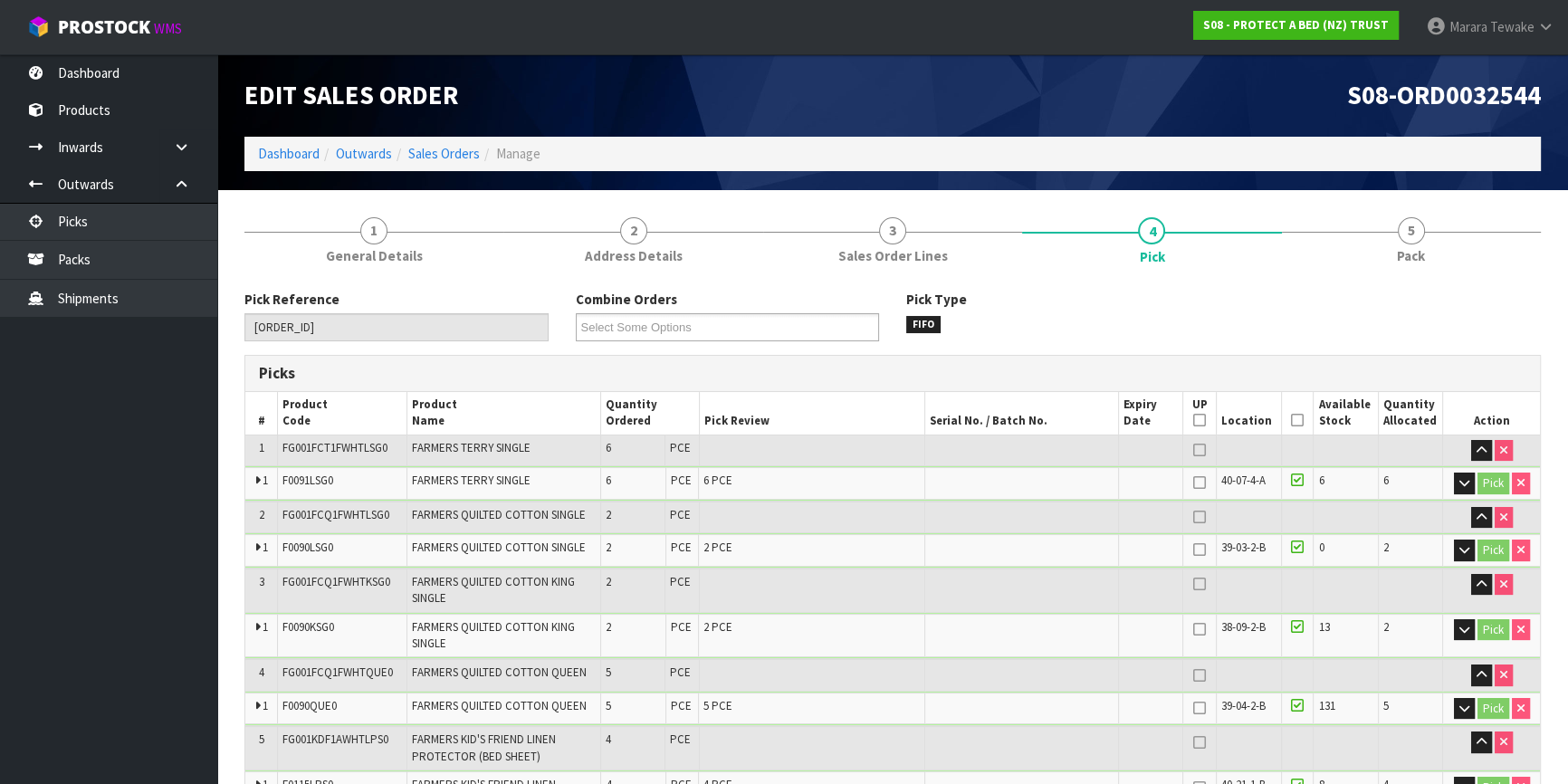 click at bounding box center [1297, 420] 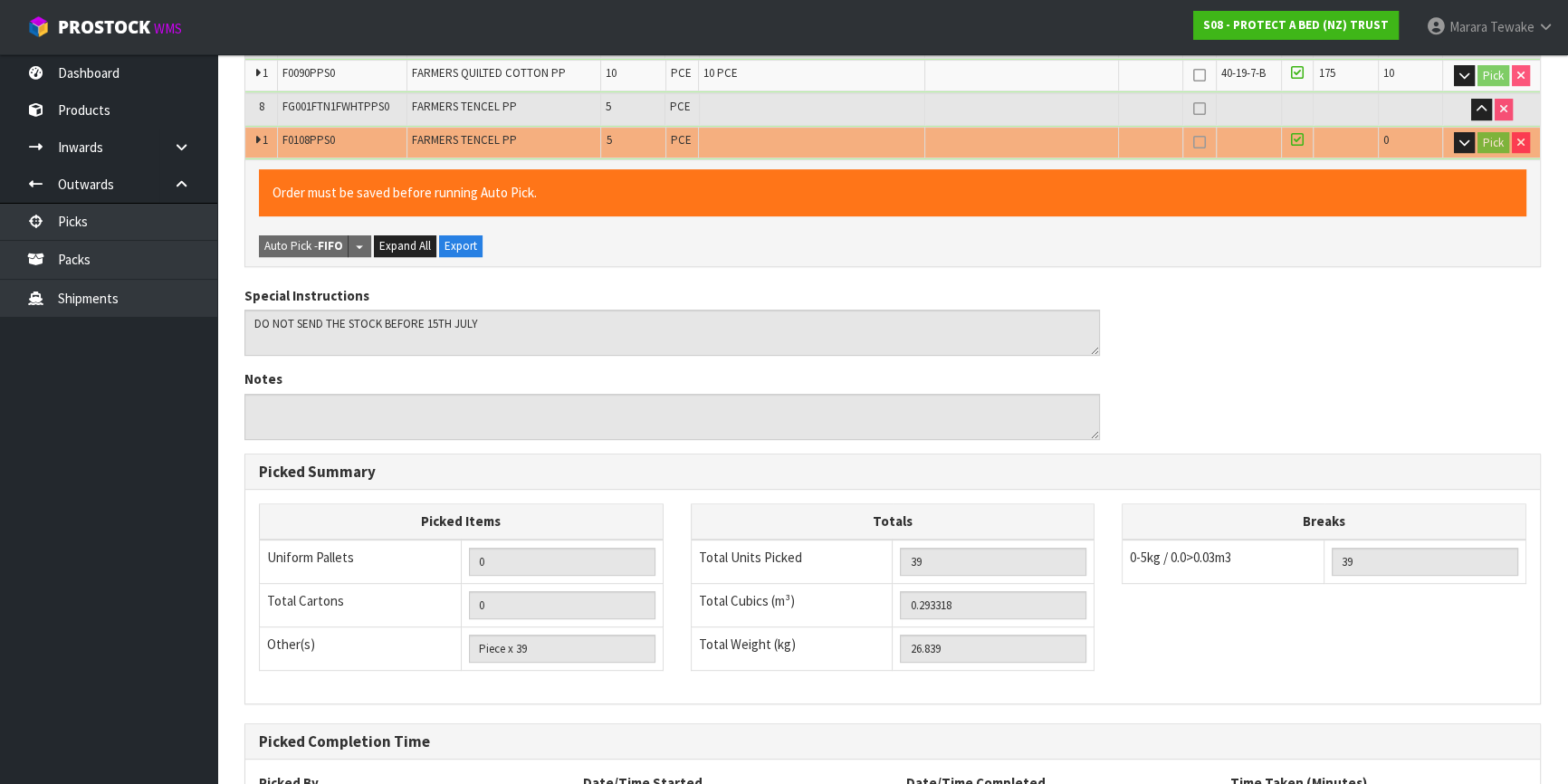 scroll, scrollTop: 1017, scrollLeft: 0, axis: vertical 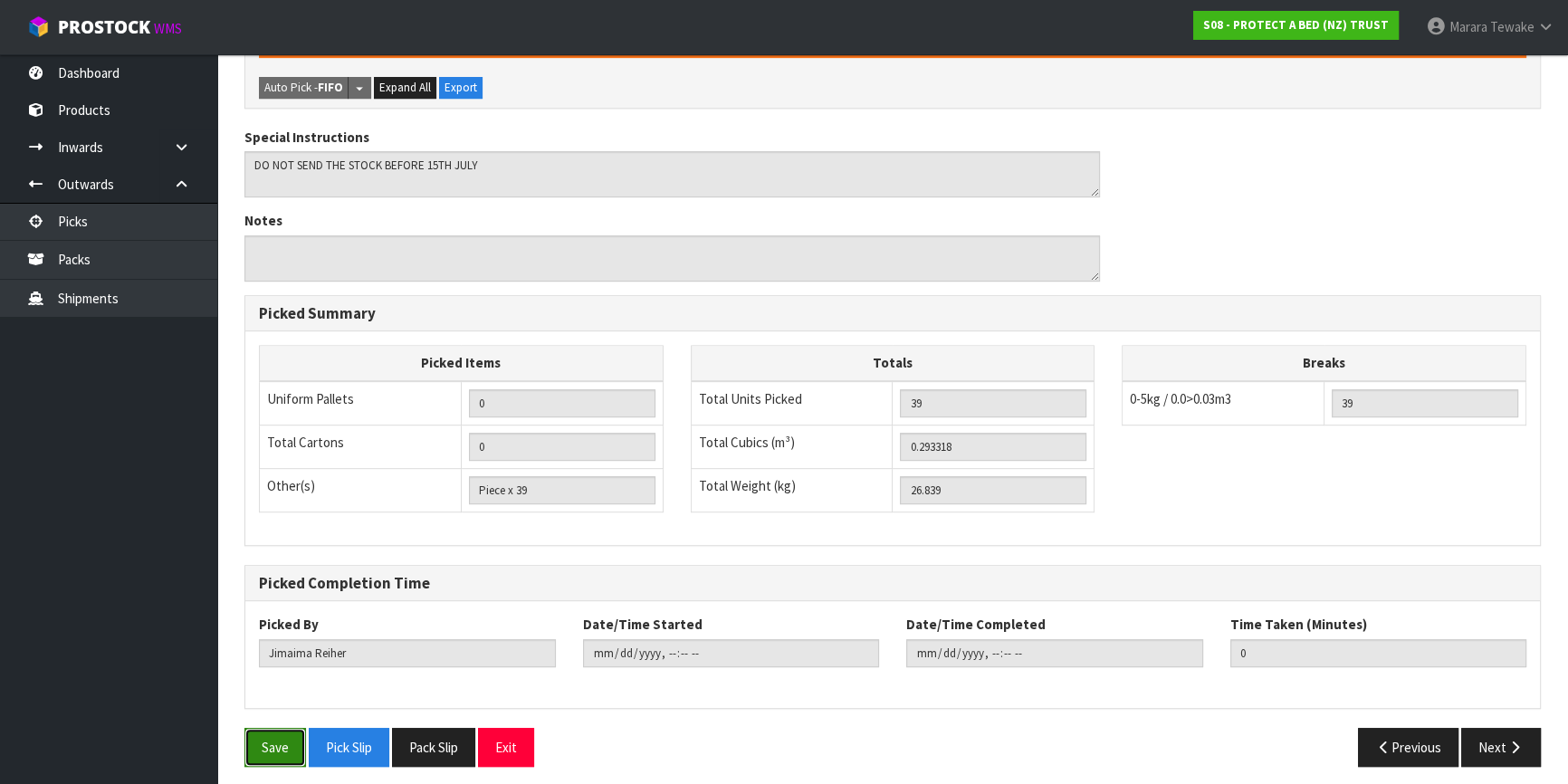 click on "Save" at bounding box center (275, 747) 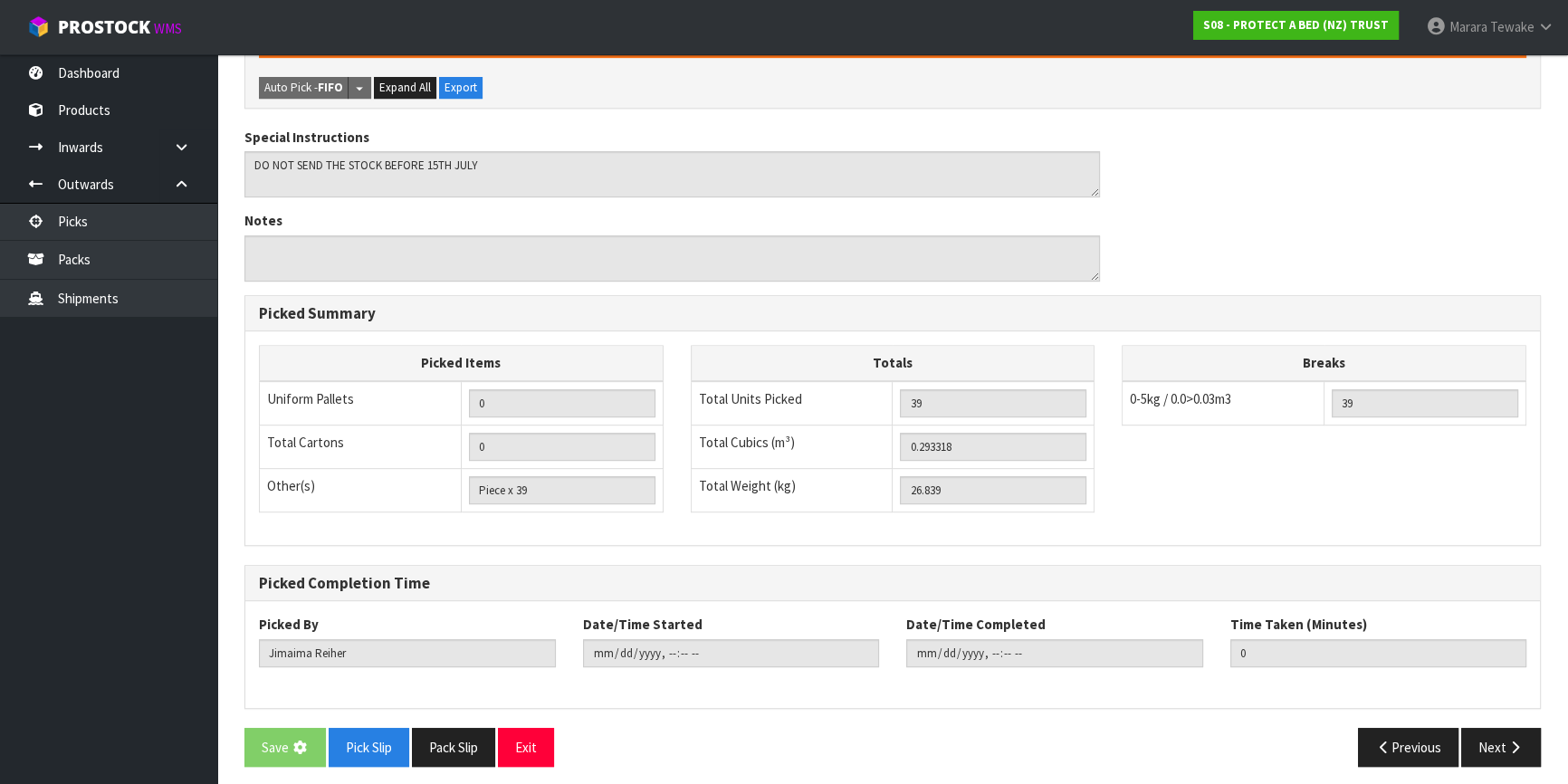 scroll, scrollTop: 0, scrollLeft: 0, axis: both 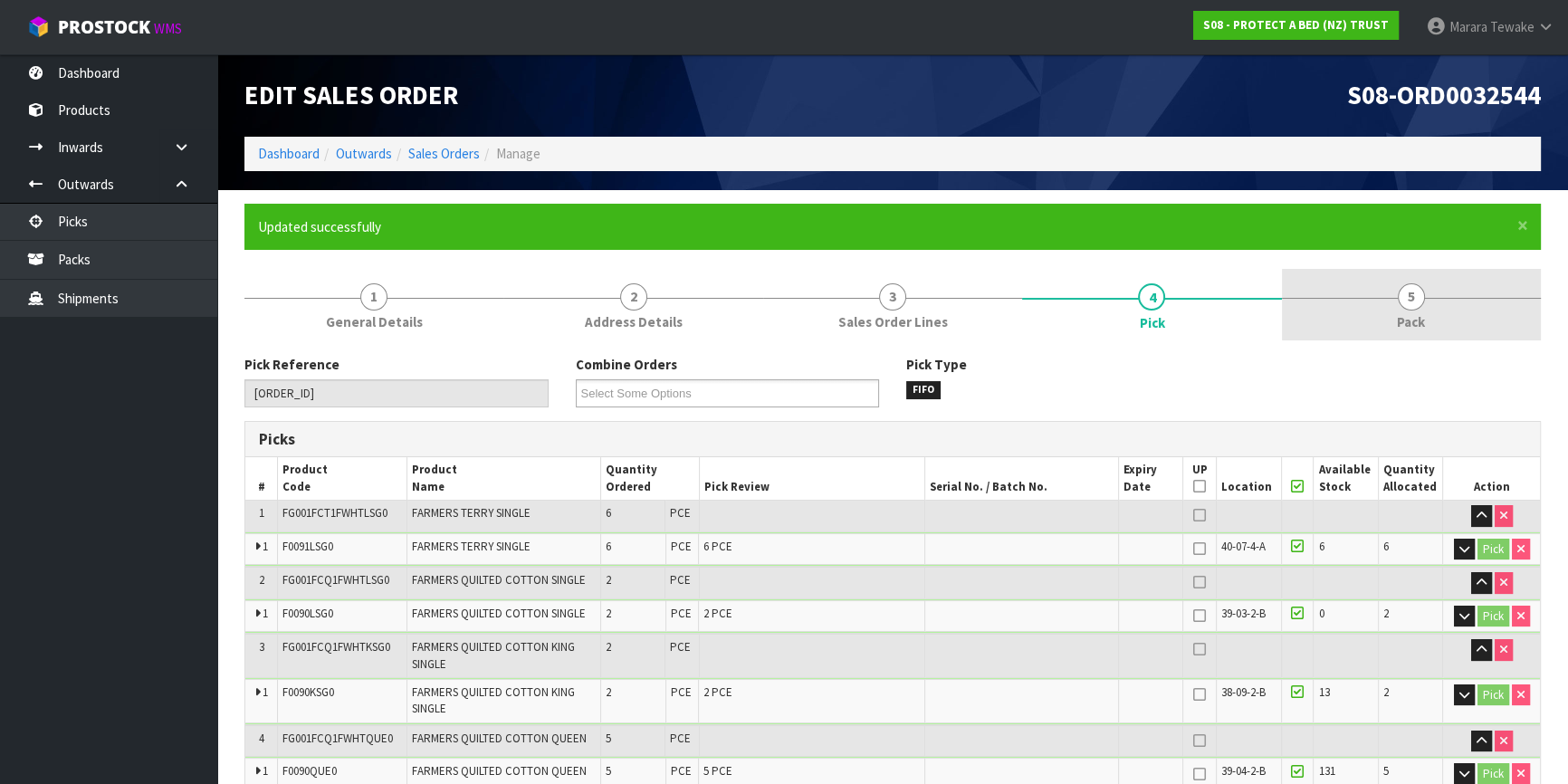 type on "Marara Tewake" 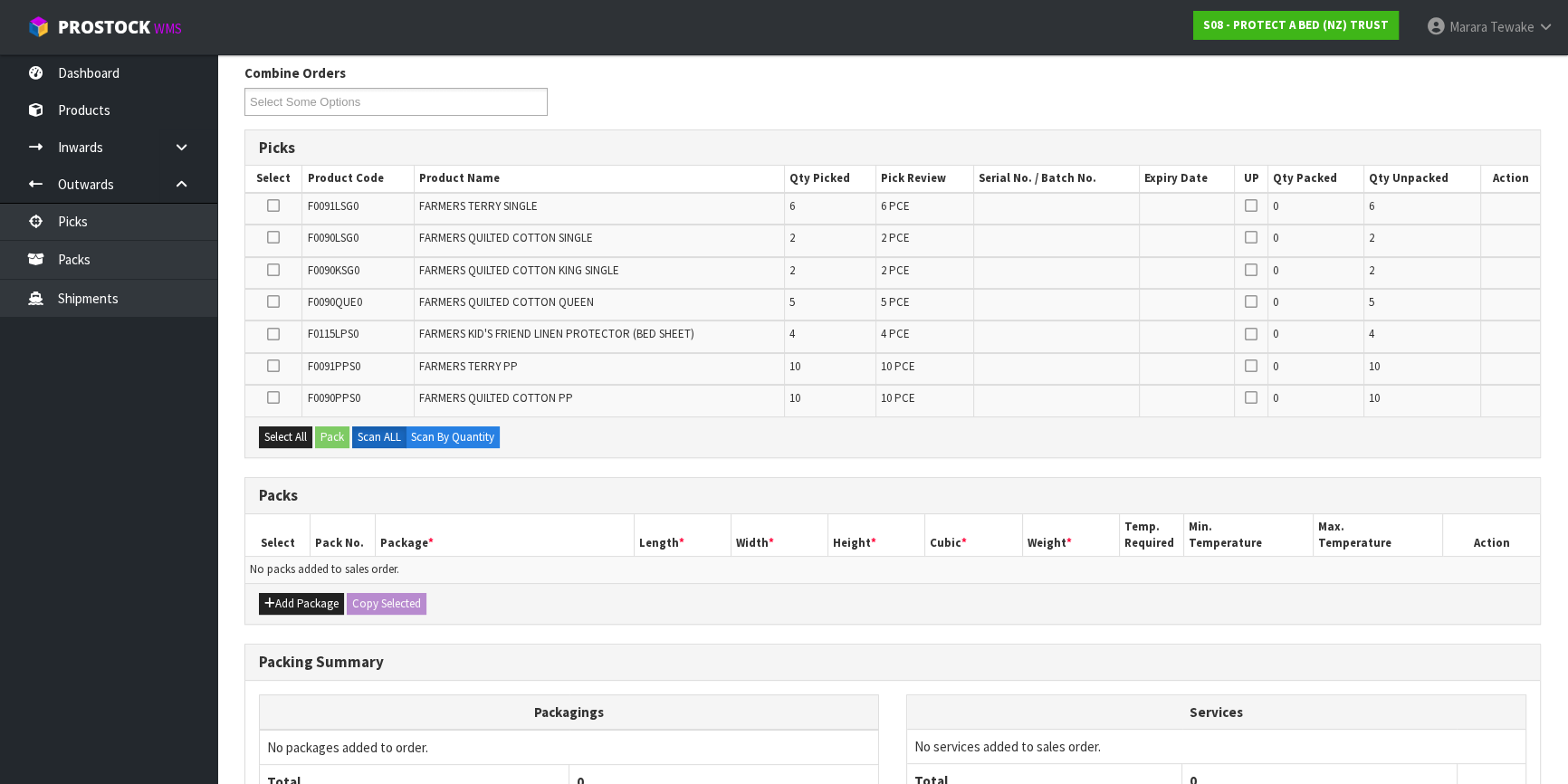 scroll, scrollTop: 462, scrollLeft: 0, axis: vertical 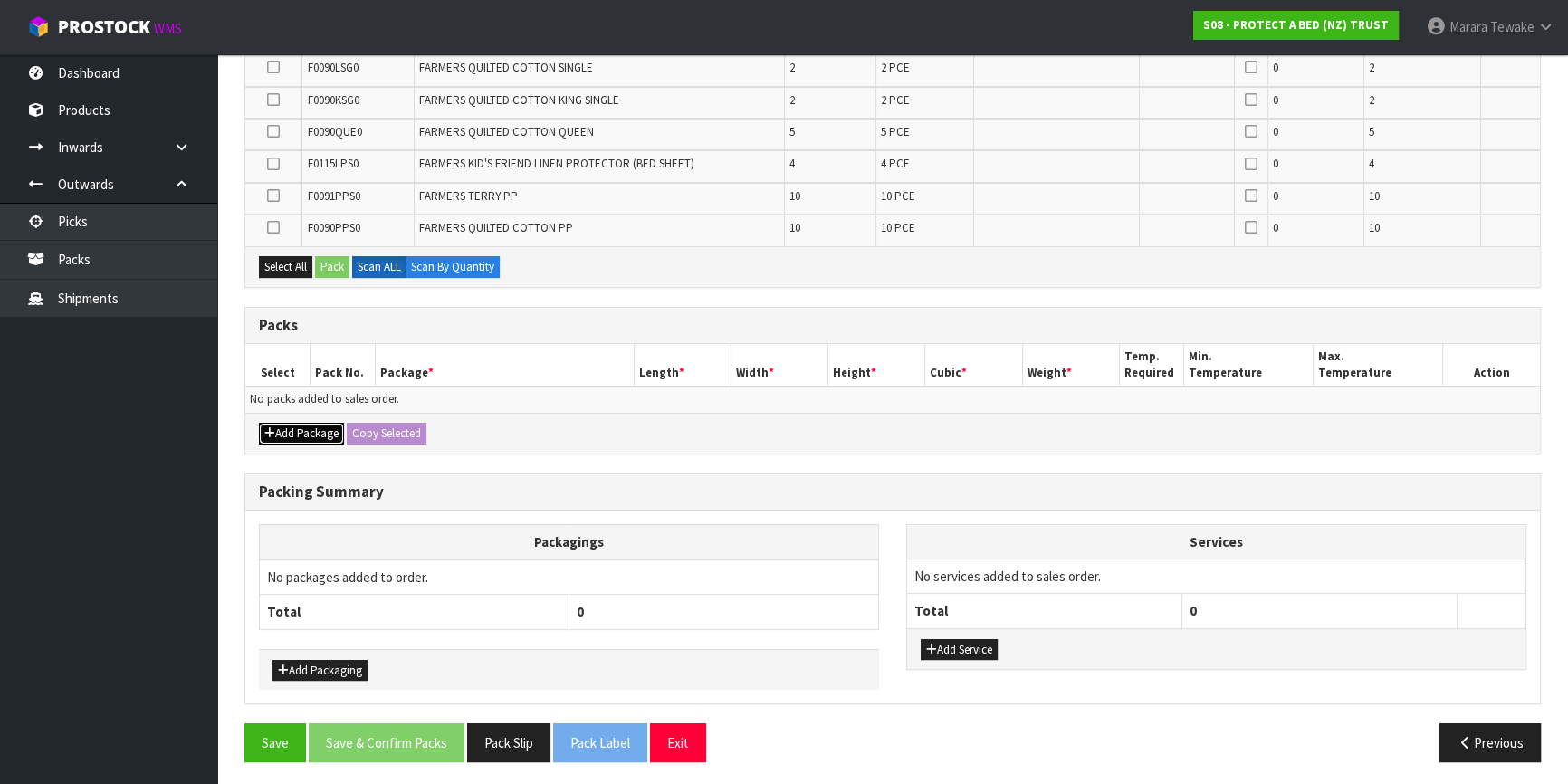 click on "Add Package" at bounding box center (301, 434) 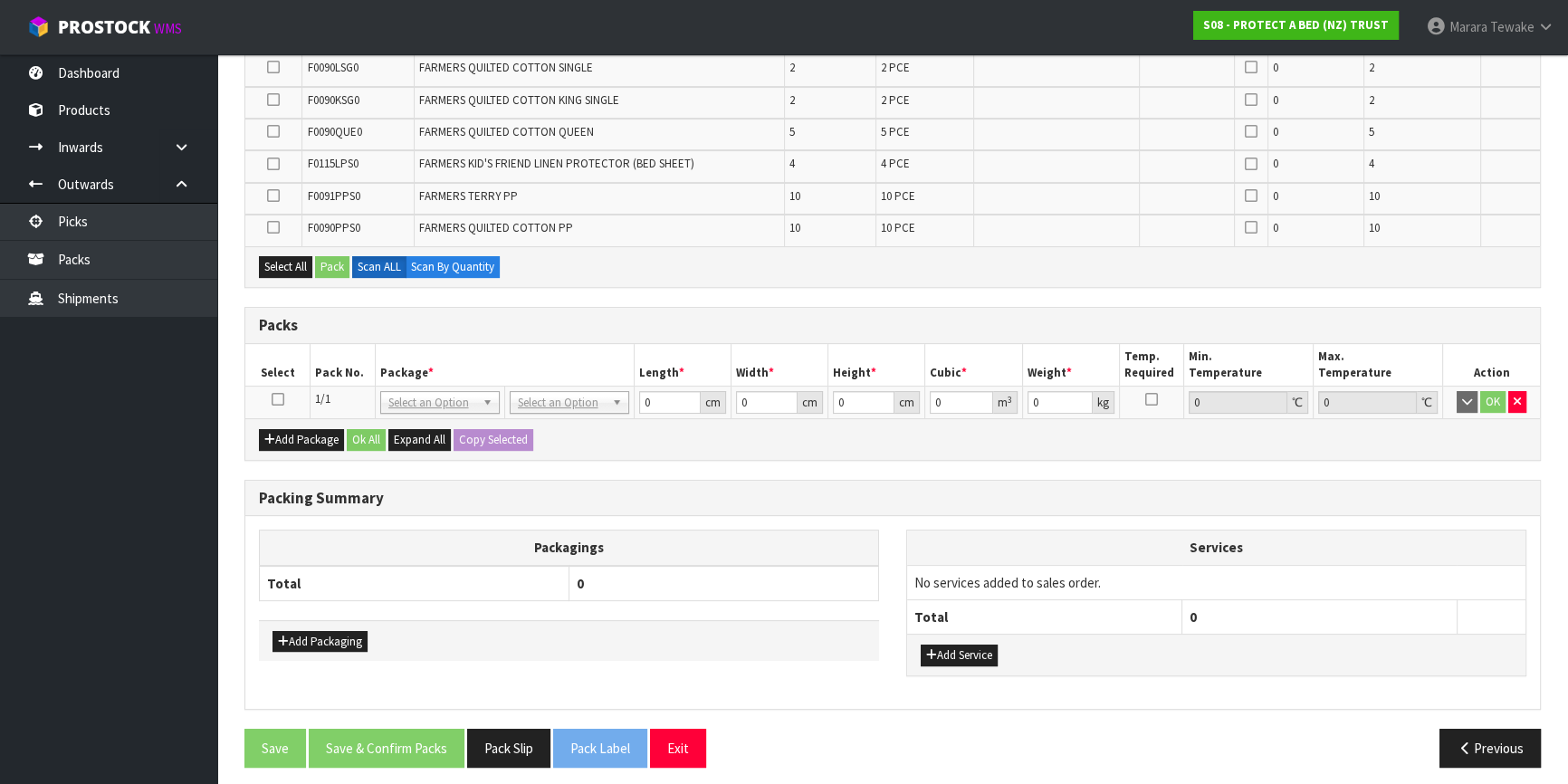 click at bounding box center [278, 399] 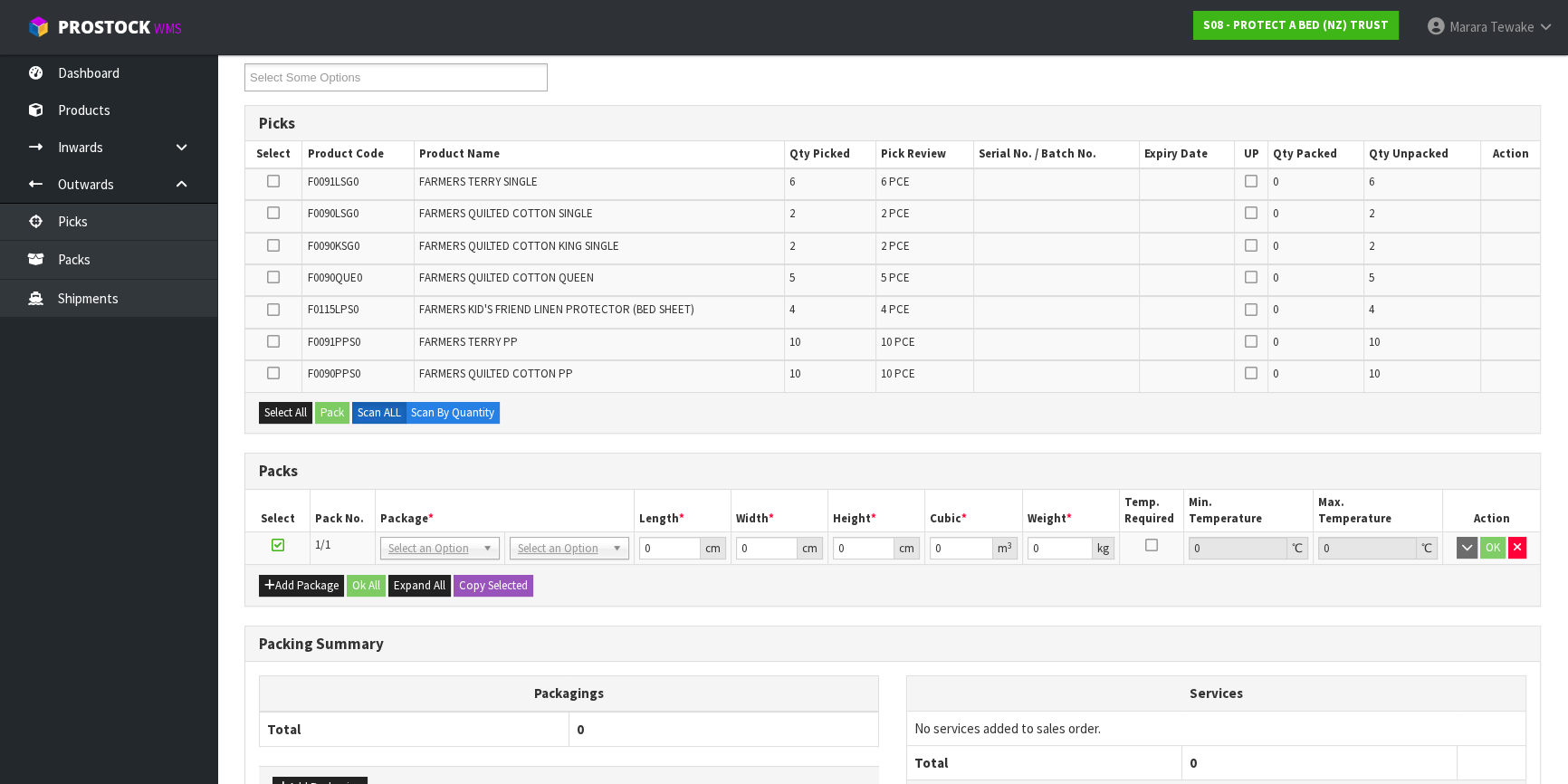 scroll, scrollTop: 329, scrollLeft: 0, axis: vertical 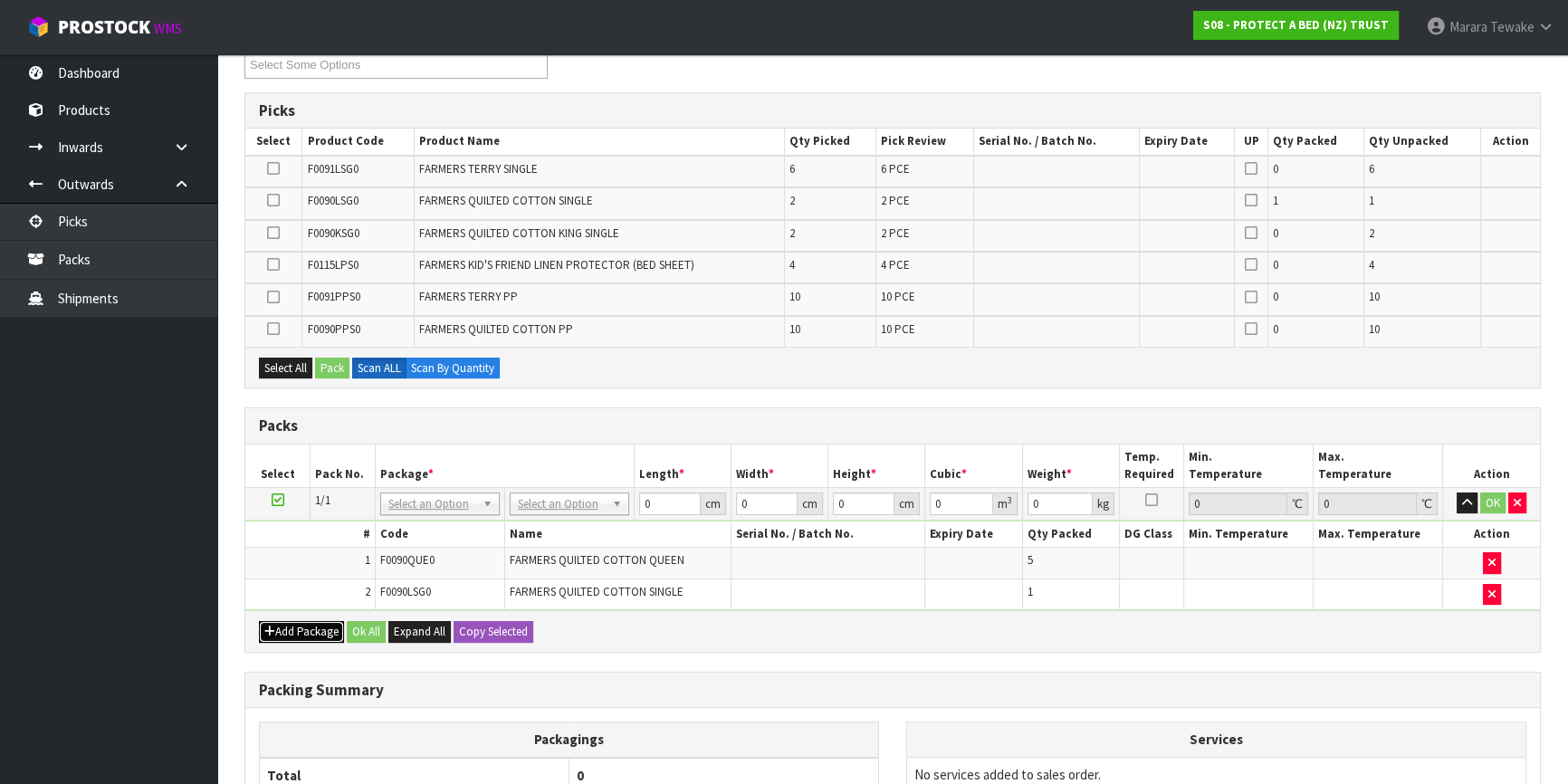click on "Add Package" at bounding box center (301, 632) 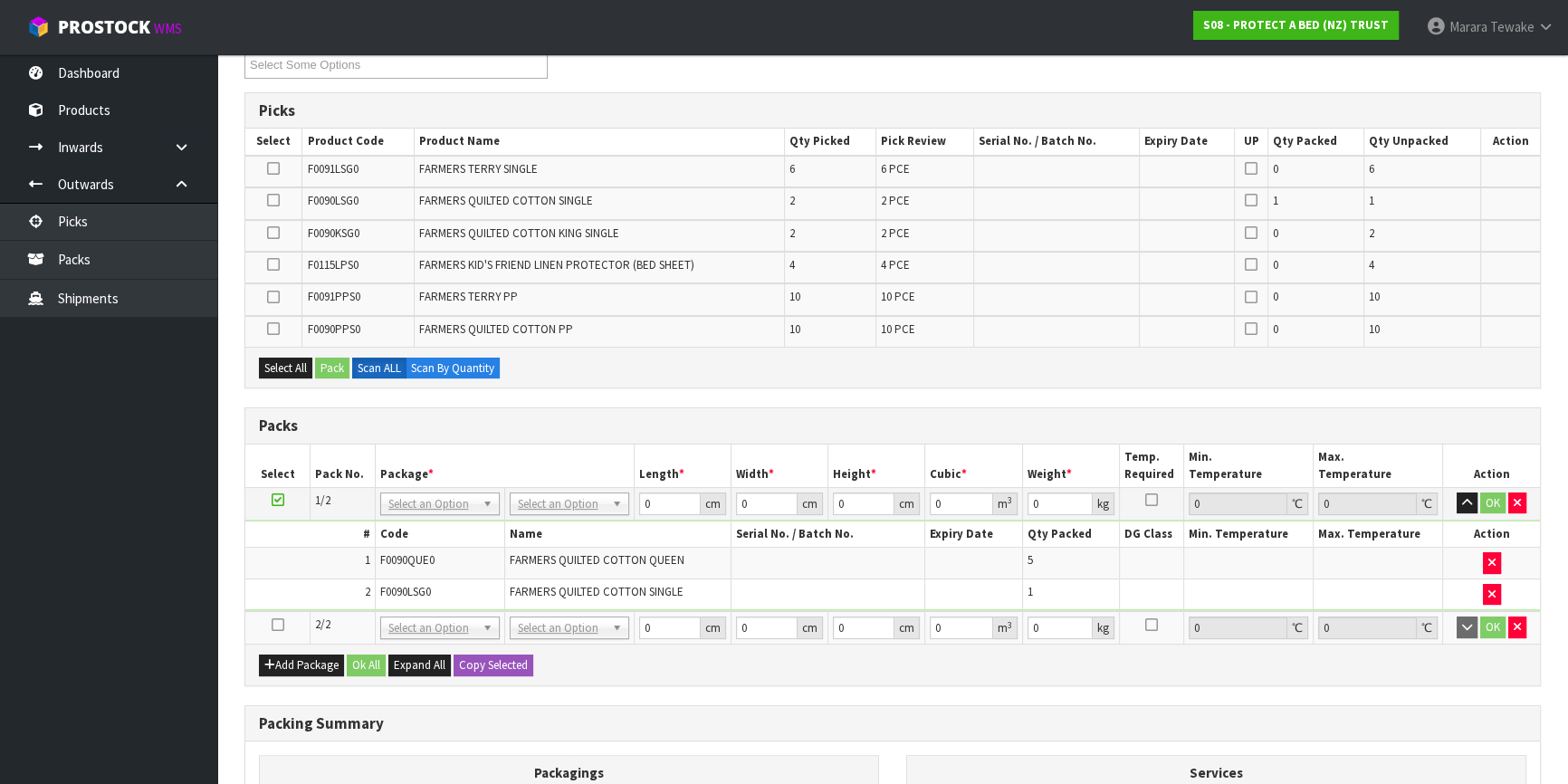 click at bounding box center (278, 625) 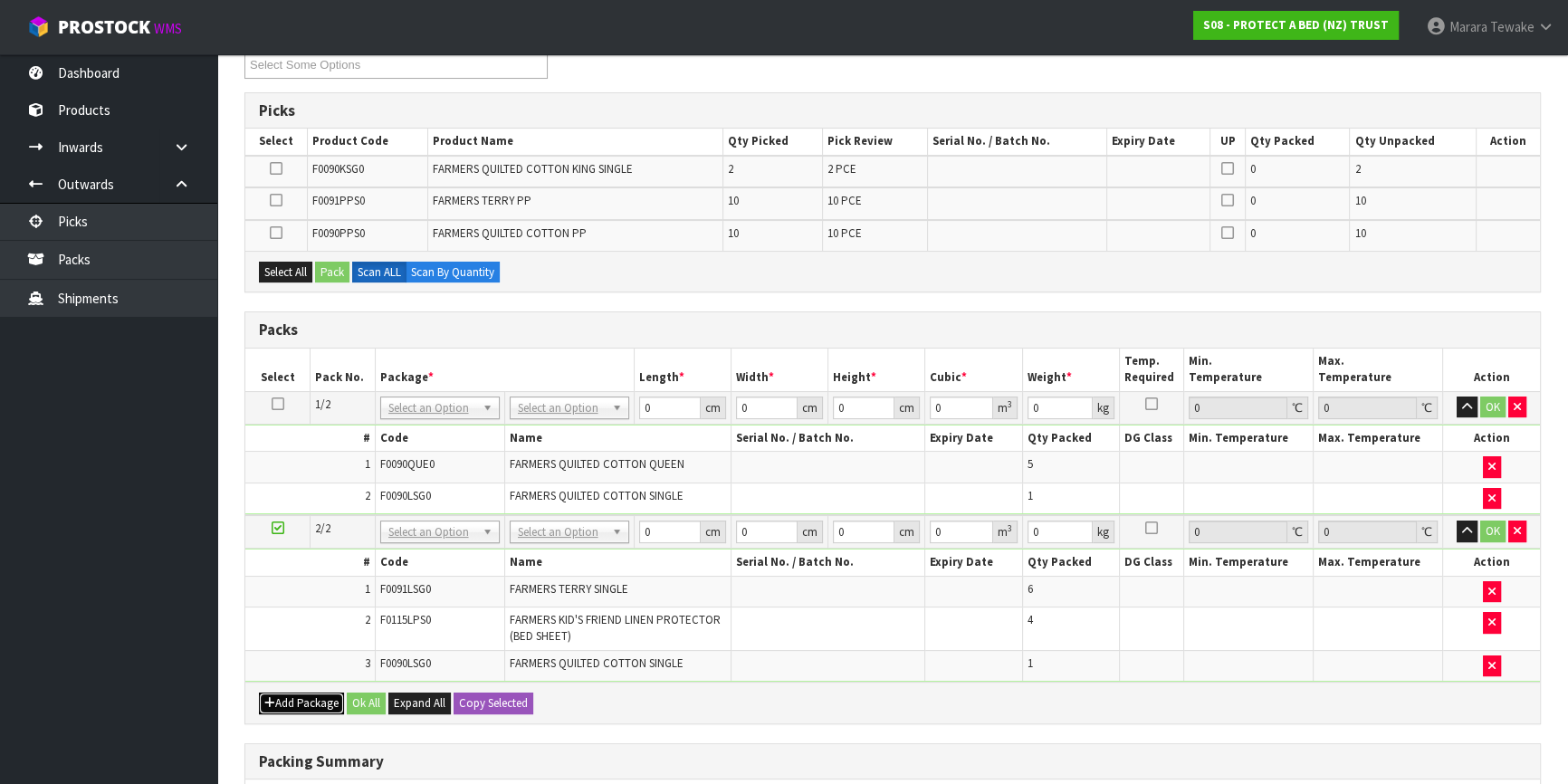 click on "Add Package" at bounding box center [301, 703] 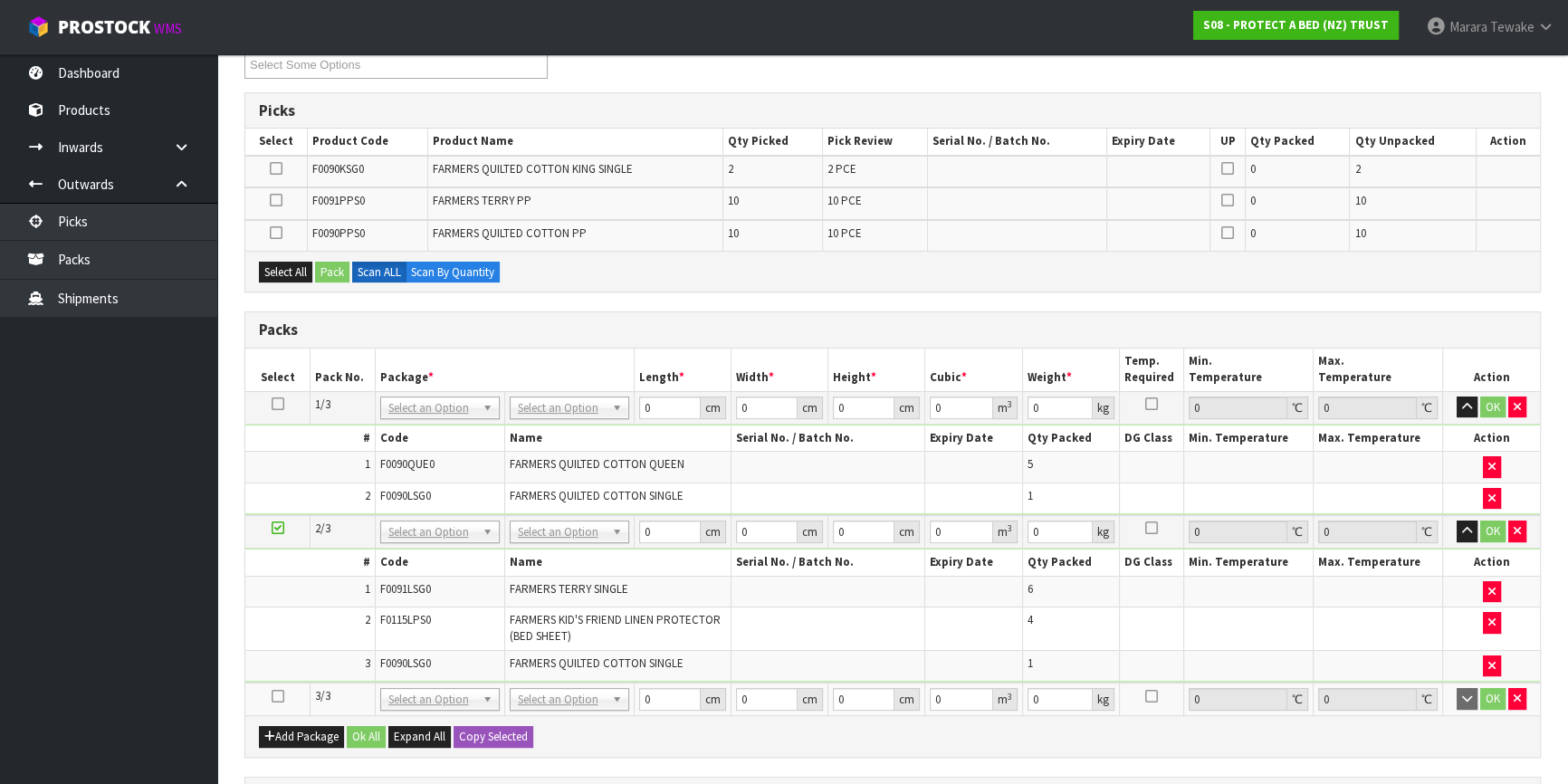 click at bounding box center (278, 696) 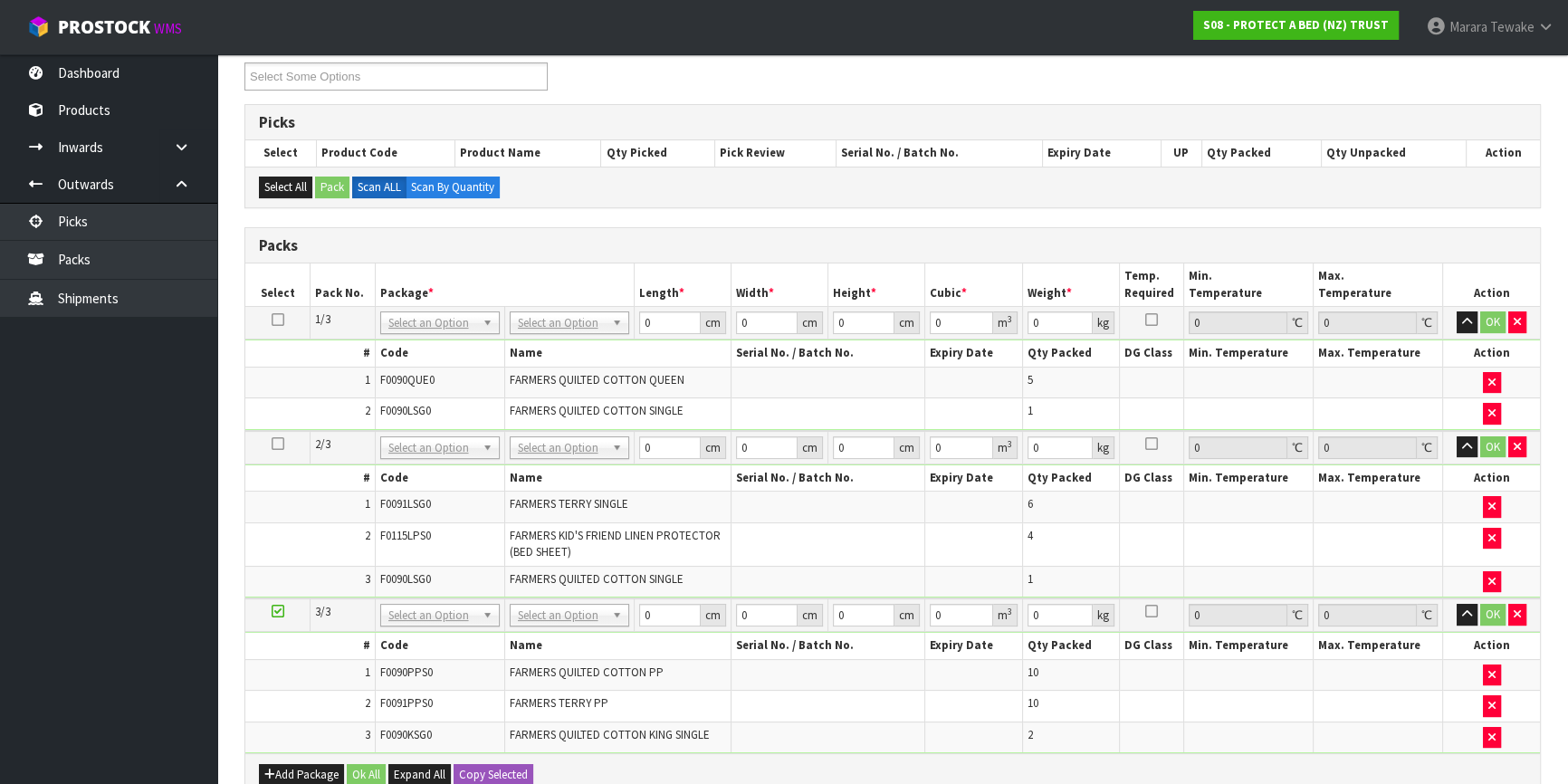 scroll, scrollTop: 244, scrollLeft: 0, axis: vertical 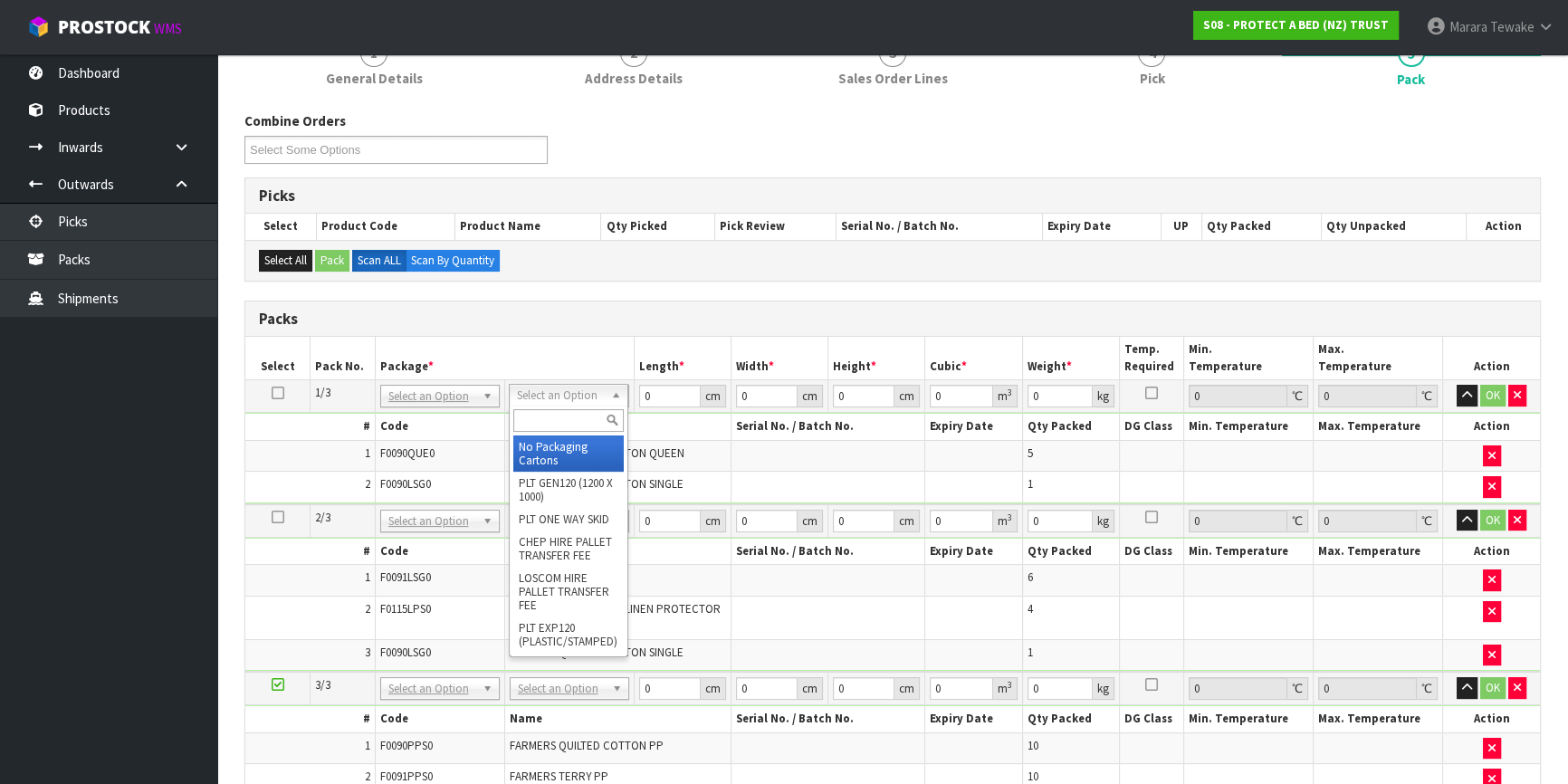 click at bounding box center [569, 420] 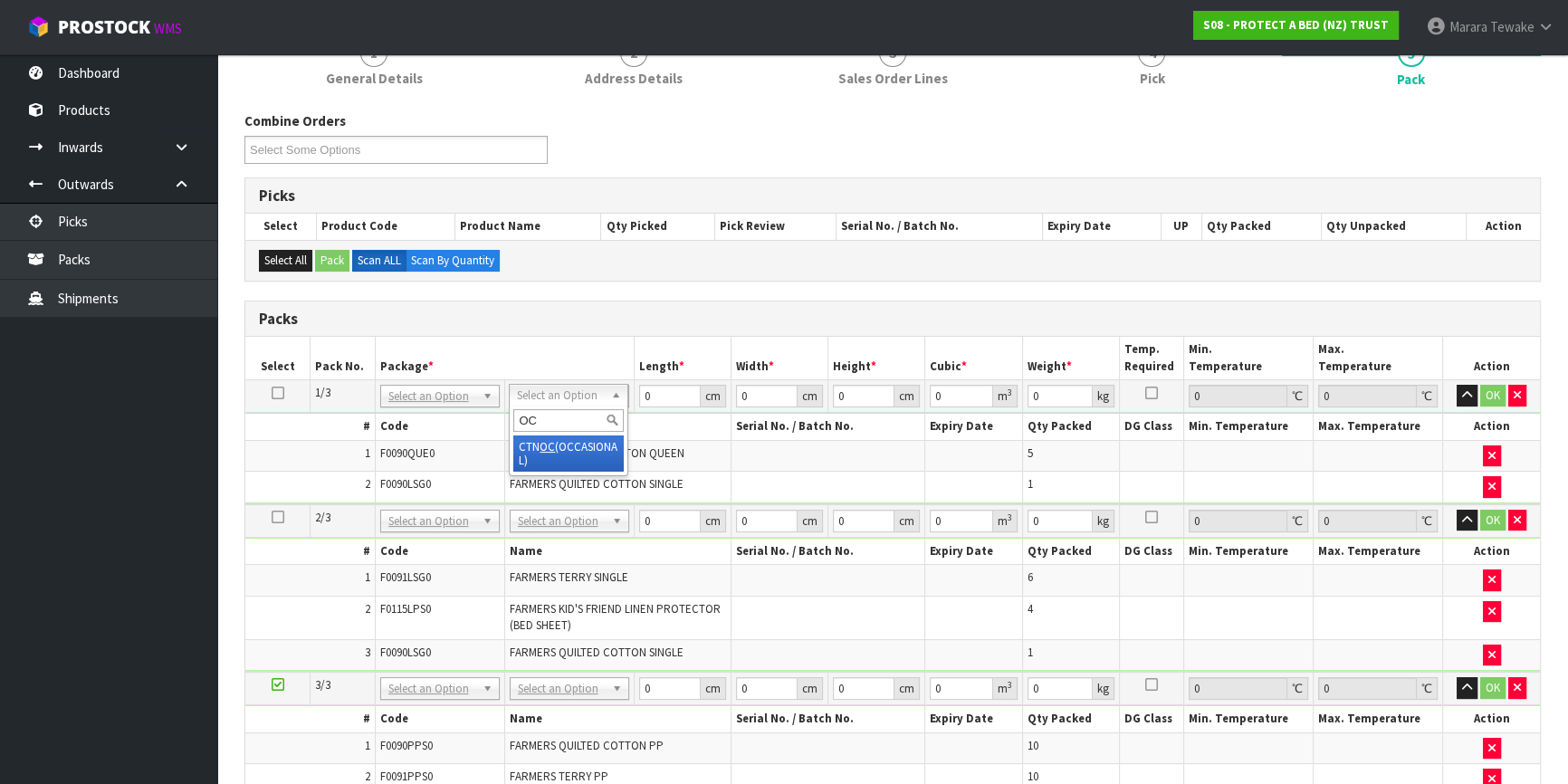 type on "OC" 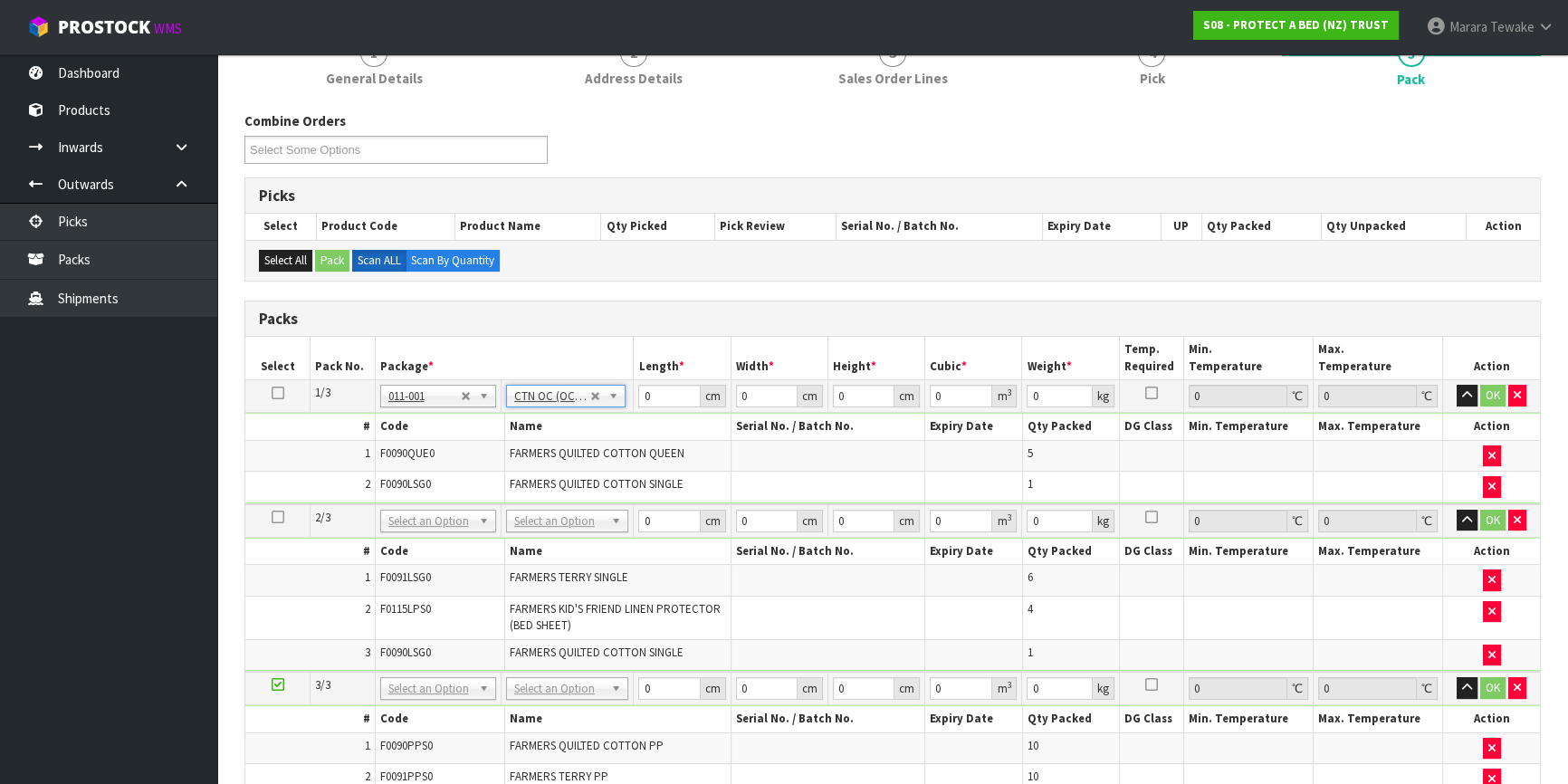 type on "10.447" 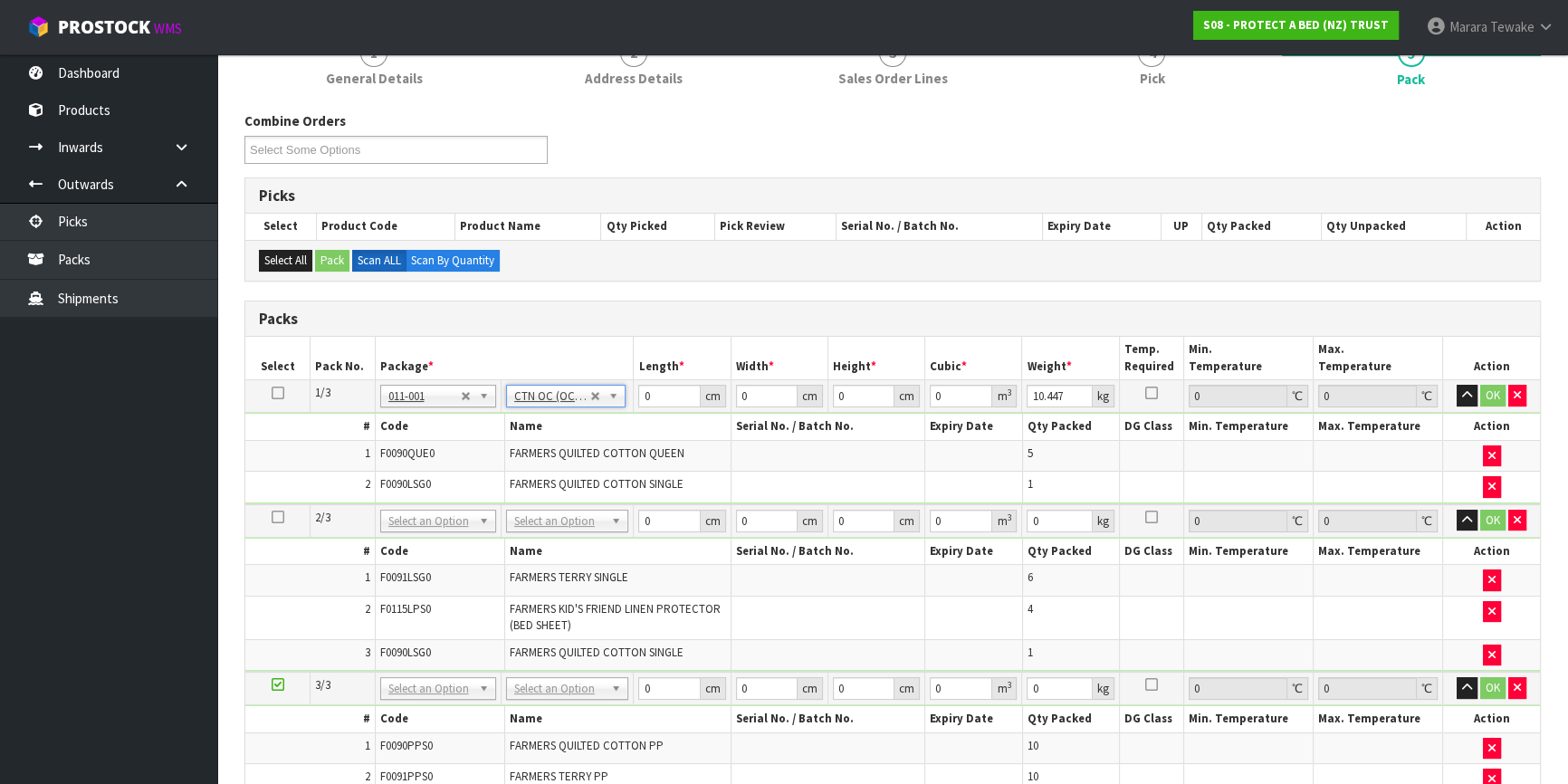 click at bounding box center (278, 393) 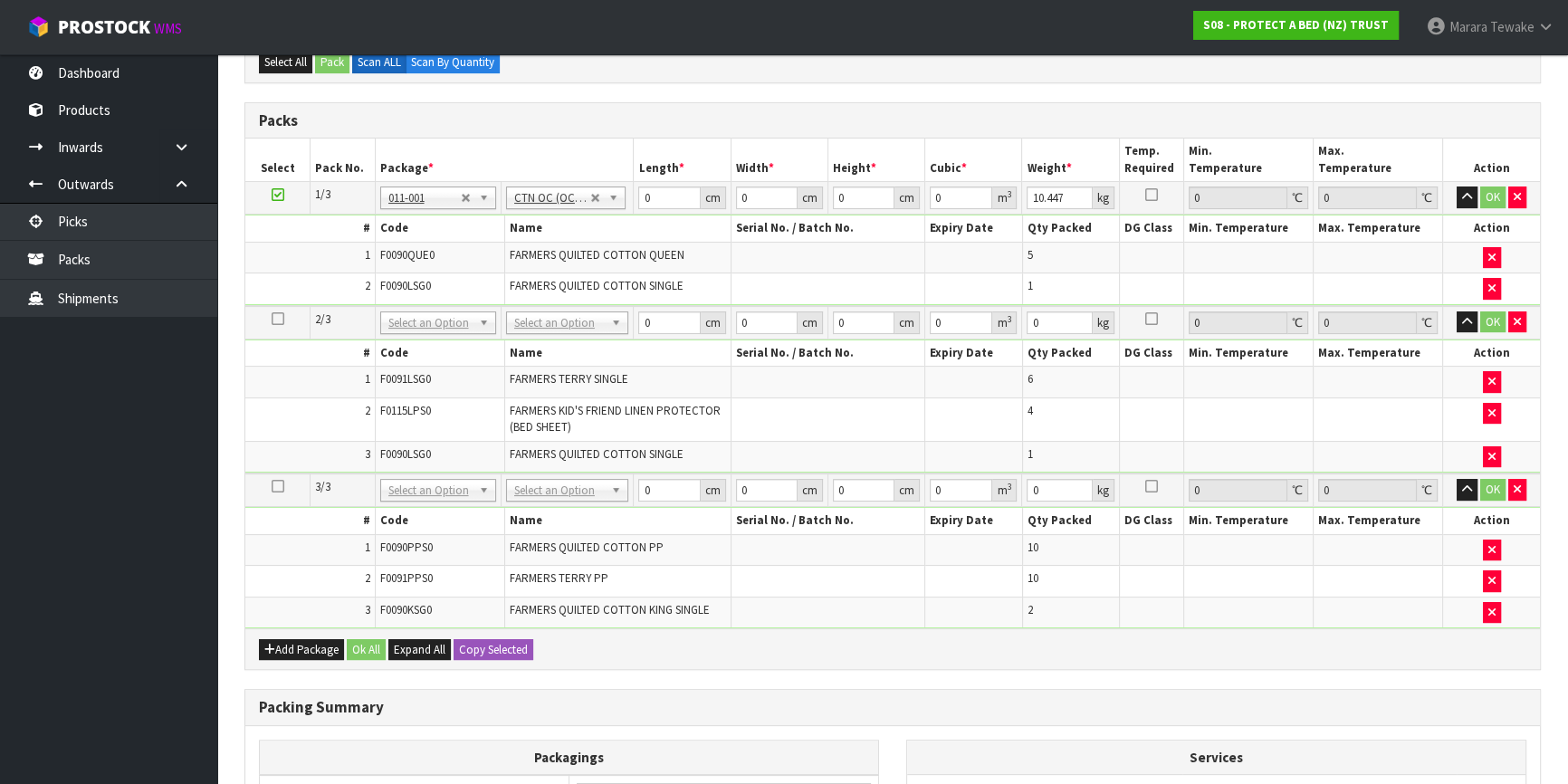 scroll, scrollTop: 664, scrollLeft: 0, axis: vertical 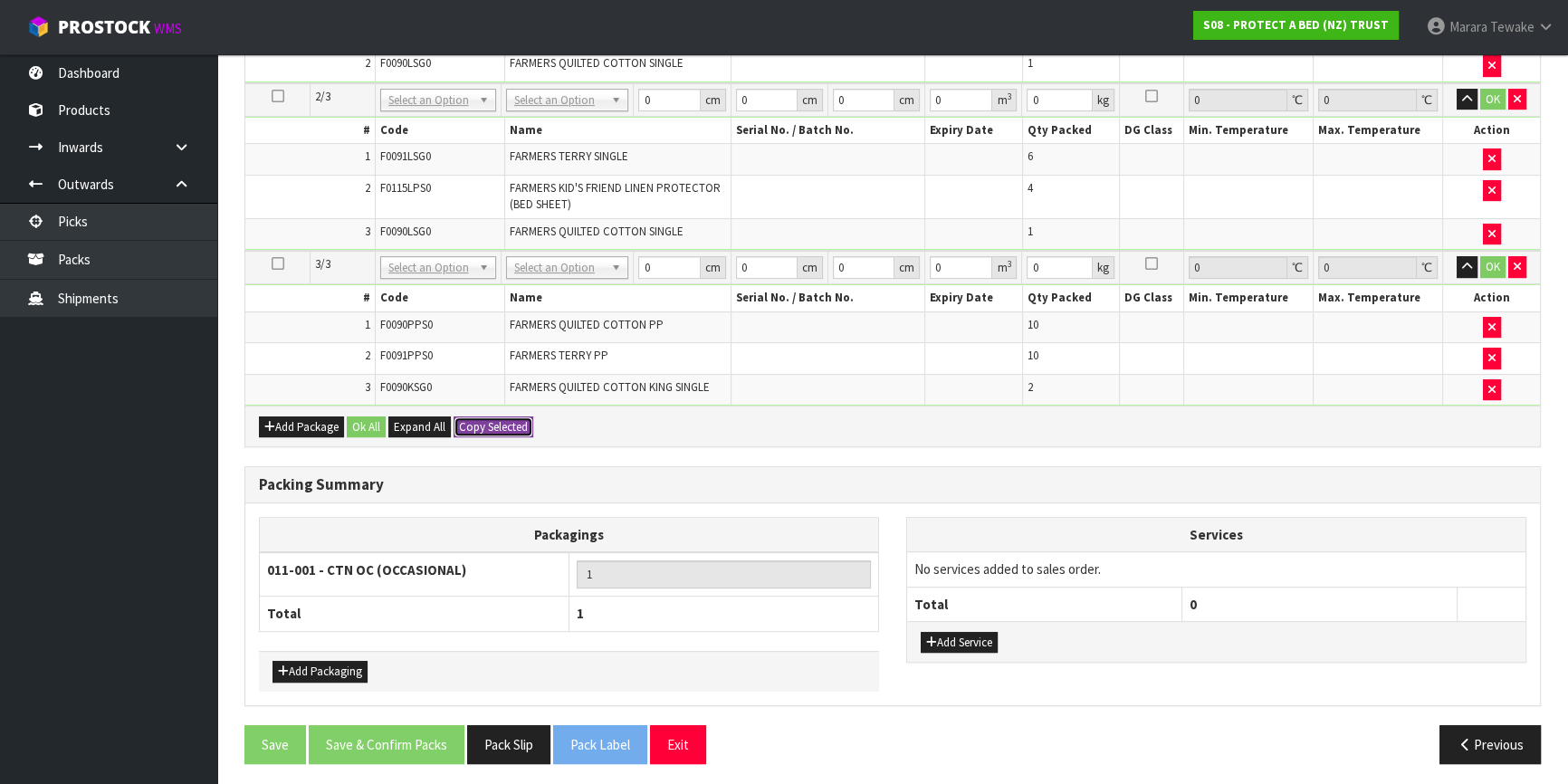 click on "Copy Selected" at bounding box center (493, 427) 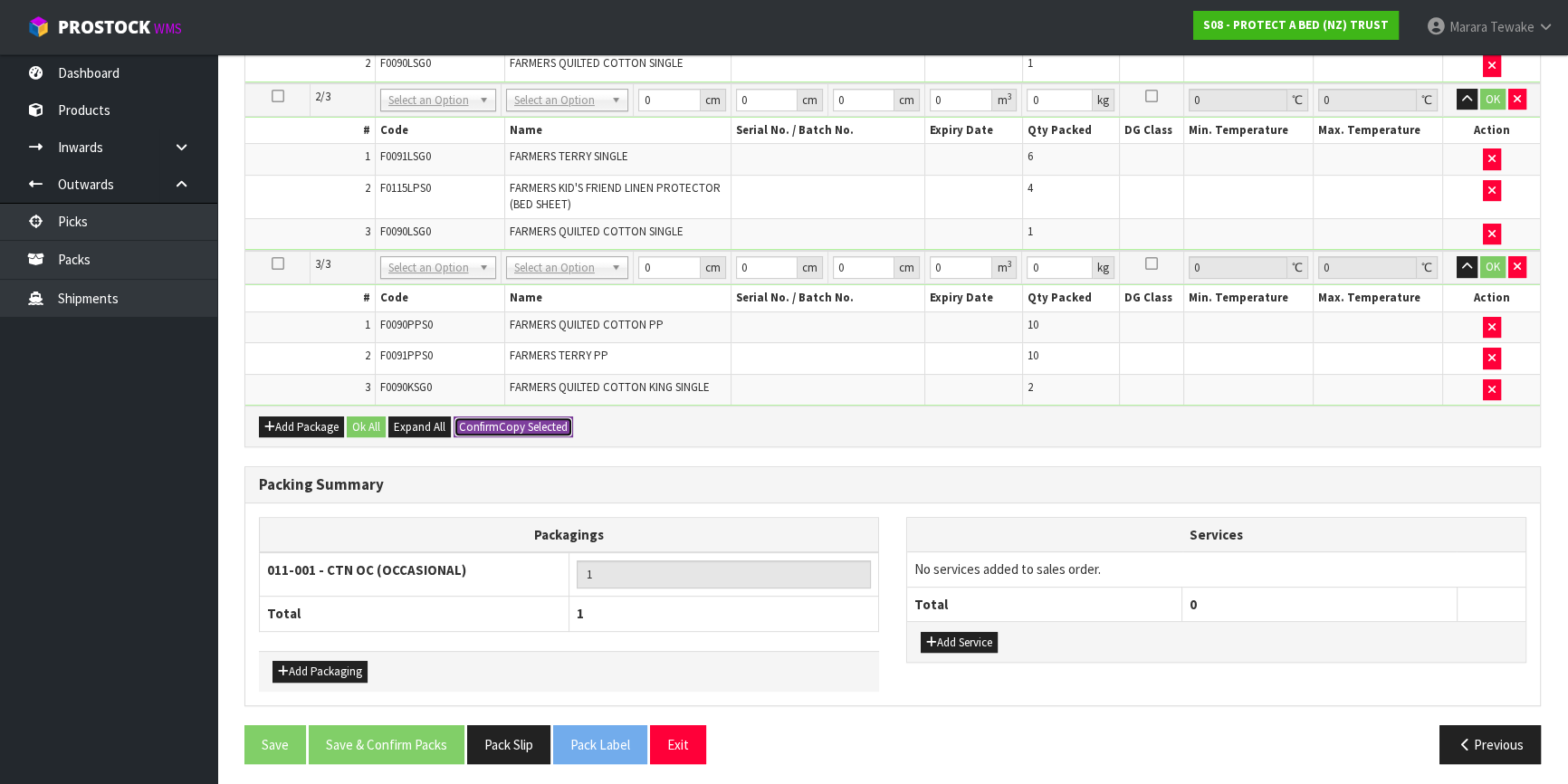 click on "Confirm" at bounding box center [479, 426] 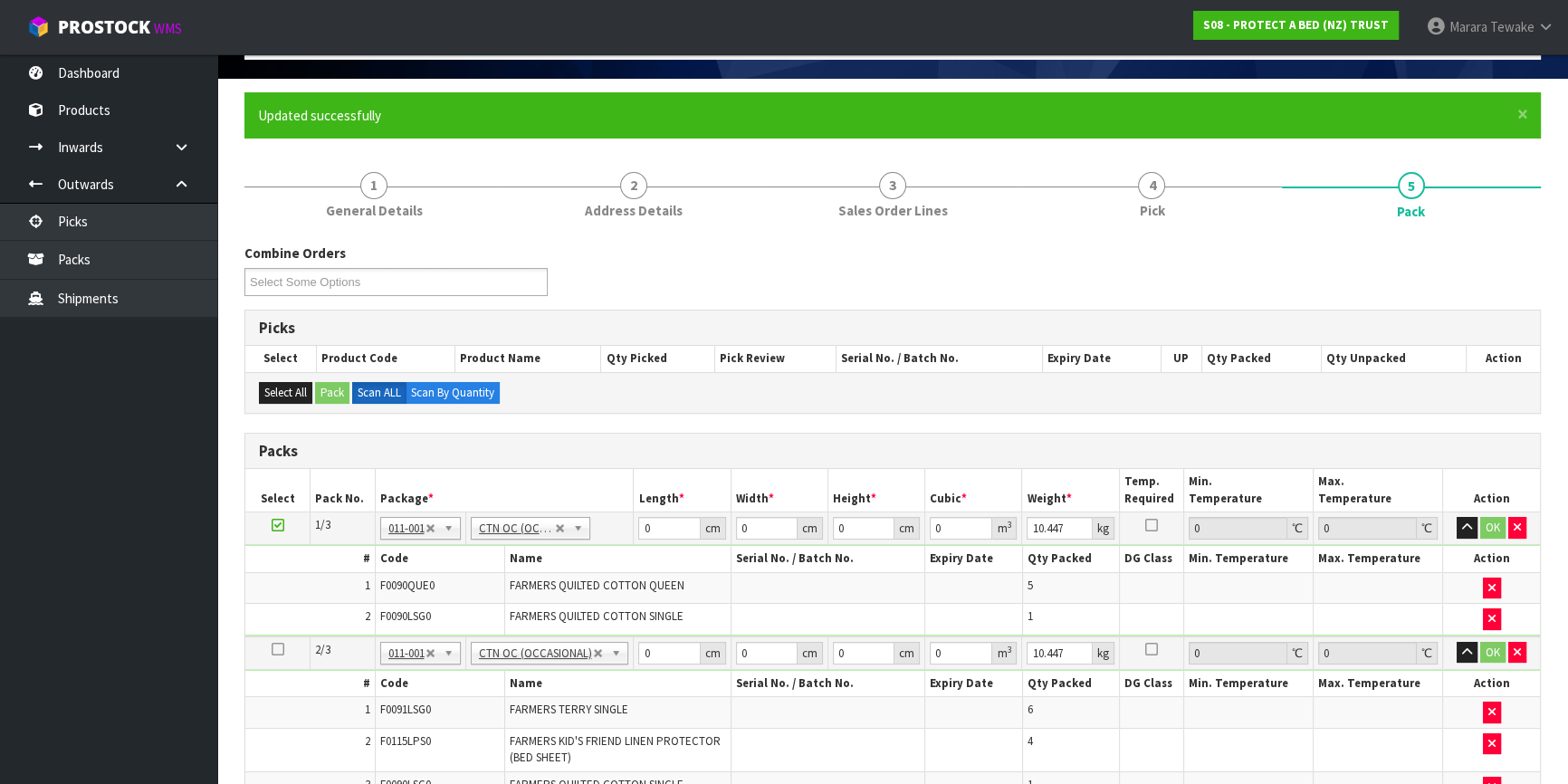 scroll, scrollTop: 253, scrollLeft: 0, axis: vertical 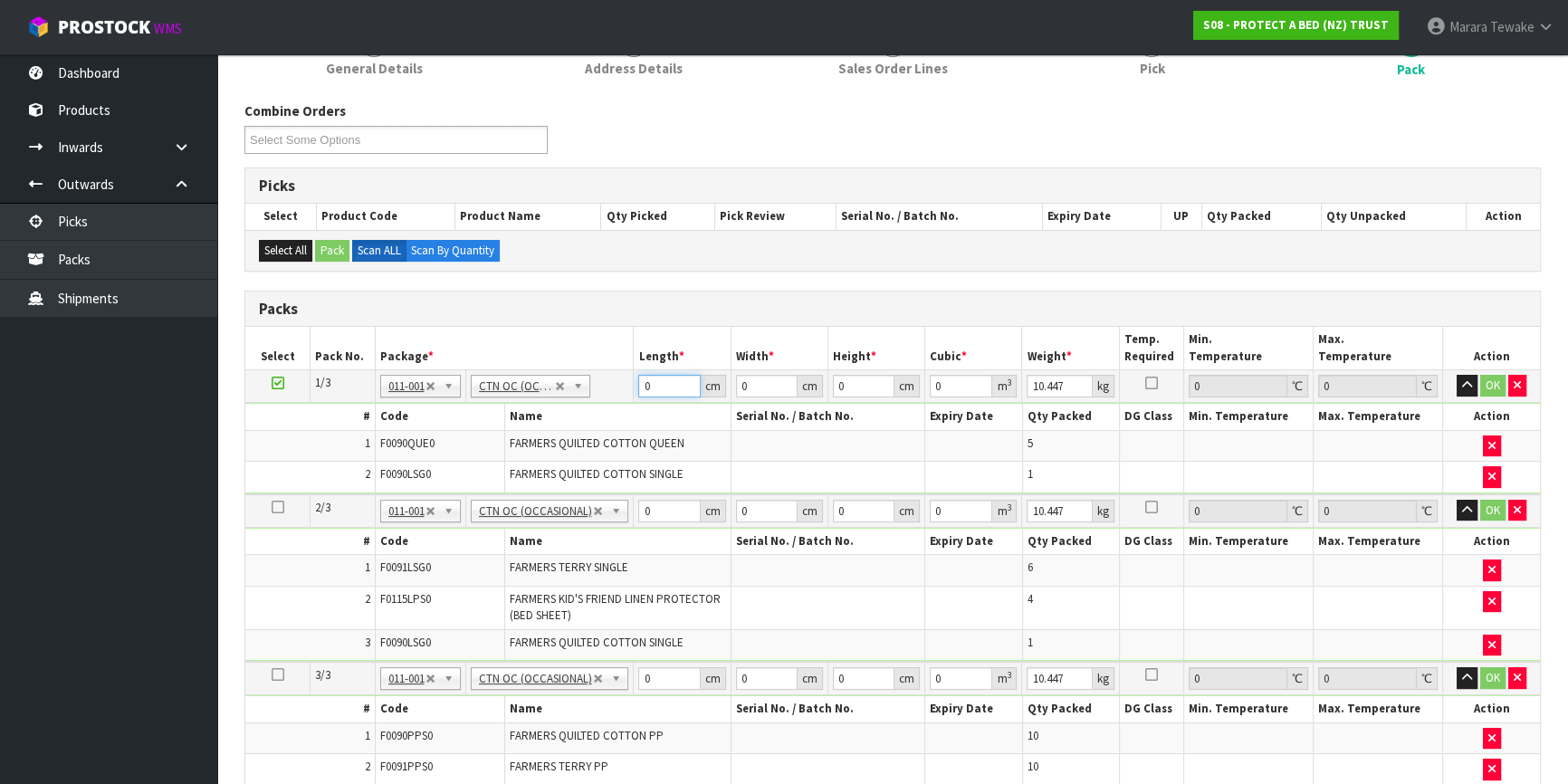 drag, startPoint x: 661, startPoint y: 388, endPoint x: 639, endPoint y: 380, distance: 23.4094 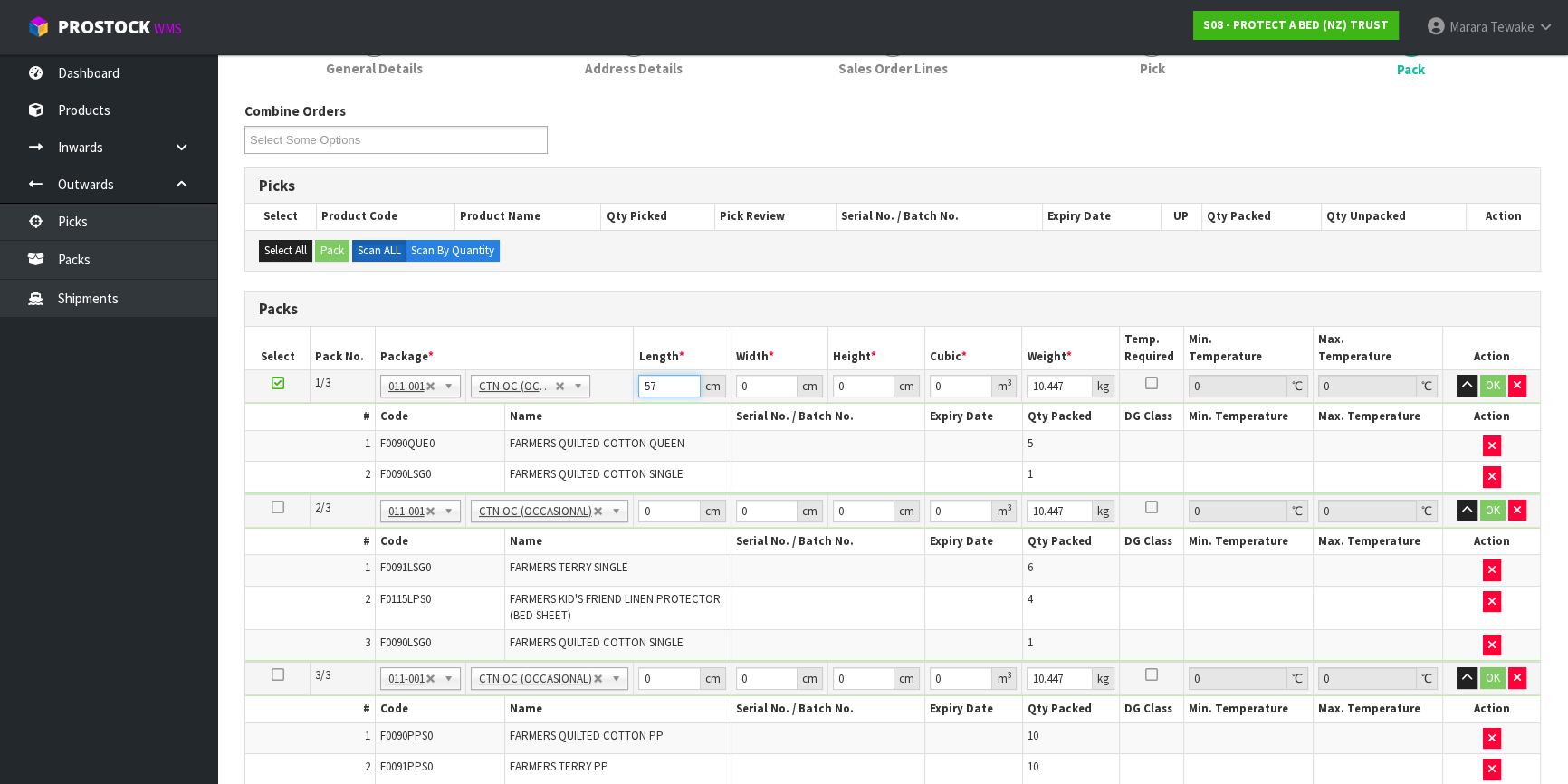 type on "57" 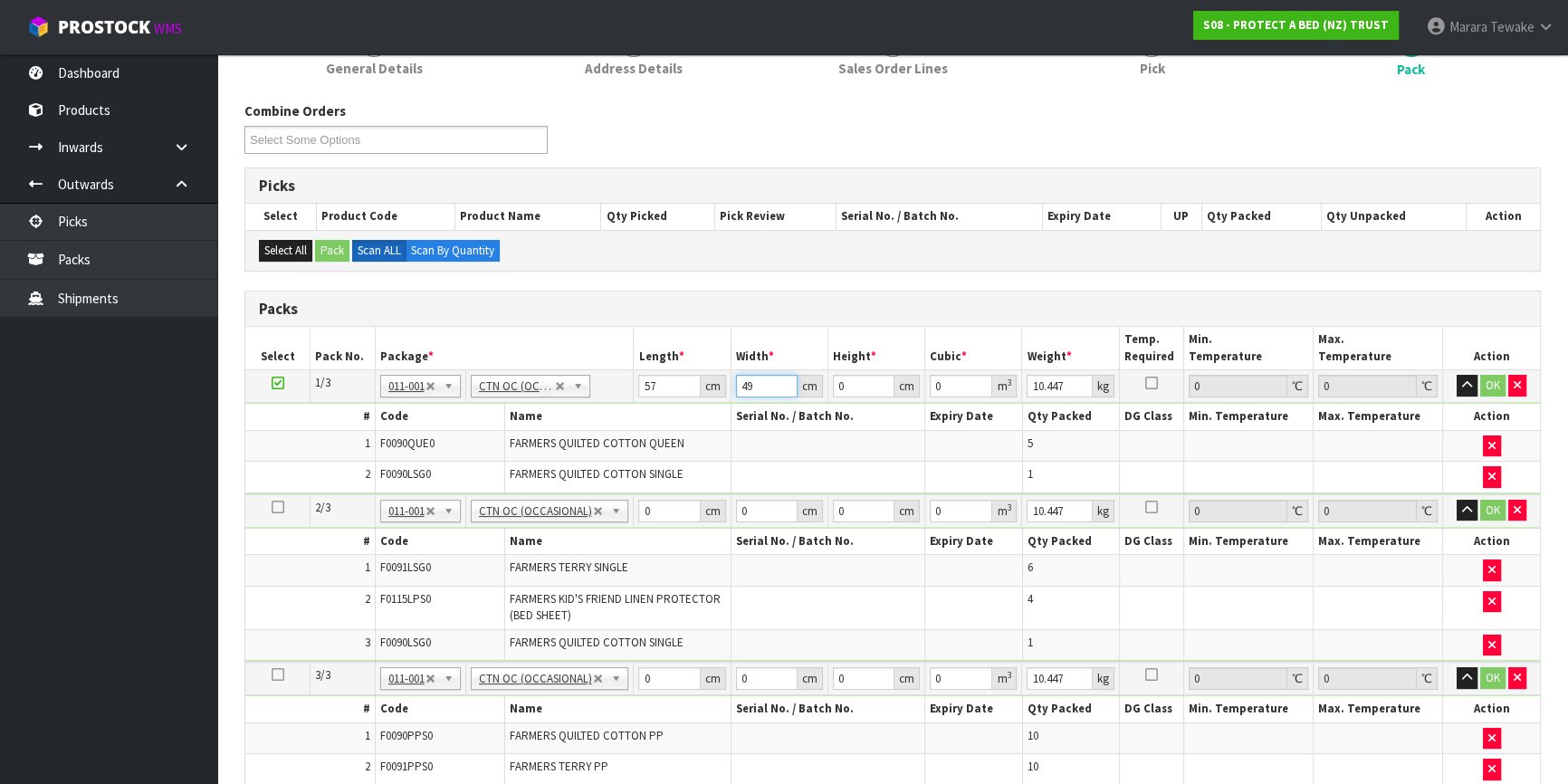 type on "49" 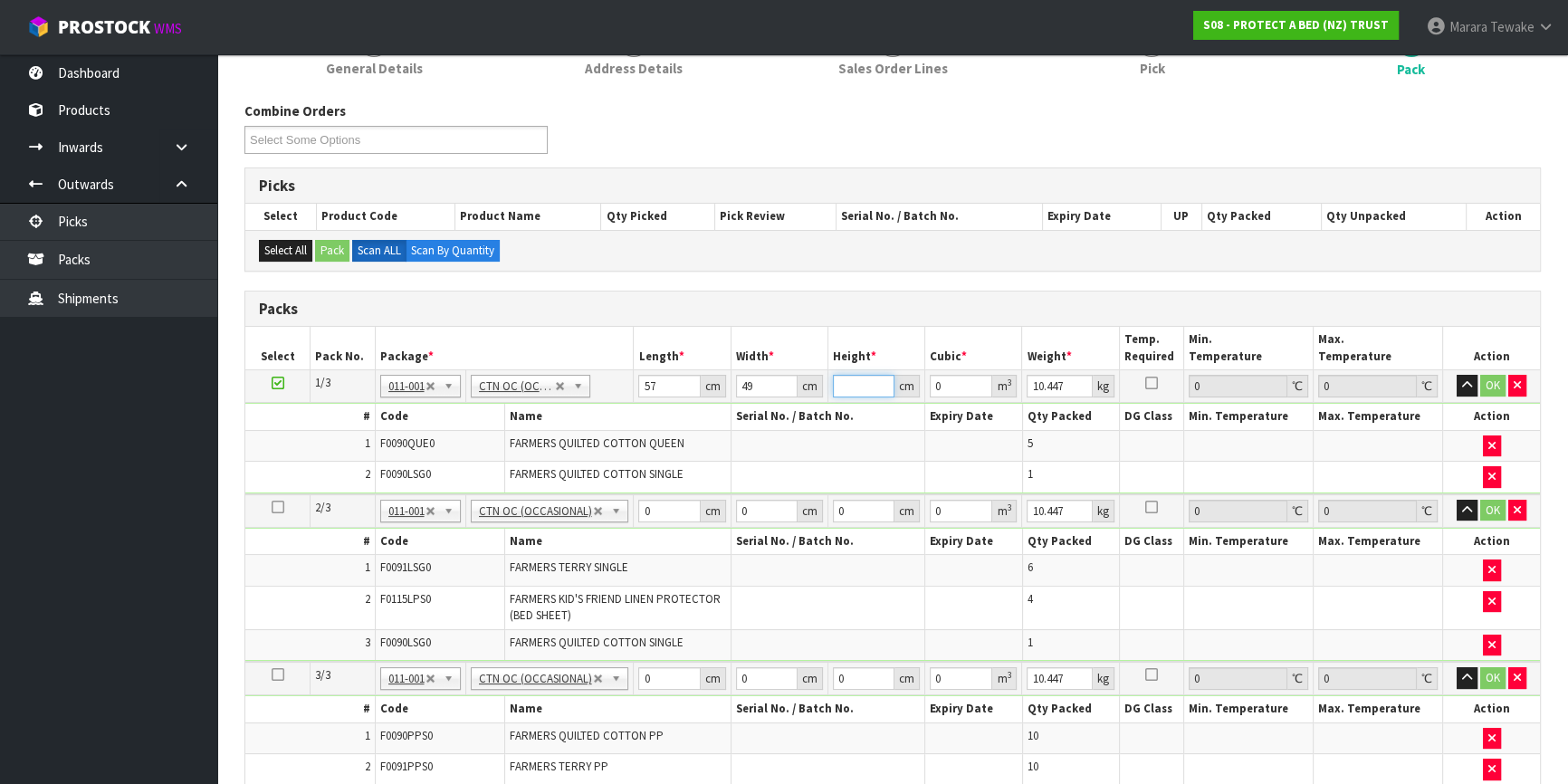 type on ".0" 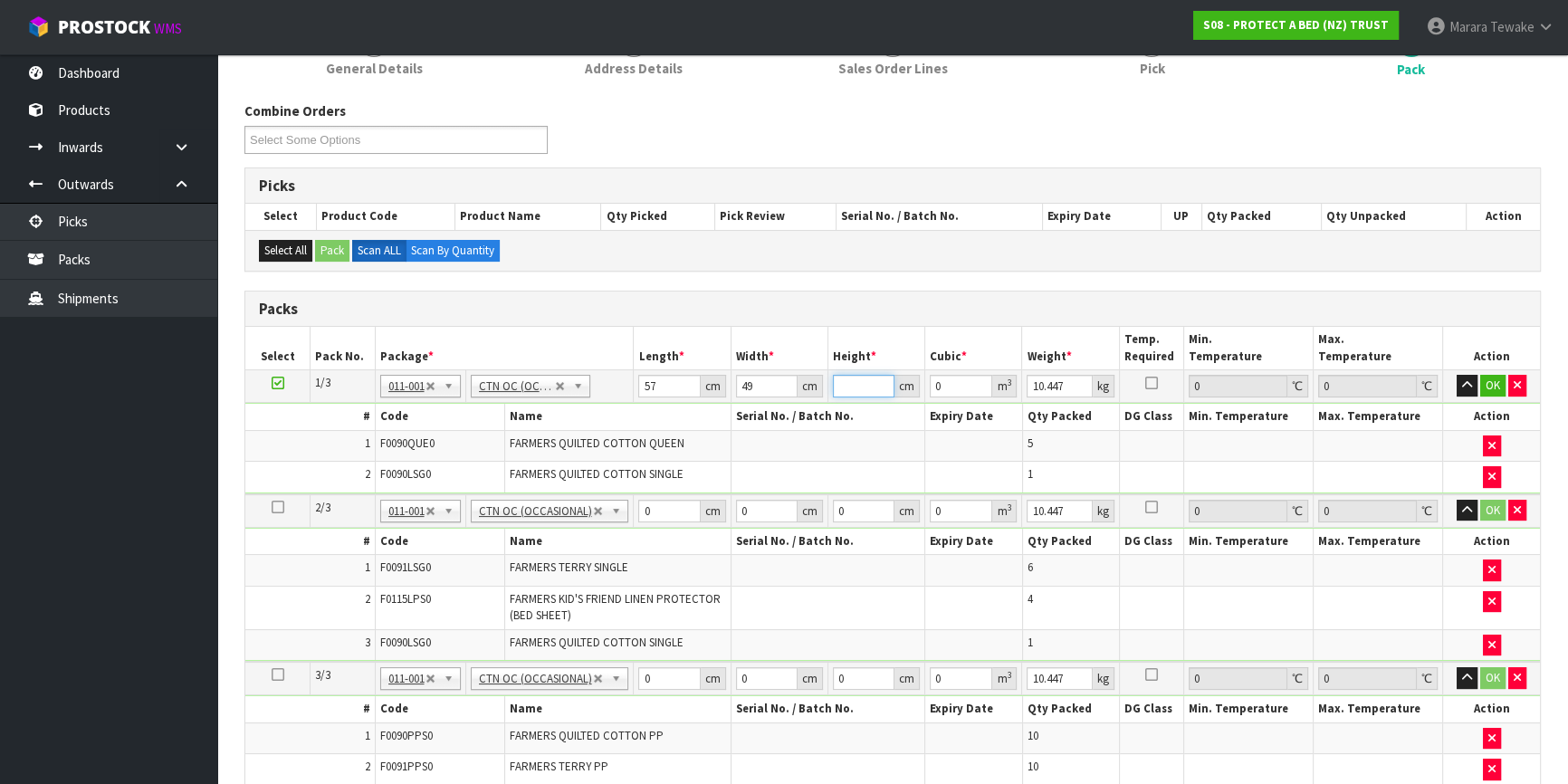 type on "3" 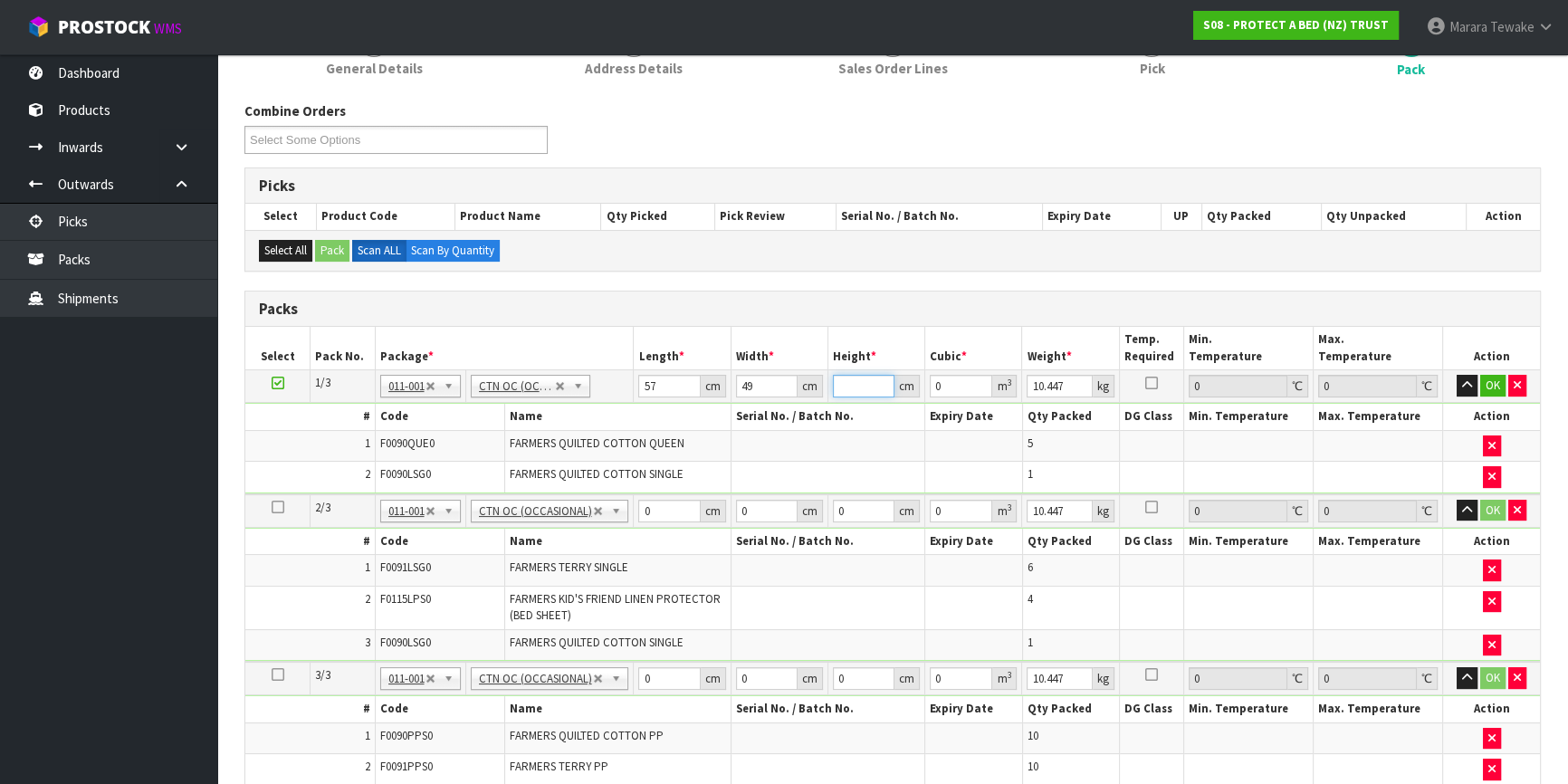 type on "0.008379" 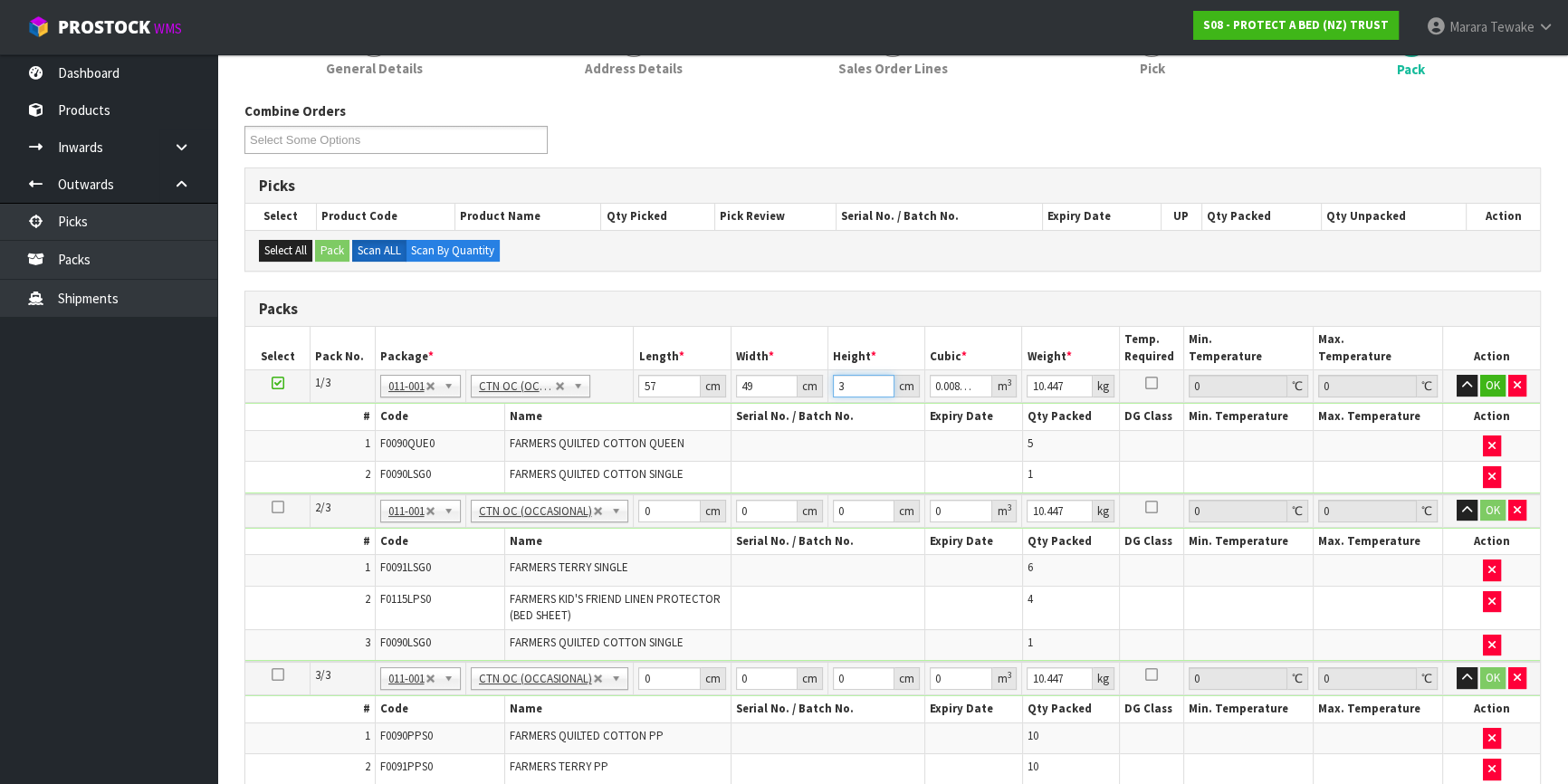 type on "31" 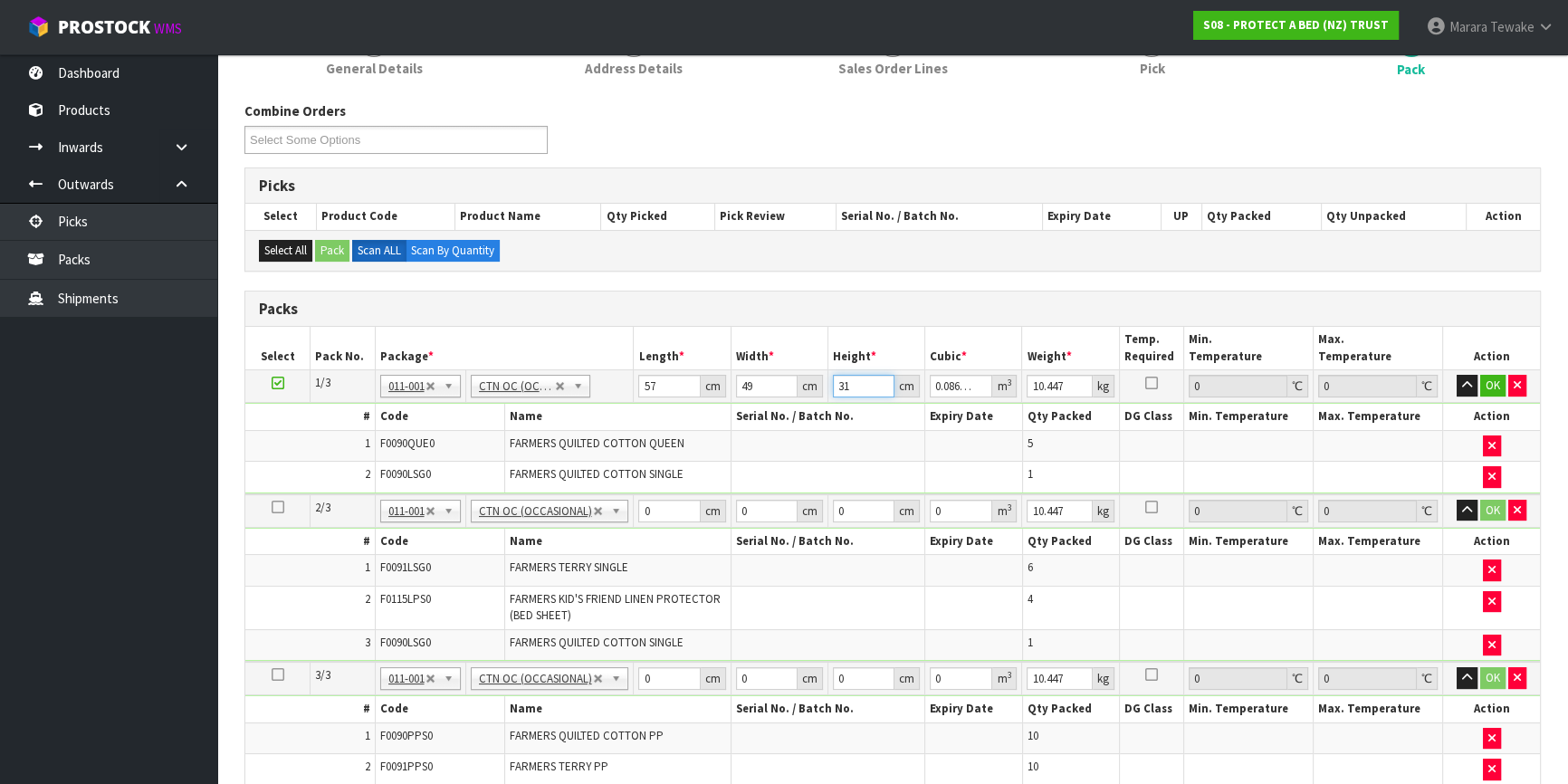 type on "31" 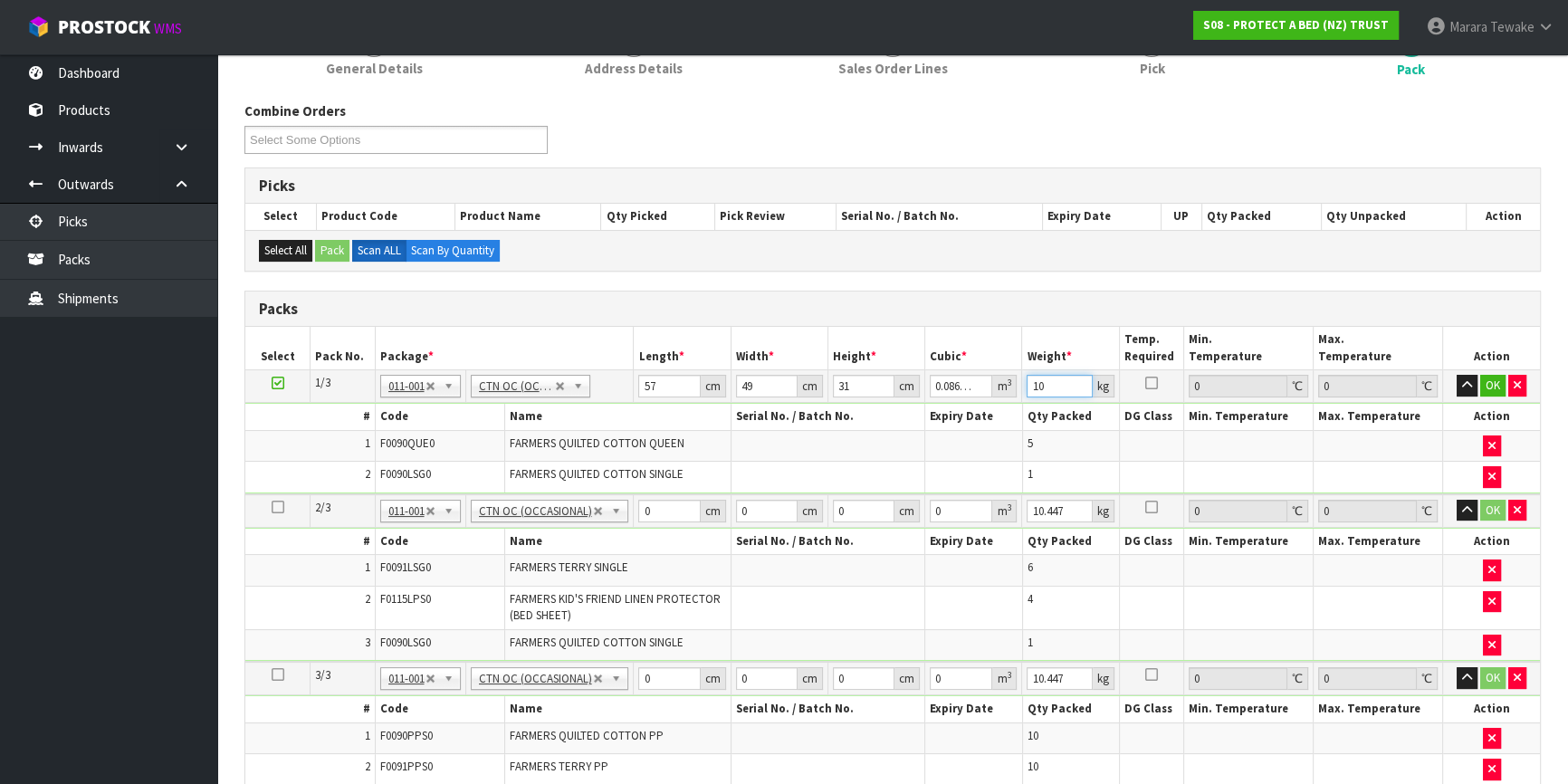type on "10" 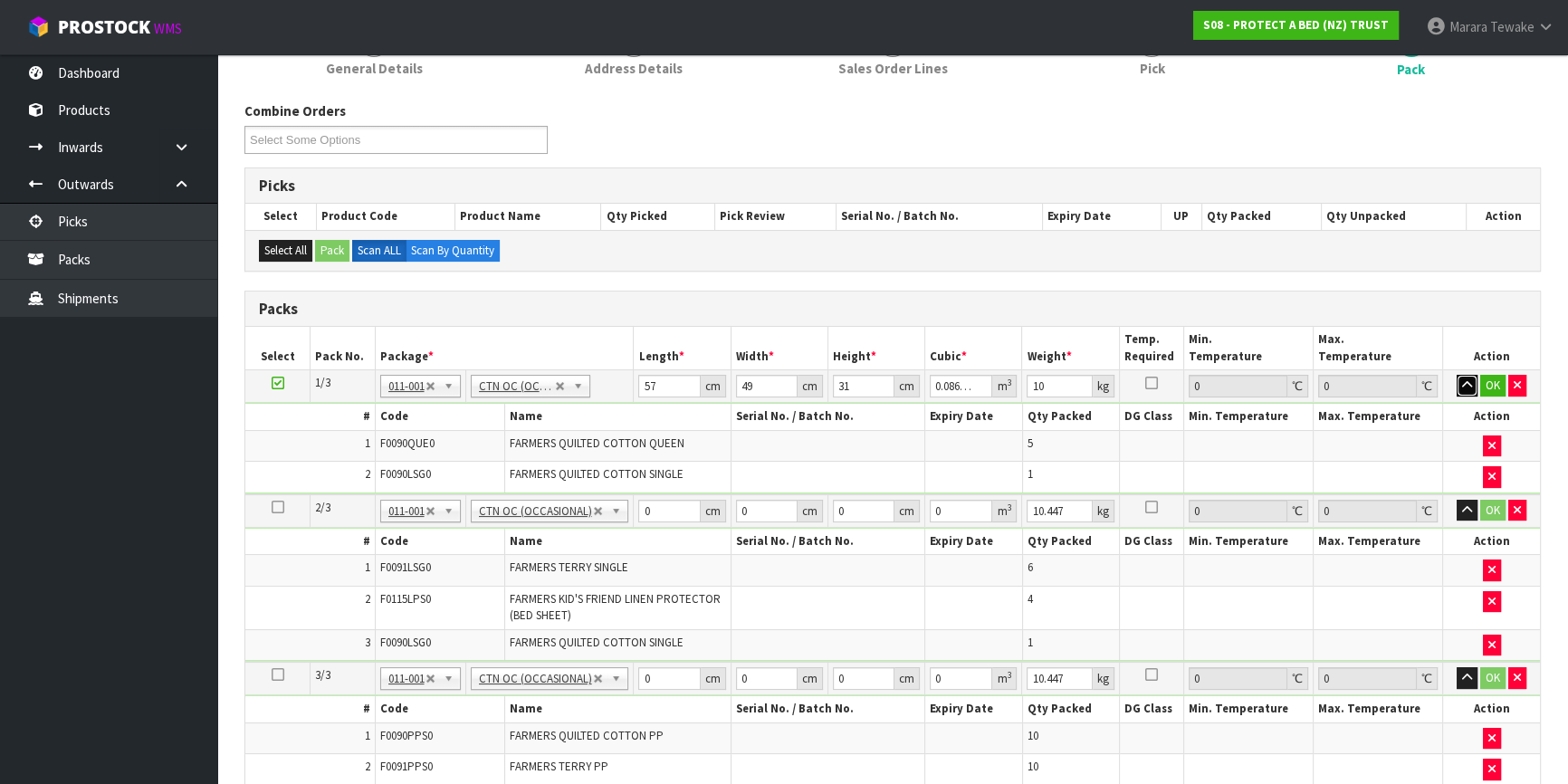 type 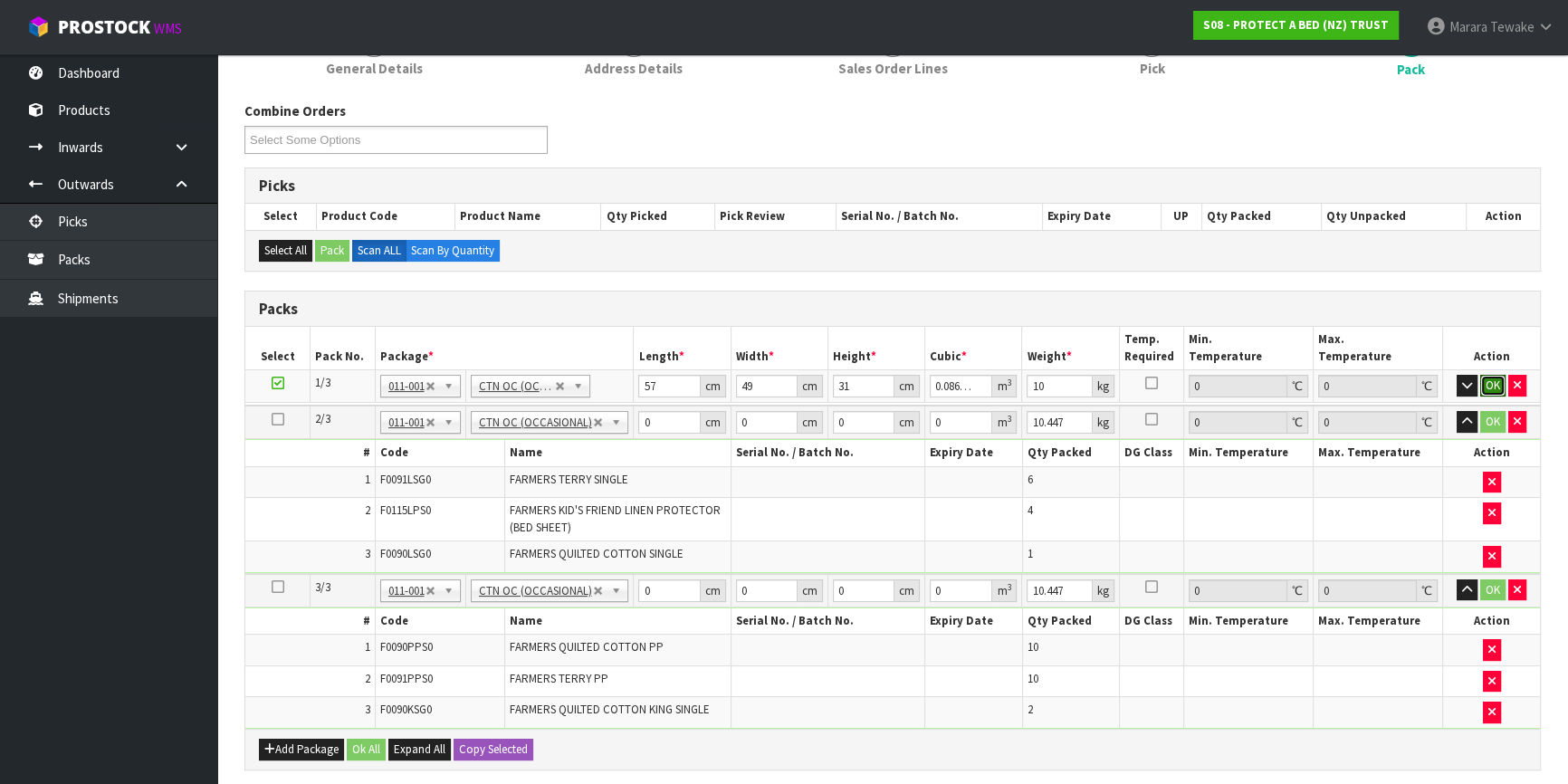 type 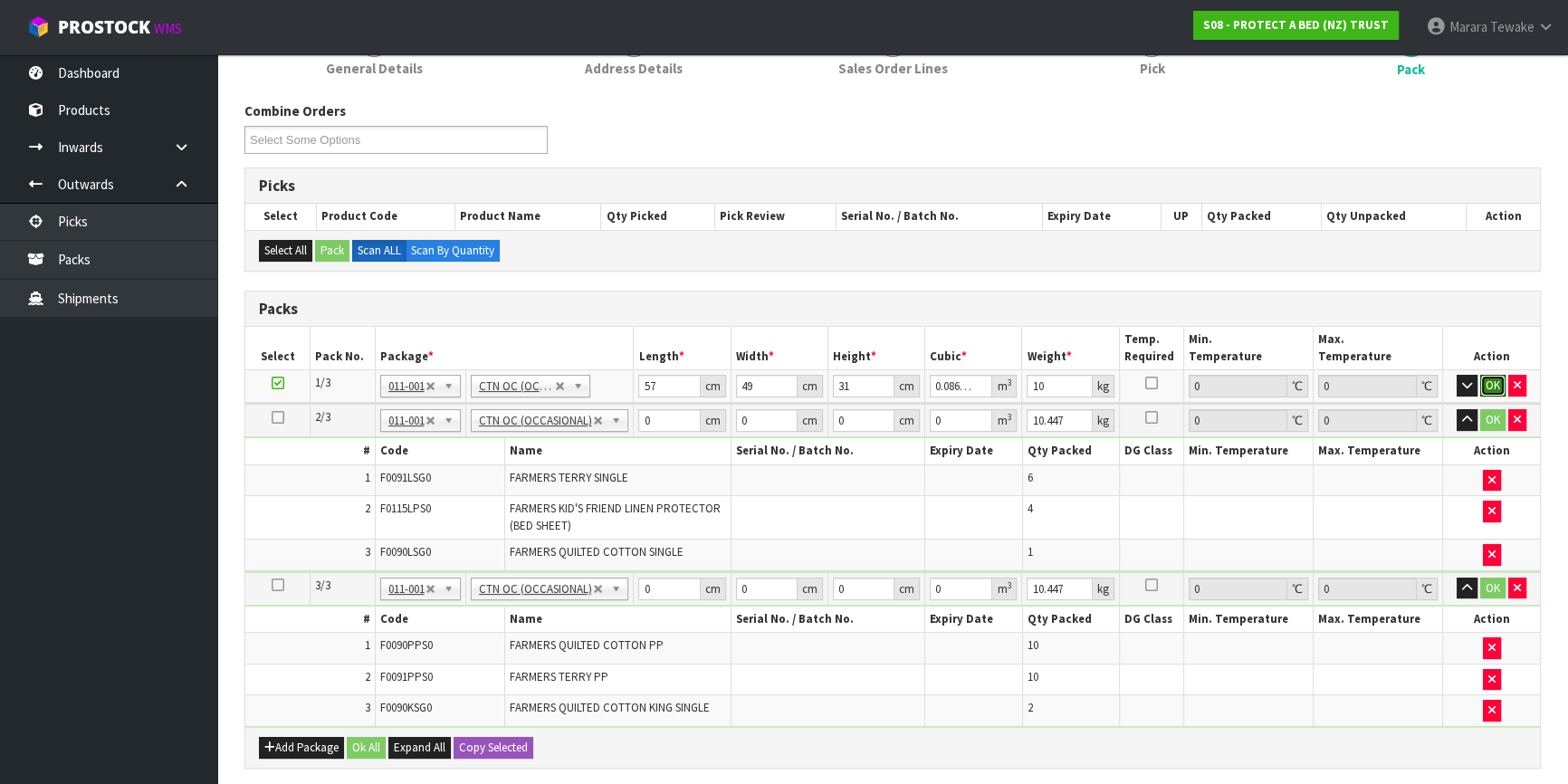 click on "OK" at bounding box center (1493, 386) 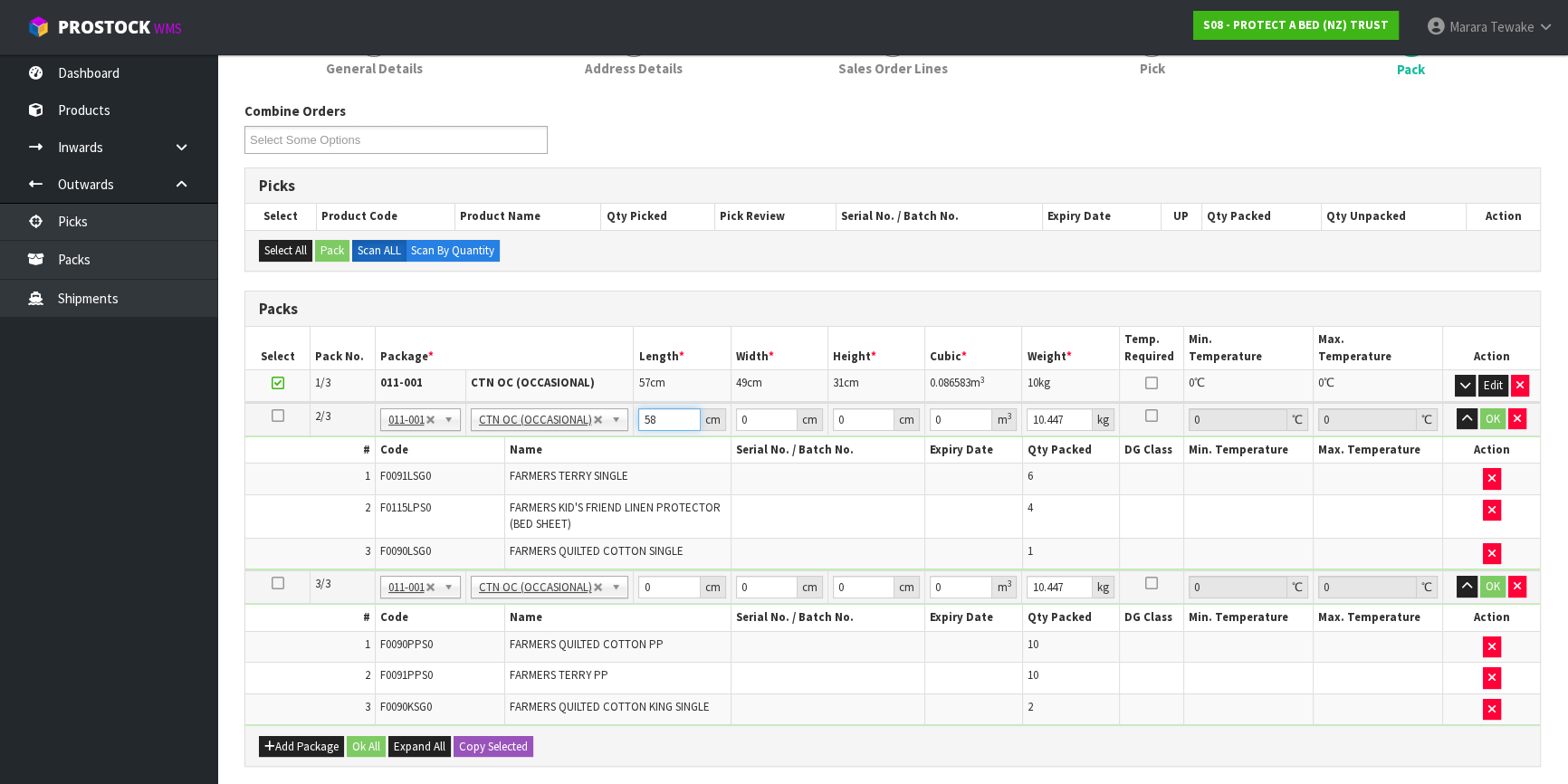 type on "58" 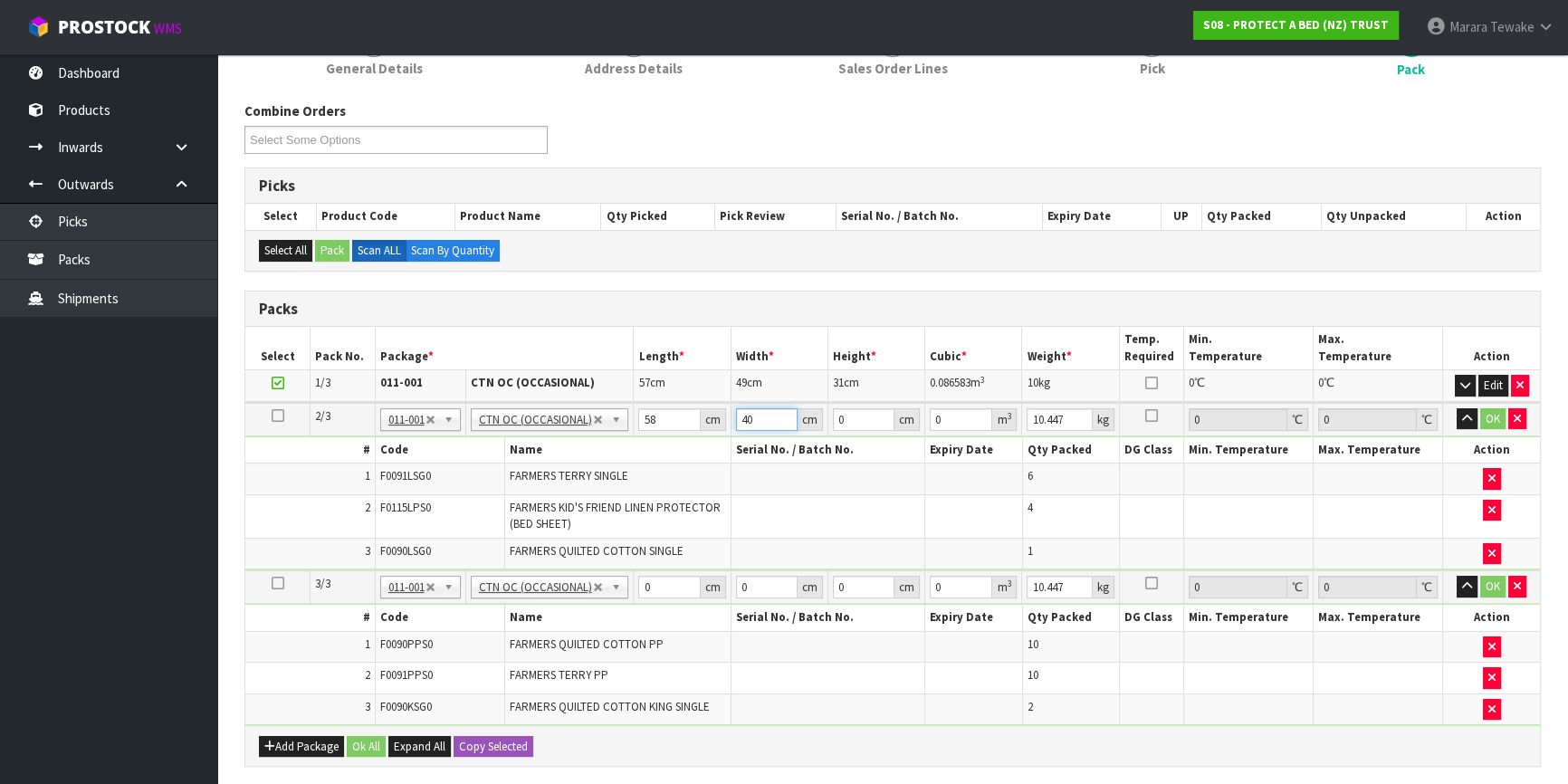 type on "40" 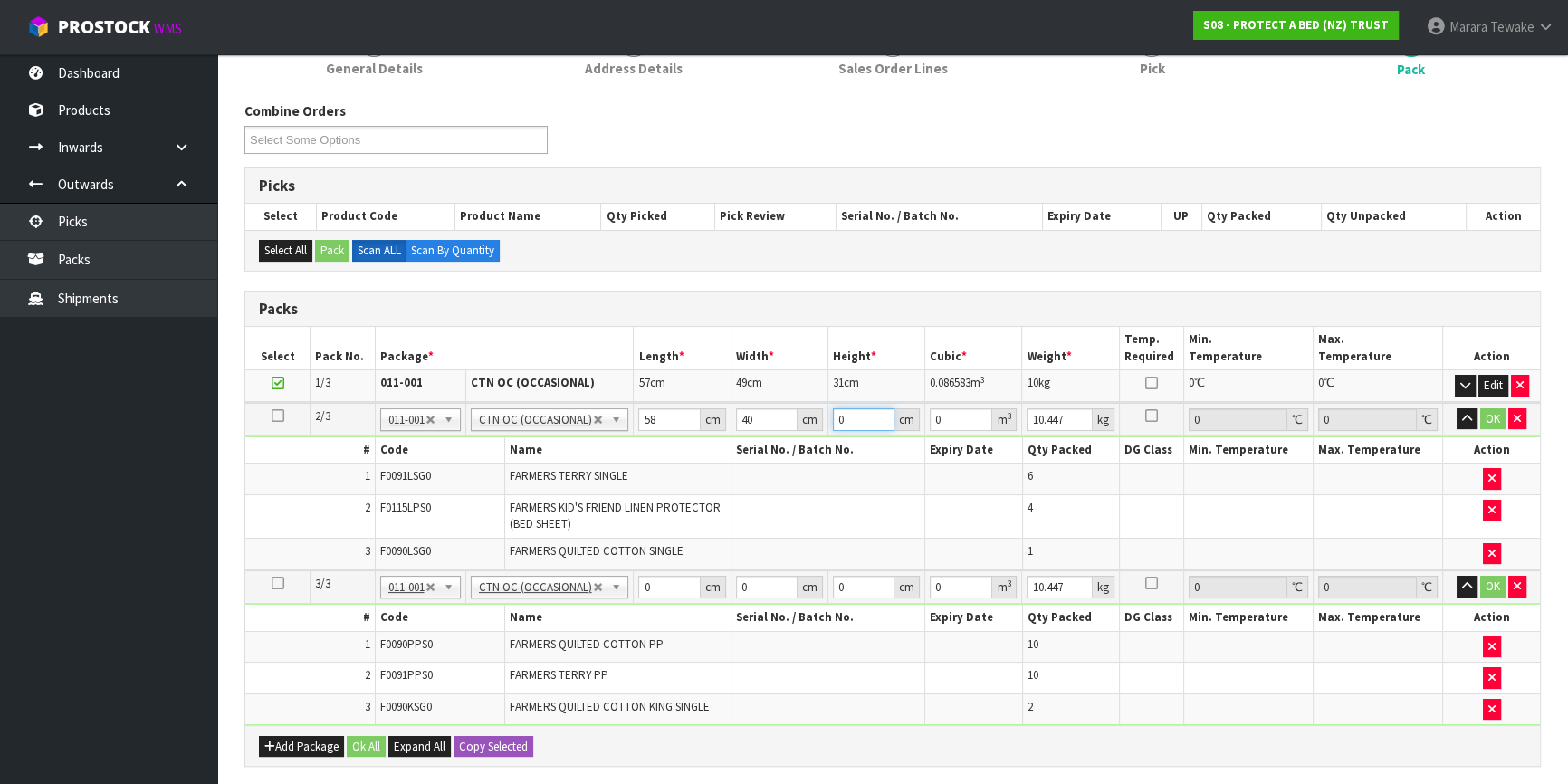 type on "3" 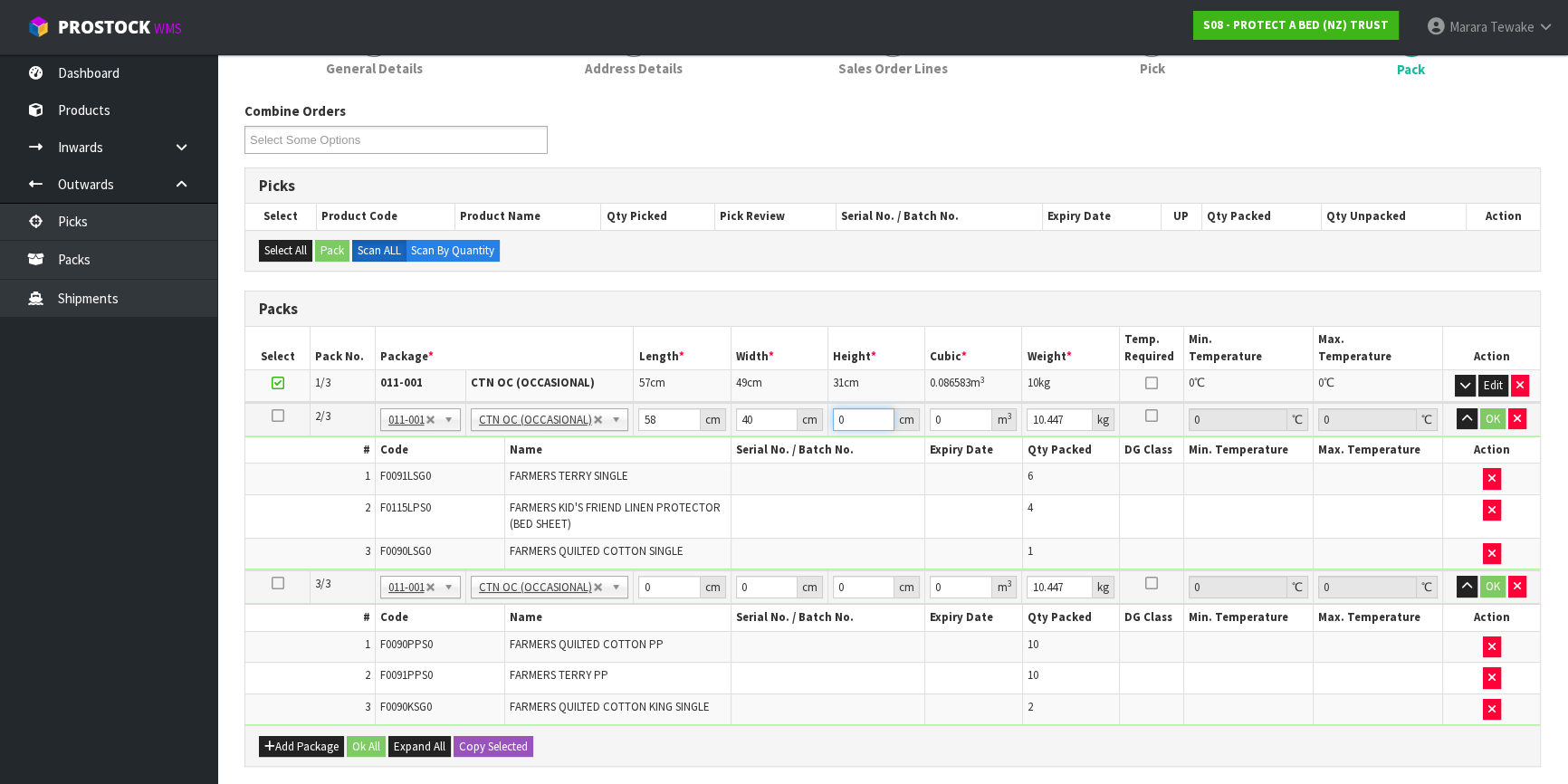 type on "0.00696" 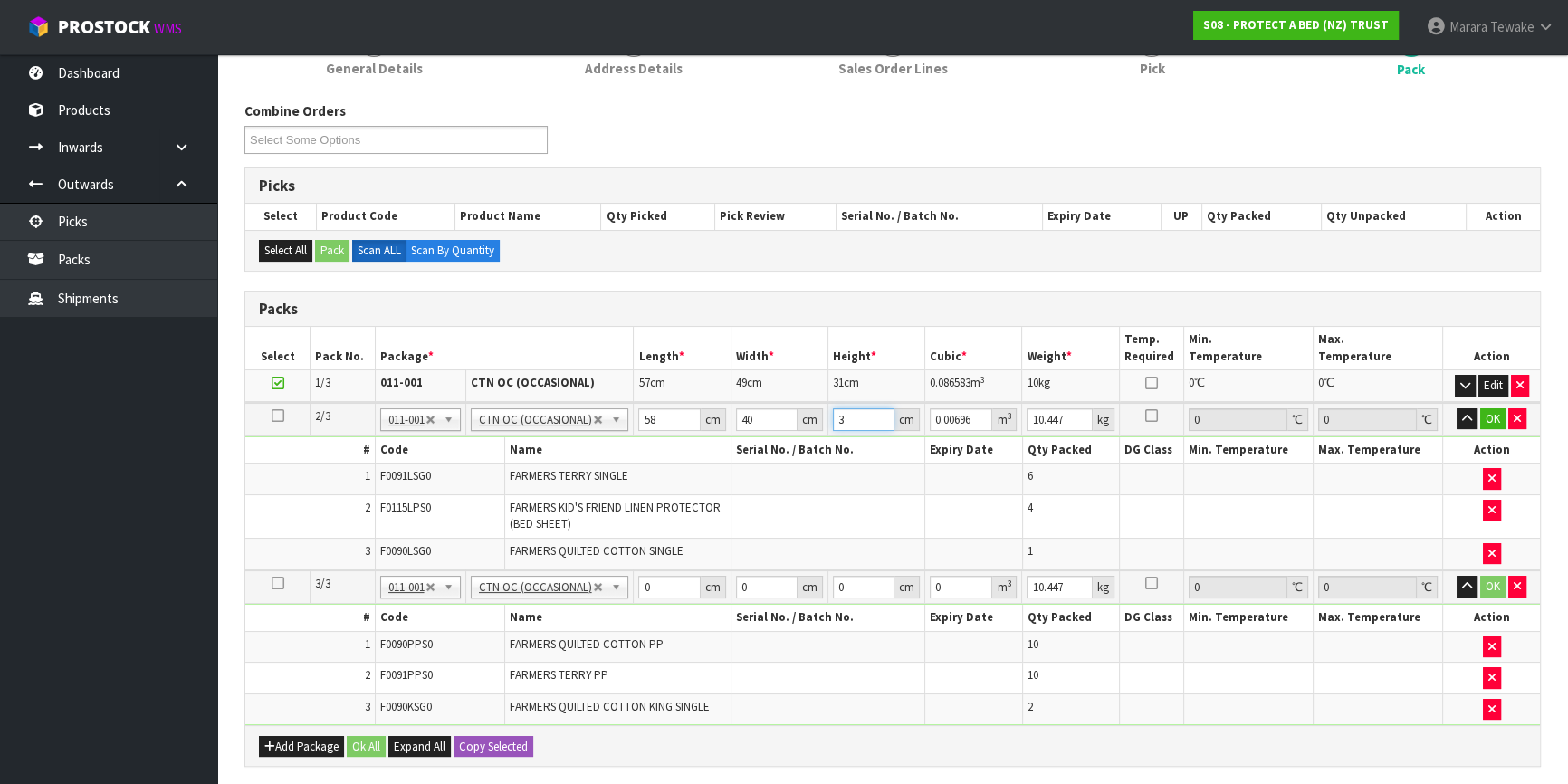 type on "32" 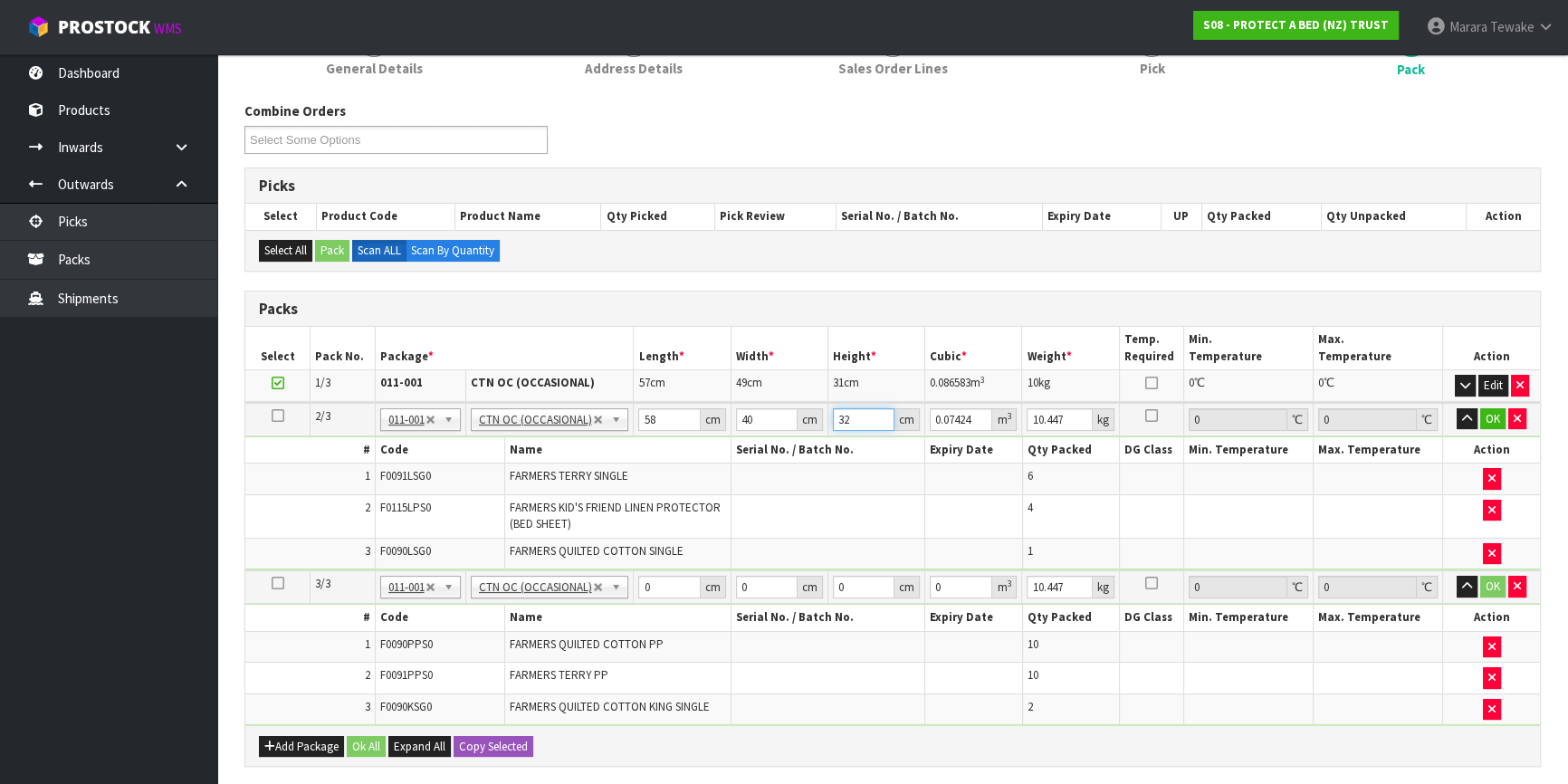 type on "32" 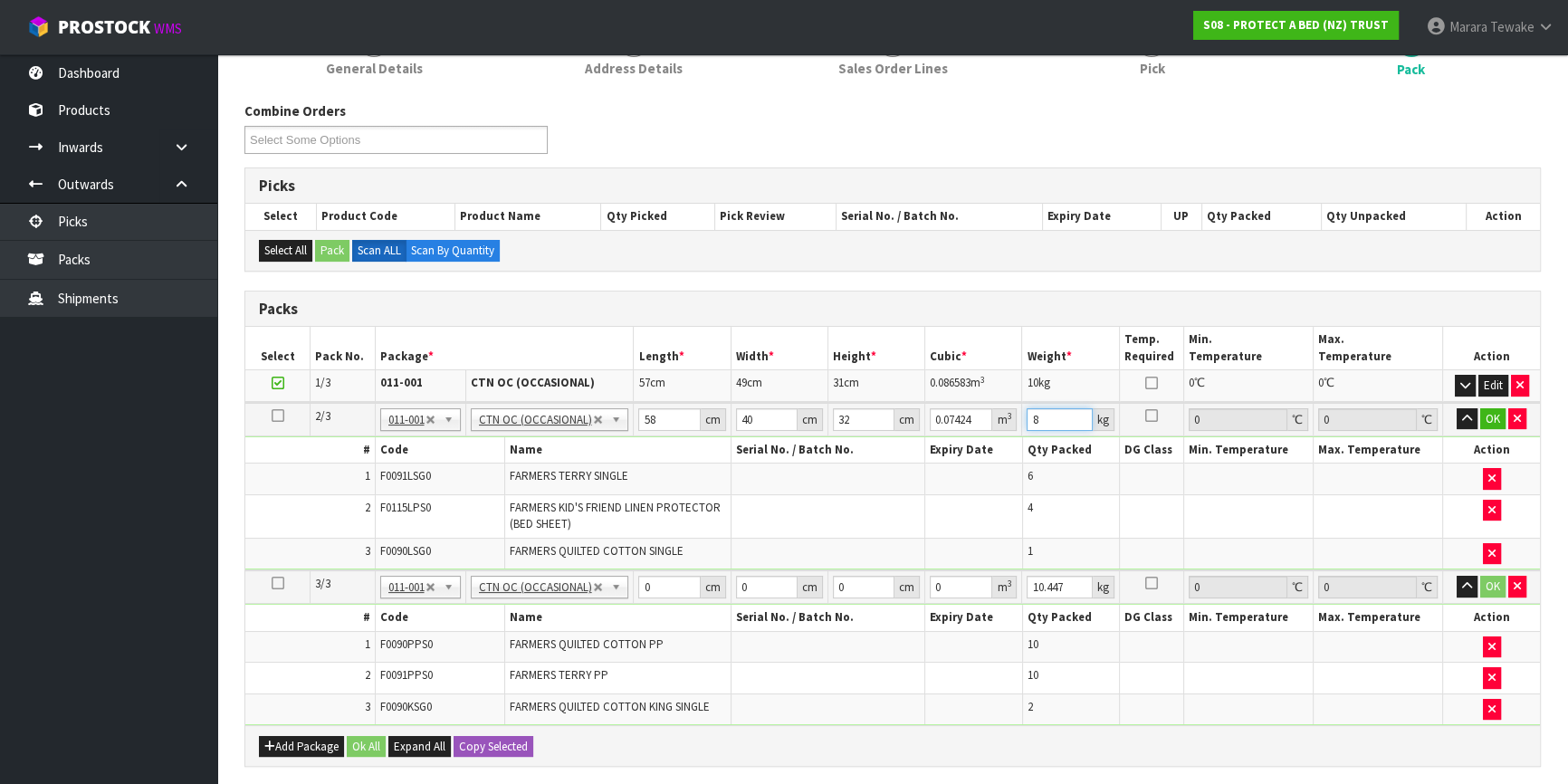 type on "8" 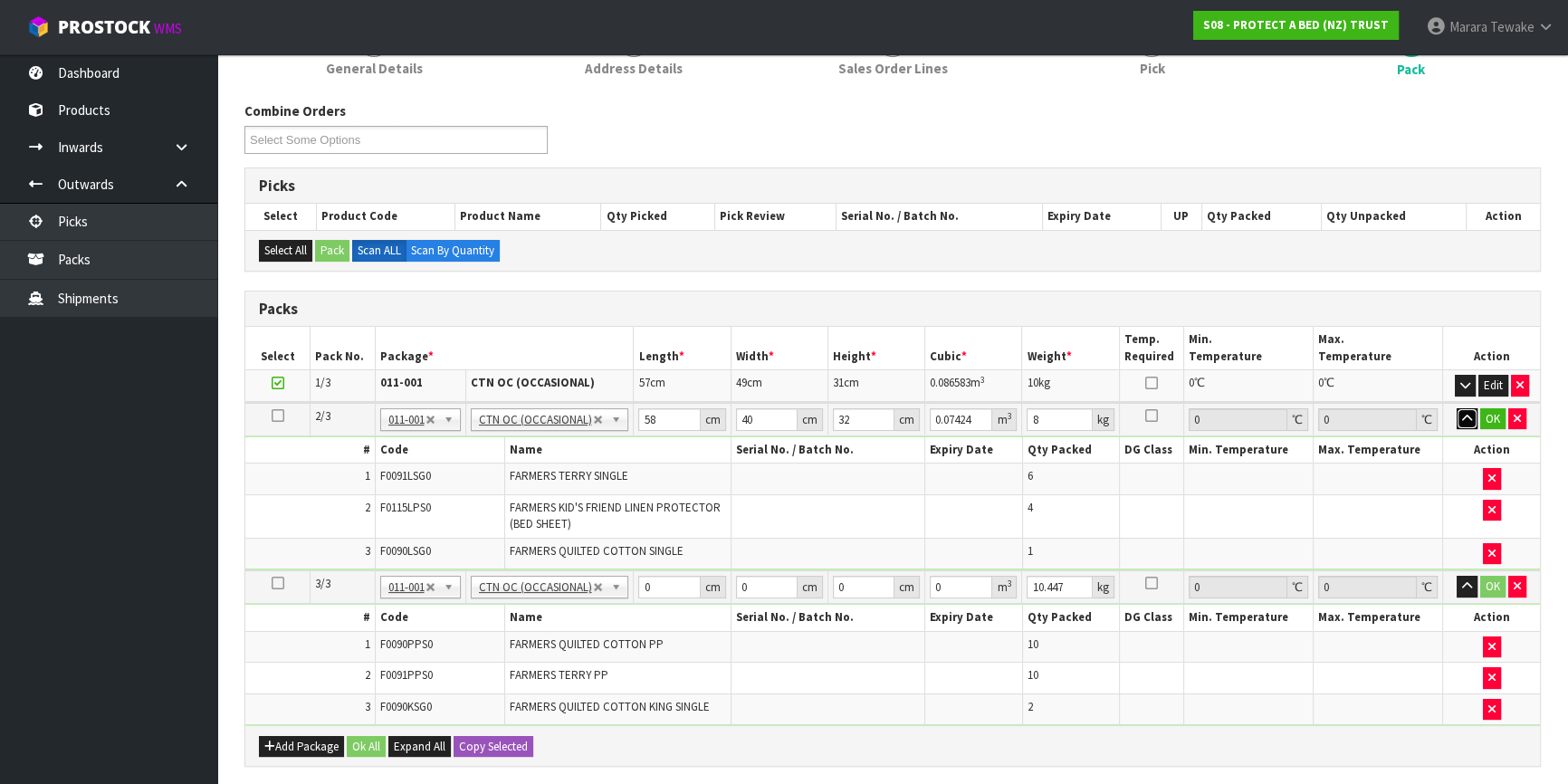 type 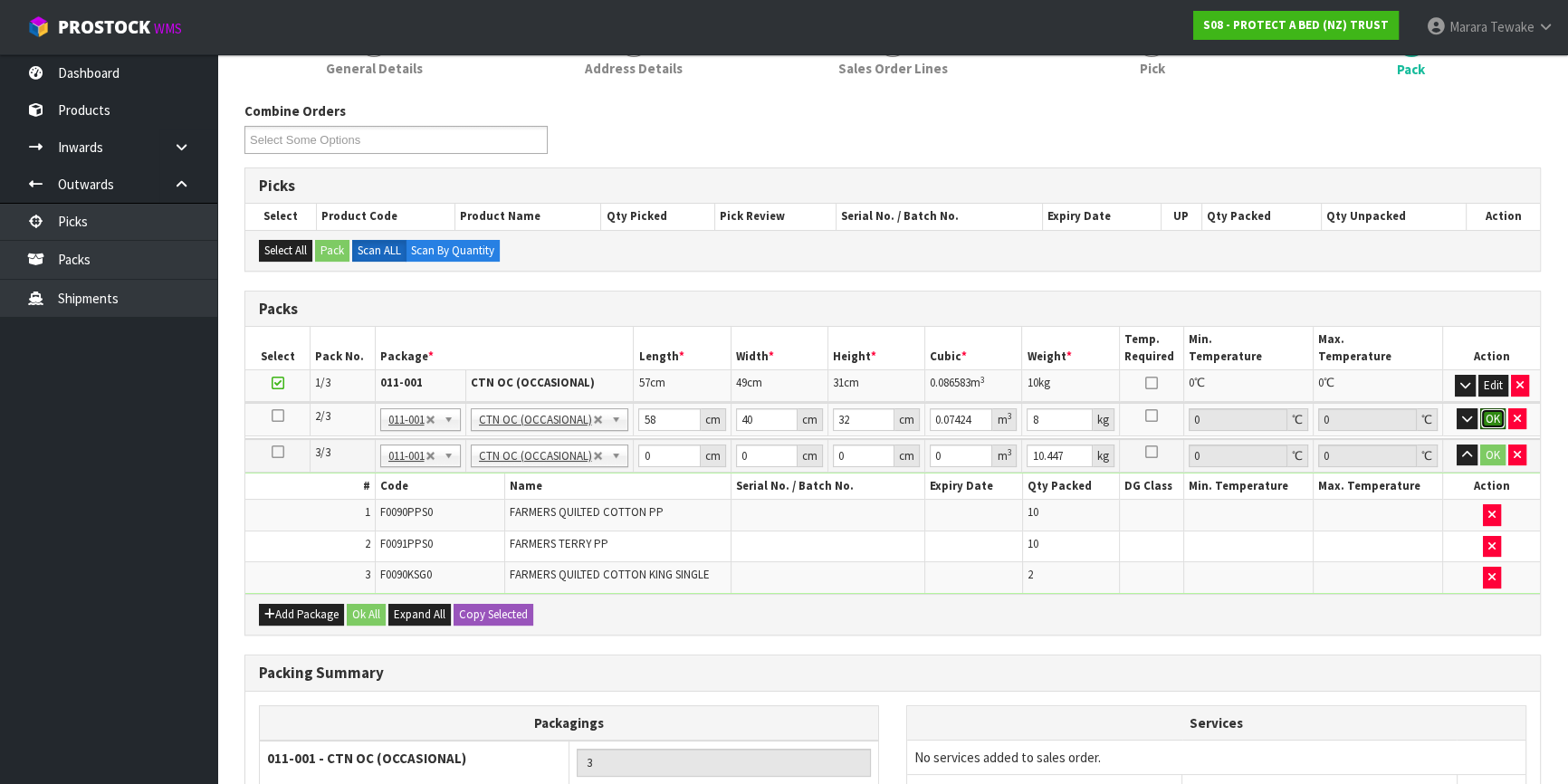 click on "OK" at bounding box center [1493, 419] 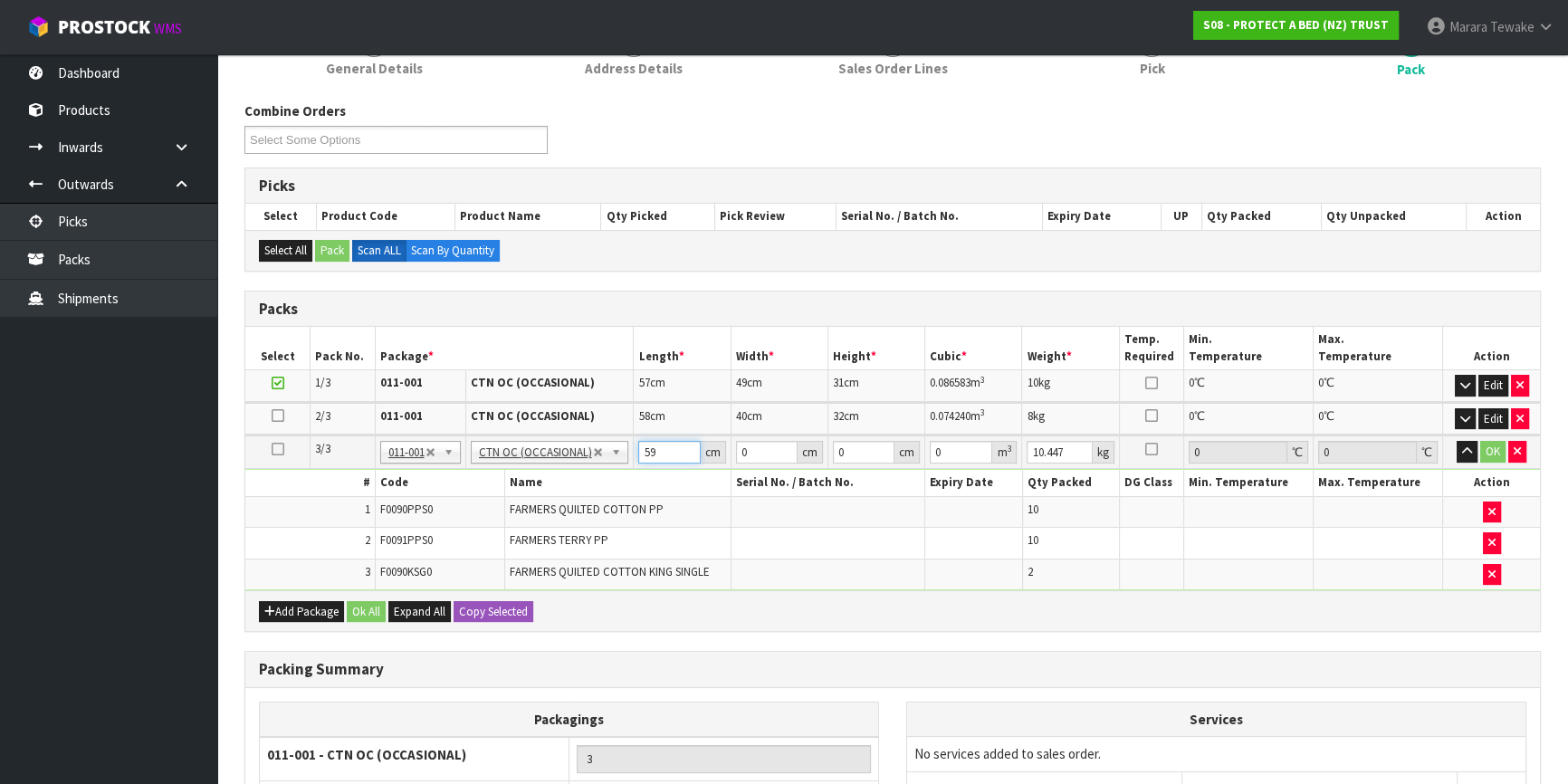type on "59" 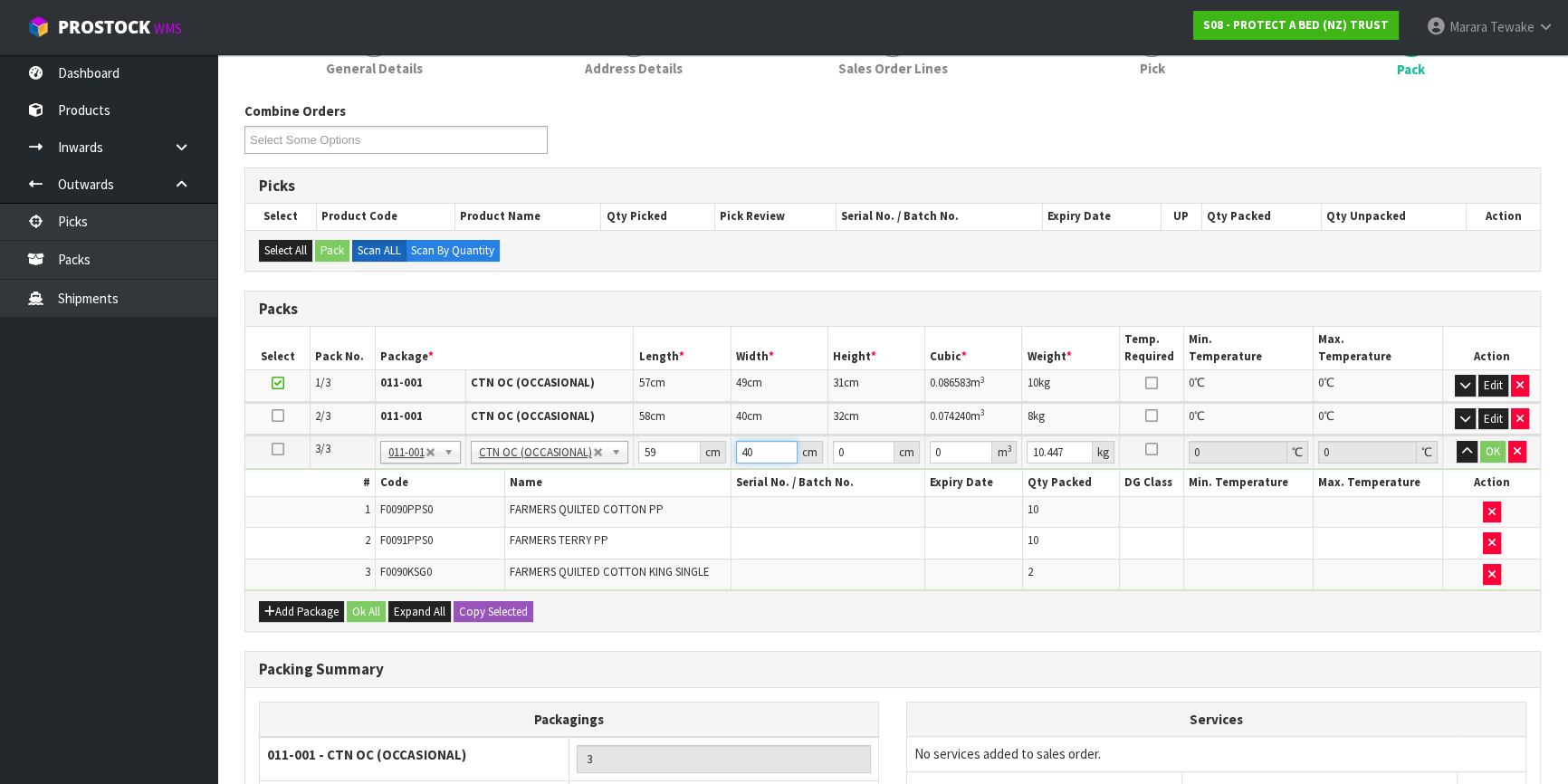 type on "40" 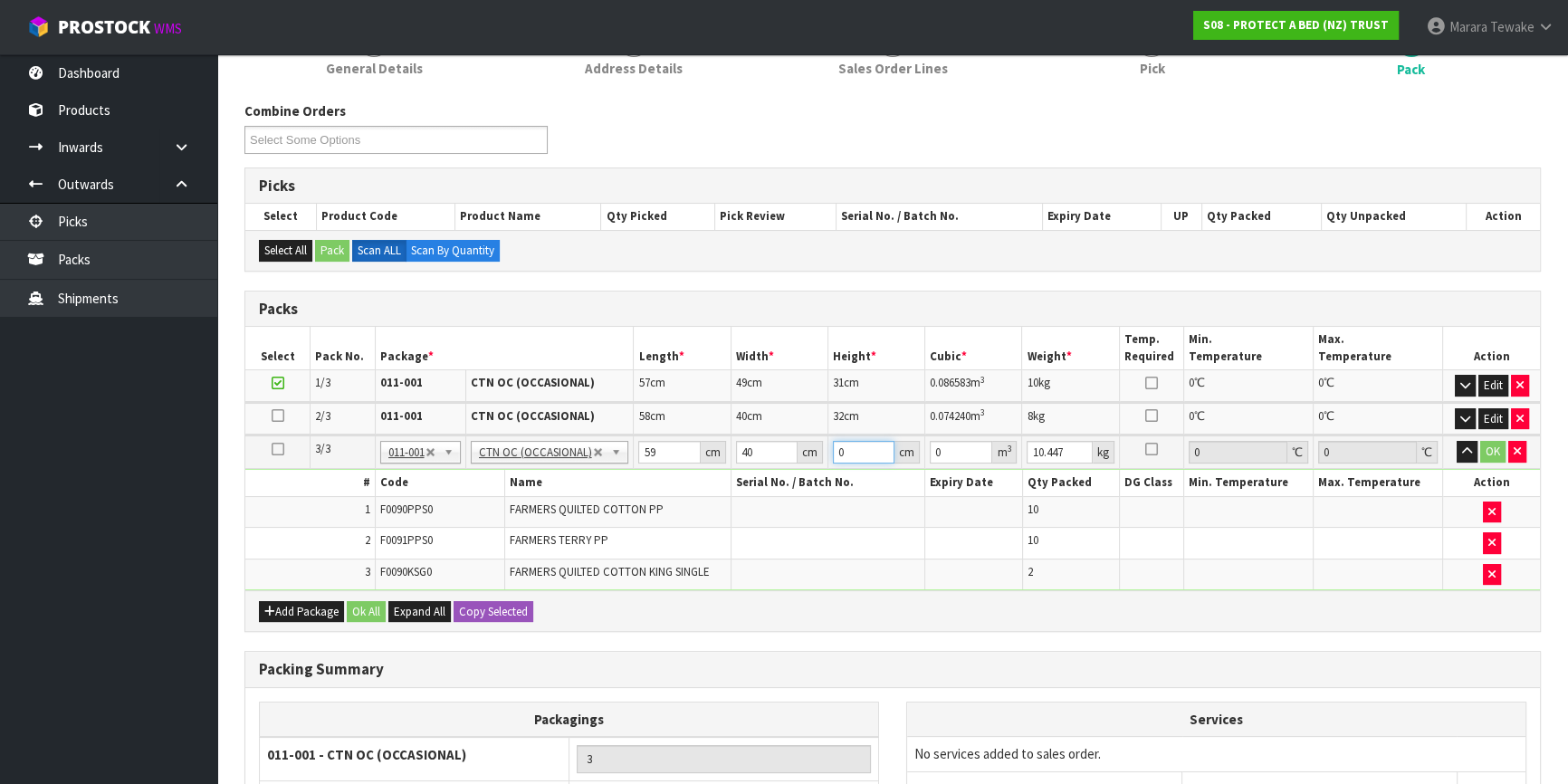 type on "3" 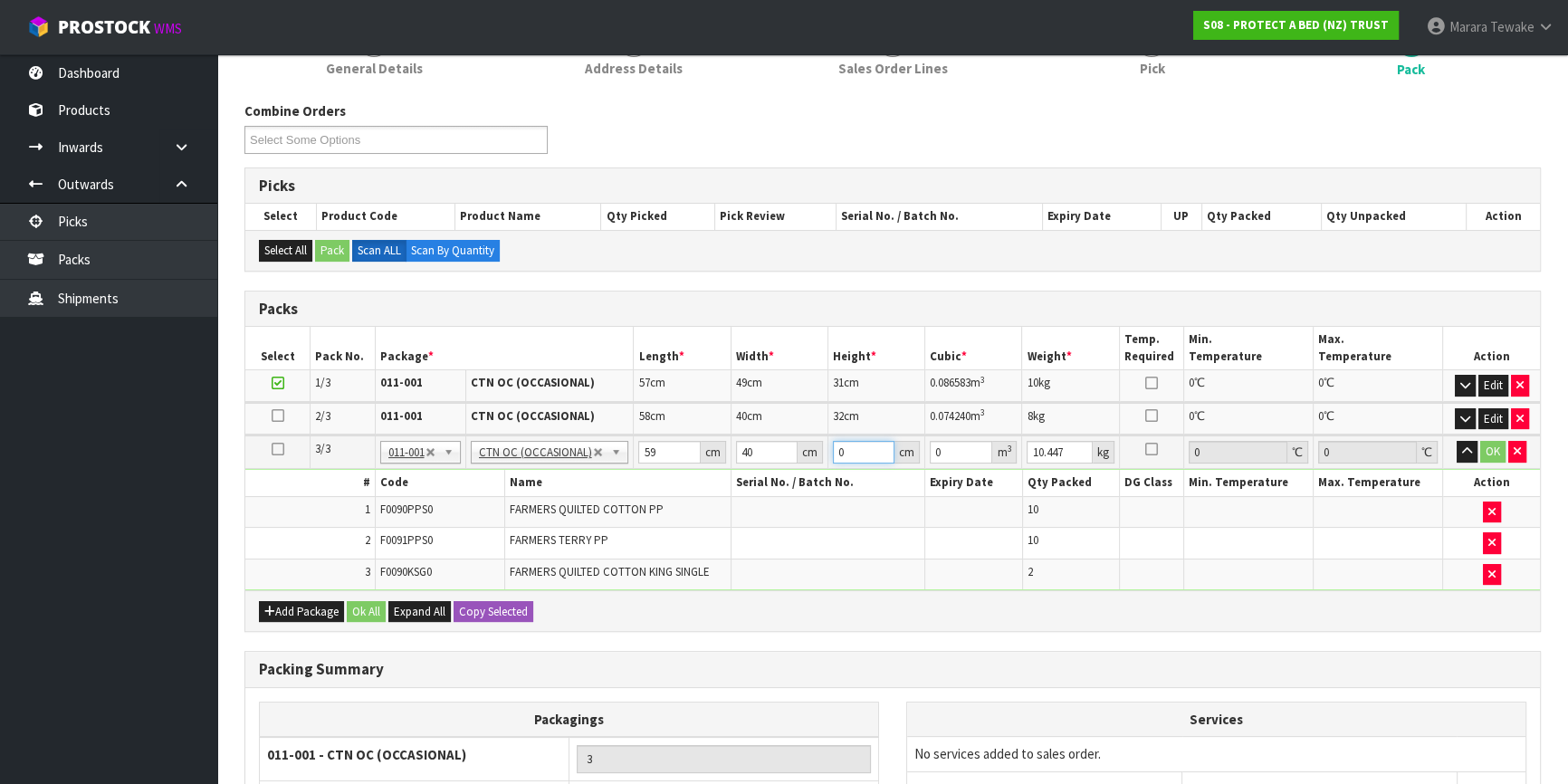 type on "0.00708" 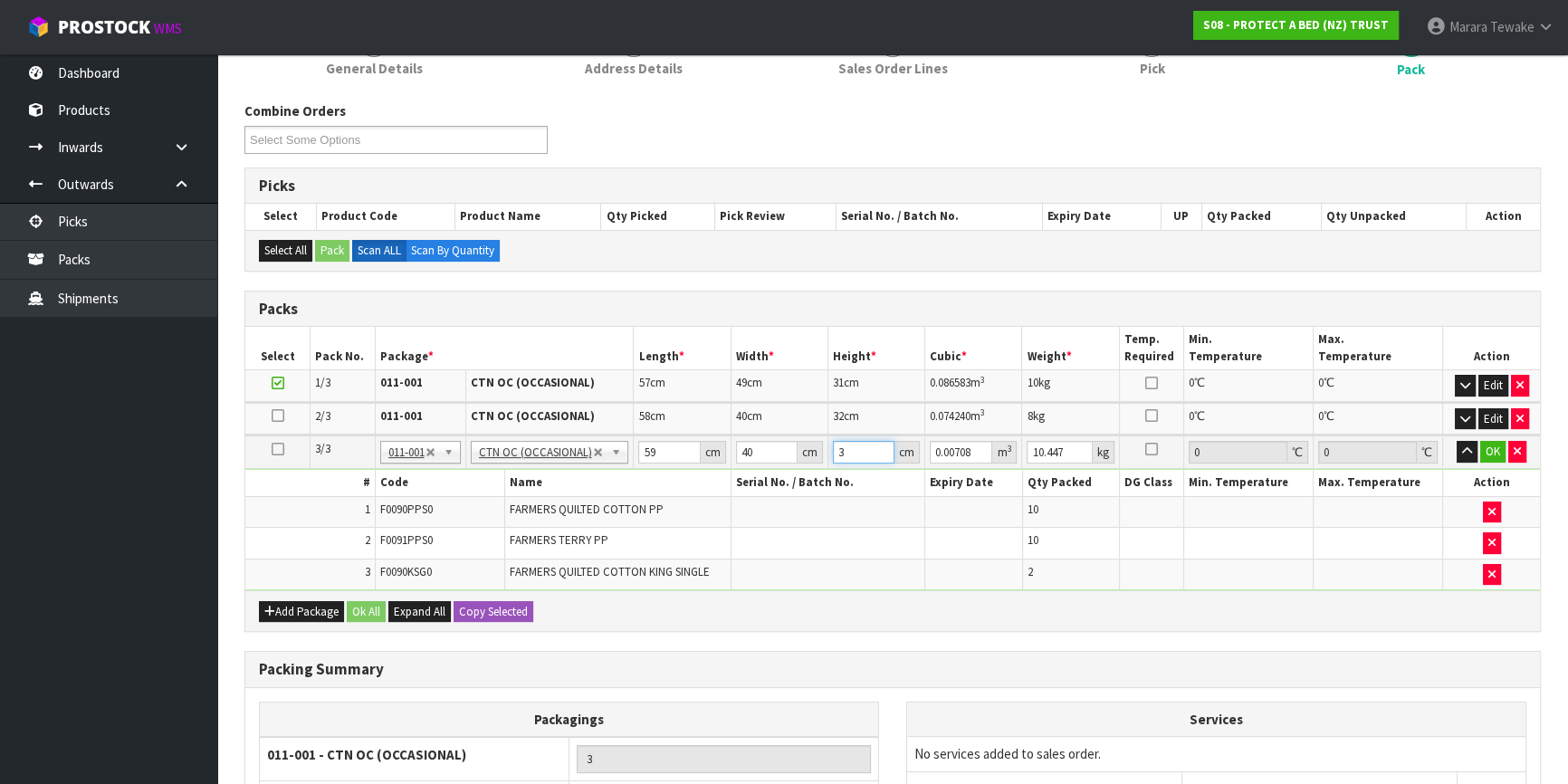 type on "32" 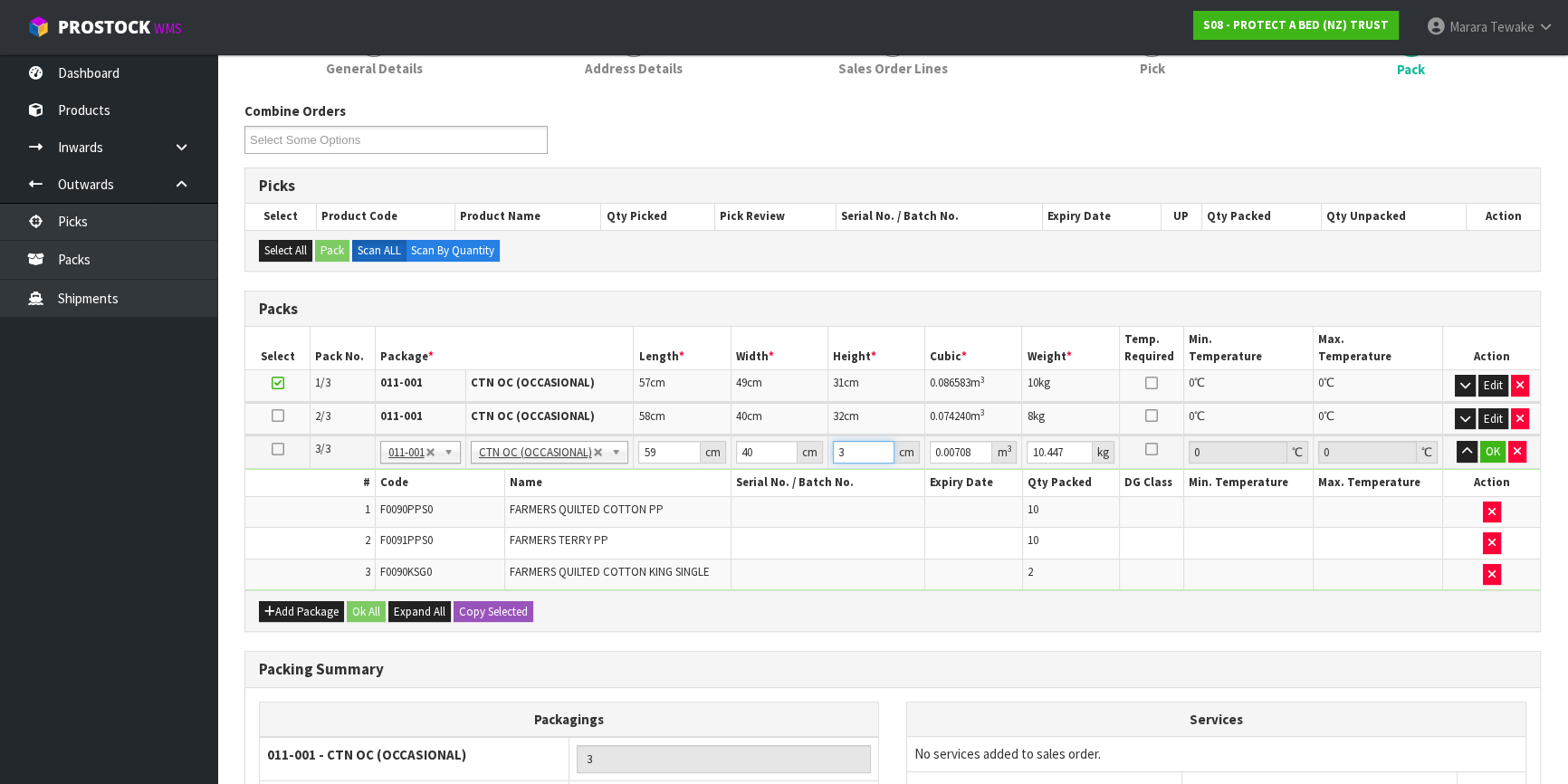 type on "0.07552" 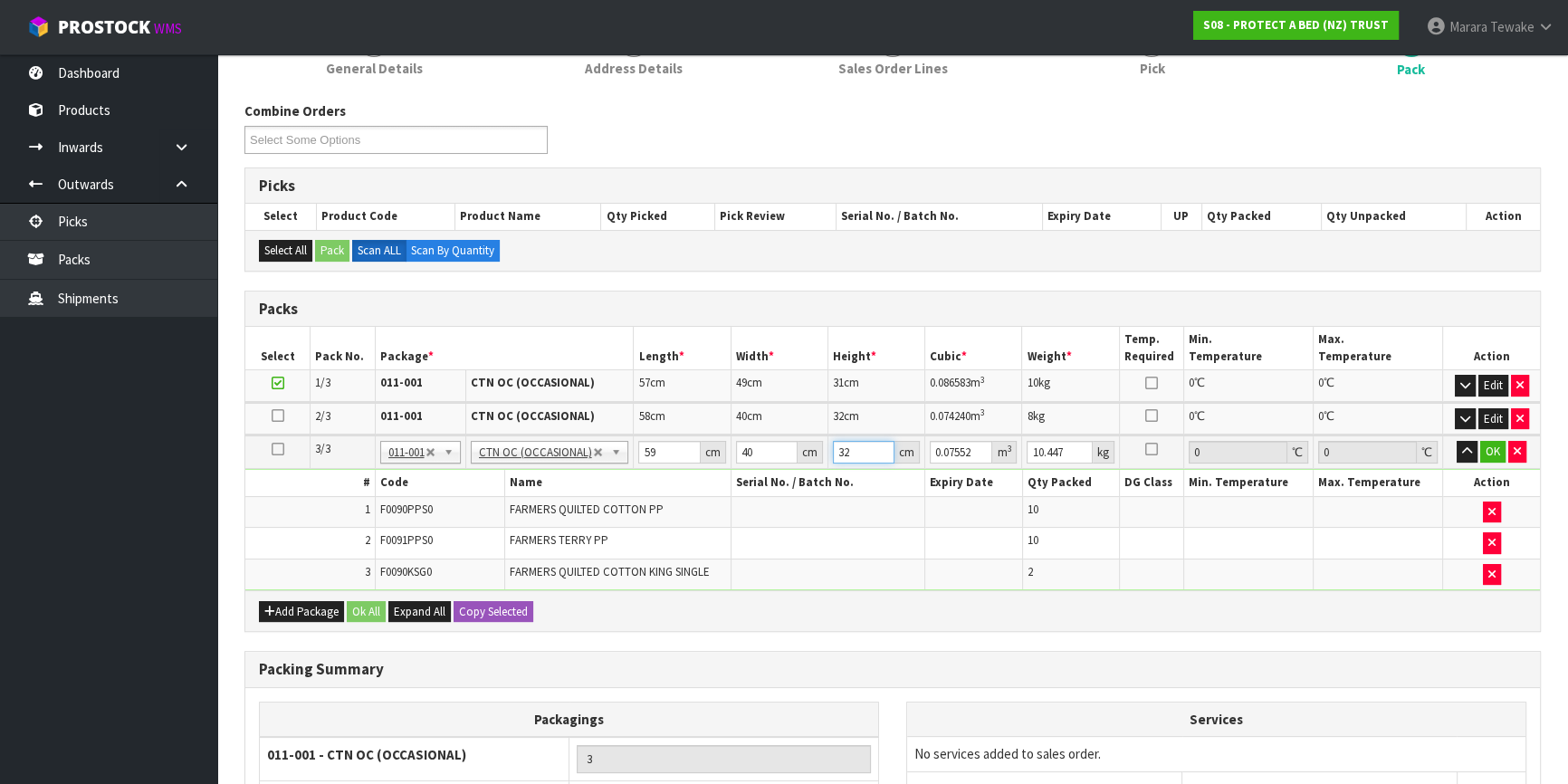 type on "32" 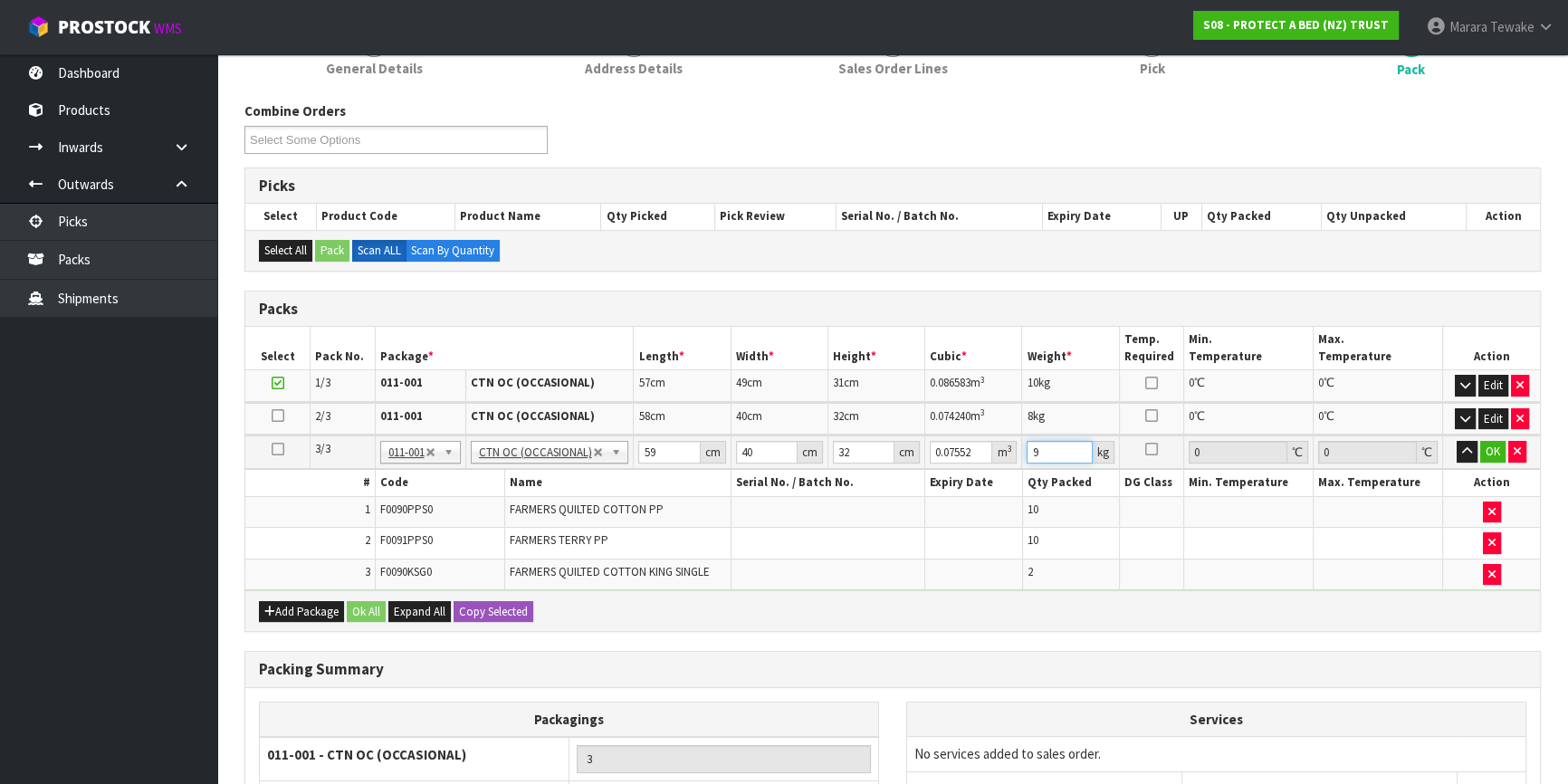 type on "9" 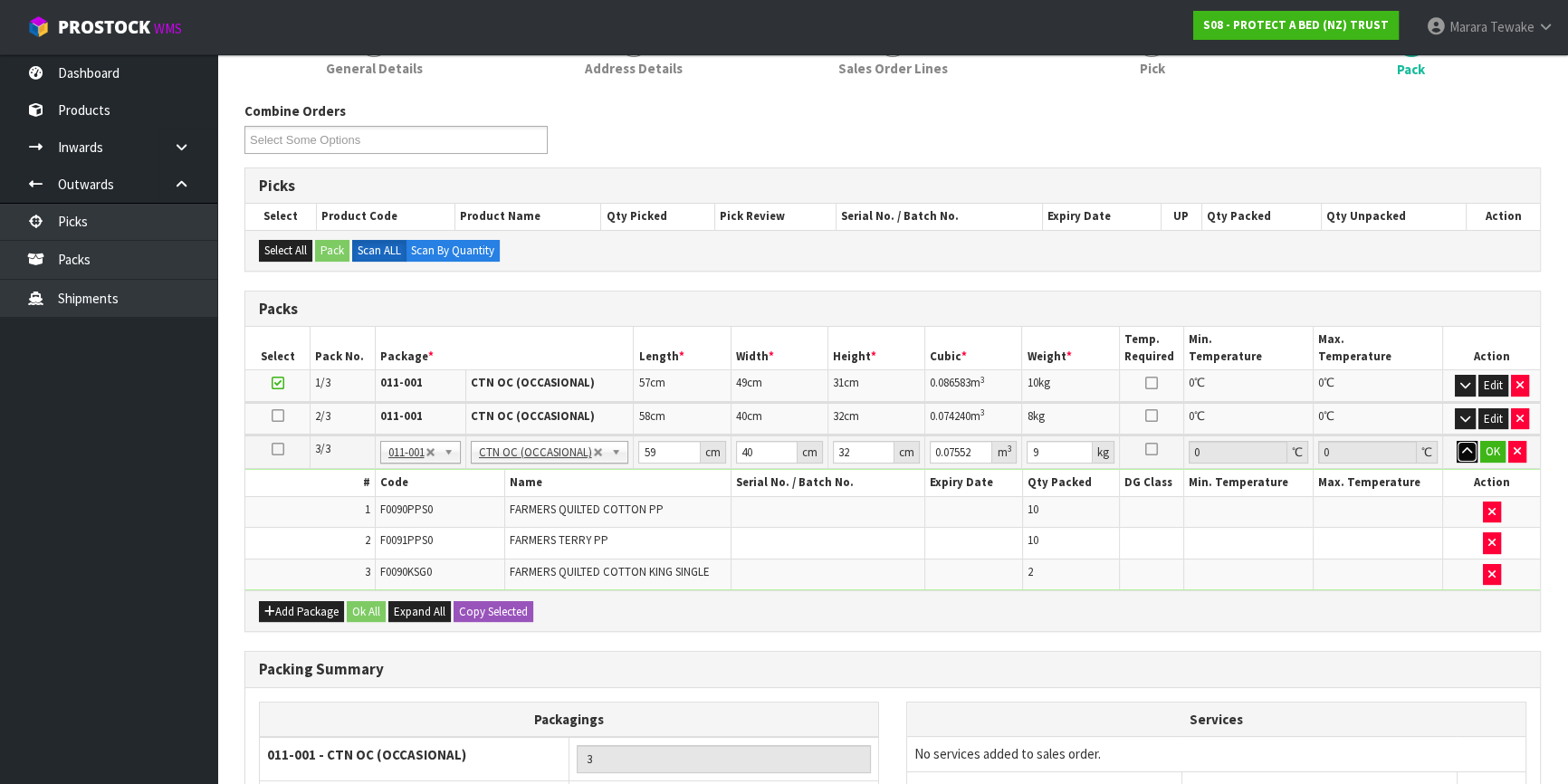 type 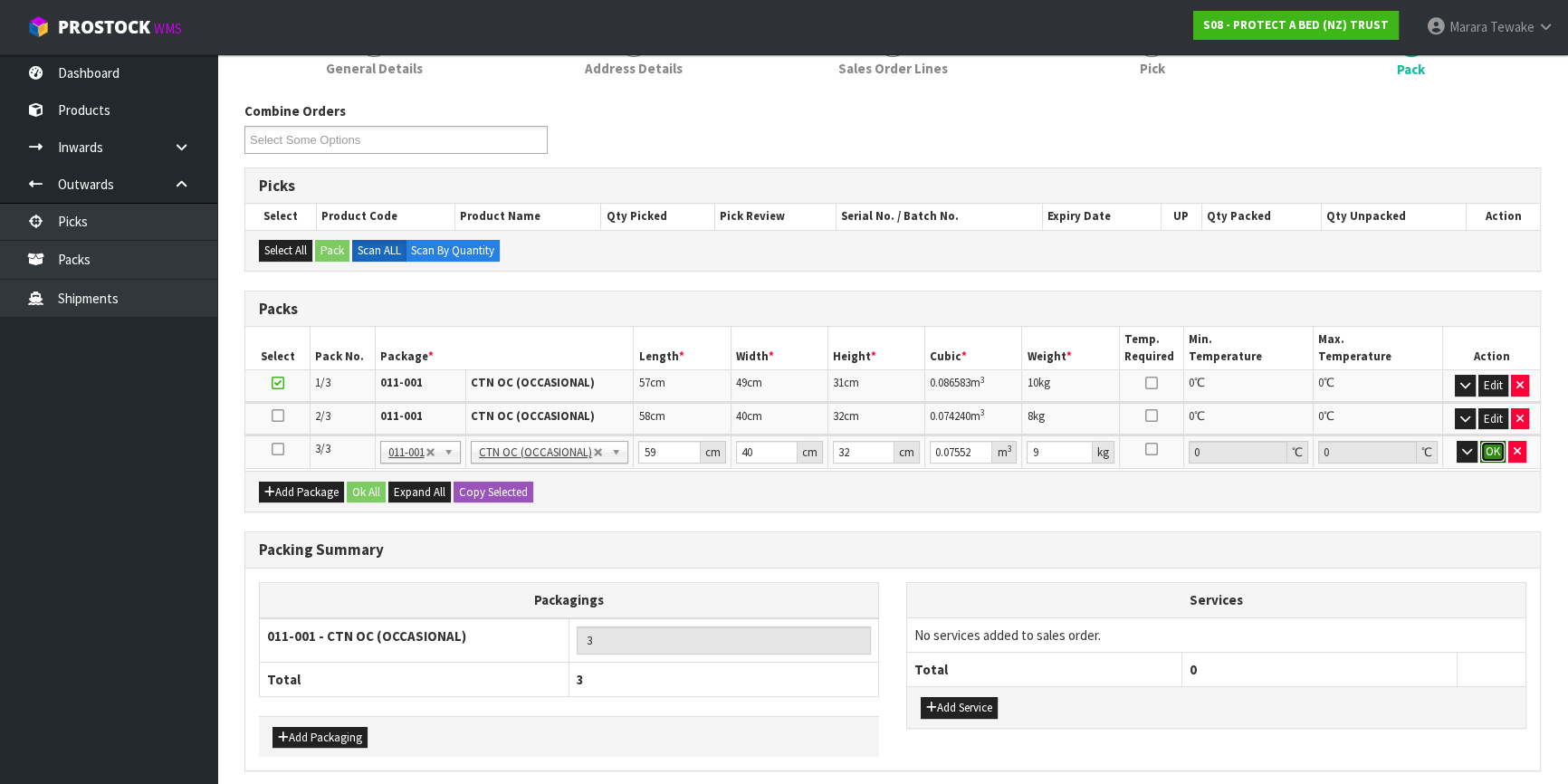 type 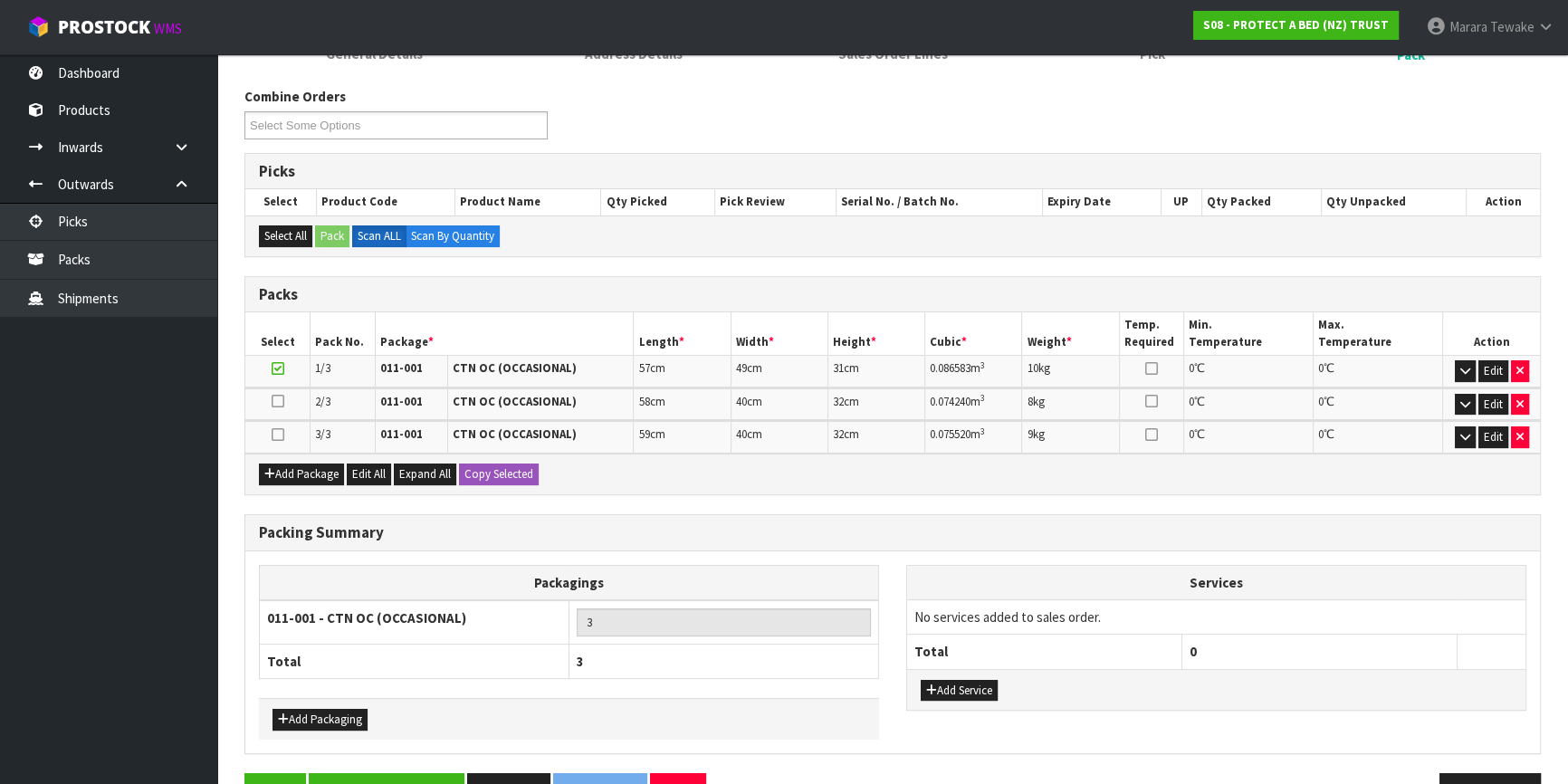 scroll, scrollTop: 318, scrollLeft: 0, axis: vertical 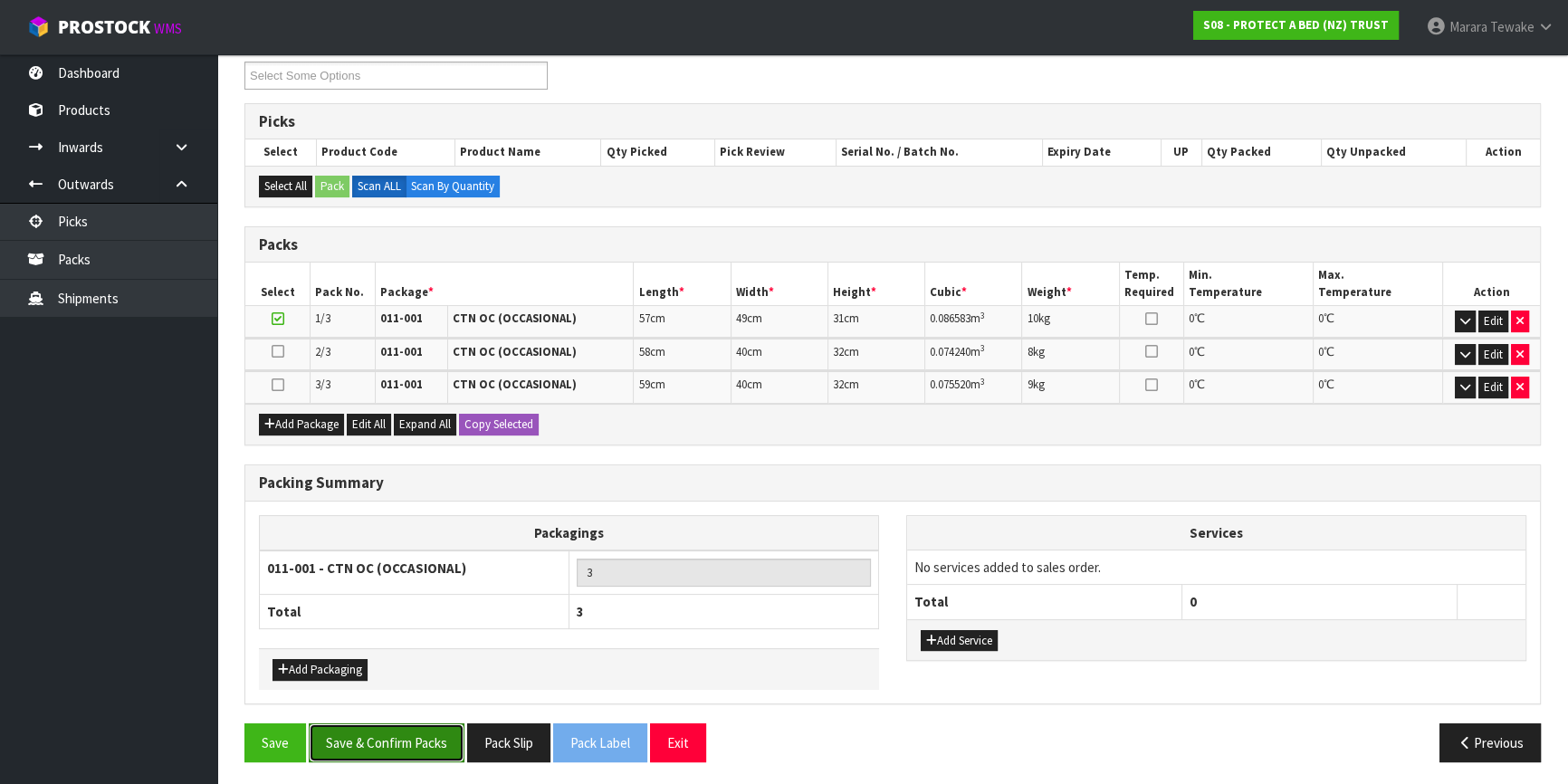 click on "Save & Confirm Packs" at bounding box center (387, 742) 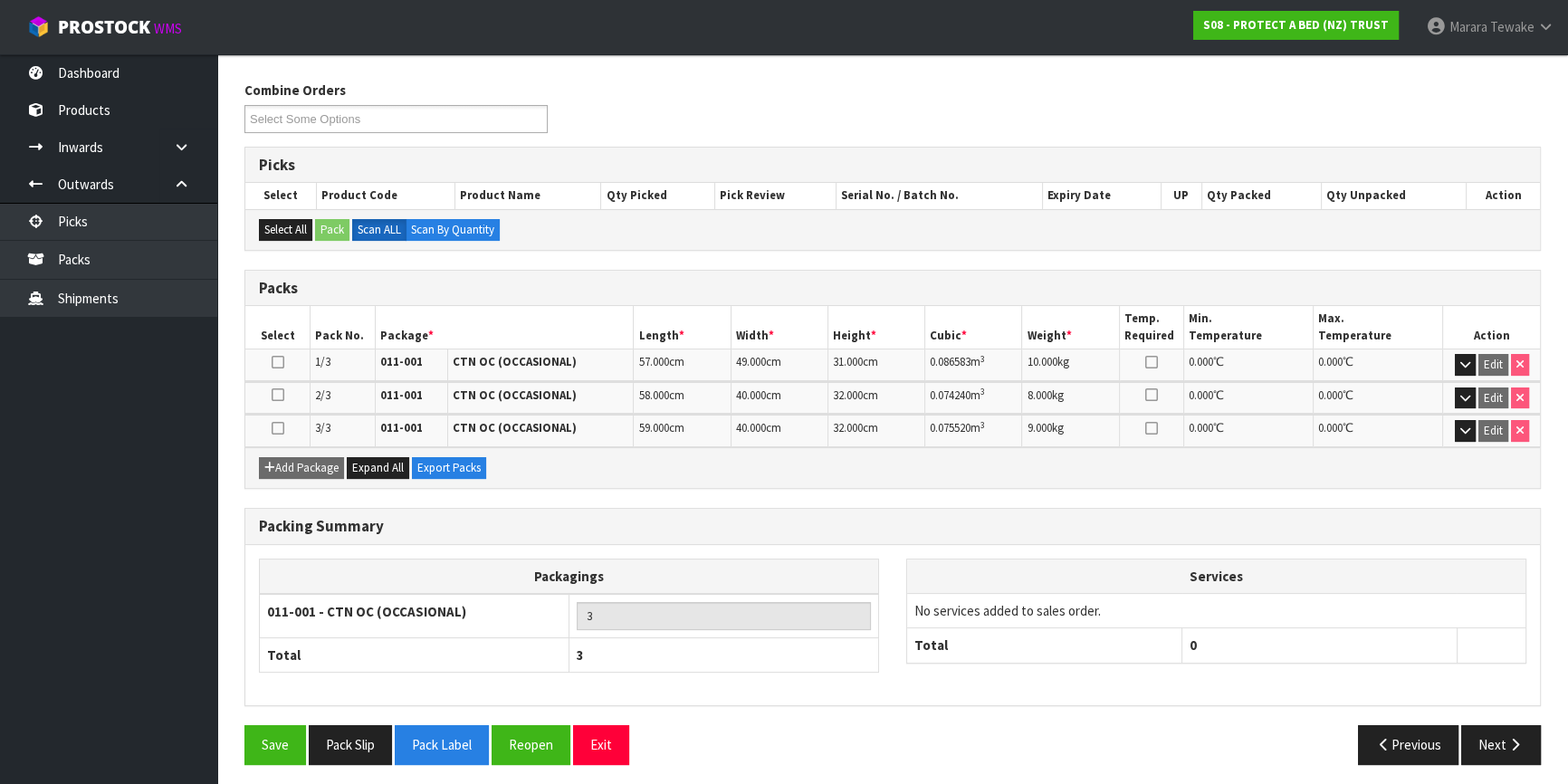 scroll, scrollTop: 278, scrollLeft: 0, axis: vertical 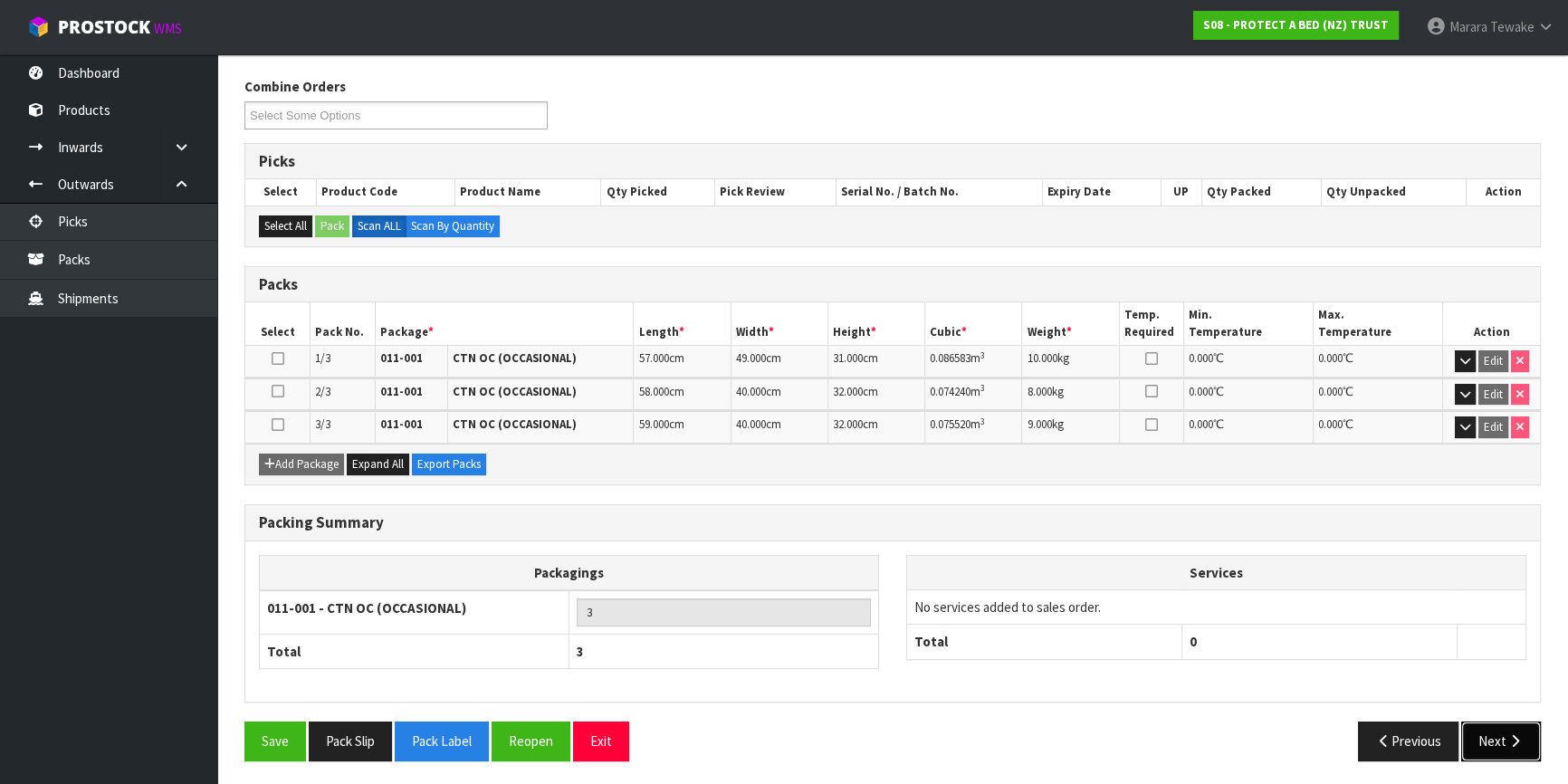 click on "Next" at bounding box center (1501, 741) 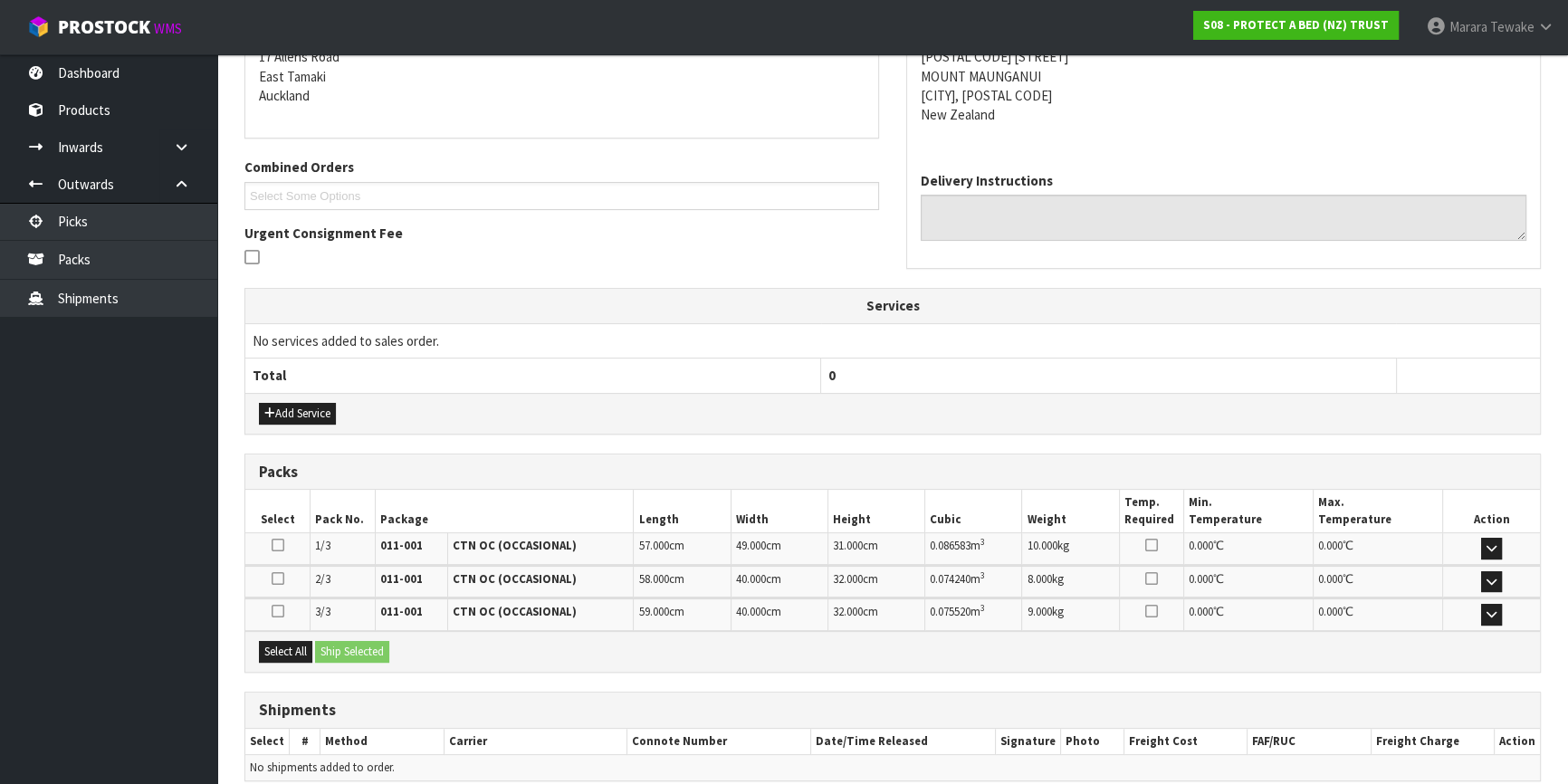 scroll, scrollTop: 456, scrollLeft: 0, axis: vertical 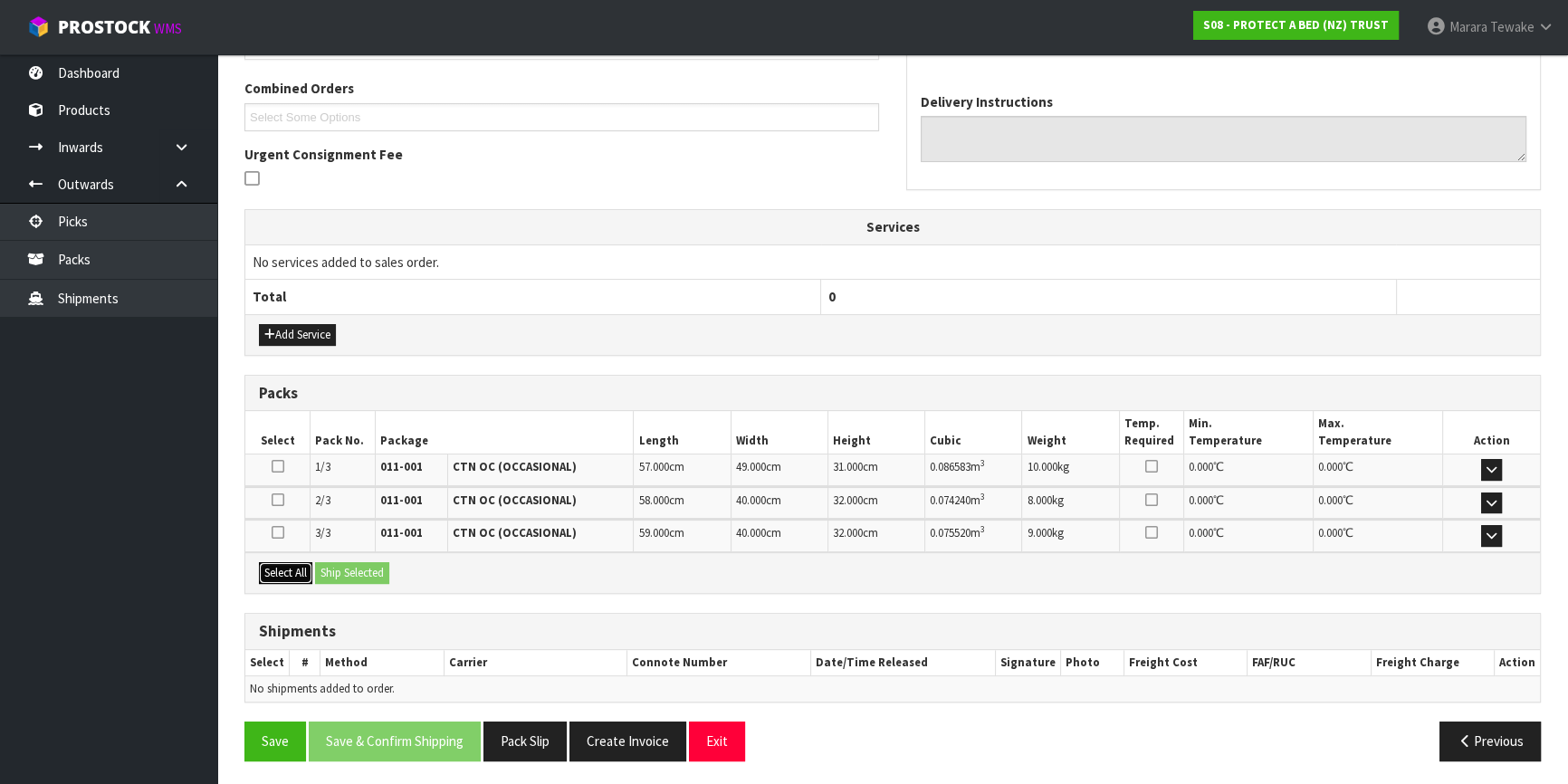 click on "Select All" at bounding box center (285, 573) 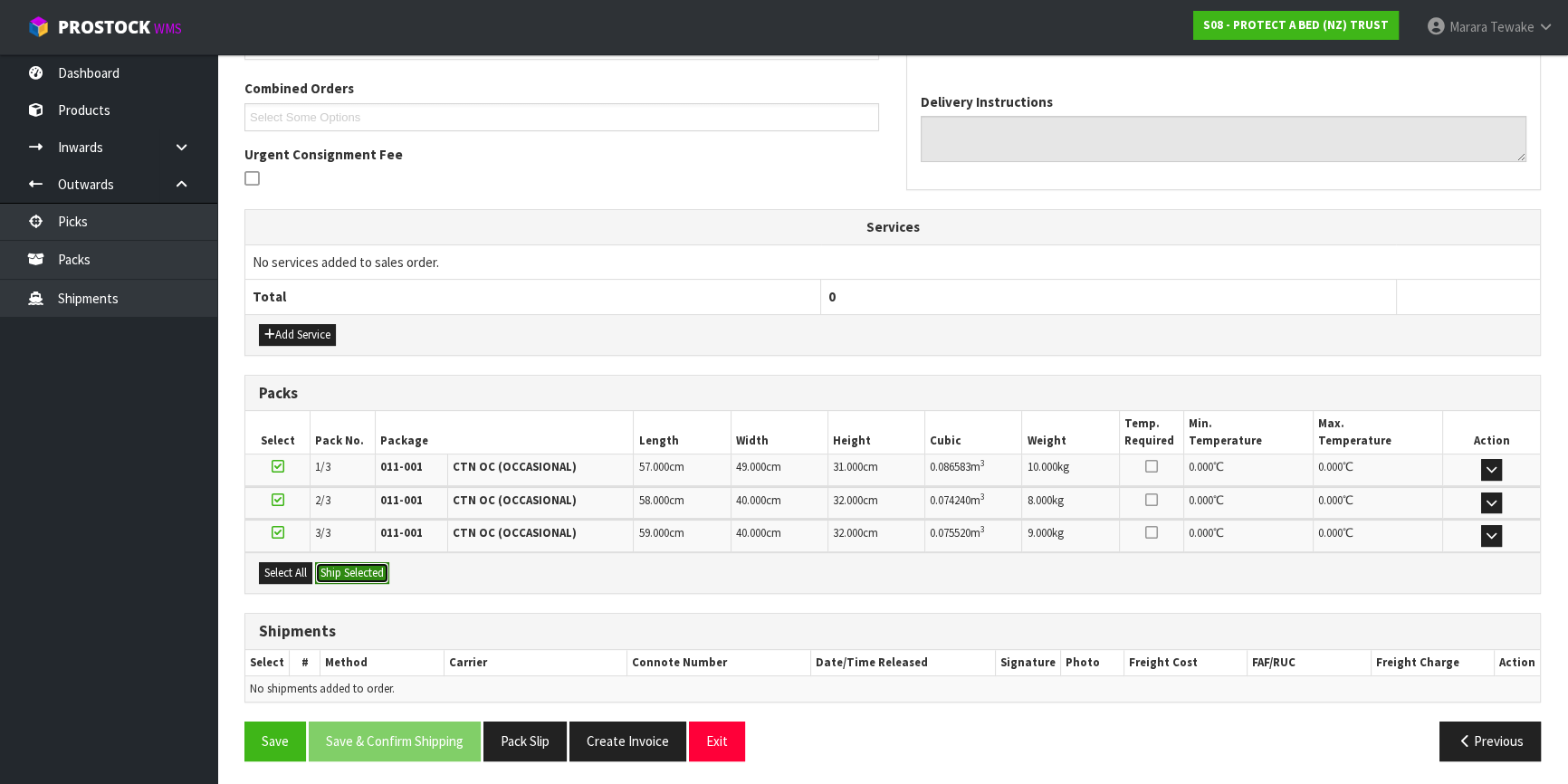 click on "Ship Selected" at bounding box center (352, 573) 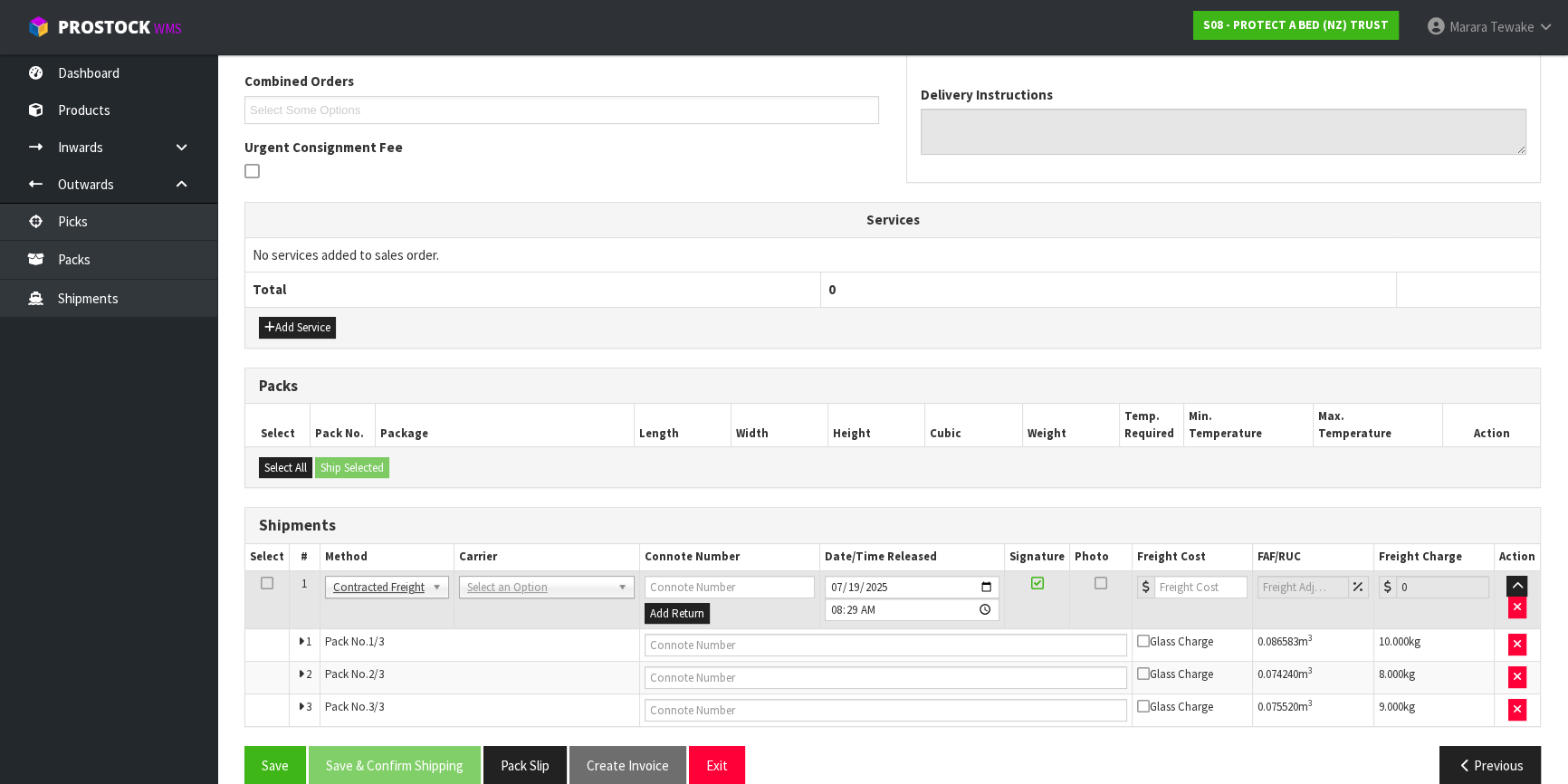 scroll, scrollTop: 488, scrollLeft: 0, axis: vertical 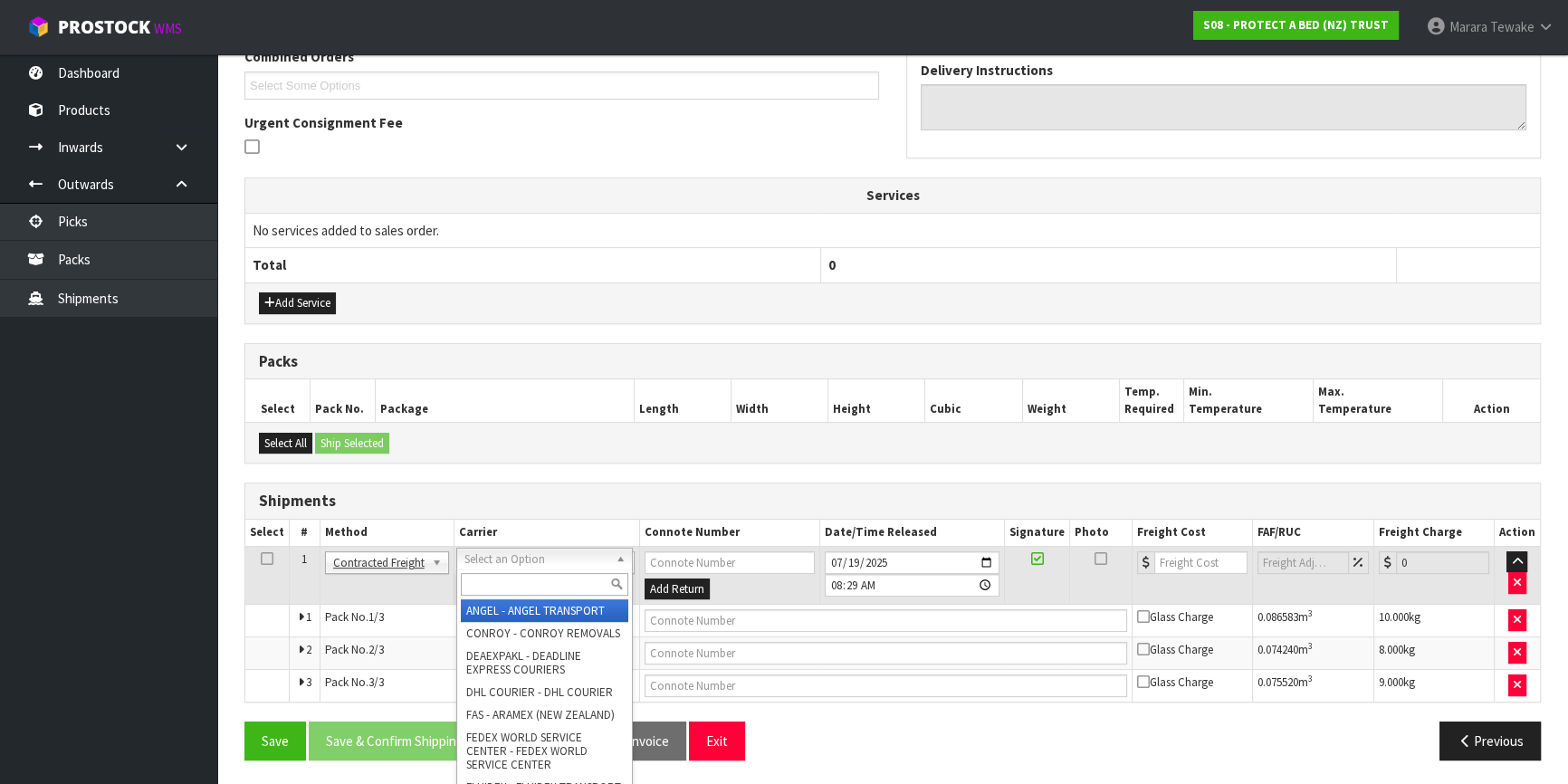 click at bounding box center [544, 584] 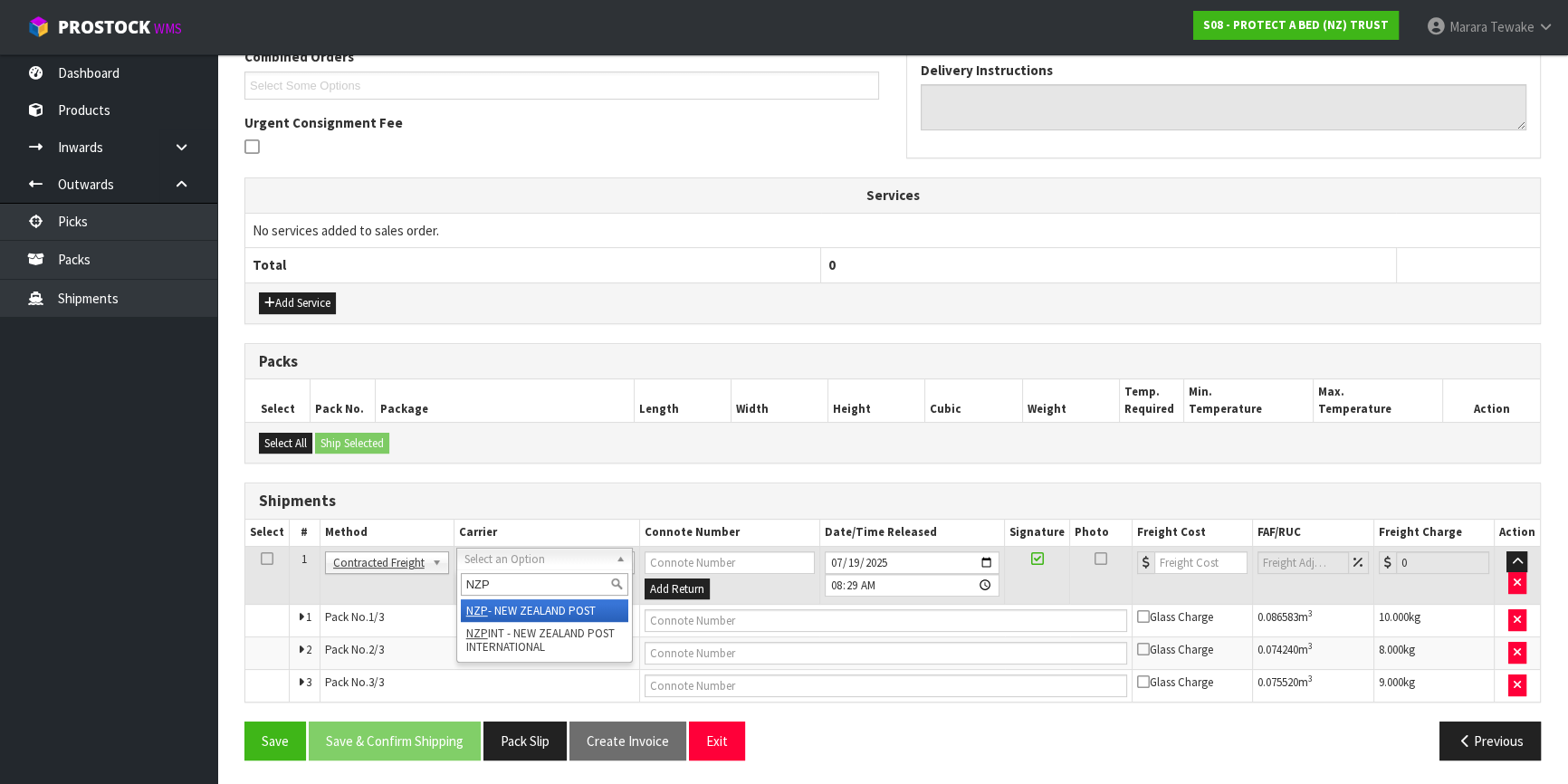 type on "NZP" 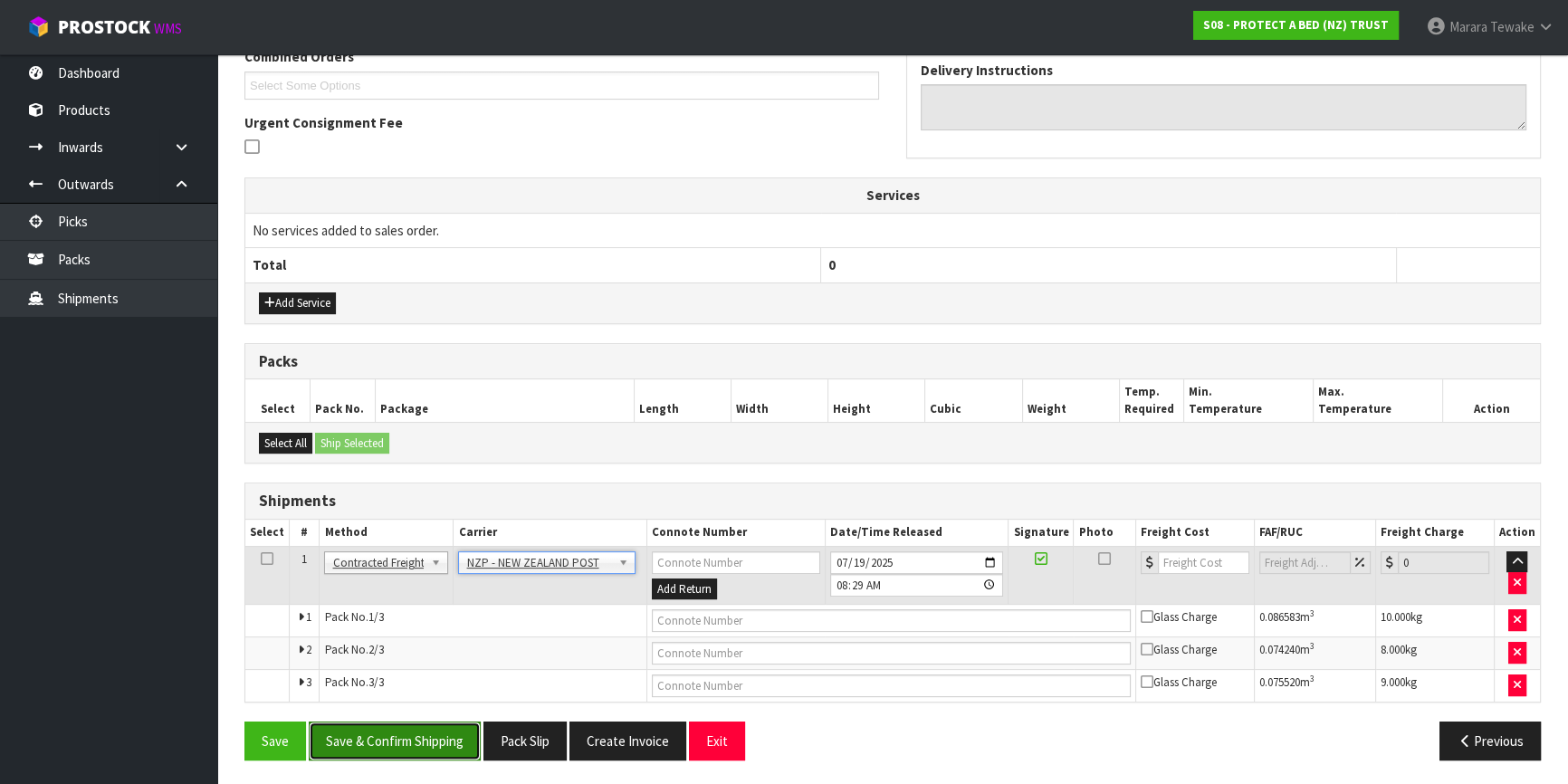click on "Save & Confirm Shipping" at bounding box center (395, 741) 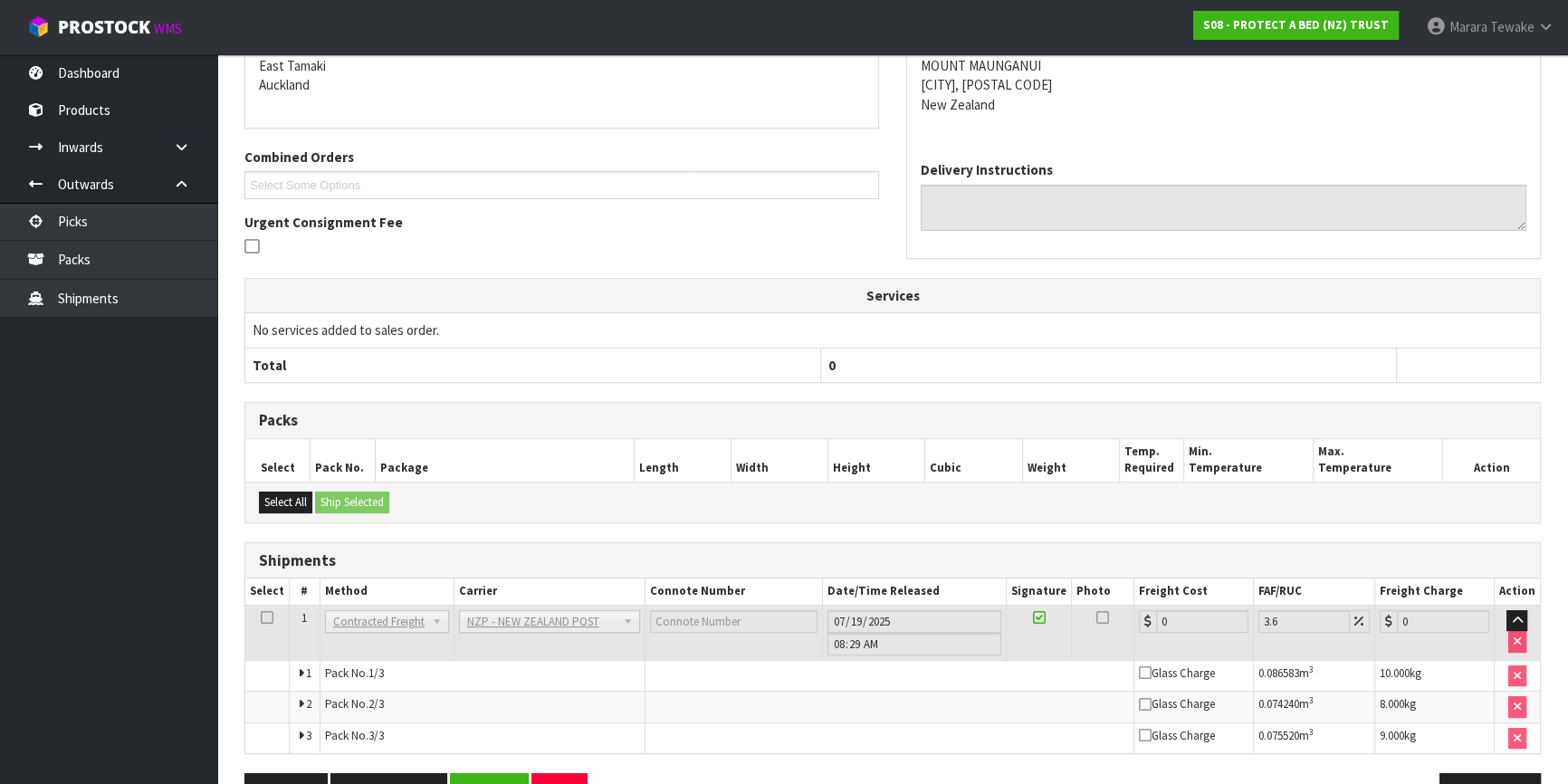 scroll, scrollTop: 460, scrollLeft: 0, axis: vertical 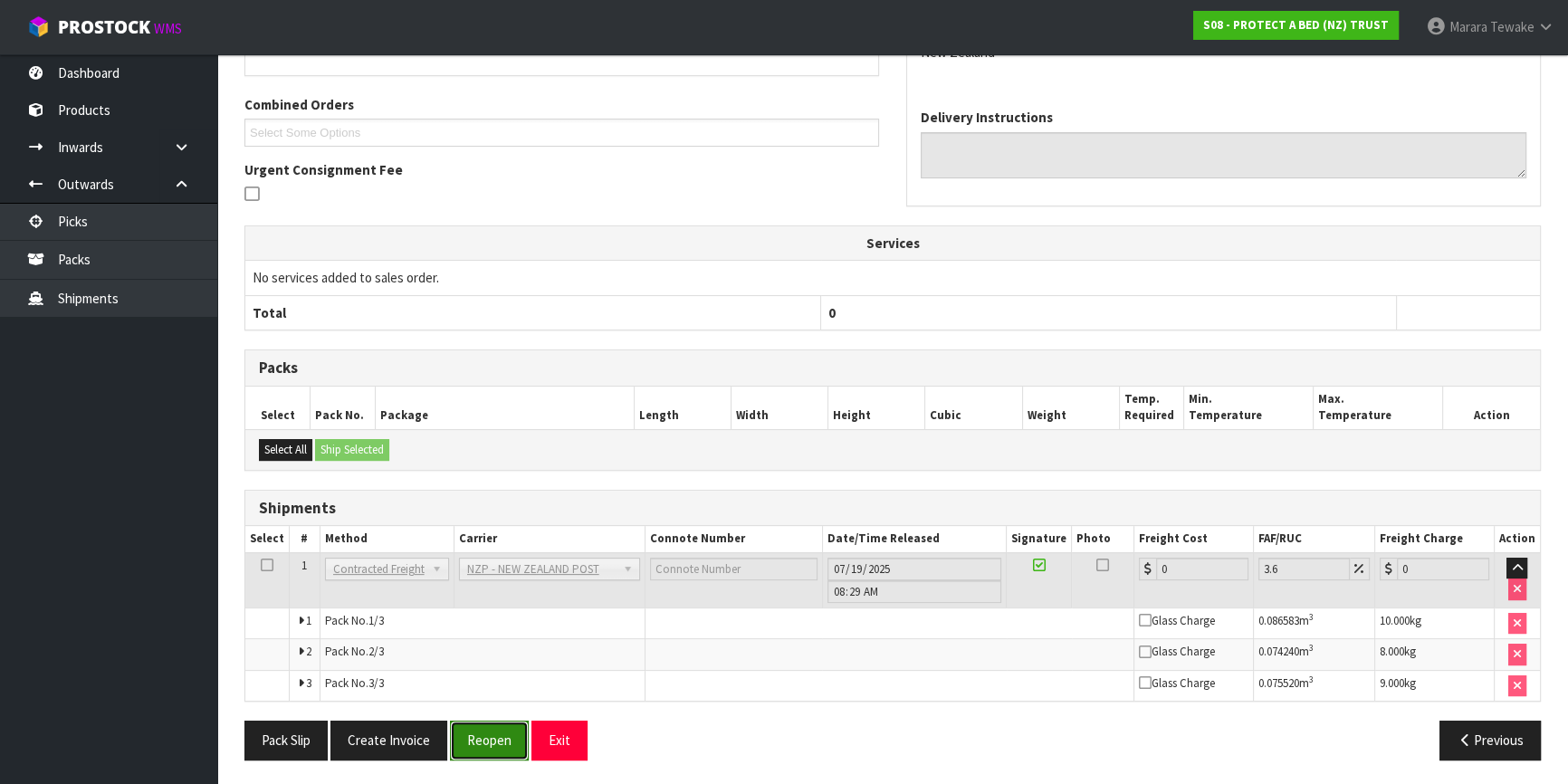 click on "Reopen" at bounding box center [489, 740] 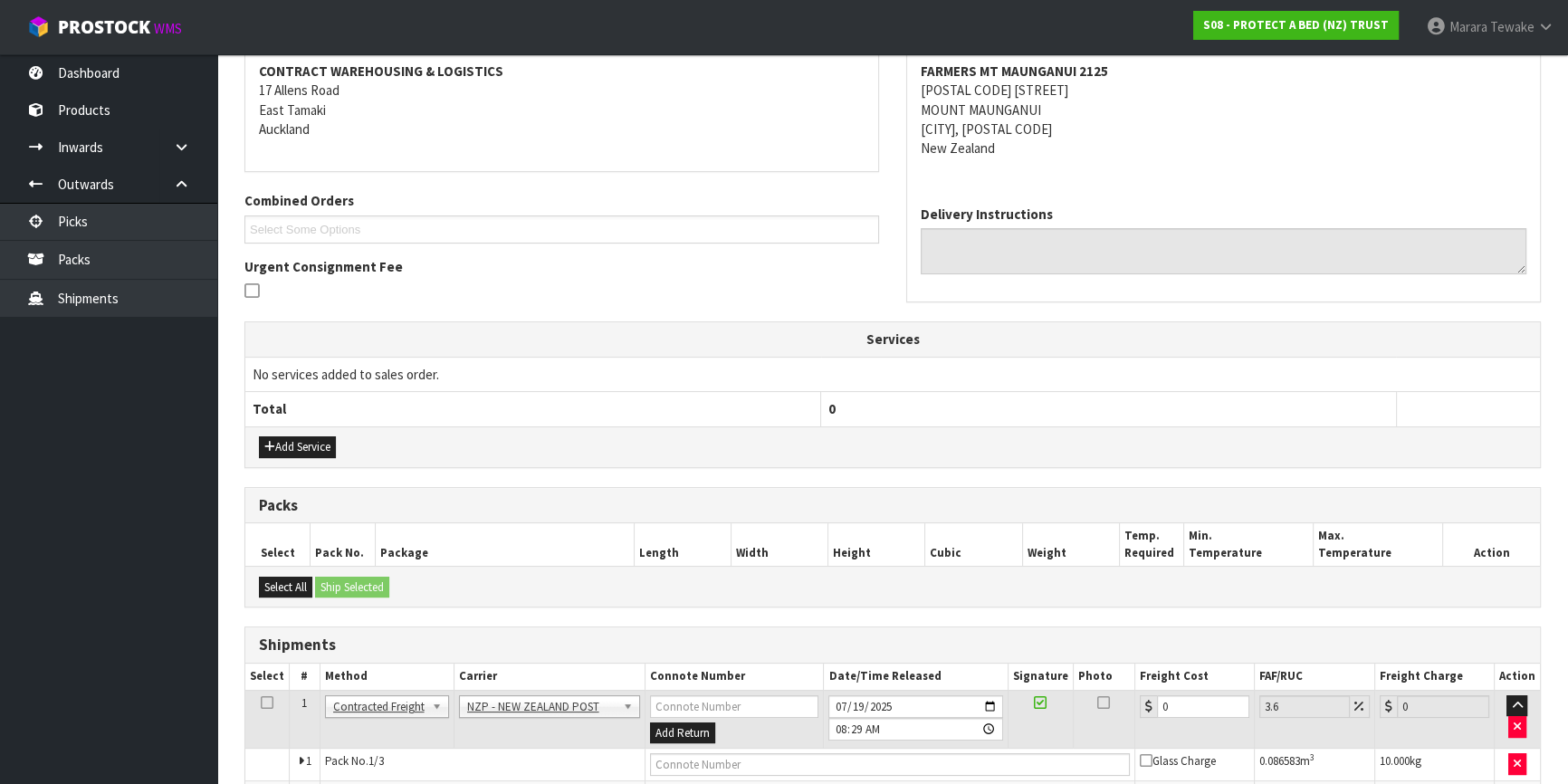 scroll, scrollTop: 488, scrollLeft: 0, axis: vertical 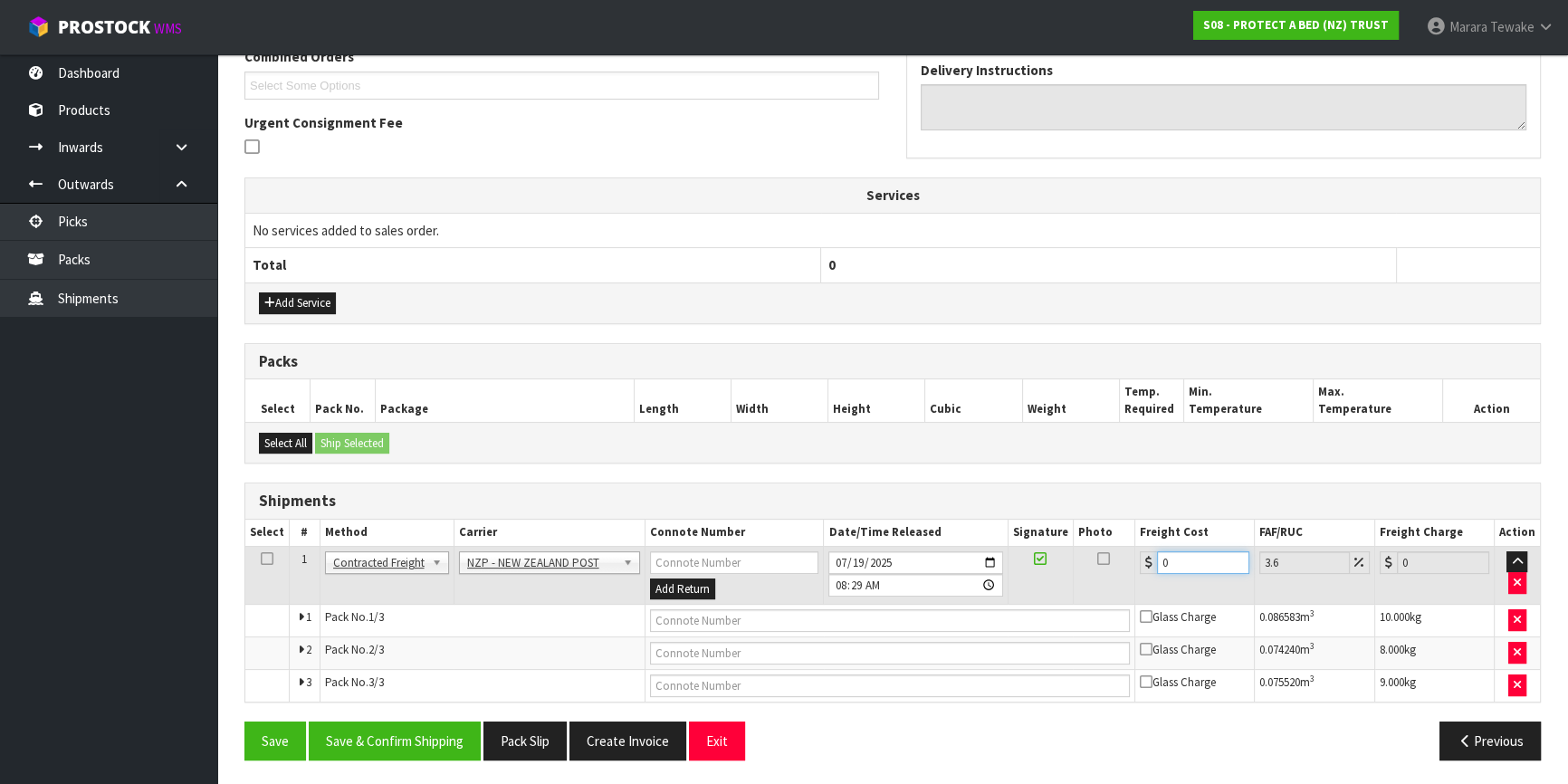 drag, startPoint x: 1195, startPoint y: 553, endPoint x: 1133, endPoint y: 537, distance: 64.03124 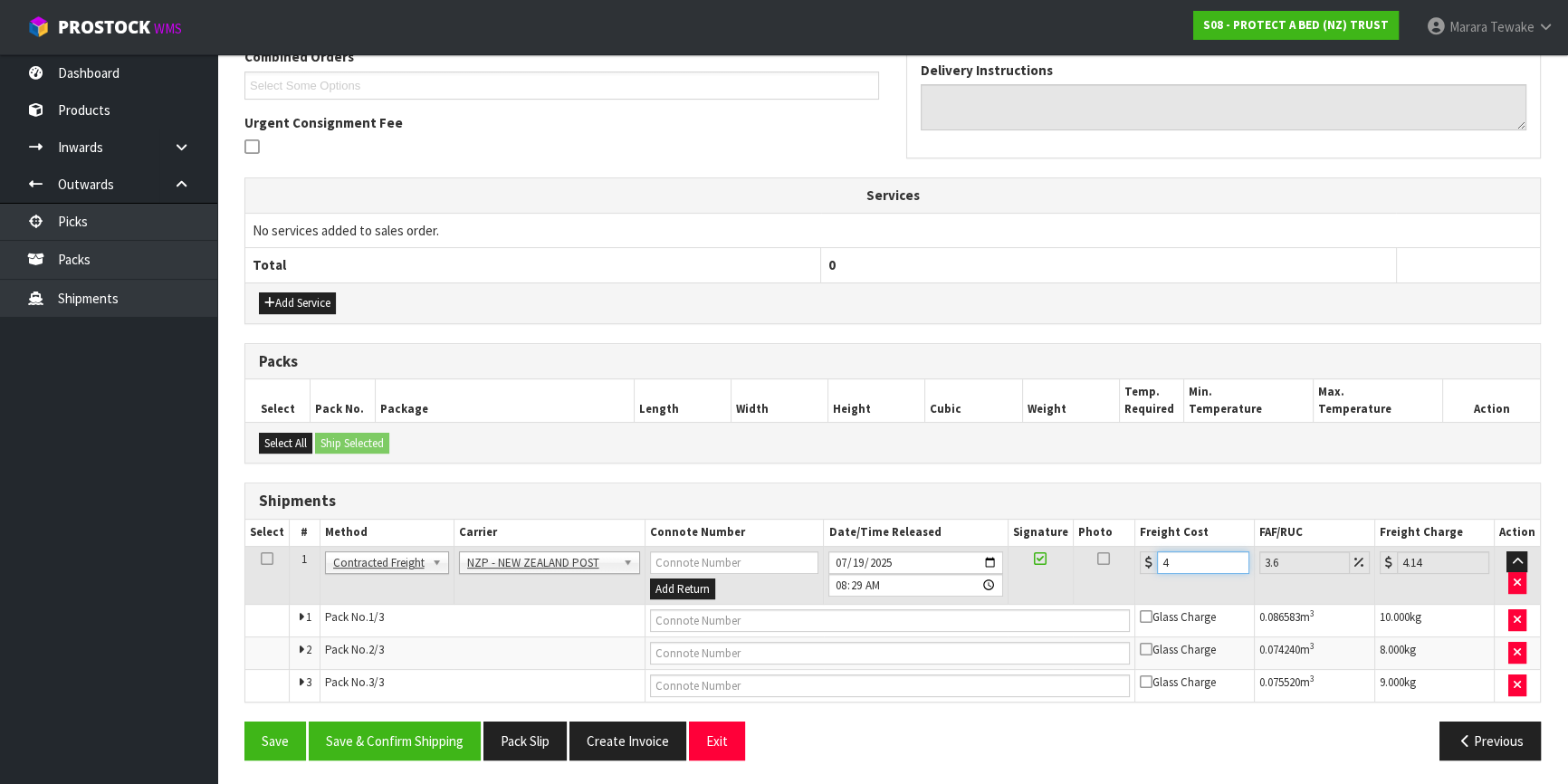 click on "4" at bounding box center [1203, 562] 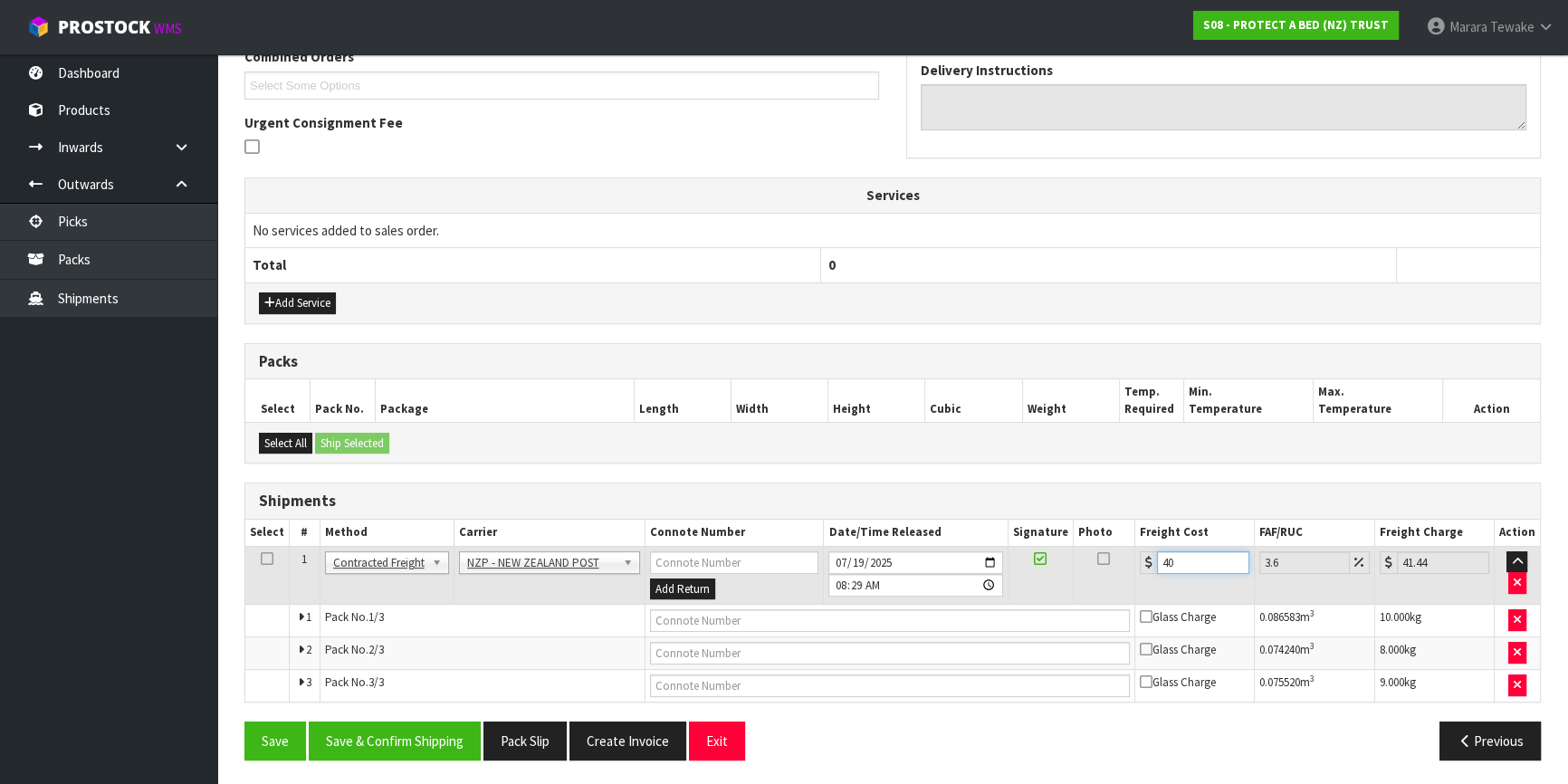type on "40.7" 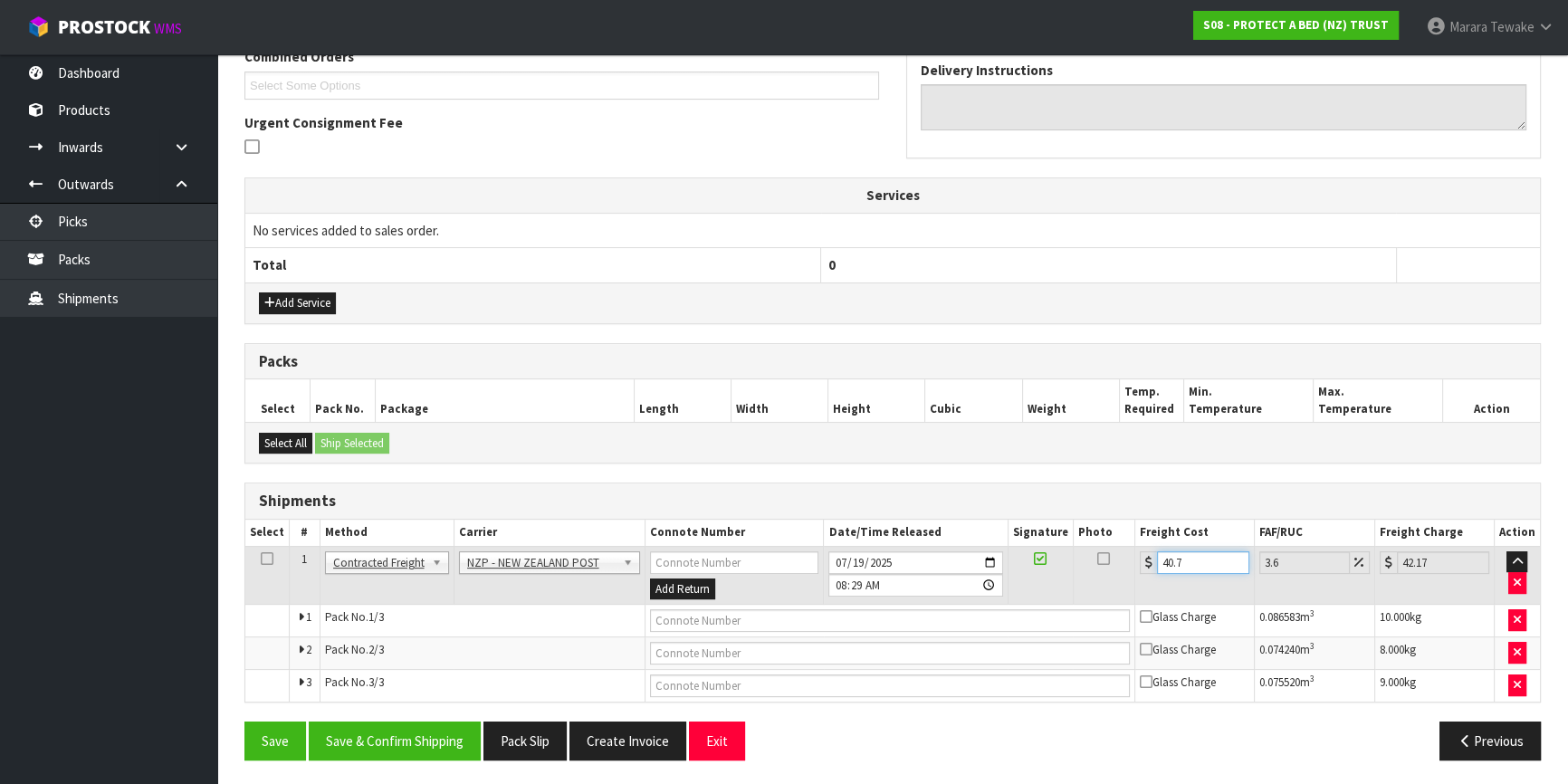 type on "40.79" 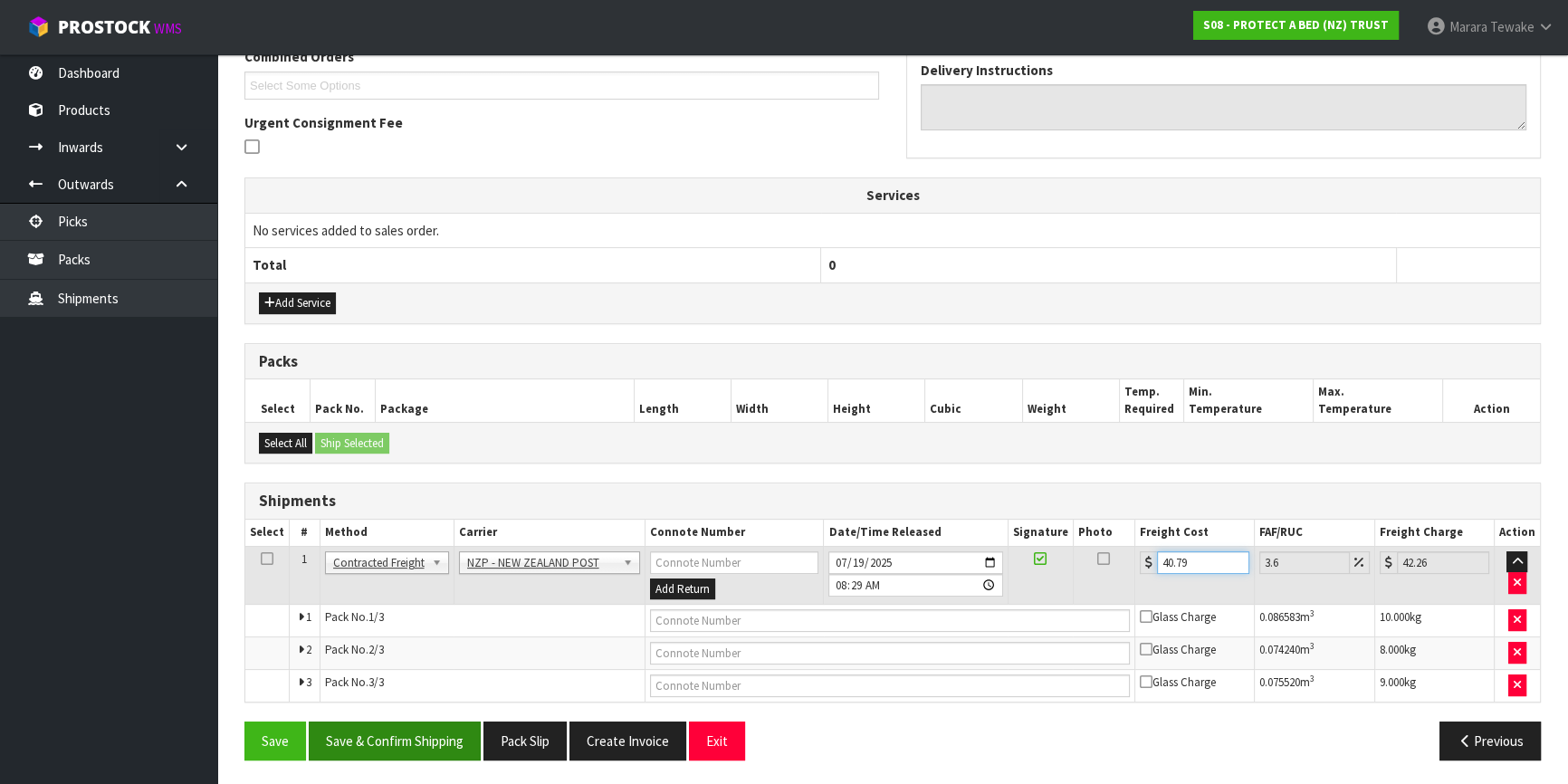 type on "40.79" 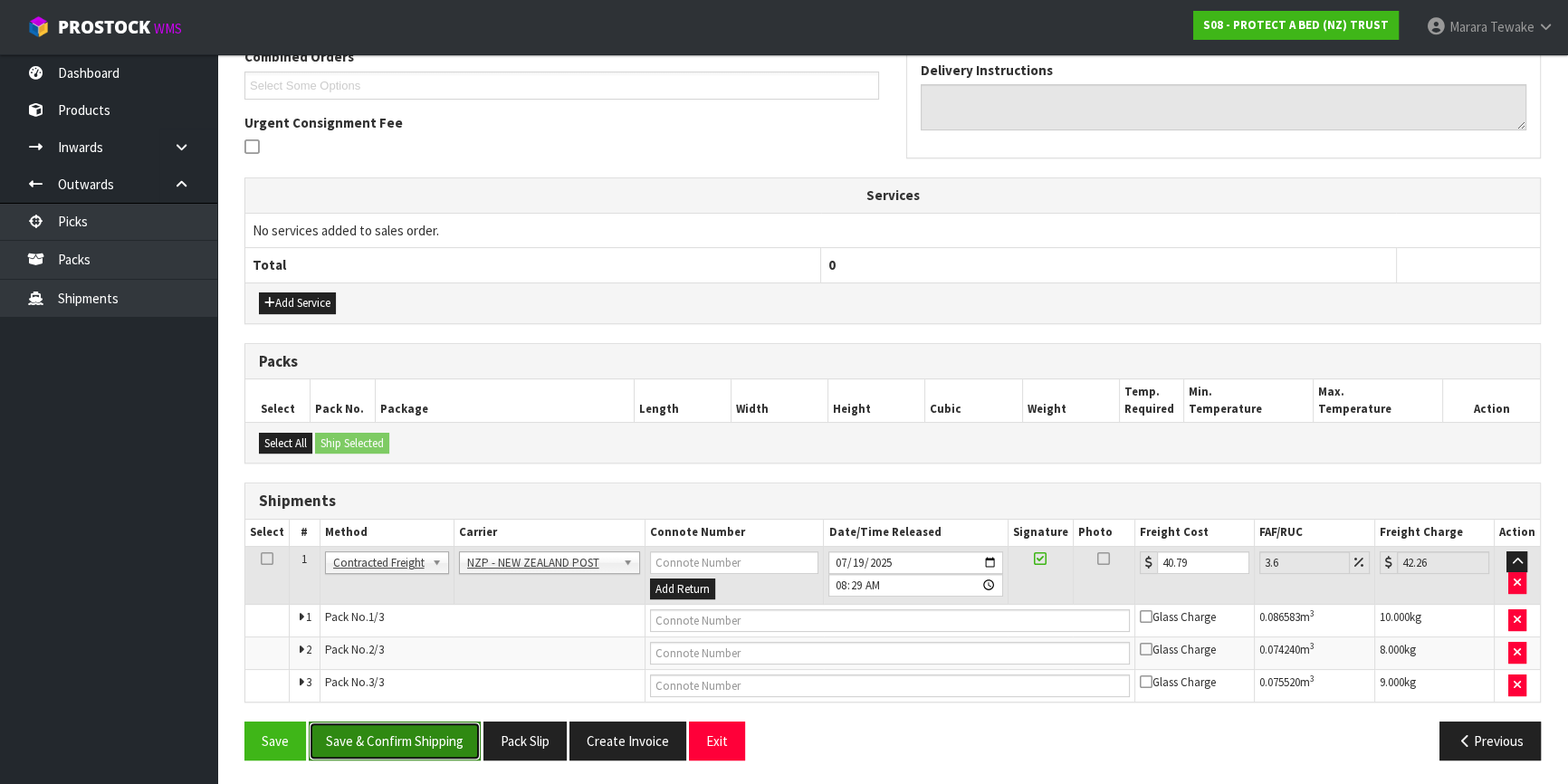 click on "Save & Confirm Shipping" at bounding box center (395, 741) 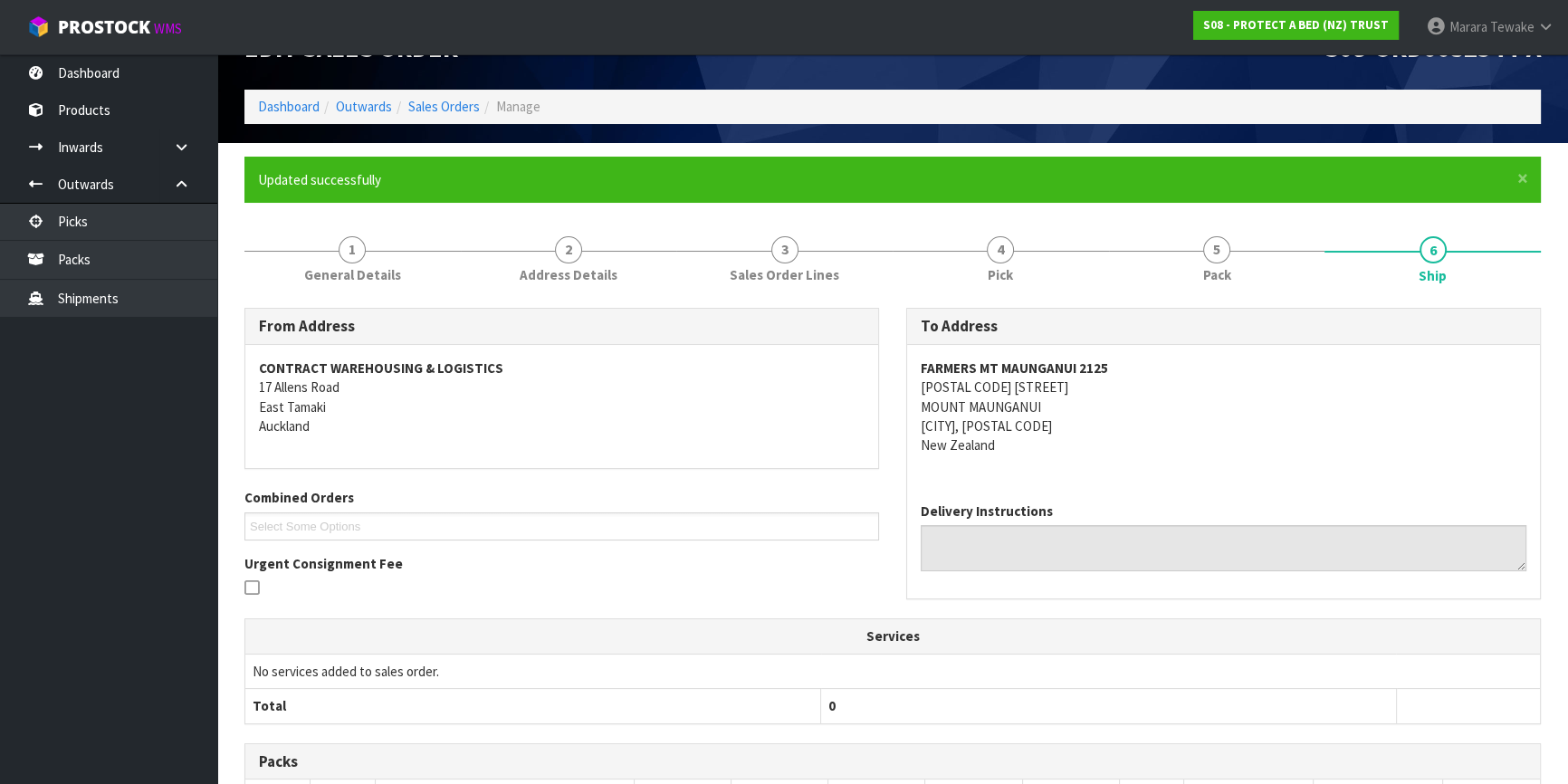 scroll, scrollTop: 0, scrollLeft: 0, axis: both 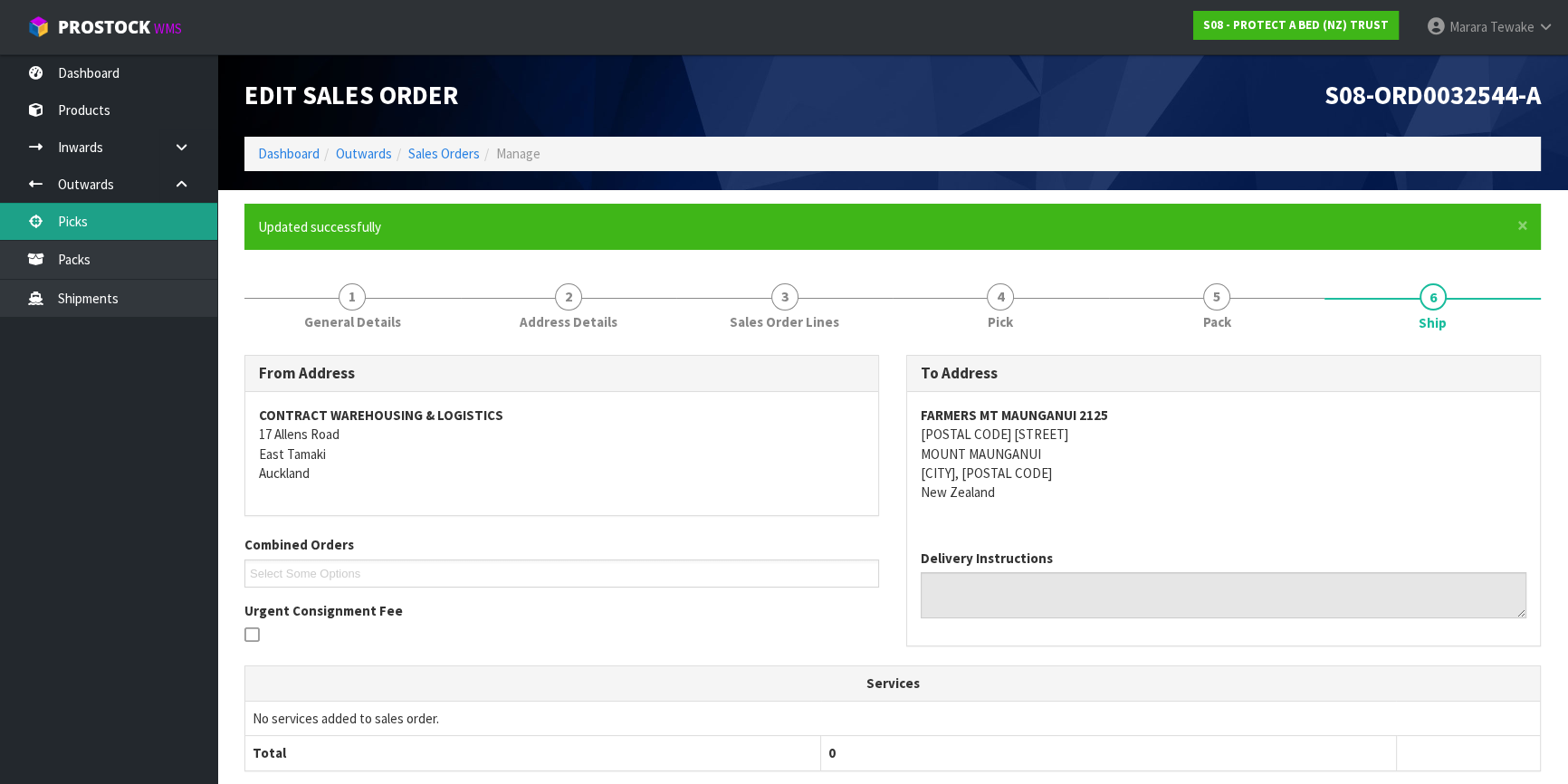 click on "Picks" at bounding box center [109, 221] 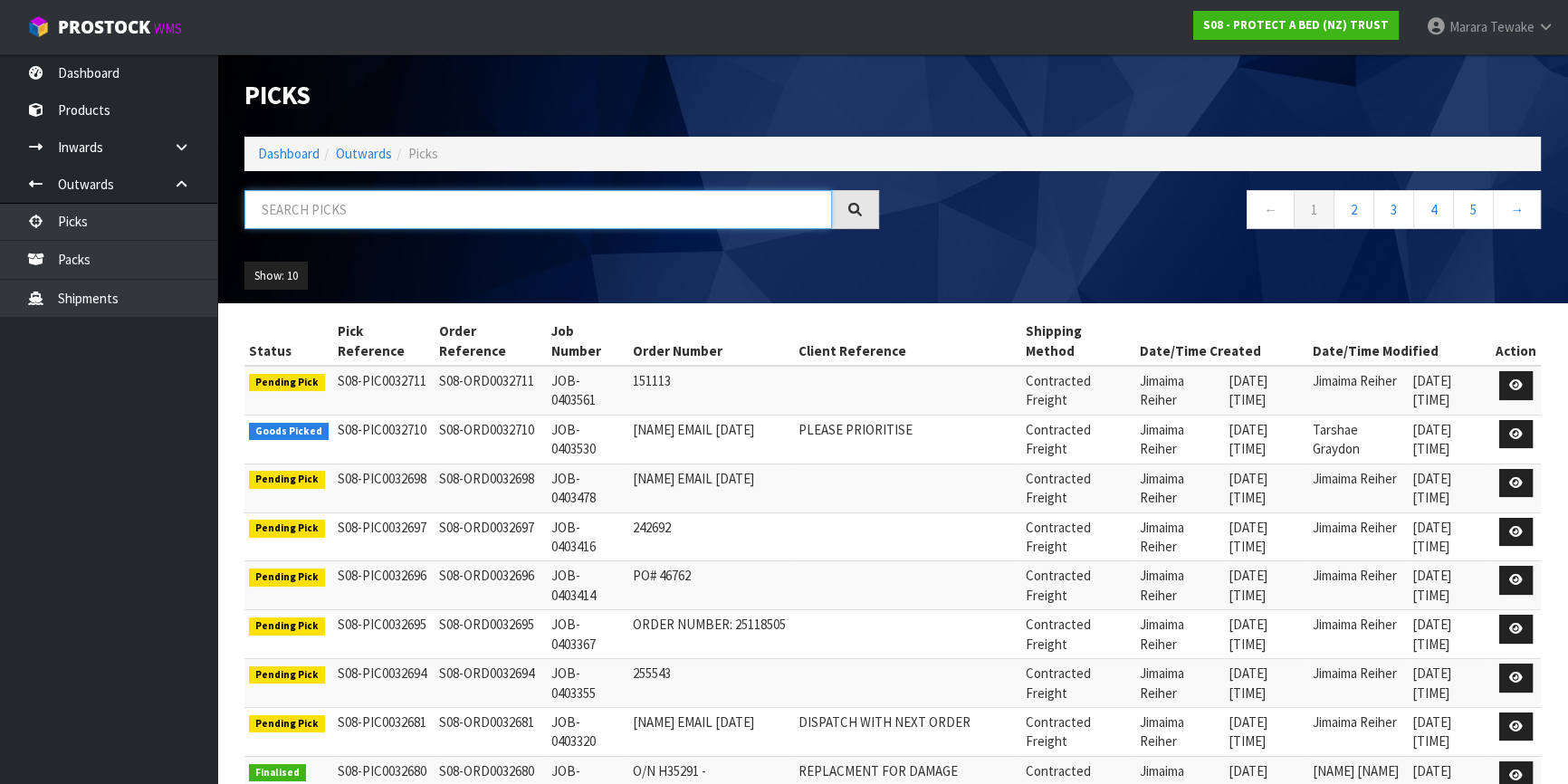 click at bounding box center [538, 209] 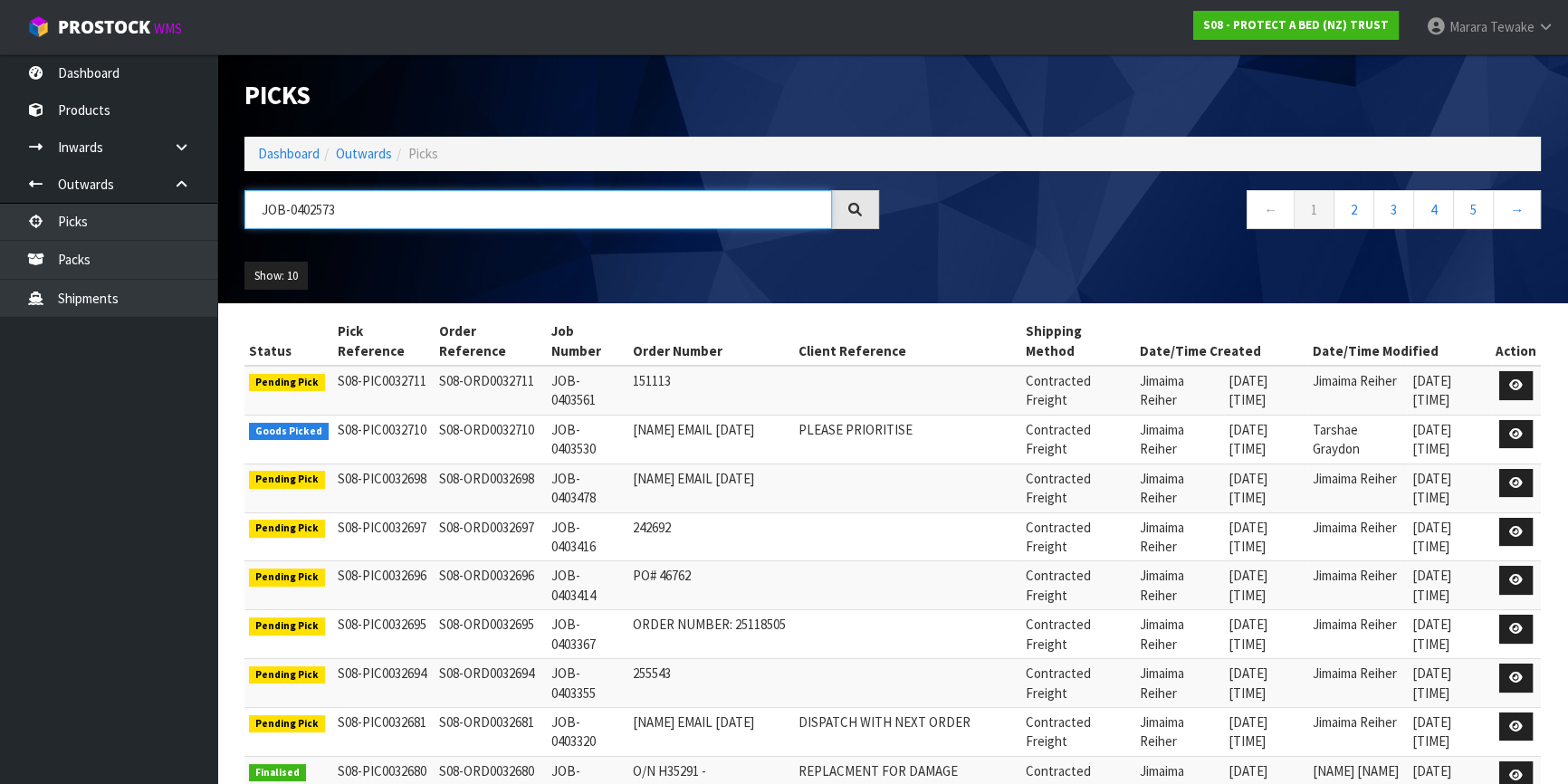 type on "JOB-0402573" 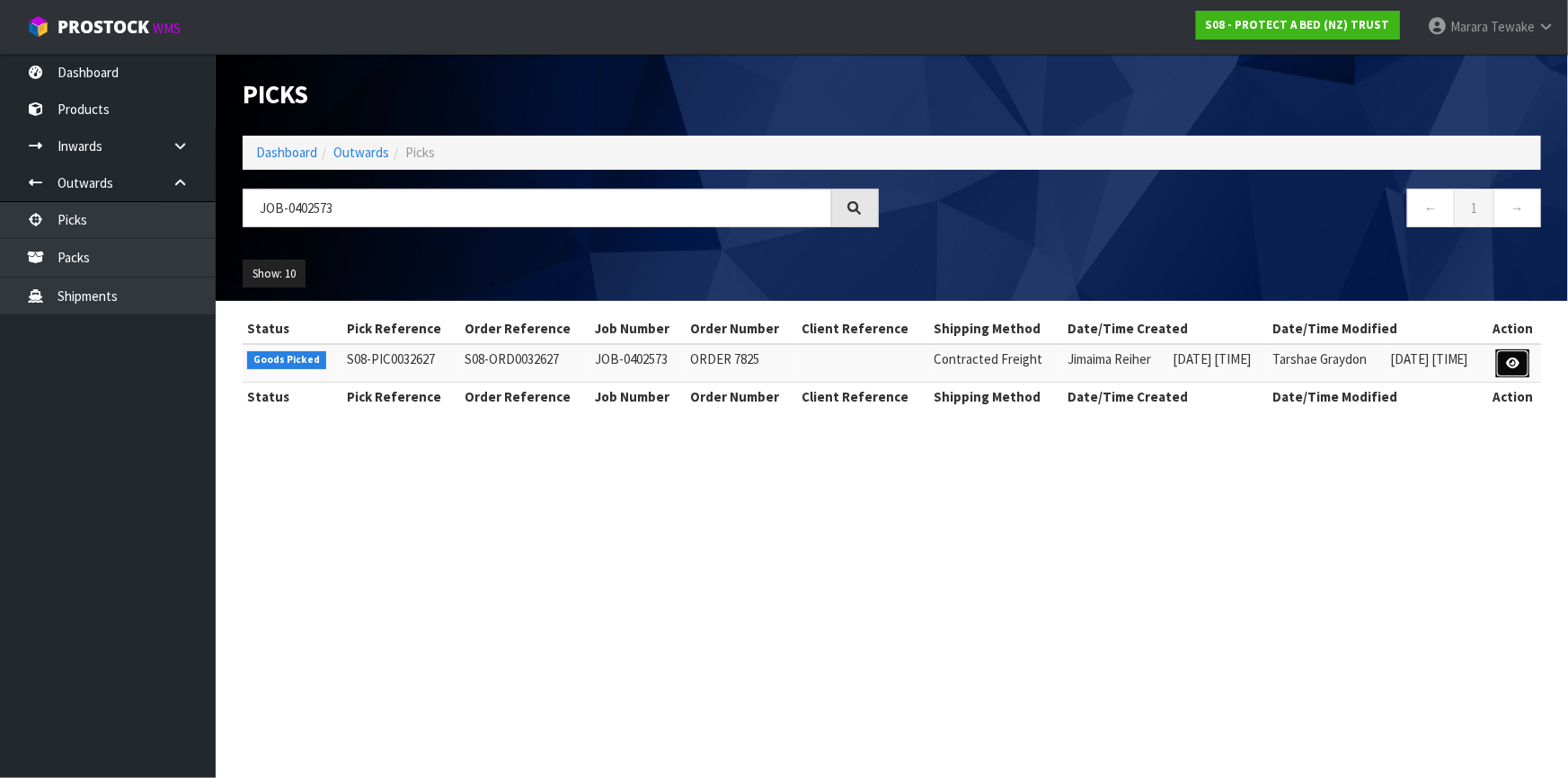 click at bounding box center [1512, 363] 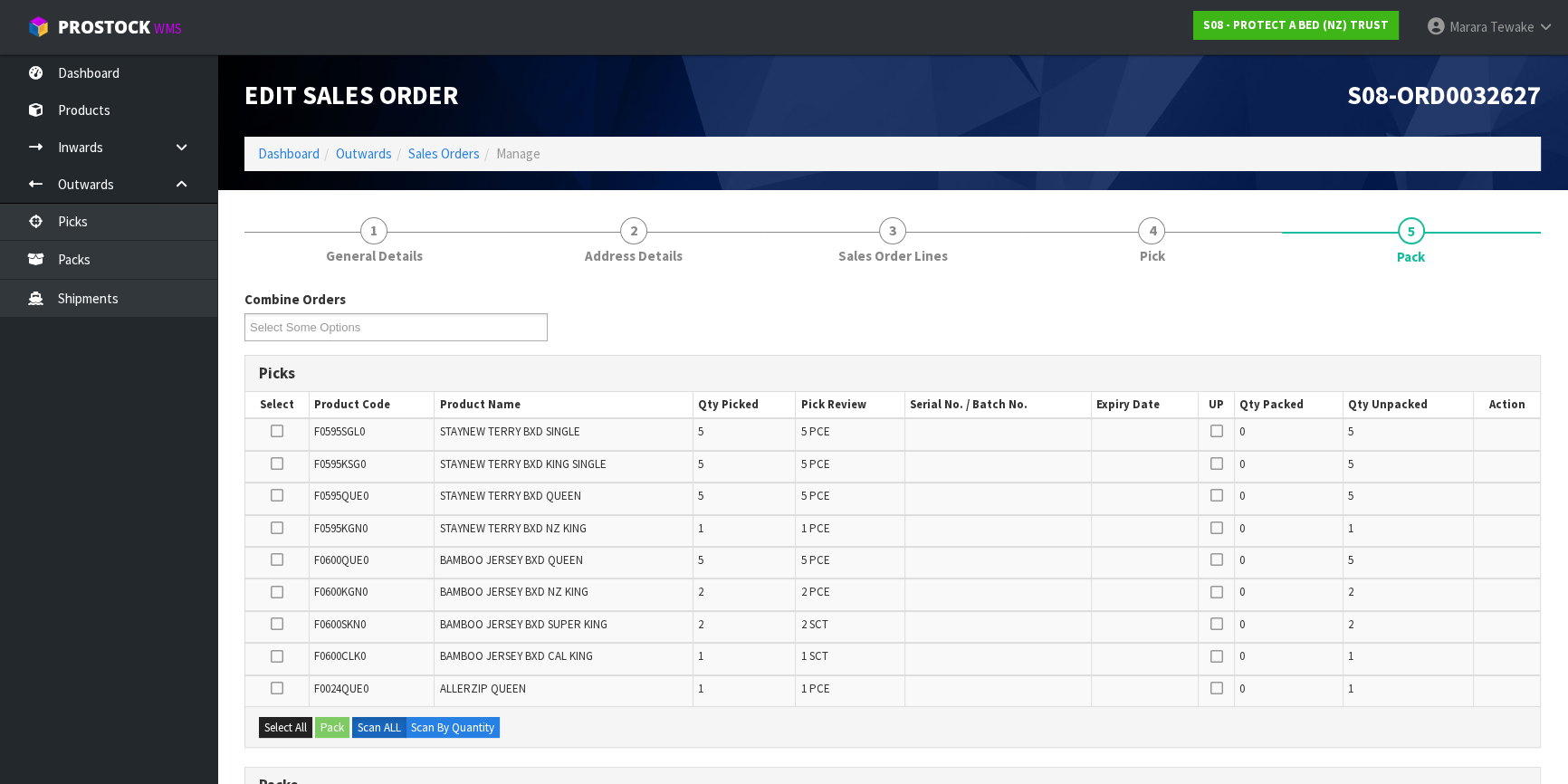 click on "Combine Orders
S08-ORD0029474 S08-ORD0031944 S08-ORD0032521 S08-ORD0032525 S08-ORD0032542 S08-ORD0032617 S08-ORD0032619 S08-ORD0032620 S08-ORD0032621 S08-ORD0032622 S08-ORD0032627 S08-ORD0032629 S08-ORD0032630 S08-ORD0032631 S08-ORD0032632 S08-ORD0032633 S08-ORD0032634 S08-ORD0032635 S08-ORD0032636 S08-ORD0032637 S08-ORD0032638 S08-ORD0032640 S08-ORD0032653 S08-ORD0032654 S08-ORD0032655 S08-ORD0032656 S08-ORD0032657 S08-ORD0032658 S08-ORD0032659 S08-ORD0032661 S08-ORD0032662 S08-ORD0032663 S08-ORD0032664 S08-ORD0032665 S08-ORD0032666 S08-ORD0032667 S08-ORD0032668 S08-ORD0032669 S08-ORD0032670 S08-ORD0032671 S08-ORD0032672 S08-ORD0032673 S08-ORD0032674 S08-ORD0032675 S08-ORD0032676 S08-ORD0032677 S08-ORD0032678 S08-ORD0032681 S08-ORD0032682 S08-ORD0032683 S08-ORD0032684 S08-ORD0032685 S08-ORD0032686 S08-ORD0032687 S08-ORD0032688 S08-ORD0032689 S08-ORD0032690 S08-ORD0032691 S08-ORD0032692 S08-ORD0032694 S08-ORD0032695 S08-ORD0032696 S08-ORD0032697 S08-ORD0032698 S08-ORD0032699" at bounding box center [893, 756] 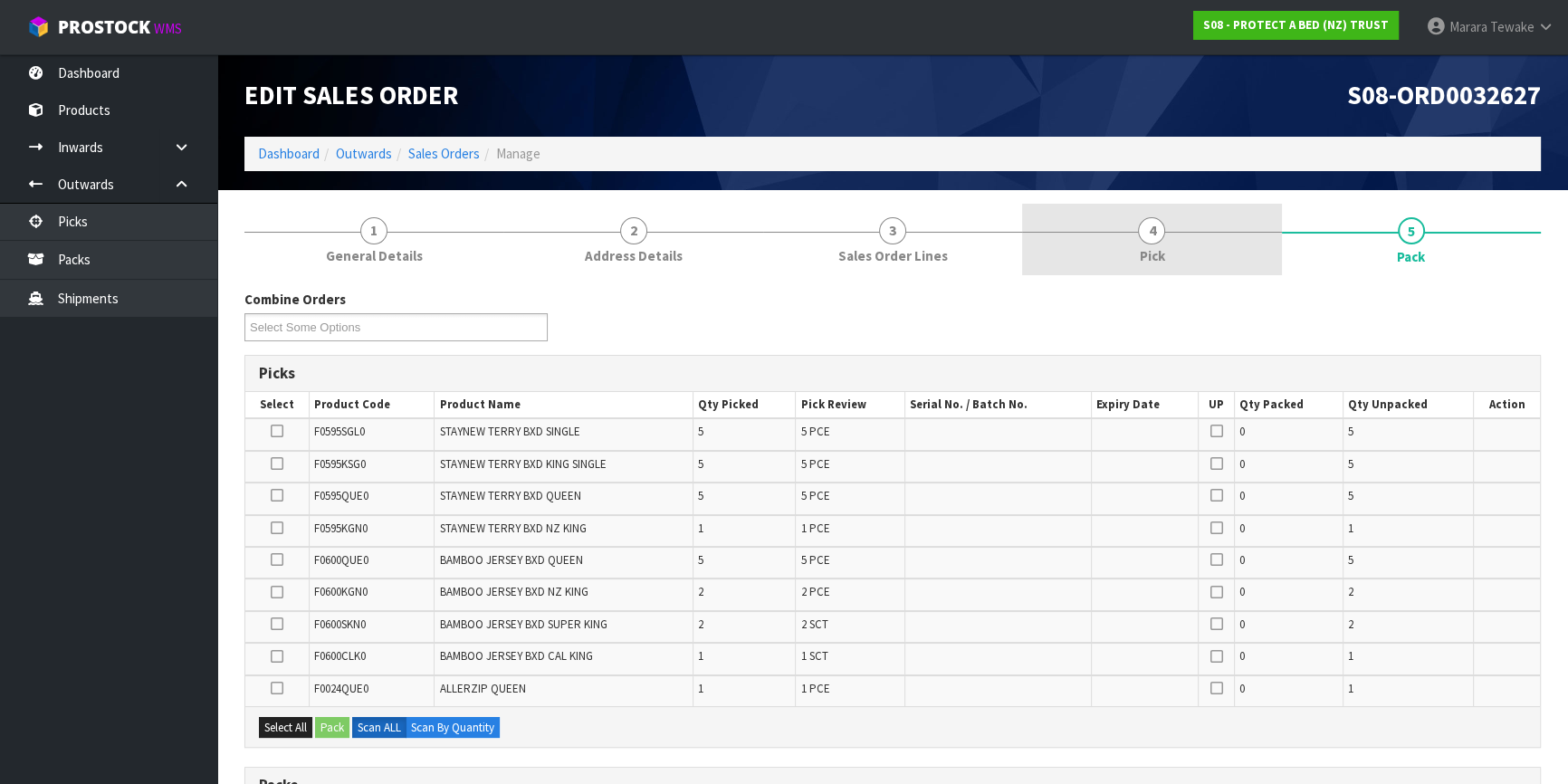 click on "4" at bounding box center [1152, 231] 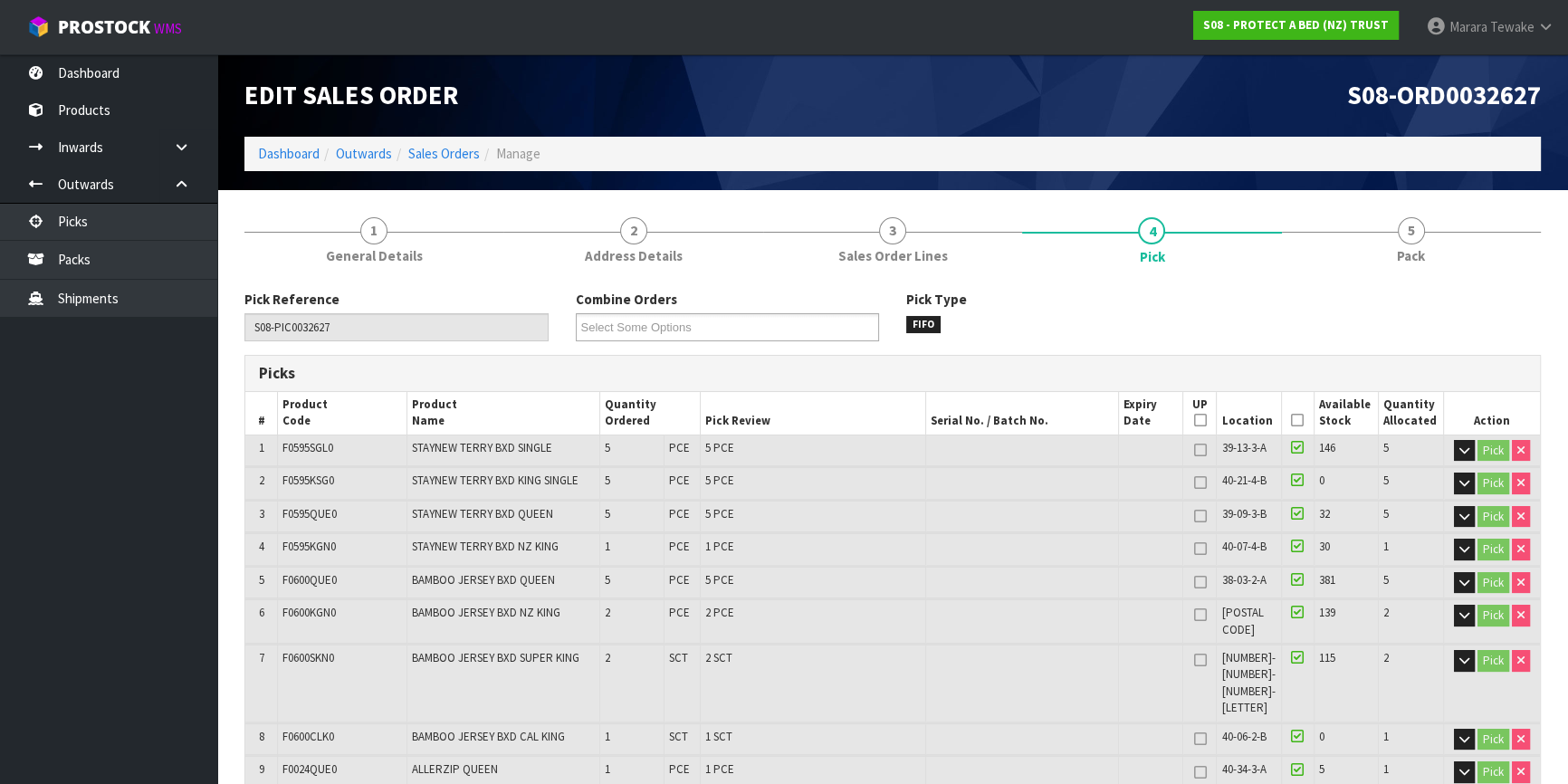 click at bounding box center [1297, 420] 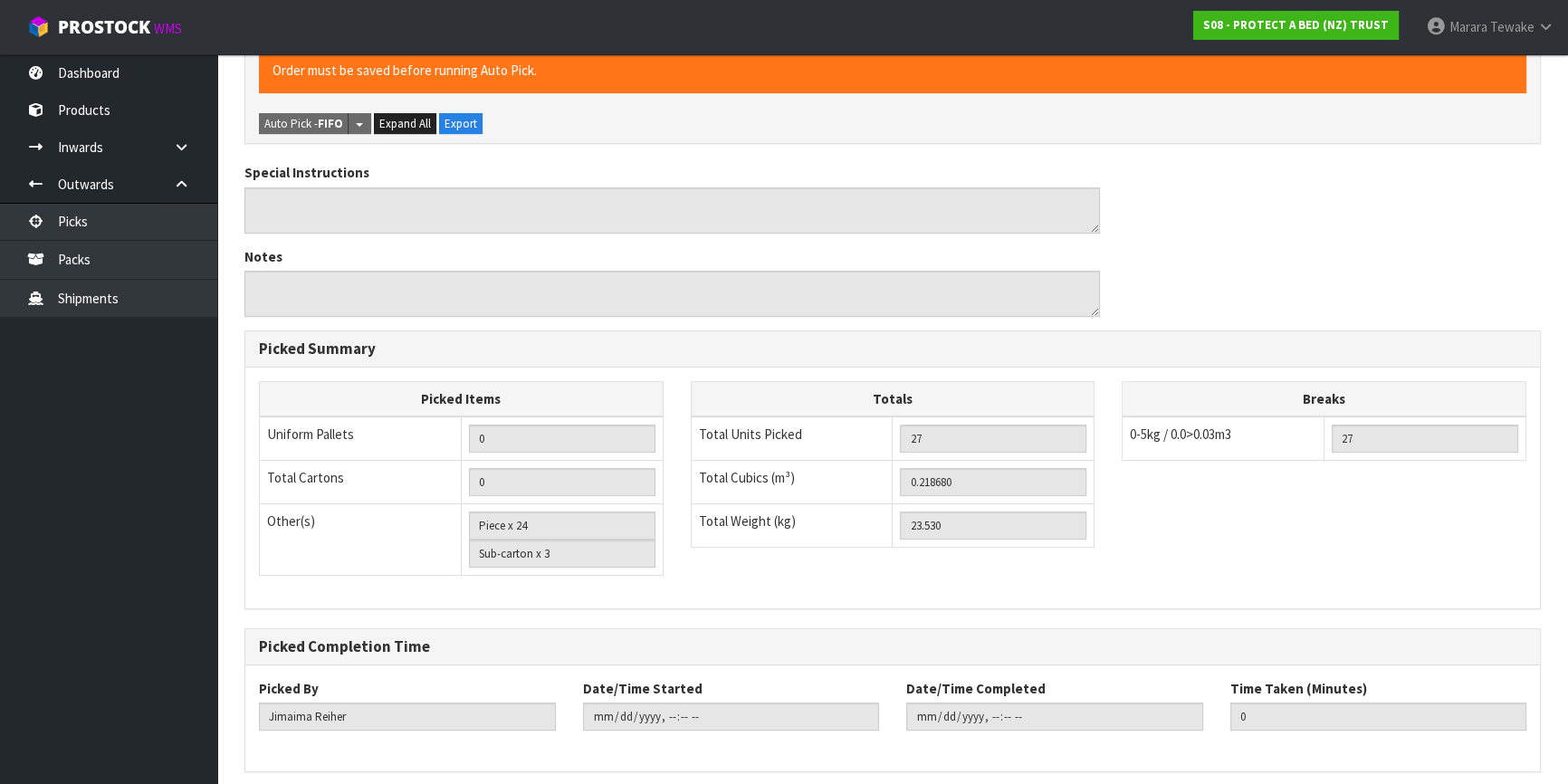 scroll, scrollTop: 760, scrollLeft: 0, axis: vertical 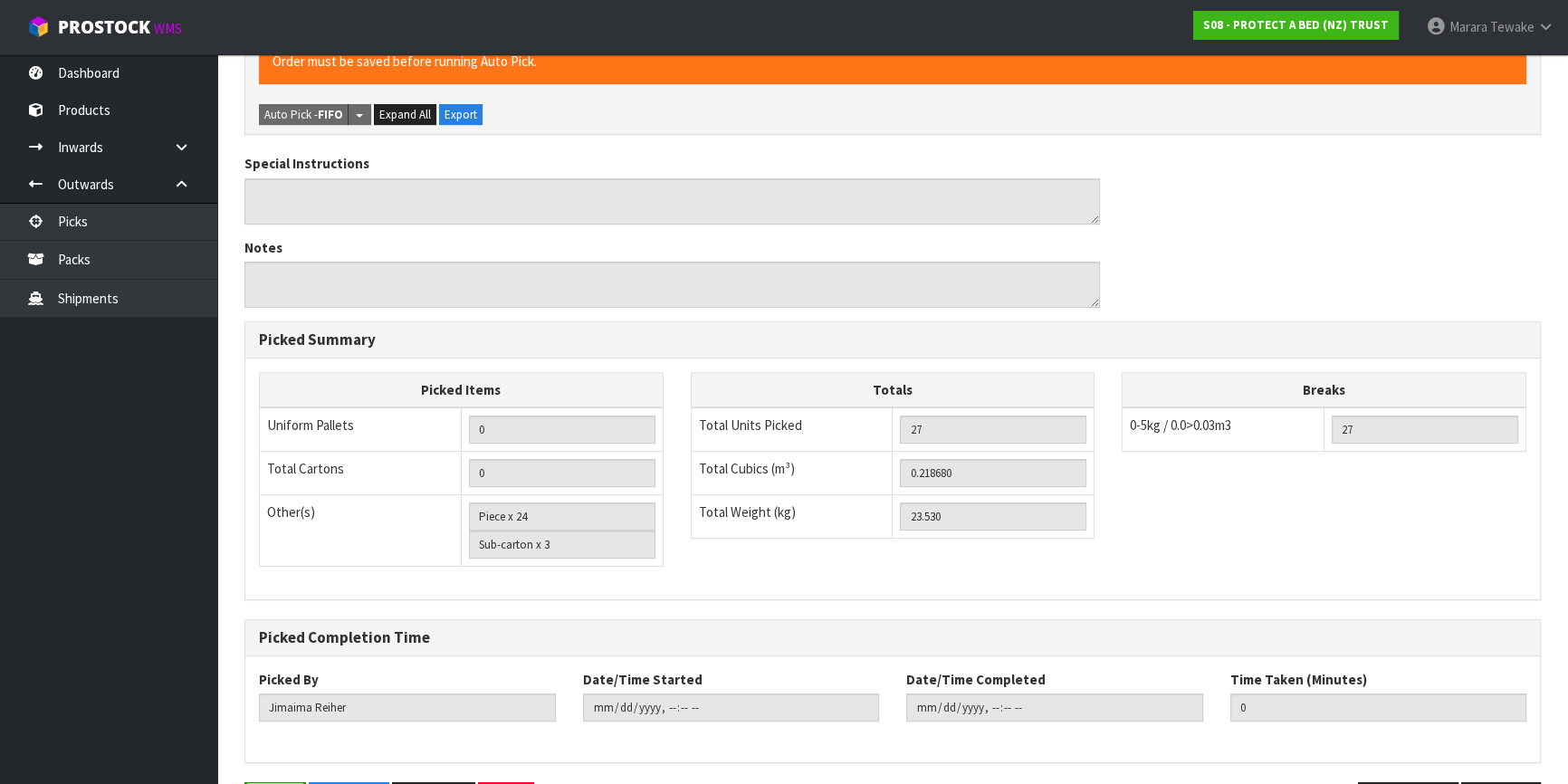 click on "Save" at bounding box center (275, 801) 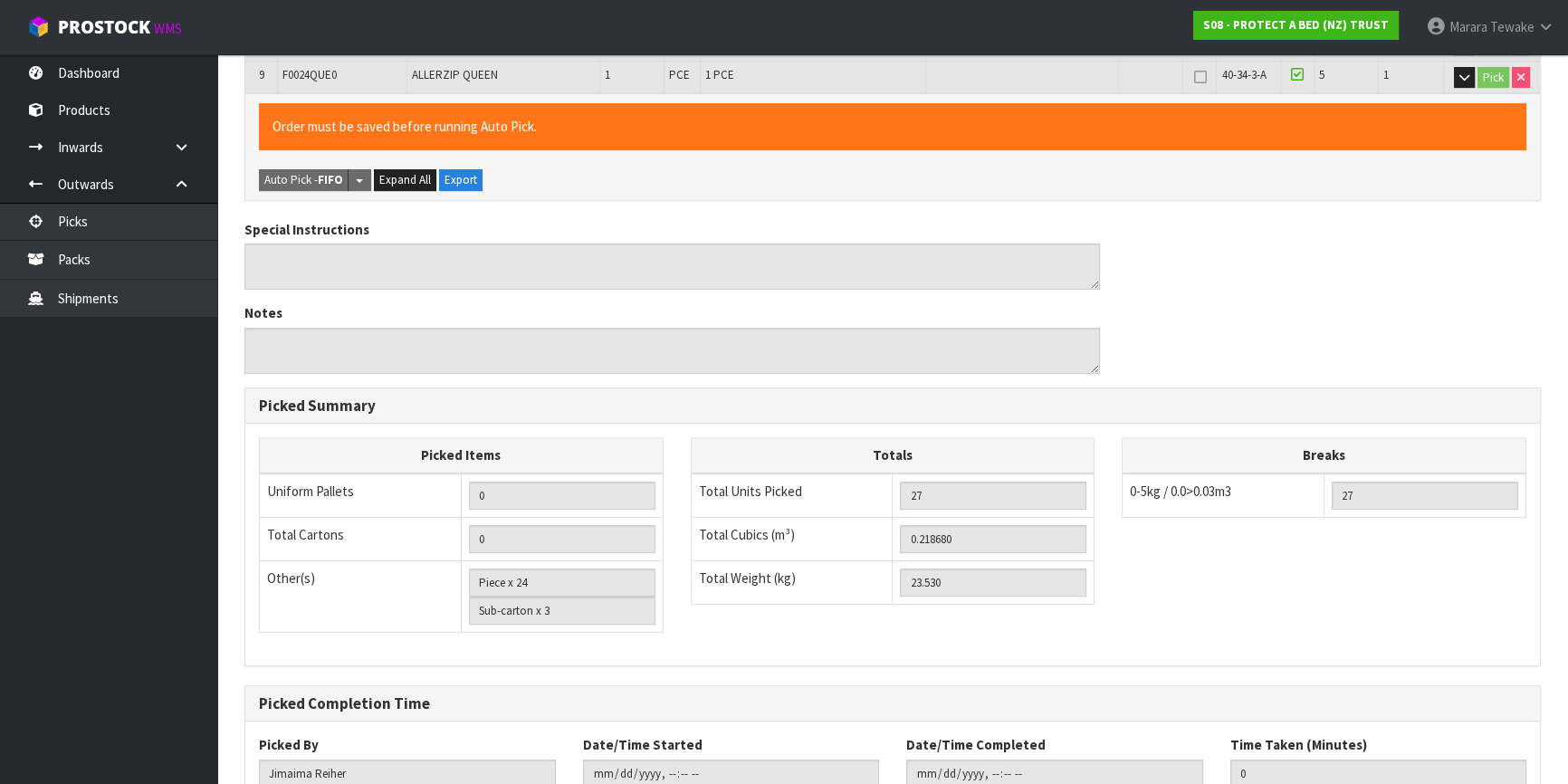 scroll, scrollTop: 0, scrollLeft: 0, axis: both 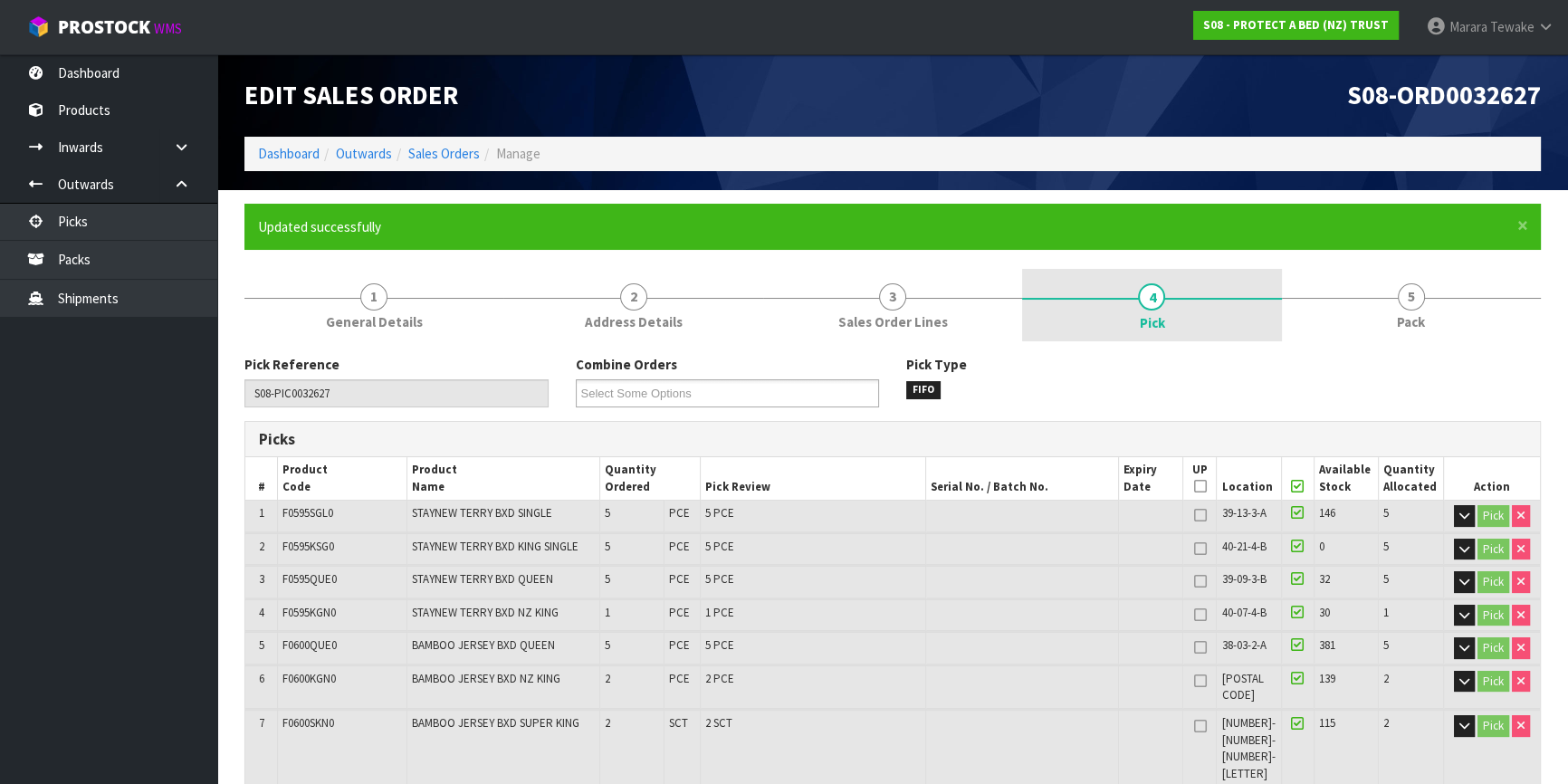 type on "Marara Tewake" 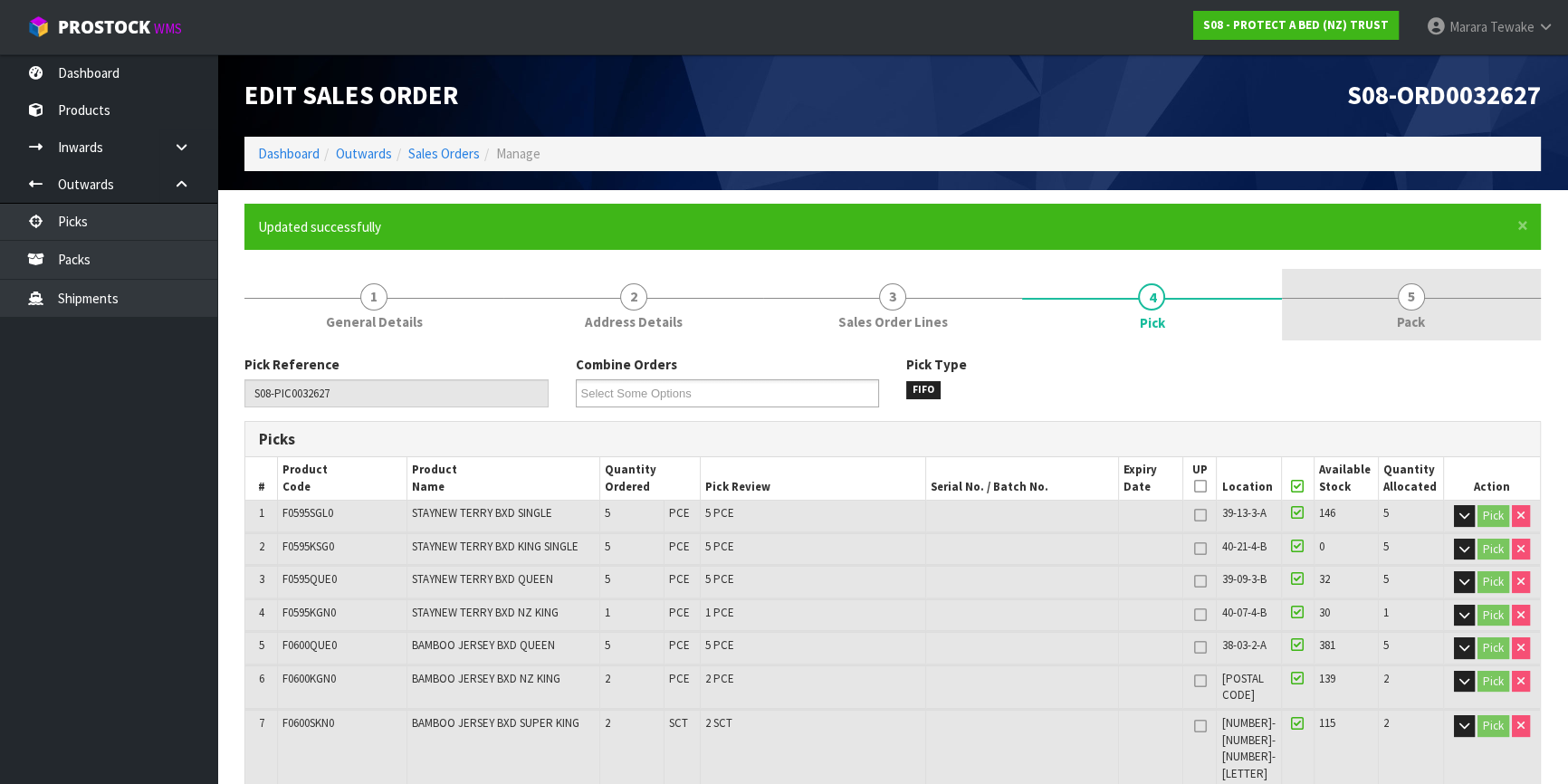 click on "5
Pack" at bounding box center [1411, 304] 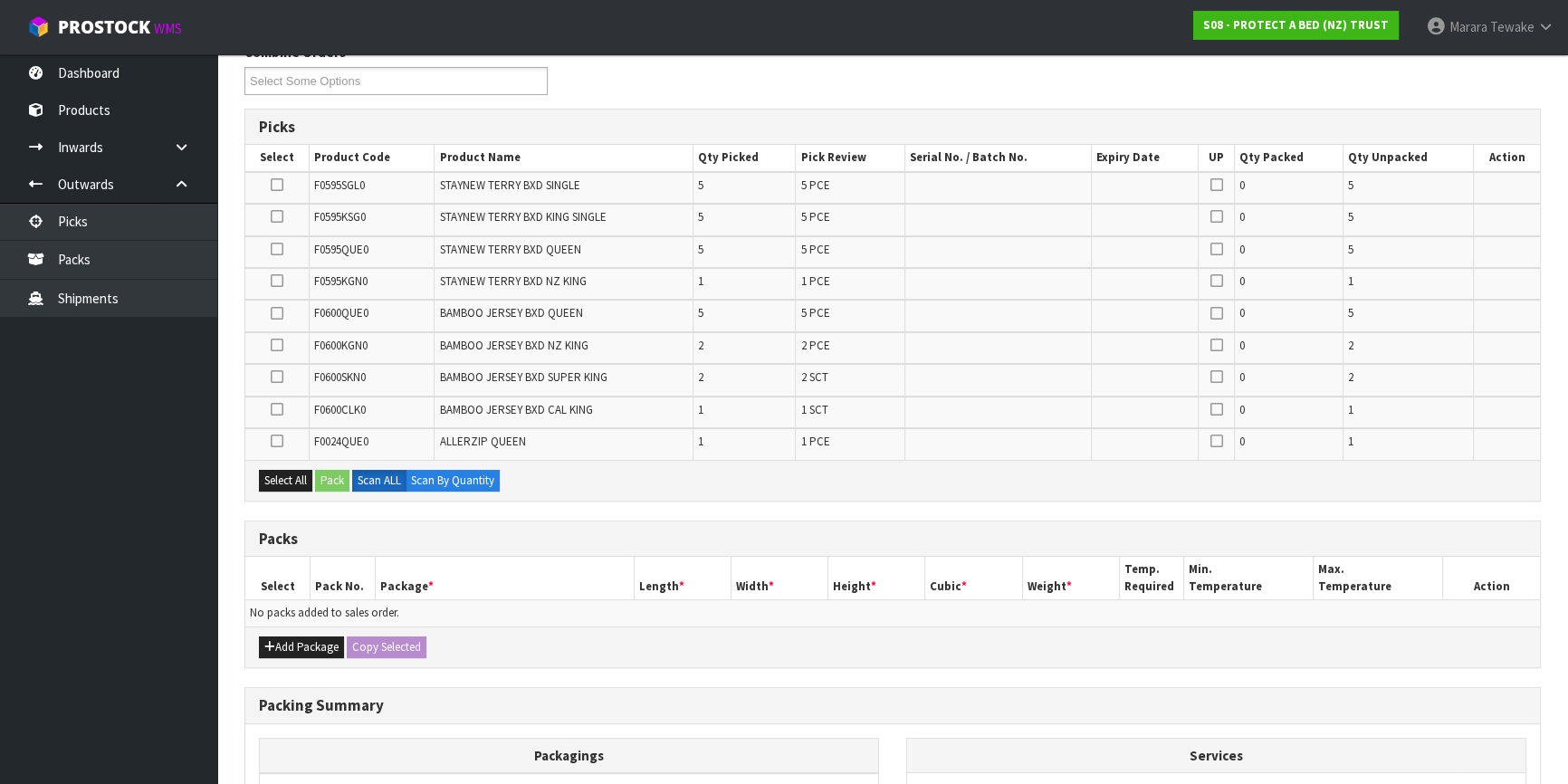 scroll, scrollTop: 525, scrollLeft: 0, axis: vertical 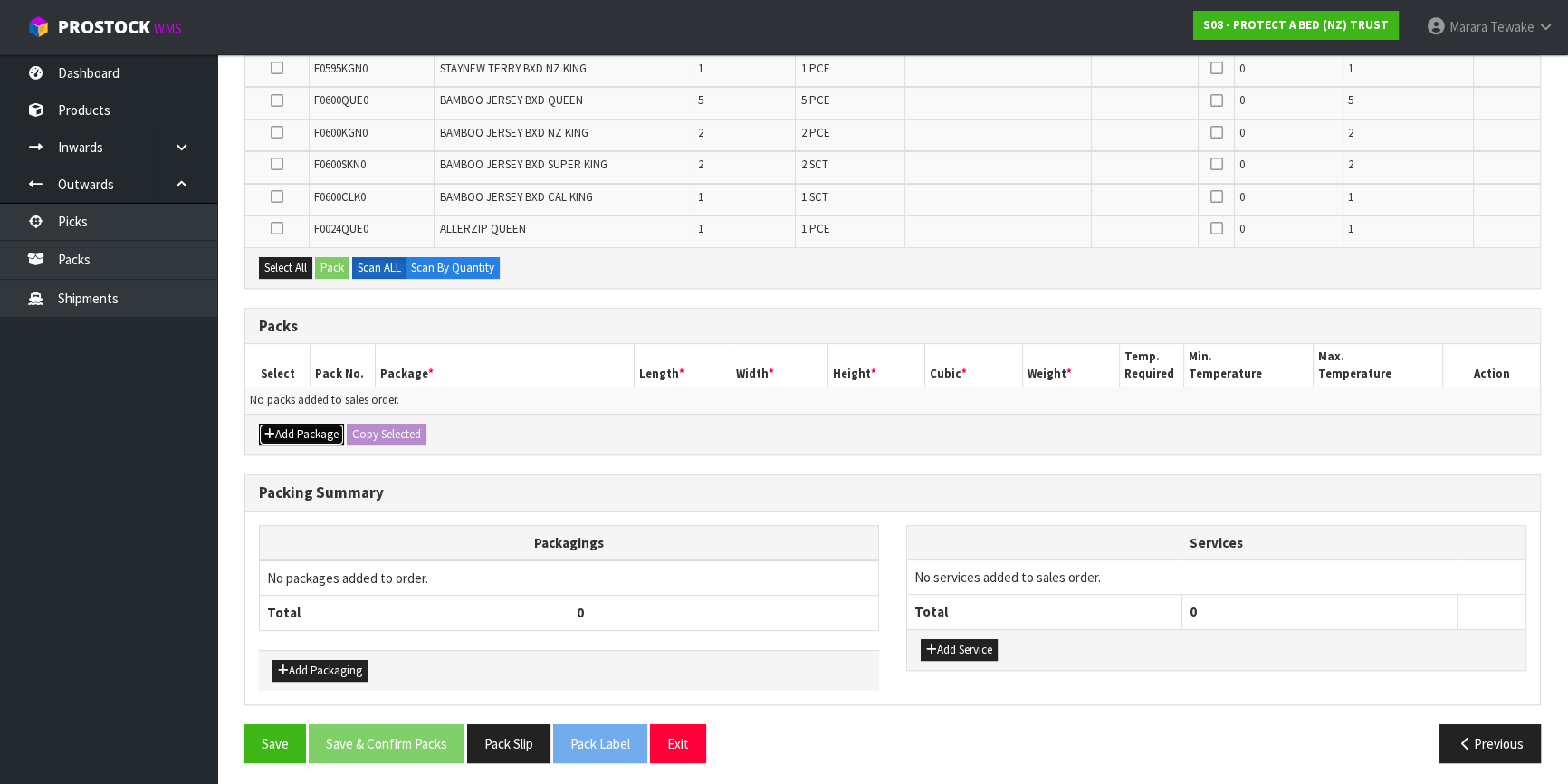 click on "Add Package" at bounding box center [301, 435] 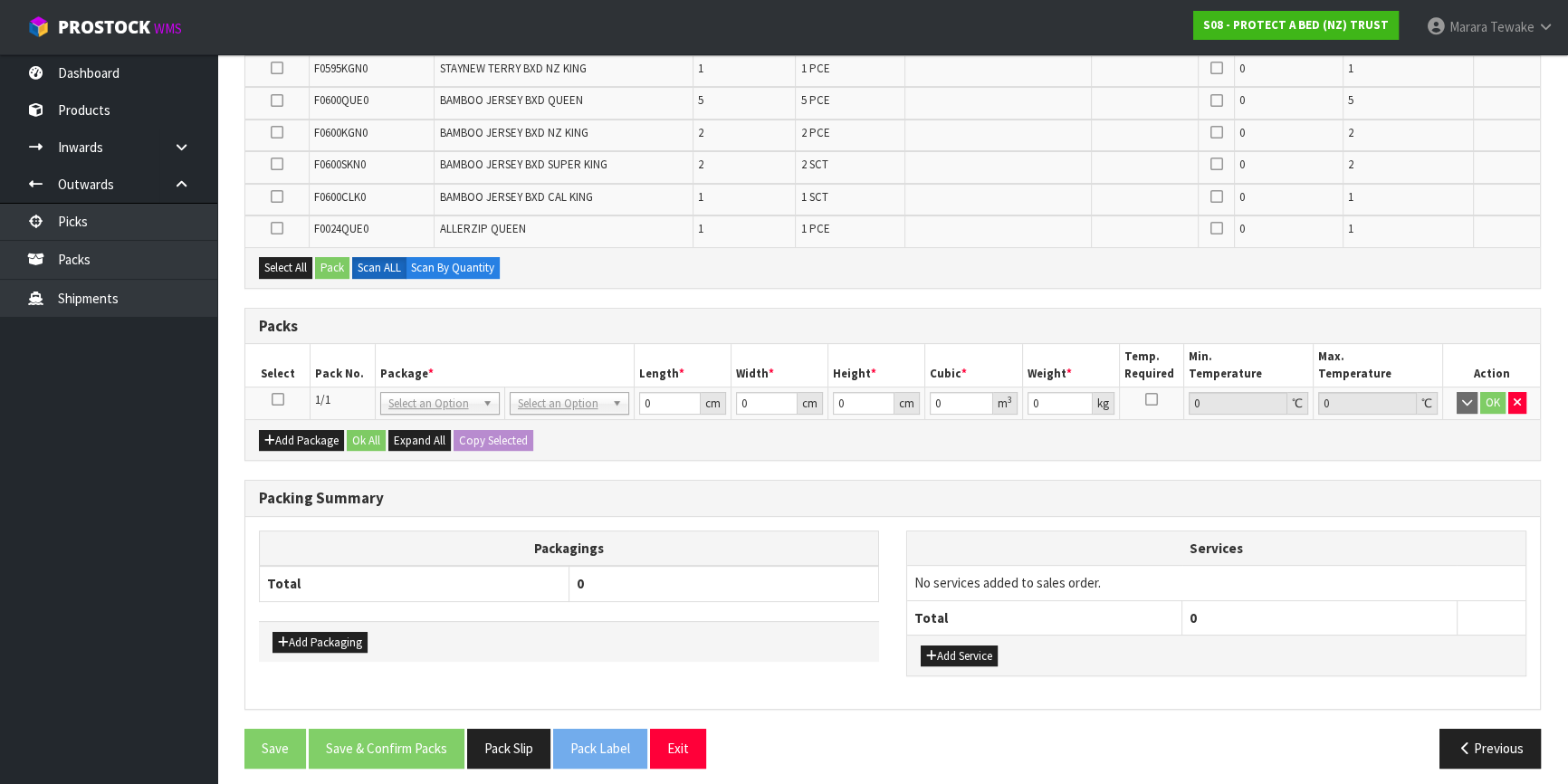 click at bounding box center (278, 399) 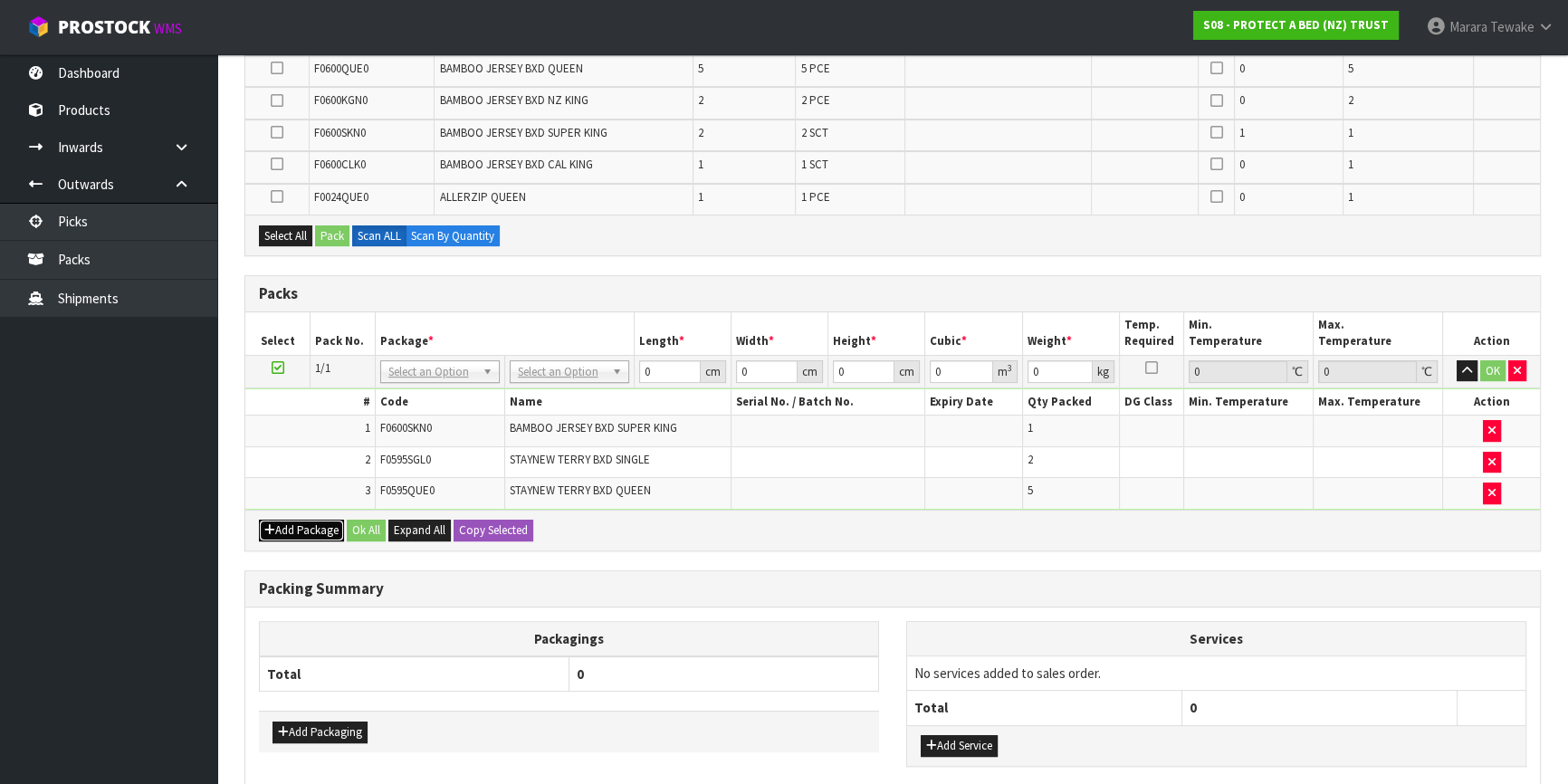 click on "Add Package" at bounding box center [301, 531] 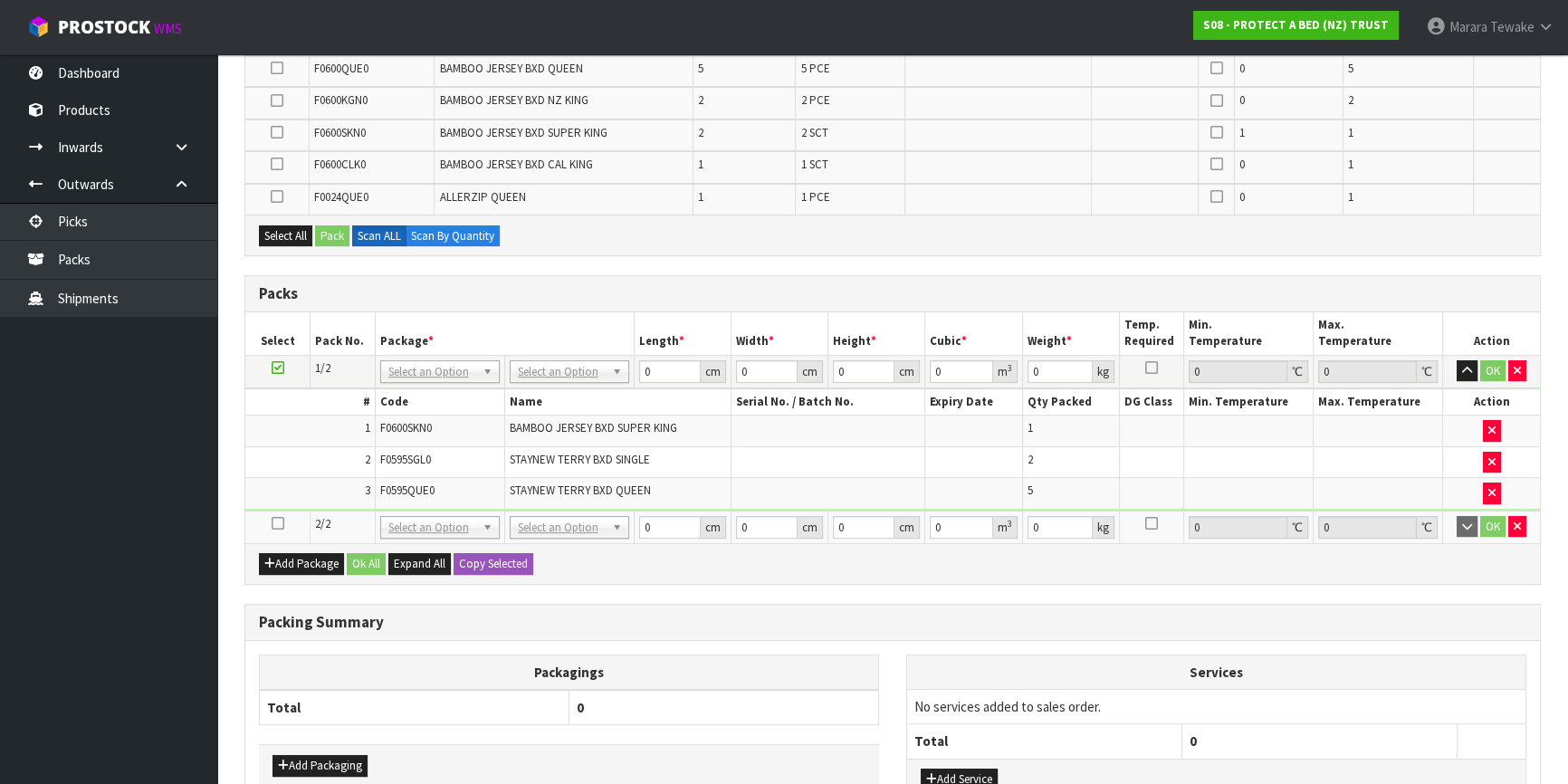 click at bounding box center [278, 523] 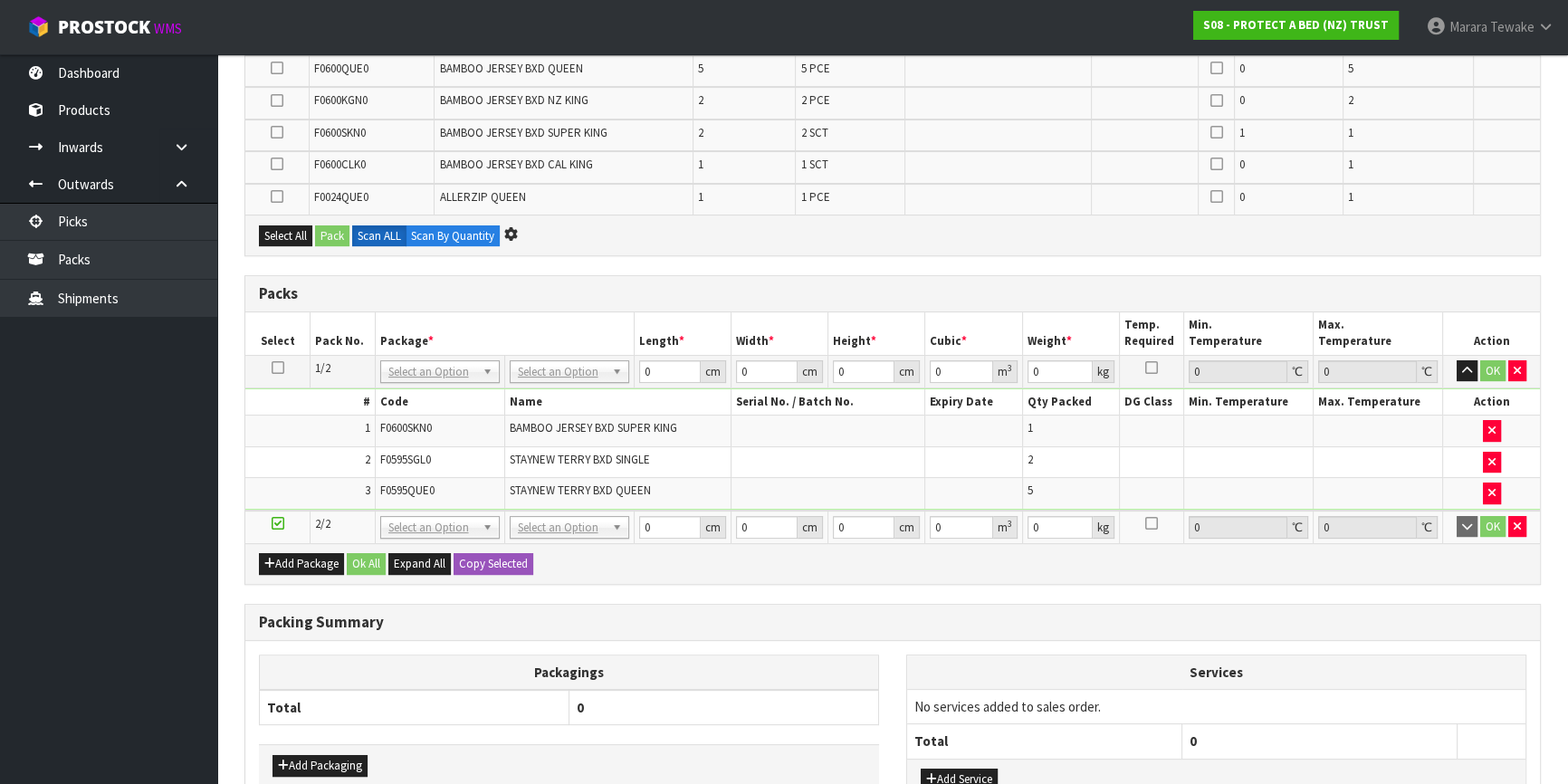 scroll, scrollTop: 0, scrollLeft: 0, axis: both 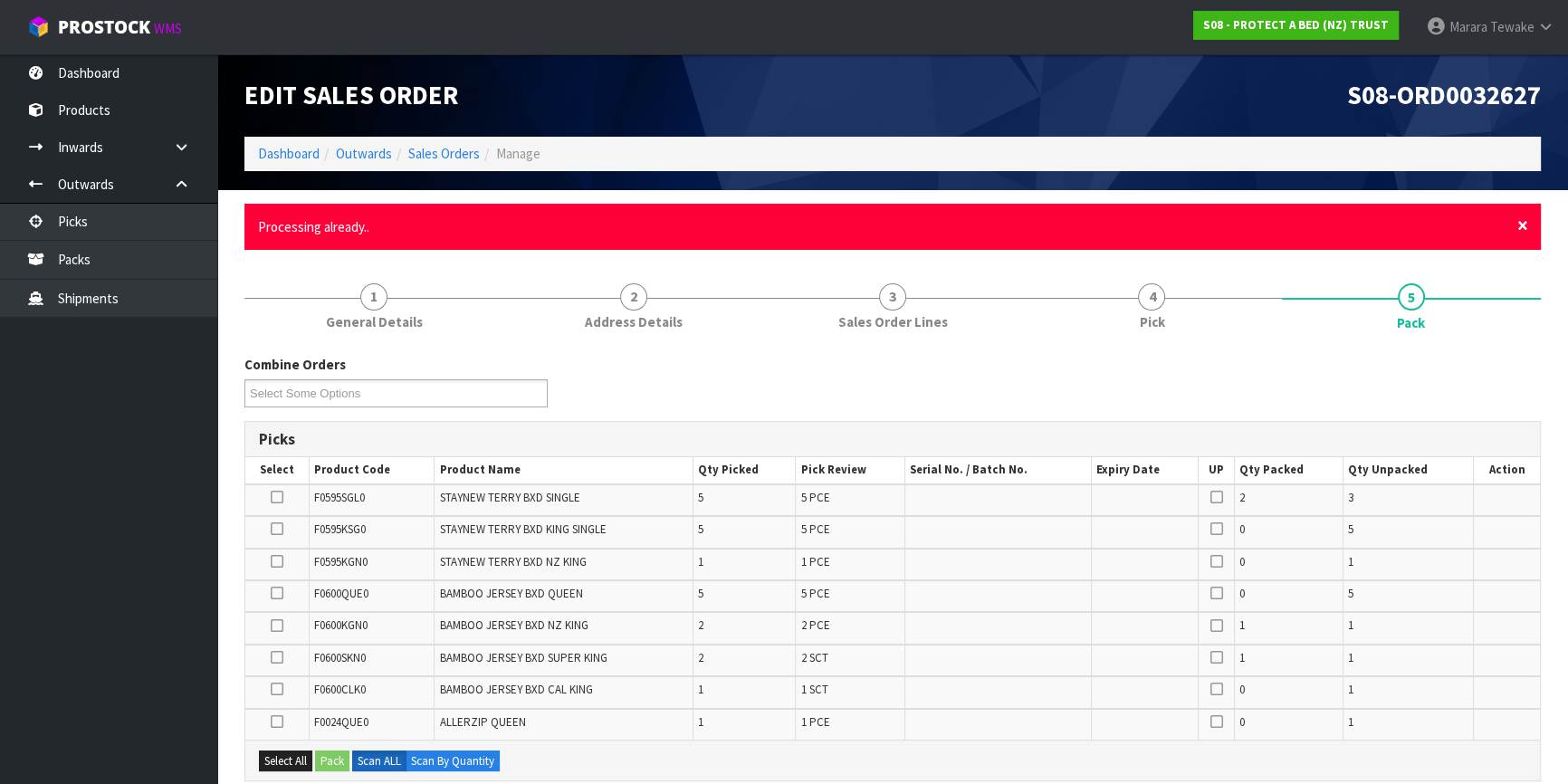 click on "×" at bounding box center (1523, 225) 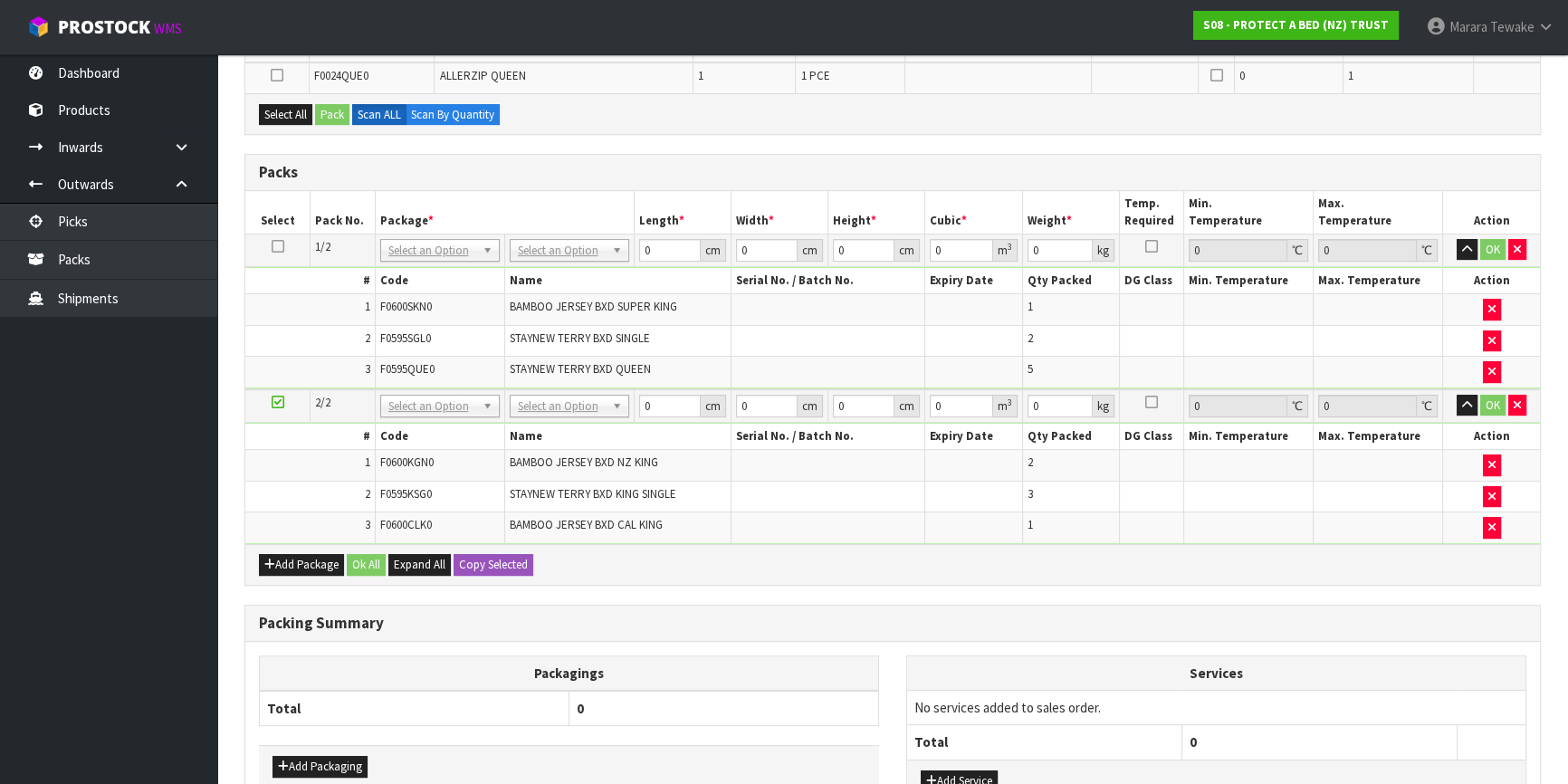 scroll, scrollTop: 0, scrollLeft: 0, axis: both 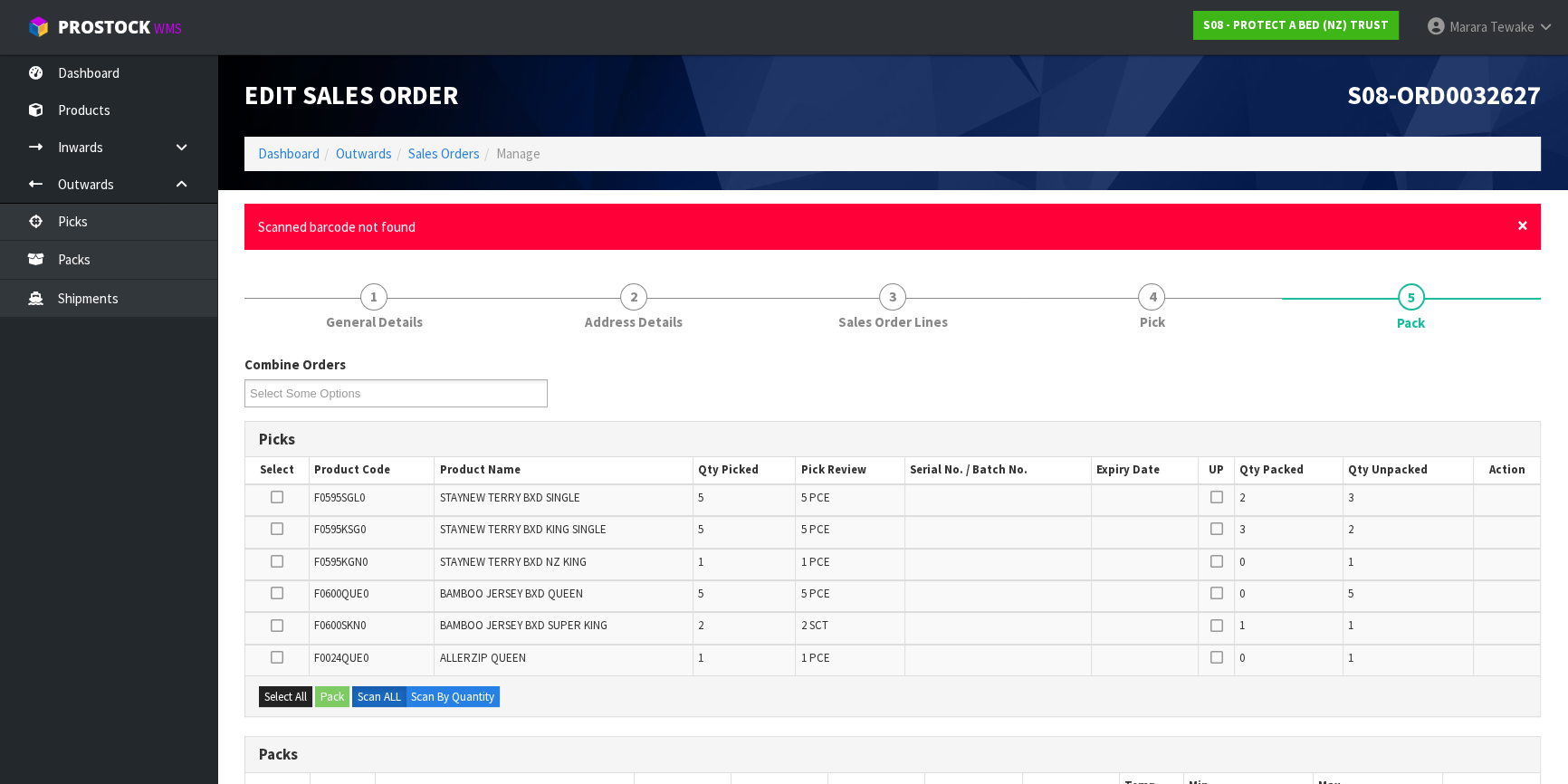 click on "×" at bounding box center [1523, 225] 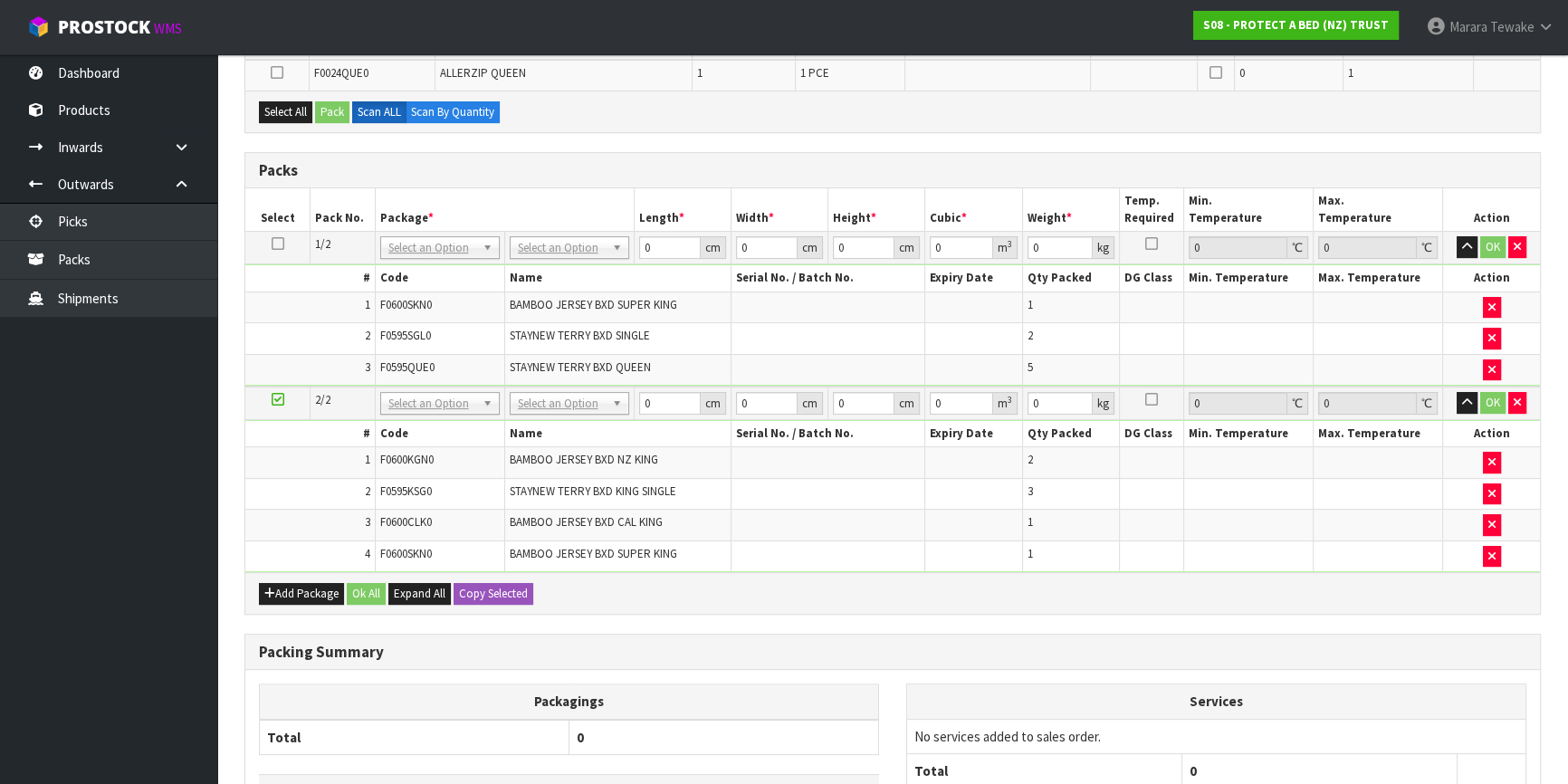 scroll, scrollTop: 493, scrollLeft: 0, axis: vertical 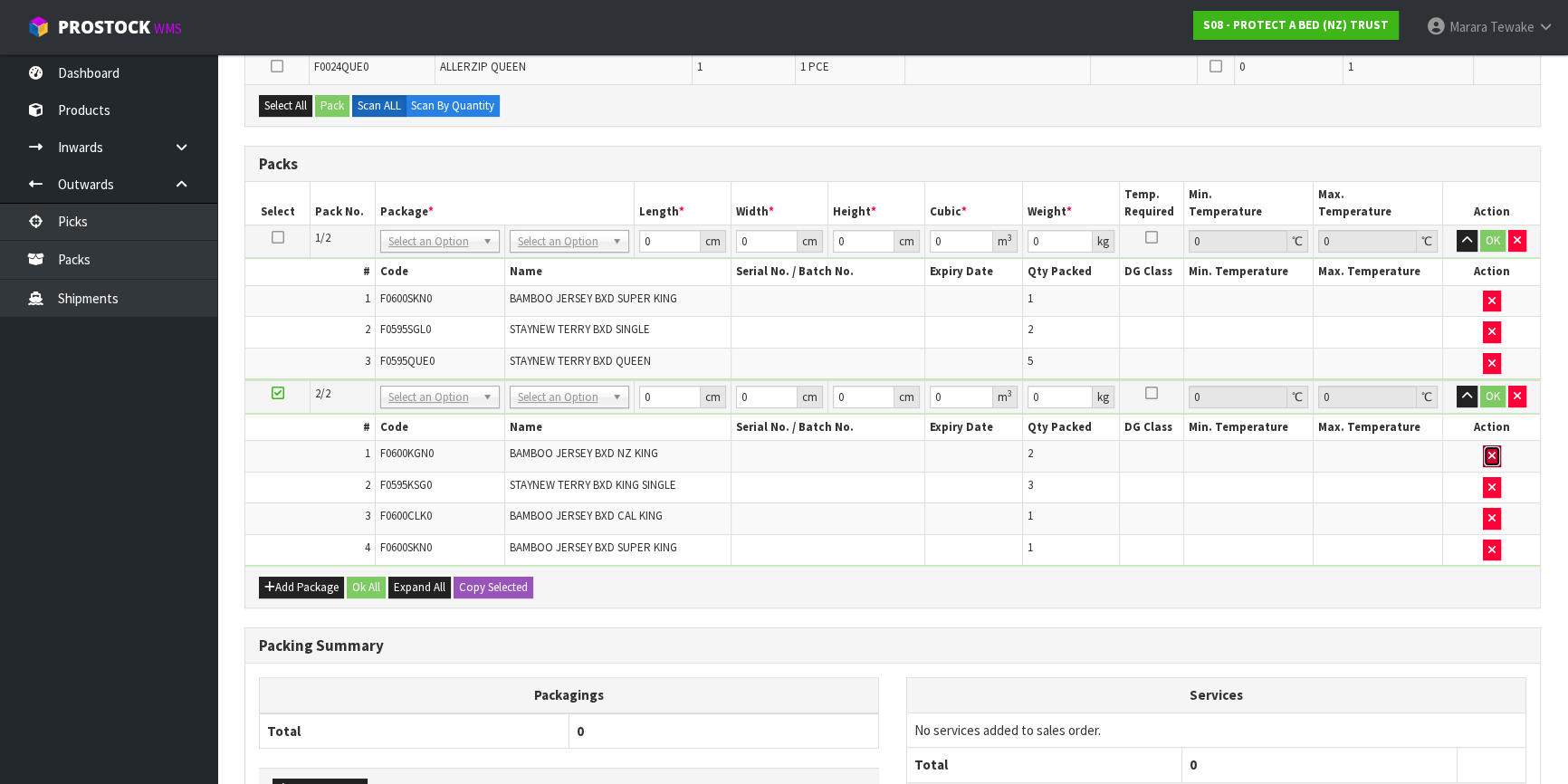click at bounding box center [1492, 456] 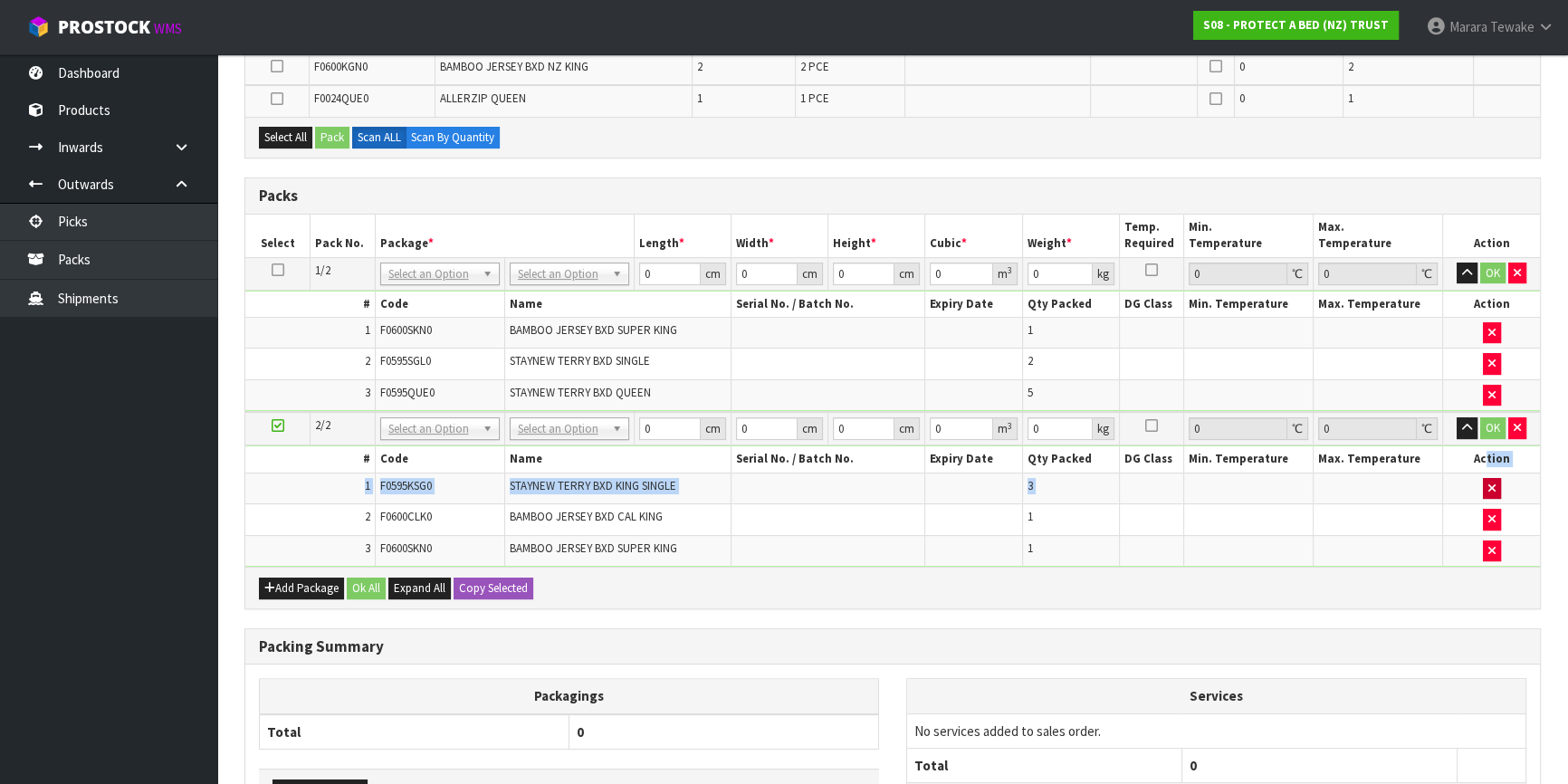 click on "#
Code
Name
Serial No. / Batch No.
Expiry Date
Qty Packed
DG Class
Min. Temperature
Max. Temperature
Action
[NUMBER]
F[CODE]
[NUMBER]
[NUMBER]
F[CODE]
[NUMBER] [NUMBER] [NUMBER]" at bounding box center (893, 506) 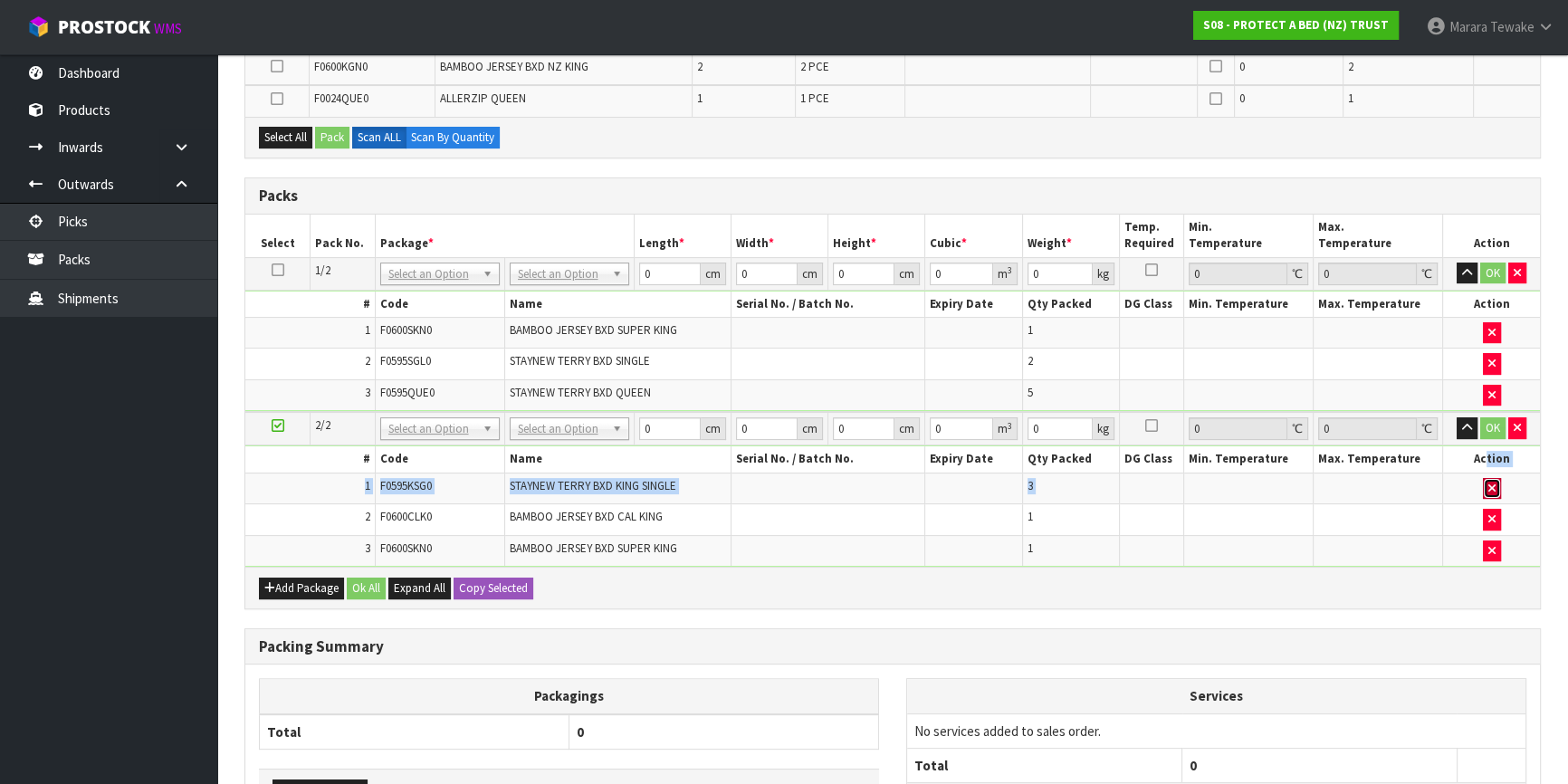 click at bounding box center [1492, 488] 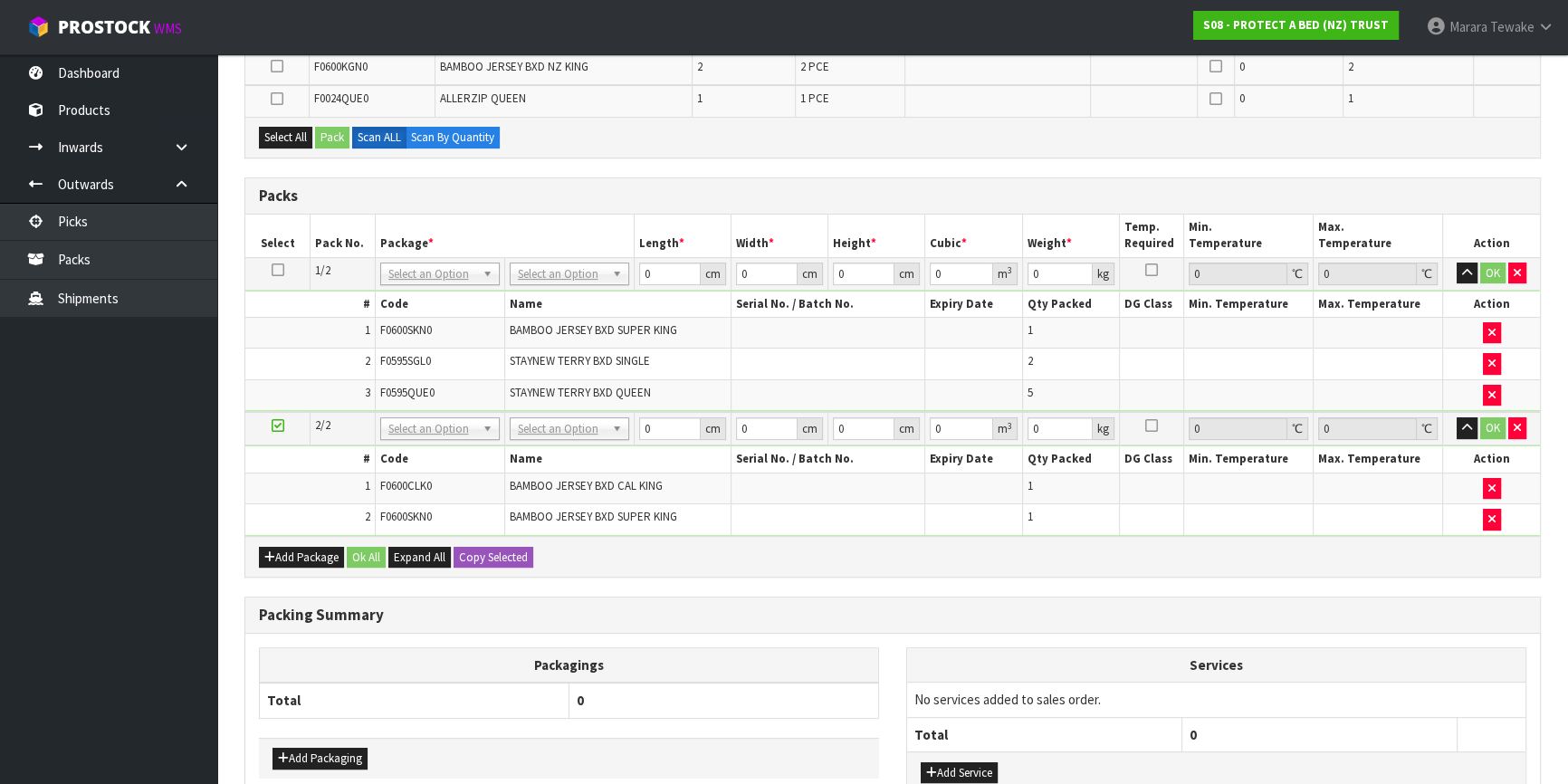 click at bounding box center (1491, 520) 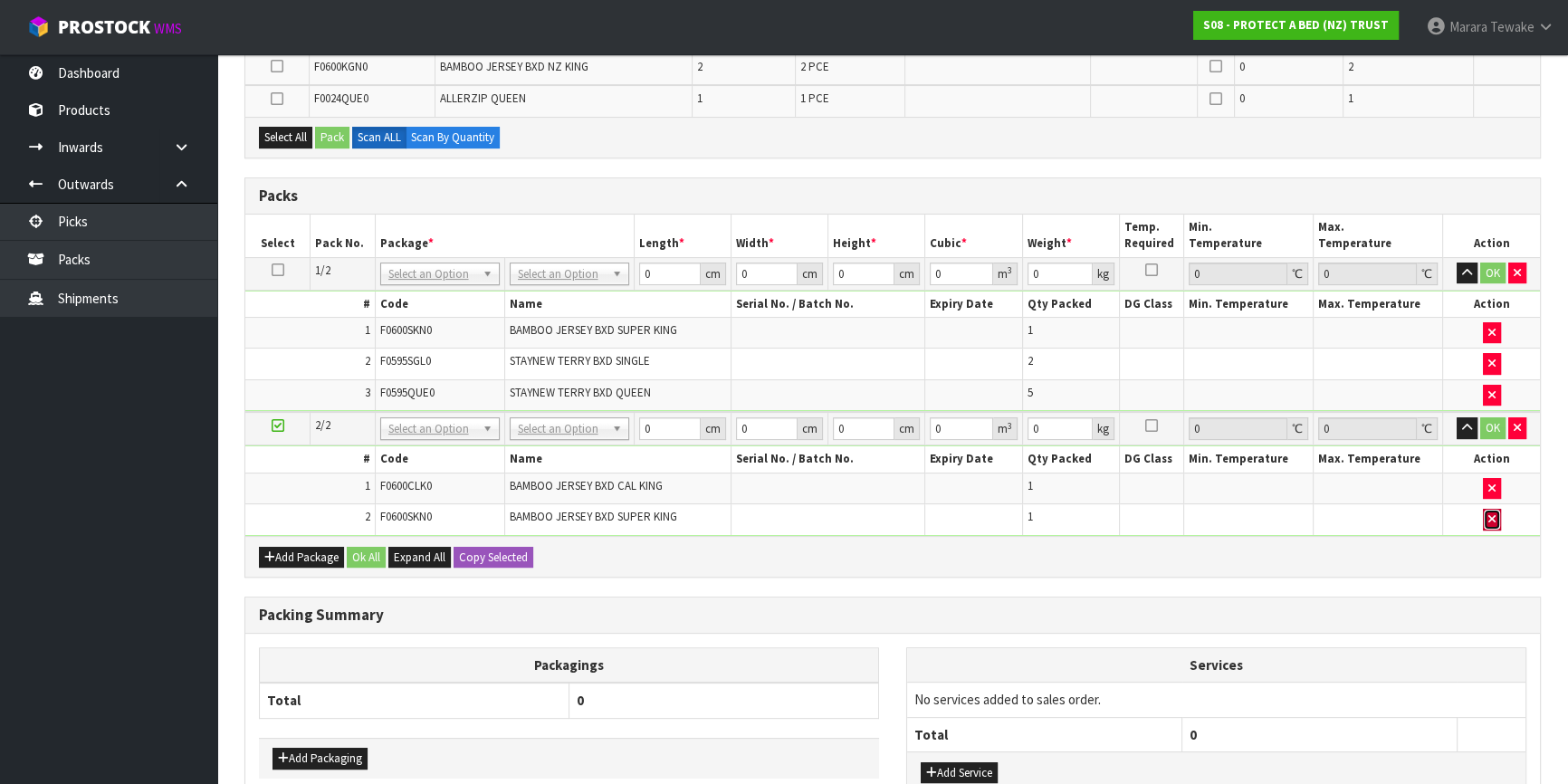 click at bounding box center (1492, 520) 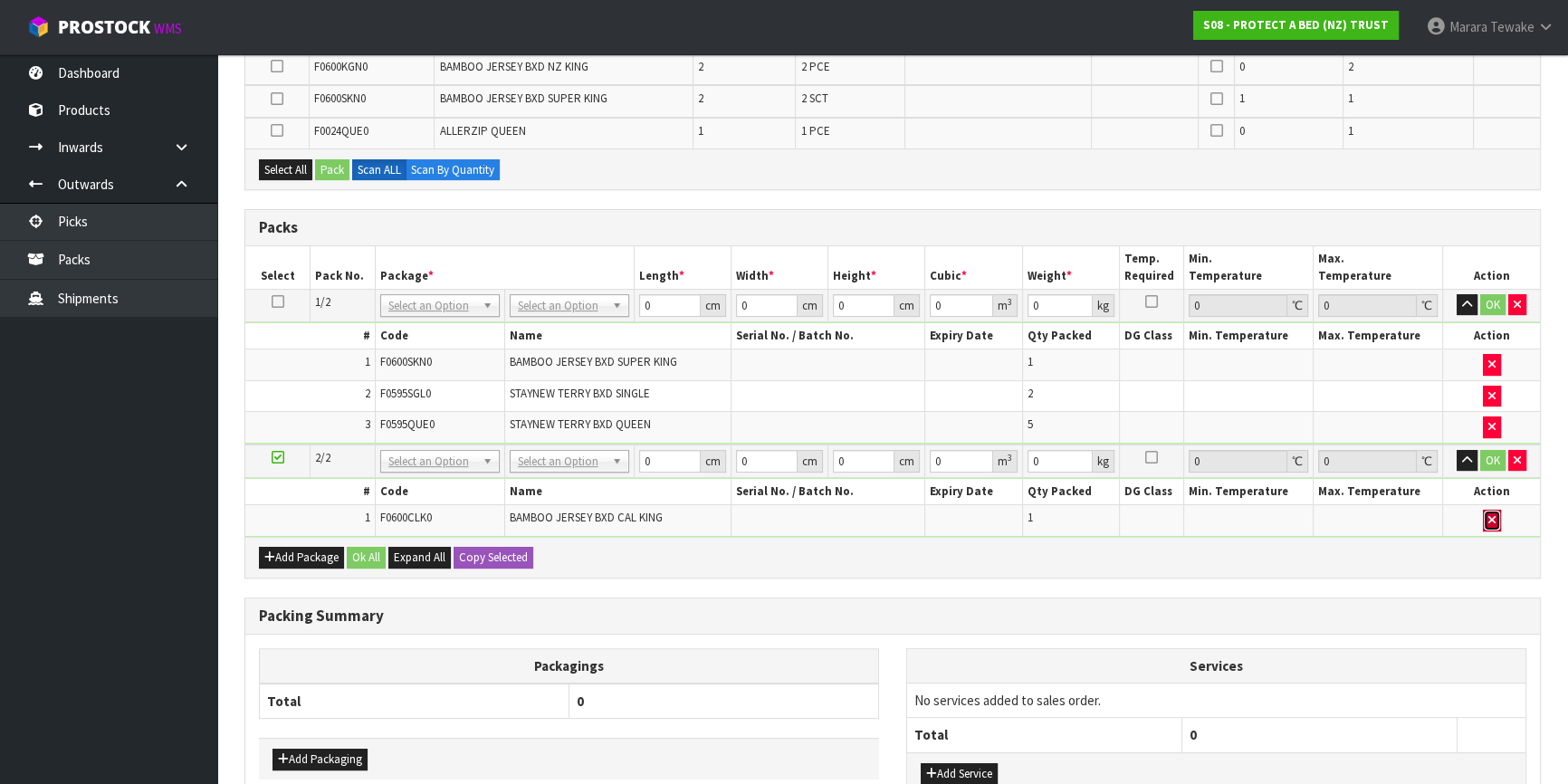 click at bounding box center (1492, 520) 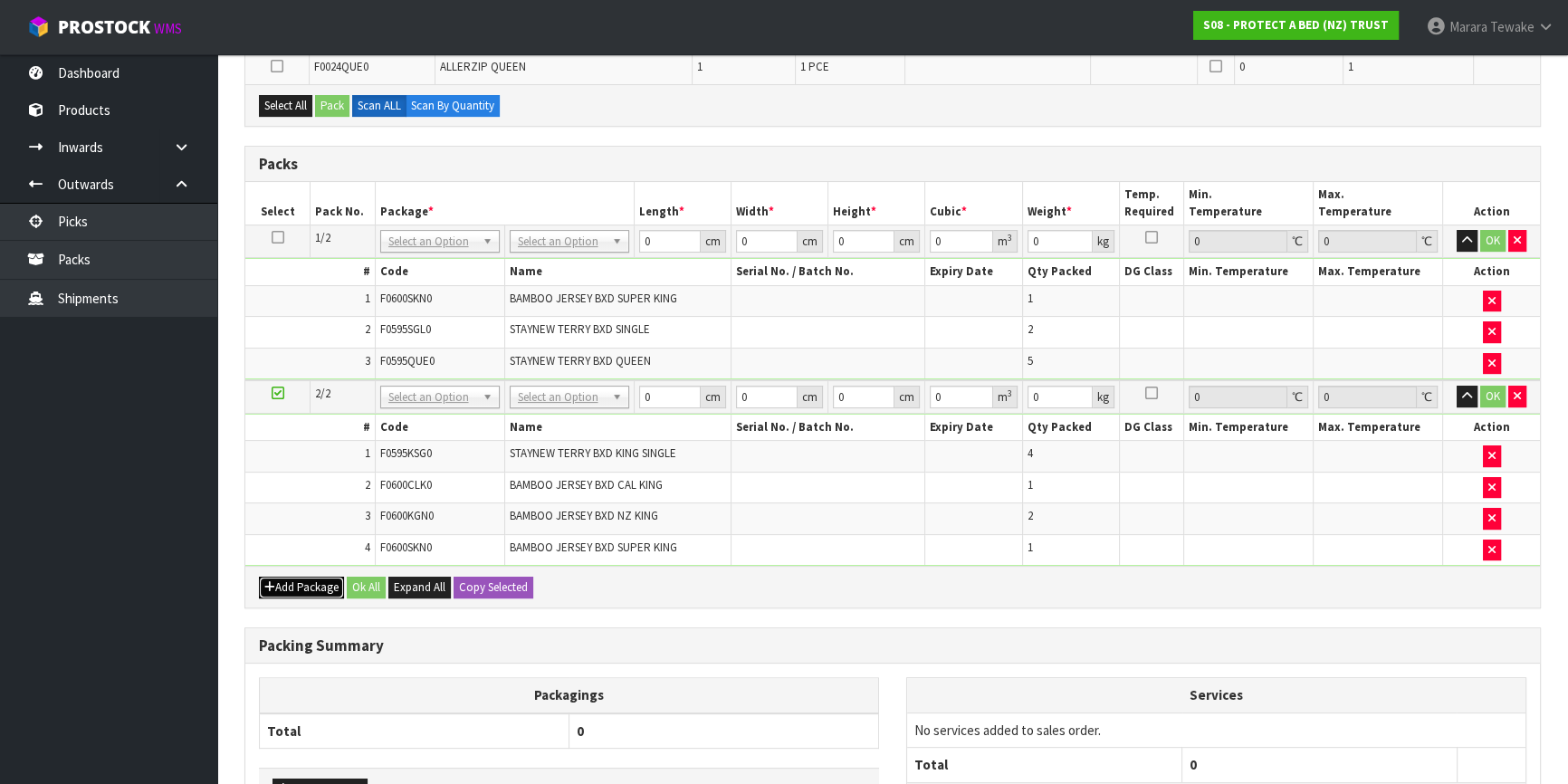 click on "Add Package" at bounding box center (301, 588) 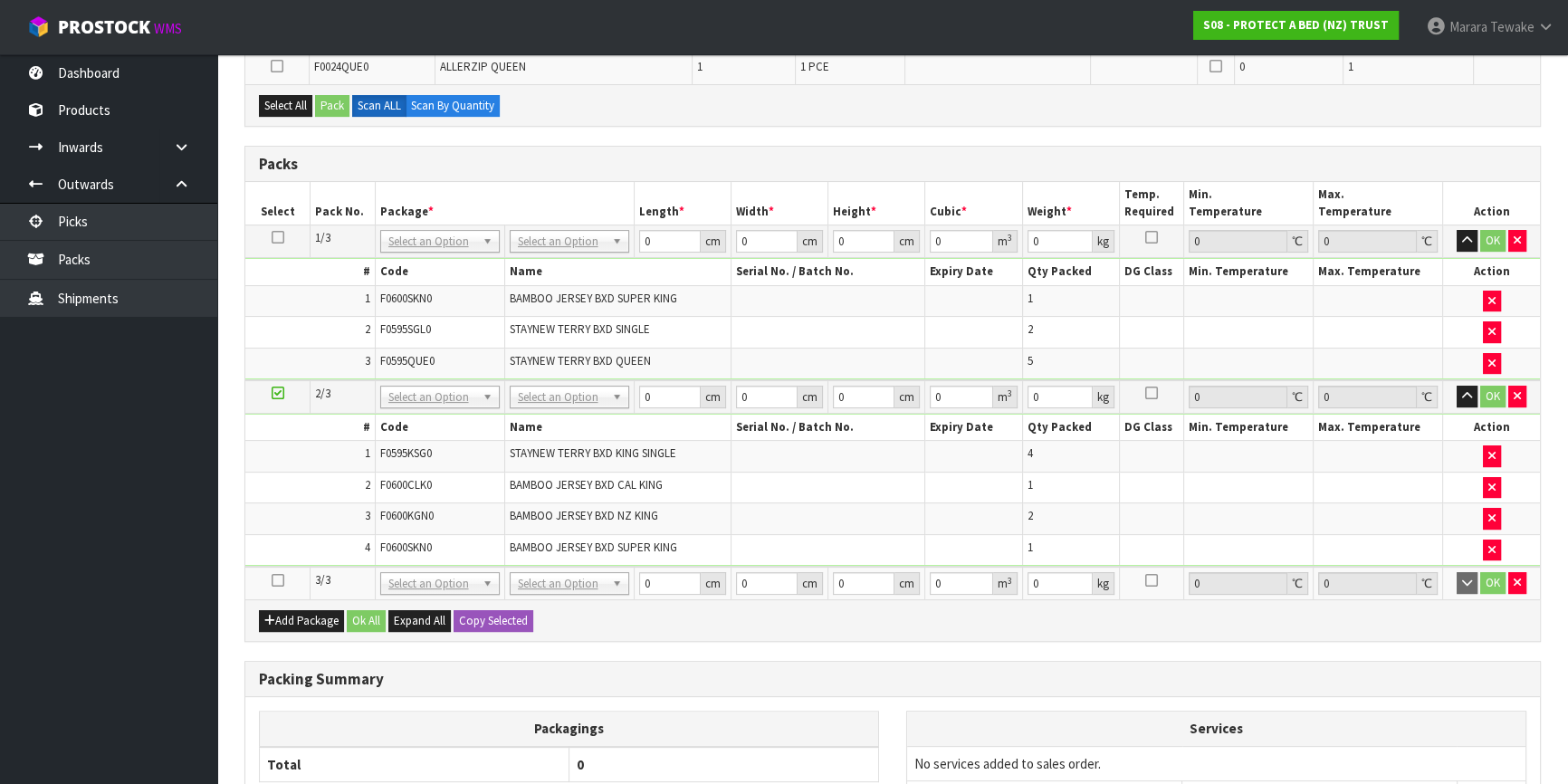 click at bounding box center (278, 580) 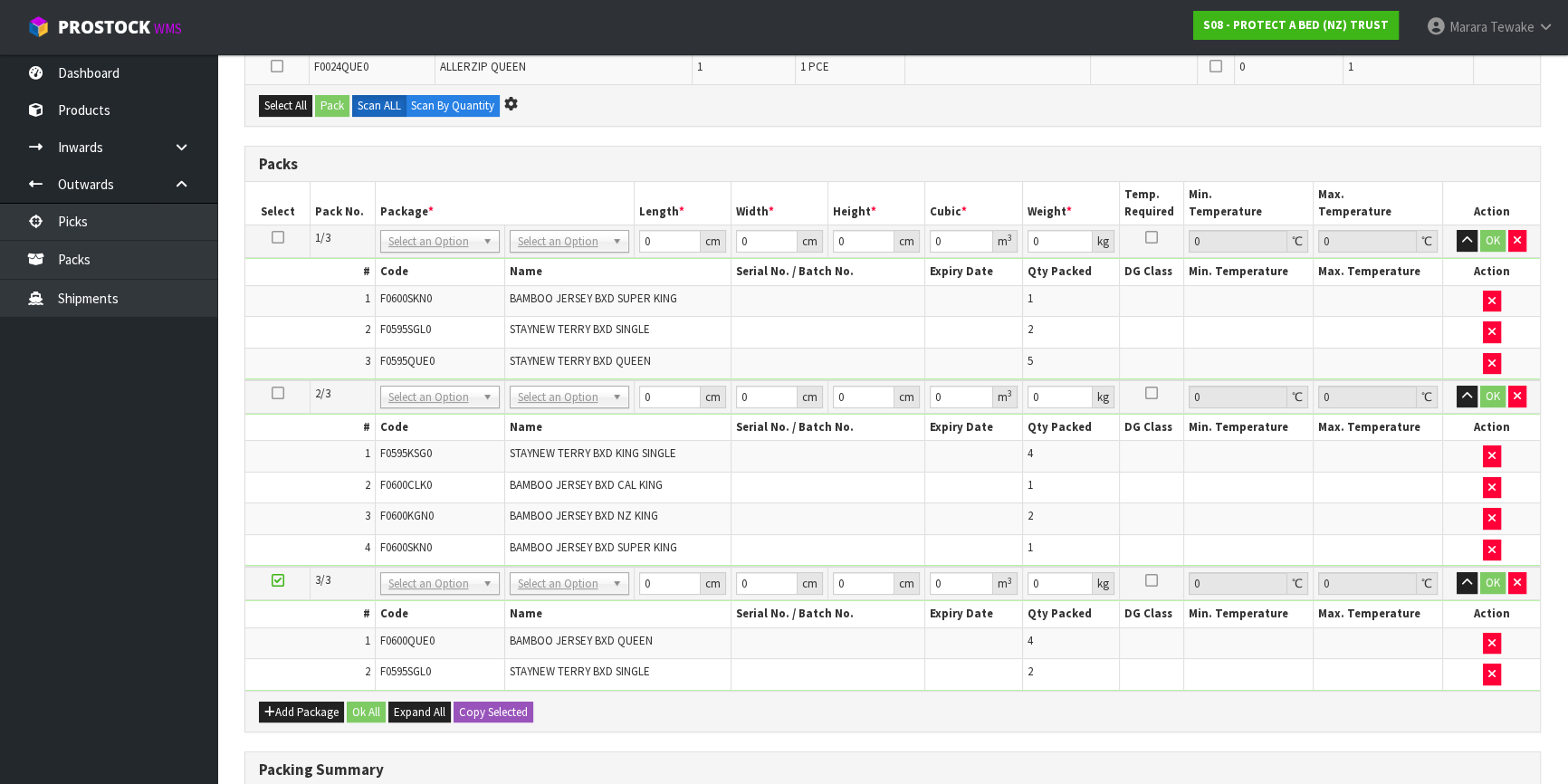 scroll, scrollTop: 462, scrollLeft: 0, axis: vertical 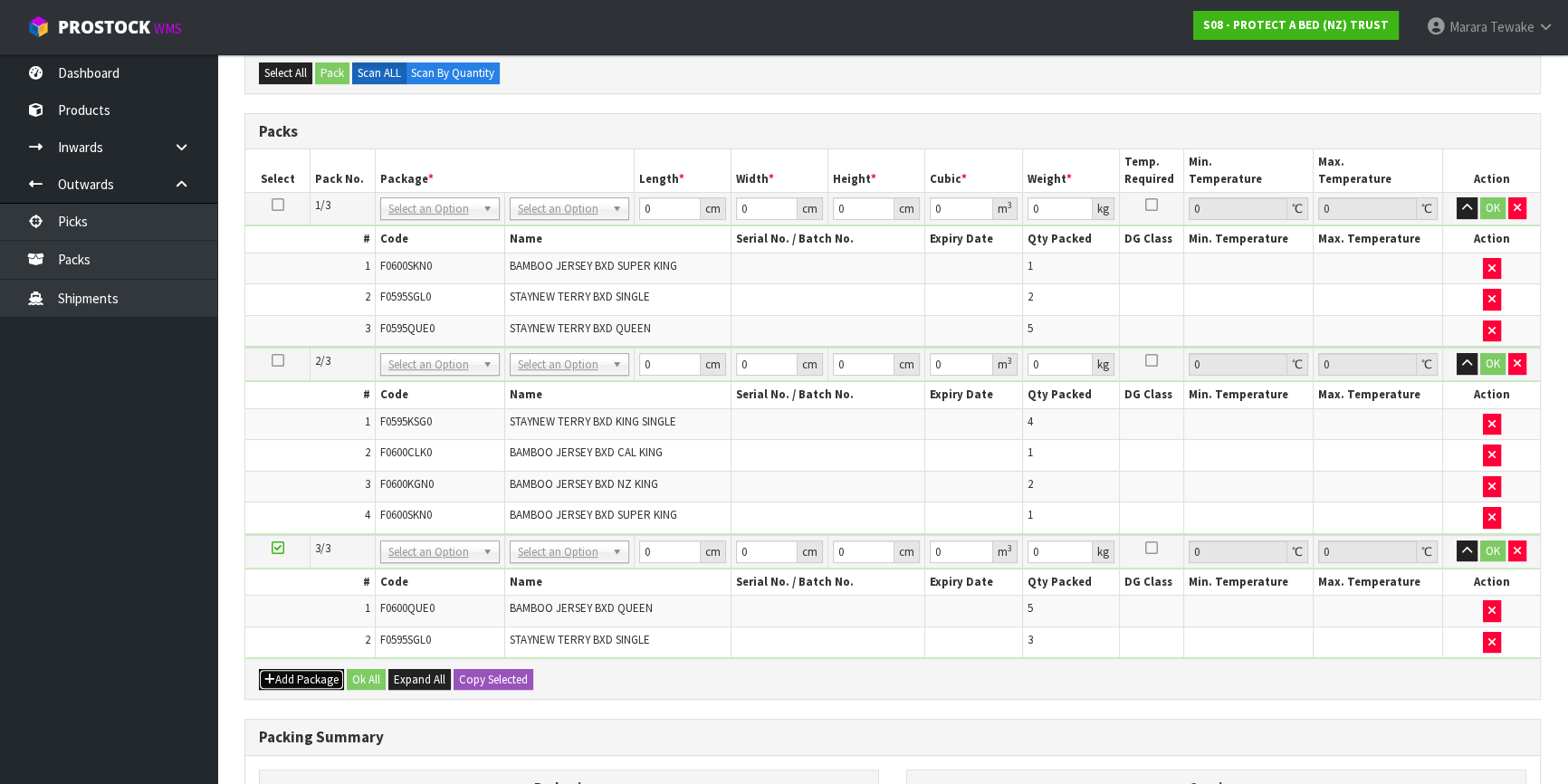 click on "Add Package" at bounding box center (301, 680) 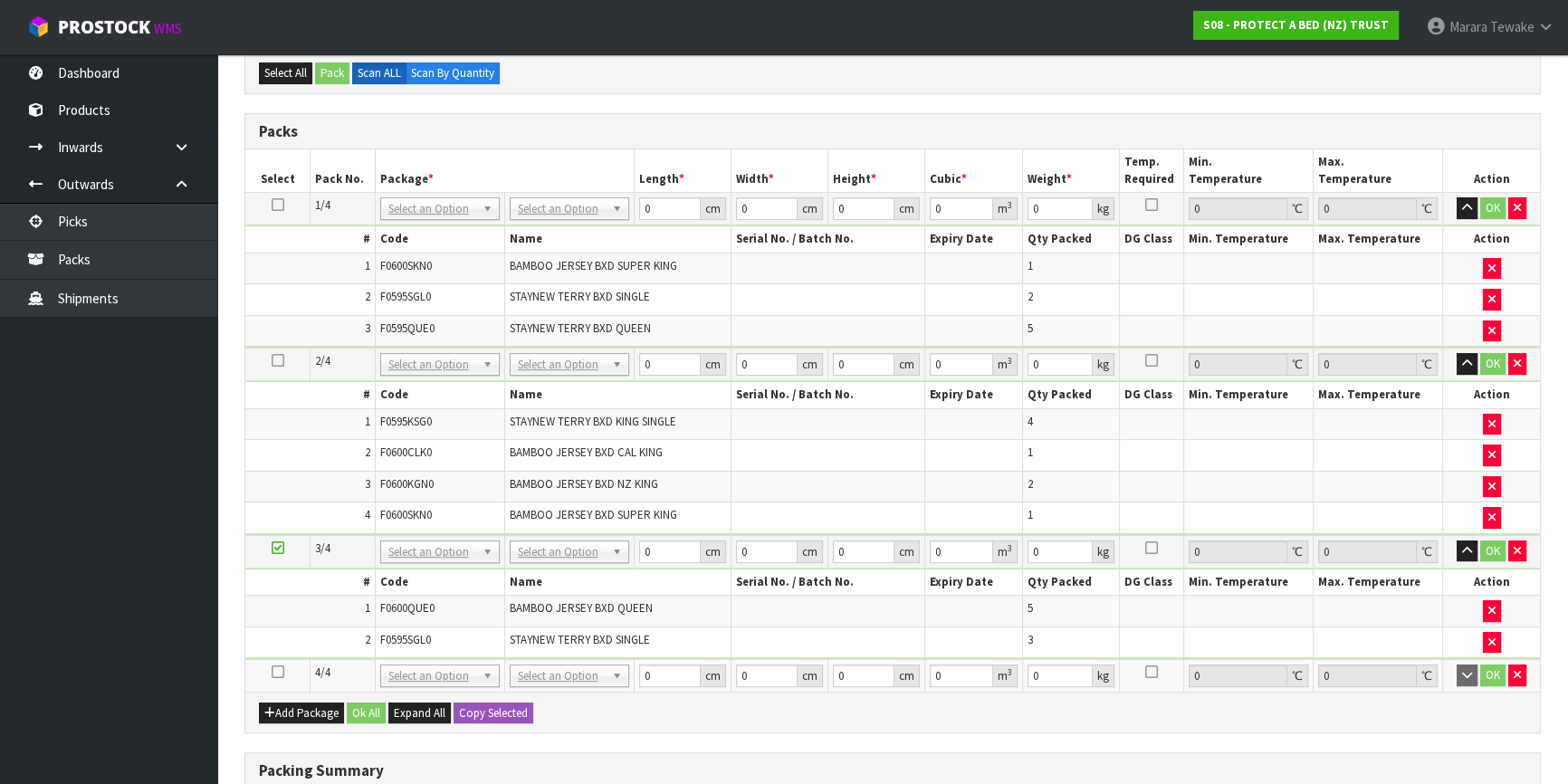 click at bounding box center (278, 672) 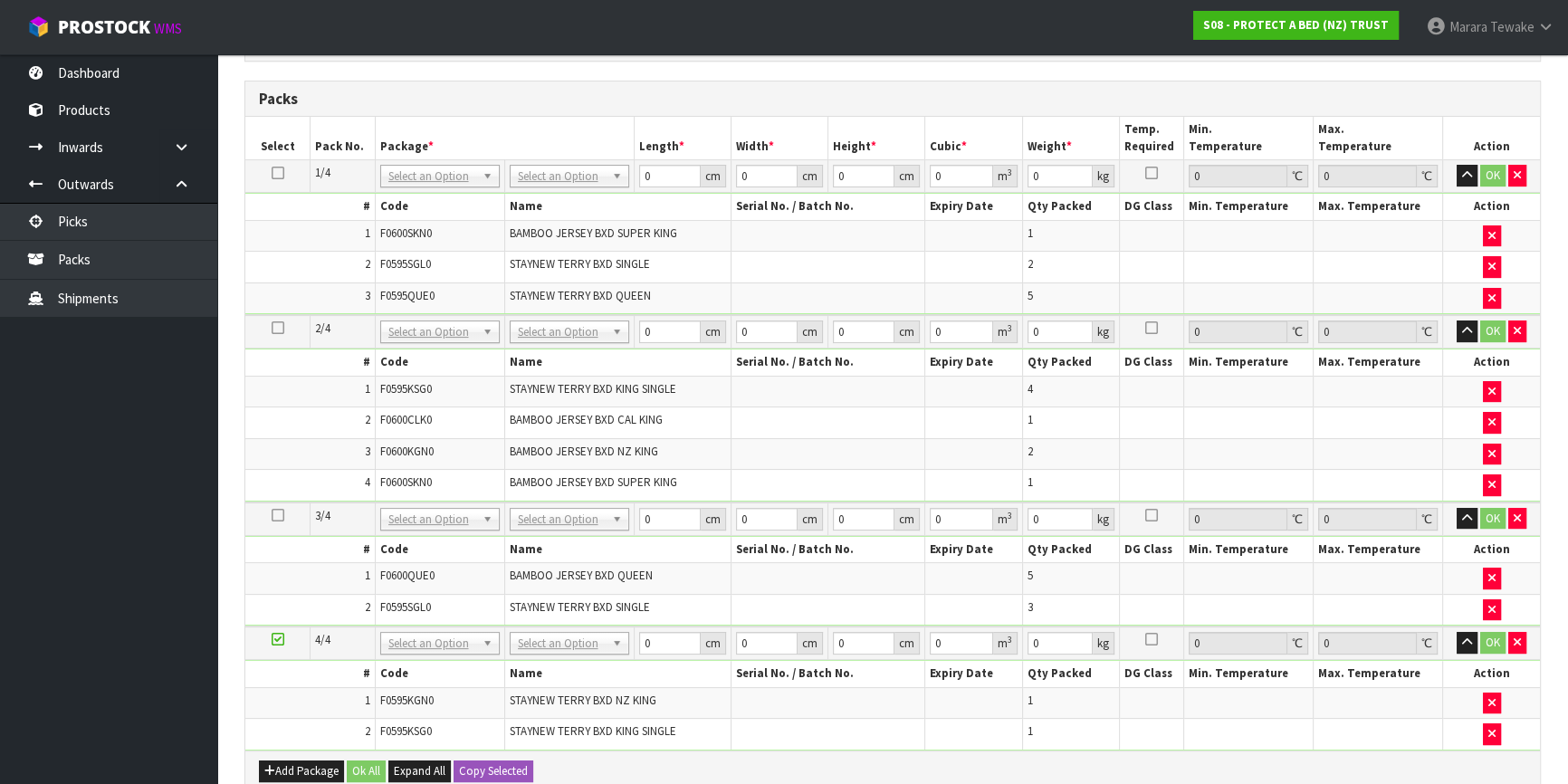 scroll, scrollTop: 398, scrollLeft: 0, axis: vertical 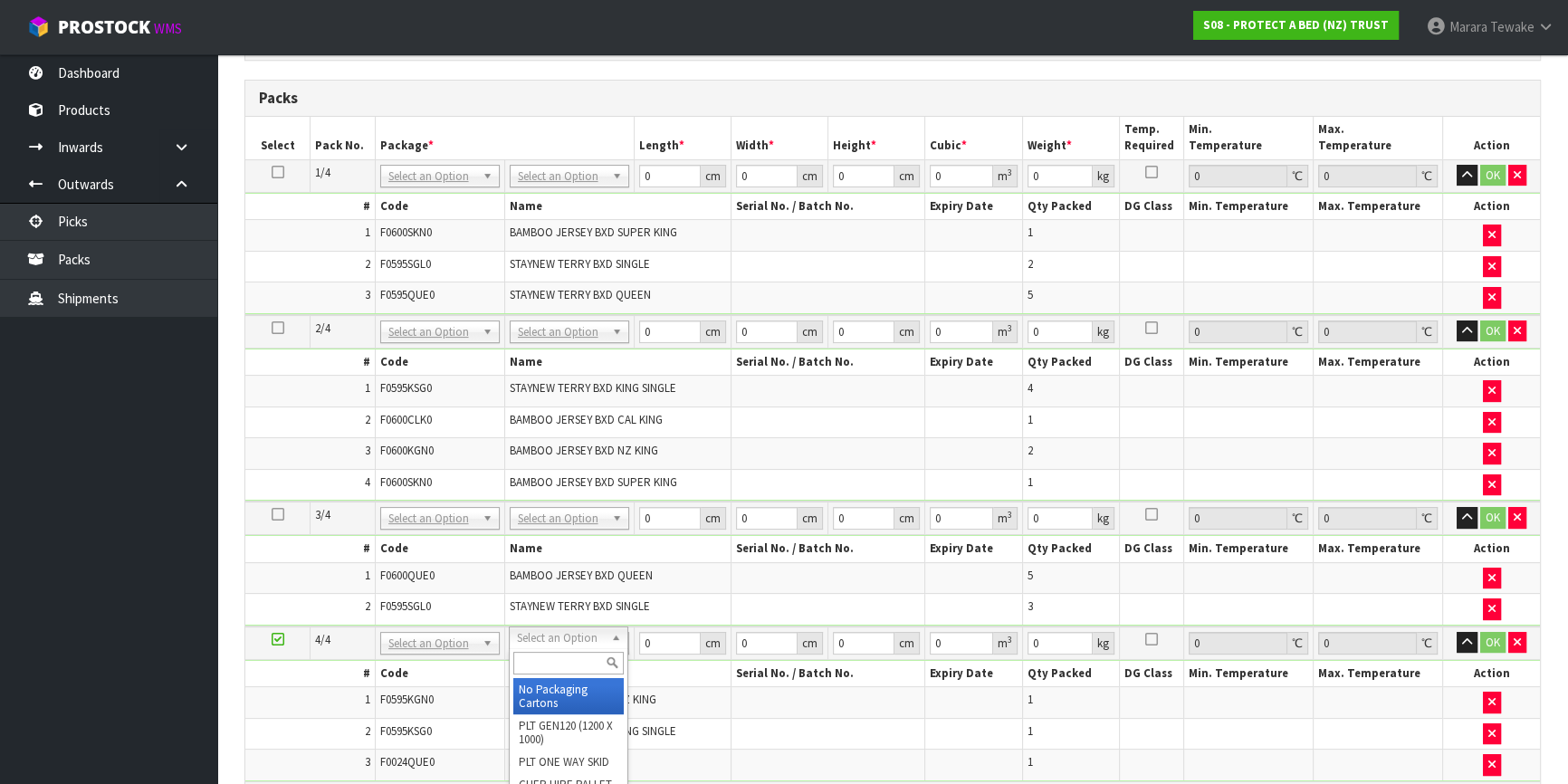 click at bounding box center (569, 663) 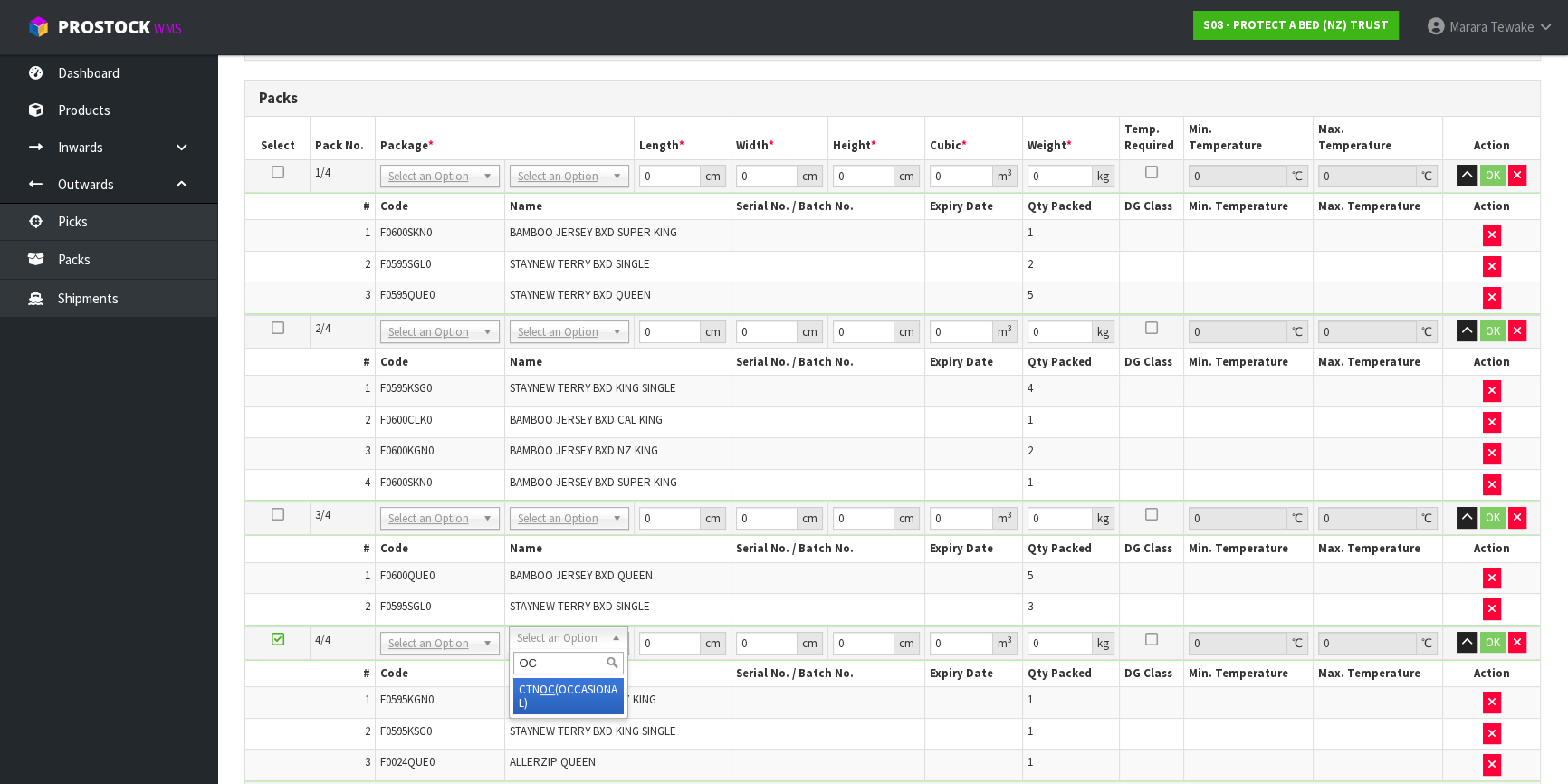 type on "OC" 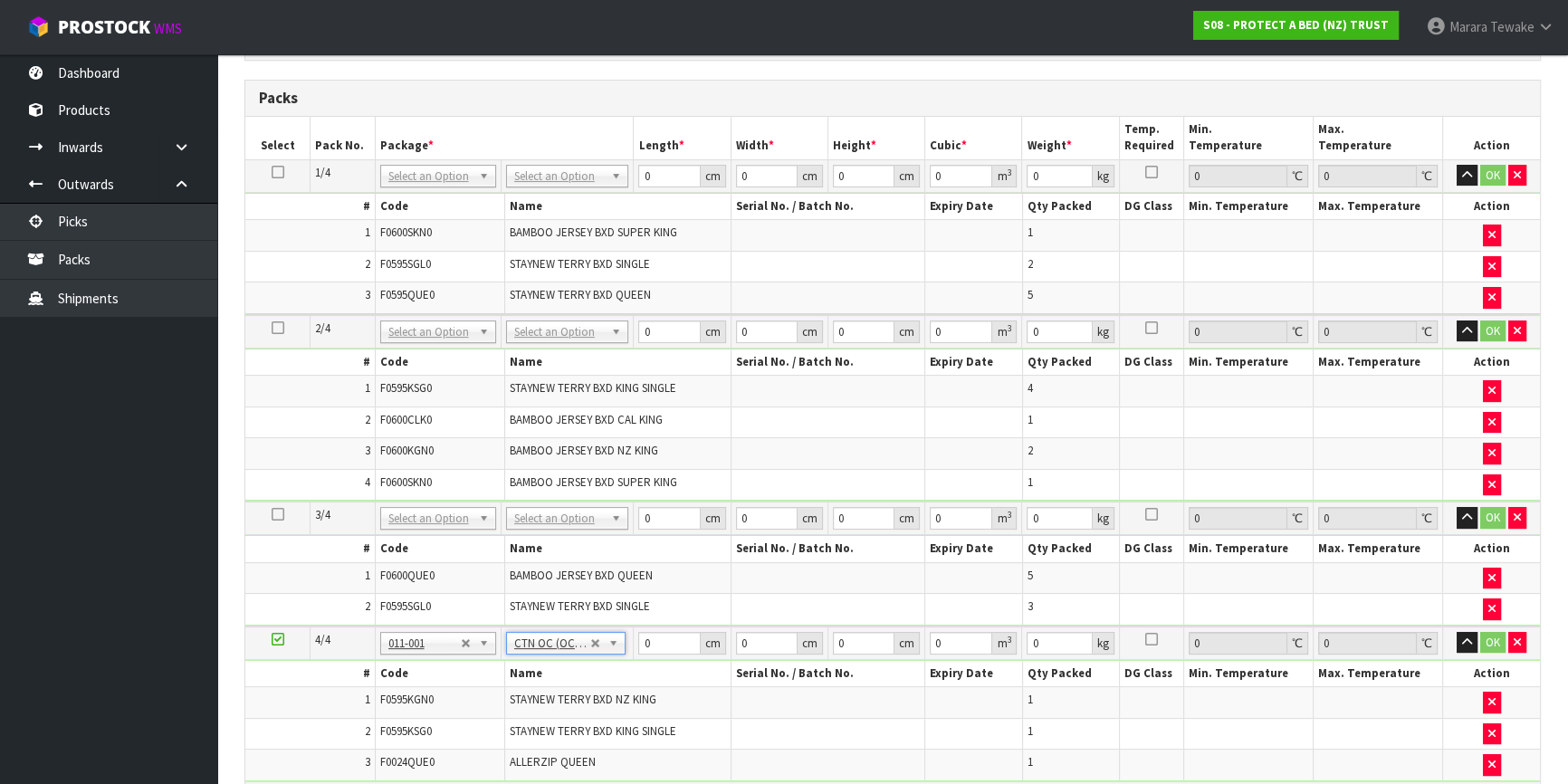 type on "3.29" 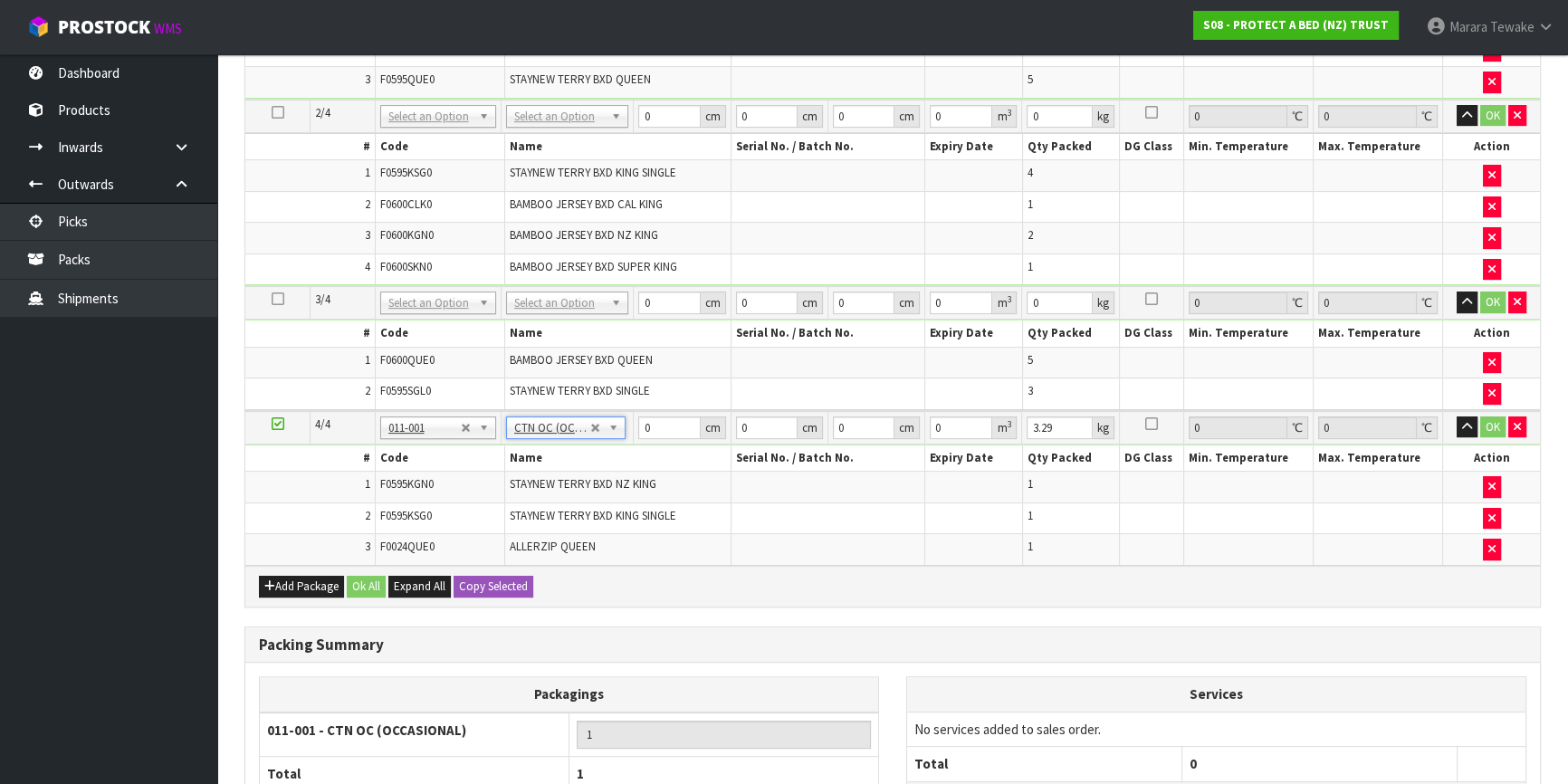 scroll, scrollTop: 771, scrollLeft: 0, axis: vertical 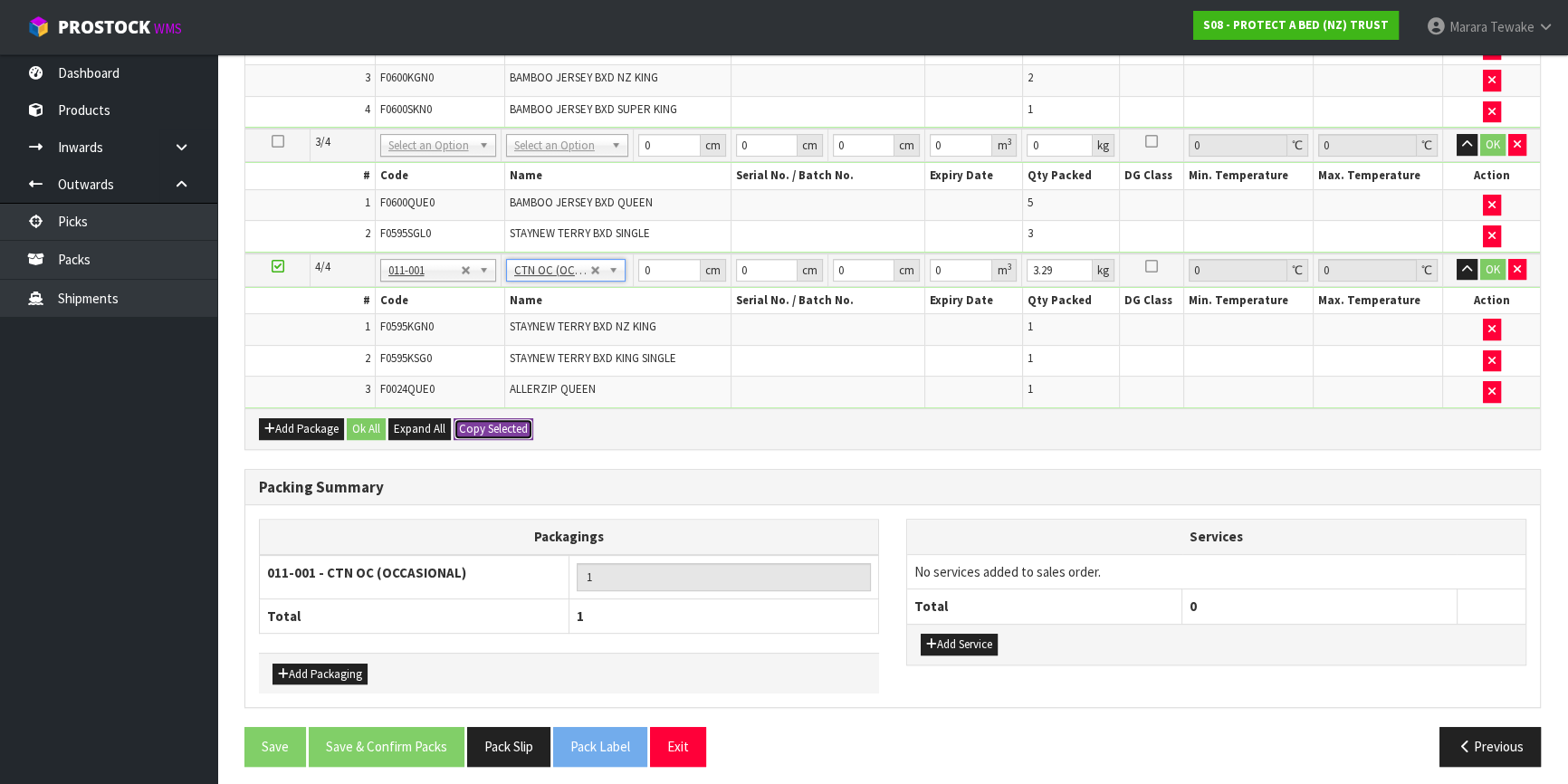 click on "Copy Selected" at bounding box center [493, 429] 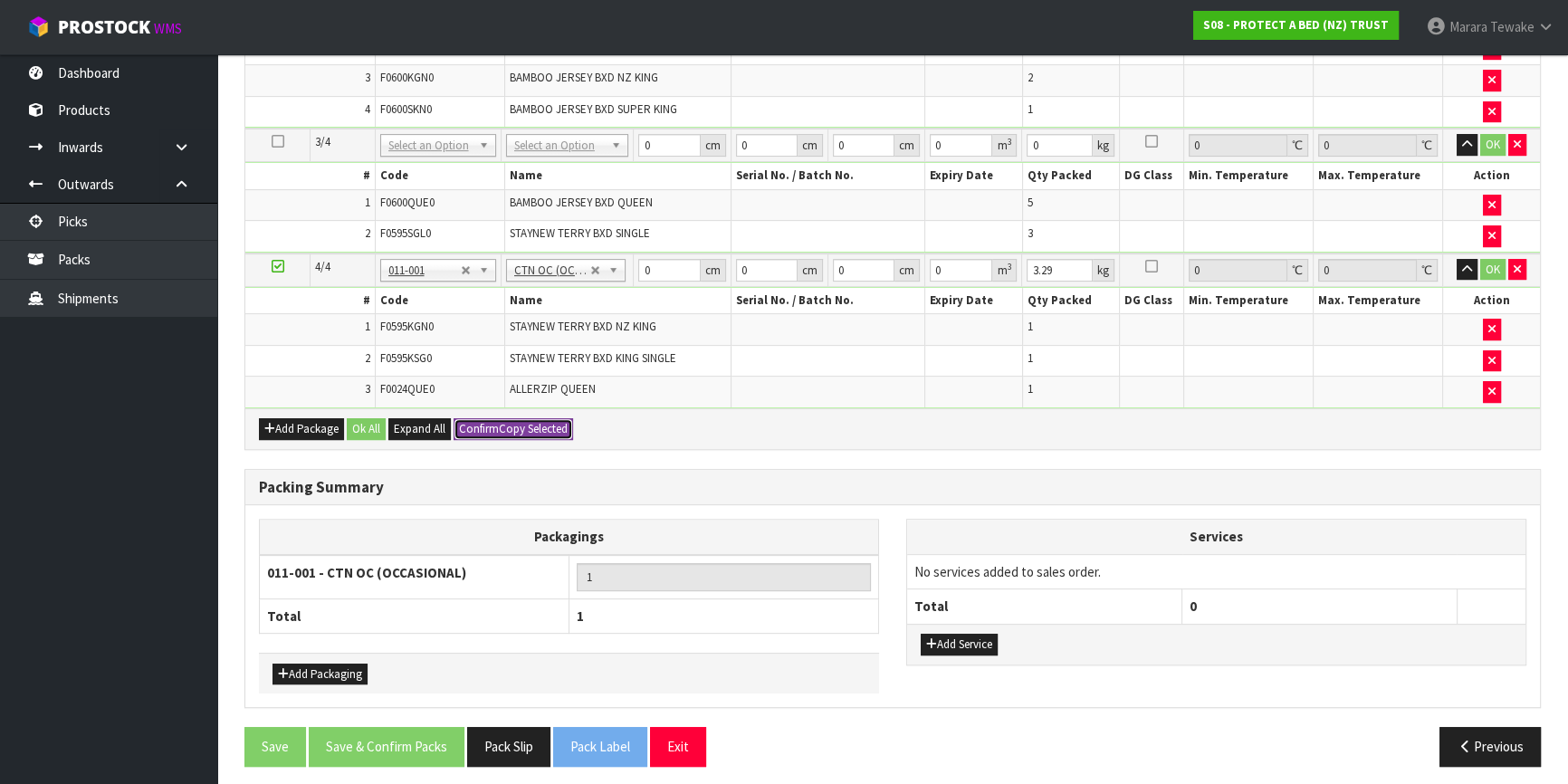 click on "Confirm  Copy Selected" at bounding box center (513, 429) 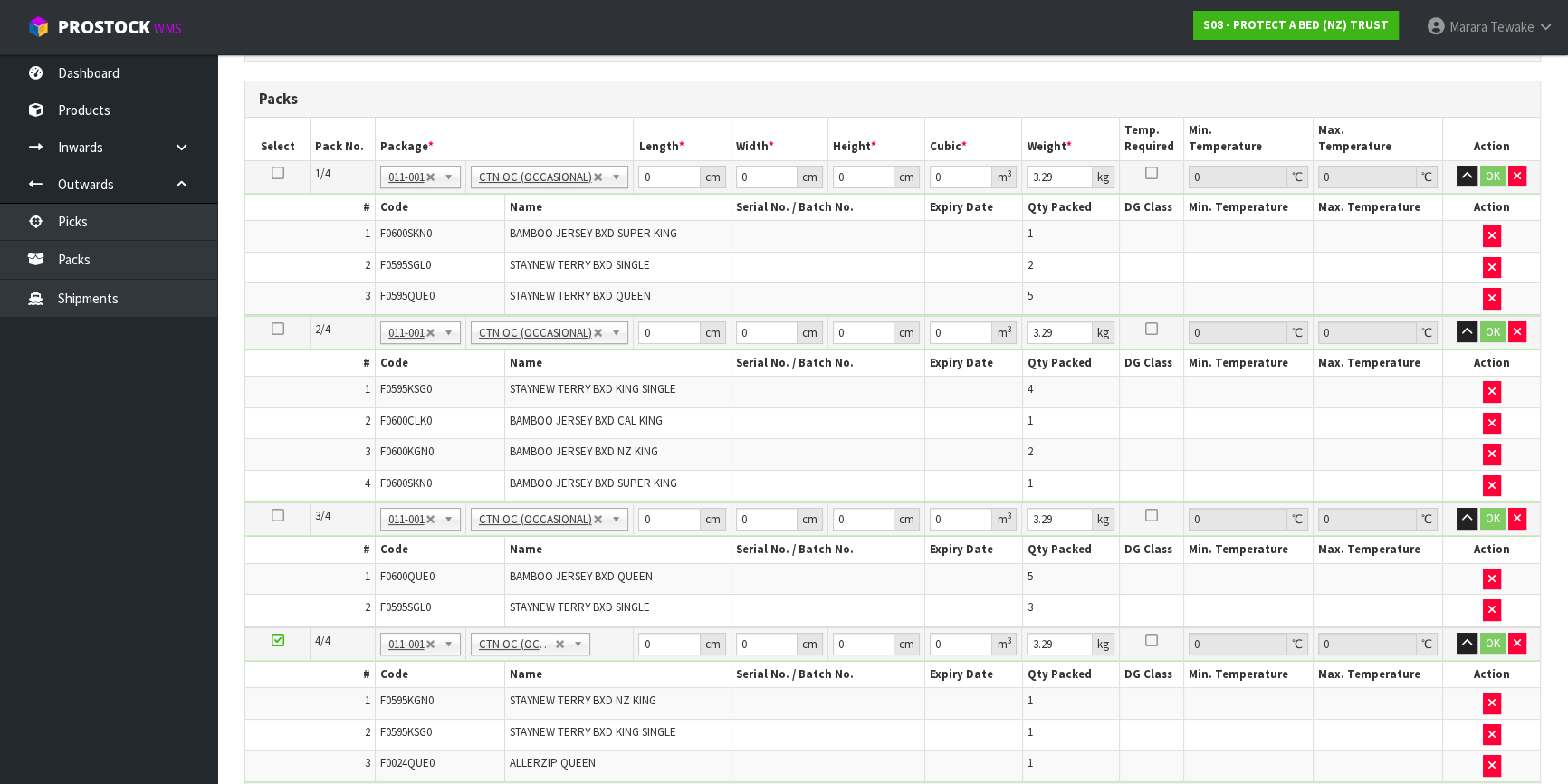 scroll, scrollTop: 113, scrollLeft: 0, axis: vertical 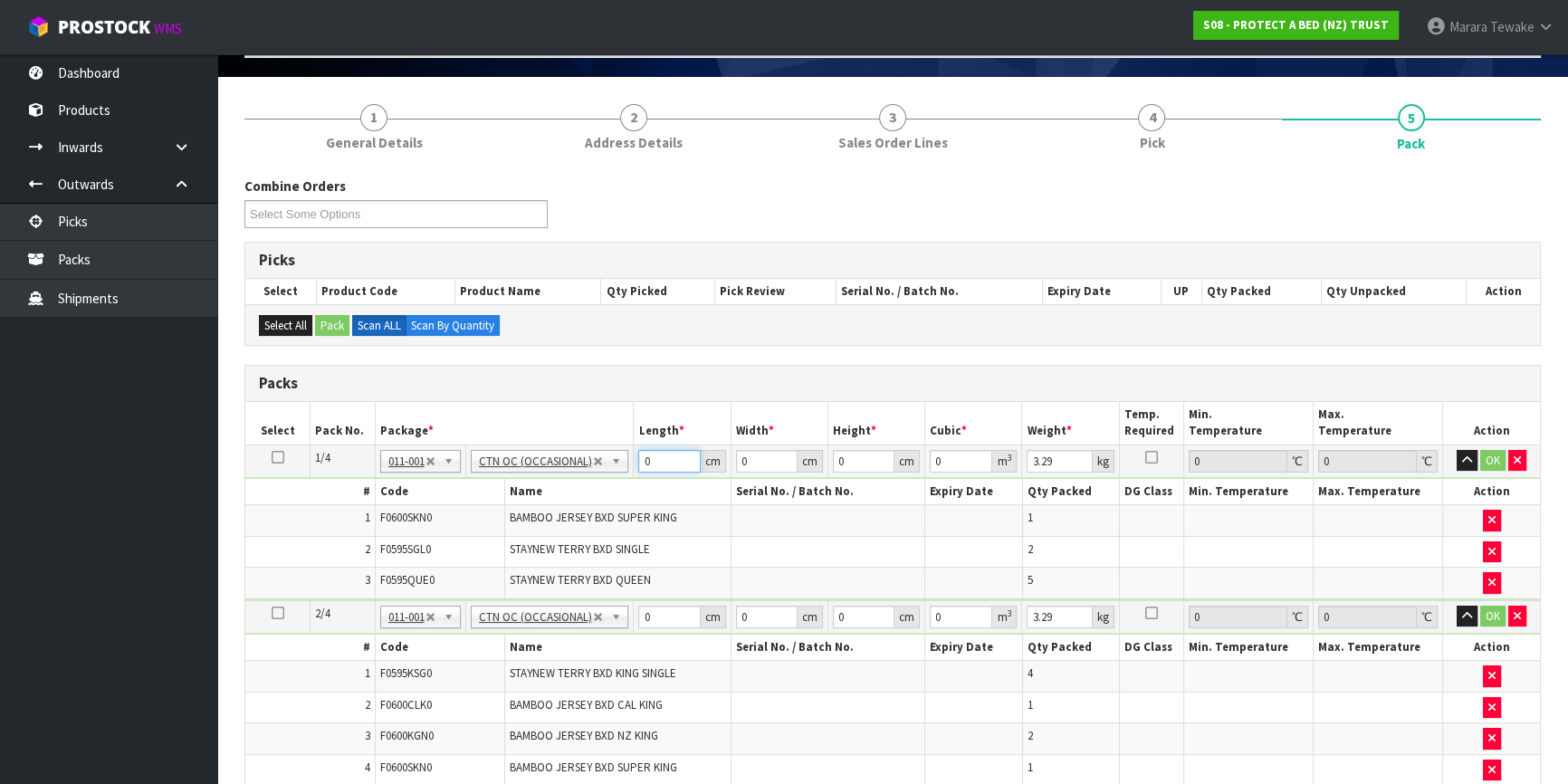 drag, startPoint x: 655, startPoint y: 454, endPoint x: 620, endPoint y: 441, distance: 37.336309 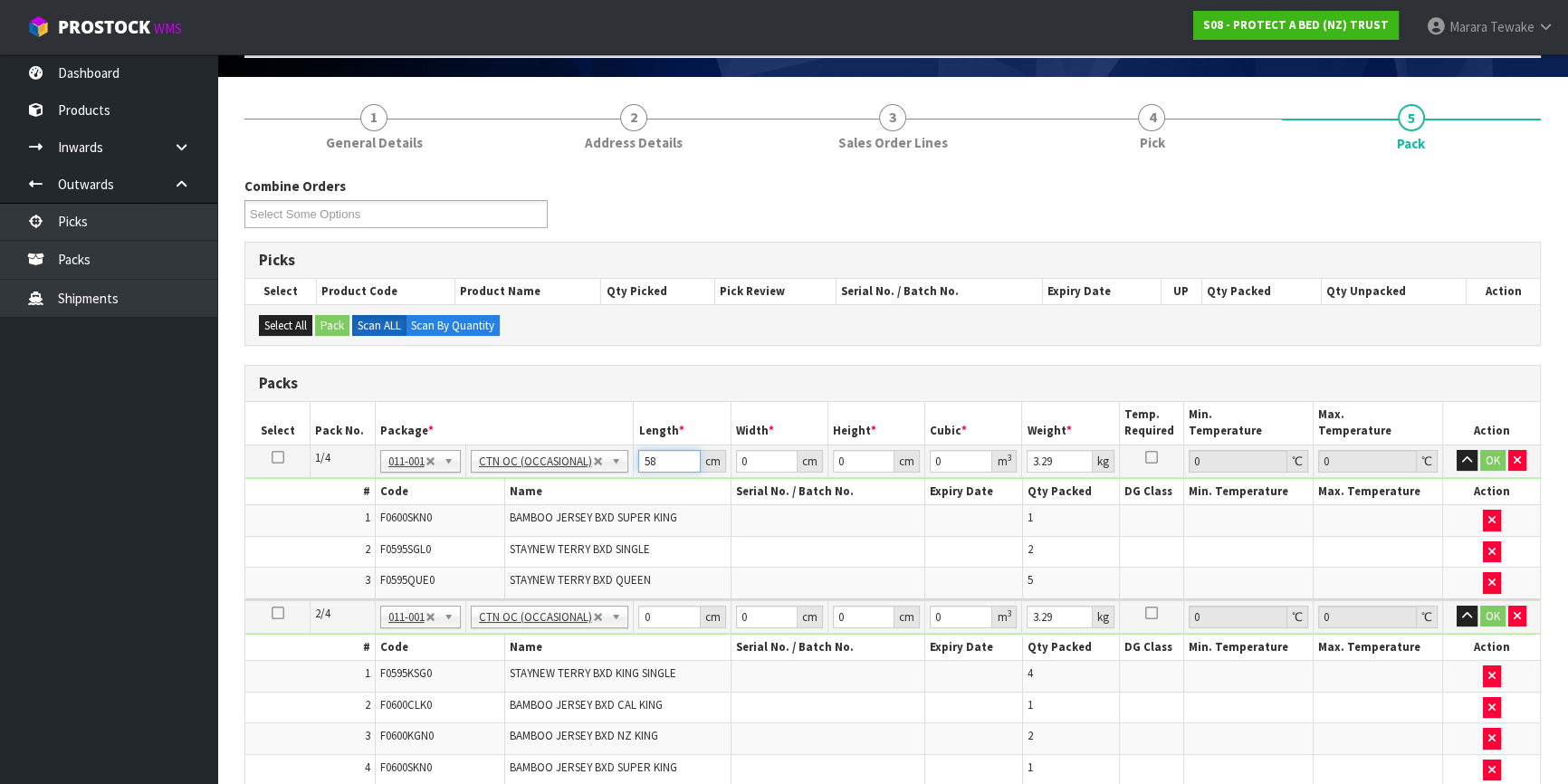 type on "58" 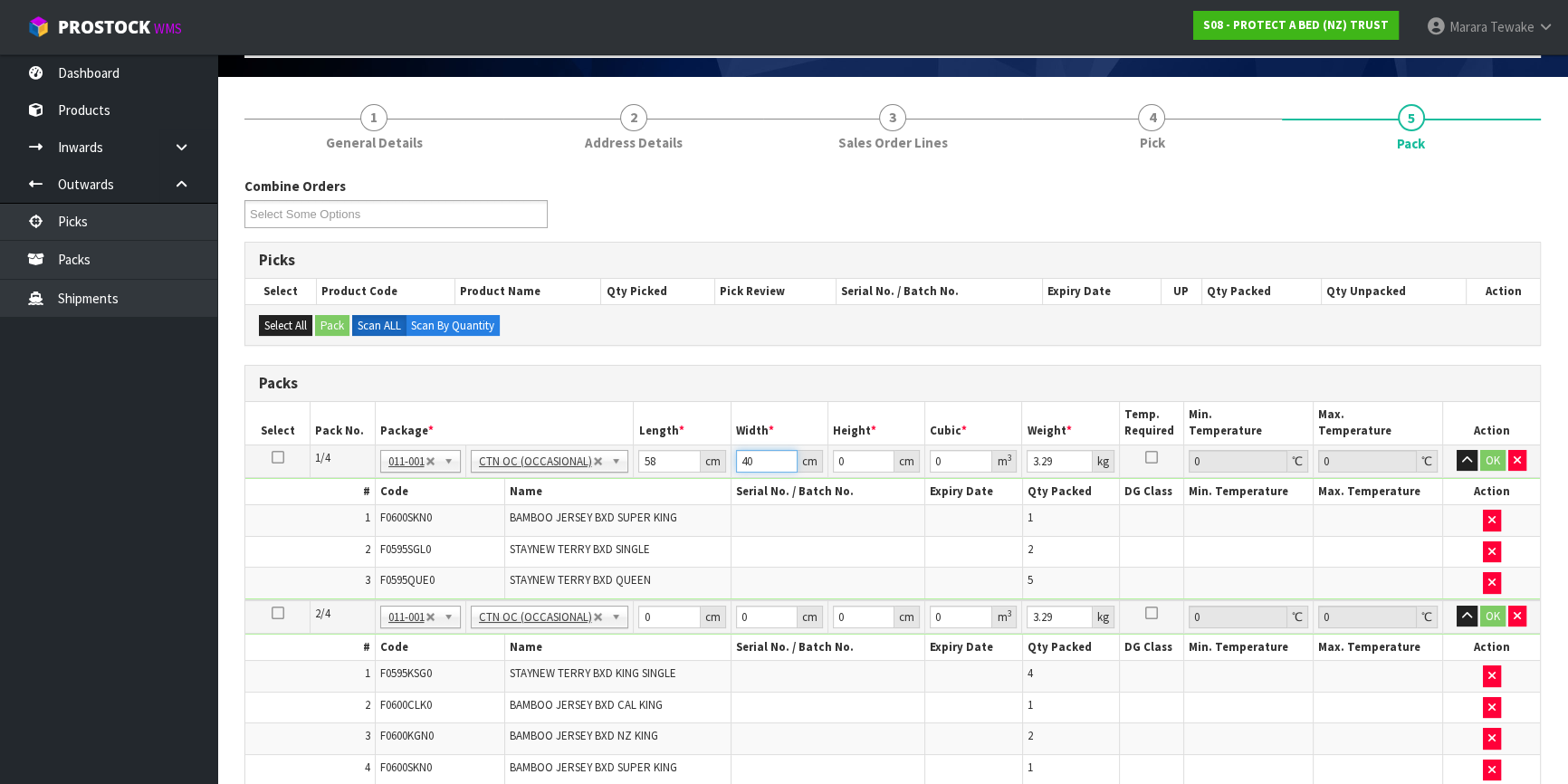 type on "40" 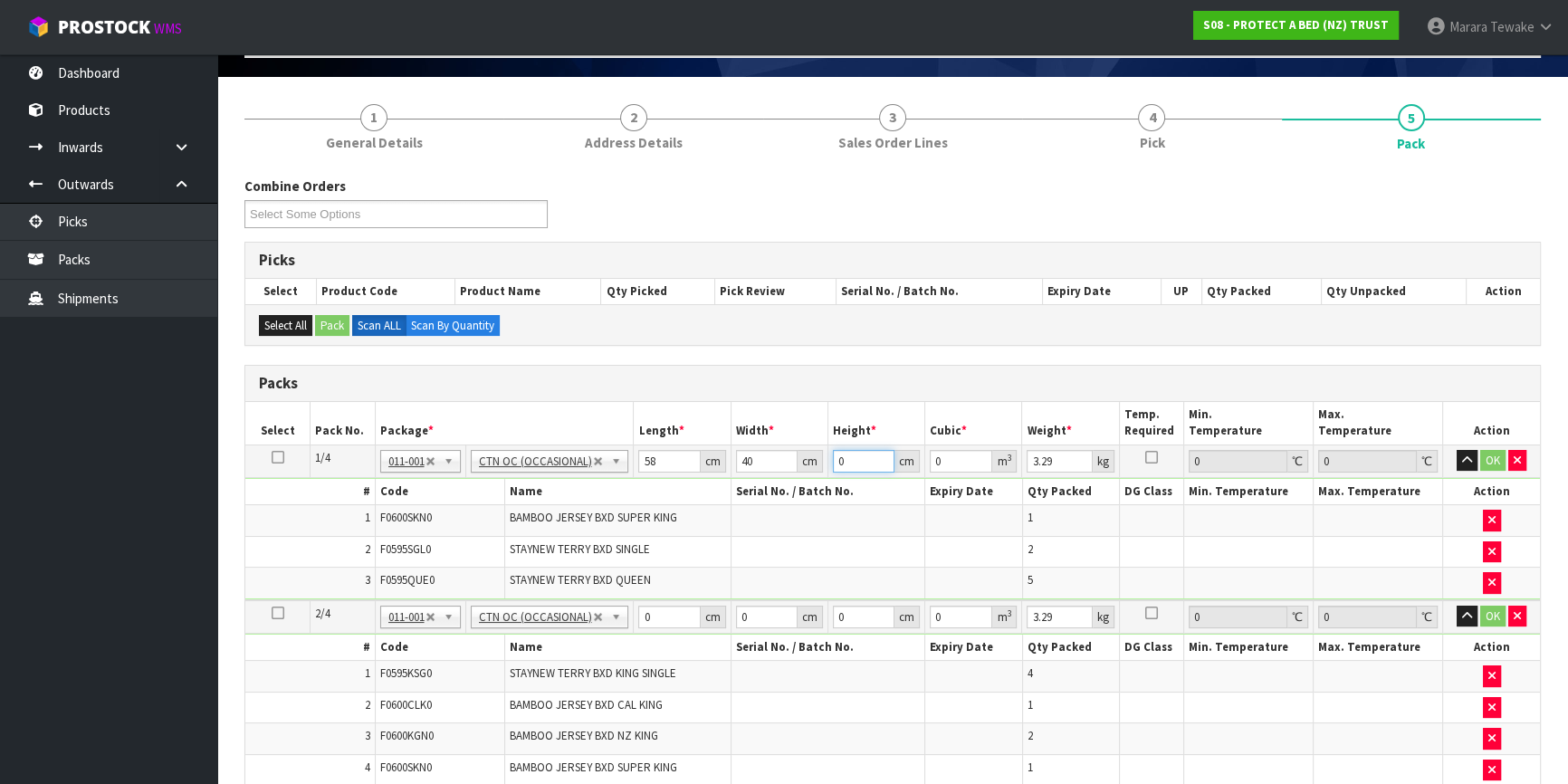 type on "3" 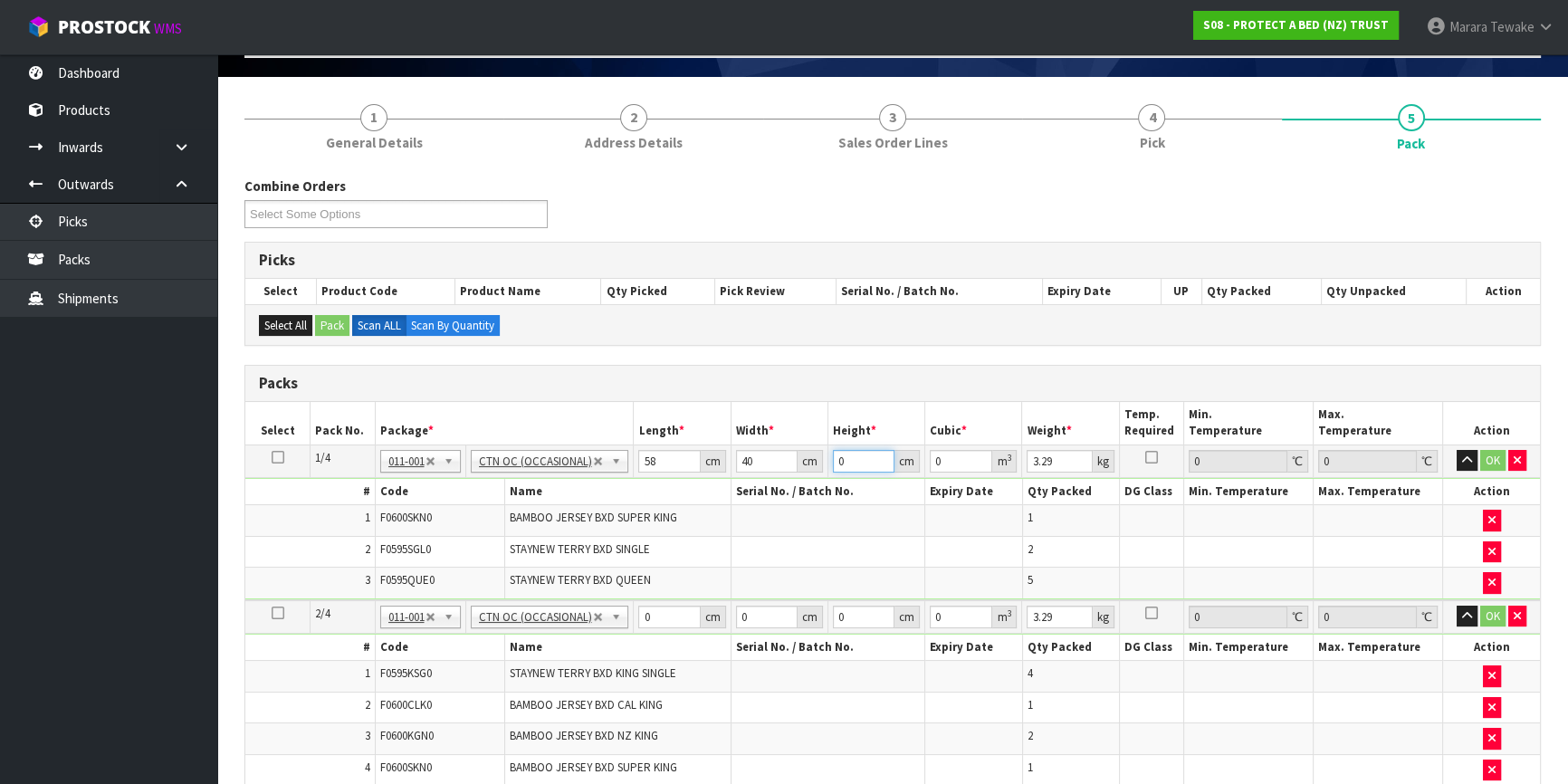 type on "0.00696" 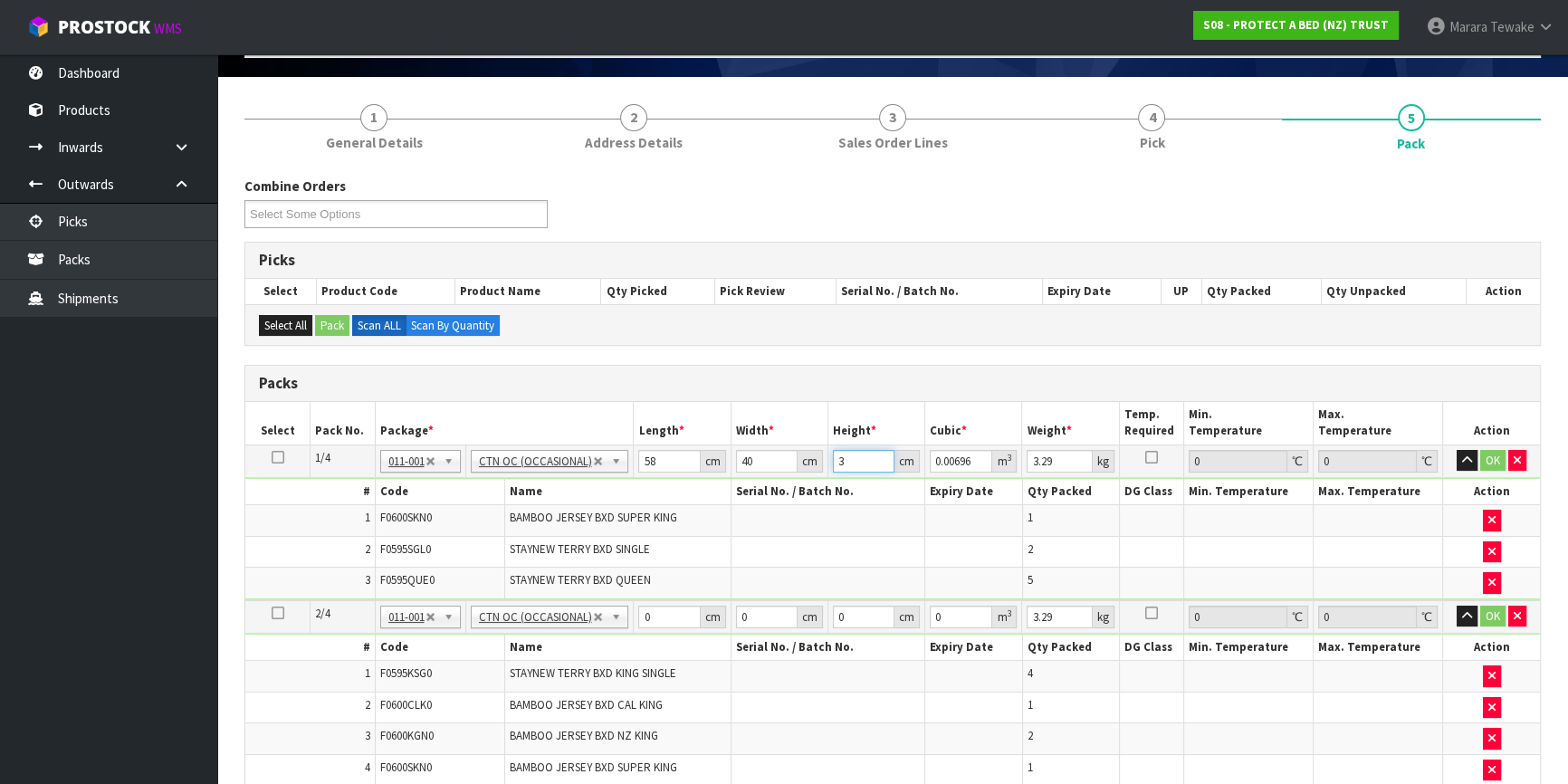type on "32" 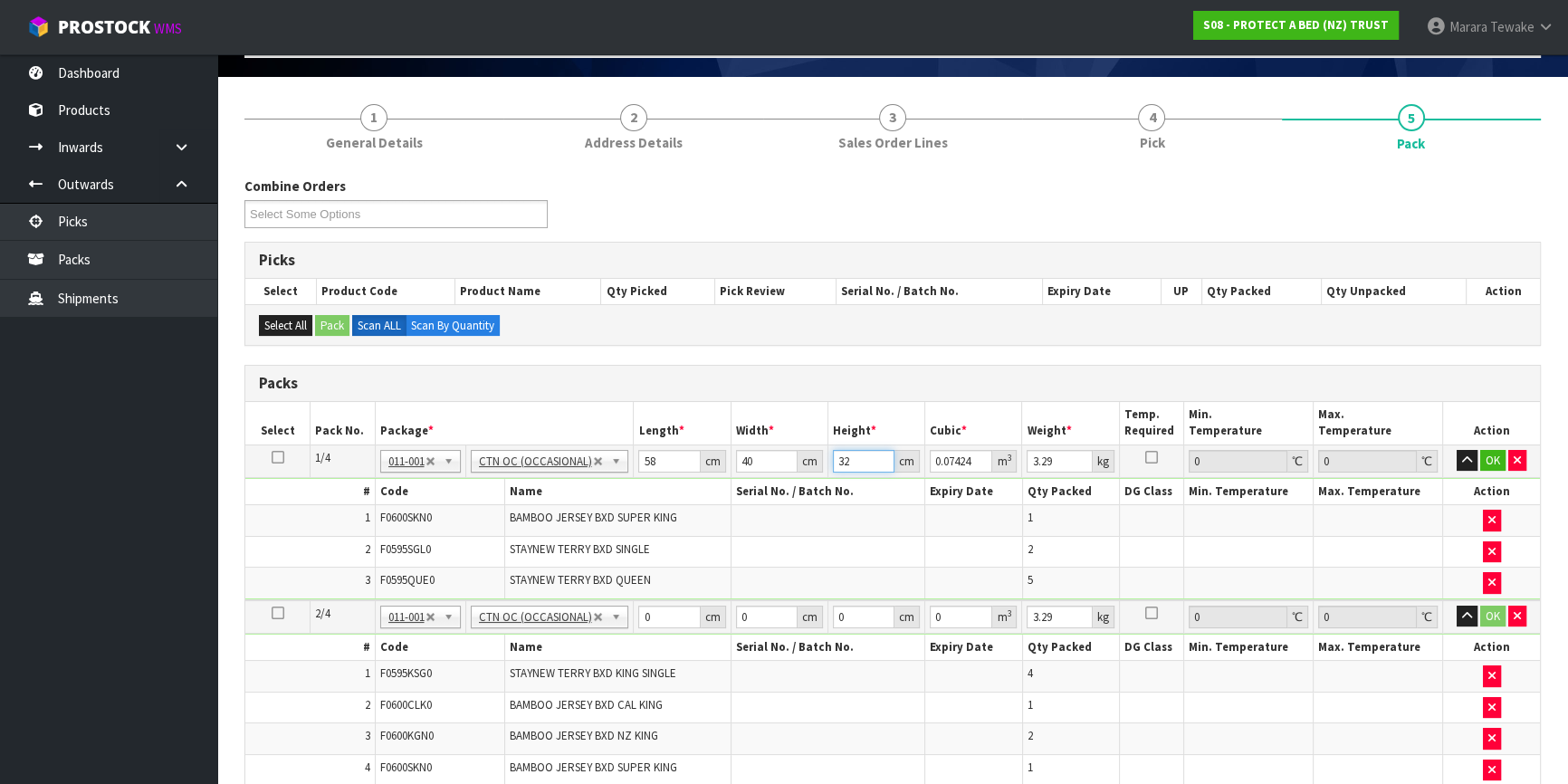 type on "32" 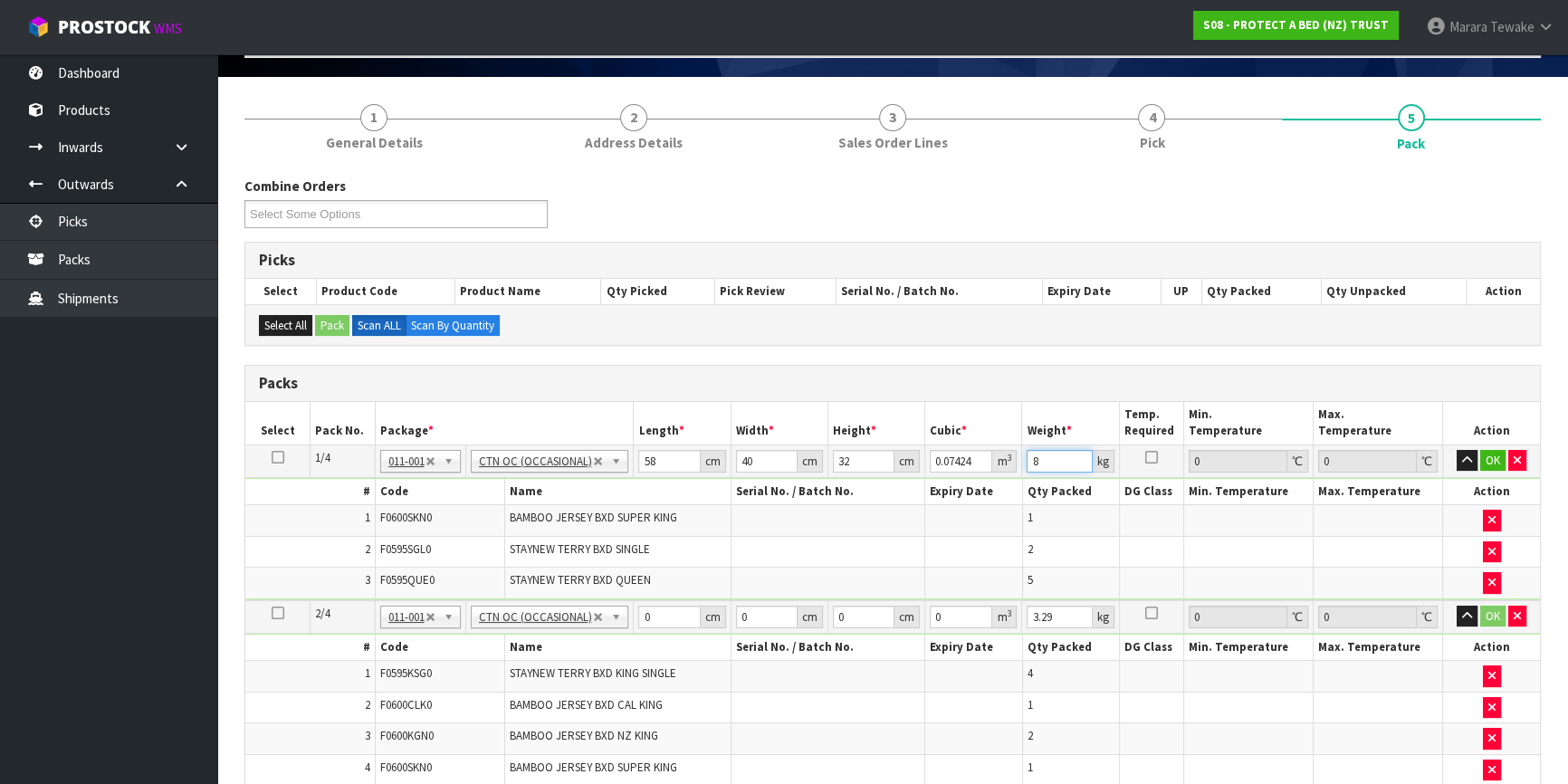 type on "8" 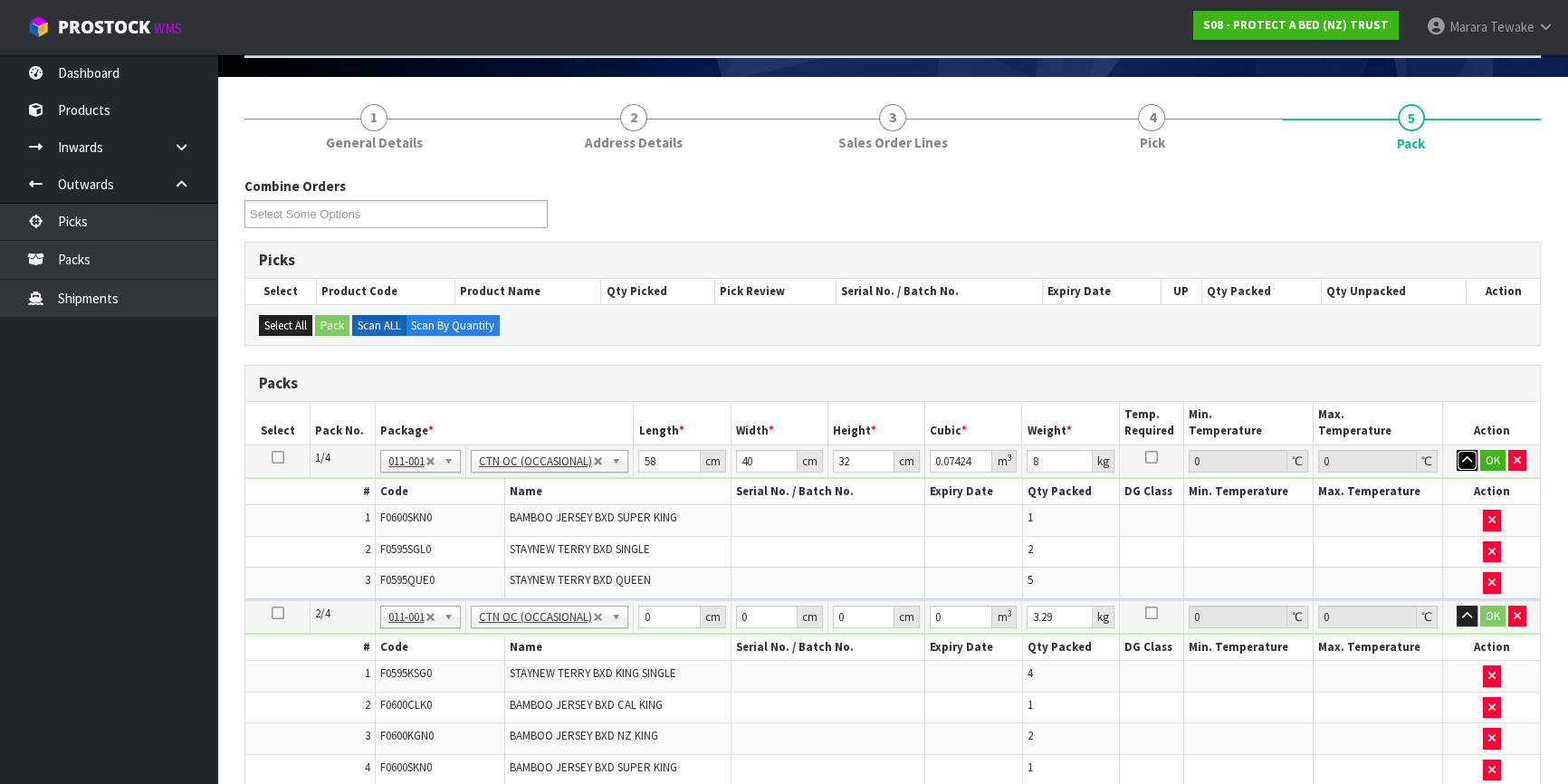 type 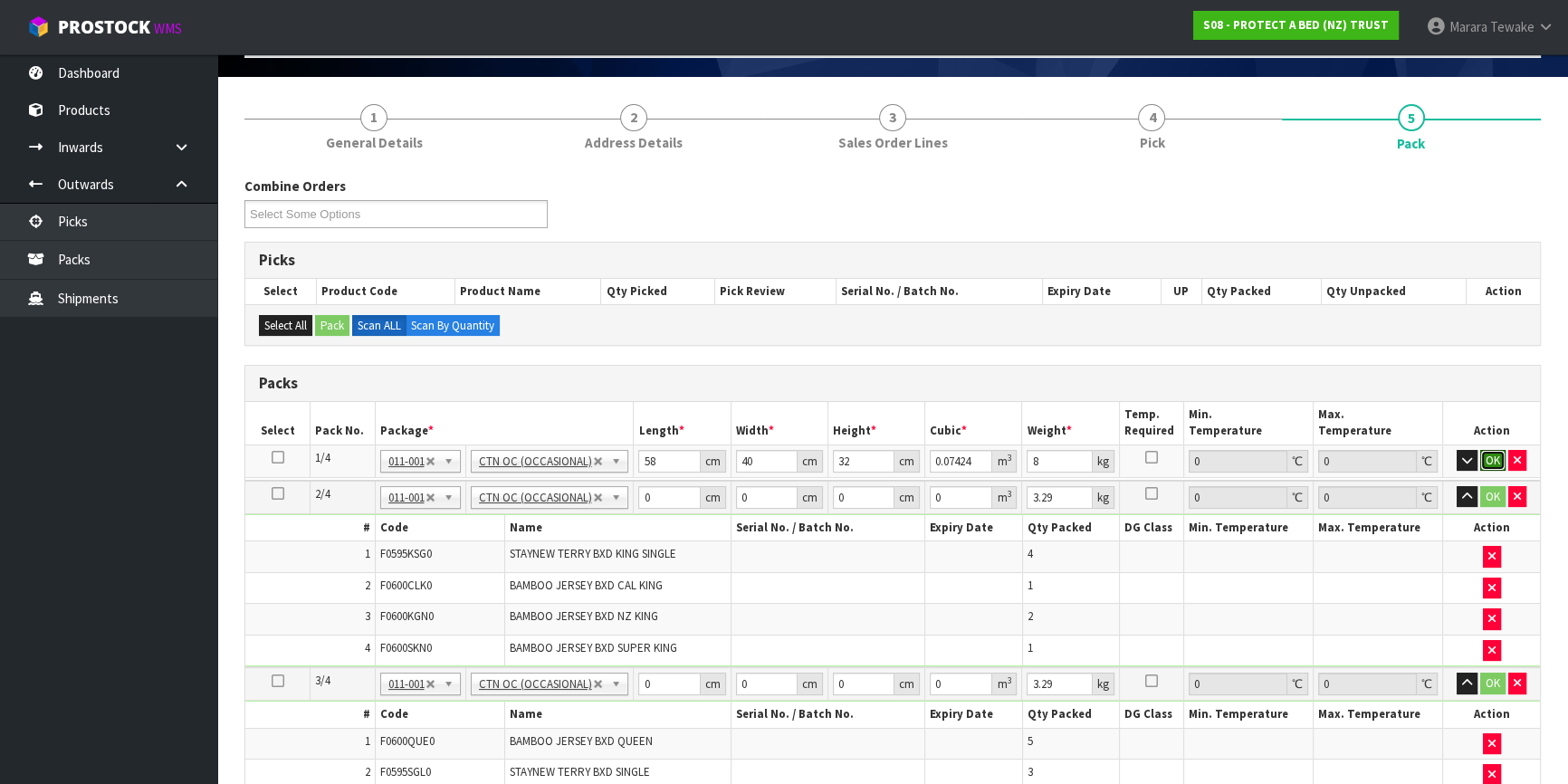 type 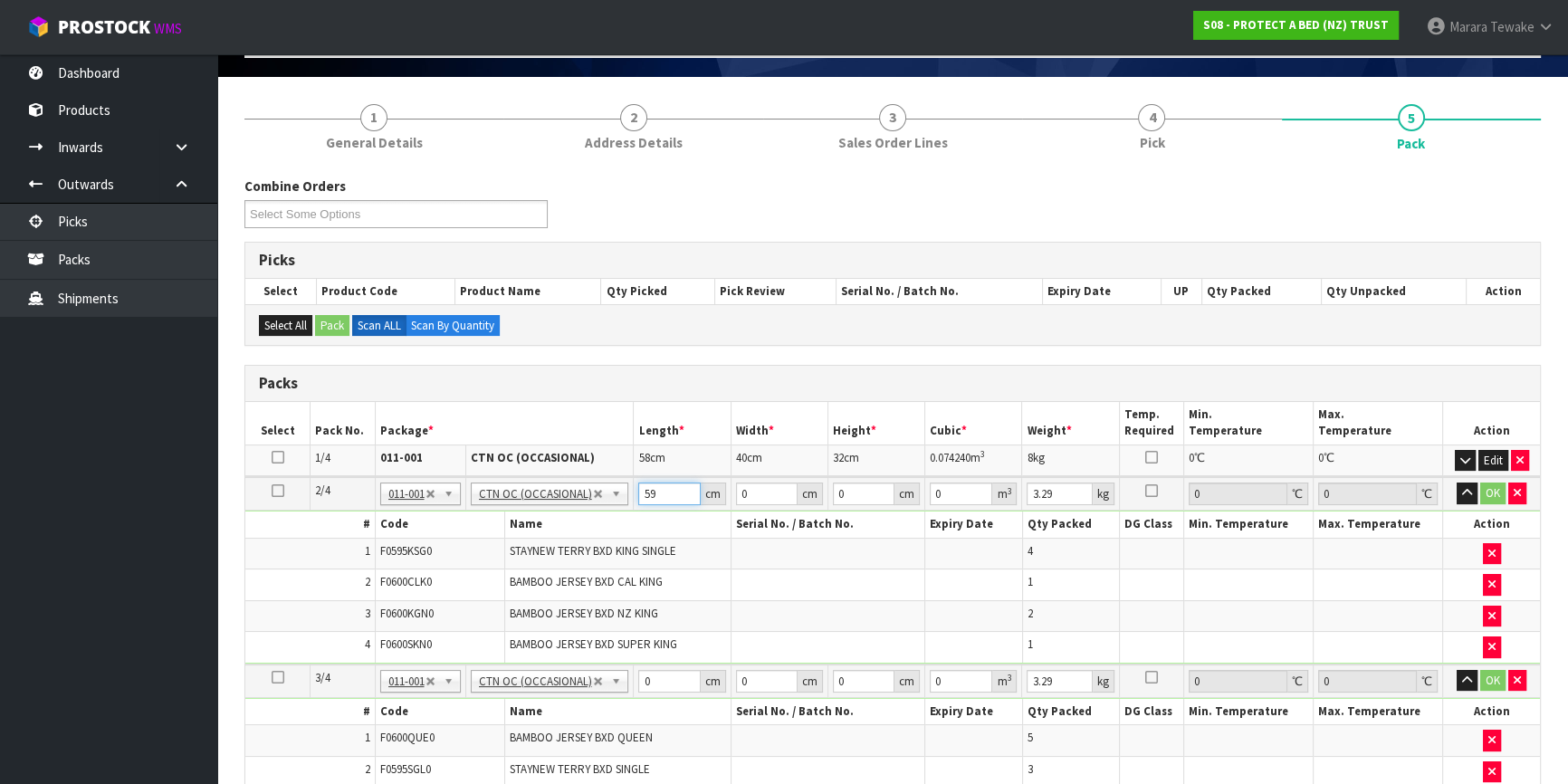 type on "59" 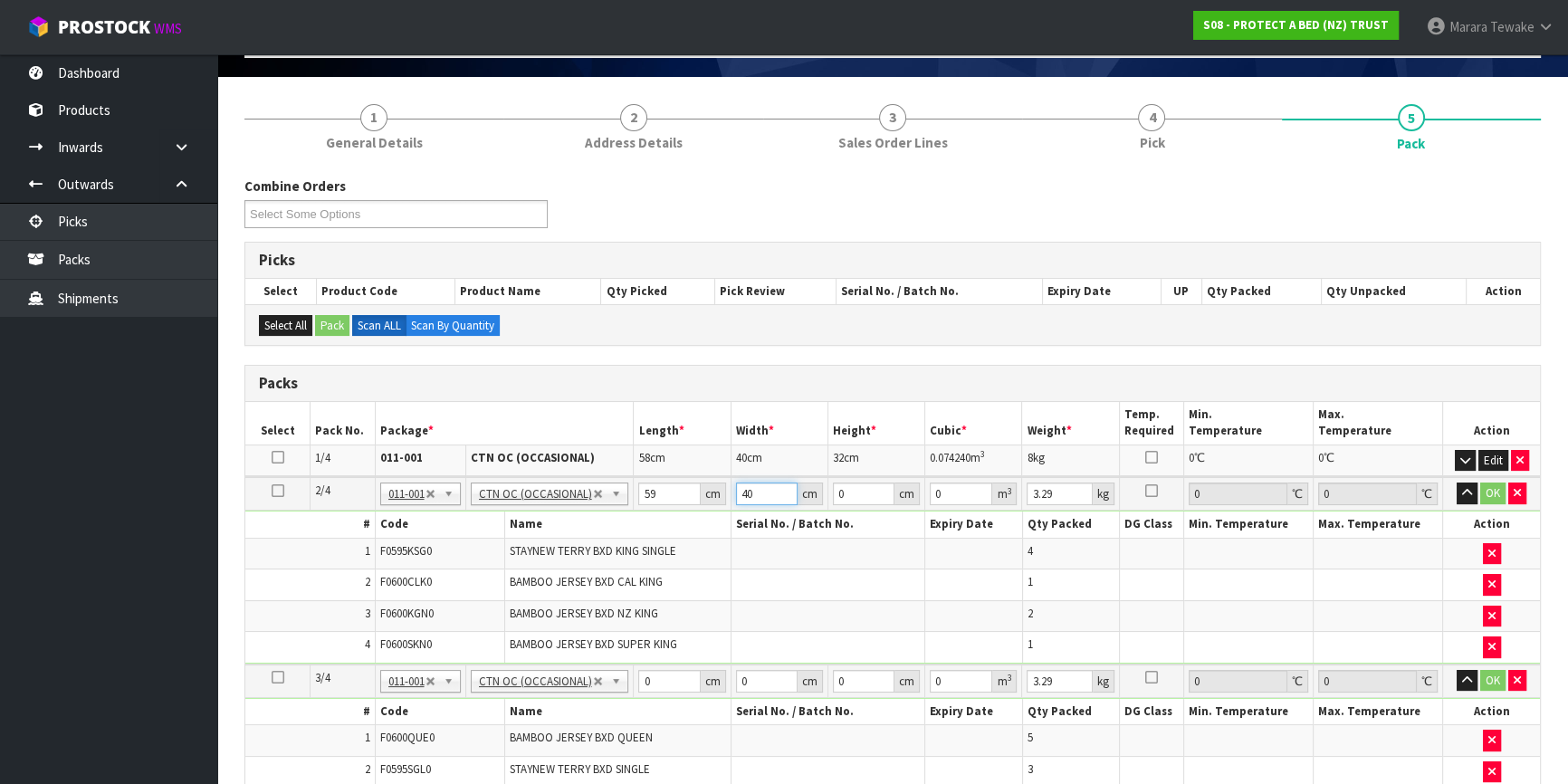 type on "40" 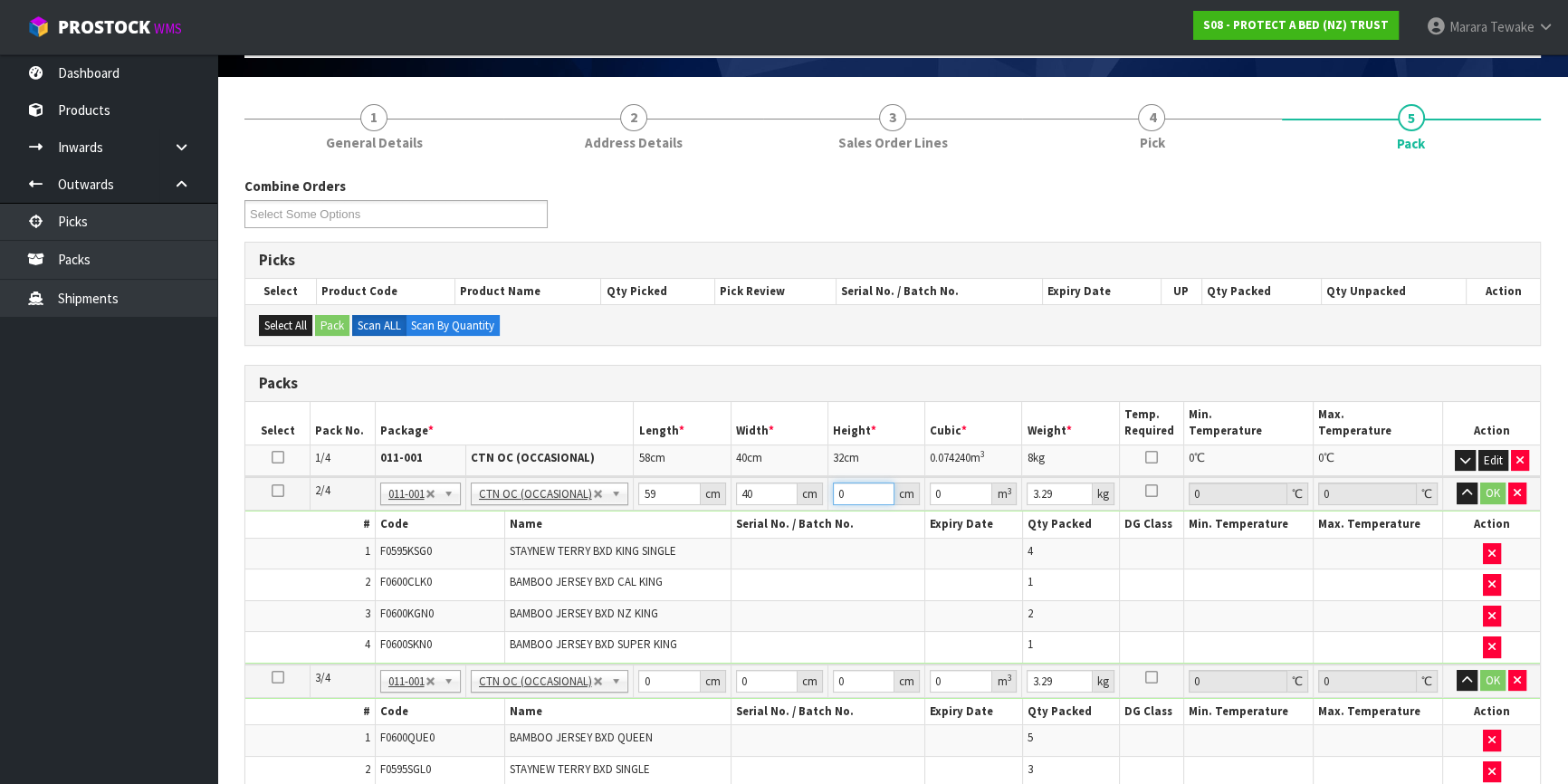 type on "3" 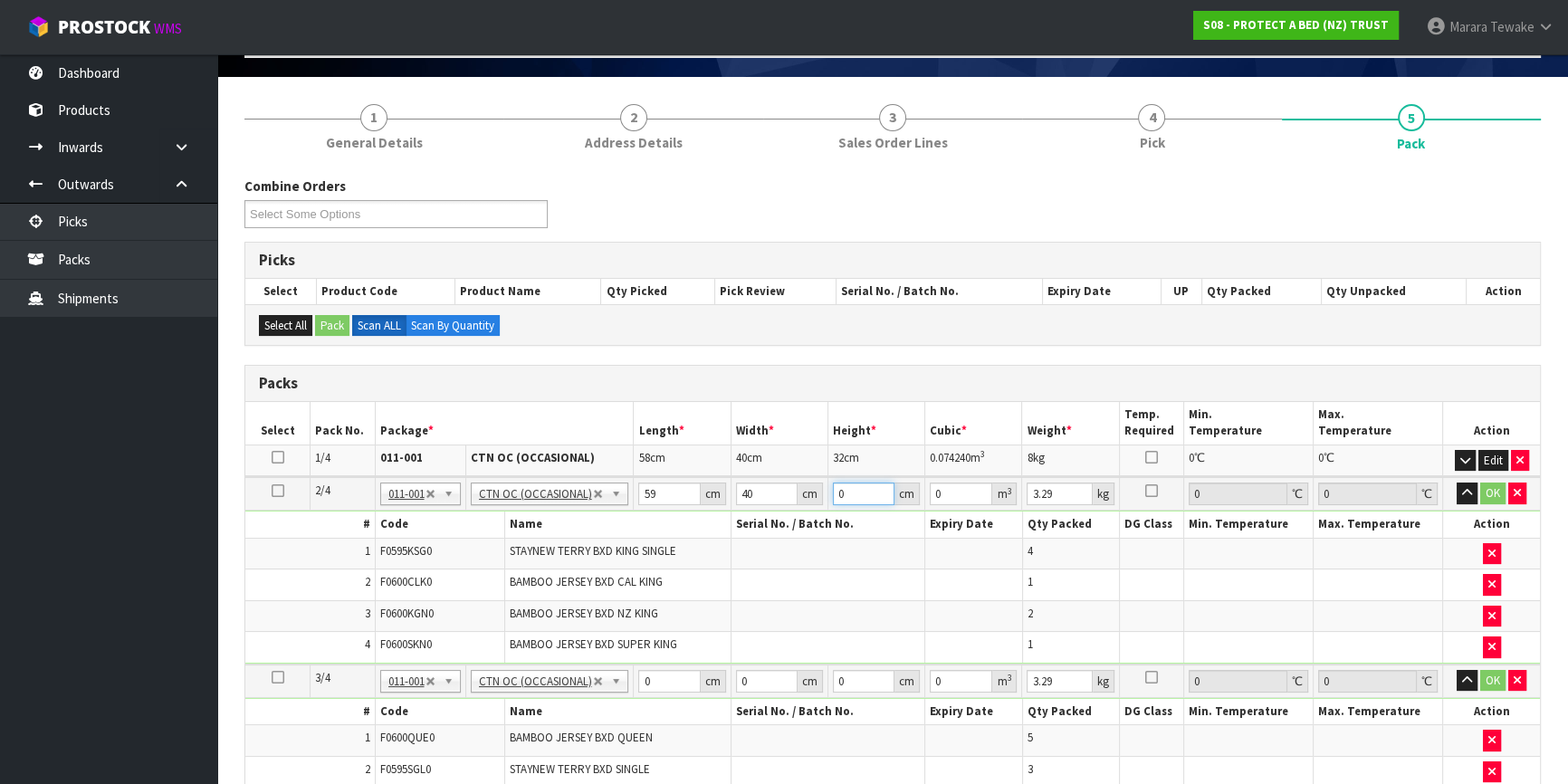 type on "0.00708" 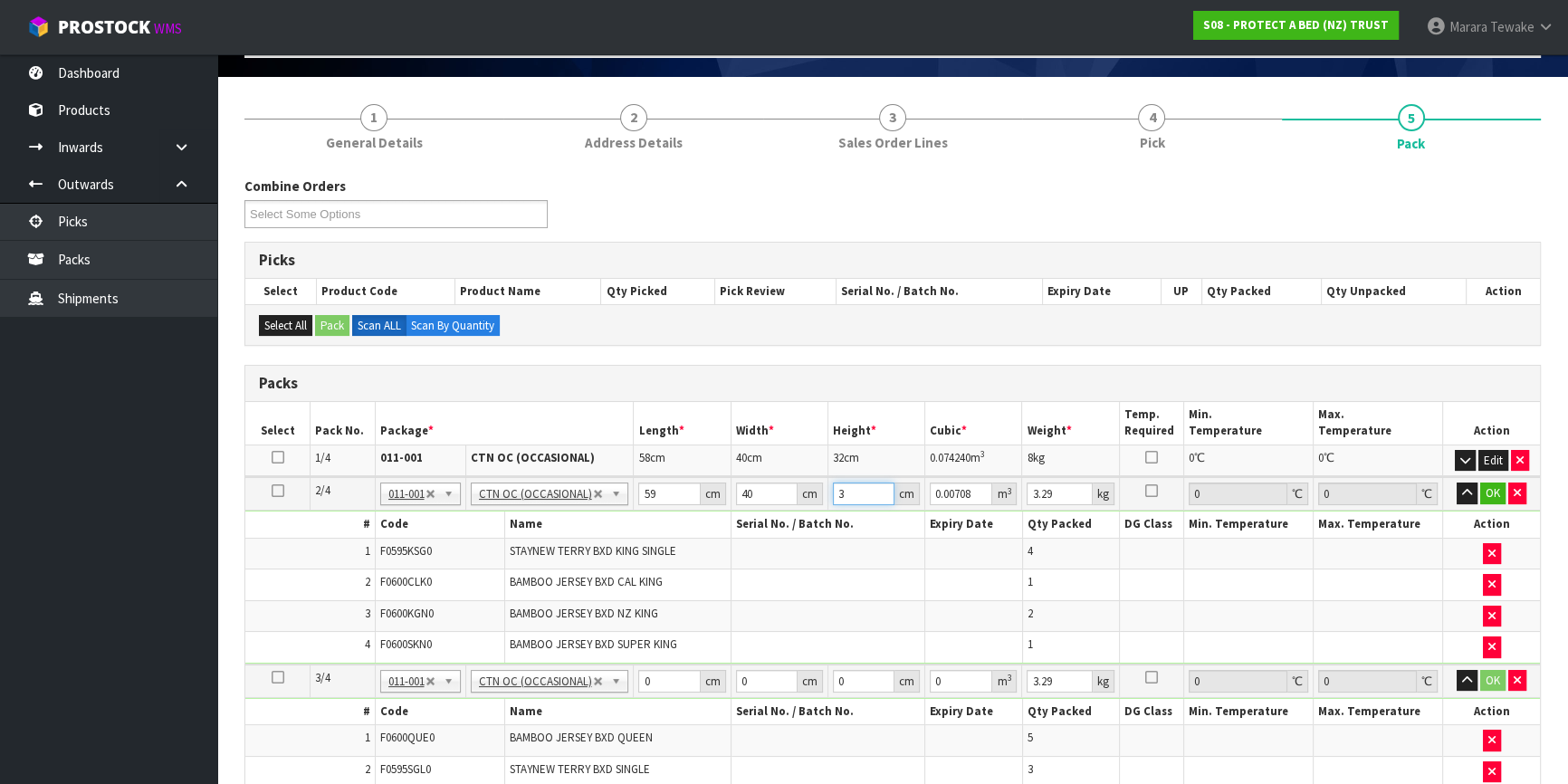 type on "32" 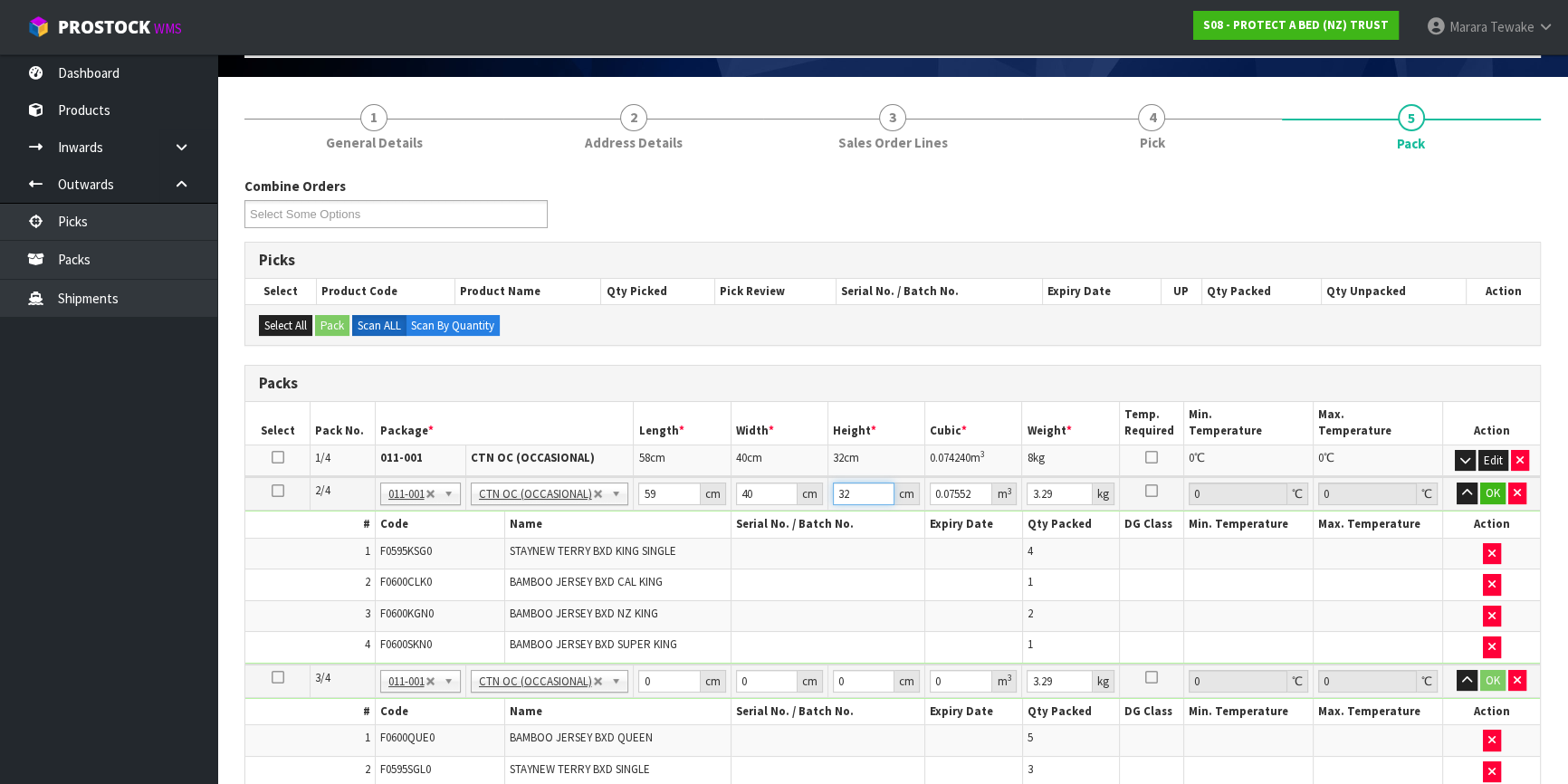 type on "32" 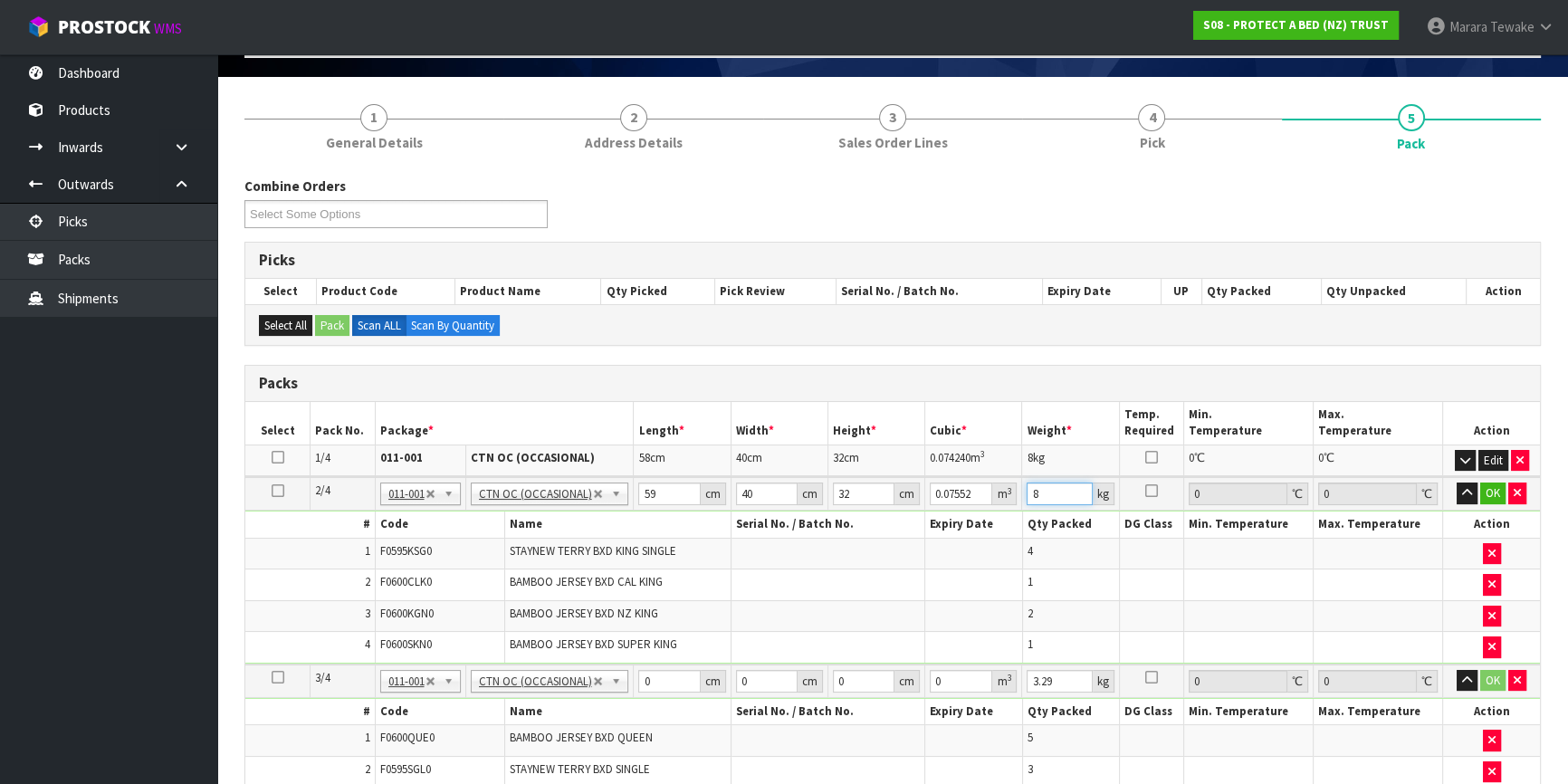 type on "8" 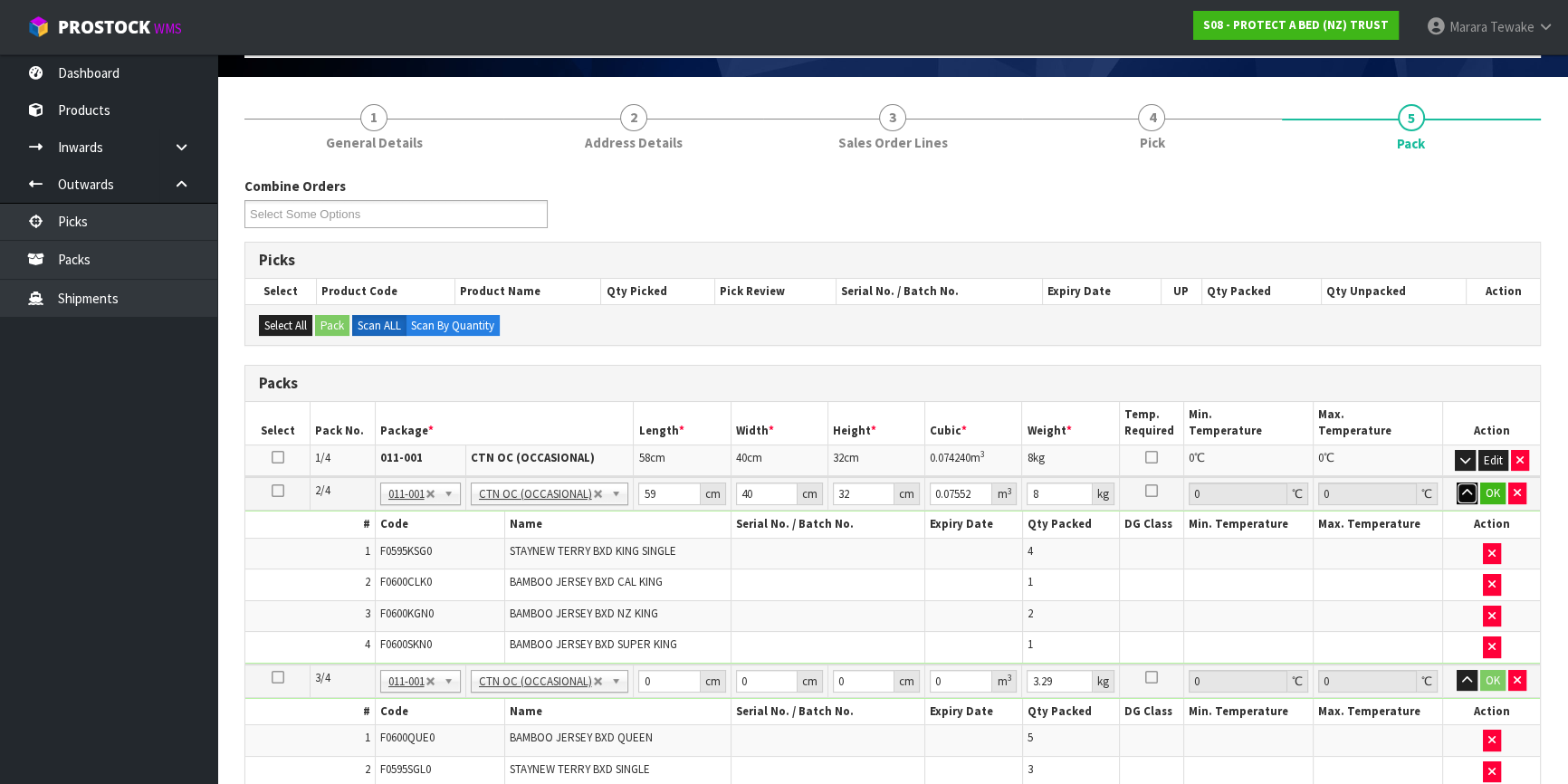 type 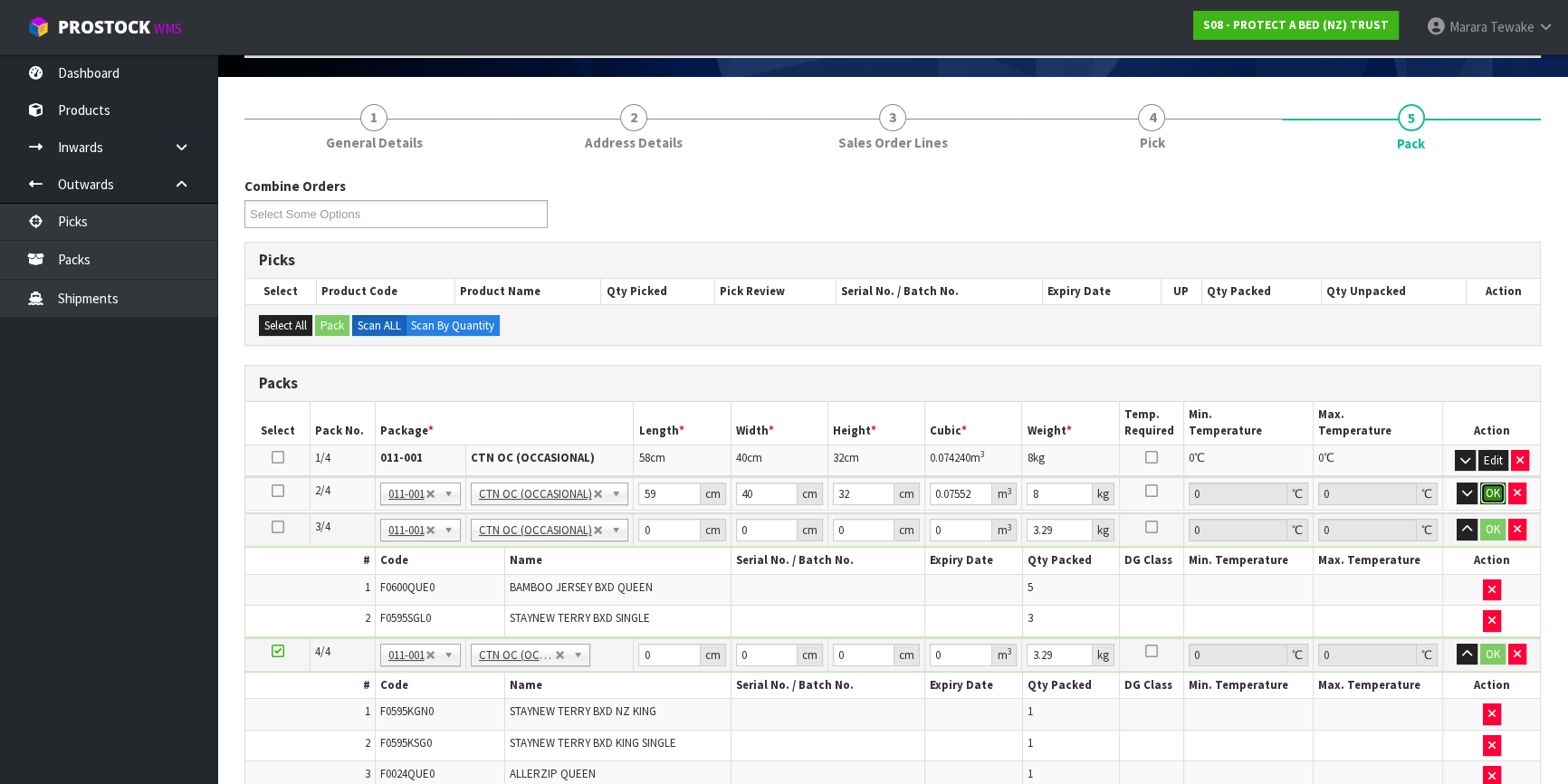 type 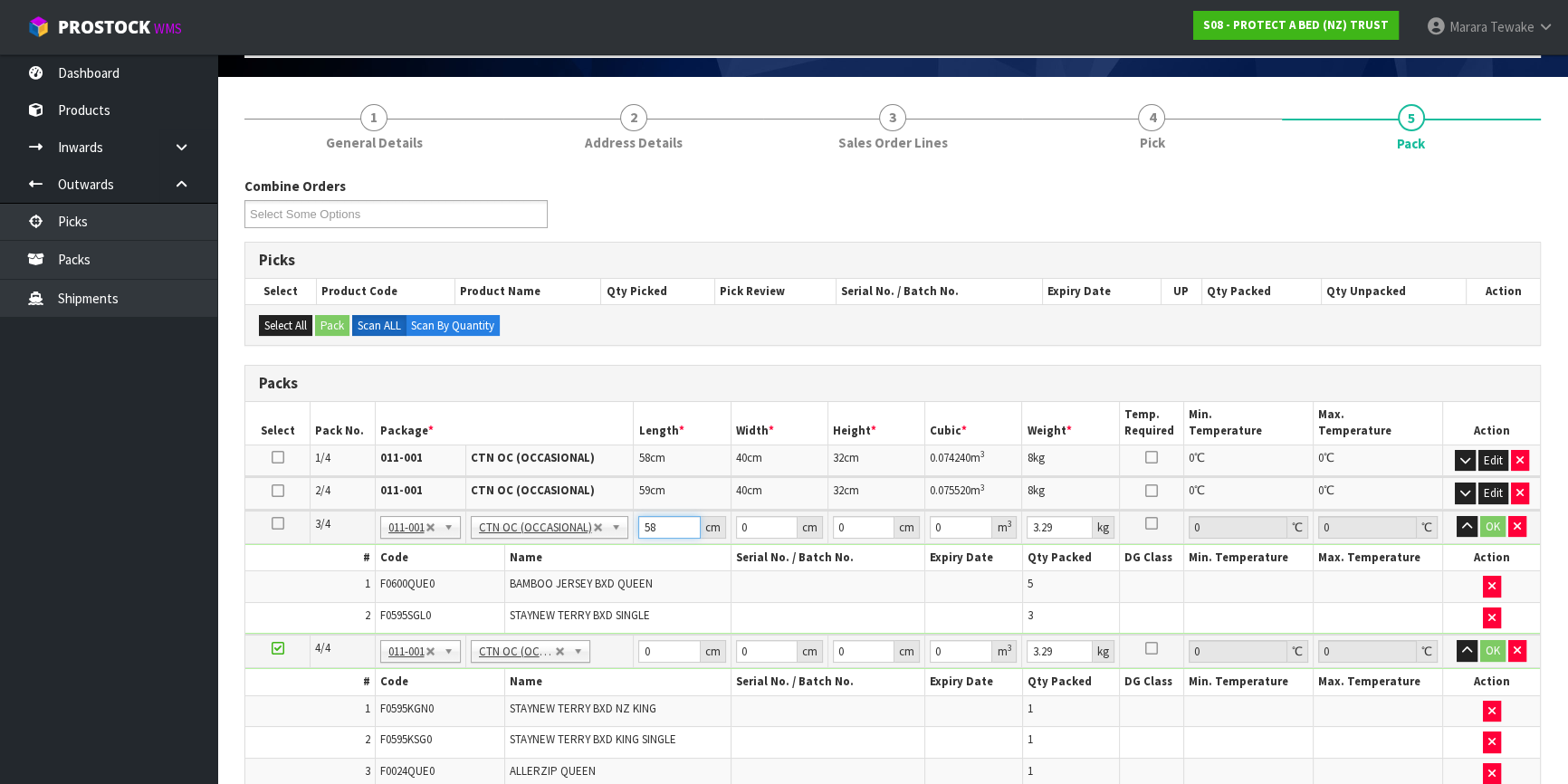 type on "58" 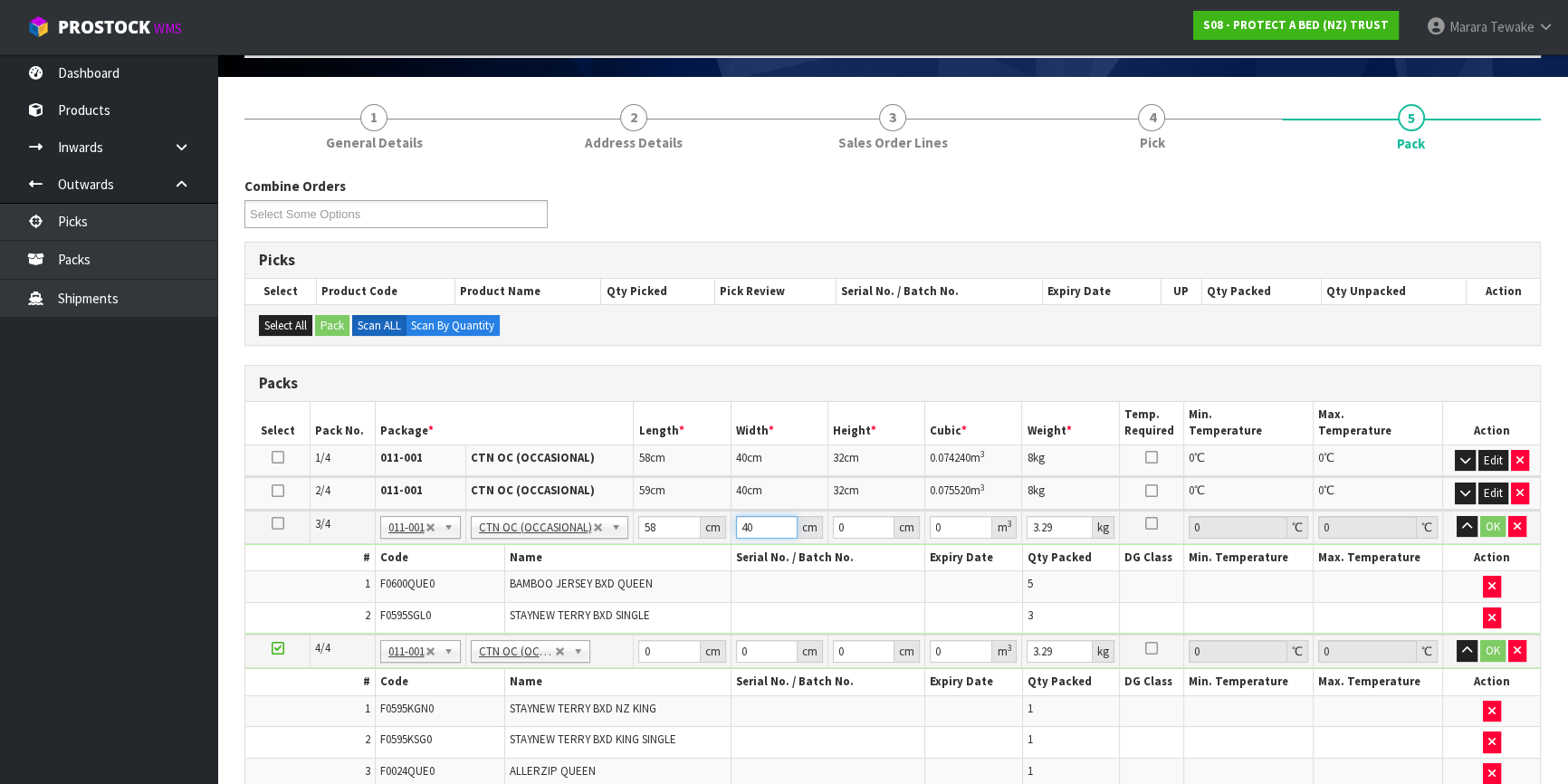 type on "40" 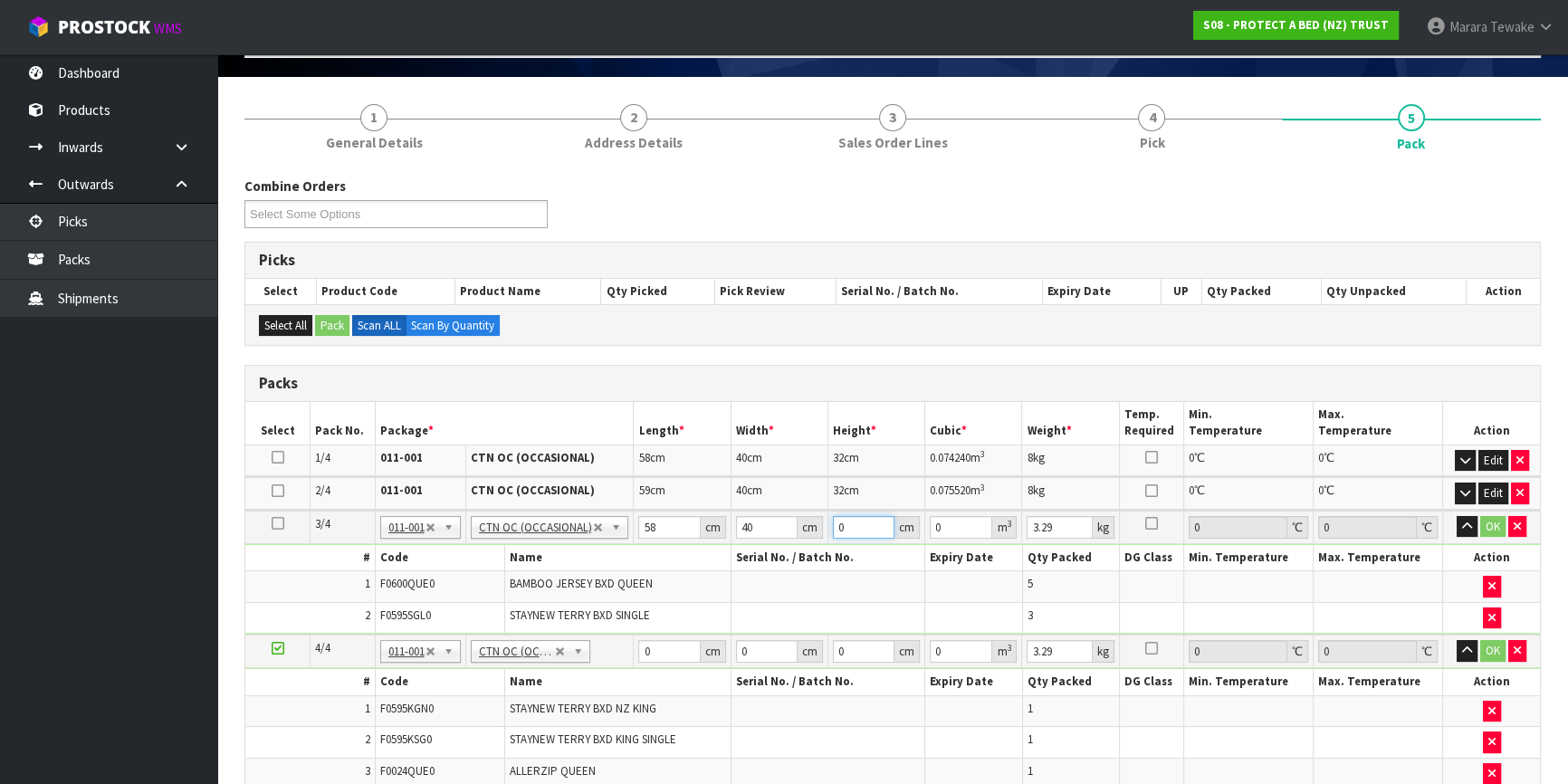 type on "3" 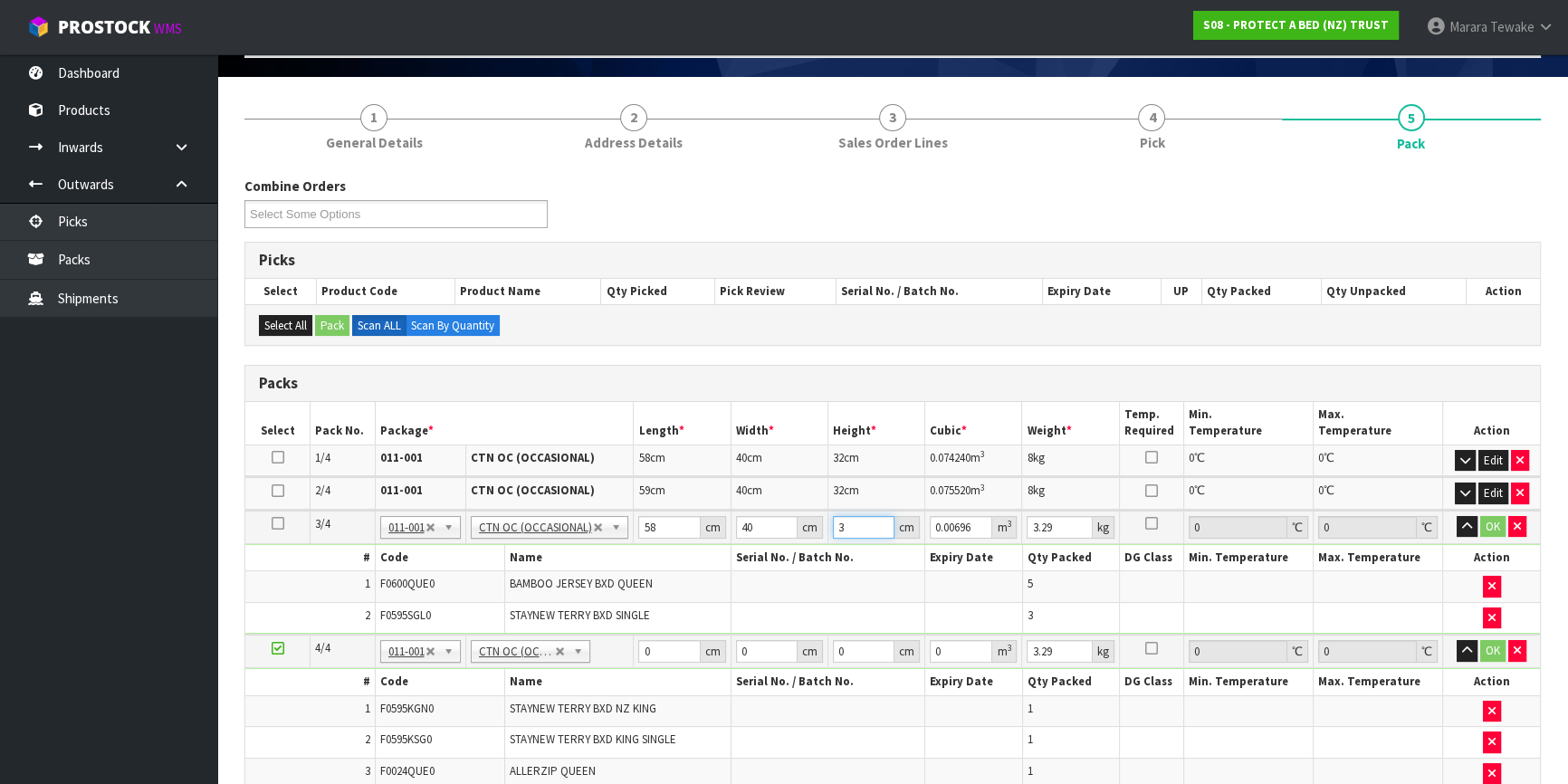 type on "32" 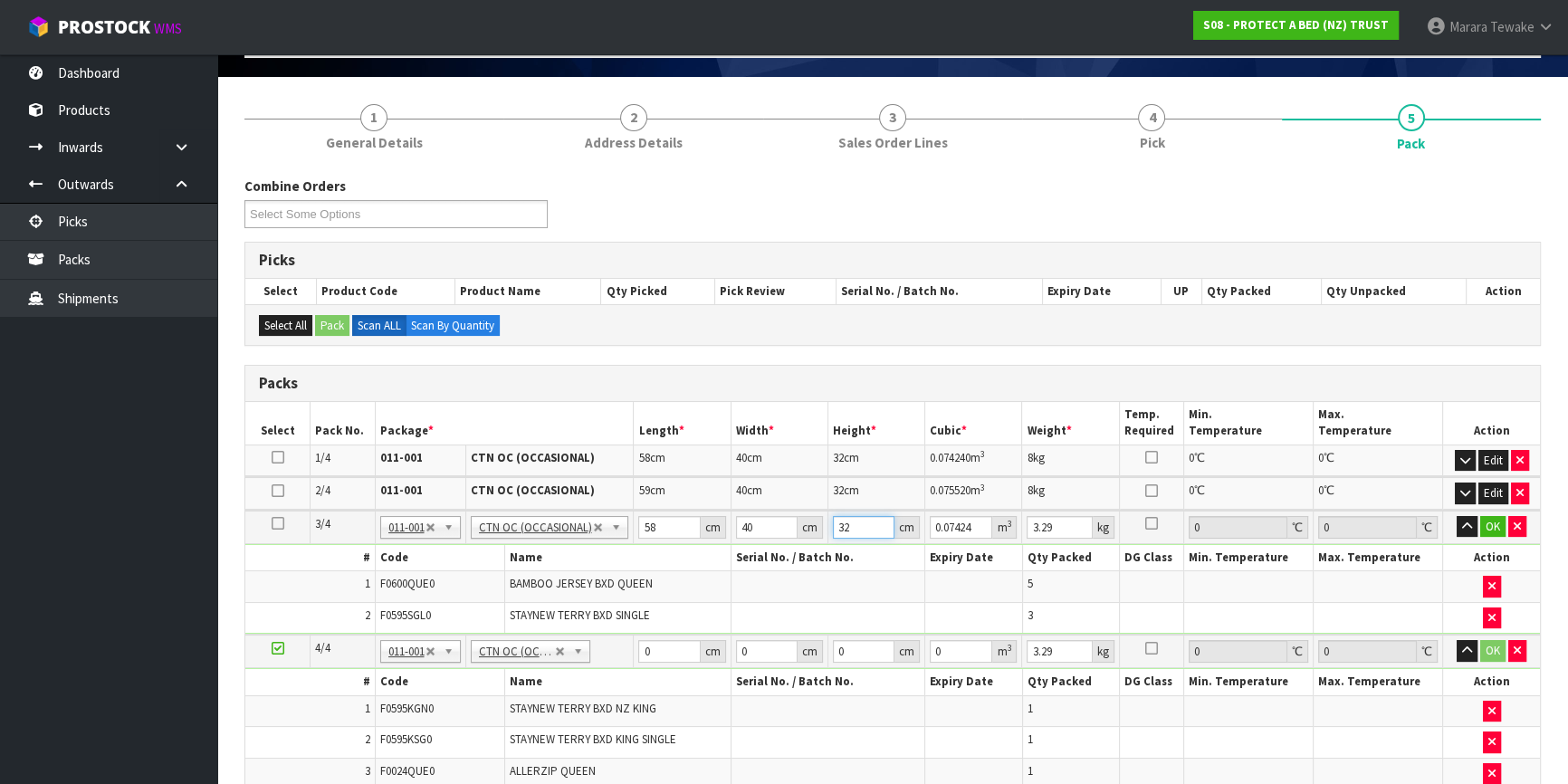 type on "32" 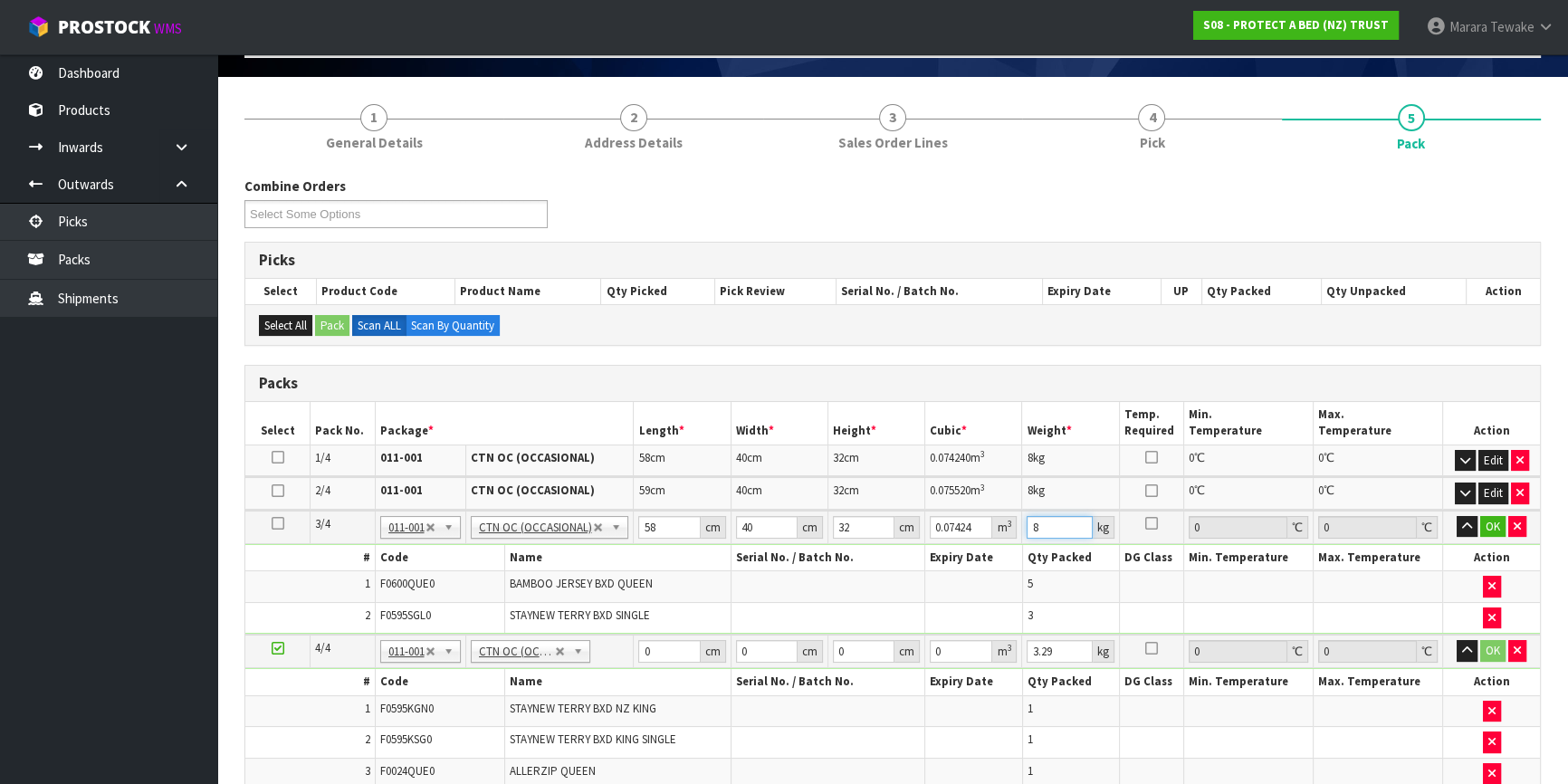 type on "8" 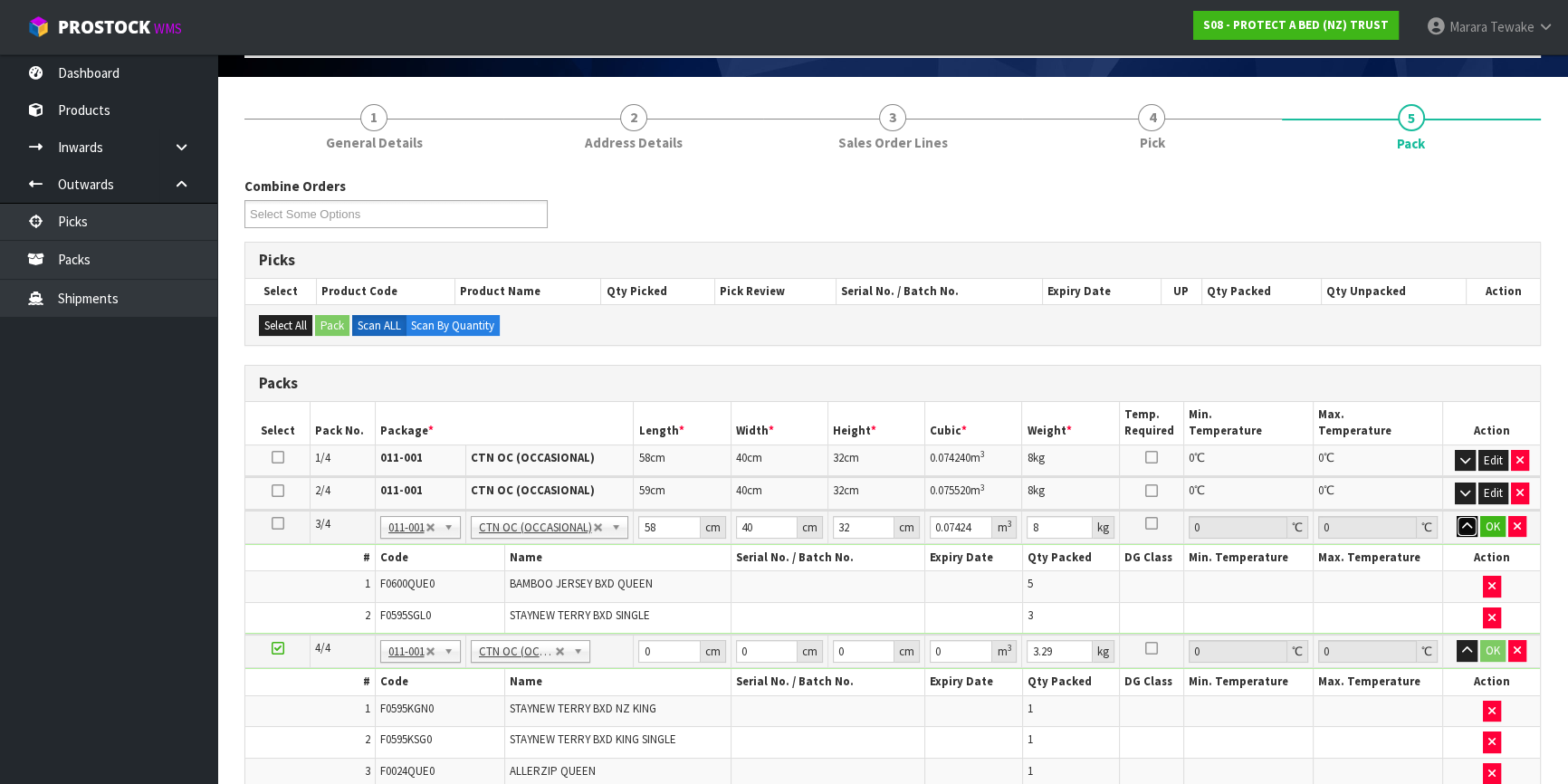 type 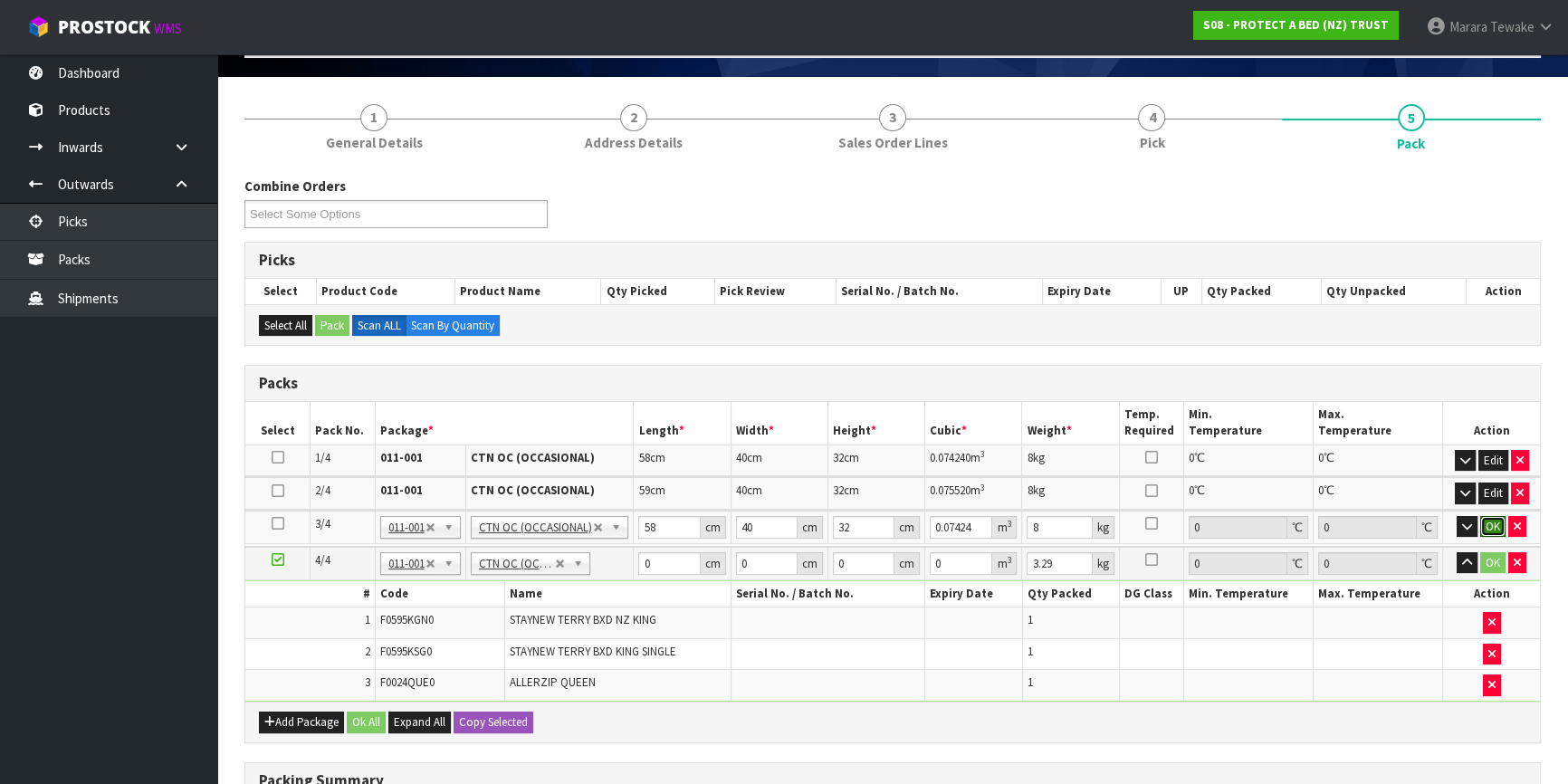 type 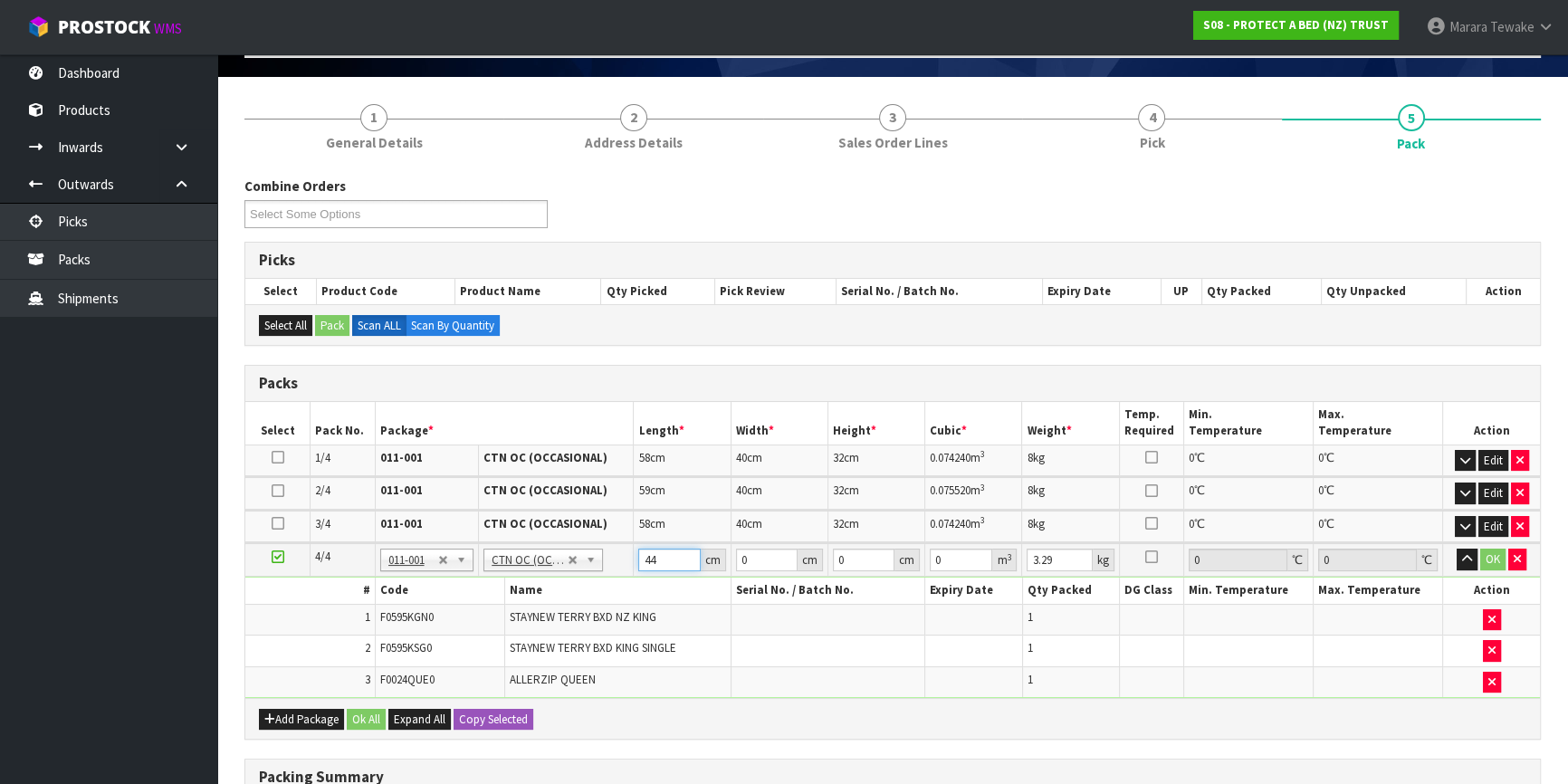type on "44" 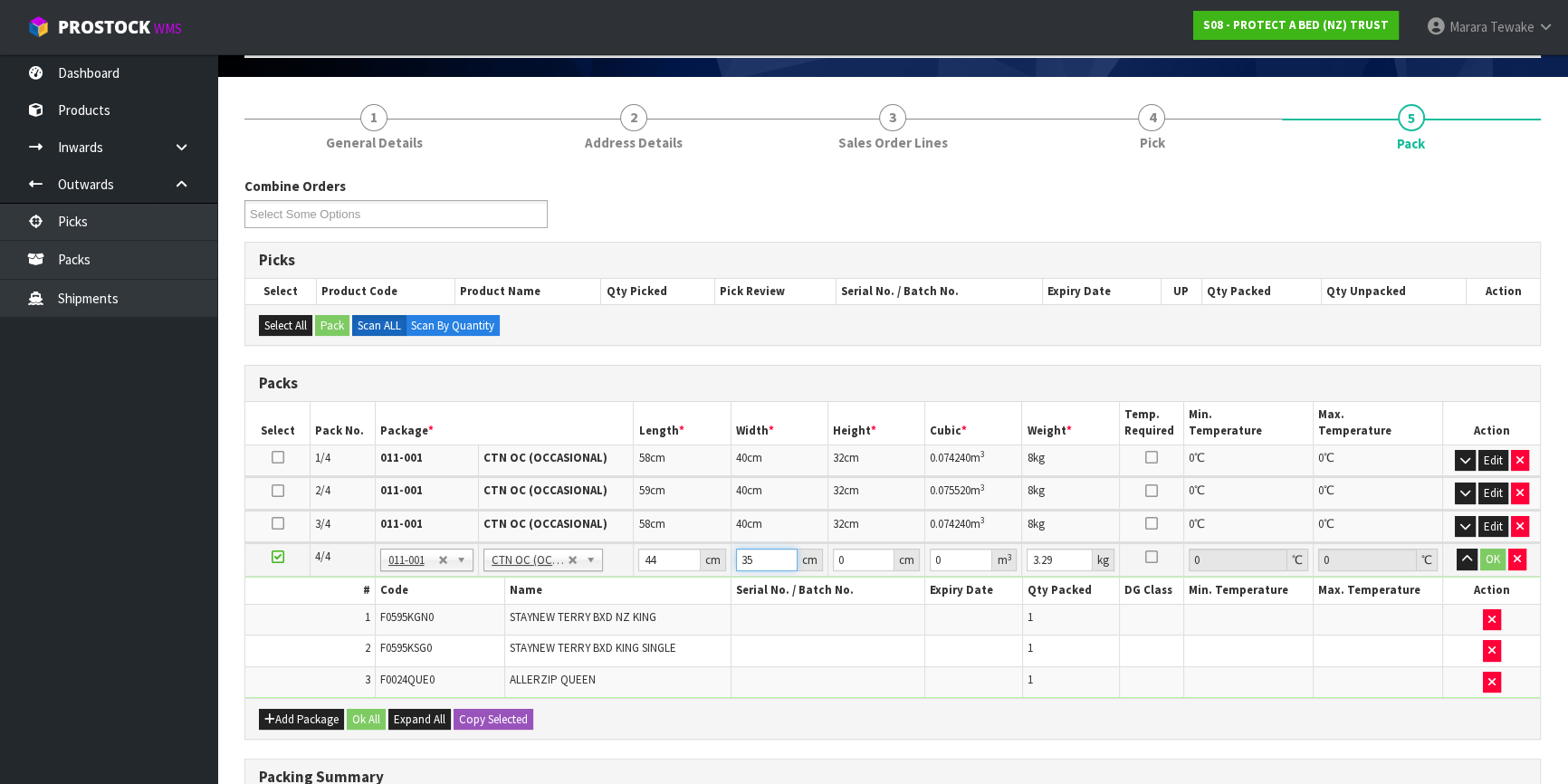 type on "35" 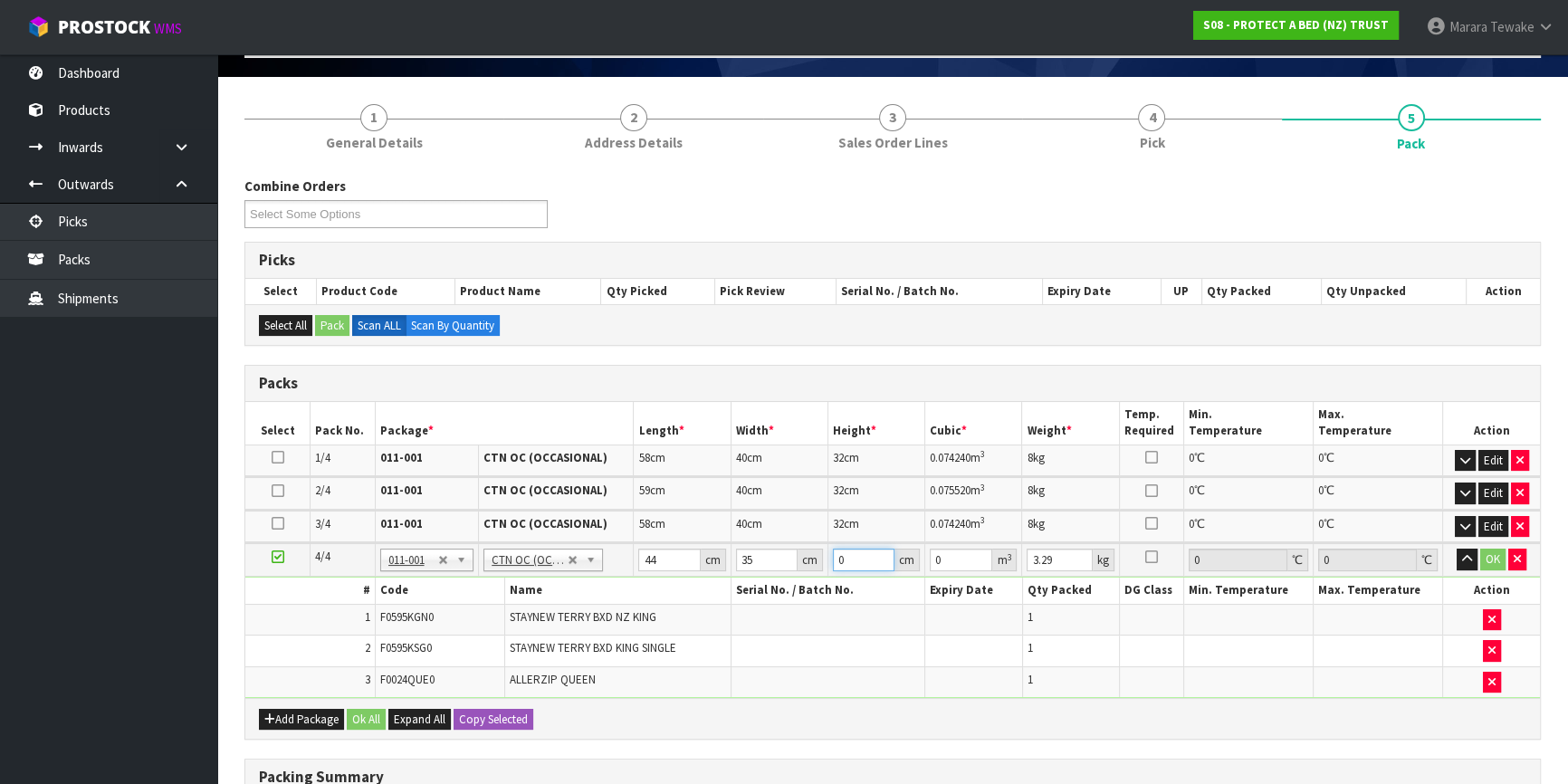 type on "3" 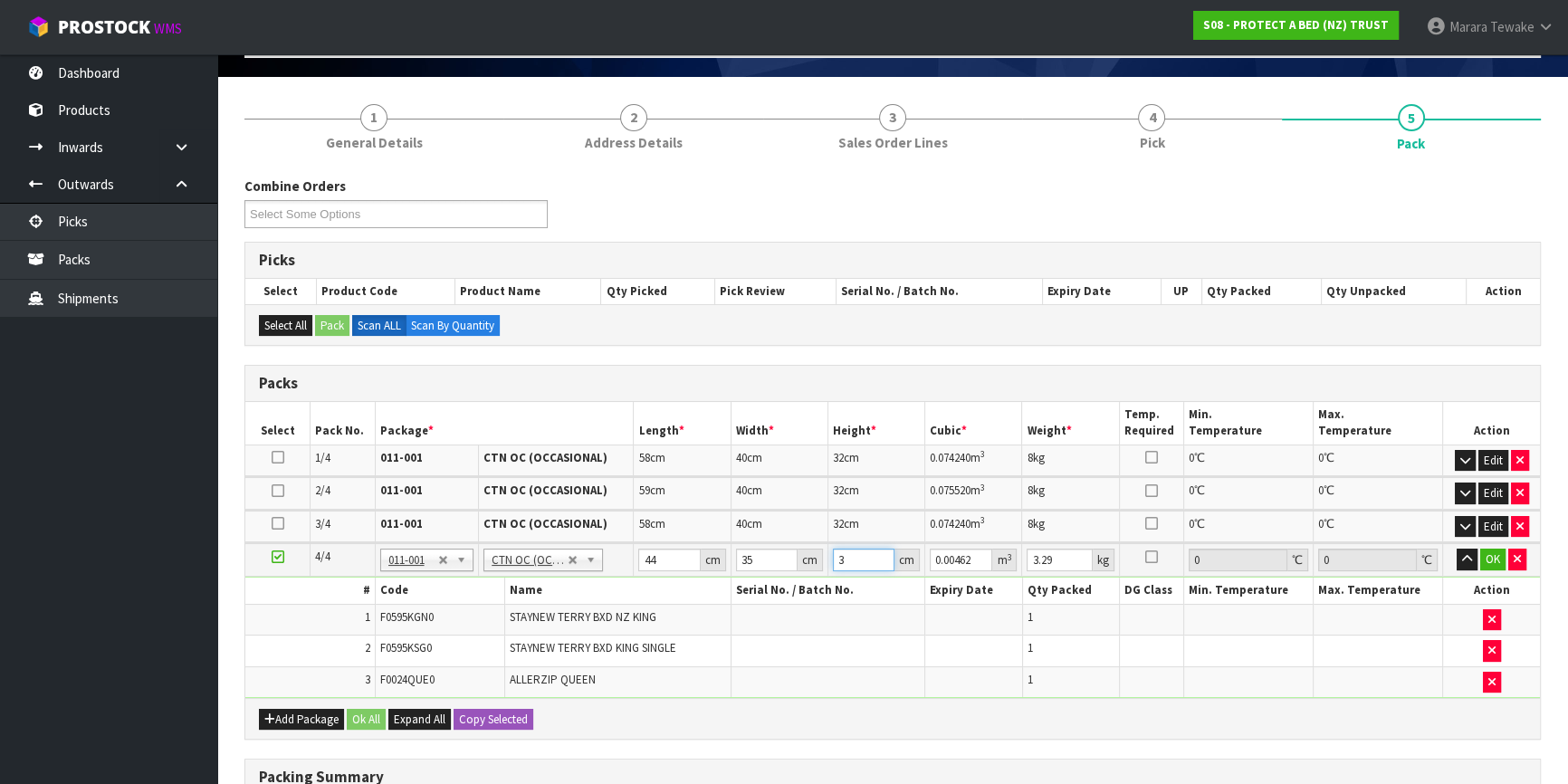 type on "30" 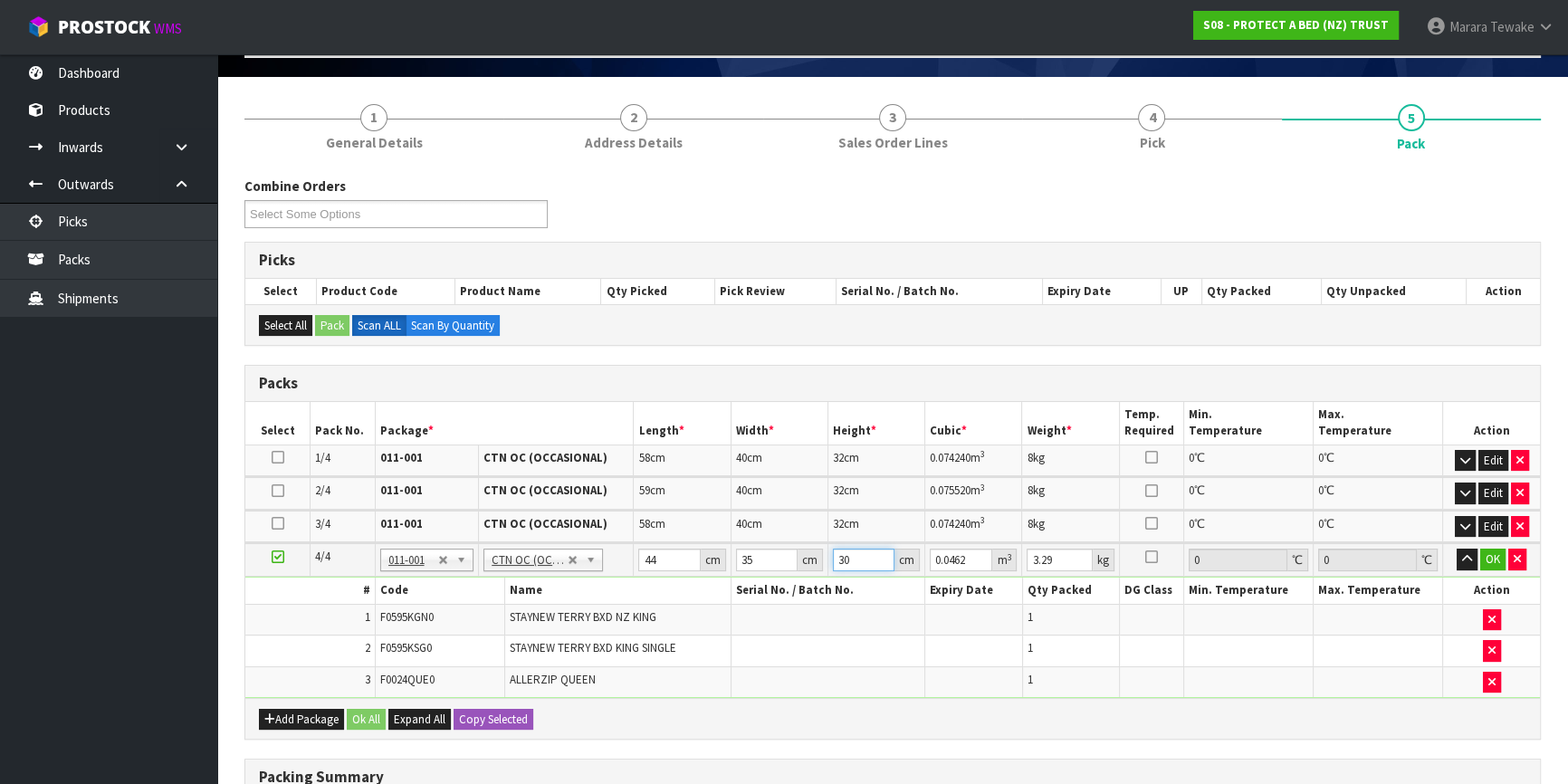type on "30" 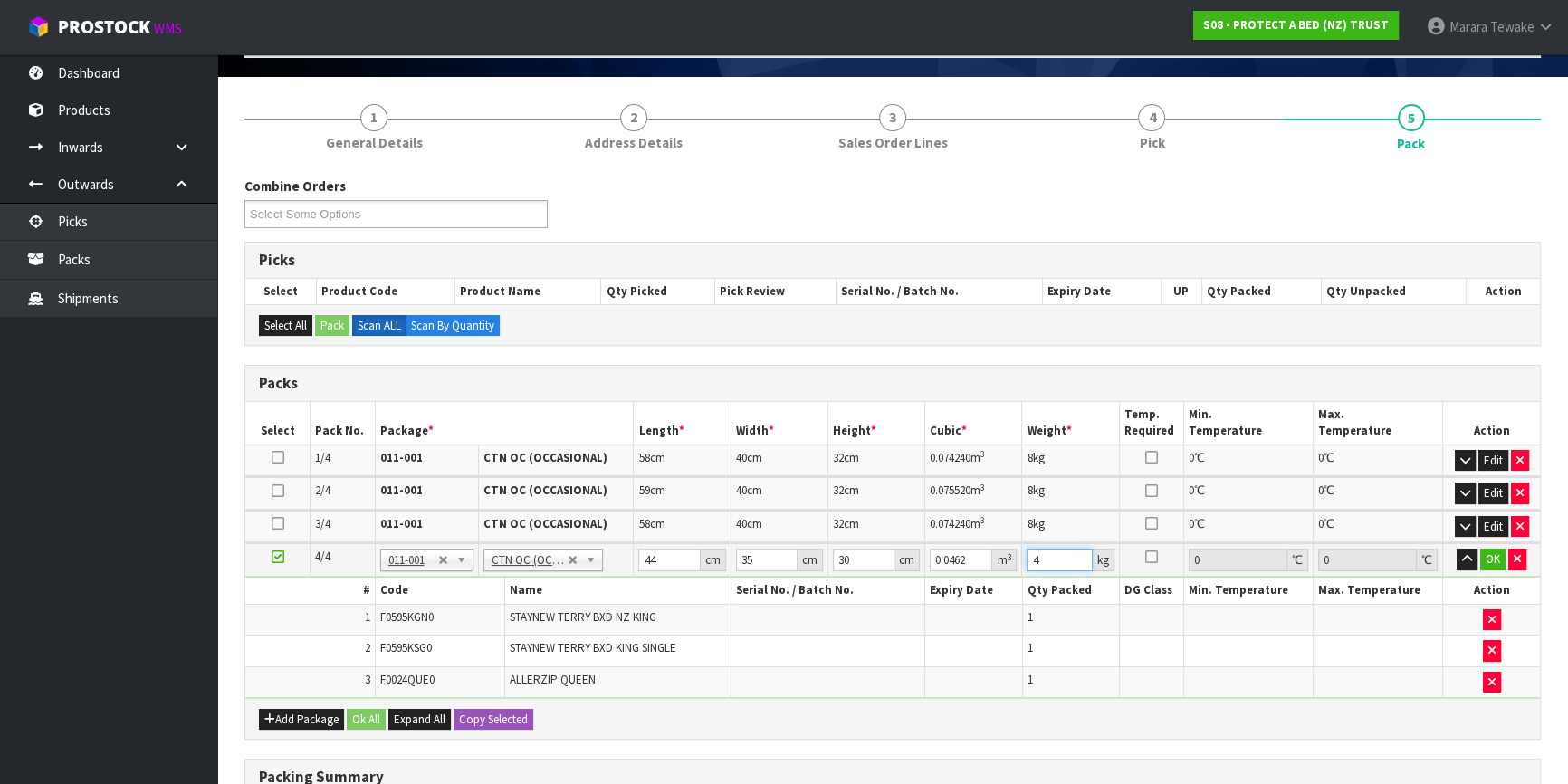 type on "4" 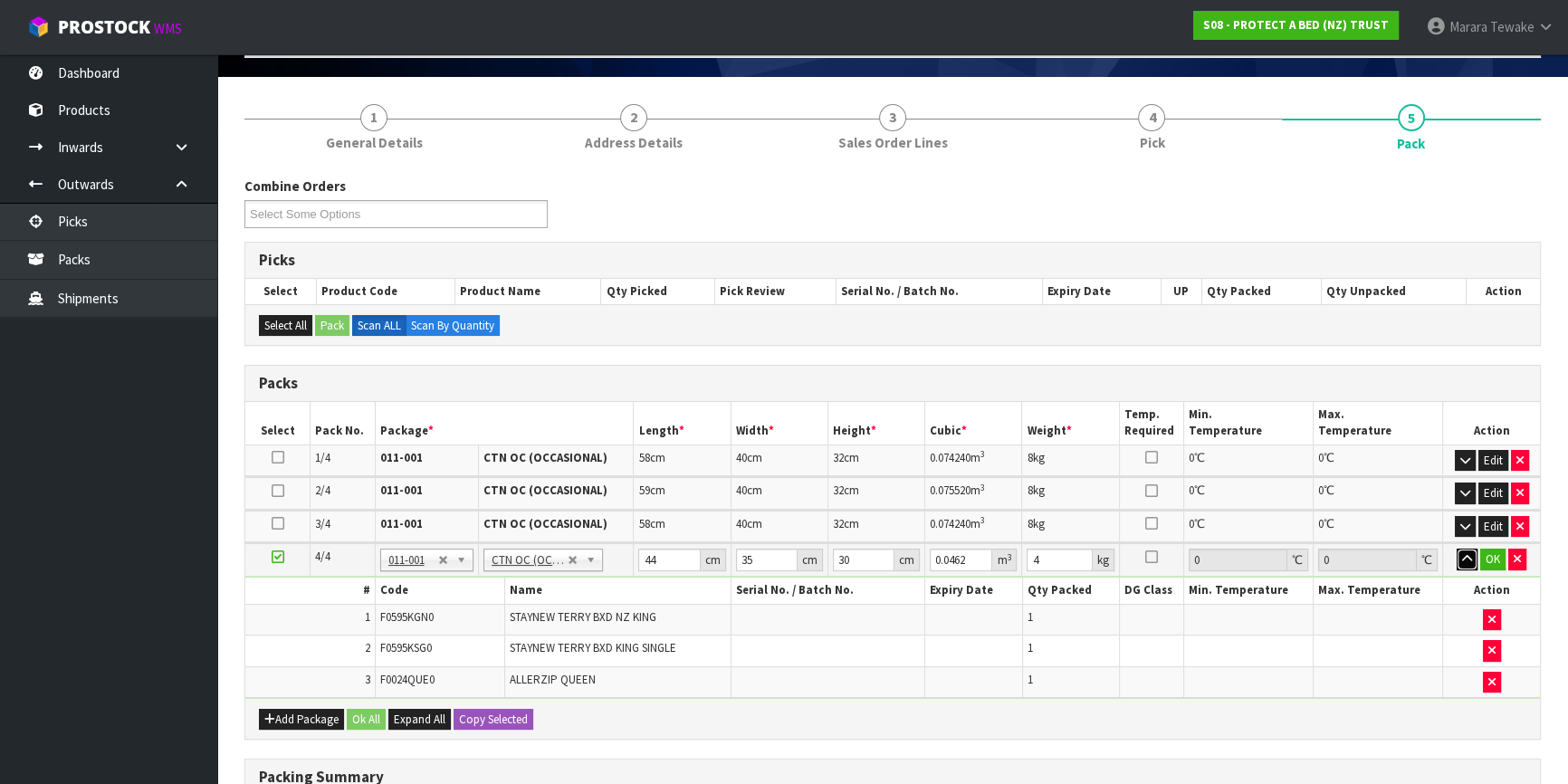 type 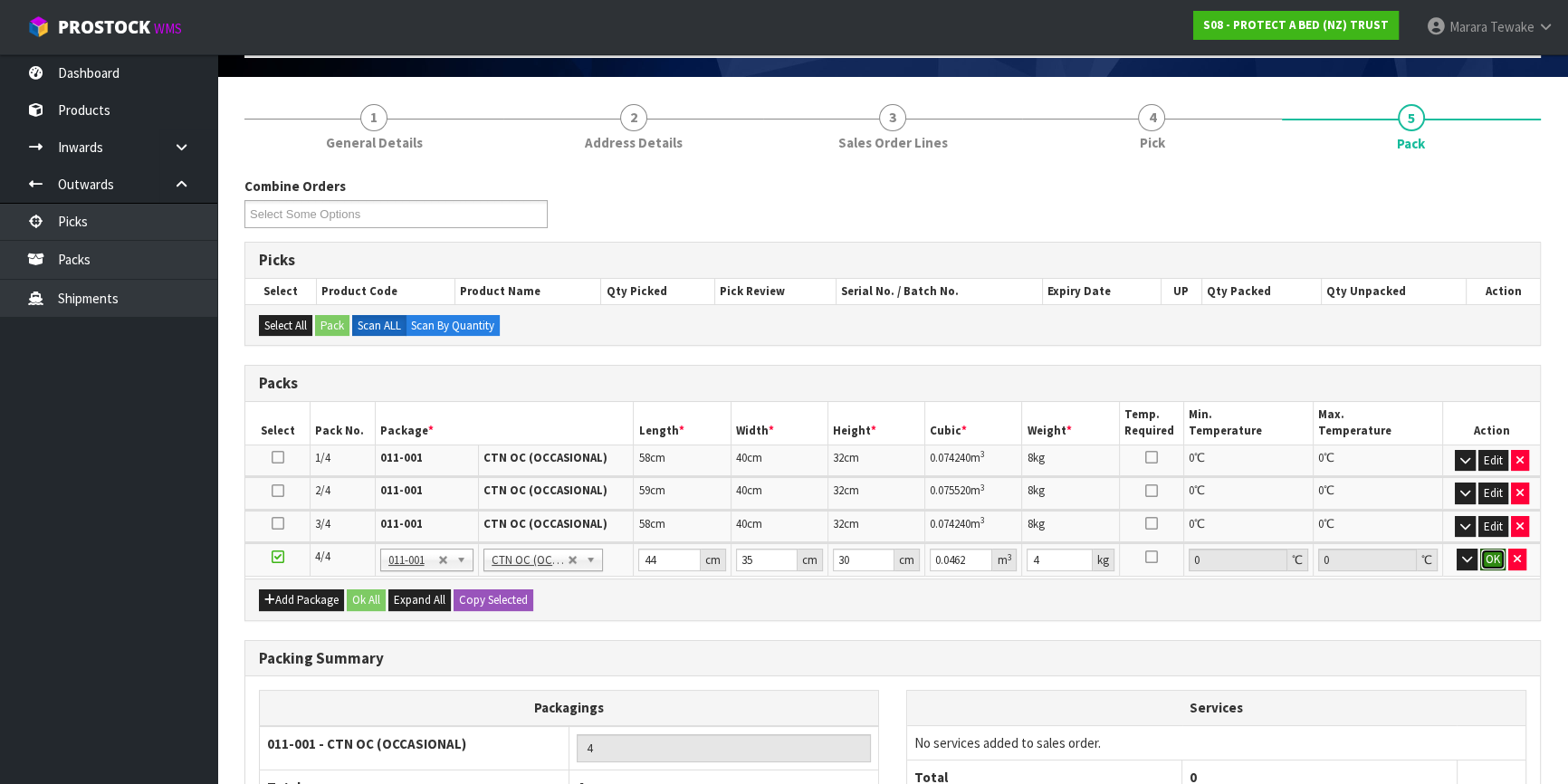 type 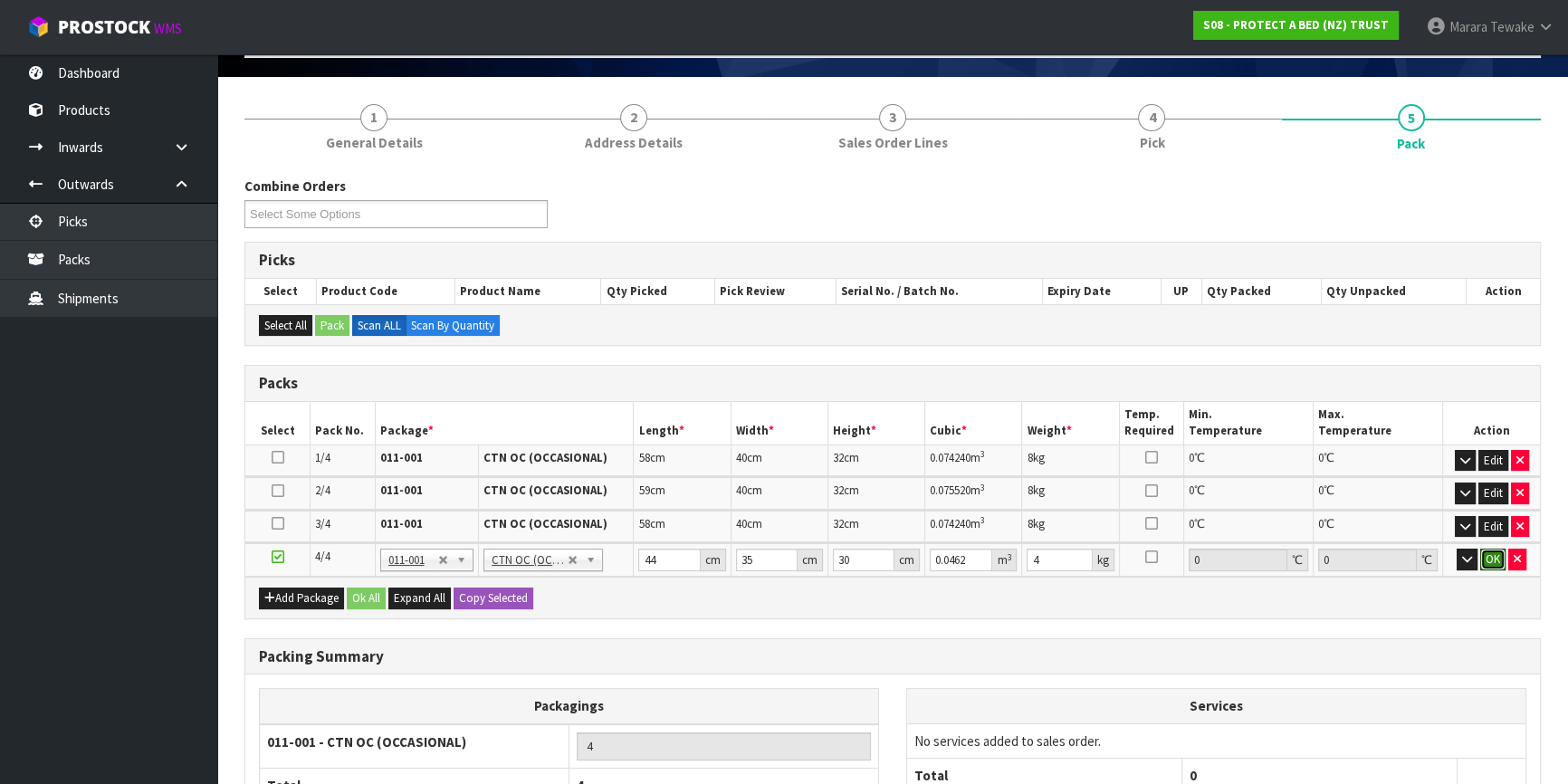 click on "OK" at bounding box center [1493, 559] 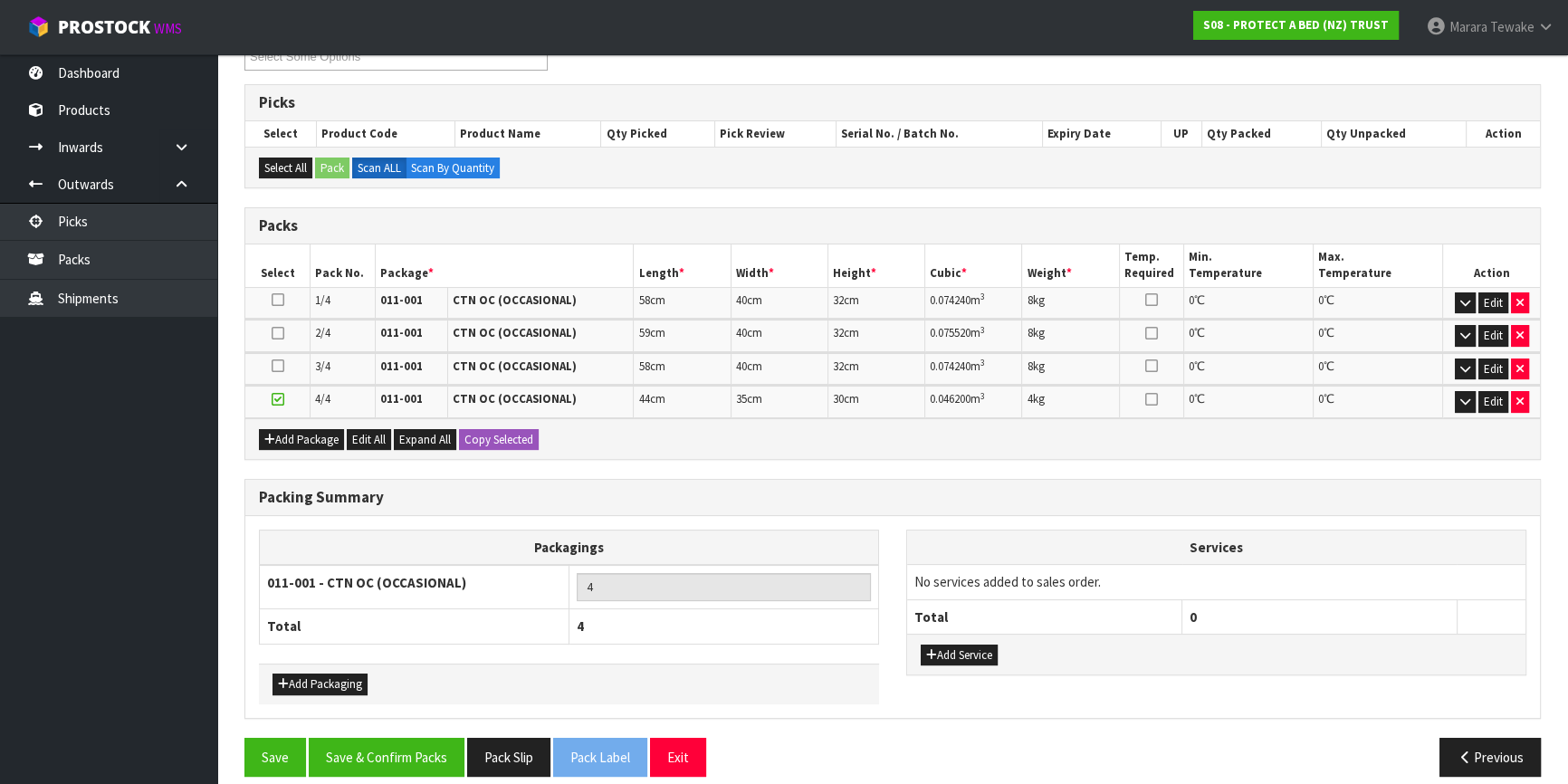 scroll, scrollTop: 285, scrollLeft: 0, axis: vertical 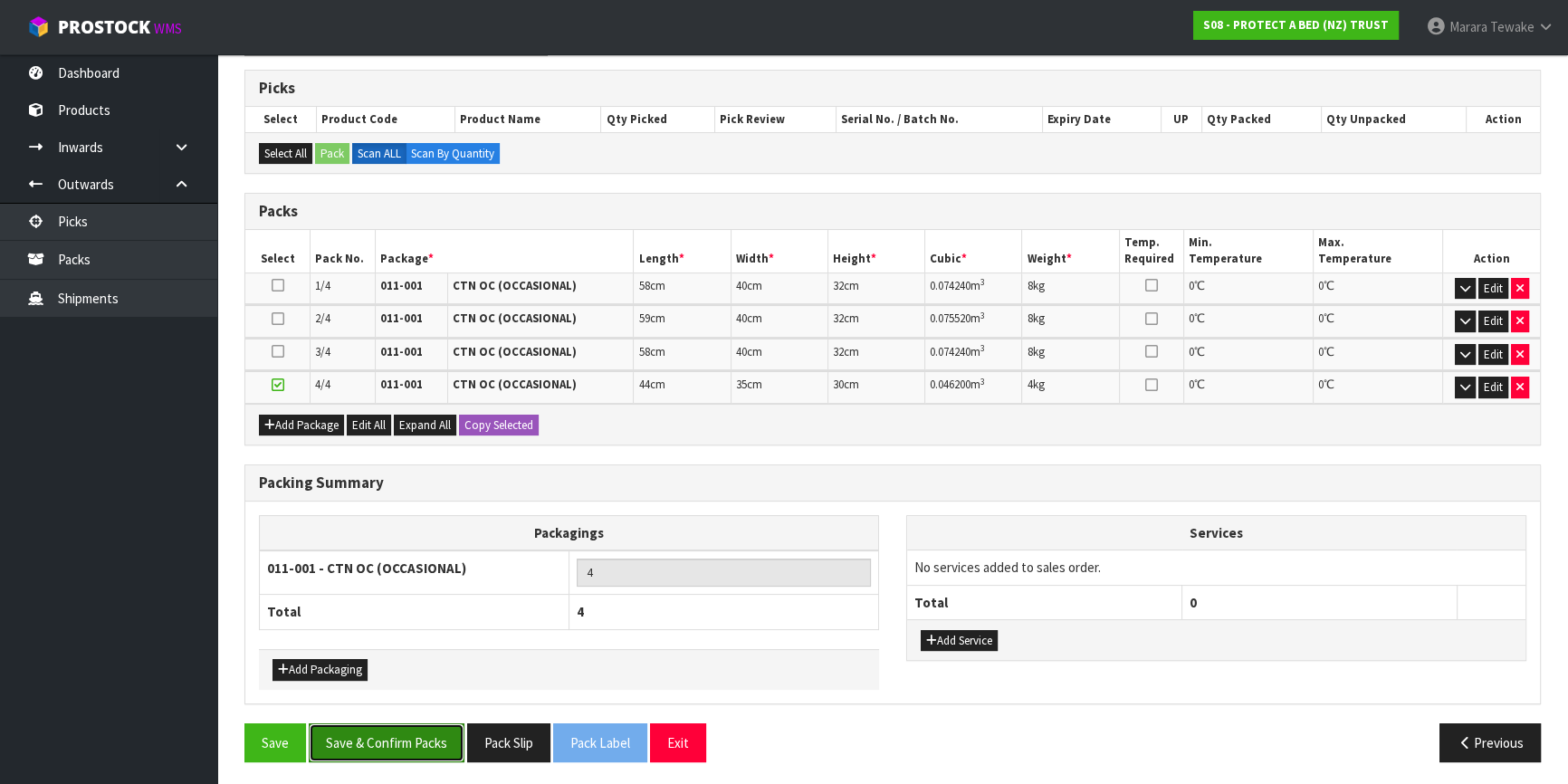 click on "Save & Confirm Packs" at bounding box center (387, 742) 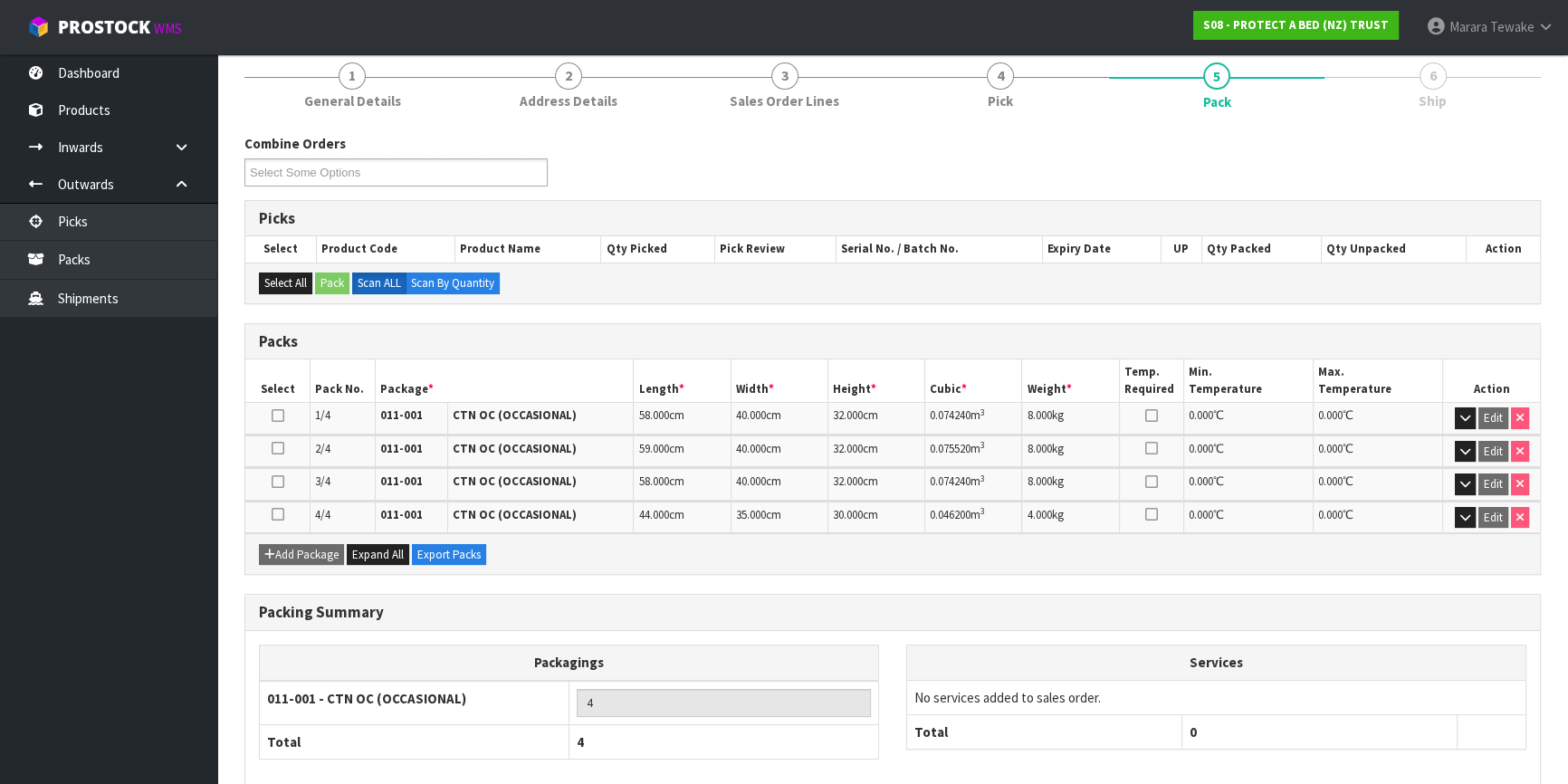 scroll, scrollTop: 311, scrollLeft: 0, axis: vertical 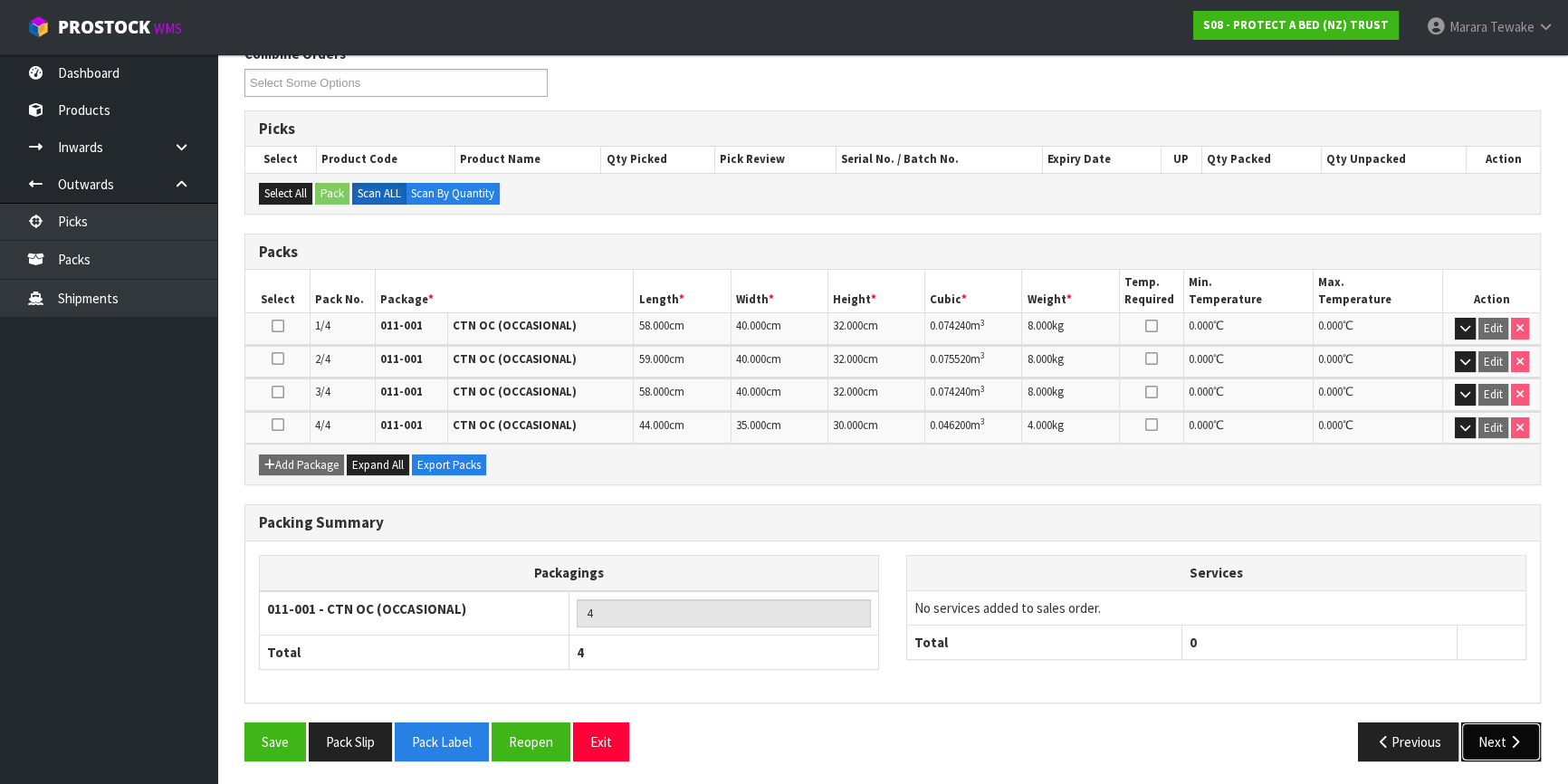 click on "Next" at bounding box center (1501, 741) 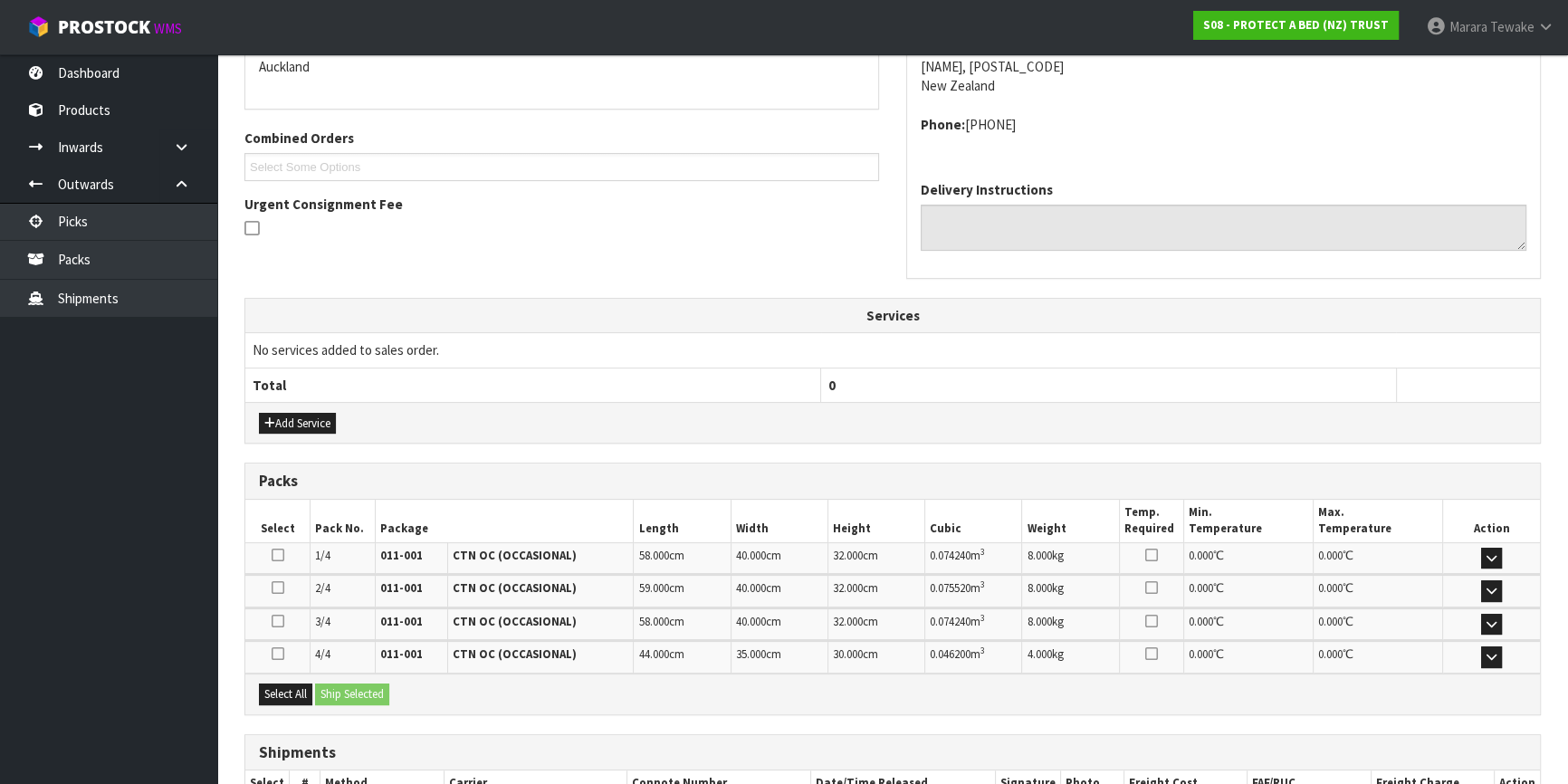 scroll, scrollTop: 527, scrollLeft: 0, axis: vertical 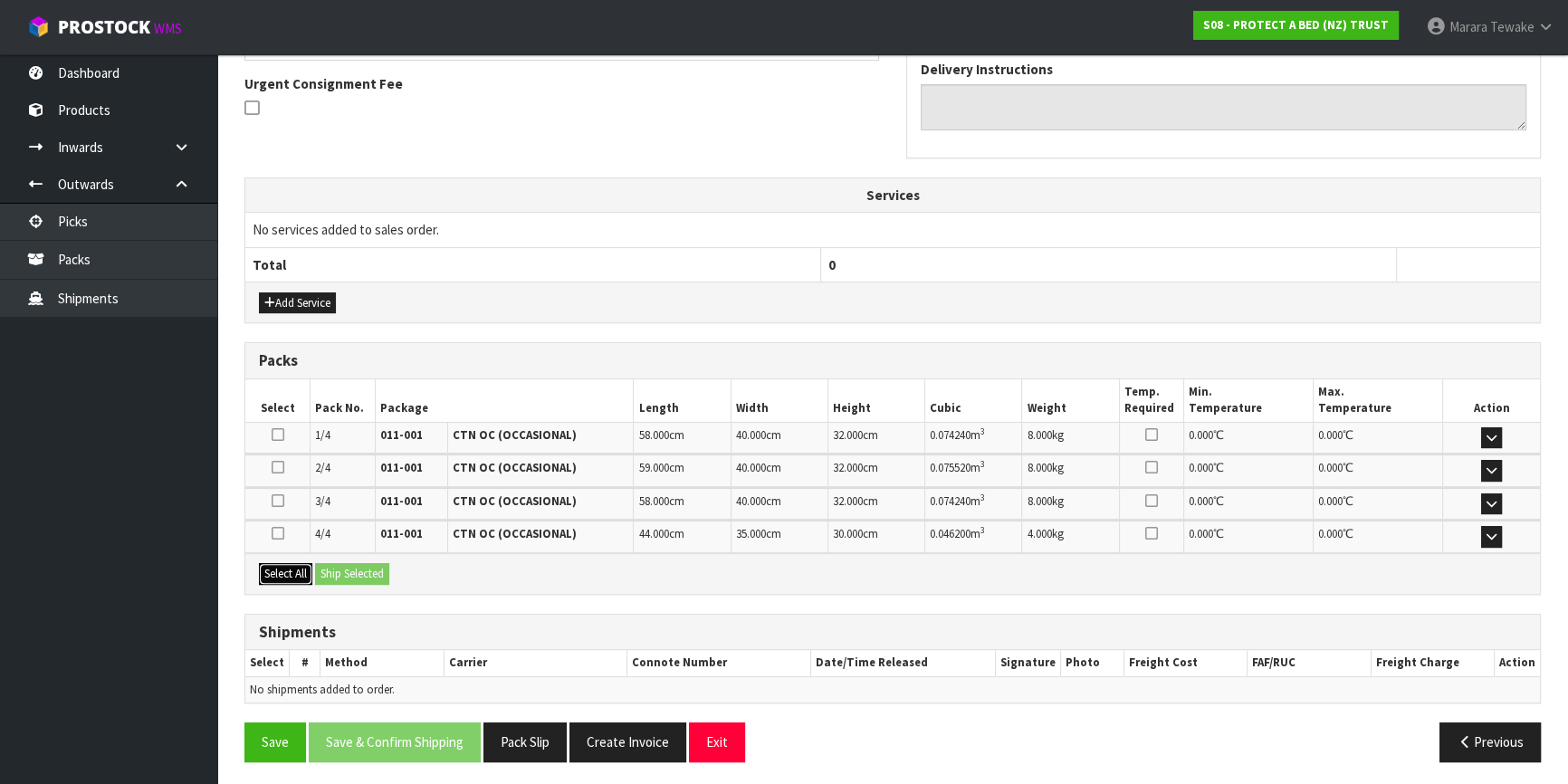 drag, startPoint x: 294, startPoint y: 567, endPoint x: 330, endPoint y: 567, distance: 36 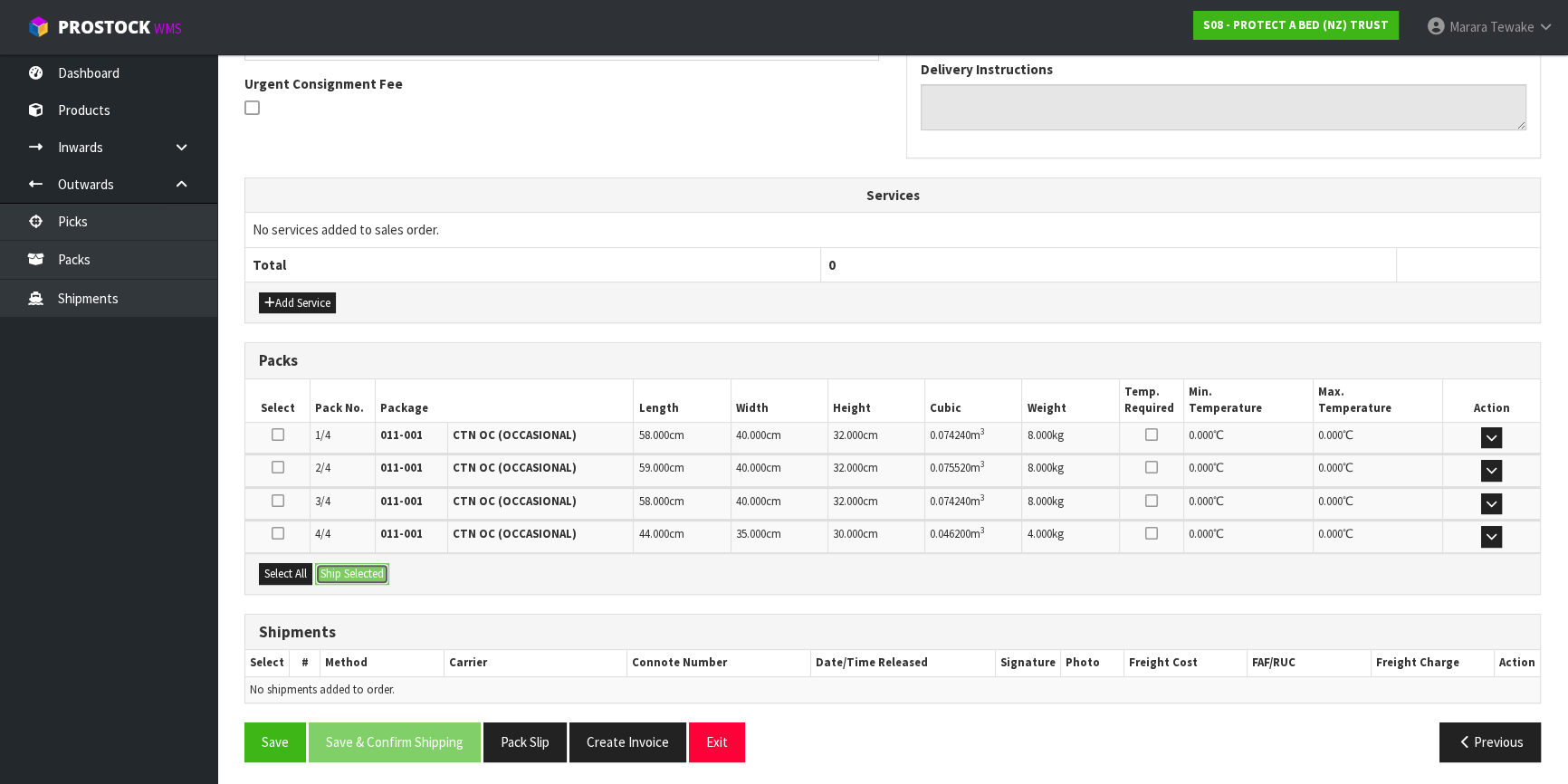 click on "Ship Selected" at bounding box center (352, 574) 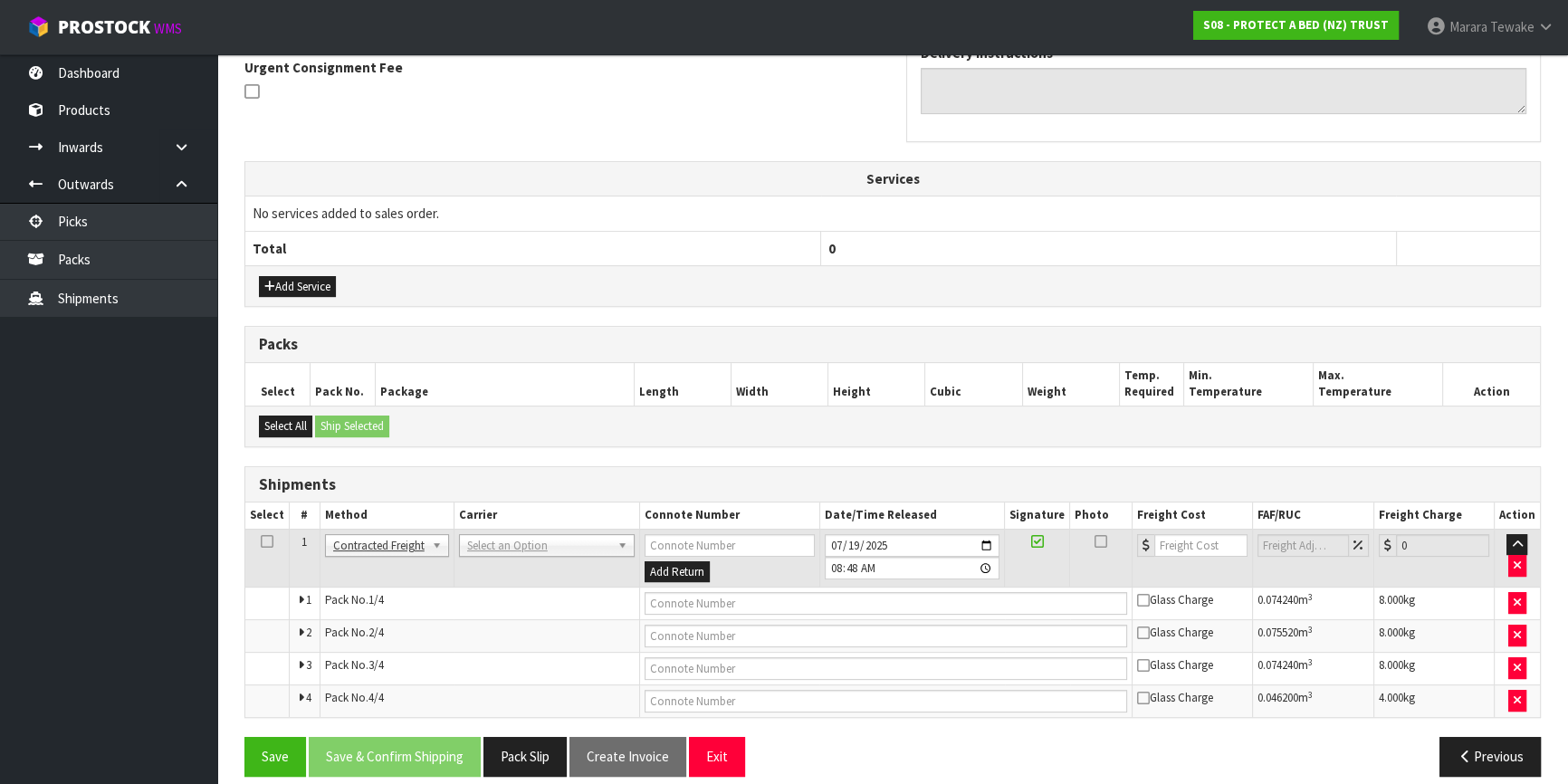scroll, scrollTop: 559, scrollLeft: 0, axis: vertical 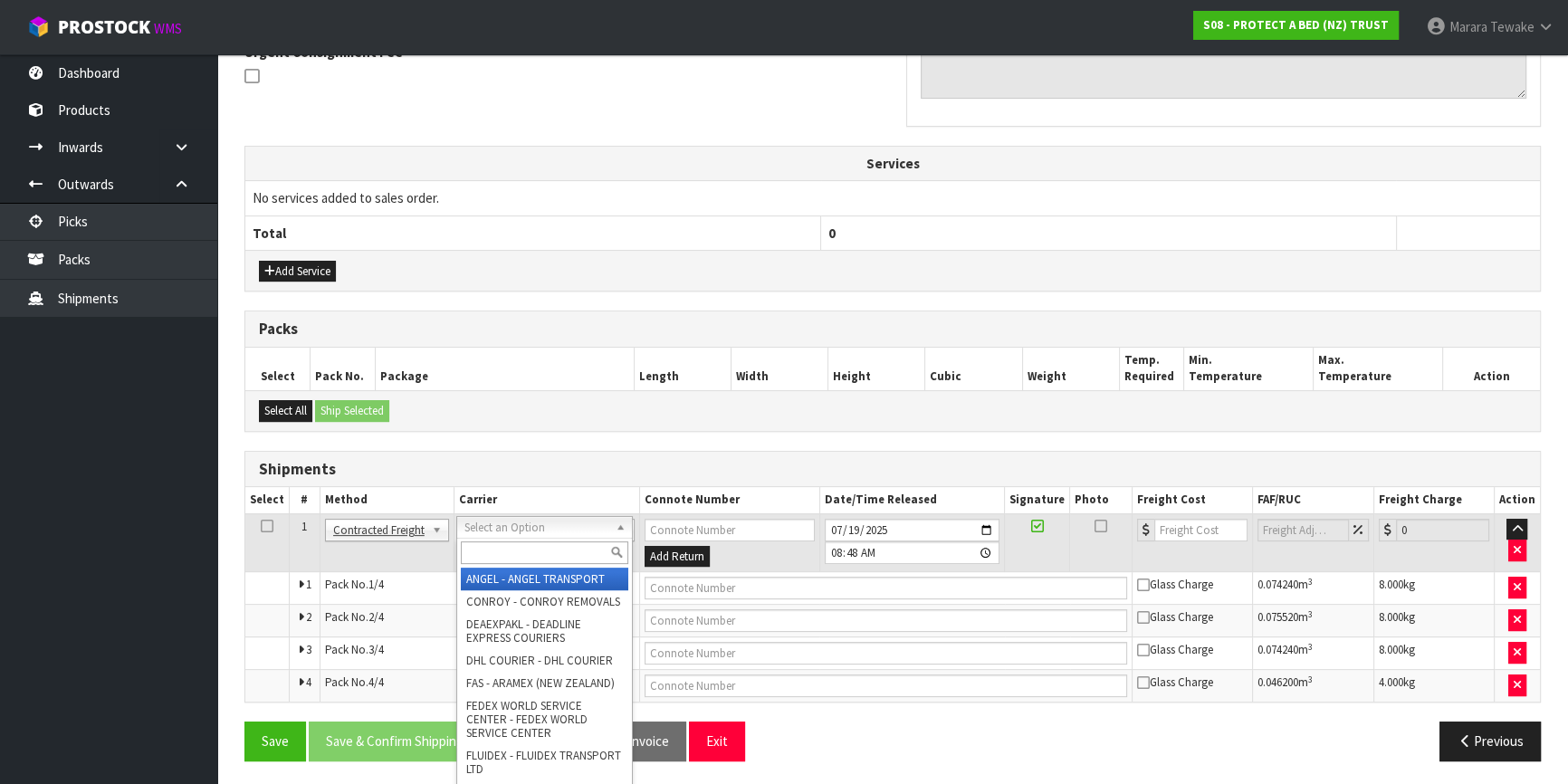 click at bounding box center (544, 552) 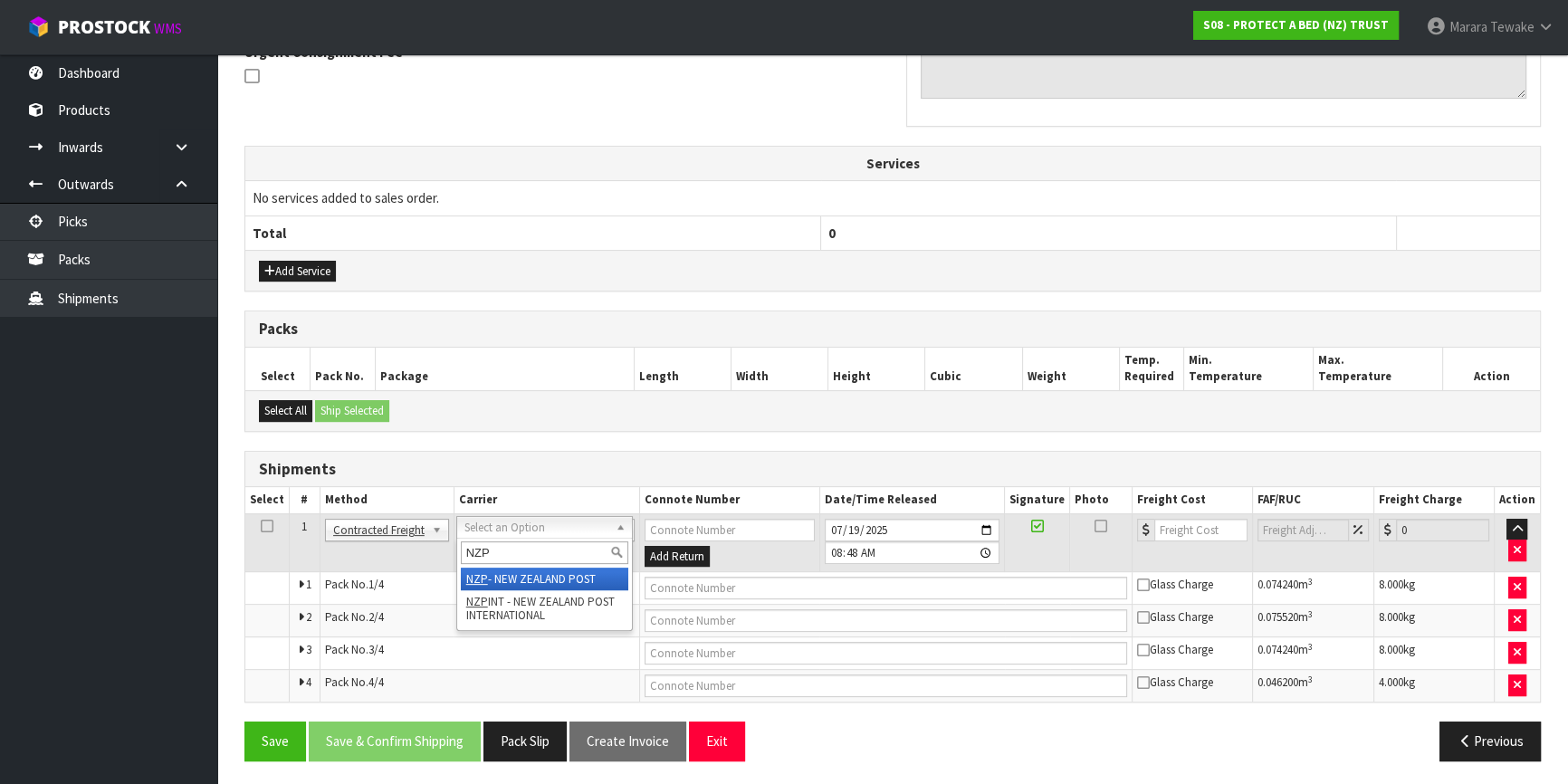 type on "NZP" 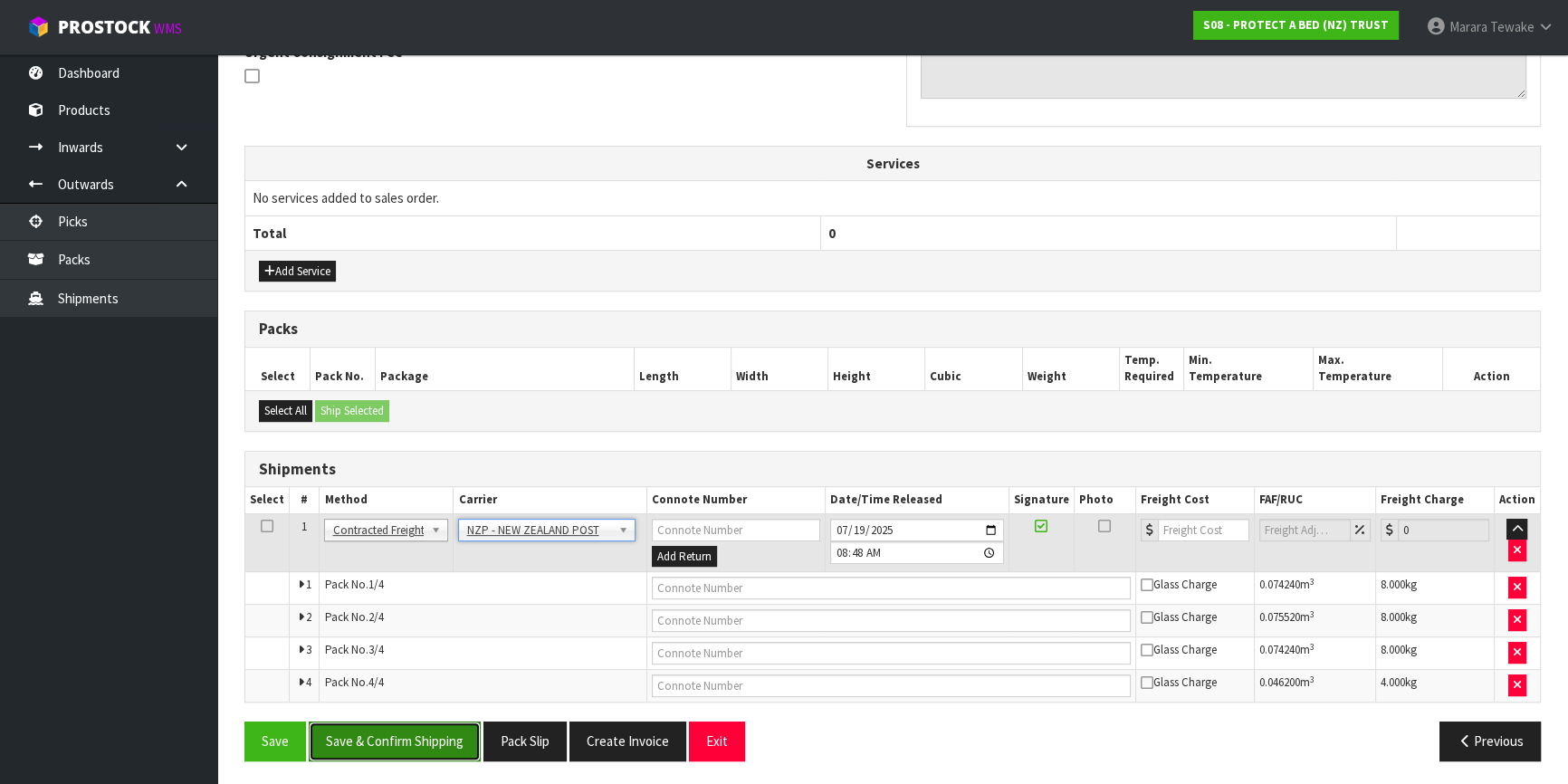 drag, startPoint x: 425, startPoint y: 747, endPoint x: 434, endPoint y: 746, distance: 9.055385 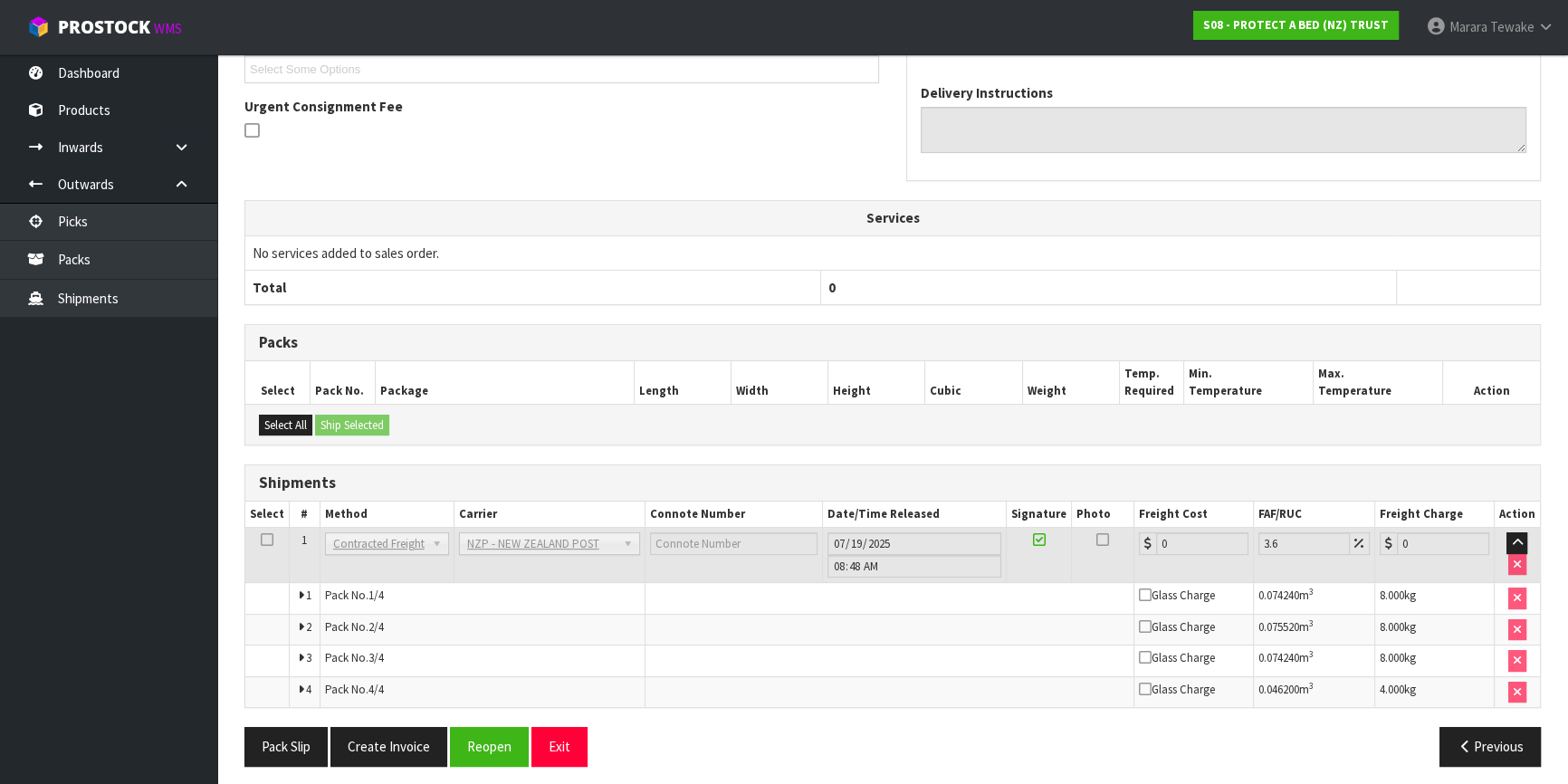 scroll, scrollTop: 529, scrollLeft: 0, axis: vertical 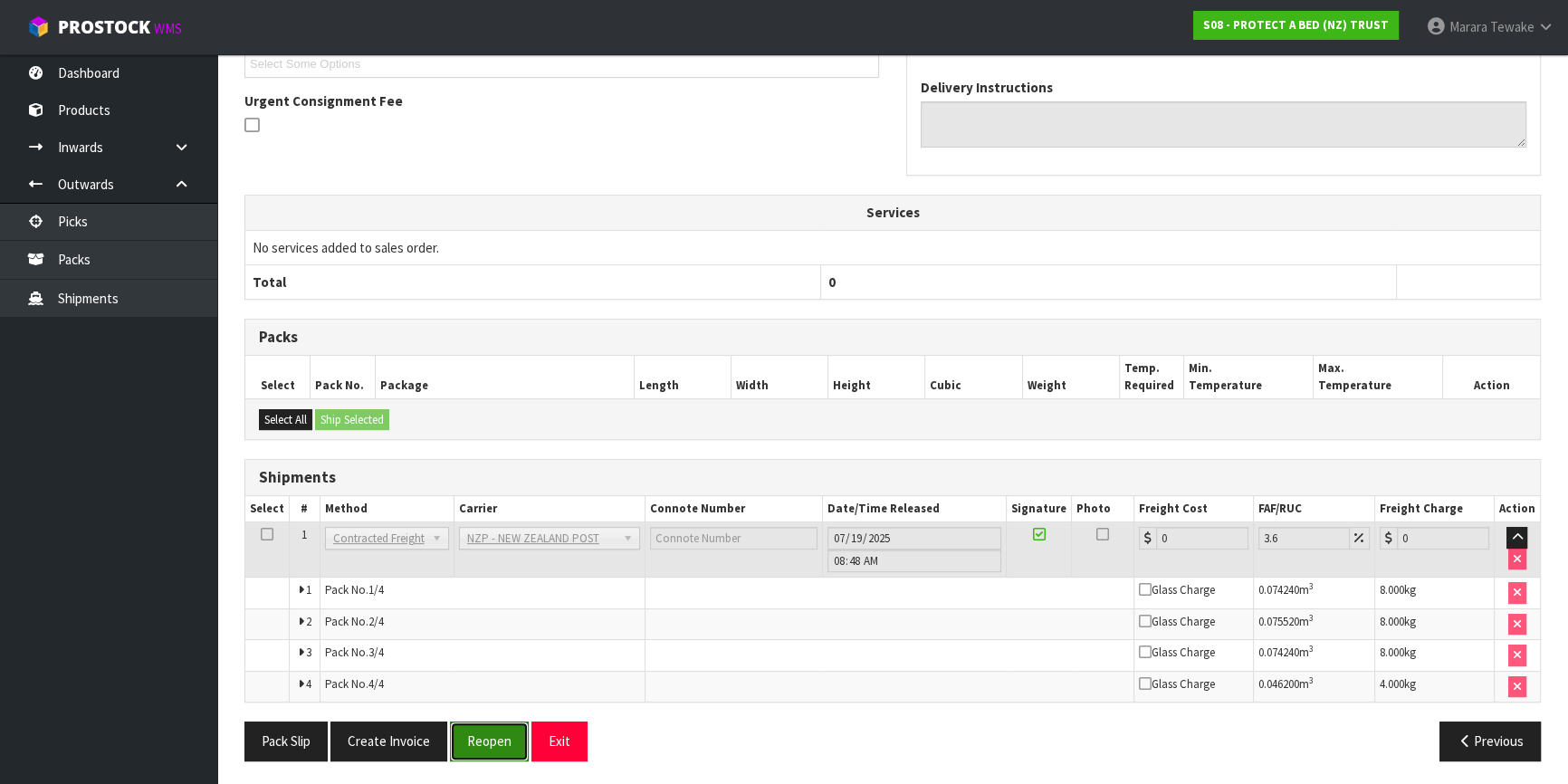 click on "Reopen" at bounding box center (489, 741) 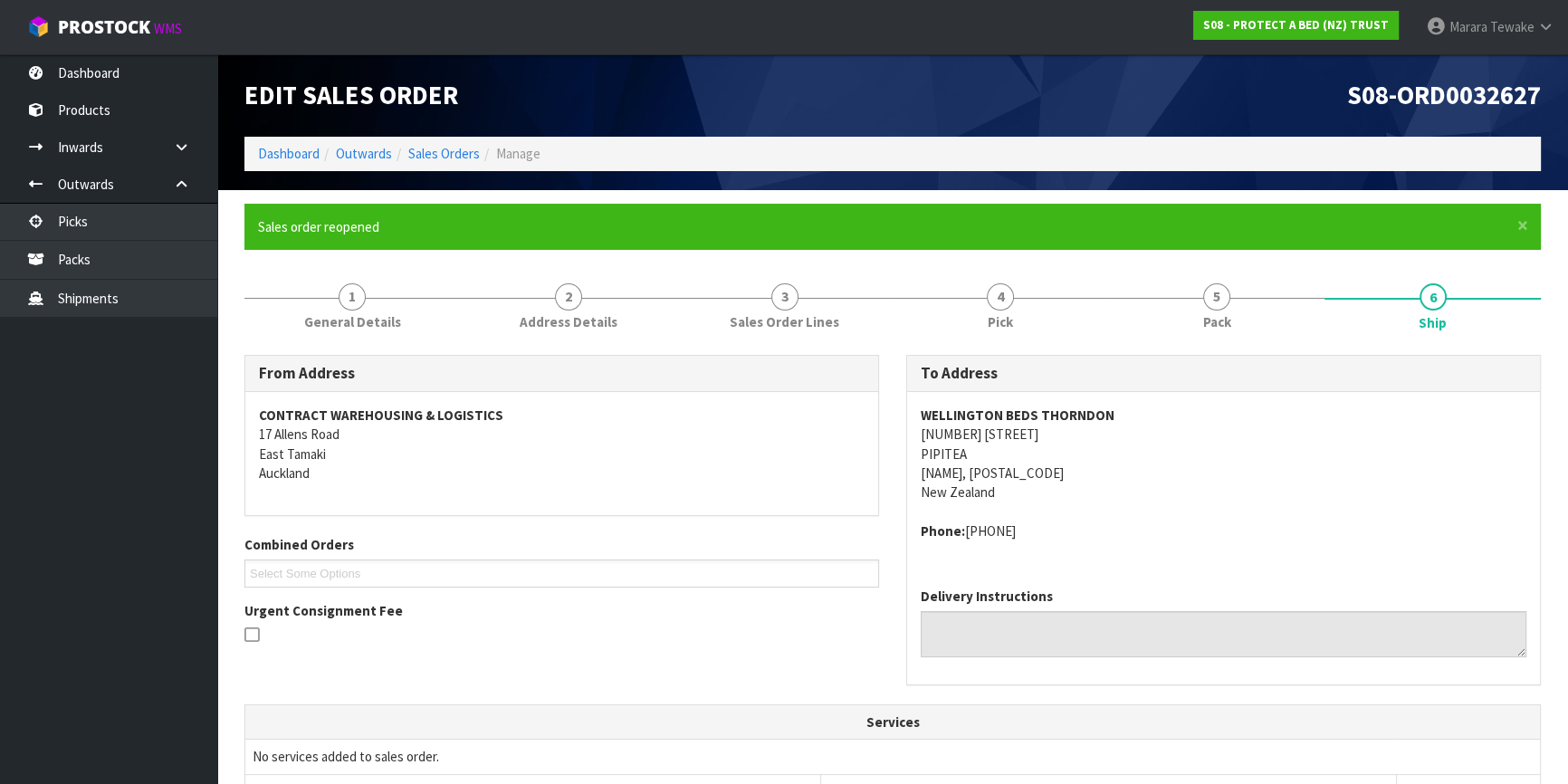 scroll, scrollTop: 559, scrollLeft: 0, axis: vertical 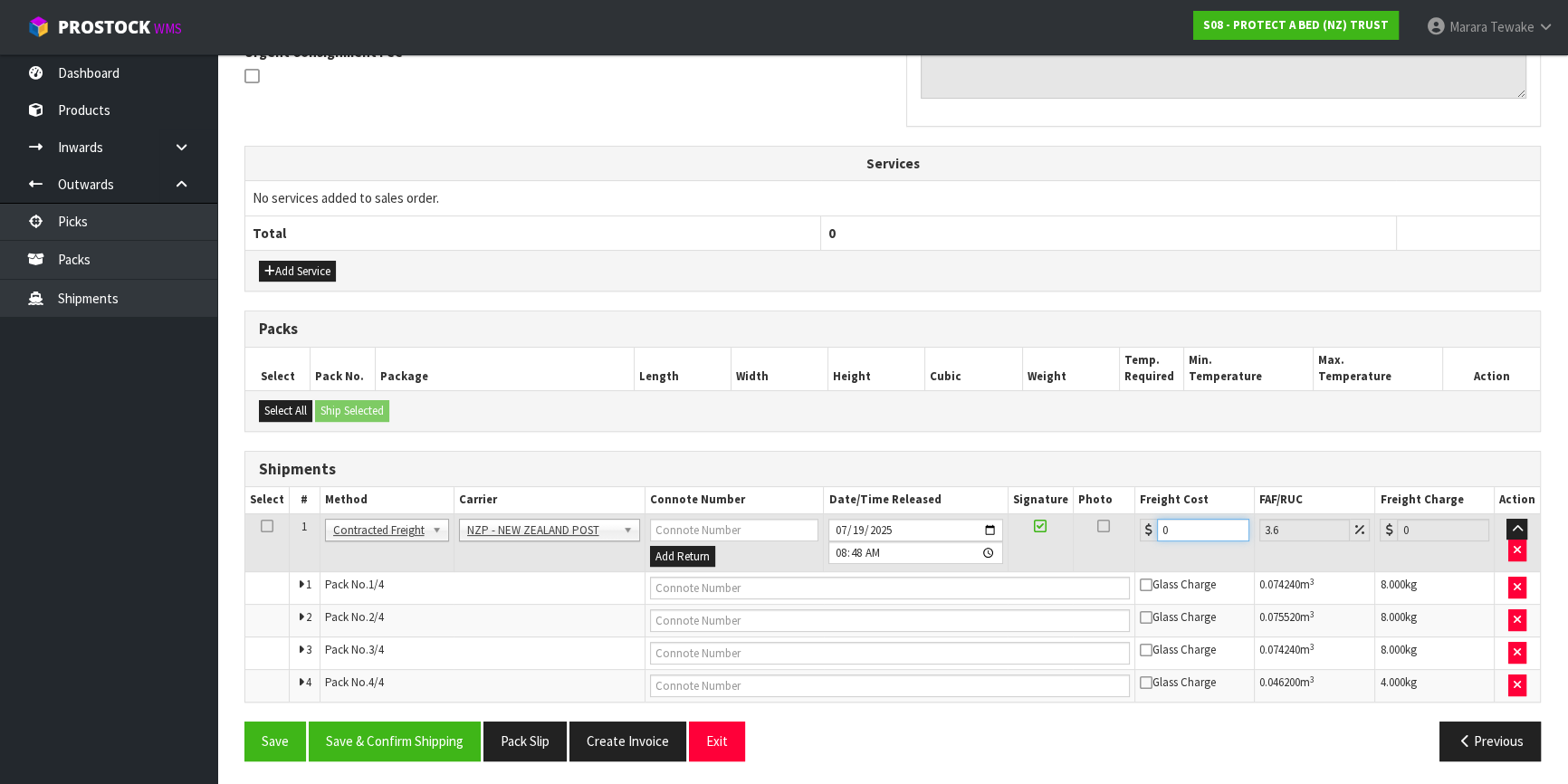 drag, startPoint x: 1165, startPoint y: 532, endPoint x: 1144, endPoint y: 525, distance: 22.135944 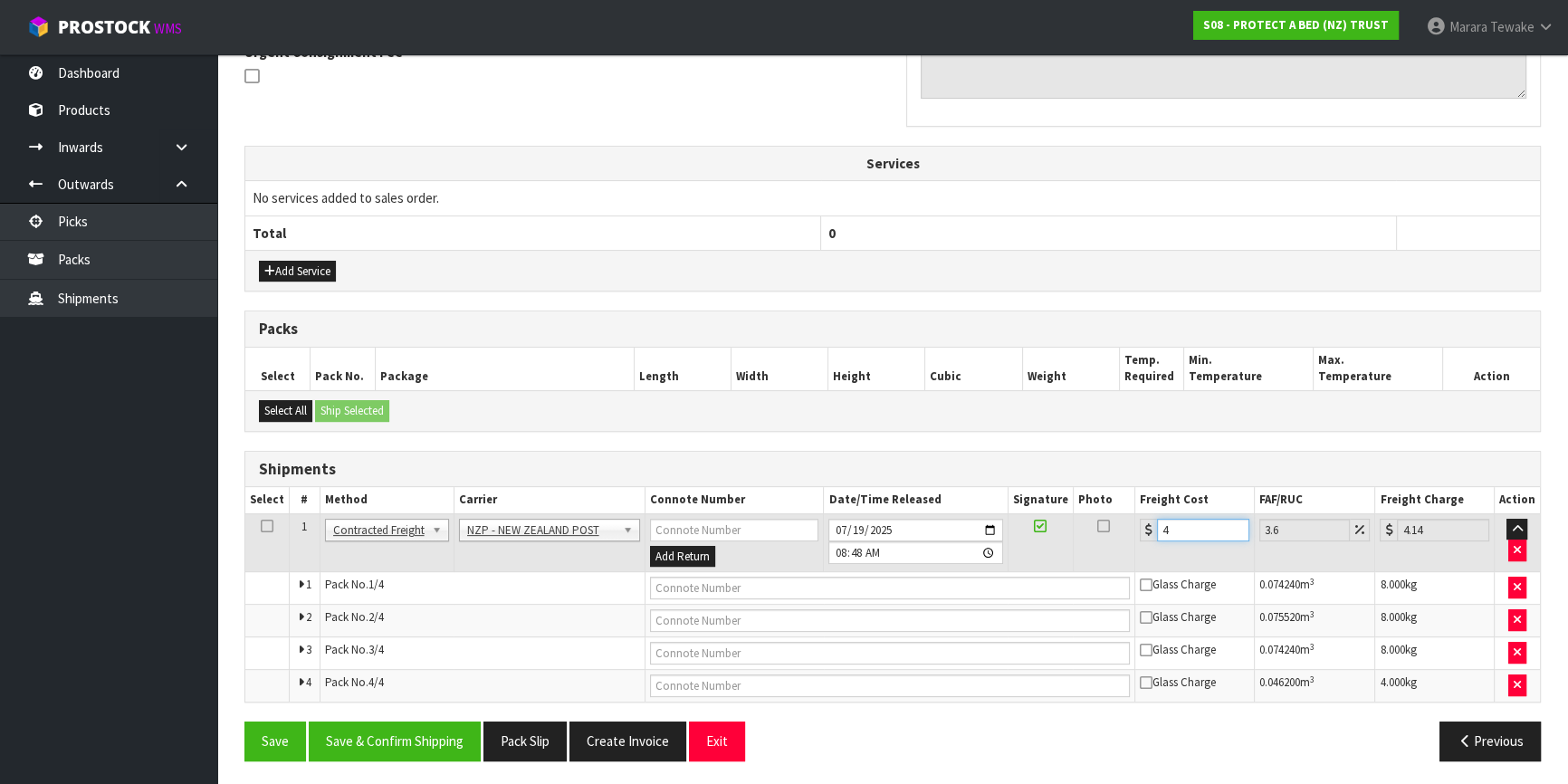 type on "46" 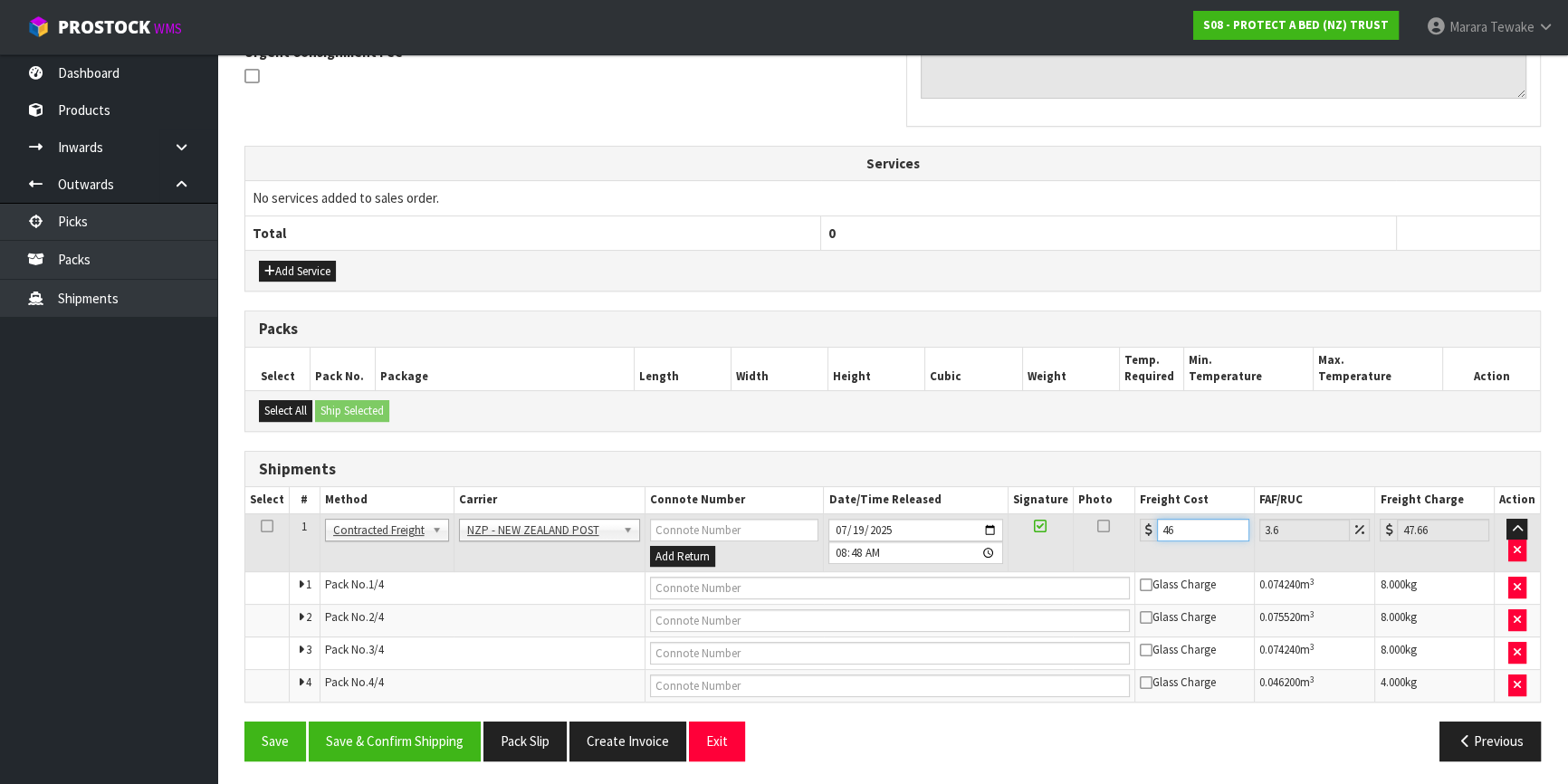 type on "46.8" 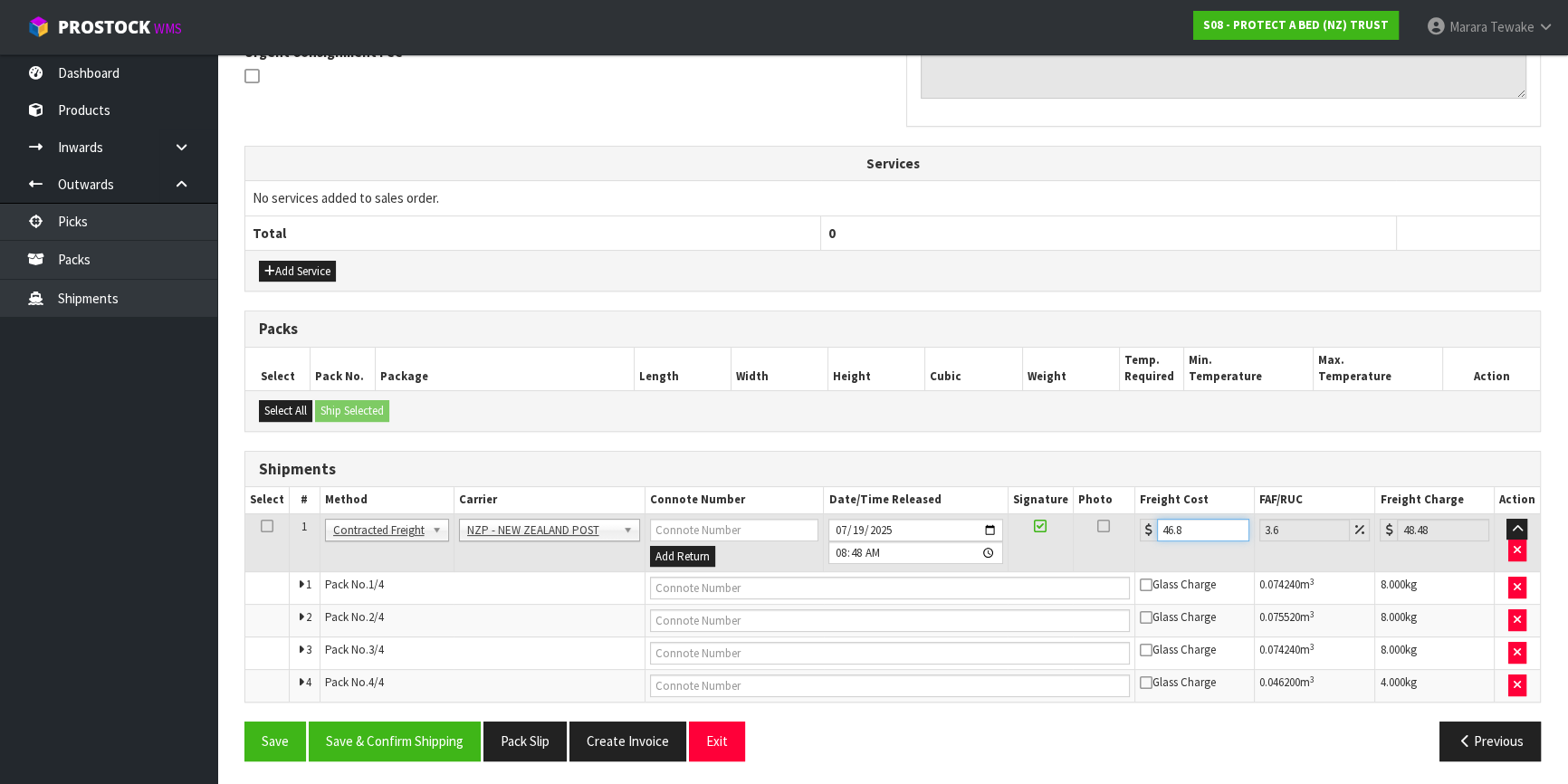 click on "46.8" at bounding box center [1203, 530] 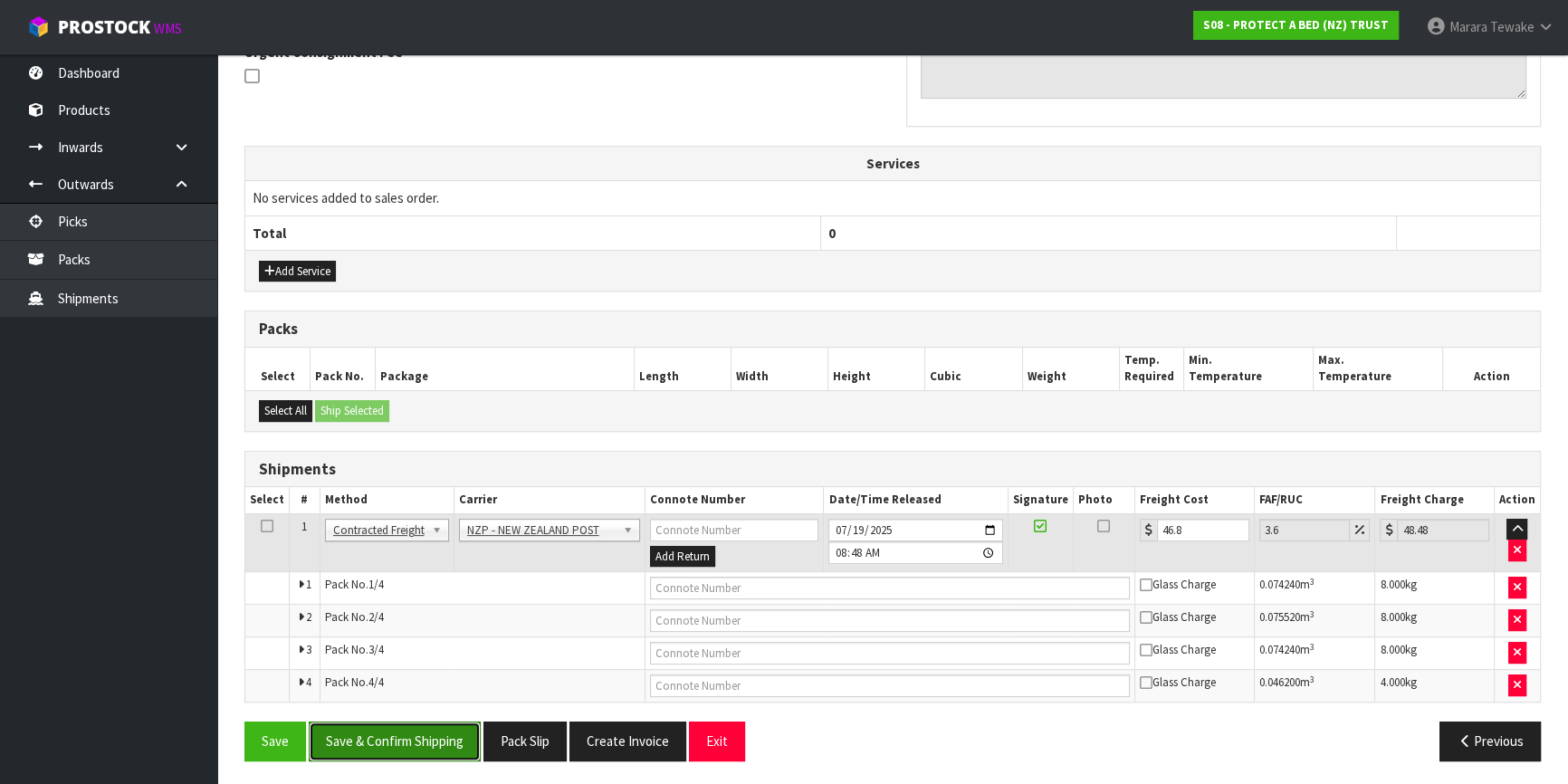 click on "Save & Confirm Shipping" at bounding box center [395, 741] 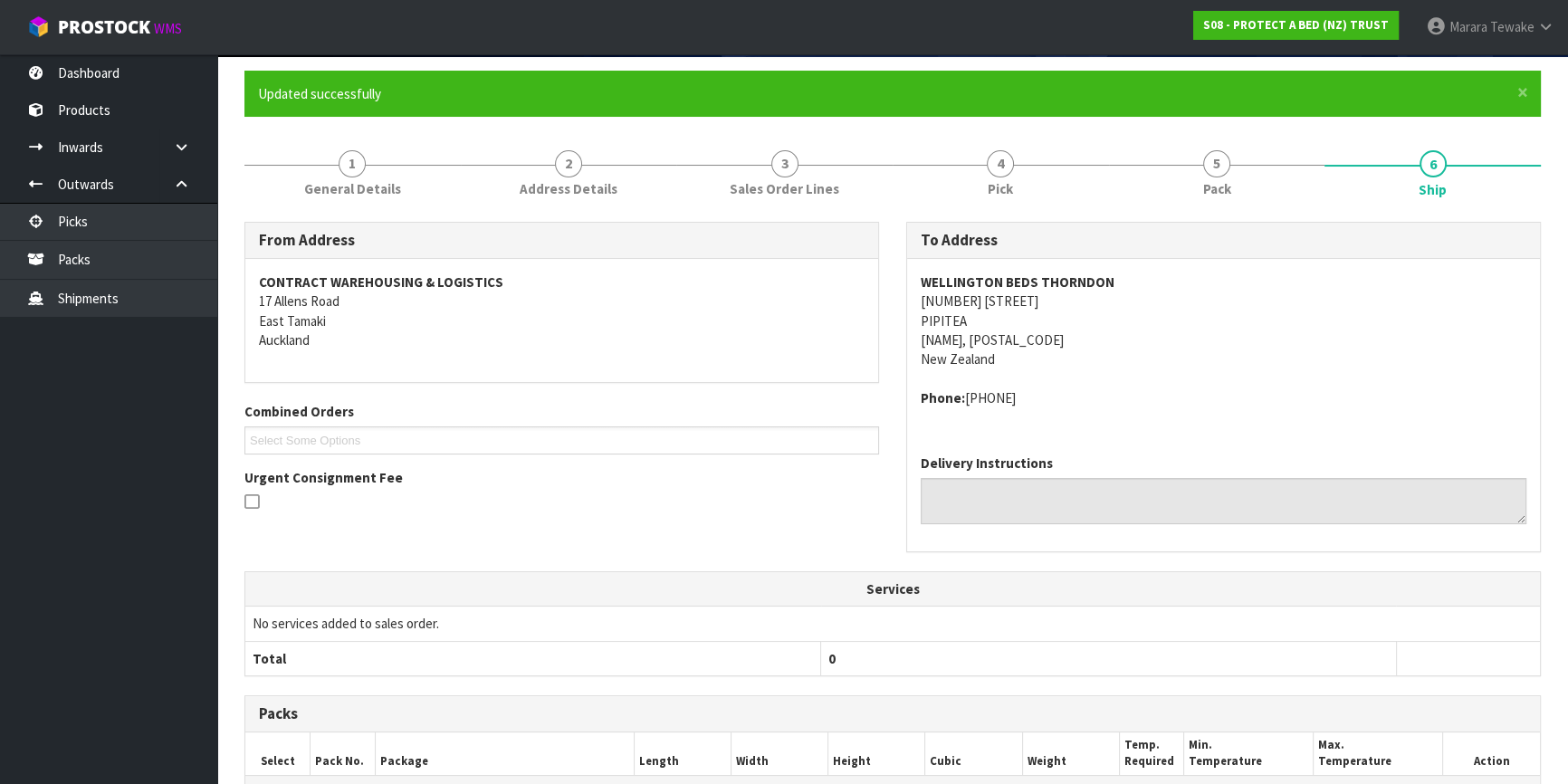 scroll, scrollTop: 0, scrollLeft: 0, axis: both 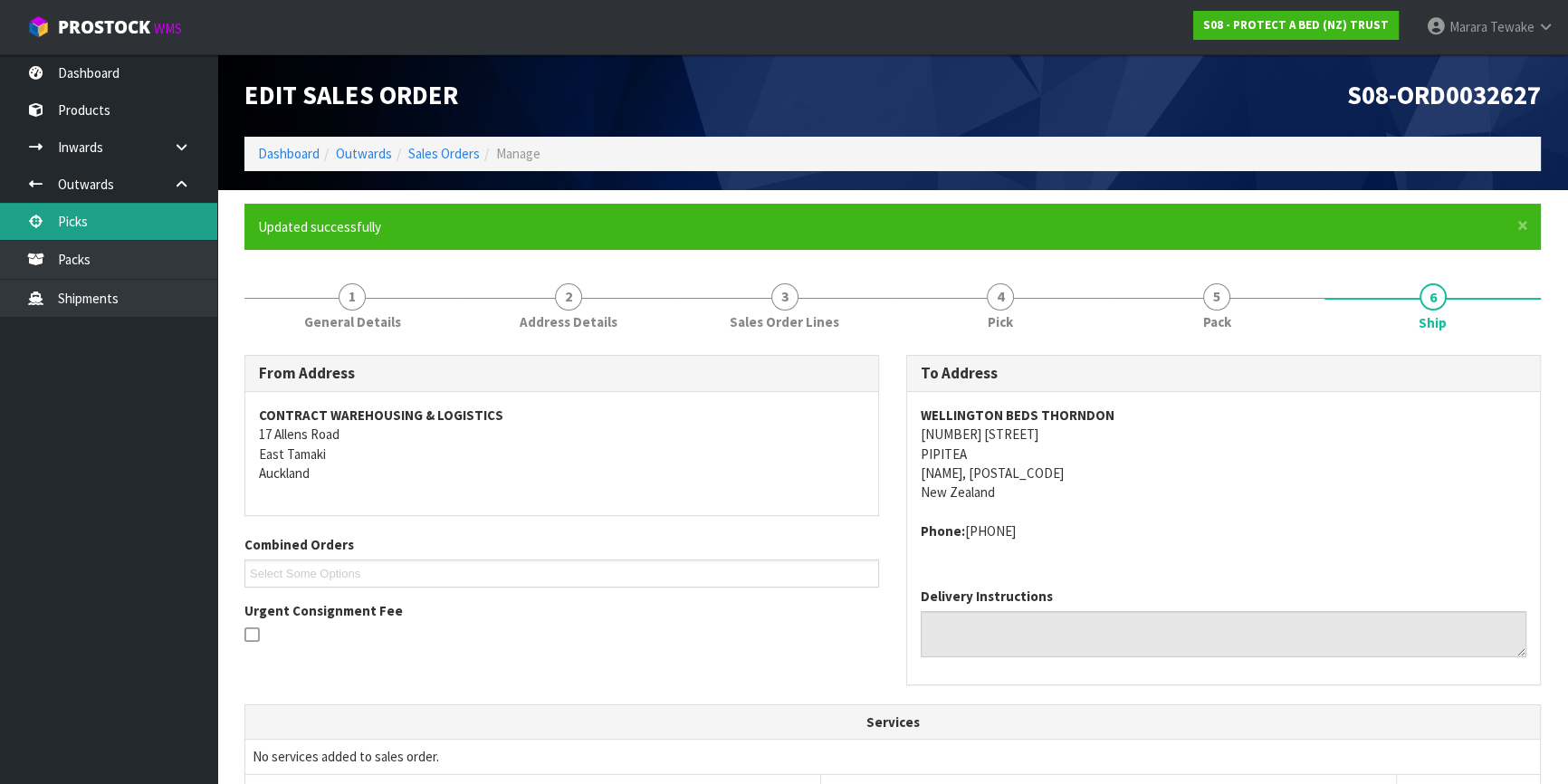click on "Picks" at bounding box center (109, 221) 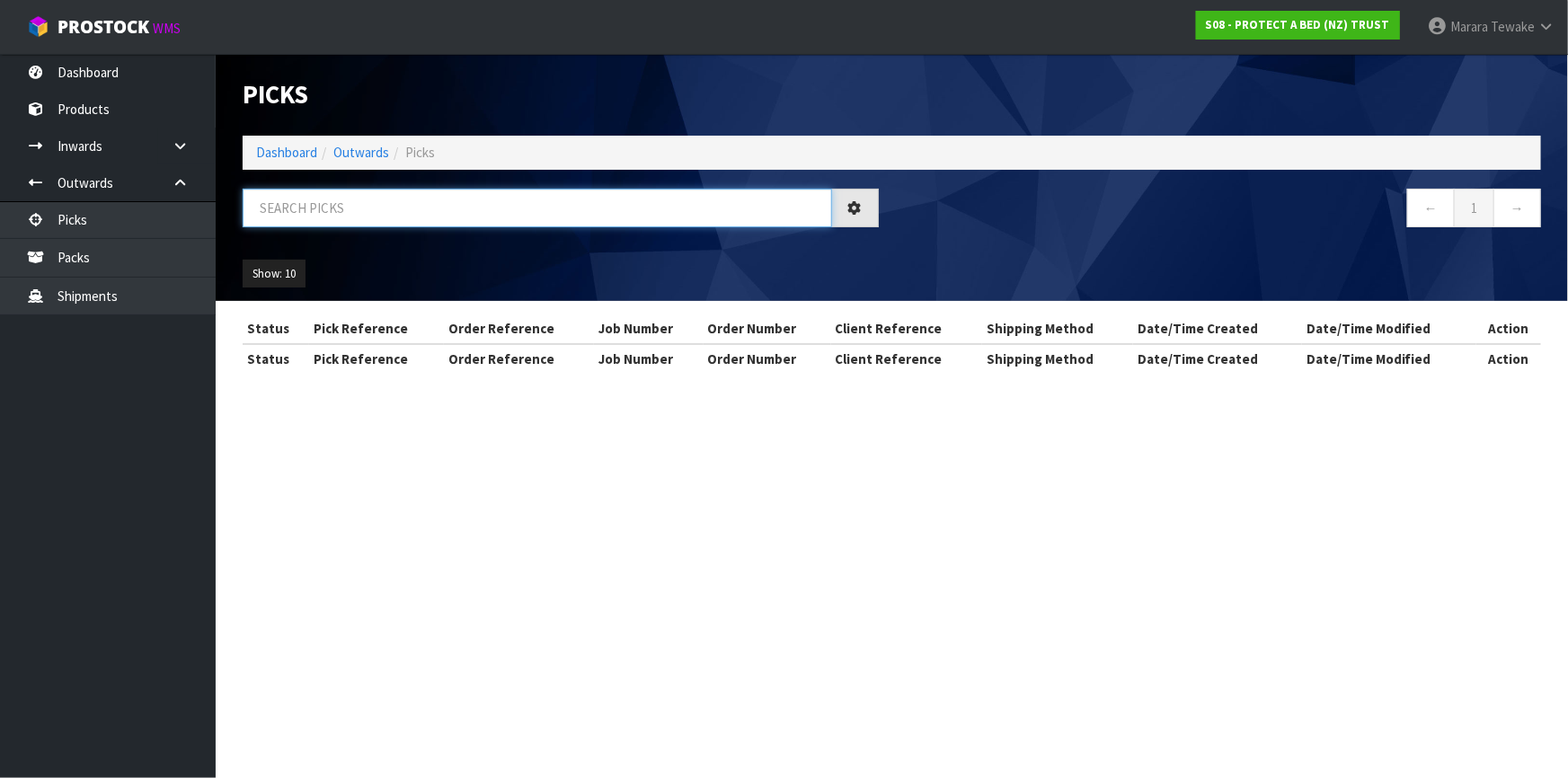 click at bounding box center (537, 208) 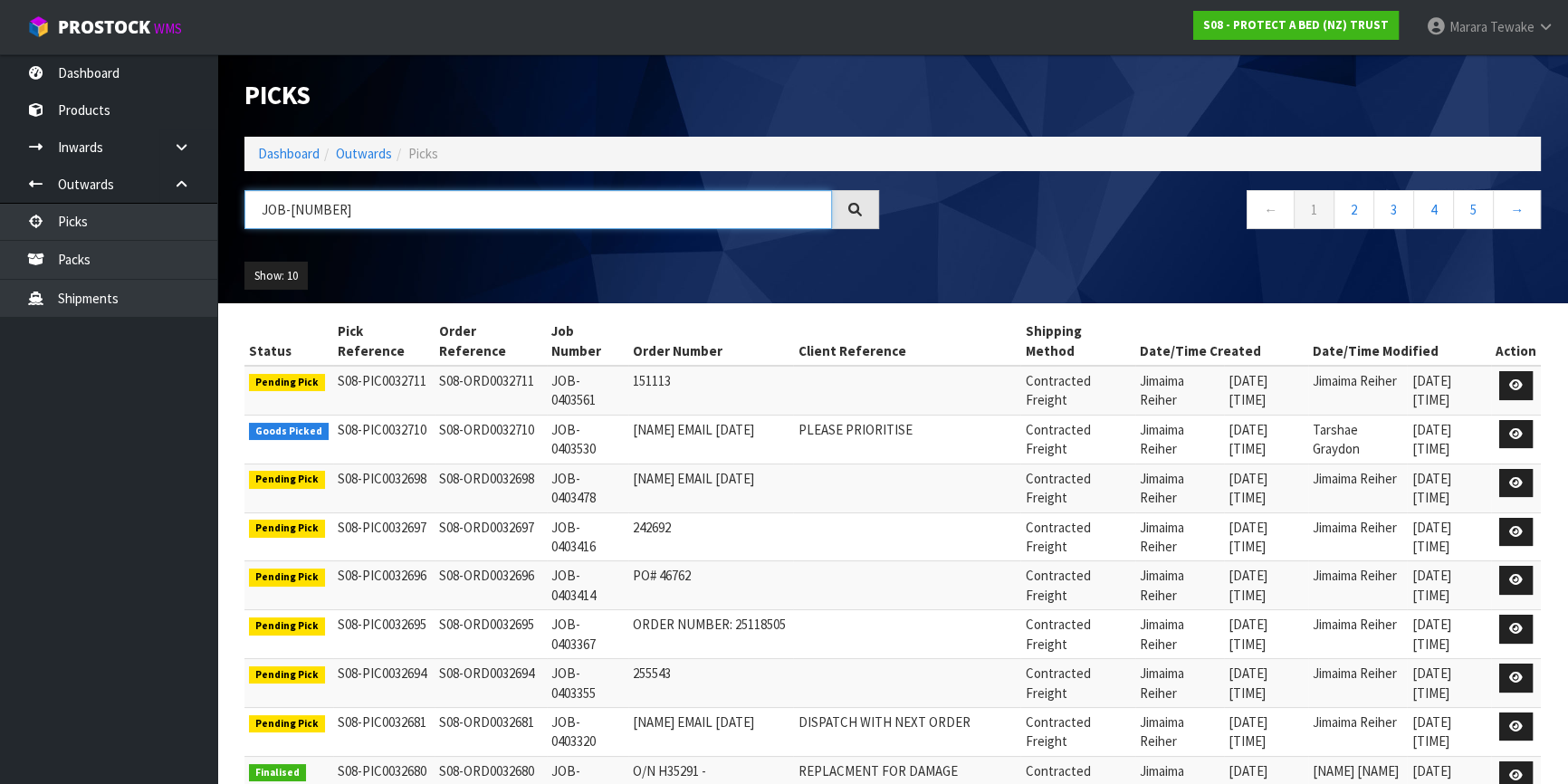 type on "JOB-0402771" 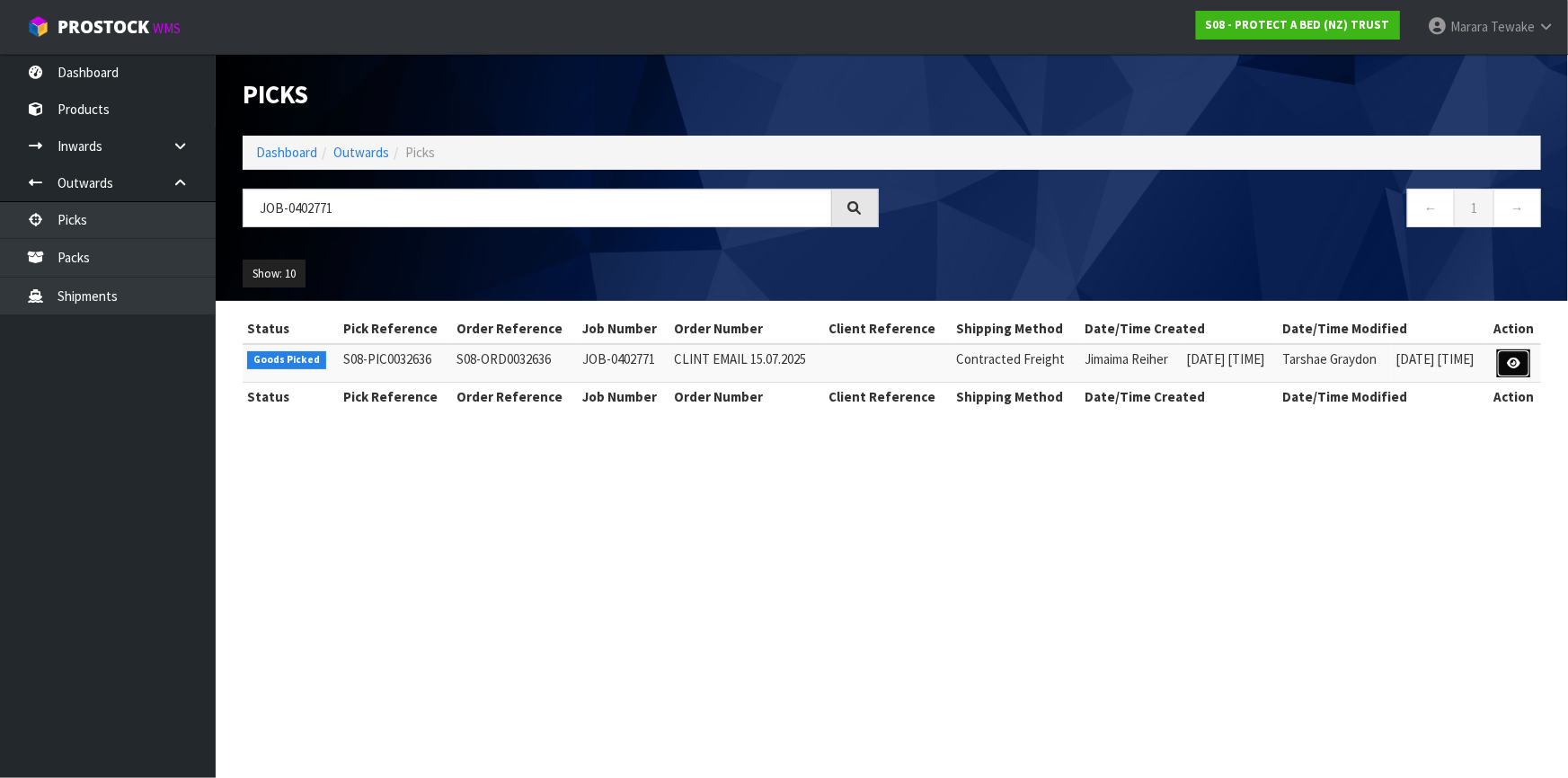 click at bounding box center [1513, 363] 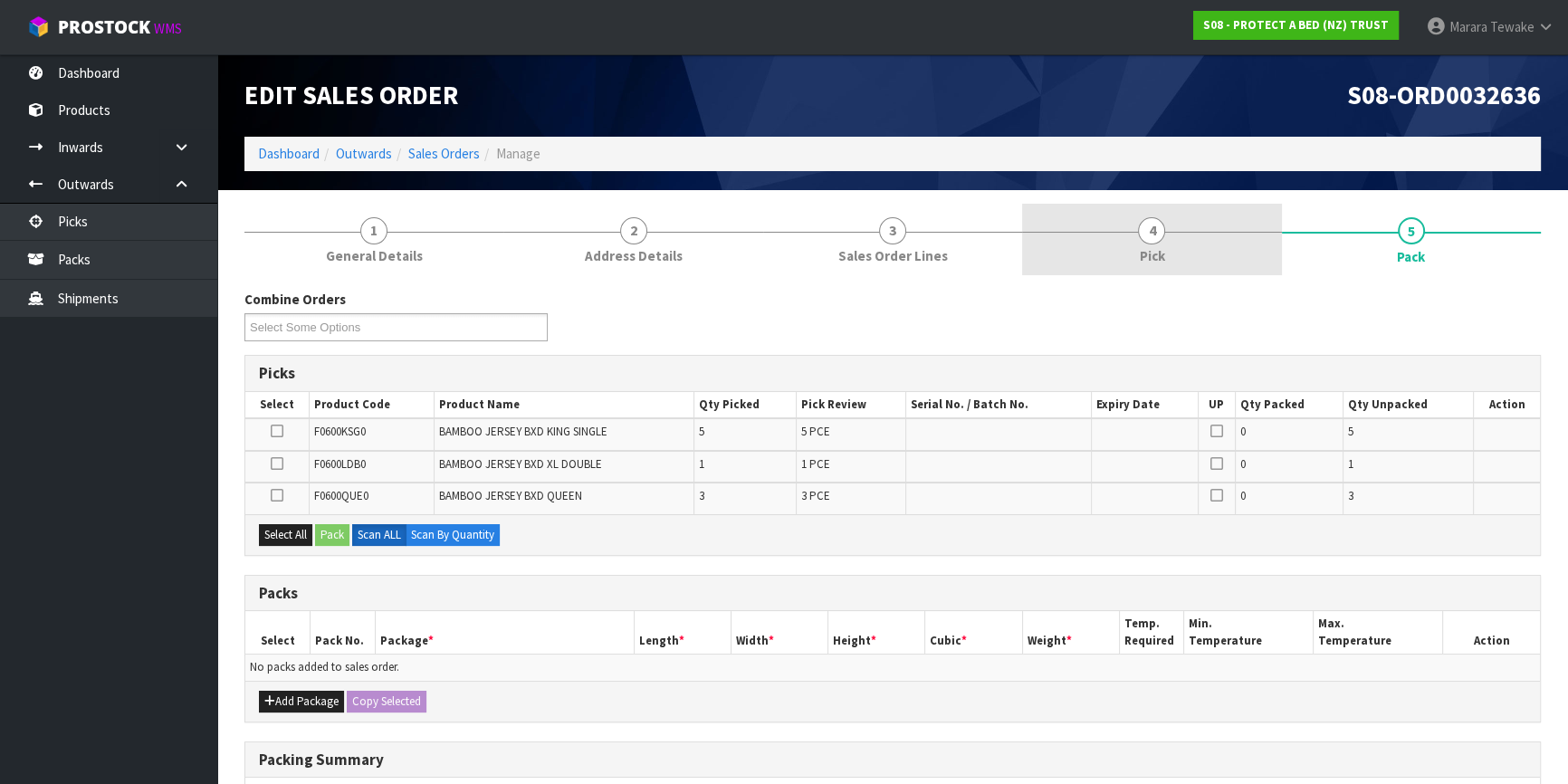 click on "4
Pick" at bounding box center [1152, 239] 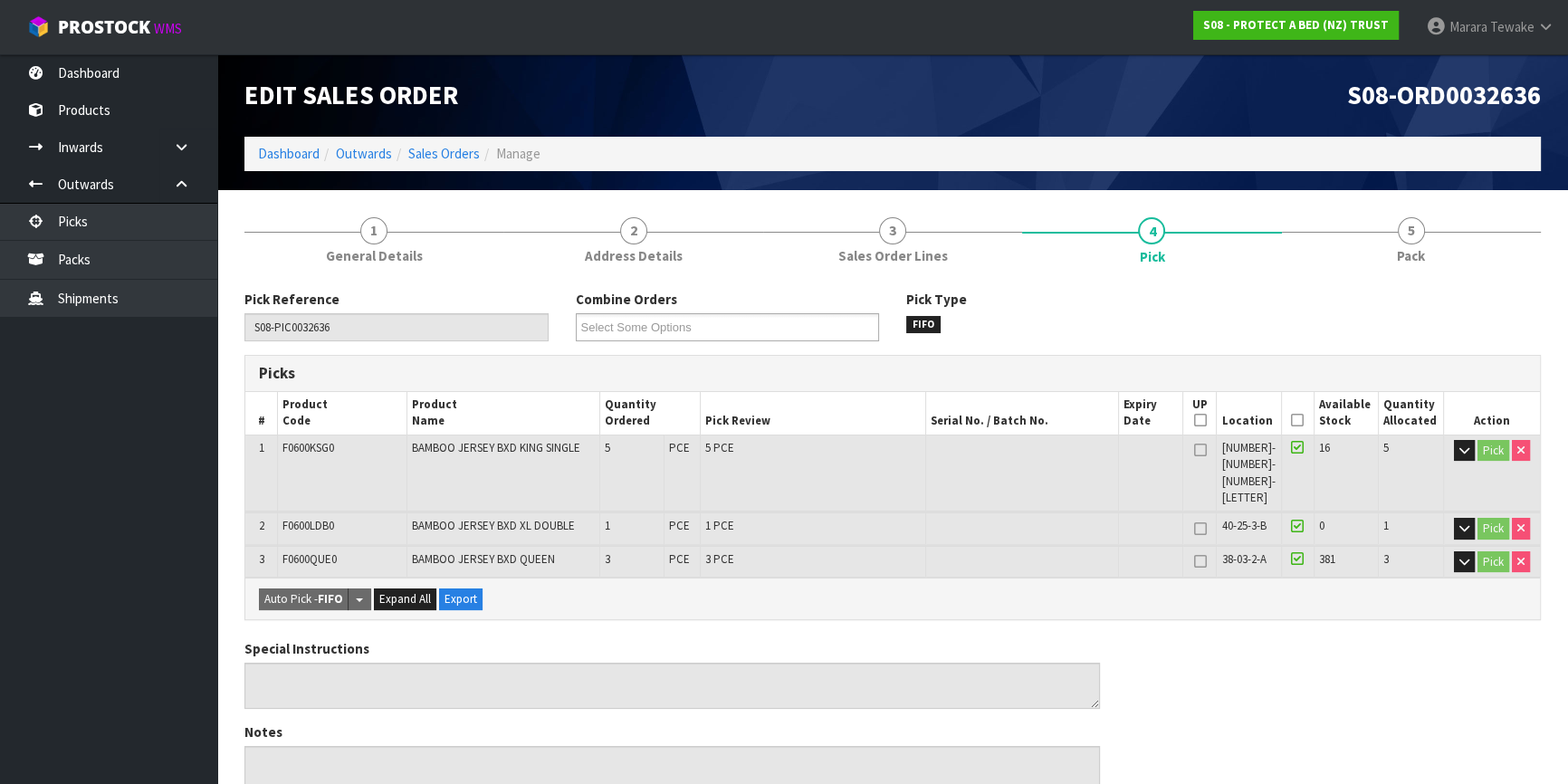 click at bounding box center [1297, 420] 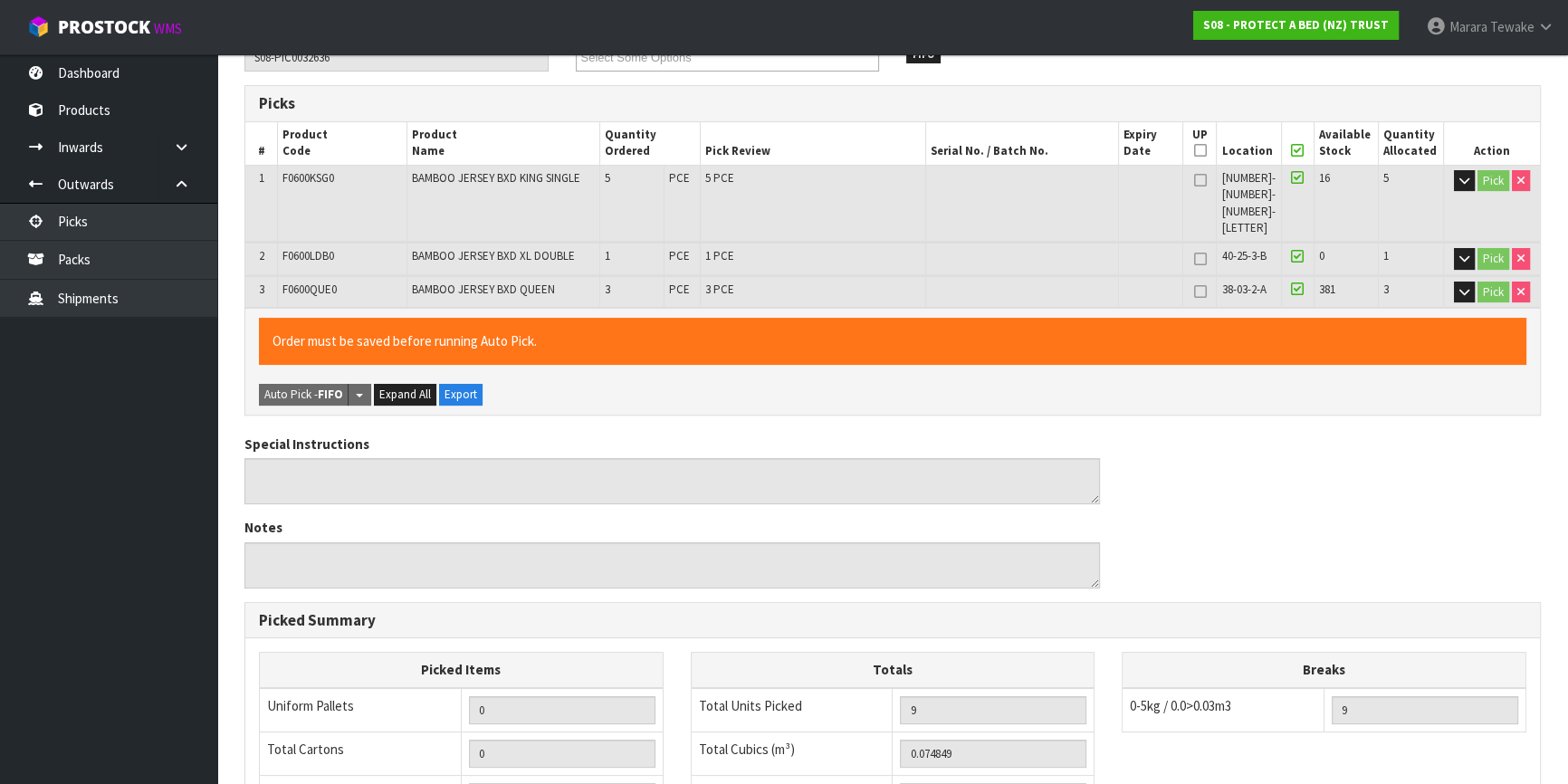 scroll, scrollTop: 537, scrollLeft: 0, axis: vertical 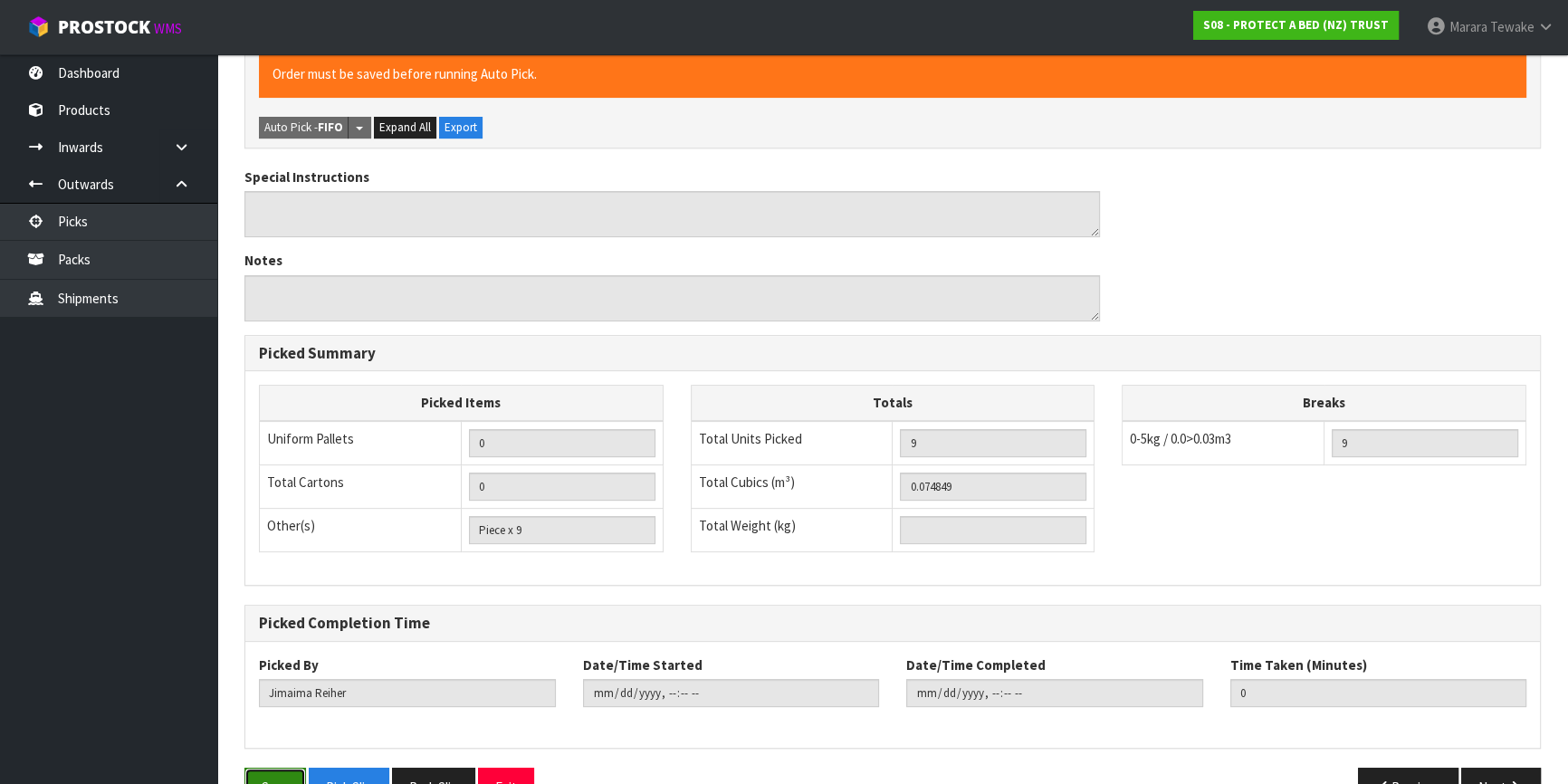 click on "Save" at bounding box center (275, 787) 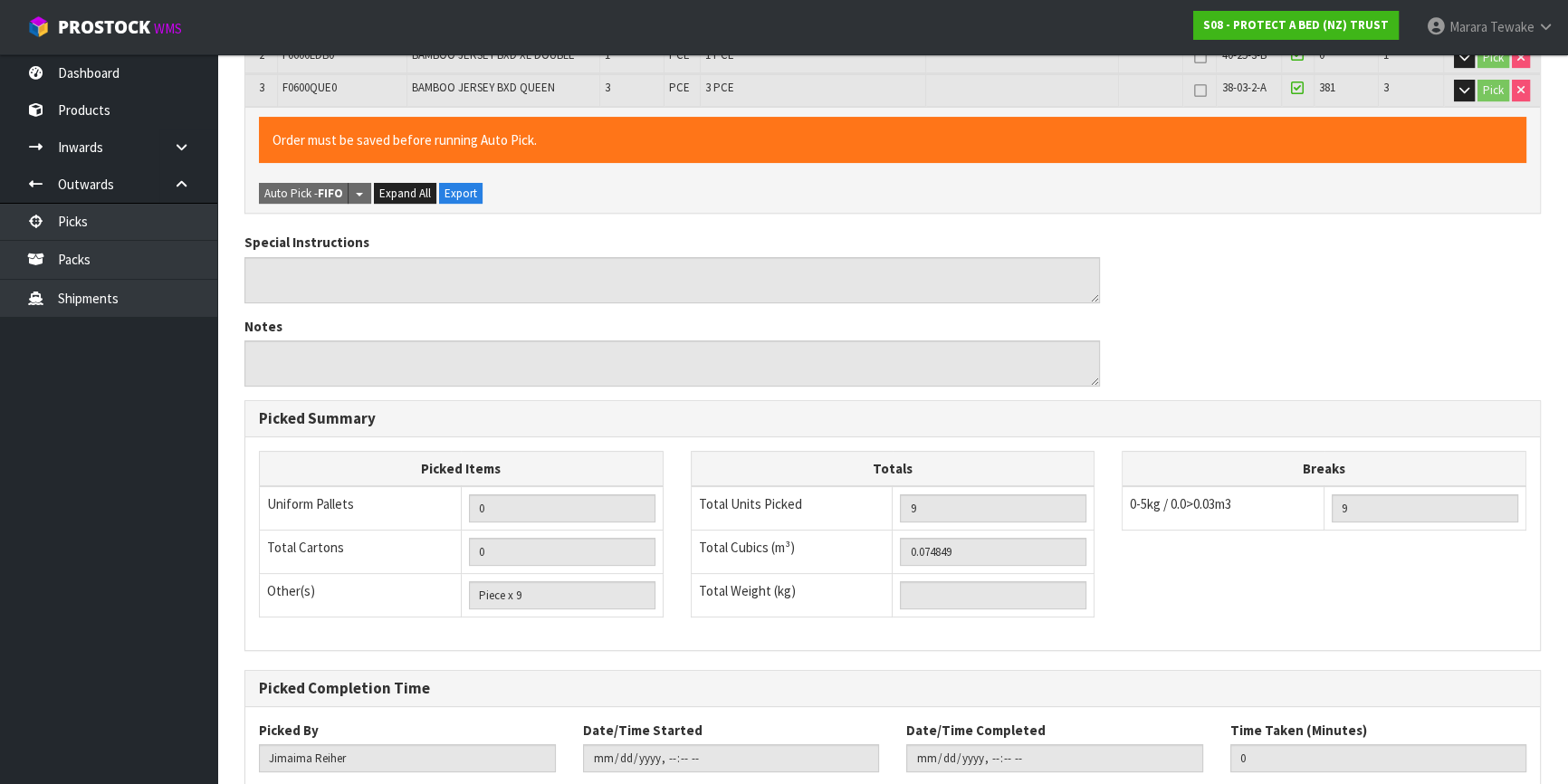 scroll, scrollTop: 0, scrollLeft: 0, axis: both 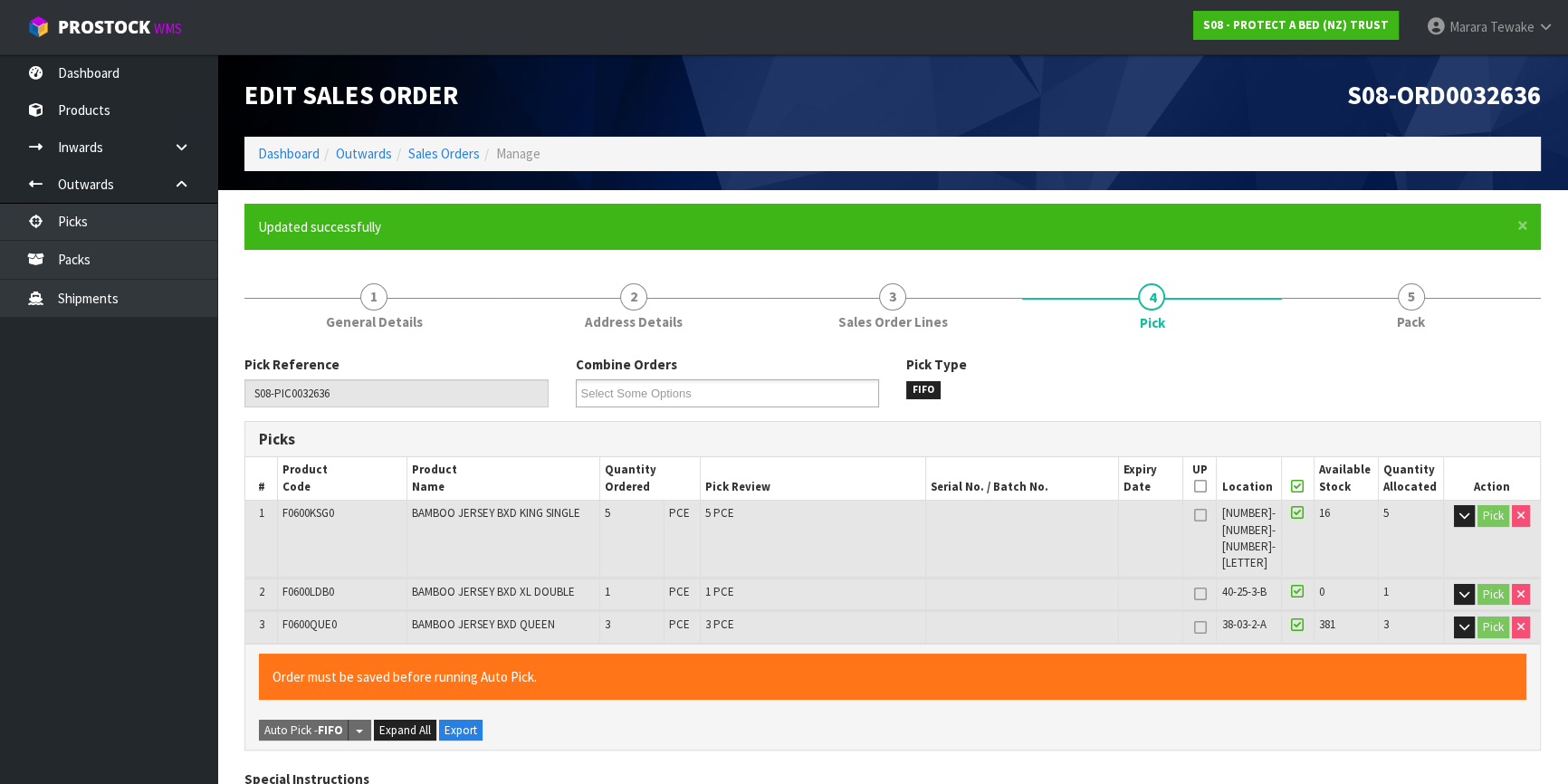 type on "Marara Tewake" 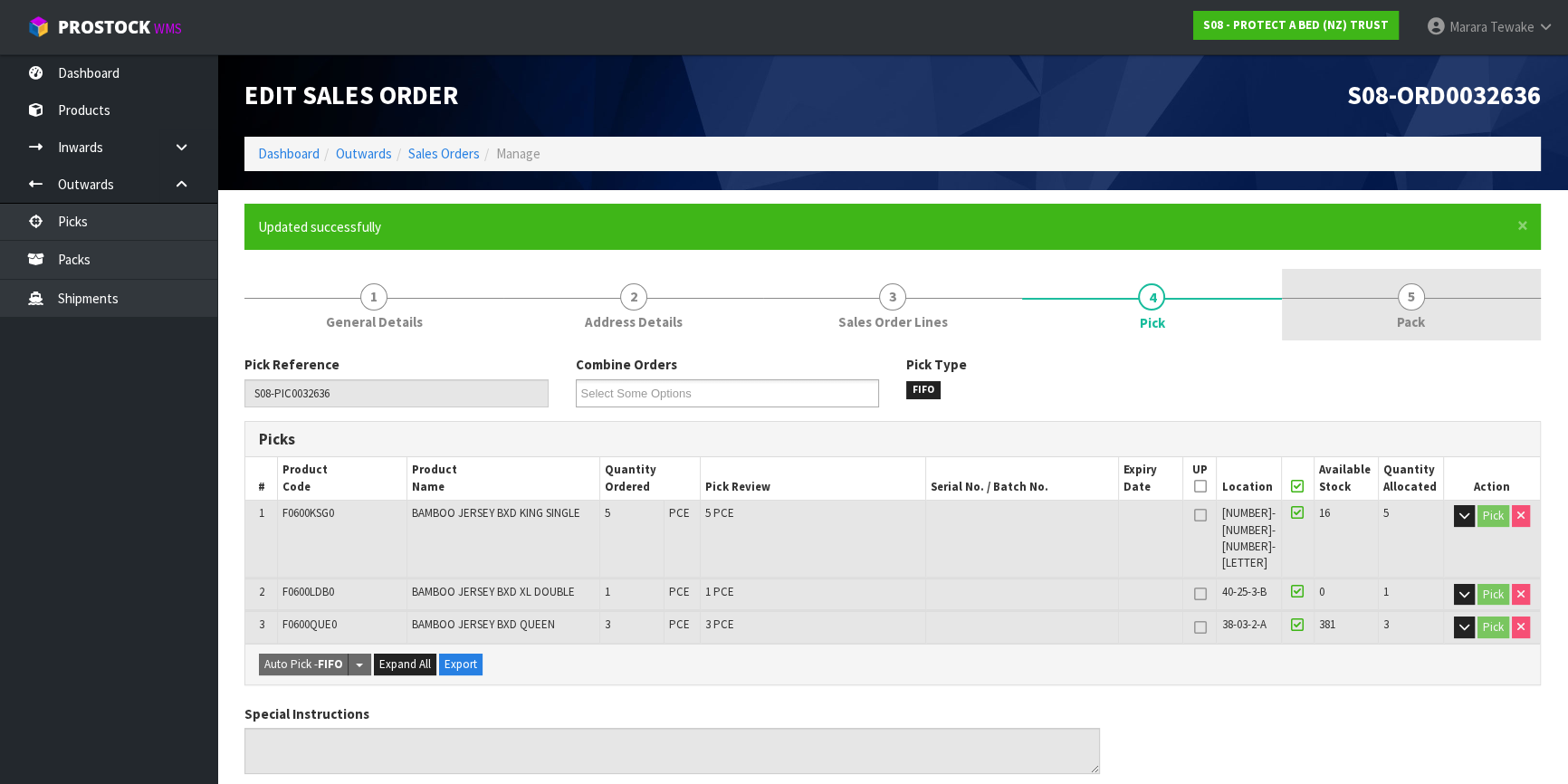 click on "5" at bounding box center [1411, 297] 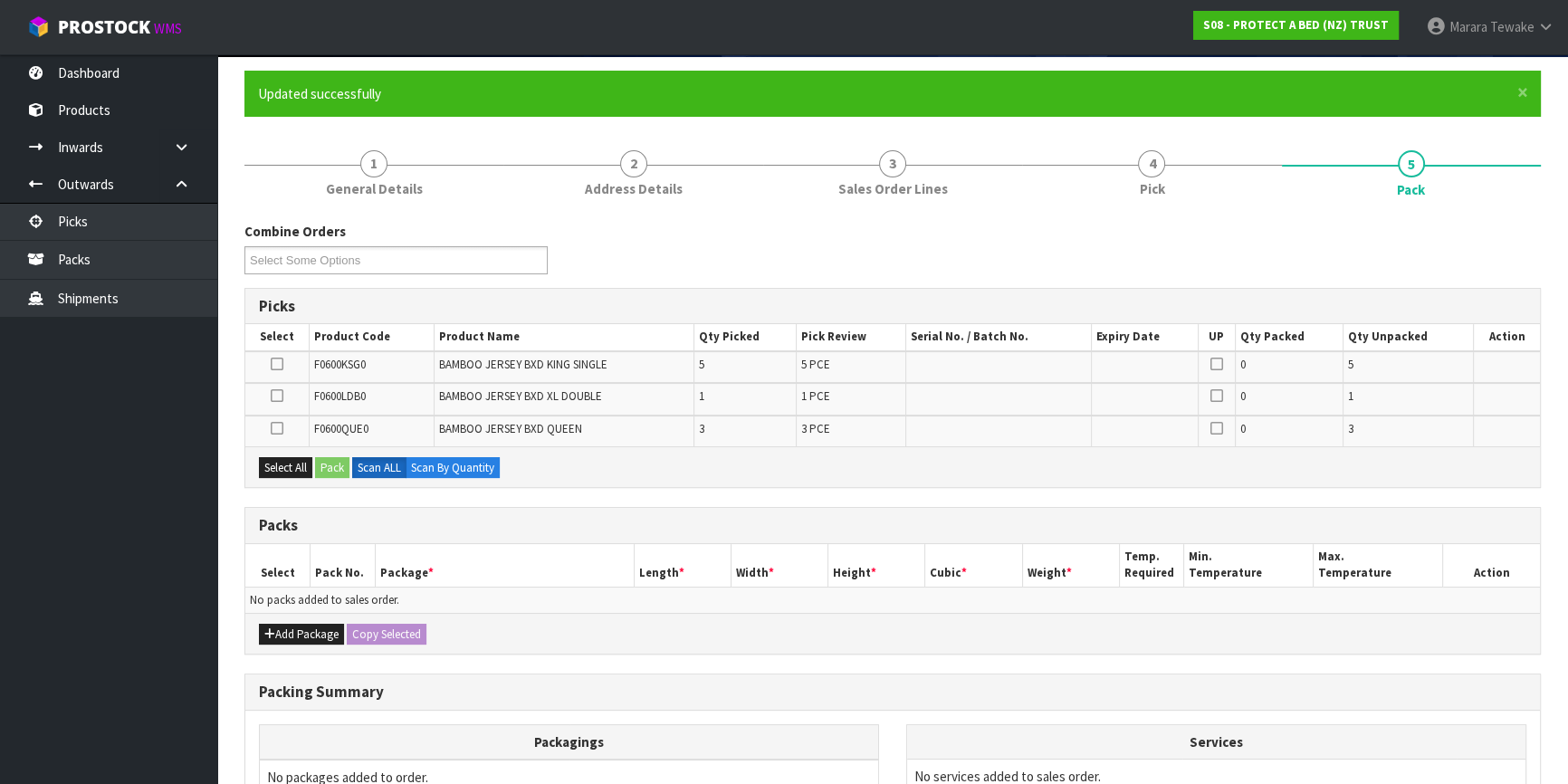 scroll, scrollTop: 334, scrollLeft: 0, axis: vertical 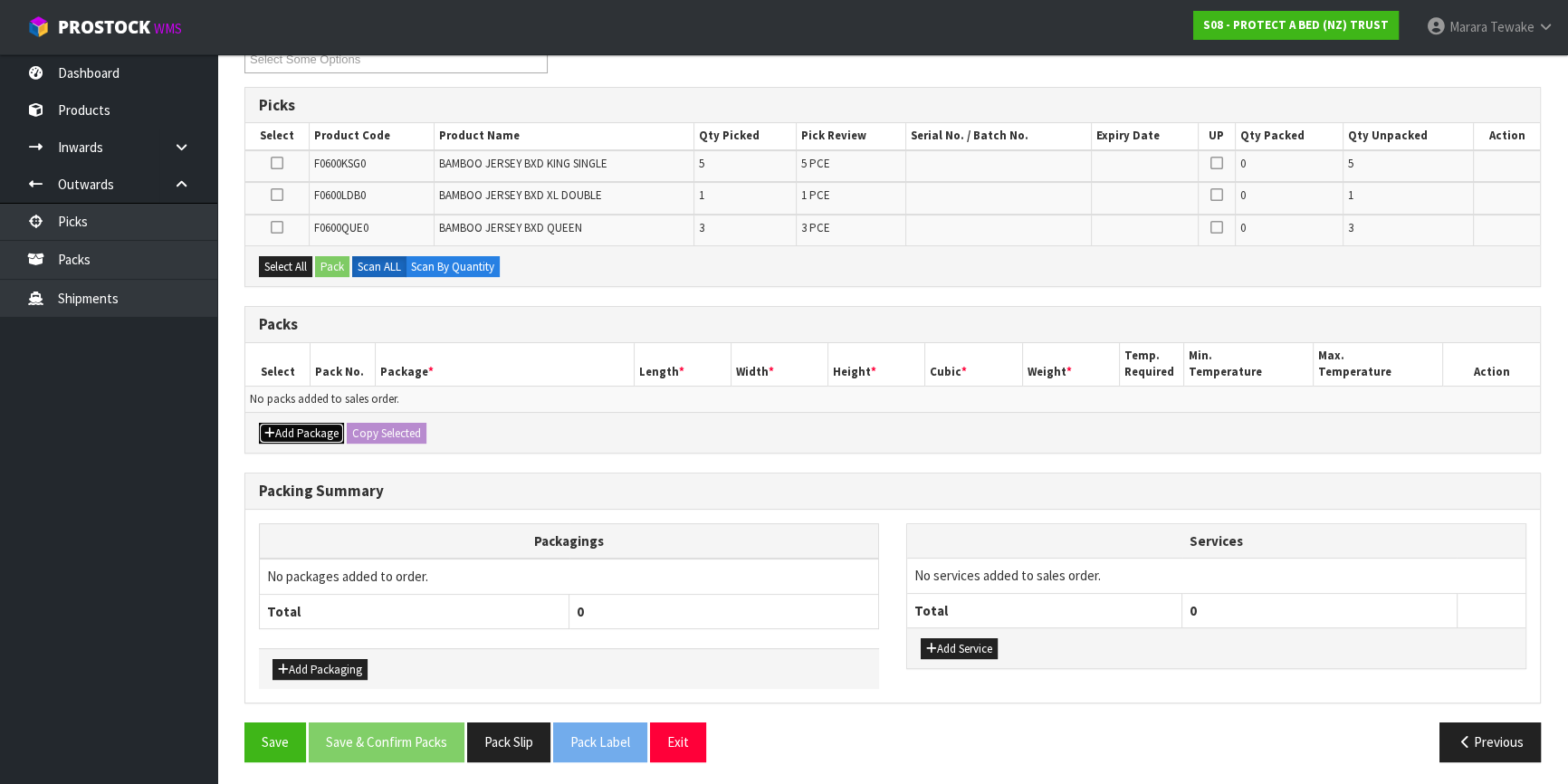 click on "Add Package" at bounding box center (301, 434) 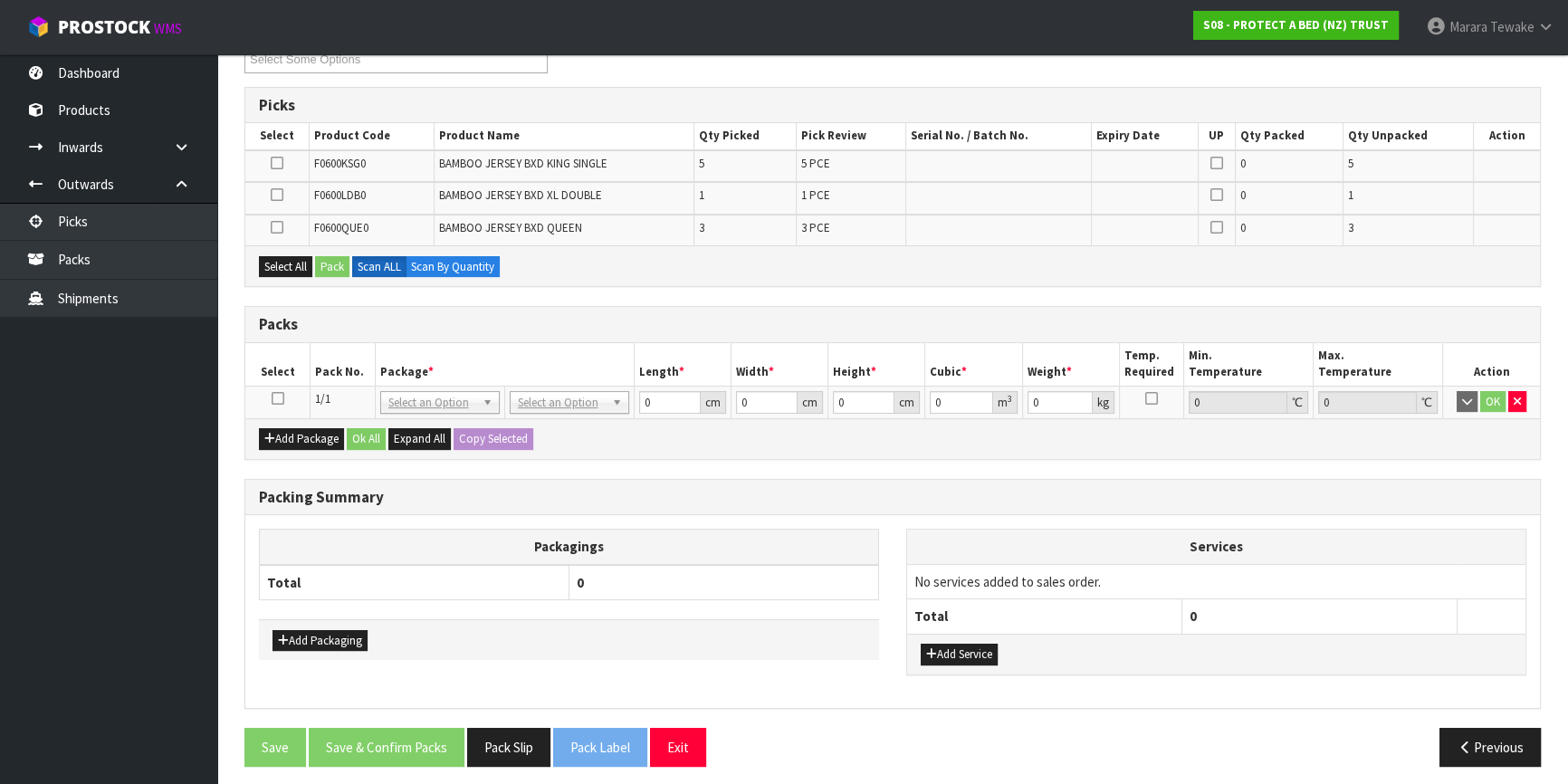click at bounding box center [278, 402] 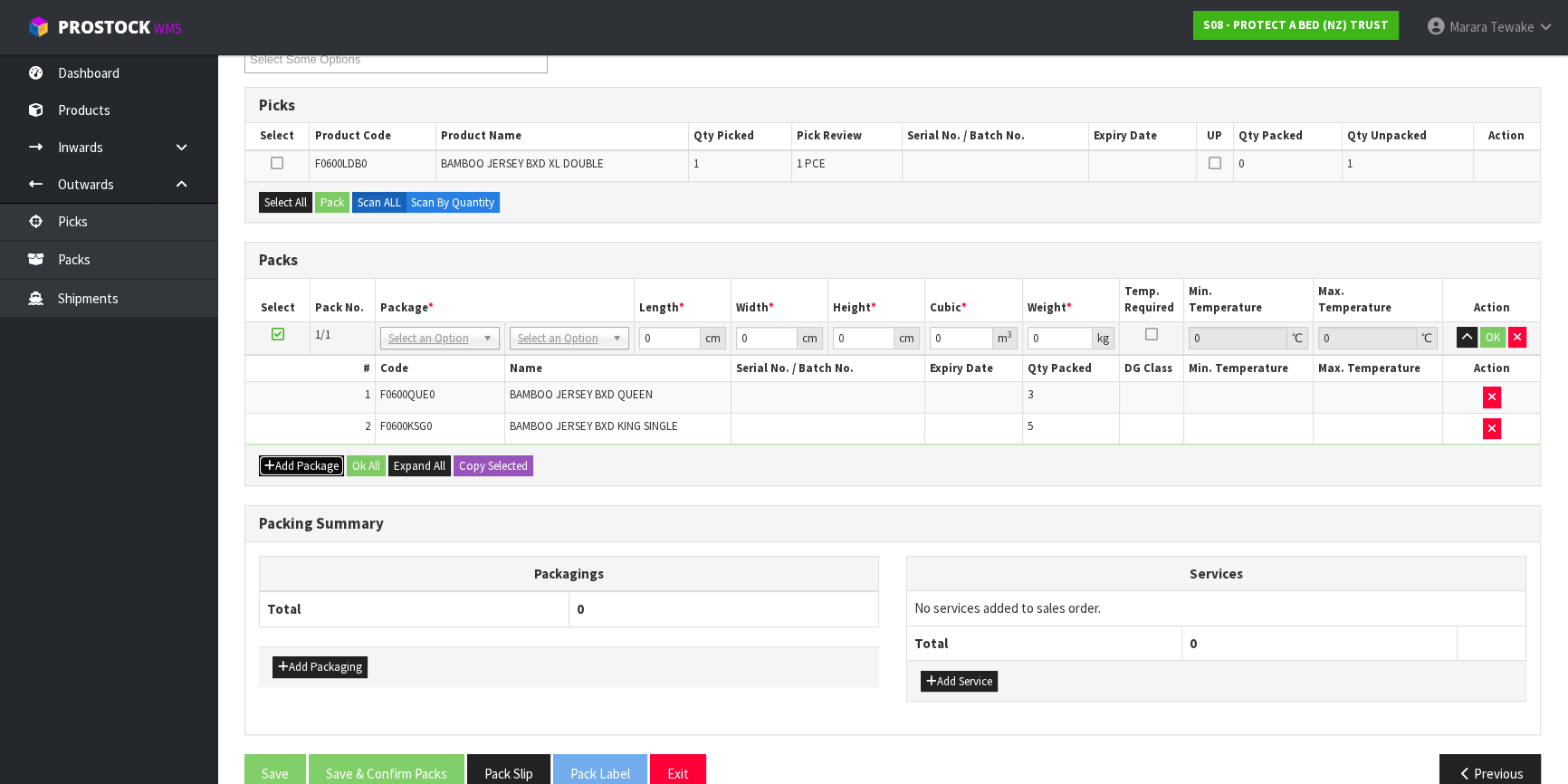 click on "Add Package" at bounding box center [301, 466] 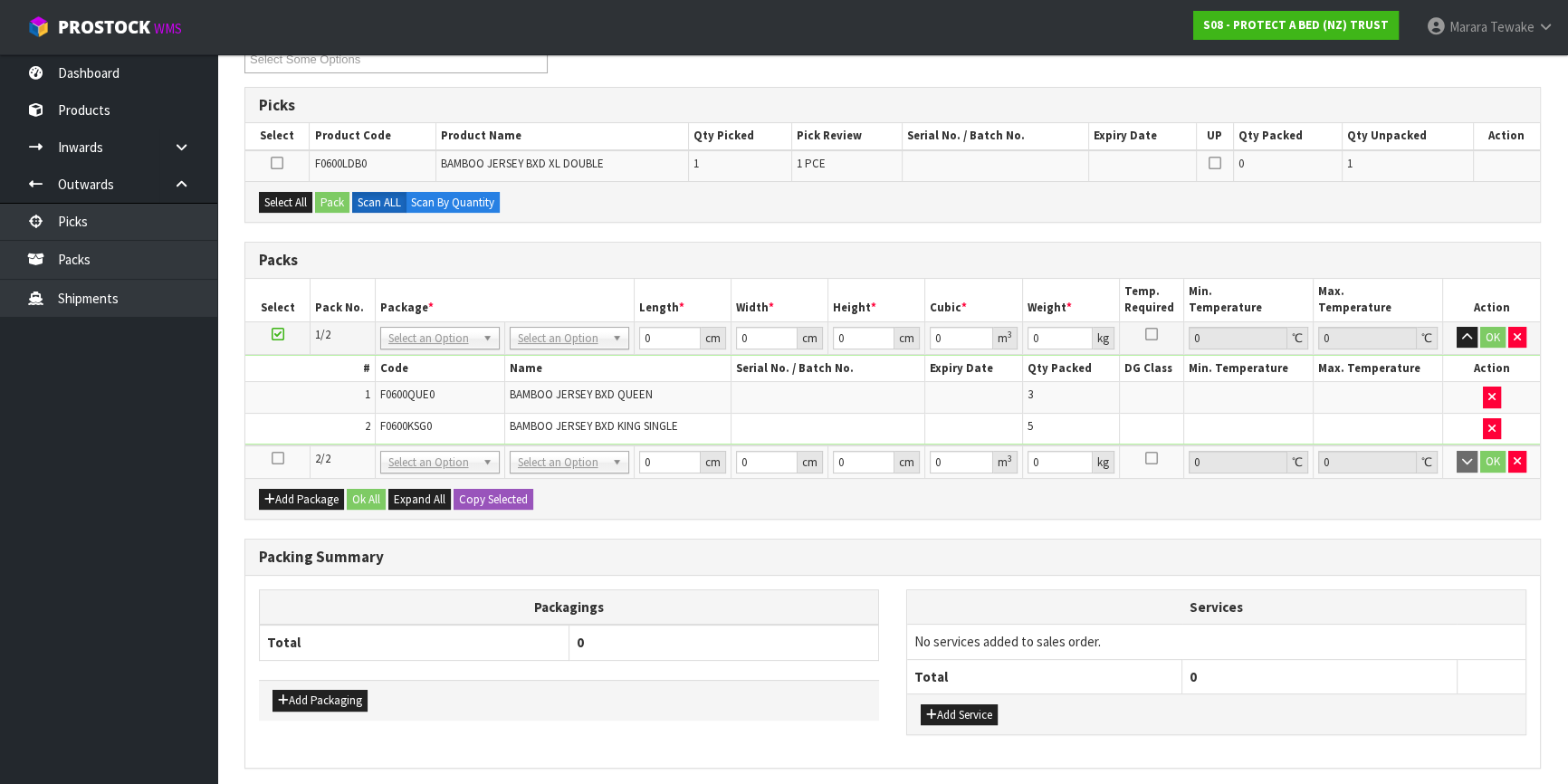 click at bounding box center (278, 458) 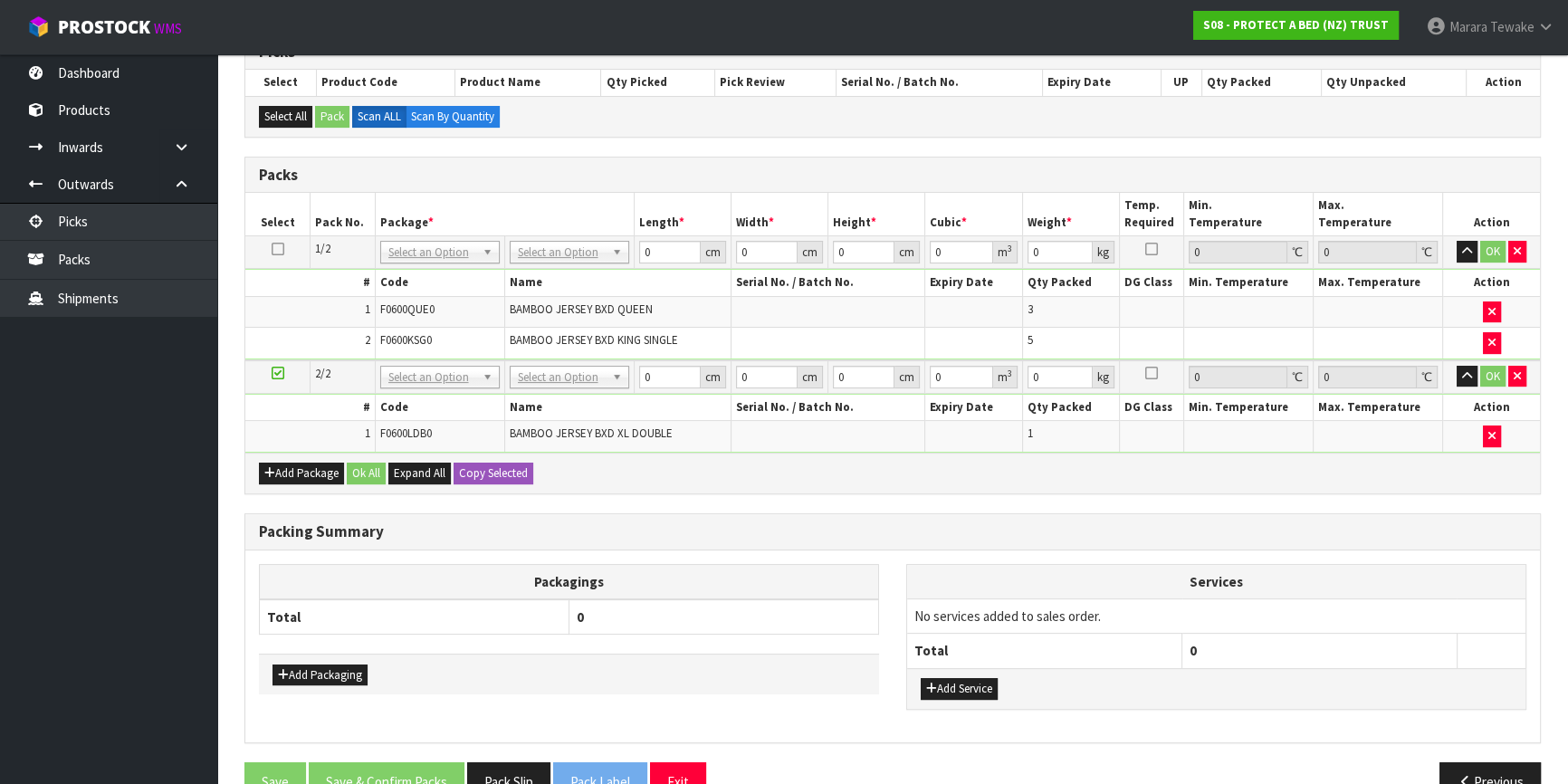 scroll, scrollTop: 425, scrollLeft: 0, axis: vertical 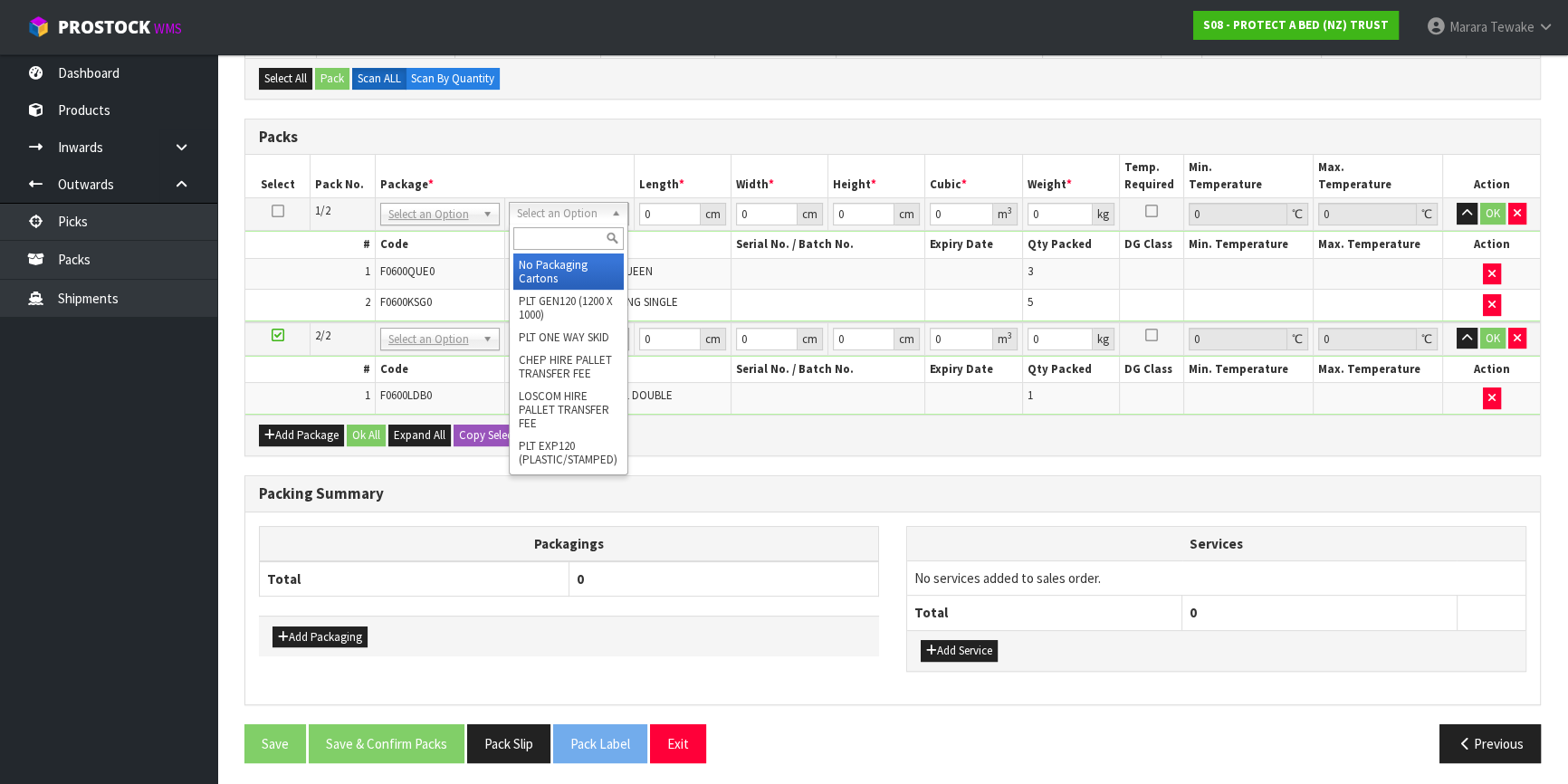 click at bounding box center [569, 238] 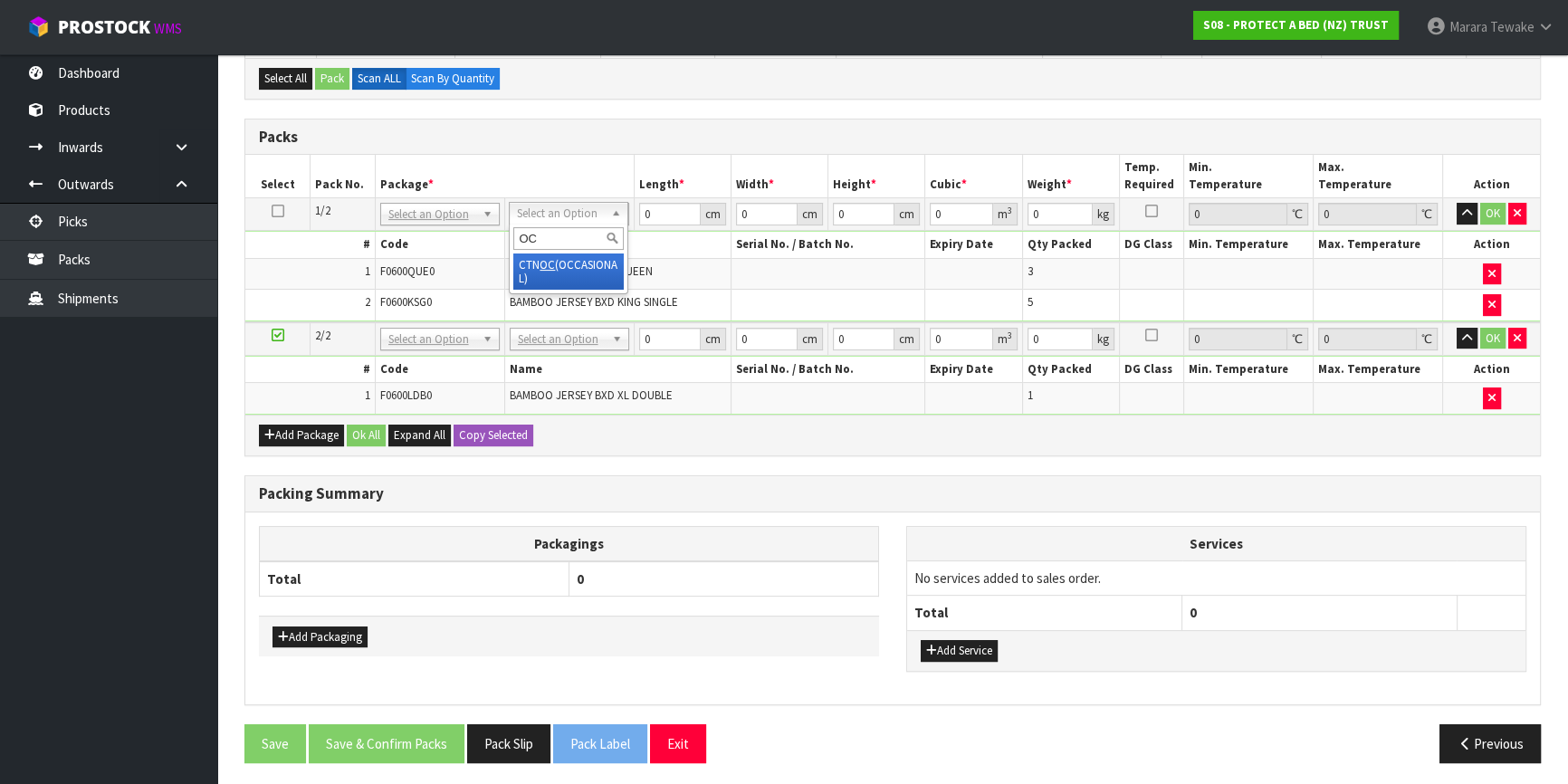 type on "OC" 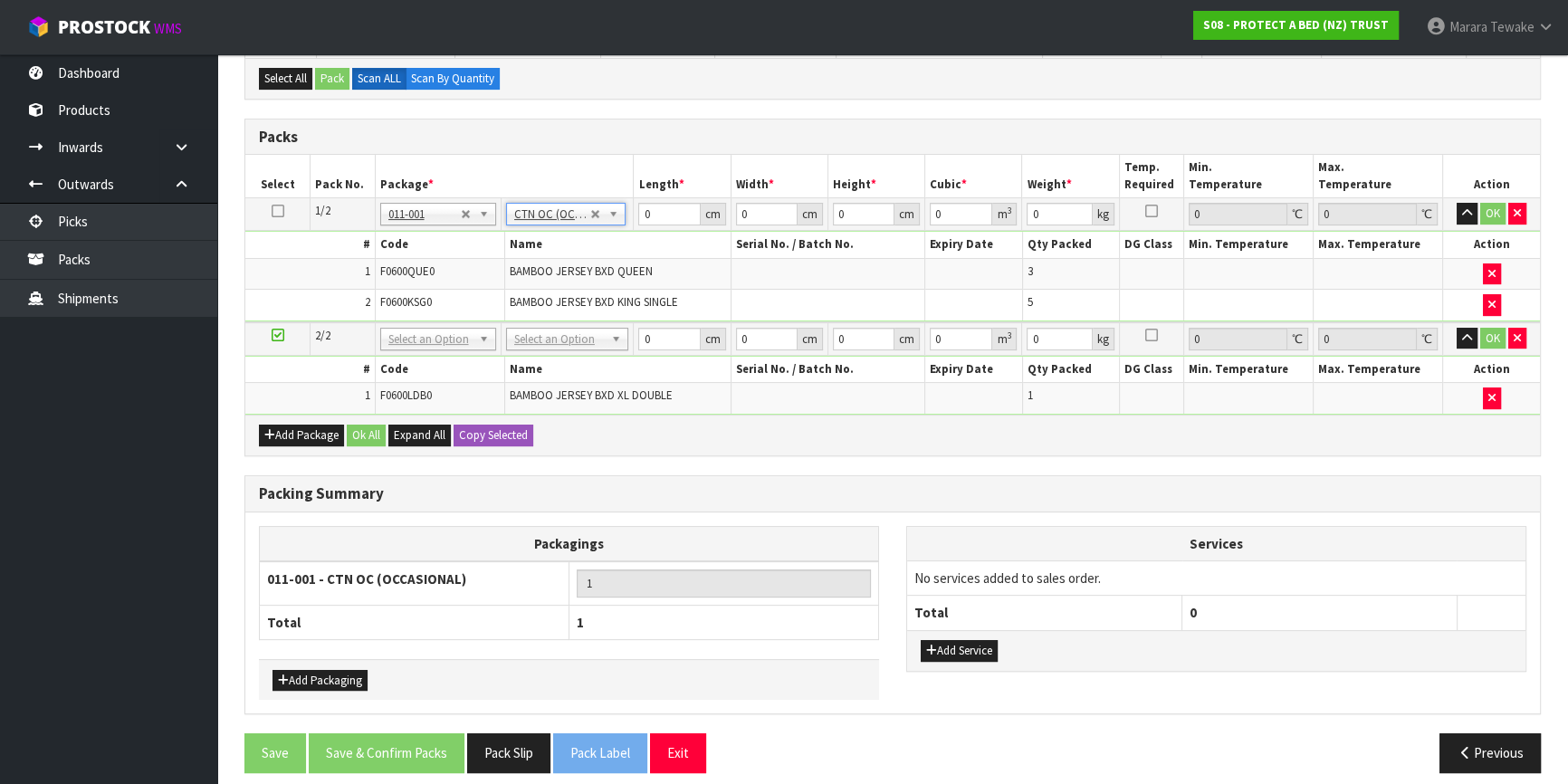 type on "6.46" 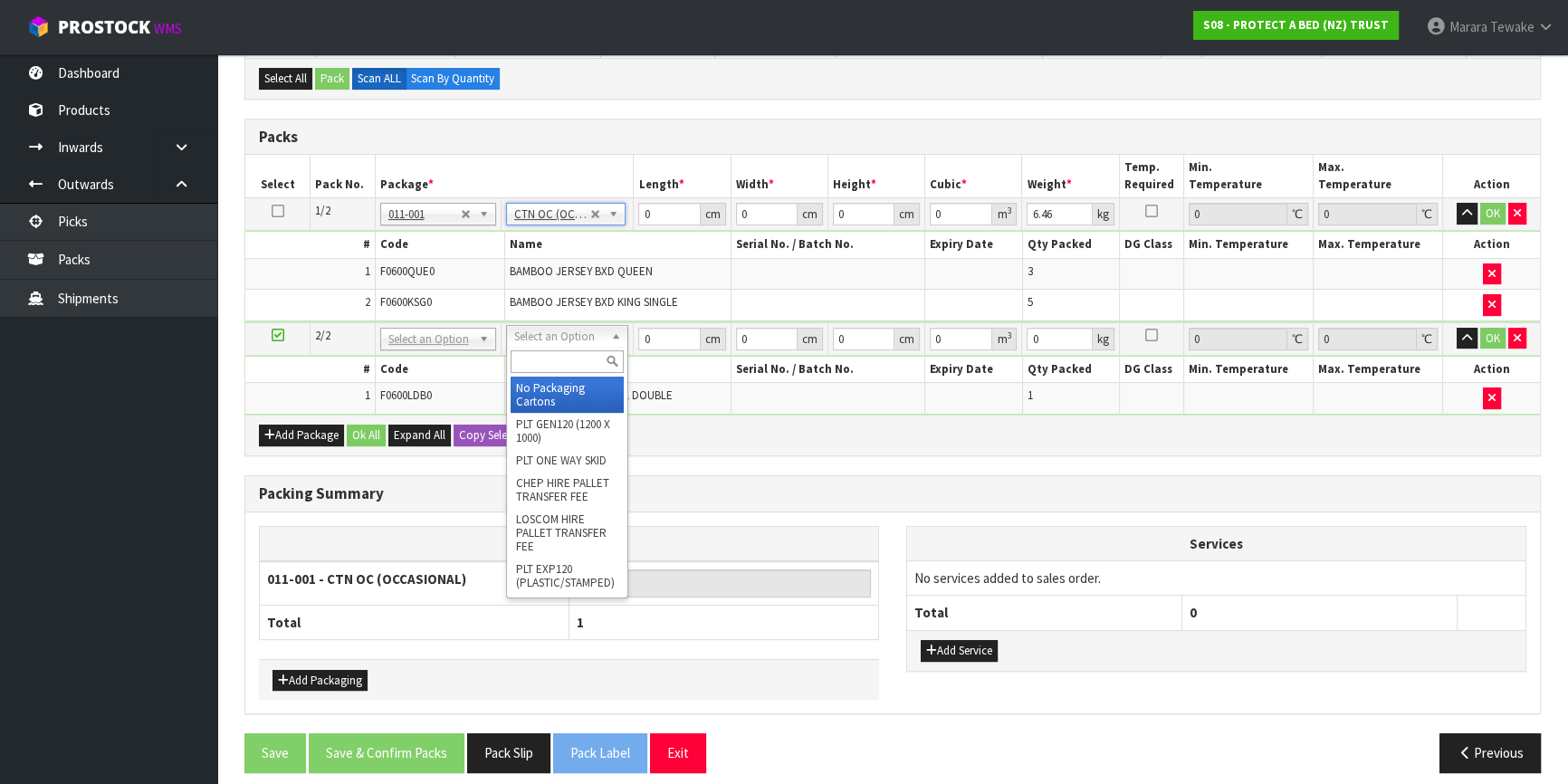 click at bounding box center [567, 361] 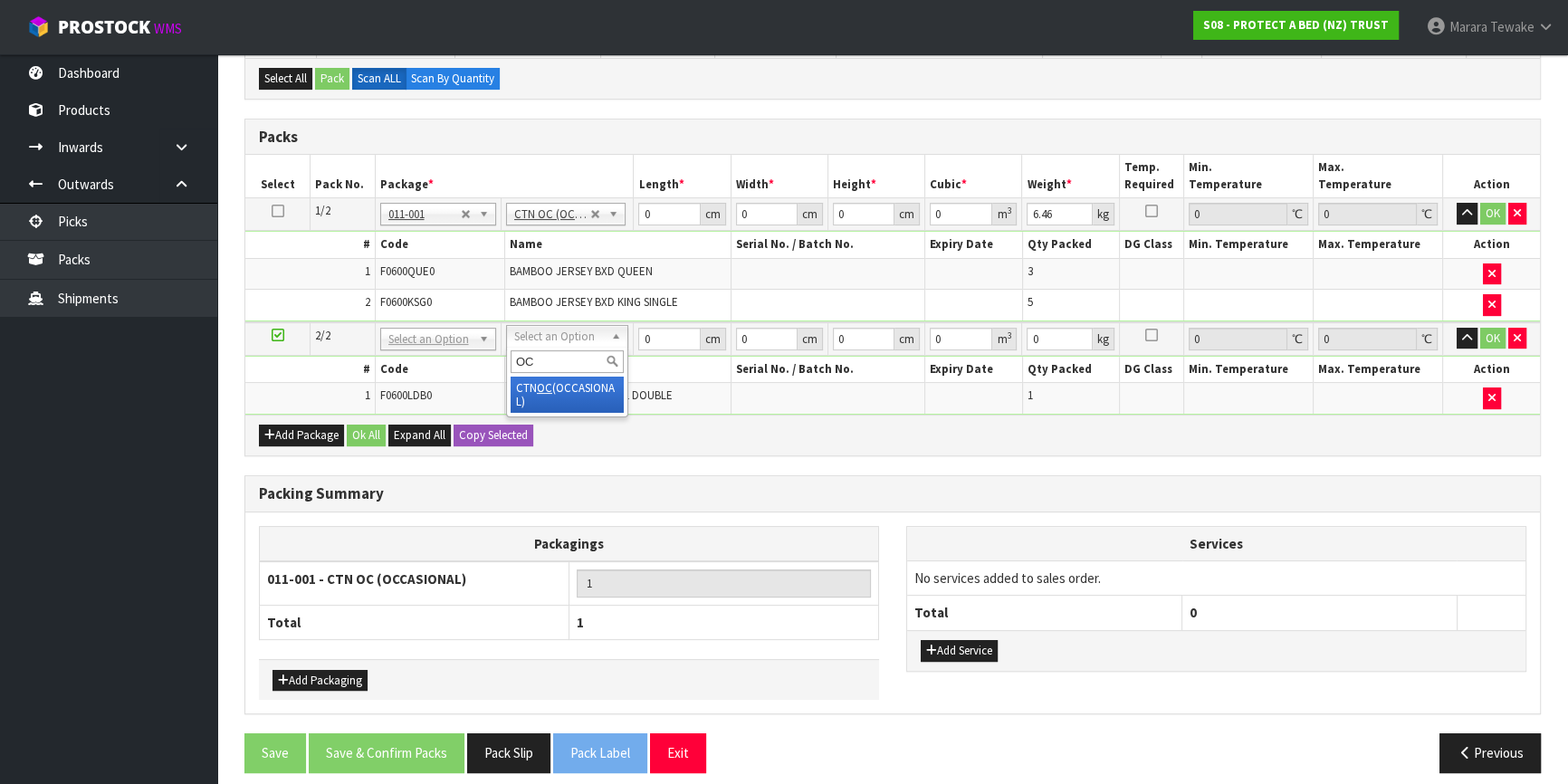 type on "OC" 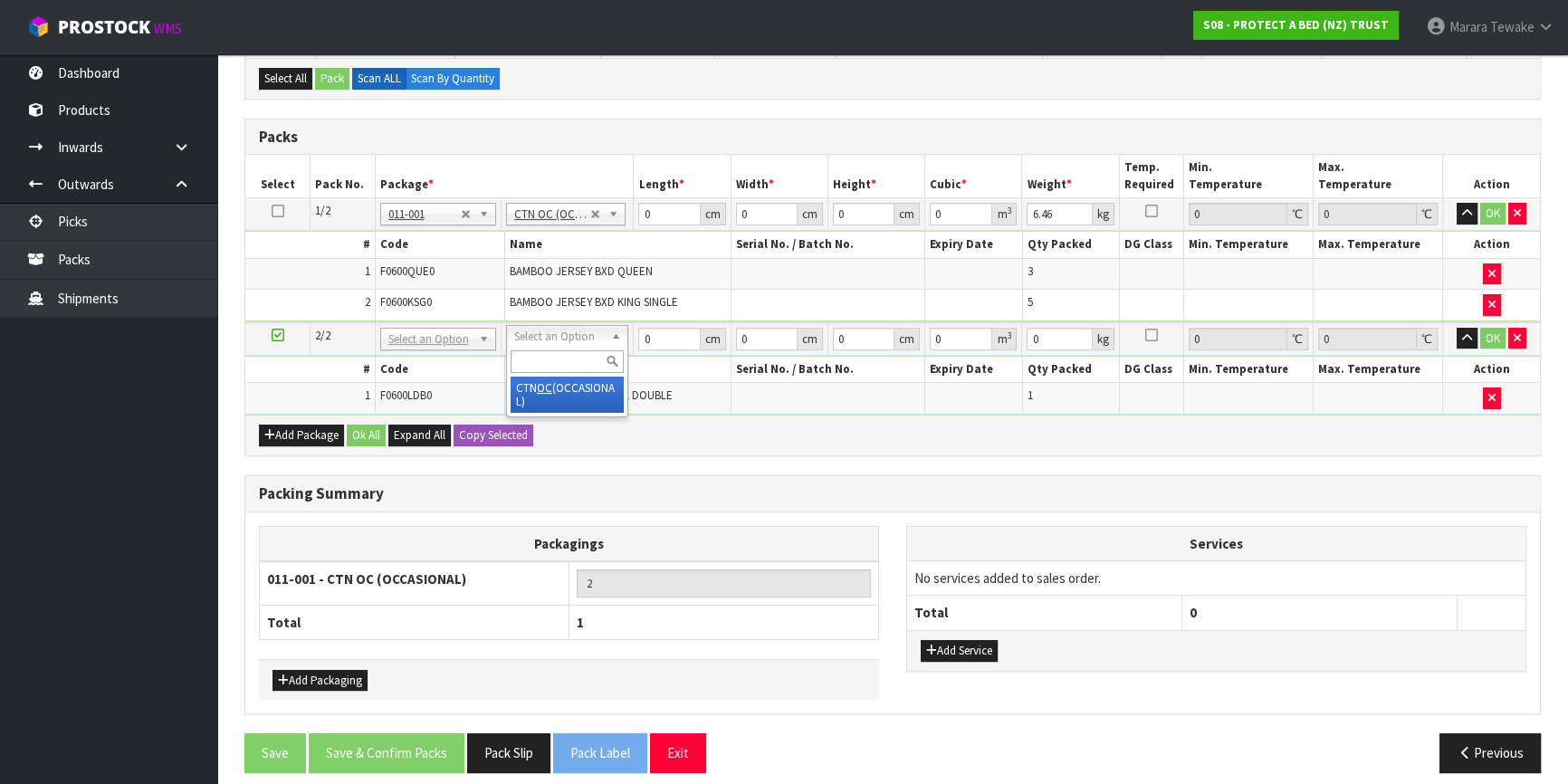 type on "0.86" 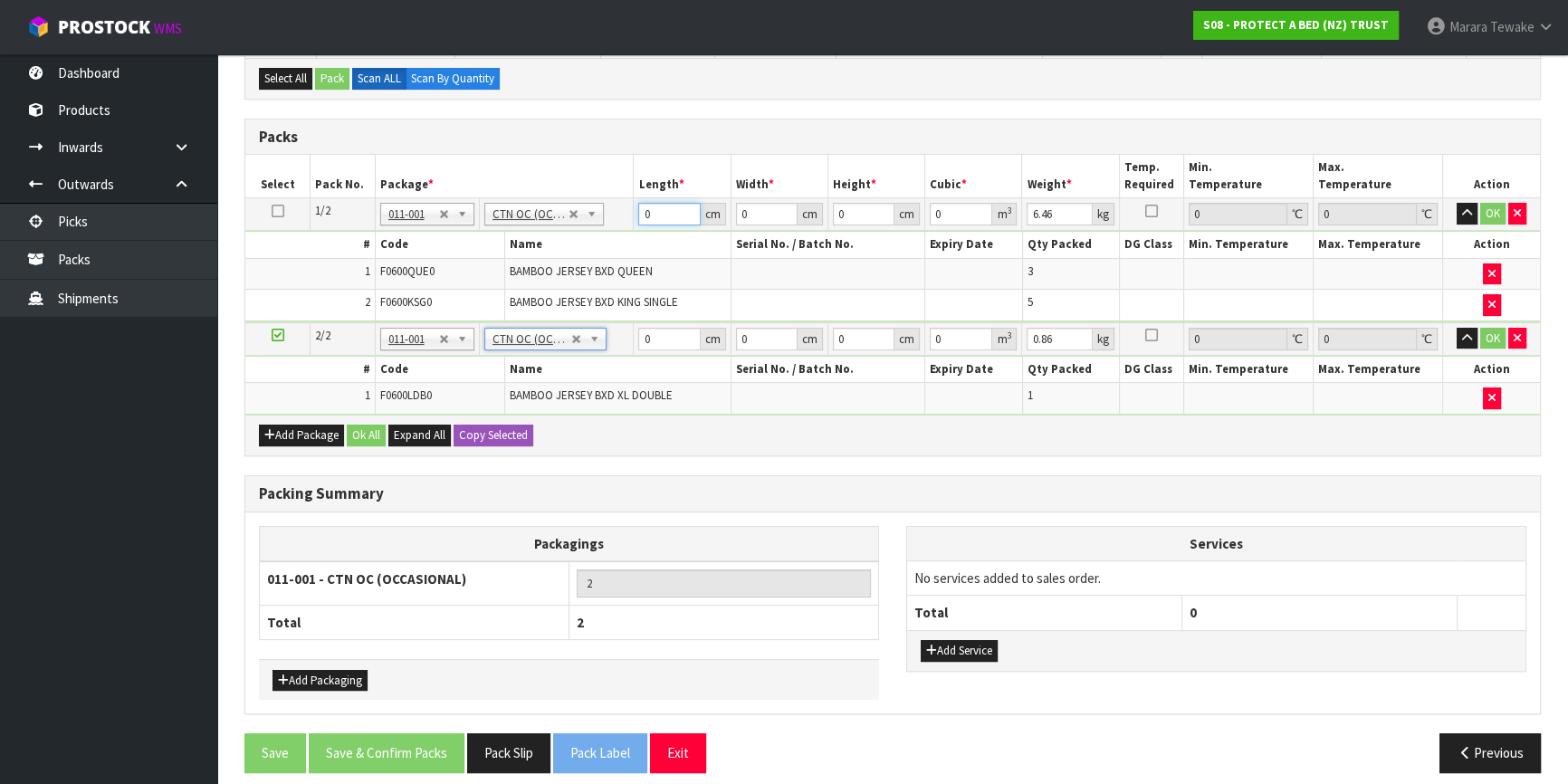 drag, startPoint x: 658, startPoint y: 210, endPoint x: 643, endPoint y: 206, distance: 15.524175 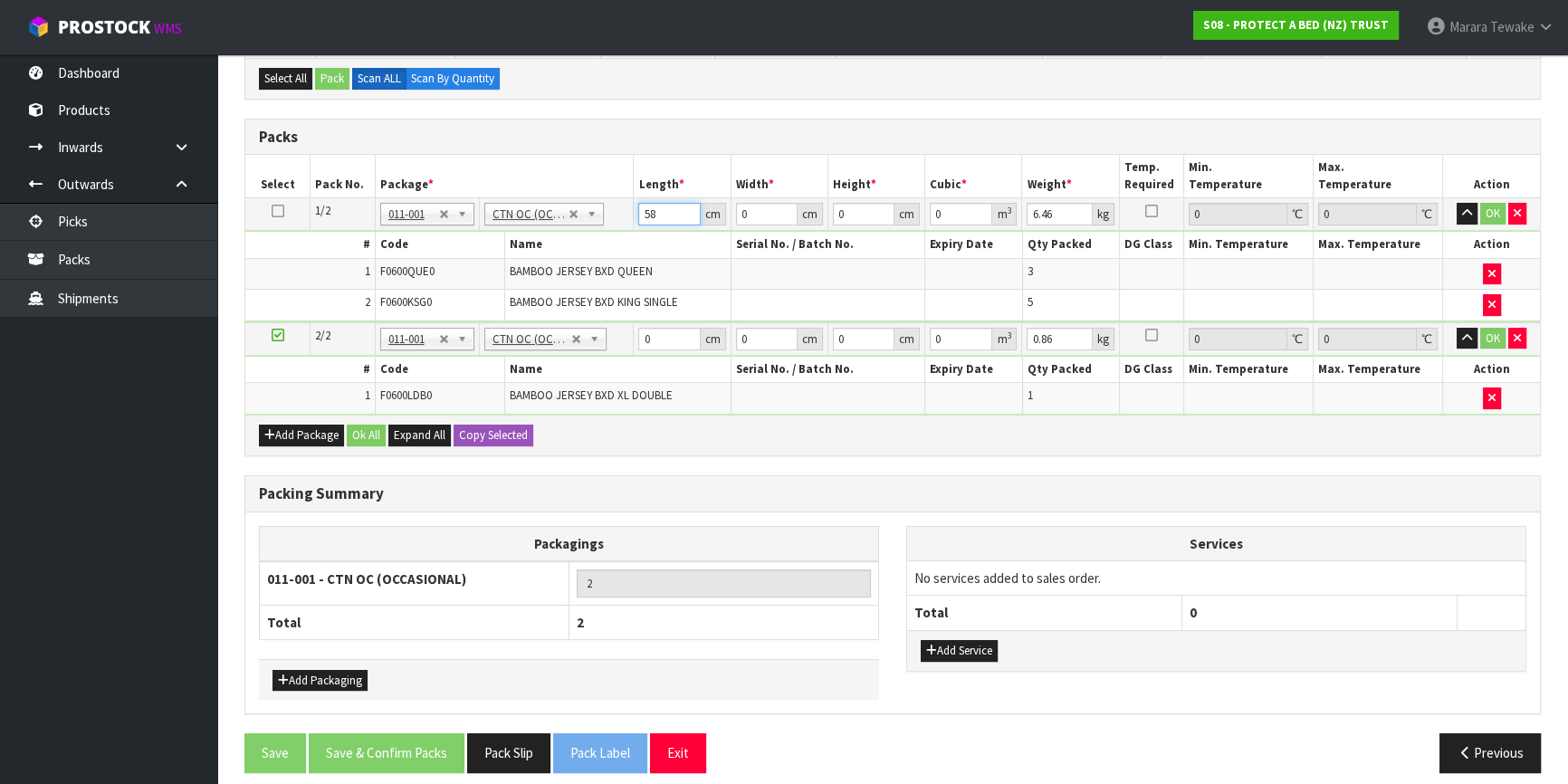 type on "58" 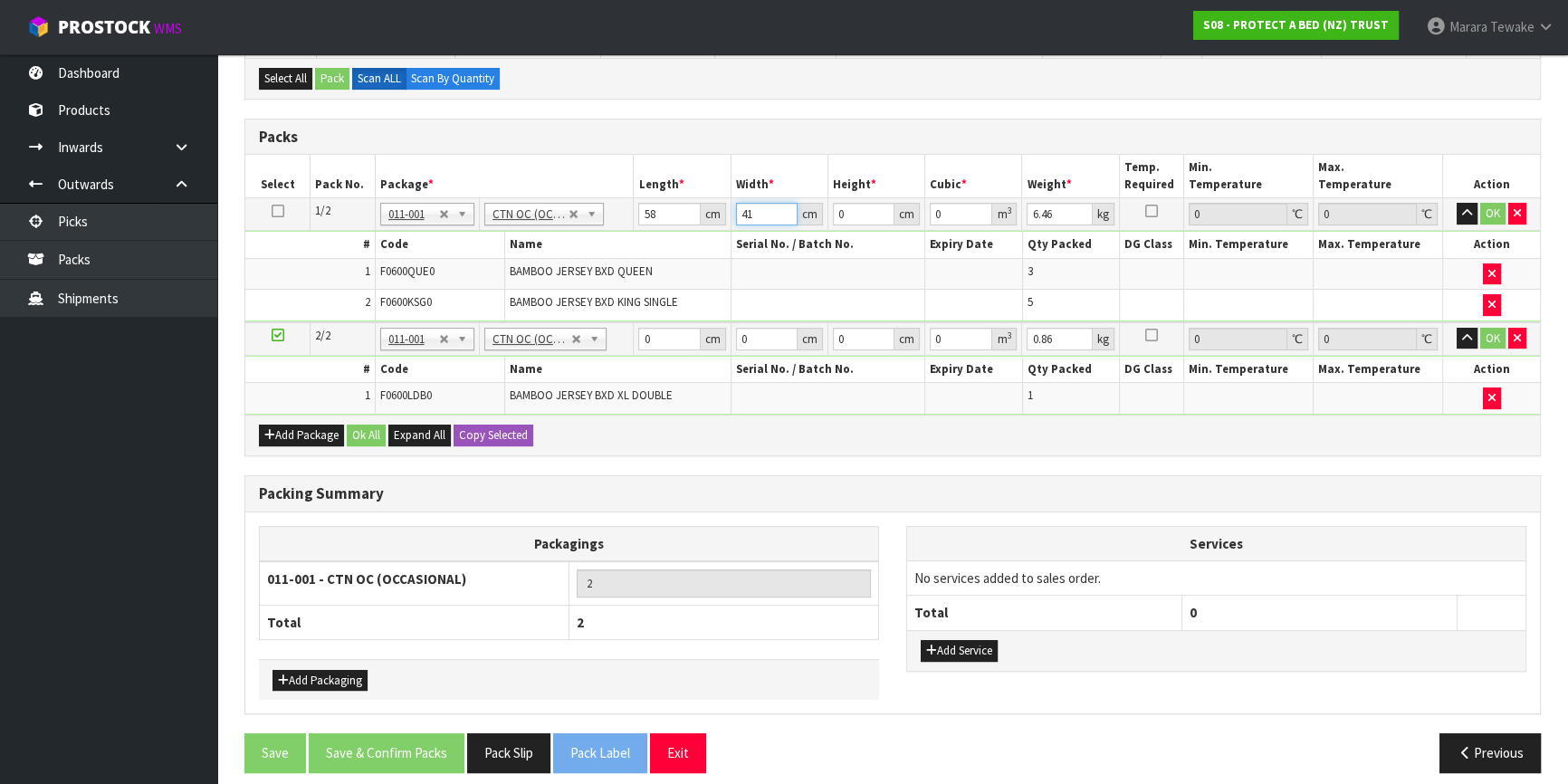 type on "41" 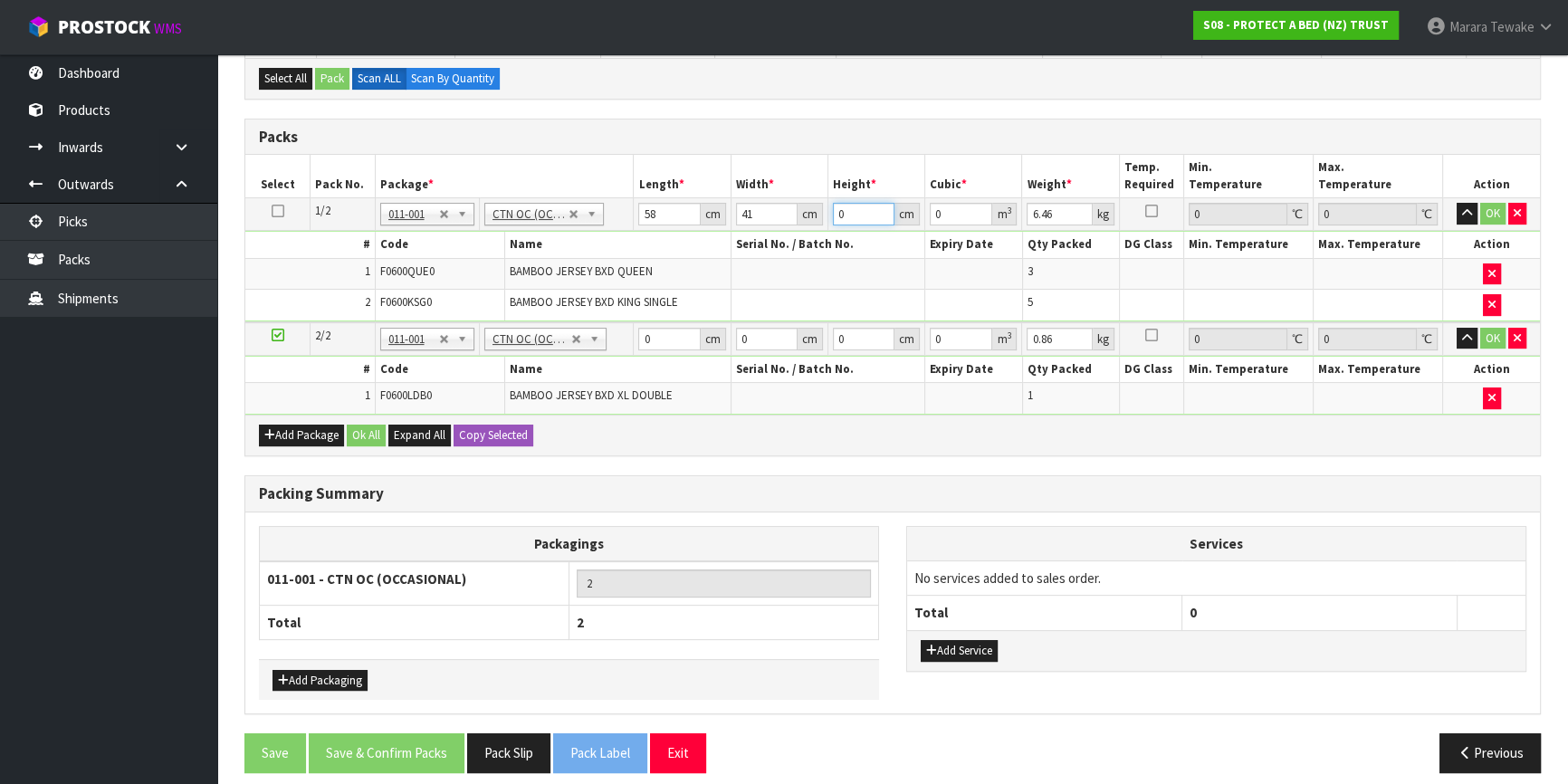 type on "3" 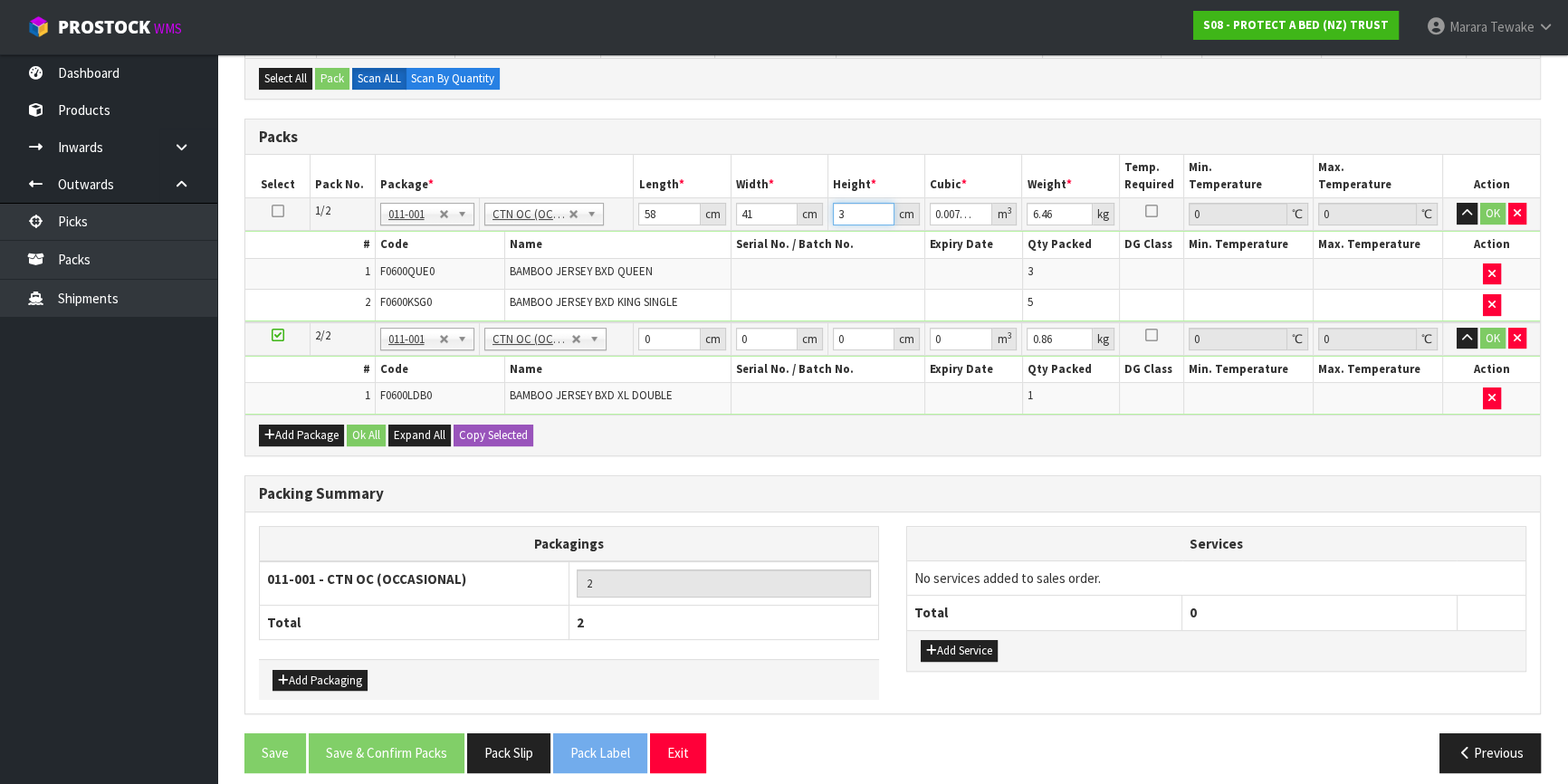 type on "32" 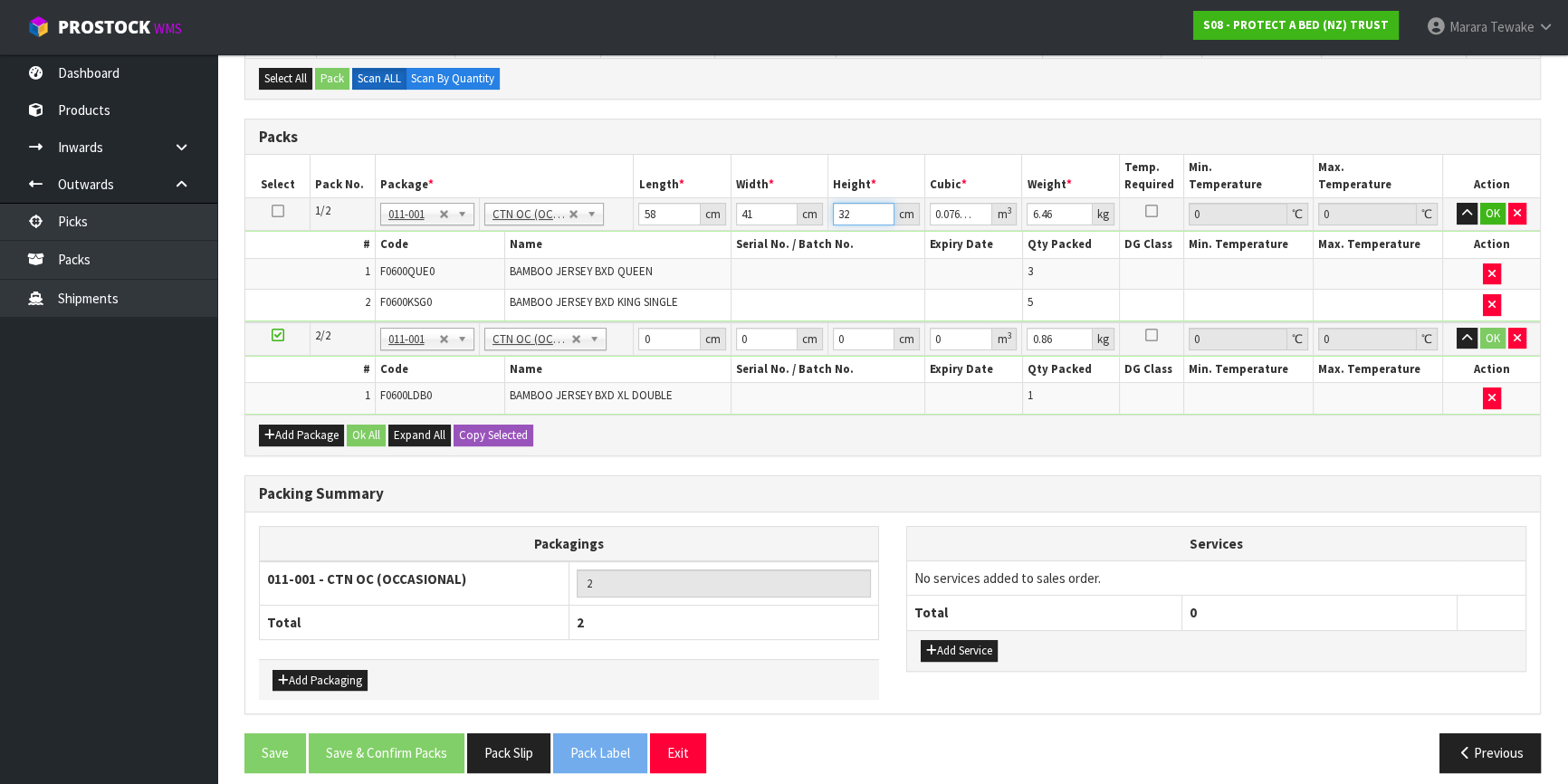 type on "32" 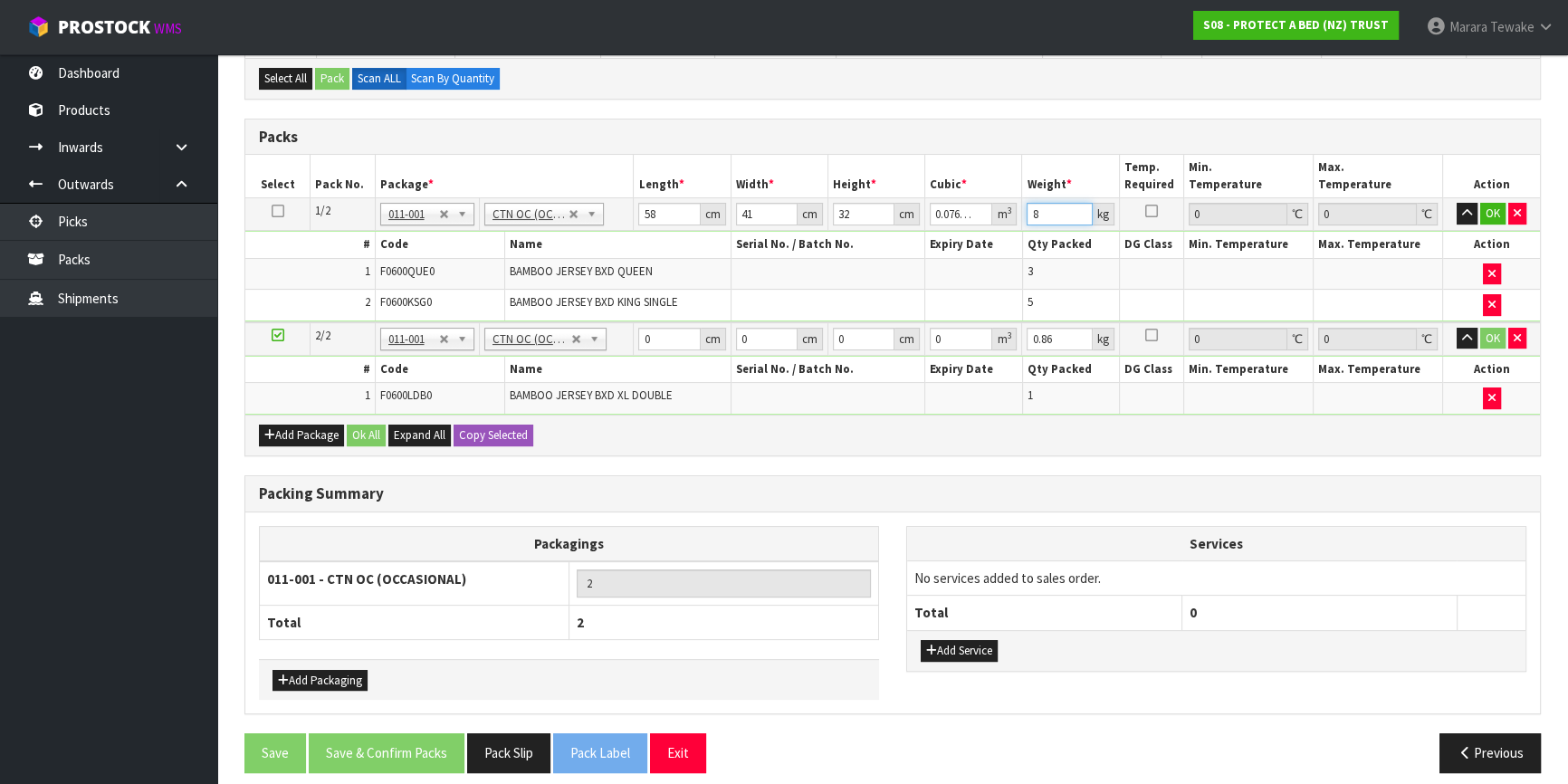 type on "8" 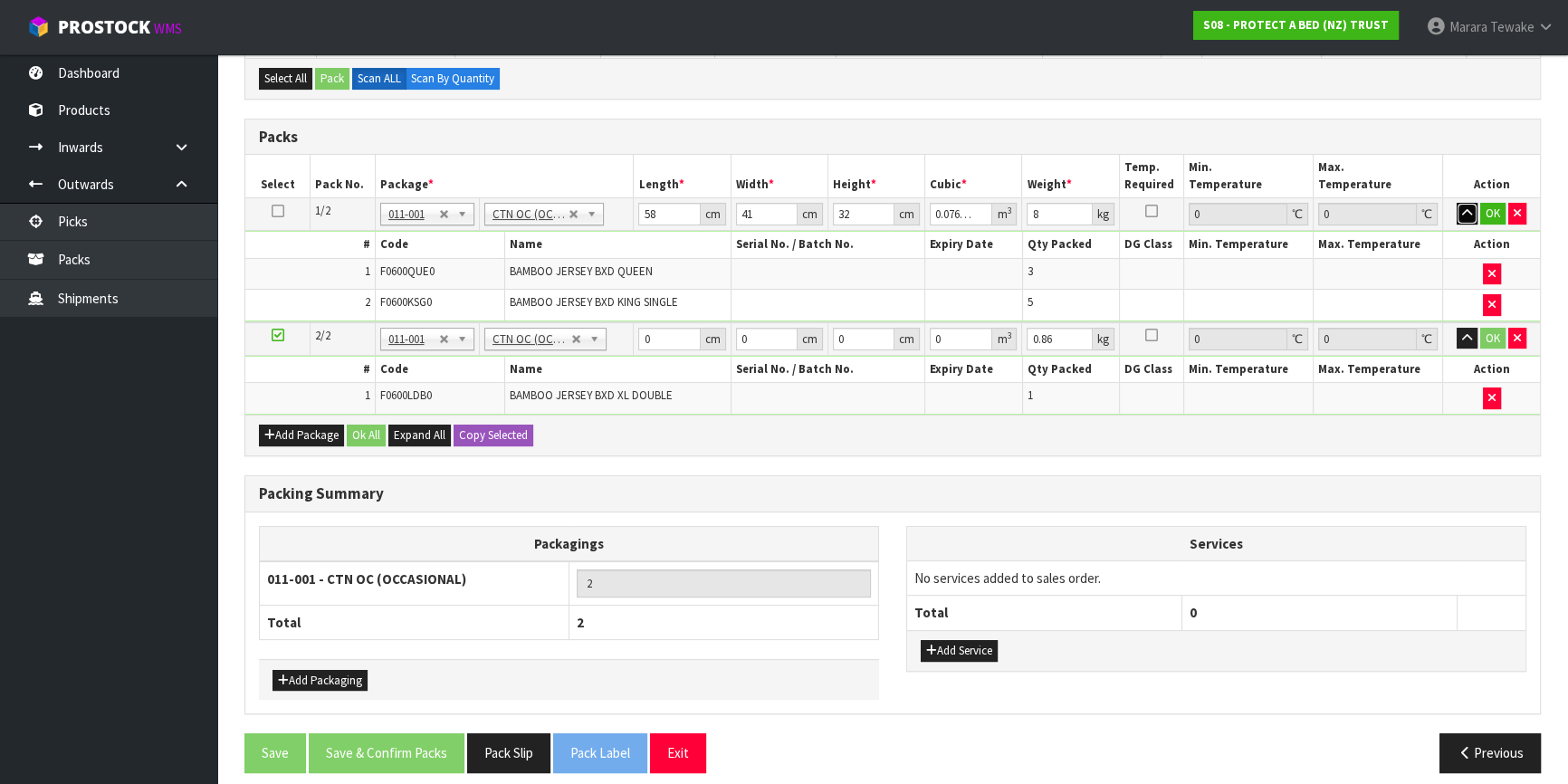 type 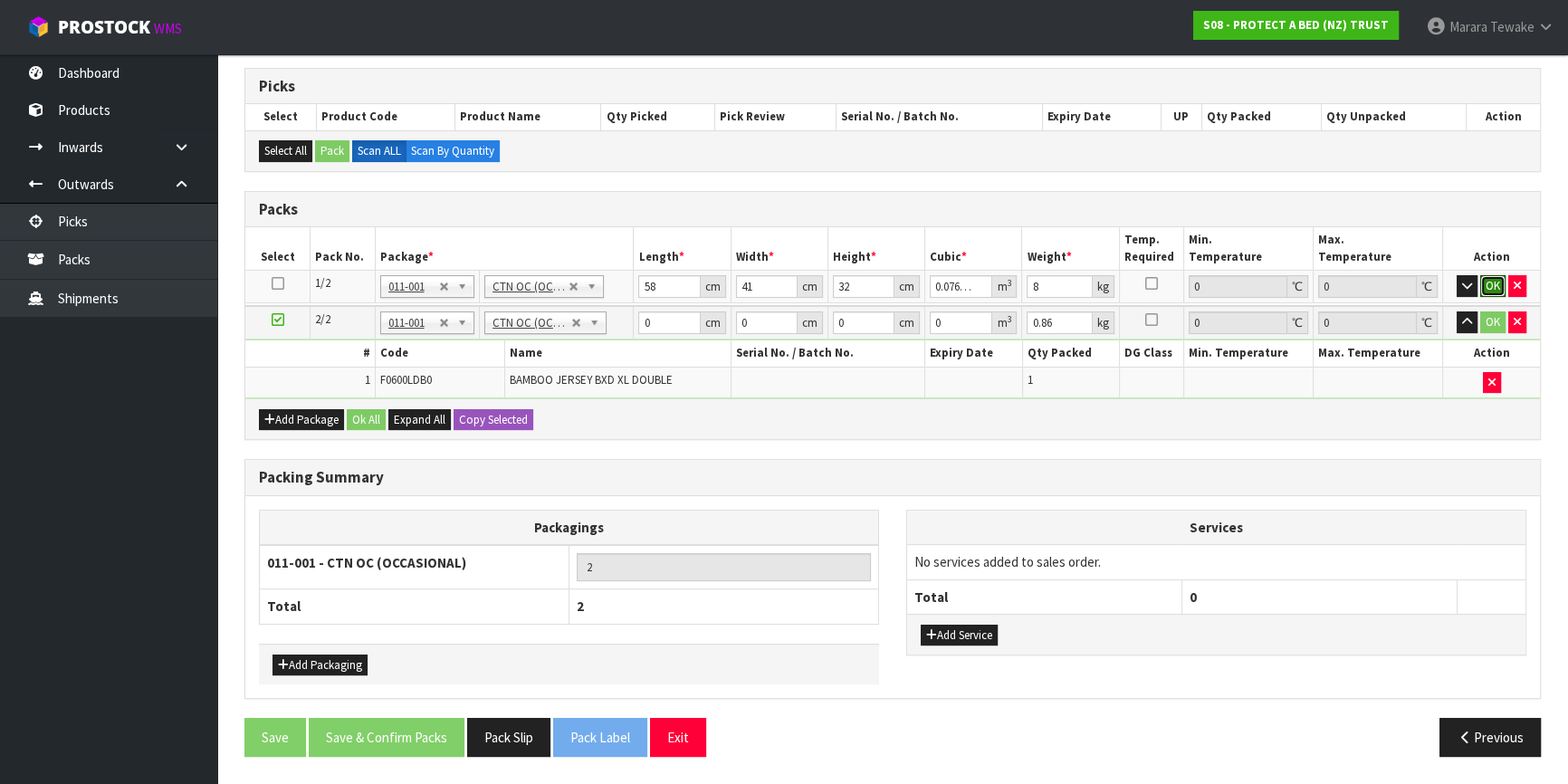 type 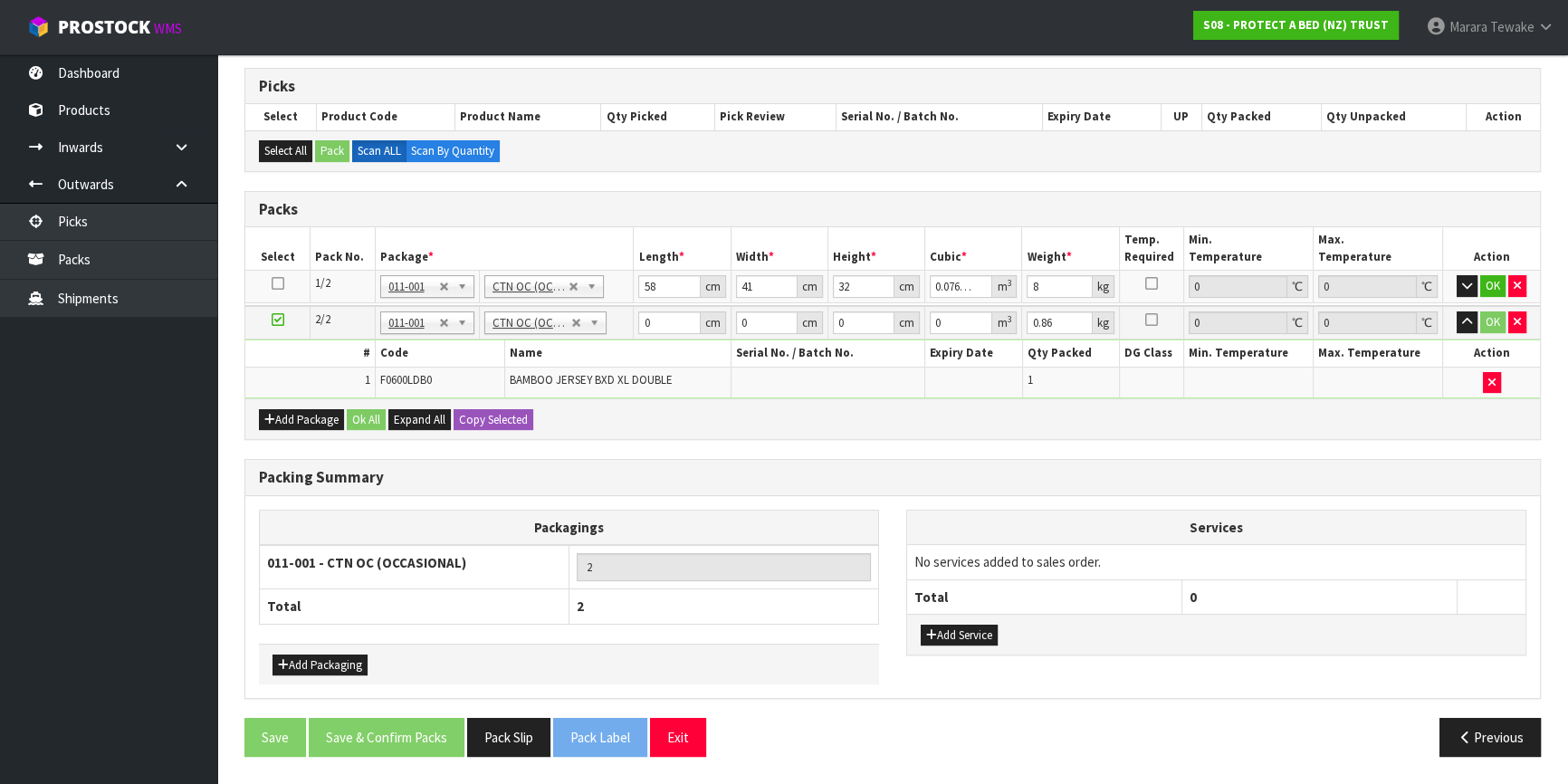 scroll, scrollTop: 345, scrollLeft: 0, axis: vertical 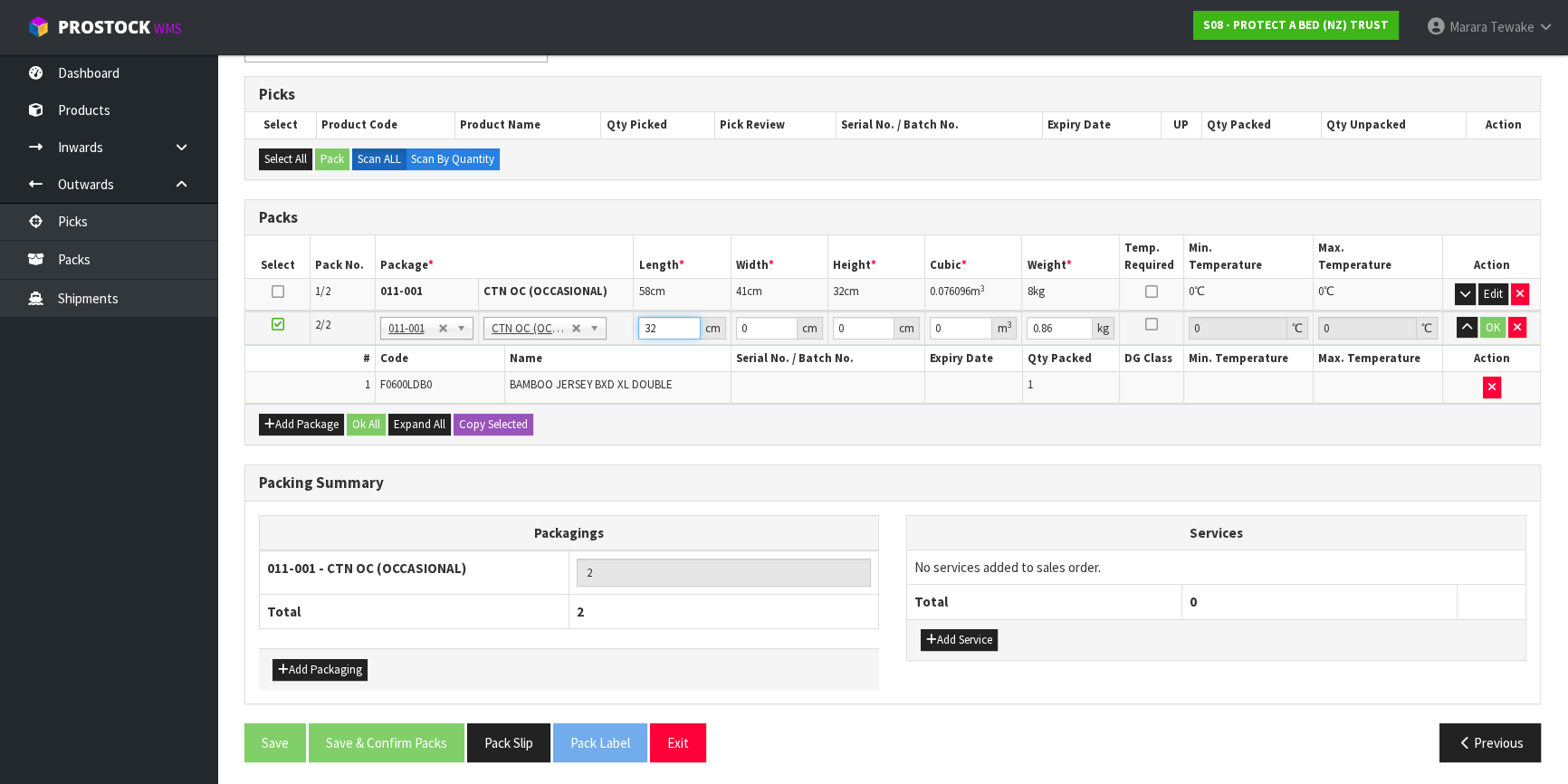 type on "32" 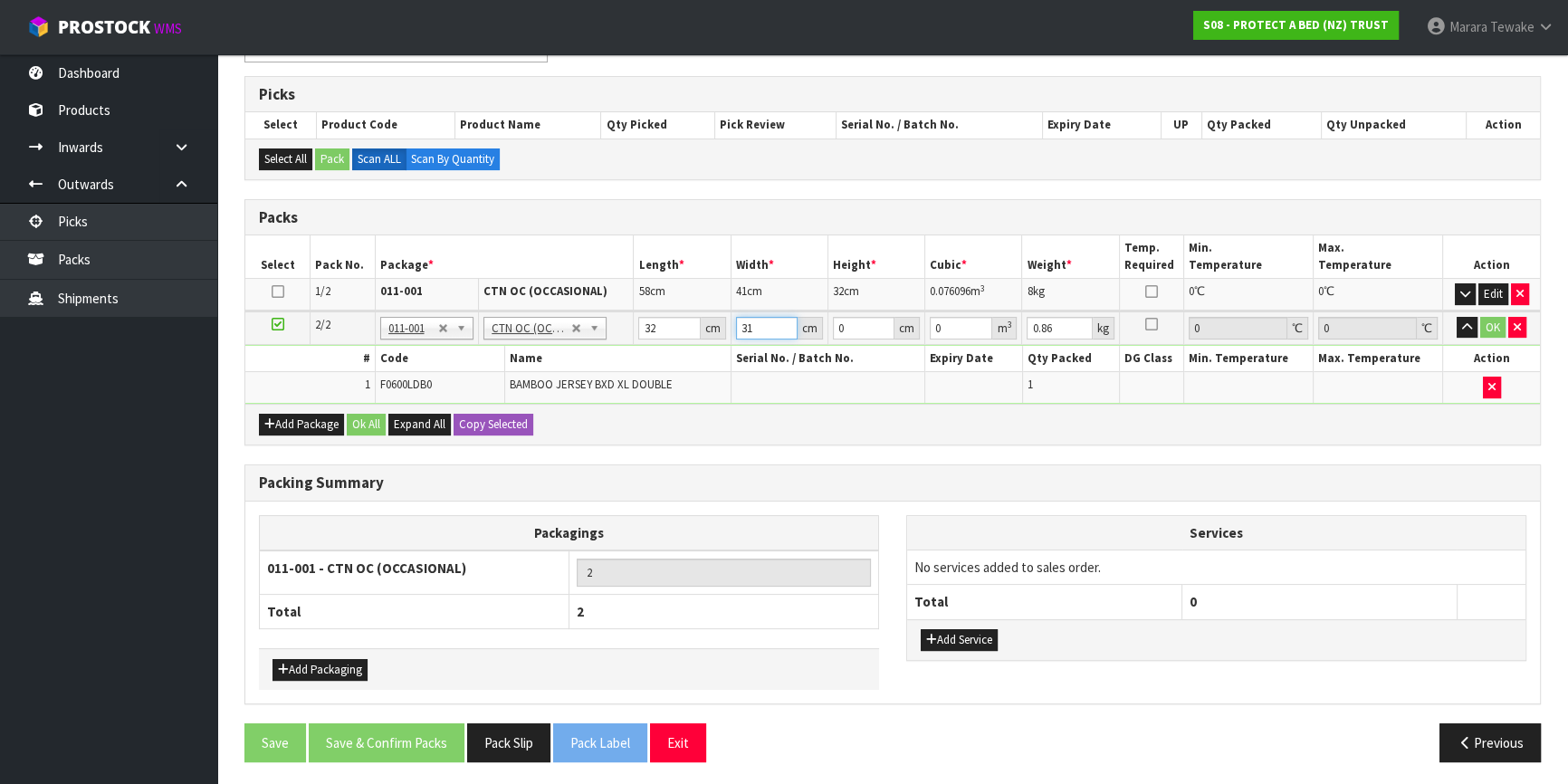 type on "31" 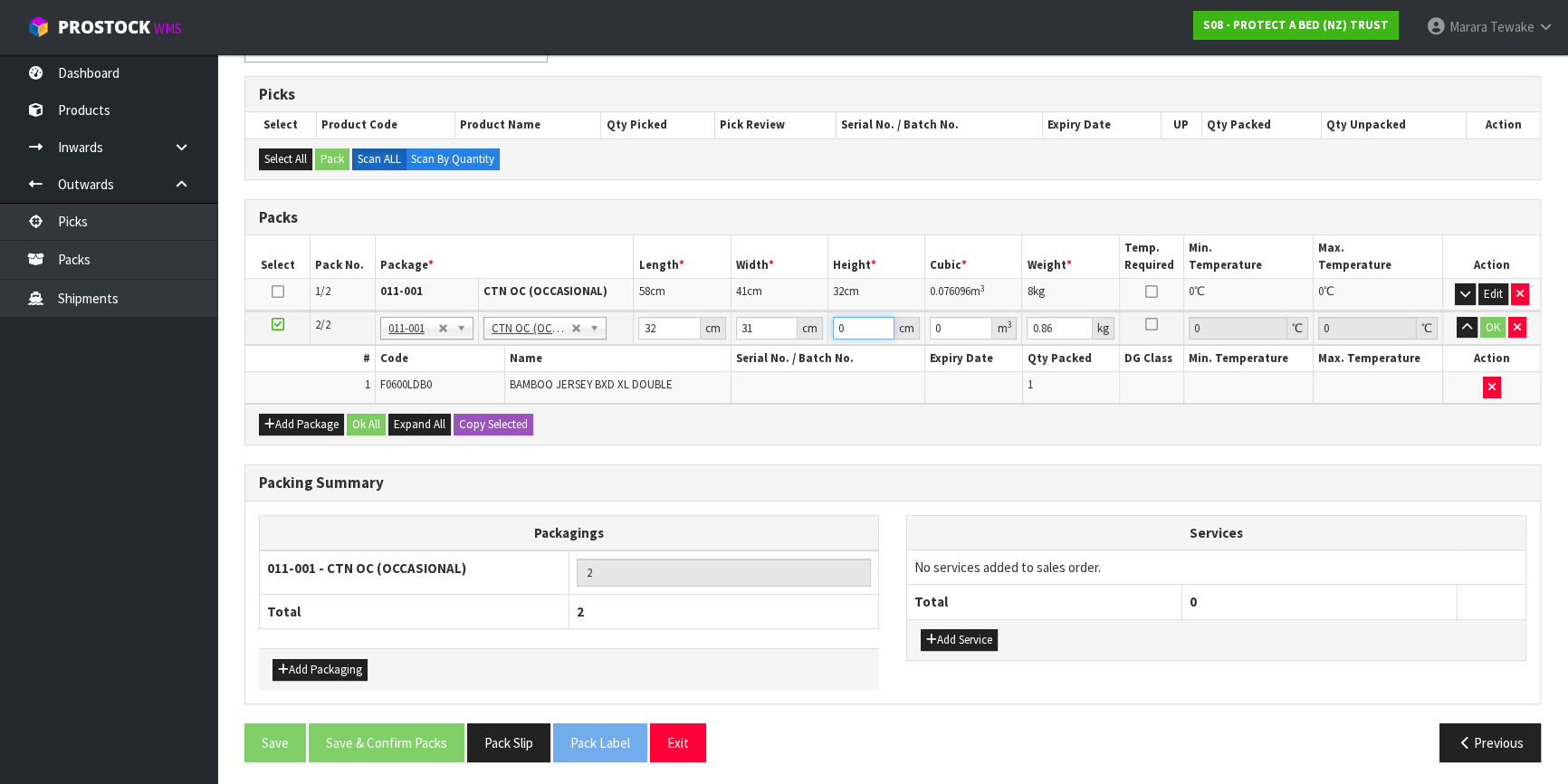 type 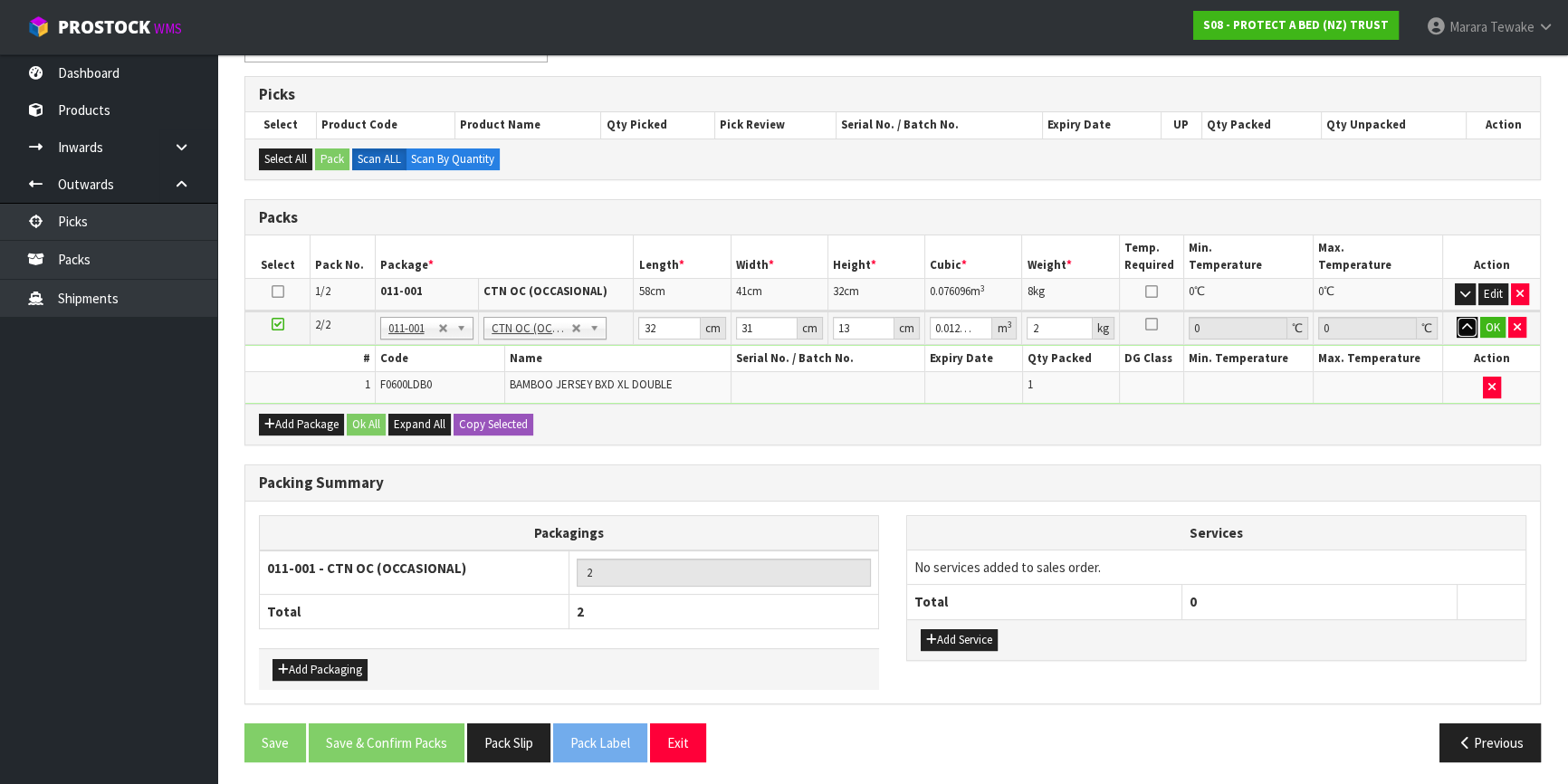 click at bounding box center (1467, 328) 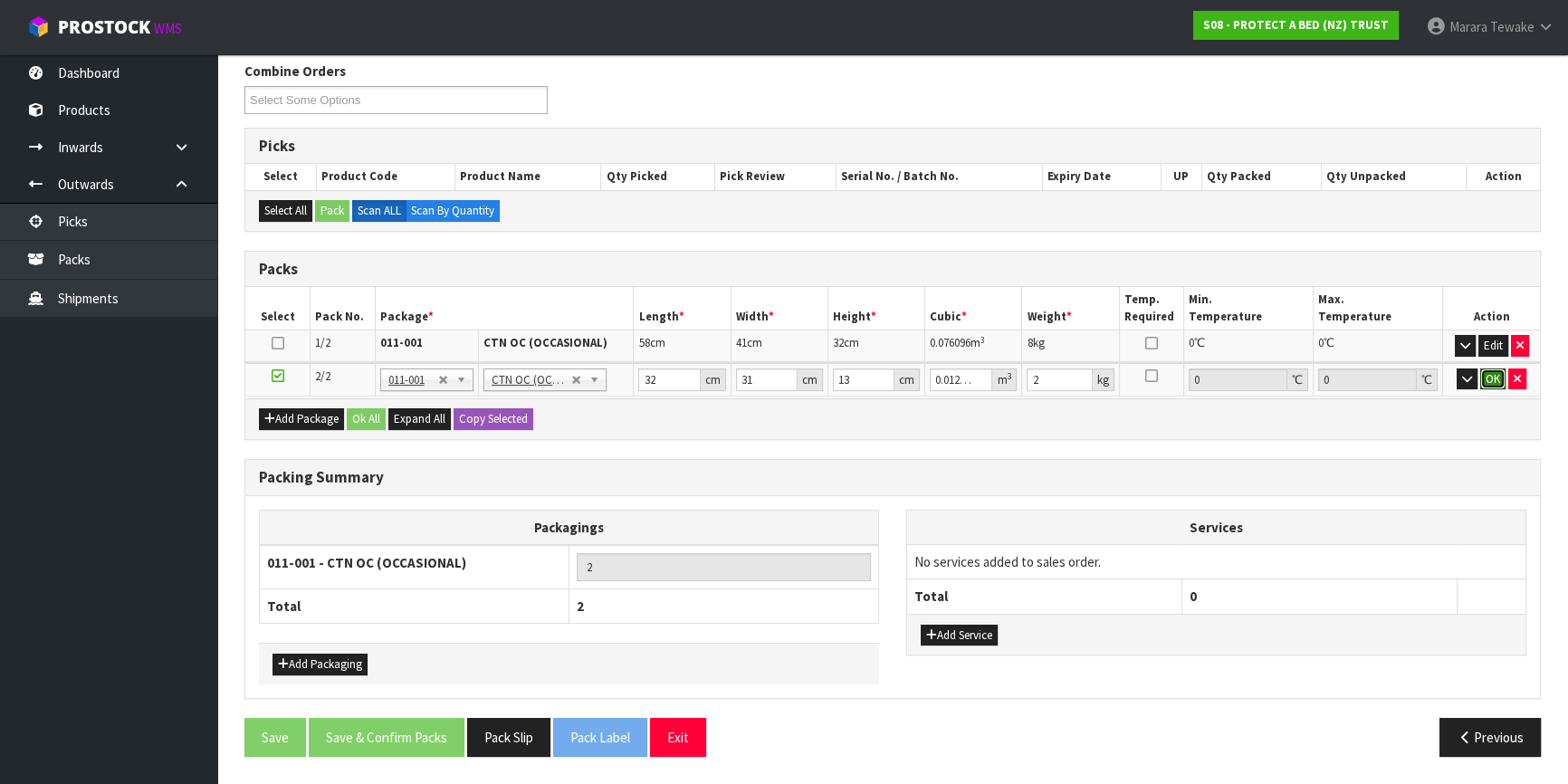 click on "OK" at bounding box center [1493, 379] 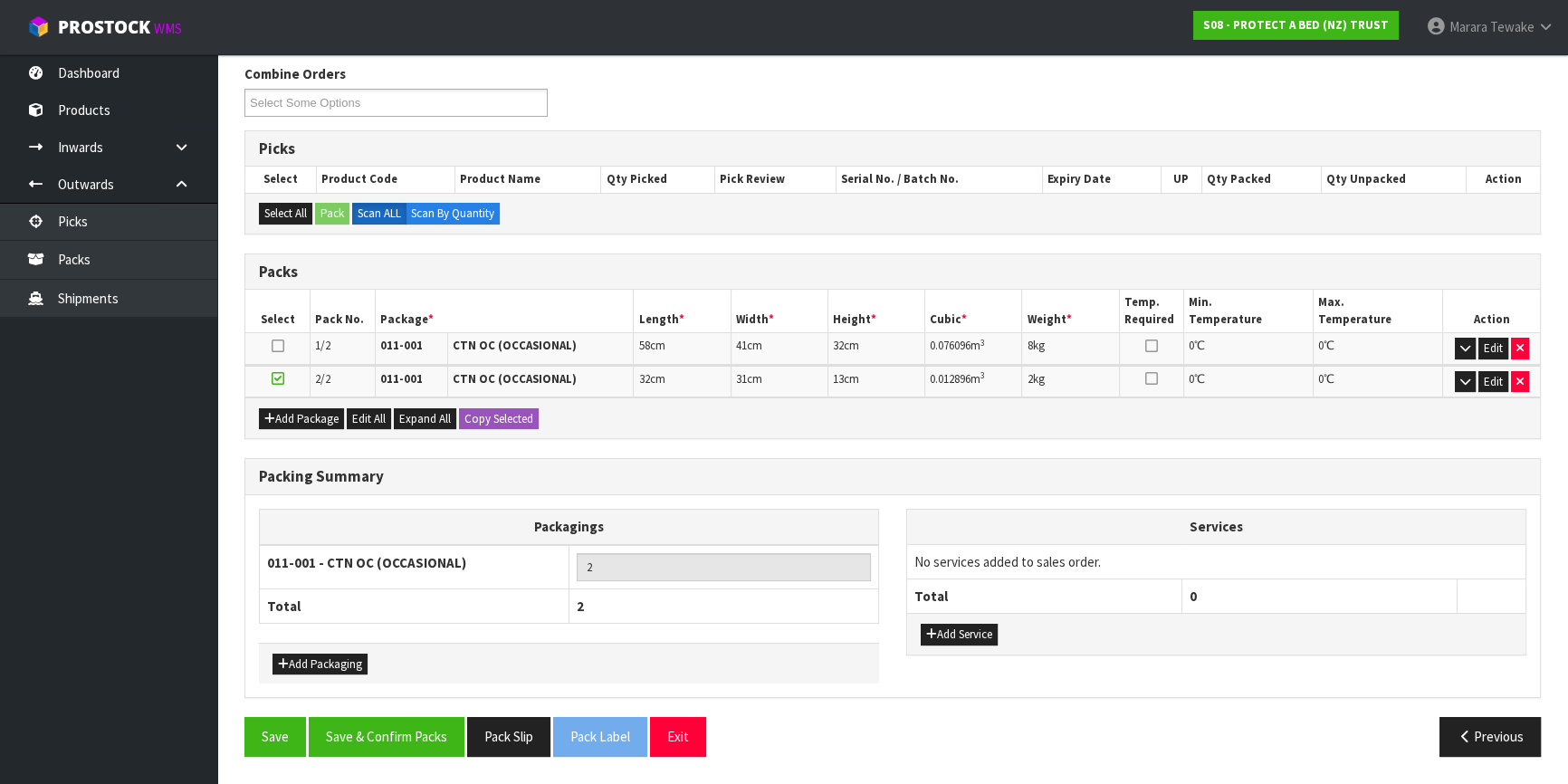 scroll, scrollTop: 285, scrollLeft: 0, axis: vertical 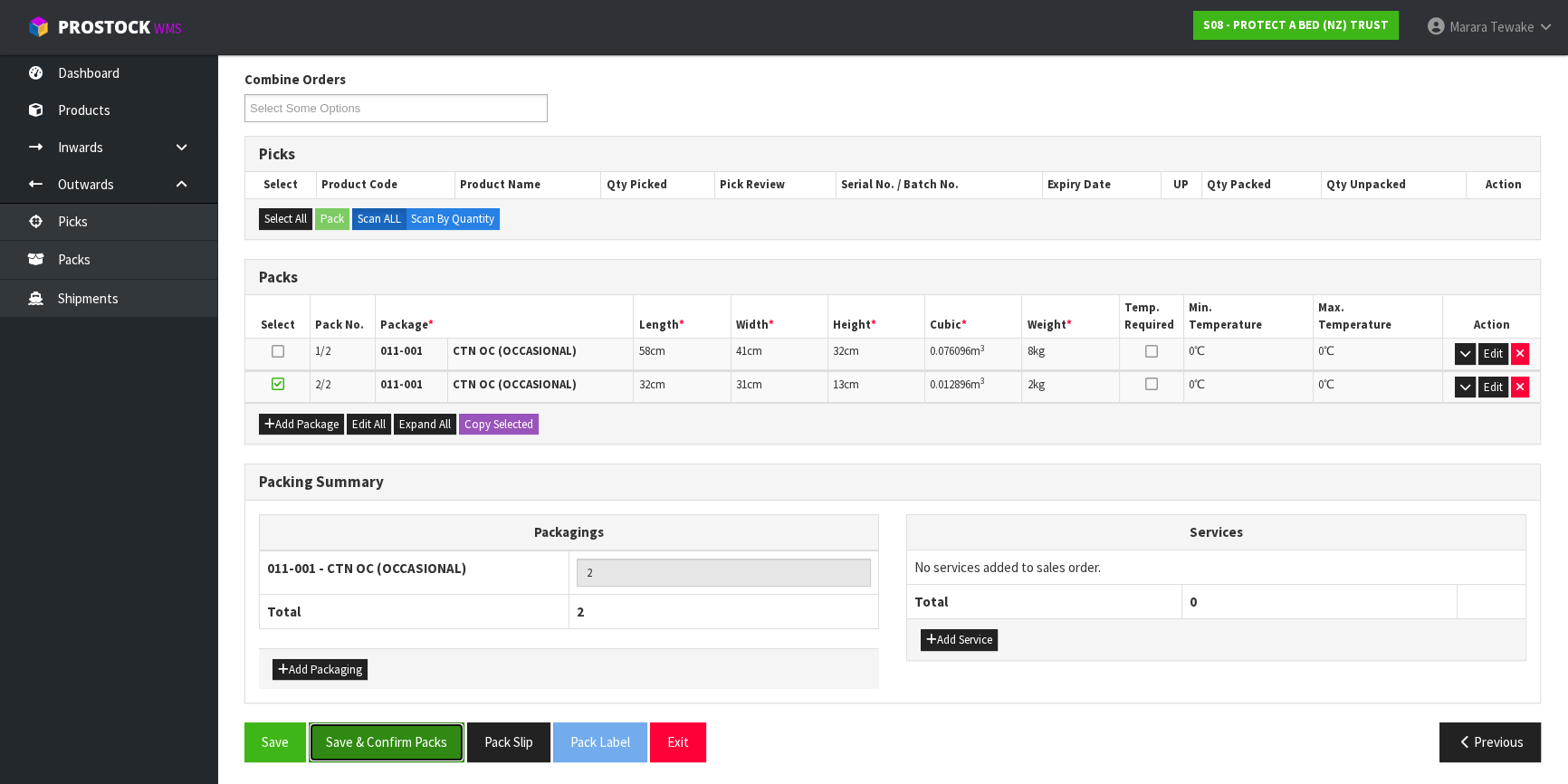 click on "Save & Confirm Packs" at bounding box center [387, 741] 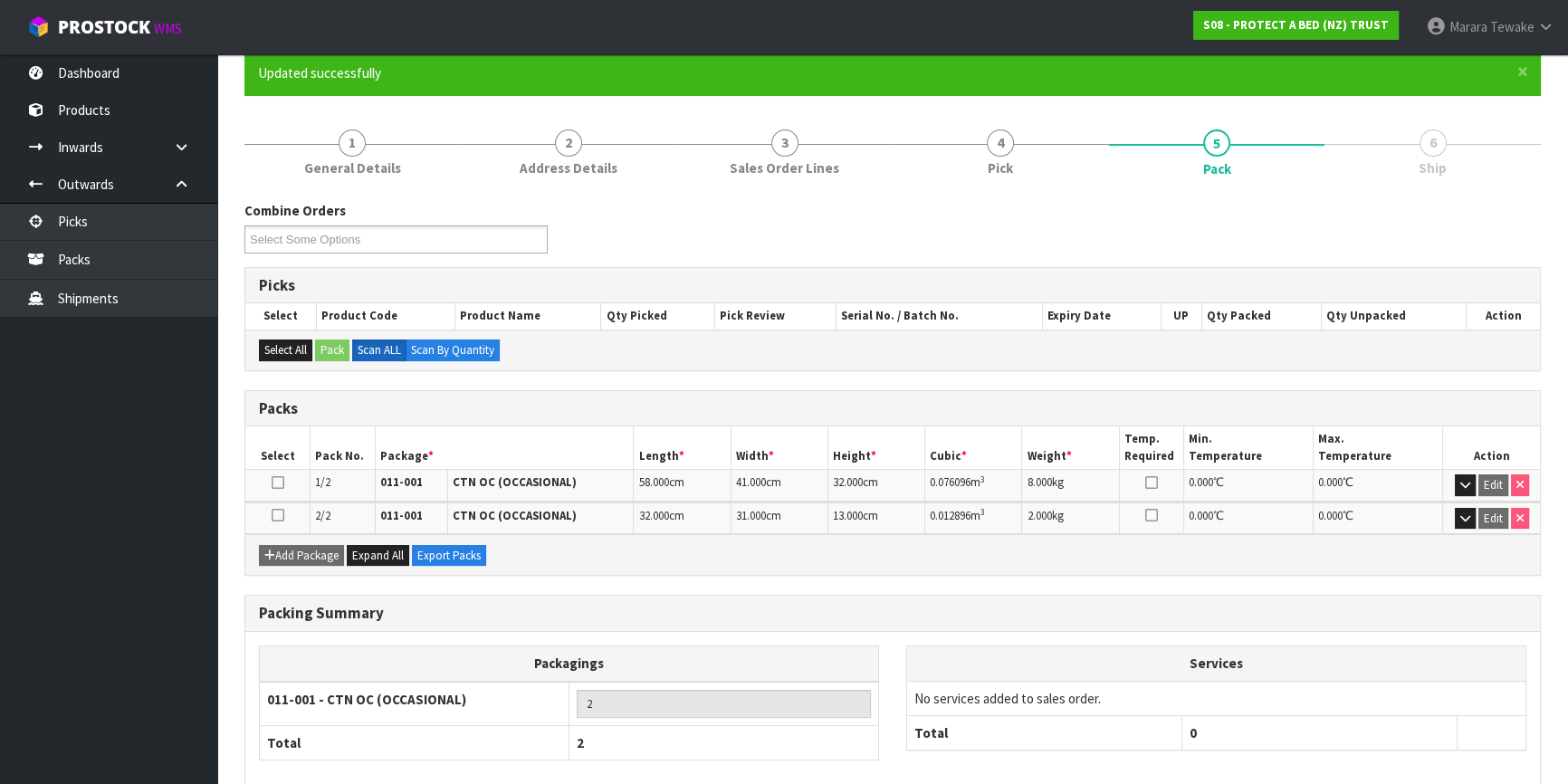 scroll, scrollTop: 244, scrollLeft: 0, axis: vertical 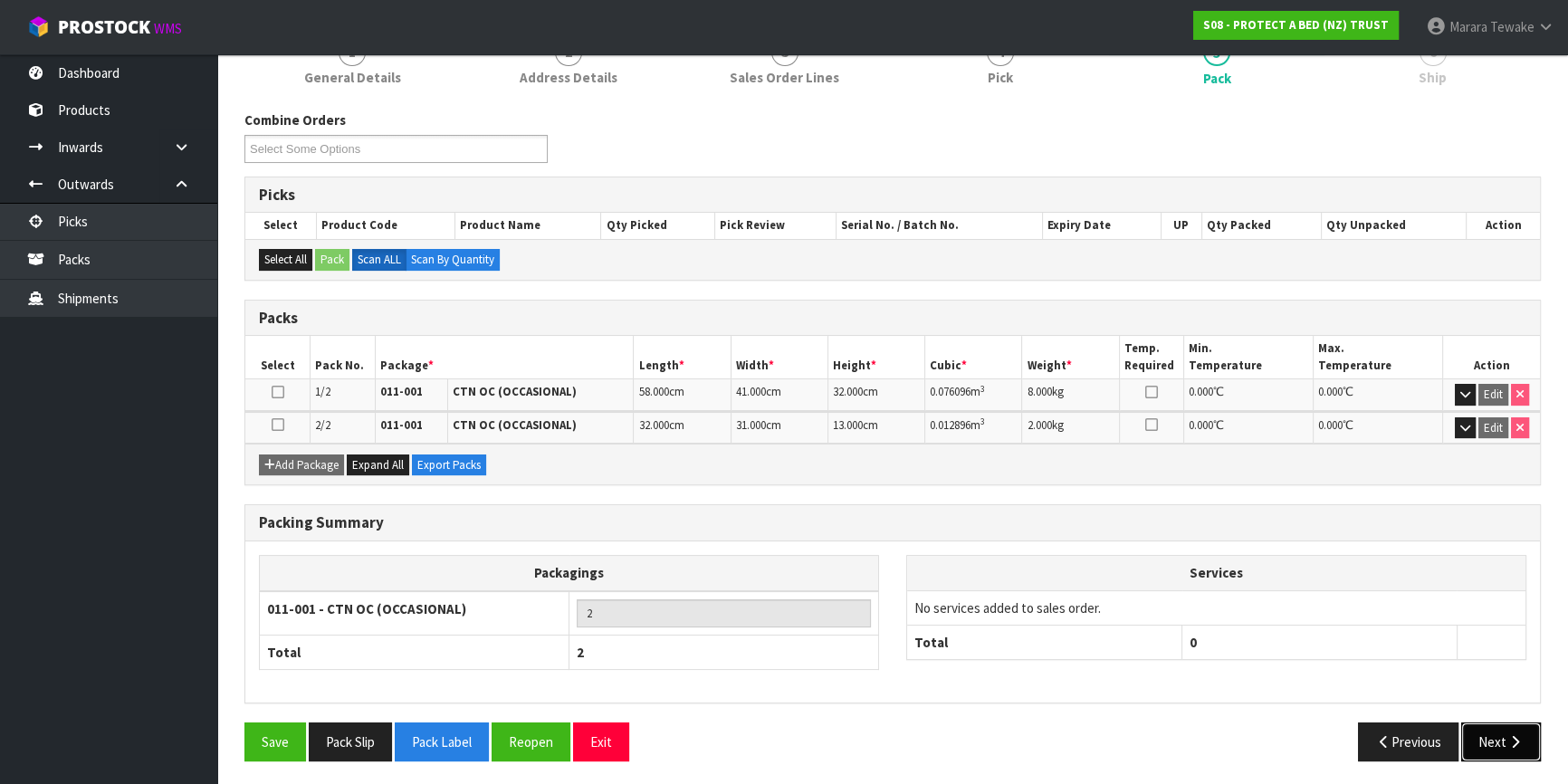 click at bounding box center (1515, 741) 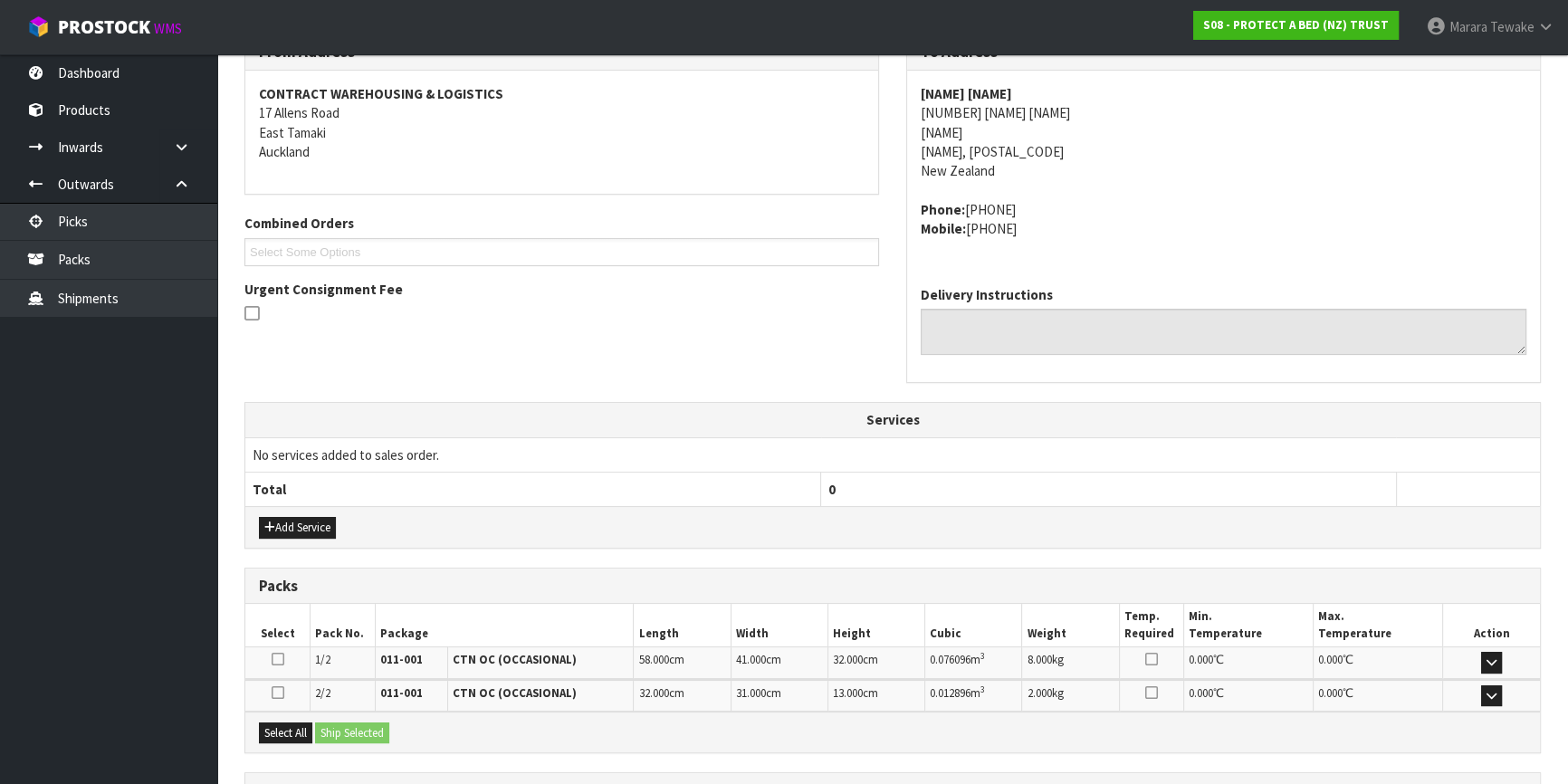 scroll, scrollTop: 481, scrollLeft: 0, axis: vertical 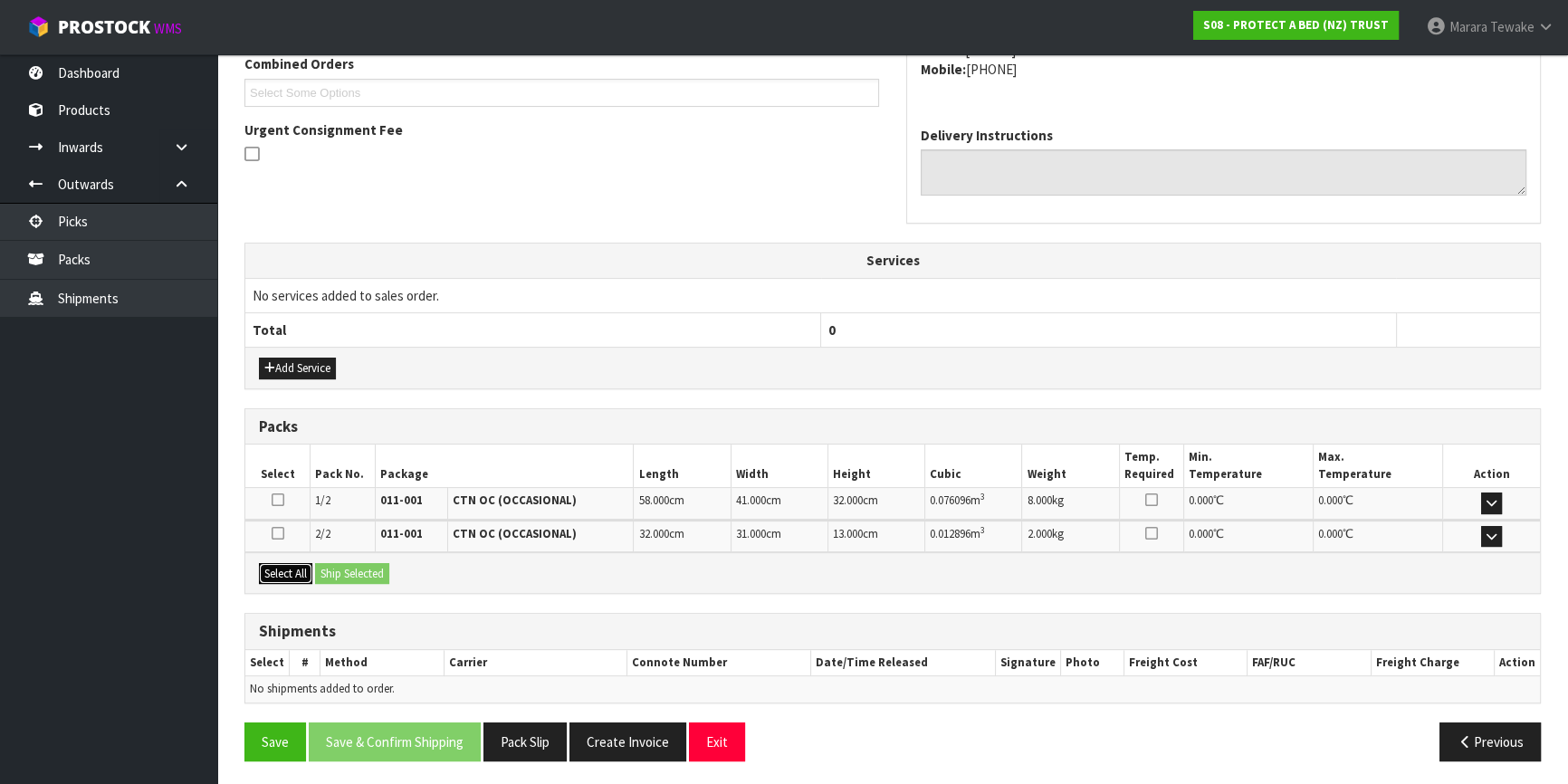click on "Select All" at bounding box center (285, 574) 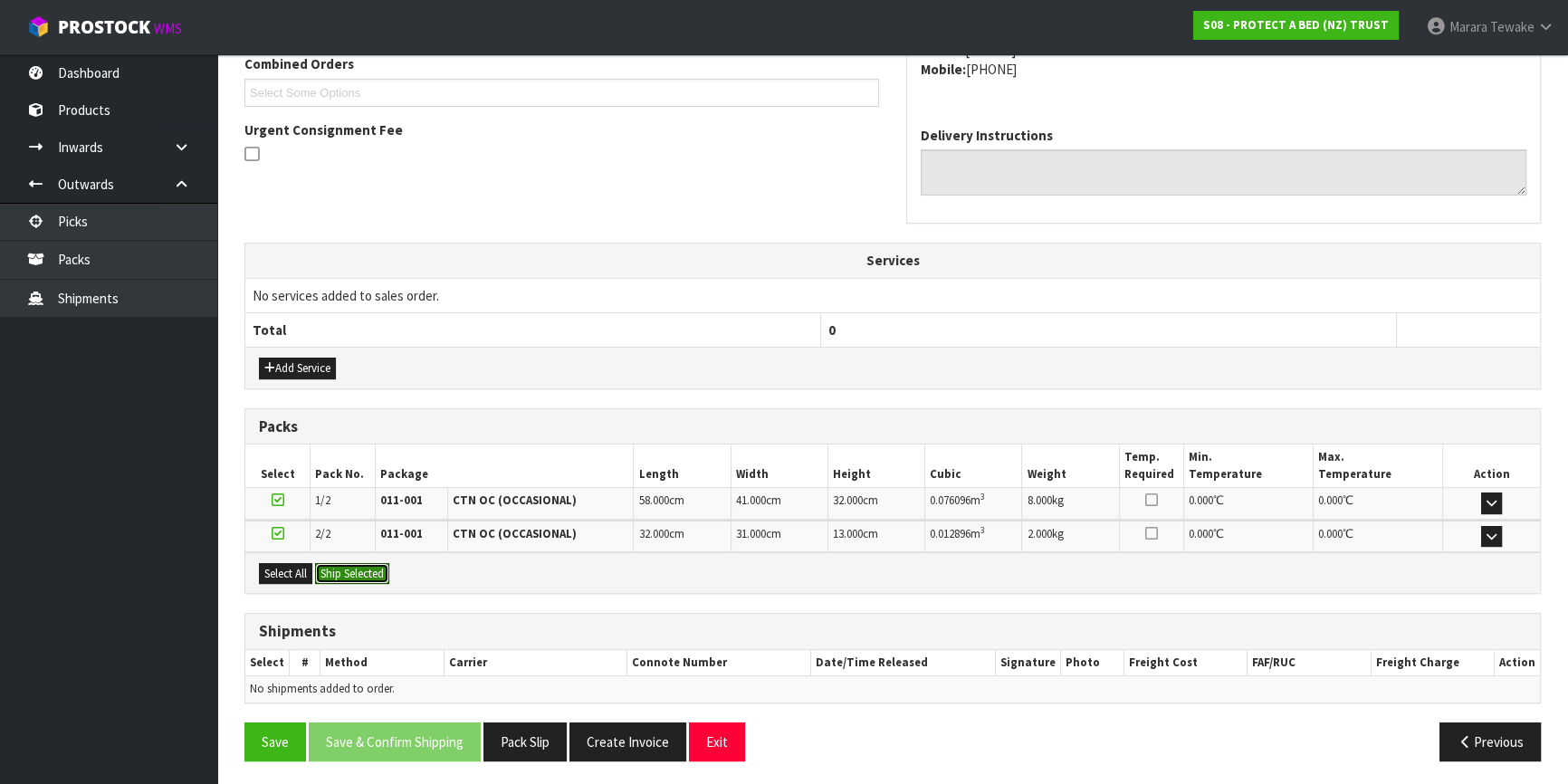 drag, startPoint x: 323, startPoint y: 574, endPoint x: 335, endPoint y: 574, distance: 12 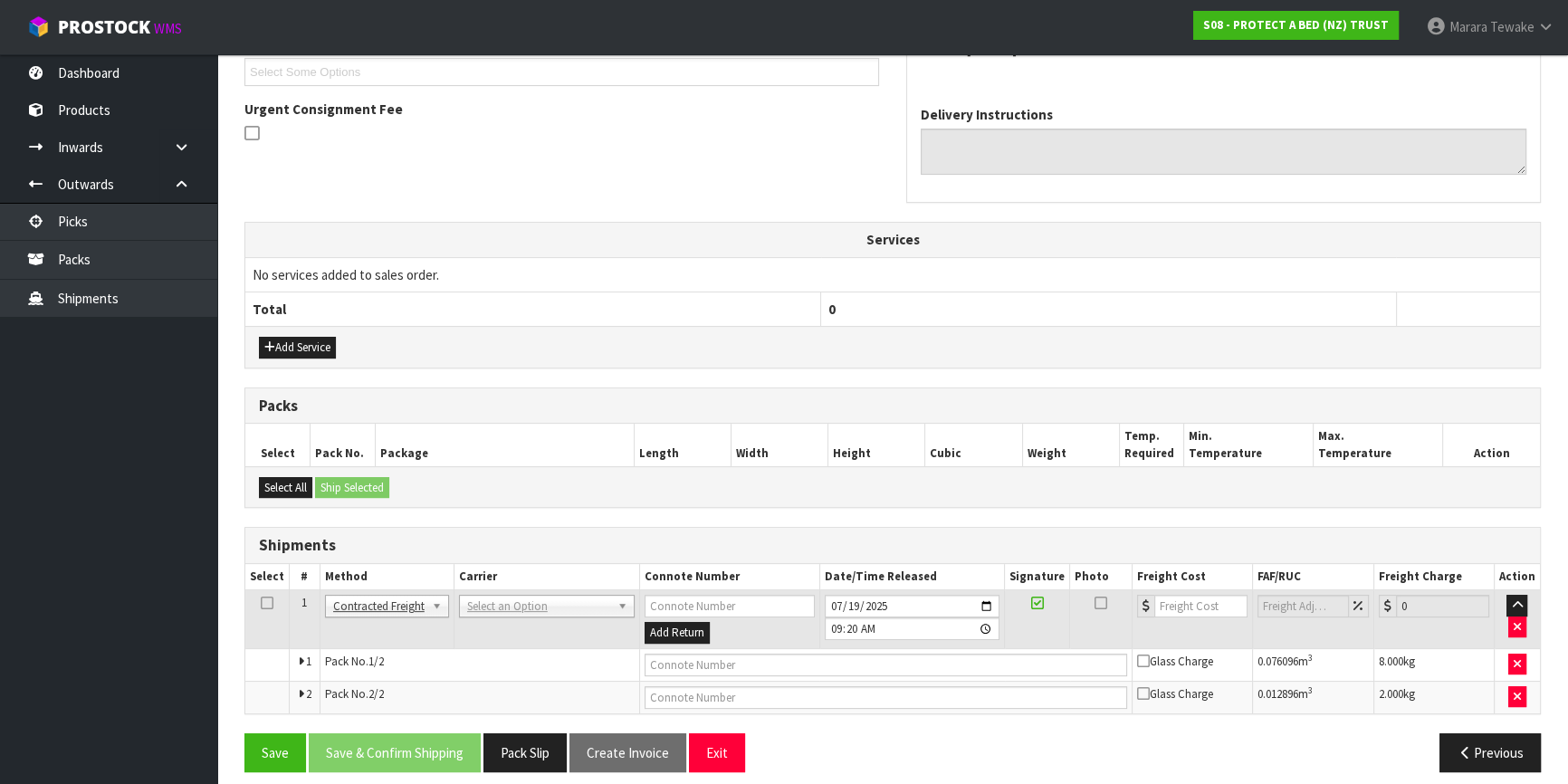 scroll, scrollTop: 513, scrollLeft: 0, axis: vertical 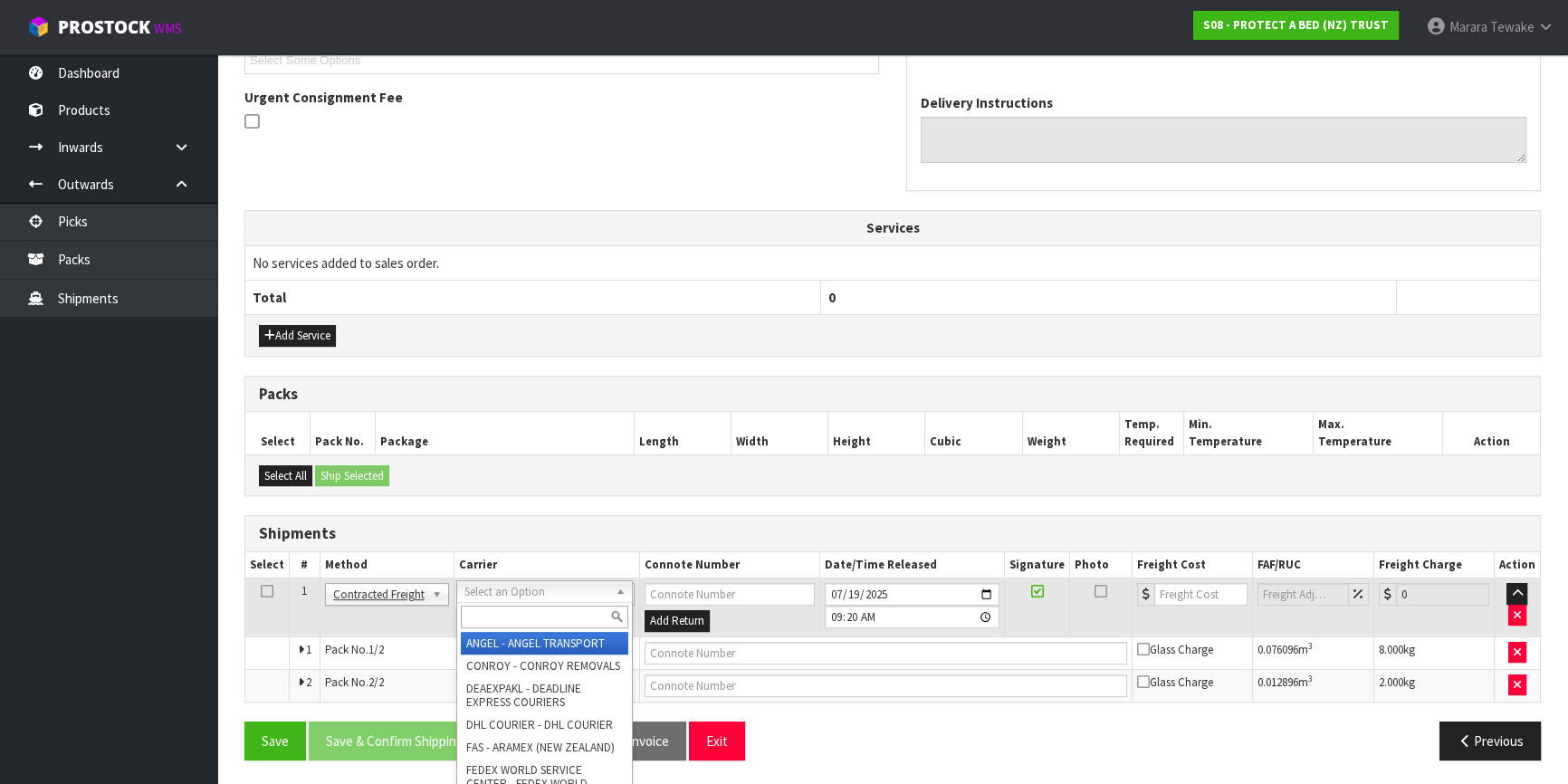 click at bounding box center (544, 617) 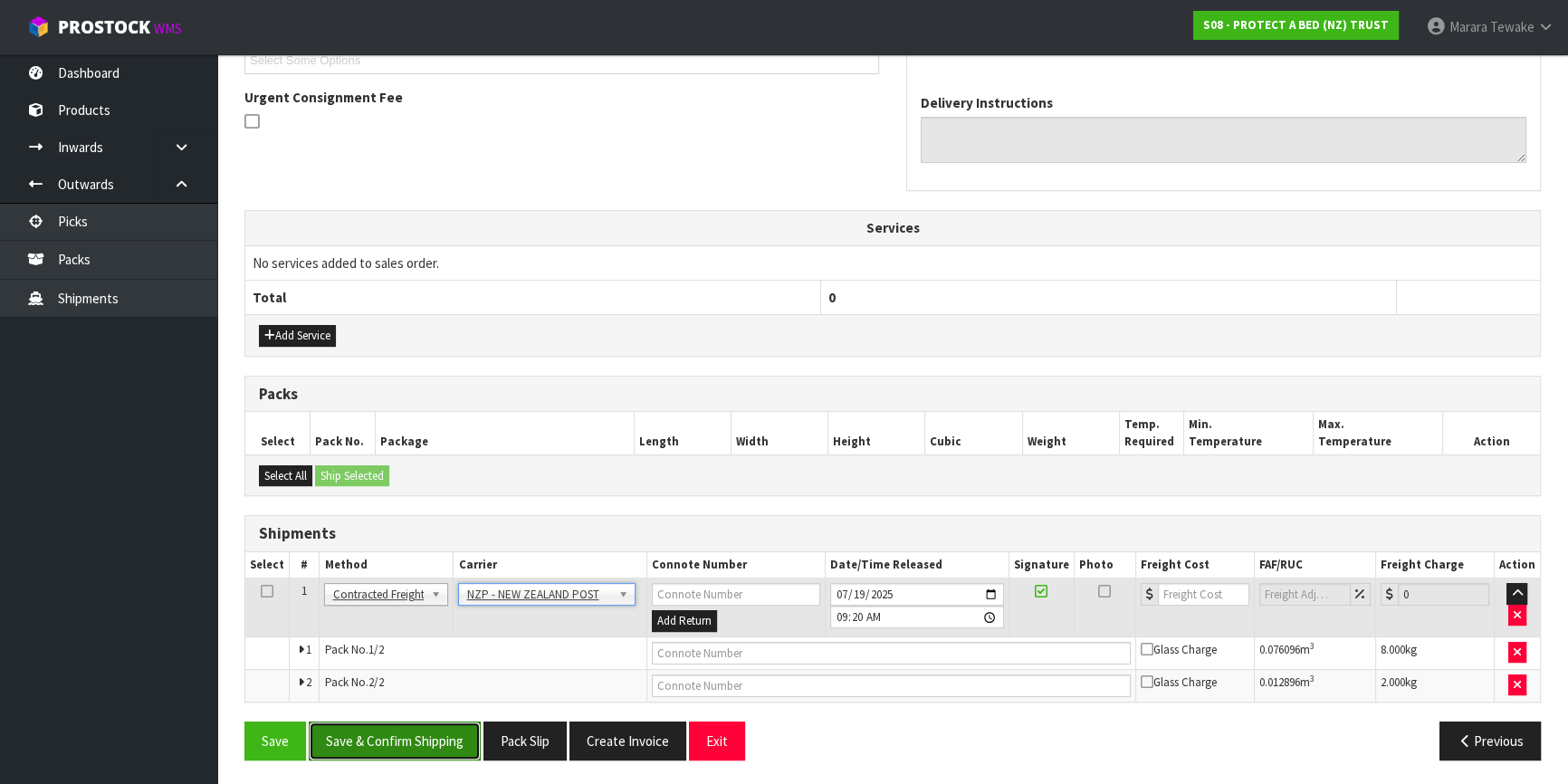 click on "Save & Confirm Shipping" at bounding box center (395, 741) 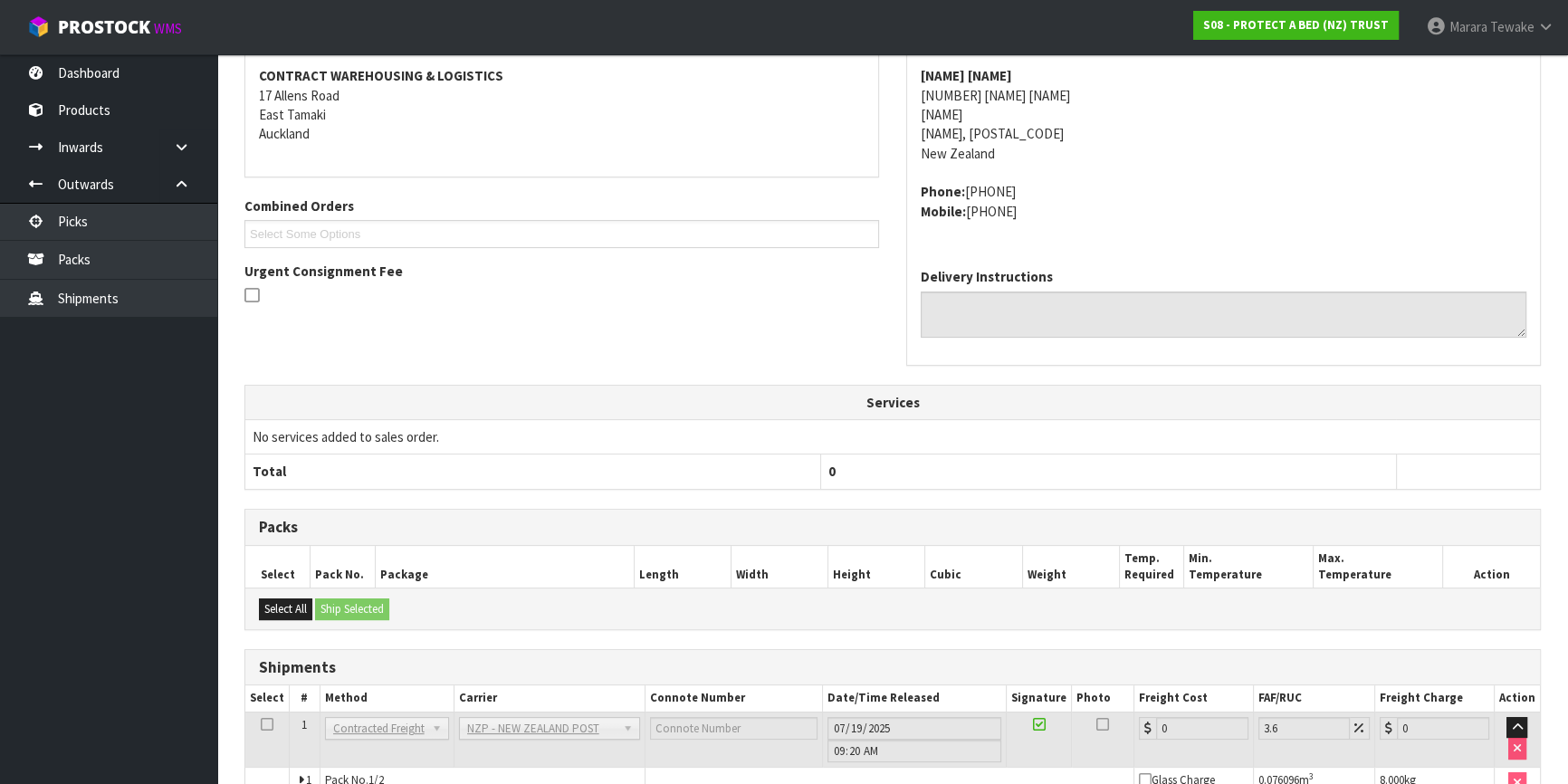 scroll, scrollTop: 486, scrollLeft: 0, axis: vertical 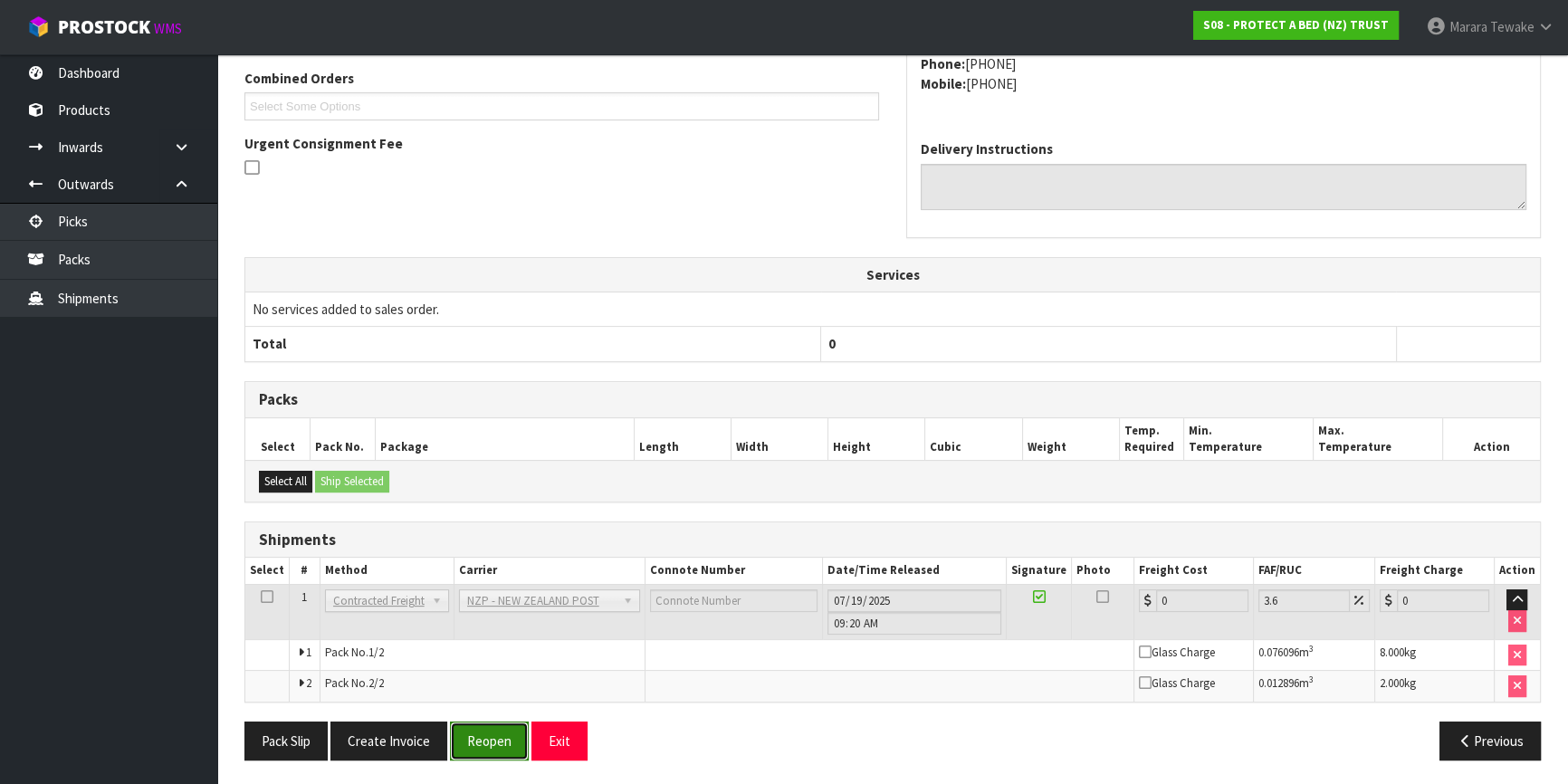 click on "Reopen" at bounding box center (489, 741) 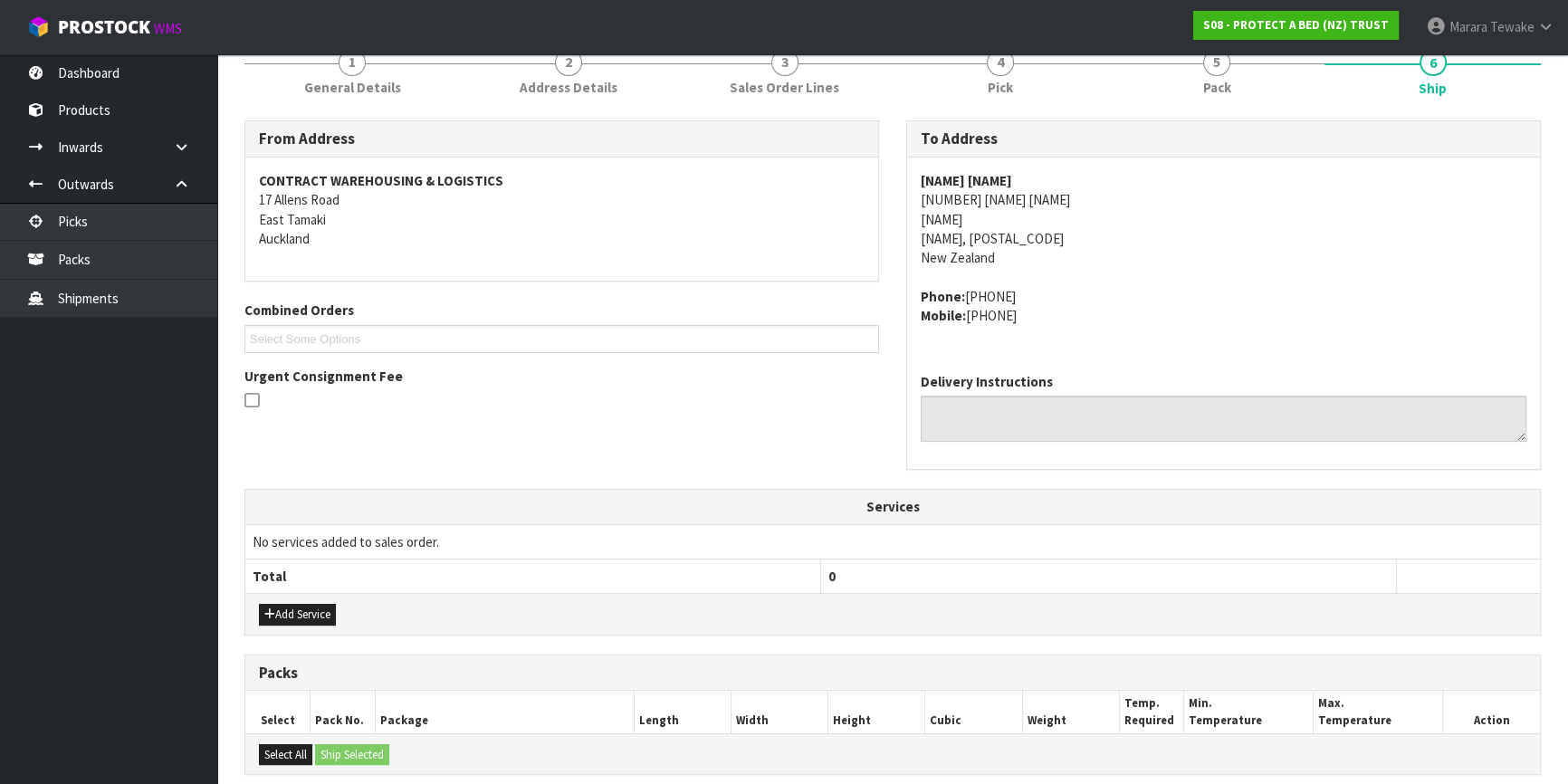 scroll, scrollTop: 513, scrollLeft: 0, axis: vertical 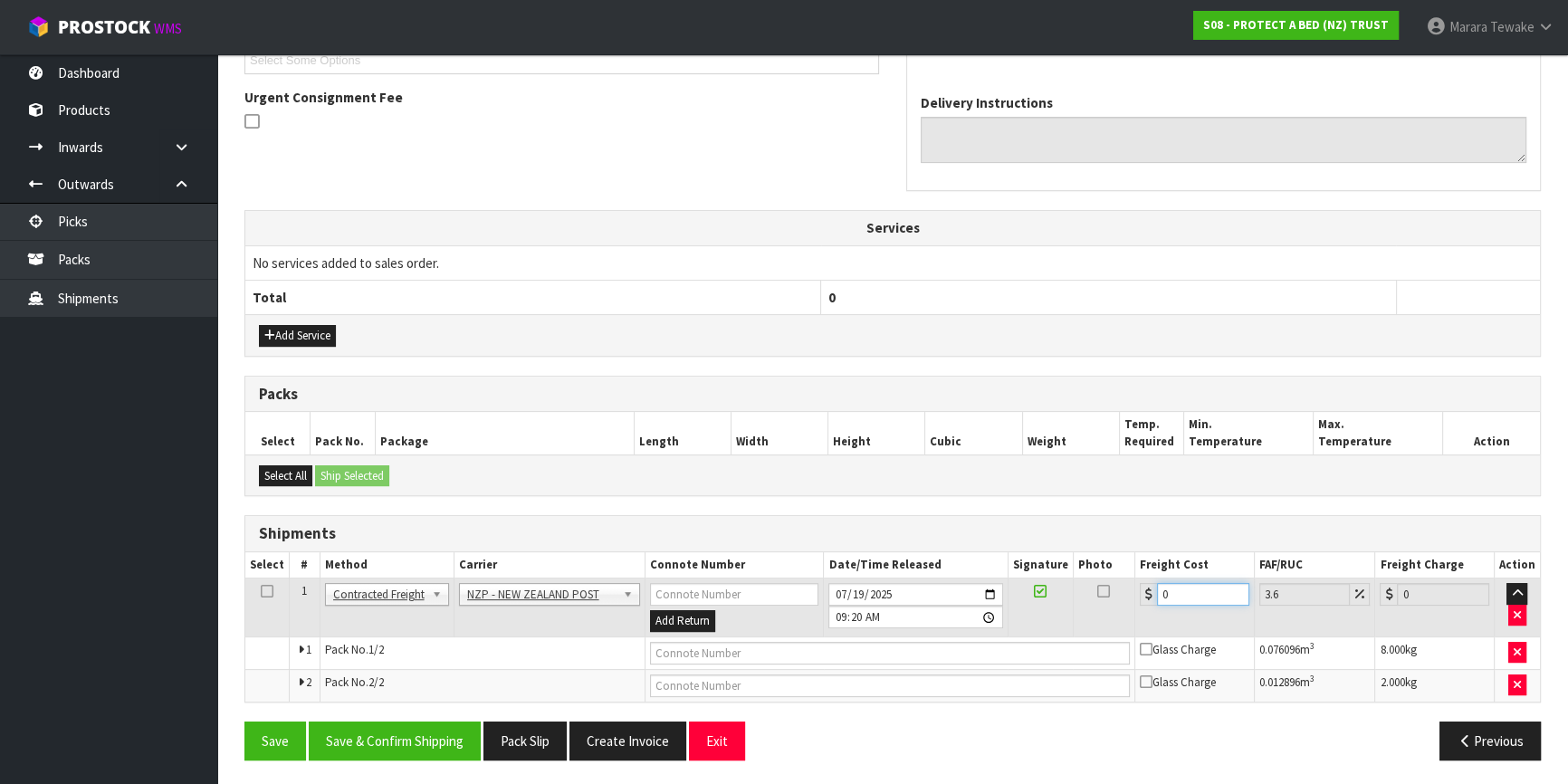 drag, startPoint x: 1178, startPoint y: 591, endPoint x: 1151, endPoint y: 585, distance: 27.658633 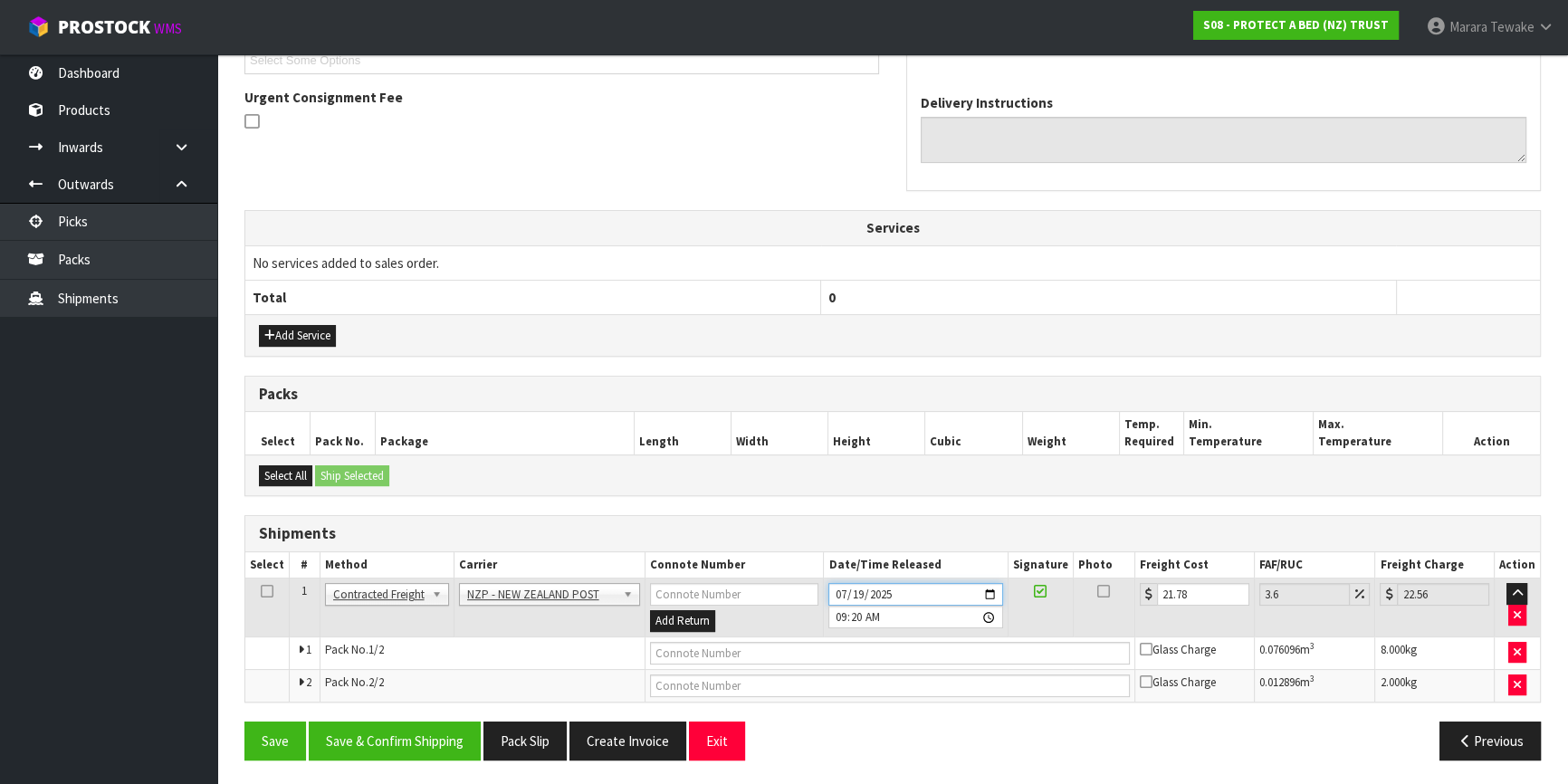 click on "2025-07-19" at bounding box center [915, 594] 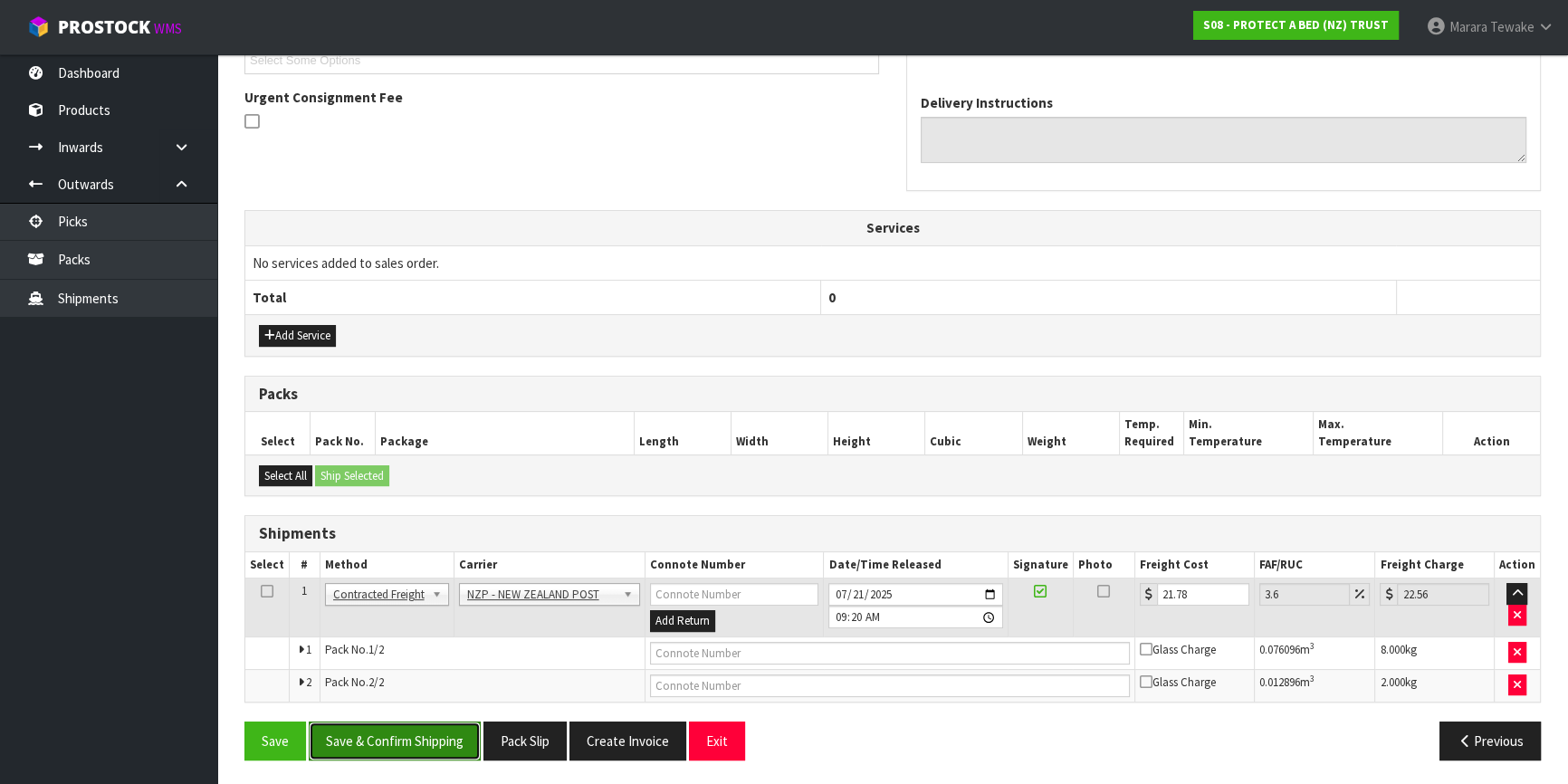 click on "Save & Confirm Shipping" at bounding box center (395, 741) 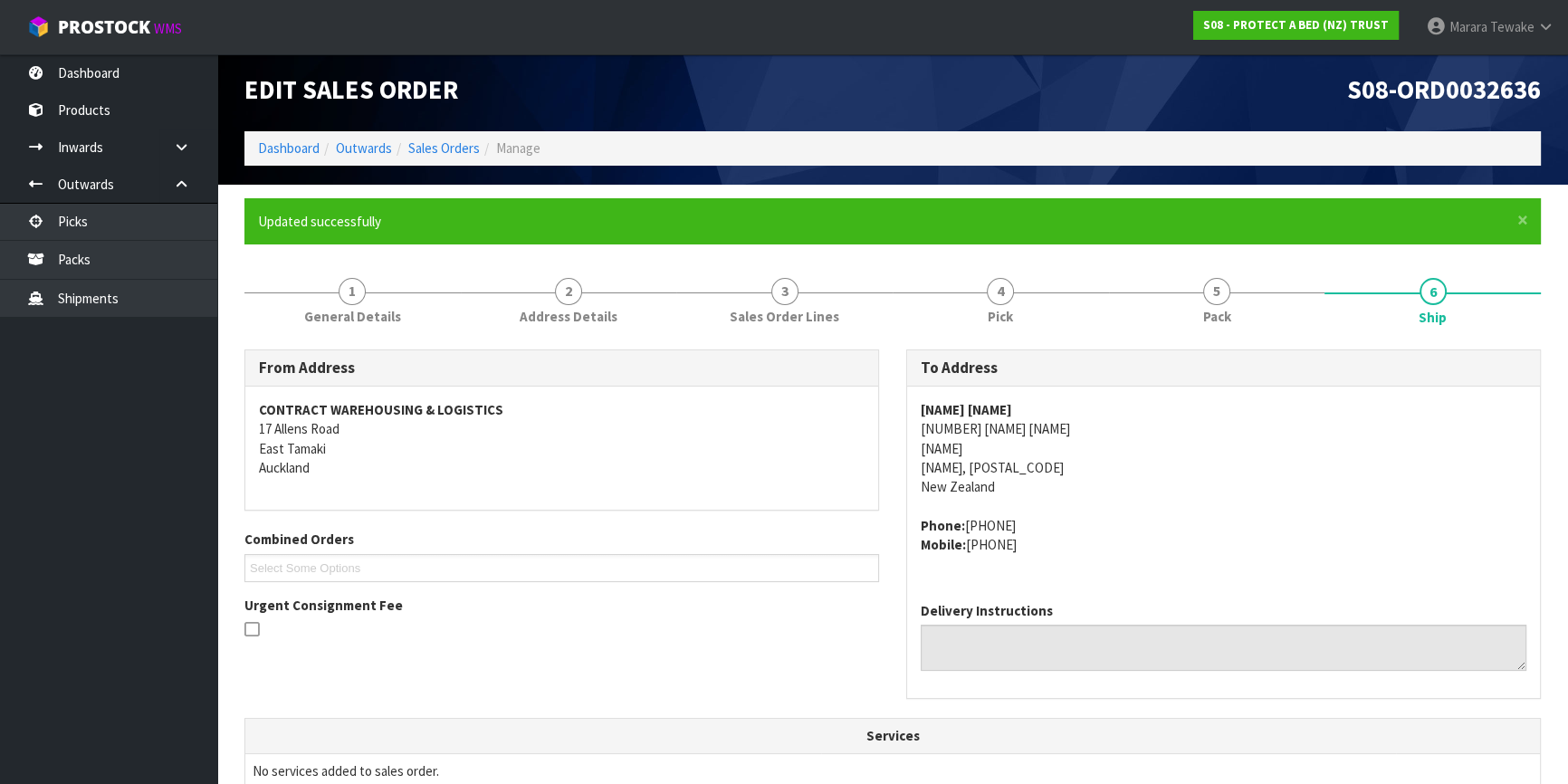 scroll, scrollTop: 0, scrollLeft: 0, axis: both 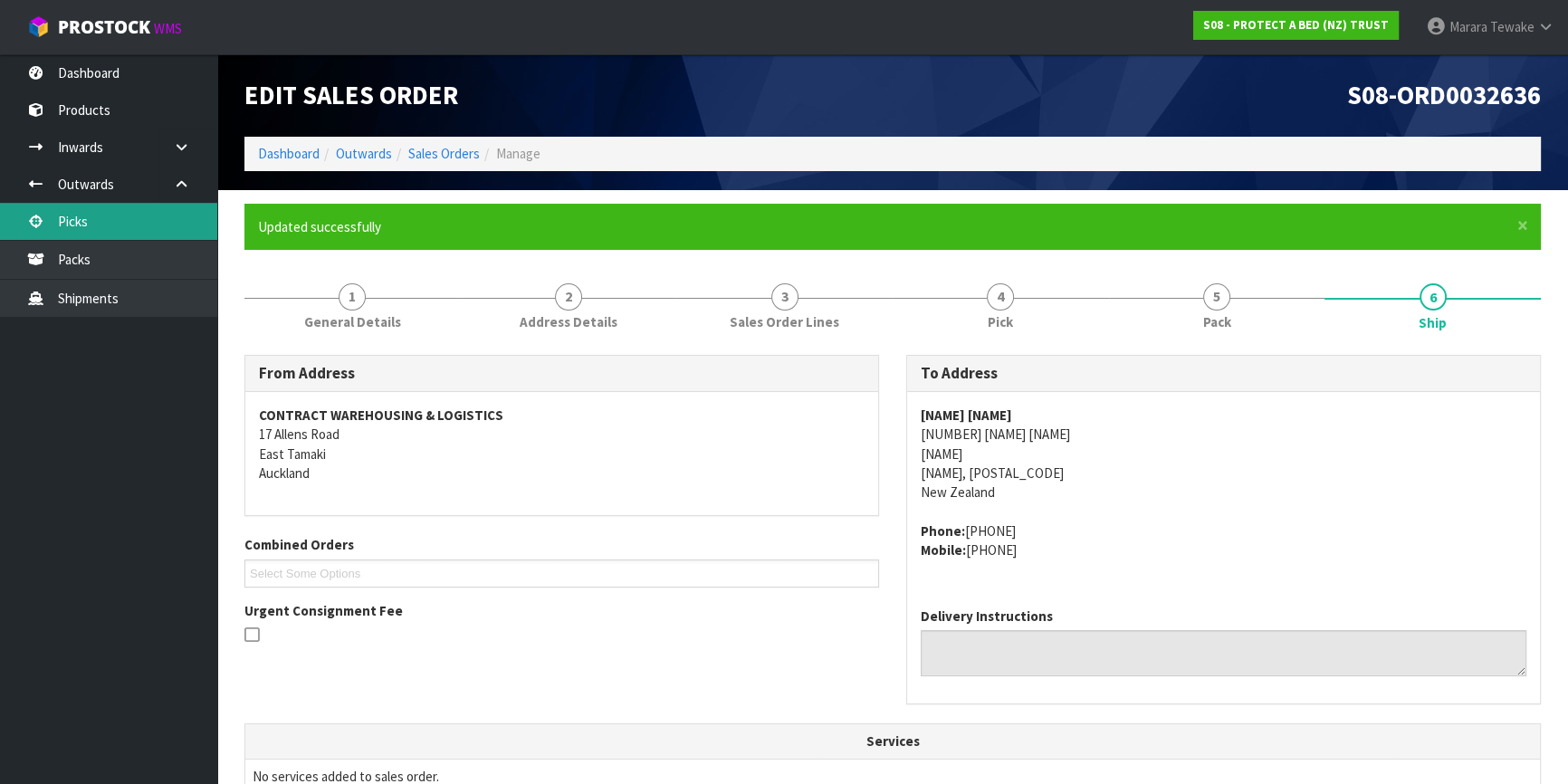 click on "Picks" at bounding box center [109, 221] 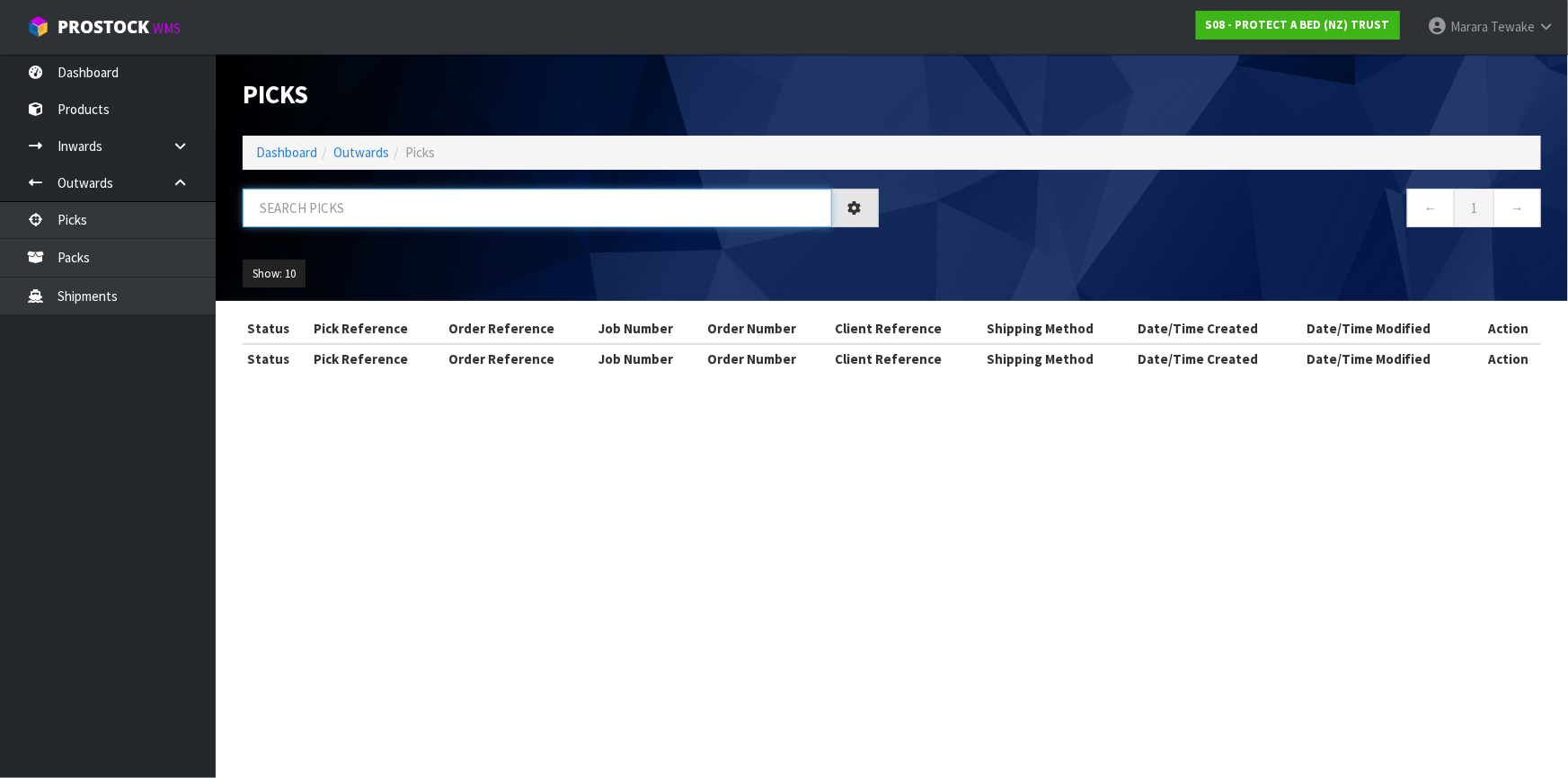 click at bounding box center (537, 208) 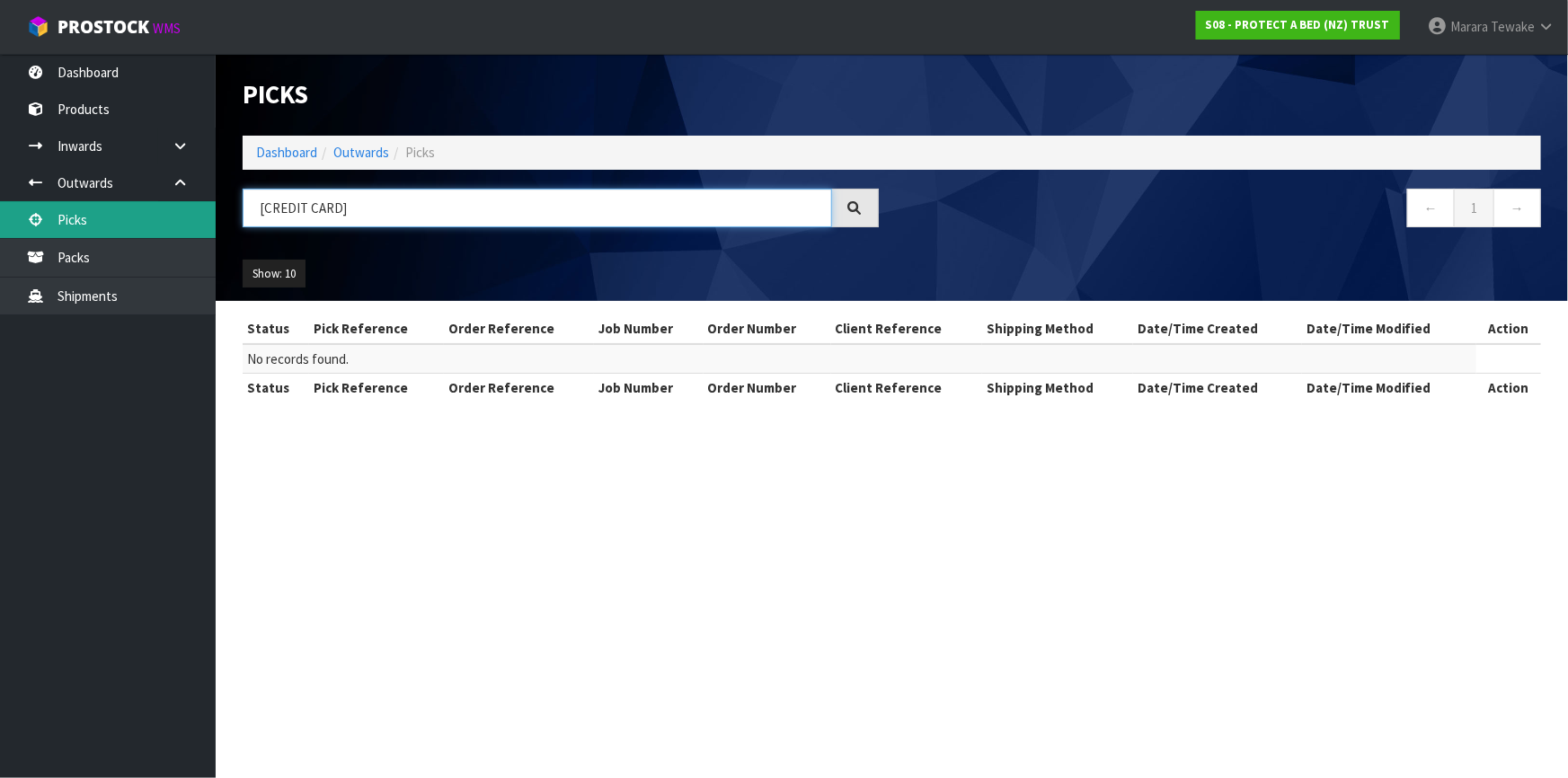 drag, startPoint x: 792, startPoint y: 205, endPoint x: 155, endPoint y: 211, distance: 637.02826 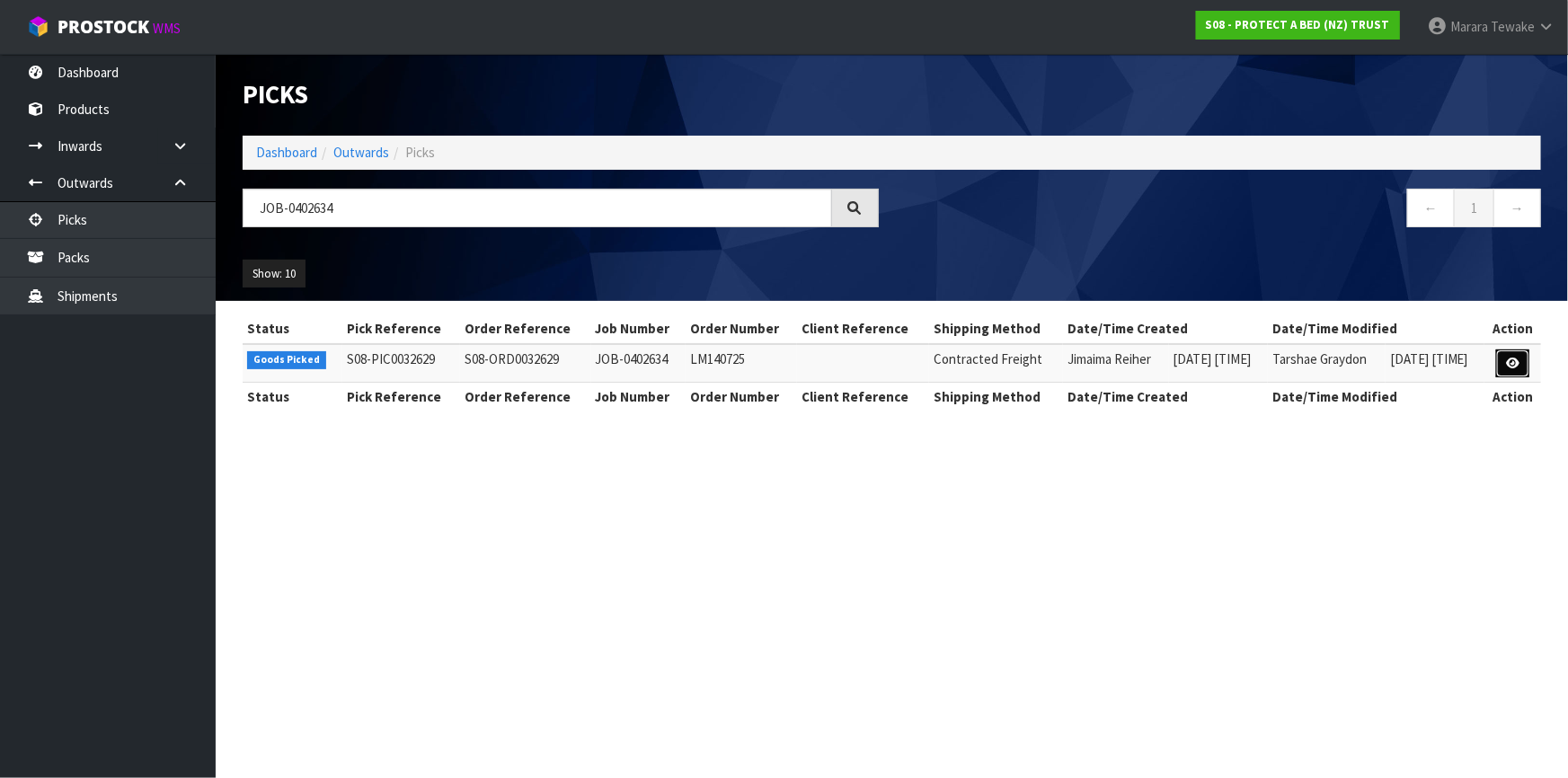 click at bounding box center [1512, 364] 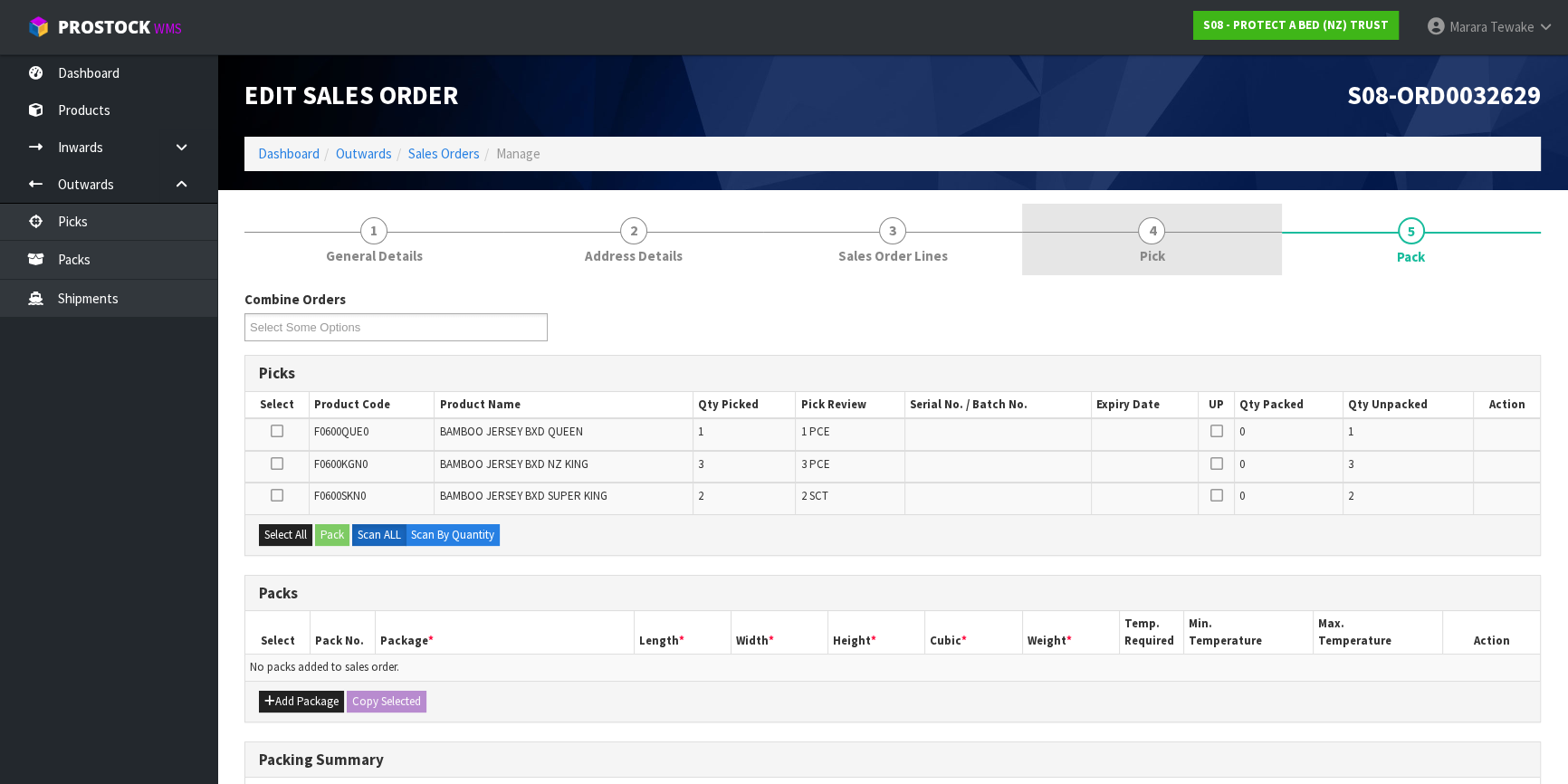 click on "4
Pick" at bounding box center [1152, 239] 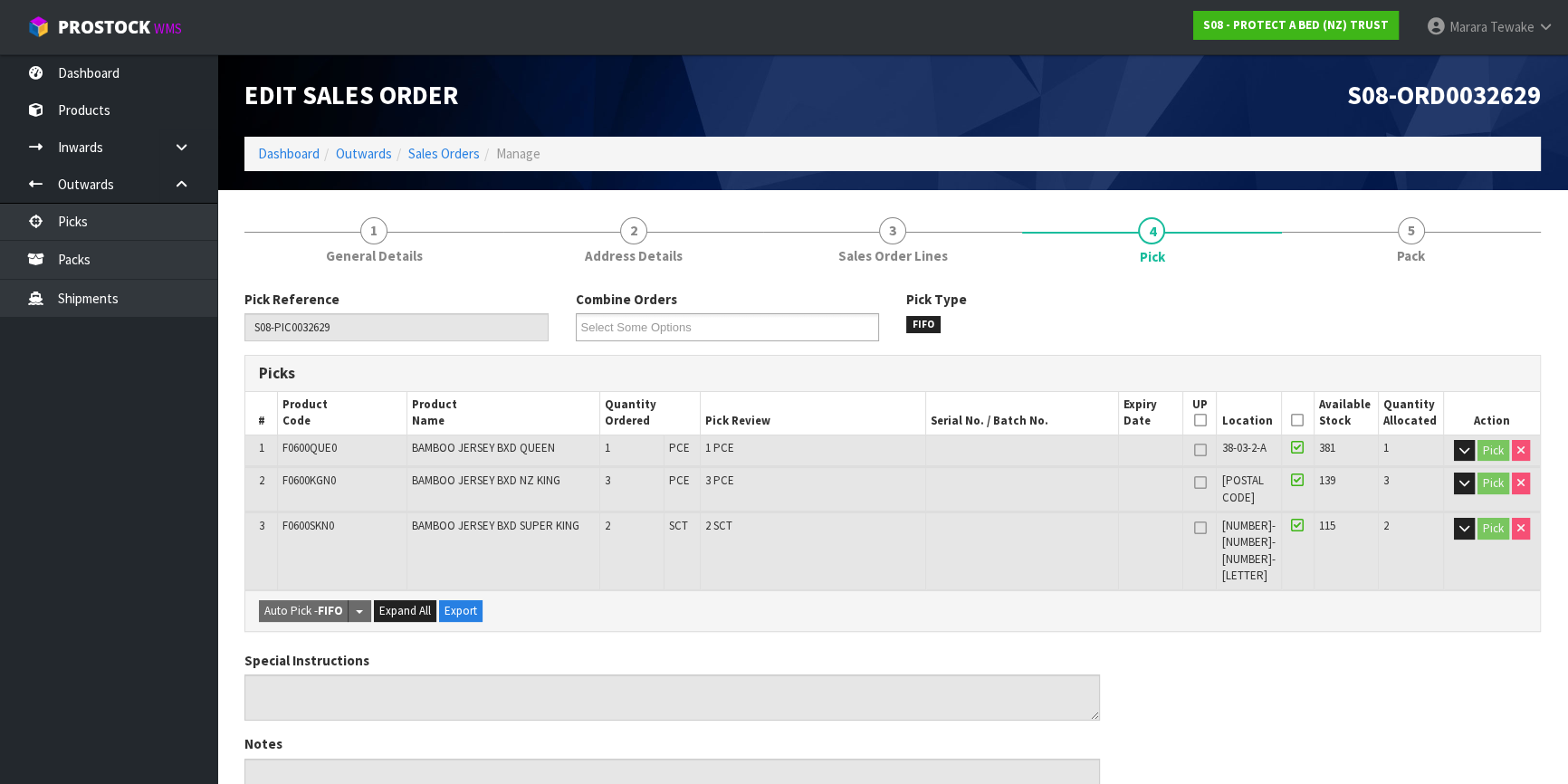 click at bounding box center (1297, 420) 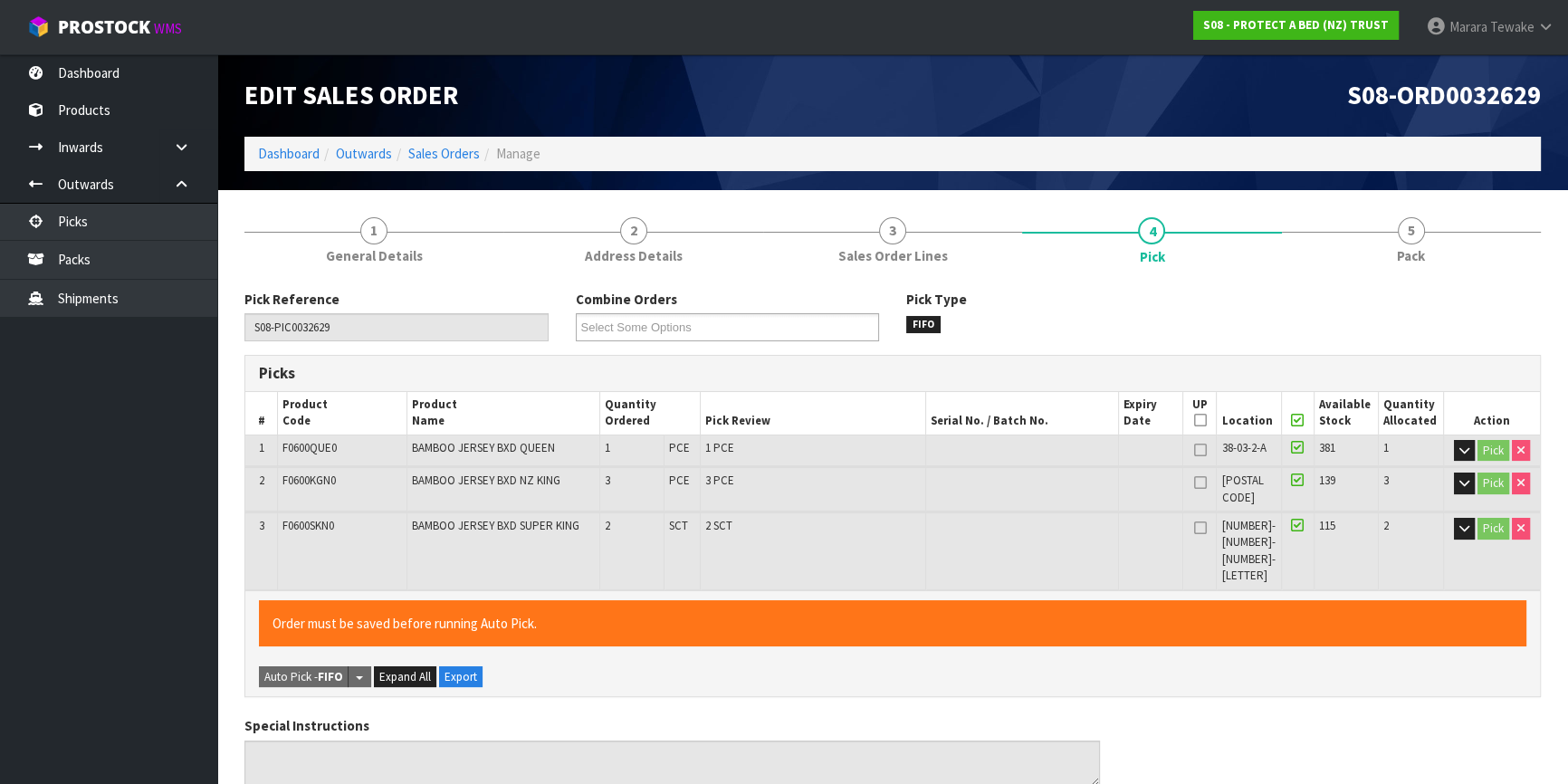 scroll, scrollTop: 565, scrollLeft: 0, axis: vertical 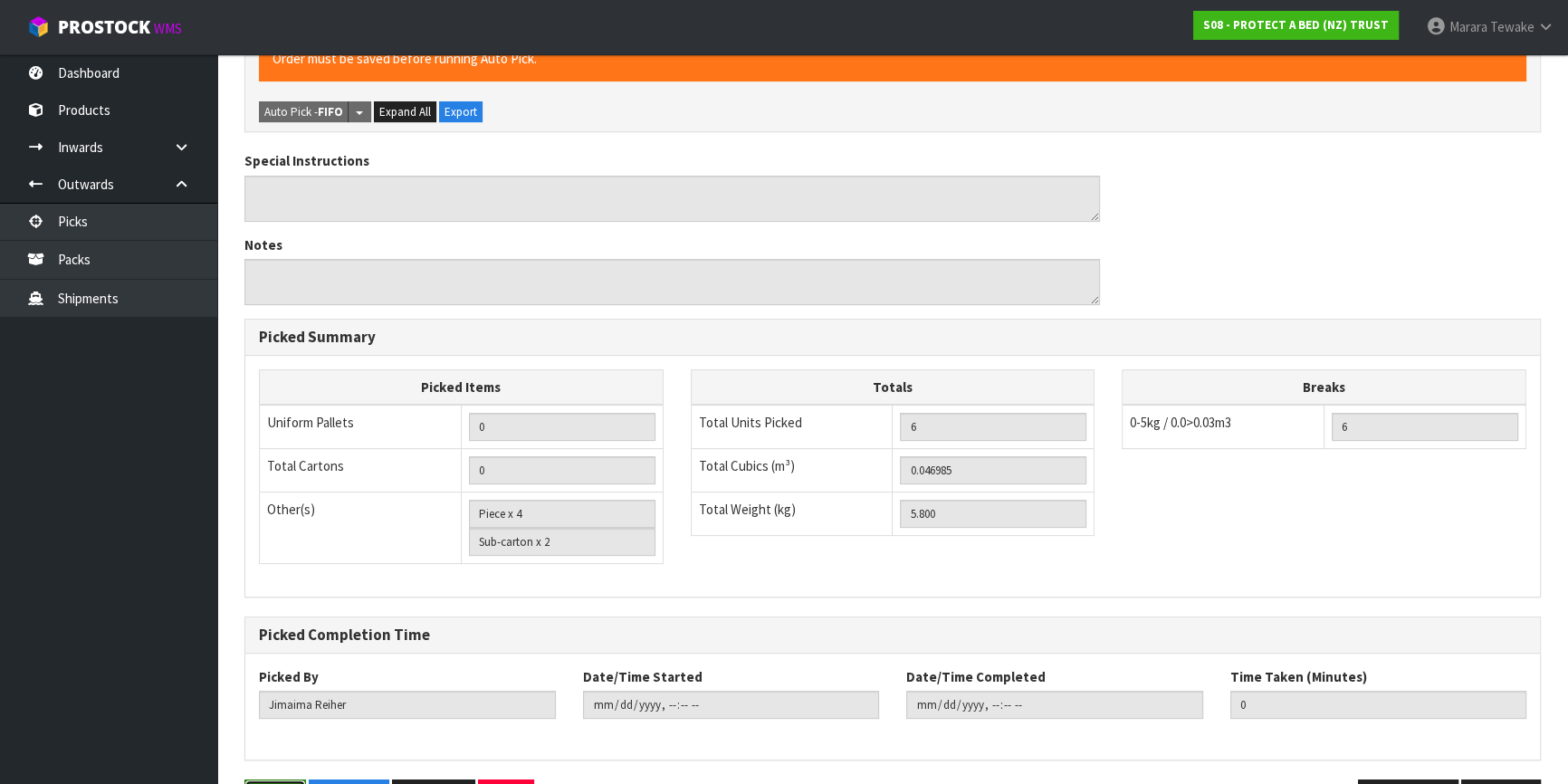 click on "Save" at bounding box center [275, 798] 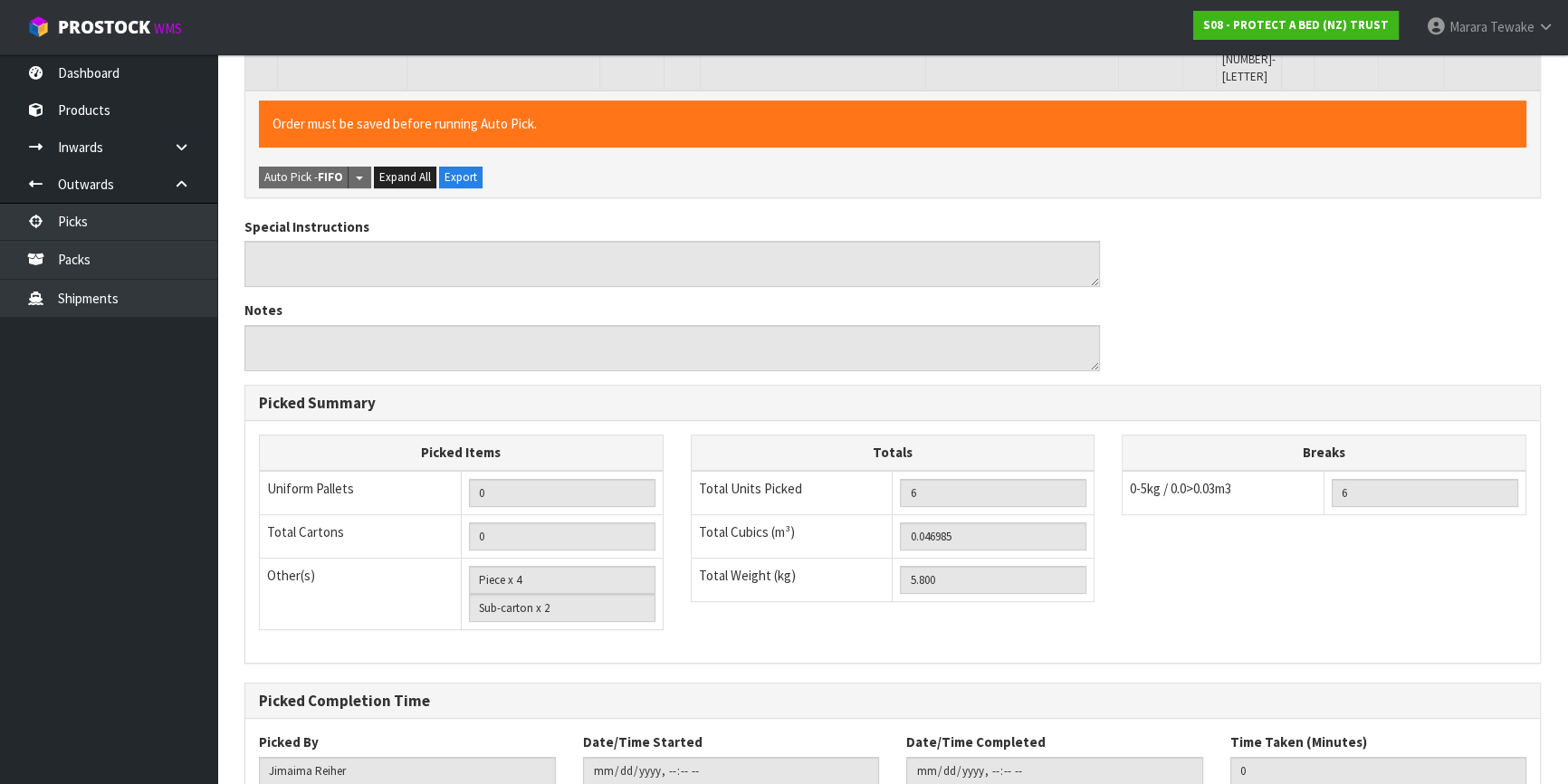 scroll, scrollTop: 0, scrollLeft: 0, axis: both 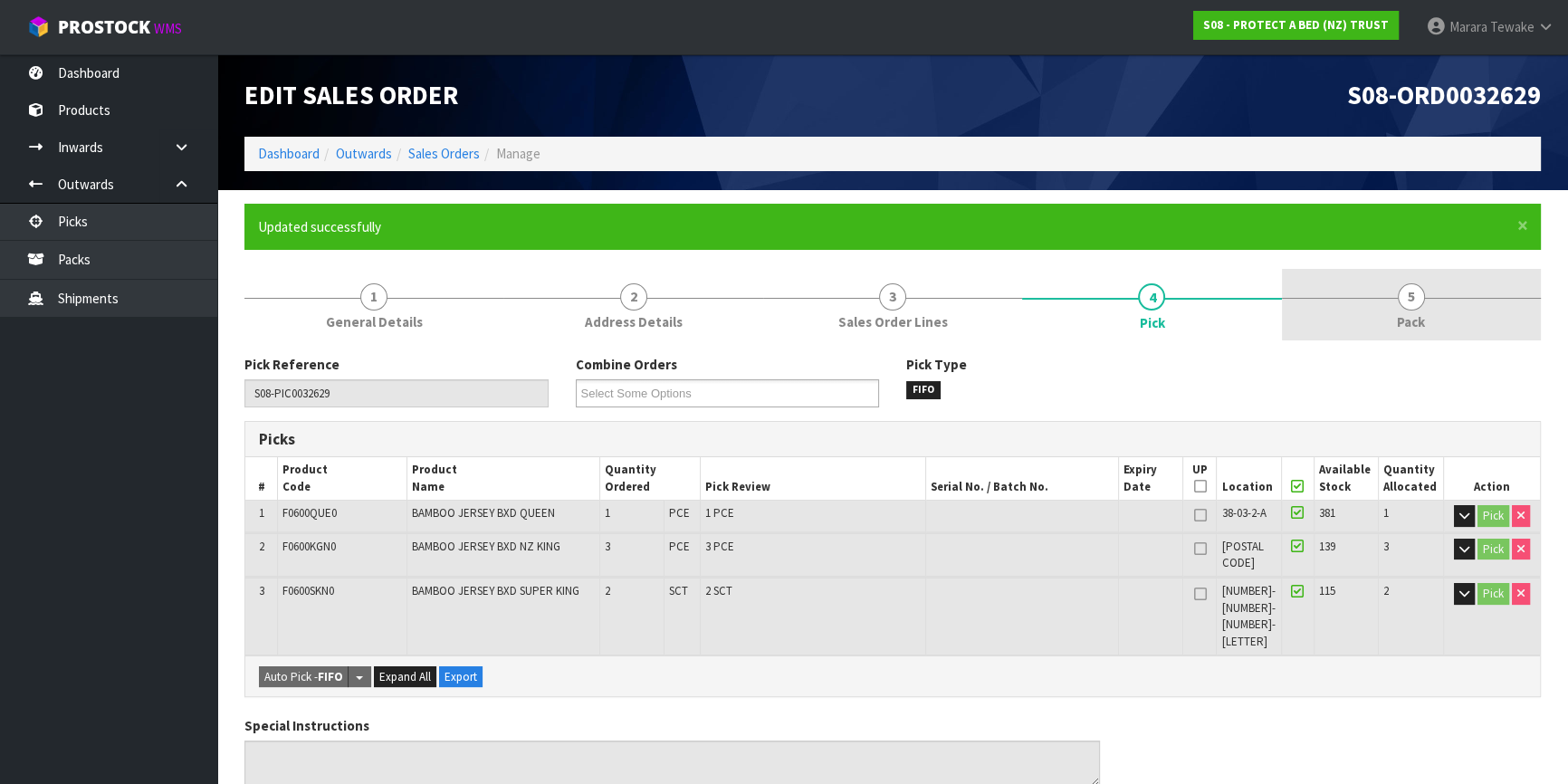 click on "5" at bounding box center [1411, 297] 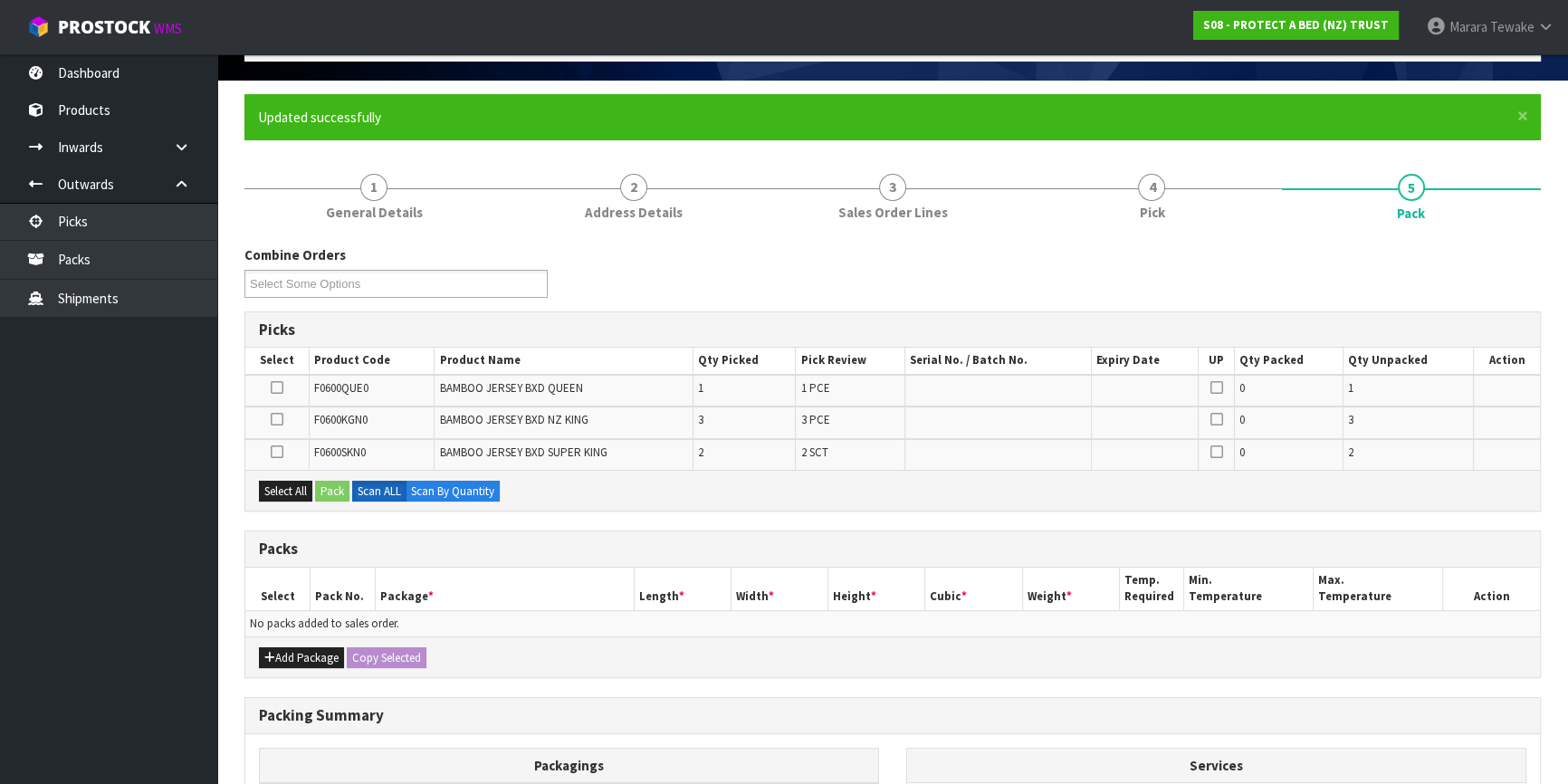 scroll, scrollTop: 334, scrollLeft: 0, axis: vertical 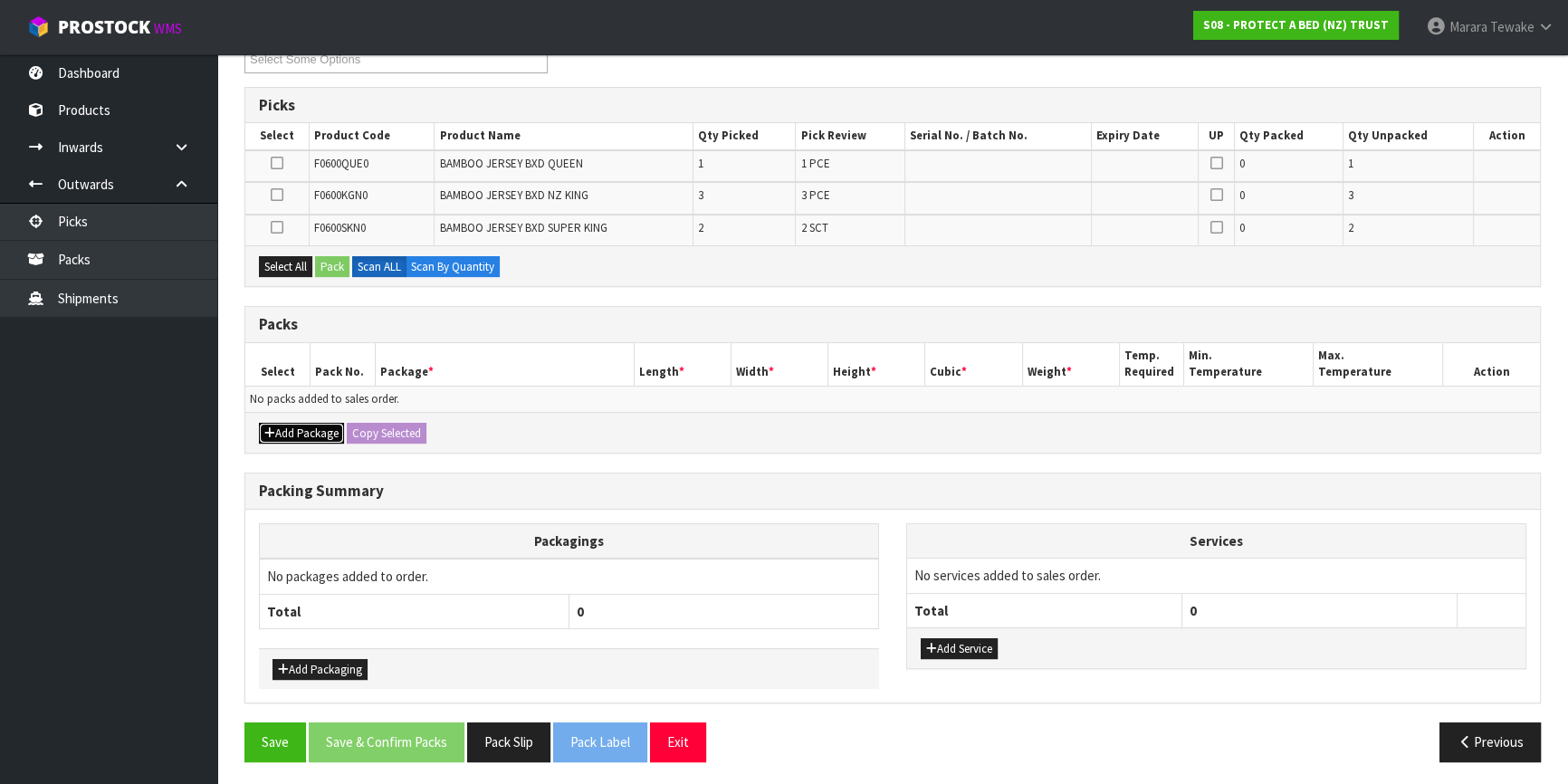 click on "Add Package" at bounding box center [301, 434] 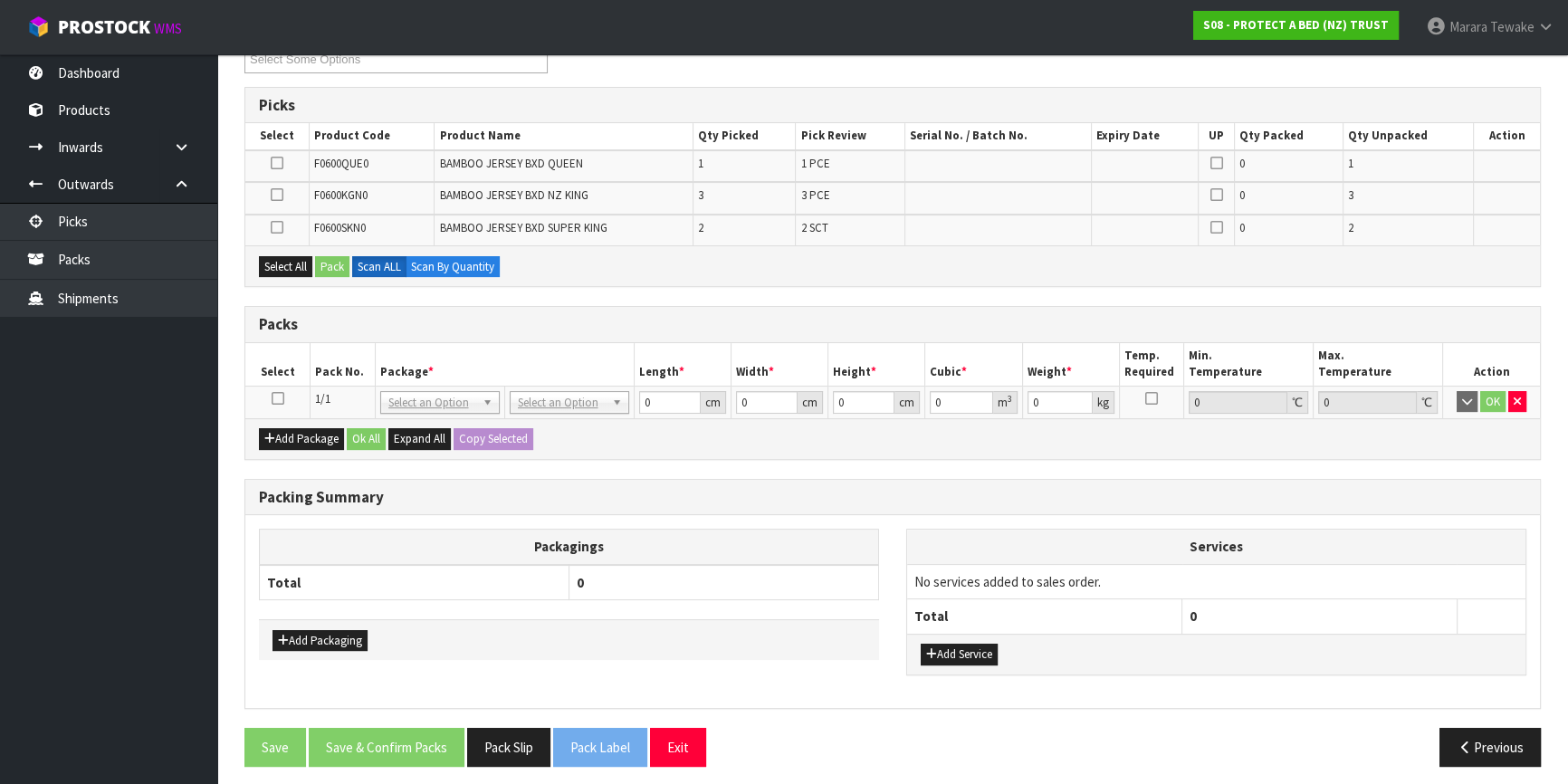 click at bounding box center [278, 398] 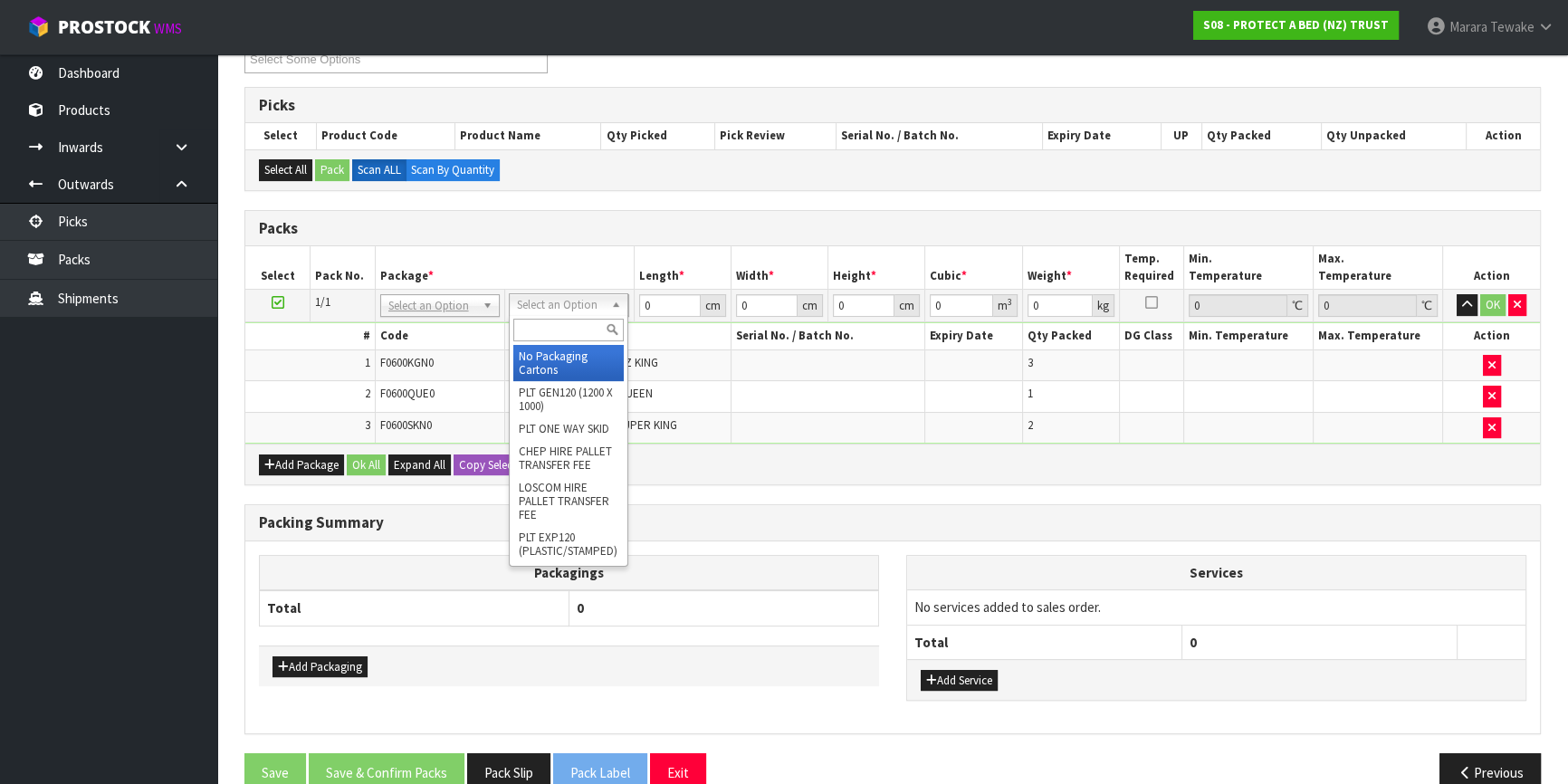 click at bounding box center (569, 330) 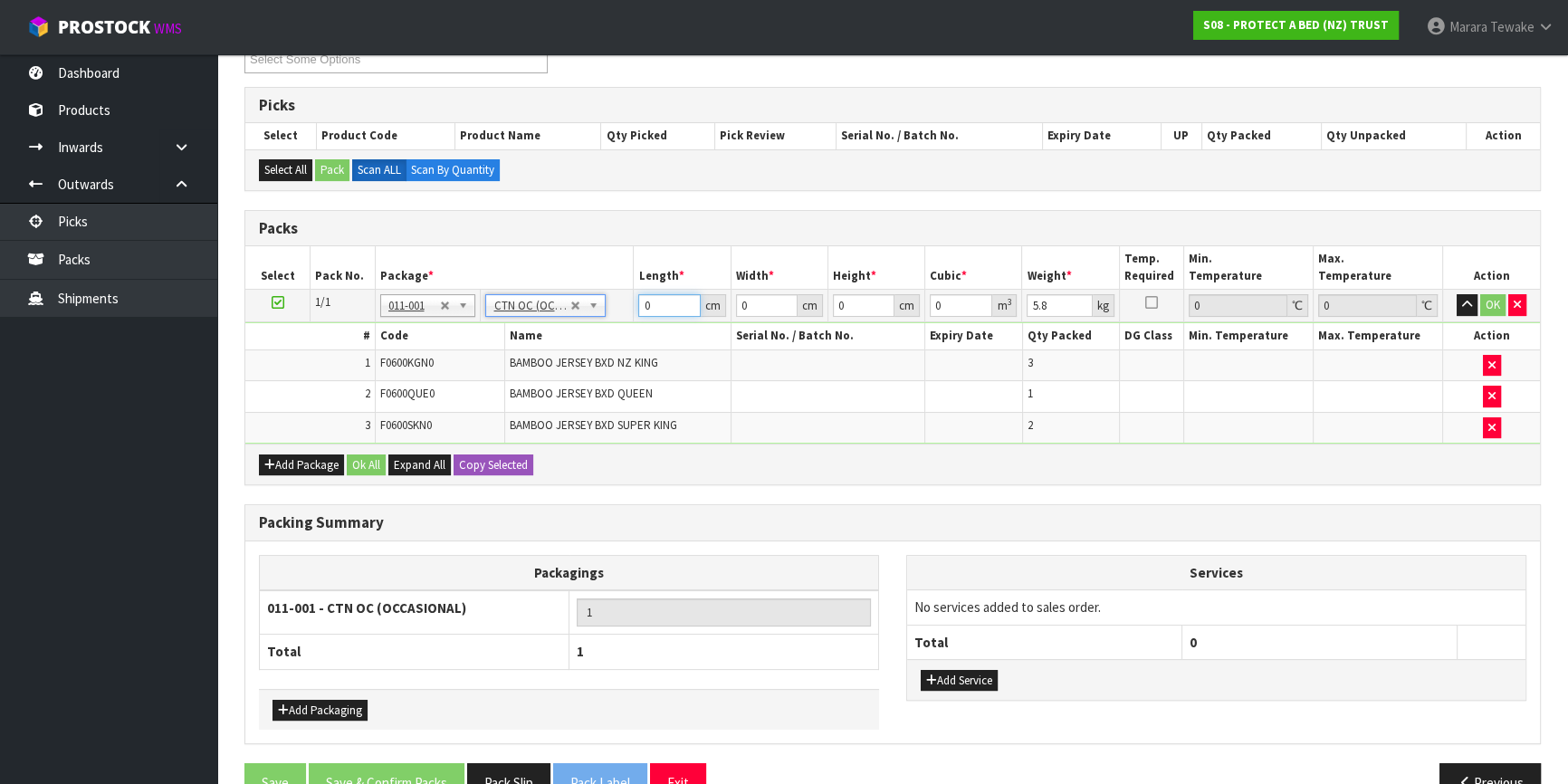 drag, startPoint x: 662, startPoint y: 306, endPoint x: 604, endPoint y: 293, distance: 59.43904 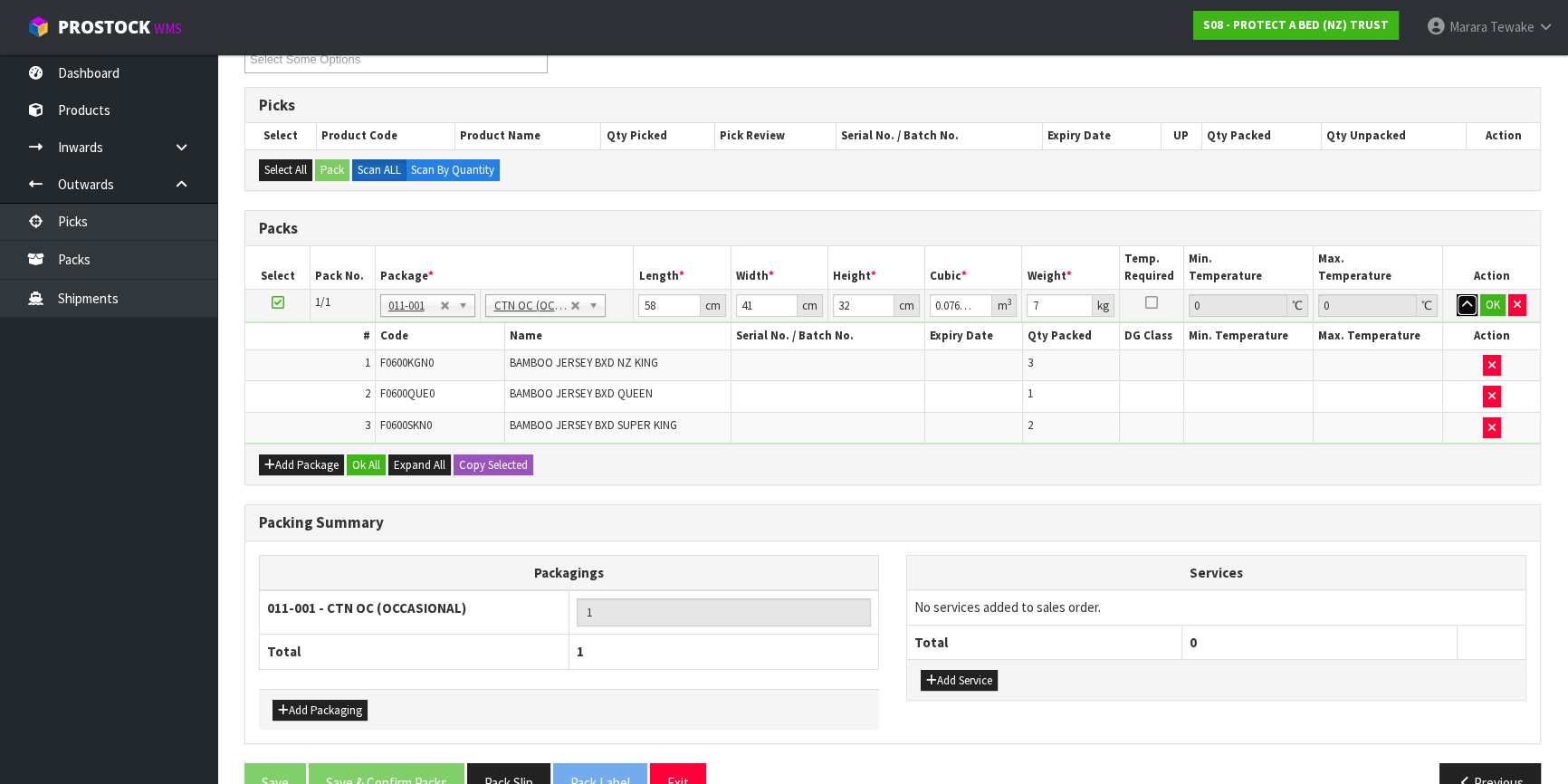 click at bounding box center (1467, 305) 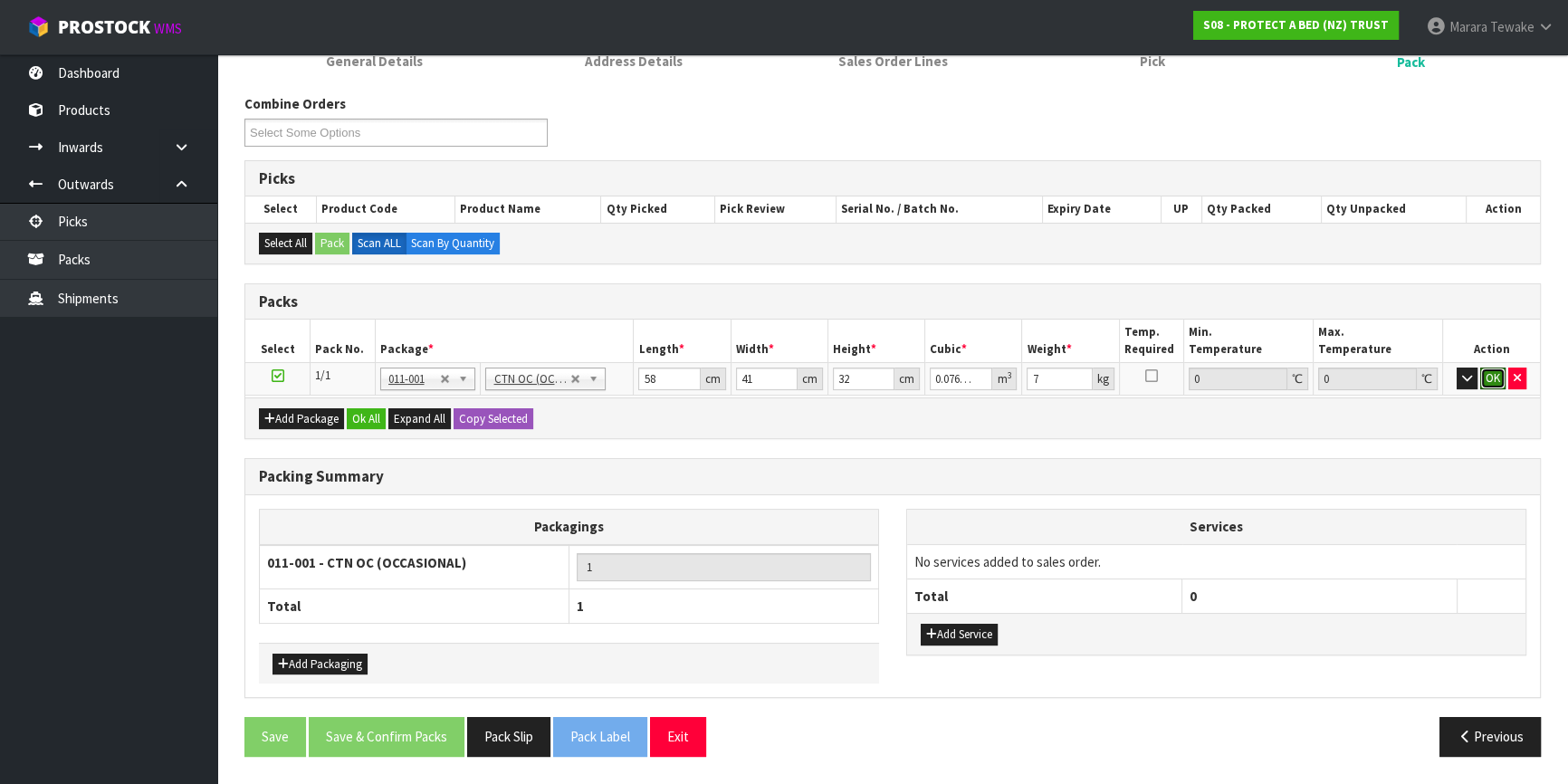click on "OK" at bounding box center [1493, 378] 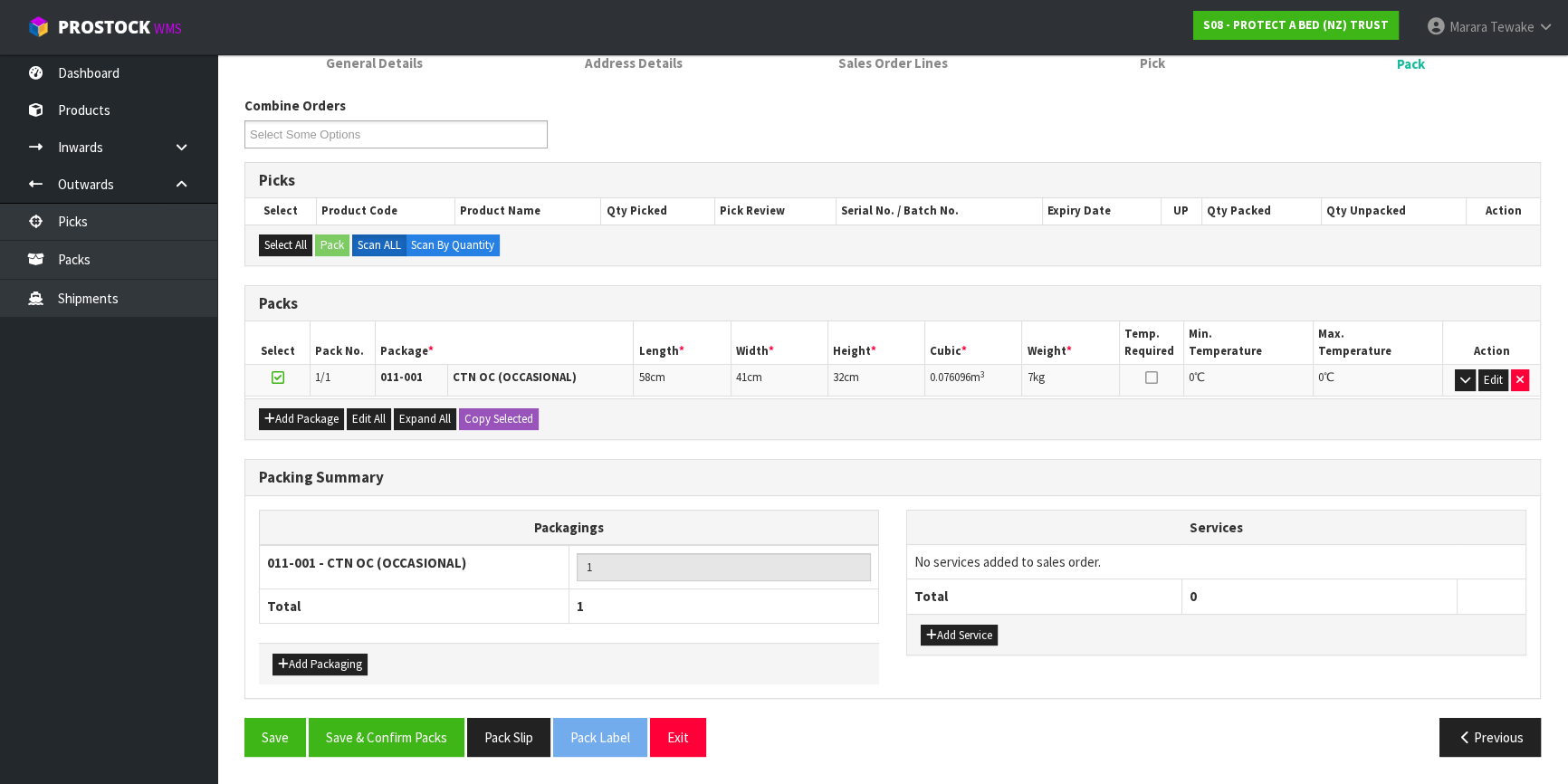 scroll, scrollTop: 253, scrollLeft: 0, axis: vertical 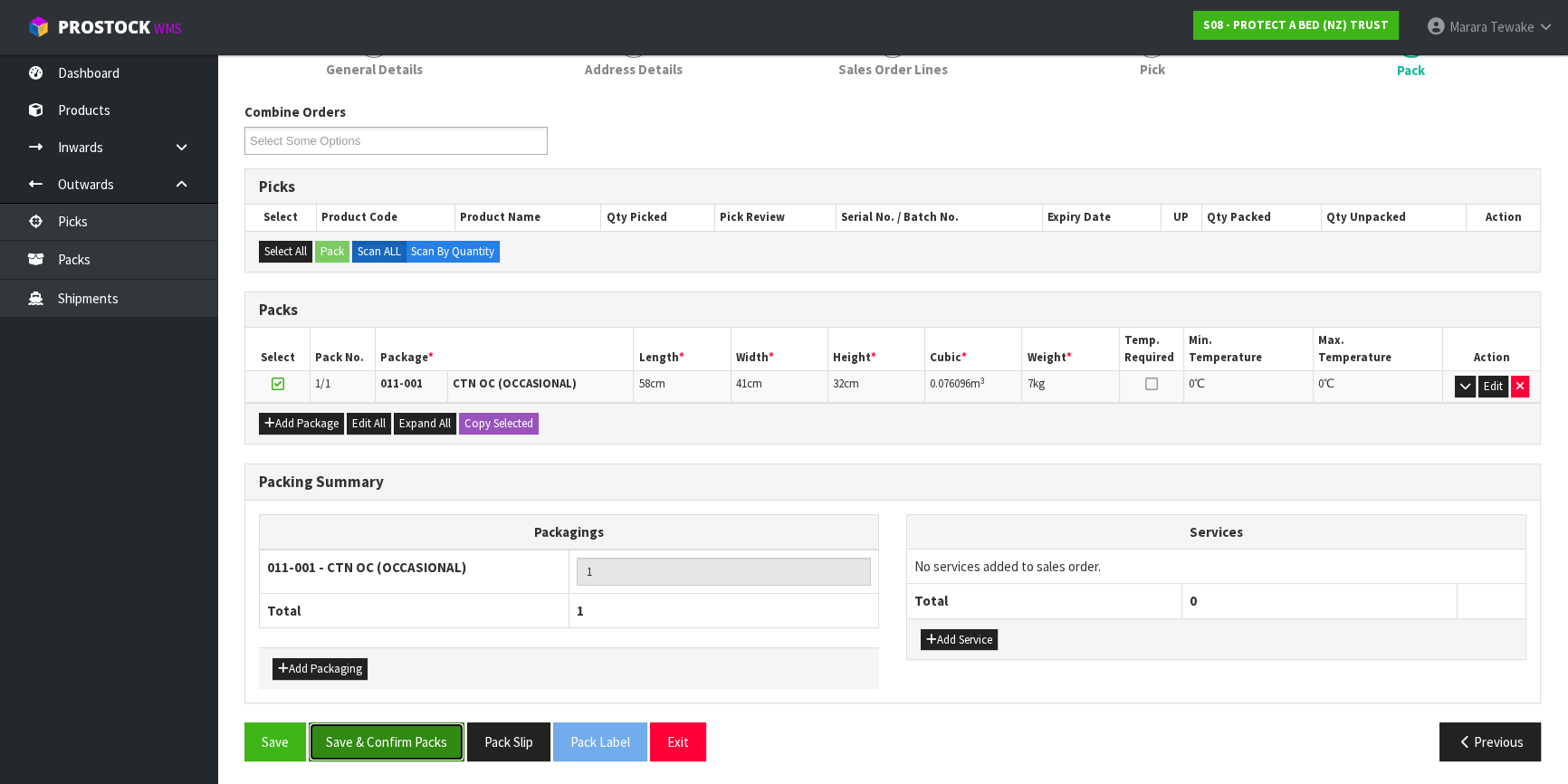click on "Save & Confirm Packs" at bounding box center (387, 741) 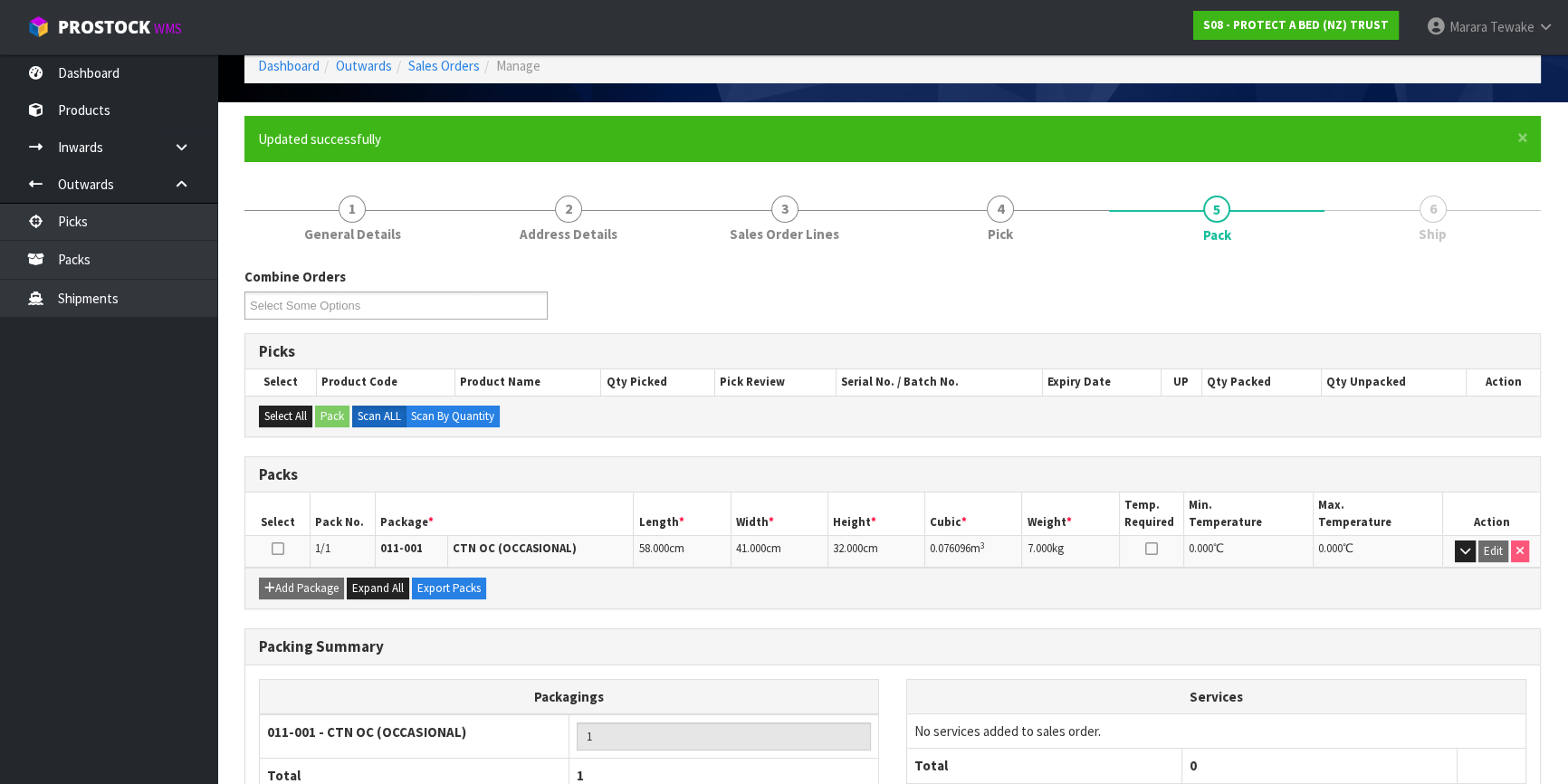 scroll, scrollTop: 212, scrollLeft: 0, axis: vertical 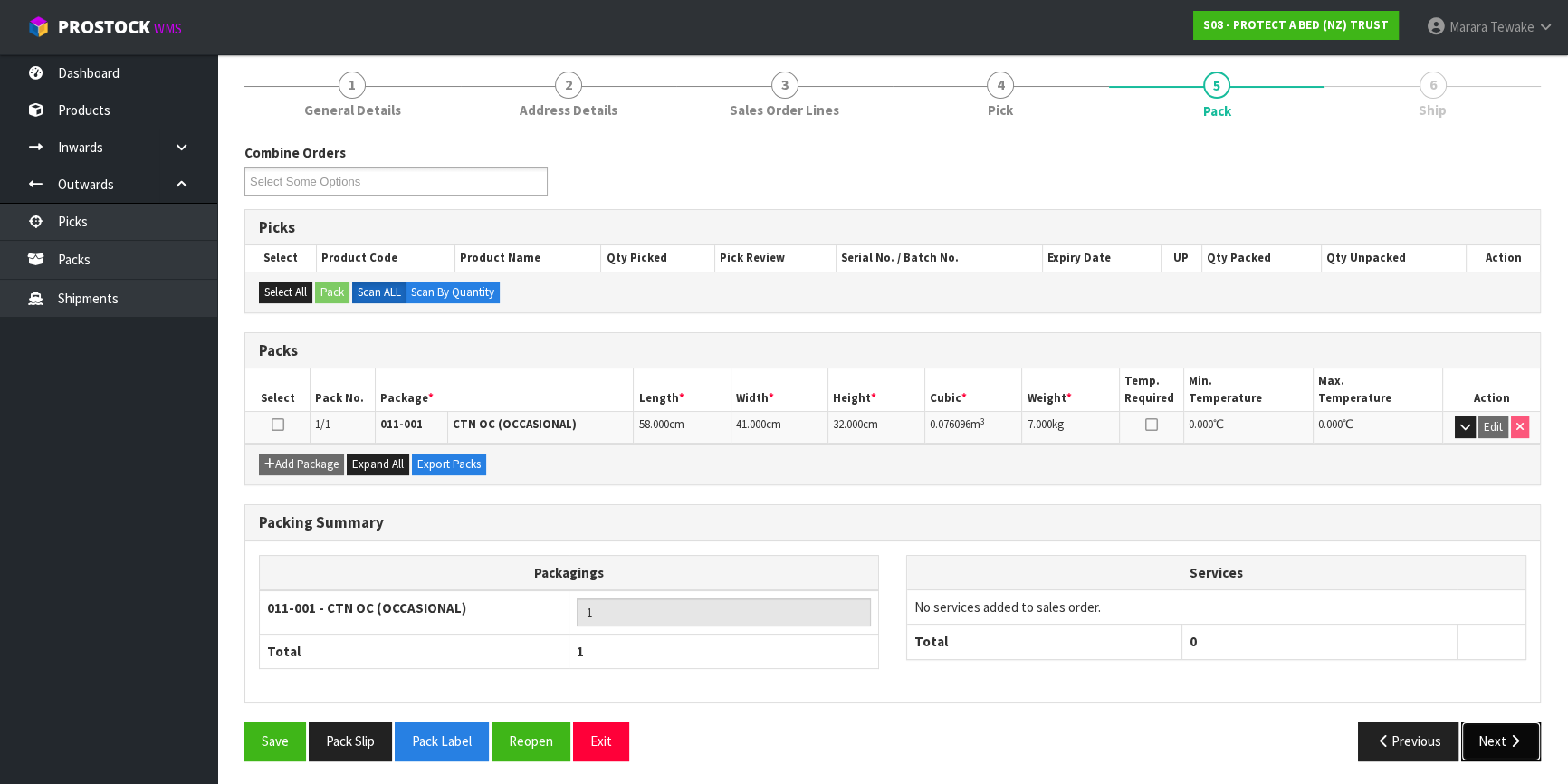 click on "Next" at bounding box center [1501, 741] 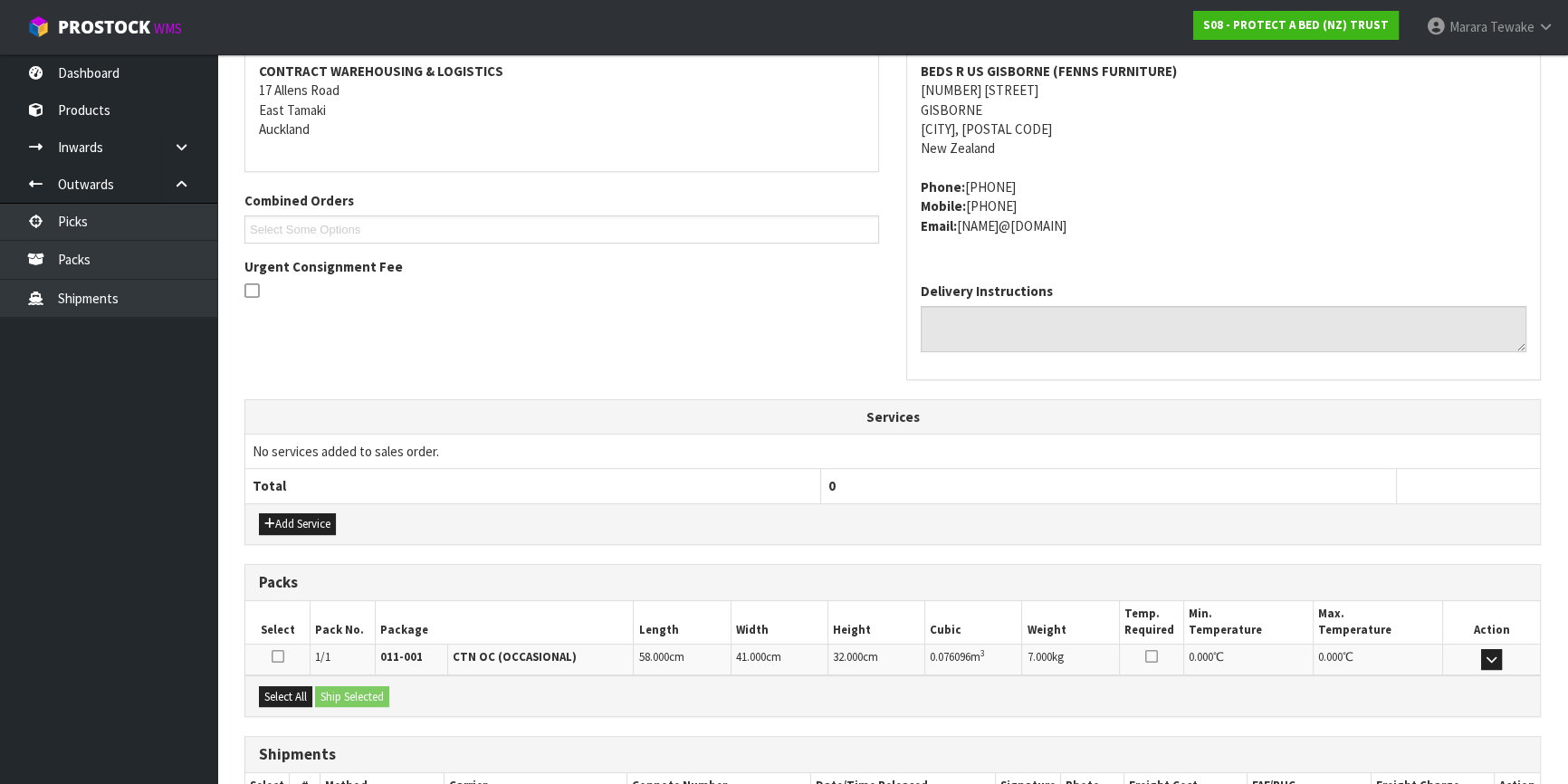 scroll, scrollTop: 468, scrollLeft: 0, axis: vertical 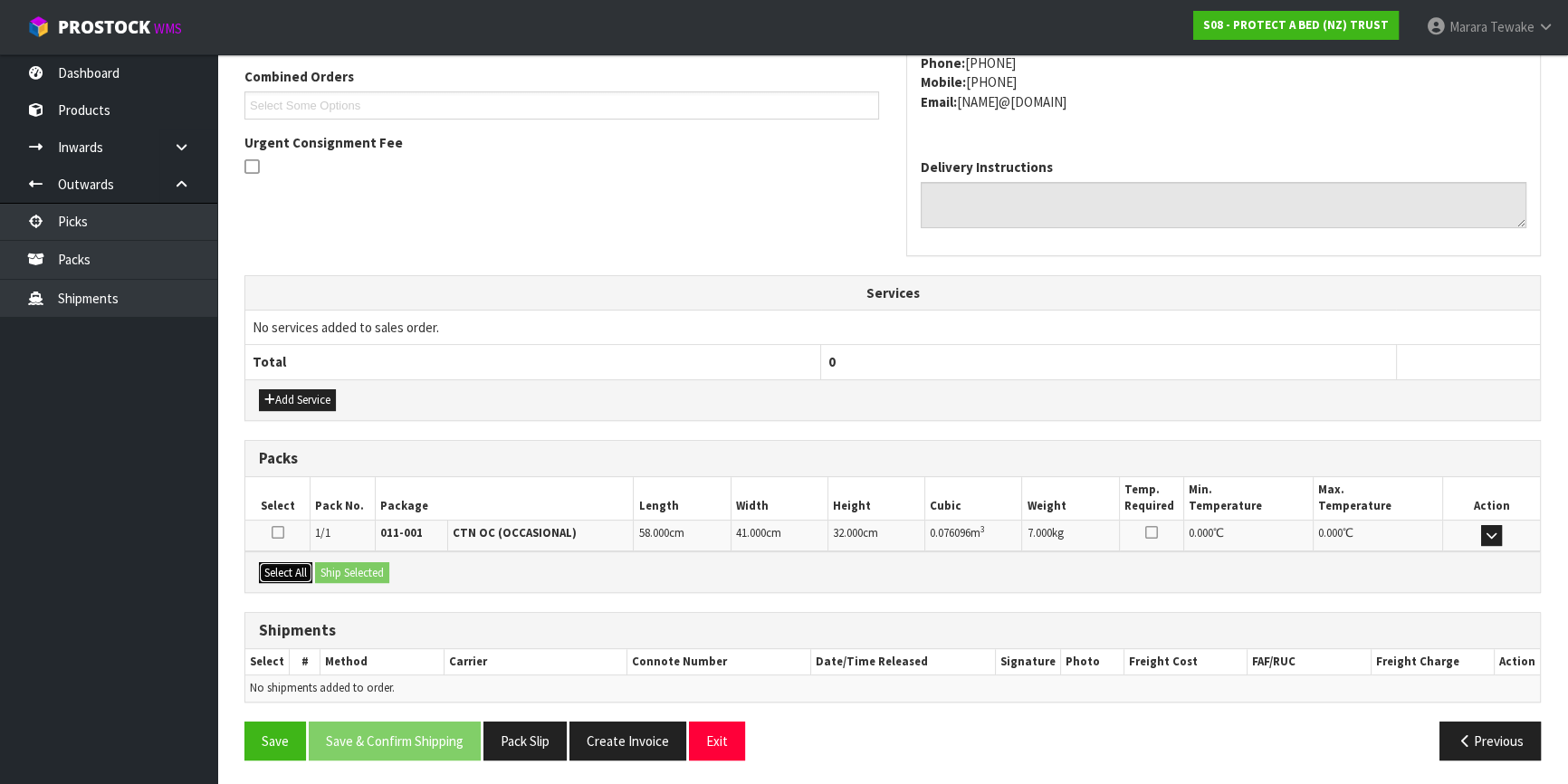 click on "Select All" at bounding box center [285, 573] 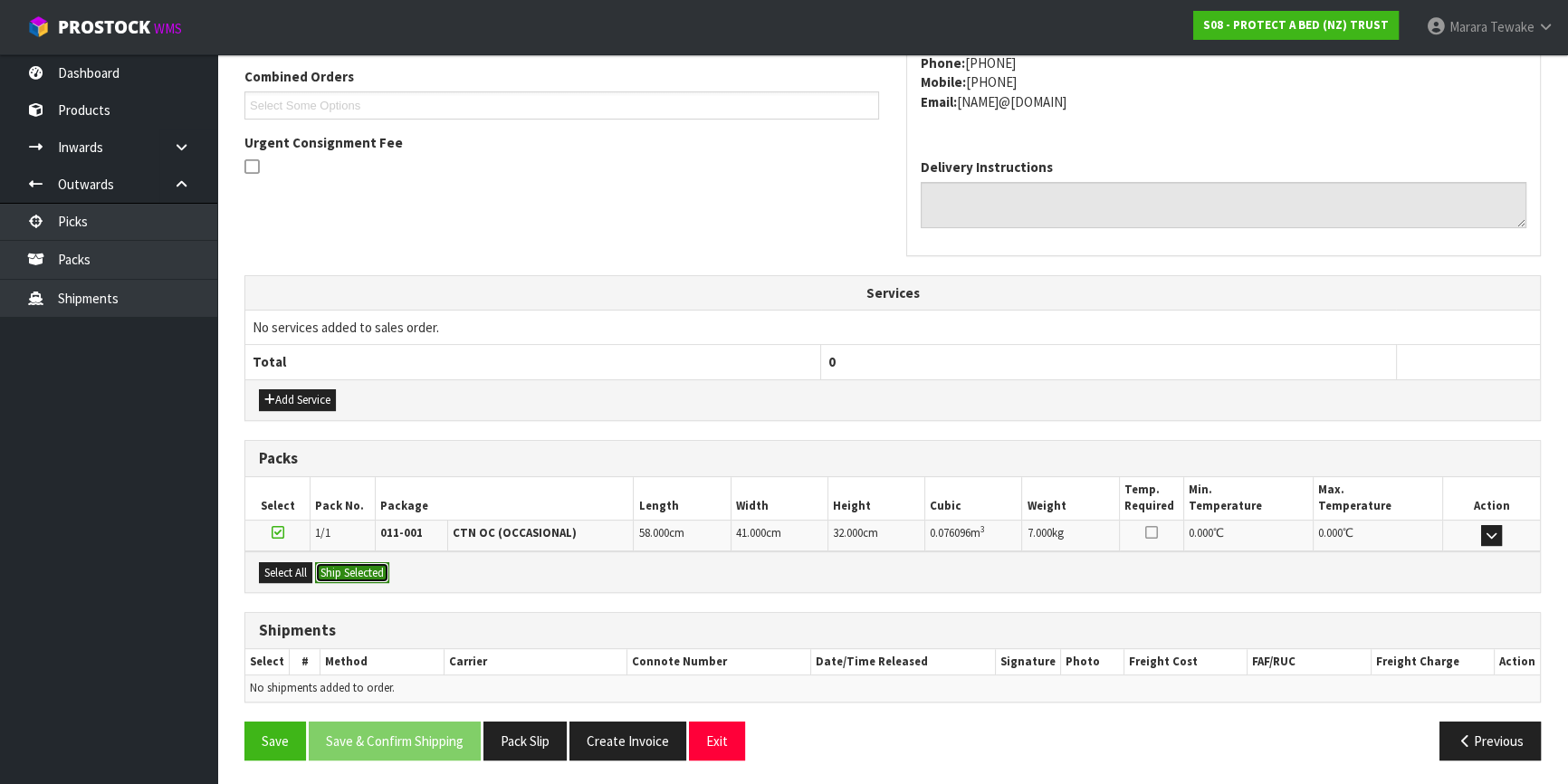 click on "Ship Selected" at bounding box center (352, 573) 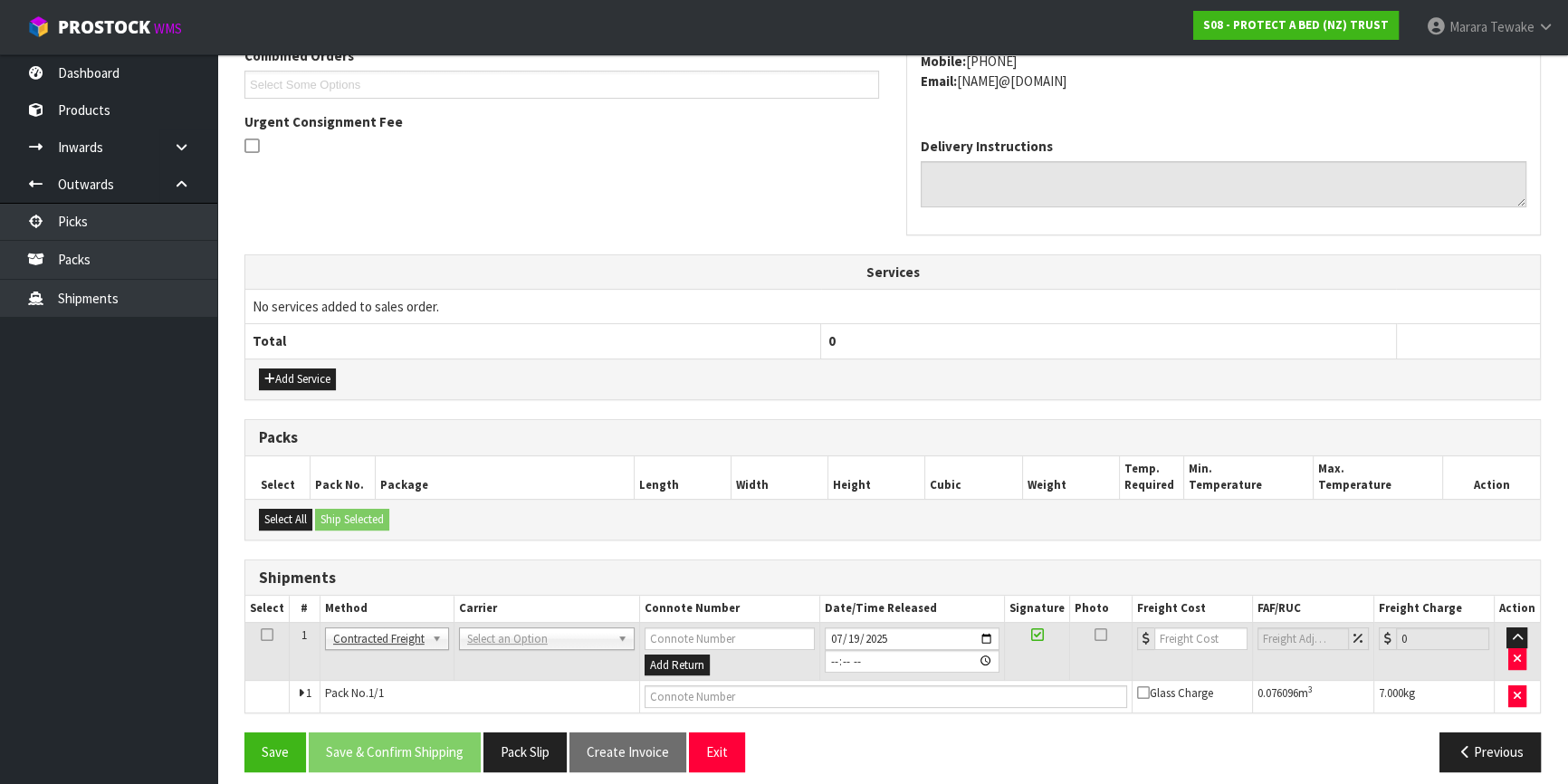 scroll, scrollTop: 500, scrollLeft: 0, axis: vertical 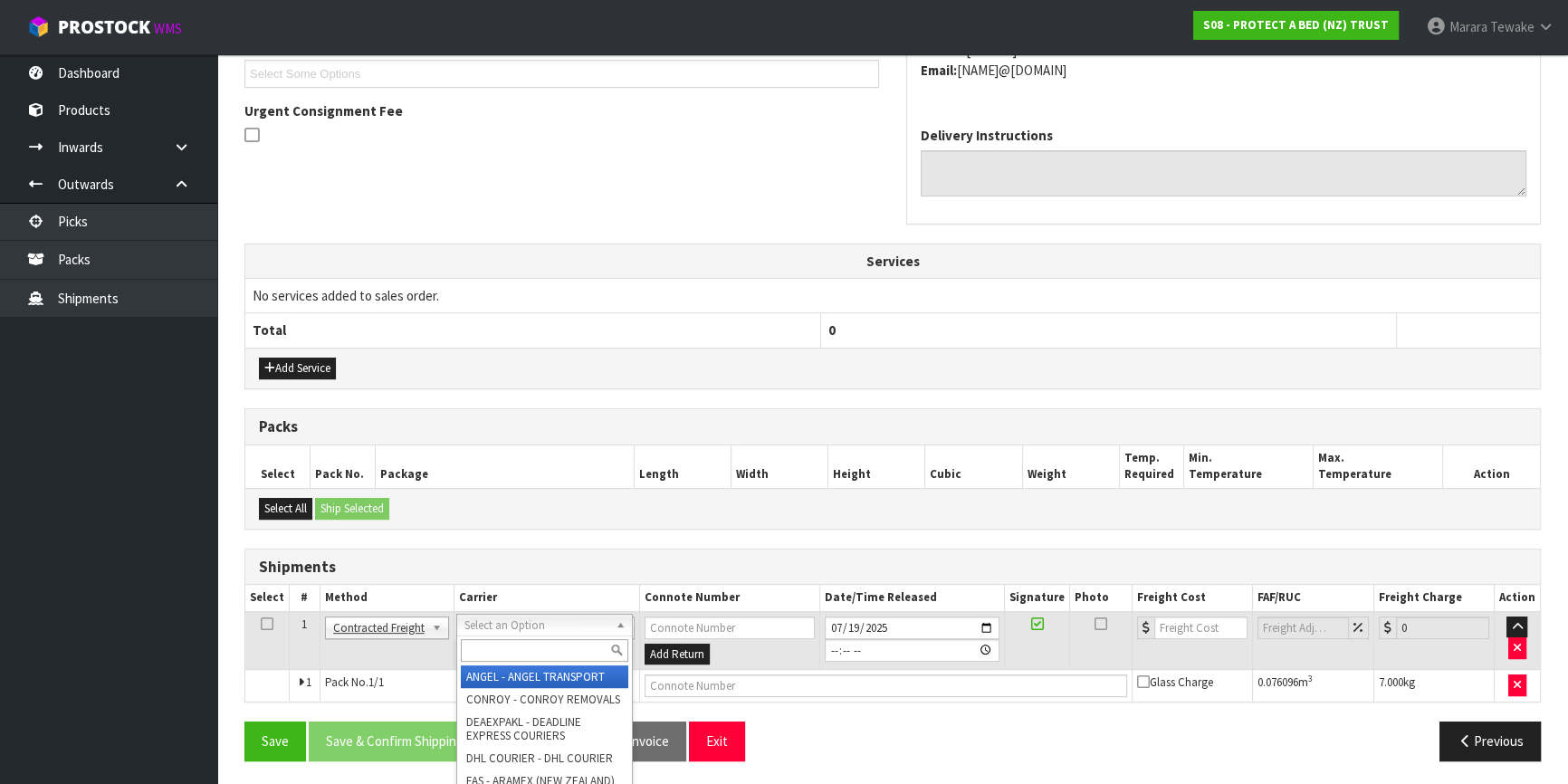 click at bounding box center [544, 650] 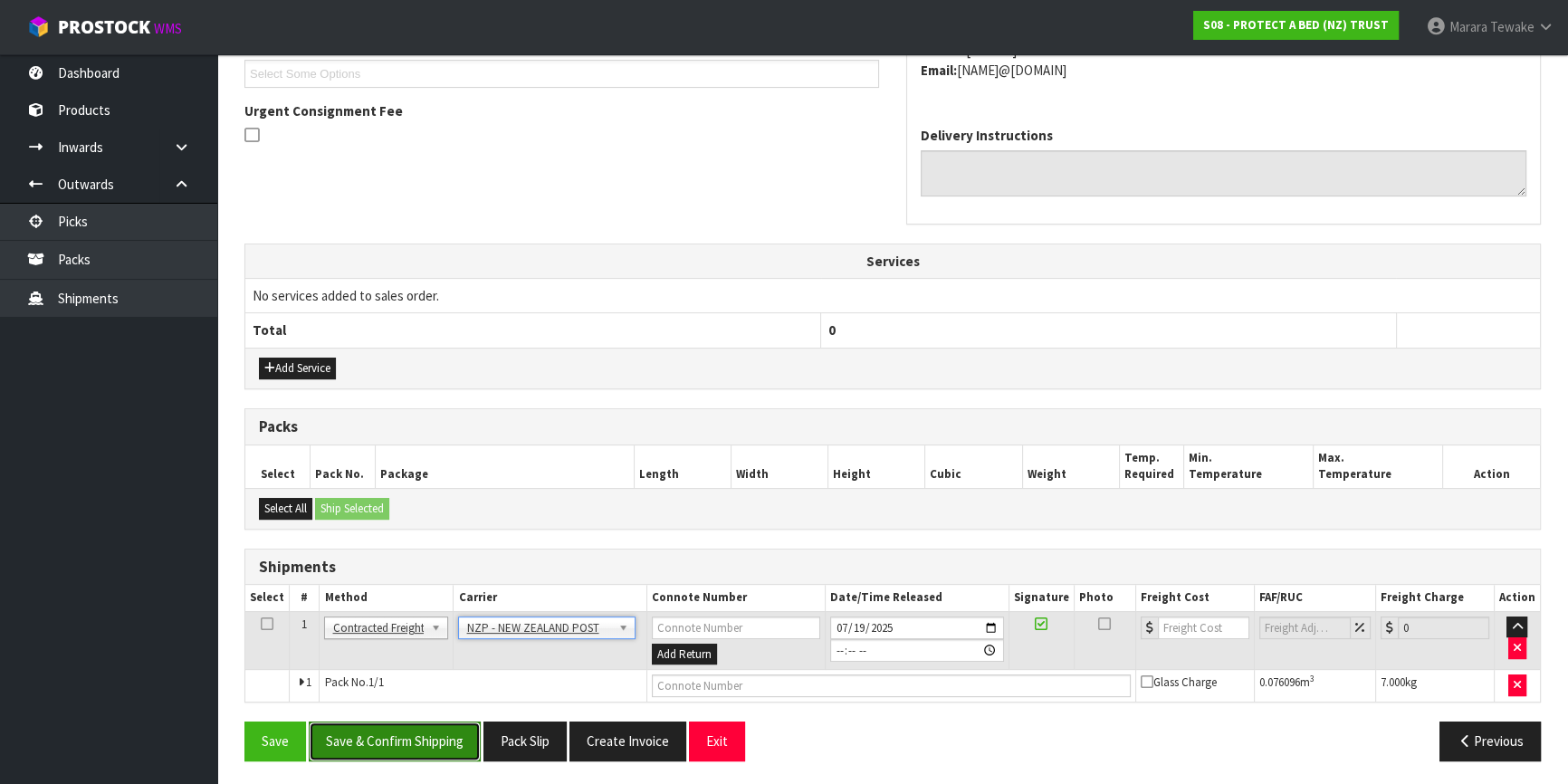 click on "Save & Confirm Shipping" at bounding box center [395, 741] 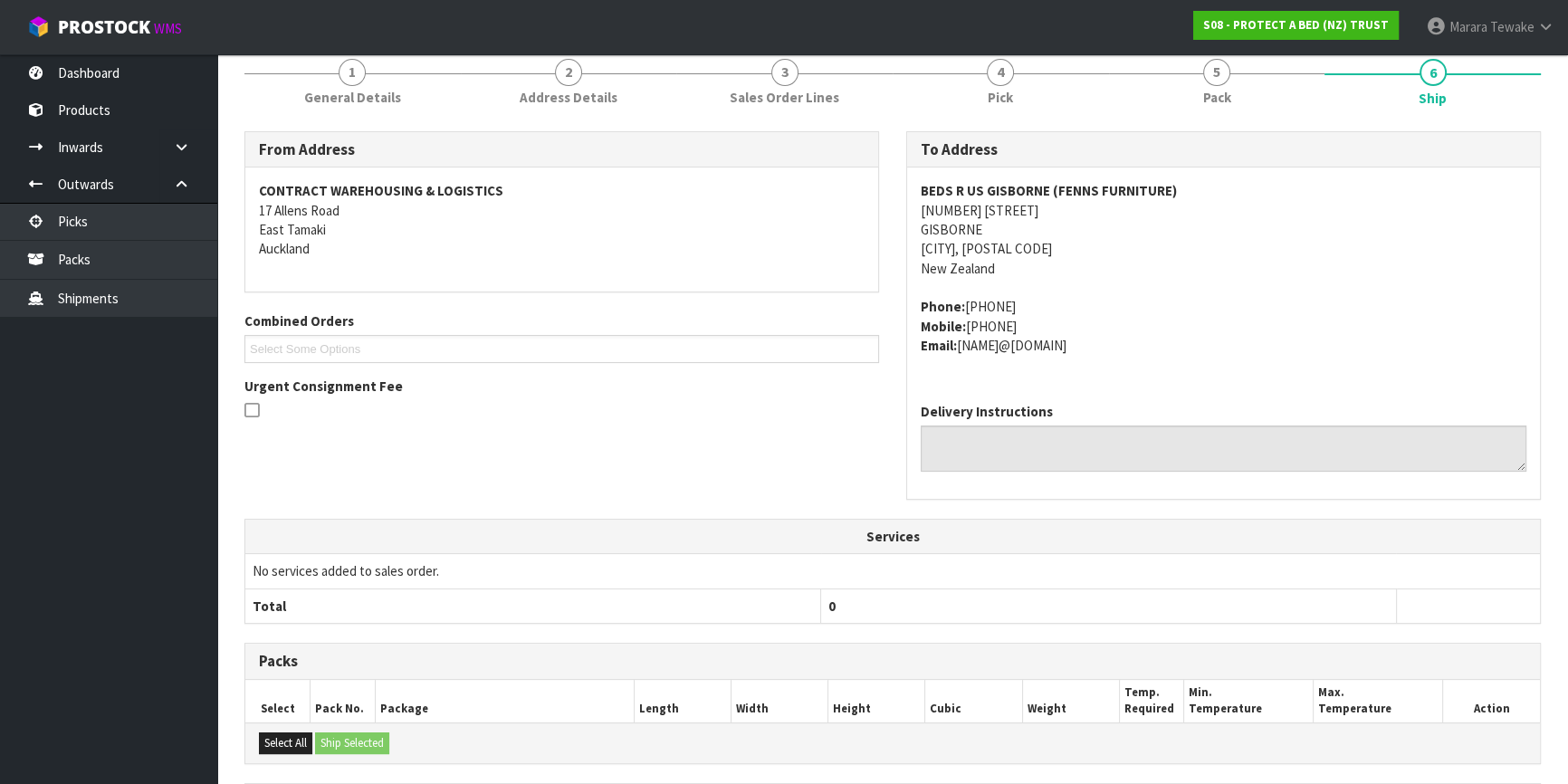 scroll, scrollTop: 474, scrollLeft: 0, axis: vertical 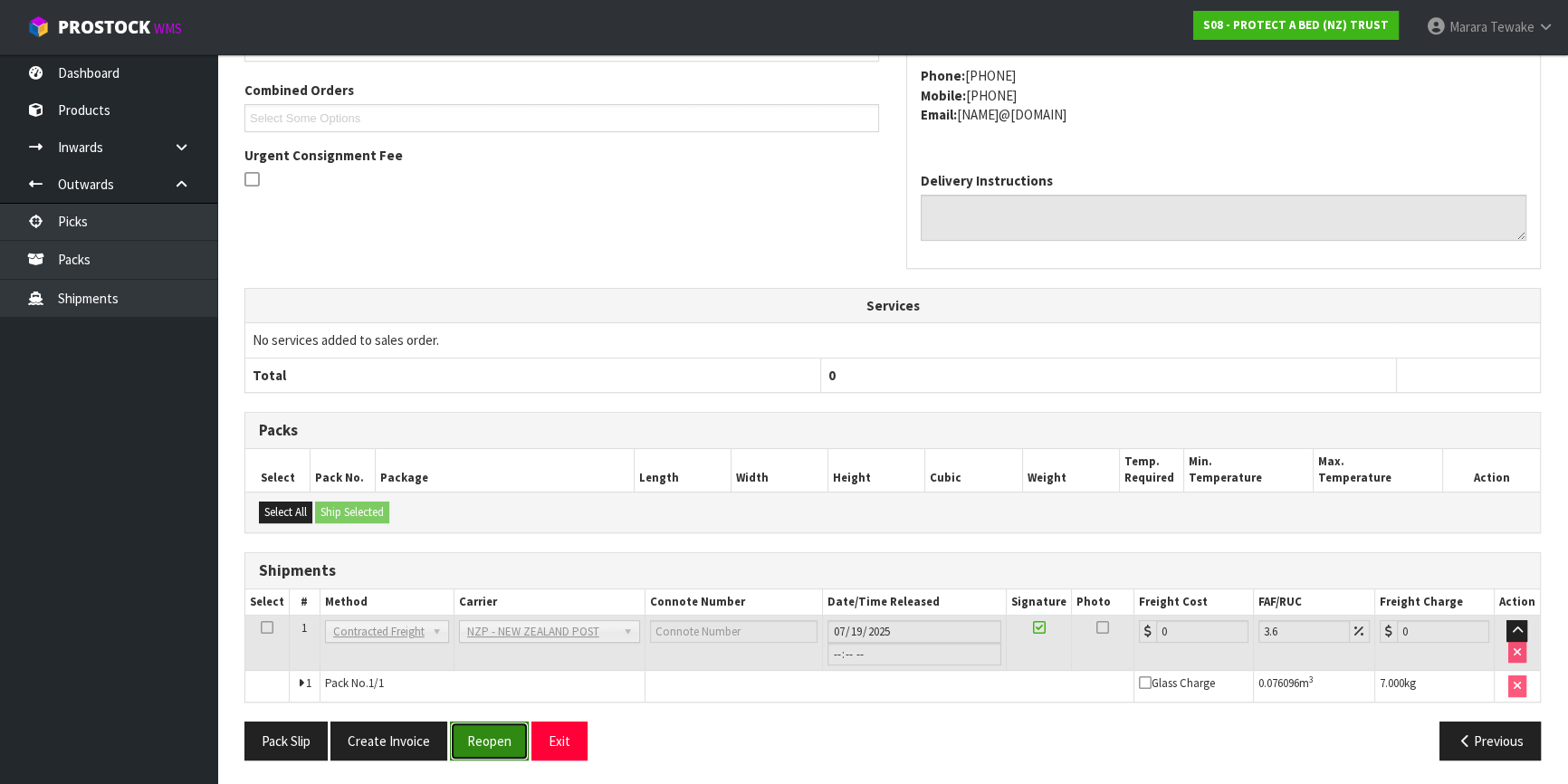 click on "Reopen" at bounding box center (489, 741) 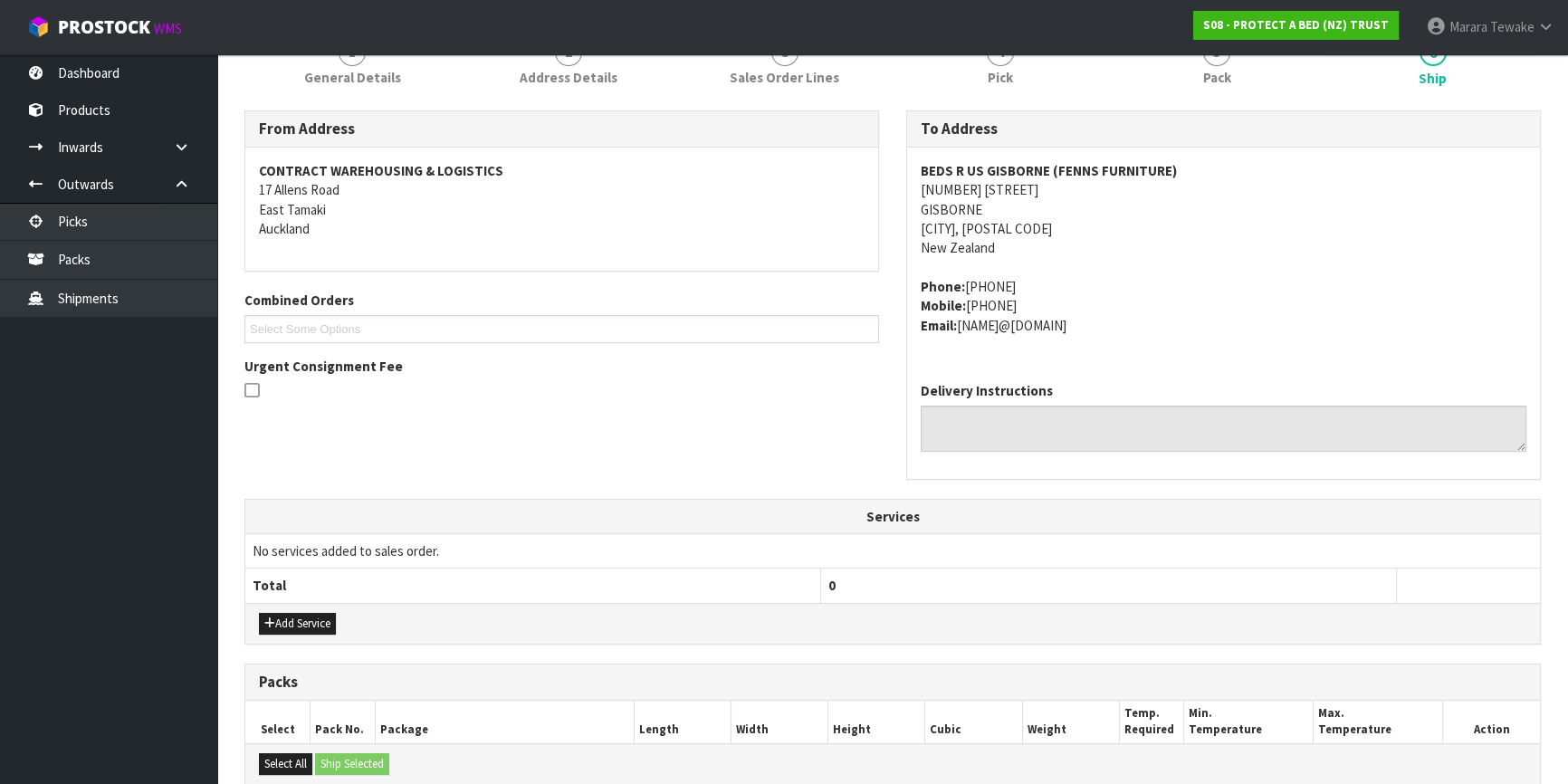 scroll, scrollTop: 493, scrollLeft: 0, axis: vertical 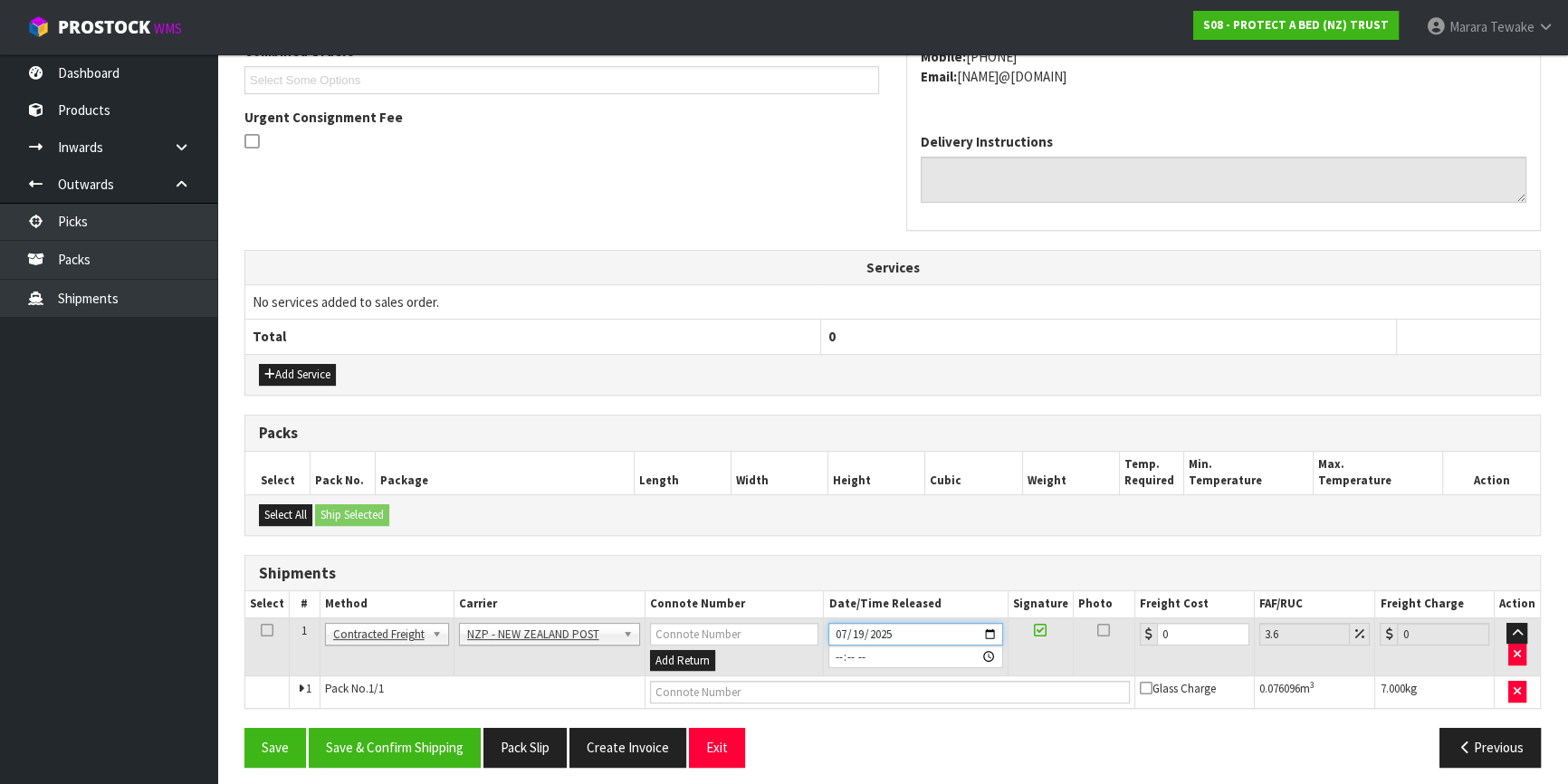 click on "2025-07-19" at bounding box center (915, 634) 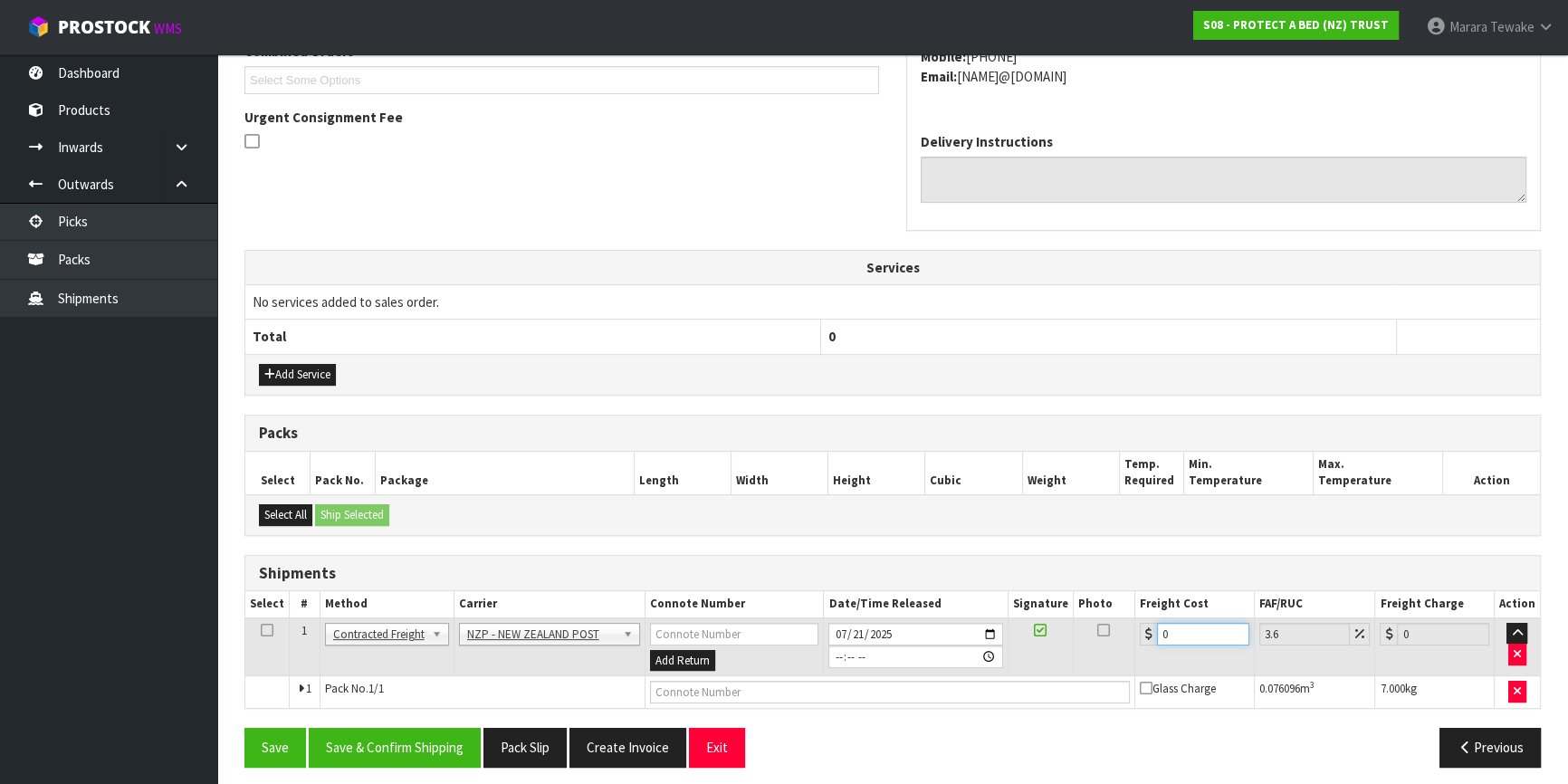 drag, startPoint x: 1191, startPoint y: 631, endPoint x: 1143, endPoint y: 617, distance: 50 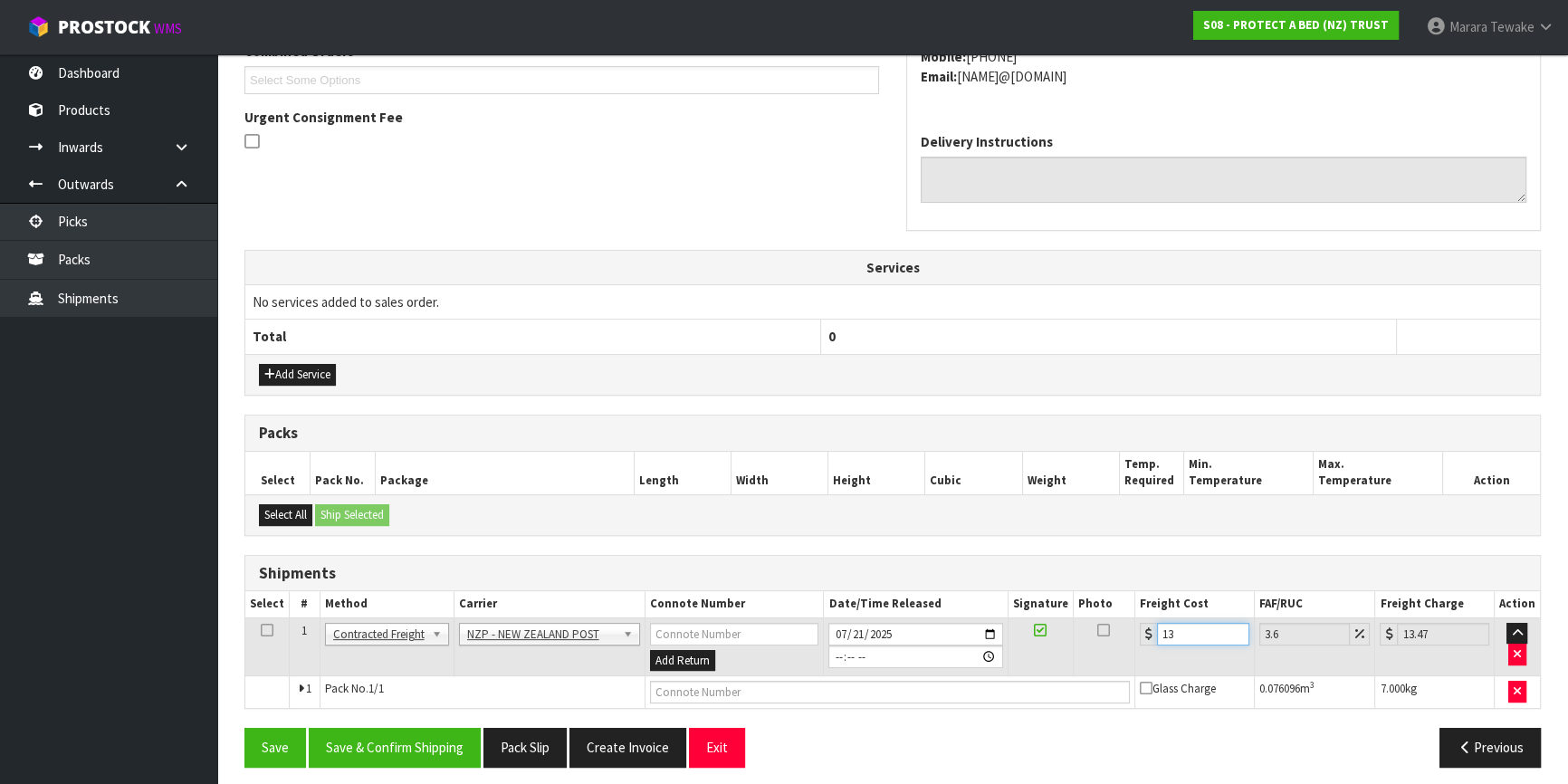 drag, startPoint x: 1219, startPoint y: 633, endPoint x: 1235, endPoint y: 617, distance: 22.627417 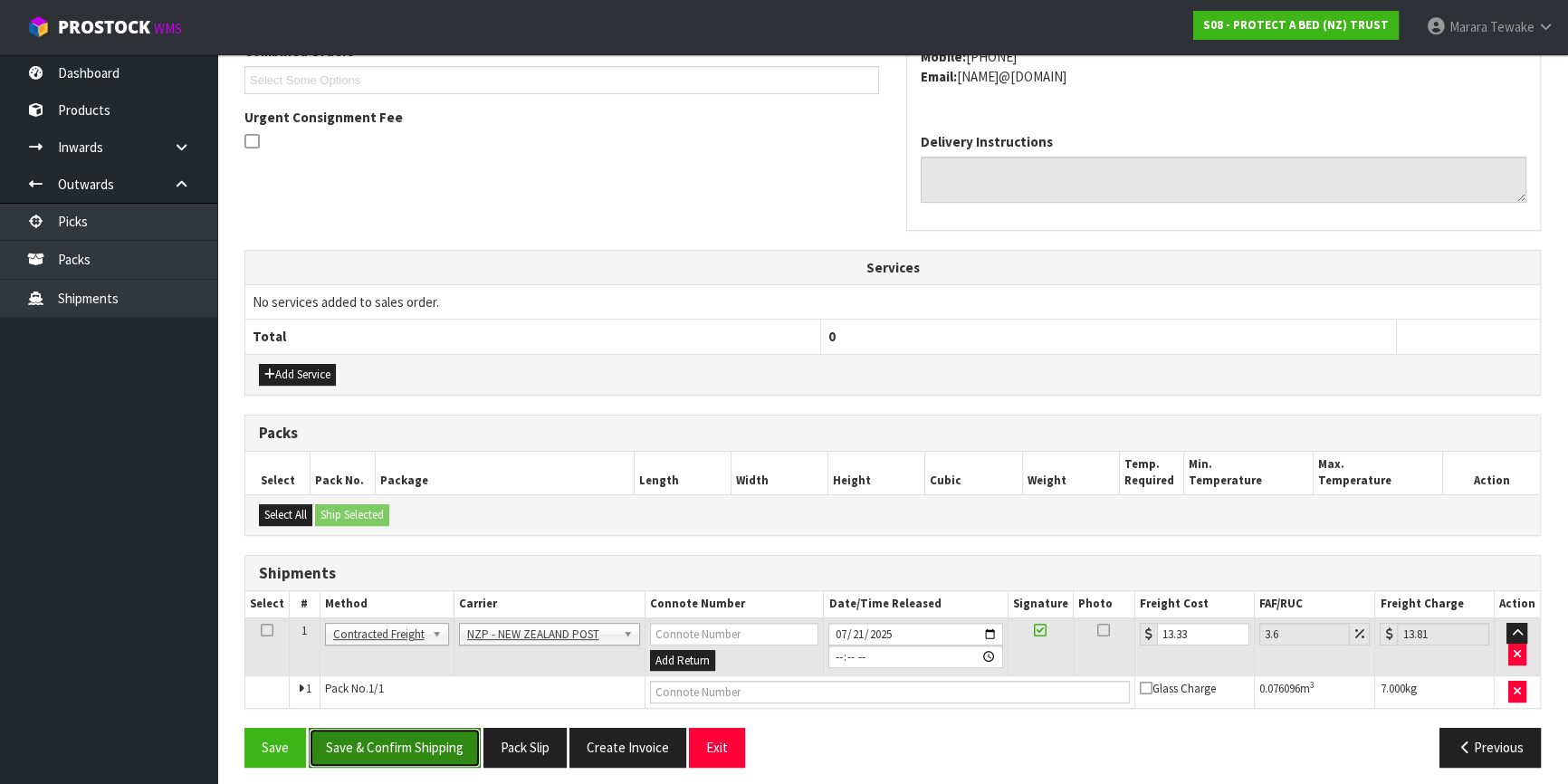 click on "Save & Confirm Shipping" at bounding box center [395, 747] 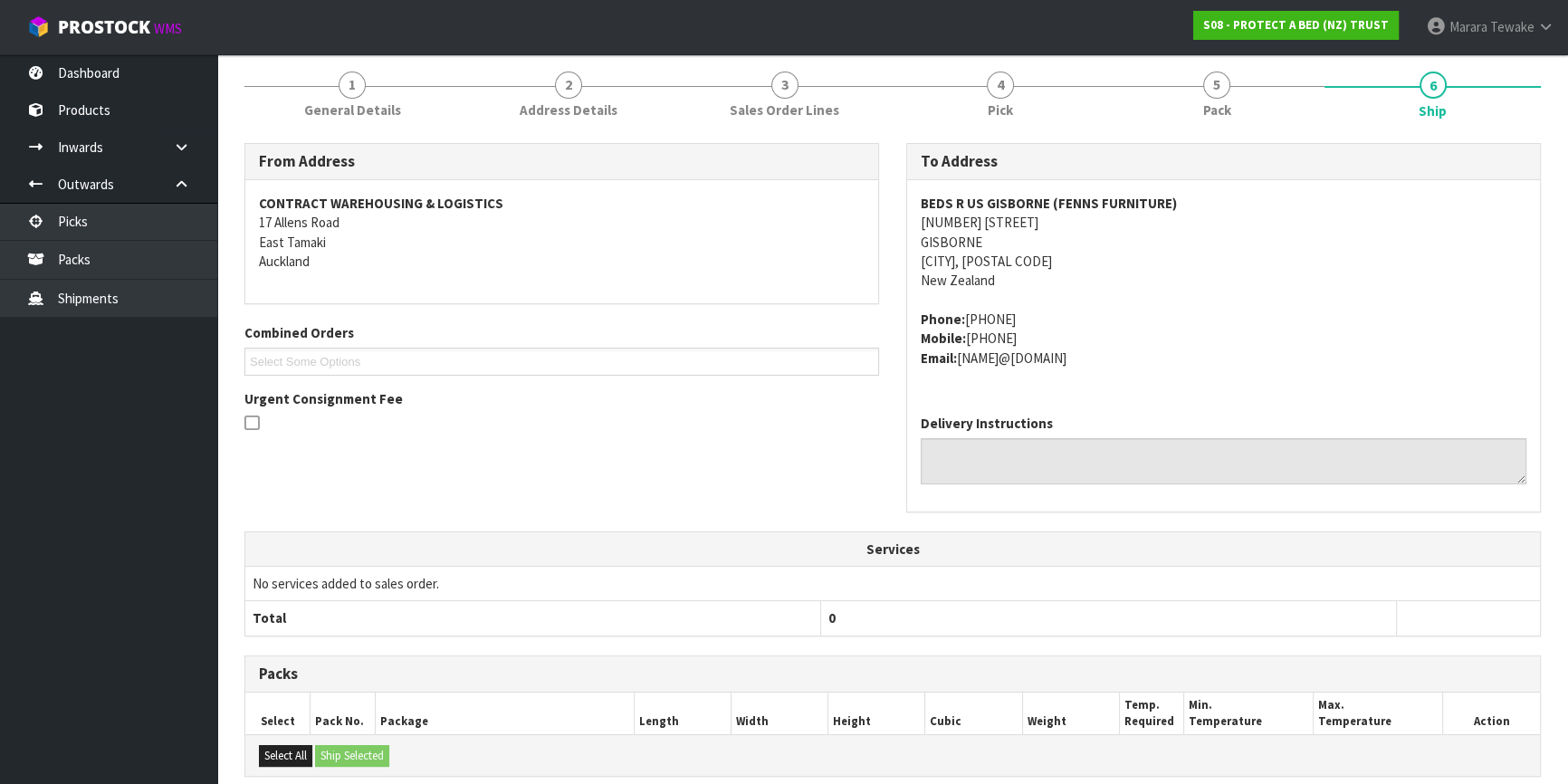 scroll, scrollTop: 467, scrollLeft: 0, axis: vertical 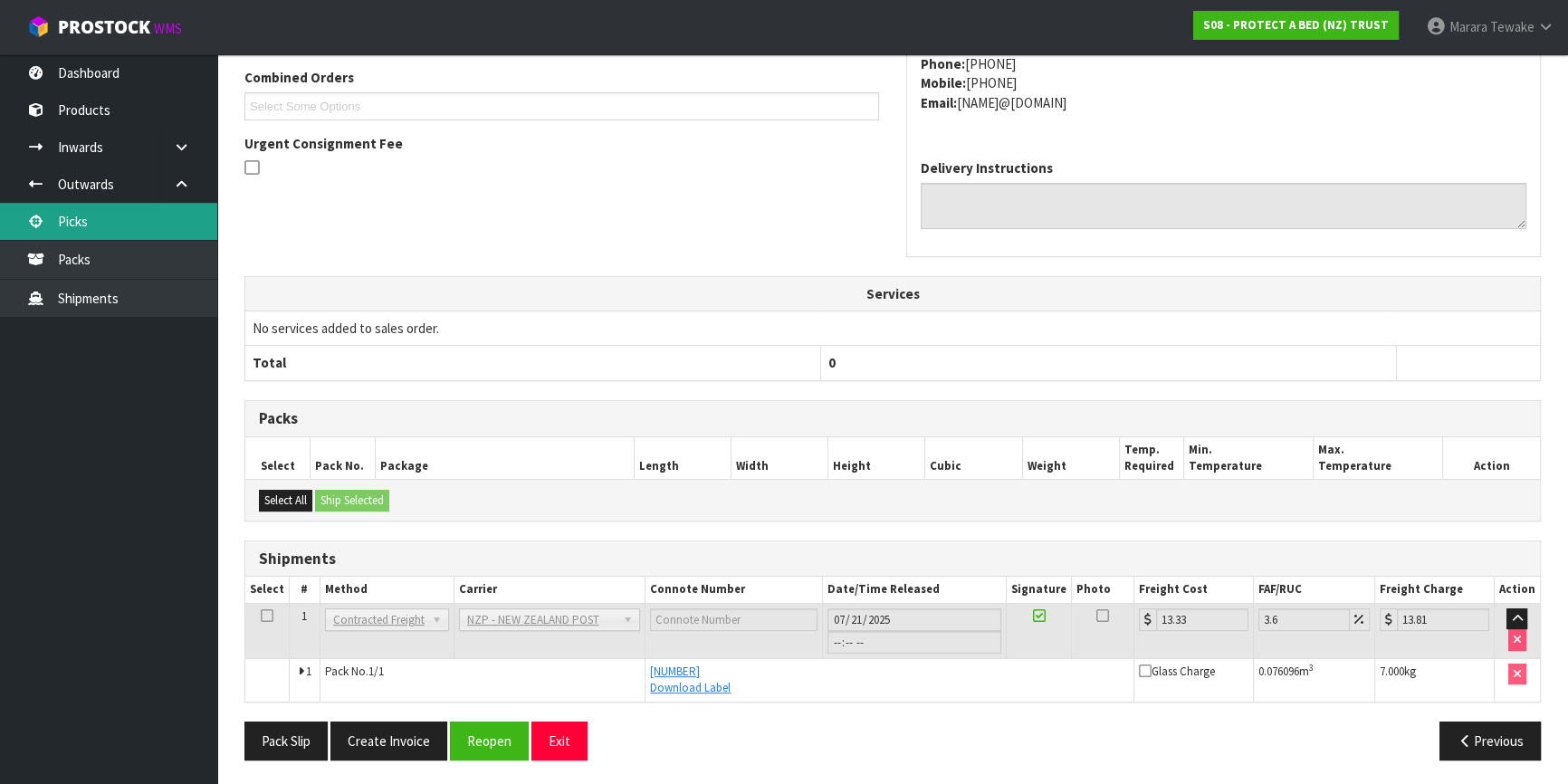 click on "Picks" at bounding box center [109, 221] 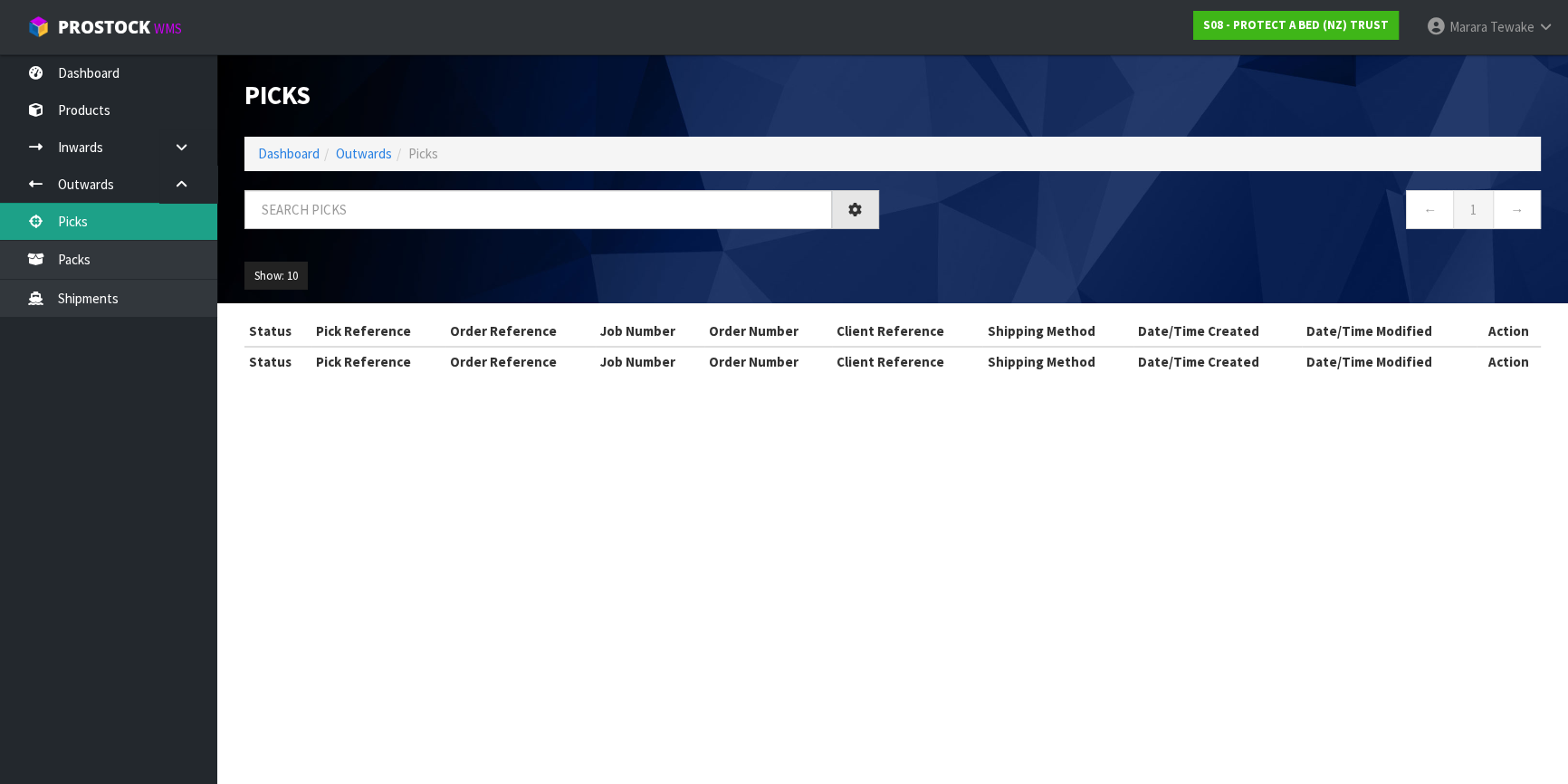 scroll, scrollTop: 0, scrollLeft: 0, axis: both 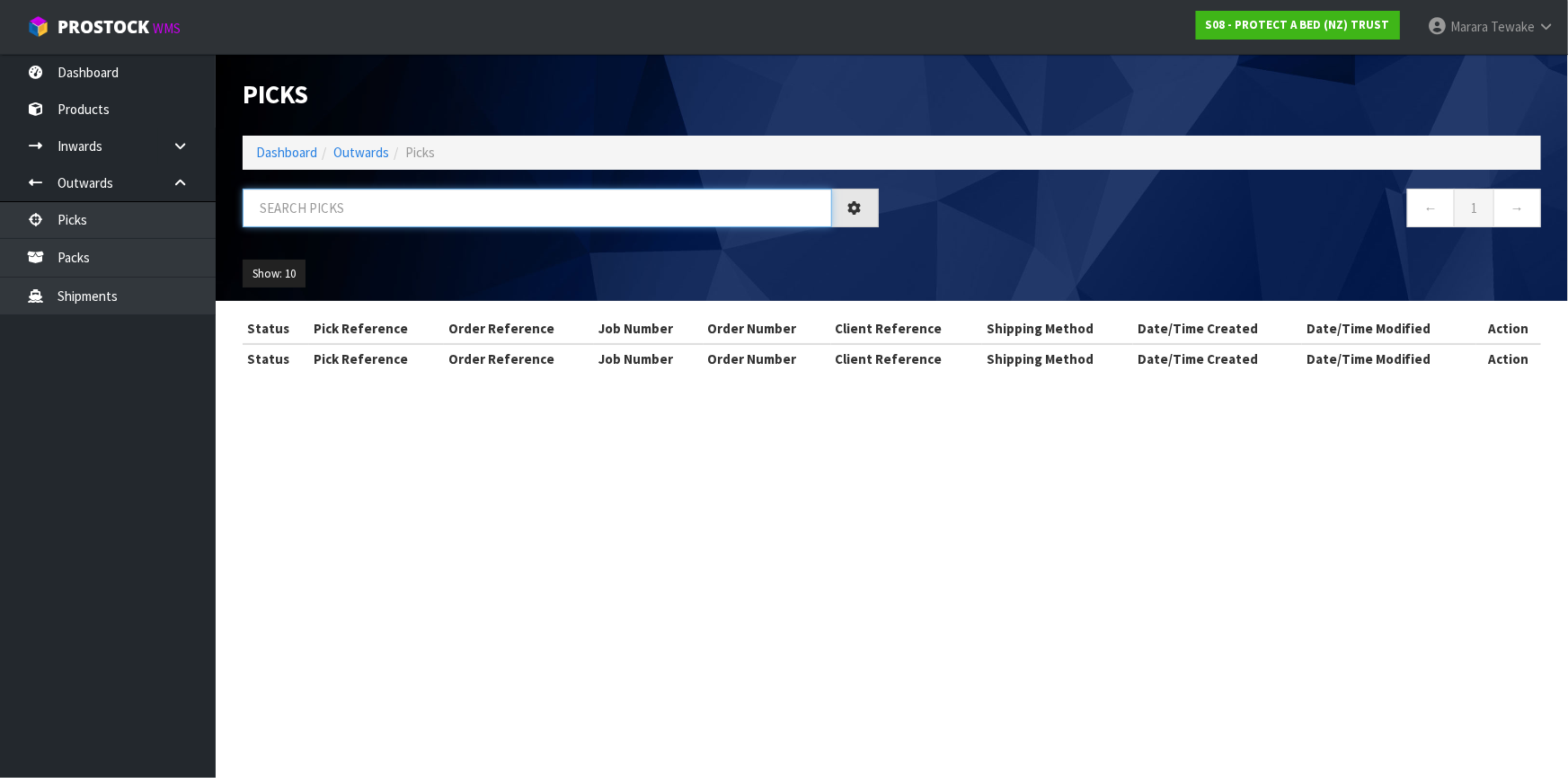 click at bounding box center [537, 208] 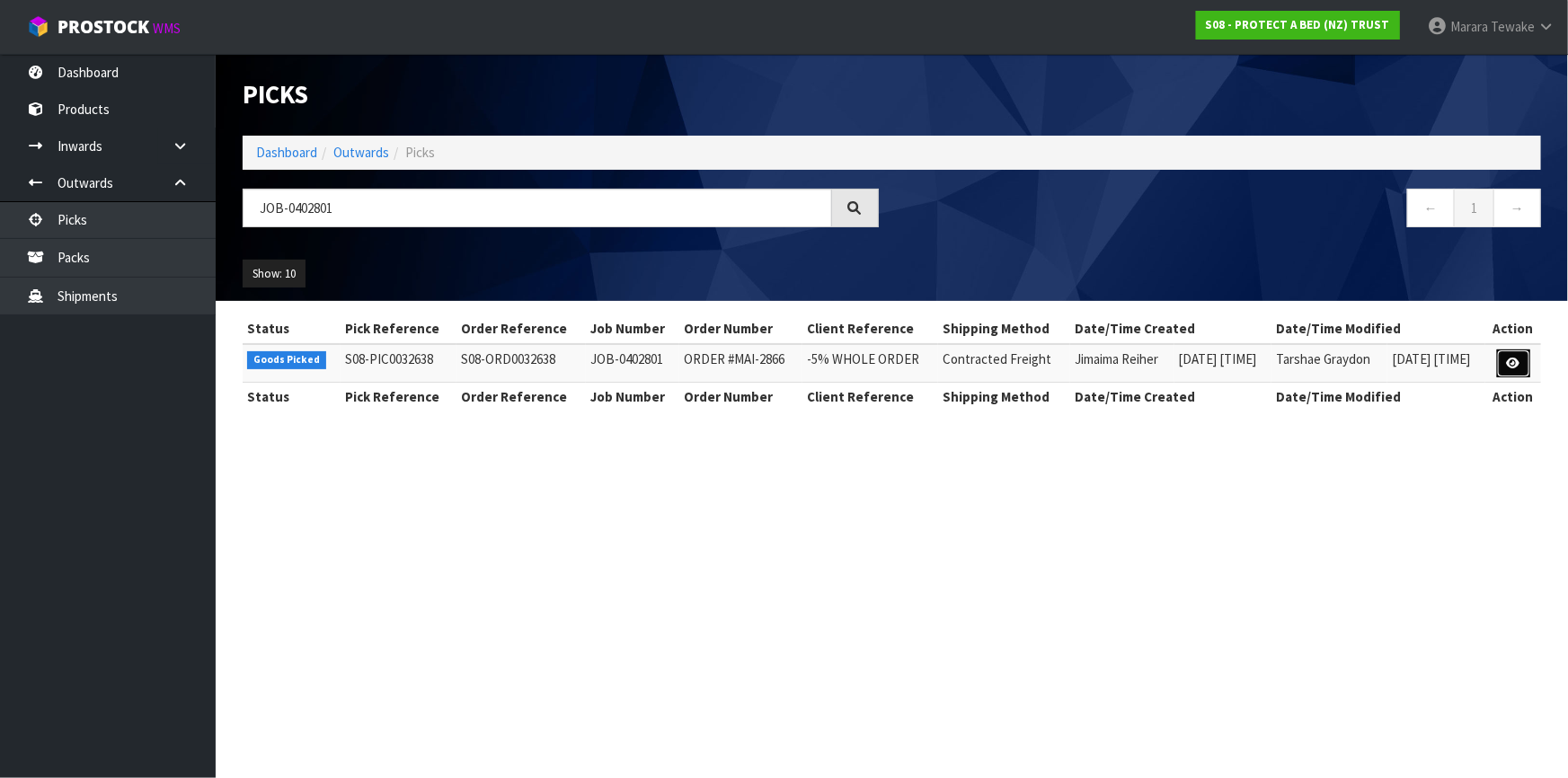 click at bounding box center (1513, 363) 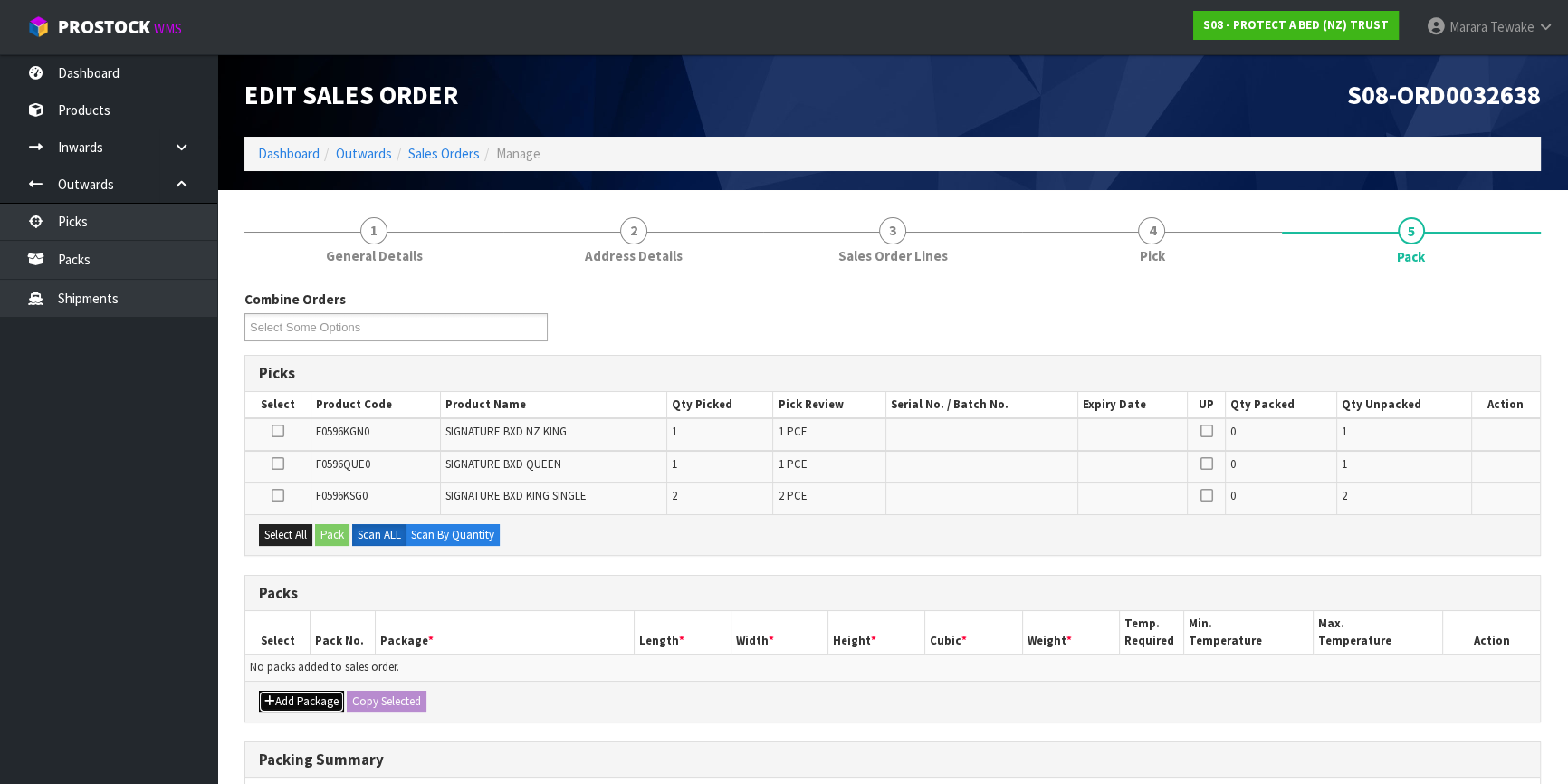 click on "Add Package" at bounding box center (301, 702) 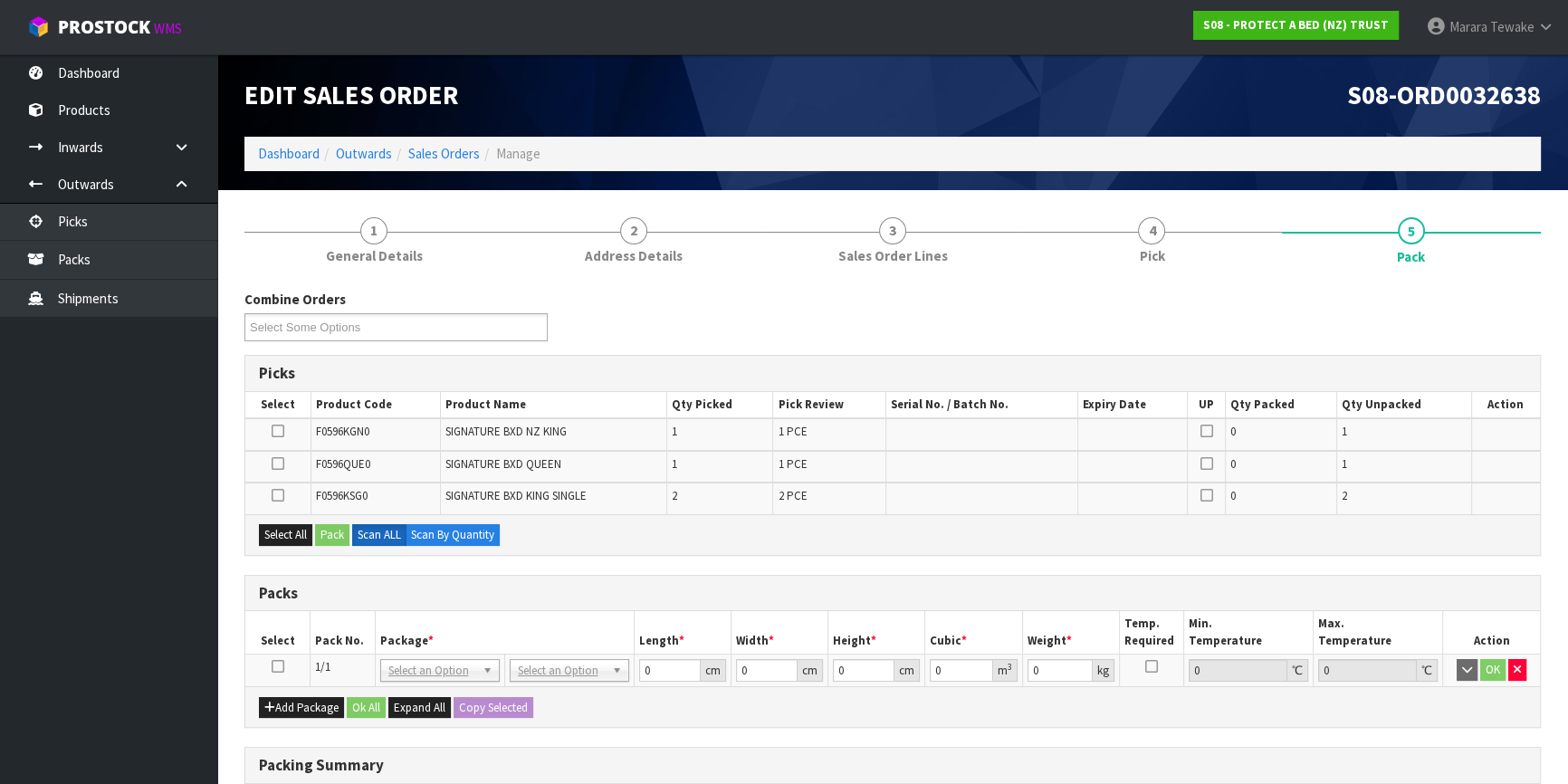 click at bounding box center (278, 666) 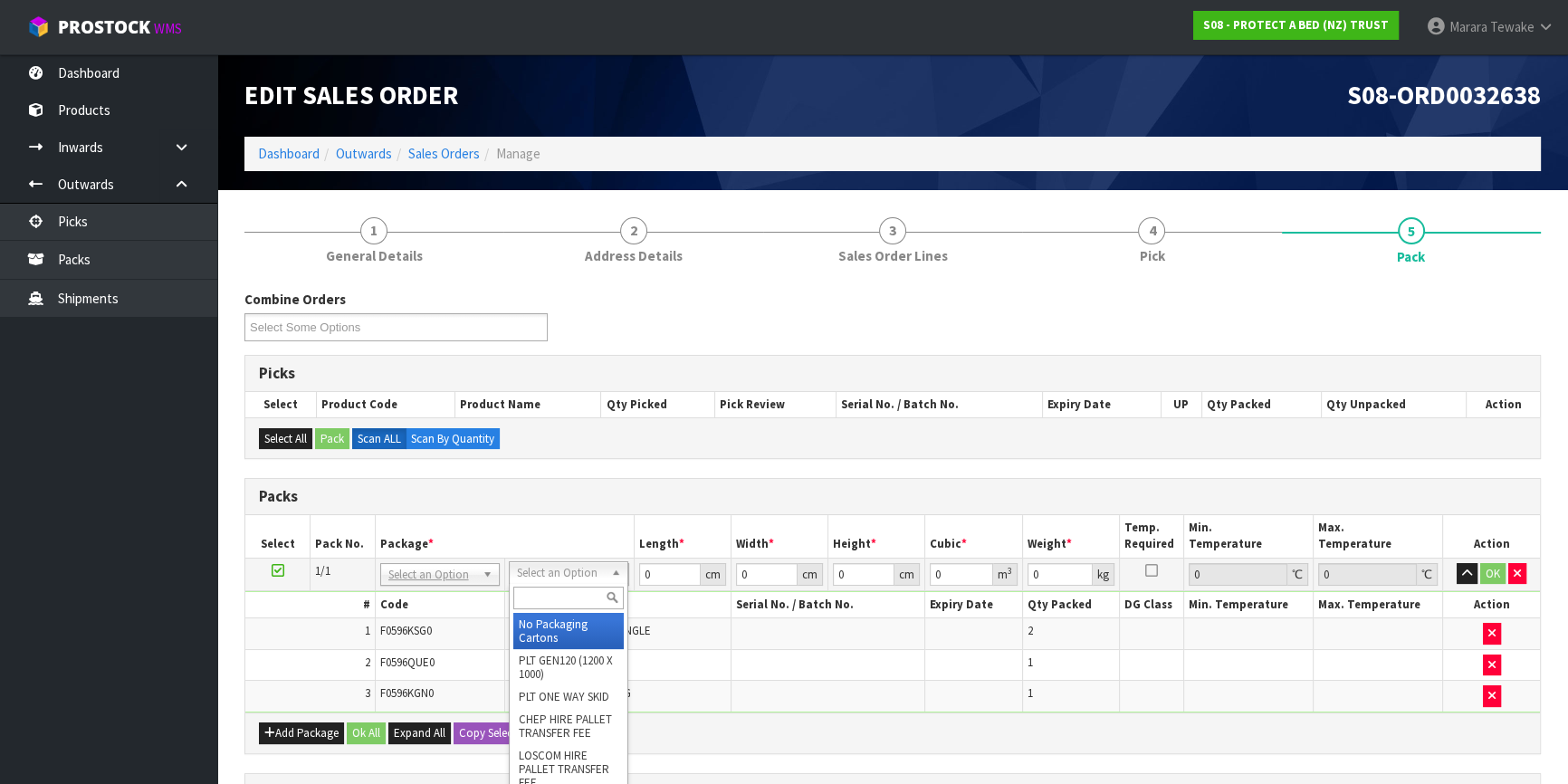 click at bounding box center [569, 598] 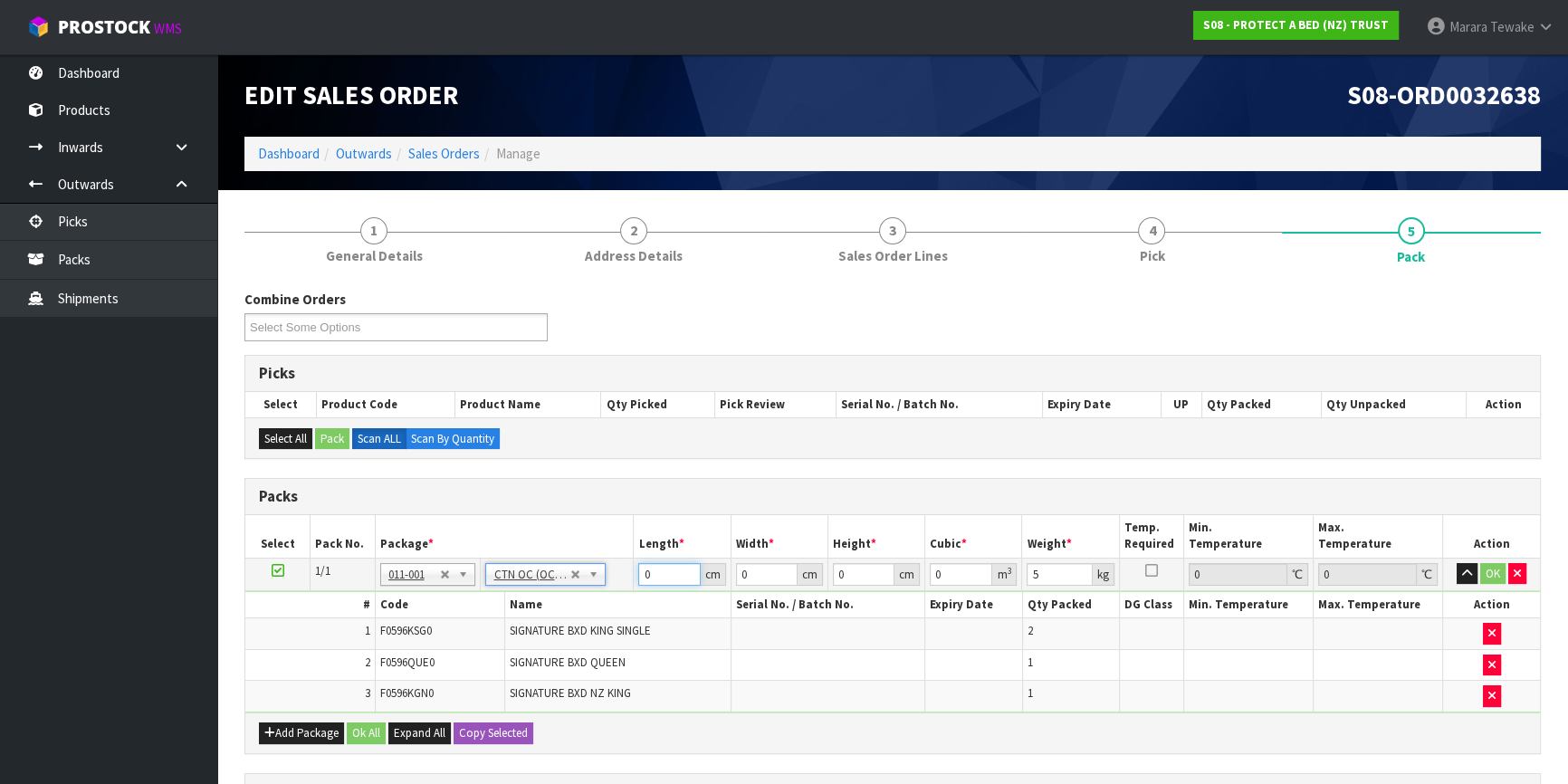 drag, startPoint x: 658, startPoint y: 573, endPoint x: 636, endPoint y: 570, distance: 22.203603 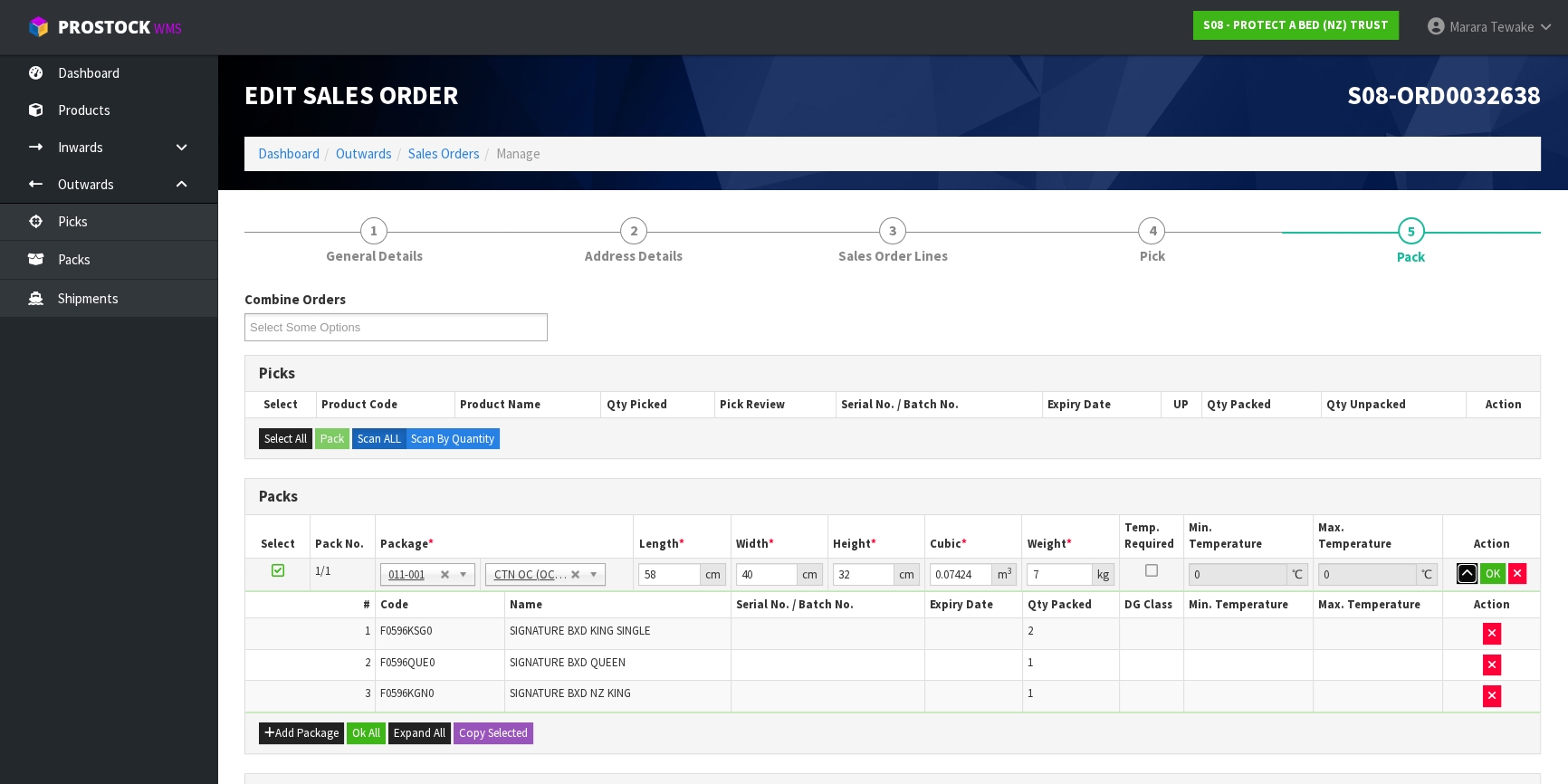 click at bounding box center (1467, 574) 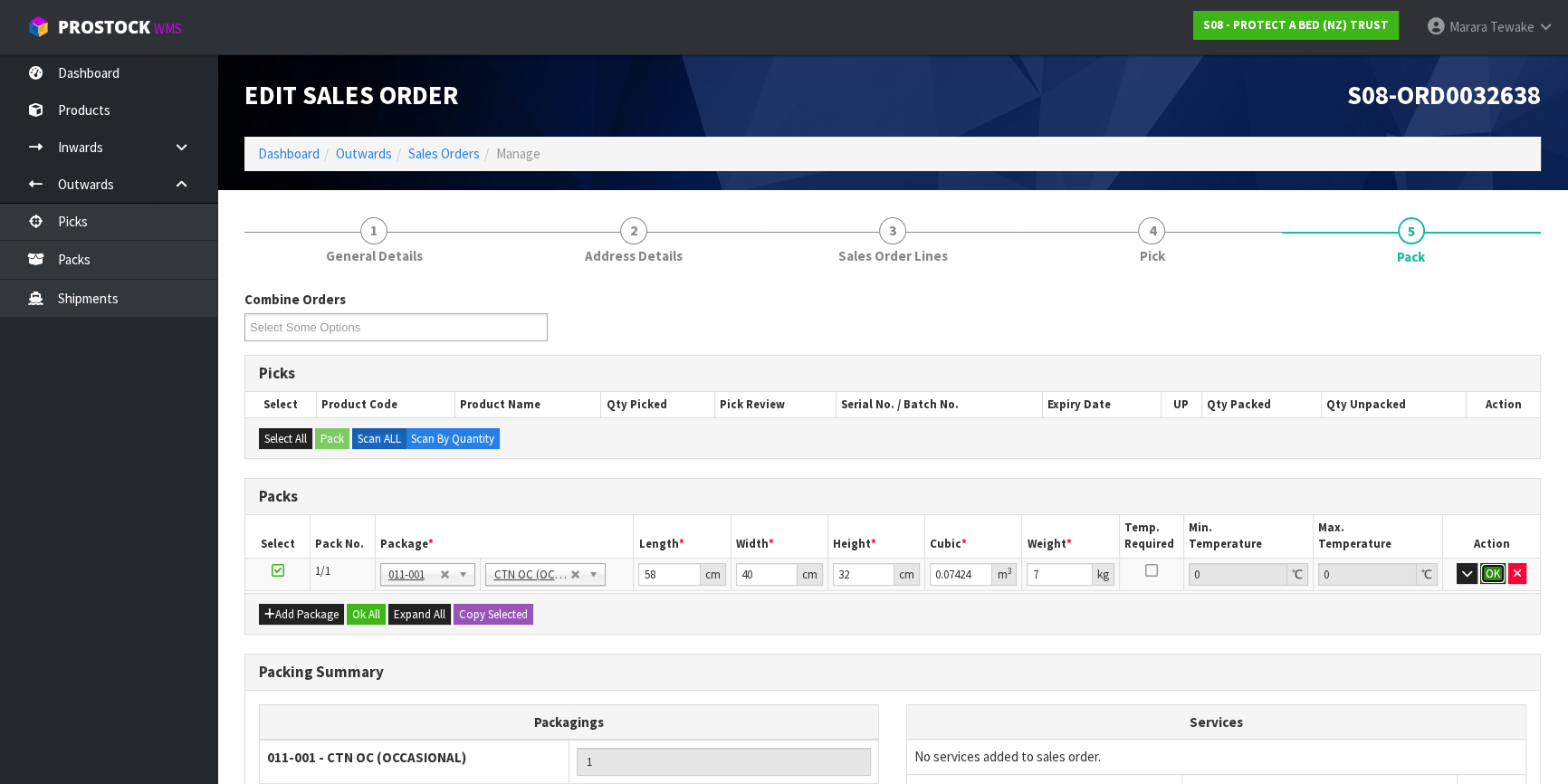 click on "OK" at bounding box center (1493, 574) 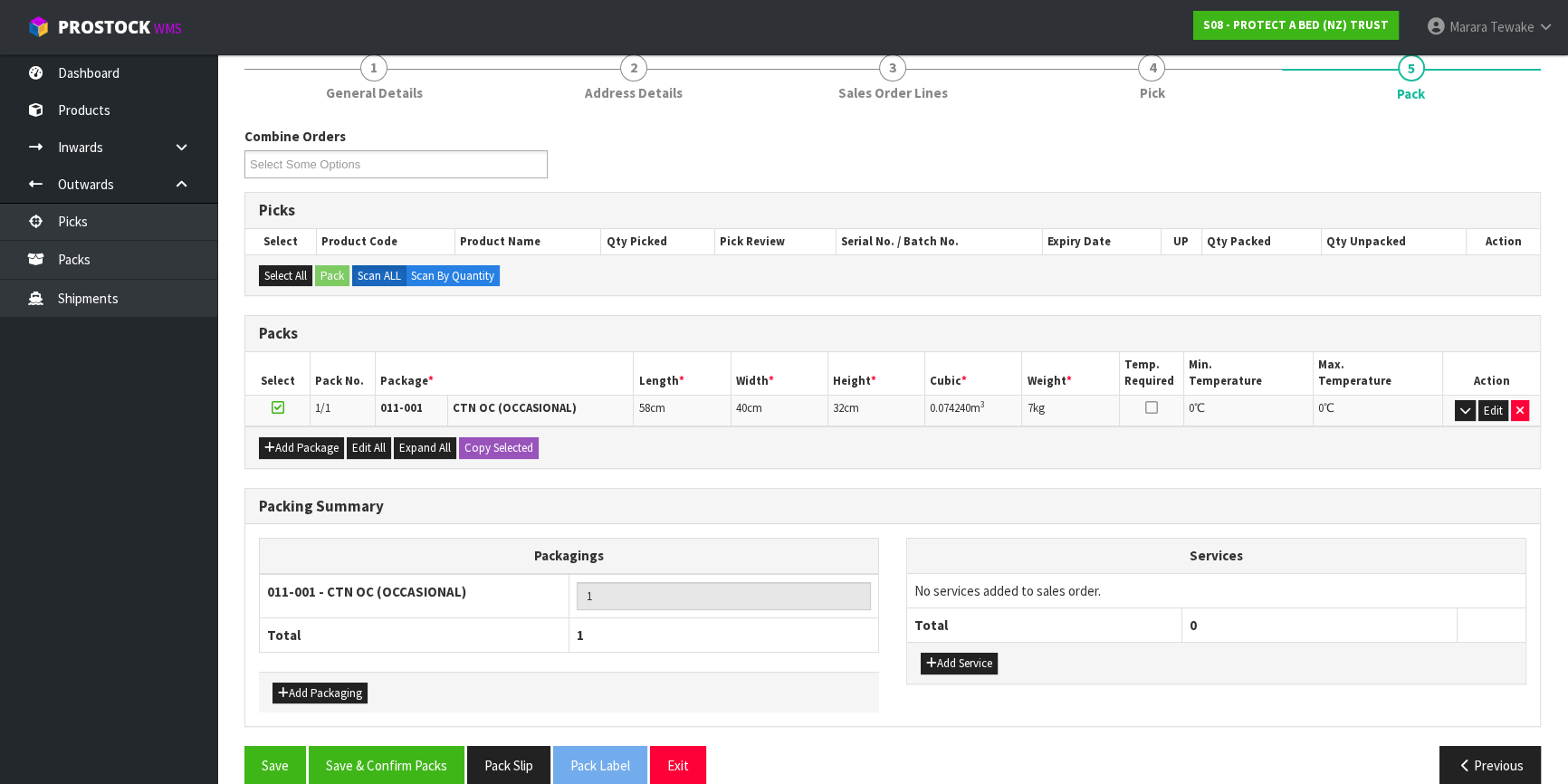 scroll, scrollTop: 186, scrollLeft: 0, axis: vertical 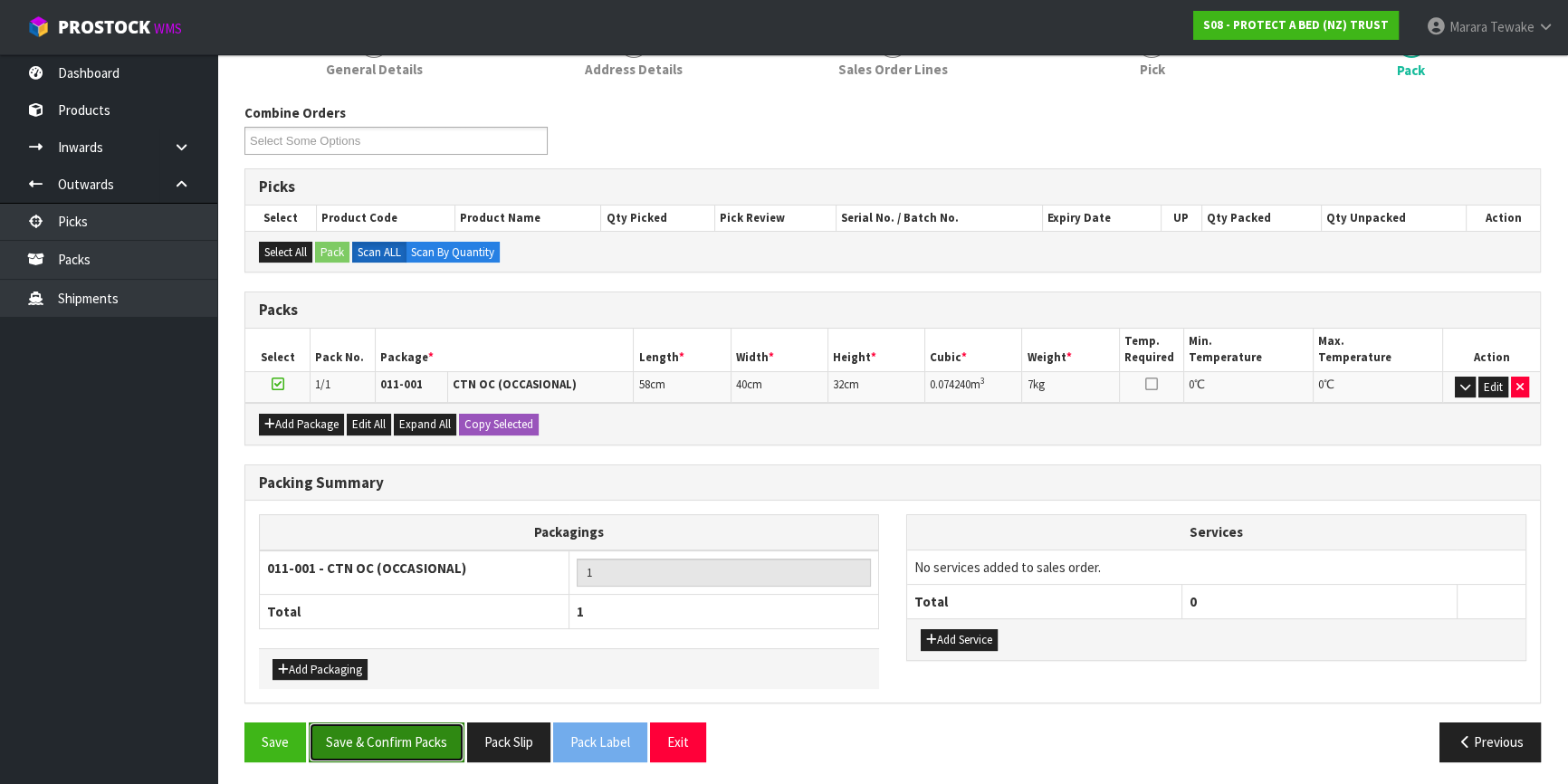 click on "Save & Confirm Packs" at bounding box center [387, 741] 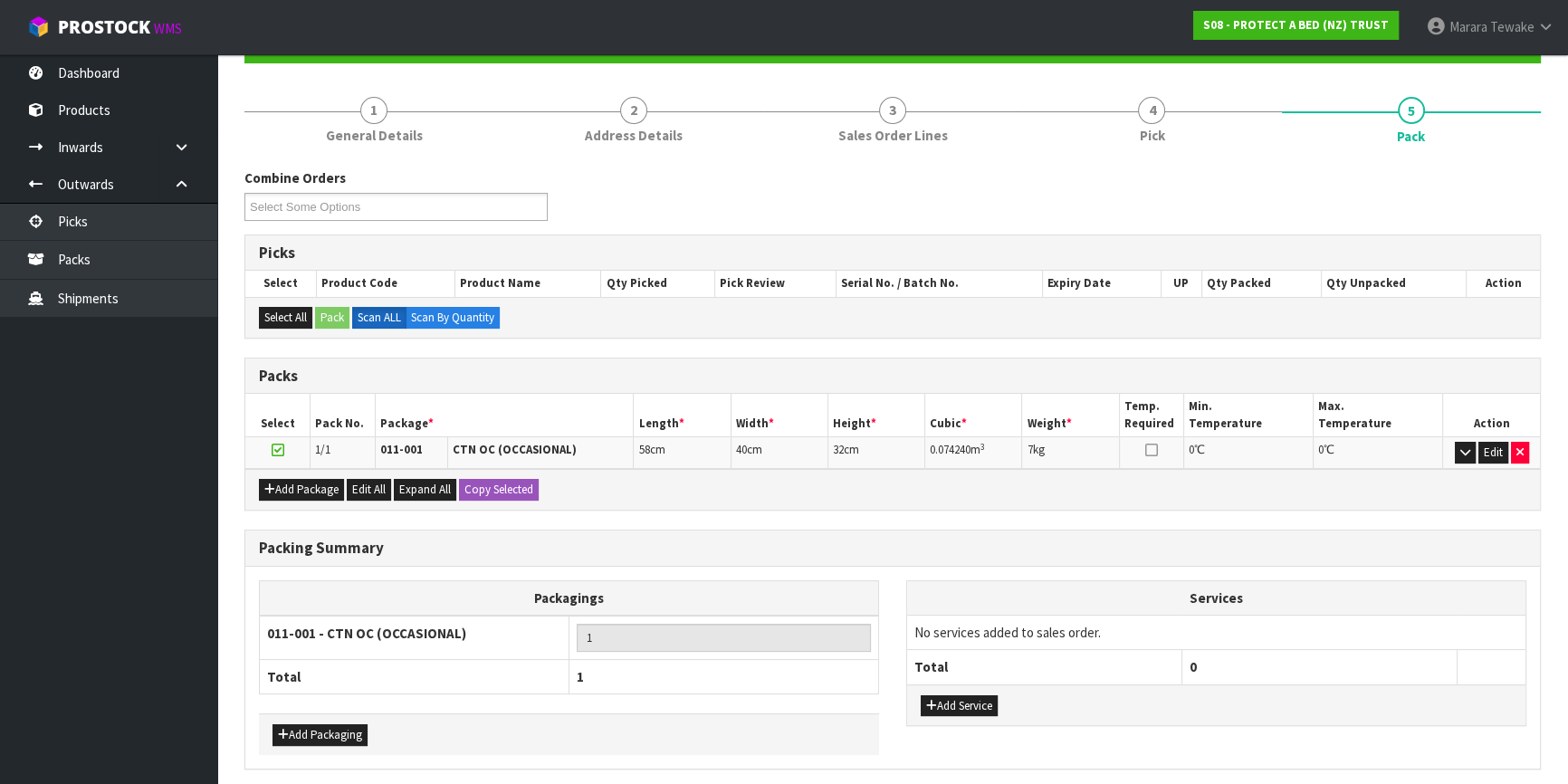 scroll, scrollTop: 0, scrollLeft: 0, axis: both 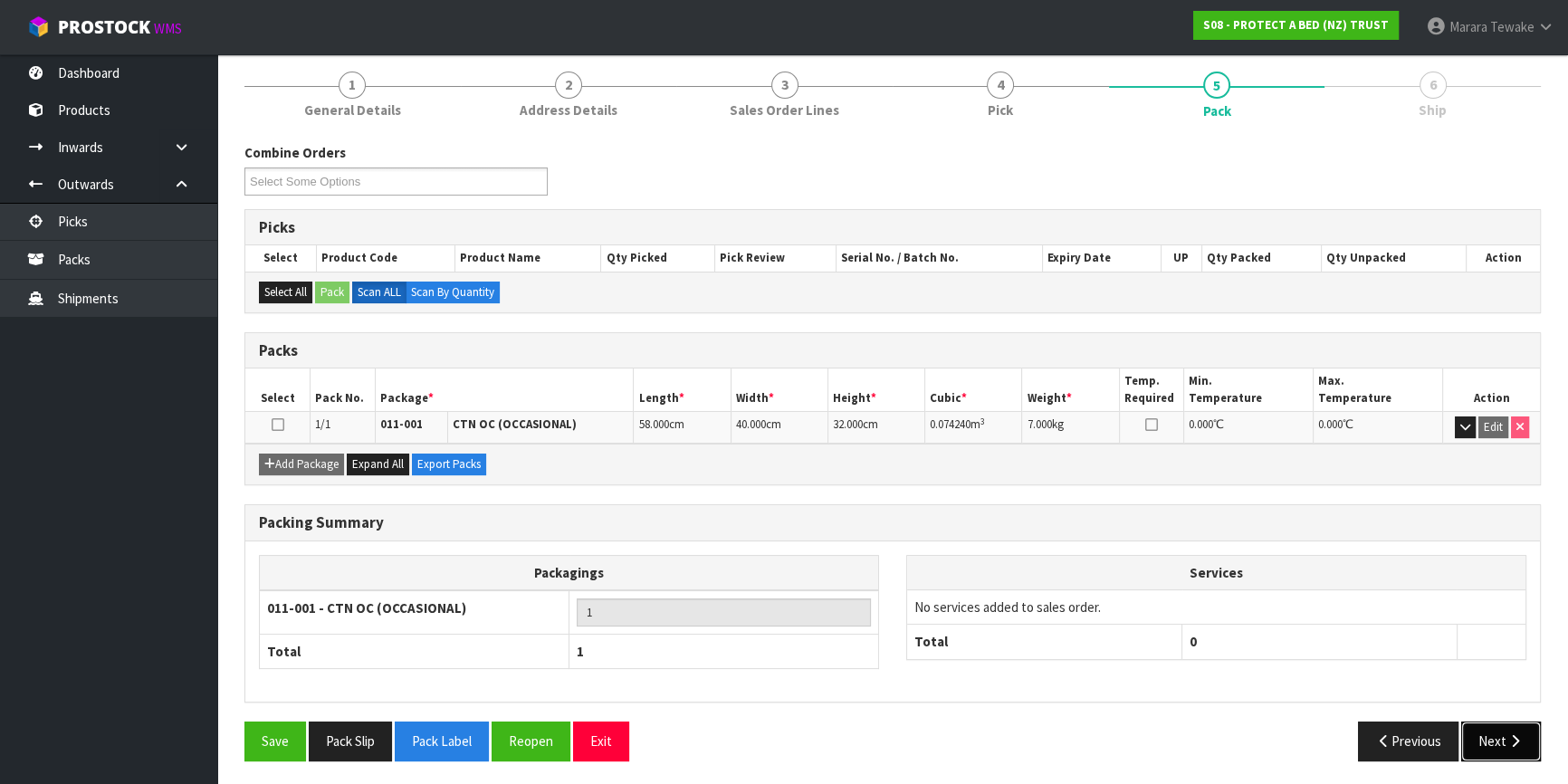 click on "Next" at bounding box center (1501, 741) 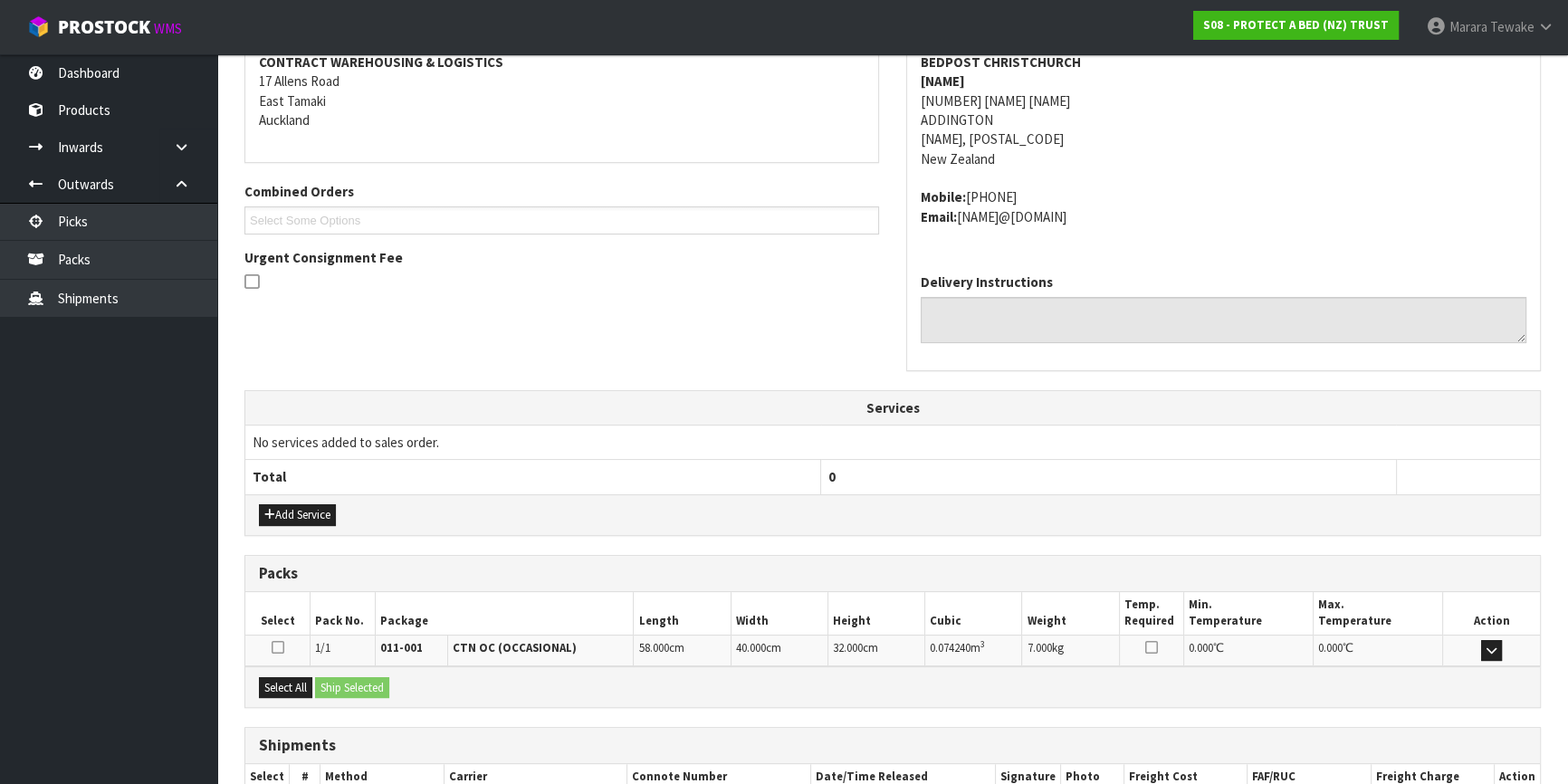 scroll, scrollTop: 468, scrollLeft: 0, axis: vertical 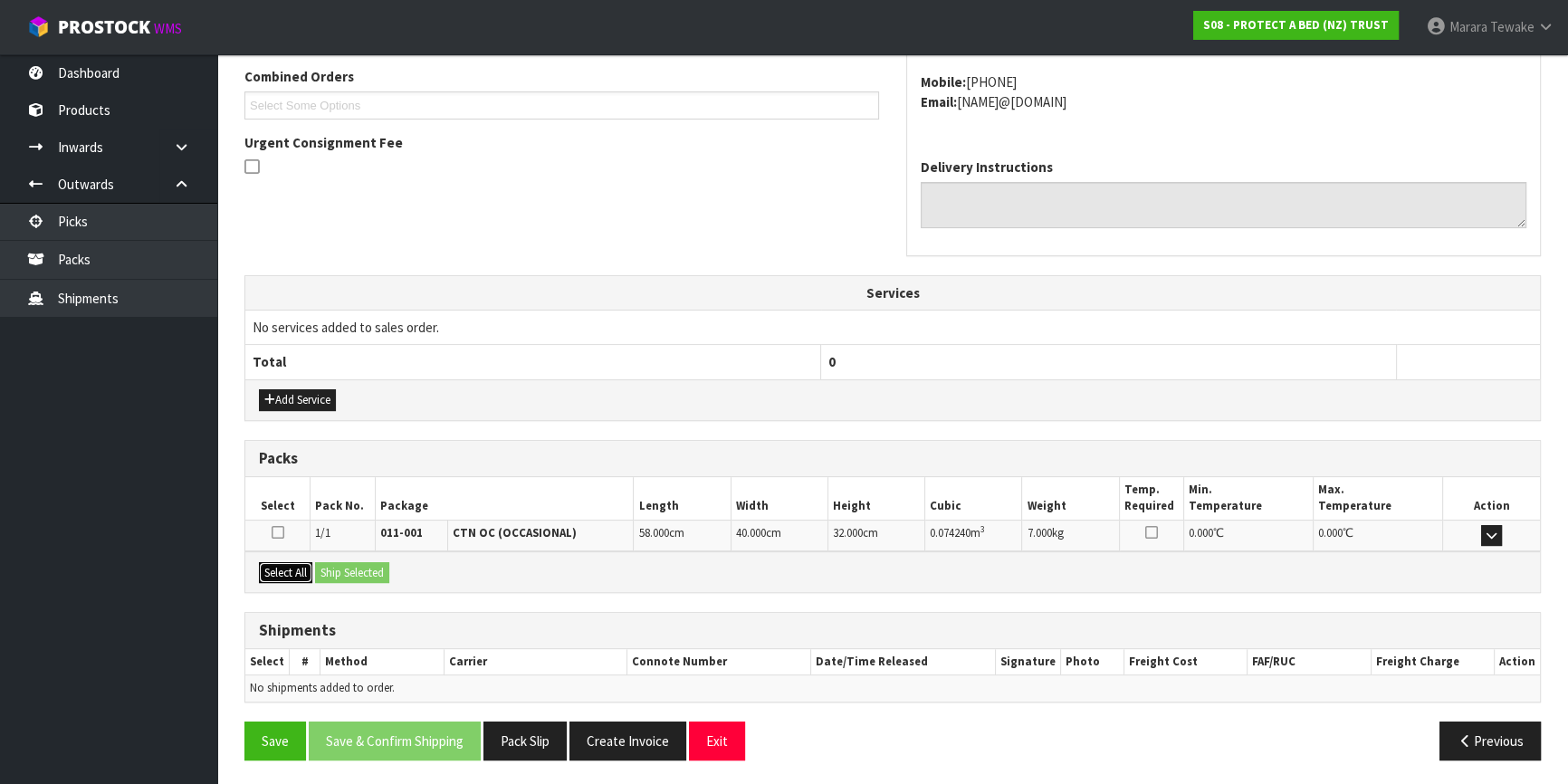 click on "Select All" at bounding box center [285, 573] 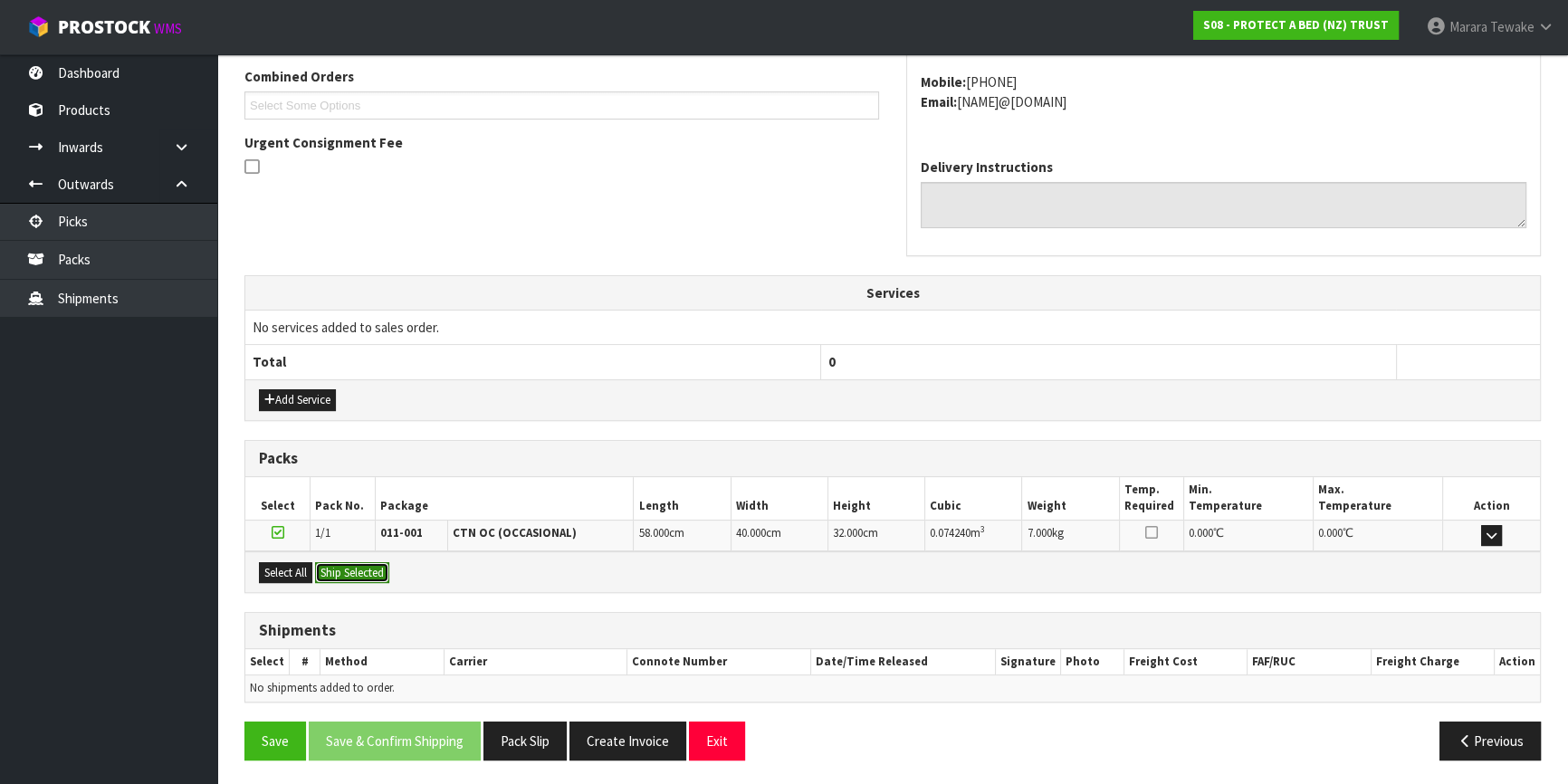 click on "Ship Selected" at bounding box center (352, 573) 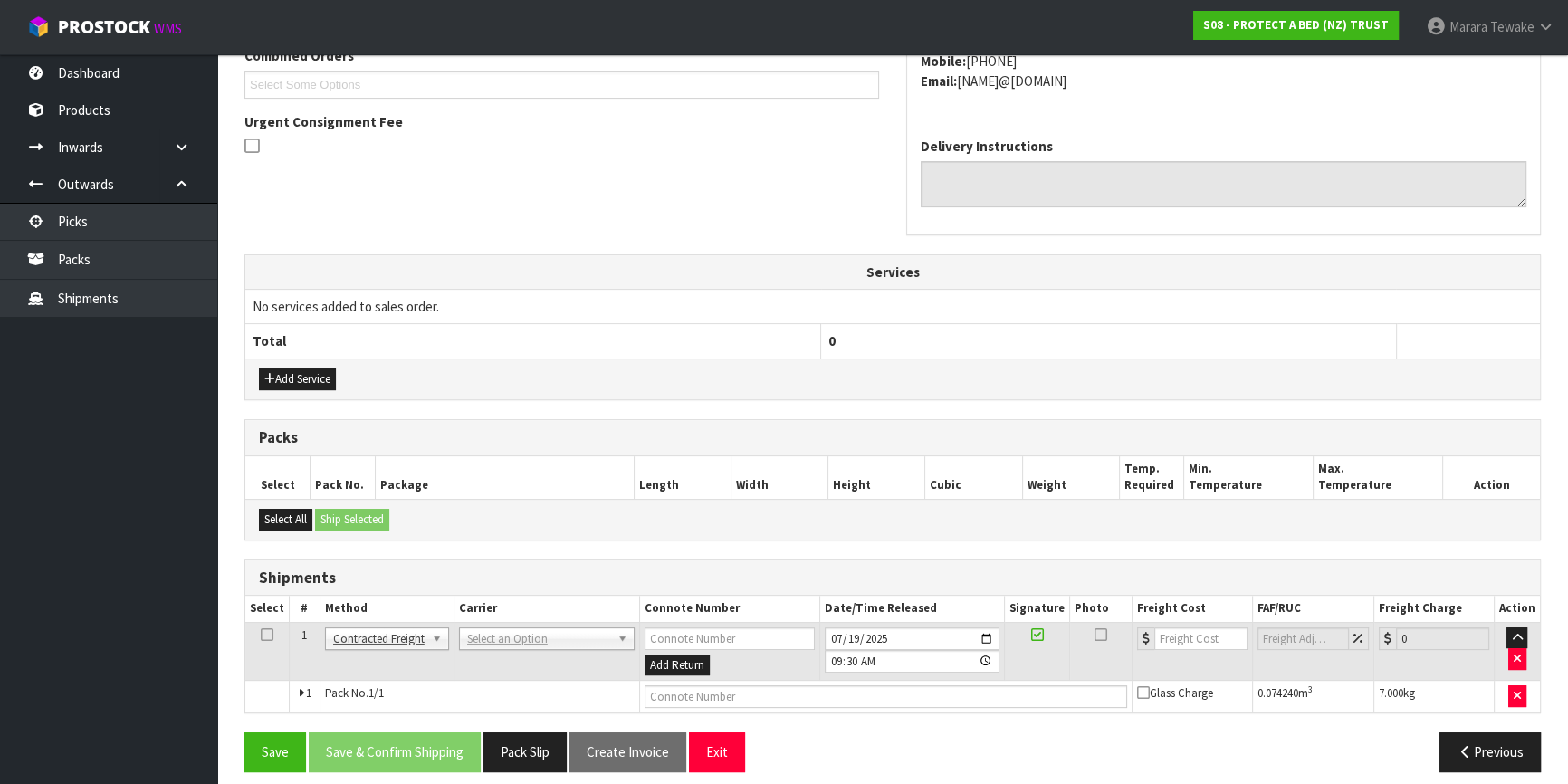 scroll, scrollTop: 500, scrollLeft: 0, axis: vertical 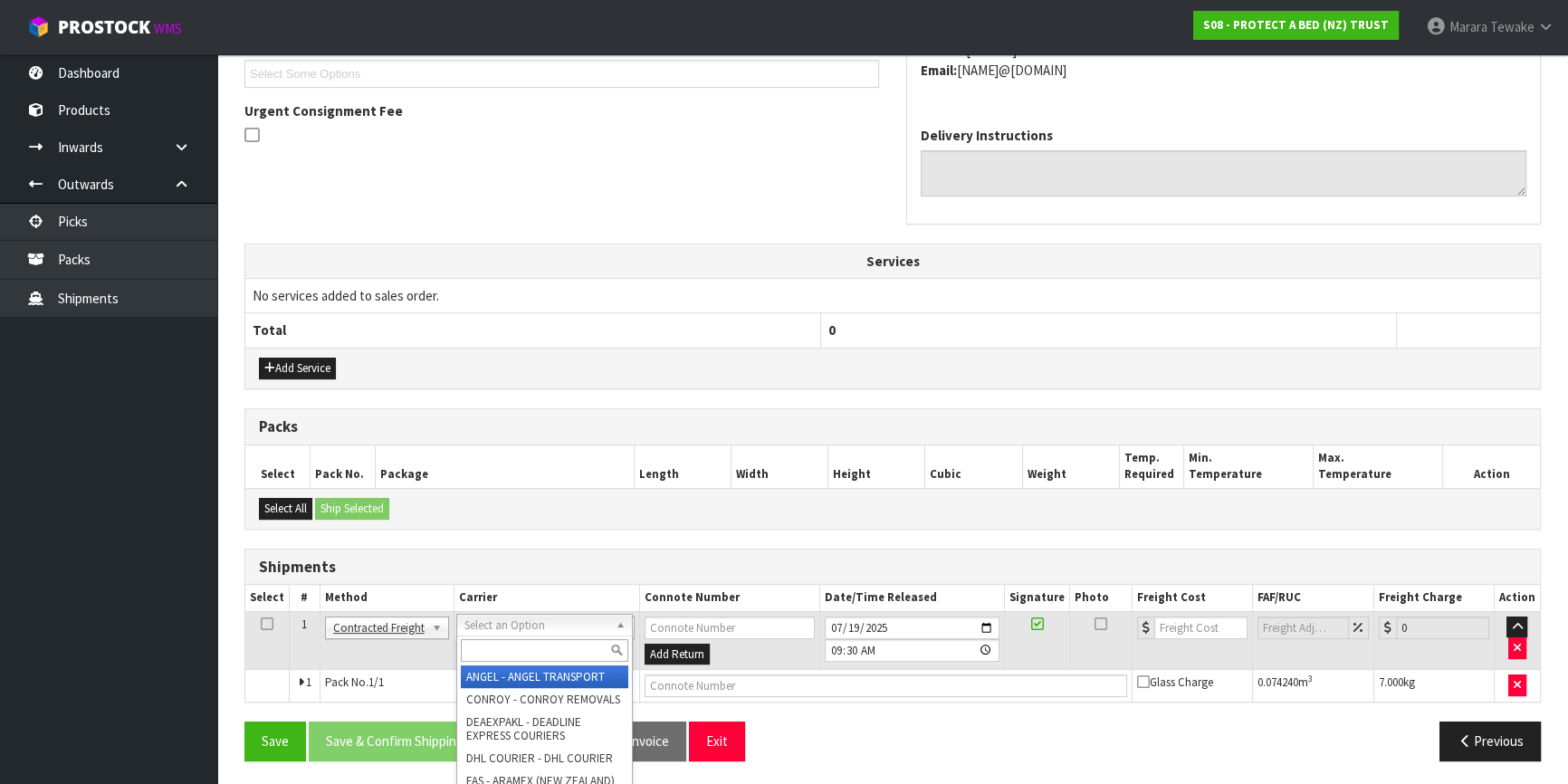 click at bounding box center (544, 650) 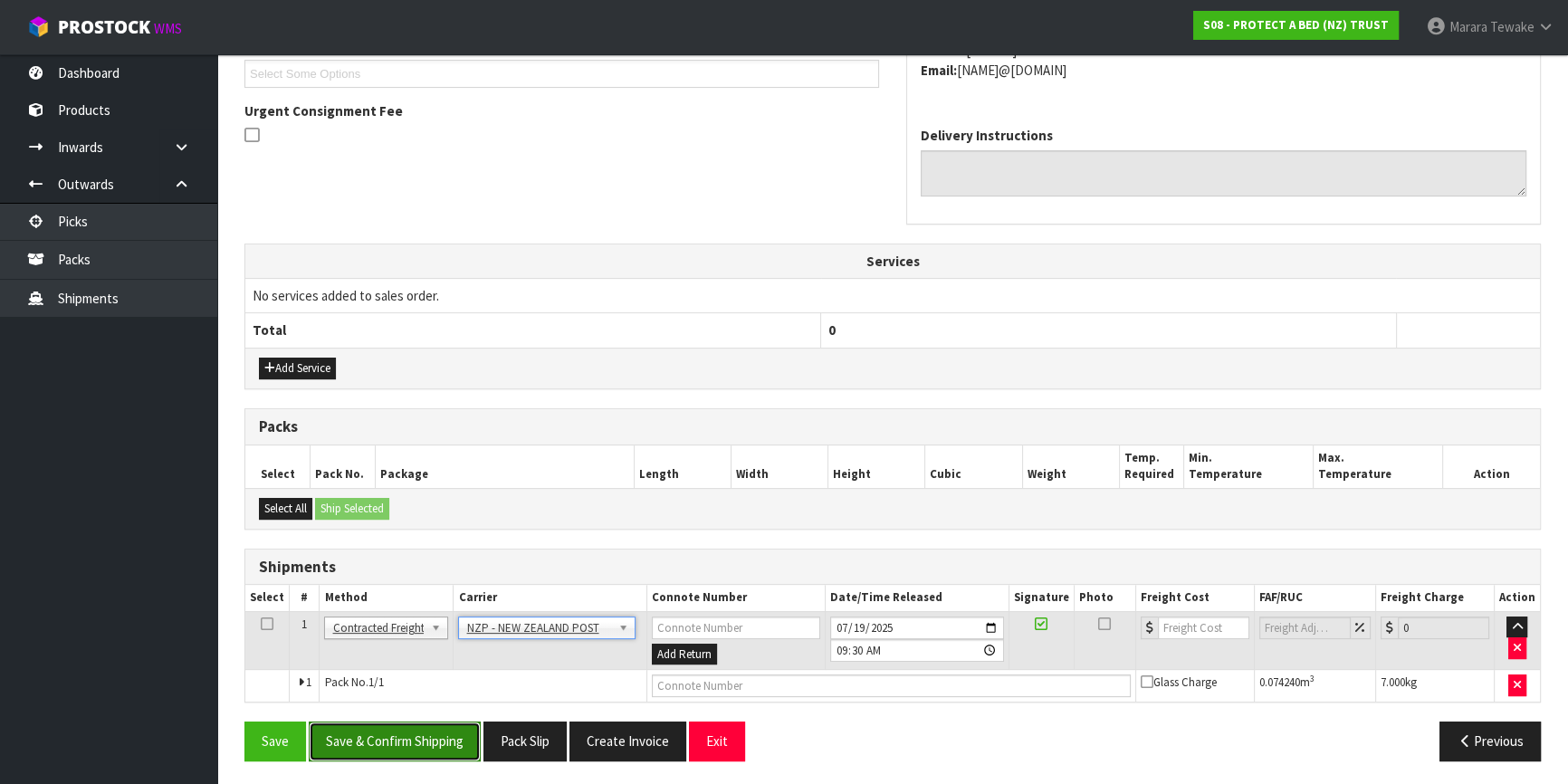 click on "Save & Confirm Shipping" at bounding box center (395, 741) 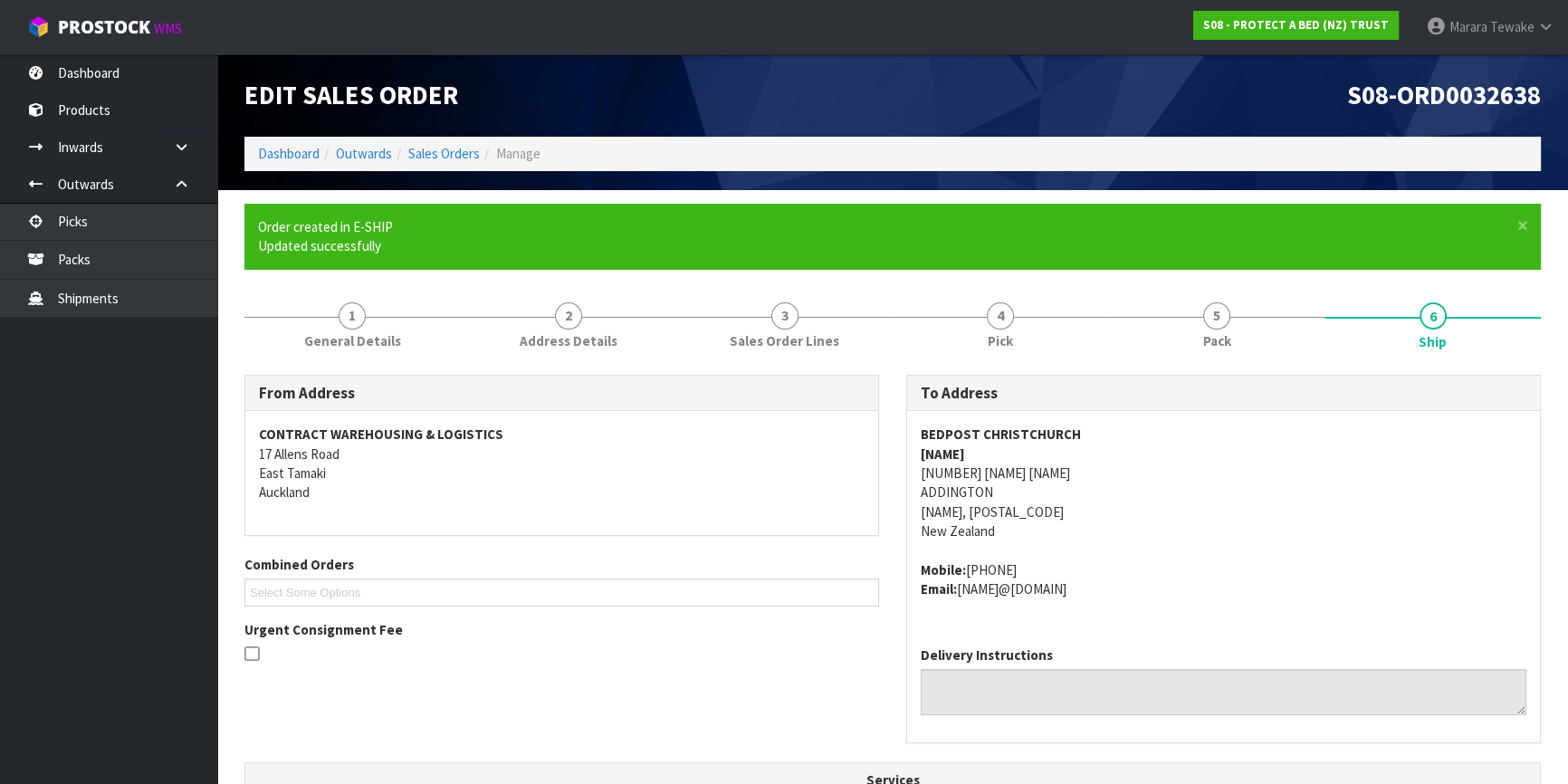 scroll, scrollTop: 474, scrollLeft: 0, axis: vertical 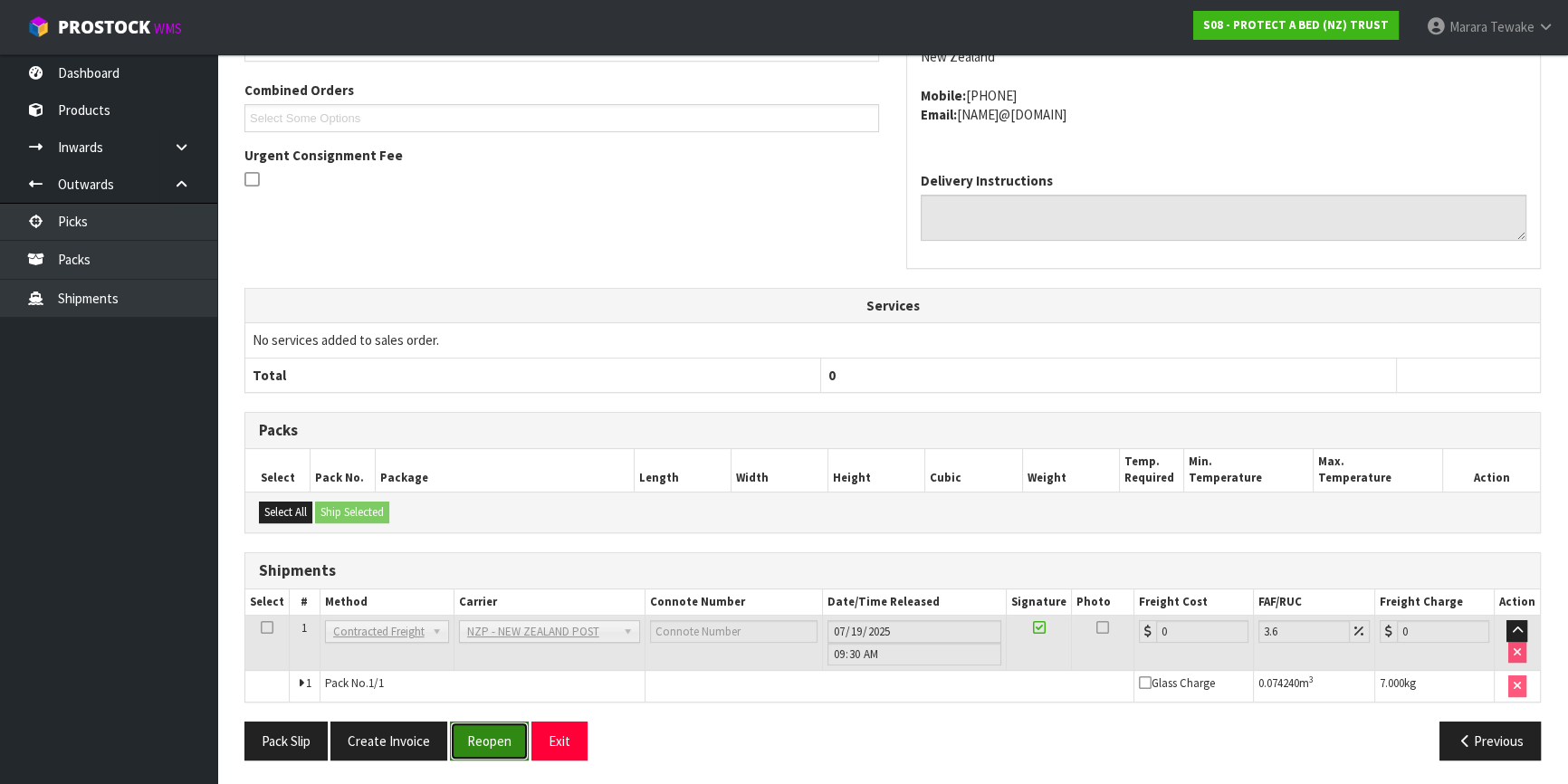 click on "Reopen" at bounding box center (489, 741) 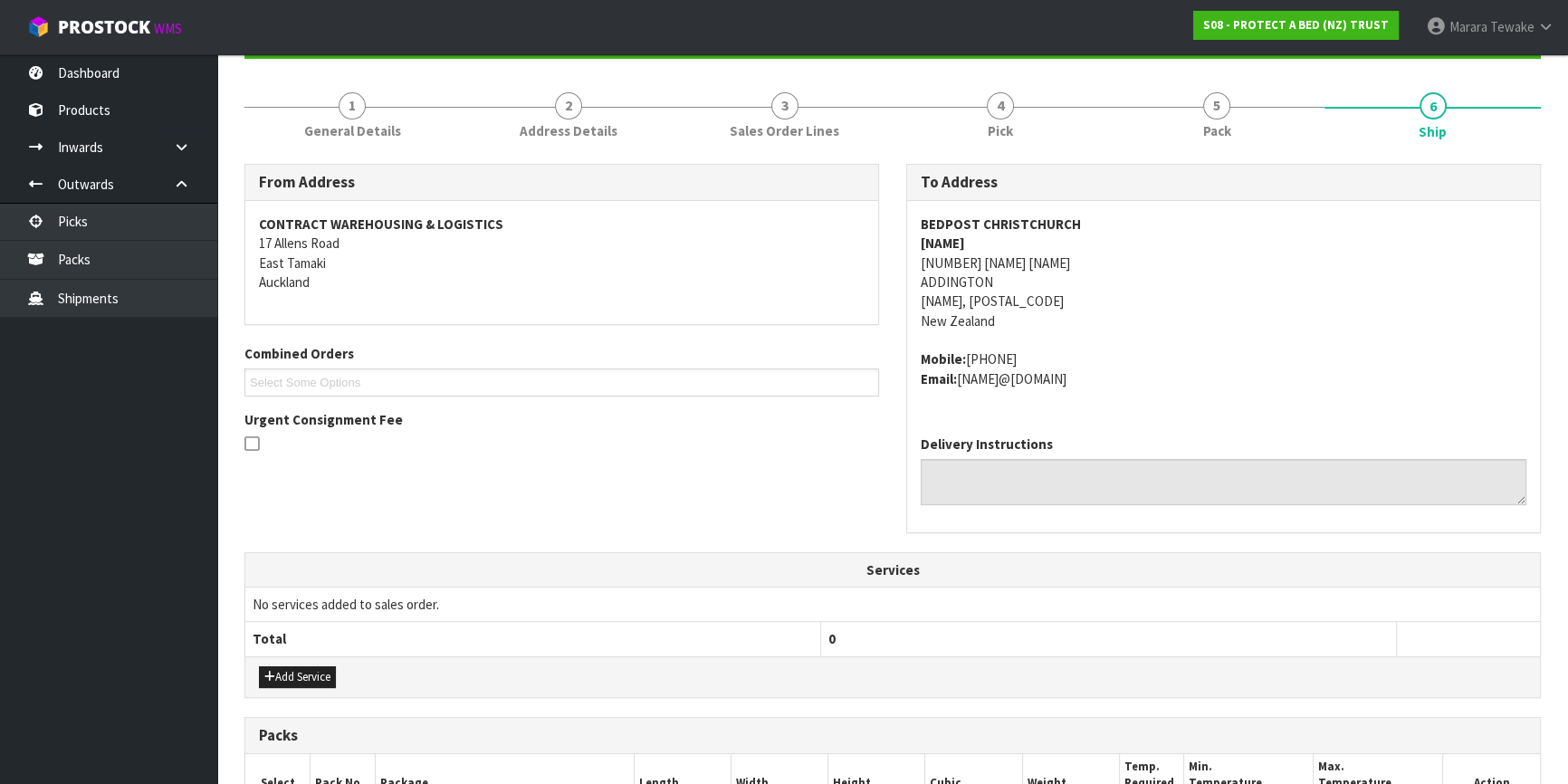 scroll, scrollTop: 455, scrollLeft: 0, axis: vertical 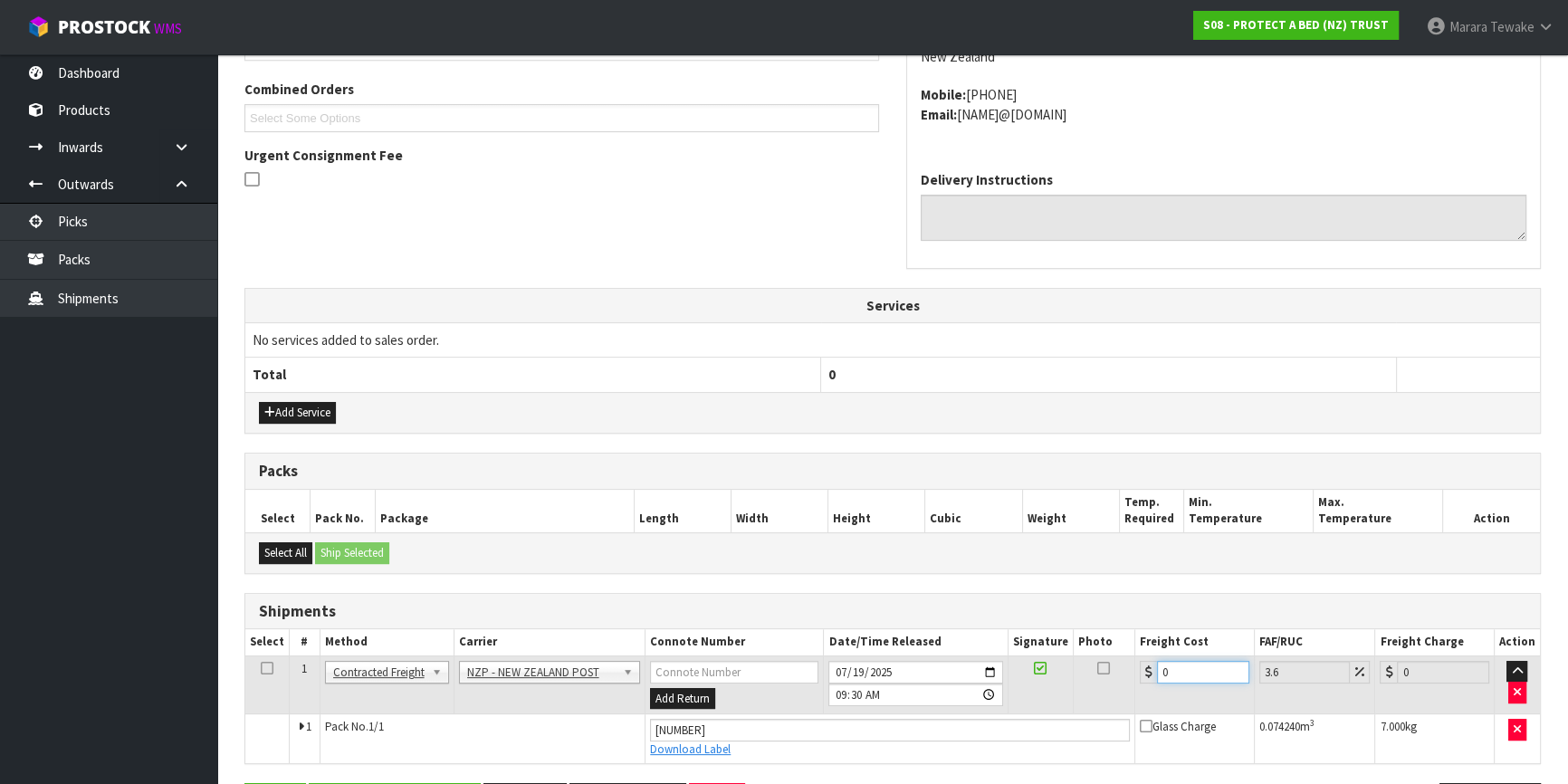 drag, startPoint x: 1171, startPoint y: 665, endPoint x: 1155, endPoint y: 649, distance: 22.627417 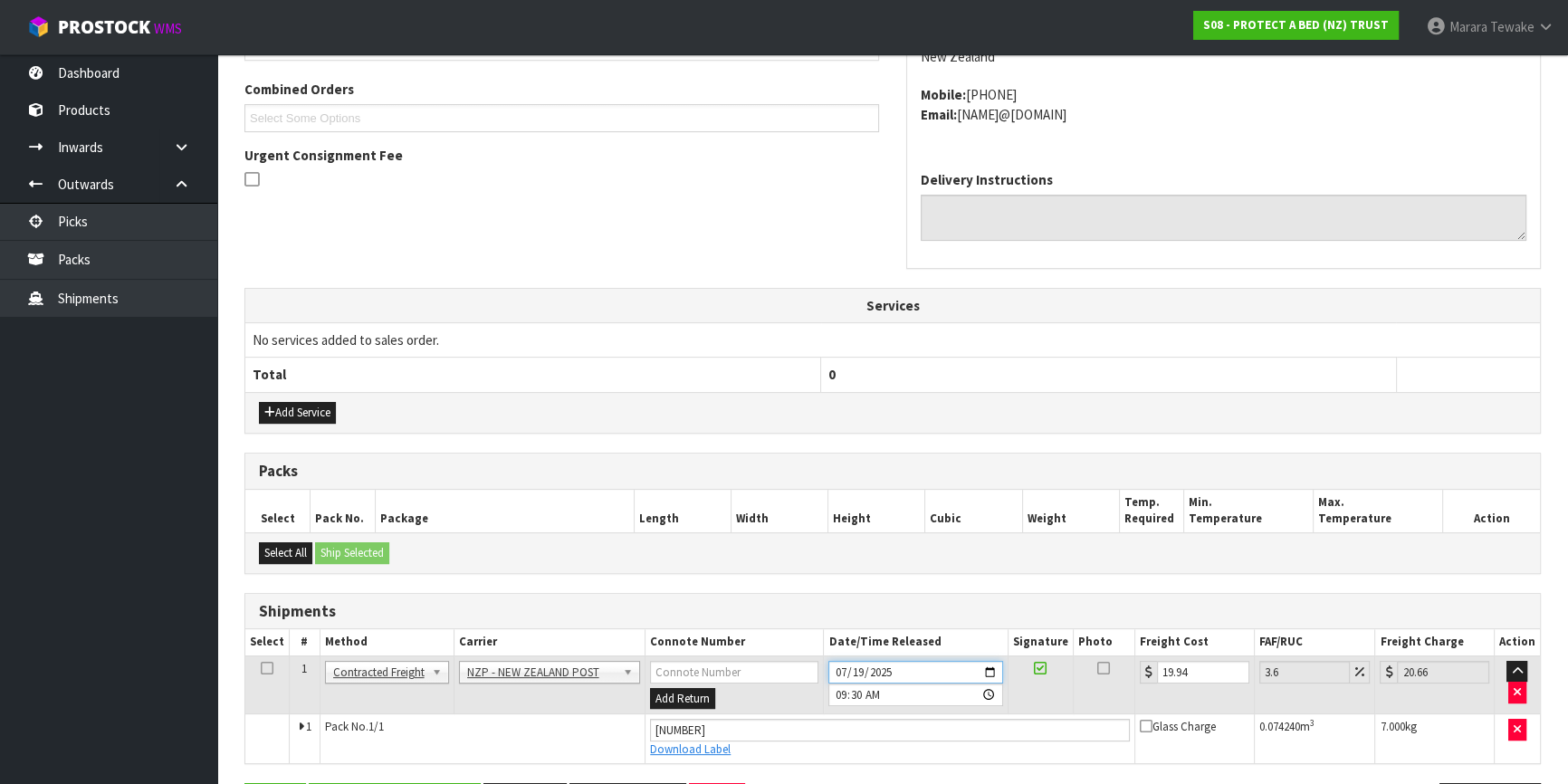 click on "2025-07-19" at bounding box center (915, 672) 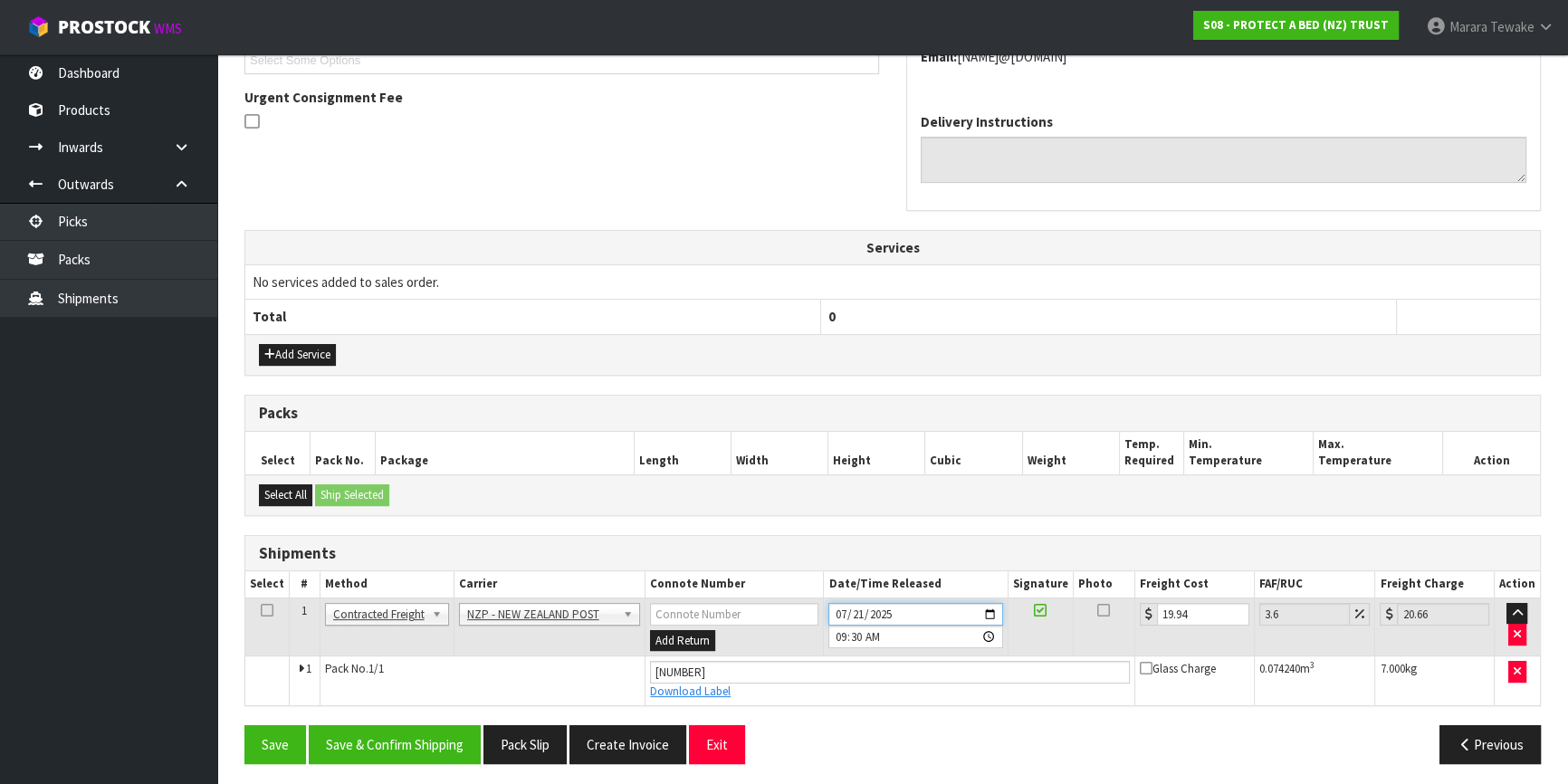 scroll, scrollTop: 516, scrollLeft: 0, axis: vertical 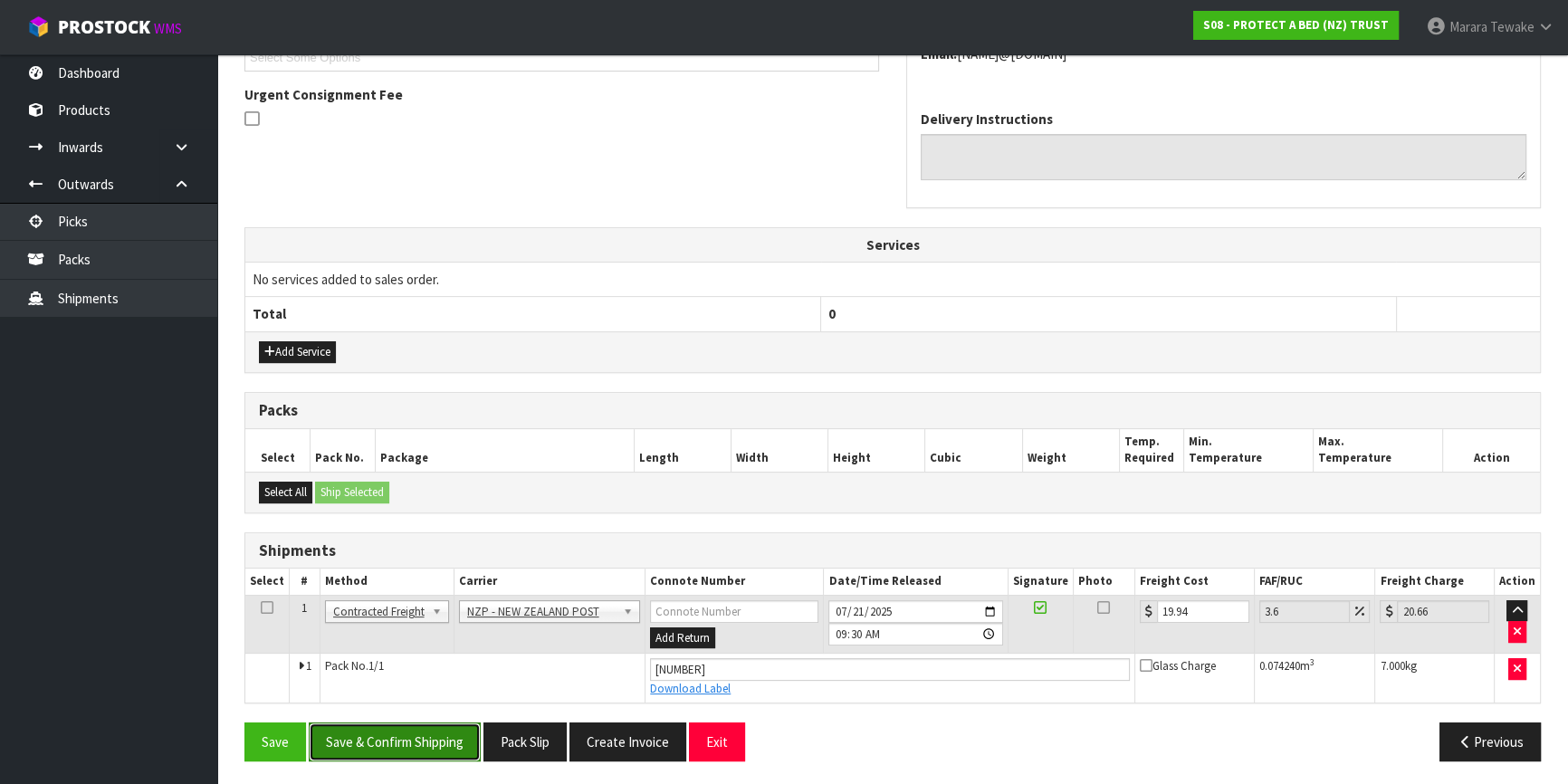 click on "Save & Confirm Shipping" at bounding box center [395, 741] 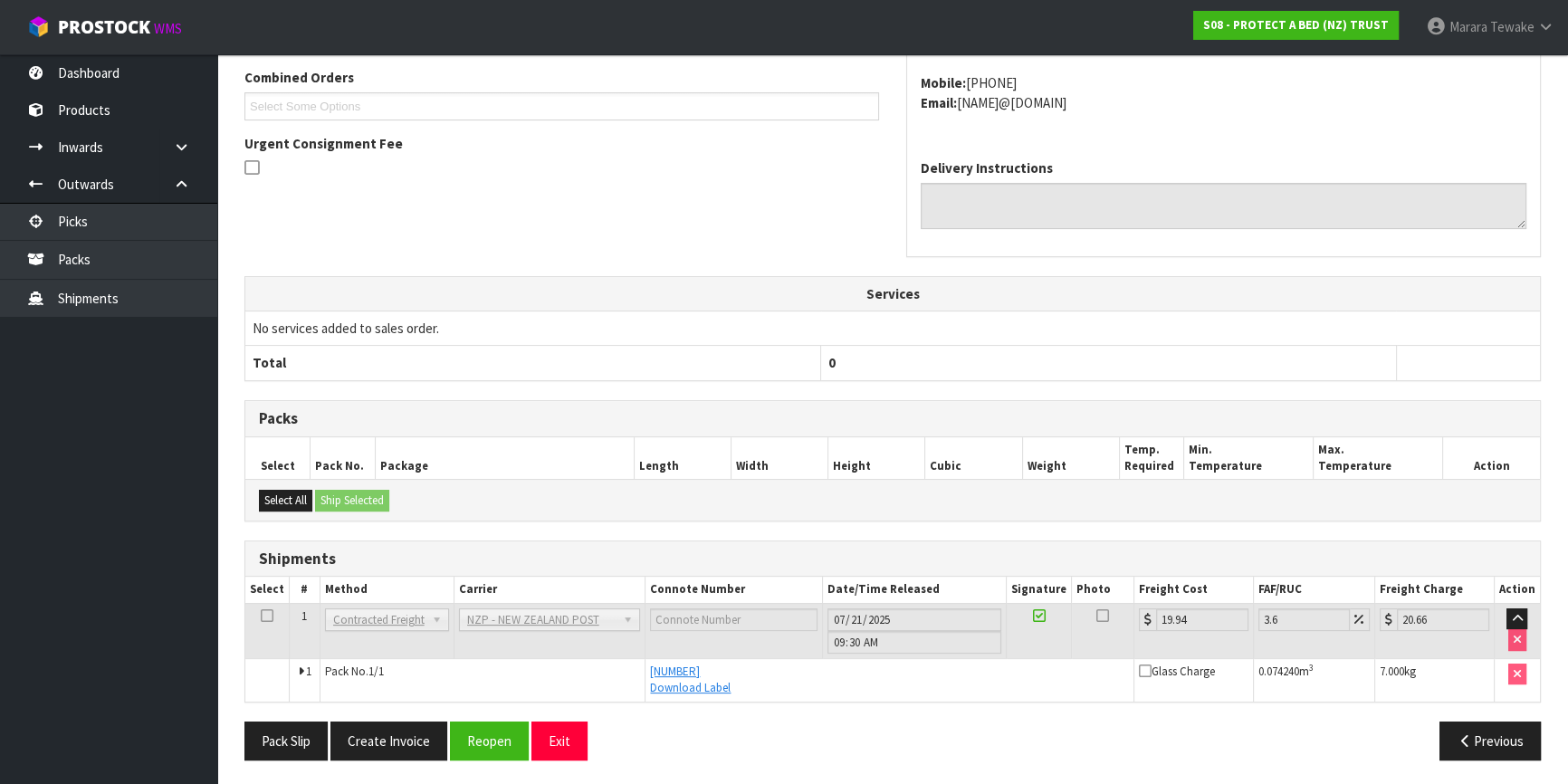 scroll, scrollTop: 0, scrollLeft: 0, axis: both 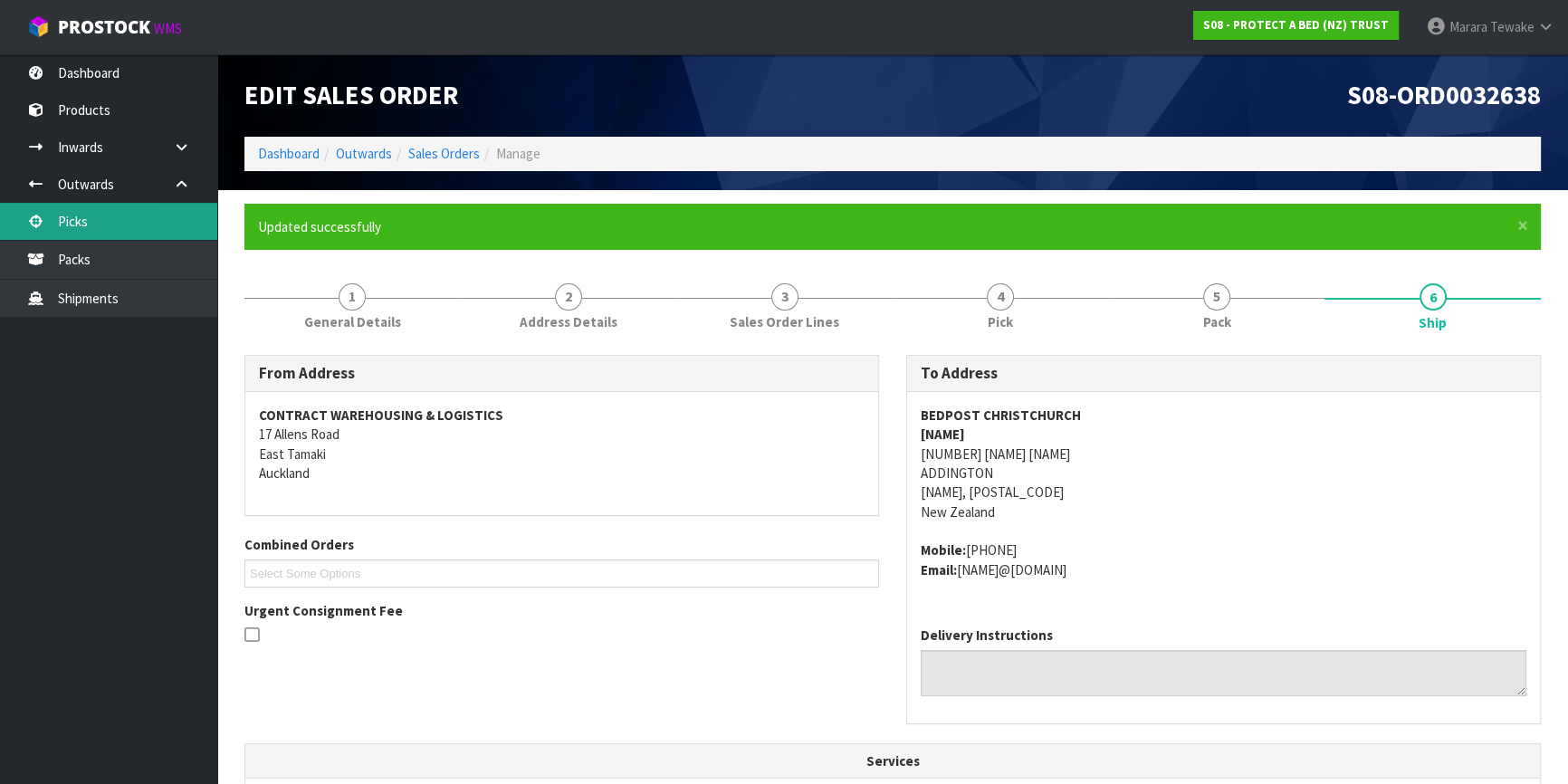 click on "Picks" at bounding box center [109, 221] 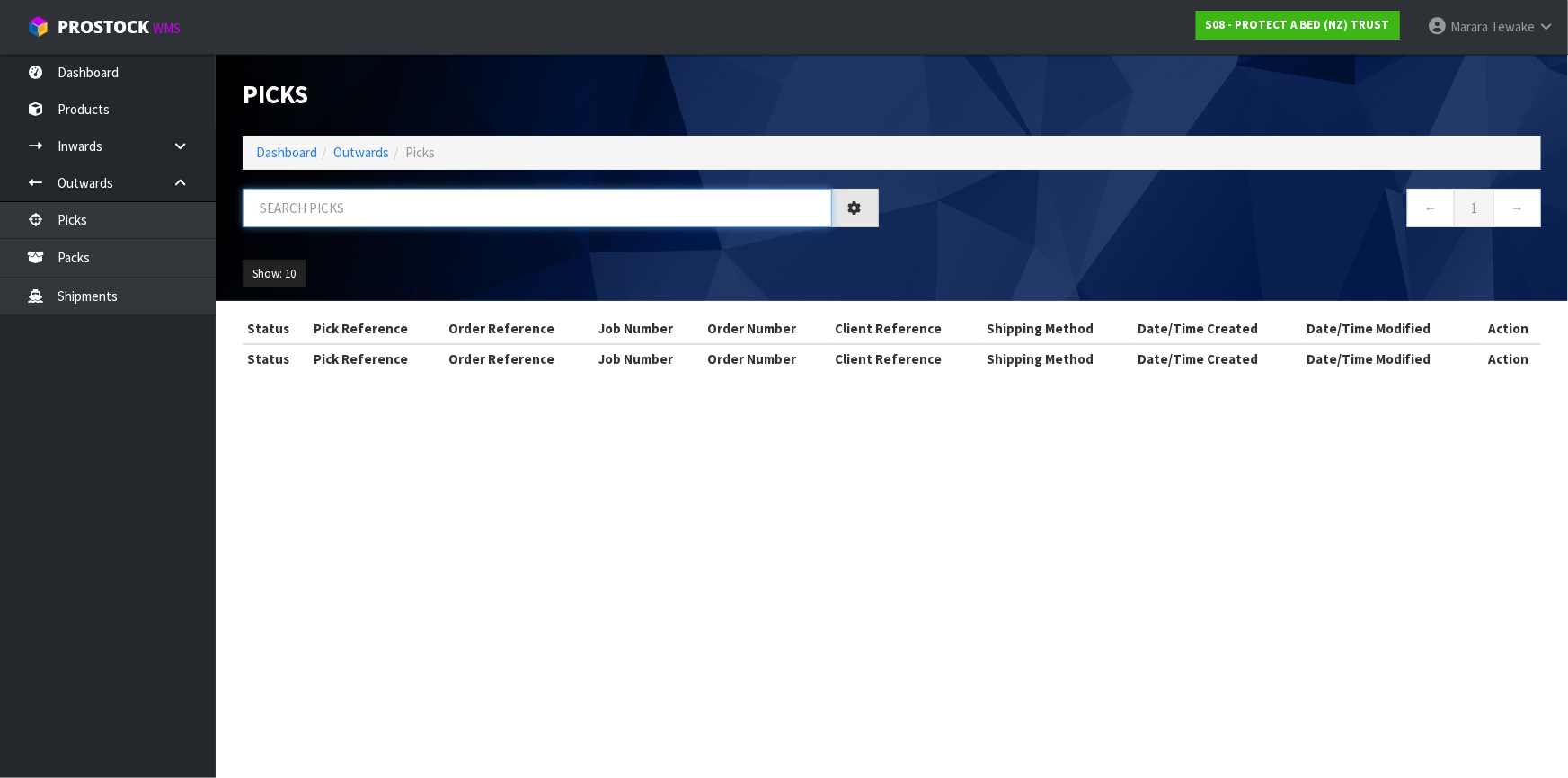 click at bounding box center (537, 208) 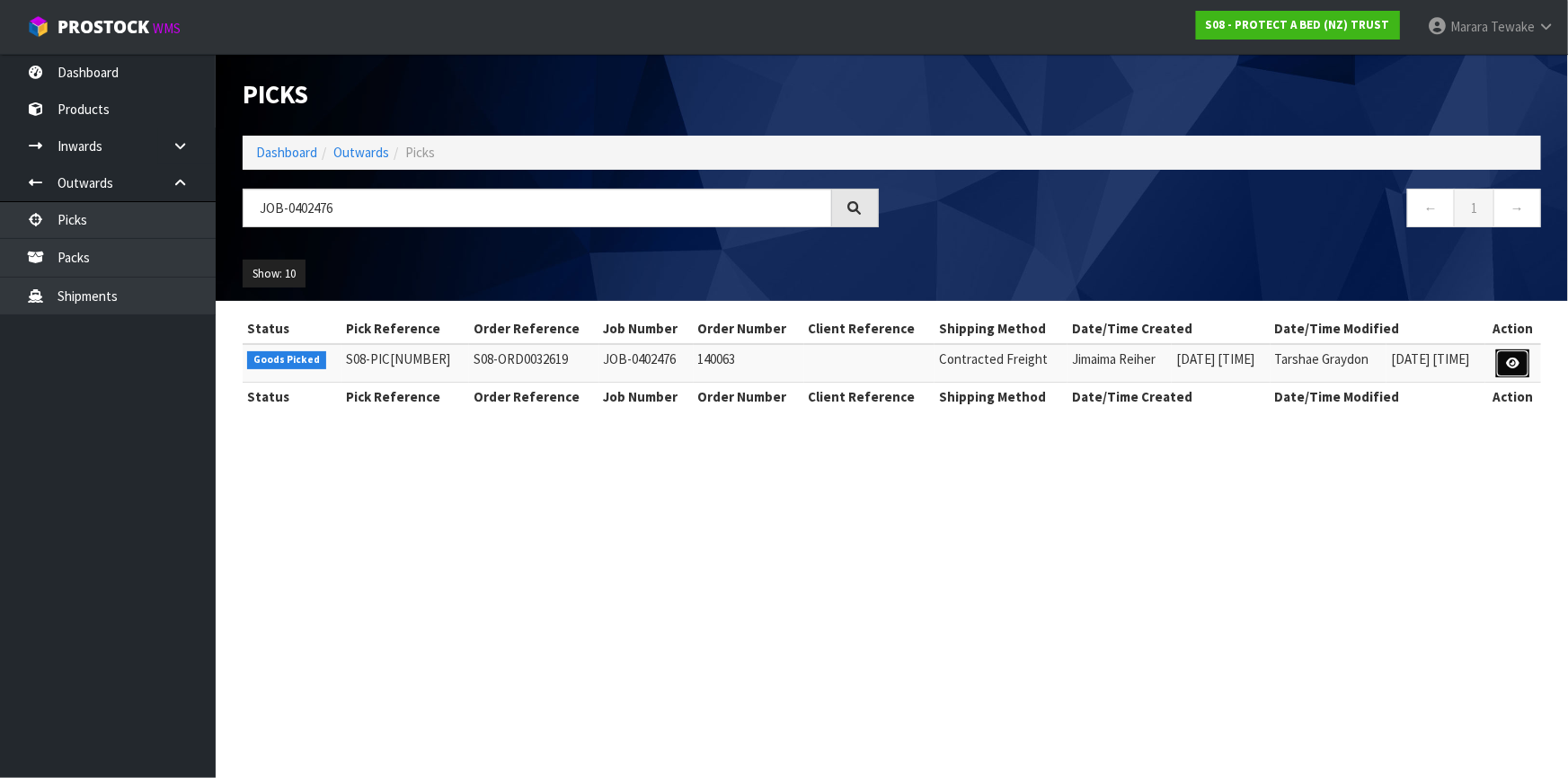 click at bounding box center [1512, 364] 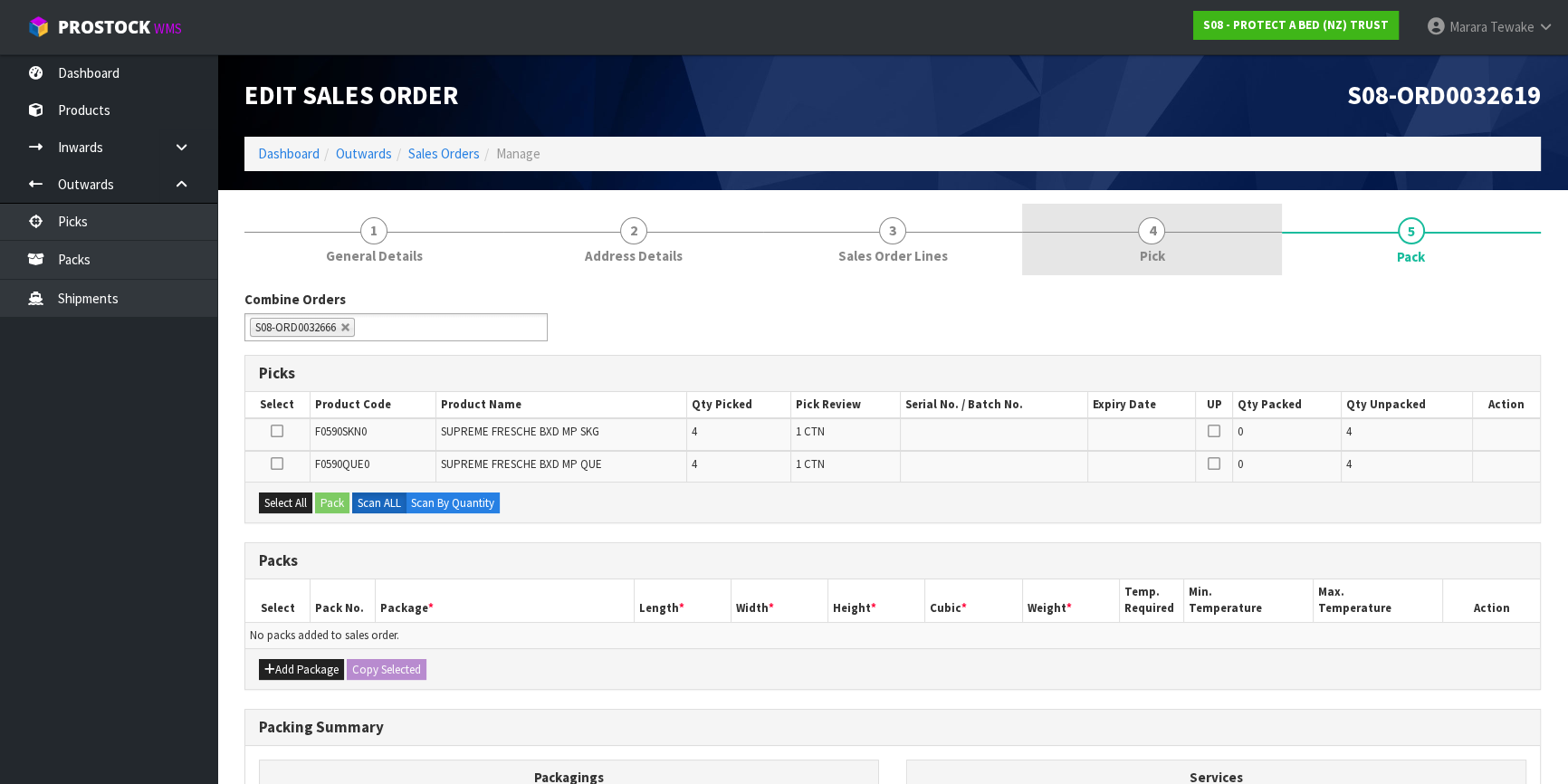 click on "4
Pick" at bounding box center [1152, 239] 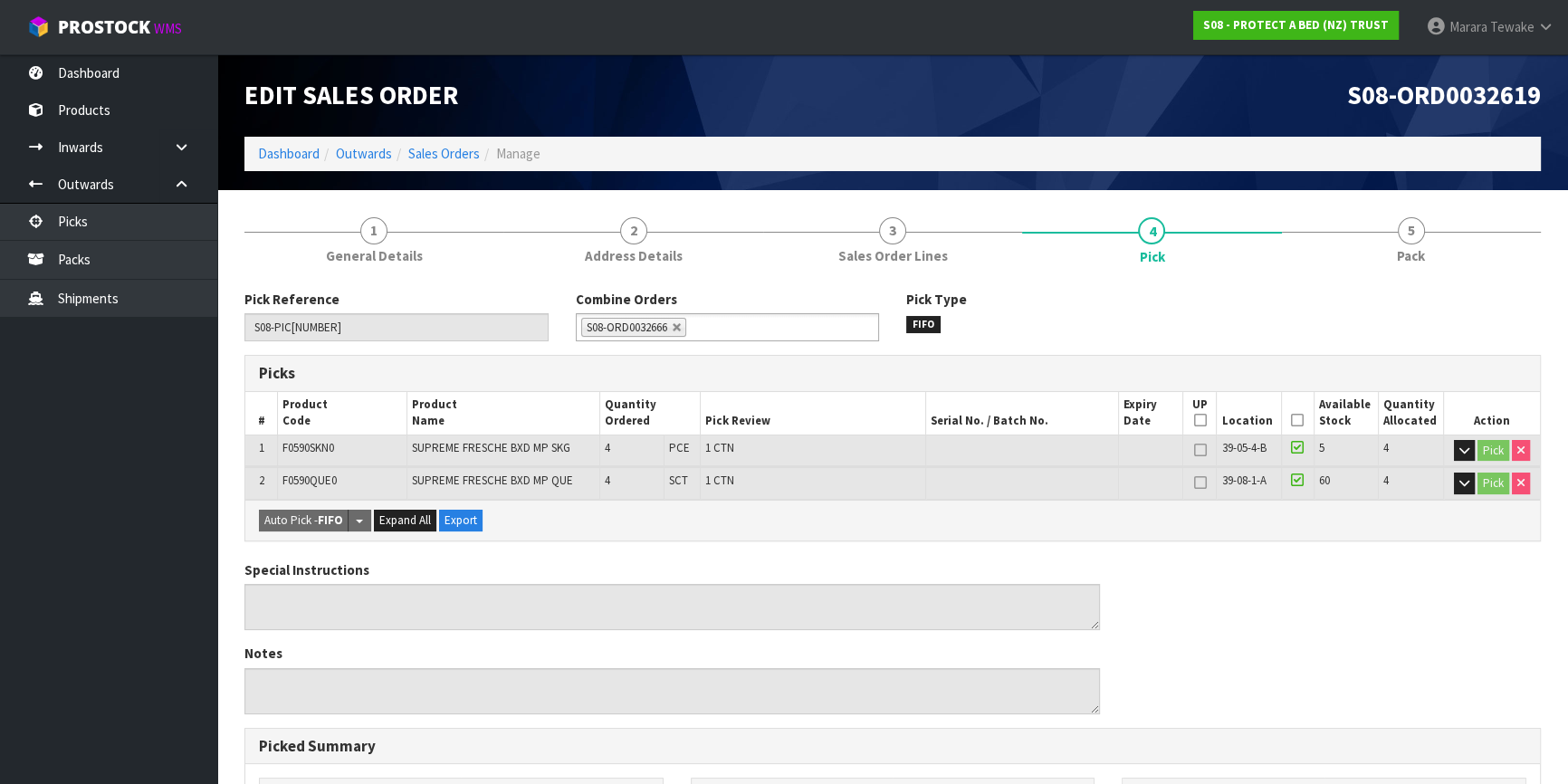 click at bounding box center (1297, 420) 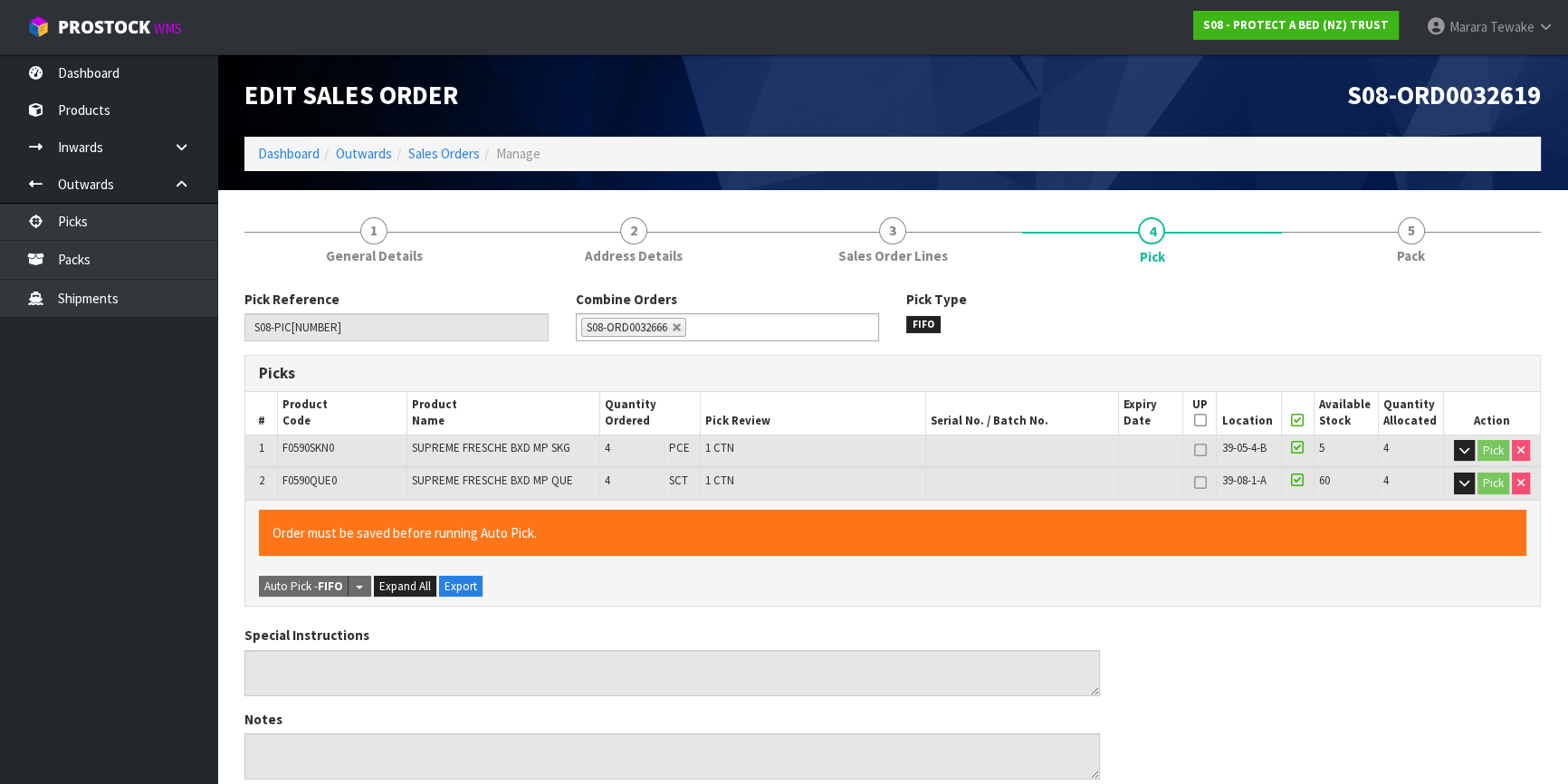 scroll, scrollTop: 504, scrollLeft: 0, axis: vertical 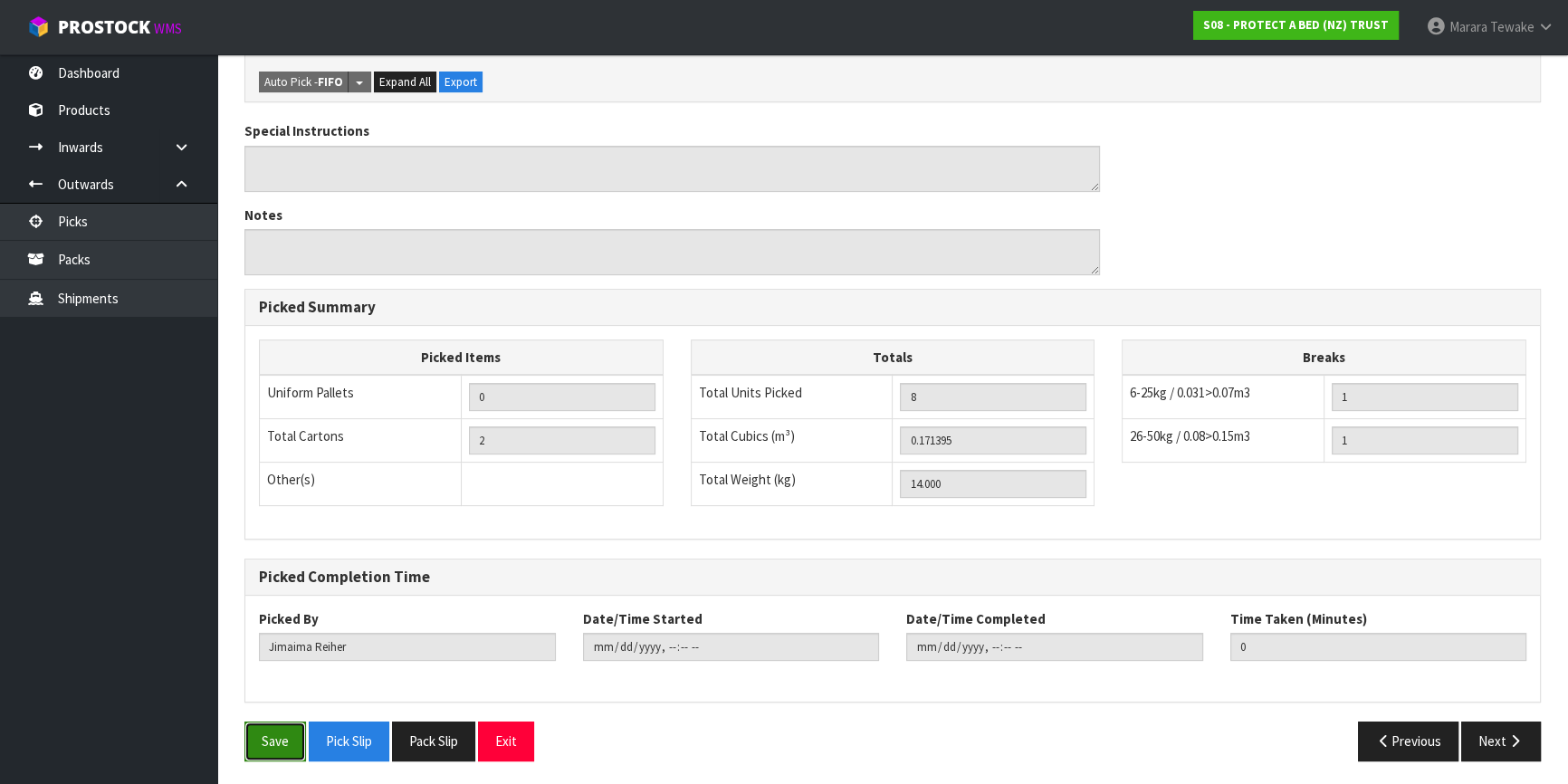 click on "Save" at bounding box center [275, 741] 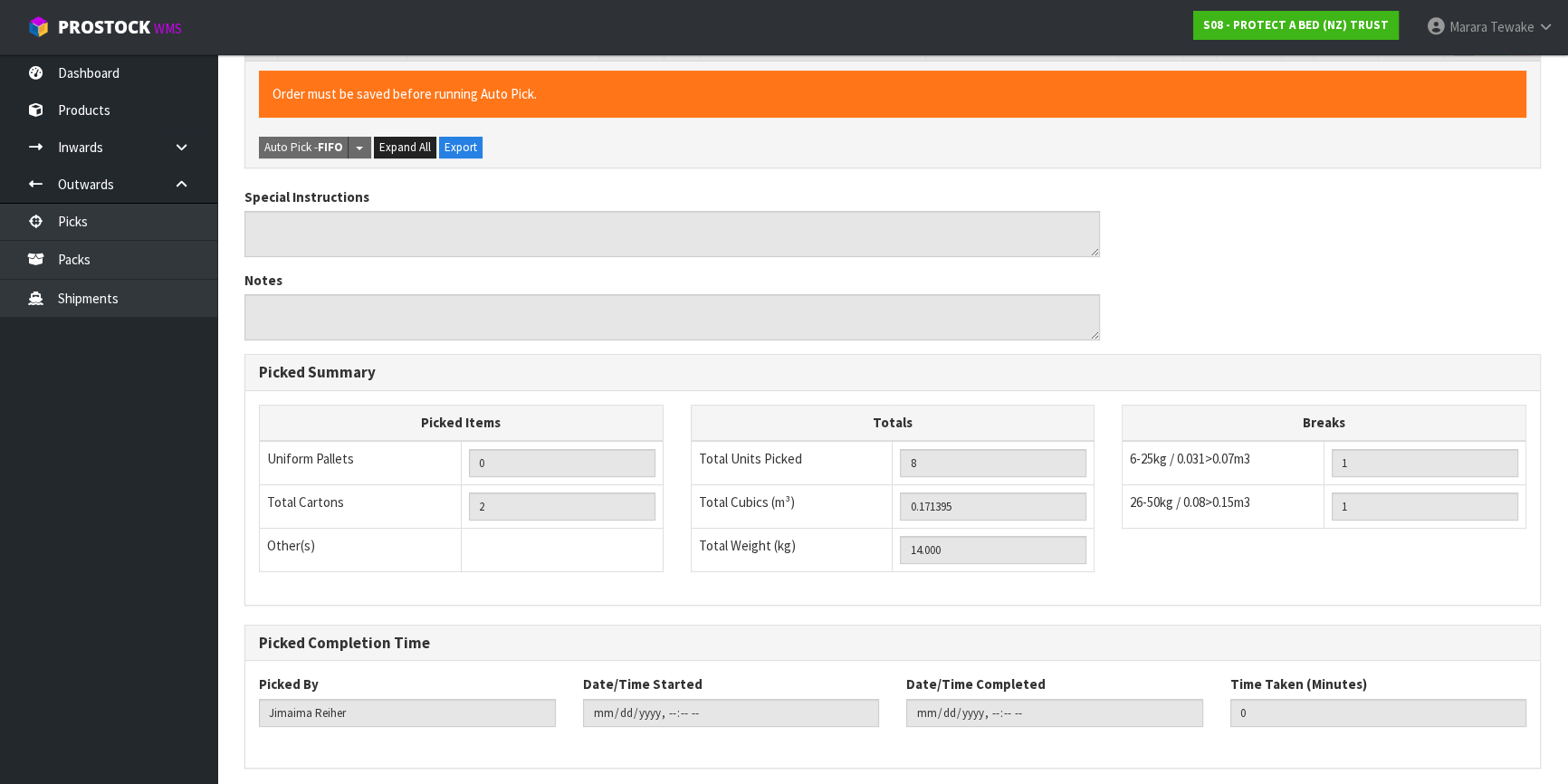 scroll, scrollTop: 0, scrollLeft: 0, axis: both 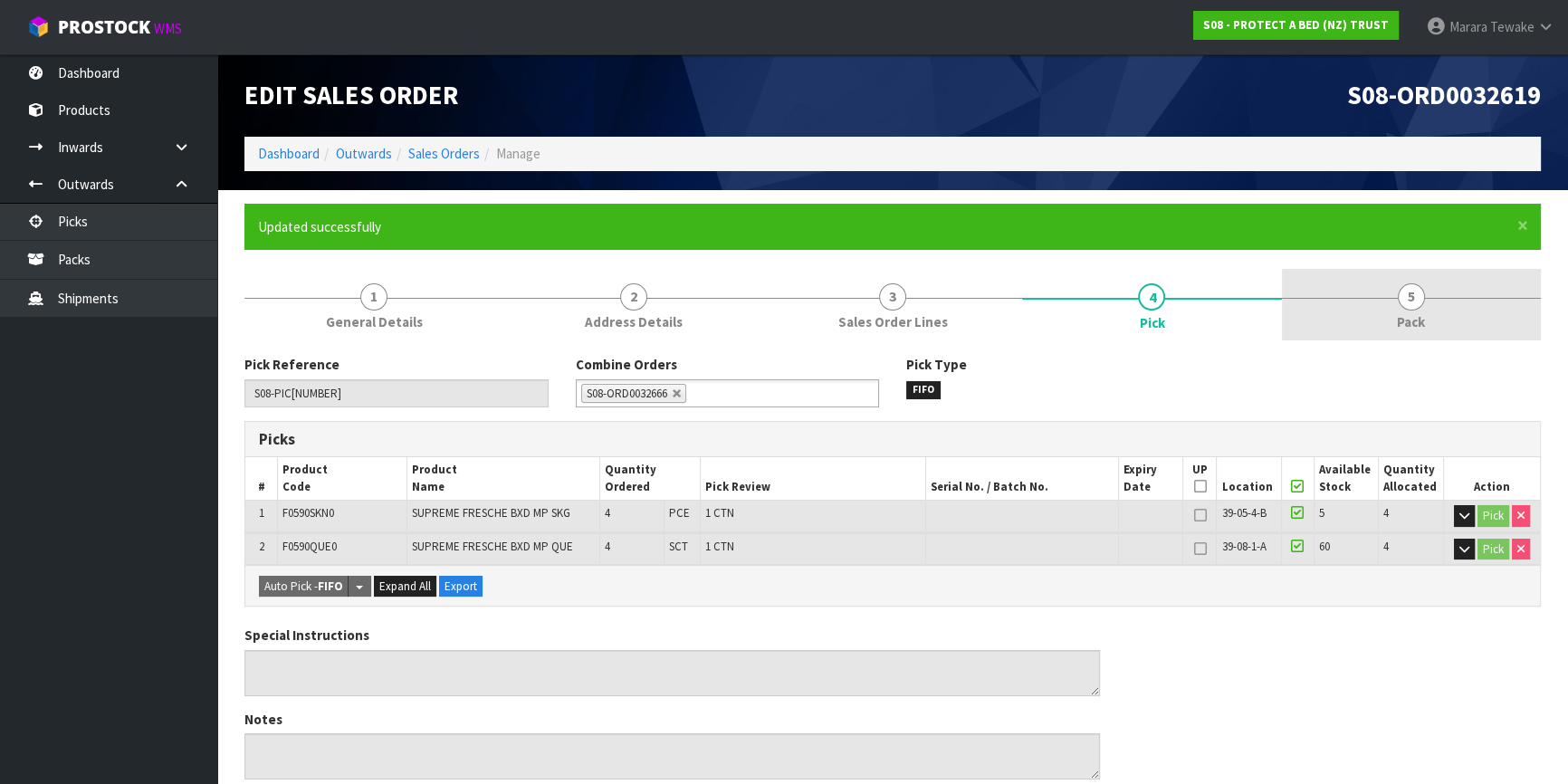 click on "5
Pack" at bounding box center (1411, 304) 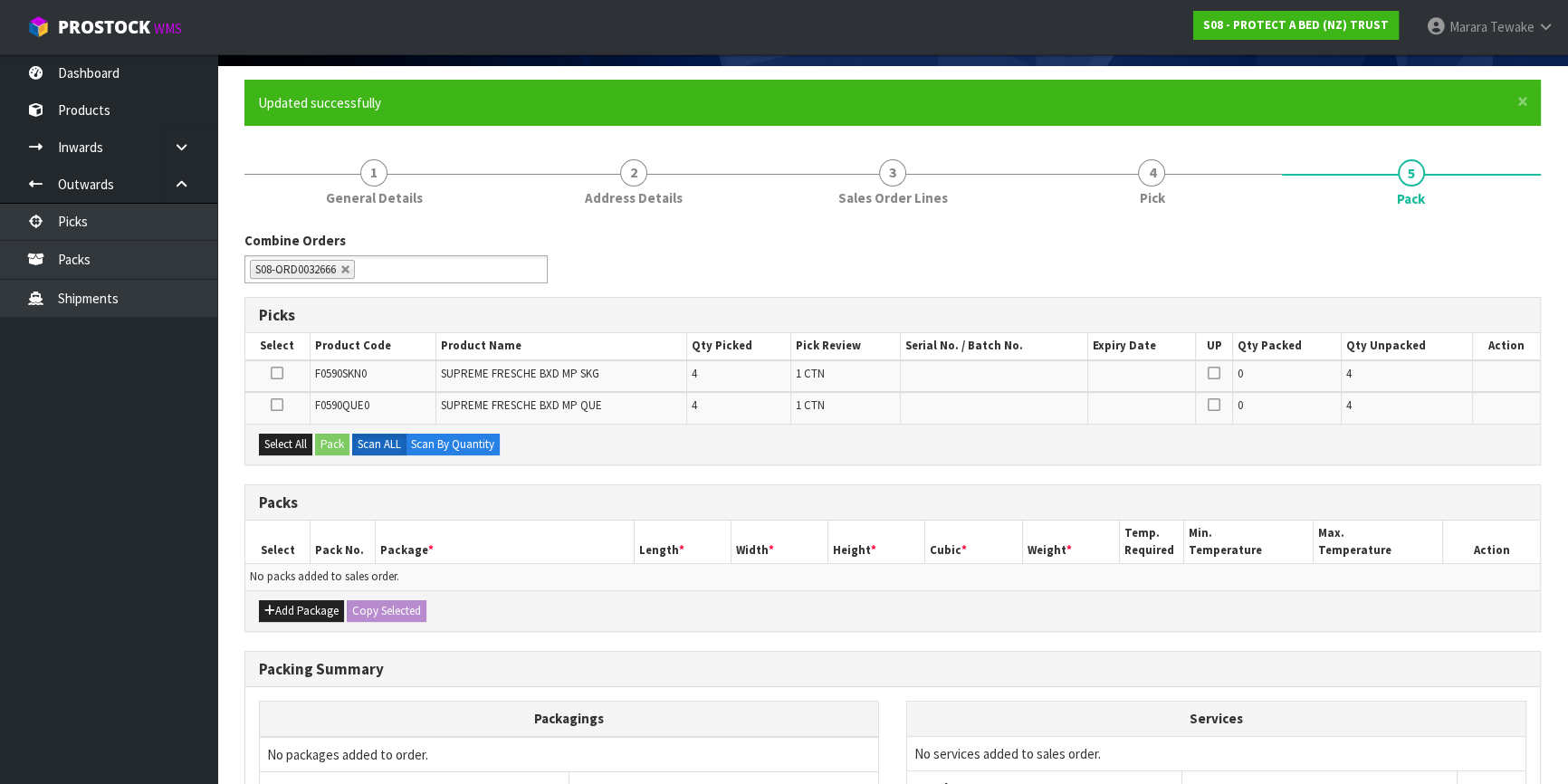 scroll, scrollTop: 302, scrollLeft: 0, axis: vertical 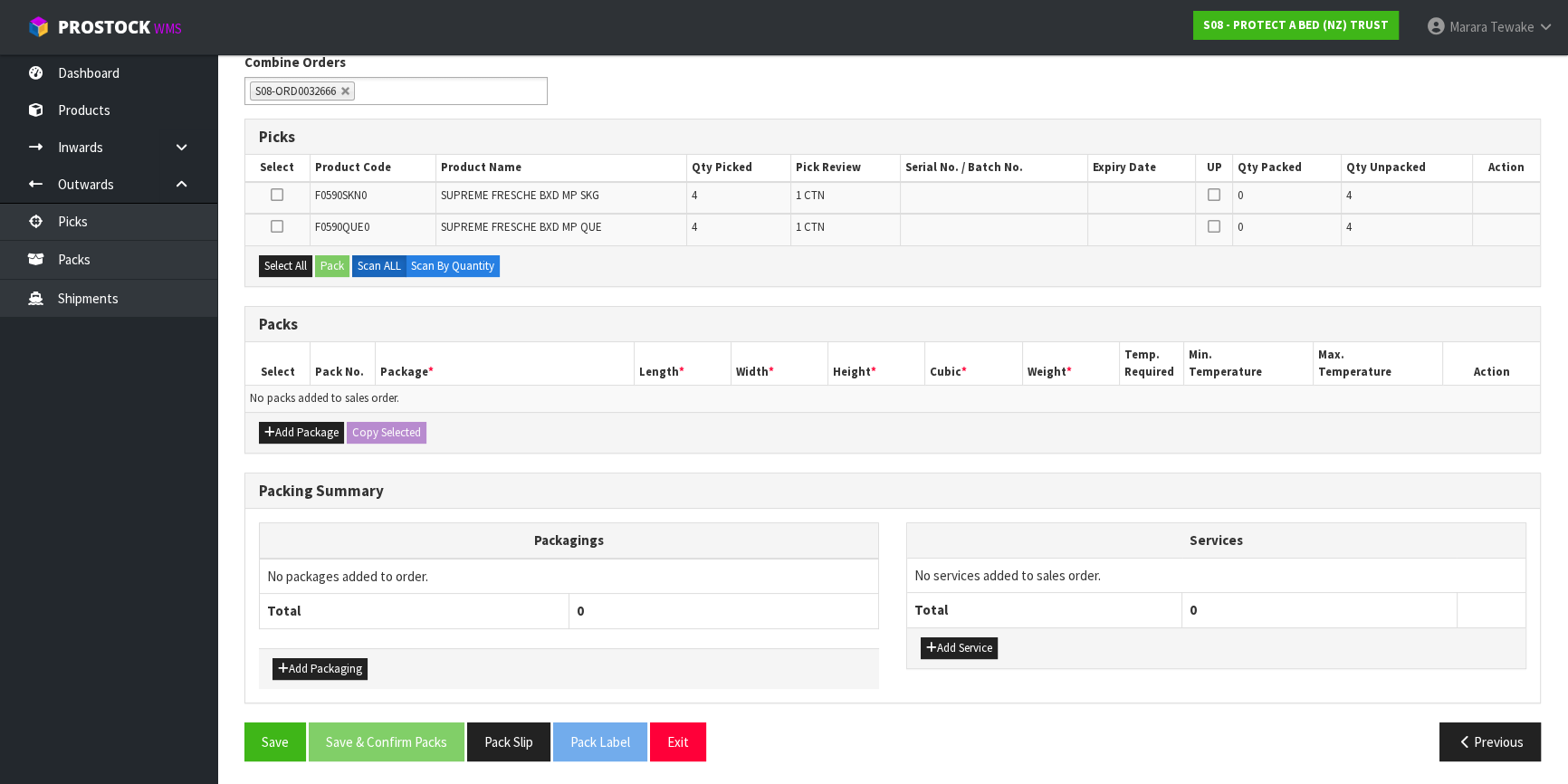 click at bounding box center [277, 195] 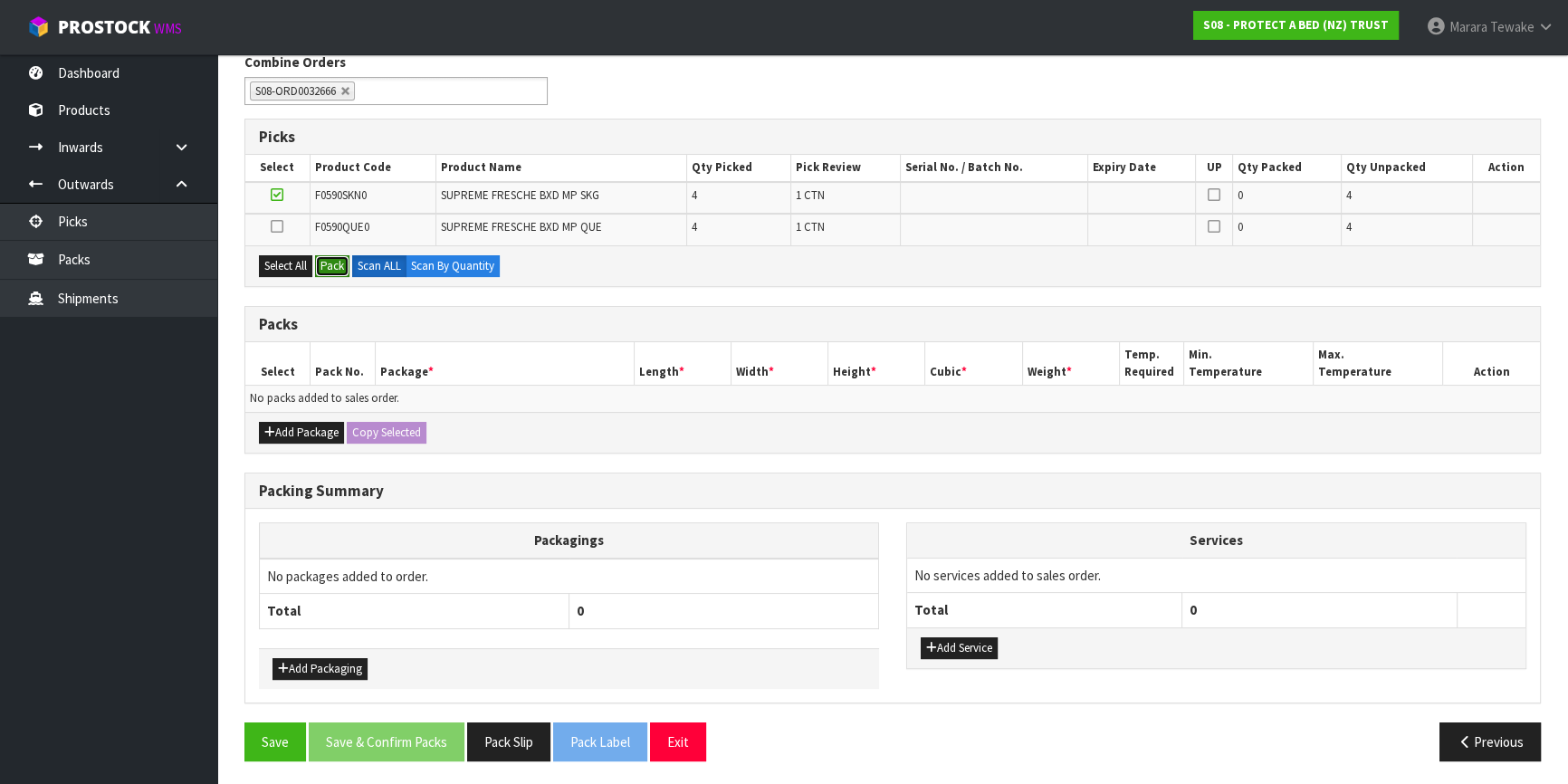 click on "Pack" at bounding box center [332, 266] 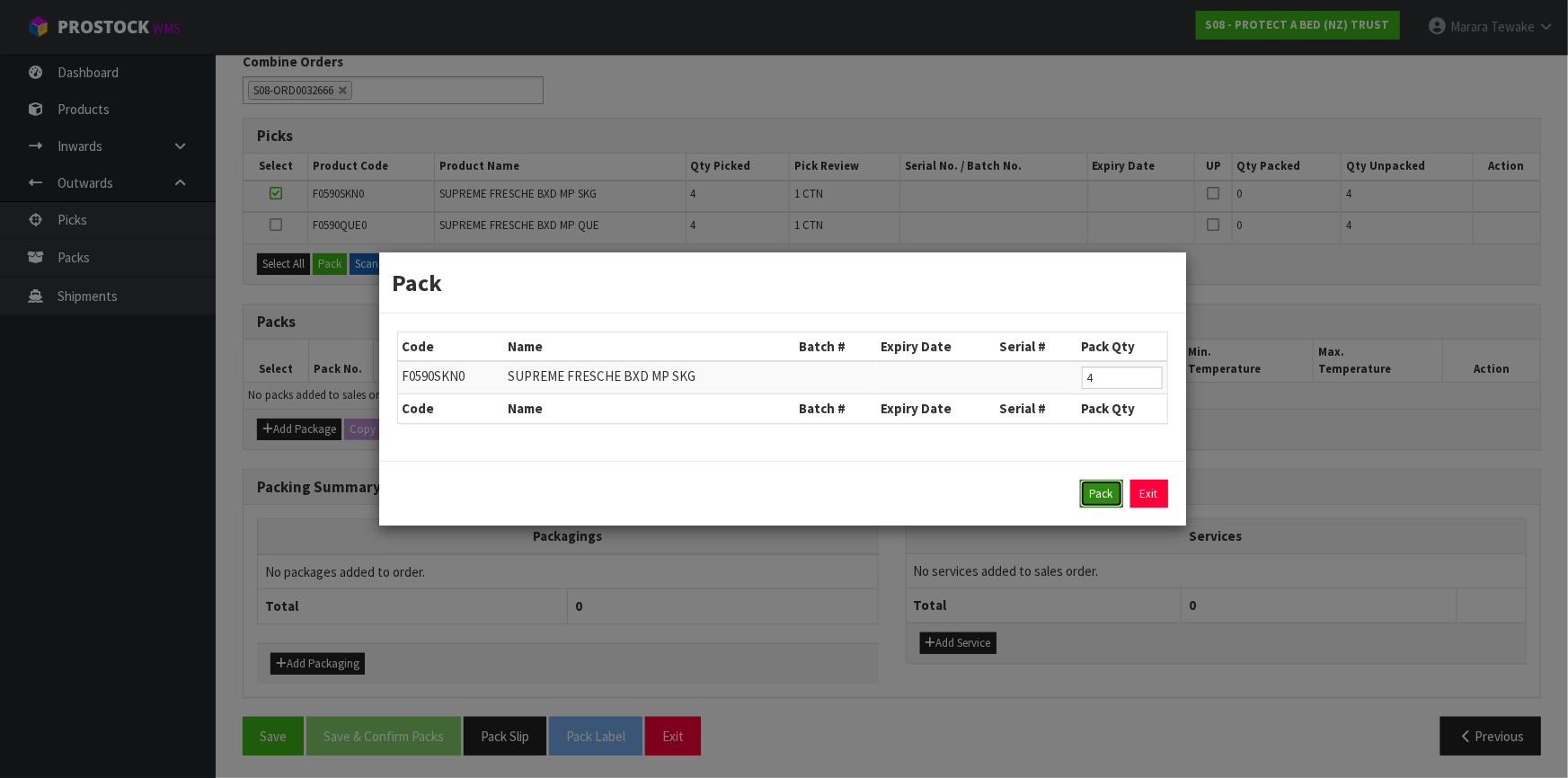 click on "Pack" at bounding box center (1102, 494) 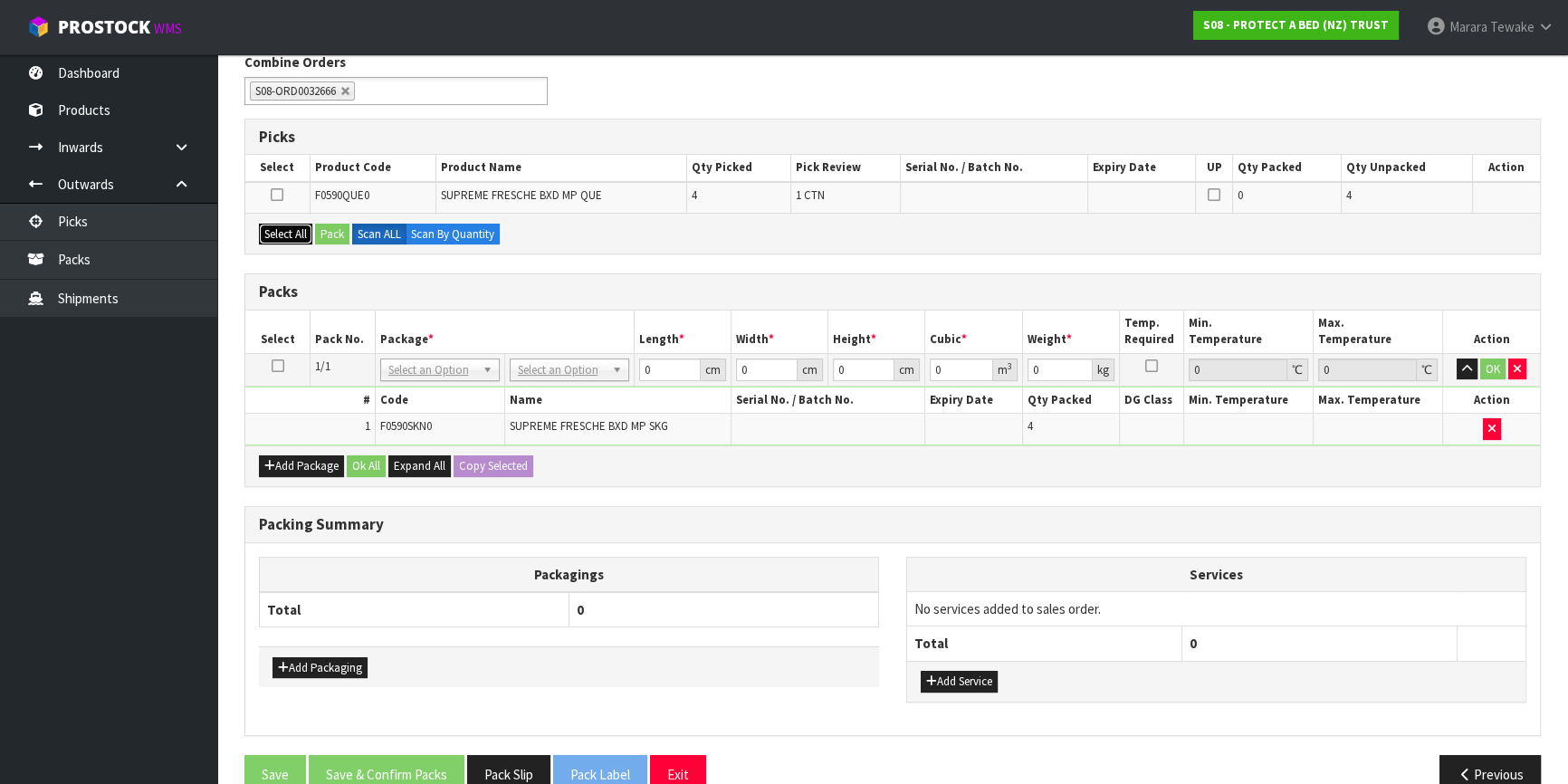 drag, startPoint x: 295, startPoint y: 230, endPoint x: 329, endPoint y: 230, distance: 34 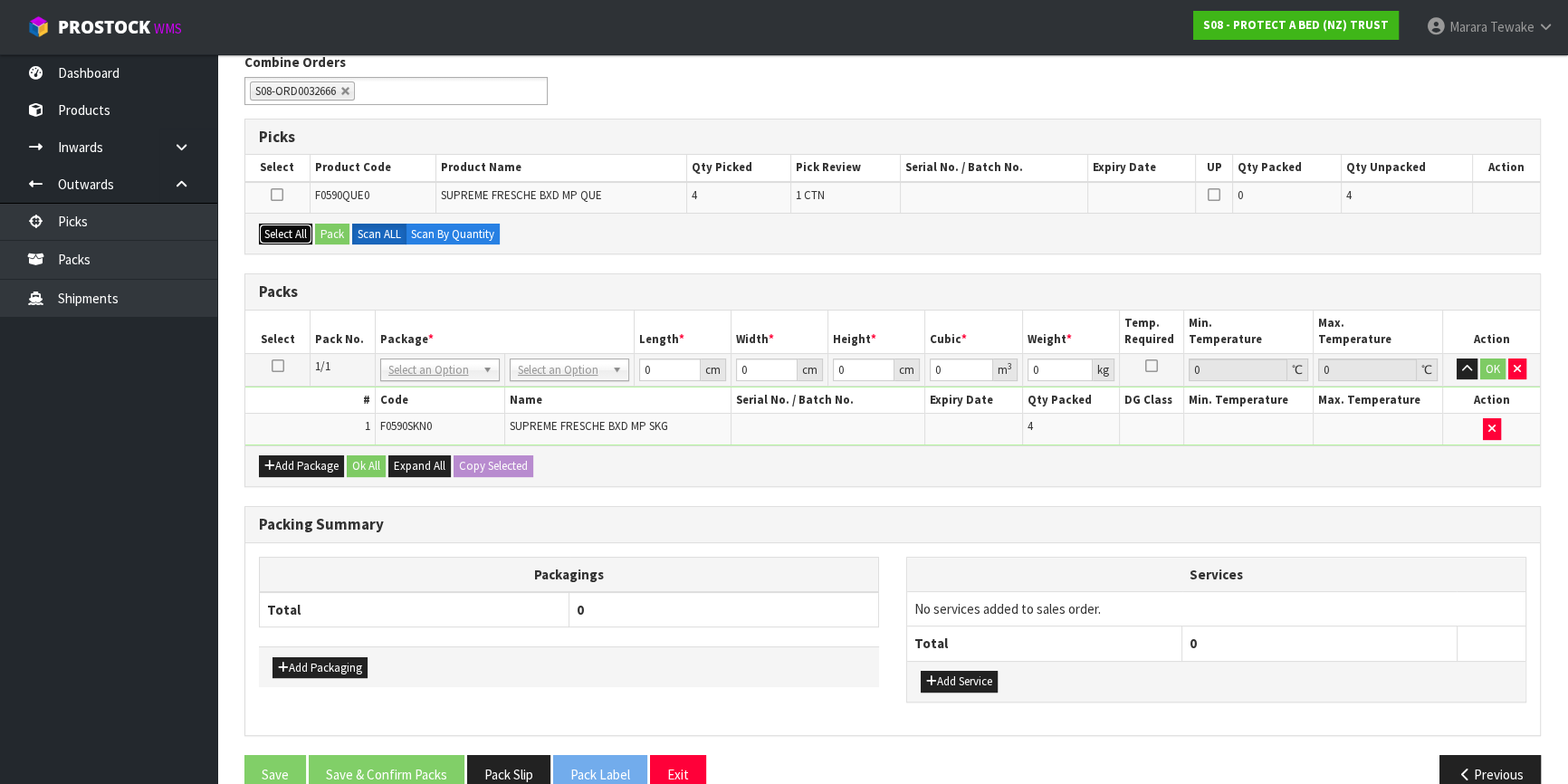 click on "Select All" at bounding box center (285, 234) 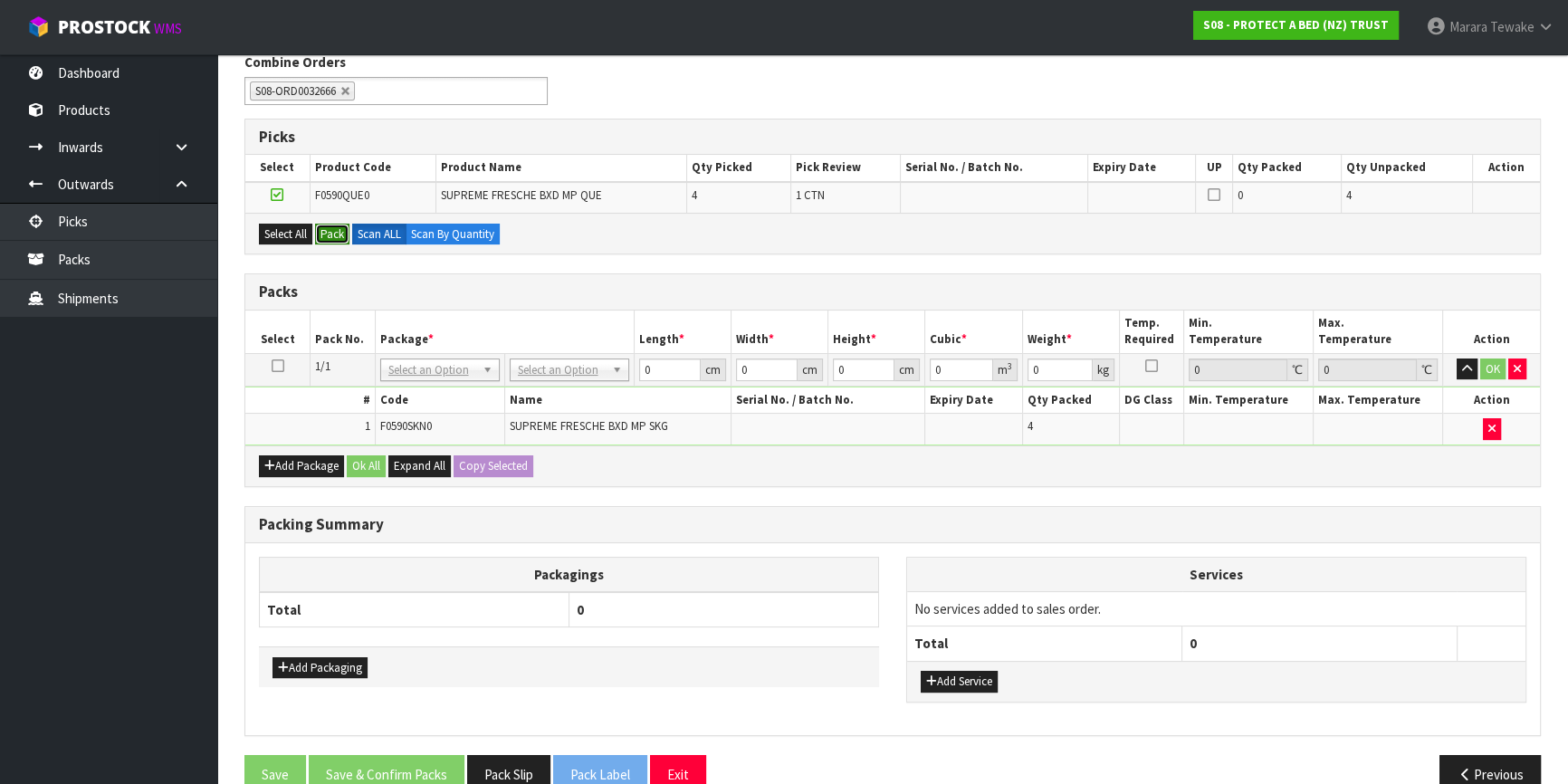 click on "Pack" at bounding box center (332, 234) 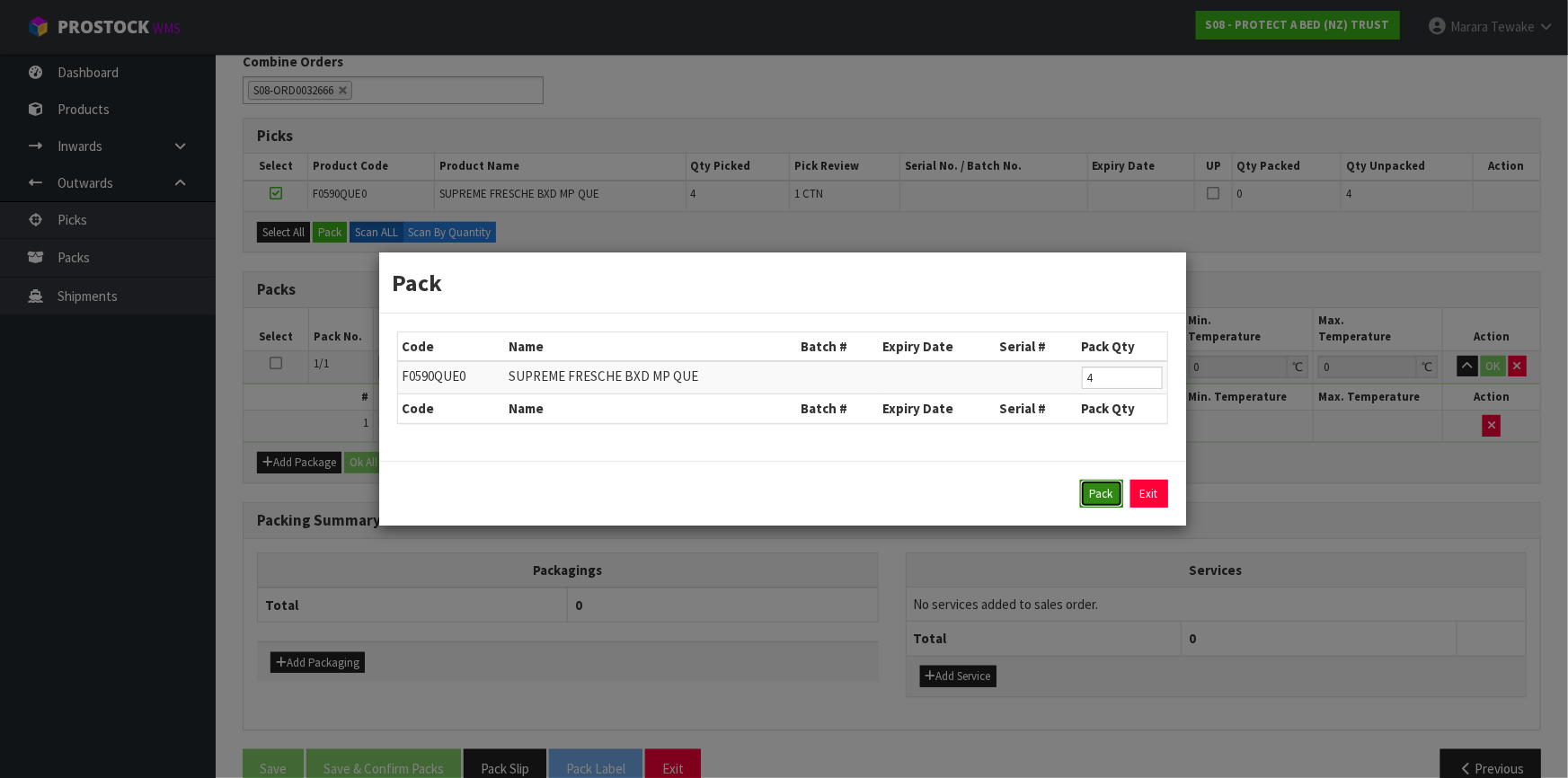 click on "Pack" at bounding box center [1102, 494] 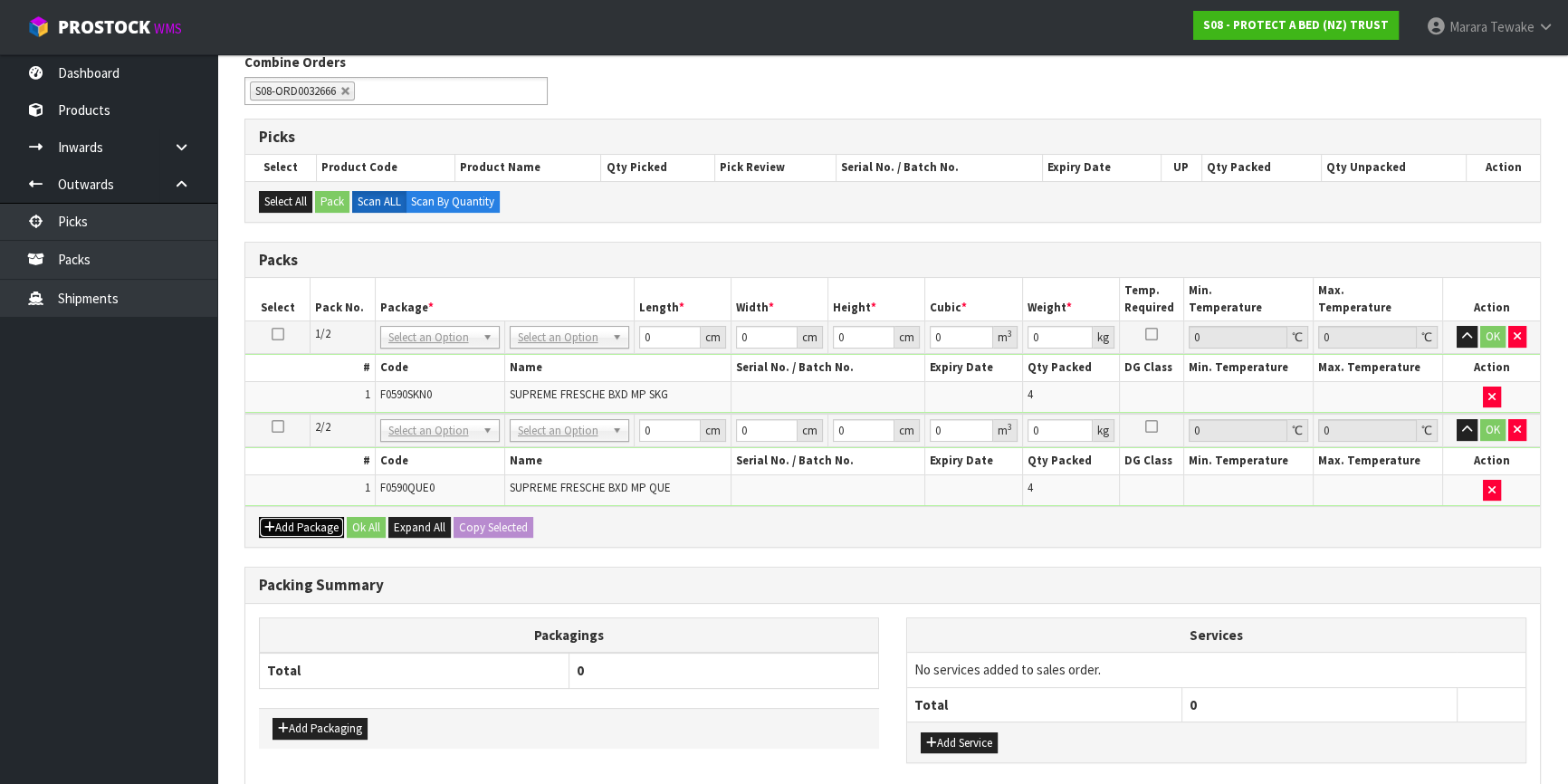 click on "Add Package" at bounding box center [301, 528] 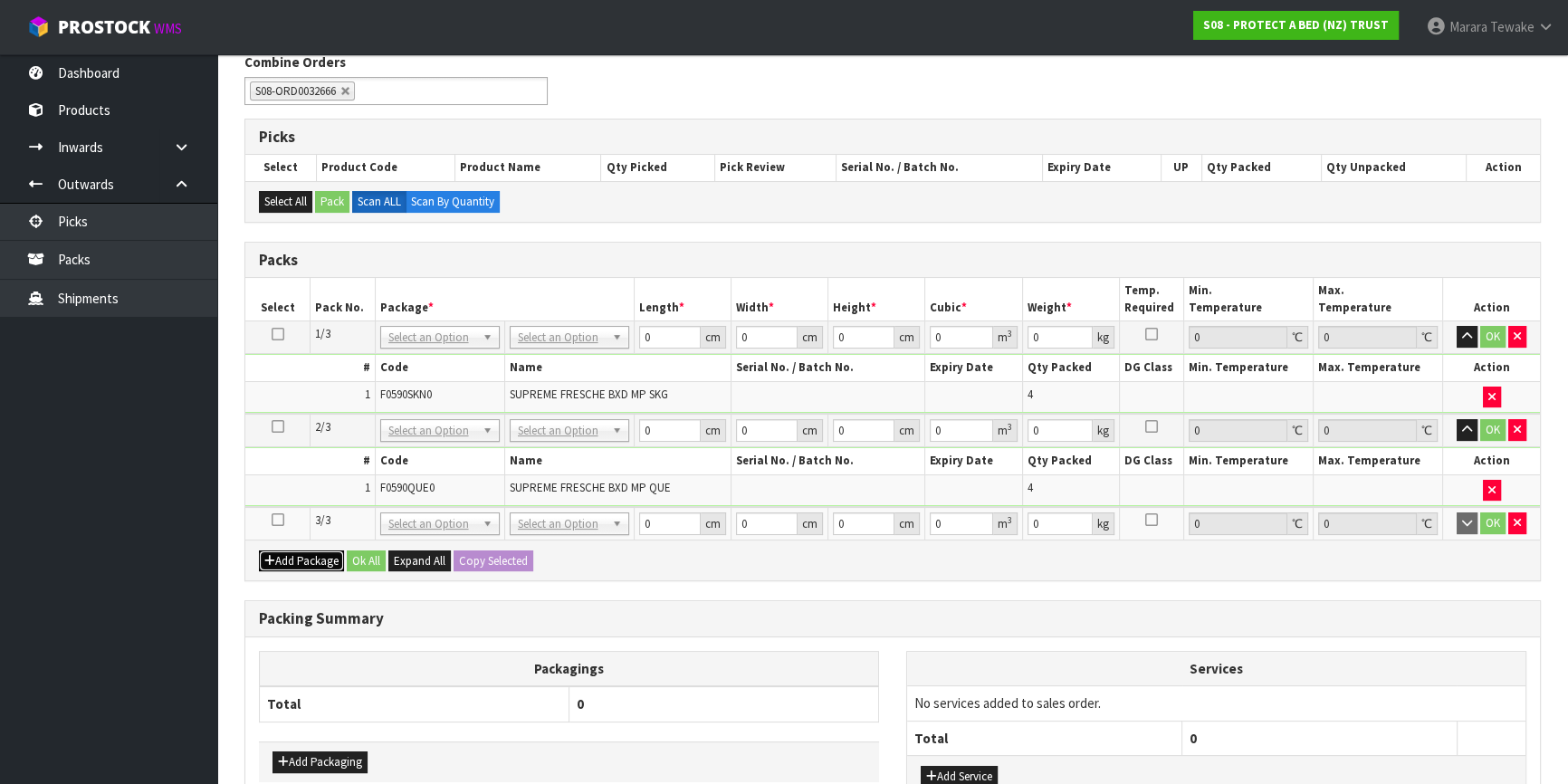 click on "Add Package" at bounding box center [301, 561] 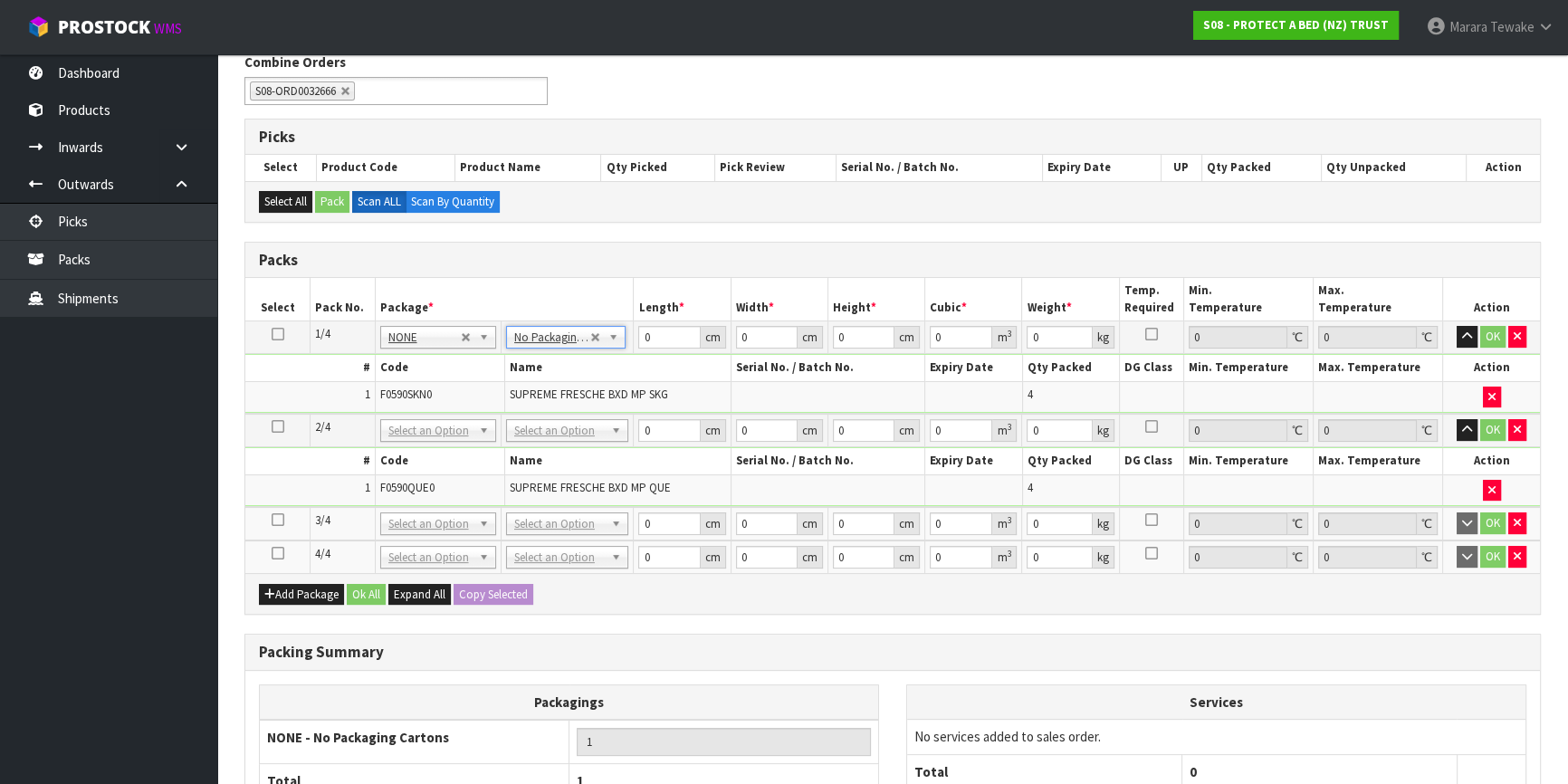 click at bounding box center [278, 334] 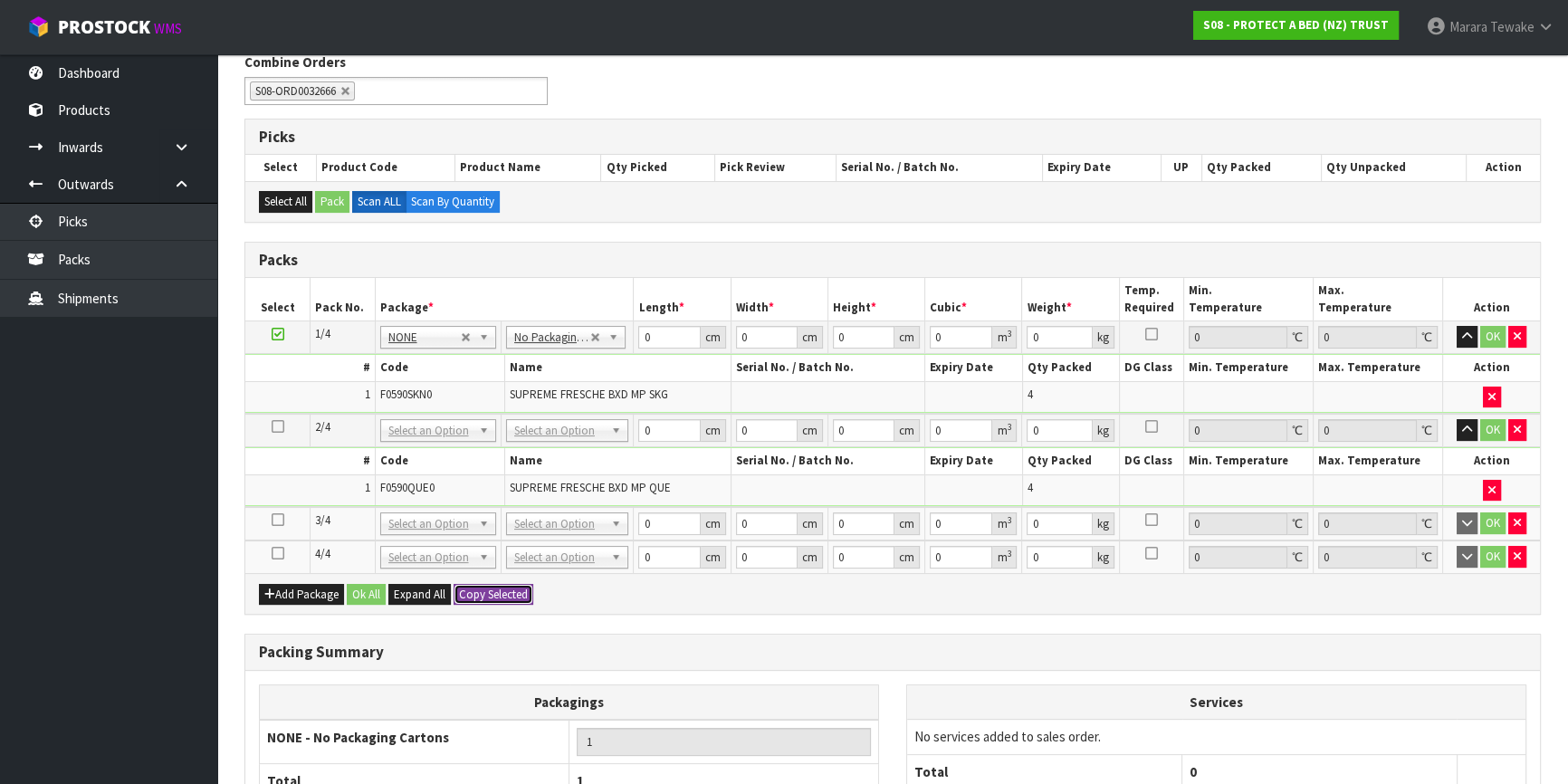 click on "Copy Selected" at bounding box center (493, 595) 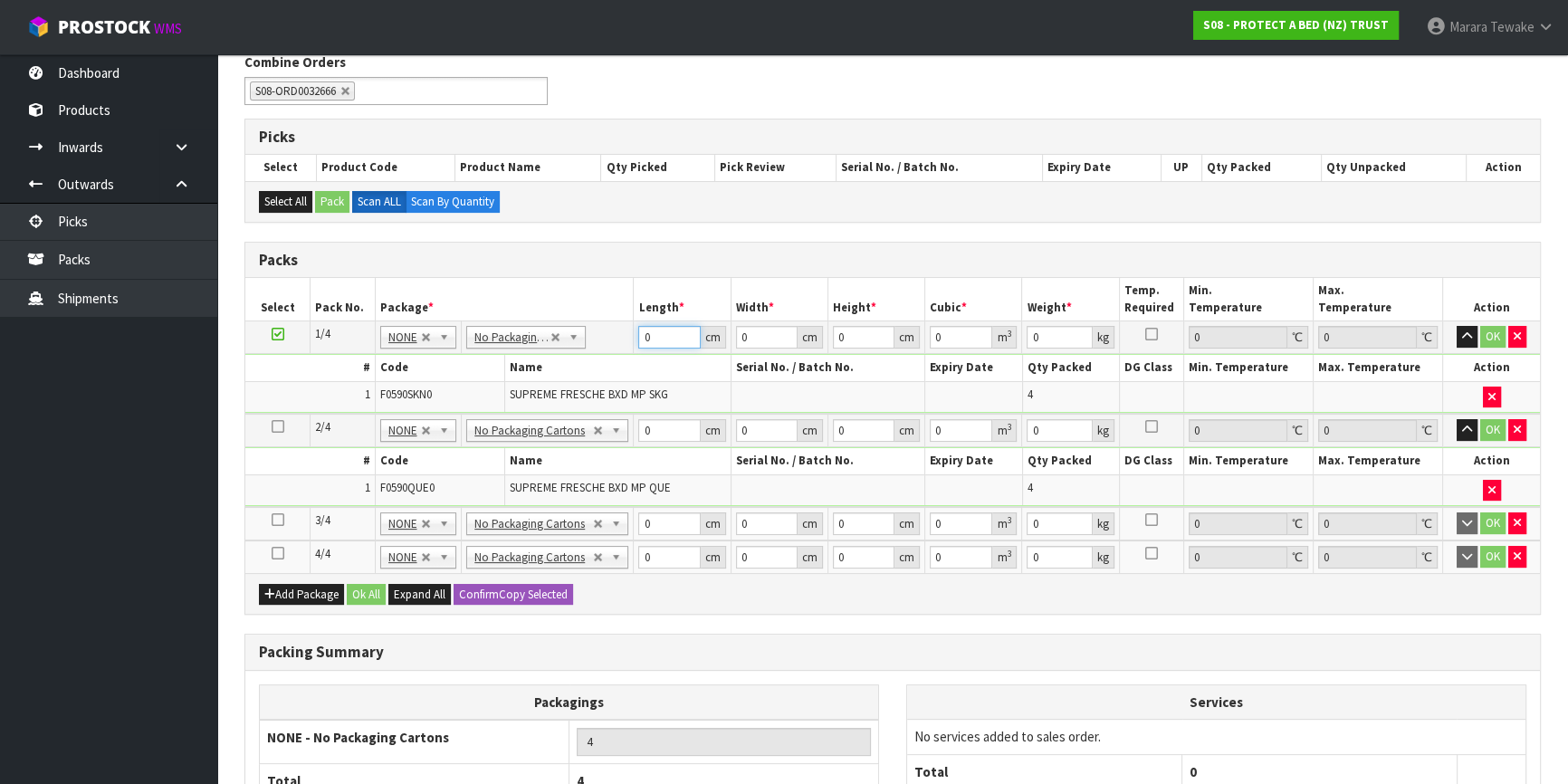 drag, startPoint x: 658, startPoint y: 336, endPoint x: 629, endPoint y: 319, distance: 33.615473 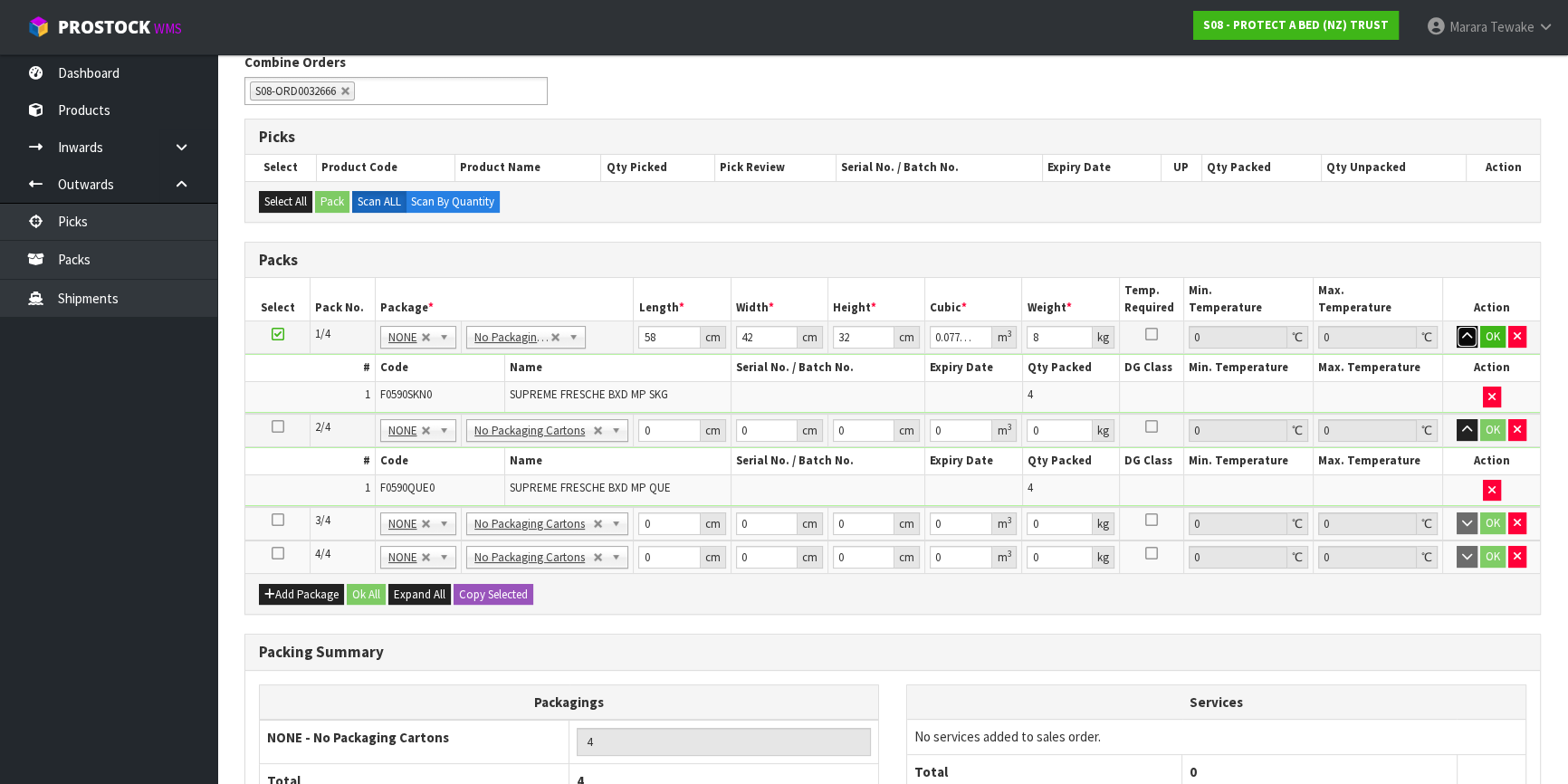 click at bounding box center (1467, 337) 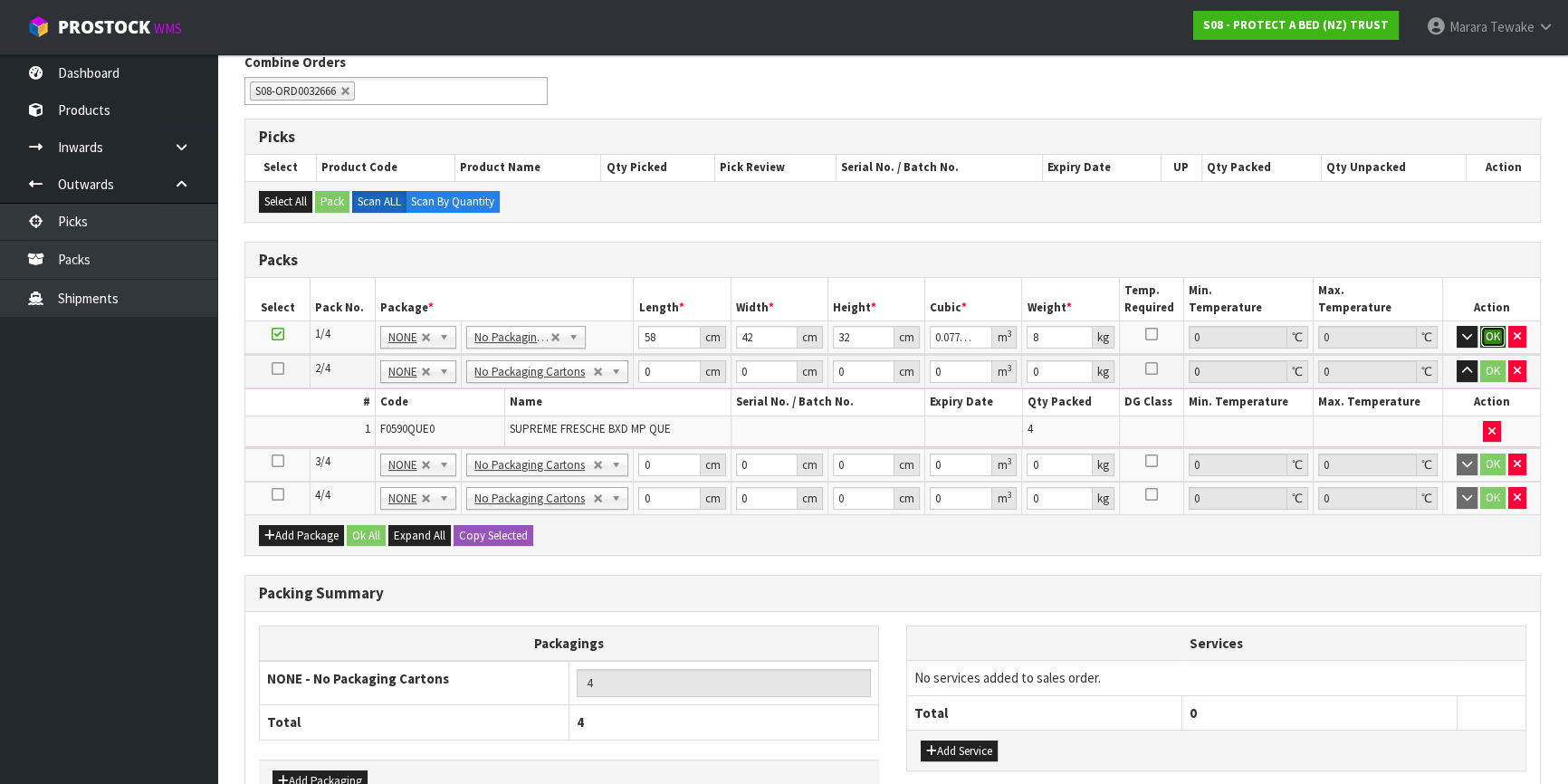 click on "OK" at bounding box center (1493, 337) 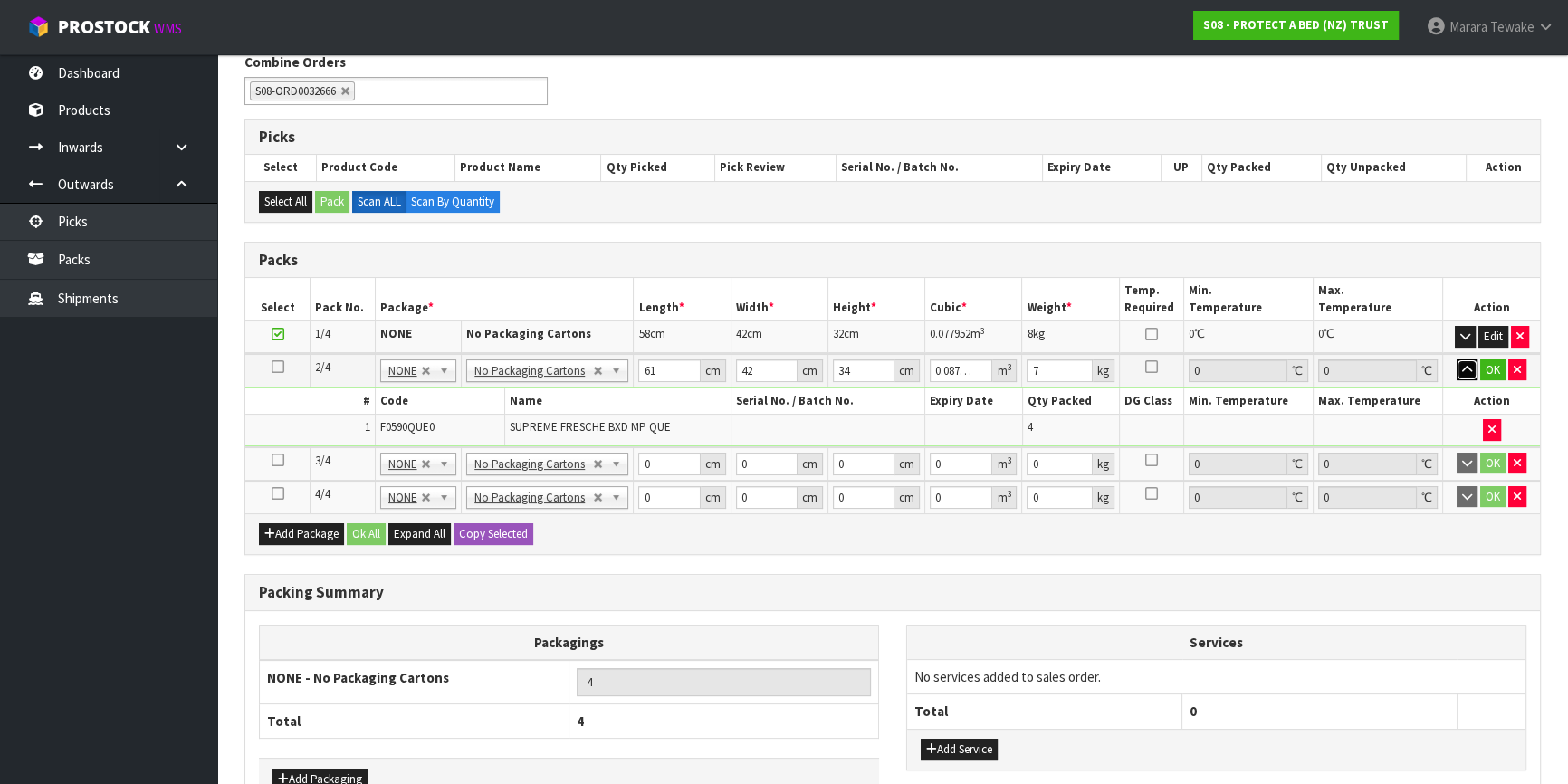 click at bounding box center [1467, 370] 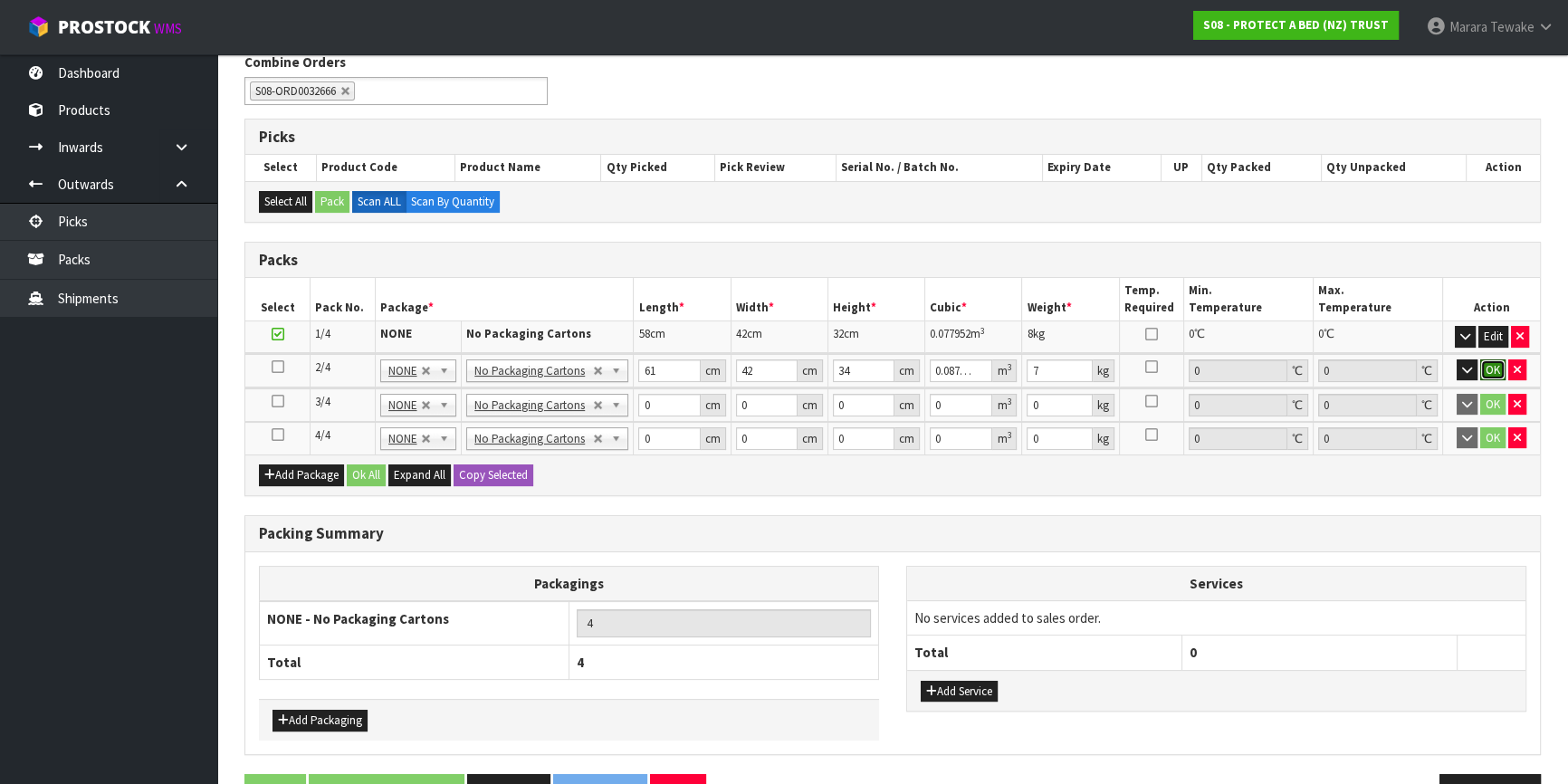 click on "OK" at bounding box center [1493, 370] 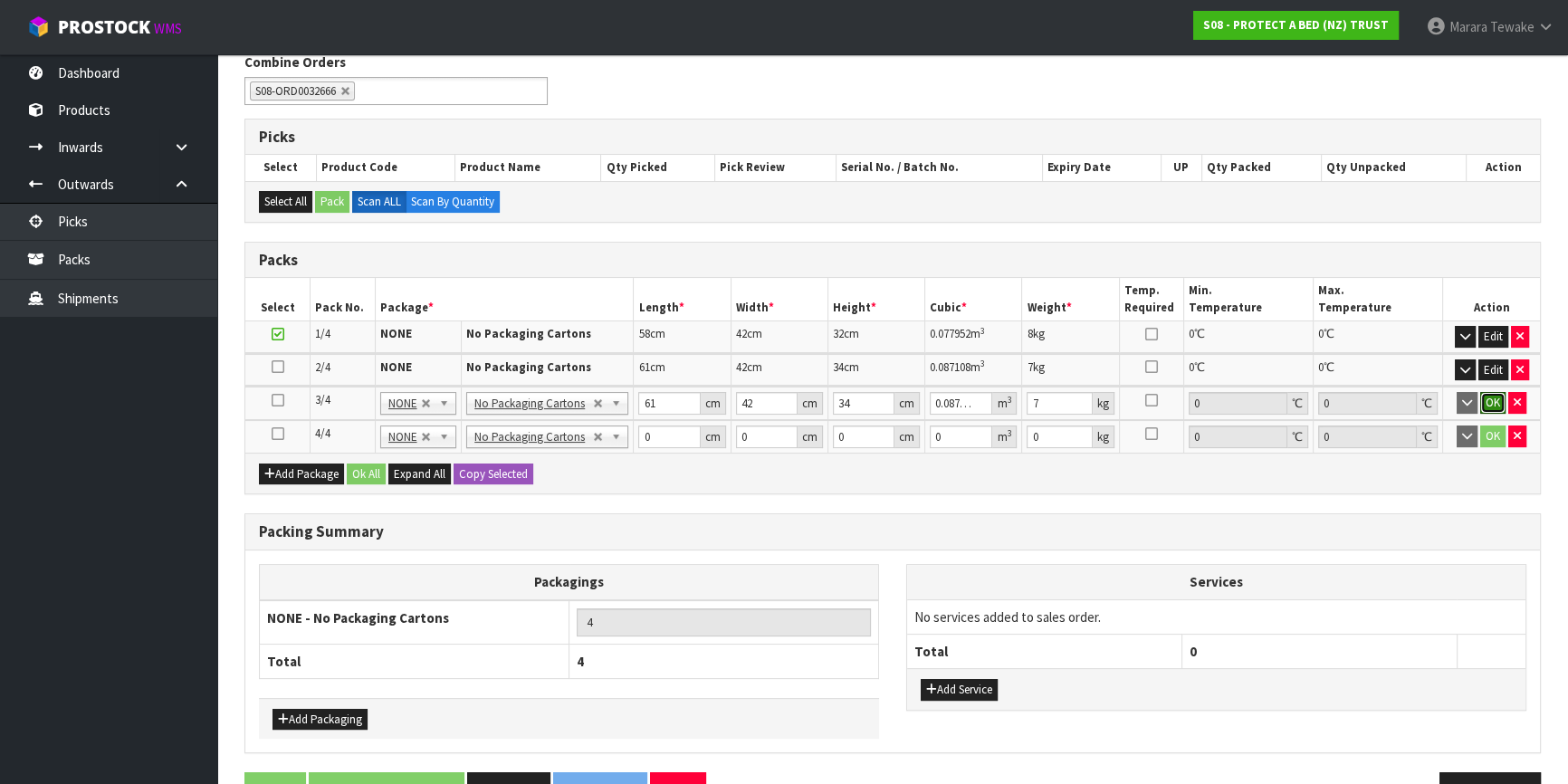 click on "OK" at bounding box center [1493, 403] 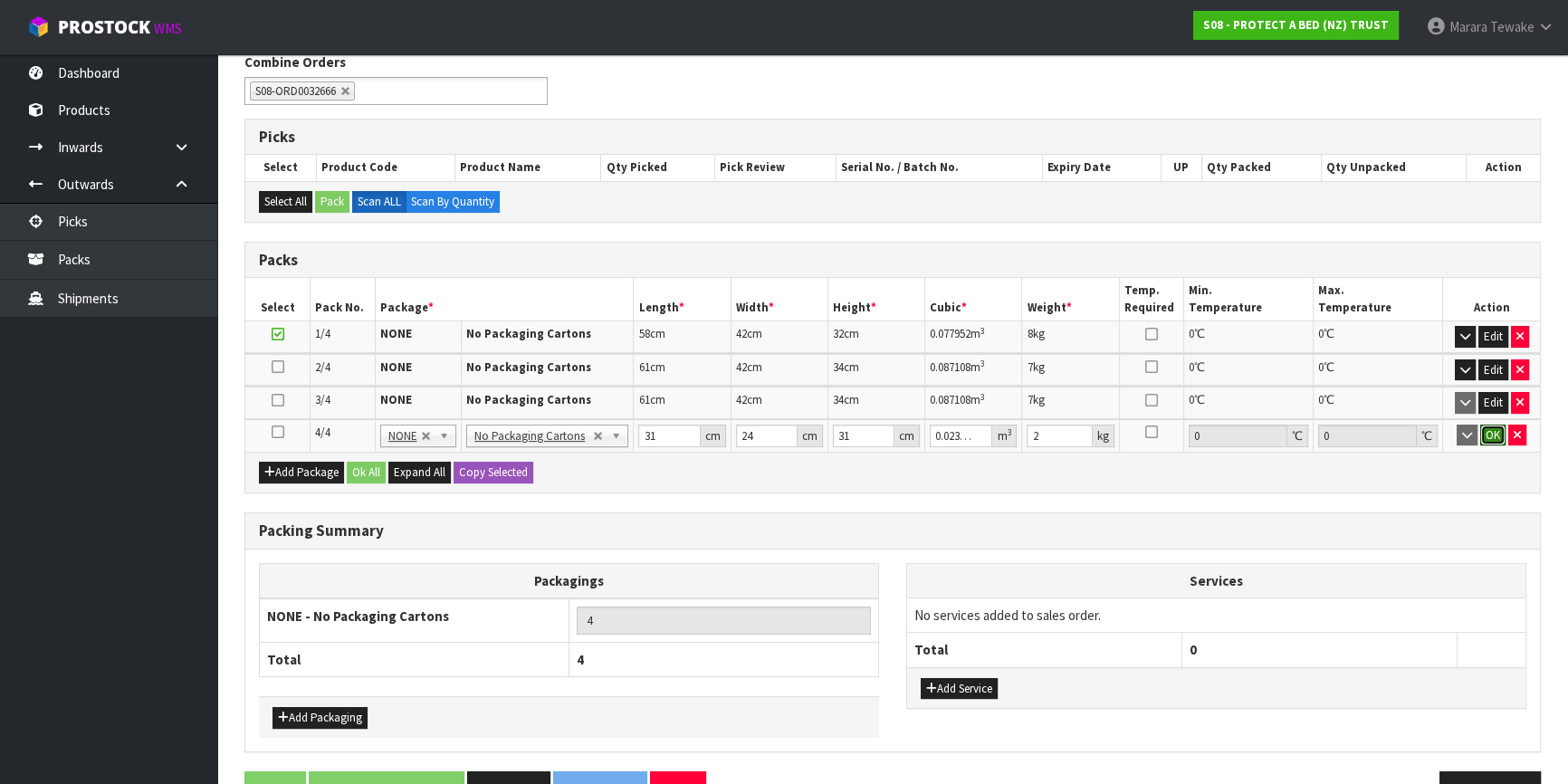 click on "OK" at bounding box center (1493, 435) 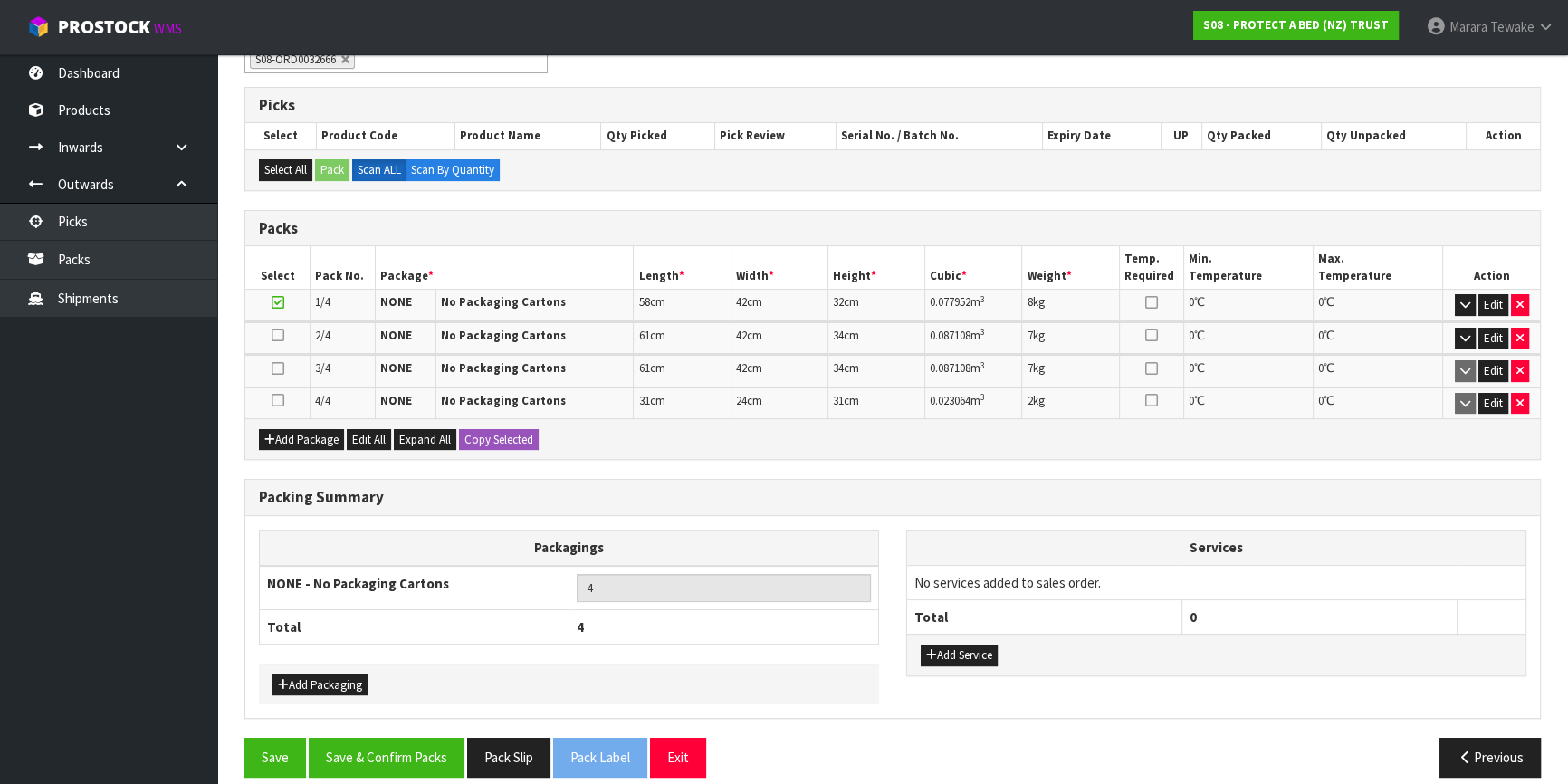scroll, scrollTop: 349, scrollLeft: 0, axis: vertical 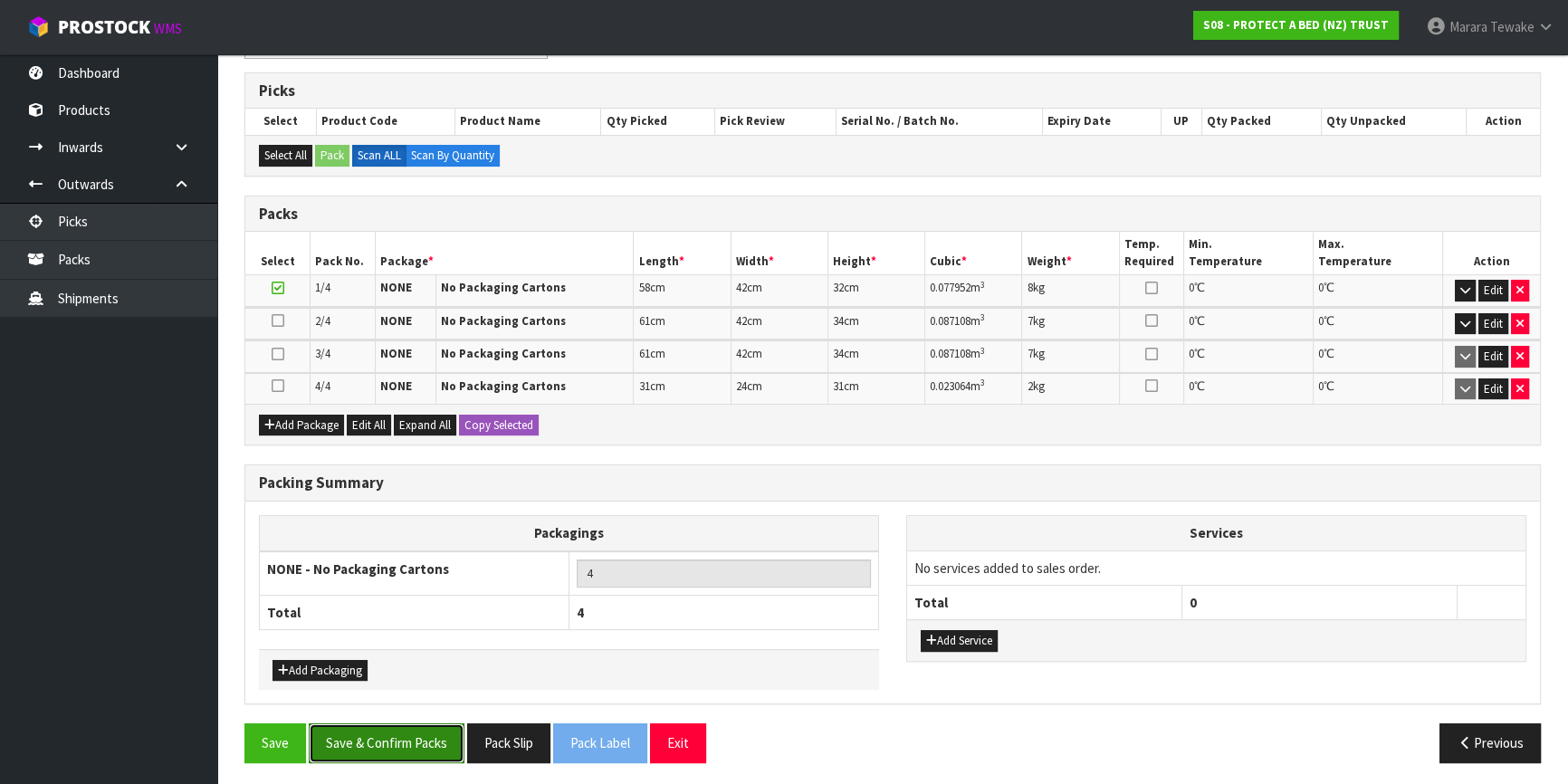 click on "Save & Confirm Packs" at bounding box center [387, 742] 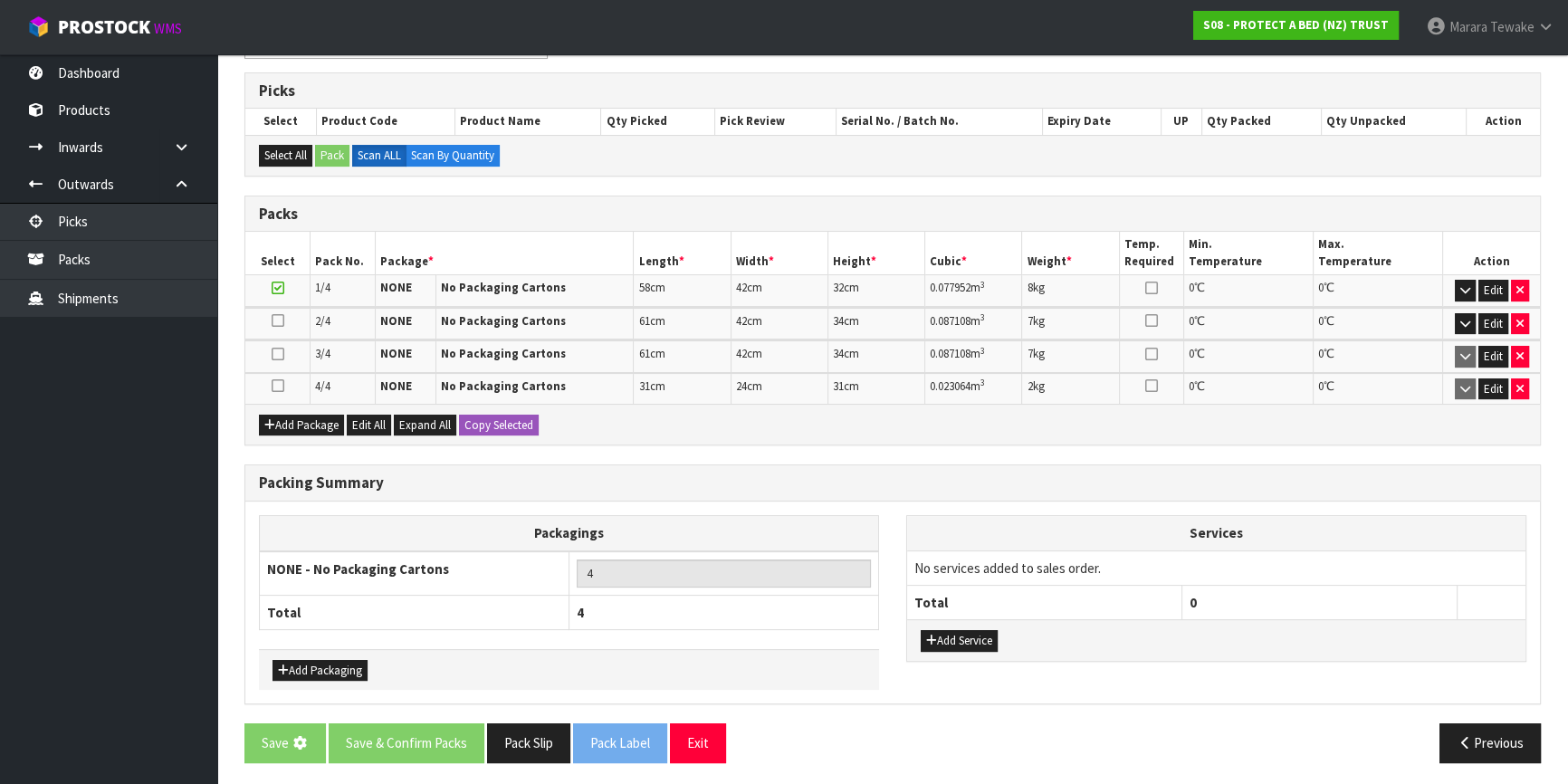 scroll, scrollTop: 0, scrollLeft: 0, axis: both 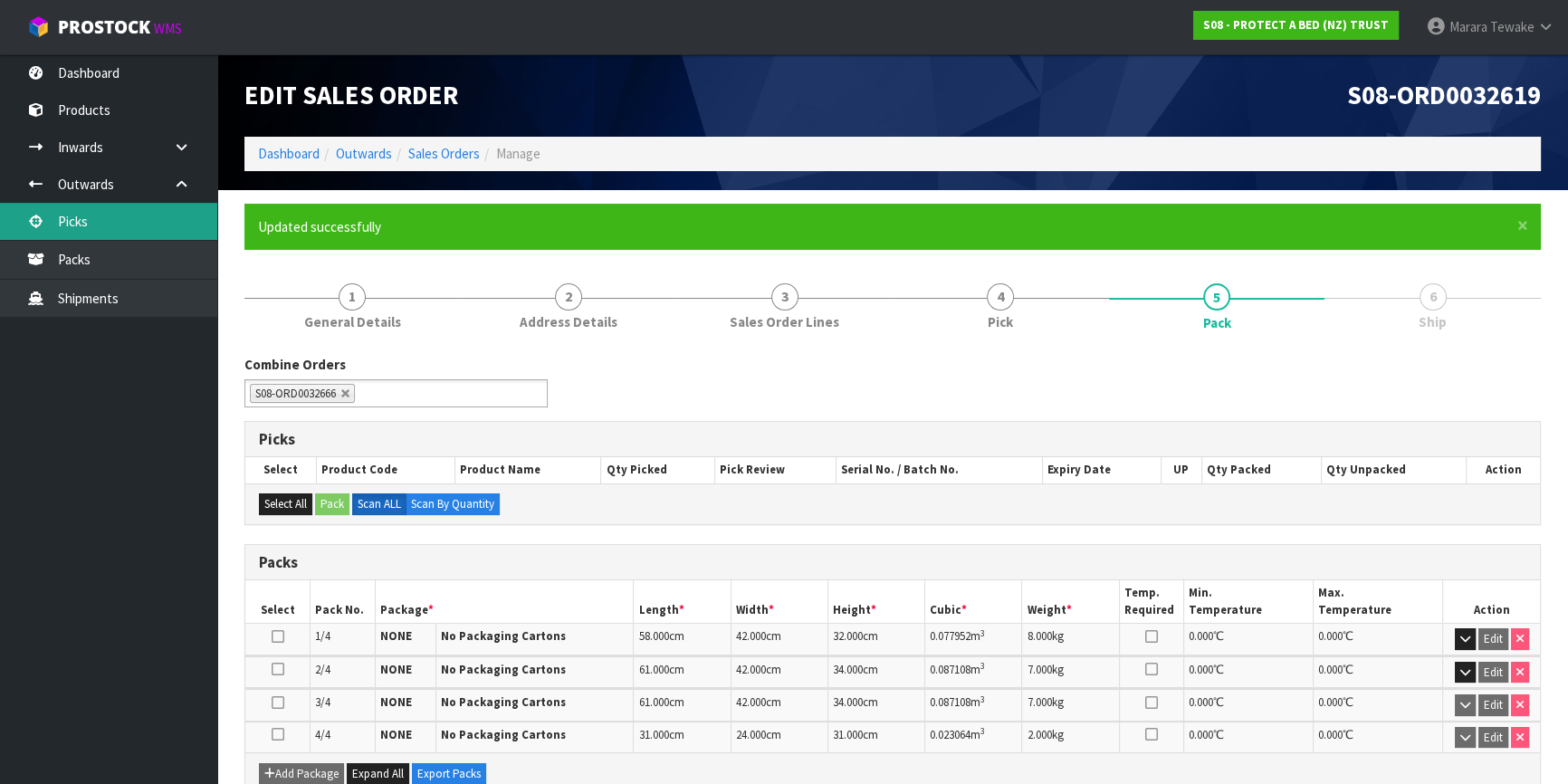 click on "Picks" at bounding box center (109, 221) 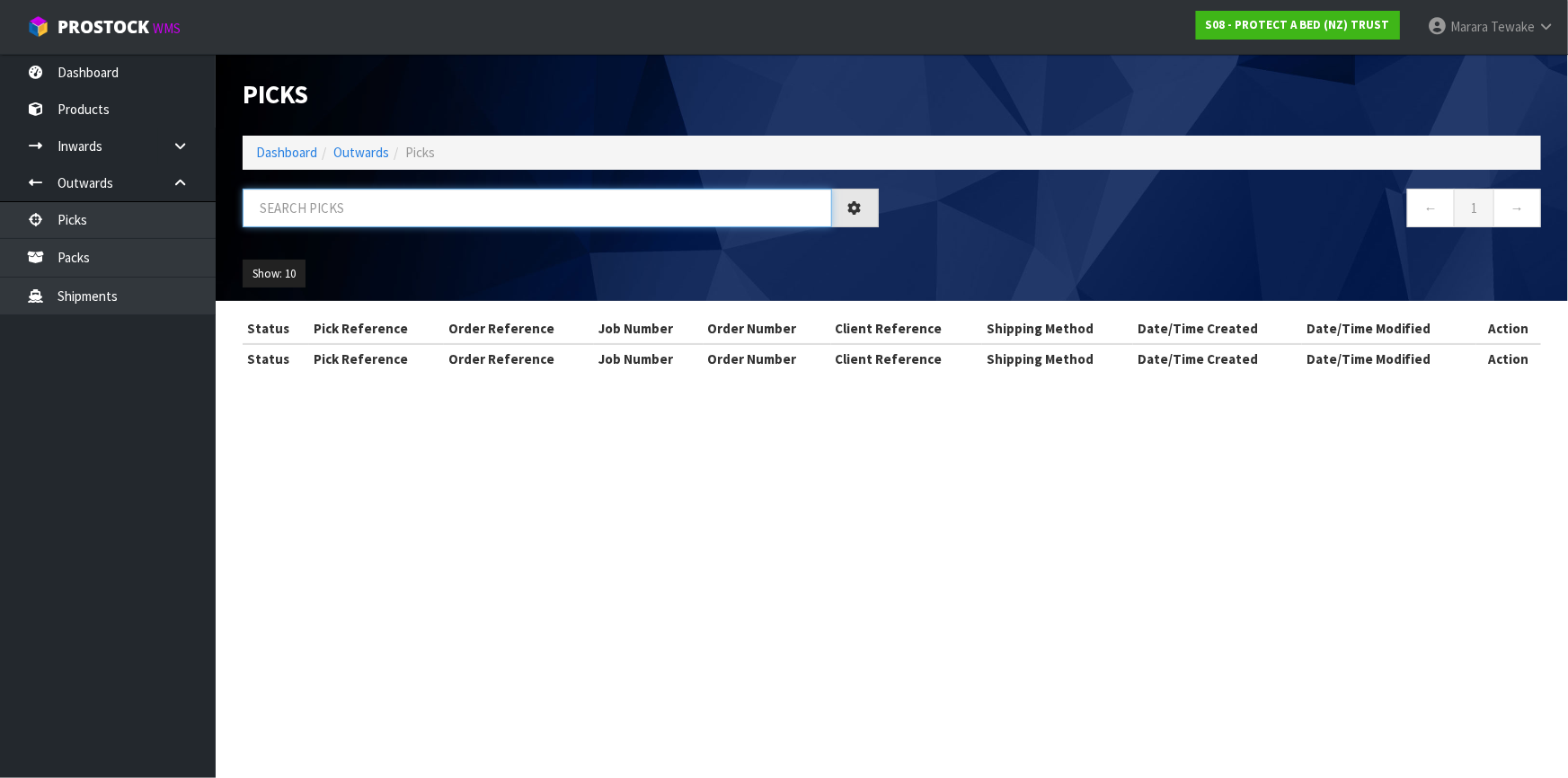 click at bounding box center (537, 208) 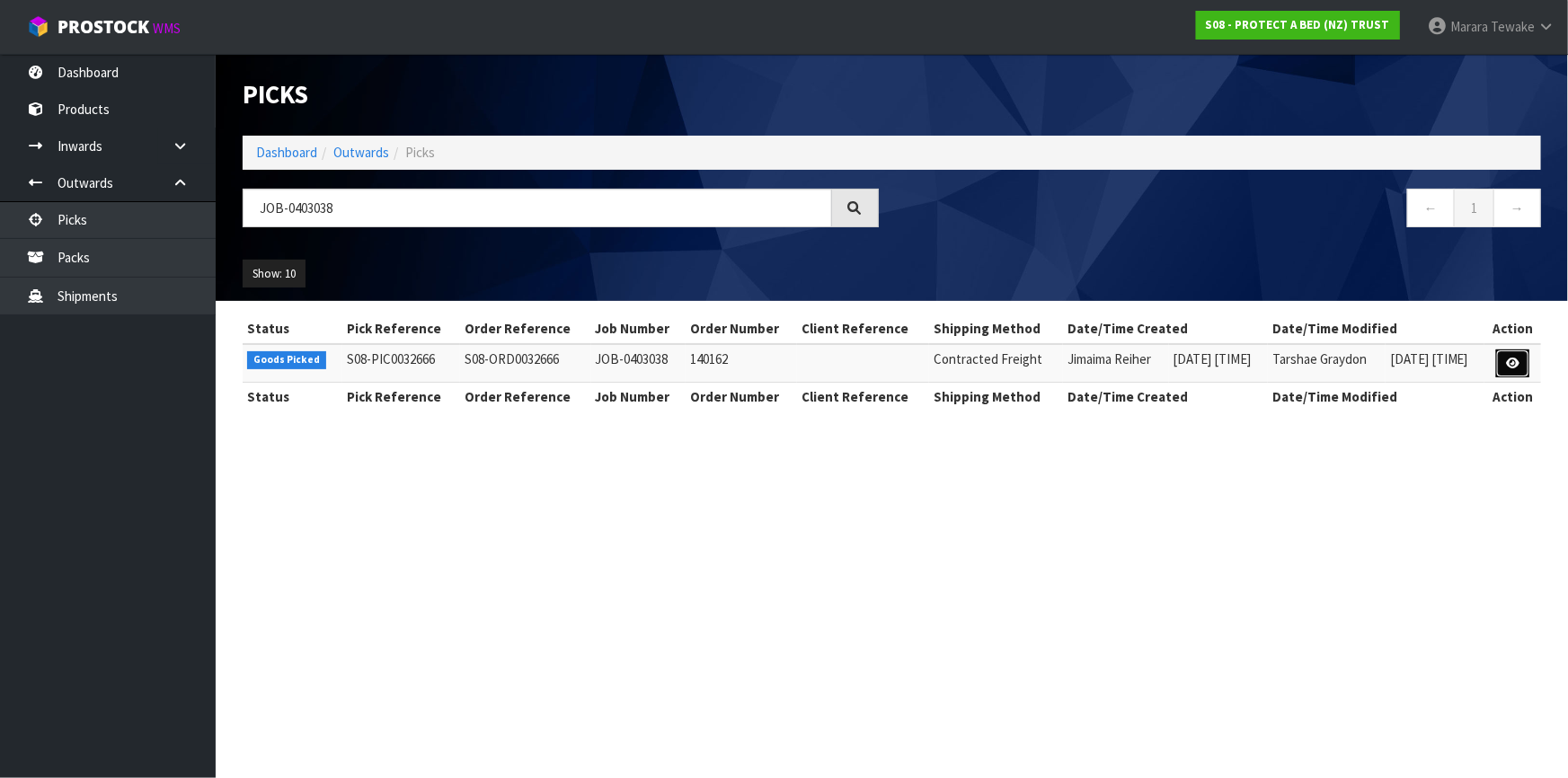 click at bounding box center [1512, 363] 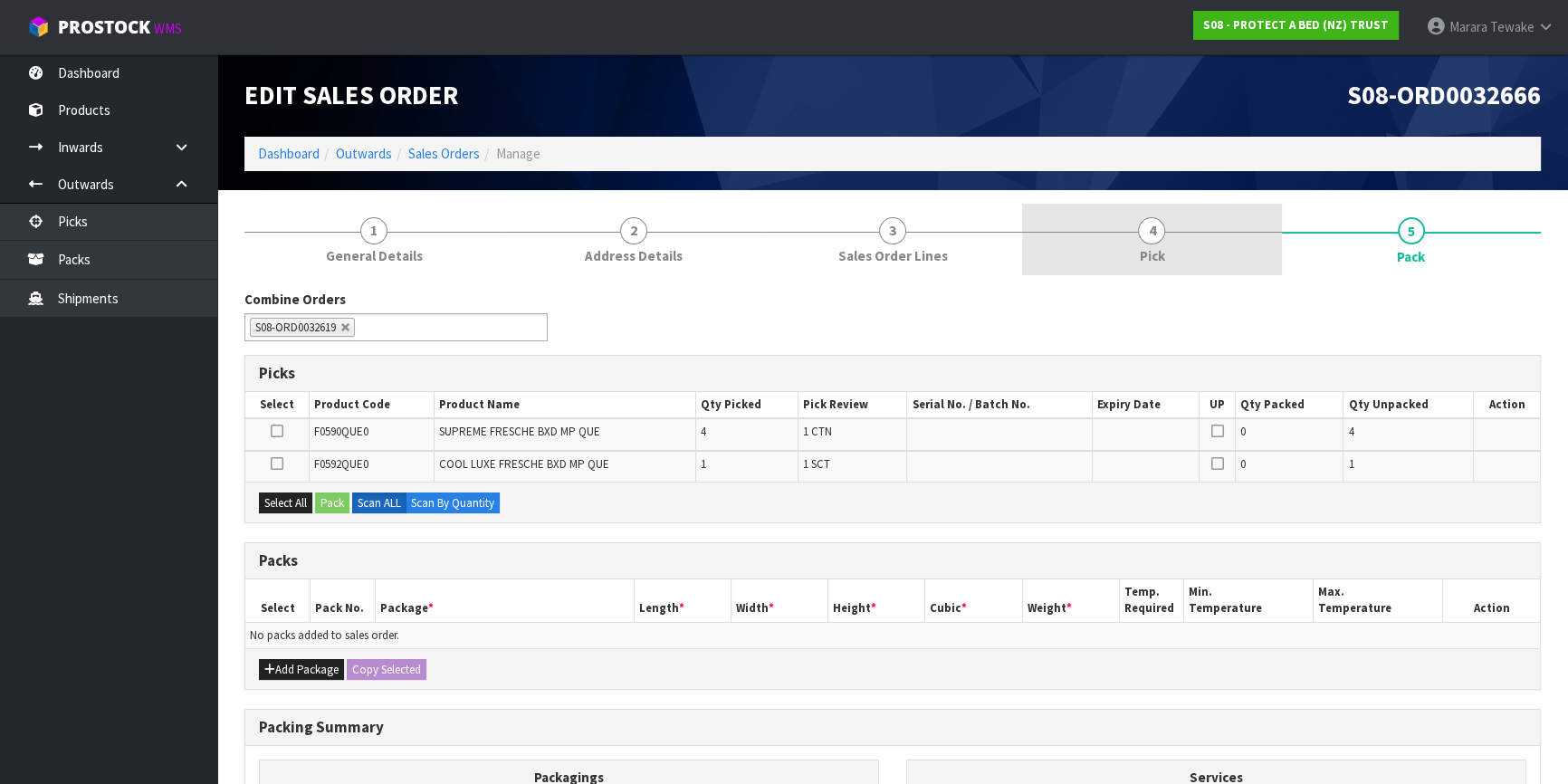 click on "4
Pick" at bounding box center (1152, 239) 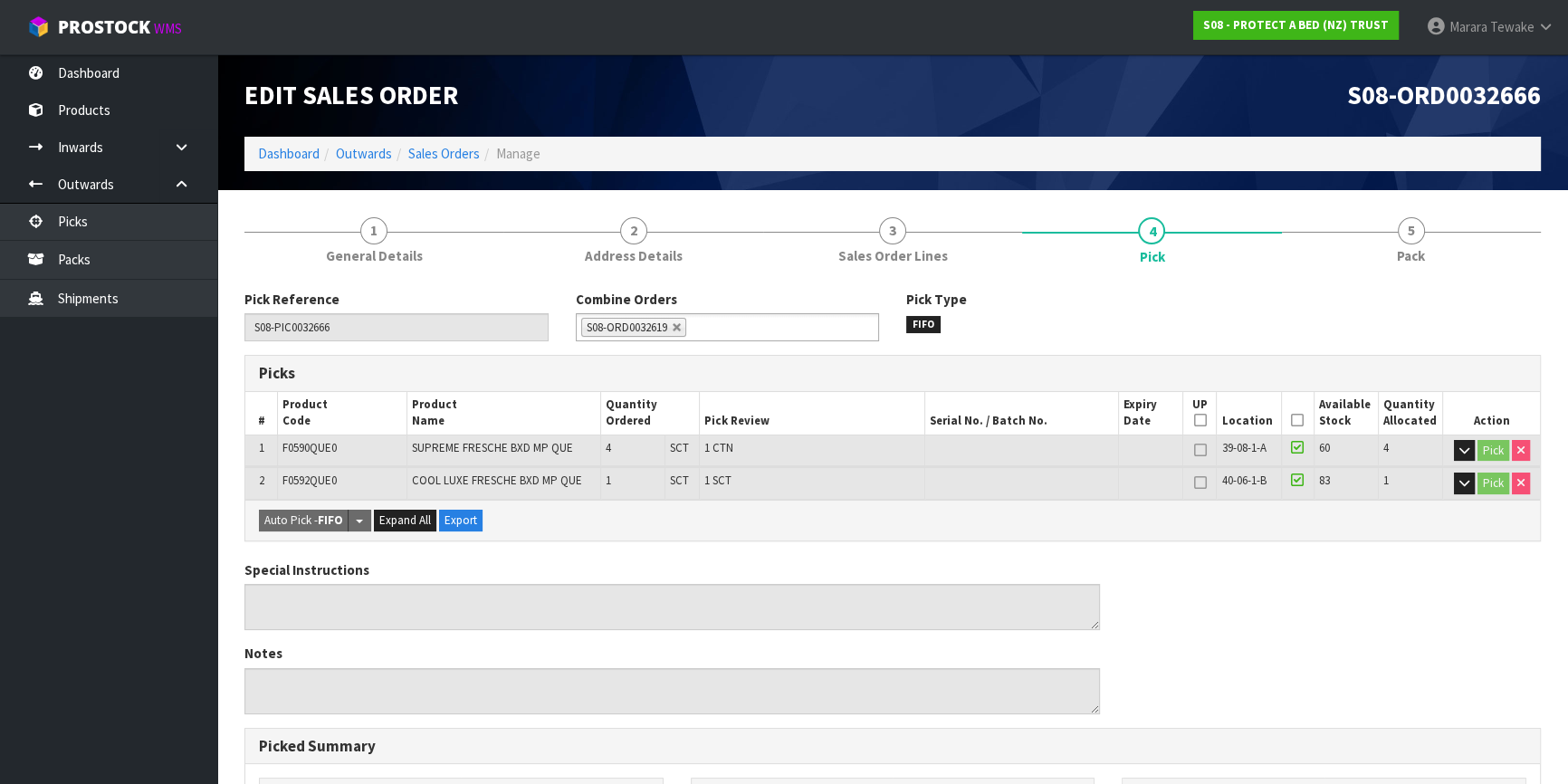 click at bounding box center [1297, 420] 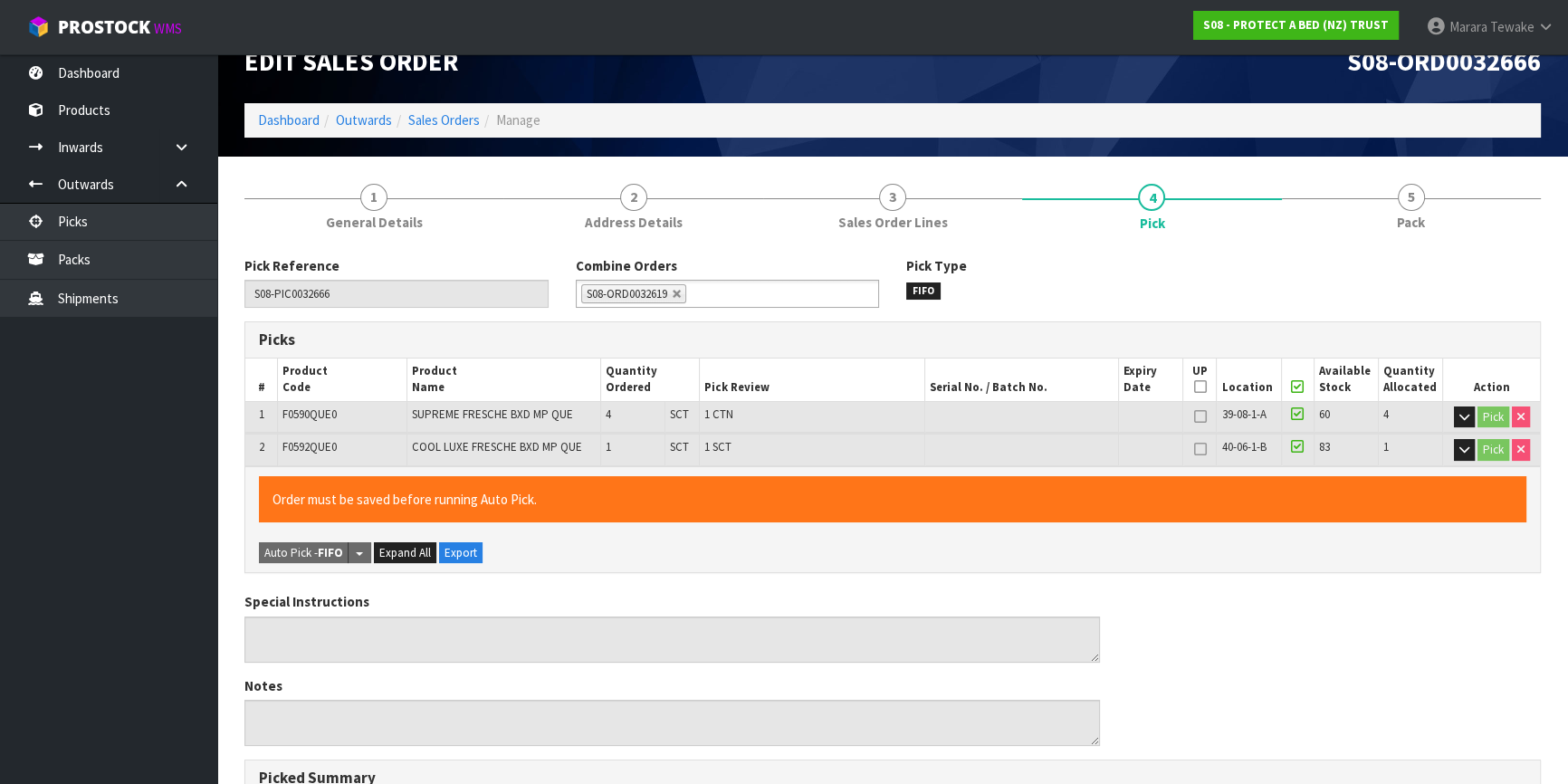scroll, scrollTop: 504, scrollLeft: 0, axis: vertical 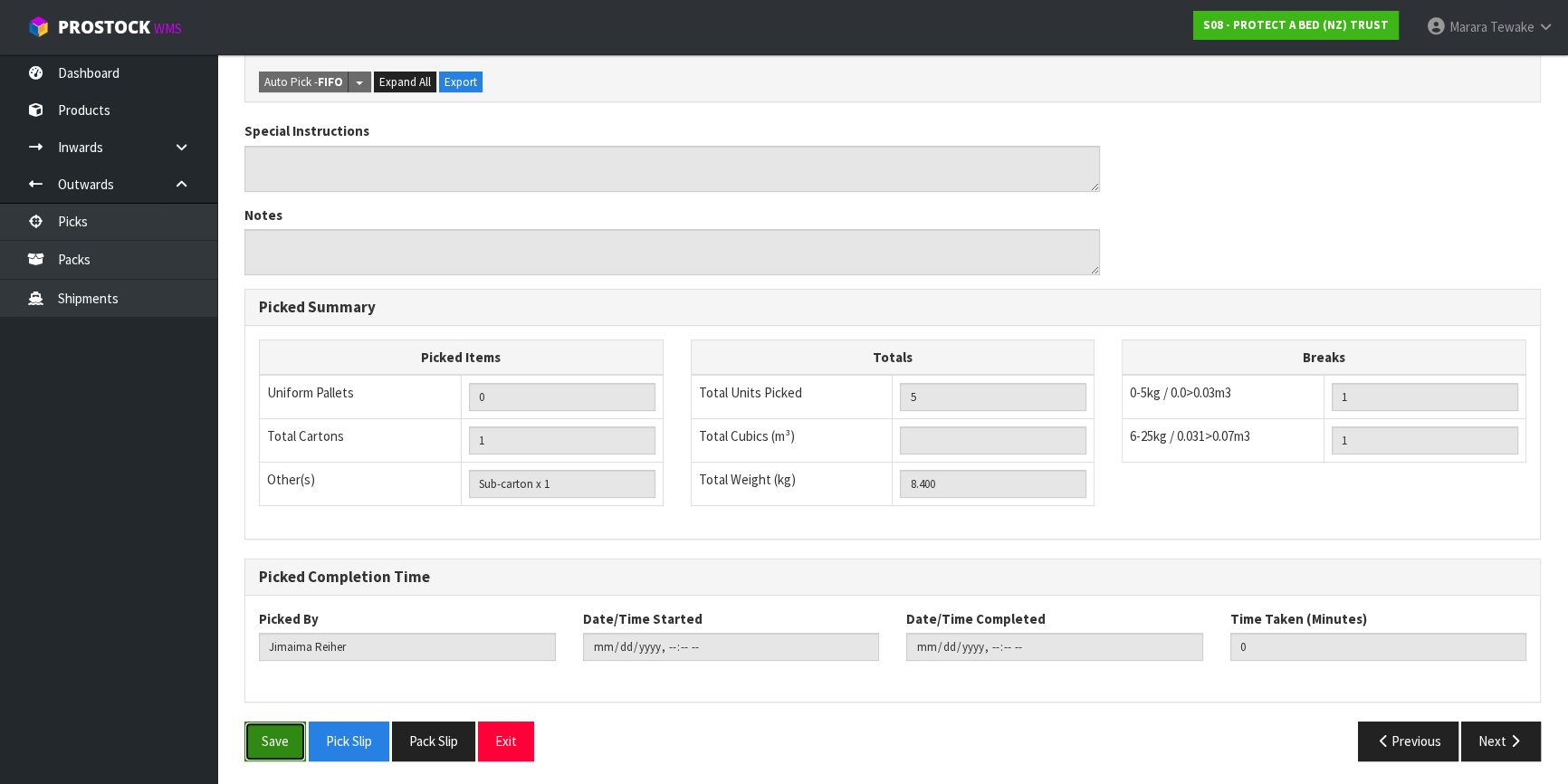 click on "Save" at bounding box center [275, 741] 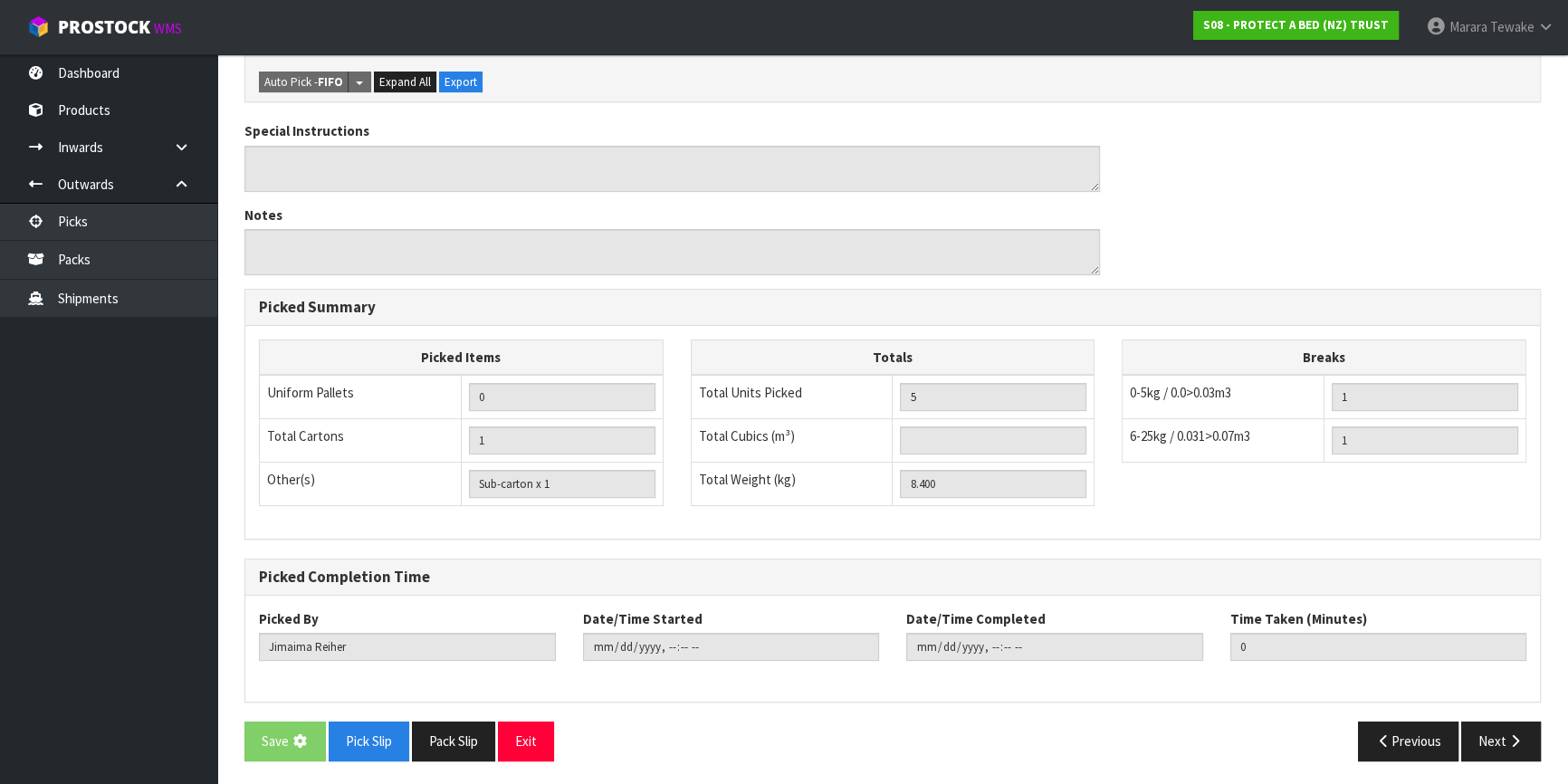 scroll, scrollTop: 0, scrollLeft: 0, axis: both 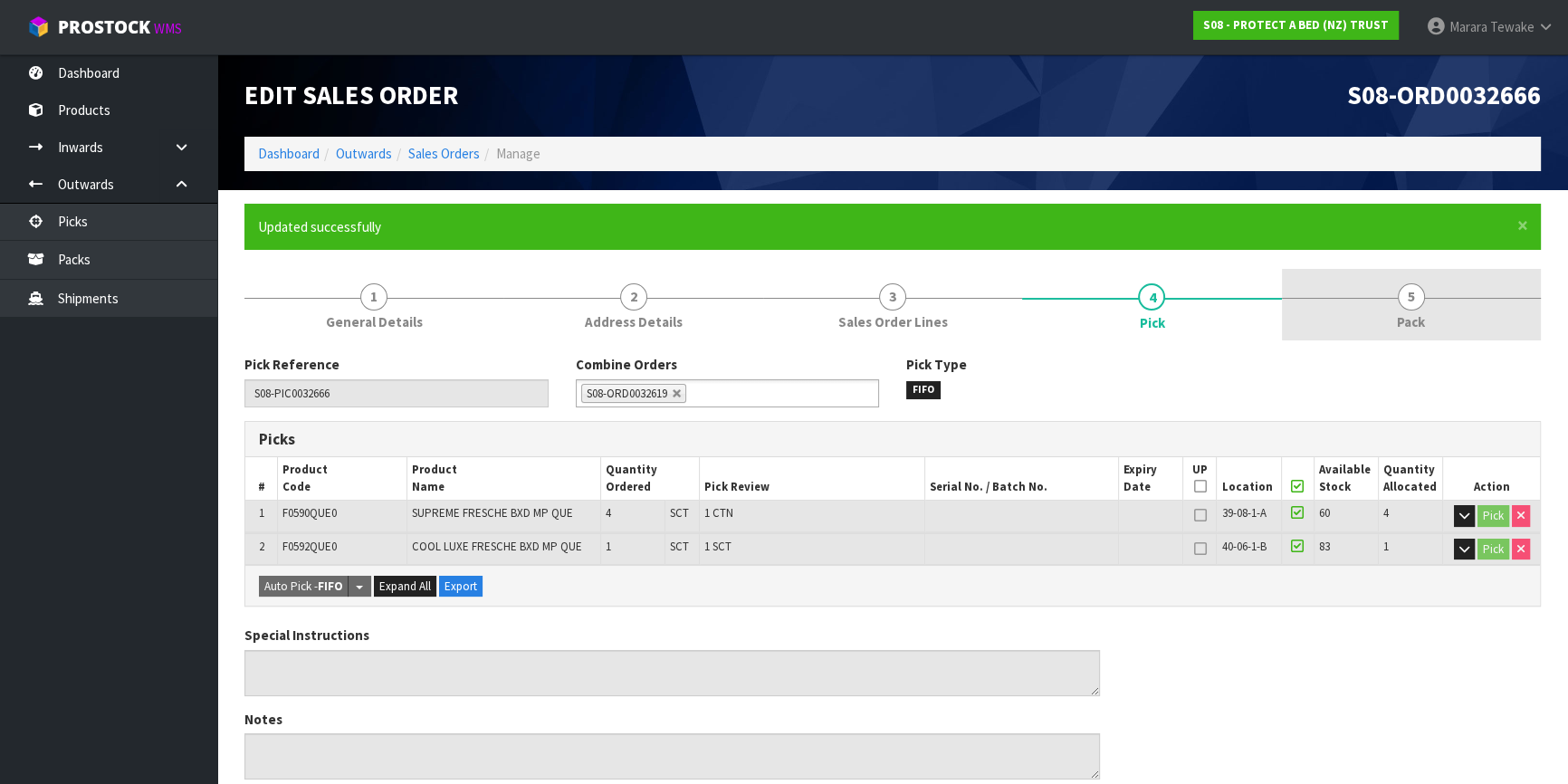 click on "5
Pack" at bounding box center [1411, 304] 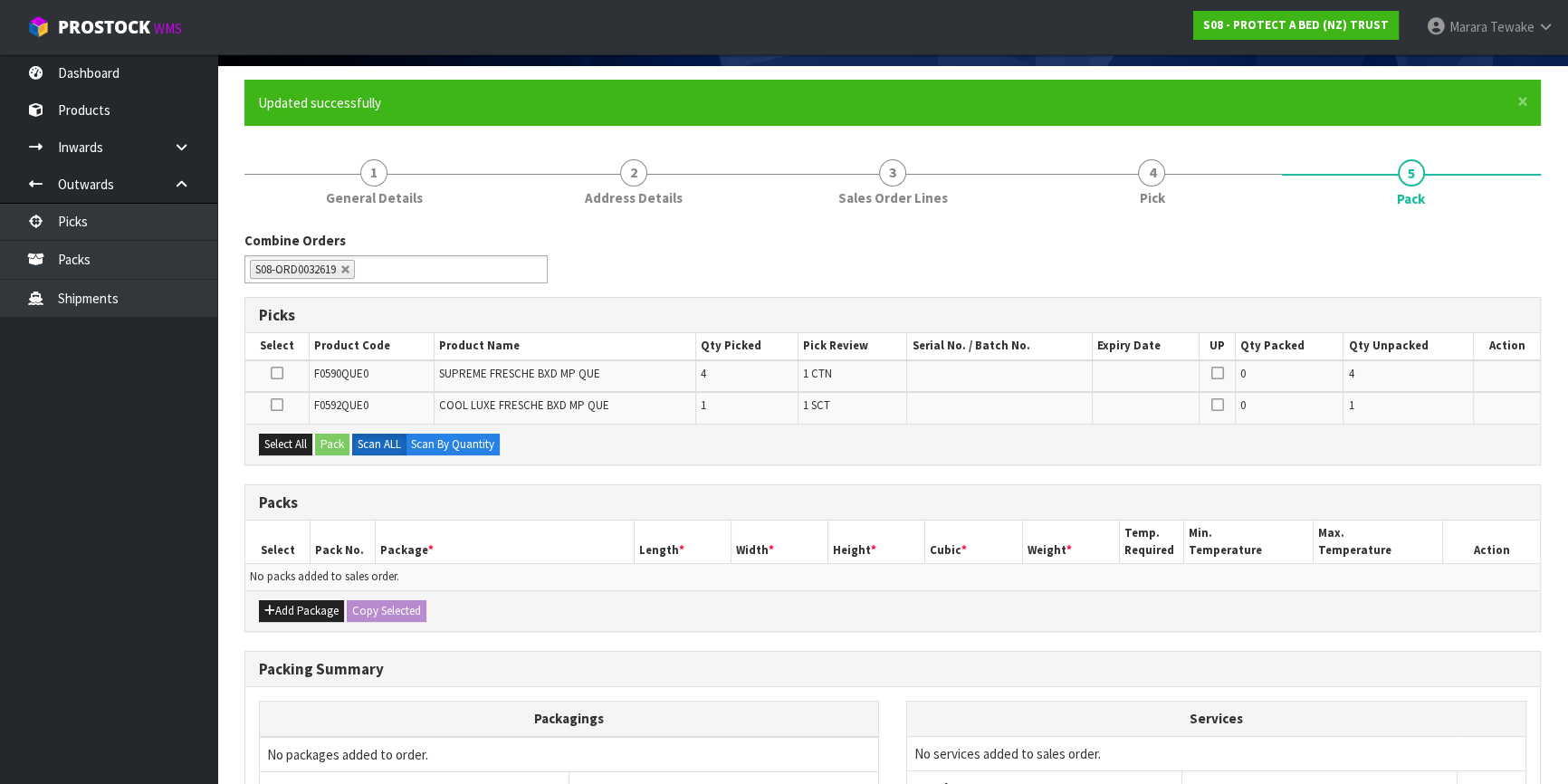 scroll, scrollTop: 302, scrollLeft: 0, axis: vertical 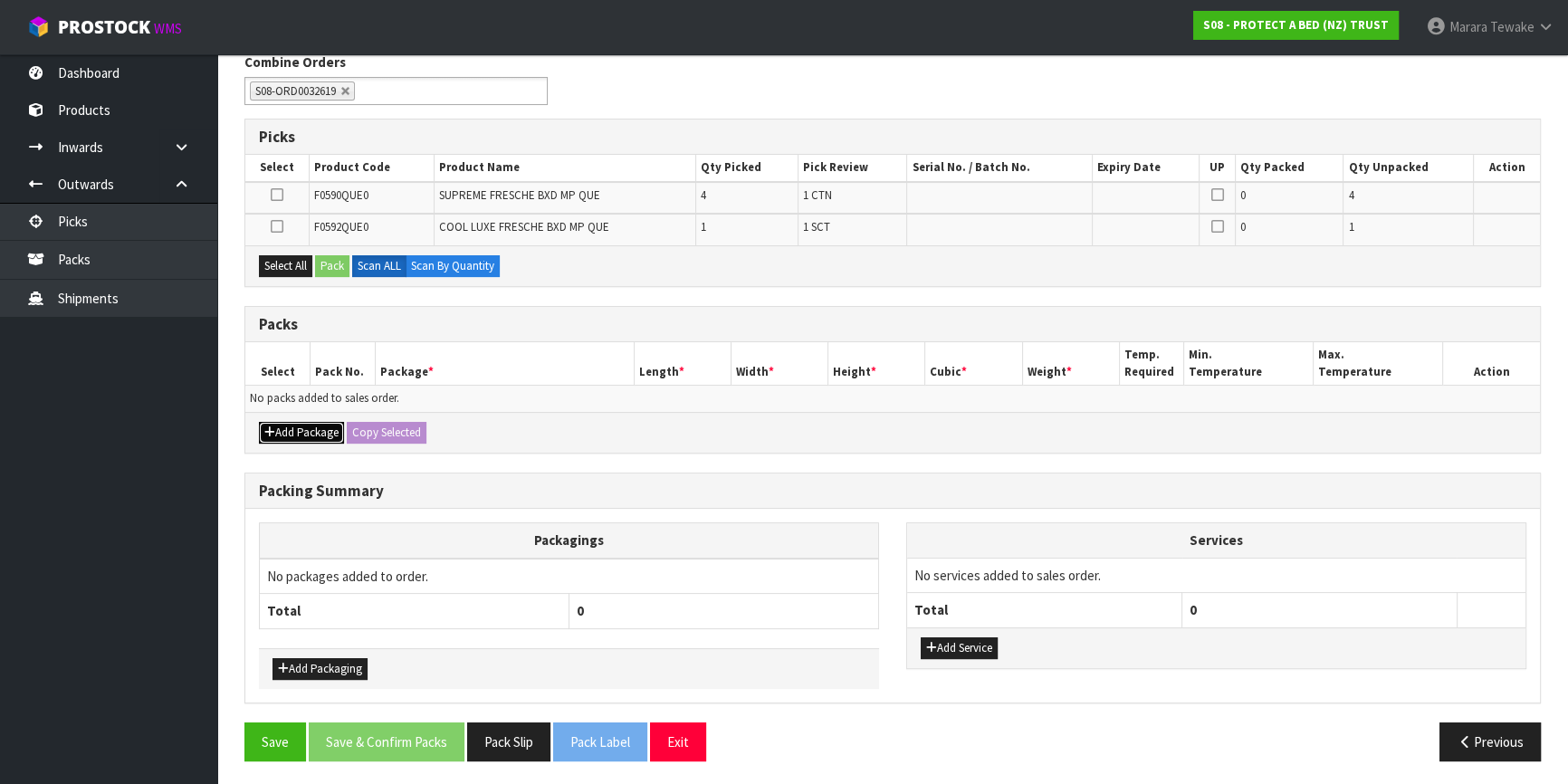 click on "Add Package" at bounding box center [301, 433] 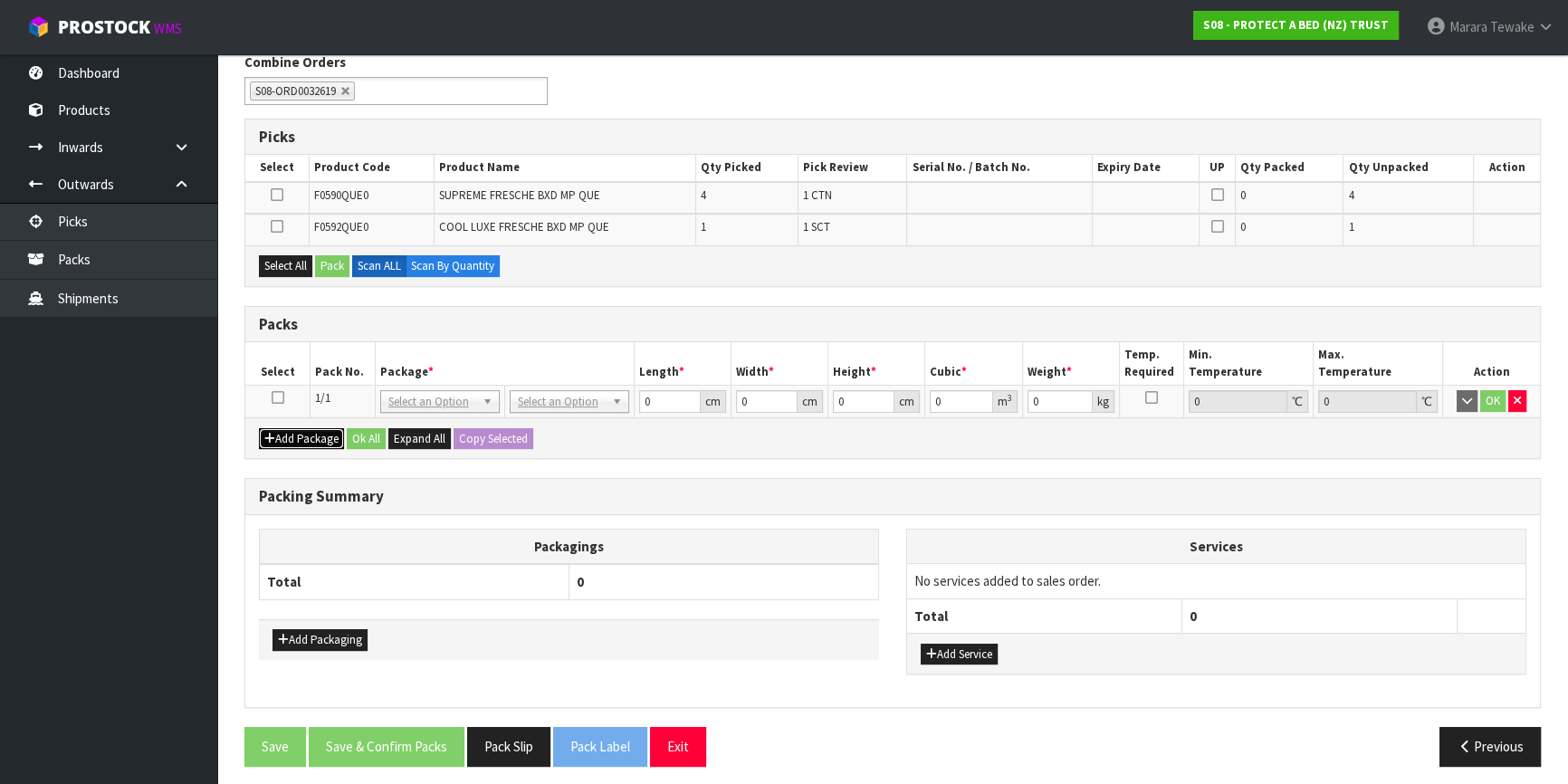 click on "Add Package" at bounding box center [301, 439] 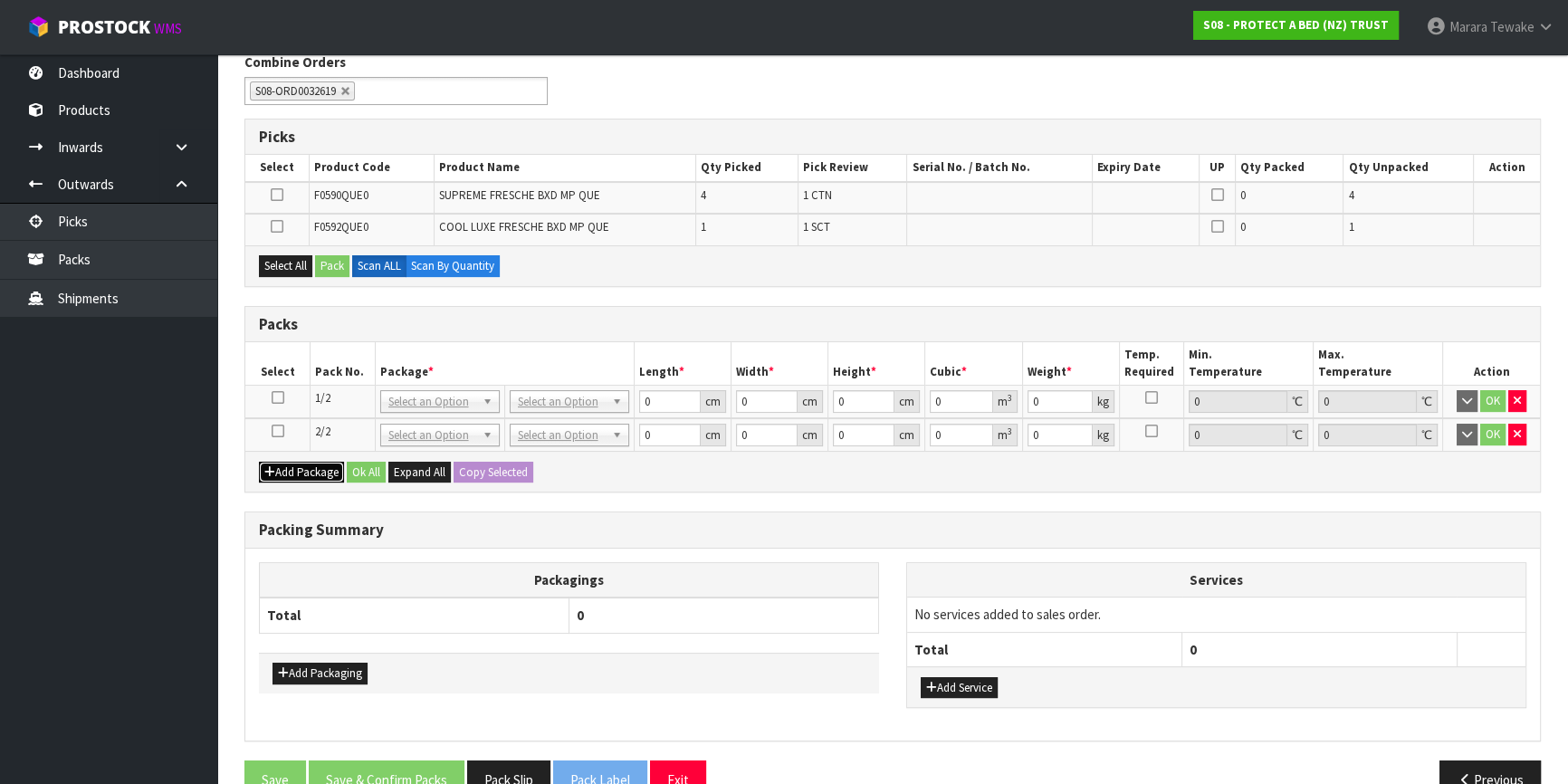 click on "Add Package" at bounding box center [301, 473] 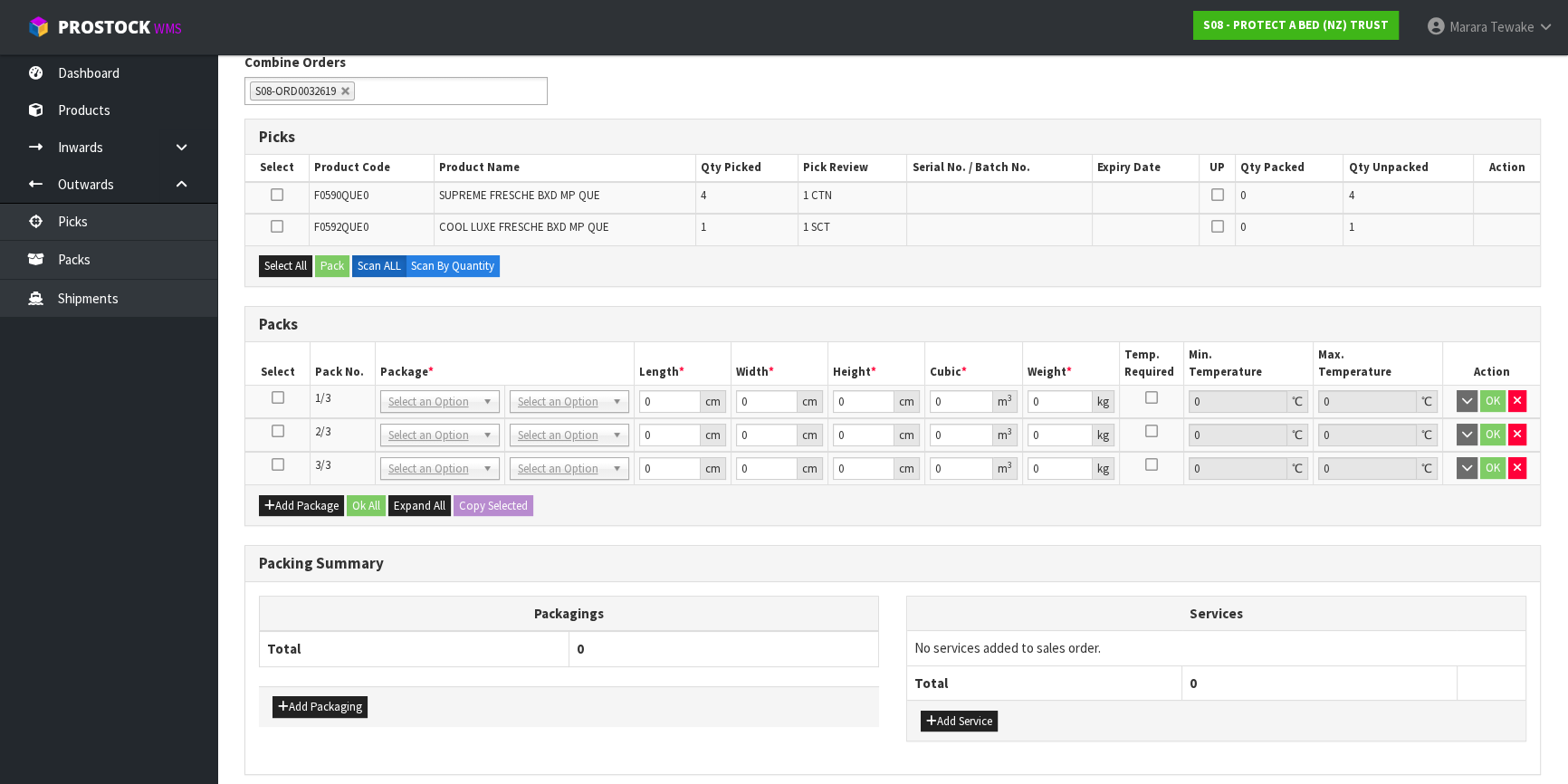 click on "Add Package
Ok All
Expand All
Copy Selected" at bounding box center [893, 504] 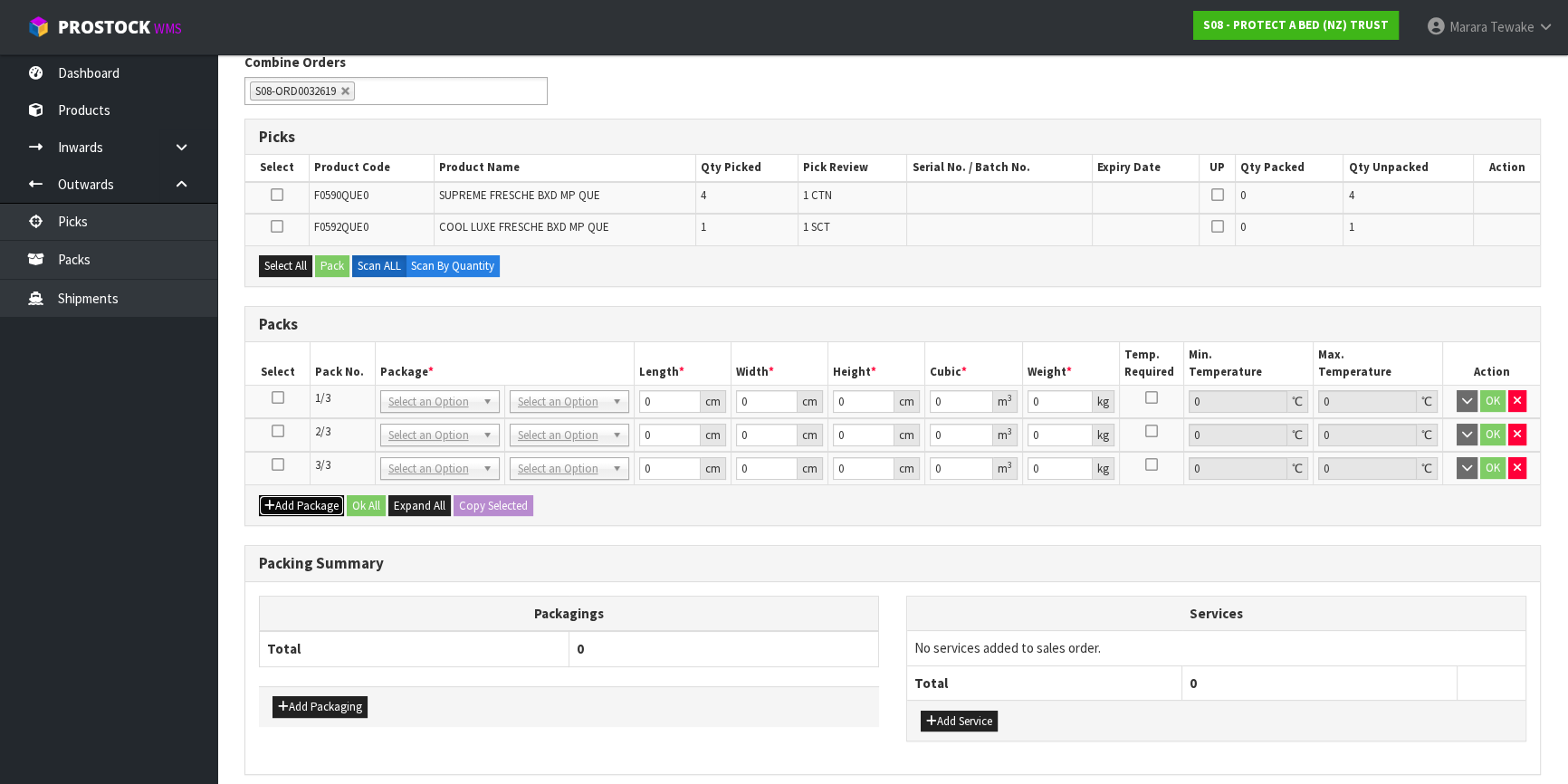 click on "Add Package" at bounding box center (301, 506) 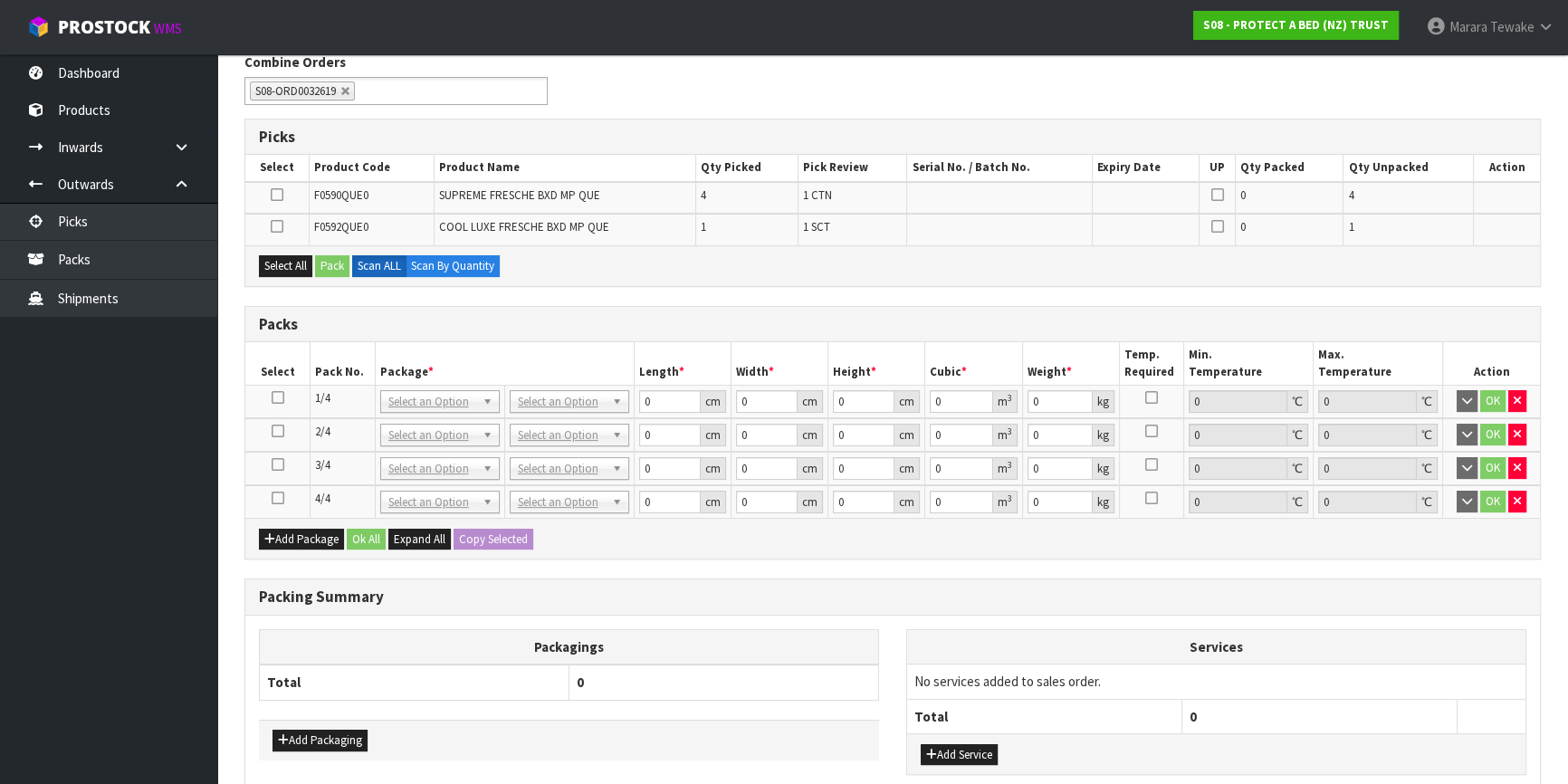 click at bounding box center (278, 464) 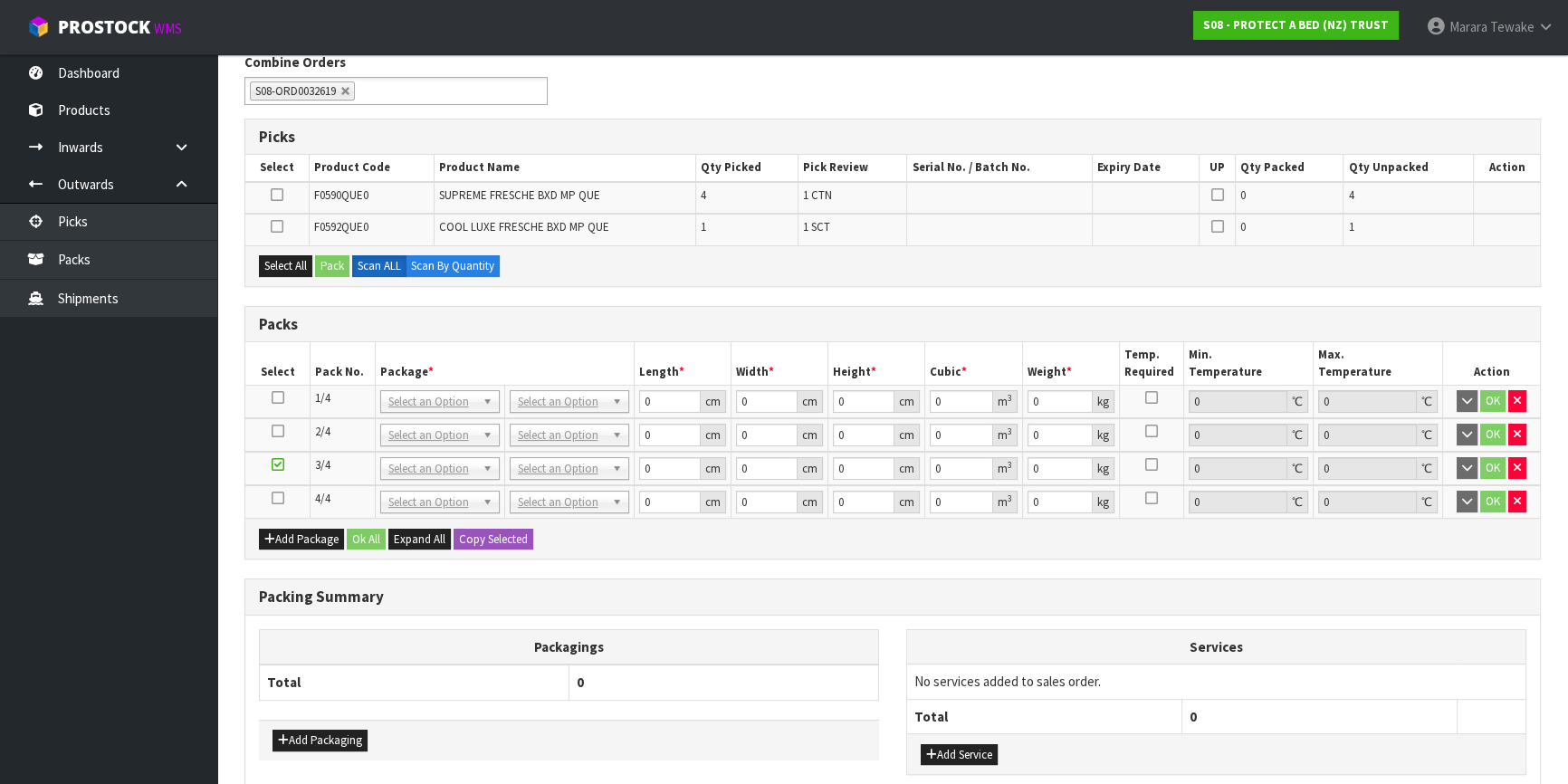 click at bounding box center [277, 195] 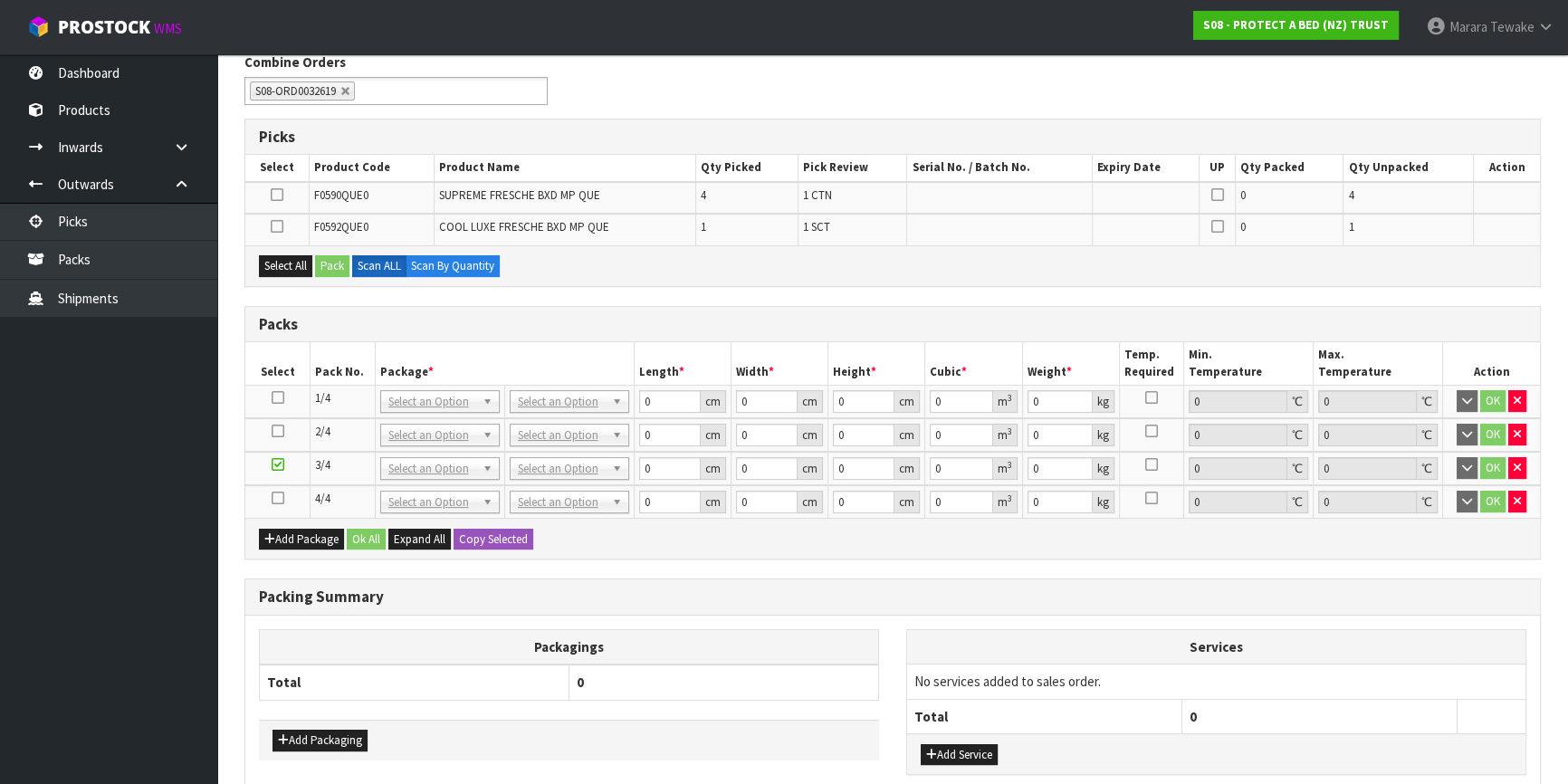 click at bounding box center [0, 0] 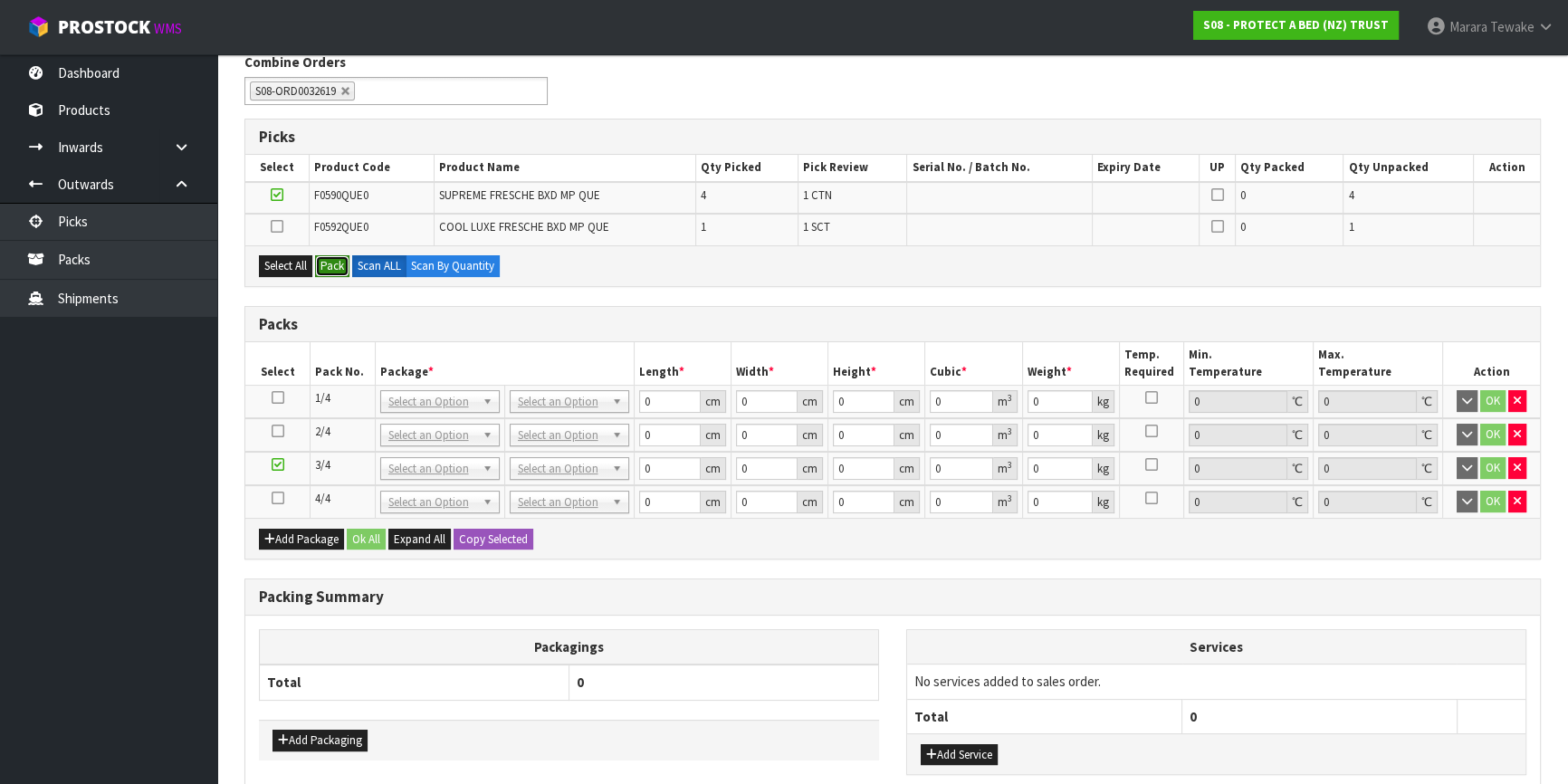 click on "Pack" at bounding box center (332, 266) 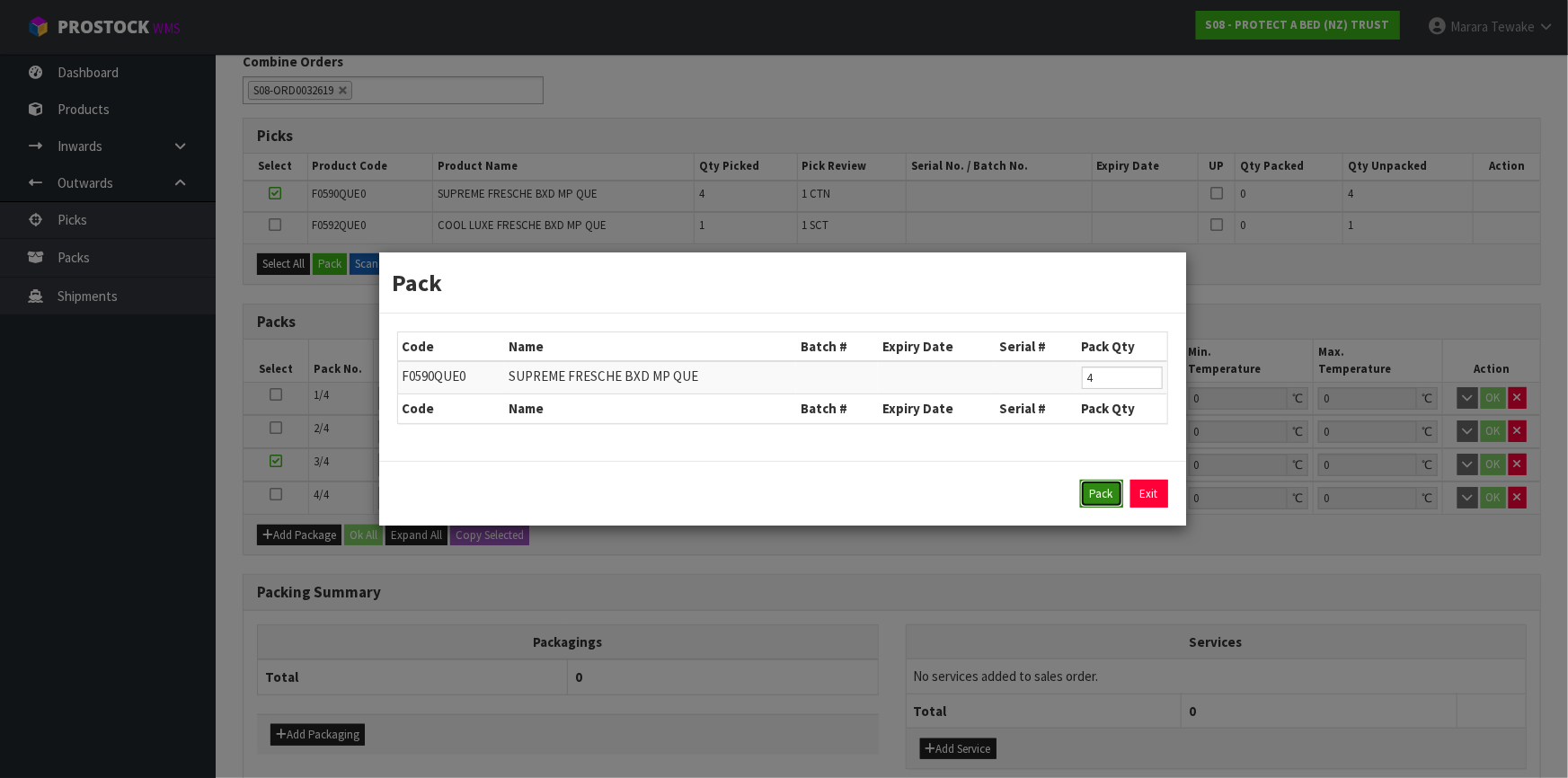 click on "Pack" at bounding box center (1102, 494) 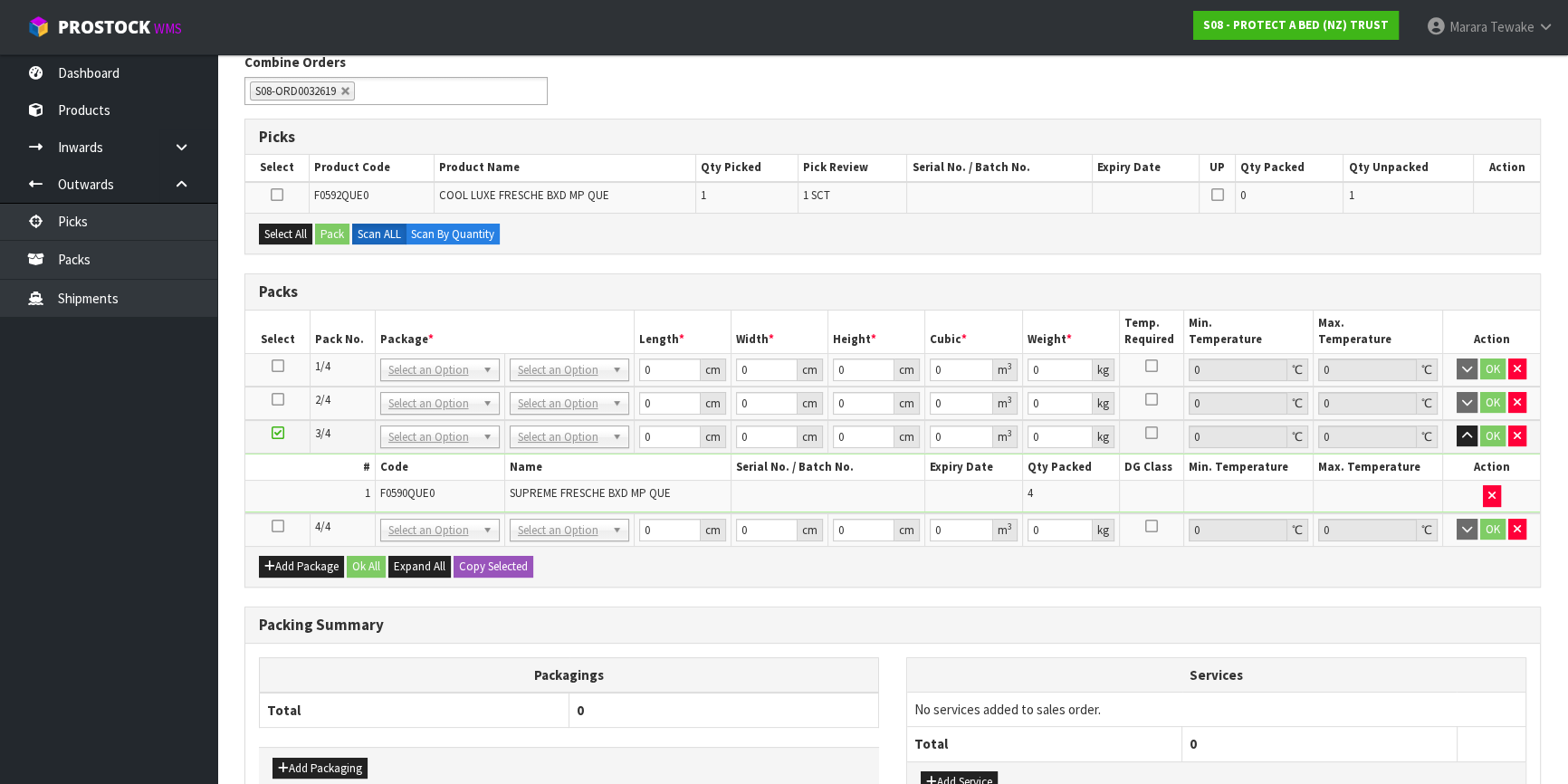 click at bounding box center [278, 526] 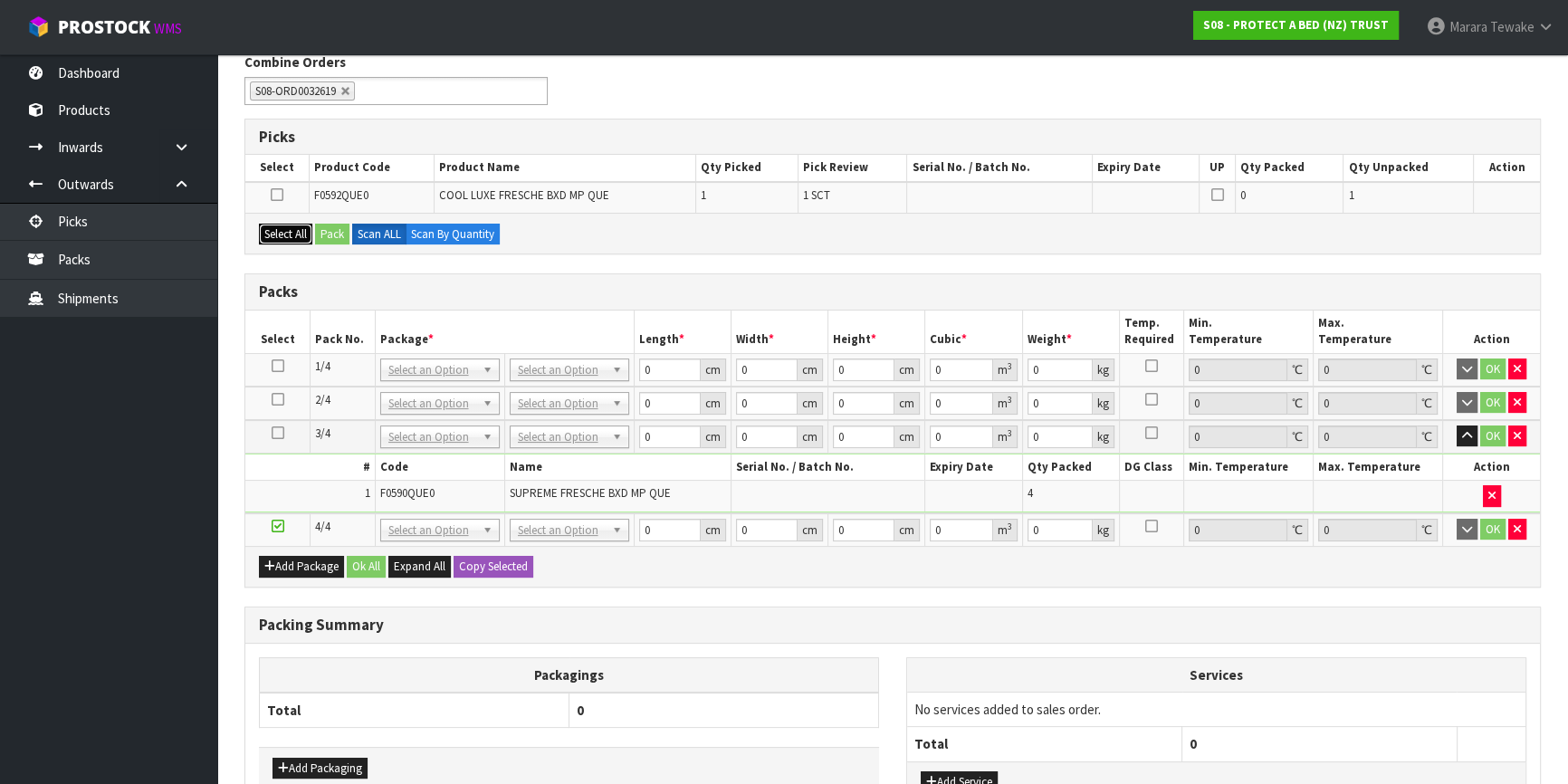 click on "Select All" at bounding box center (285, 234) 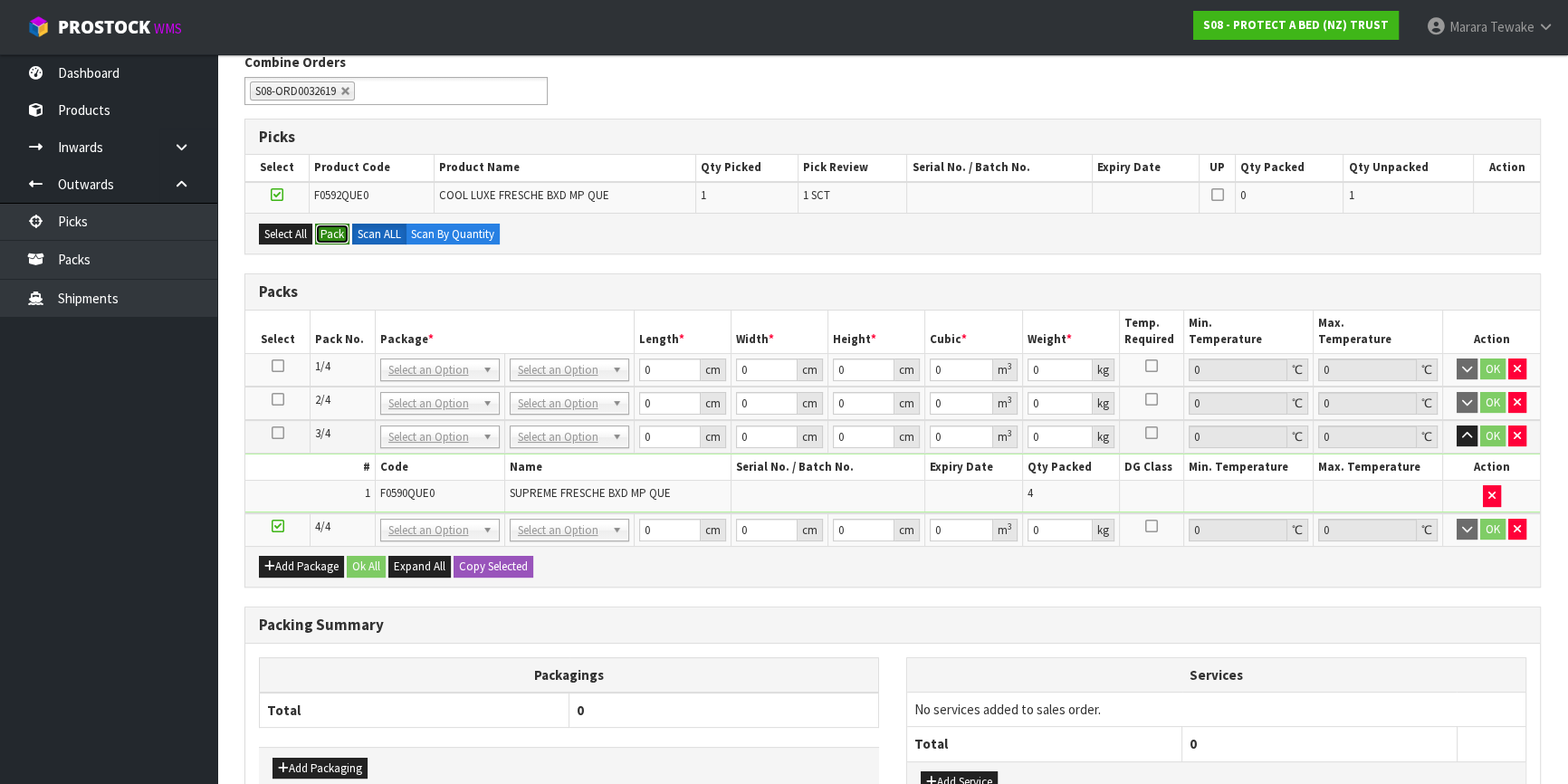 click on "Pack" at bounding box center (332, 234) 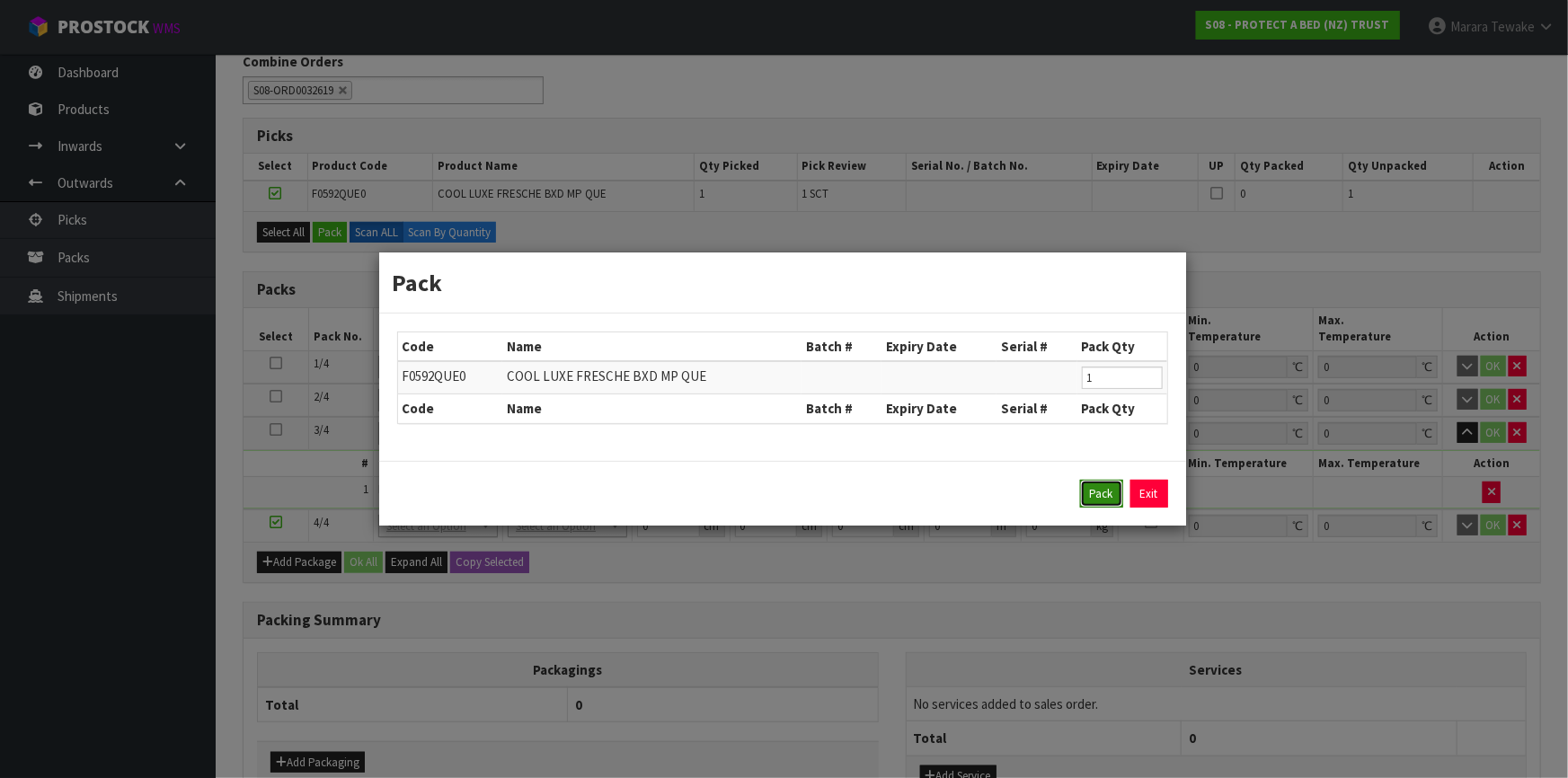 click on "Pack" at bounding box center [1102, 494] 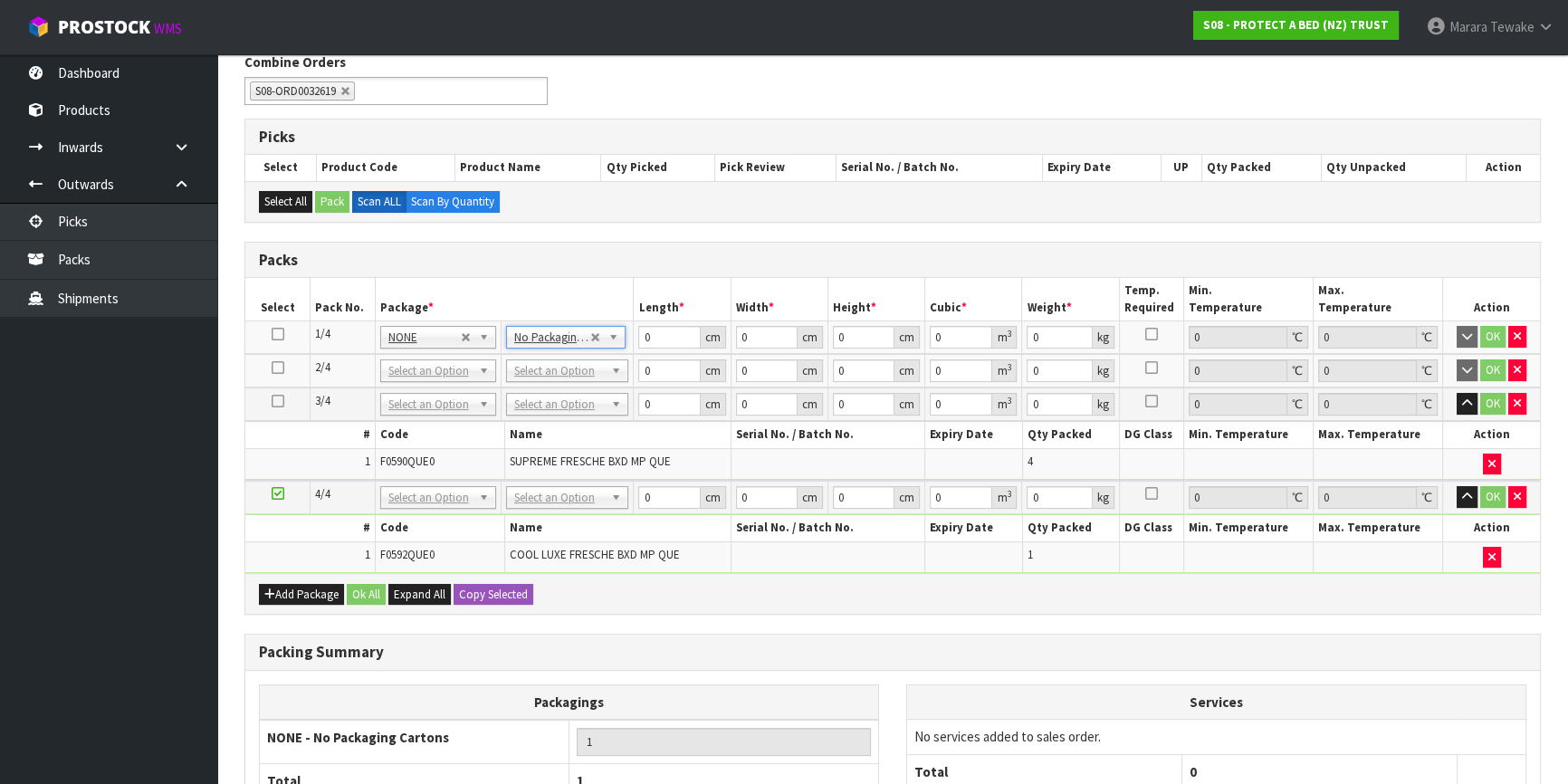 click at bounding box center (278, 334) 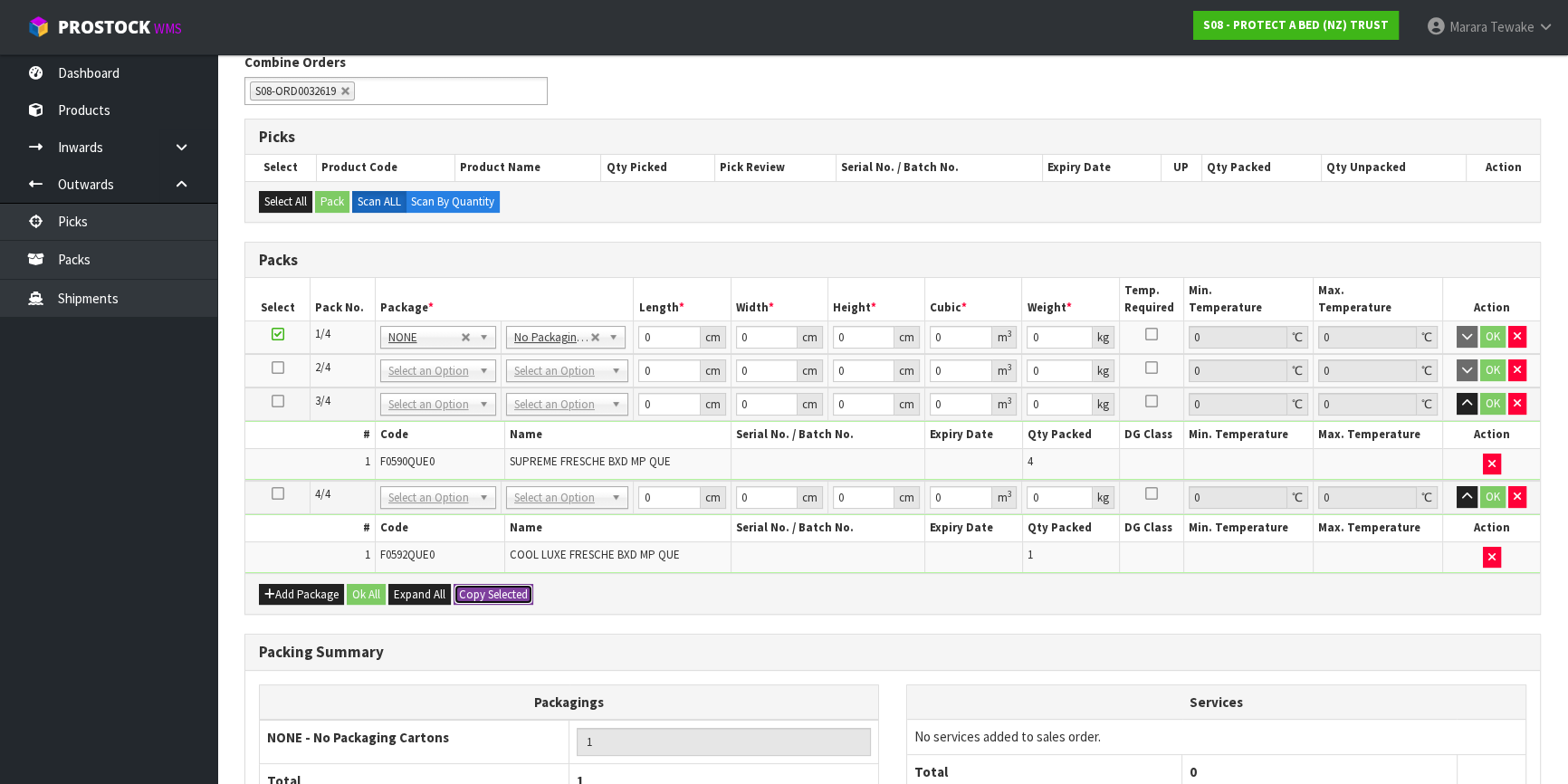 click on "Copy Selected" at bounding box center [493, 595] 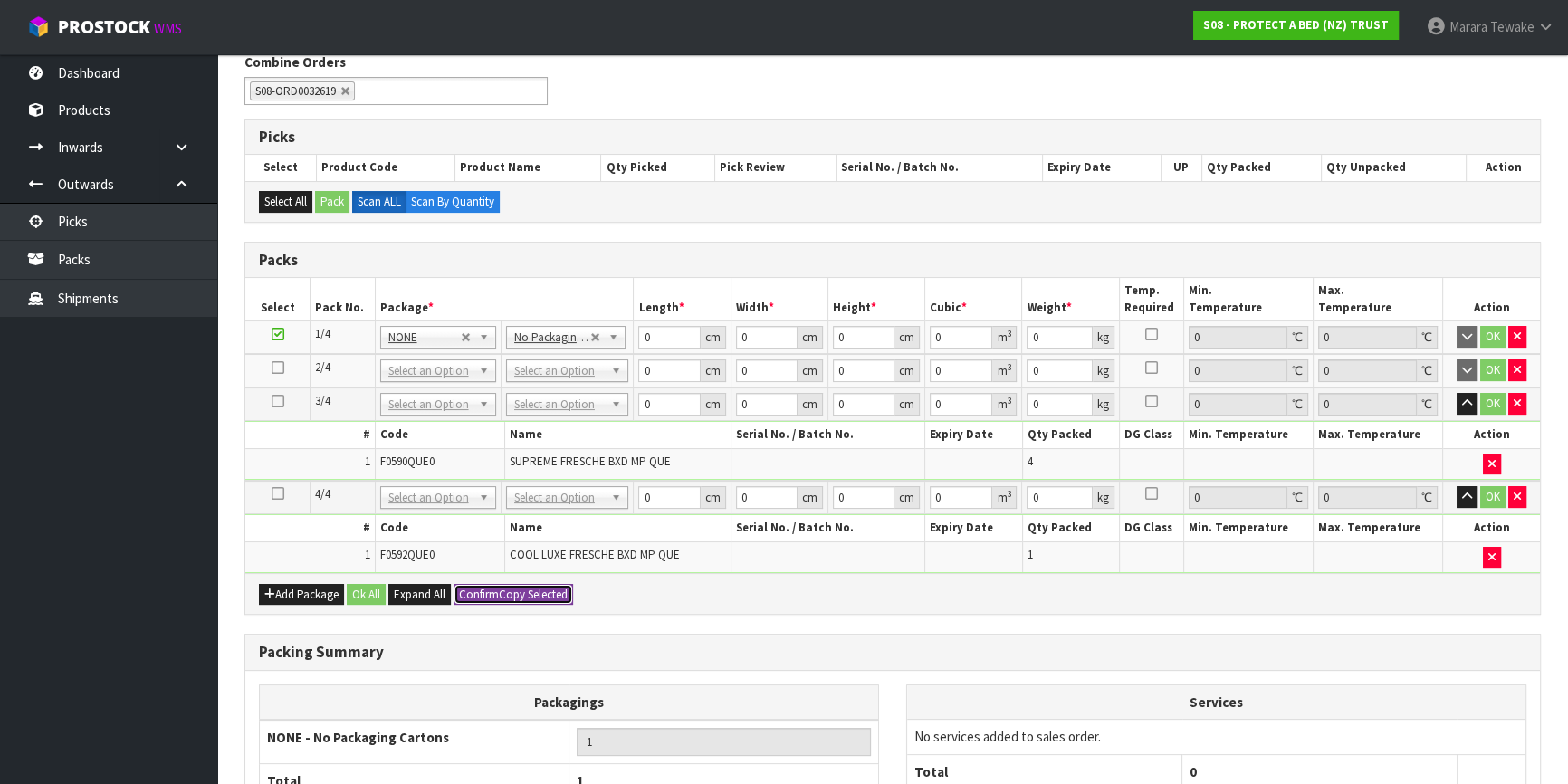 click on "Confirm" at bounding box center [479, 594] 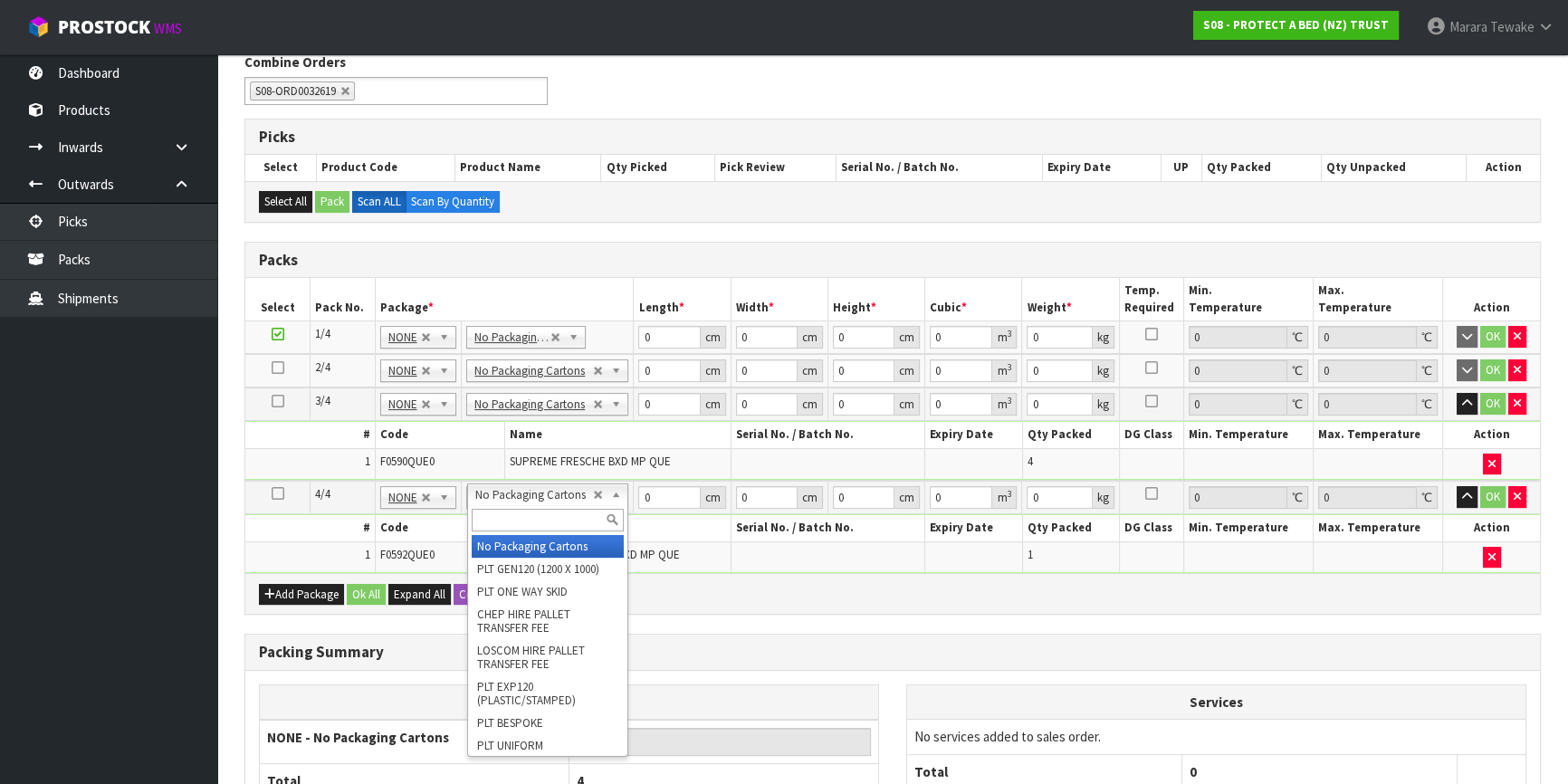 click at bounding box center (548, 520) 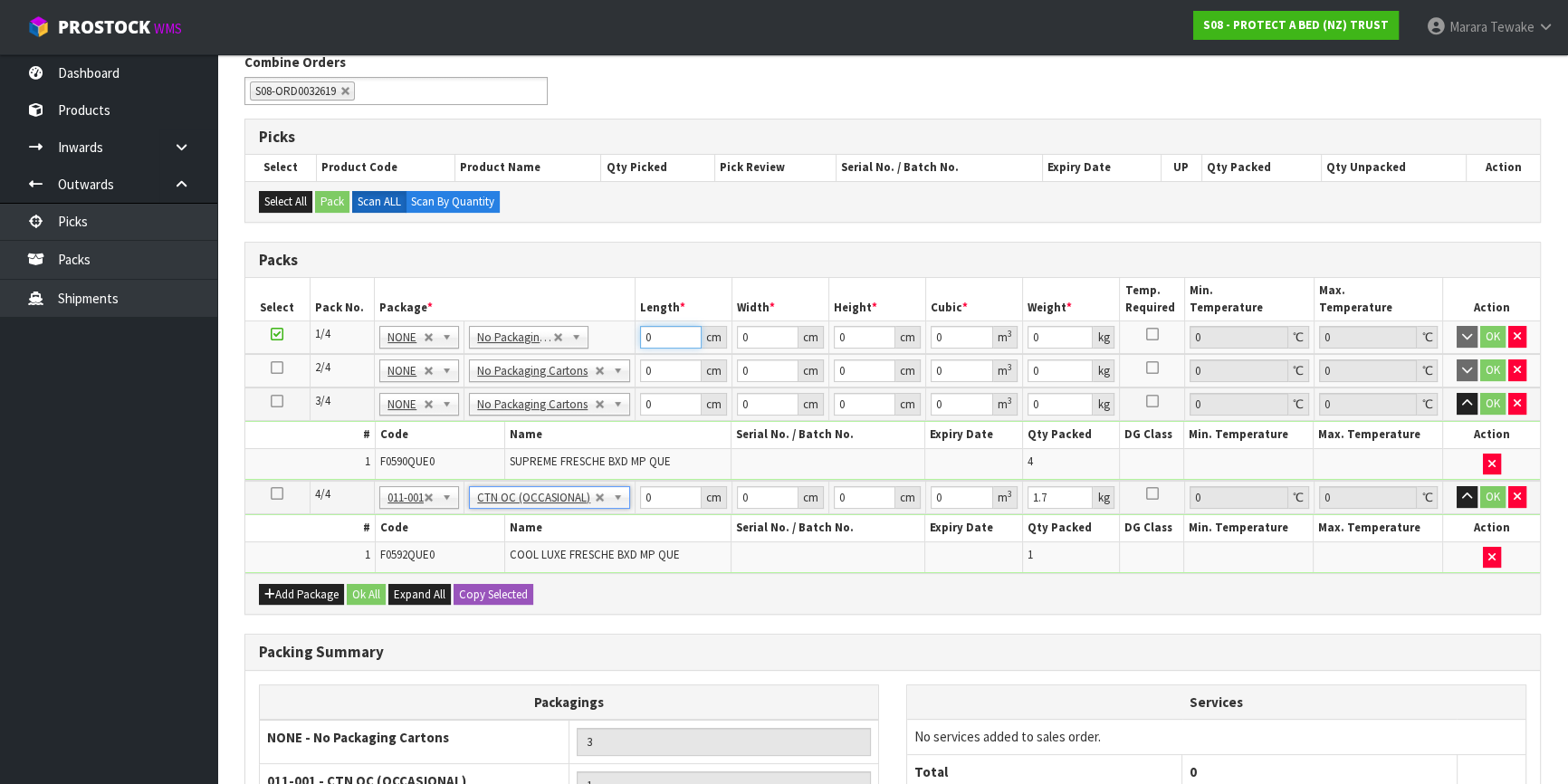 drag, startPoint x: 665, startPoint y: 335, endPoint x: 632, endPoint y: 323, distance: 35.1141 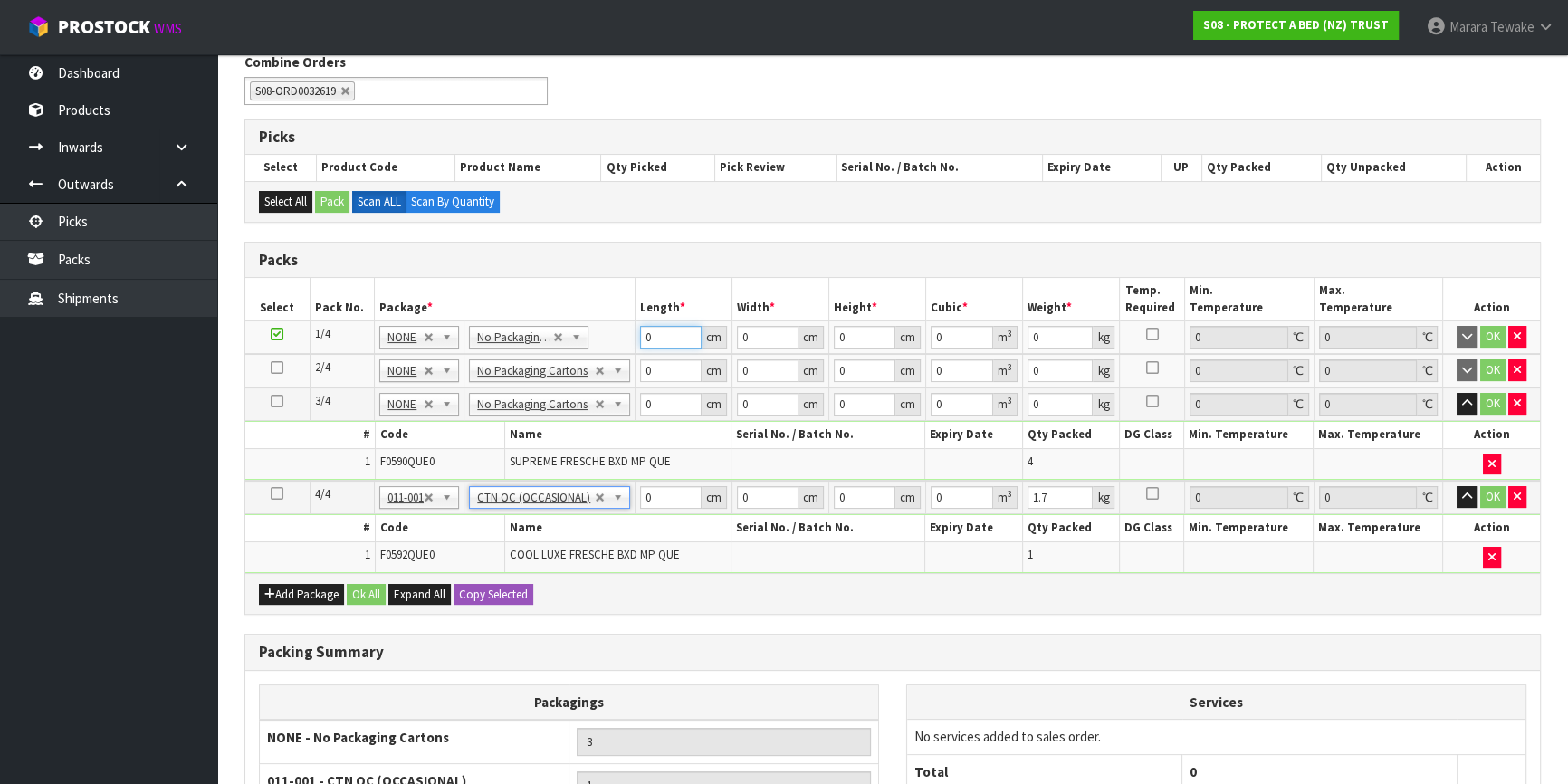 click on "0
cm" at bounding box center (684, 338) 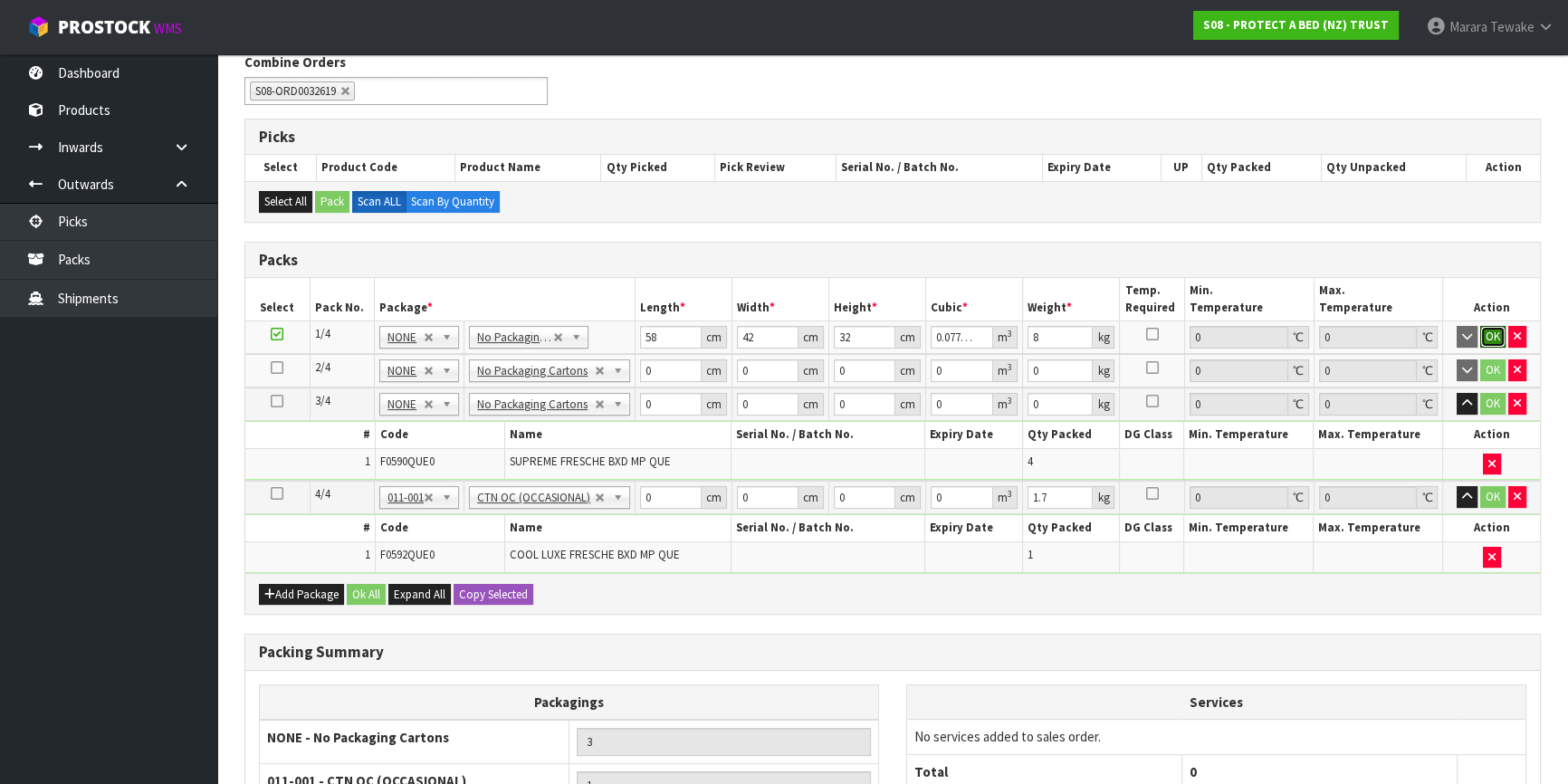click on "OK" at bounding box center (1493, 337) 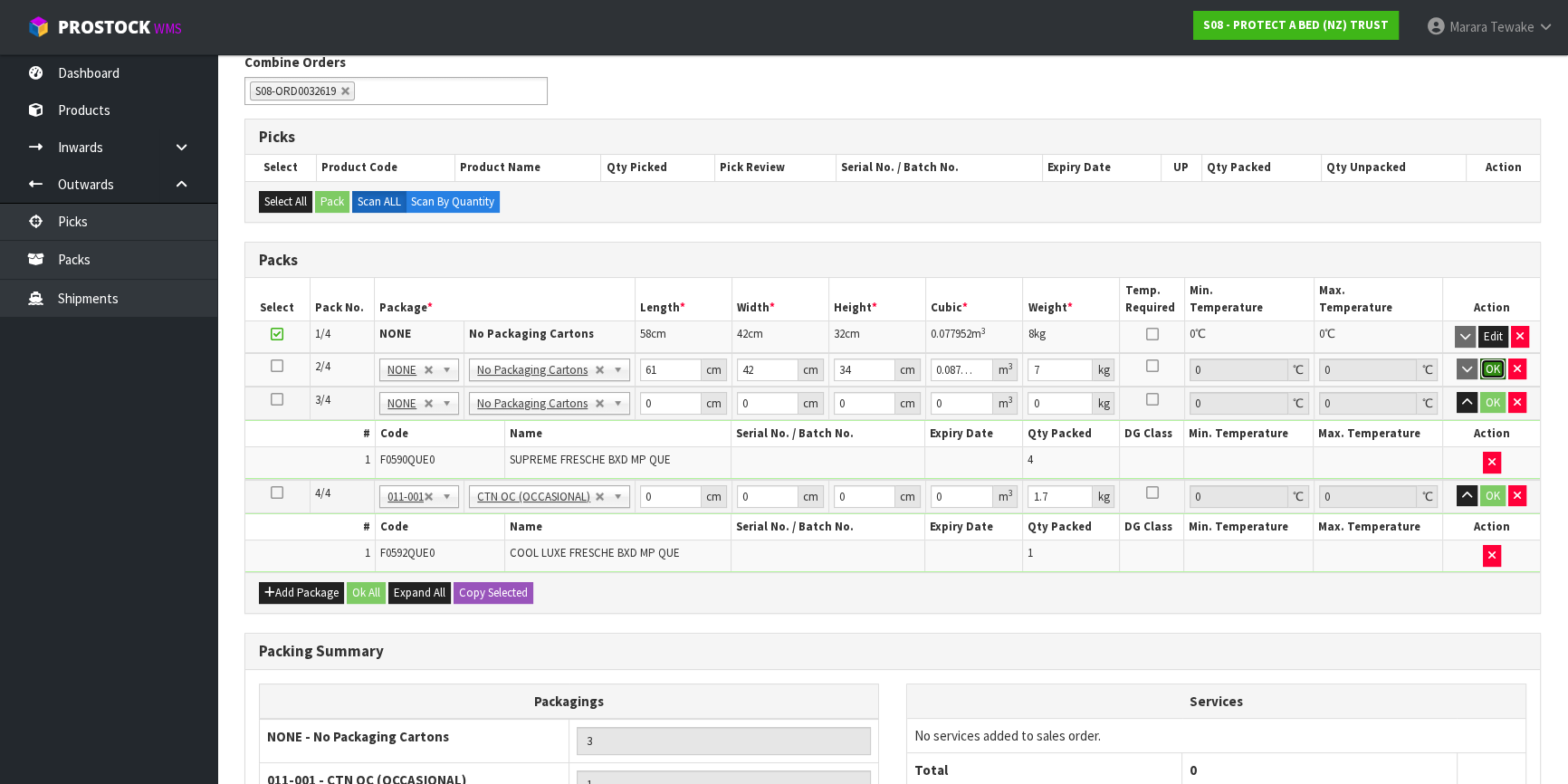 click on "OK" at bounding box center [1493, 369] 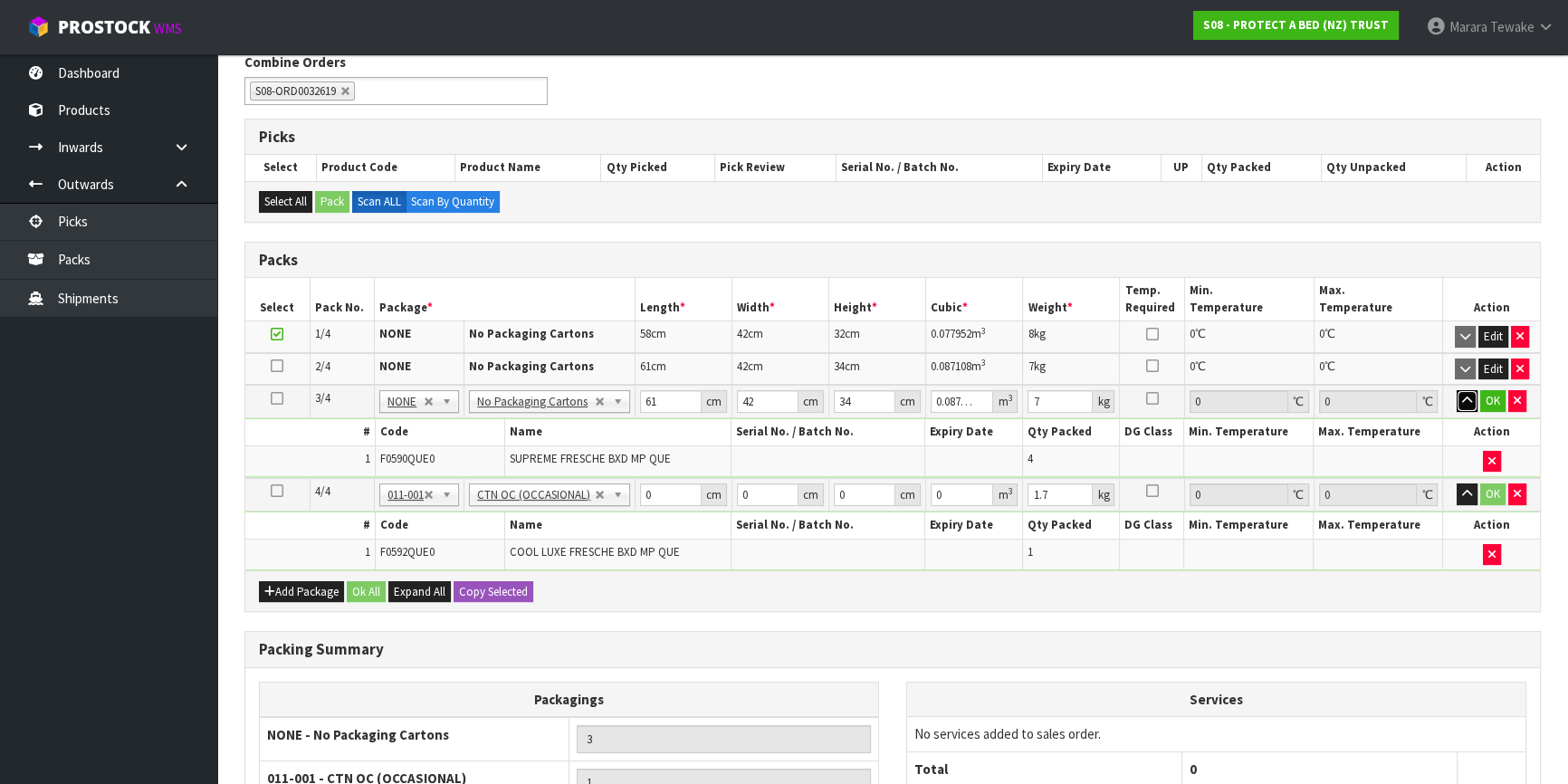 click at bounding box center (1467, 401) 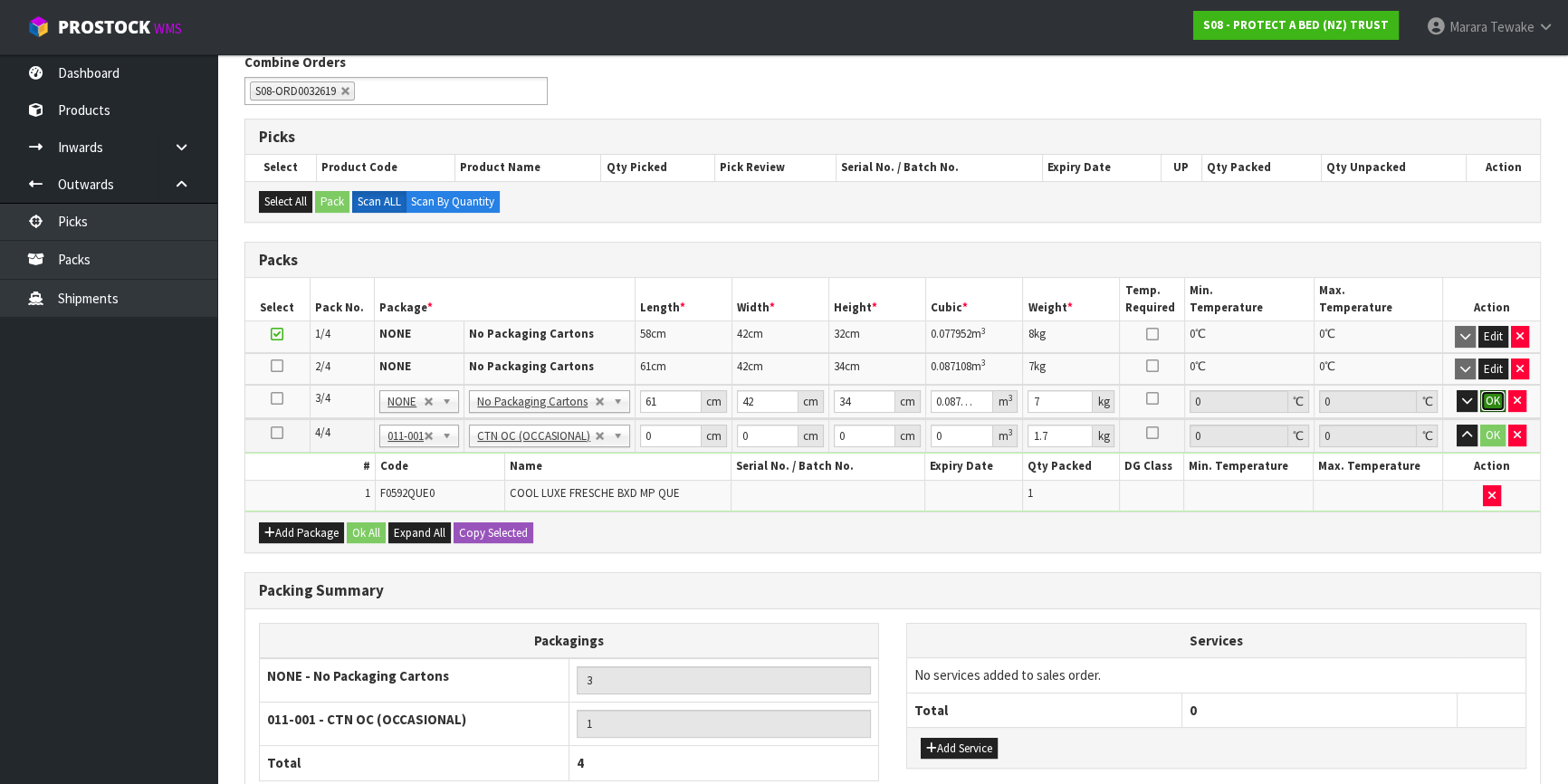 click on "OK" at bounding box center [1493, 401] 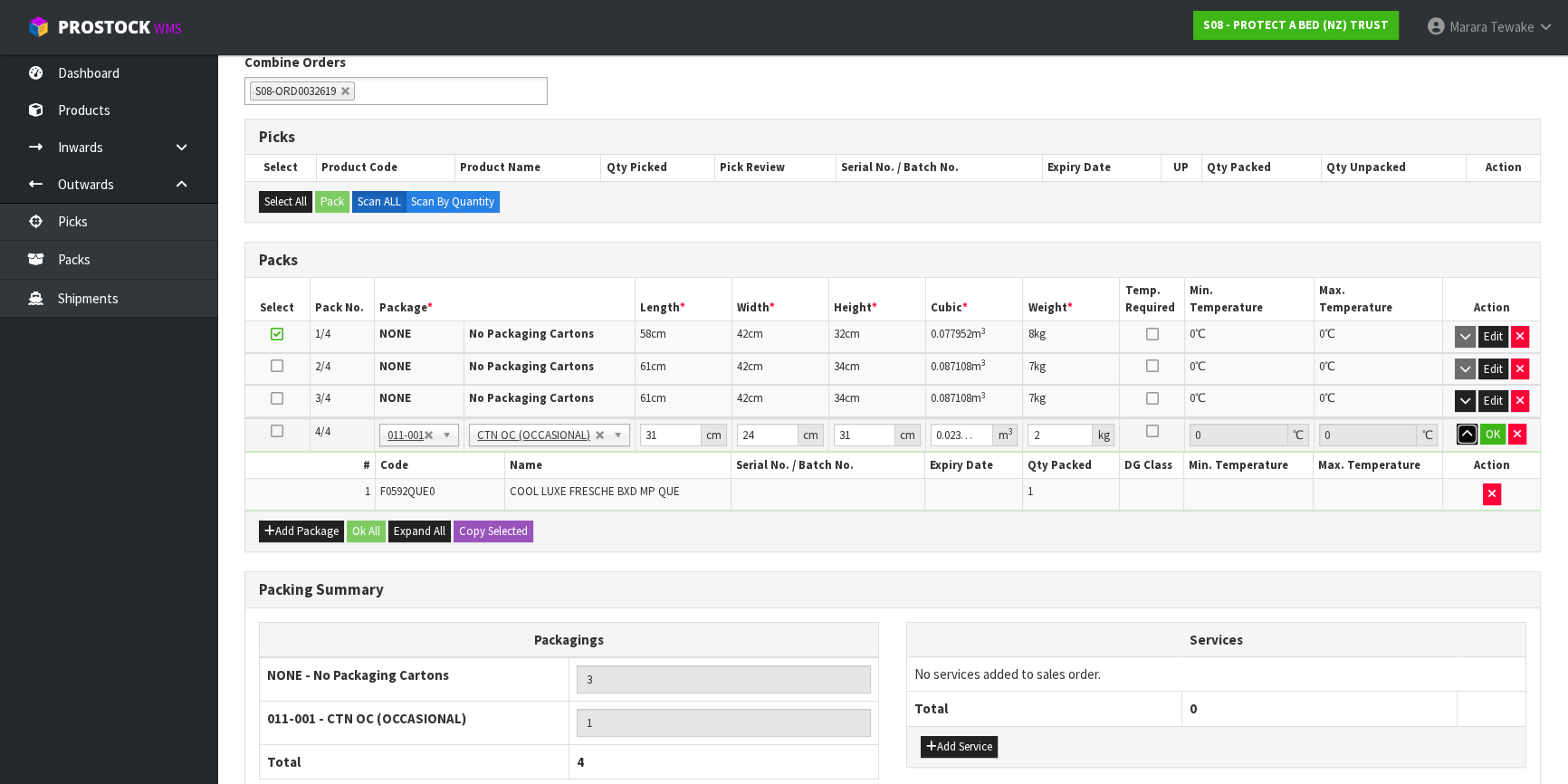 click at bounding box center (1467, 435) 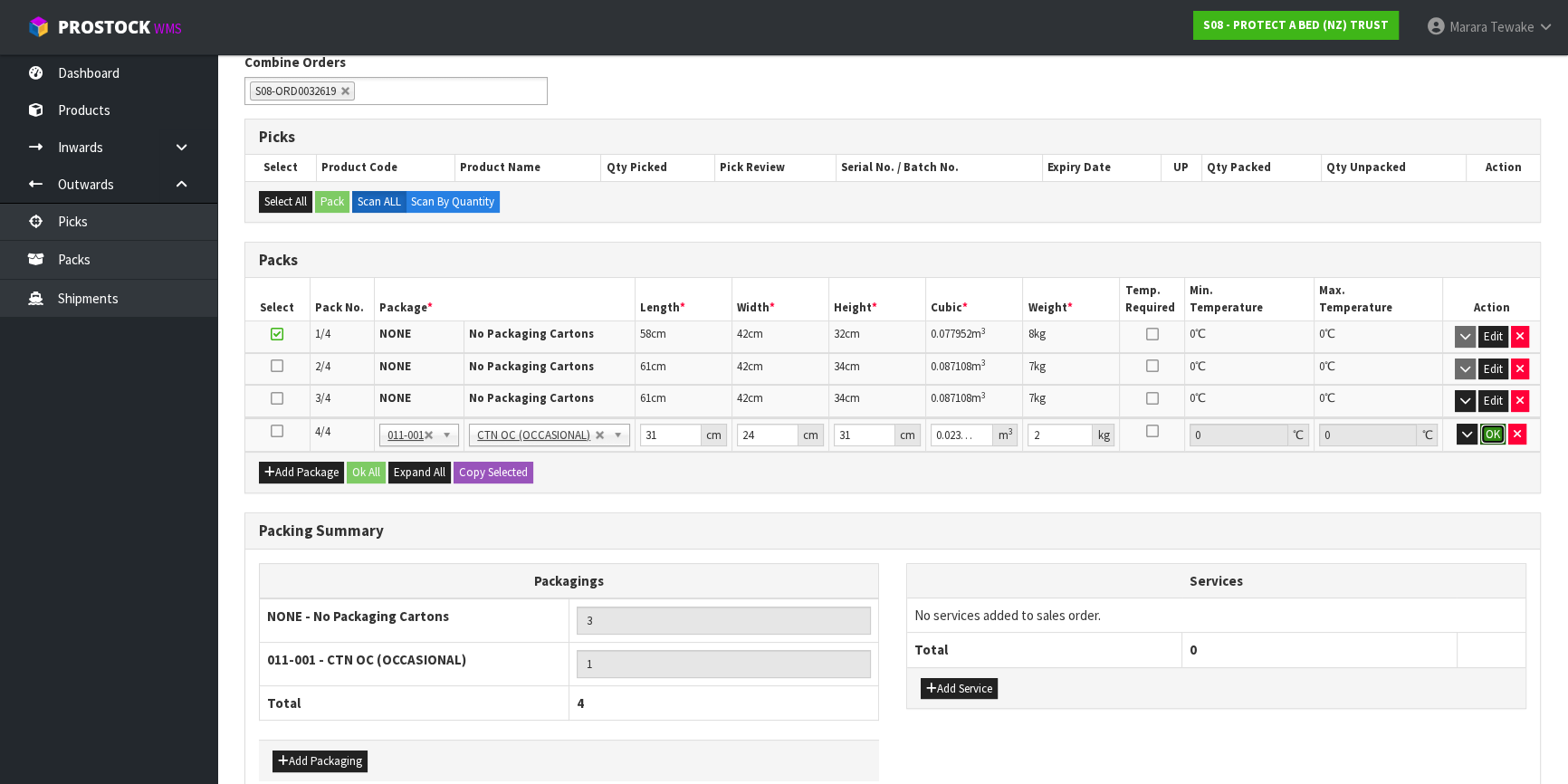 click on "OK" at bounding box center [1493, 435] 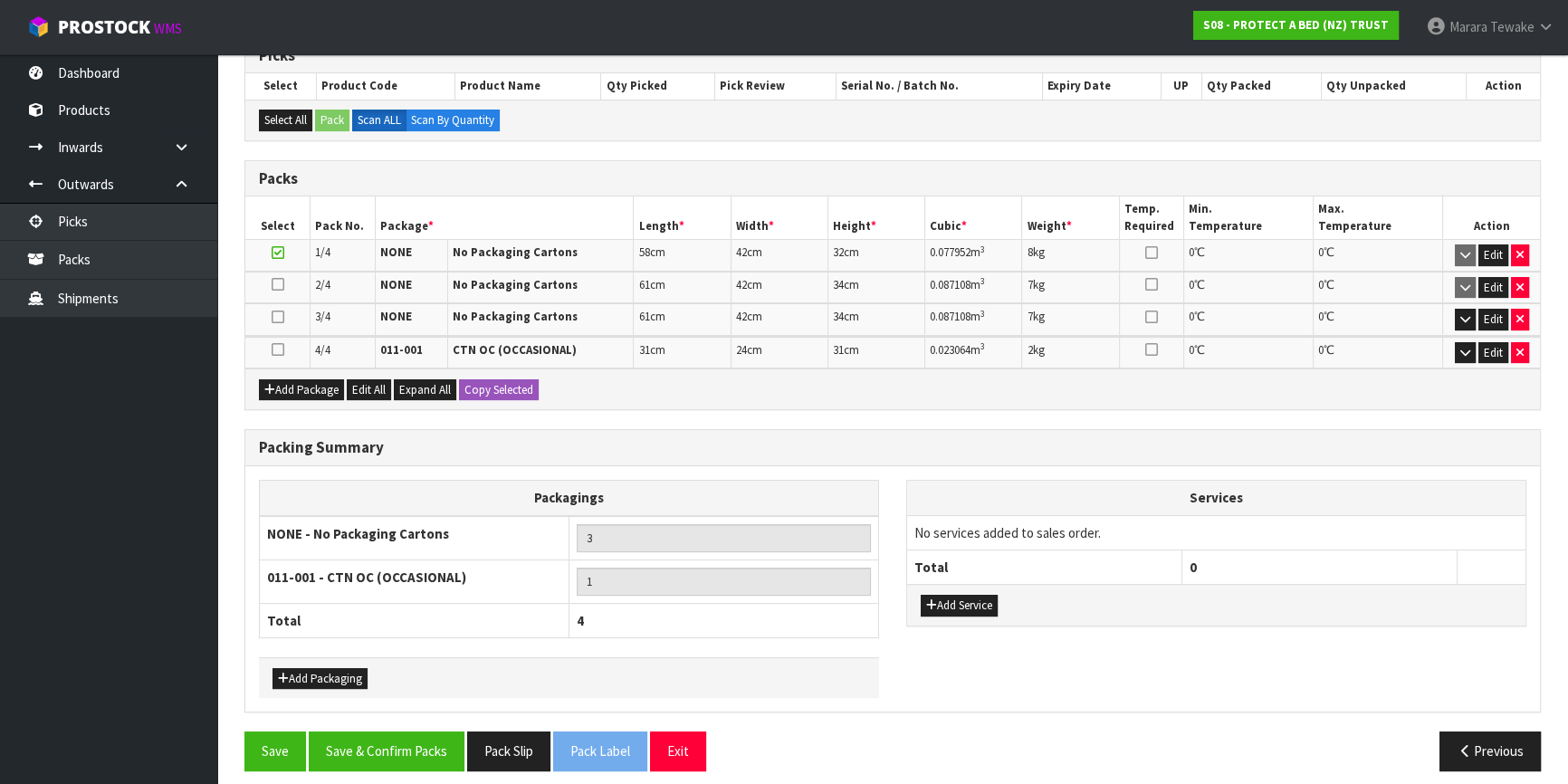 scroll, scrollTop: 392, scrollLeft: 0, axis: vertical 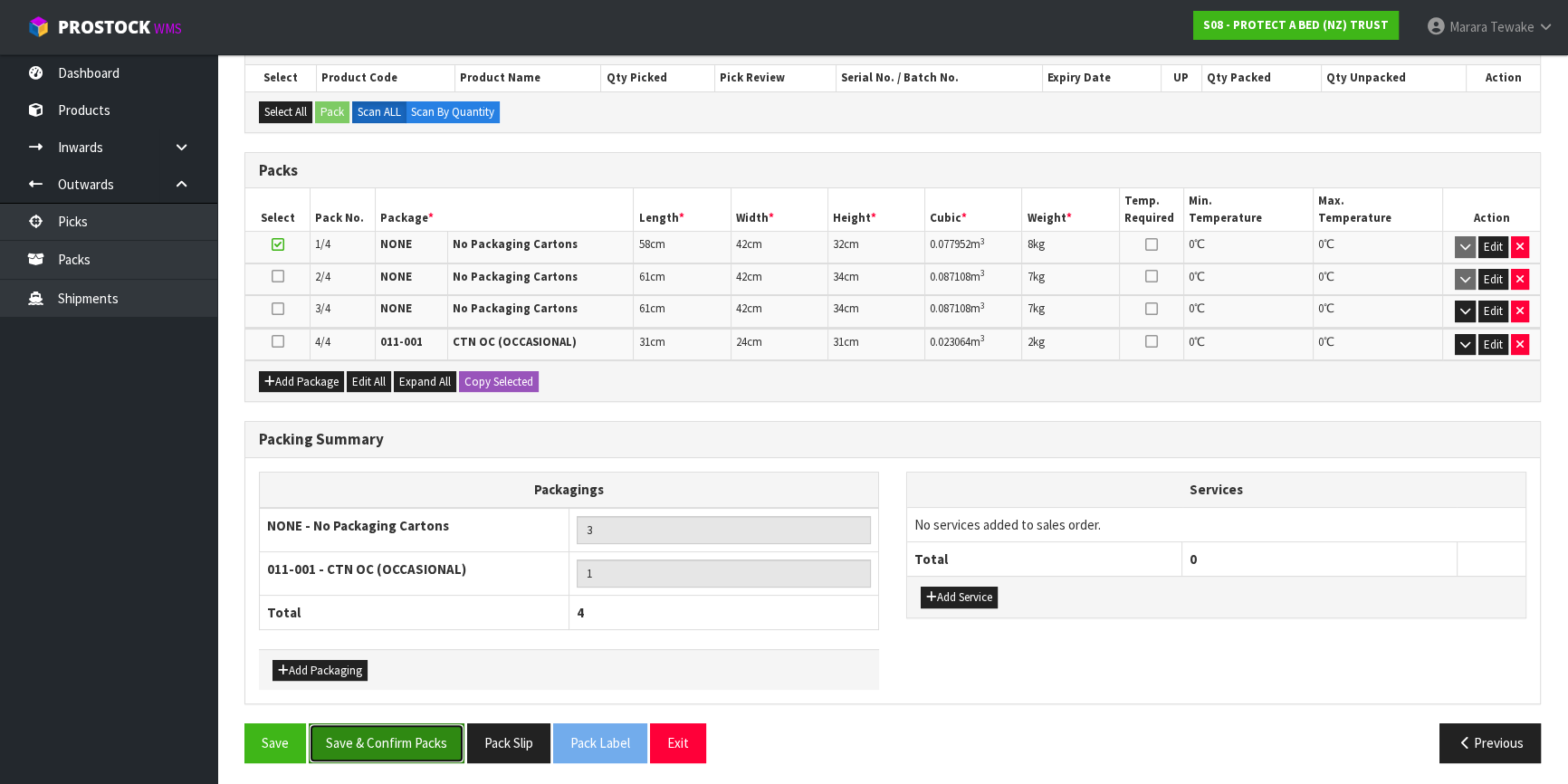 click on "Save & Confirm Packs" at bounding box center [387, 742] 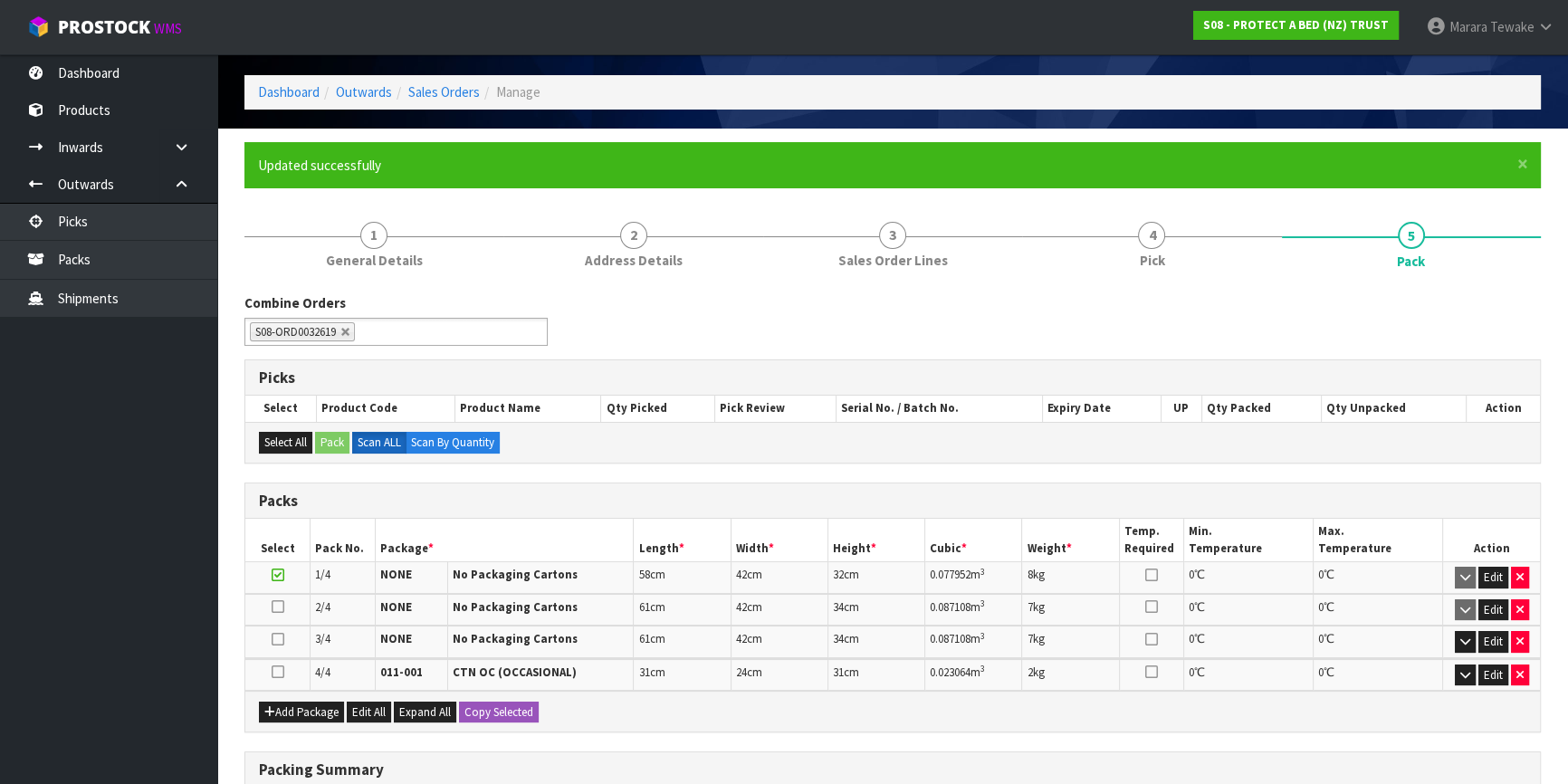 scroll, scrollTop: 352, scrollLeft: 0, axis: vertical 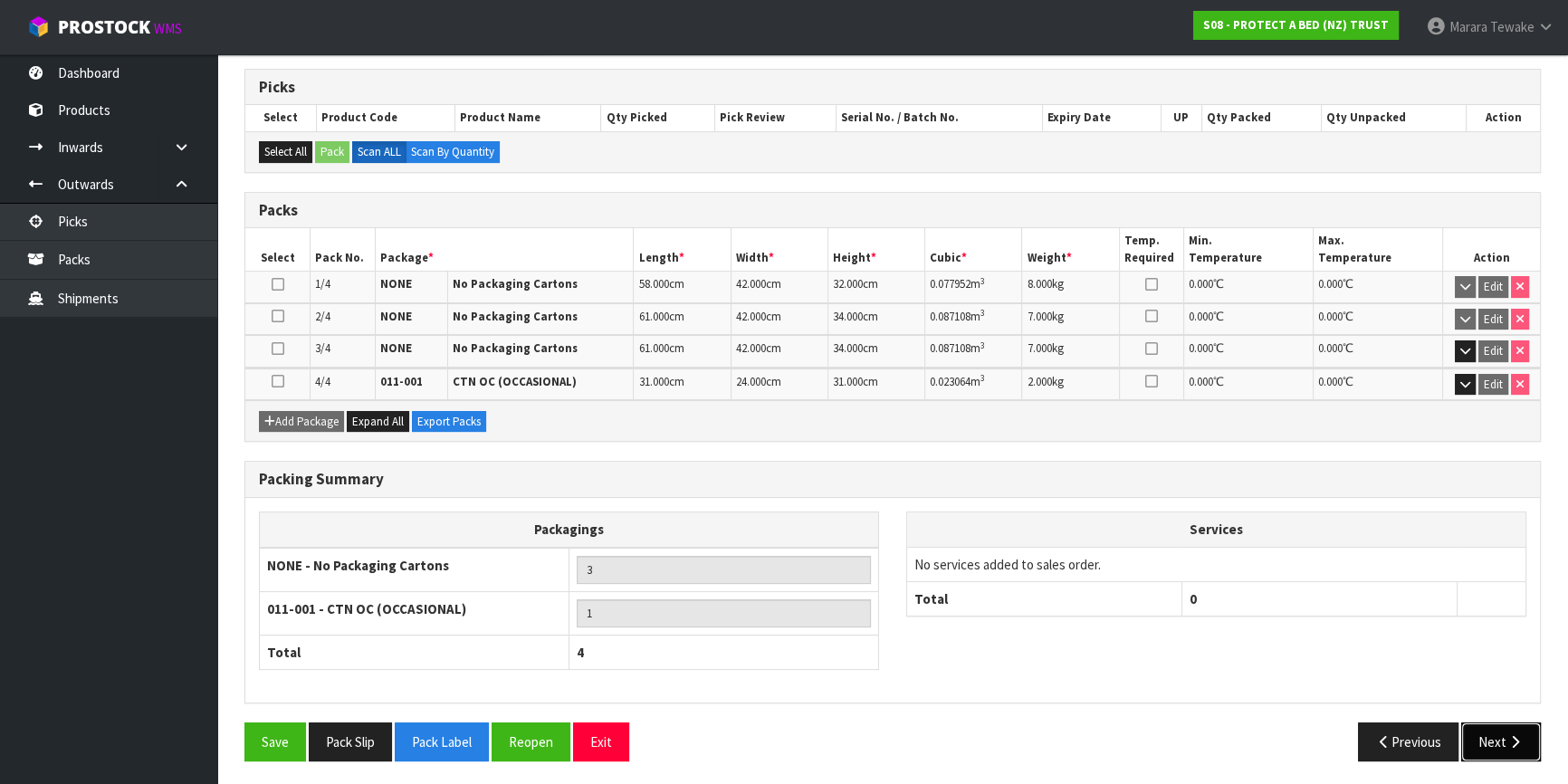 click on "Next" at bounding box center (1501, 741) 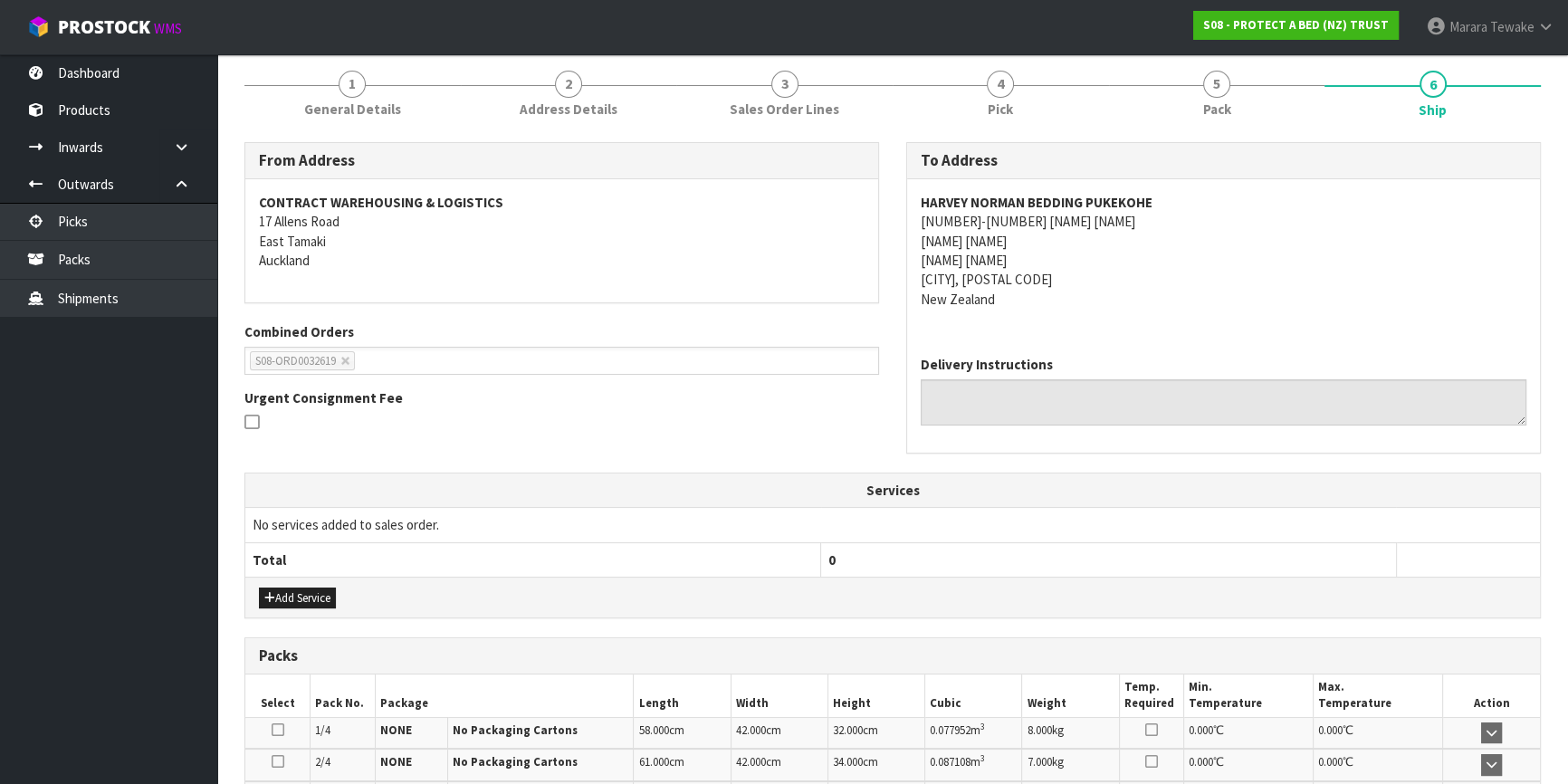 scroll, scrollTop: 507, scrollLeft: 0, axis: vertical 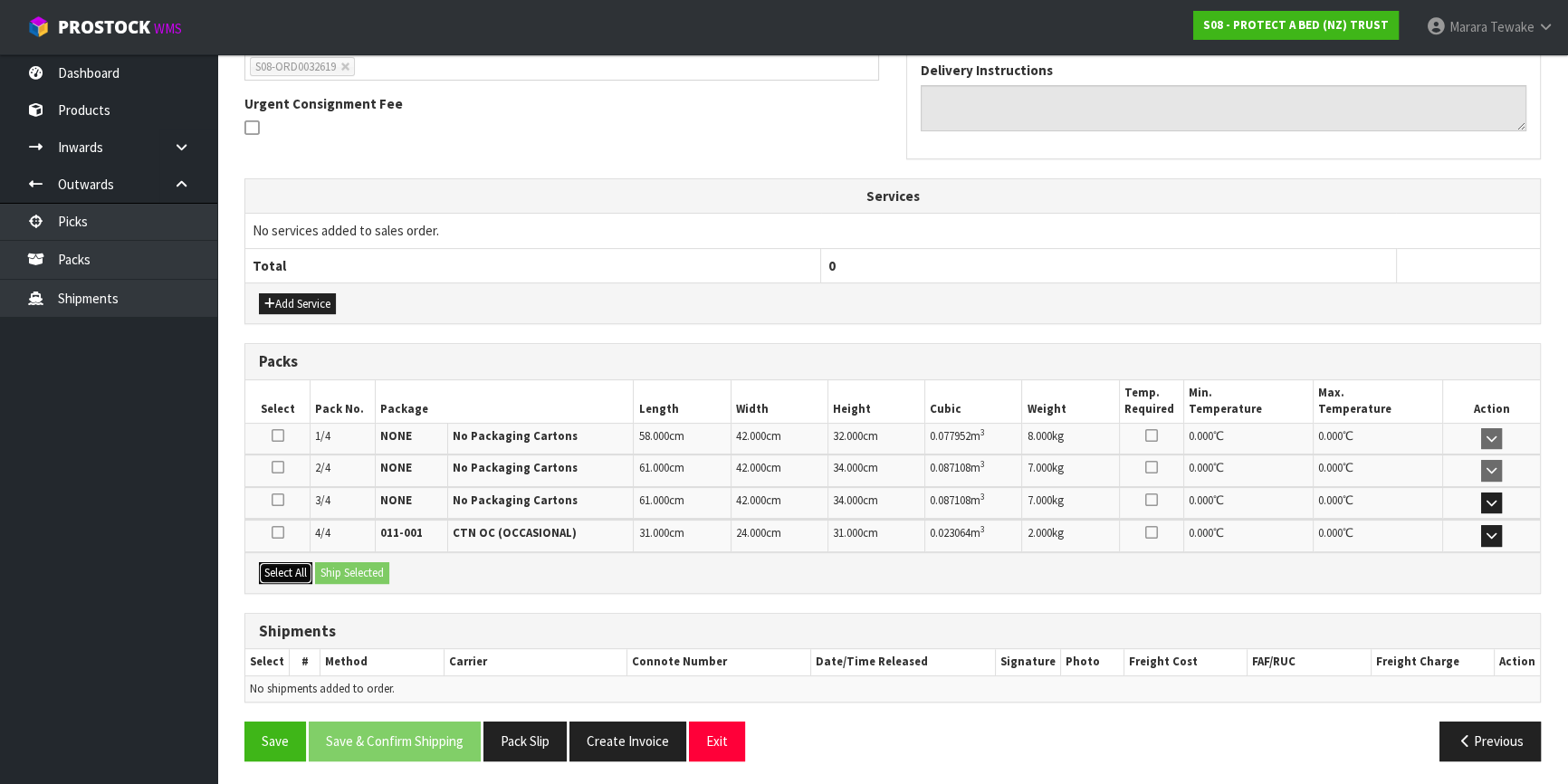 click on "Select All" at bounding box center (285, 573) 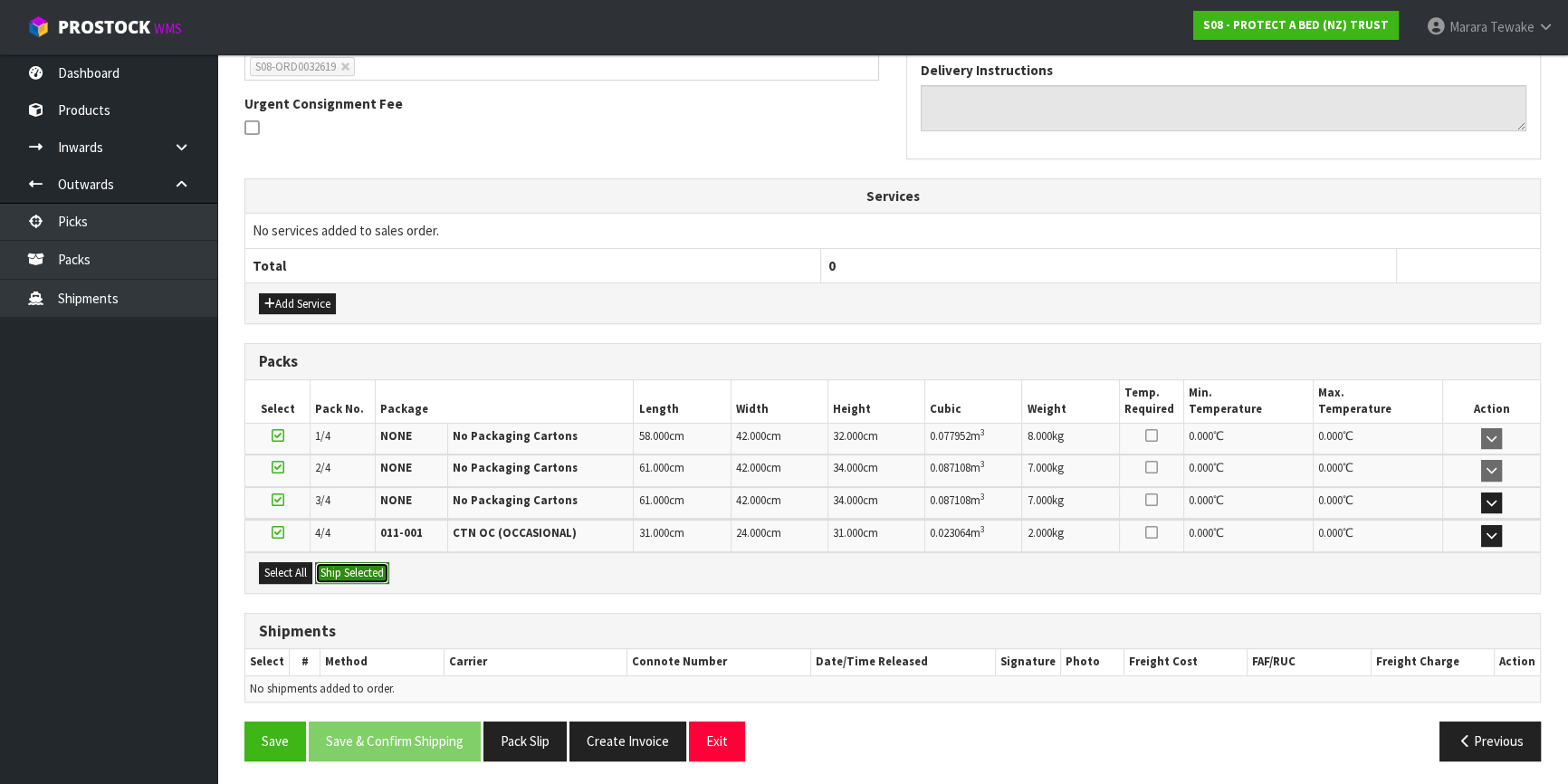 click on "Ship Selected" at bounding box center [352, 573] 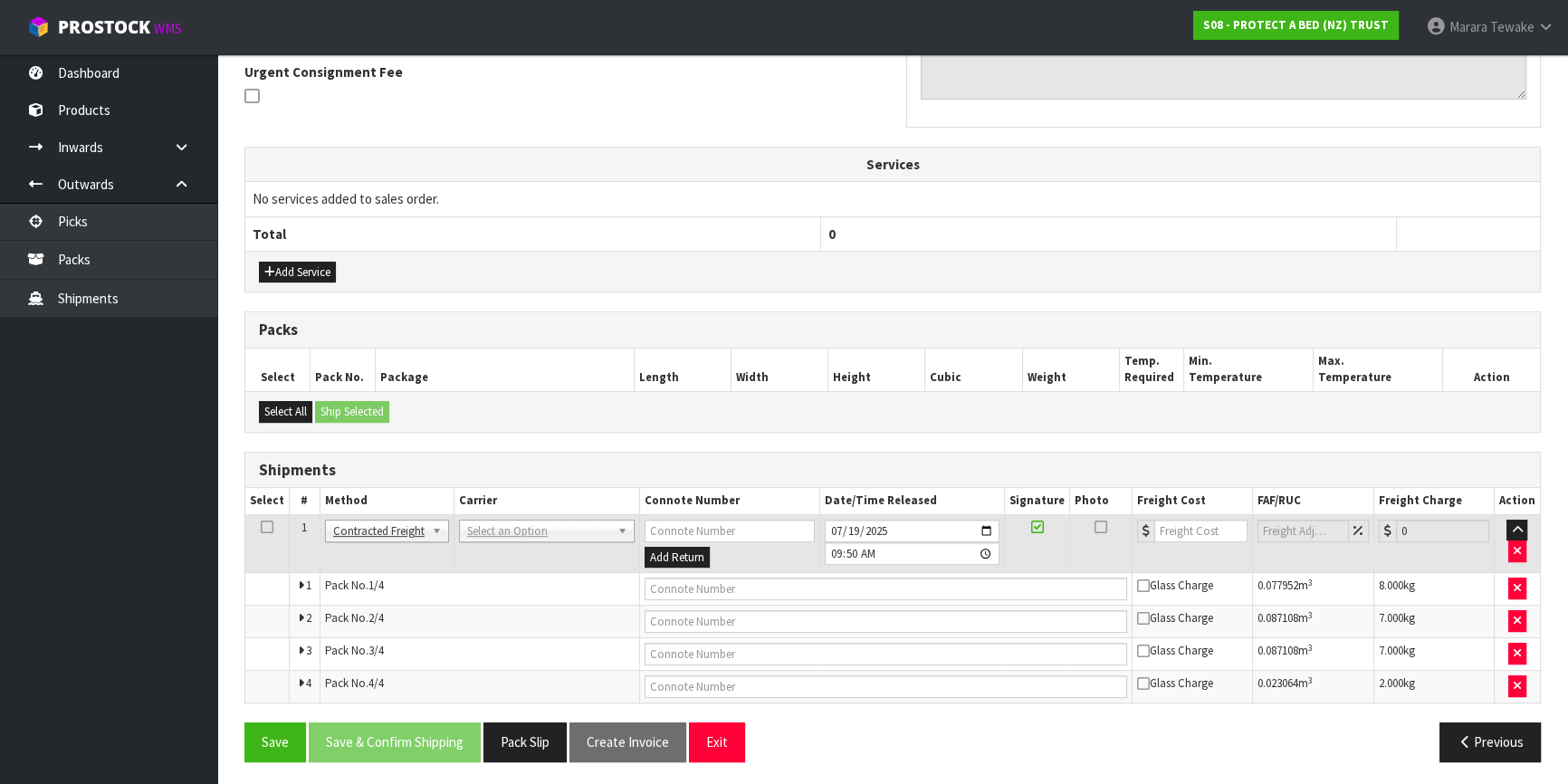 scroll, scrollTop: 540, scrollLeft: 0, axis: vertical 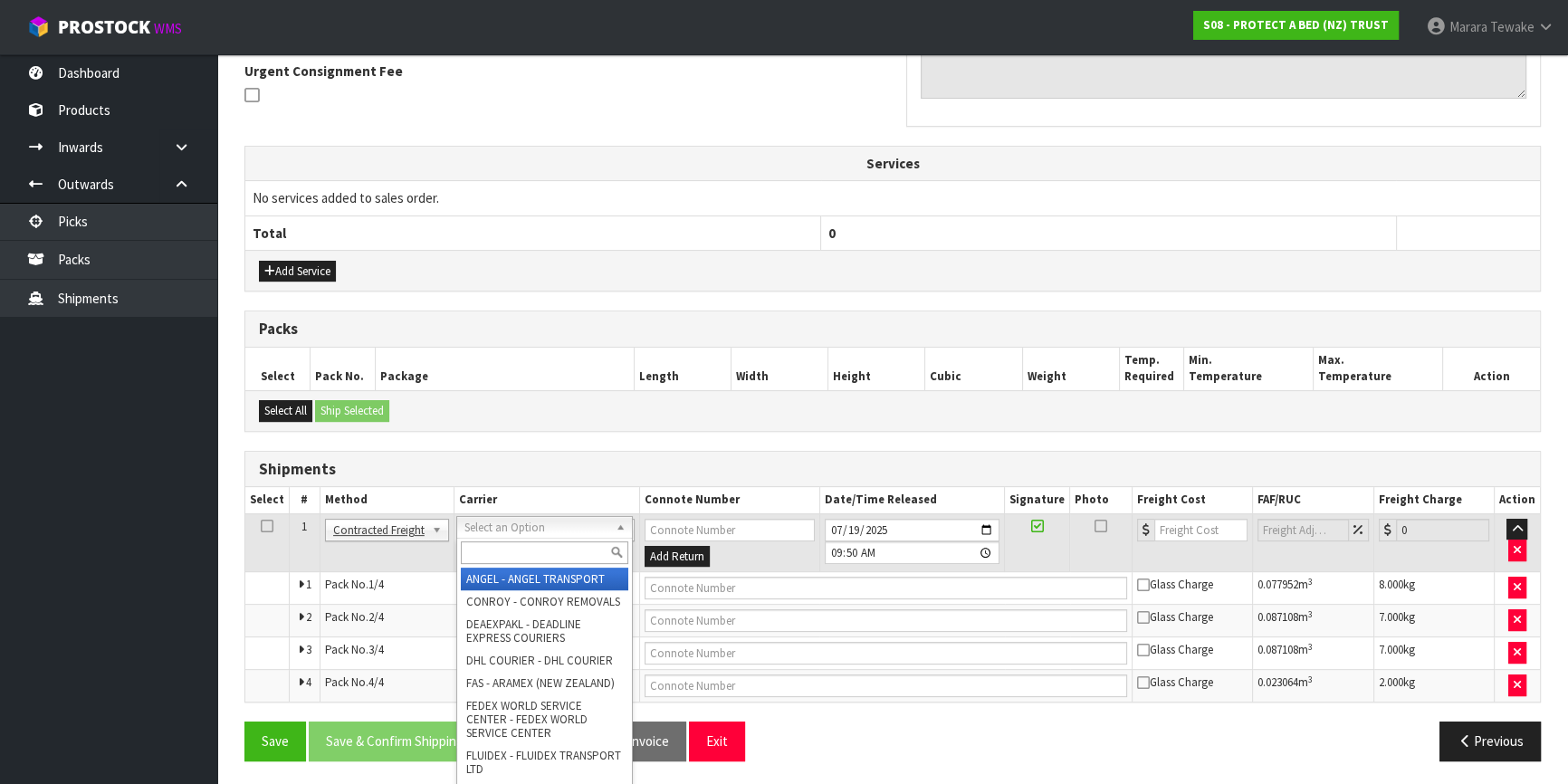 click at bounding box center (544, 552) 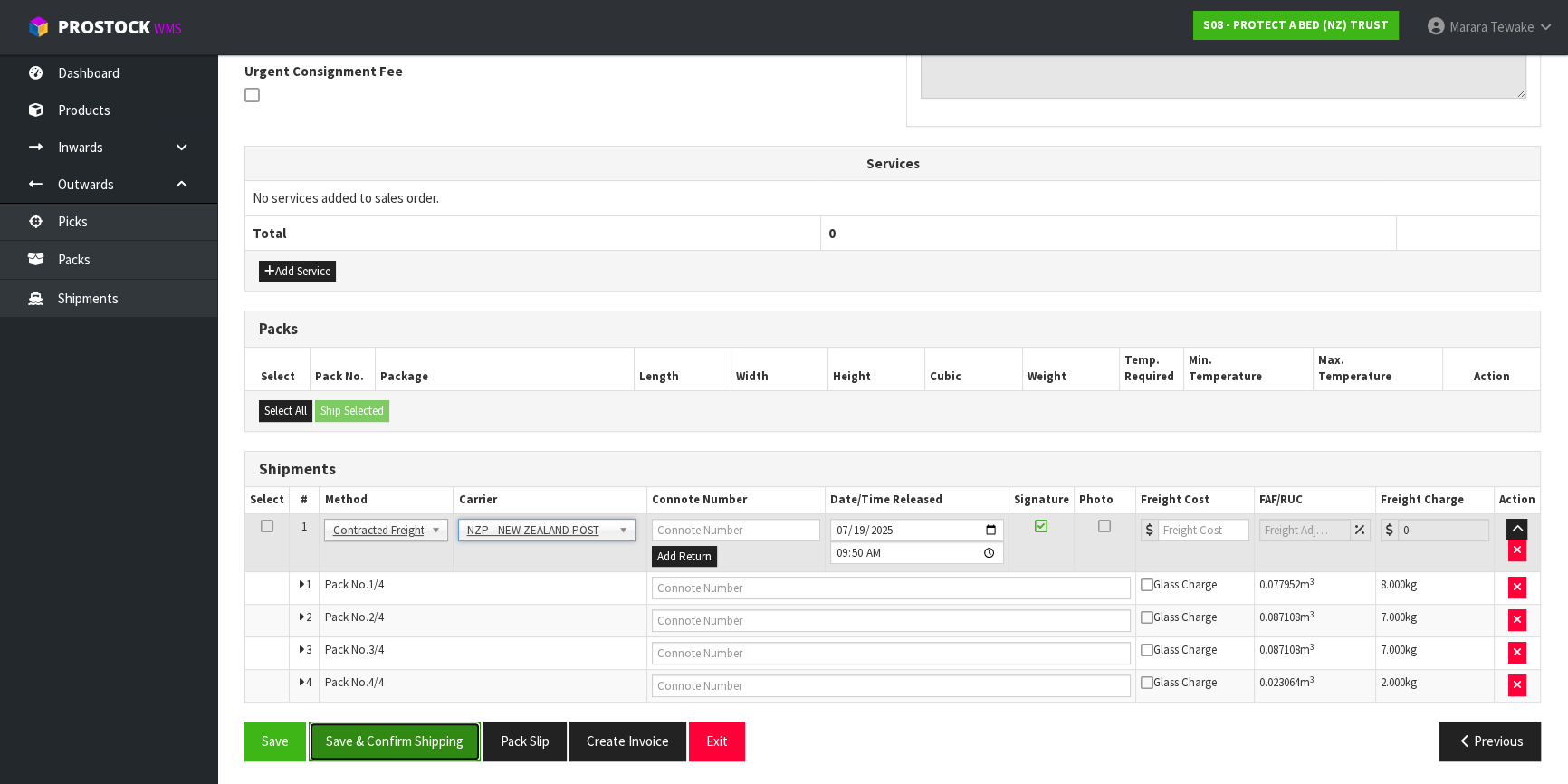 click on "Save & Confirm Shipping" at bounding box center (395, 741) 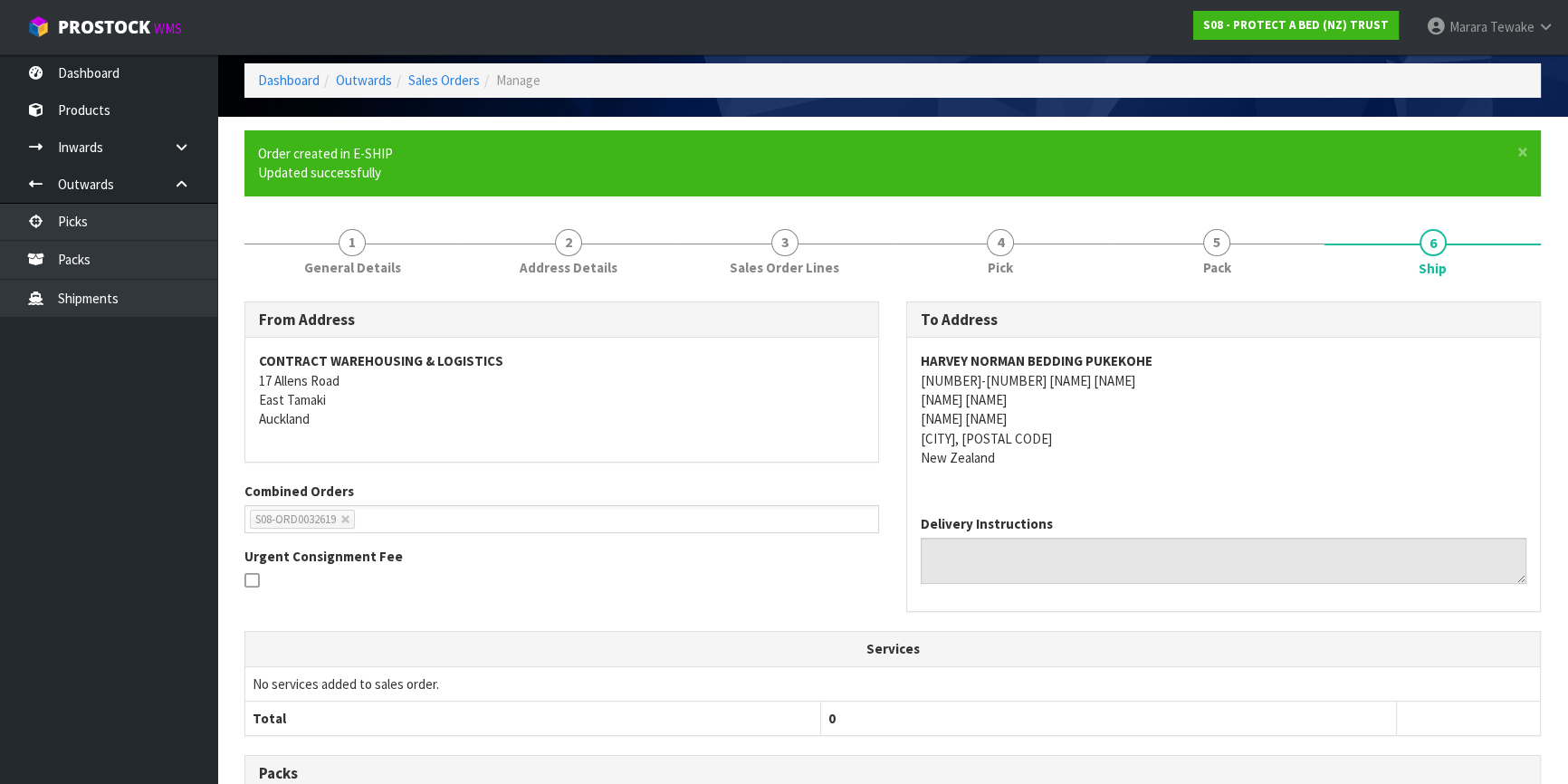 scroll, scrollTop: 510, scrollLeft: 0, axis: vertical 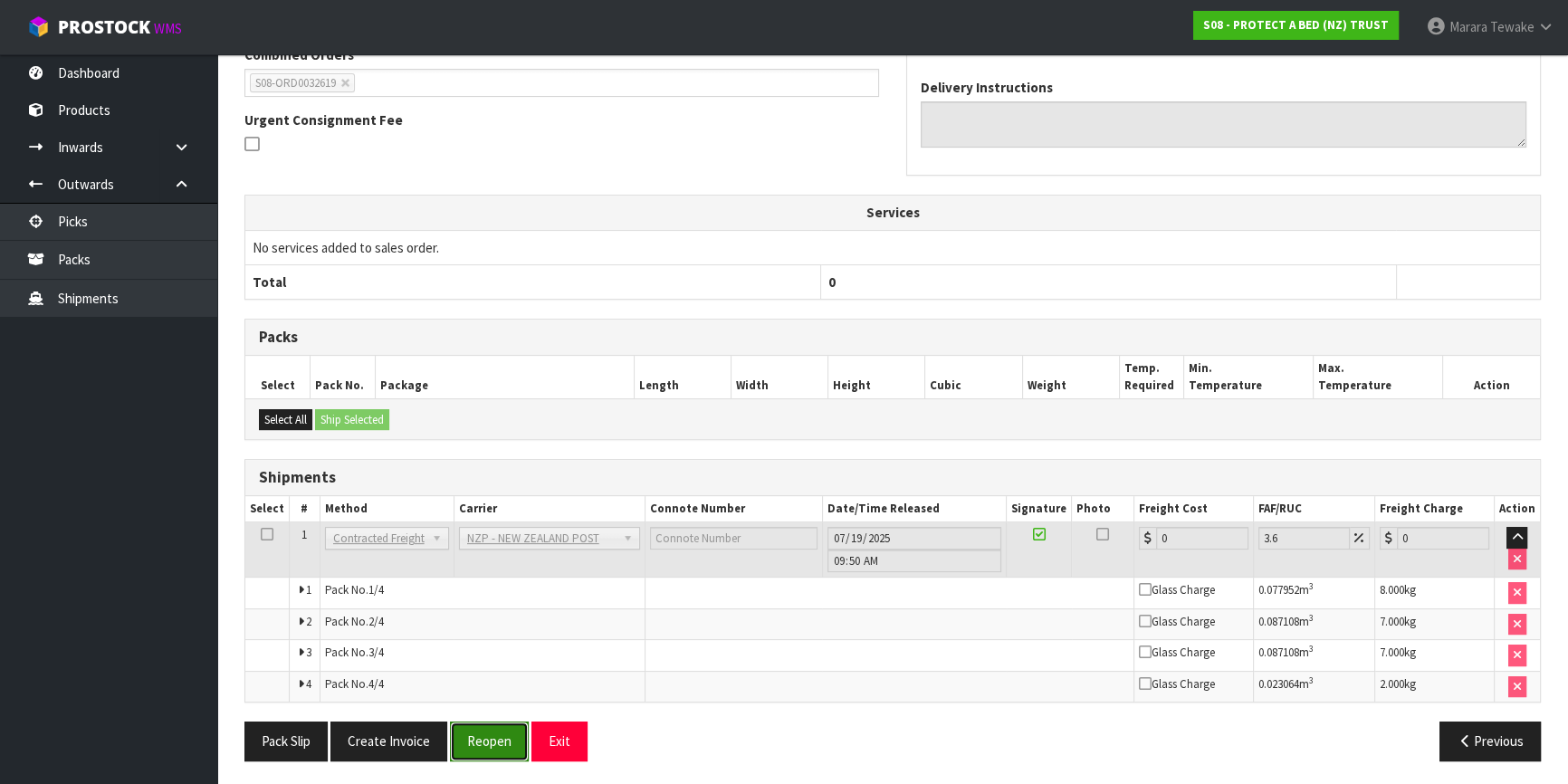 click on "Reopen" at bounding box center [489, 741] 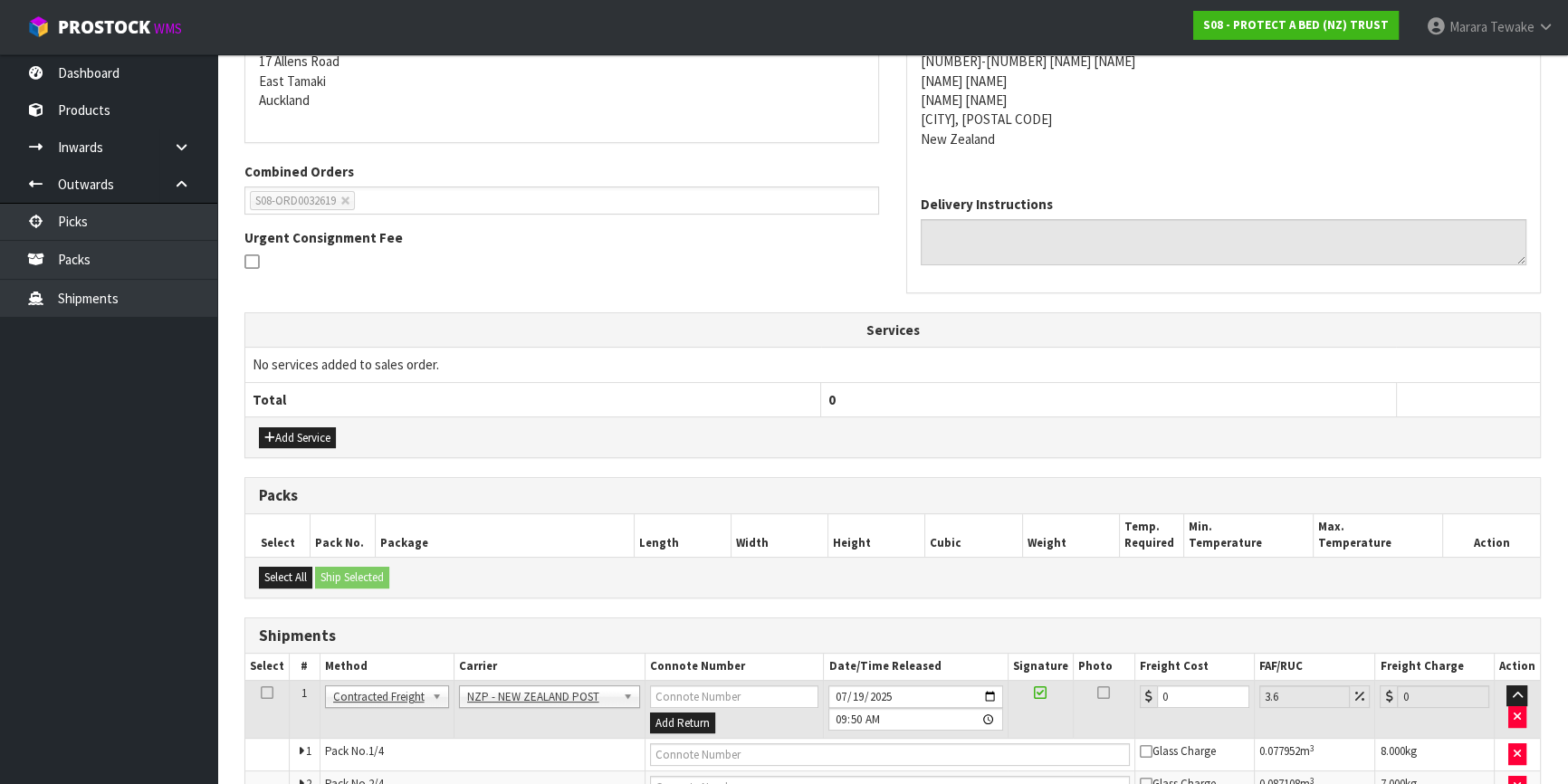 scroll, scrollTop: 540, scrollLeft: 0, axis: vertical 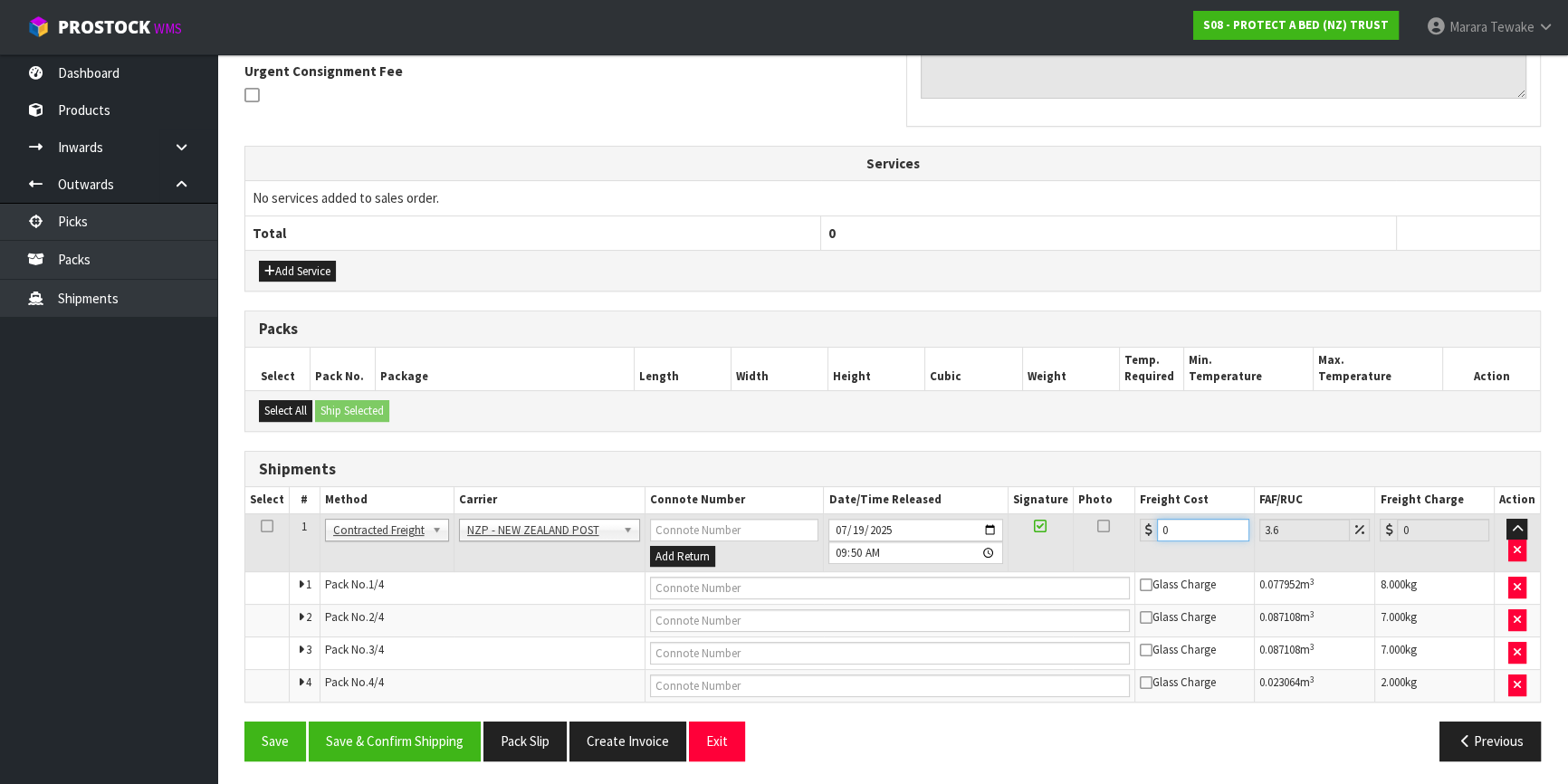 drag, startPoint x: 1191, startPoint y: 523, endPoint x: 1123, endPoint y: 505, distance: 70.34202 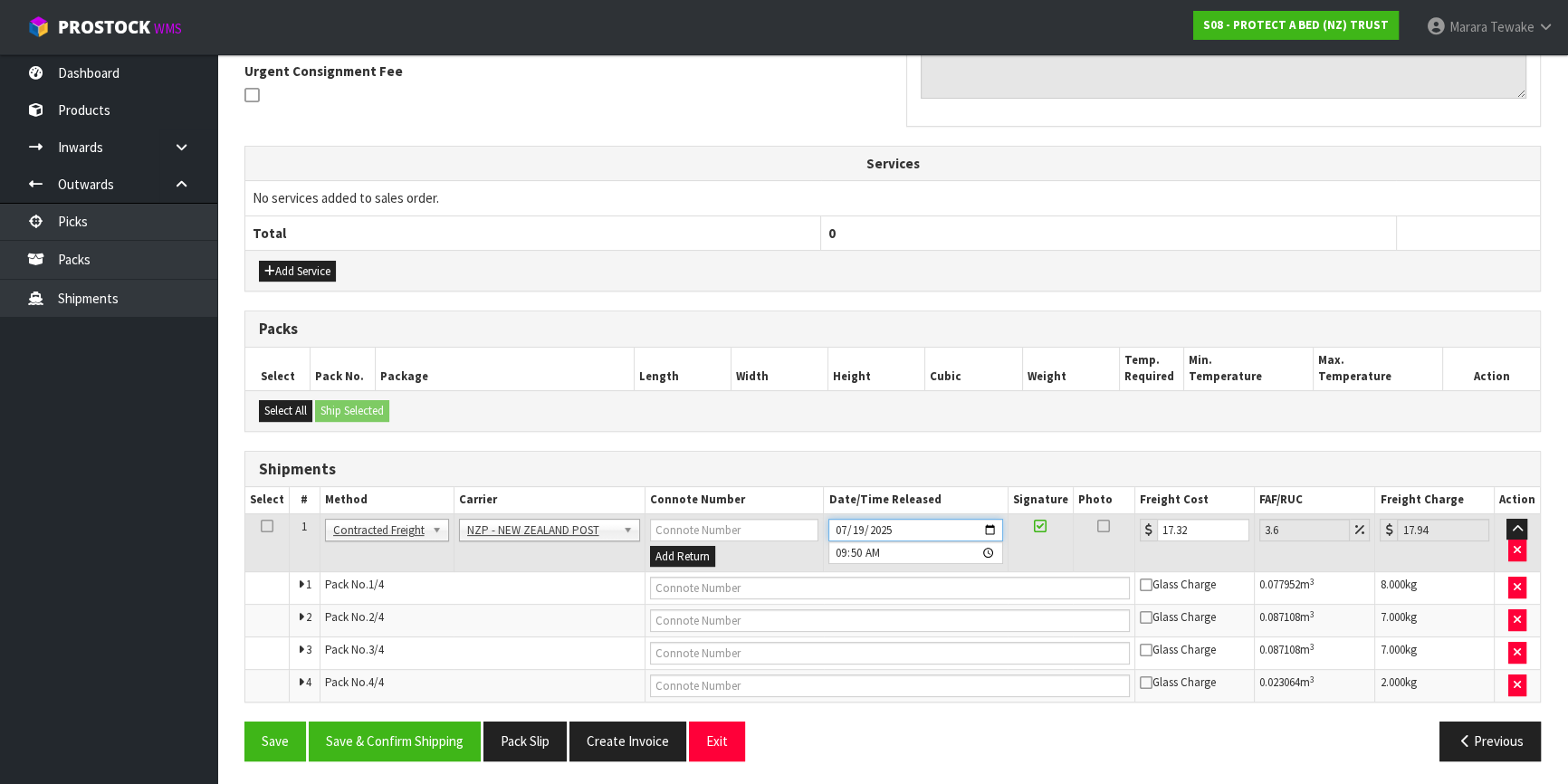 click on "2025-07-19" at bounding box center (915, 530) 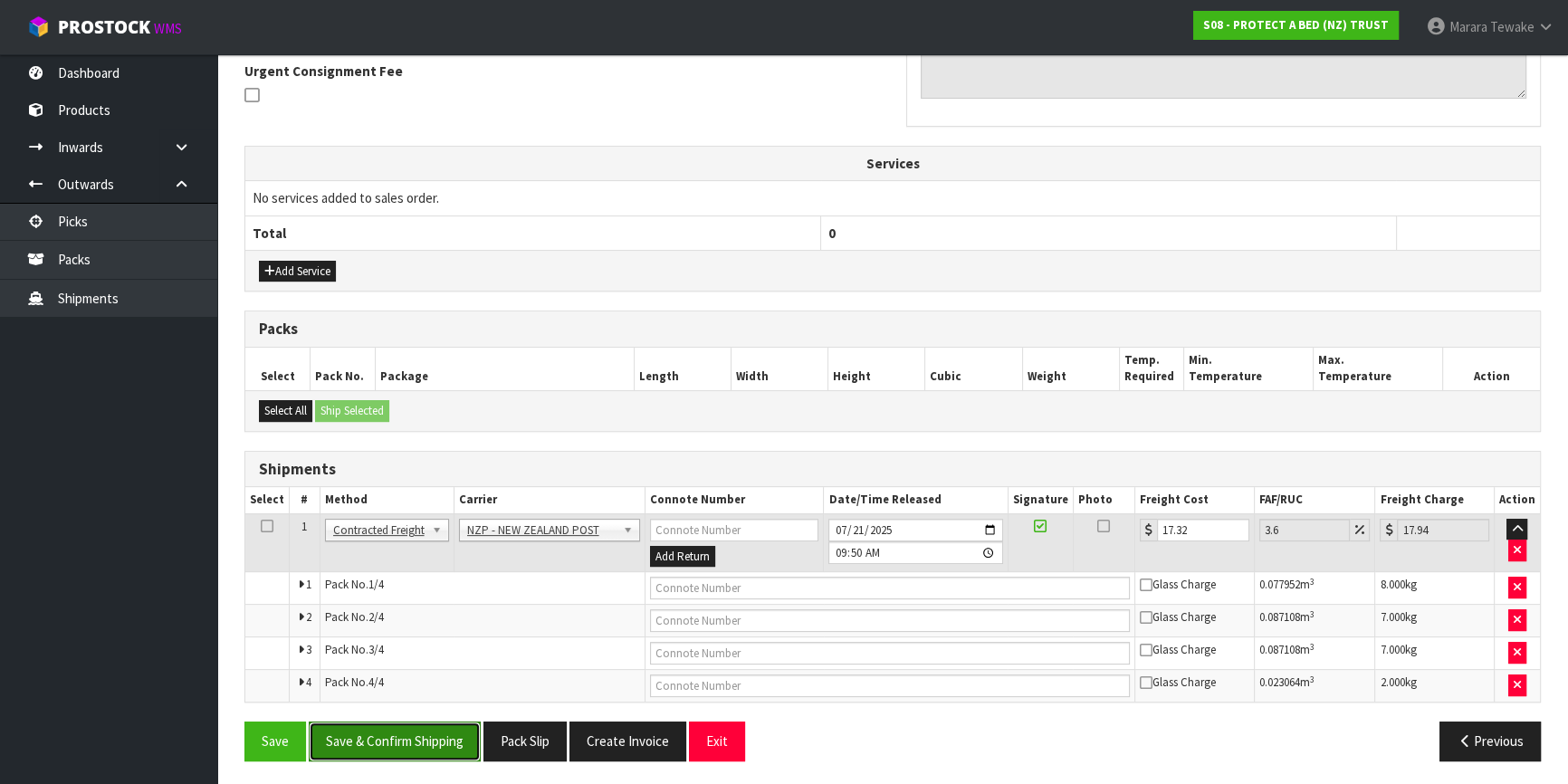 click on "Save & Confirm Shipping" at bounding box center [395, 741] 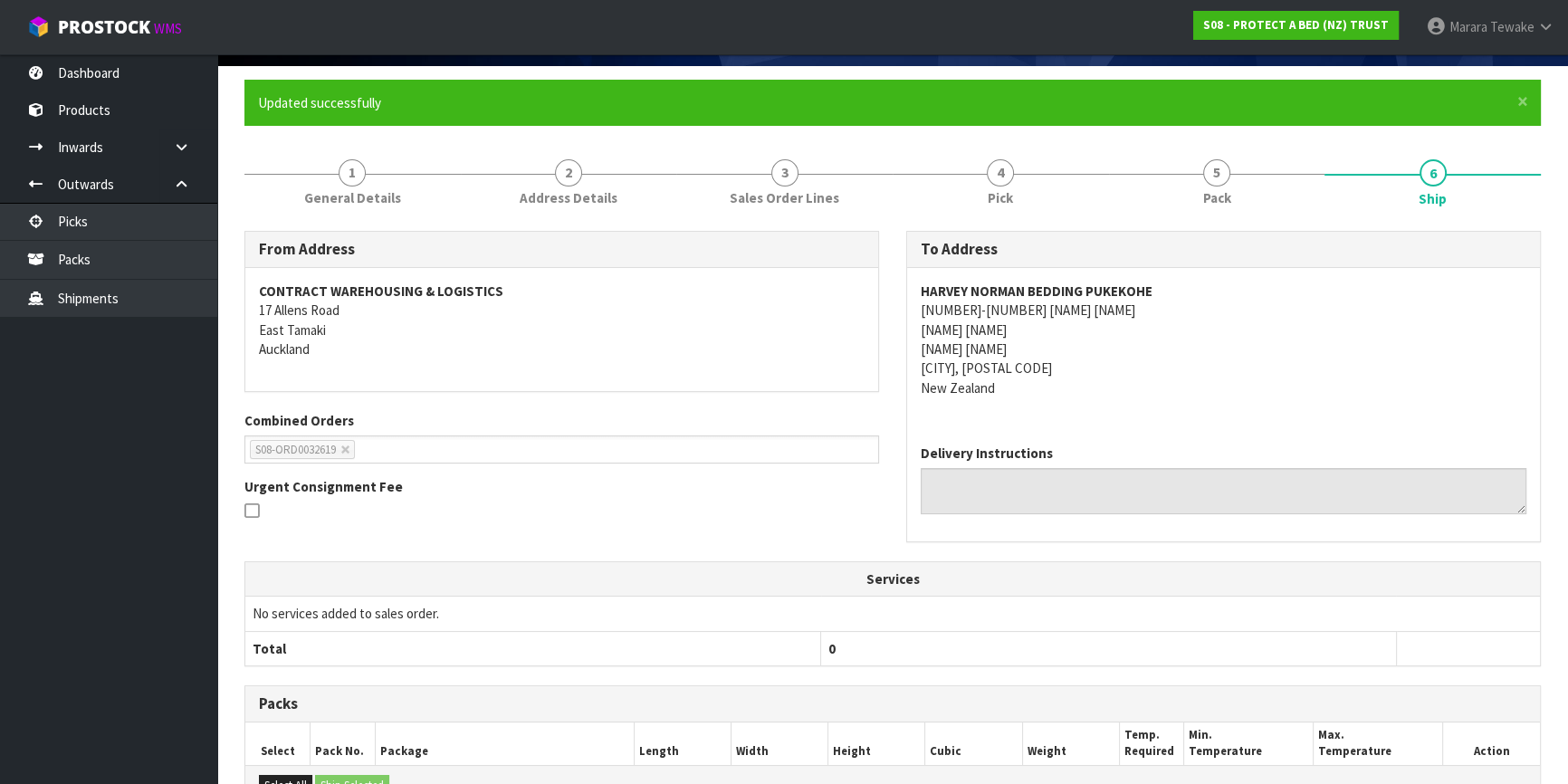 scroll, scrollTop: 0, scrollLeft: 0, axis: both 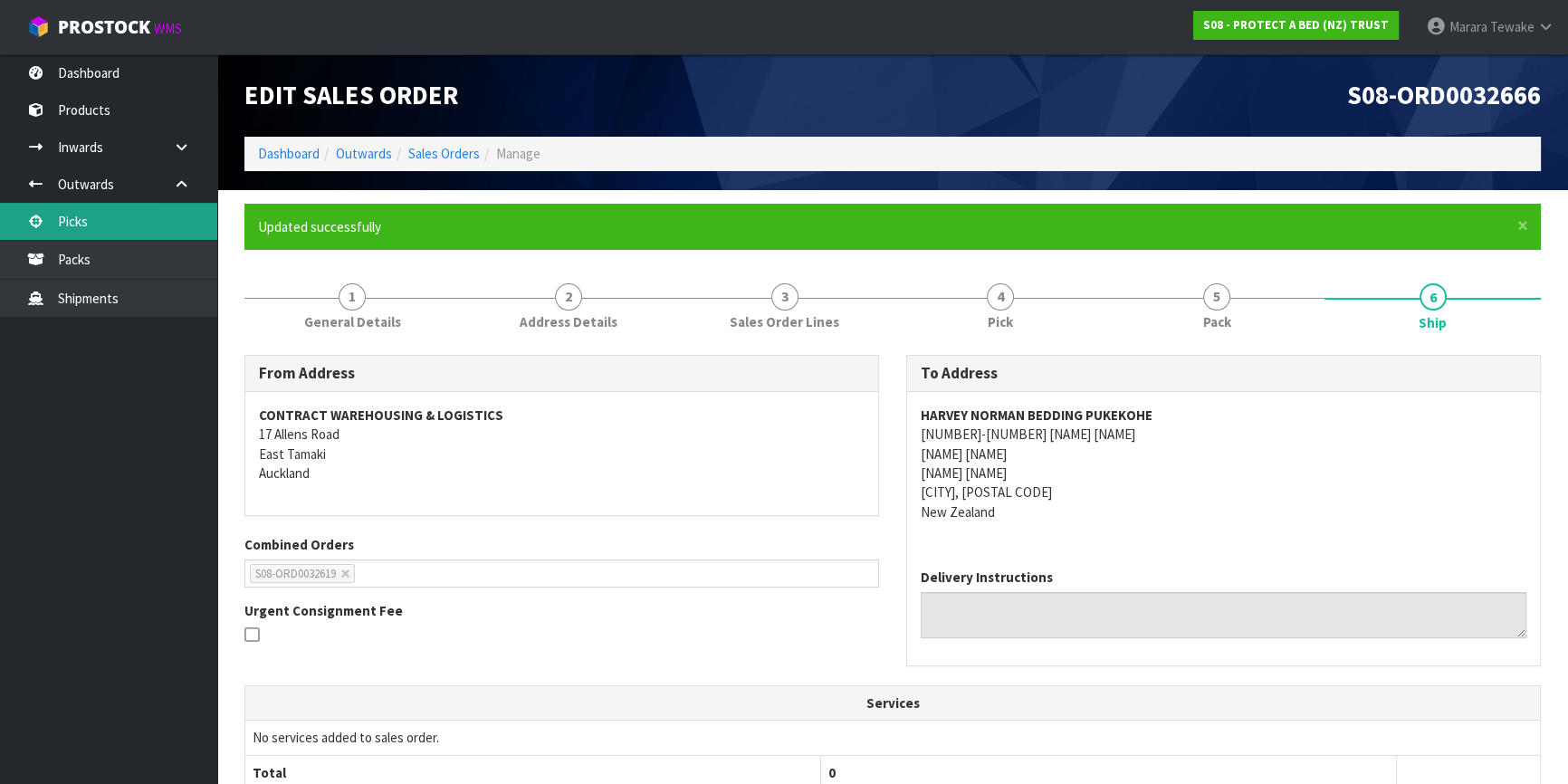 click on "Picks" at bounding box center (109, 221) 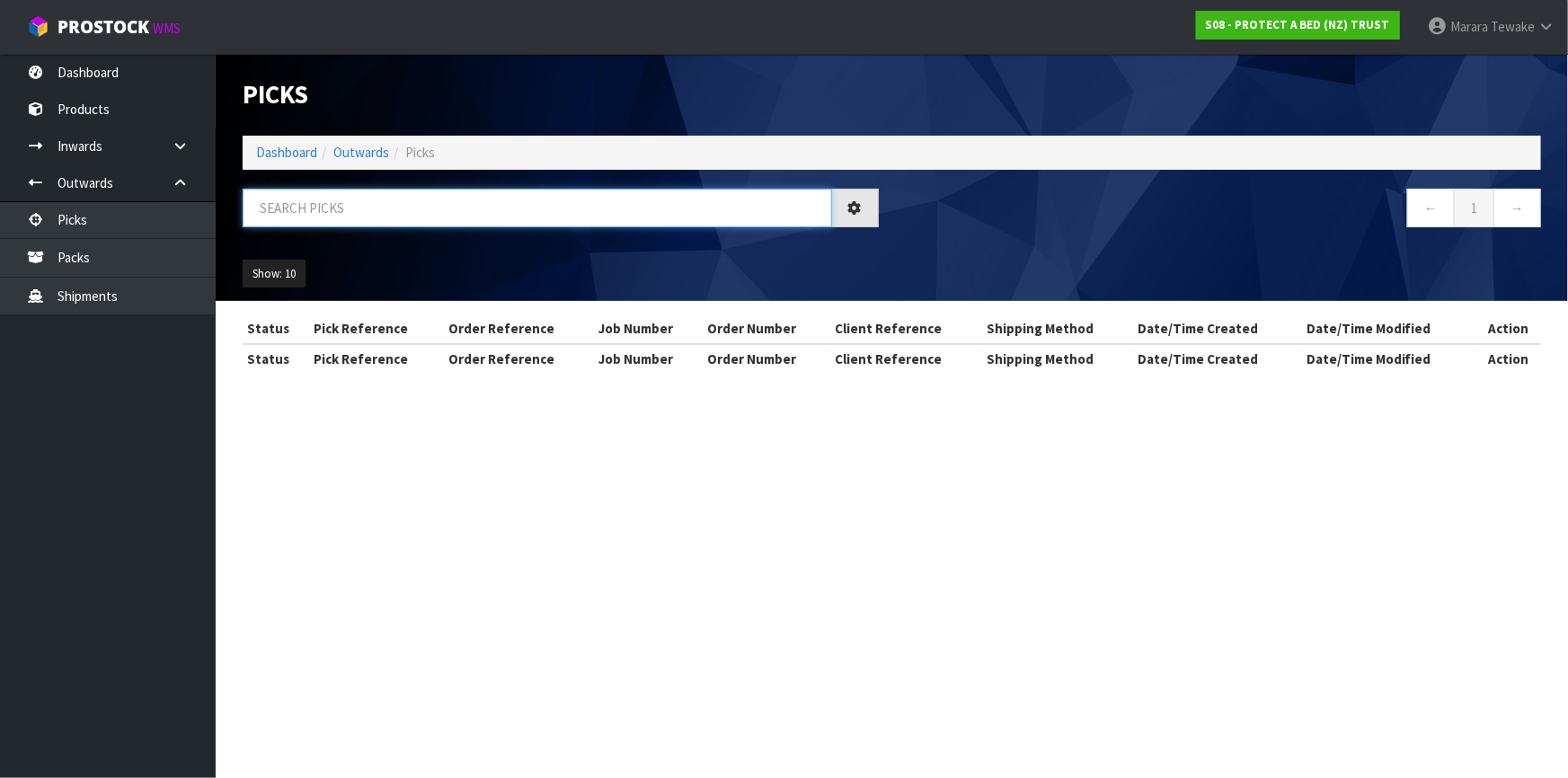 click at bounding box center (537, 208) 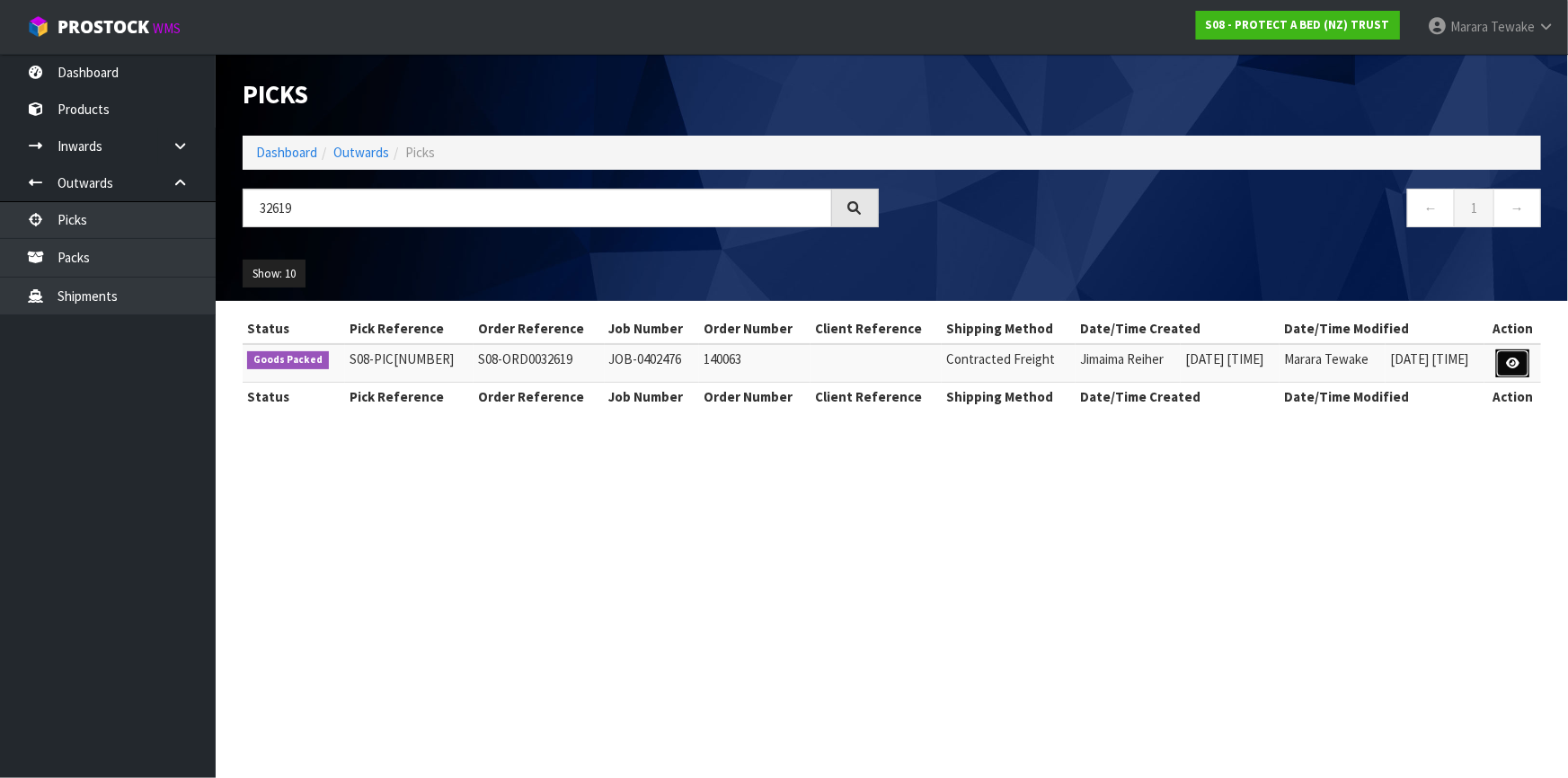 click at bounding box center [1512, 363] 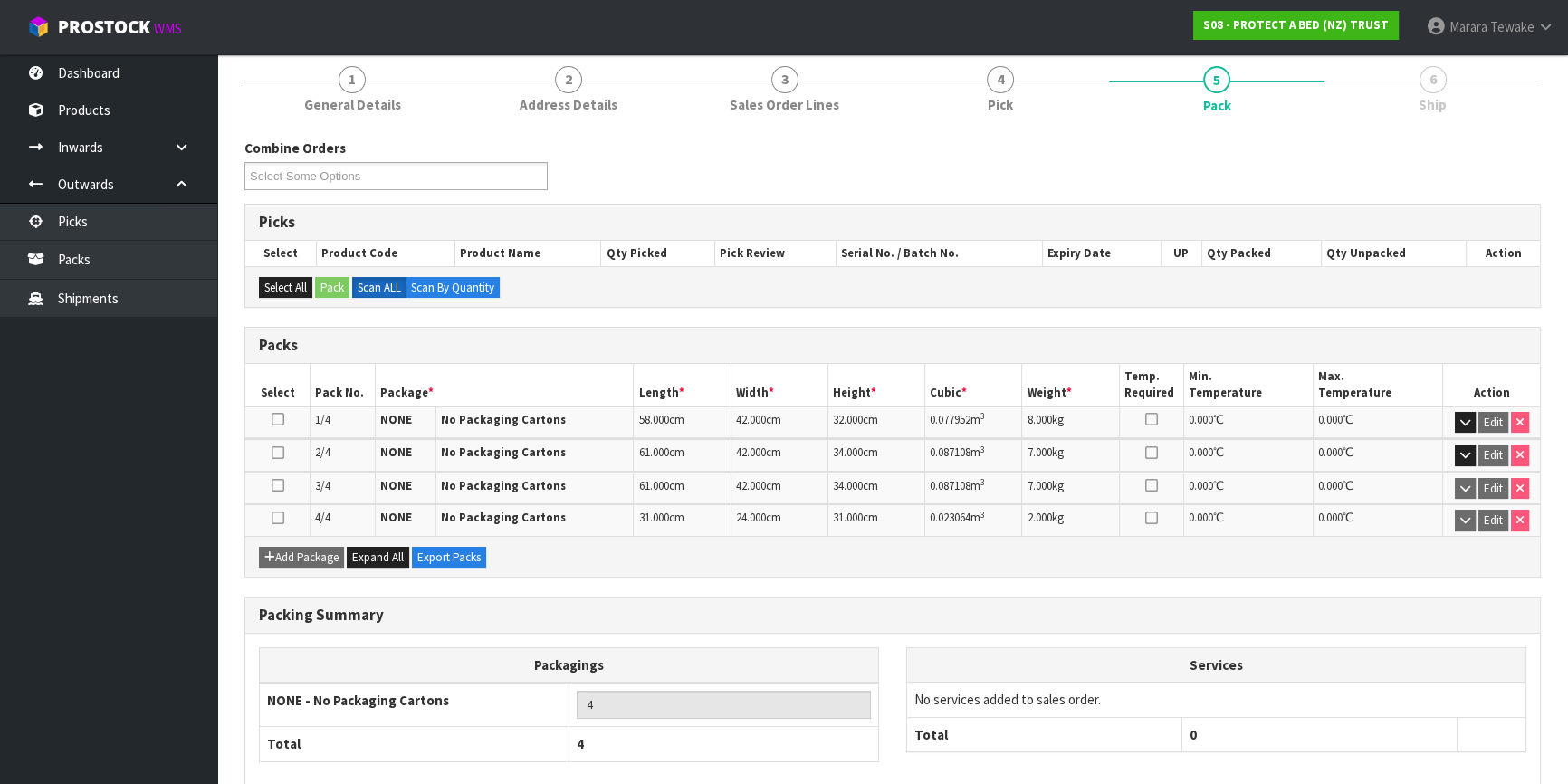 scroll, scrollTop: 244, scrollLeft: 0, axis: vertical 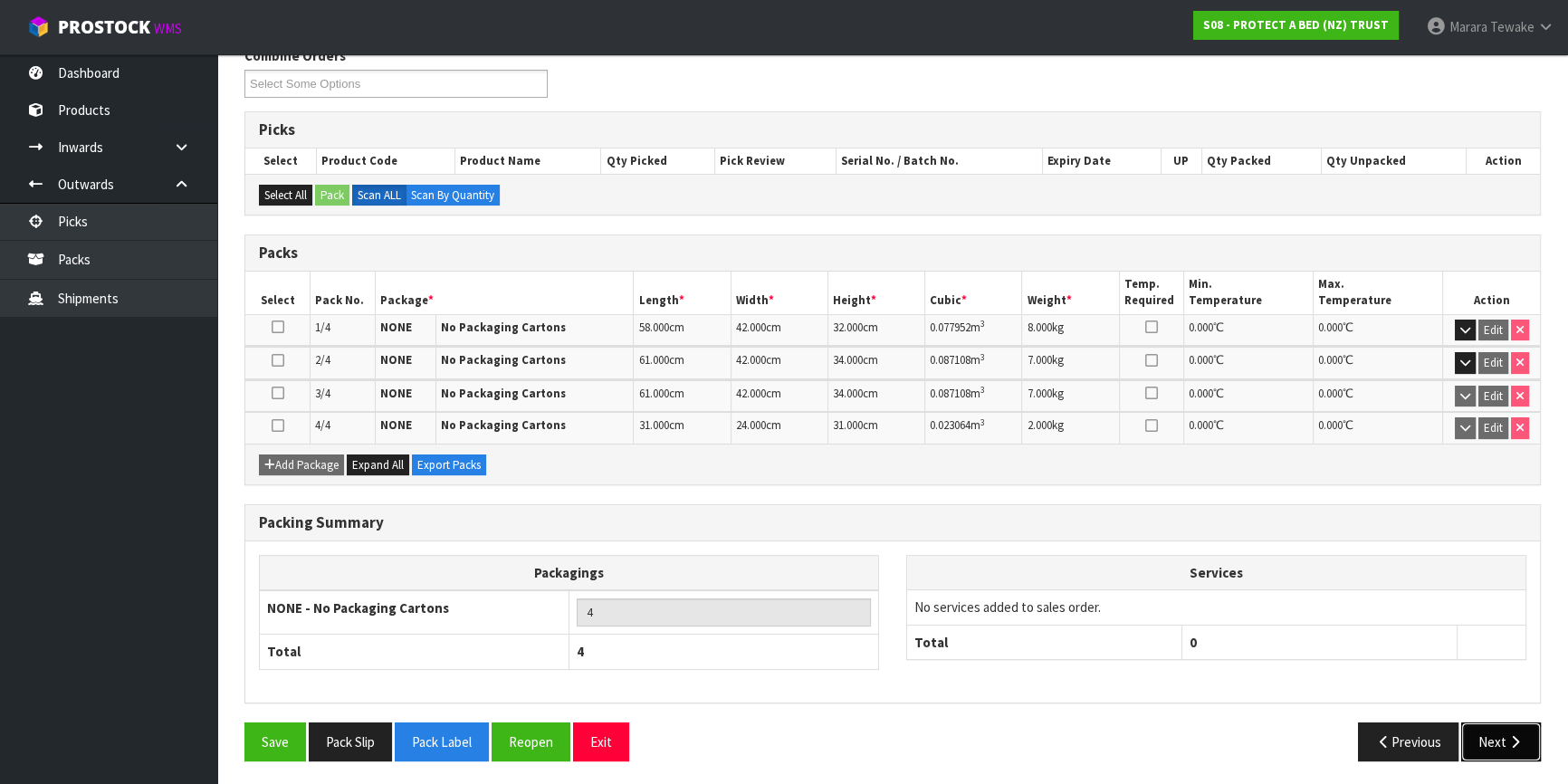 click at bounding box center [1515, 741] 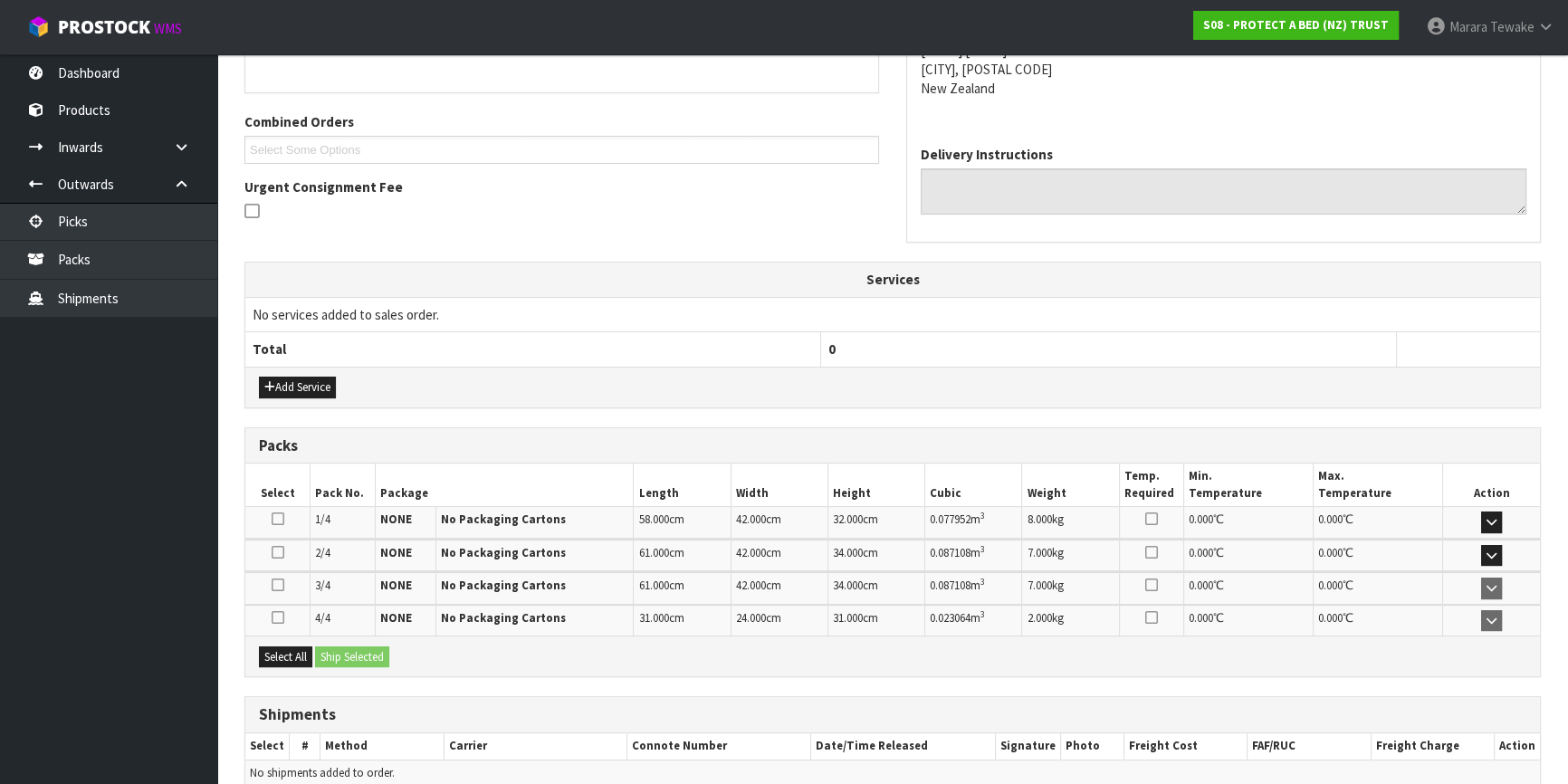 scroll, scrollTop: 441, scrollLeft: 0, axis: vertical 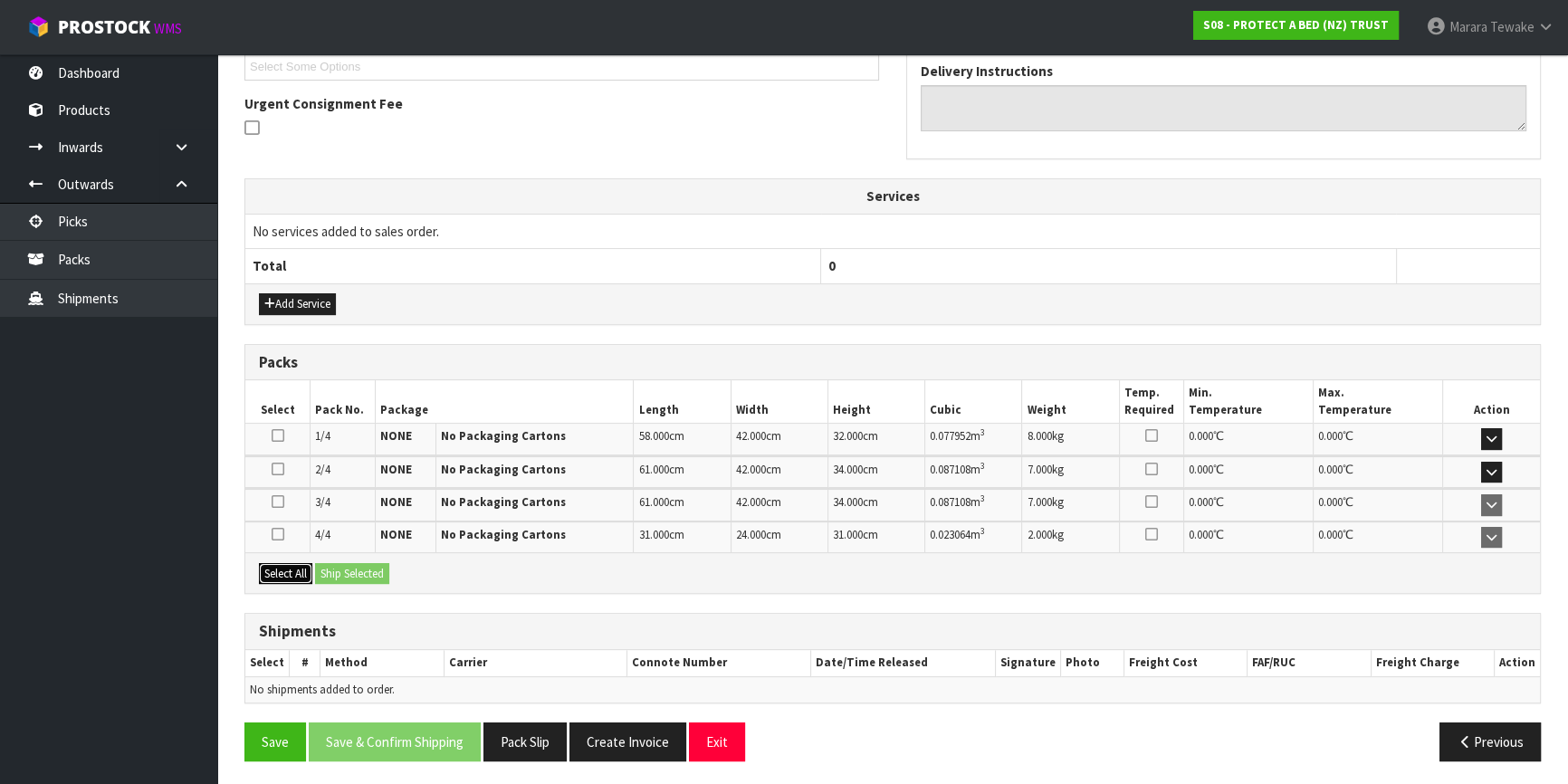 click on "Select All" at bounding box center (285, 574) 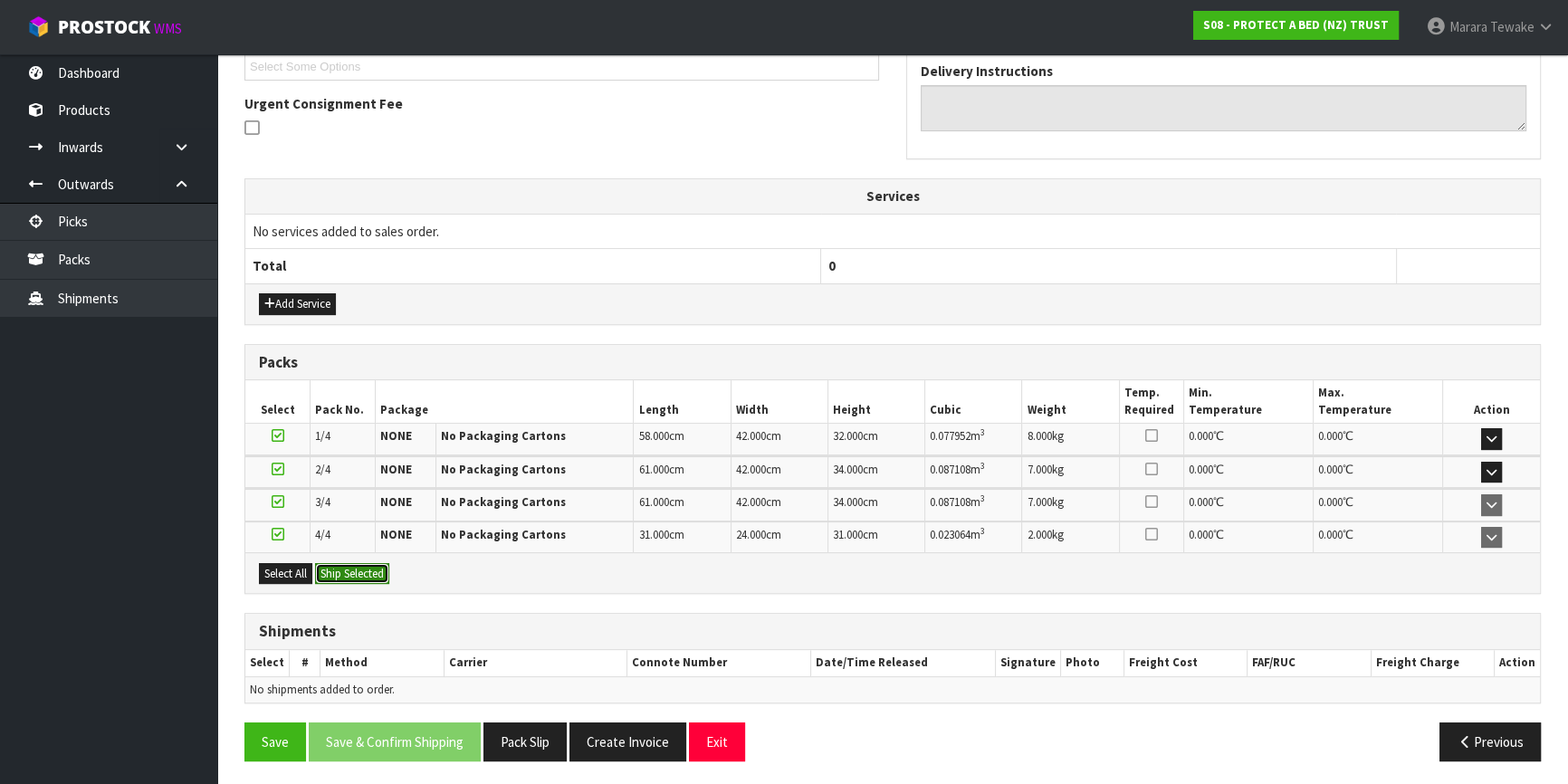 click on "Ship Selected" at bounding box center (352, 574) 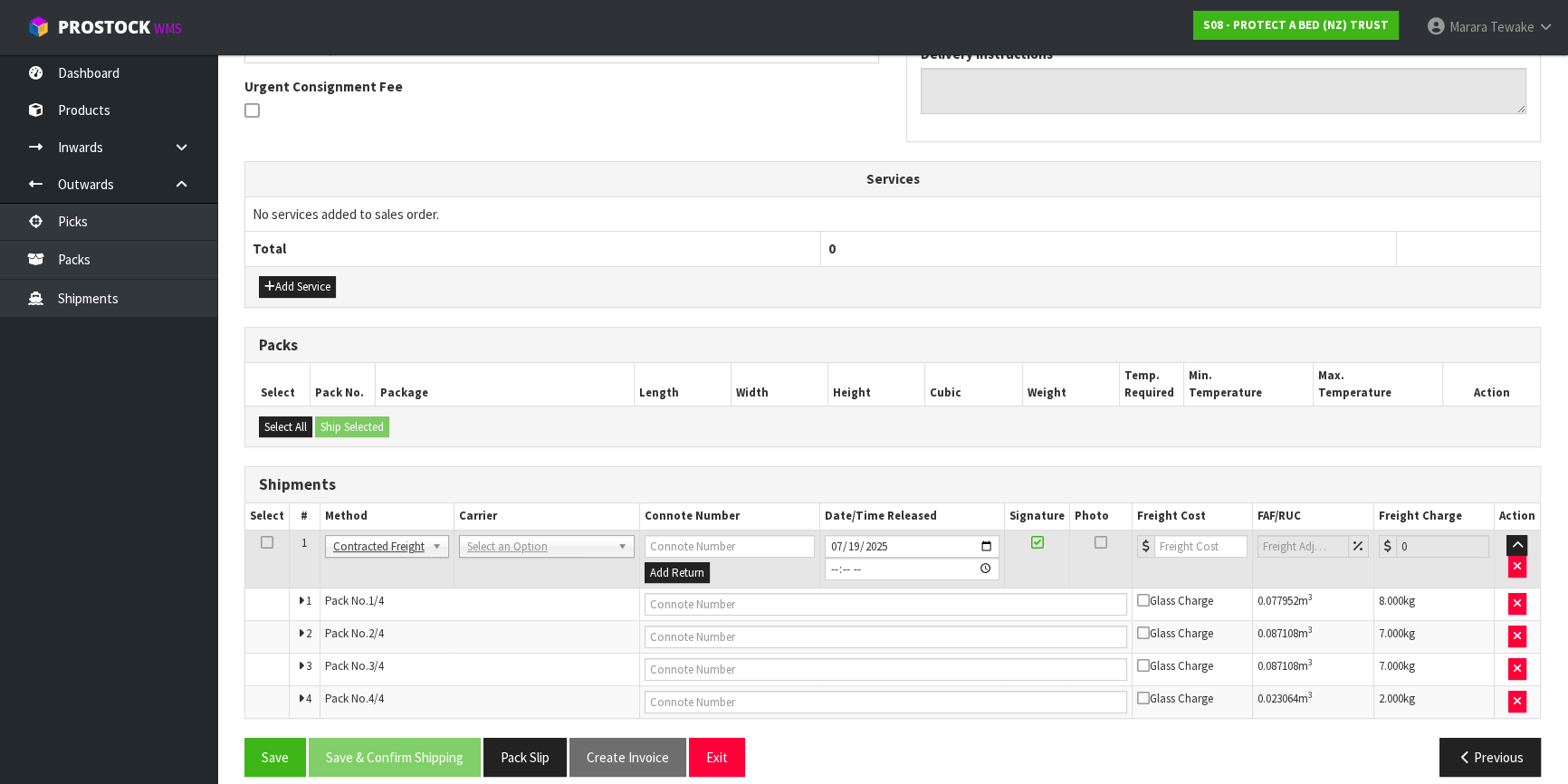 scroll, scrollTop: 473, scrollLeft: 0, axis: vertical 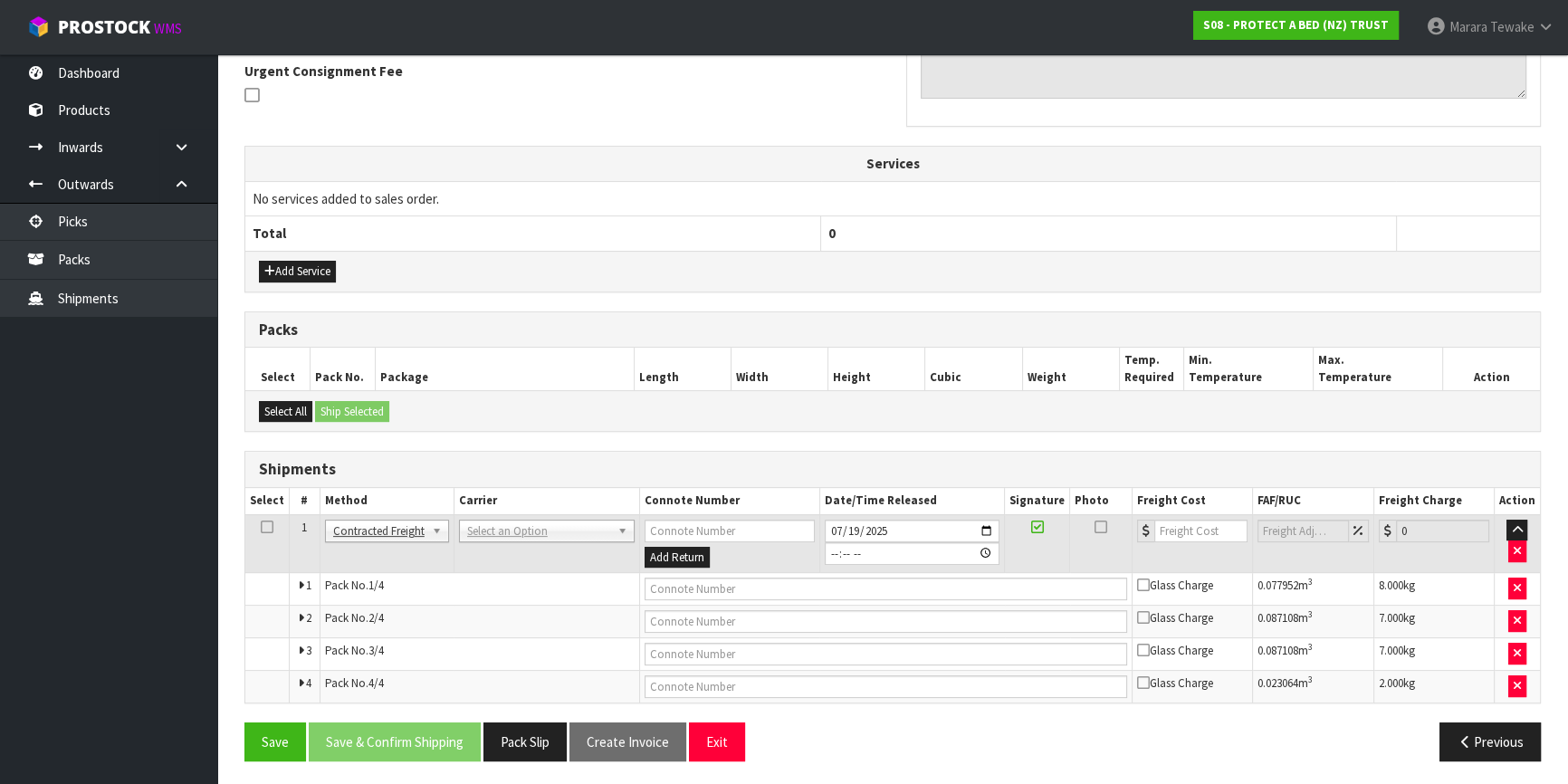 click on "ANGEL - ANGEL TRANSPORT CONROY - CONROY REMOVALS DEAEXPAKL - DEADLINE EXPRESS COURIERS DHL COURIER - DHL COURIER FAS - ARAMEX (NEW ZEALAND) FEDEX WORLD SERVICE CENTER - FEDEX WORLD SERVICE CENTER FLUIDEX - FLUIDEX TRANSPORT LTD FREIGHT PLUS - FREIGHT PLUS LTD G05 - GO LOGISTICS (NZ) LTD KIWI EXP - KIWI EXPRESS COURIERS M2H - MAINFREIGHT 2 HOME CONWLA14 MAIN STREAM - MAINSTREAM MAINFREIGHT PORT - MAINFREIGHT PORT OPERATIONS (CONWL88) MFL - MAINFREIGHT TRANSPORT LTD -CONWLA NZCOURETM - NZ COURIERS NZP - NEW ZEALAND POST NZP INT - NEW ZEALAND POST INTERNATIONAL ONS - ON SEND OPZEELAND TRANSPORT - OPZEELAND TRANSPORT PBC - NZ POST - PBT COURIERS ACCOUNT PBT - PBT TRANSPORT LTD PRODUCE - THE PRODUCE CONNECTION ROADWAYS TRANSPORT - ROADWAYS TRANSPORT SOUTHERN - SOUTHERN FURNITURE MOVERS TIL FREIGHT - MOVE LOGISTICS TITUS TRANSPORT LTD - TITUS TRANSPORT LTD UNITED - UNITED MOVERS
Select an Option" at bounding box center (546, 543) 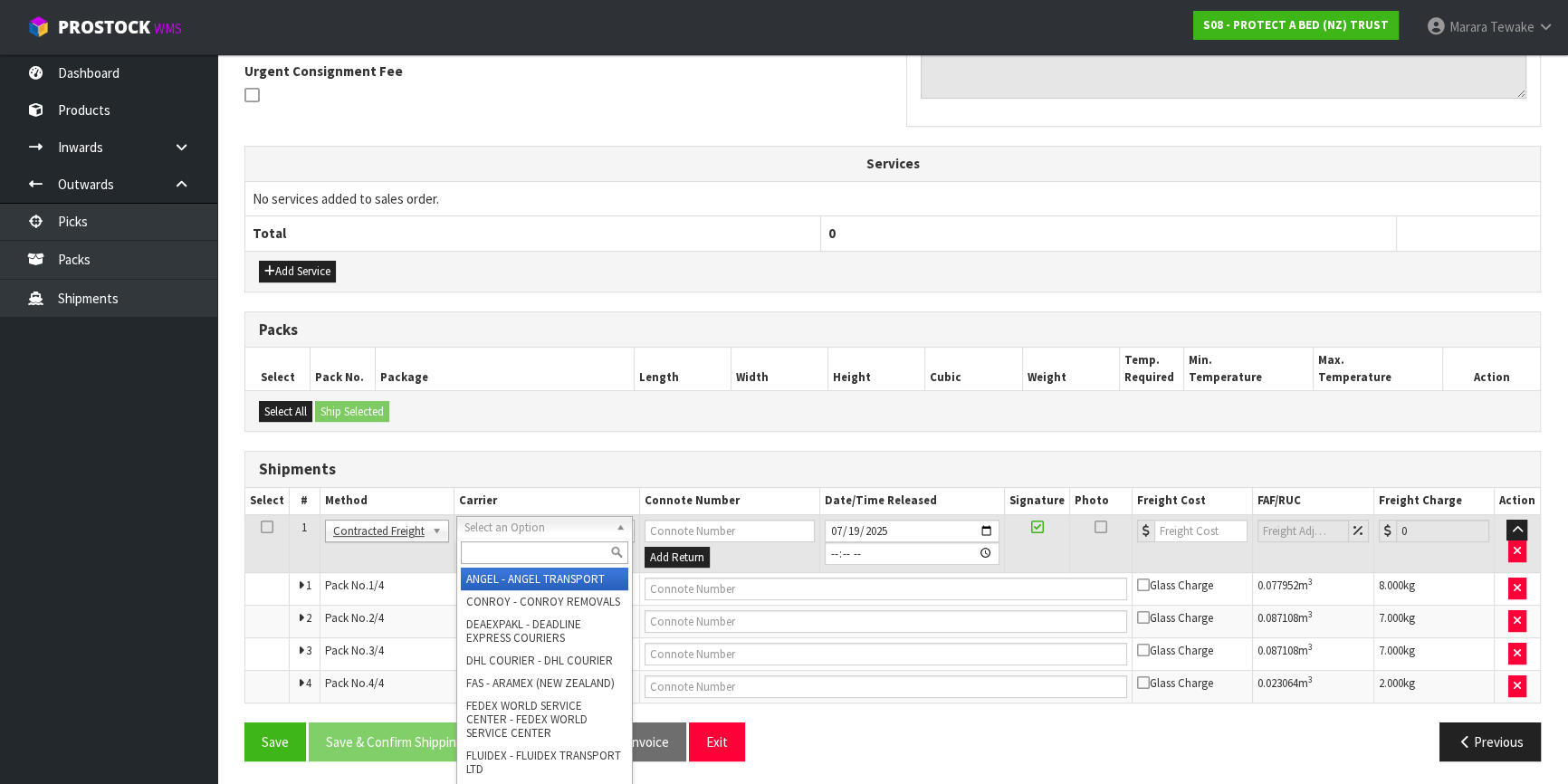 click at bounding box center (544, 552) 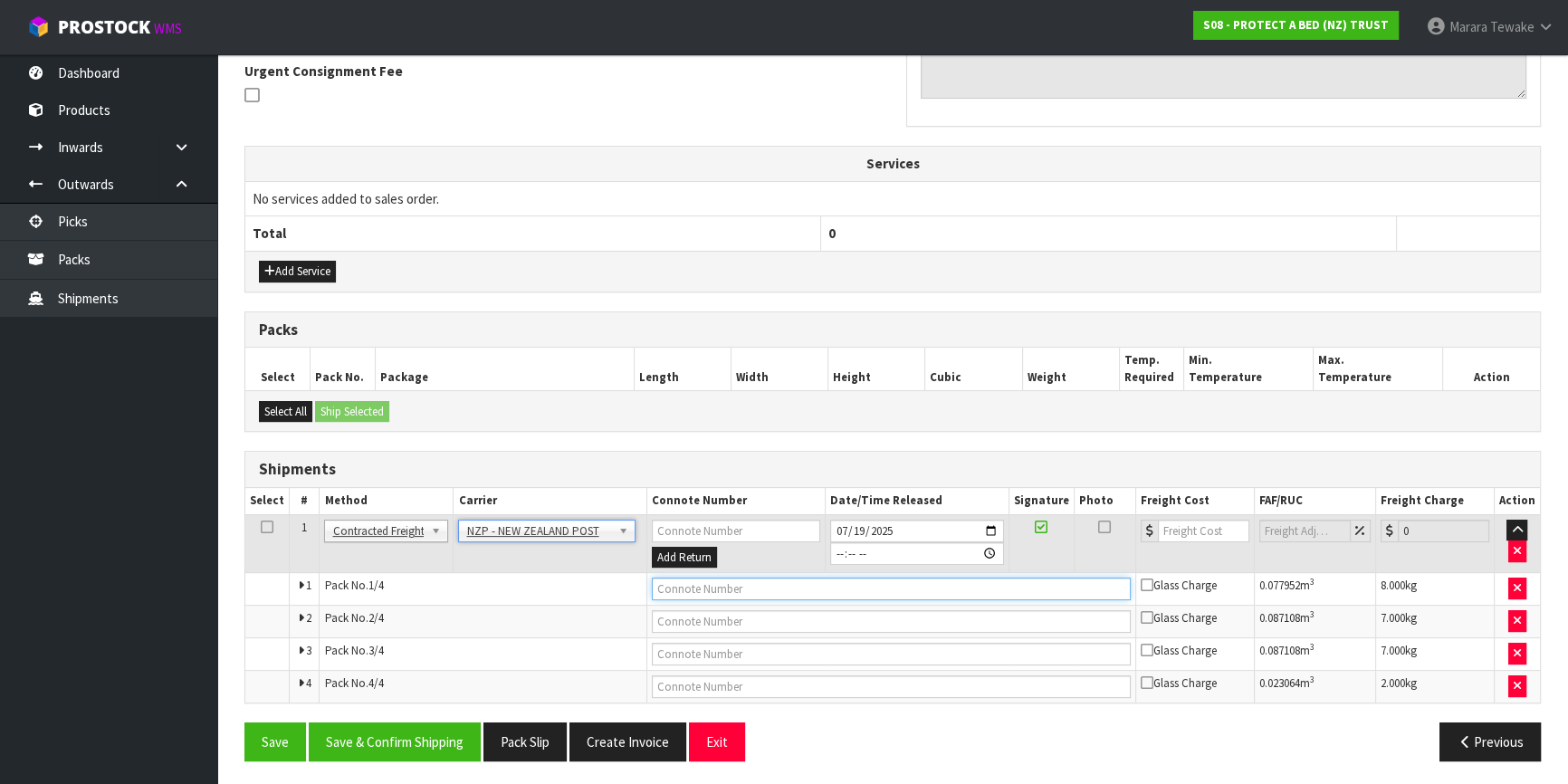 click at bounding box center [891, 588] 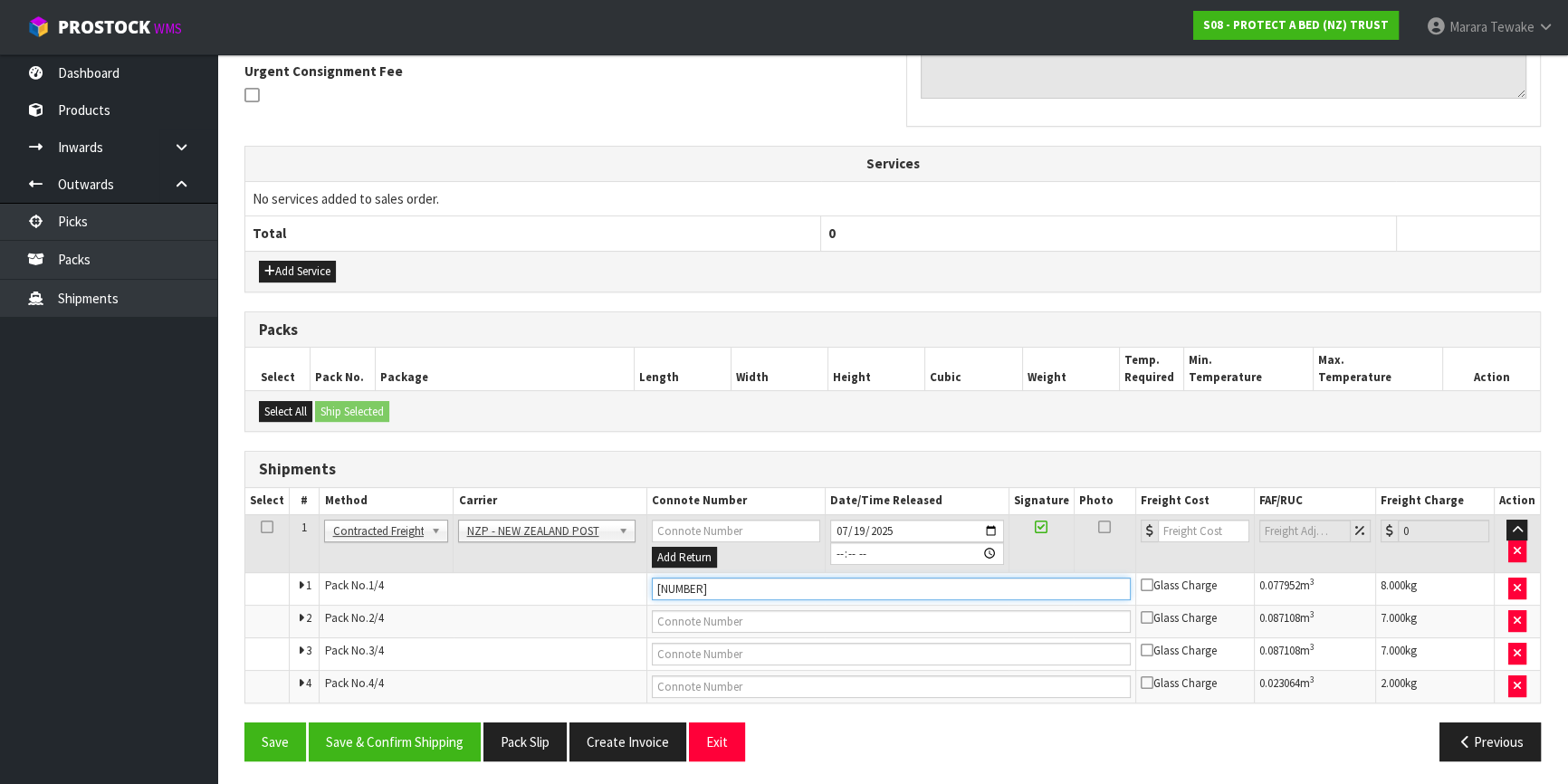 click on "Save" at bounding box center (275, 741) 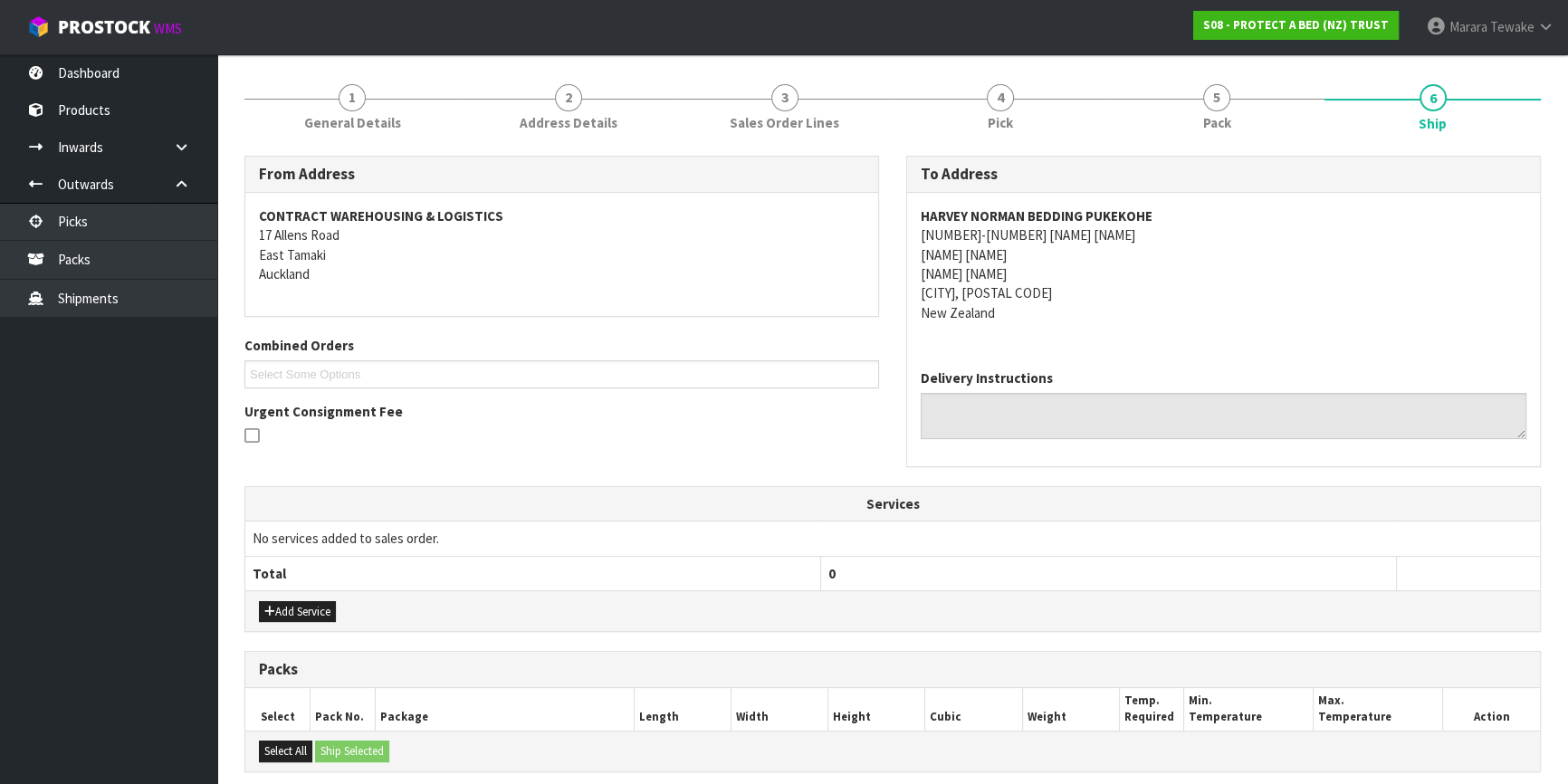 scroll, scrollTop: 540, scrollLeft: 0, axis: vertical 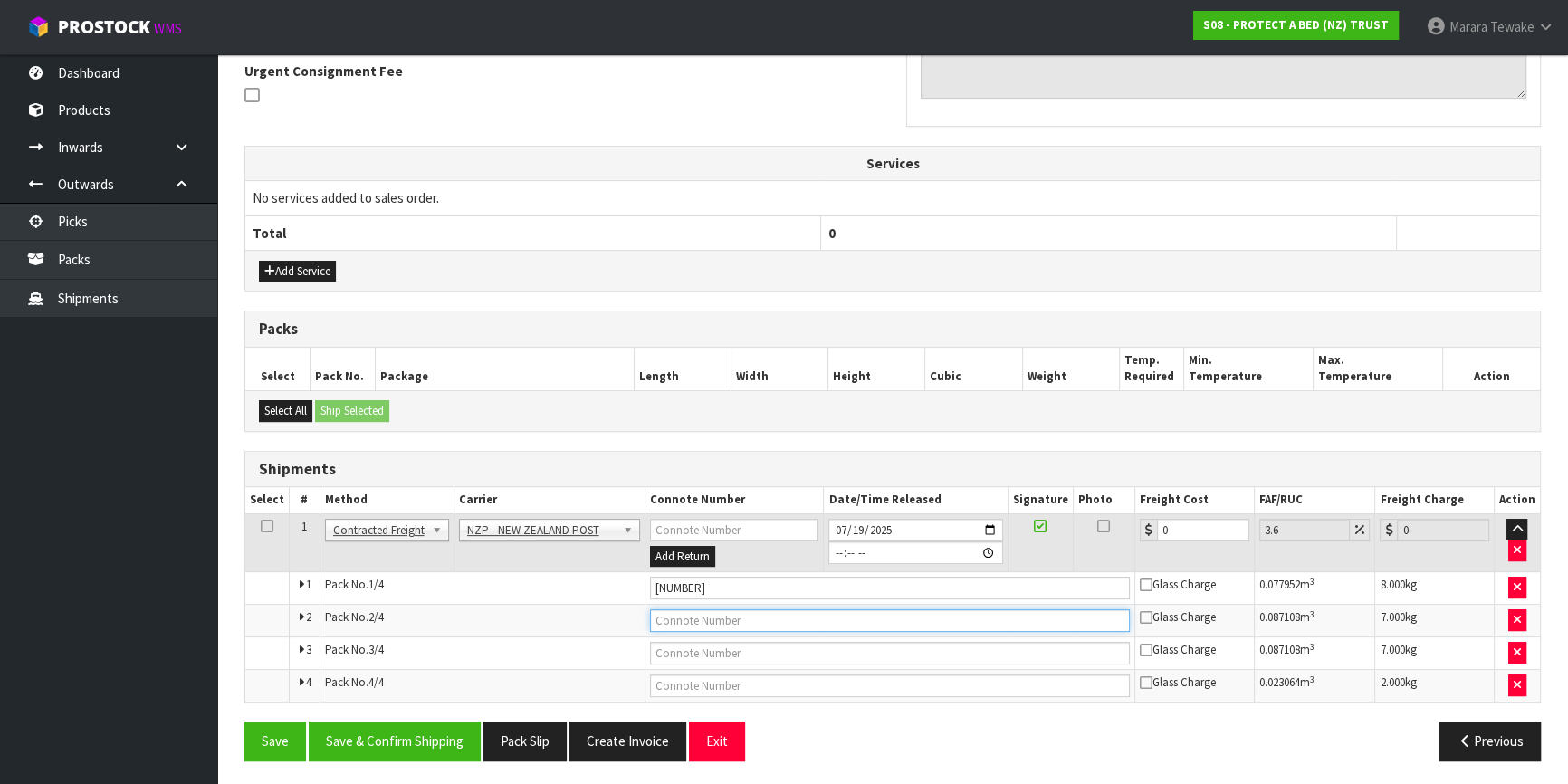 click at bounding box center (890, 620) 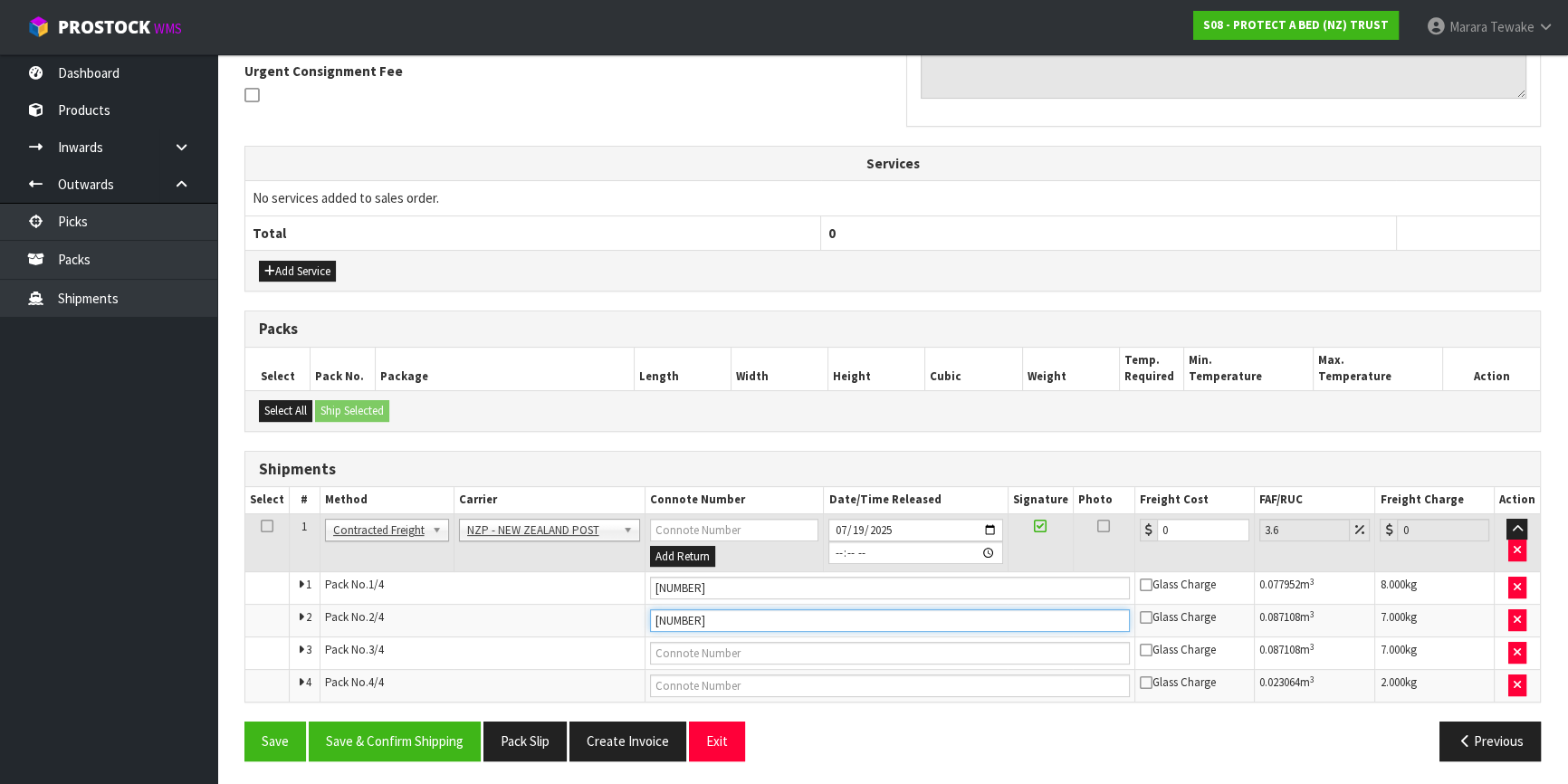 click on "Save" at bounding box center [275, 741] 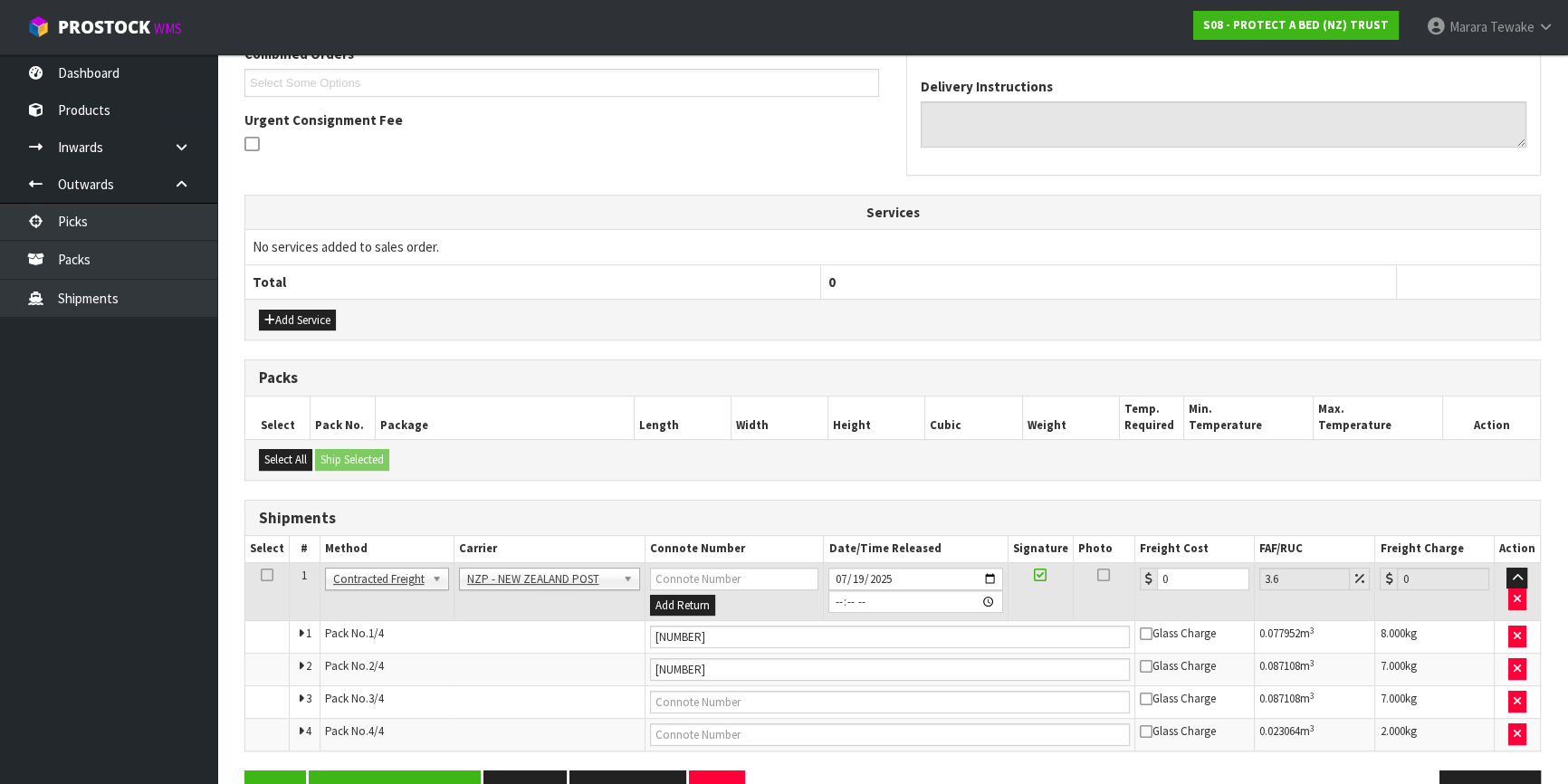 scroll, scrollTop: 540, scrollLeft: 0, axis: vertical 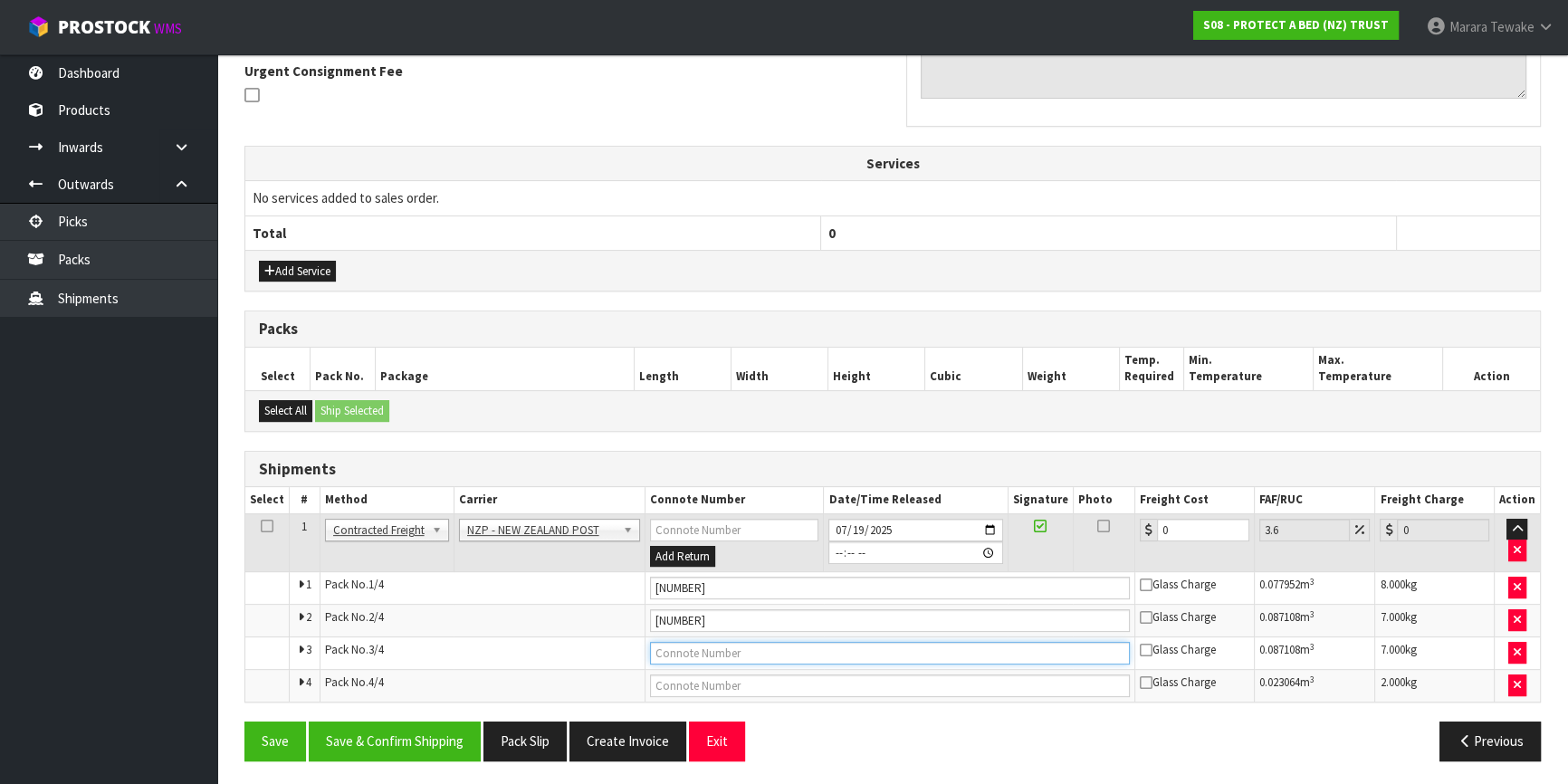 click at bounding box center (890, 653) 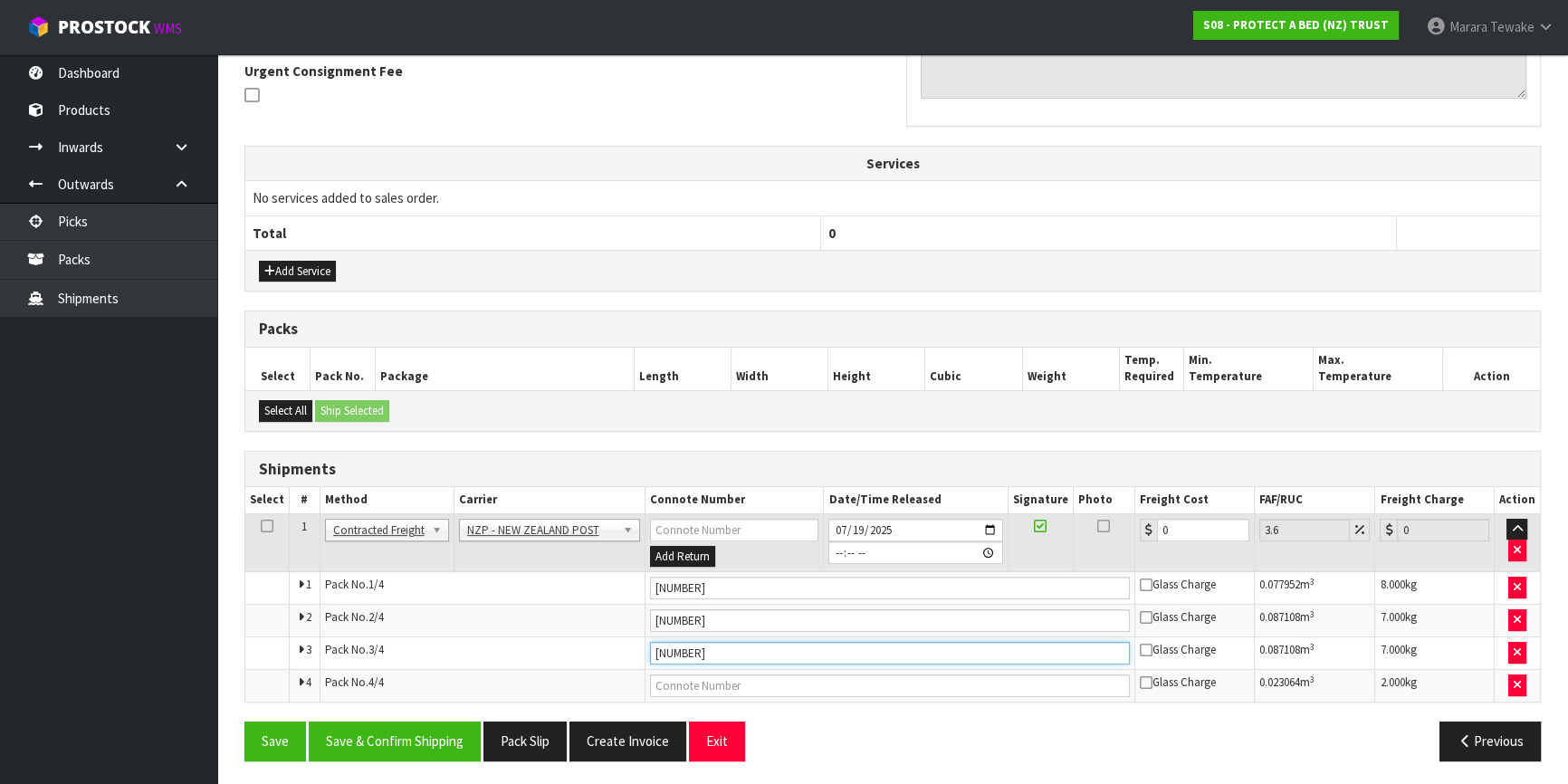 click on "Save" at bounding box center [275, 741] 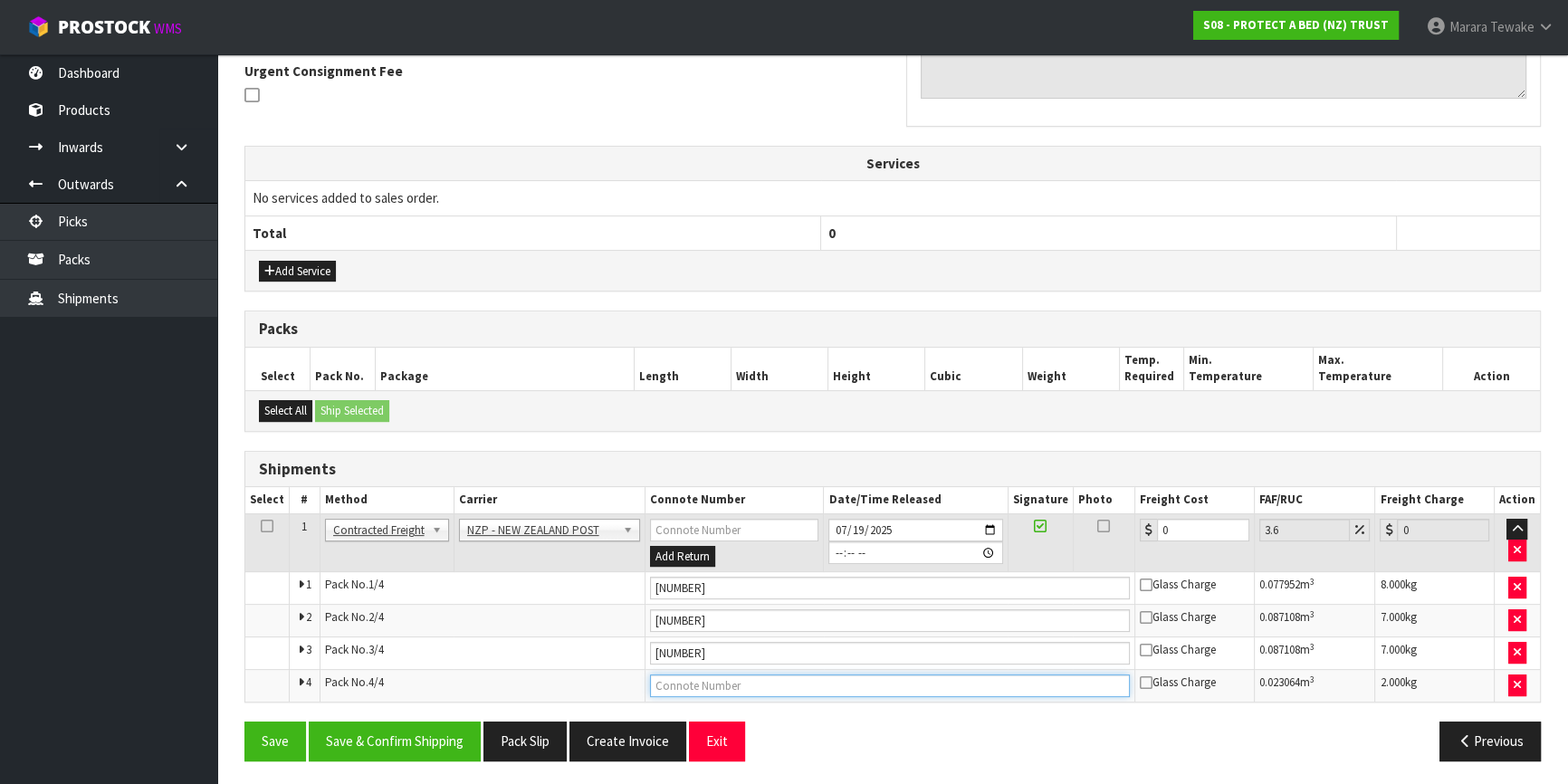 click at bounding box center (890, 685) 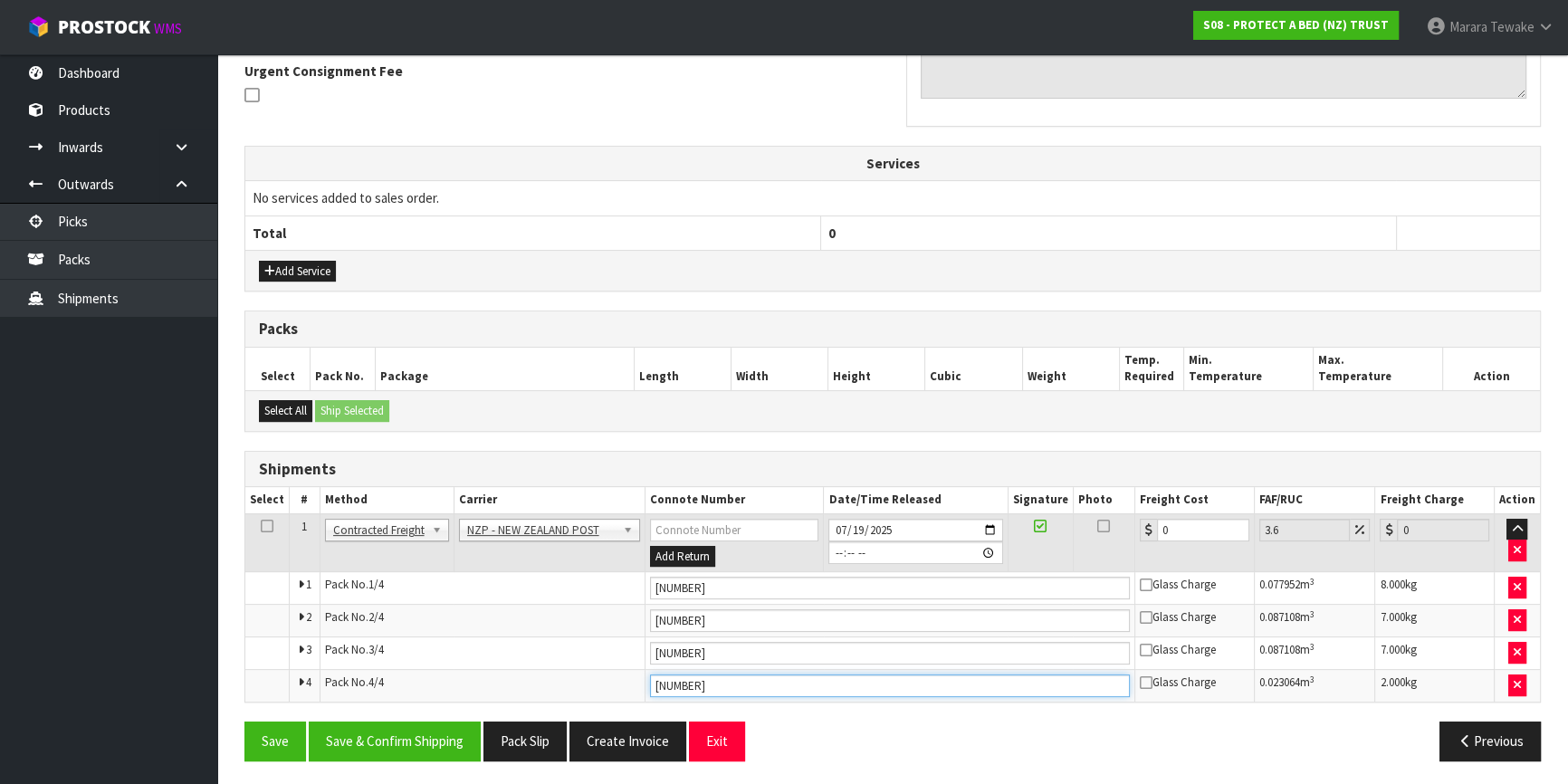 click on "Save" at bounding box center (275, 741) 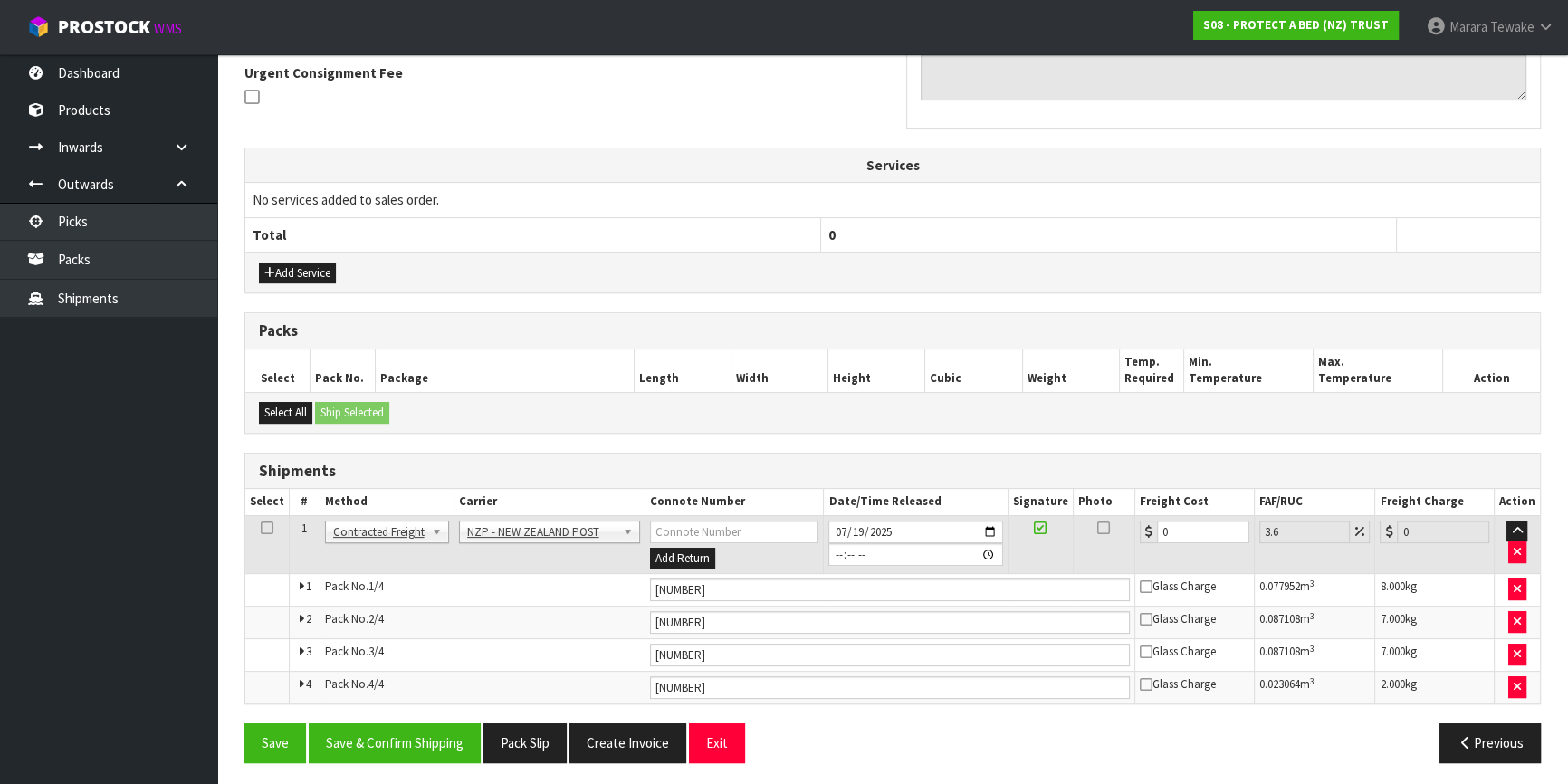 scroll, scrollTop: 540, scrollLeft: 0, axis: vertical 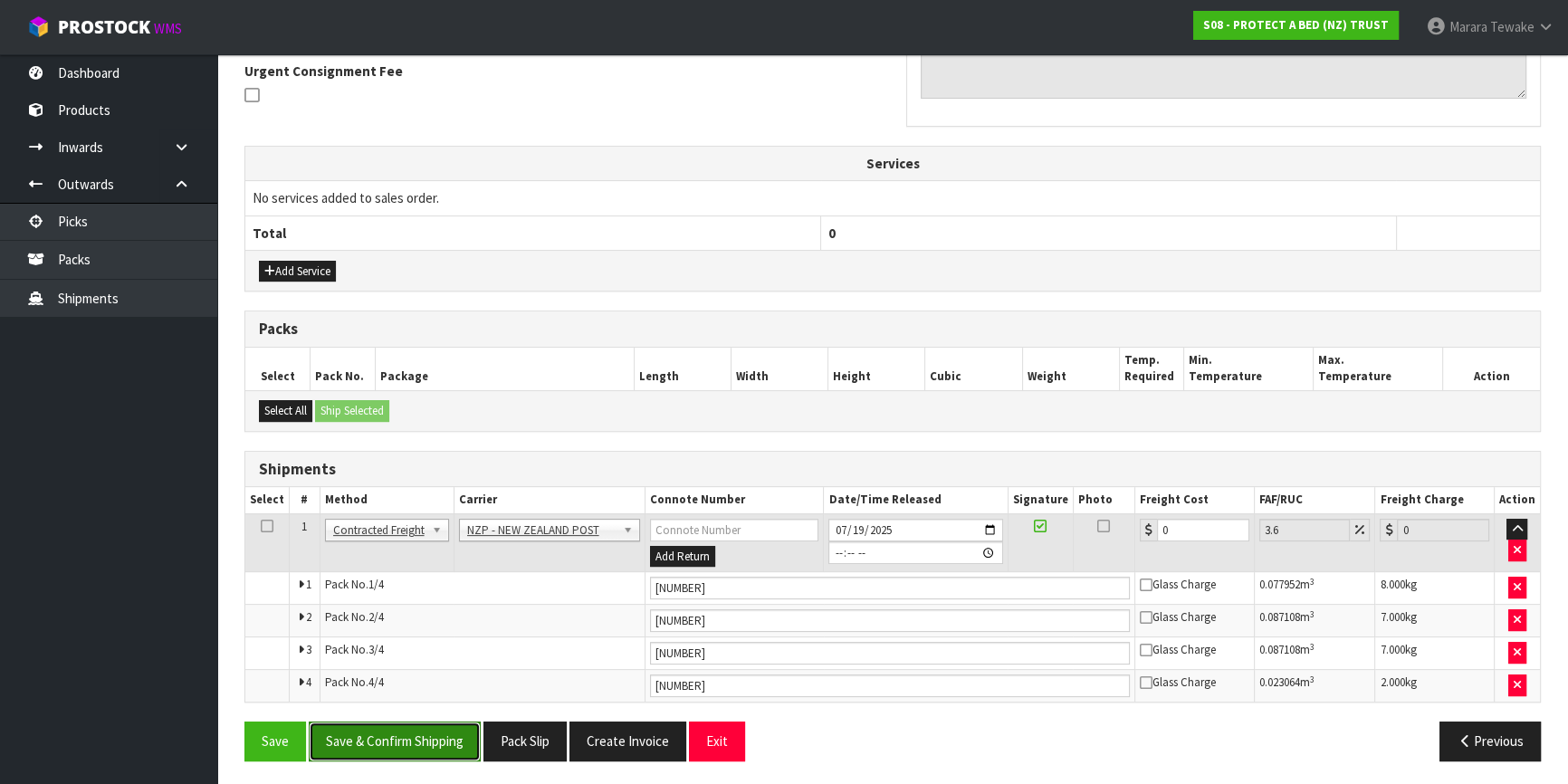 click on "Save & Confirm Shipping" at bounding box center [395, 741] 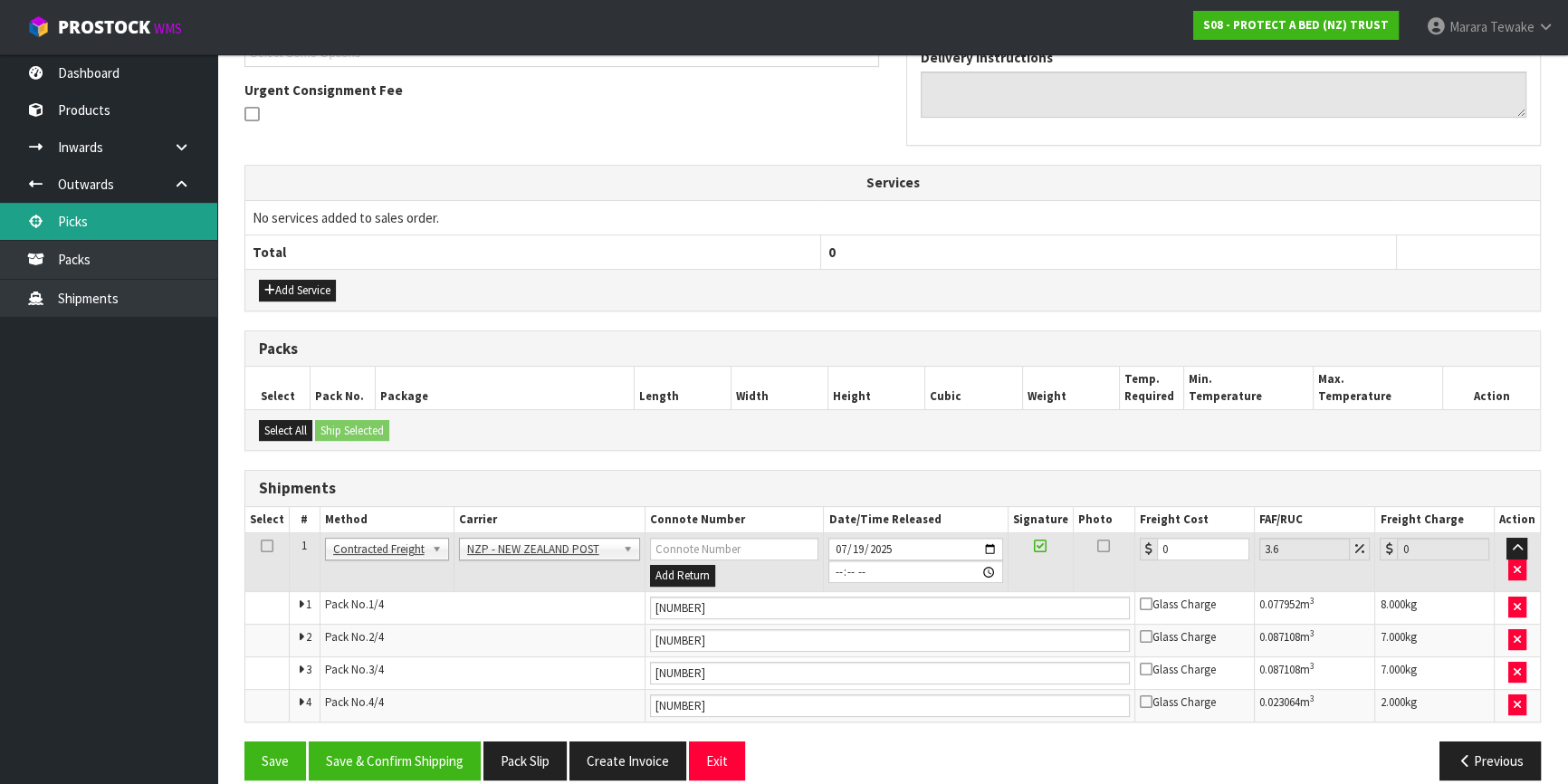 scroll, scrollTop: 0, scrollLeft: 0, axis: both 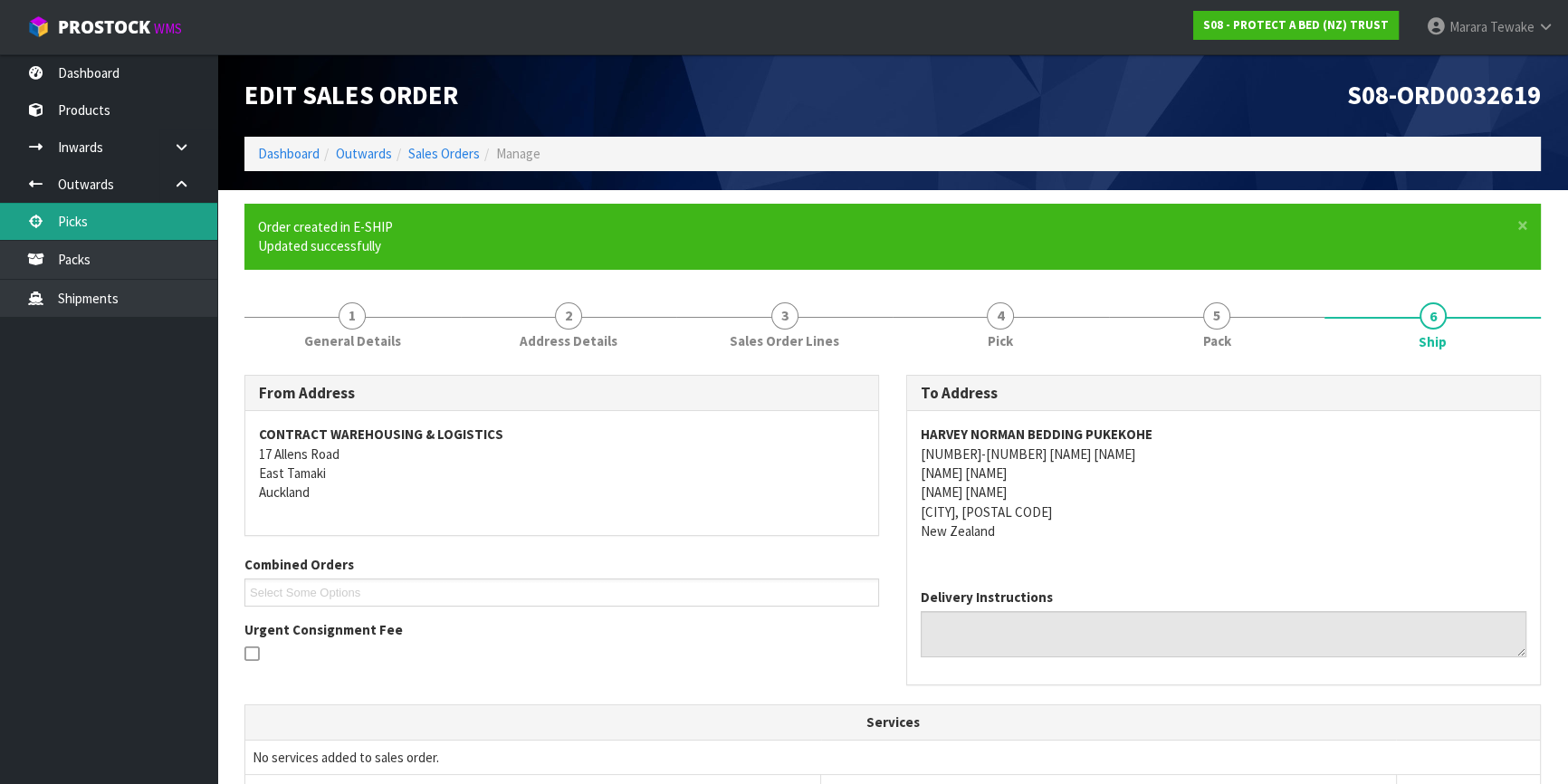 click on "Picks" at bounding box center (109, 221) 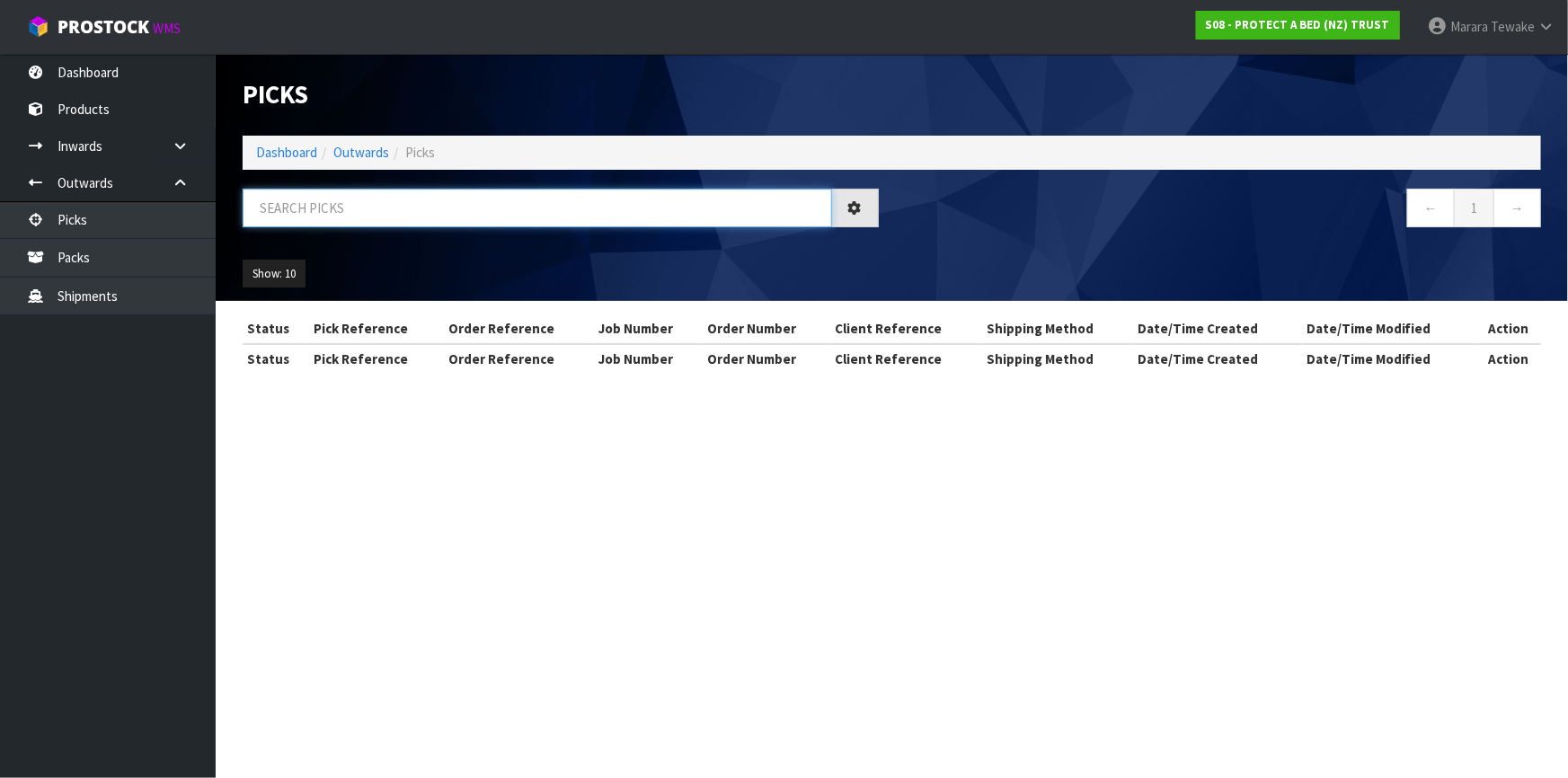 click at bounding box center [537, 208] 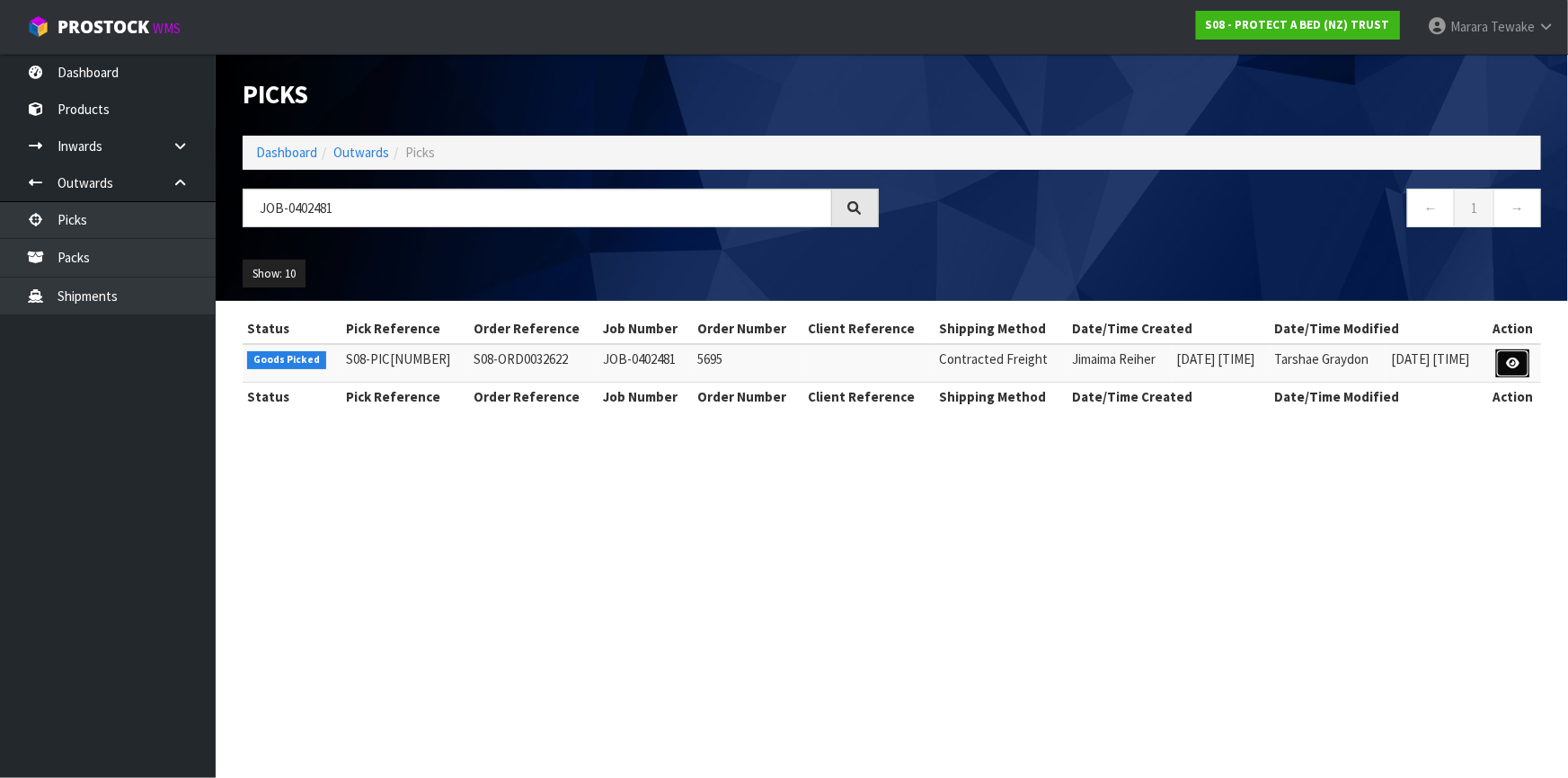 click at bounding box center [1512, 363] 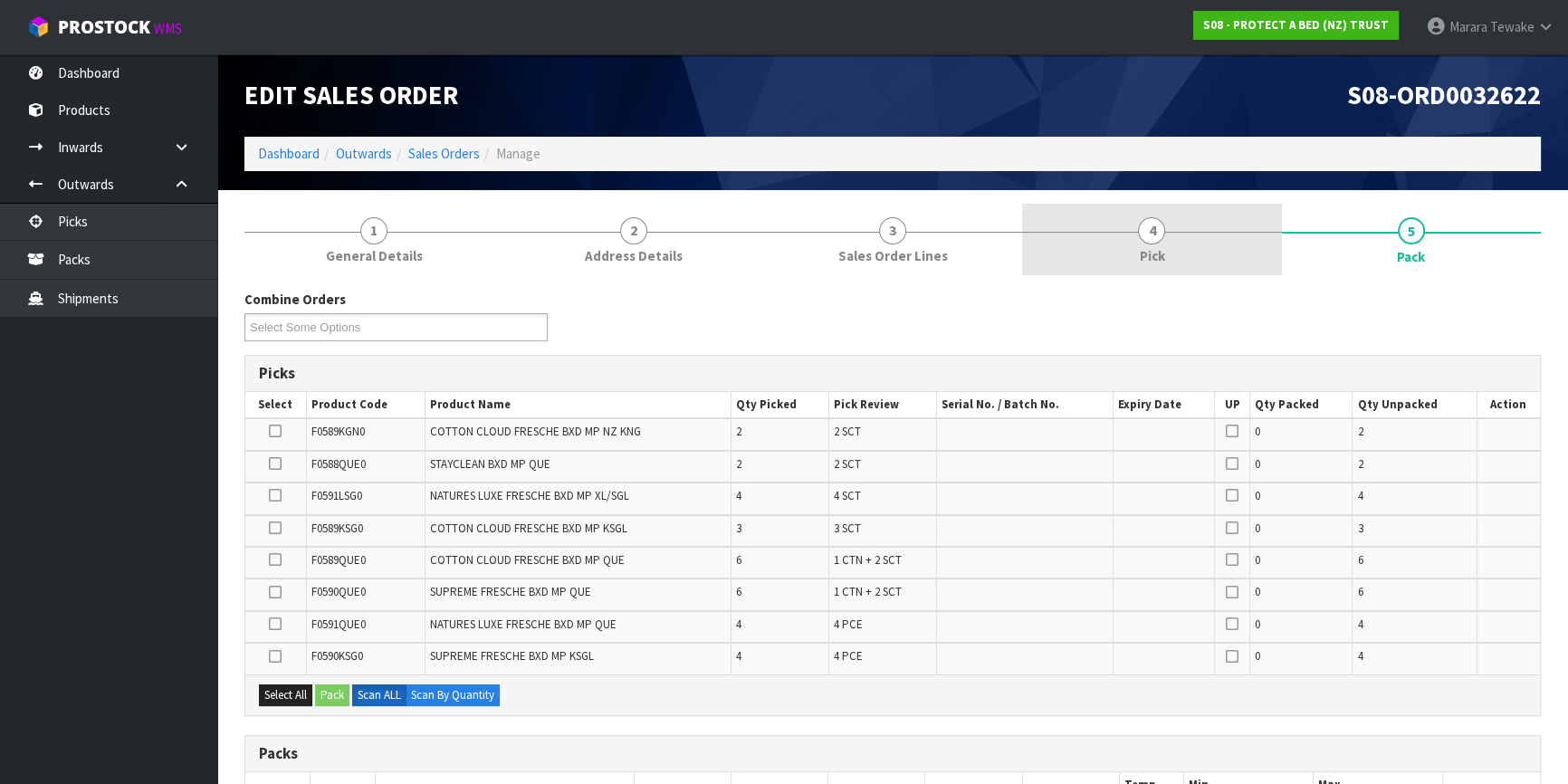 click on "Pick" at bounding box center [1152, 255] 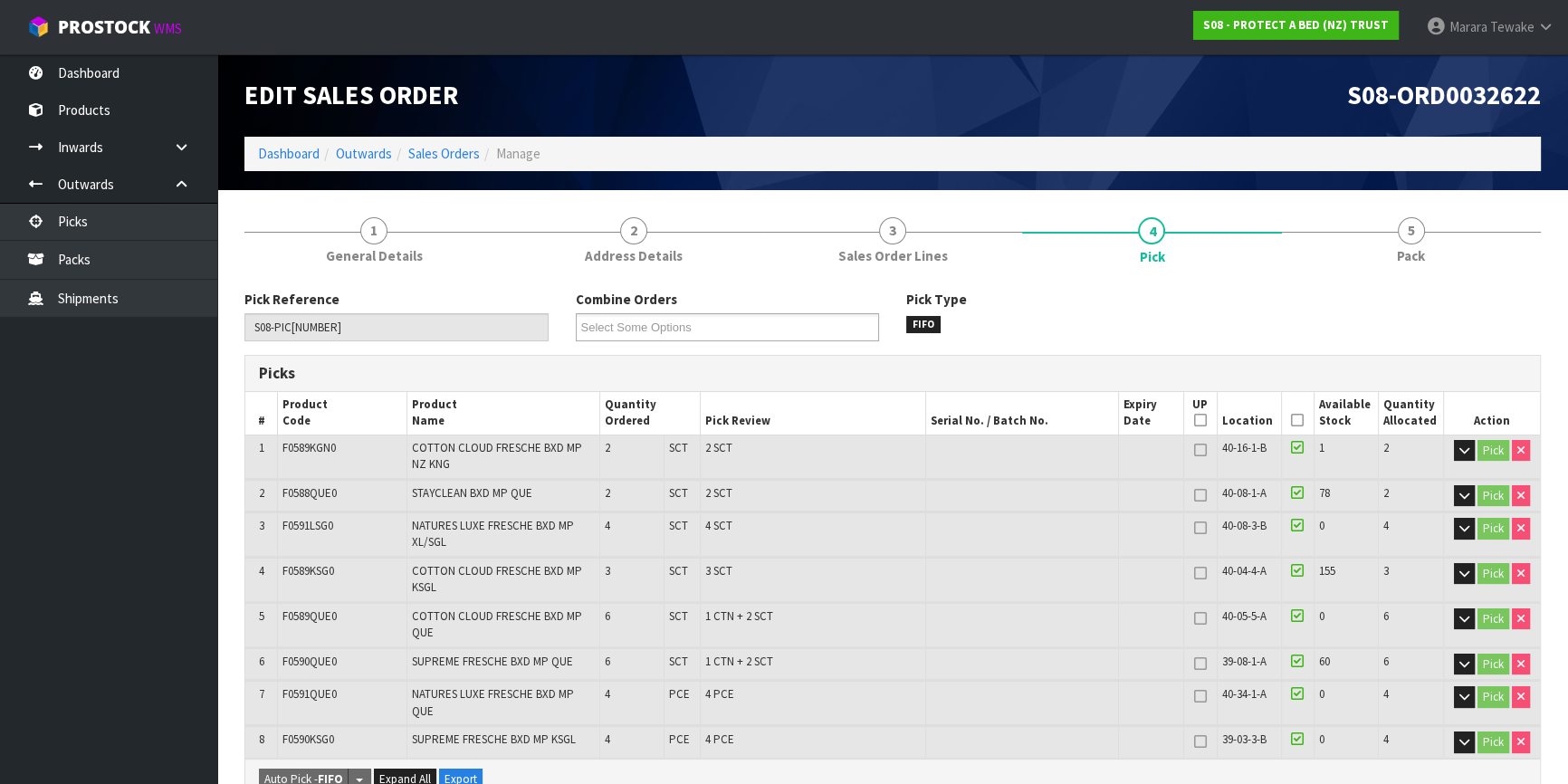click at bounding box center [1297, 420] 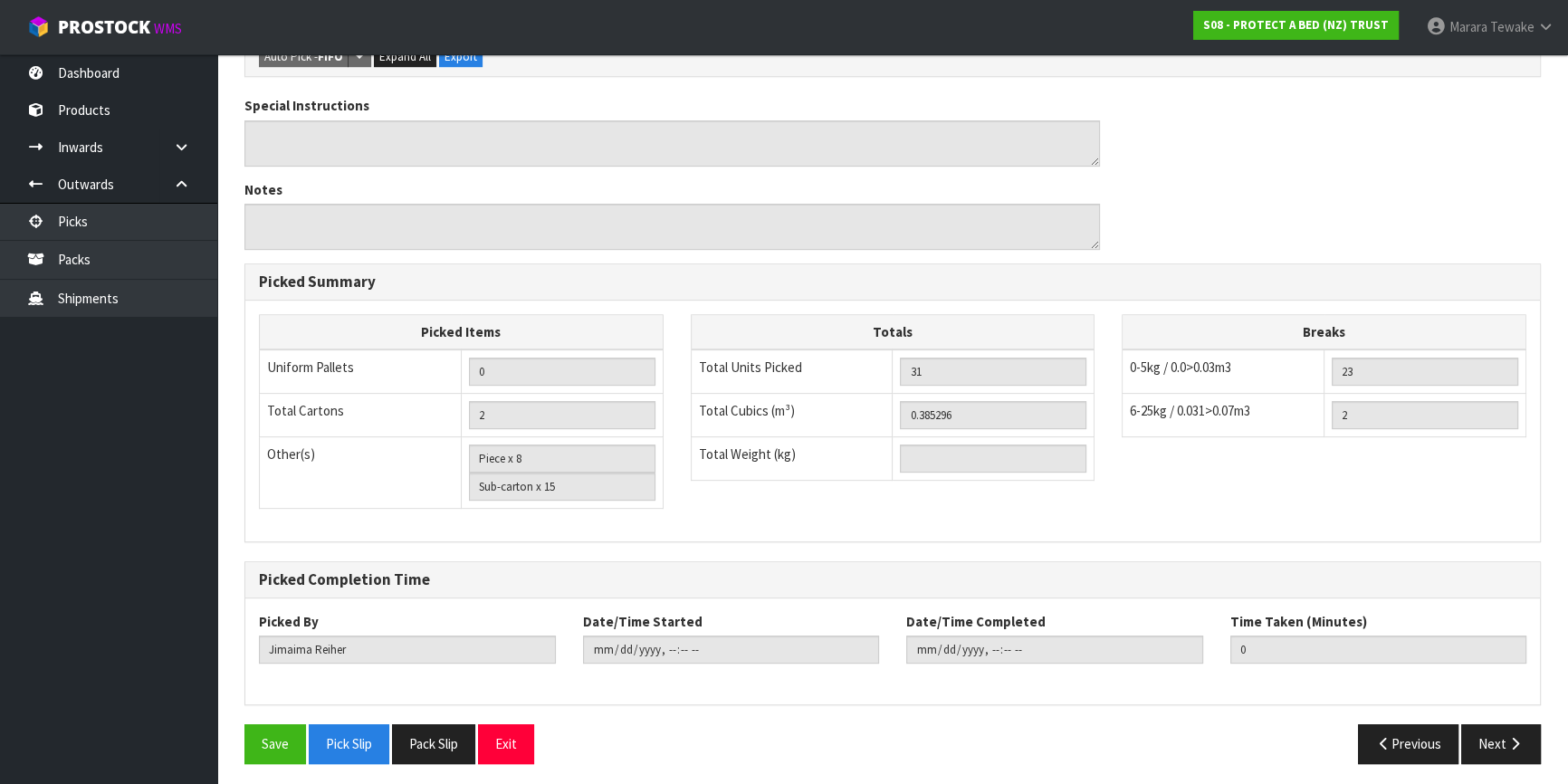 scroll, scrollTop: 789, scrollLeft: 0, axis: vertical 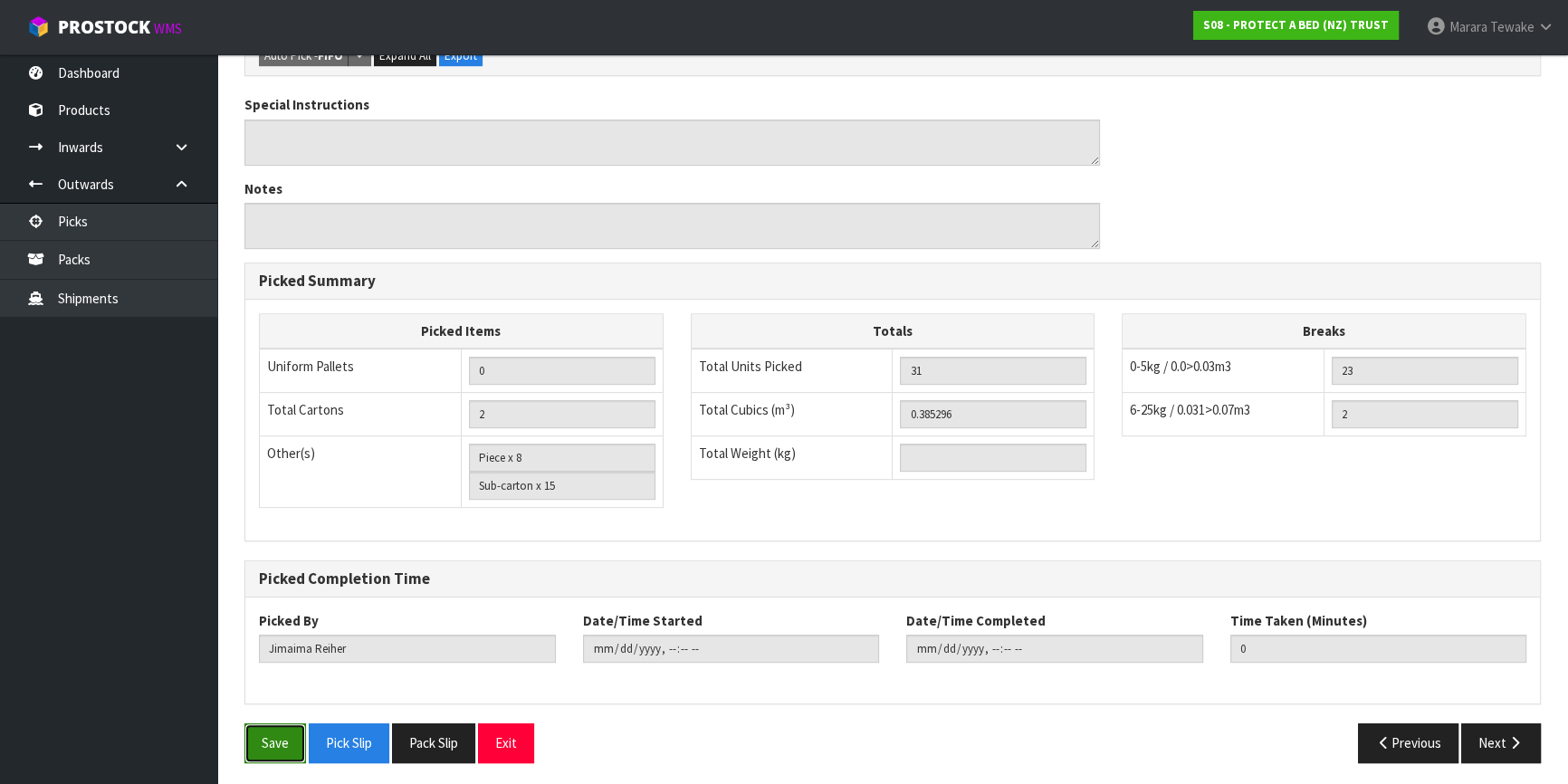 click on "Save" at bounding box center [275, 742] 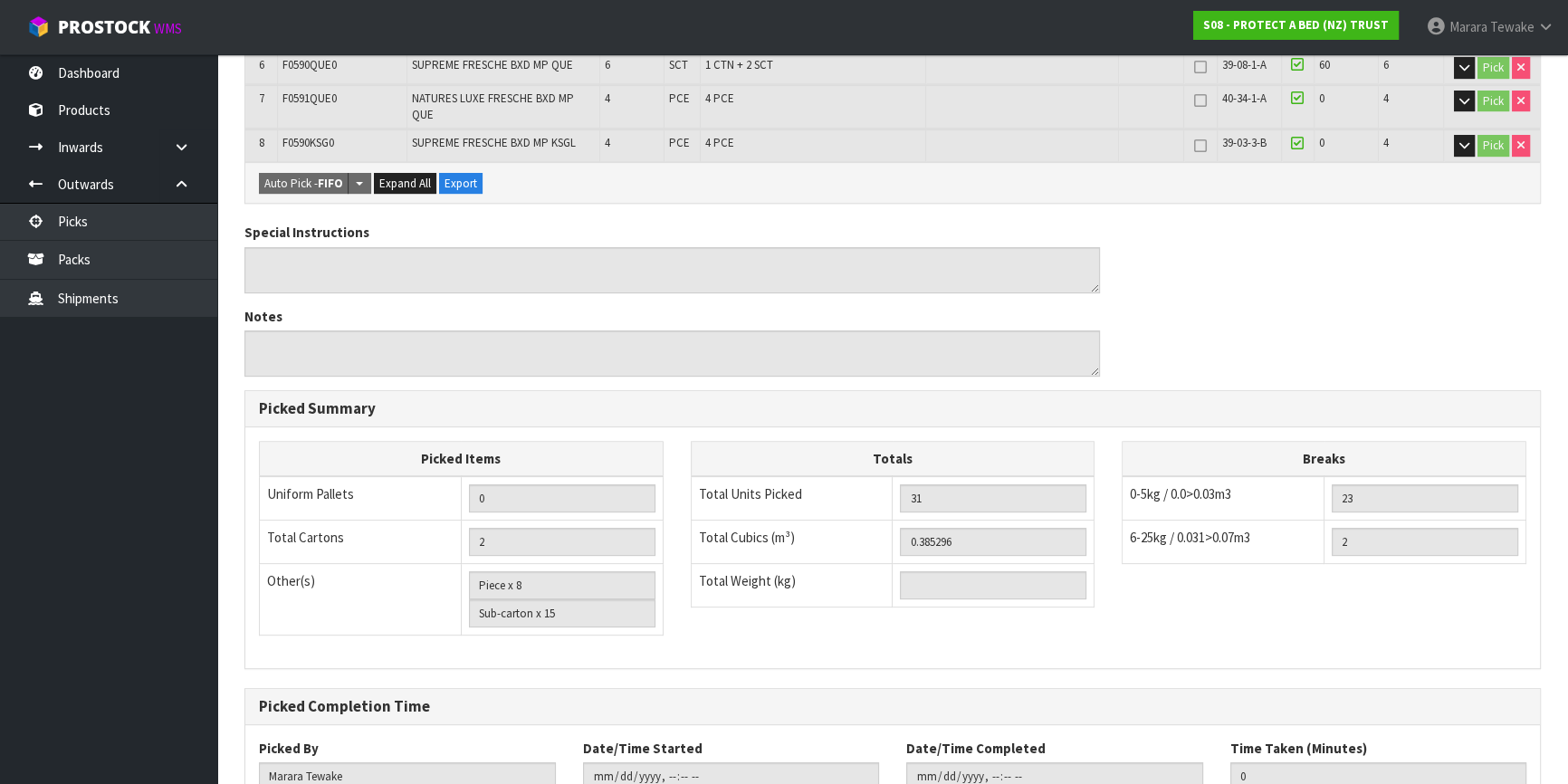 scroll, scrollTop: 789, scrollLeft: 0, axis: vertical 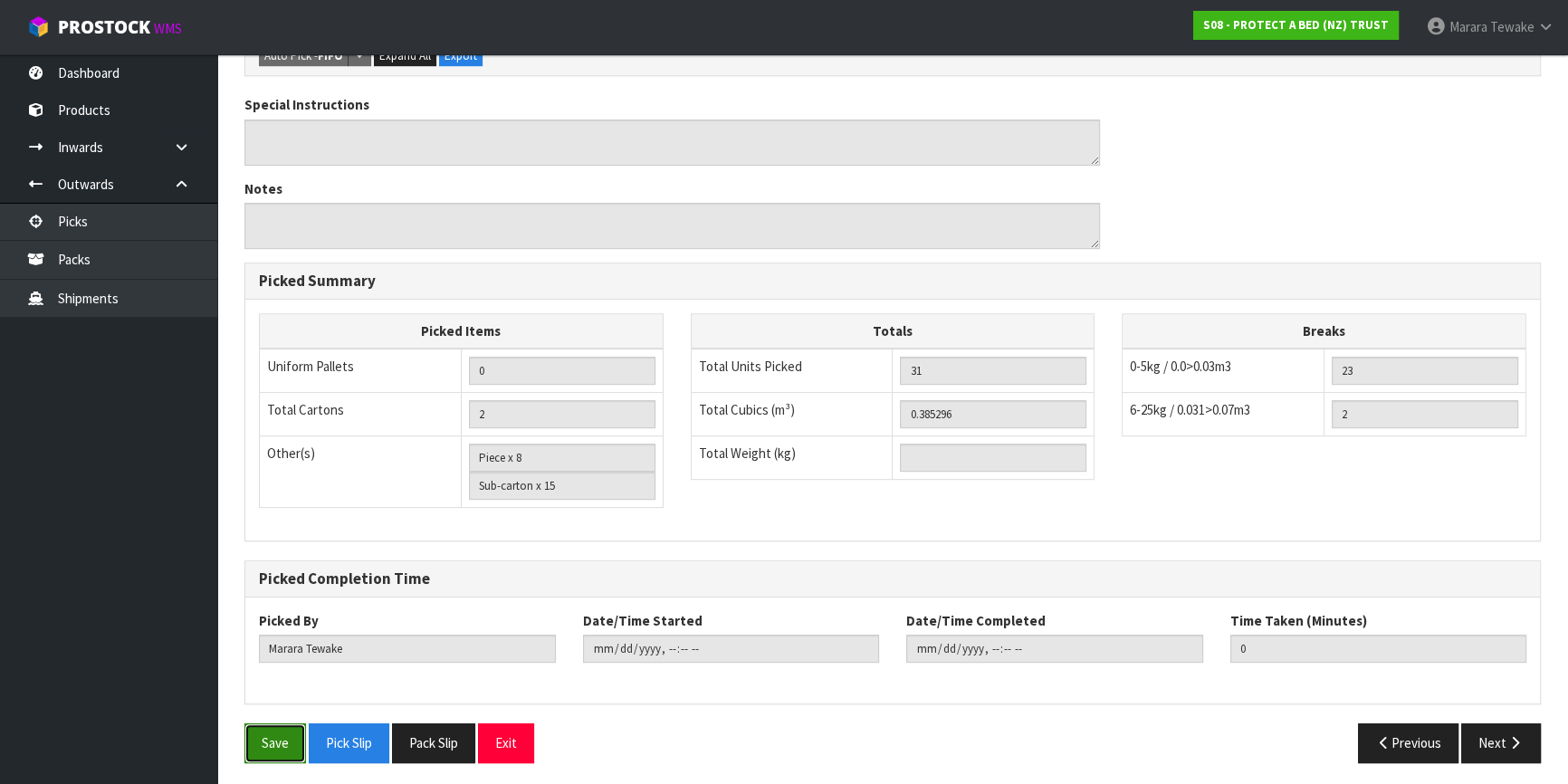 click on "Save" at bounding box center [275, 742] 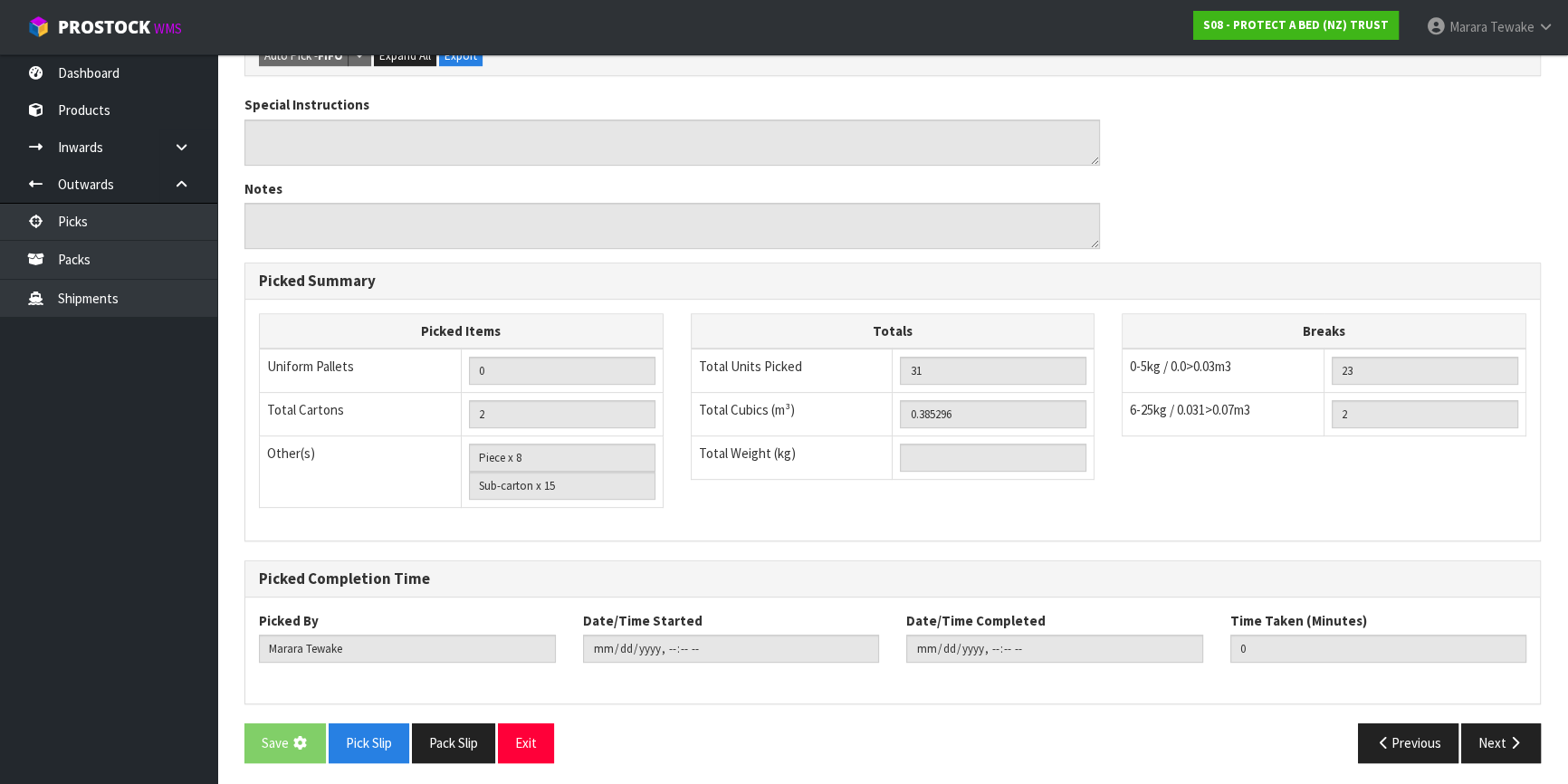 scroll, scrollTop: 0, scrollLeft: 0, axis: both 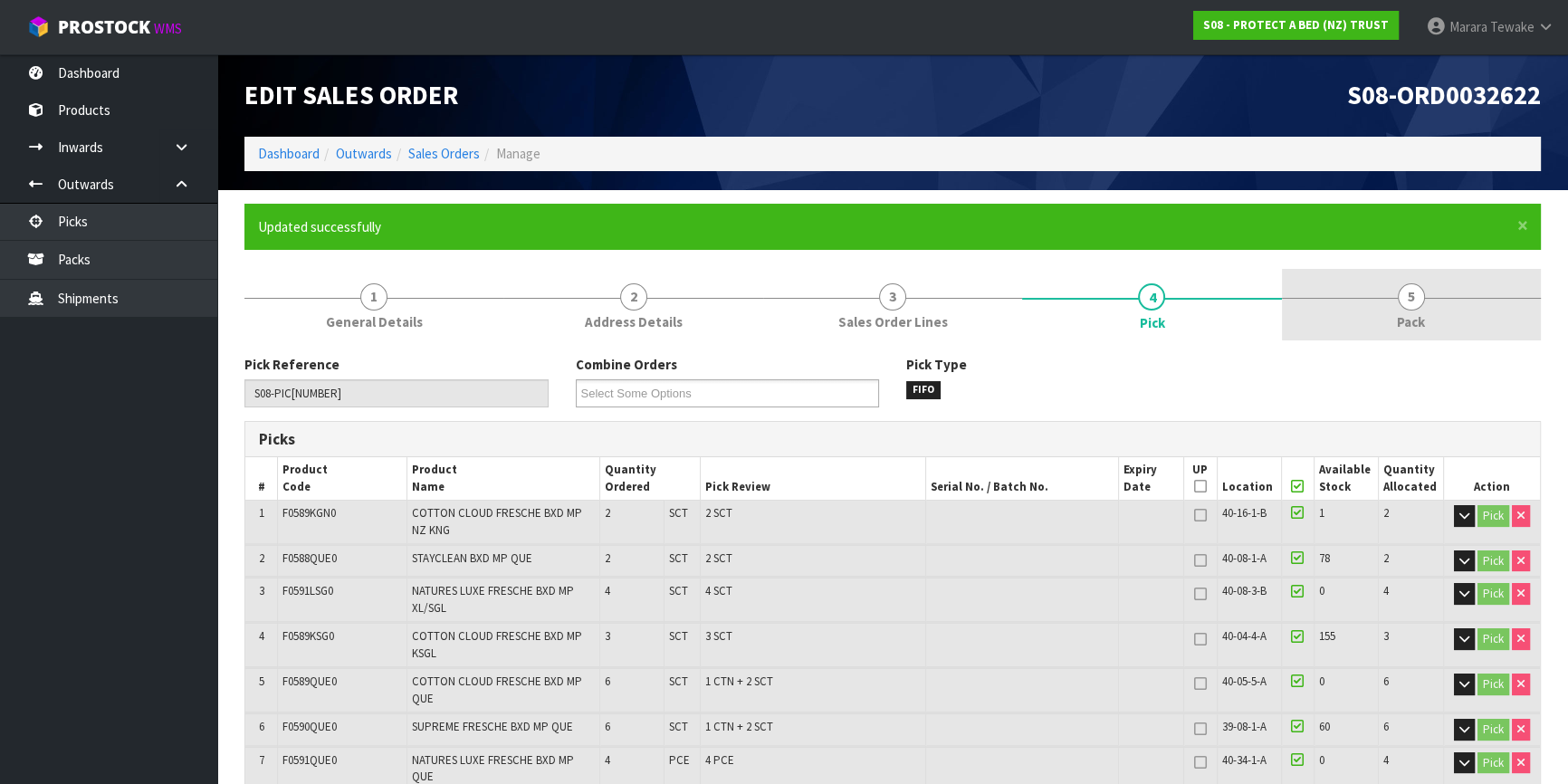 click on "5" at bounding box center (1411, 297) 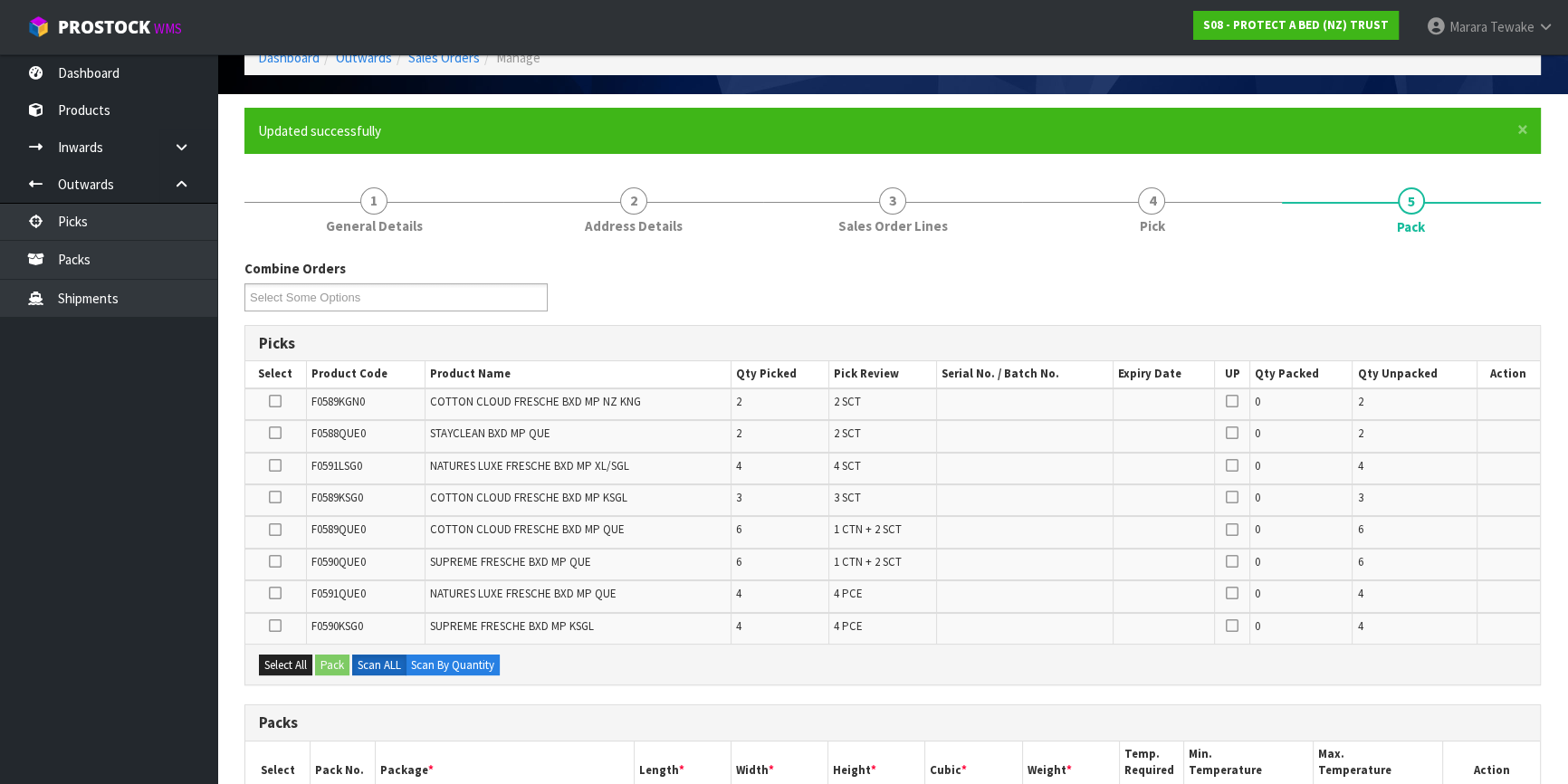 scroll, scrollTop: 493, scrollLeft: 0, axis: vertical 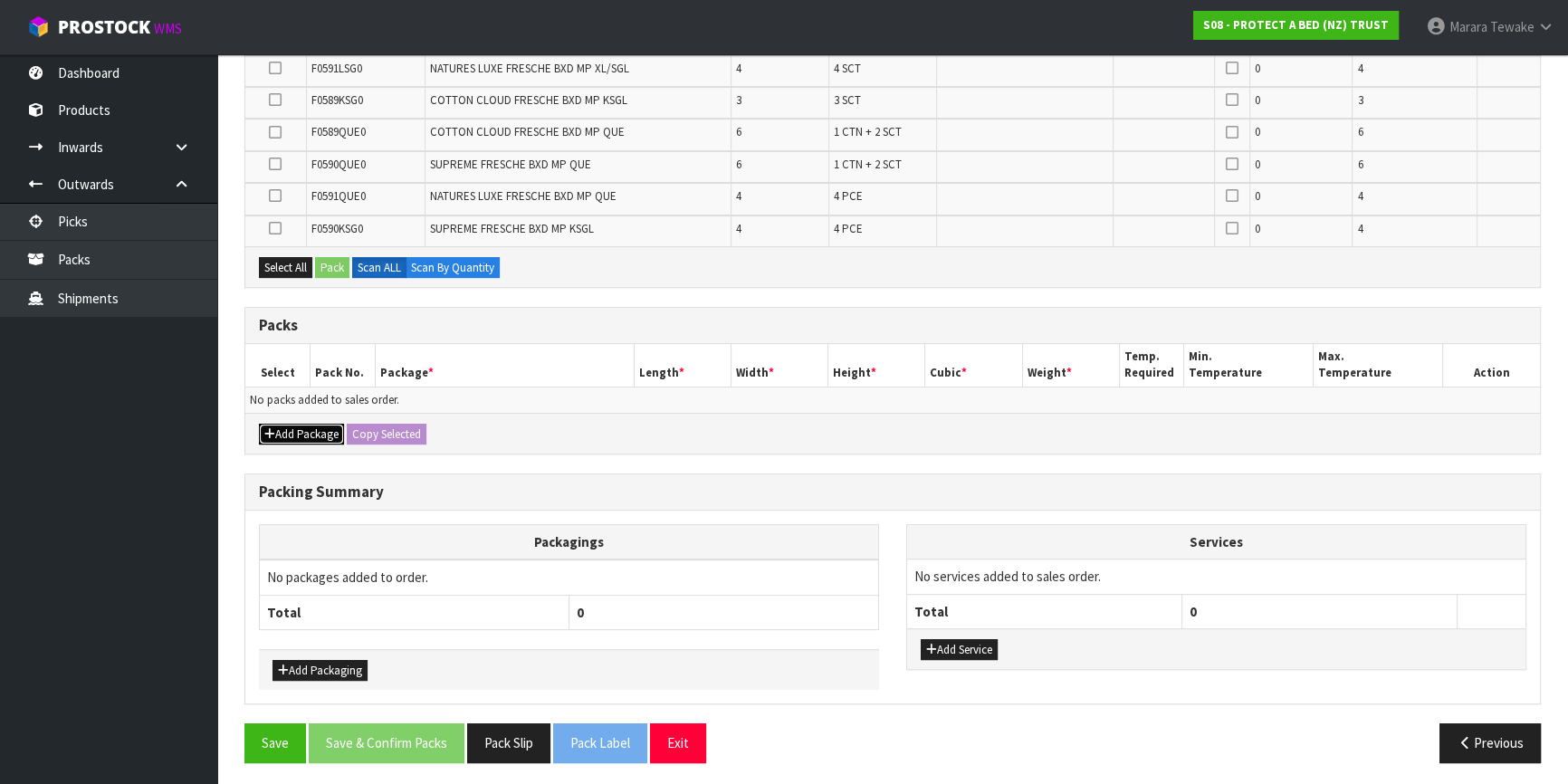 click on "Add Package" at bounding box center [301, 435] 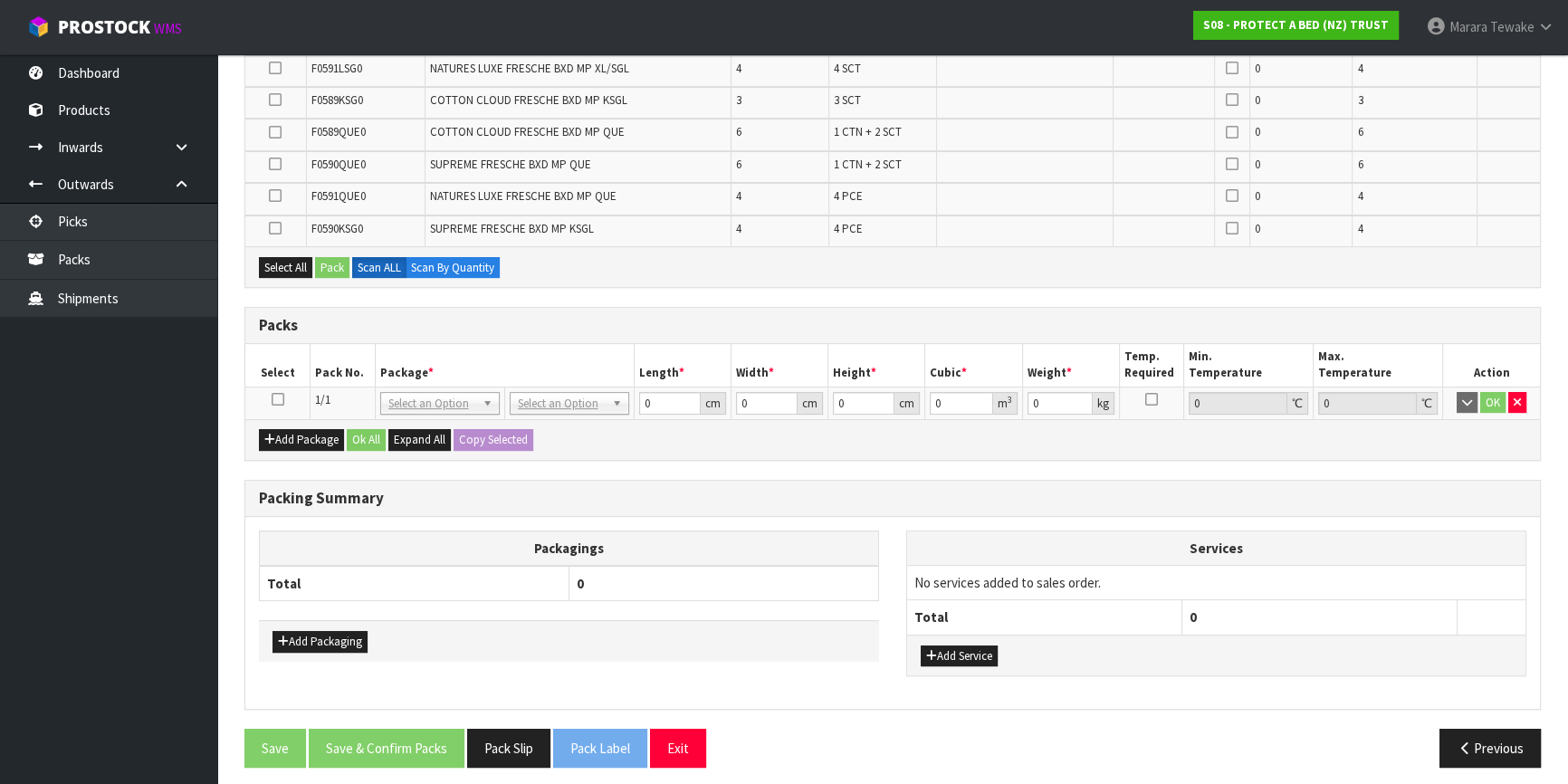 click at bounding box center (278, 399) 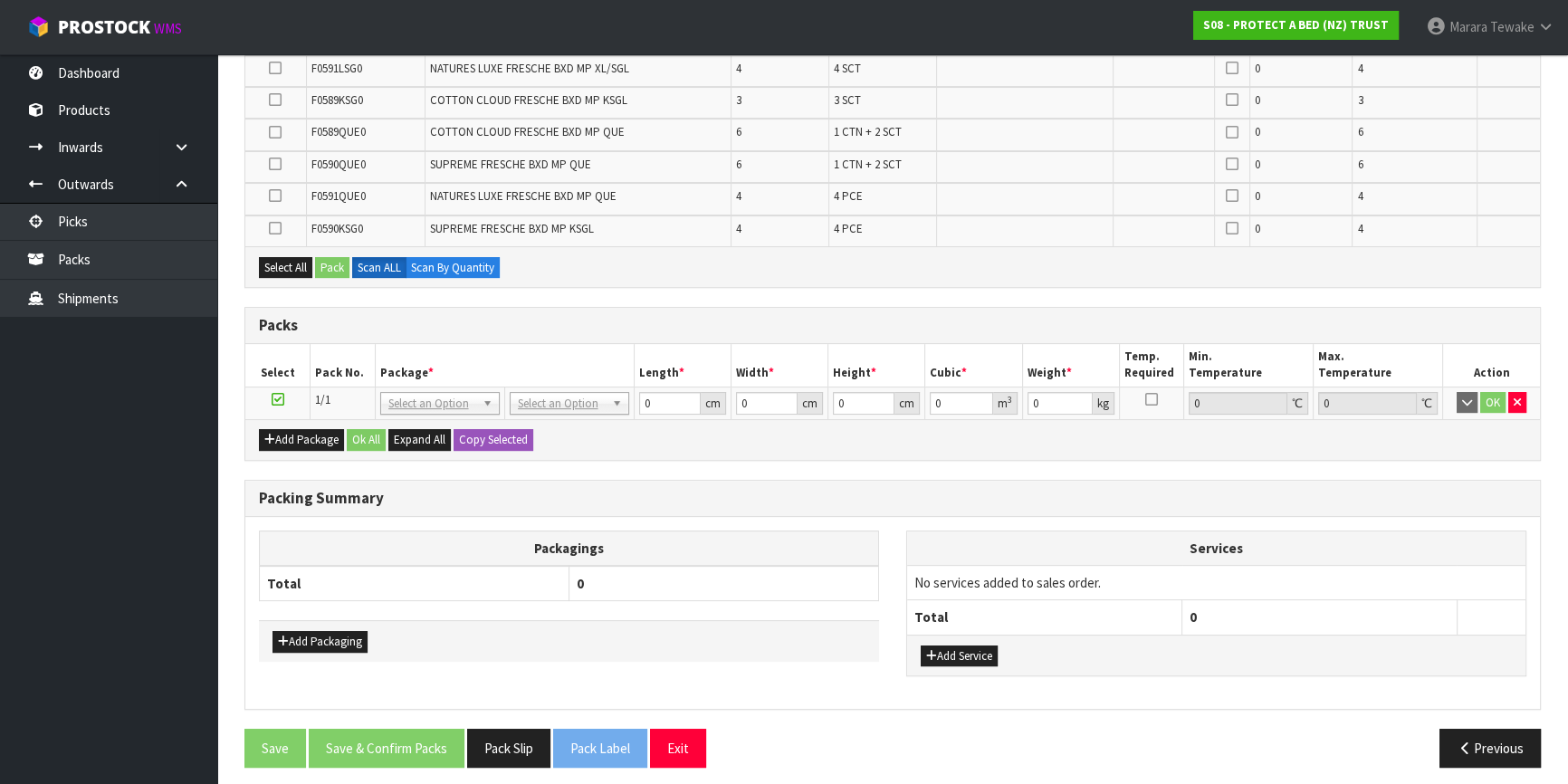 click on "Packs" at bounding box center [893, 325] 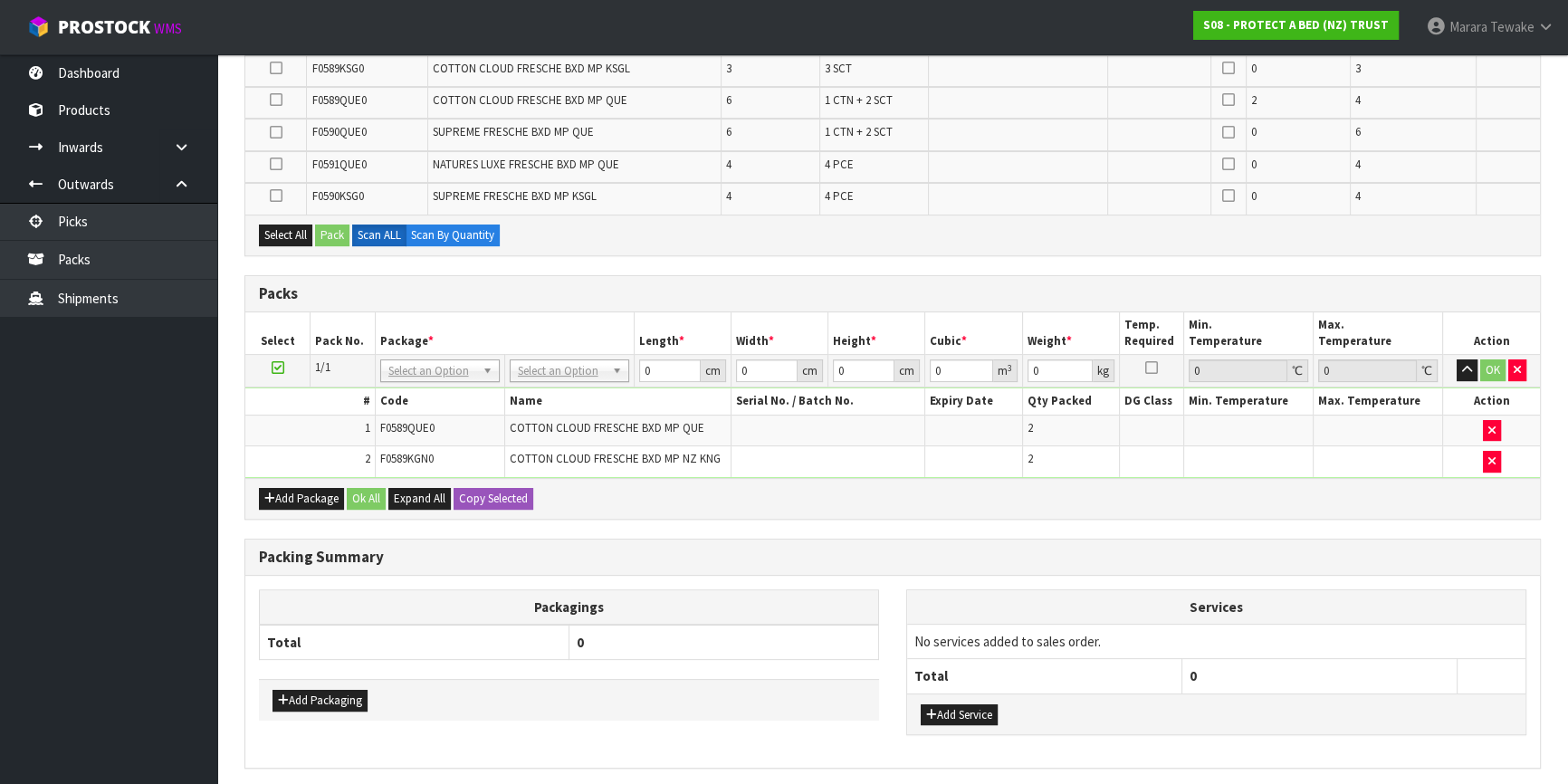 scroll, scrollTop: 462, scrollLeft: 0, axis: vertical 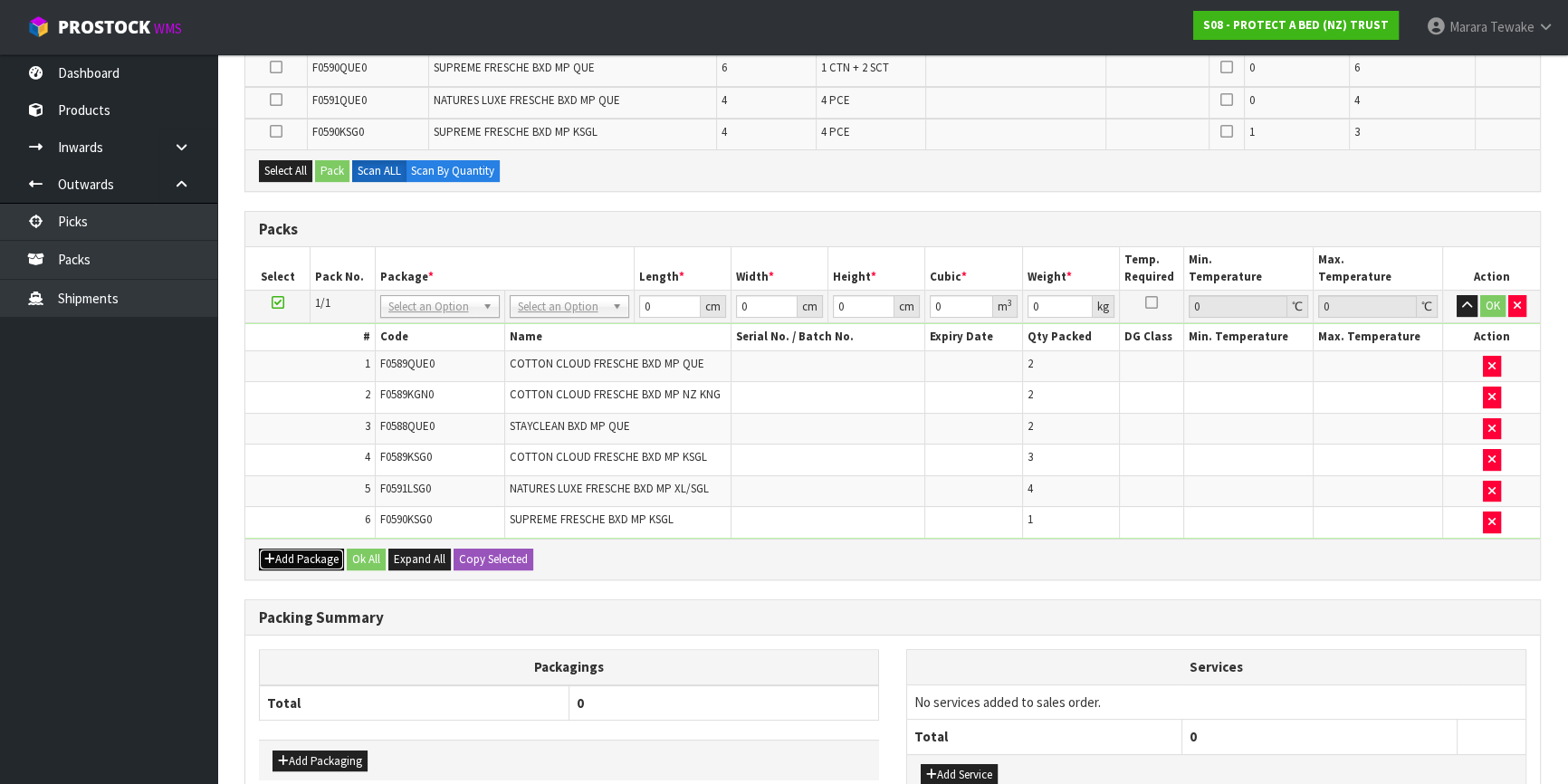 click on "Add Package" at bounding box center (301, 559) 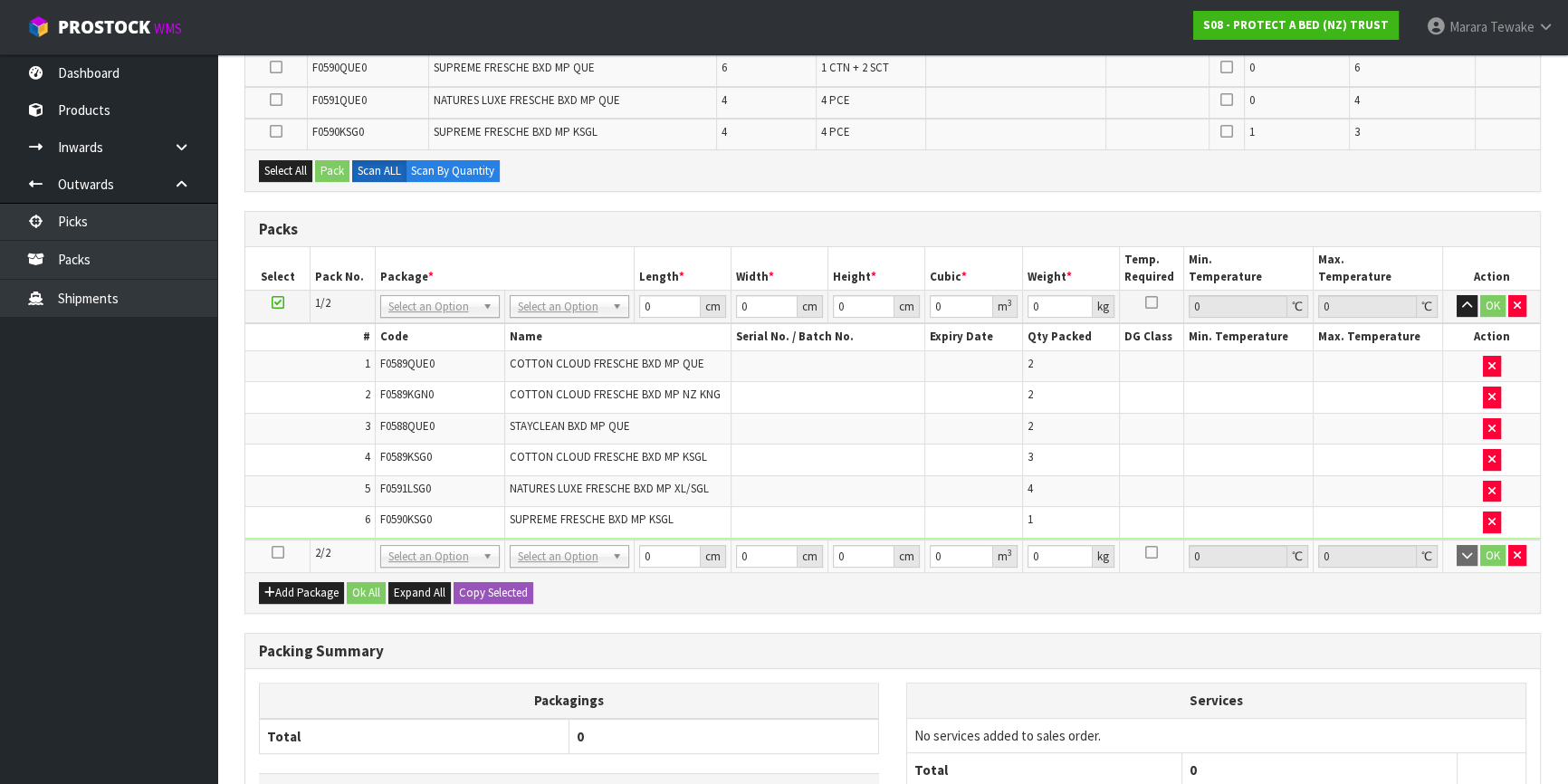 click at bounding box center (278, 552) 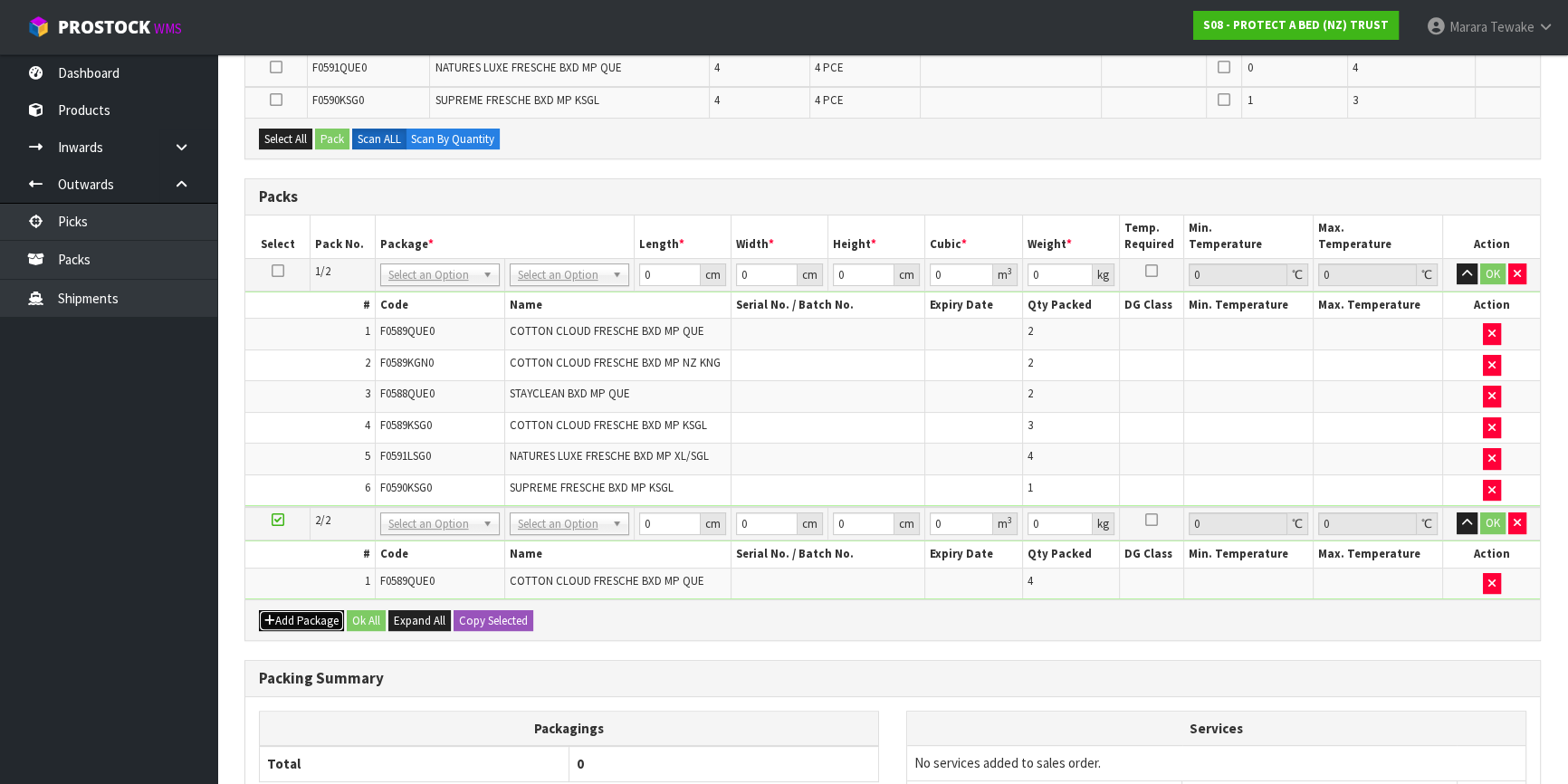 click on "Add Package" at bounding box center [301, 621] 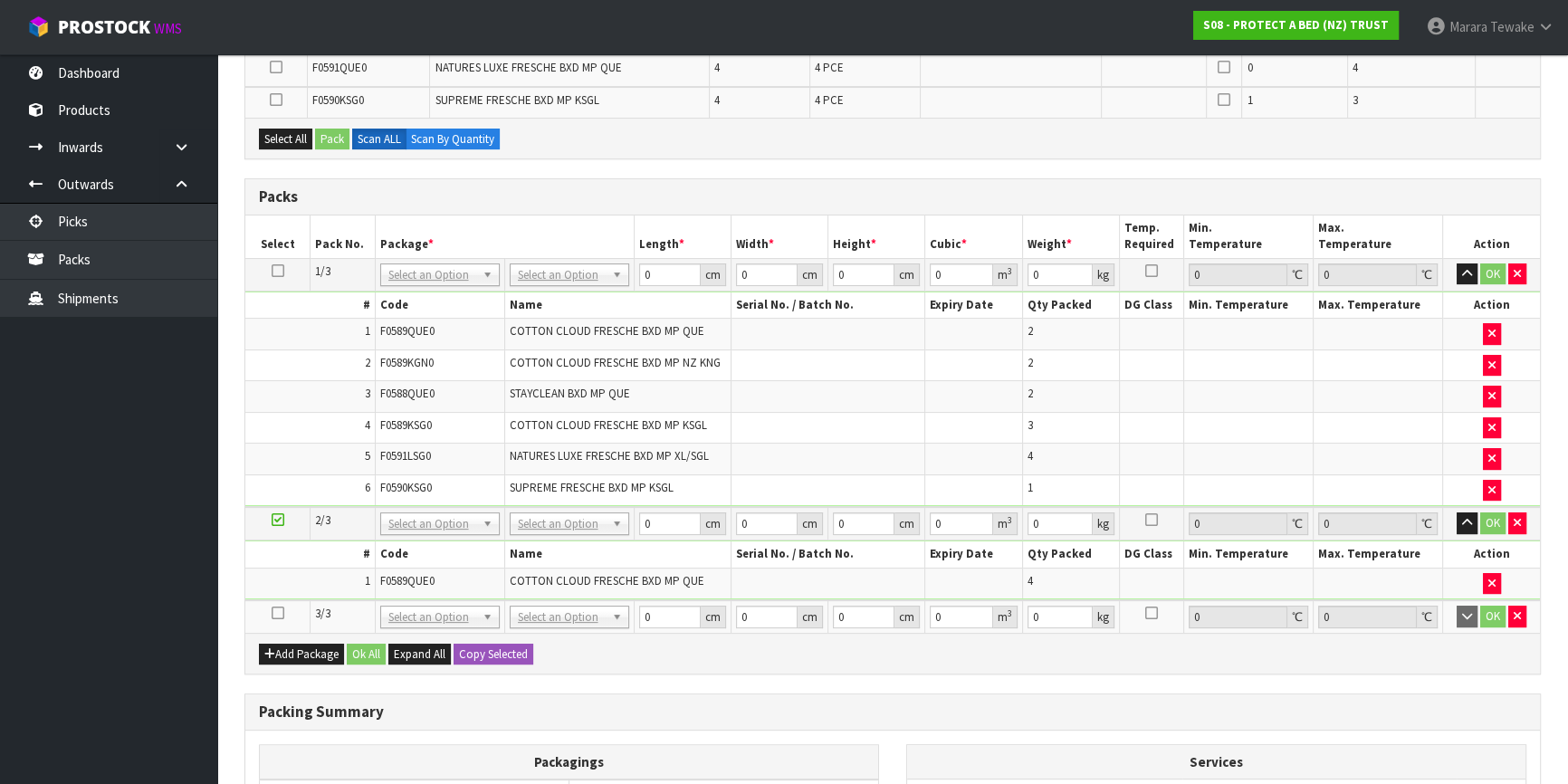 click at bounding box center (278, 613) 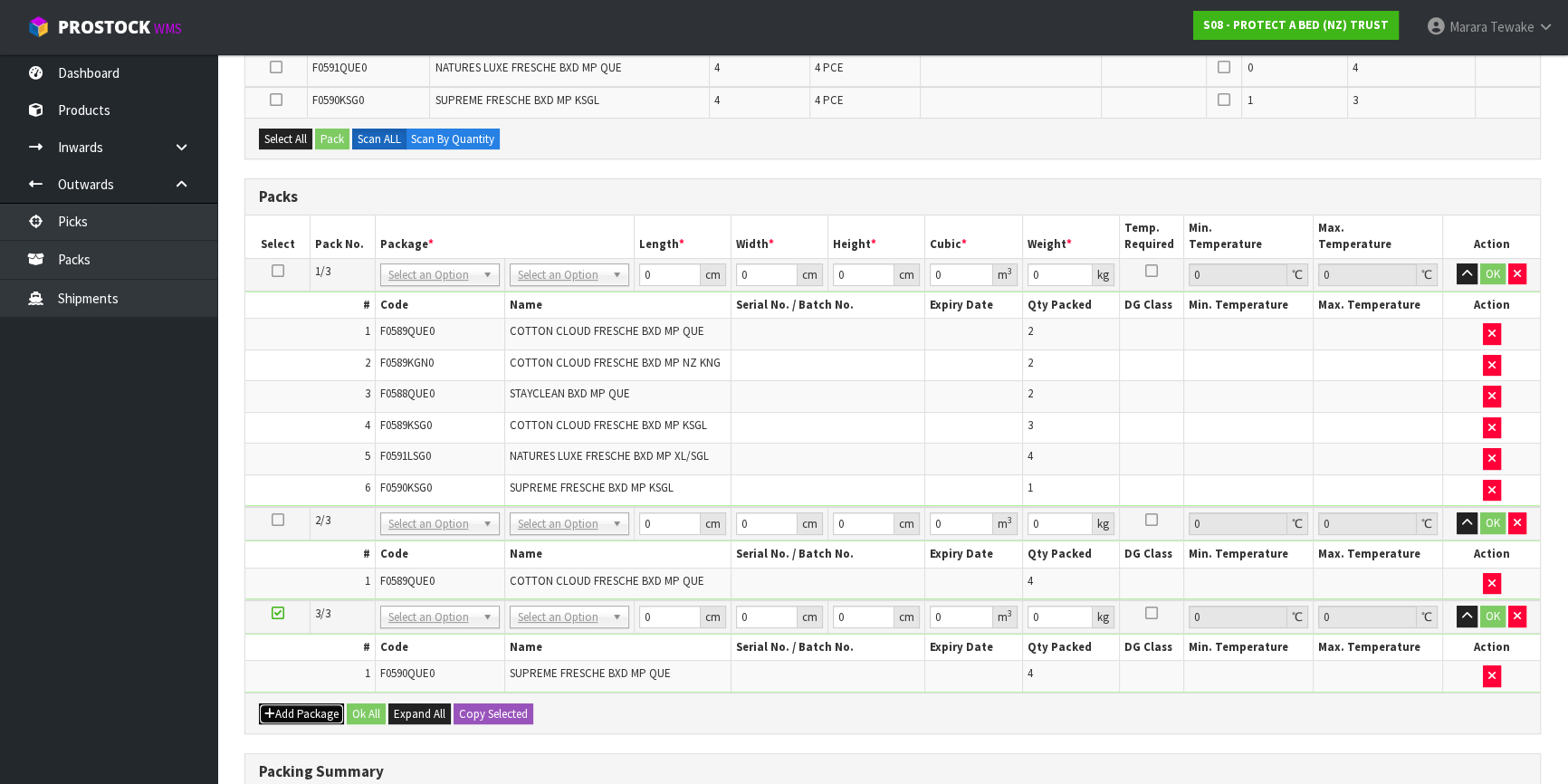 click on "Add Package" at bounding box center [301, 714] 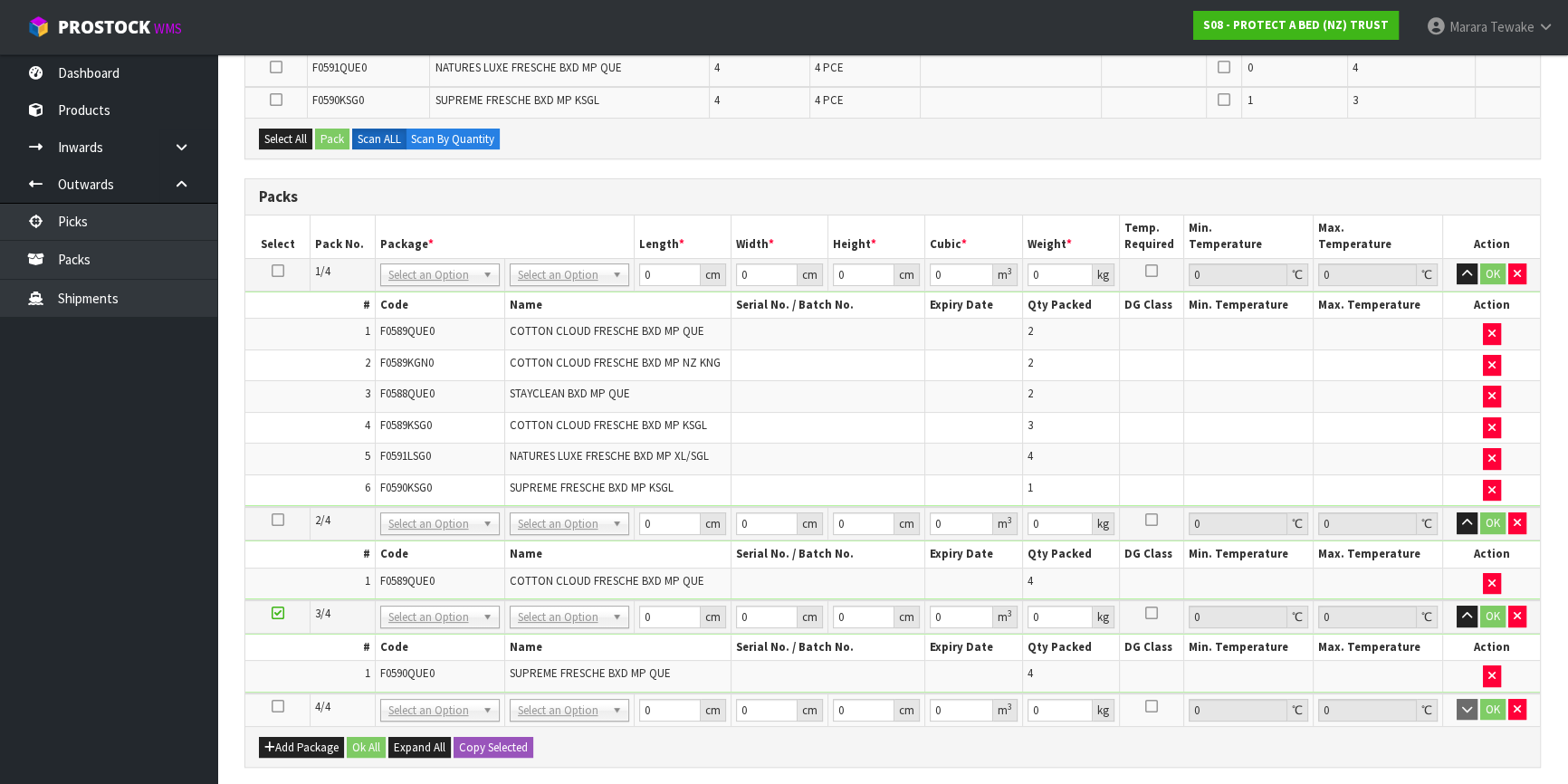 click at bounding box center [278, 706] 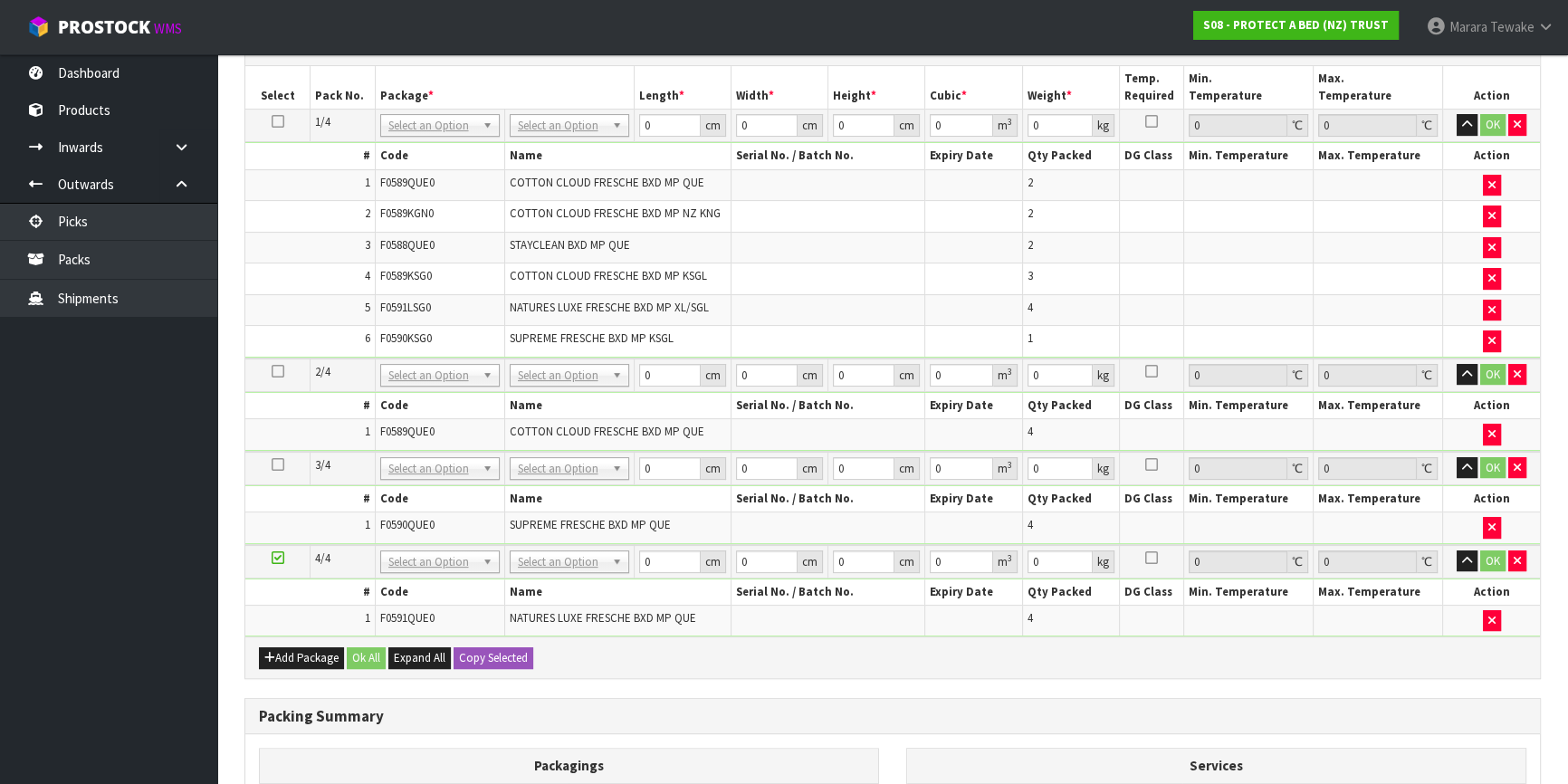 scroll, scrollTop: 798, scrollLeft: 0, axis: vertical 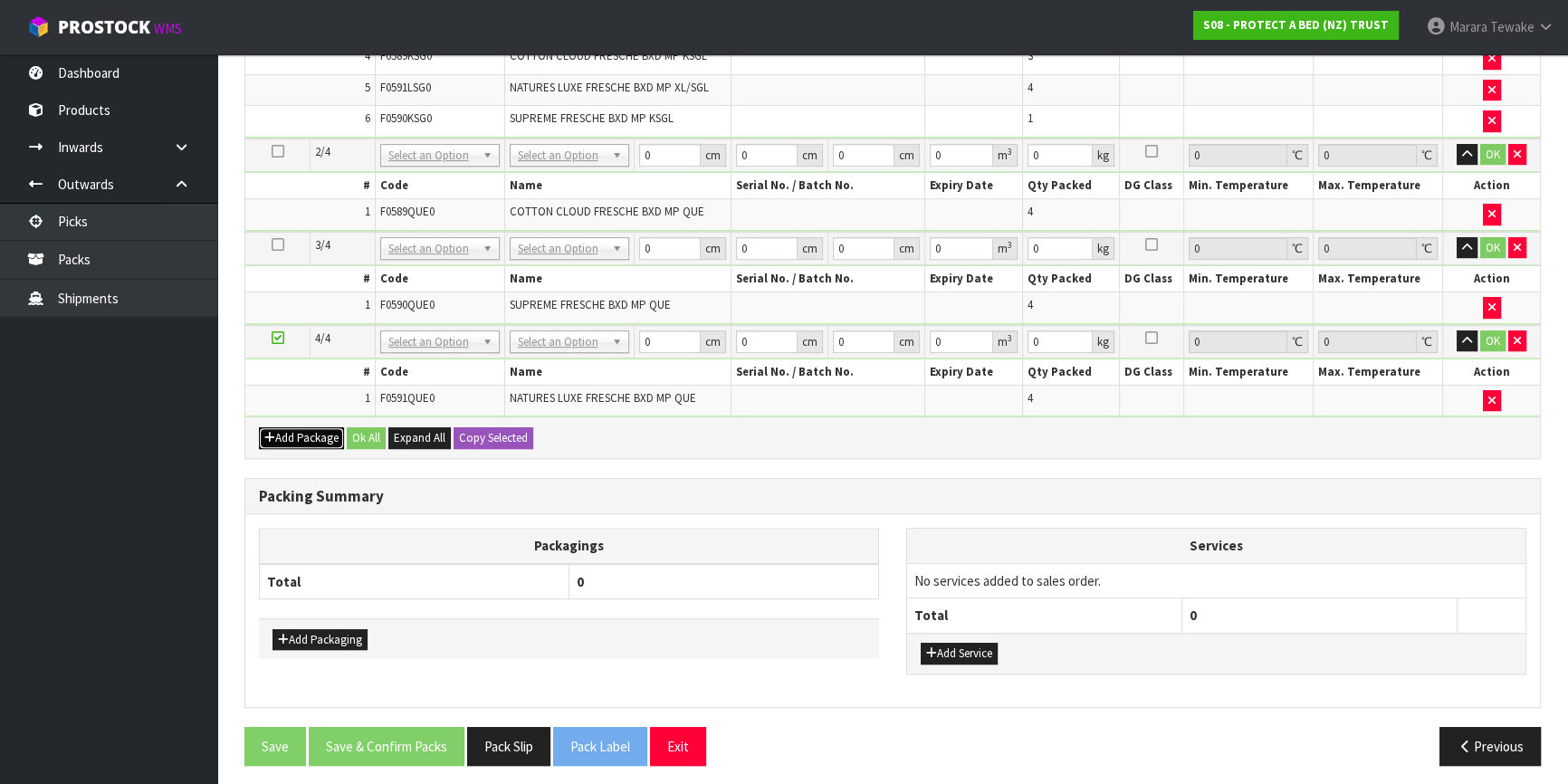 click on "Add Package" at bounding box center (301, 438) 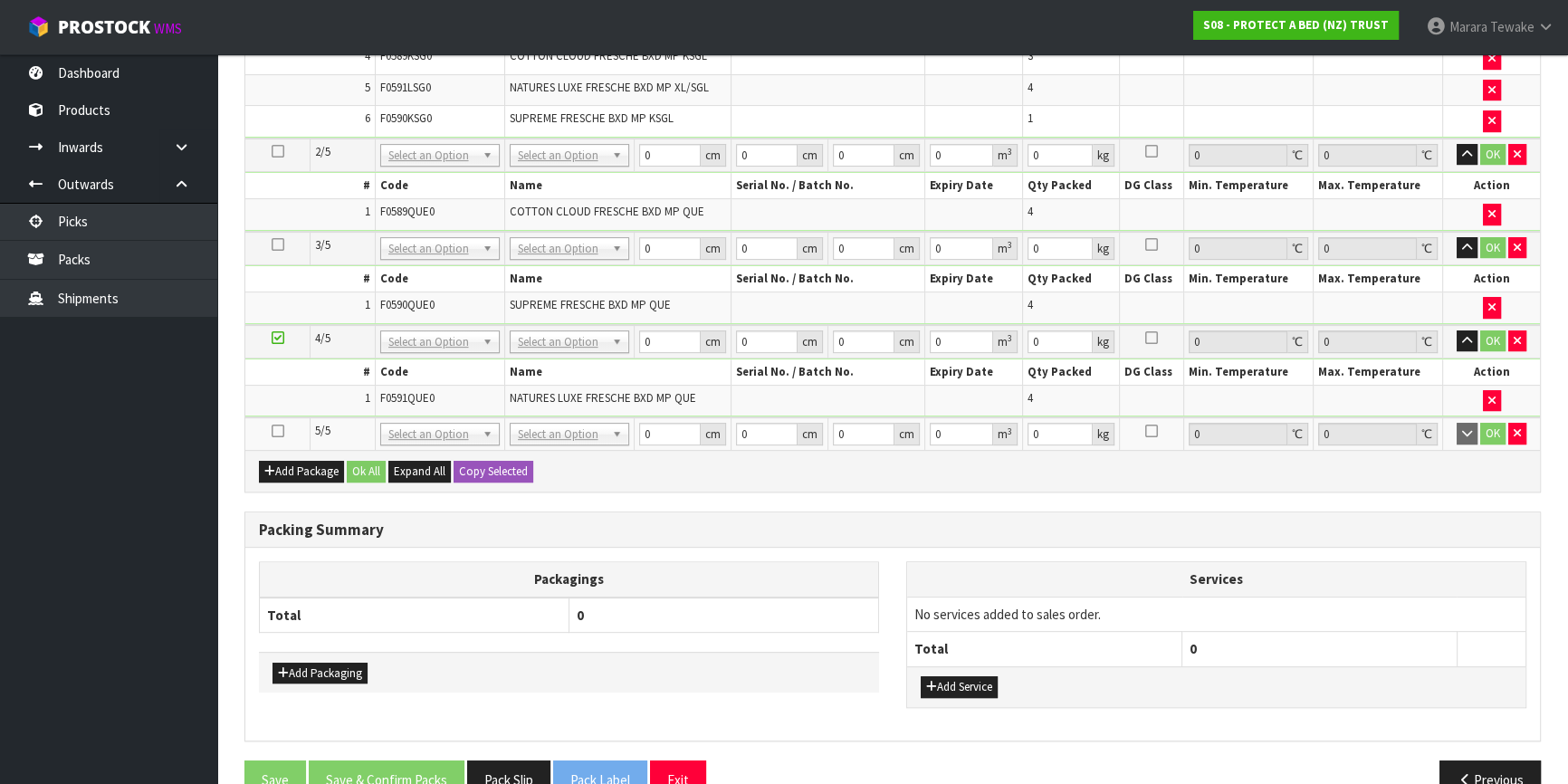 click at bounding box center [278, 431] 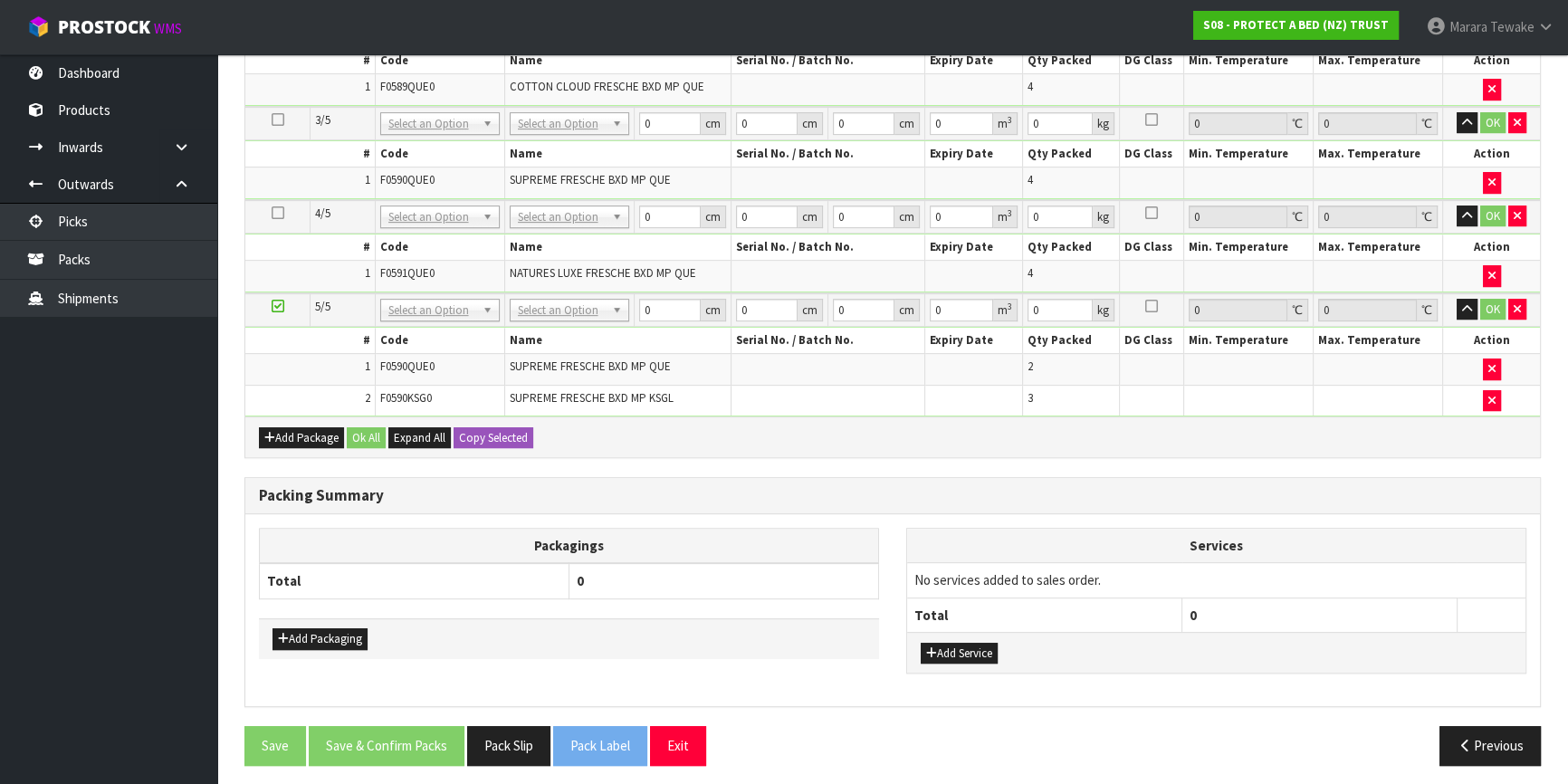 scroll, scrollTop: 365, scrollLeft: 0, axis: vertical 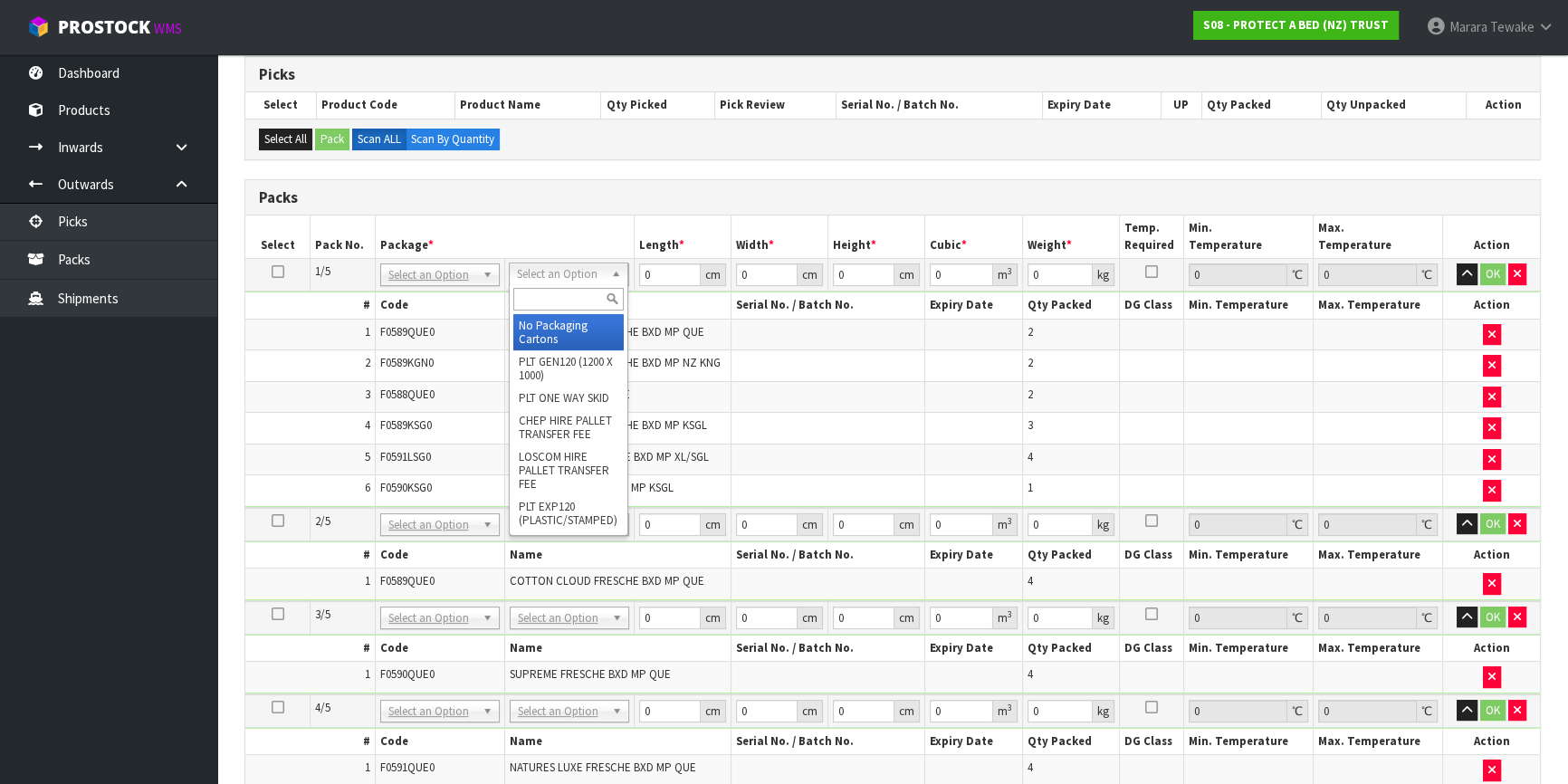 click at bounding box center (569, 299) 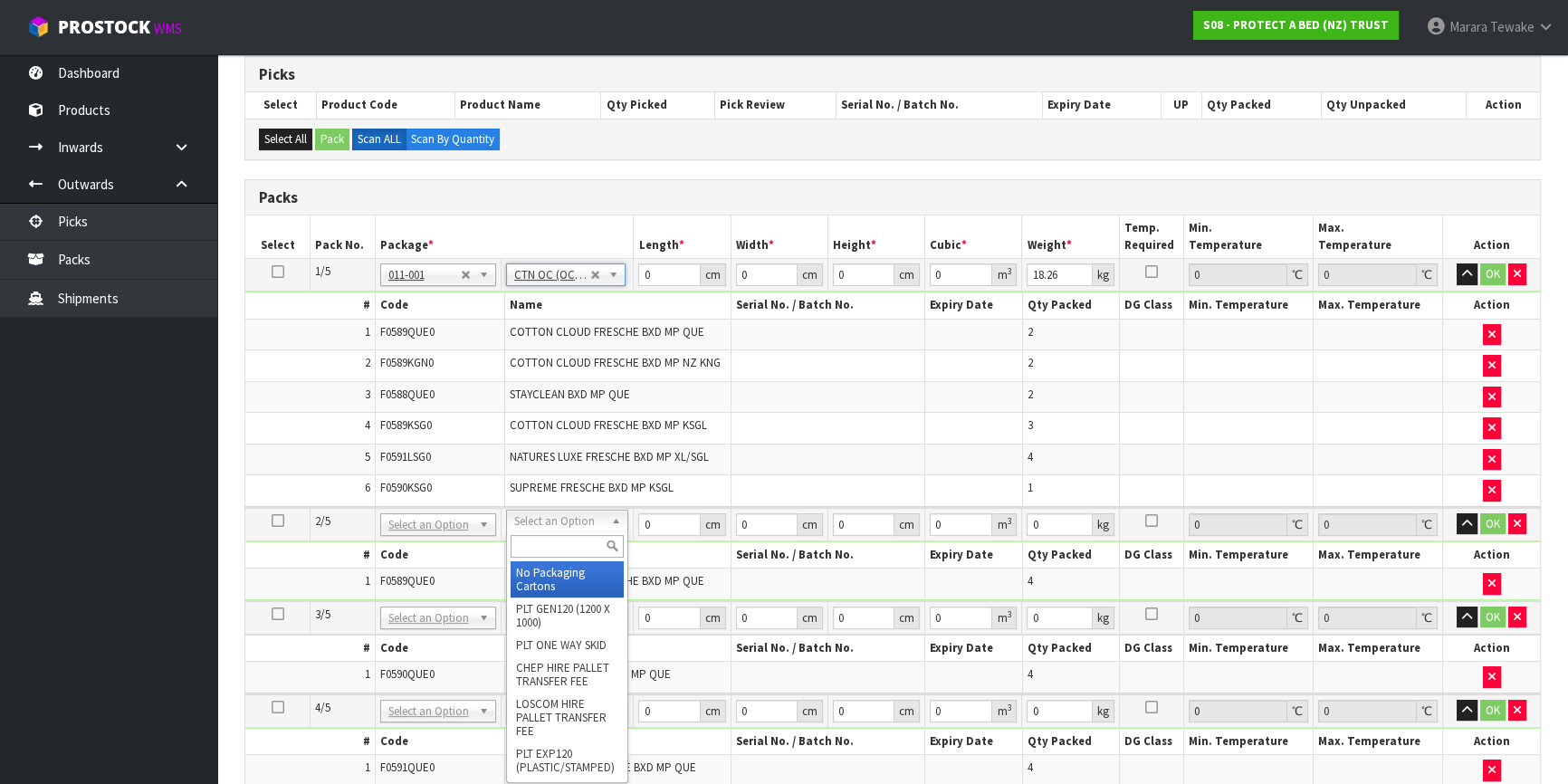 click at bounding box center (567, 546) 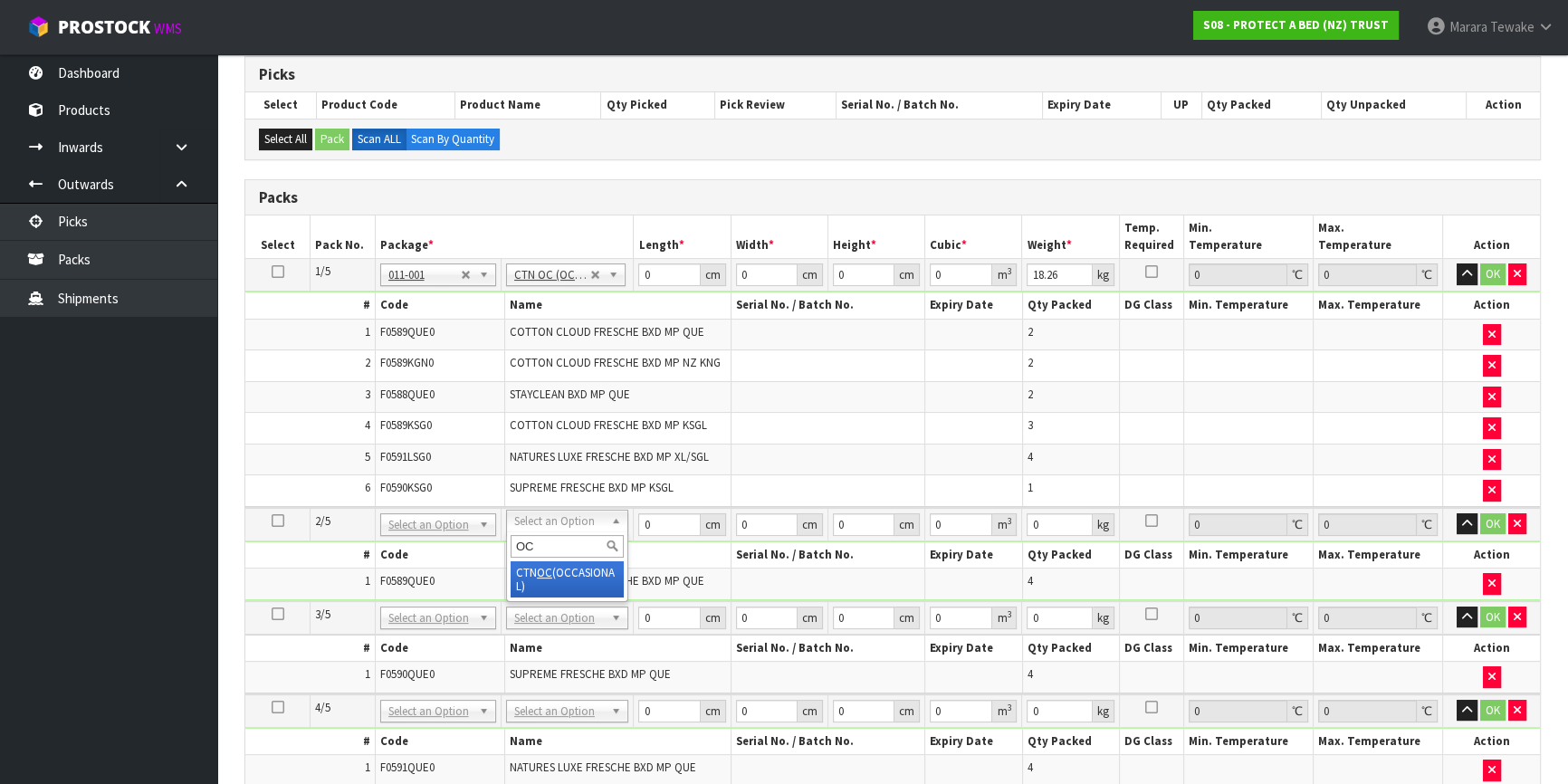 drag, startPoint x: 561, startPoint y: 552, endPoint x: 527, endPoint y: 544, distance: 34.928498 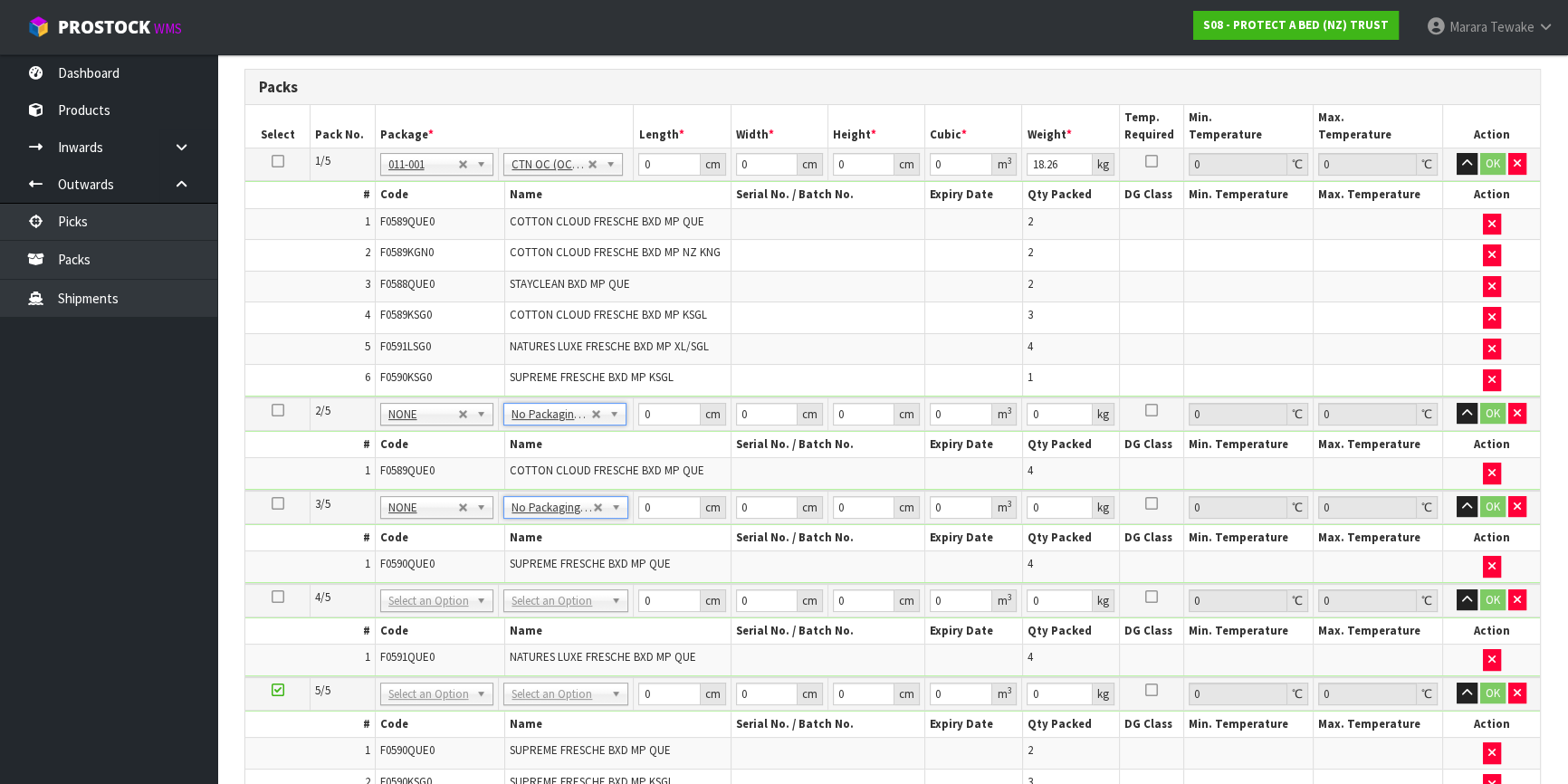 scroll, scrollTop: 612, scrollLeft: 0, axis: vertical 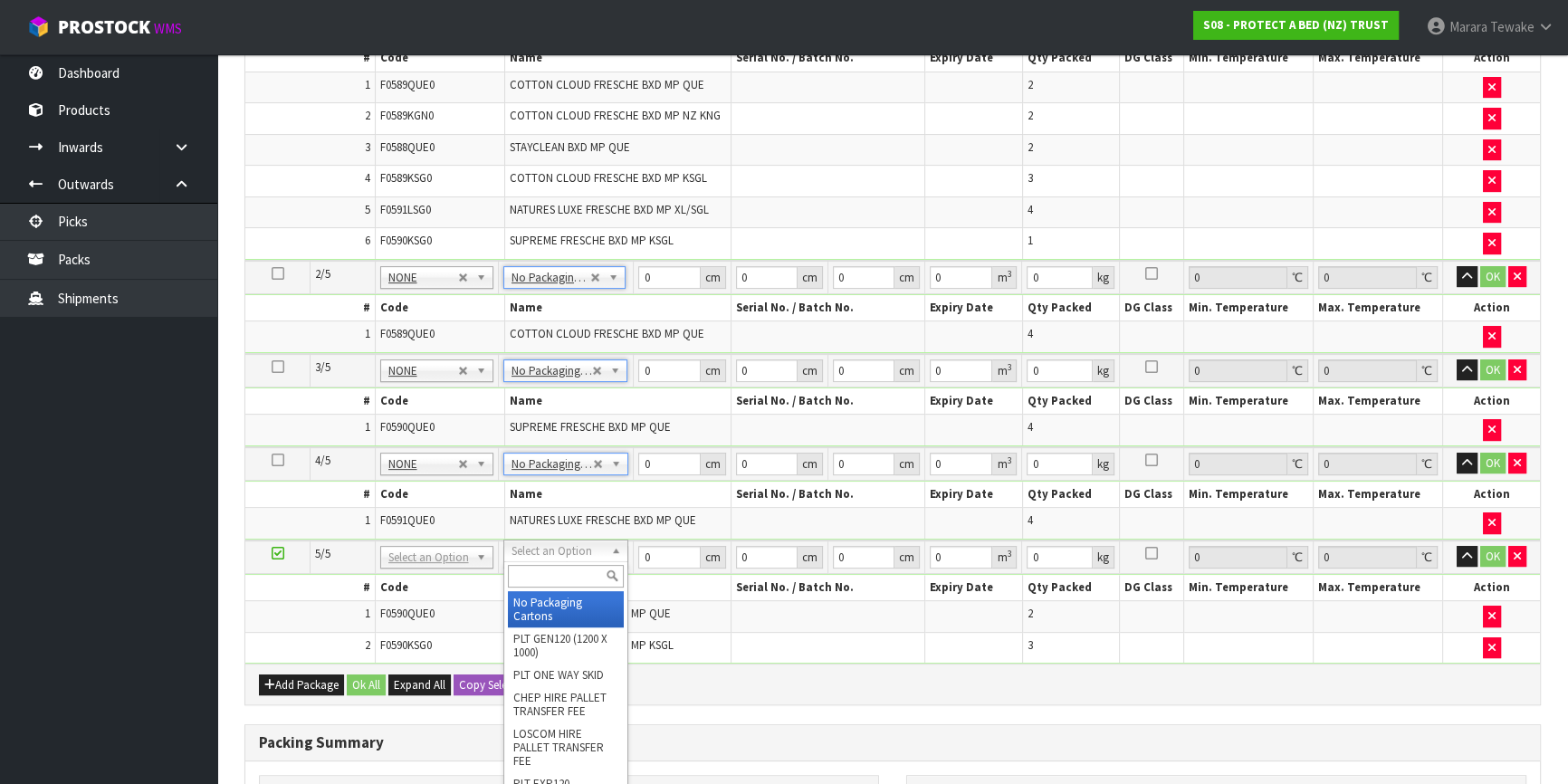 click at bounding box center (566, 576) 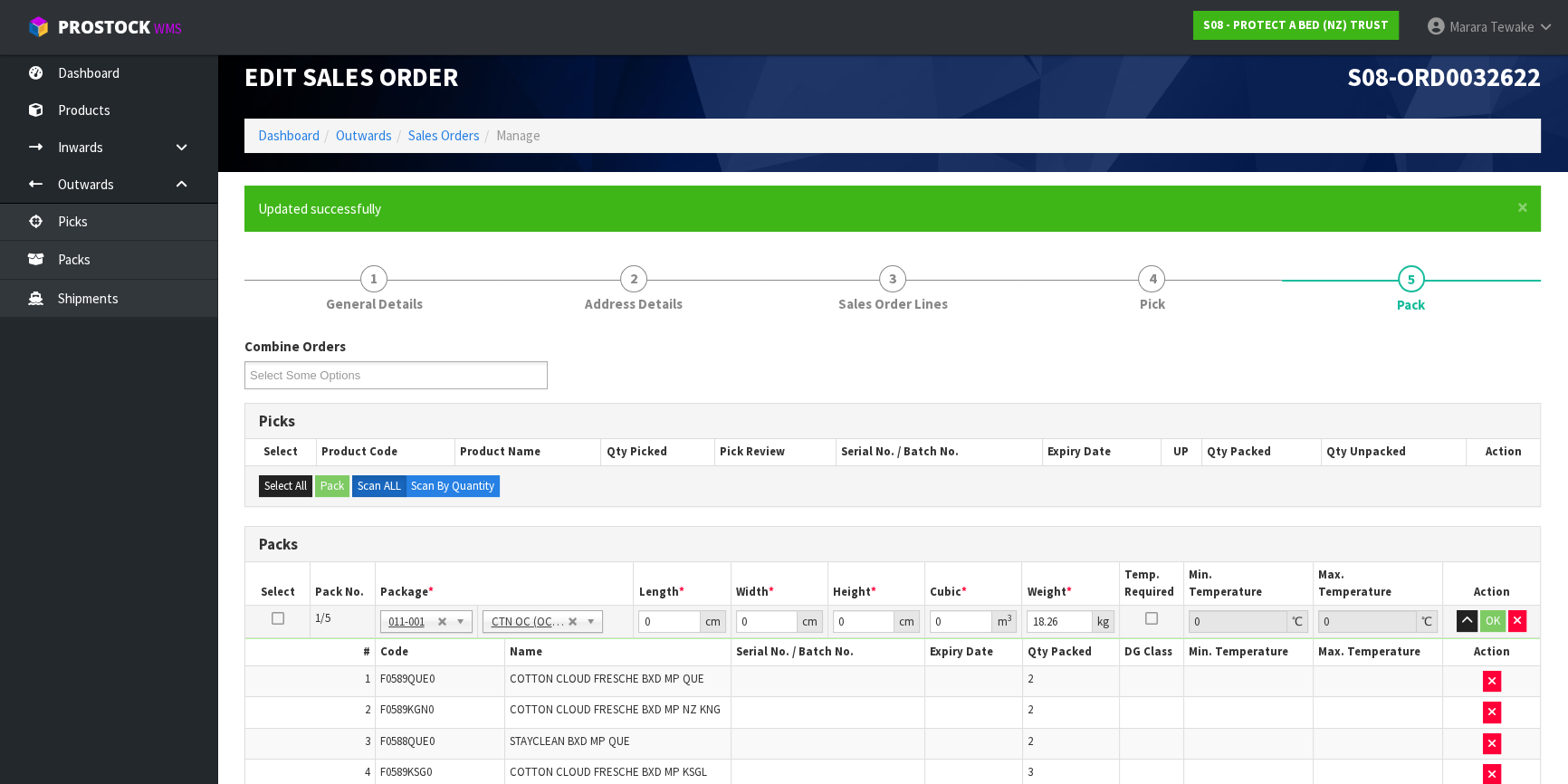 scroll, scrollTop: 0, scrollLeft: 0, axis: both 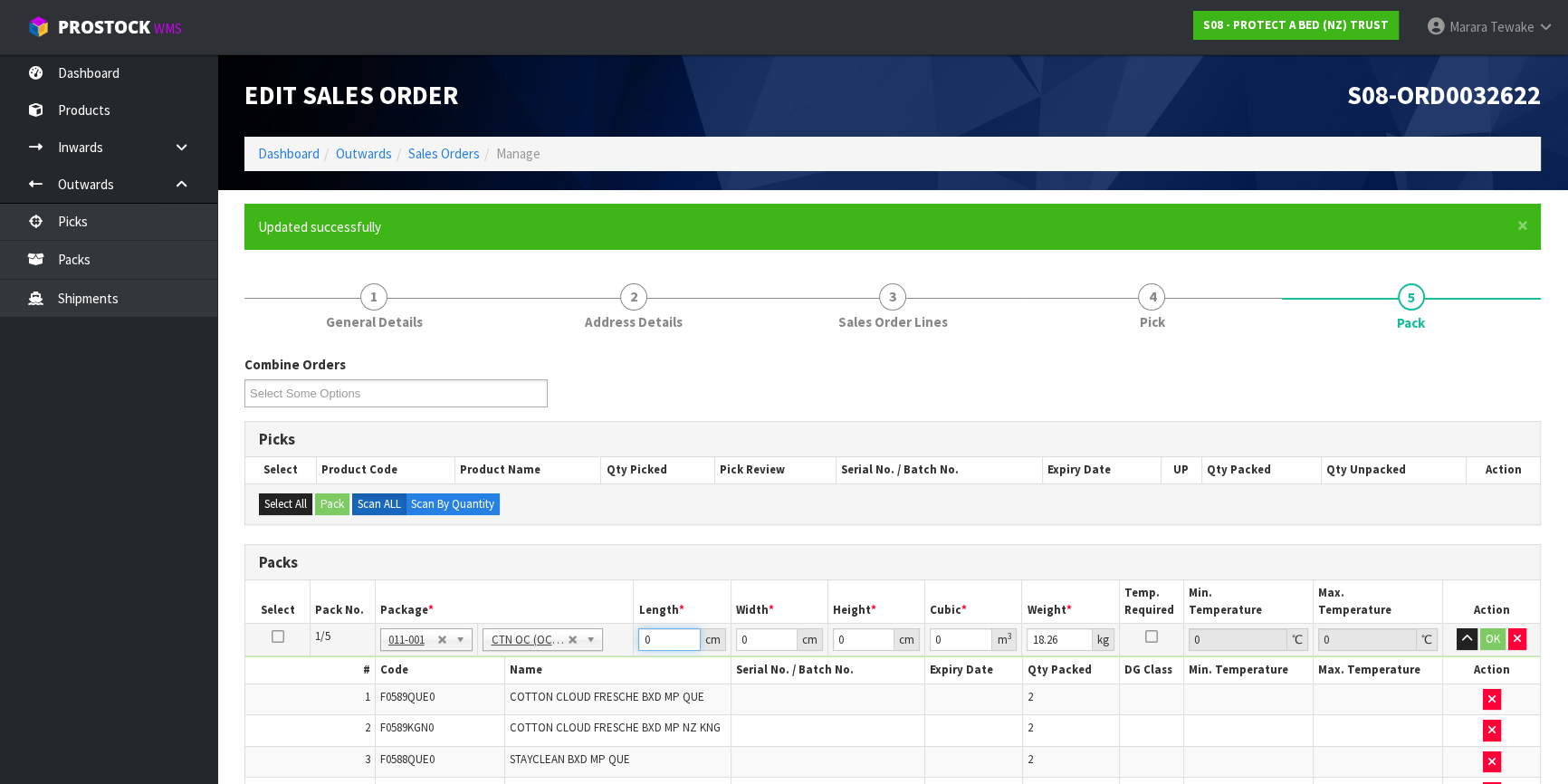 drag, startPoint x: 631, startPoint y: 622, endPoint x: 617, endPoint y: 612, distance: 17.204651 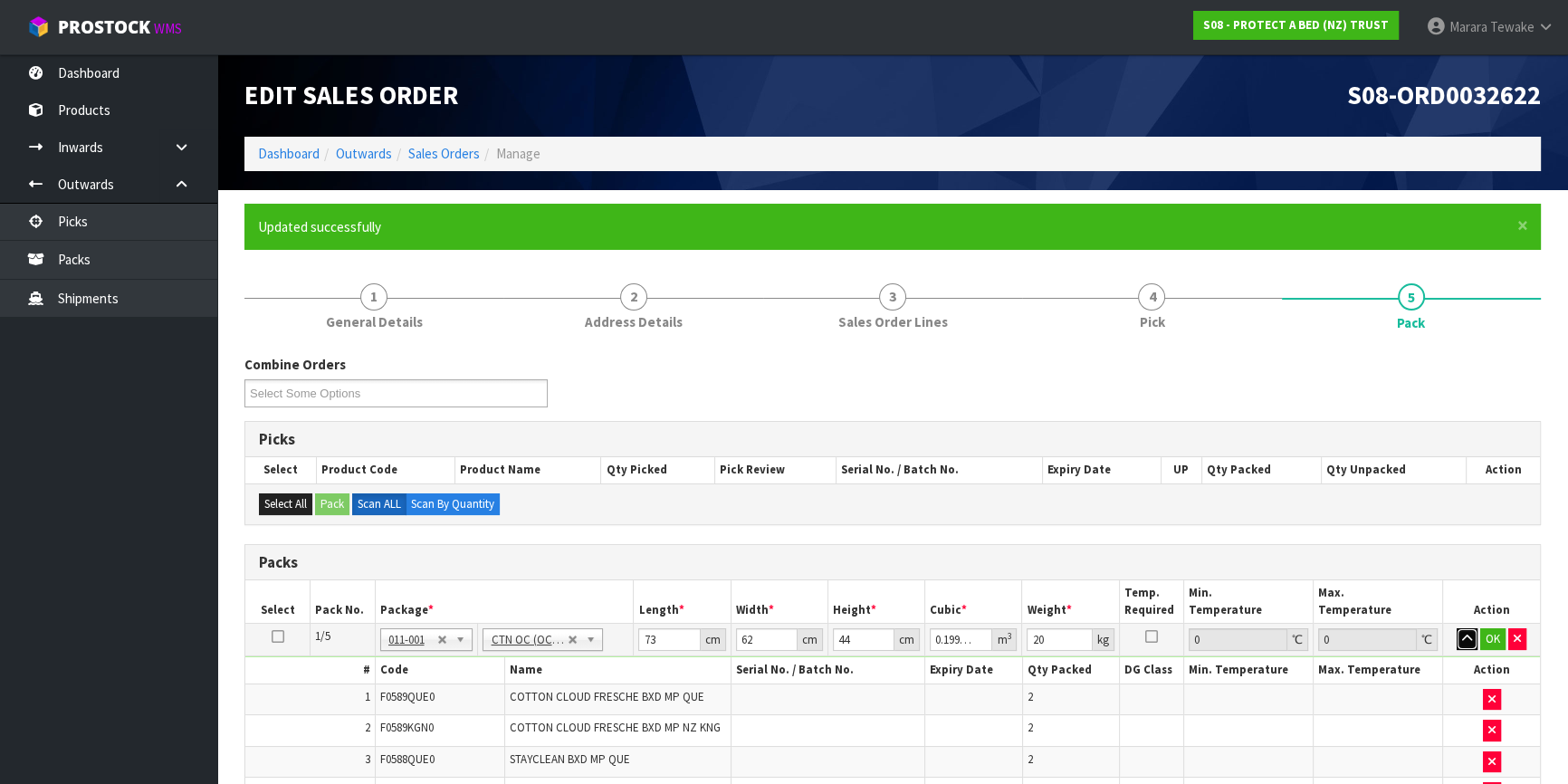 click at bounding box center (1467, 639) 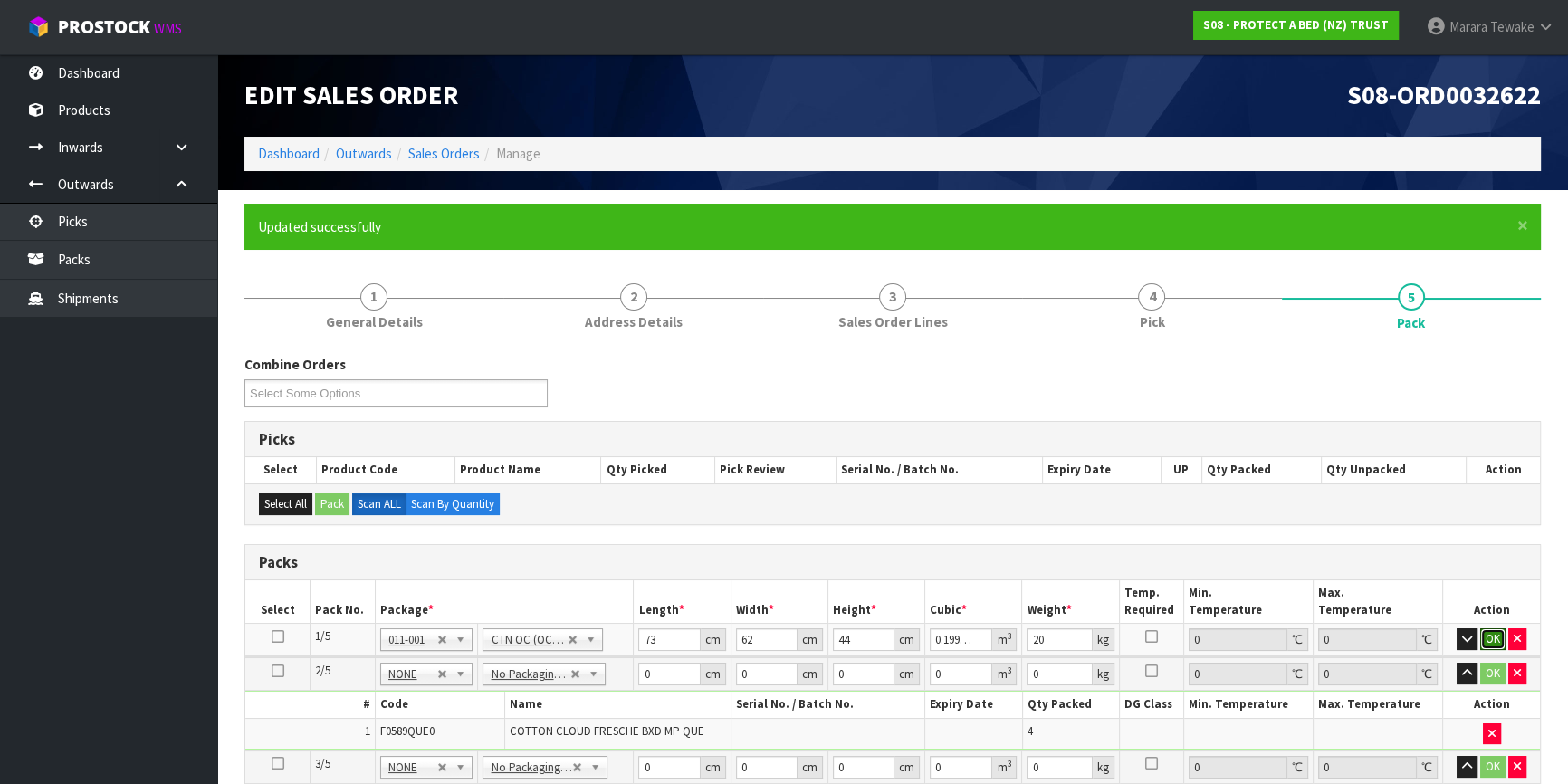 click on "OK" at bounding box center [1493, 639] 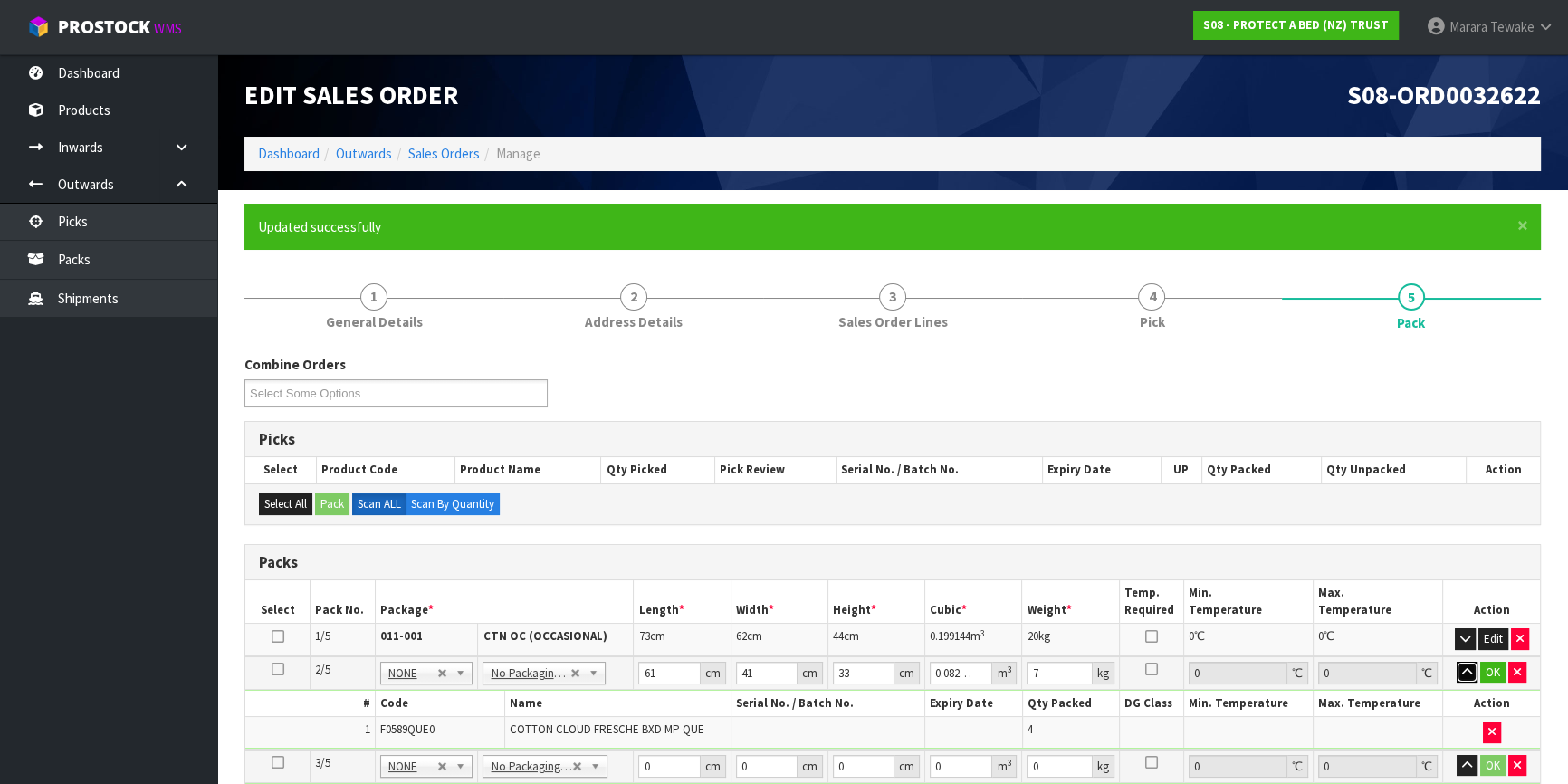 click at bounding box center [1467, 673] 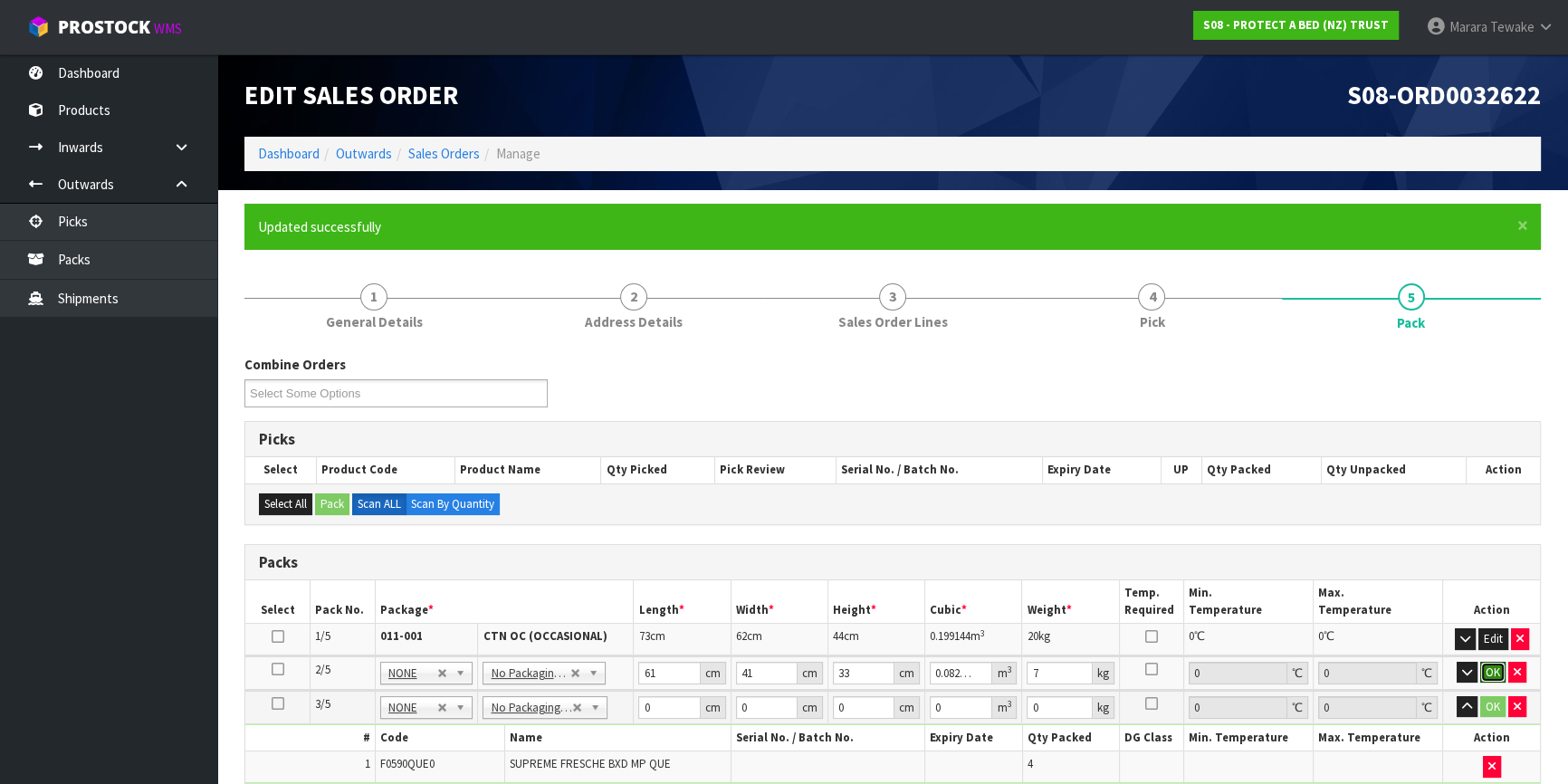 click on "OK" at bounding box center (1493, 673) 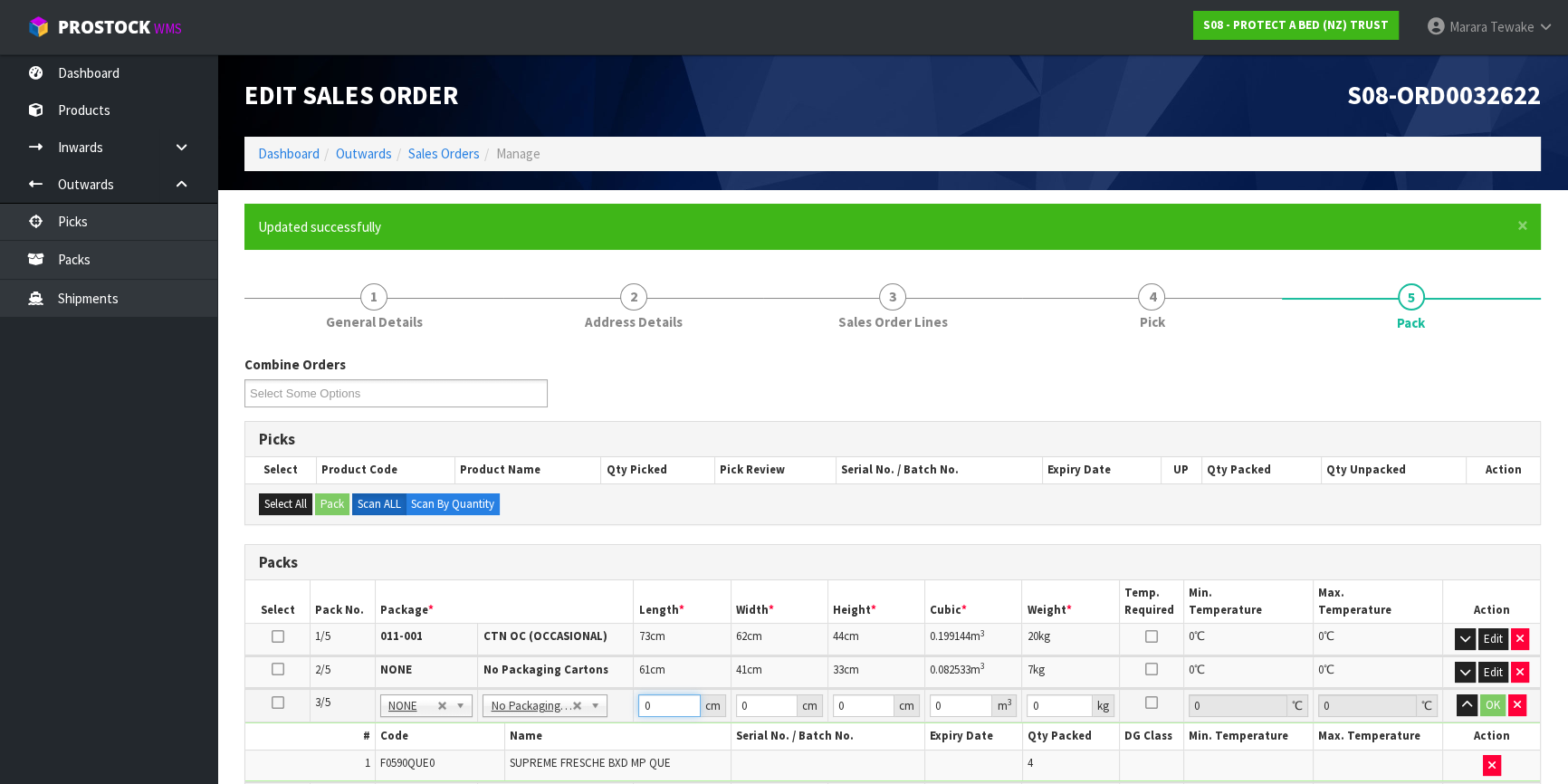 click on "0" at bounding box center (669, 705) 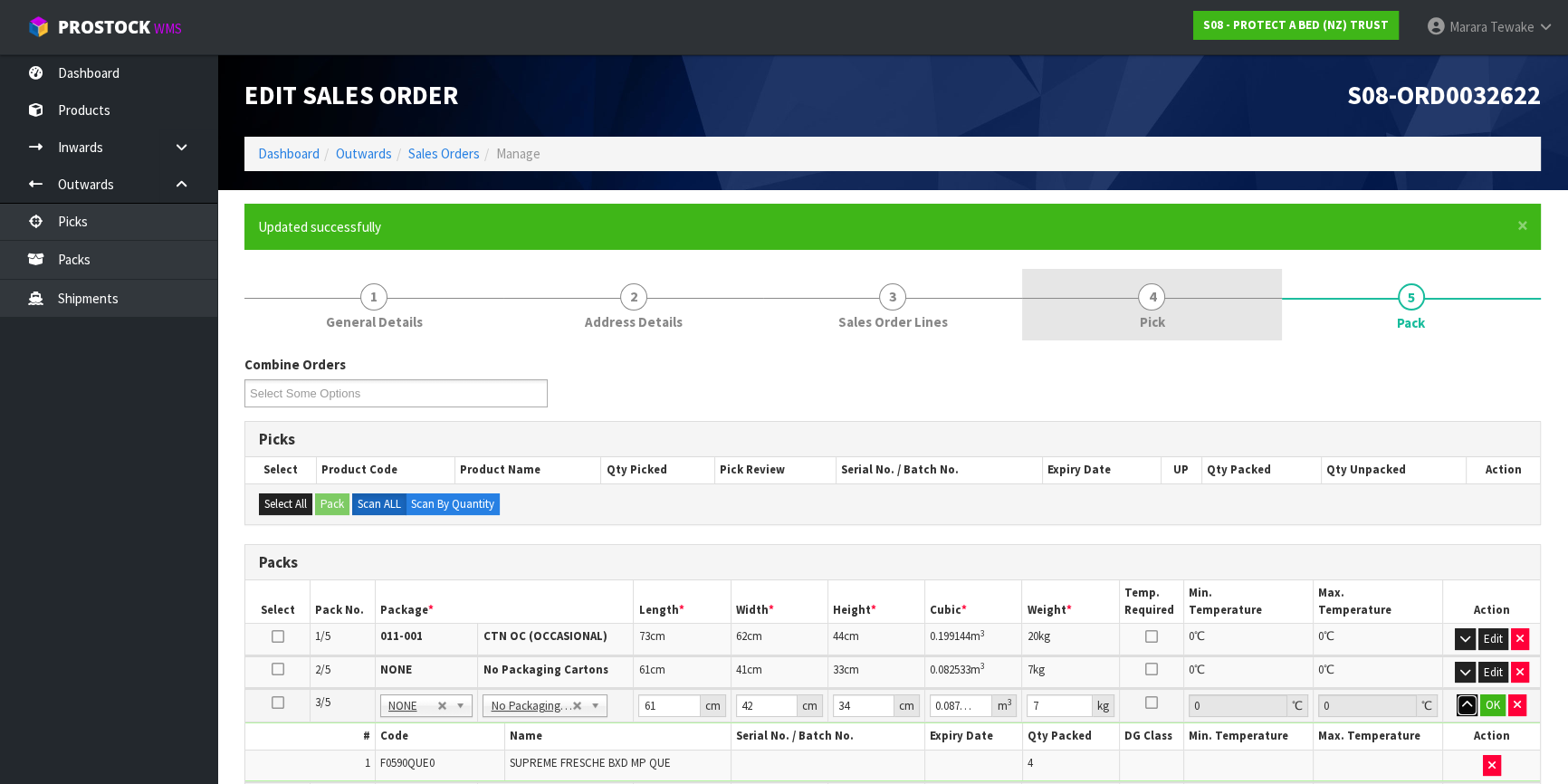 click at bounding box center (1467, 705) 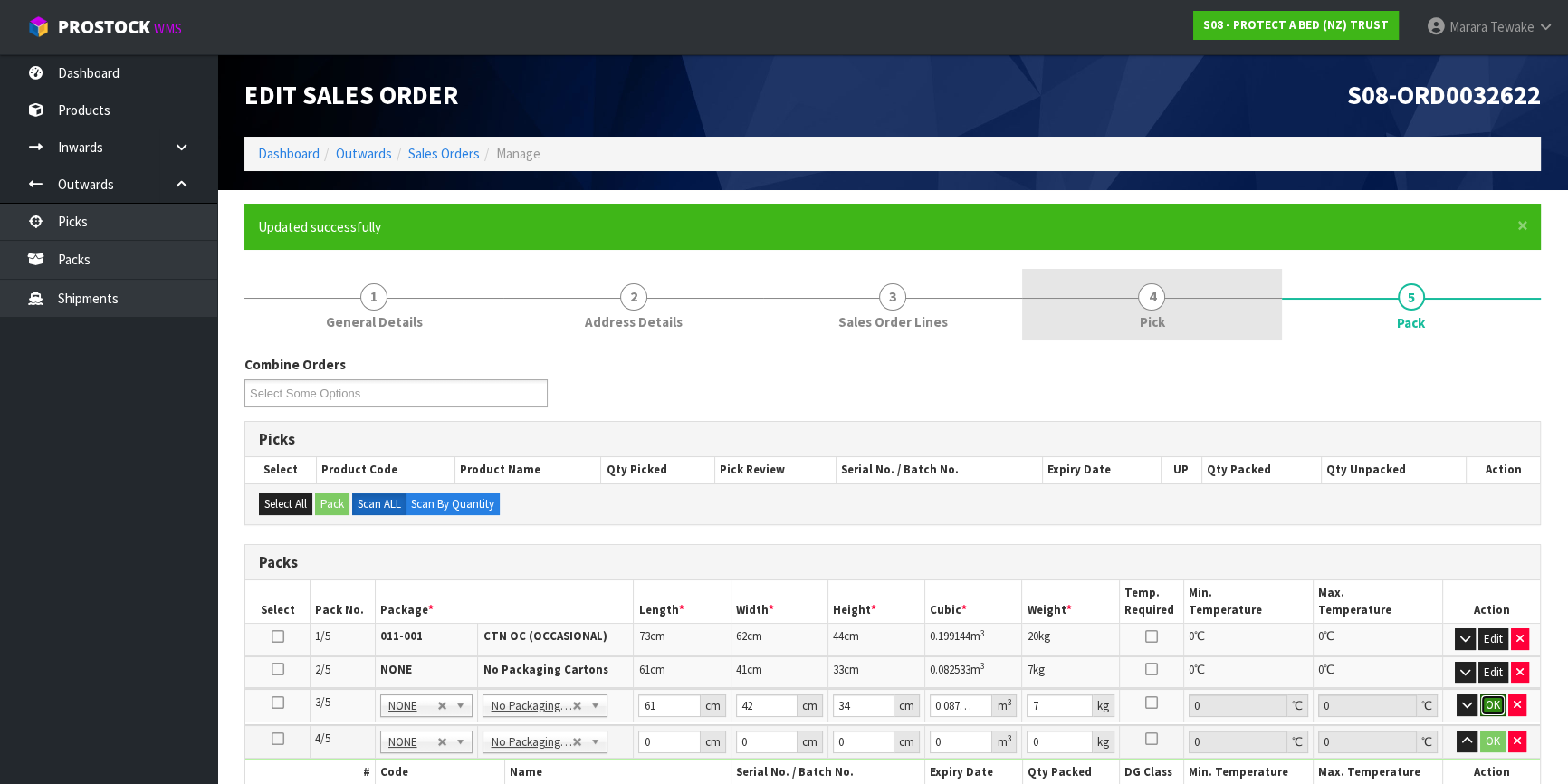 click on "OK" at bounding box center (1493, 705) 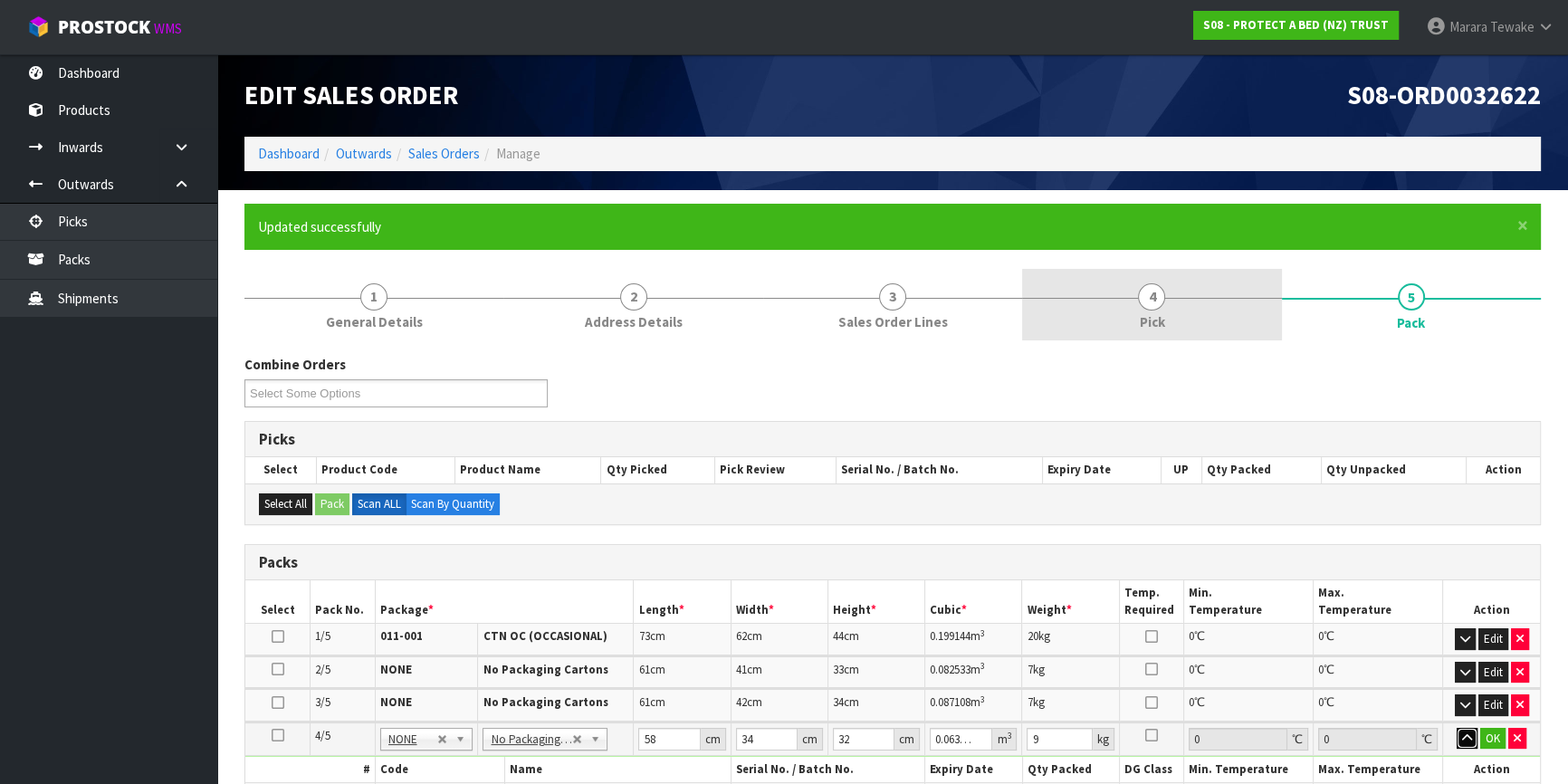 click at bounding box center [1467, 739] 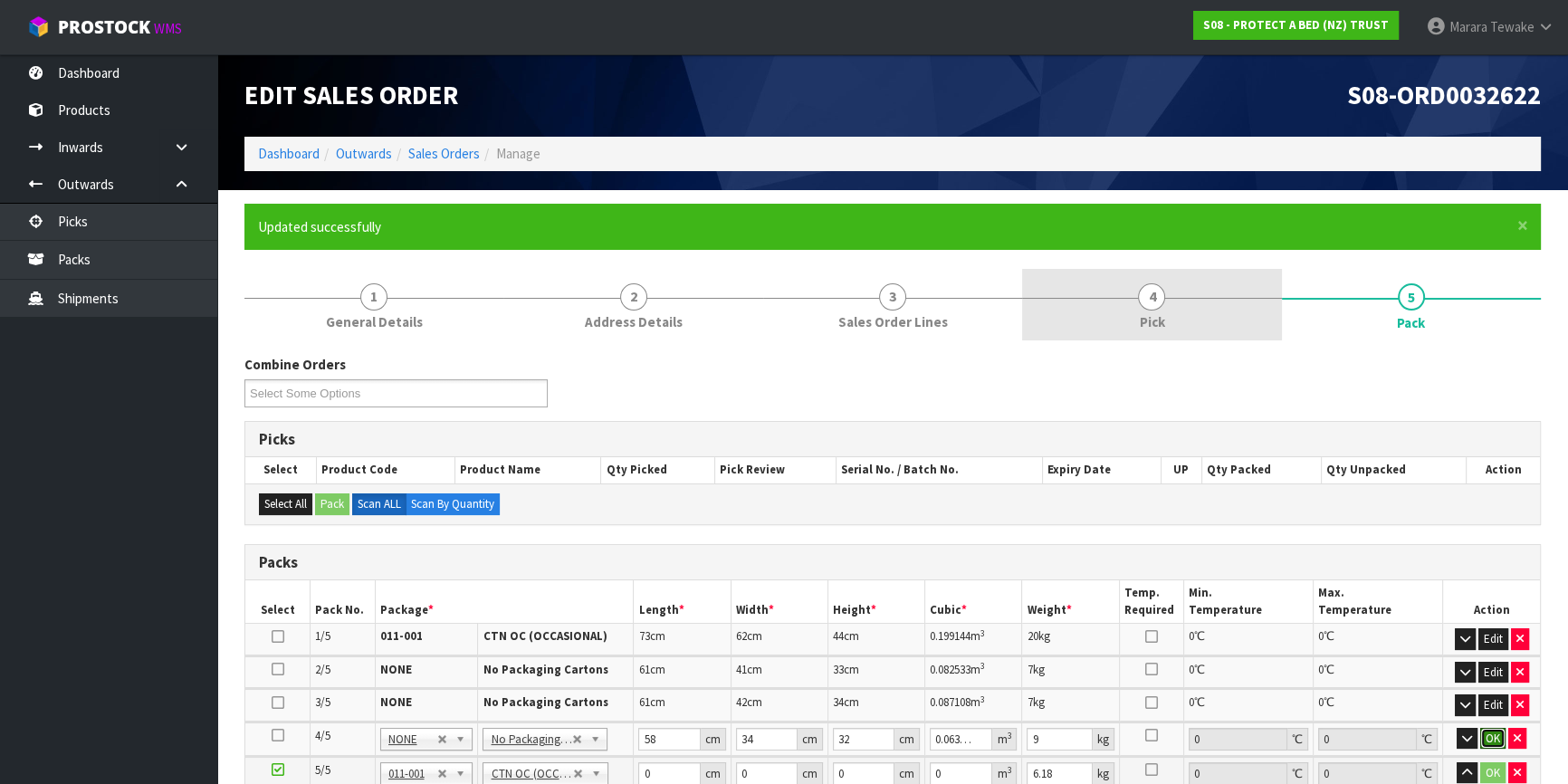 click on "OK" at bounding box center (1493, 739) 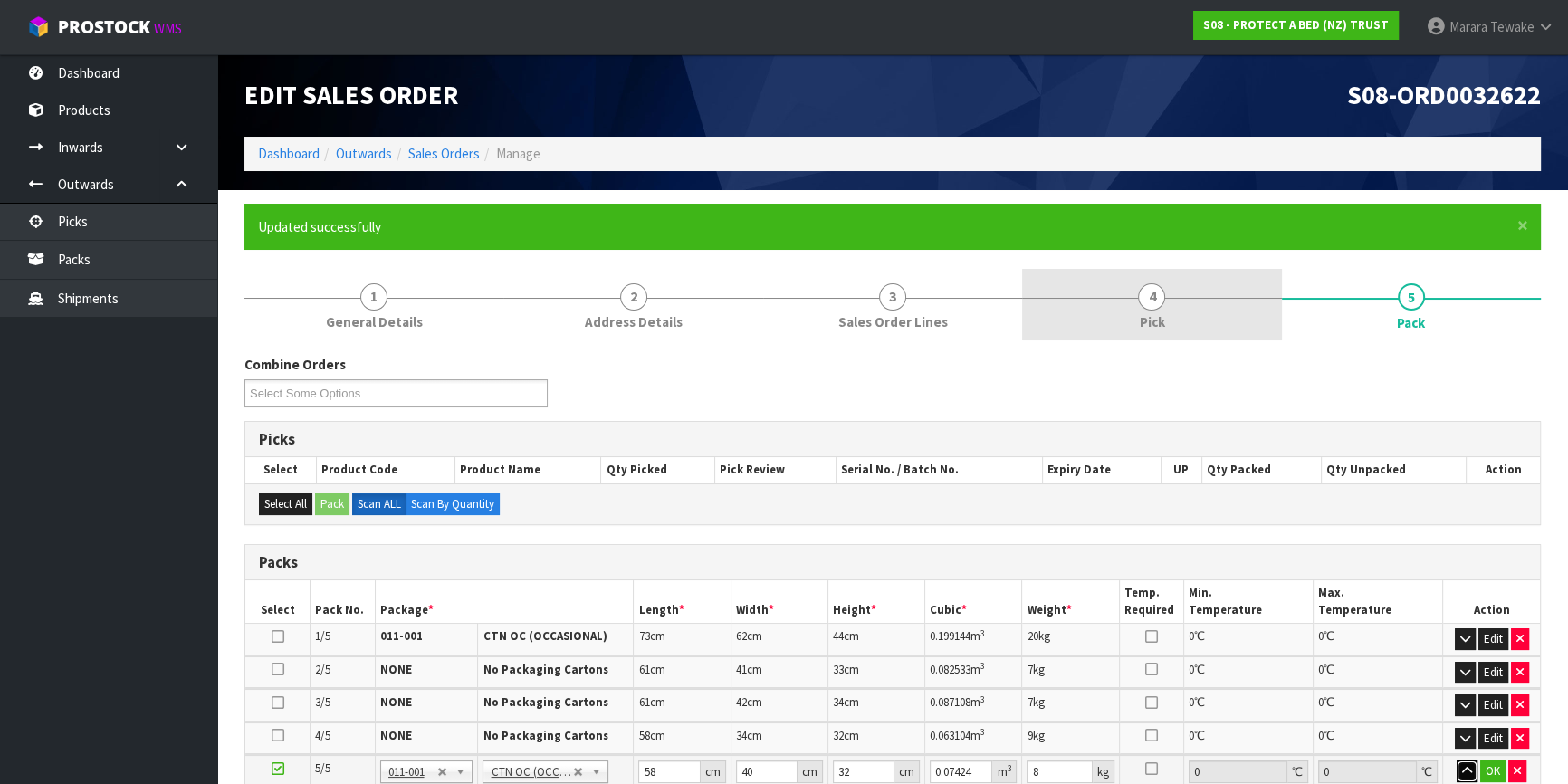 click at bounding box center [1467, 771] 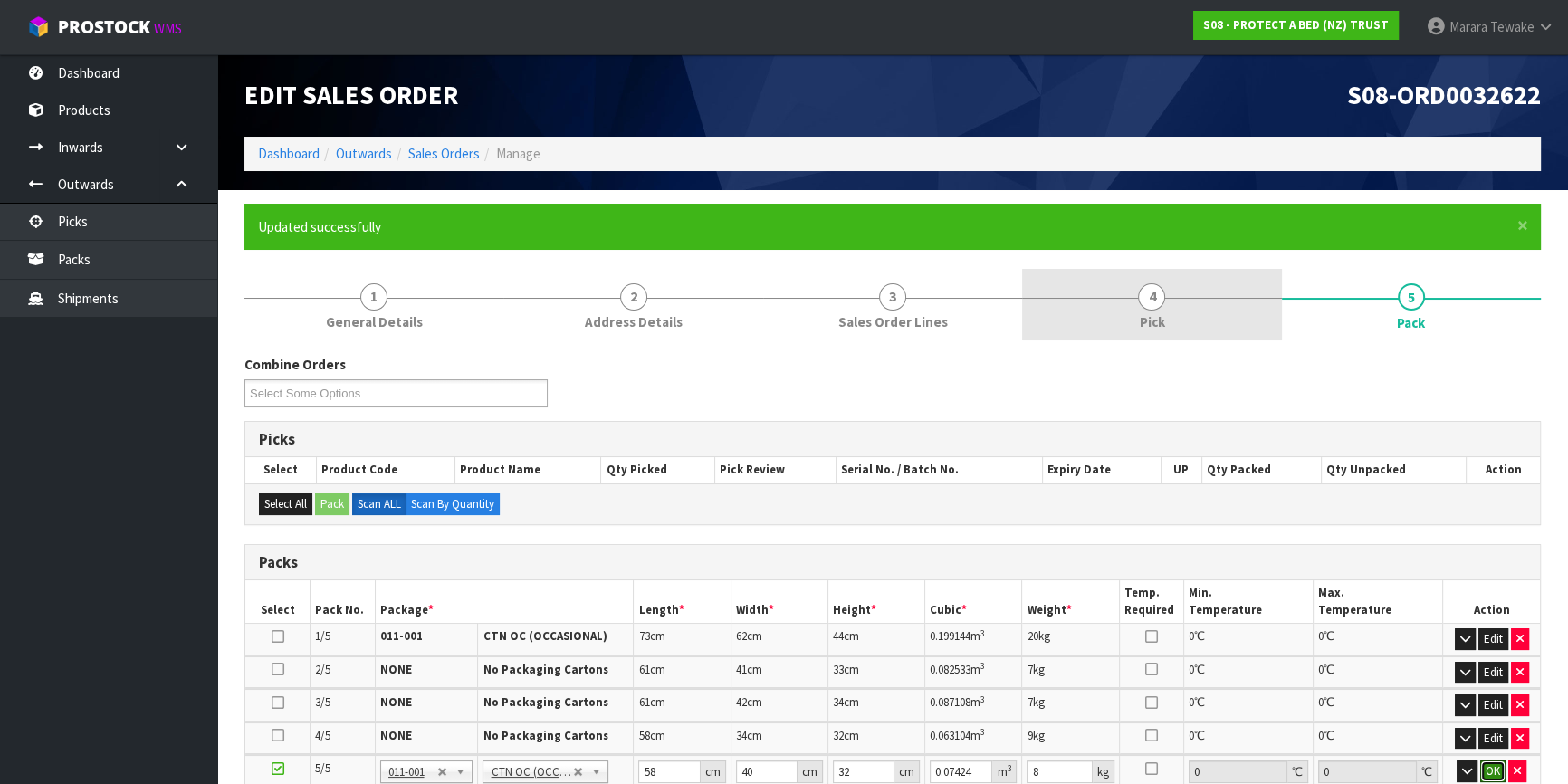 click on "OK" at bounding box center (1493, 771) 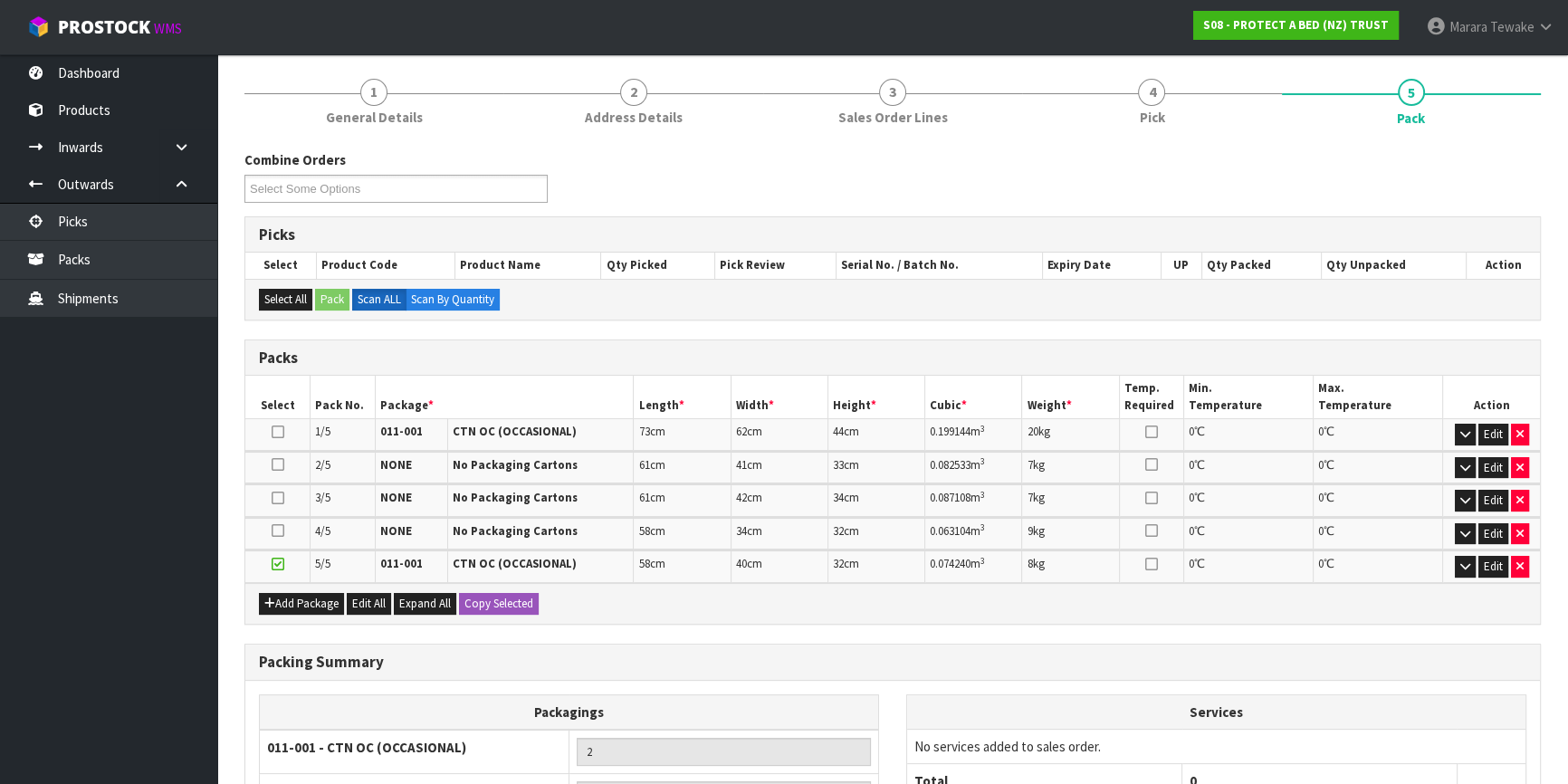 scroll, scrollTop: 426, scrollLeft: 0, axis: vertical 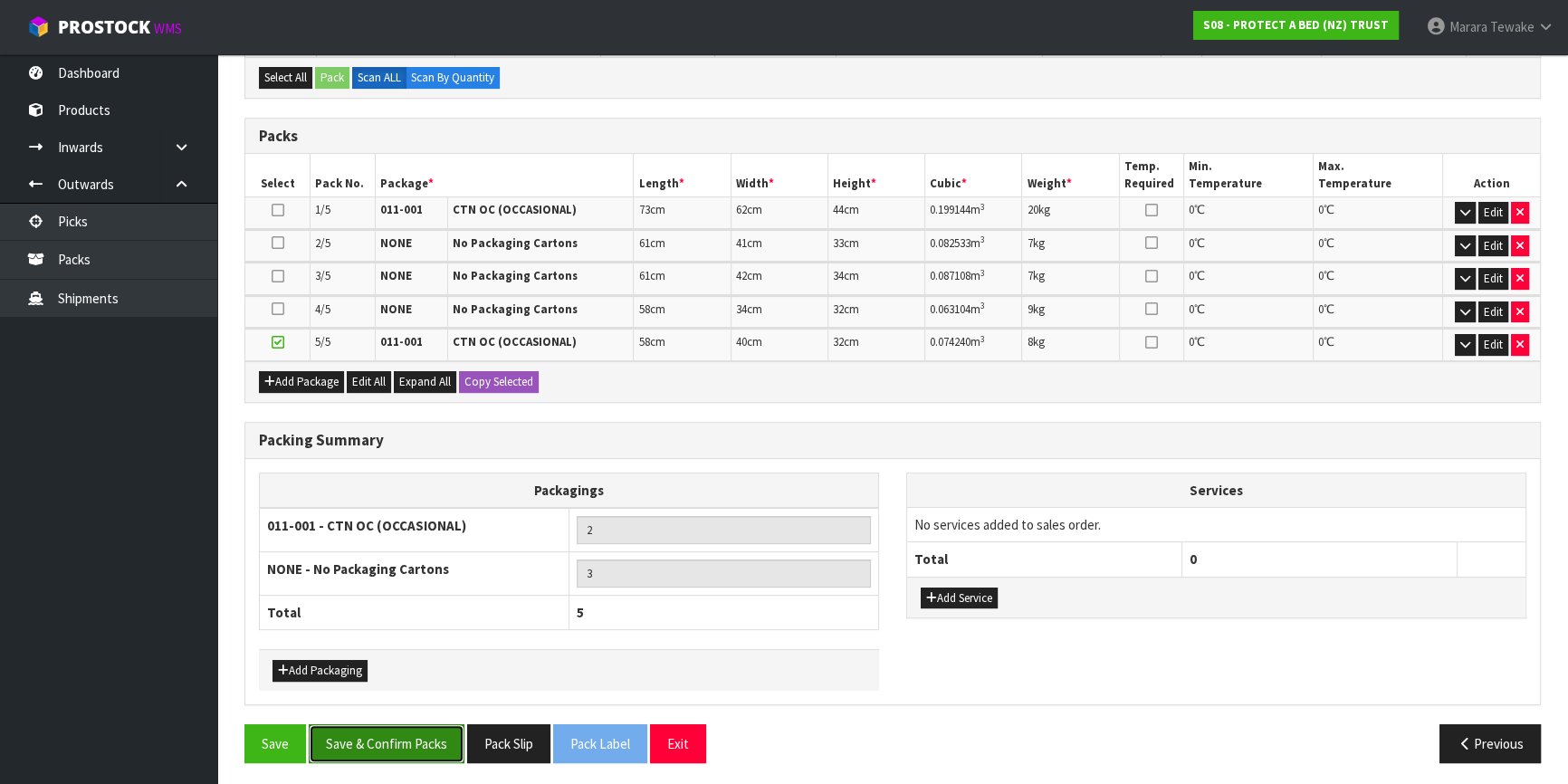 click on "Save & Confirm Packs" at bounding box center [387, 743] 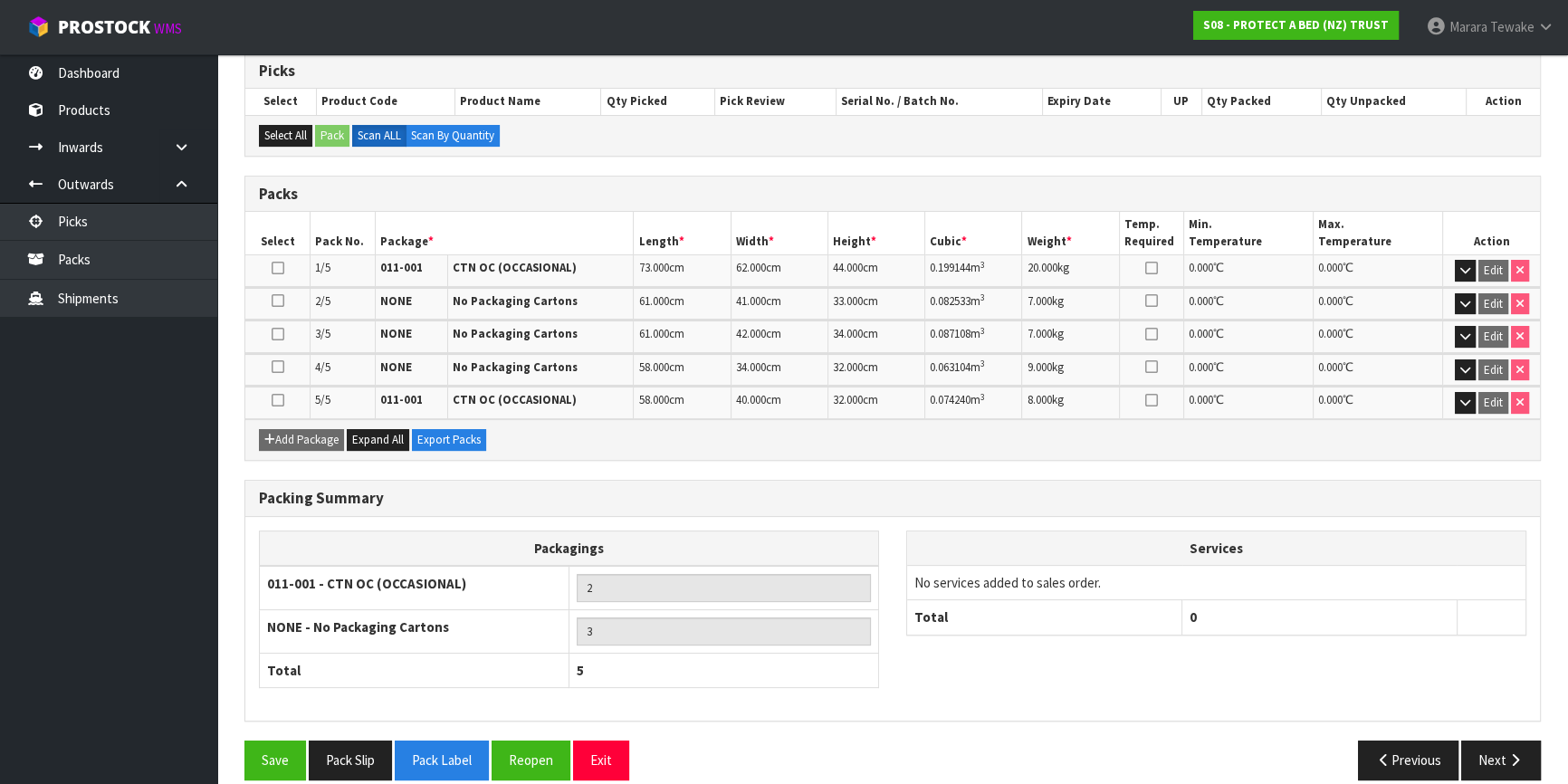 scroll, scrollTop: 387, scrollLeft: 0, axis: vertical 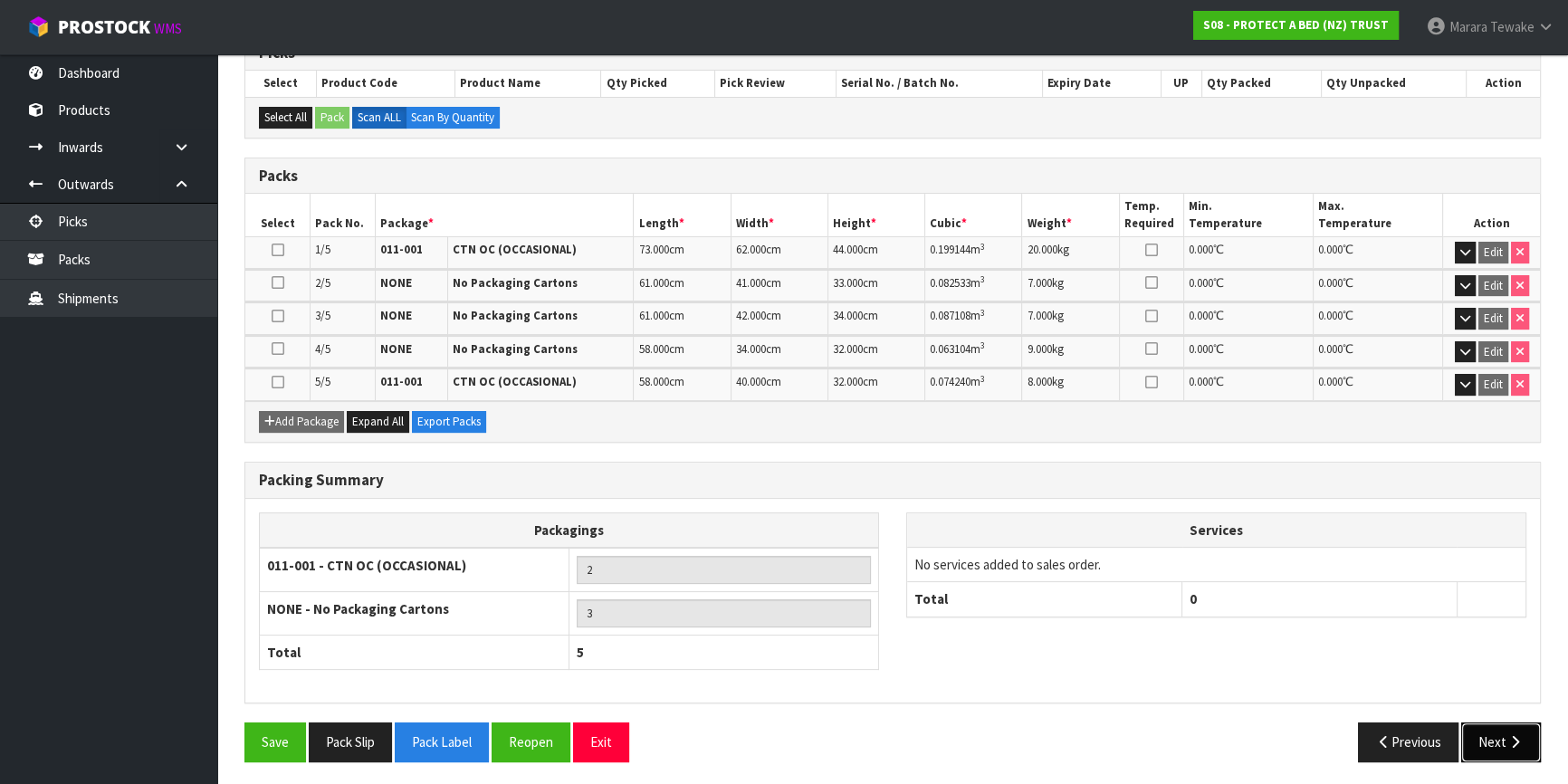 click on "Next" at bounding box center [1501, 741] 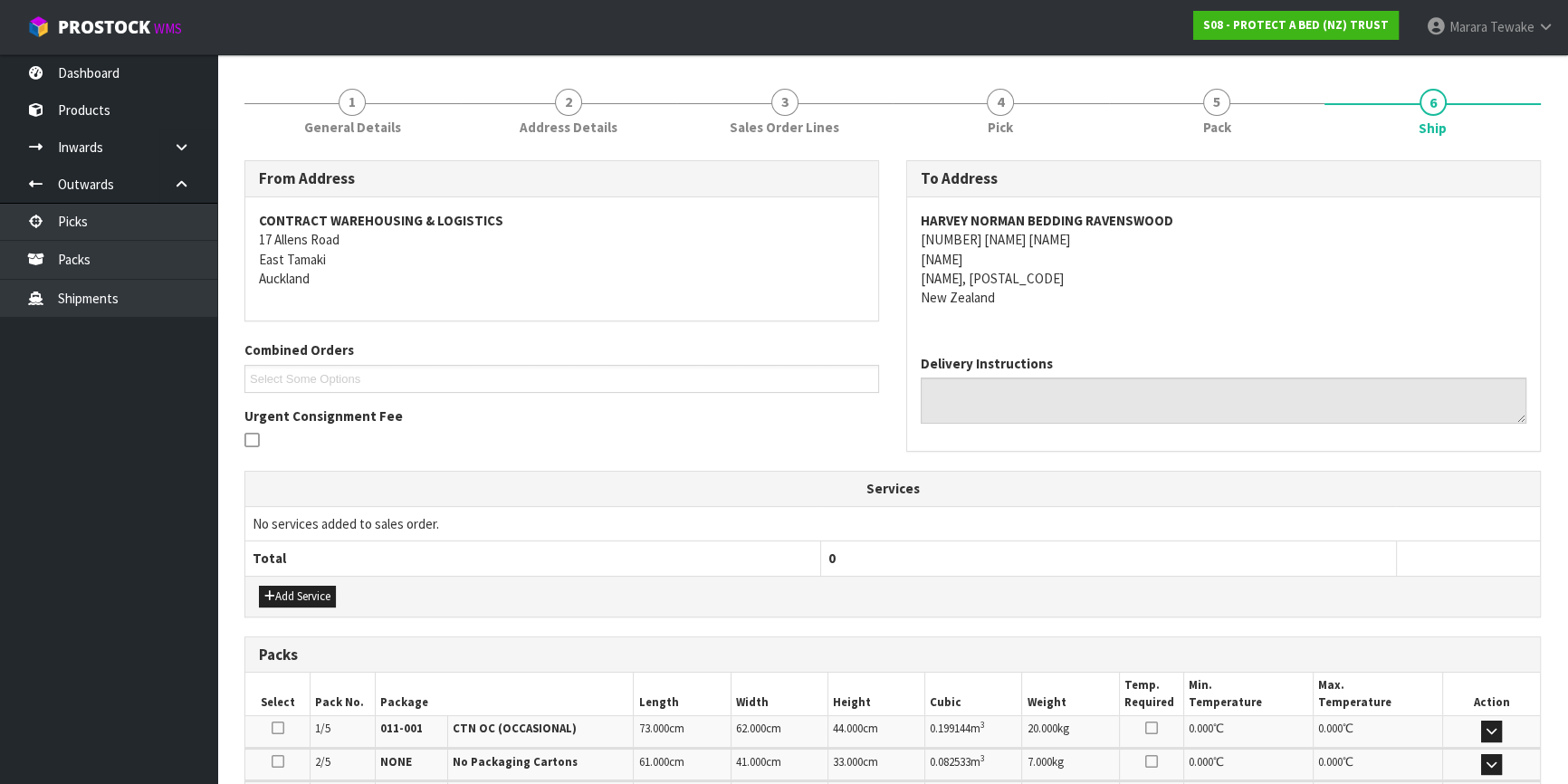 scroll, scrollTop: 521, scrollLeft: 0, axis: vertical 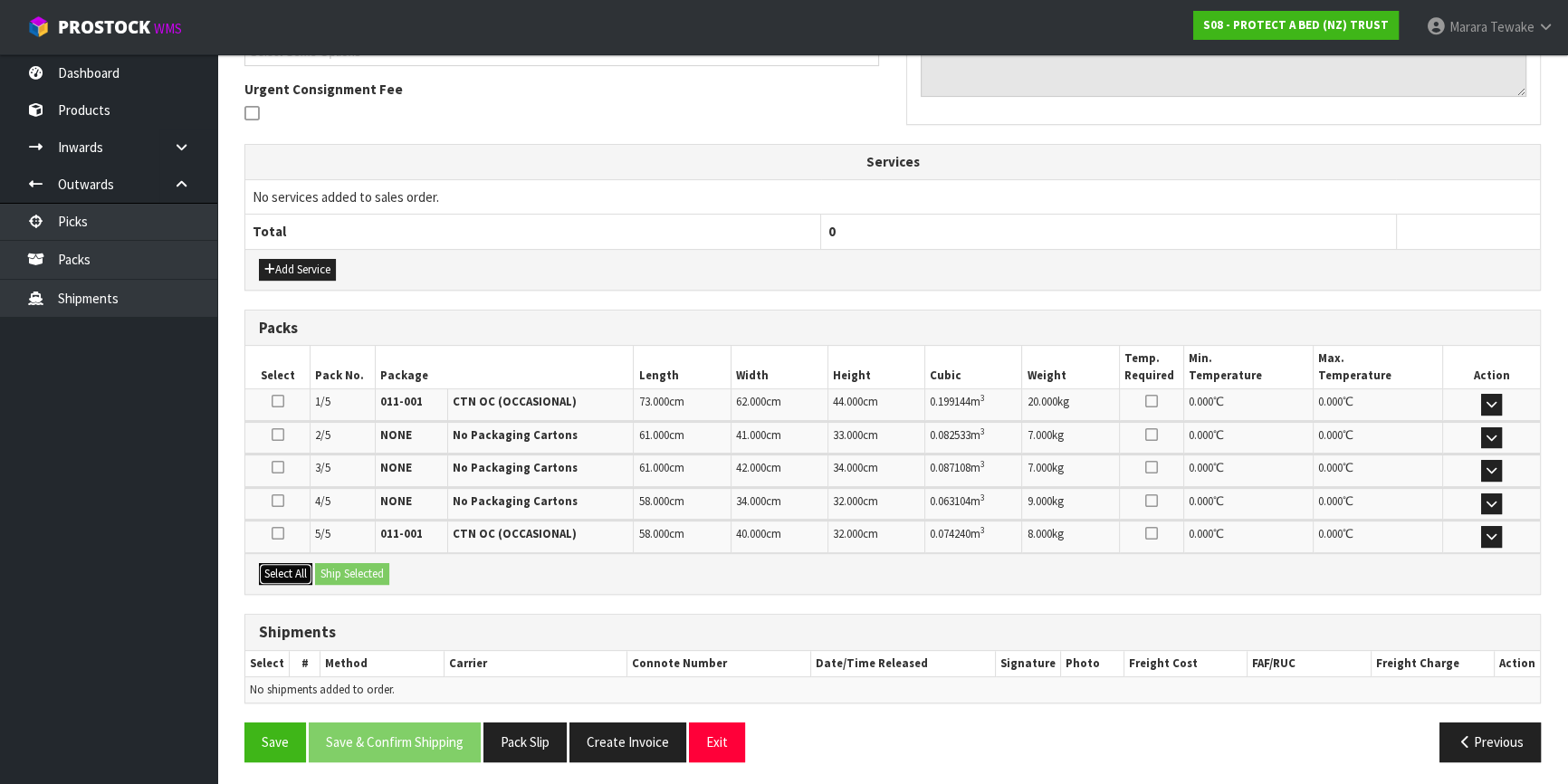 click on "Select All" at bounding box center (285, 574) 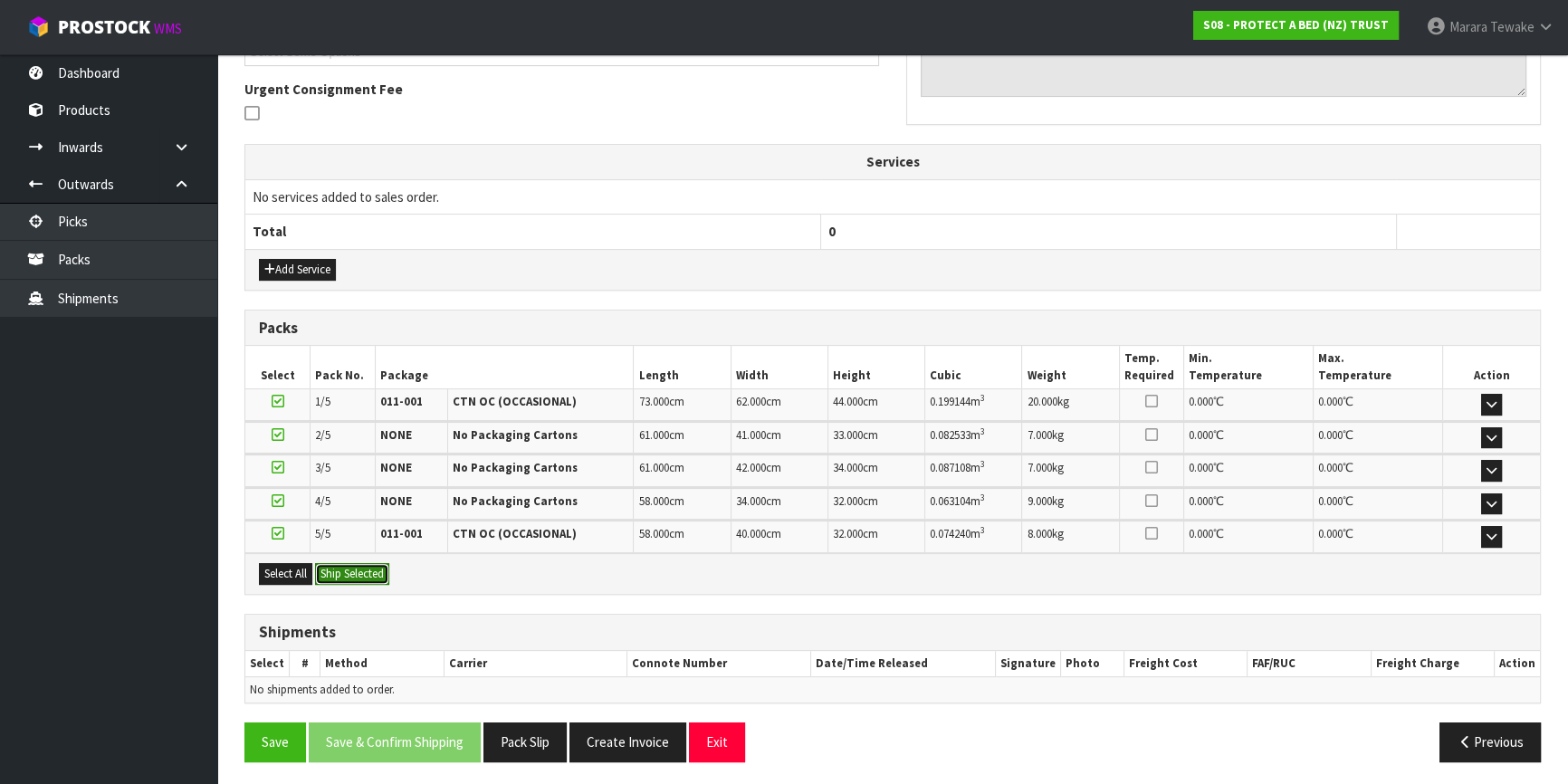 click on "Ship Selected" at bounding box center [352, 574] 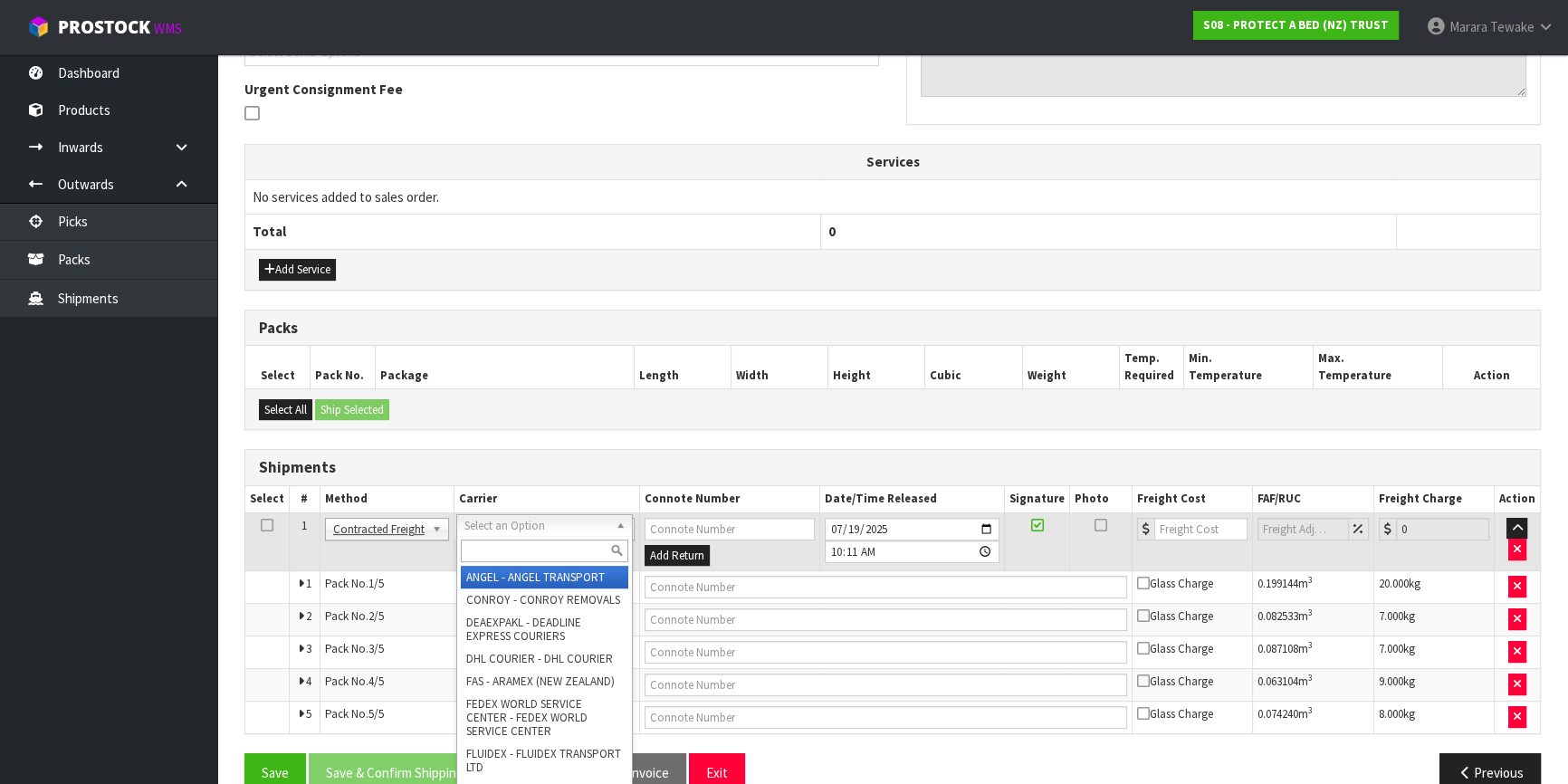 click at bounding box center (544, 550) 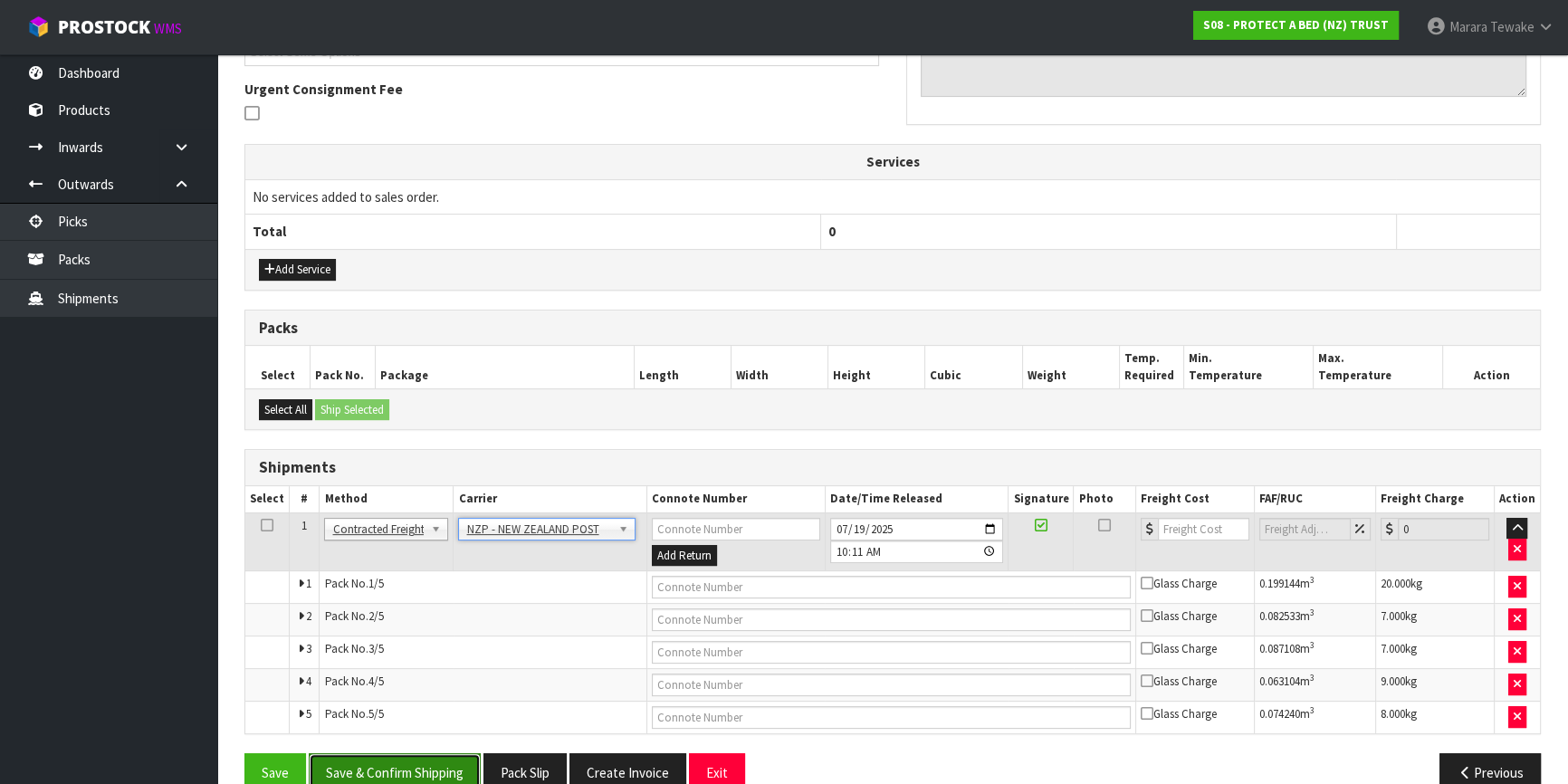 click on "Save & Confirm Shipping" at bounding box center (395, 772) 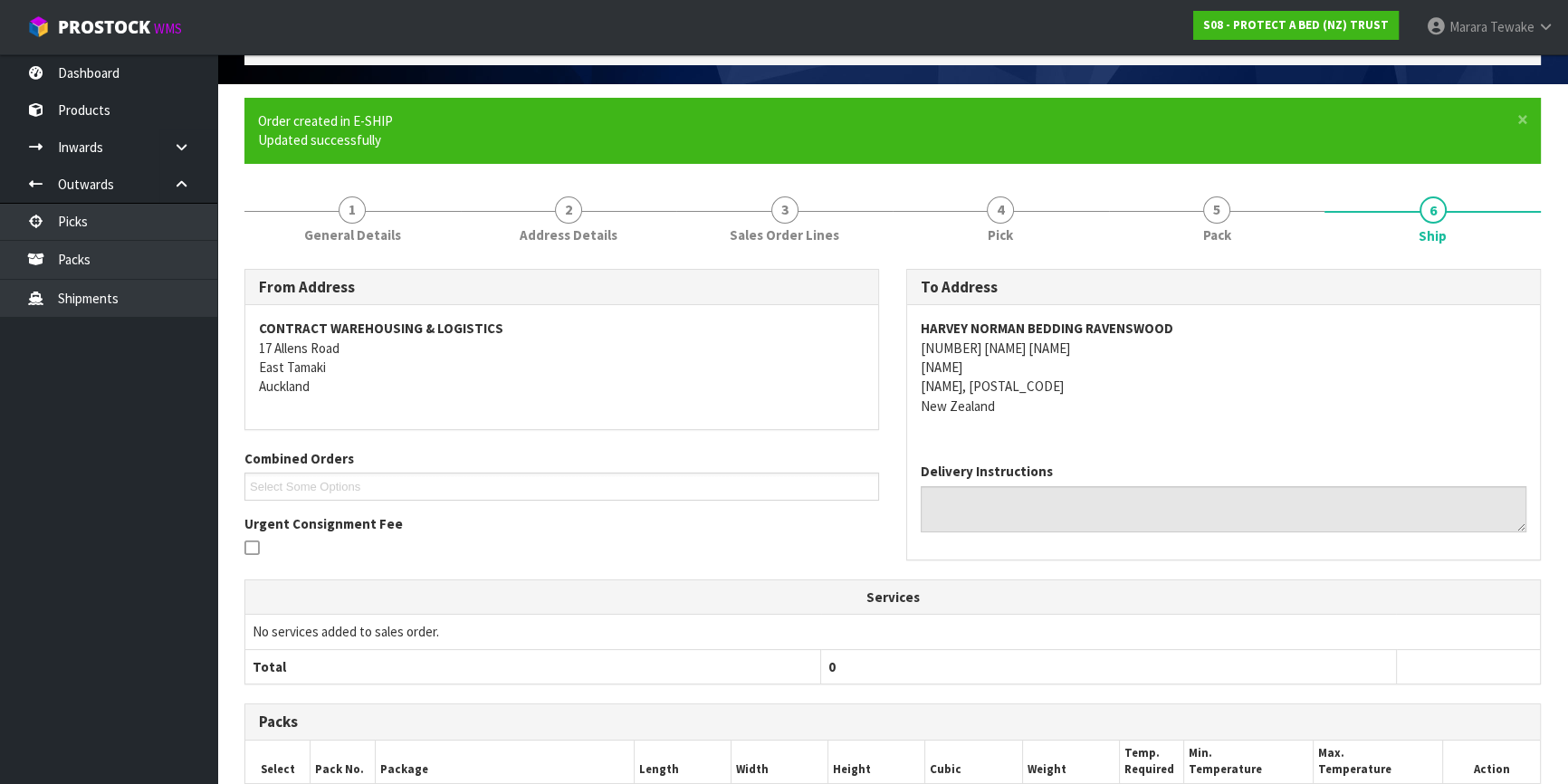 scroll, scrollTop: 521, scrollLeft: 0, axis: vertical 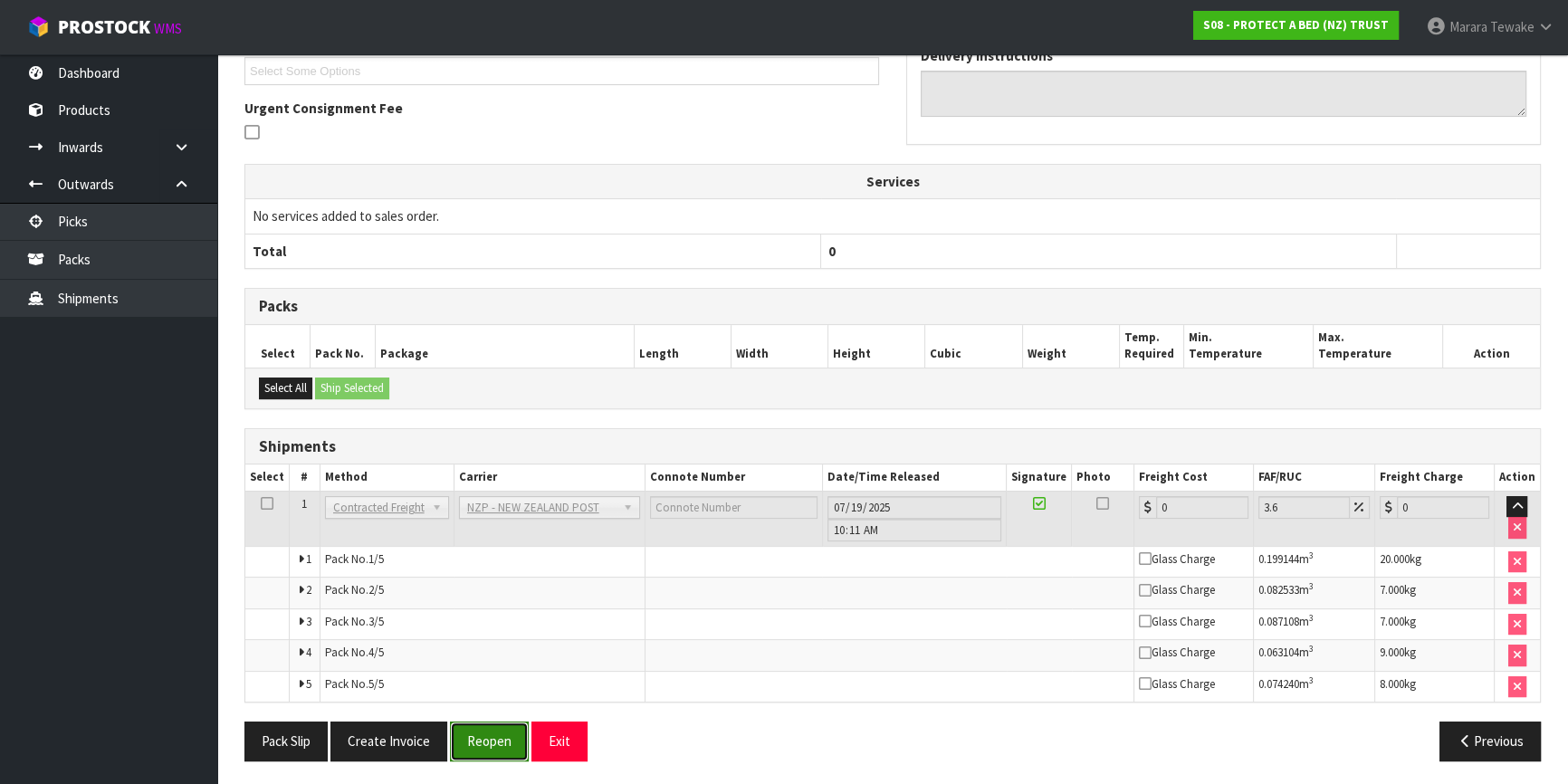 click on "Reopen" at bounding box center [489, 741] 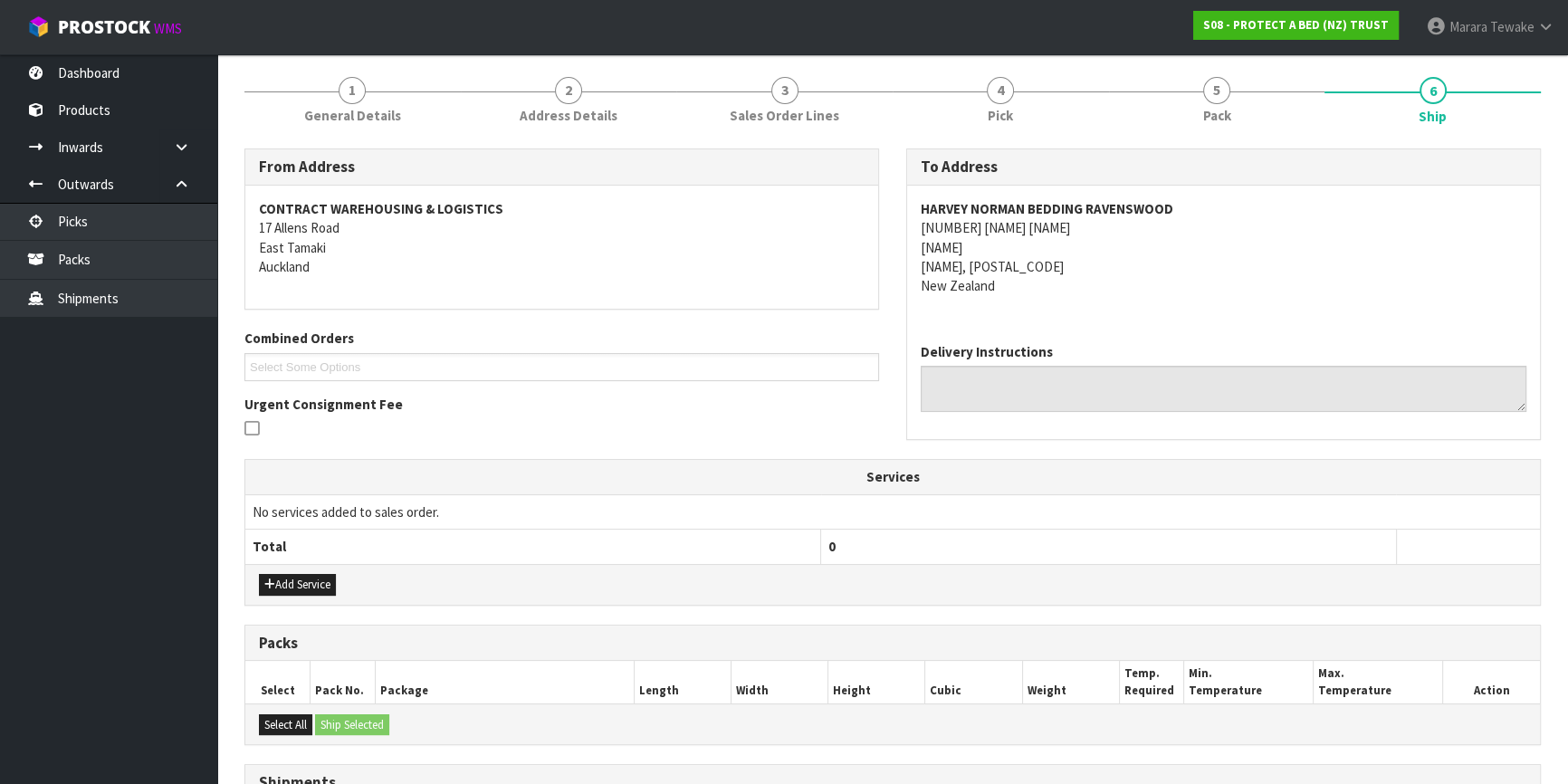 scroll, scrollTop: 552, scrollLeft: 0, axis: vertical 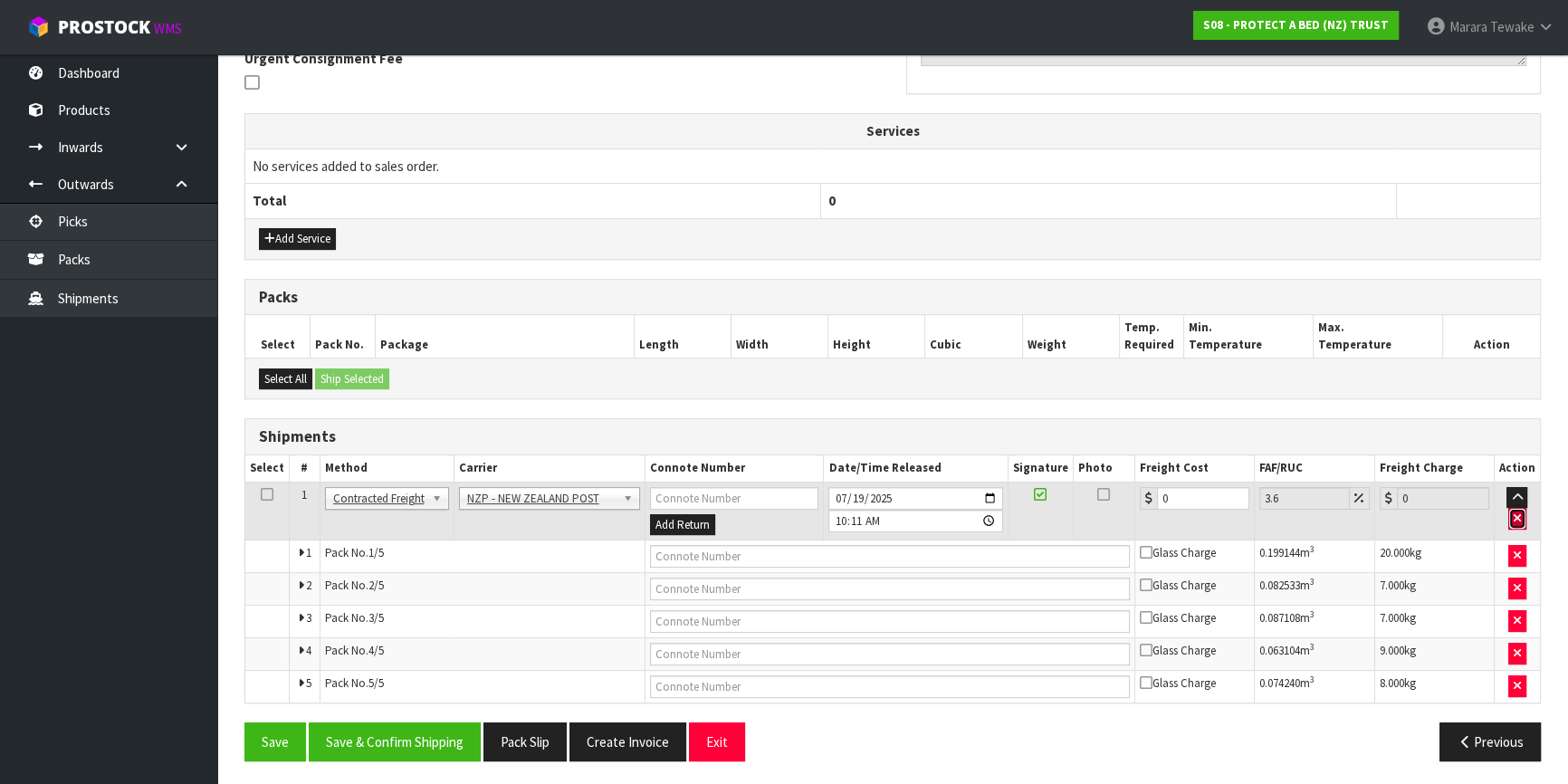 click at bounding box center (1517, 519) 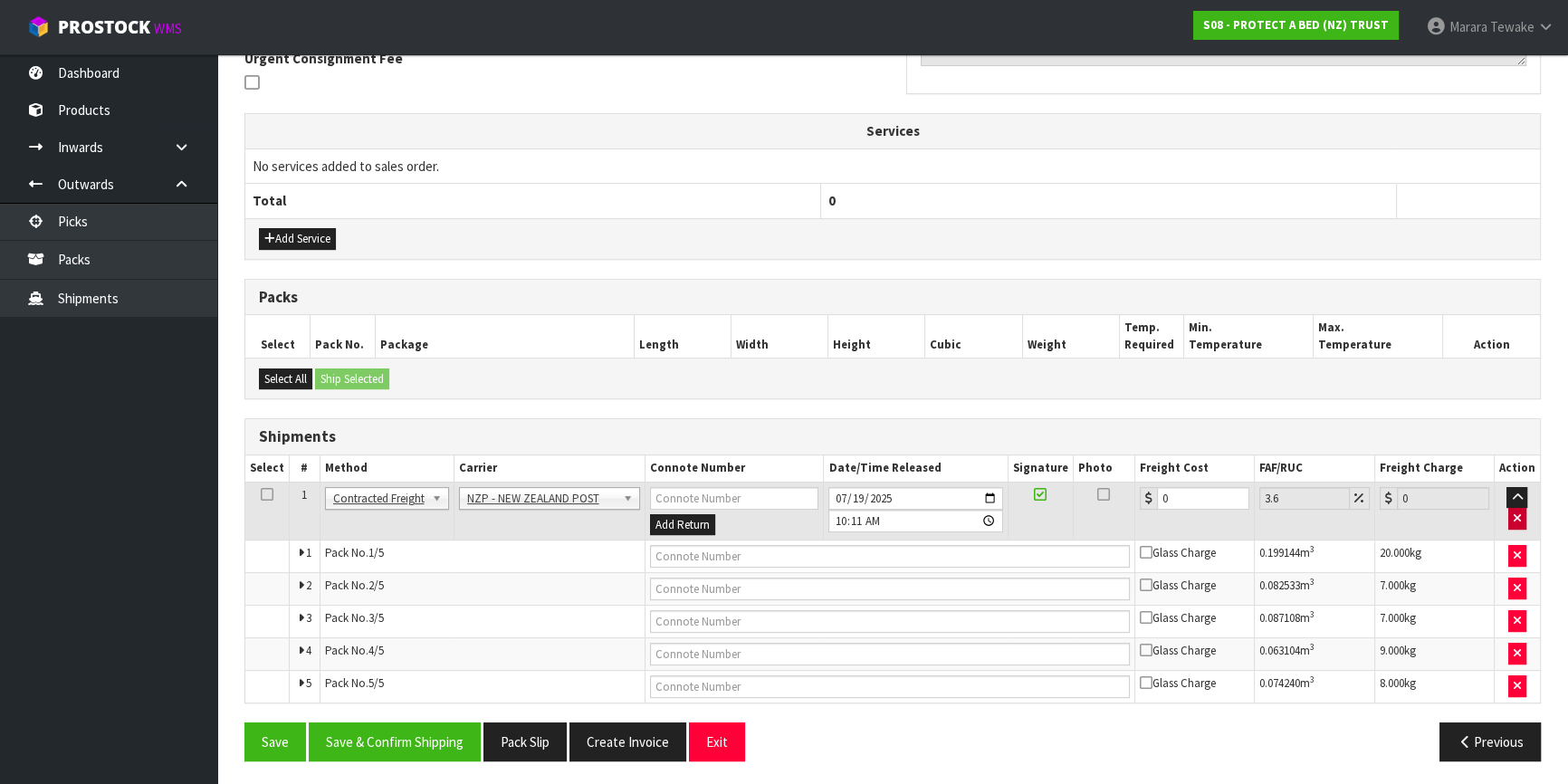 scroll, scrollTop: 521, scrollLeft: 0, axis: vertical 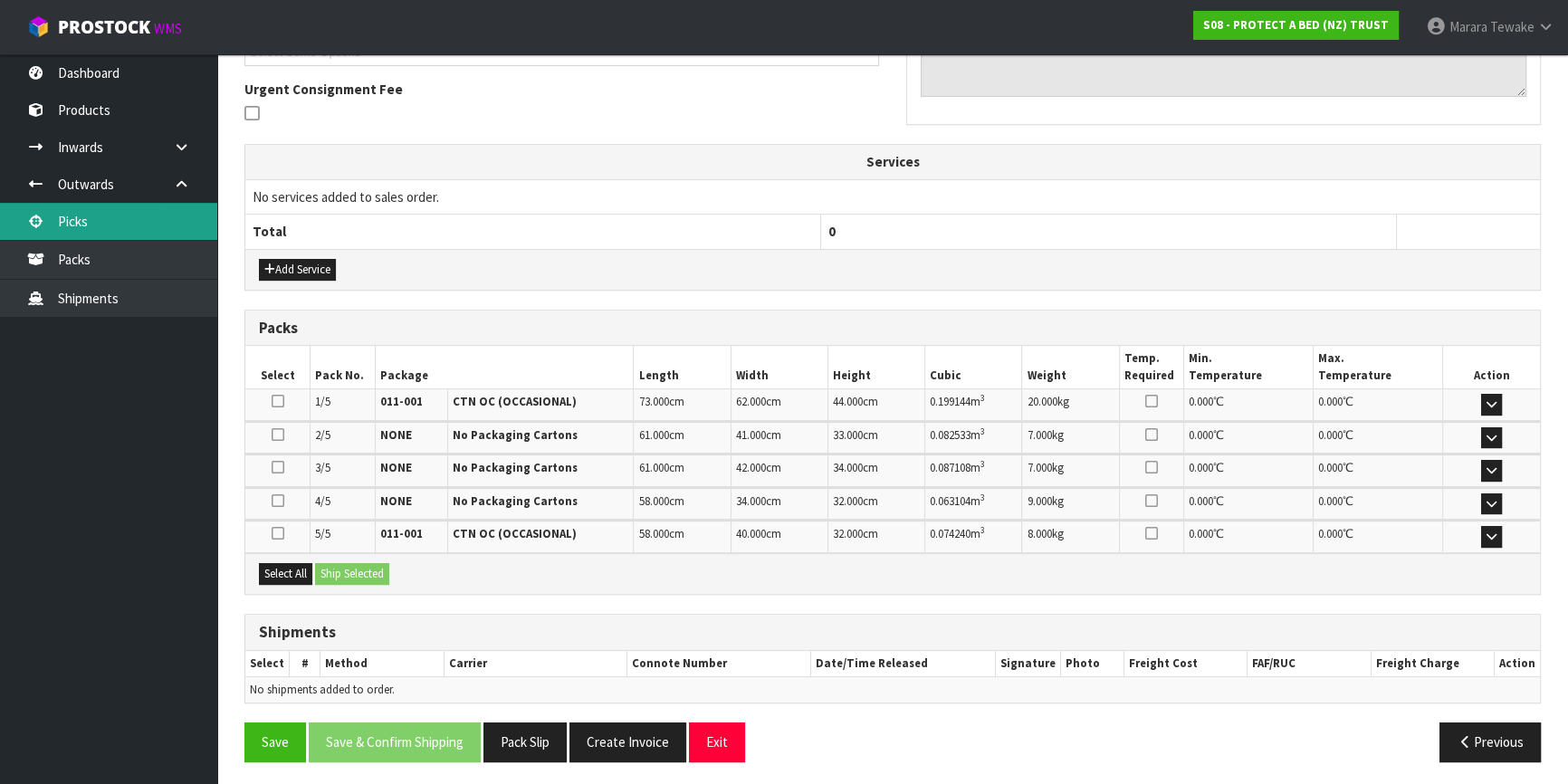 click on "Picks" at bounding box center (109, 221) 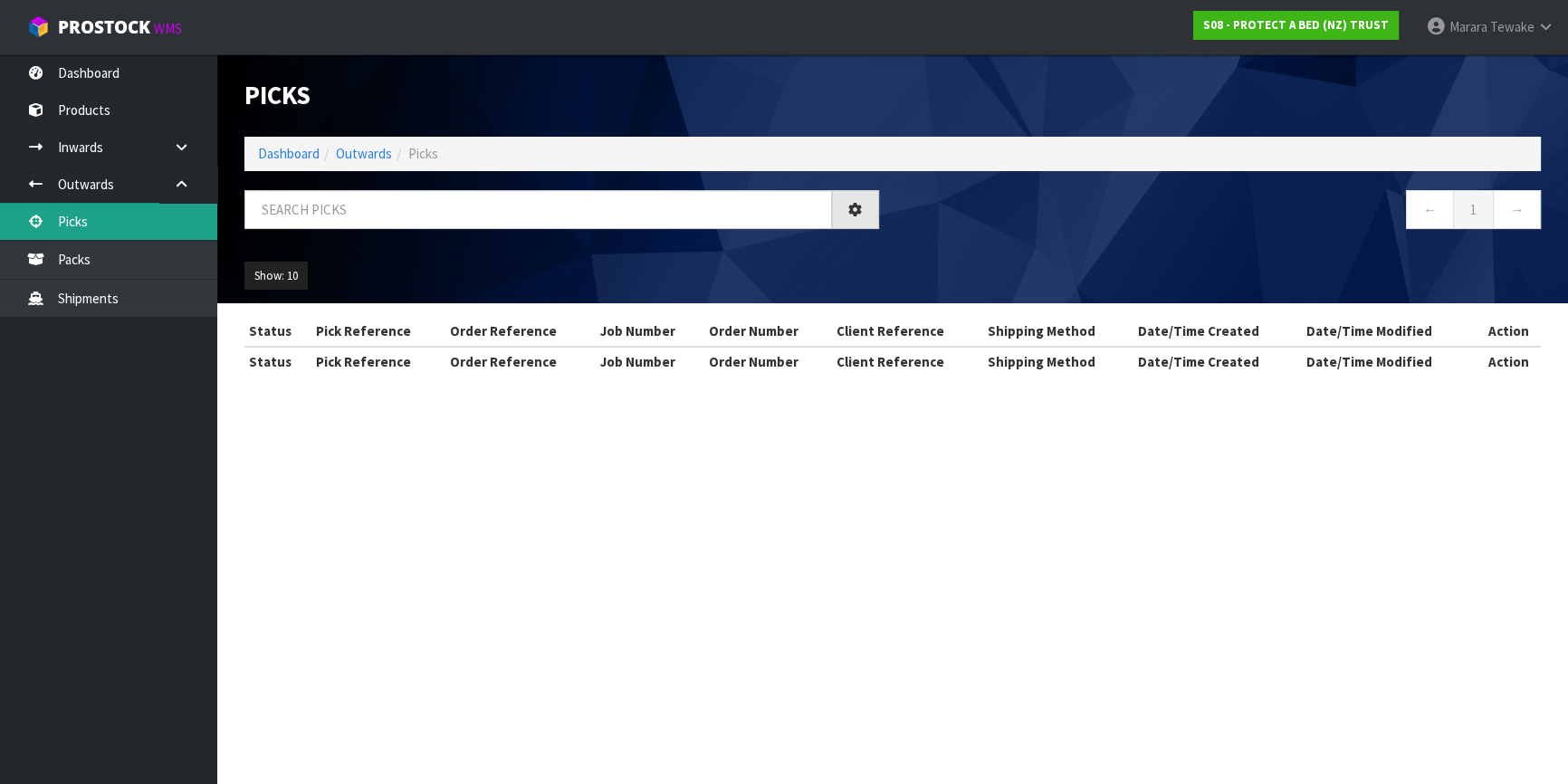 scroll, scrollTop: 0, scrollLeft: 0, axis: both 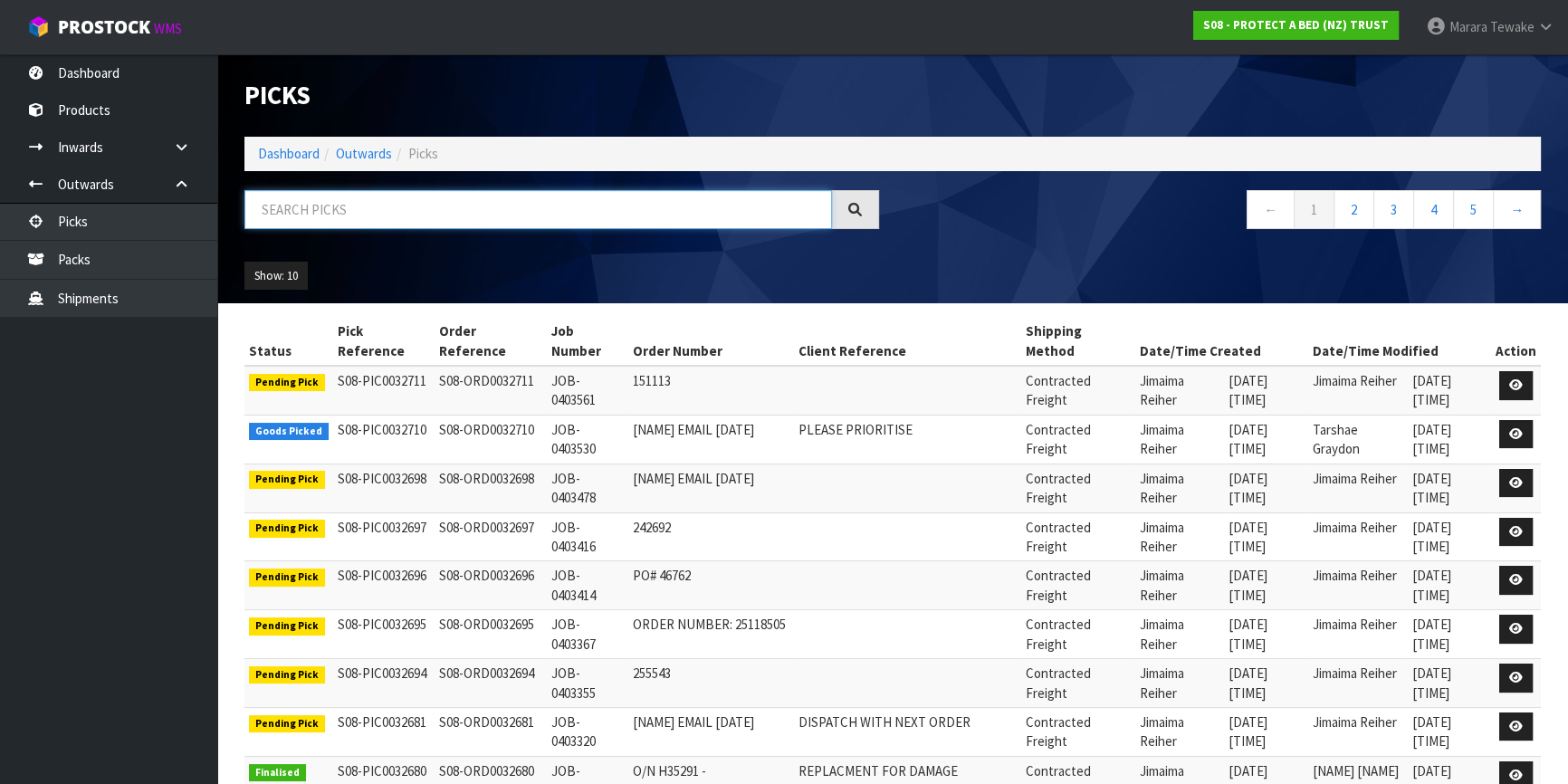click at bounding box center (538, 209) 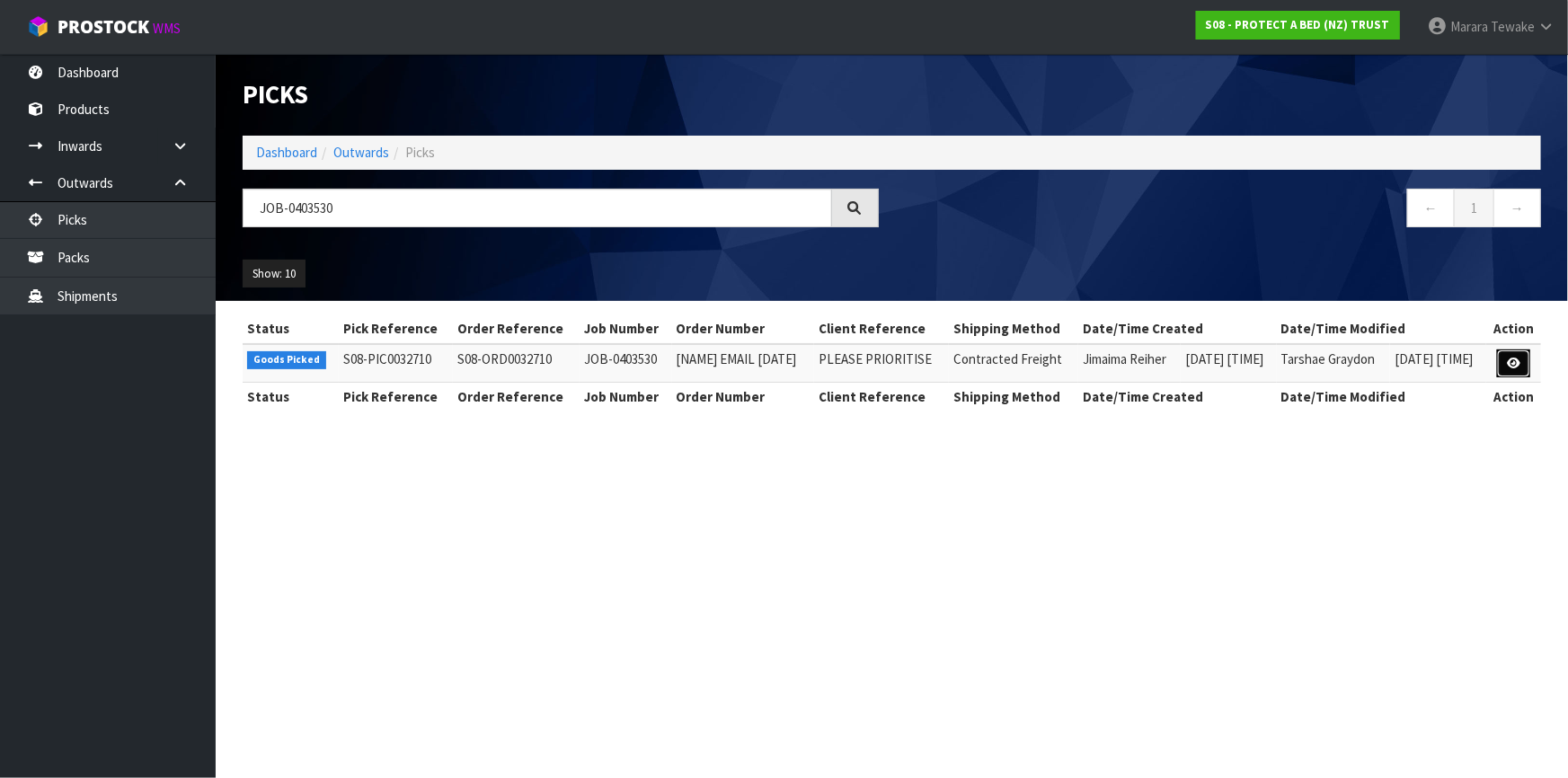 click at bounding box center [1513, 363] 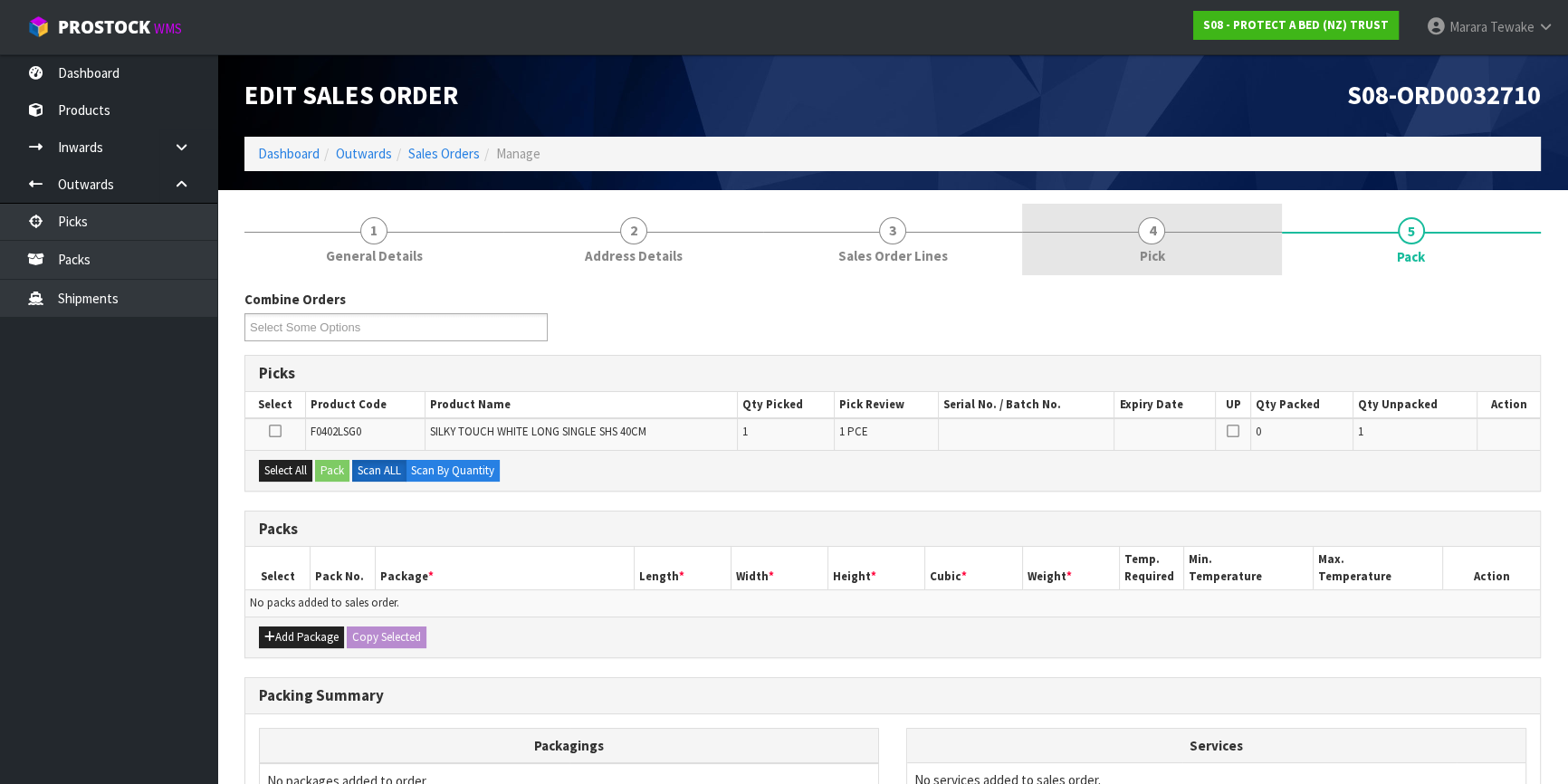 click on "4
Pick" at bounding box center (1152, 239) 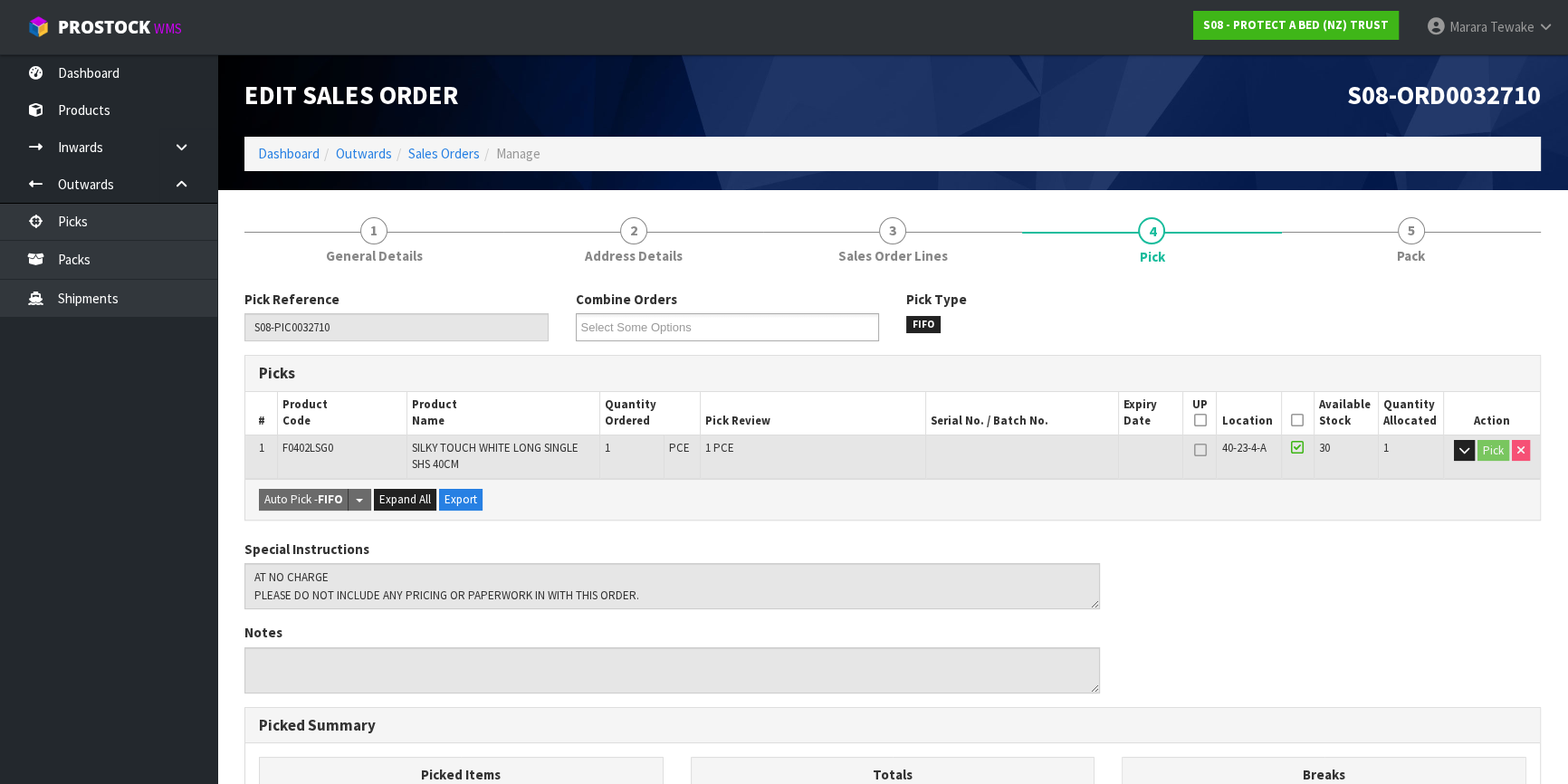 click at bounding box center (1297, 420) 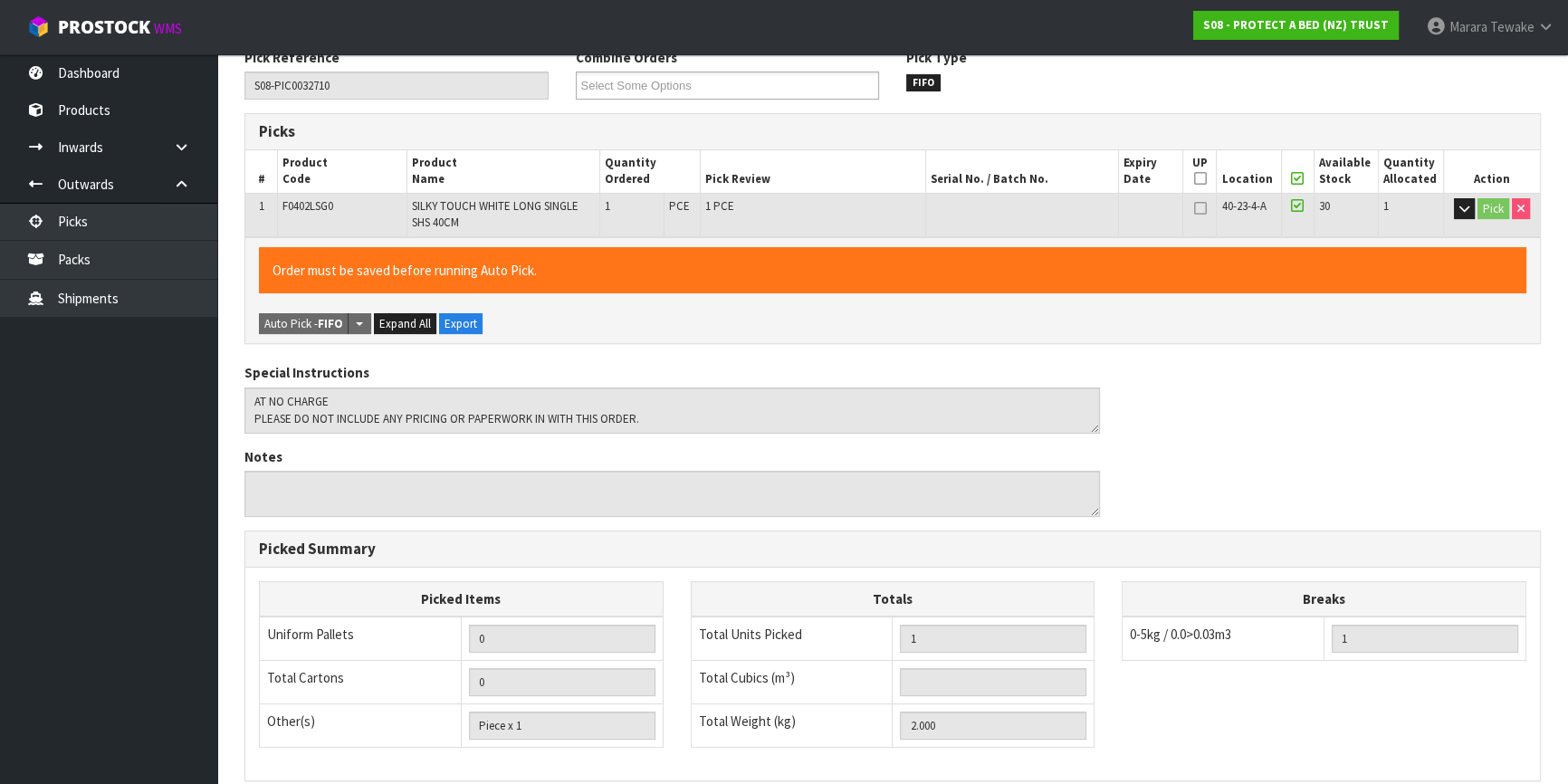 scroll, scrollTop: 484, scrollLeft: 0, axis: vertical 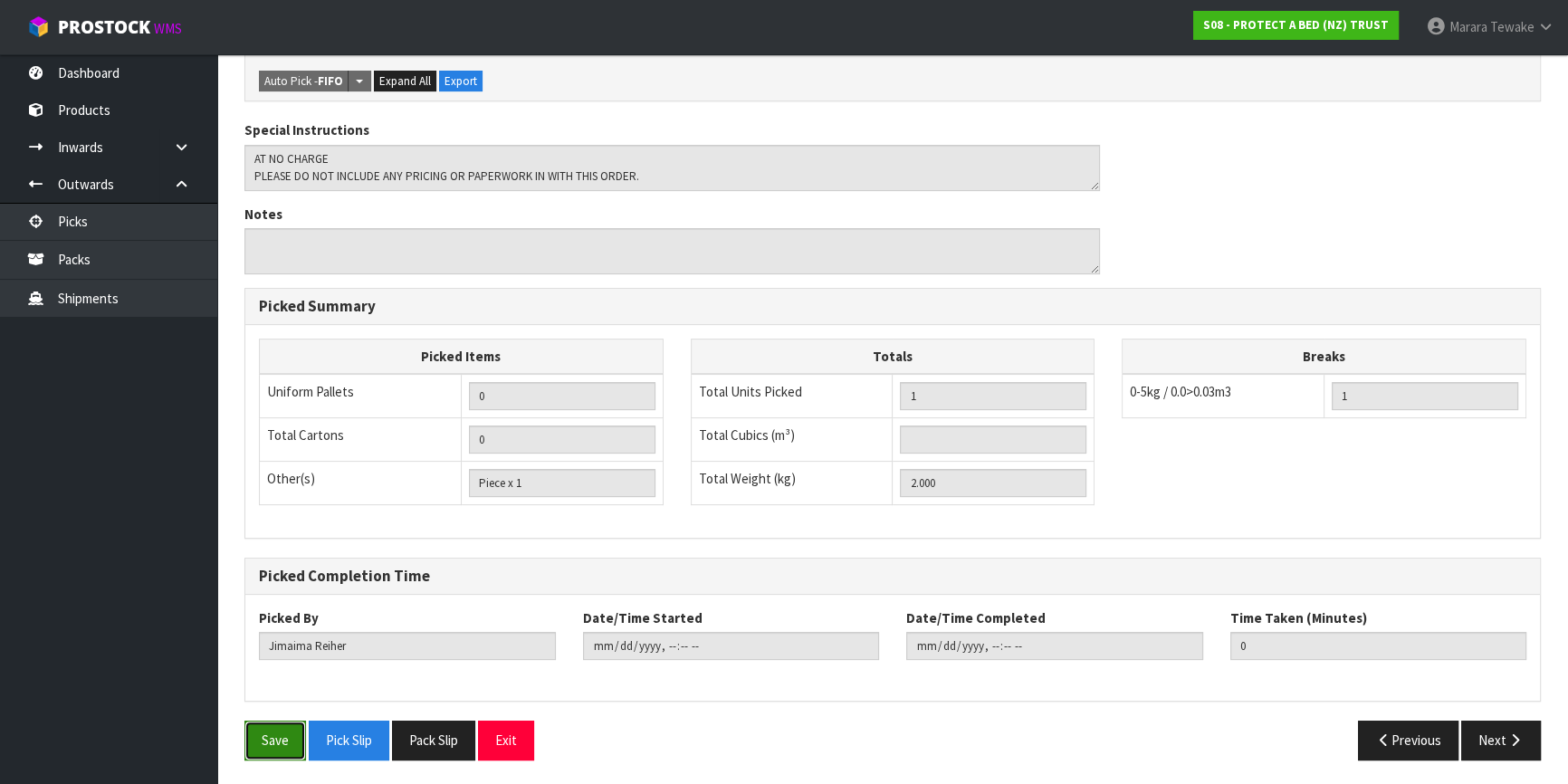 click on "Save" at bounding box center [275, 740] 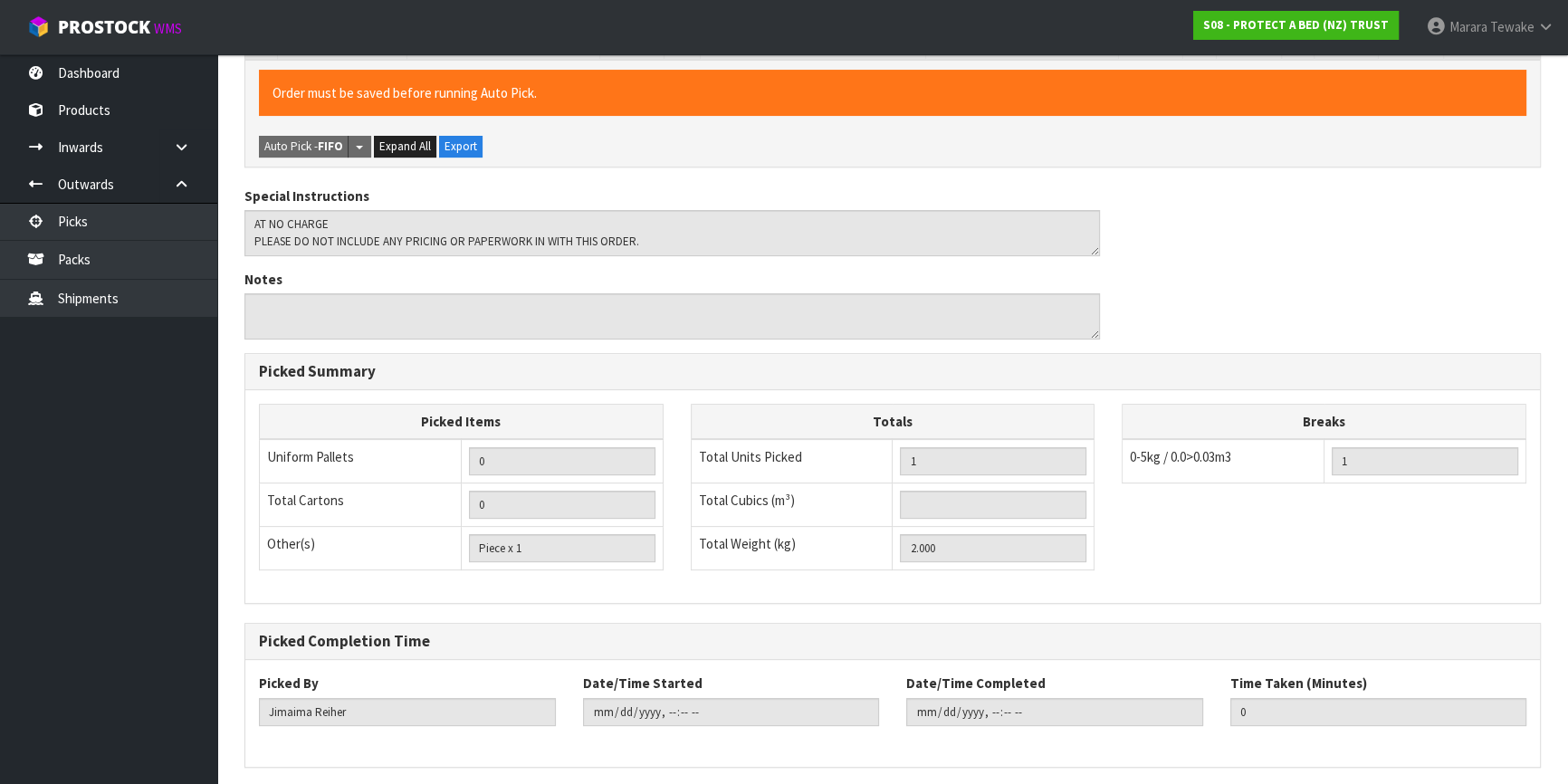 scroll, scrollTop: 0, scrollLeft: 0, axis: both 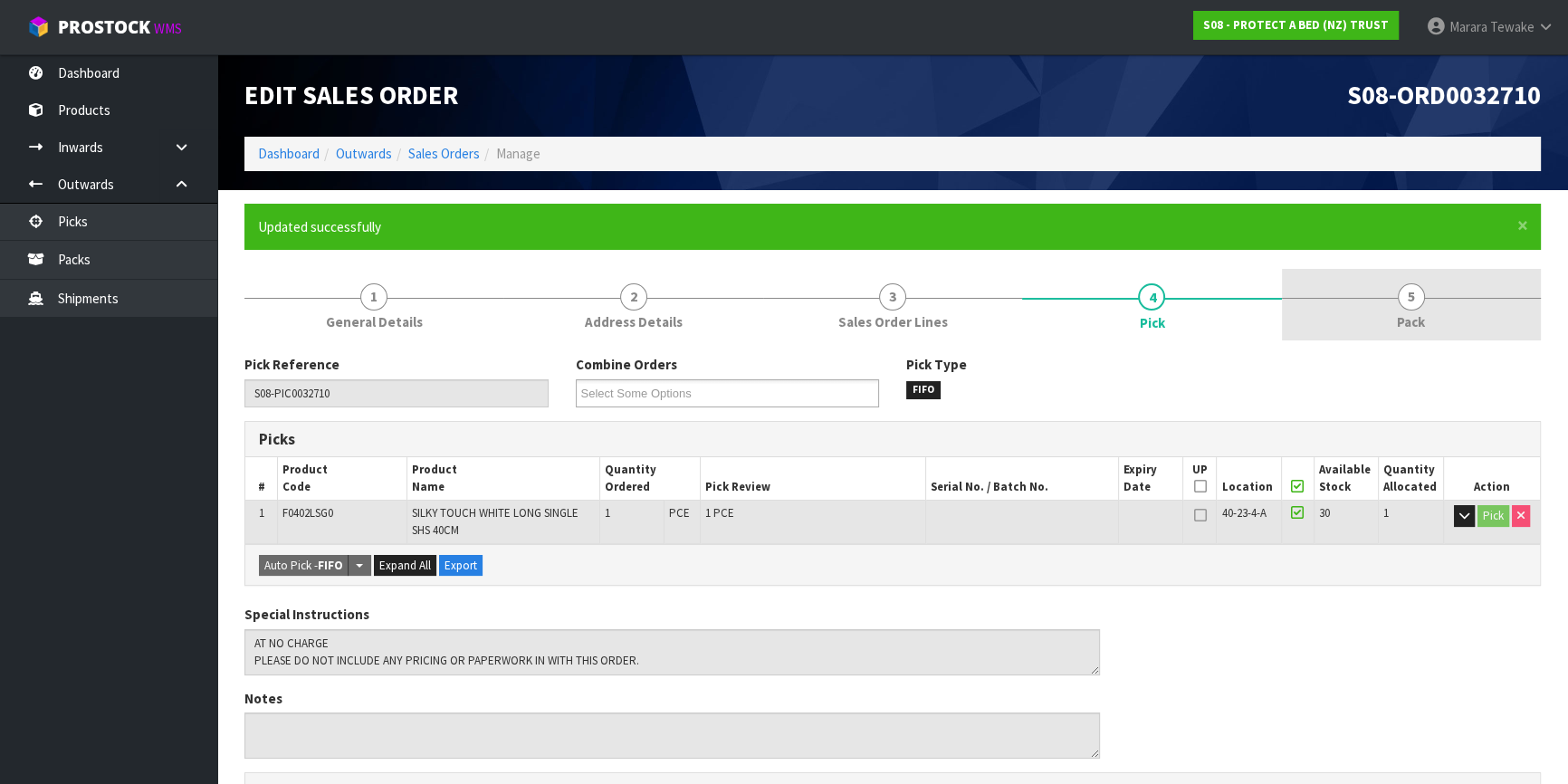 click on "5
Pack" at bounding box center [1411, 304] 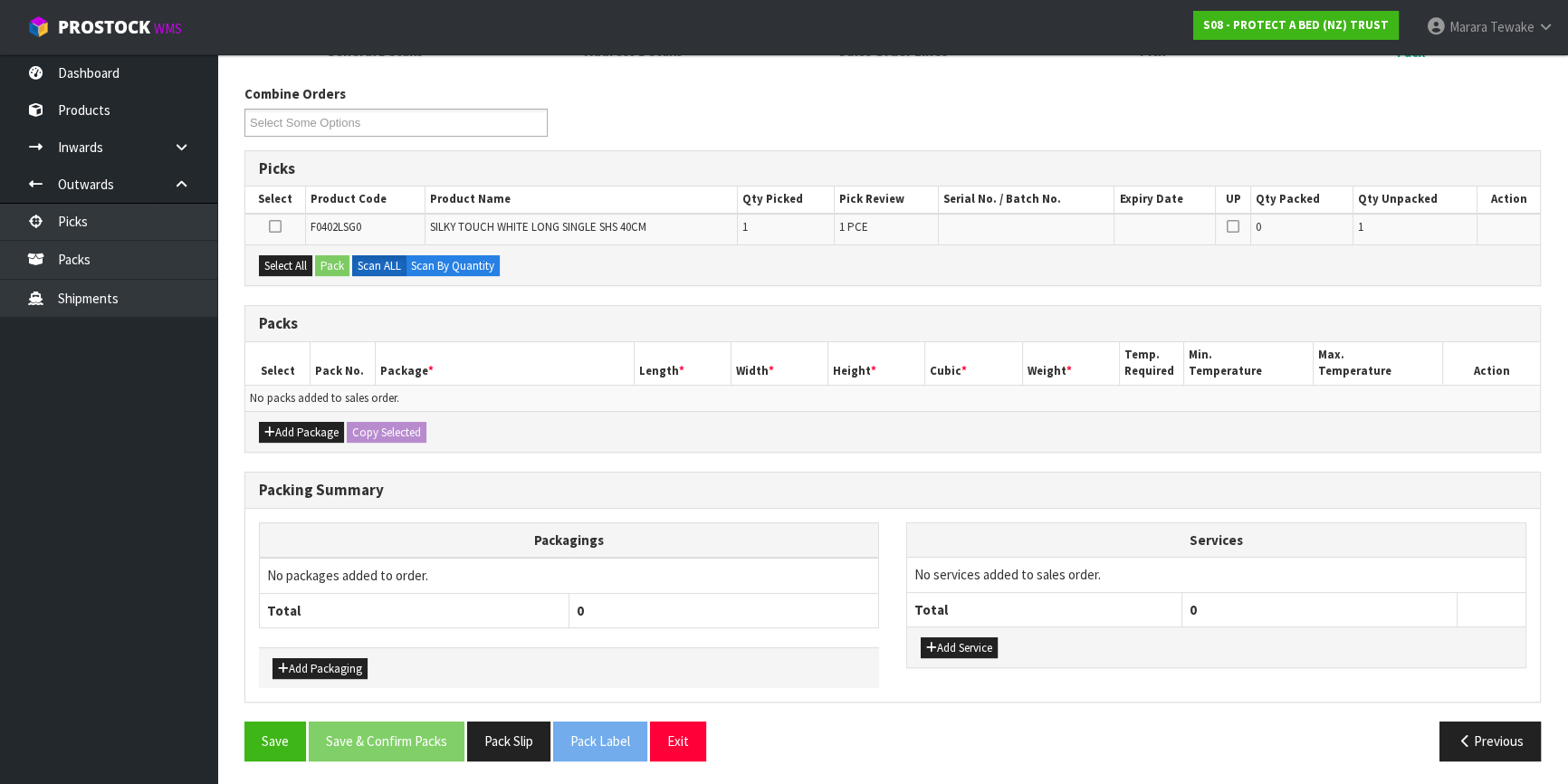 scroll, scrollTop: 0, scrollLeft: 0, axis: both 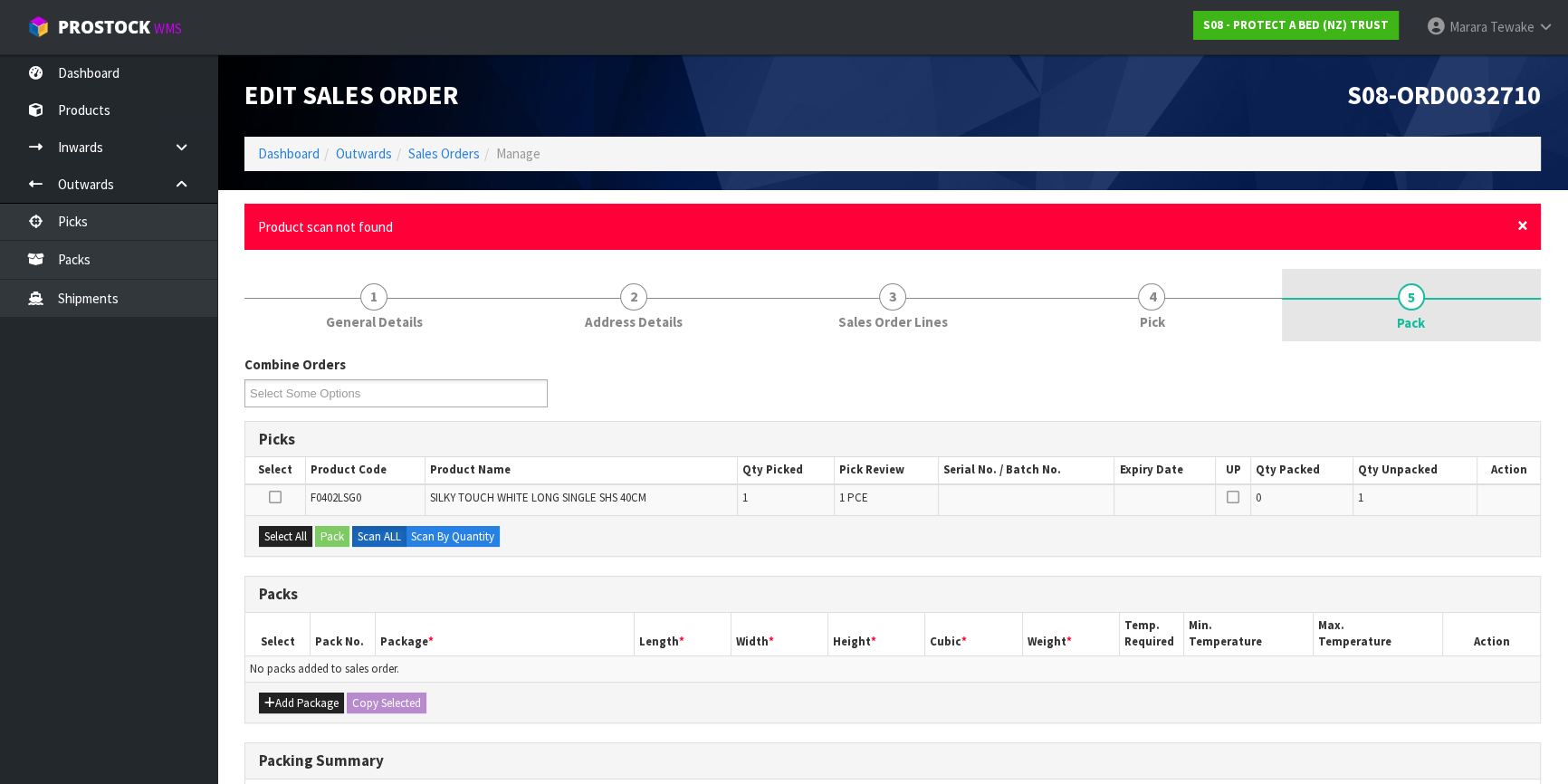 drag, startPoint x: 1524, startPoint y: 220, endPoint x: 1420, endPoint y: 237, distance: 105.38 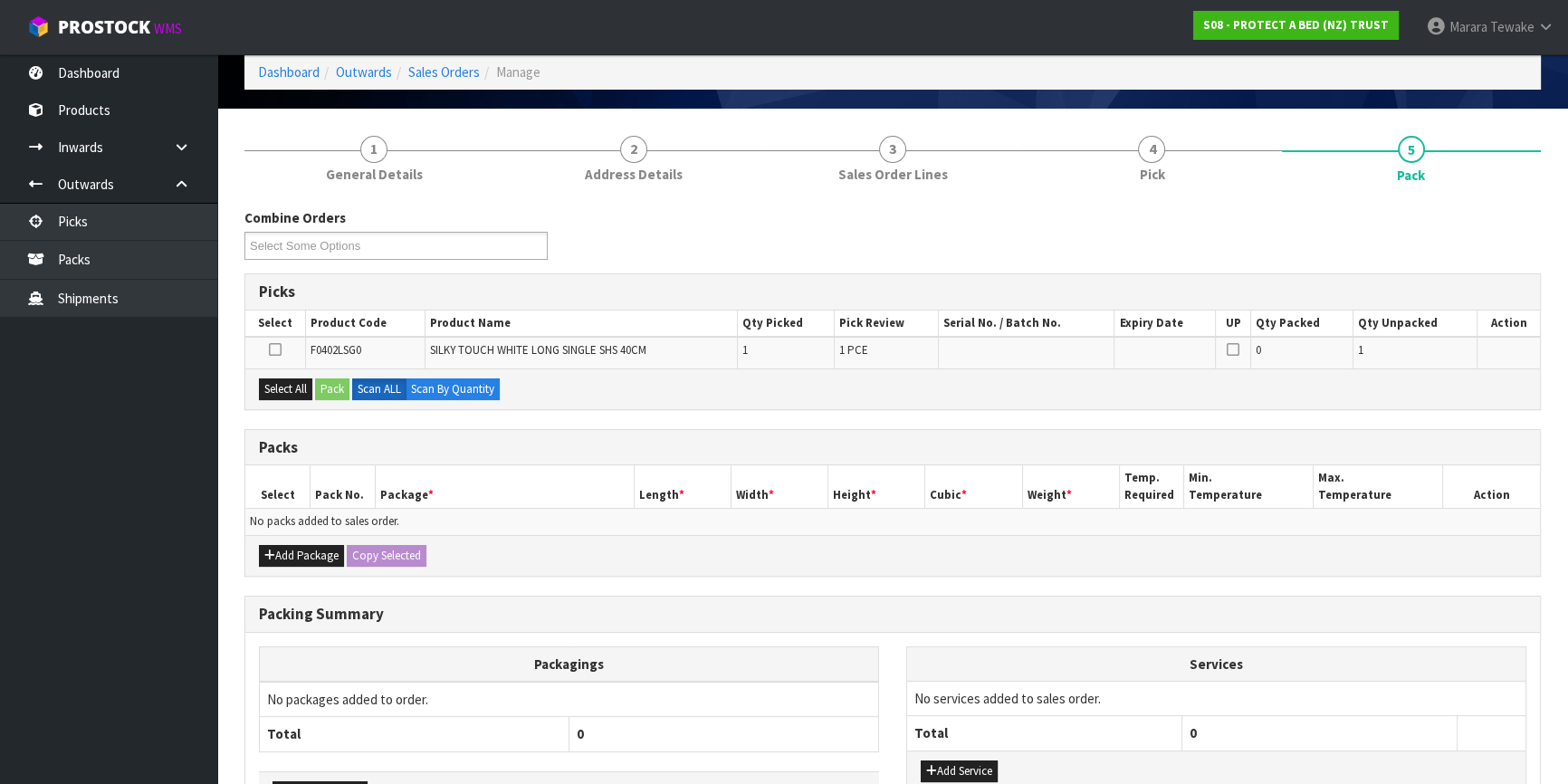 scroll, scrollTop: 81, scrollLeft: 0, axis: vertical 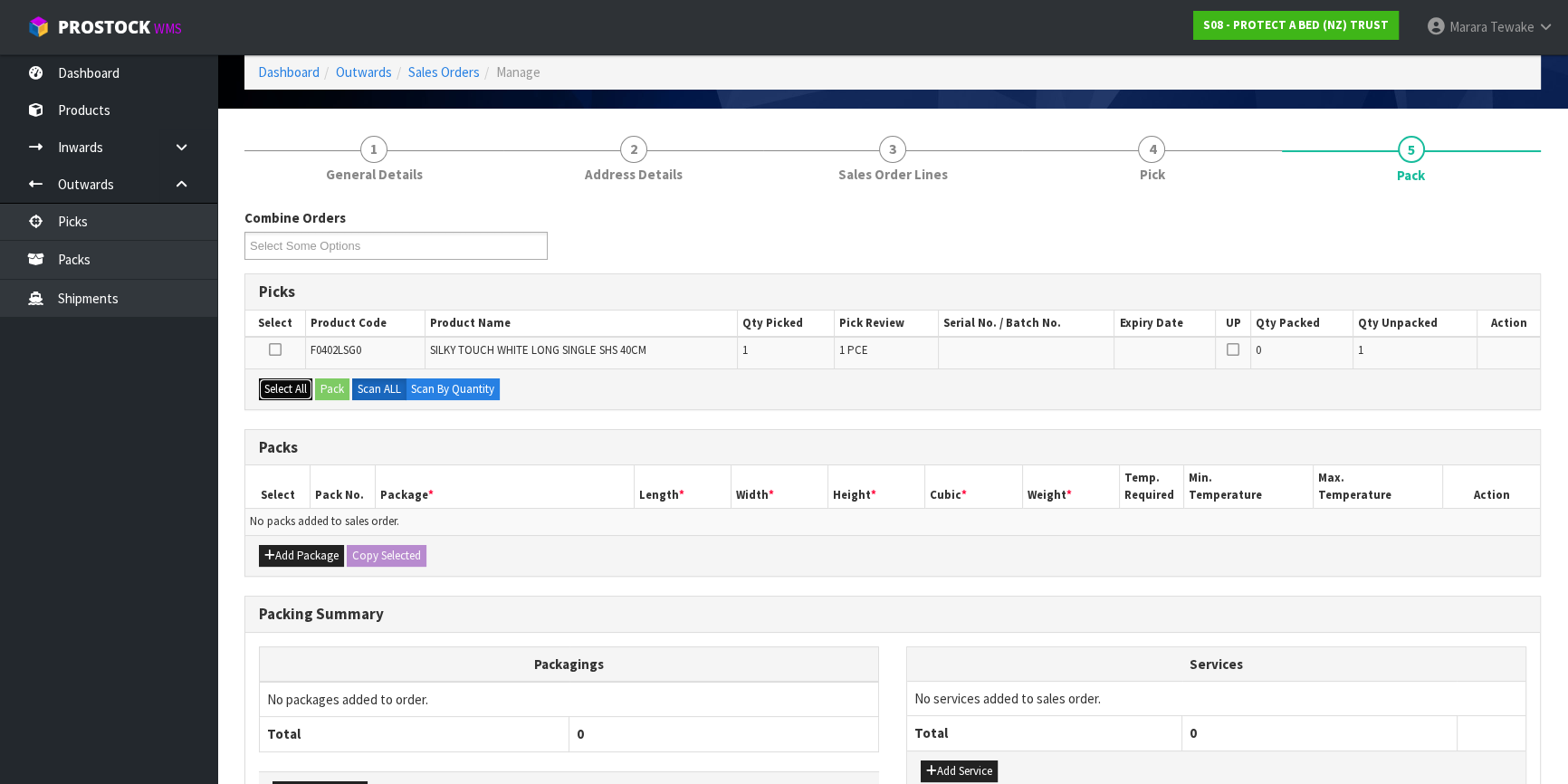drag, startPoint x: 294, startPoint y: 381, endPoint x: 317, endPoint y: 385, distance: 23.345235 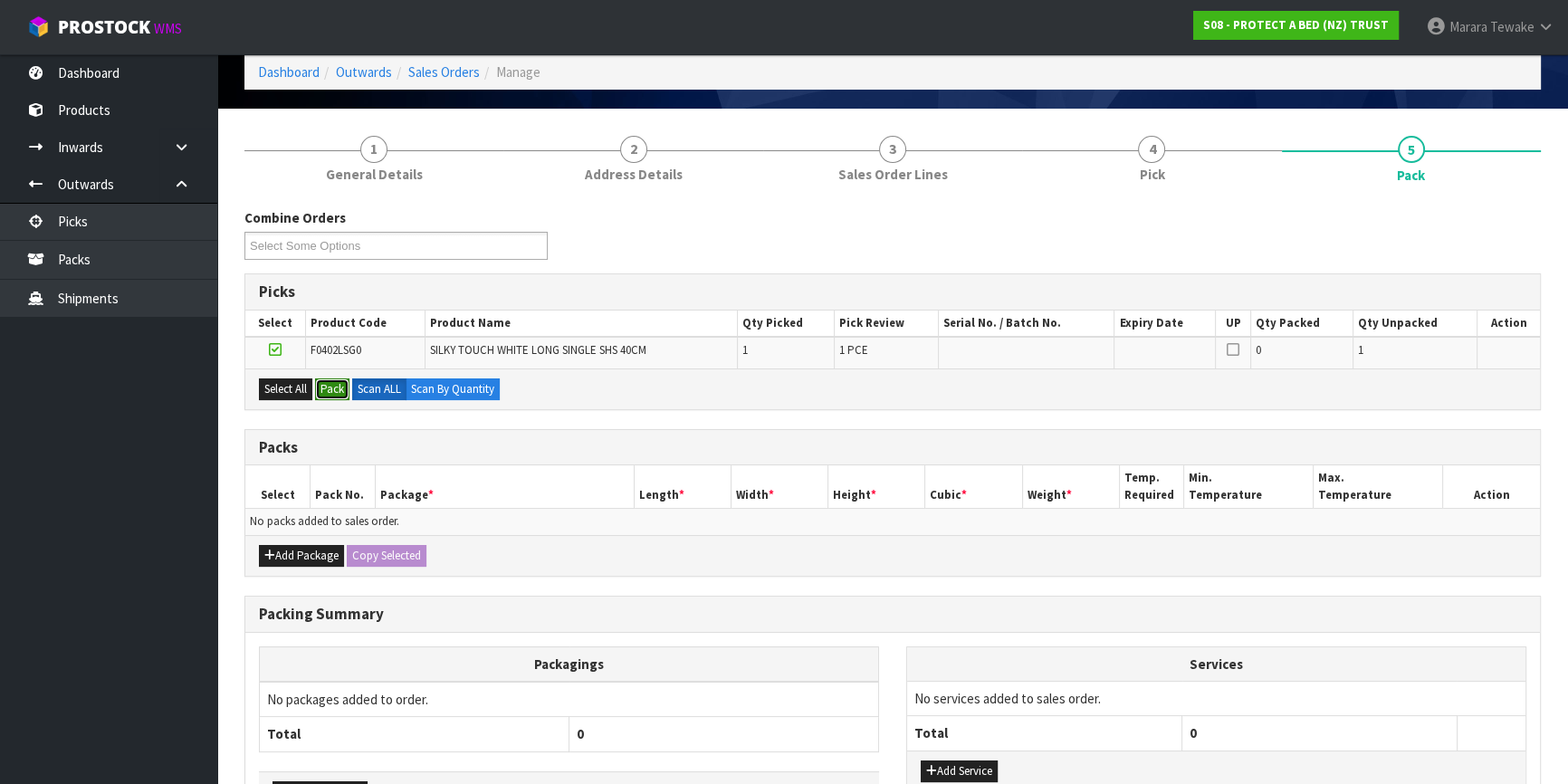 click on "Pack" at bounding box center [332, 389] 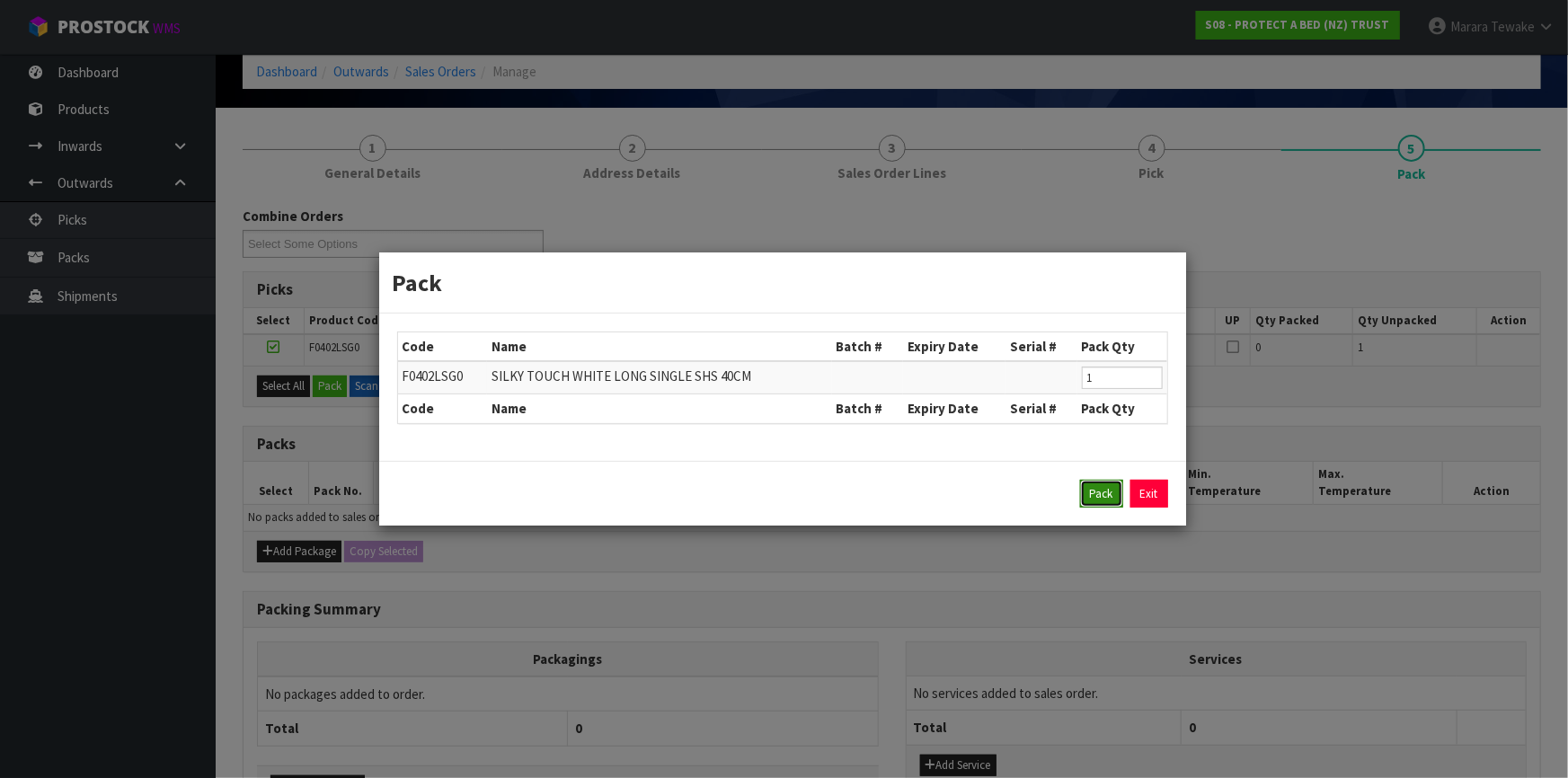 click on "Pack" at bounding box center [1102, 494] 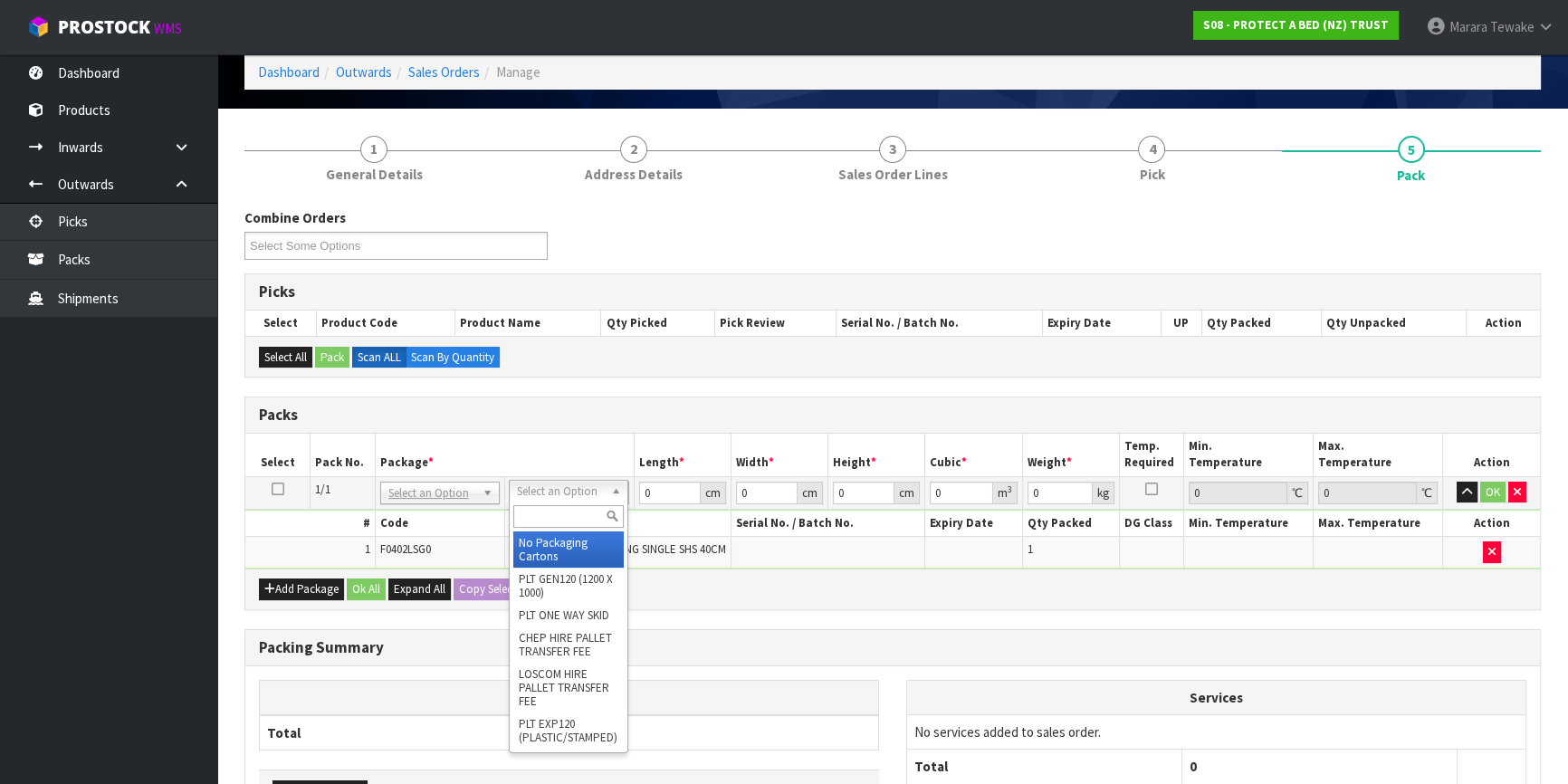click at bounding box center [569, 516] 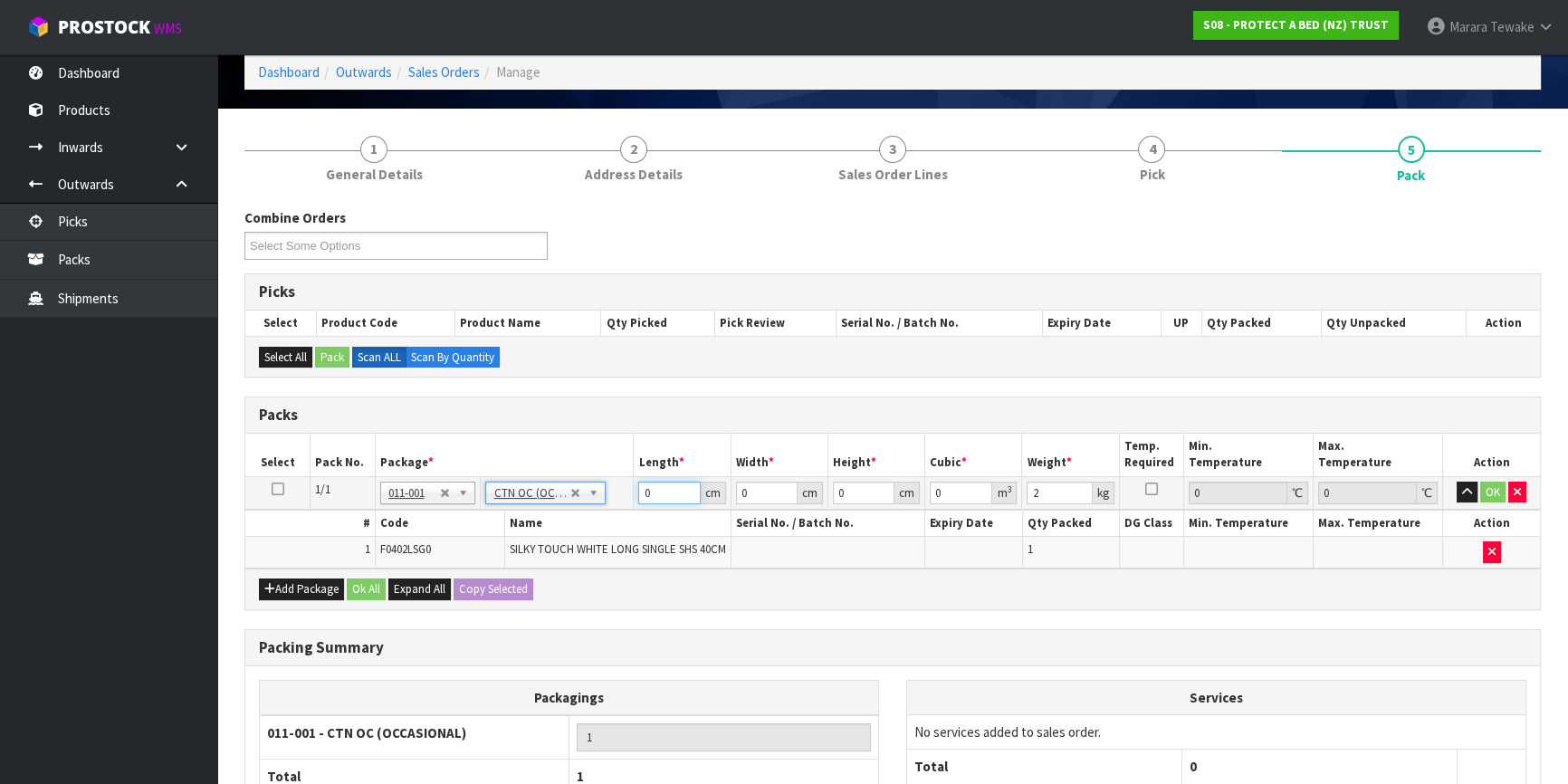 drag, startPoint x: 664, startPoint y: 497, endPoint x: 642, endPoint y: 492, distance: 22.561 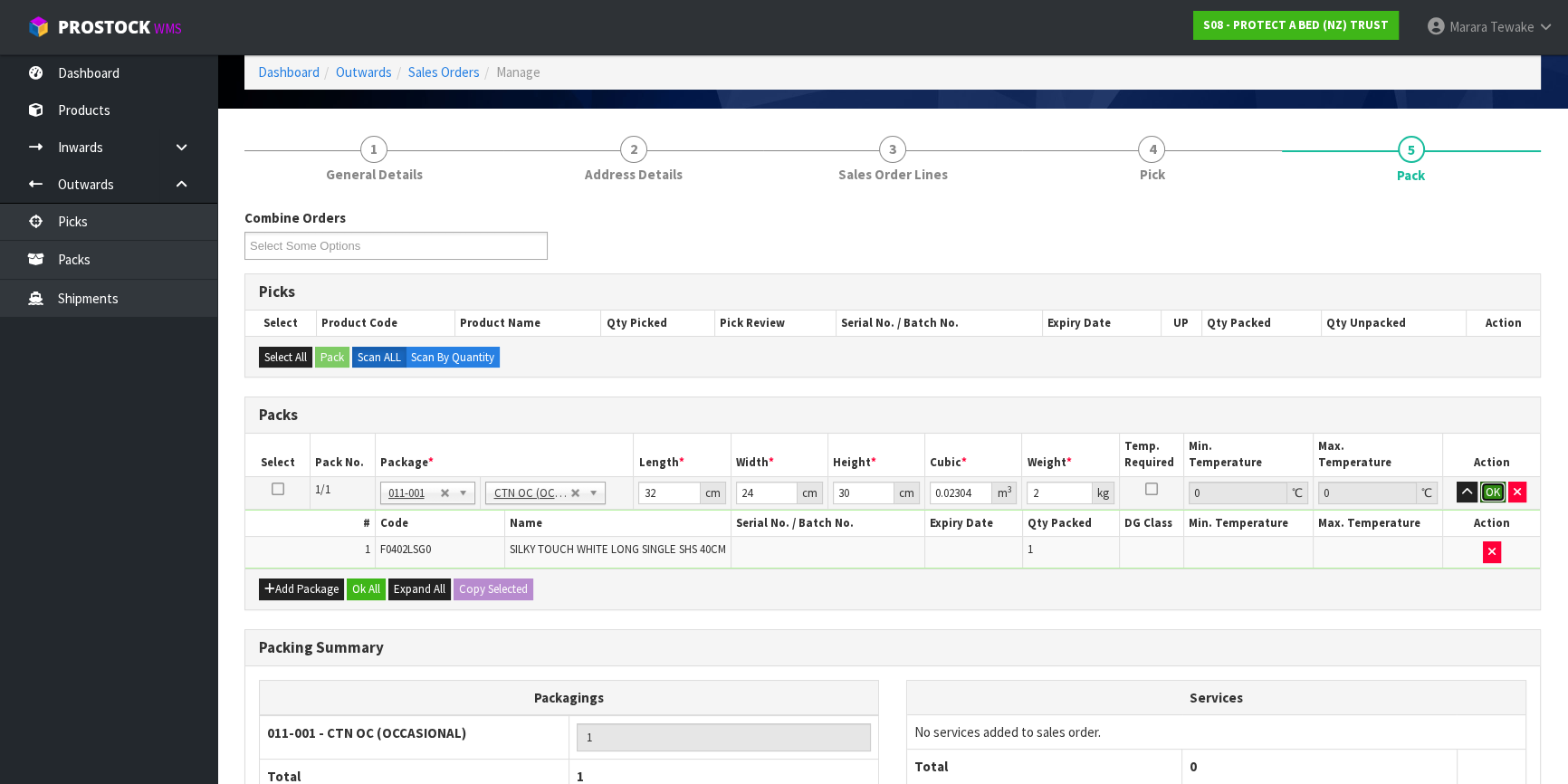 click on "OK" at bounding box center (1493, 492) 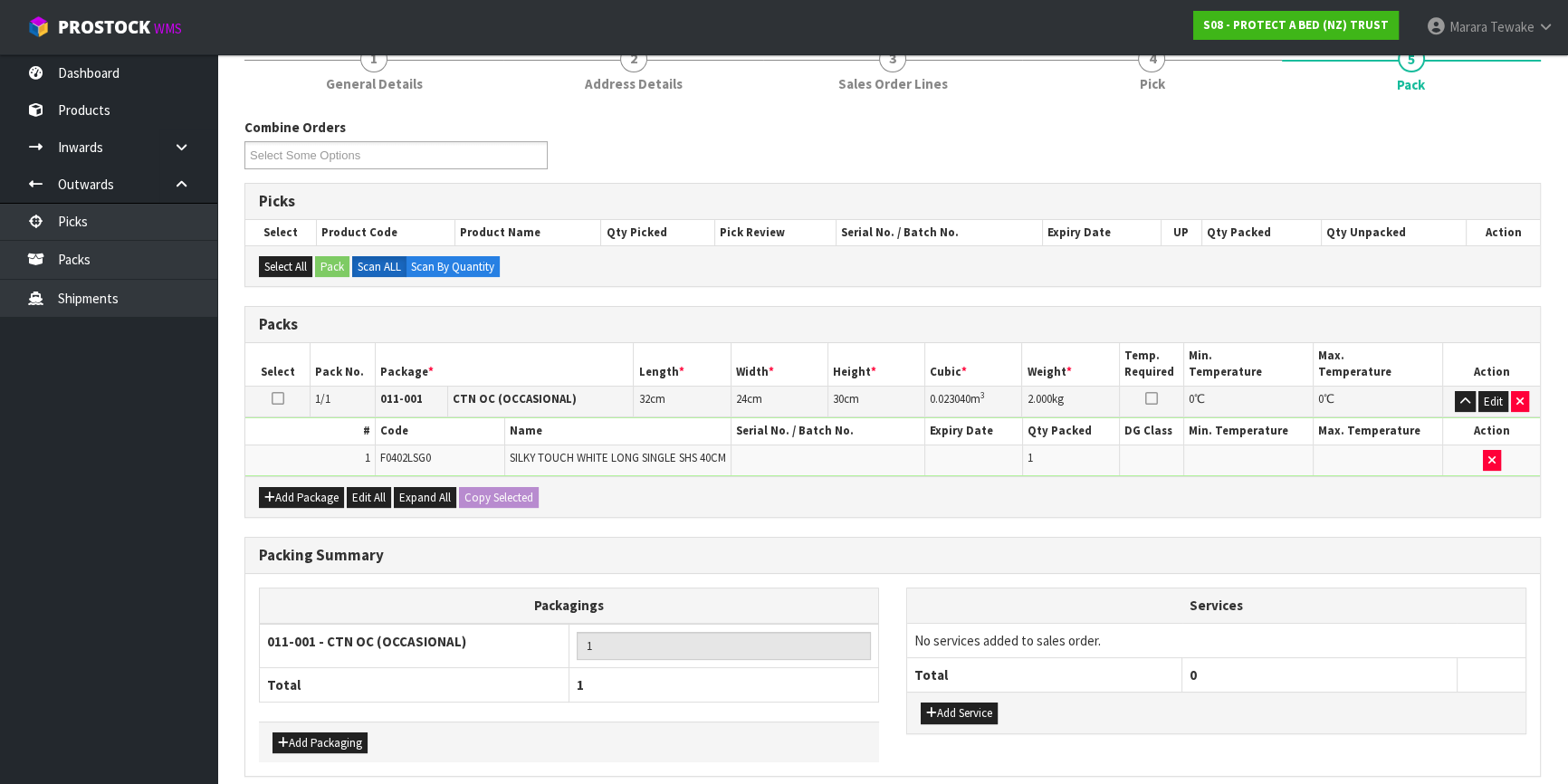 scroll, scrollTop: 257, scrollLeft: 0, axis: vertical 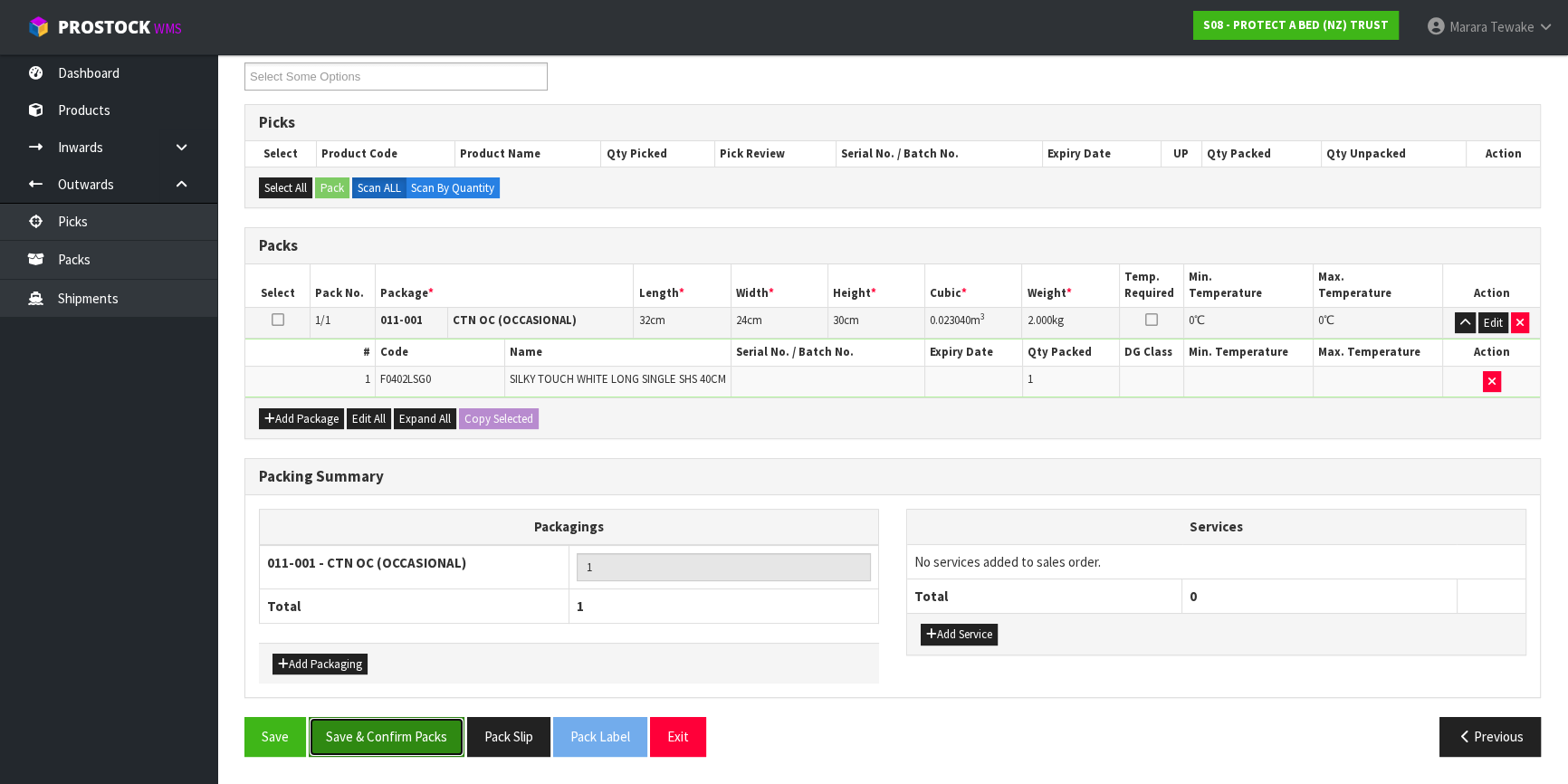 click on "Save & Confirm Packs" at bounding box center (387, 736) 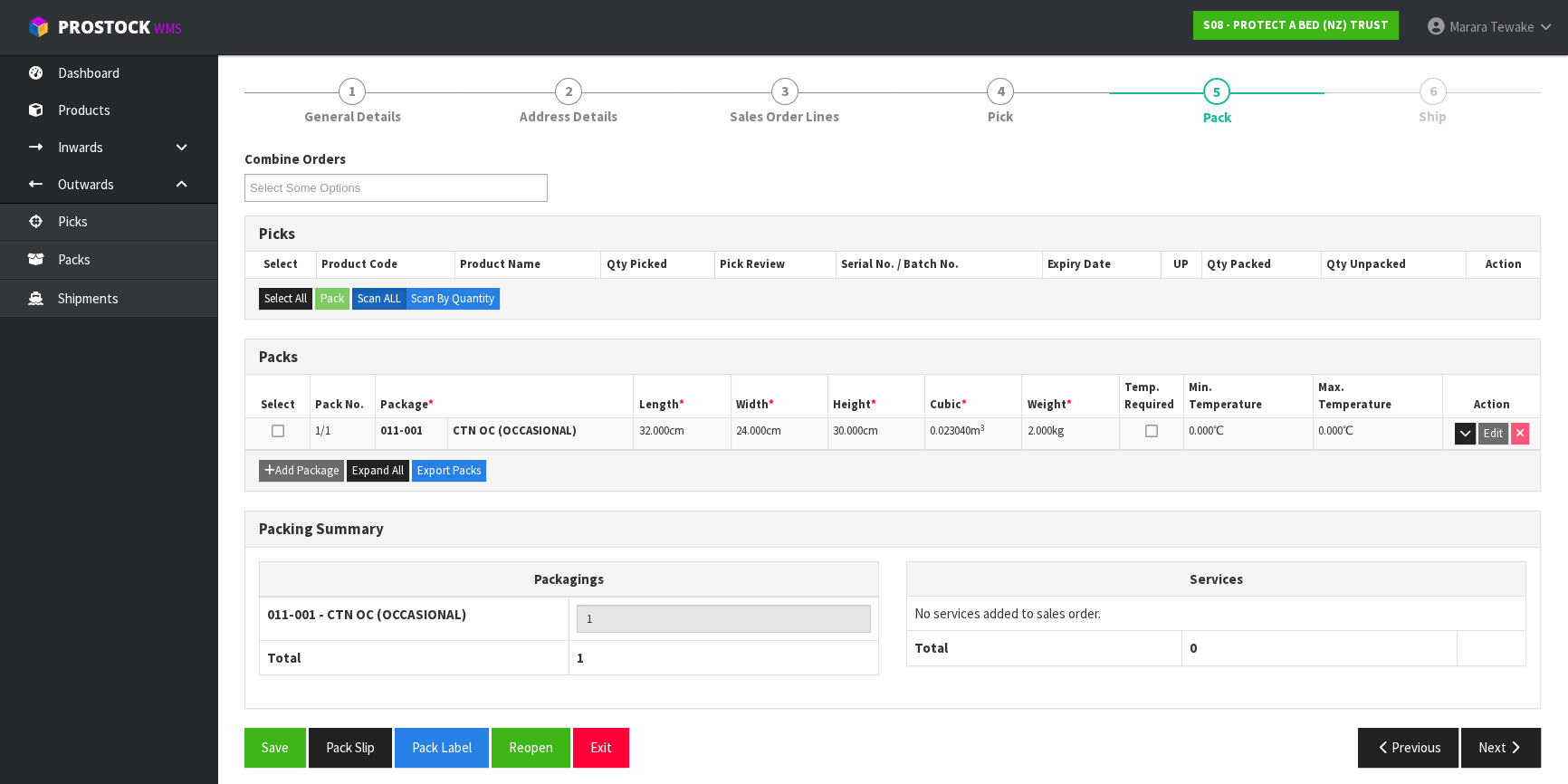 scroll, scrollTop: 212, scrollLeft: 0, axis: vertical 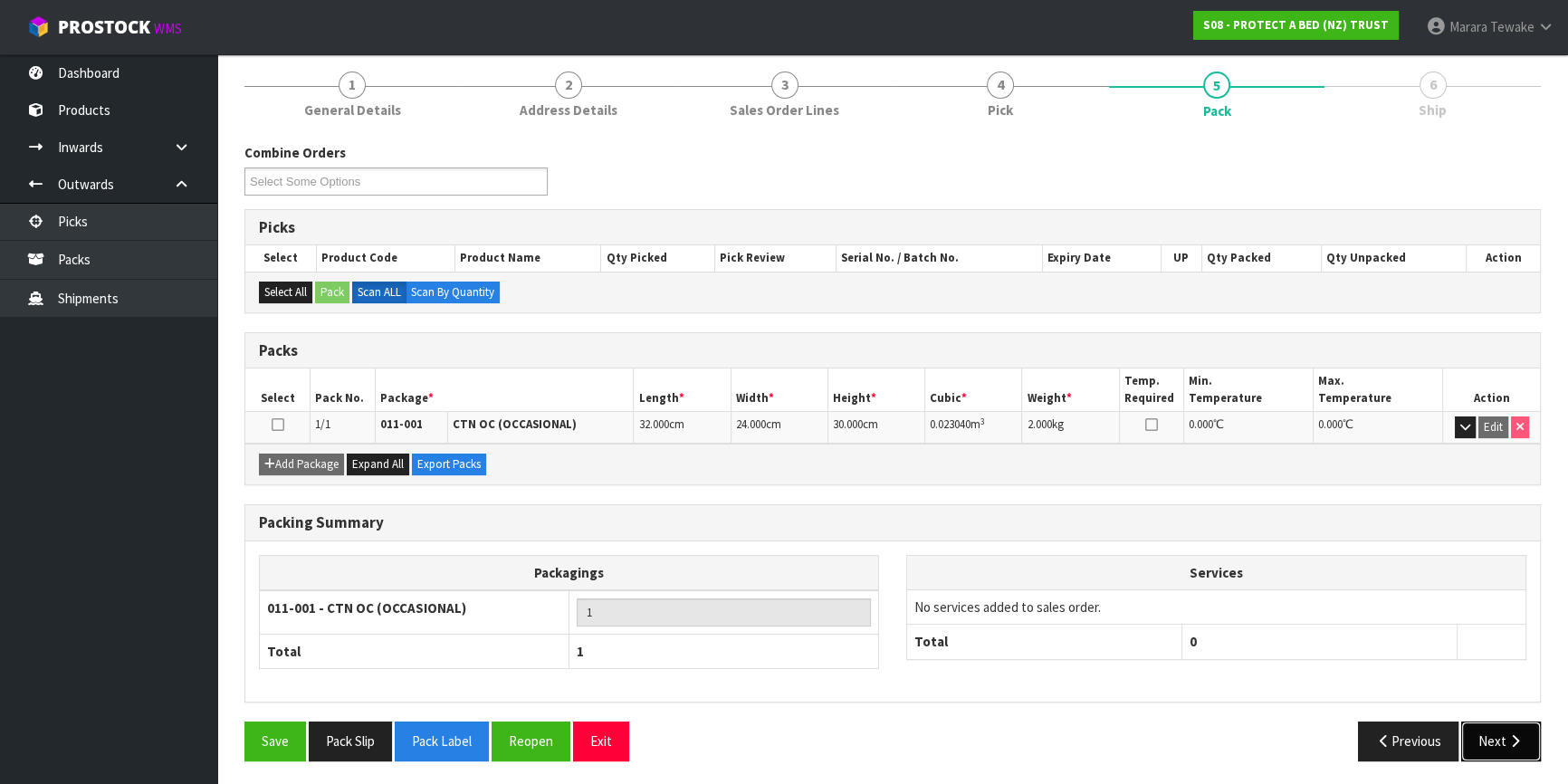 click on "Next" at bounding box center (1501, 741) 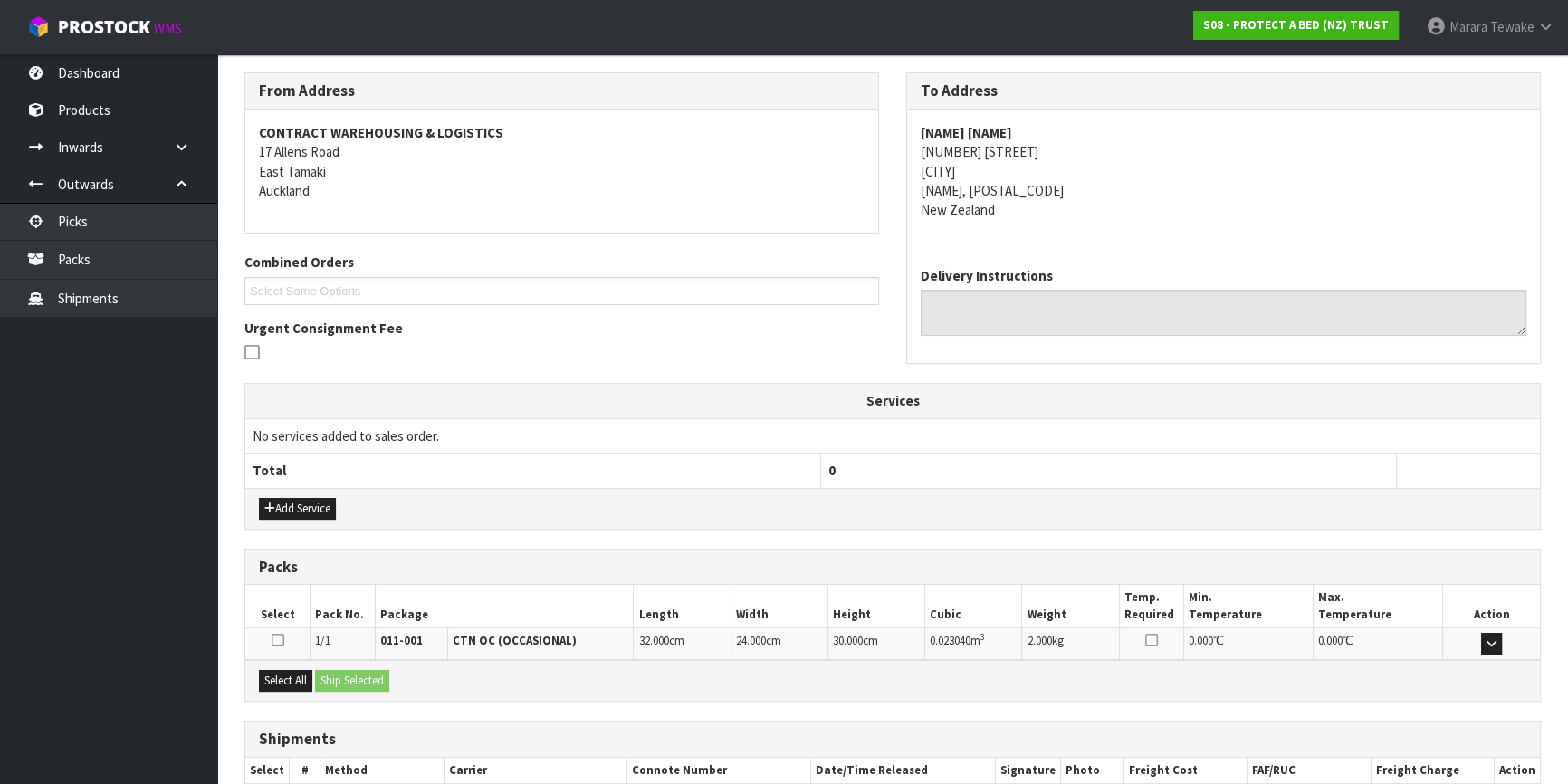 scroll, scrollTop: 390, scrollLeft: 0, axis: vertical 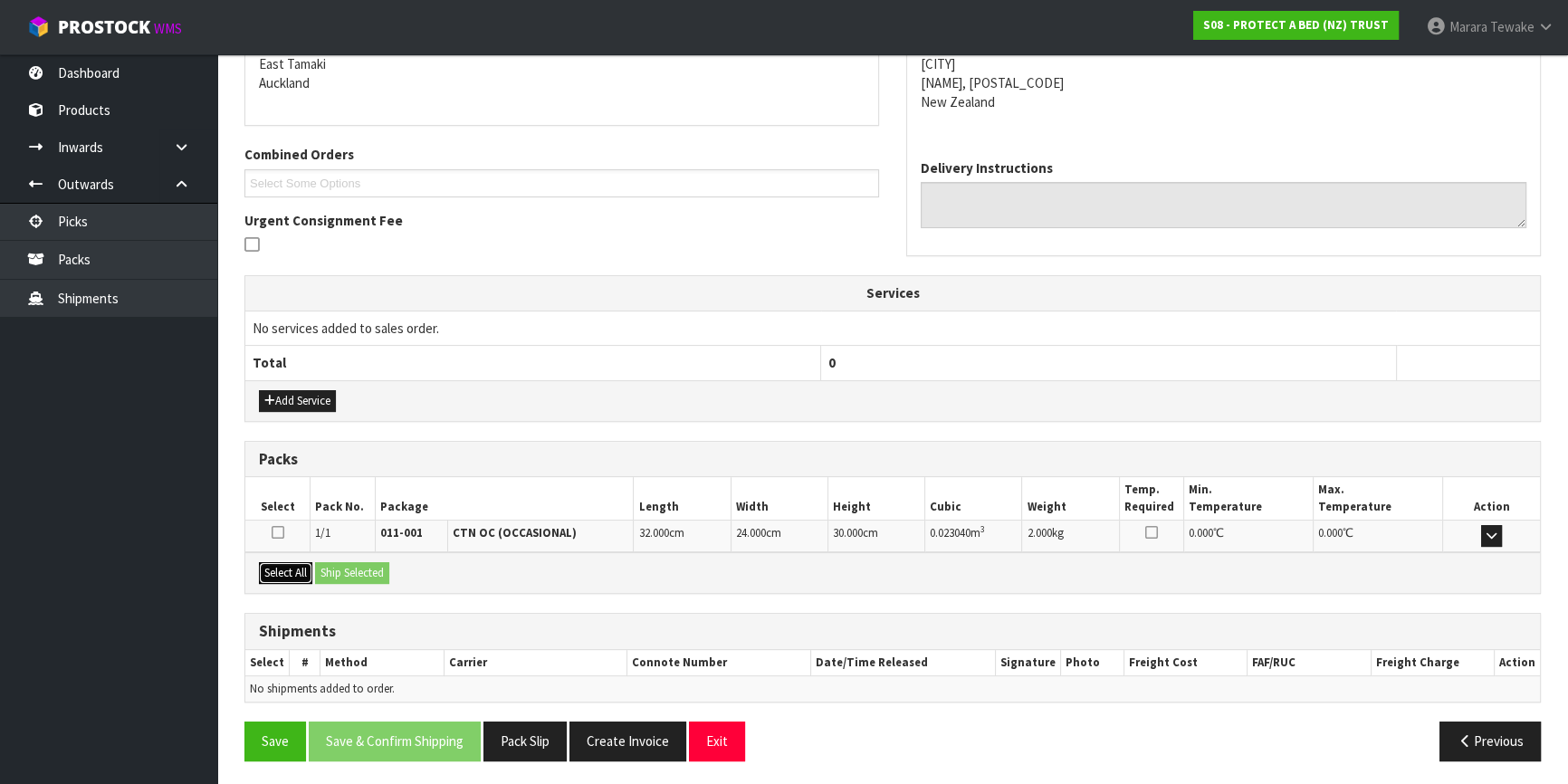 click on "Select All" at bounding box center (285, 573) 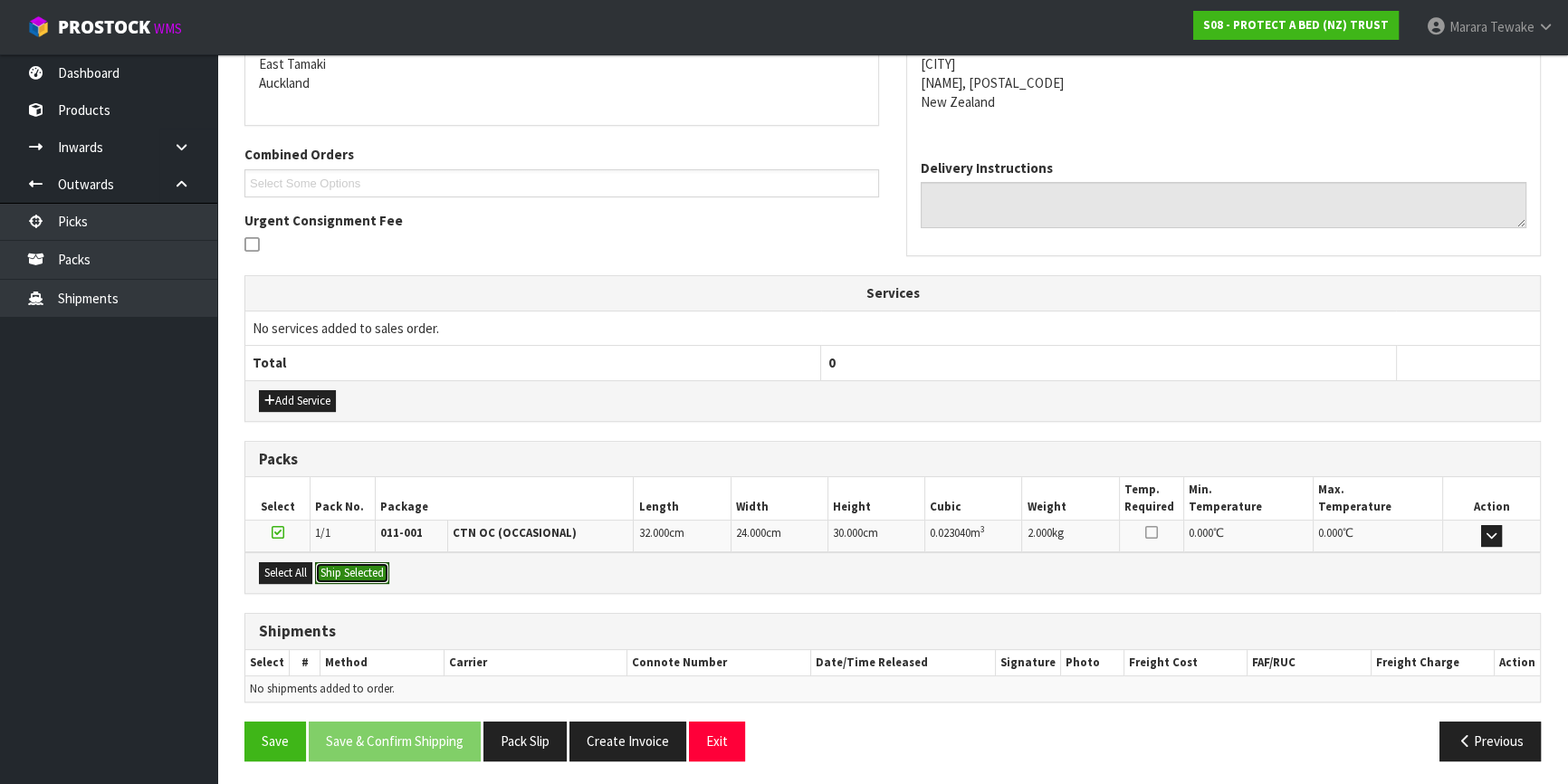 drag, startPoint x: 327, startPoint y: 570, endPoint x: 354, endPoint y: 576, distance: 27.658633 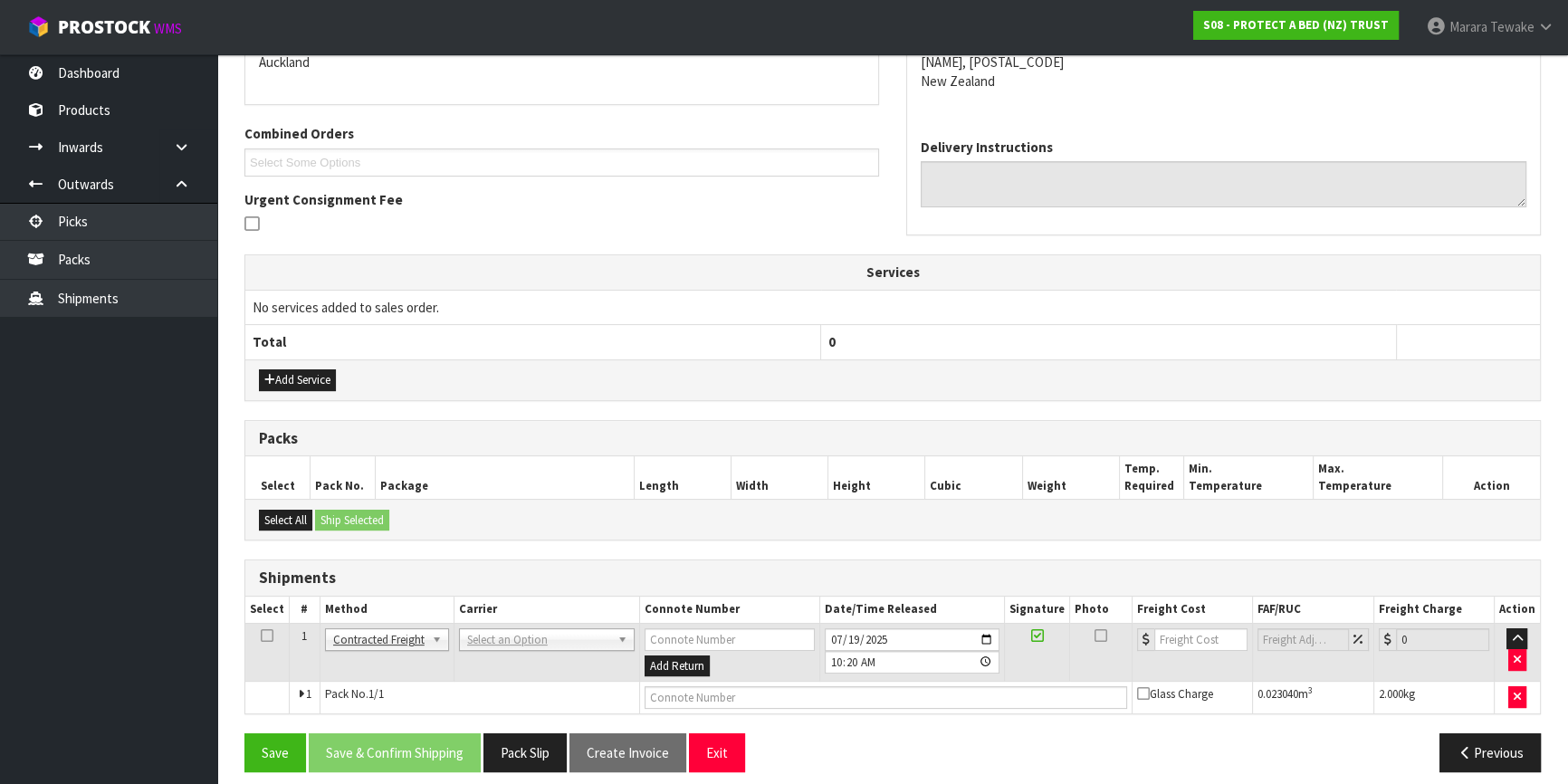 scroll, scrollTop: 423, scrollLeft: 0, axis: vertical 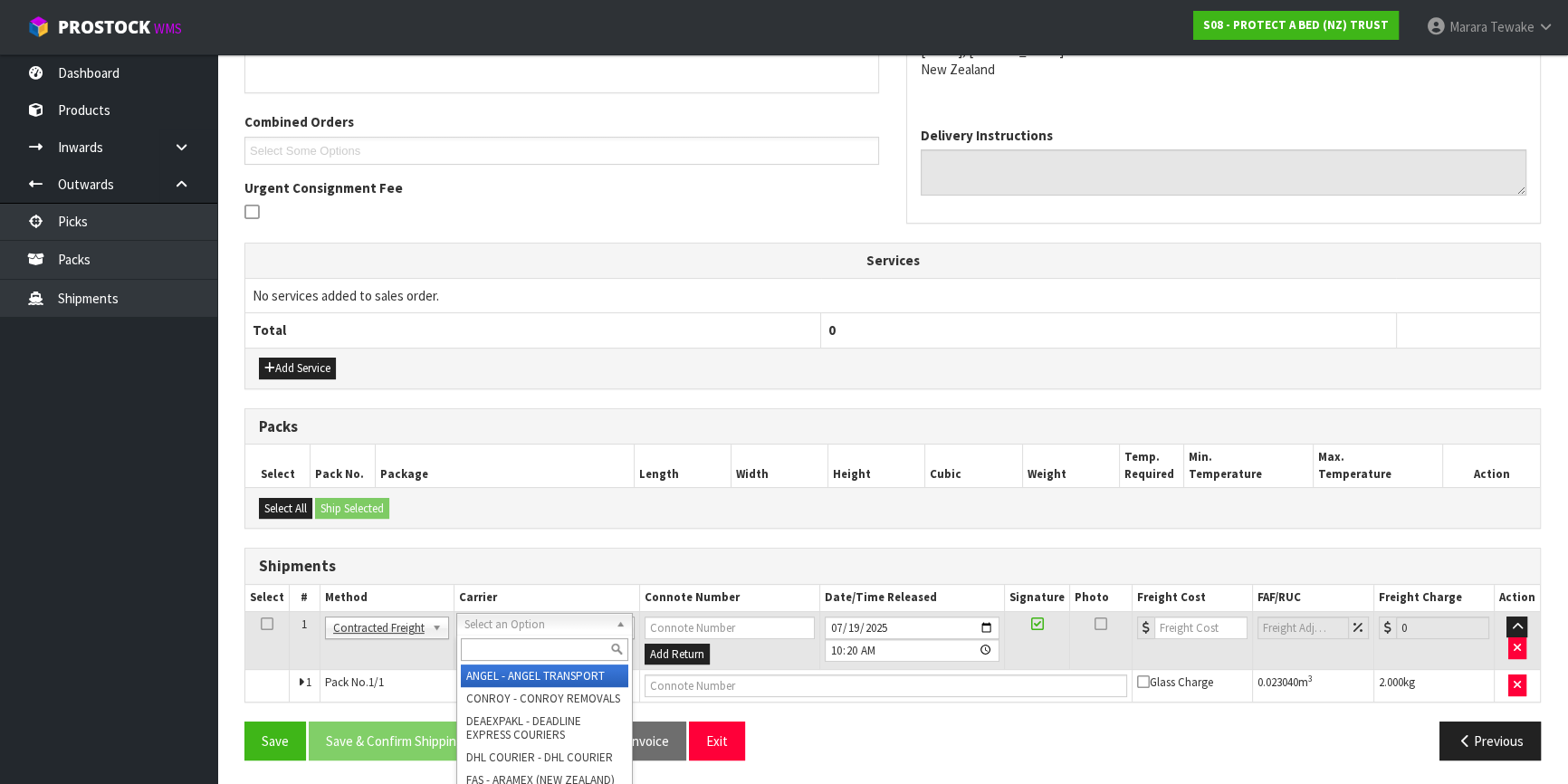 click at bounding box center [544, 649] 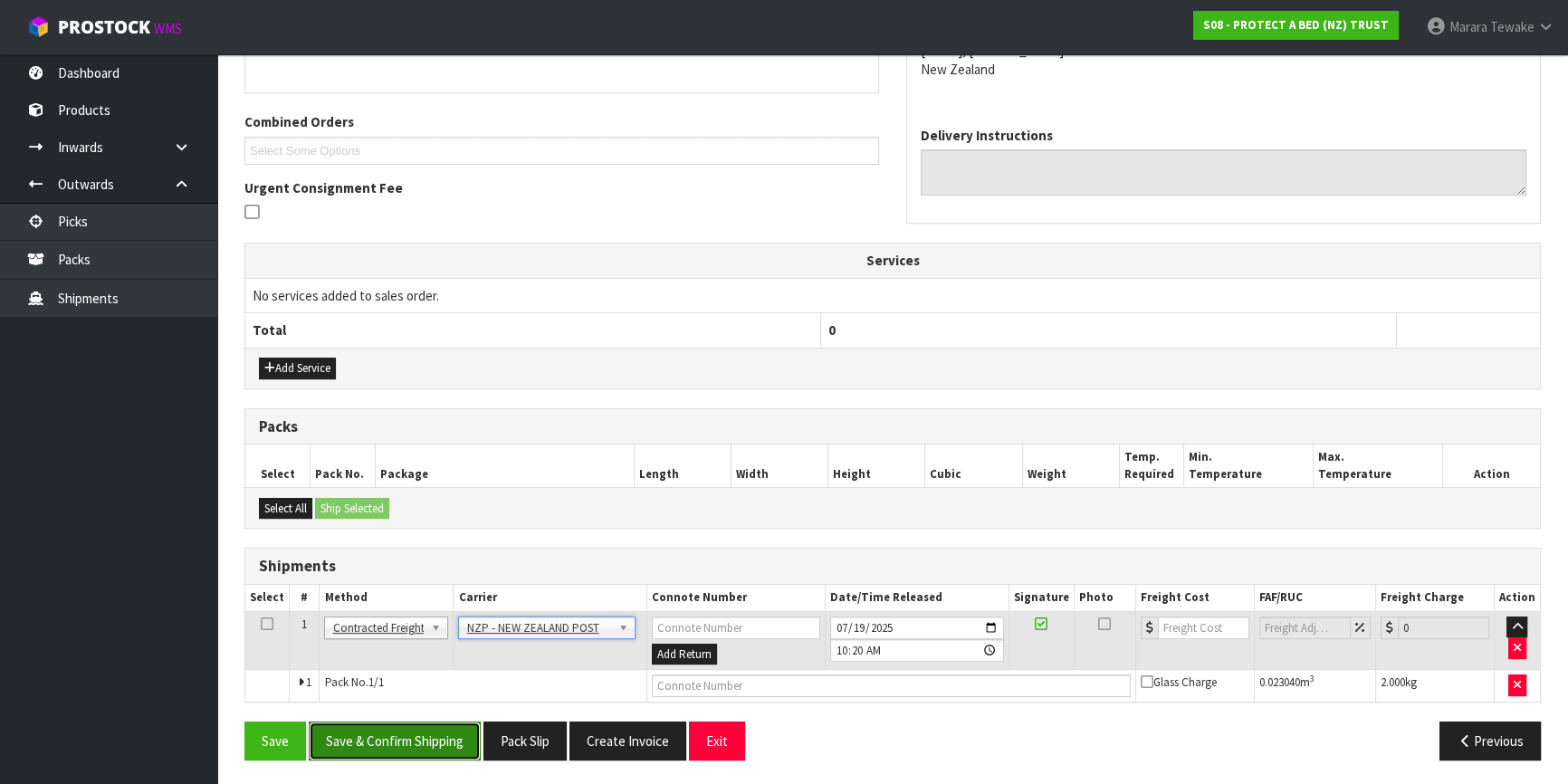 click on "Save & Confirm Shipping" at bounding box center (395, 741) 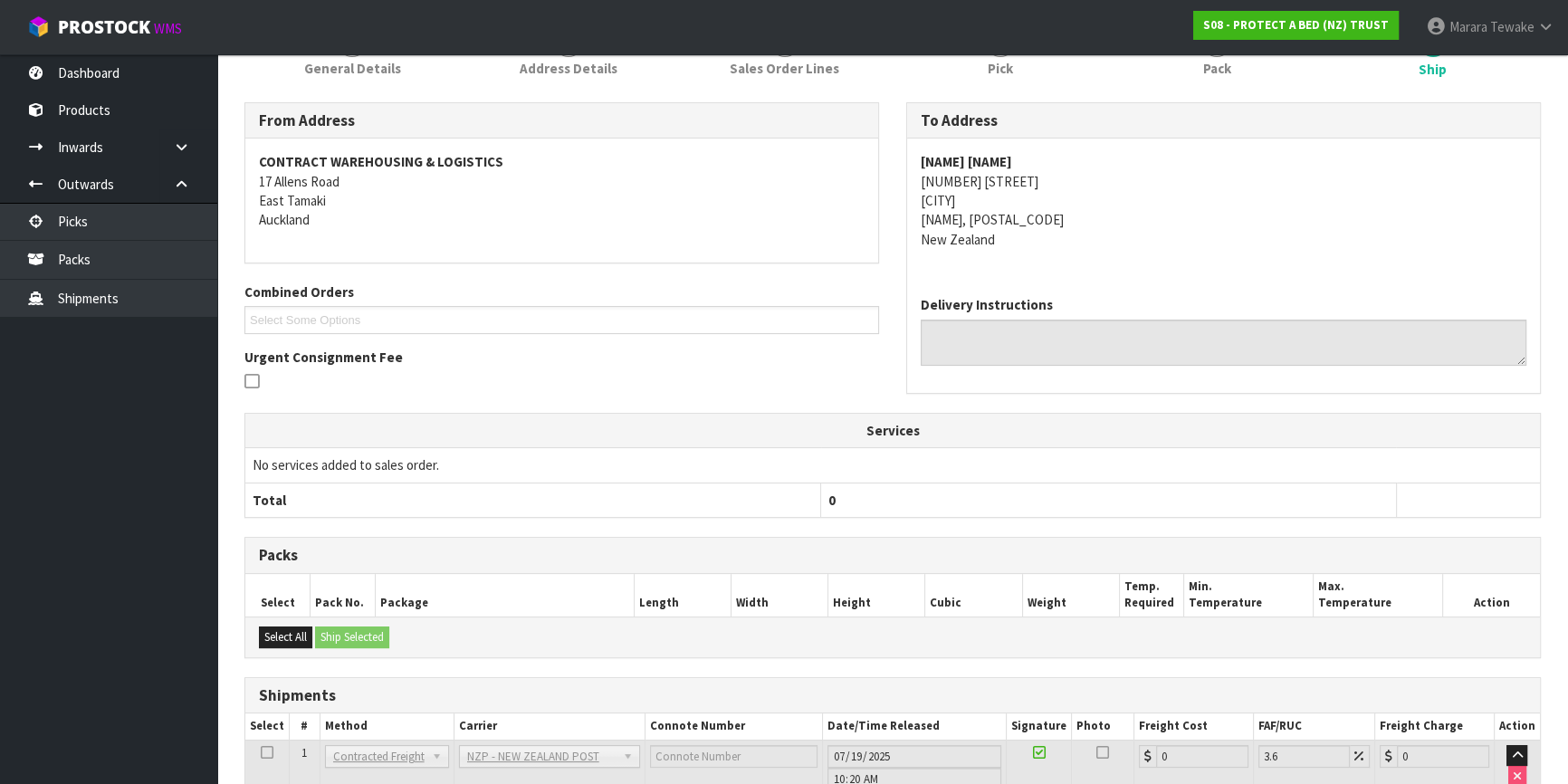 scroll, scrollTop: 397, scrollLeft: 0, axis: vertical 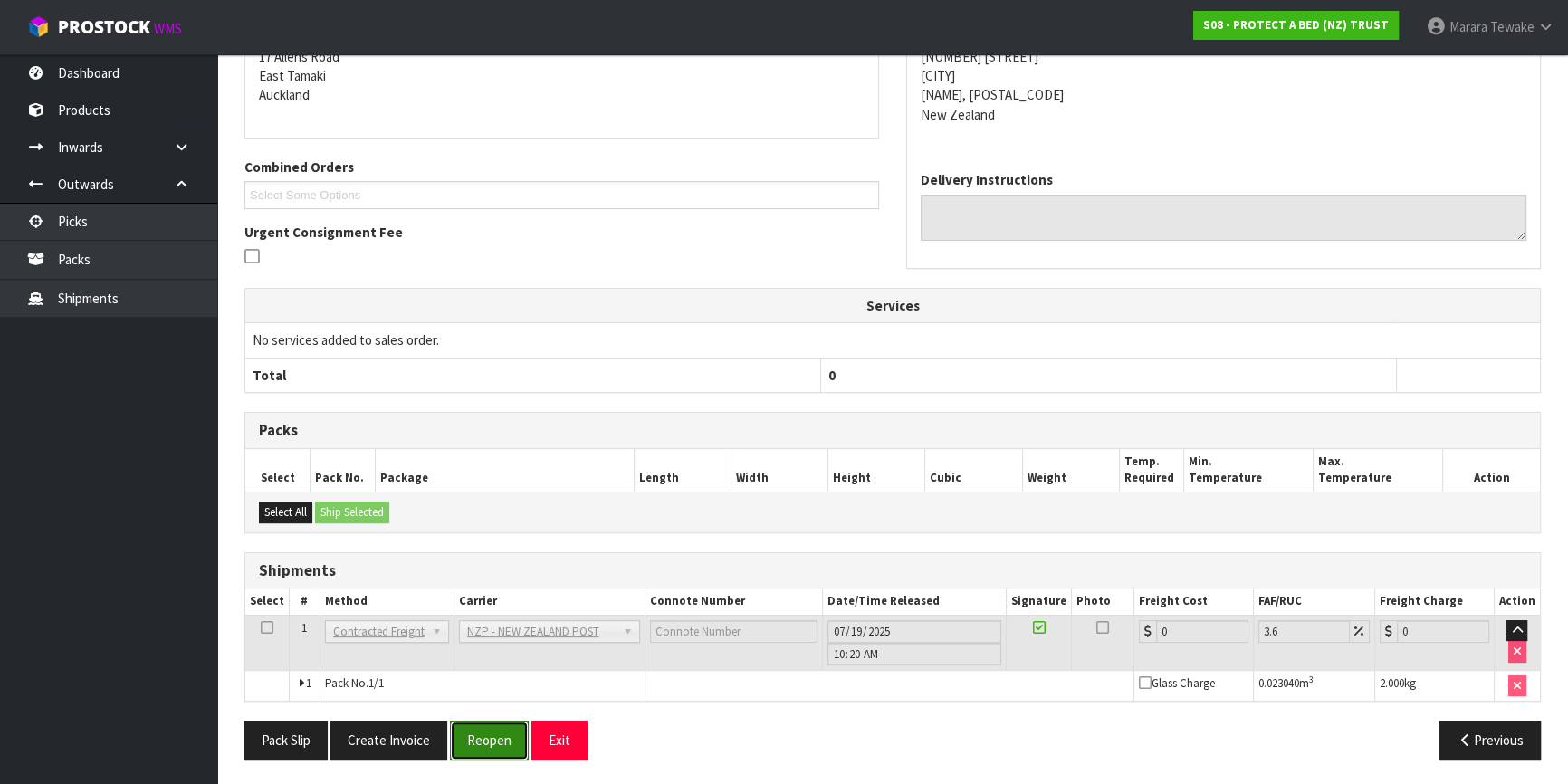 click on "Reopen" at bounding box center [489, 740] 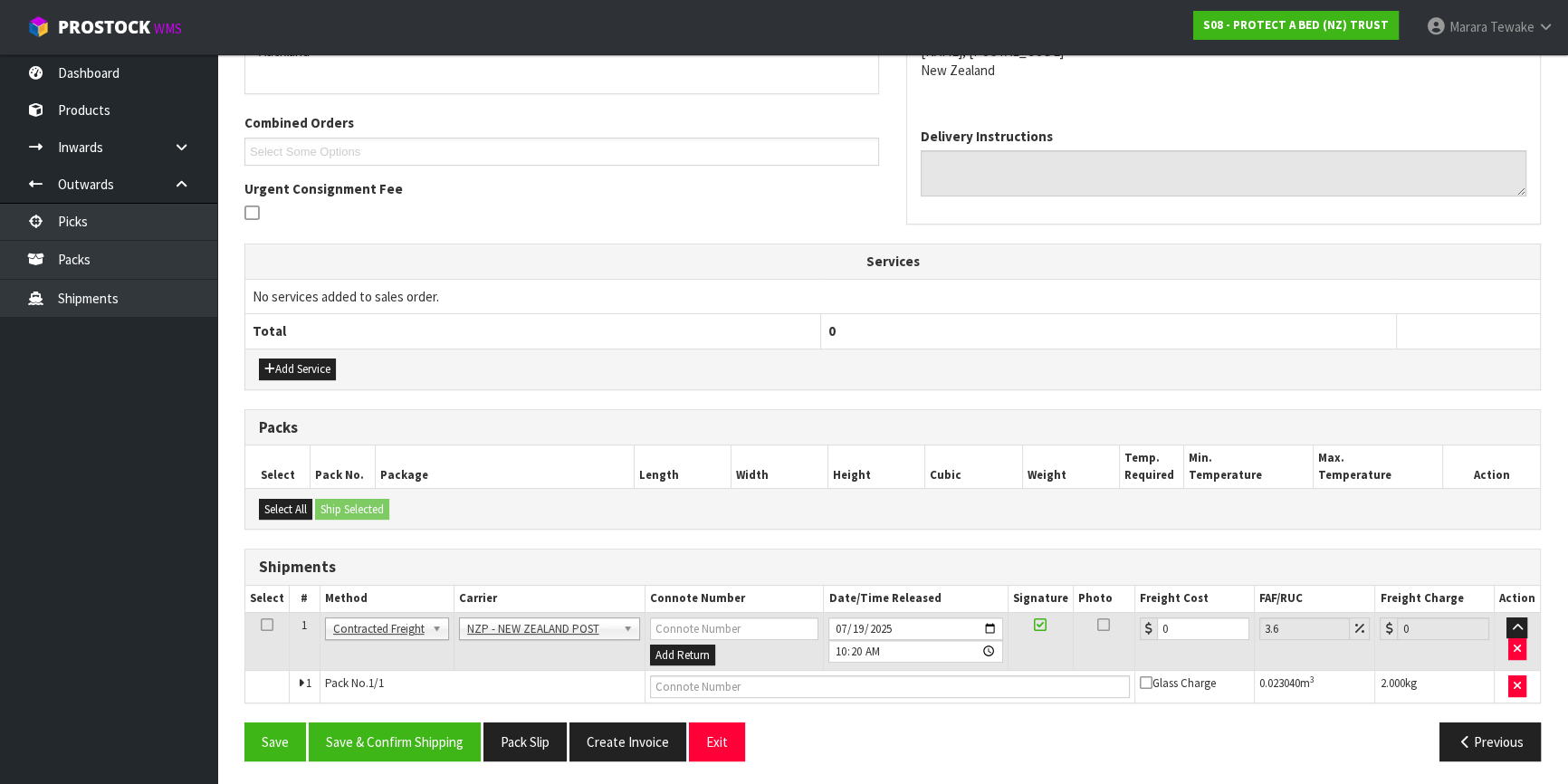 scroll, scrollTop: 423, scrollLeft: 0, axis: vertical 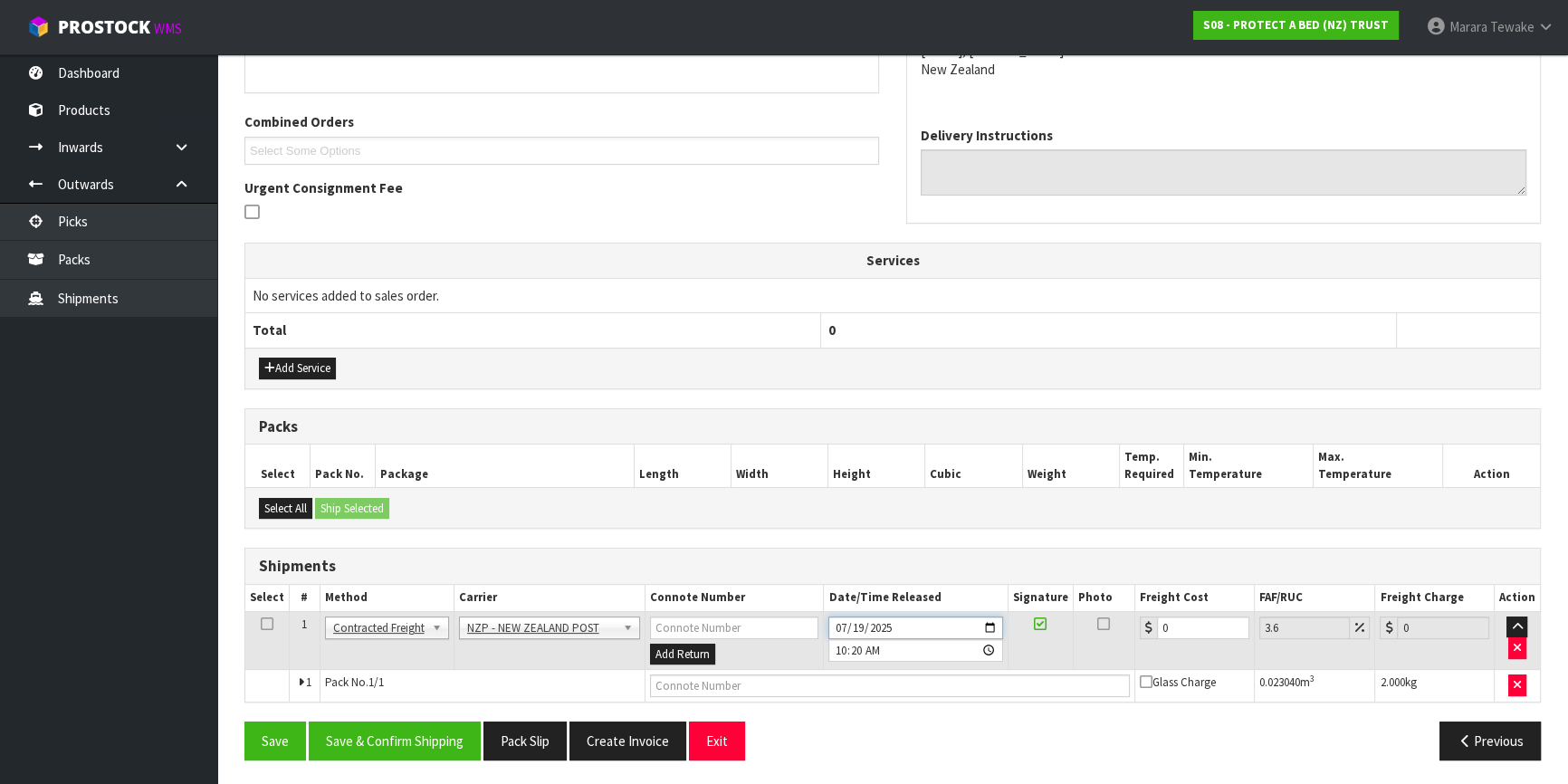 click on "2025-07-19" at bounding box center (915, 627) 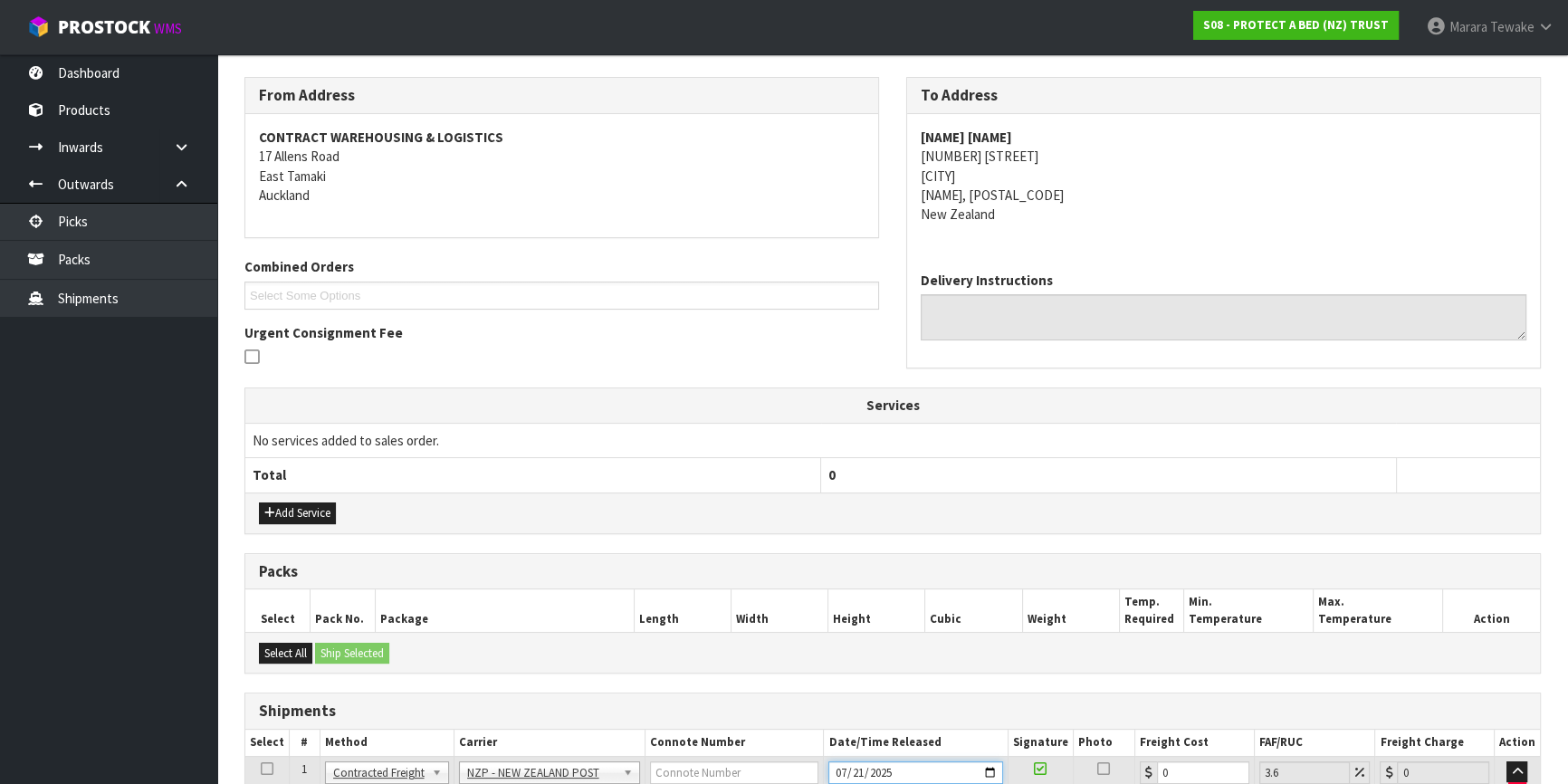 scroll, scrollTop: 423, scrollLeft: 0, axis: vertical 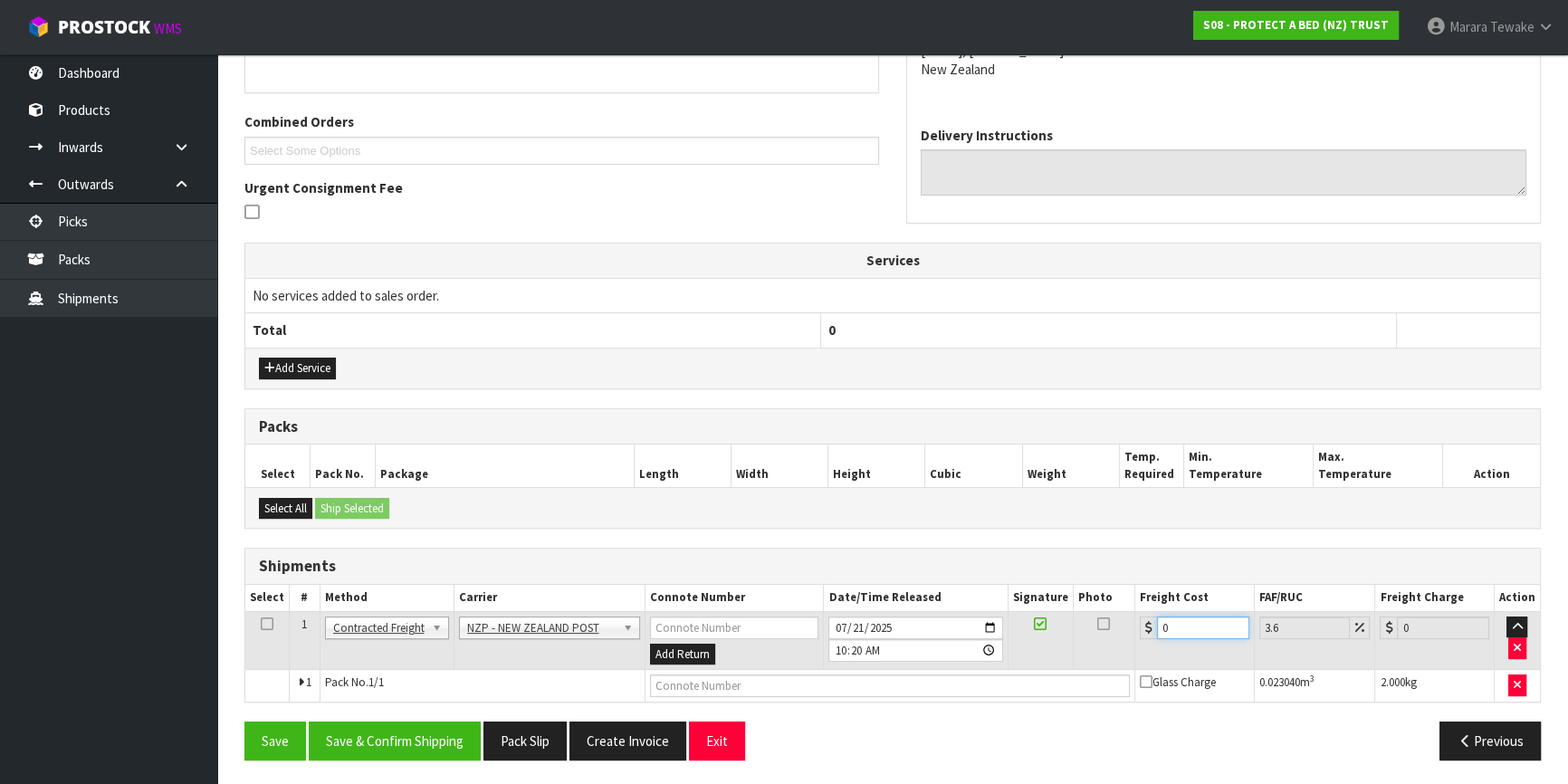 drag, startPoint x: 1200, startPoint y: 624, endPoint x: 1162, endPoint y: 613, distance: 39.56008 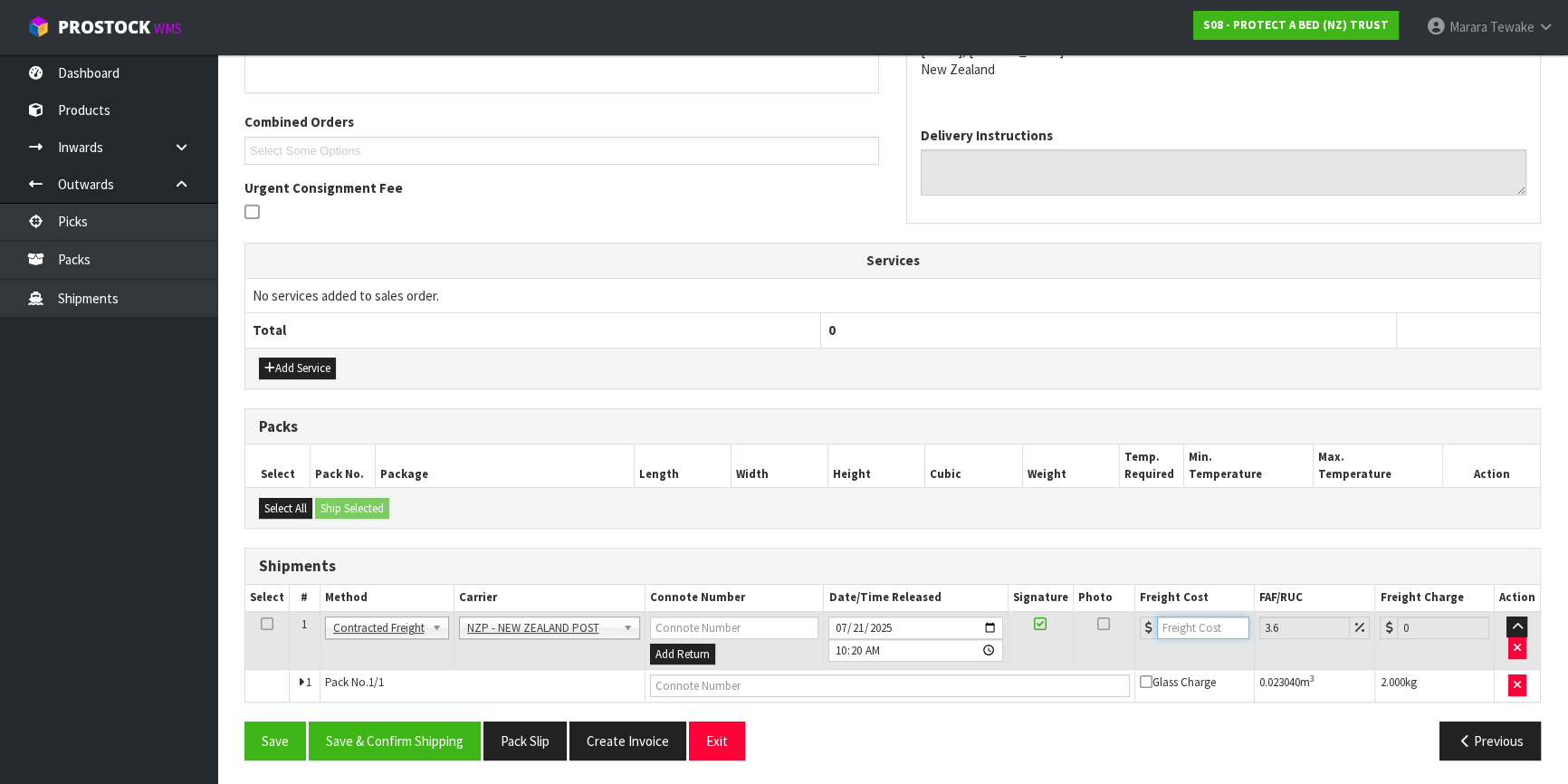 click at bounding box center (1203, 627) 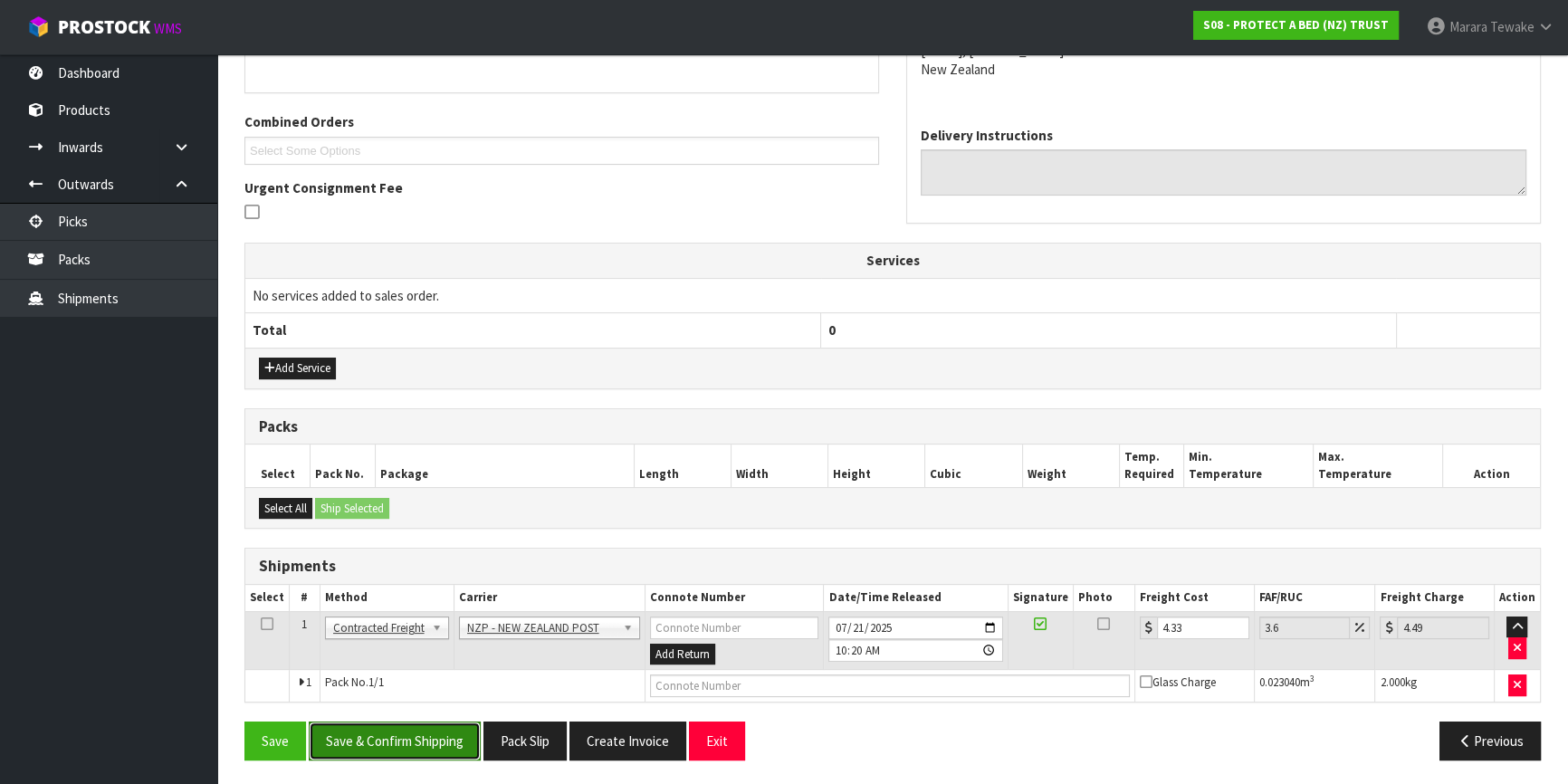 click on "Save & Confirm Shipping" at bounding box center [395, 741] 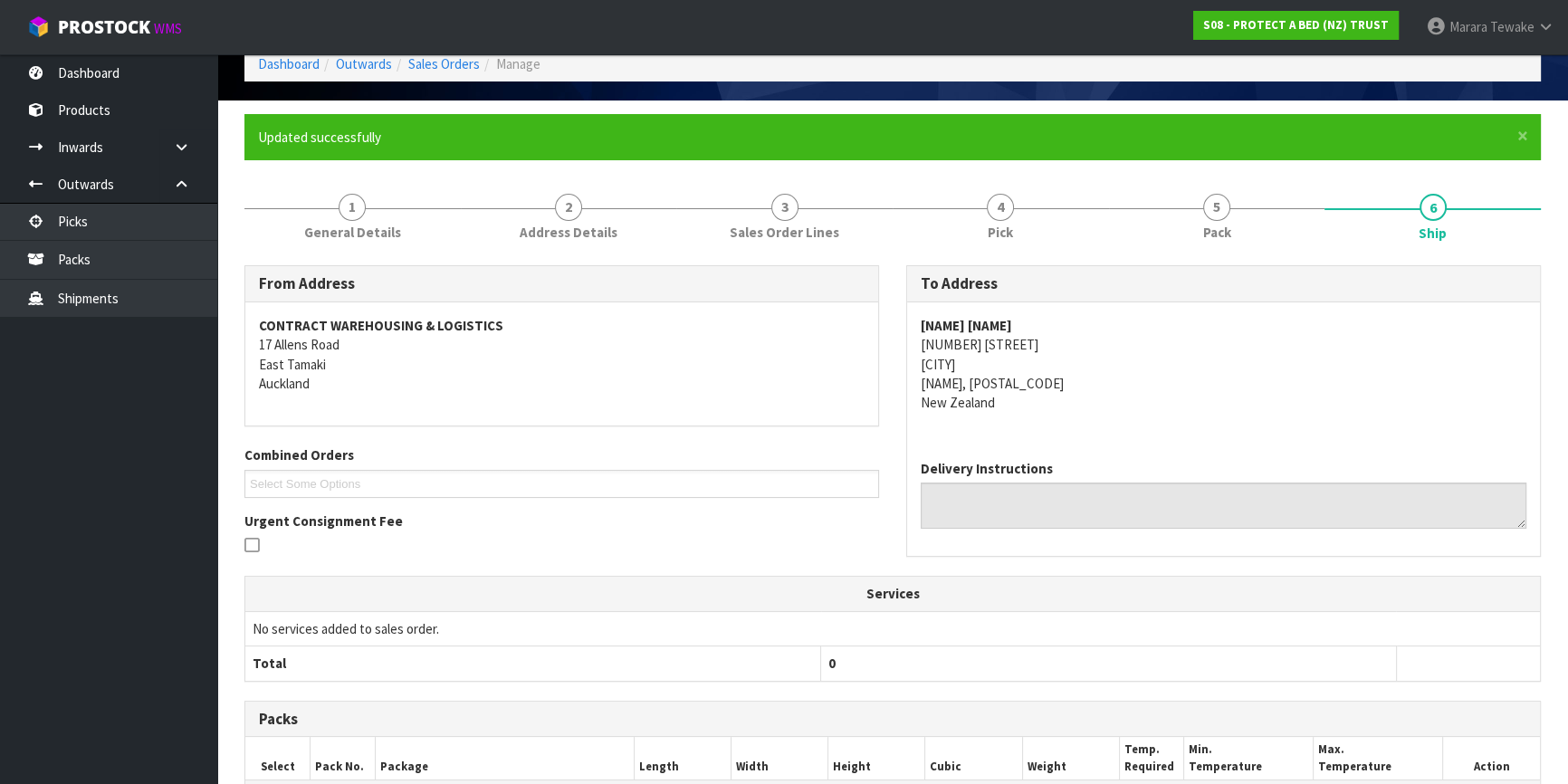 scroll, scrollTop: 0, scrollLeft: 0, axis: both 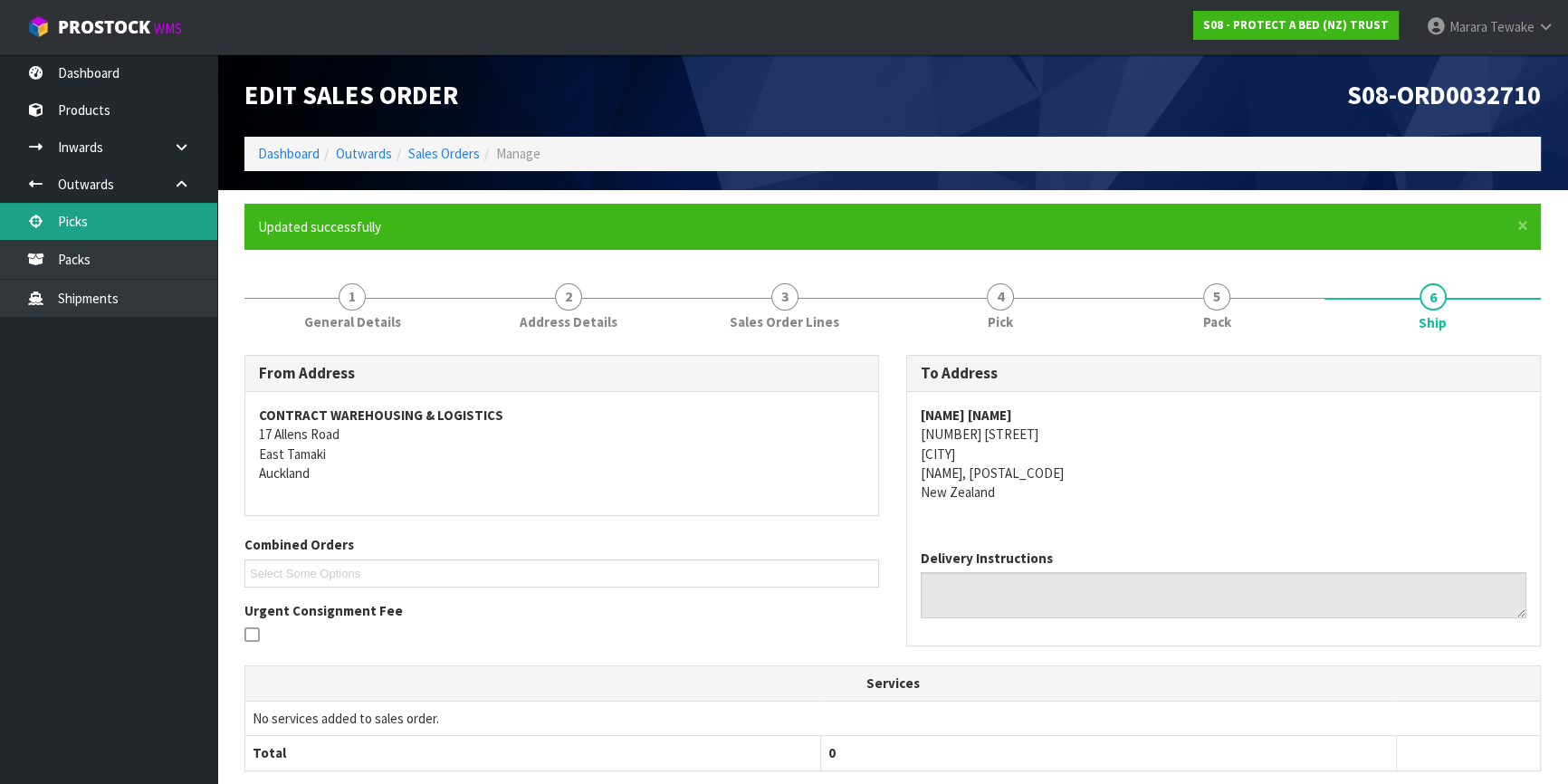 drag, startPoint x: 181, startPoint y: 220, endPoint x: 190, endPoint y: 224, distance: 9.848858 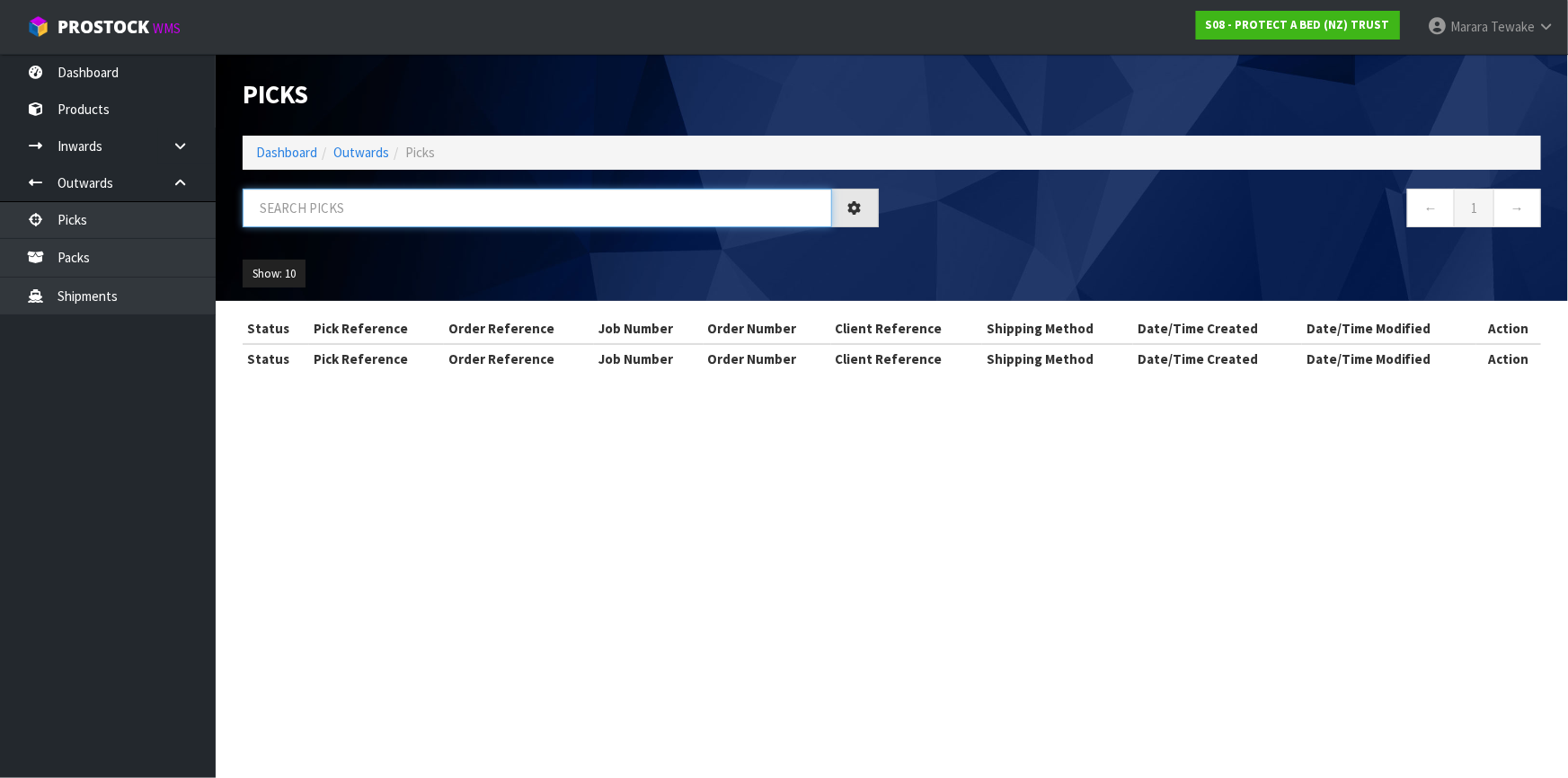 click at bounding box center (537, 208) 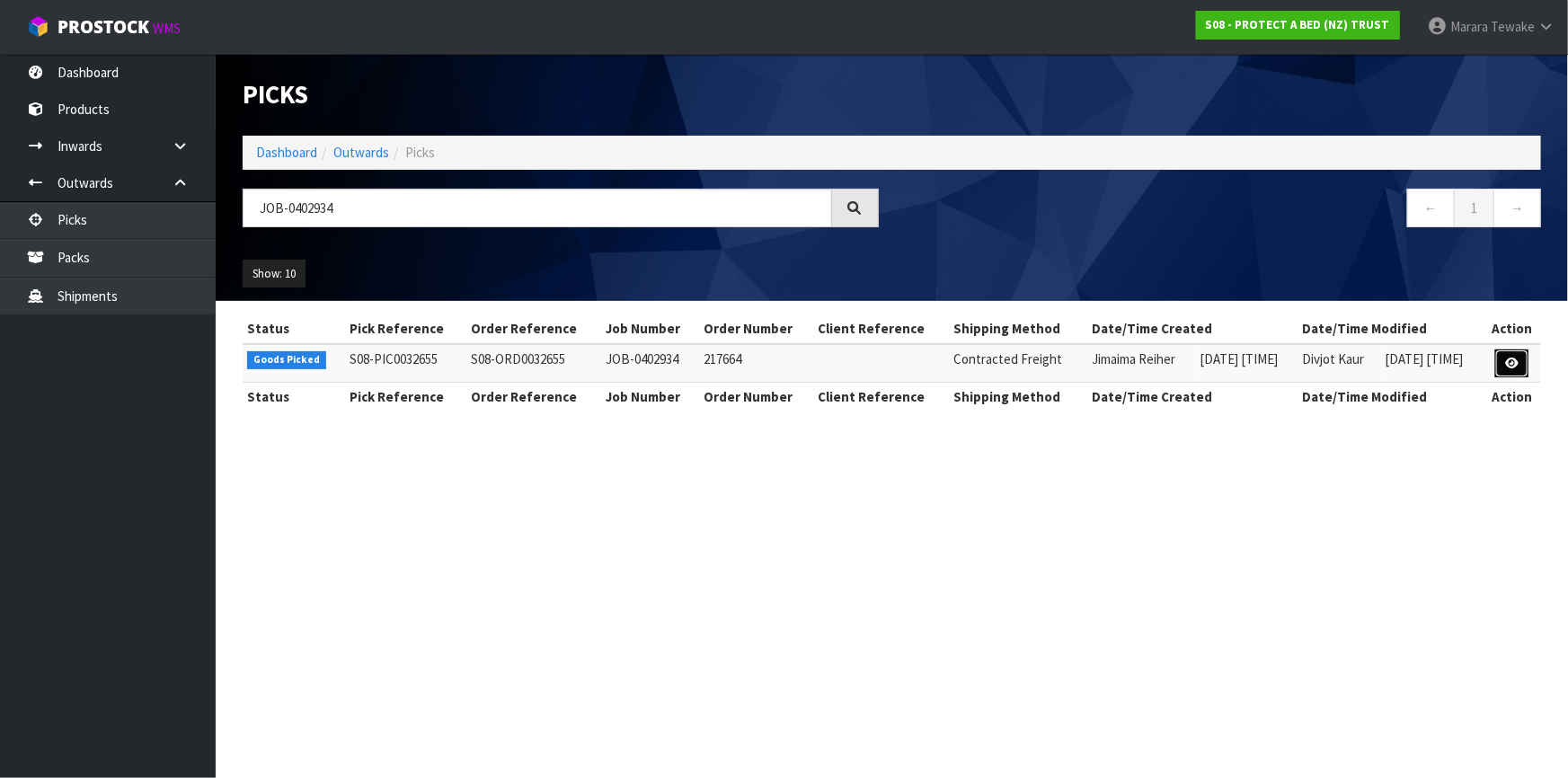 click at bounding box center [1511, 363] 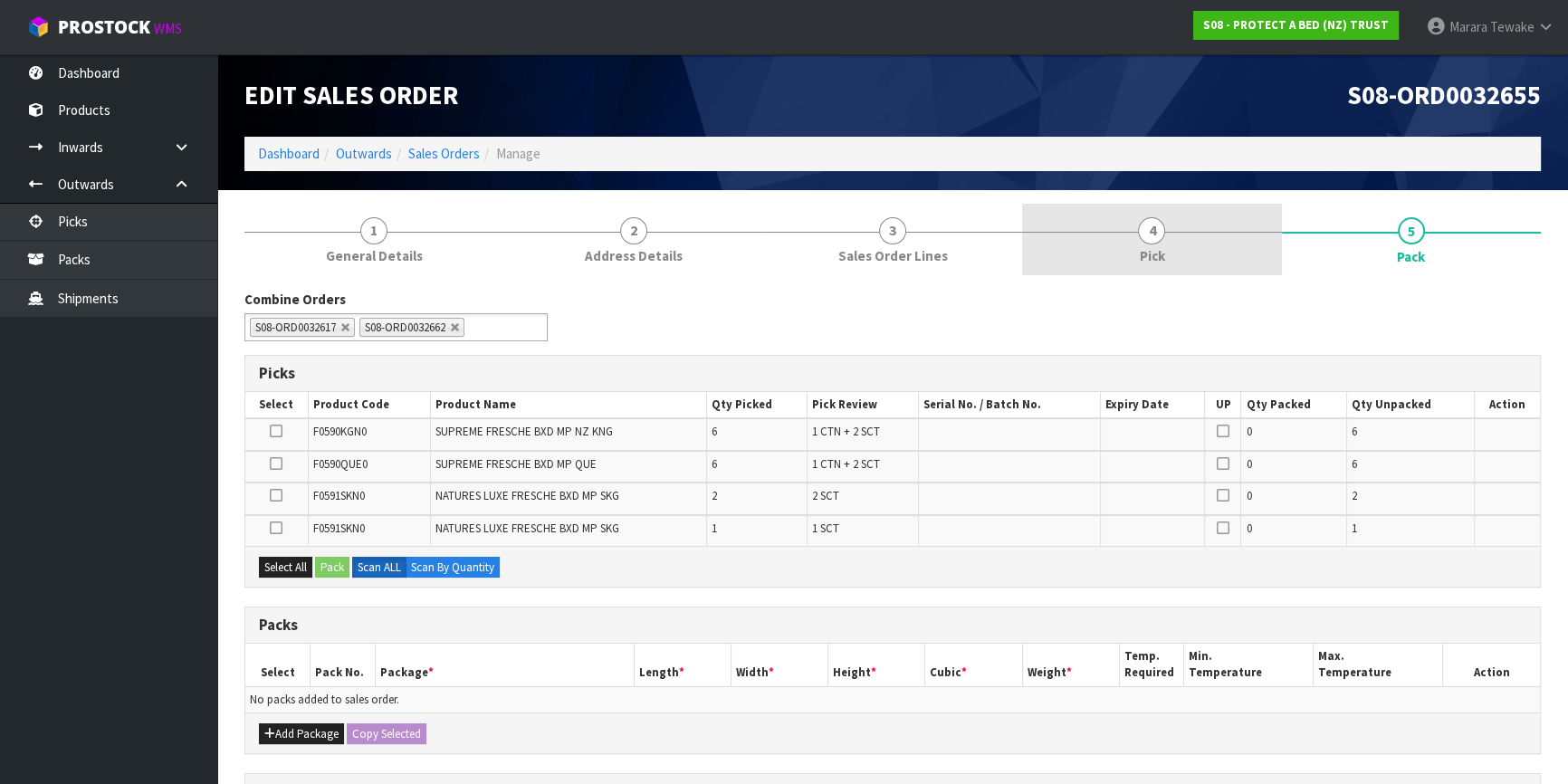 click on "4
Pick" at bounding box center (1152, 239) 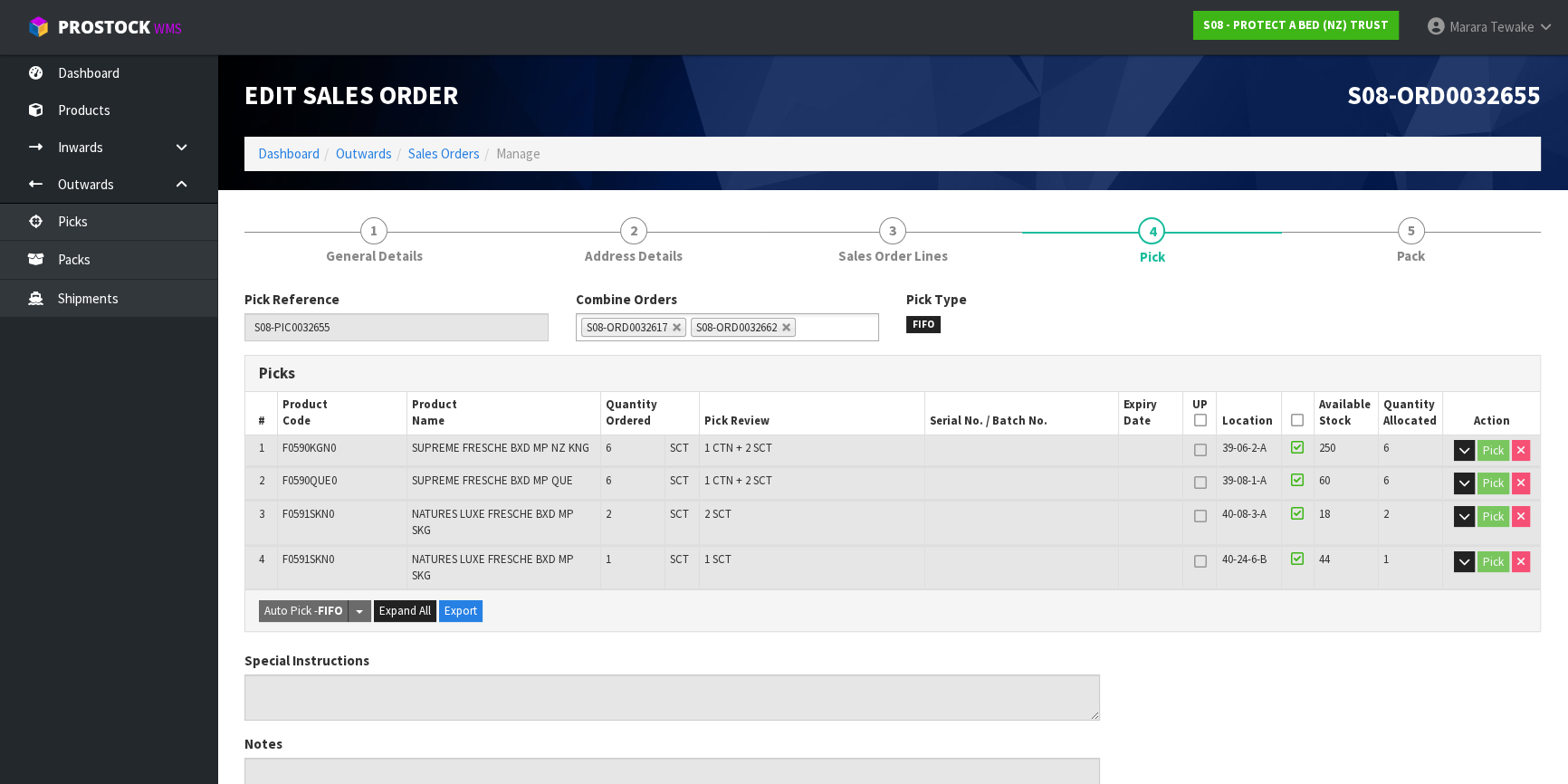click at bounding box center [1297, 420] 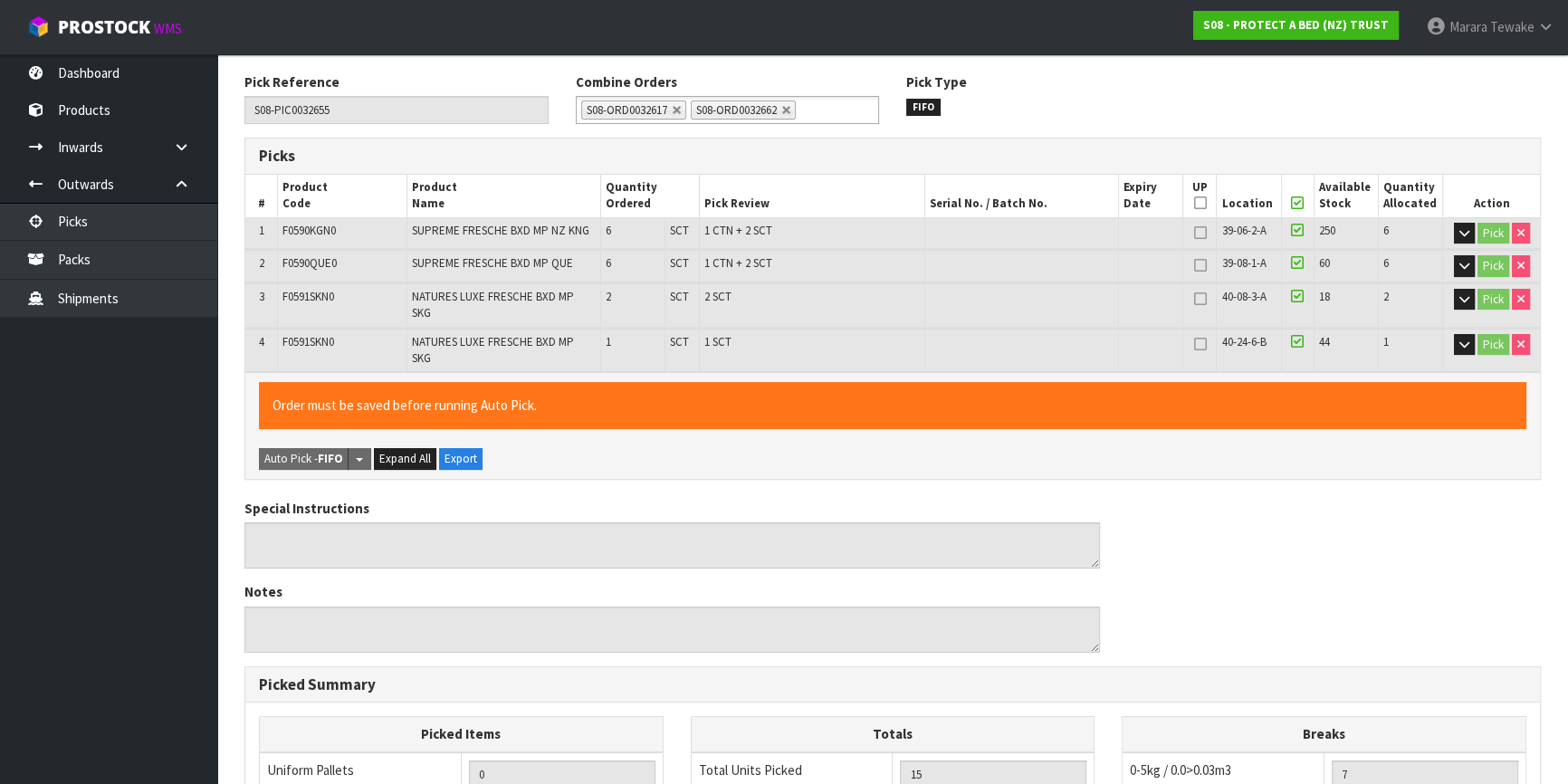 scroll, scrollTop: 570, scrollLeft: 0, axis: vertical 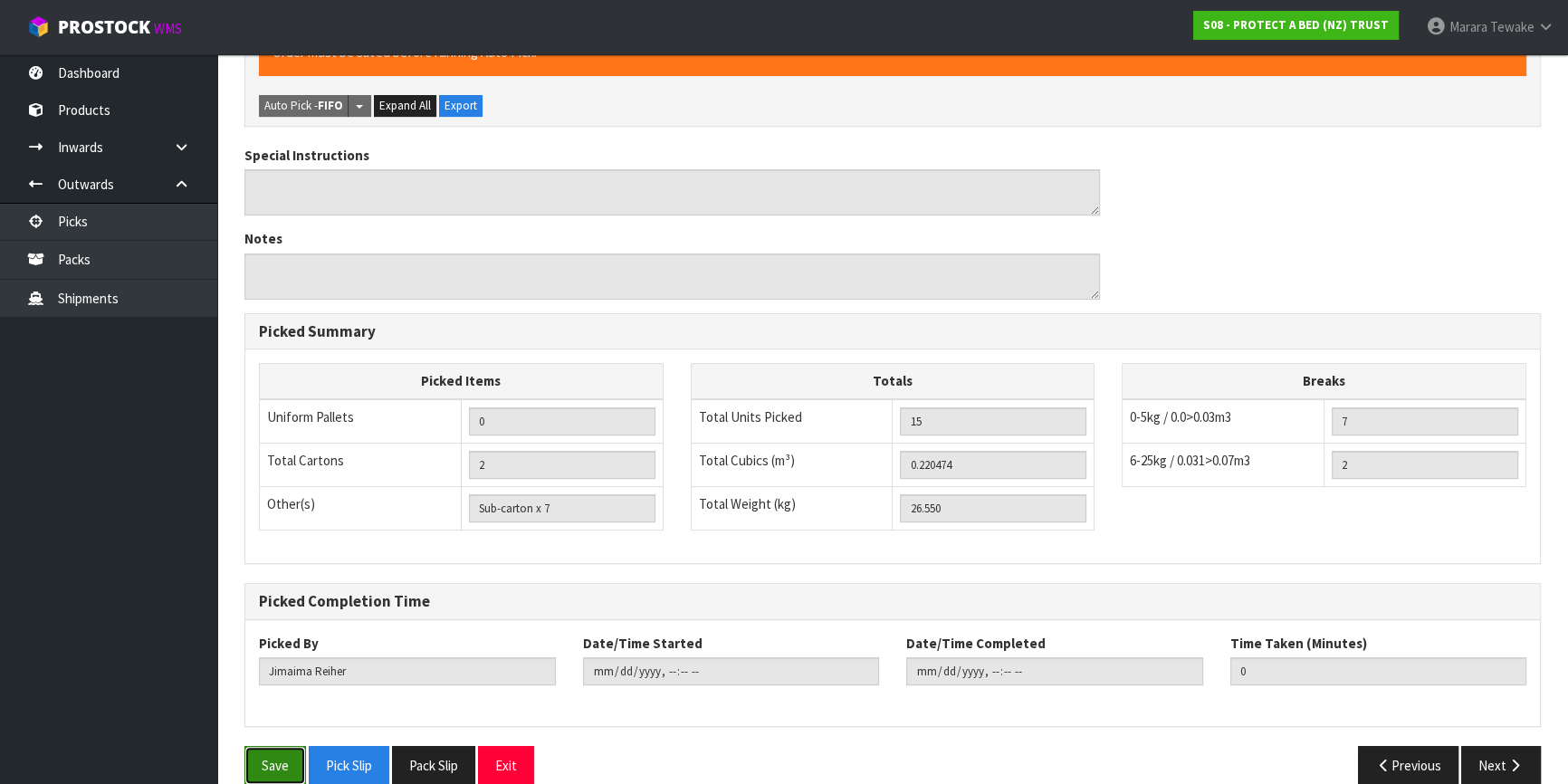 click on "Save" at bounding box center [275, 765] 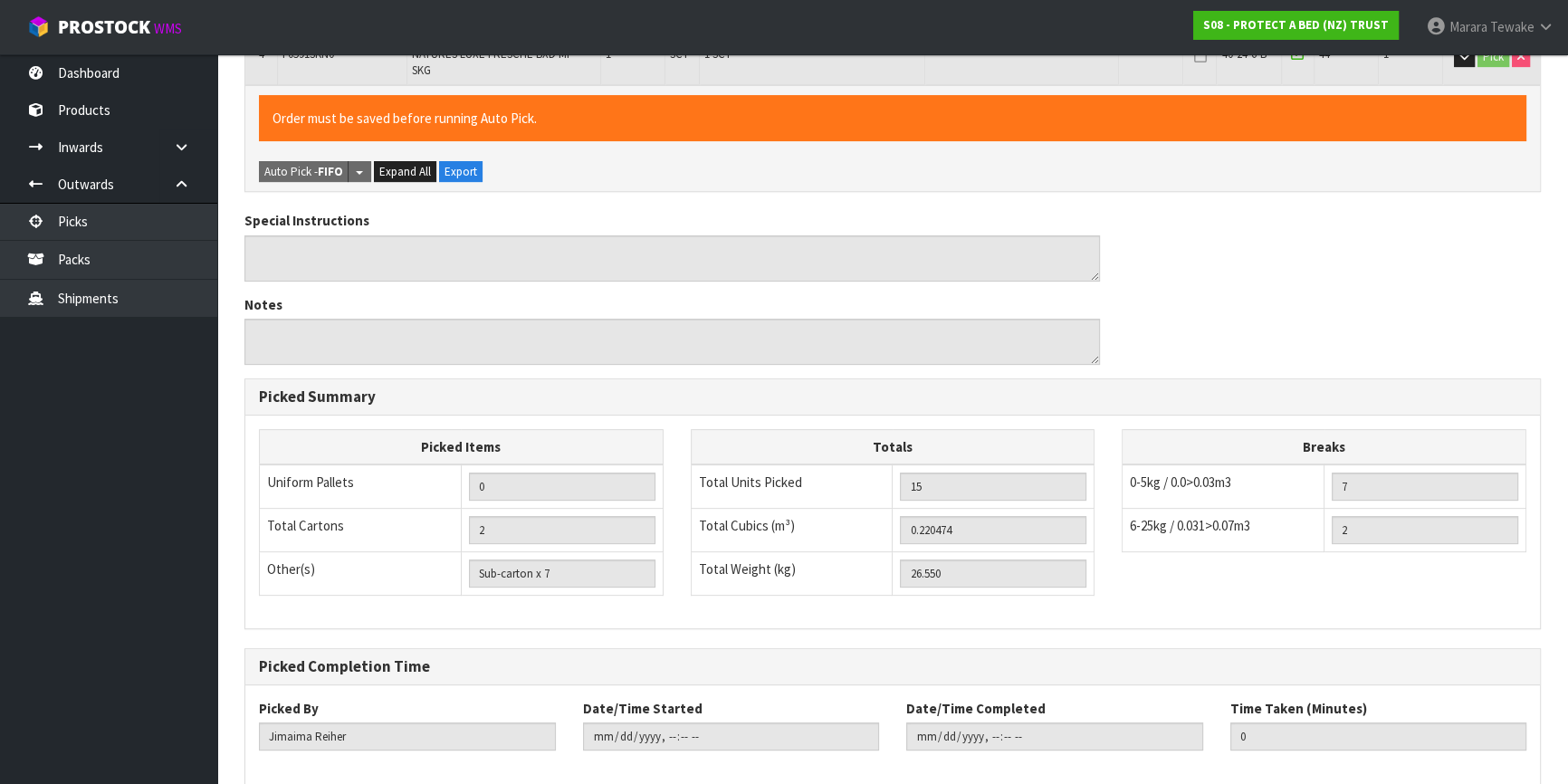 scroll, scrollTop: 0, scrollLeft: 0, axis: both 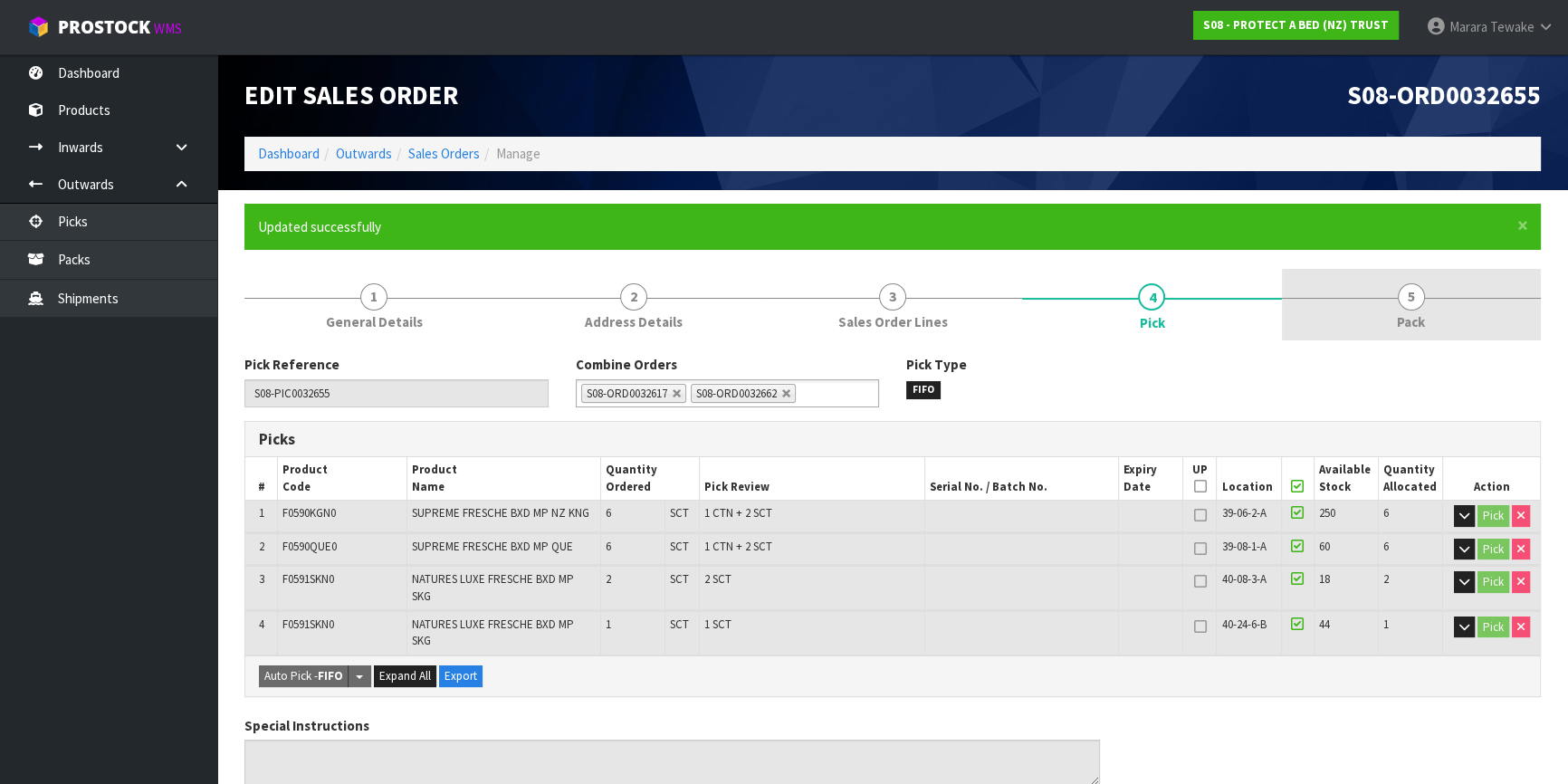 click on "5
Pack" at bounding box center (1411, 304) 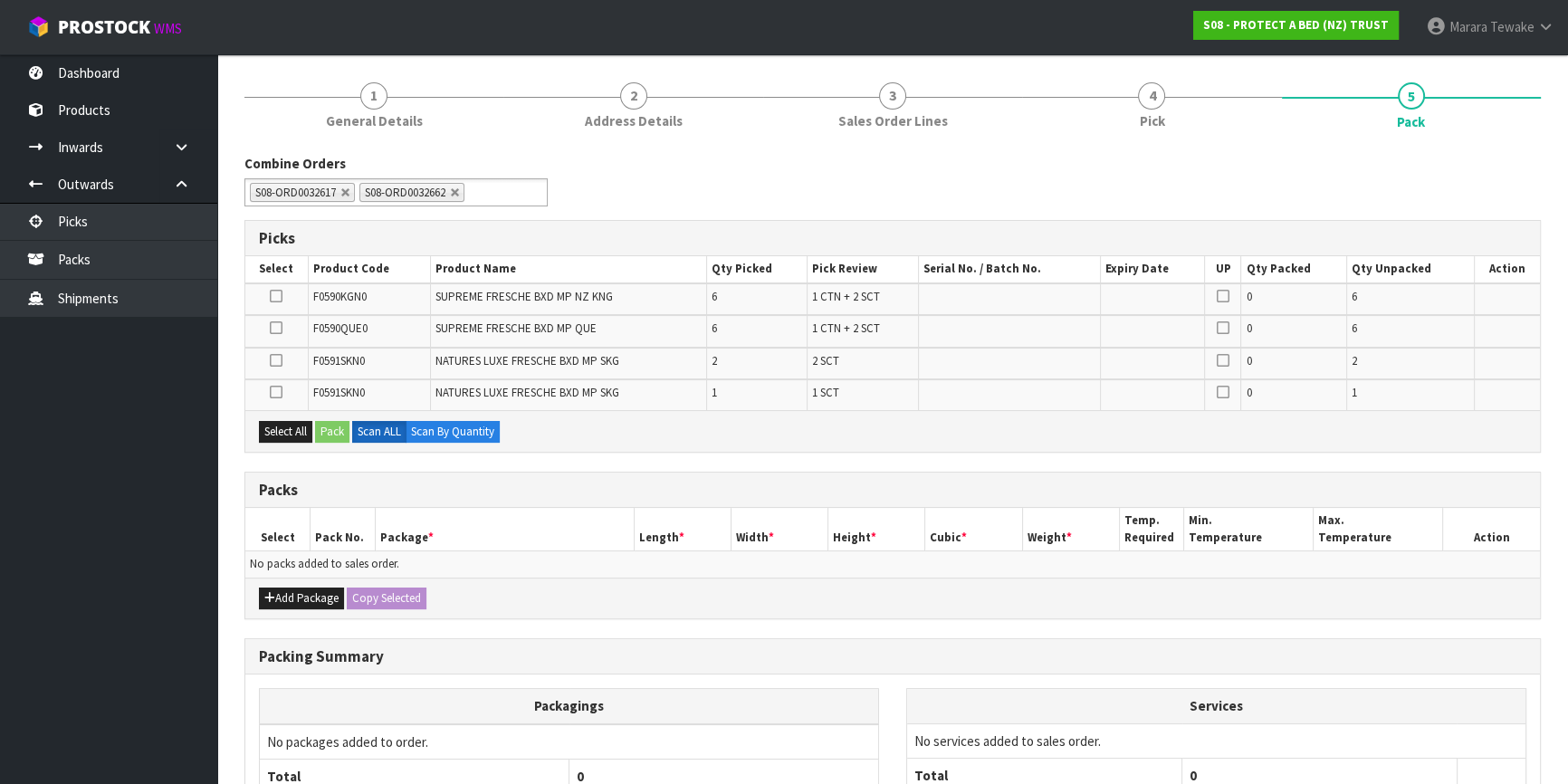 scroll, scrollTop: 366, scrollLeft: 0, axis: vertical 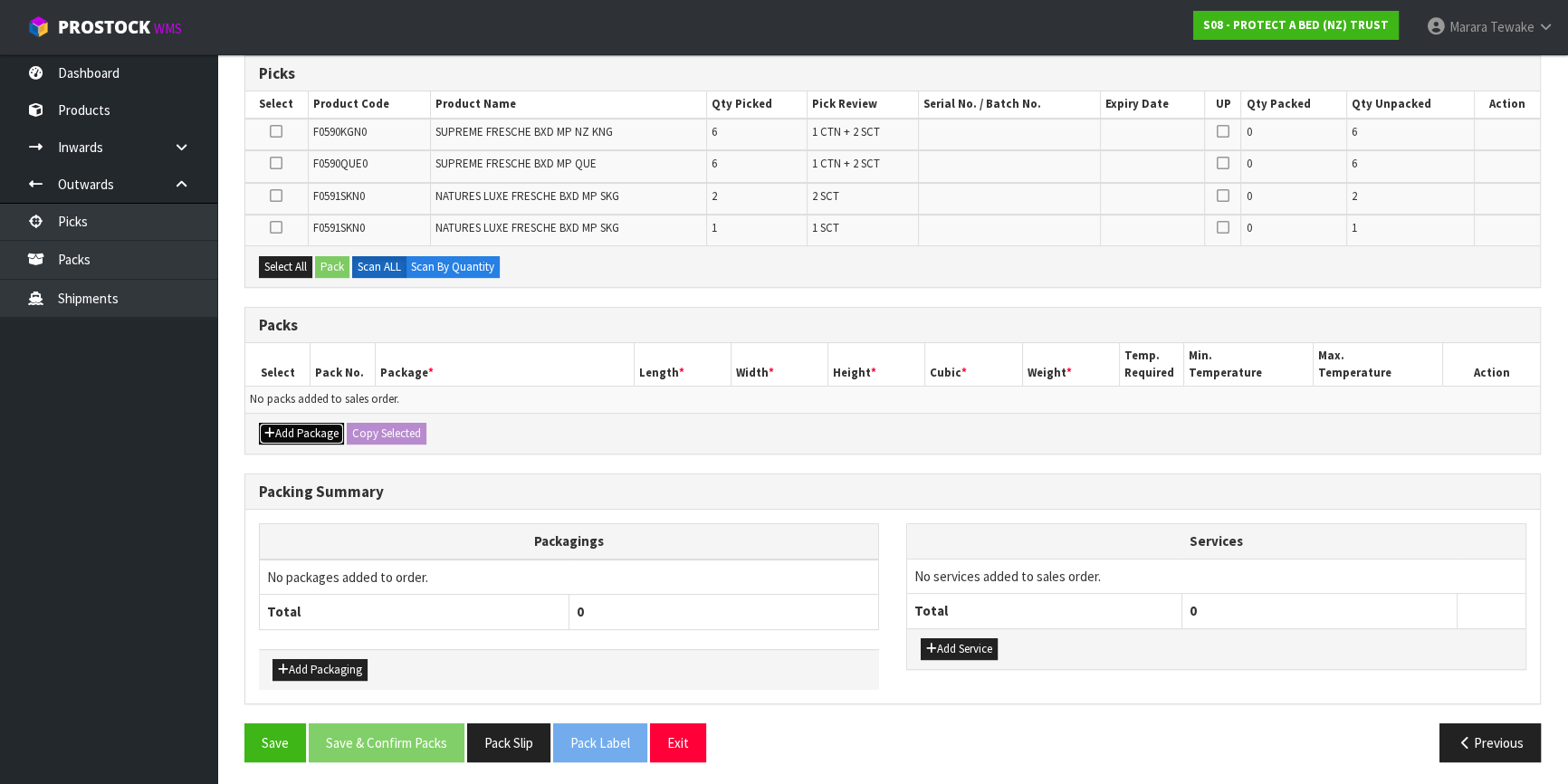 click on "Add Package" at bounding box center (301, 434) 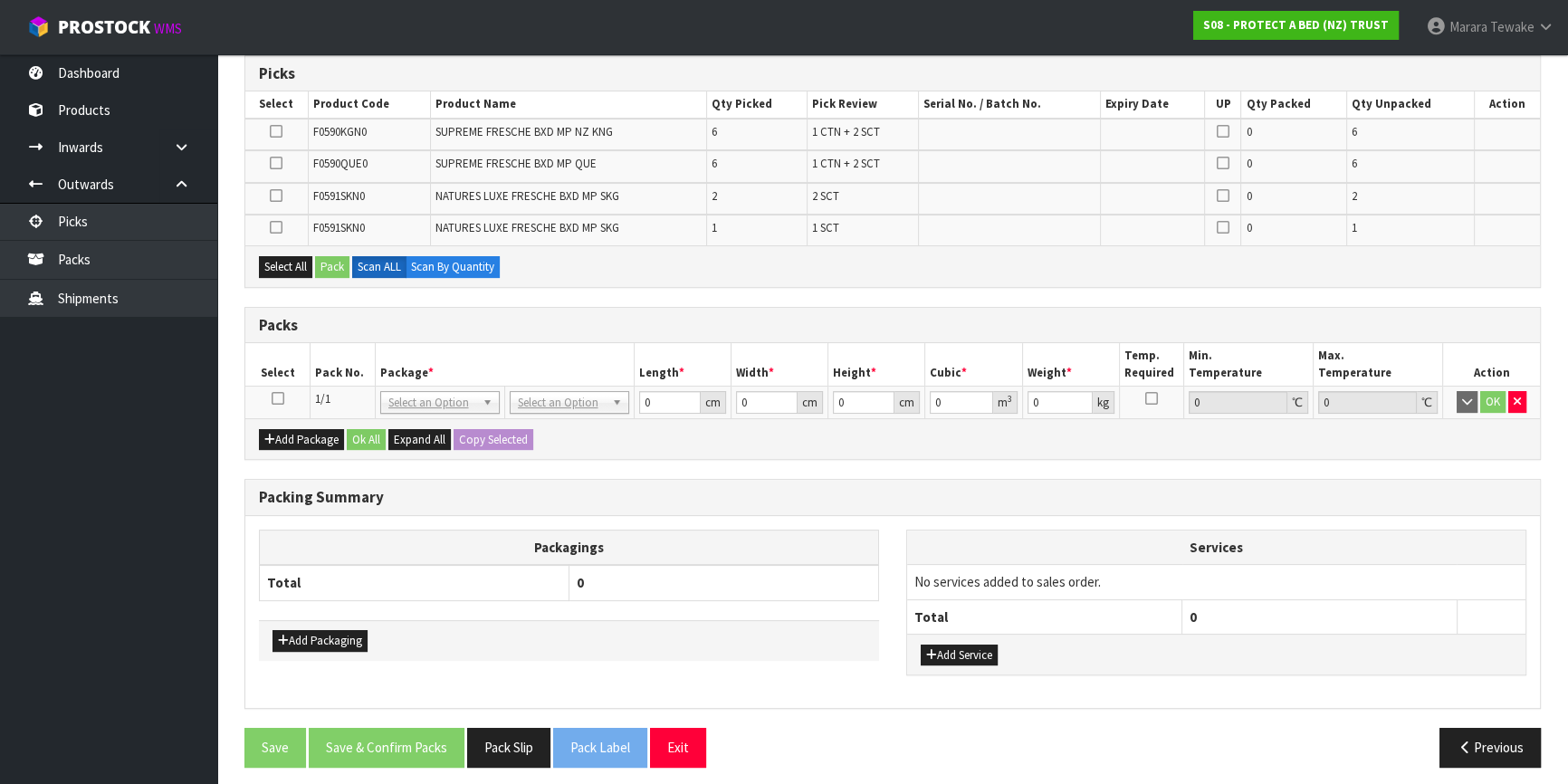 click at bounding box center [278, 398] 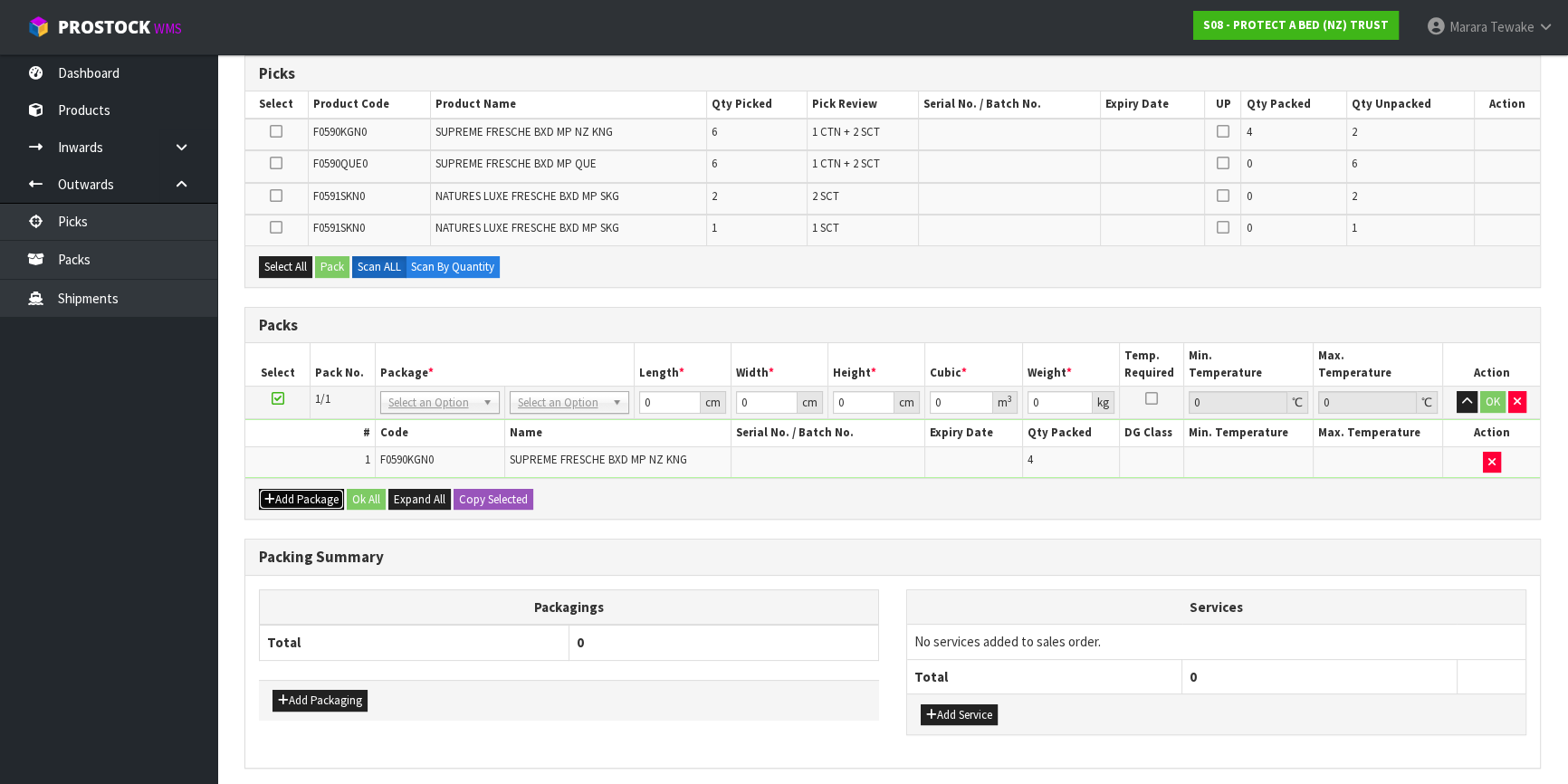 click on "Add Package" at bounding box center [301, 500] 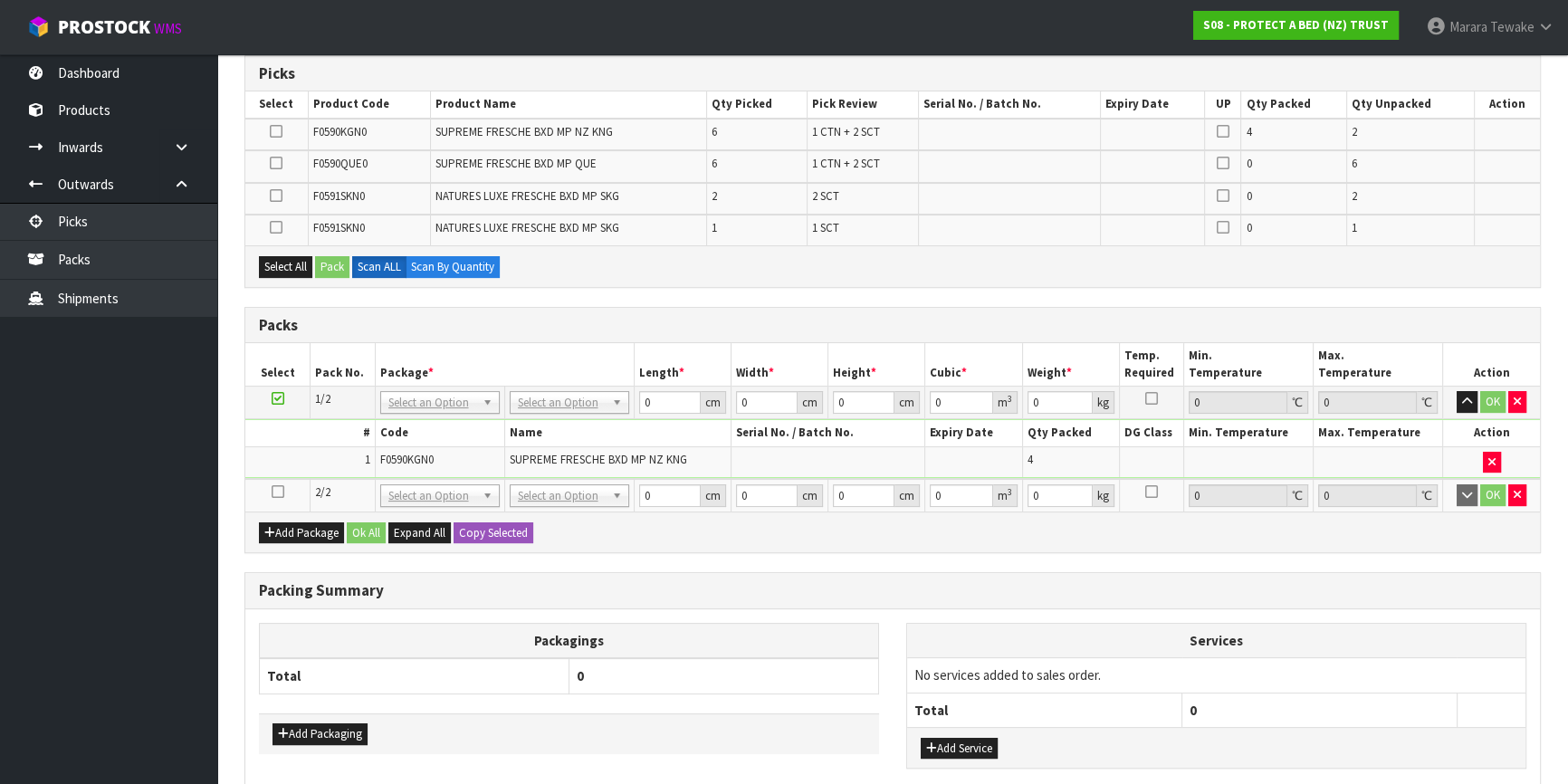 click at bounding box center [278, 492] 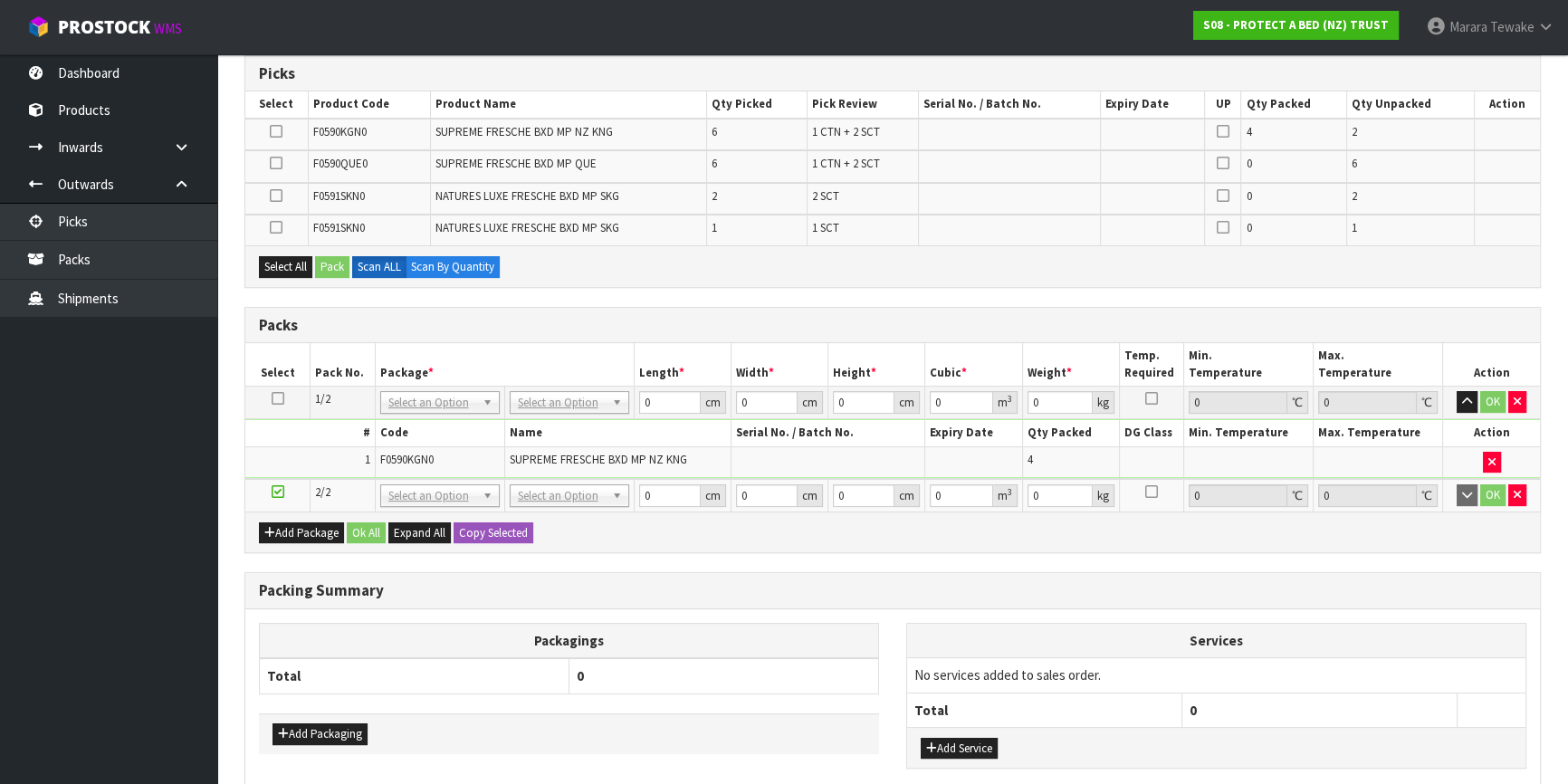 click at bounding box center (276, 163) 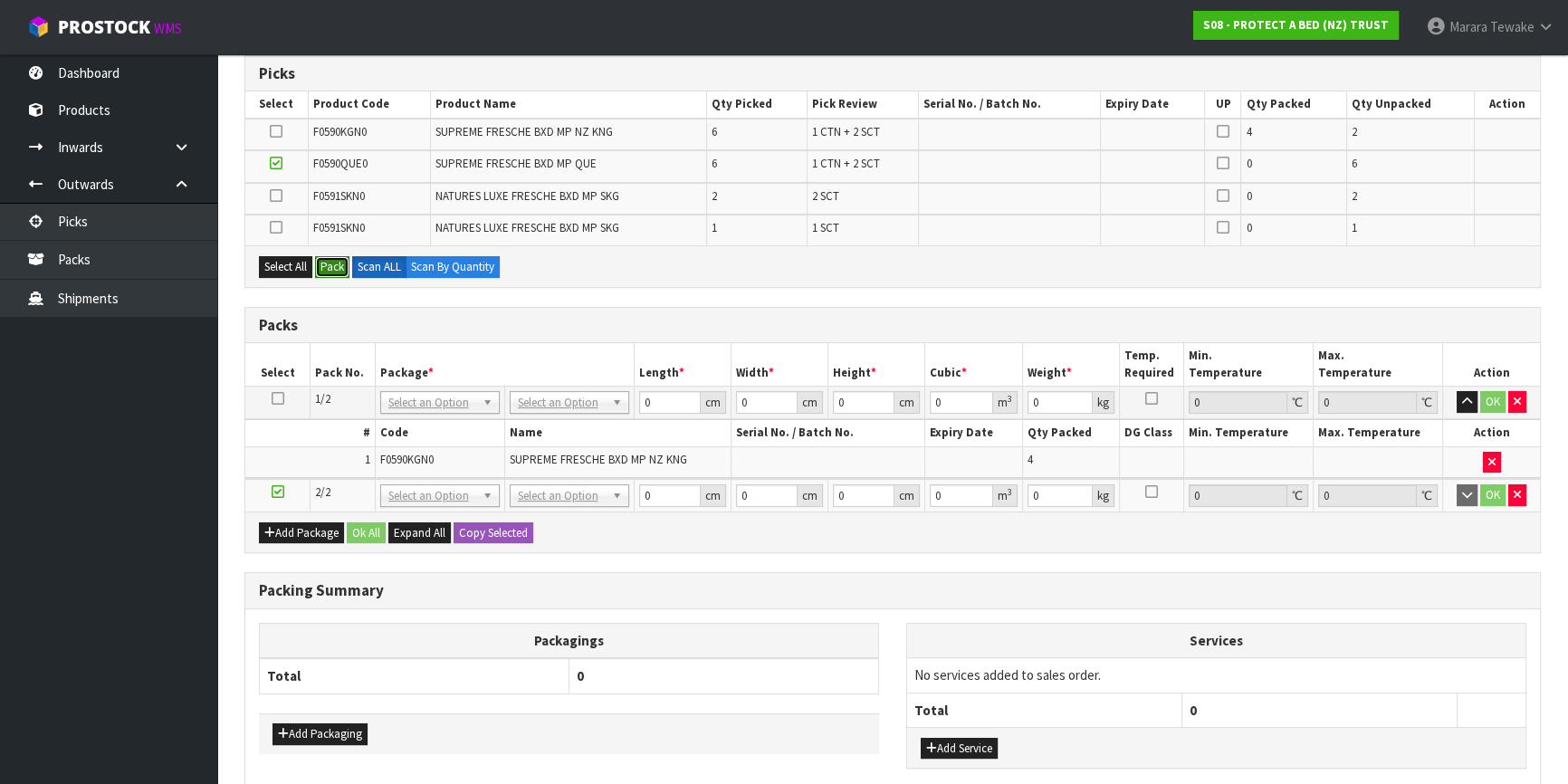 click on "Pack" at bounding box center [332, 267] 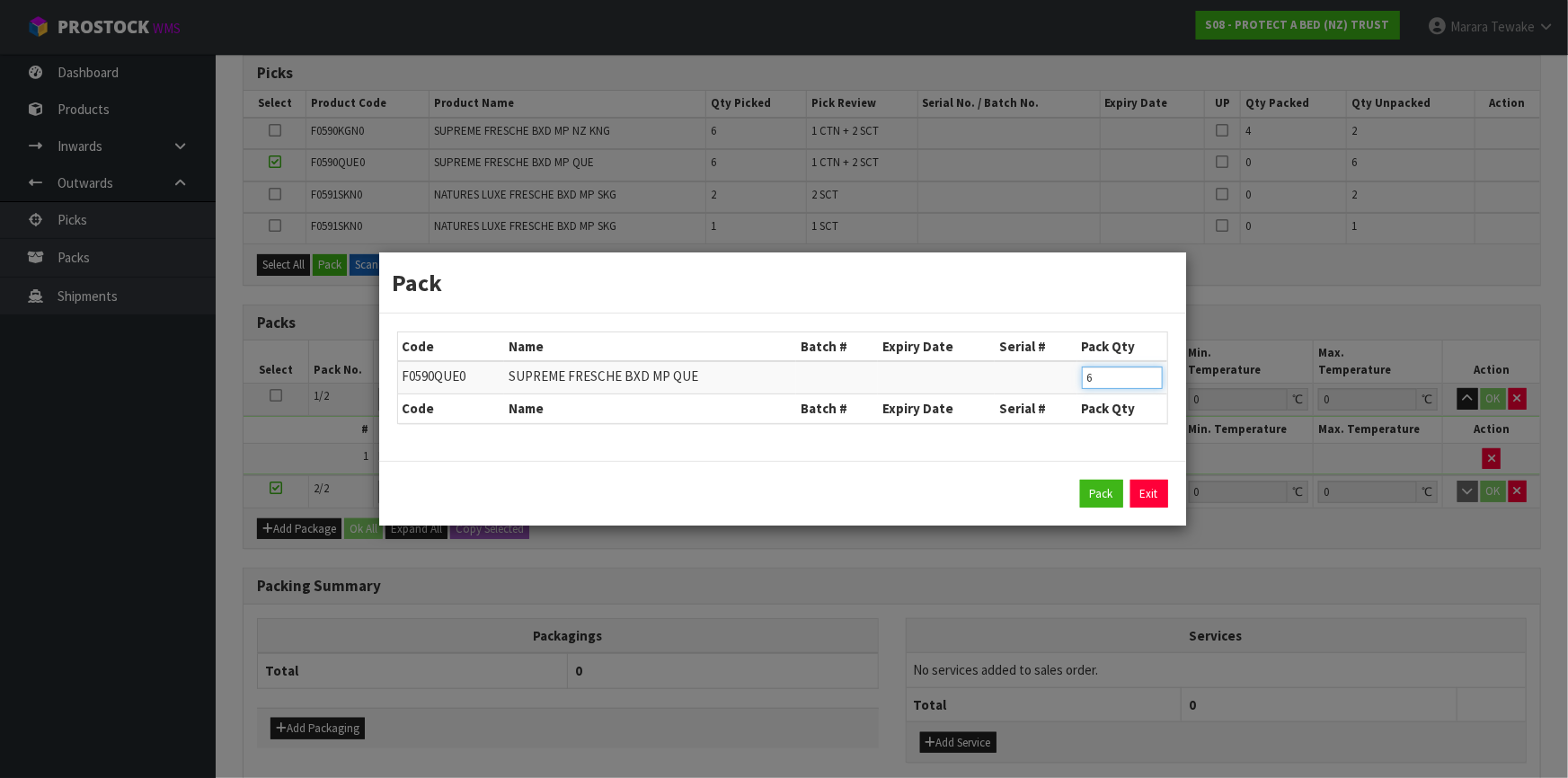 drag, startPoint x: 1102, startPoint y: 378, endPoint x: 1067, endPoint y: 375, distance: 35.128336 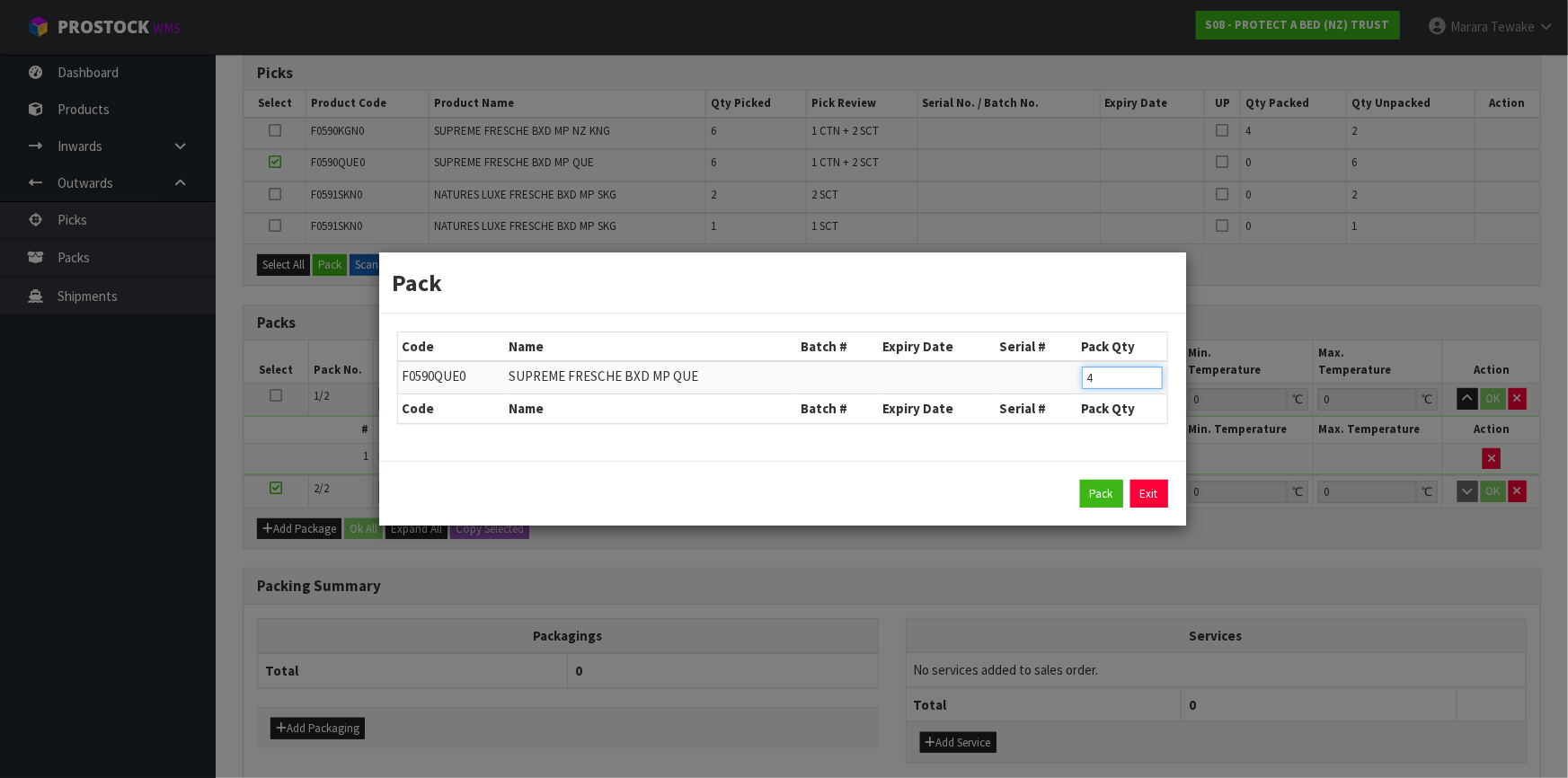 click on "Pack" at bounding box center (1102, 494) 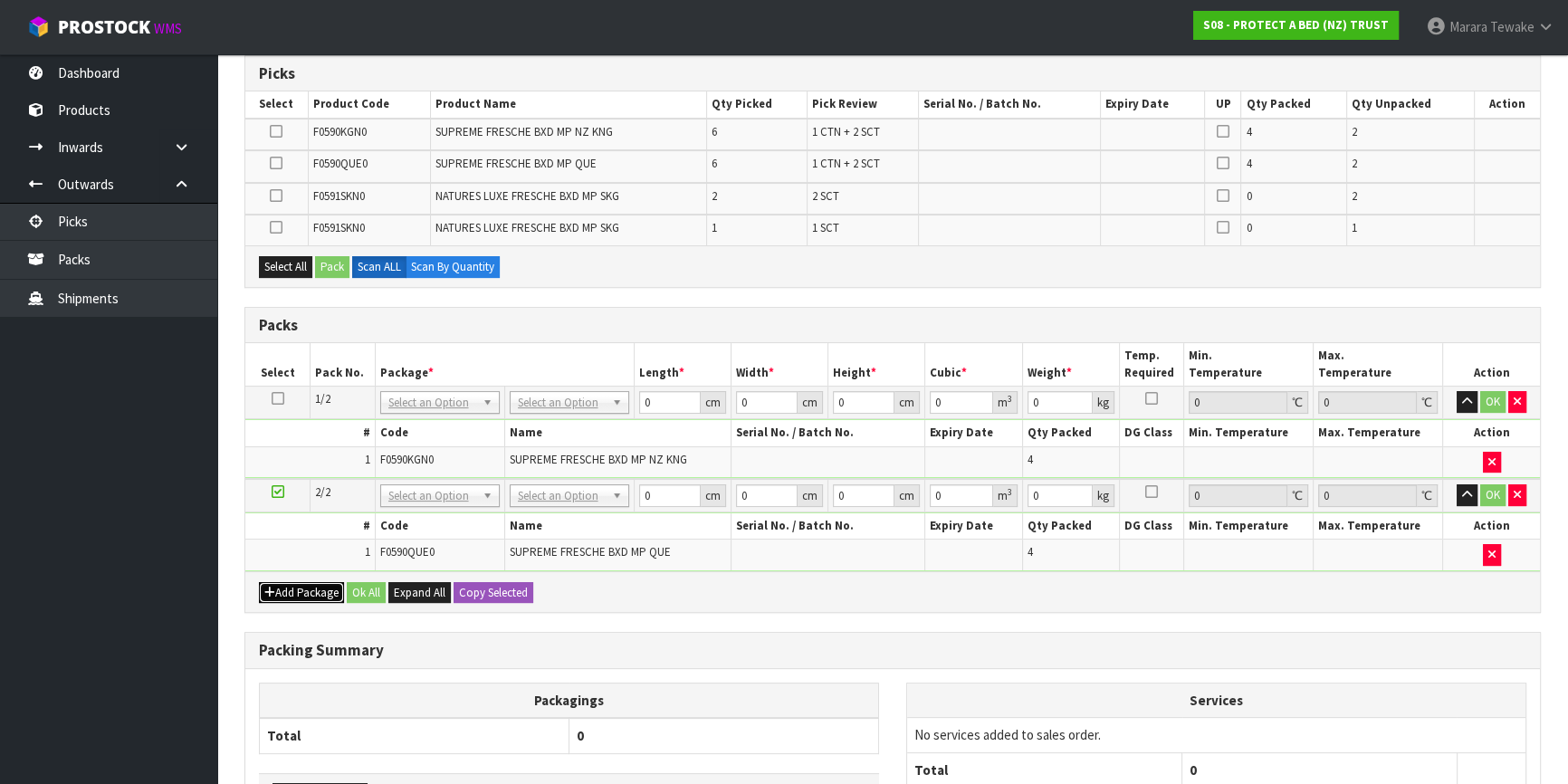 click on "Add Package" at bounding box center (301, 593) 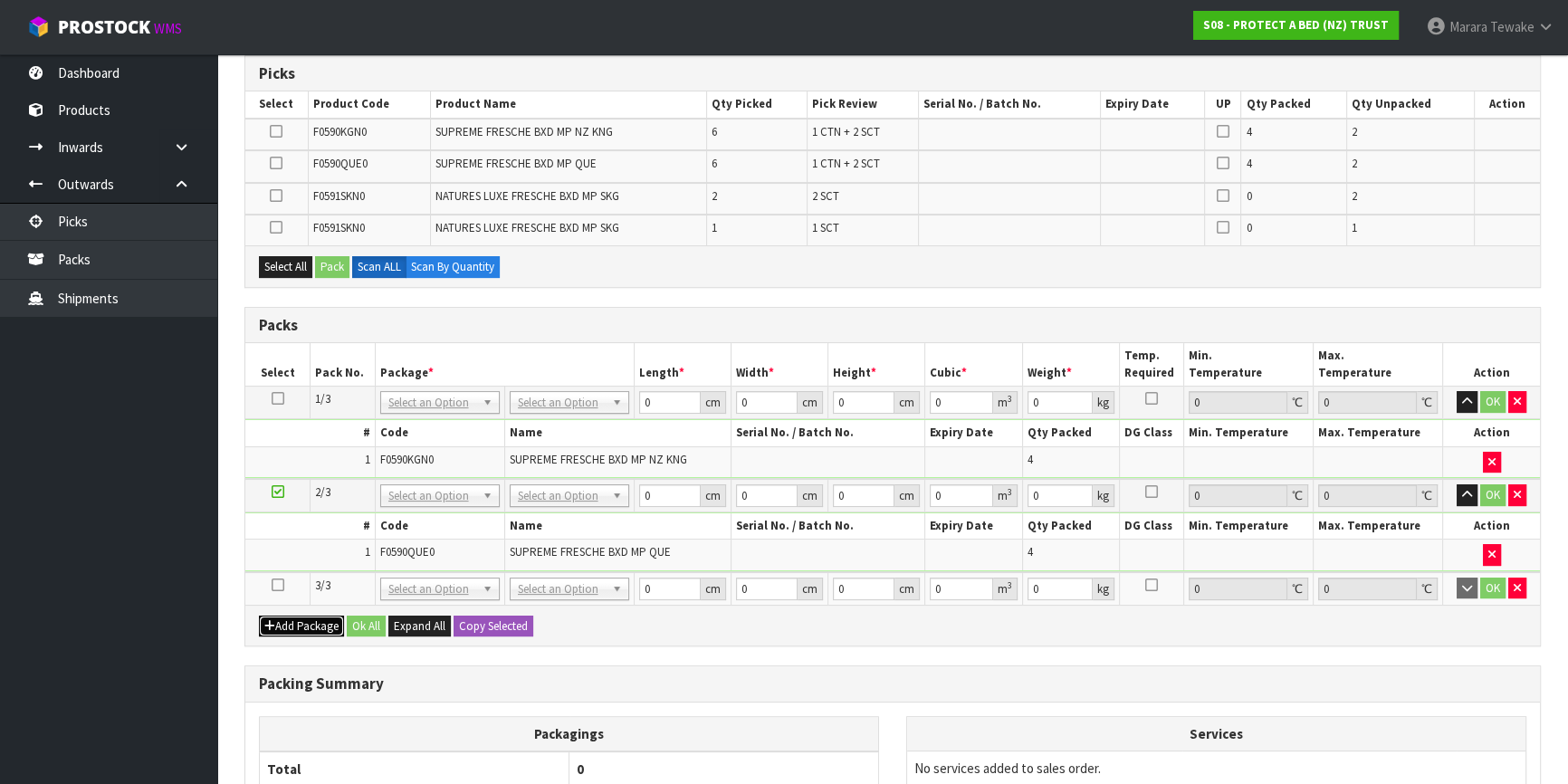 click on "Add Package" at bounding box center (301, 626) 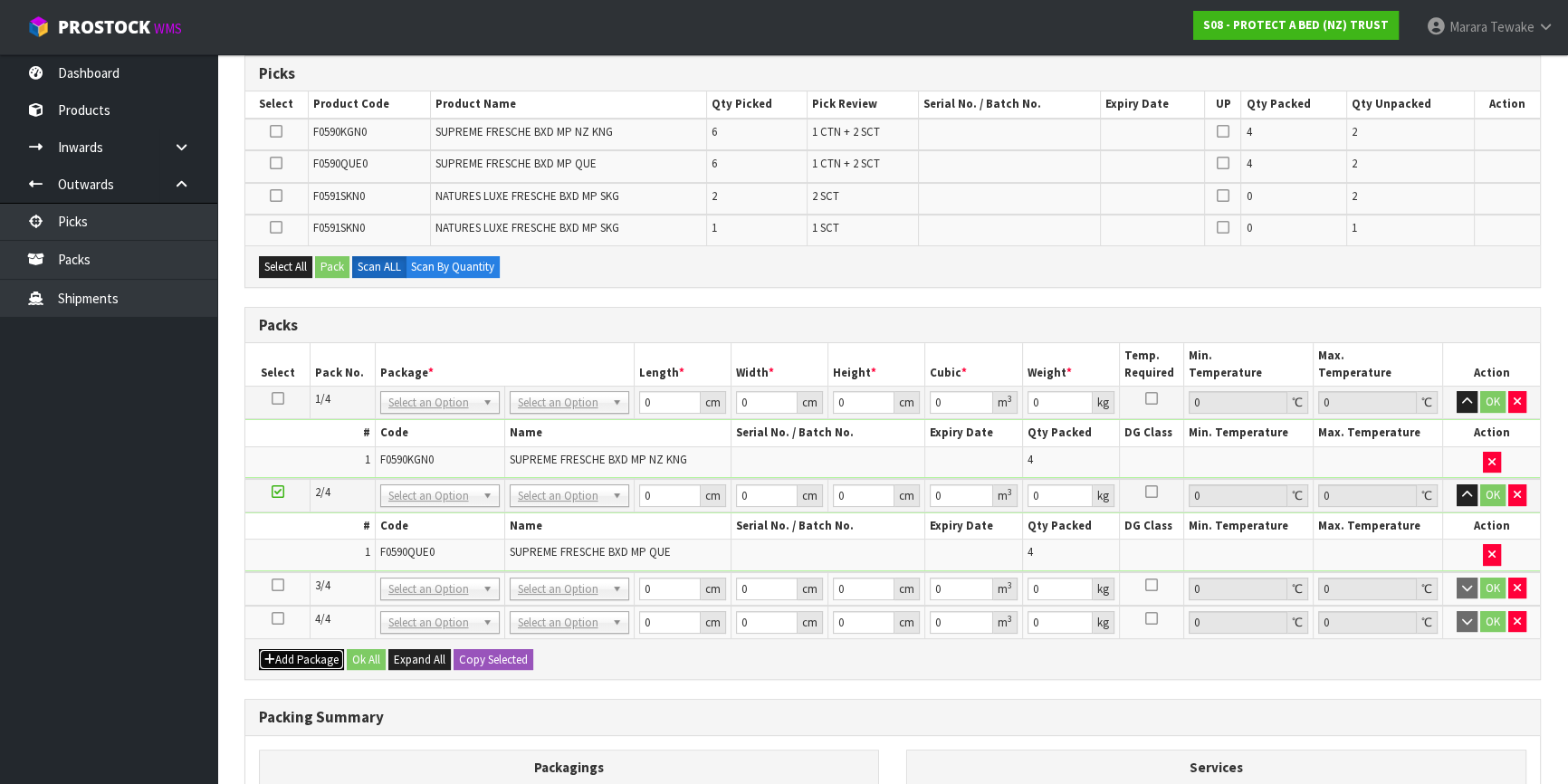 click on "Add Package" at bounding box center (301, 660) 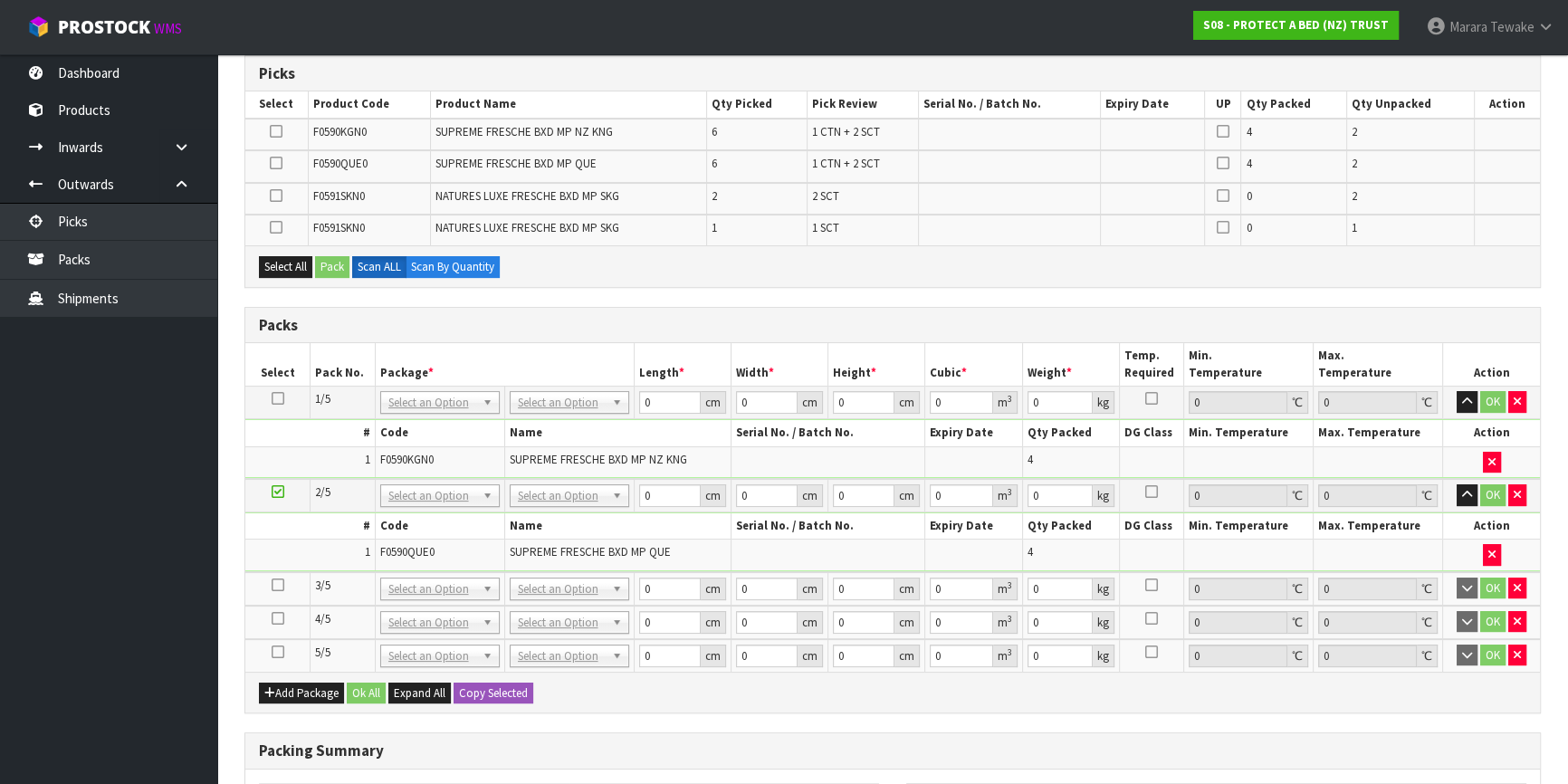 click at bounding box center [278, 652] 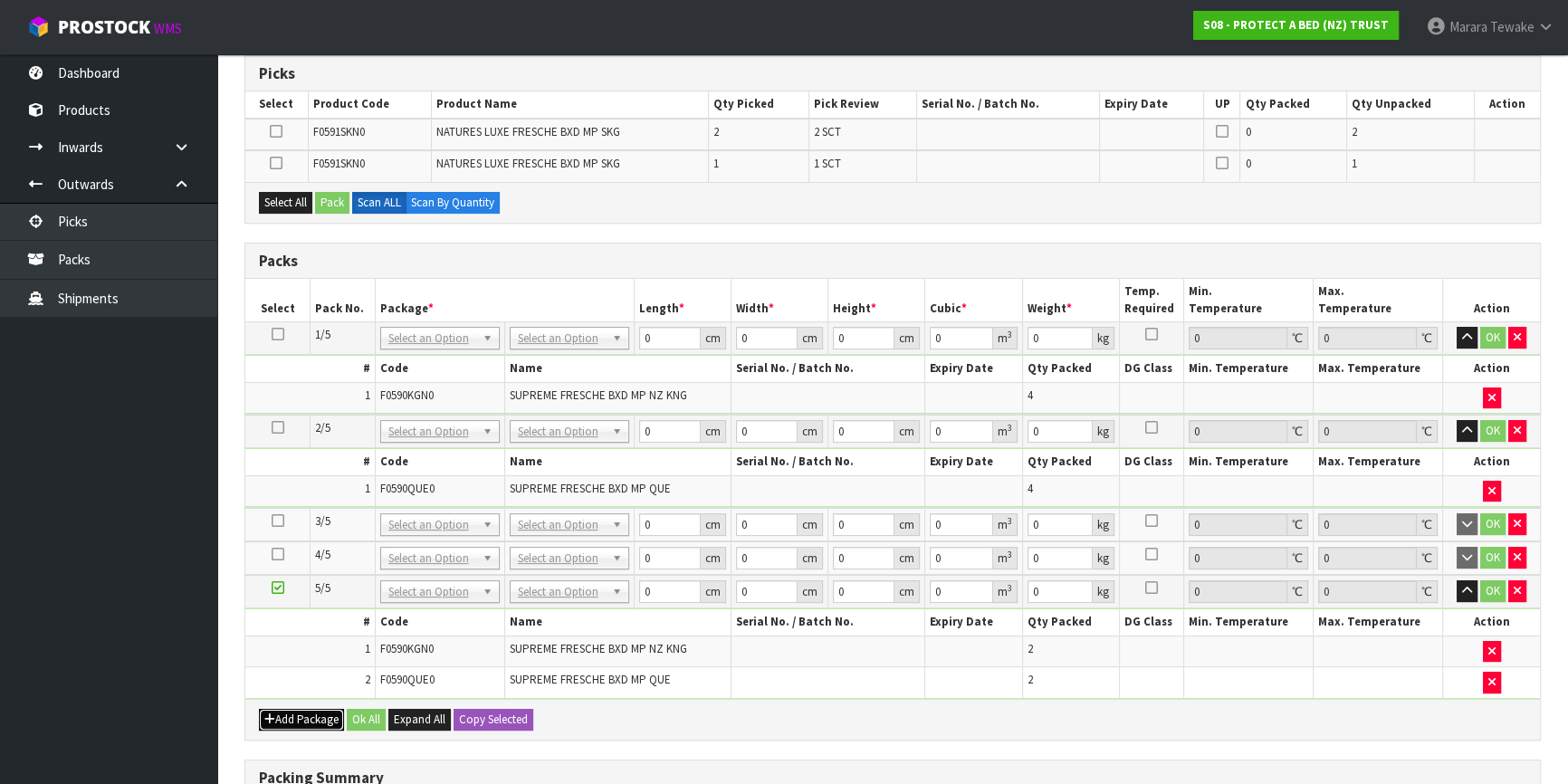 click on "Add Package" at bounding box center (301, 720) 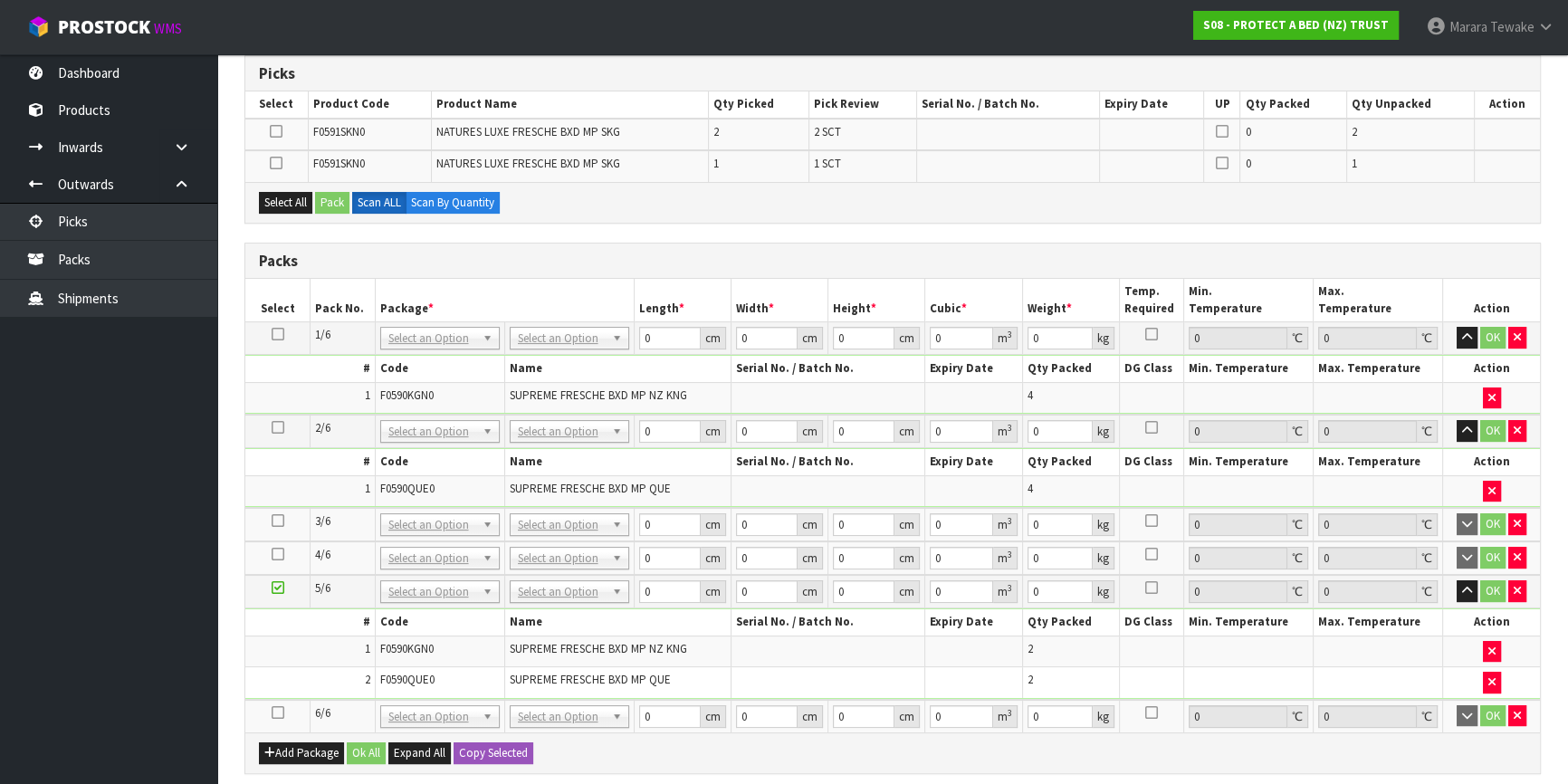 click at bounding box center [278, 712] 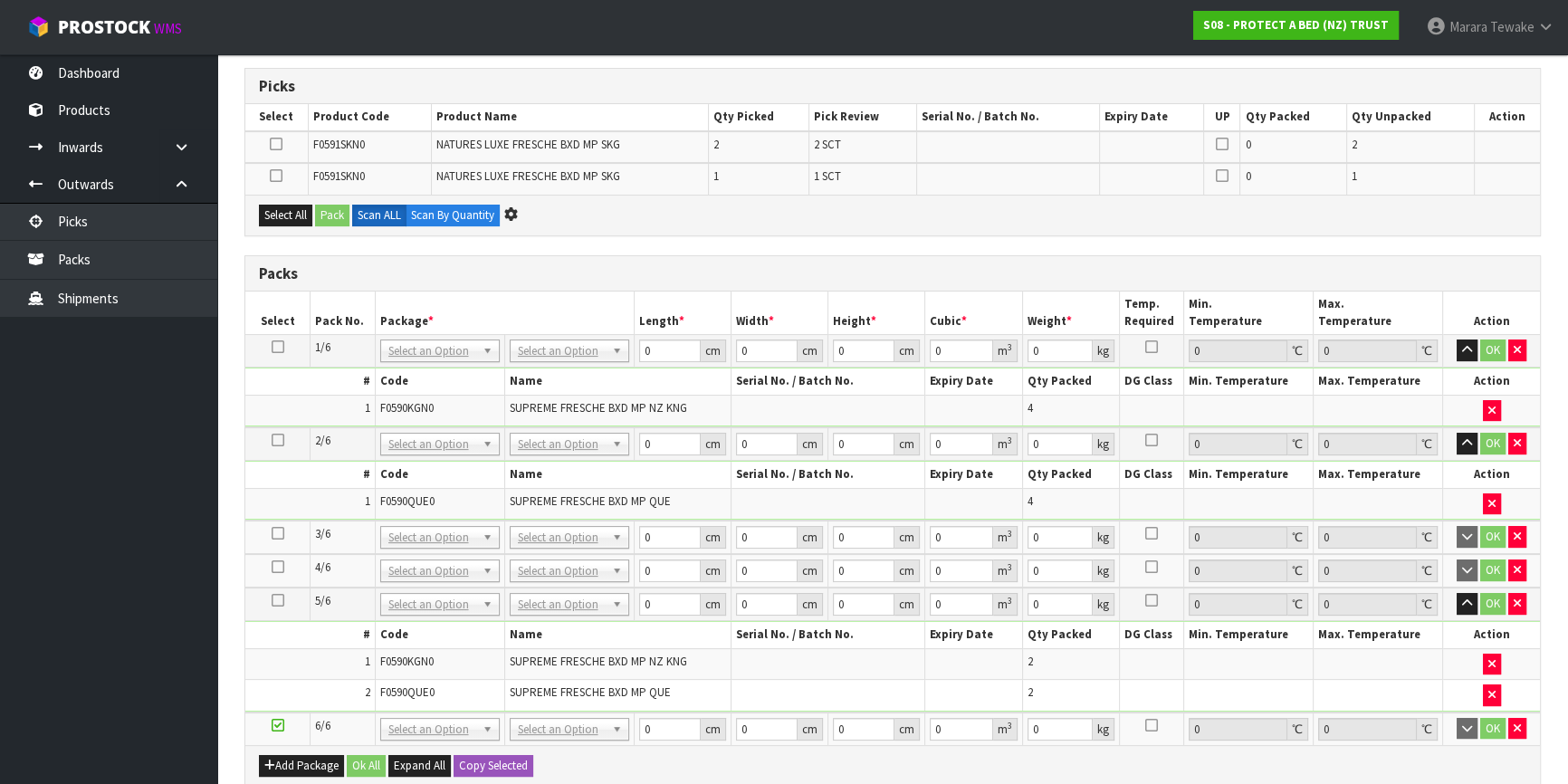 scroll, scrollTop: 0, scrollLeft: 0, axis: both 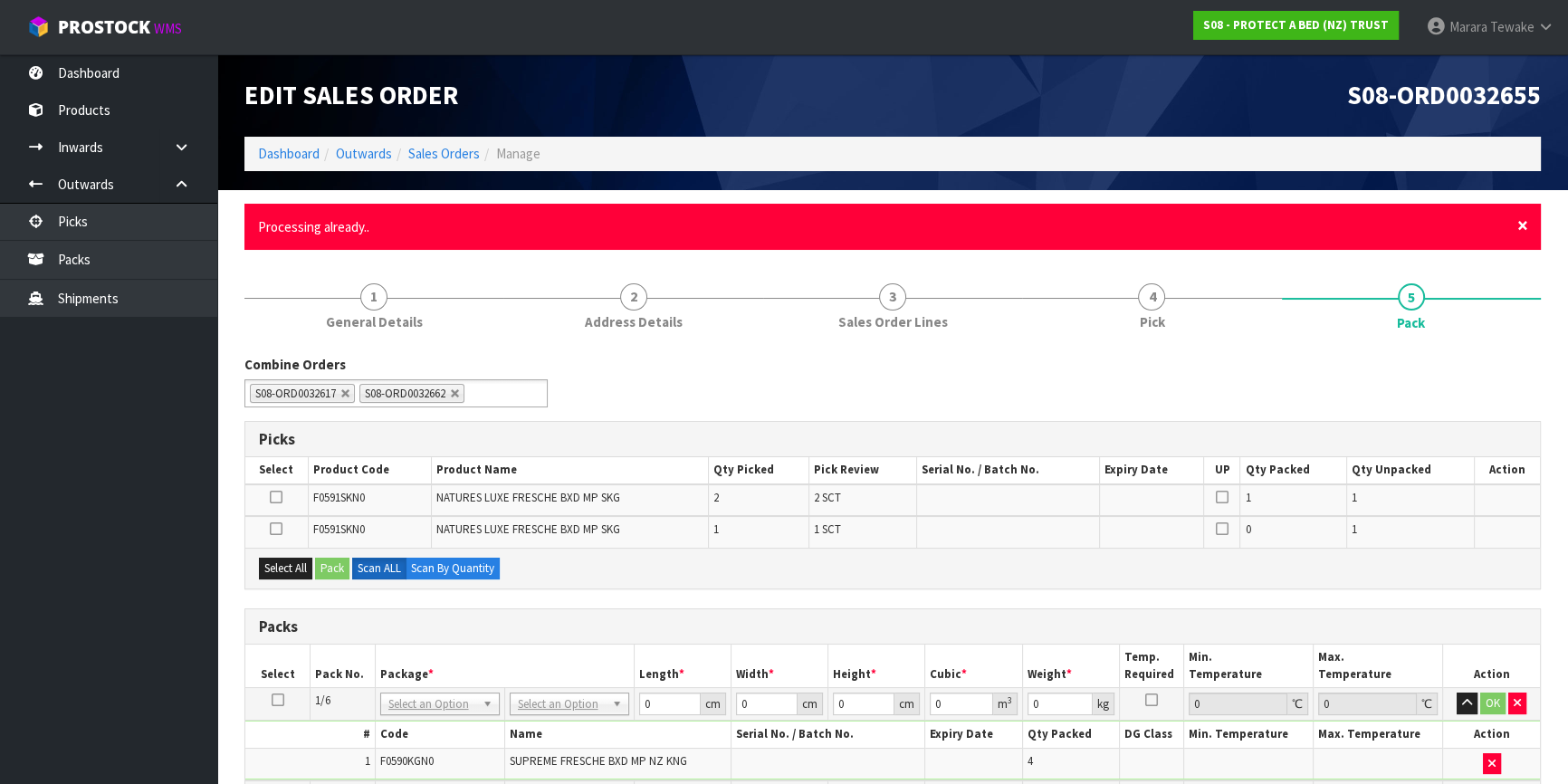 click on "×" at bounding box center (1523, 225) 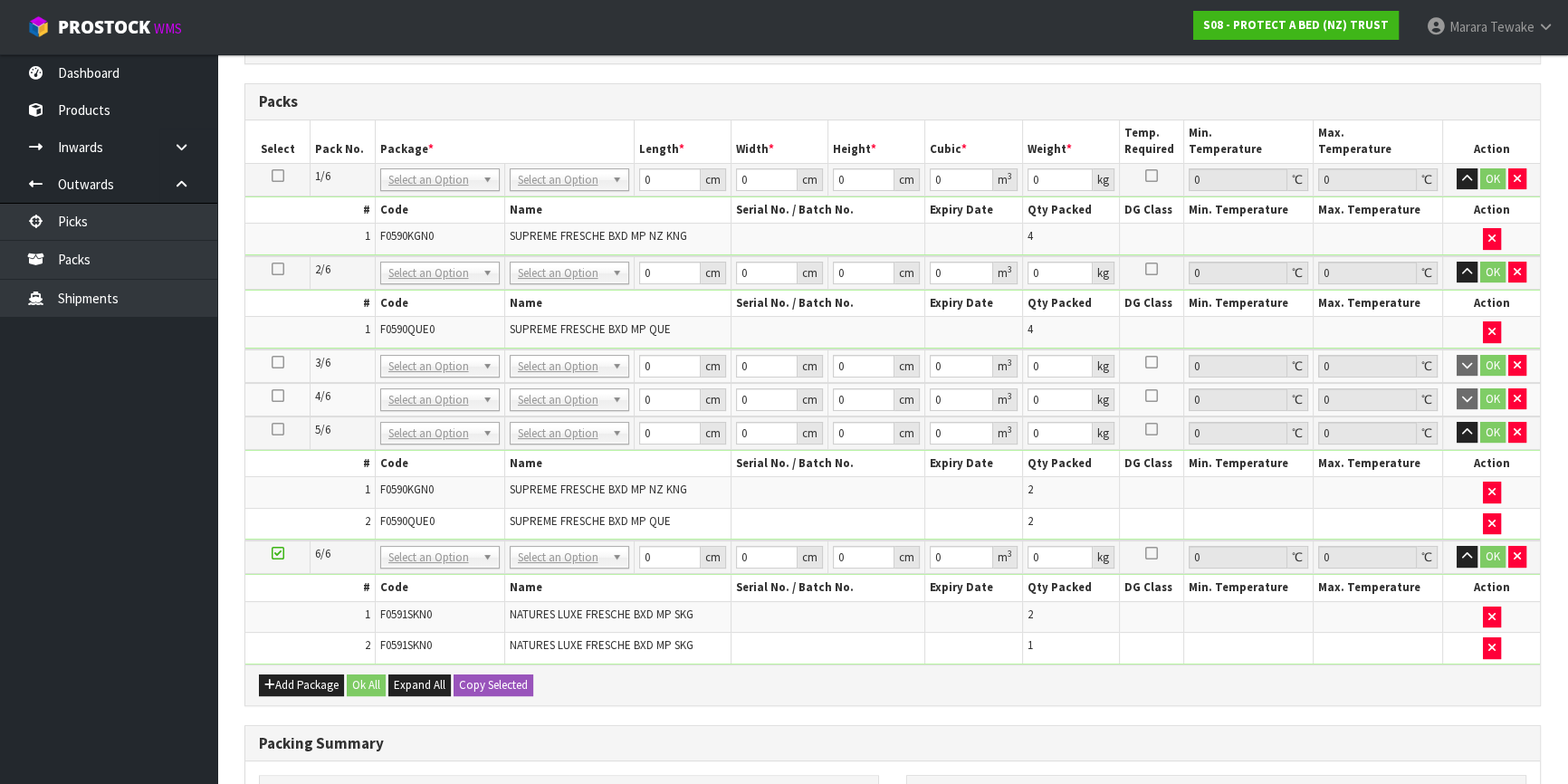scroll, scrollTop: 0, scrollLeft: 0, axis: both 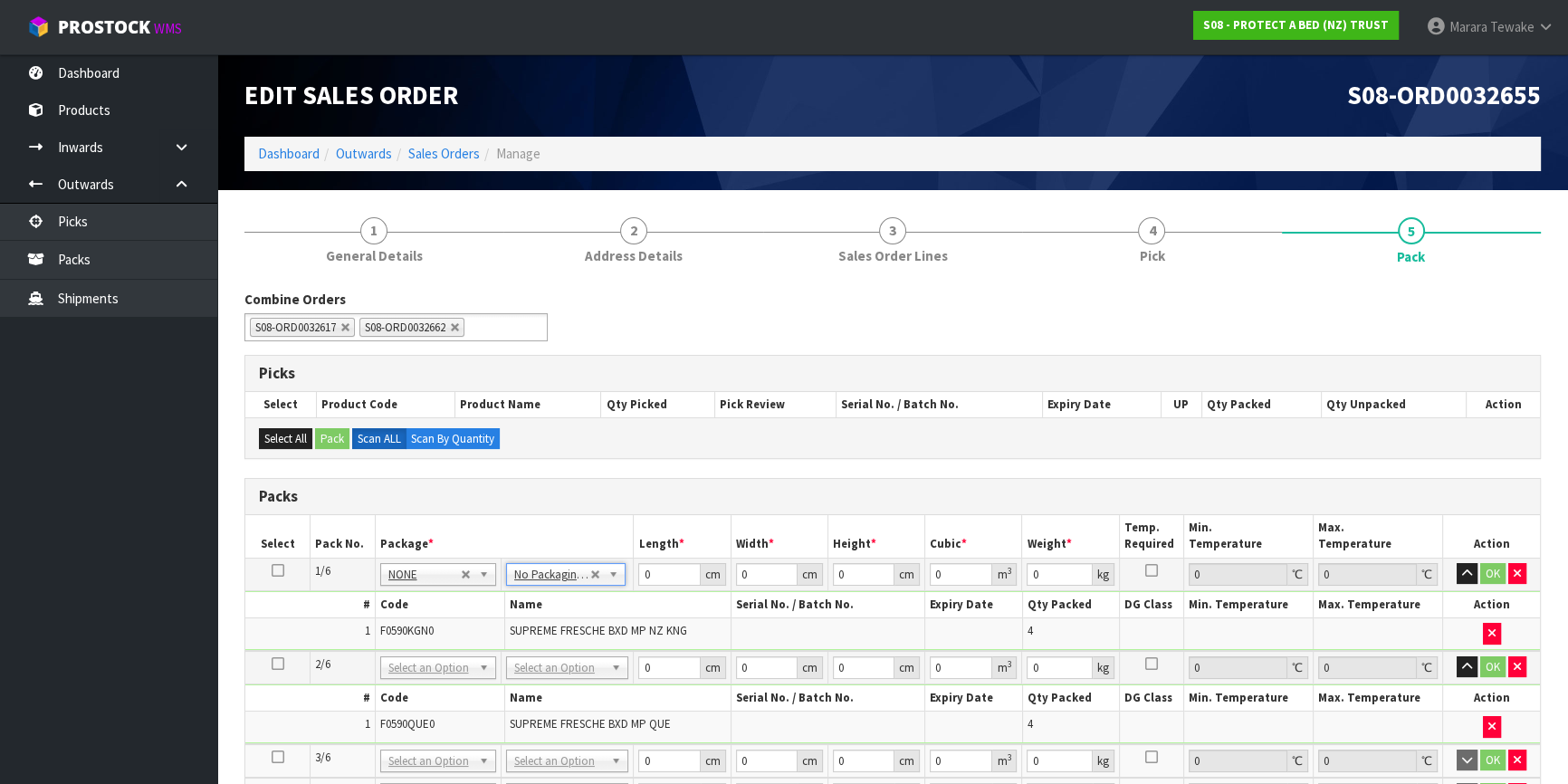 click at bounding box center [278, 570] 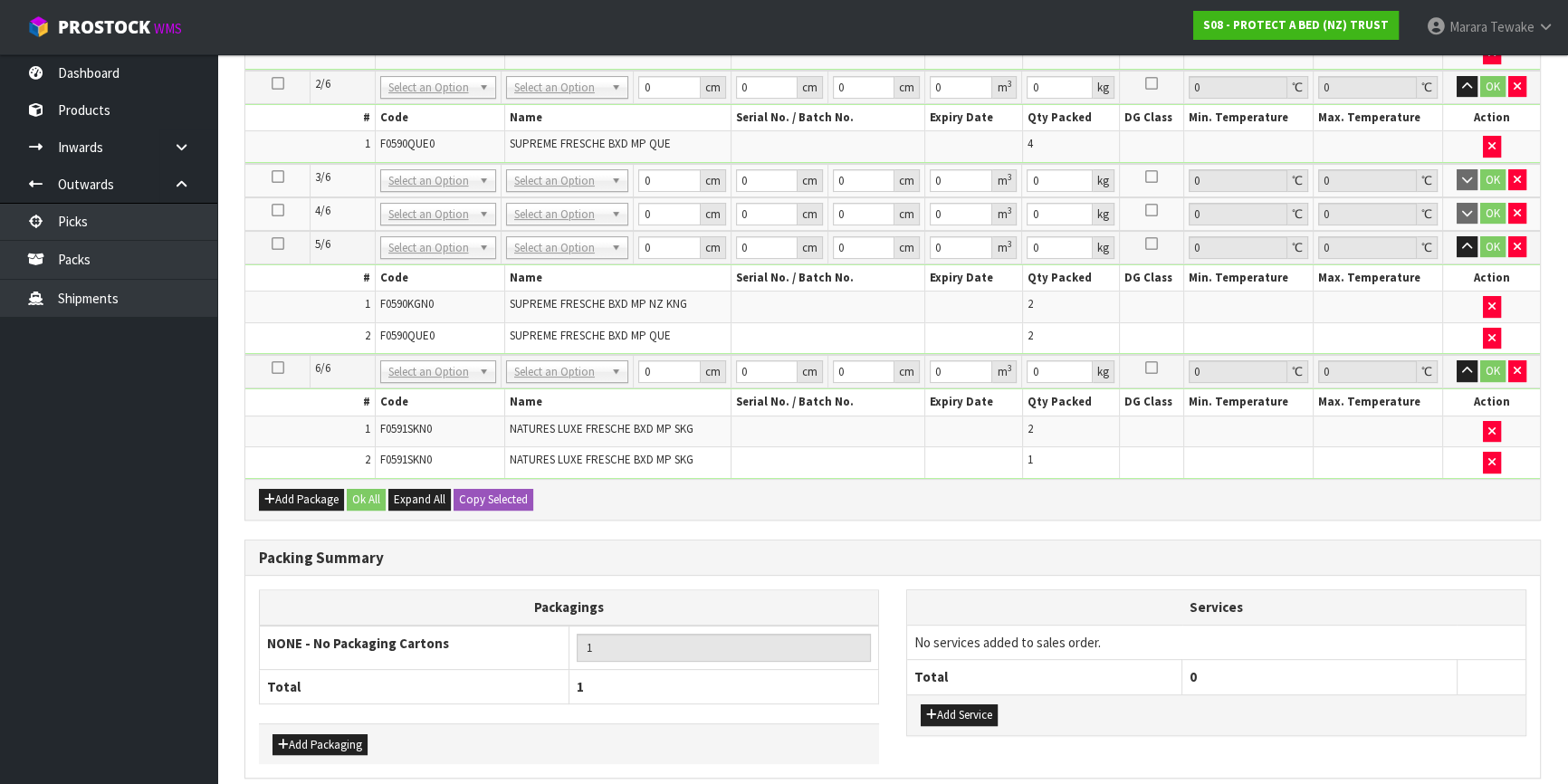 scroll, scrollTop: 653, scrollLeft: 0, axis: vertical 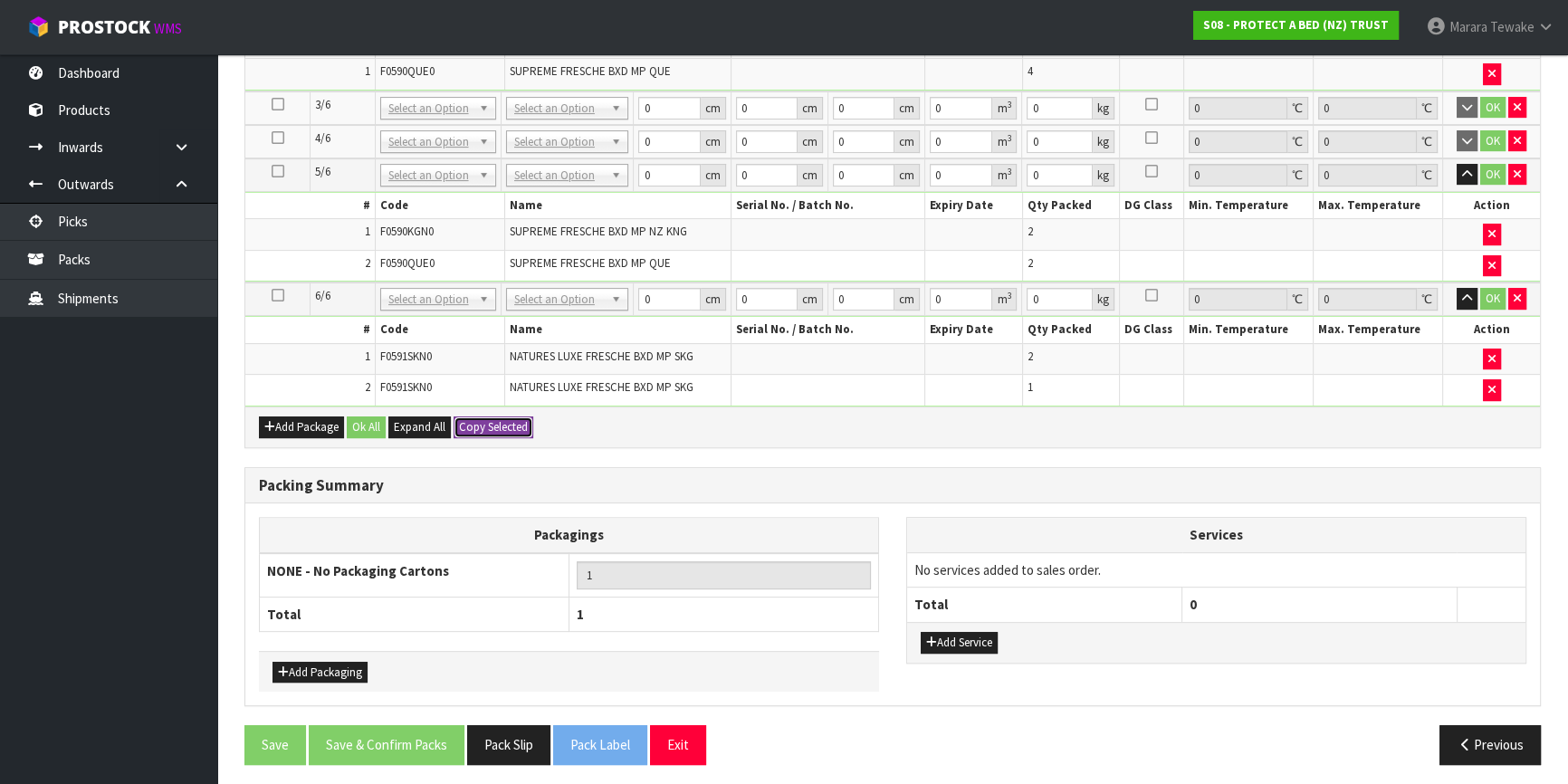 click on "Copy Selected" at bounding box center [493, 427] 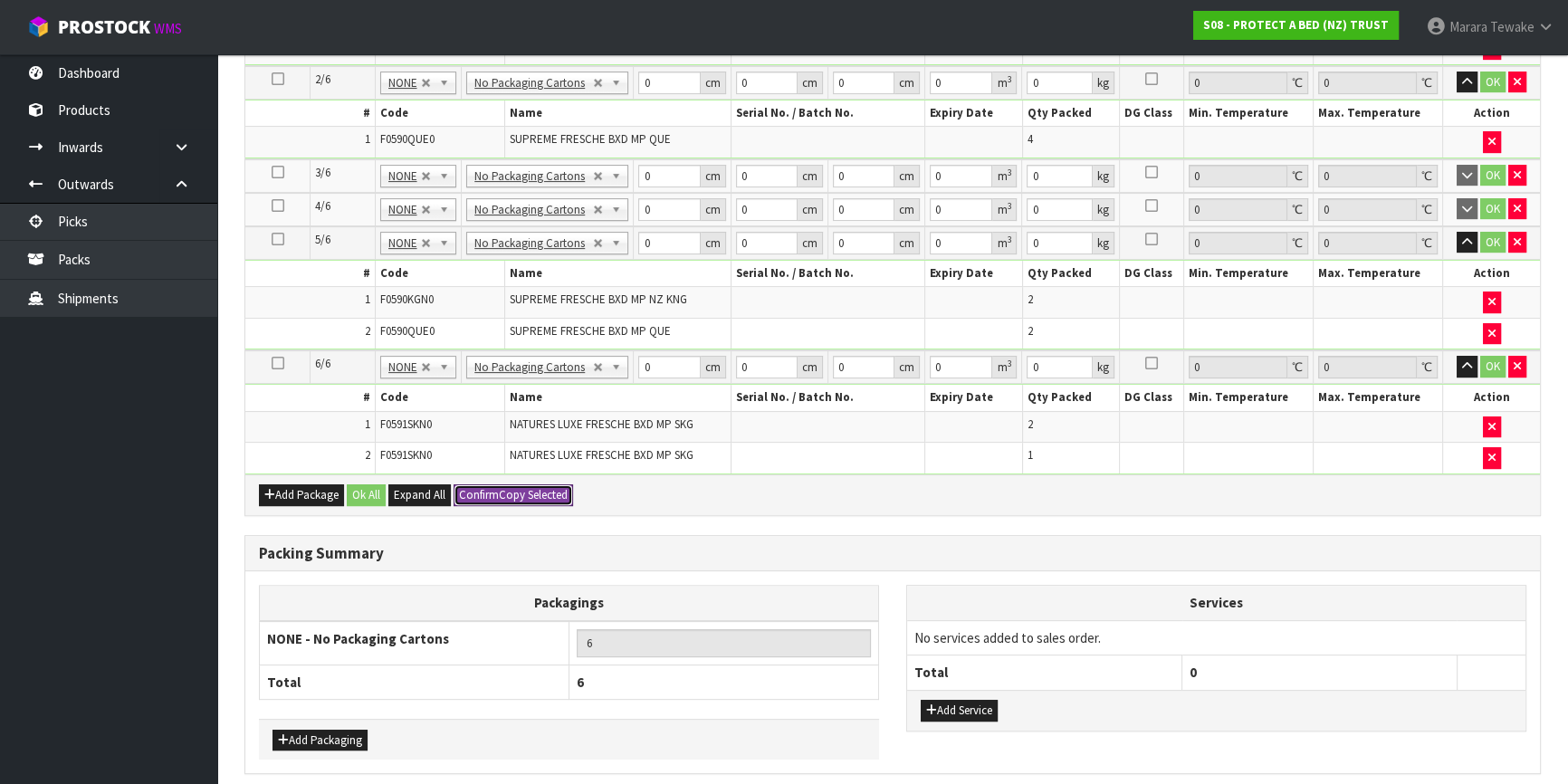 scroll, scrollTop: 0, scrollLeft: 0, axis: both 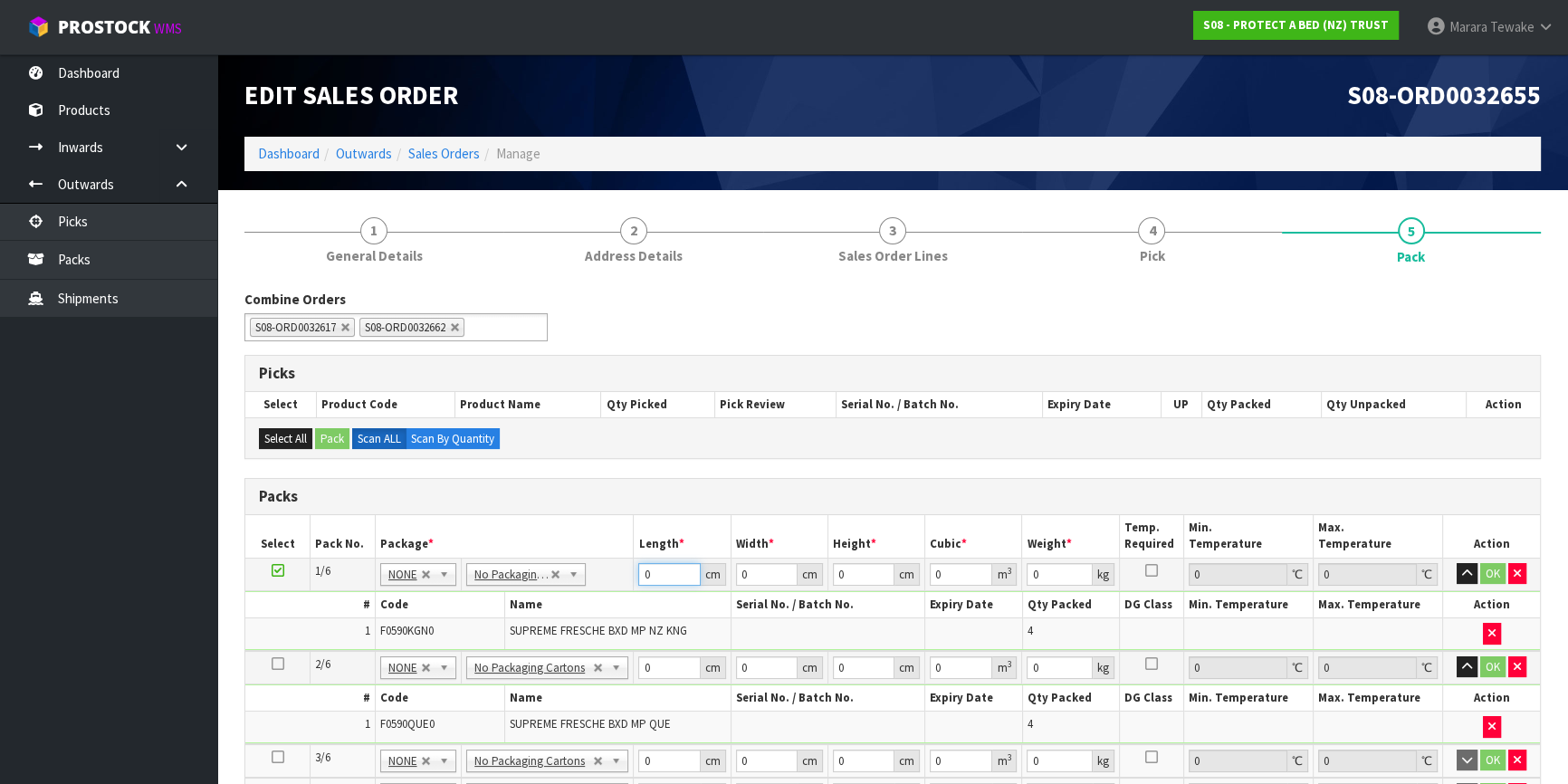 drag, startPoint x: 637, startPoint y: 552, endPoint x: 626, endPoint y: 545, distance: 13.038405 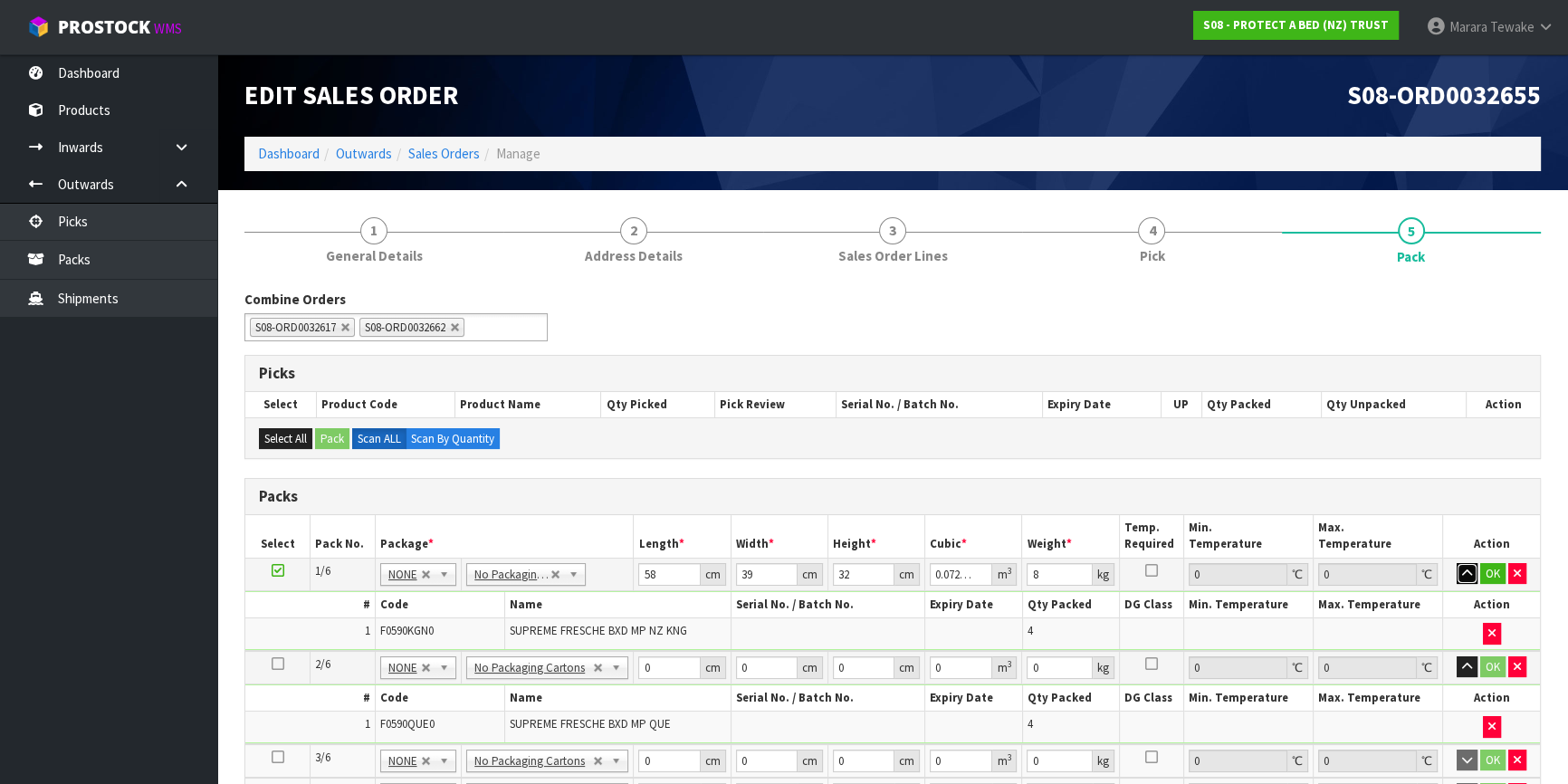 click at bounding box center (1467, 574) 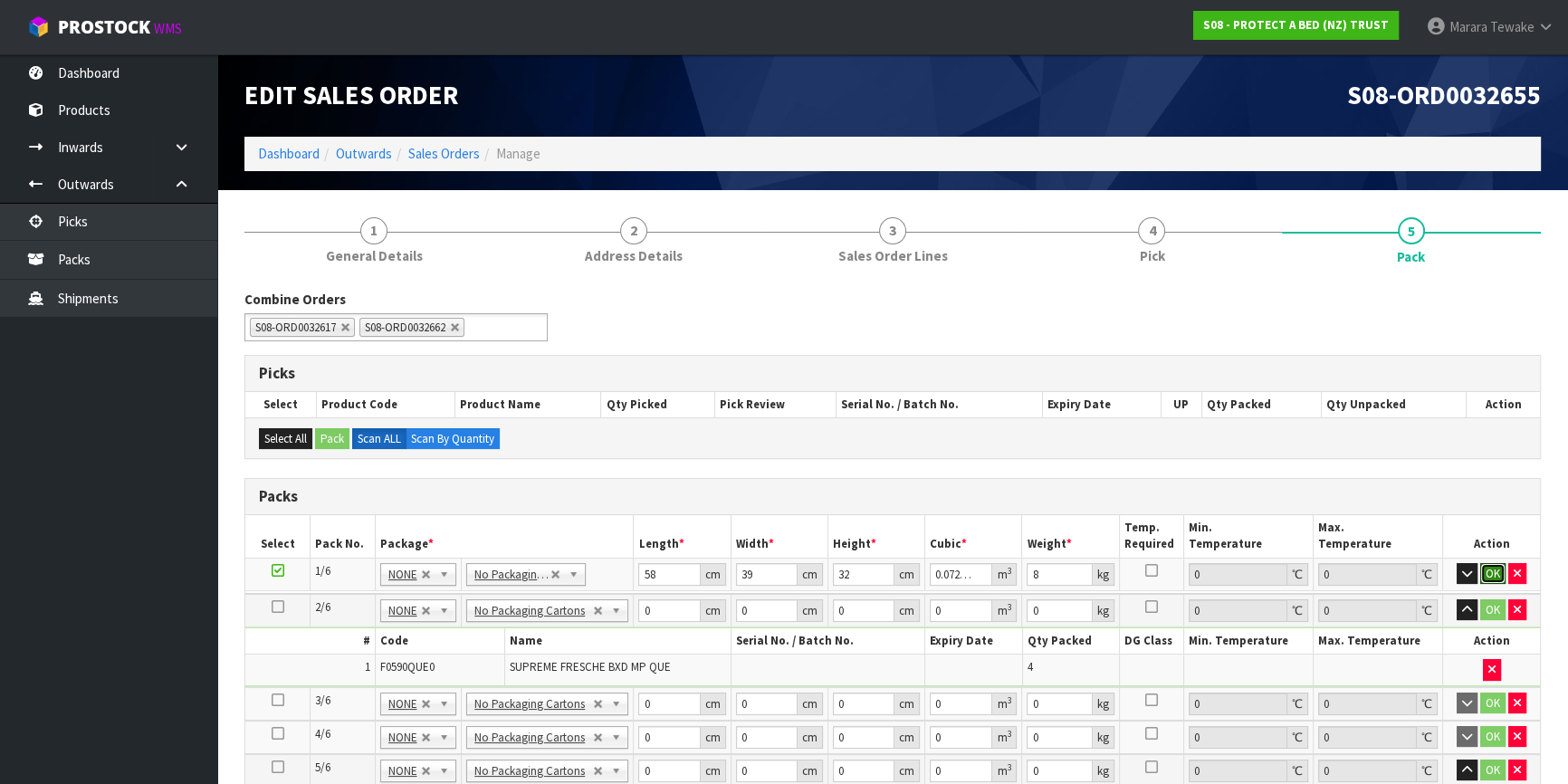 click on "OK" at bounding box center [1493, 574] 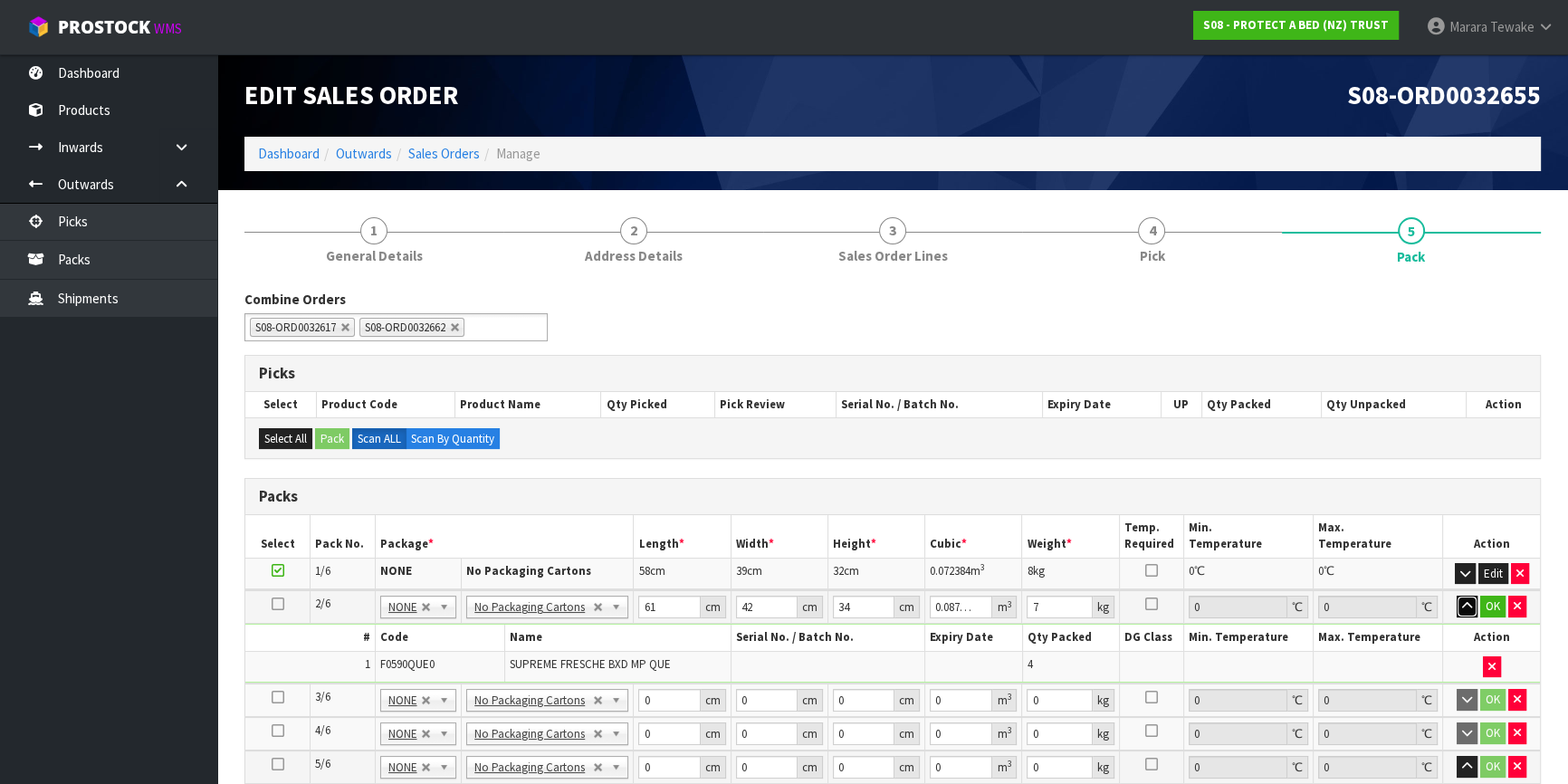 click at bounding box center [1467, 607] 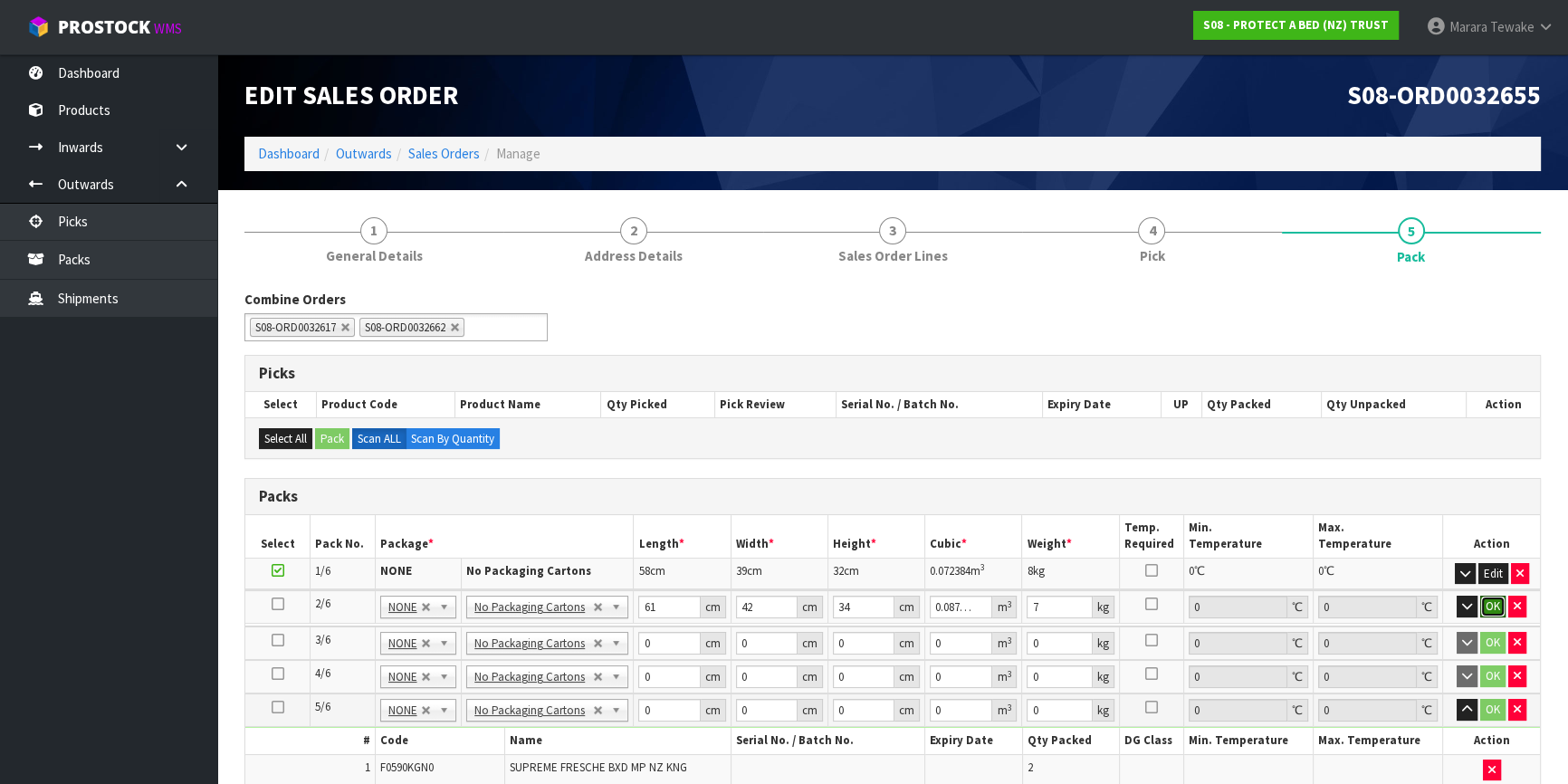 click on "OK" at bounding box center (1493, 607) 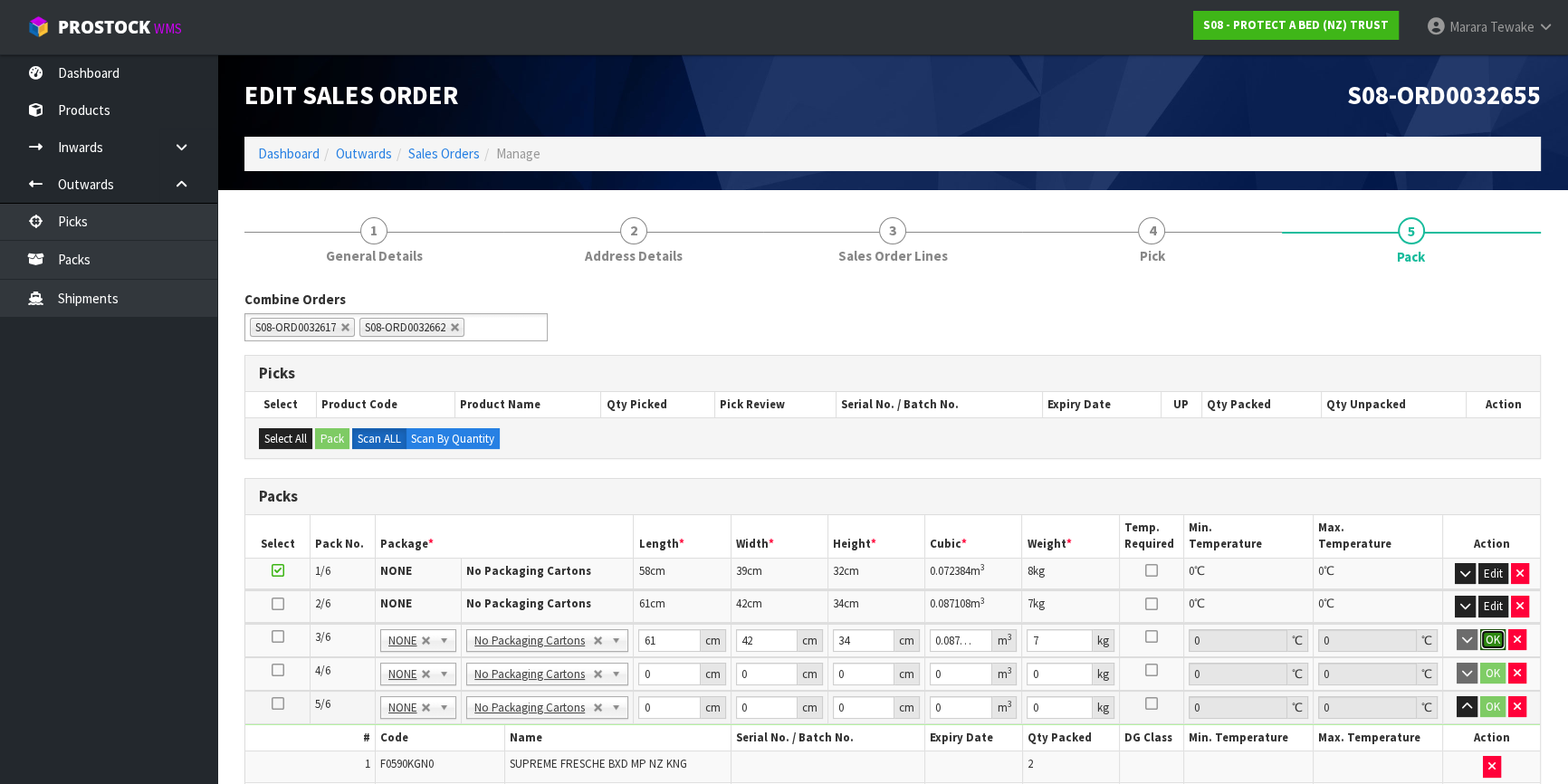 click on "OK" at bounding box center [1493, 640] 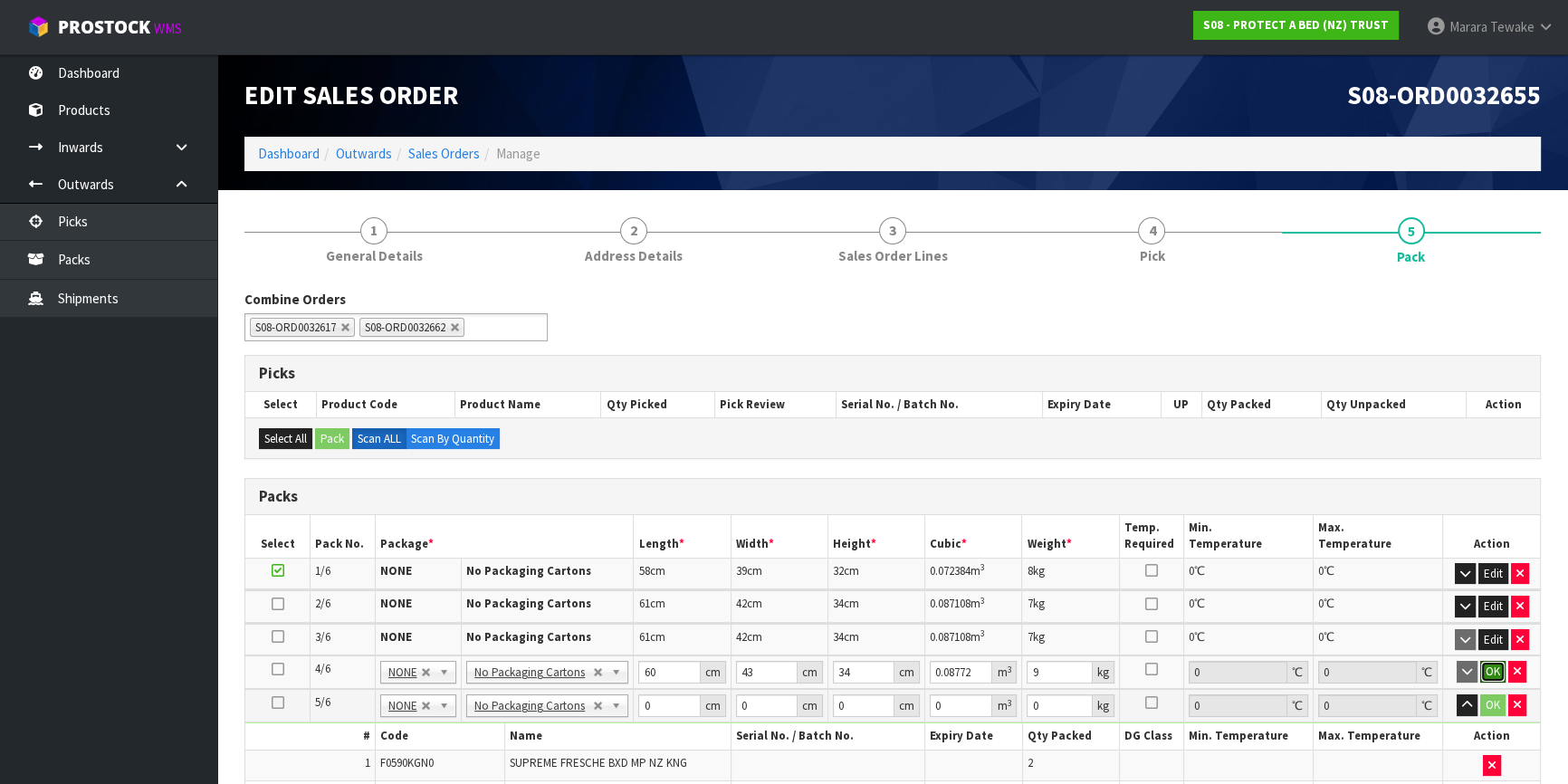 click on "OK" at bounding box center (1493, 672) 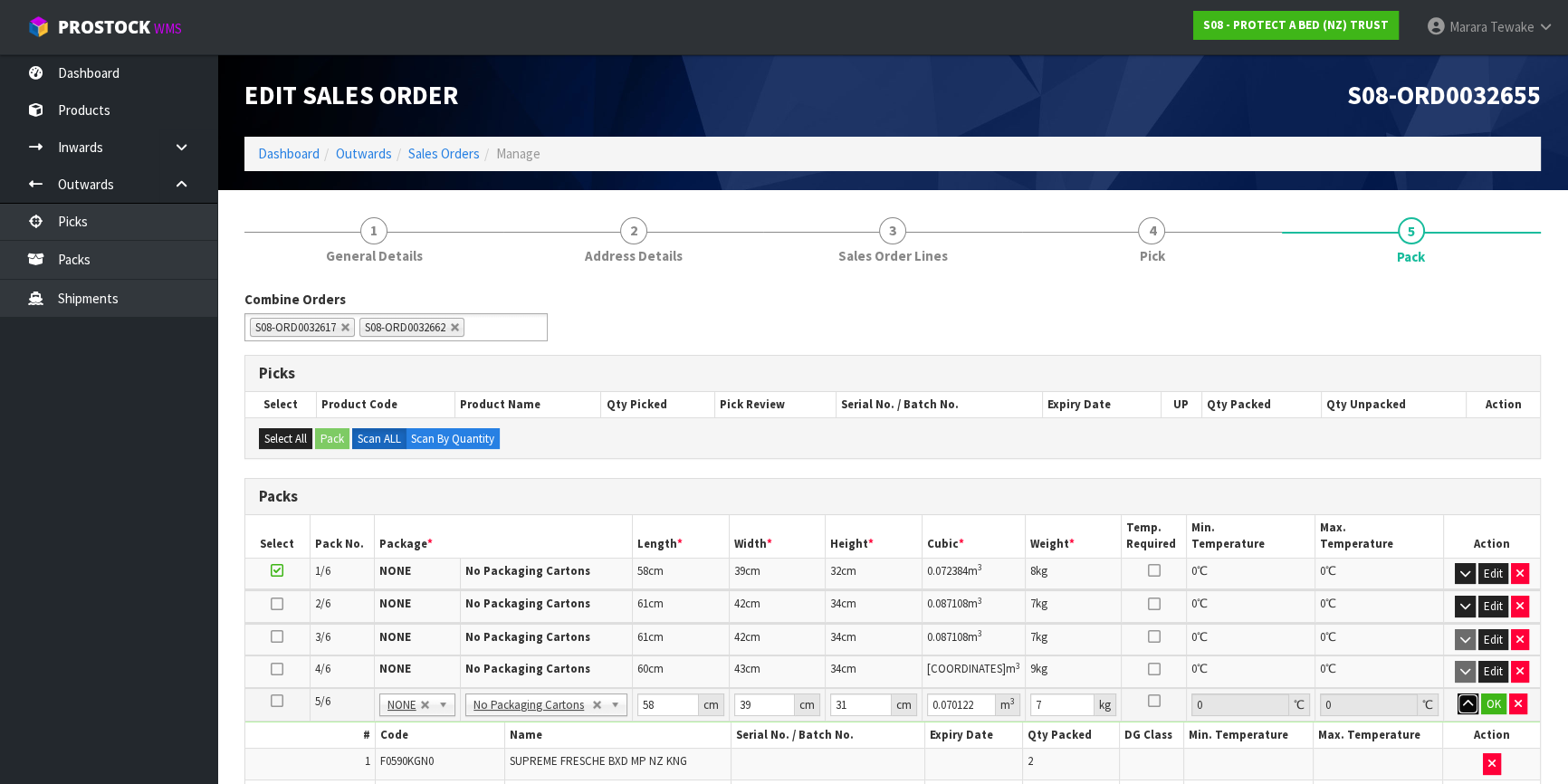 click at bounding box center [1468, 704] 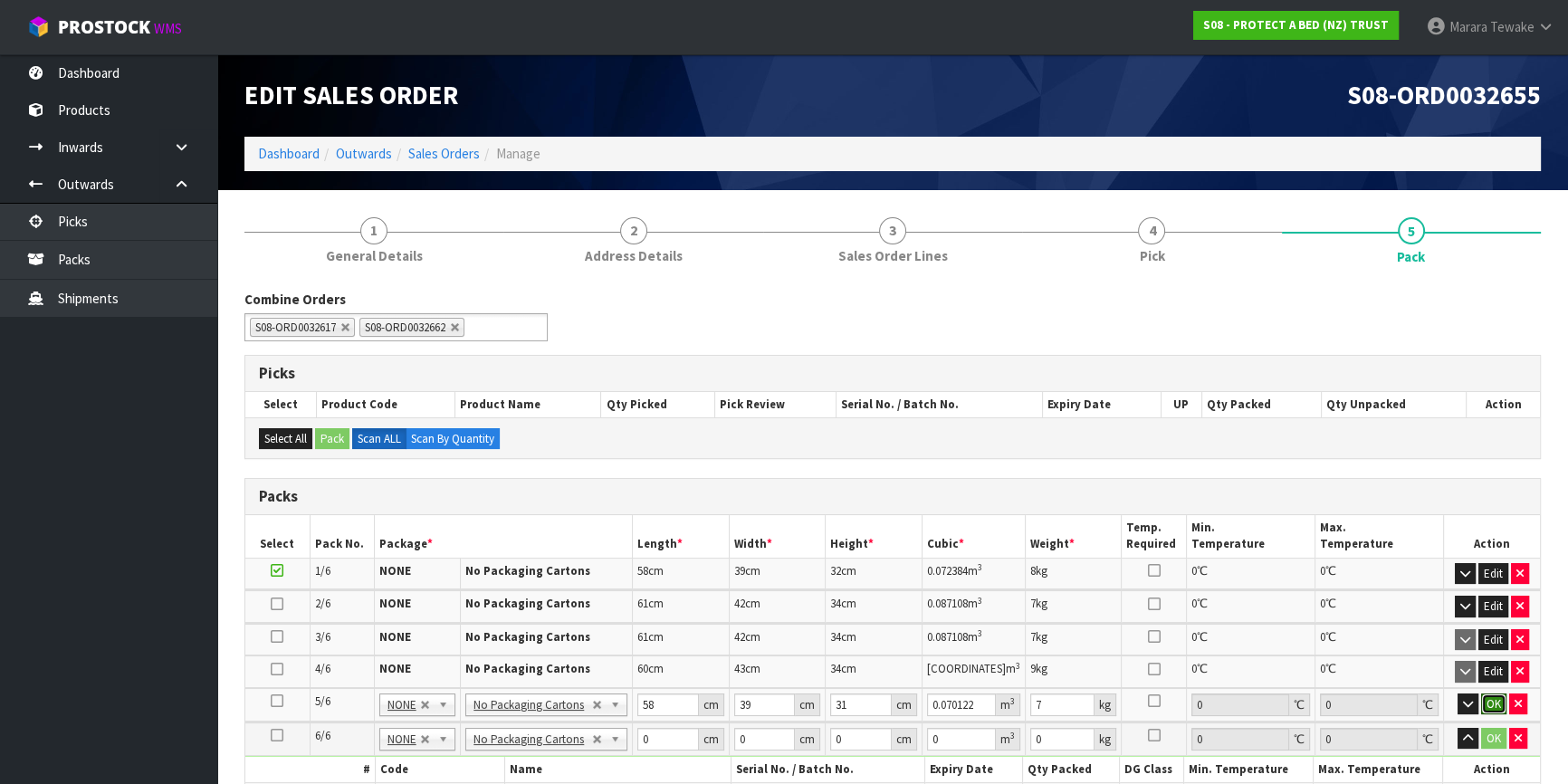 click on "OK" at bounding box center [1494, 704] 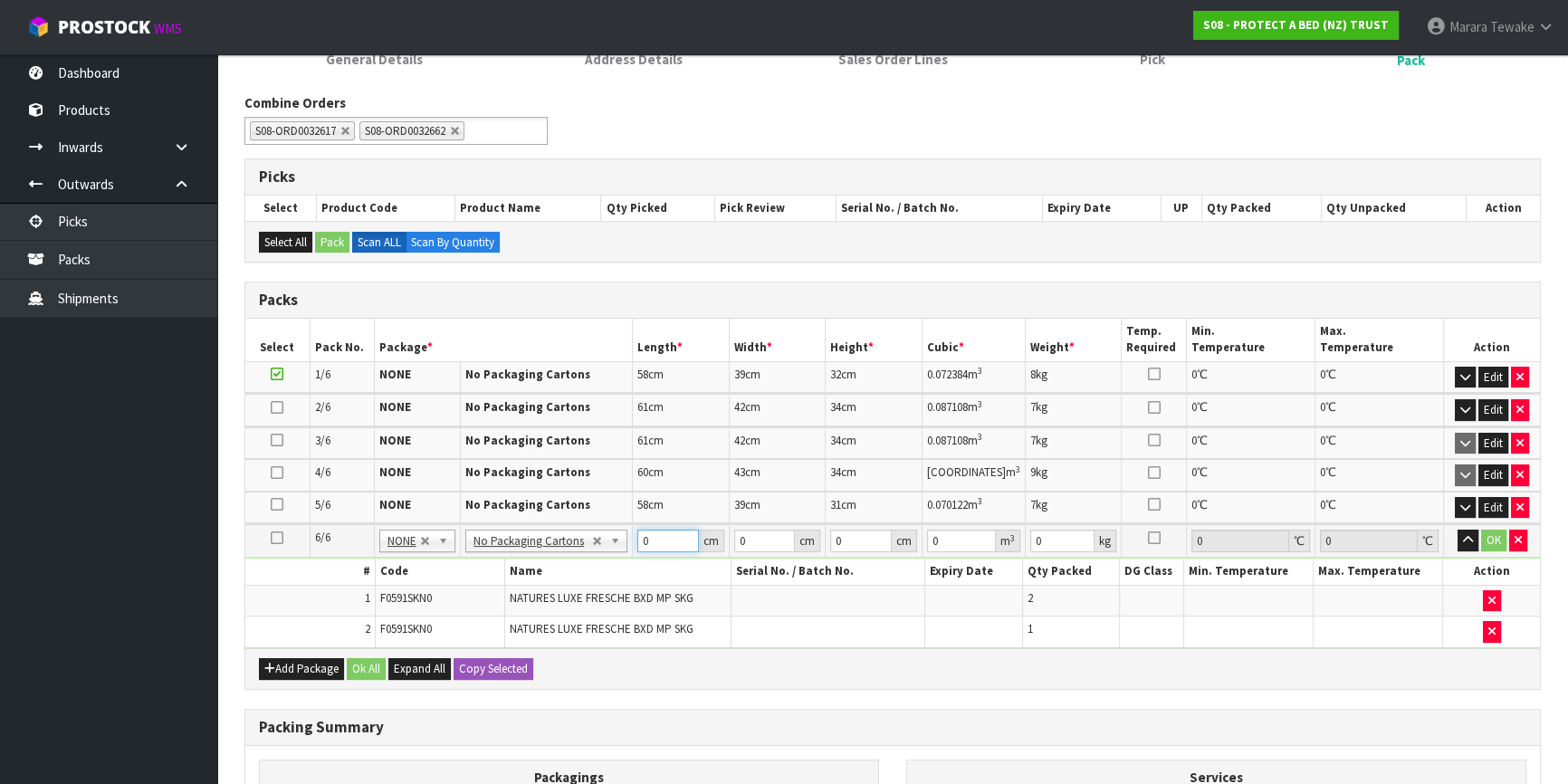 scroll, scrollTop: 440, scrollLeft: 0, axis: vertical 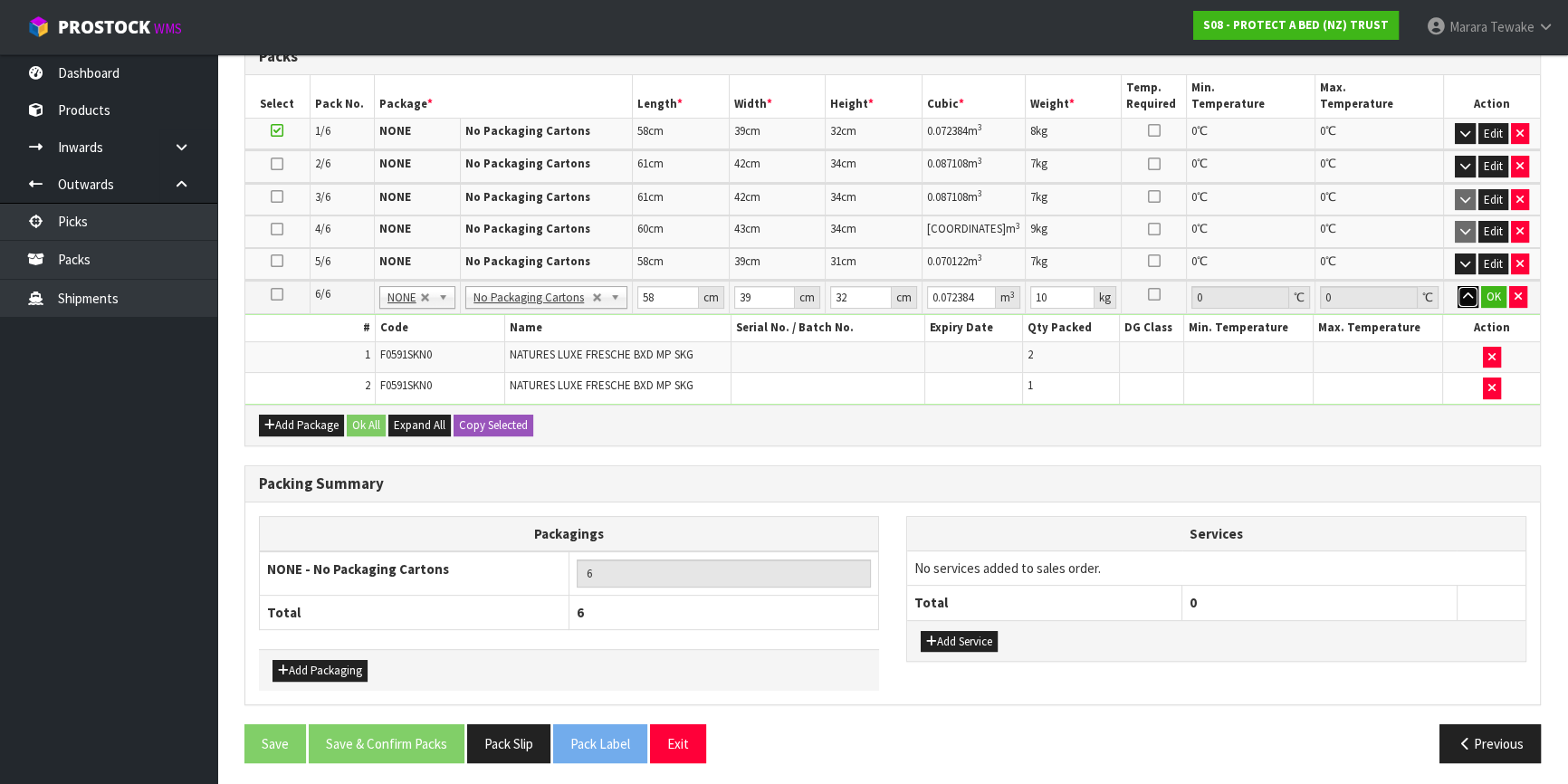 click at bounding box center [1468, 297] 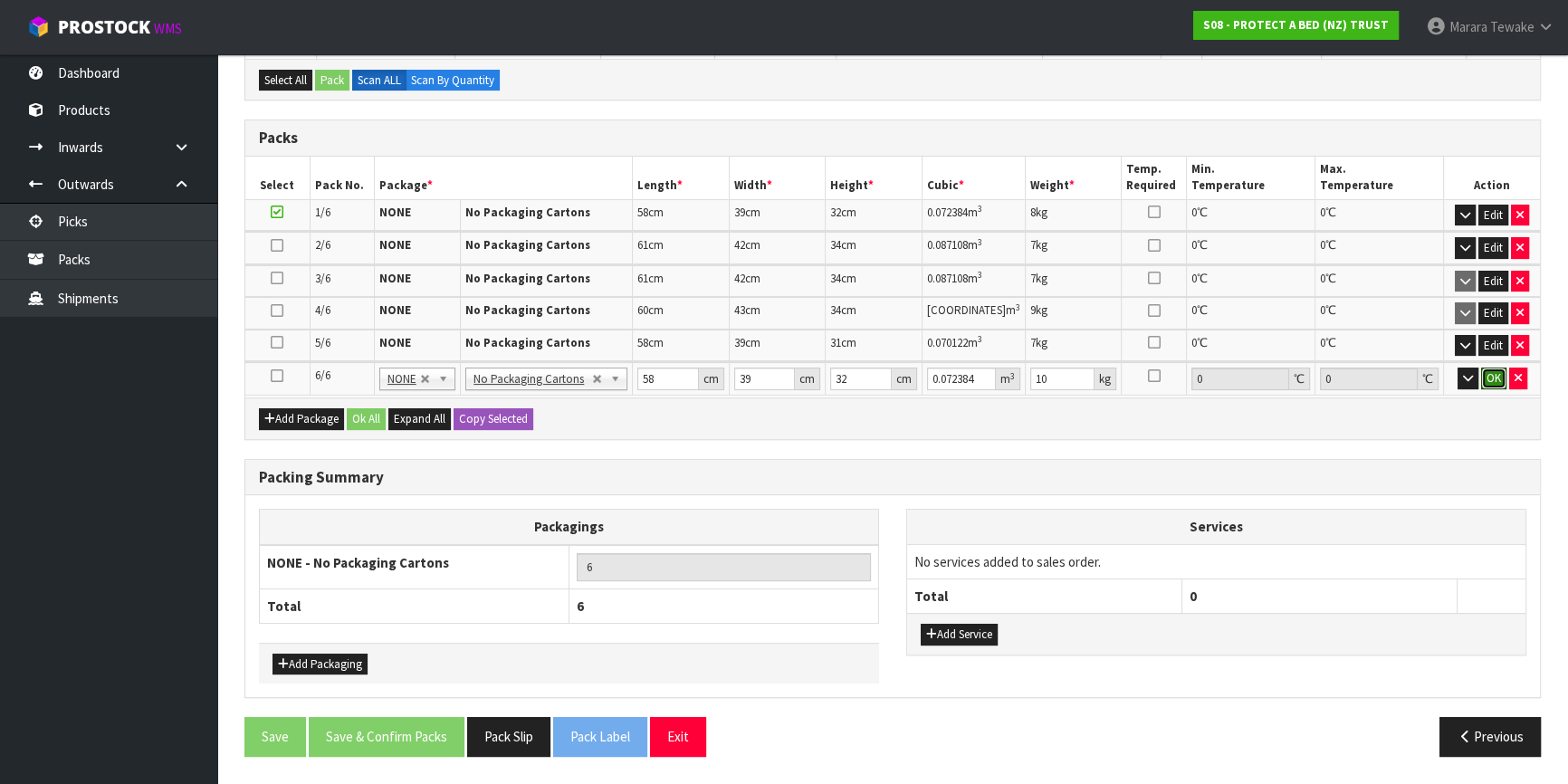 click on "OK" at bounding box center (1494, 378) 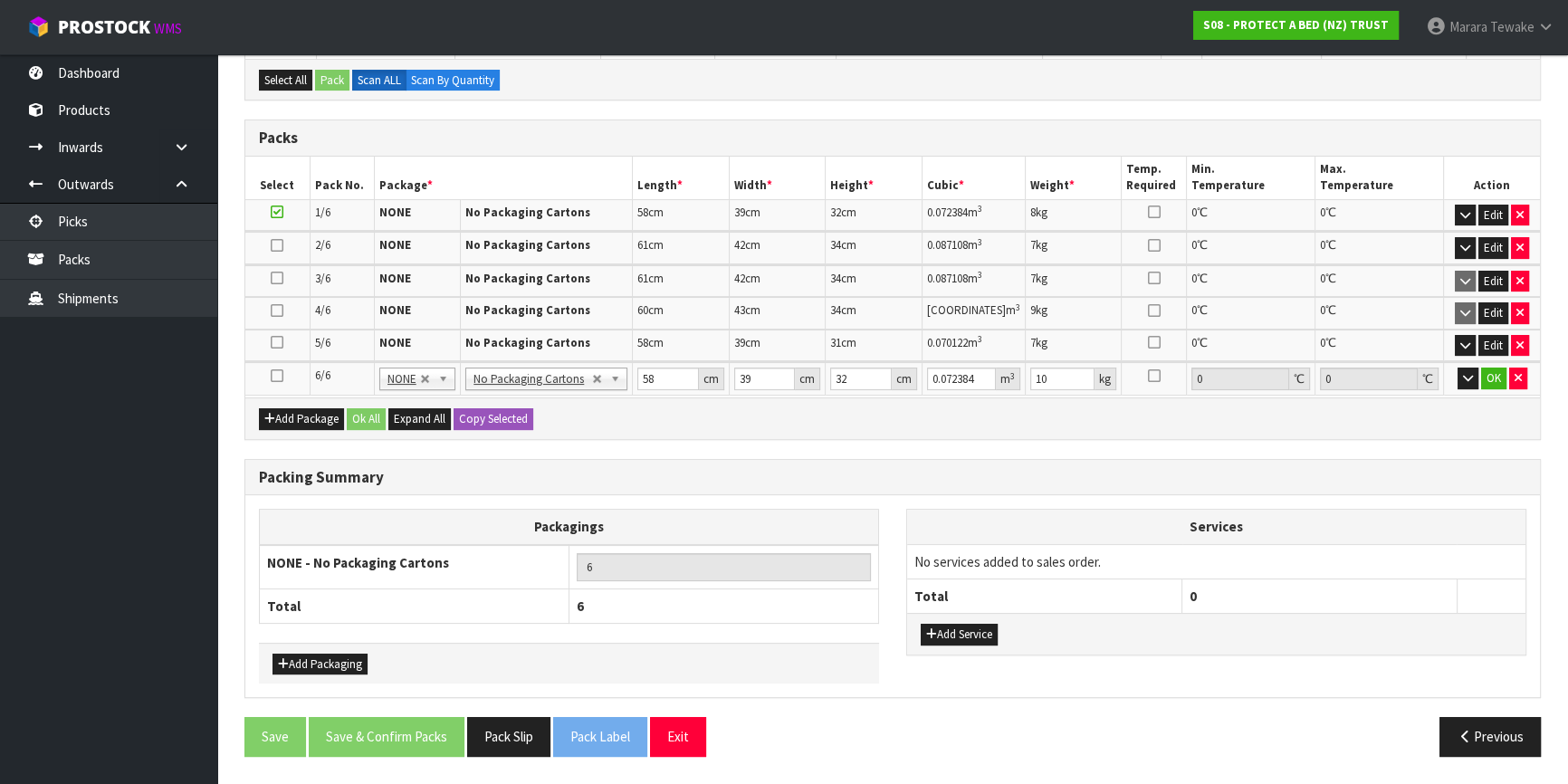 scroll, scrollTop: 349, scrollLeft: 0, axis: vertical 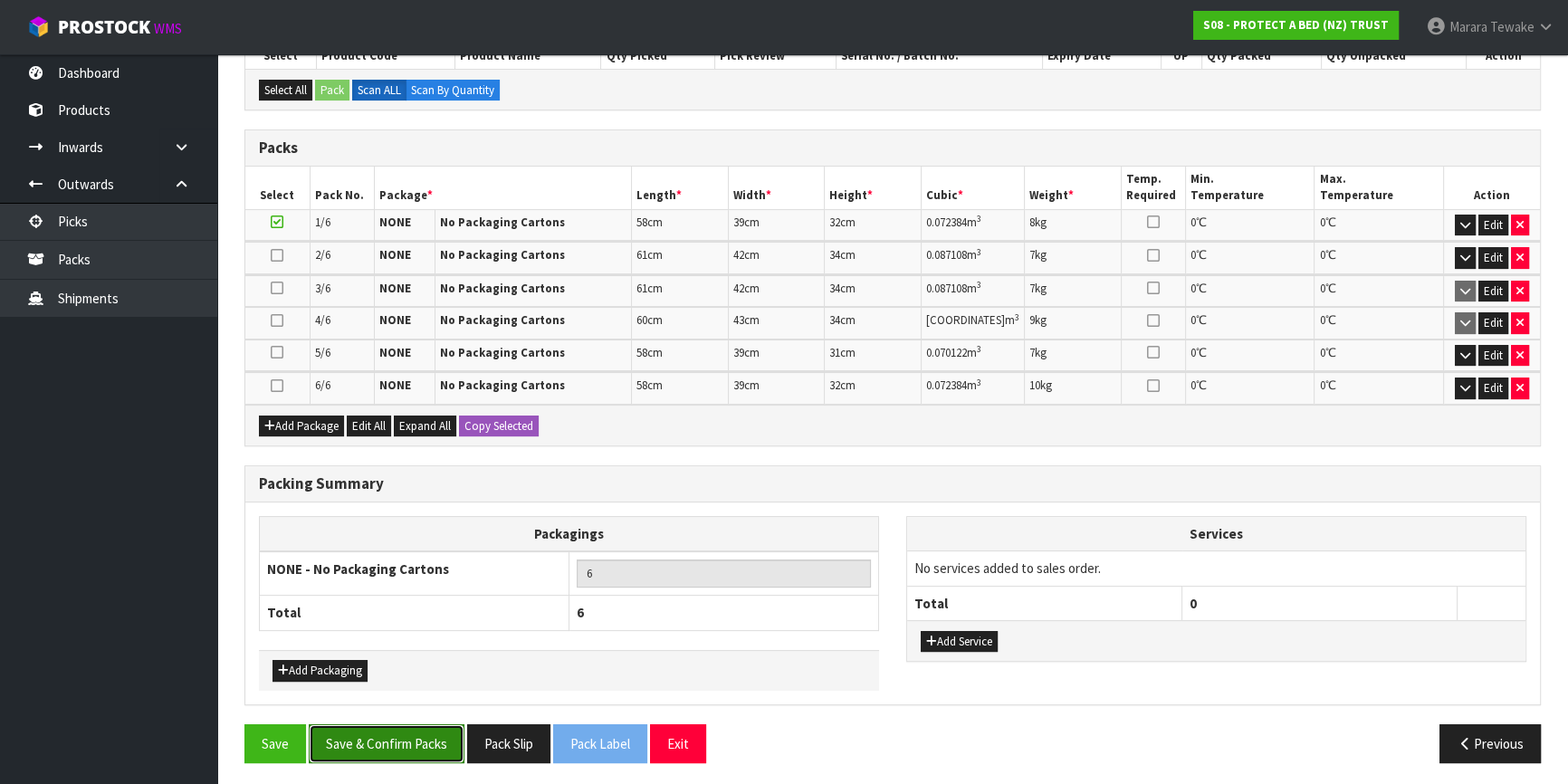 drag, startPoint x: 416, startPoint y: 725, endPoint x: 441, endPoint y: 723, distance: 25.079872 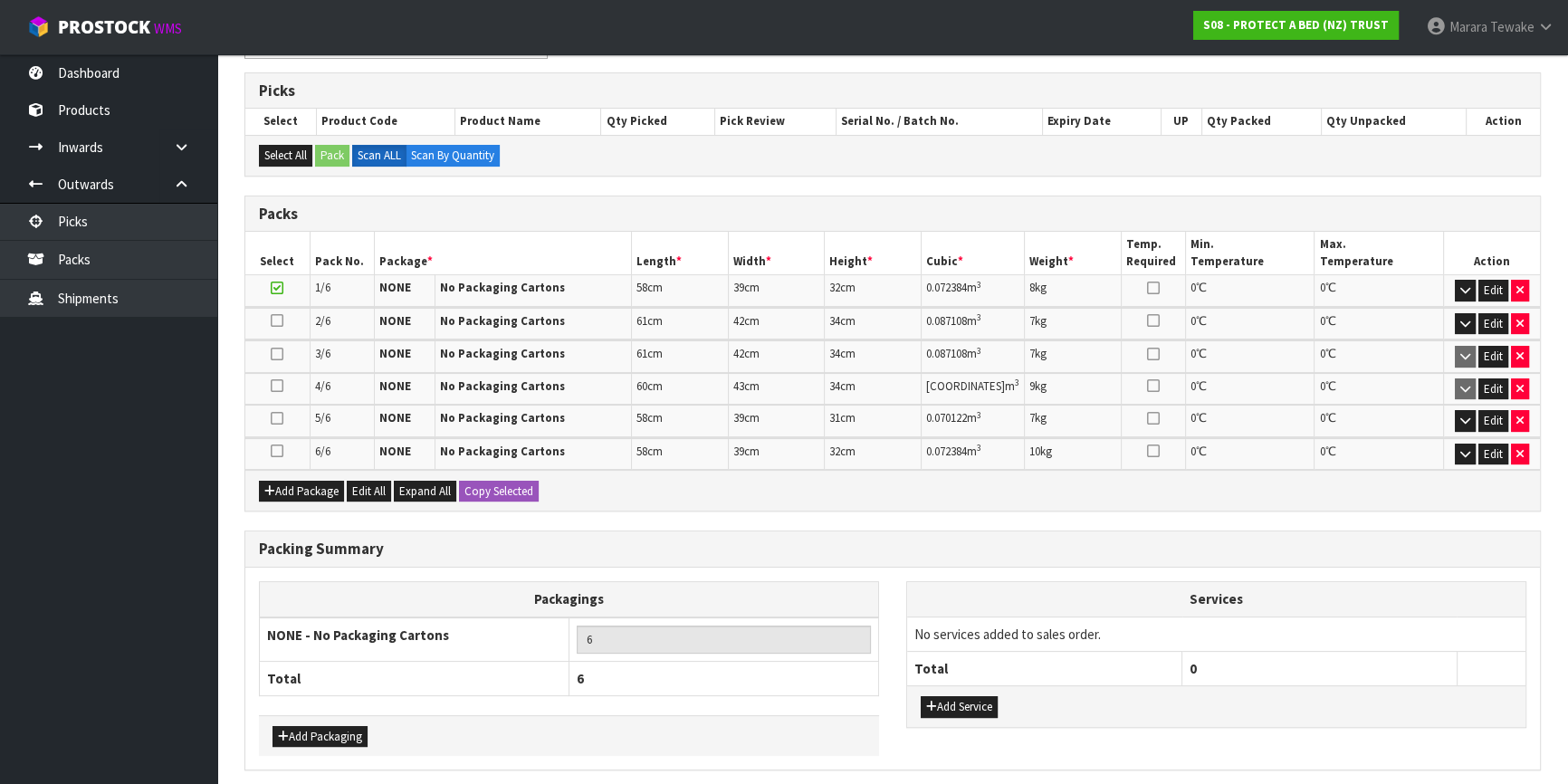 scroll, scrollTop: 0, scrollLeft: 0, axis: both 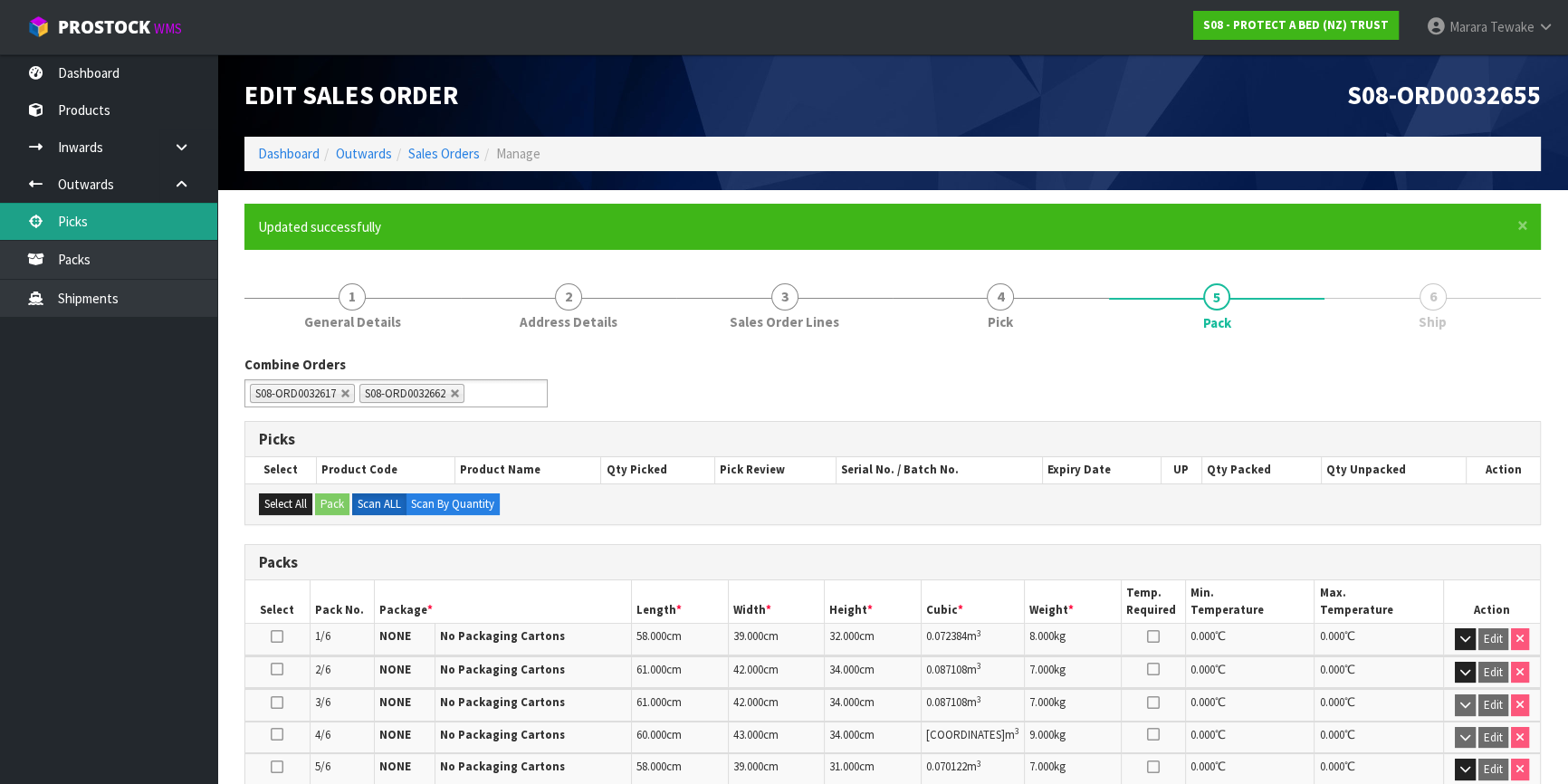 click on "Picks" at bounding box center [109, 221] 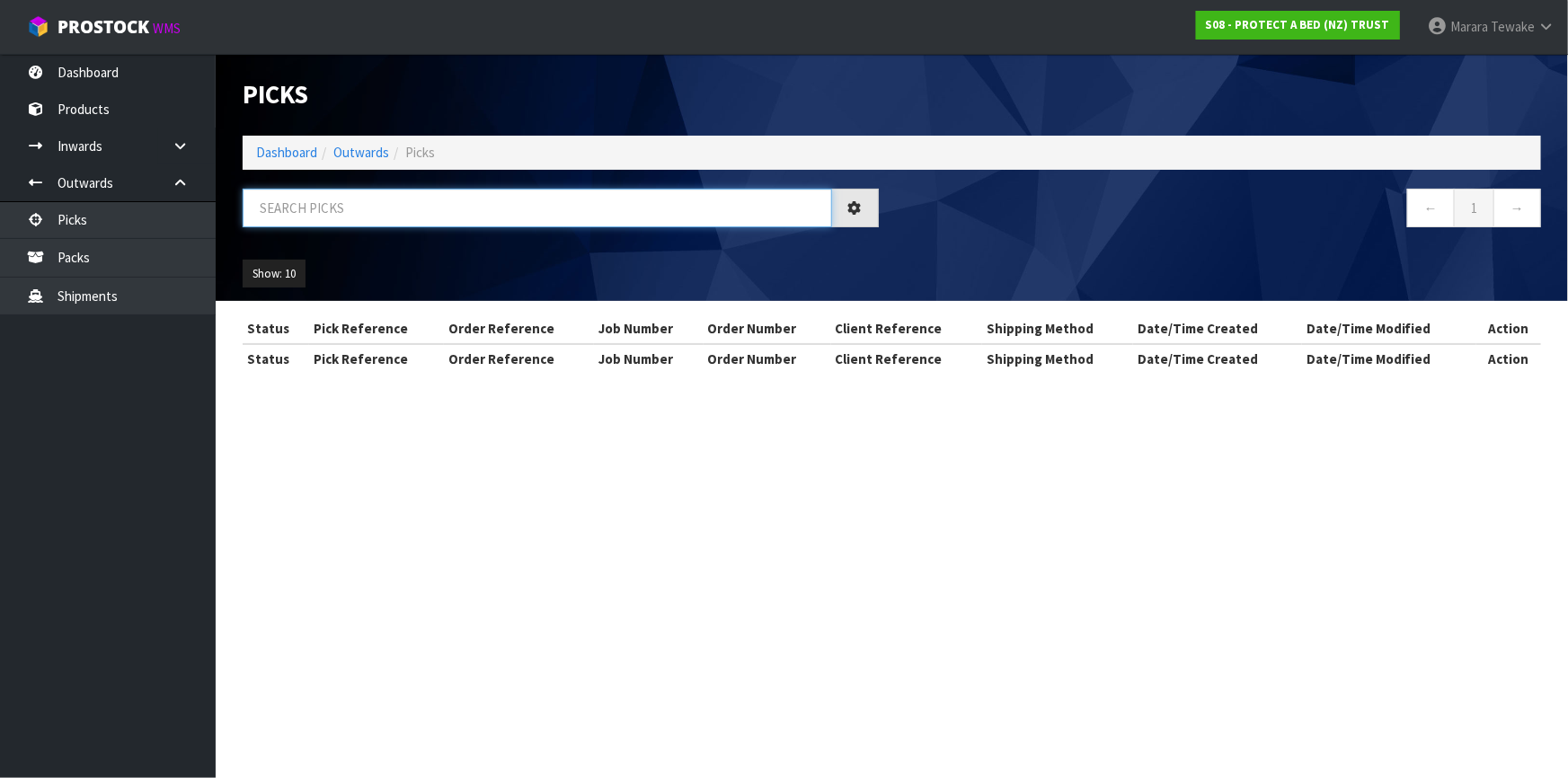click at bounding box center [537, 208] 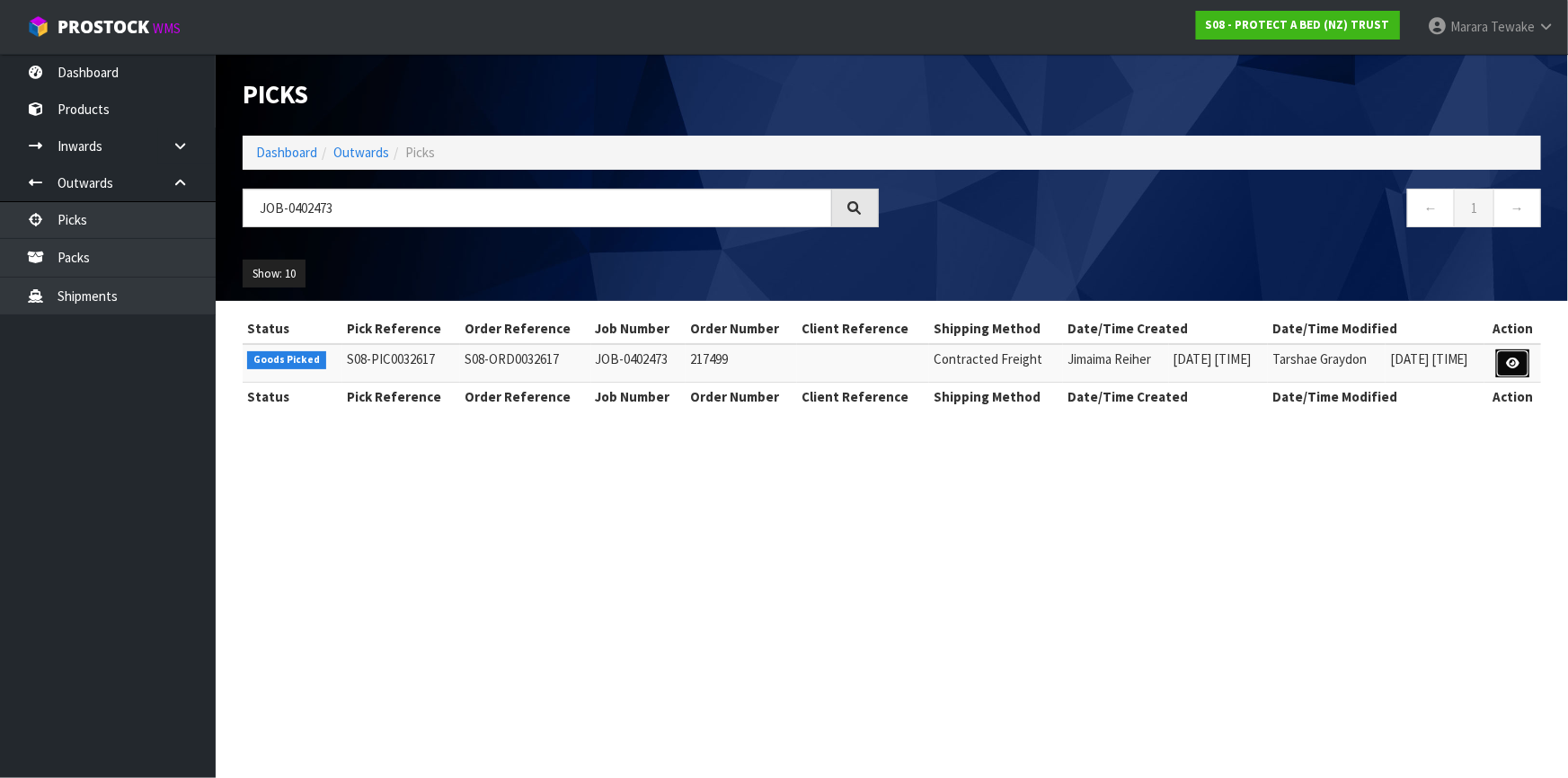 click at bounding box center (1512, 363) 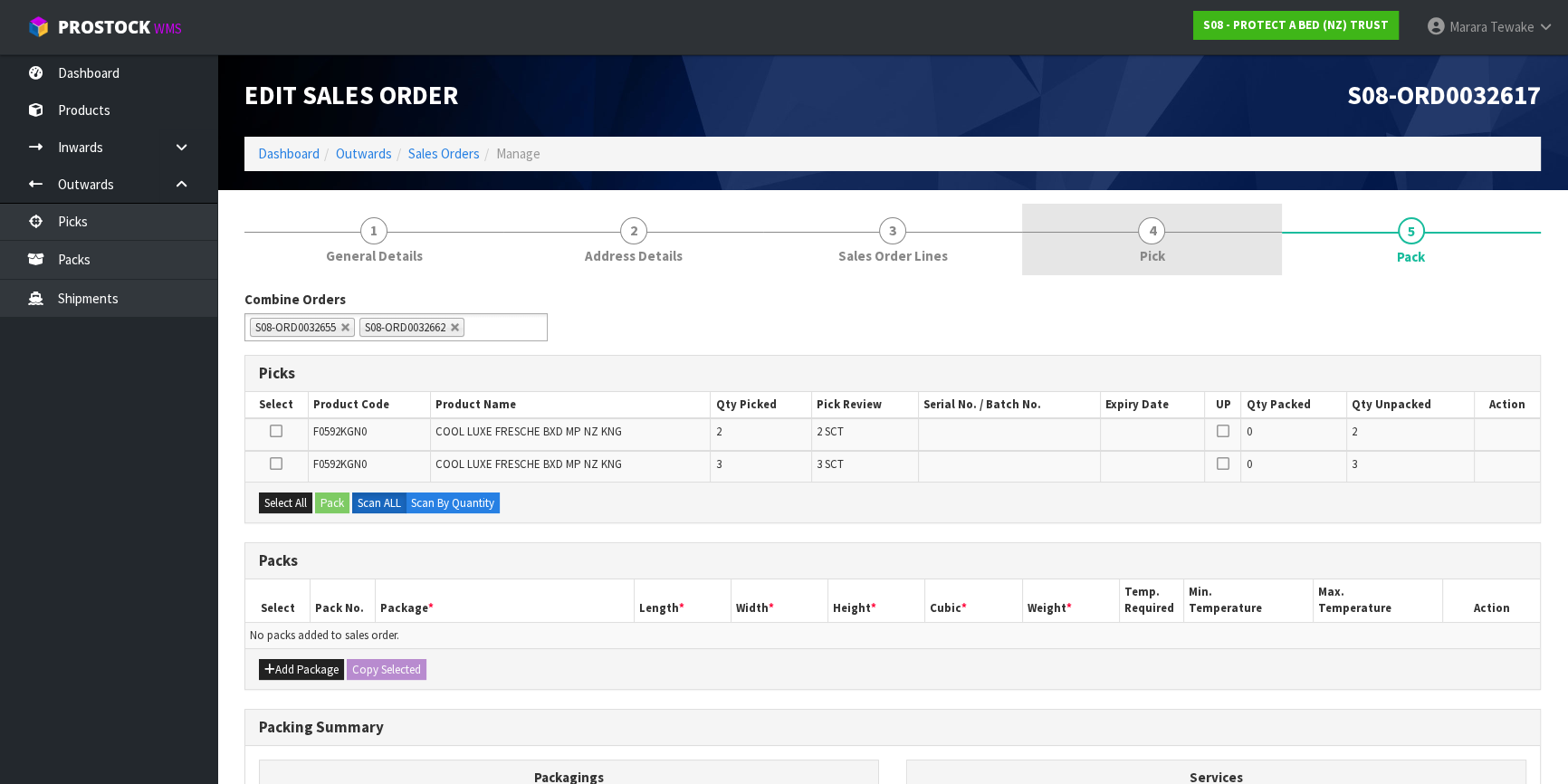 click on "Pick" at bounding box center (1152, 255) 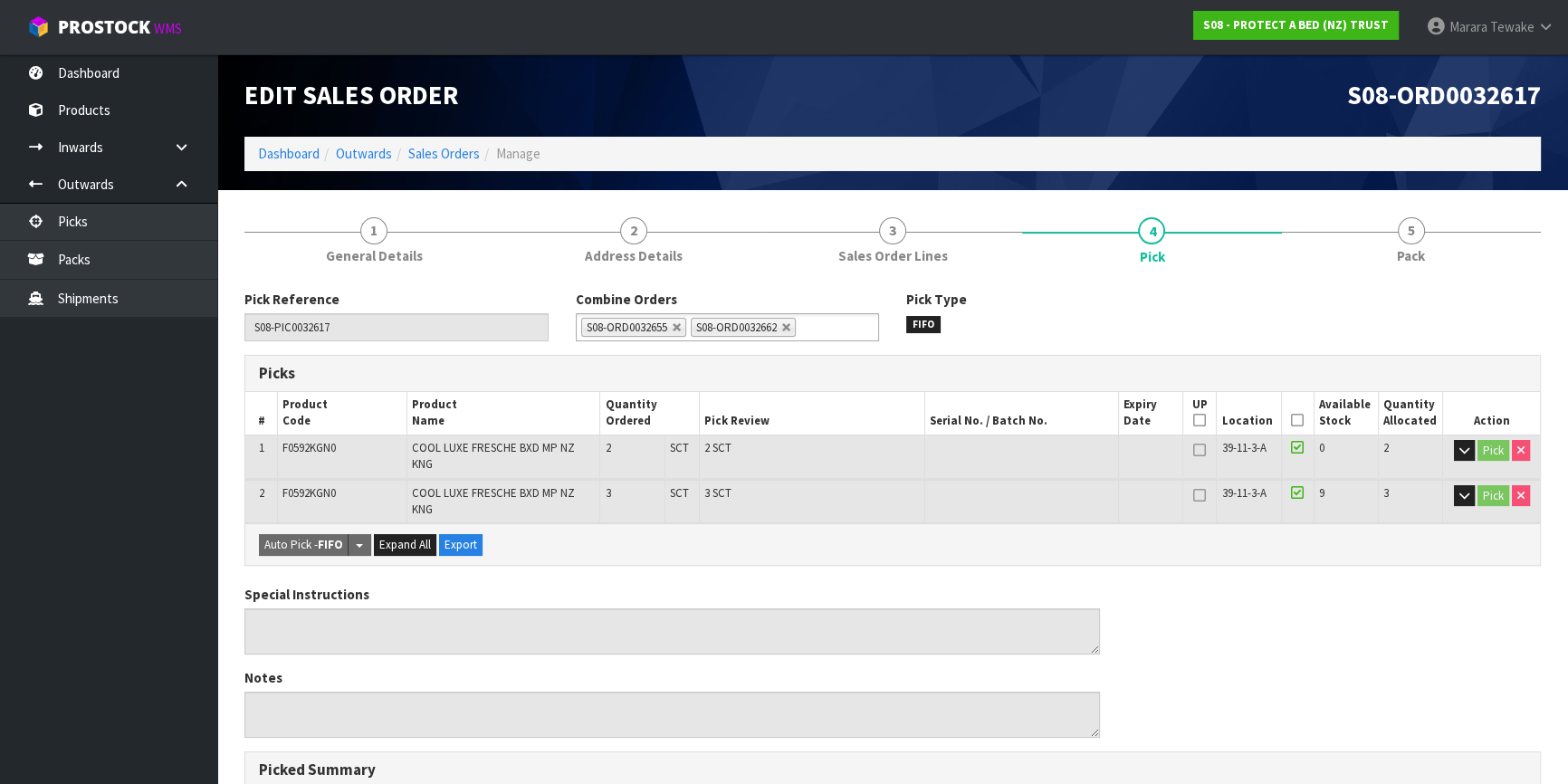click on "Picked" at bounding box center [1297, 413] 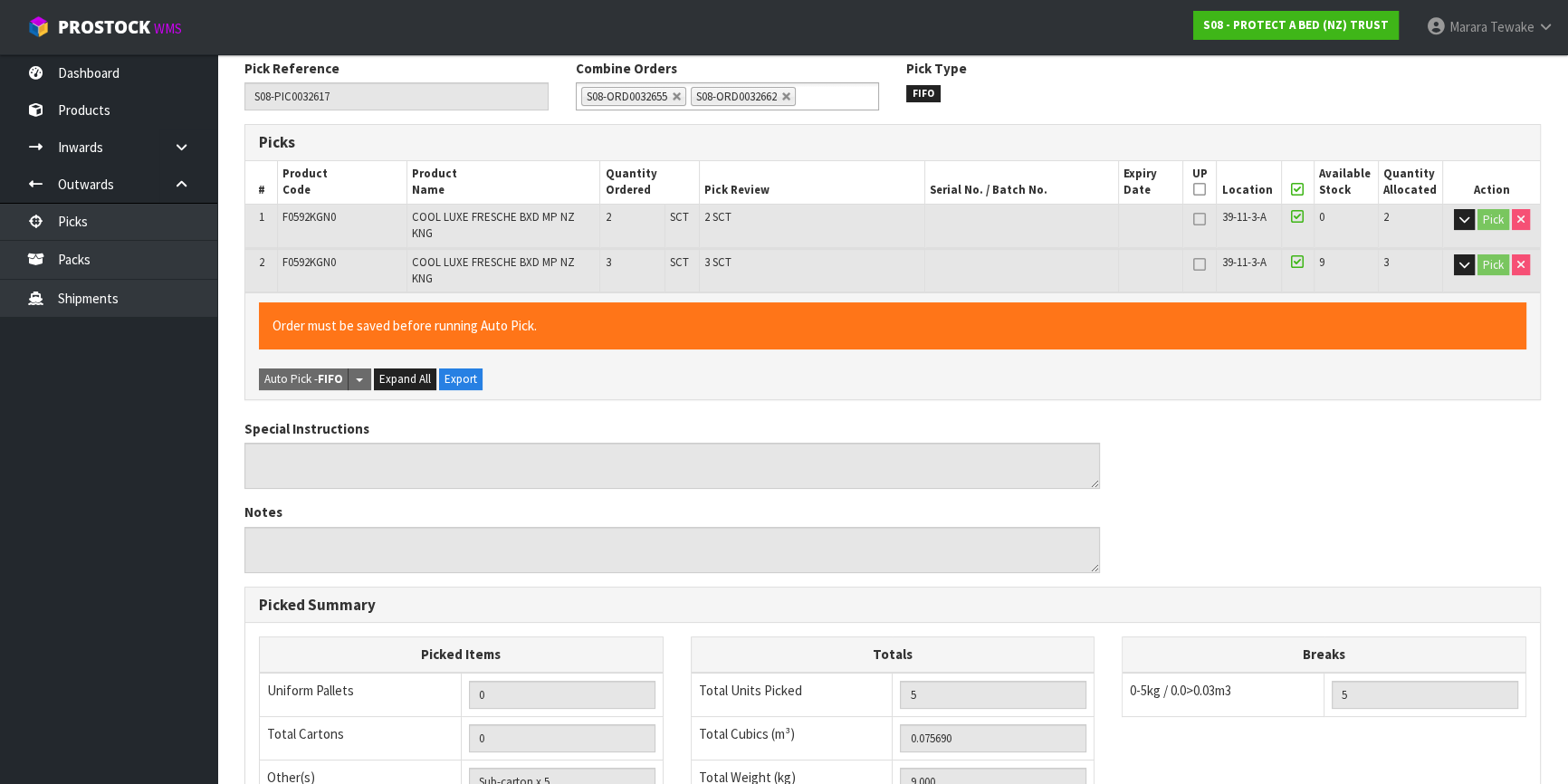 scroll, scrollTop: 504, scrollLeft: 0, axis: vertical 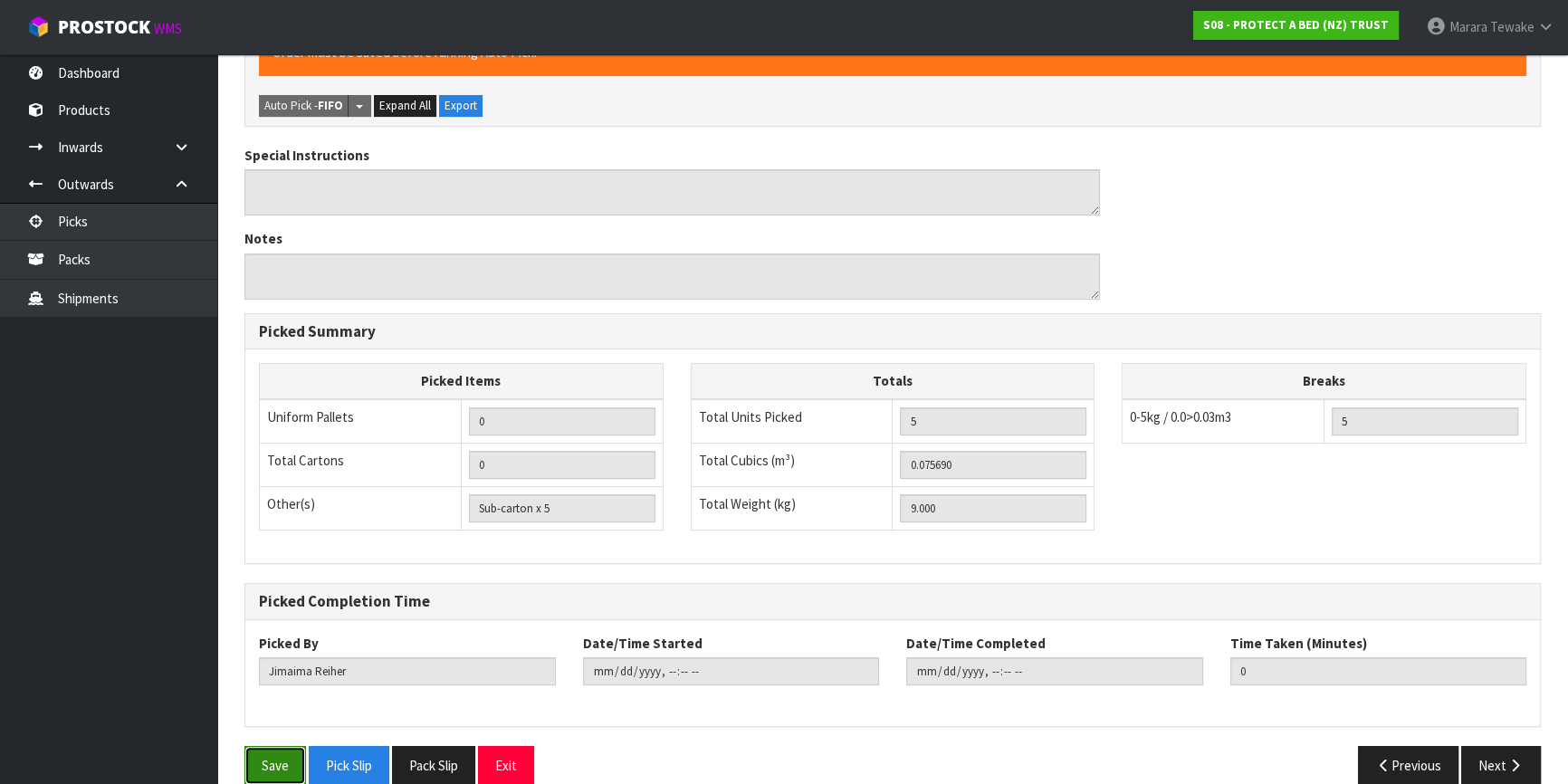 click on "Save" at bounding box center [275, 765] 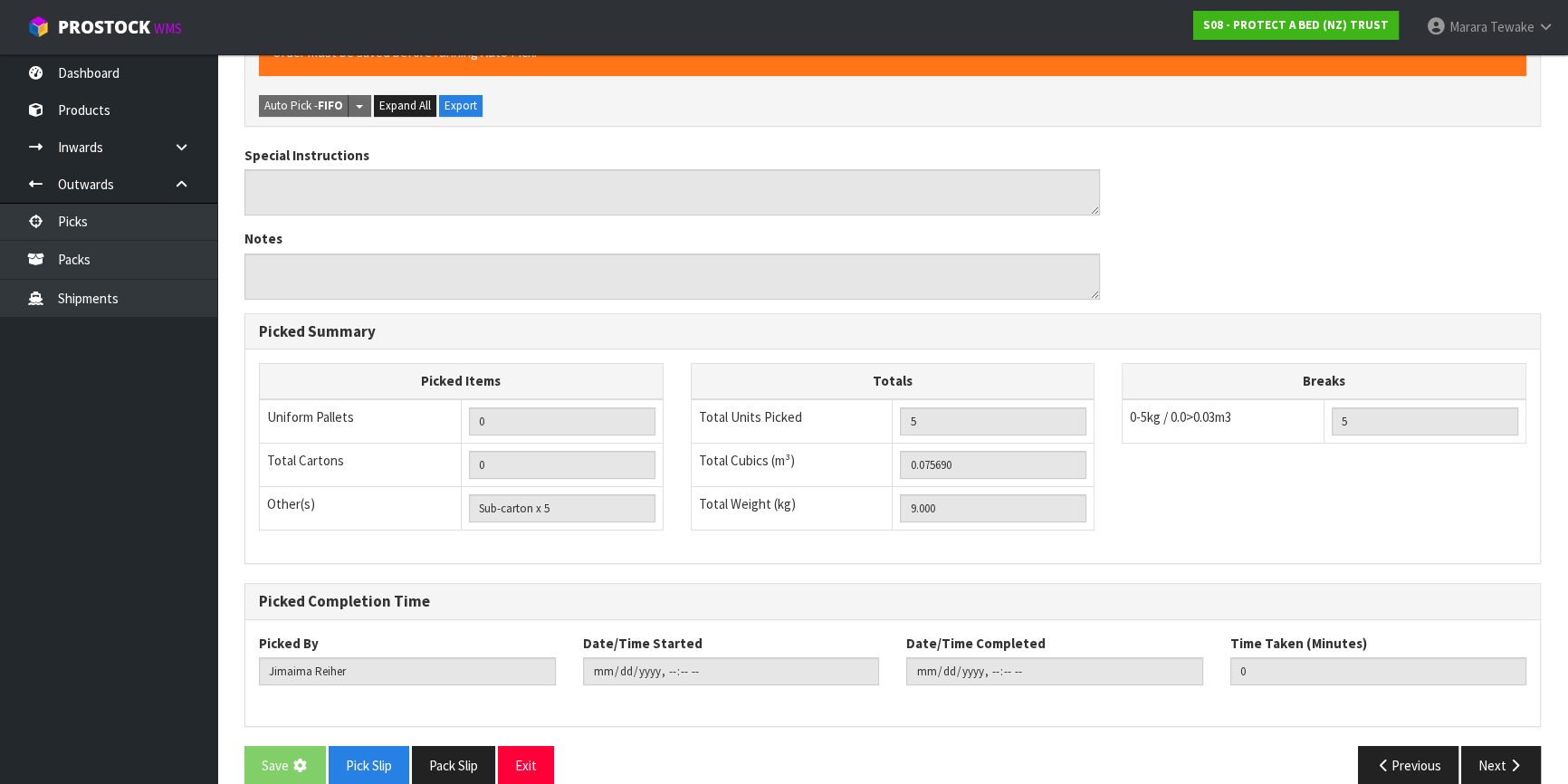 scroll, scrollTop: 0, scrollLeft: 0, axis: both 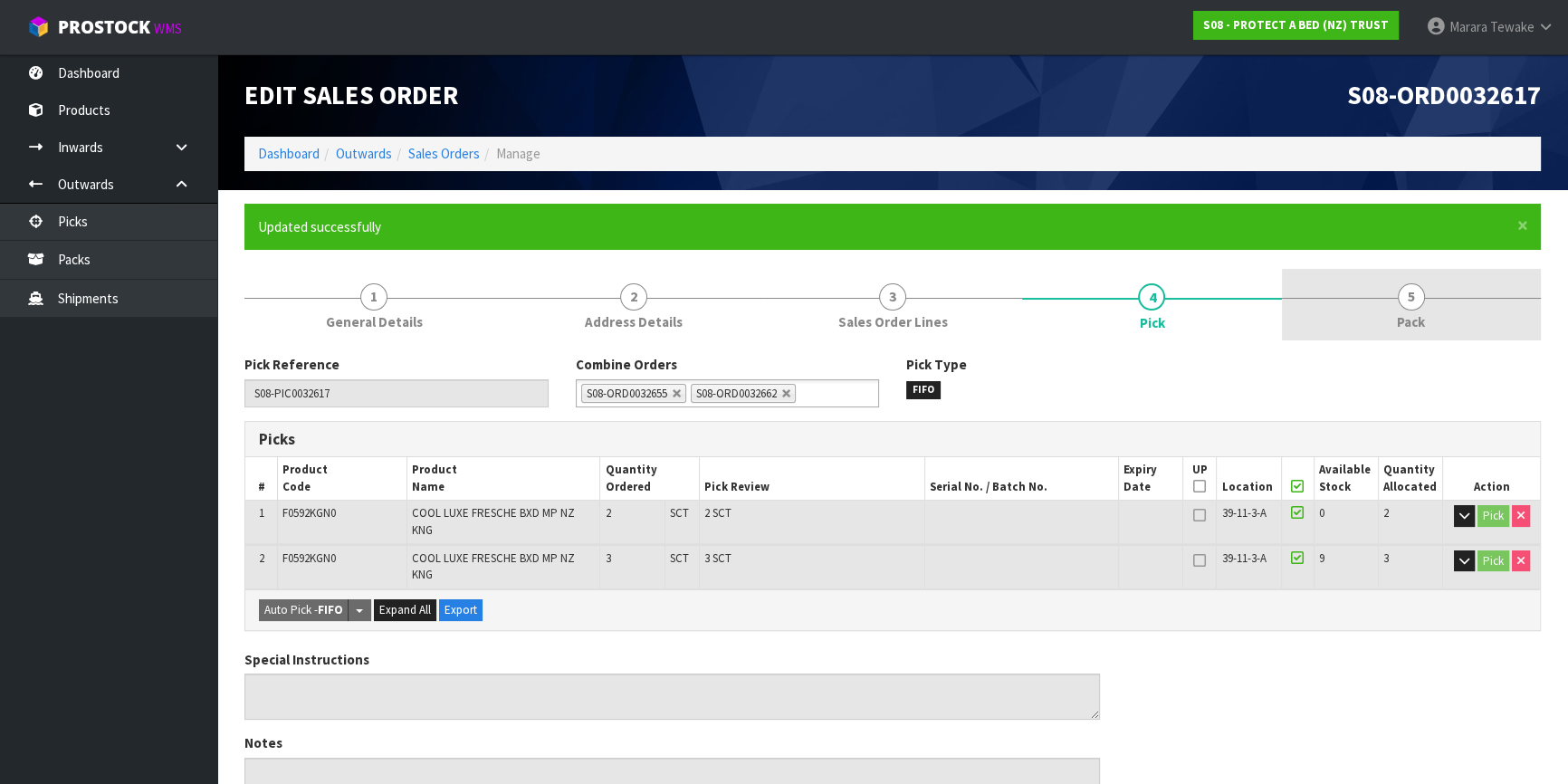 click on "5
Pack" at bounding box center [1411, 304] 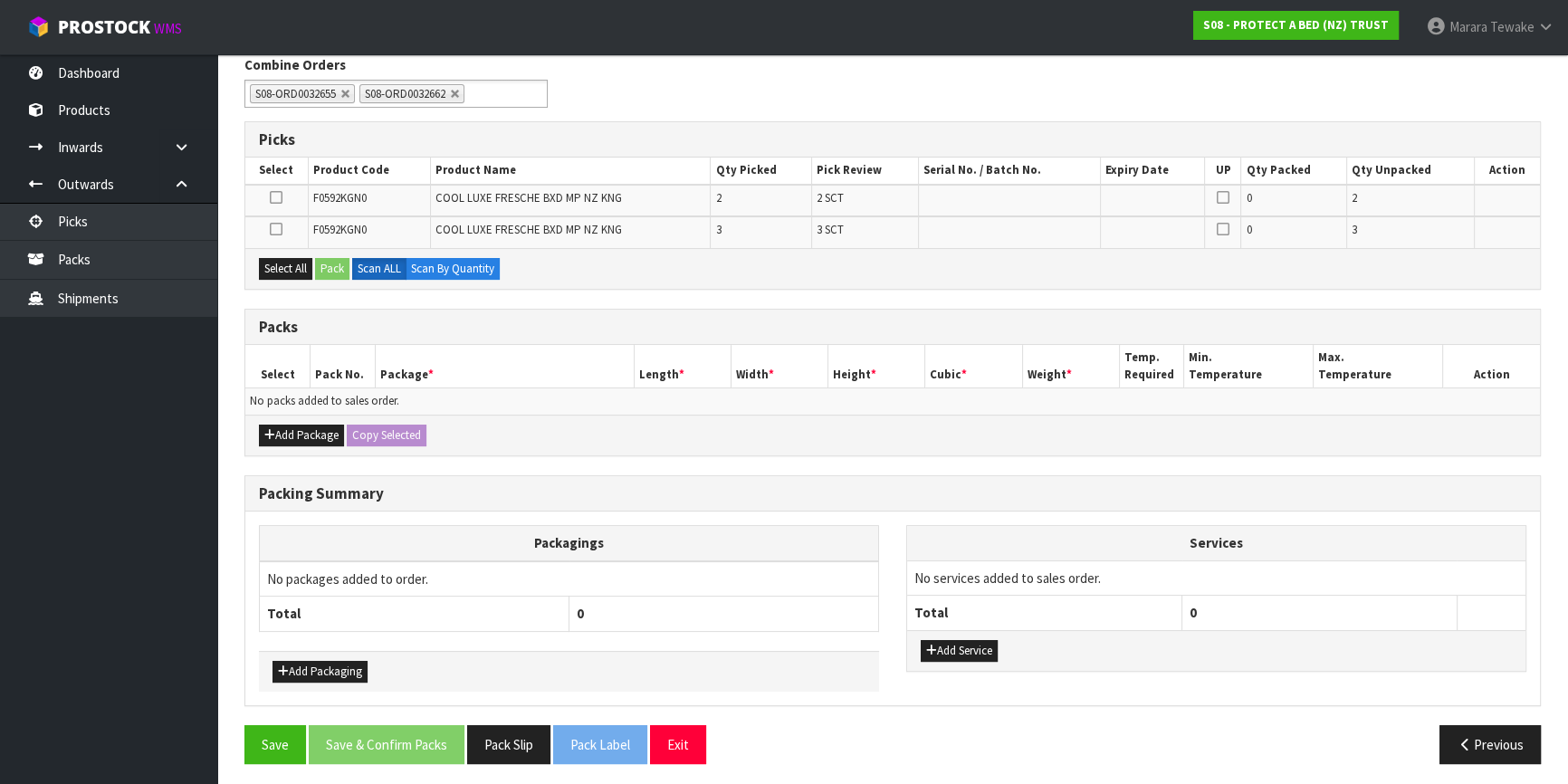 scroll, scrollTop: 302, scrollLeft: 0, axis: vertical 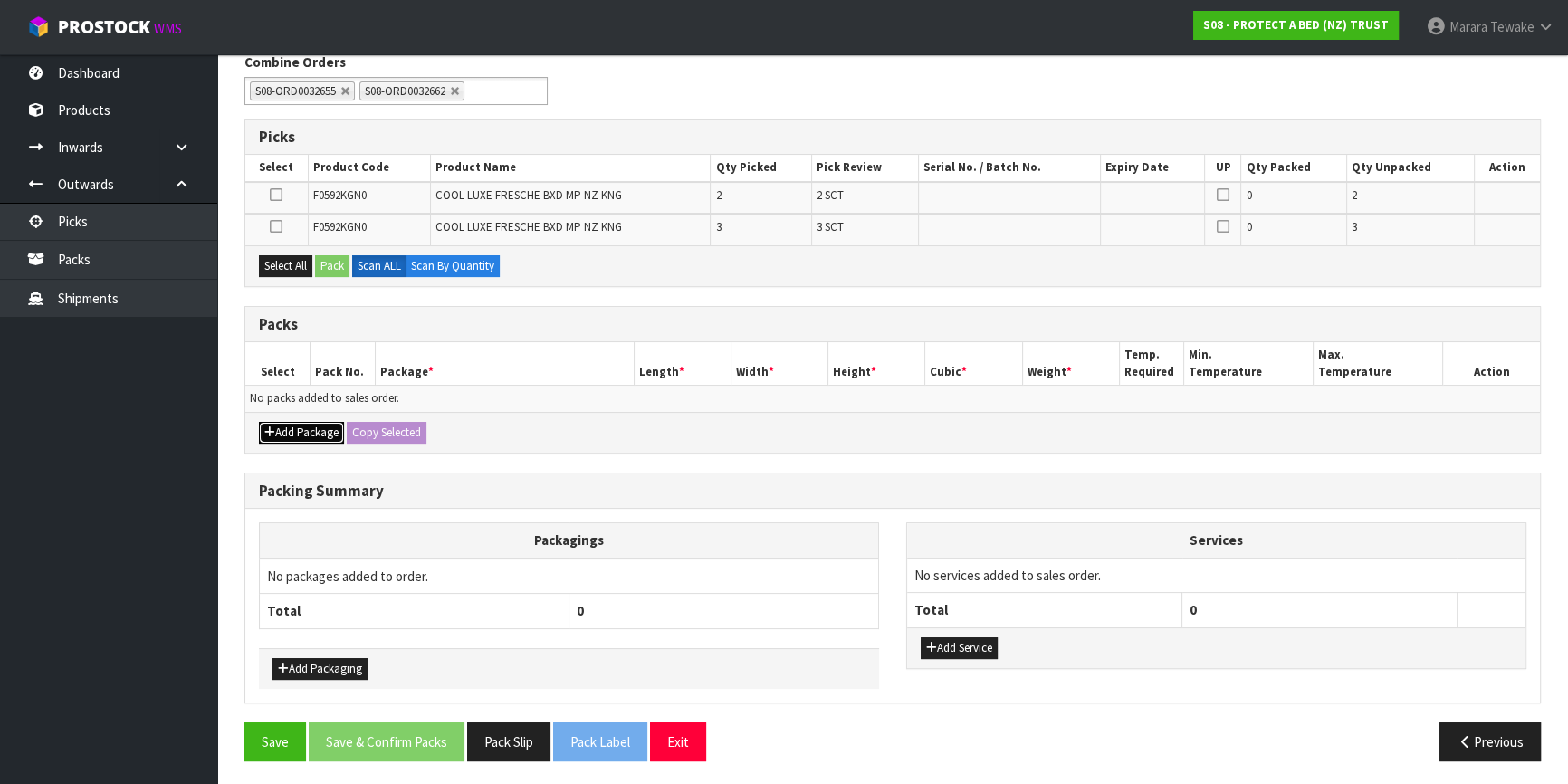 click on "Add Package" at bounding box center (301, 433) 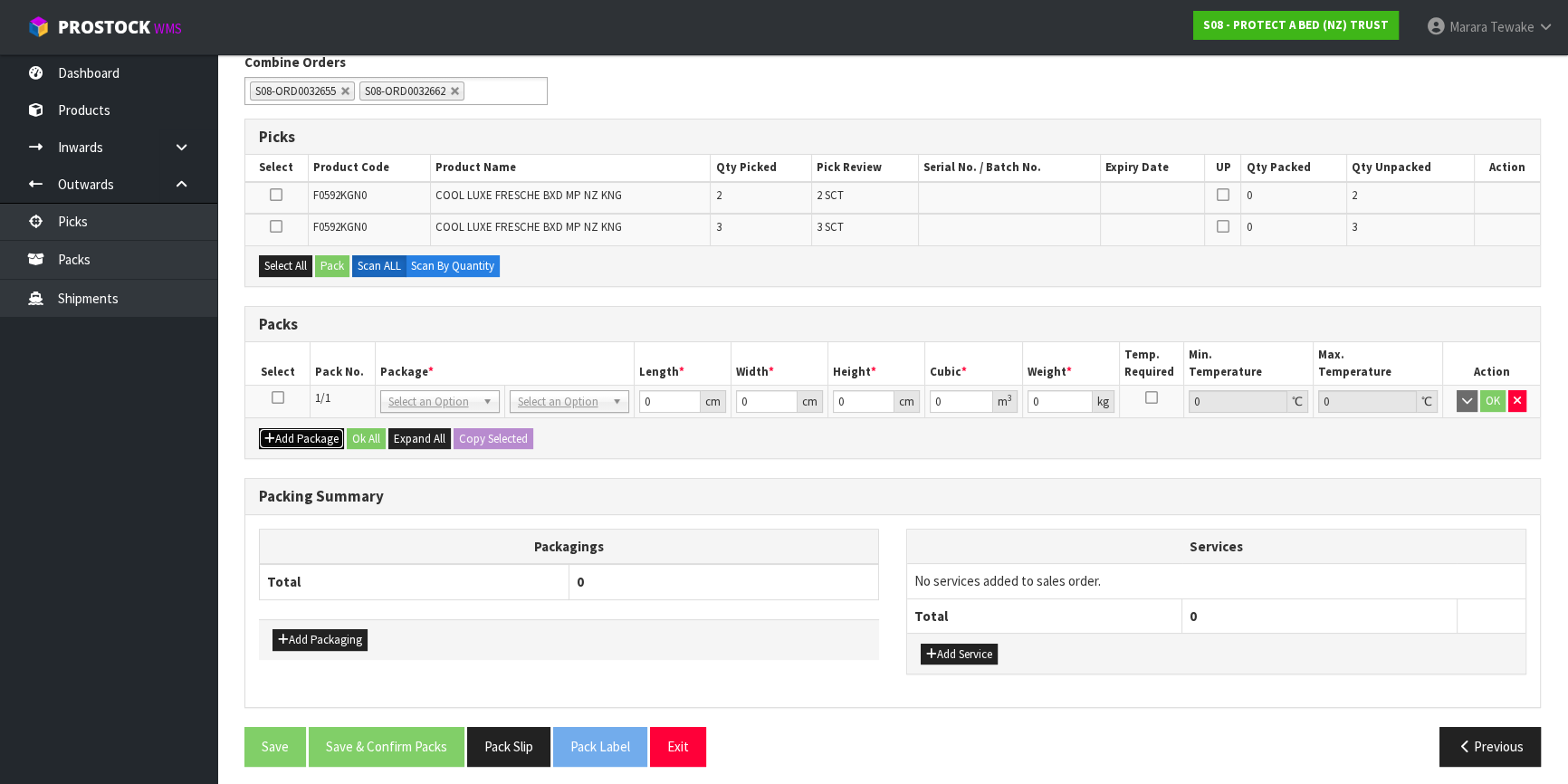 click on "Add Package" at bounding box center [301, 439] 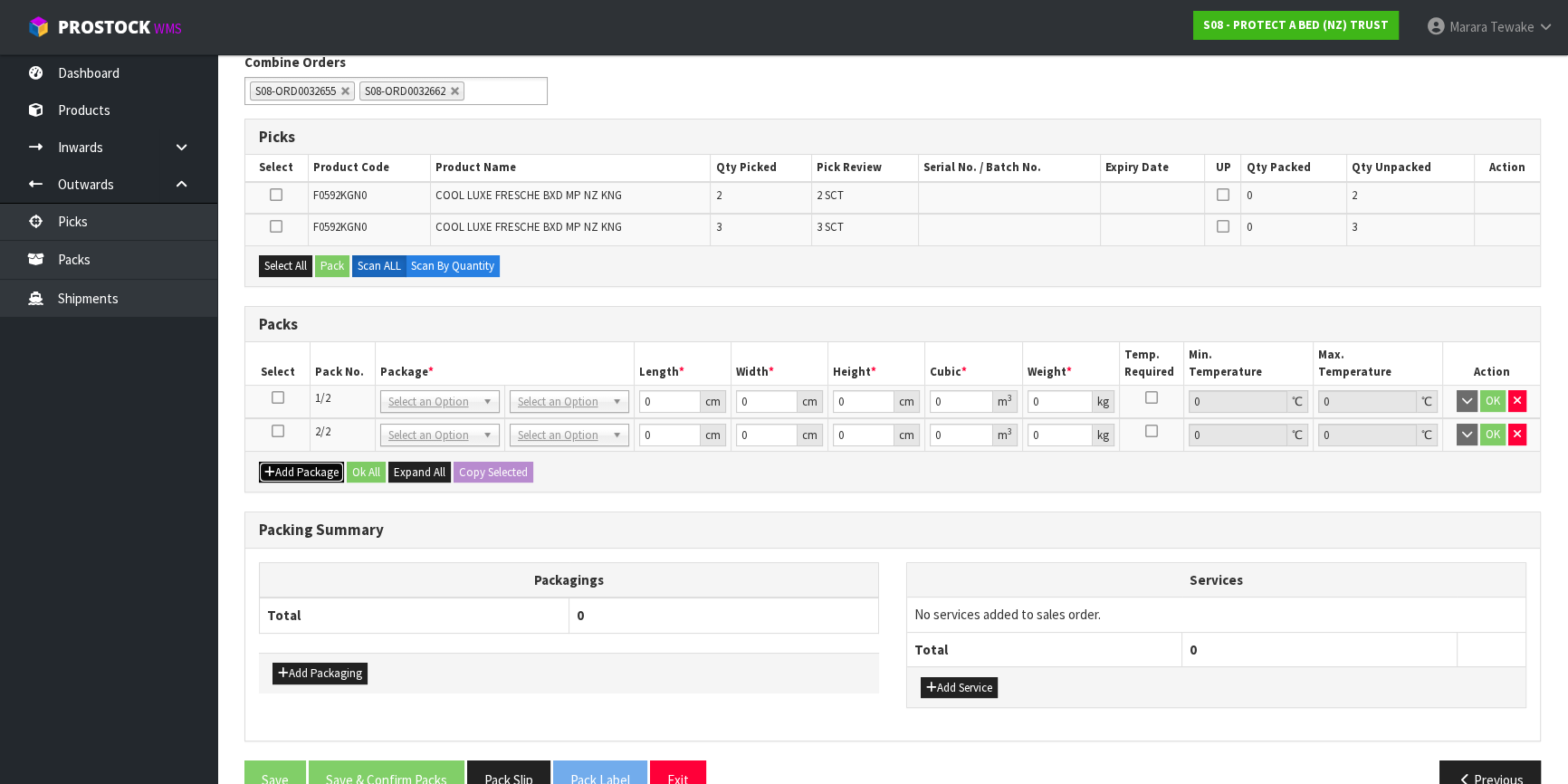 click on "Add Package" at bounding box center [301, 473] 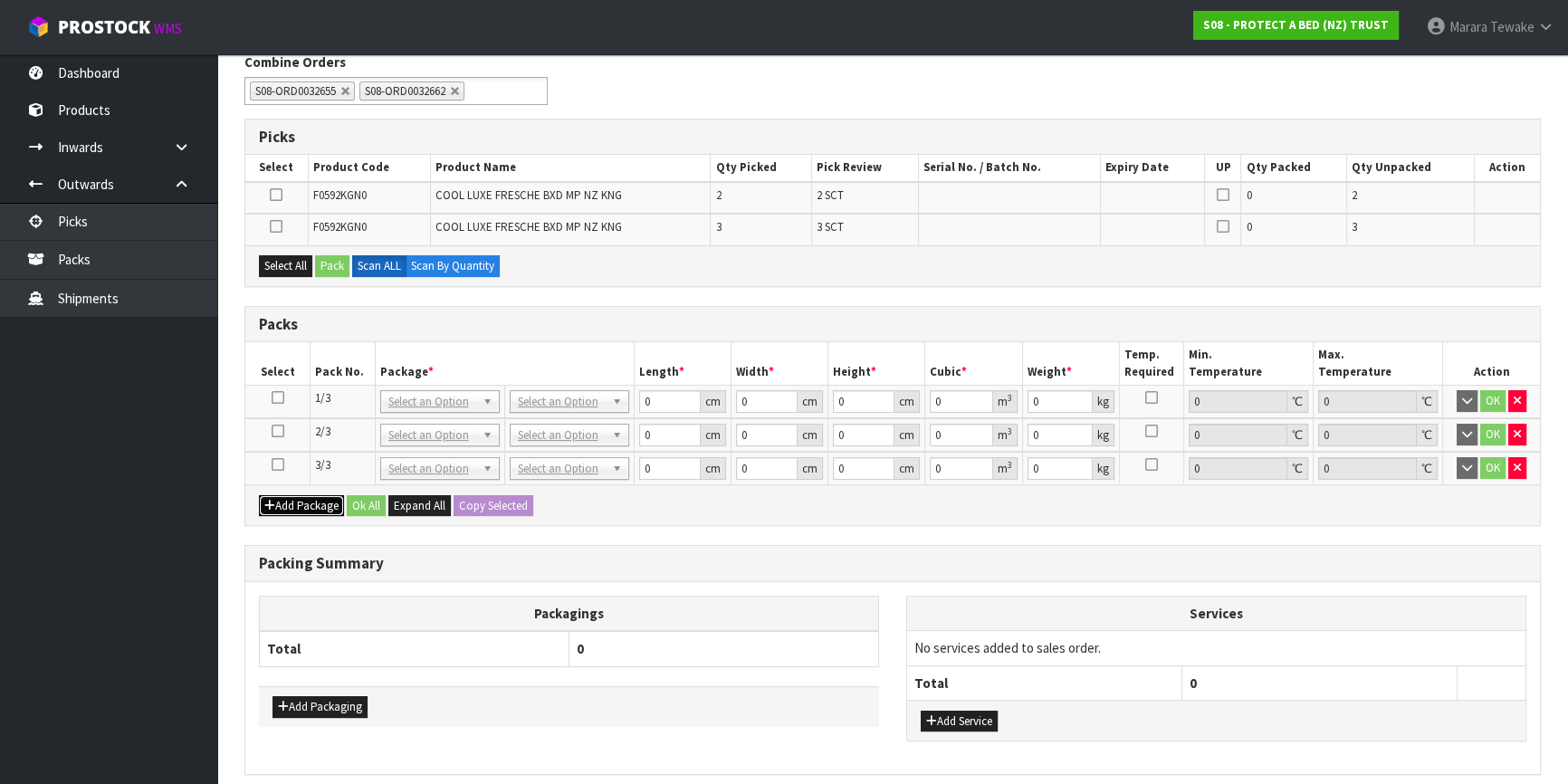 click on "Add Package" at bounding box center [301, 506] 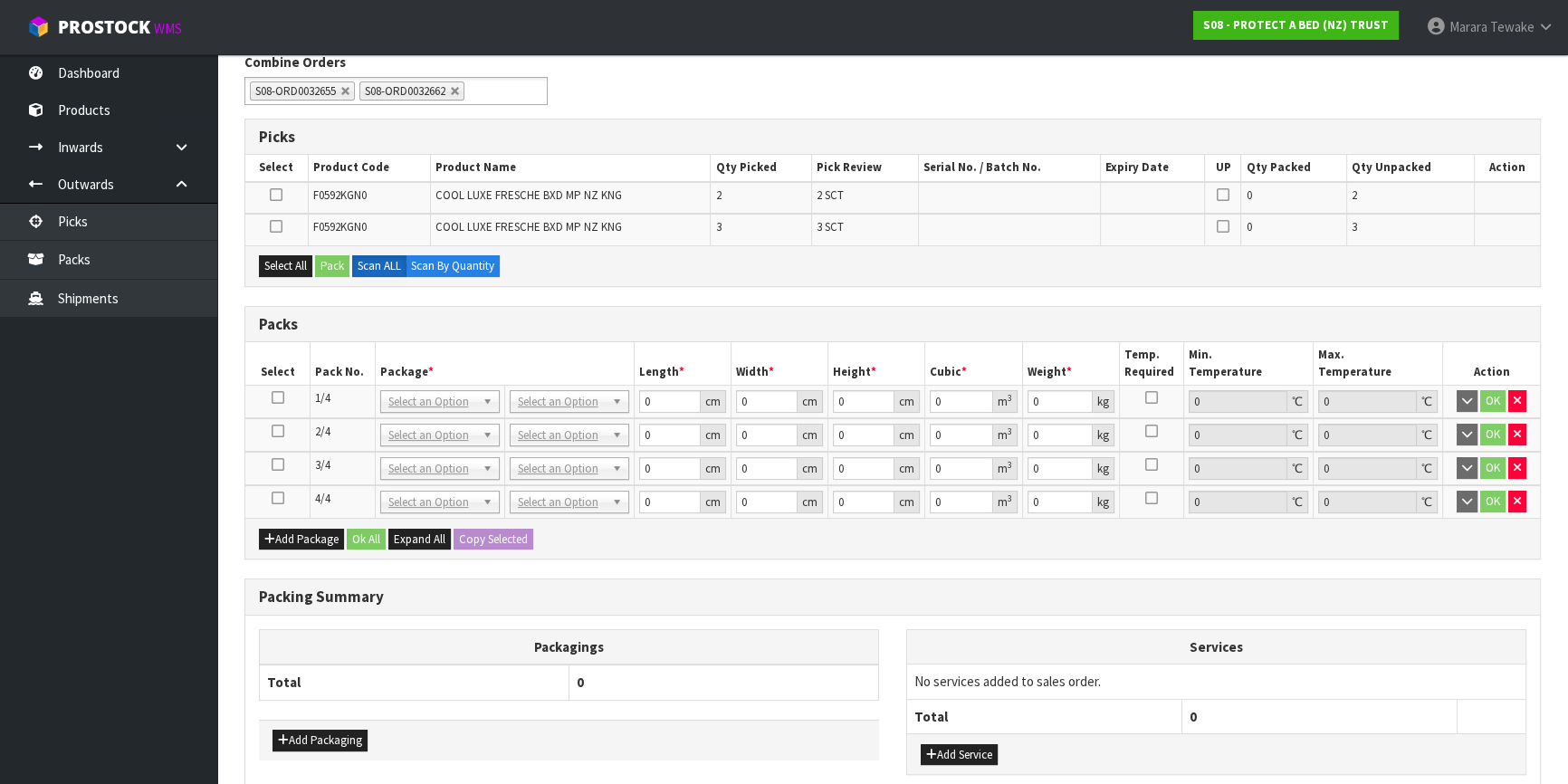 click at bounding box center (278, 498) 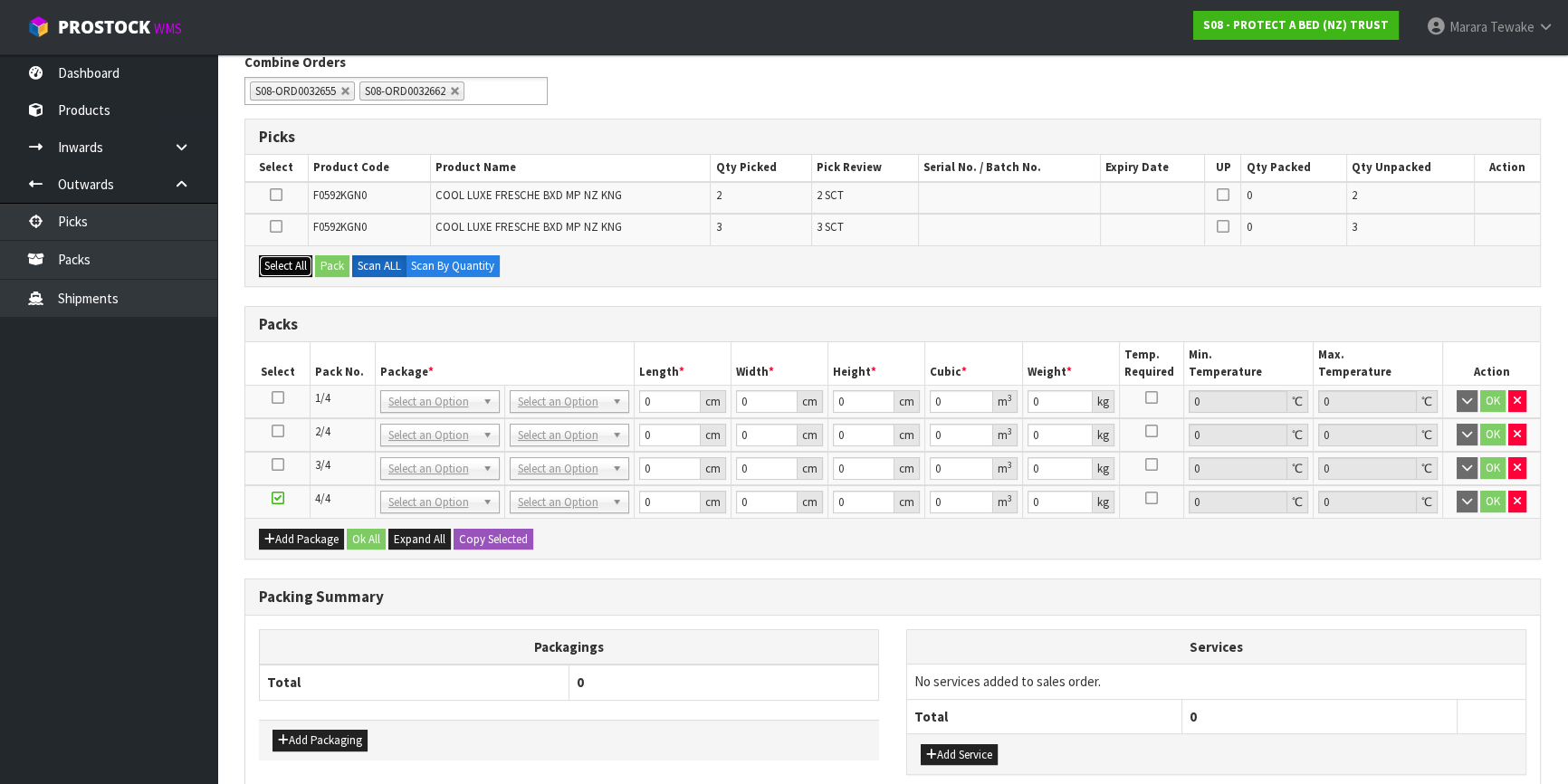 click on "Select All" at bounding box center (285, 266) 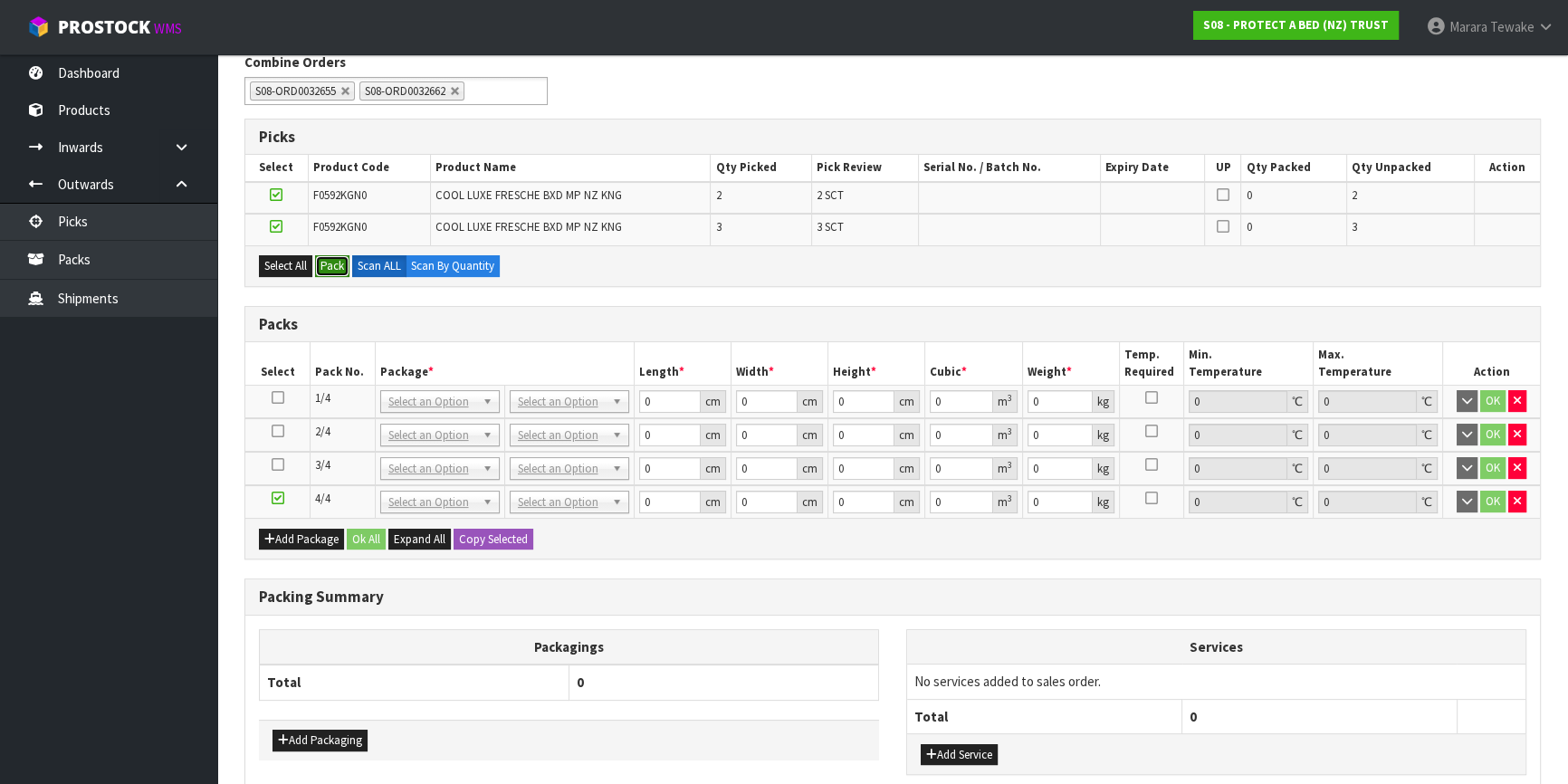 click on "Pack" at bounding box center [332, 266] 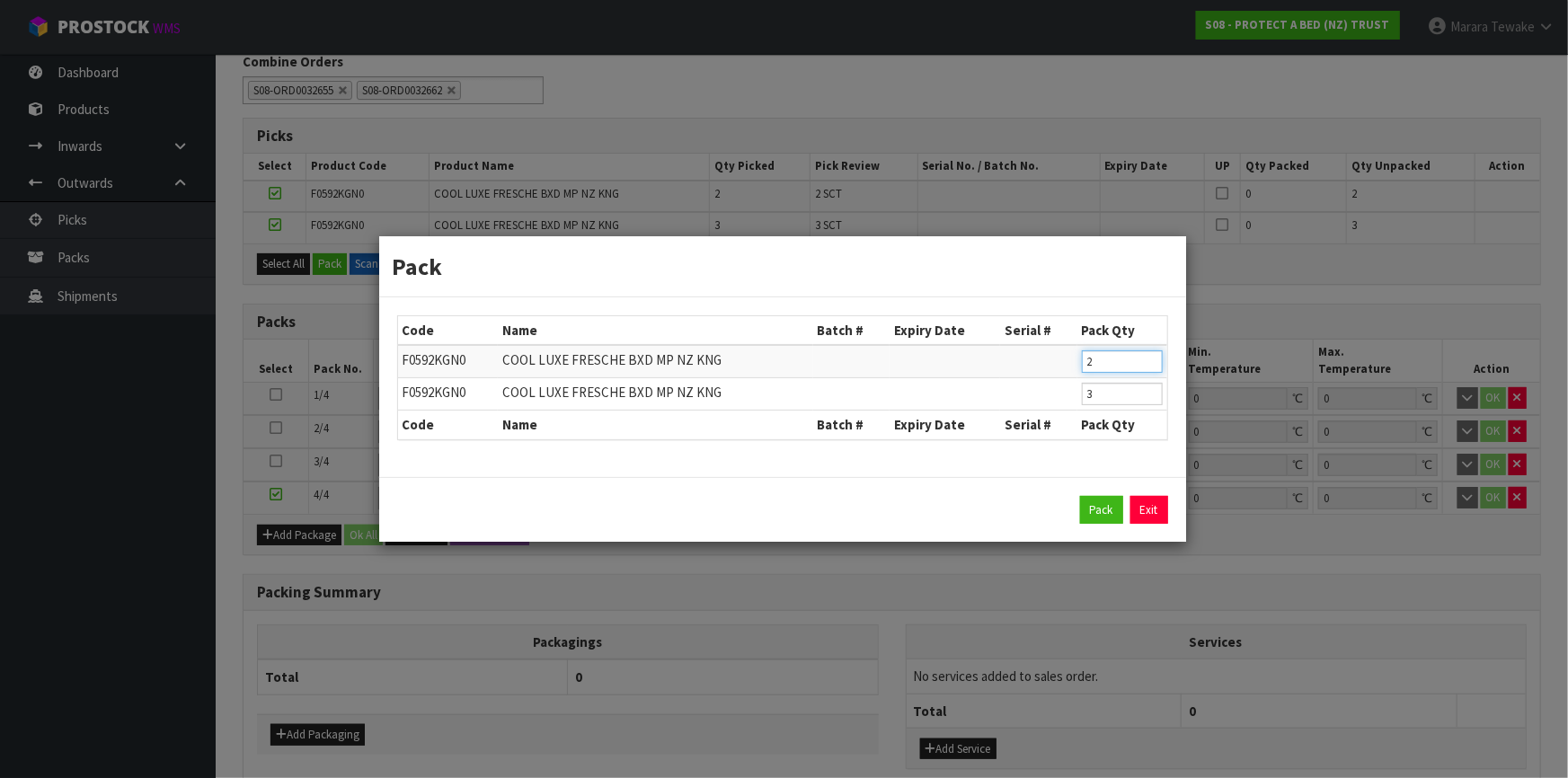 drag, startPoint x: 1100, startPoint y: 362, endPoint x: 1078, endPoint y: 357, distance: 22.561028 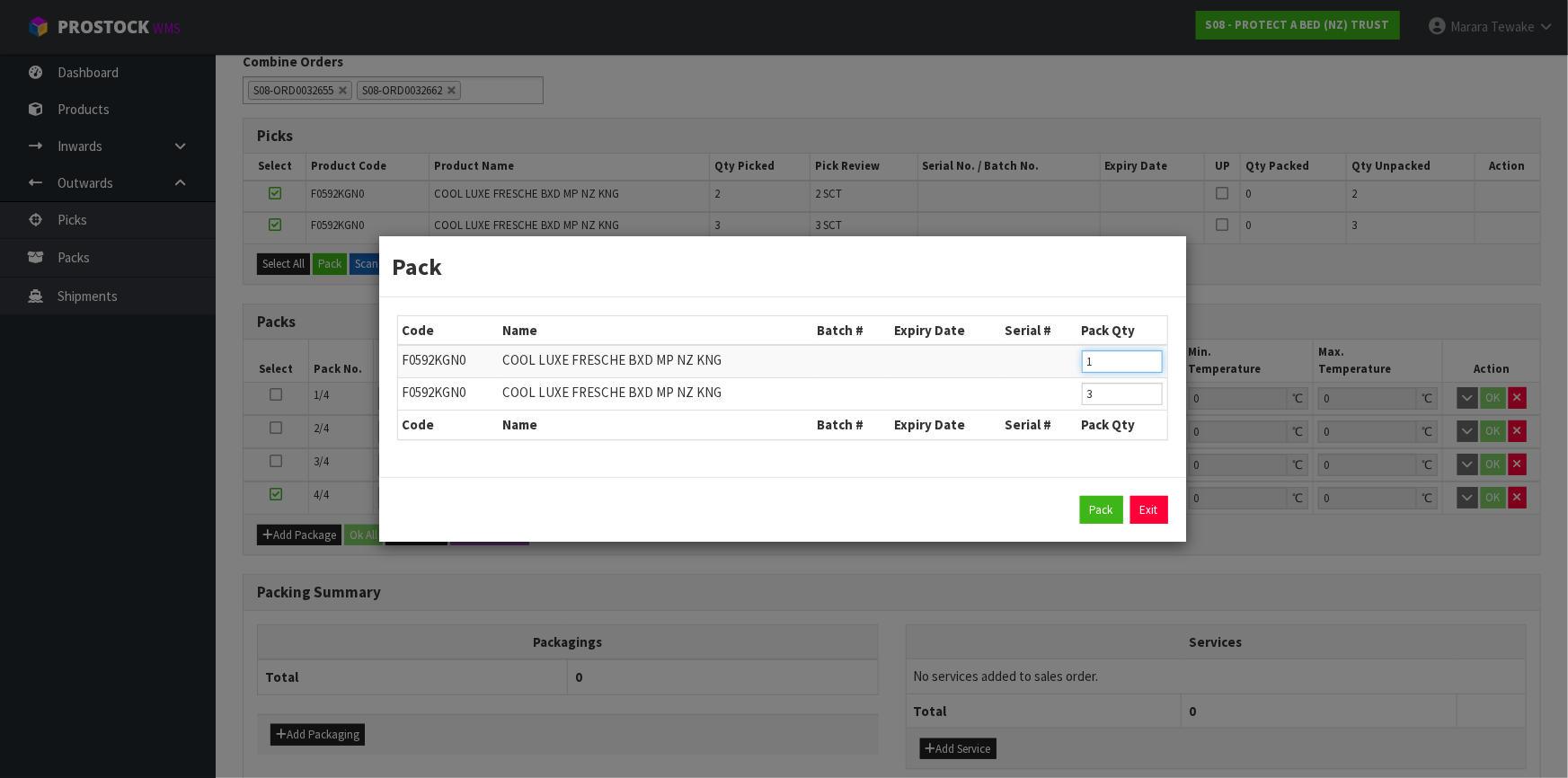 click on "Pack" at bounding box center [1102, 510] 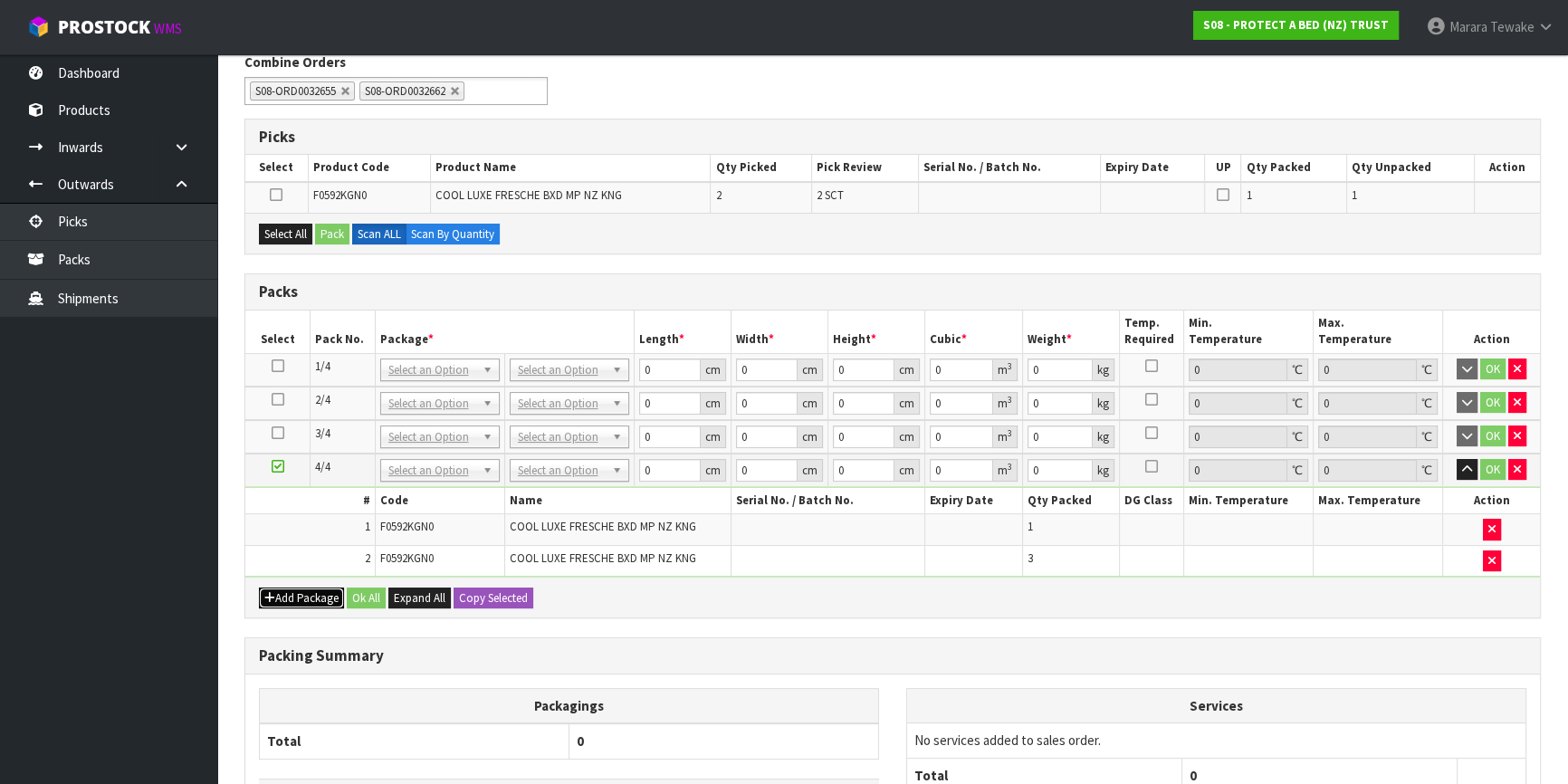 click on "Add Package" at bounding box center [301, 598] 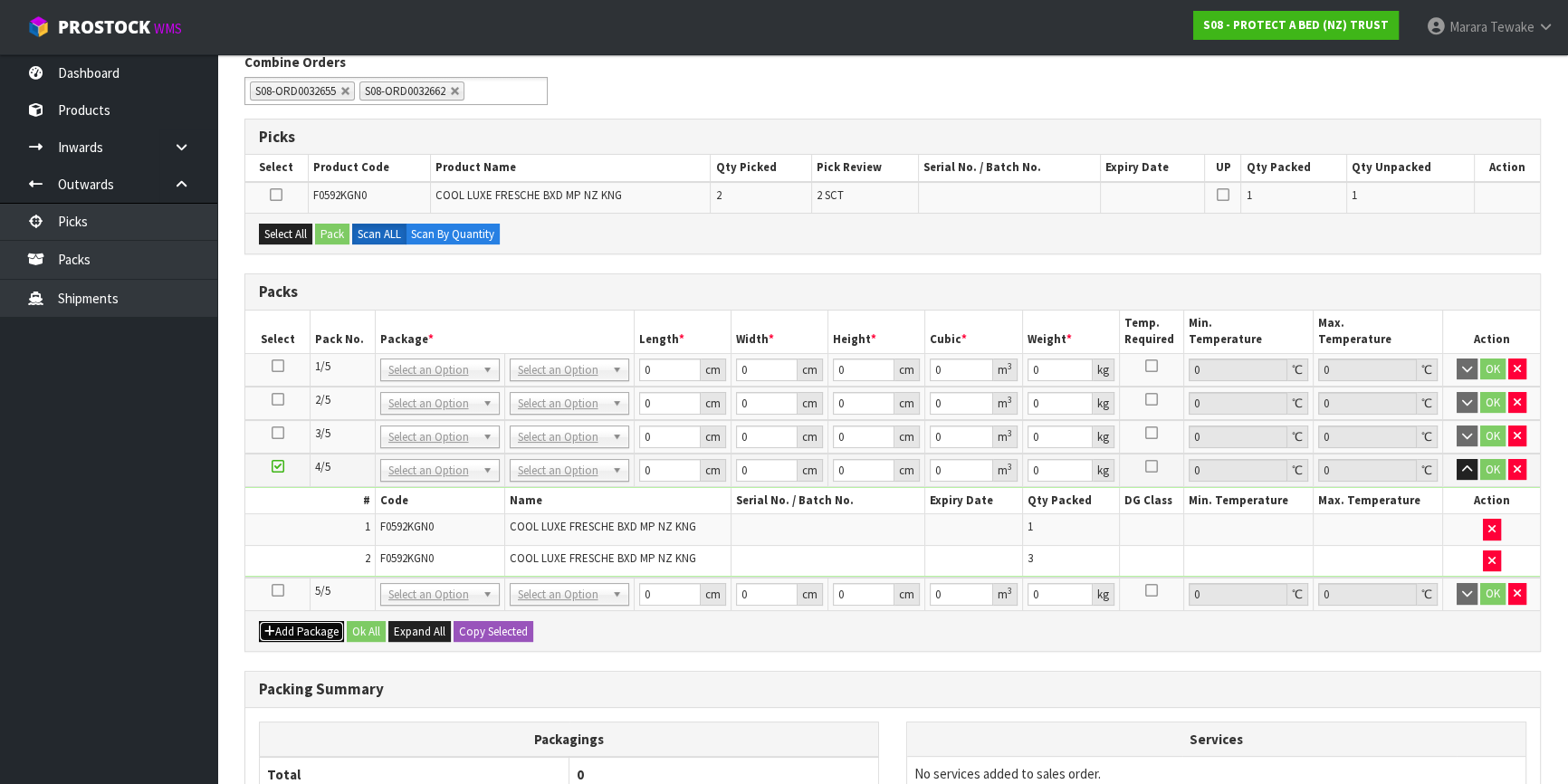 click on "Add Package" at bounding box center (301, 632) 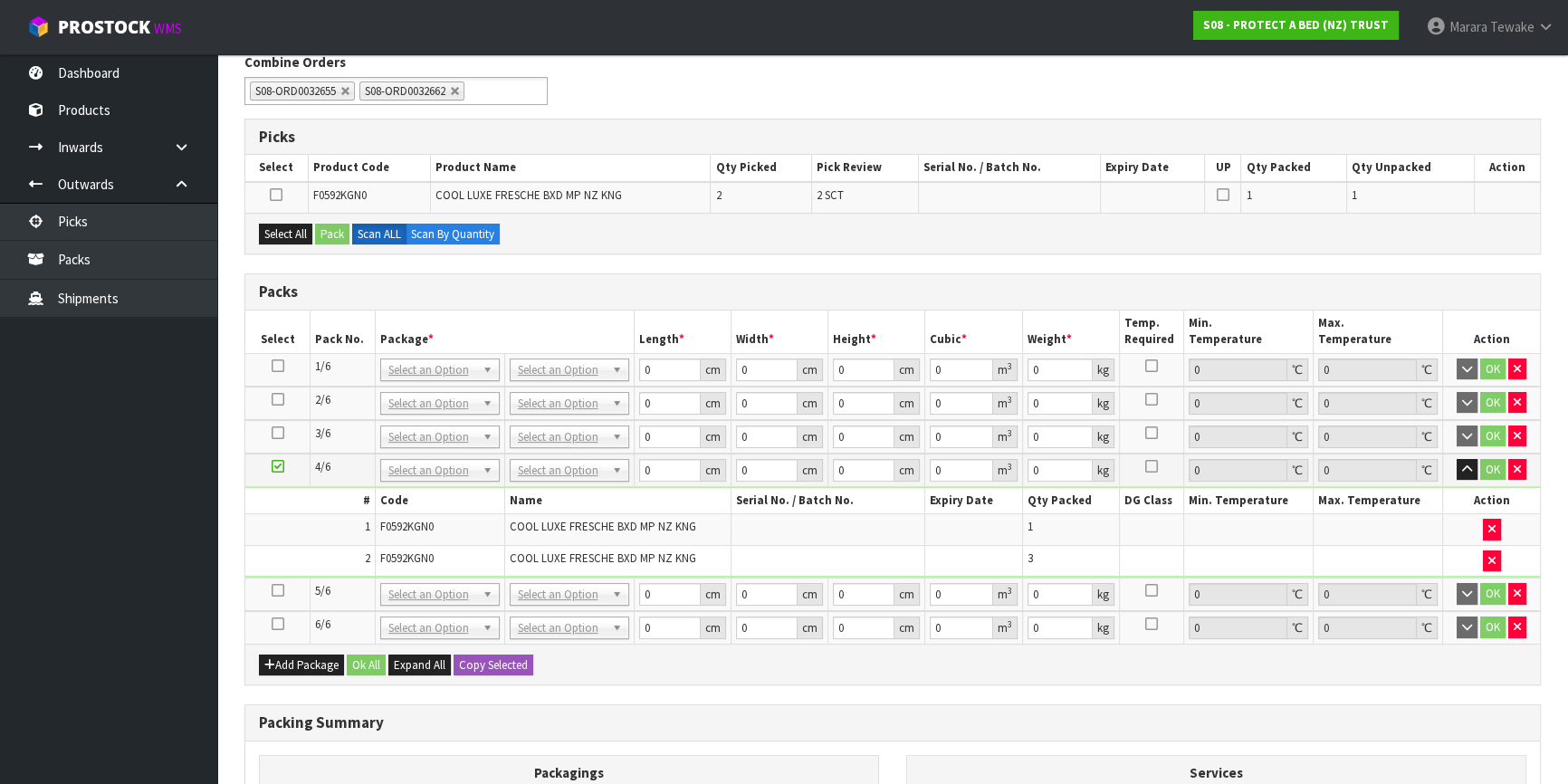 click at bounding box center [278, 624] 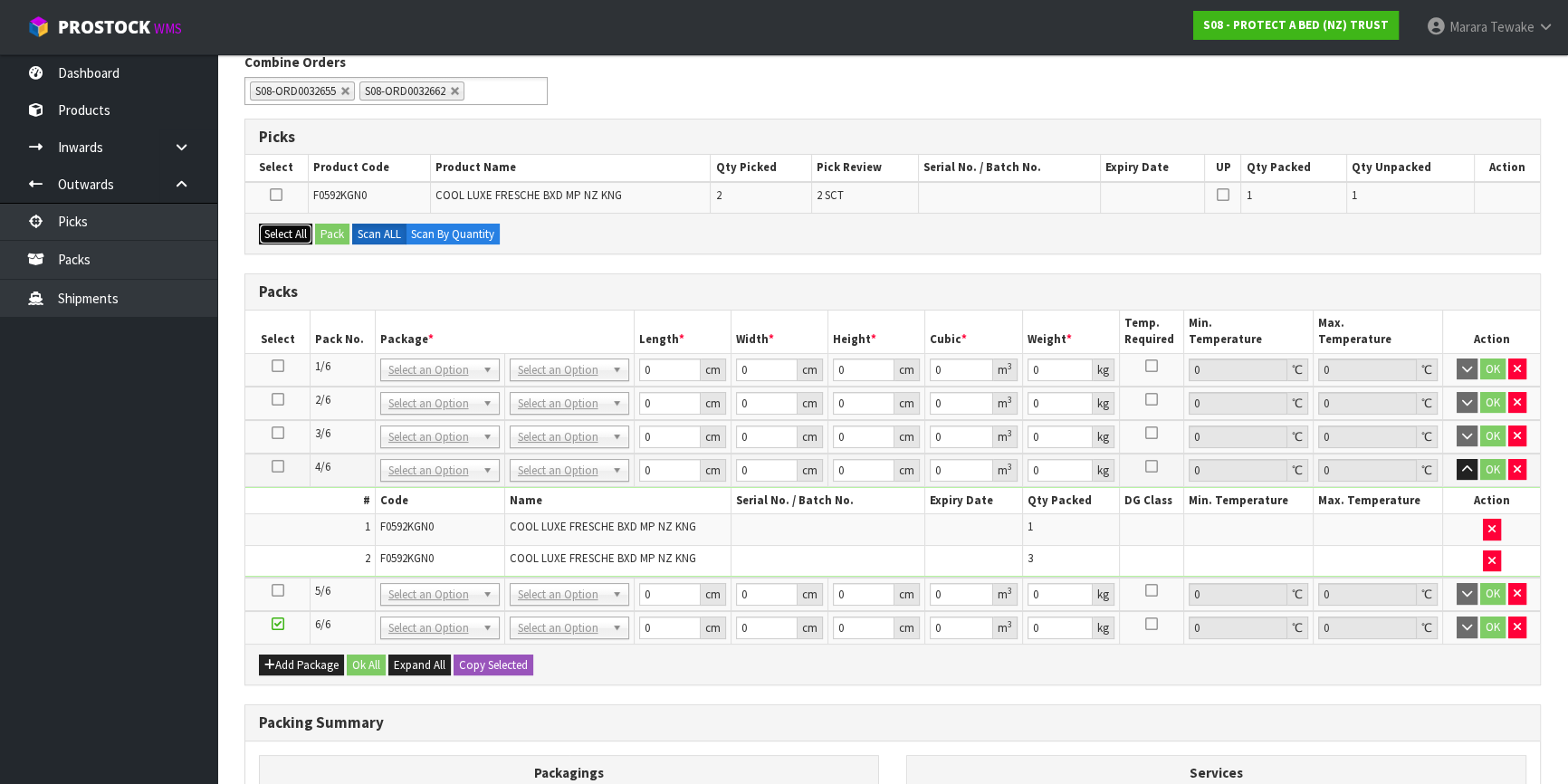 click on "Select All" at bounding box center (285, 234) 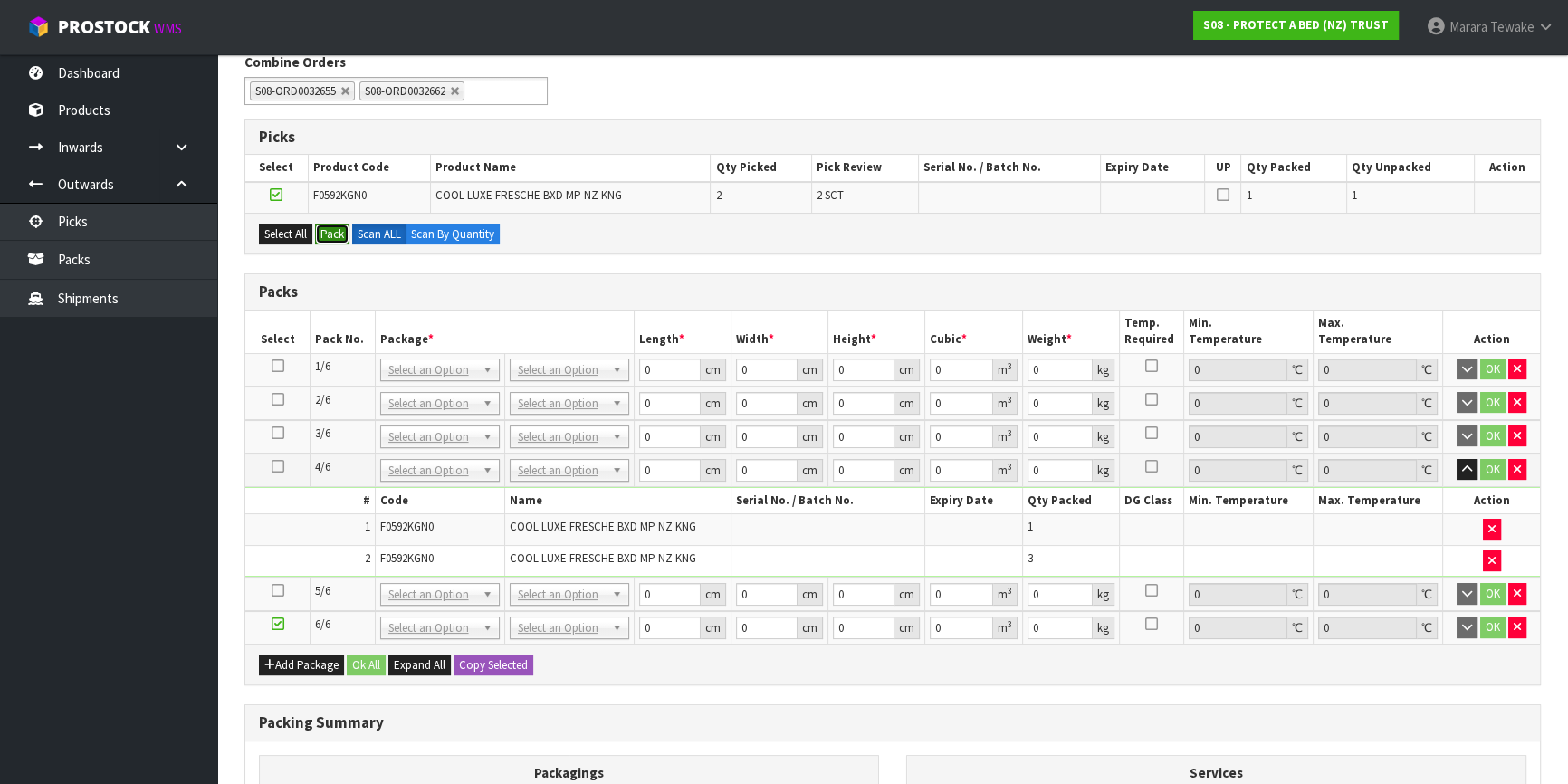 click on "Pack" at bounding box center [332, 234] 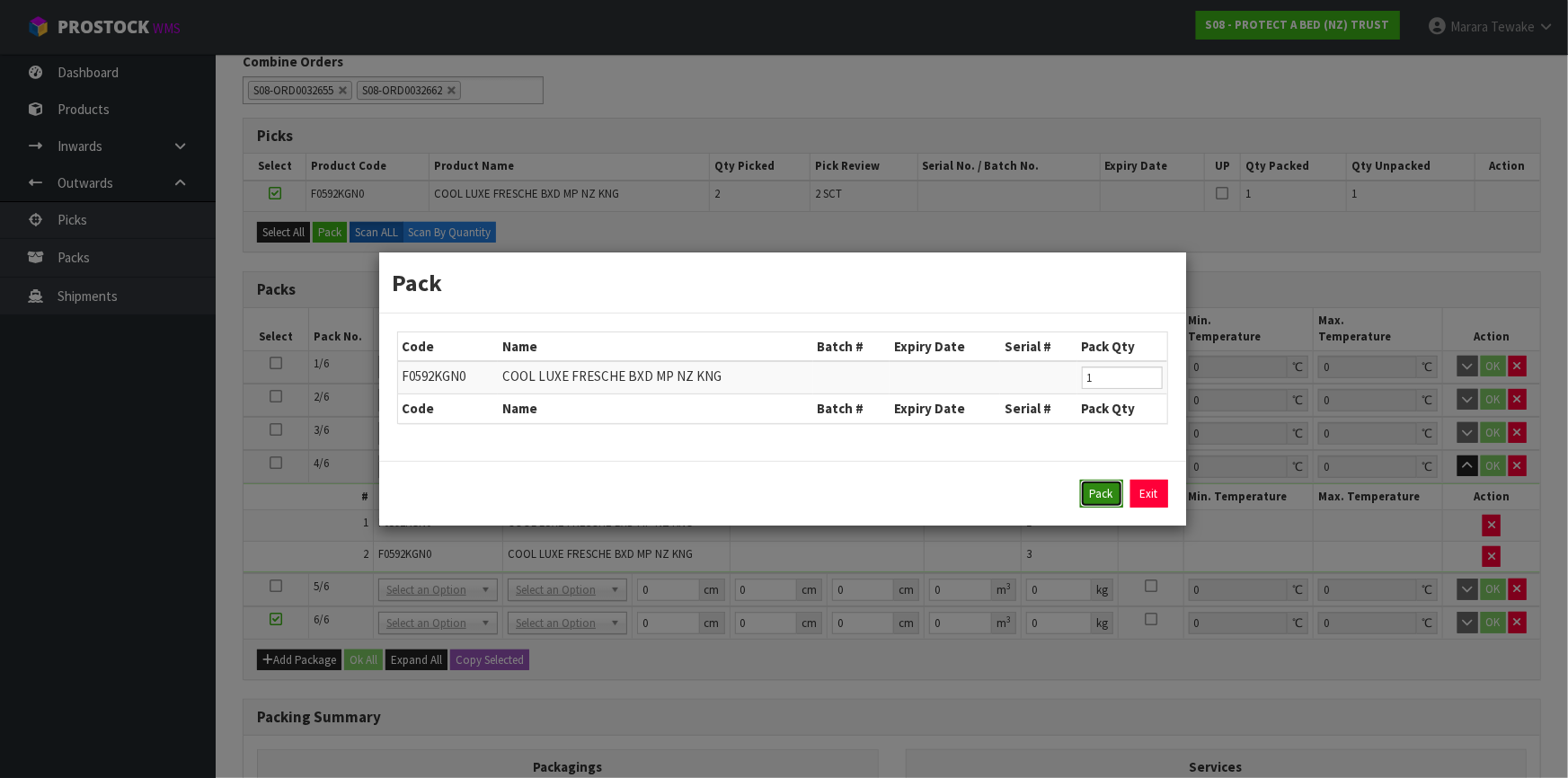 click on "Pack" at bounding box center [1102, 494] 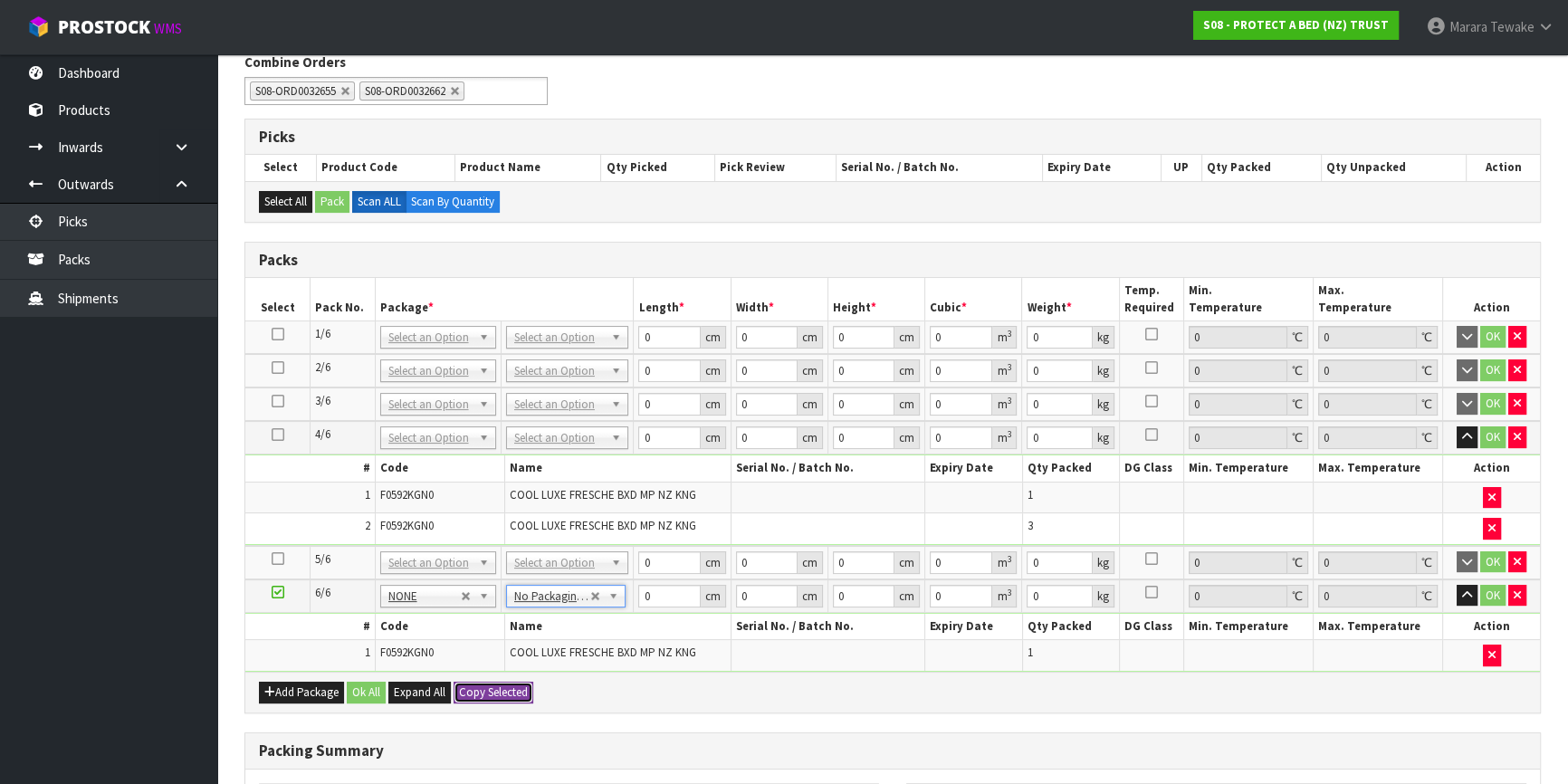 click on "Copy Selected" at bounding box center (493, 693) 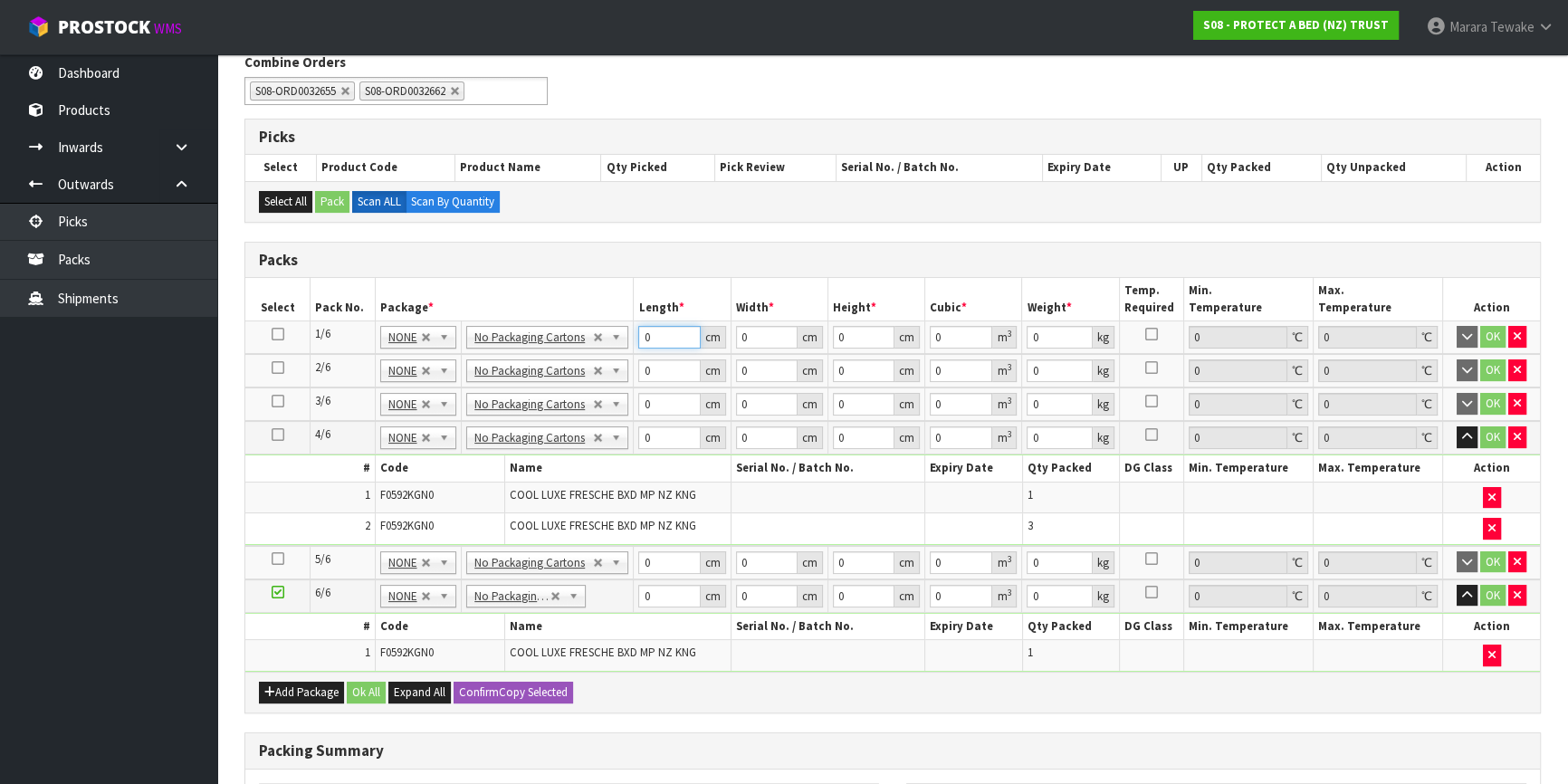 drag, startPoint x: 662, startPoint y: 334, endPoint x: 615, endPoint y: 320, distance: 49.040799 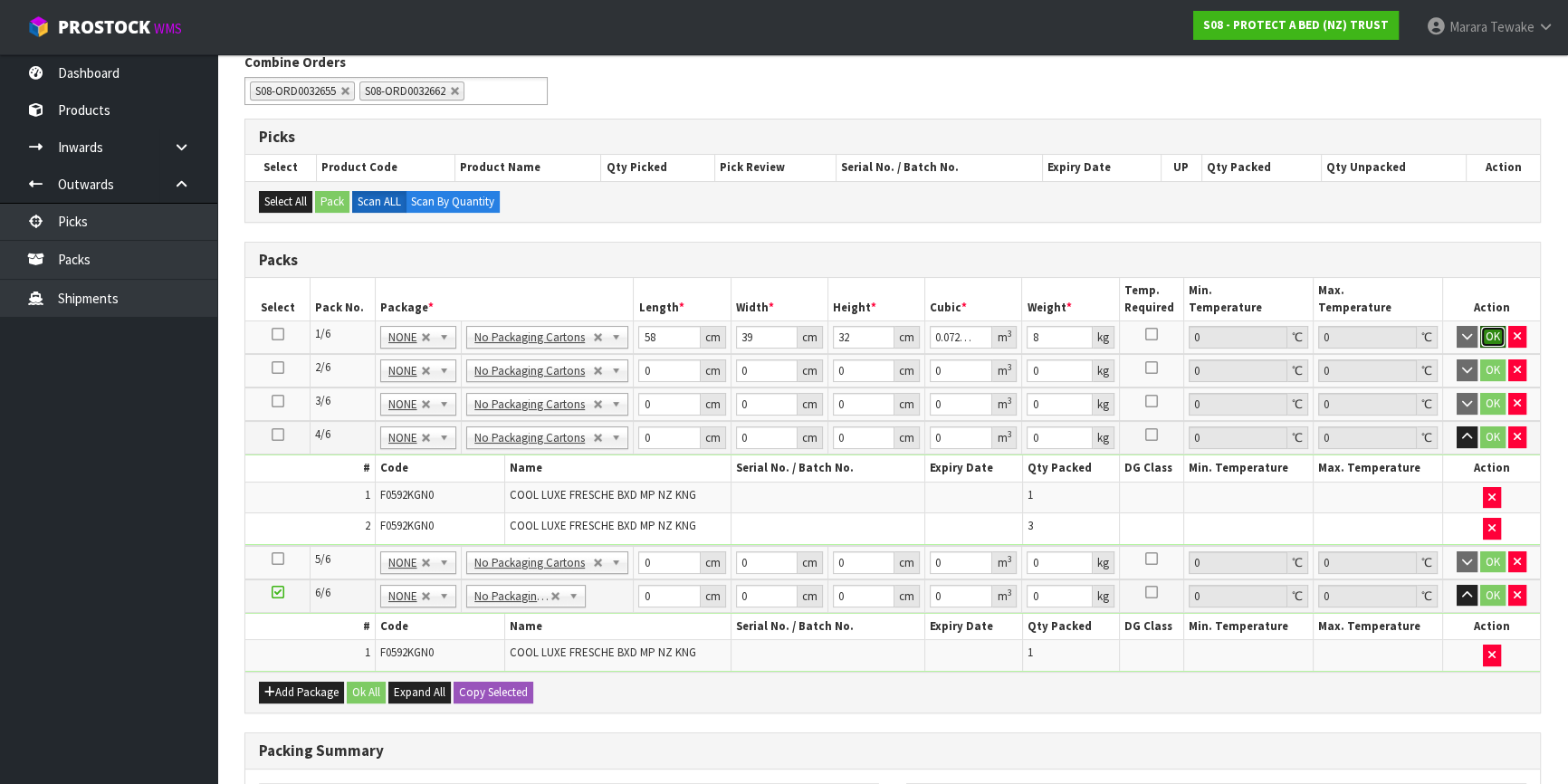 click on "OK" at bounding box center (1493, 337) 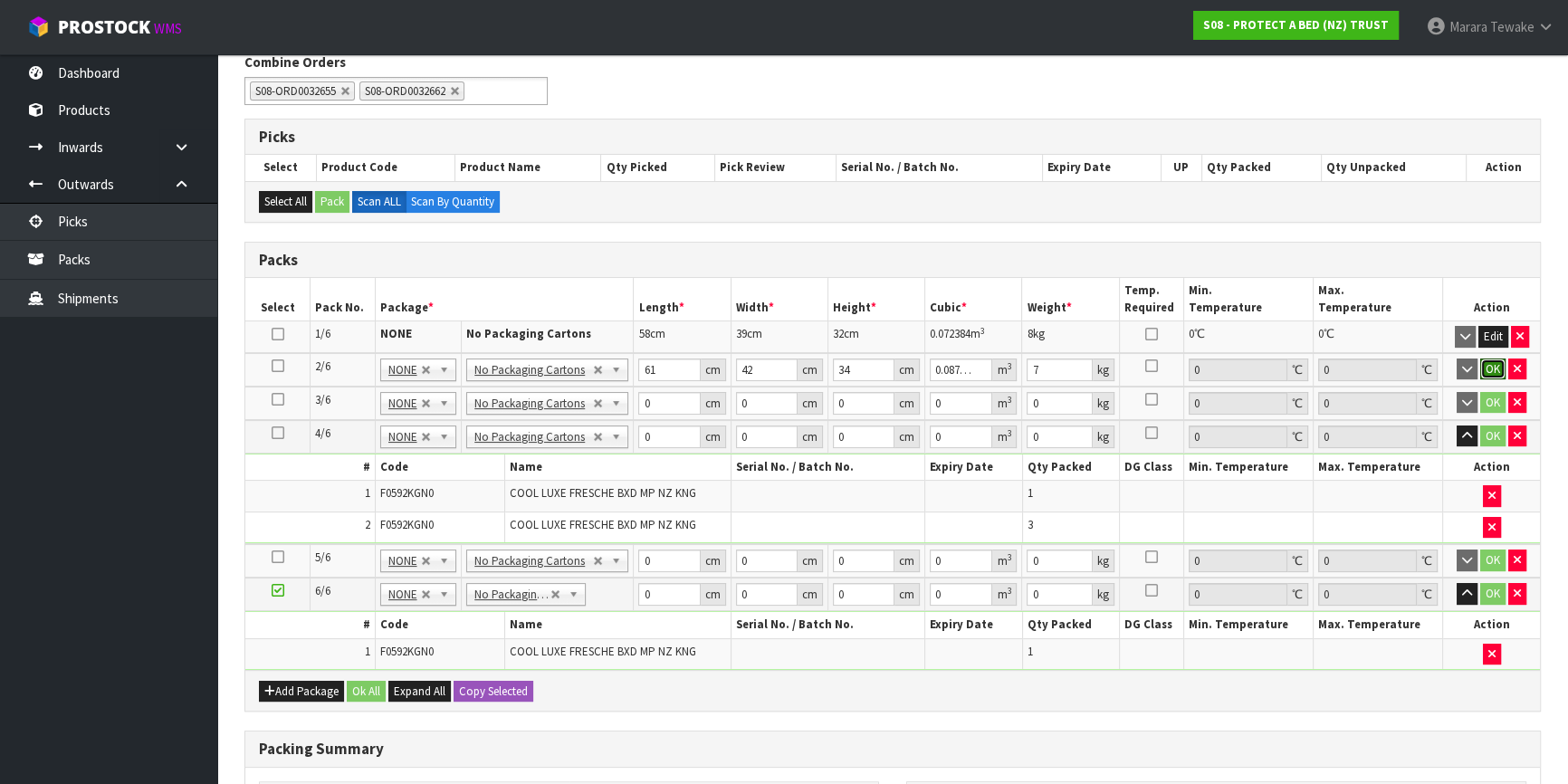 click on "OK" at bounding box center (1493, 369) 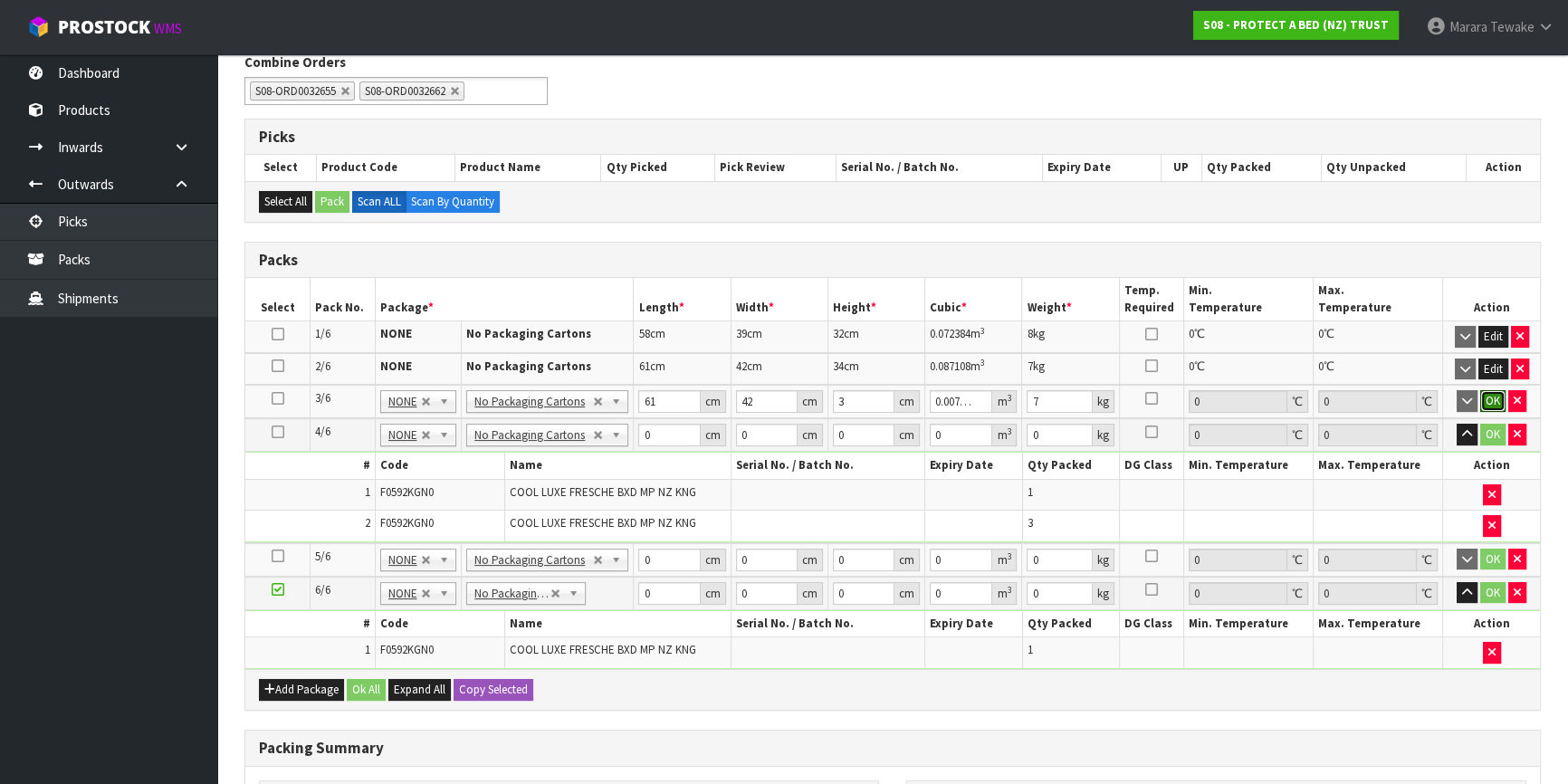 click on "OK" at bounding box center (1493, 401) 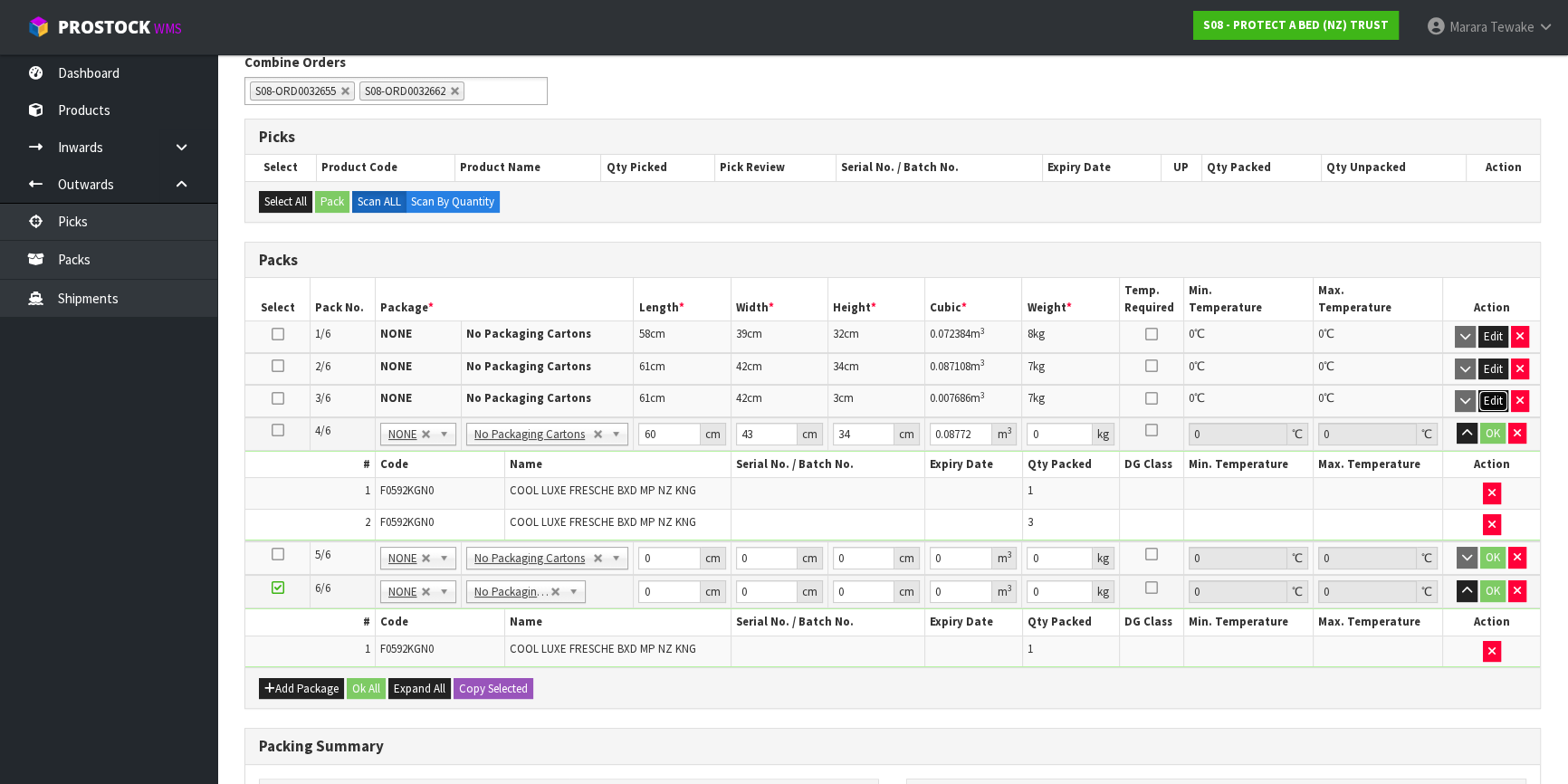 click on "Edit" at bounding box center (1493, 401) 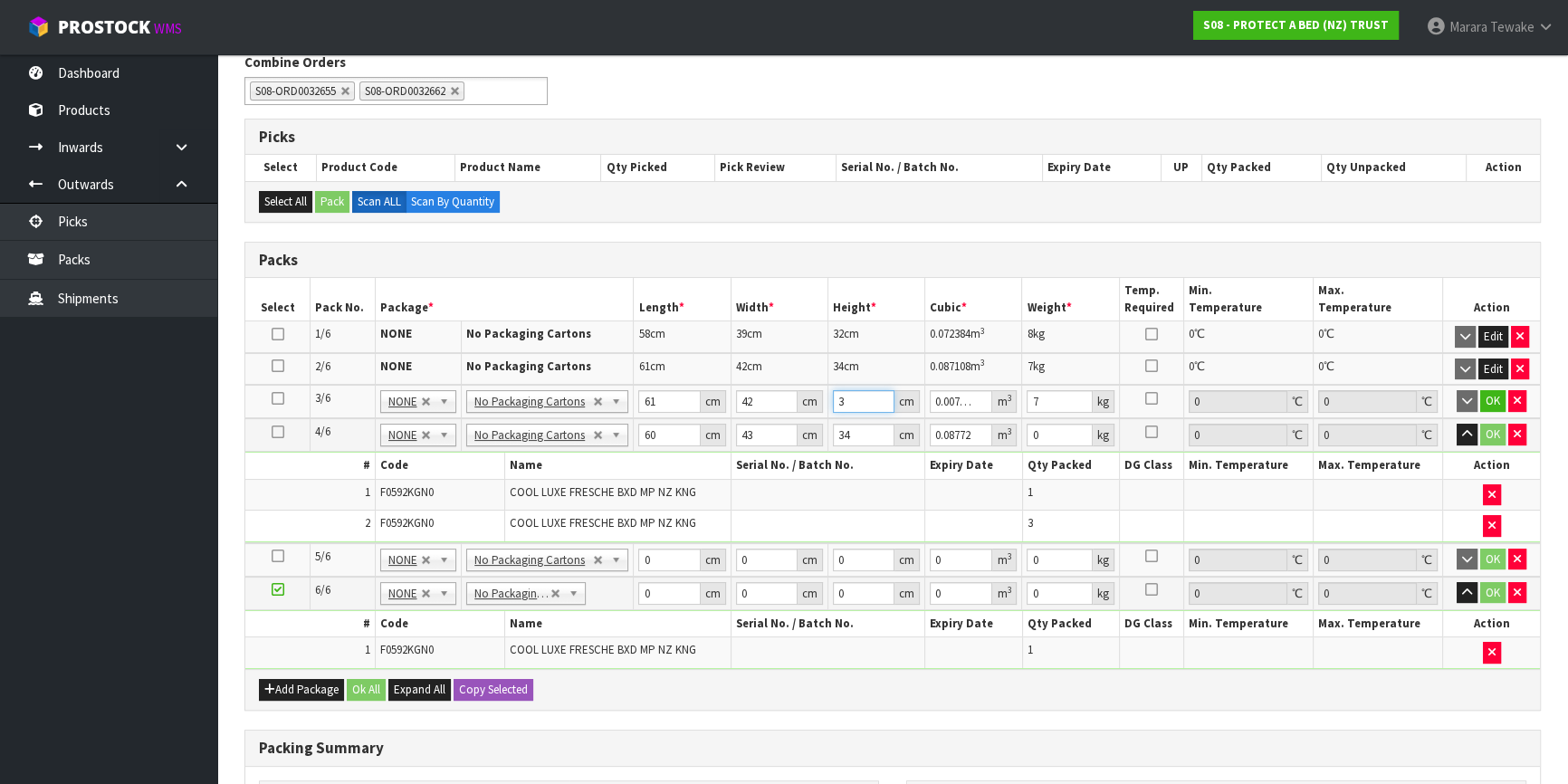 click on "3" at bounding box center (864, 401) 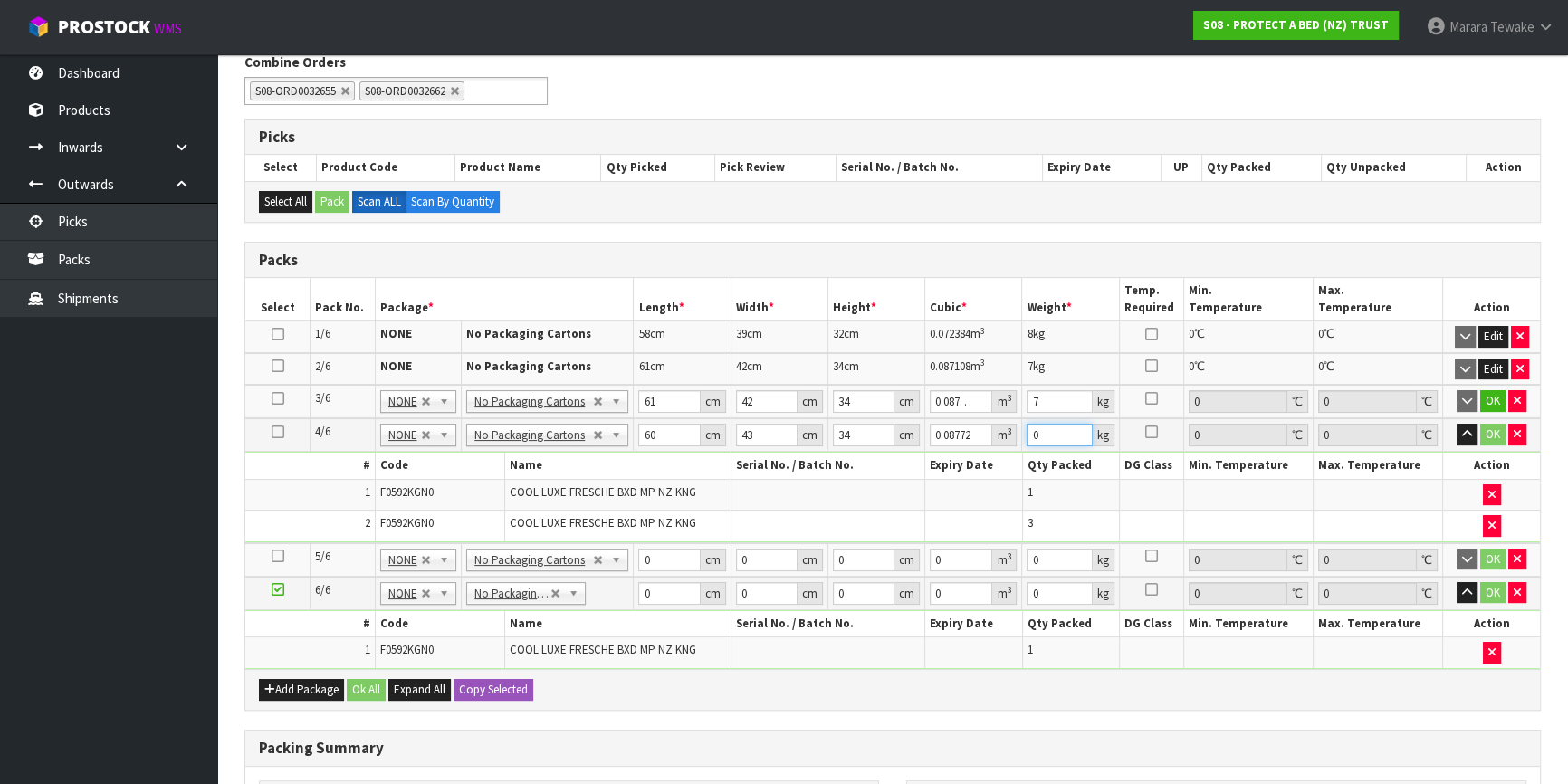 click on "0" at bounding box center (1059, 435) 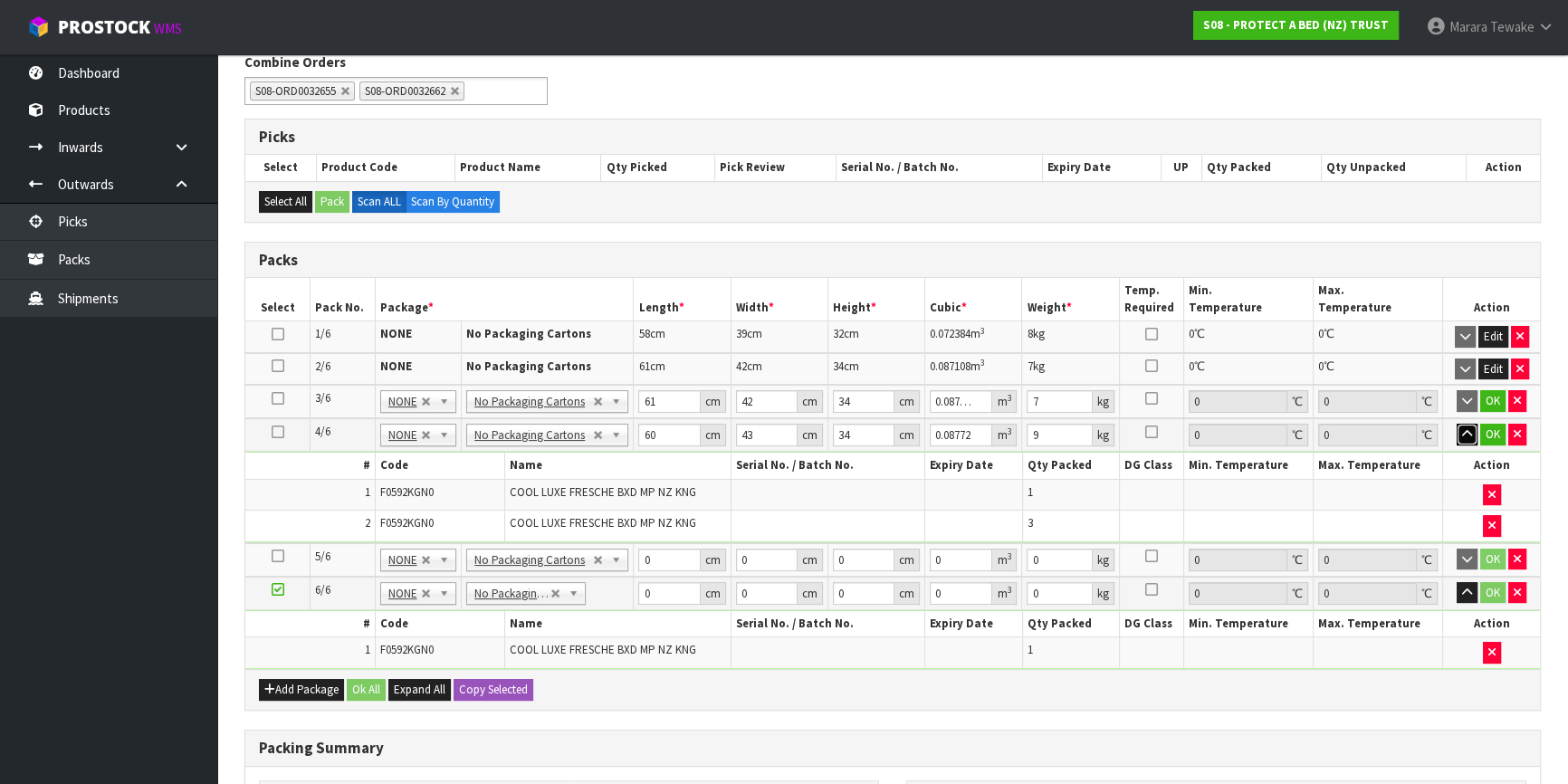 click at bounding box center (1467, 435) 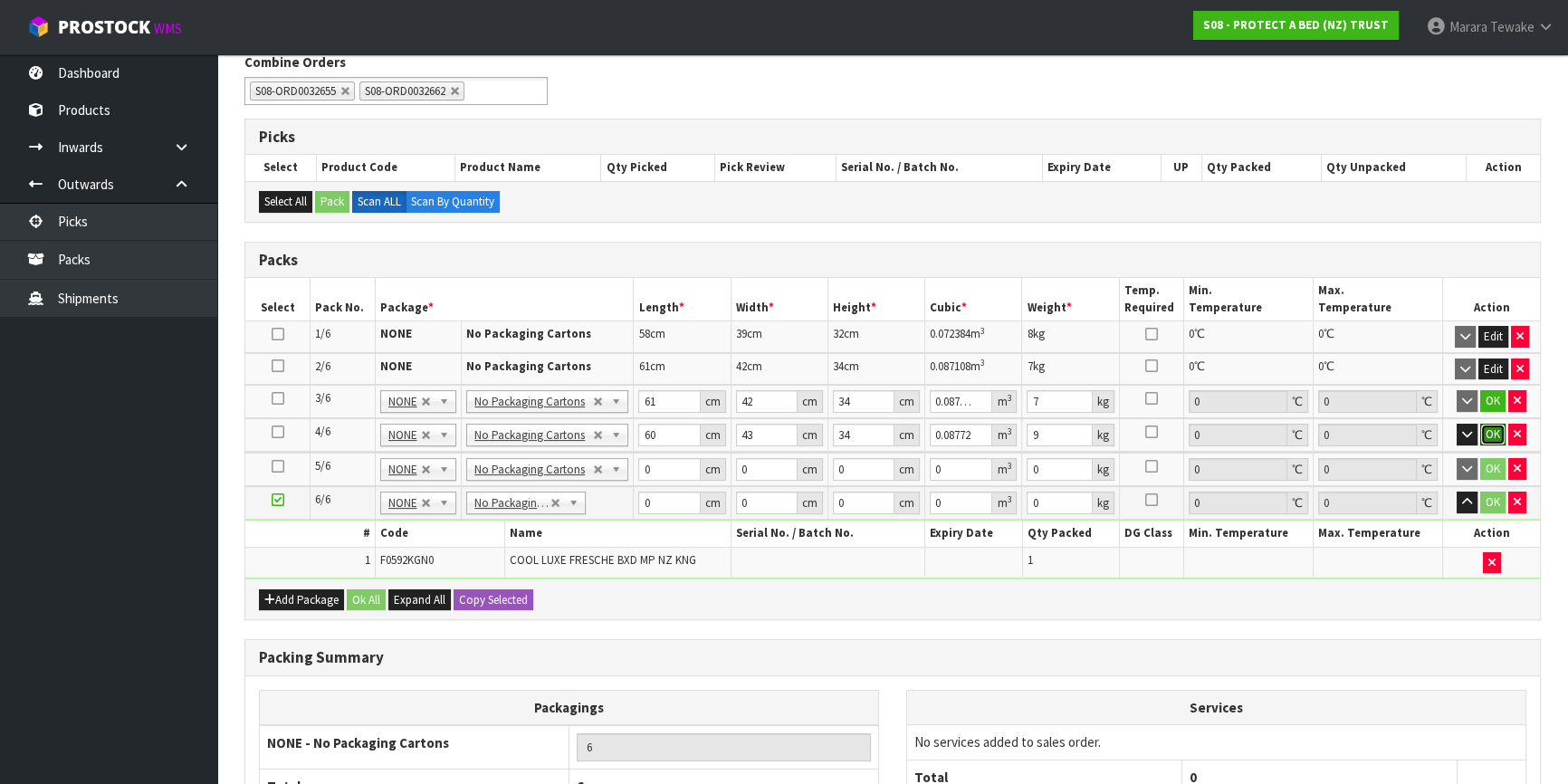 click on "OK" at bounding box center [1493, 435] 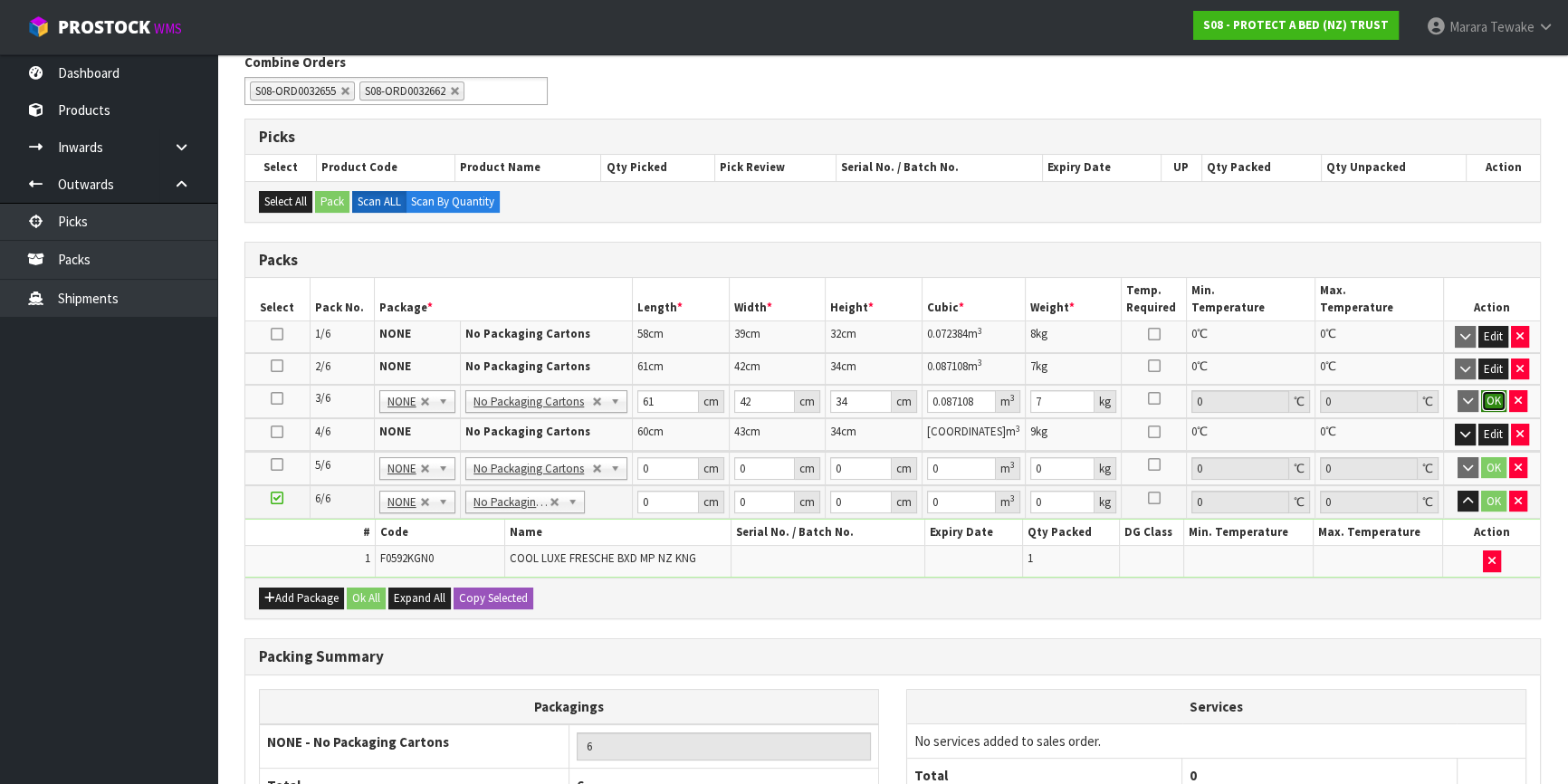 click on "OK" at bounding box center (1494, 401) 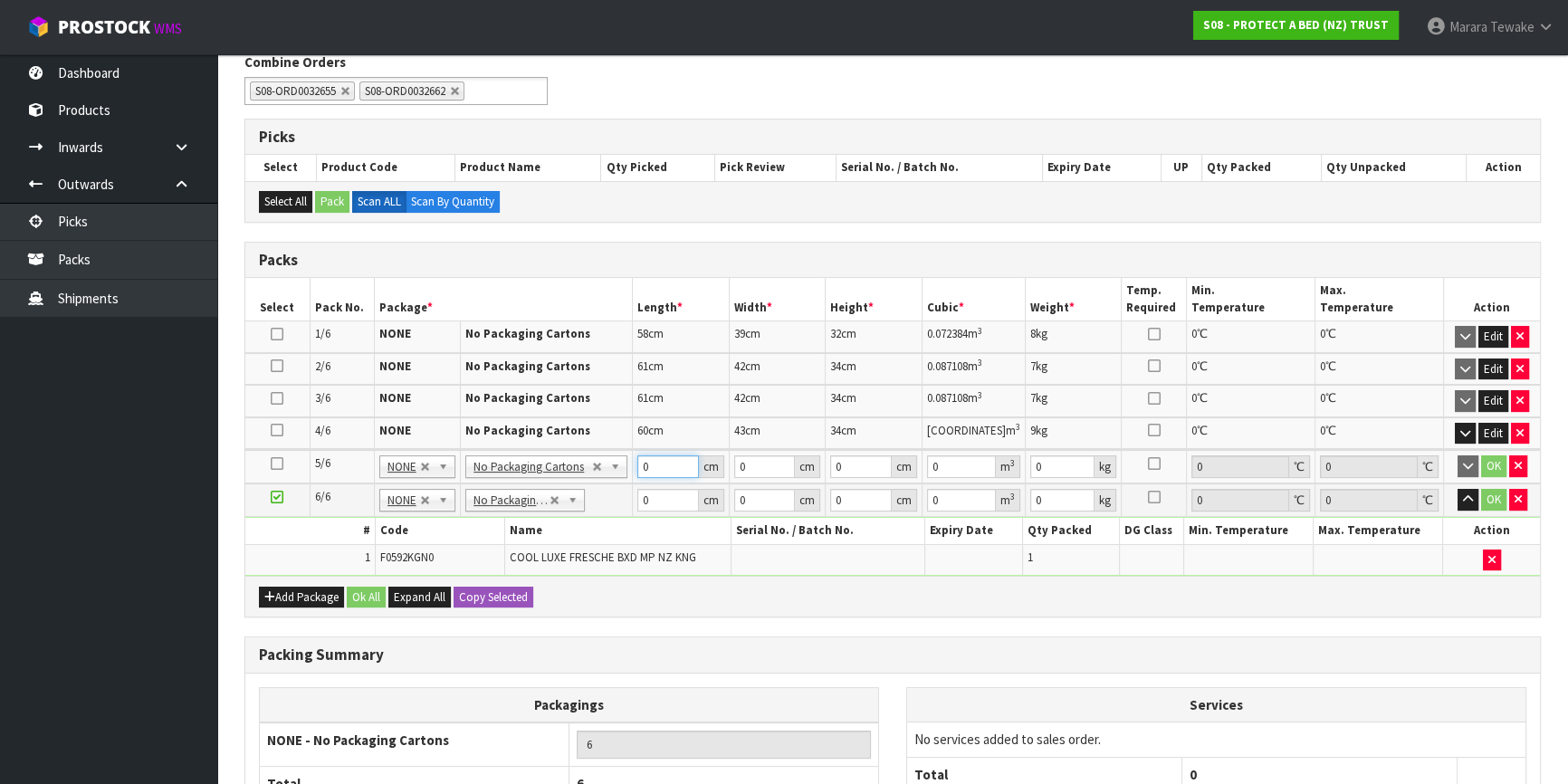 click on "0" at bounding box center (668, 466) 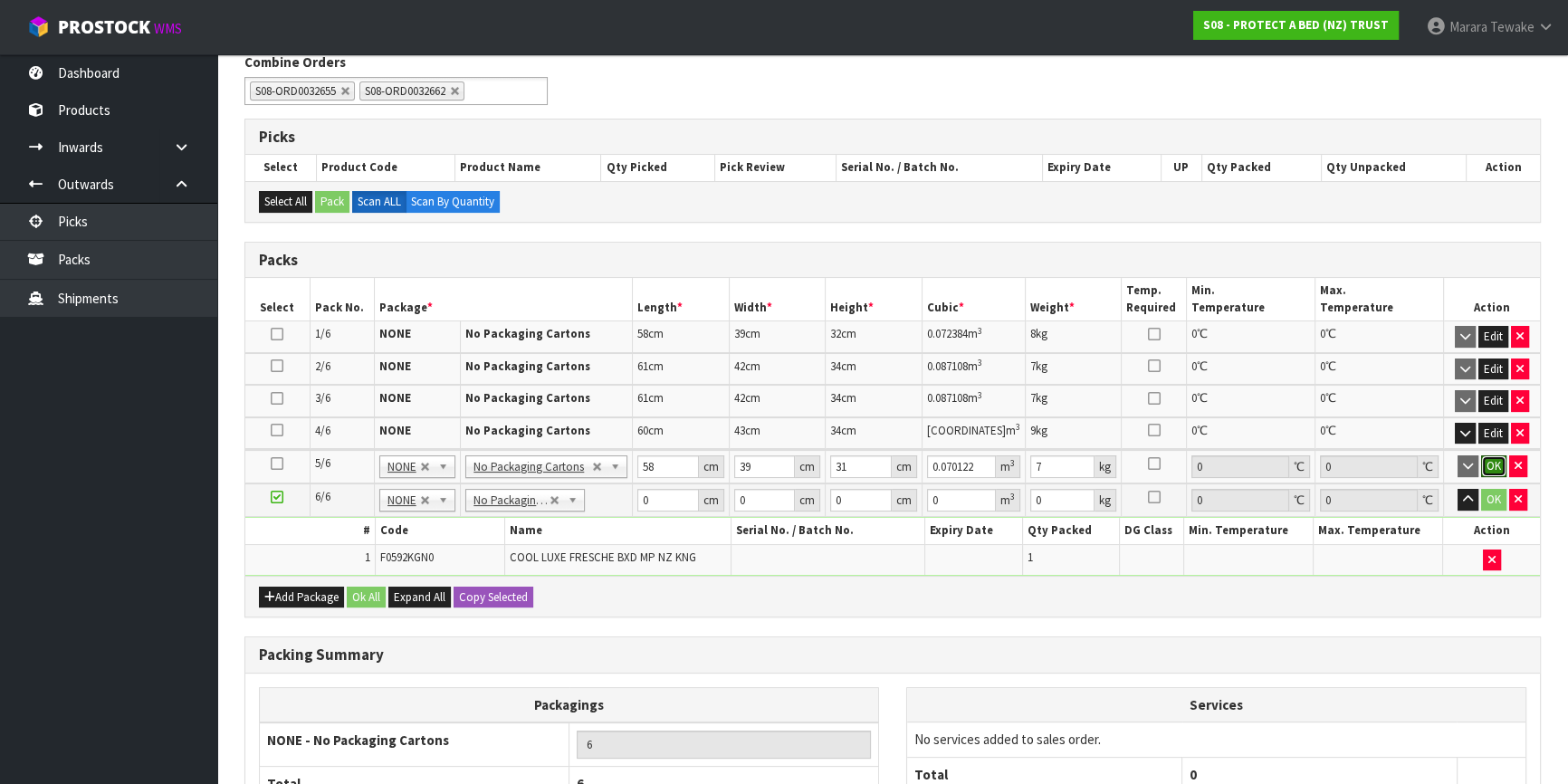 click on "OK" at bounding box center (1494, 466) 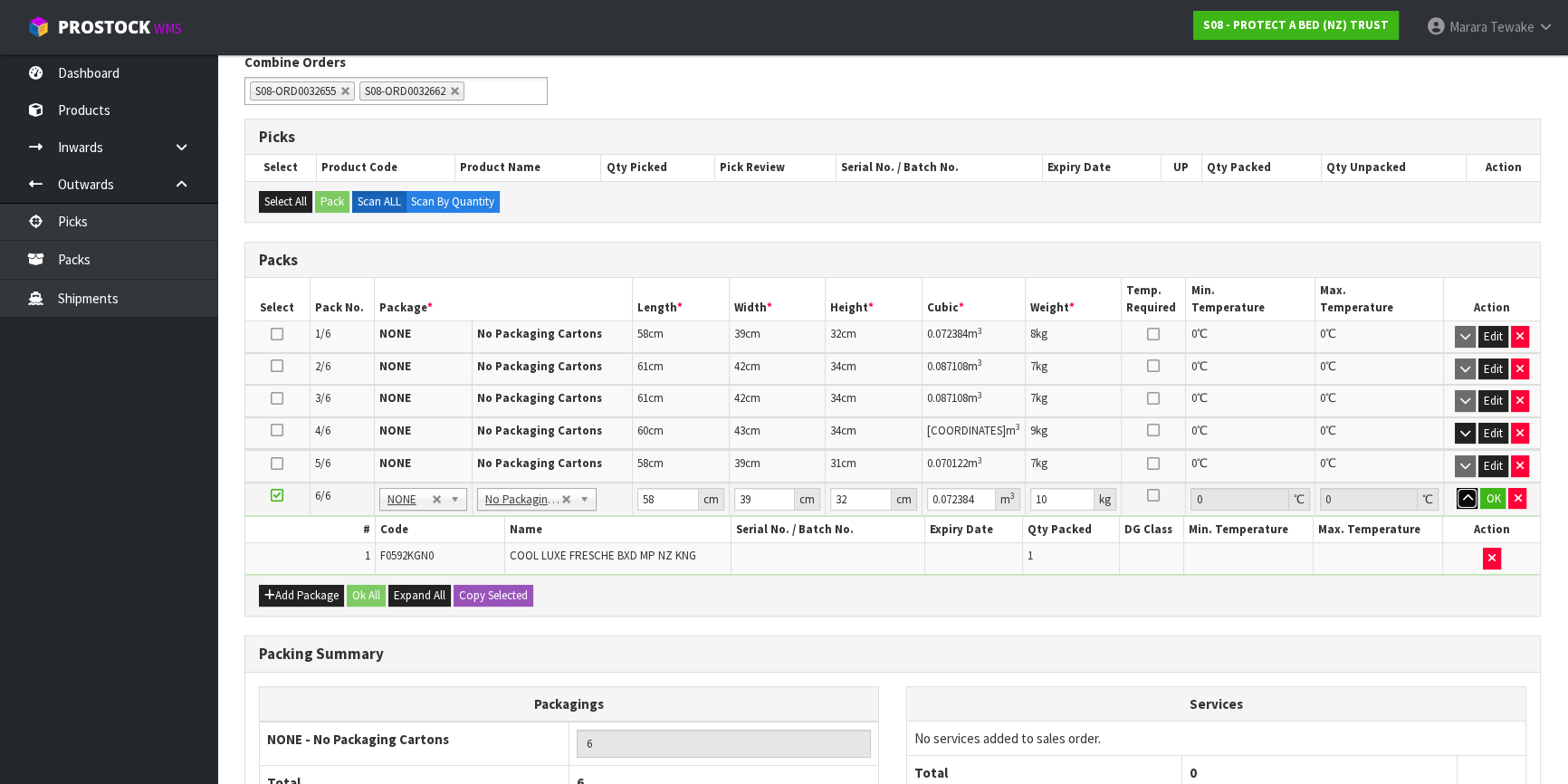 click at bounding box center (1467, 499) 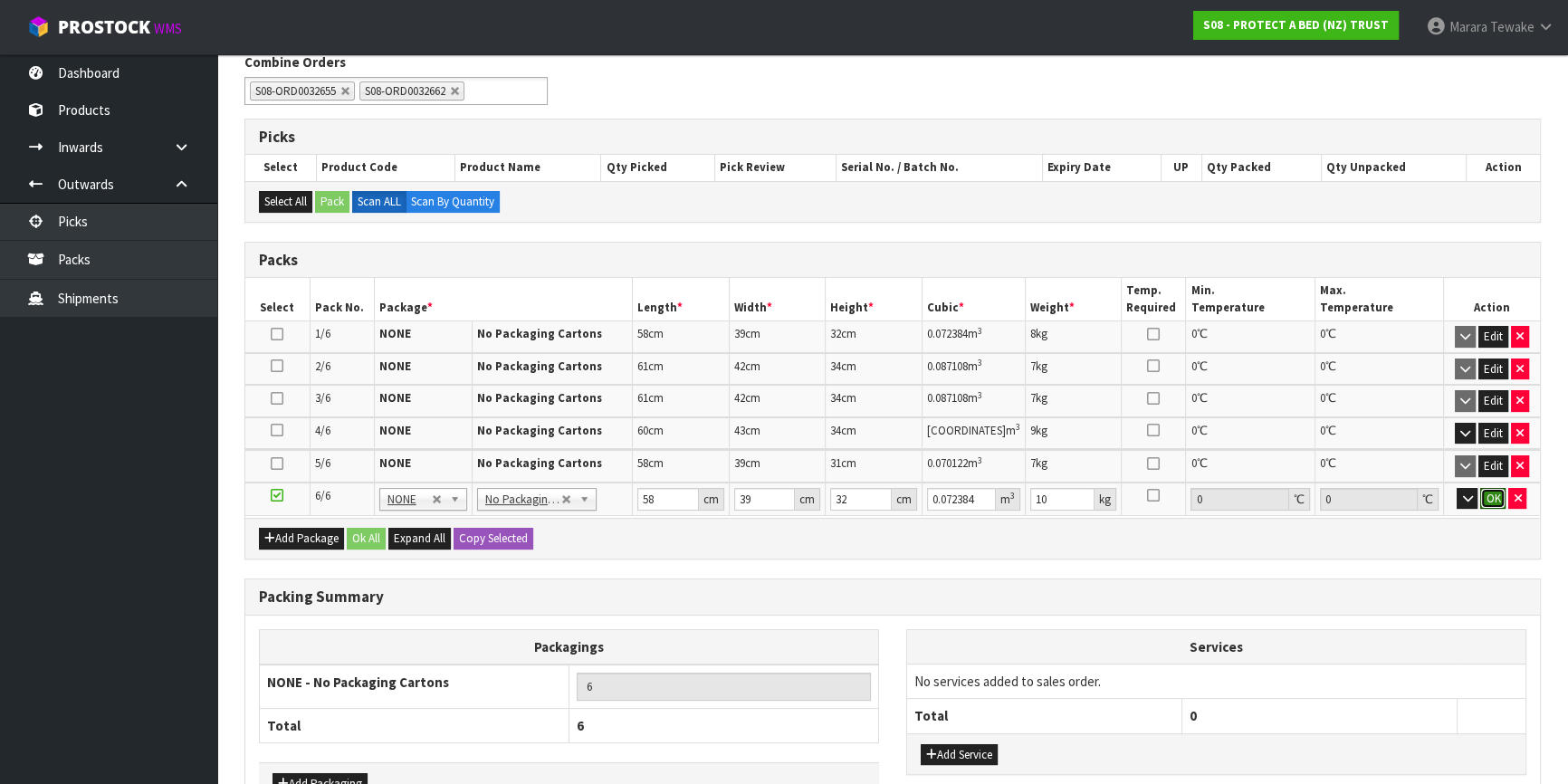 click on "OK" at bounding box center (1493, 499) 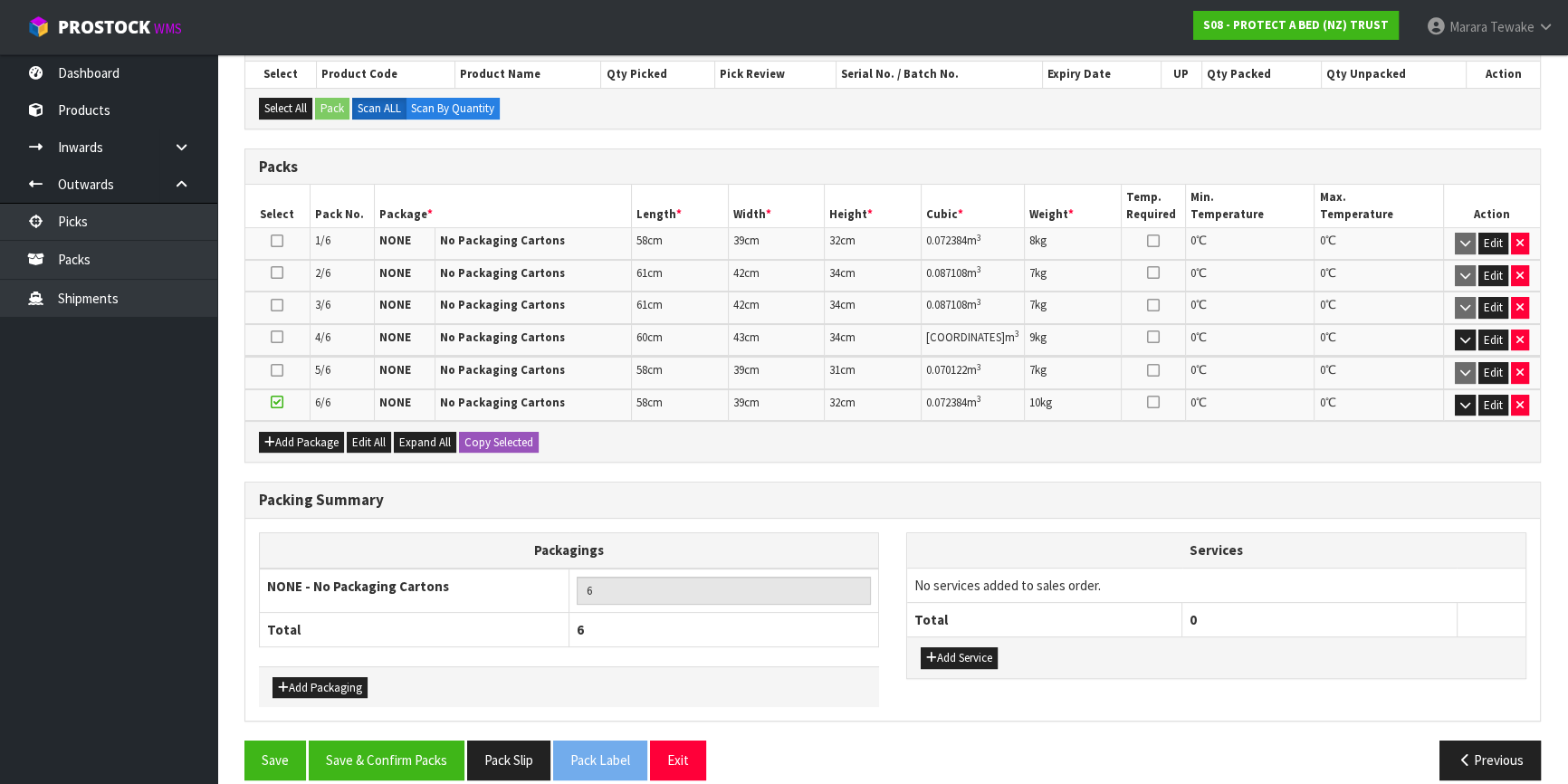 scroll, scrollTop: 413, scrollLeft: 0, axis: vertical 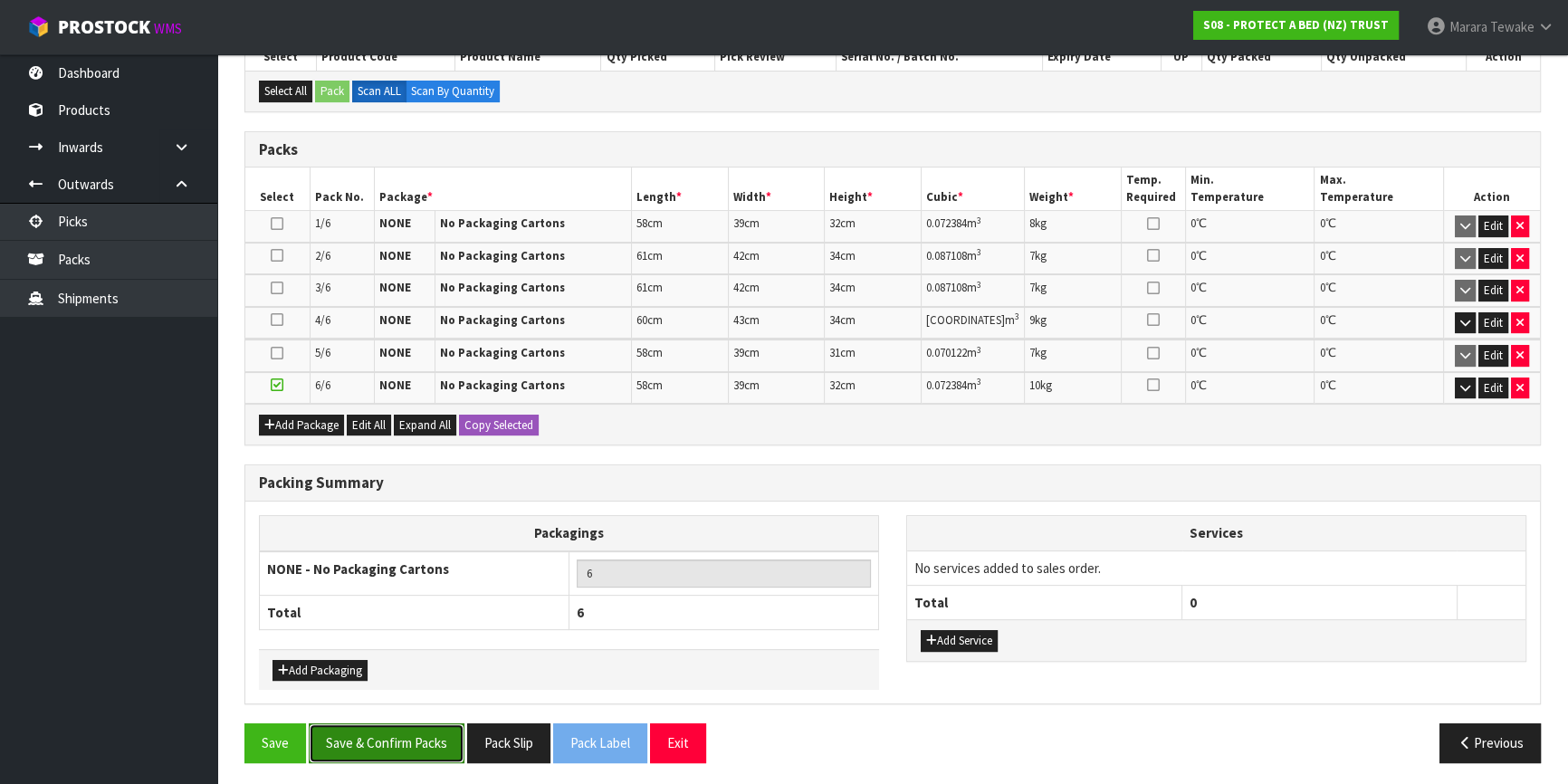 click on "Save & Confirm Packs" at bounding box center [387, 742] 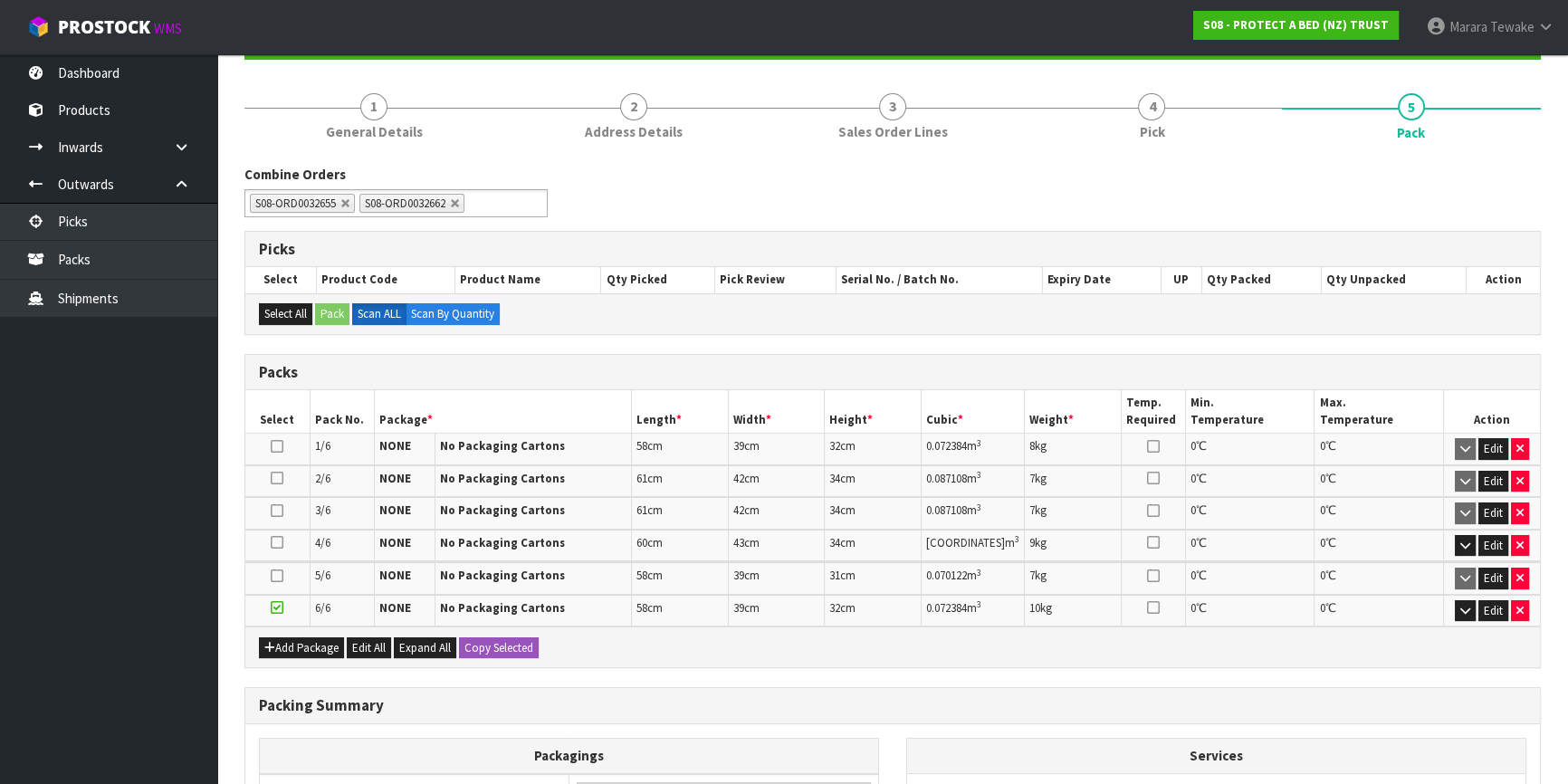 scroll, scrollTop: 372, scrollLeft: 0, axis: vertical 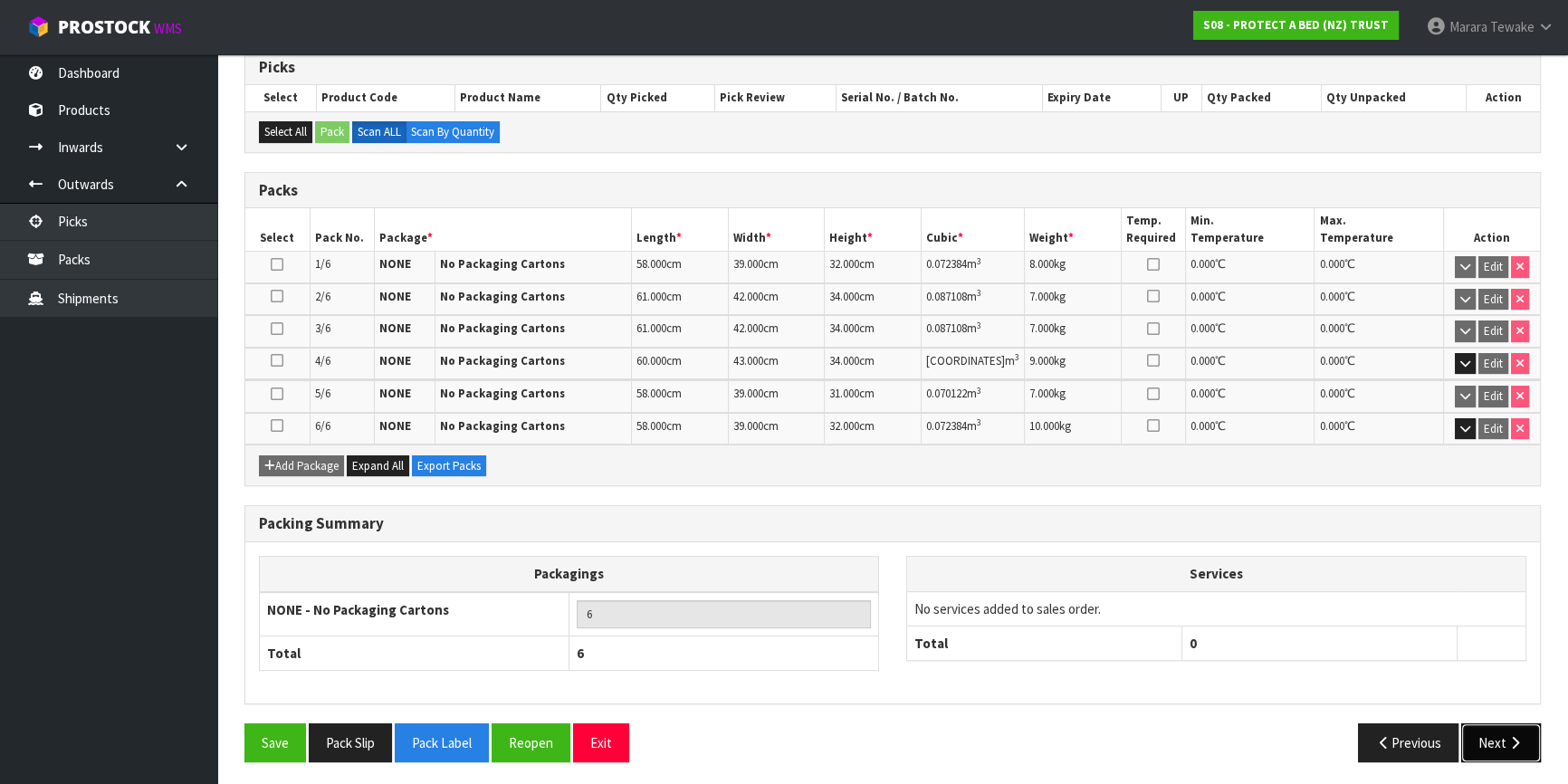 click on "Next" at bounding box center [1501, 742] 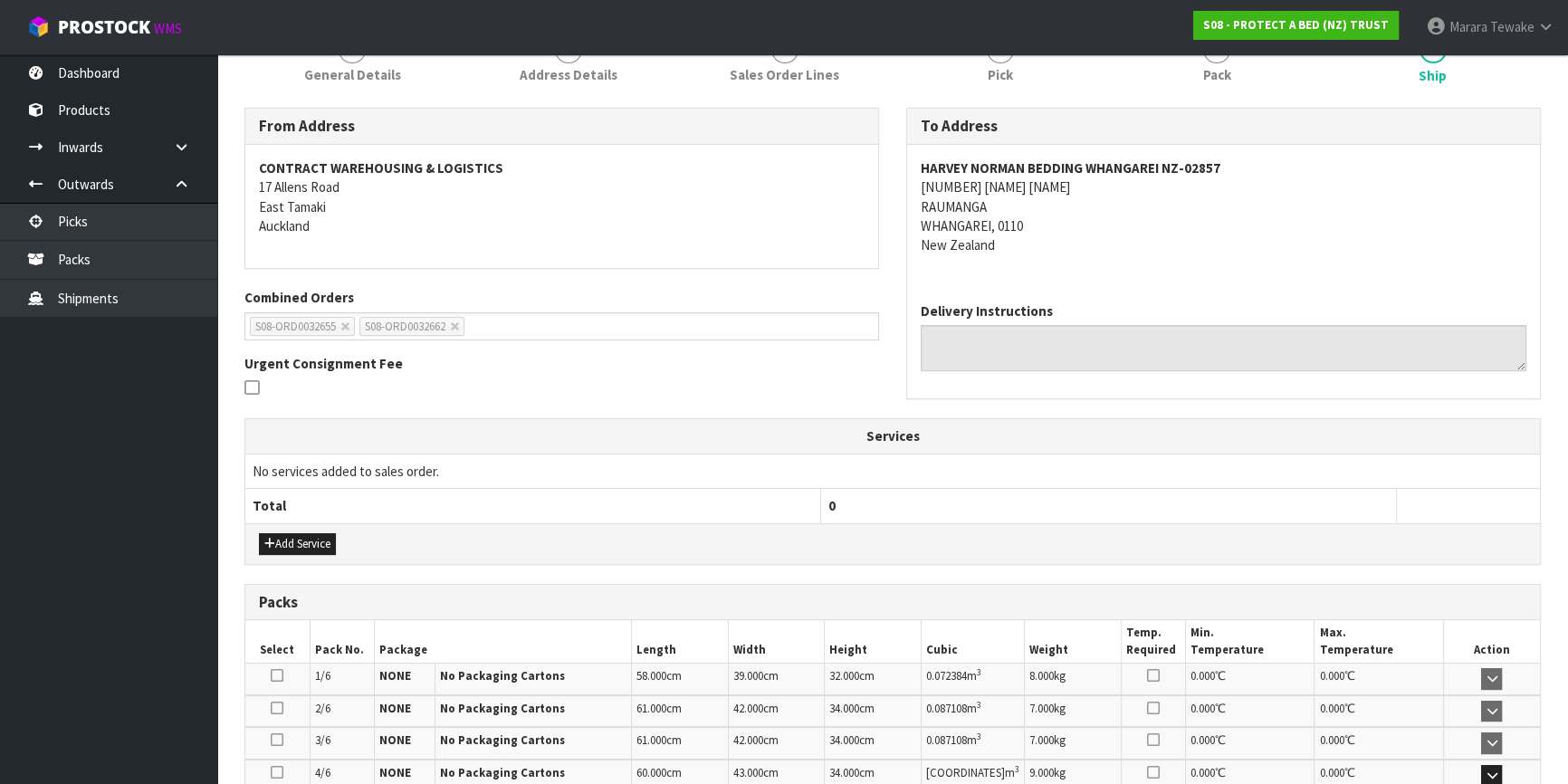 scroll, scrollTop: 493, scrollLeft: 0, axis: vertical 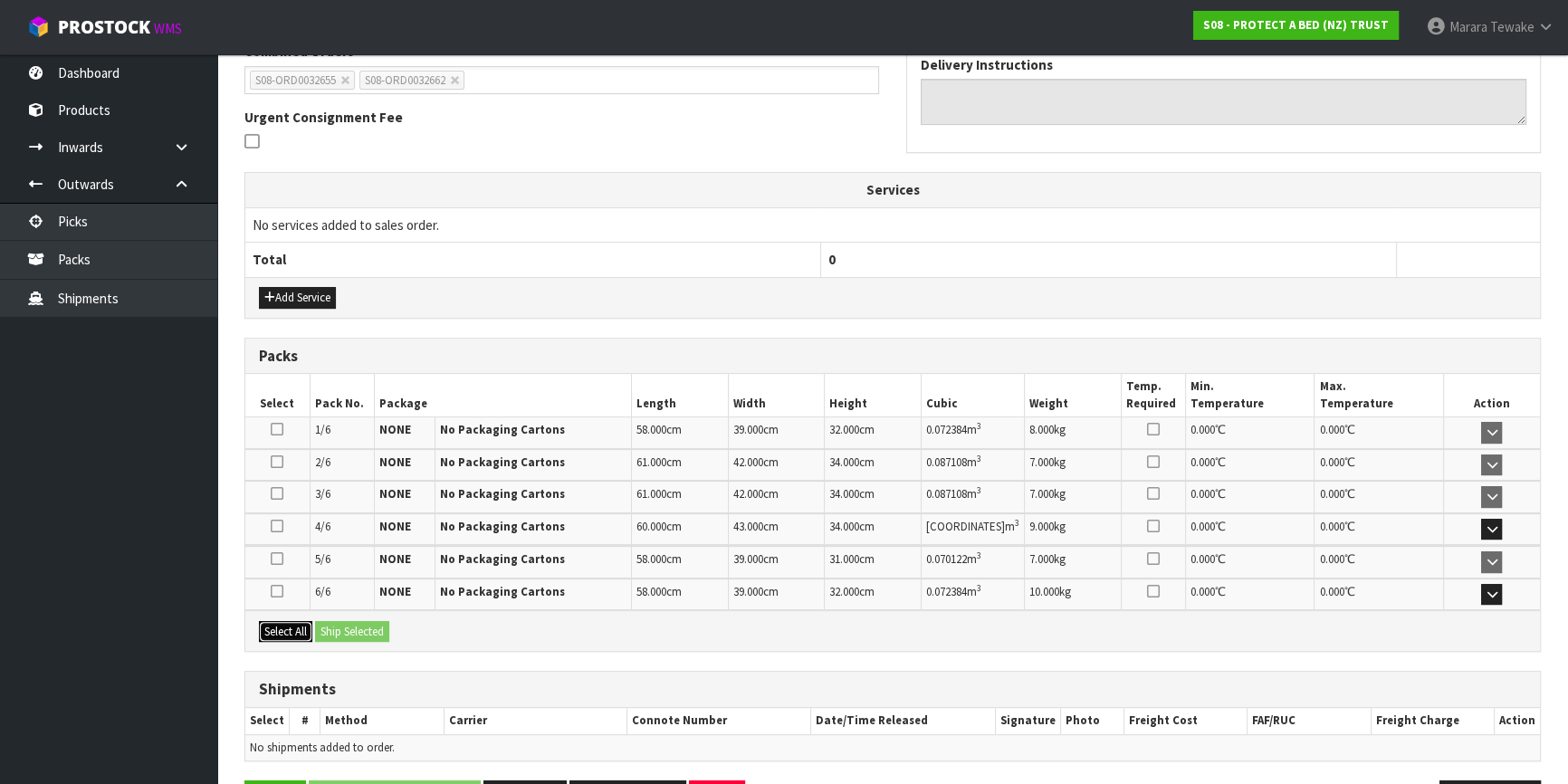 click on "Select All" at bounding box center [285, 632] 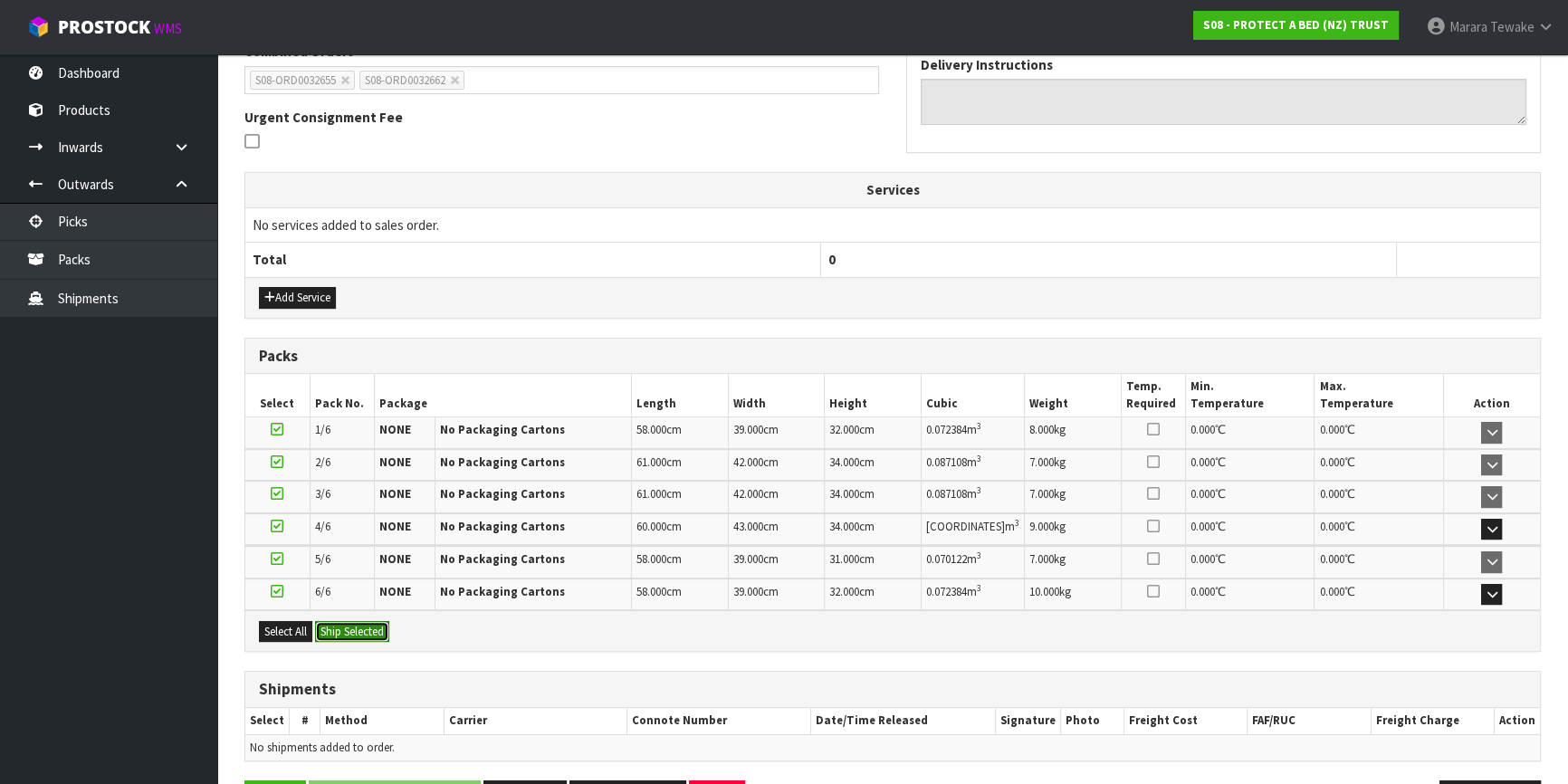 click on "Ship Selected" at bounding box center [352, 632] 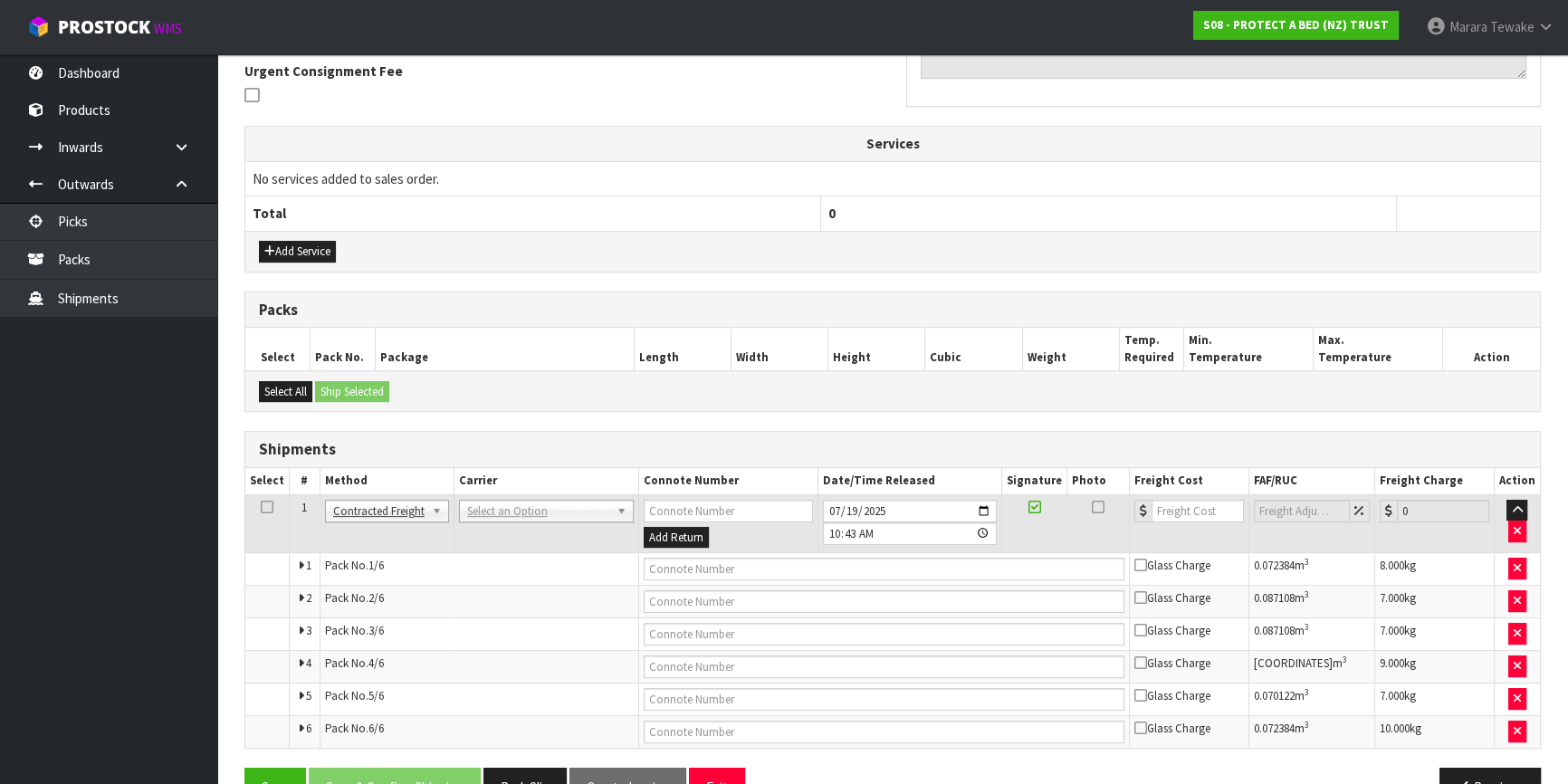 scroll, scrollTop: 586, scrollLeft: 0, axis: vertical 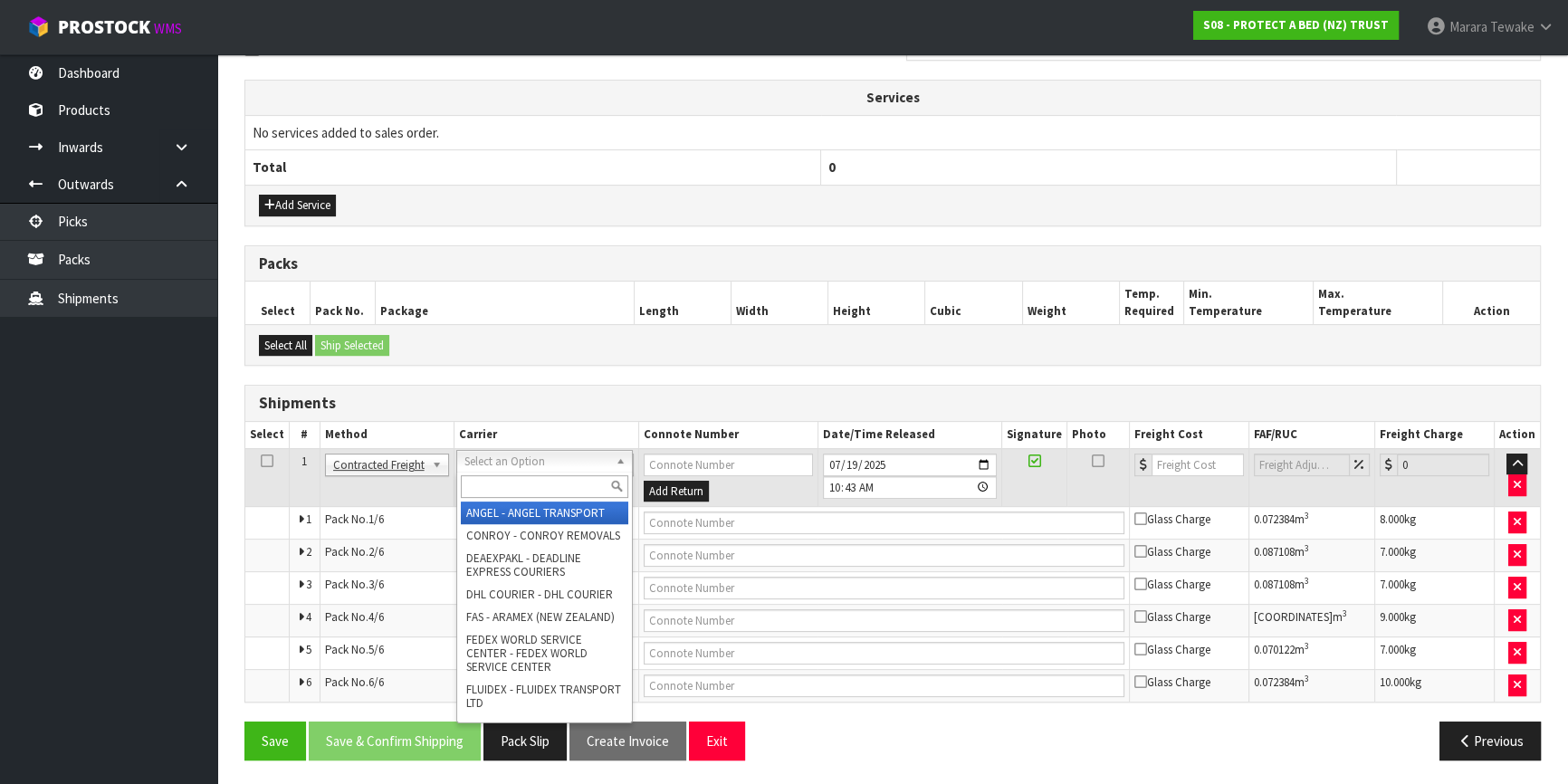 click at bounding box center (544, 486) 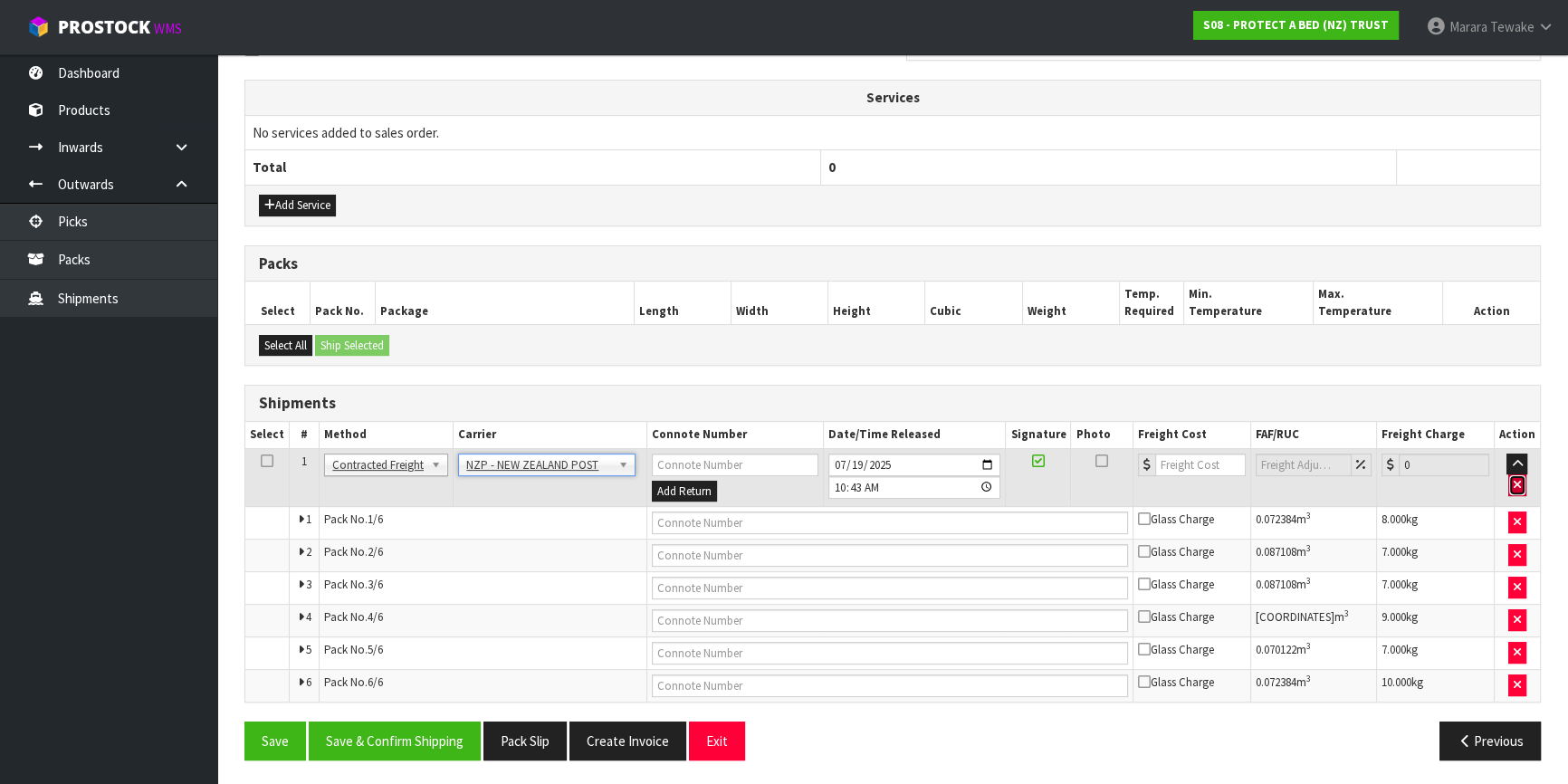 click at bounding box center [1517, 485] 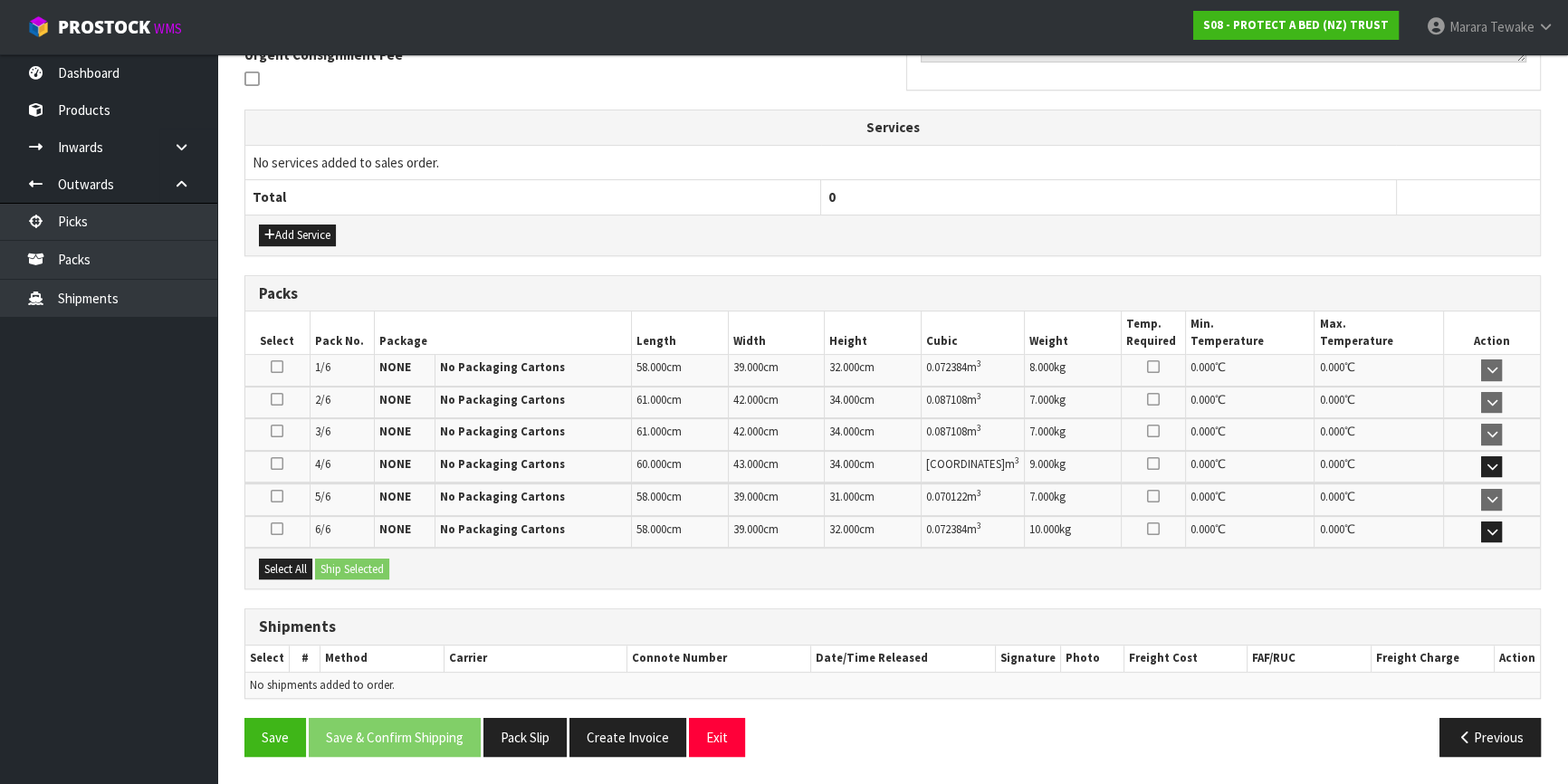 scroll, scrollTop: 551, scrollLeft: 0, axis: vertical 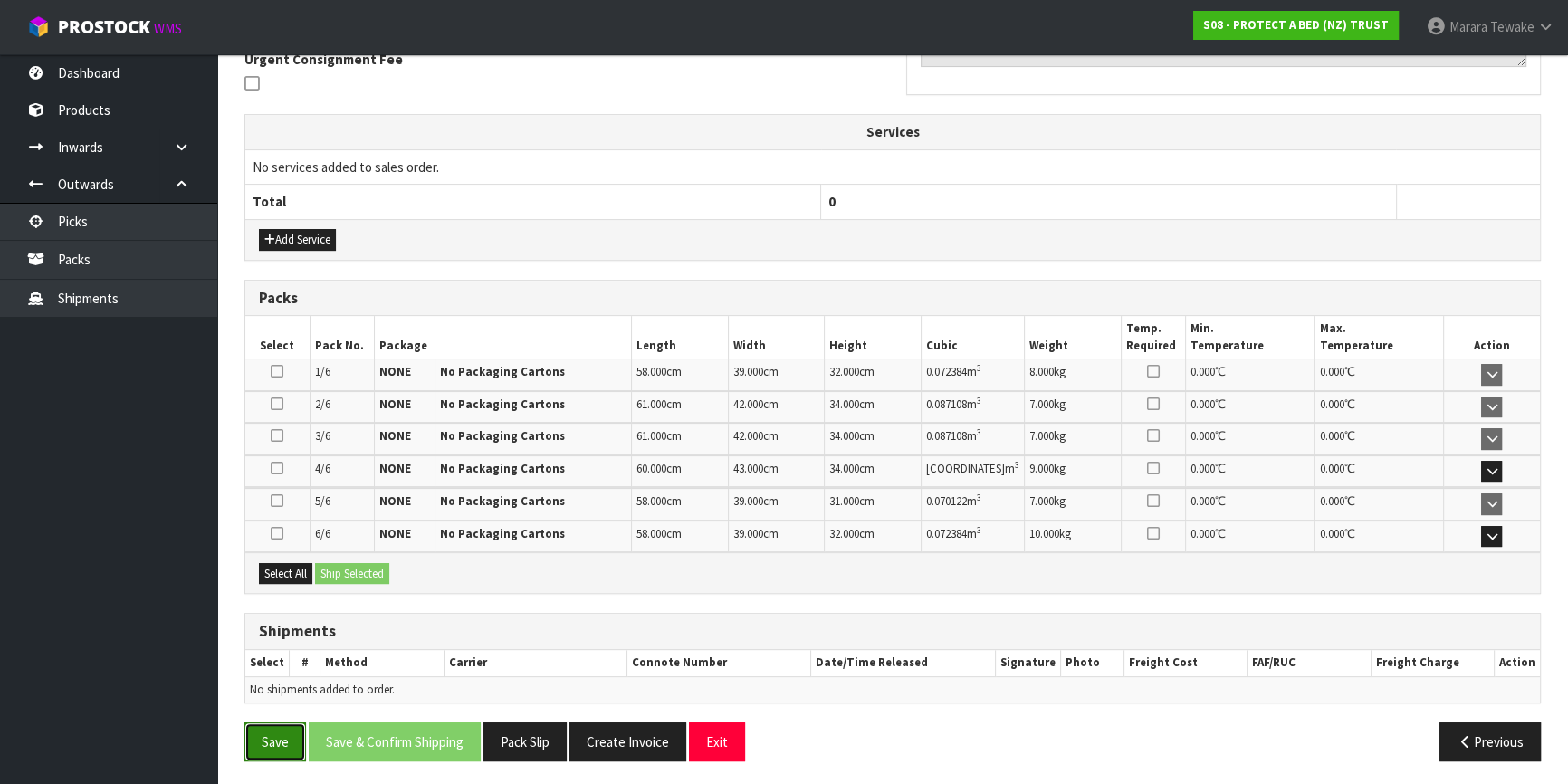 click on "Save" at bounding box center [275, 741] 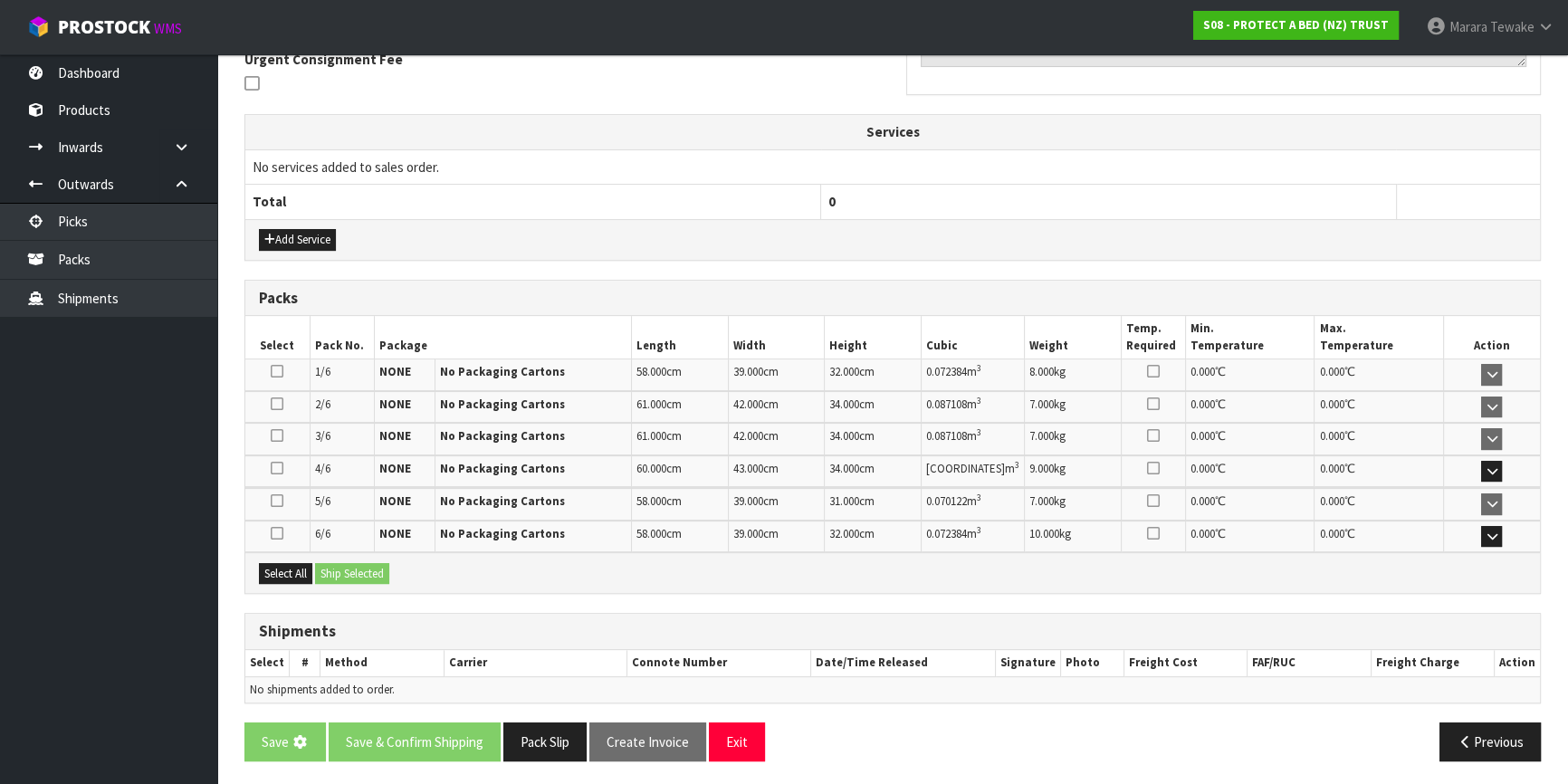 scroll, scrollTop: 0, scrollLeft: 0, axis: both 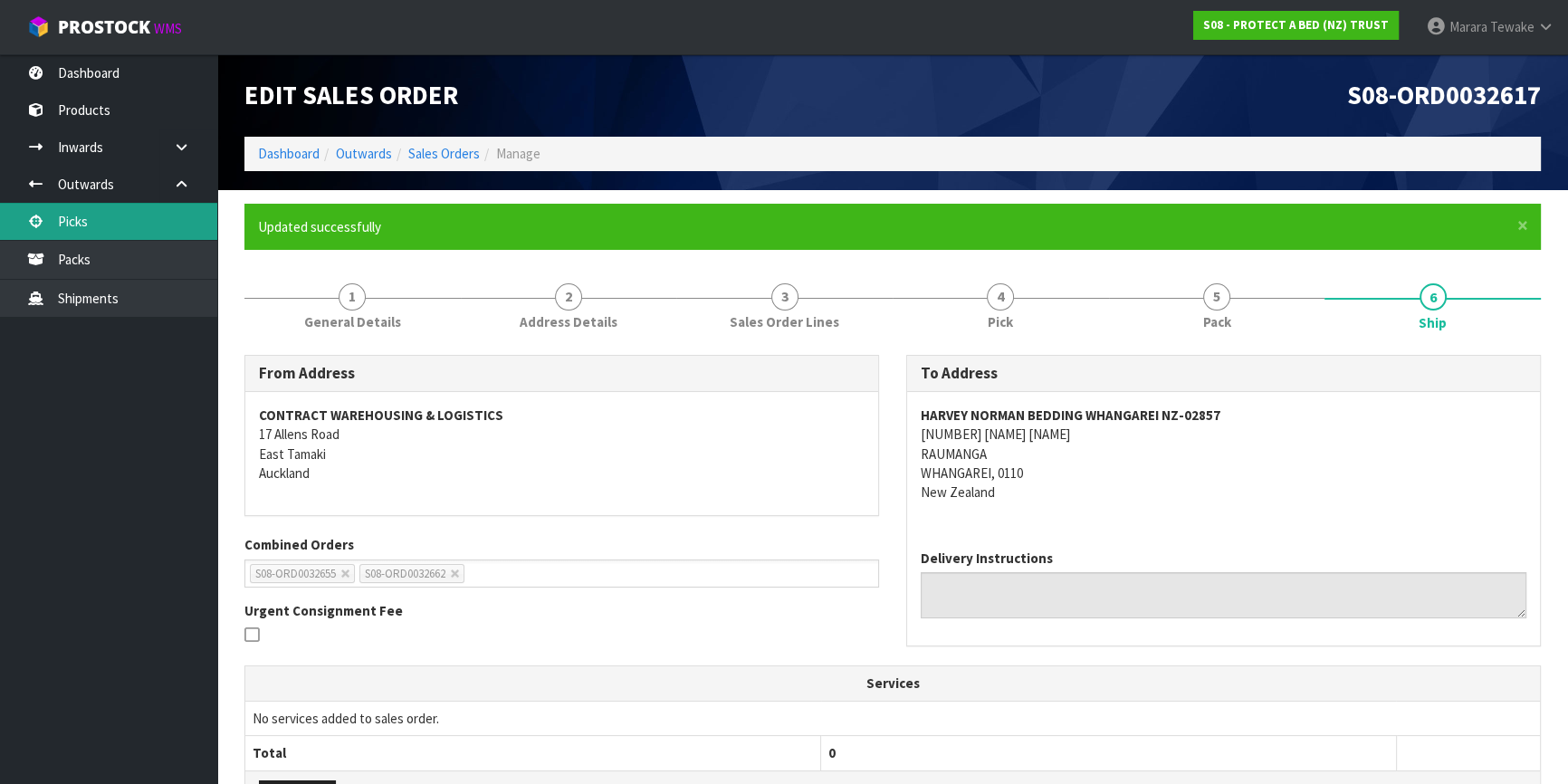click on "Picks" at bounding box center [109, 221] 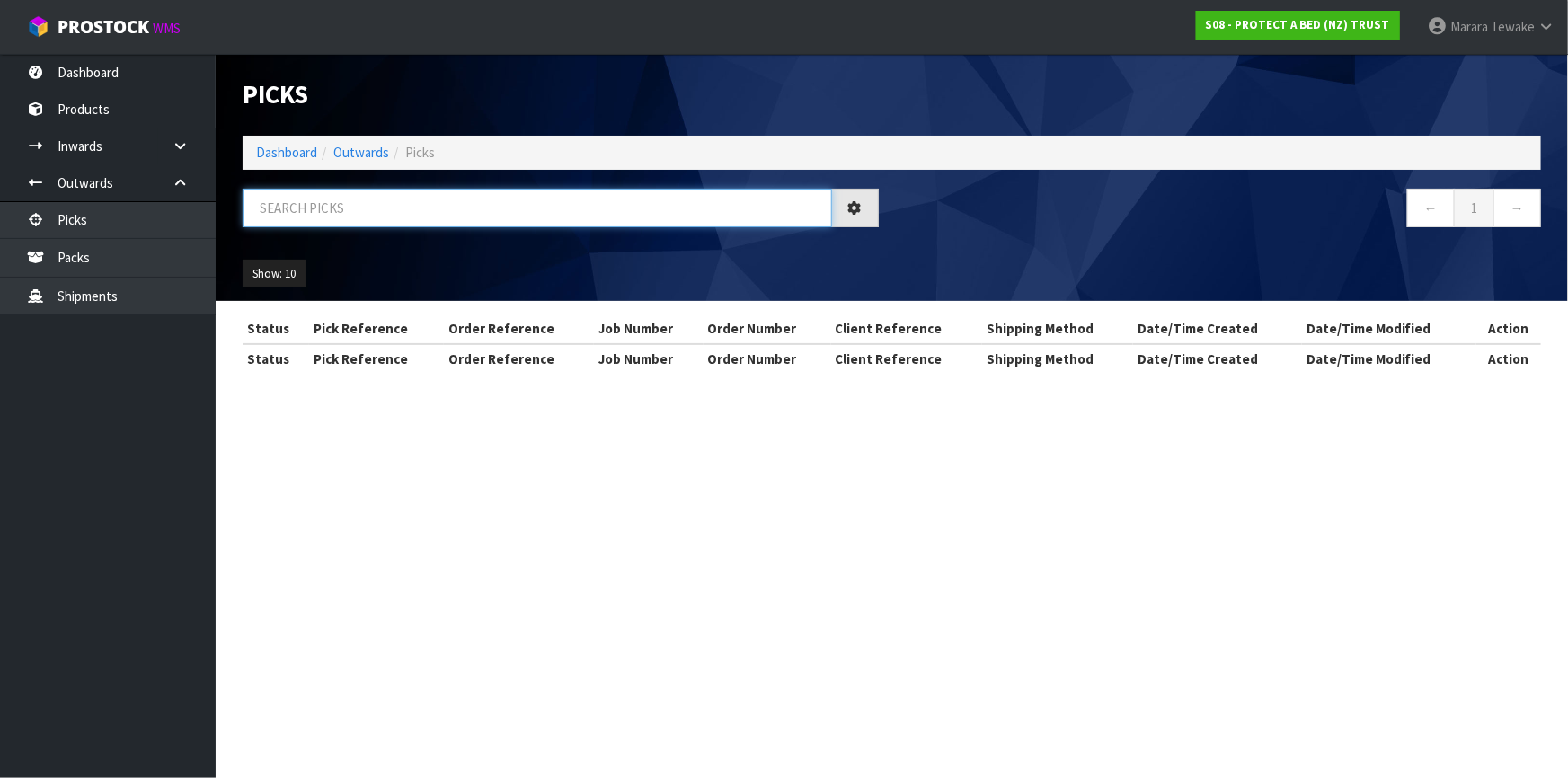 click at bounding box center (537, 208) 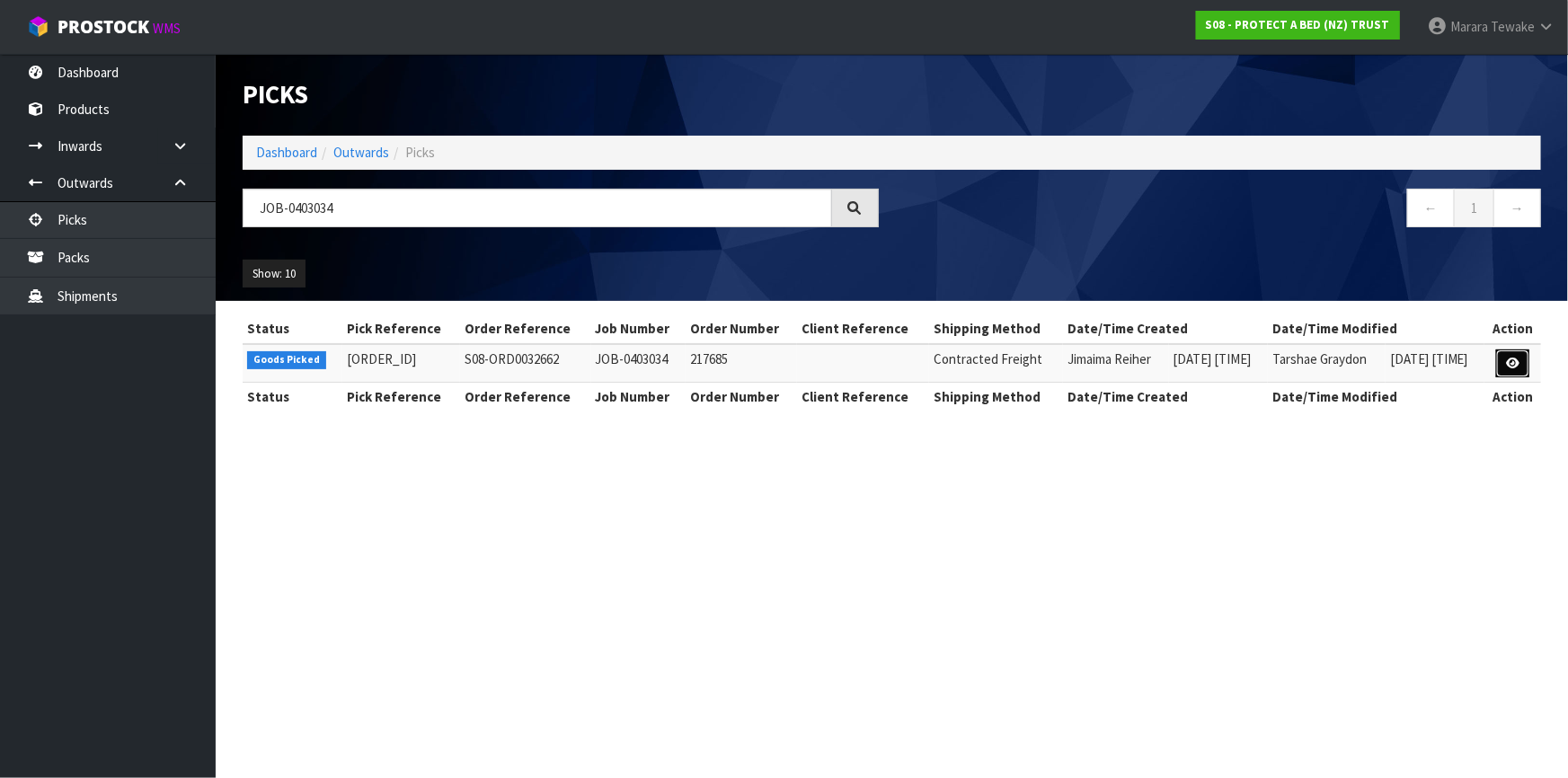 click at bounding box center (1512, 363) 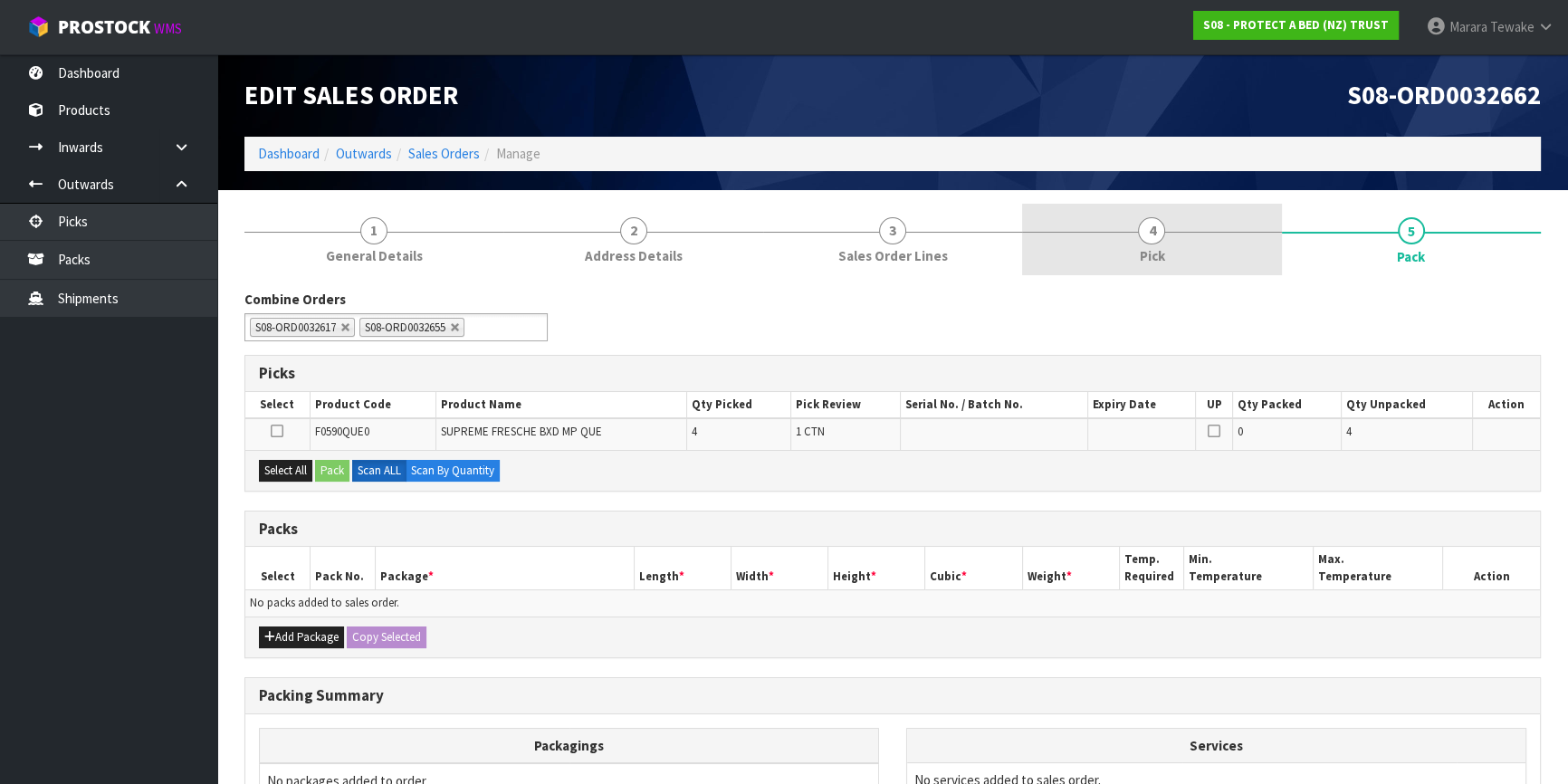 click on "4
Pick" at bounding box center [1152, 239] 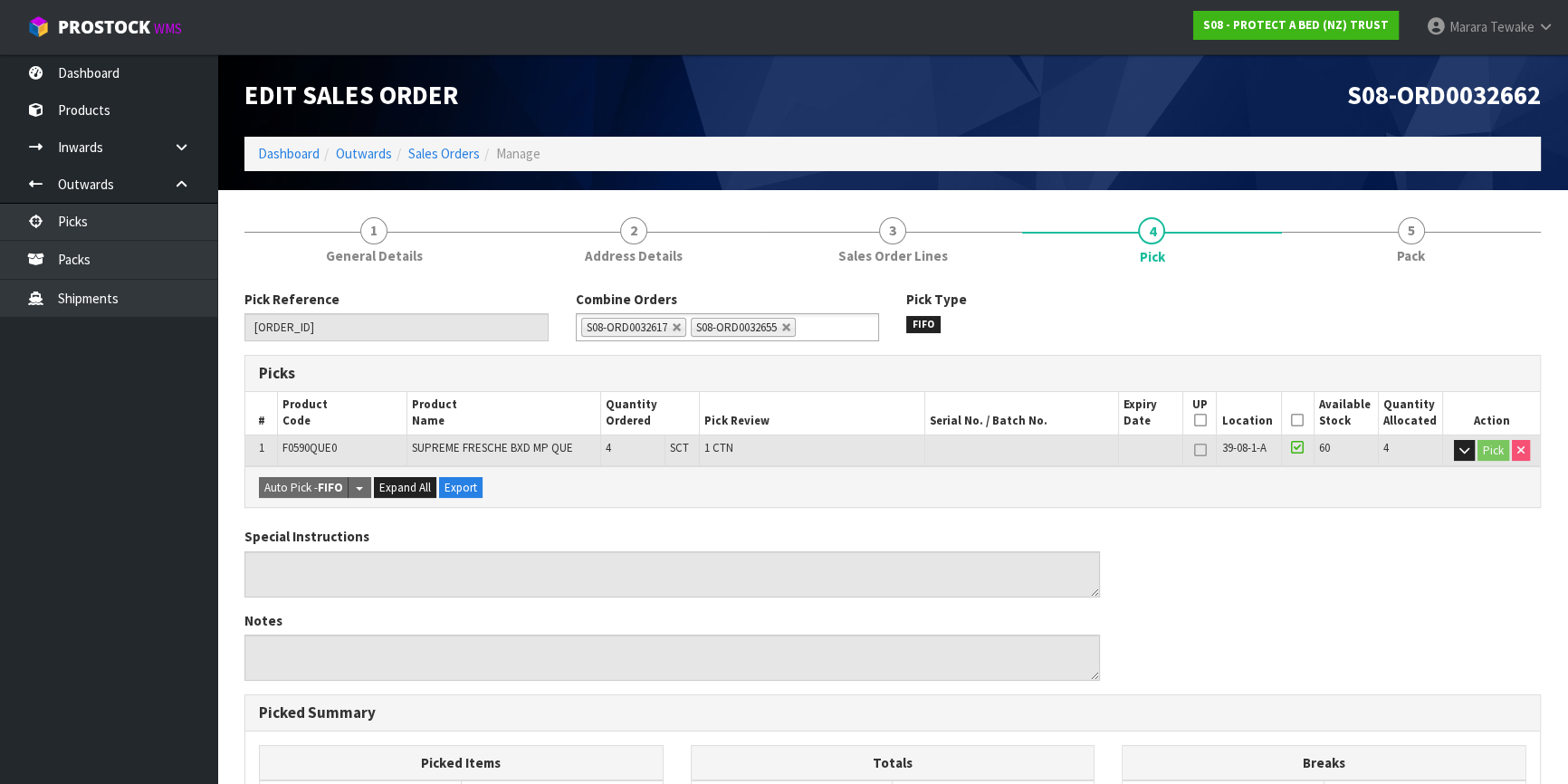 click at bounding box center [1297, 420] 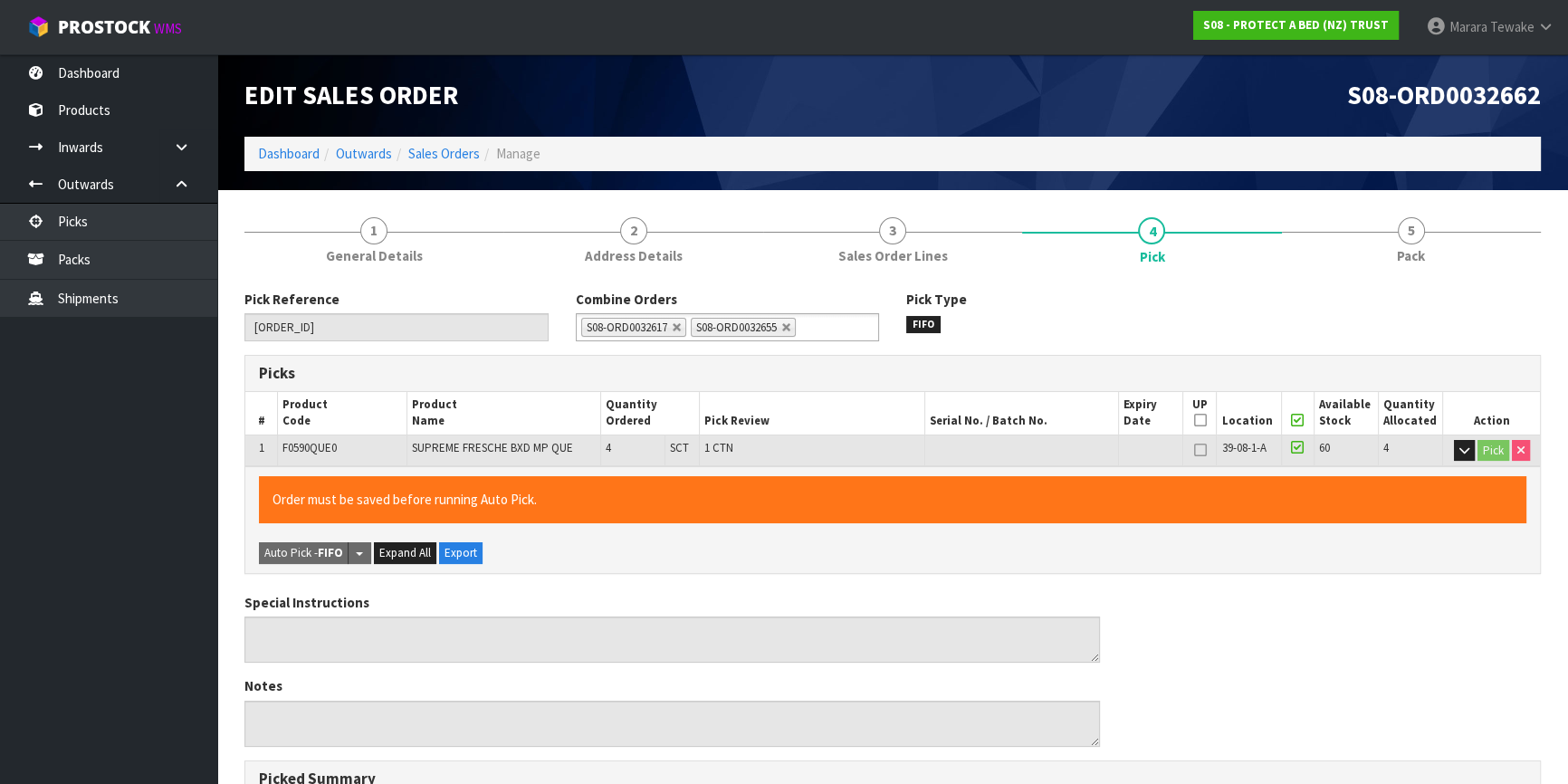 scroll, scrollTop: 472, scrollLeft: 0, axis: vertical 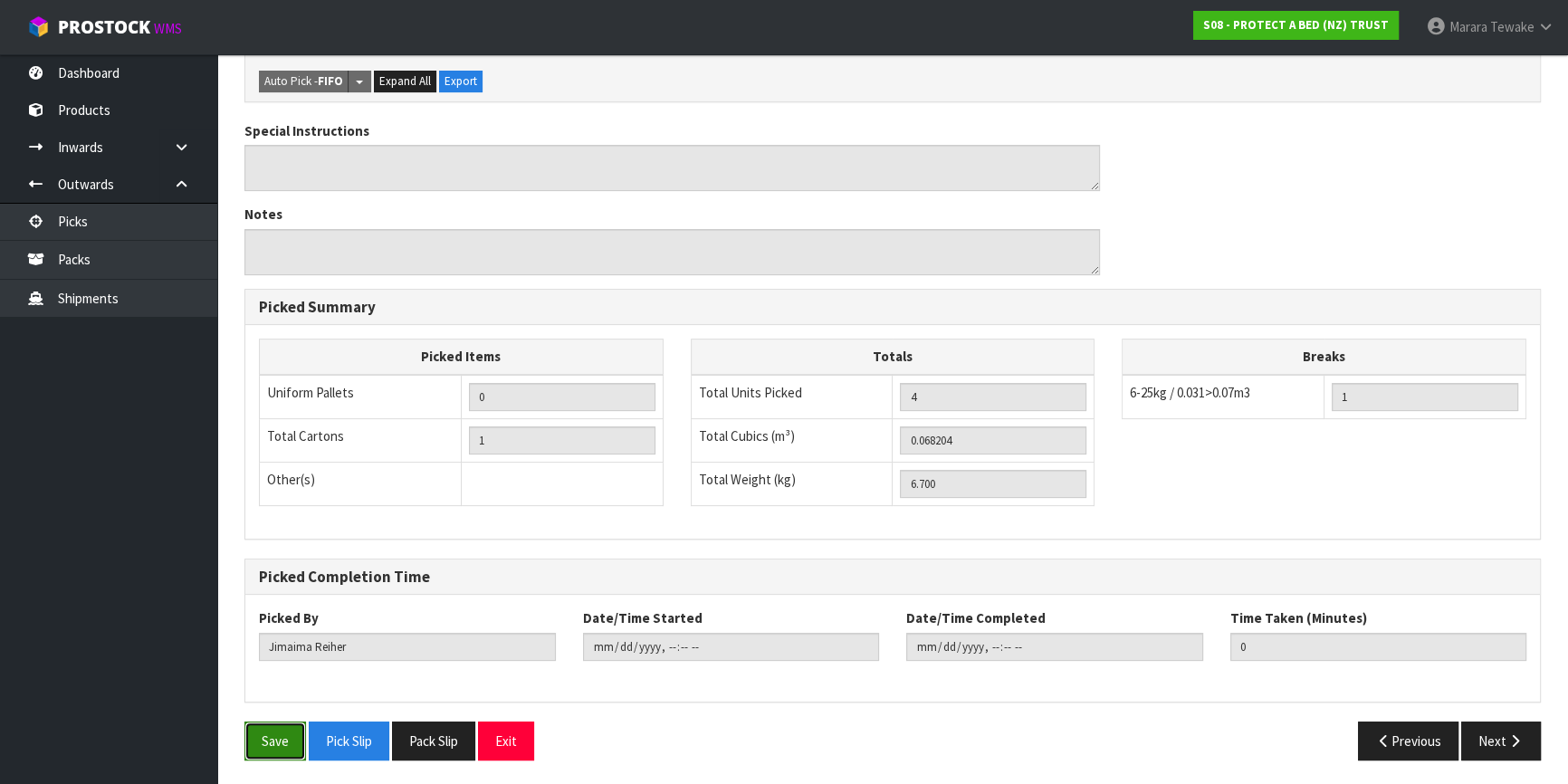 click on "Save" at bounding box center [275, 741] 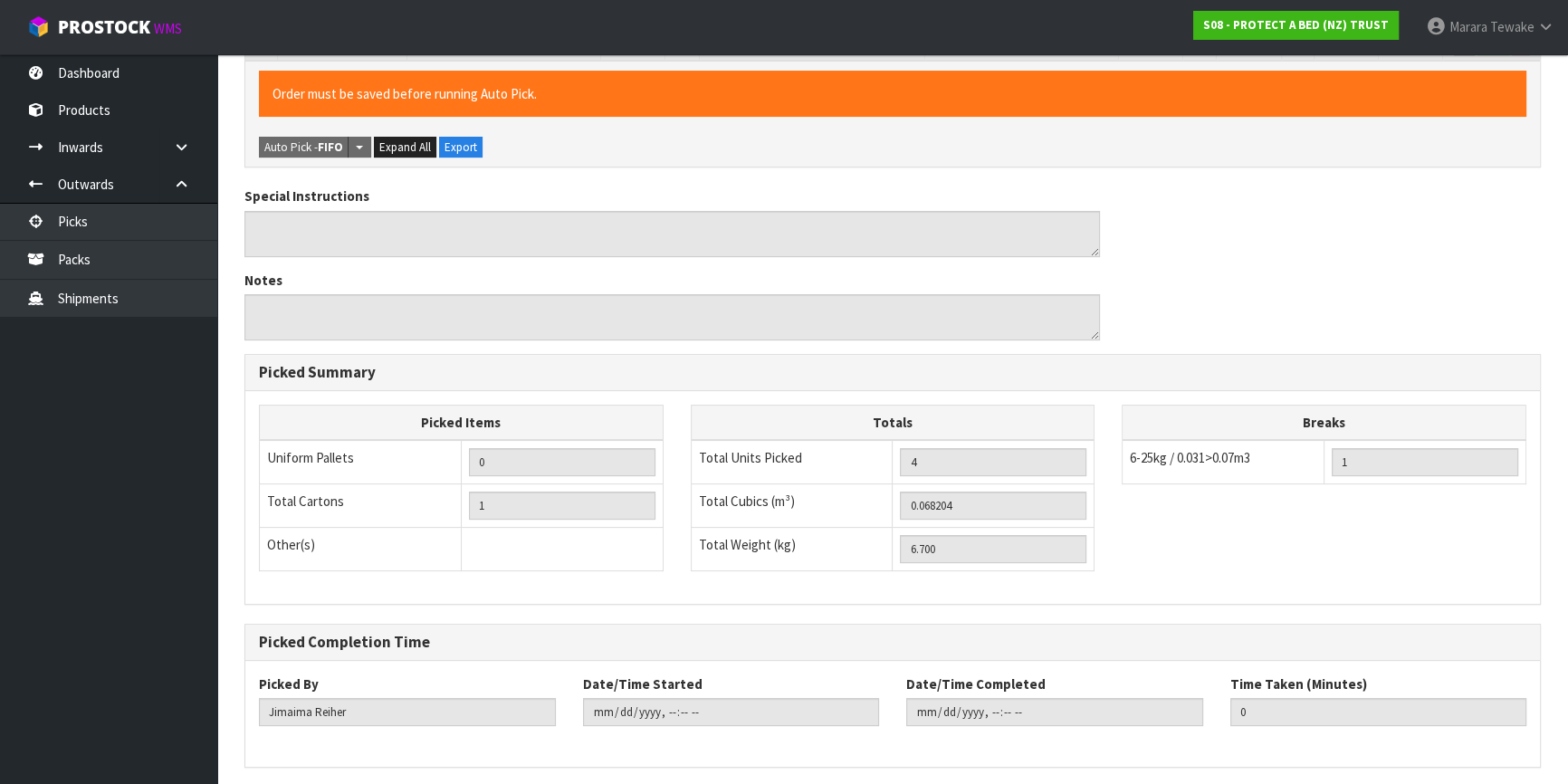 scroll, scrollTop: 0, scrollLeft: 0, axis: both 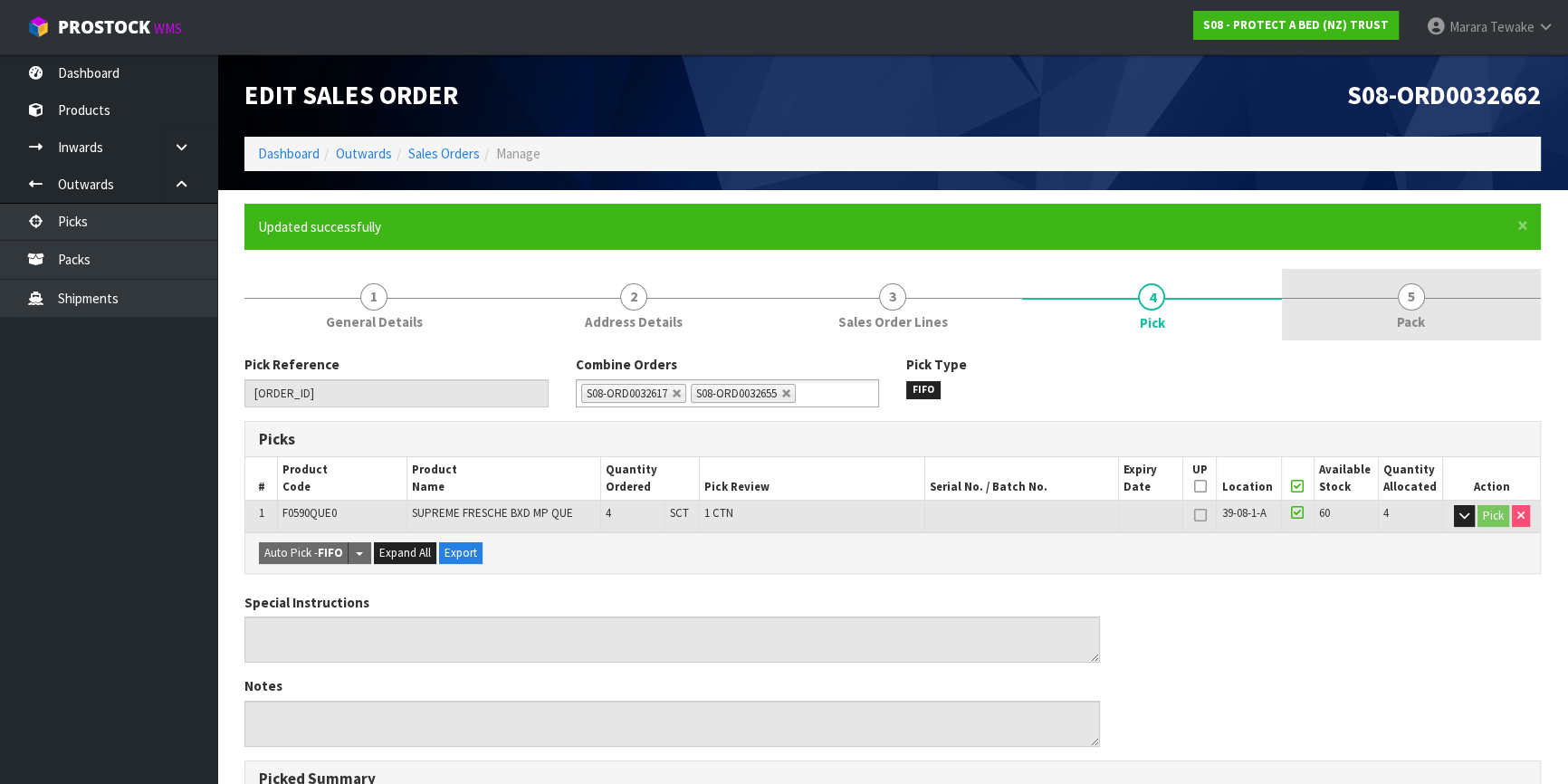 click on "5
Pack" at bounding box center [1411, 304] 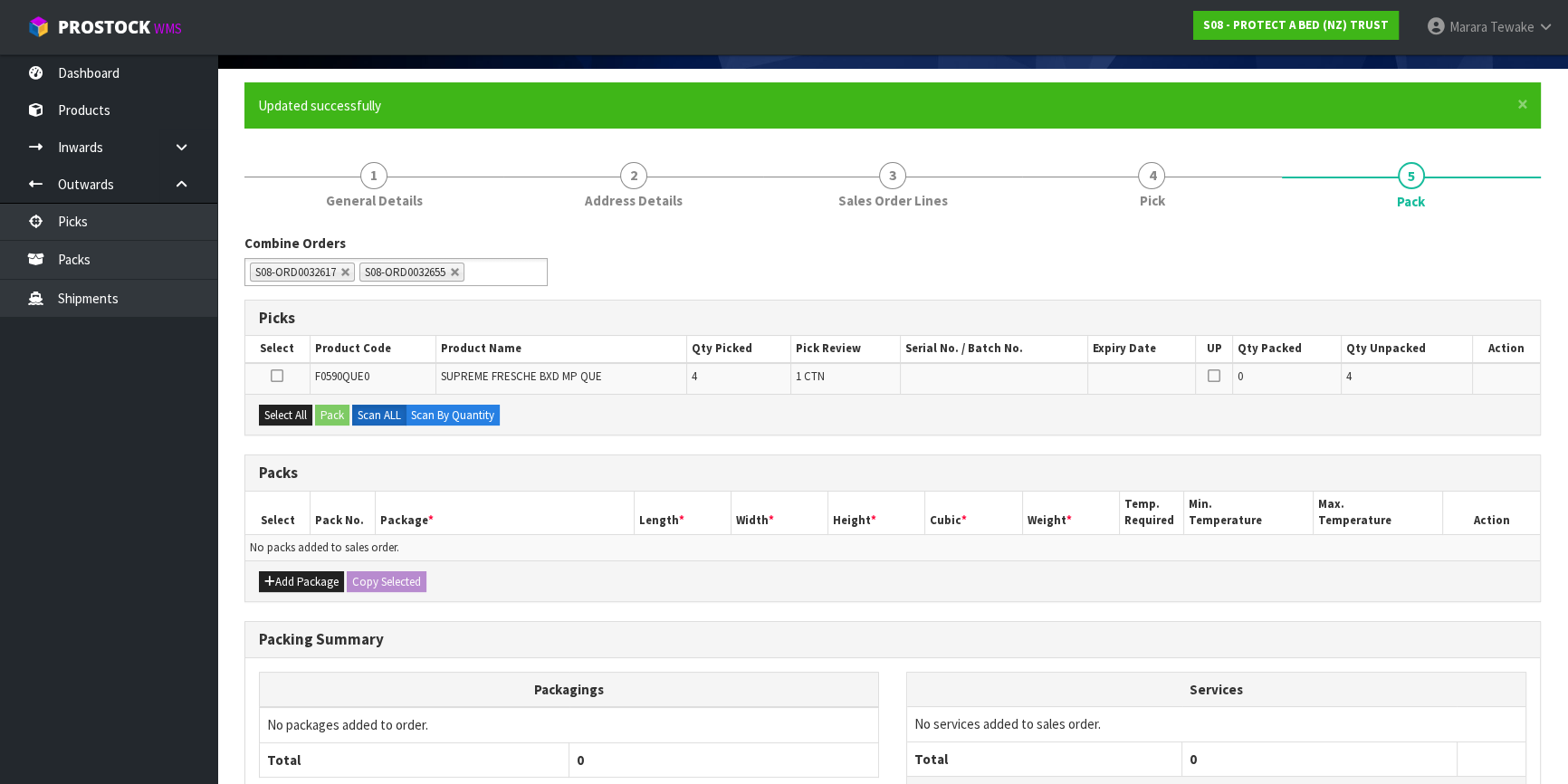 scroll, scrollTop: 271, scrollLeft: 0, axis: vertical 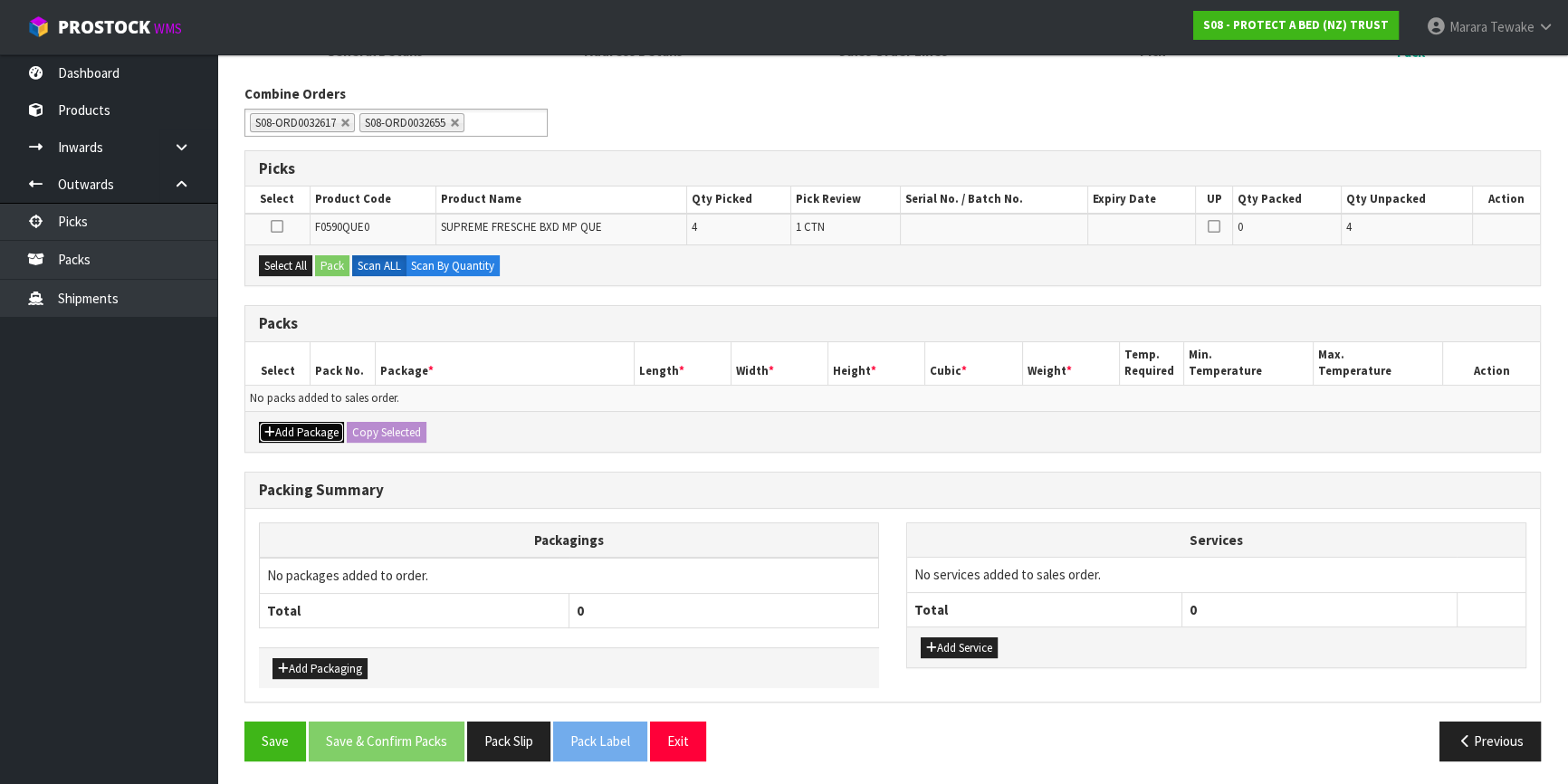 click on "Add Package" at bounding box center (301, 433) 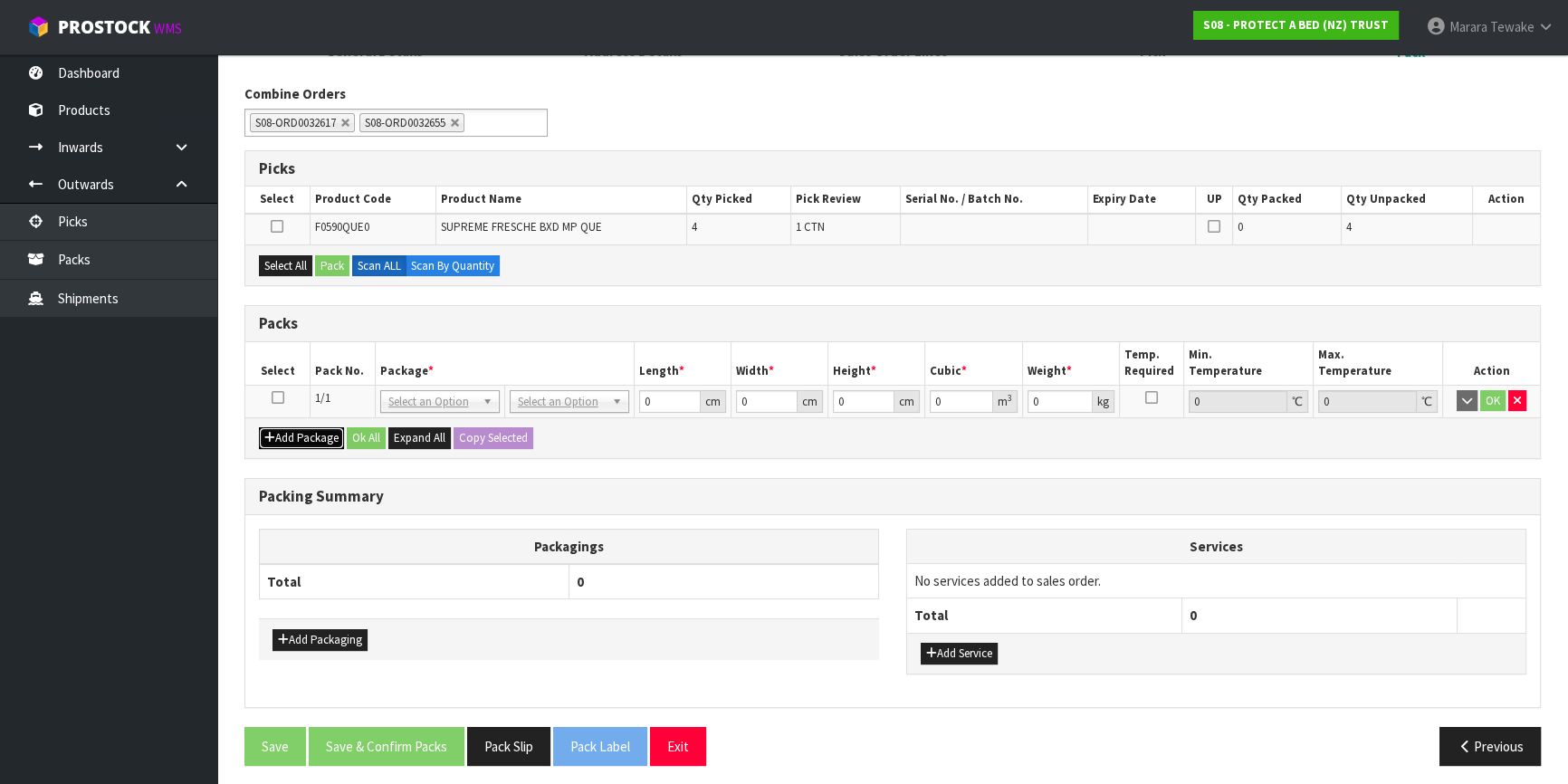 click on "Add Package" at bounding box center [301, 438] 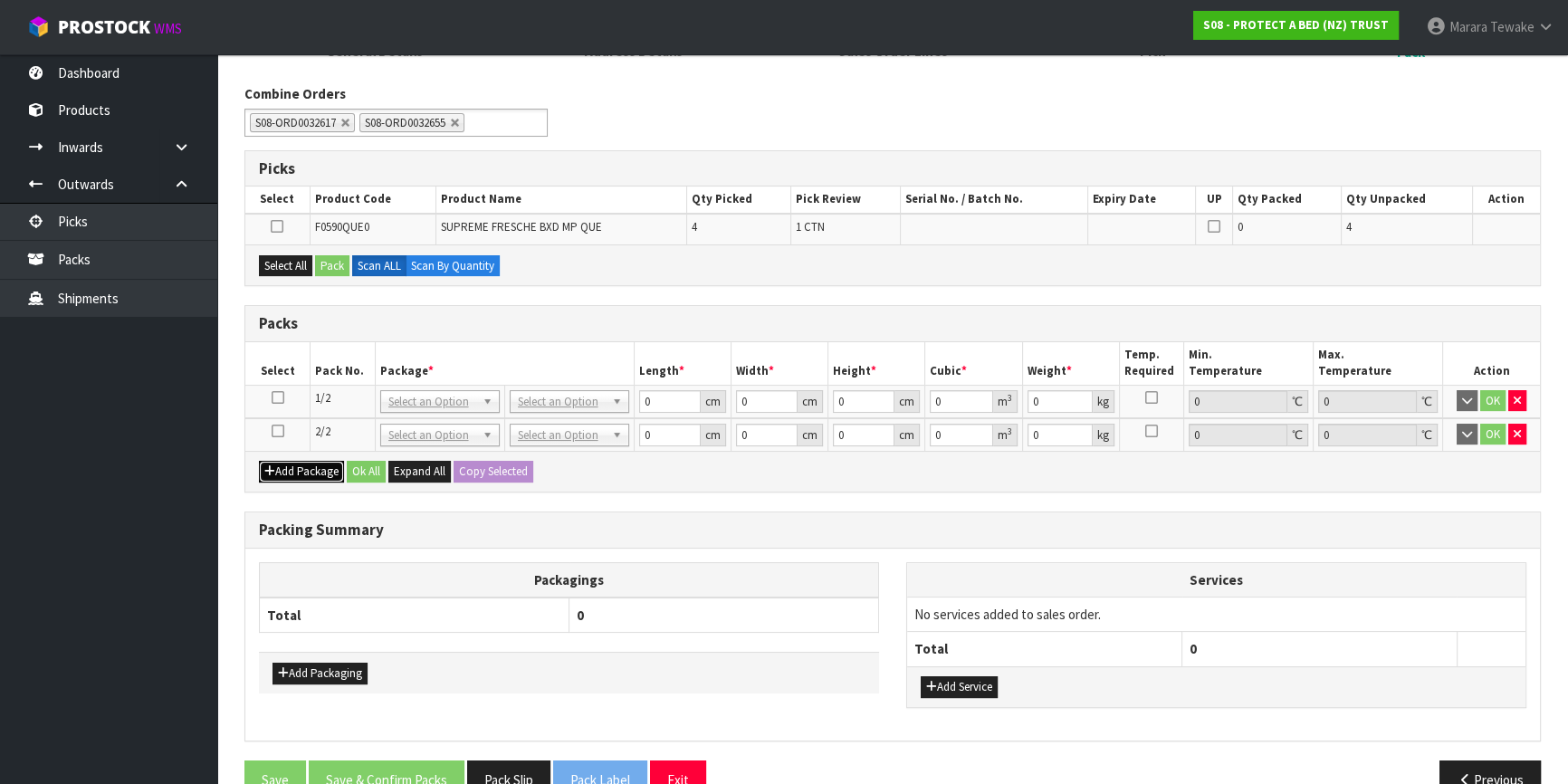 click on "Add Package" at bounding box center (301, 472) 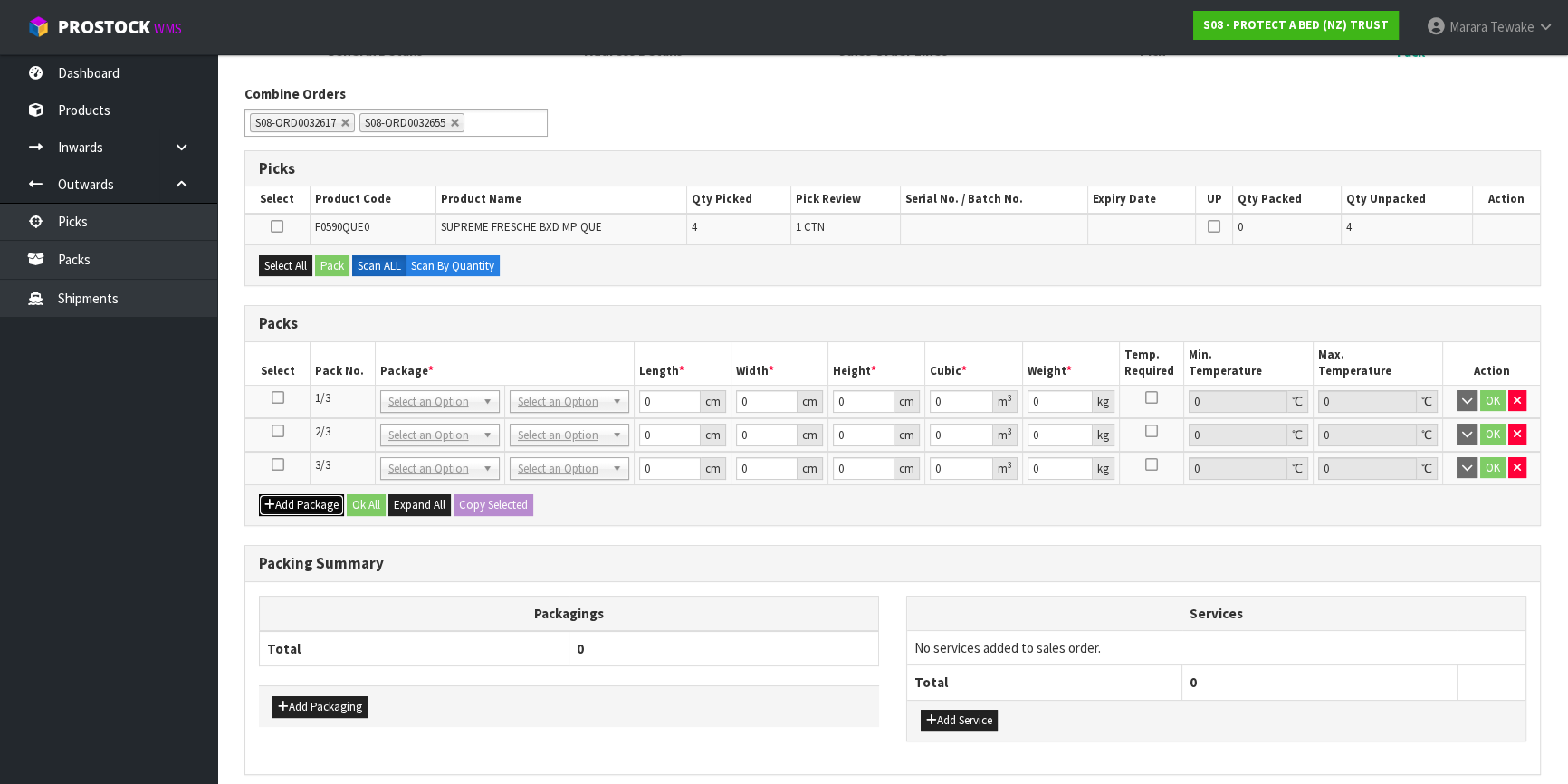 click on "Add Package" at bounding box center [301, 505] 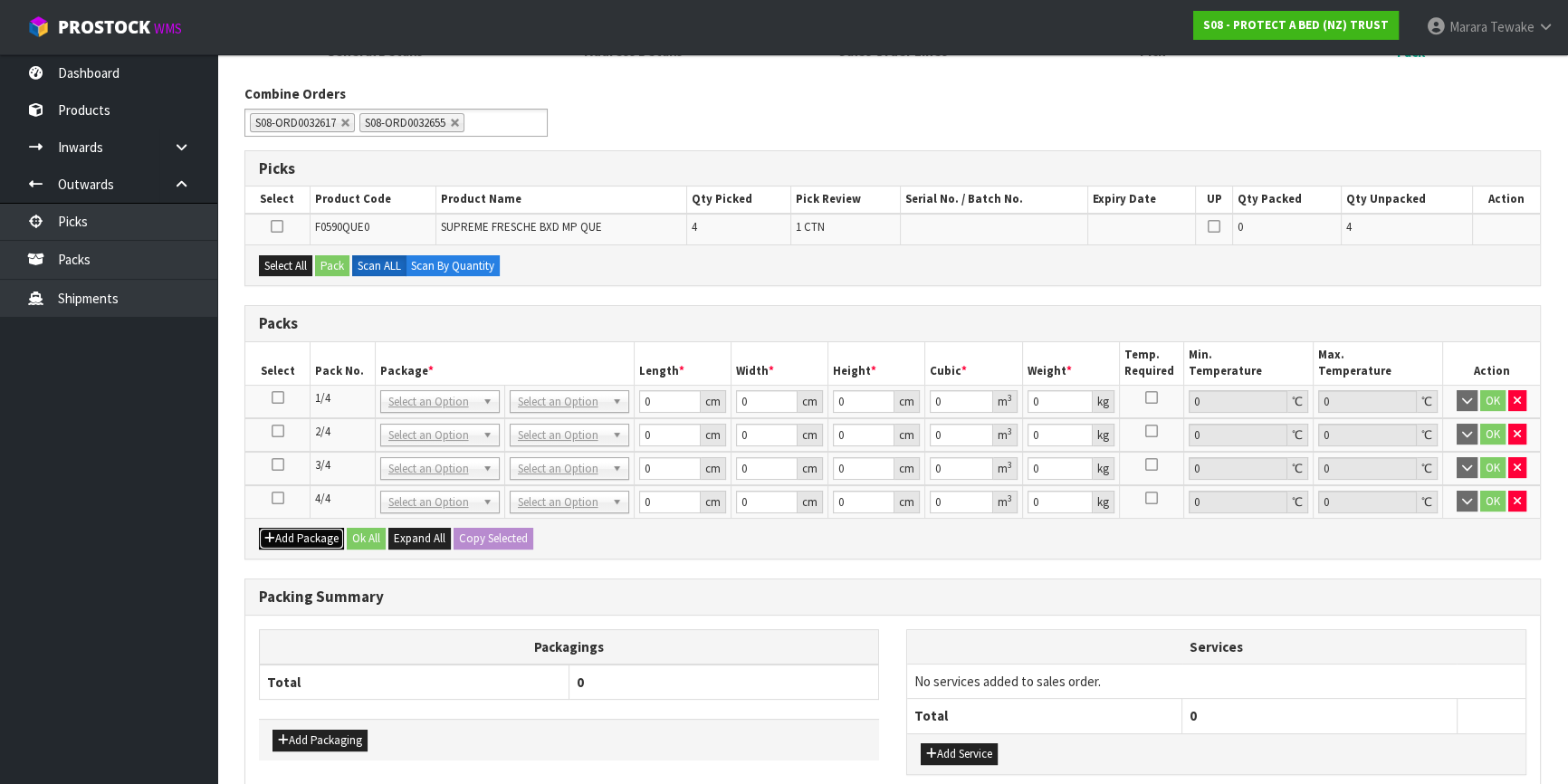 click on "Add Package" at bounding box center [301, 539] 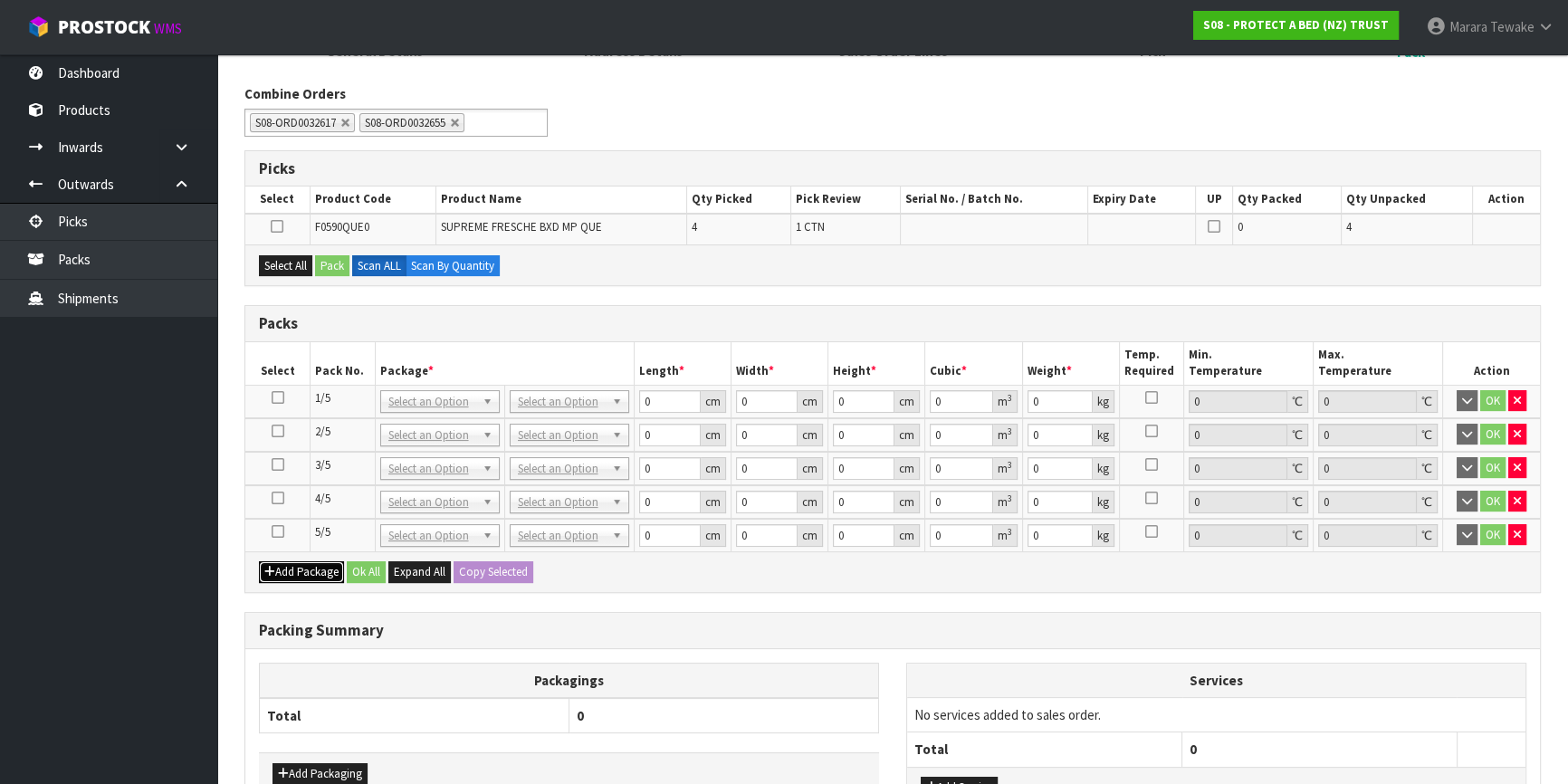 click on "Add Package" at bounding box center [301, 572] 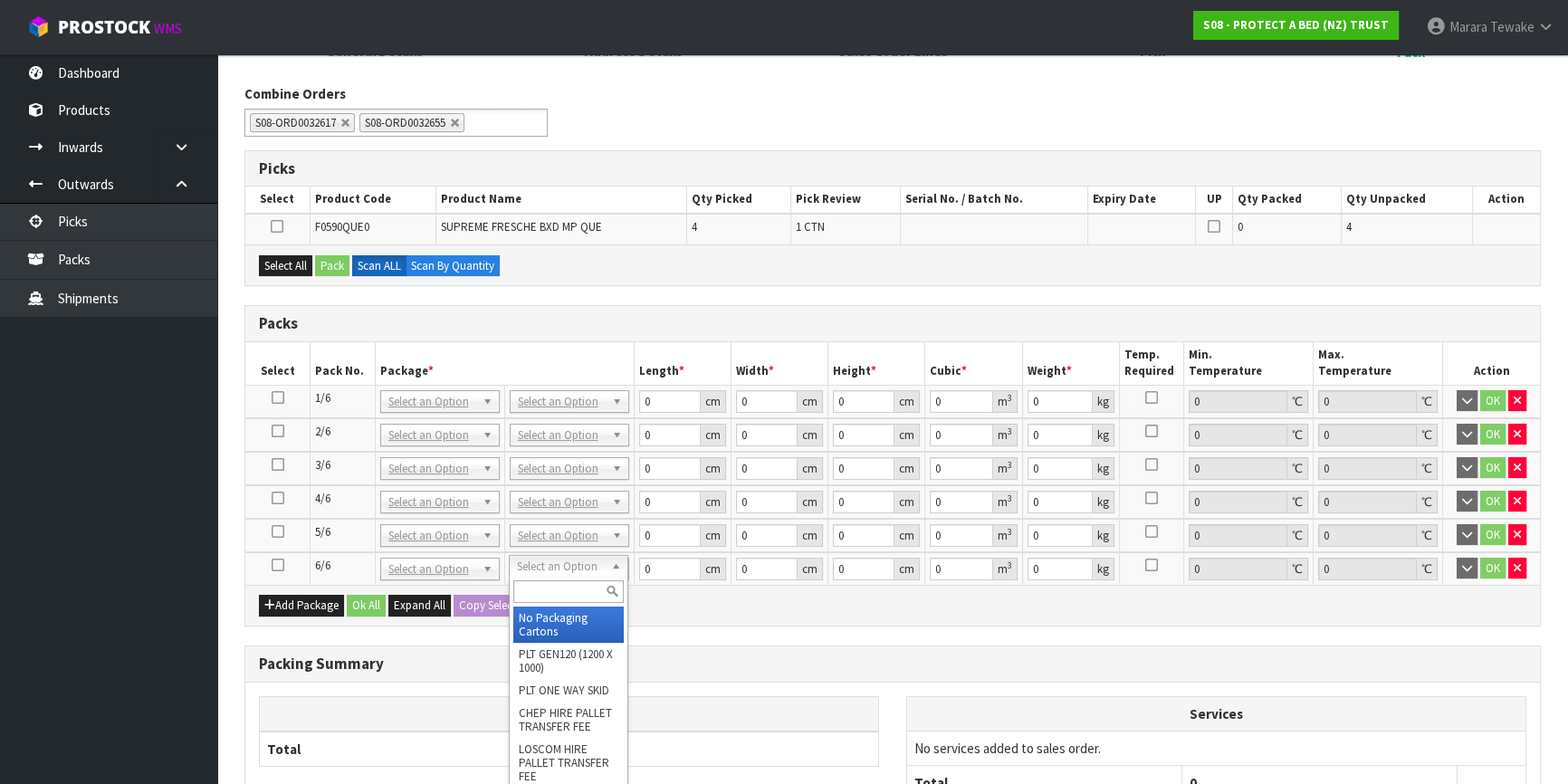 click at bounding box center (569, 591) 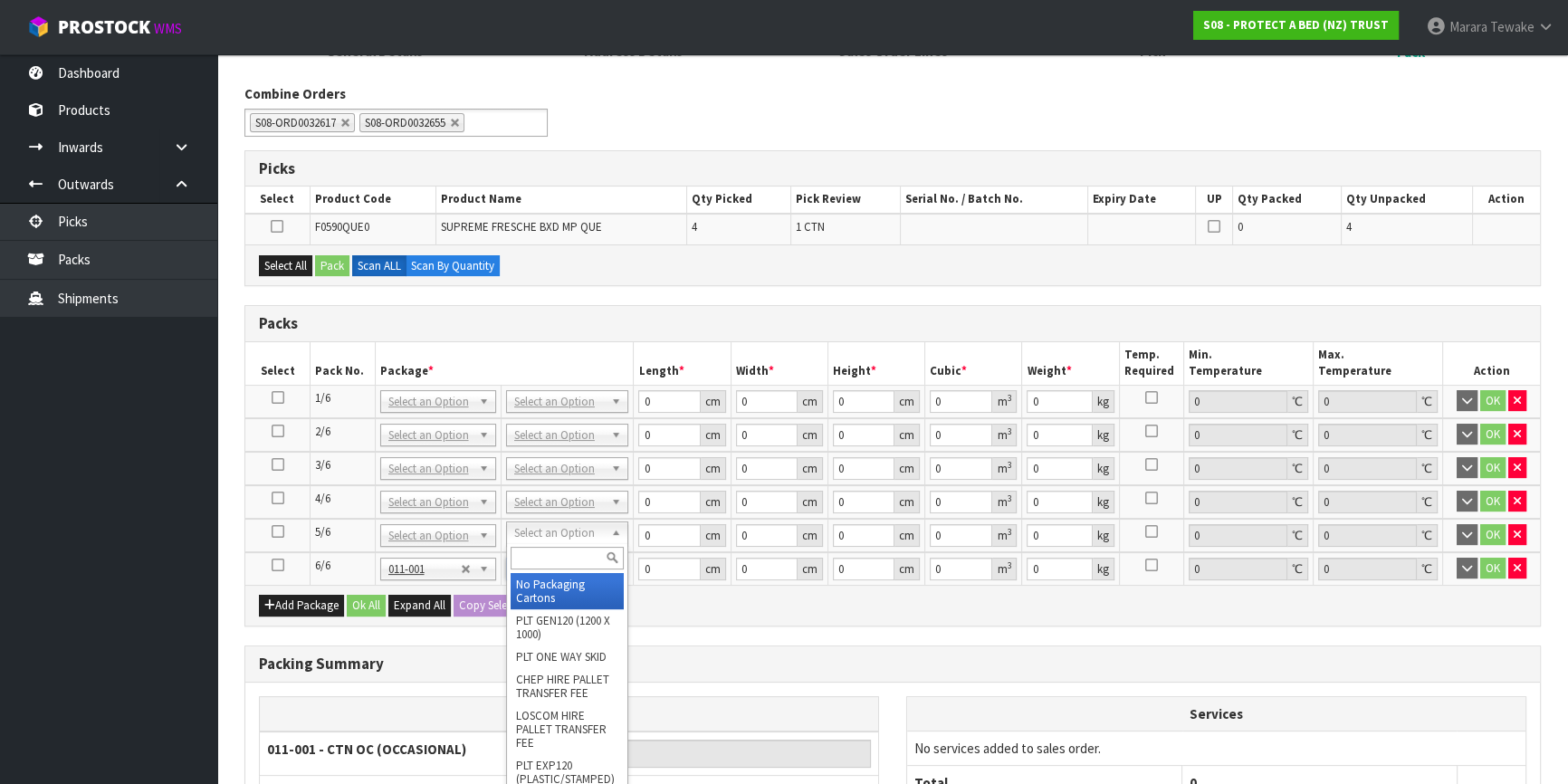 click at bounding box center (567, 558) 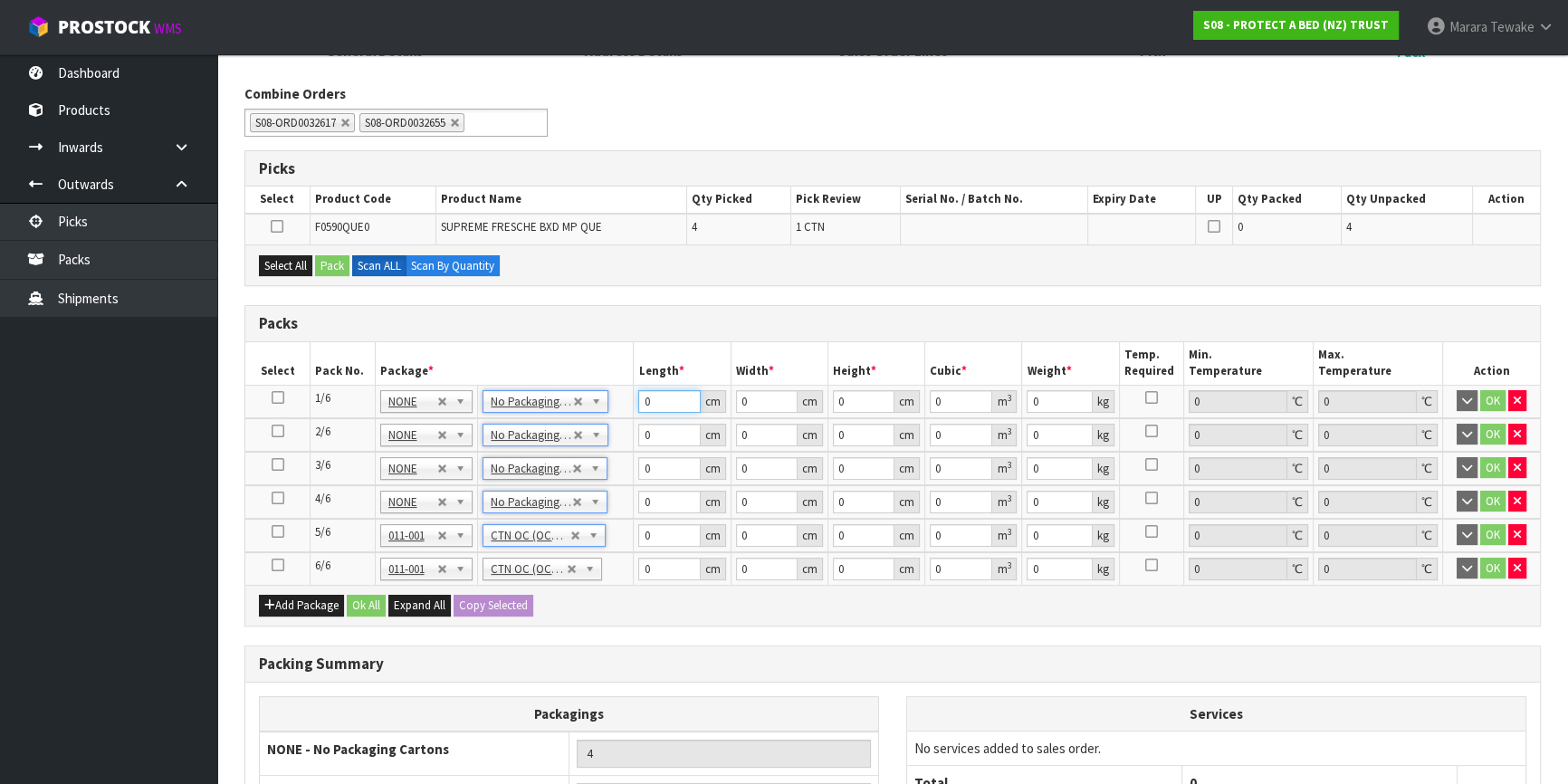 drag, startPoint x: 658, startPoint y: 400, endPoint x: 645, endPoint y: 395, distance: 13.928388 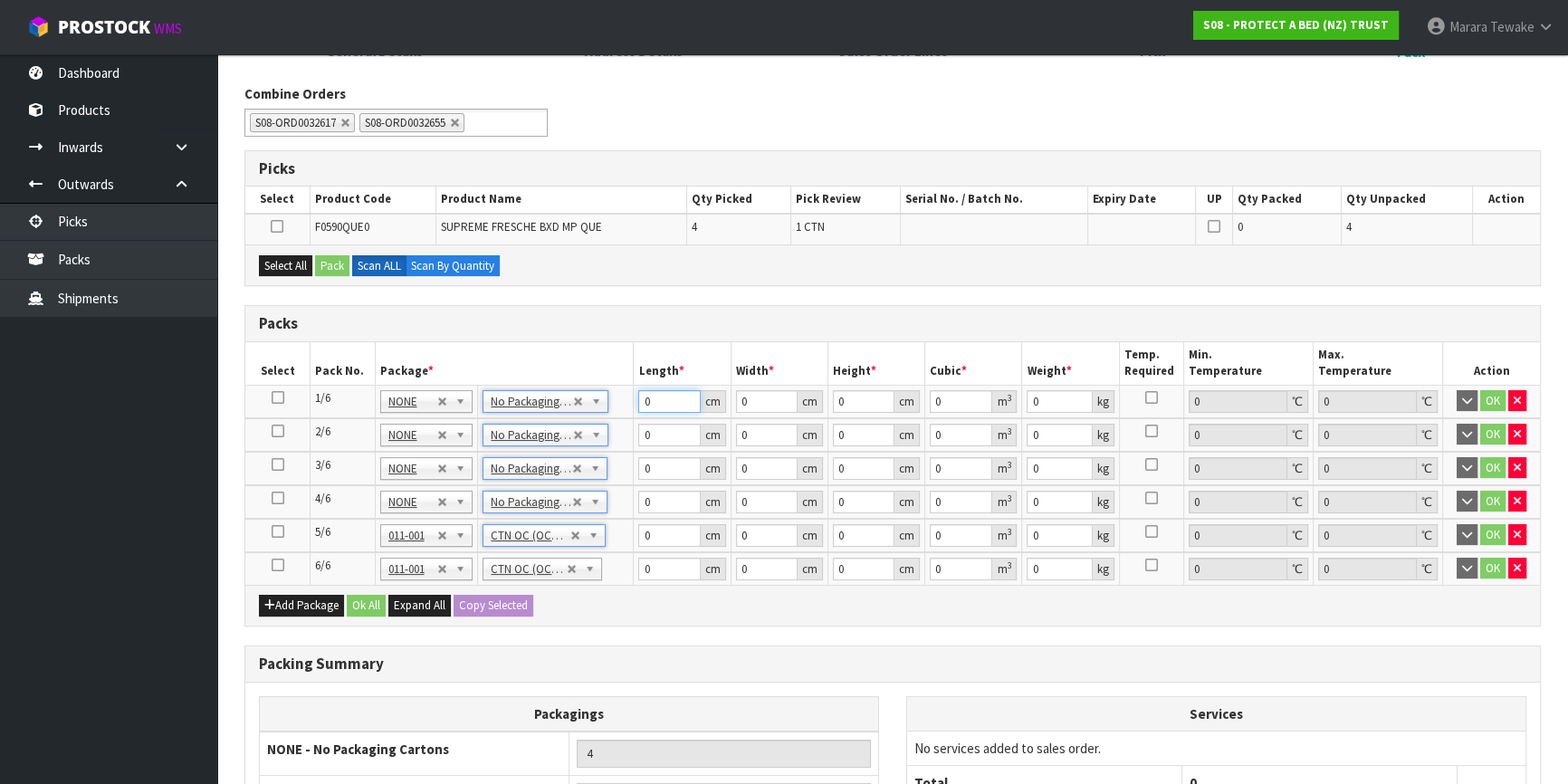 click on "0" at bounding box center (669, 401) 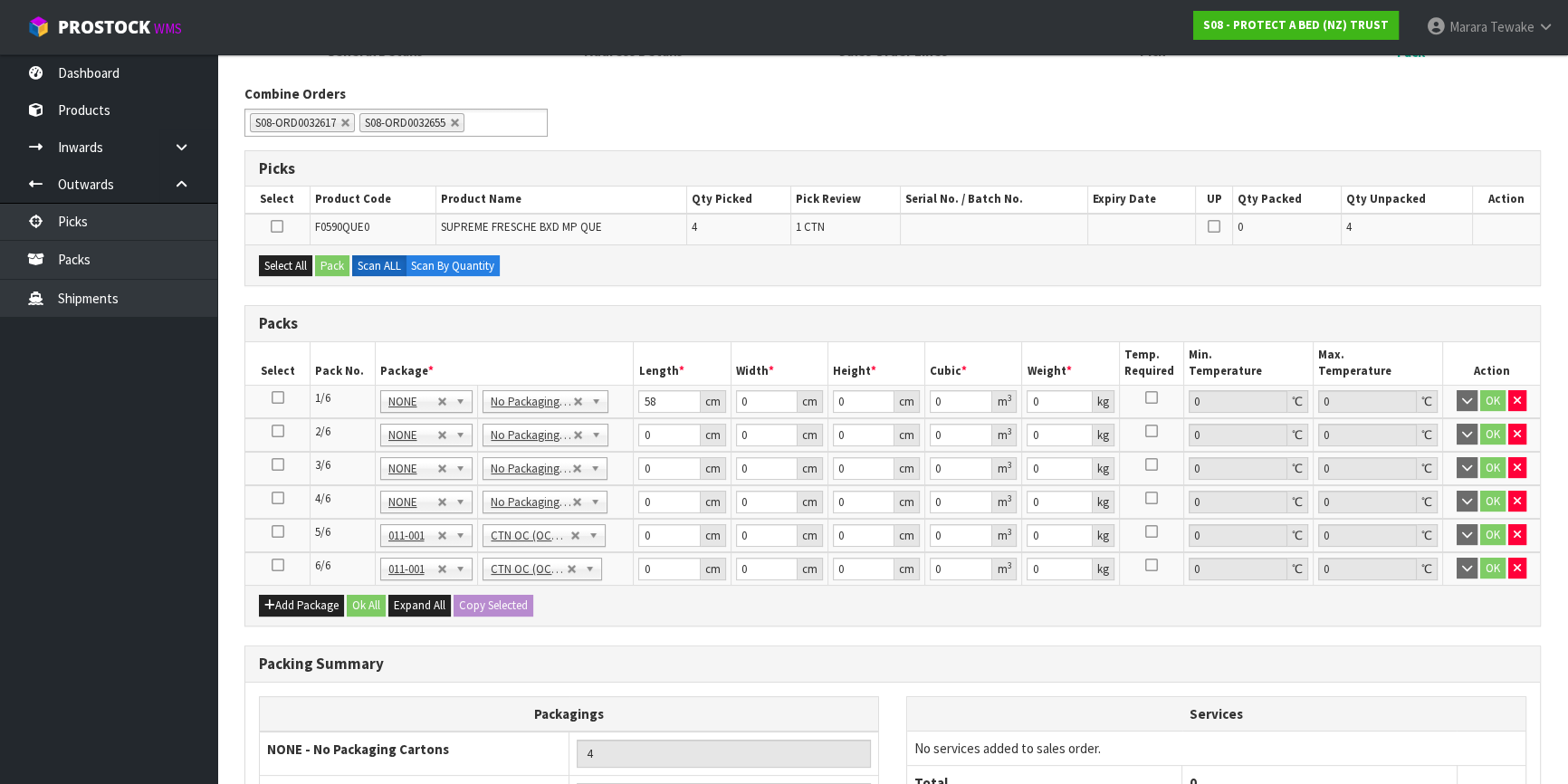 click at bounding box center (278, 464) 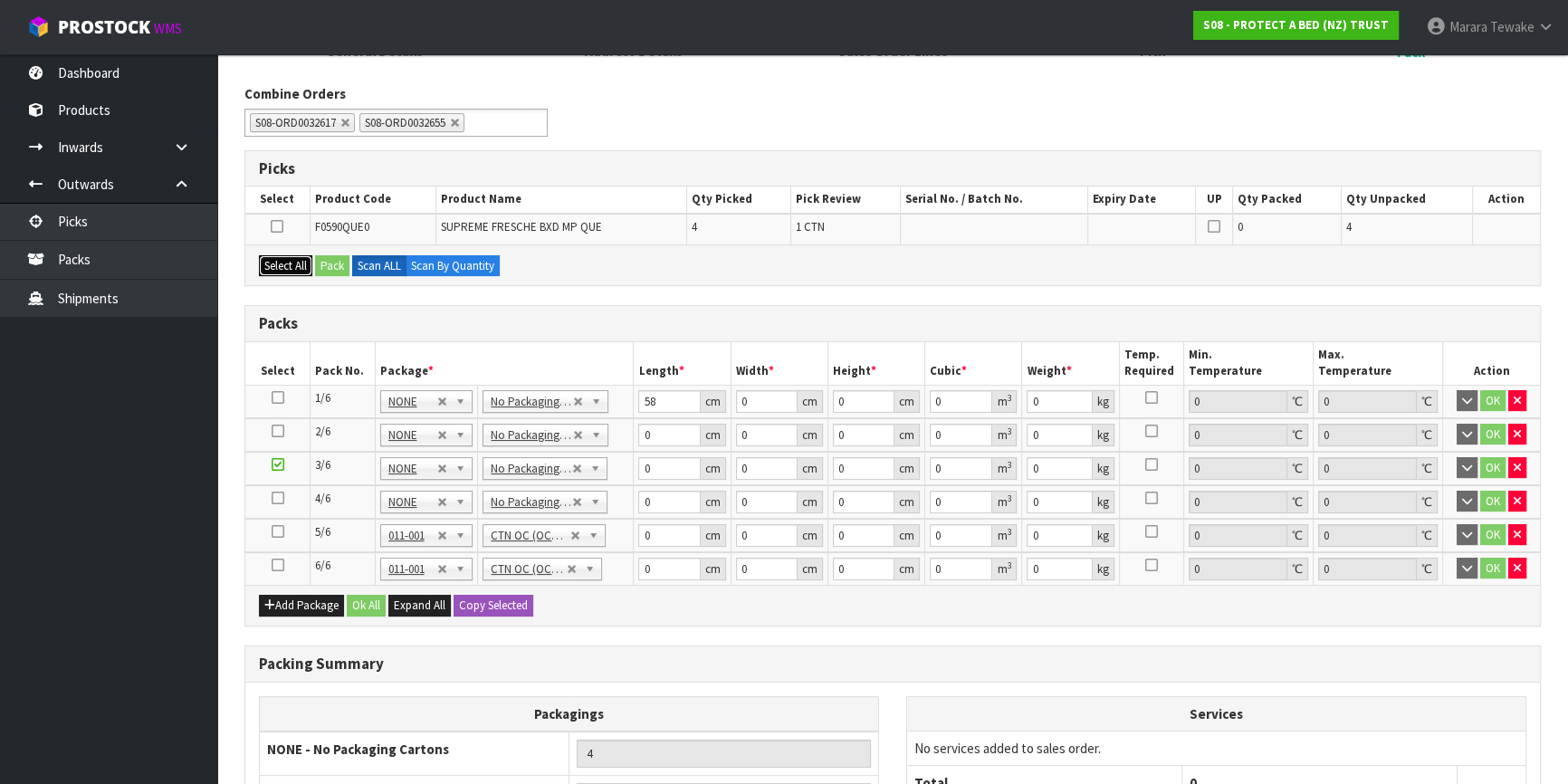 click on "Select All" at bounding box center (285, 266) 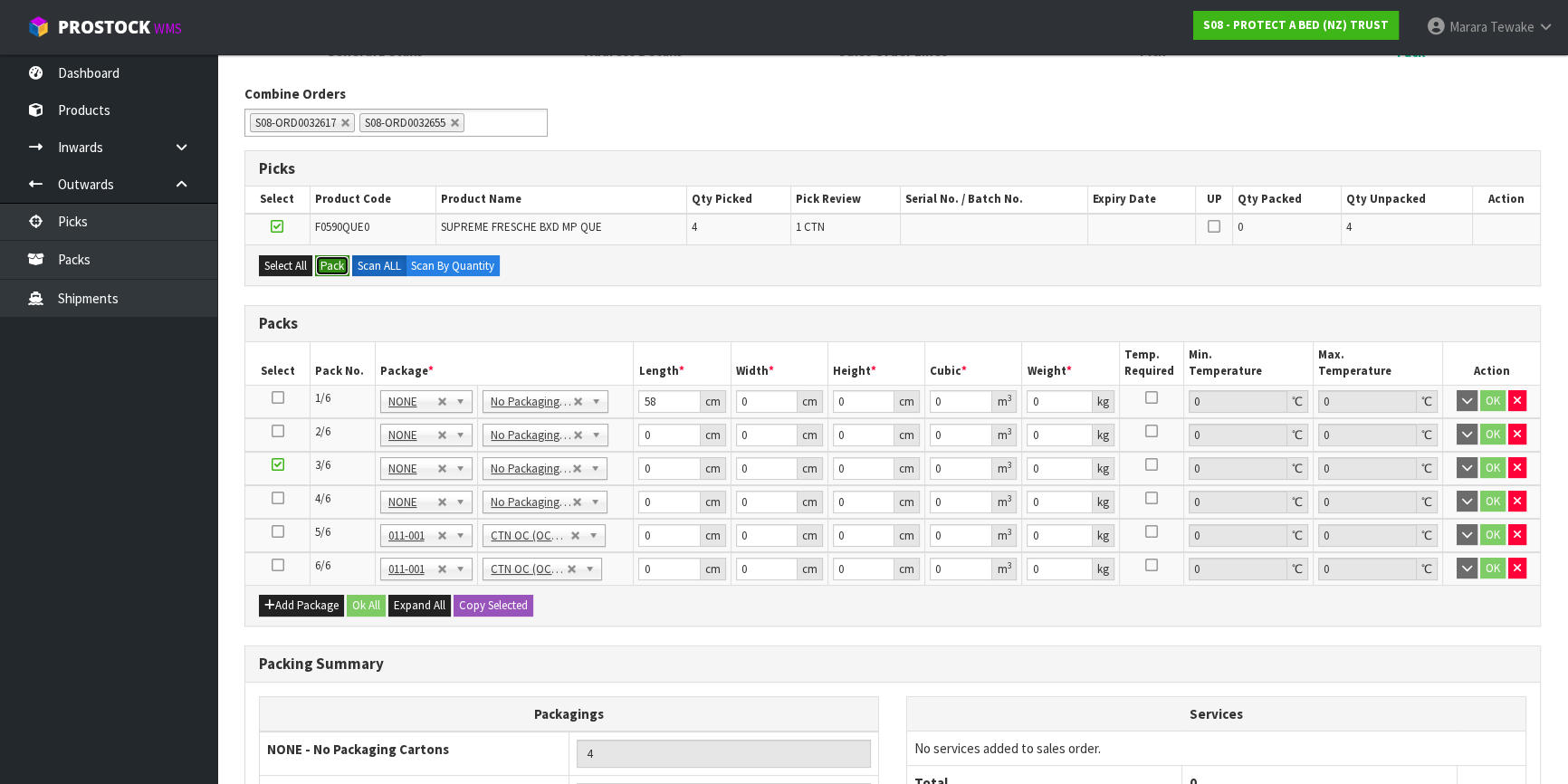 click on "Pack" at bounding box center (332, 266) 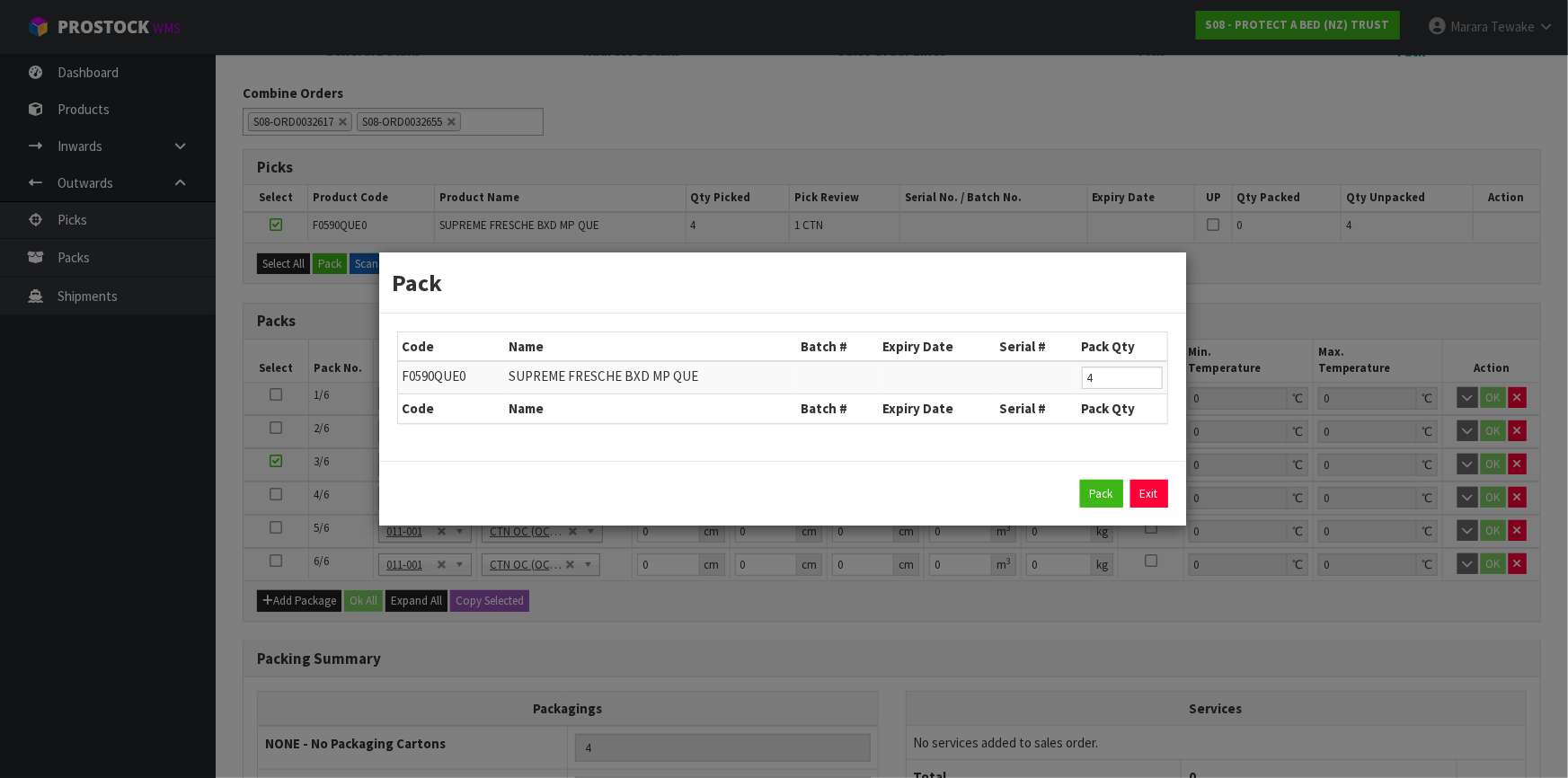 click on "Pack
Exit" at bounding box center [783, 494] 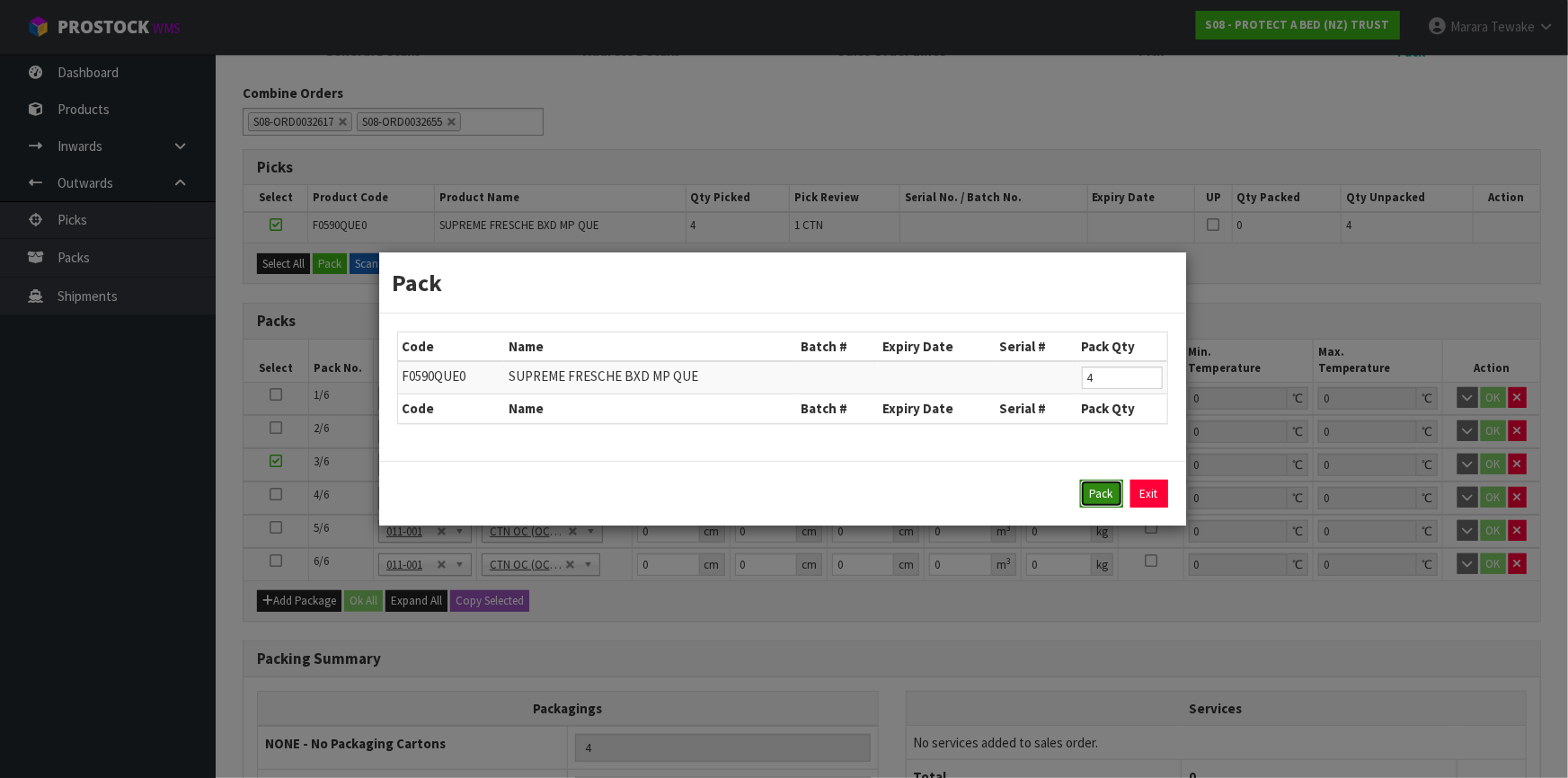 click on "Pack" at bounding box center [1102, 494] 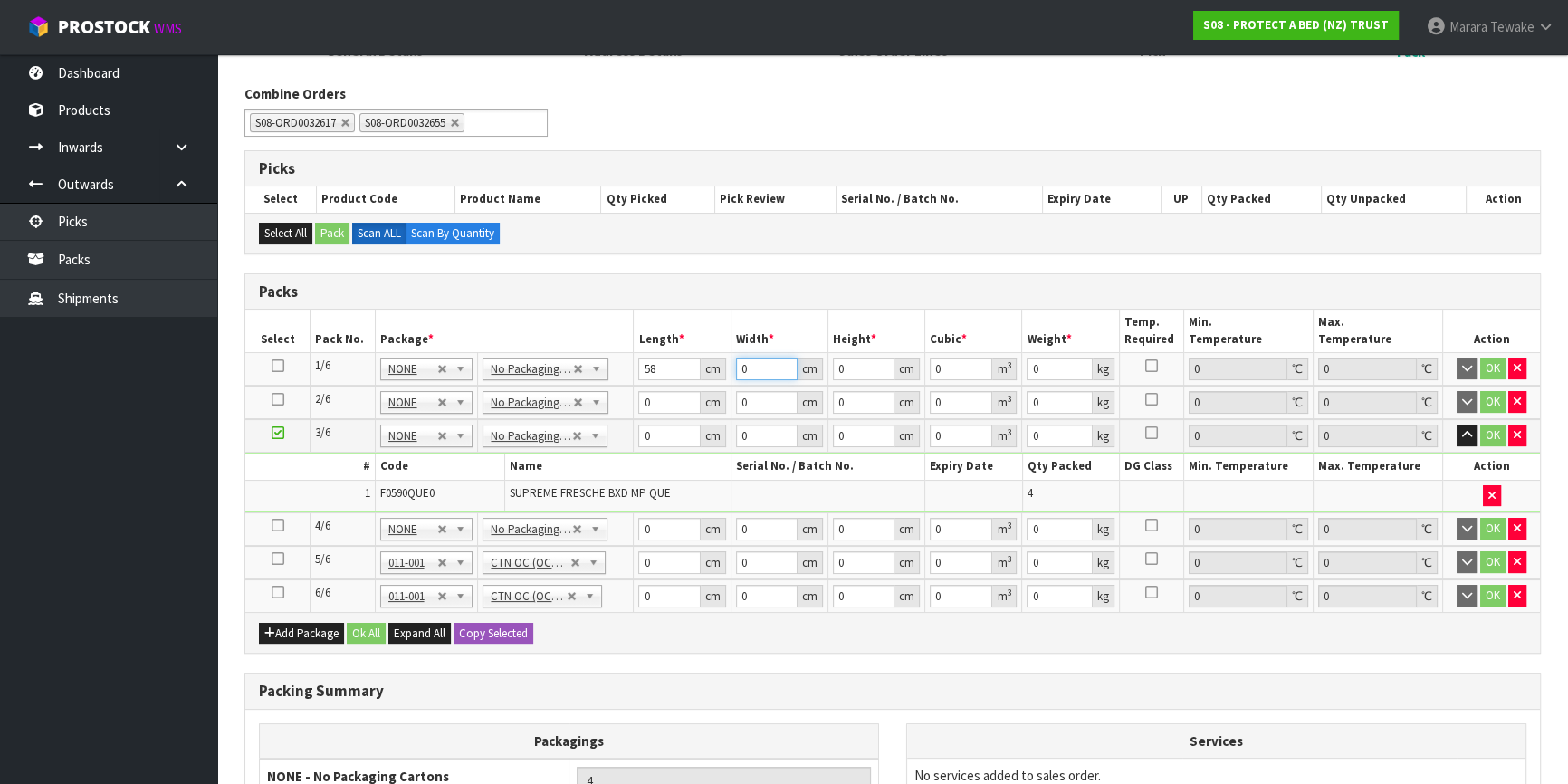 click on "0" at bounding box center [767, 368] 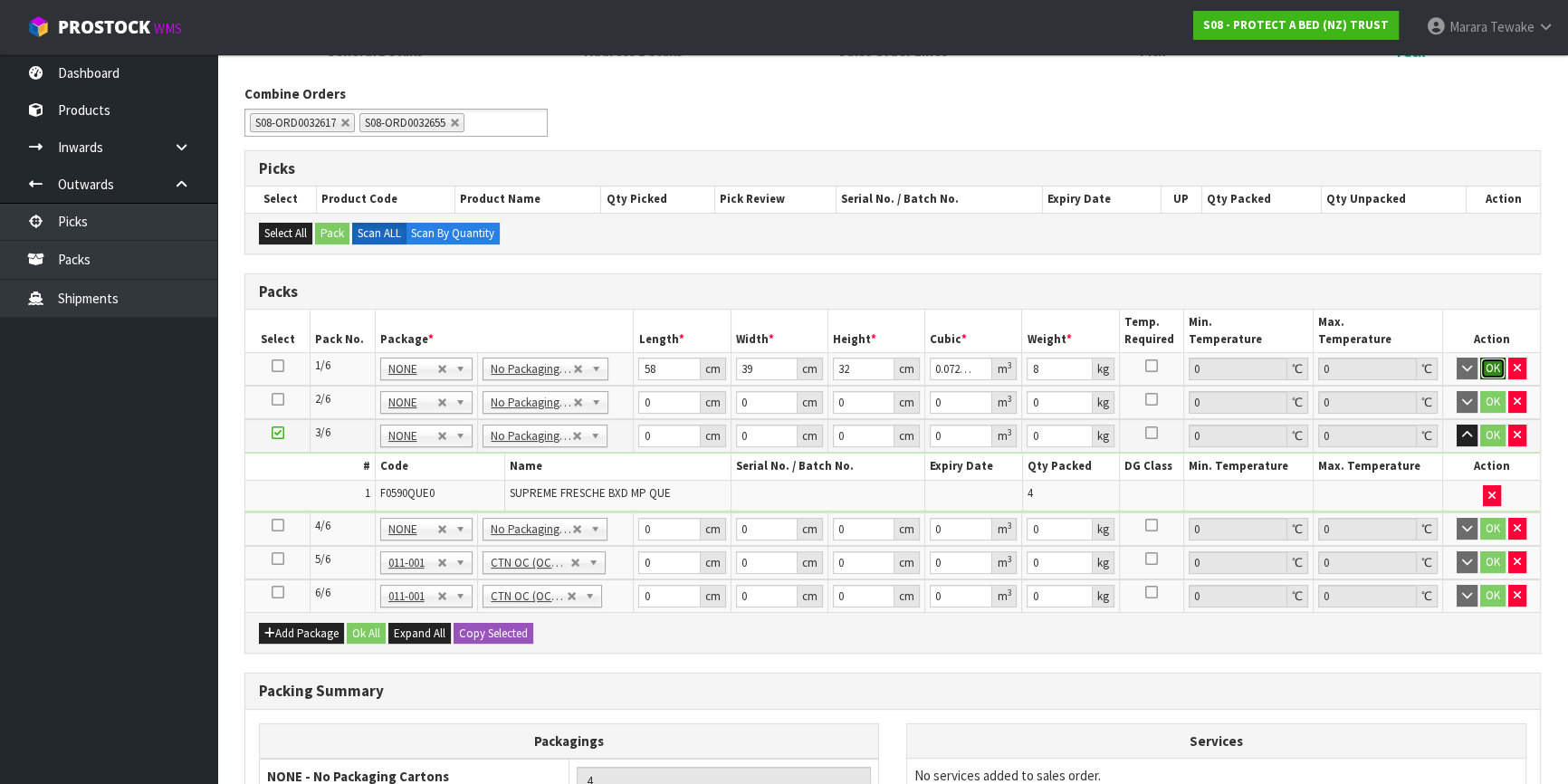click on "OK" at bounding box center [1493, 368] 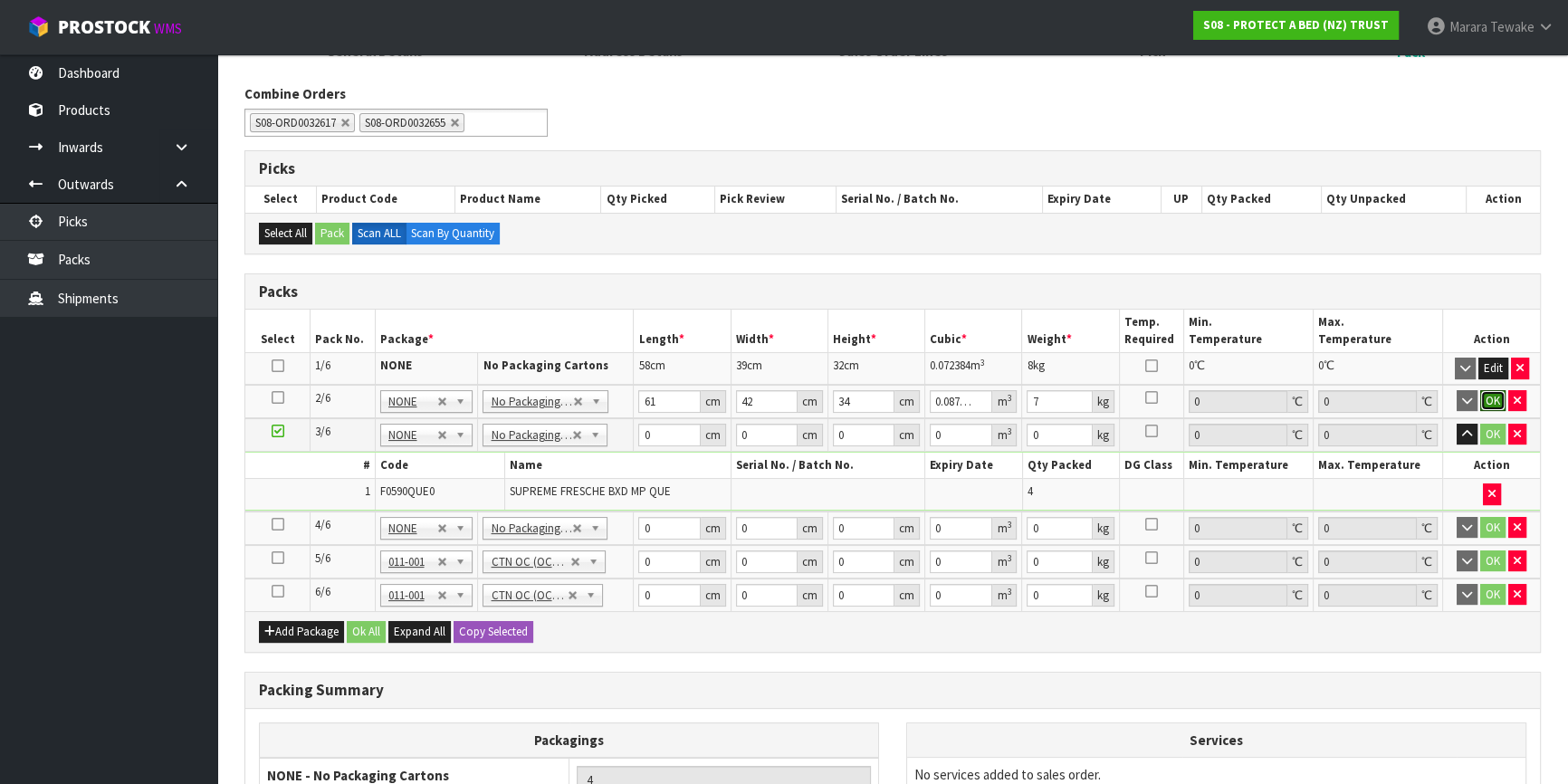 click on "OK" at bounding box center [1493, 401] 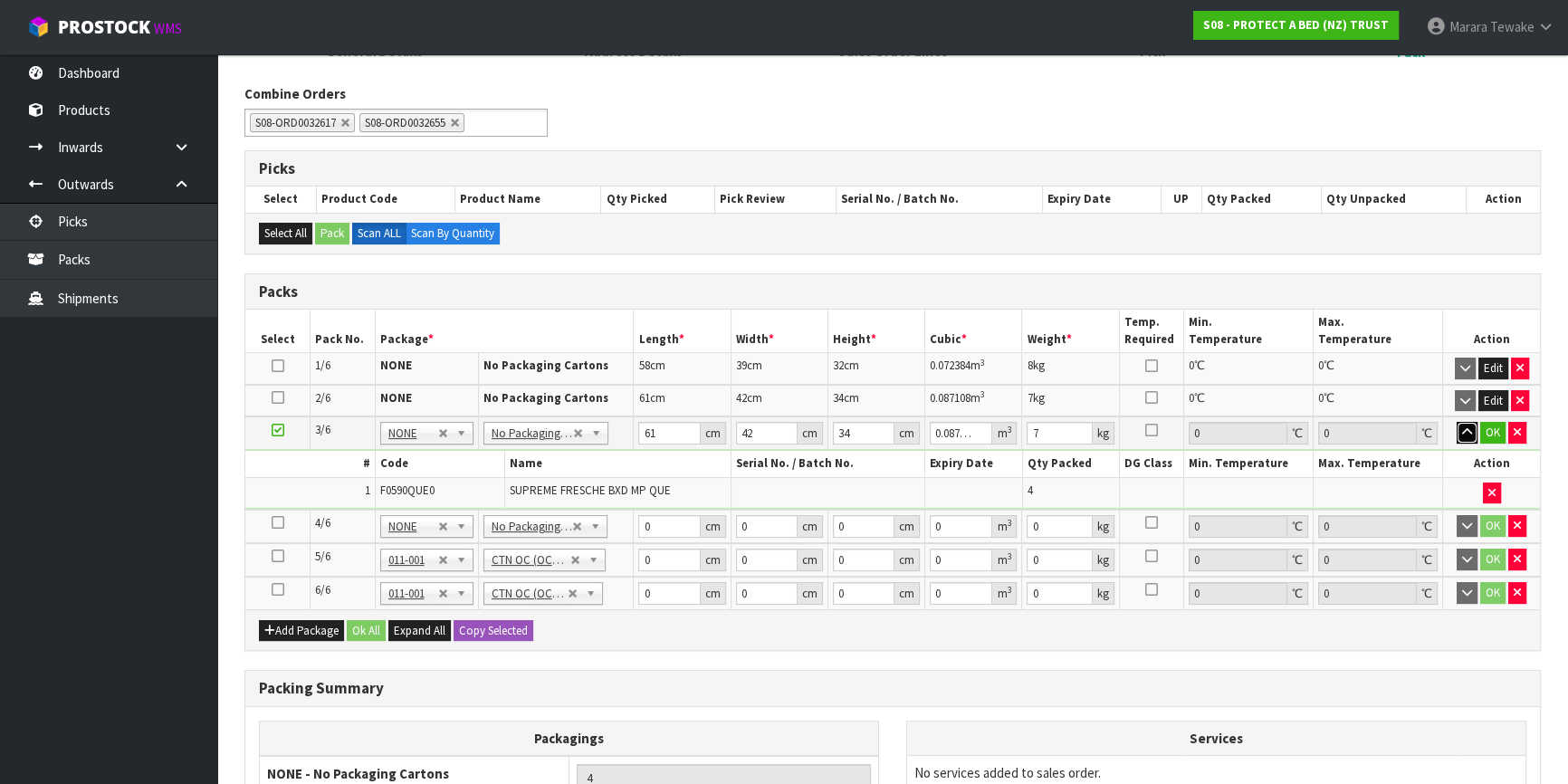 click at bounding box center (1467, 433) 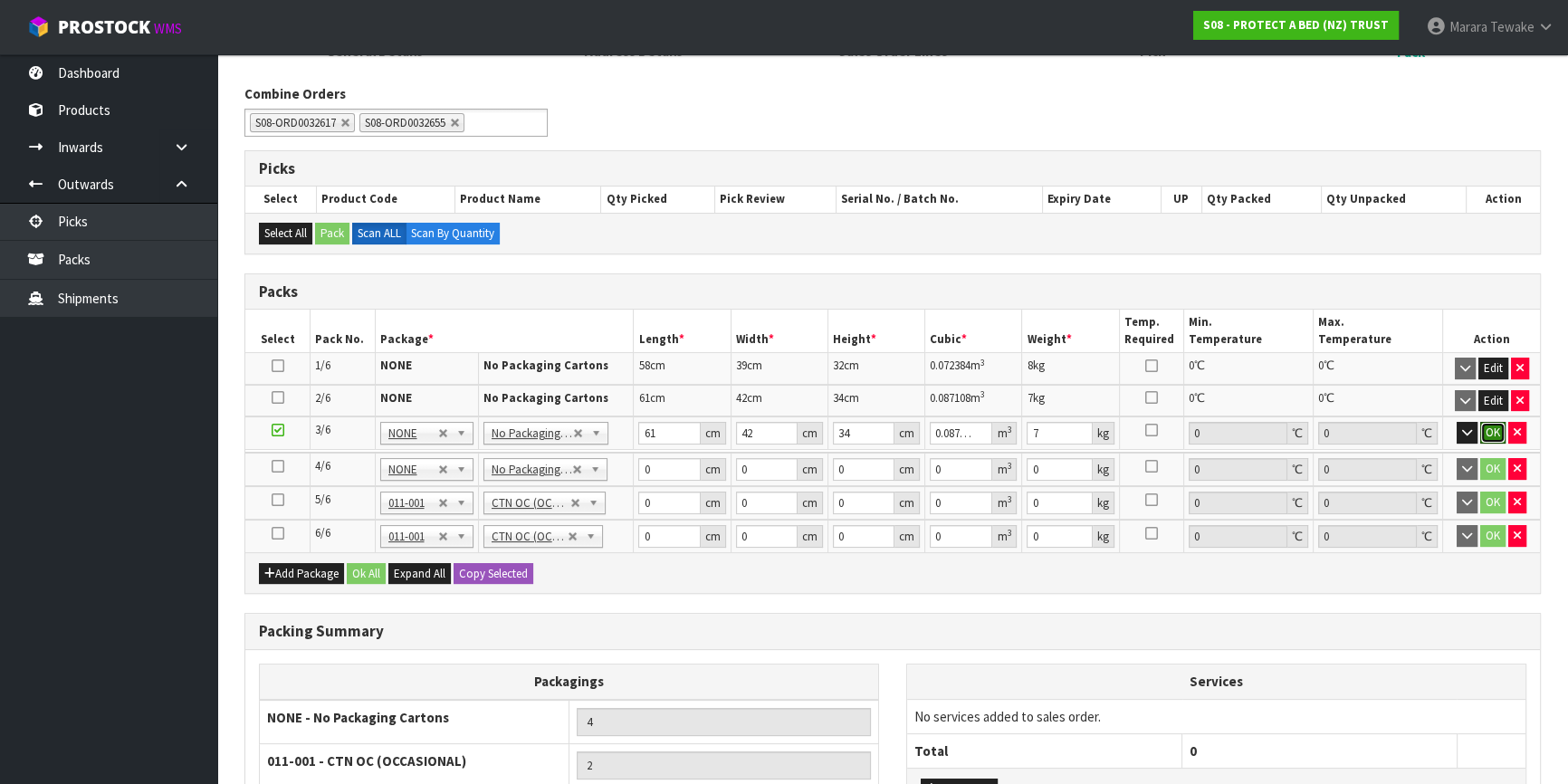 click on "OK" at bounding box center [1493, 433] 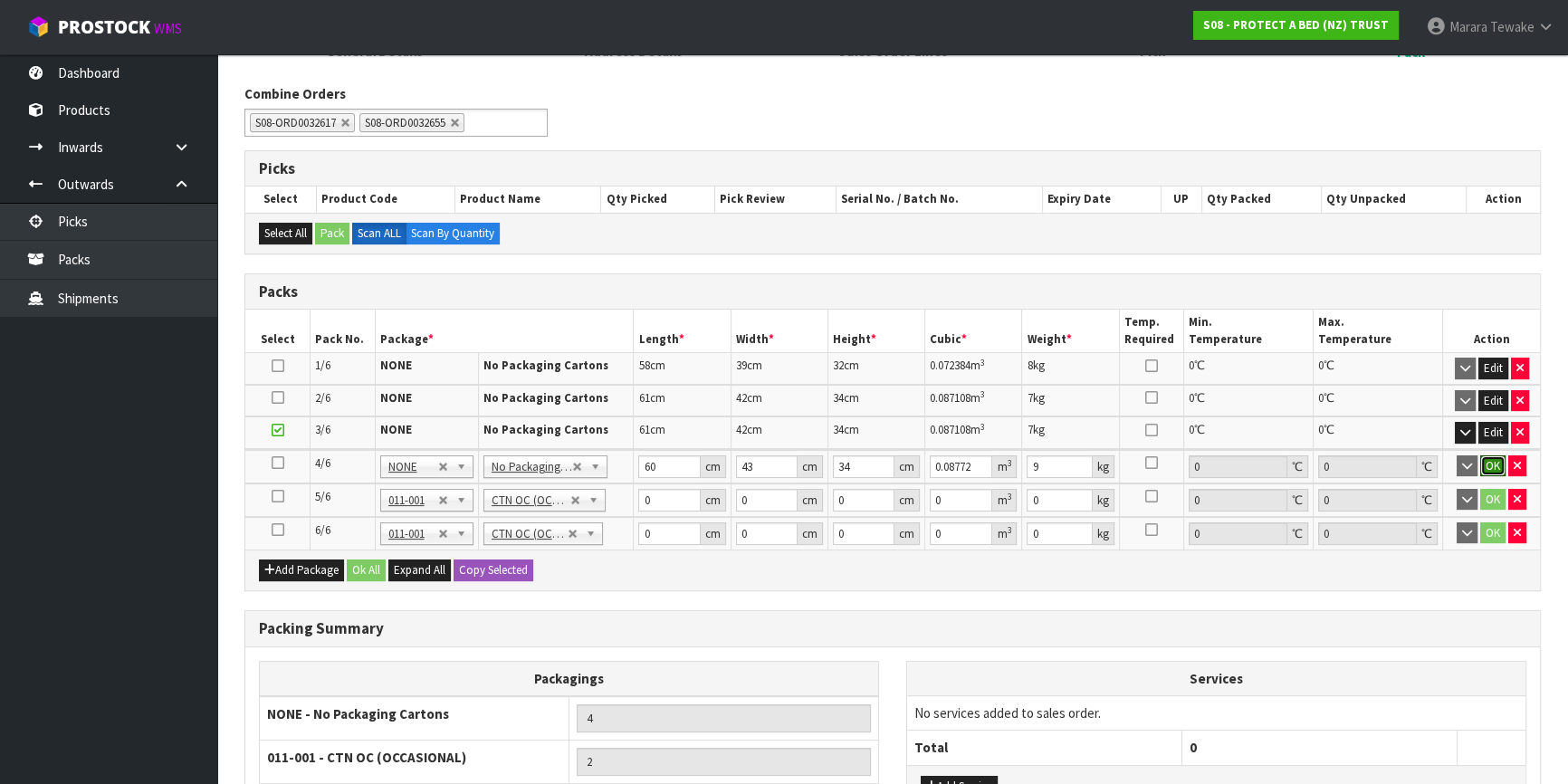 click on "OK" at bounding box center [1493, 466] 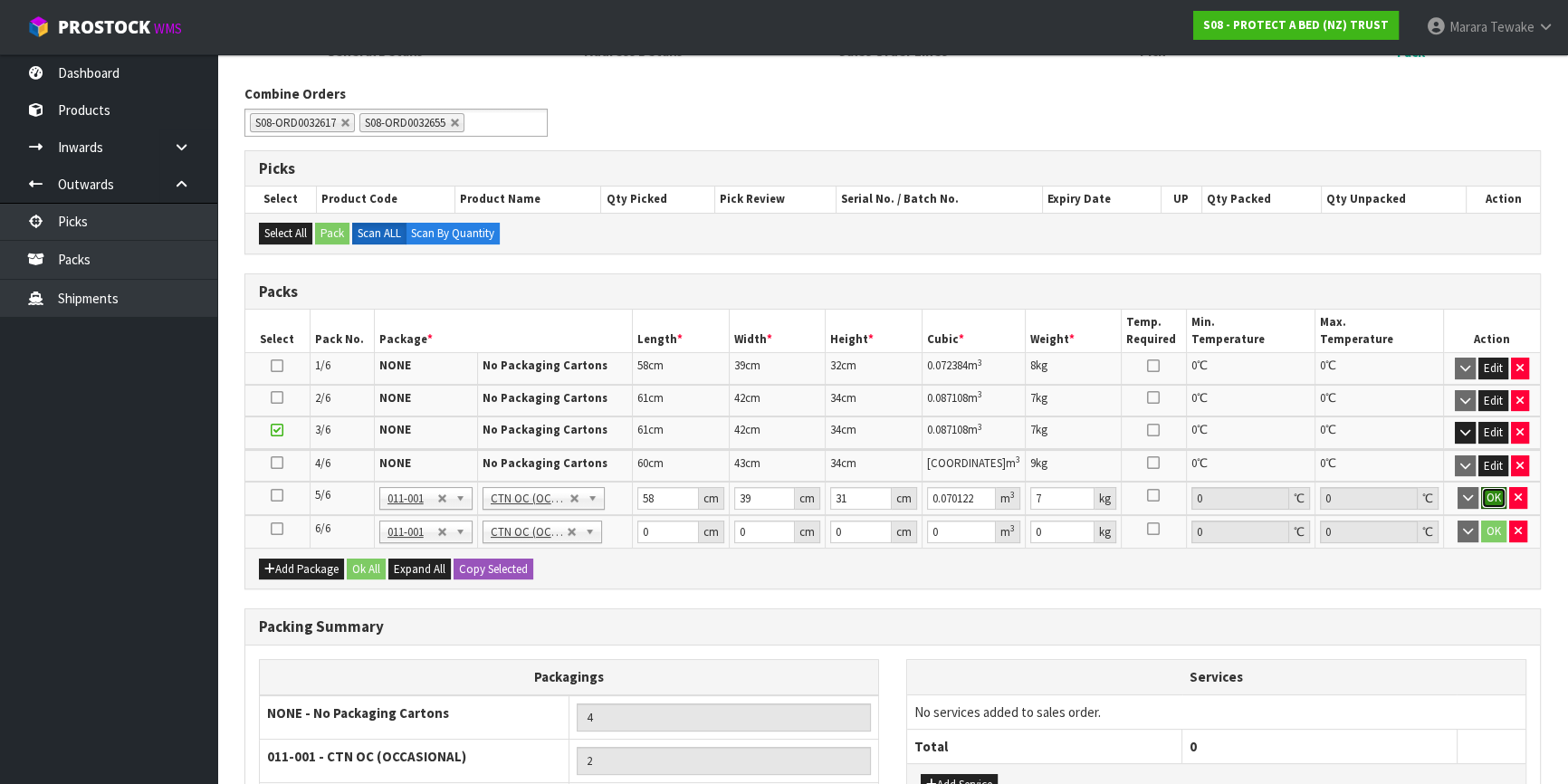 click on "OK" at bounding box center (1494, 498) 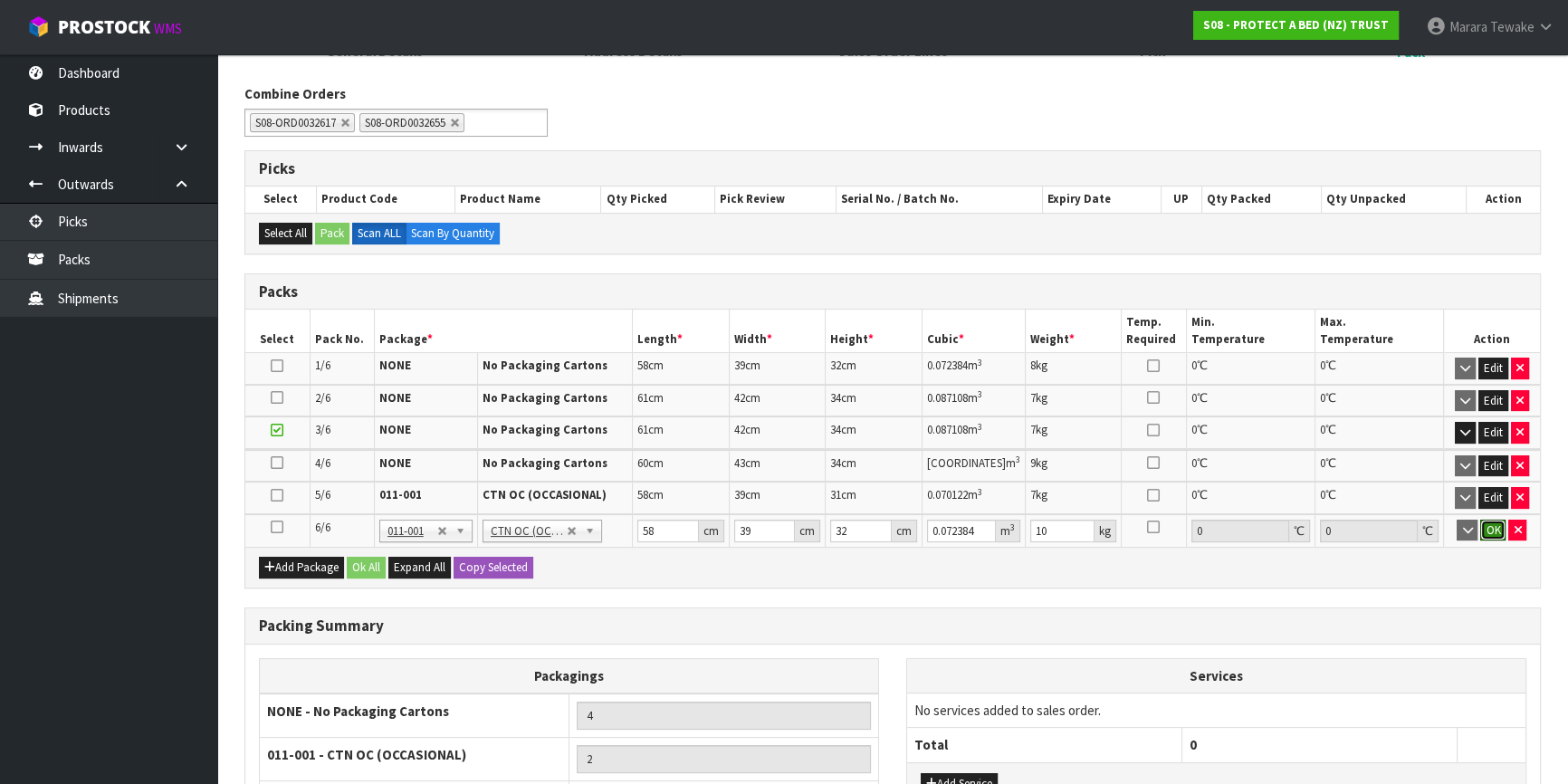 click on "OK" at bounding box center (1493, 531) 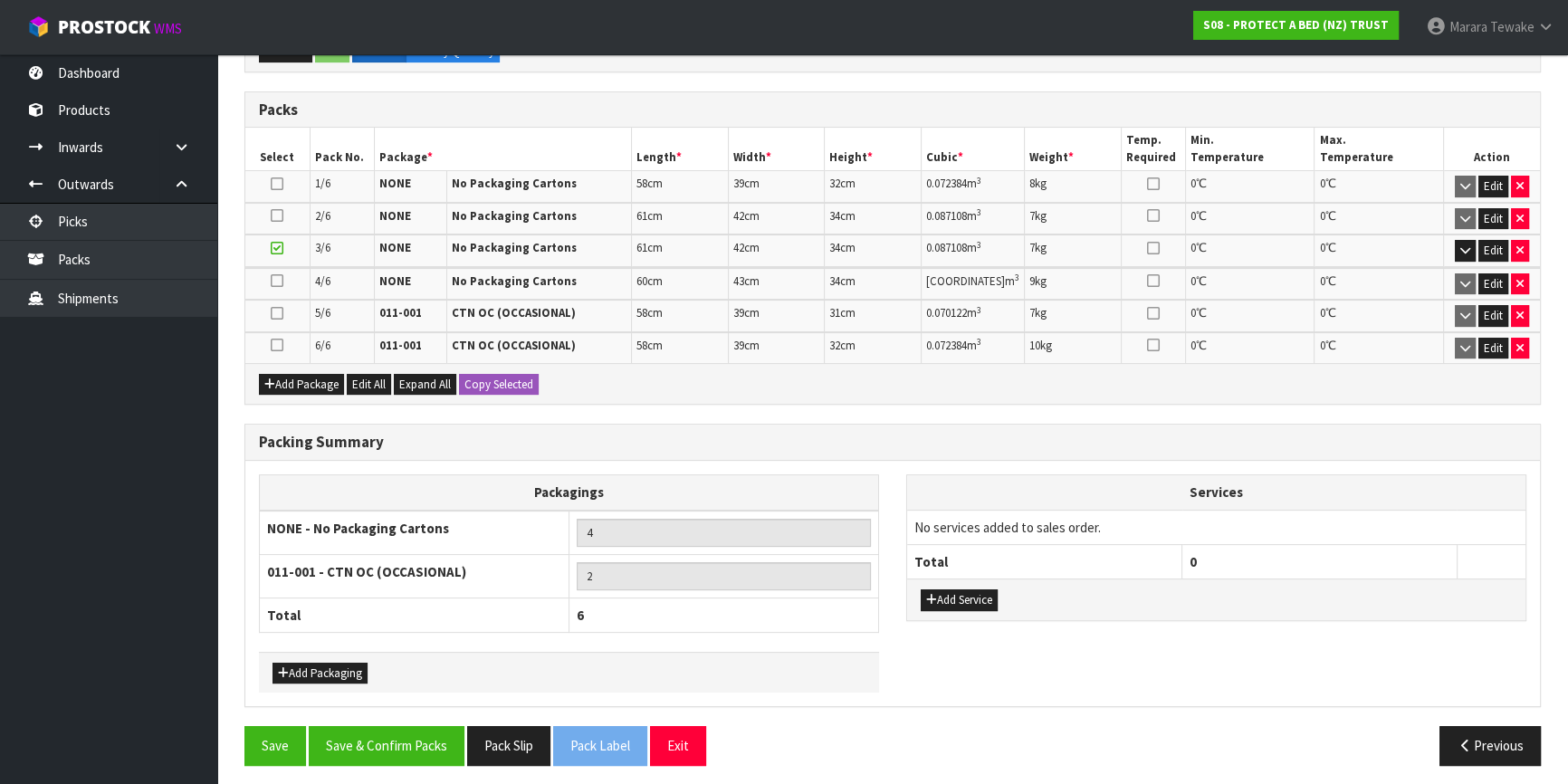 scroll, scrollTop: 455, scrollLeft: 0, axis: vertical 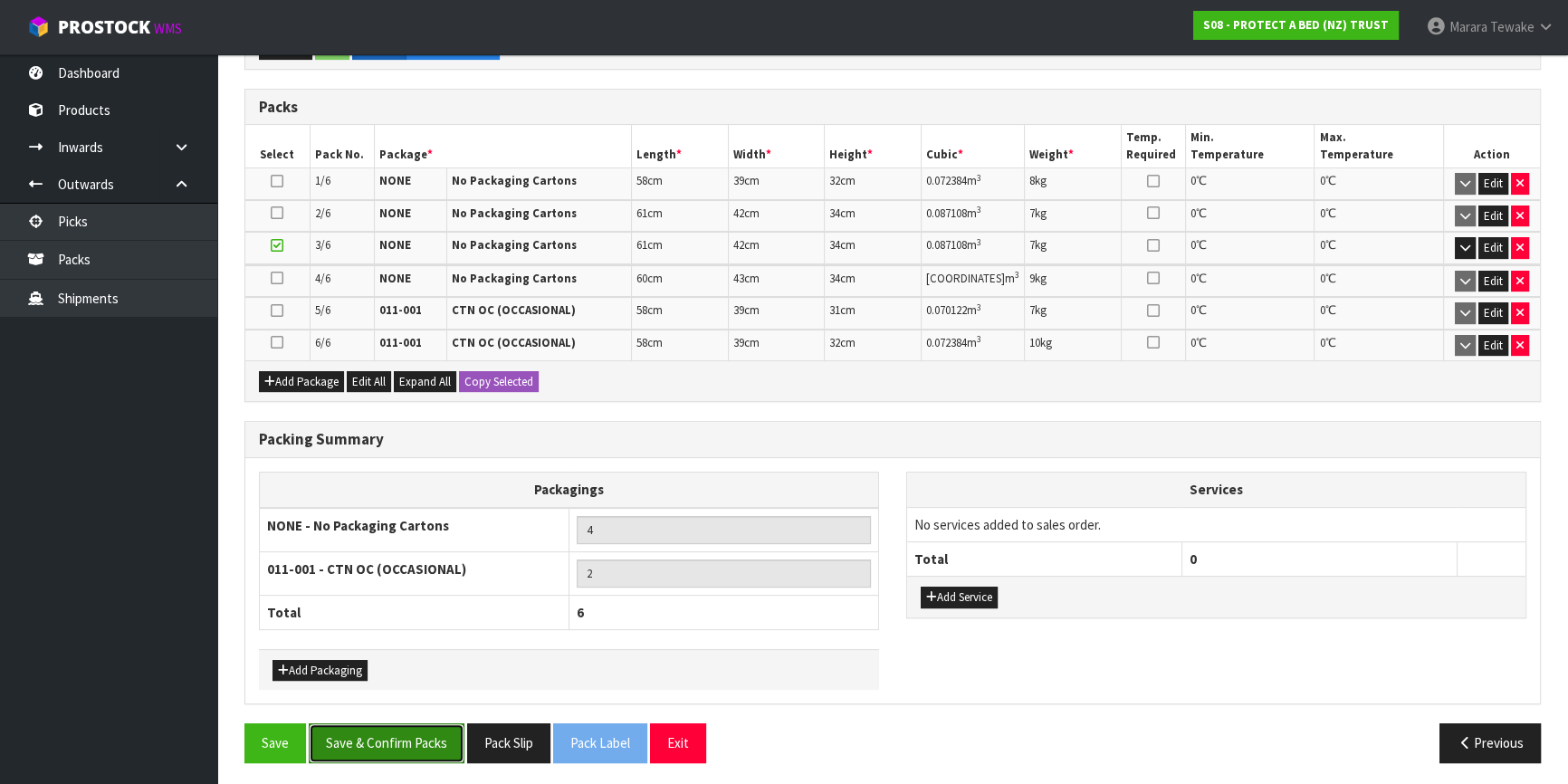 click on "Save & Confirm Packs" at bounding box center (387, 742) 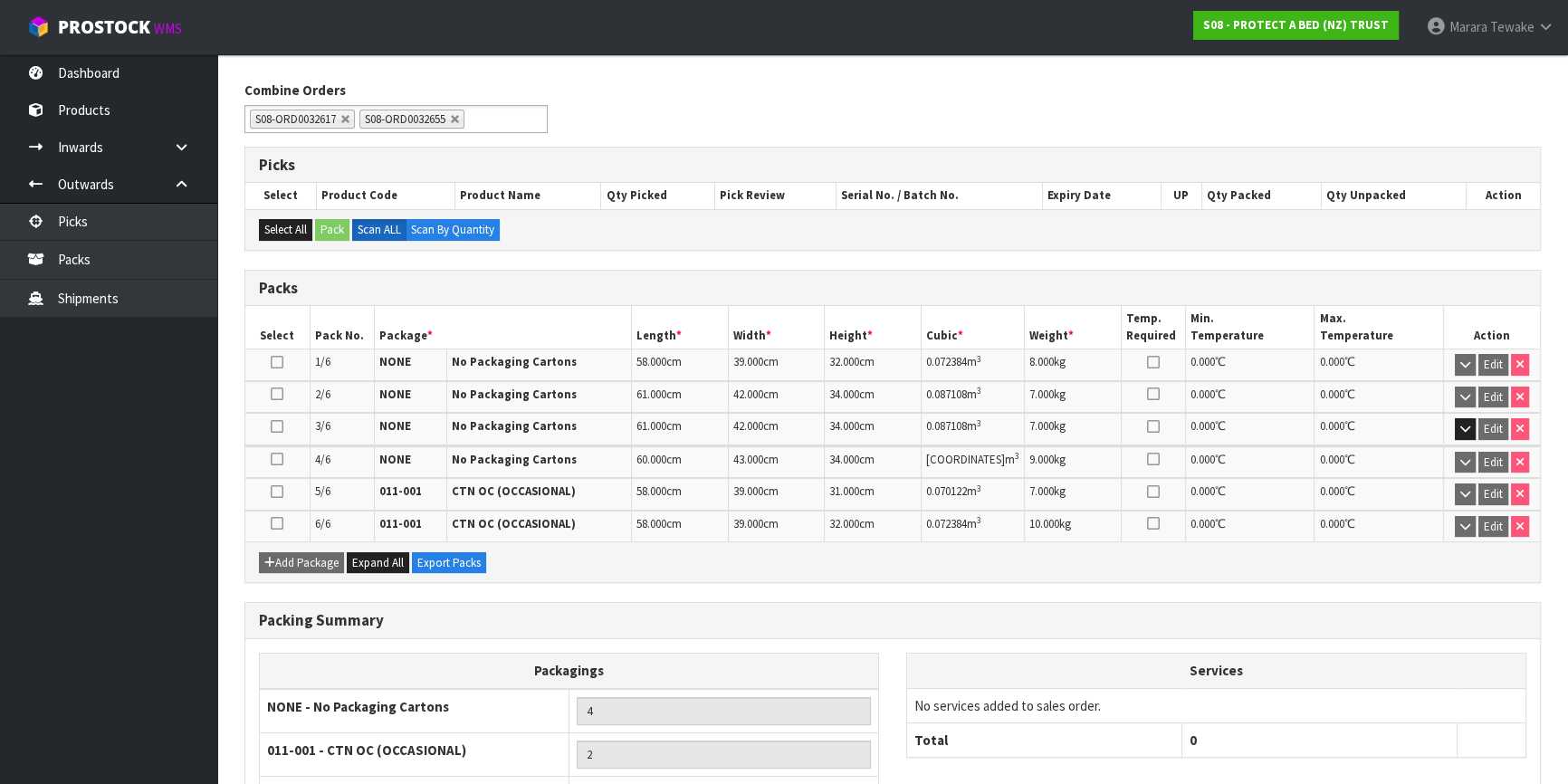 scroll, scrollTop: 416, scrollLeft: 0, axis: vertical 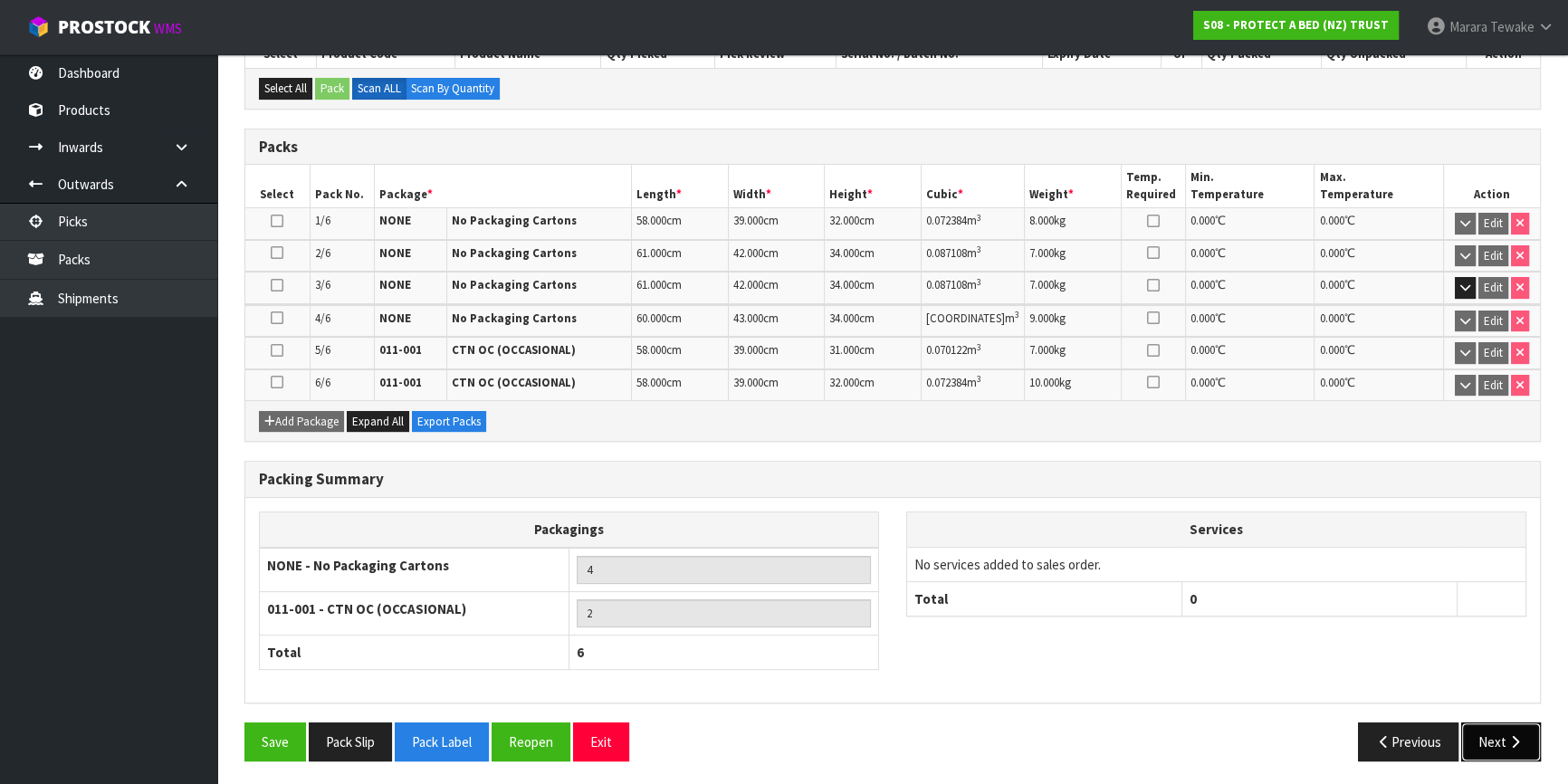 click on "Next" at bounding box center (1501, 741) 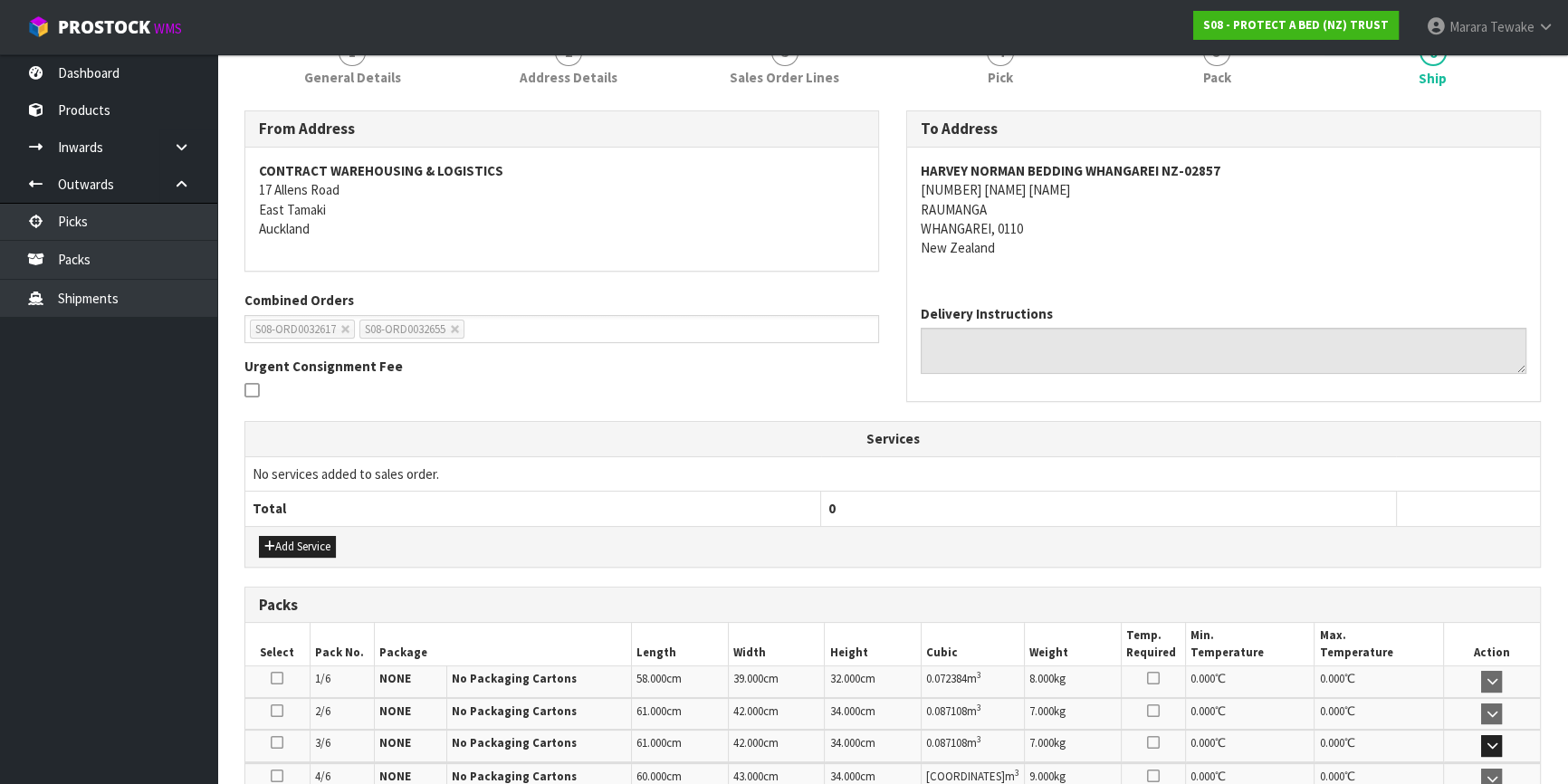 scroll, scrollTop: 493, scrollLeft: 0, axis: vertical 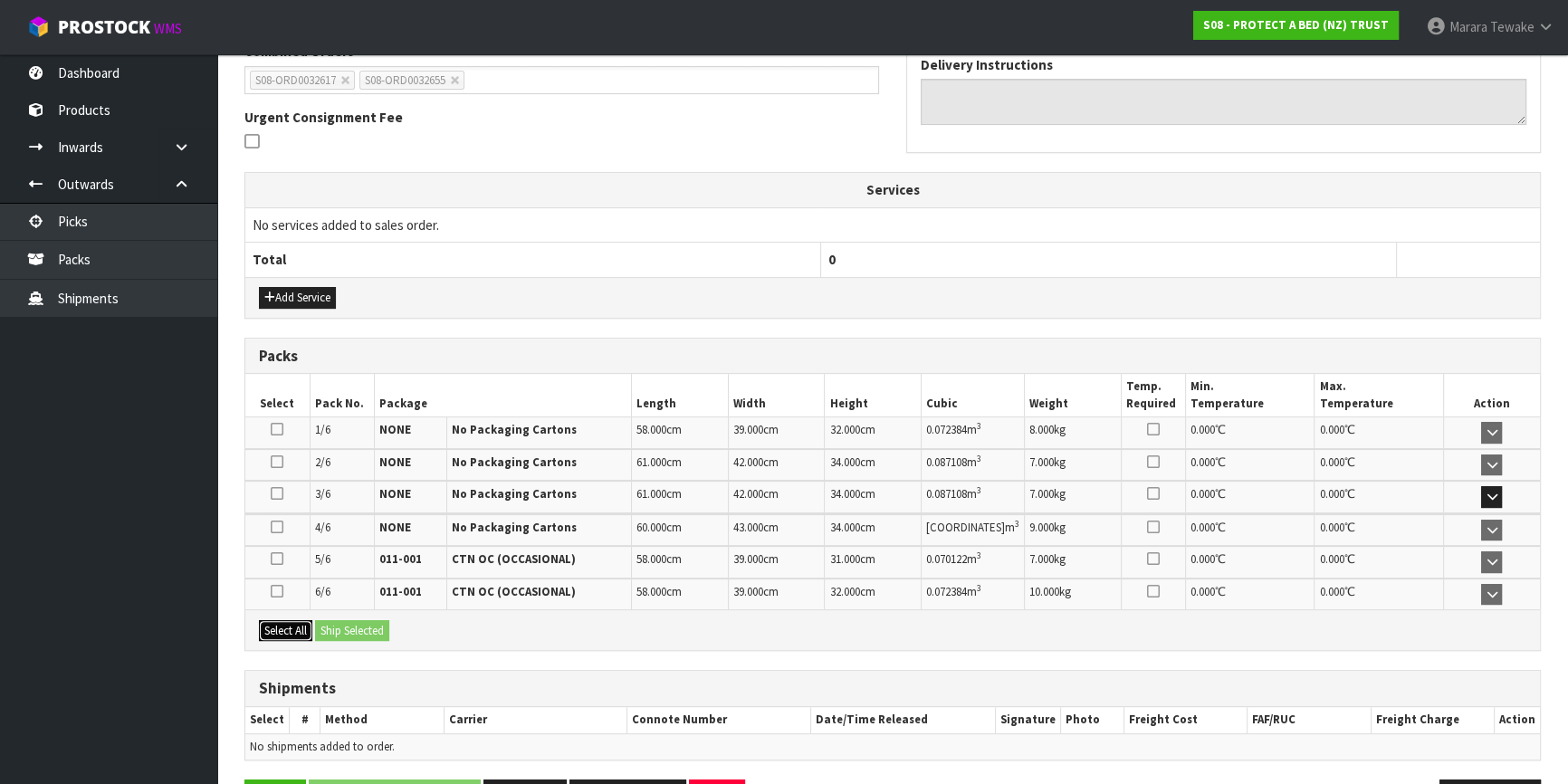 click on "Select All" at bounding box center (285, 631) 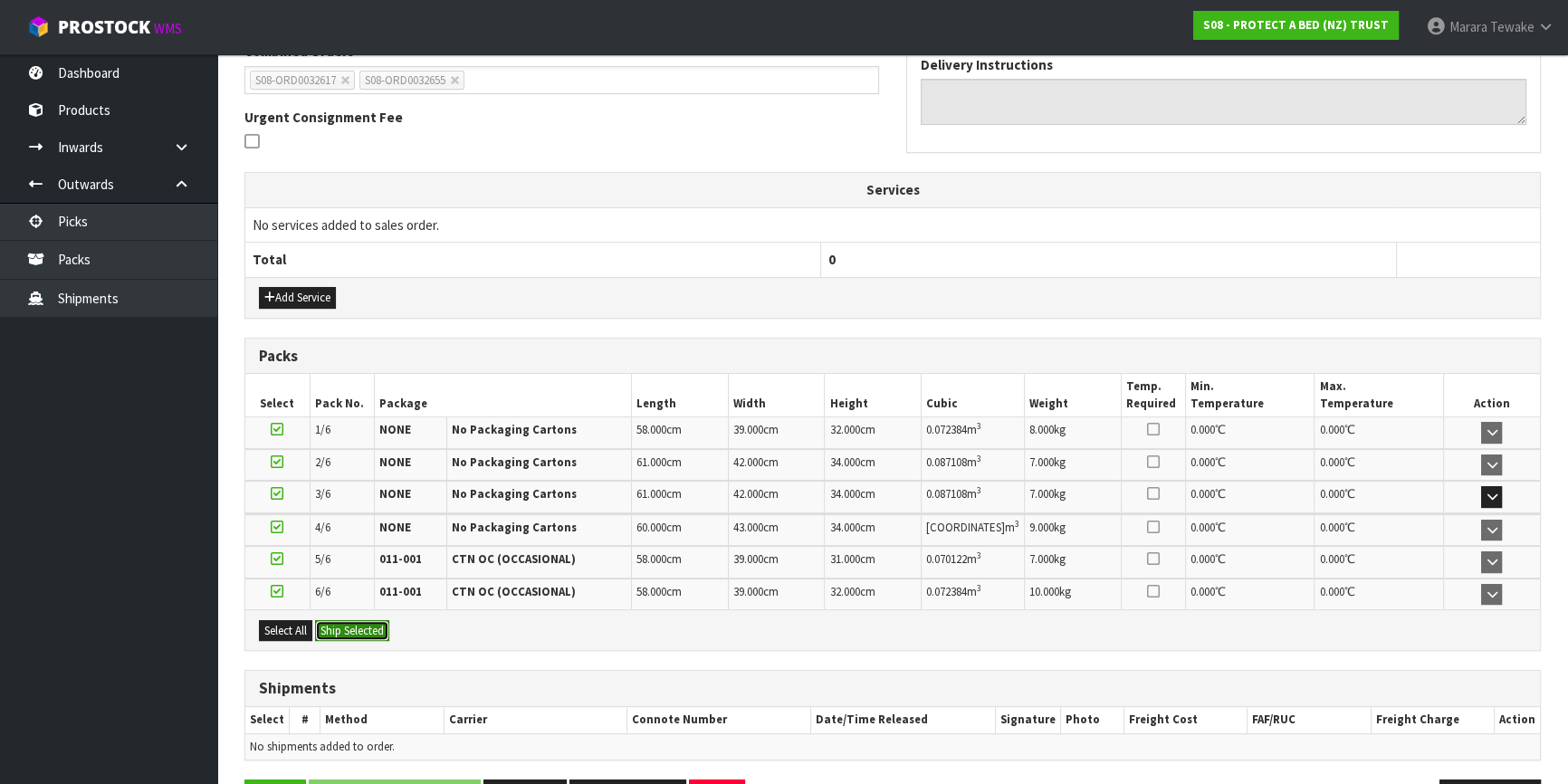 drag, startPoint x: 335, startPoint y: 625, endPoint x: 345, endPoint y: 625, distance: 10 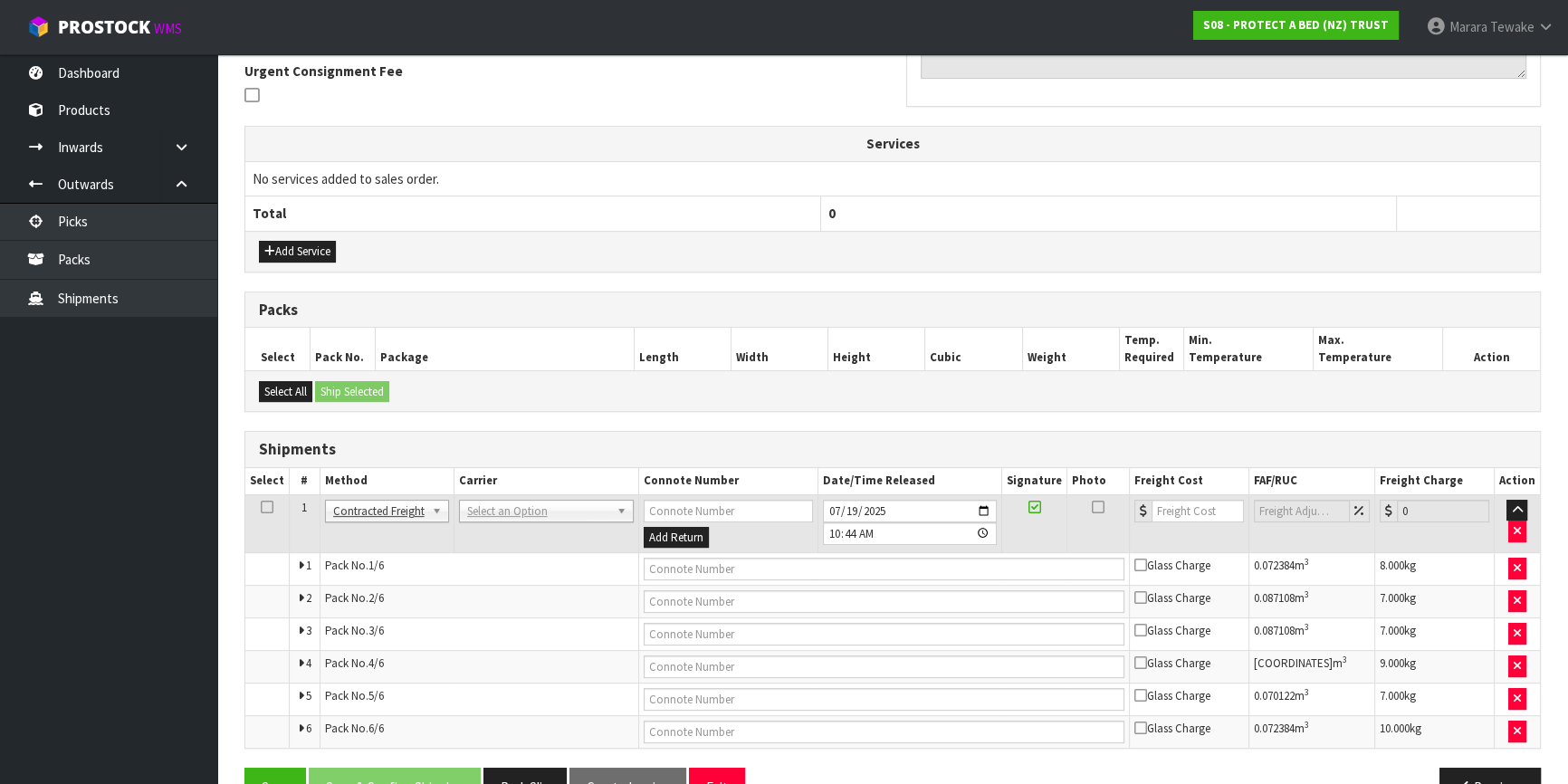 scroll, scrollTop: 586, scrollLeft: 0, axis: vertical 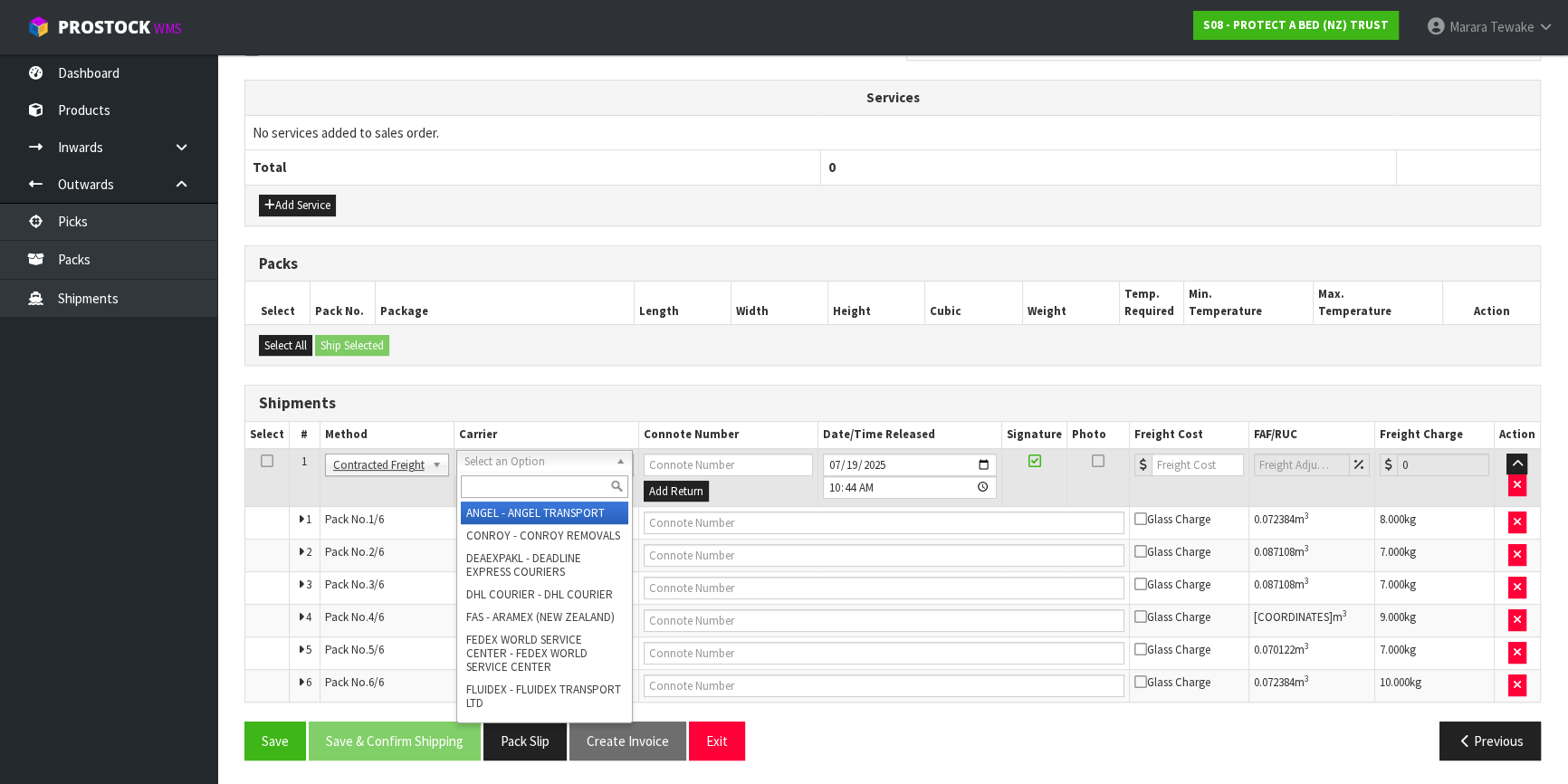 click at bounding box center [544, 486] 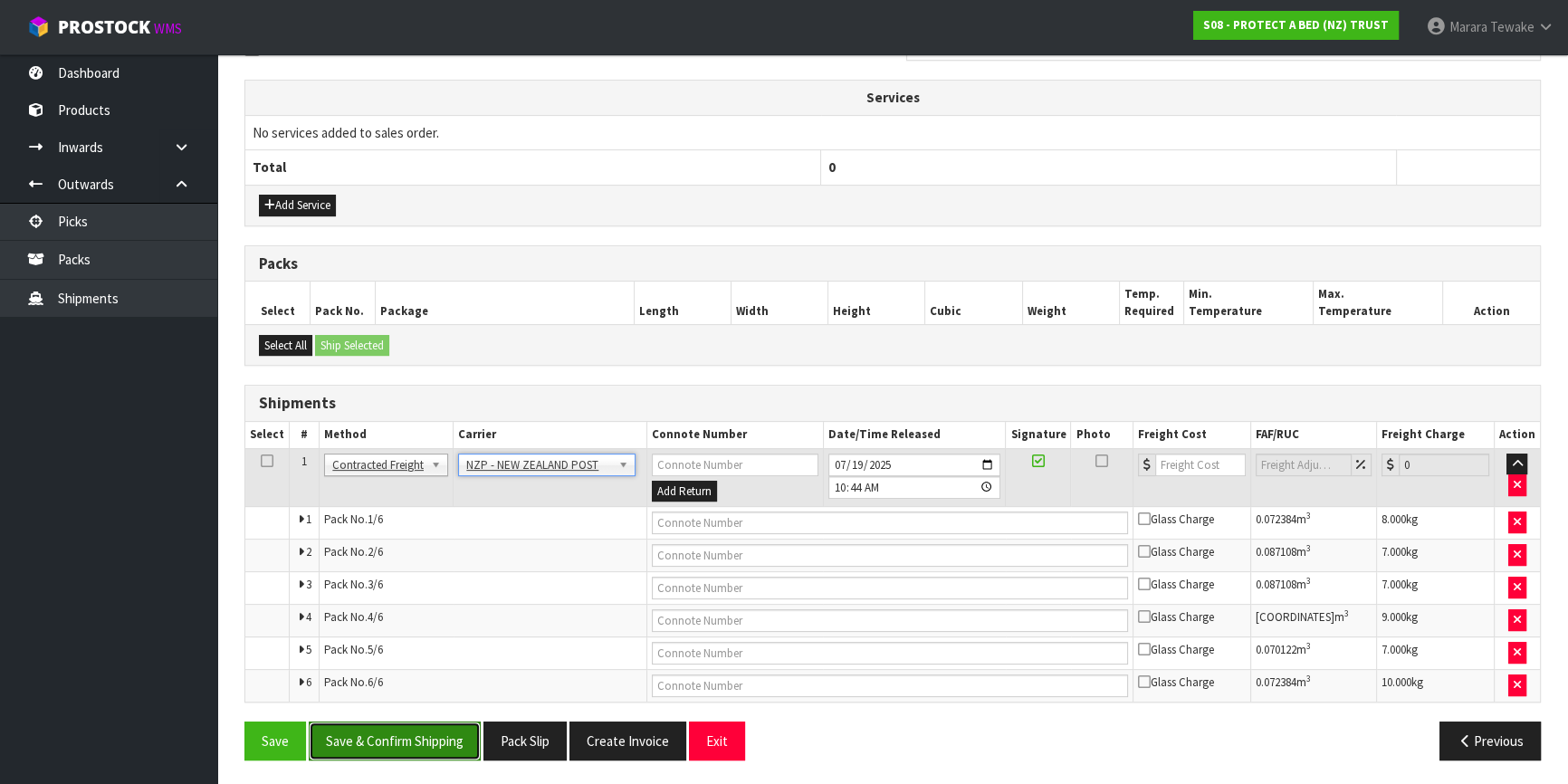 click on "Save & Confirm Shipping" at bounding box center (395, 741) 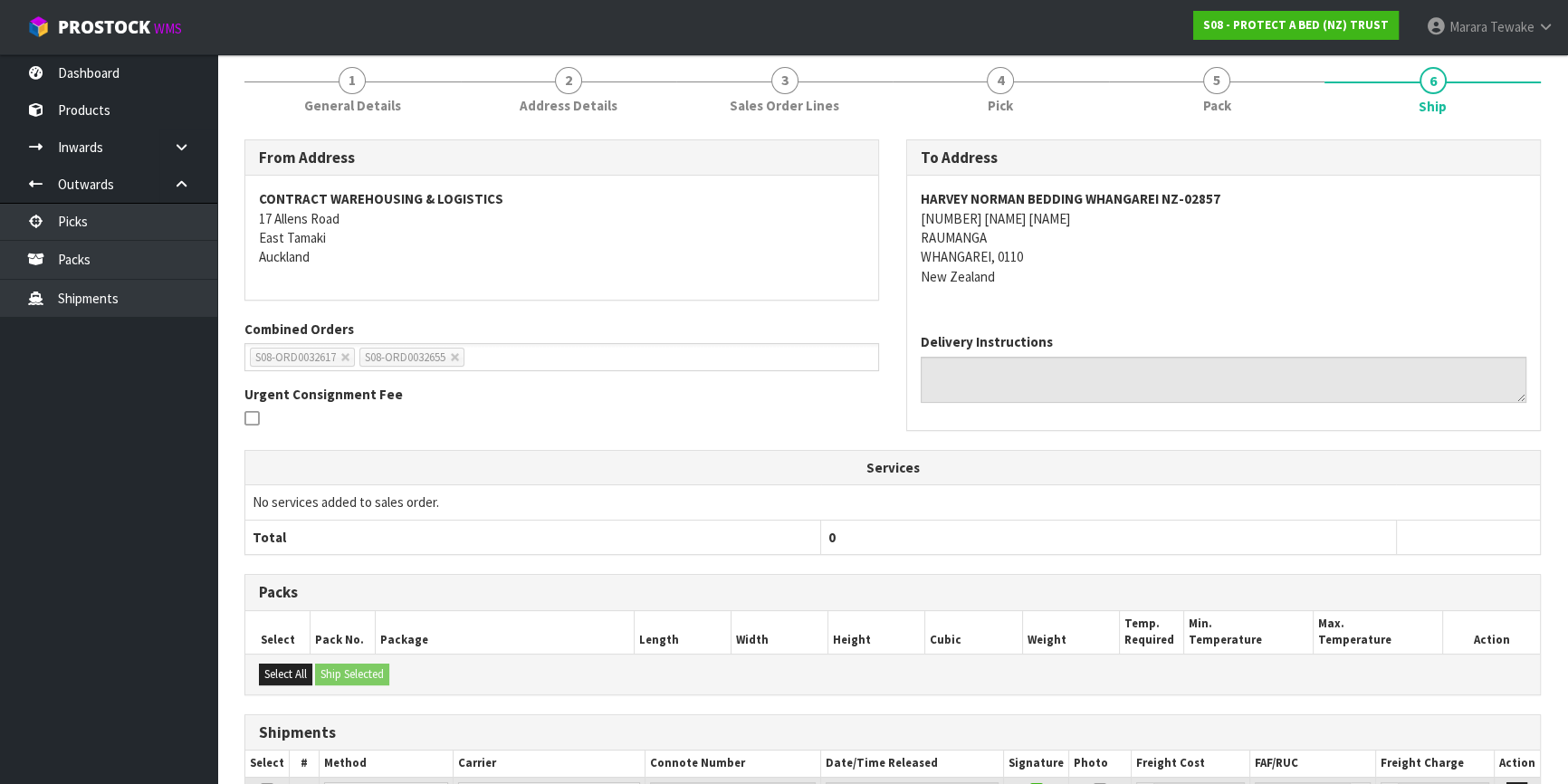 scroll, scrollTop: 552, scrollLeft: 0, axis: vertical 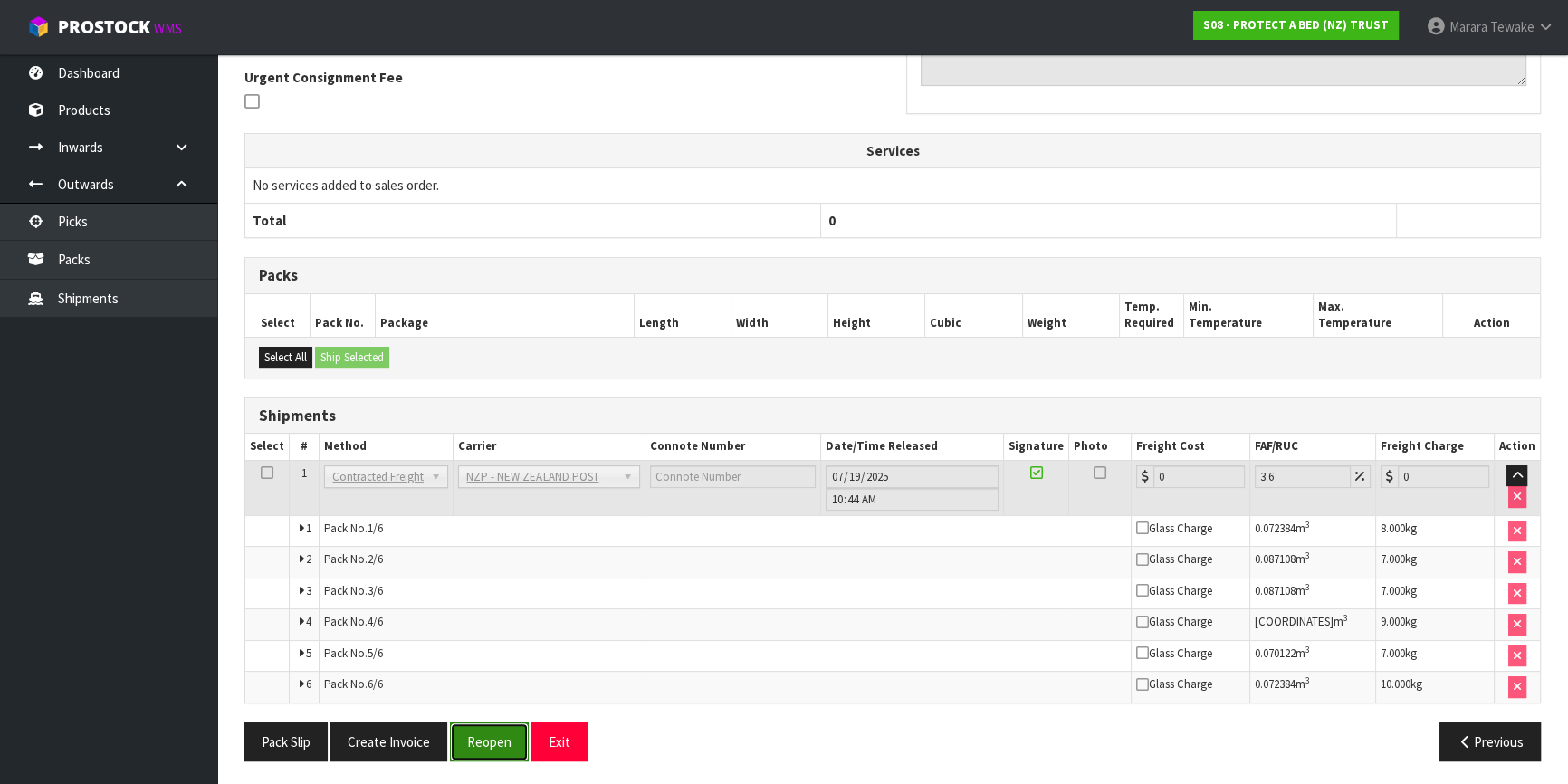 click on "Reopen" at bounding box center [489, 741] 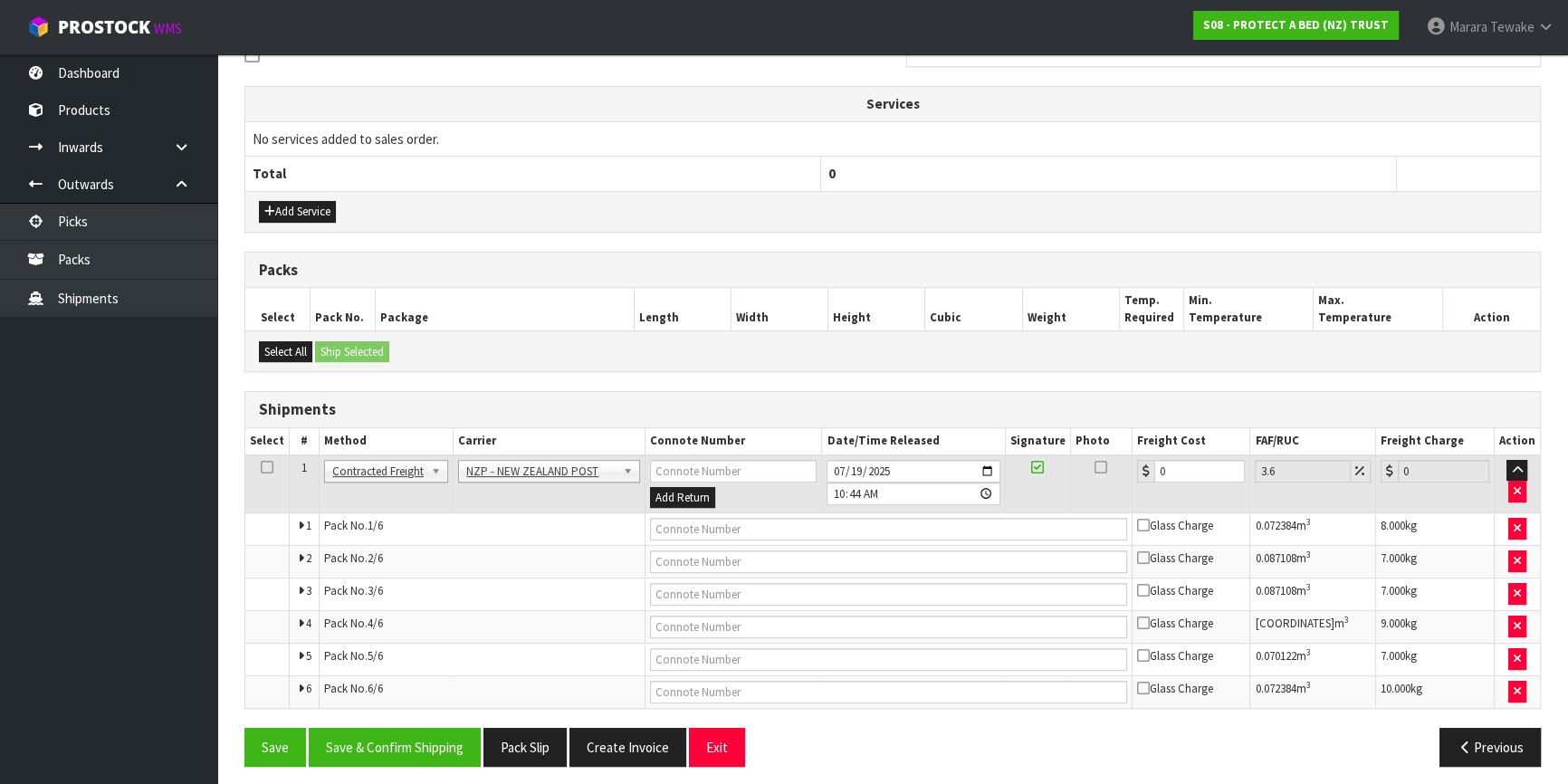 scroll, scrollTop: 586, scrollLeft: 0, axis: vertical 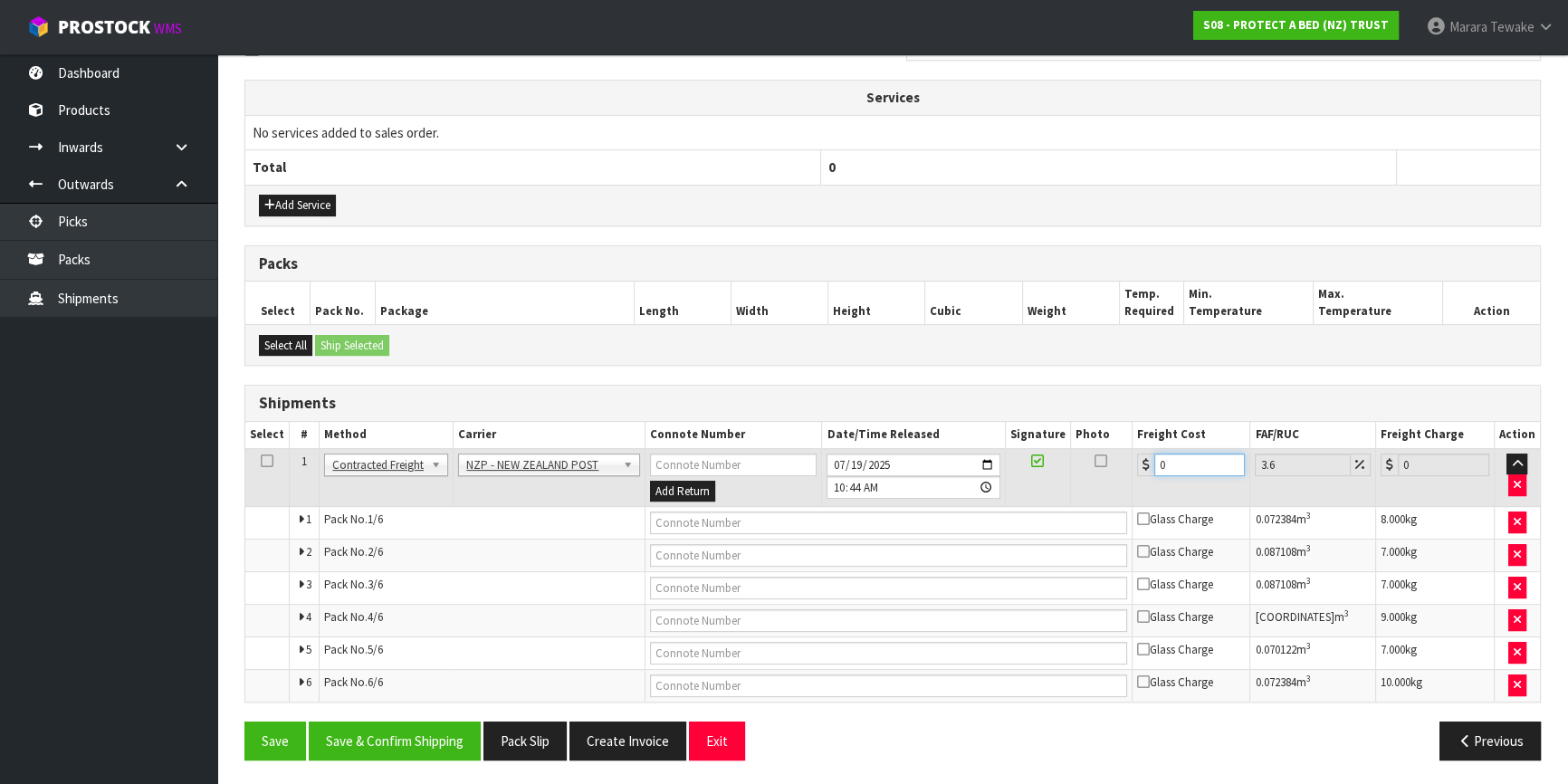 drag, startPoint x: 1186, startPoint y: 463, endPoint x: 1119, endPoint y: 446, distance: 69.12308 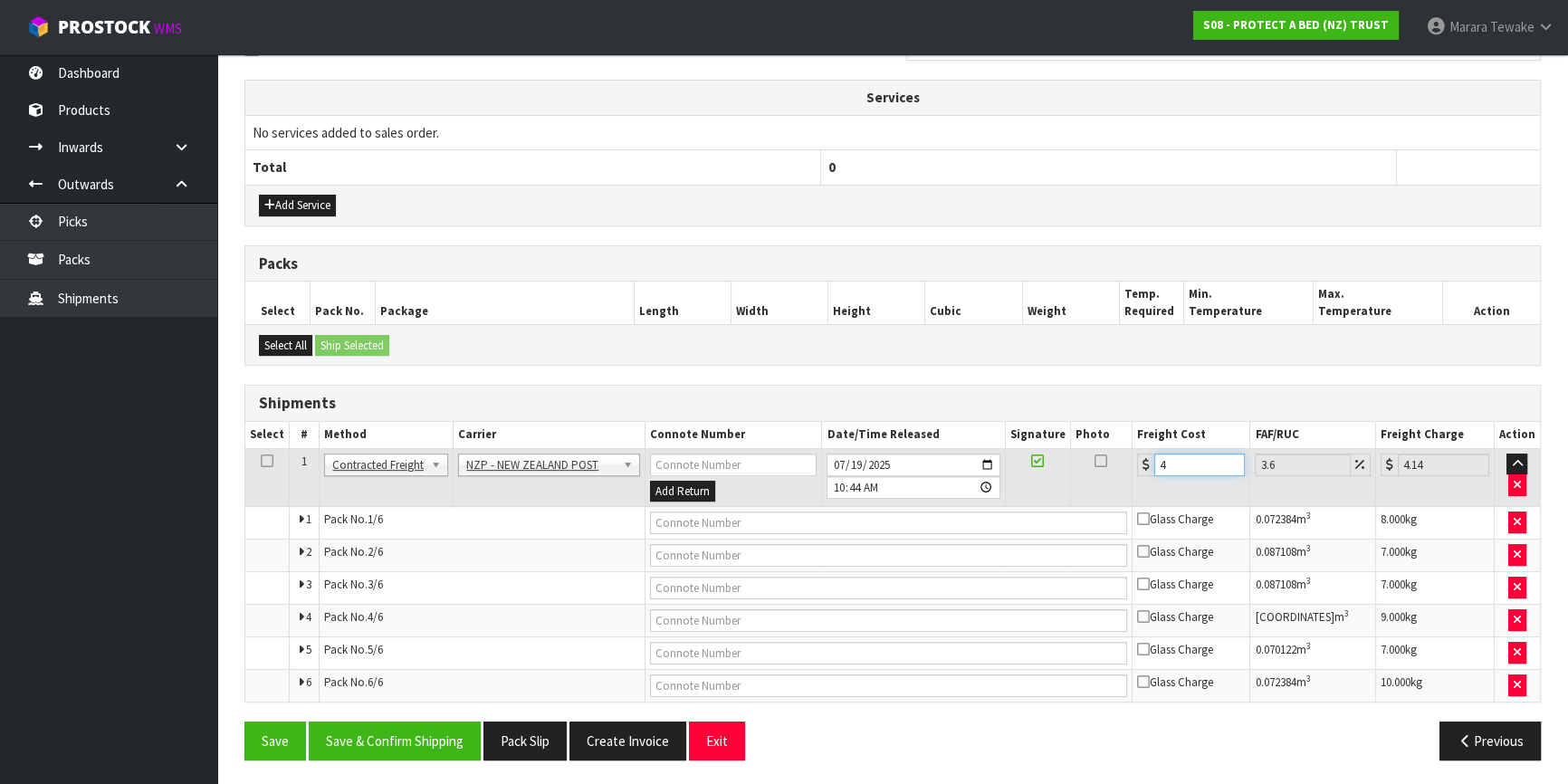 click on "4" at bounding box center (1200, 464) 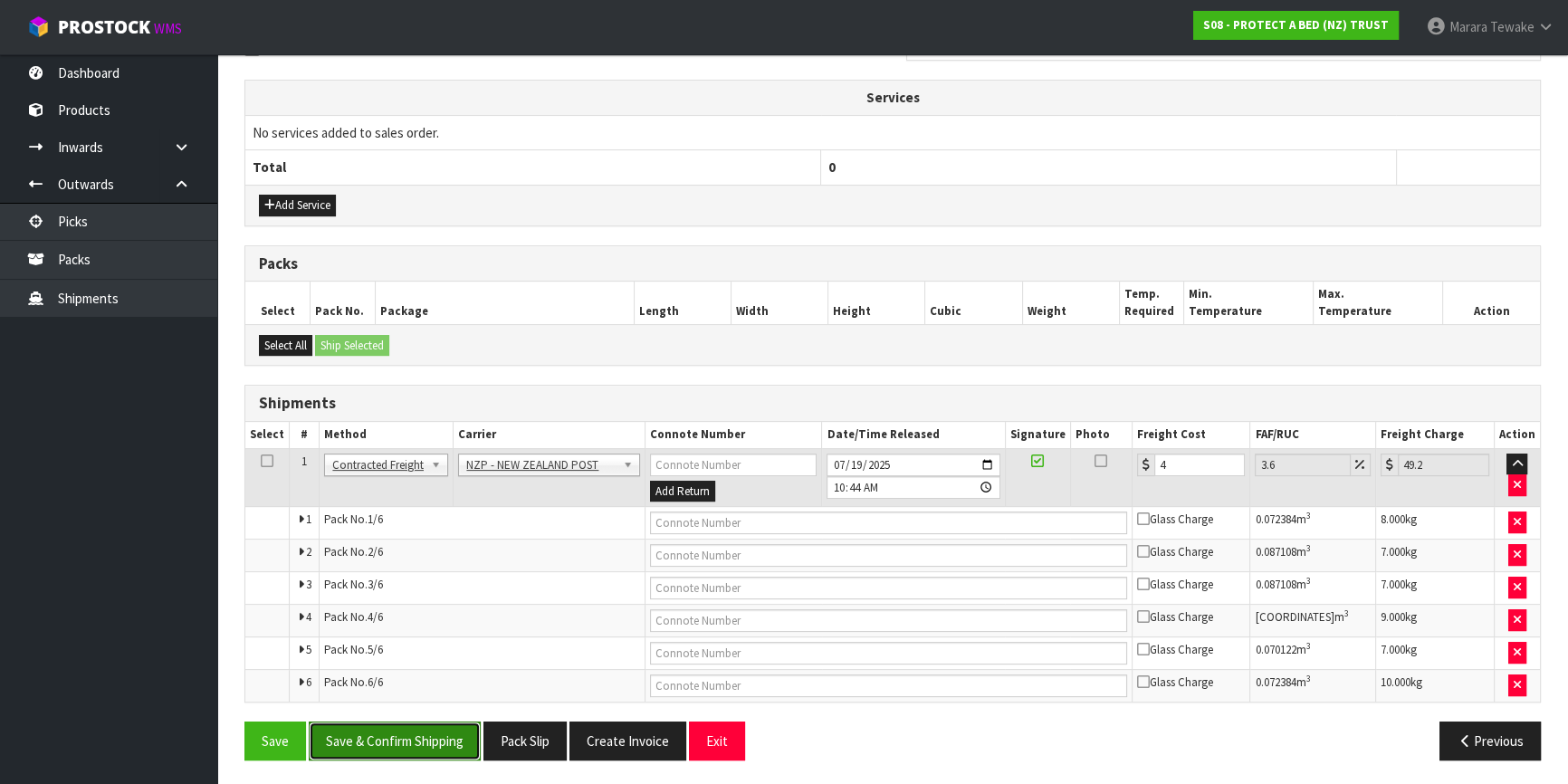 click on "Save & Confirm Shipping" at bounding box center (395, 741) 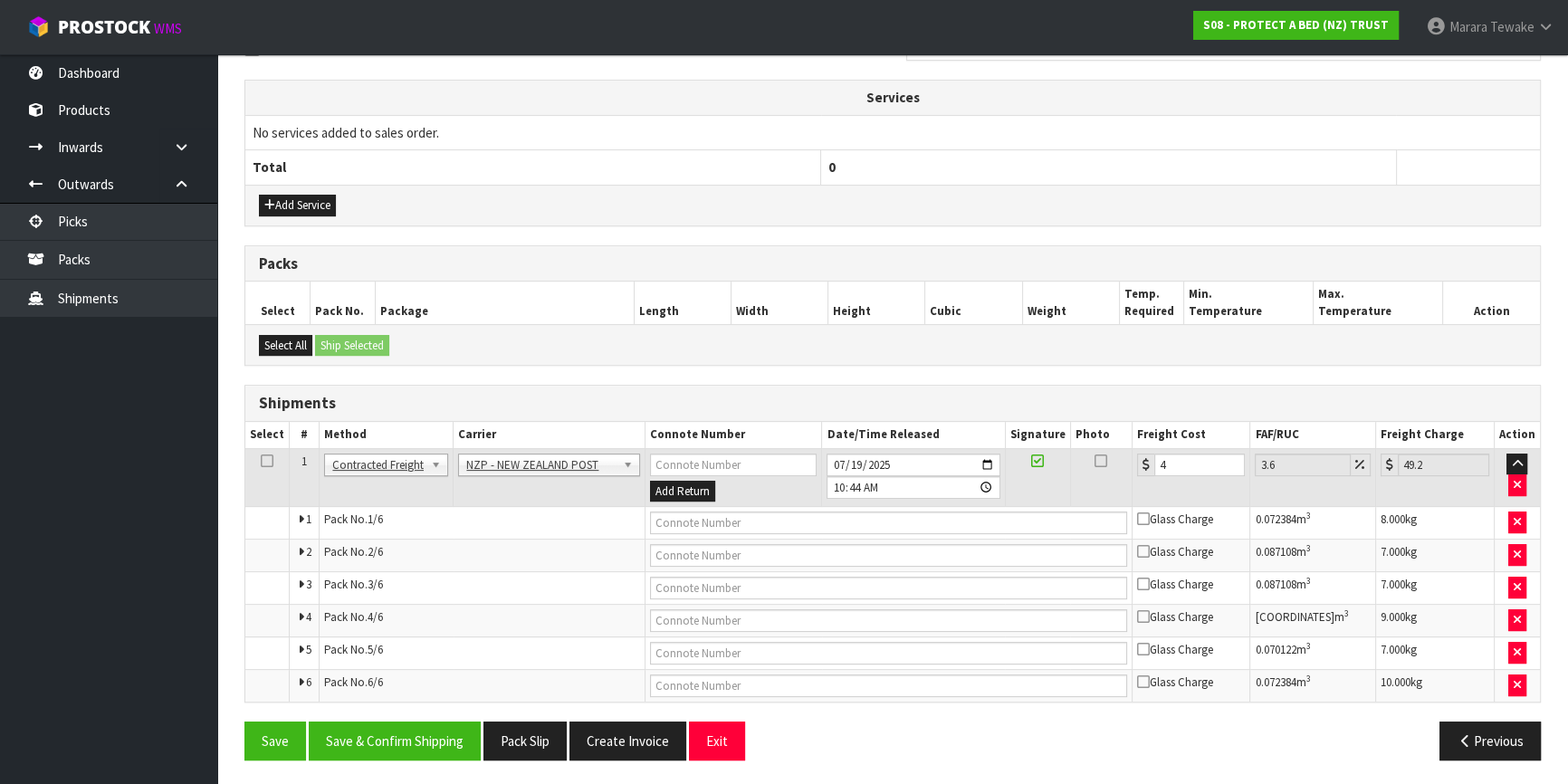 scroll, scrollTop: 0, scrollLeft: 0, axis: both 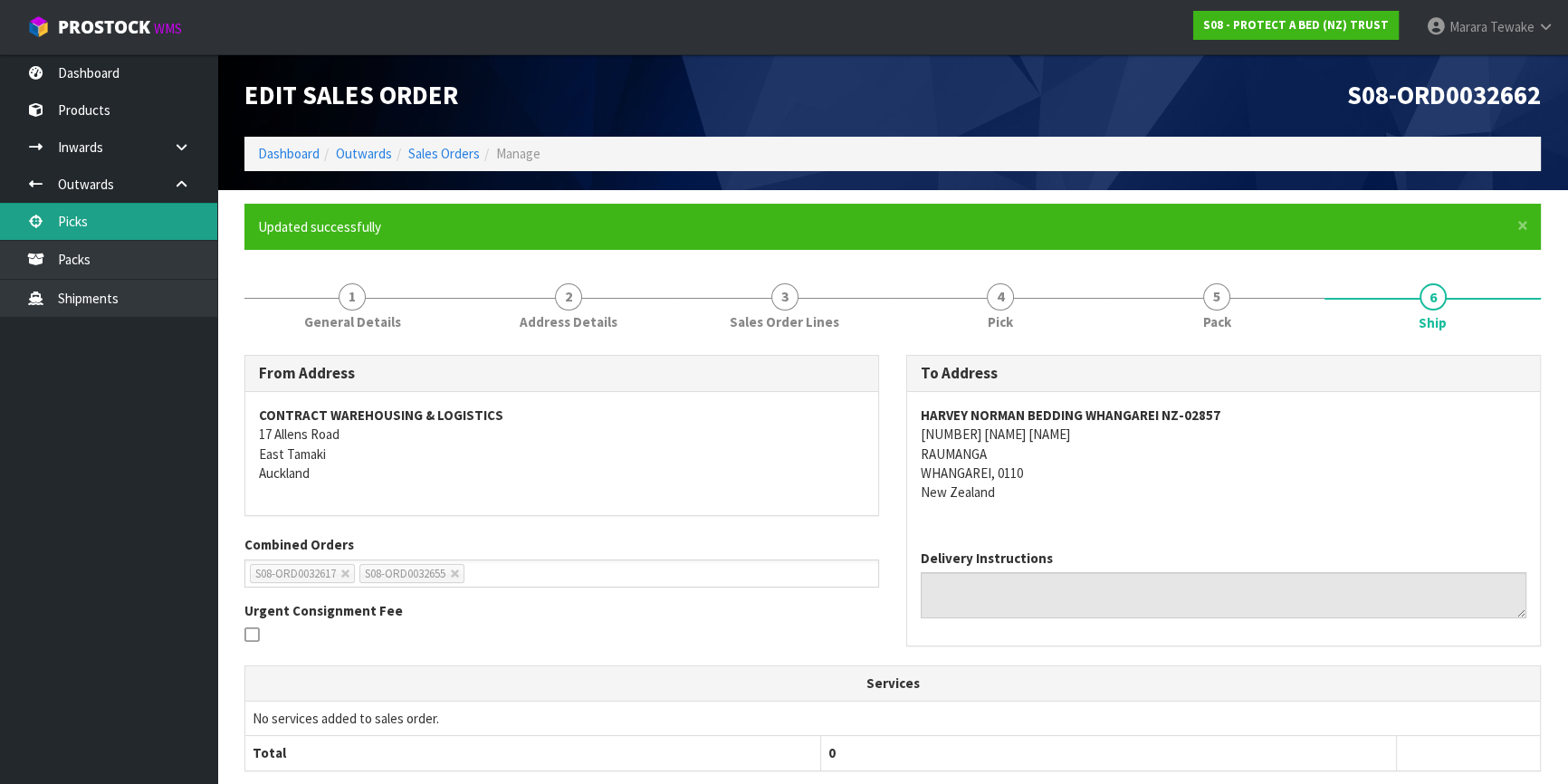 click on "Picks" at bounding box center [109, 221] 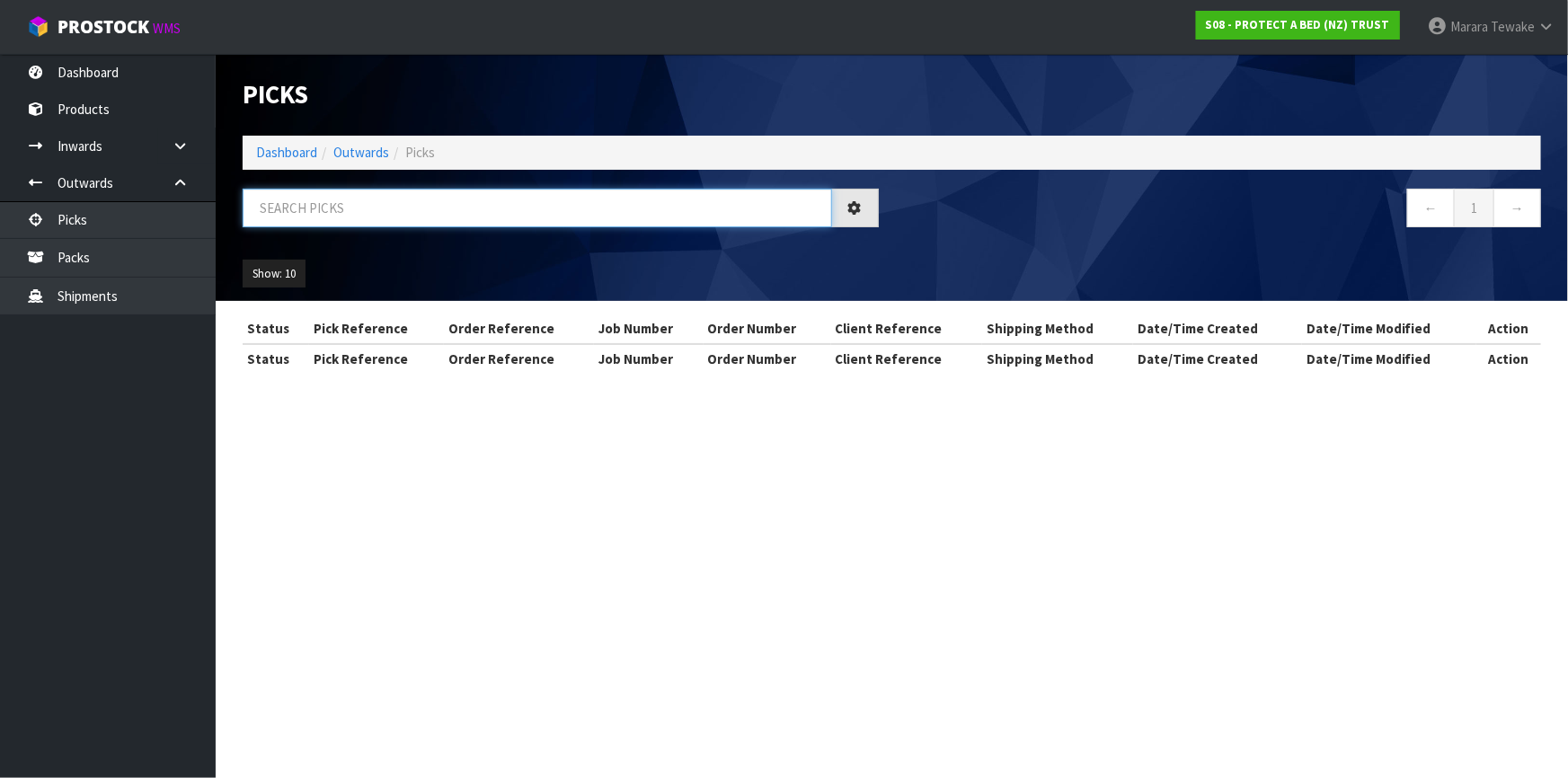 click at bounding box center [537, 208] 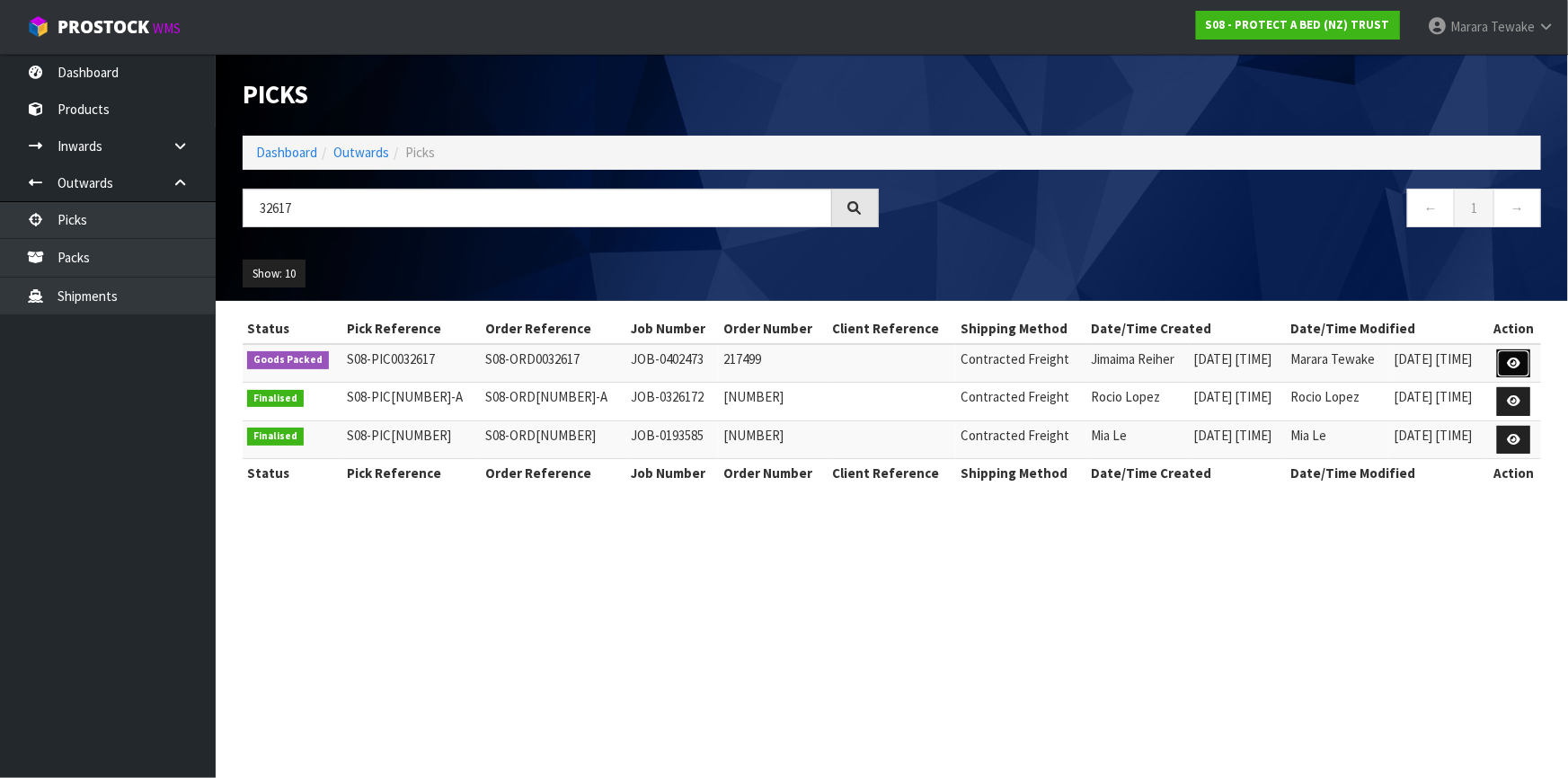 click at bounding box center (1513, 363) 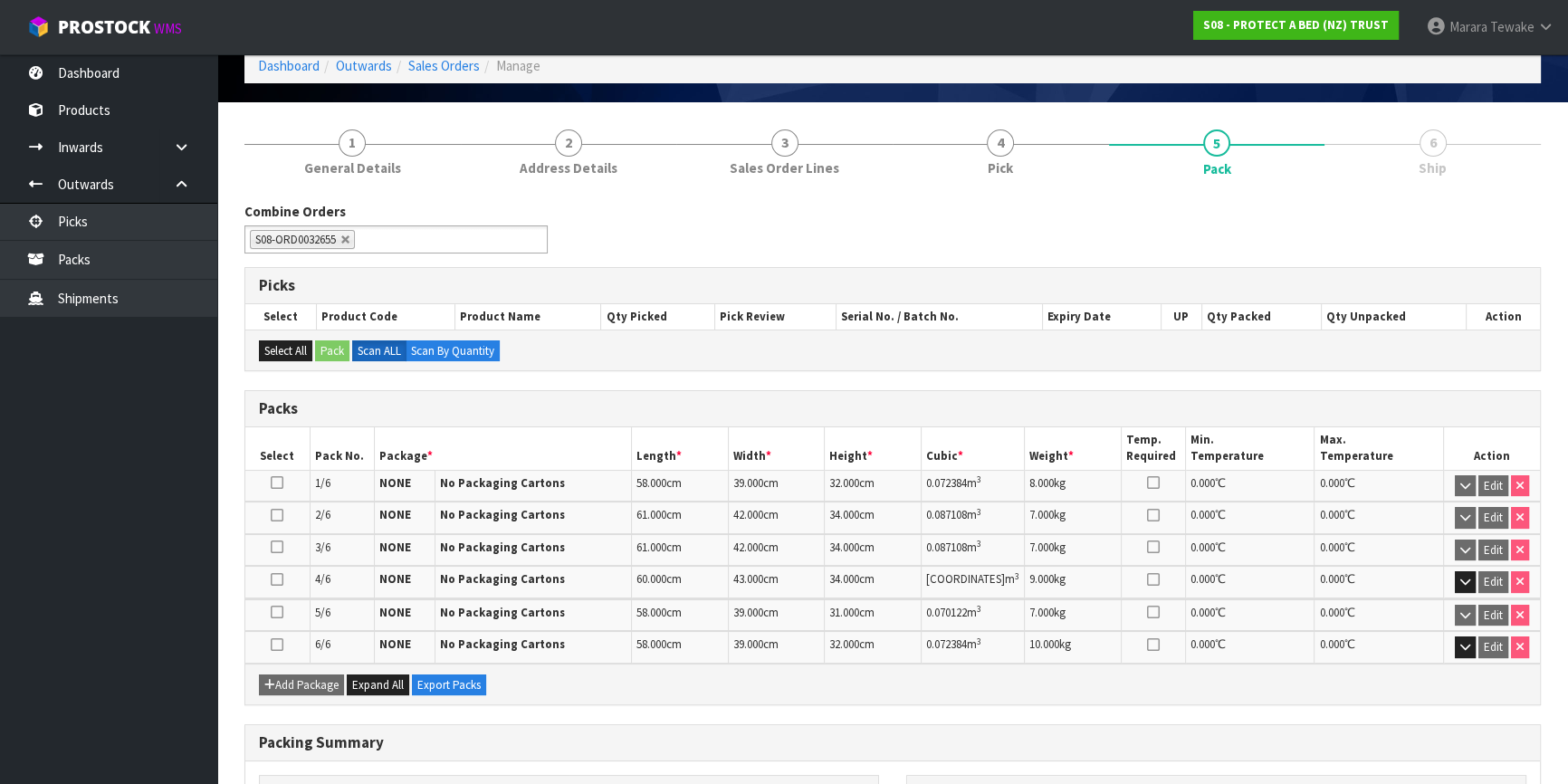 scroll, scrollTop: 308, scrollLeft: 0, axis: vertical 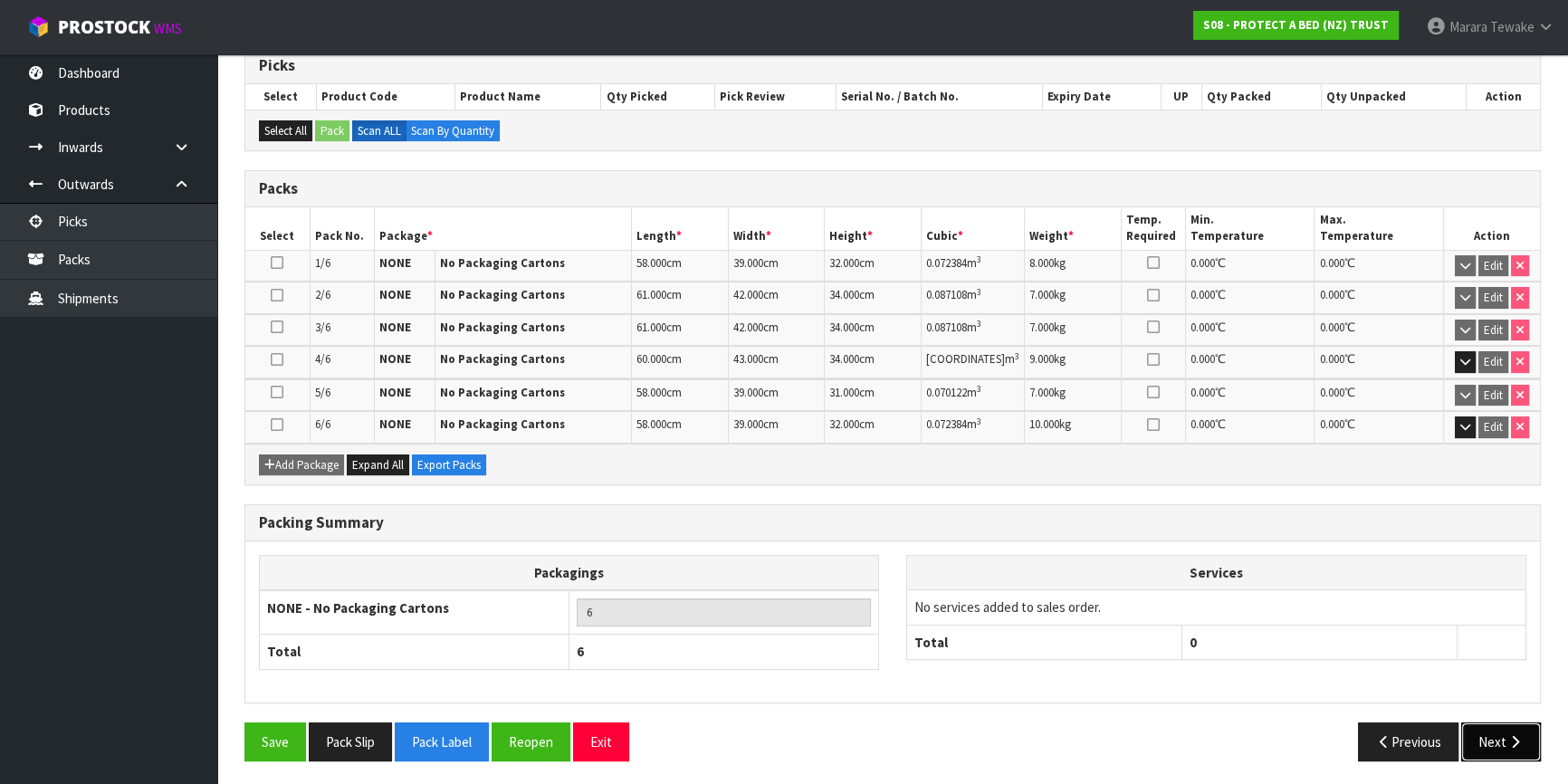click on "Next" at bounding box center (1501, 741) 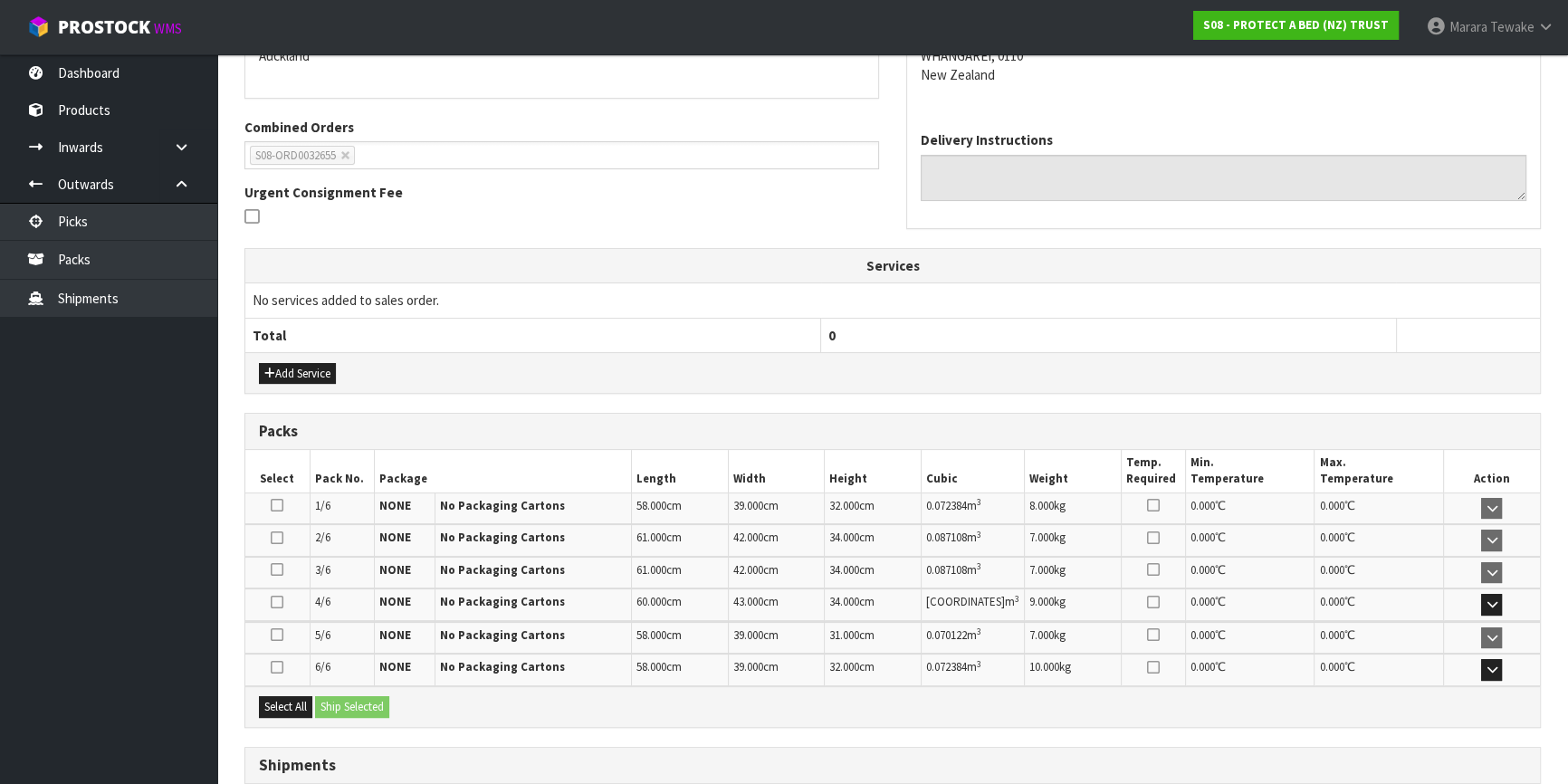 scroll, scrollTop: 485, scrollLeft: 0, axis: vertical 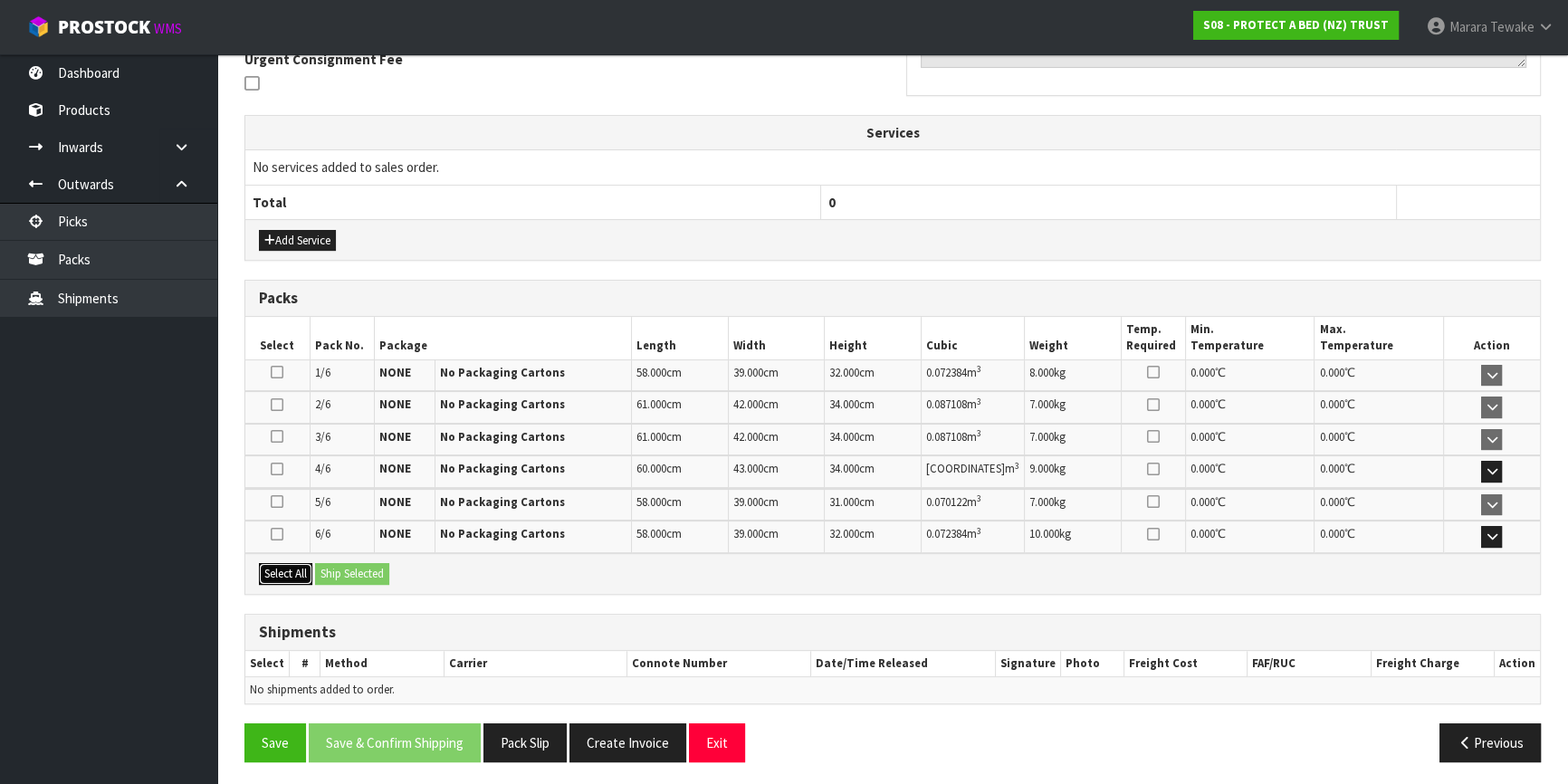 click on "Select All" at bounding box center (285, 574) 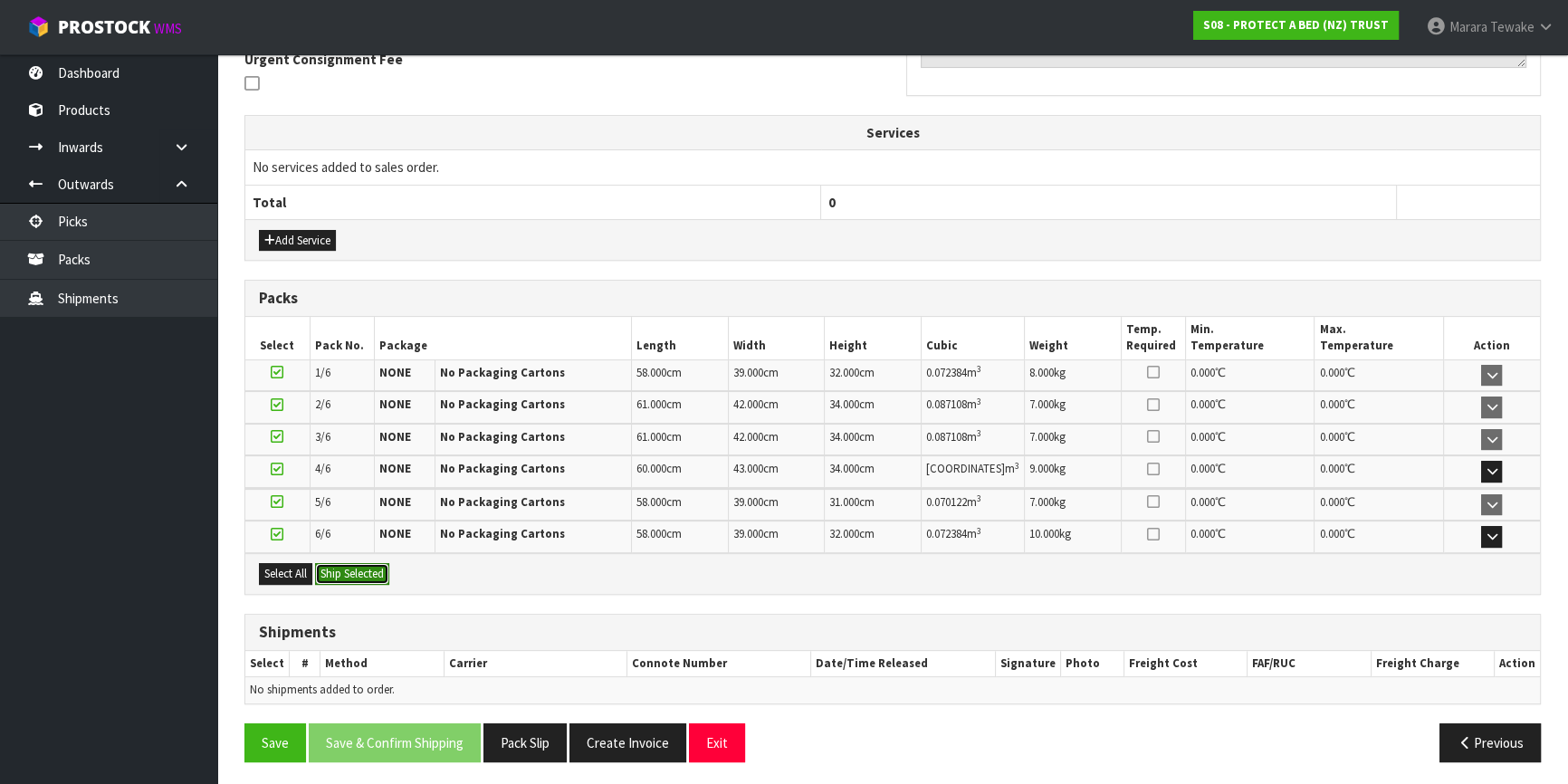 click on "Ship Selected" at bounding box center (352, 574) 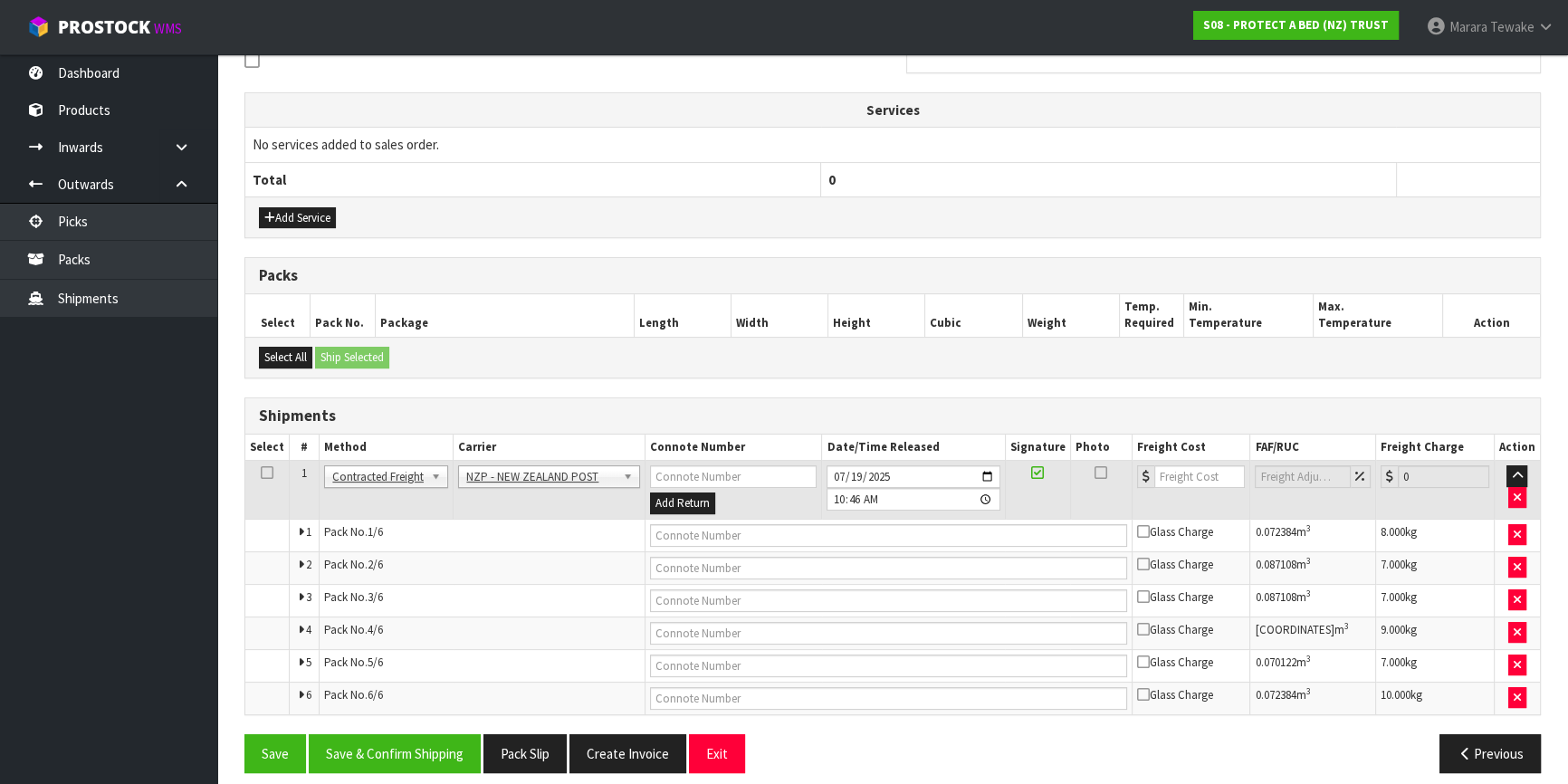 scroll, scrollTop: 520, scrollLeft: 0, axis: vertical 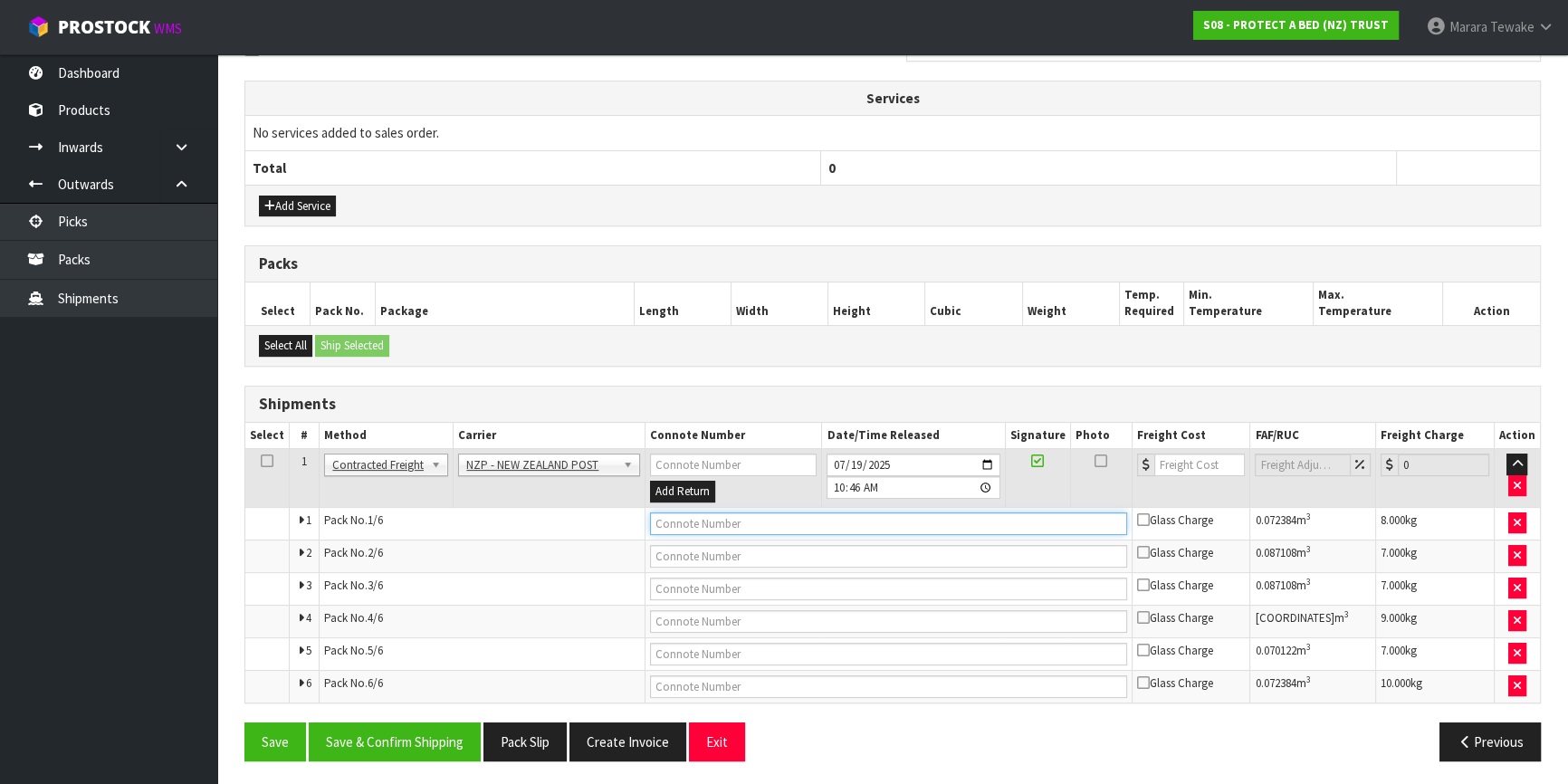 click at bounding box center [888, 523] 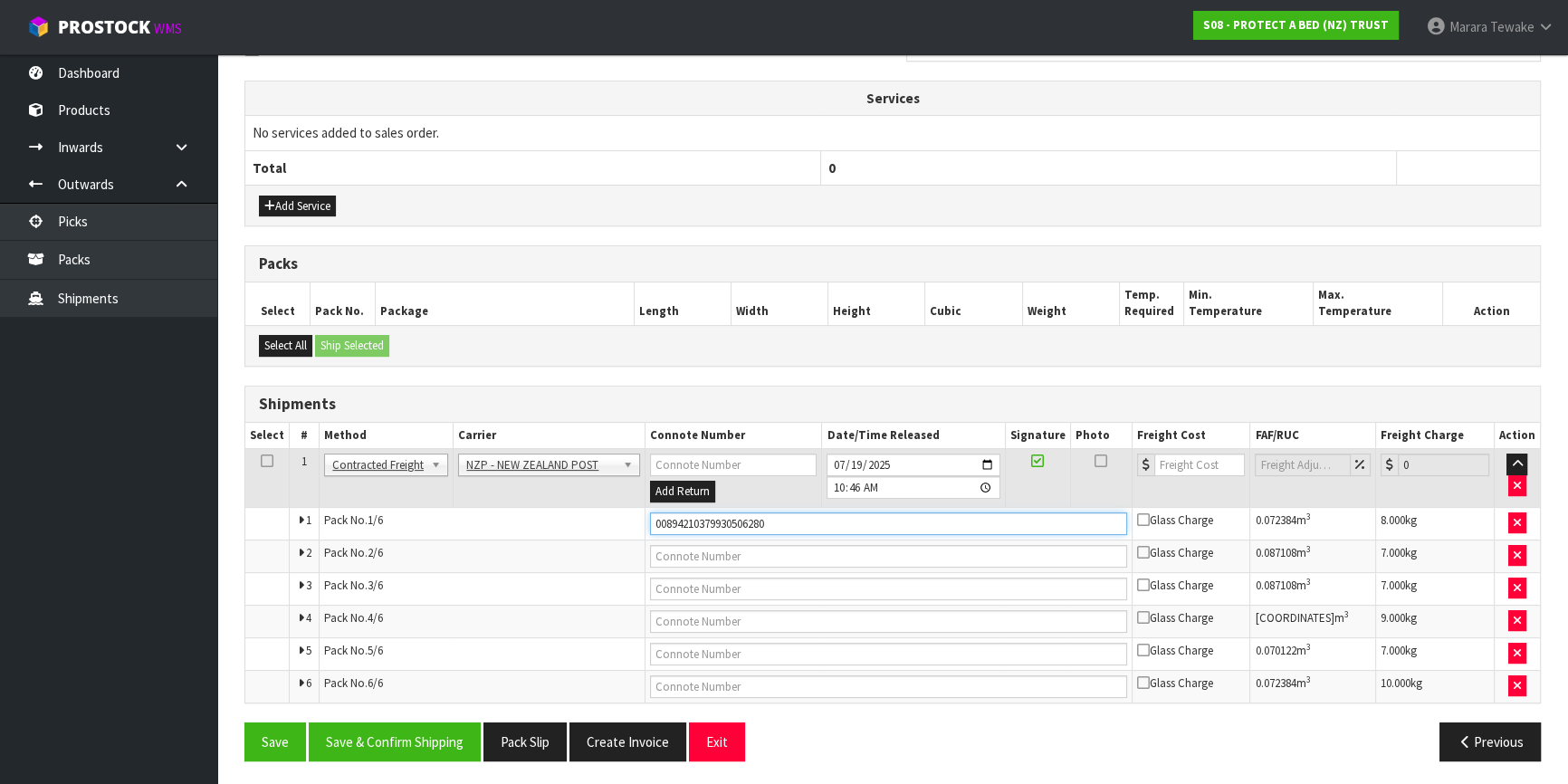 click on "Save" at bounding box center (275, 741) 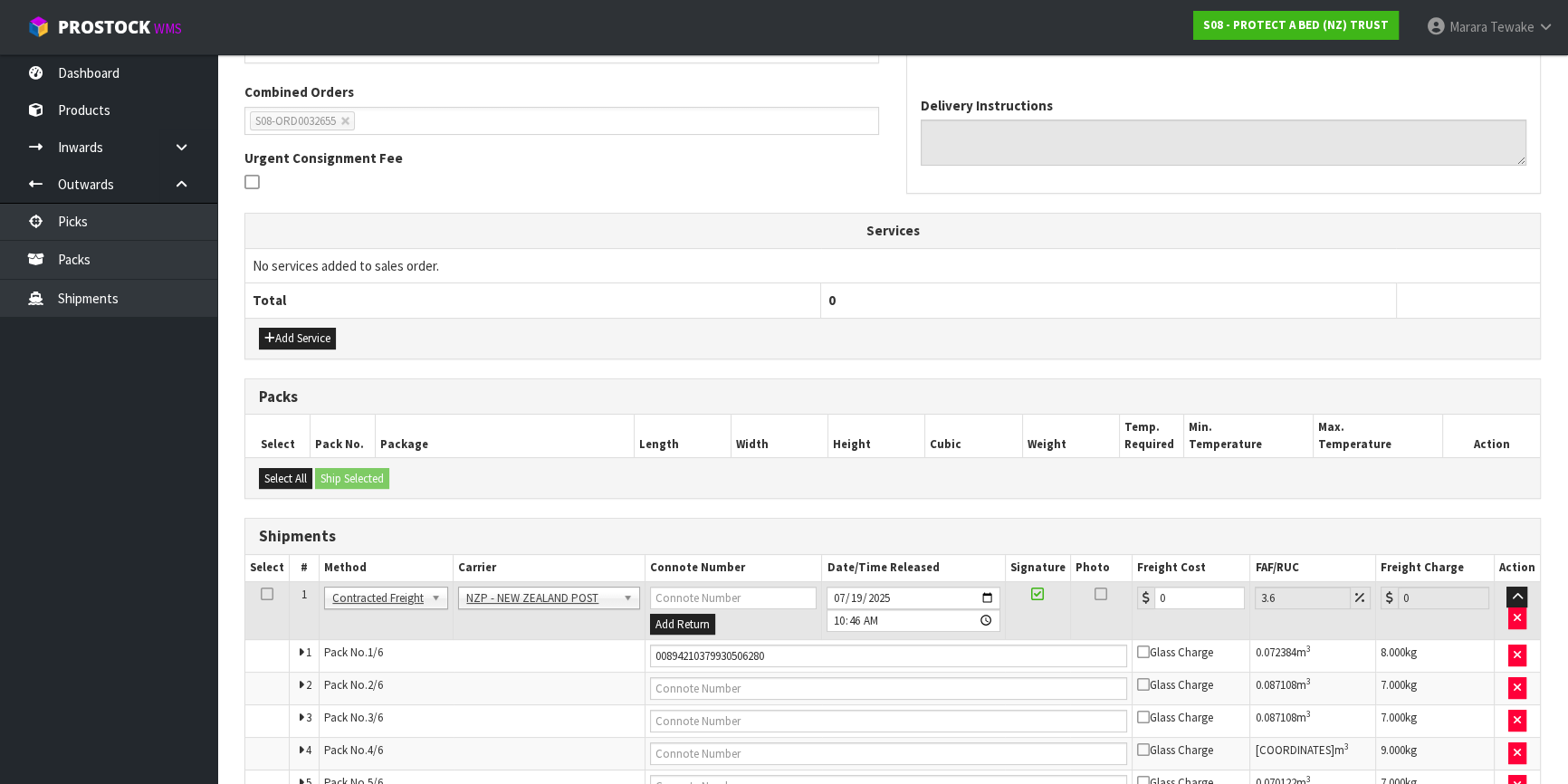 scroll, scrollTop: 586, scrollLeft: 0, axis: vertical 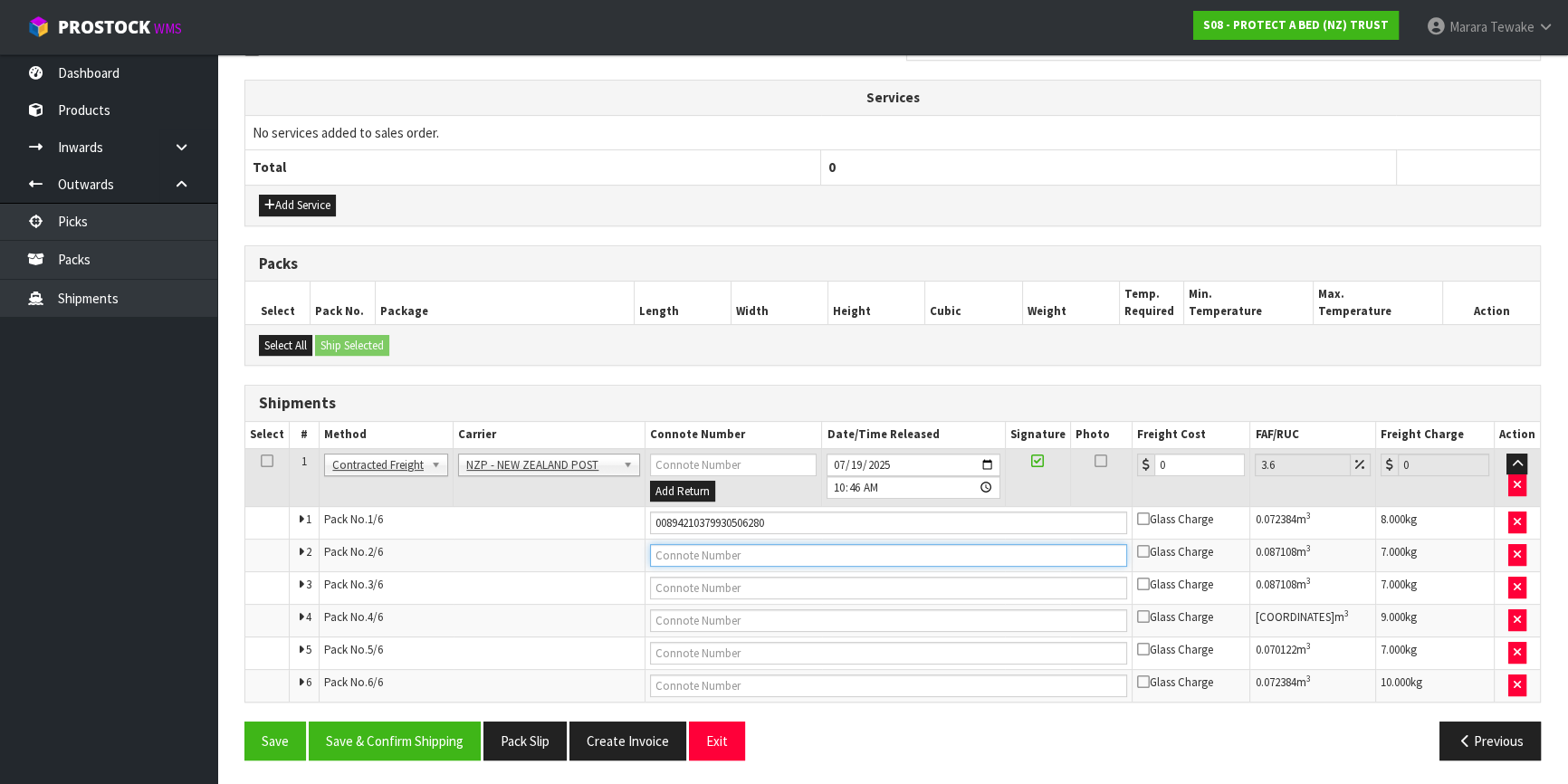 click at bounding box center [888, 555] 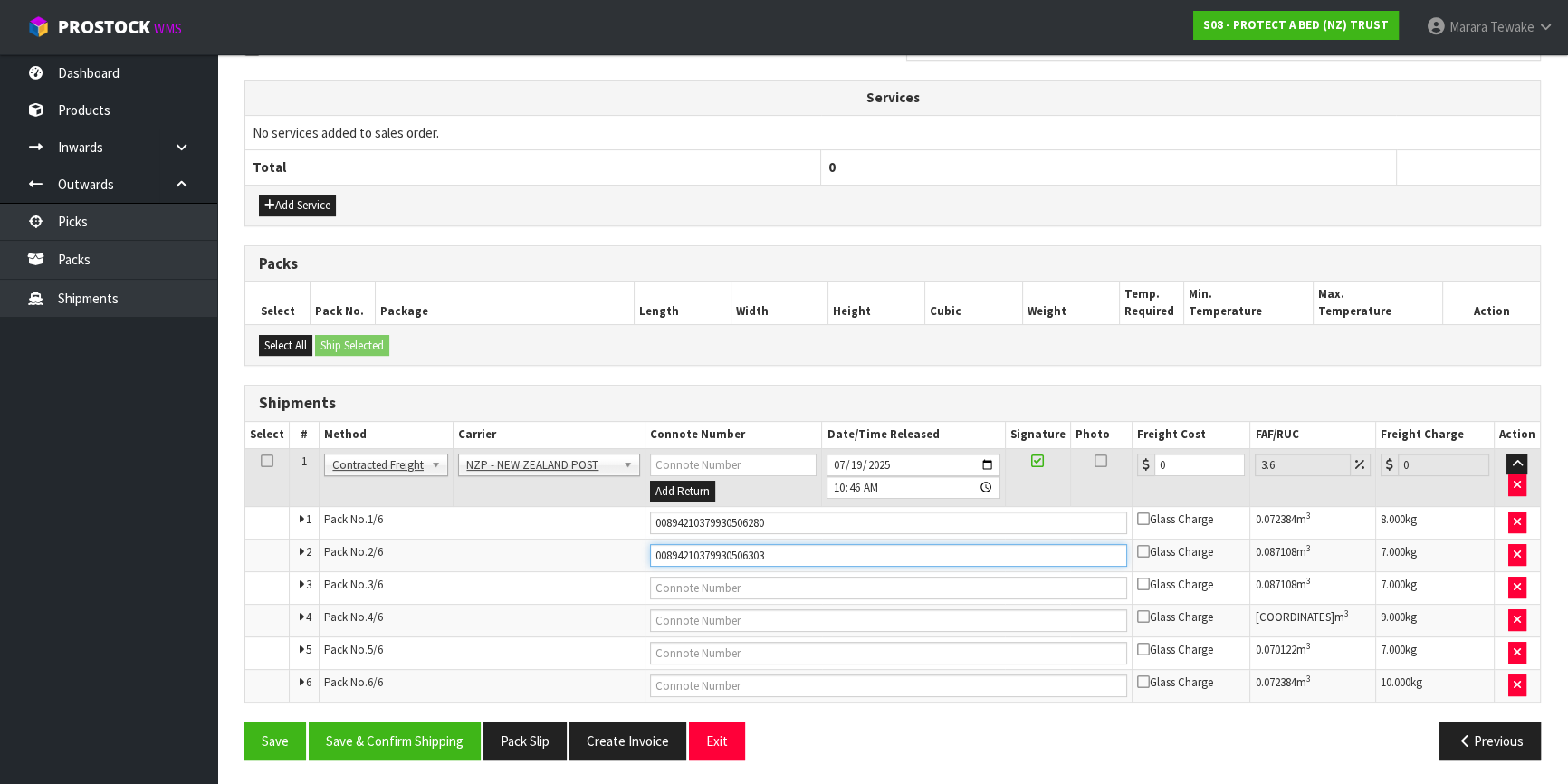 click on "Save" at bounding box center [275, 741] 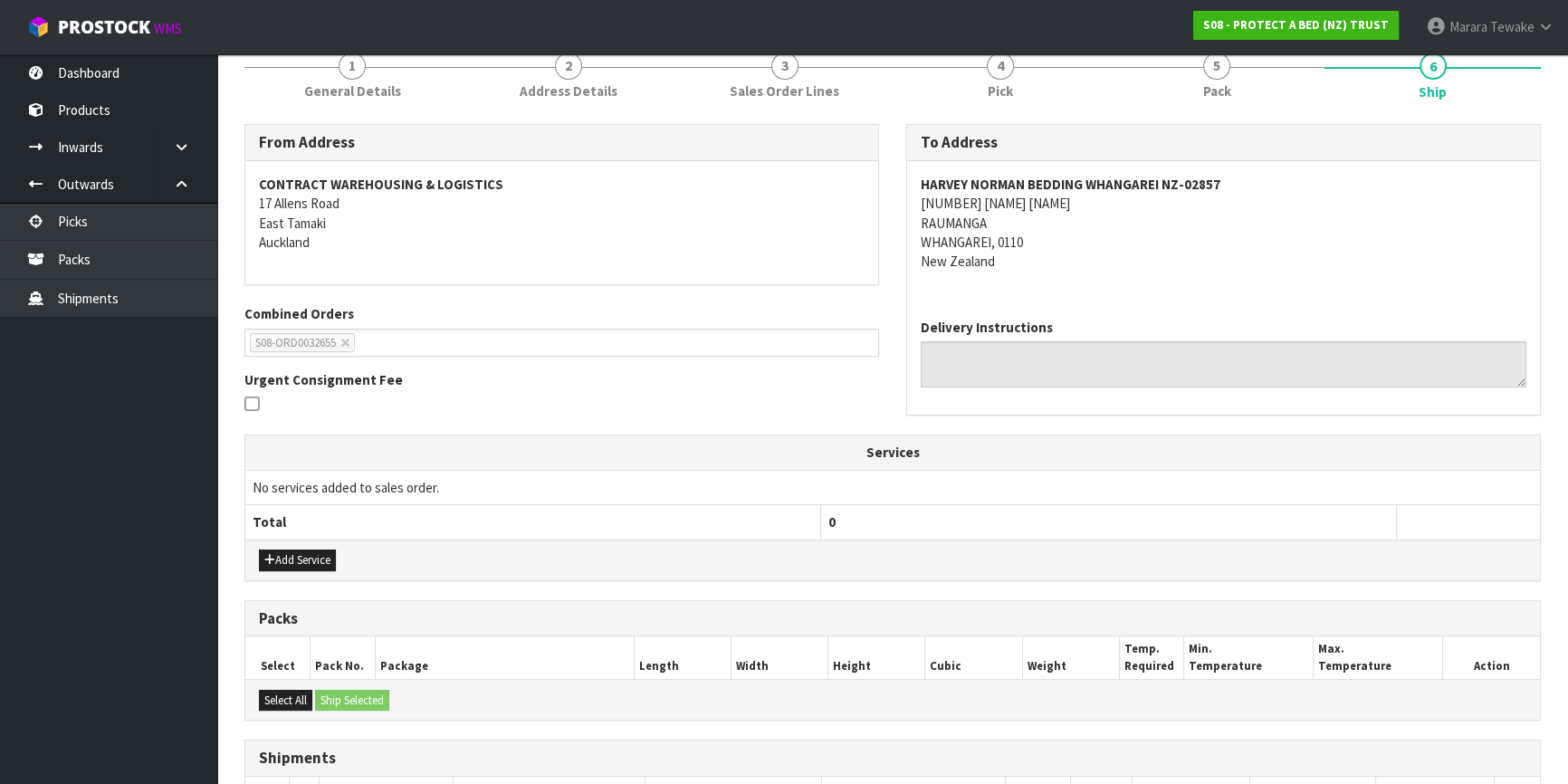 scroll, scrollTop: 576, scrollLeft: 0, axis: vertical 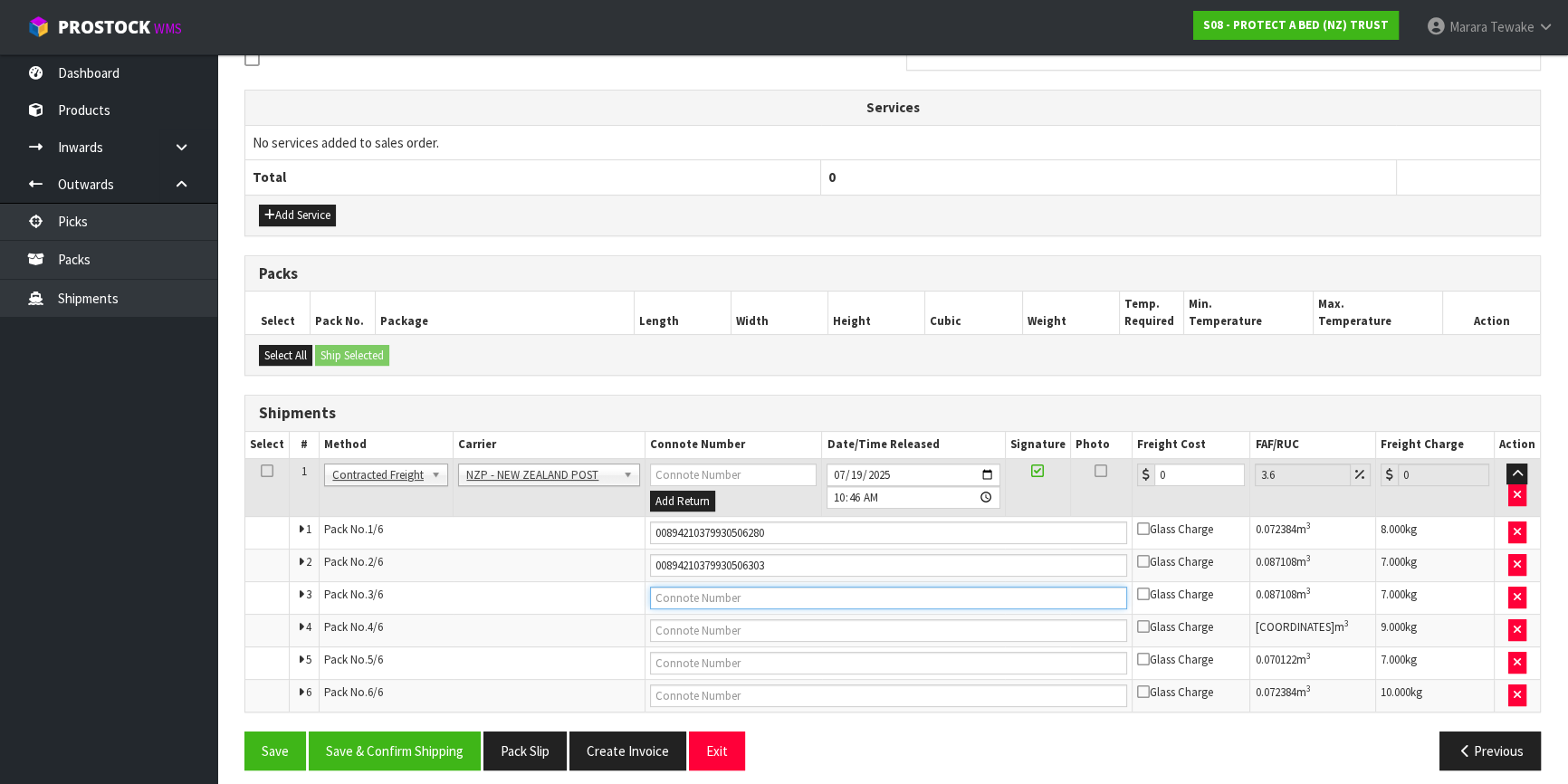 click at bounding box center (888, 598) 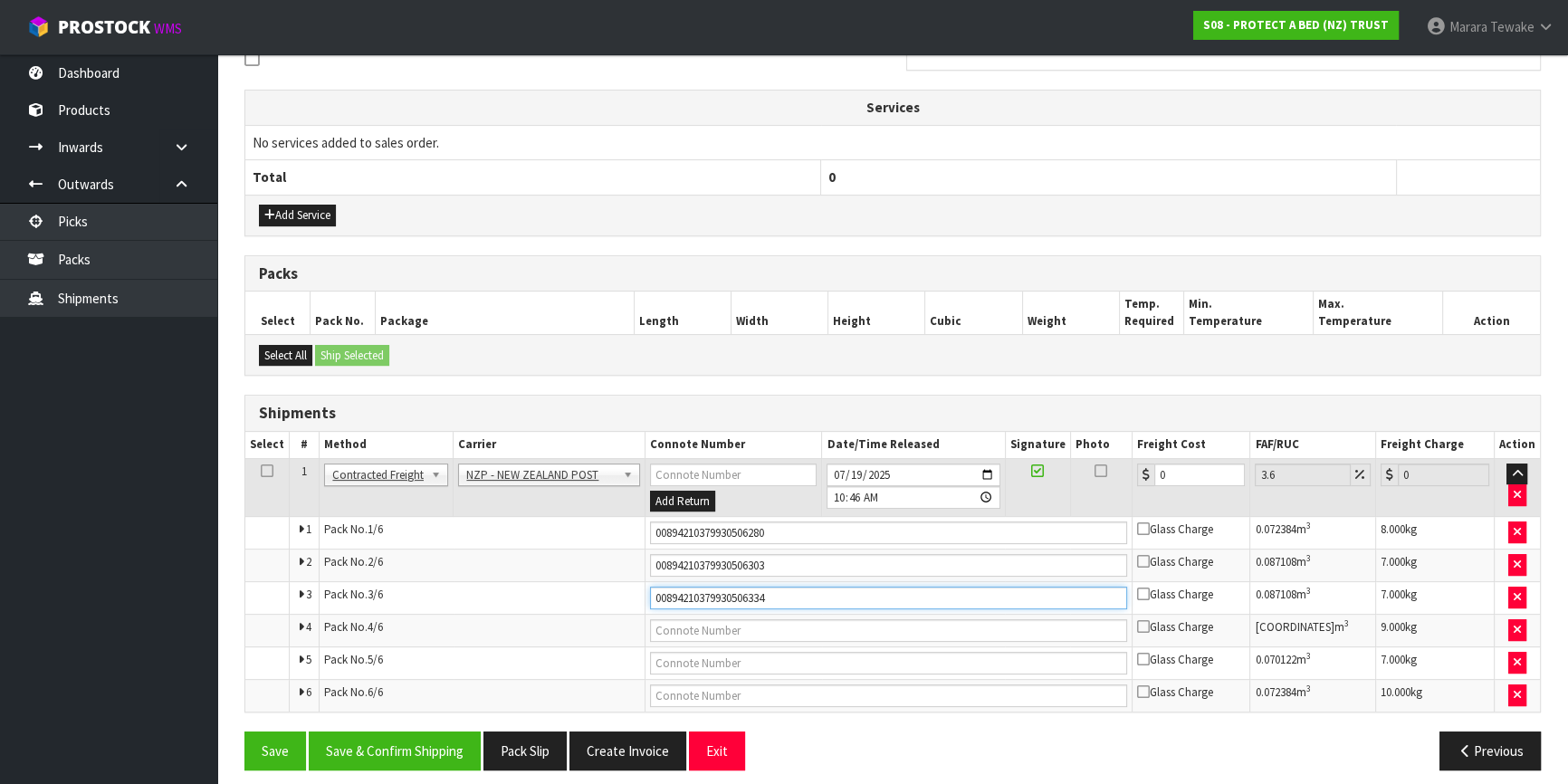 click on "Save" at bounding box center [275, 751] 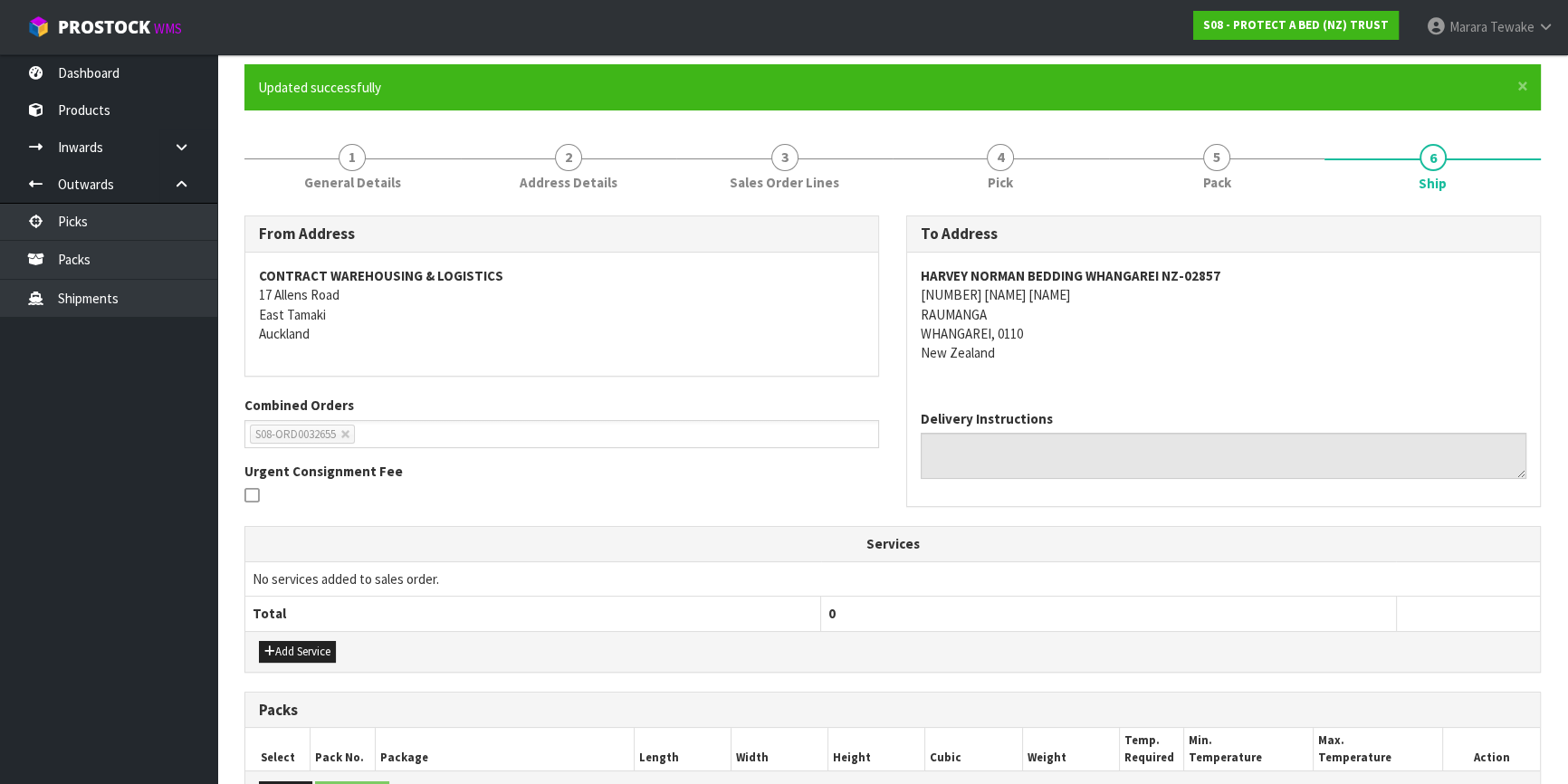 scroll, scrollTop: 586, scrollLeft: 0, axis: vertical 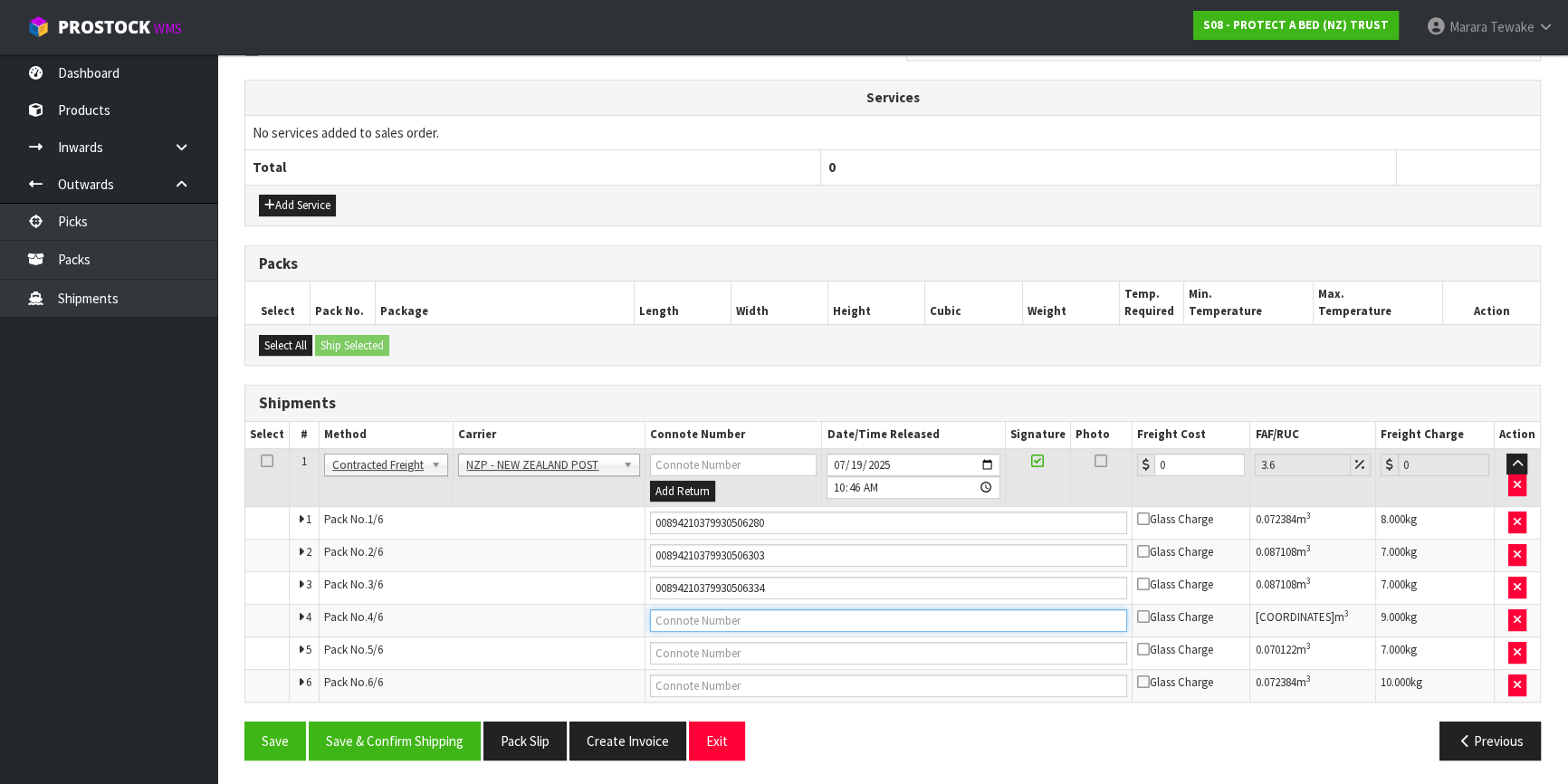 click at bounding box center [888, 620] 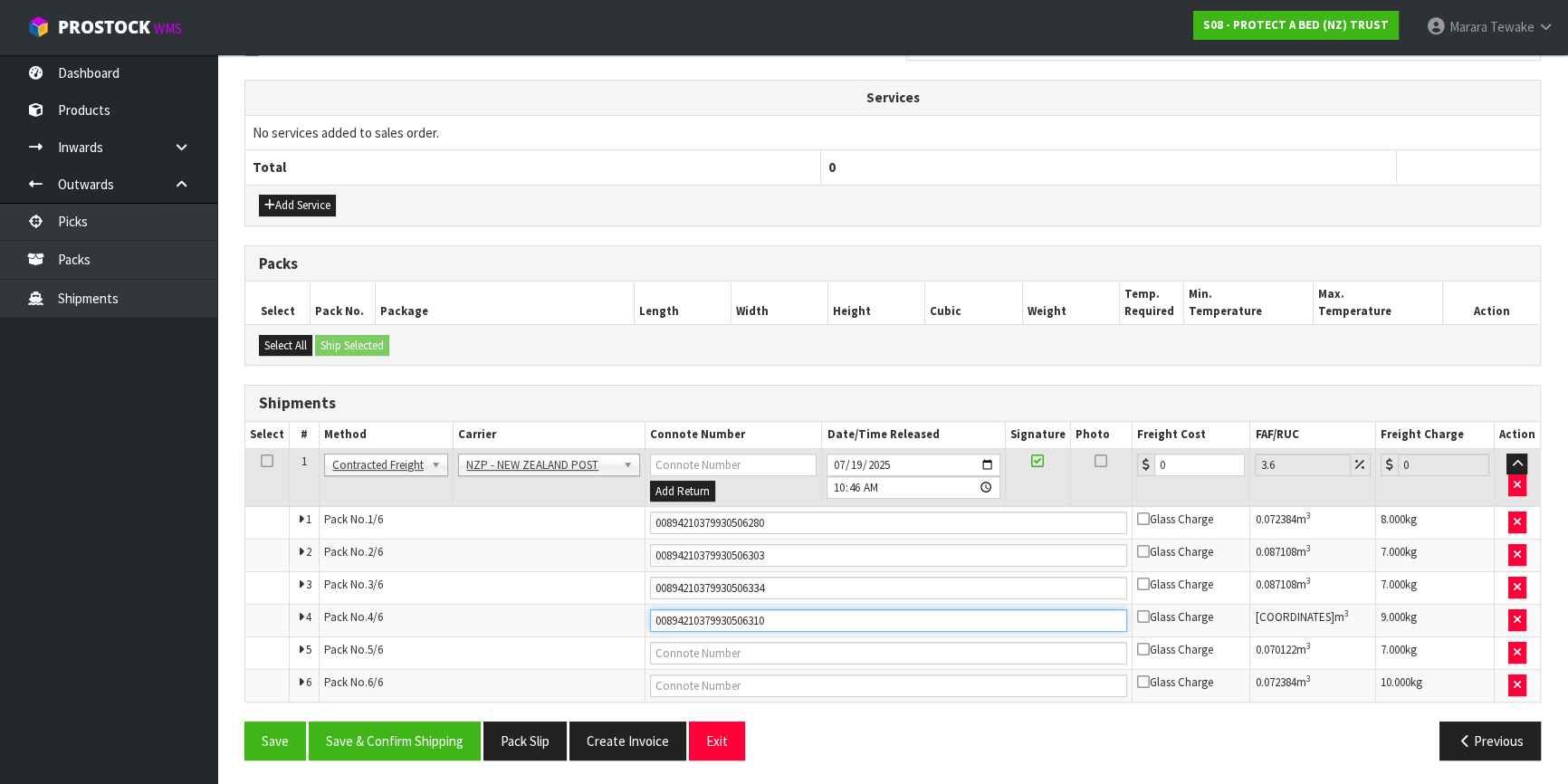 click on "Save" at bounding box center [275, 741] 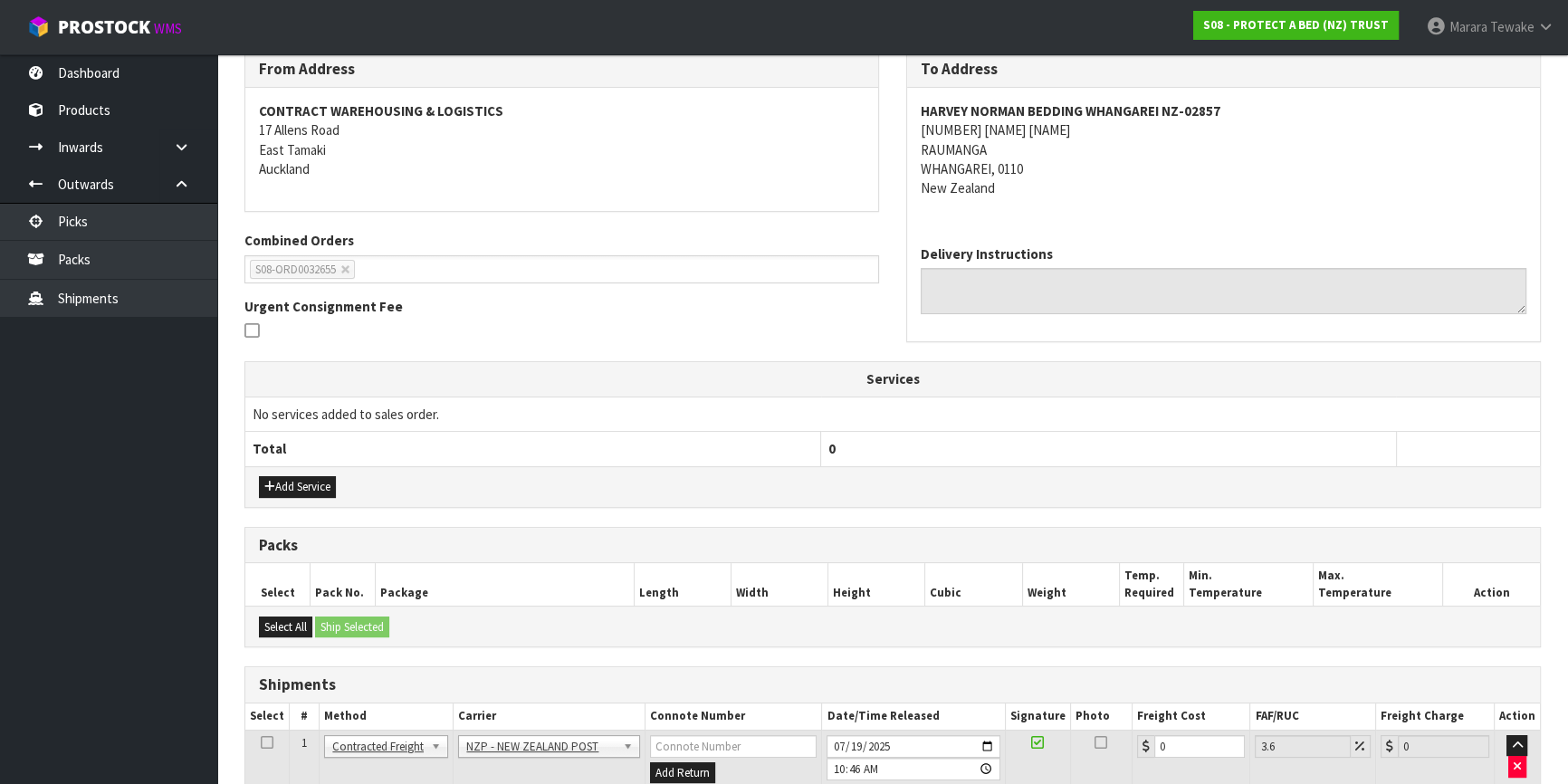 scroll, scrollTop: 586, scrollLeft: 0, axis: vertical 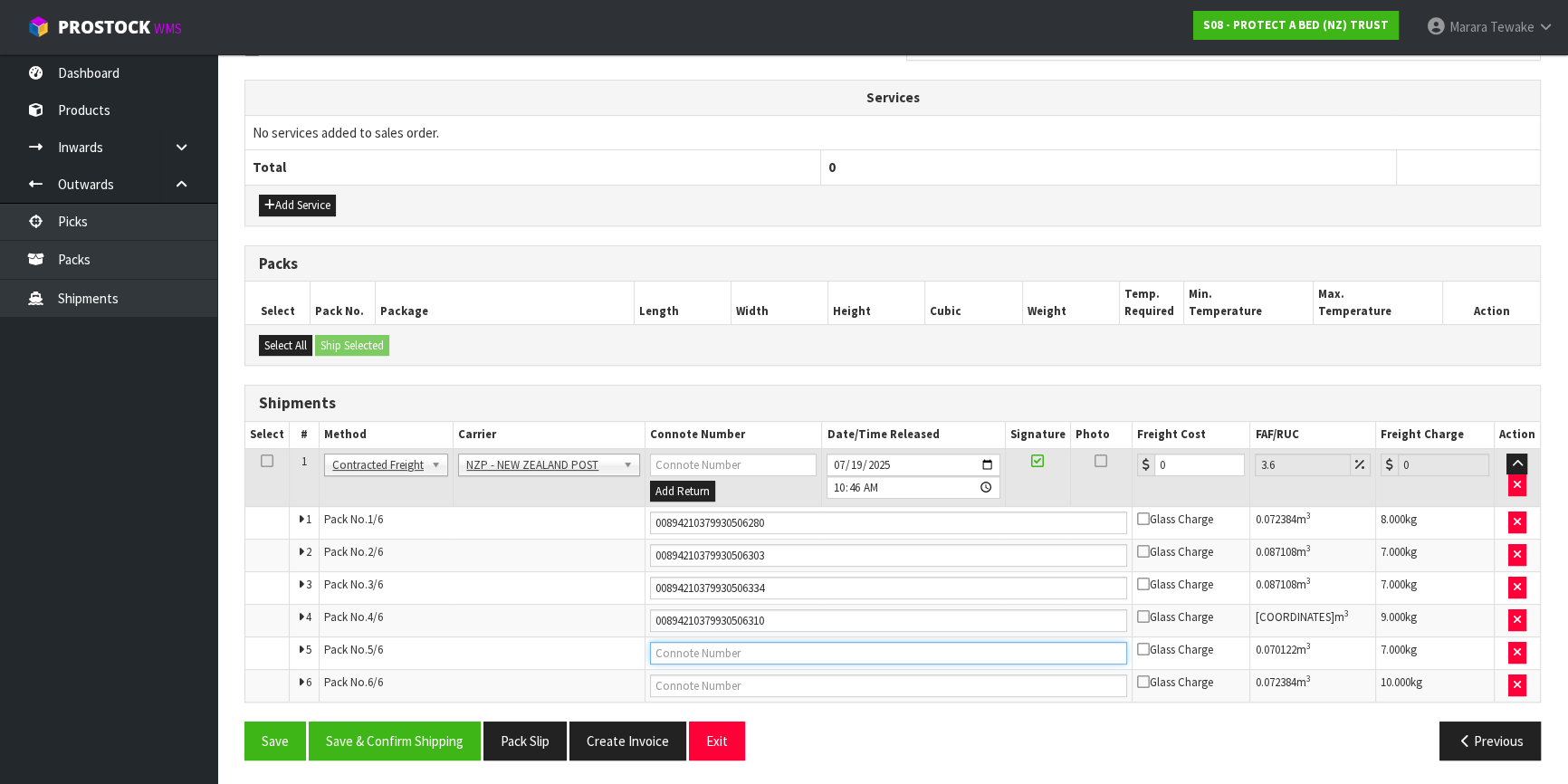 click at bounding box center [888, 653] 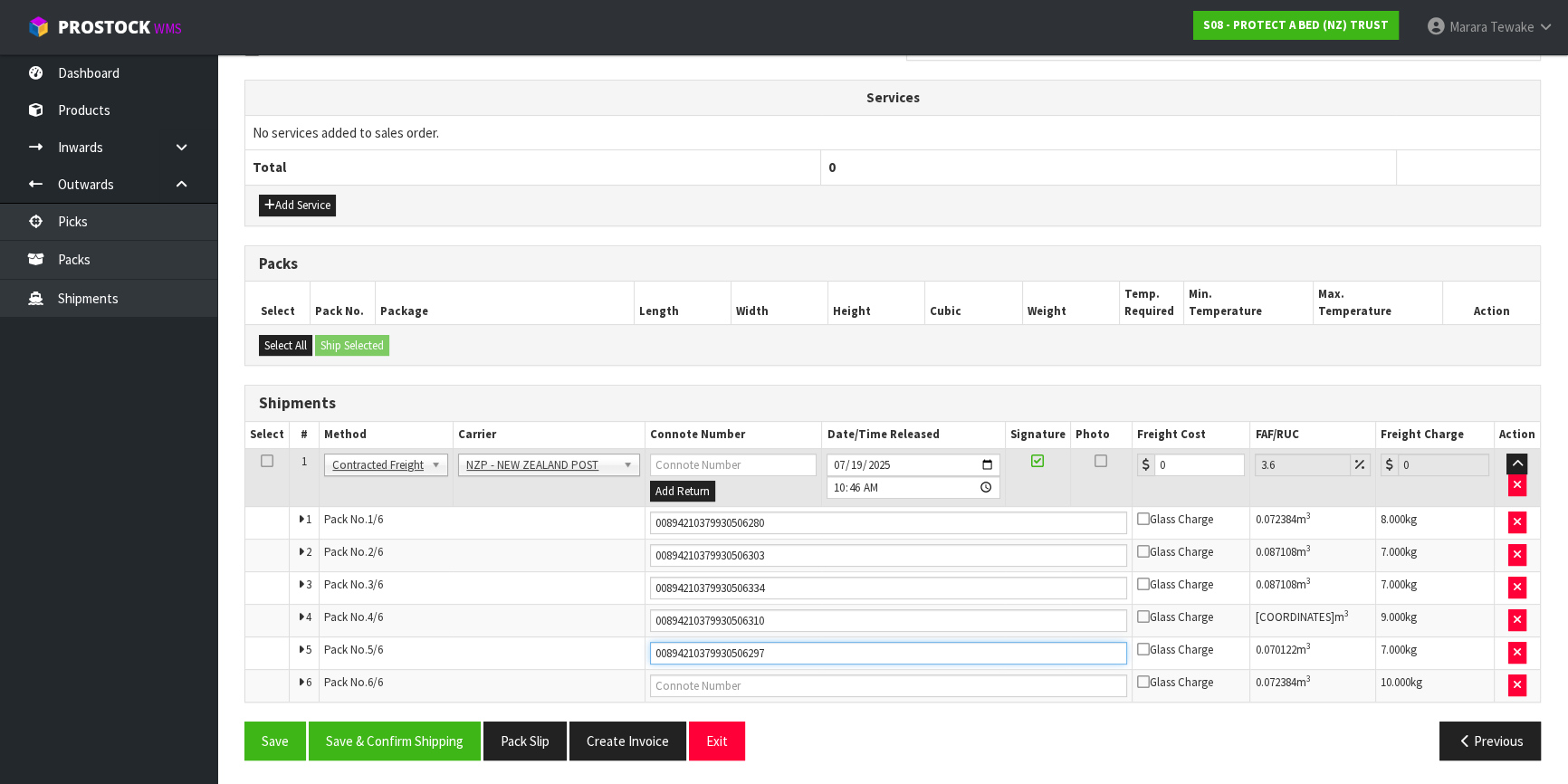 click on "Save" at bounding box center (275, 741) 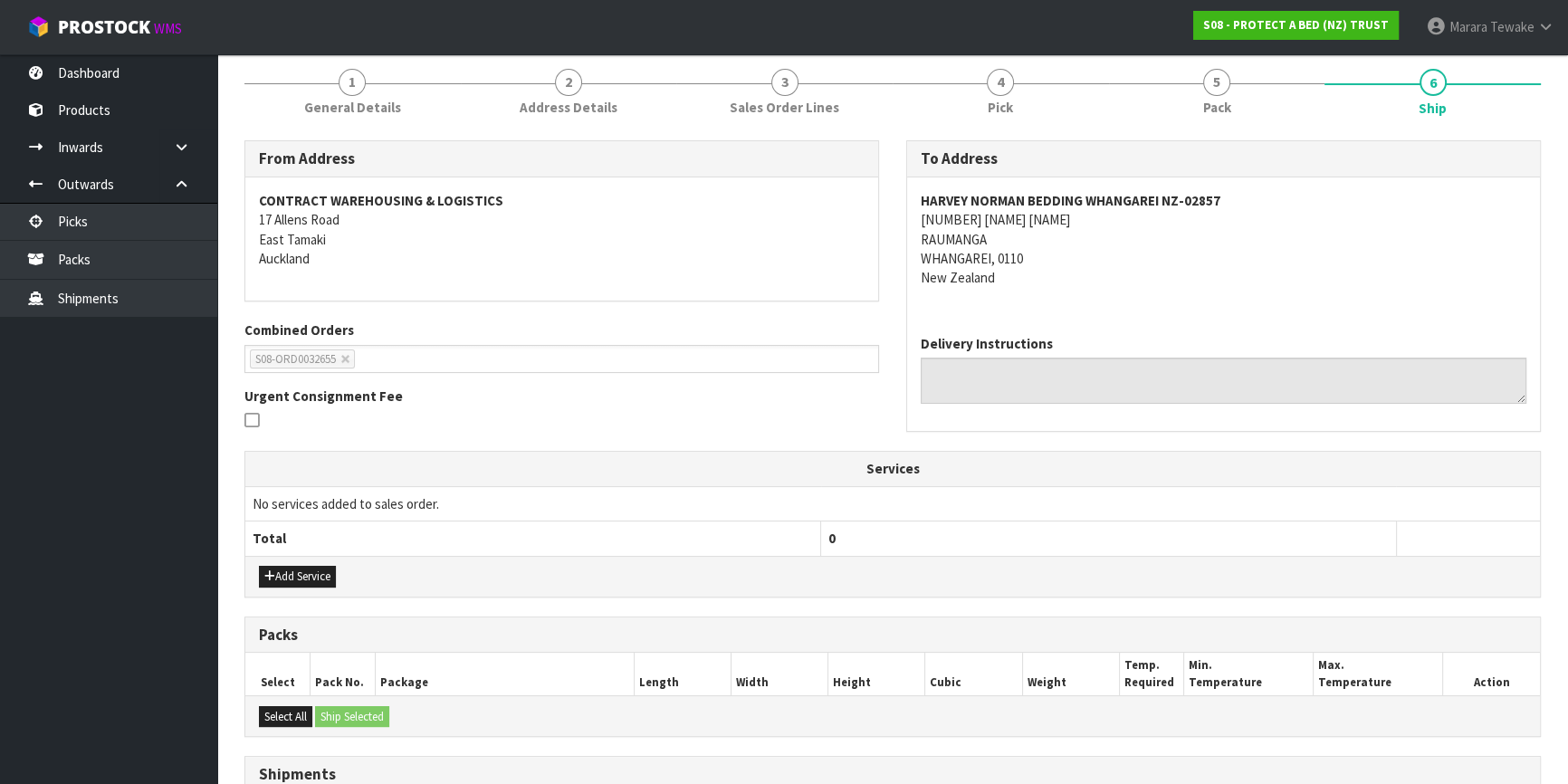 scroll, scrollTop: 586, scrollLeft: 0, axis: vertical 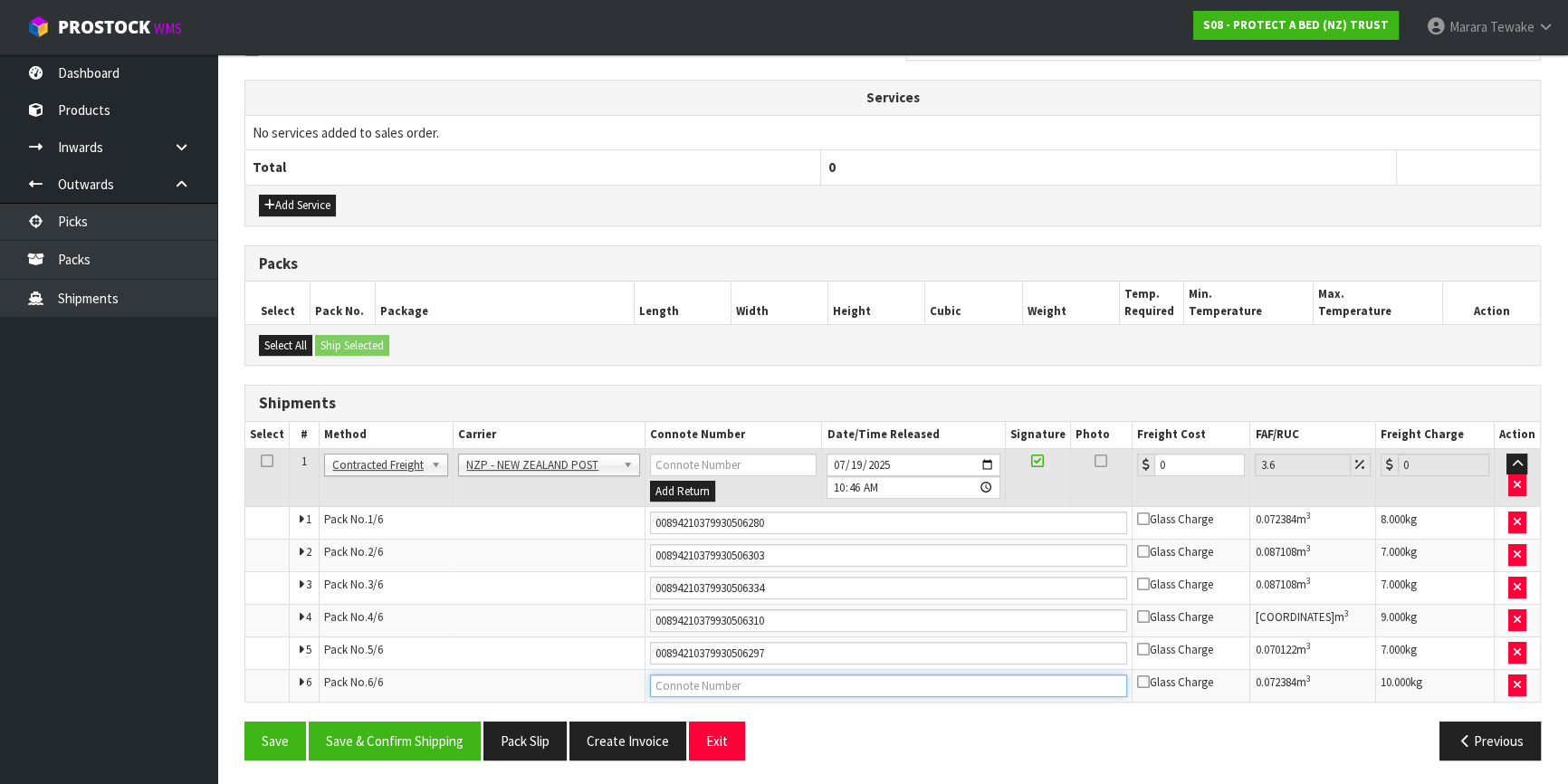 click at bounding box center [888, 685] 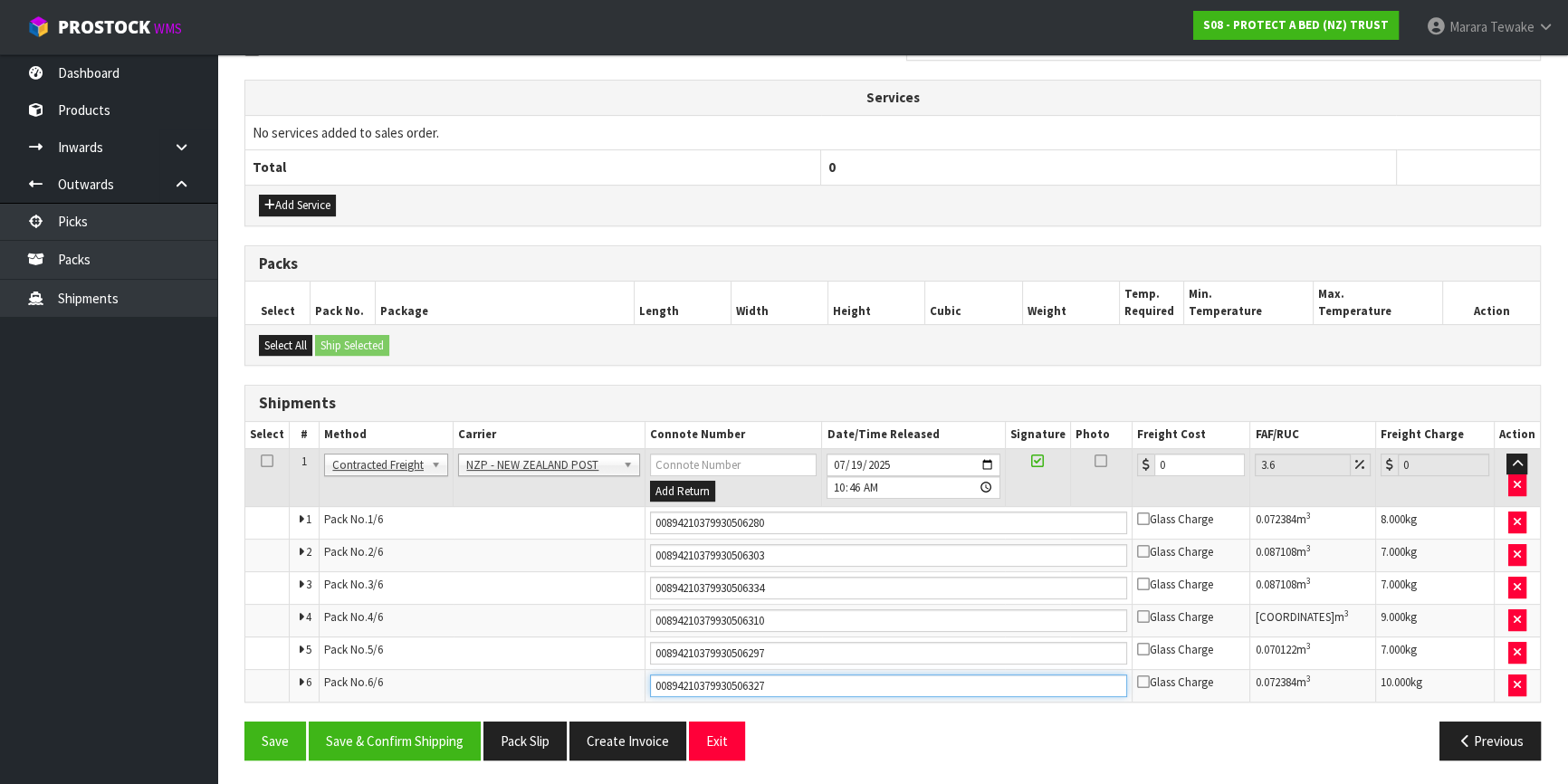 click on "Save" at bounding box center [275, 741] 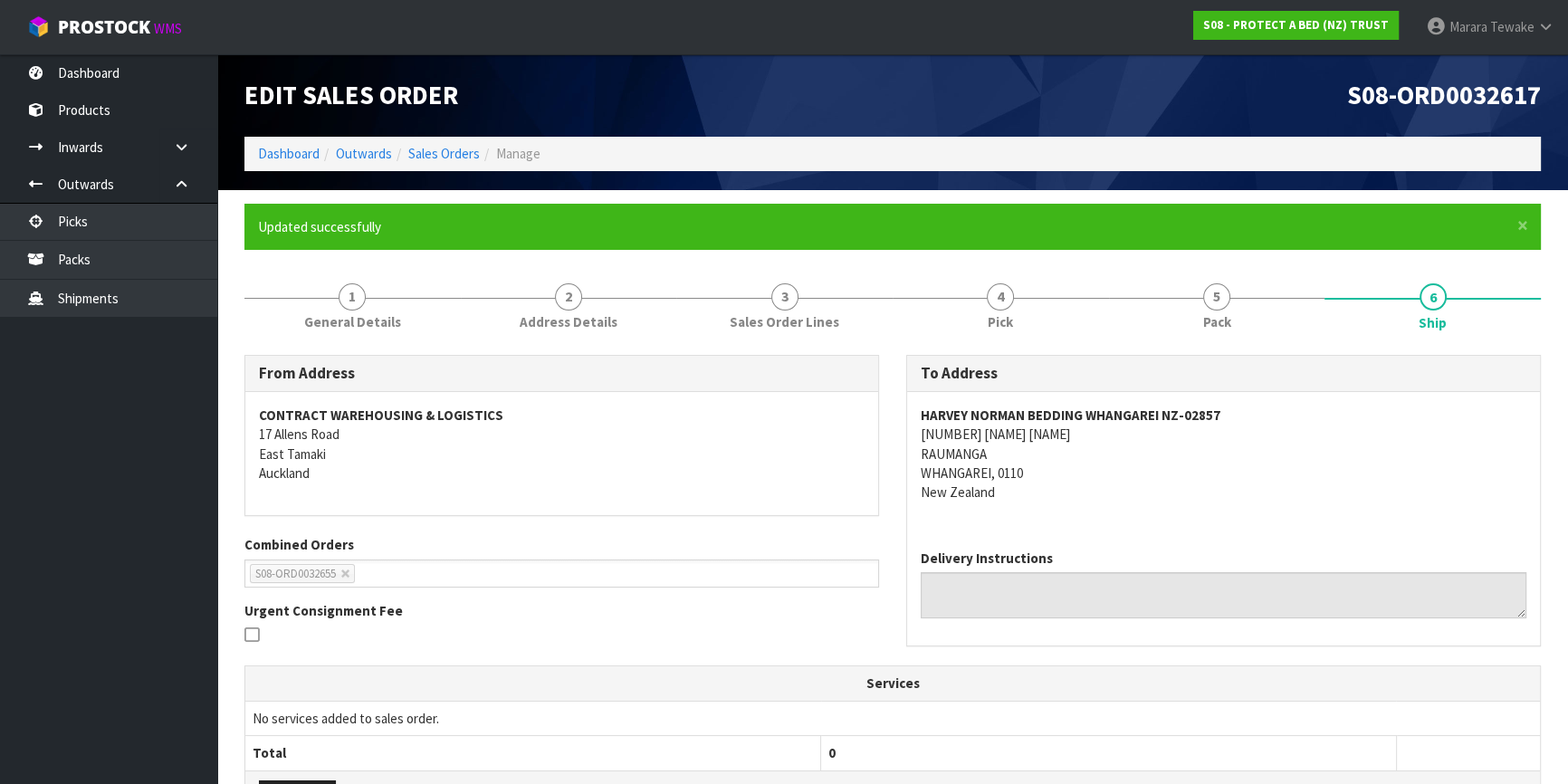 scroll, scrollTop: 586, scrollLeft: 0, axis: vertical 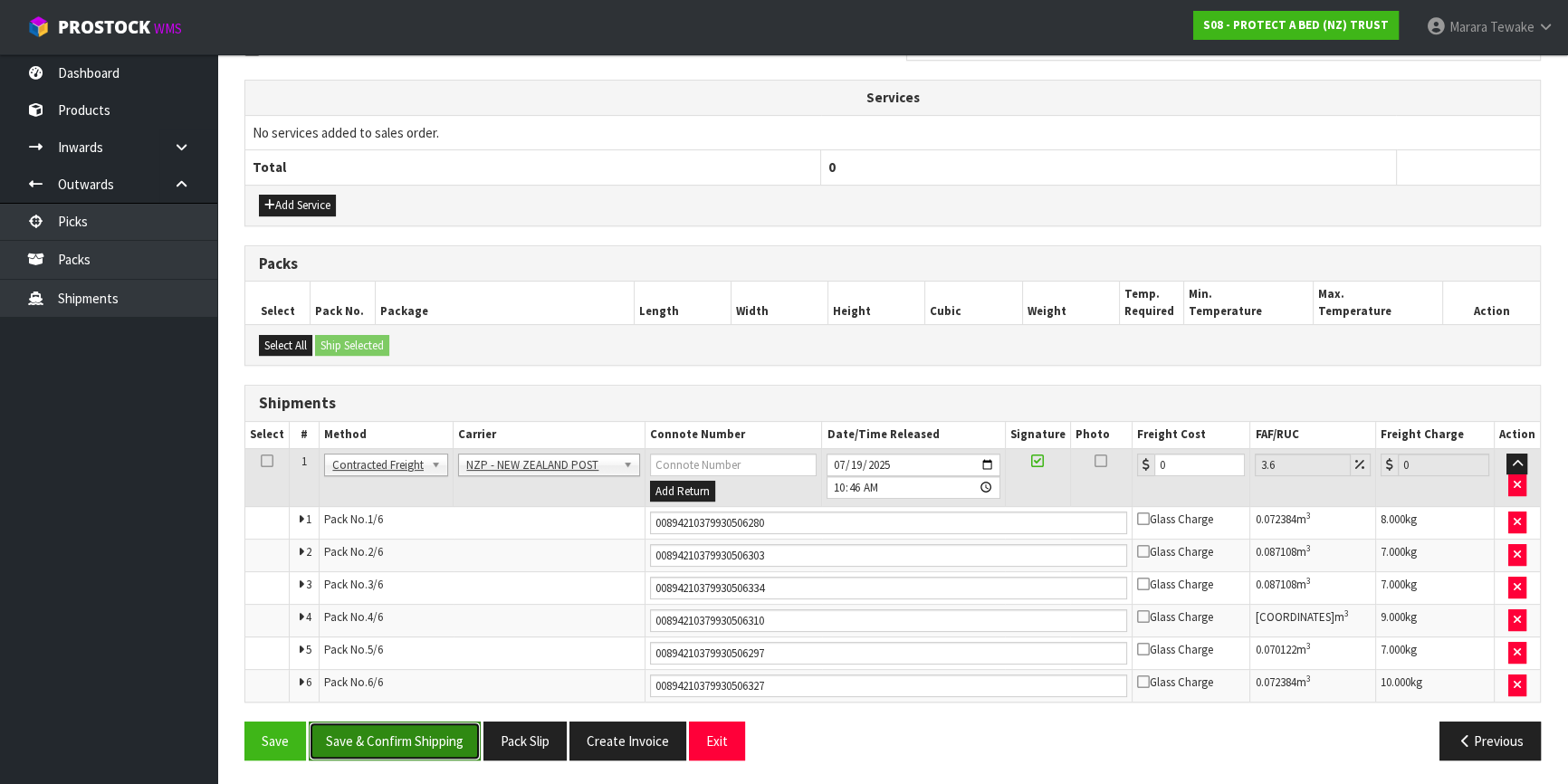 click on "Save & Confirm Shipping" at bounding box center (395, 741) 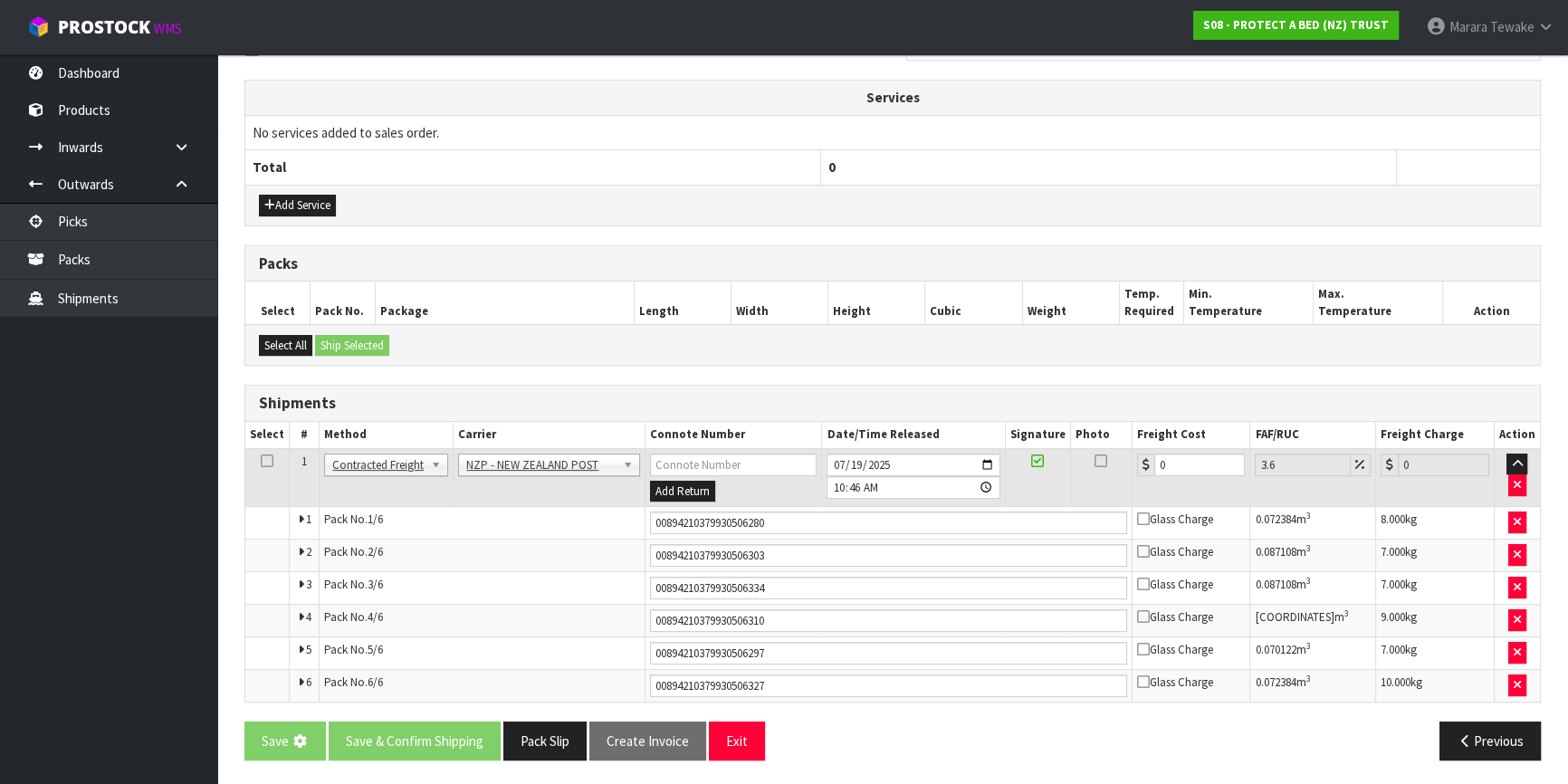 scroll, scrollTop: 0, scrollLeft: 0, axis: both 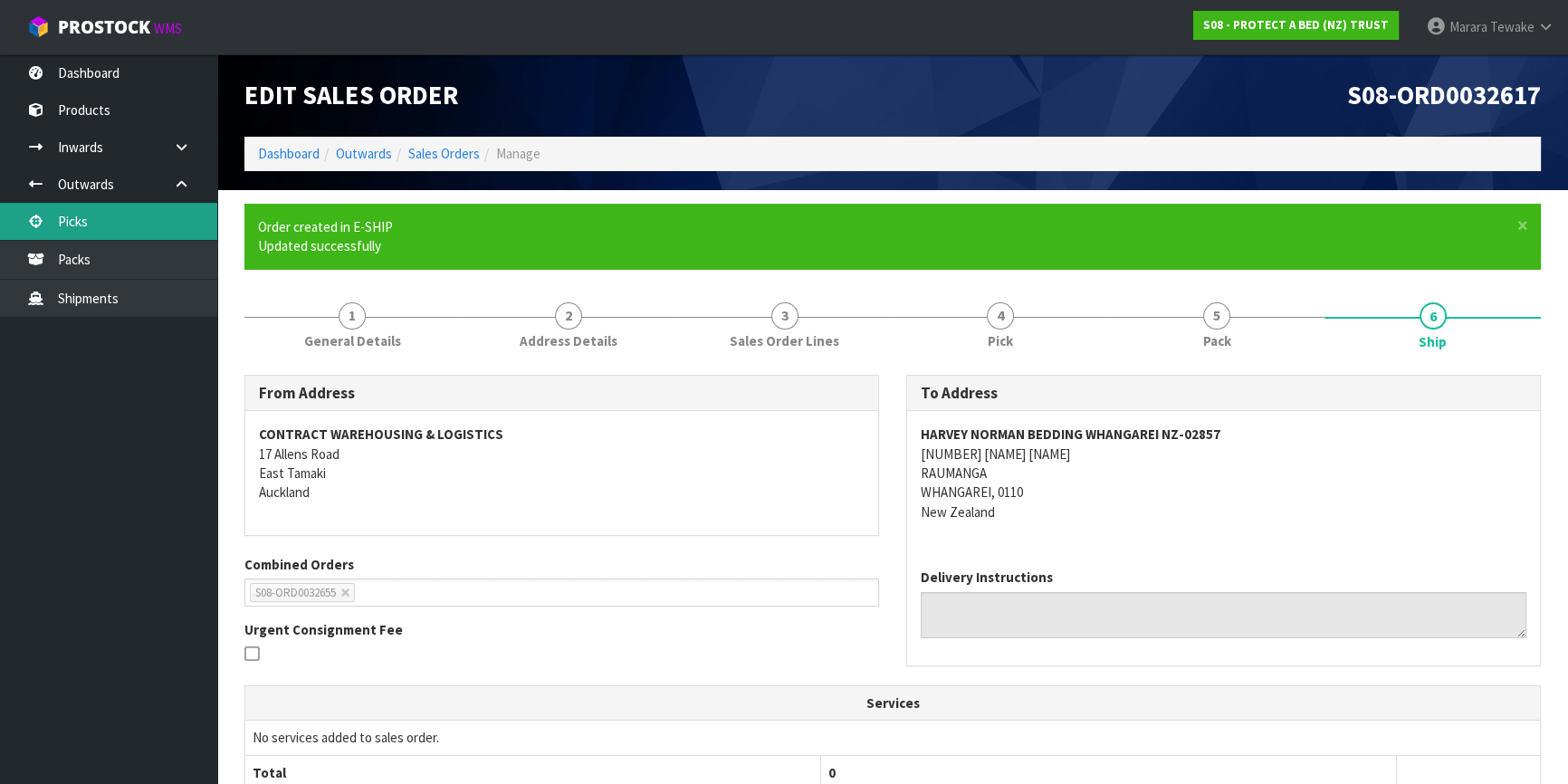 click on "Picks" at bounding box center [109, 221] 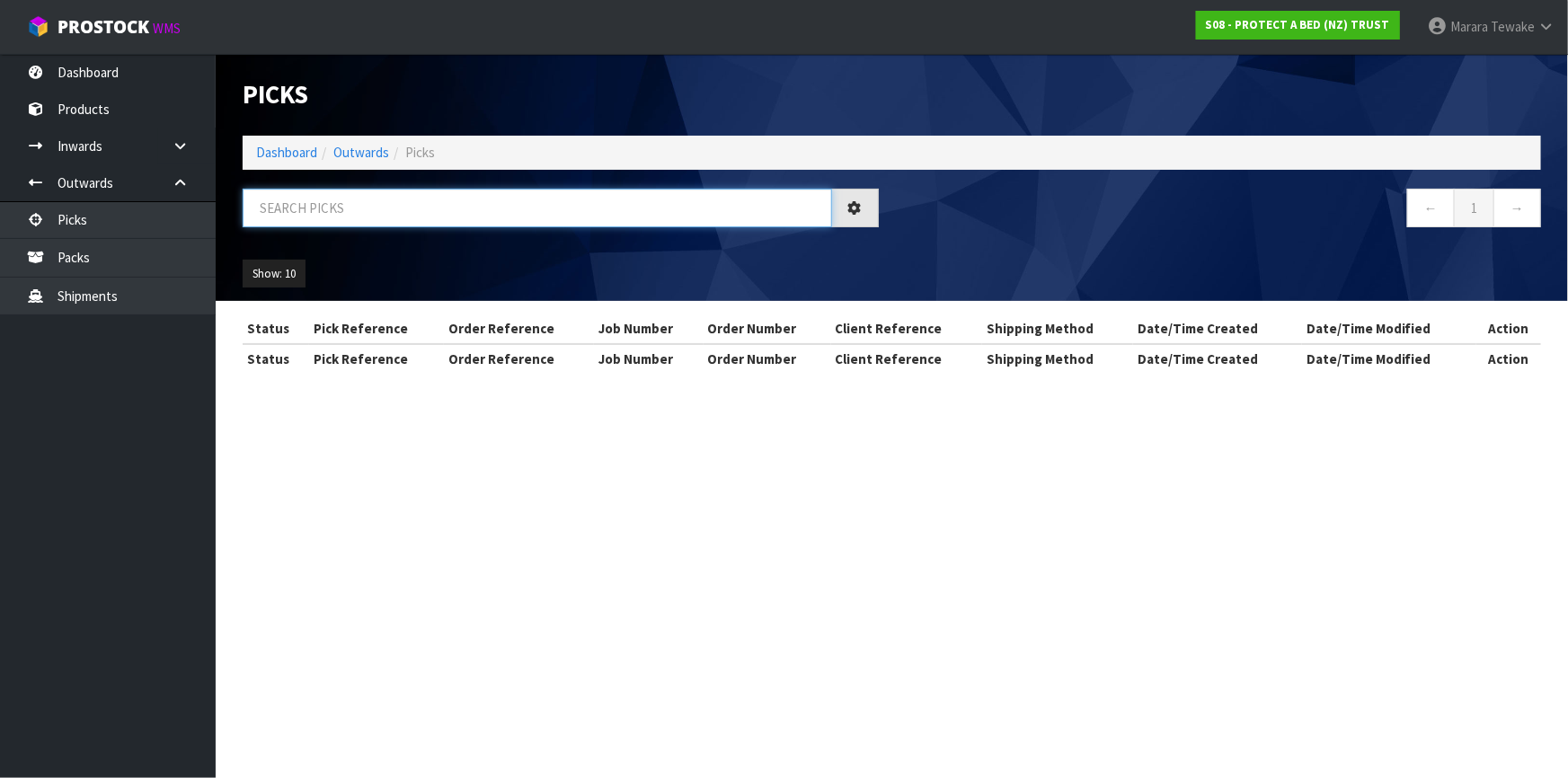 click at bounding box center (537, 208) 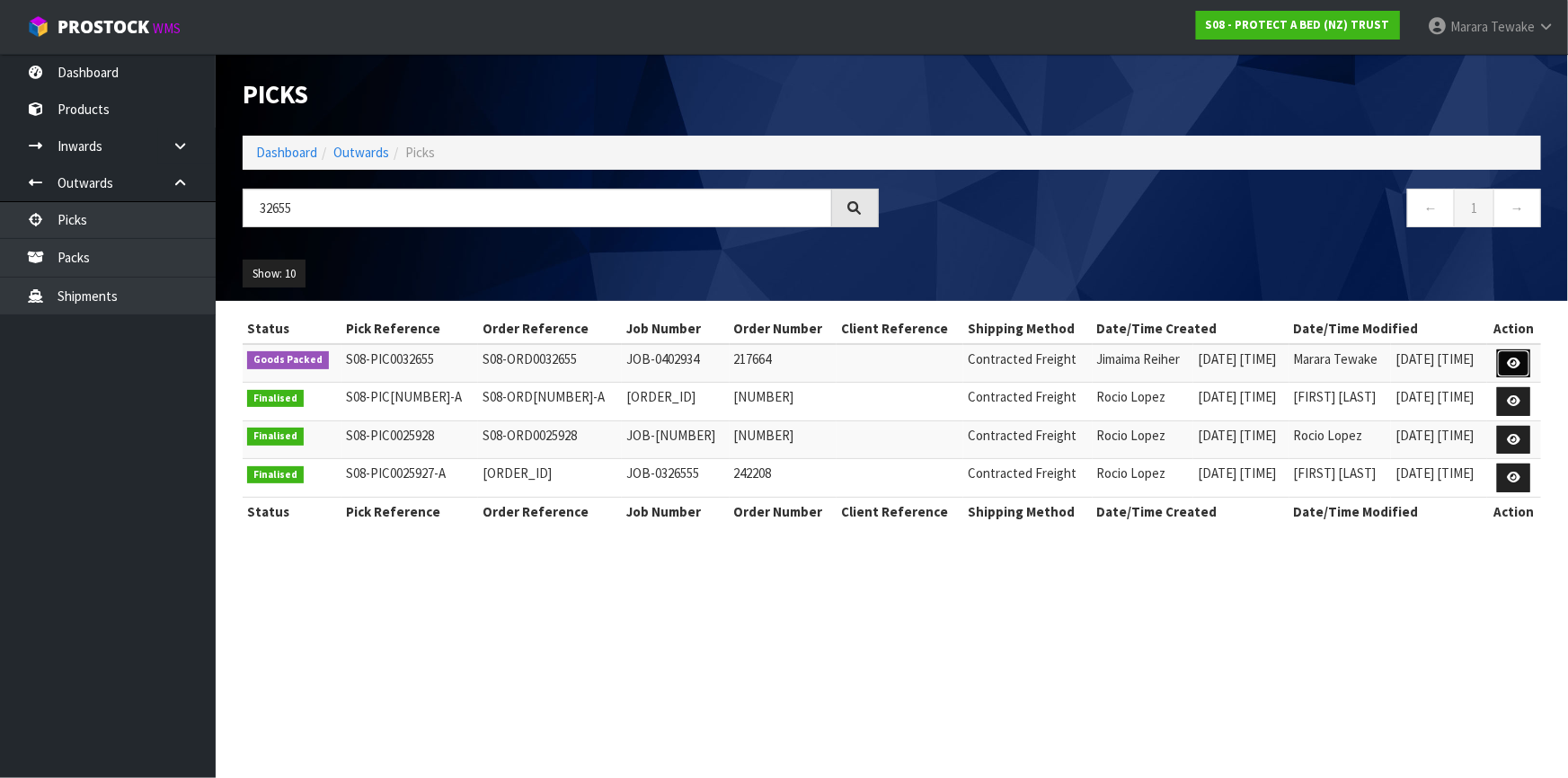 click at bounding box center [1513, 364] 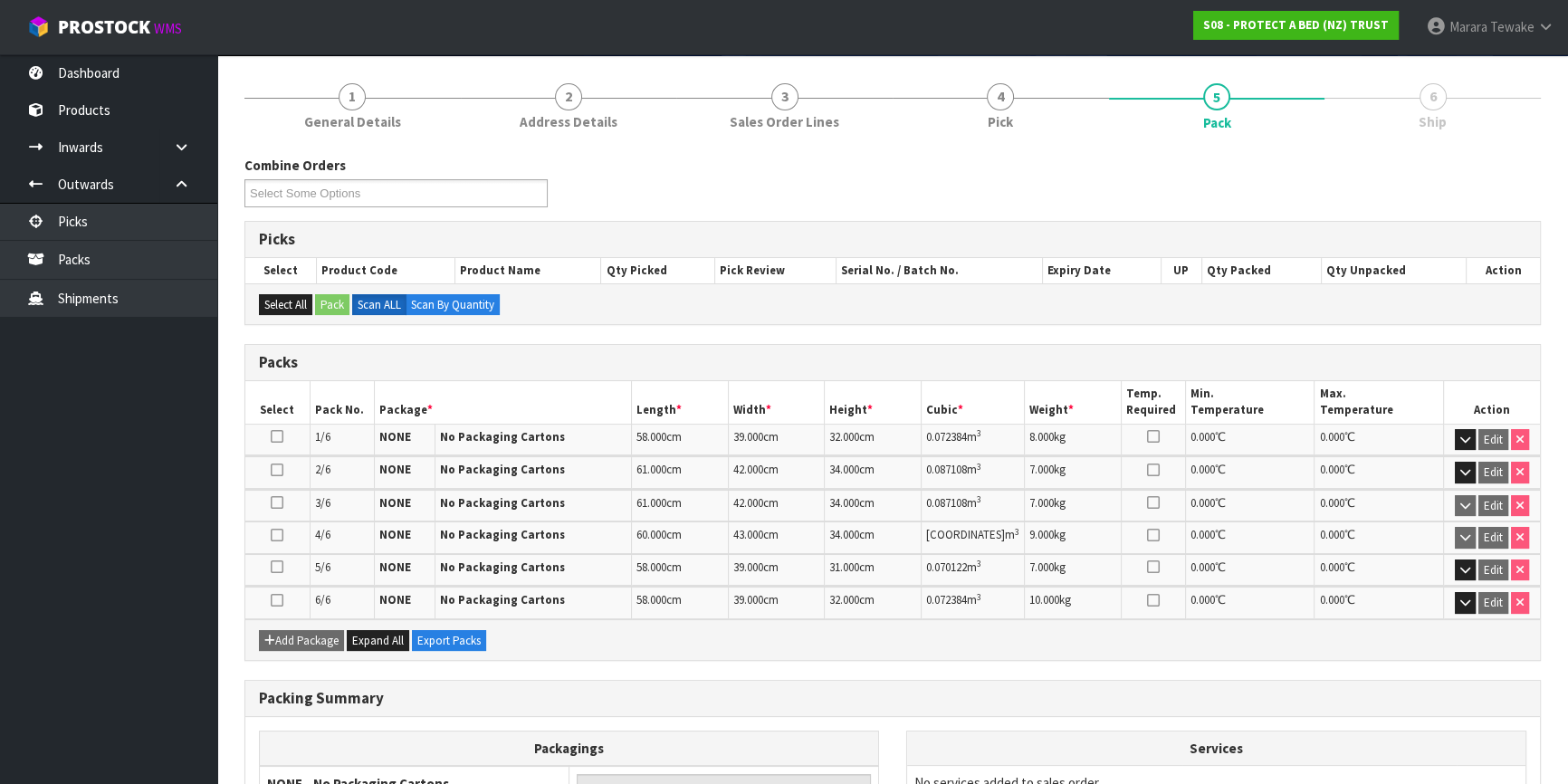 scroll, scrollTop: 309, scrollLeft: 0, axis: vertical 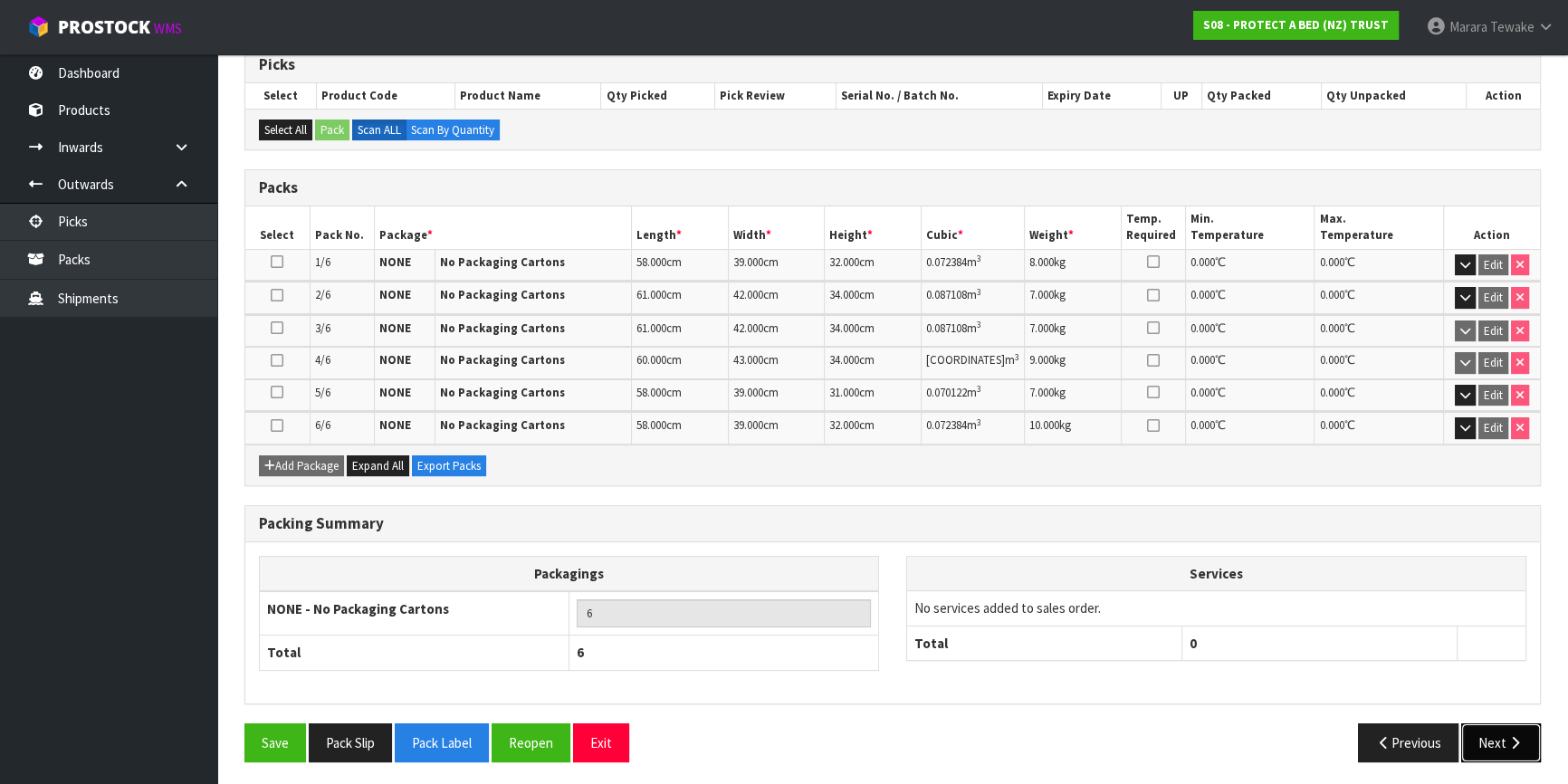 click at bounding box center [1515, 742] 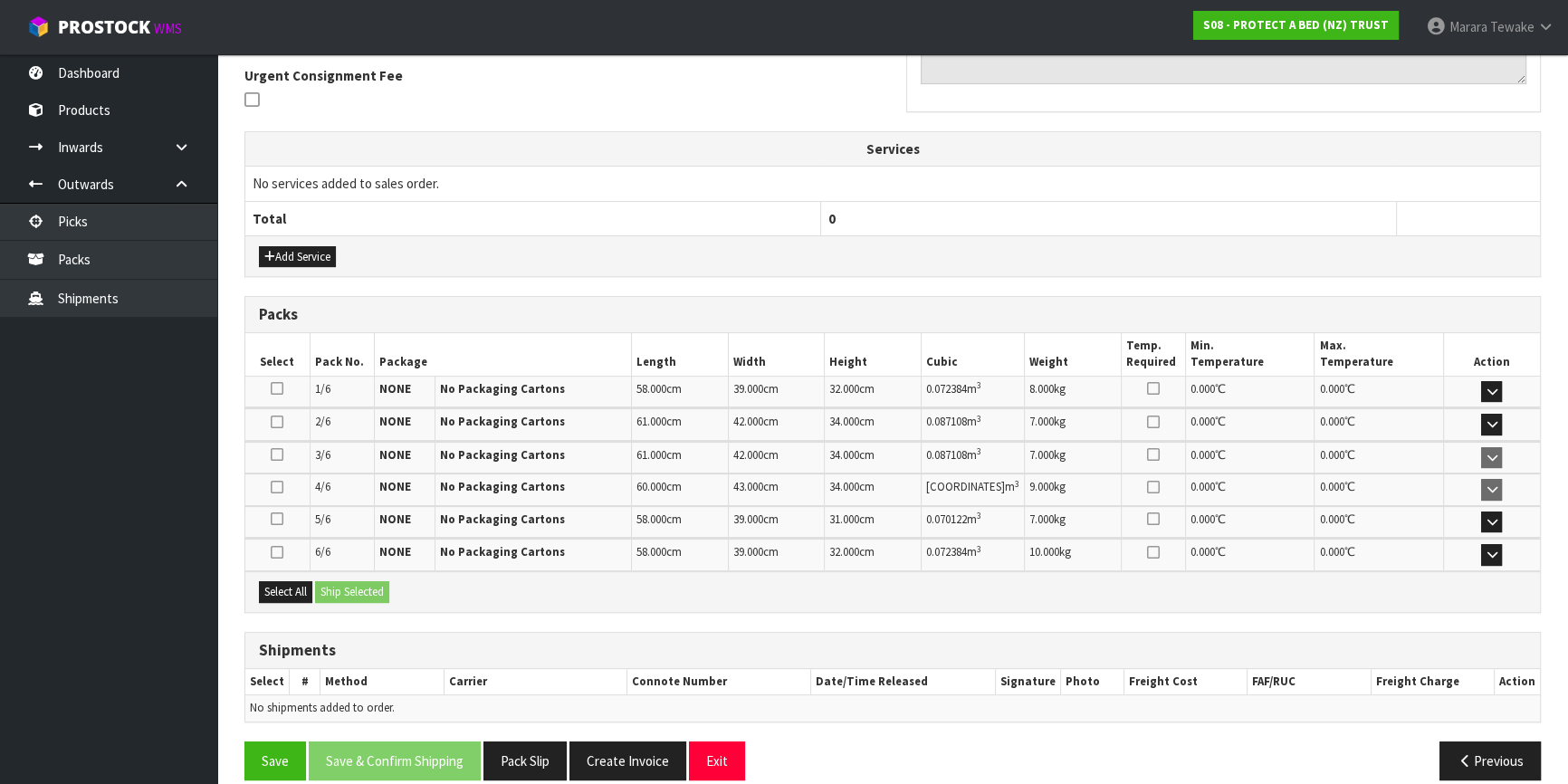 scroll, scrollTop: 487, scrollLeft: 0, axis: vertical 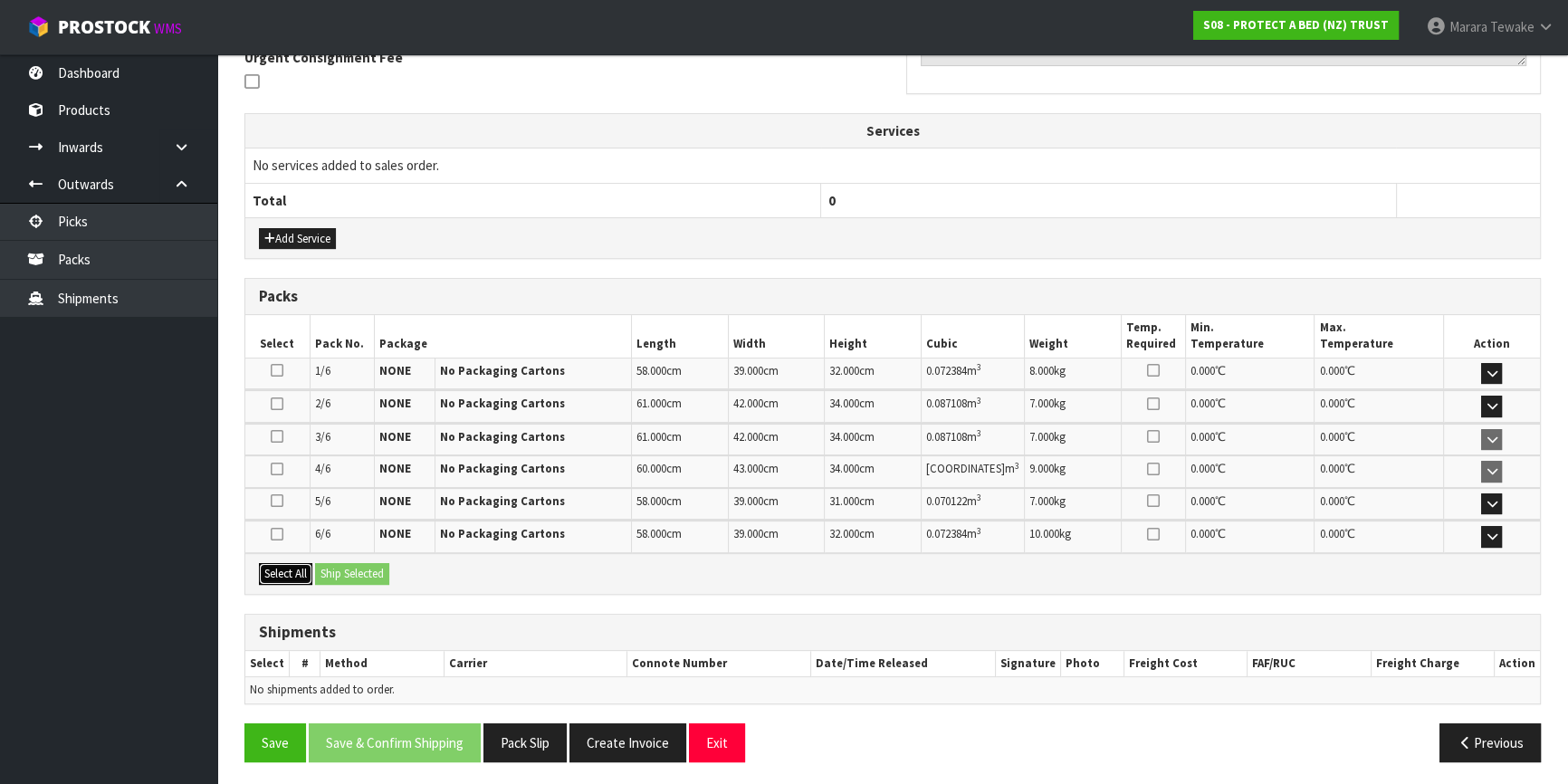 click on "Select All" at bounding box center (285, 574) 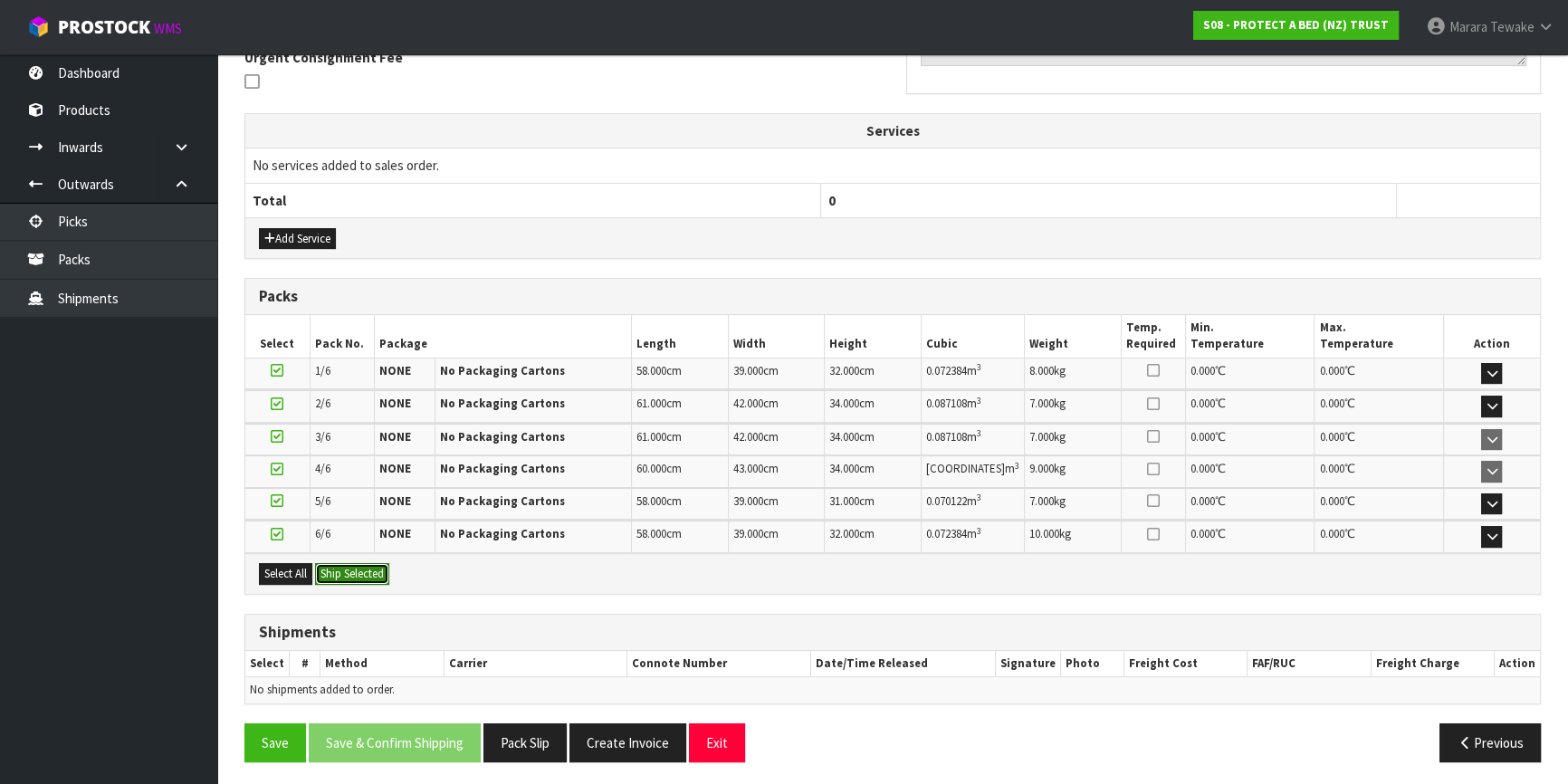 click on "Ship Selected" at bounding box center [352, 574] 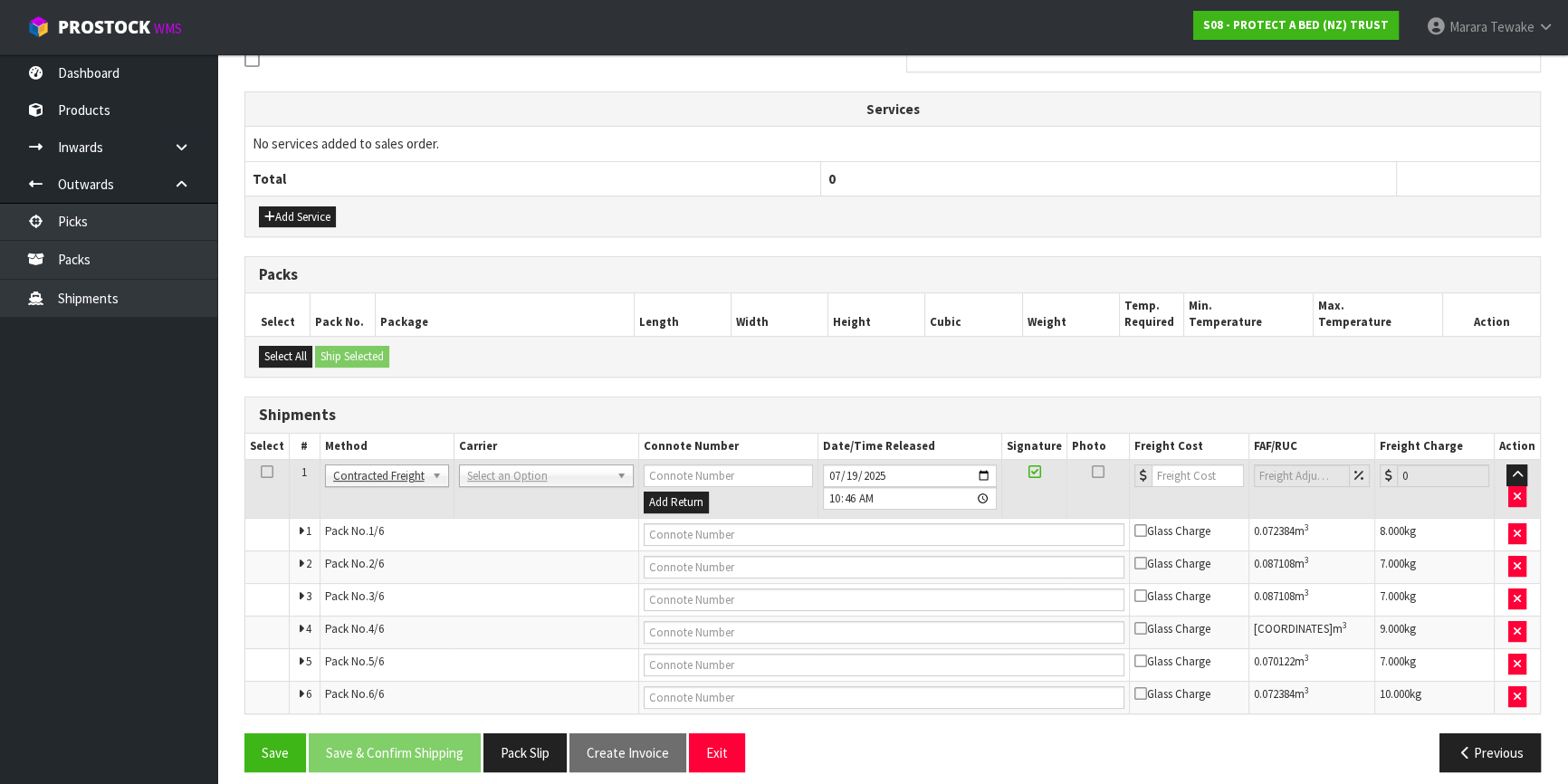 scroll, scrollTop: 520, scrollLeft: 0, axis: vertical 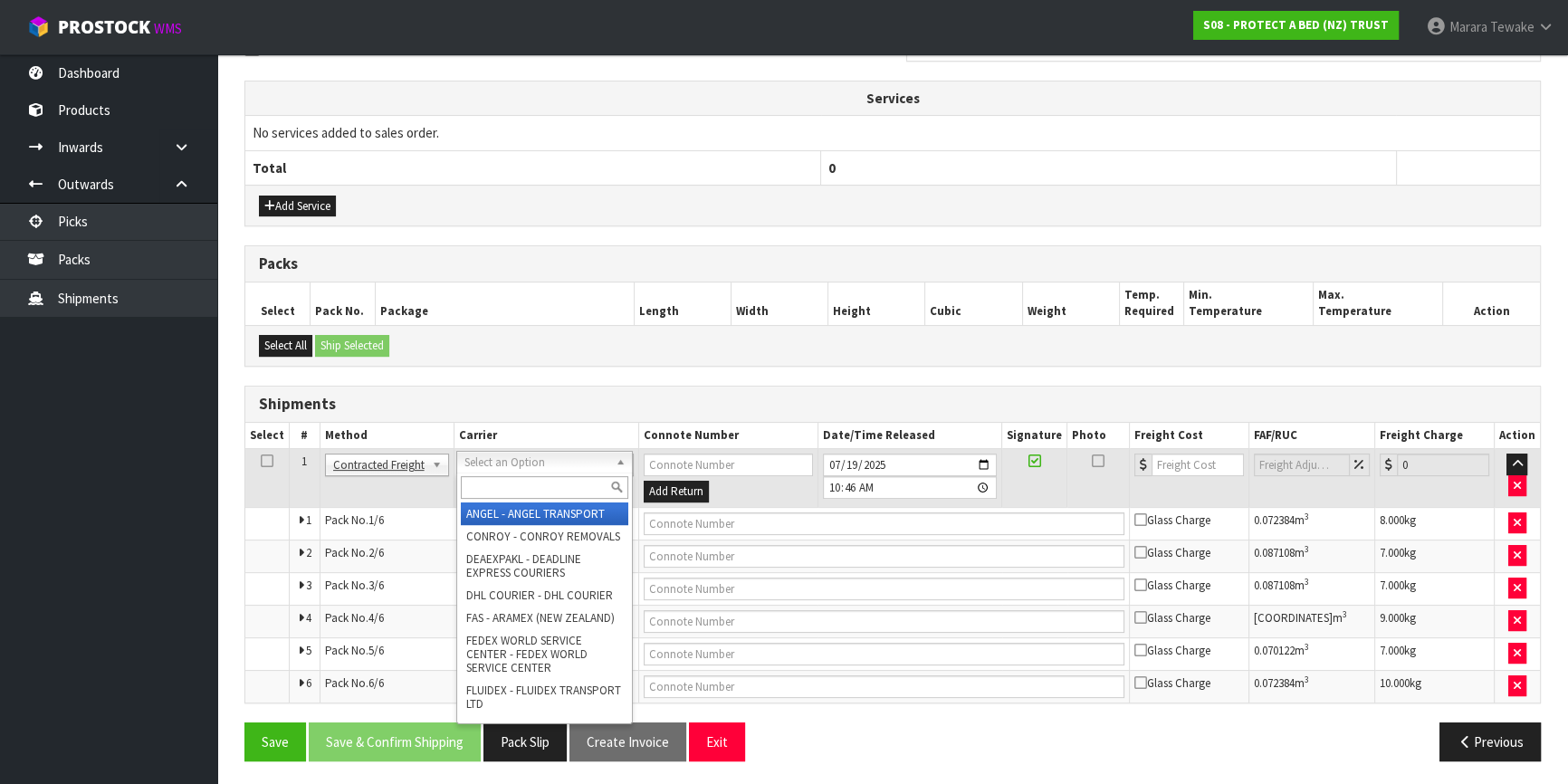 click at bounding box center [544, 487] 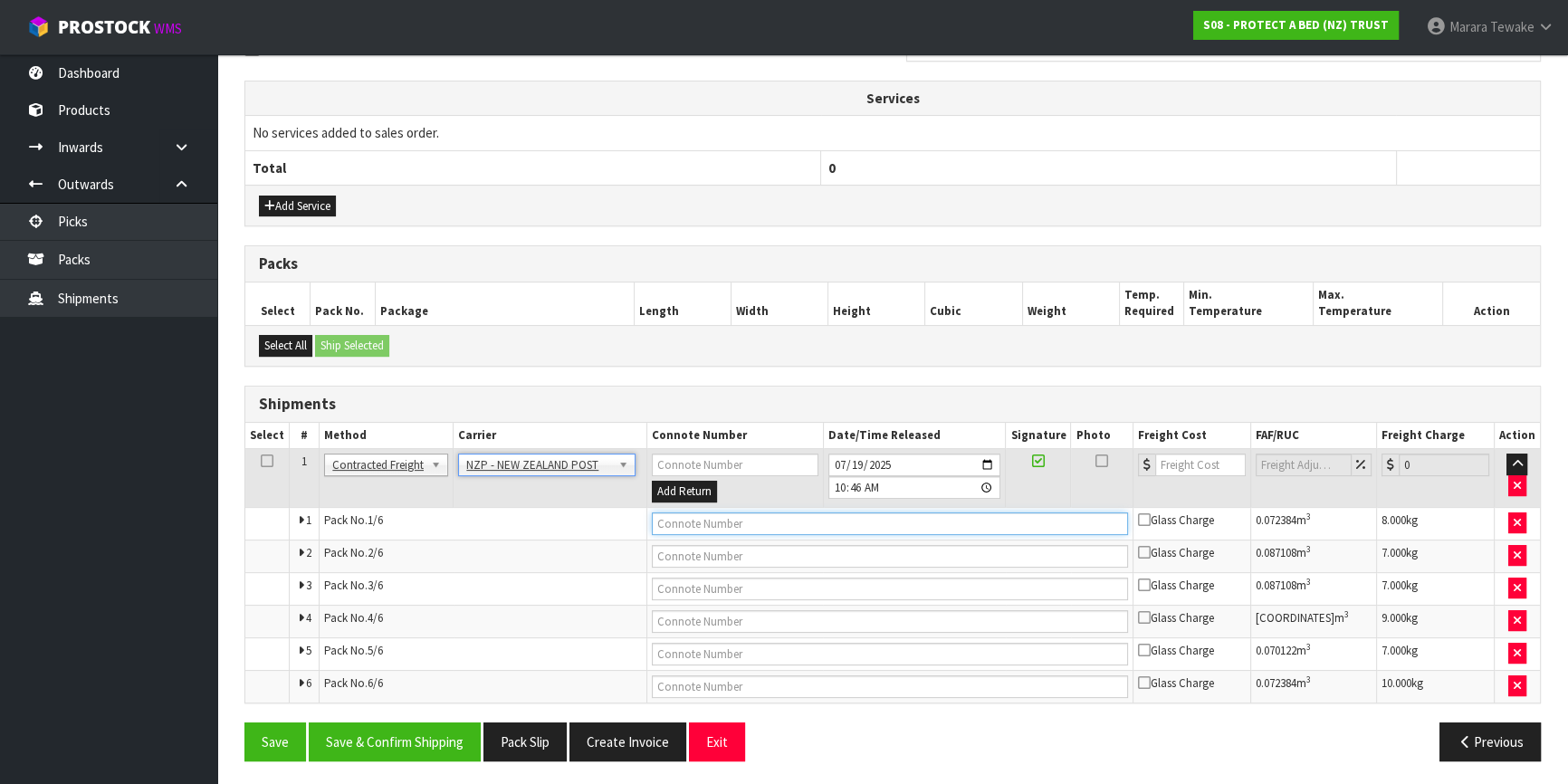 click at bounding box center [890, 523] 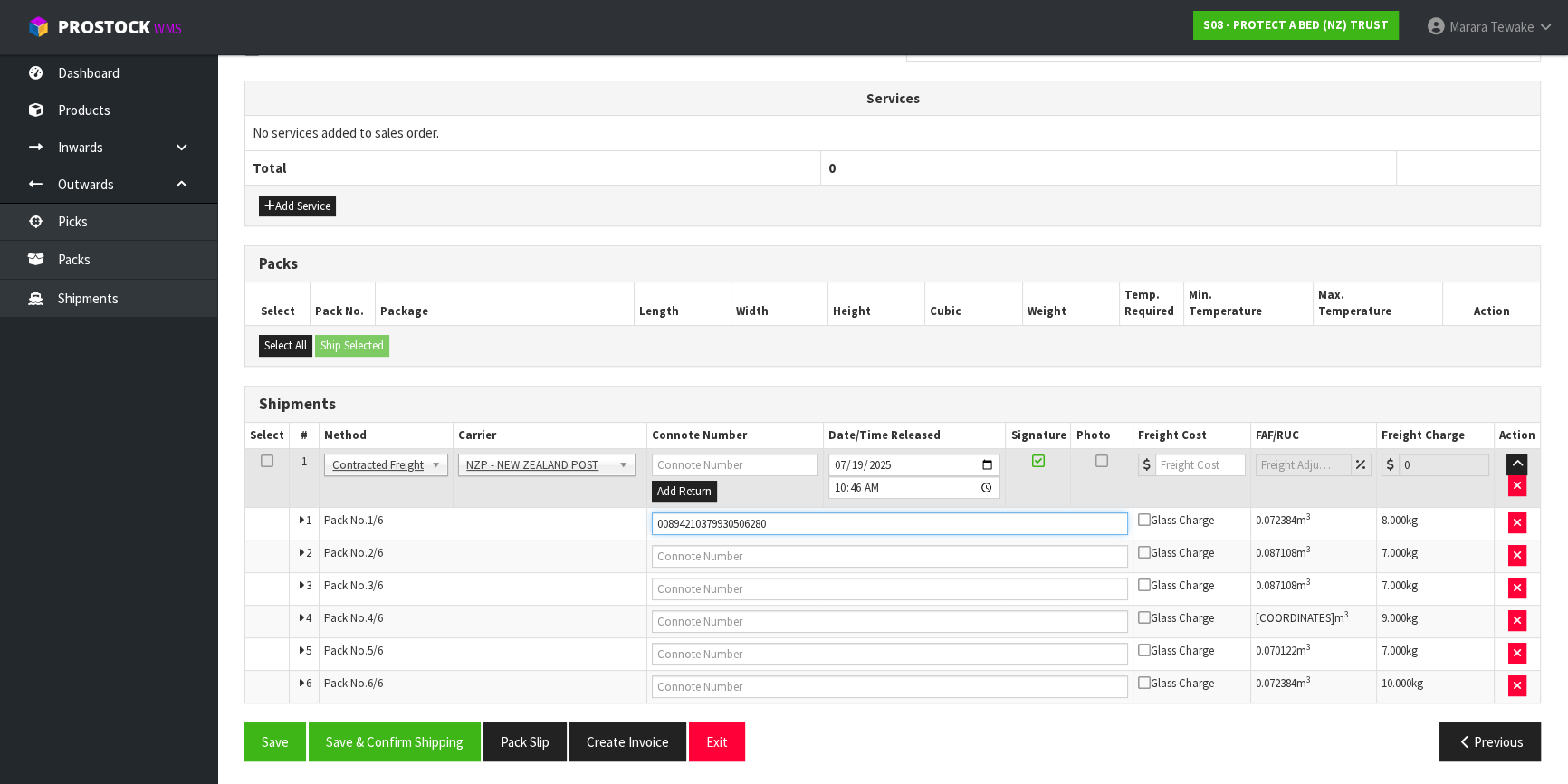 click on "Save" at bounding box center [275, 741] 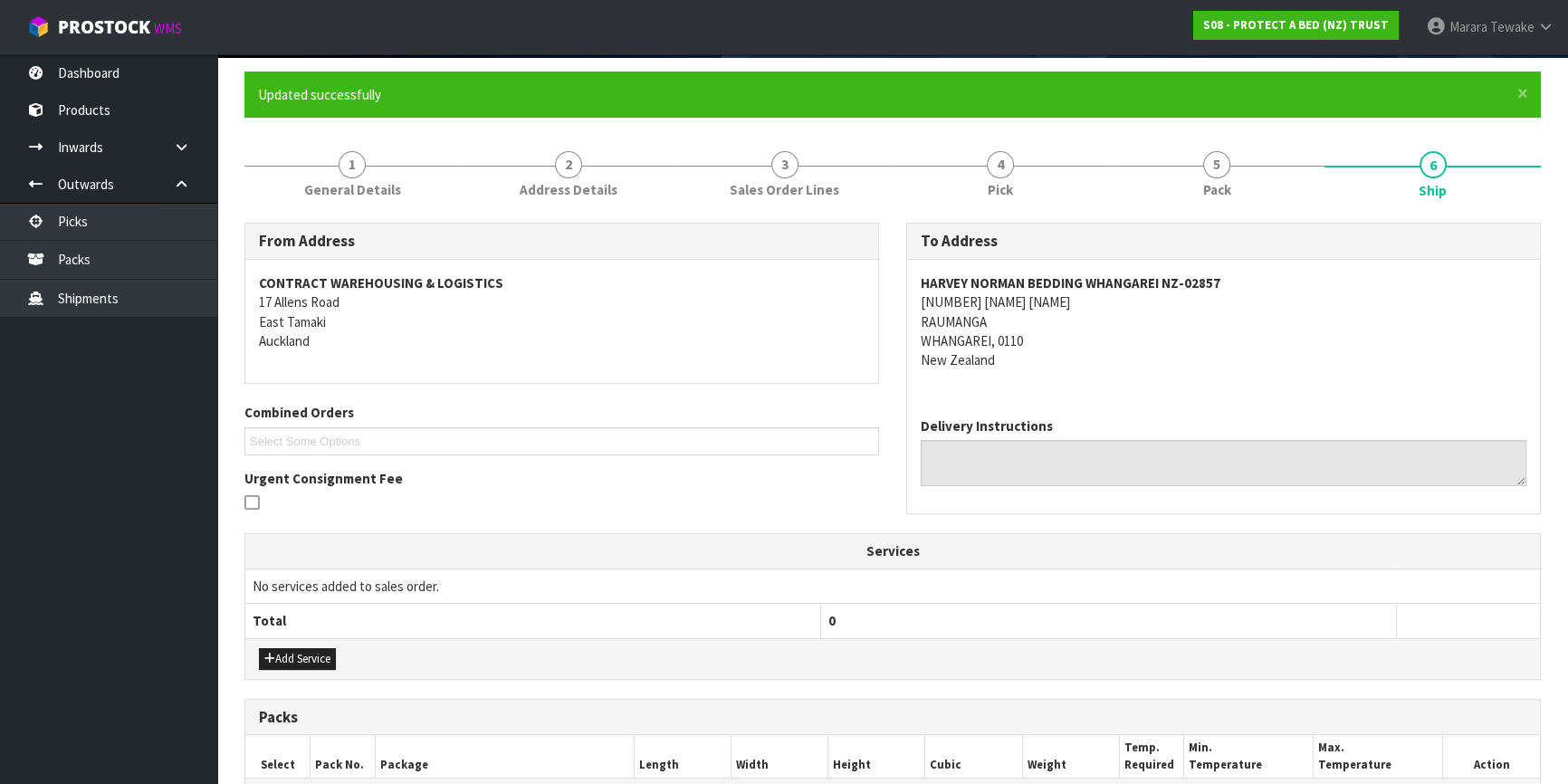 scroll, scrollTop: 586, scrollLeft: 0, axis: vertical 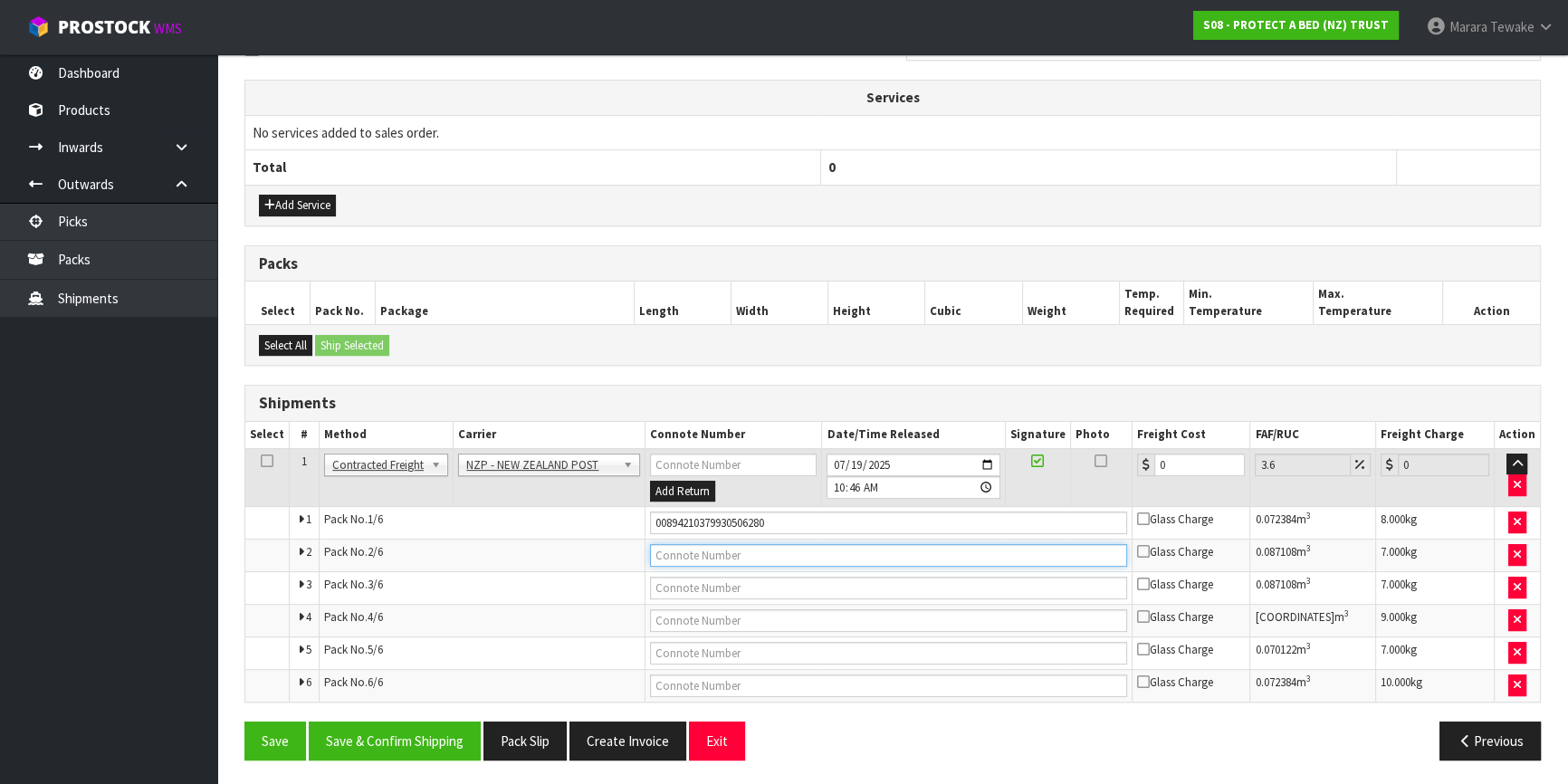 click at bounding box center (888, 555) 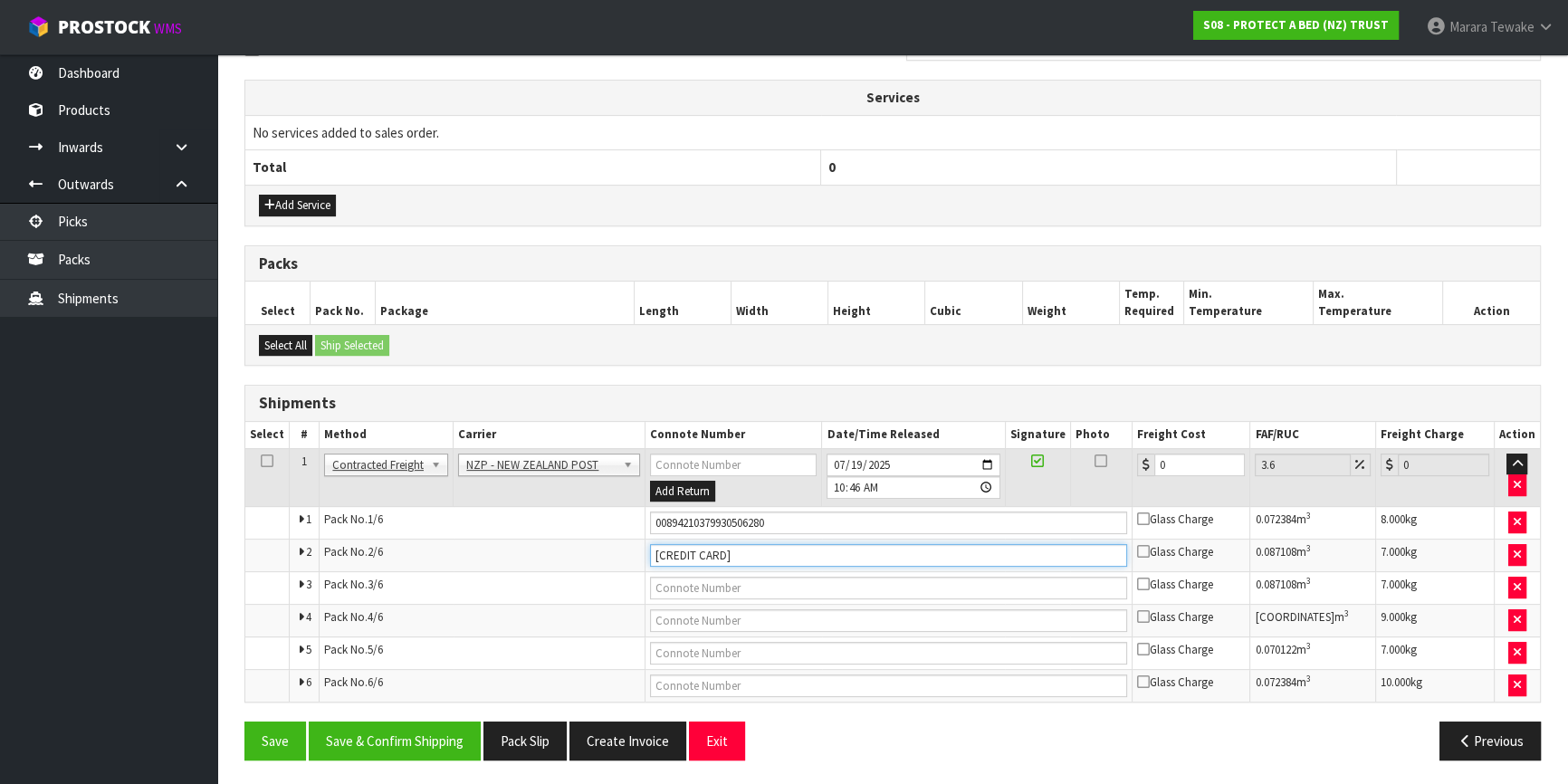 click on "Save" at bounding box center [275, 741] 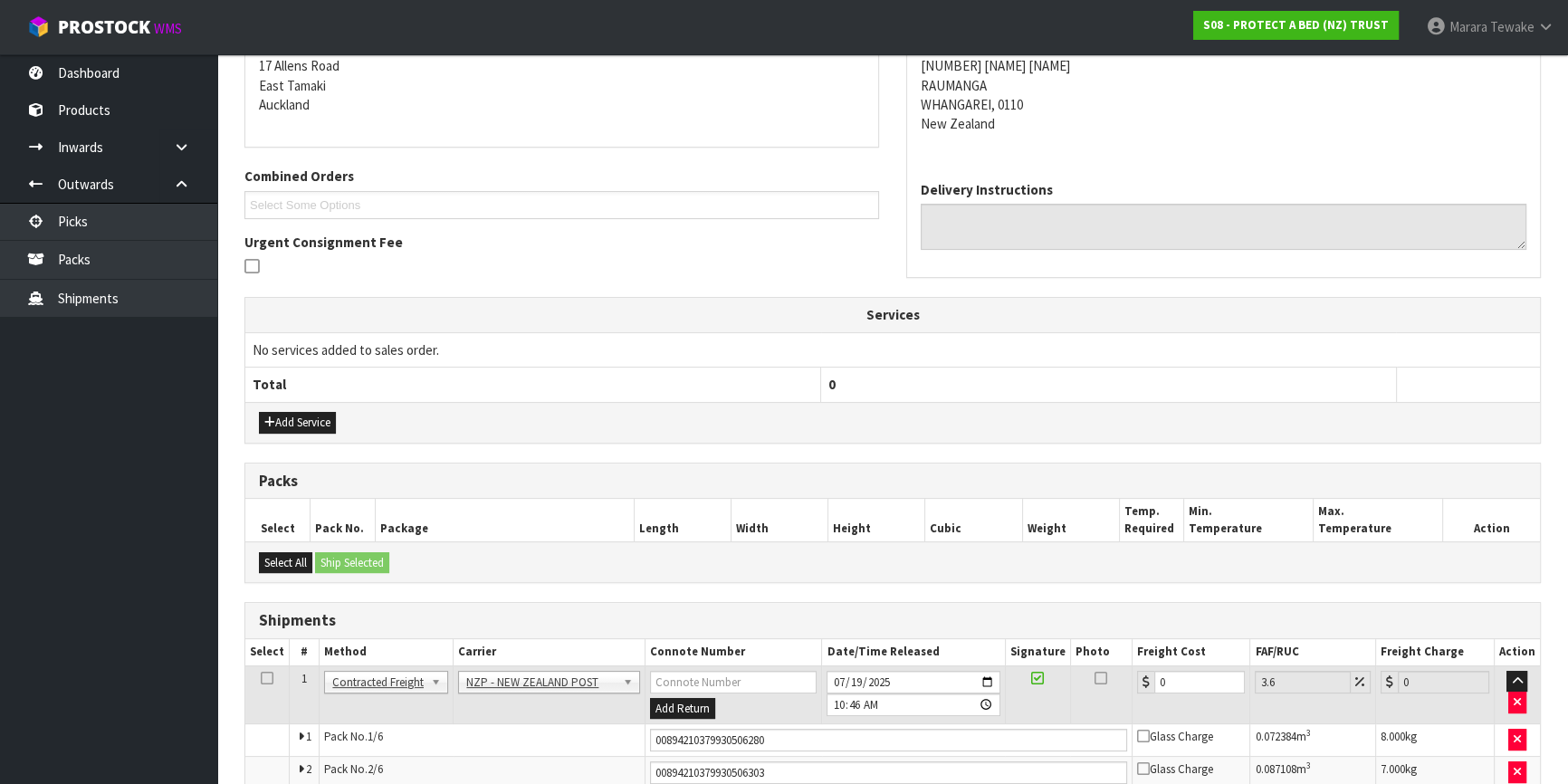 scroll, scrollTop: 586, scrollLeft: 0, axis: vertical 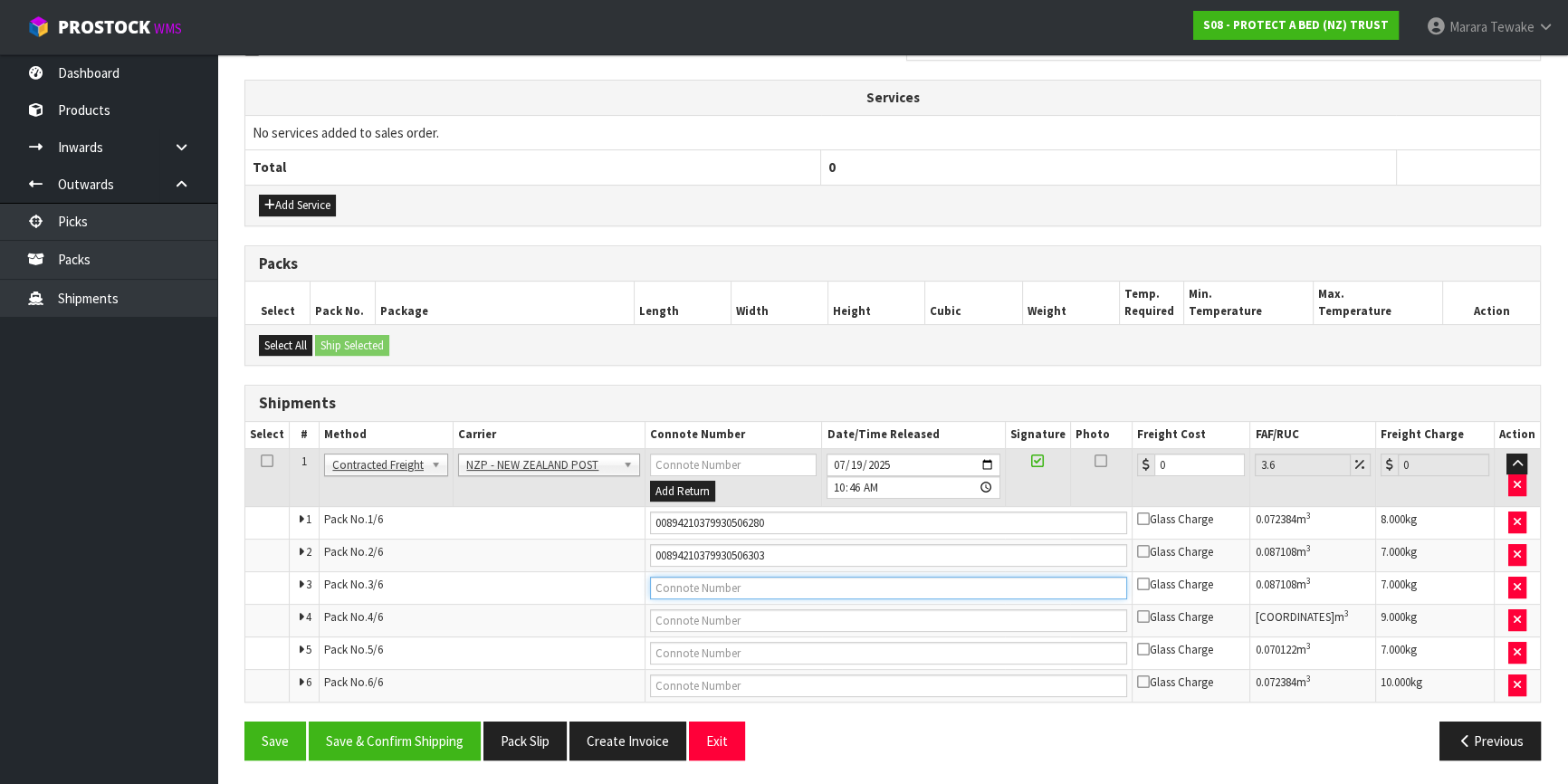 click at bounding box center (888, 588) 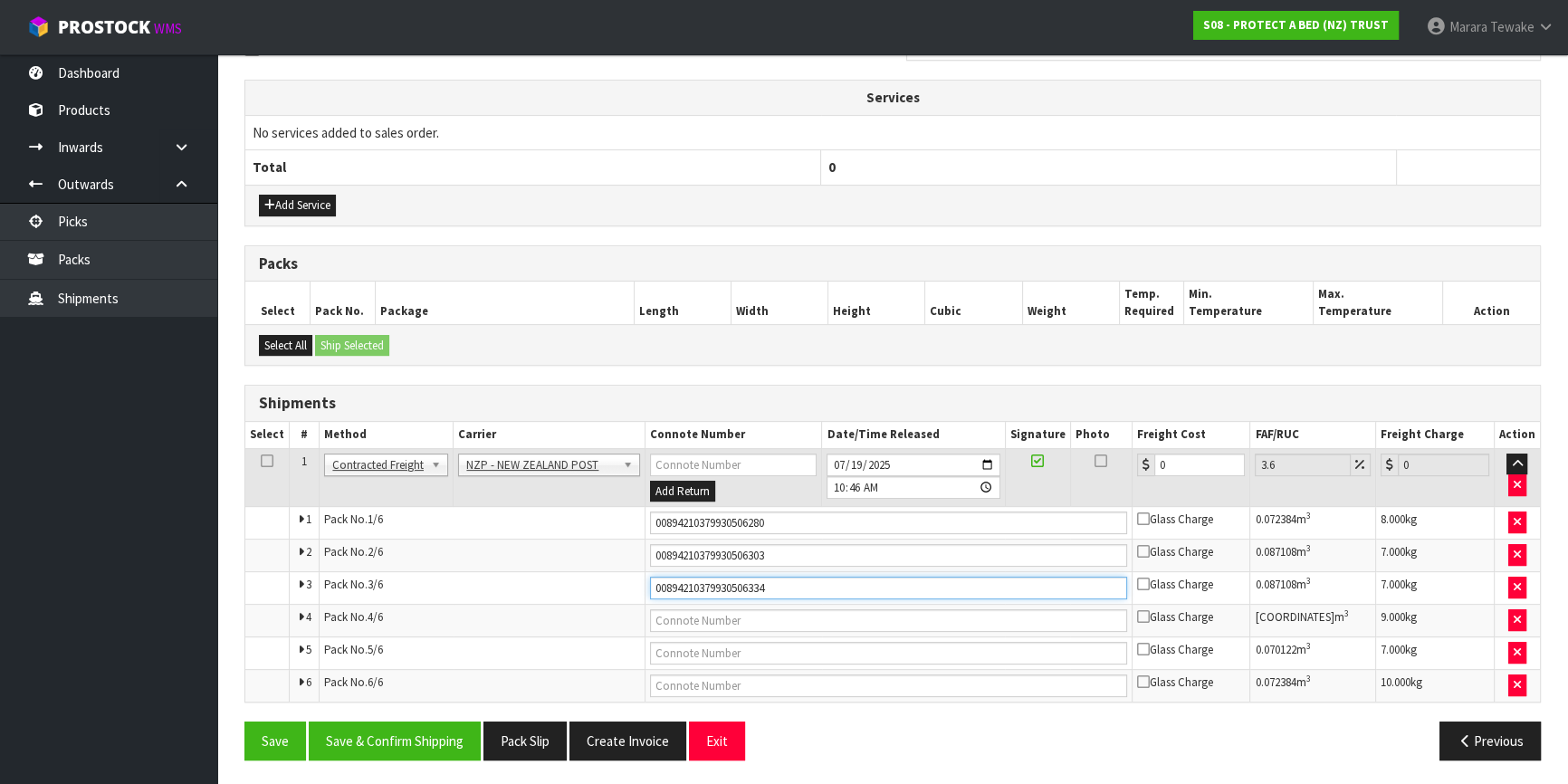 click on "Save" at bounding box center [275, 741] 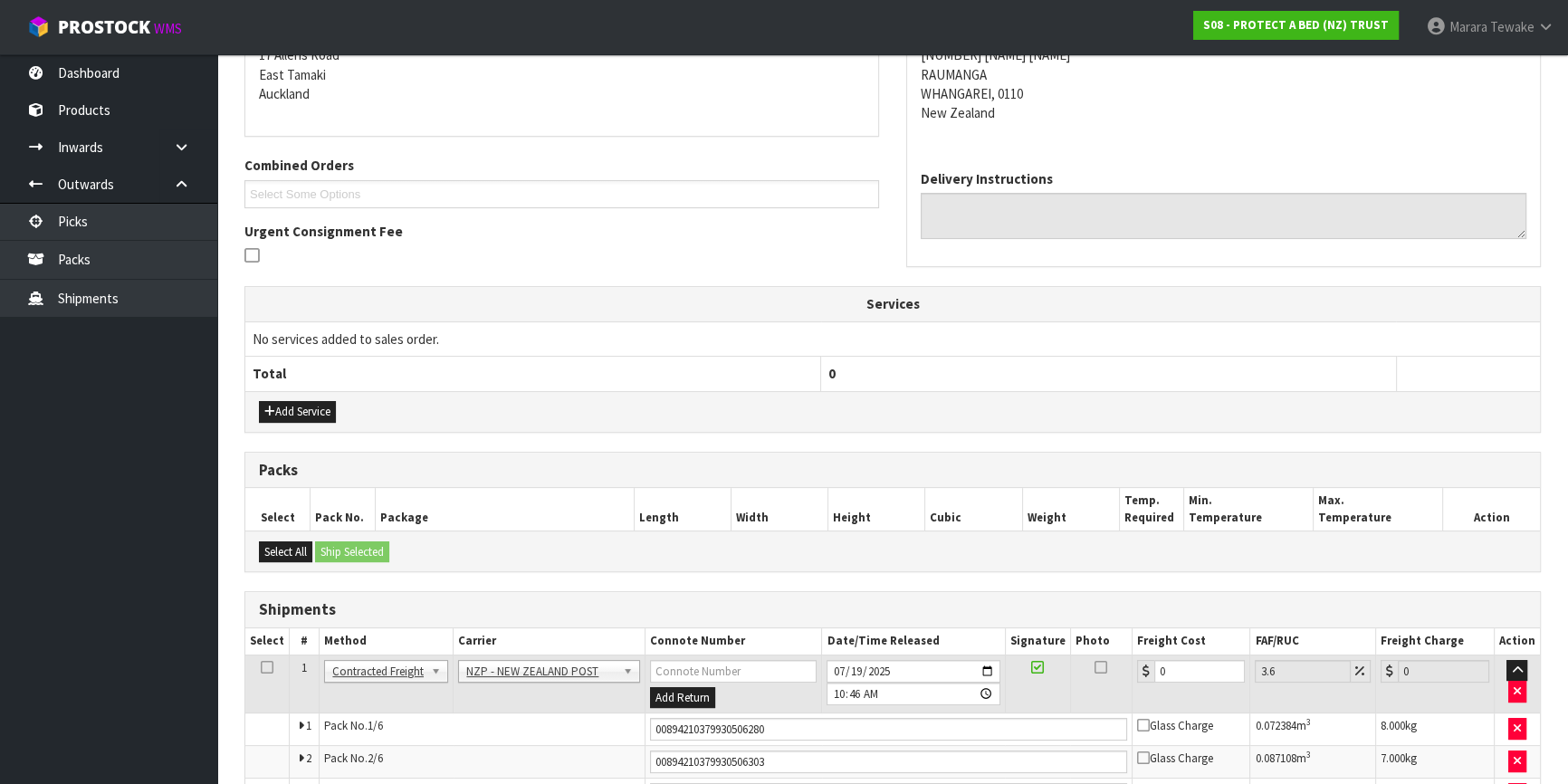 scroll, scrollTop: 586, scrollLeft: 0, axis: vertical 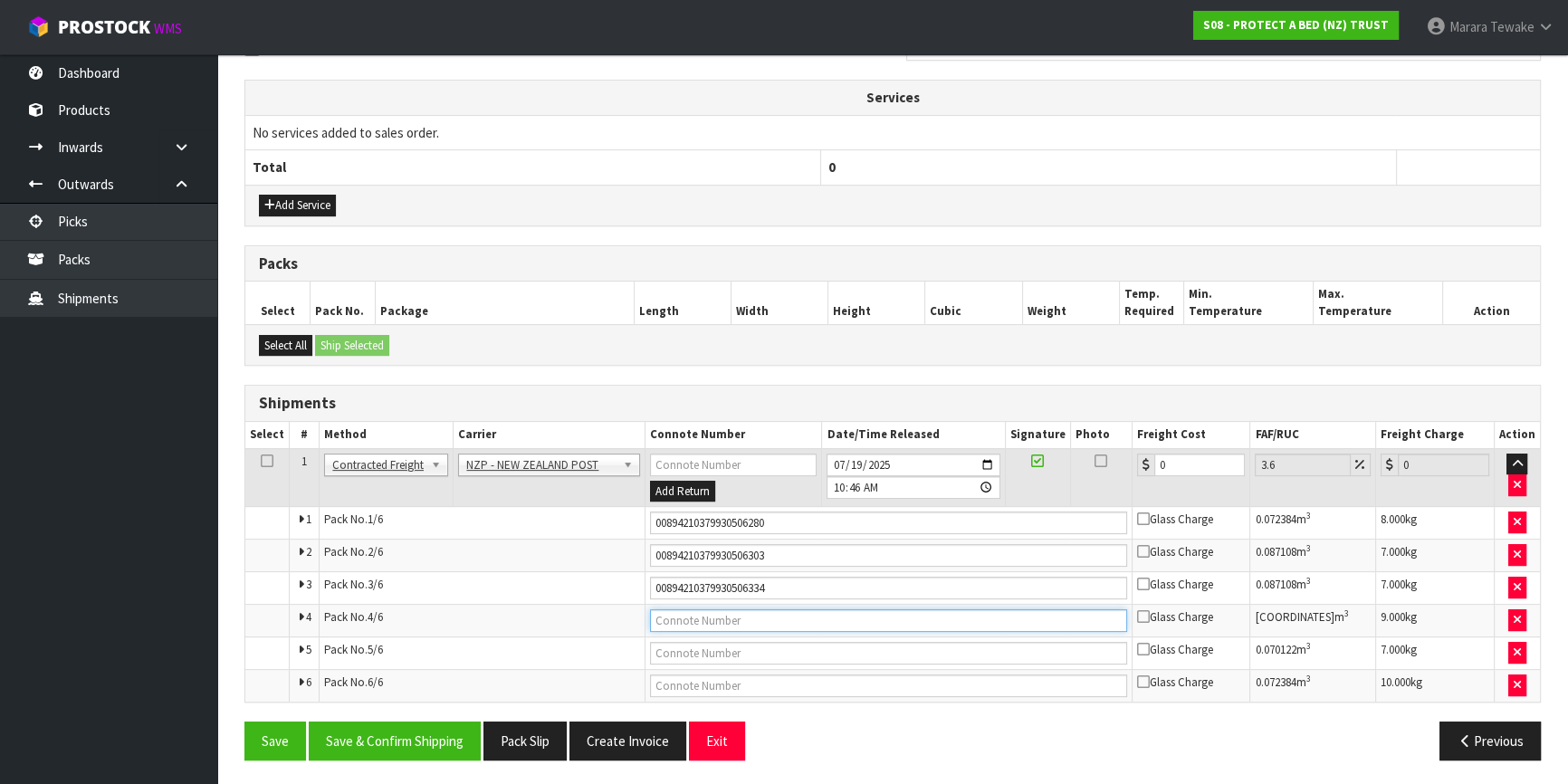 click at bounding box center (888, 620) 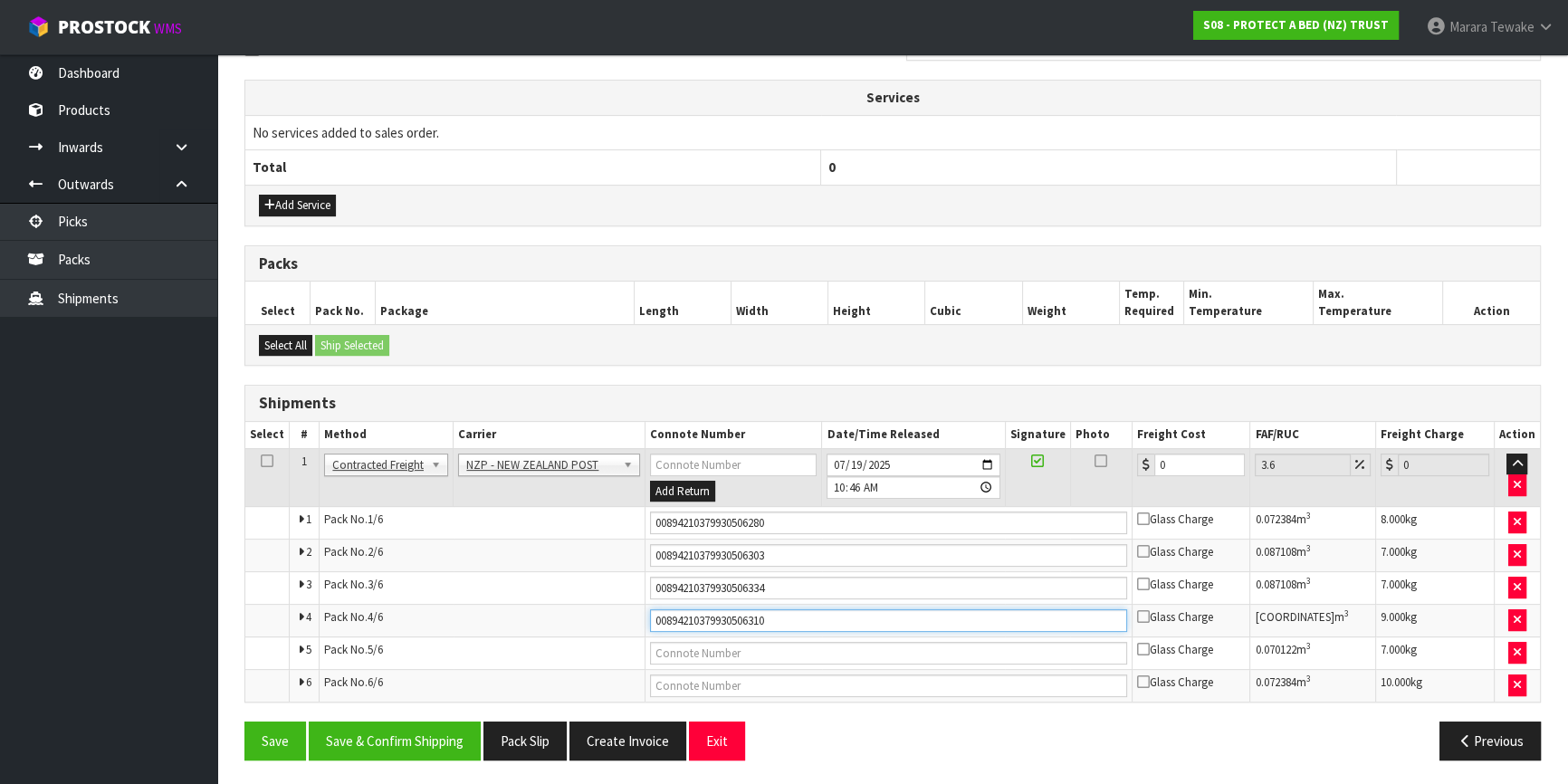 click on "Save" at bounding box center [275, 741] 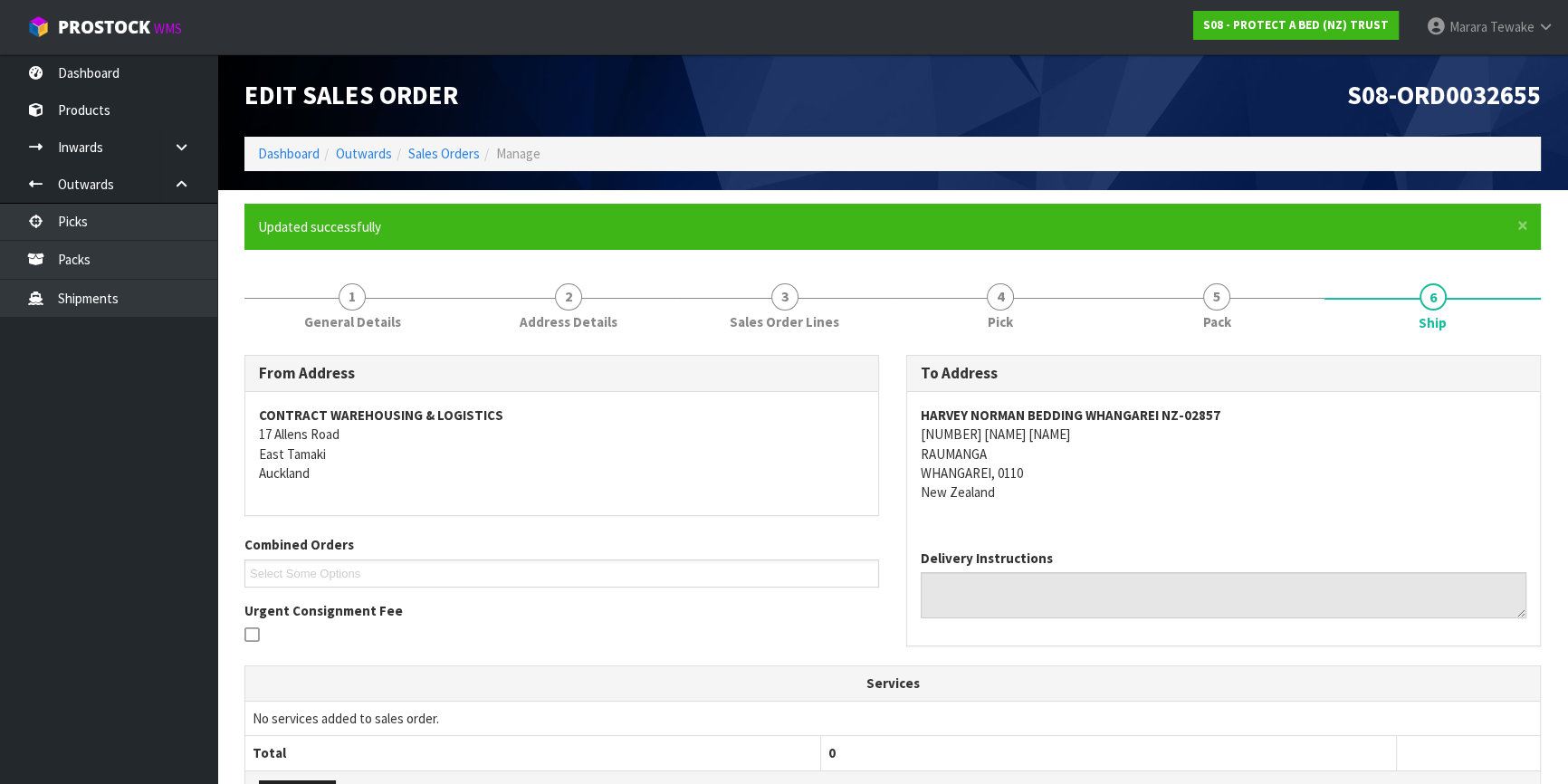 scroll, scrollTop: 586, scrollLeft: 0, axis: vertical 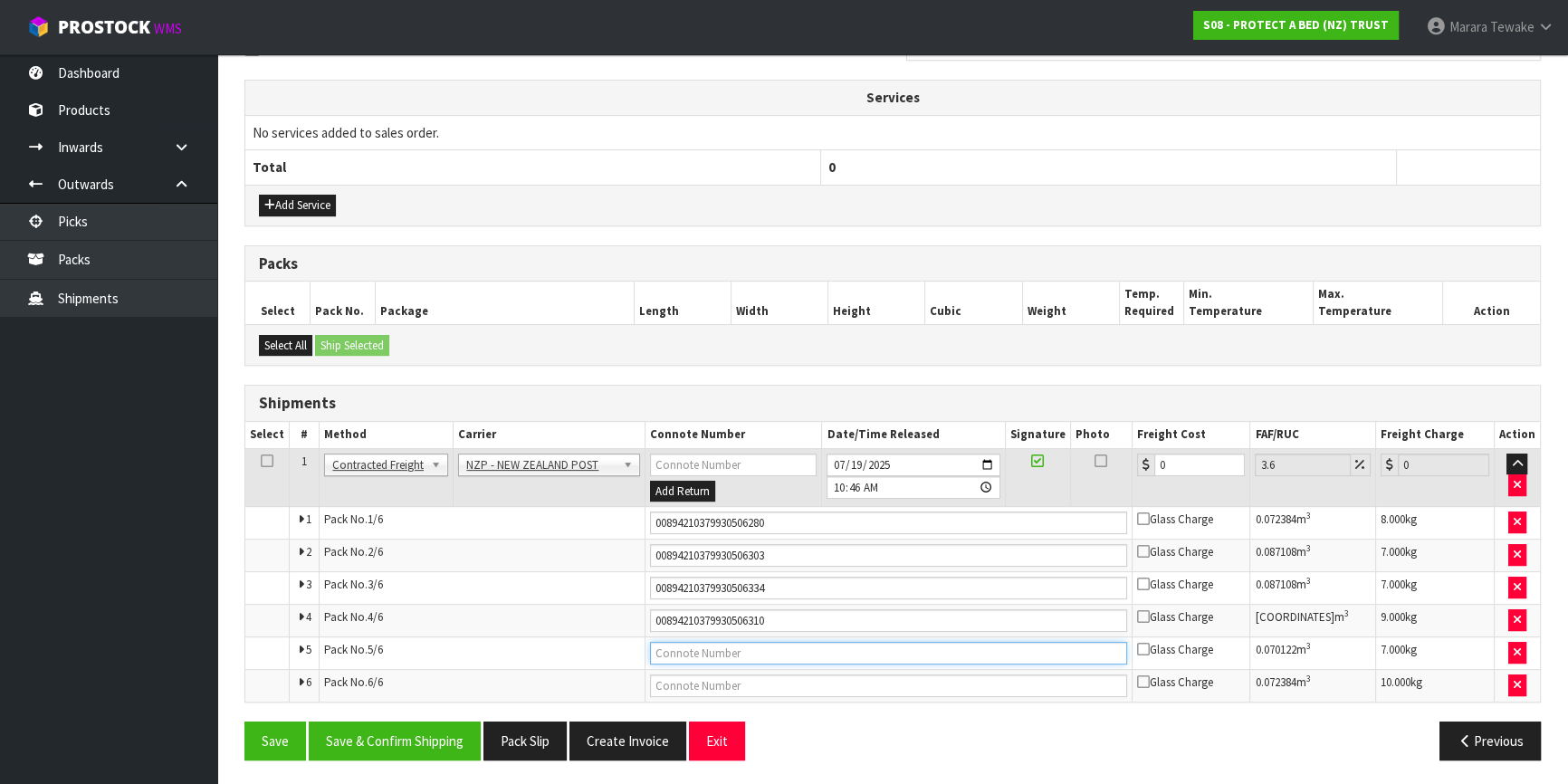 click at bounding box center (888, 653) 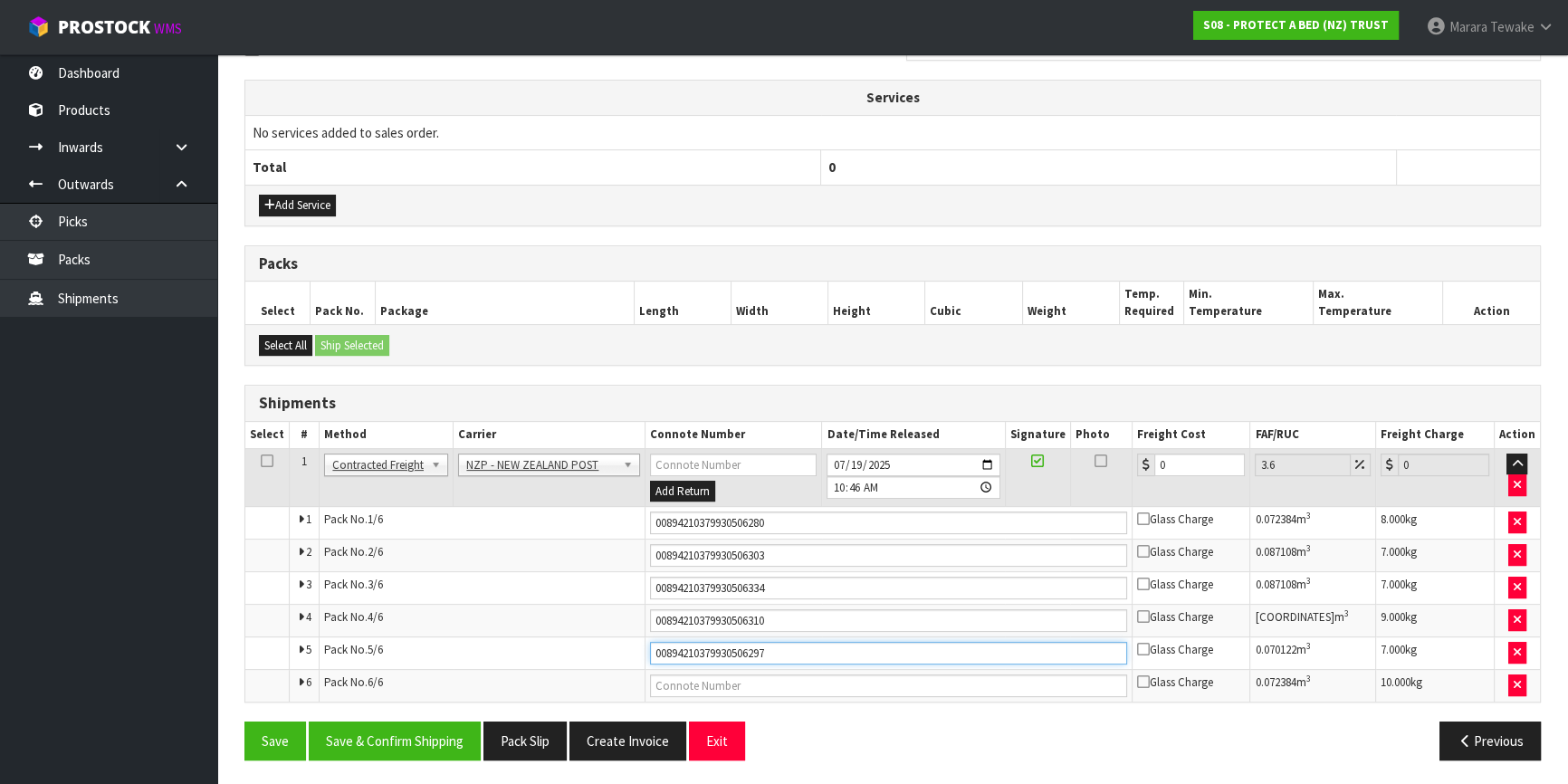 click on "Save" at bounding box center (275, 741) 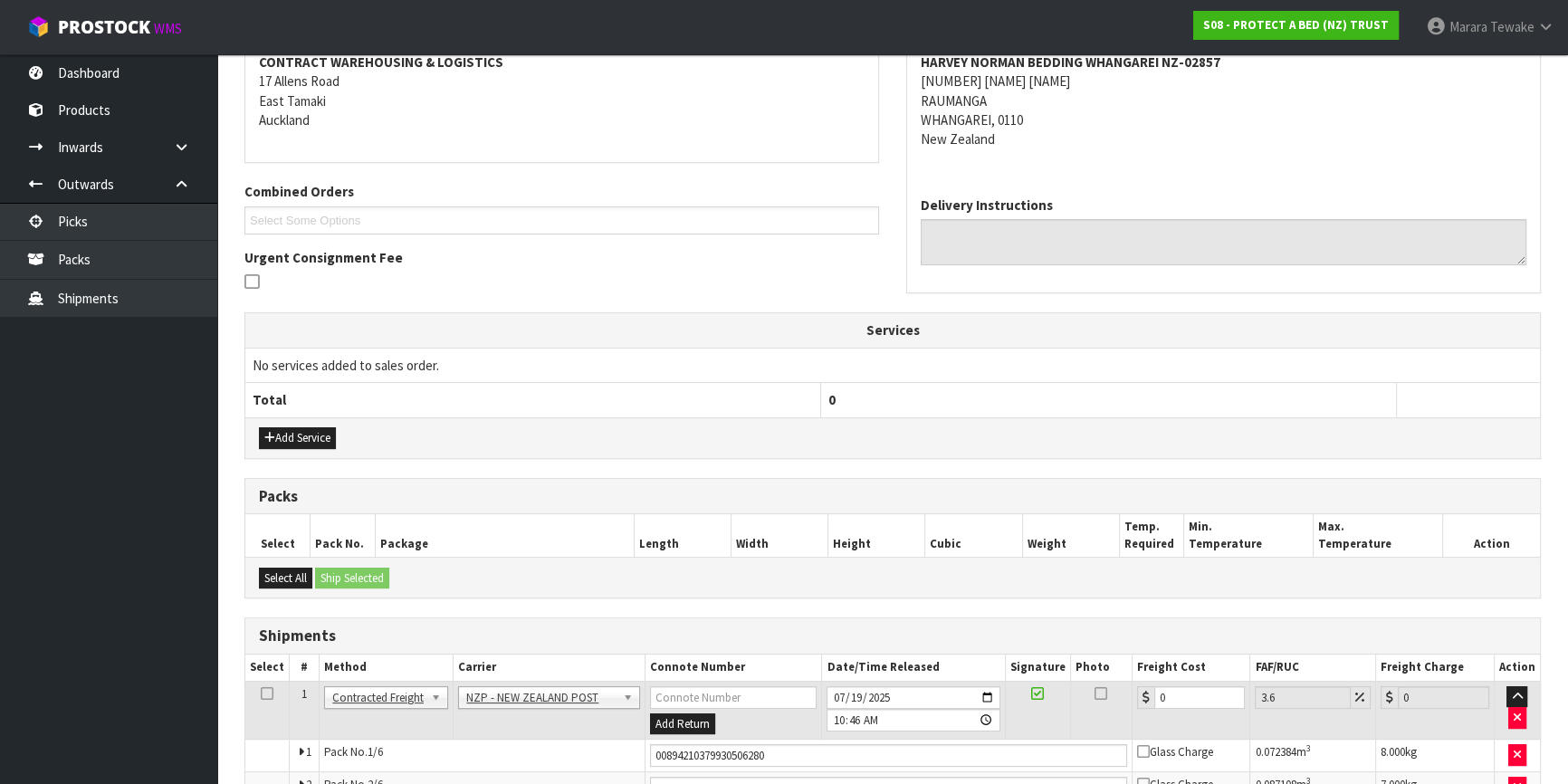 scroll, scrollTop: 576, scrollLeft: 0, axis: vertical 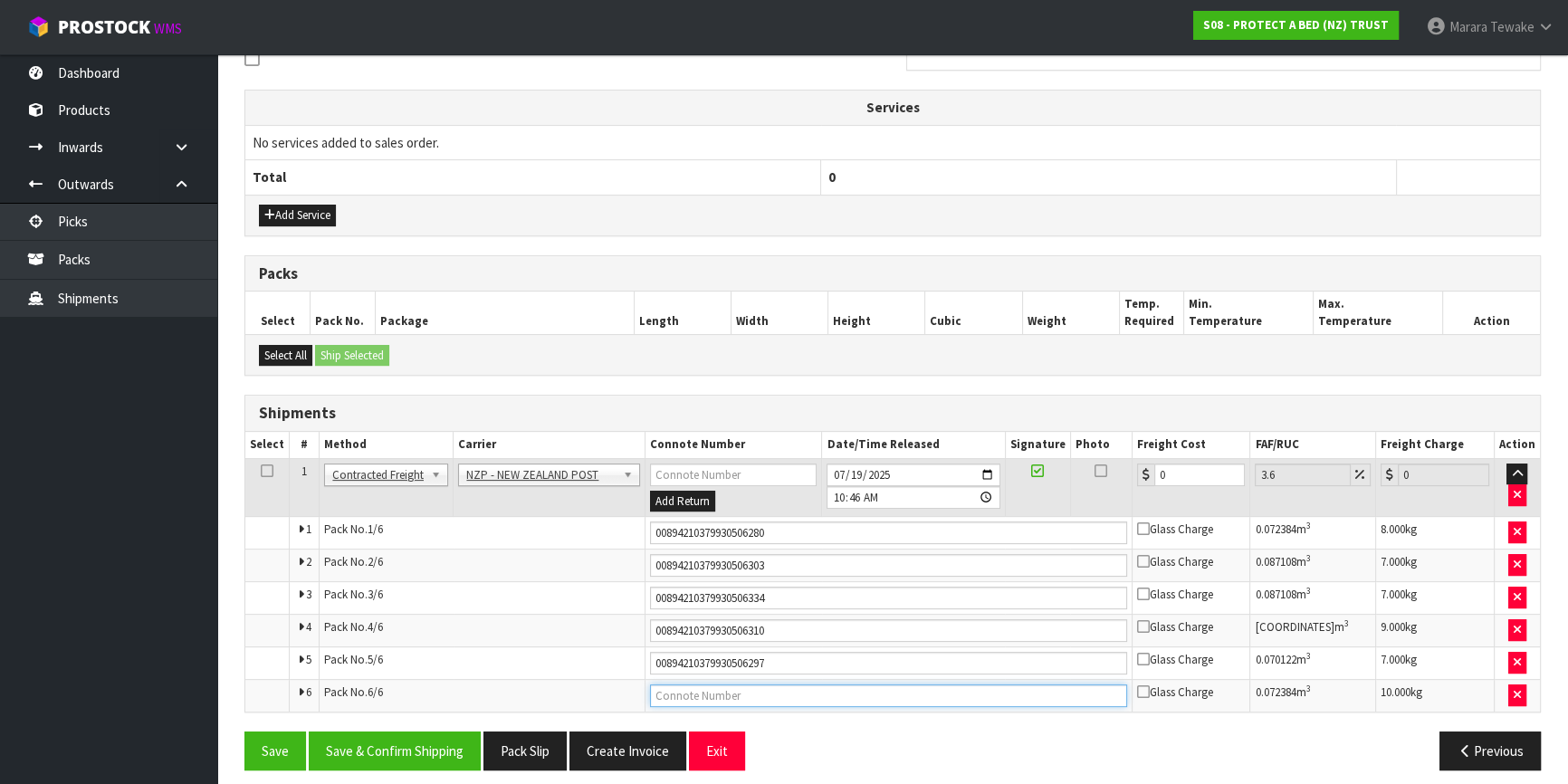 click at bounding box center [888, 695] 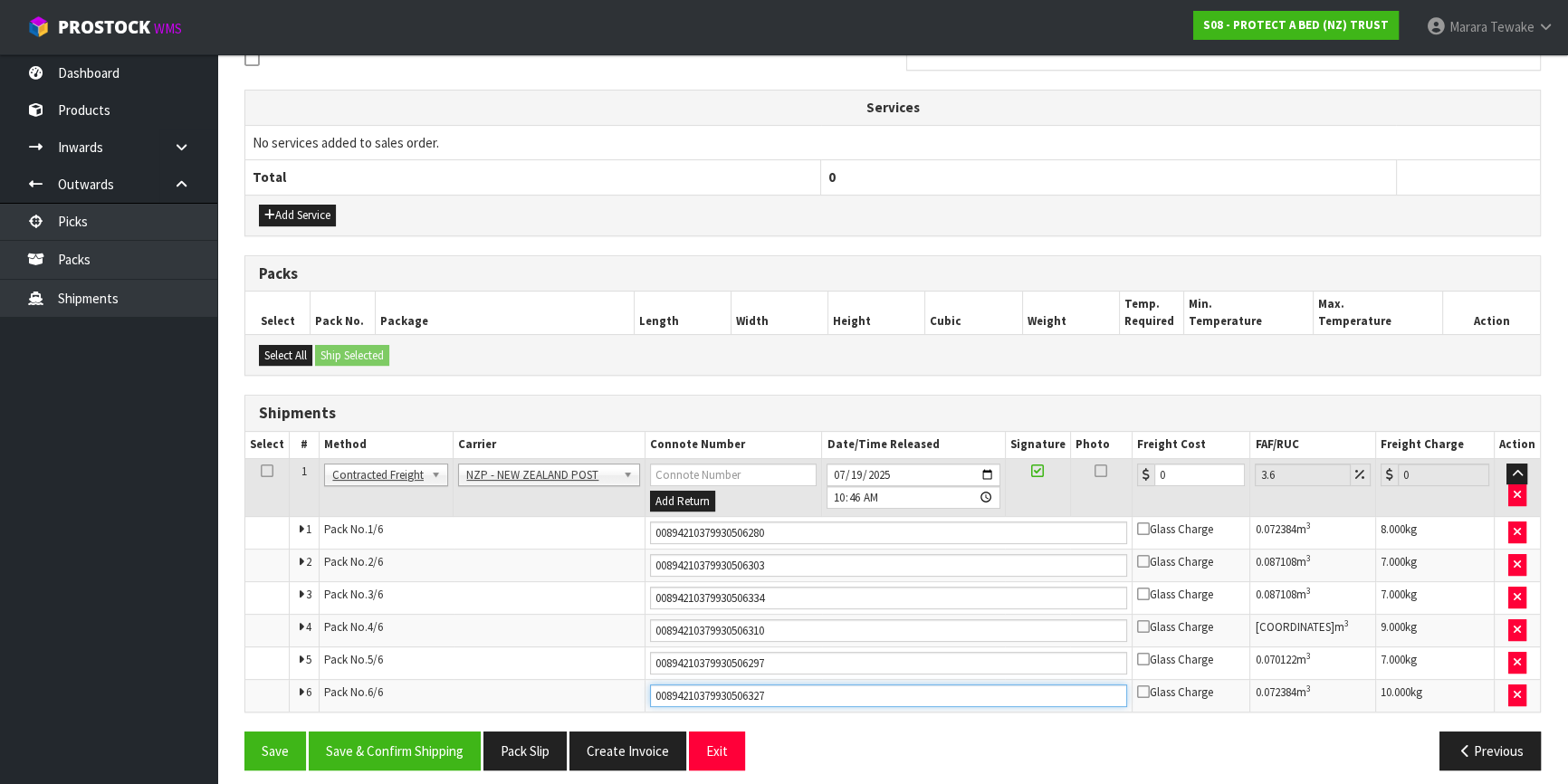 click on "Save" at bounding box center [275, 751] 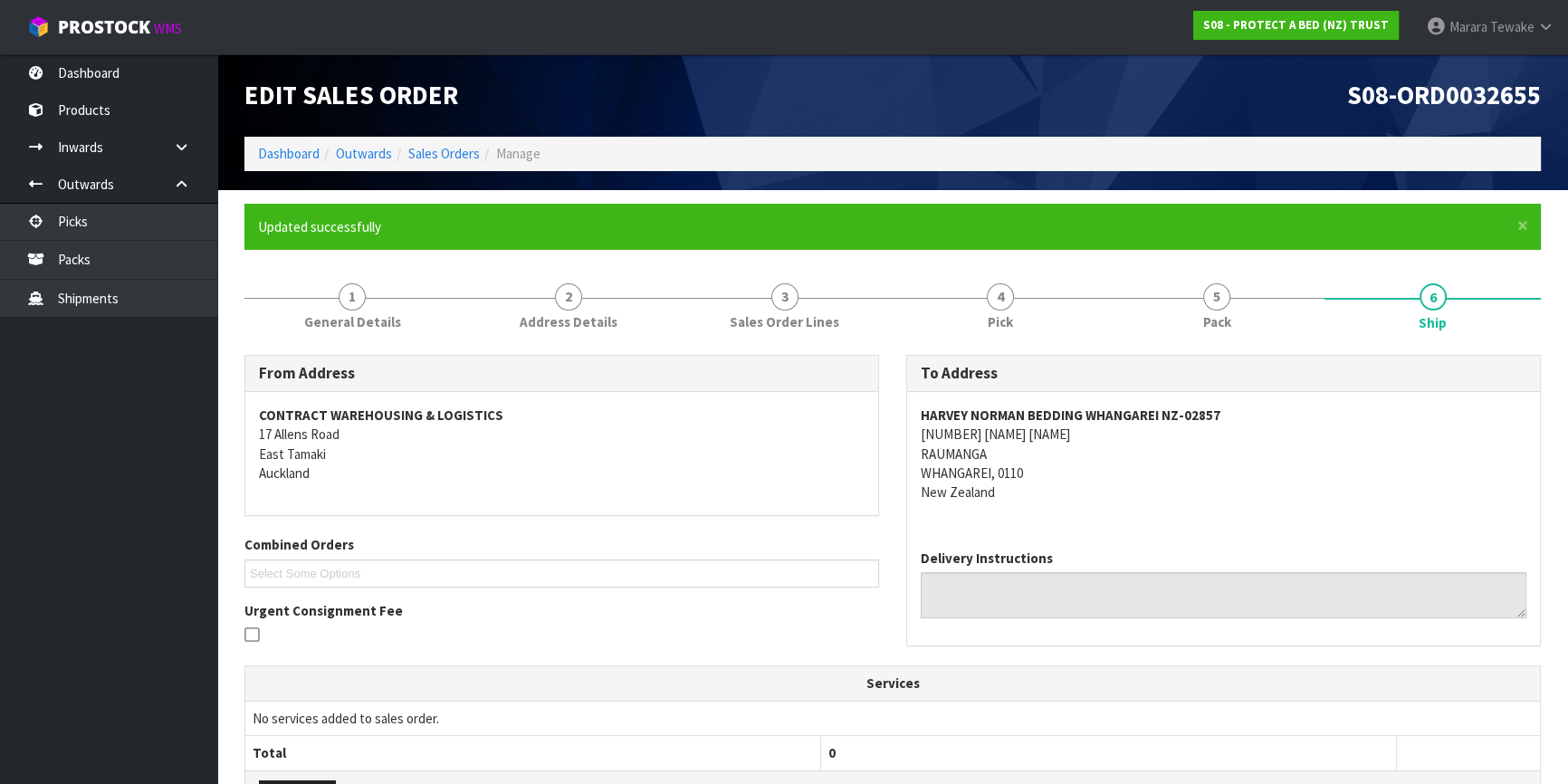 scroll 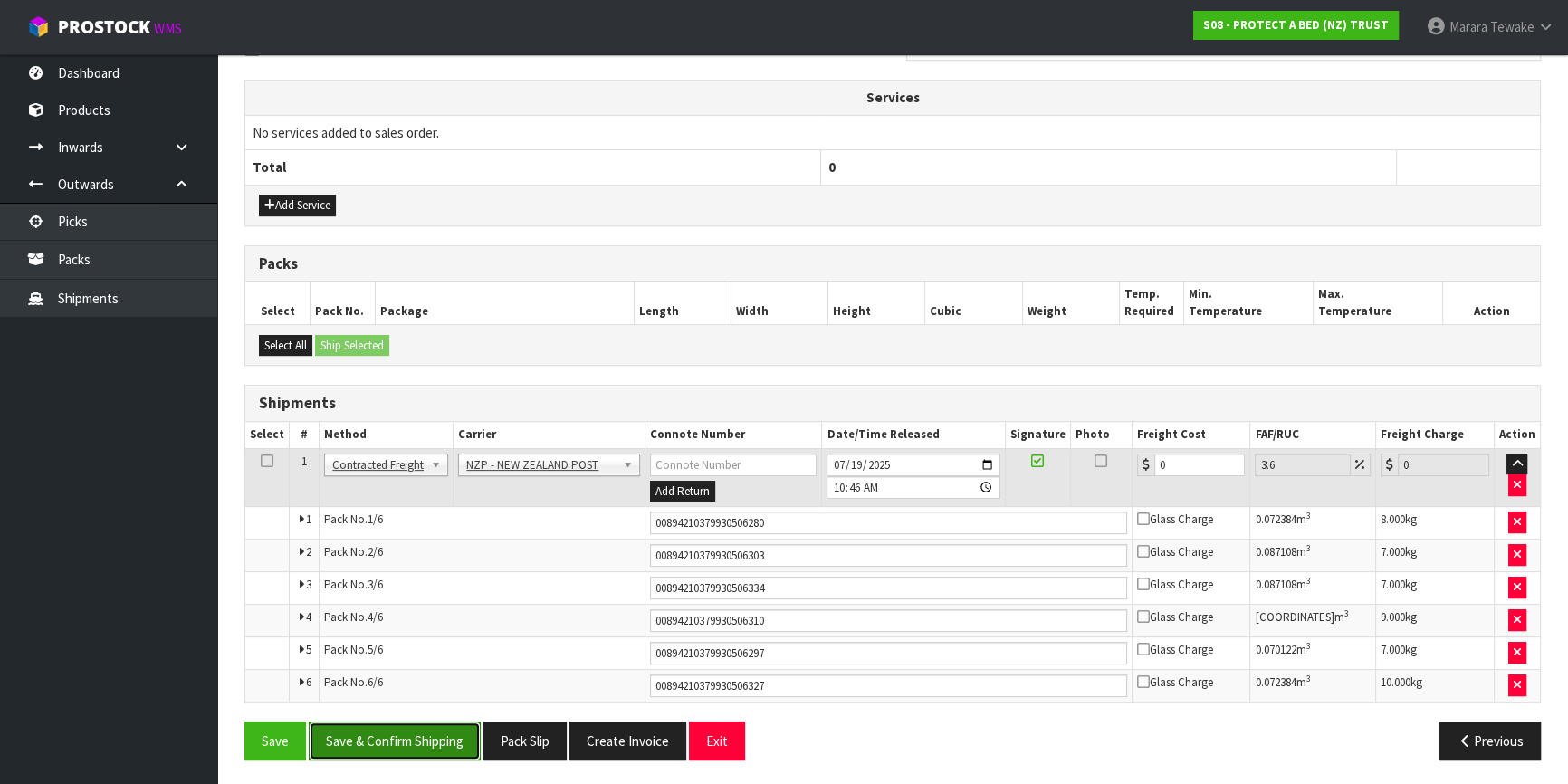 click on "Save & Confirm Shipping" at bounding box center (395, 741) 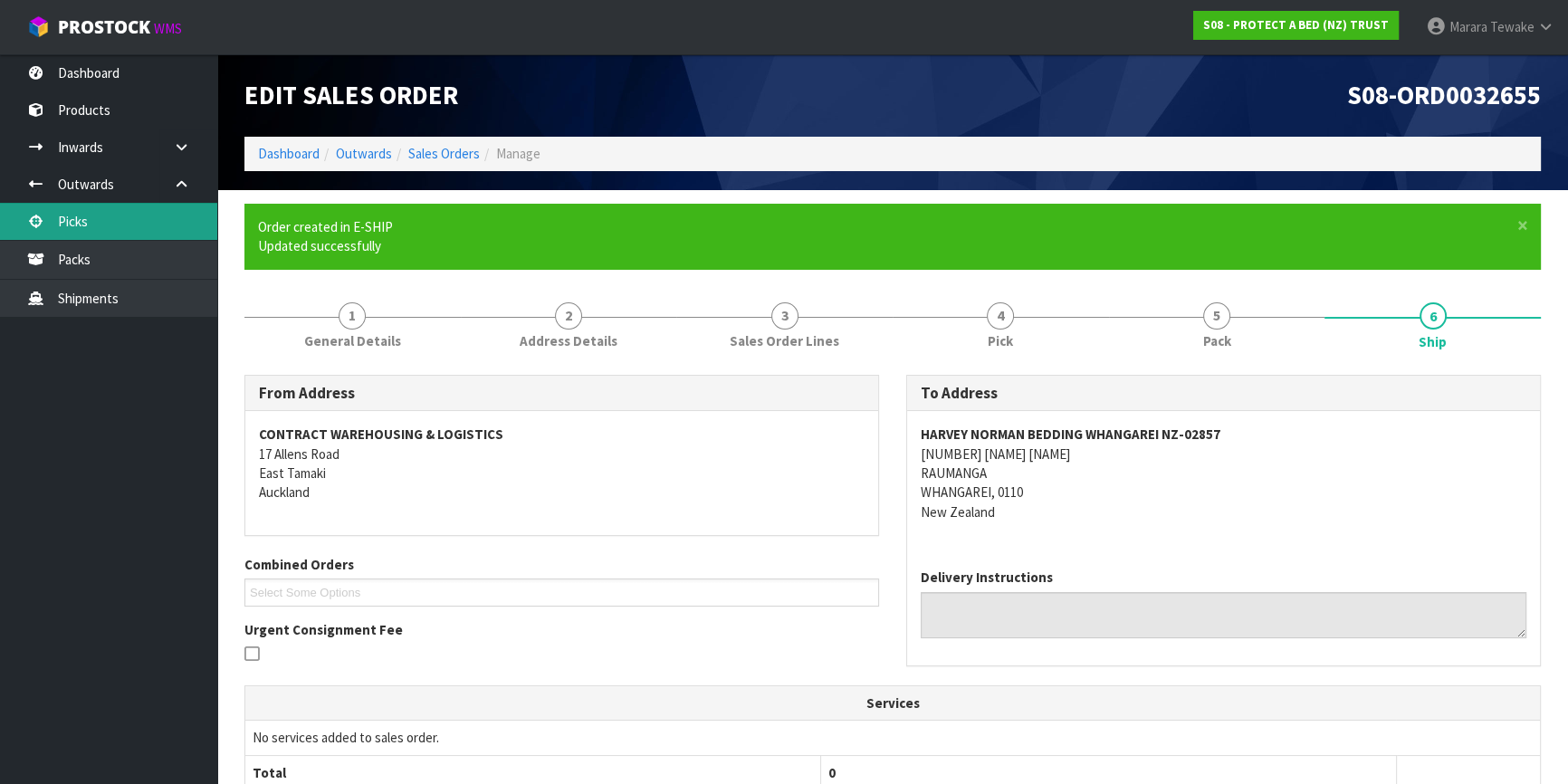 click on "Picks" at bounding box center (109, 221) 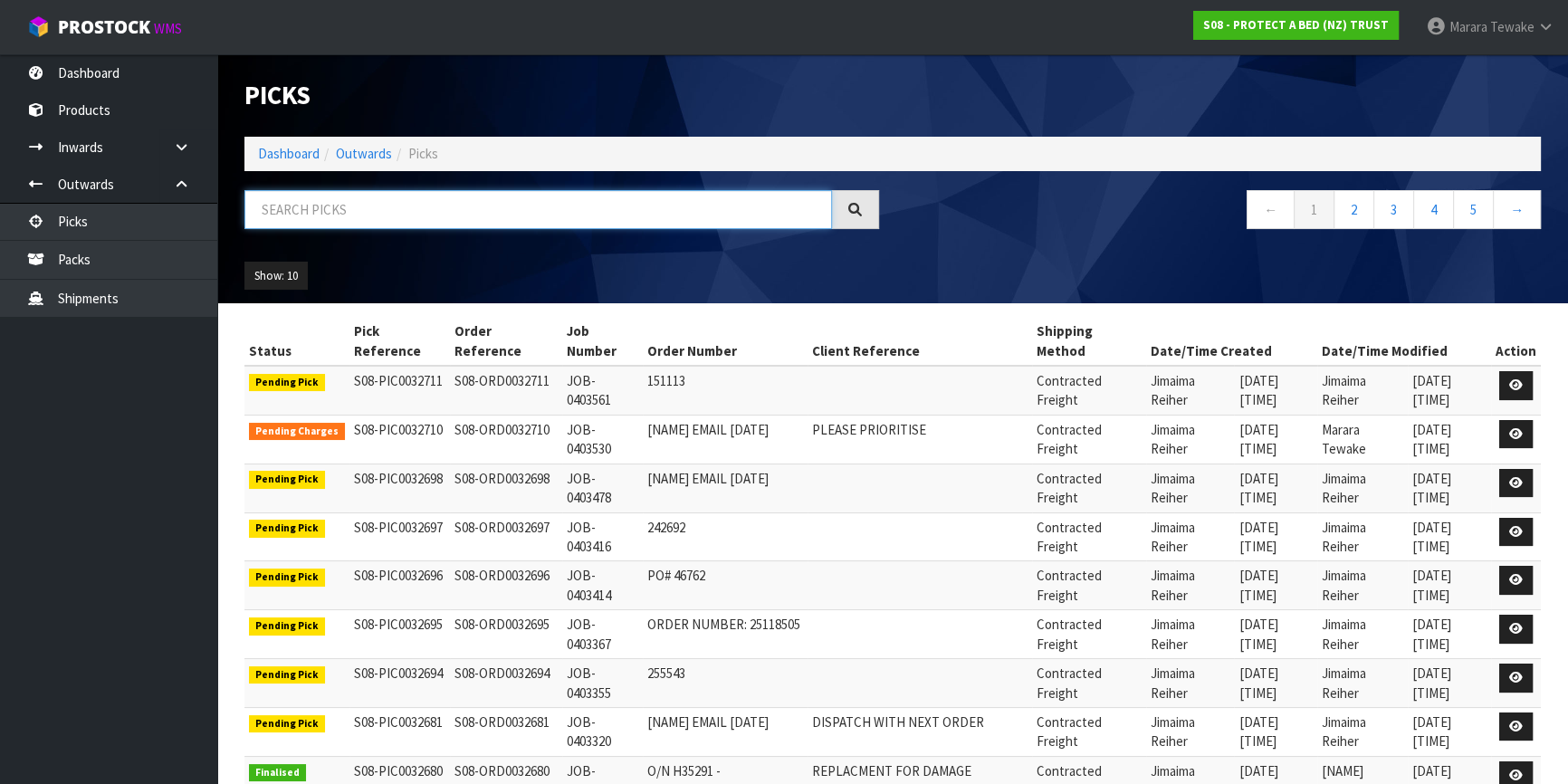 click at bounding box center (538, 209) 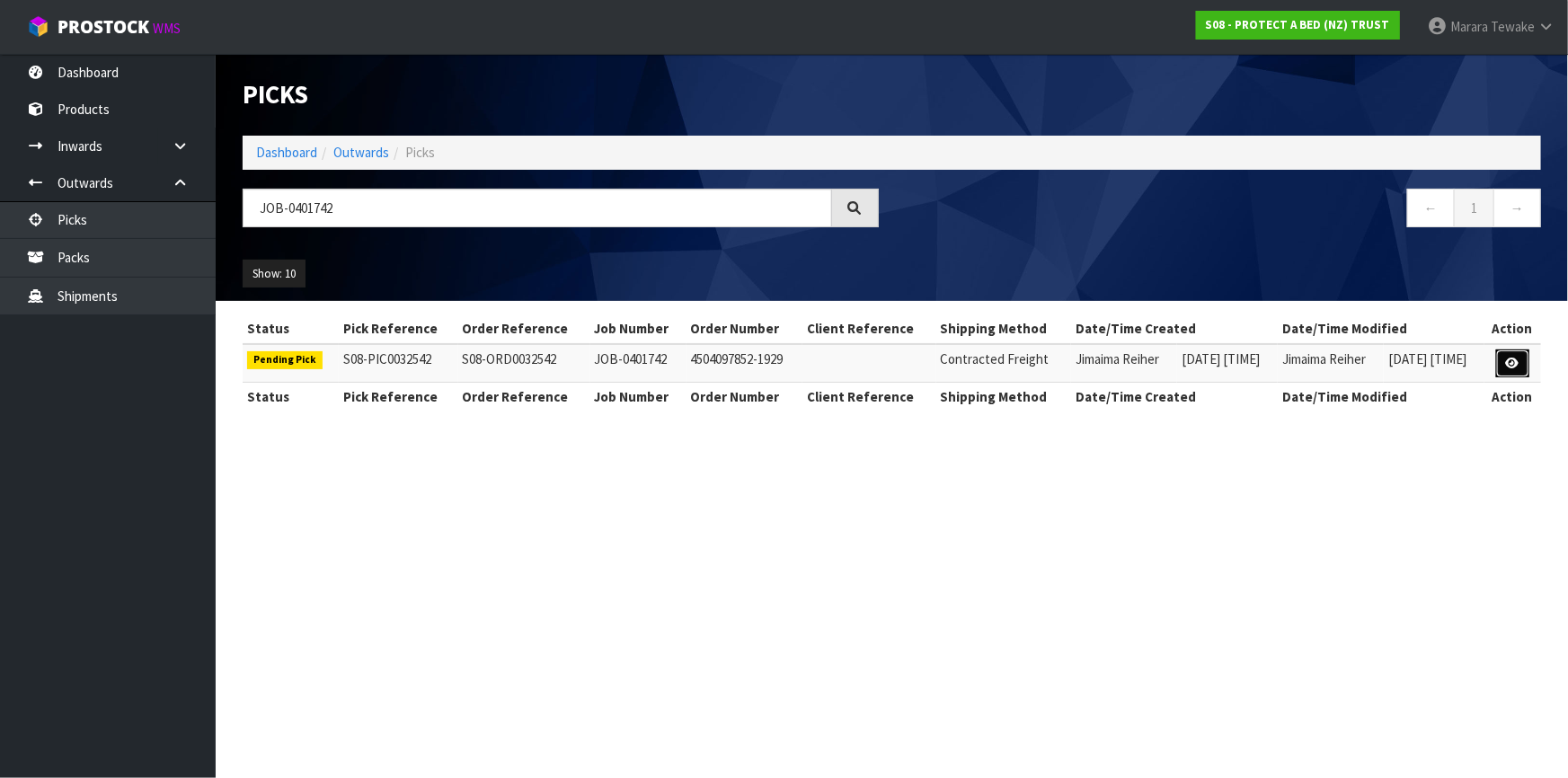 click at bounding box center [1512, 364] 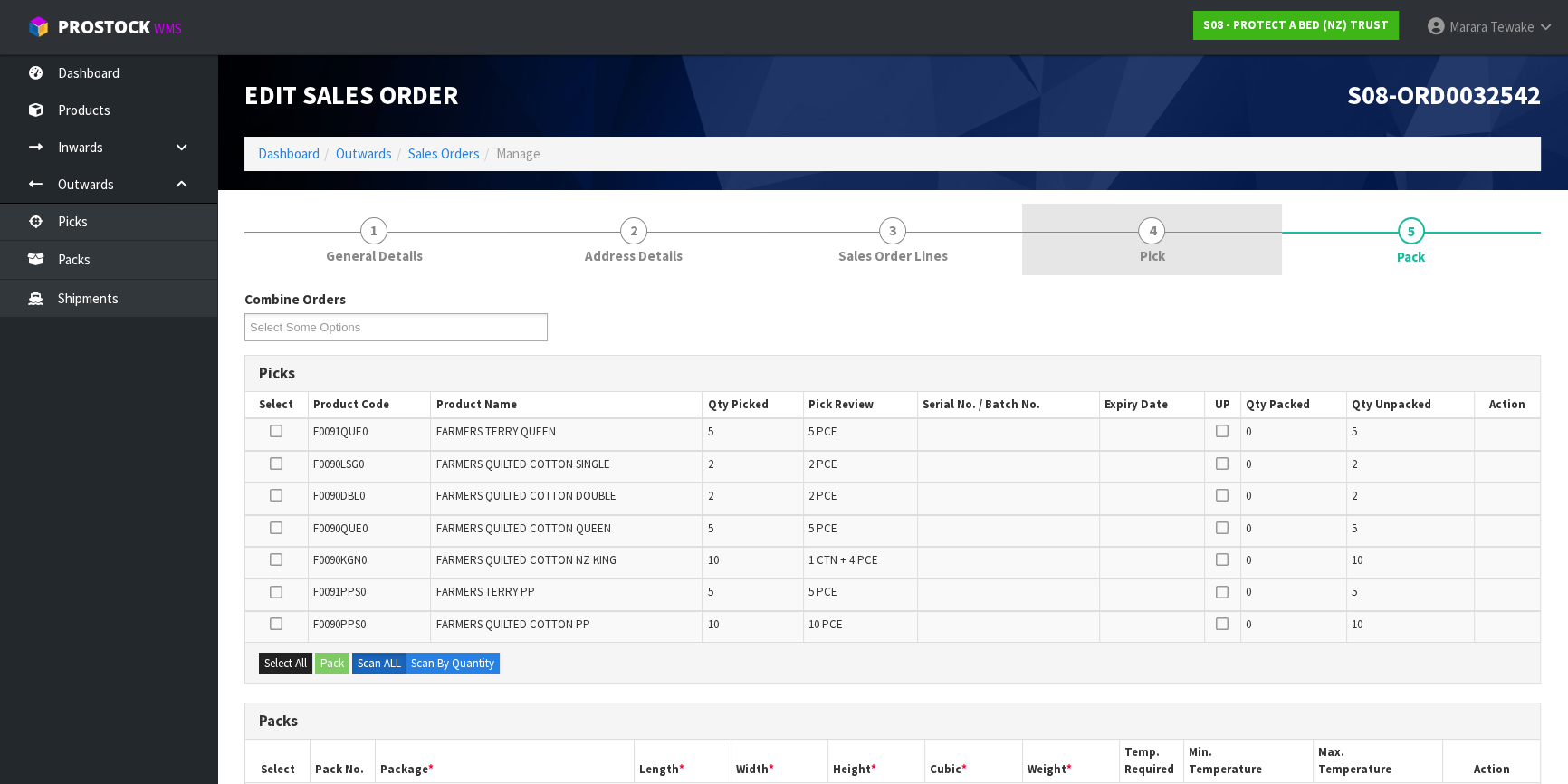 click on "4
Pick" at bounding box center [1152, 239] 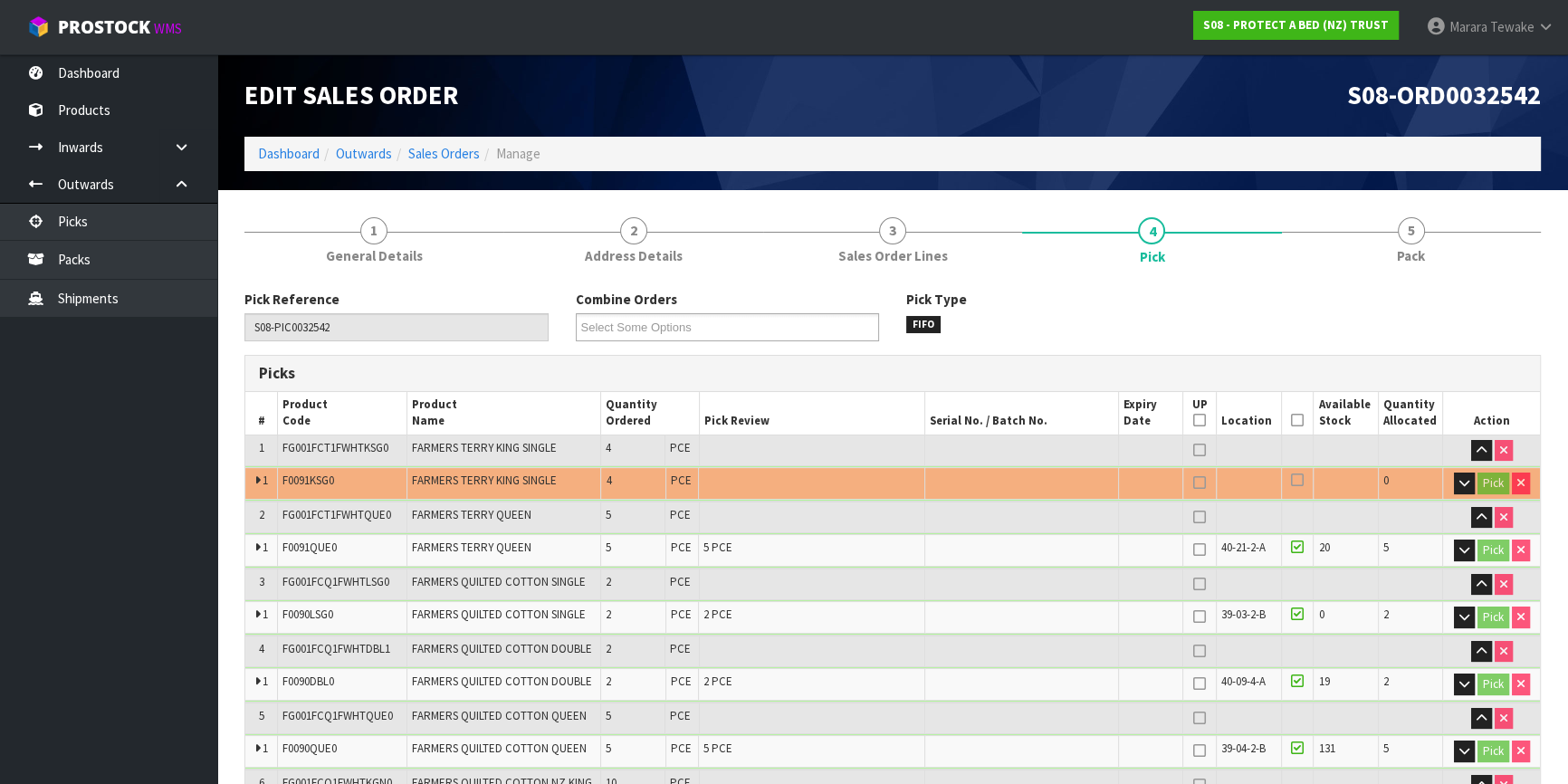click at bounding box center [1297, 420] 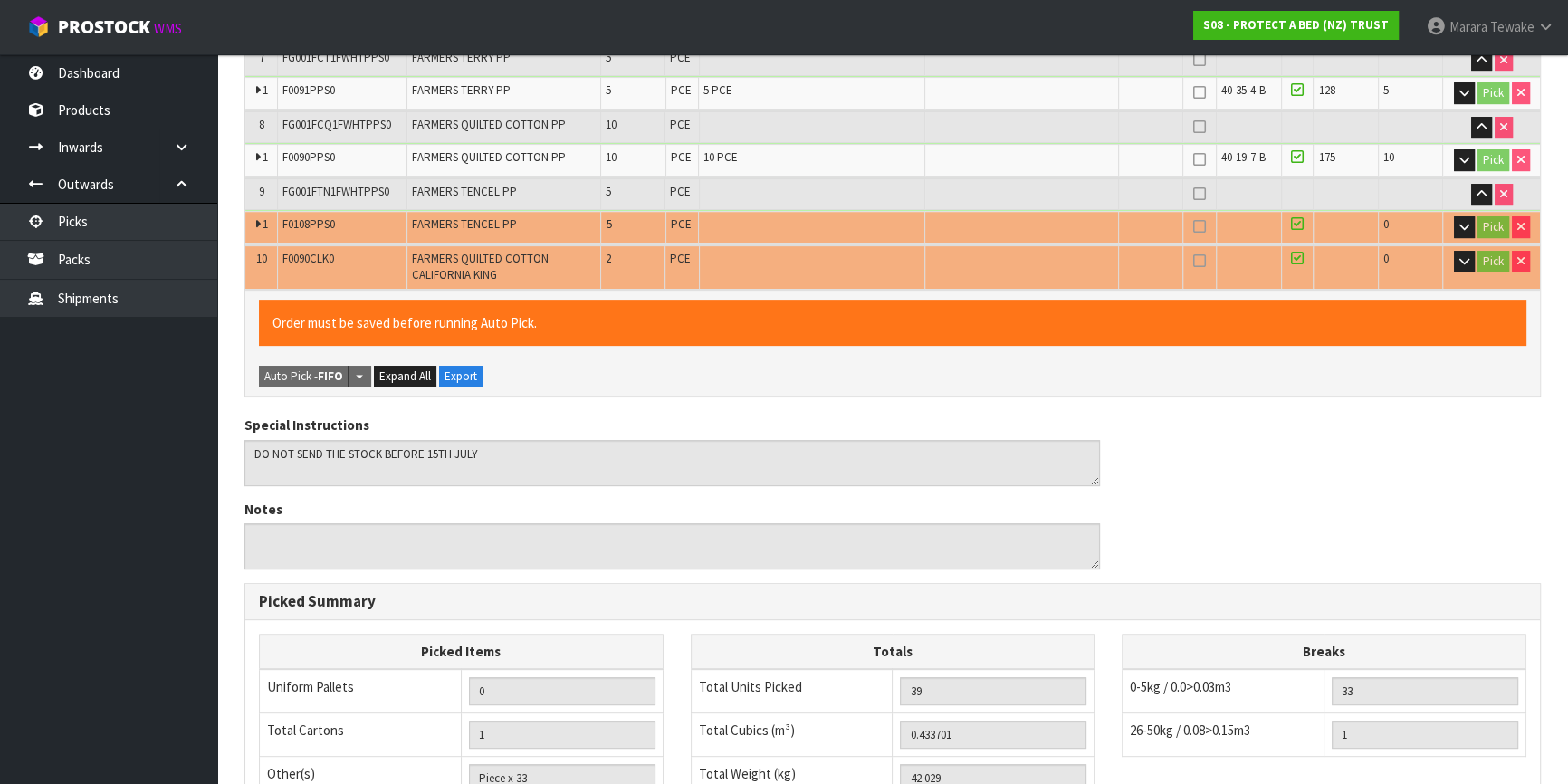 scroll, scrollTop: 1078, scrollLeft: 0, axis: vertical 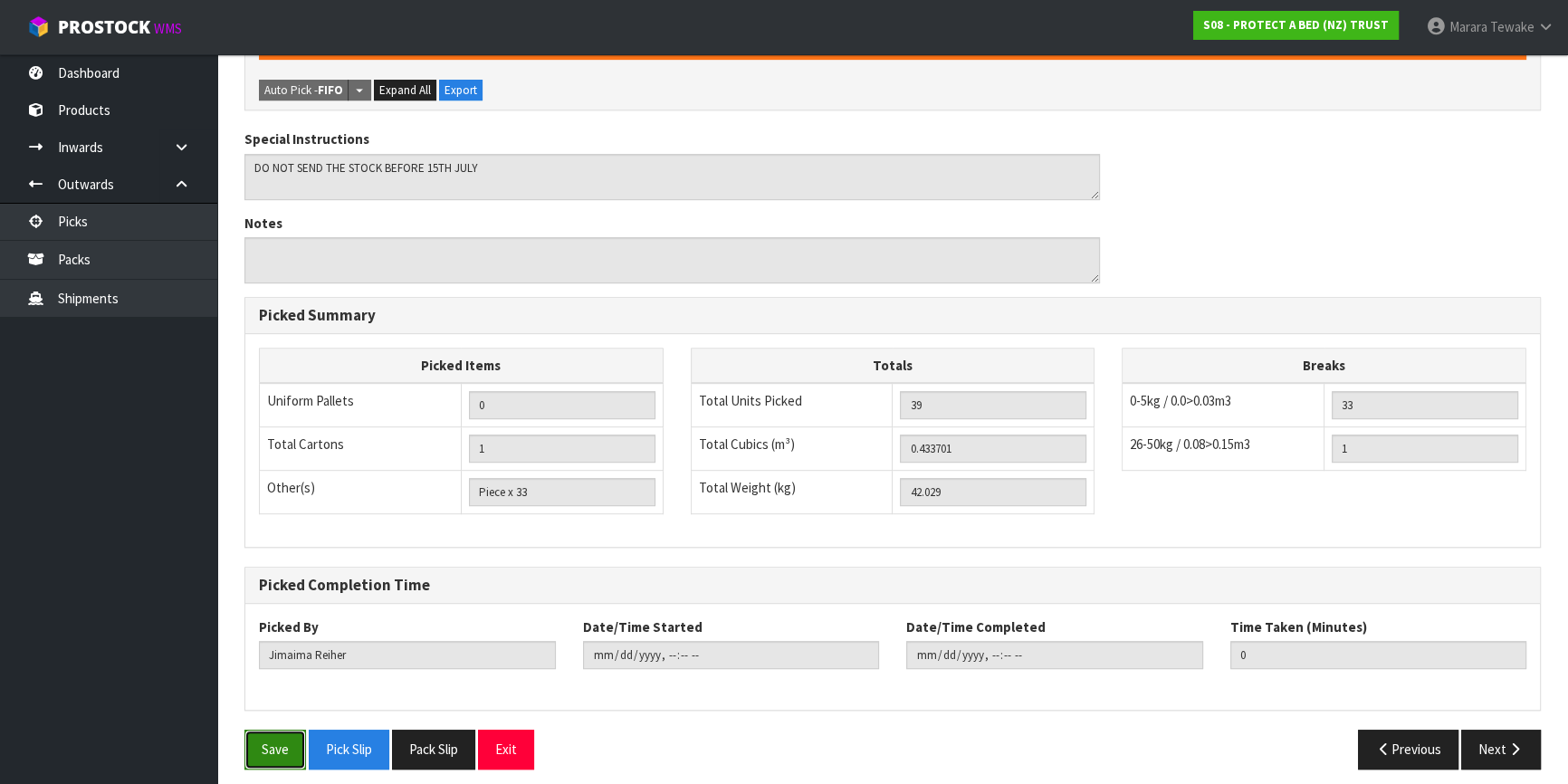 click on "Save" at bounding box center [275, 749] 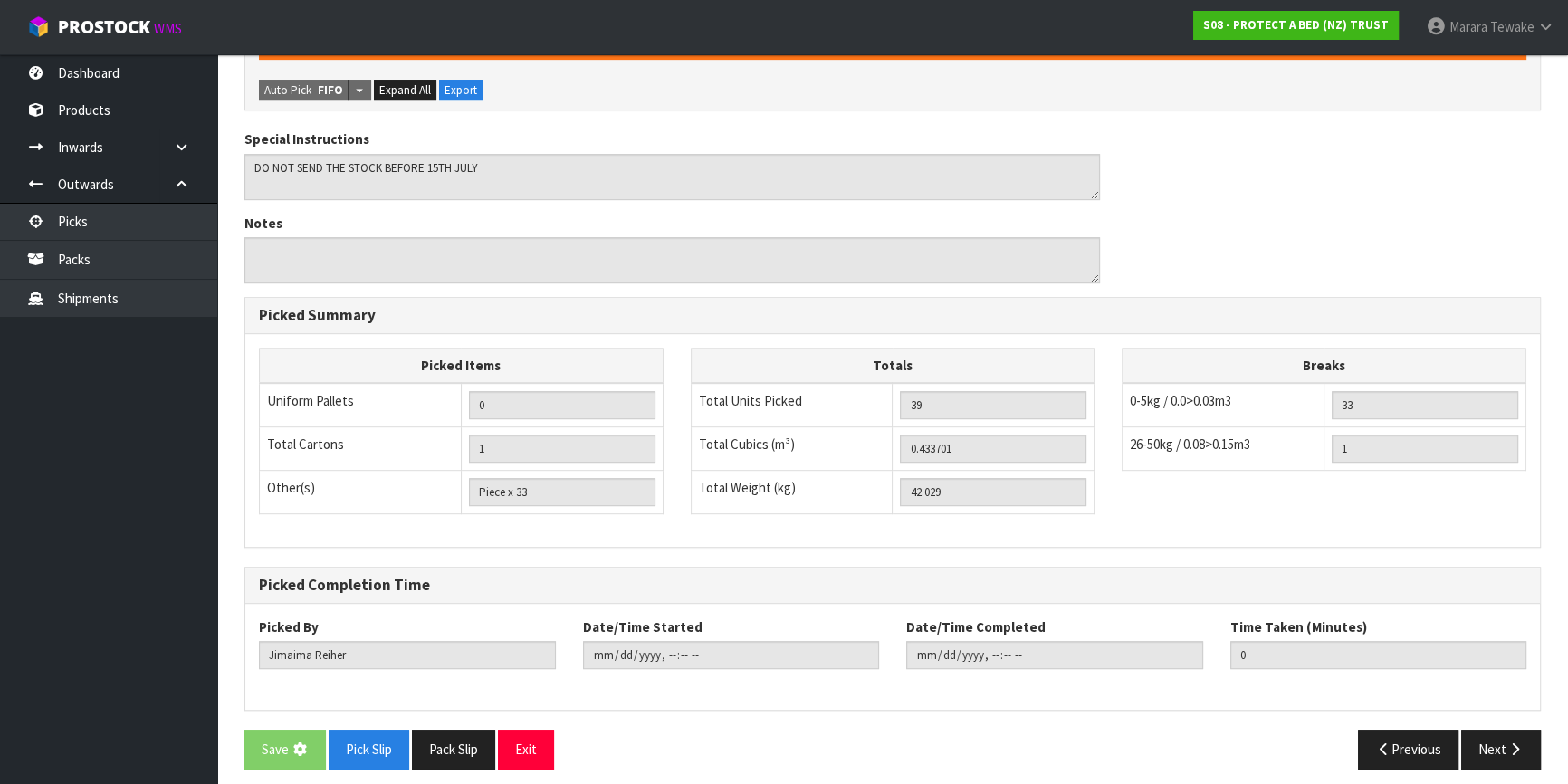 scroll, scrollTop: 0, scrollLeft: 0, axis: both 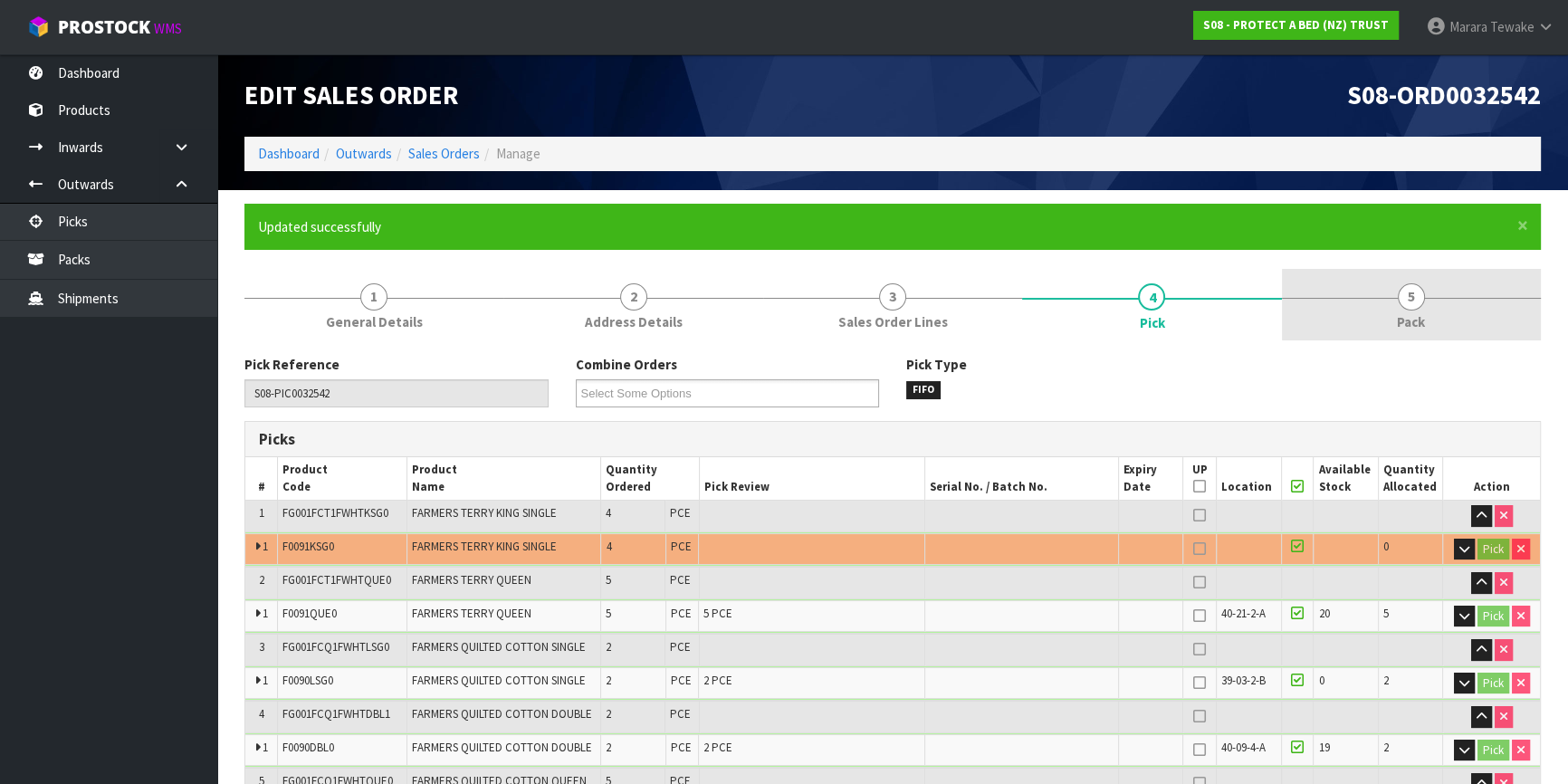 click on "5" at bounding box center [1411, 297] 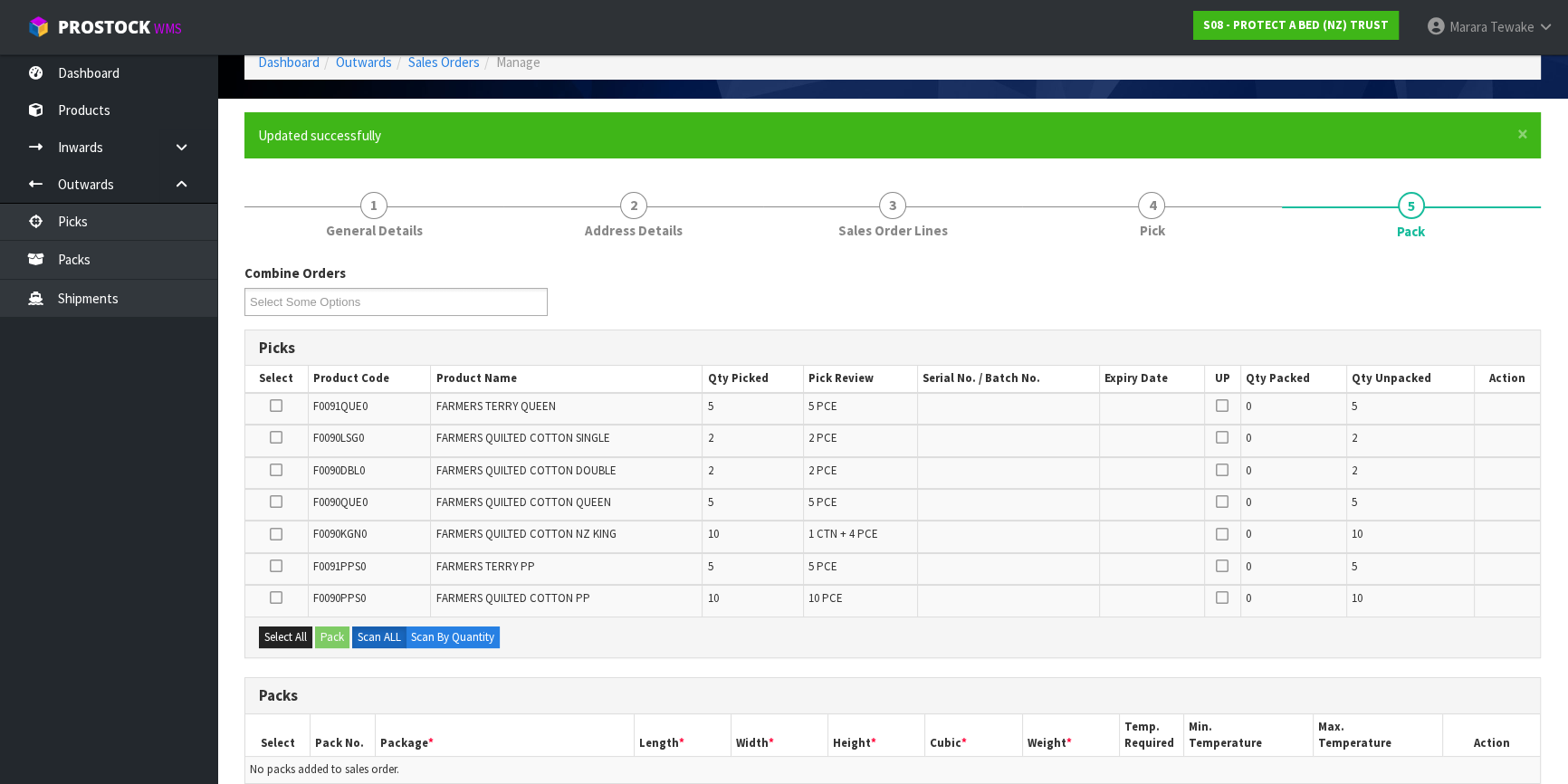 scroll, scrollTop: 50, scrollLeft: 0, axis: vertical 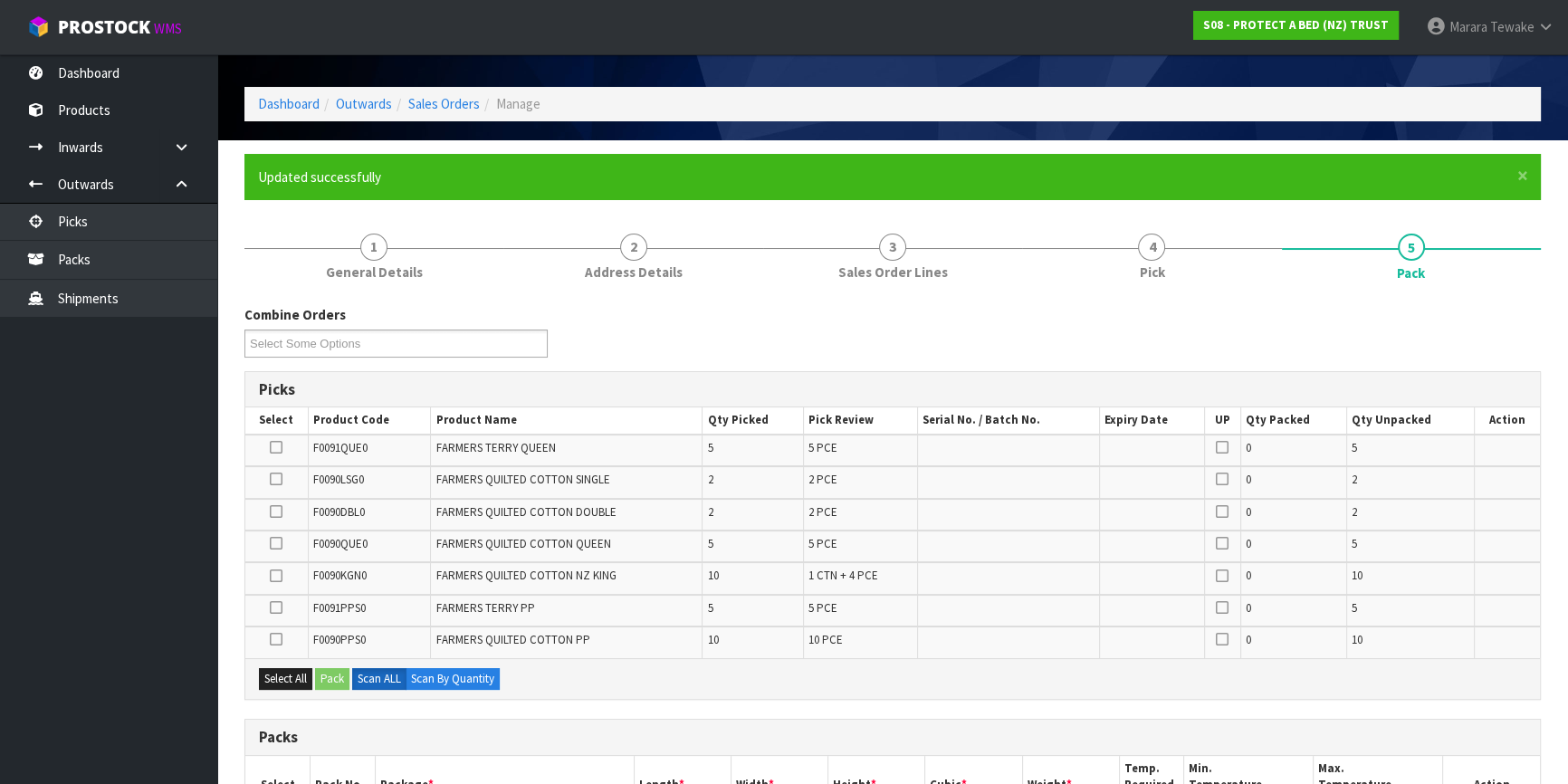 click at bounding box center [276, 576] 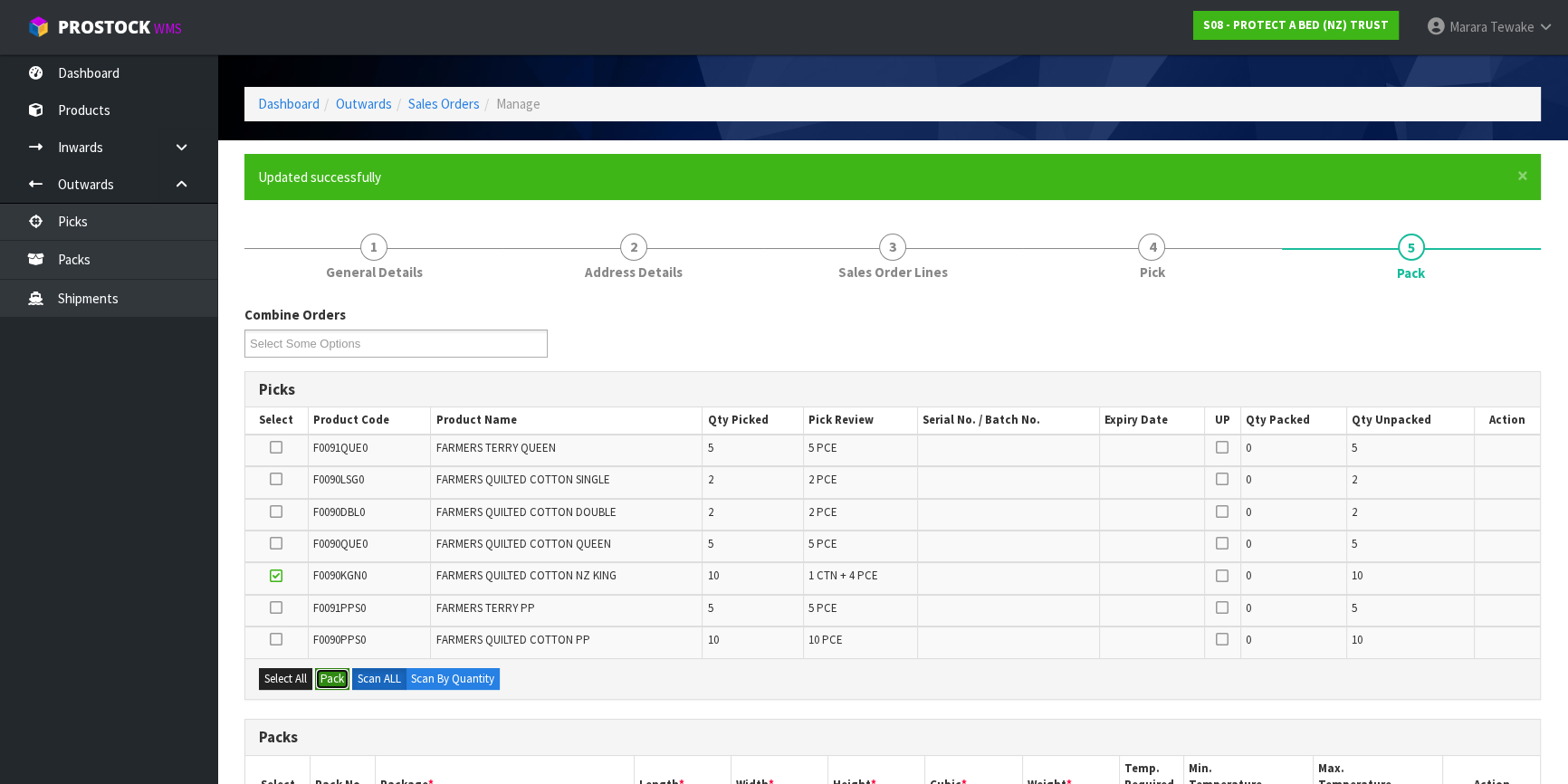click on "Pack" at bounding box center [332, 679] 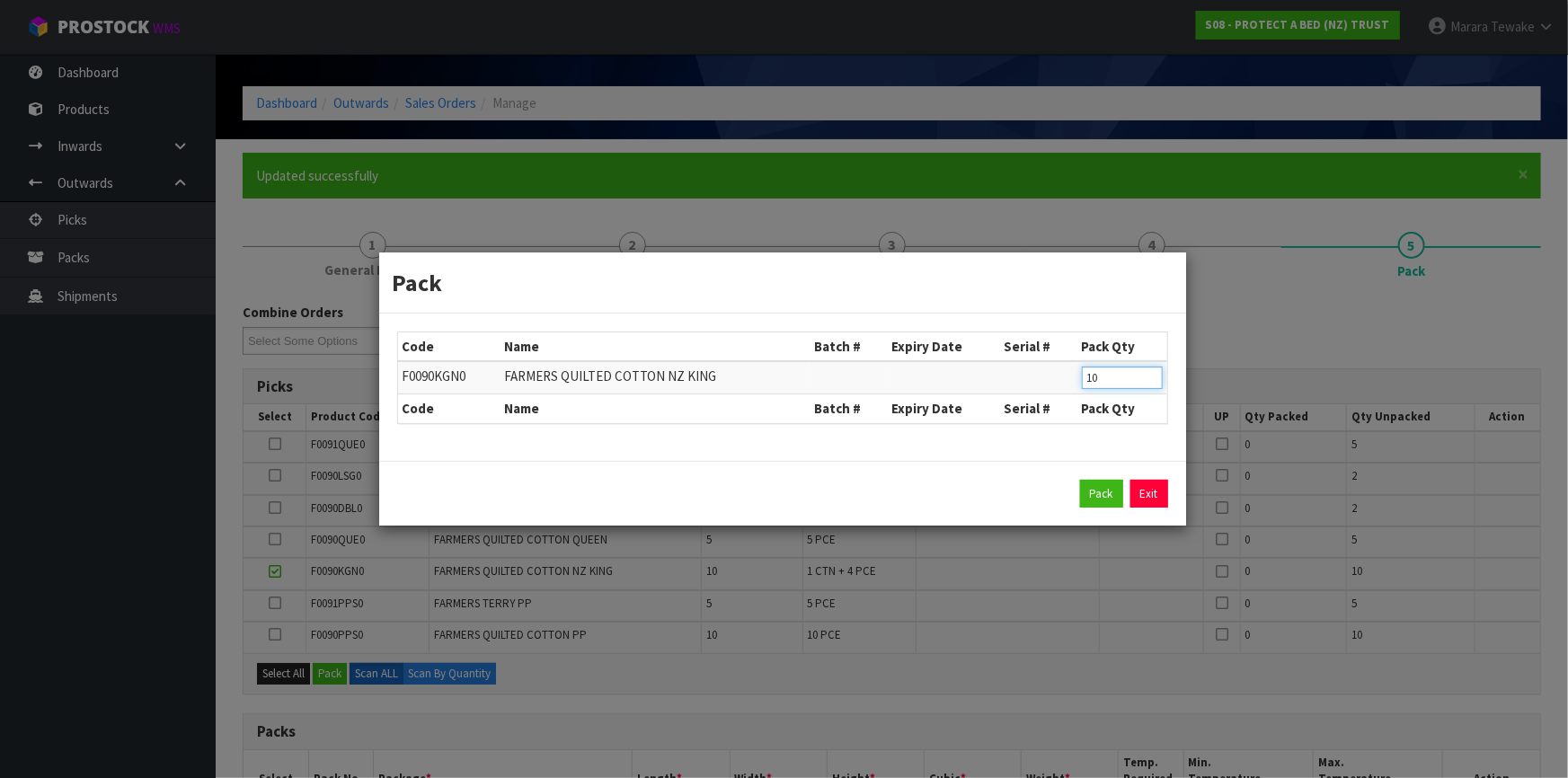drag, startPoint x: 1118, startPoint y: 375, endPoint x: 1045, endPoint y: 372, distance: 73.061618 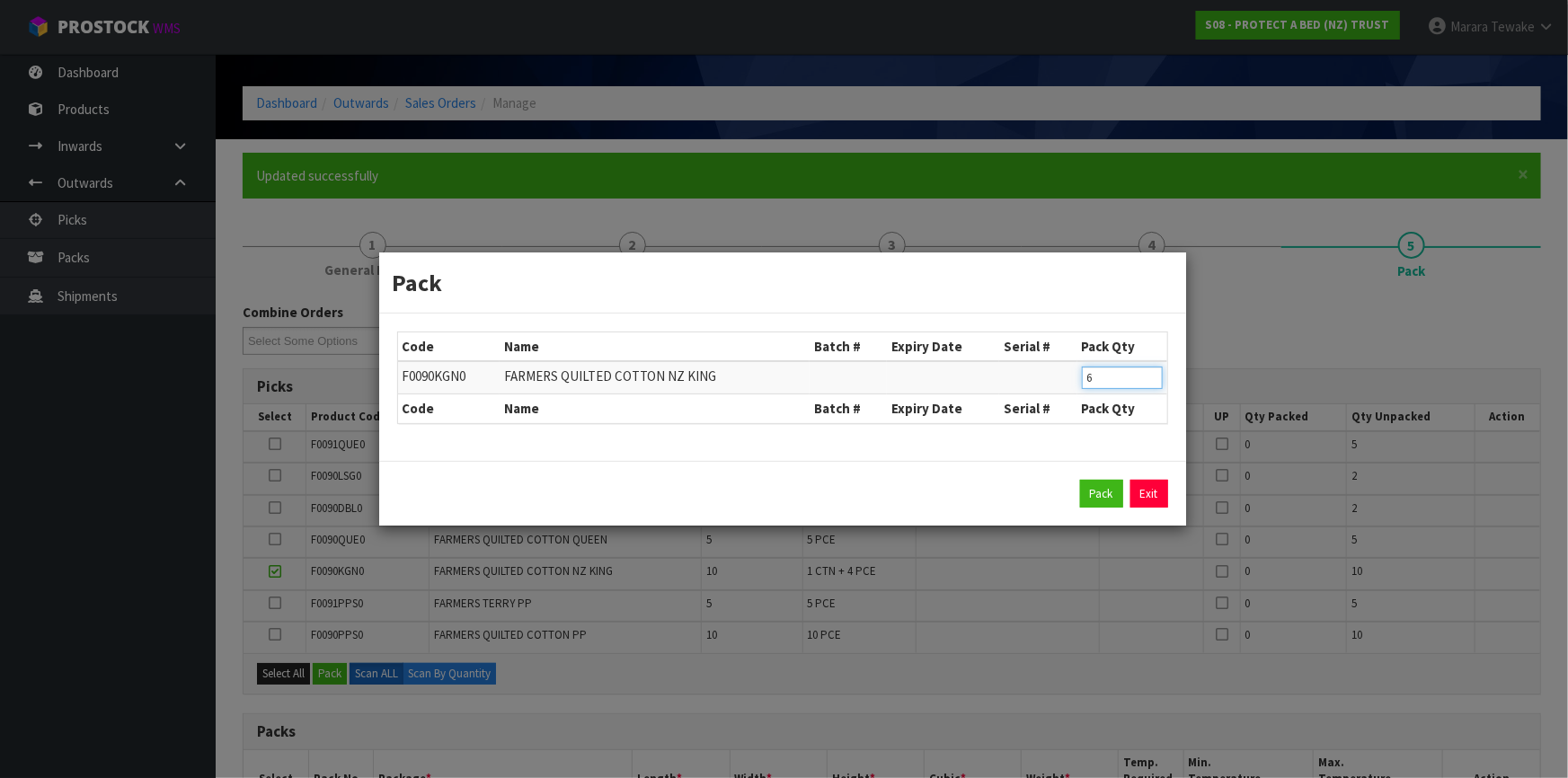 click on "Pack" at bounding box center (1102, 494) 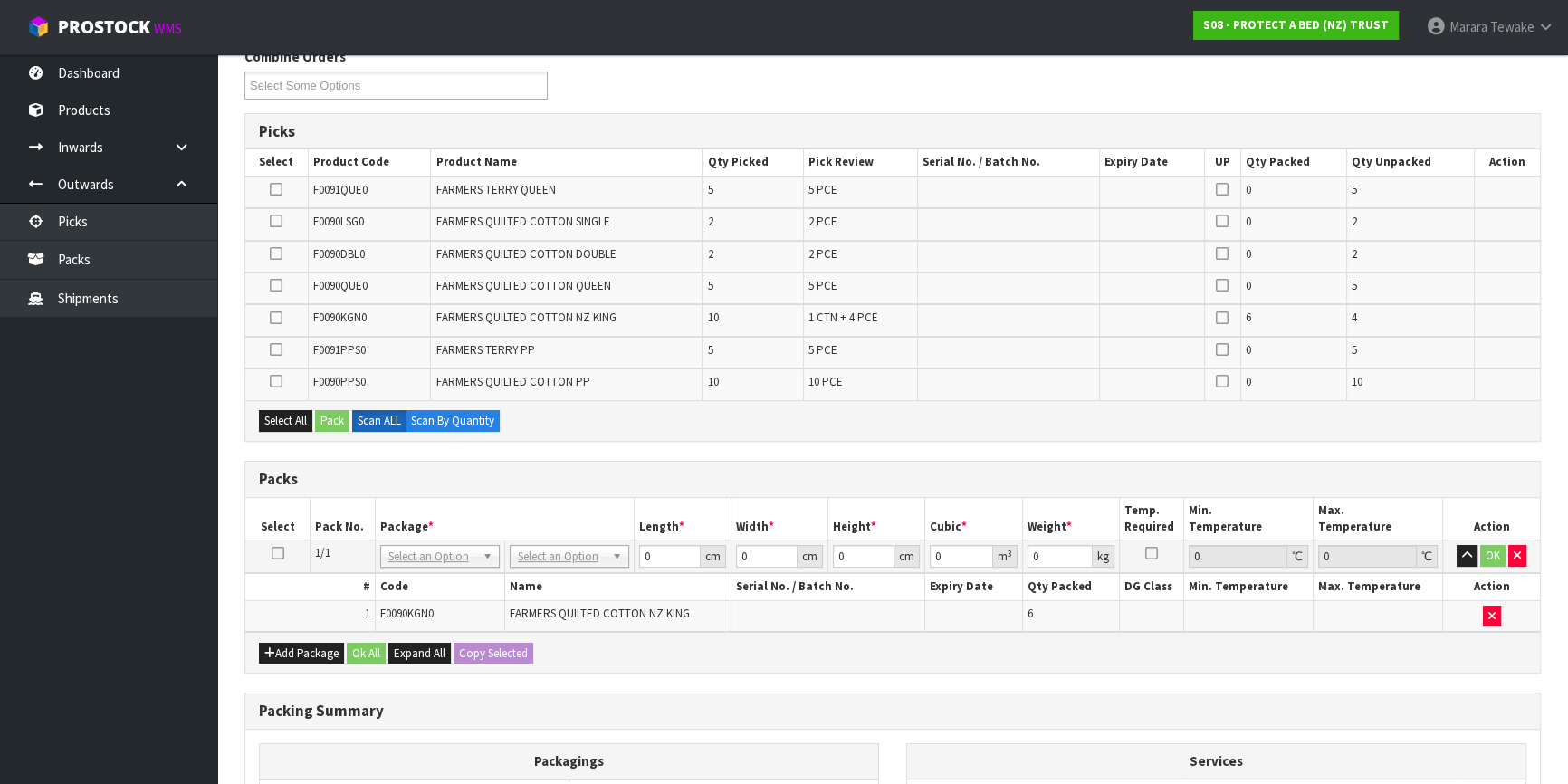 scroll, scrollTop: 526, scrollLeft: 0, axis: vertical 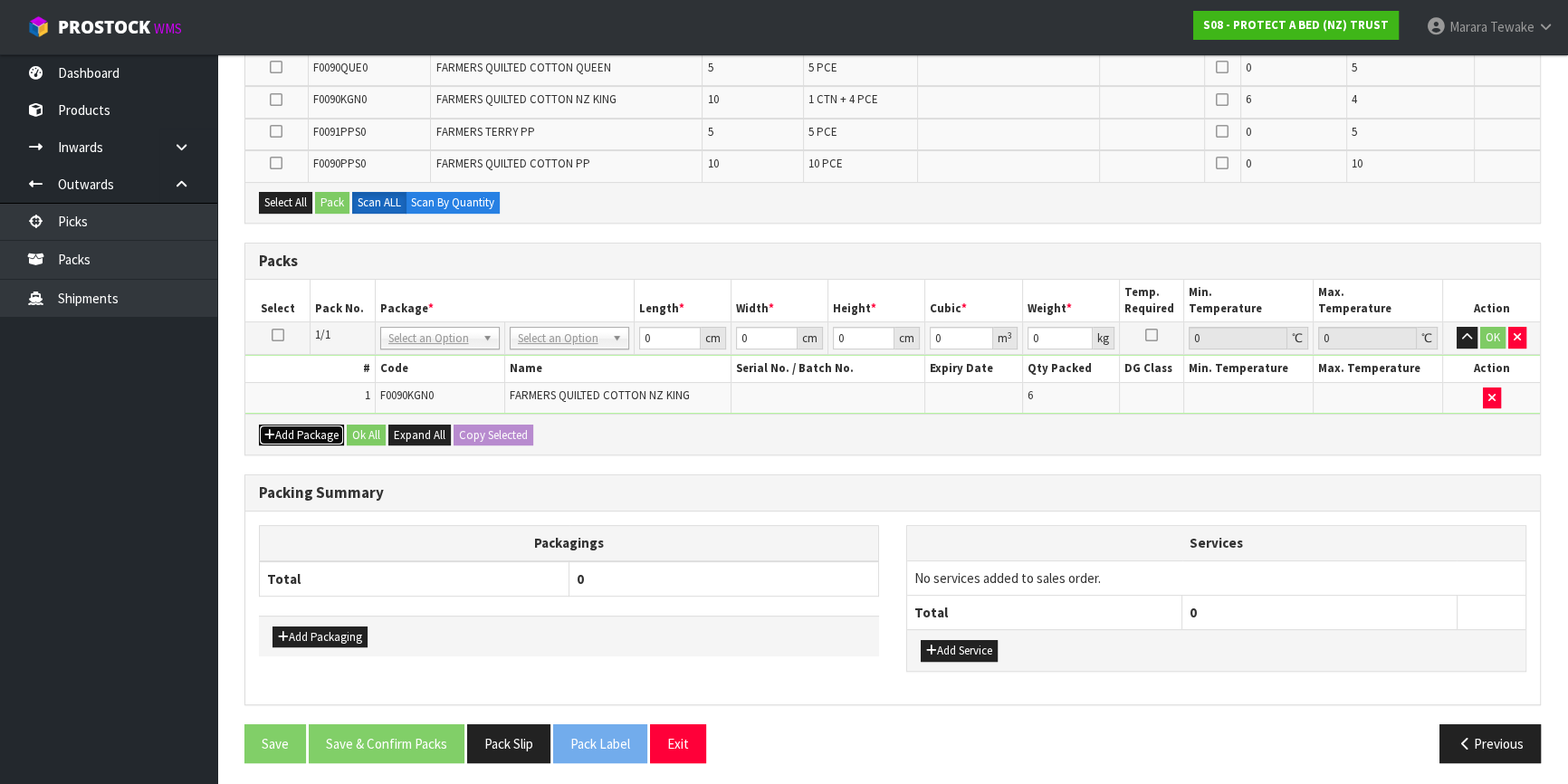 click on "Add Package" at bounding box center (301, 435) 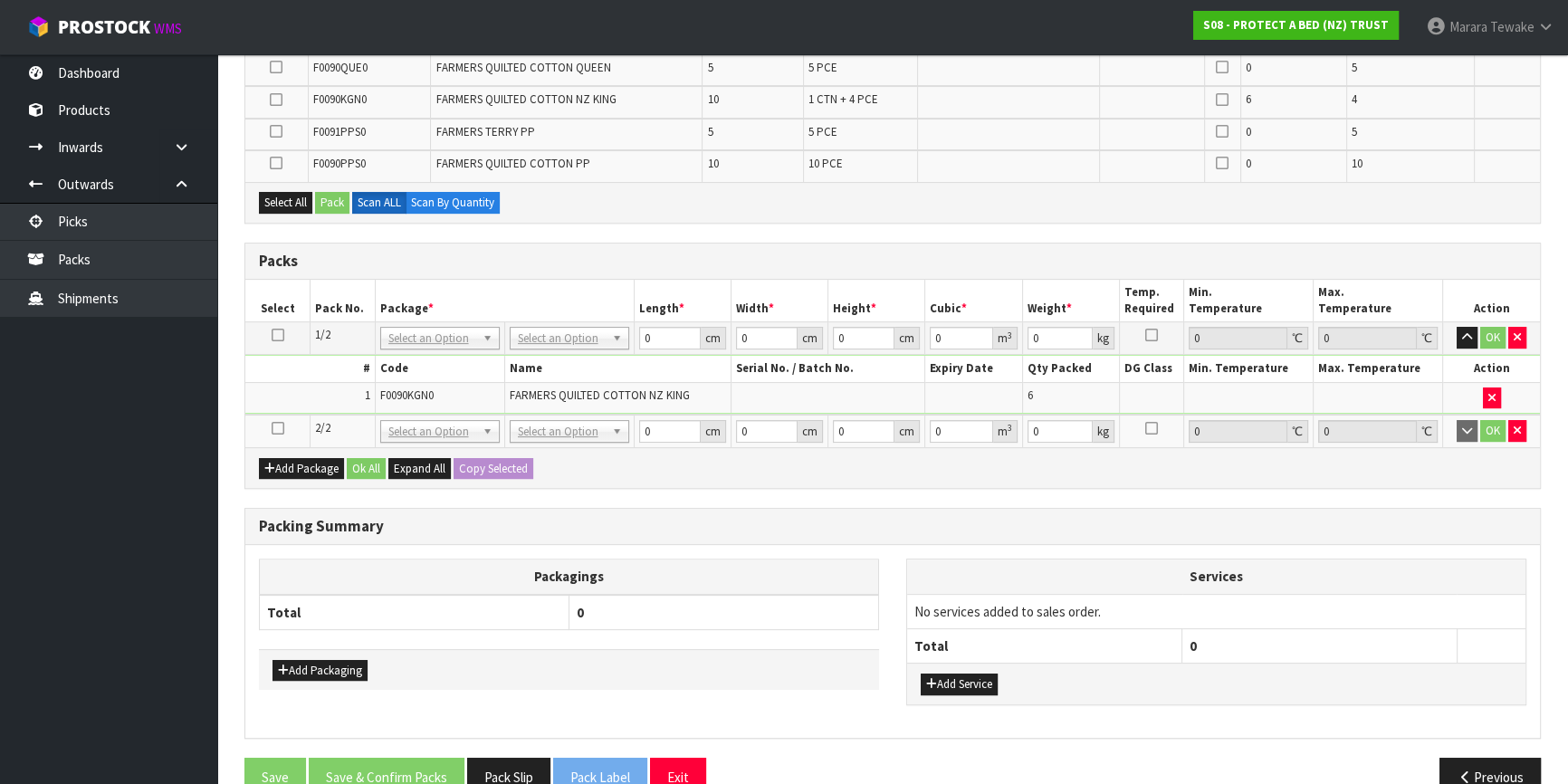 click at bounding box center [278, 428] 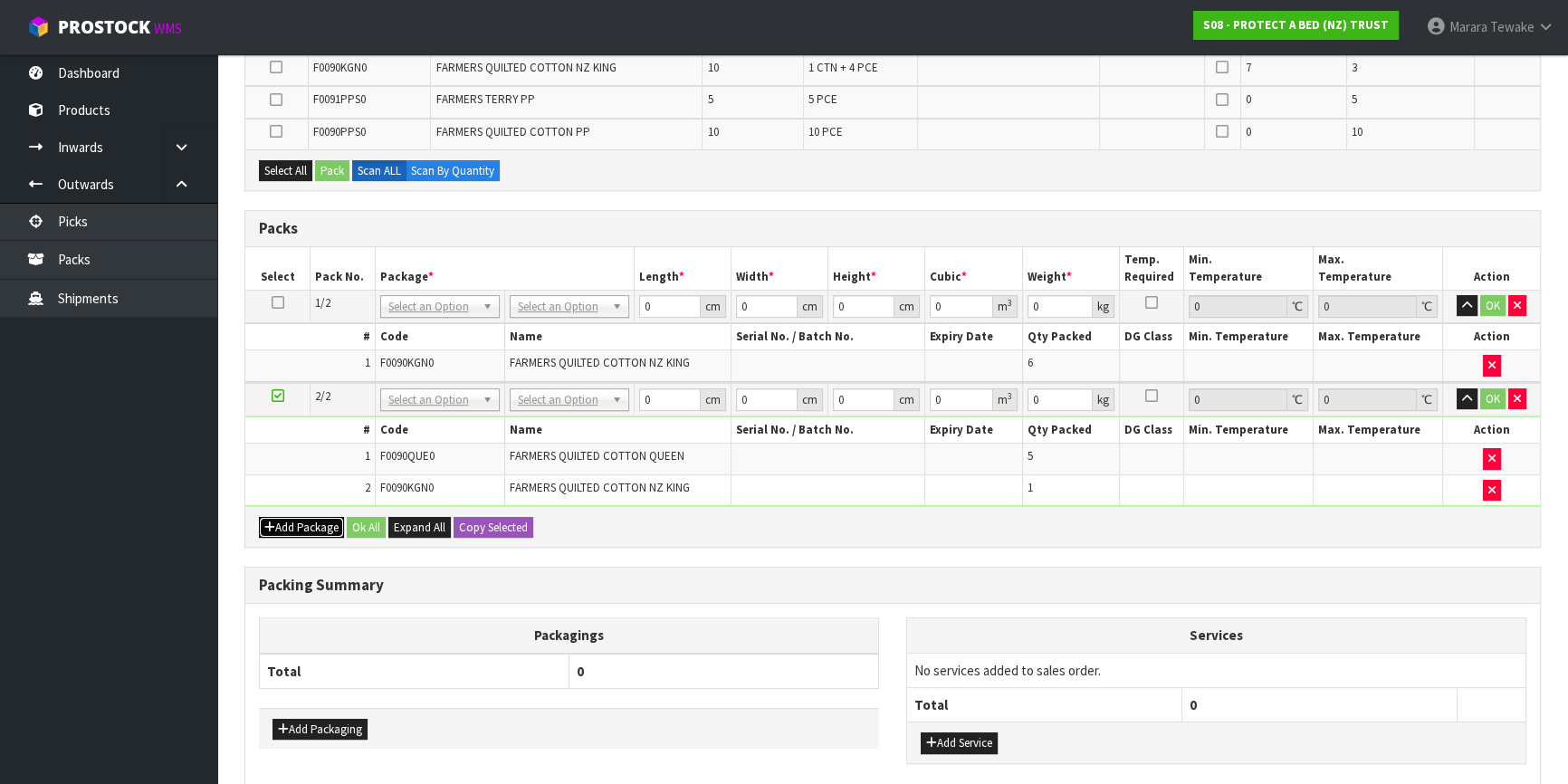 click on "Add Package" at bounding box center [301, 528] 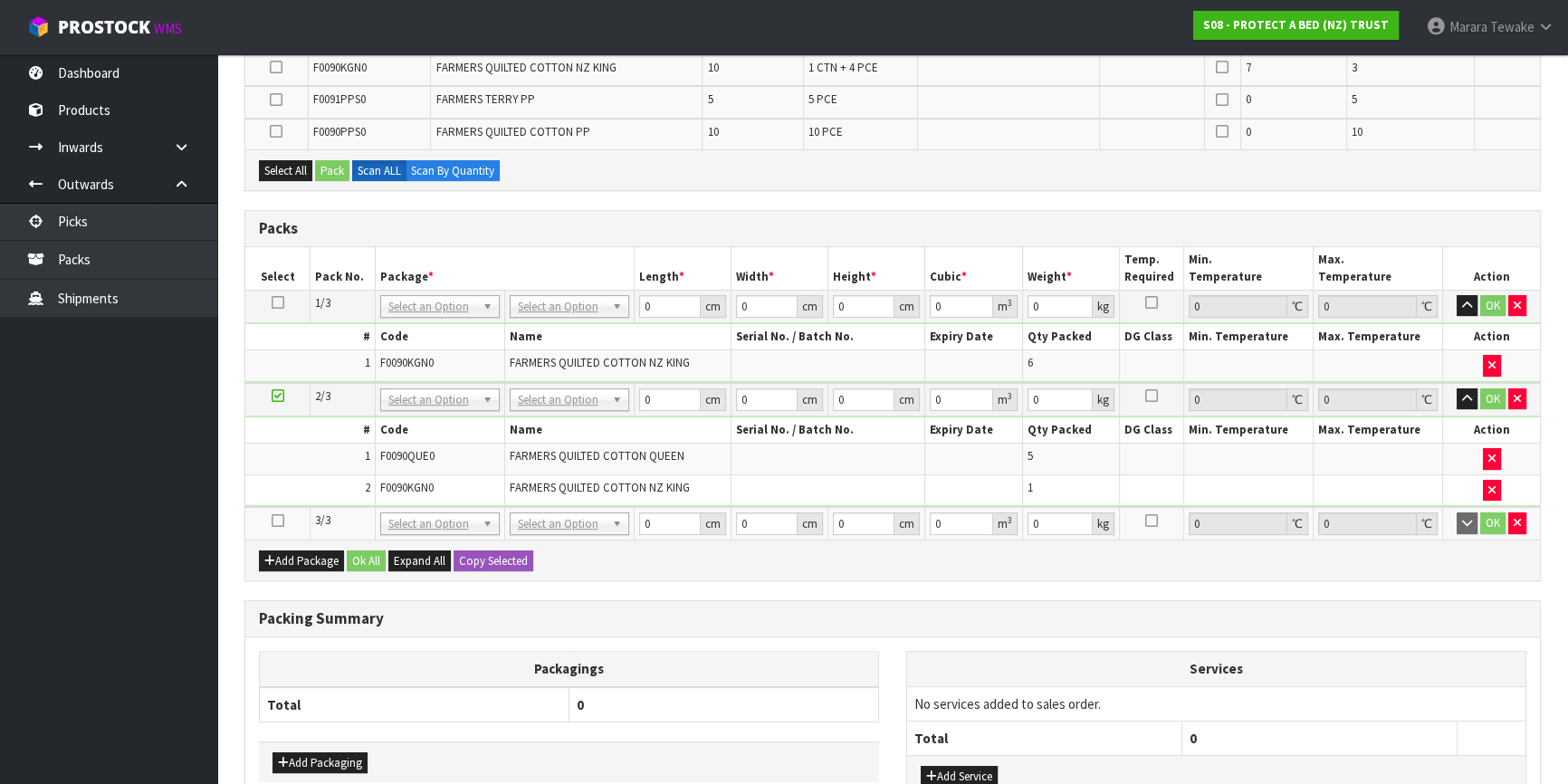 click at bounding box center (278, 521) 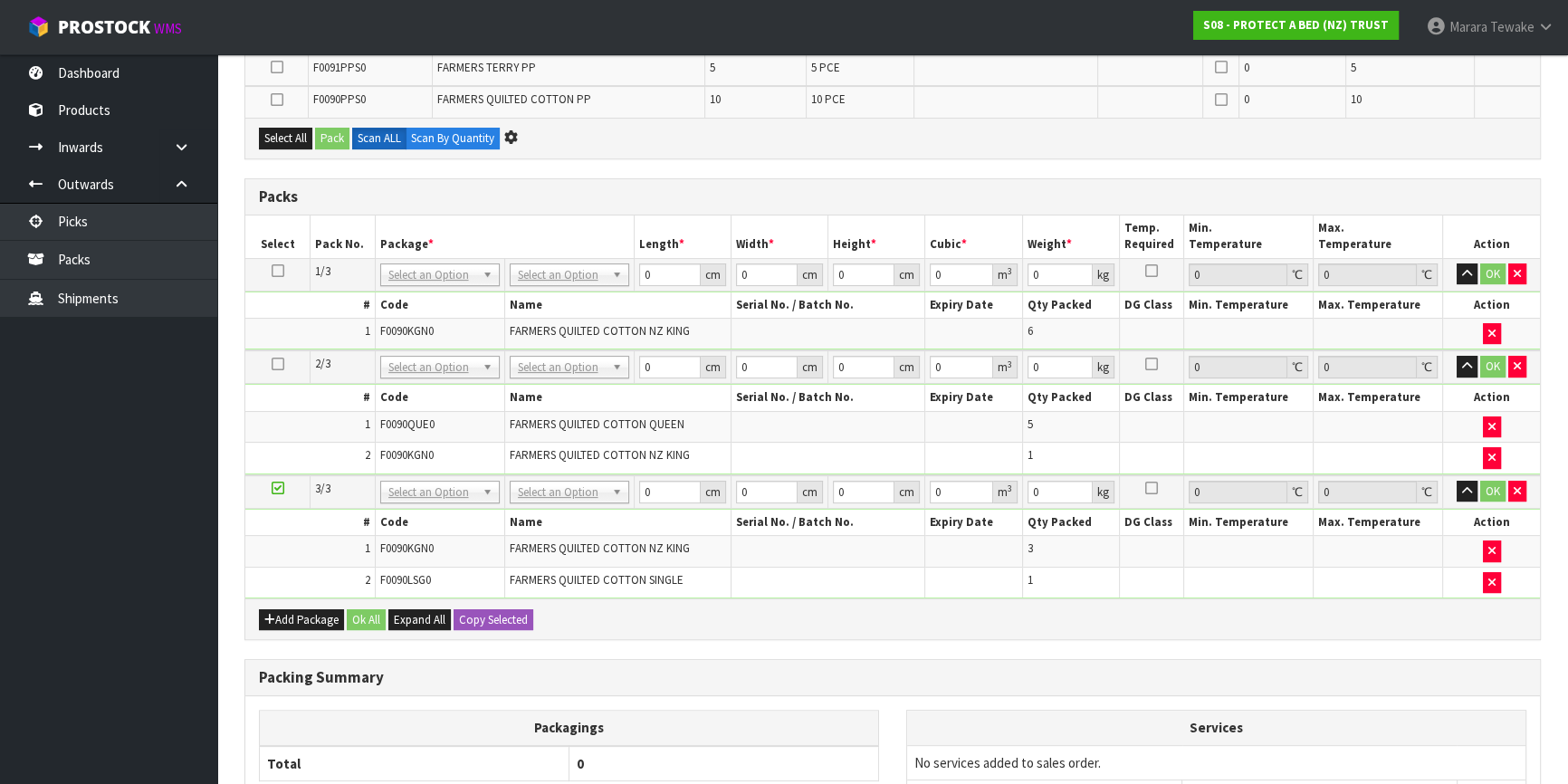 scroll, scrollTop: 494, scrollLeft: 0, axis: vertical 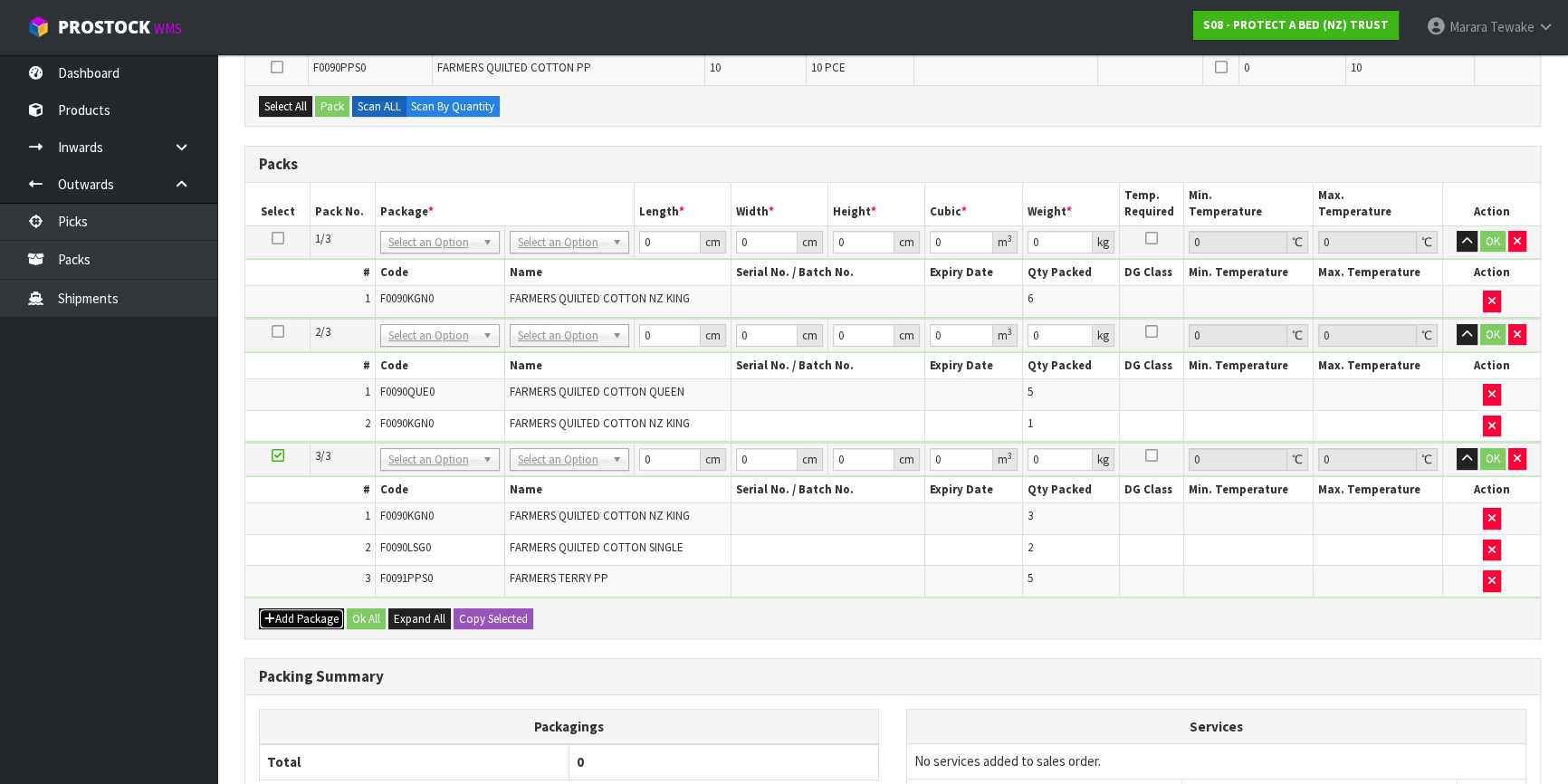 click on "Add Package" at bounding box center (301, 619) 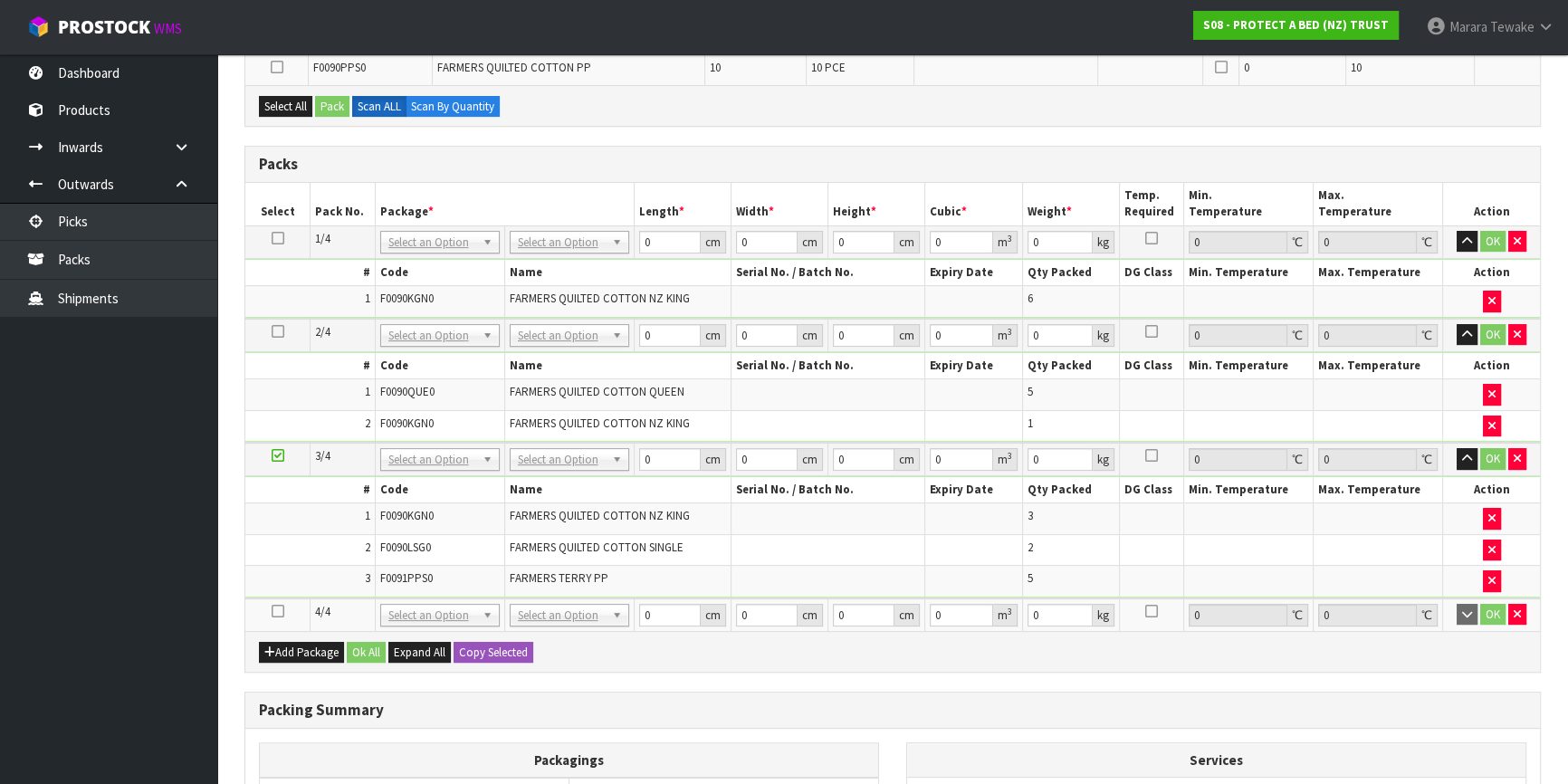 click at bounding box center (278, 611) 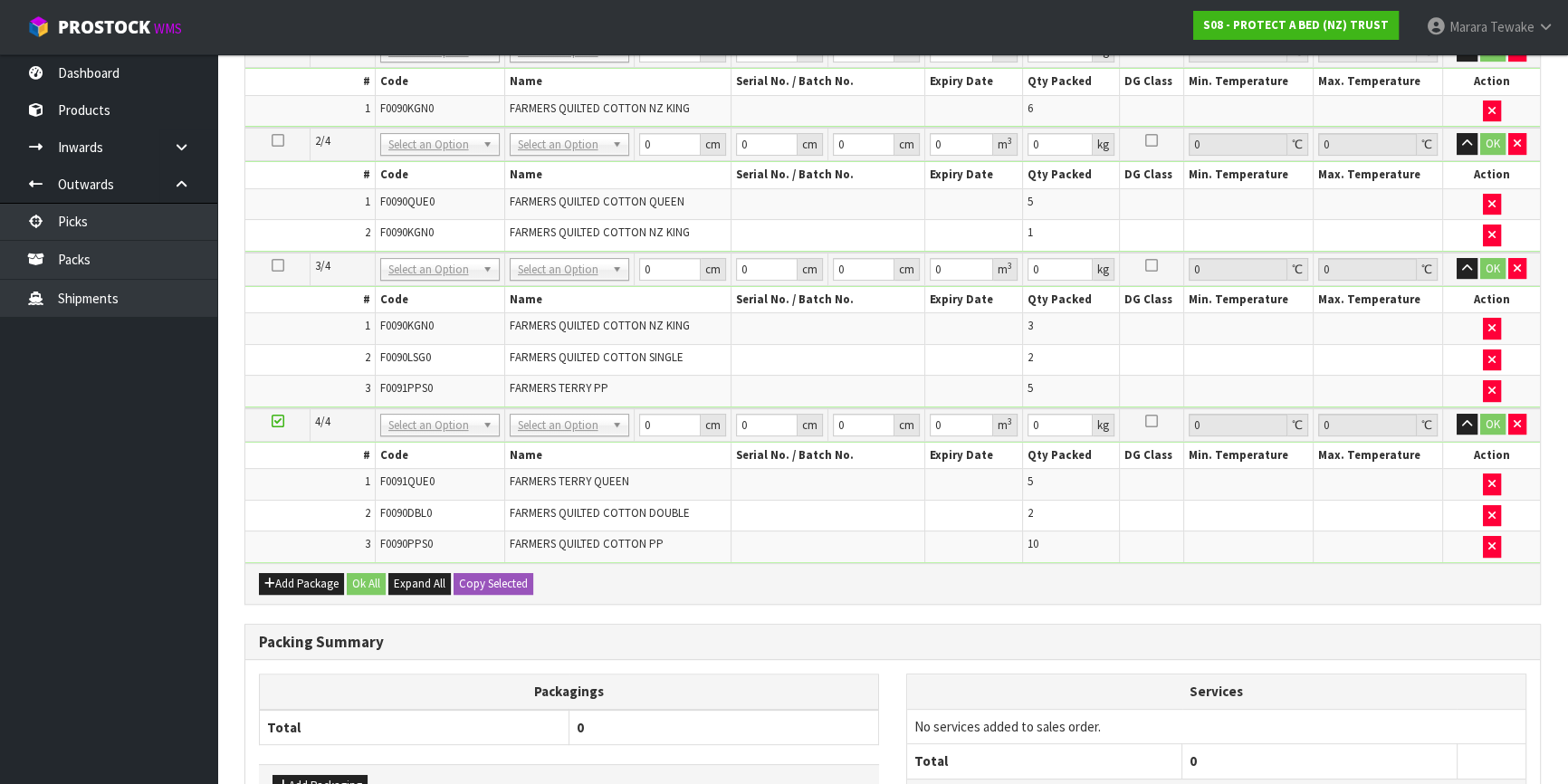scroll, scrollTop: 164, scrollLeft: 0, axis: vertical 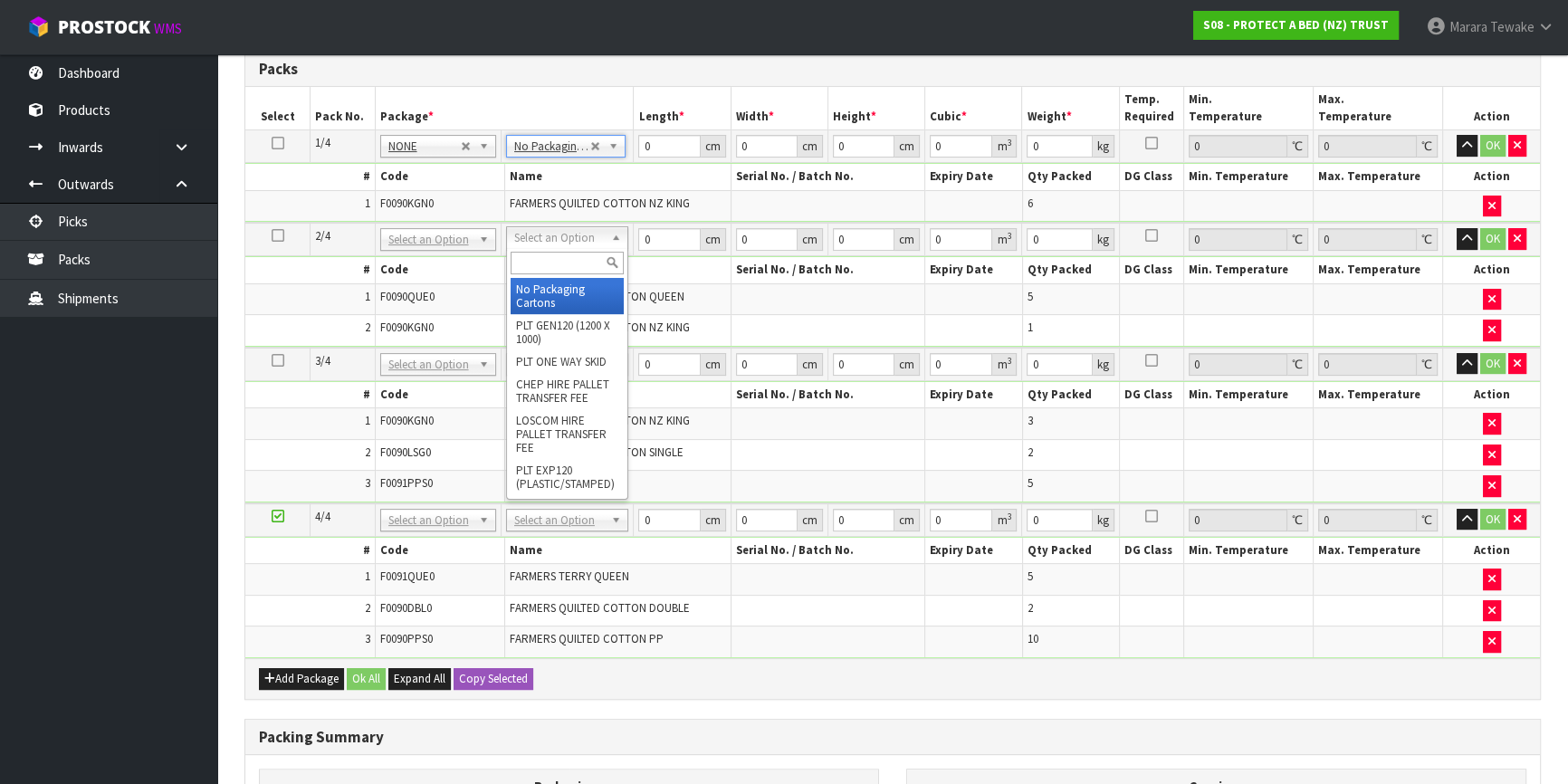 click at bounding box center (567, 263) 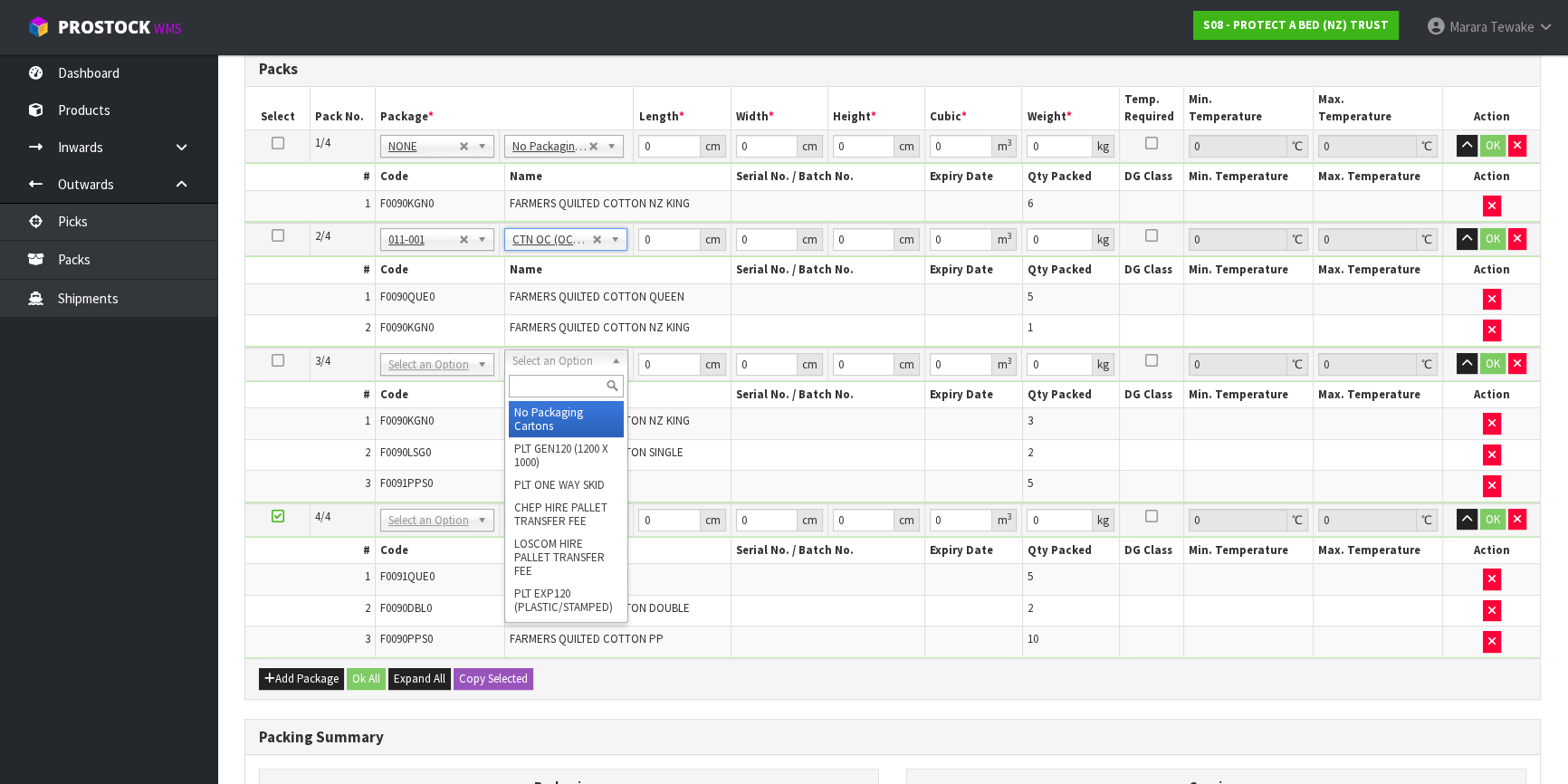 click at bounding box center (566, 386) 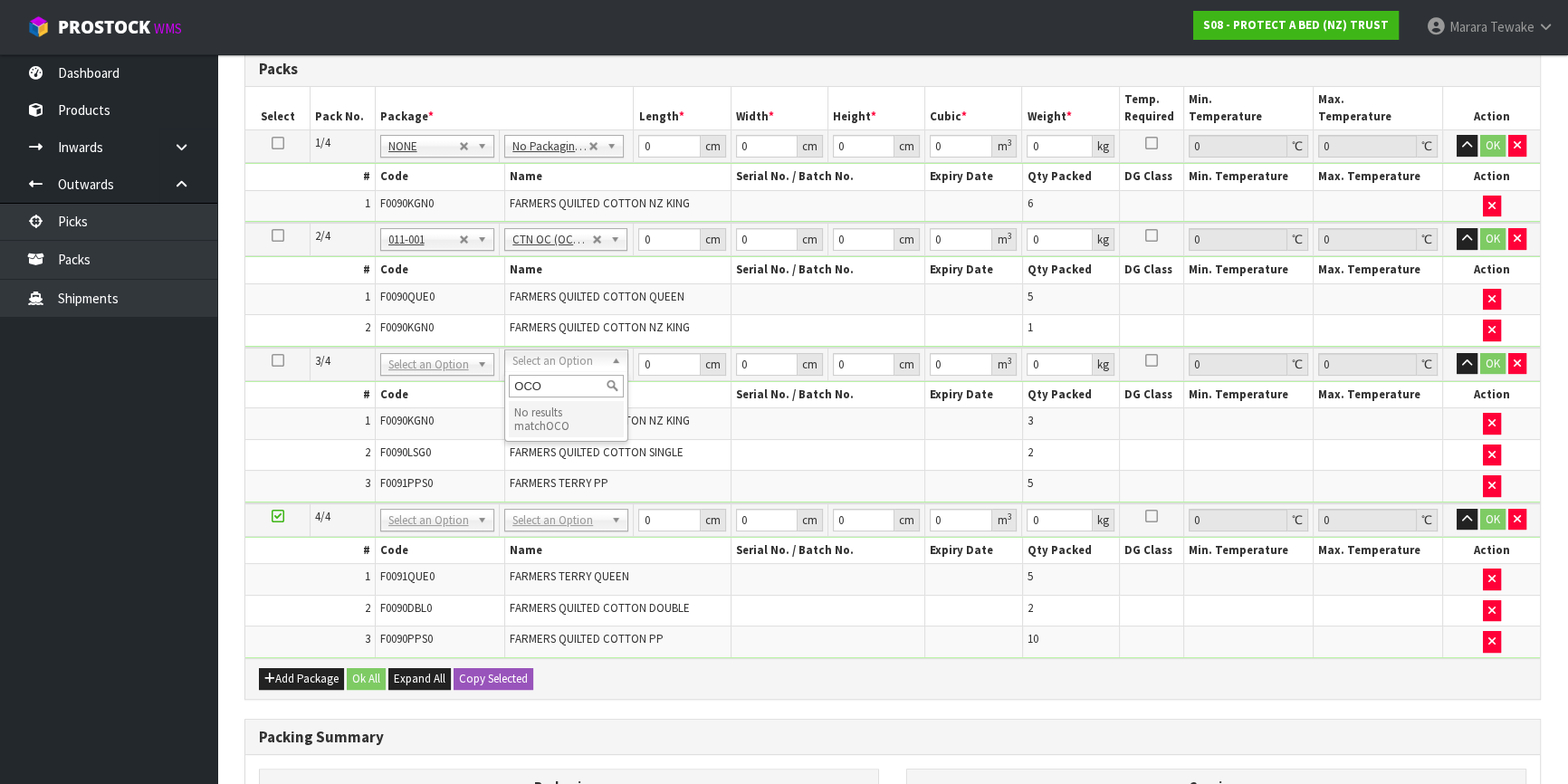 click on "No results match  OCO" at bounding box center (566, 419) 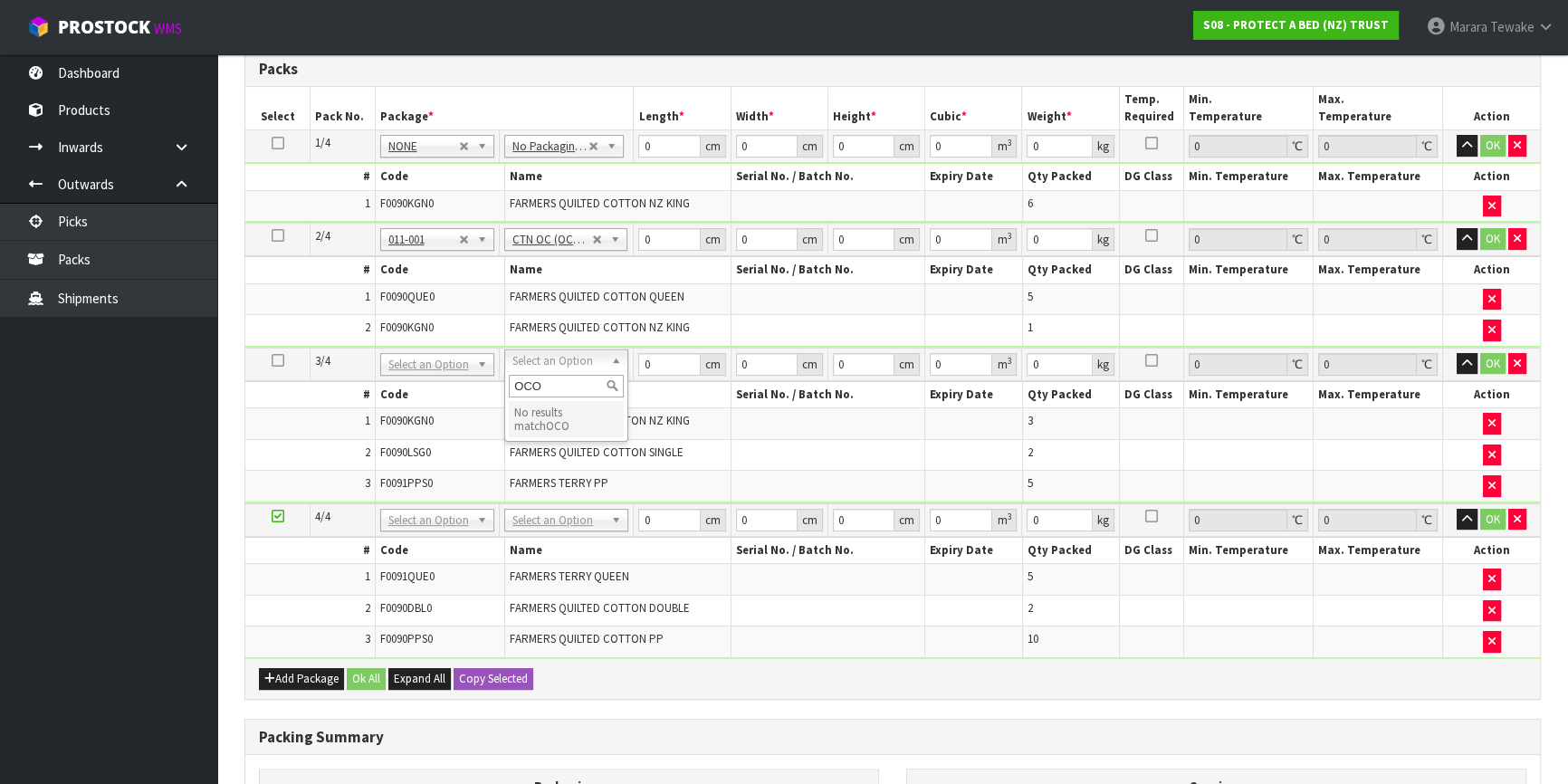click on "OCO" at bounding box center [566, 386] 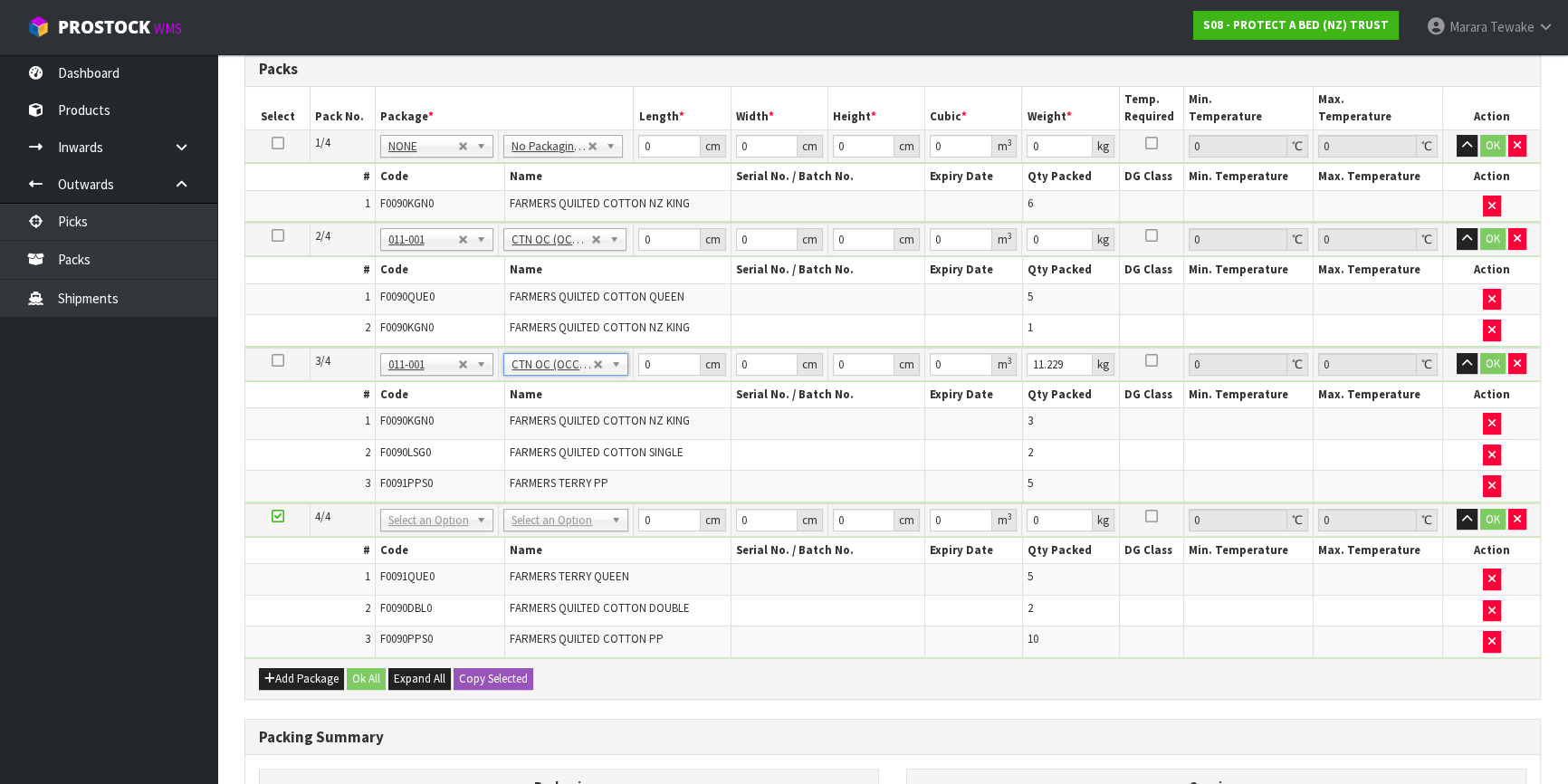 click on "No Packaging Cartons PLT GEN120 (1200 X 1000) PLT ONE WAY SKID CHEP HIRE PALLET TRANSFER FEE LOSCOM HIRE PALLET TRANSFER FEE PLT EXP120 (PLASTIC/STAMPED) PLT BESPOKE PLT UNIFORM RETURNABLE CWL PALLET PLT TUFF1000 (1000 X 450) PLT VAL400 (400 X 400) RETURNABLE CLIENT PALLET PLT OLP 915 (915 X 465) PLT OLP 580 (580 X 400) CHEP HIRE PALLET ACCOUNT FEE PER WEEK OUTWARD HDLG FCL 20FT LOOSE STOCK BASE RATE OUTWARD HDLG FCL 40FT LOOSE STOCK BASE RATE OUTWARD HDLG FCL 20FT PALLET ONLY BASE RATE OUTWARD HDLG FCL 40FT PALLET ONLY BASE RATE CTN OC (OCCASIONAL) CTN0 - (000-0NI) 190 X 150 X 155 CTN00 - (000-00NI) 154 X 142 X 102 CTN1 - (000-01NI) 255 X 205 X 150 CTN2 - (000-02NI) 250 X 250 X 200 CTN3 - (000-03NI) 340 X 255 X 305 CTN4 - (000-04NI) 405 X 255 X 255 CTN5 - (000-05NI) 430 X 330 X 255 CTN6 - (000-06NI) 455 X 305 X 305 CTN7 - (000-07NI) 455 X 455 X 350 CTN8 - (000-08NI) 510 X 380 X 280 CTN9 - (000-09NI) 510 X 380 X 585 CTN9 AC30C - (000-9NI30C) 511 X 380 X 585 CTN10 - (000-10NI) 610 X 290 X 290 PLYBOARD" at bounding box center (566, 520) 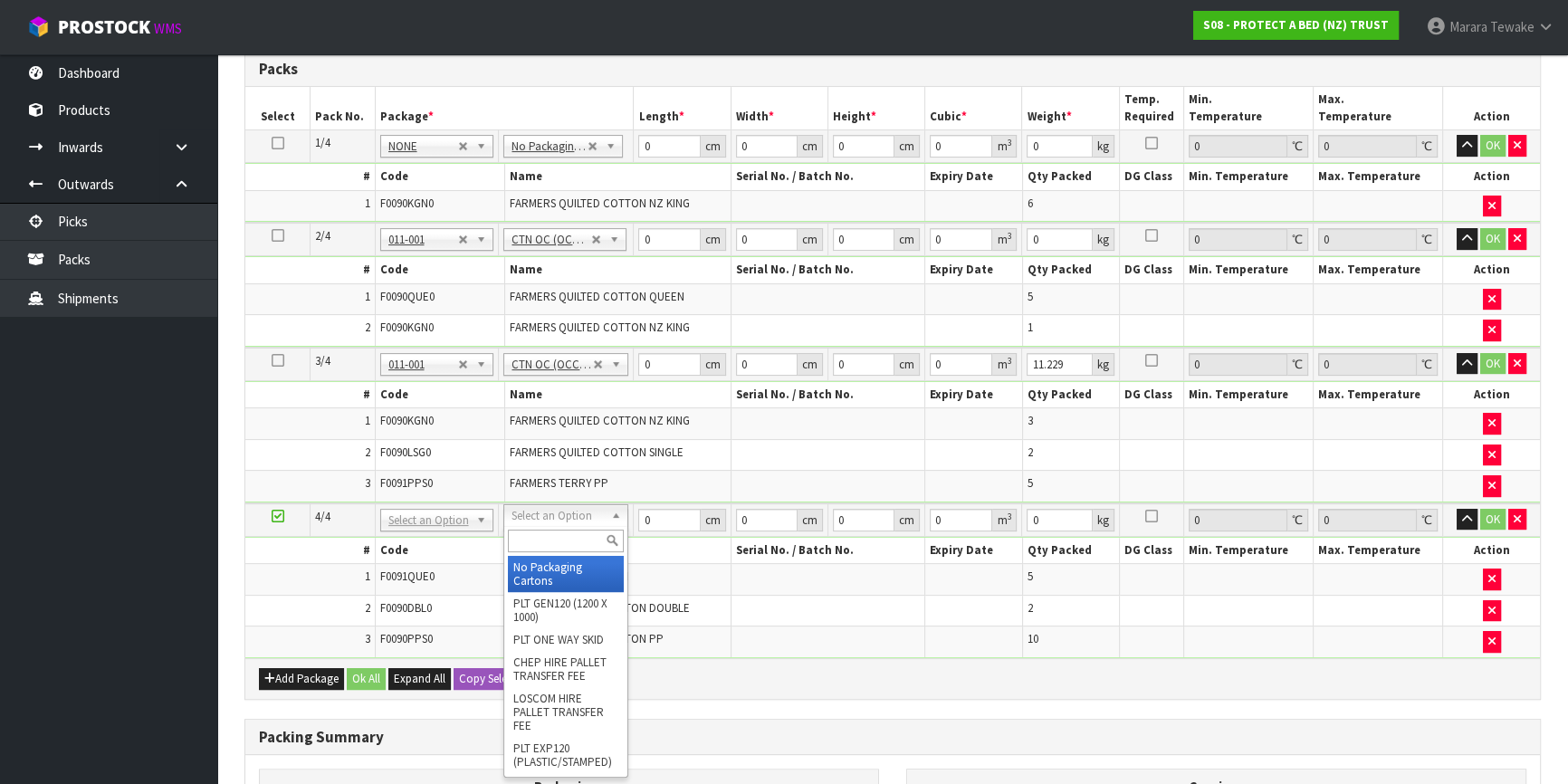 click at bounding box center (566, 540) 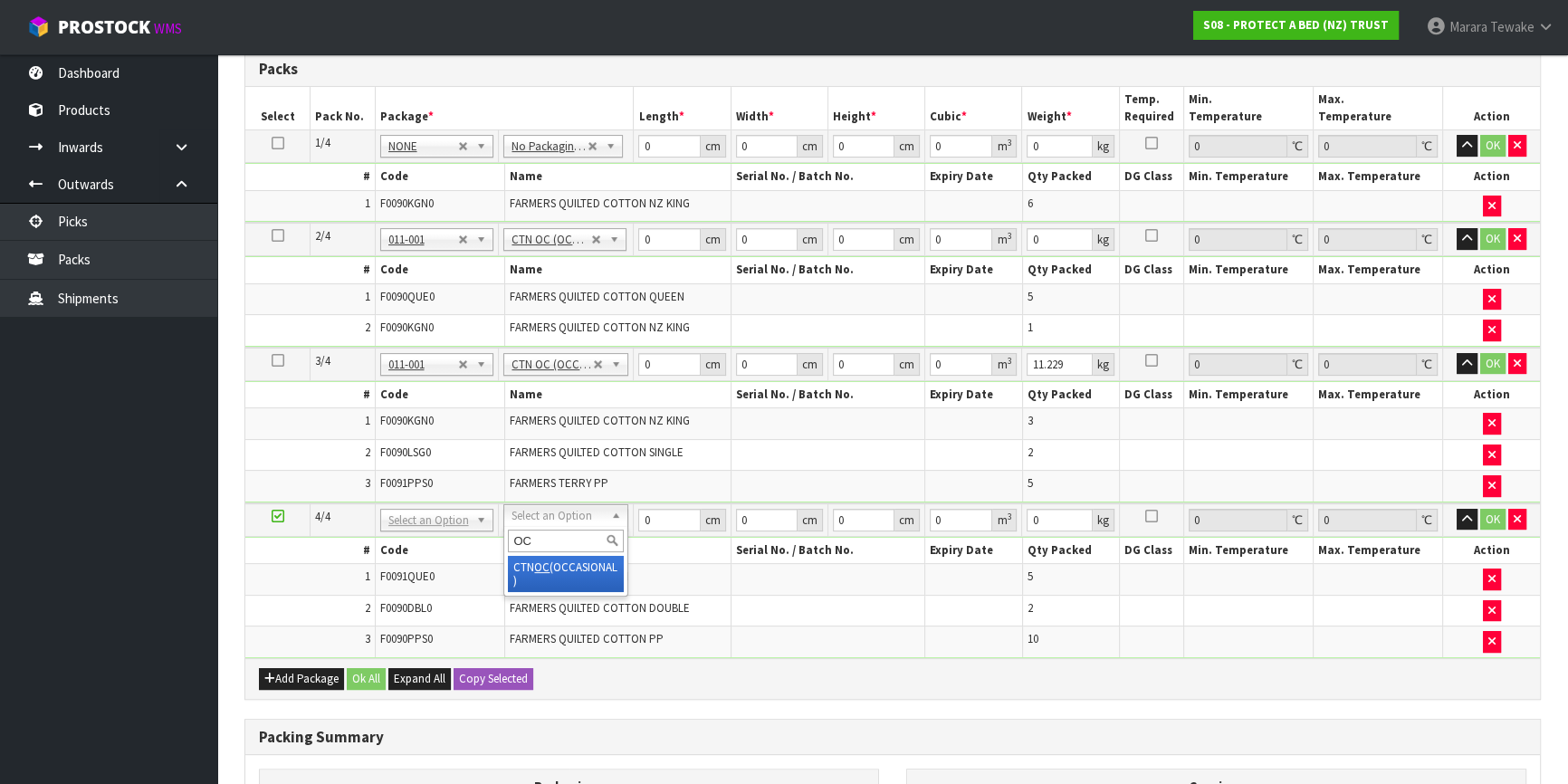 click on "OC" at bounding box center [566, 540] 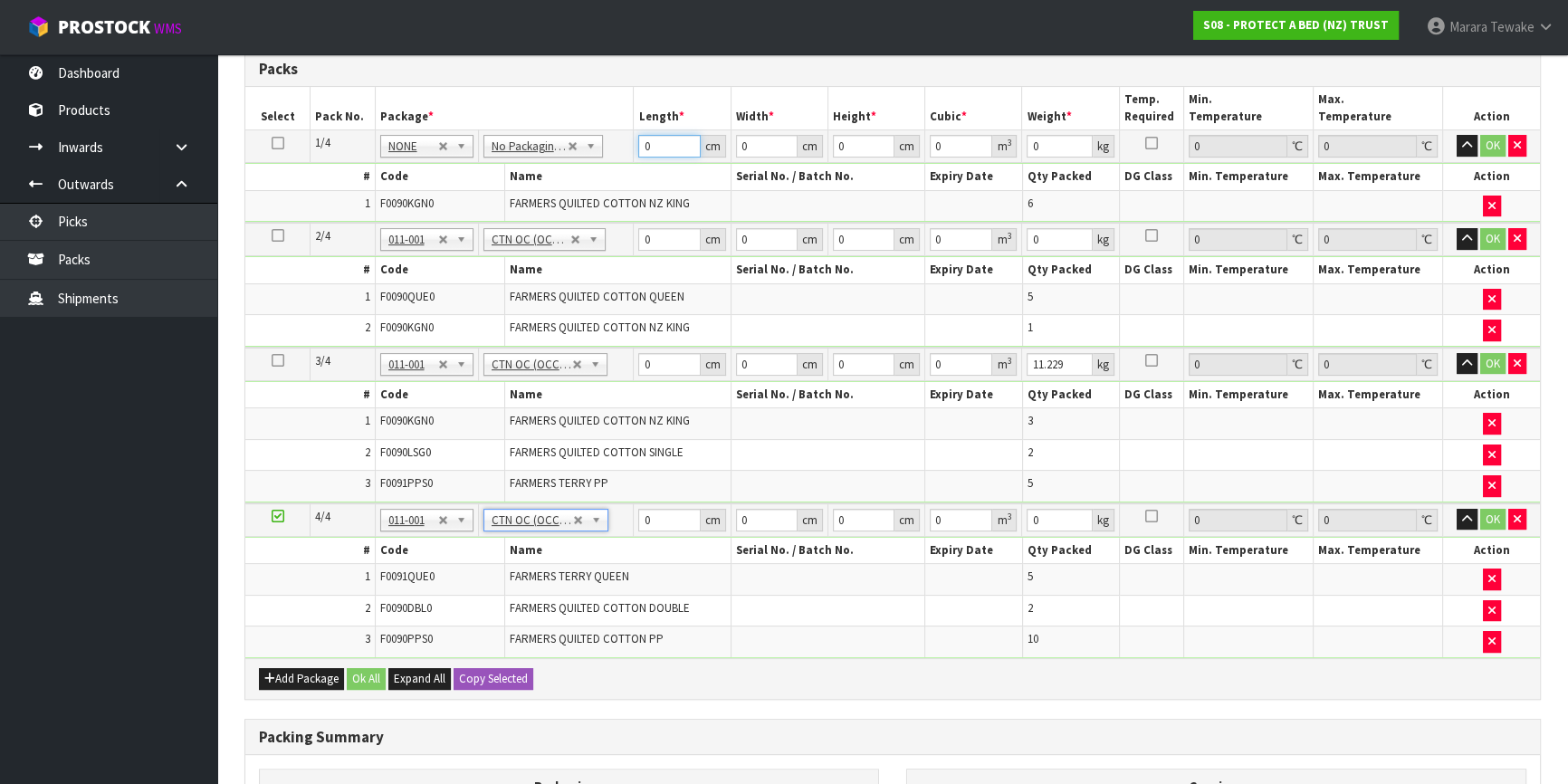 drag, startPoint x: 652, startPoint y: 137, endPoint x: 636, endPoint y: 127, distance: 18.867962 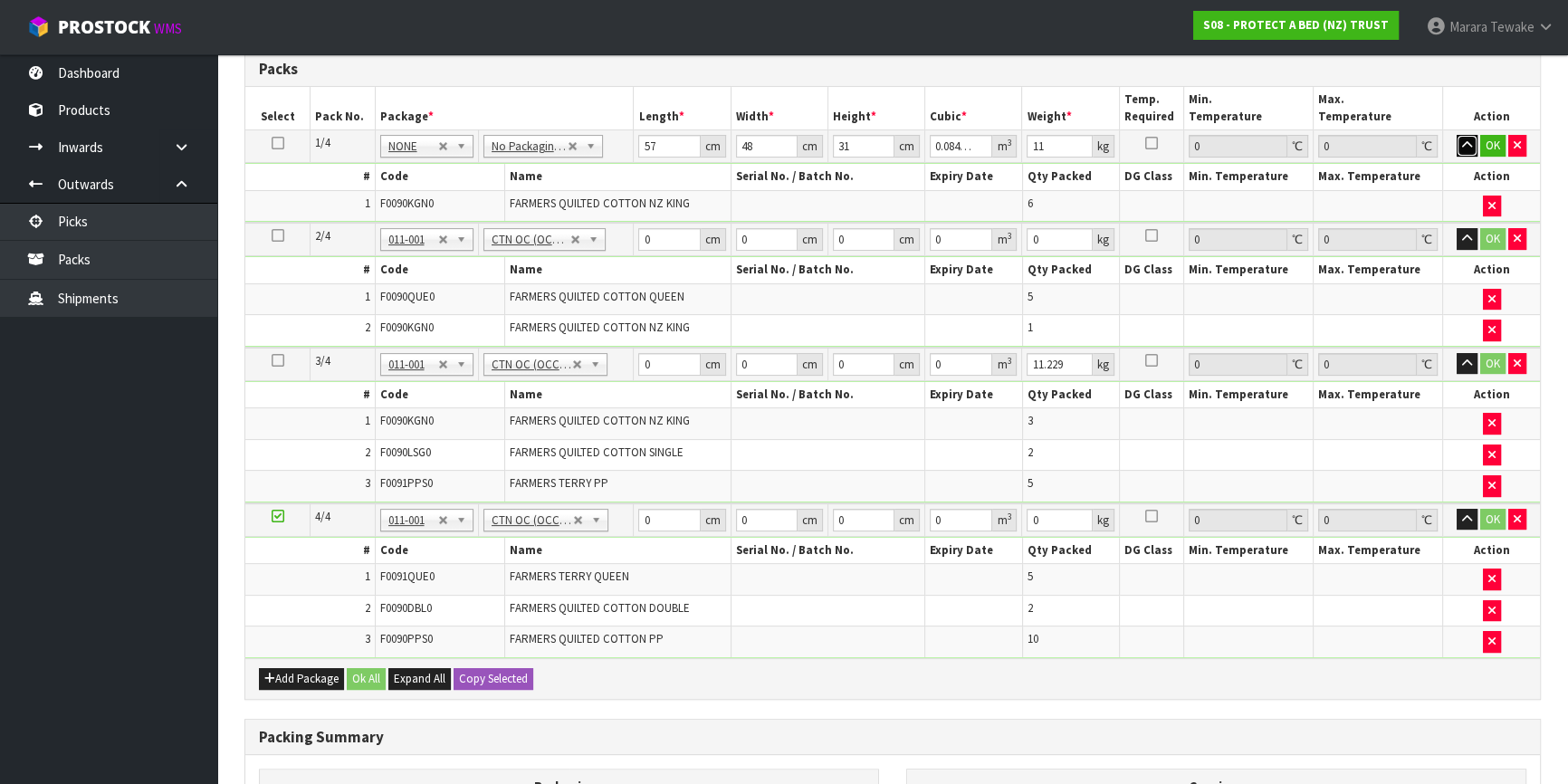 click at bounding box center (1467, 146) 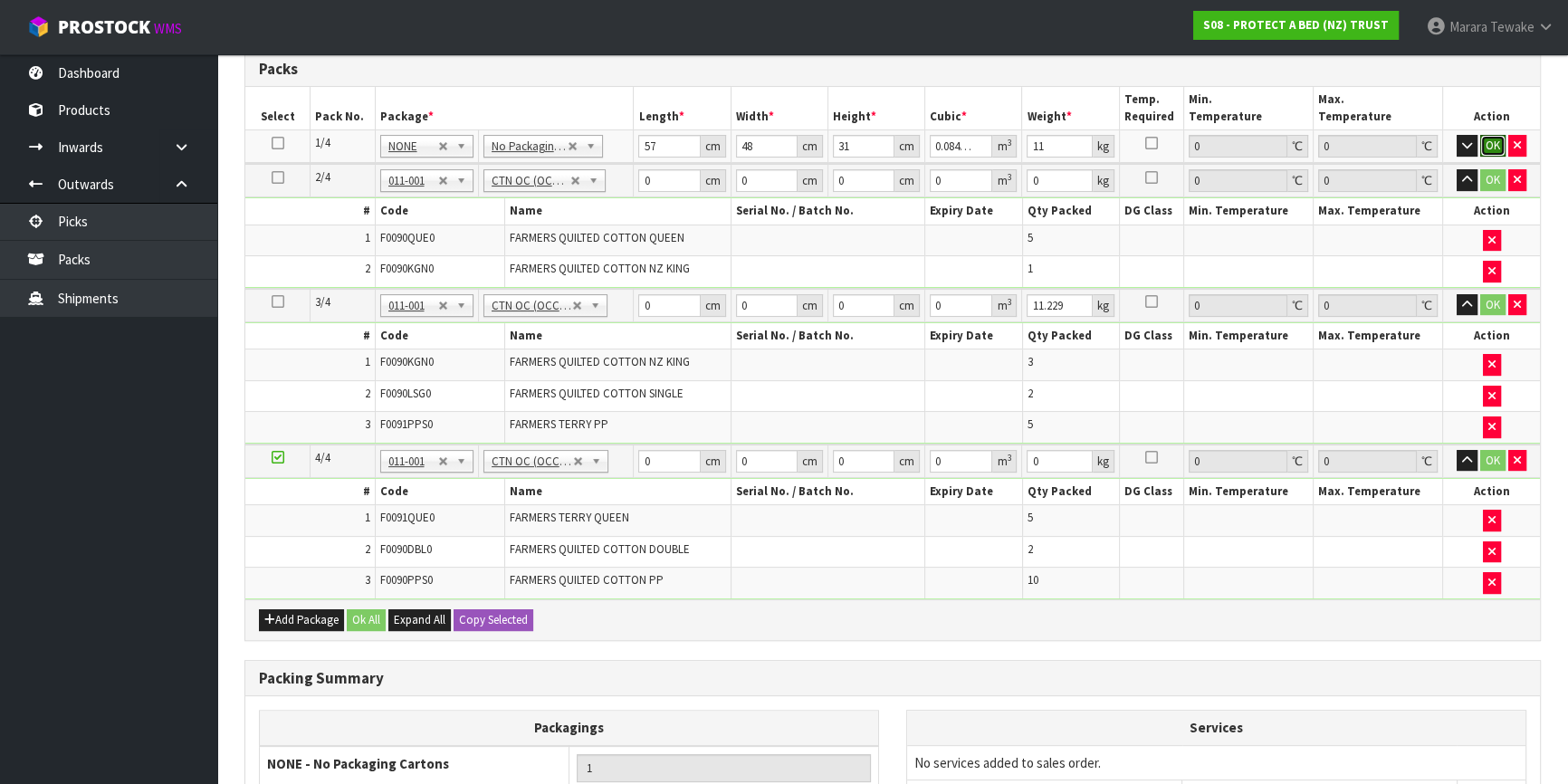 click on "OK" at bounding box center [1493, 146] 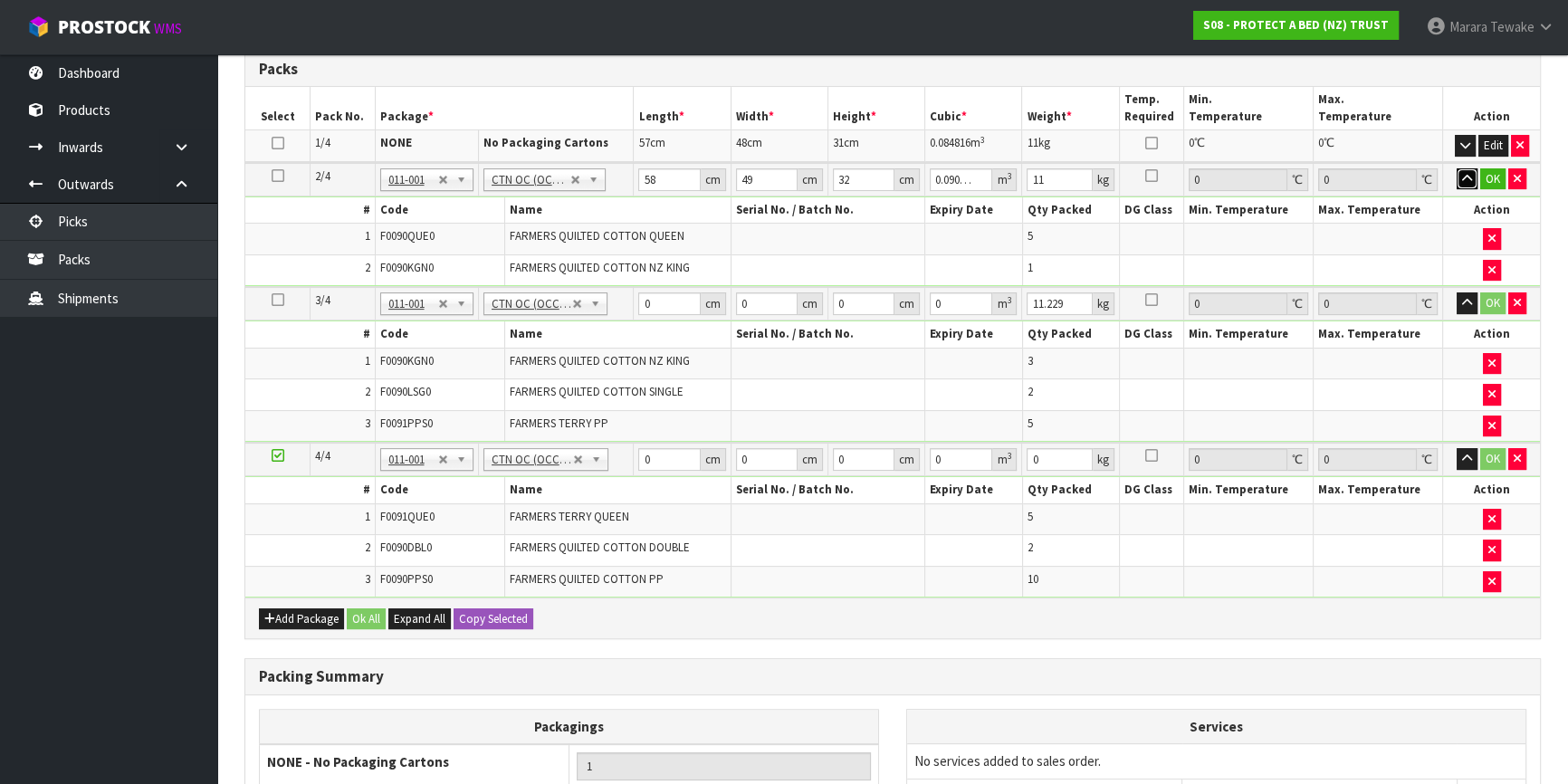 click at bounding box center [1467, 179] 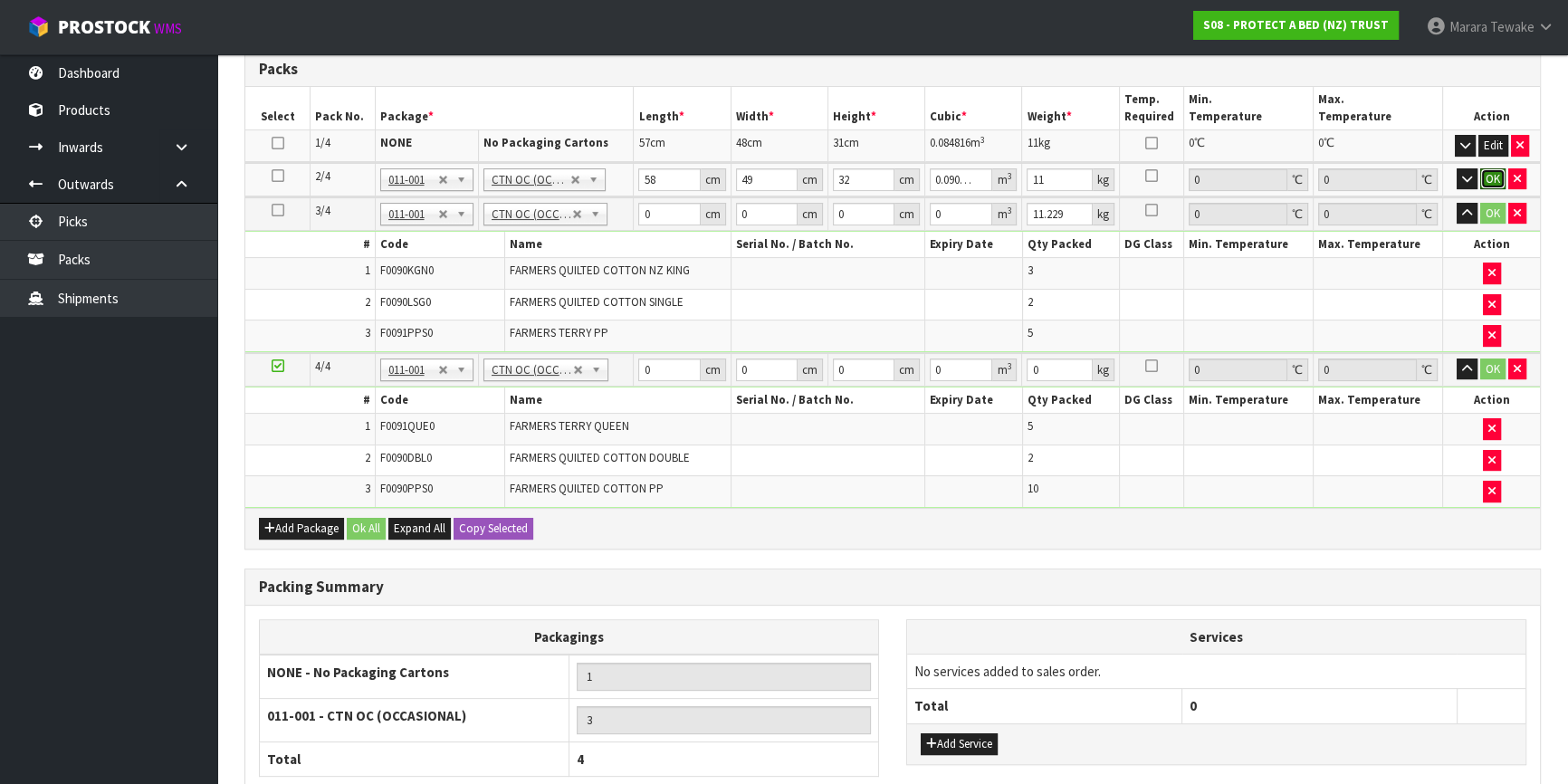 click on "OK" at bounding box center [1493, 179] 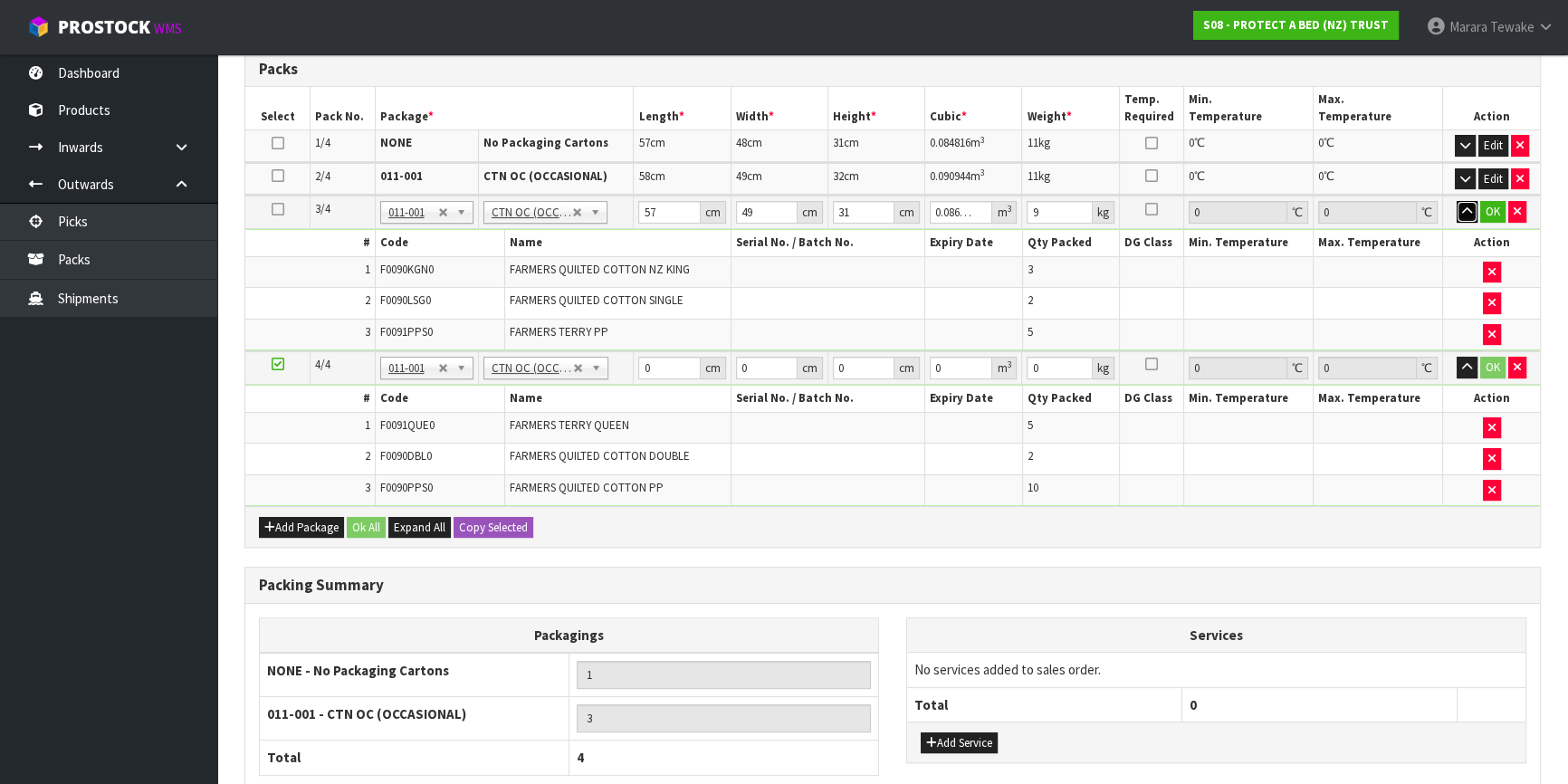 click at bounding box center [1467, 212] 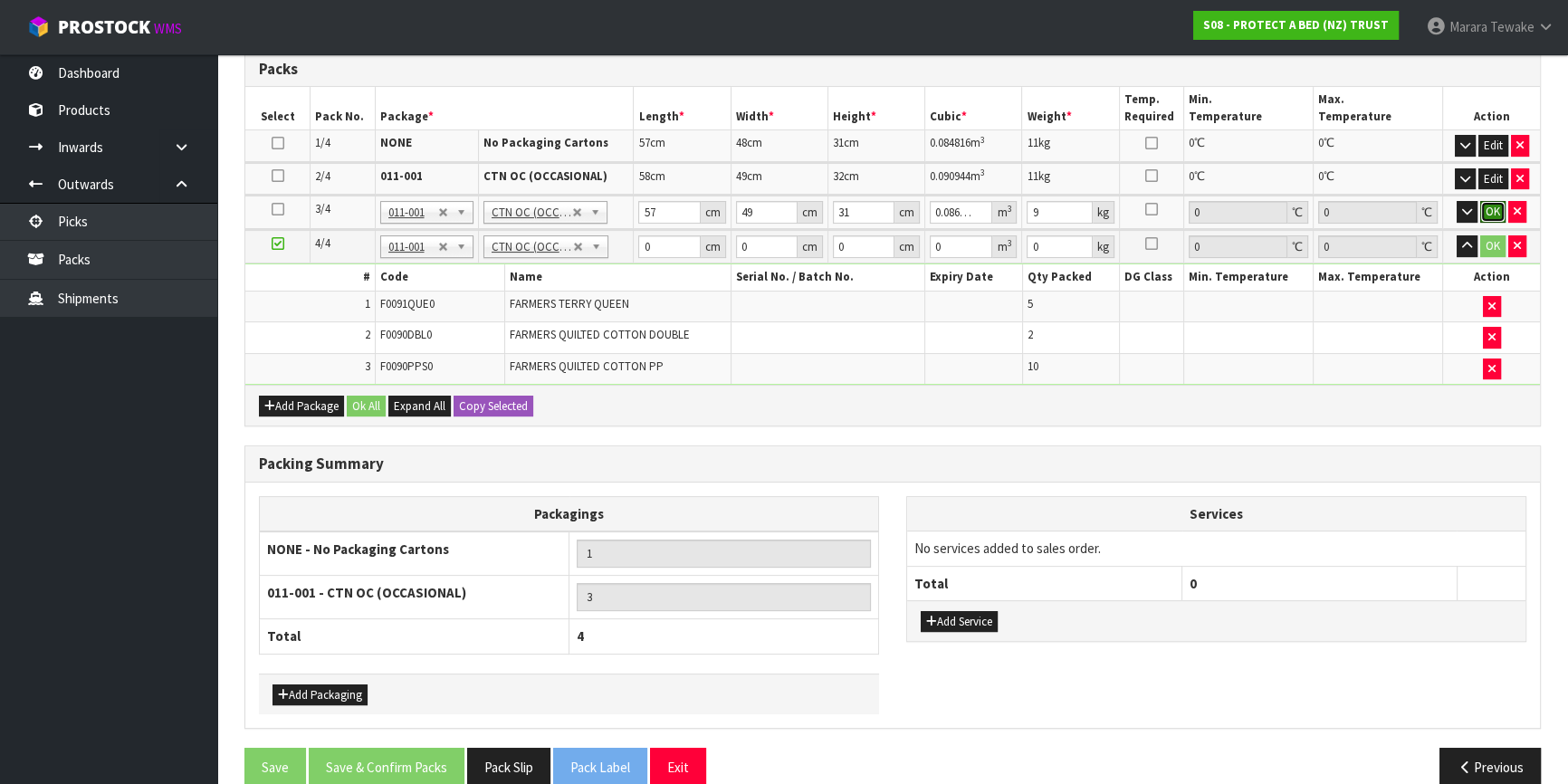 click on "OK" at bounding box center (1493, 212) 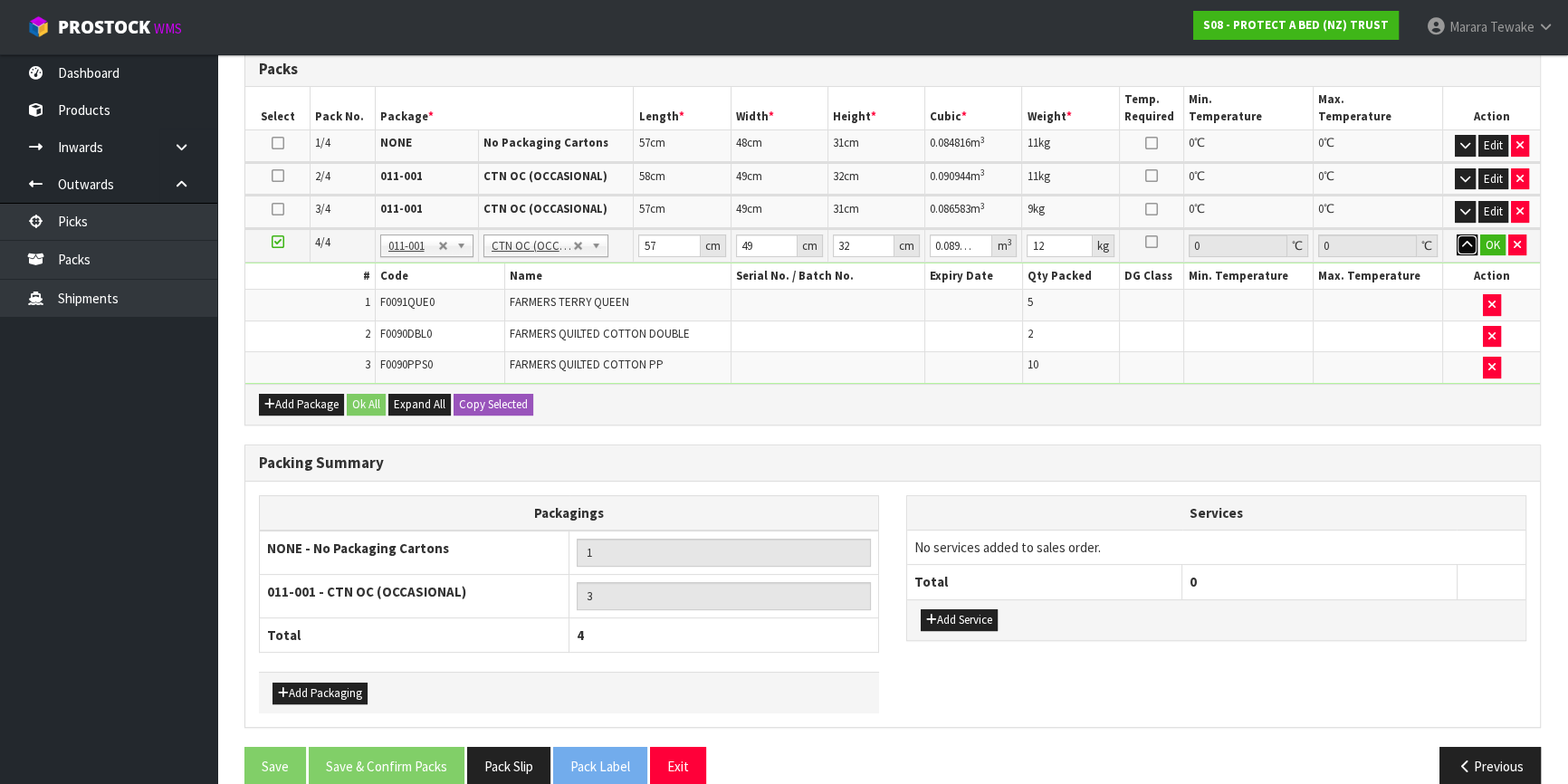 click at bounding box center [1467, 245] 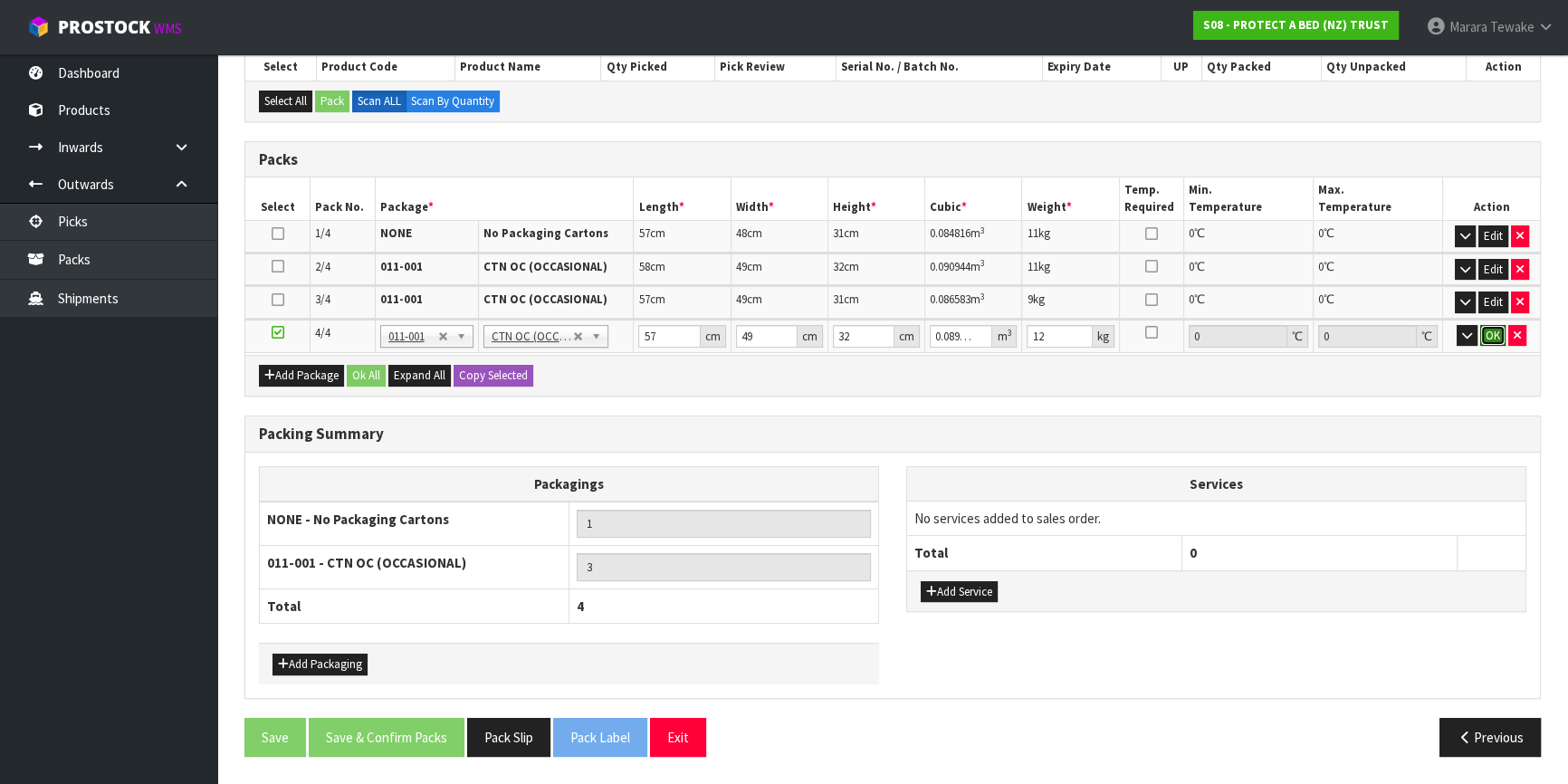 click on "OK" at bounding box center (1493, 336) 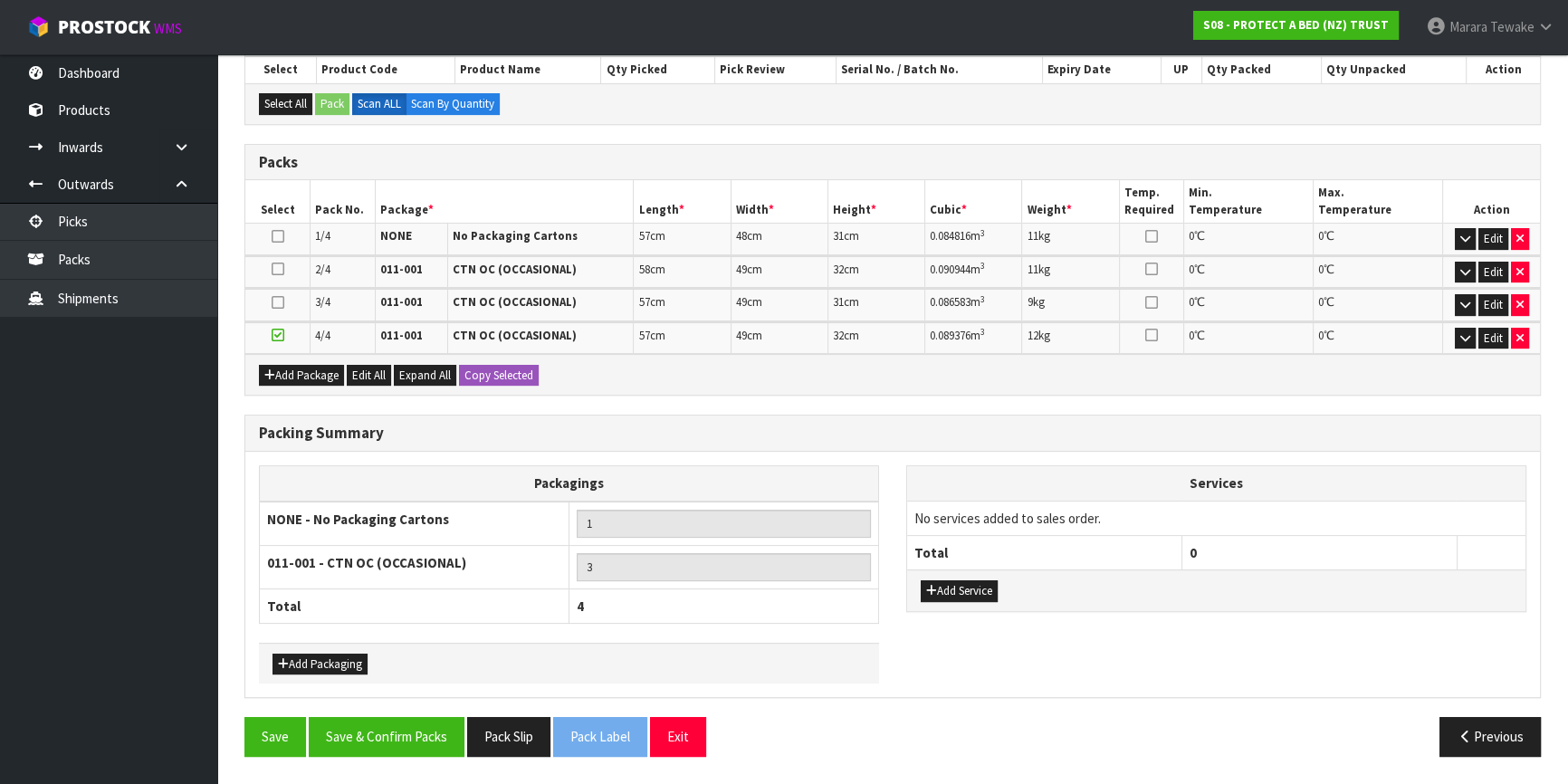 scroll, scrollTop: 394, scrollLeft: 0, axis: vertical 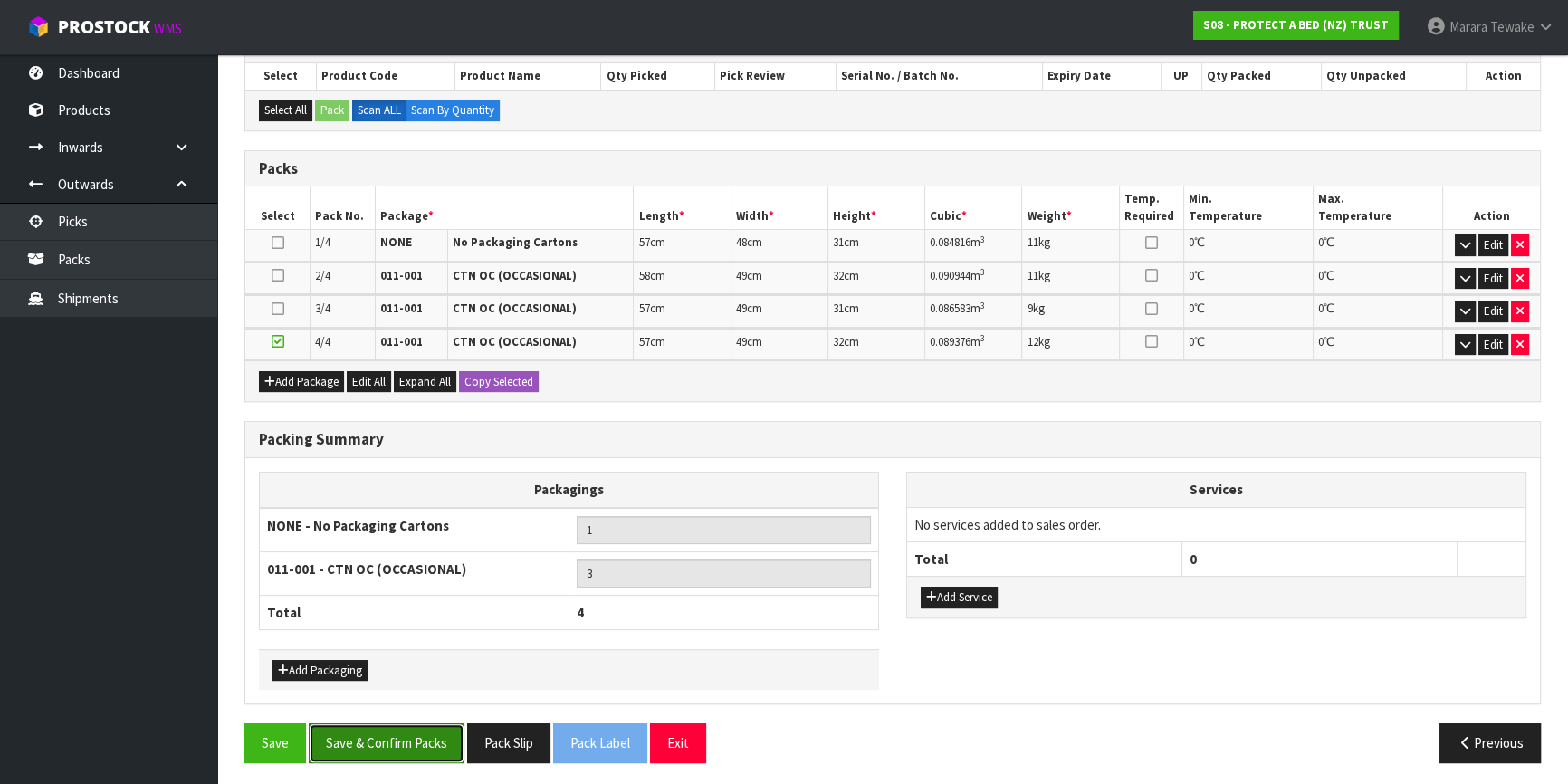 click on "Save & Confirm Packs" at bounding box center [387, 742] 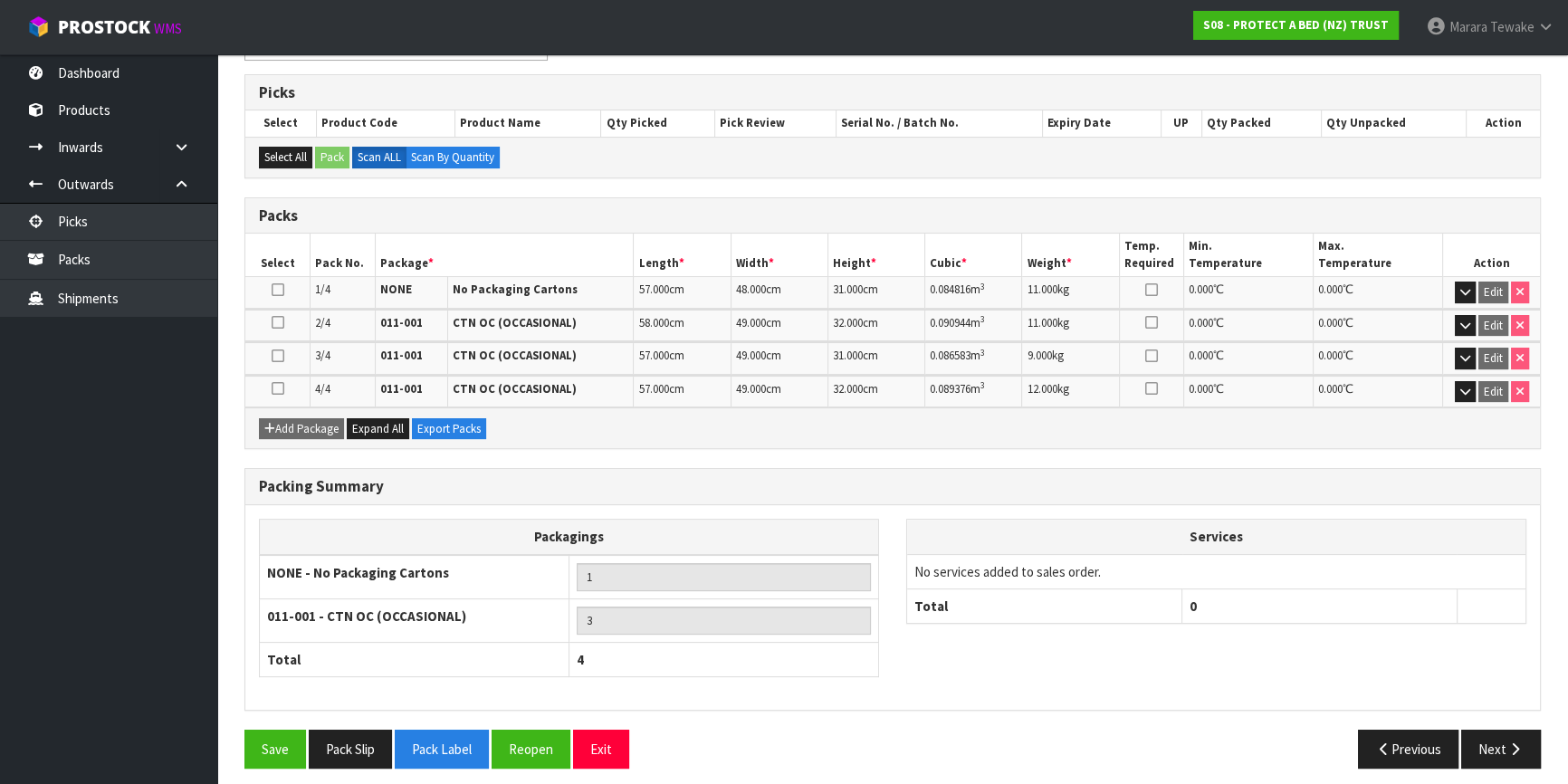 scroll, scrollTop: 353, scrollLeft: 0, axis: vertical 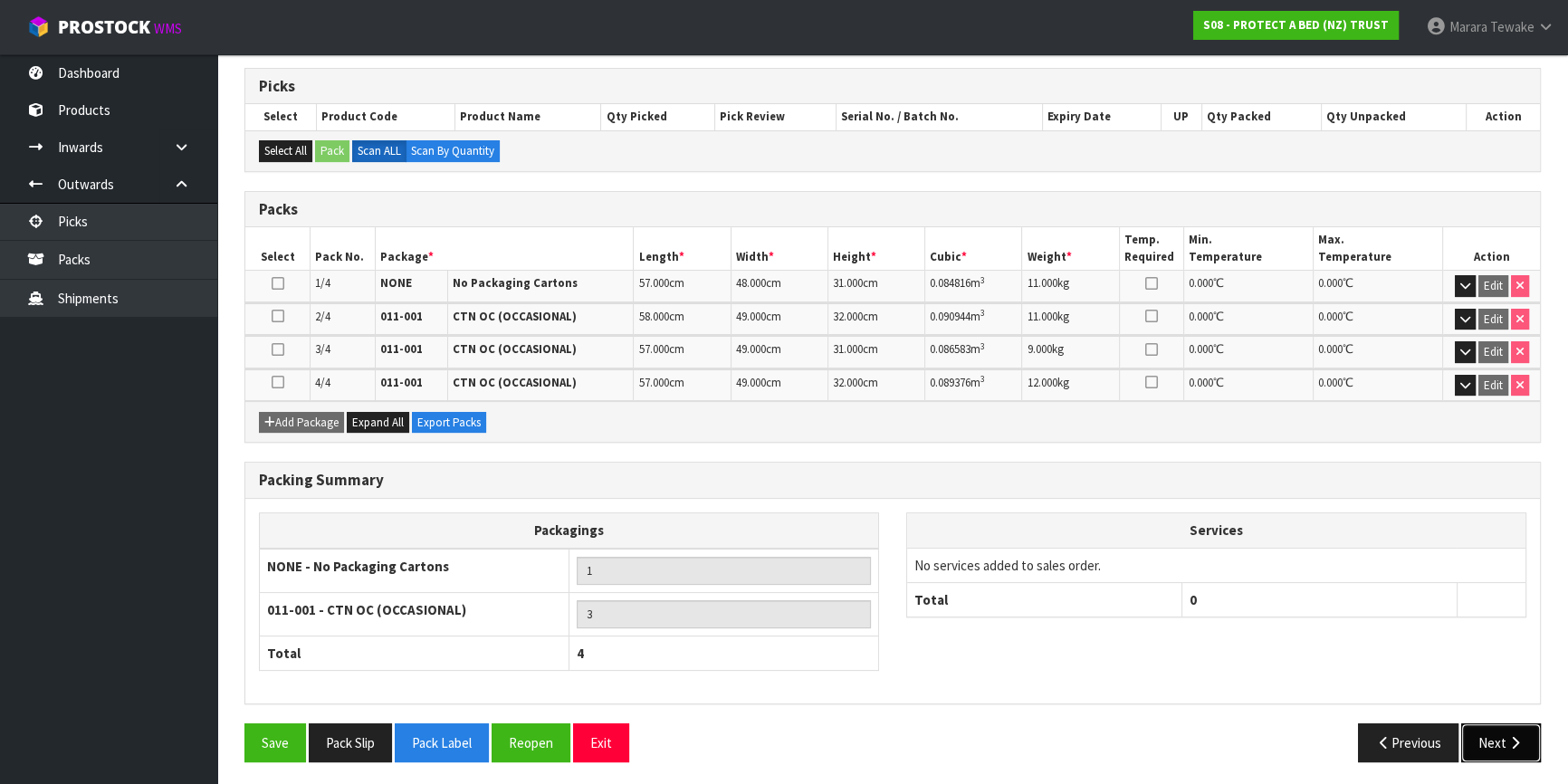 click on "Next" at bounding box center (1501, 742) 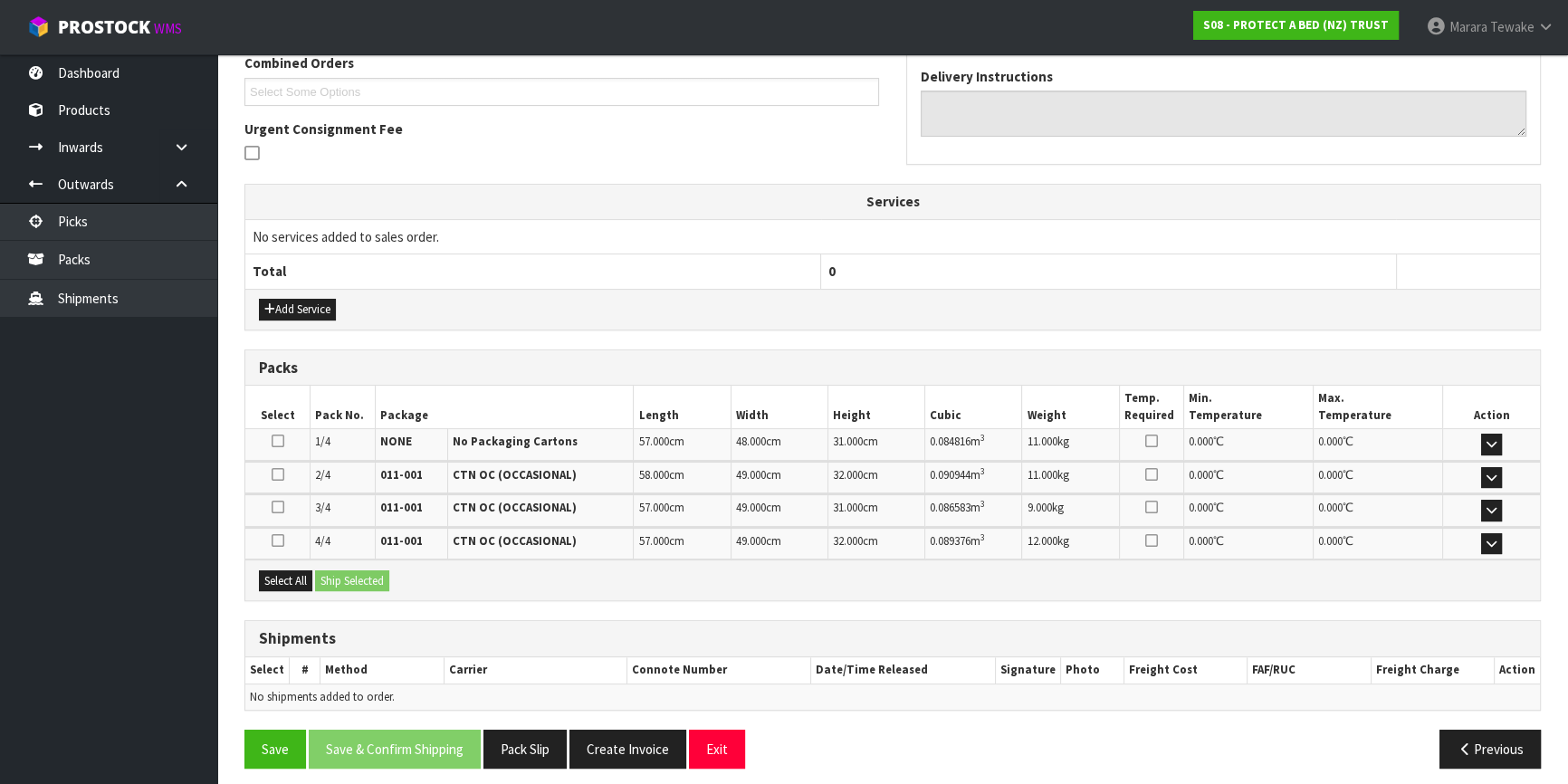 scroll, scrollTop: 489, scrollLeft: 0, axis: vertical 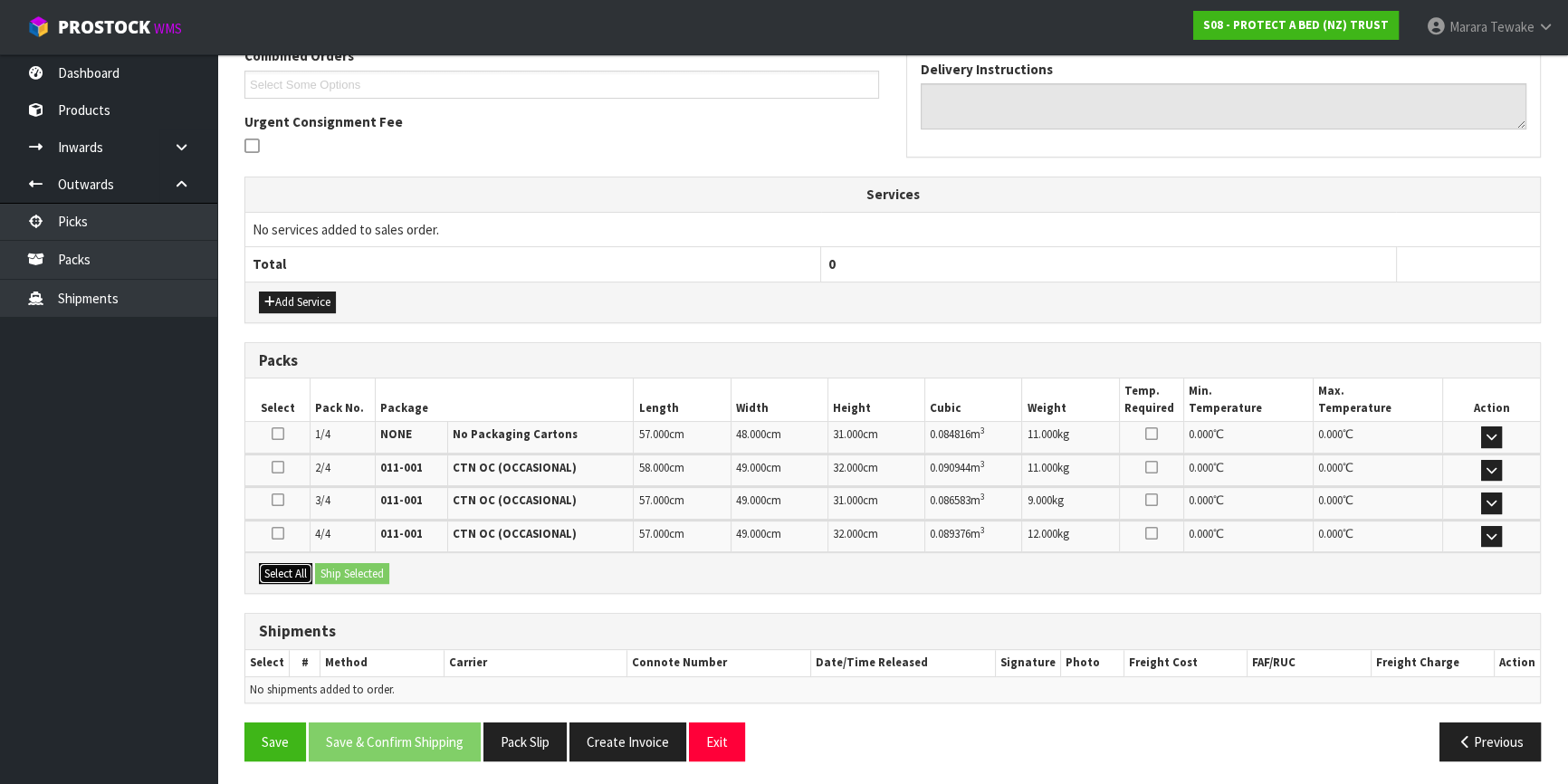 click on "Select All" at bounding box center [285, 574] 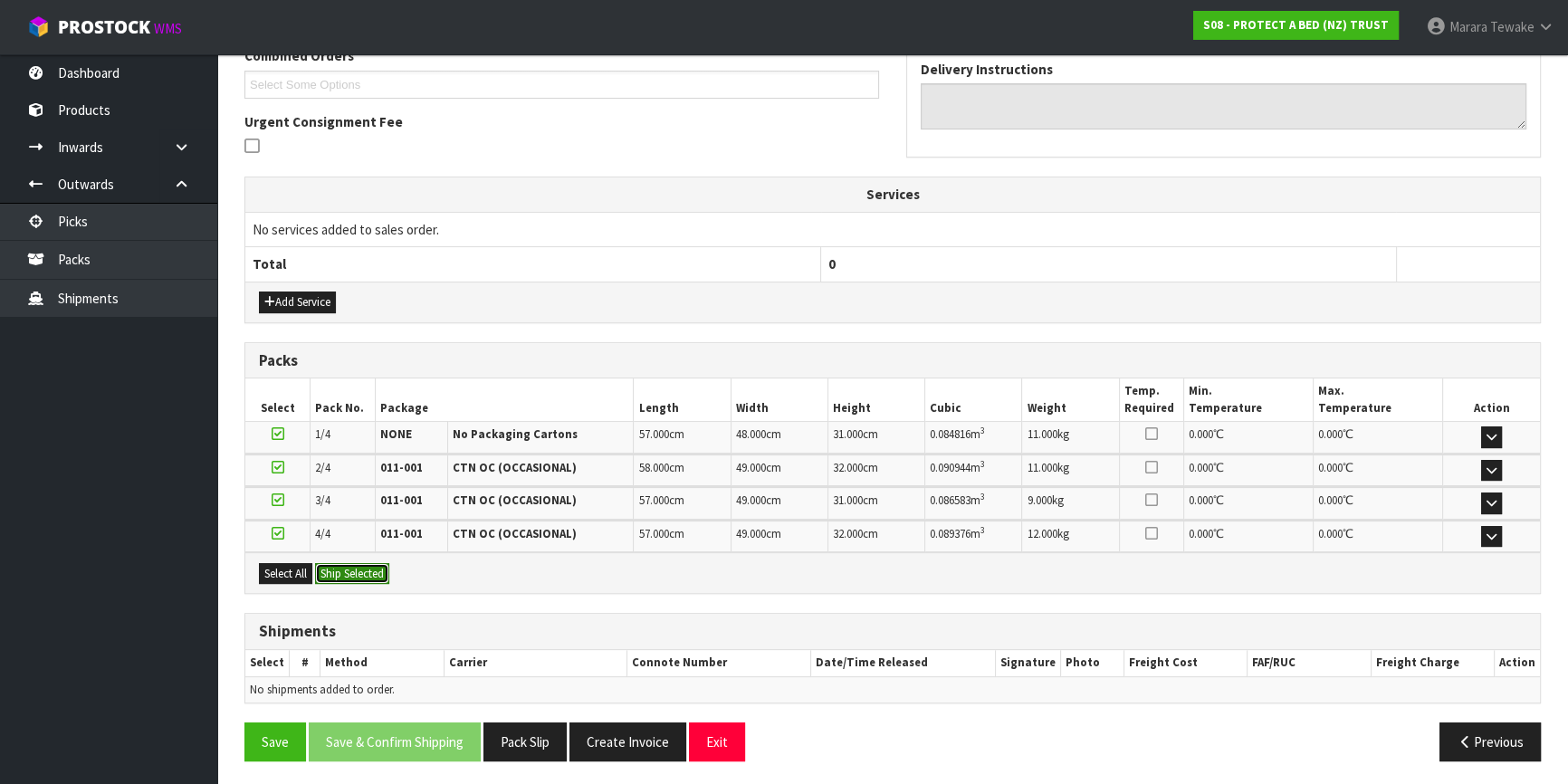 click on "Ship Selected" at bounding box center (352, 574) 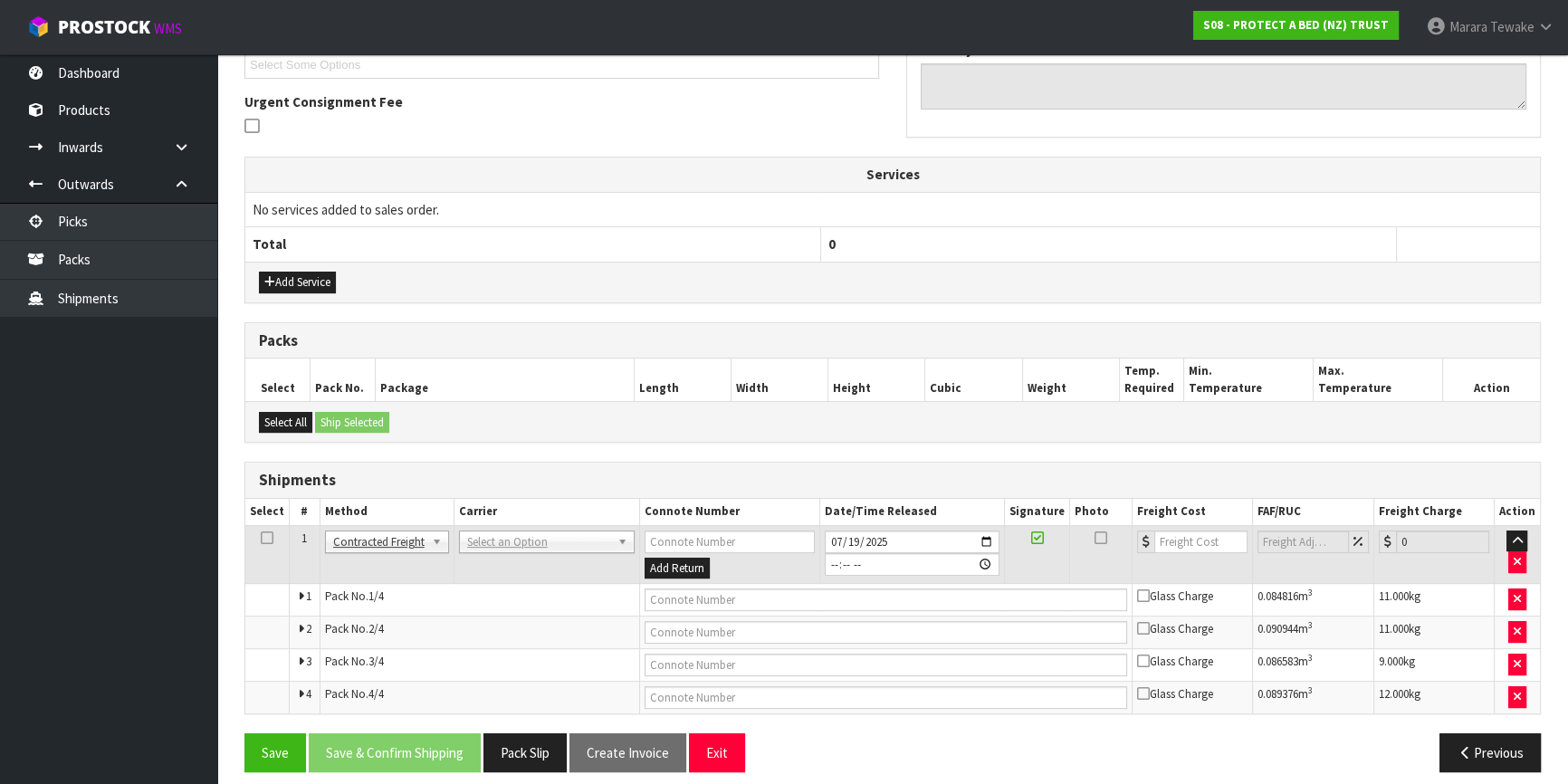 scroll, scrollTop: 521, scrollLeft: 0, axis: vertical 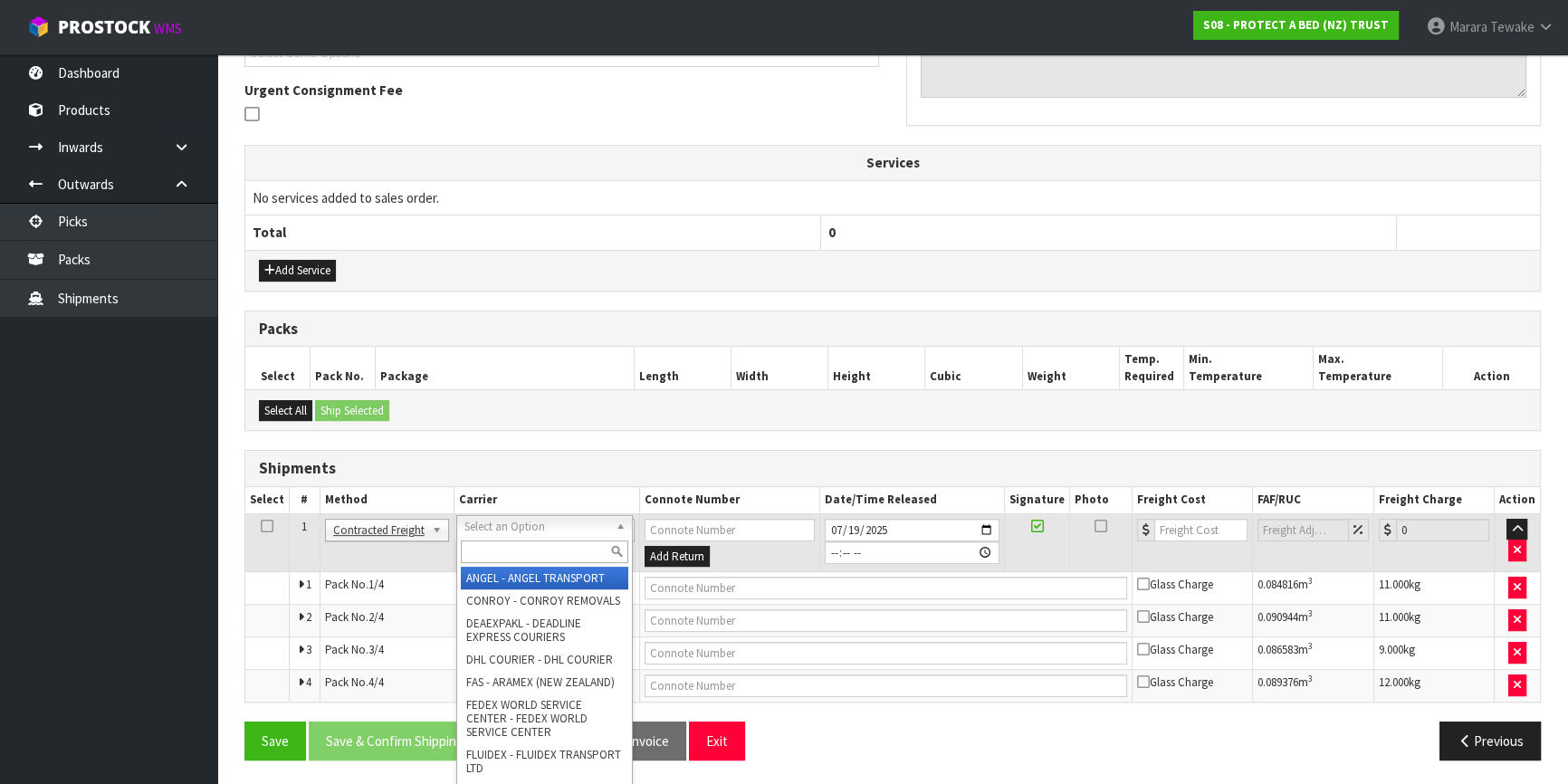 click at bounding box center (544, 551) 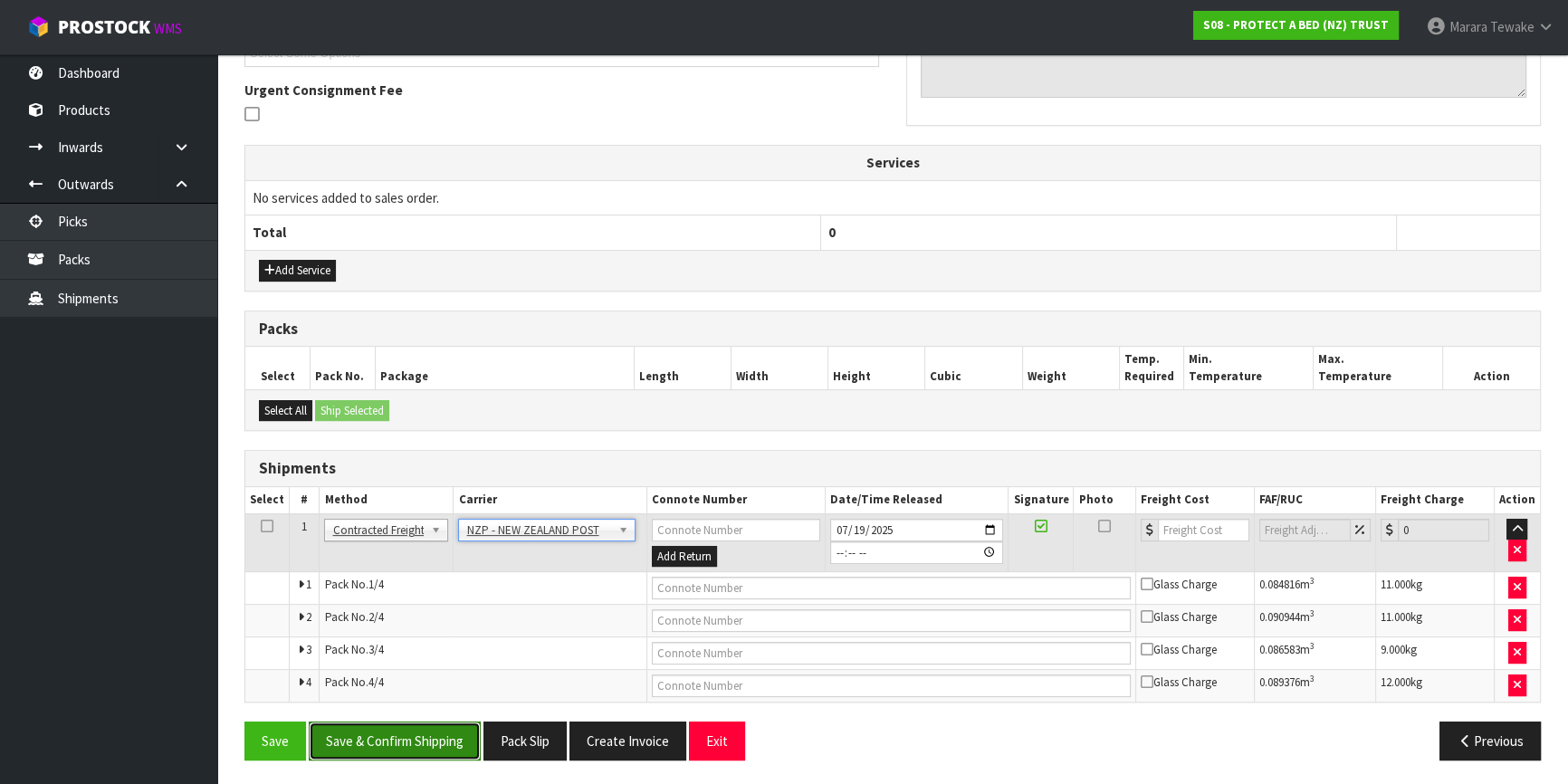 drag, startPoint x: 440, startPoint y: 729, endPoint x: 473, endPoint y: 725, distance: 33.24154 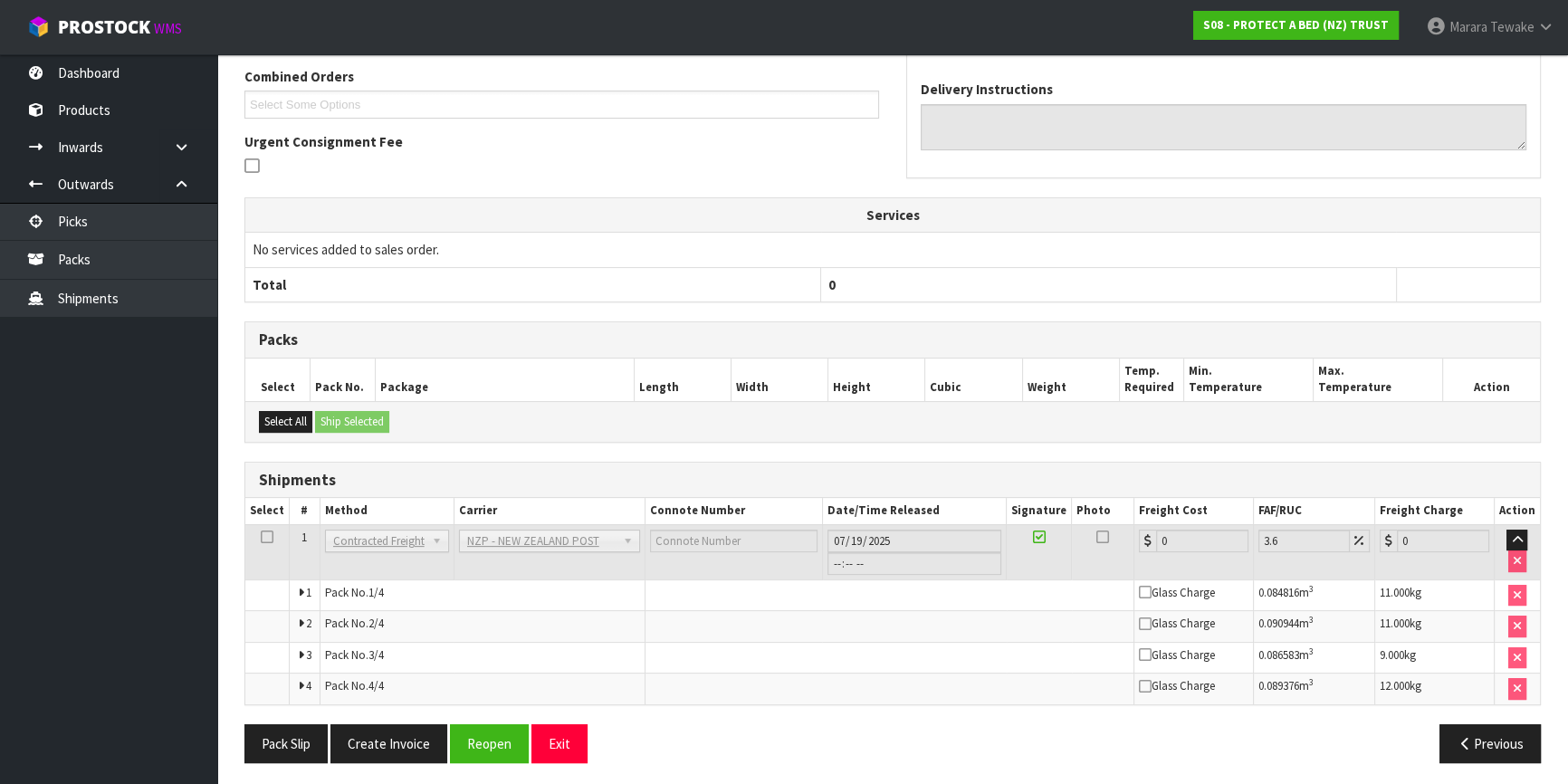 scroll, scrollTop: 490, scrollLeft: 0, axis: vertical 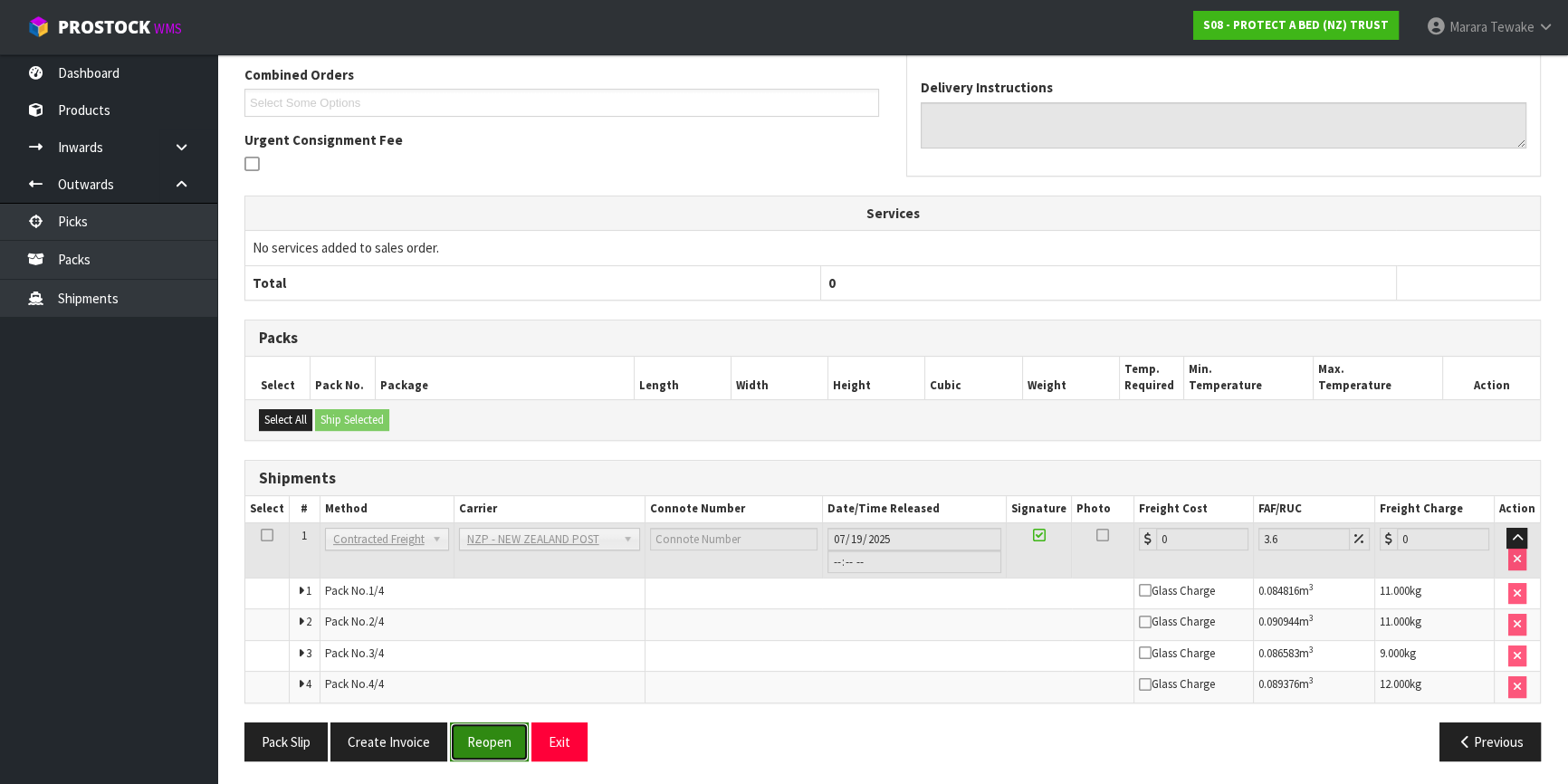 click on "Reopen" at bounding box center (489, 741) 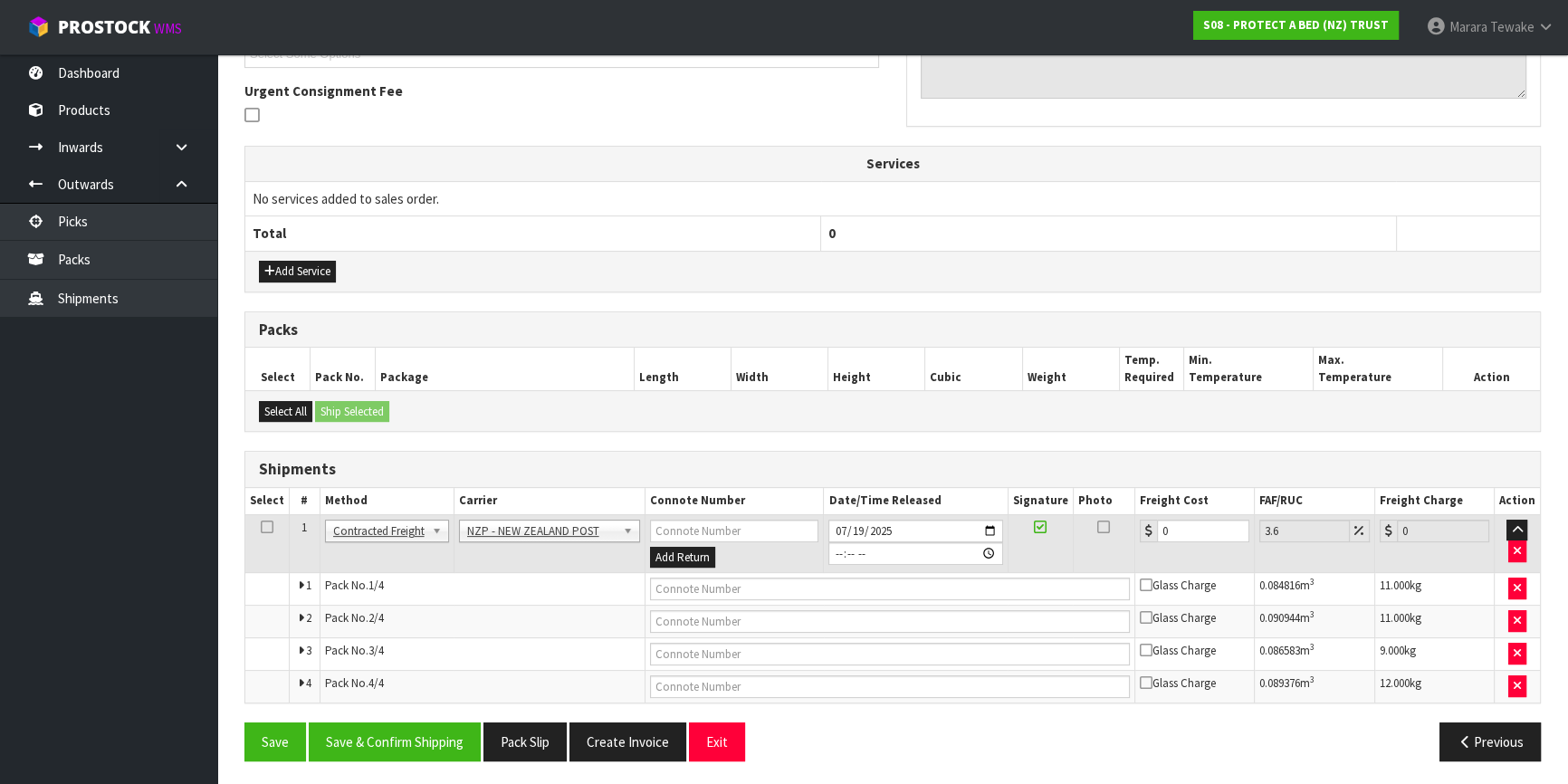 scroll, scrollTop: 521, scrollLeft: 0, axis: vertical 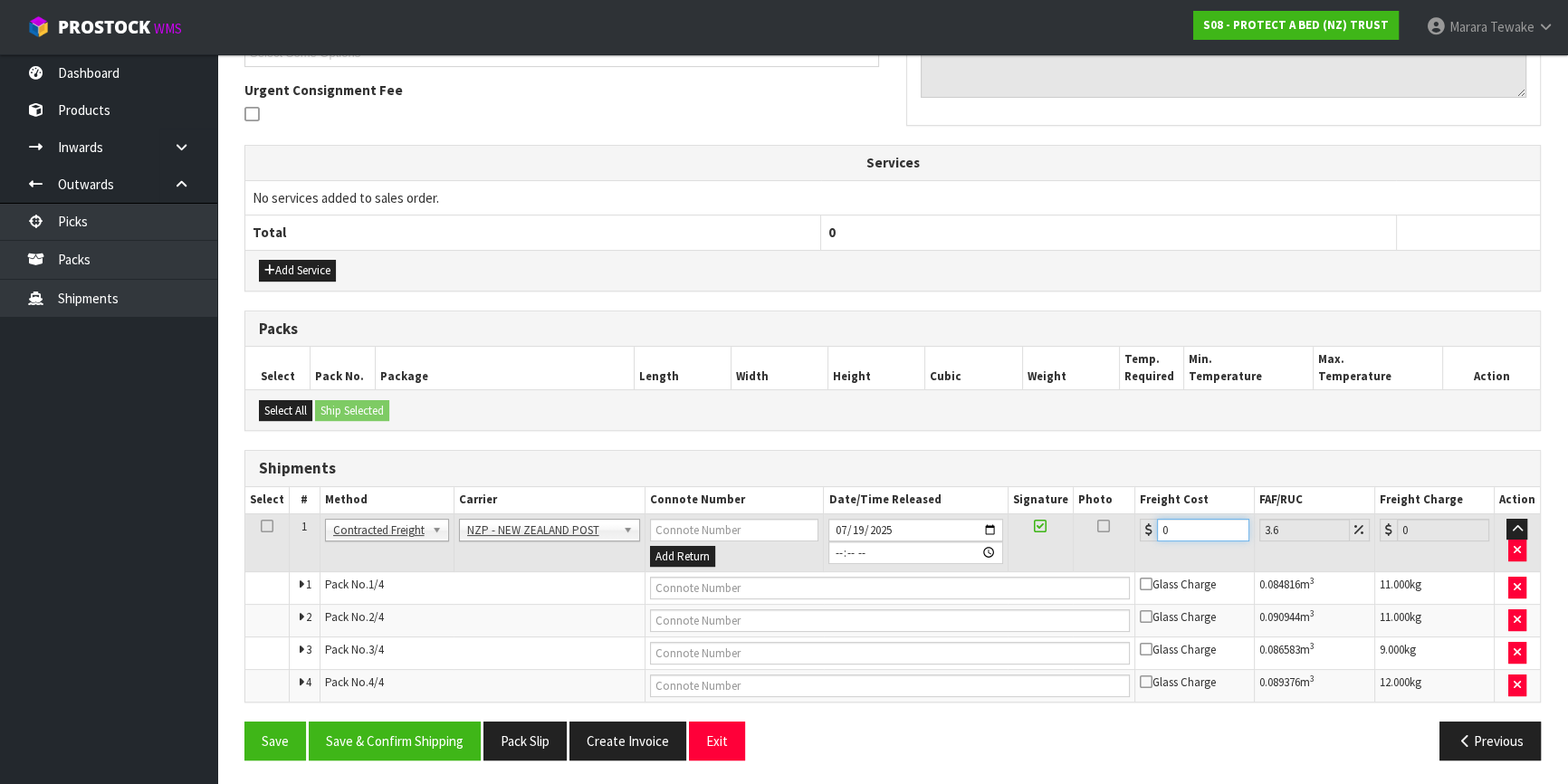 drag, startPoint x: 1204, startPoint y: 517, endPoint x: 1142, endPoint y: 508, distance: 62.64982 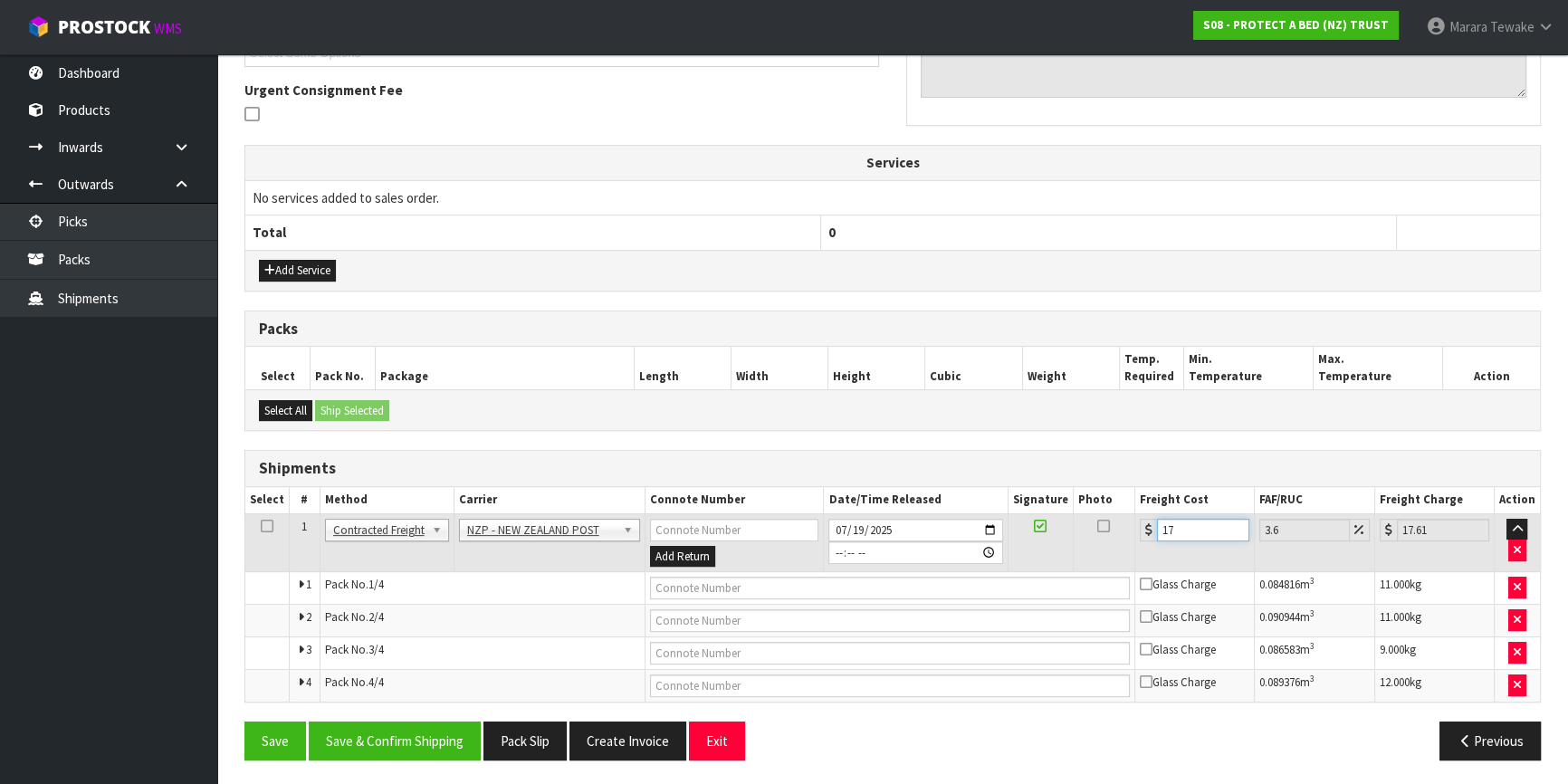 click on "17" at bounding box center (1203, 530) 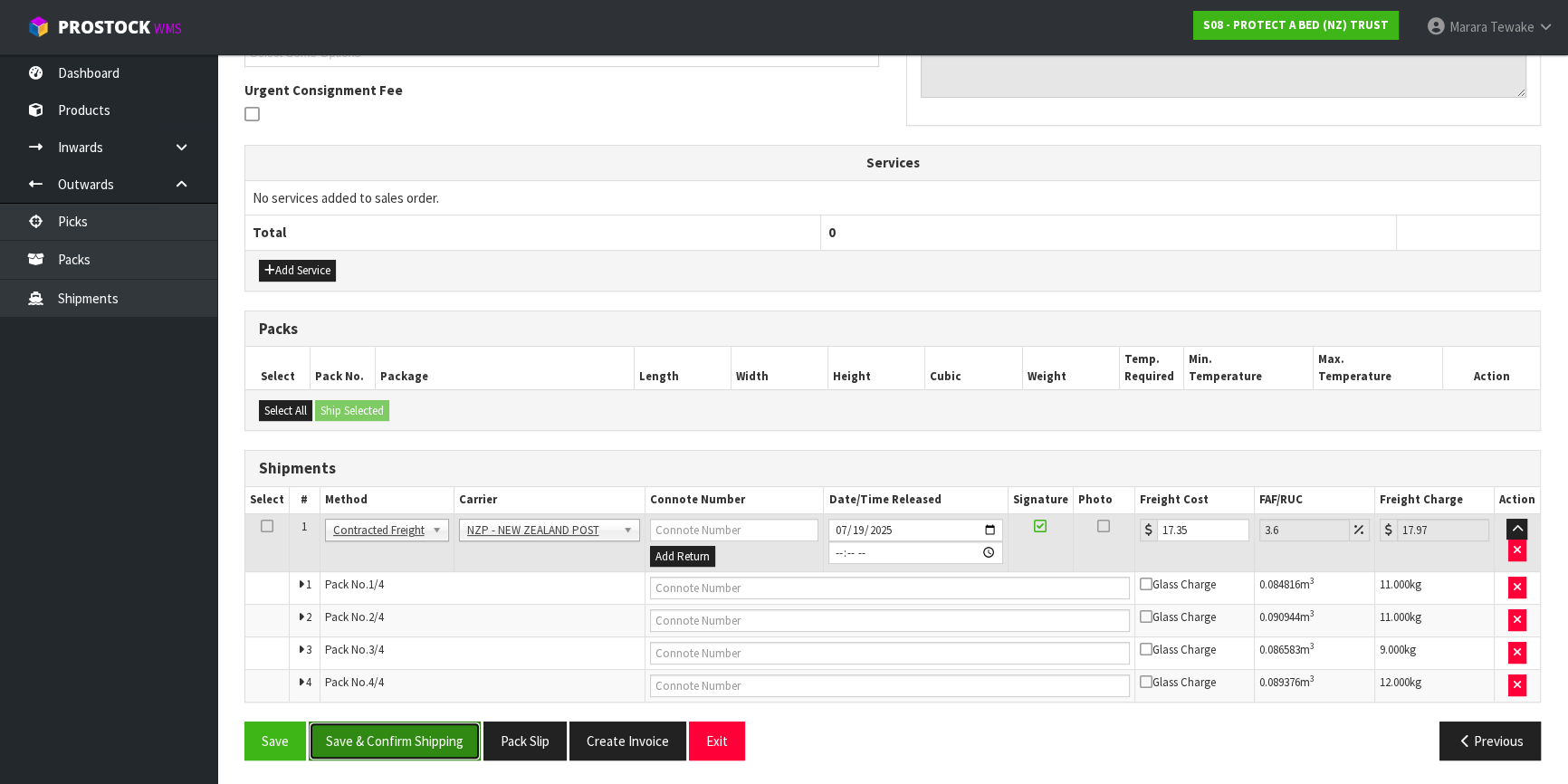 click on "Save & Confirm Shipping" at bounding box center [395, 741] 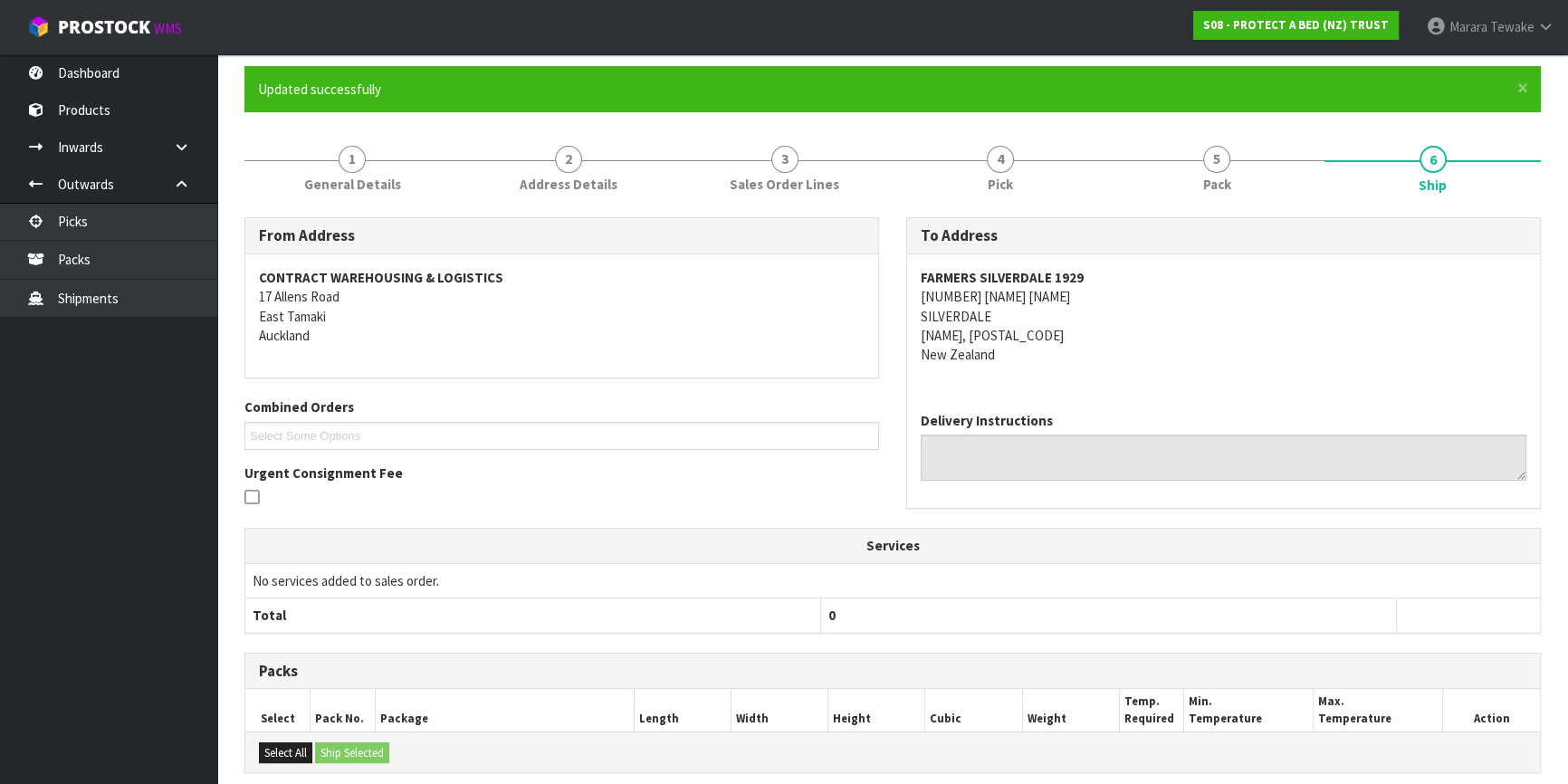 scroll, scrollTop: 0, scrollLeft: 0, axis: both 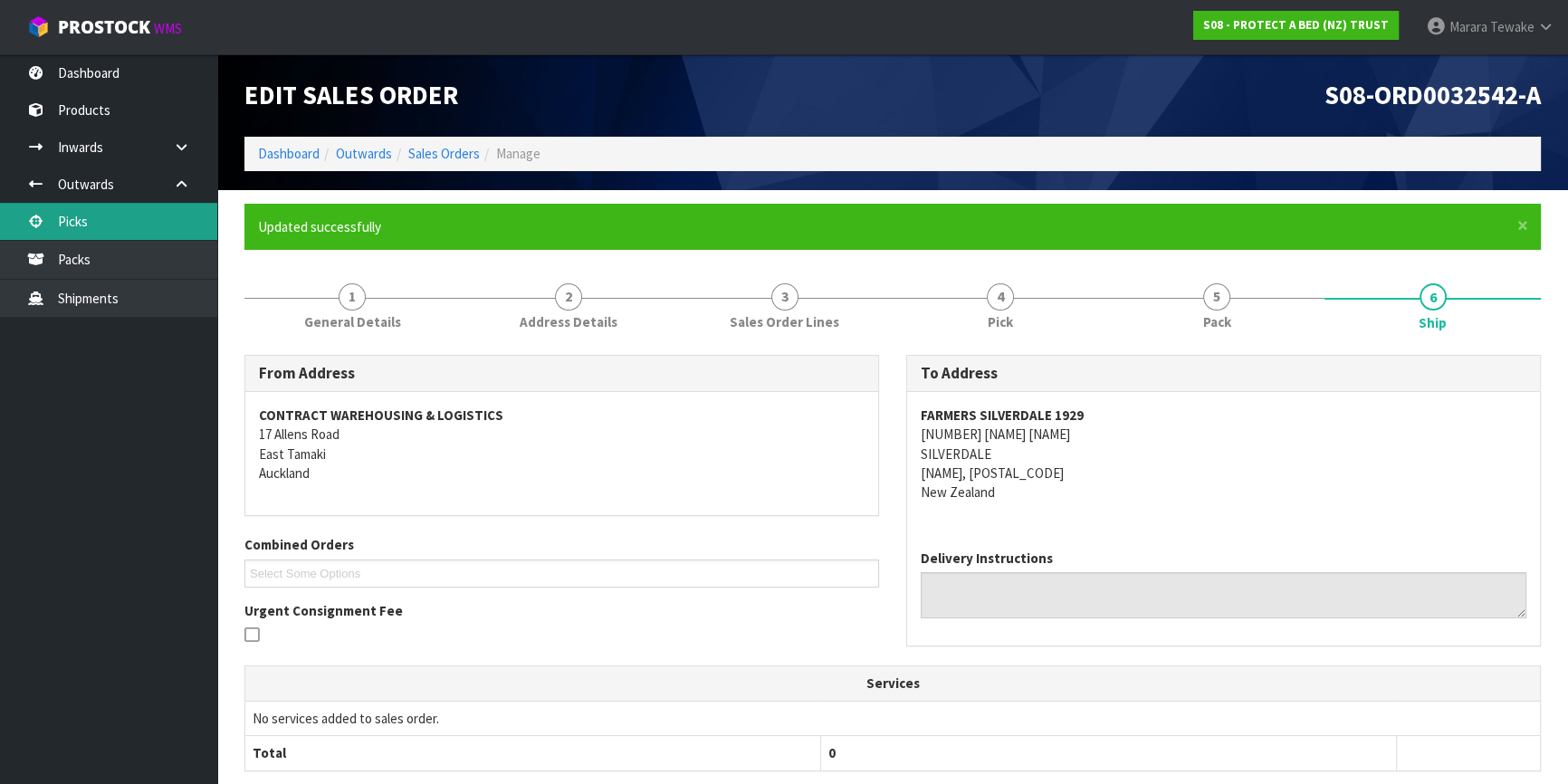 click on "Picks" at bounding box center [109, 221] 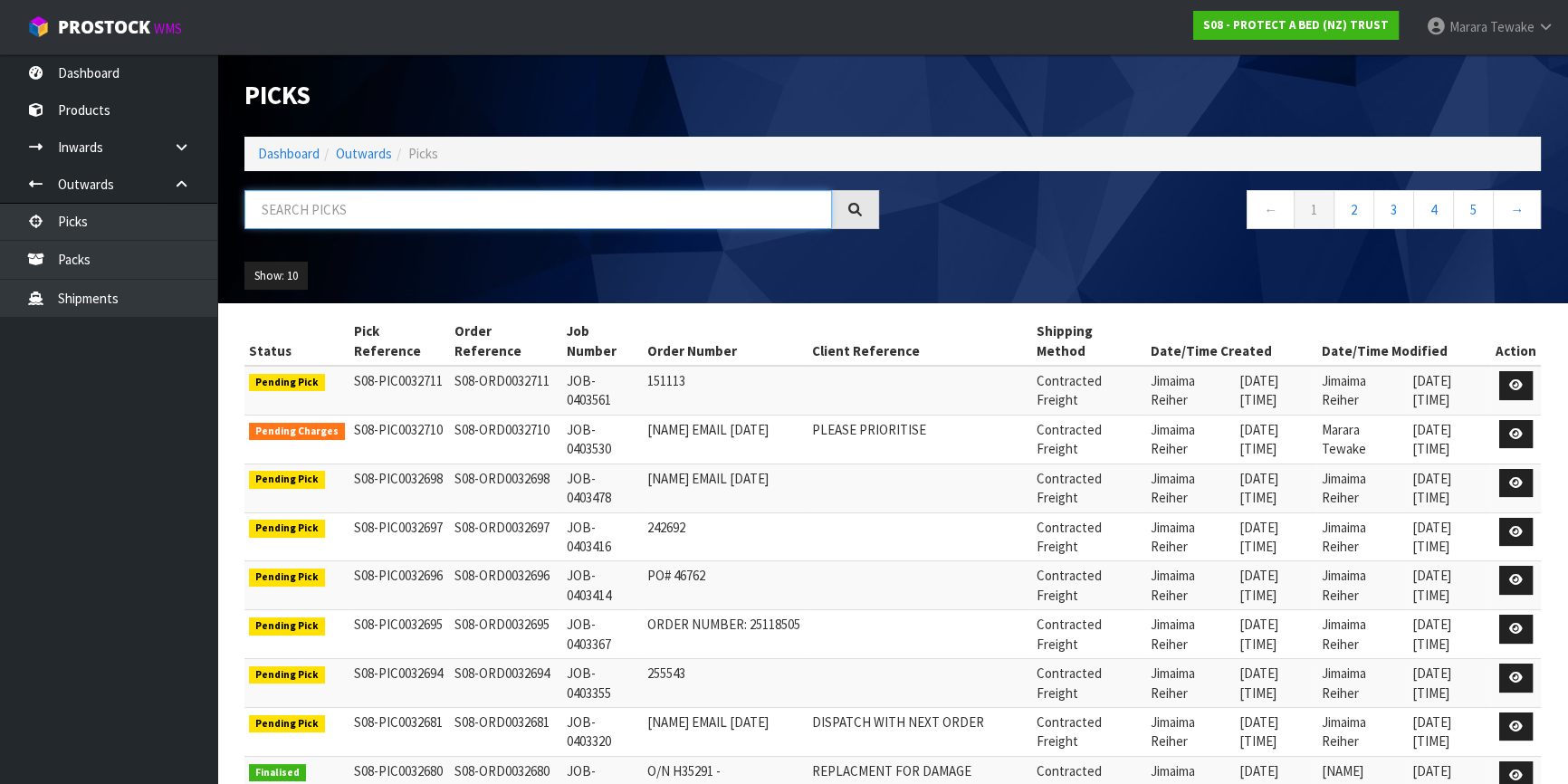 click at bounding box center (538, 209) 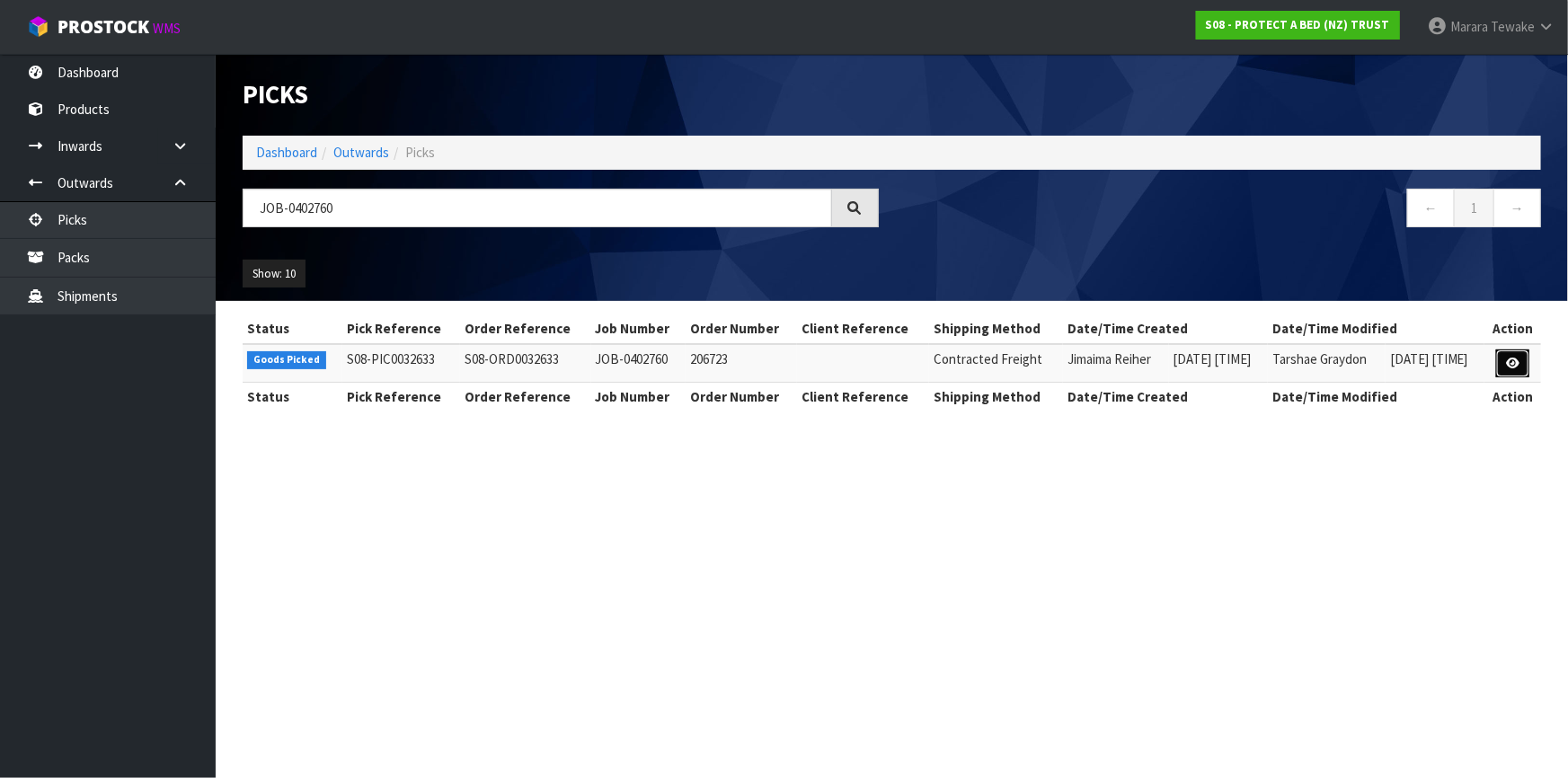 click at bounding box center [1512, 363] 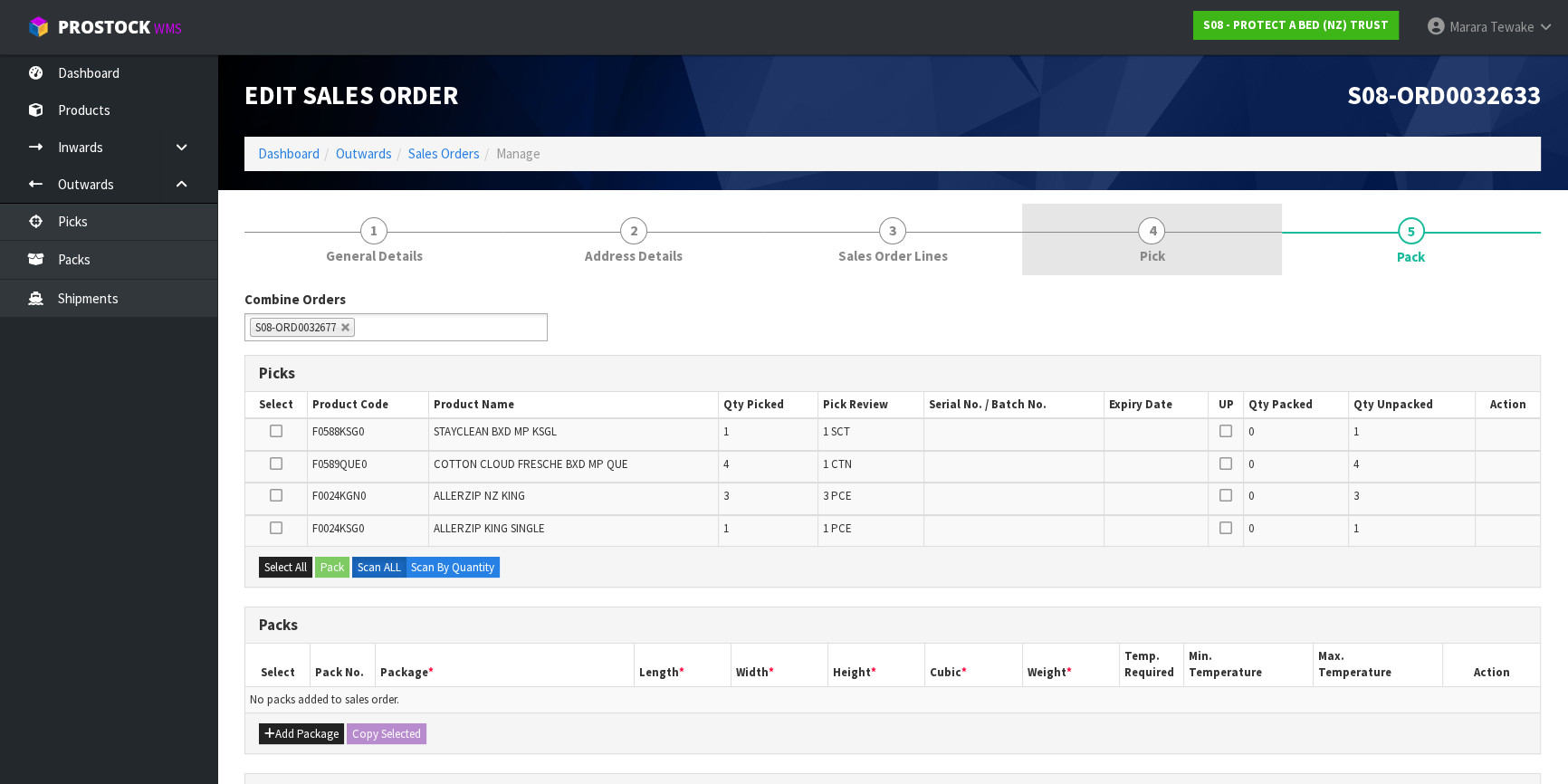 click on "4
Pick" at bounding box center (1152, 239) 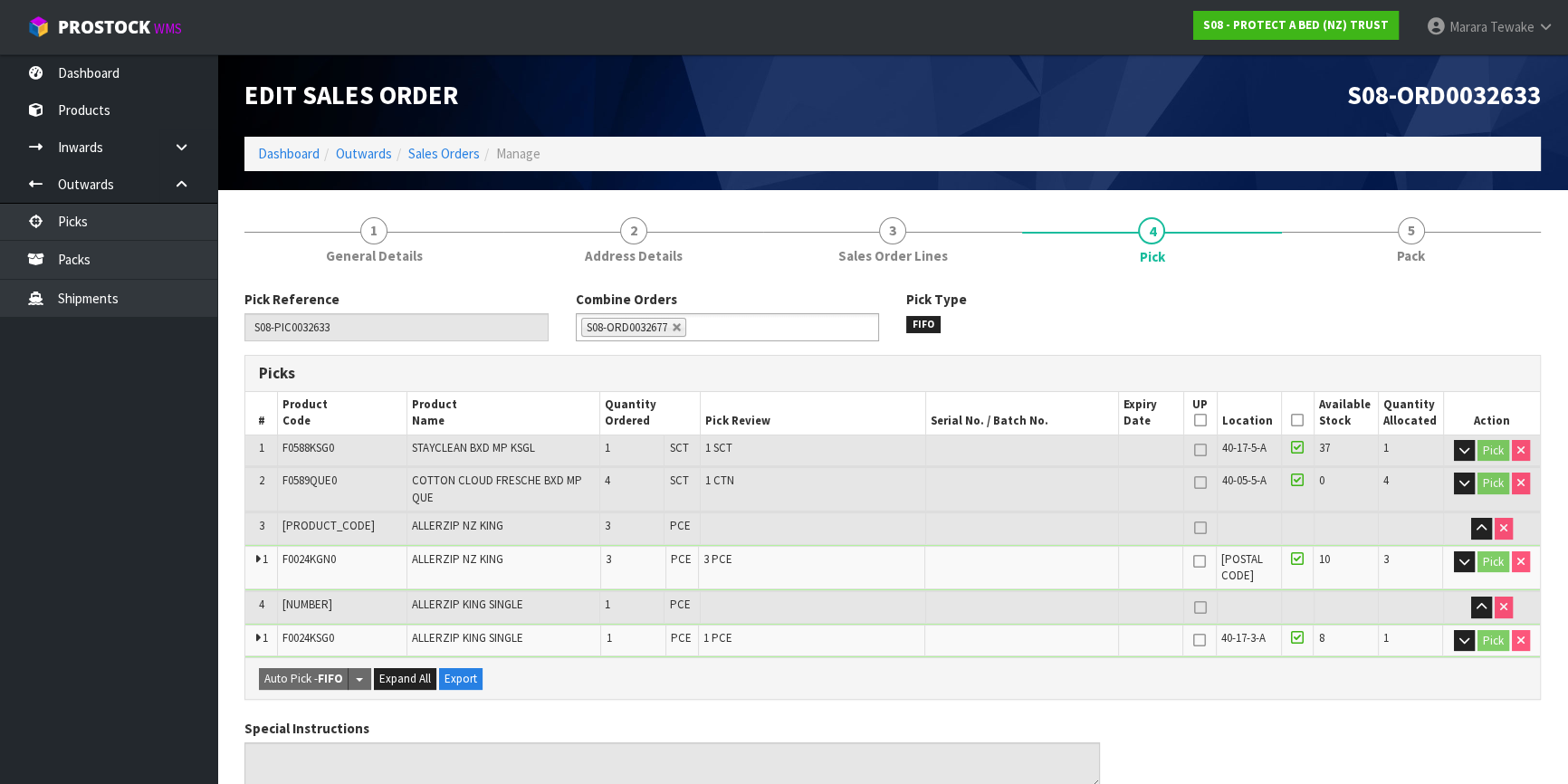 click at bounding box center [1297, 420] 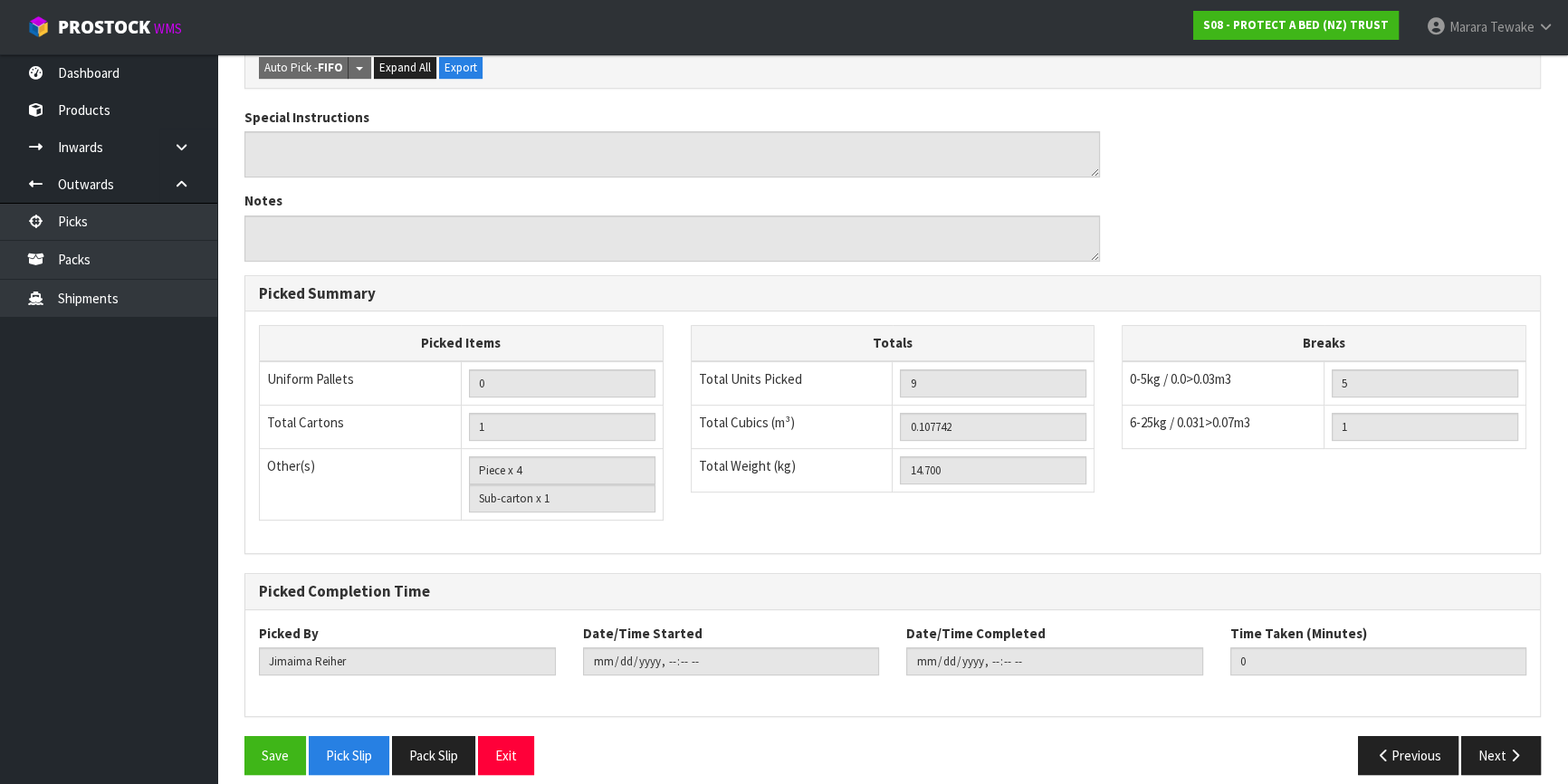 scroll, scrollTop: 677, scrollLeft: 0, axis: vertical 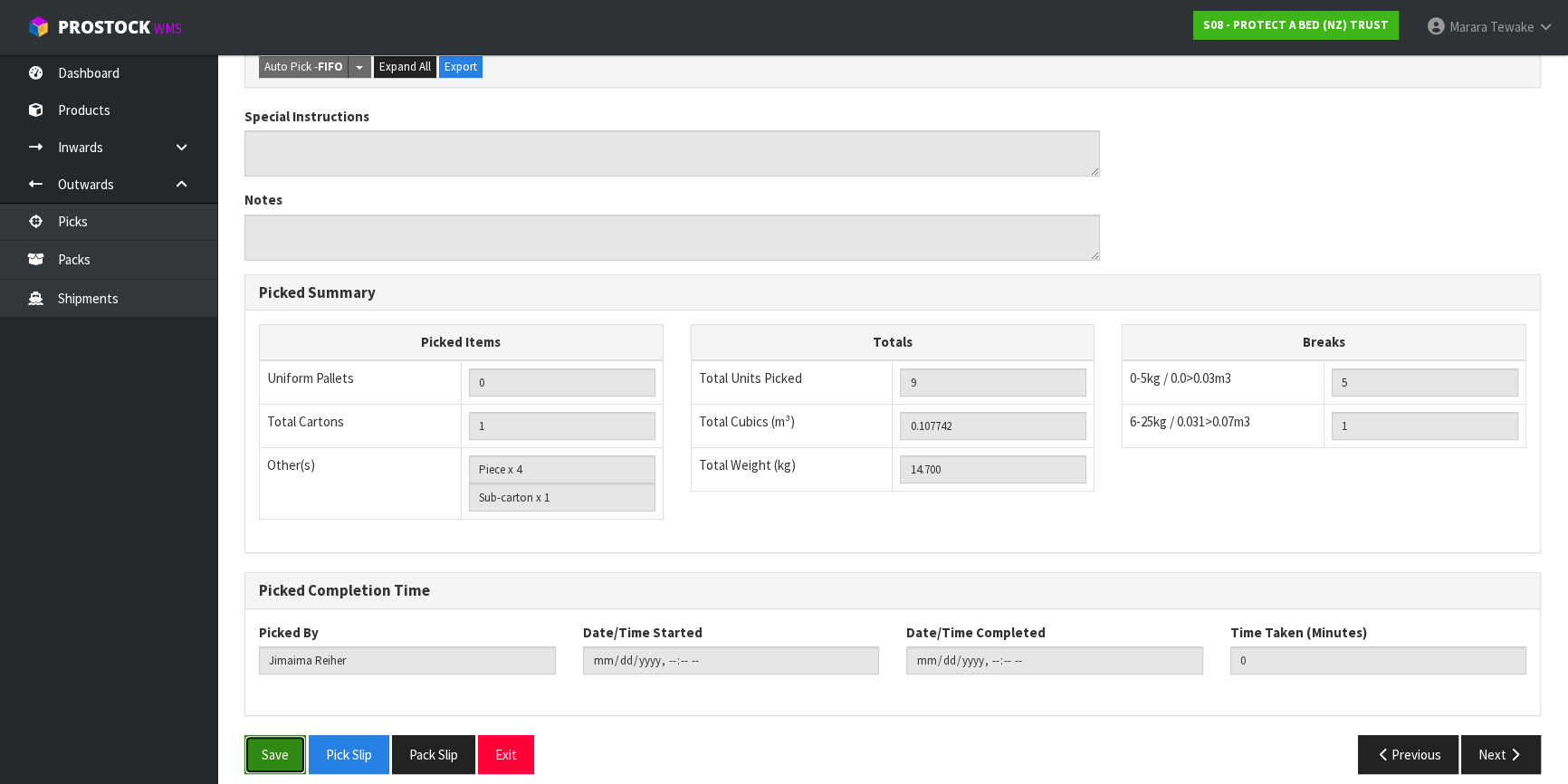 drag, startPoint x: 288, startPoint y: 731, endPoint x: 394, endPoint y: 695, distance: 111.9464 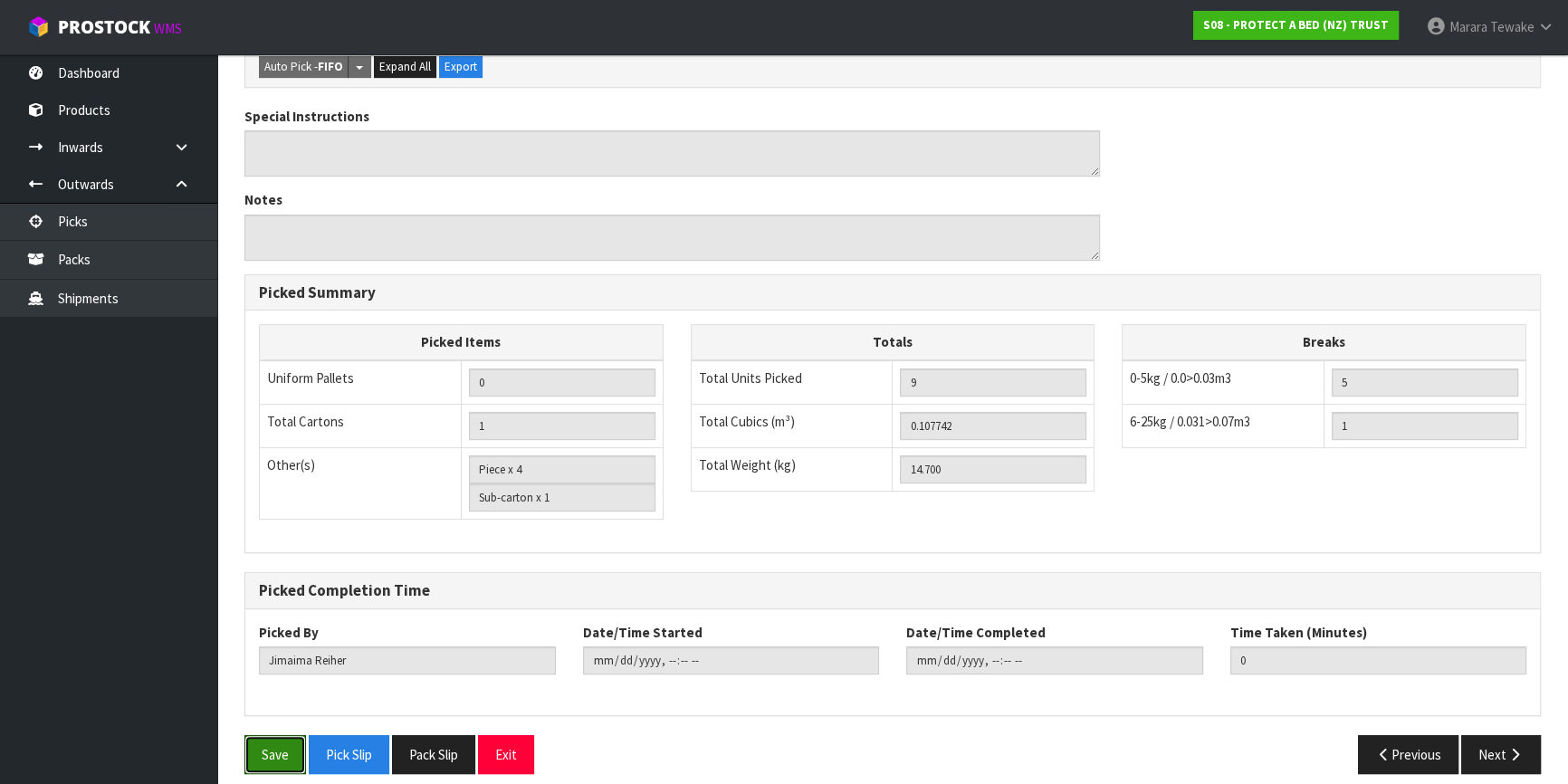 click on "Save" at bounding box center [275, 754] 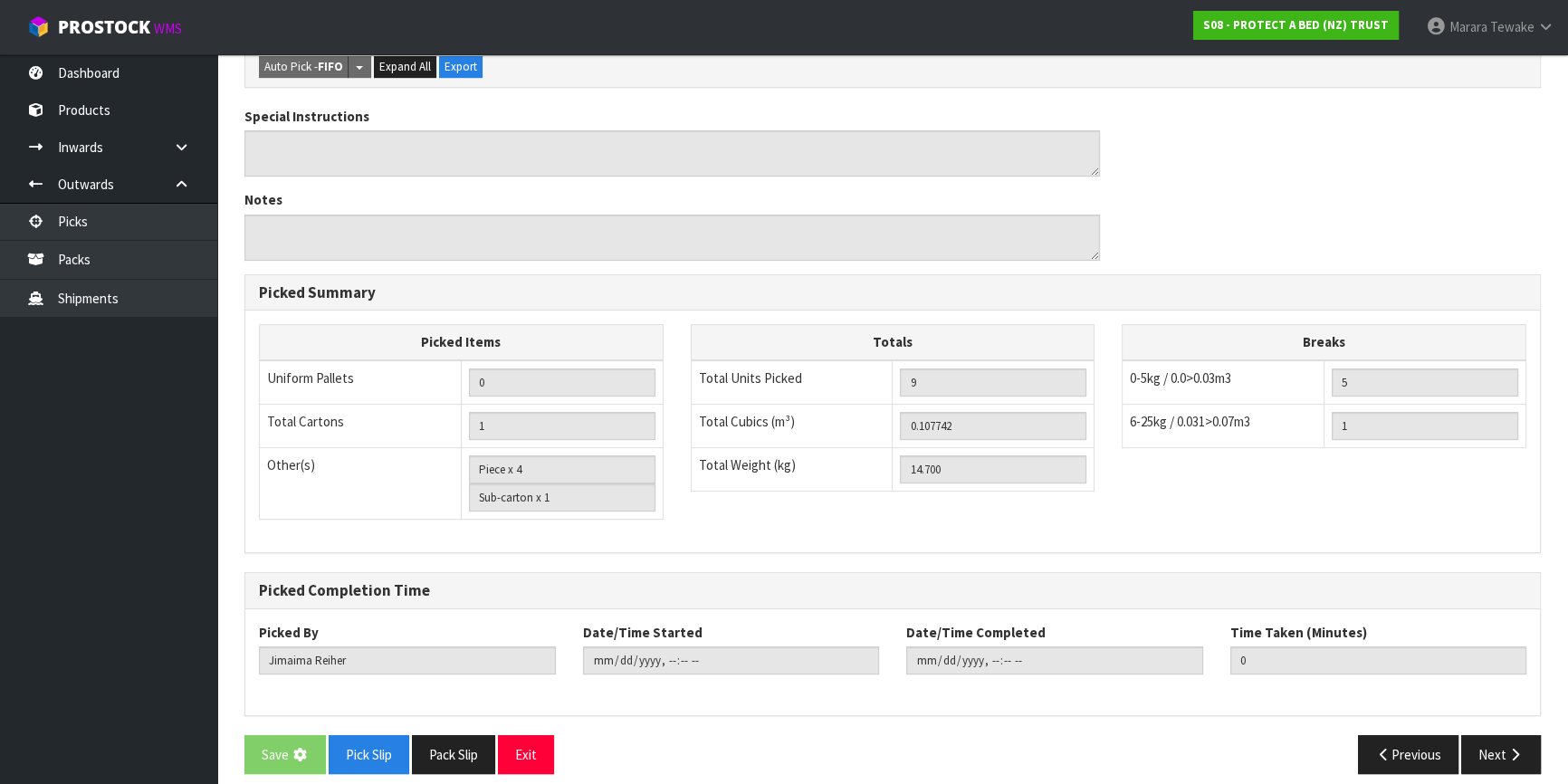 scroll, scrollTop: 0, scrollLeft: 0, axis: both 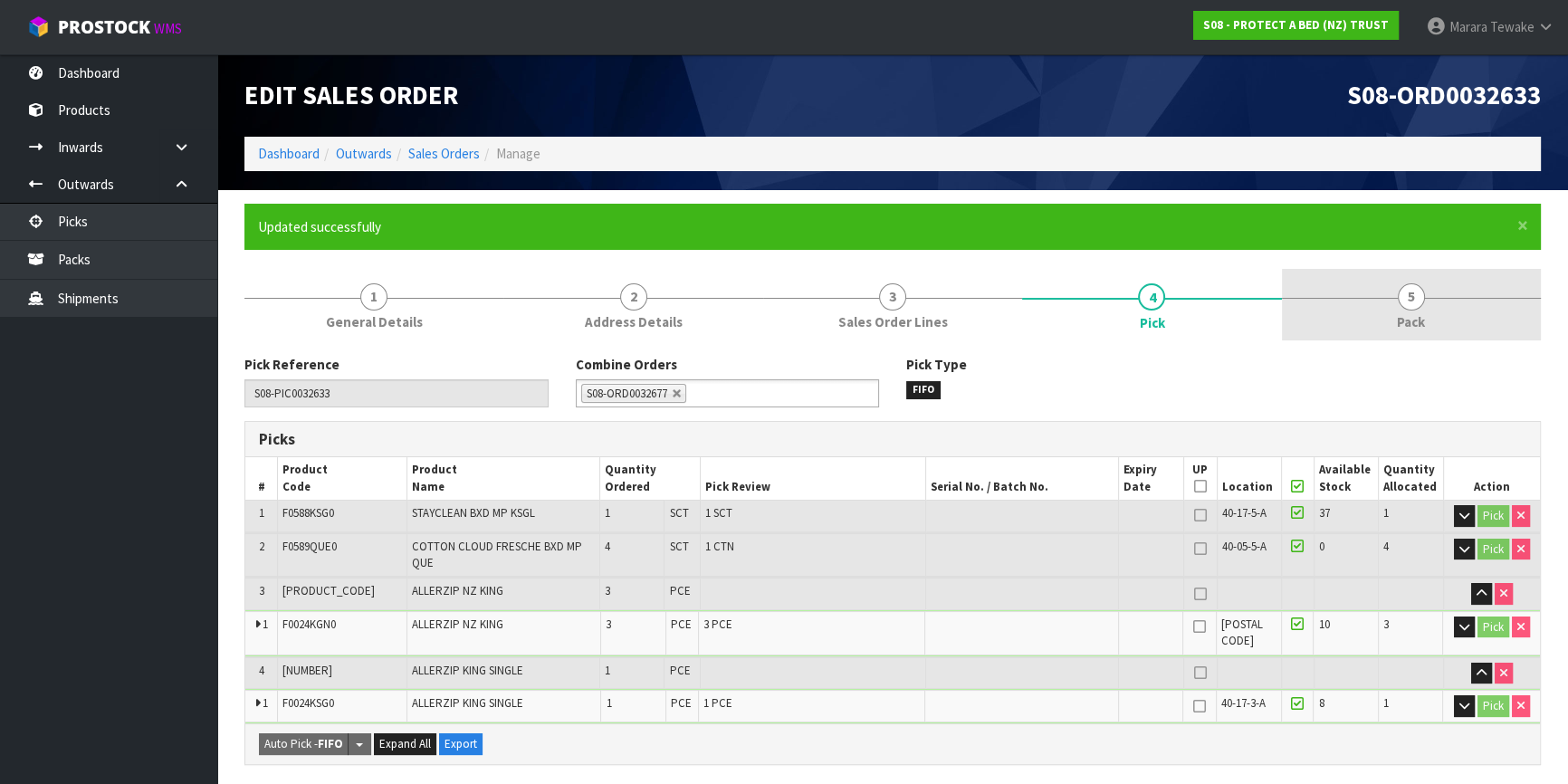 click on "5
Pack" at bounding box center (1411, 304) 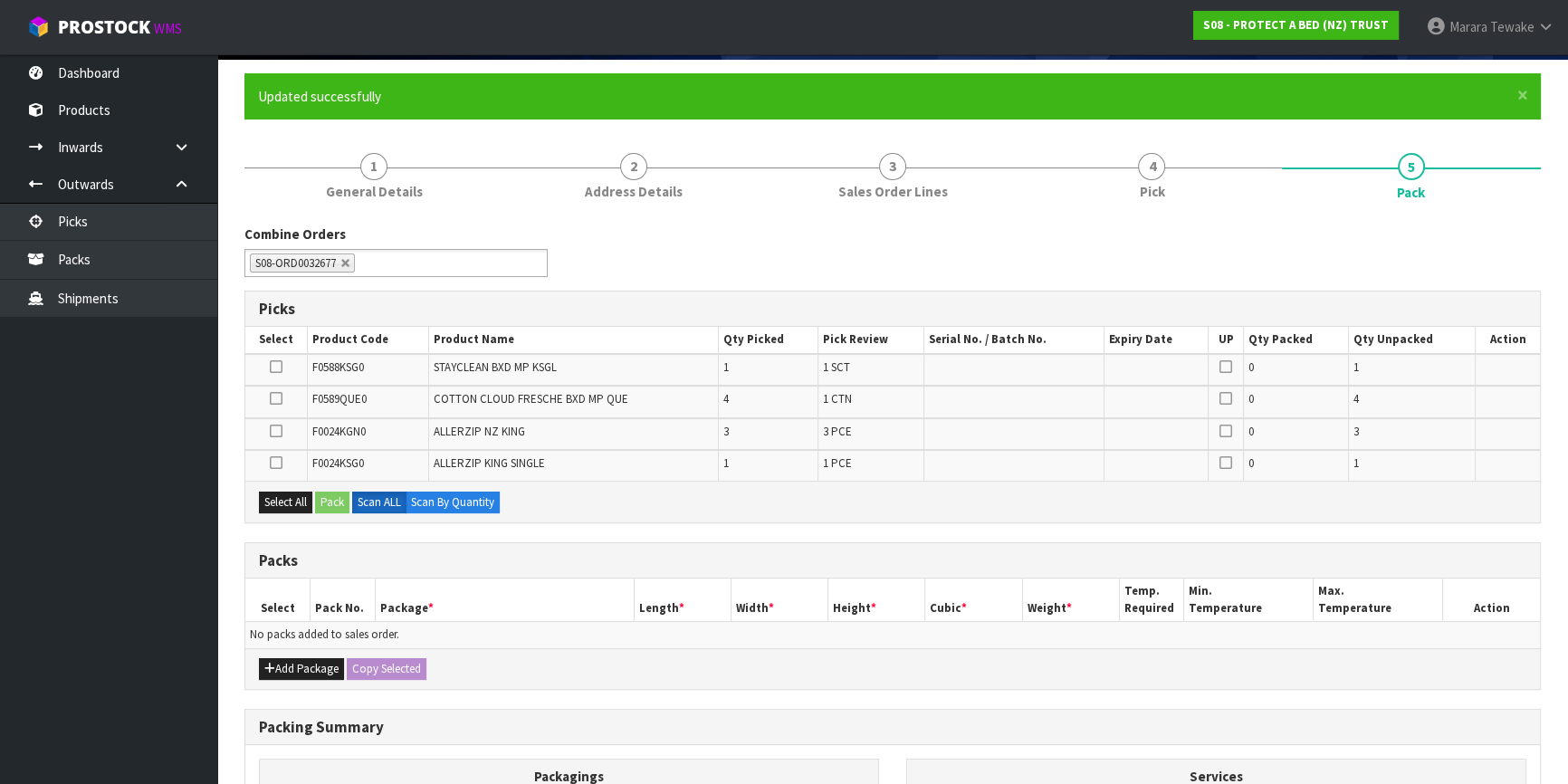 scroll, scrollTop: 366, scrollLeft: 0, axis: vertical 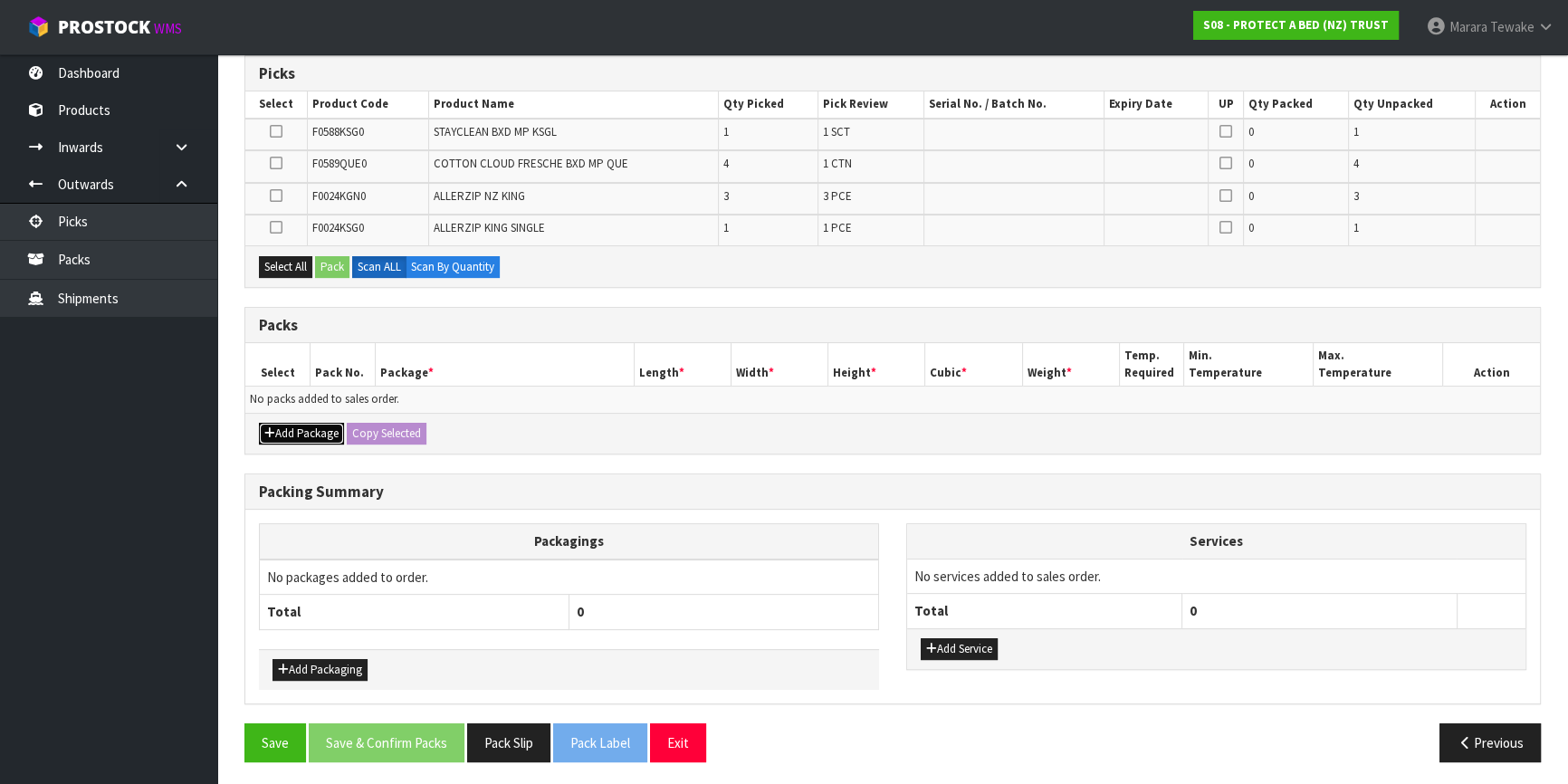 click on "Add Package" at bounding box center (301, 434) 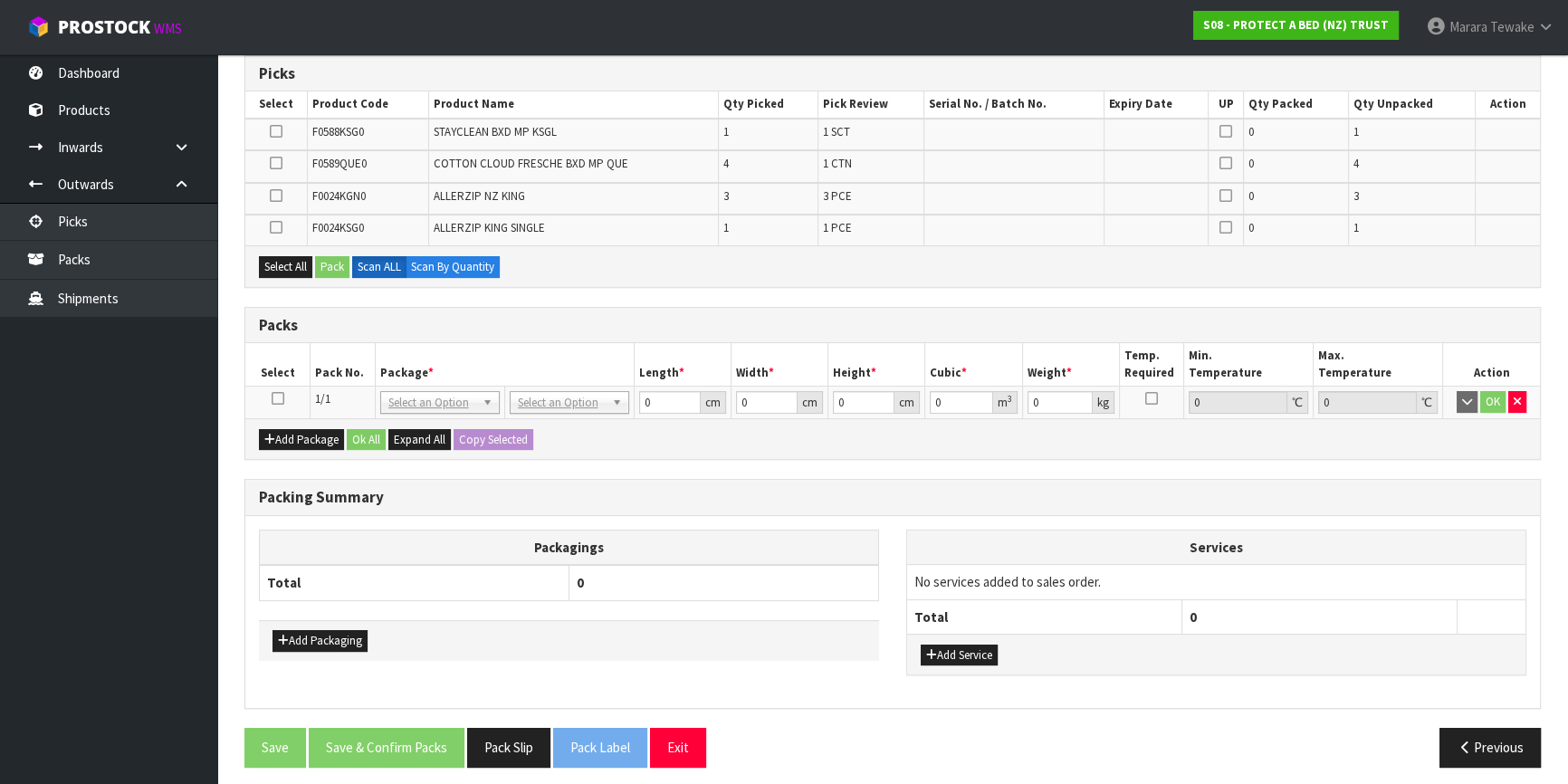 click at bounding box center [278, 398] 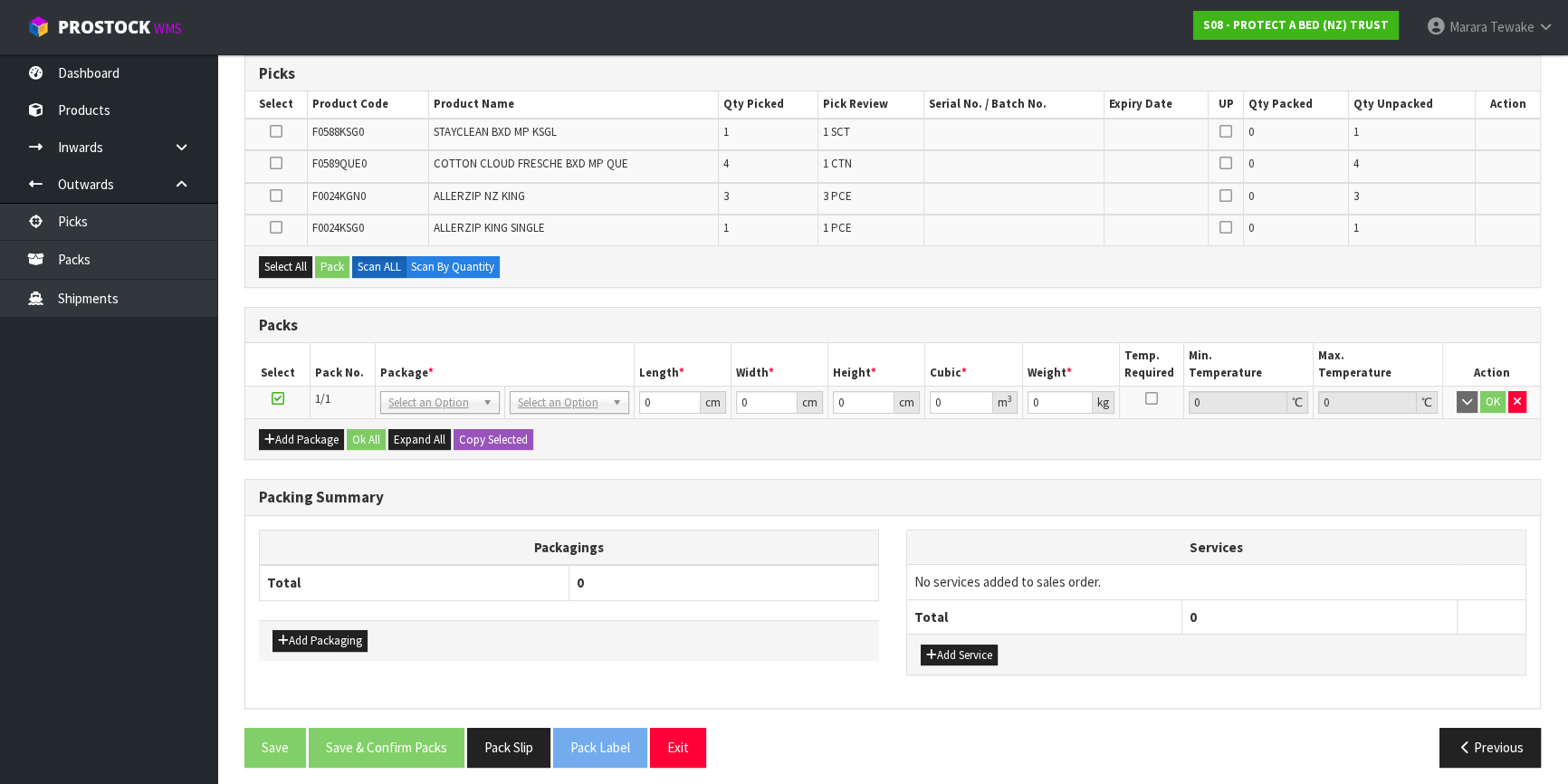 click at bounding box center [276, 163] 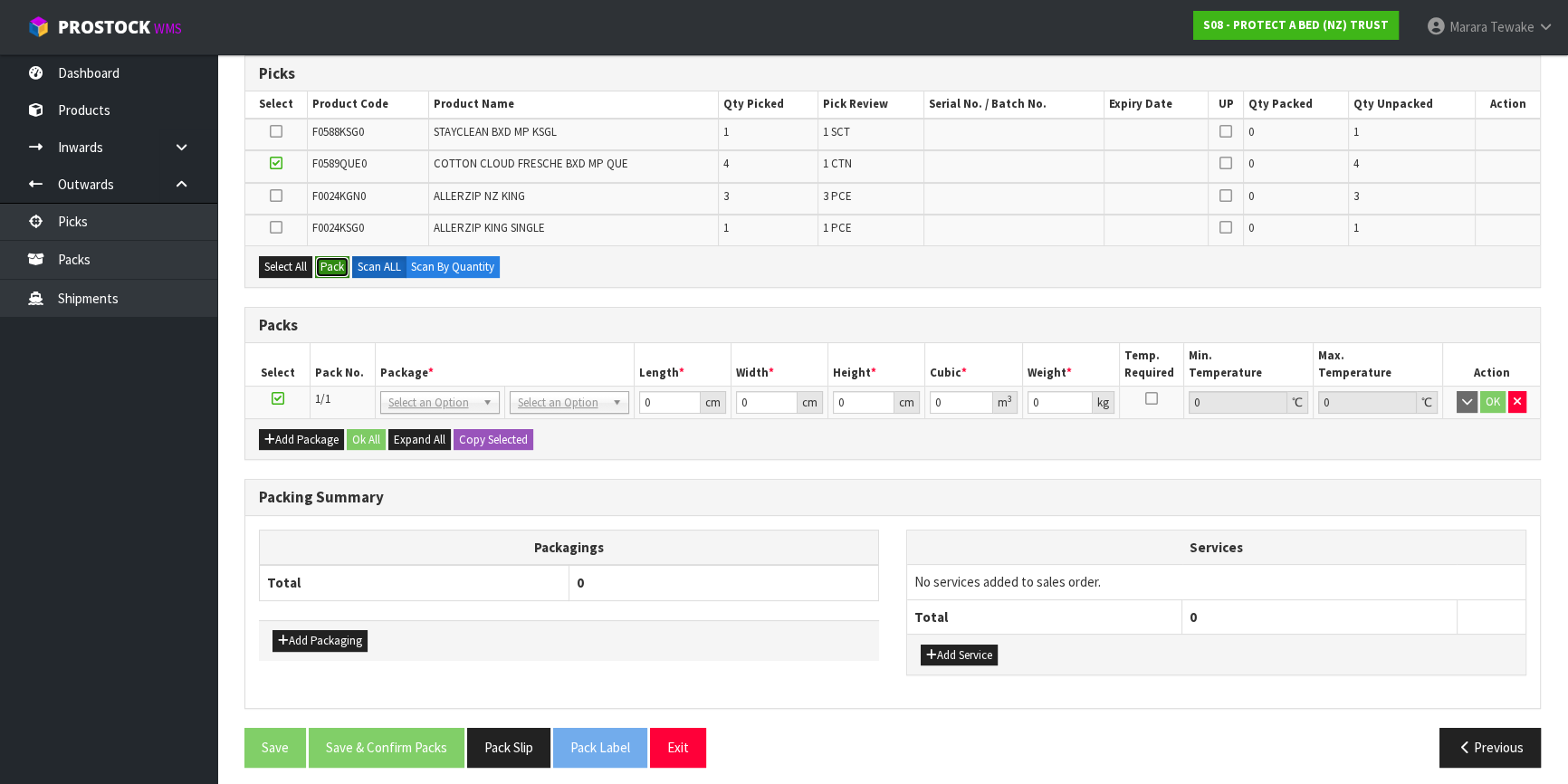 click on "Pack" at bounding box center [332, 267] 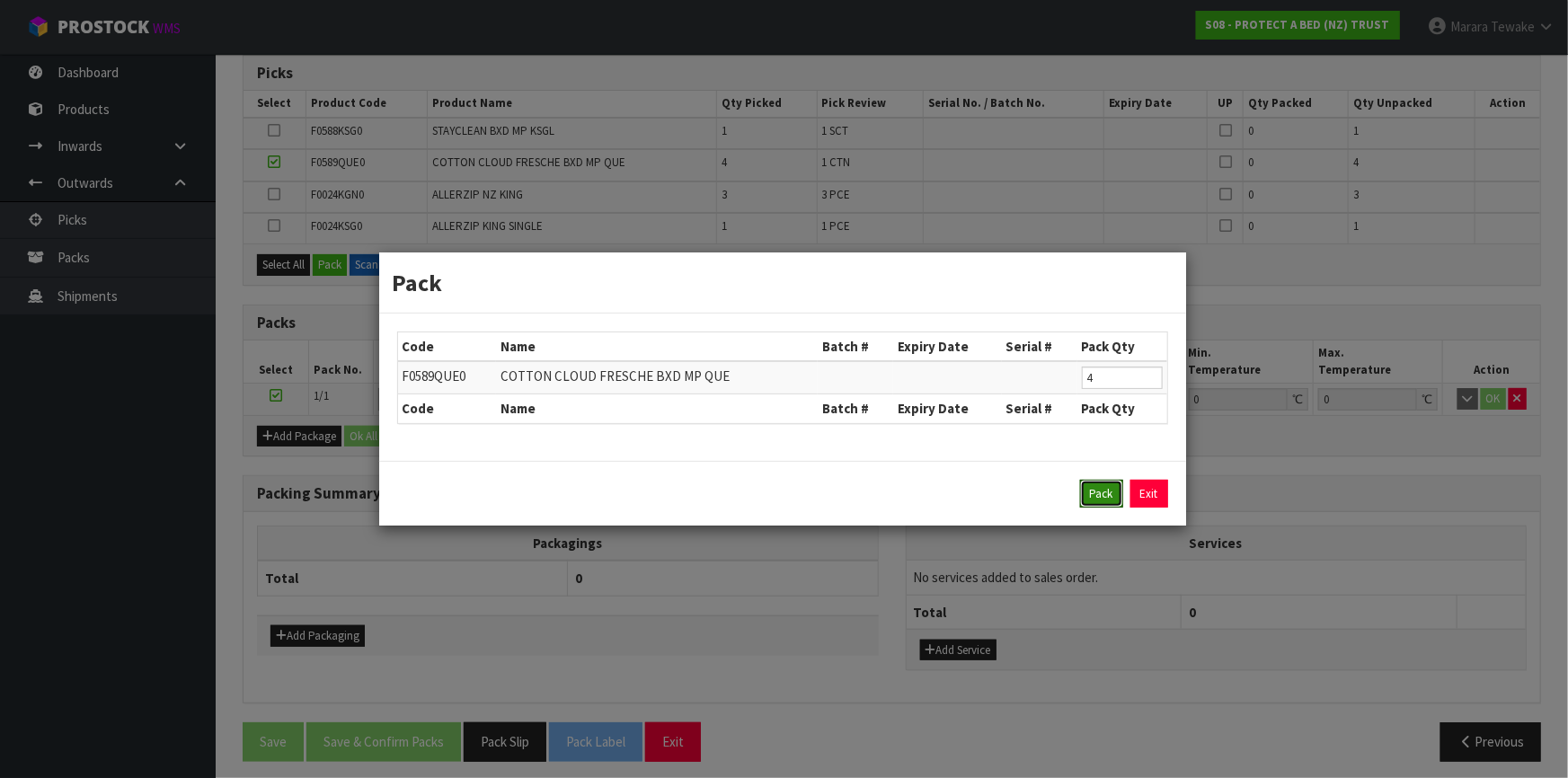 click on "Pack" at bounding box center (1102, 494) 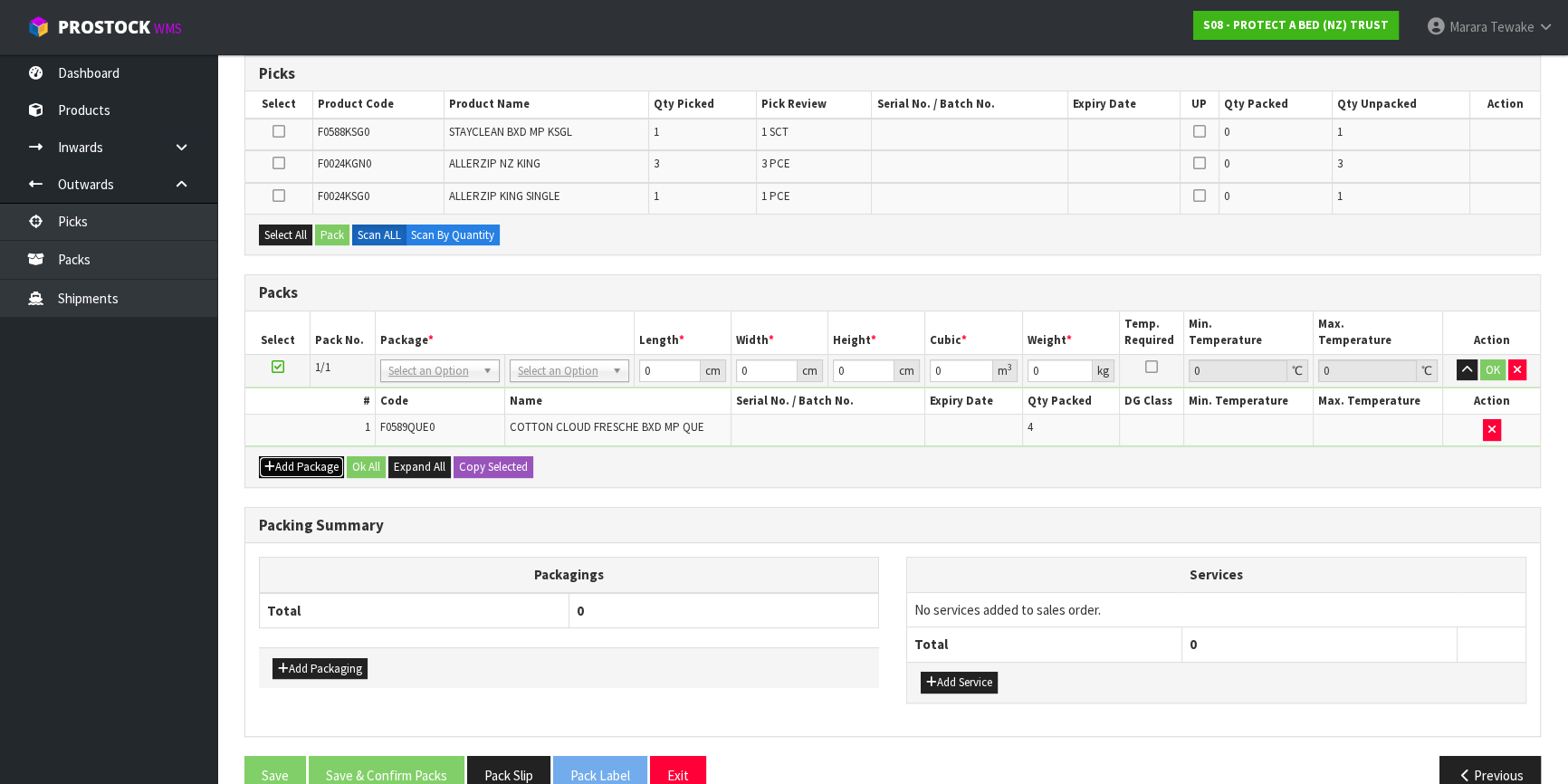 click on "Add Package" at bounding box center (301, 467) 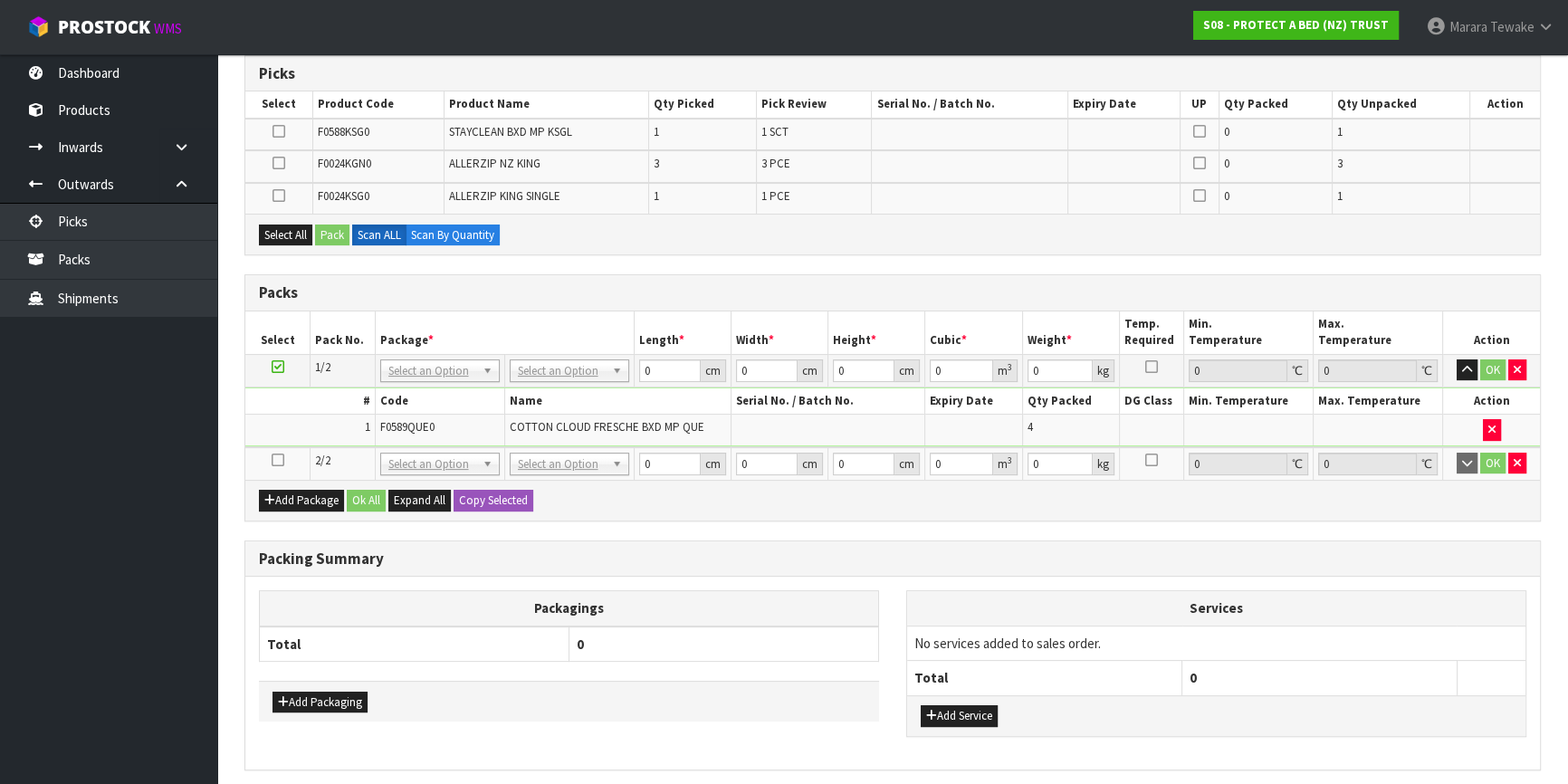 click at bounding box center (278, 460) 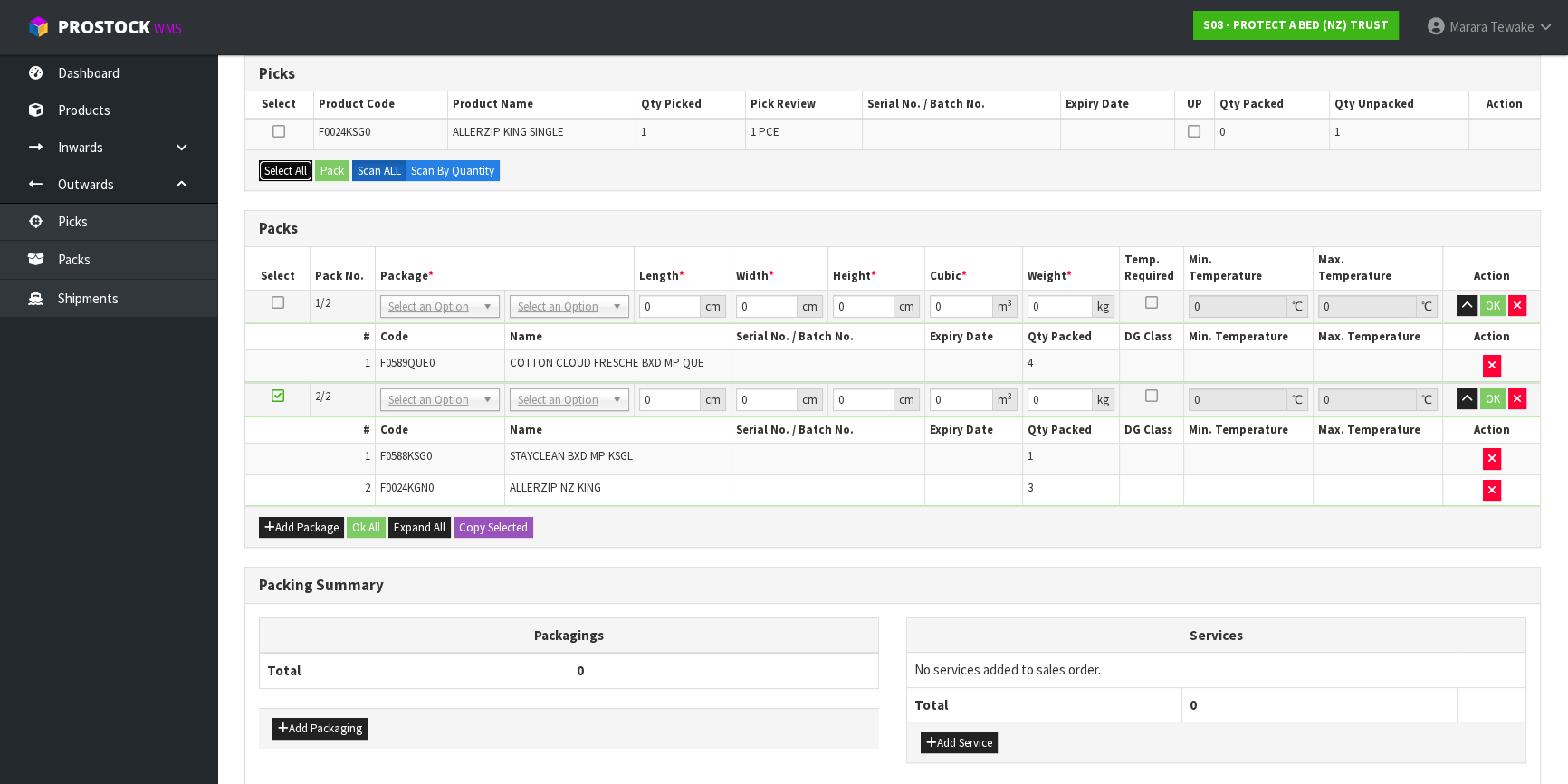 click on "Select All" at bounding box center (285, 171) 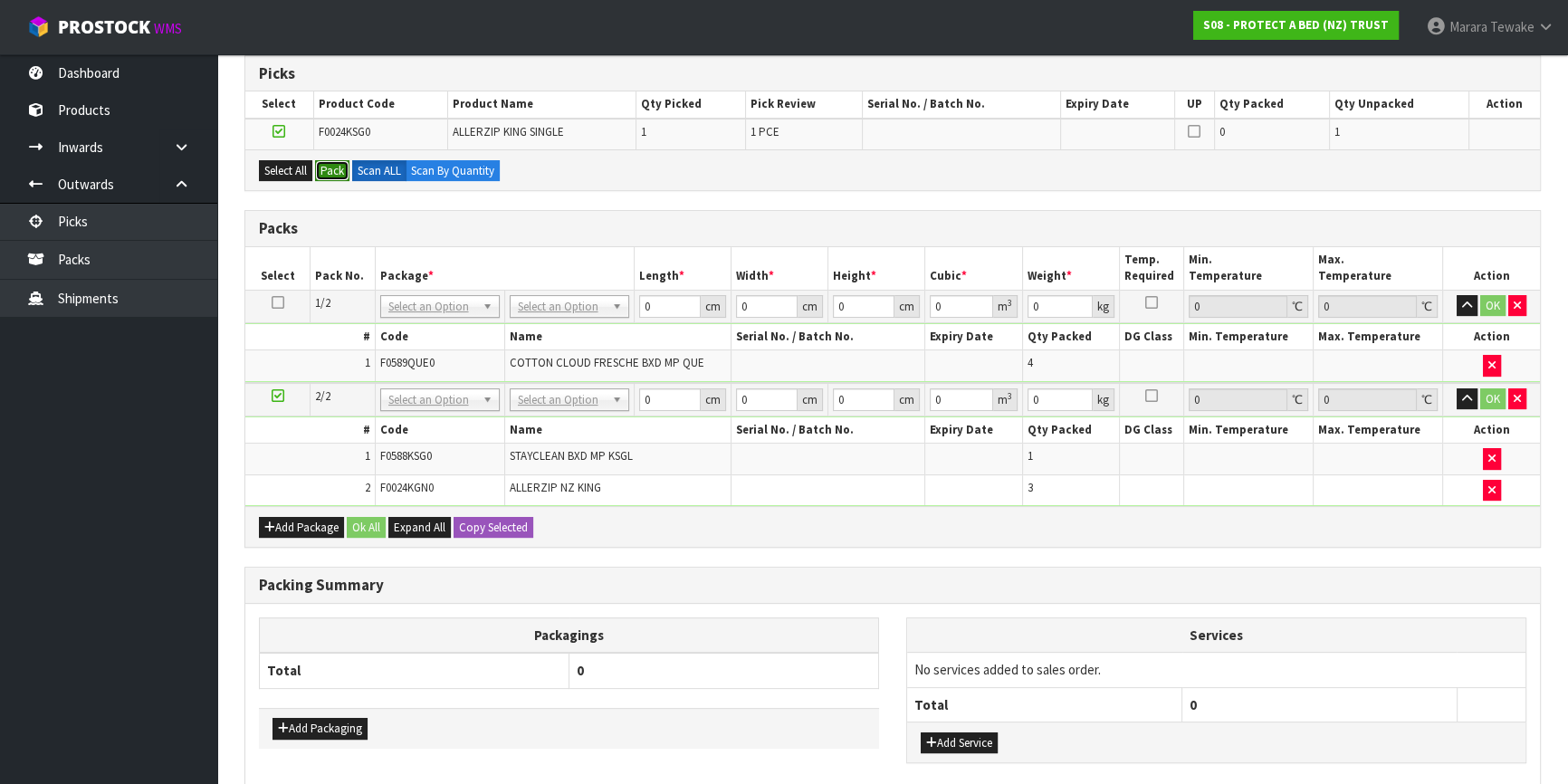 click on "Pack" at bounding box center (332, 171) 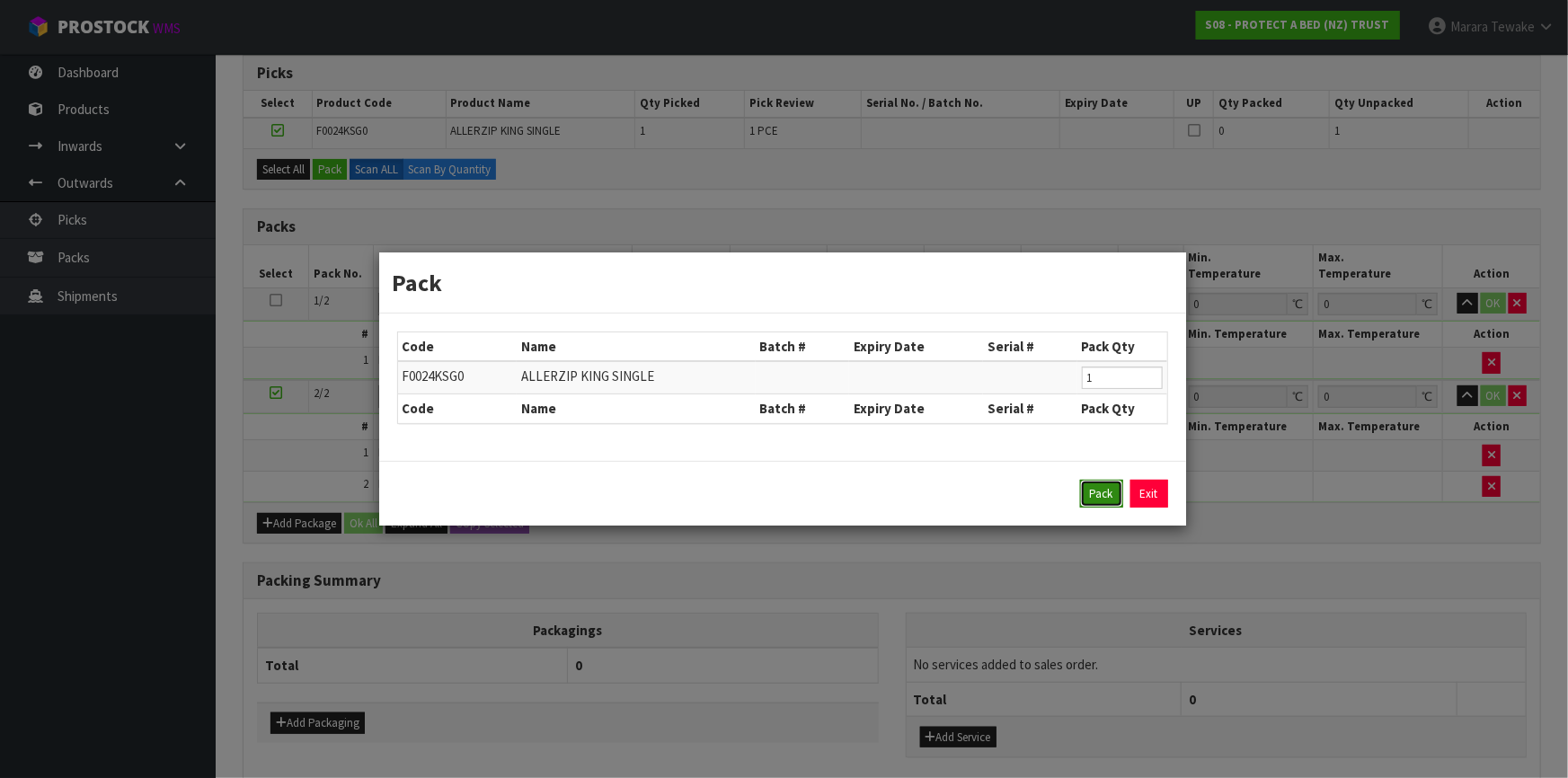 click on "Pack" at bounding box center (1102, 494) 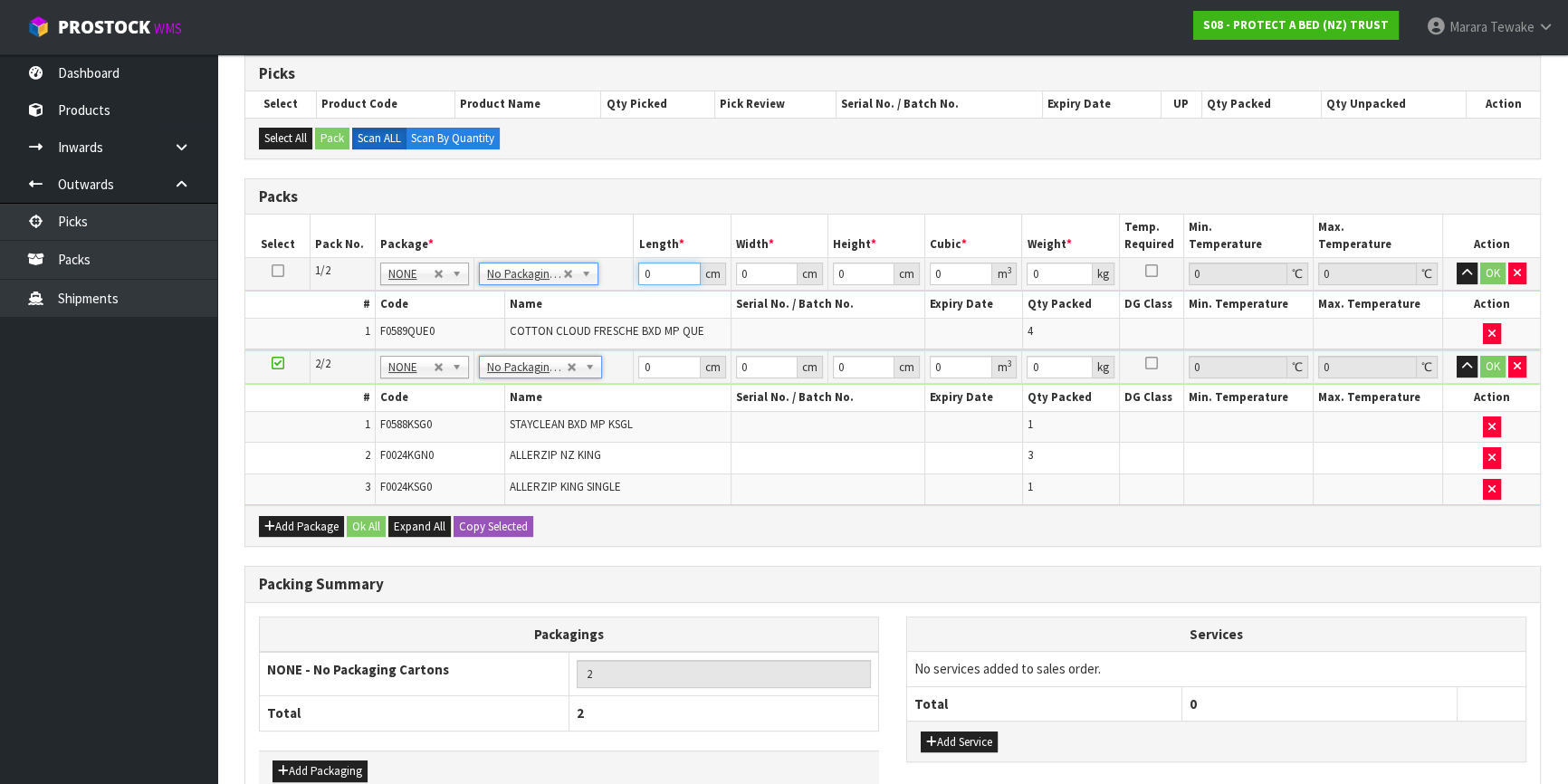 drag, startPoint x: 669, startPoint y: 268, endPoint x: 625, endPoint y: 264, distance: 44.181444 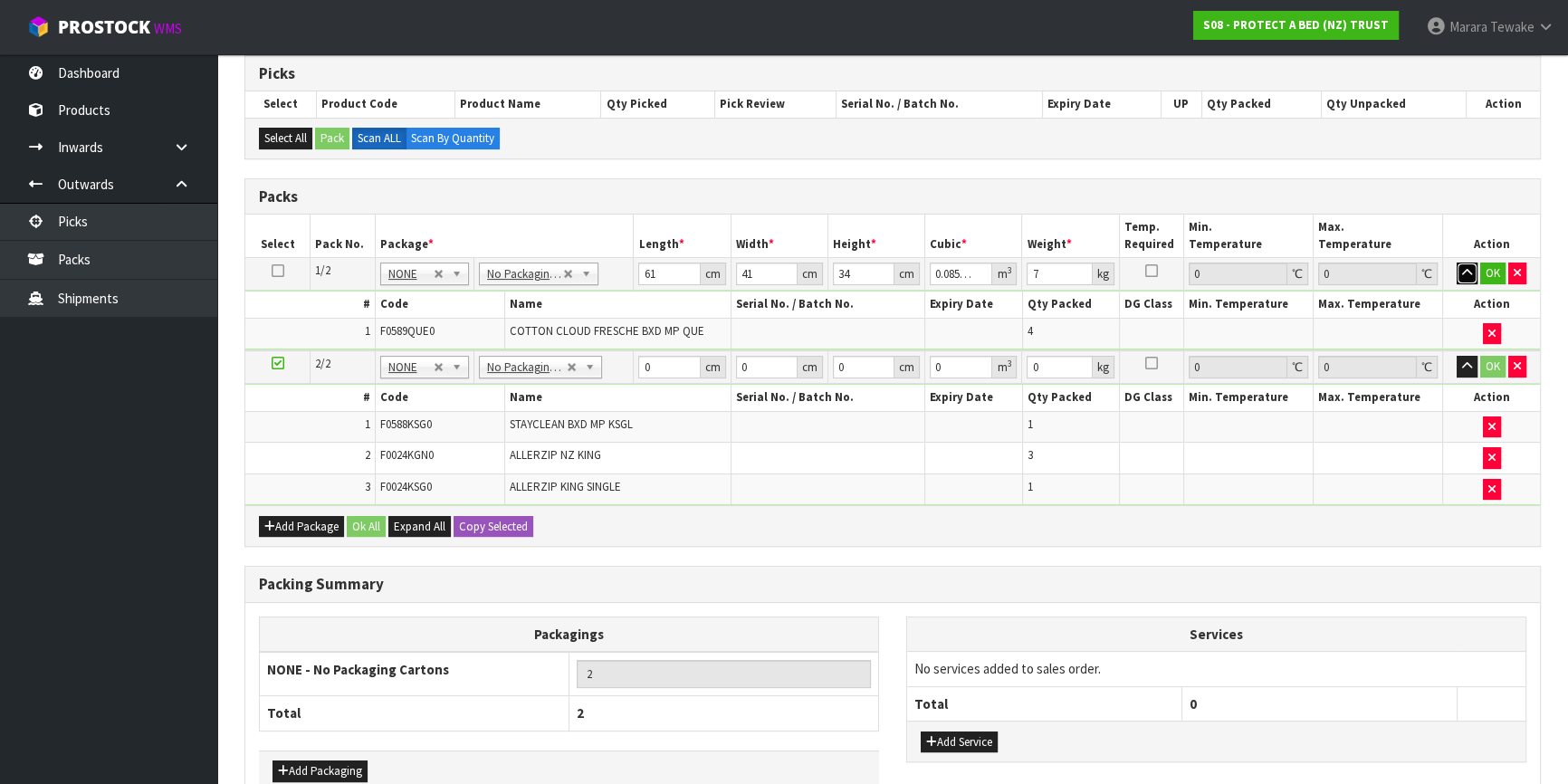 click at bounding box center (1467, 273) 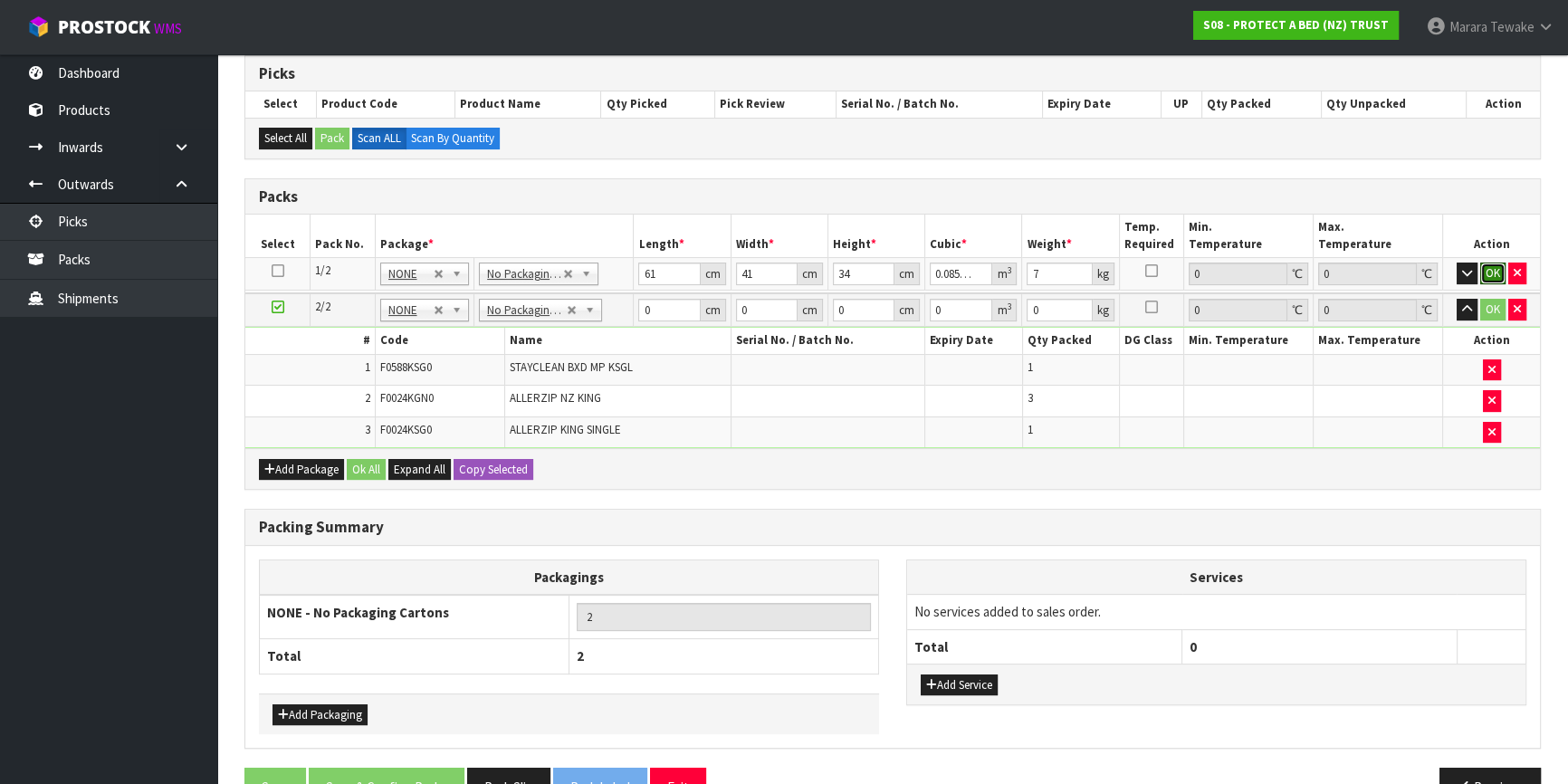 click on "OK" at bounding box center [1493, 273] 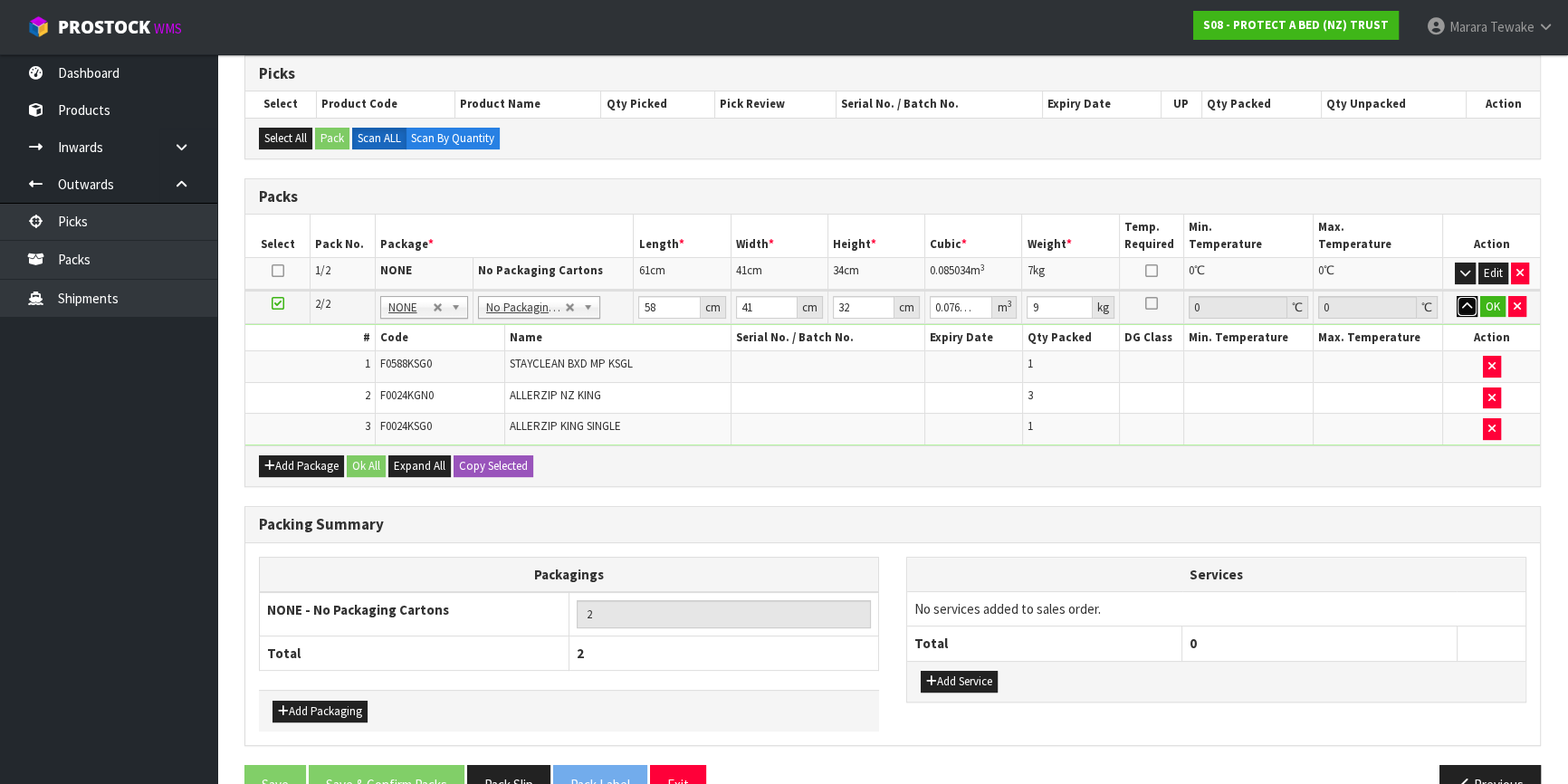 click at bounding box center (1467, 307) 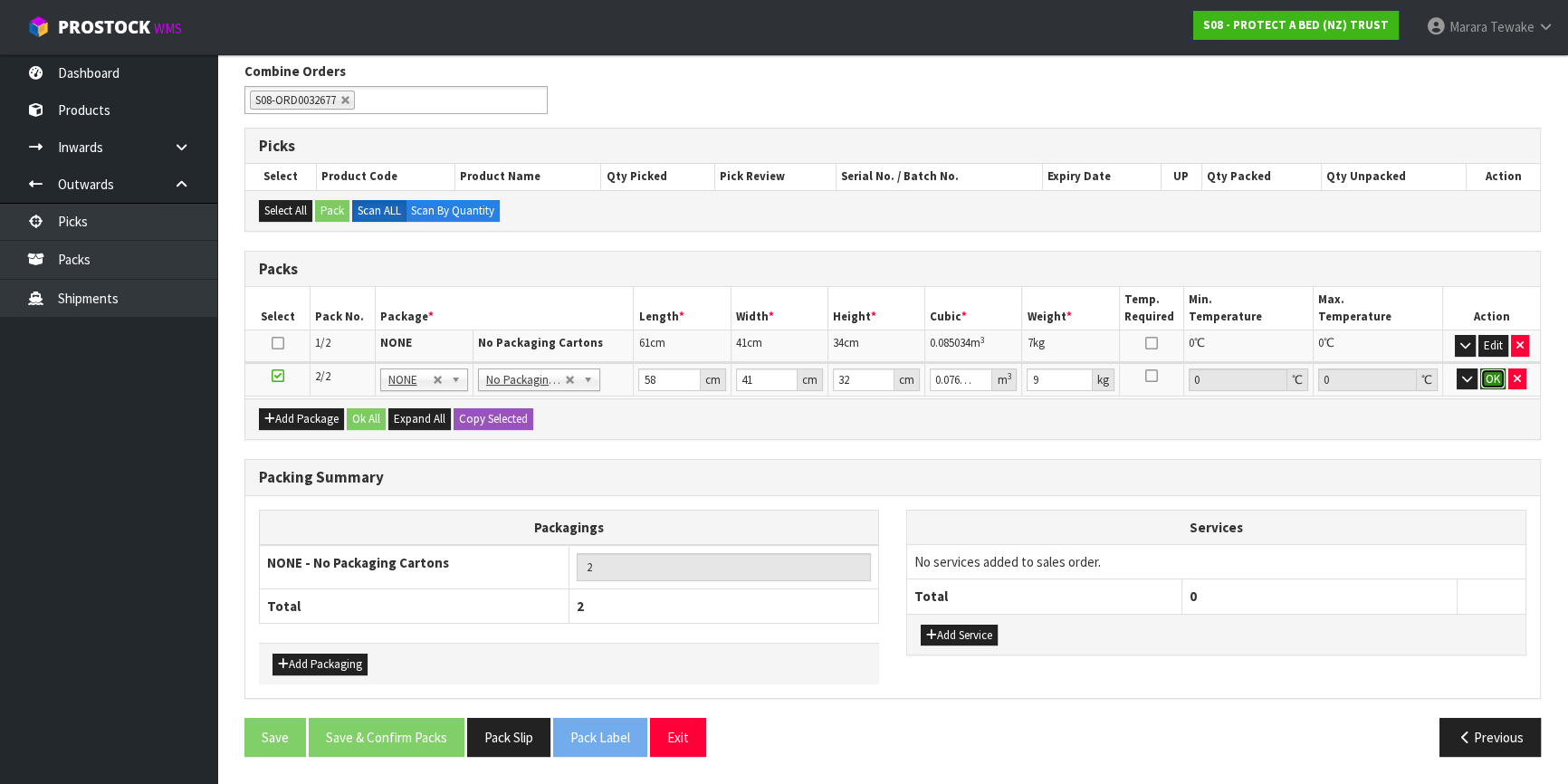 click on "OK" at bounding box center [1493, 379] 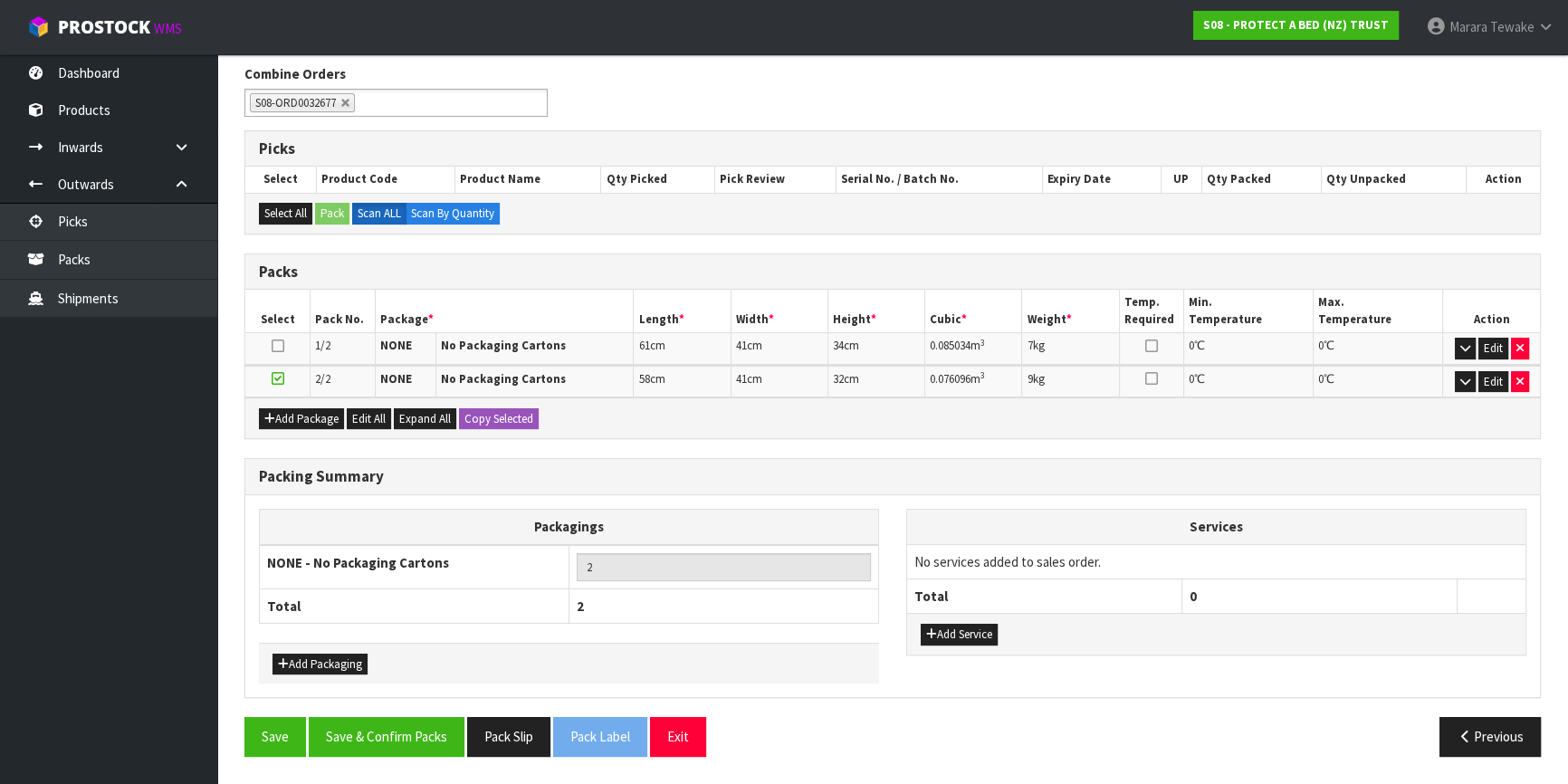 scroll, scrollTop: 285, scrollLeft: 0, axis: vertical 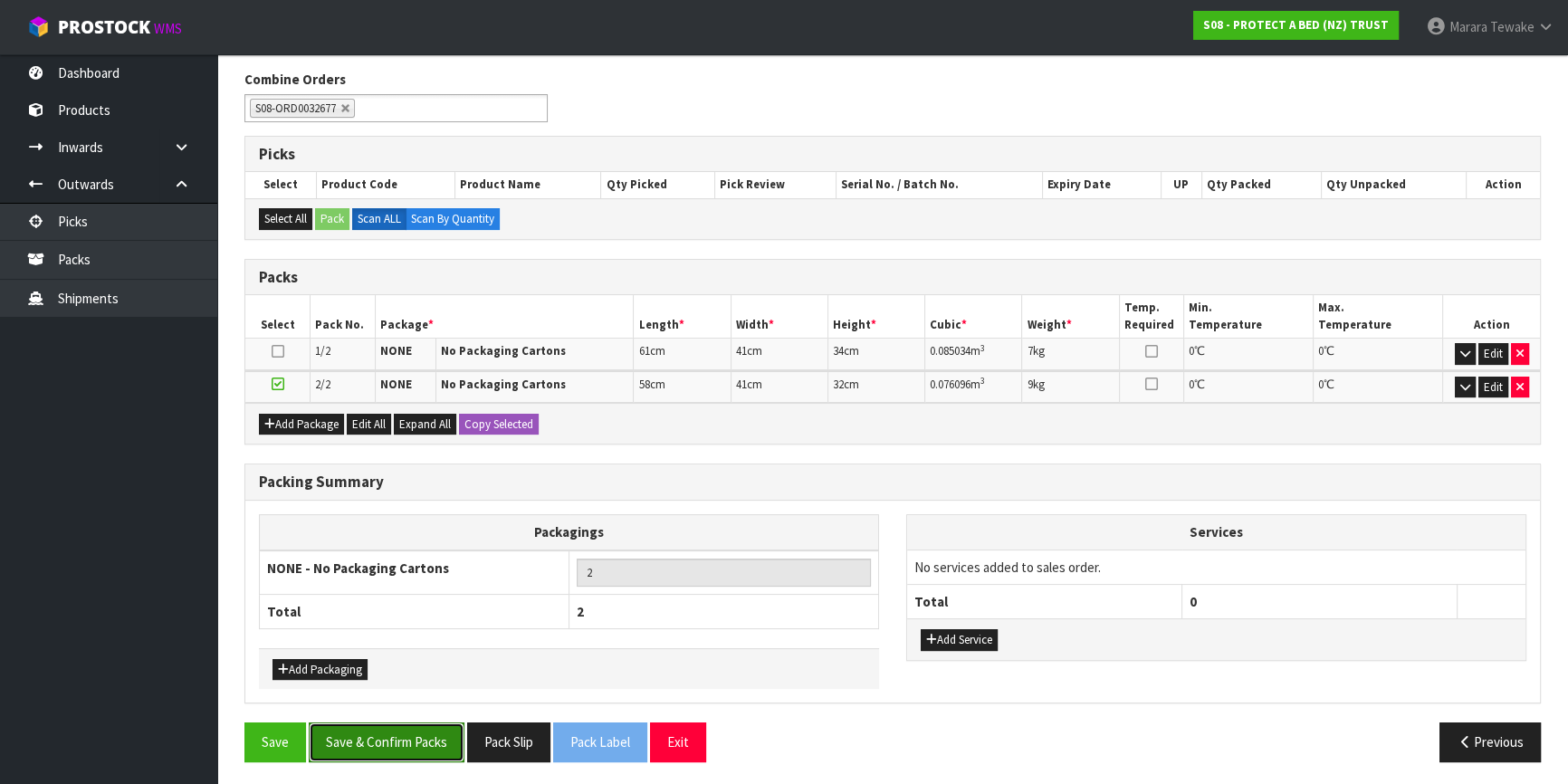click on "Save & Confirm Packs" at bounding box center [387, 741] 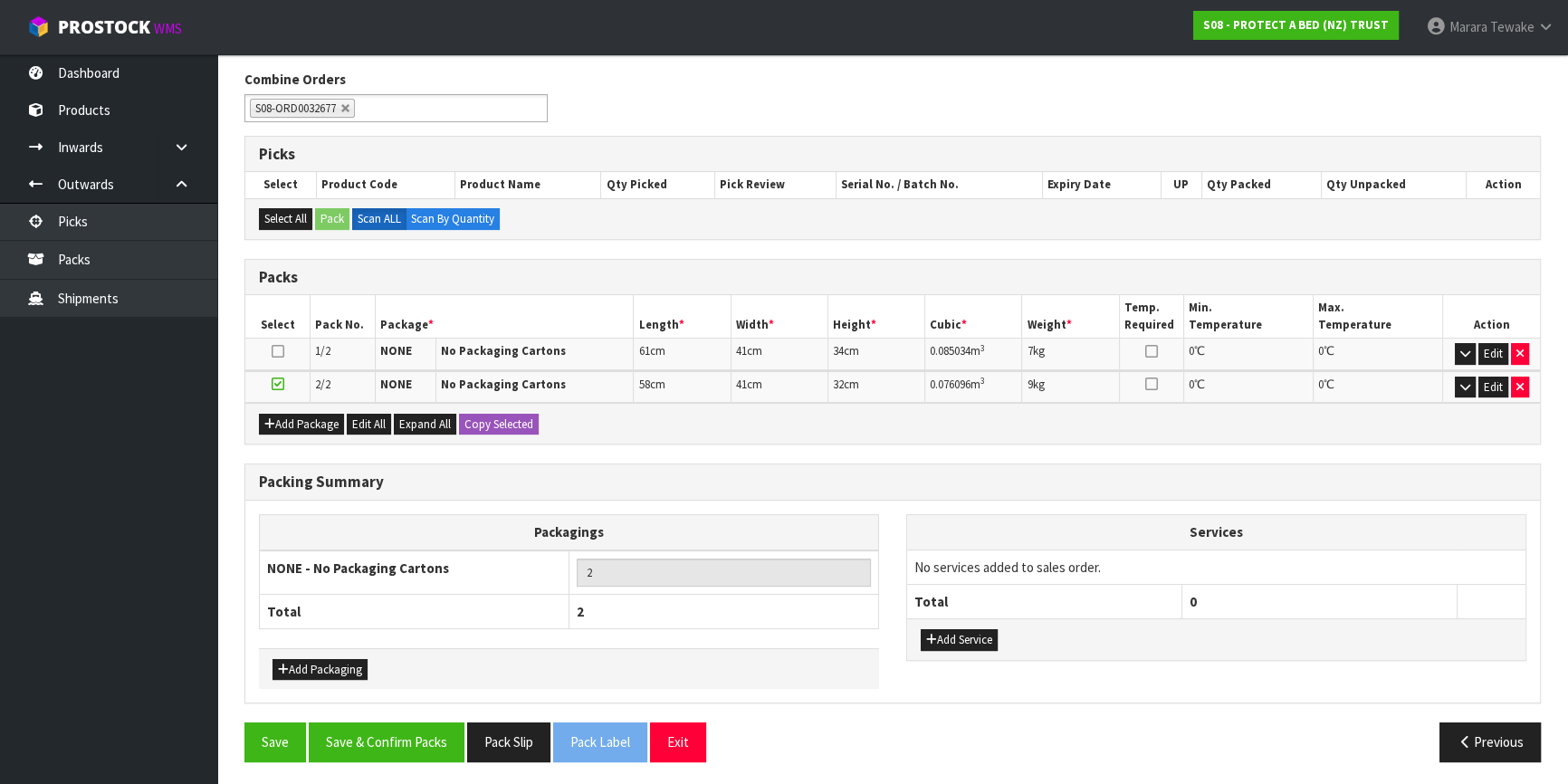 scroll, scrollTop: 0, scrollLeft: 0, axis: both 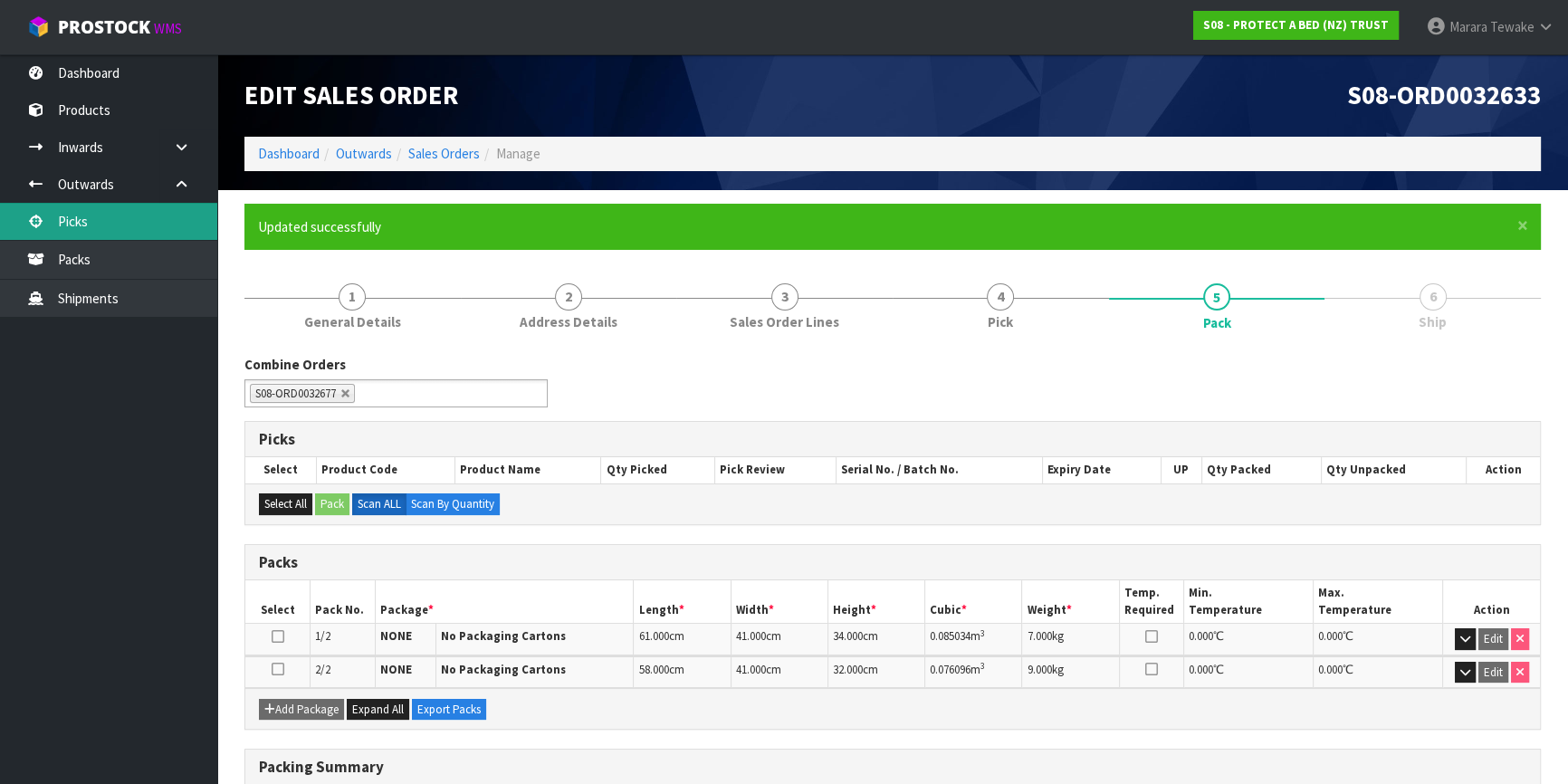 click on "Picks" at bounding box center (109, 221) 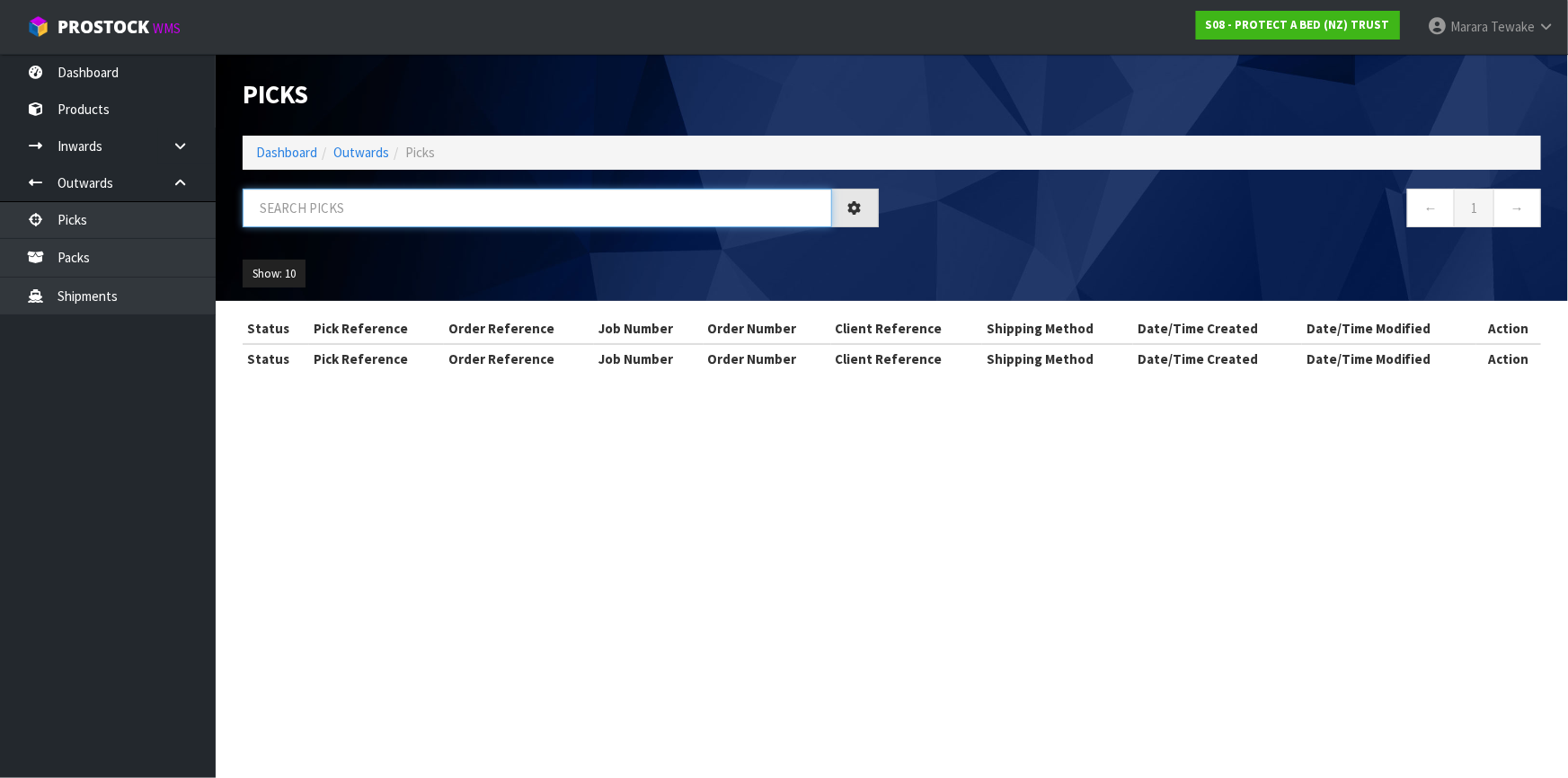 click at bounding box center (537, 208) 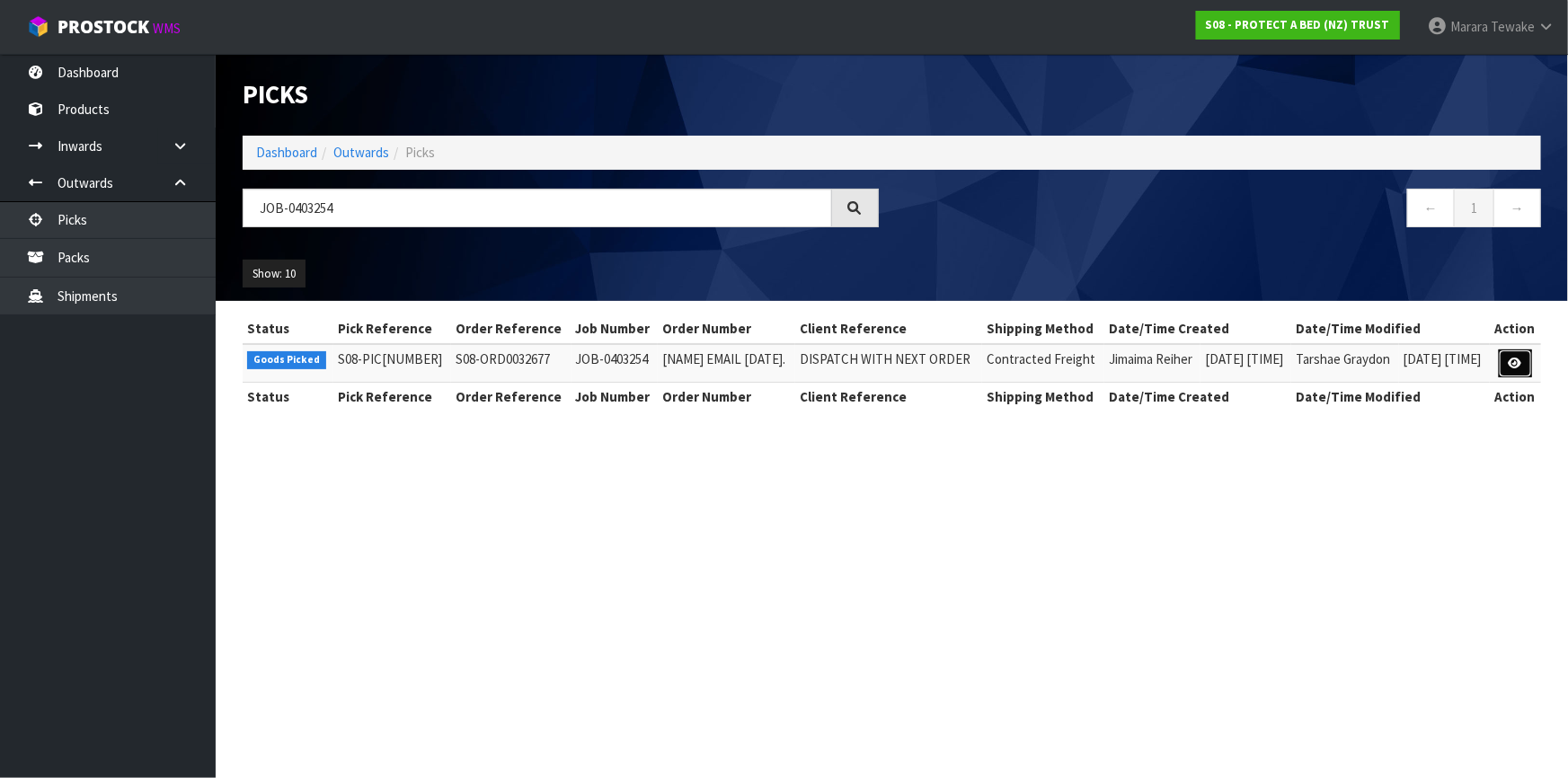 click at bounding box center [1515, 363] 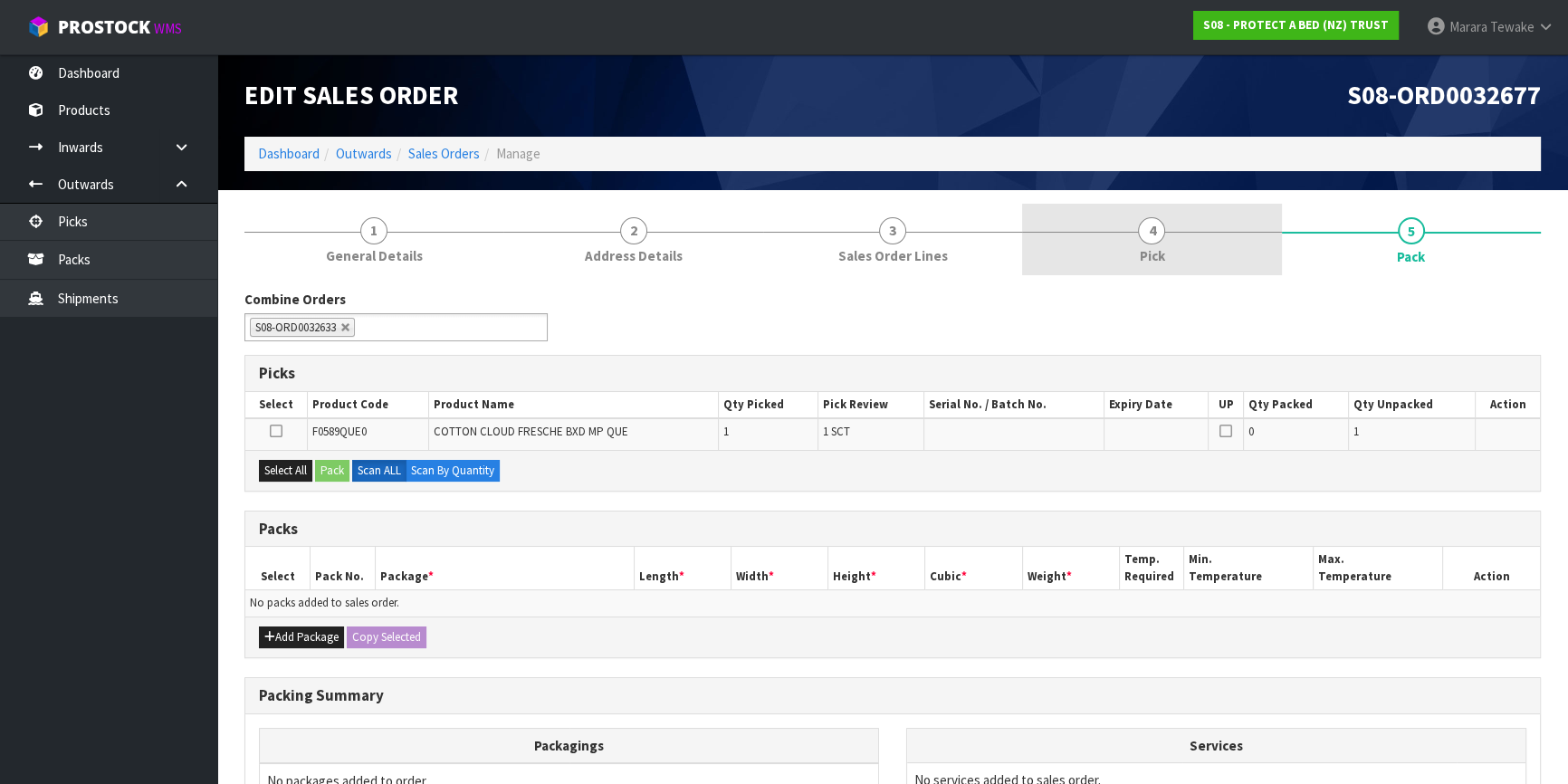 click on "4
Pick" at bounding box center (1152, 239) 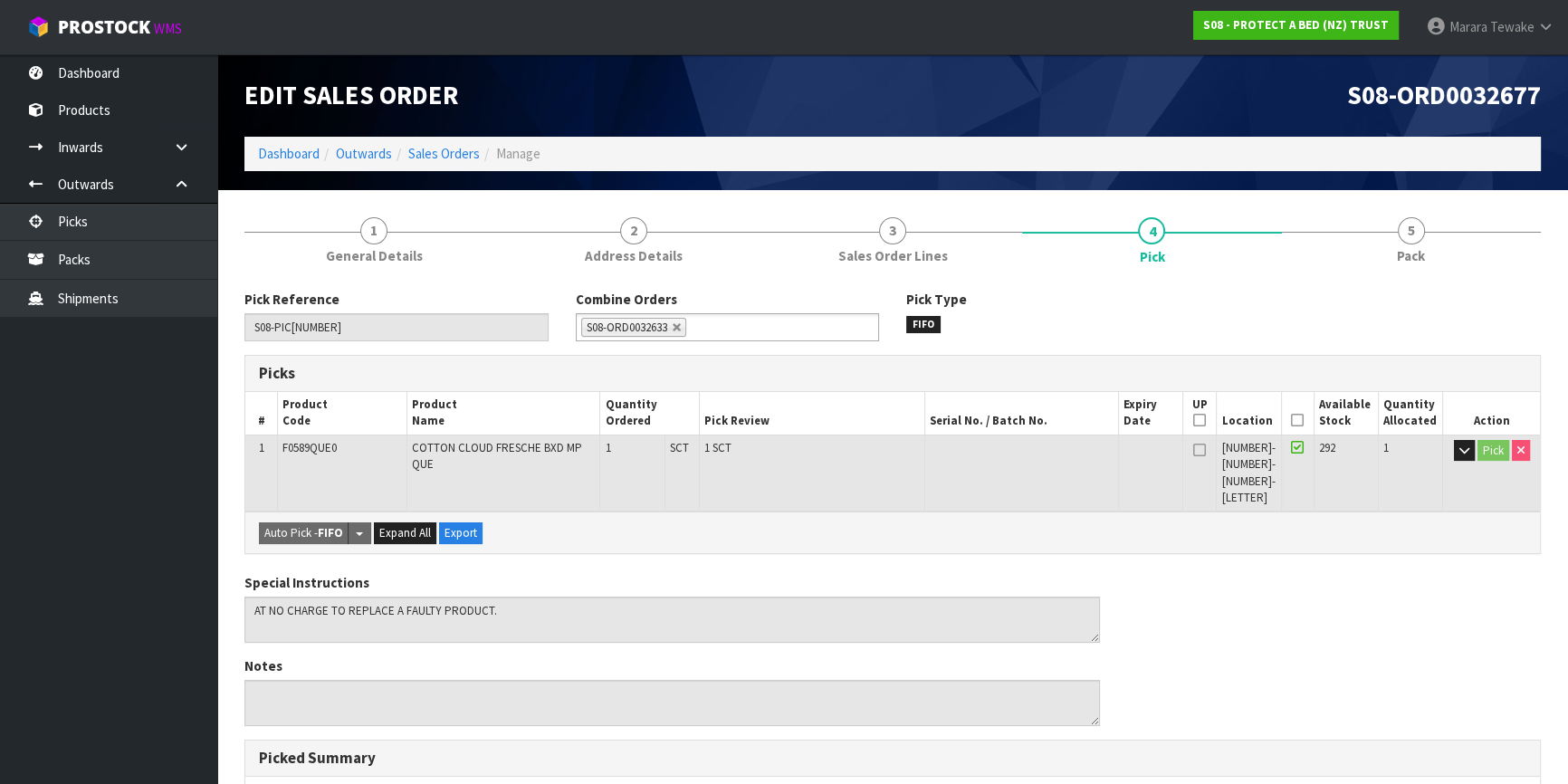 click at bounding box center (1297, 420) 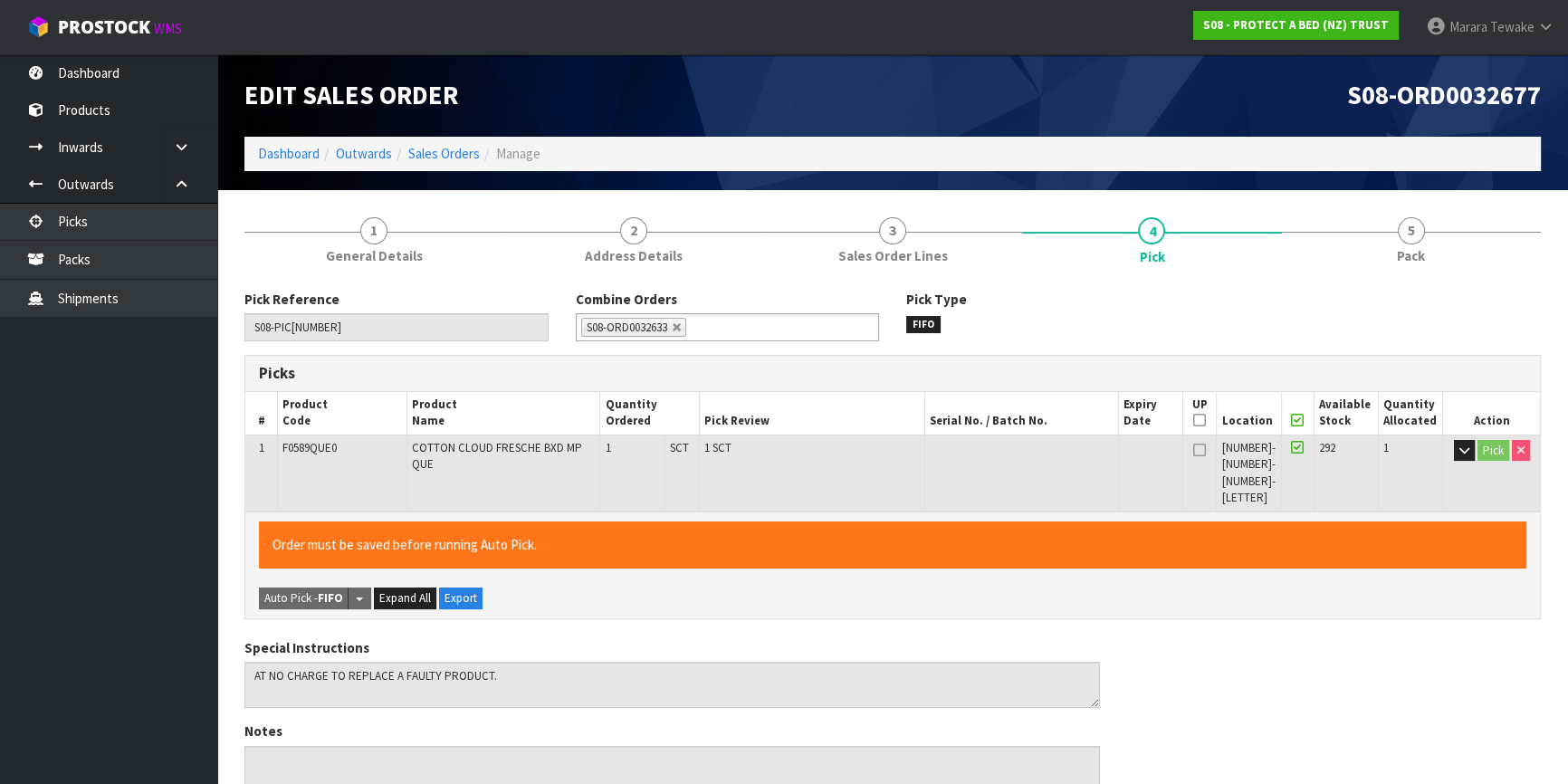 scroll, scrollTop: 484, scrollLeft: 0, axis: vertical 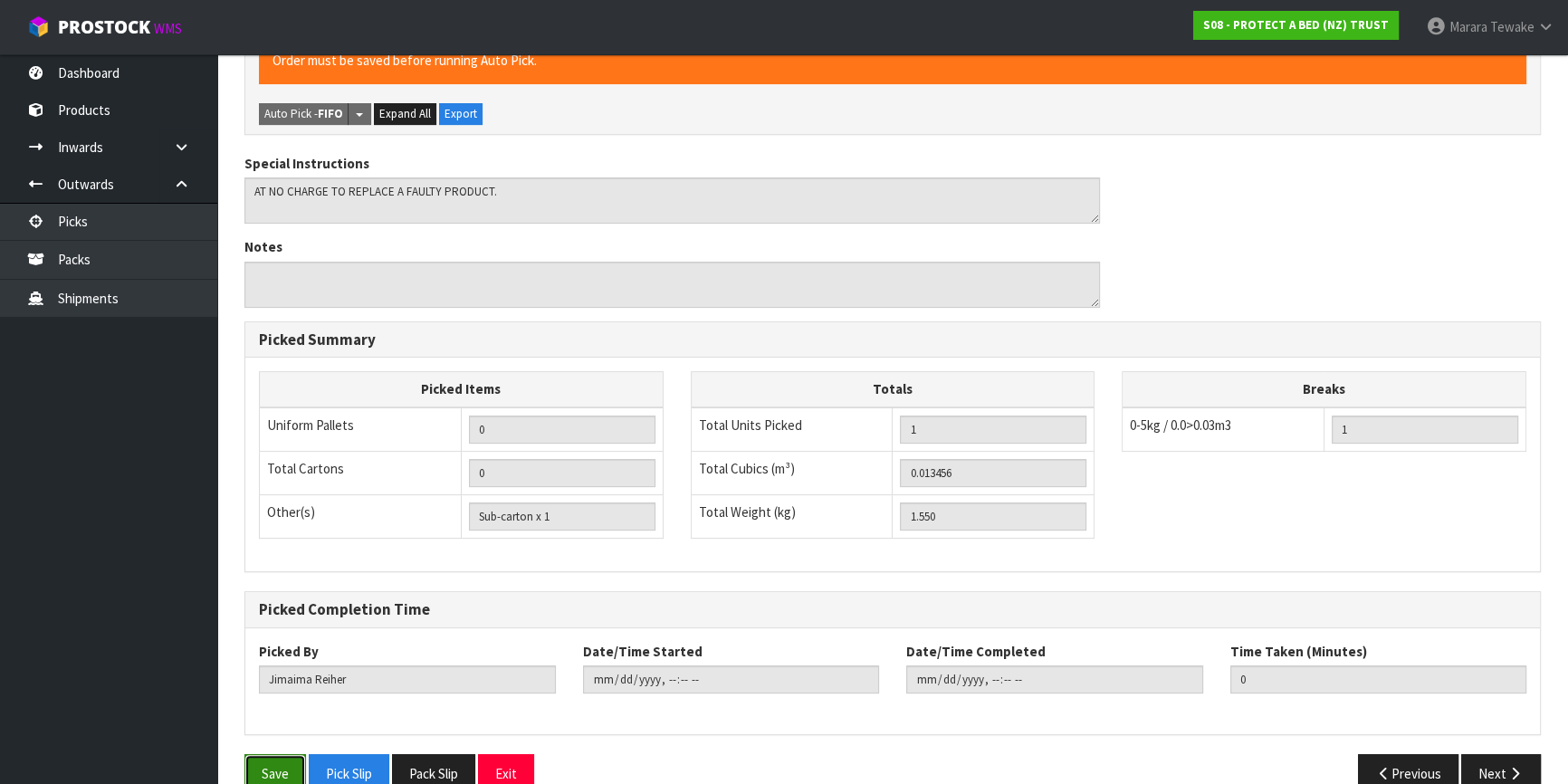 click on "Save" at bounding box center (275, 773) 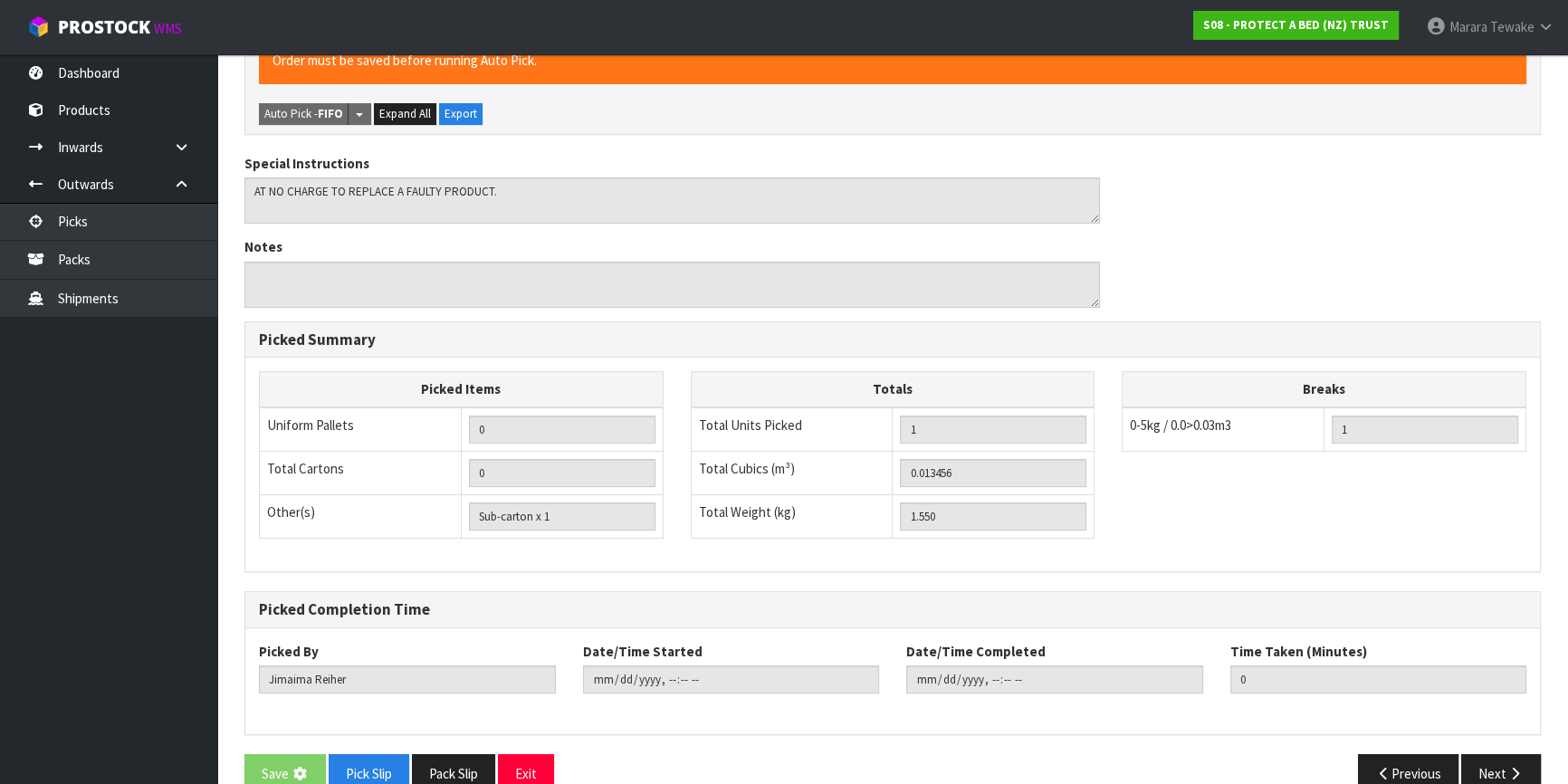 scroll, scrollTop: 0, scrollLeft: 0, axis: both 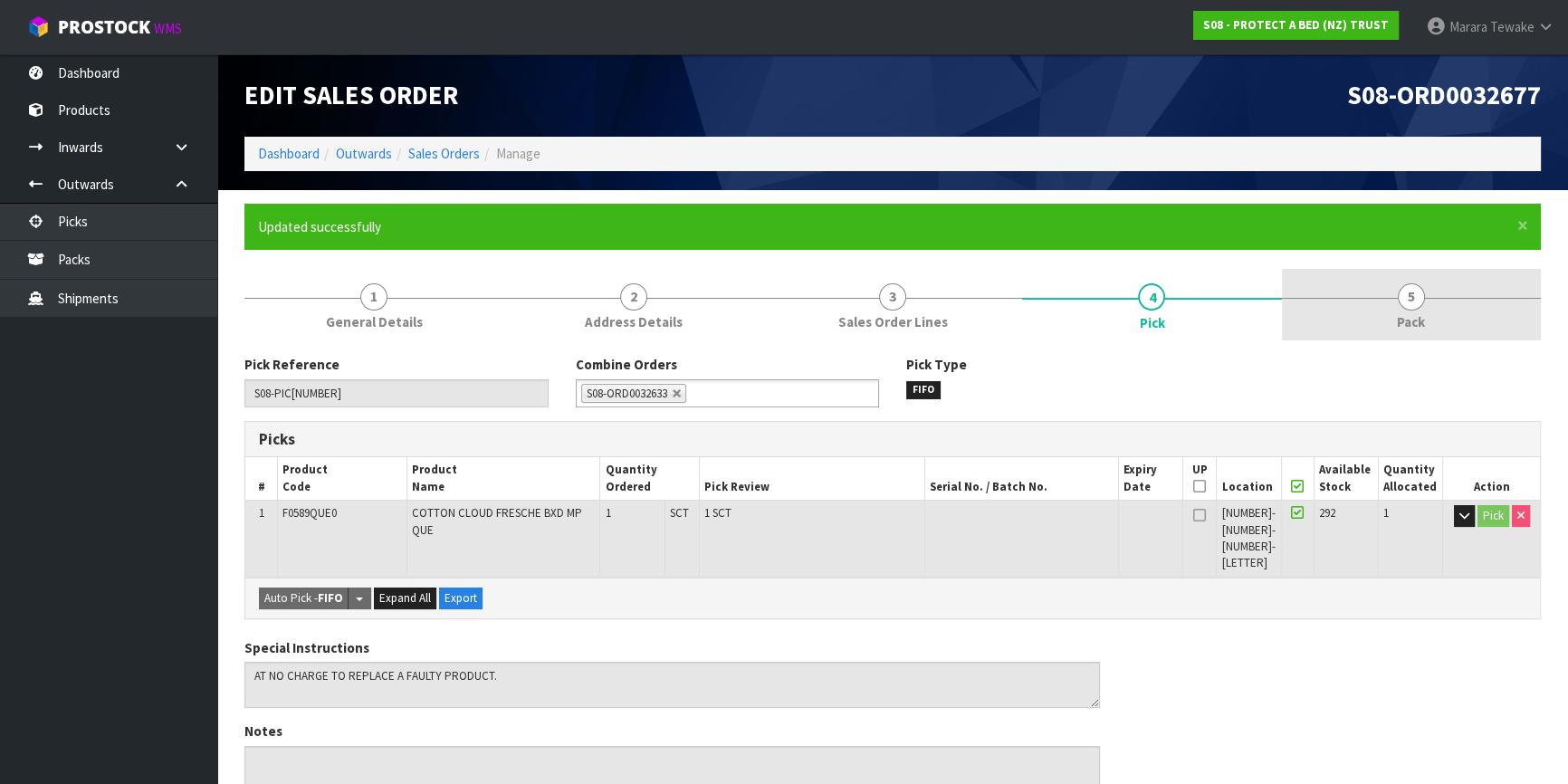 click on "5
Pack" at bounding box center [1411, 304] 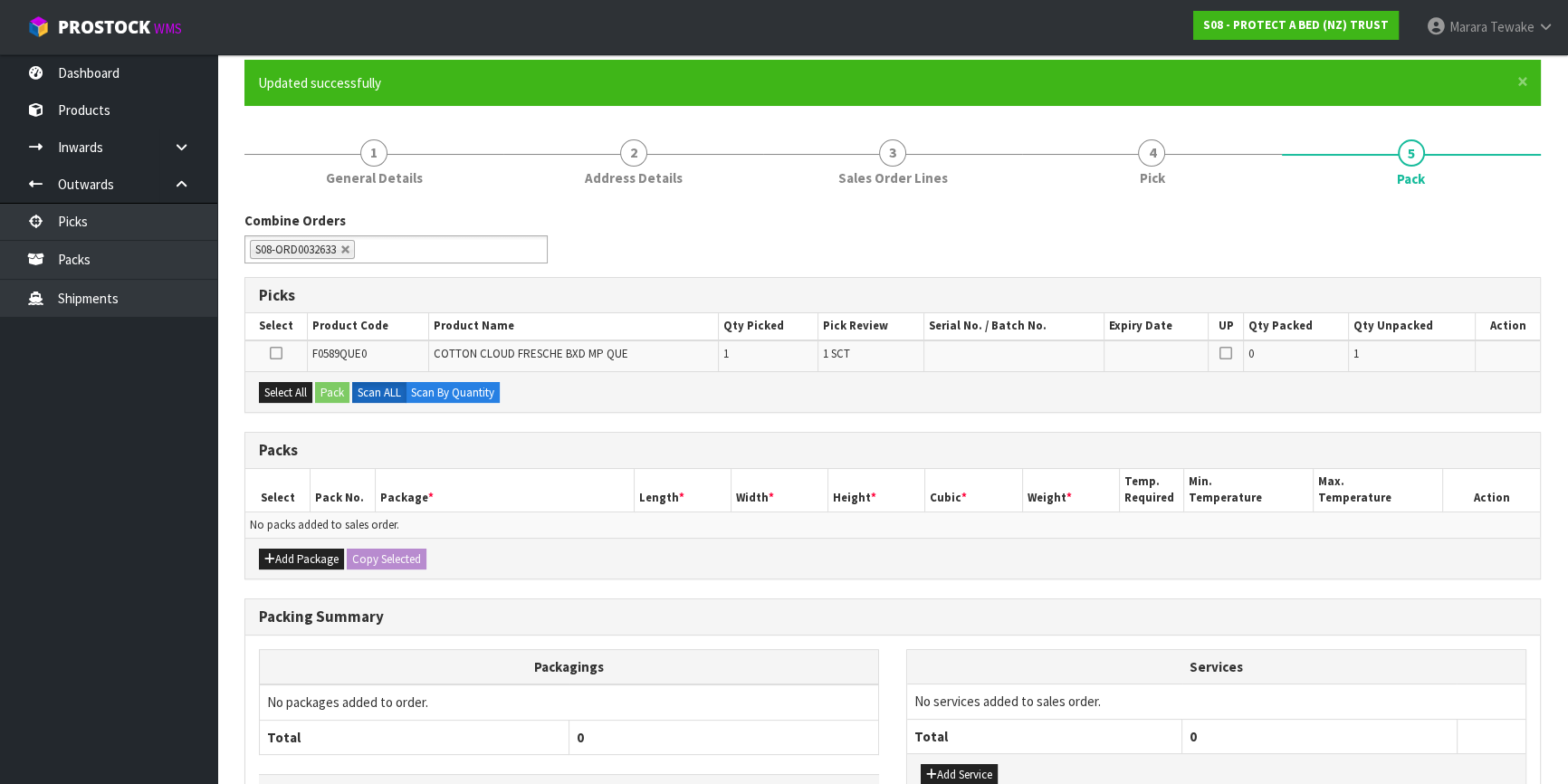 scroll, scrollTop: 271, scrollLeft: 0, axis: vertical 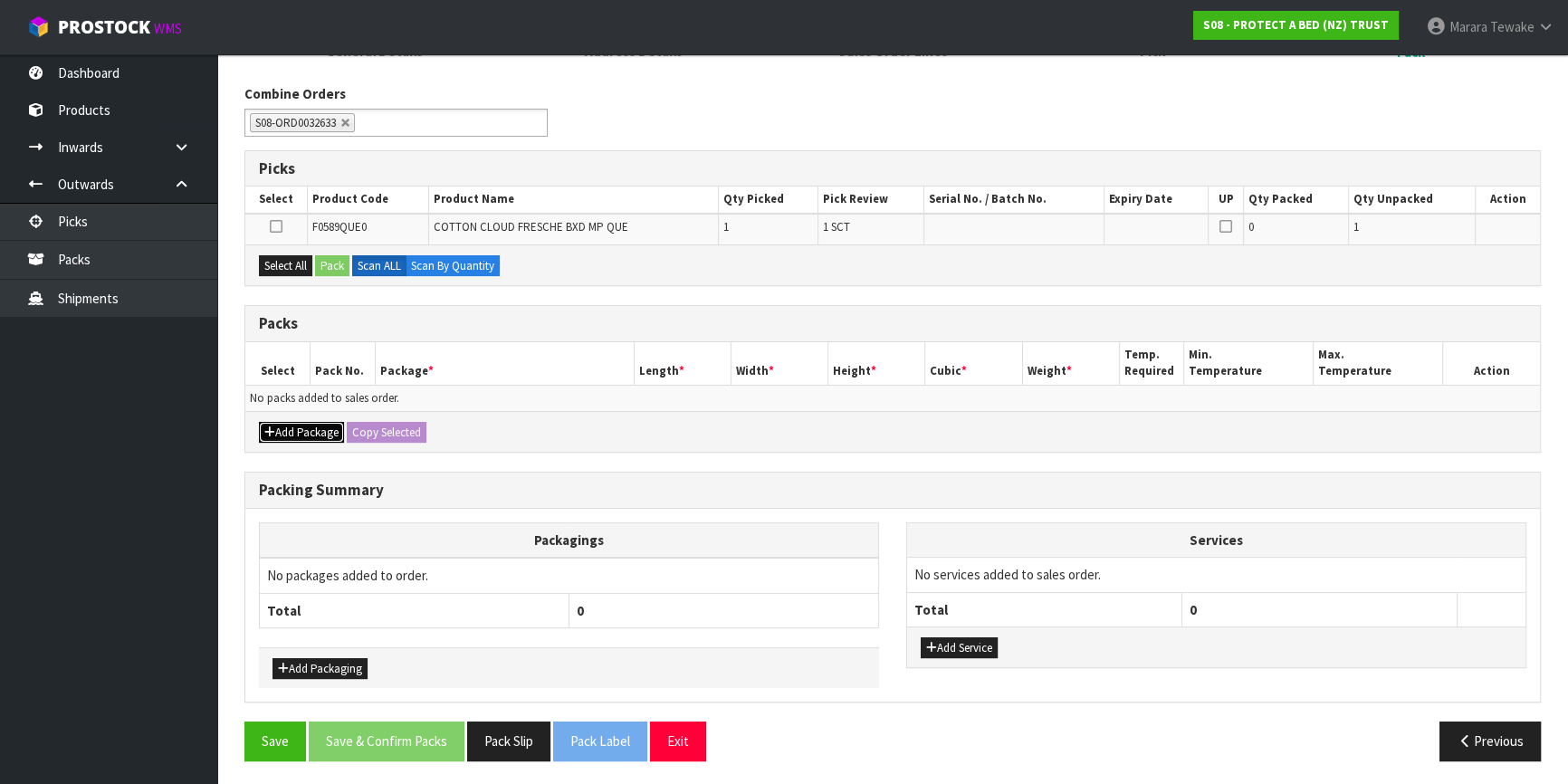 click on "Add Package" at bounding box center (301, 433) 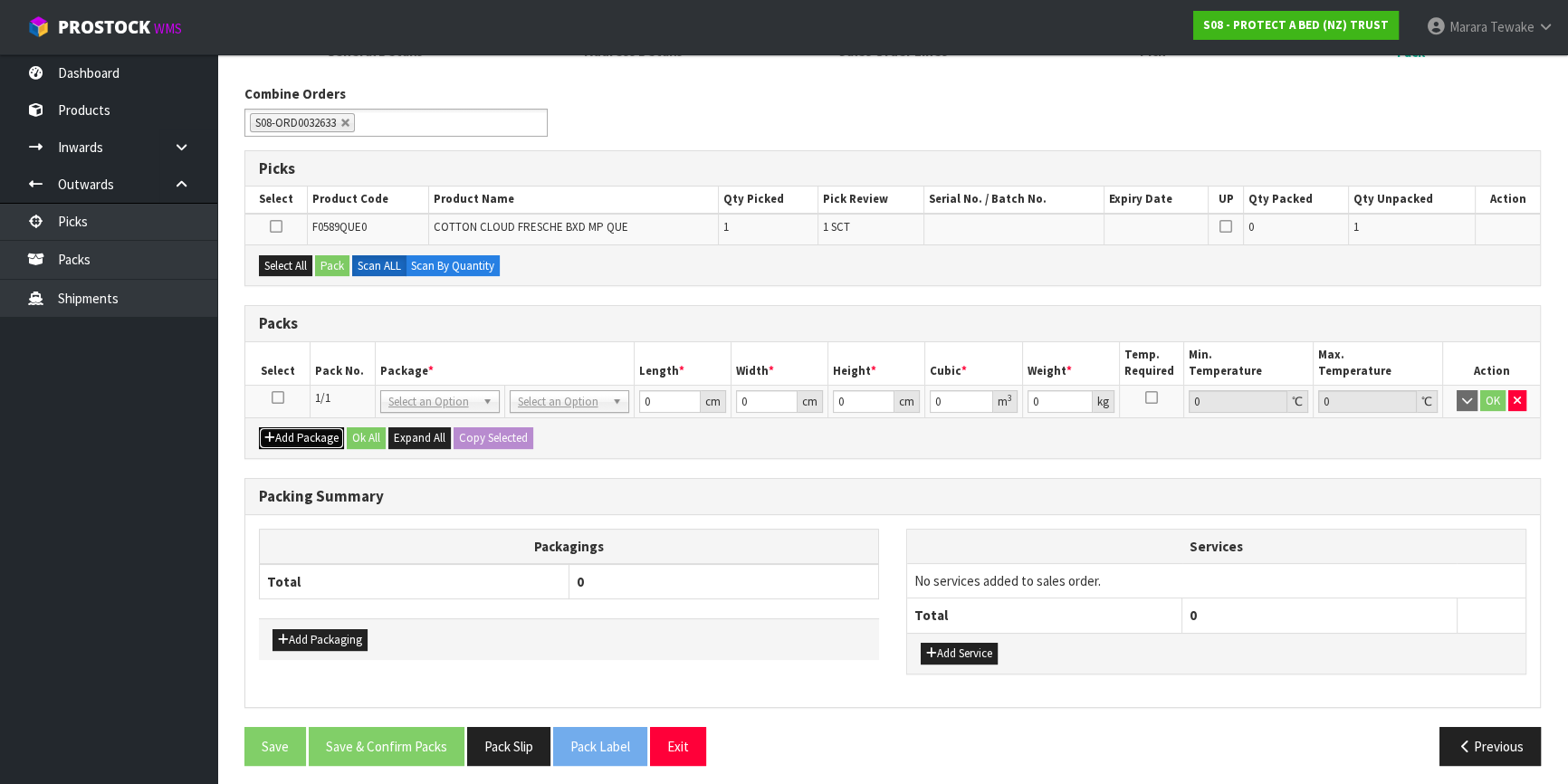 click on "Add Package" at bounding box center [301, 438] 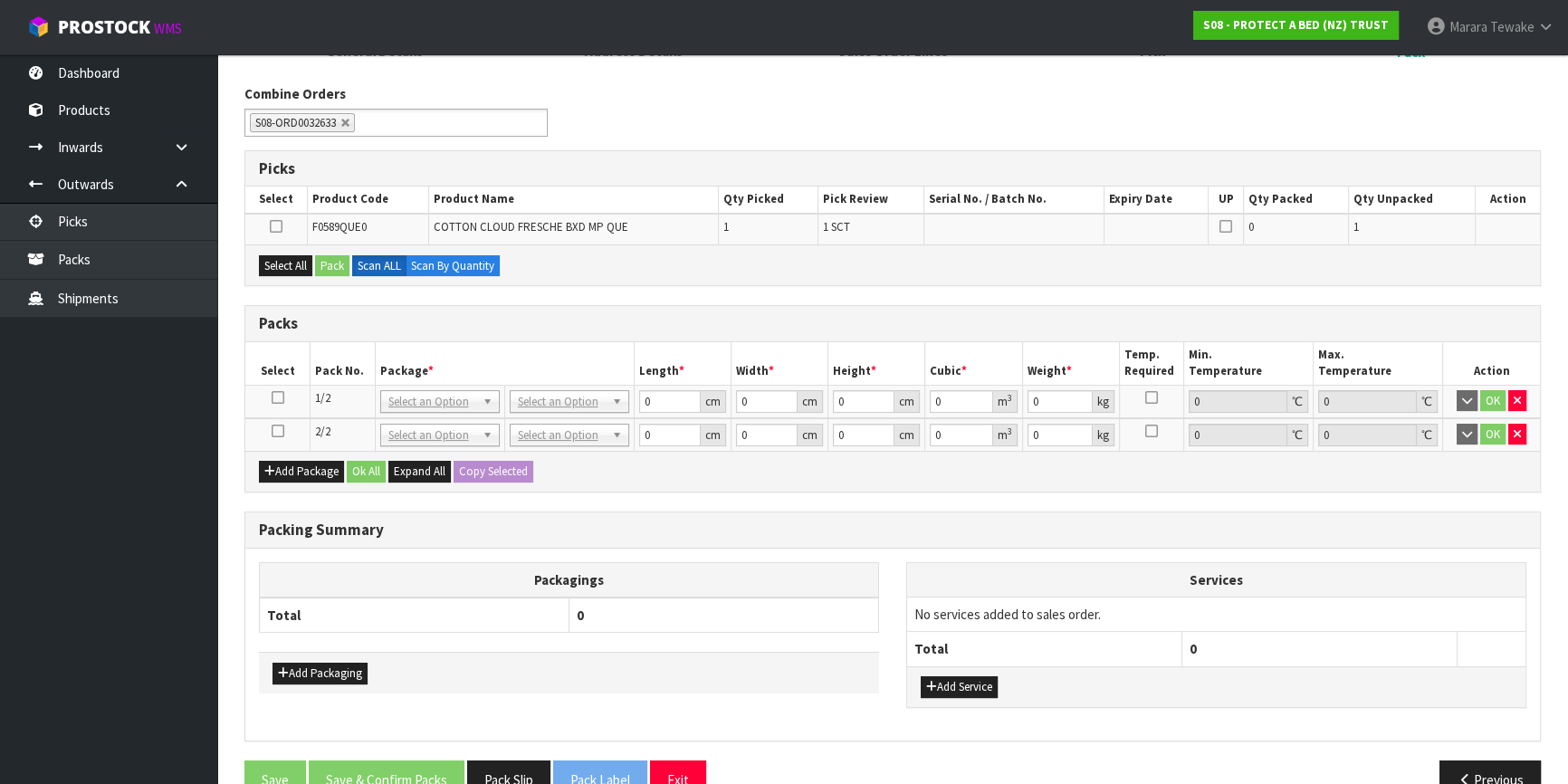click at bounding box center (278, 431) 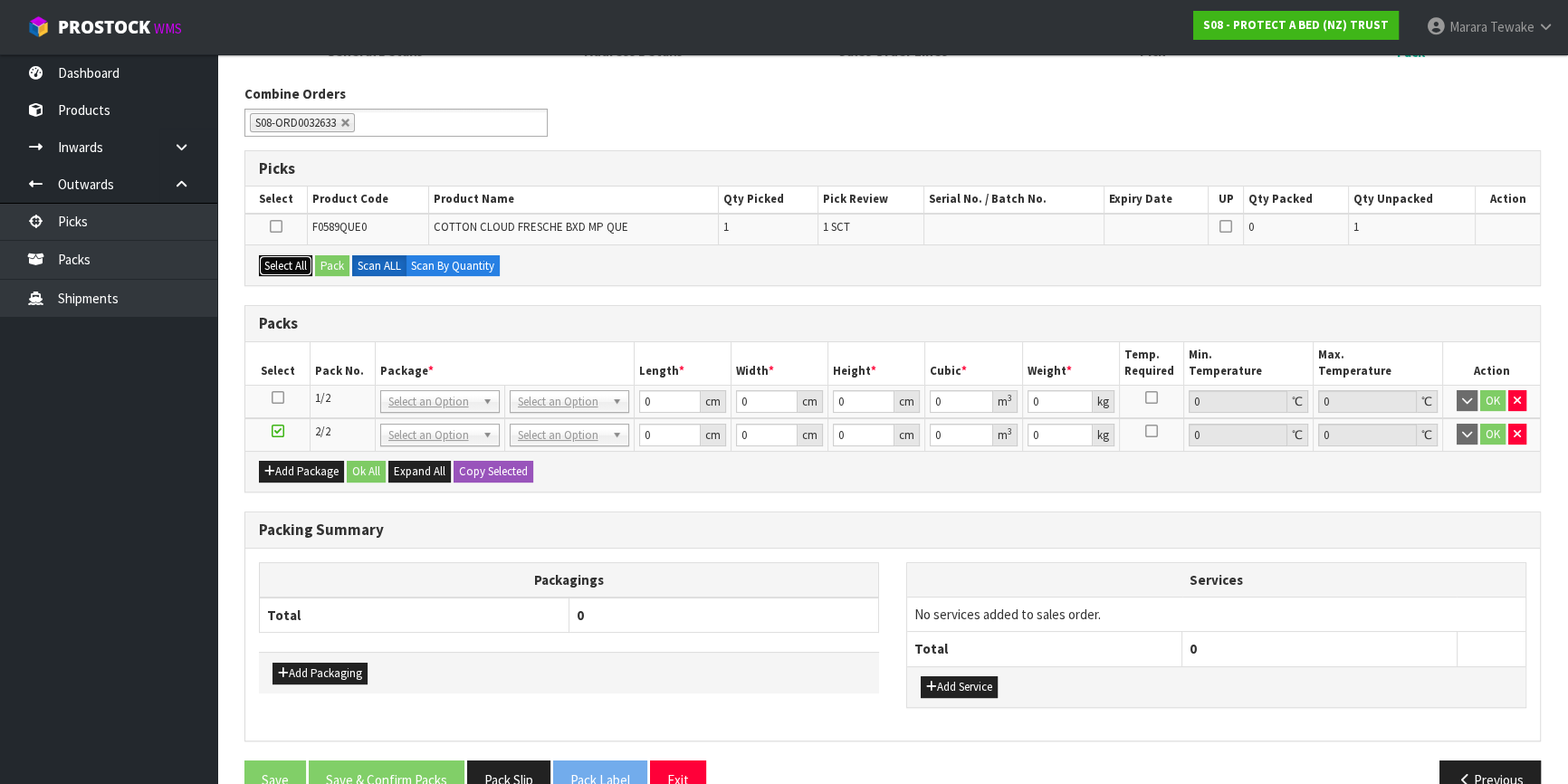 click on "Select All" at bounding box center (285, 266) 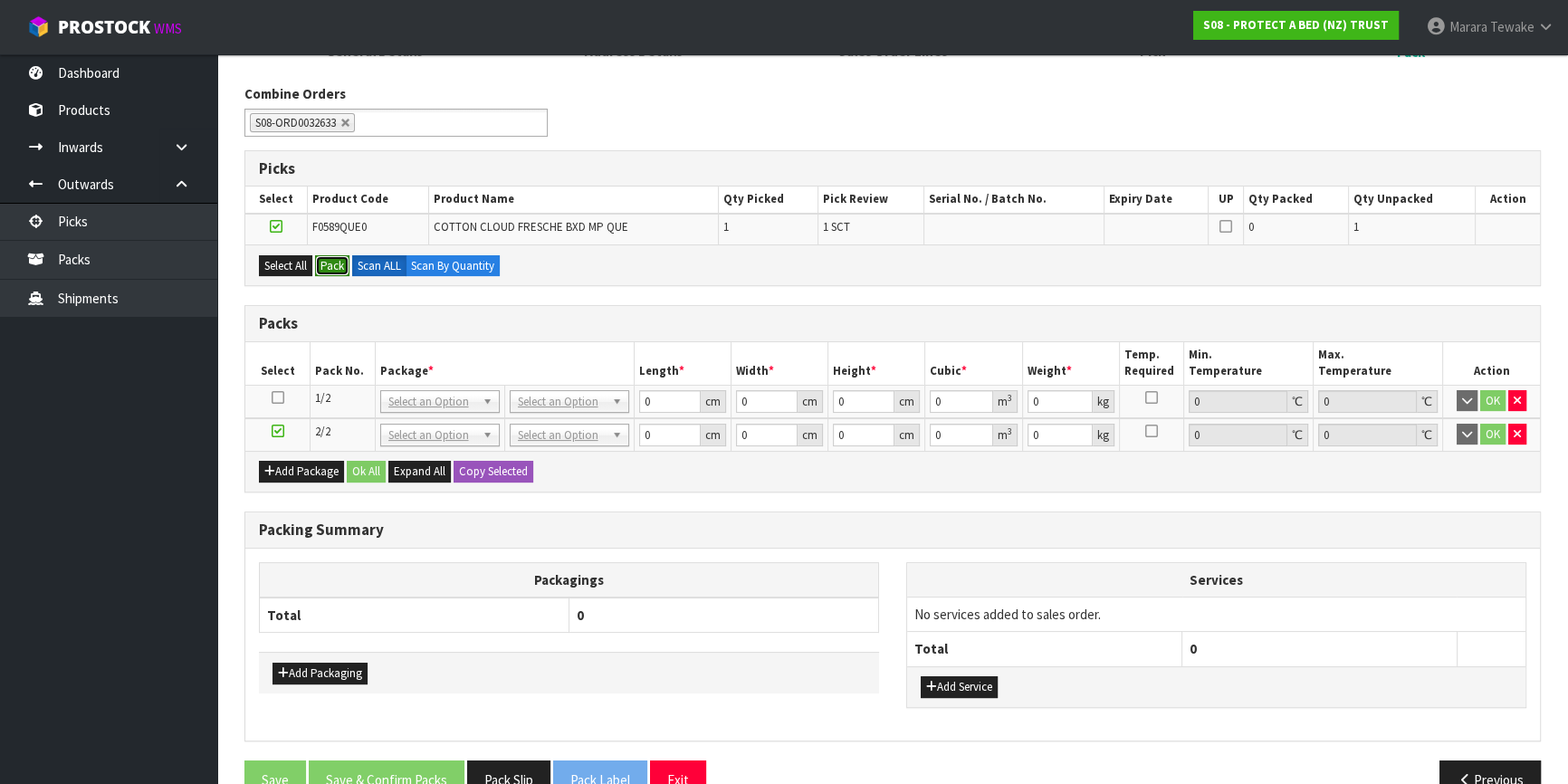 click on "Pack" at bounding box center (332, 266) 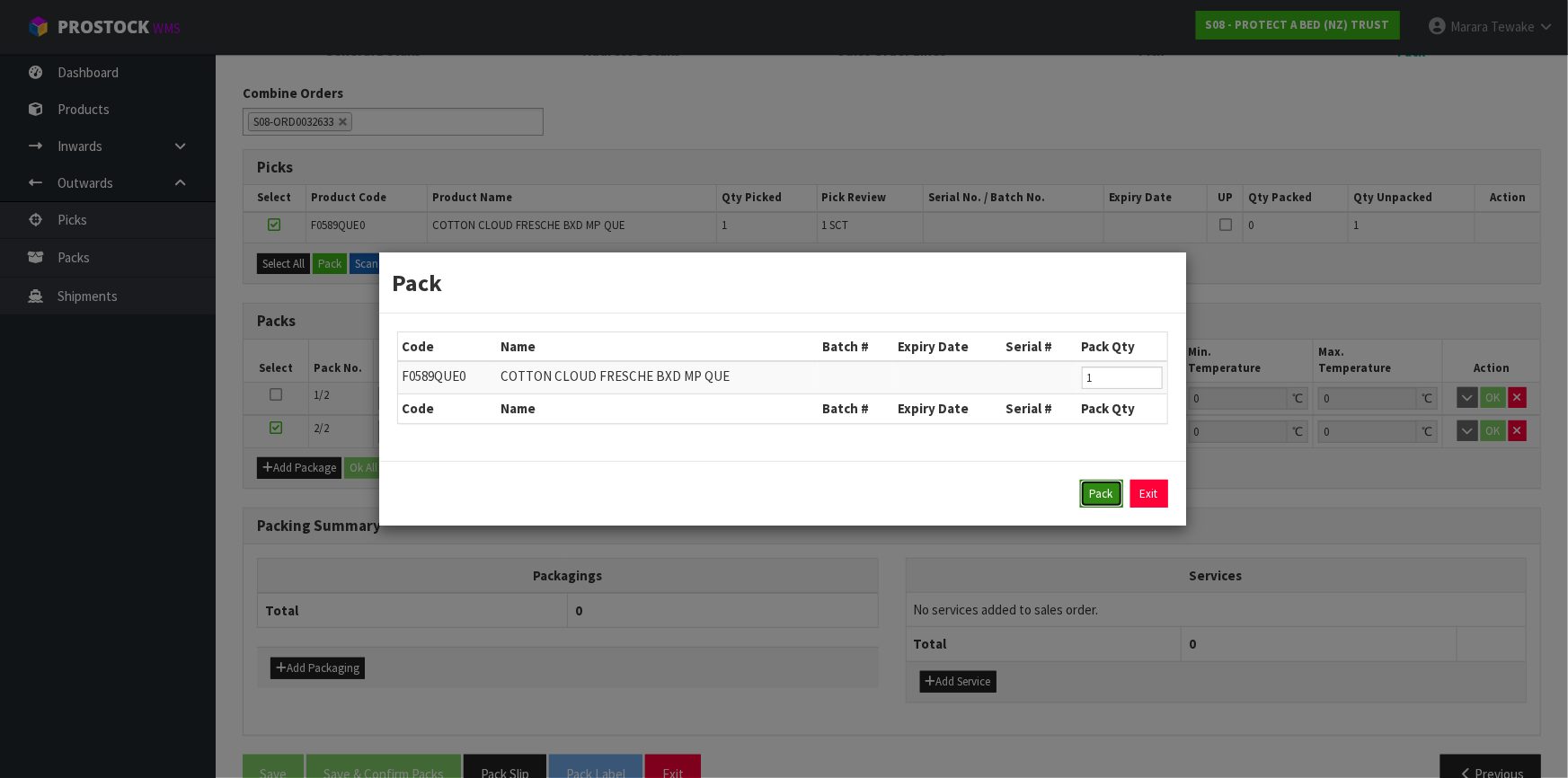 click on "Pack" at bounding box center (1102, 494) 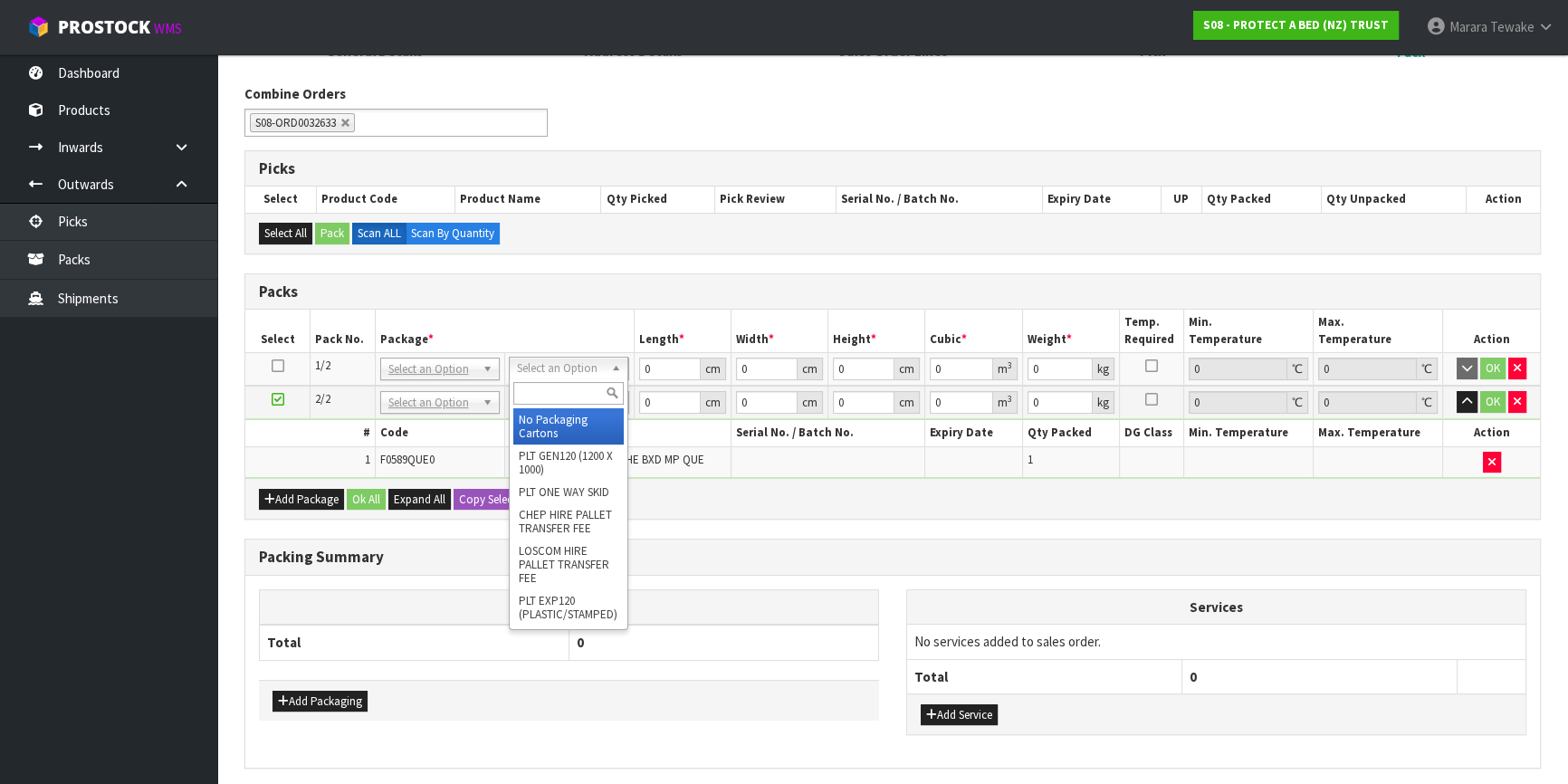 click at bounding box center [569, 393] 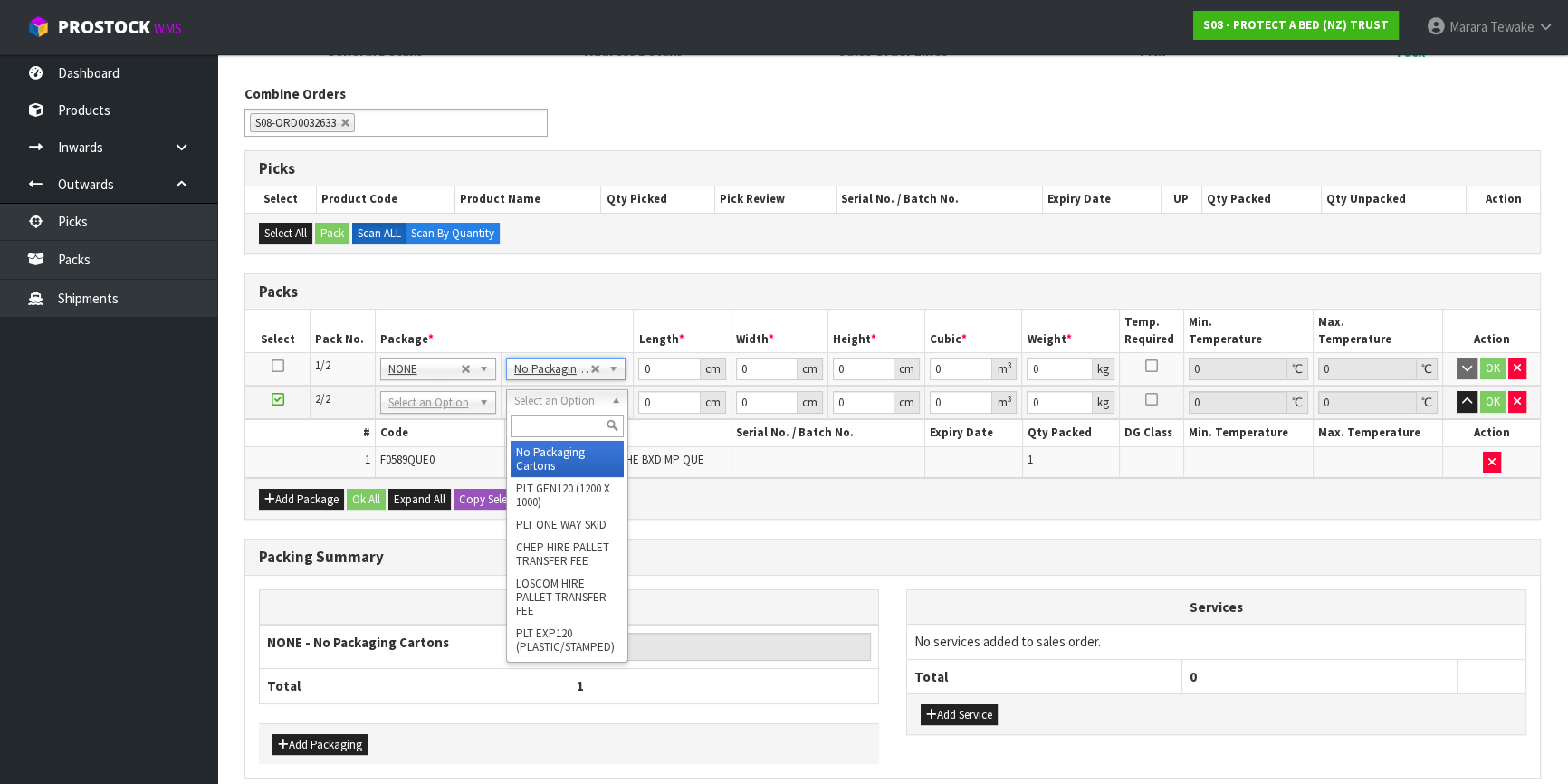 click at bounding box center [567, 425] 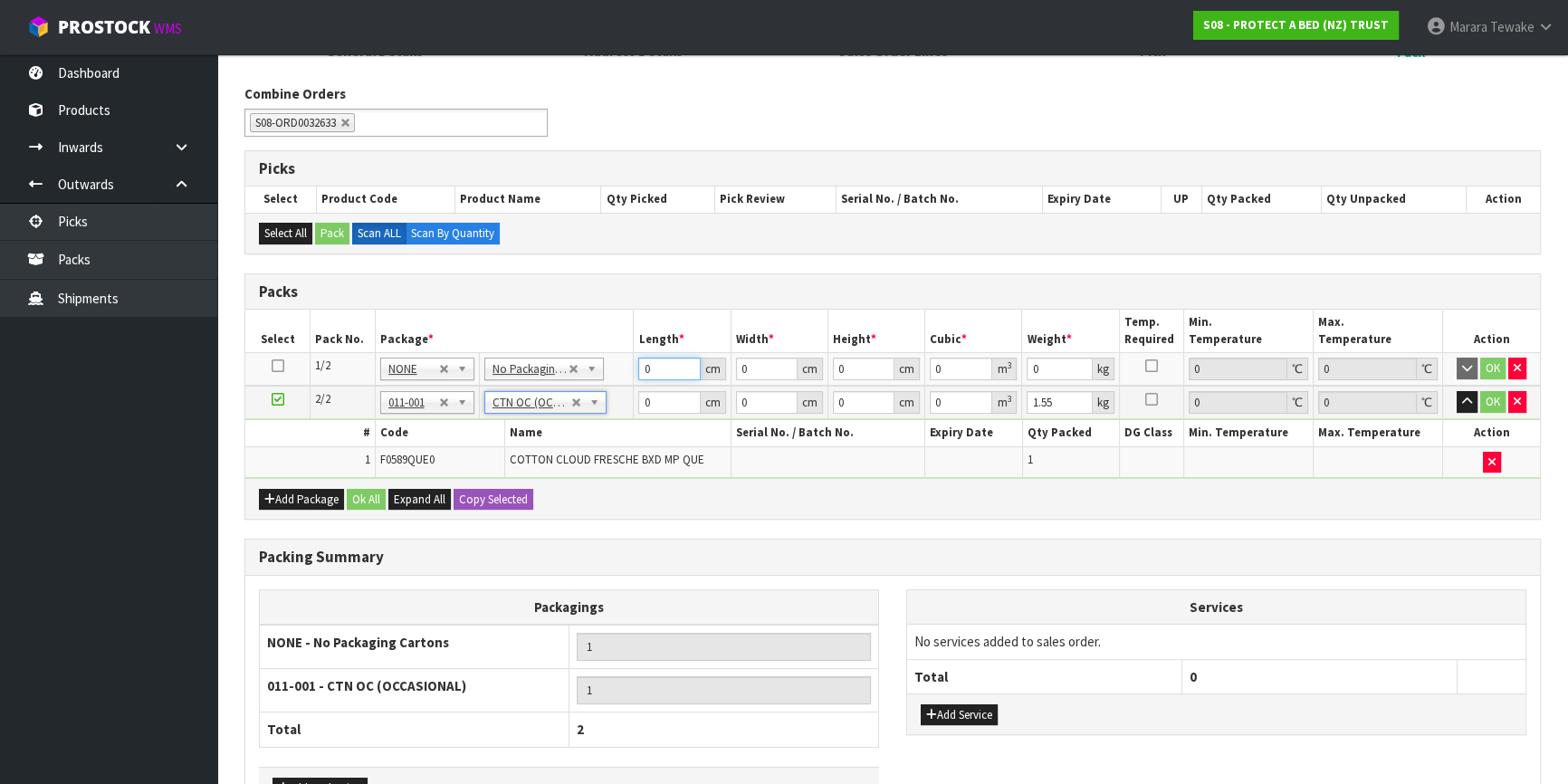 drag, startPoint x: 653, startPoint y: 371, endPoint x: 633, endPoint y: 364, distance: 21.18962 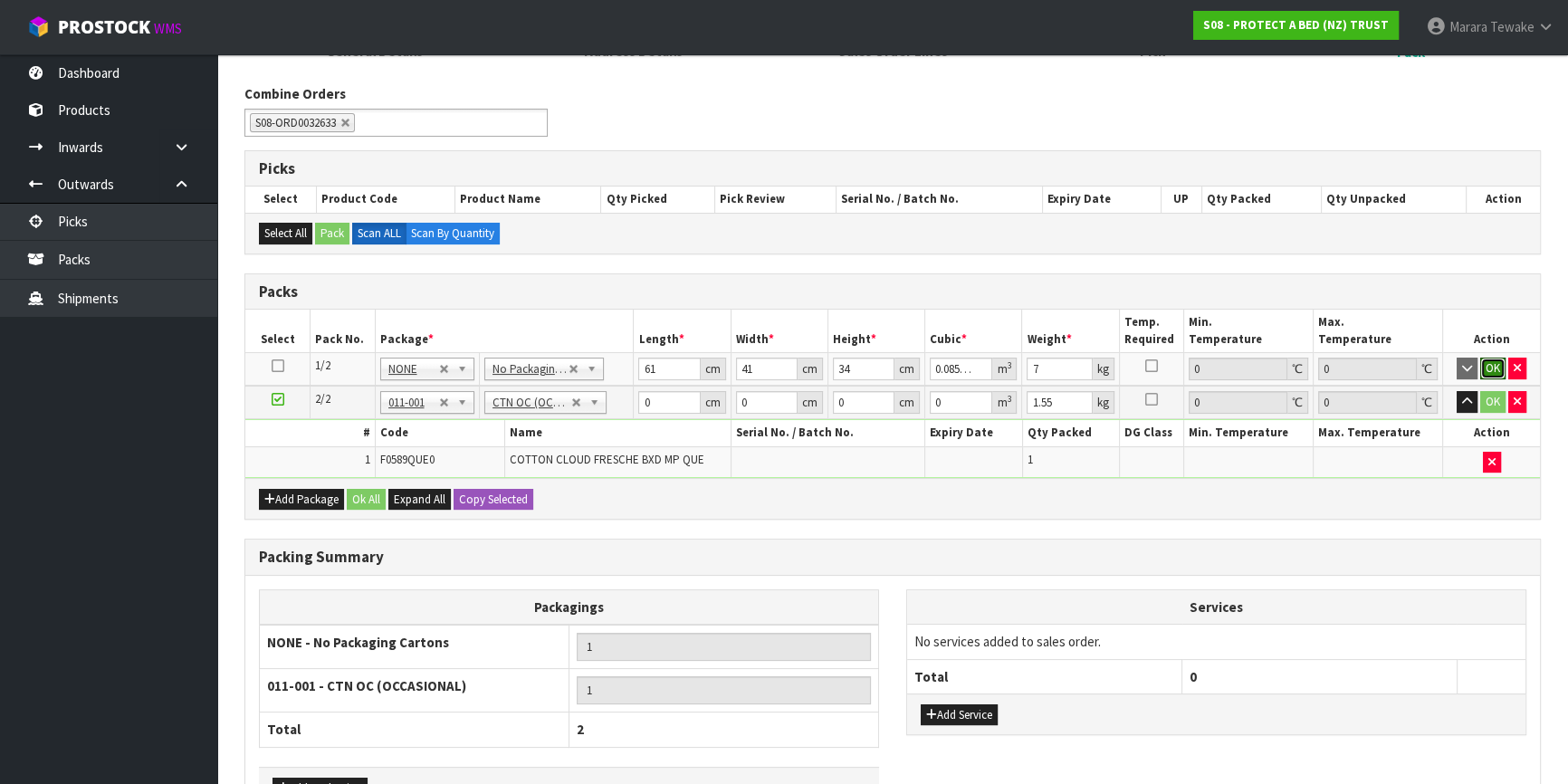 click on "OK" at bounding box center (1493, 368) 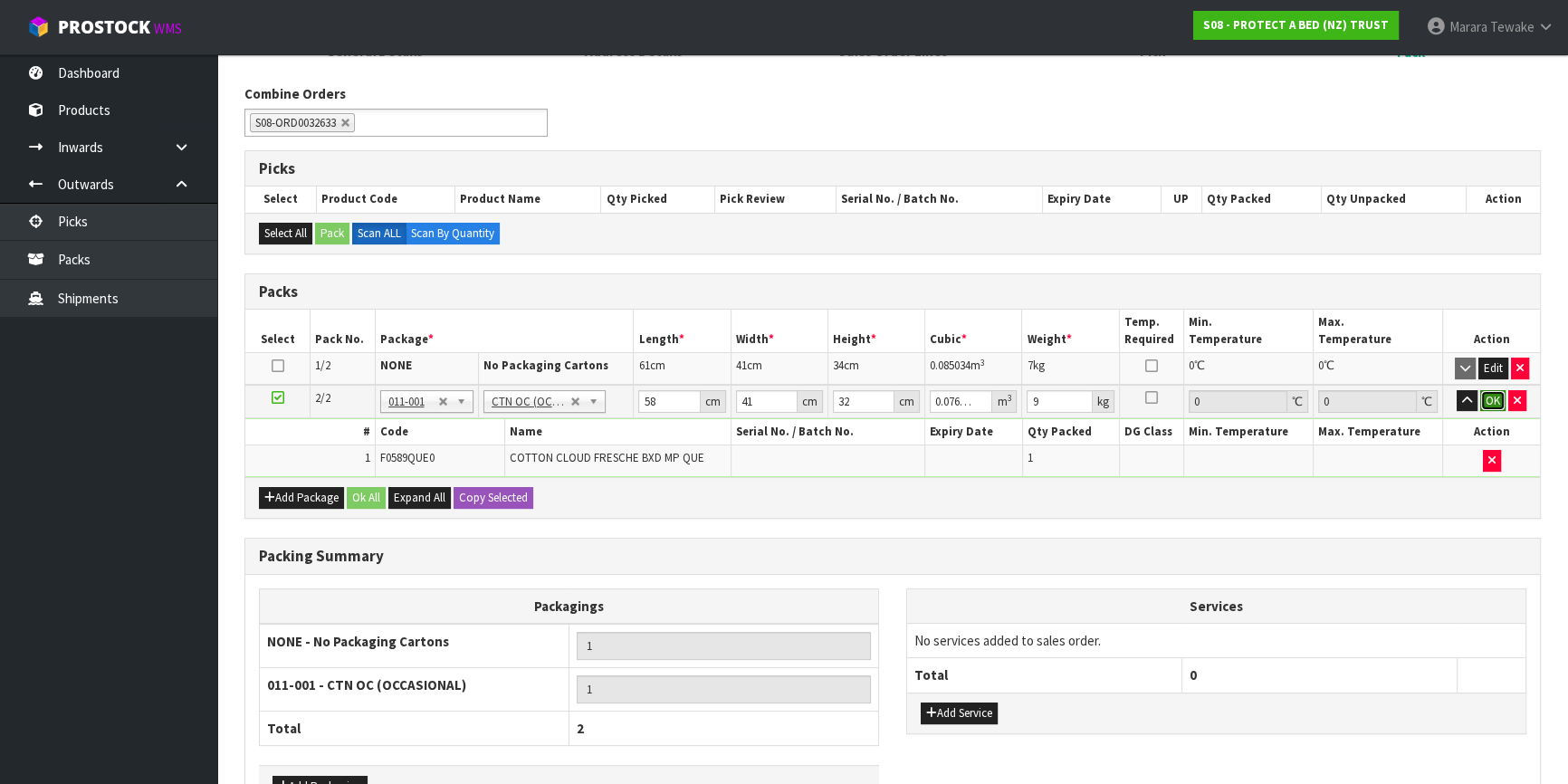 click on "OK" at bounding box center [1493, 401] 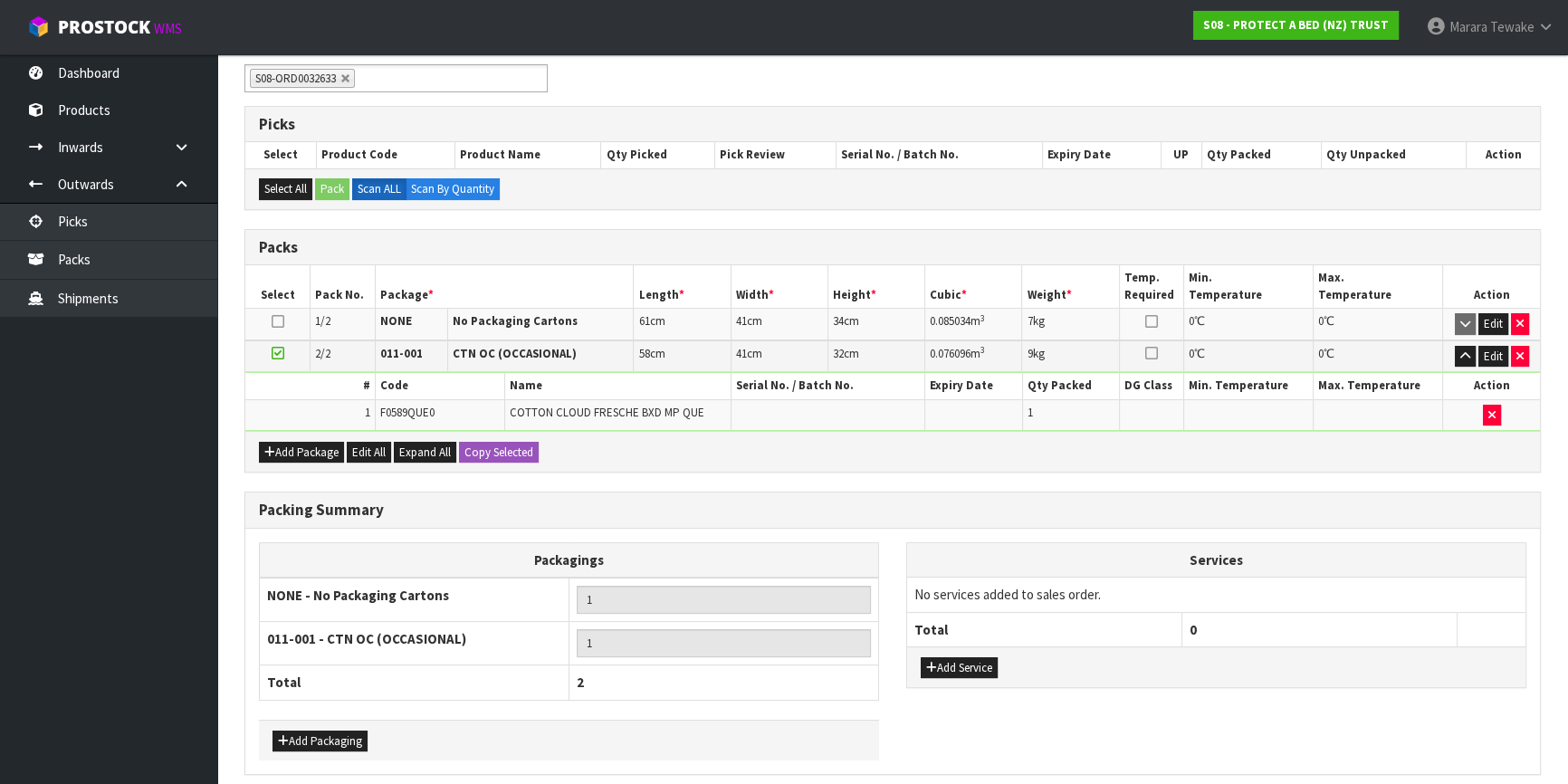 scroll, scrollTop: 386, scrollLeft: 0, axis: vertical 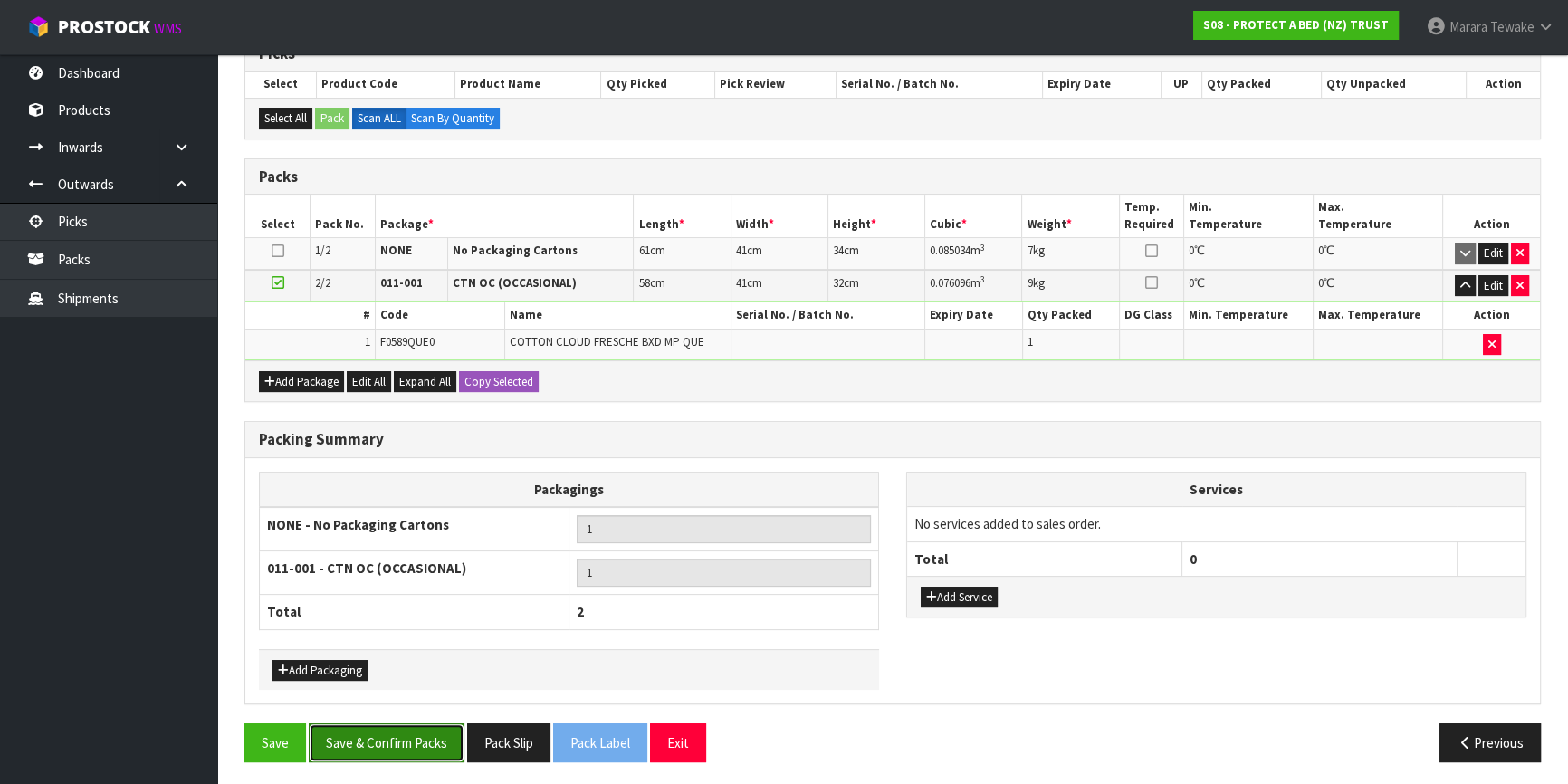 click on "Save & Confirm Packs" at bounding box center [387, 742] 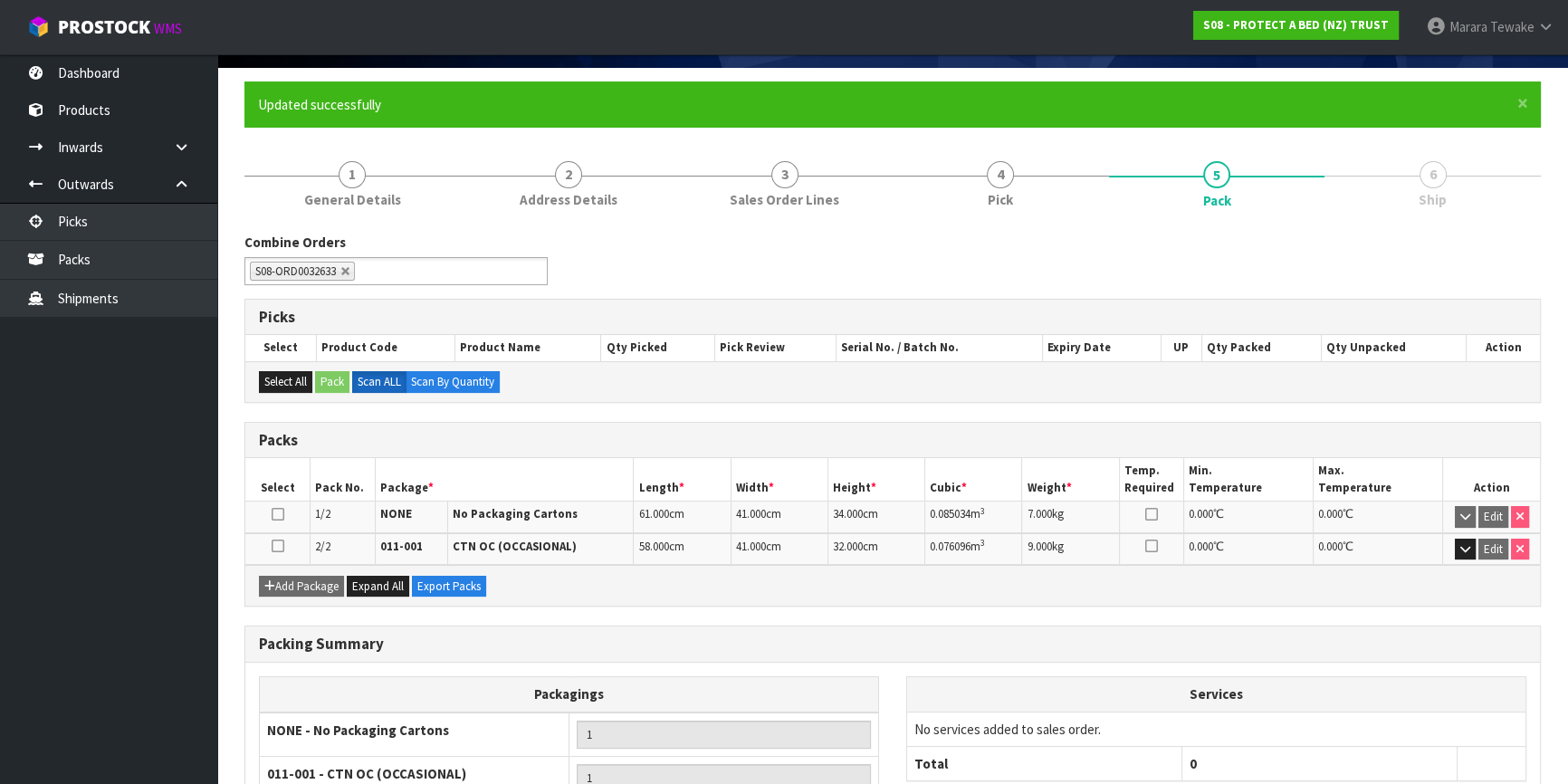 scroll, scrollTop: 288, scrollLeft: 0, axis: vertical 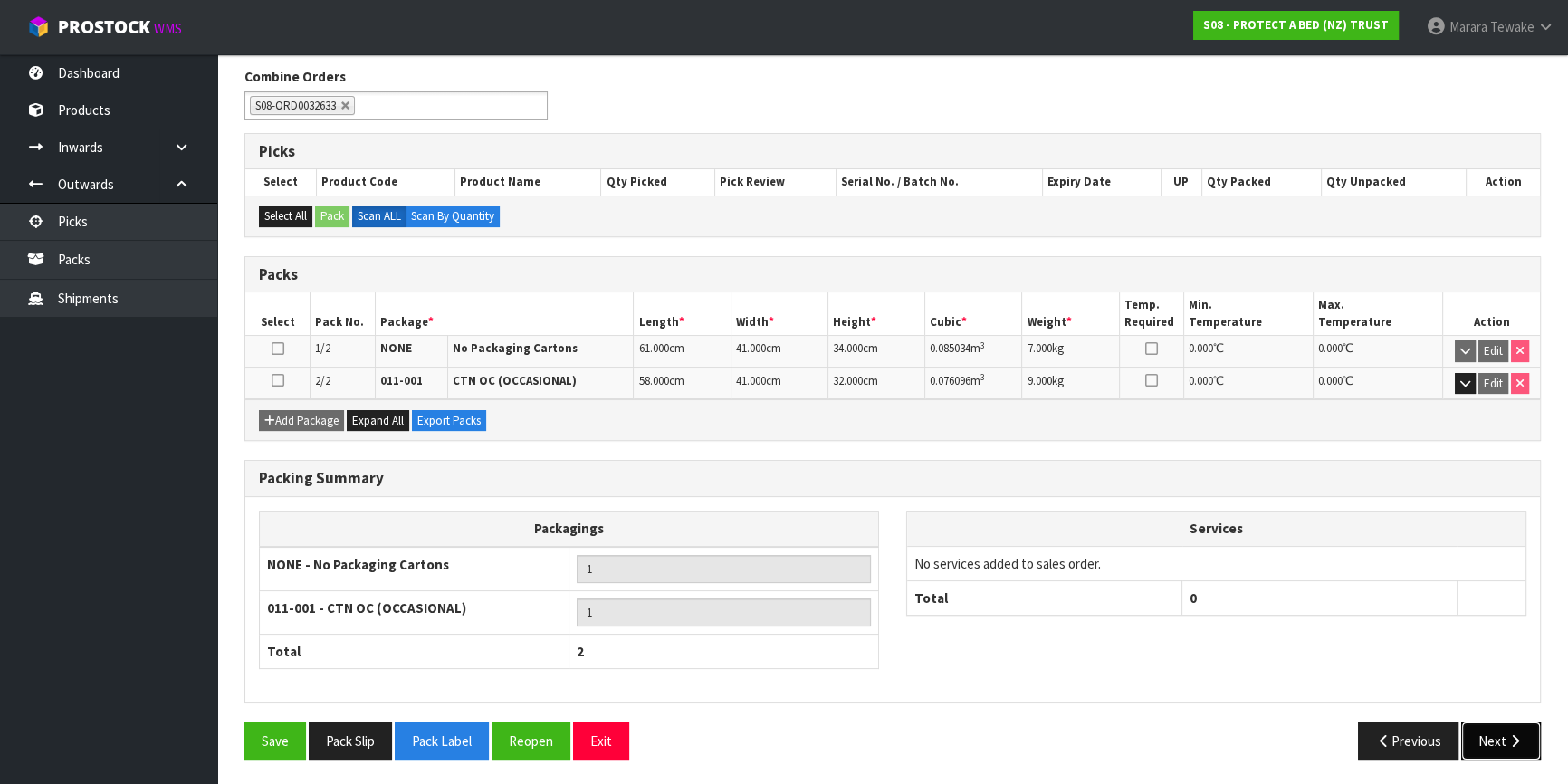 click on "Next" at bounding box center (1501, 741) 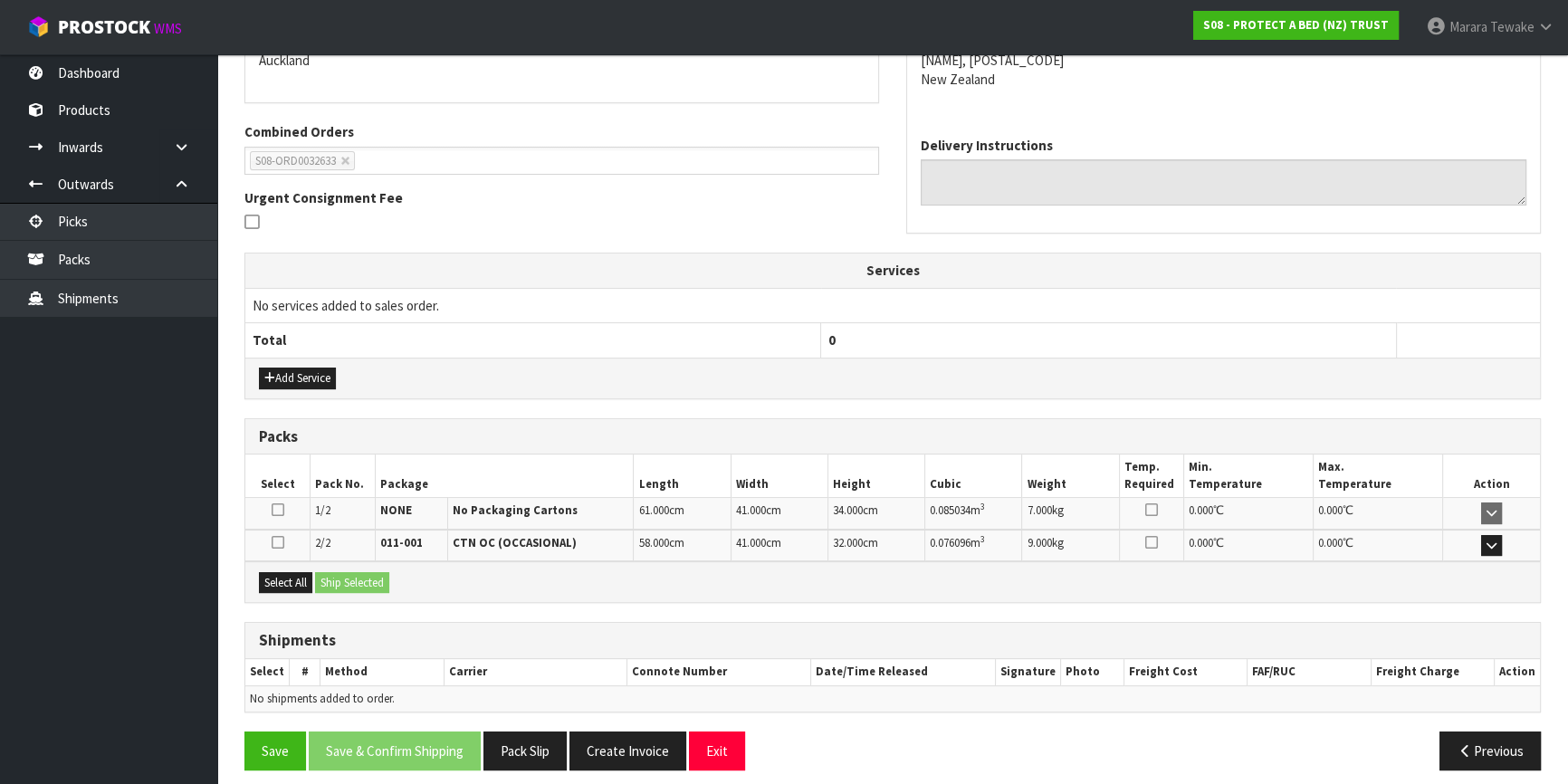 scroll, scrollTop: 423, scrollLeft: 0, axis: vertical 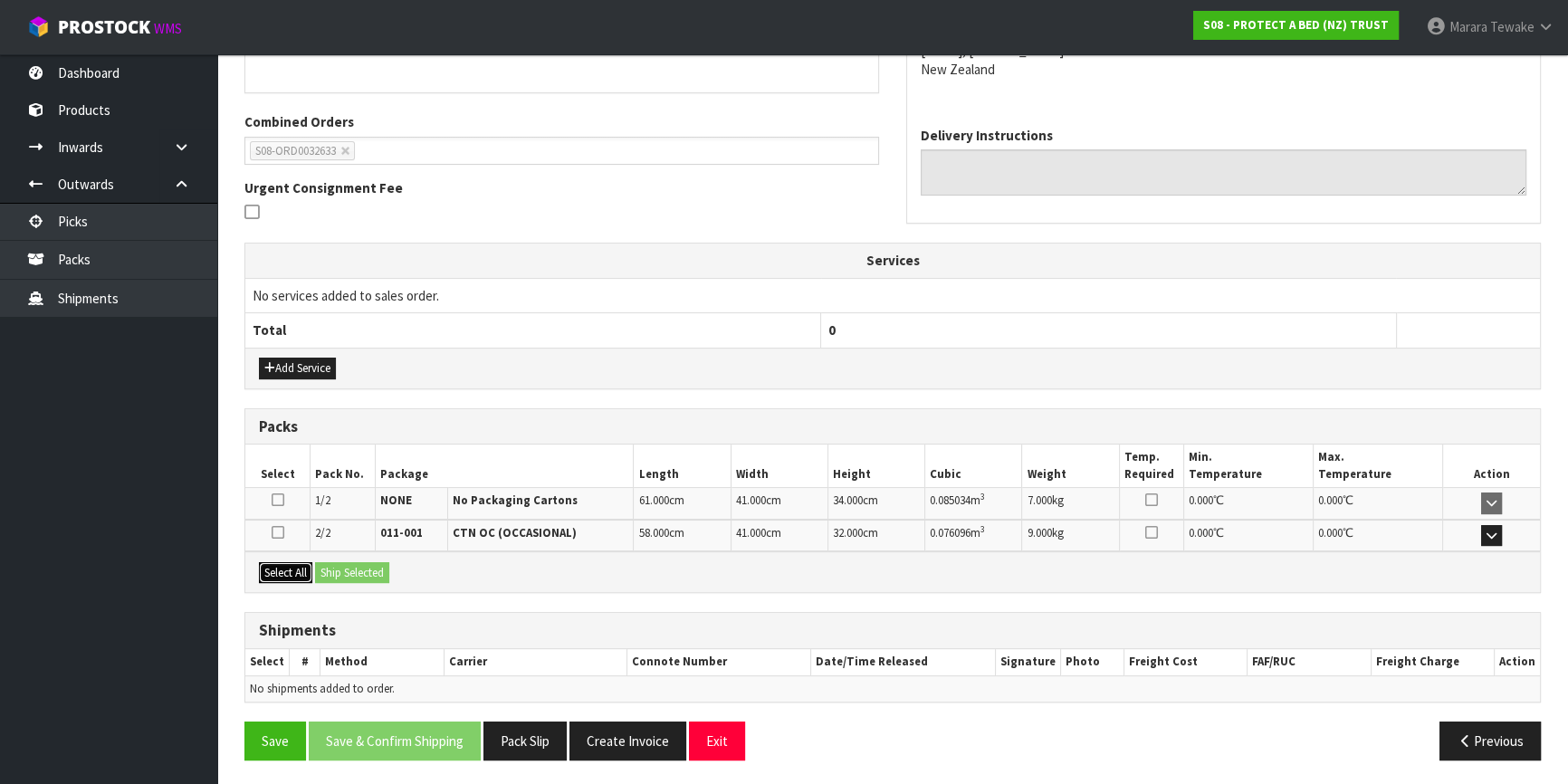 drag, startPoint x: 301, startPoint y: 564, endPoint x: 341, endPoint y: 569, distance: 40.311289 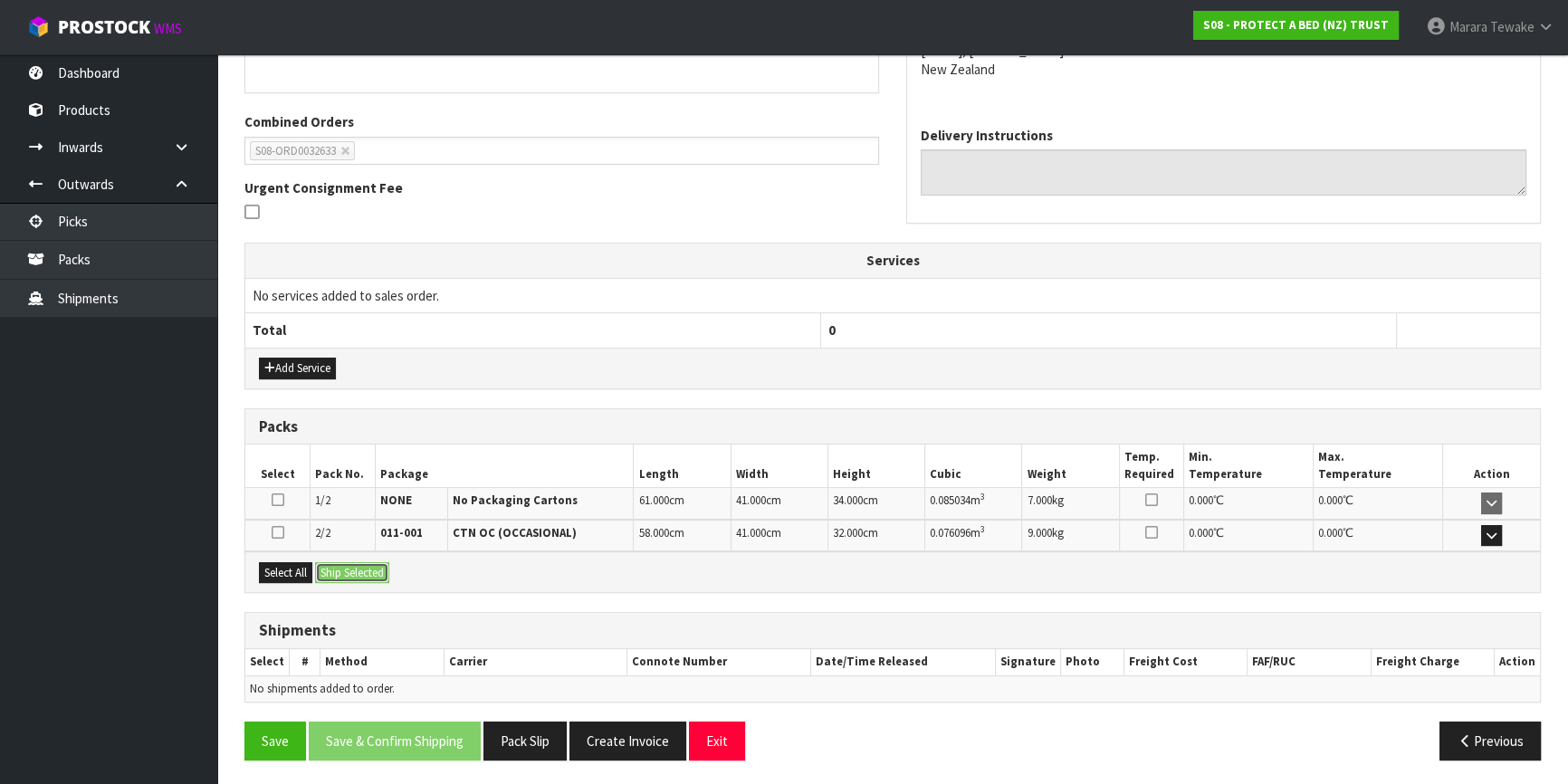 click on "Ship Selected" at bounding box center [352, 573] 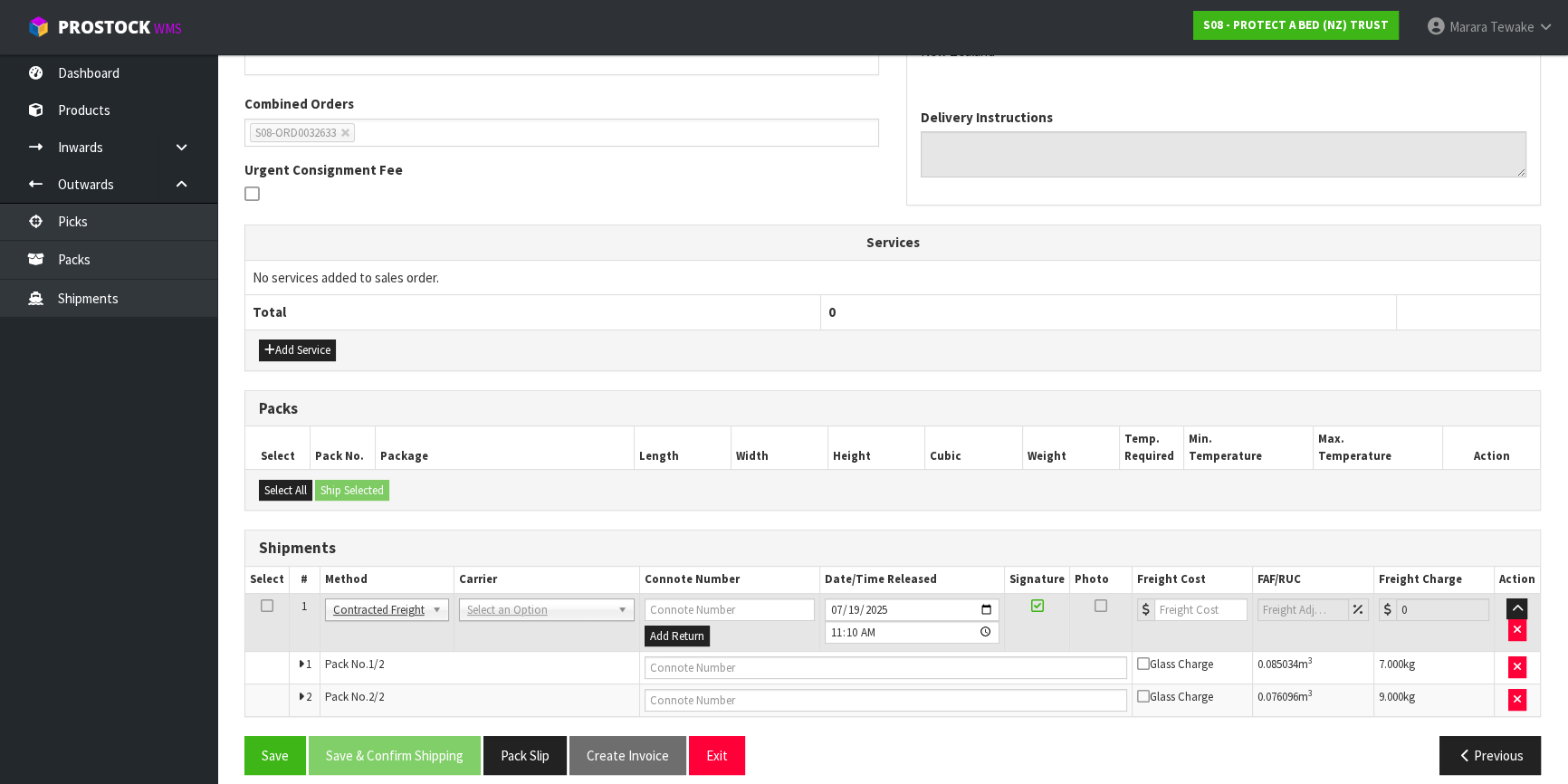 scroll, scrollTop: 455, scrollLeft: 0, axis: vertical 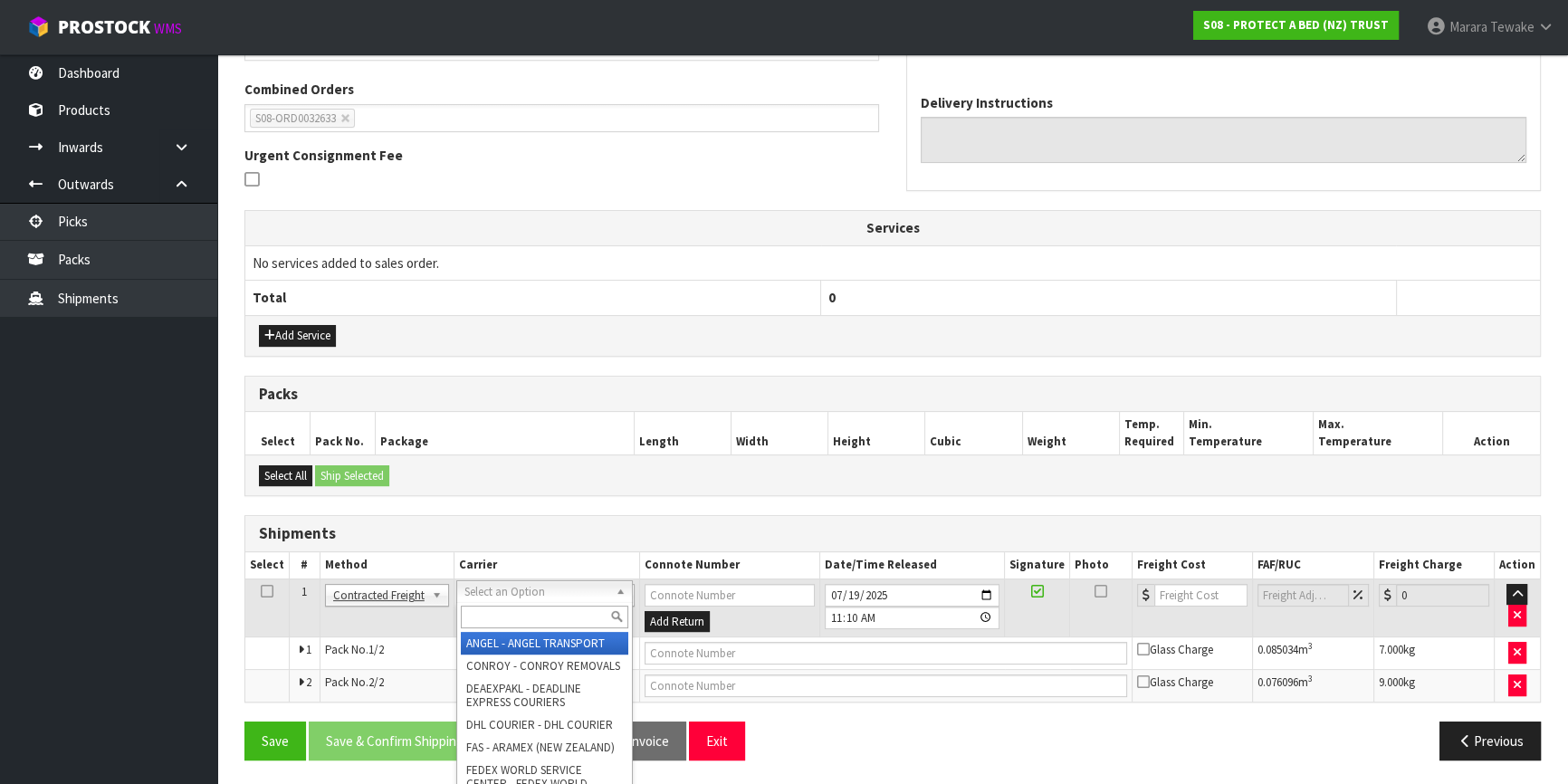 click at bounding box center (544, 617) 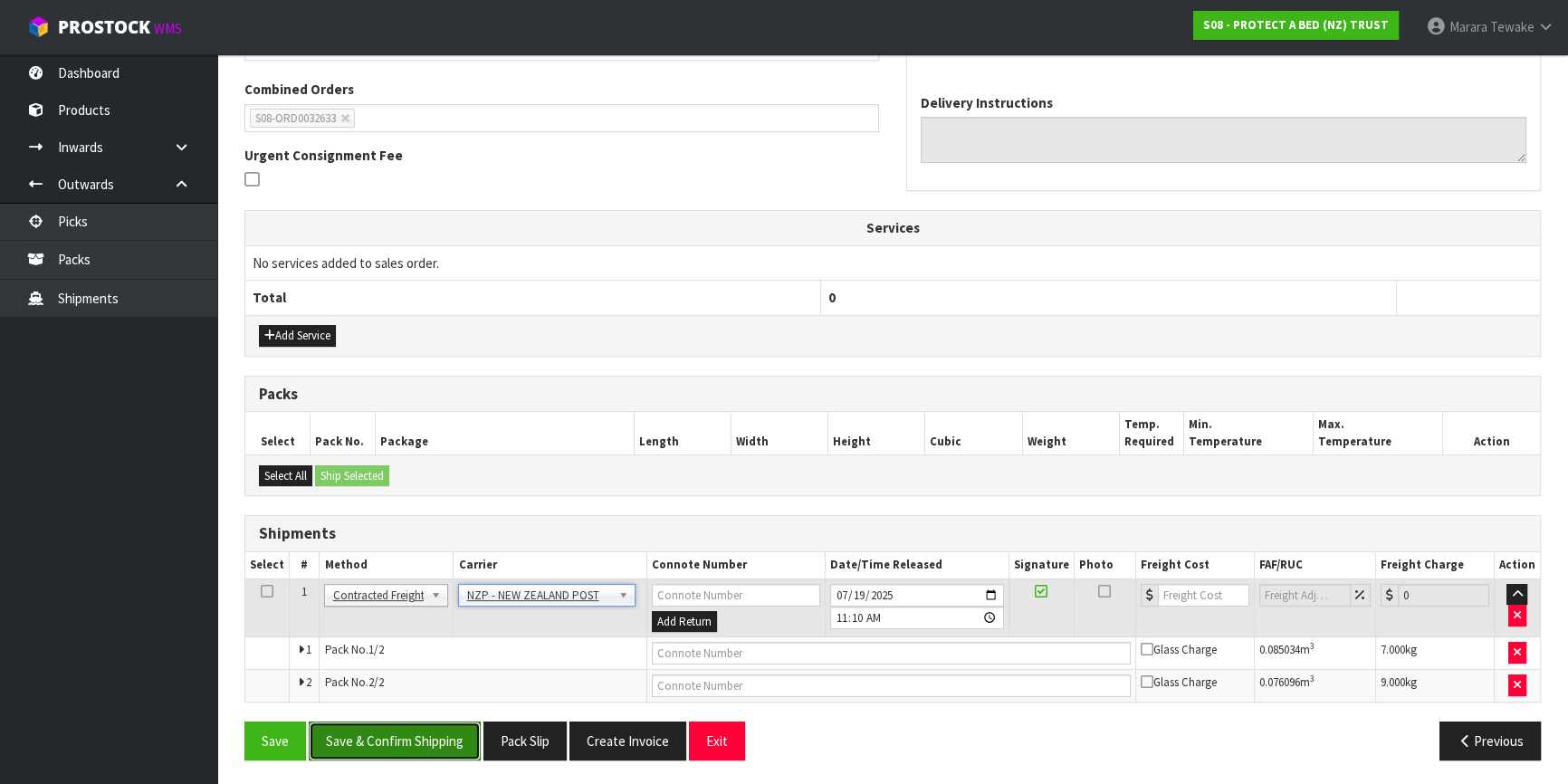 click on "Save & Confirm Shipping" at bounding box center (395, 741) 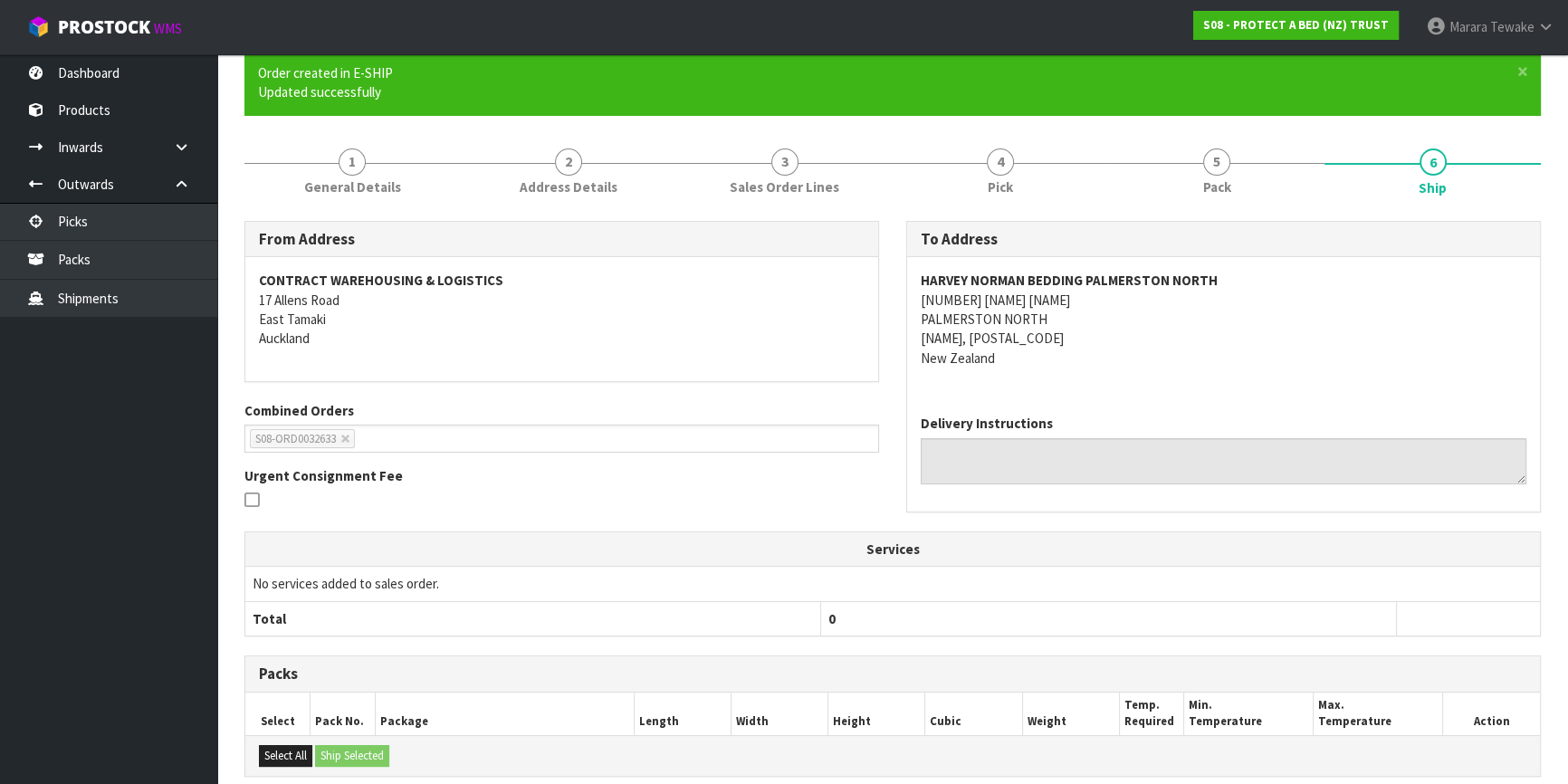 scroll, scrollTop: 428, scrollLeft: 0, axis: vertical 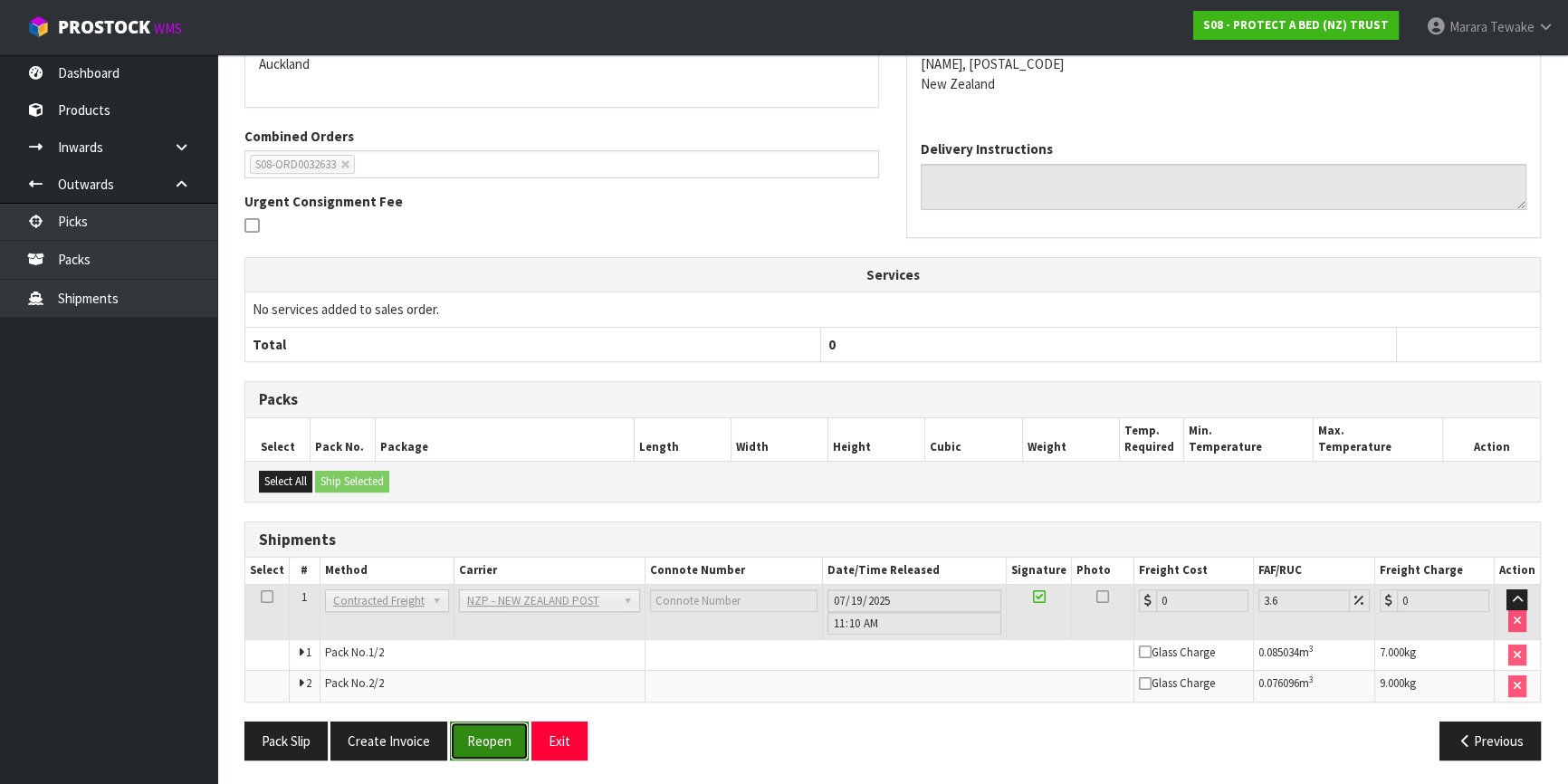 click on "Reopen" at bounding box center [489, 741] 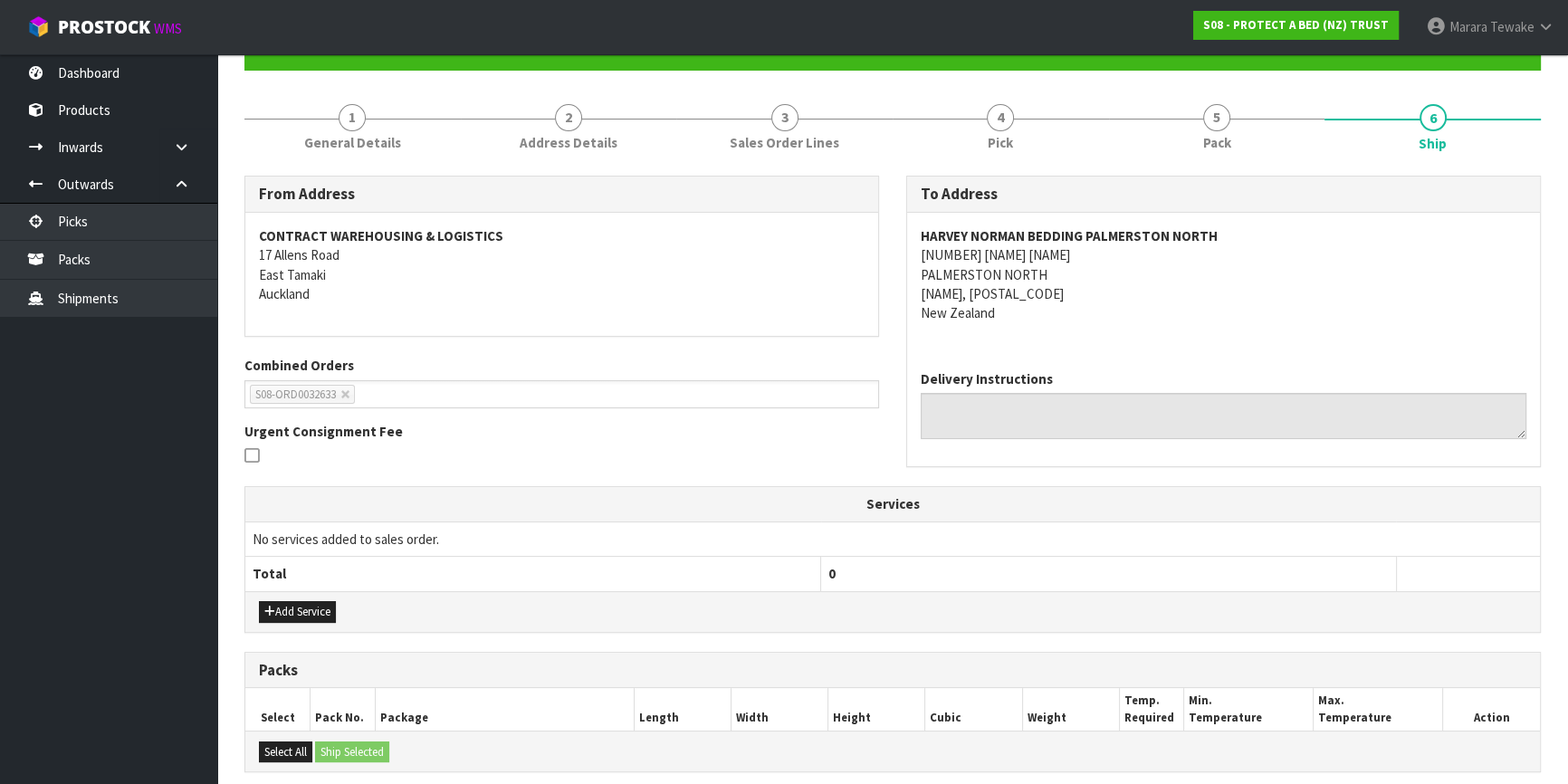 scroll, scrollTop: 455, scrollLeft: 0, axis: vertical 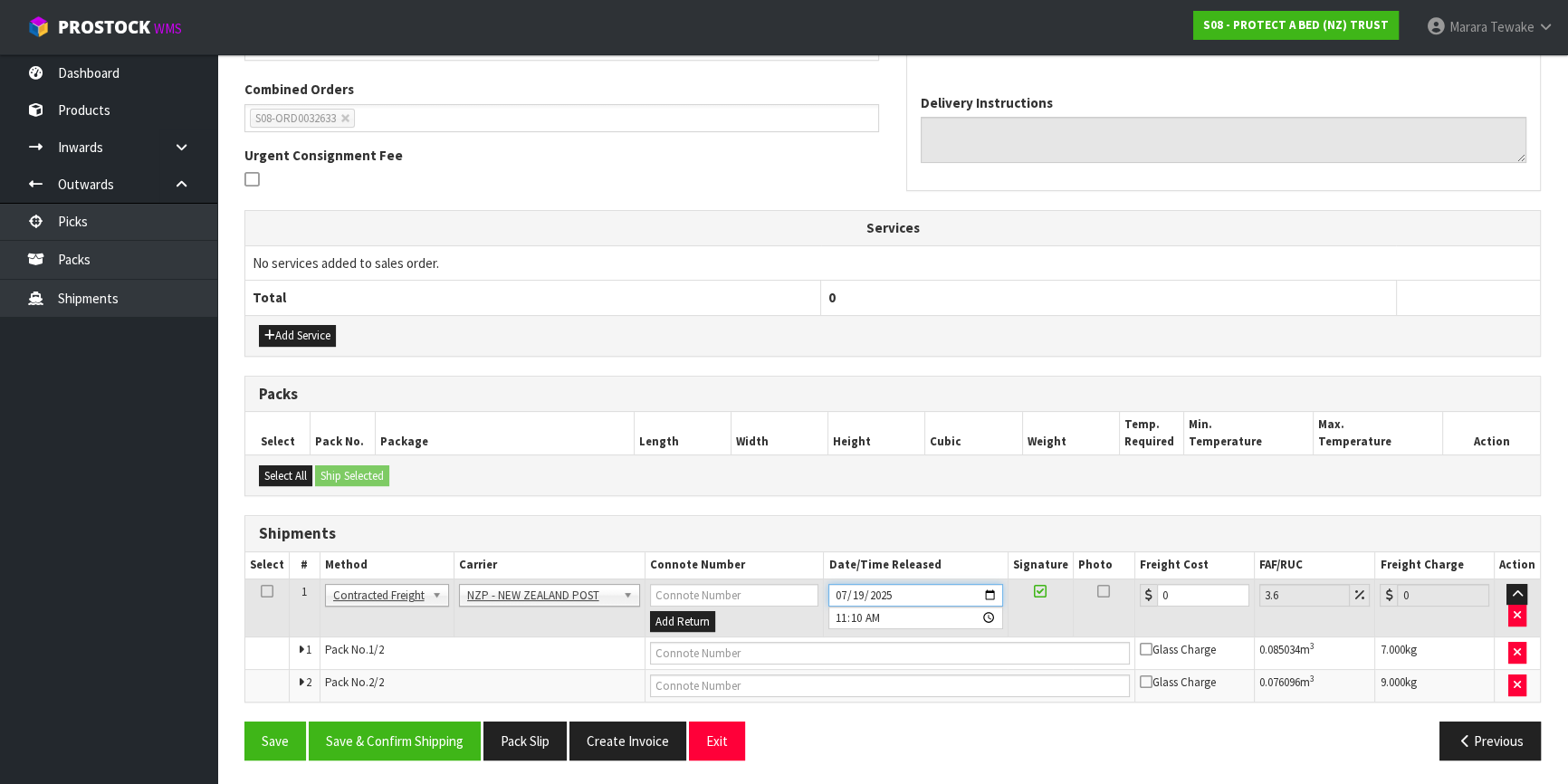 click on "2025-07-19" at bounding box center (915, 595) 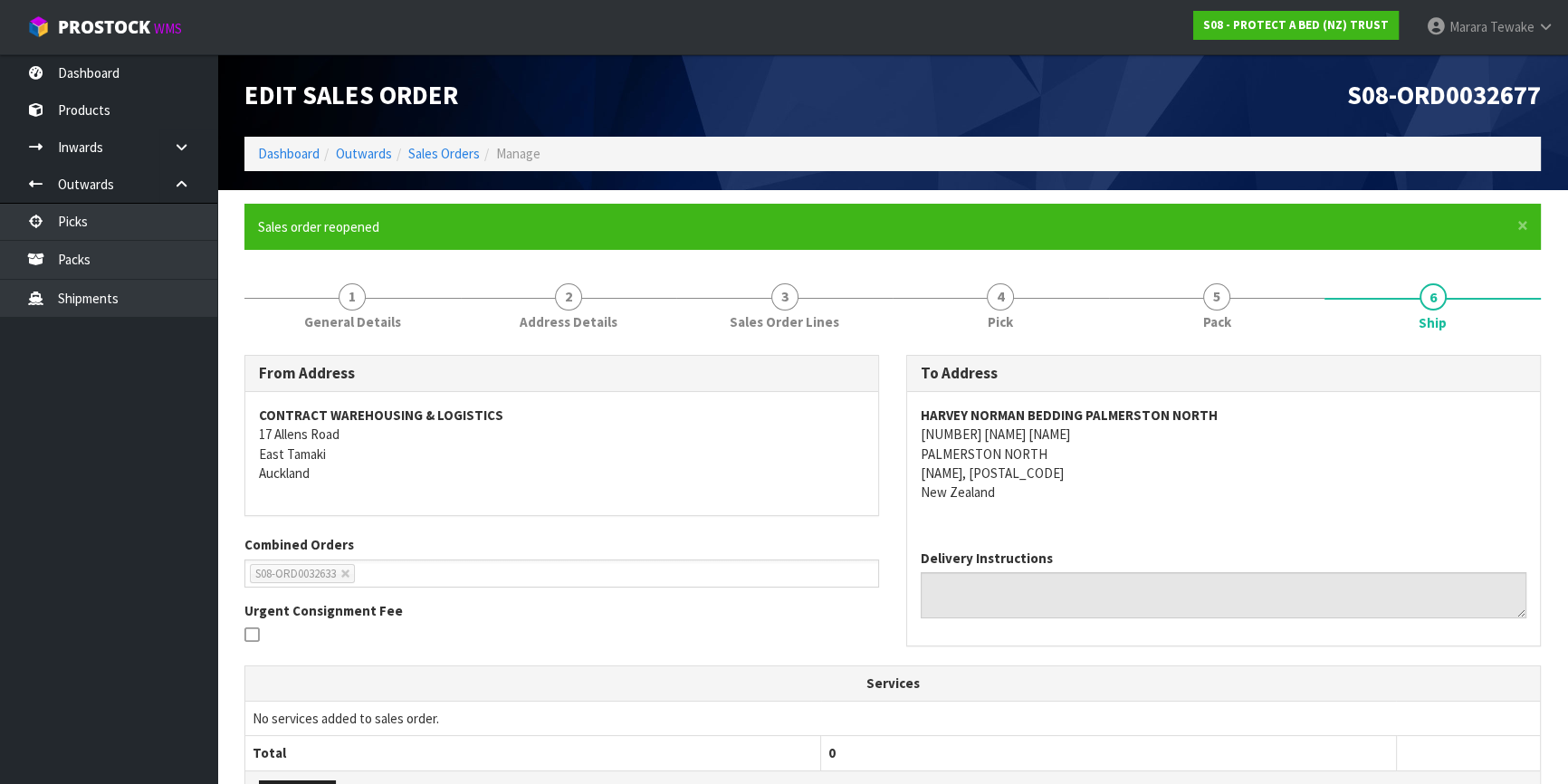 scroll, scrollTop: 455, scrollLeft: 0, axis: vertical 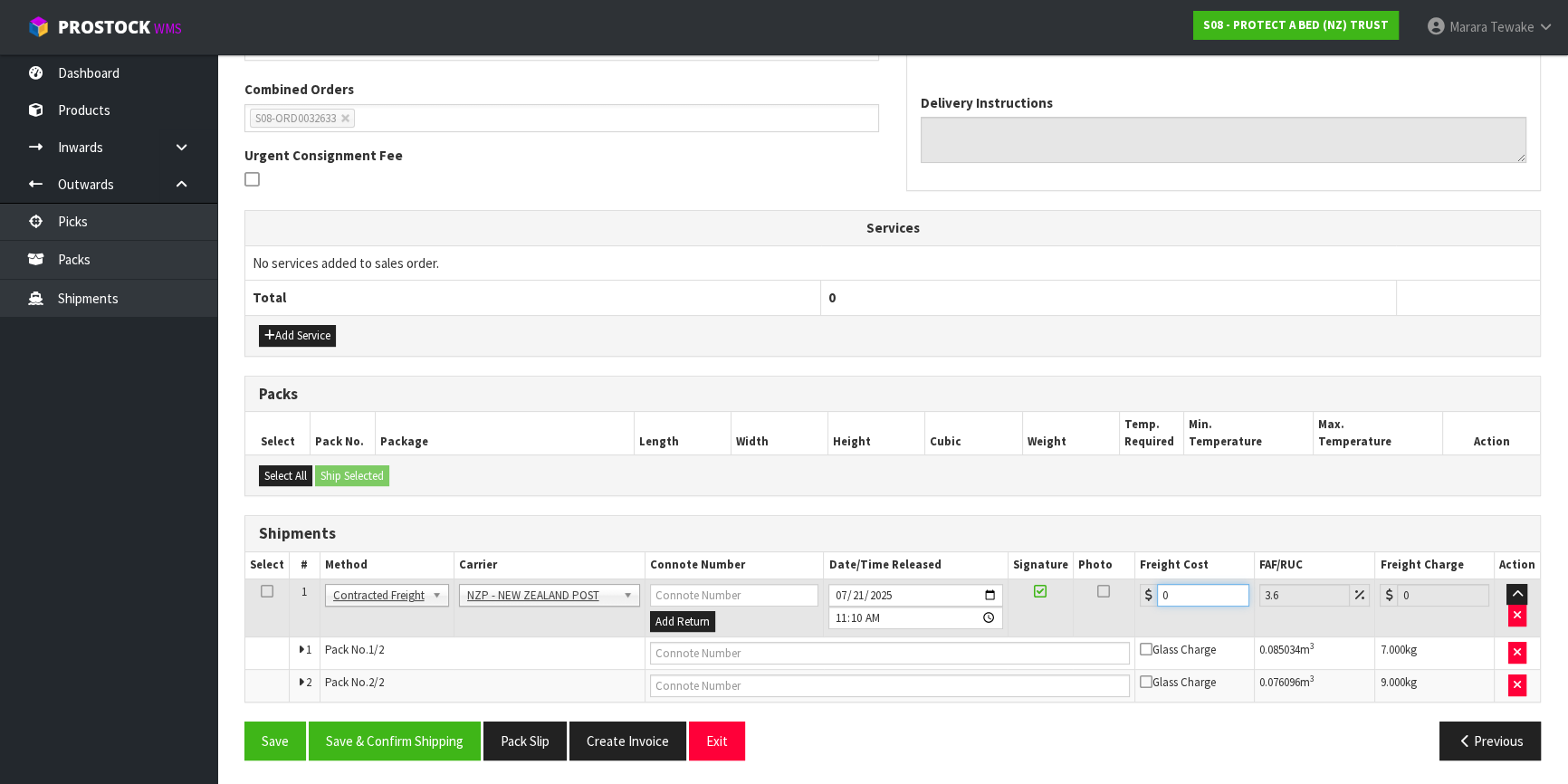 drag, startPoint x: 1197, startPoint y: 587, endPoint x: 1312, endPoint y: 499, distance: 144.80677 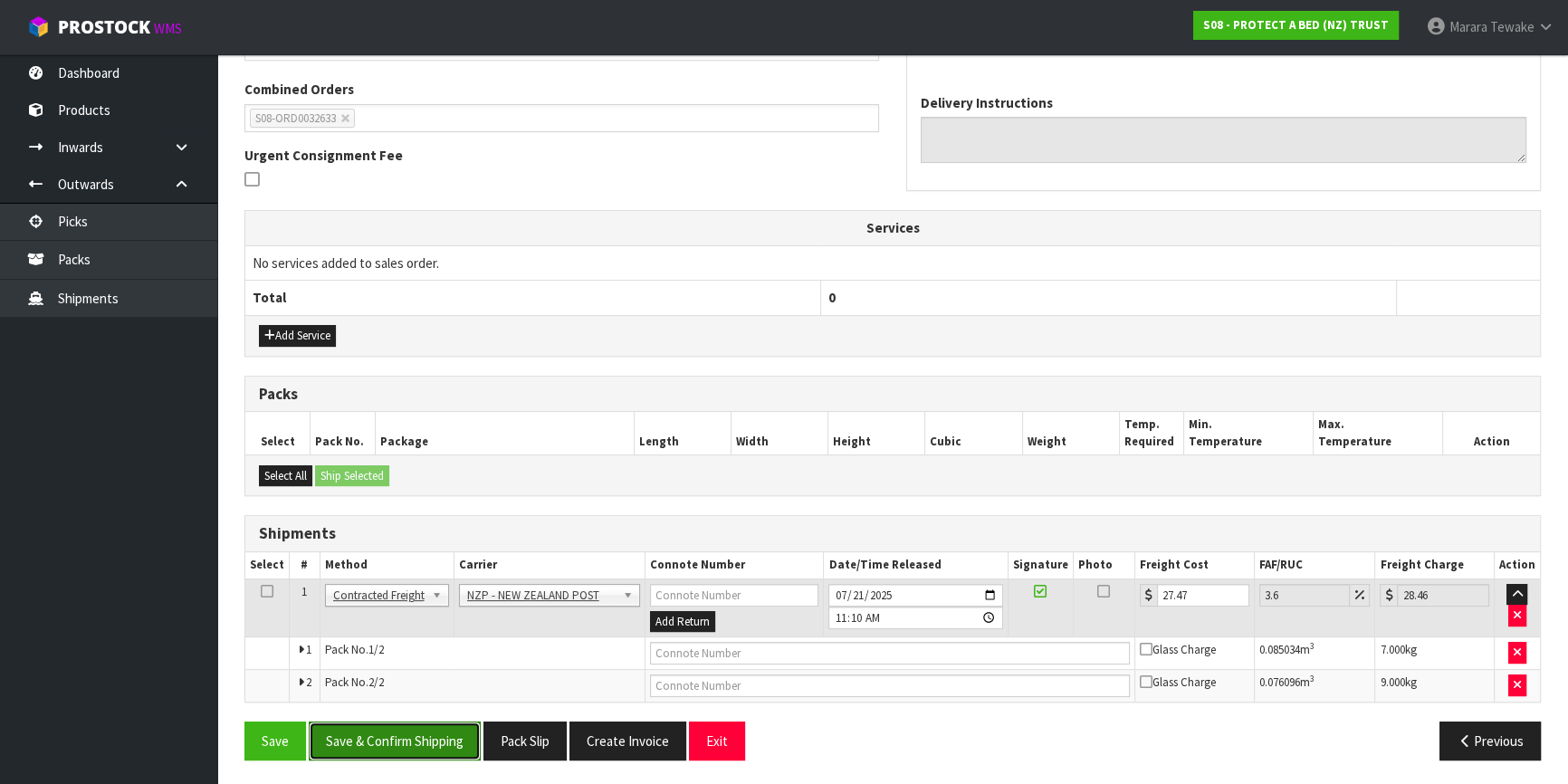 drag, startPoint x: 429, startPoint y: 733, endPoint x: 442, endPoint y: 733, distance: 13 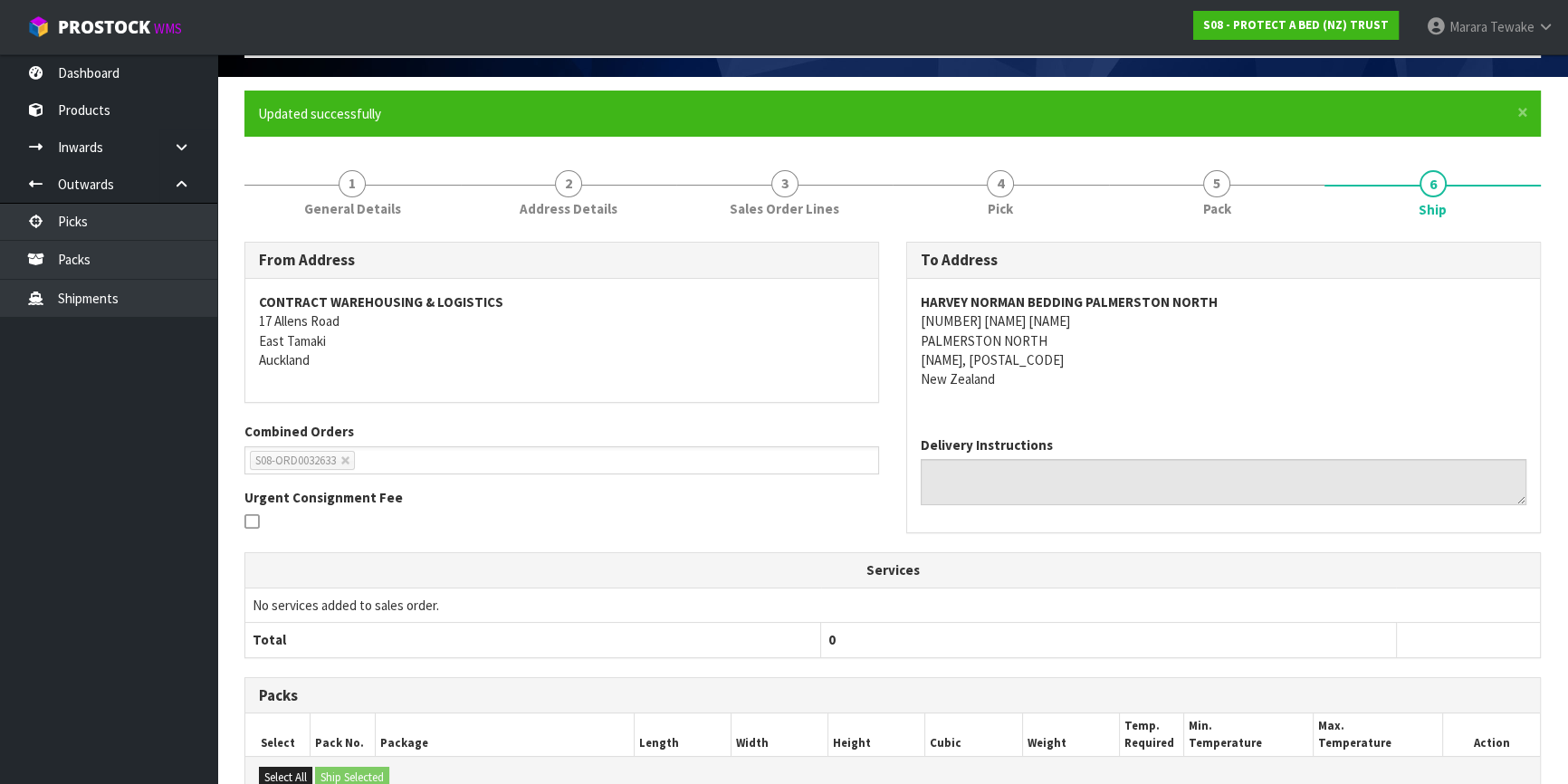 scroll, scrollTop: 0, scrollLeft: 0, axis: both 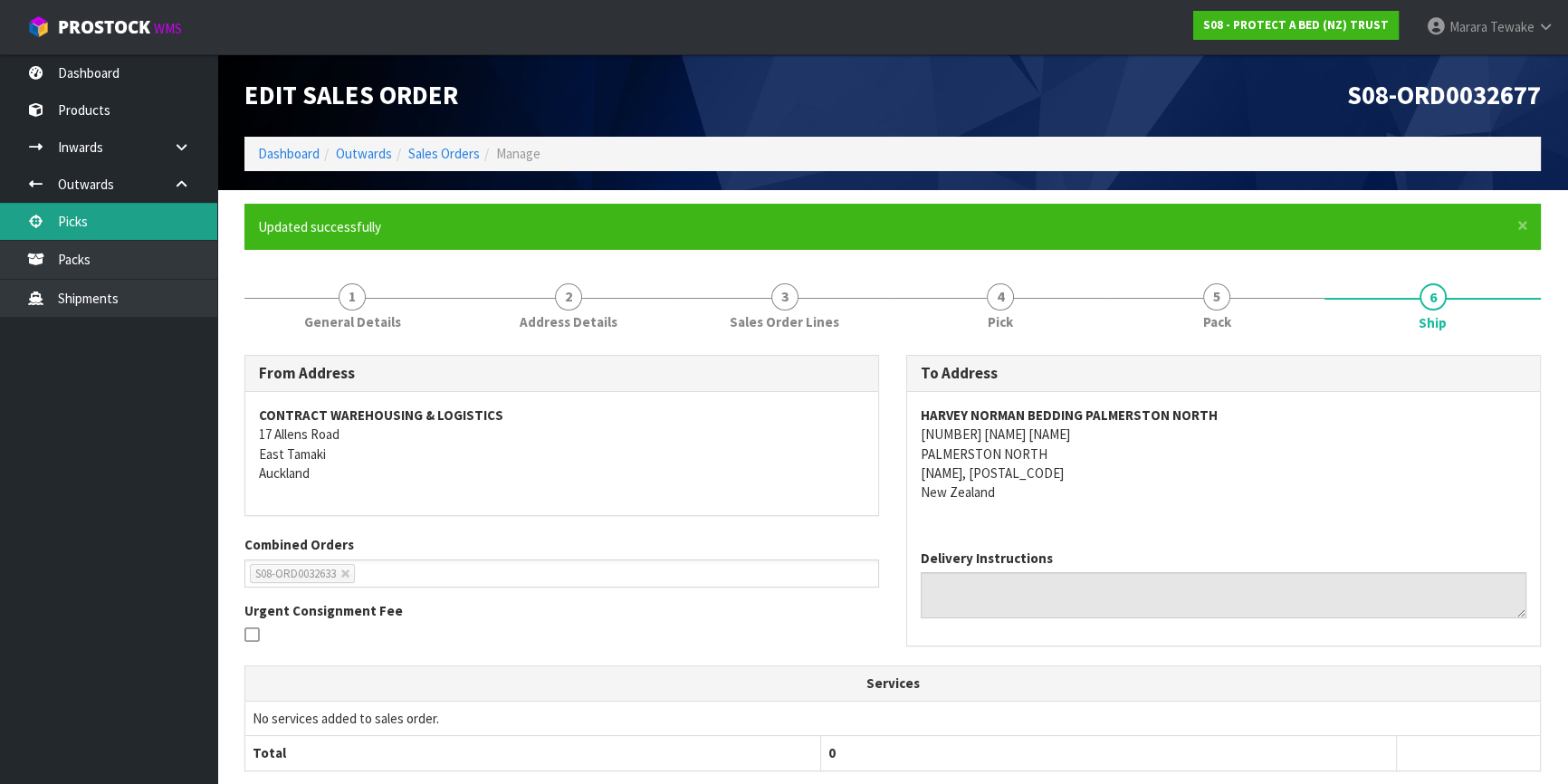 click on "Picks" at bounding box center [109, 221] 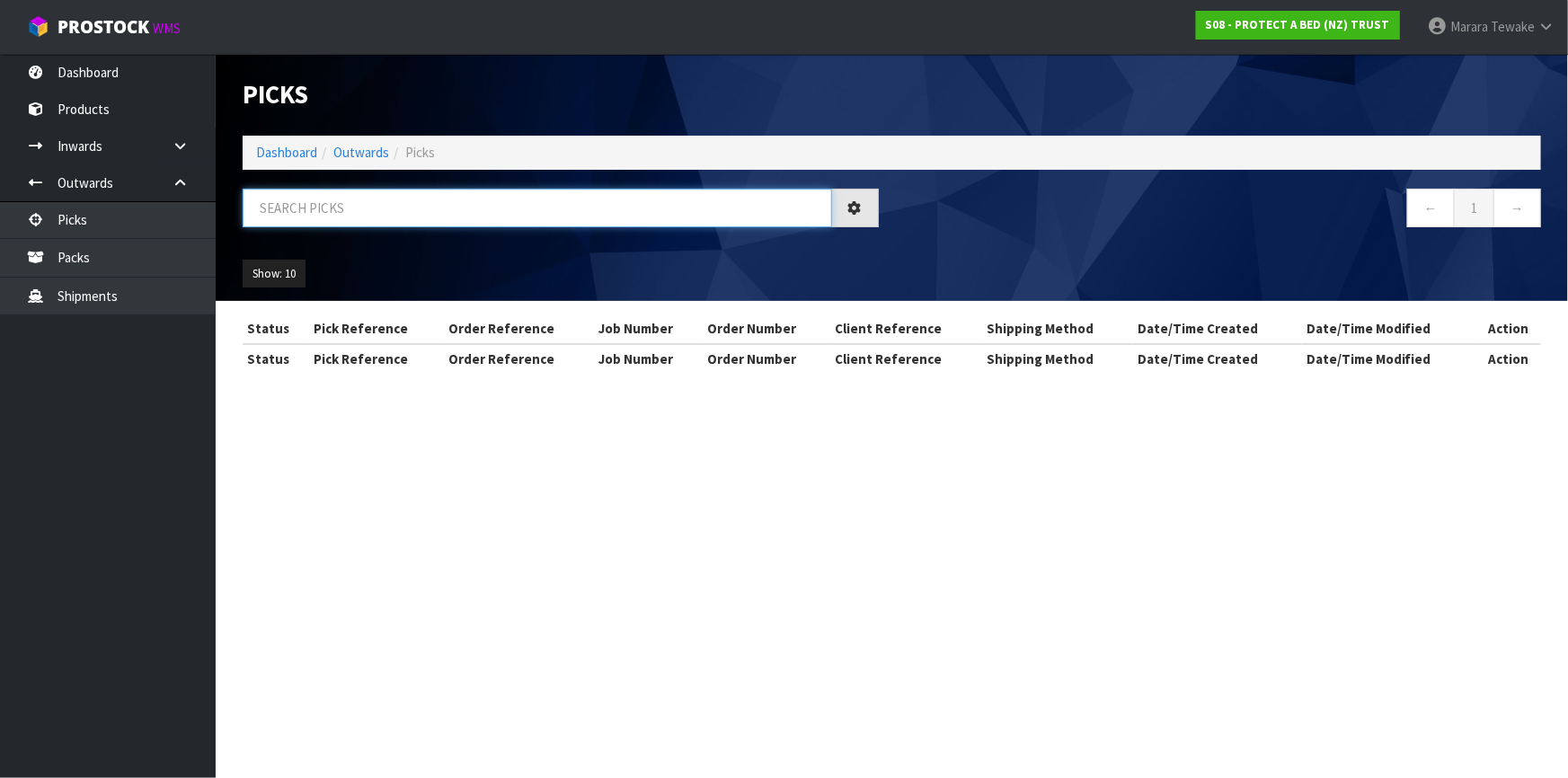 click at bounding box center [537, 208] 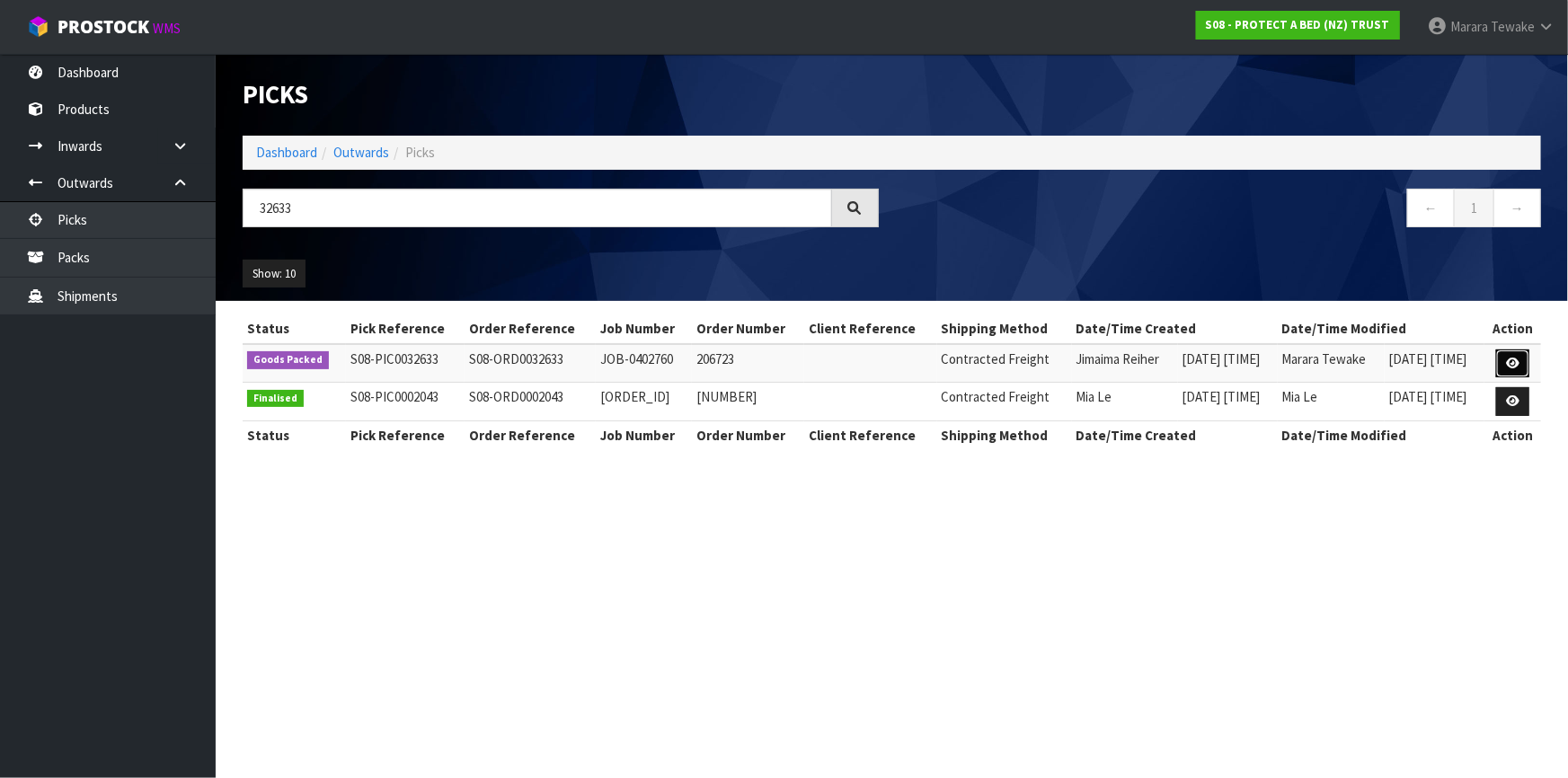 click at bounding box center (1512, 364) 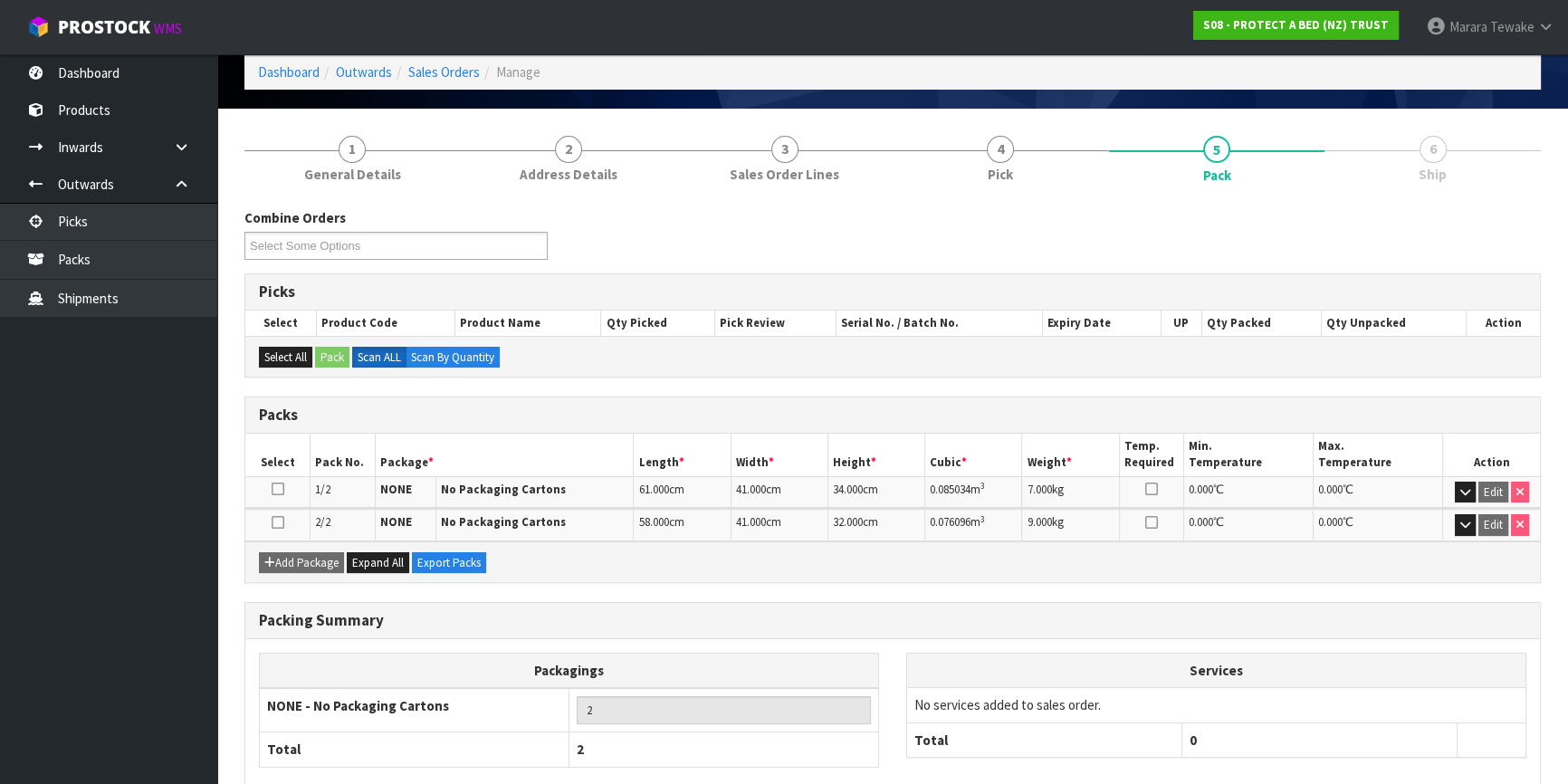scroll, scrollTop: 179, scrollLeft: 0, axis: vertical 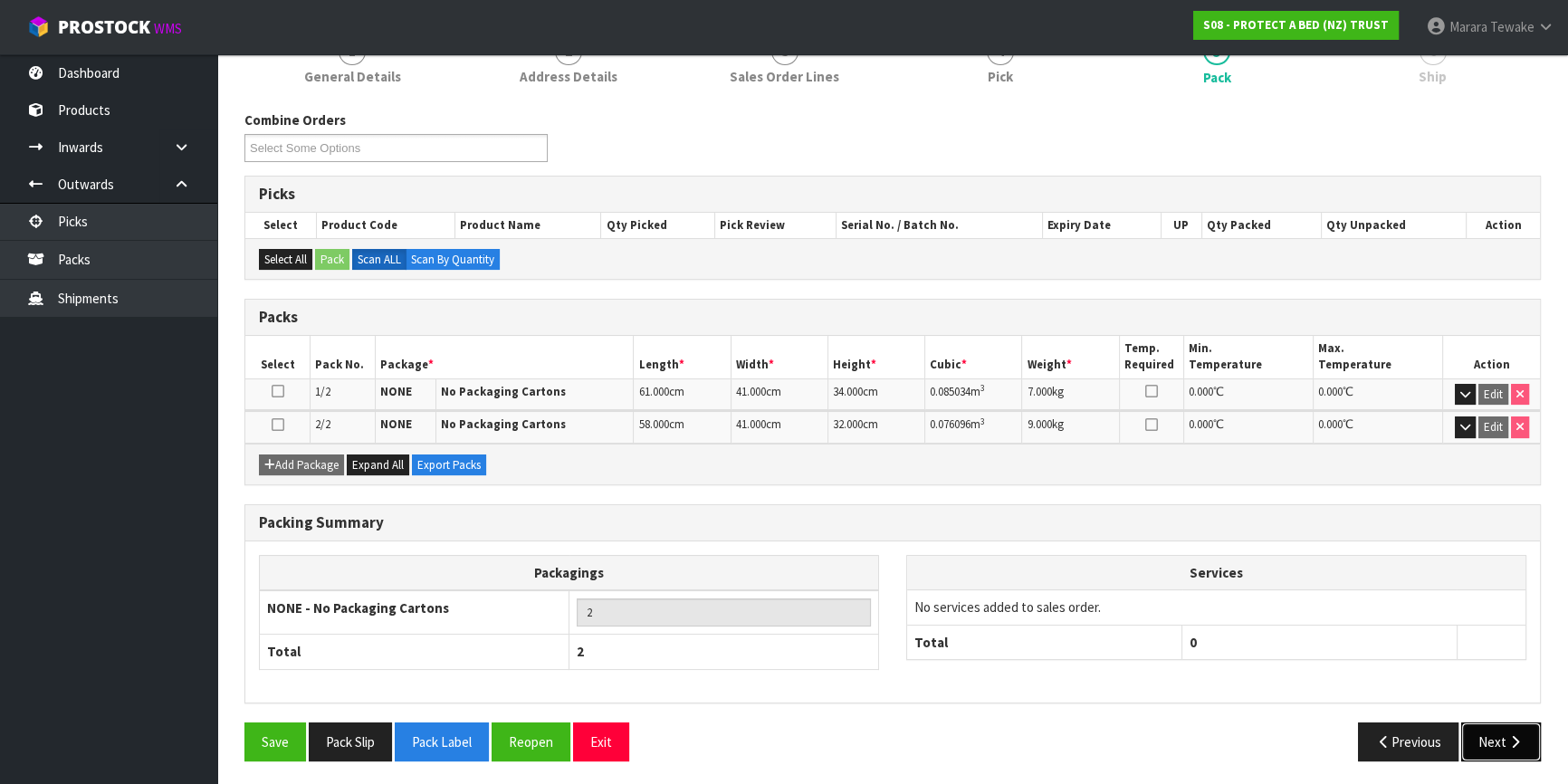 click on "Next" at bounding box center (1501, 741) 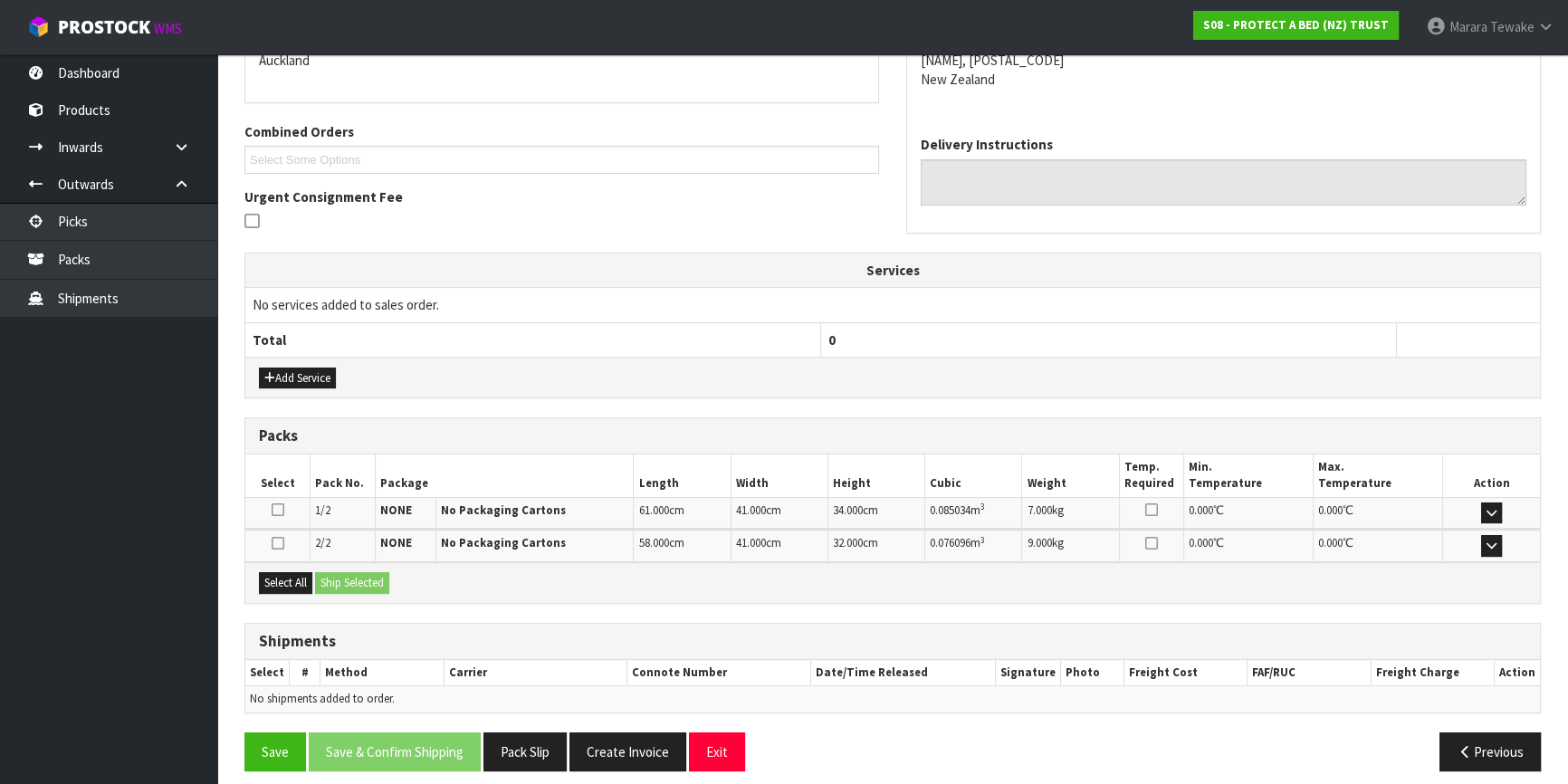 scroll, scrollTop: 358, scrollLeft: 0, axis: vertical 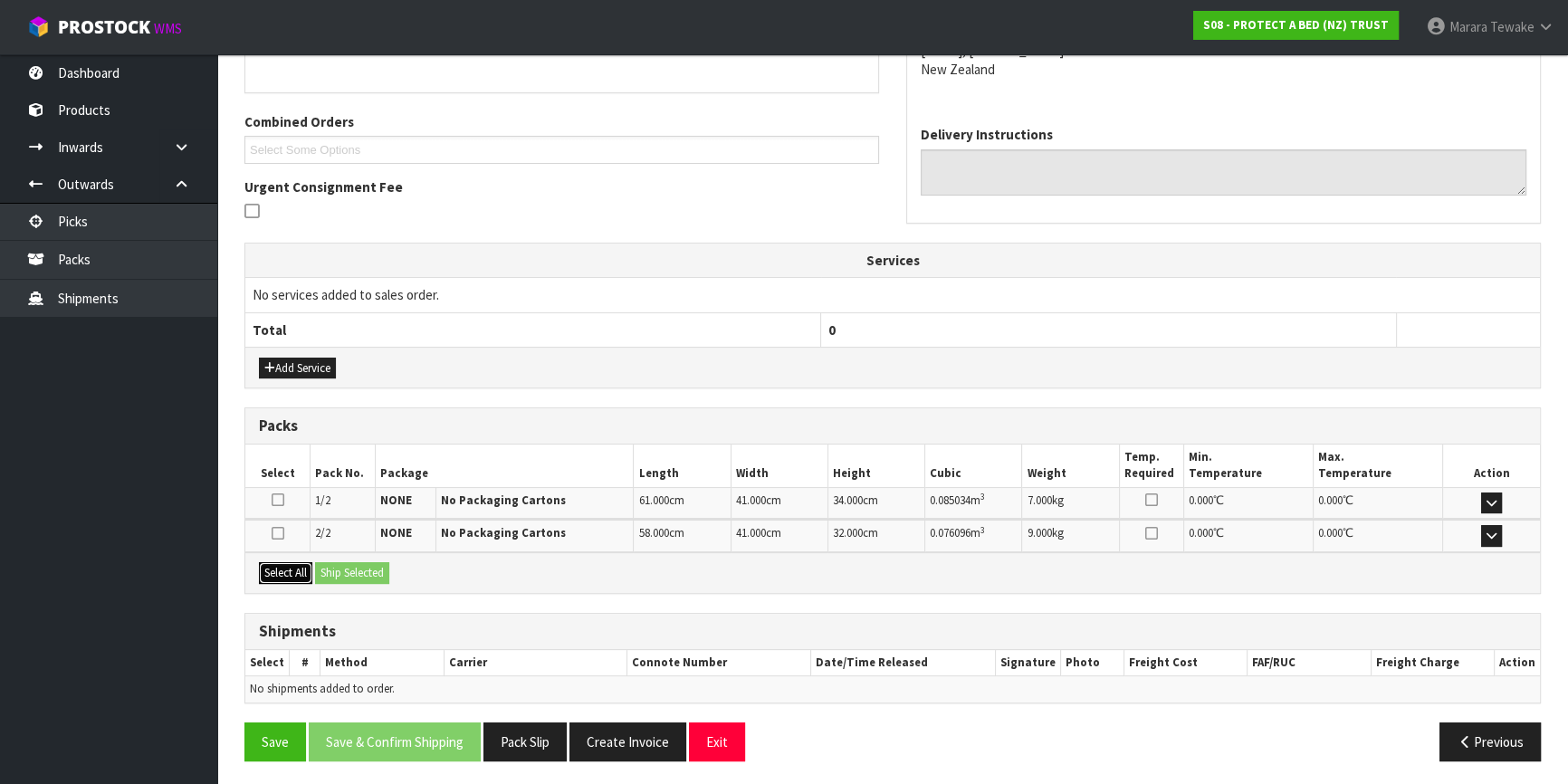 click on "Select All" at bounding box center [285, 573] 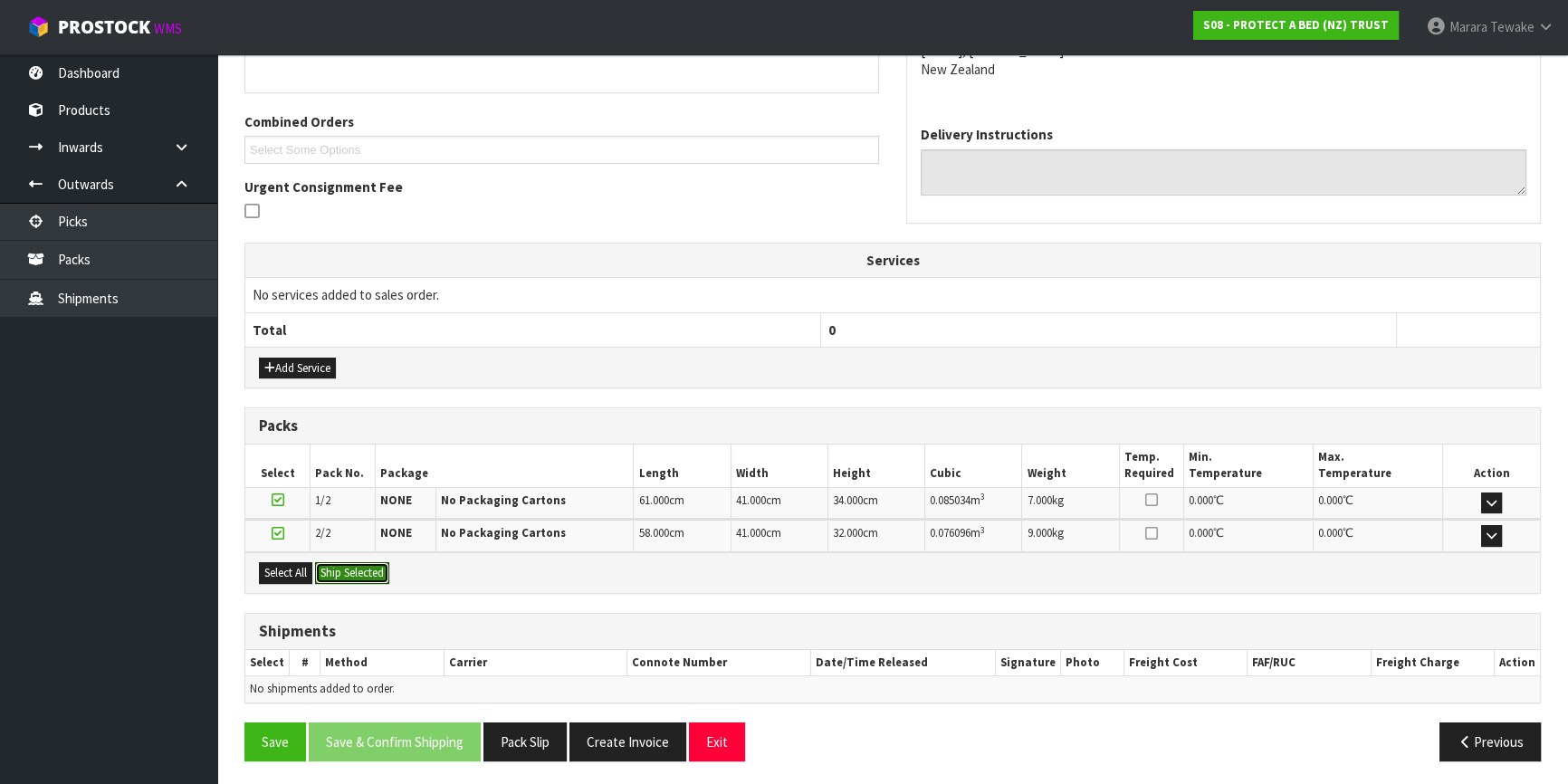 drag, startPoint x: 329, startPoint y: 565, endPoint x: 368, endPoint y: 572, distance: 39.623226 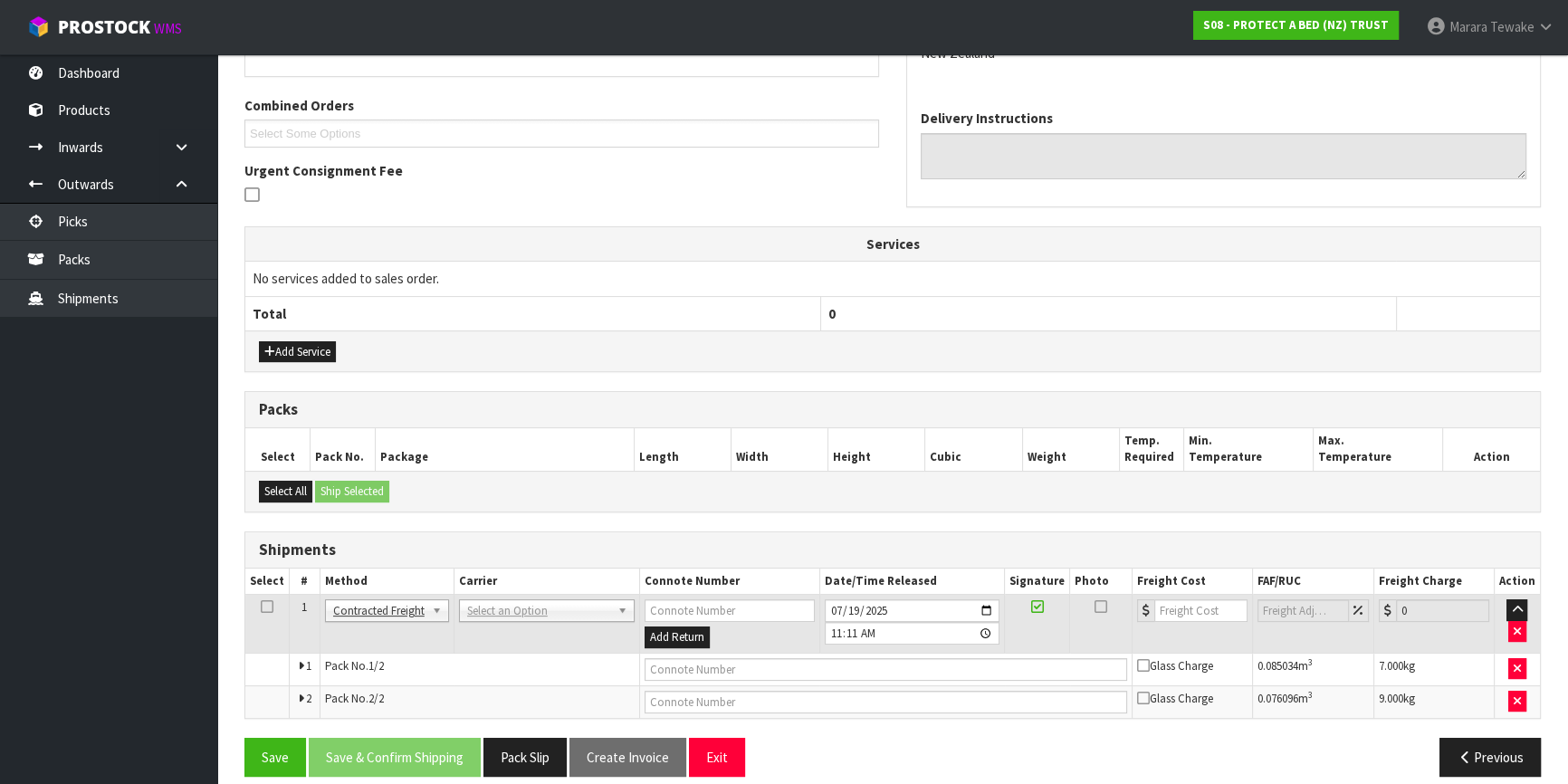 scroll, scrollTop: 389, scrollLeft: 0, axis: vertical 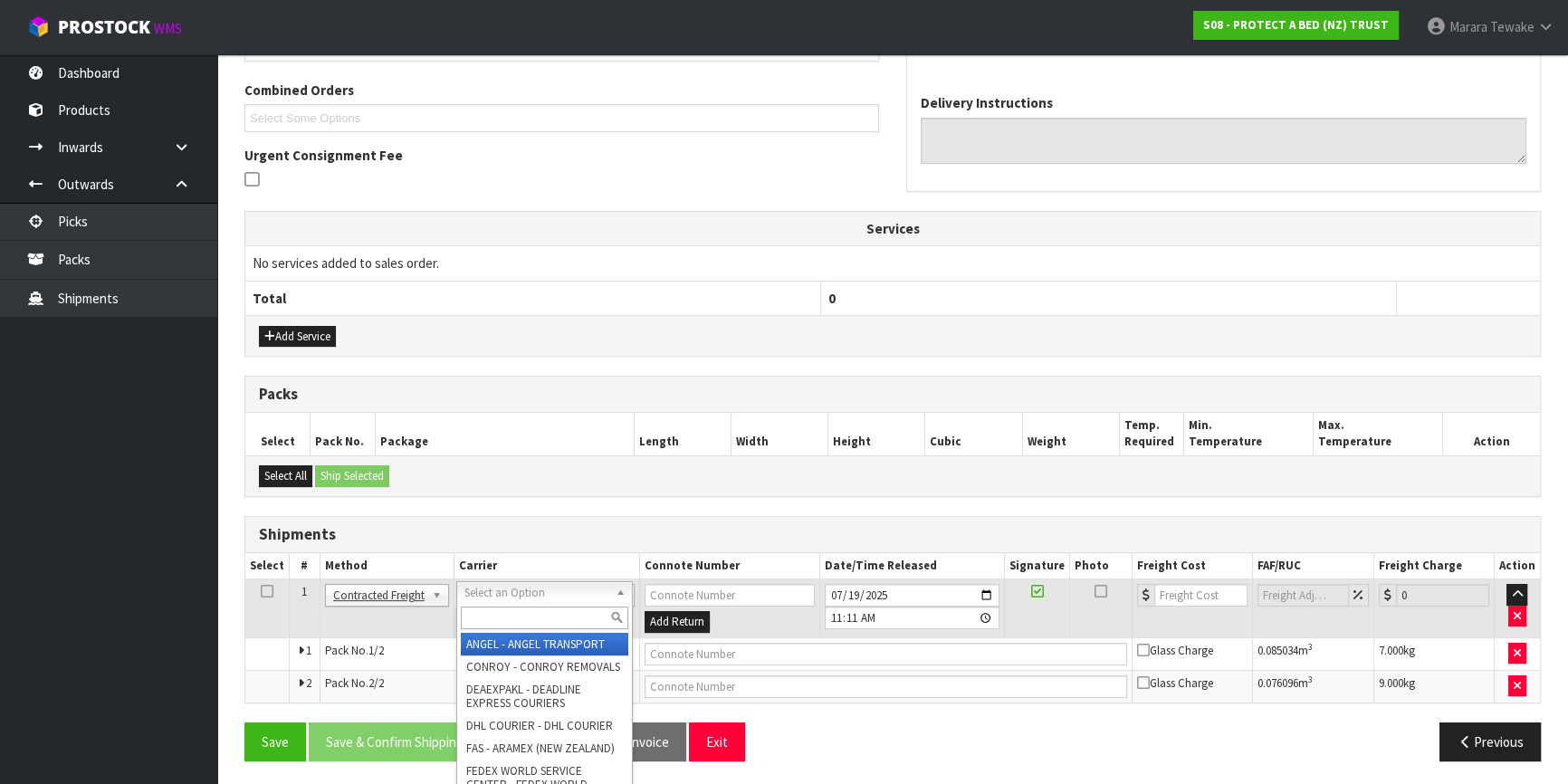 click at bounding box center [544, 617] 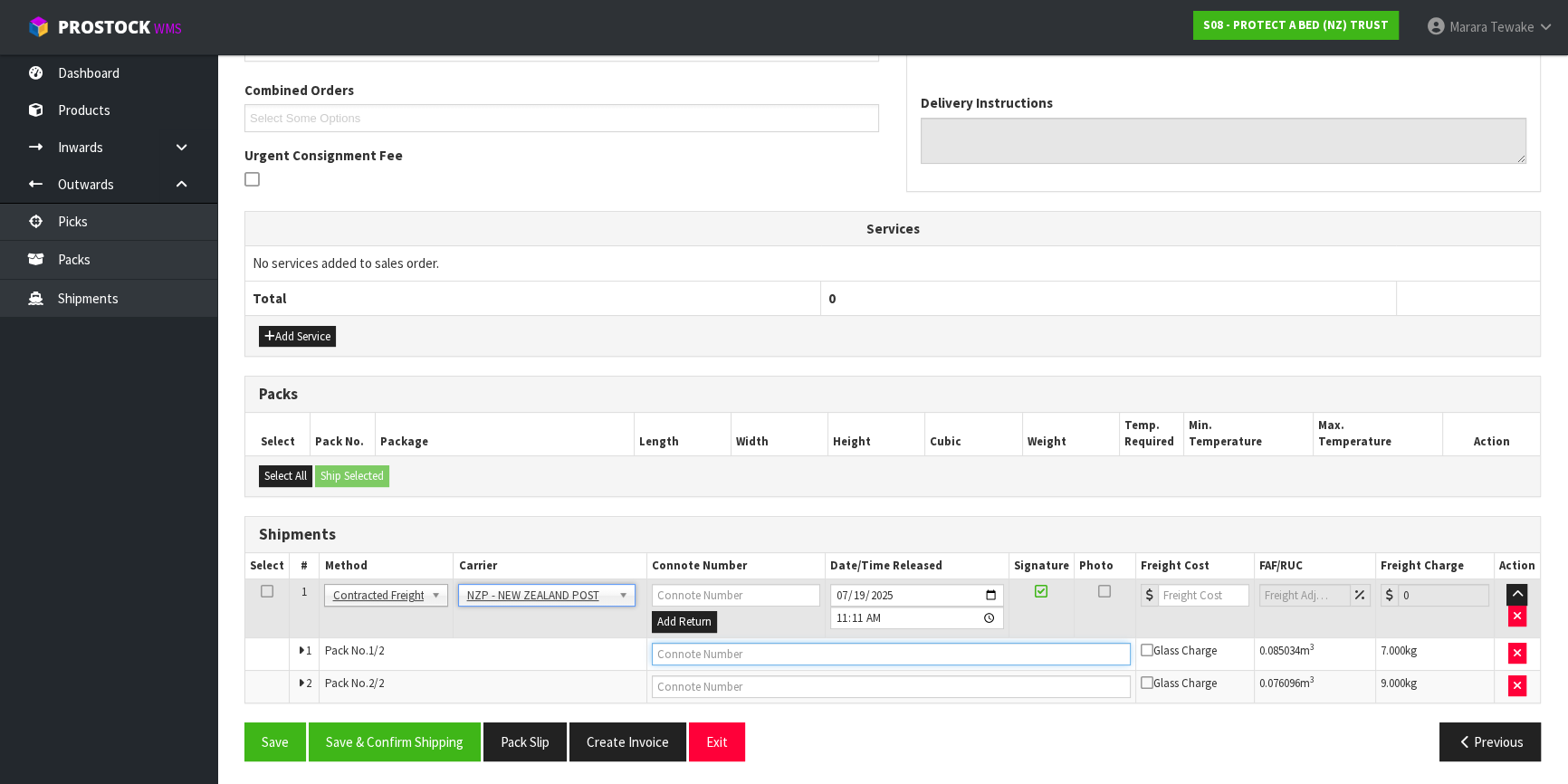 click at bounding box center (891, 654) 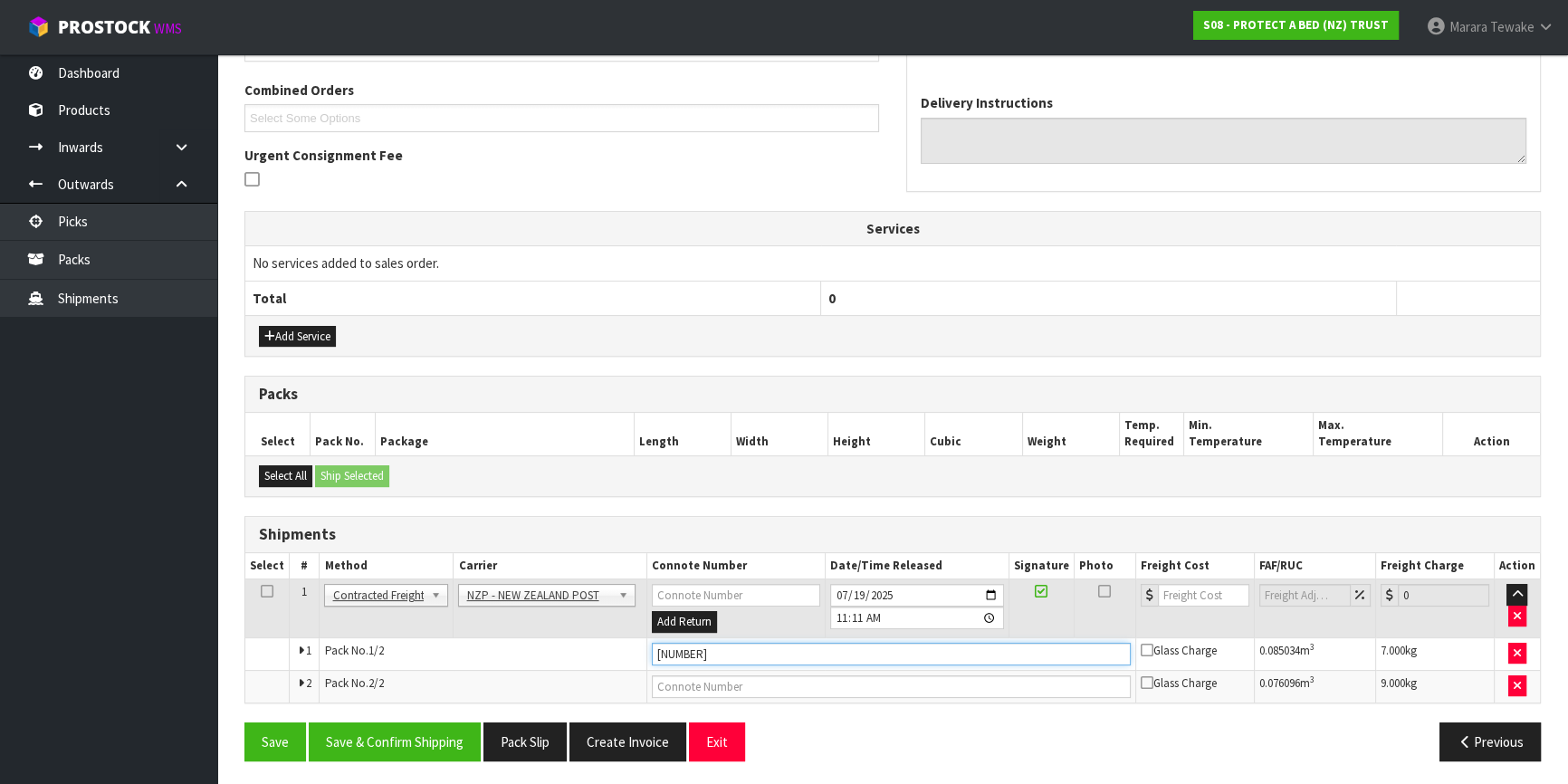 click on "Save" at bounding box center (275, 741) 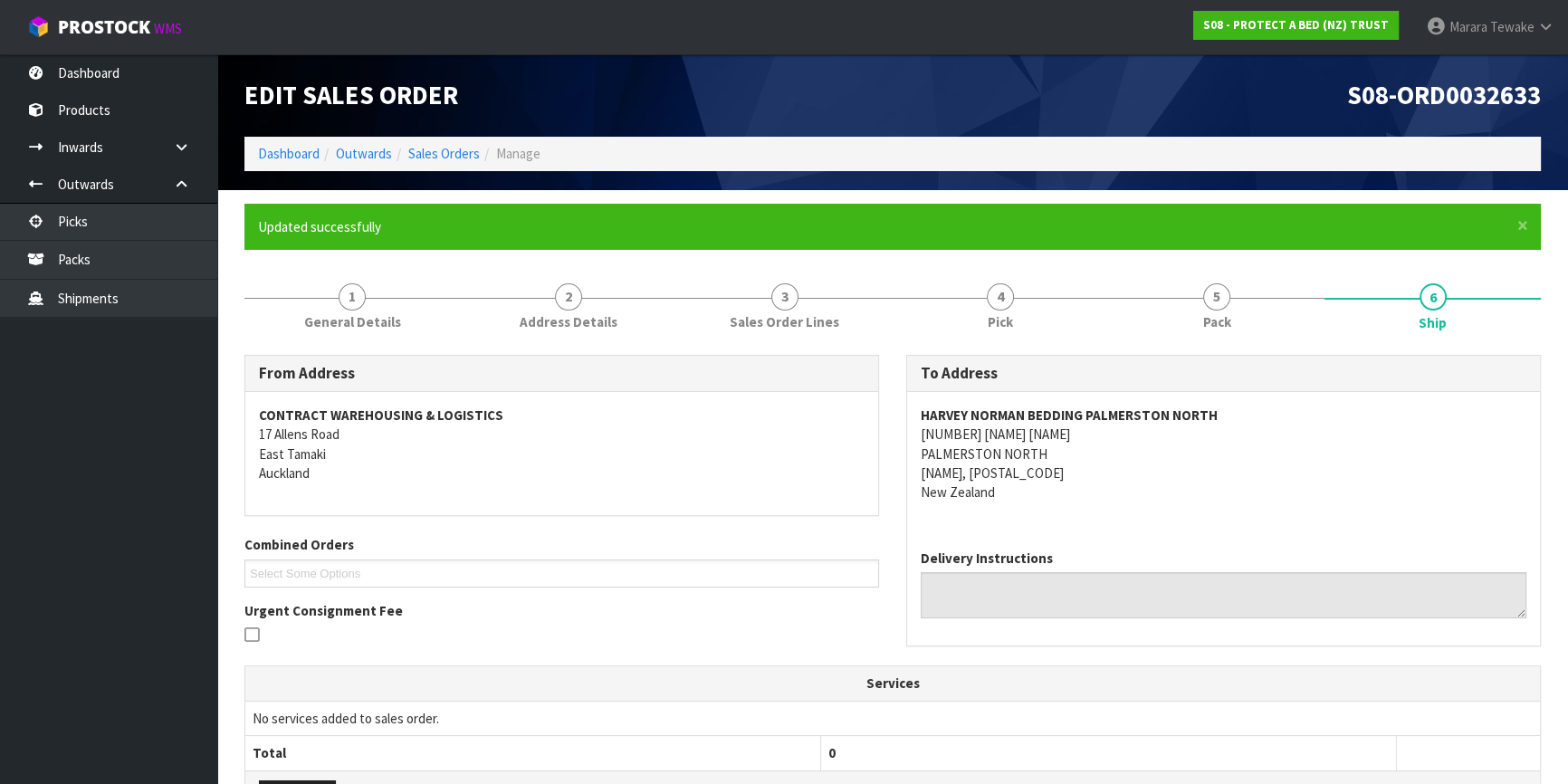 scroll, scrollTop: 455, scrollLeft: 0, axis: vertical 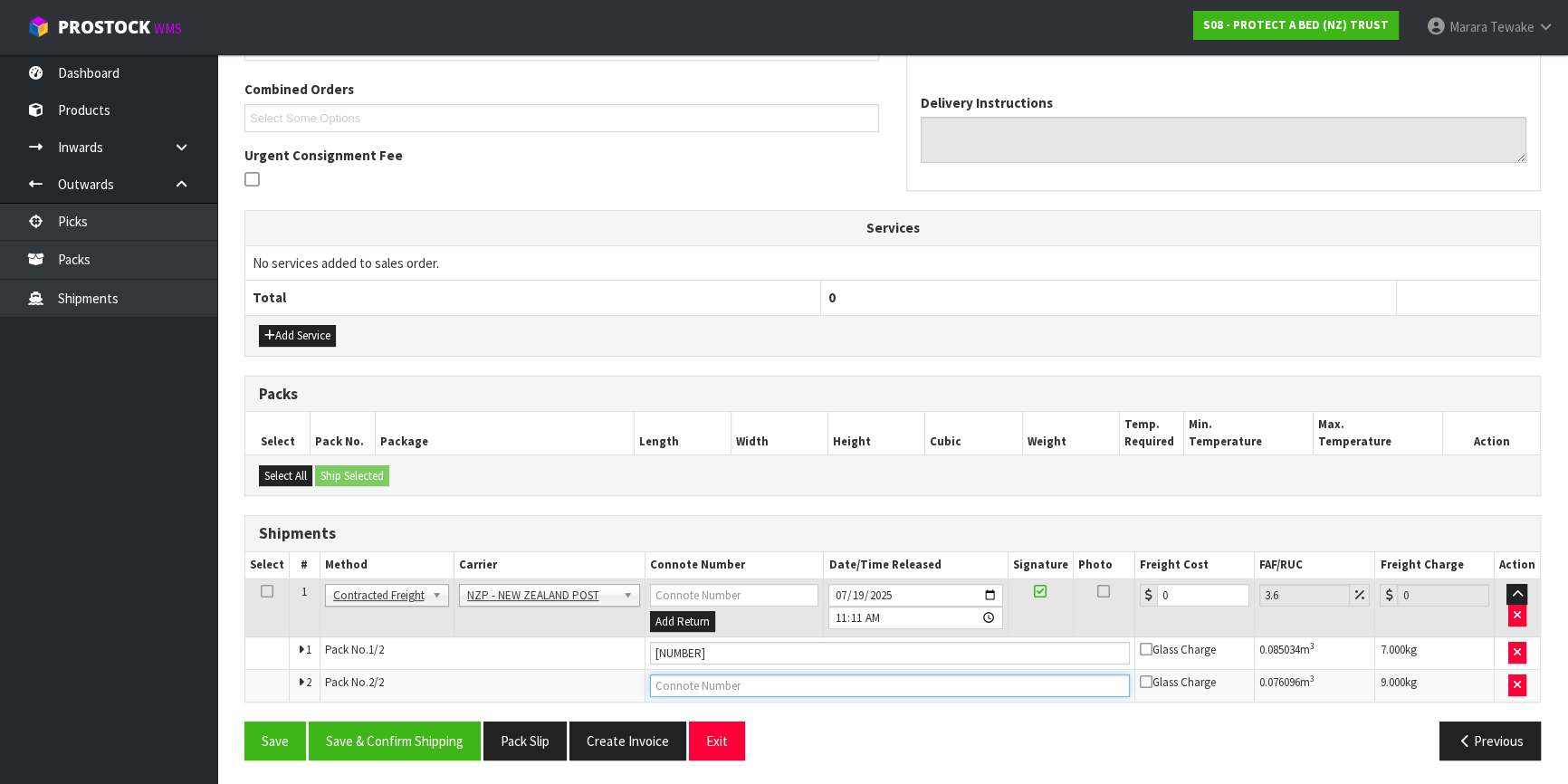 click at bounding box center [890, 685] 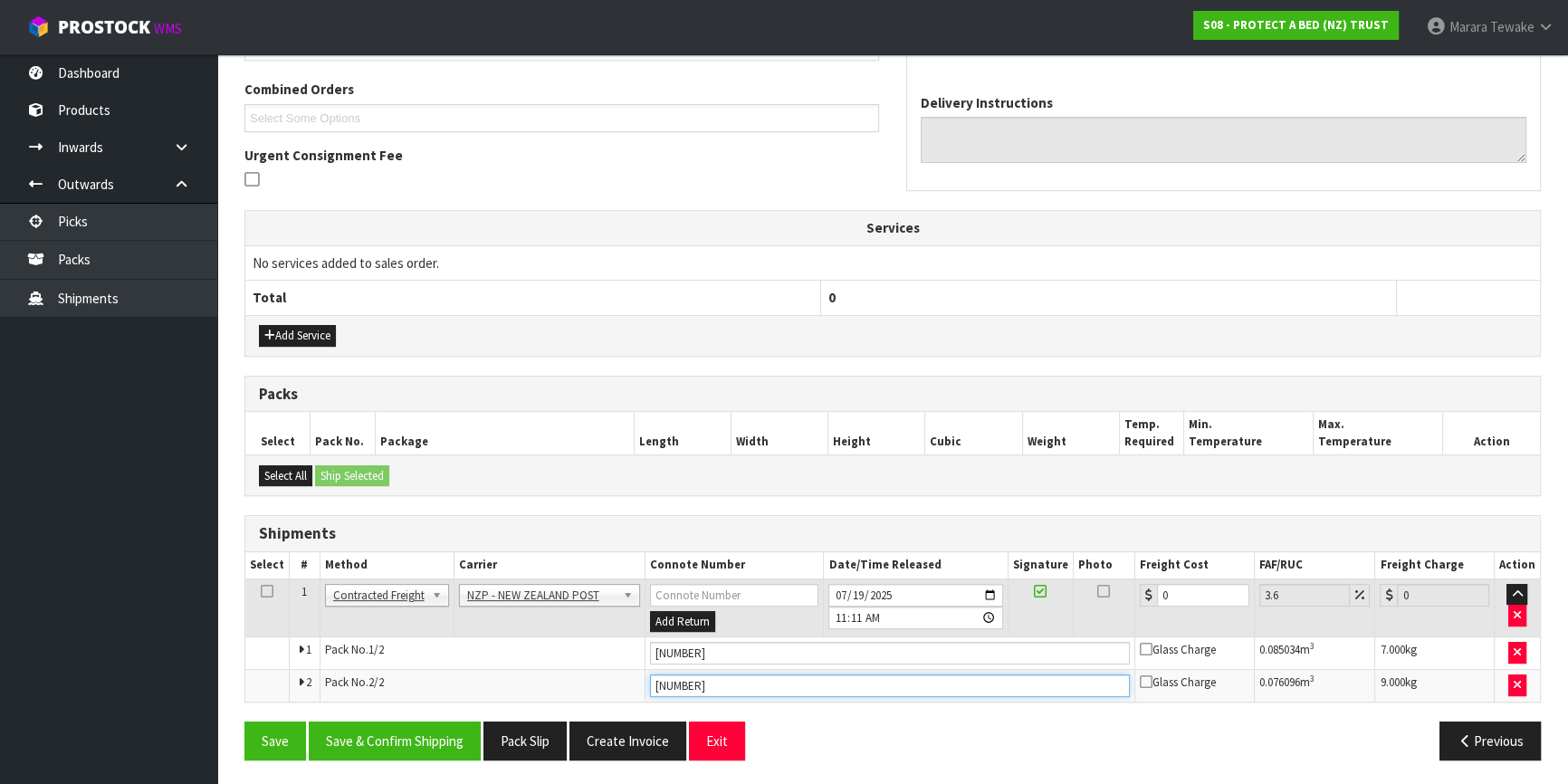 click on "Save" at bounding box center [275, 741] 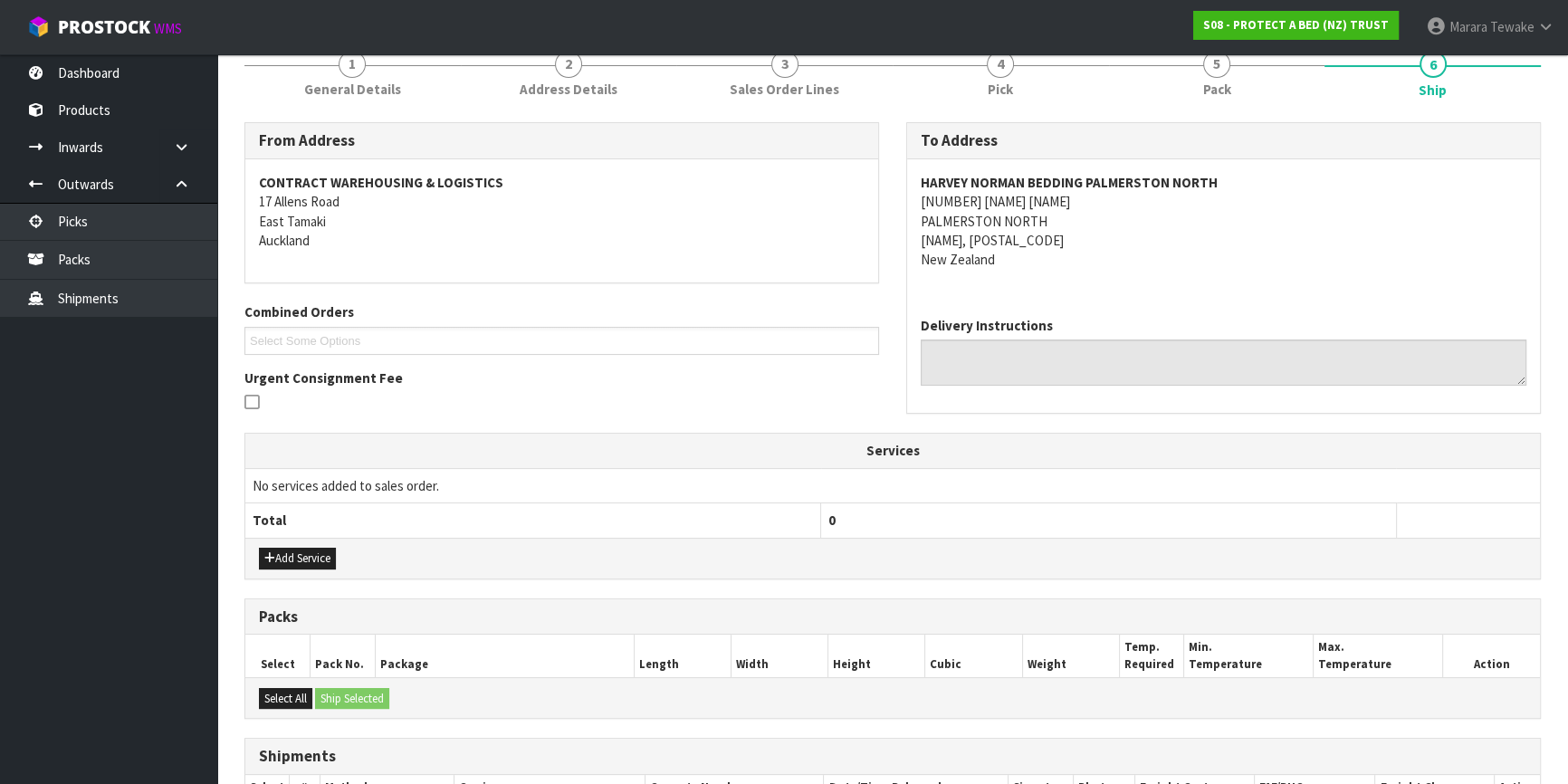 scroll, scrollTop: 455, scrollLeft: 0, axis: vertical 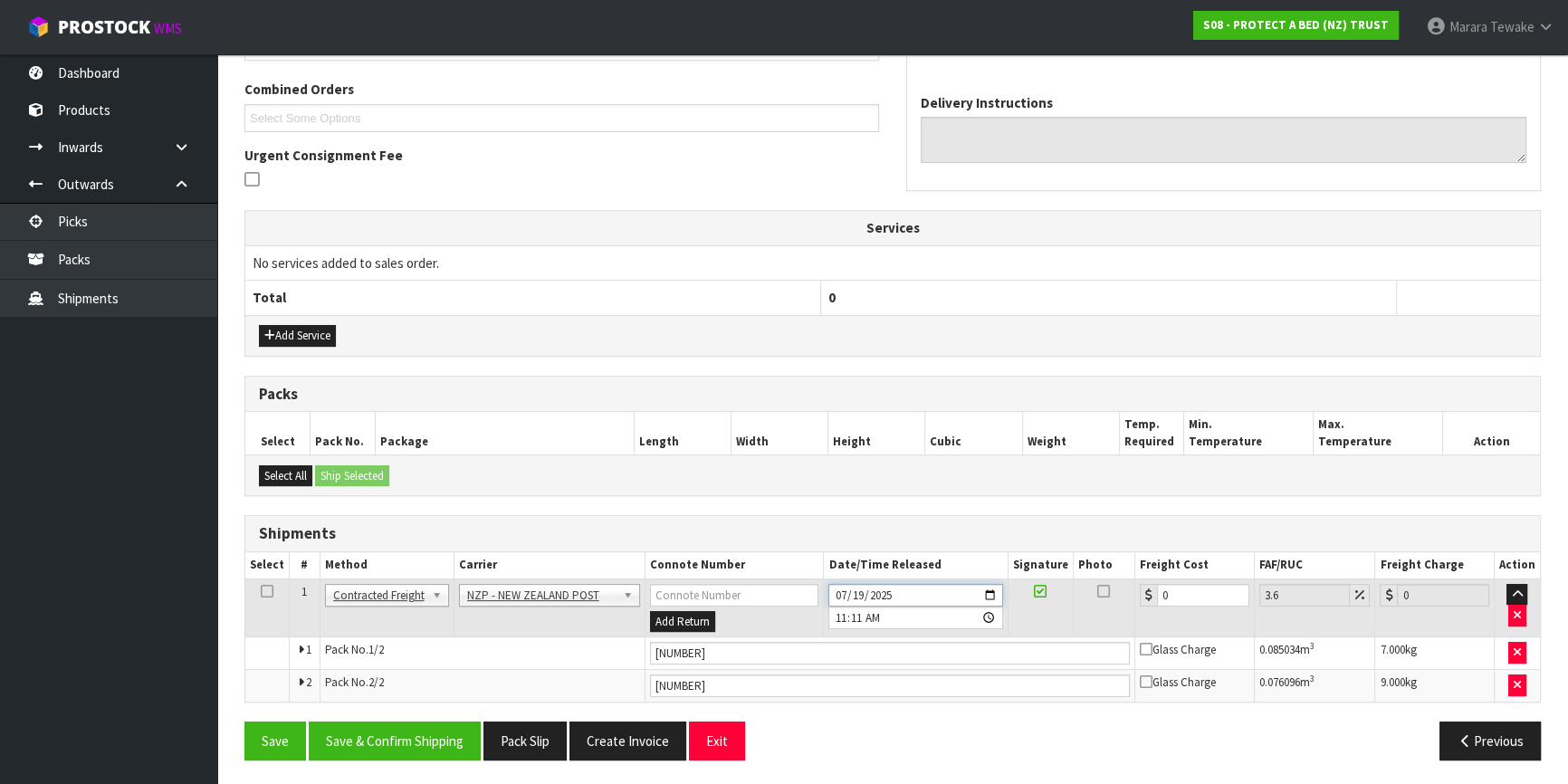 click on "2025-07-19" at bounding box center (915, 595) 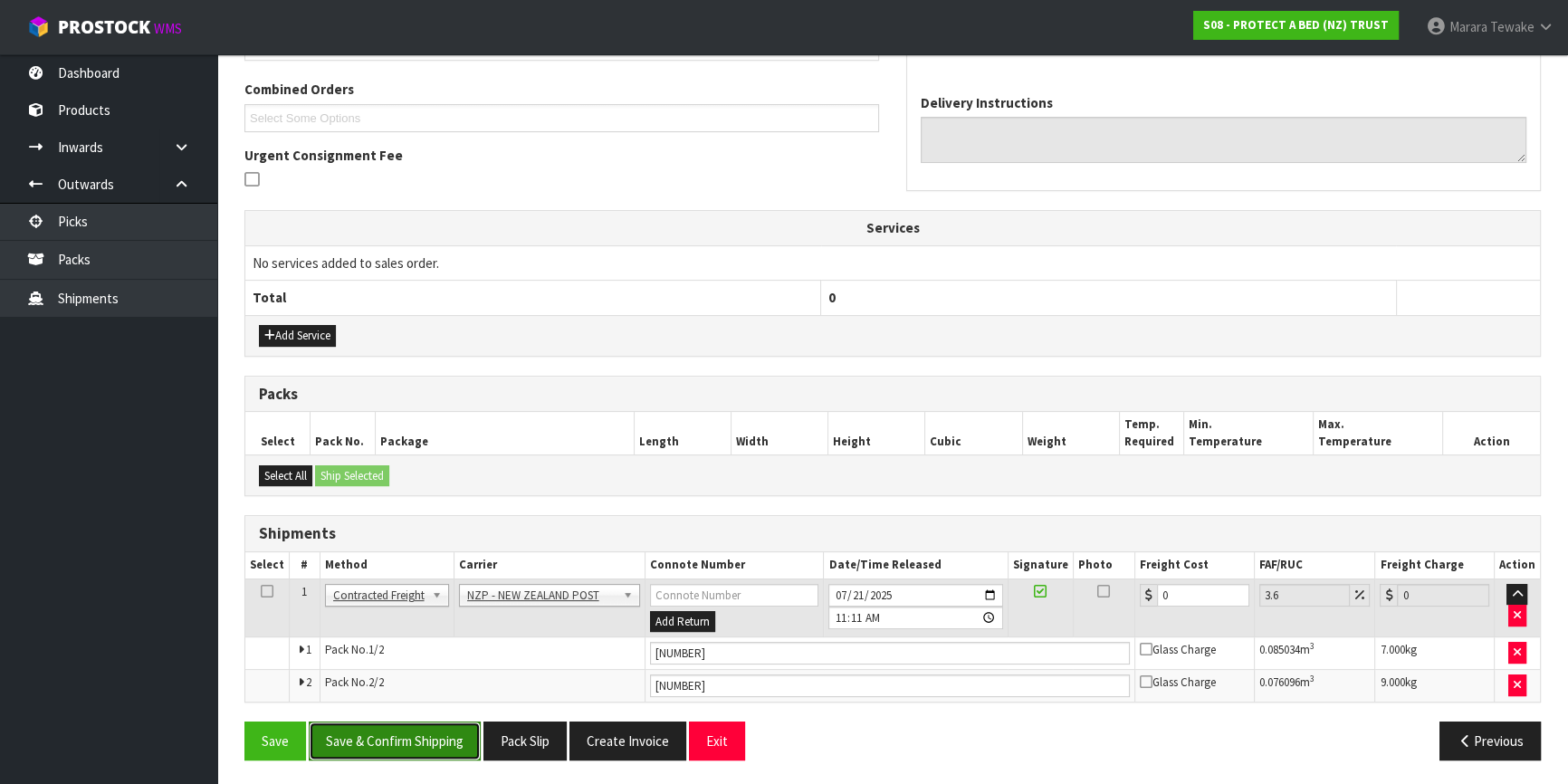 click on "Save & Confirm Shipping" at bounding box center [395, 741] 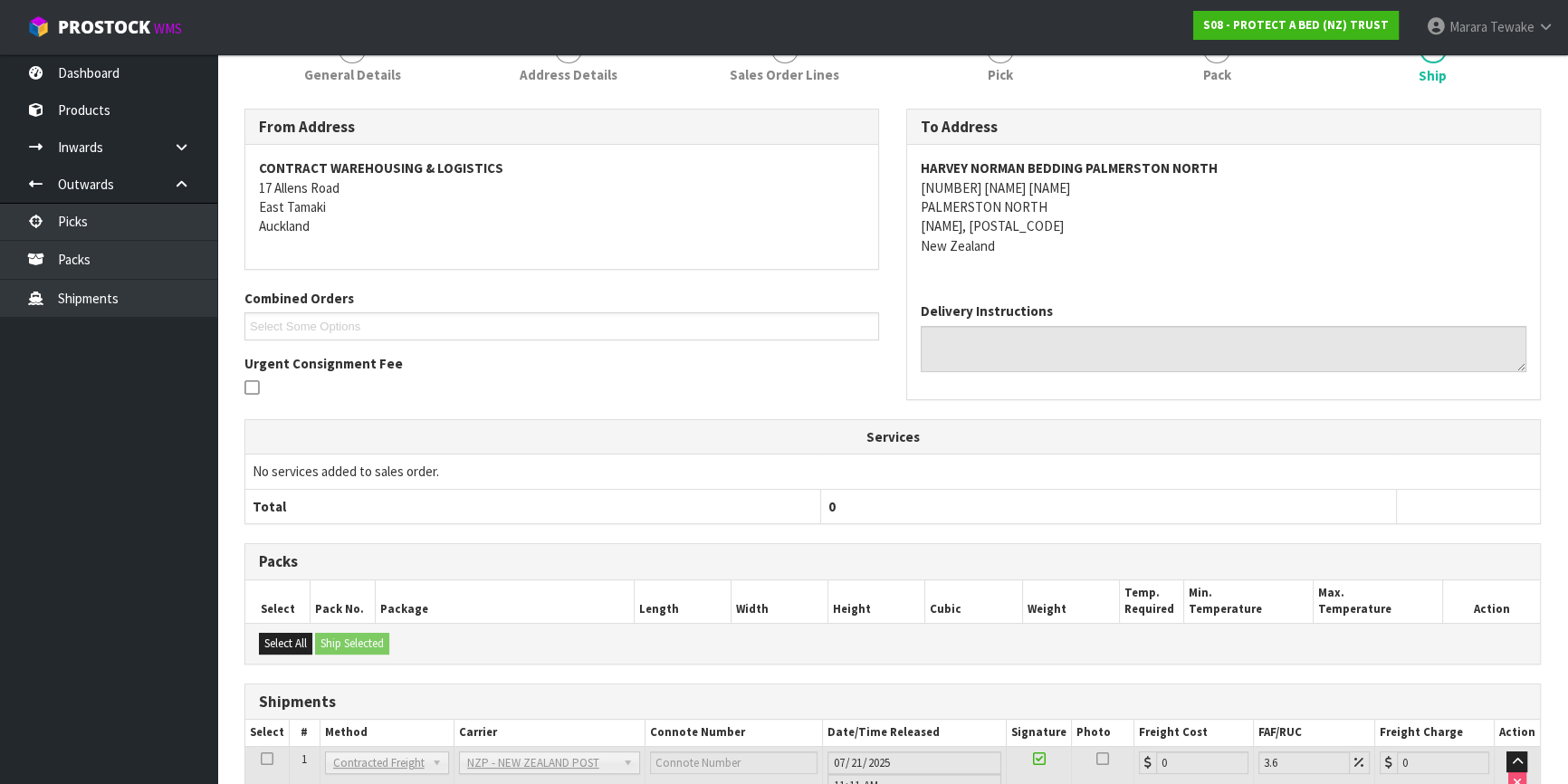 scroll, scrollTop: 0, scrollLeft: 0, axis: both 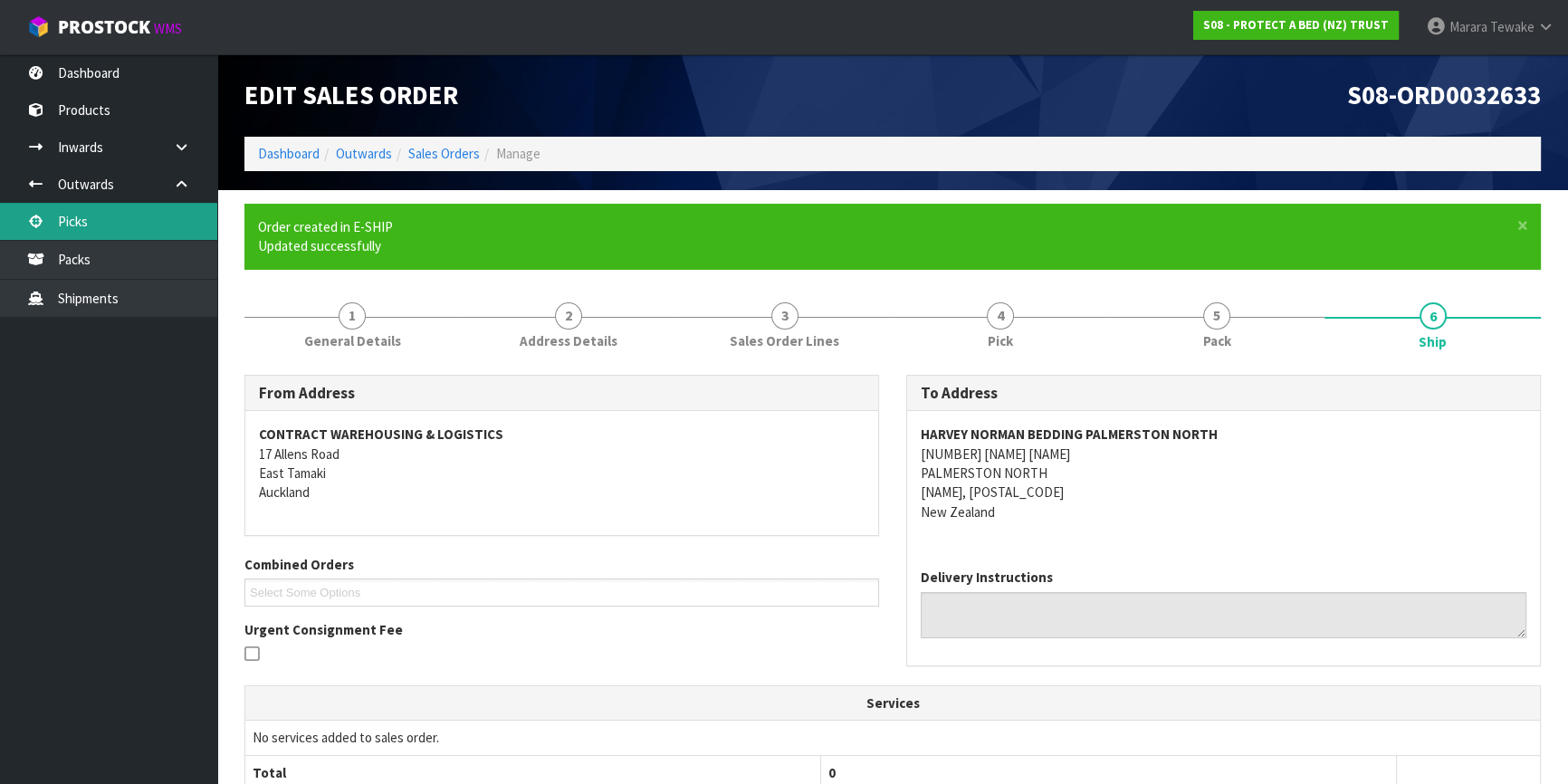 click on "Picks" at bounding box center (109, 221) 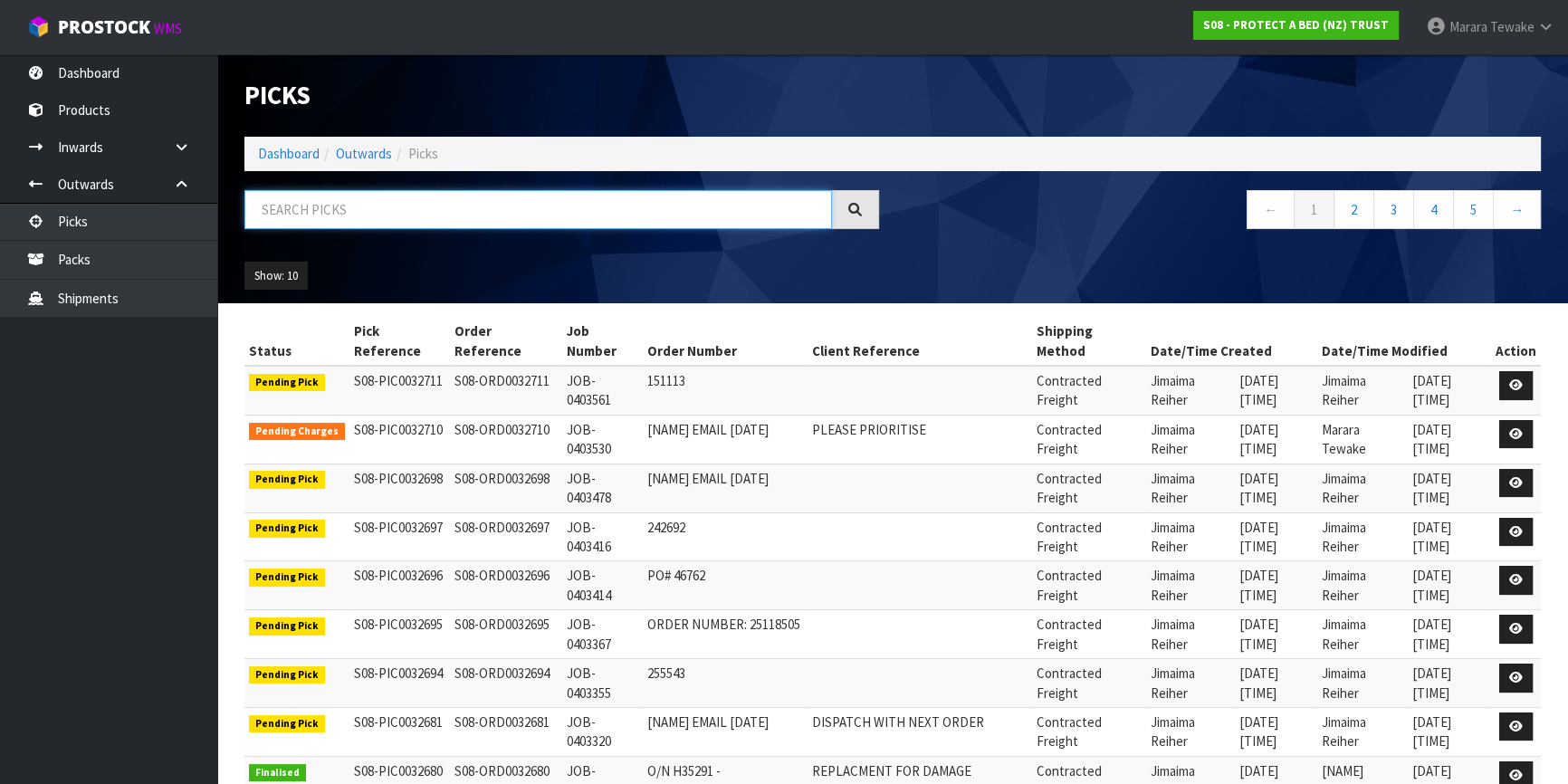 click at bounding box center (538, 209) 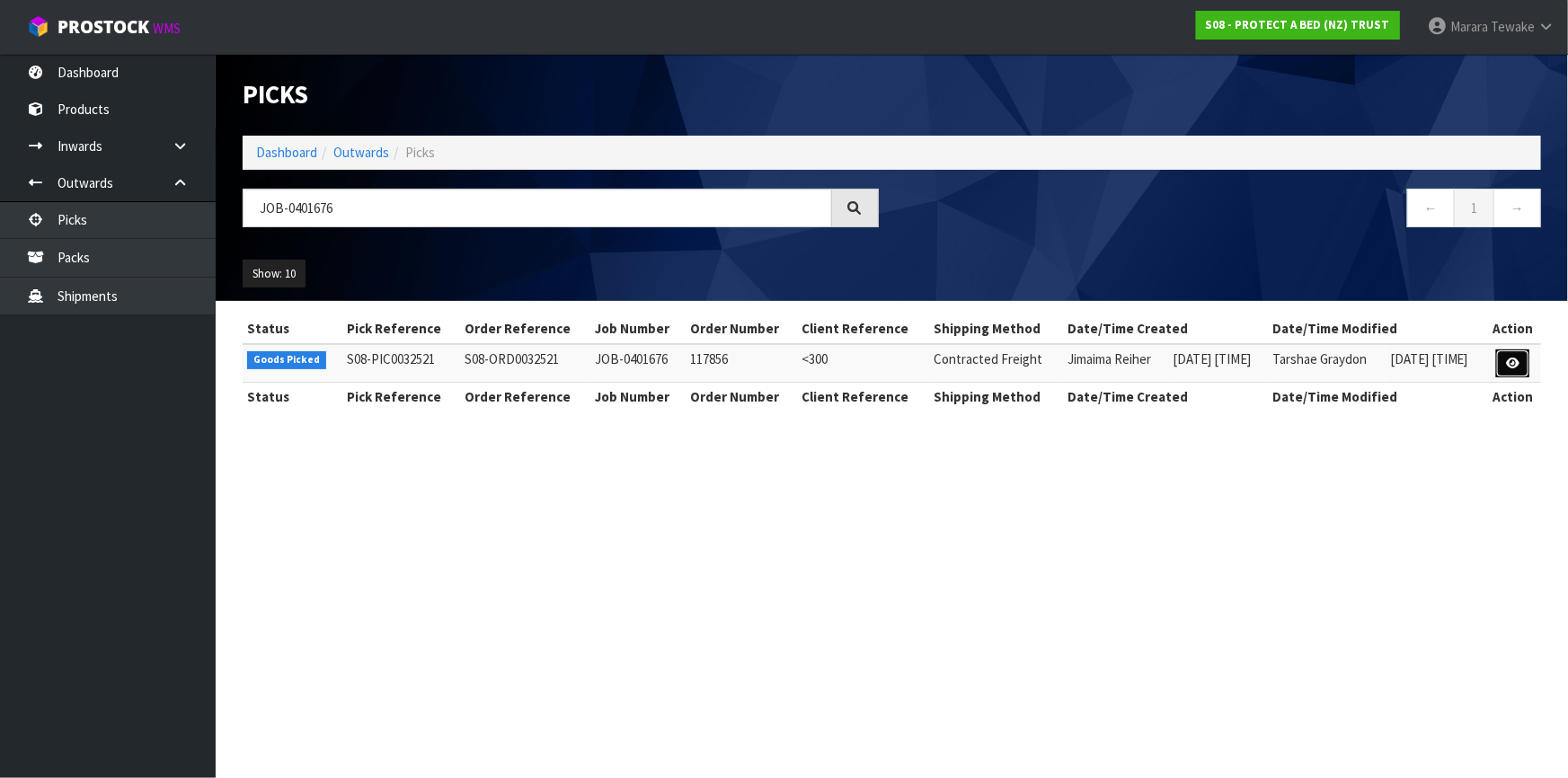 click at bounding box center [1512, 363] 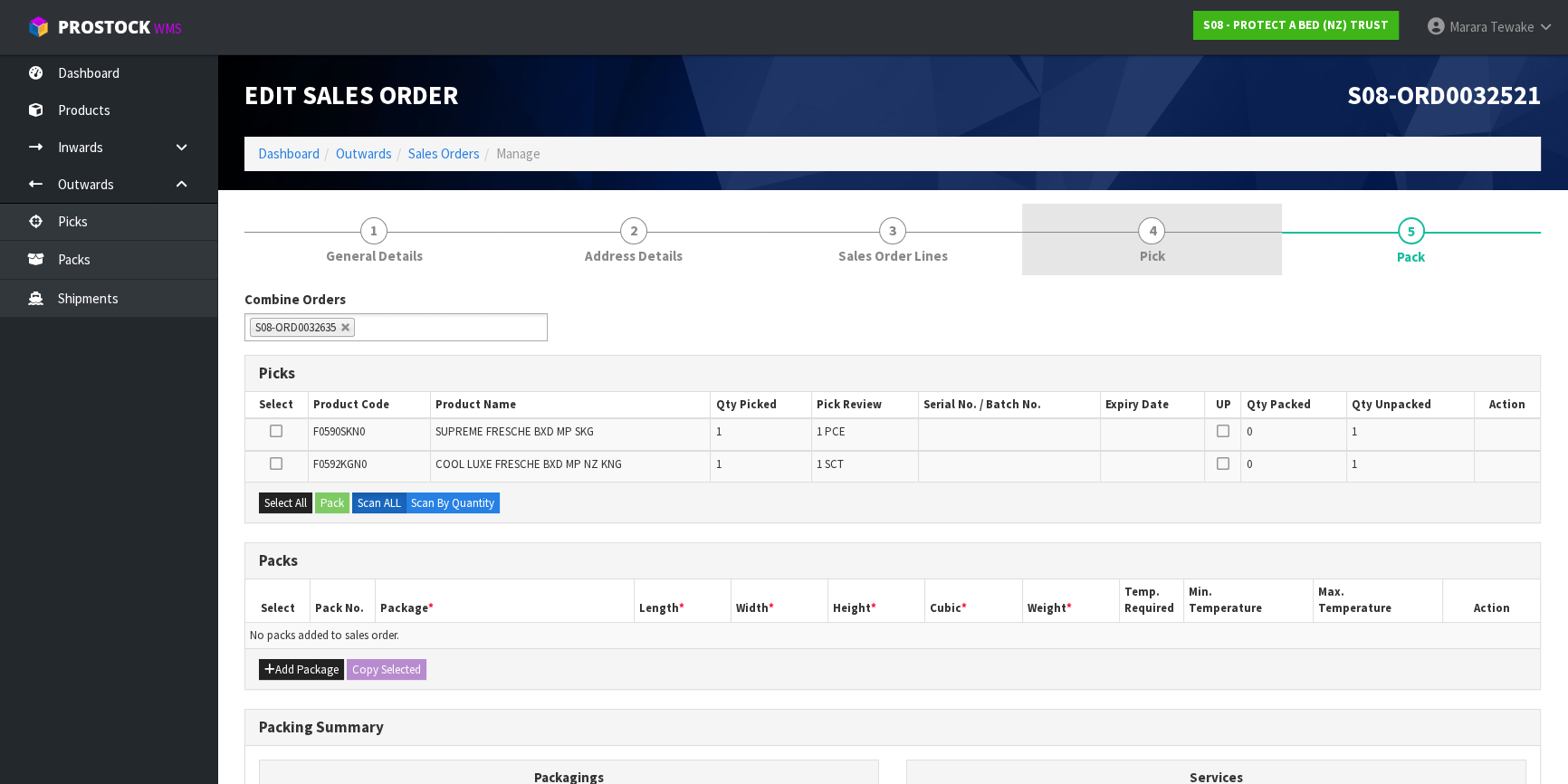 click on "4
Pick" at bounding box center [1152, 239] 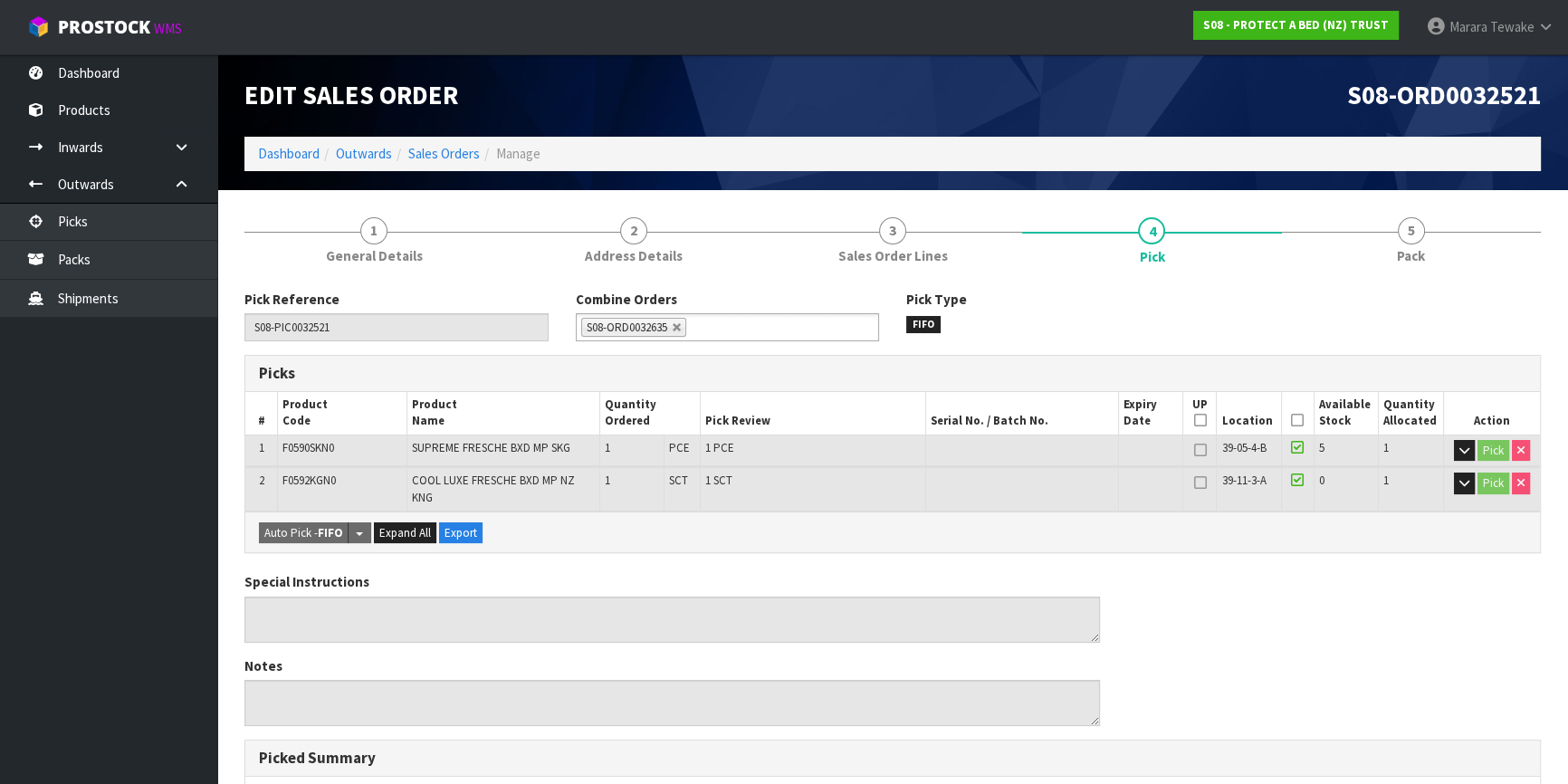 click at bounding box center [1297, 420] 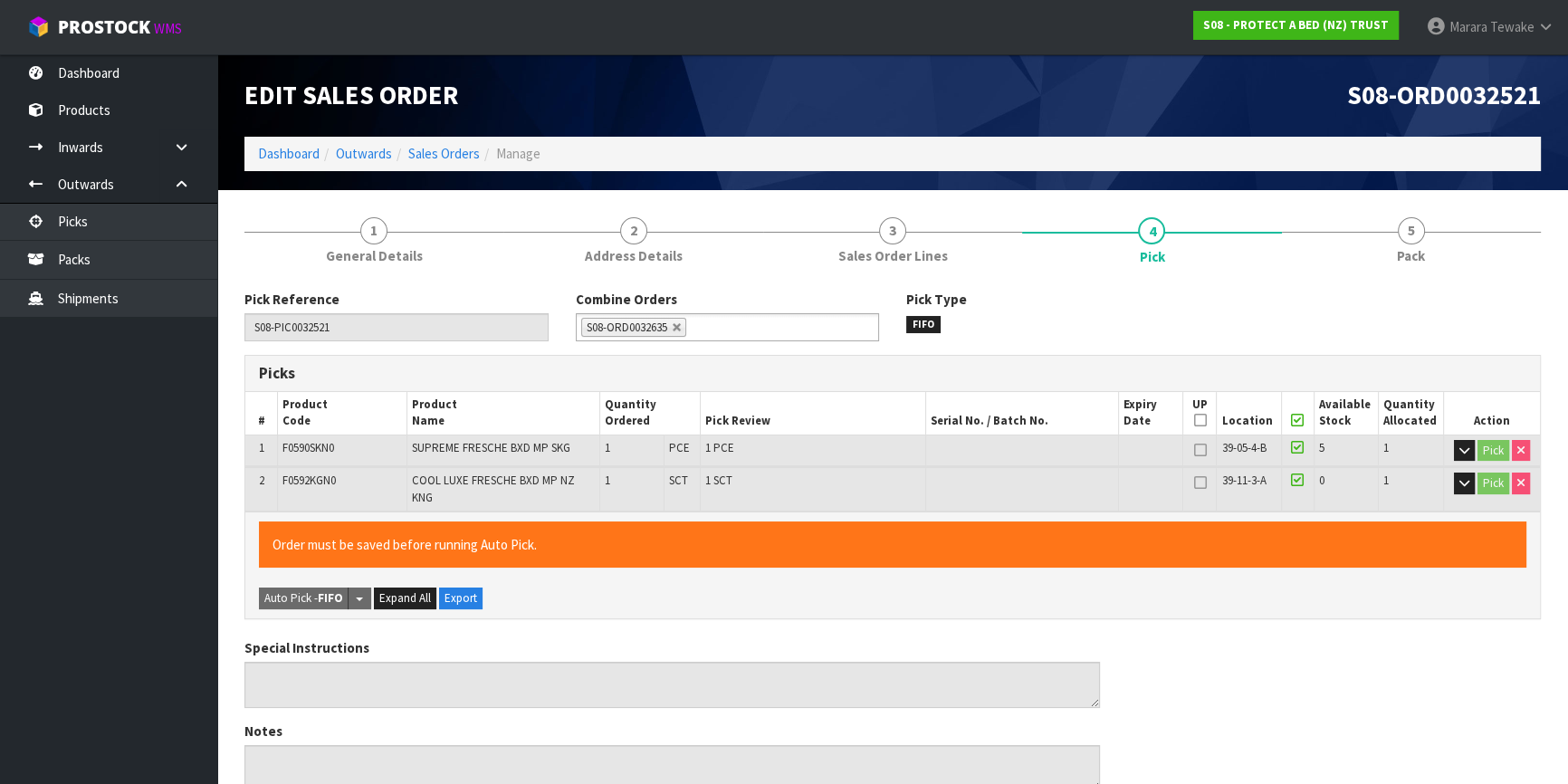 scroll, scrollTop: 532, scrollLeft: 0, axis: vertical 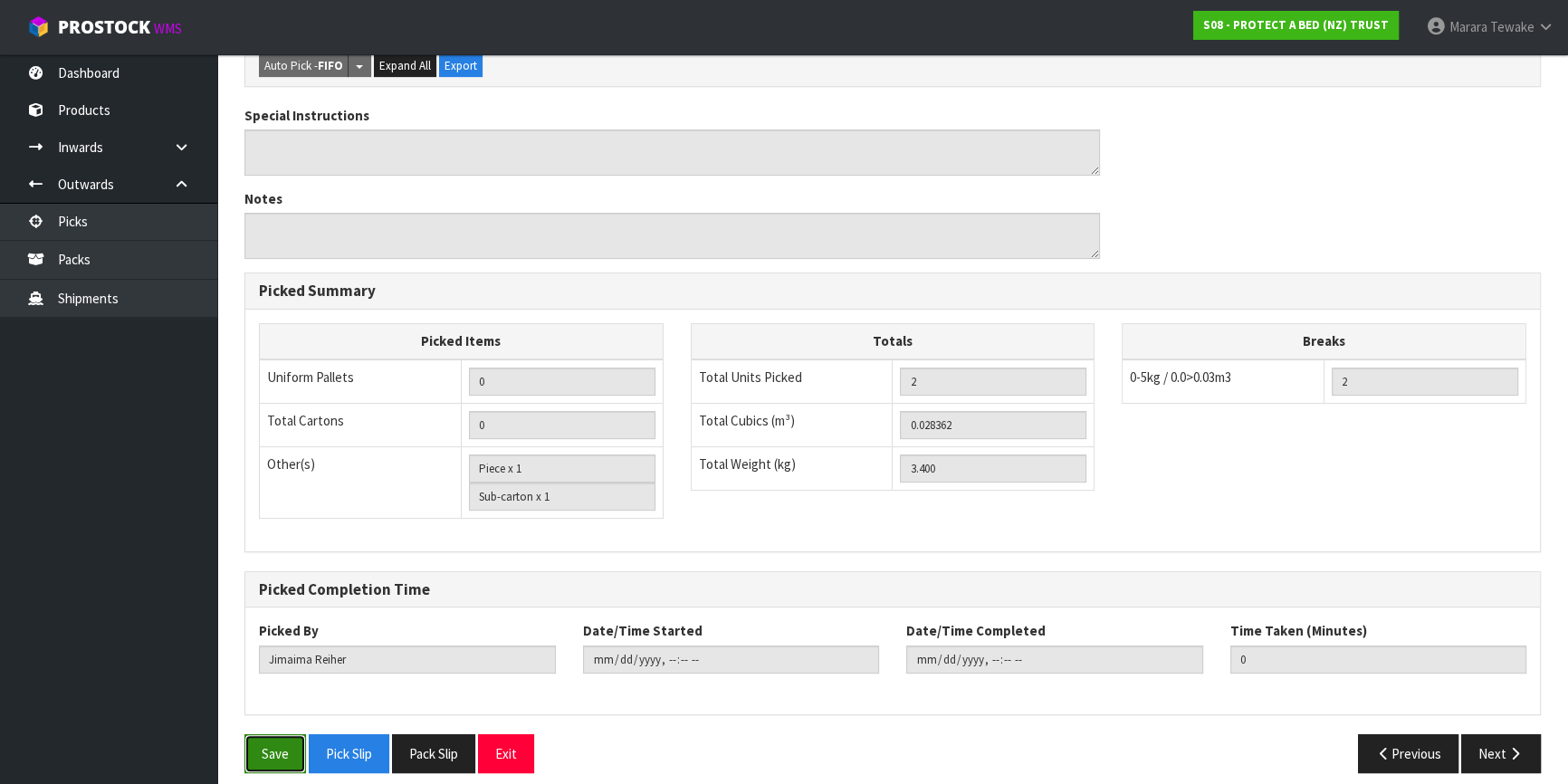 click on "Save" at bounding box center (275, 753) 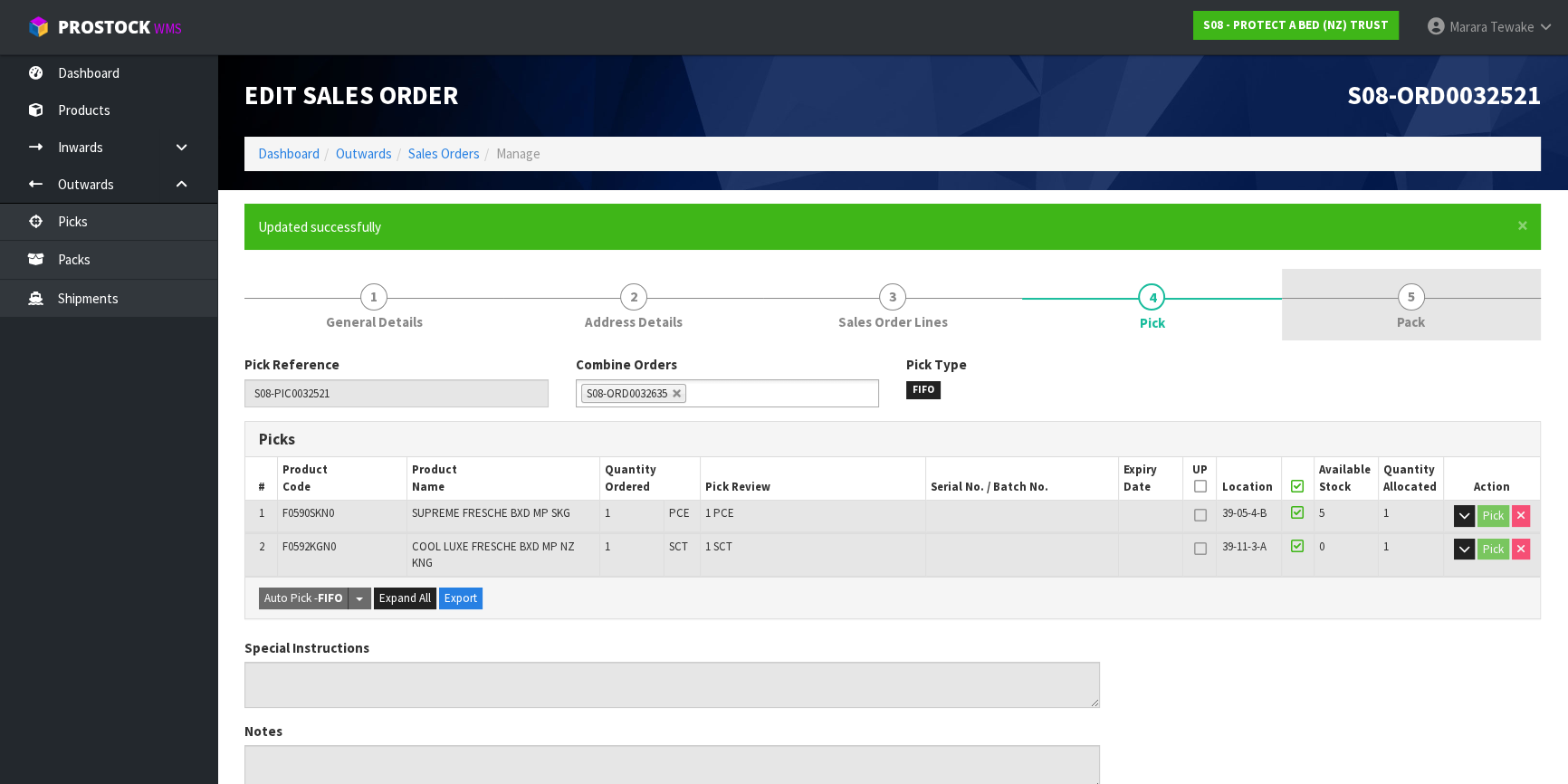 click on "5
Pack" at bounding box center [1411, 304] 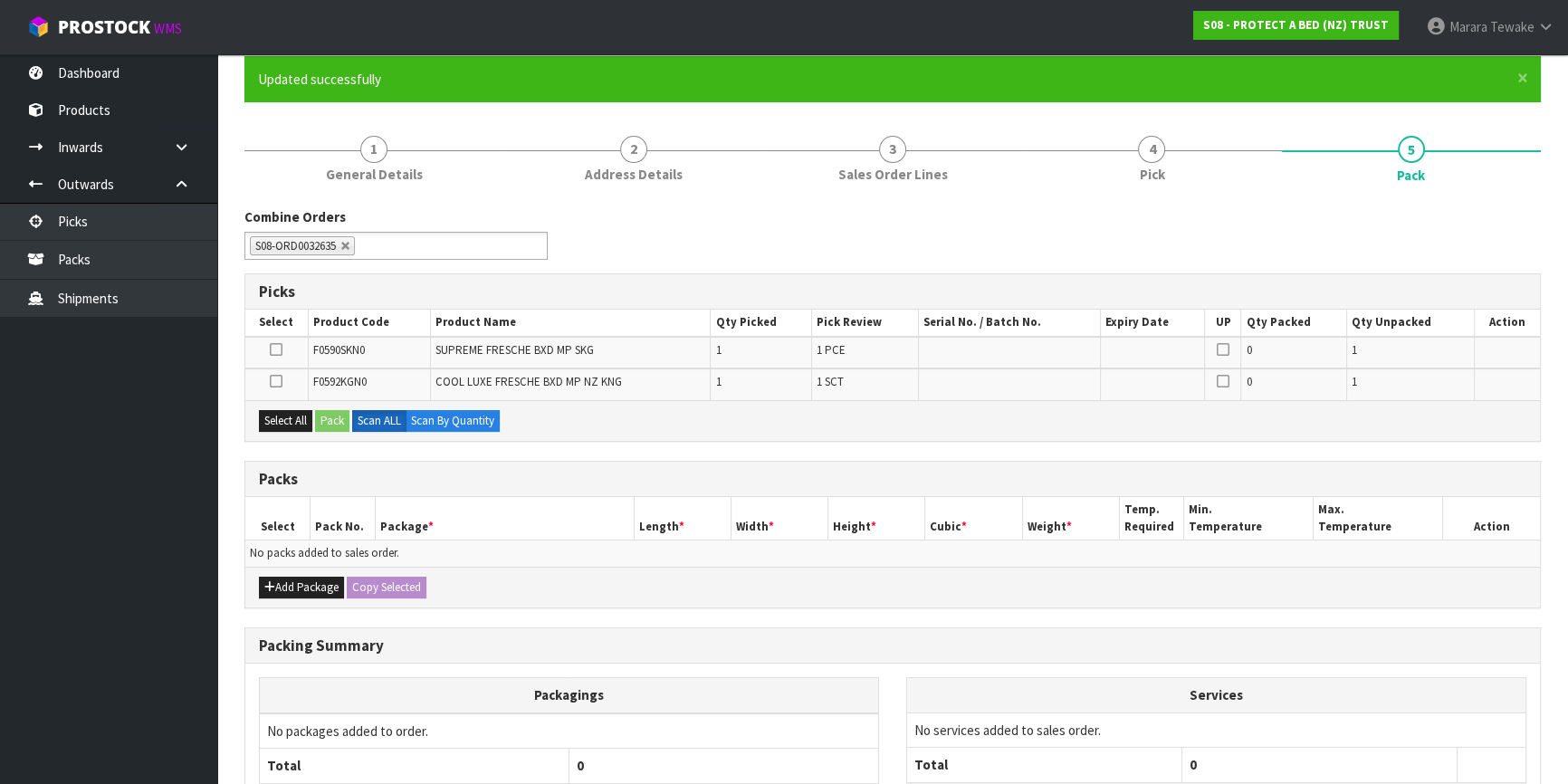 scroll, scrollTop: 302, scrollLeft: 0, axis: vertical 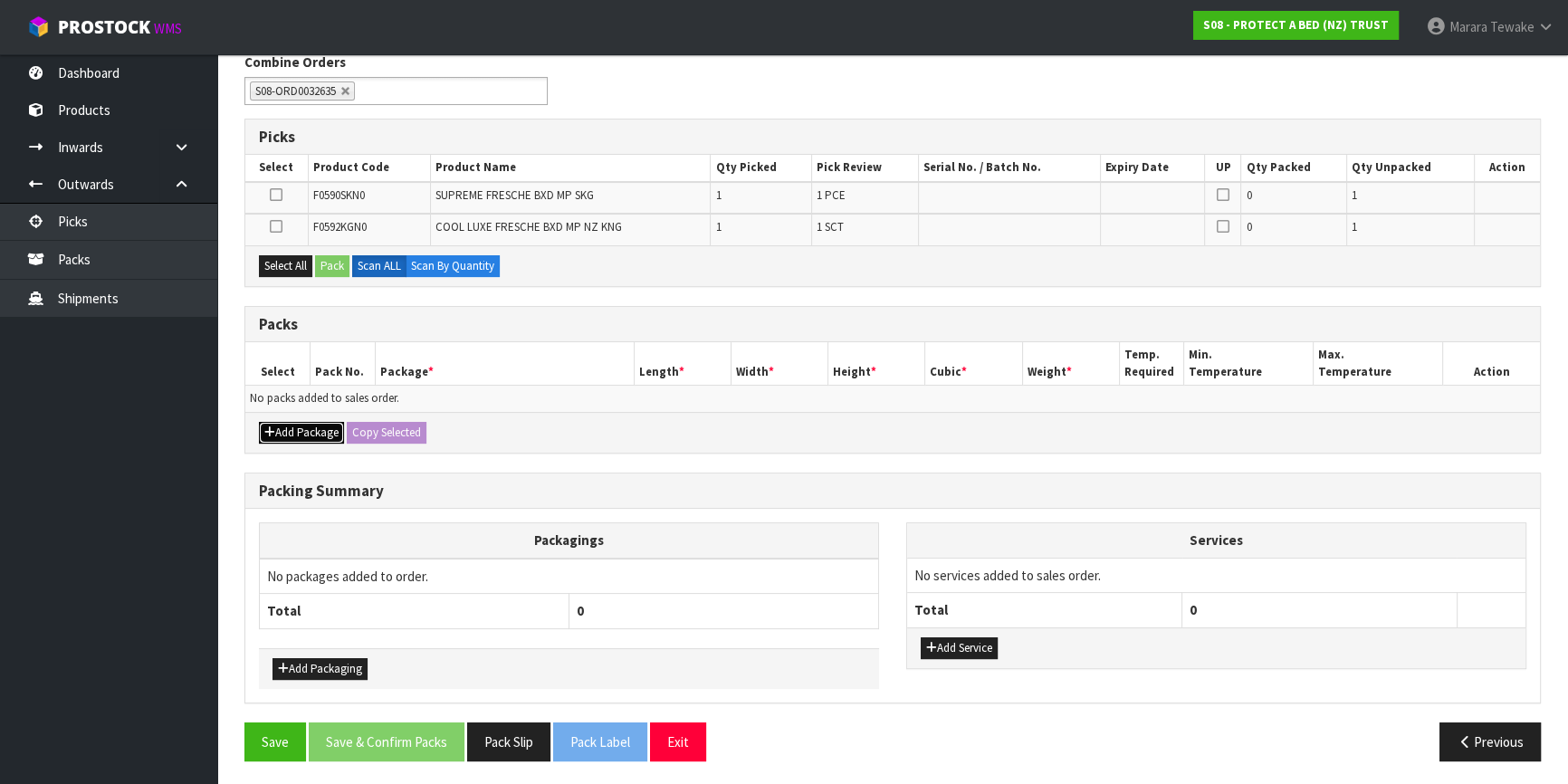 click on "Add Package" at bounding box center [301, 433] 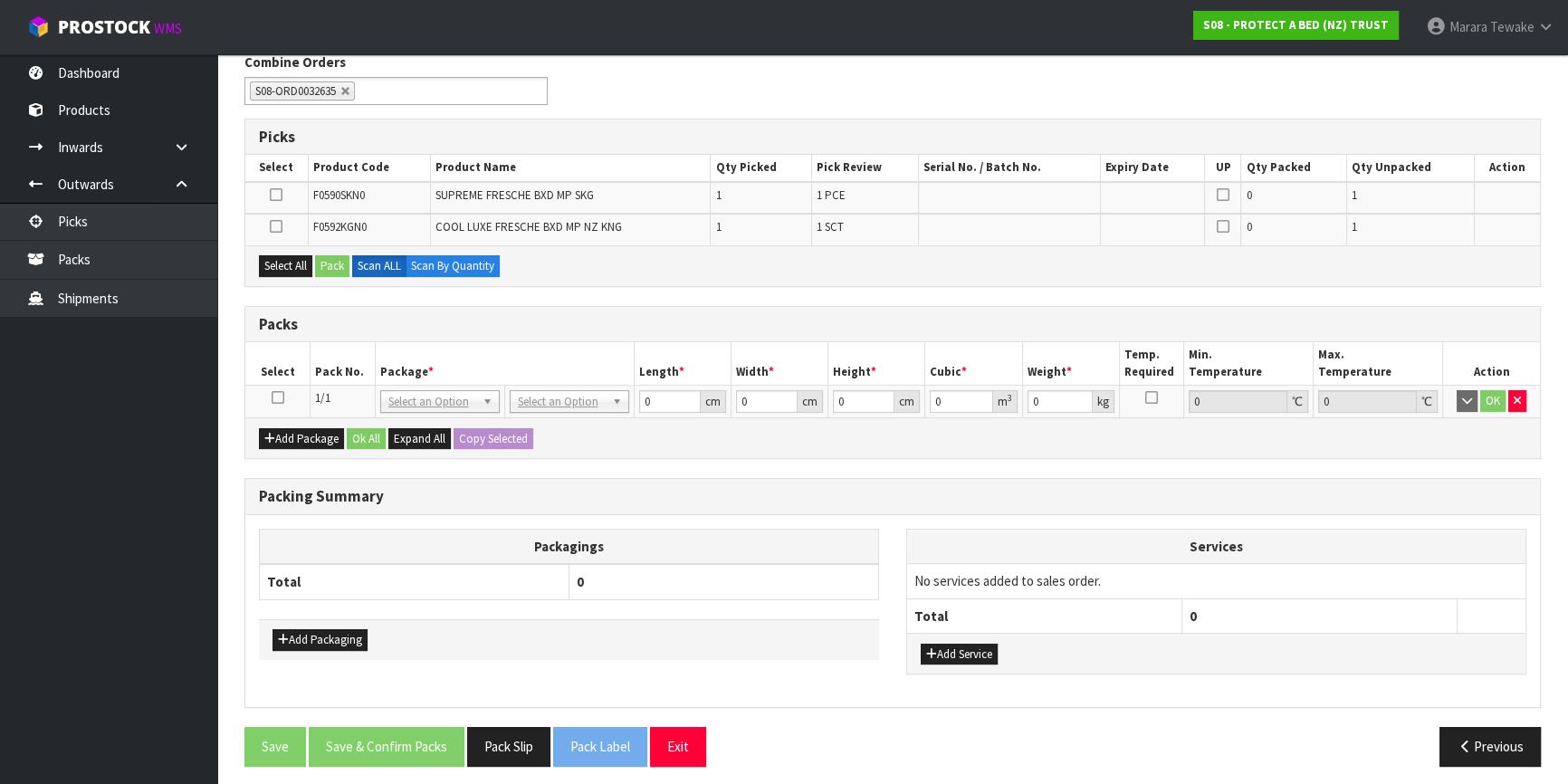 click at bounding box center (278, 397) 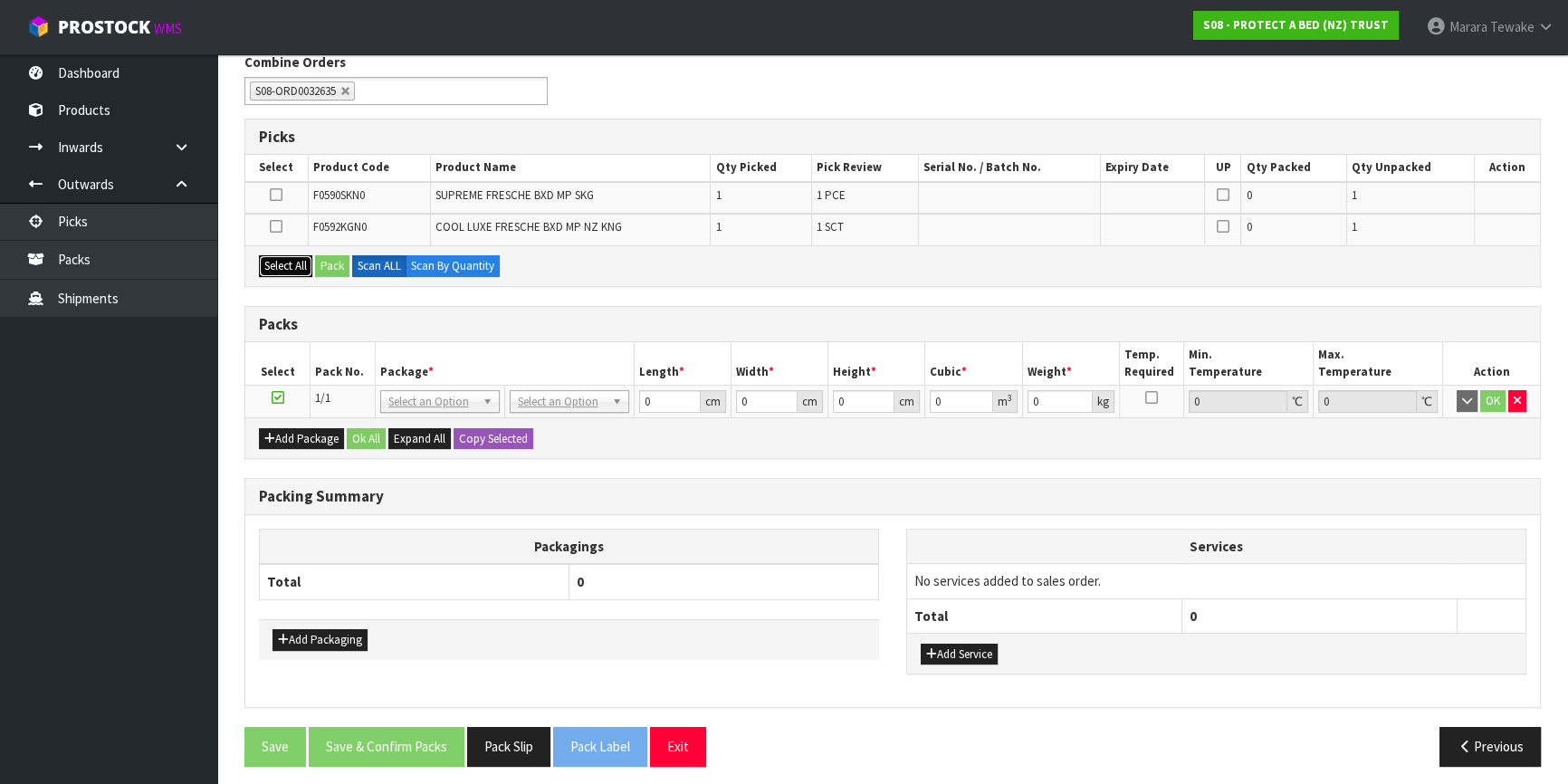 drag, startPoint x: 287, startPoint y: 257, endPoint x: 317, endPoint y: 265, distance: 31.04835 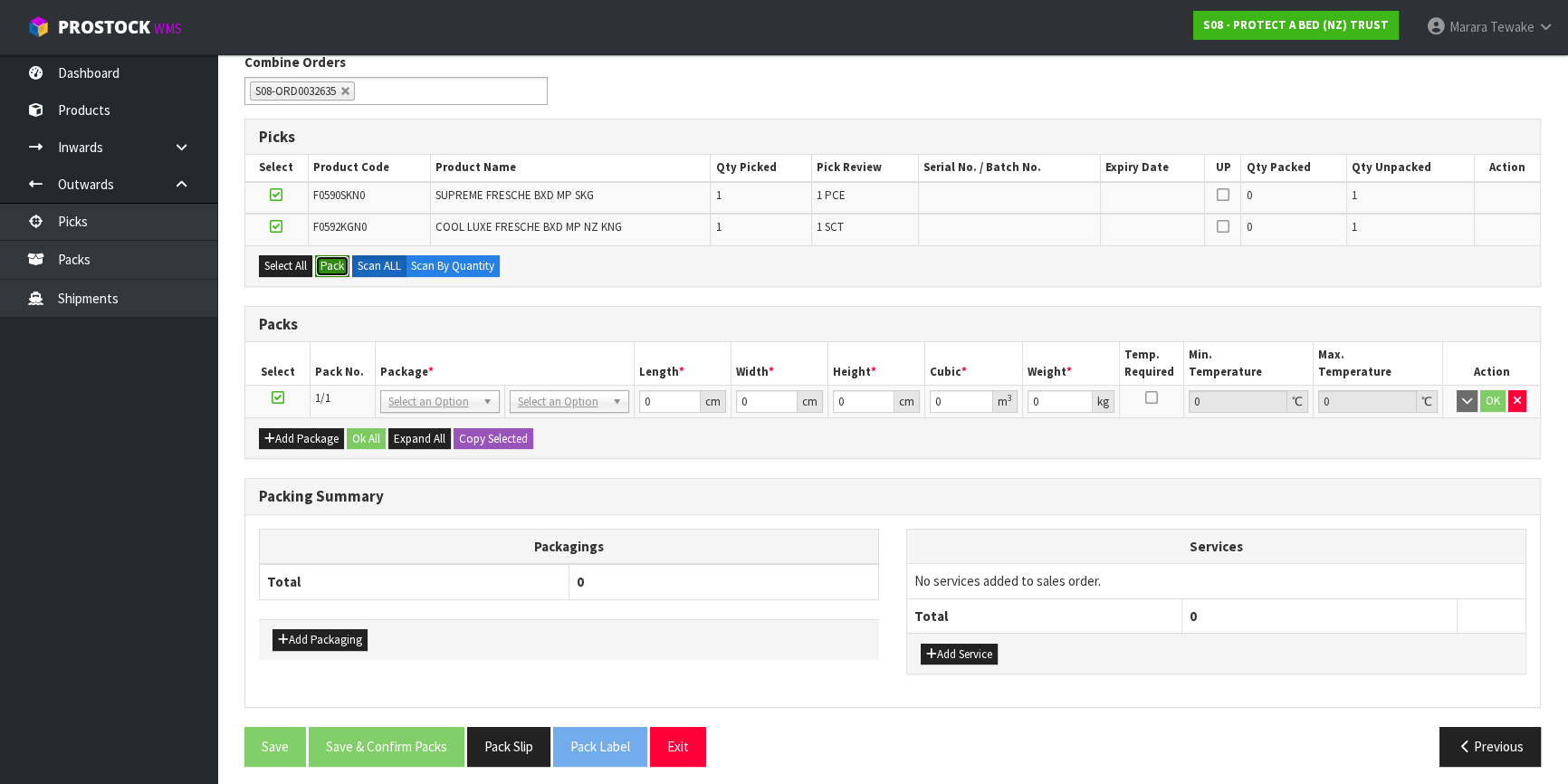 click on "Pack" at bounding box center (332, 266) 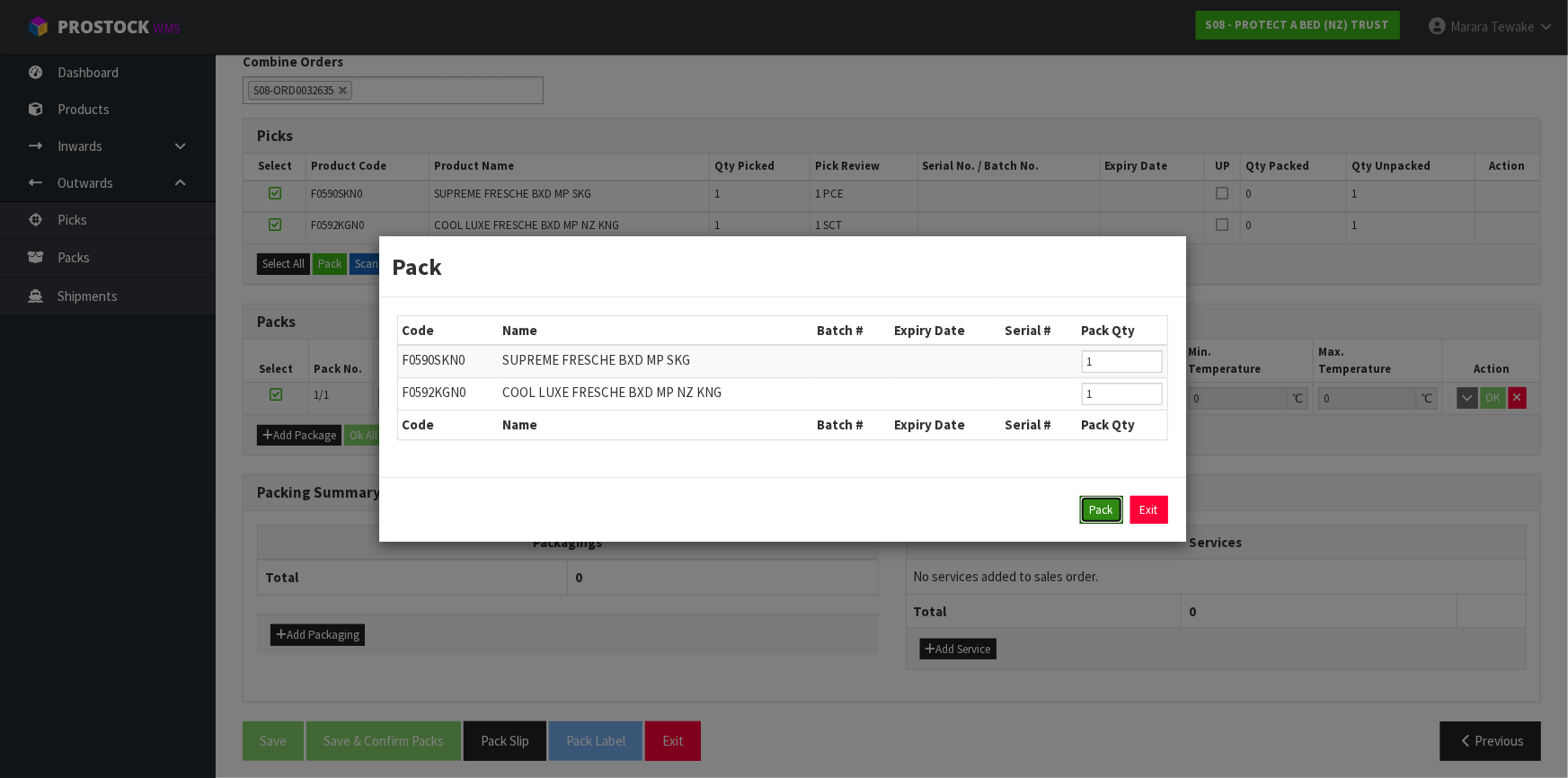 click on "Pack" at bounding box center (1102, 510) 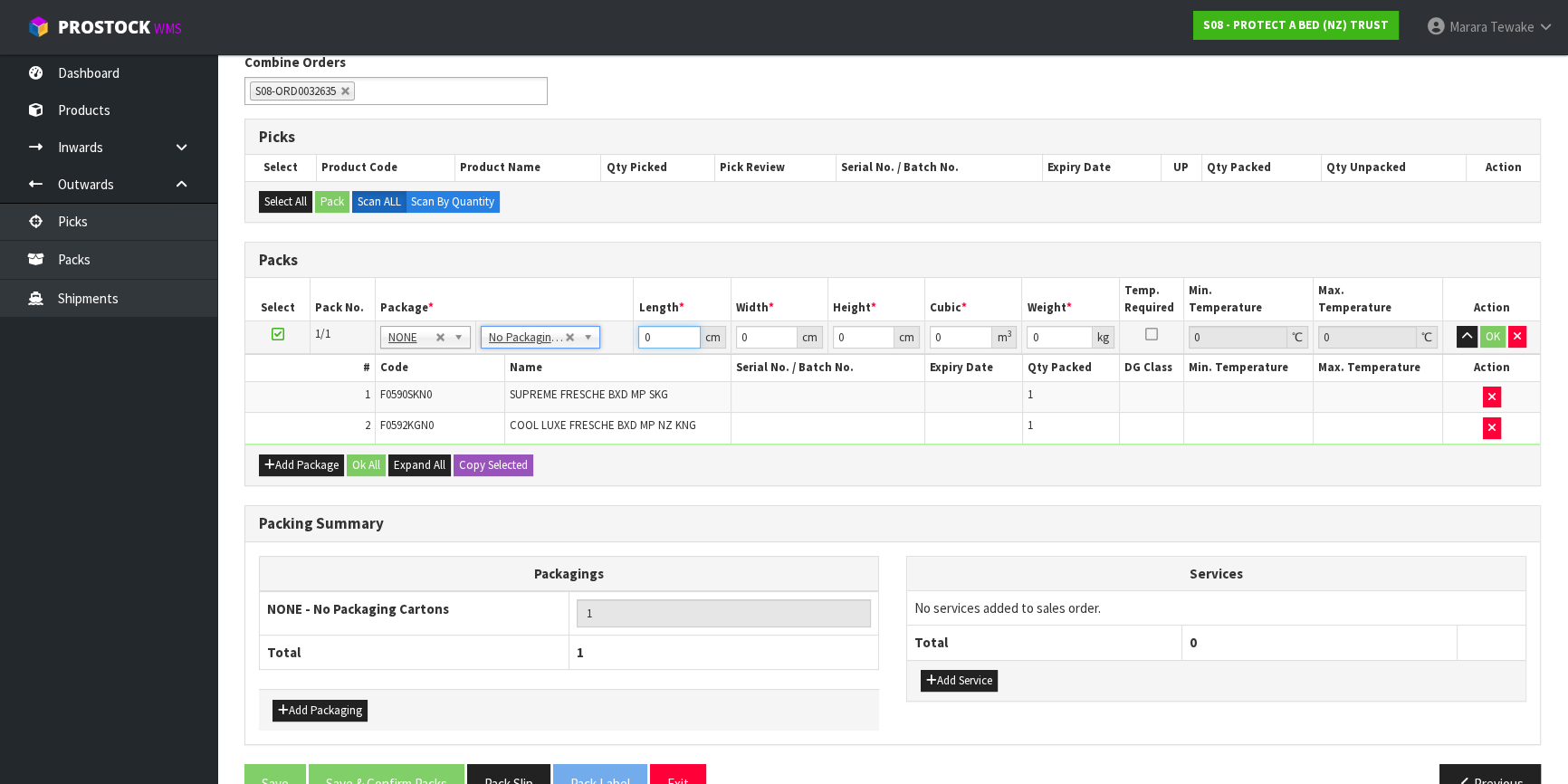 drag, startPoint x: 658, startPoint y: 341, endPoint x: 636, endPoint y: 337, distance: 22.36068 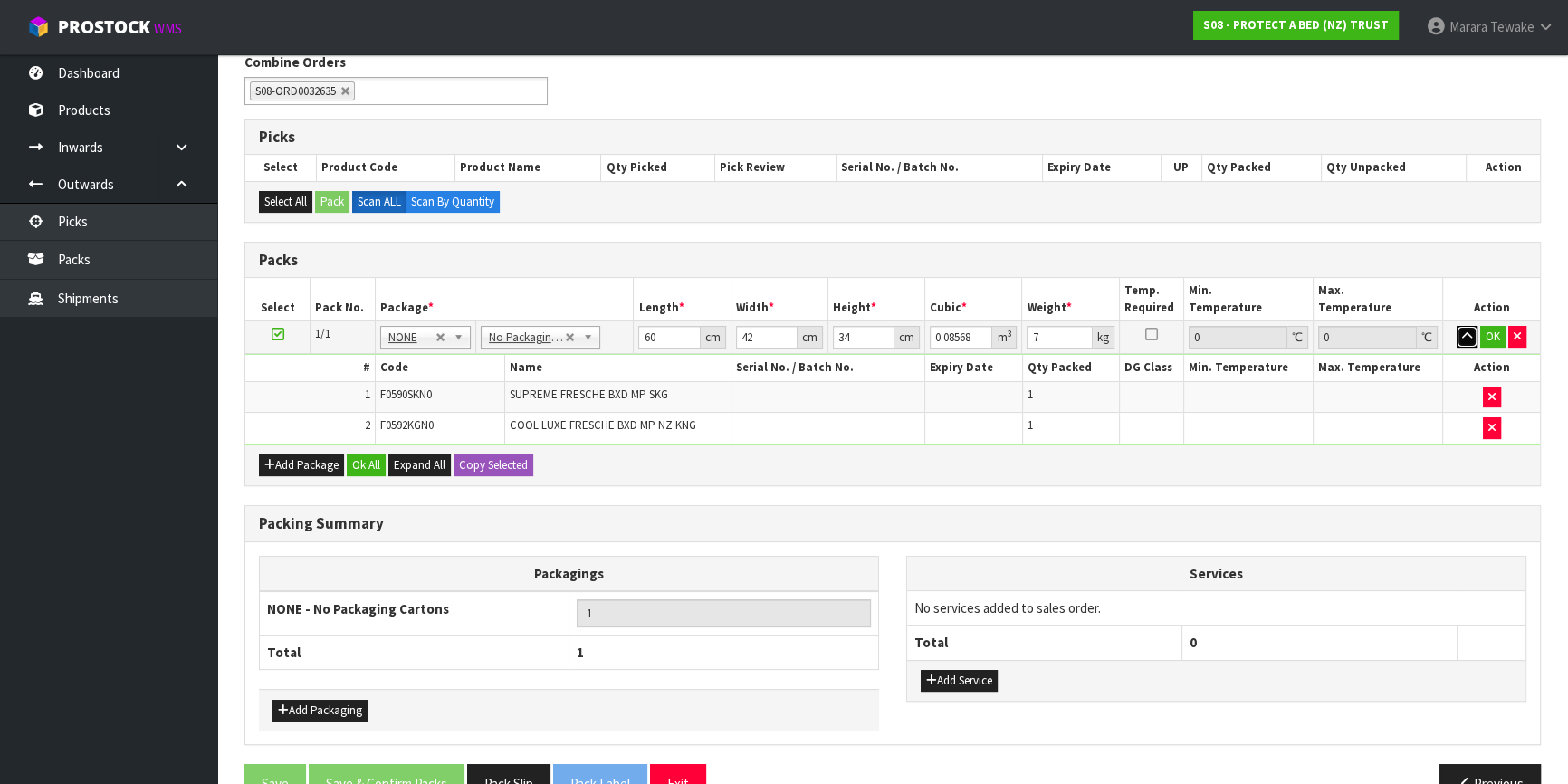 click at bounding box center [1467, 337] 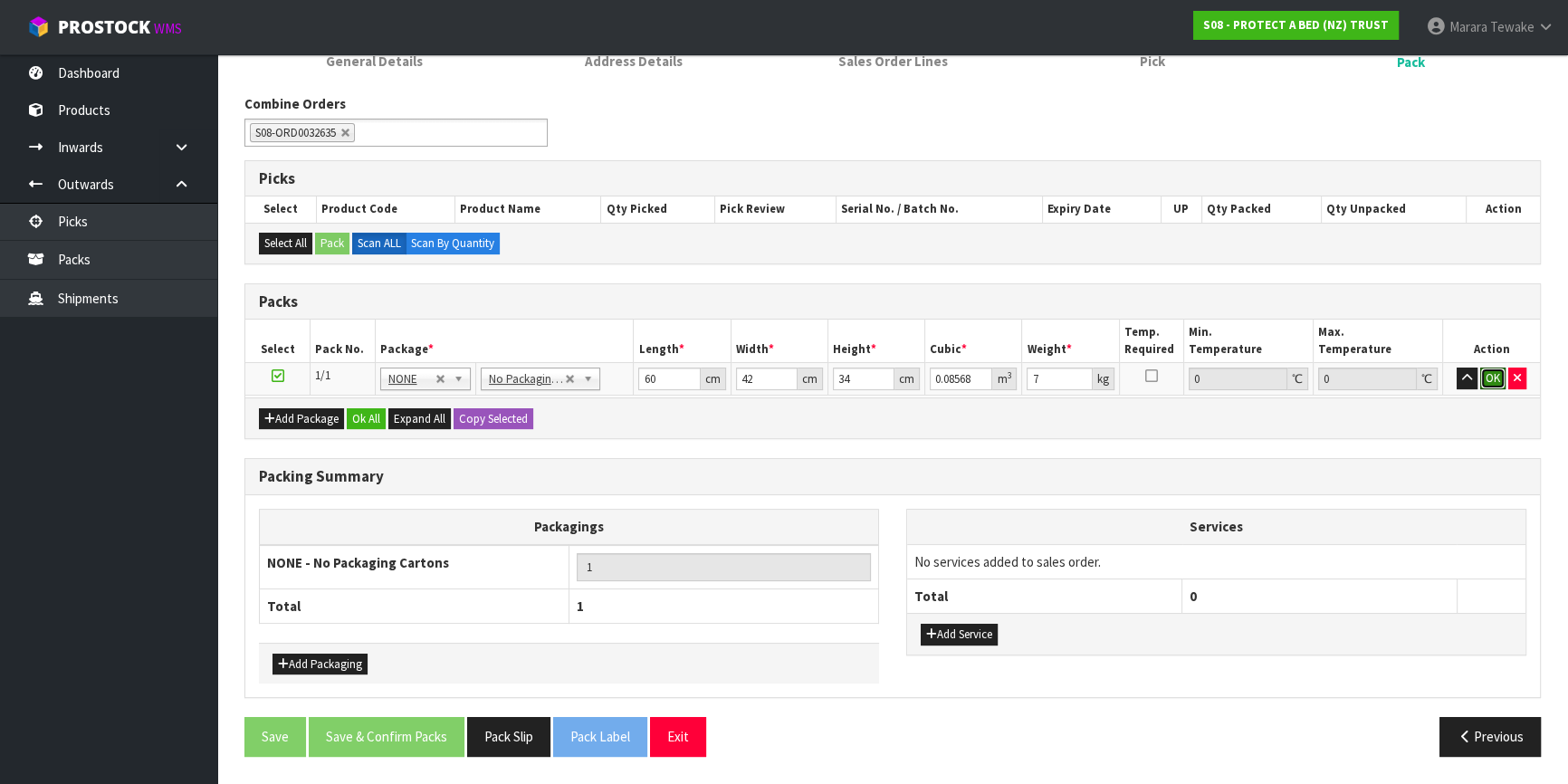 click on "OK" at bounding box center (1493, 378) 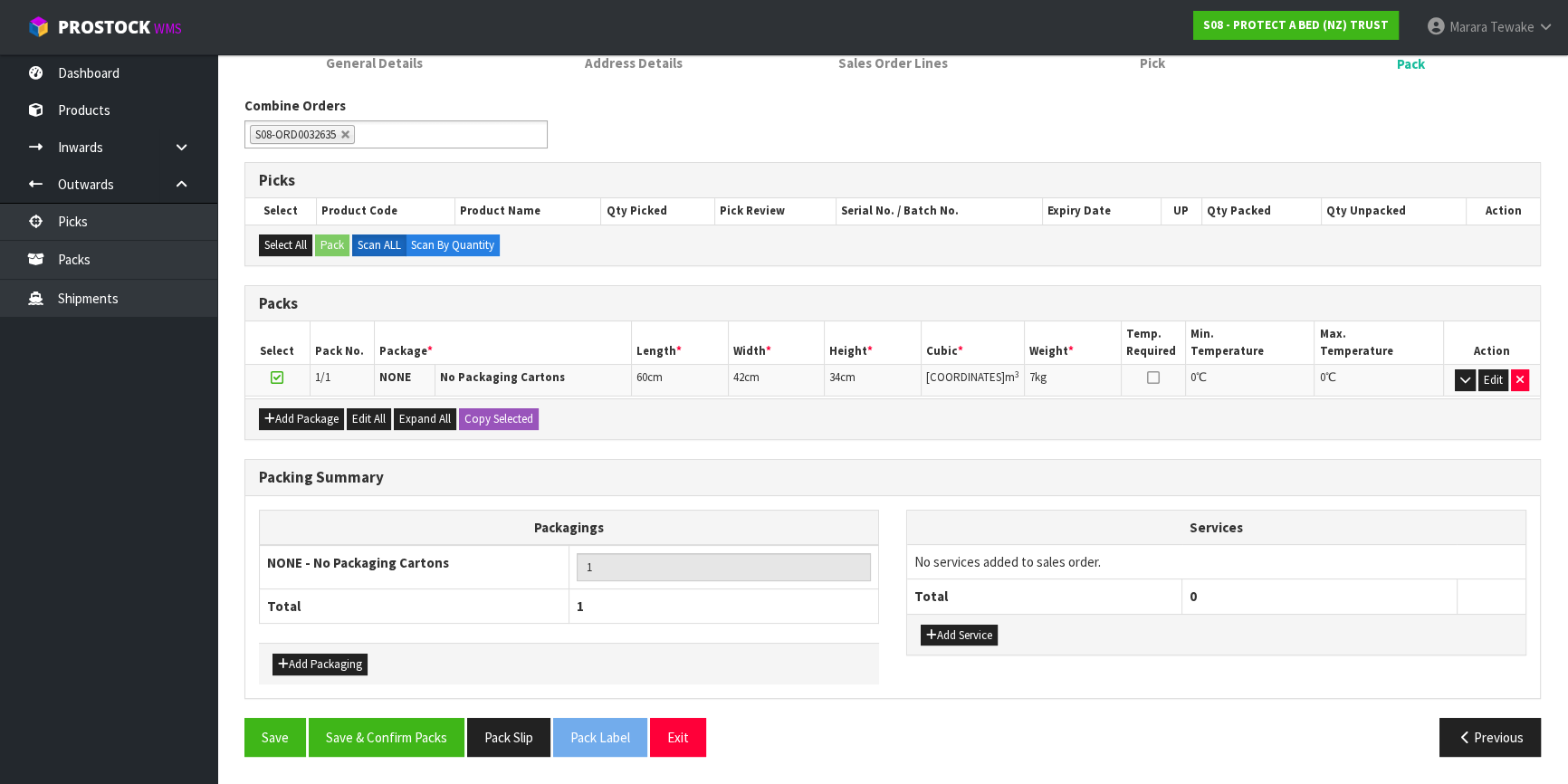 scroll, scrollTop: 253, scrollLeft: 0, axis: vertical 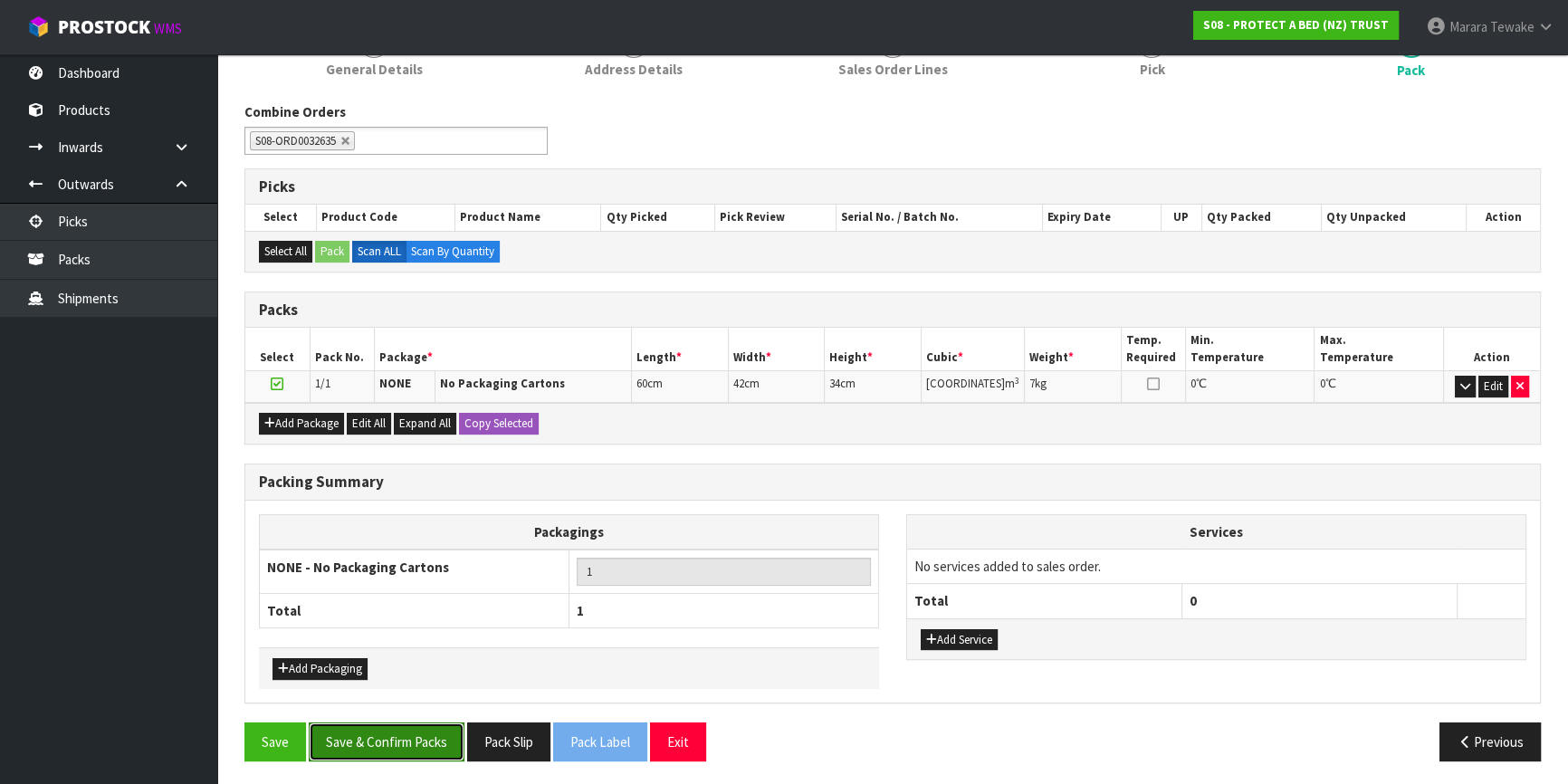 click on "Save & Confirm Packs" at bounding box center [387, 741] 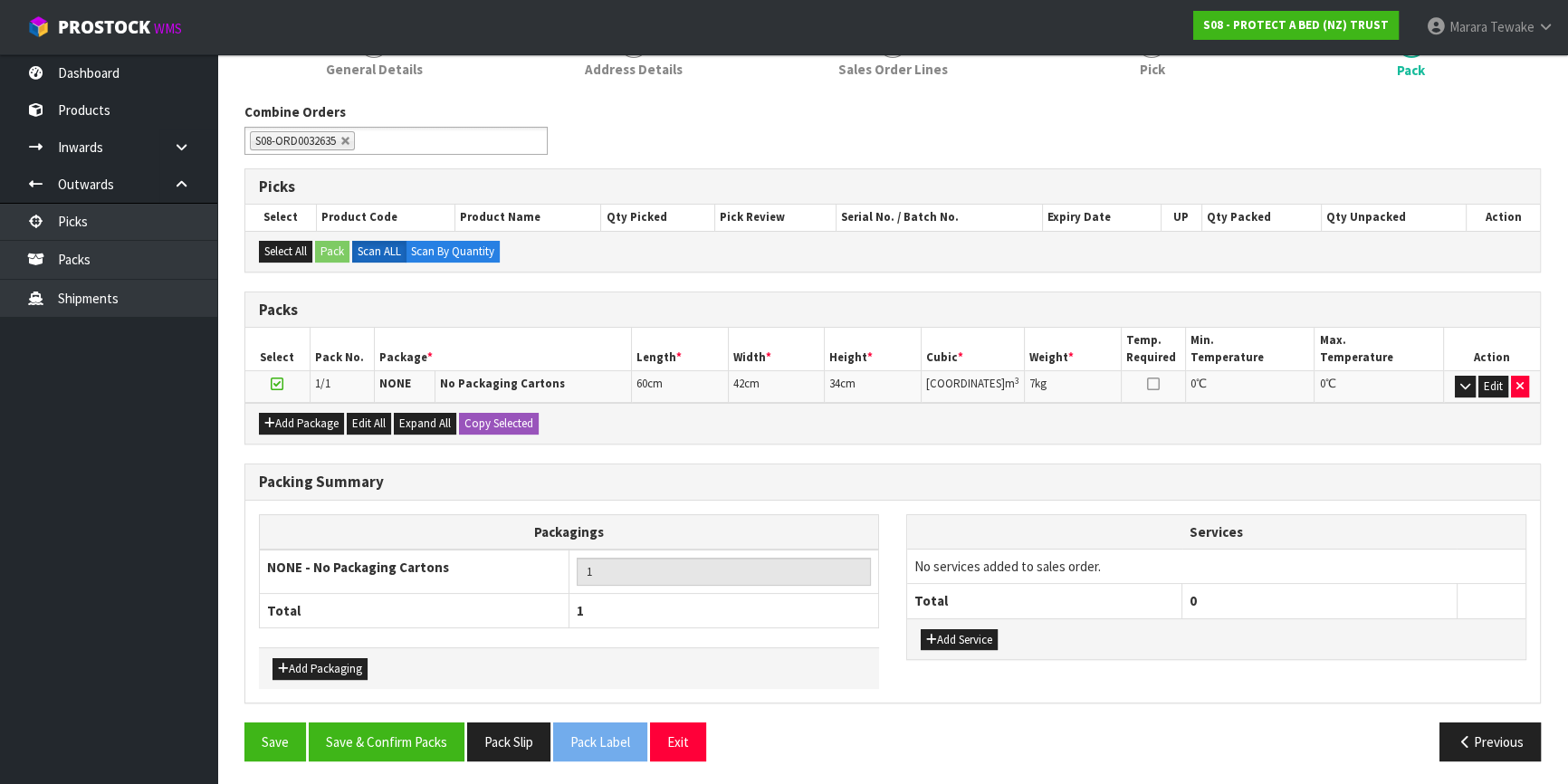 scroll, scrollTop: 0, scrollLeft: 0, axis: both 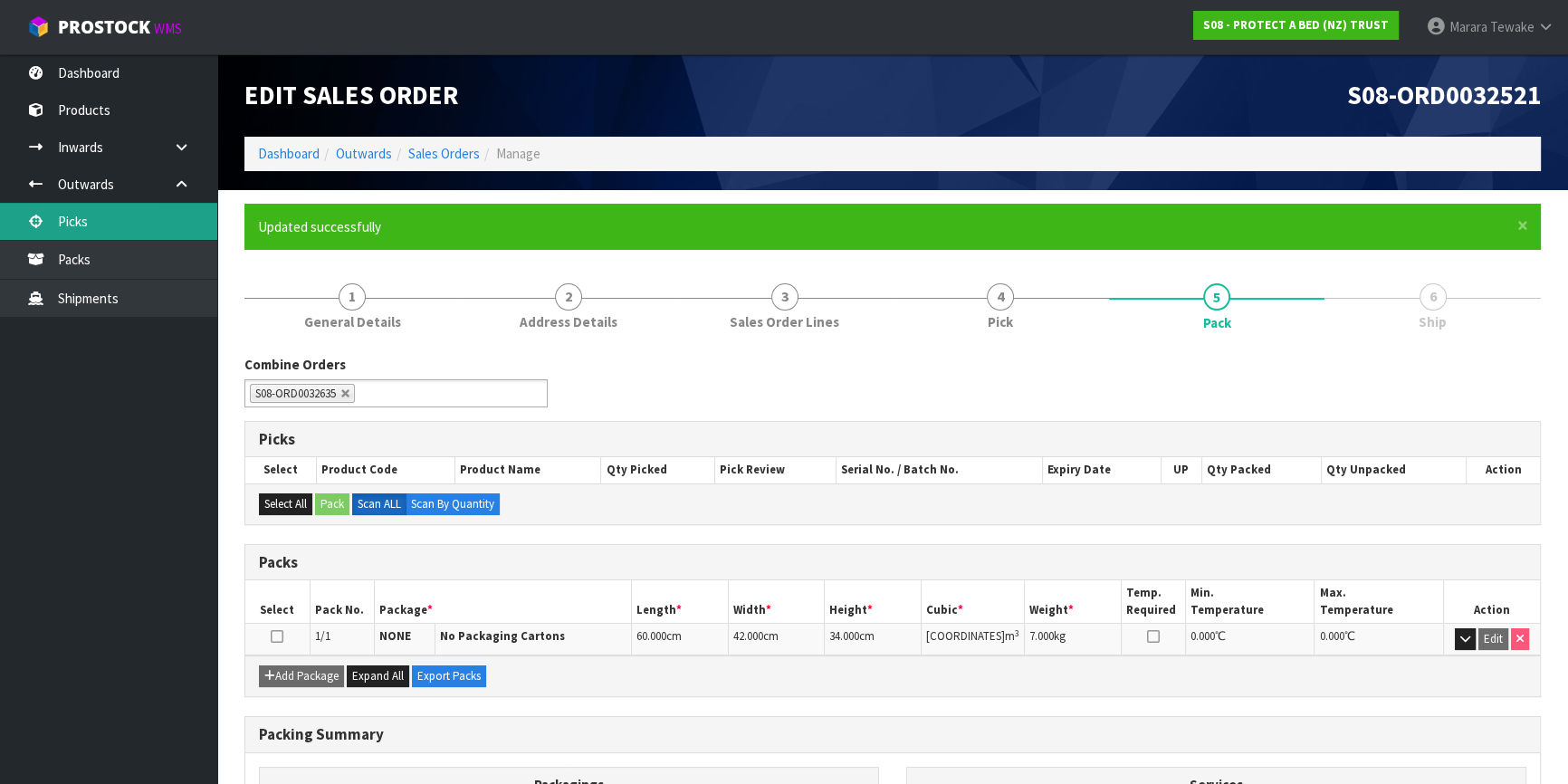 click on "Picks" at bounding box center [109, 221] 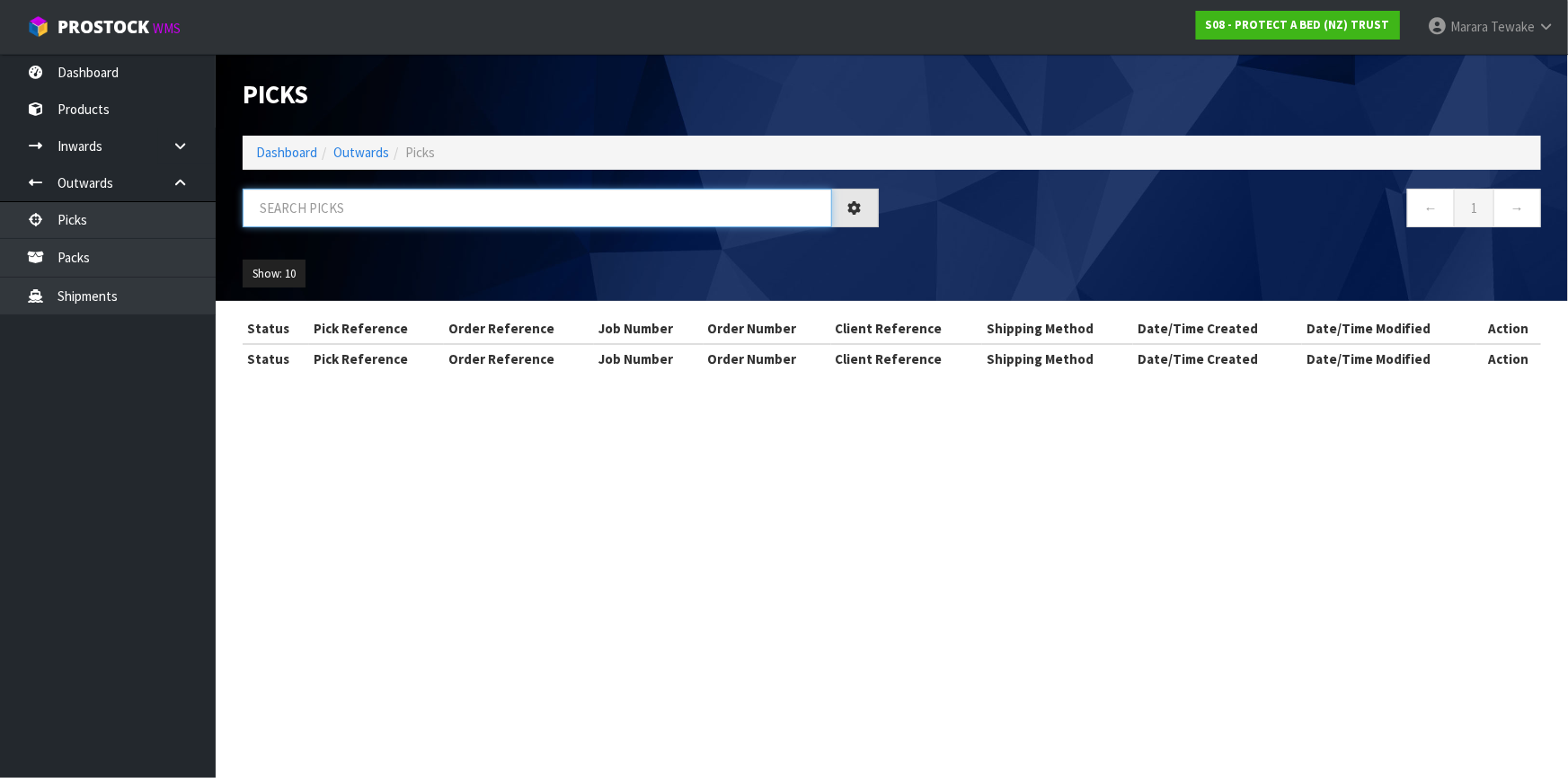 click at bounding box center [537, 208] 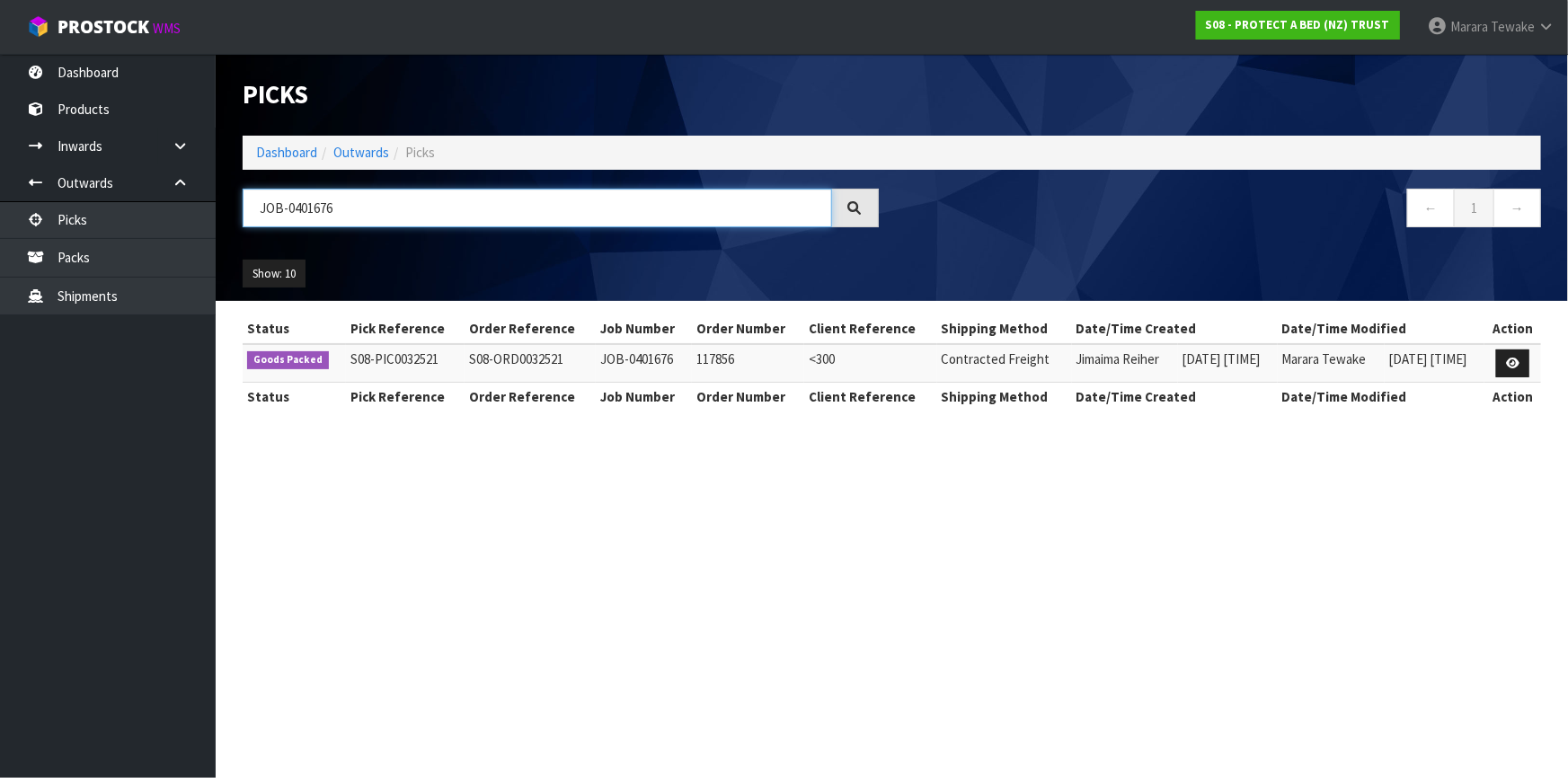 drag, startPoint x: 360, startPoint y: 206, endPoint x: 242, endPoint y: 208, distance: 118.01695 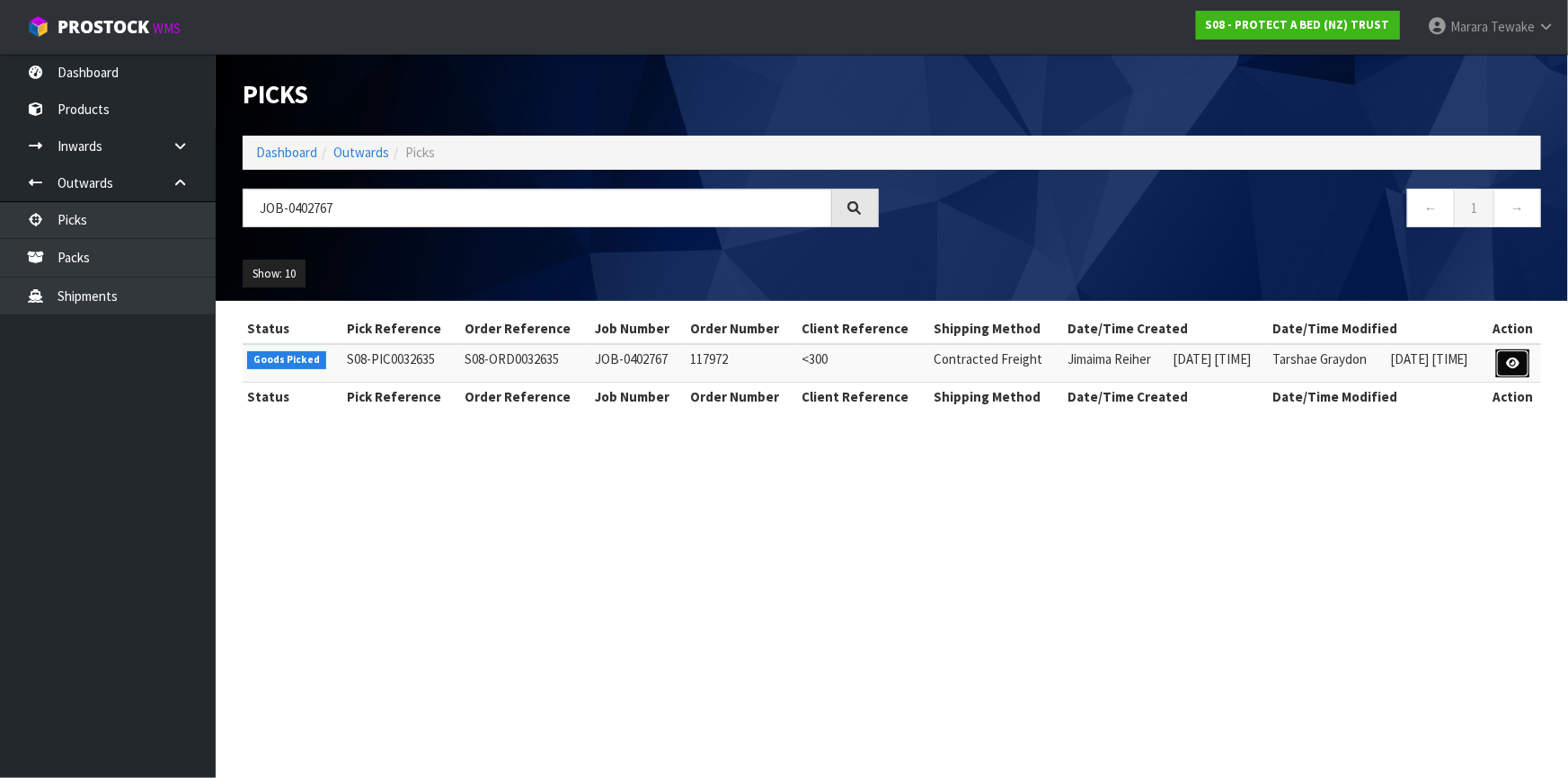 click at bounding box center [1512, 363] 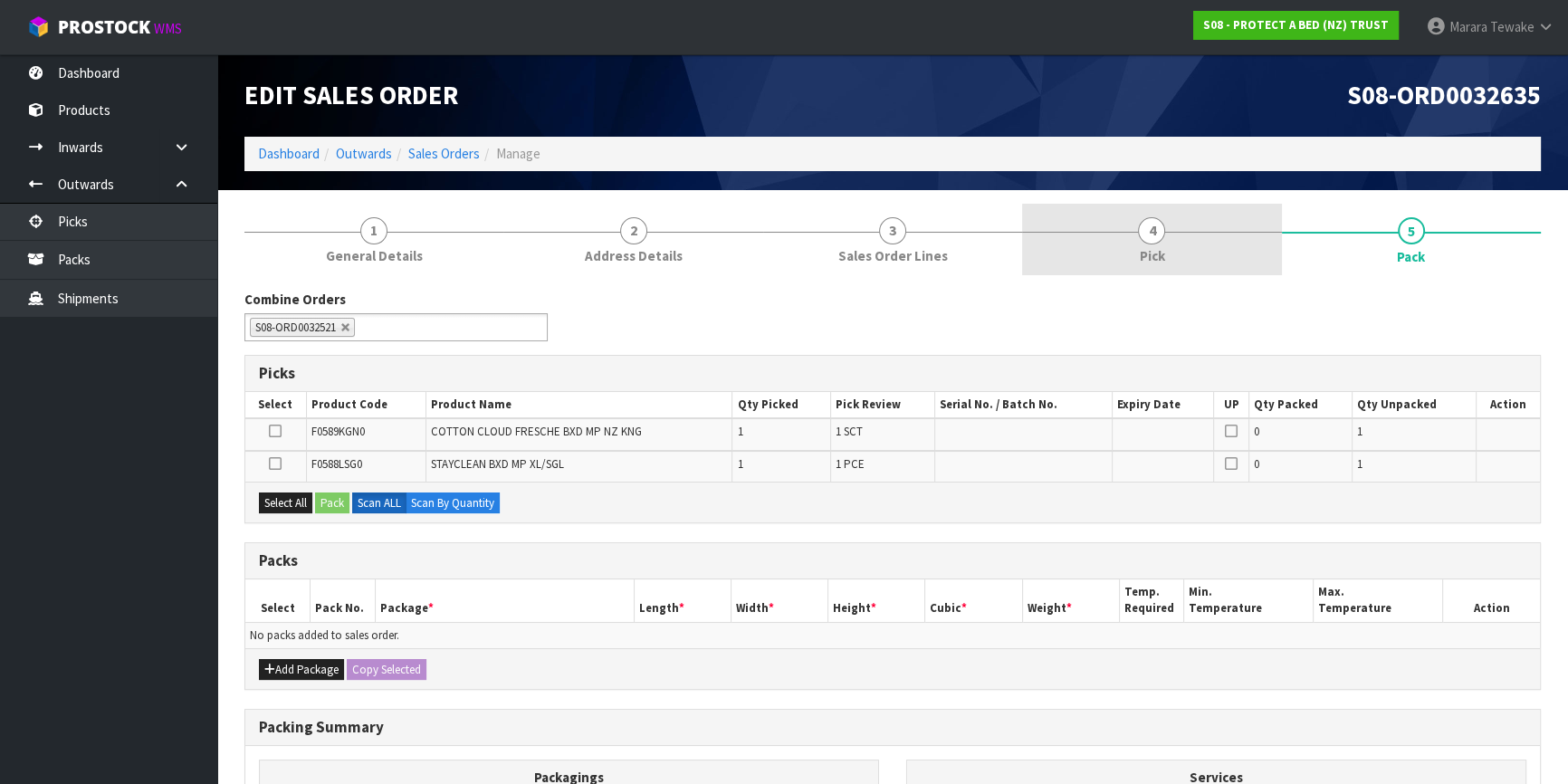 click on "4
Pick" at bounding box center [1152, 239] 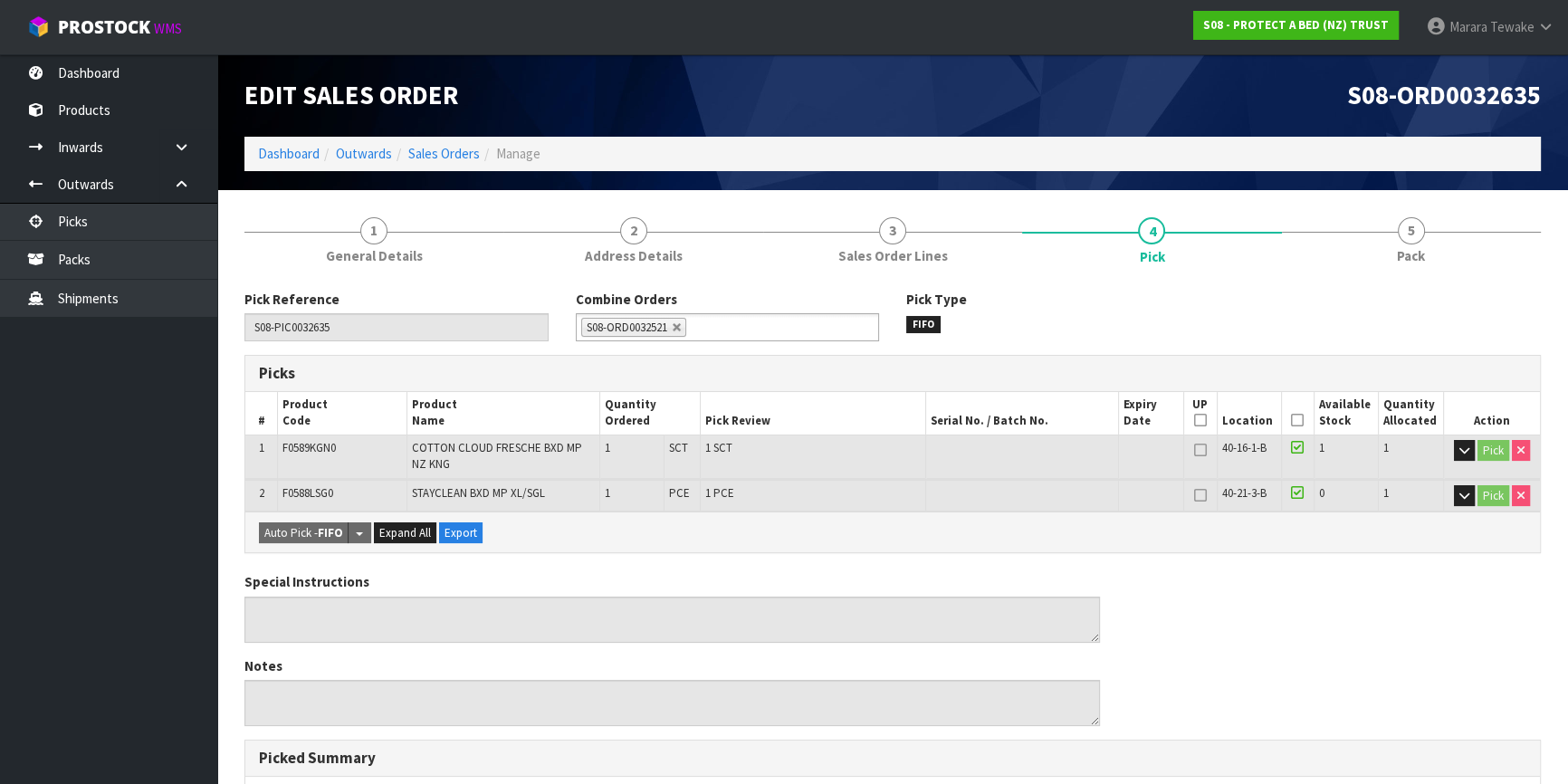 click at bounding box center [1297, 420] 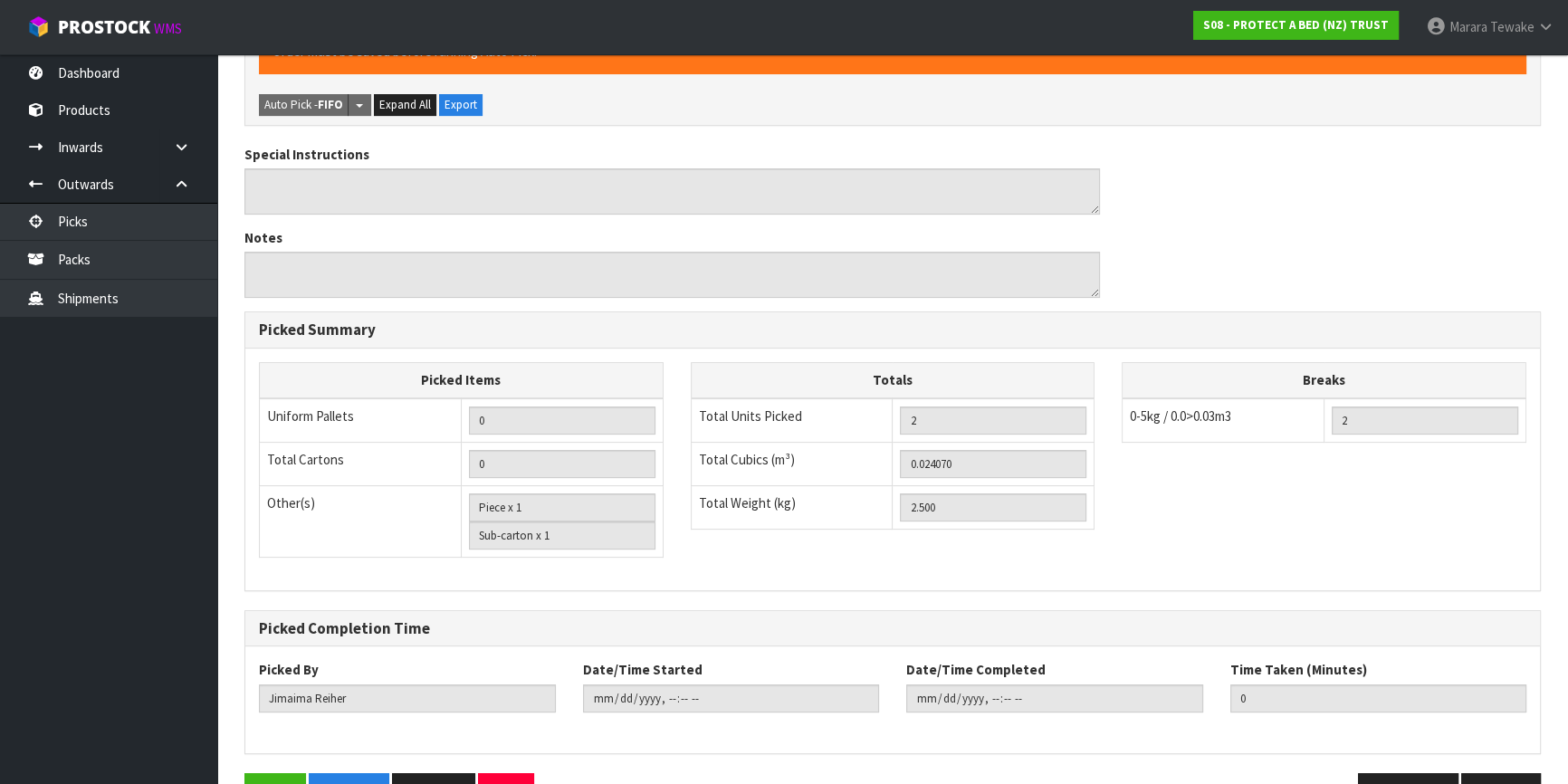 scroll, scrollTop: 544, scrollLeft: 0, axis: vertical 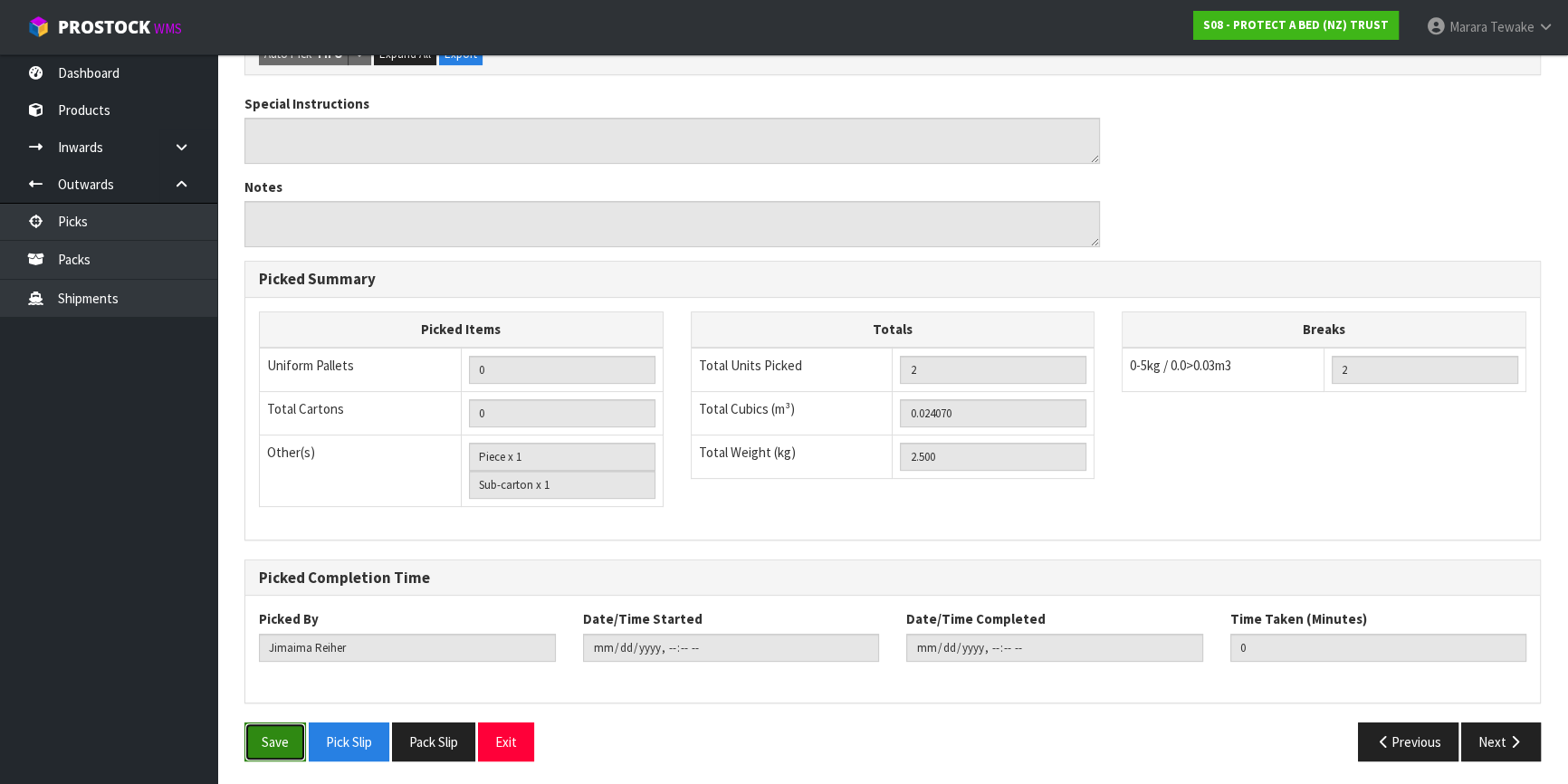 click on "Save" at bounding box center (275, 741) 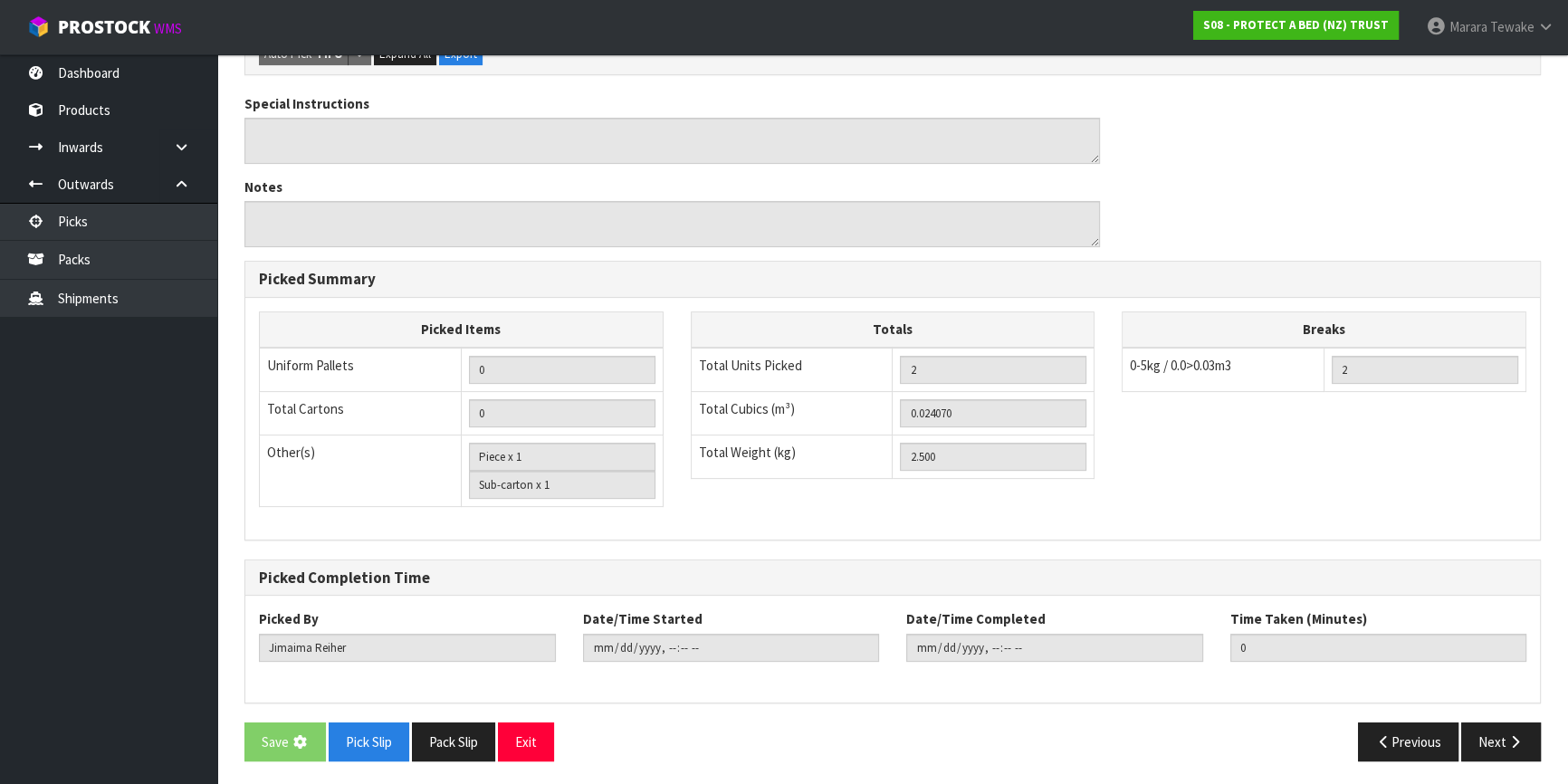 scroll, scrollTop: 0, scrollLeft: 0, axis: both 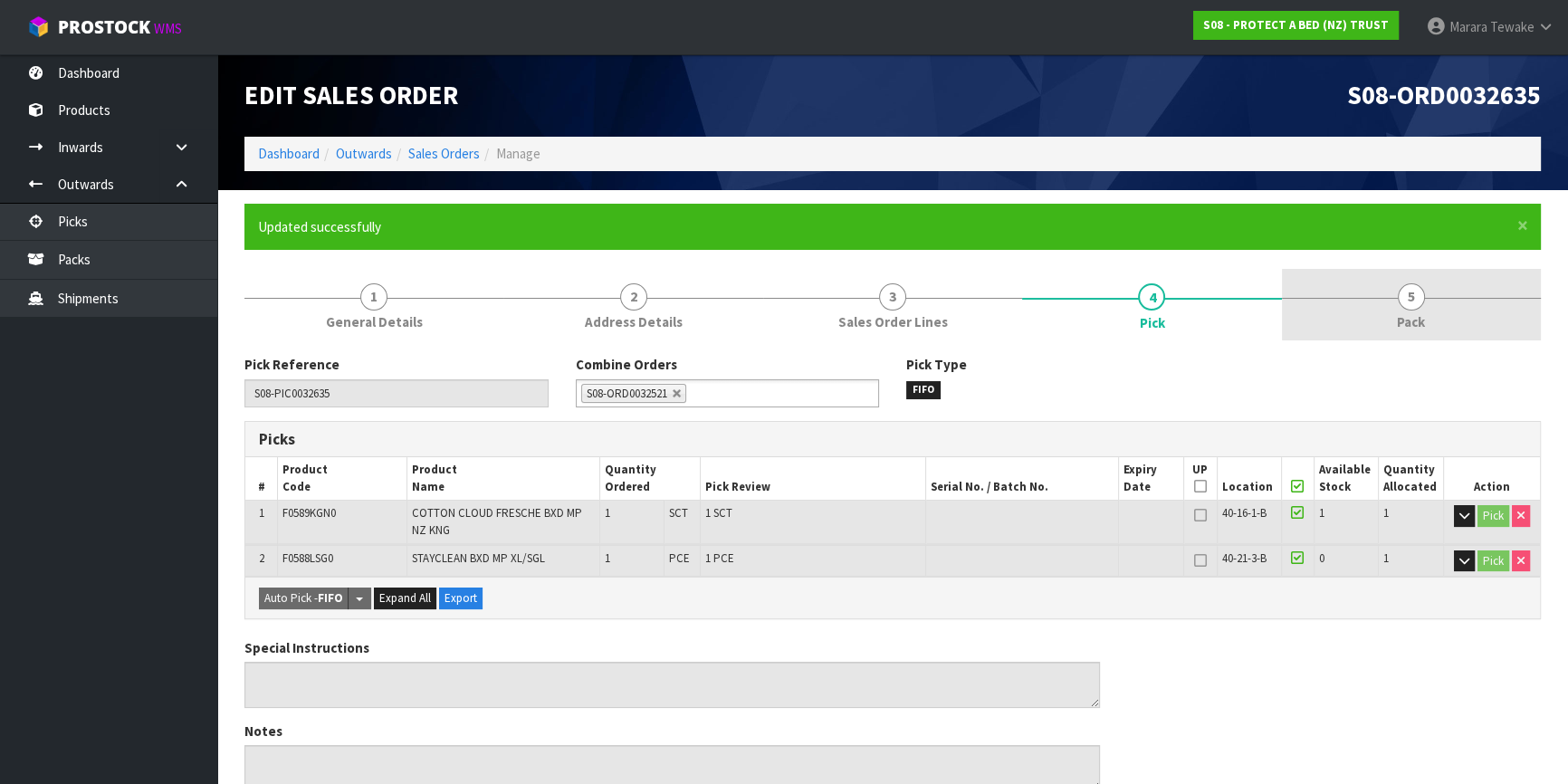 click on "5" at bounding box center [1411, 297] 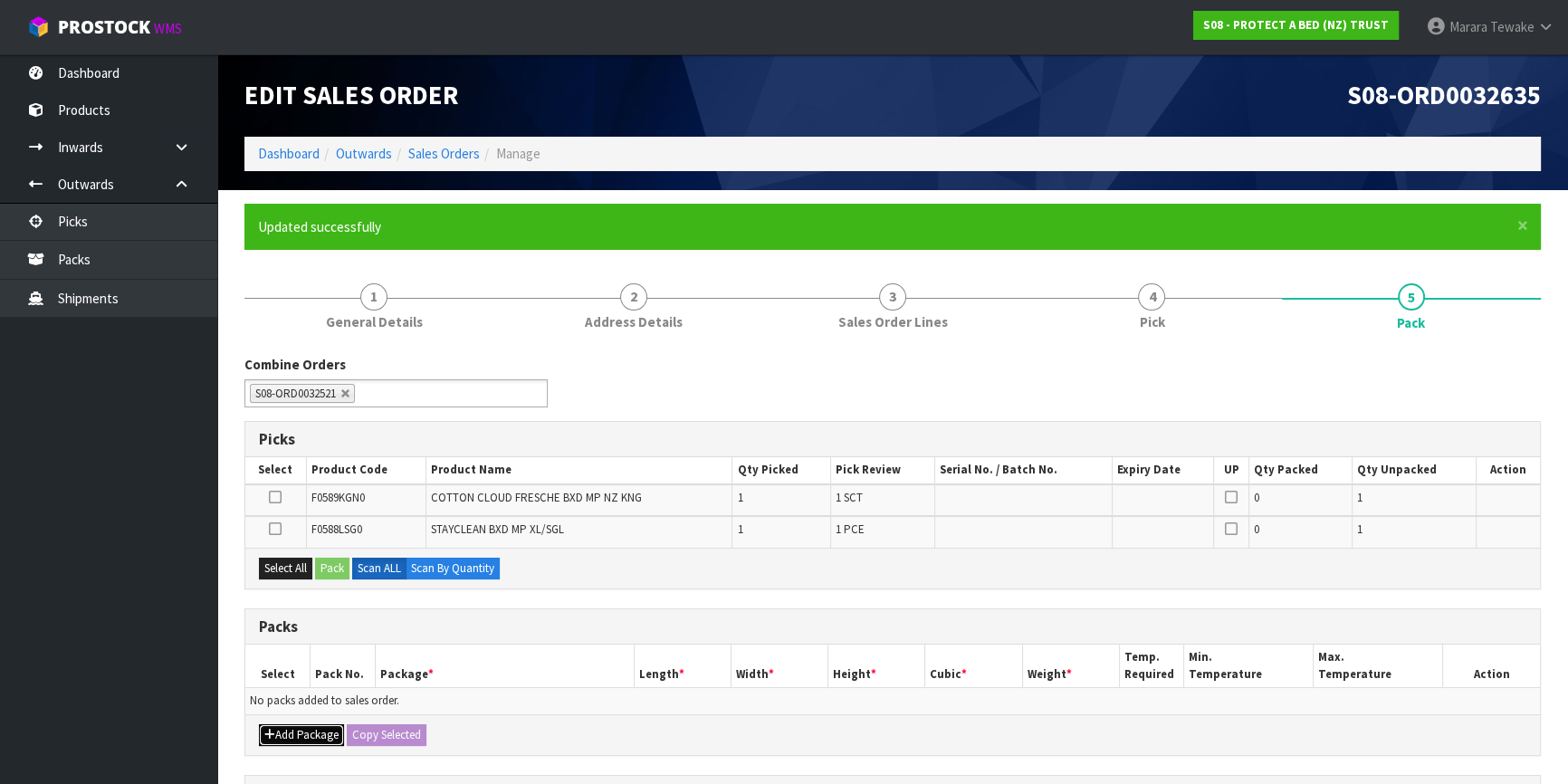 click on "Add Package" at bounding box center (301, 735) 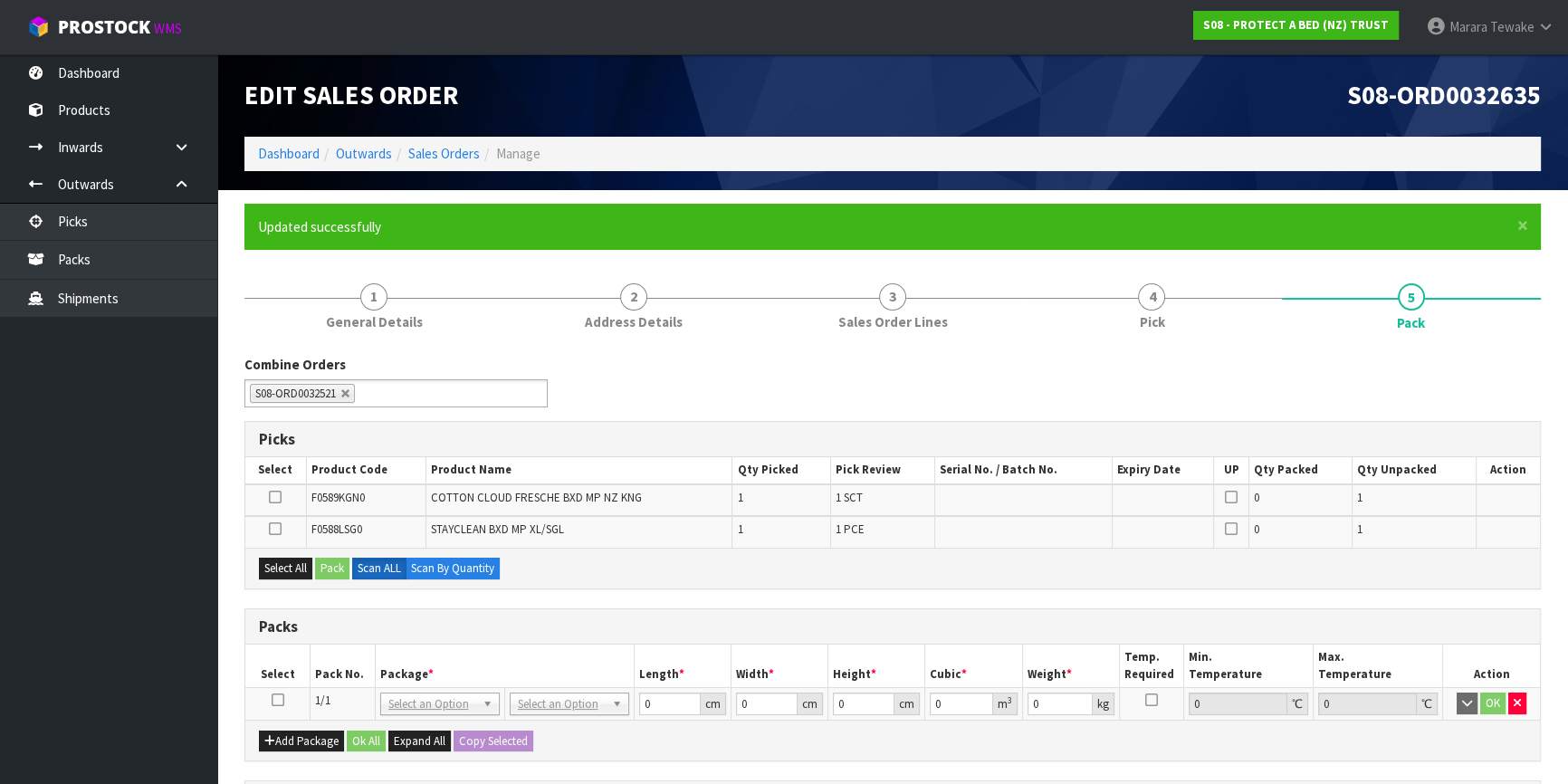 click at bounding box center [278, 700] 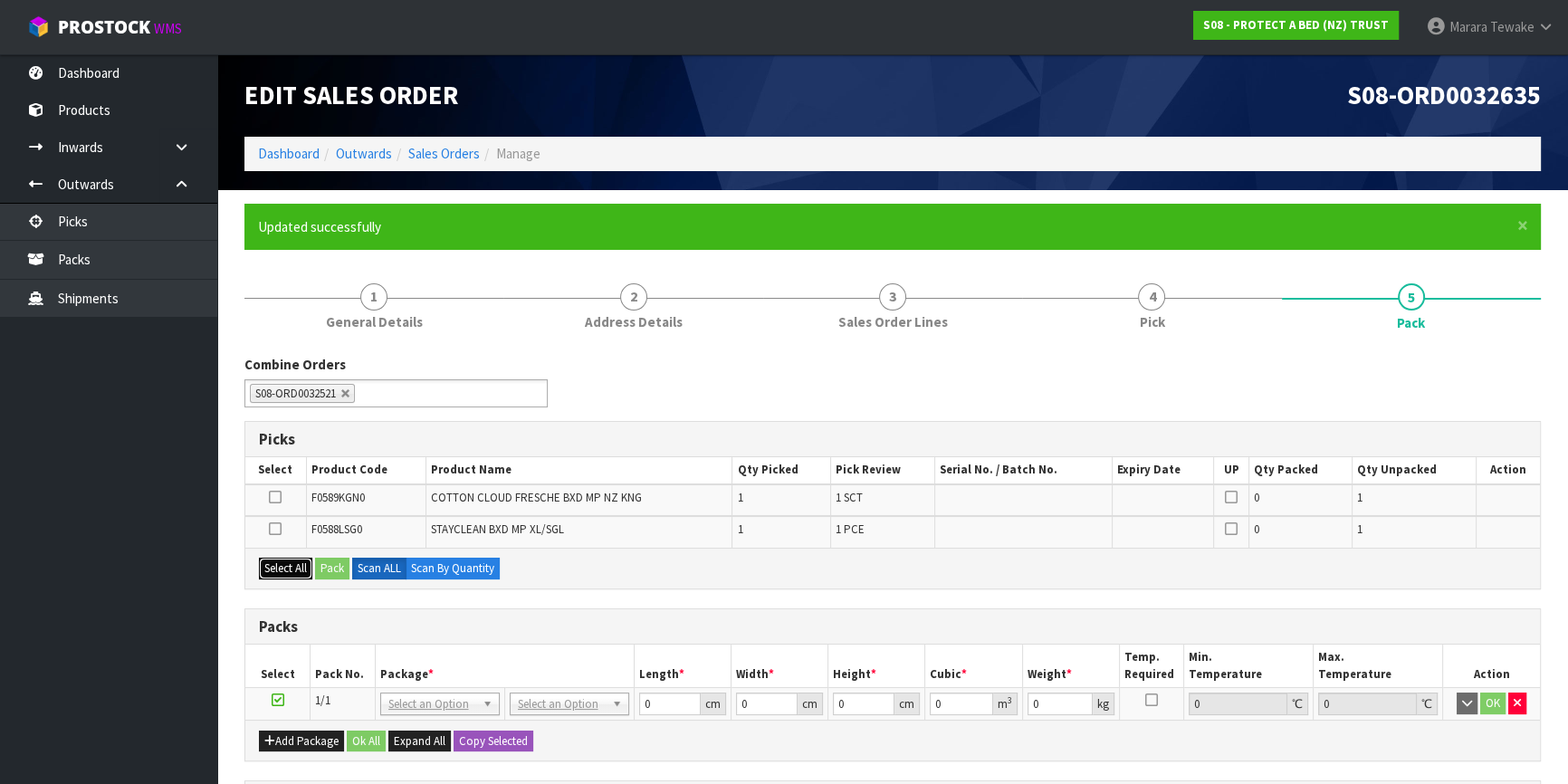 drag, startPoint x: 287, startPoint y: 574, endPoint x: 300, endPoint y: 571, distance: 13.3416641 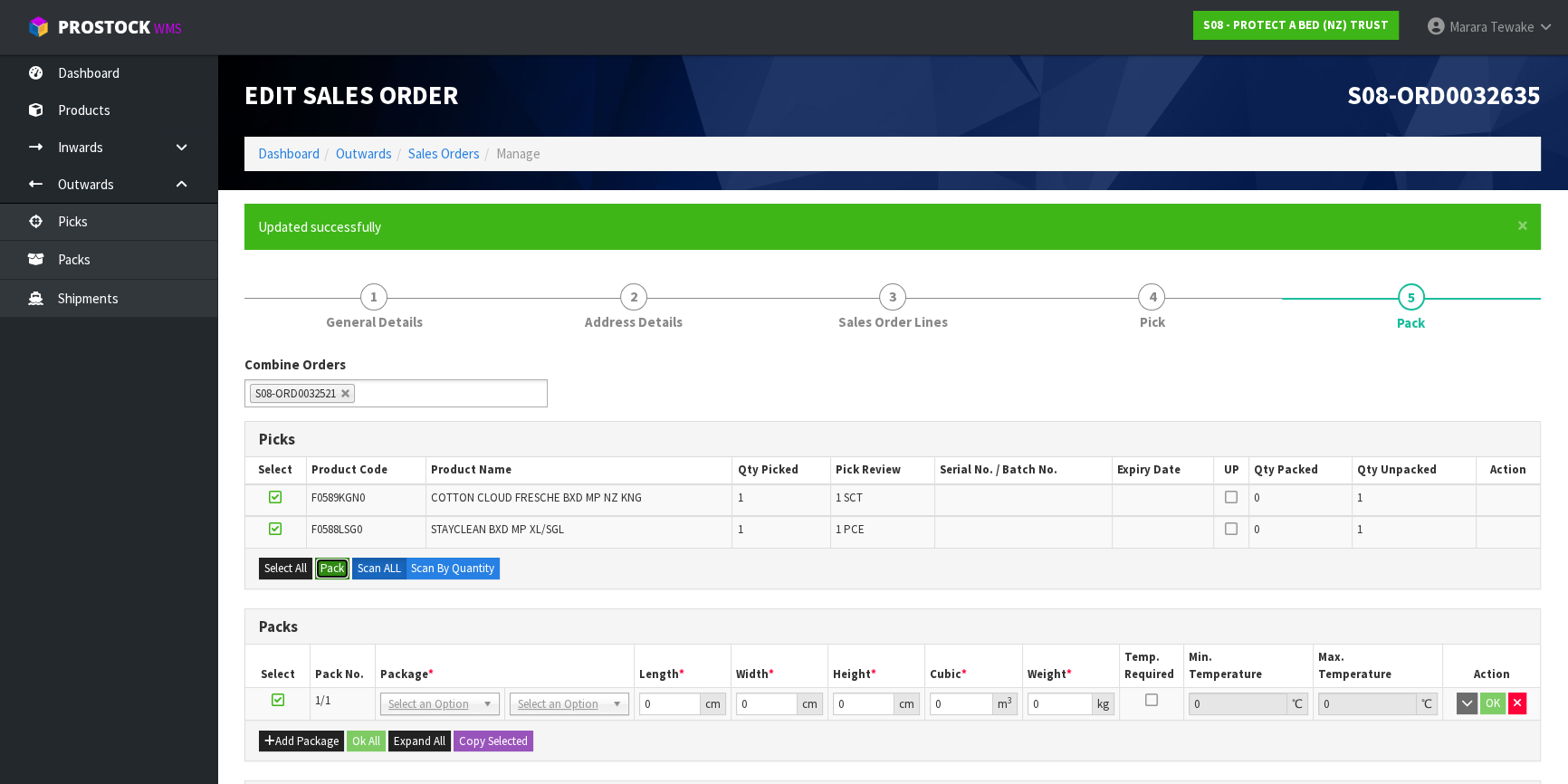 click on "Pack" at bounding box center [332, 569] 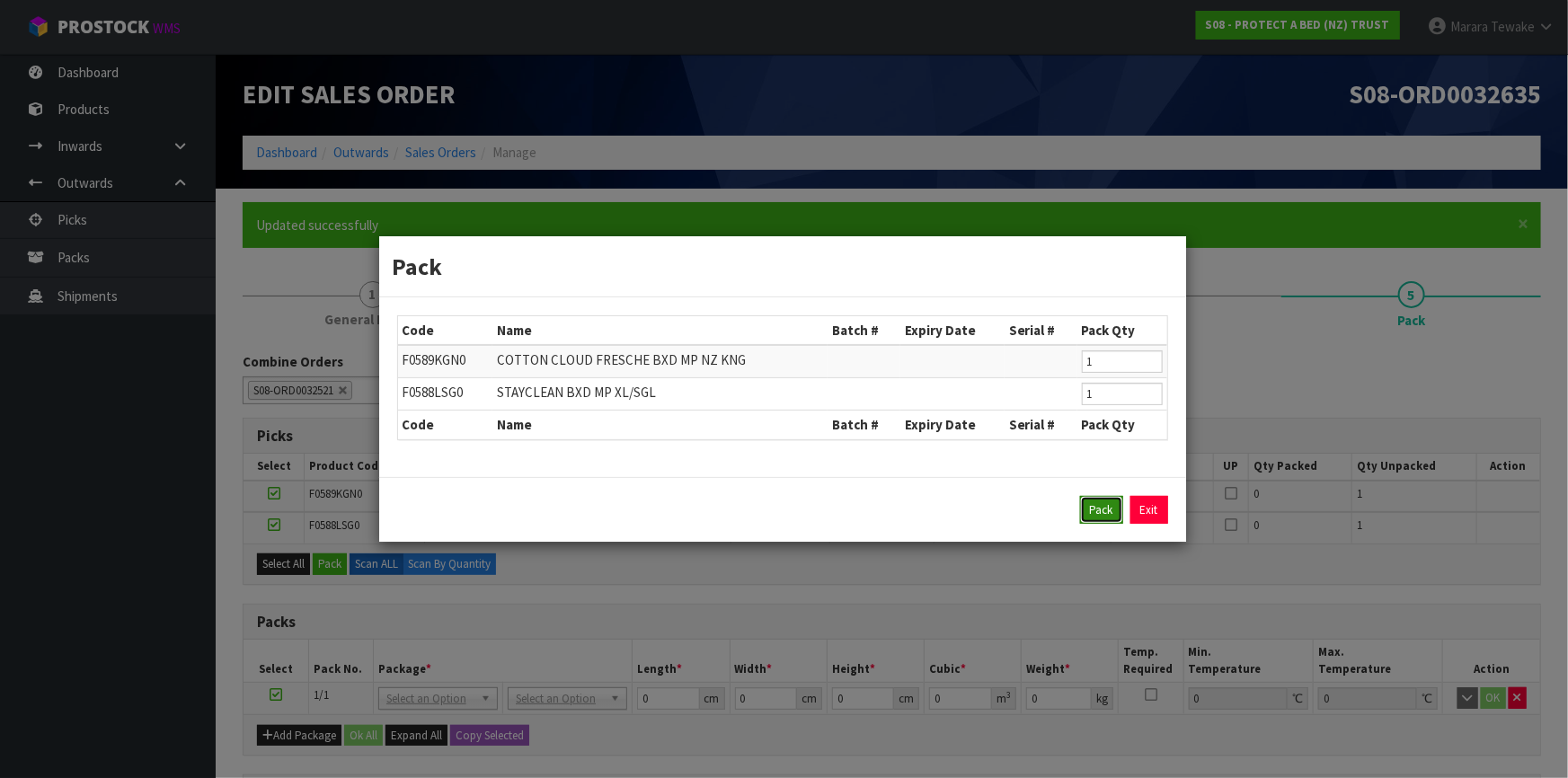 click on "Pack" at bounding box center [1102, 510] 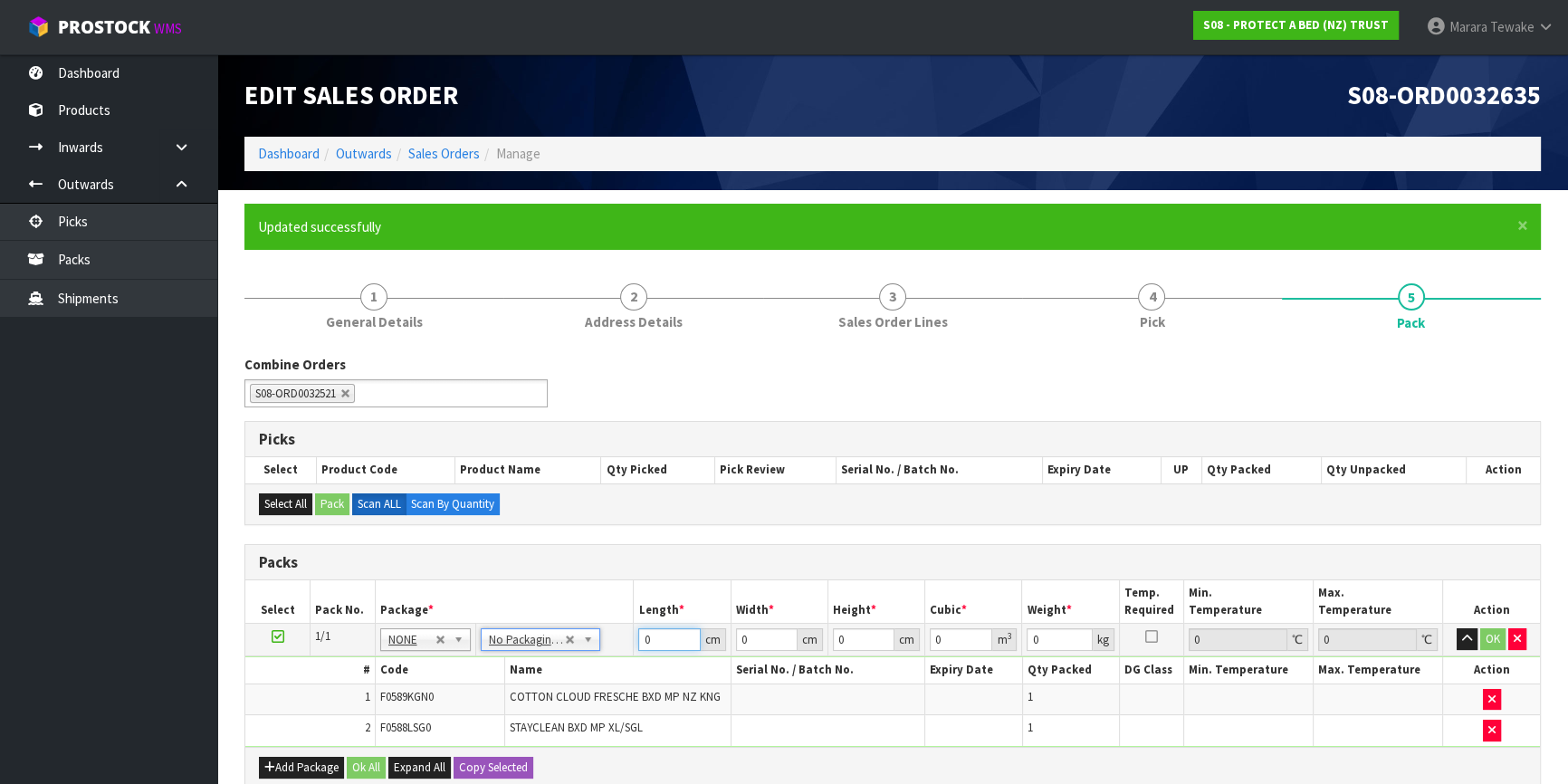 drag, startPoint x: 661, startPoint y: 639, endPoint x: 703, endPoint y: 602, distance: 55.973208 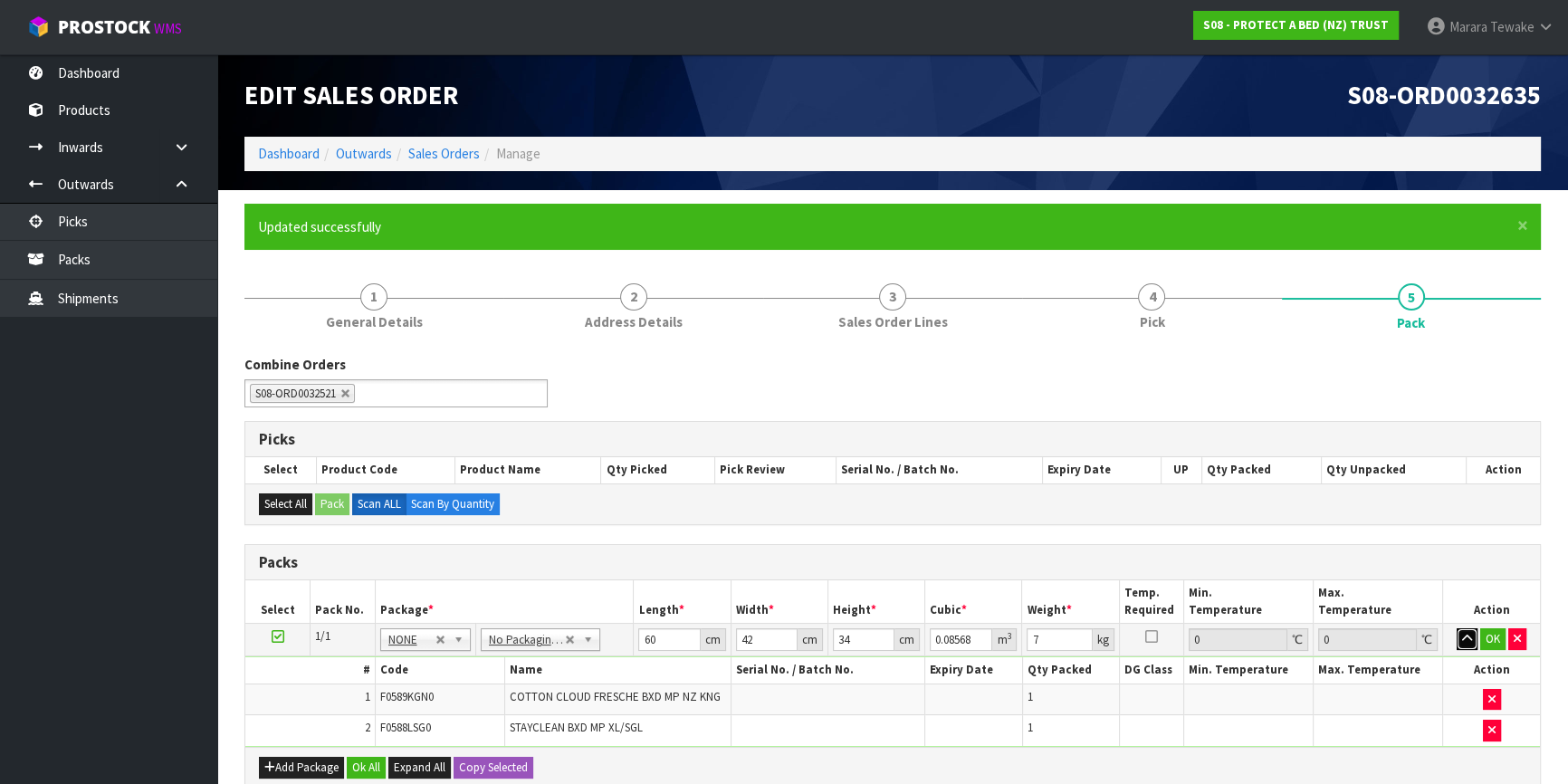 click at bounding box center (1467, 639) 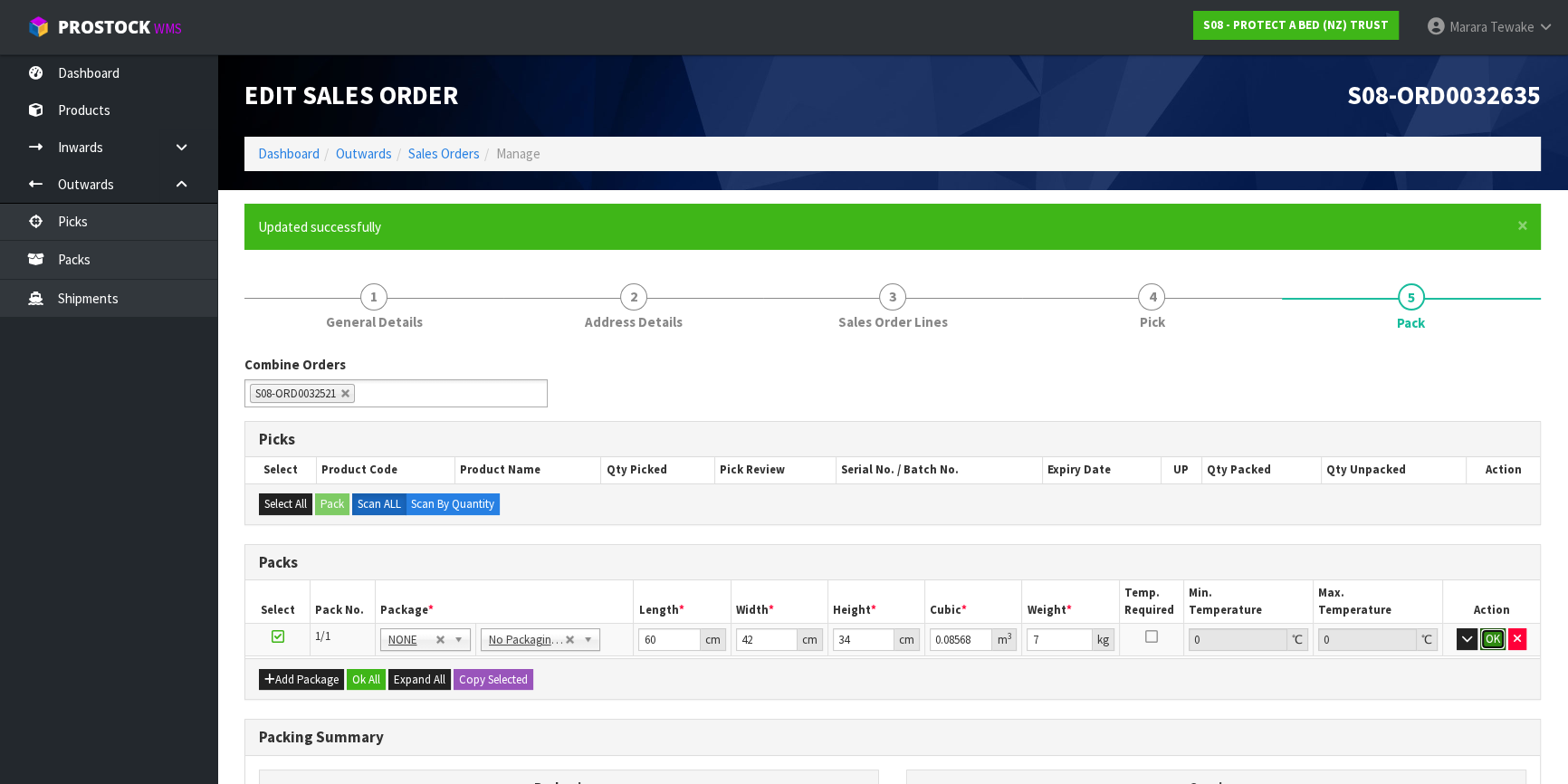 click on "OK" at bounding box center (1493, 639) 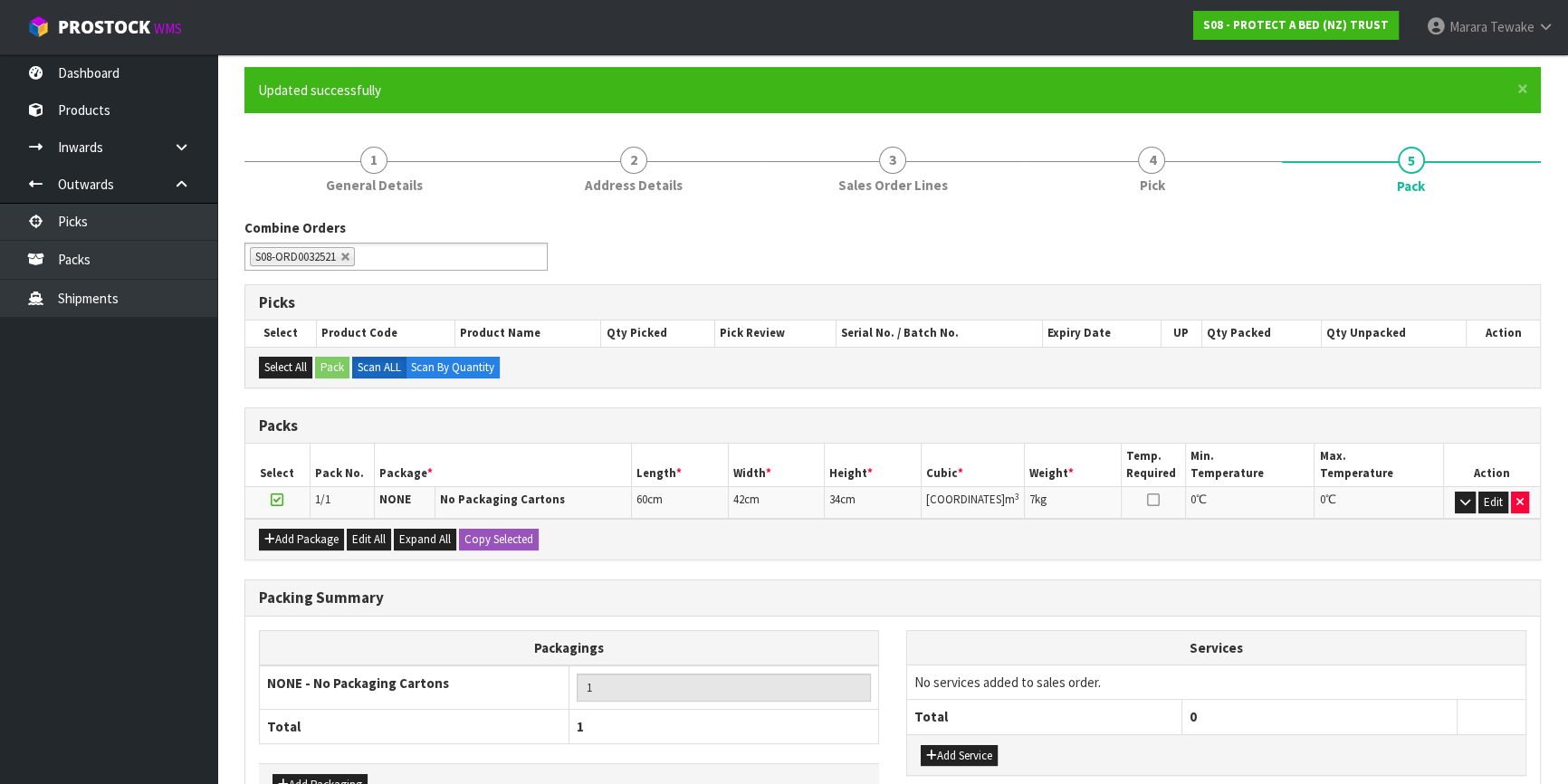 scroll, scrollTop: 253, scrollLeft: 0, axis: vertical 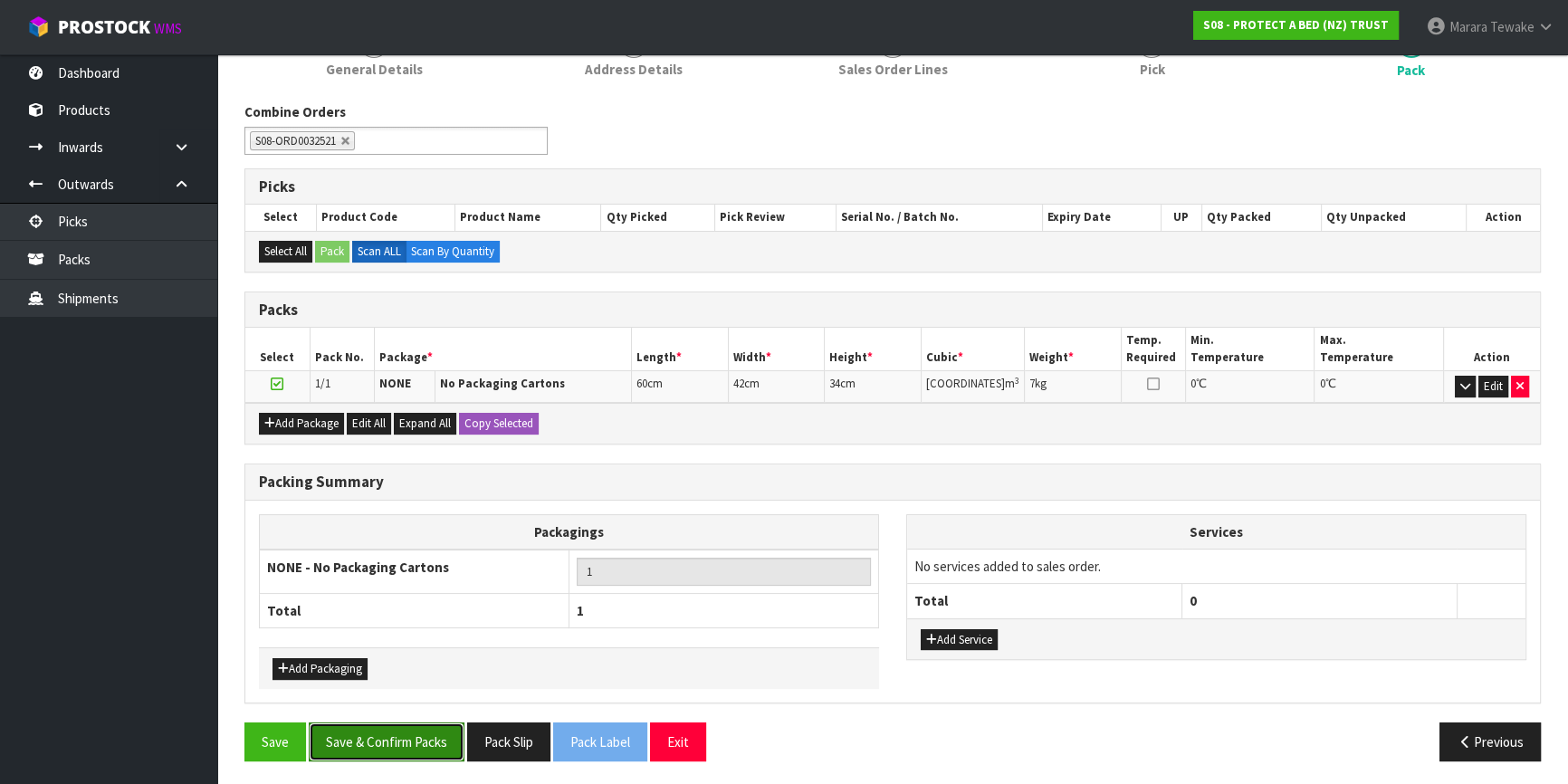 click on "Save & Confirm Packs" at bounding box center (387, 741) 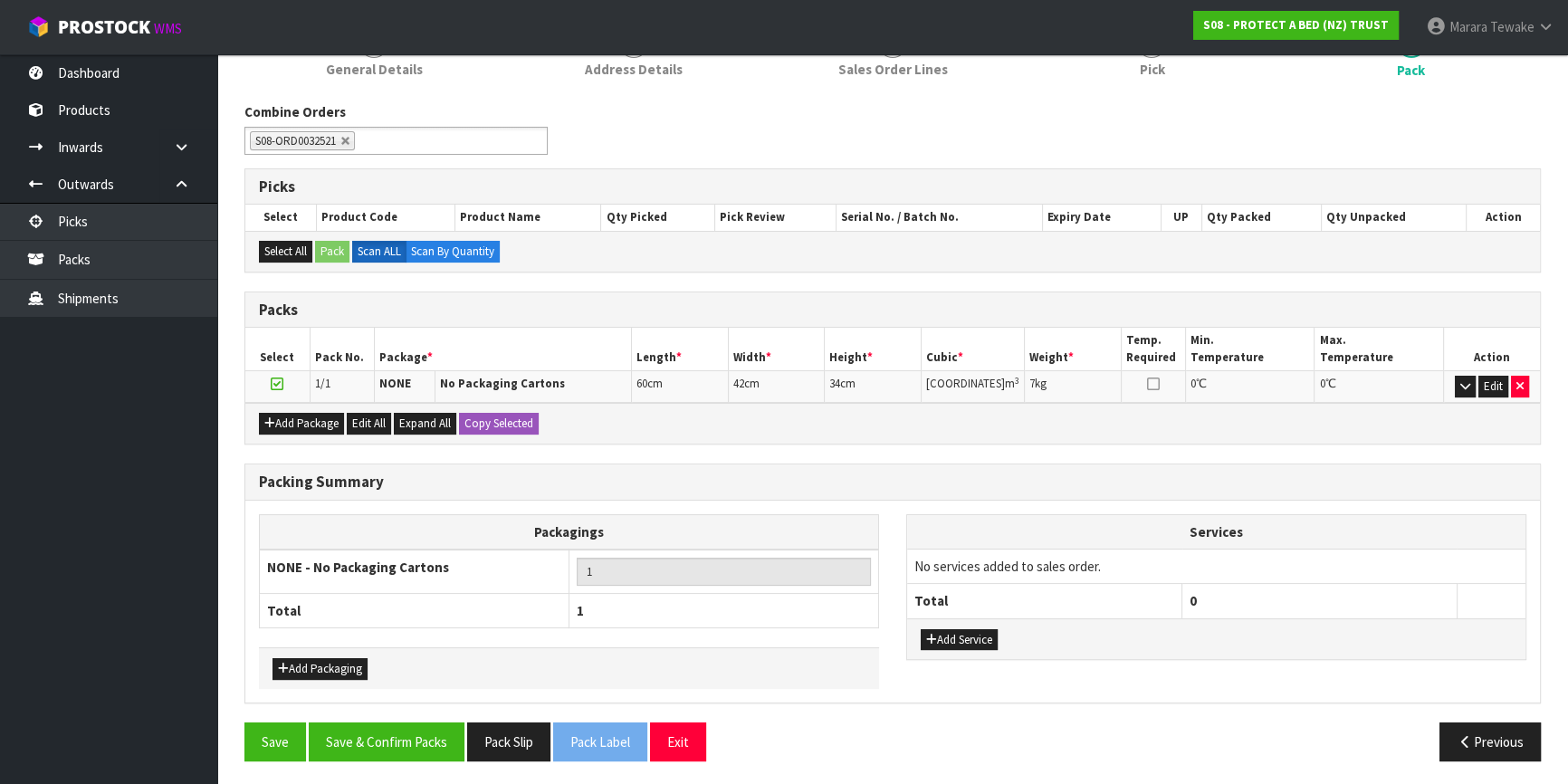 scroll, scrollTop: 0, scrollLeft: 0, axis: both 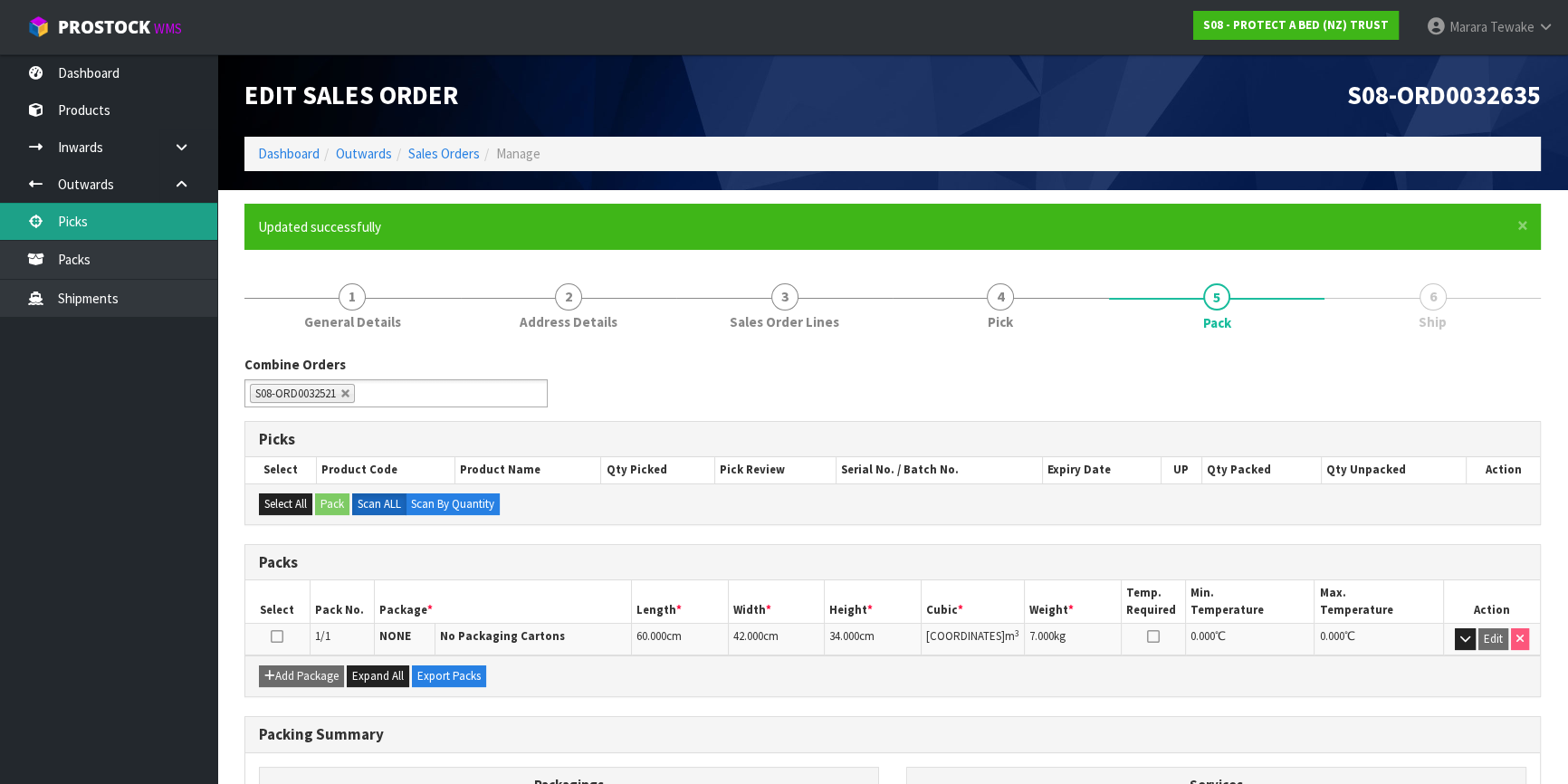 click on "Picks" at bounding box center (109, 221) 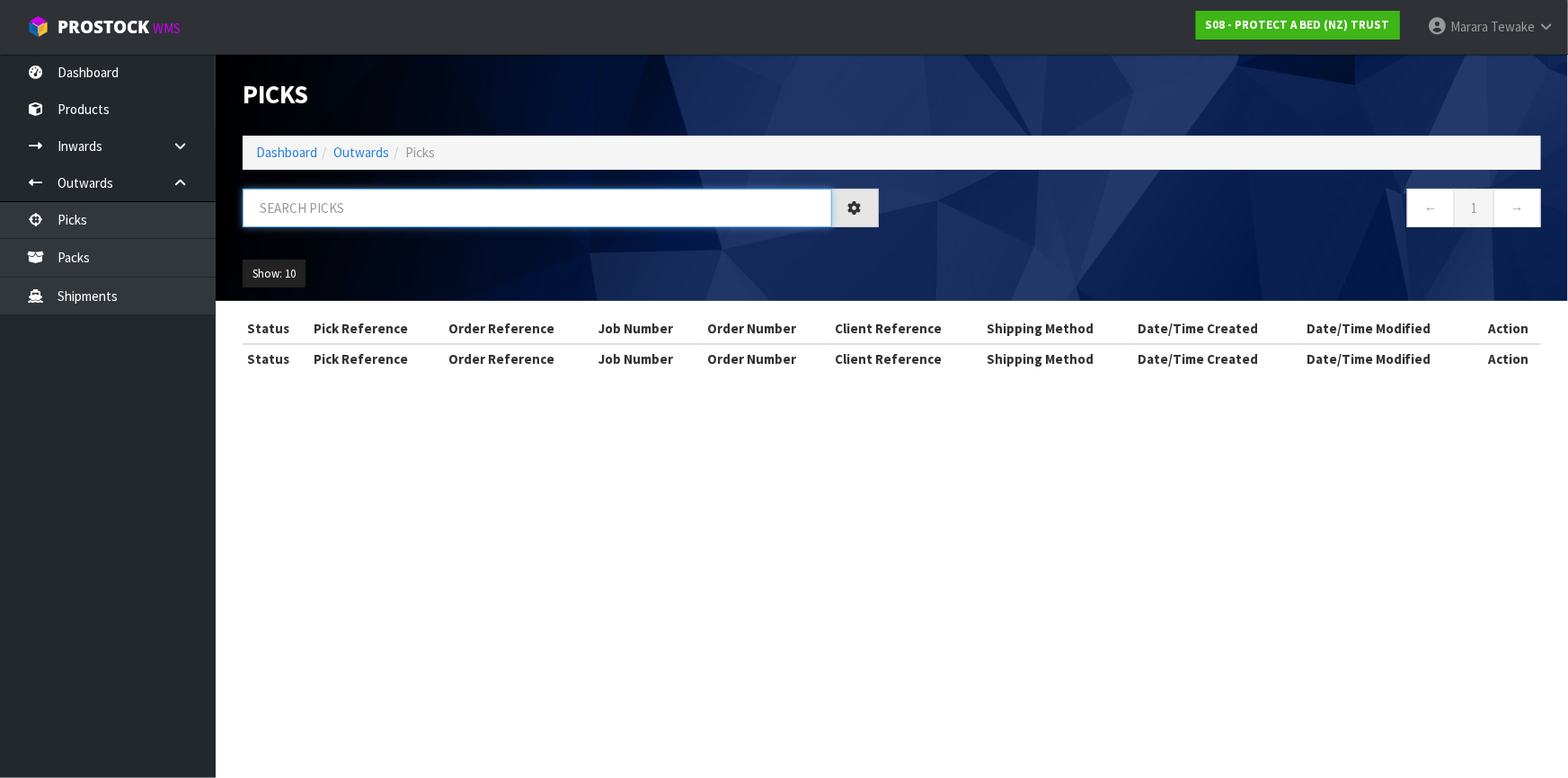 click at bounding box center (537, 208) 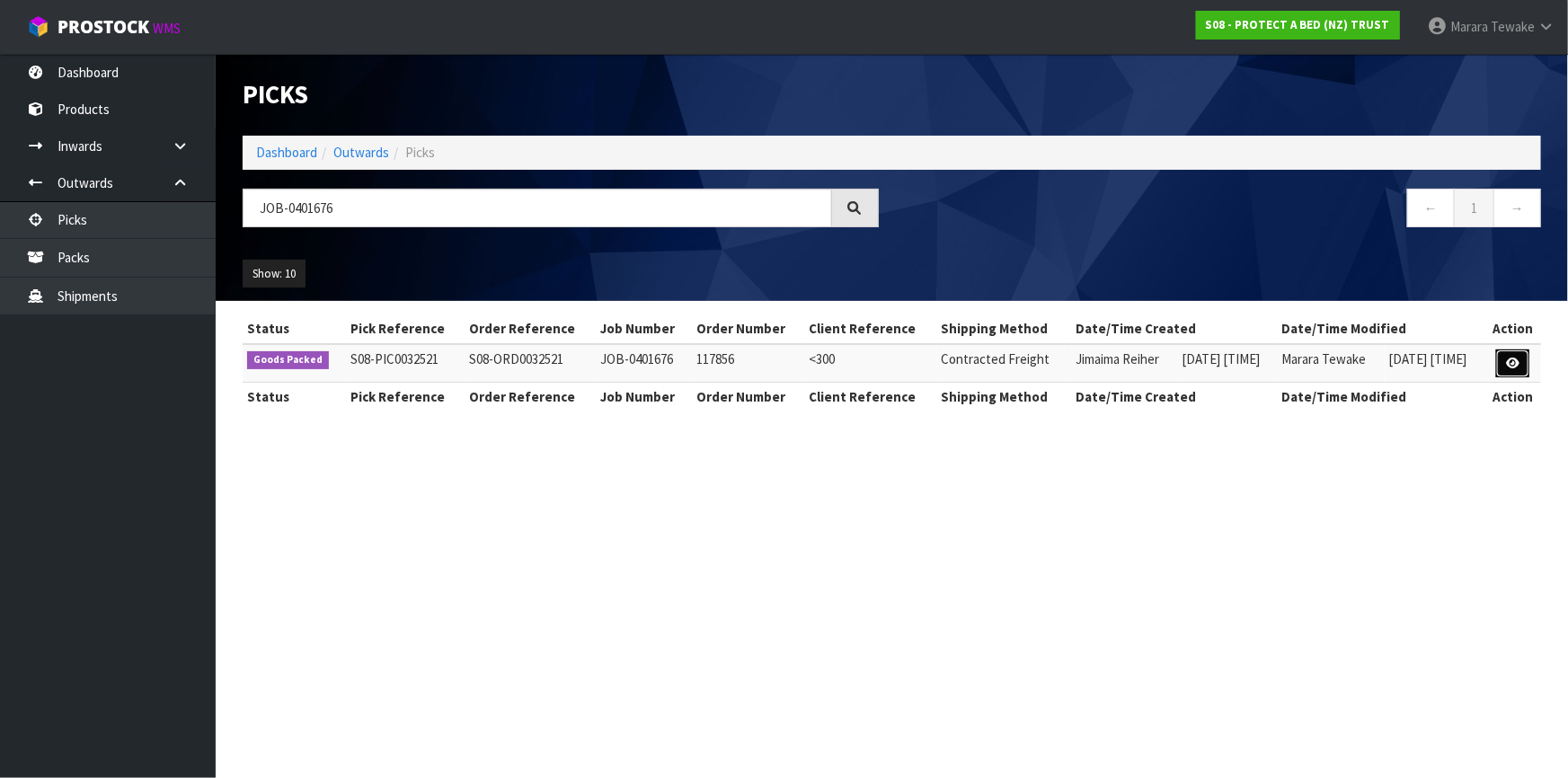 click at bounding box center [1512, 363] 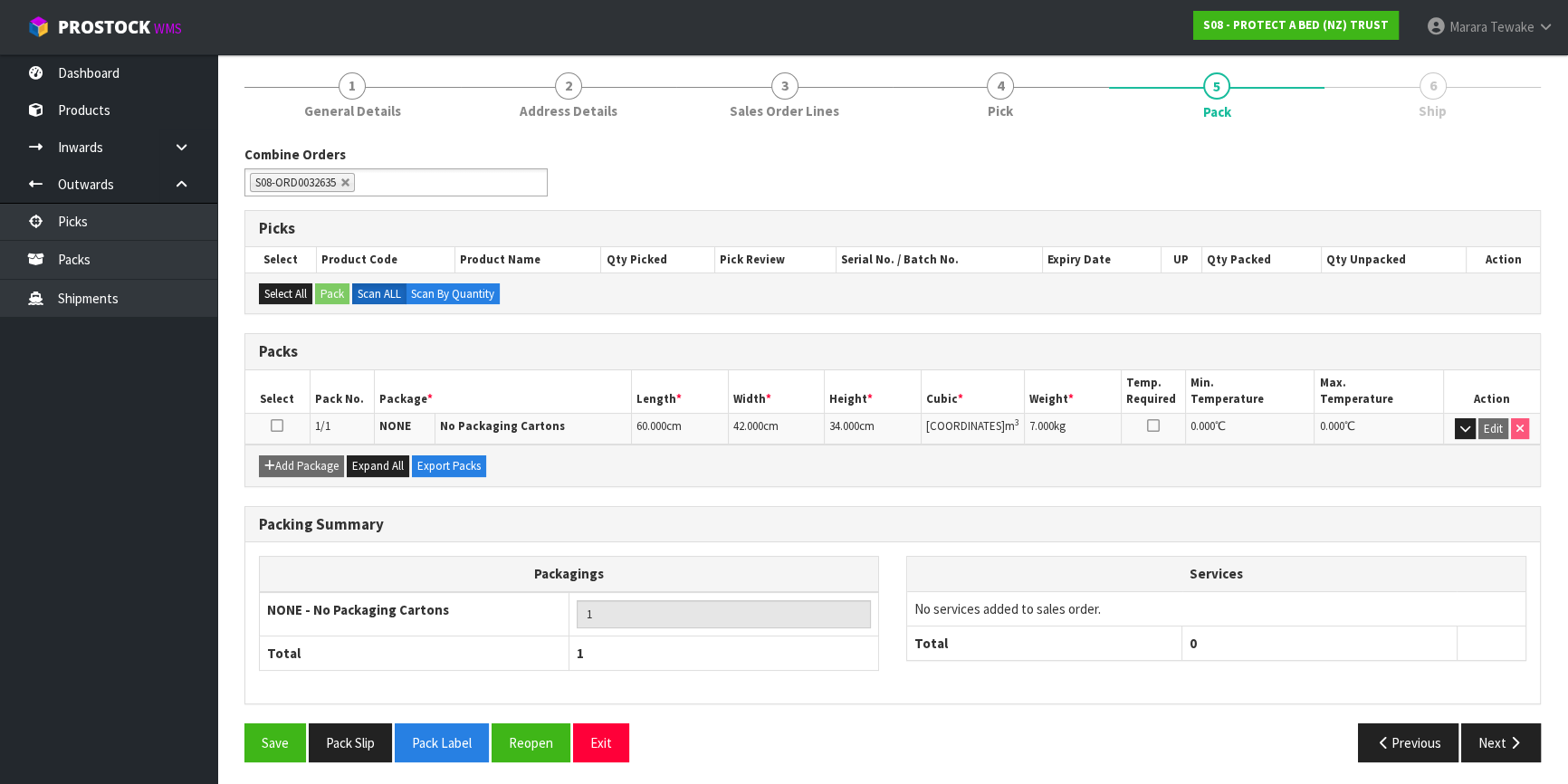 scroll, scrollTop: 147, scrollLeft: 0, axis: vertical 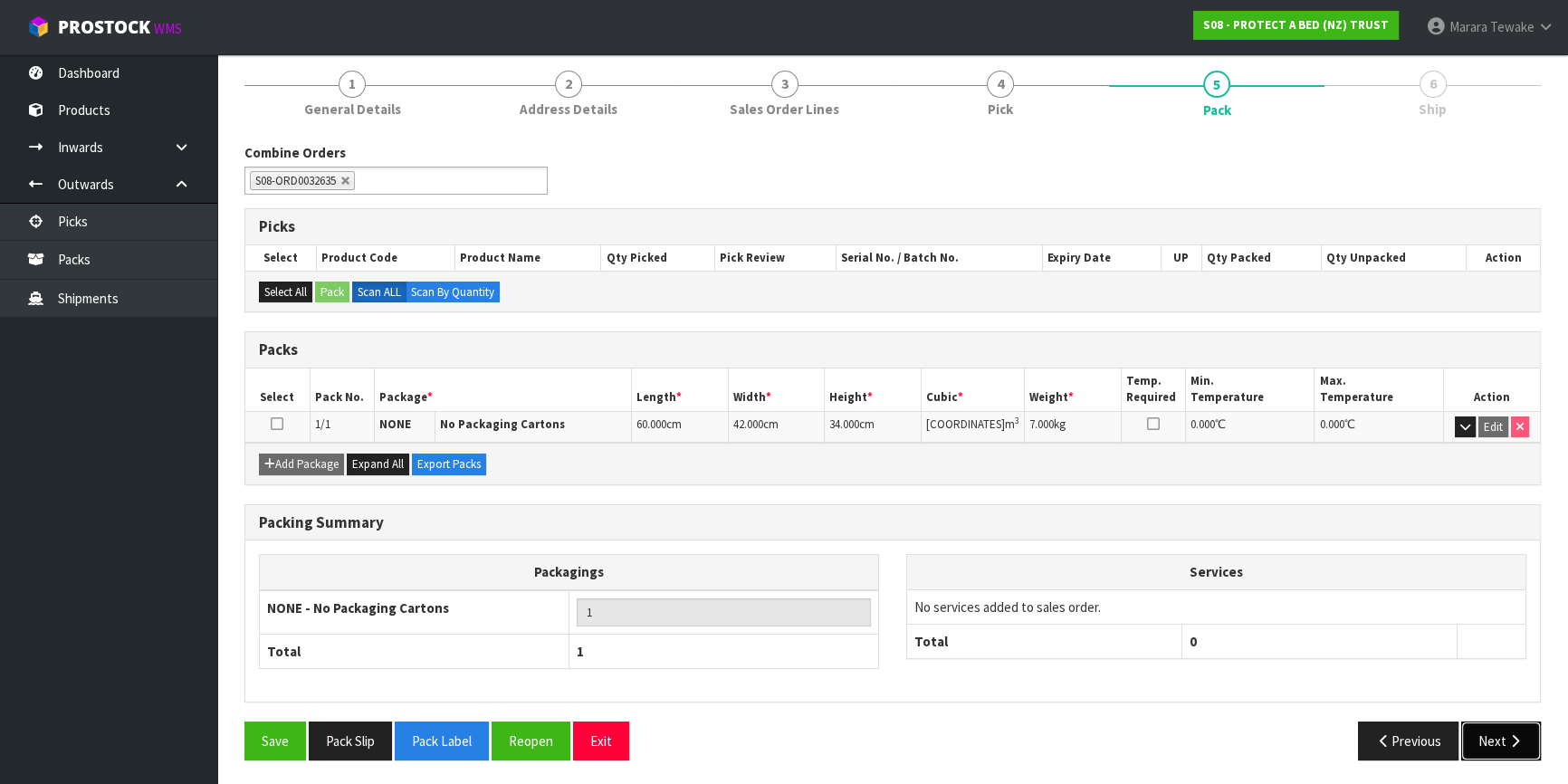 click on "Next" at bounding box center [1501, 741] 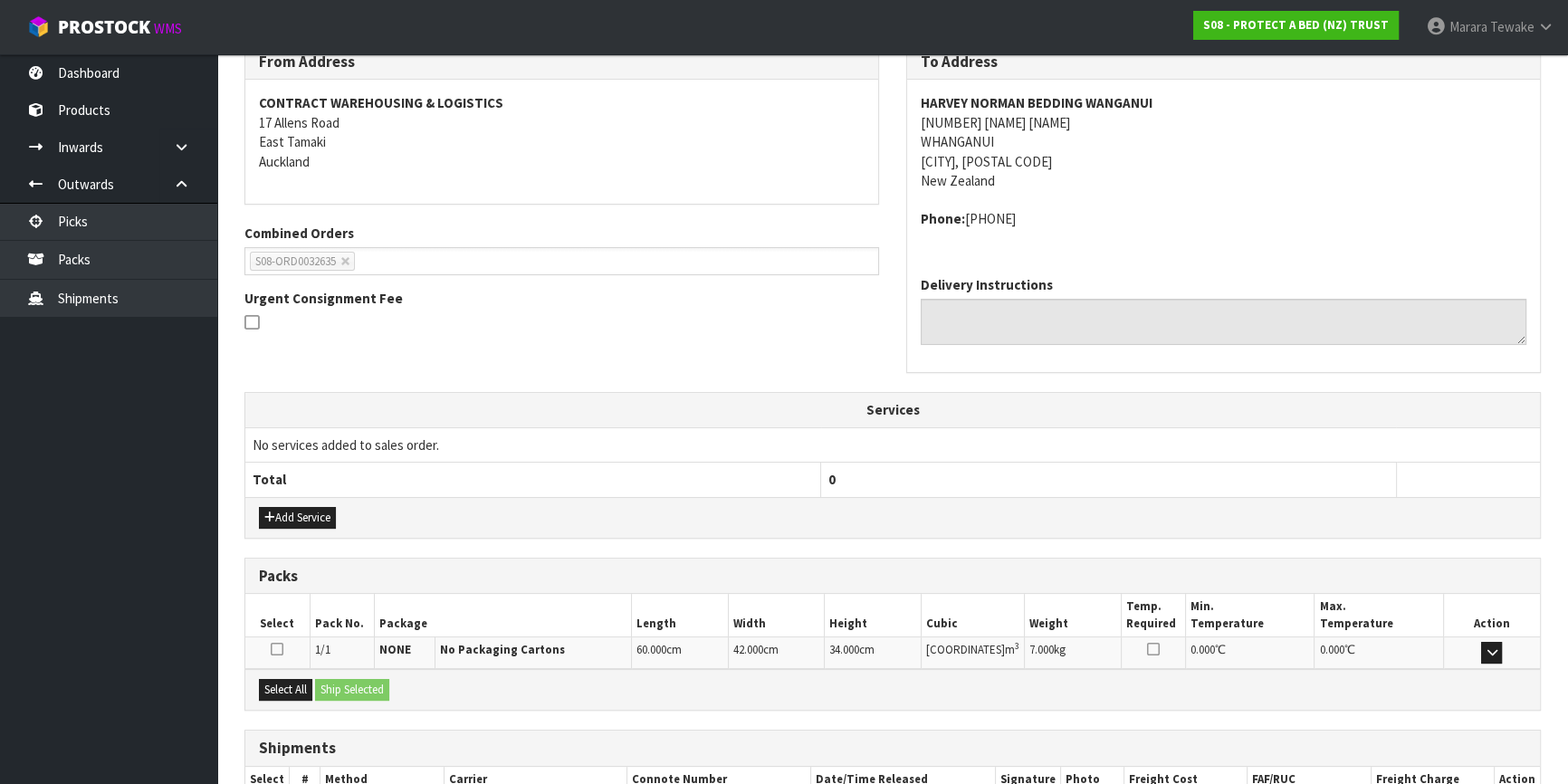 scroll, scrollTop: 363, scrollLeft: 0, axis: vertical 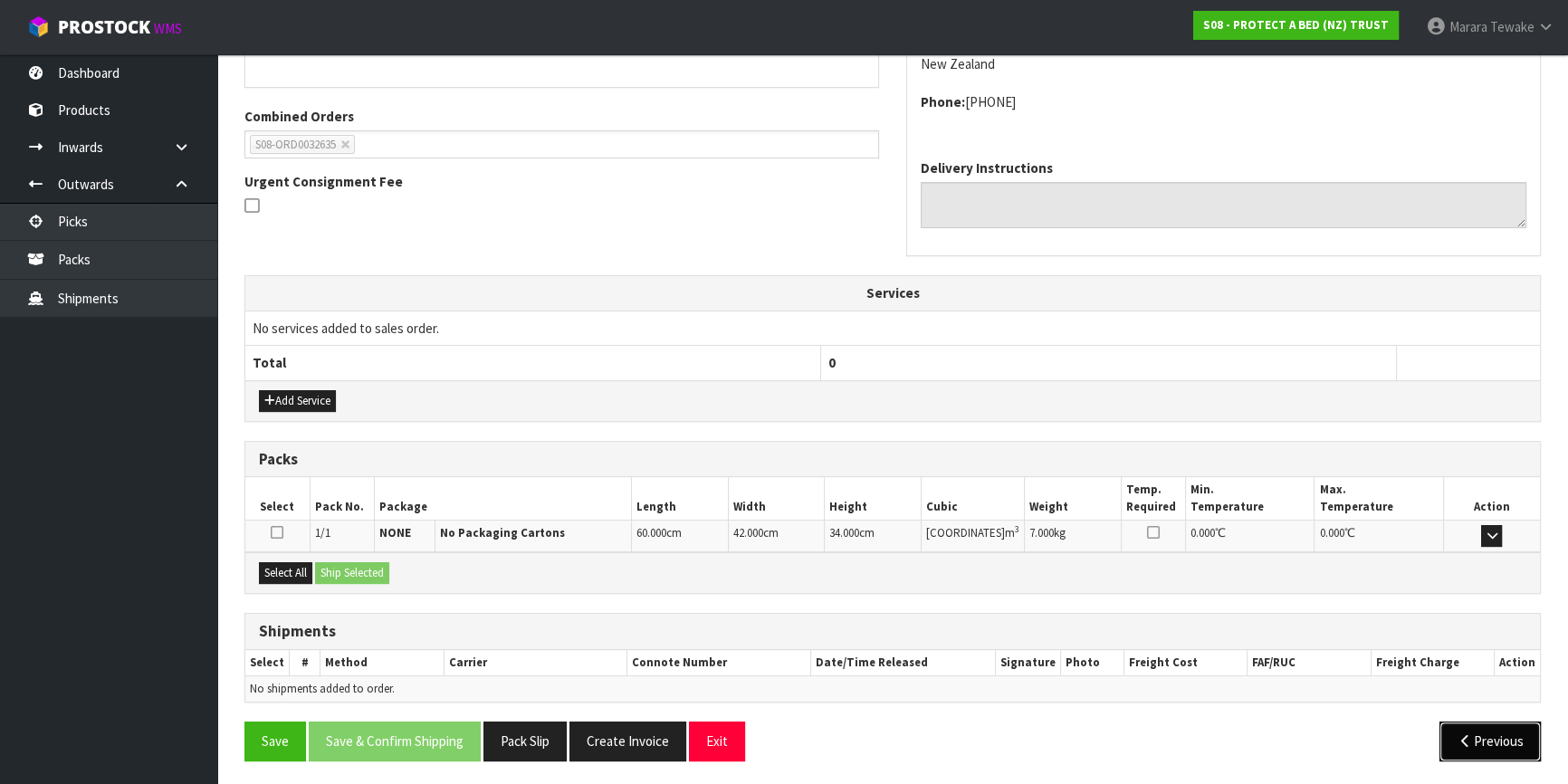 click on "Previous" at bounding box center [1490, 741] 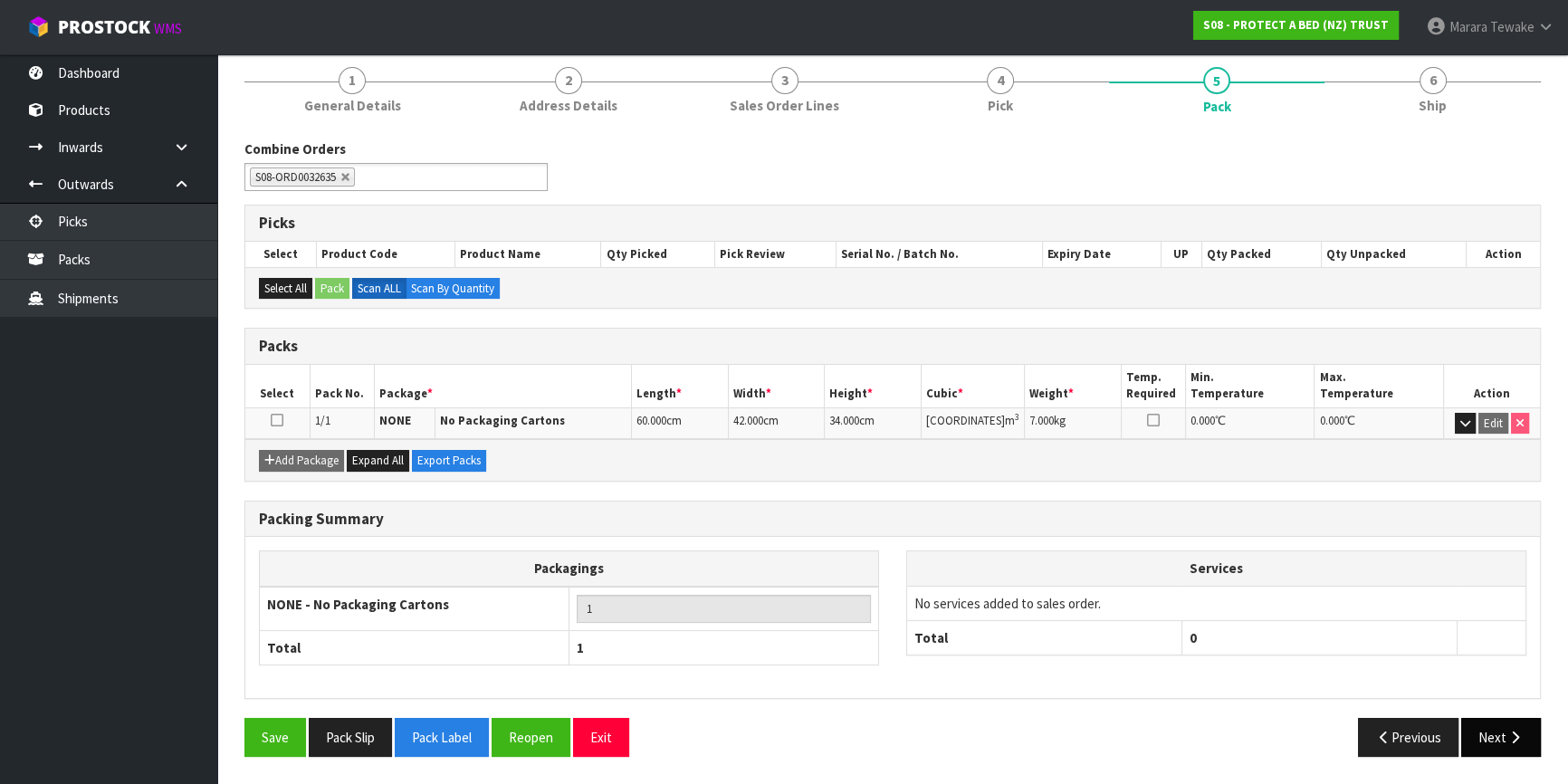 scroll, scrollTop: 147, scrollLeft: 0, axis: vertical 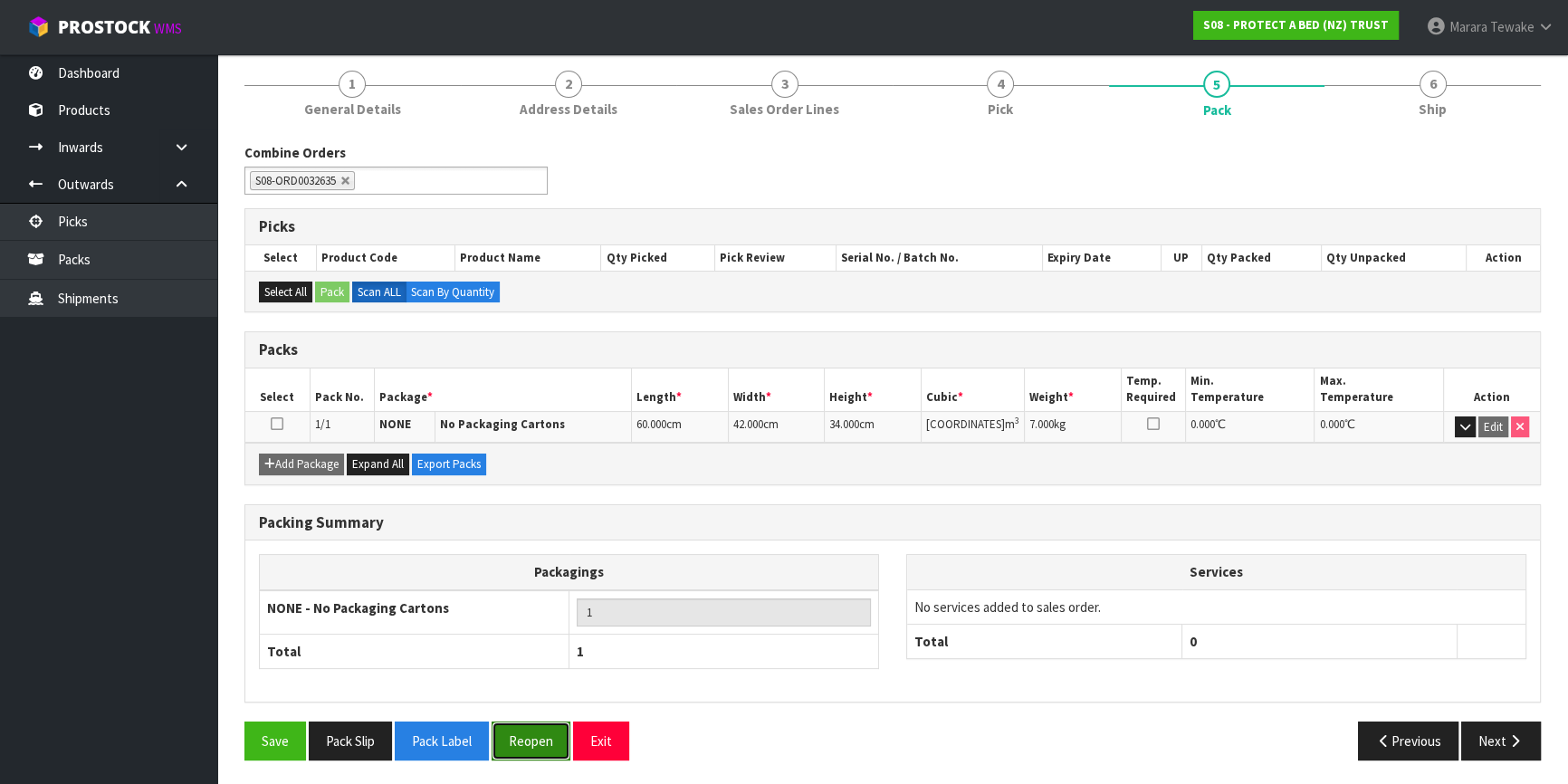 click on "Reopen" at bounding box center [531, 741] 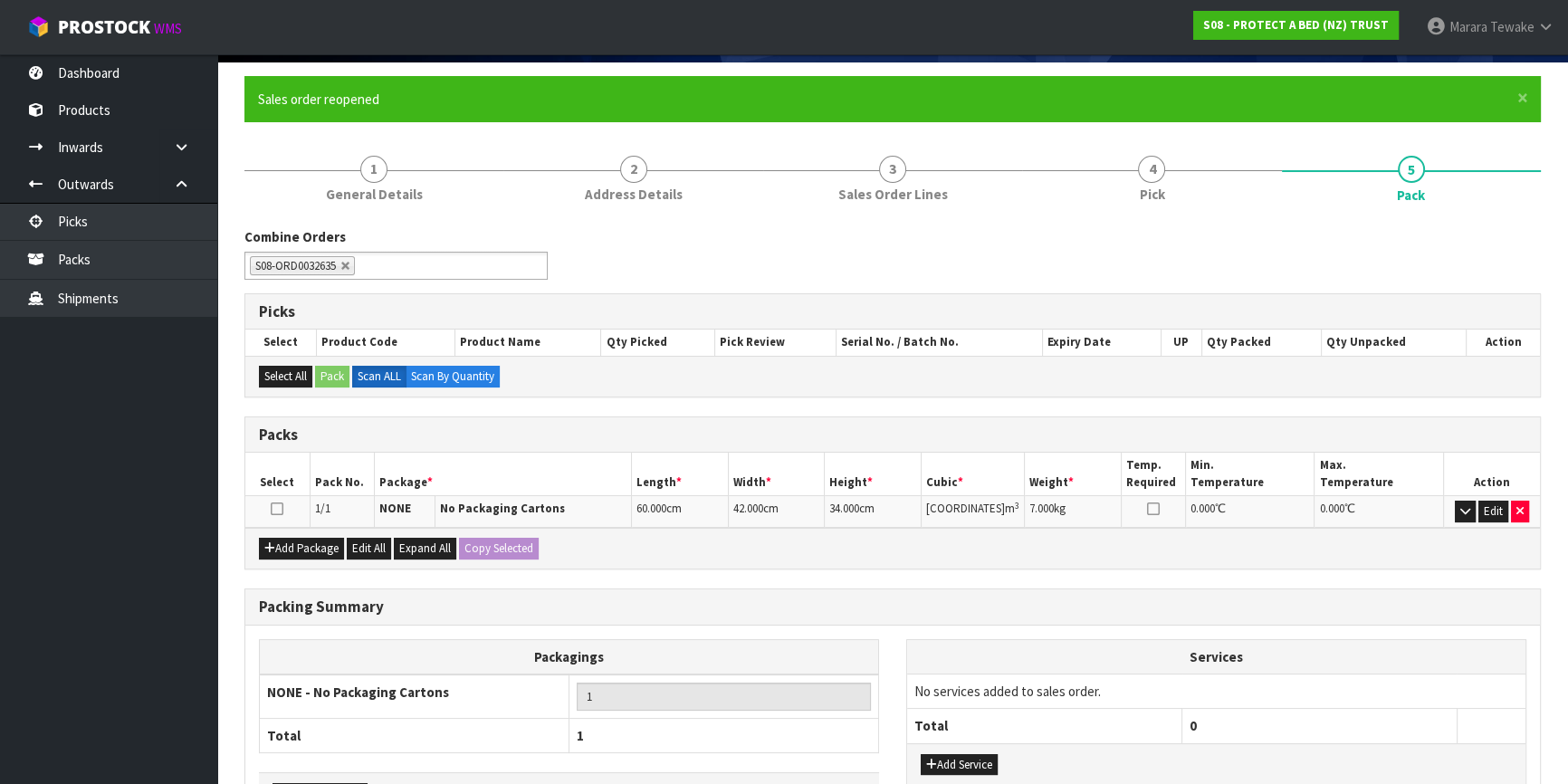 scroll, scrollTop: 253, scrollLeft: 0, axis: vertical 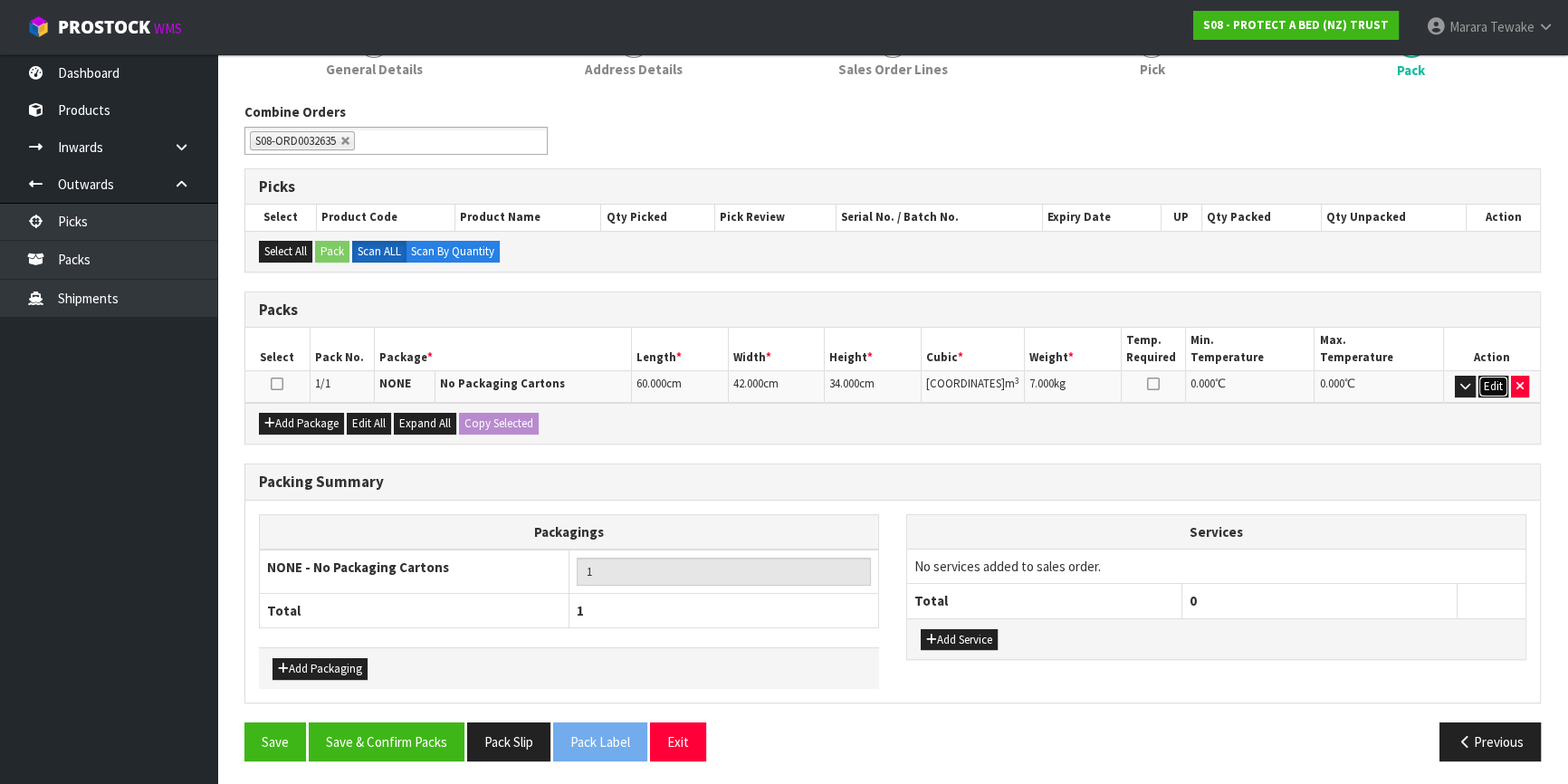 click on "Edit" at bounding box center [1493, 387] 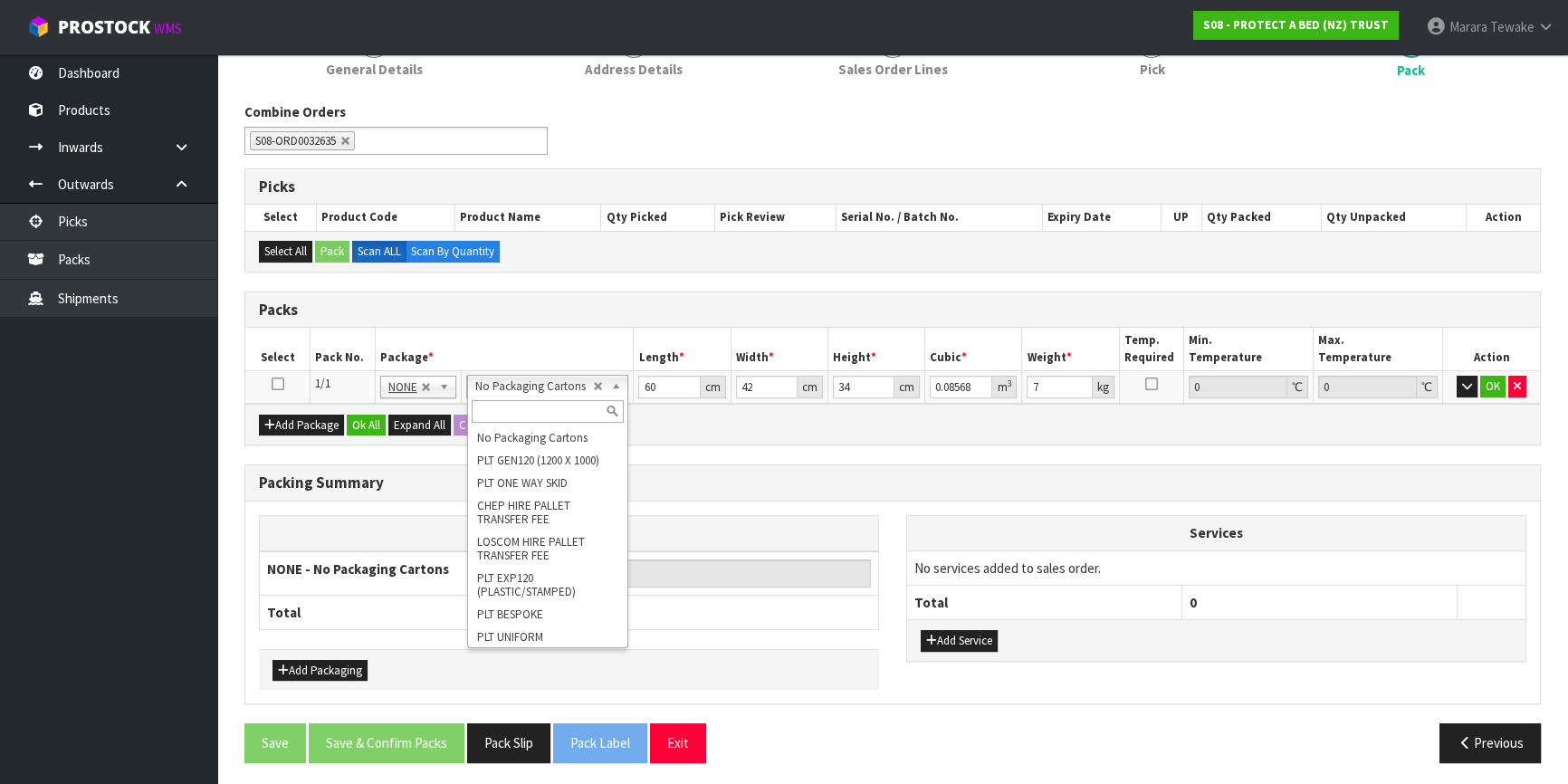 click at bounding box center (548, 411) 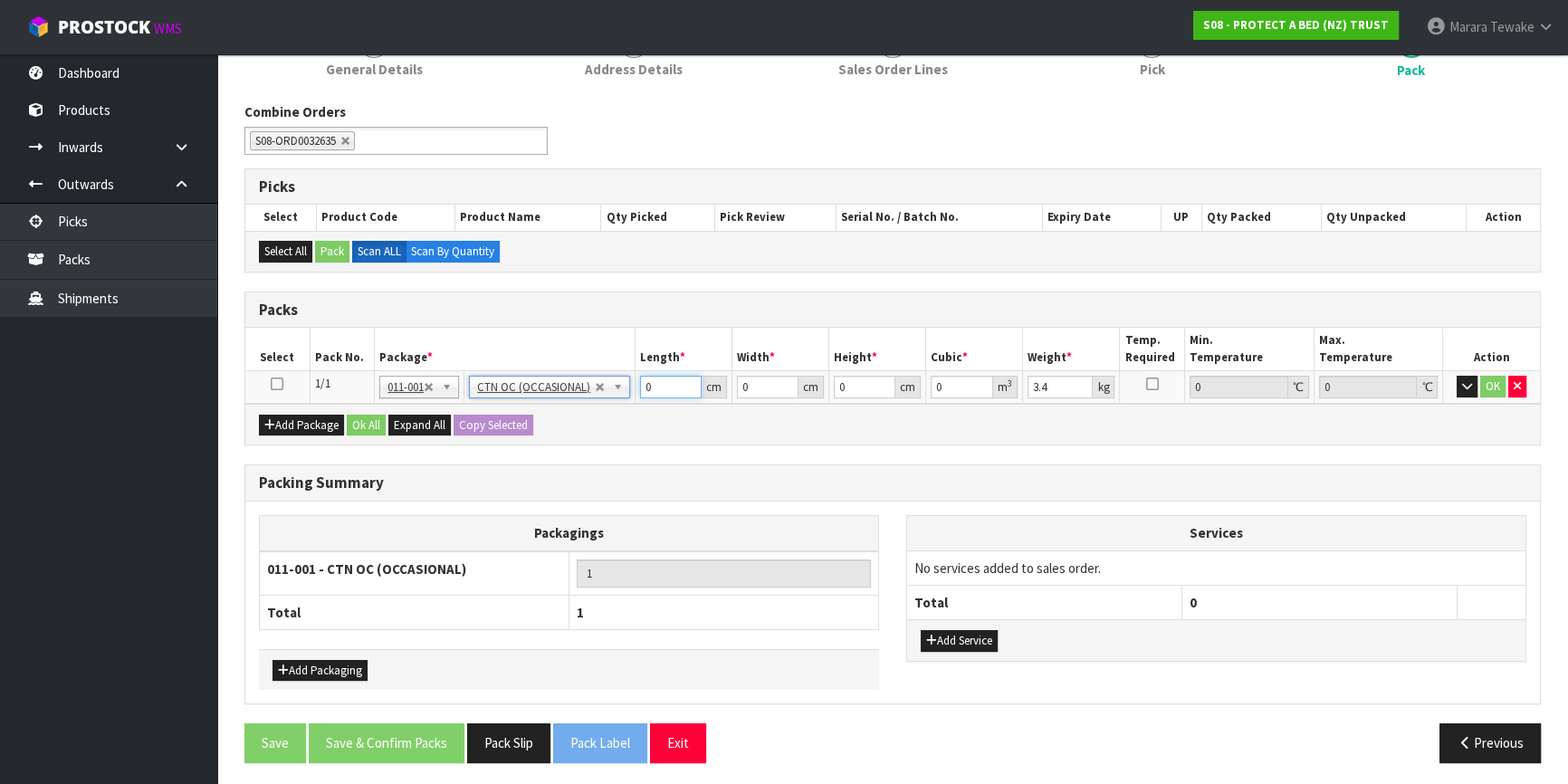 drag, startPoint x: 654, startPoint y: 389, endPoint x: 720, endPoint y: 355, distance: 74.24284 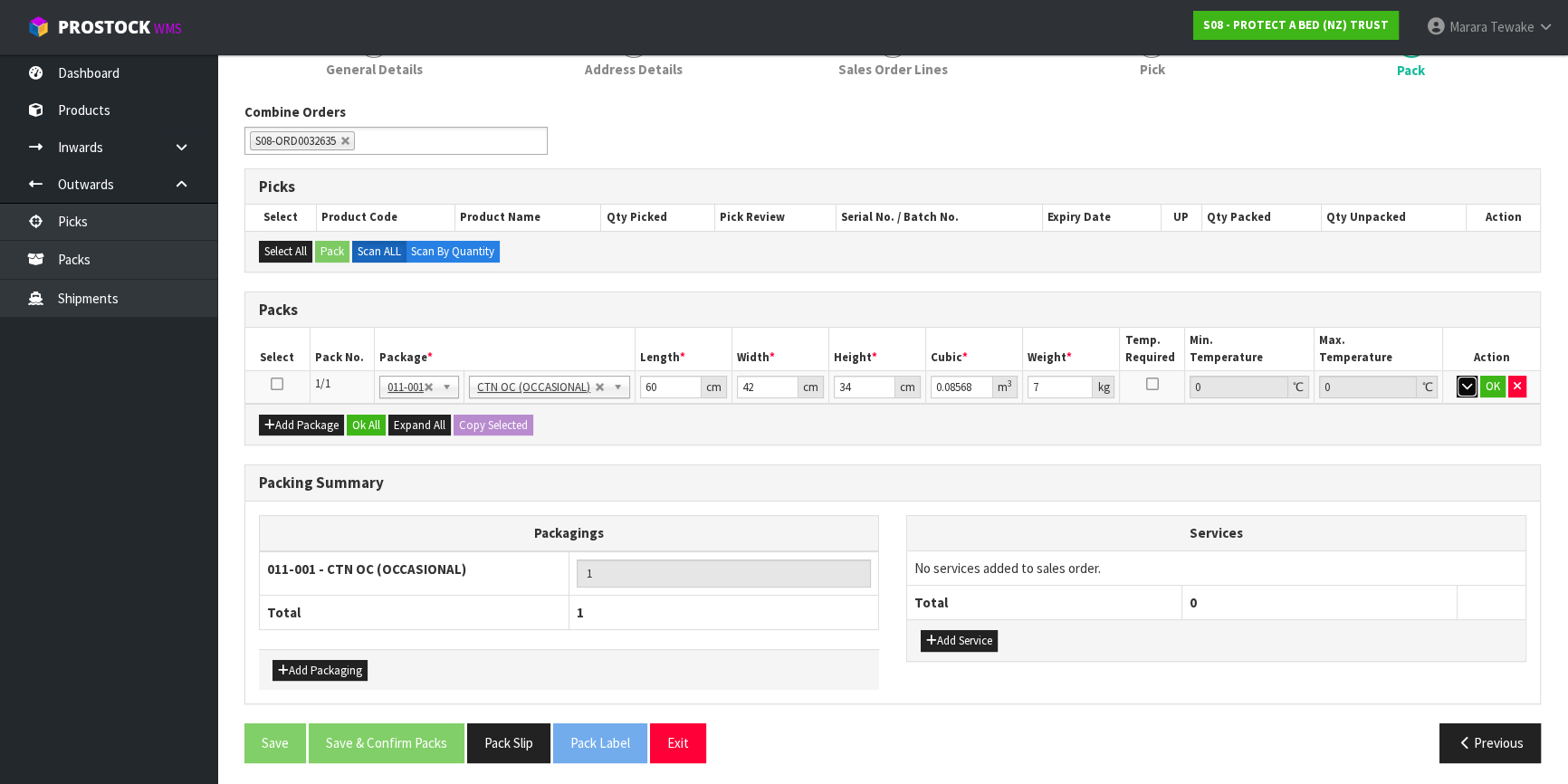click at bounding box center [1467, 387] 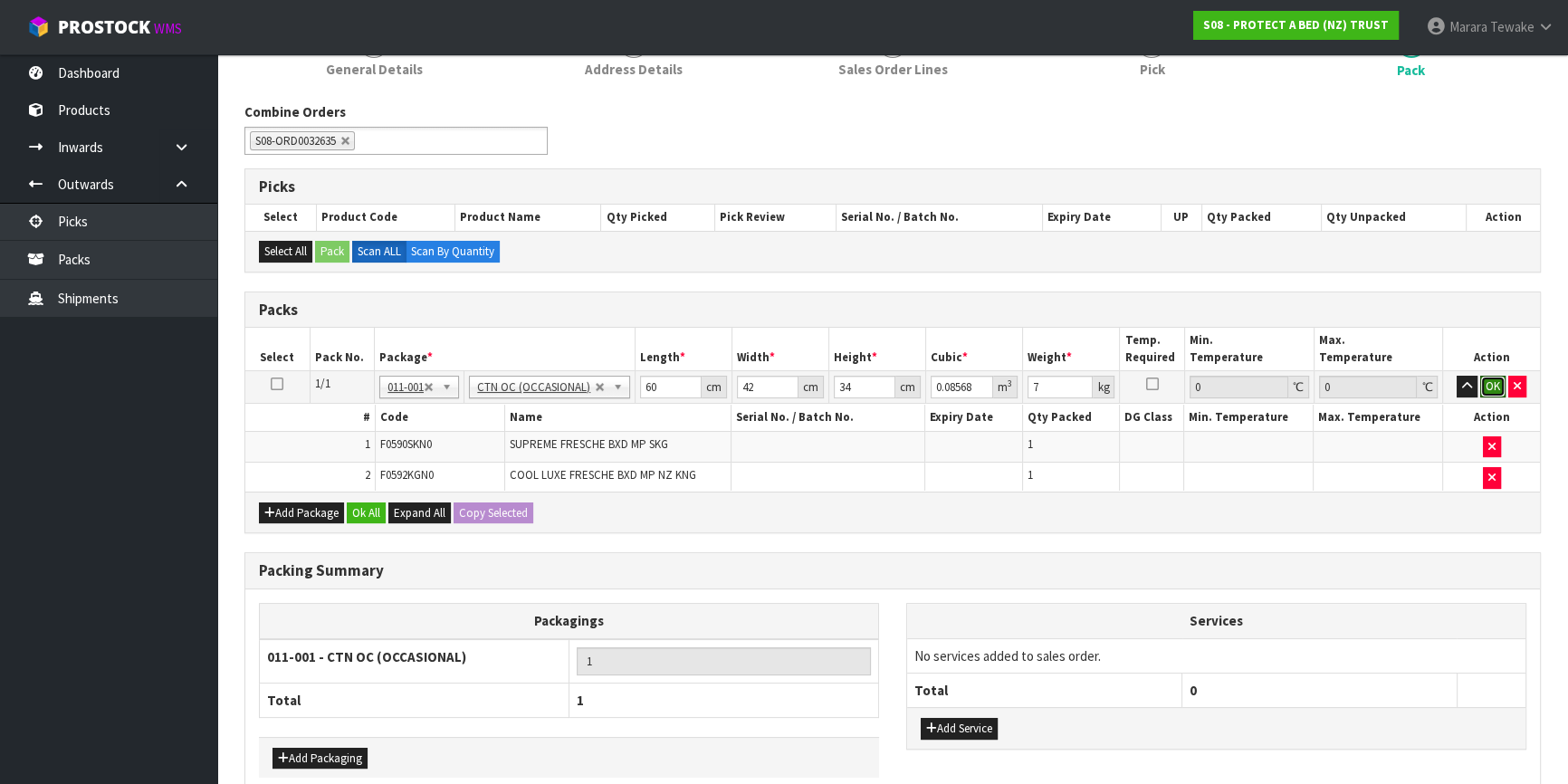 click on "OK" at bounding box center (1493, 387) 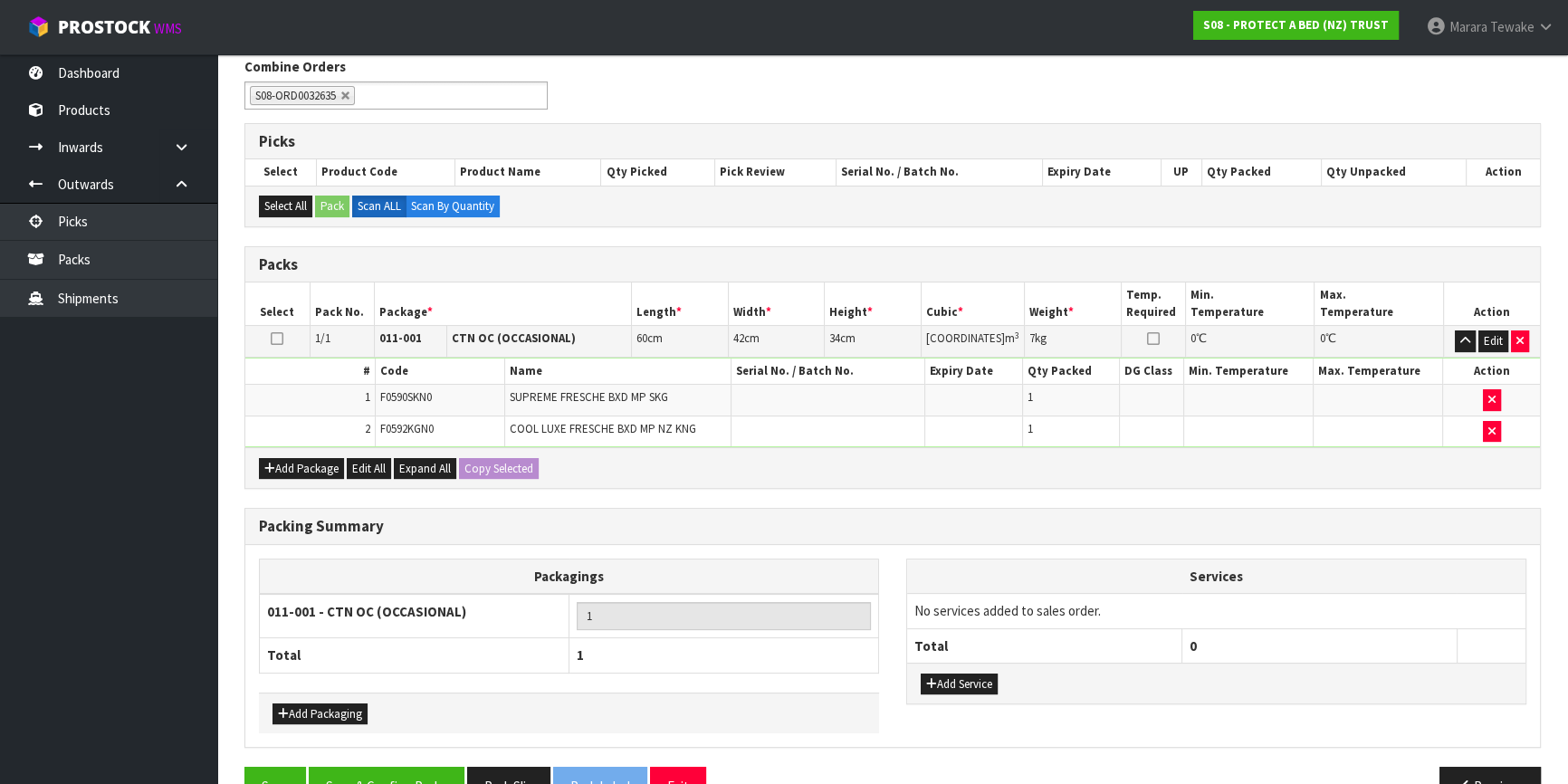scroll, scrollTop: 342, scrollLeft: 0, axis: vertical 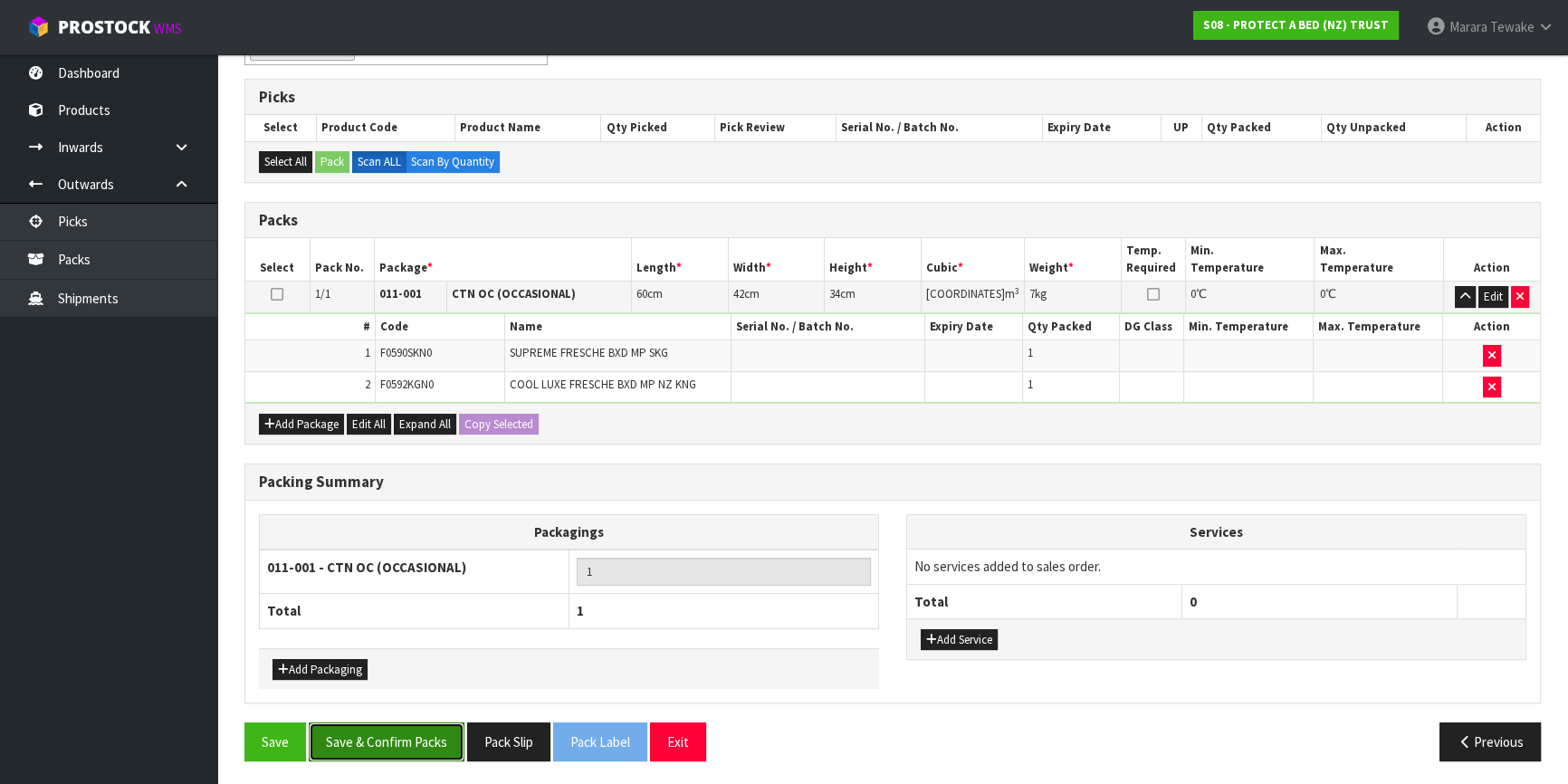 click on "Save & Confirm Packs" at bounding box center [387, 741] 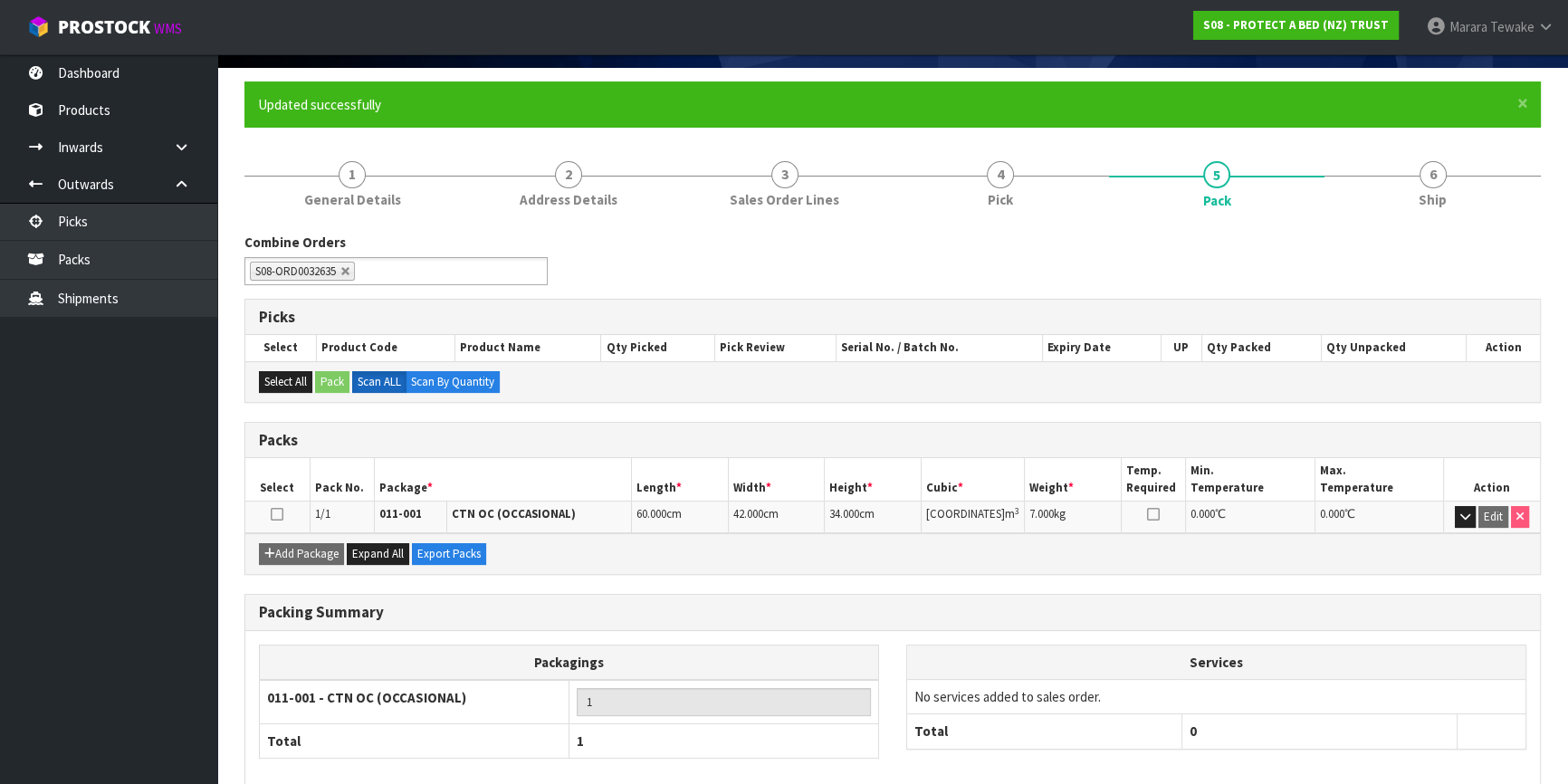 scroll, scrollTop: 212, scrollLeft: 0, axis: vertical 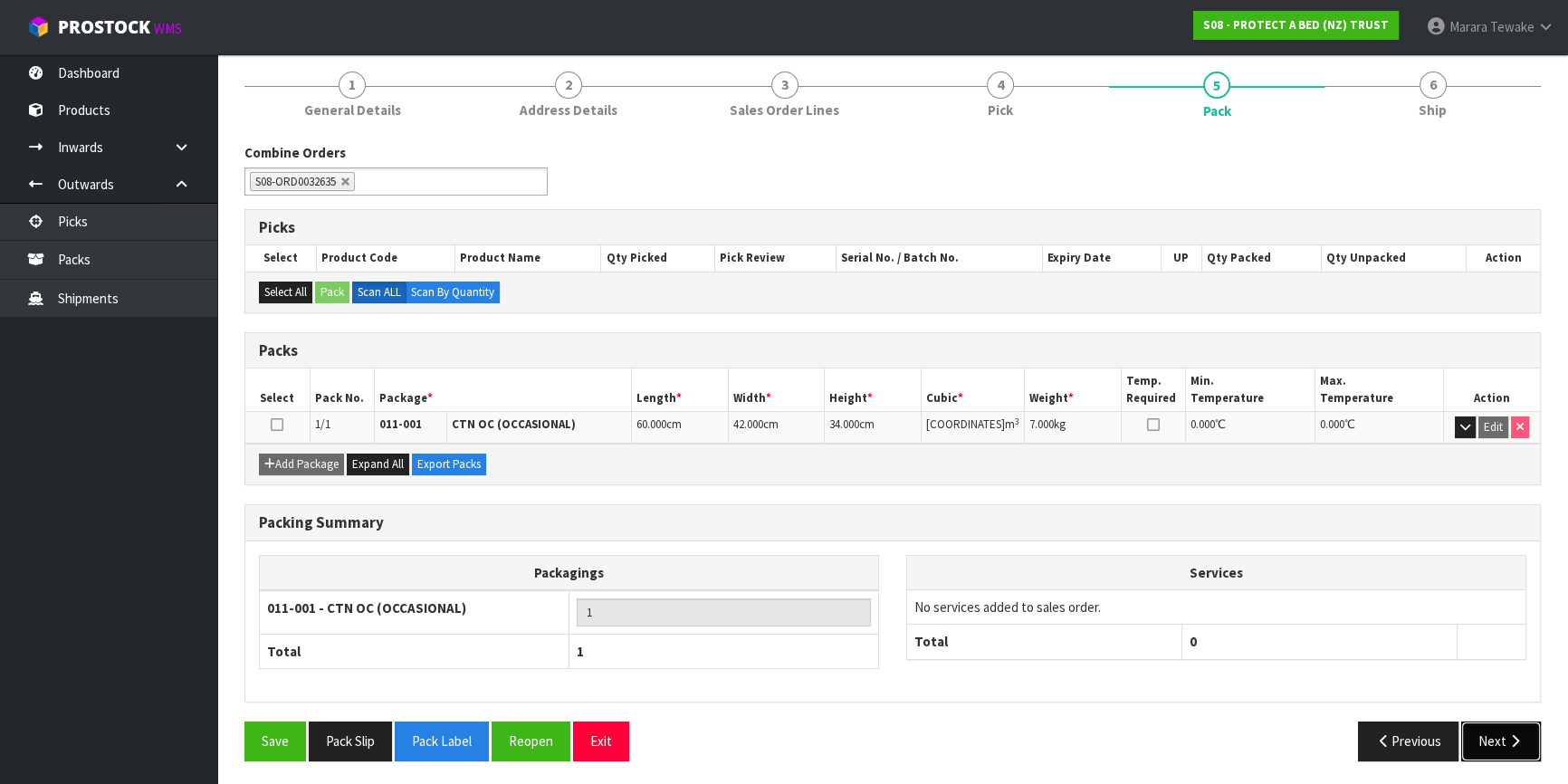 click at bounding box center [1515, 741] 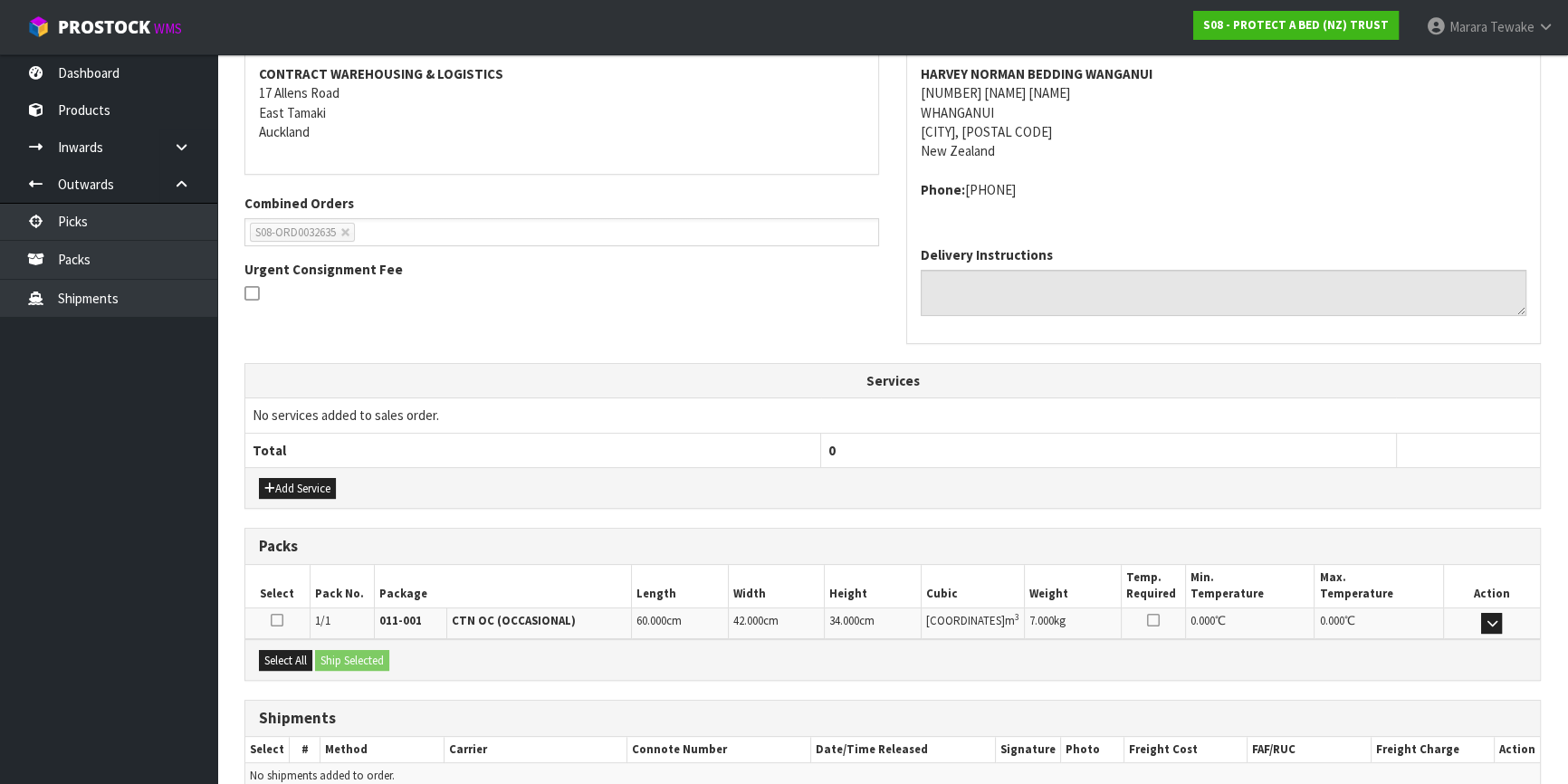 scroll, scrollTop: 429, scrollLeft: 0, axis: vertical 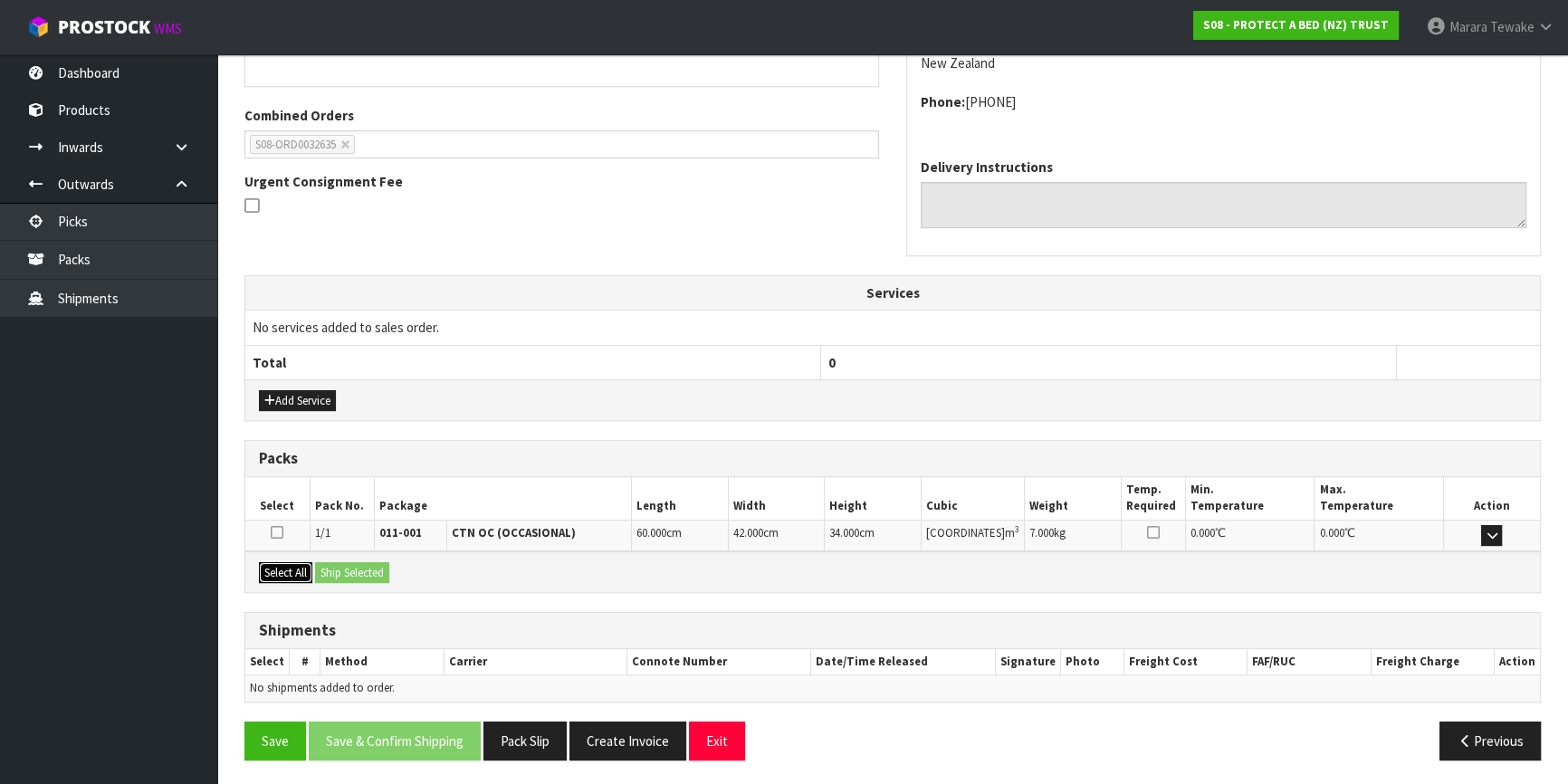 click on "Select All" at bounding box center [285, 573] 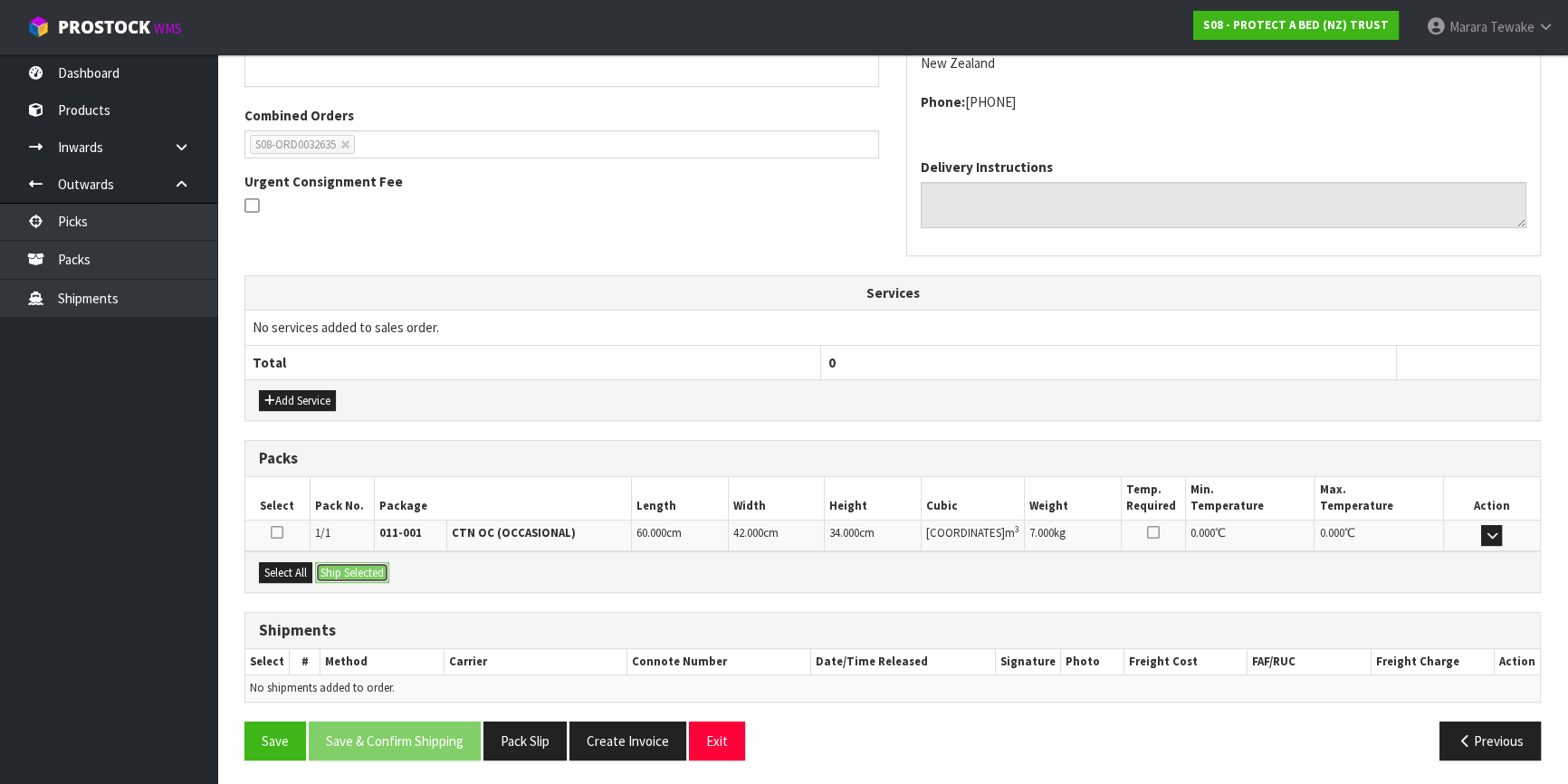 click on "Ship Selected" at bounding box center [352, 573] 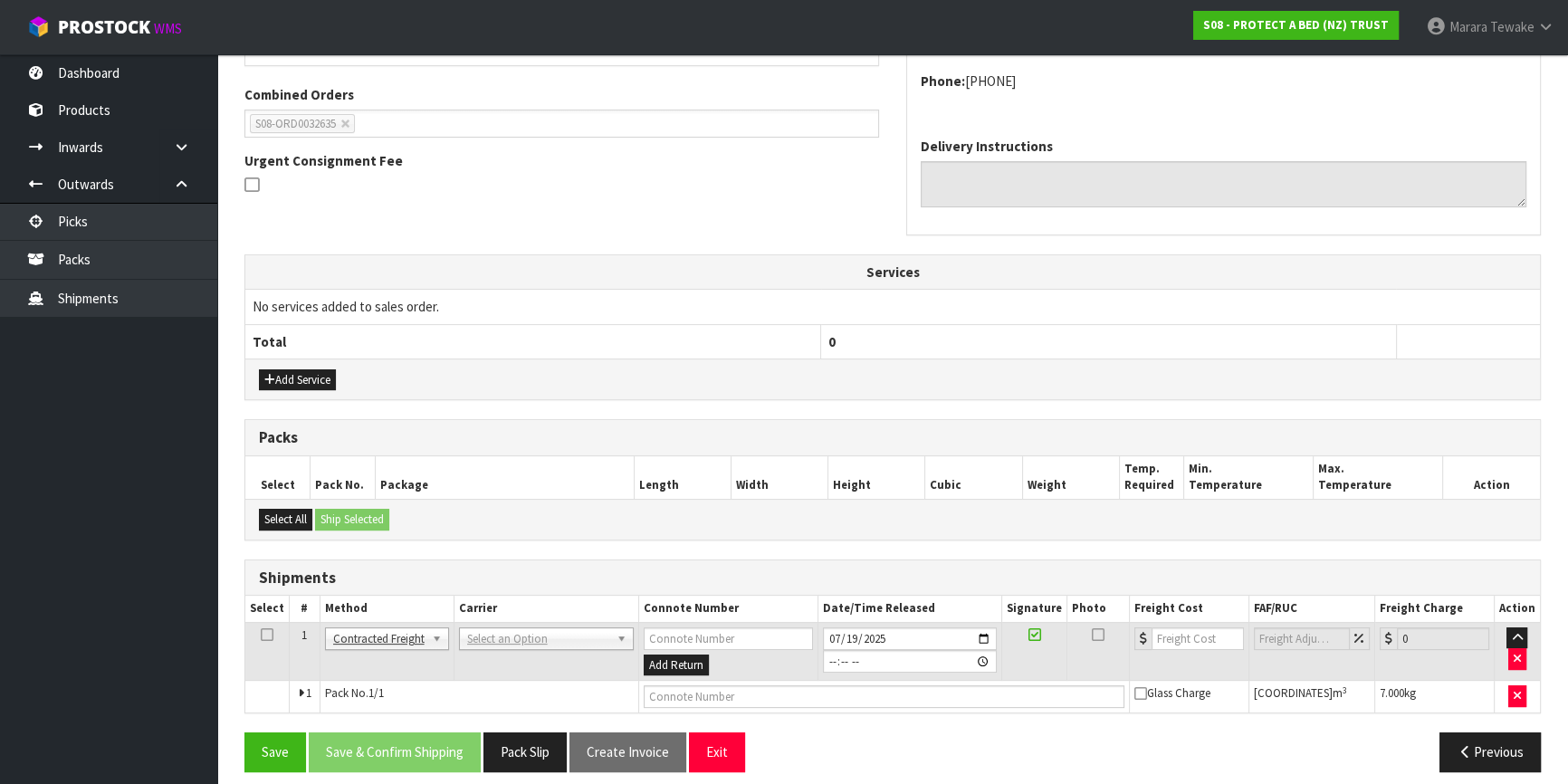 scroll, scrollTop: 462, scrollLeft: 0, axis: vertical 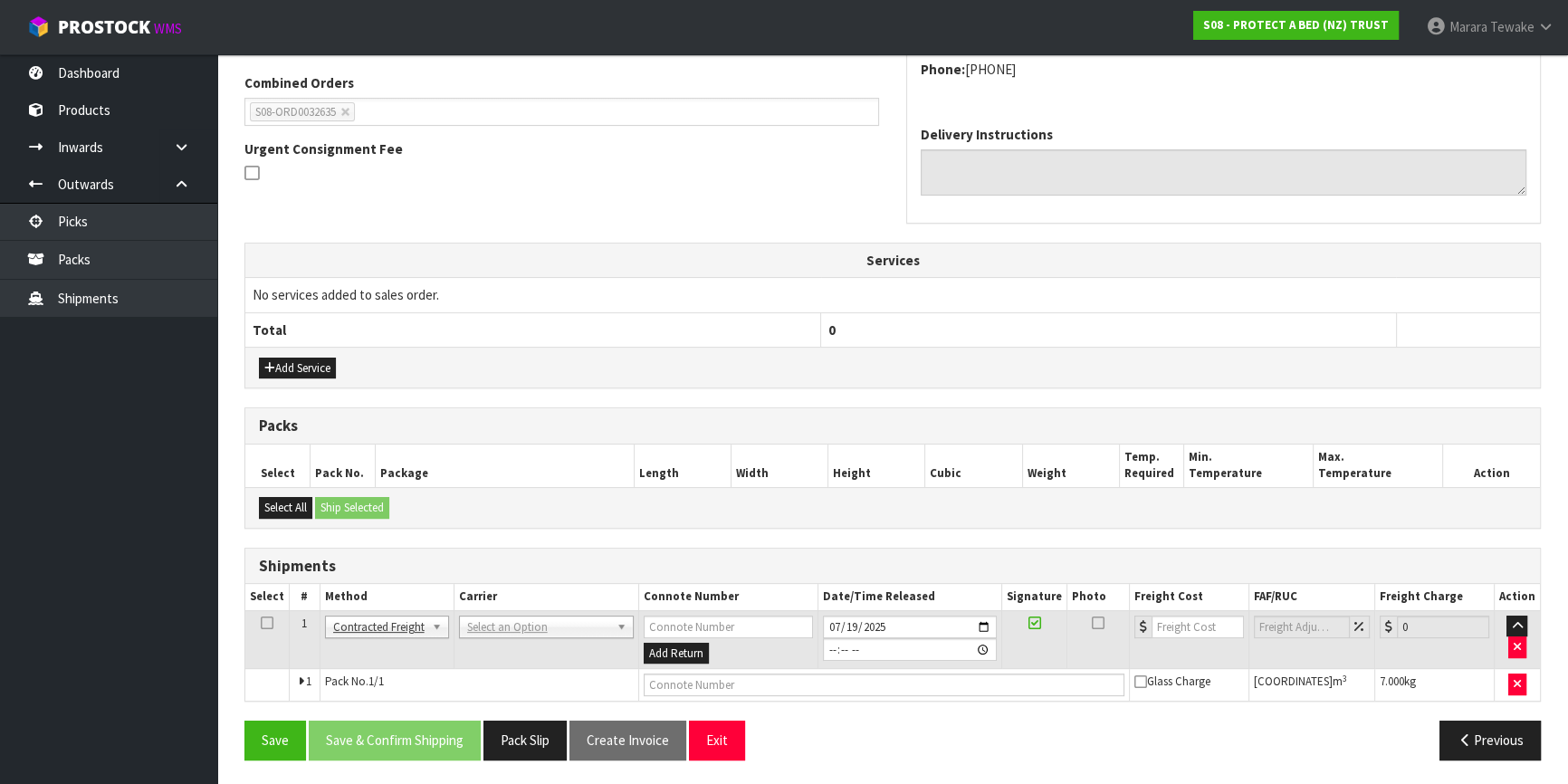 drag, startPoint x: 512, startPoint y: 621, endPoint x: 513, endPoint y: 630, distance: 9.055385 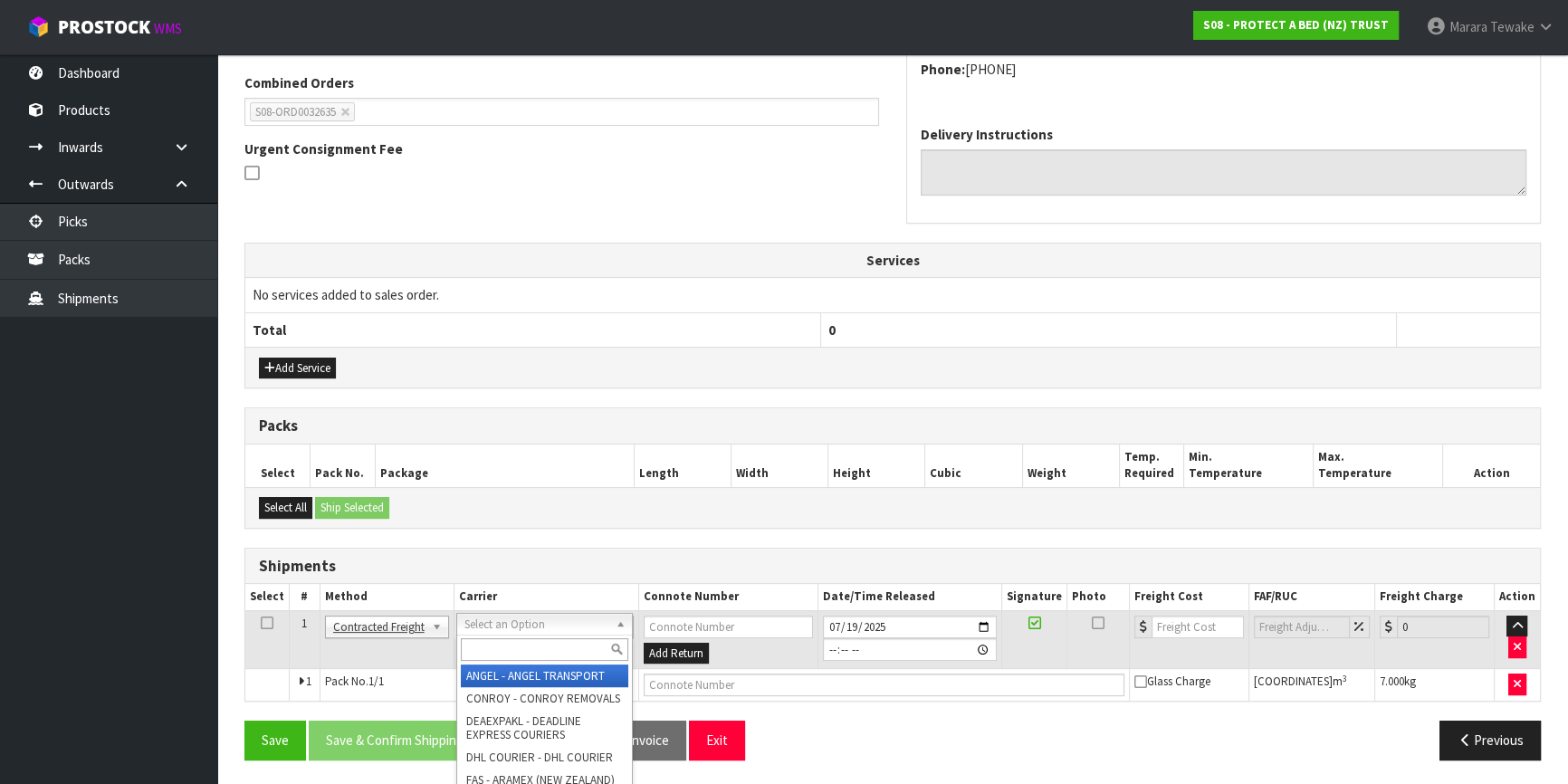 click at bounding box center [544, 649] 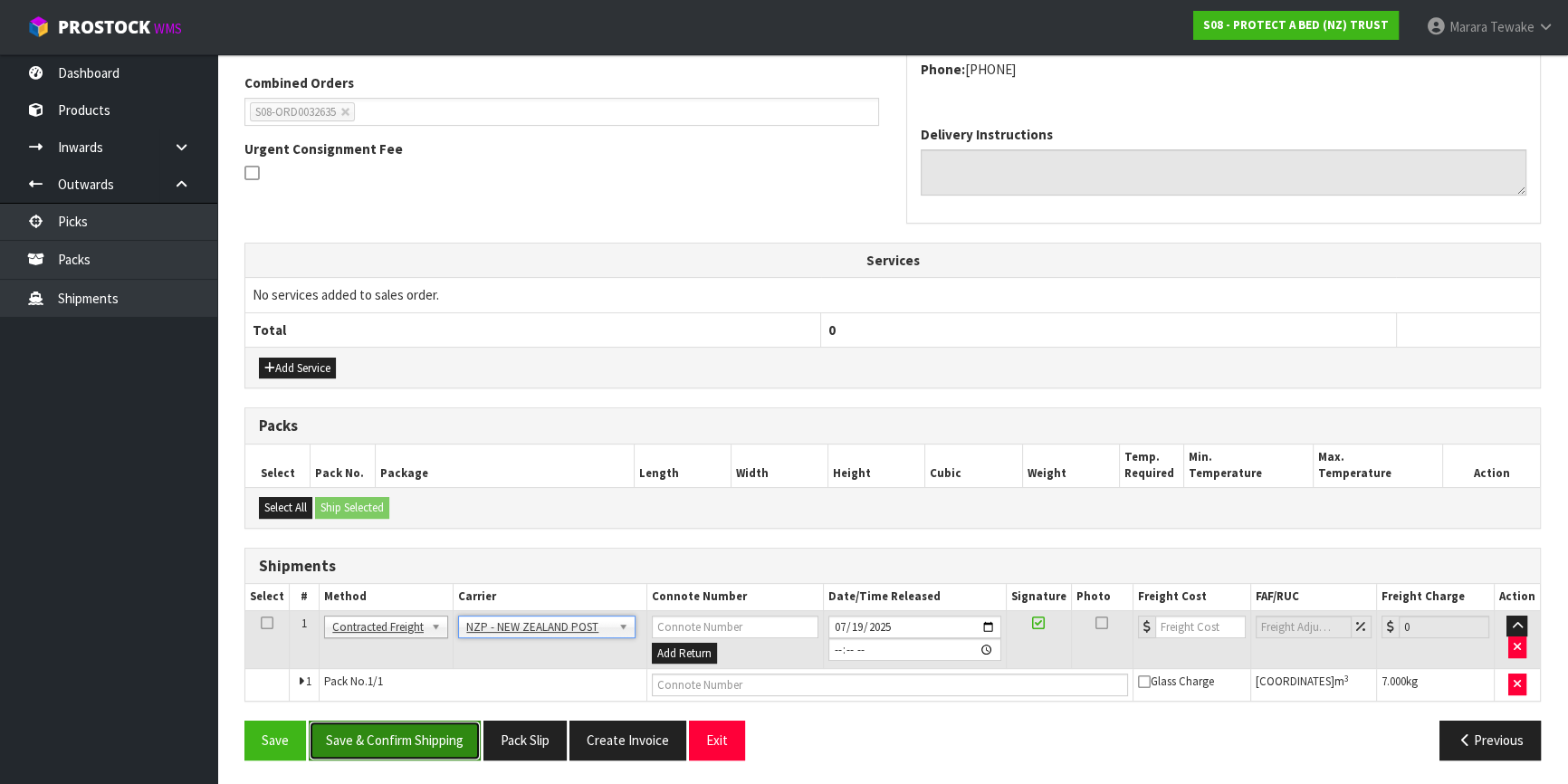 click on "Save & Confirm Shipping" at bounding box center [395, 740] 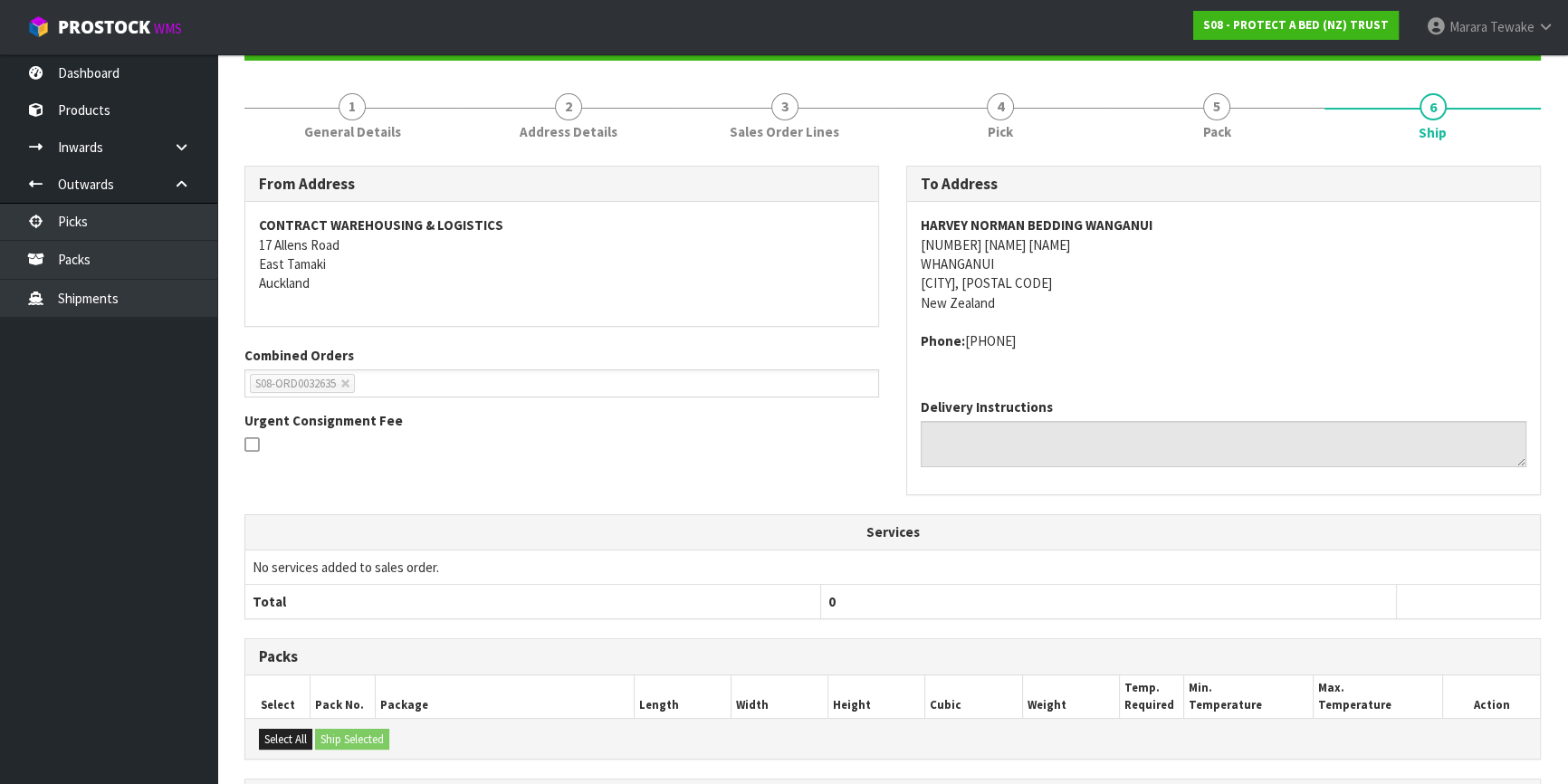 scroll, scrollTop: 435, scrollLeft: 0, axis: vertical 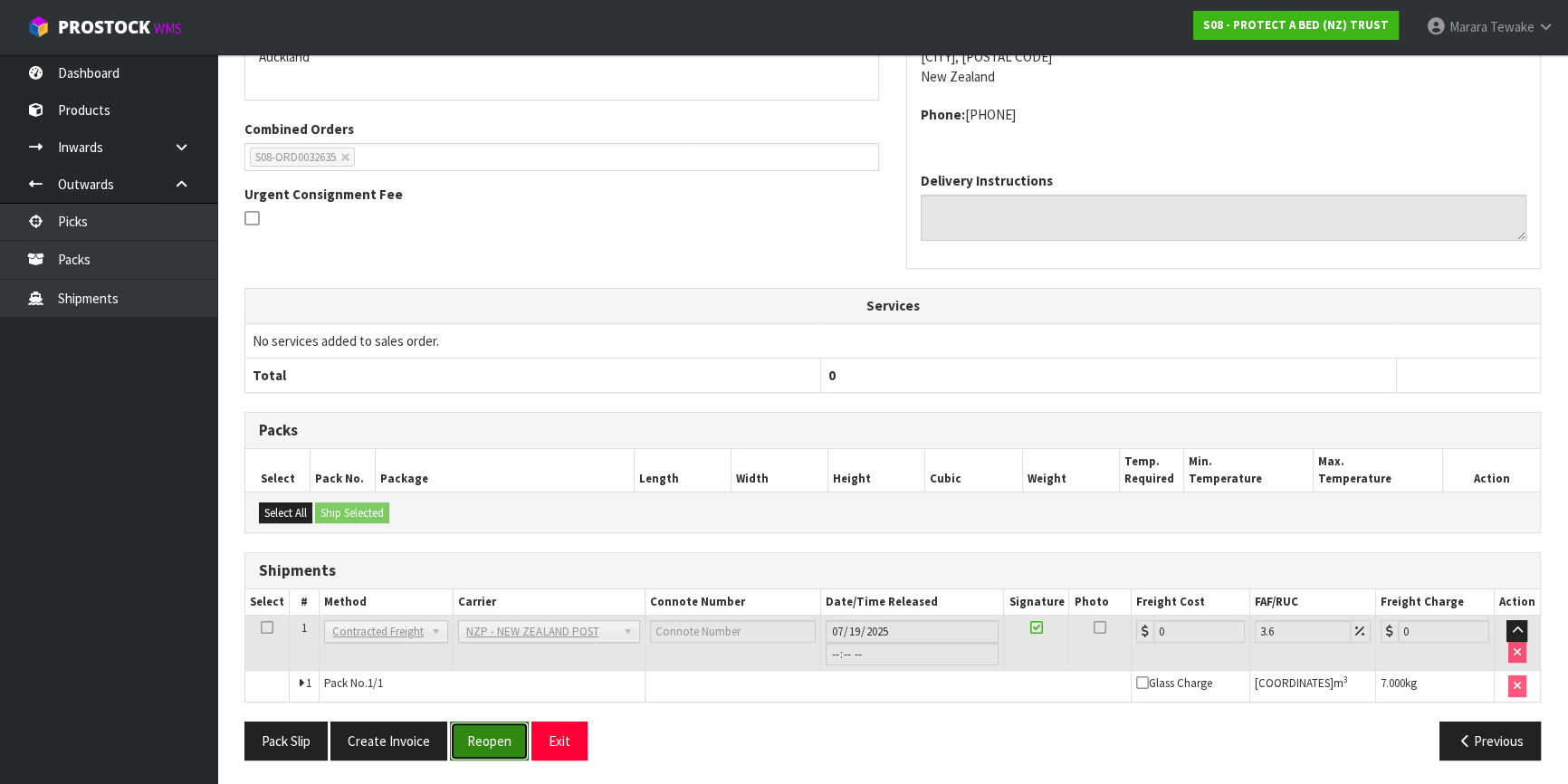 click on "Reopen" at bounding box center (489, 741) 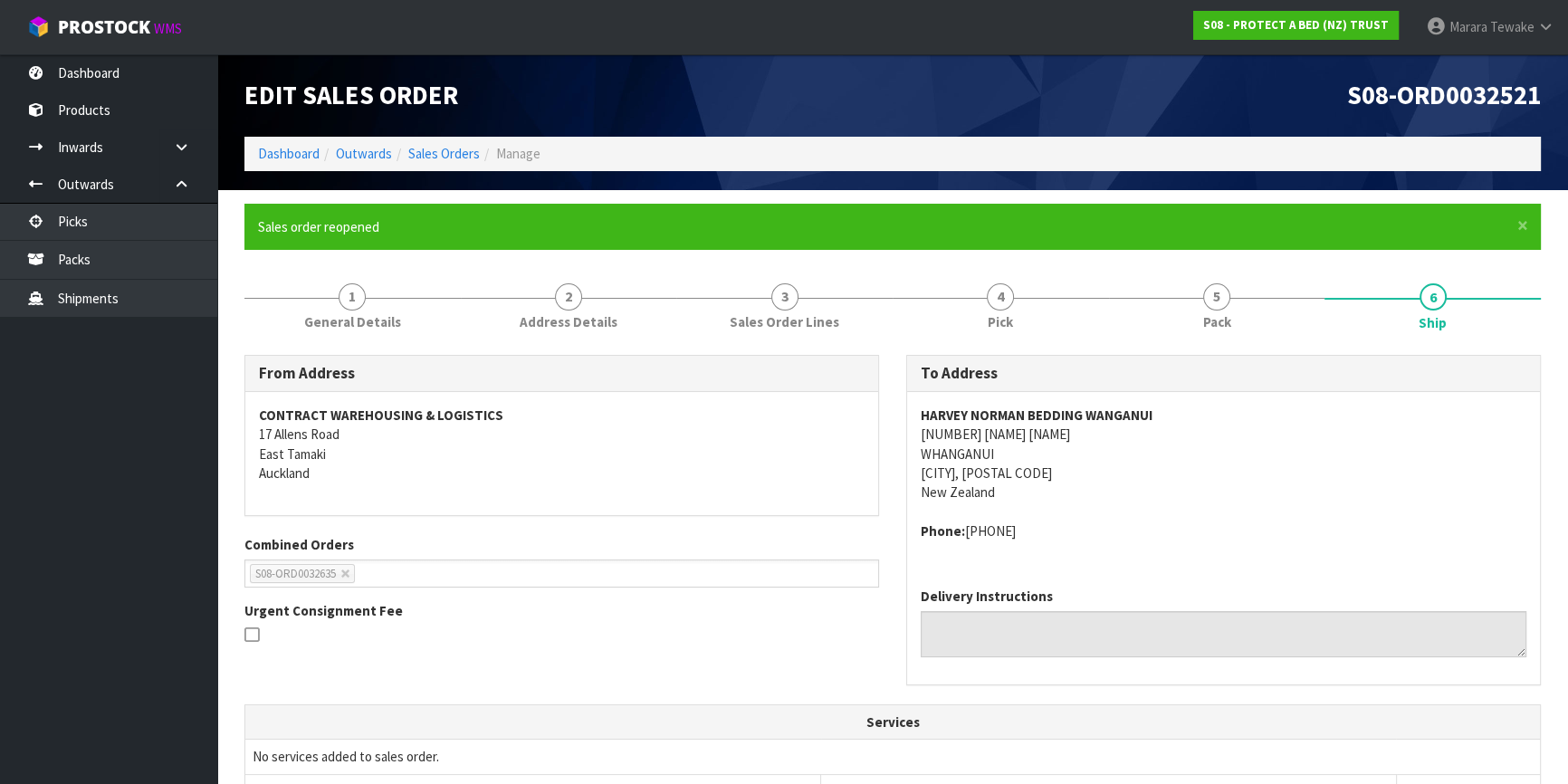 scroll, scrollTop: 462, scrollLeft: 0, axis: vertical 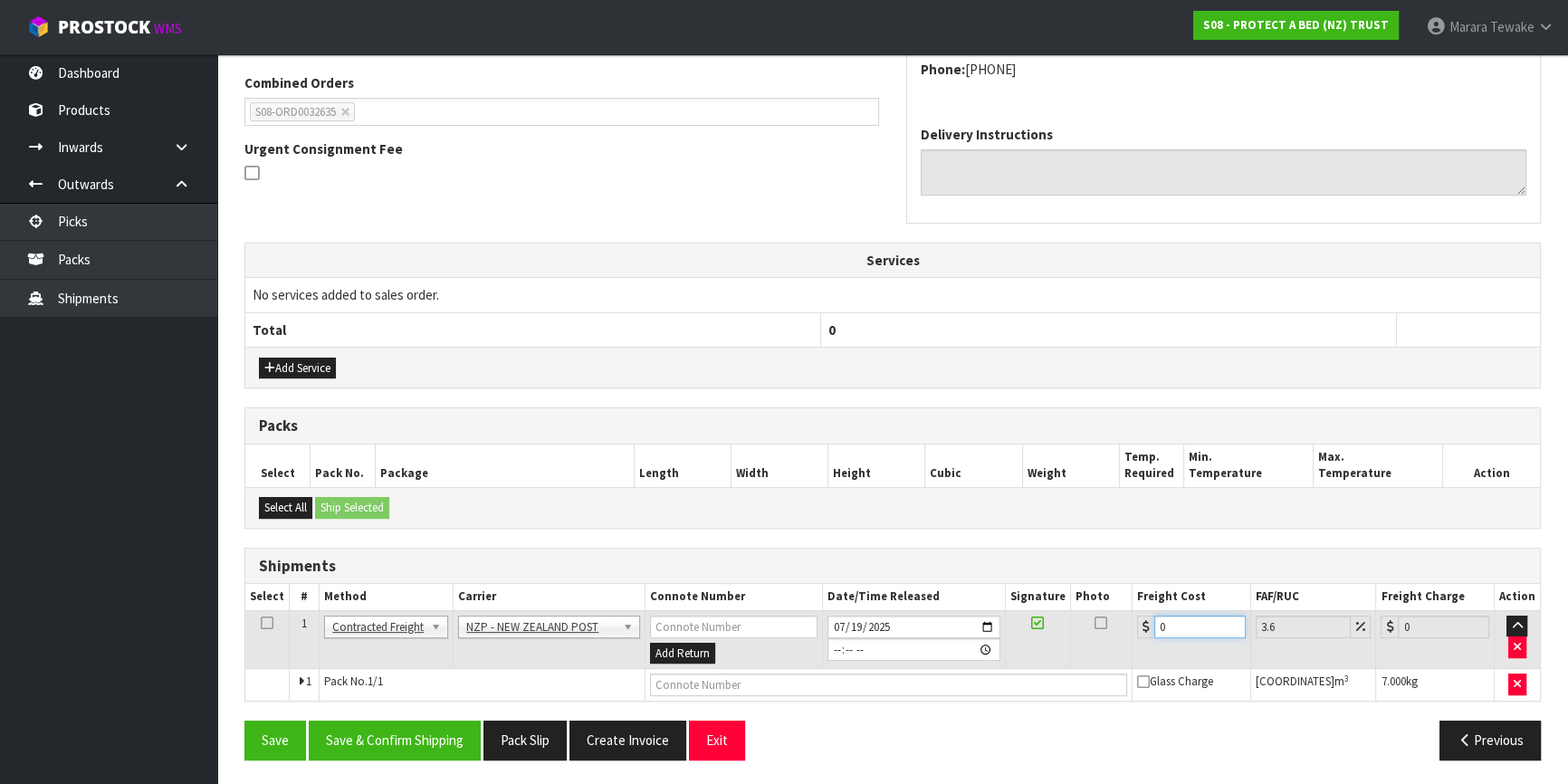 drag, startPoint x: 1189, startPoint y: 620, endPoint x: 1122, endPoint y: 614, distance: 67.26812 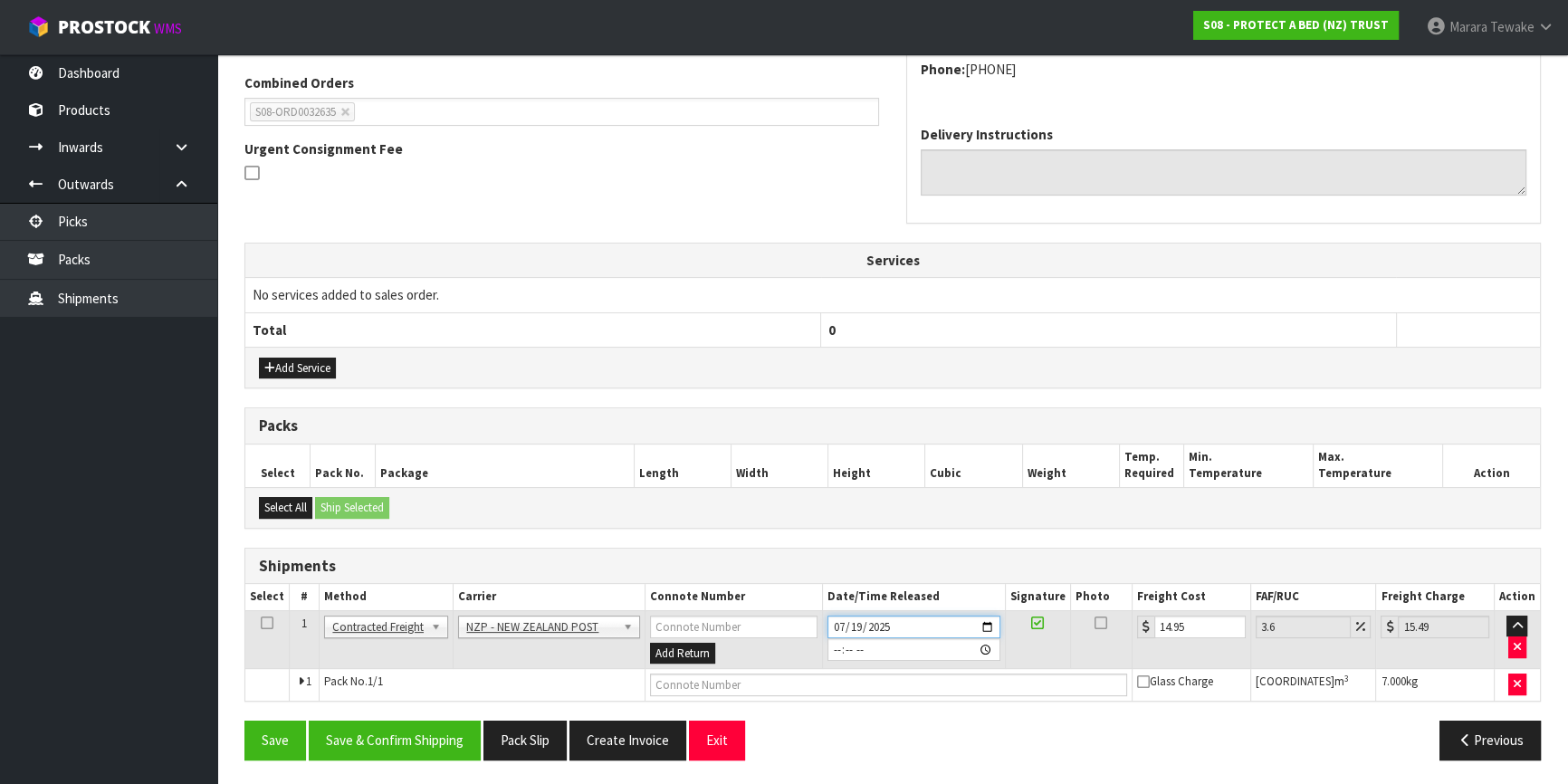 click on "2025-07-19" at bounding box center (913, 626) 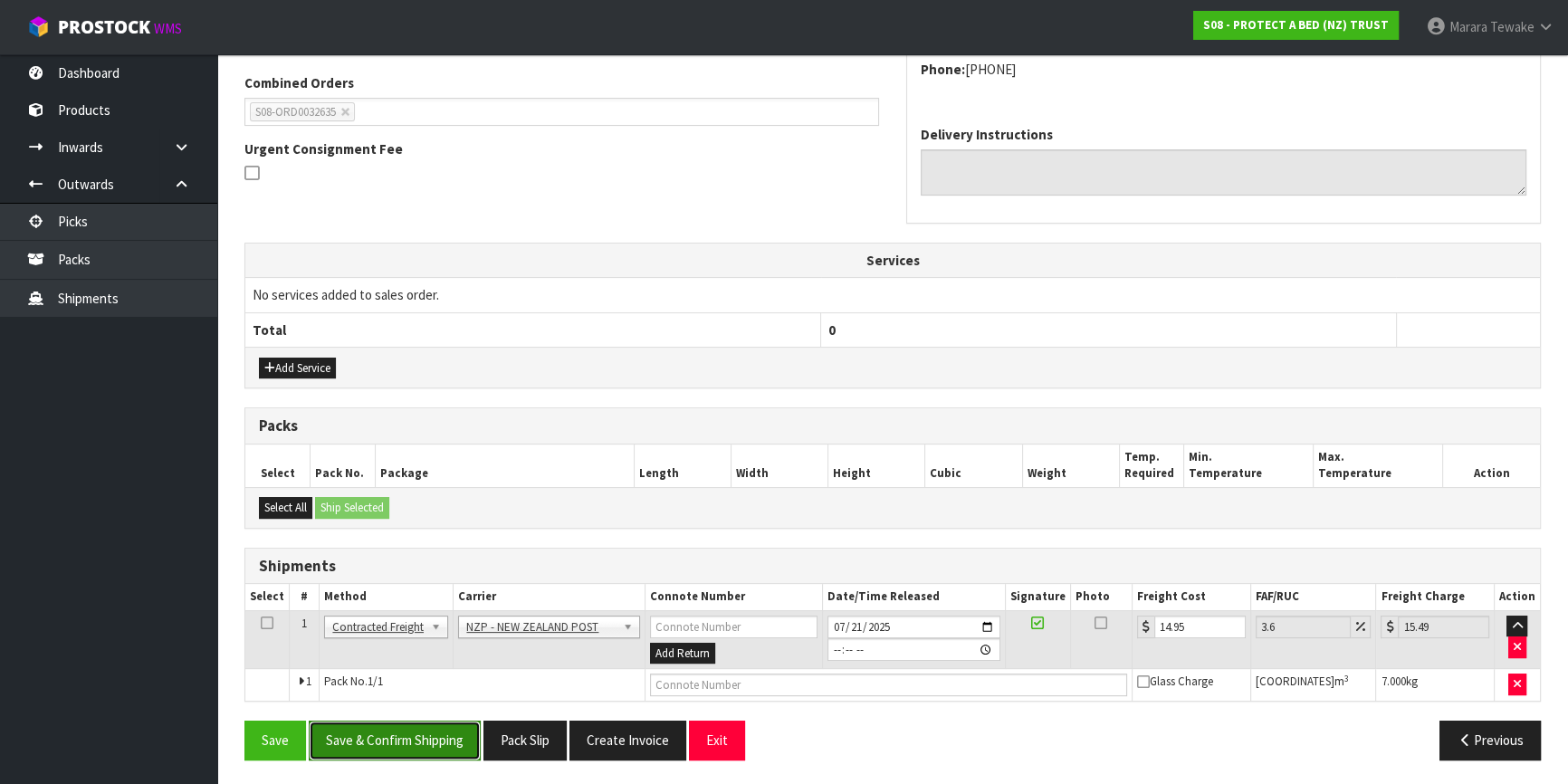 click on "Save & Confirm Shipping" at bounding box center [395, 740] 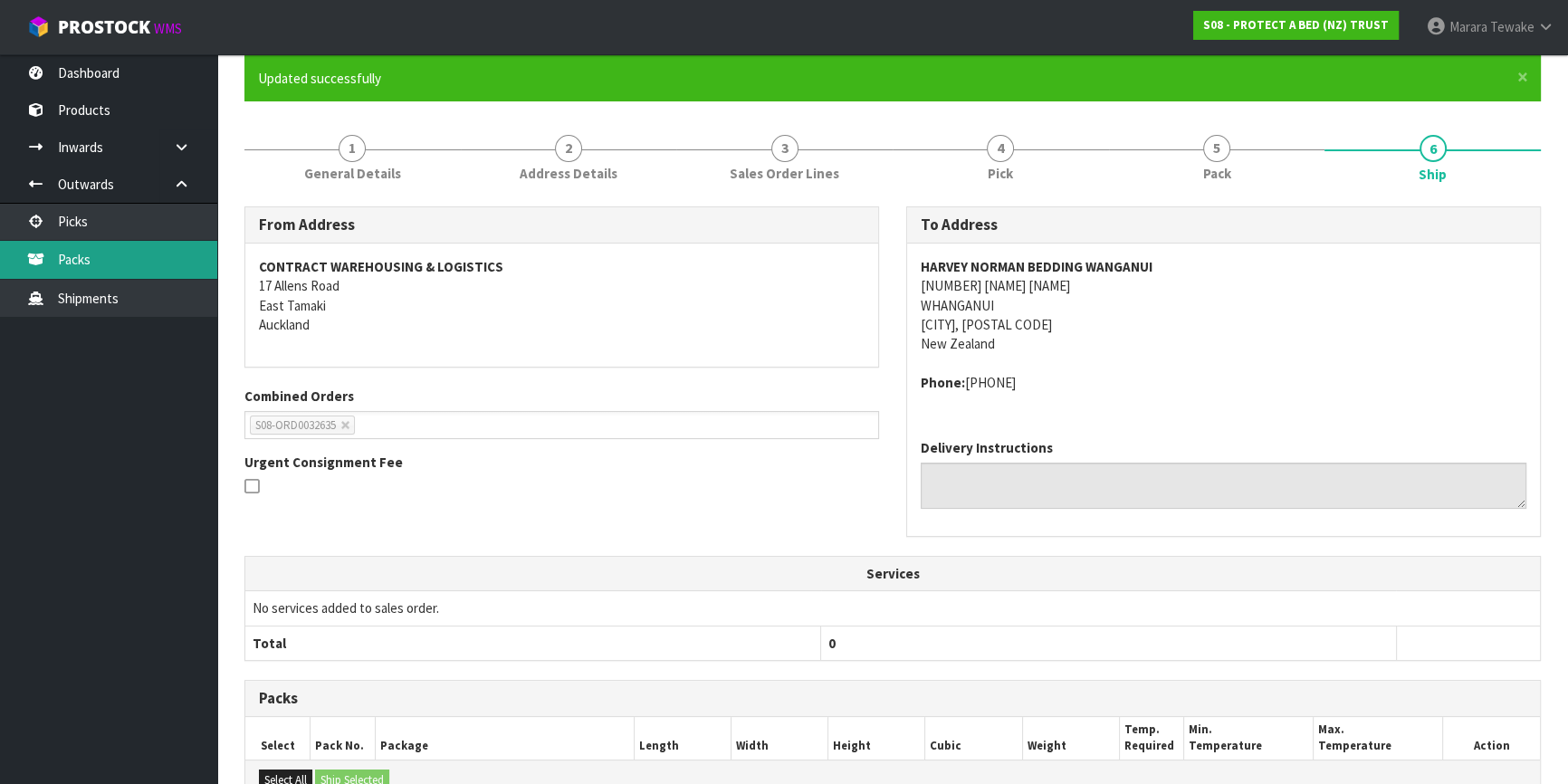 scroll, scrollTop: 0, scrollLeft: 0, axis: both 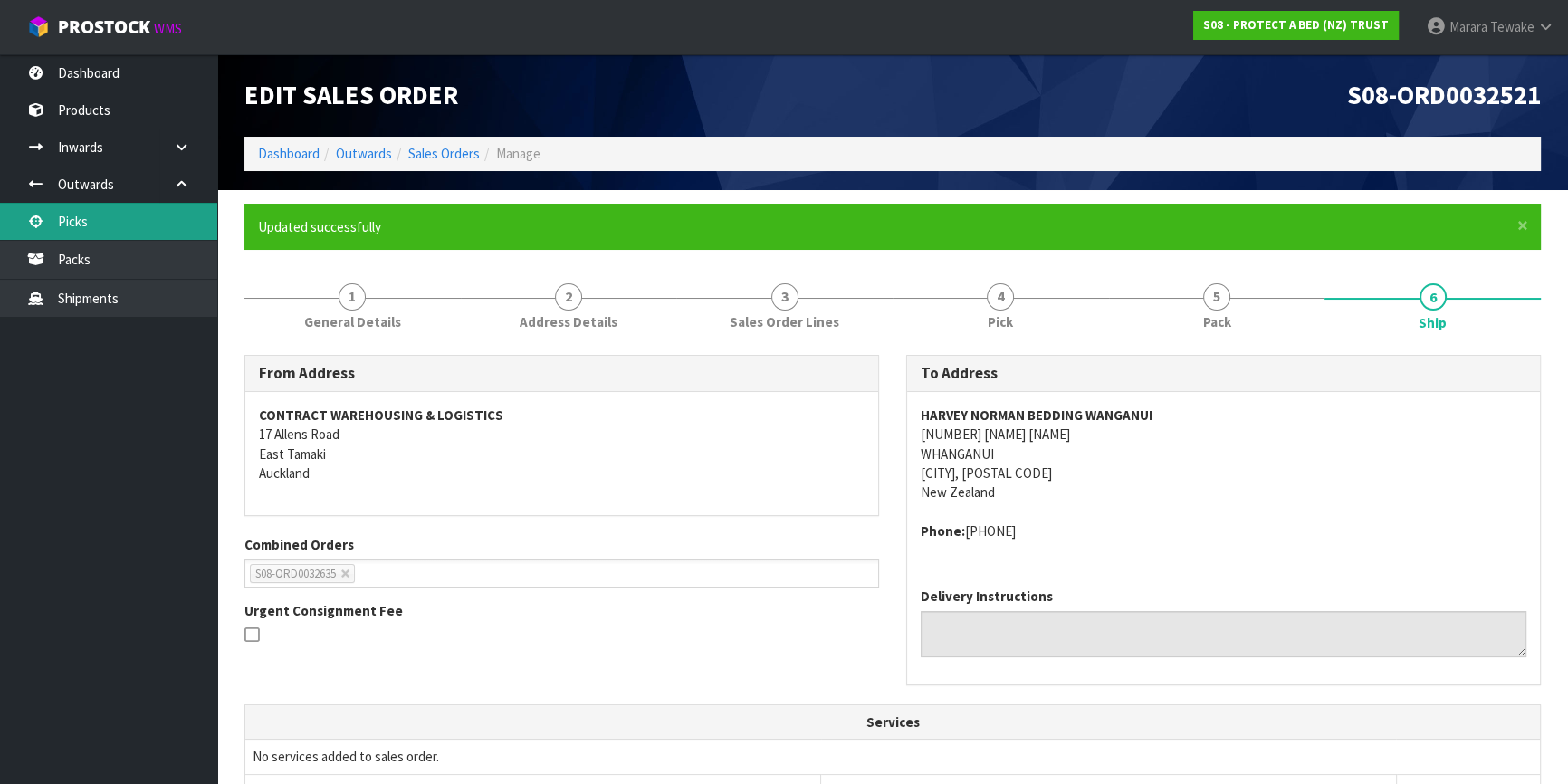 click on "Picks" at bounding box center [109, 221] 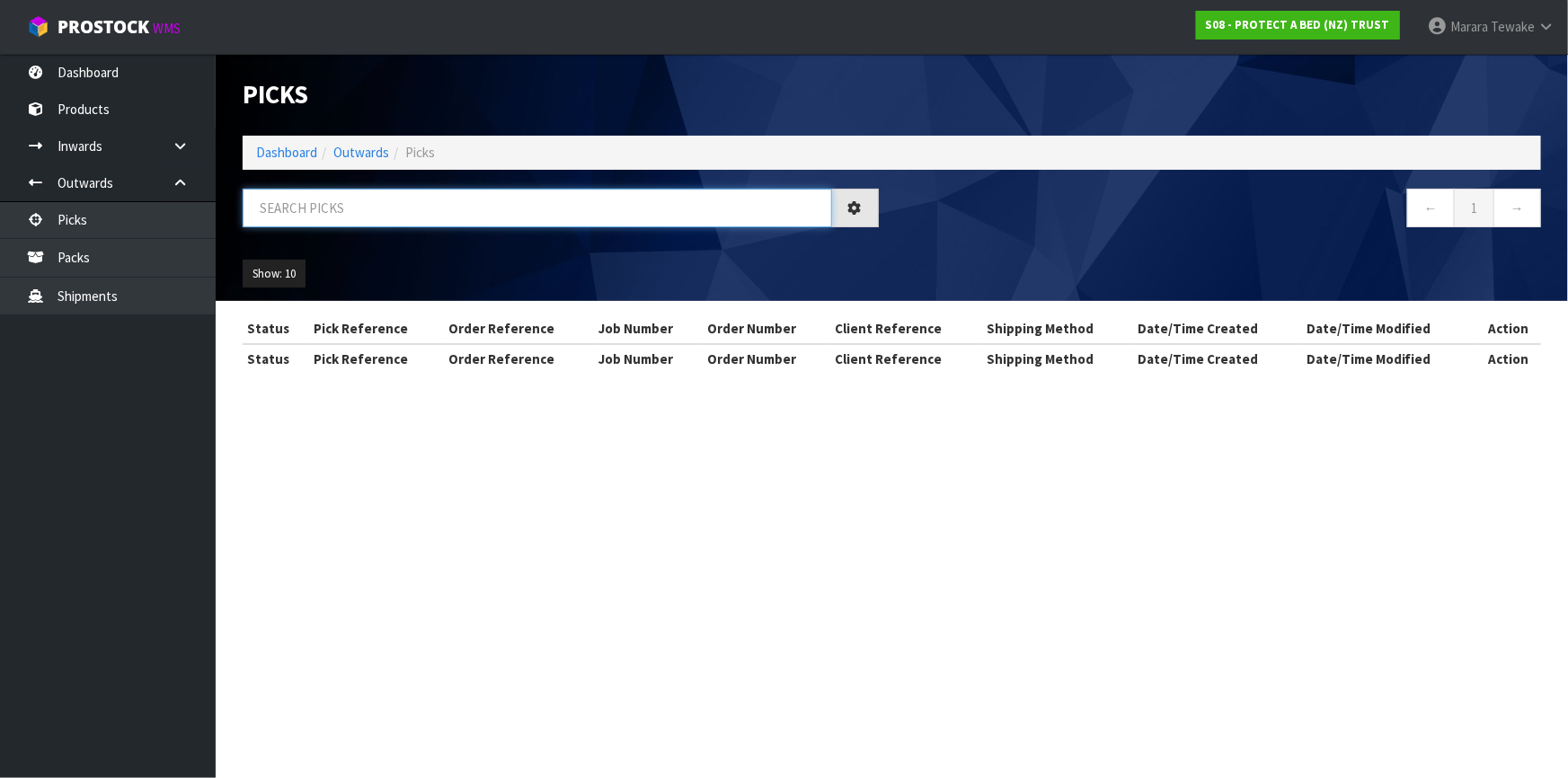 click at bounding box center [537, 208] 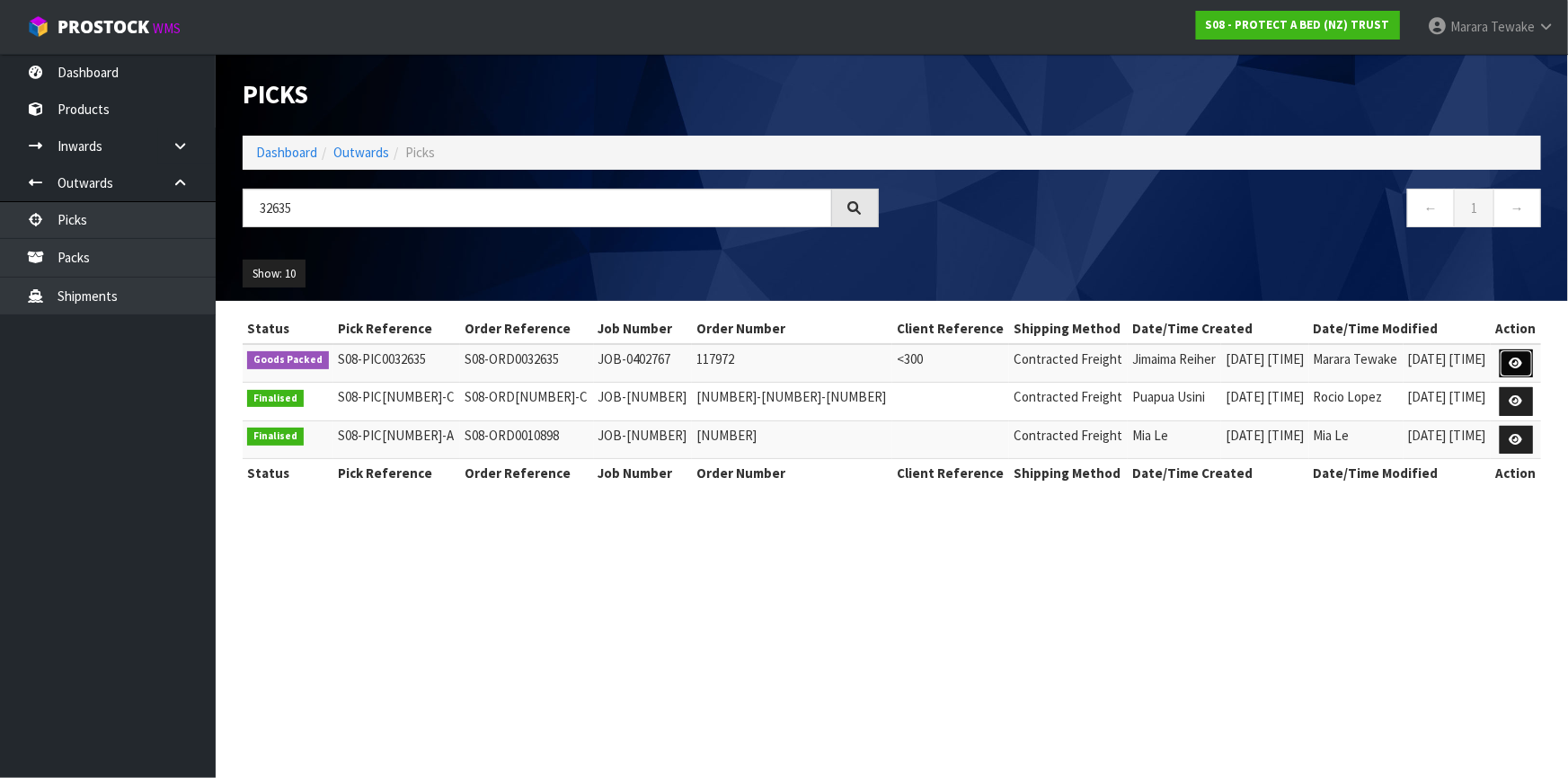 click at bounding box center (1516, 364) 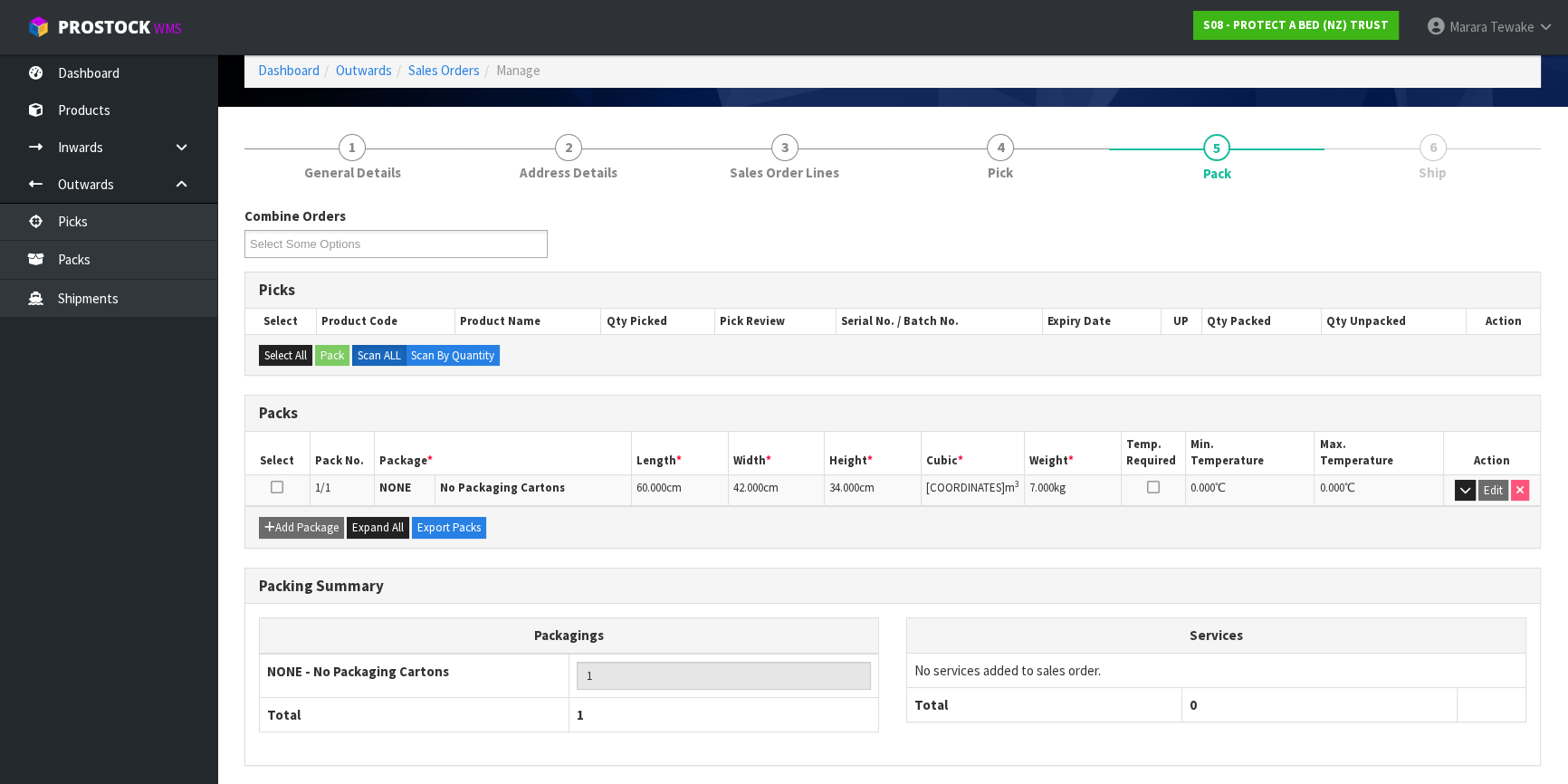 scroll, scrollTop: 147, scrollLeft: 0, axis: vertical 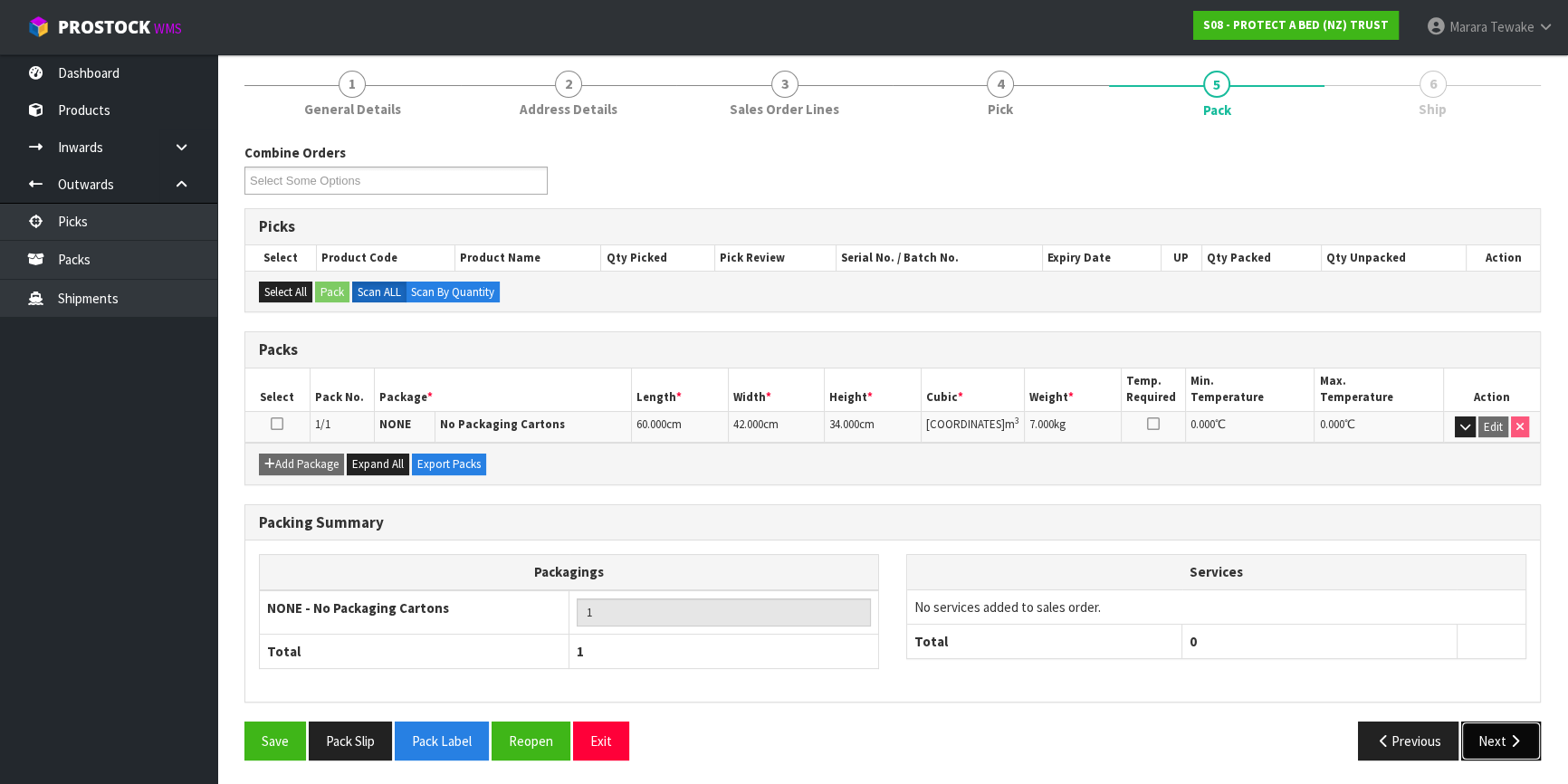 click on "Next" at bounding box center [1501, 741] 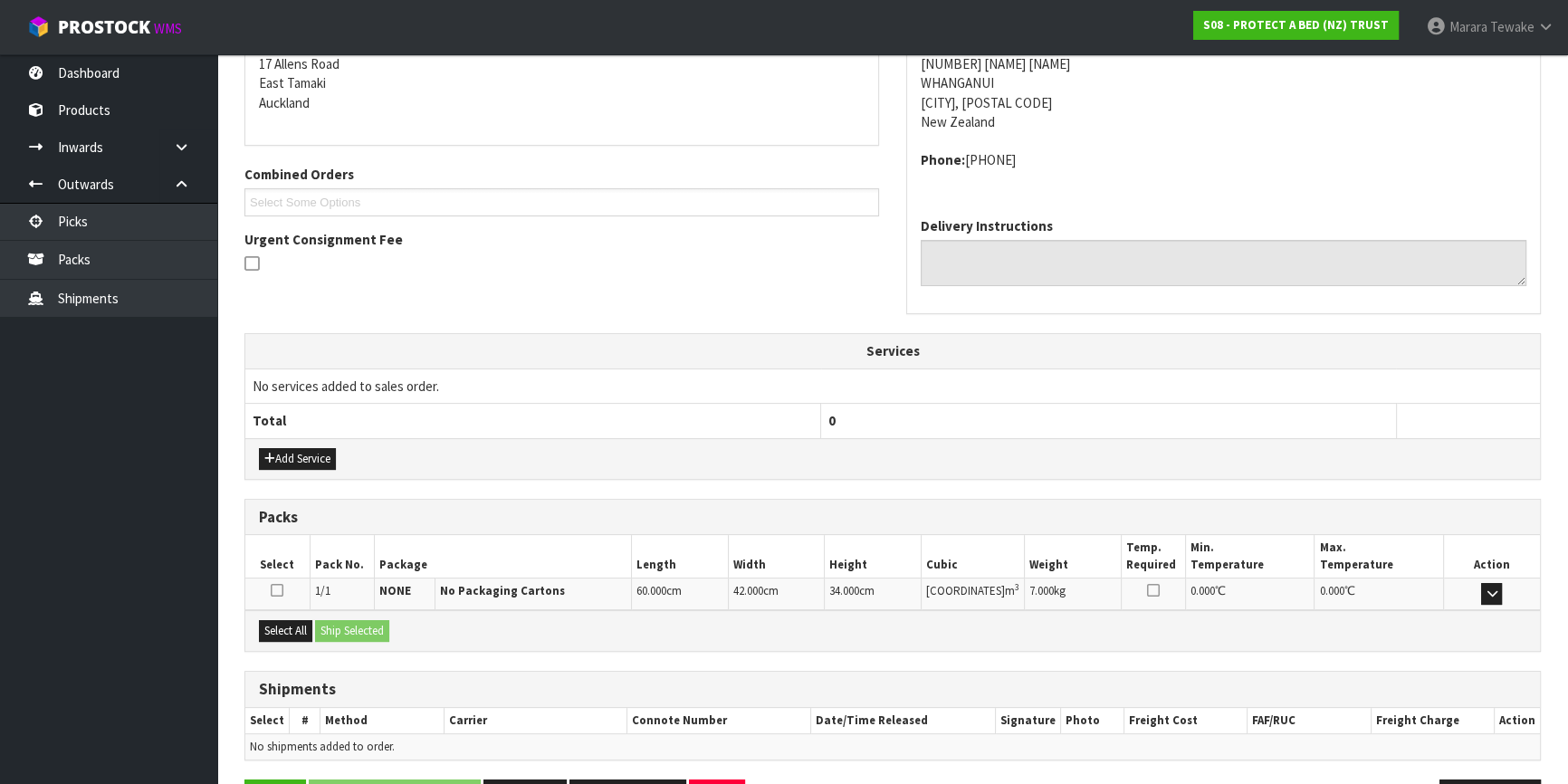 scroll, scrollTop: 363, scrollLeft: 0, axis: vertical 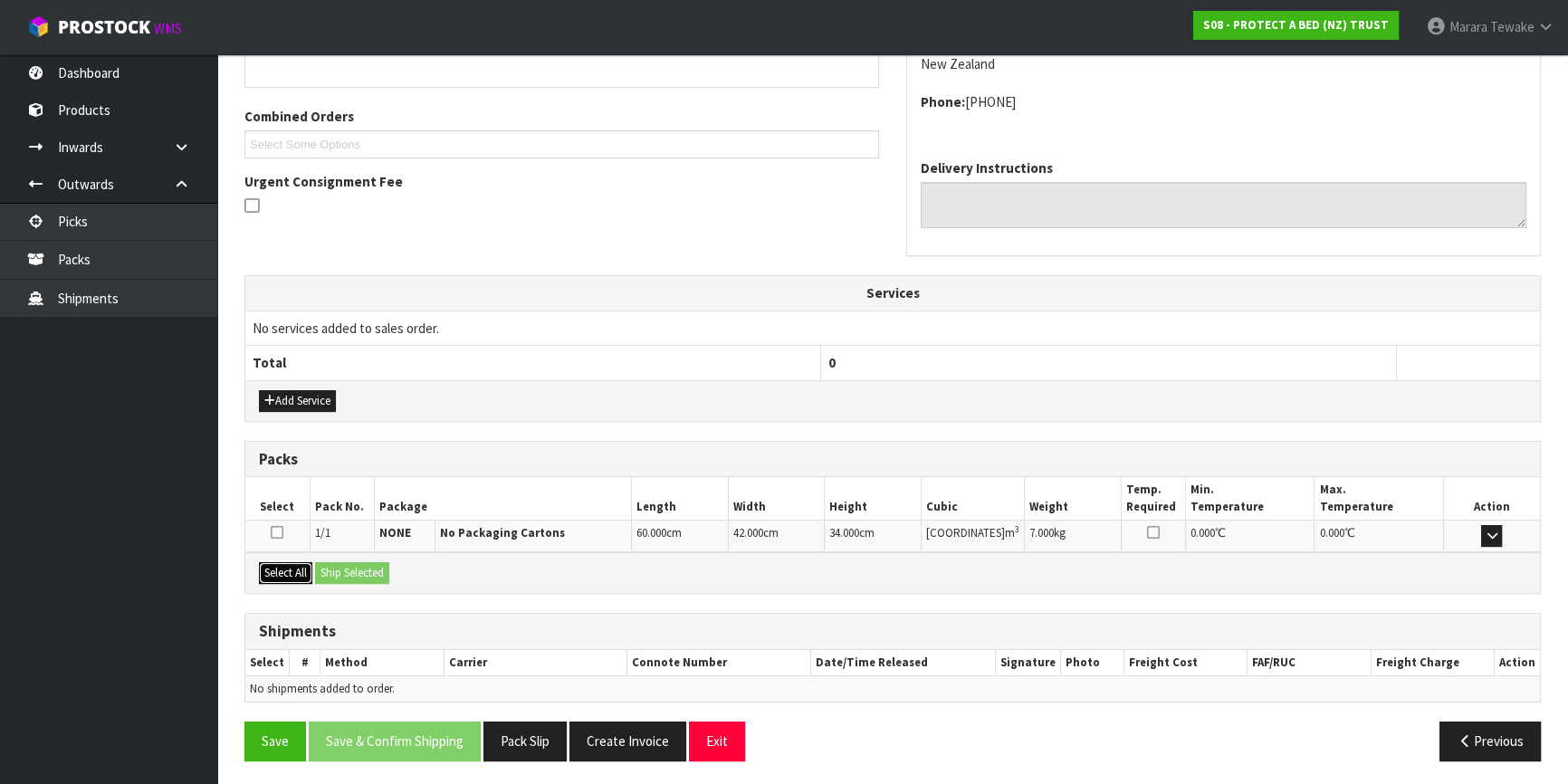 click on "Select All" at bounding box center [285, 573] 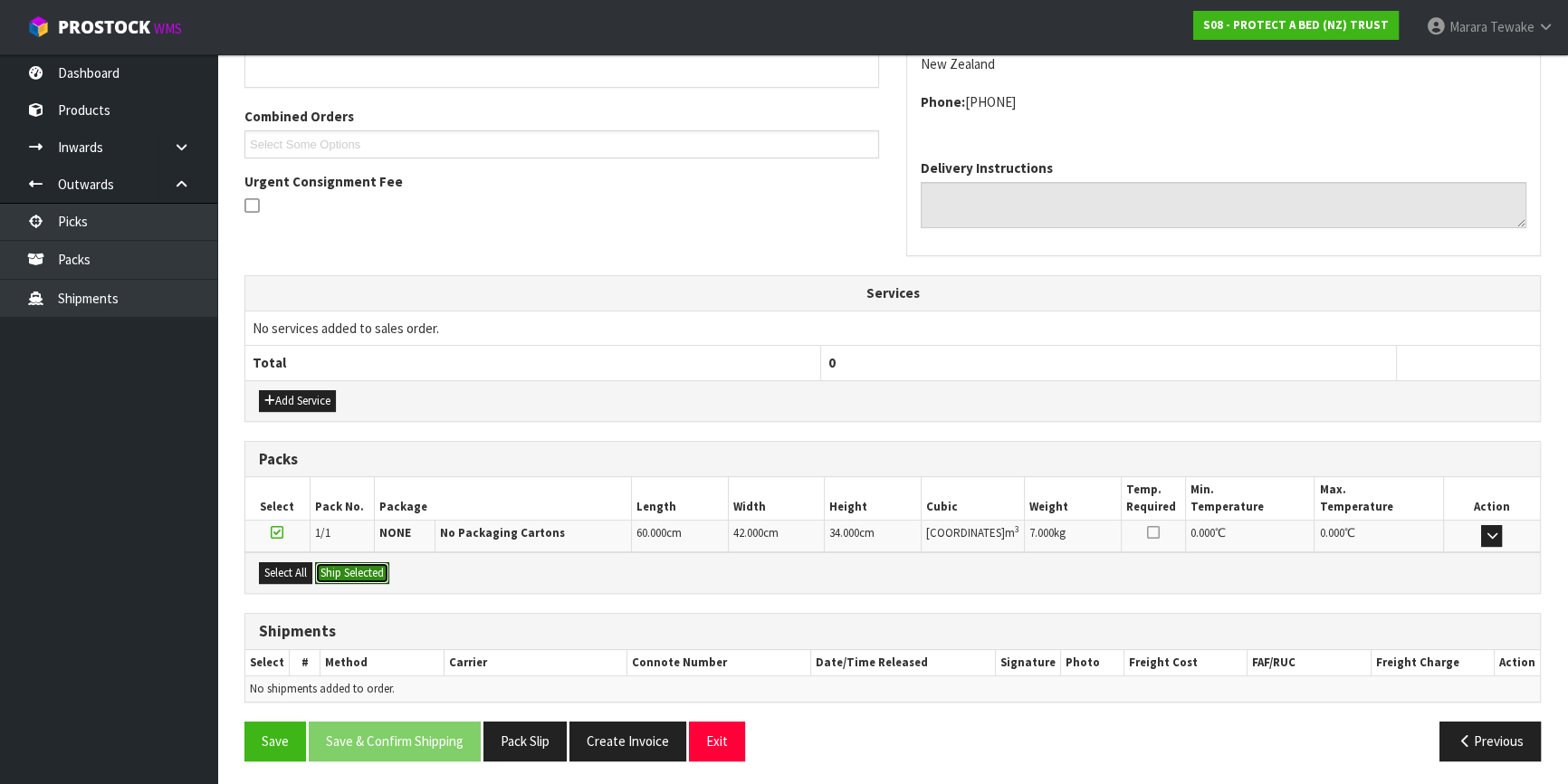 click on "Ship Selected" at bounding box center (352, 573) 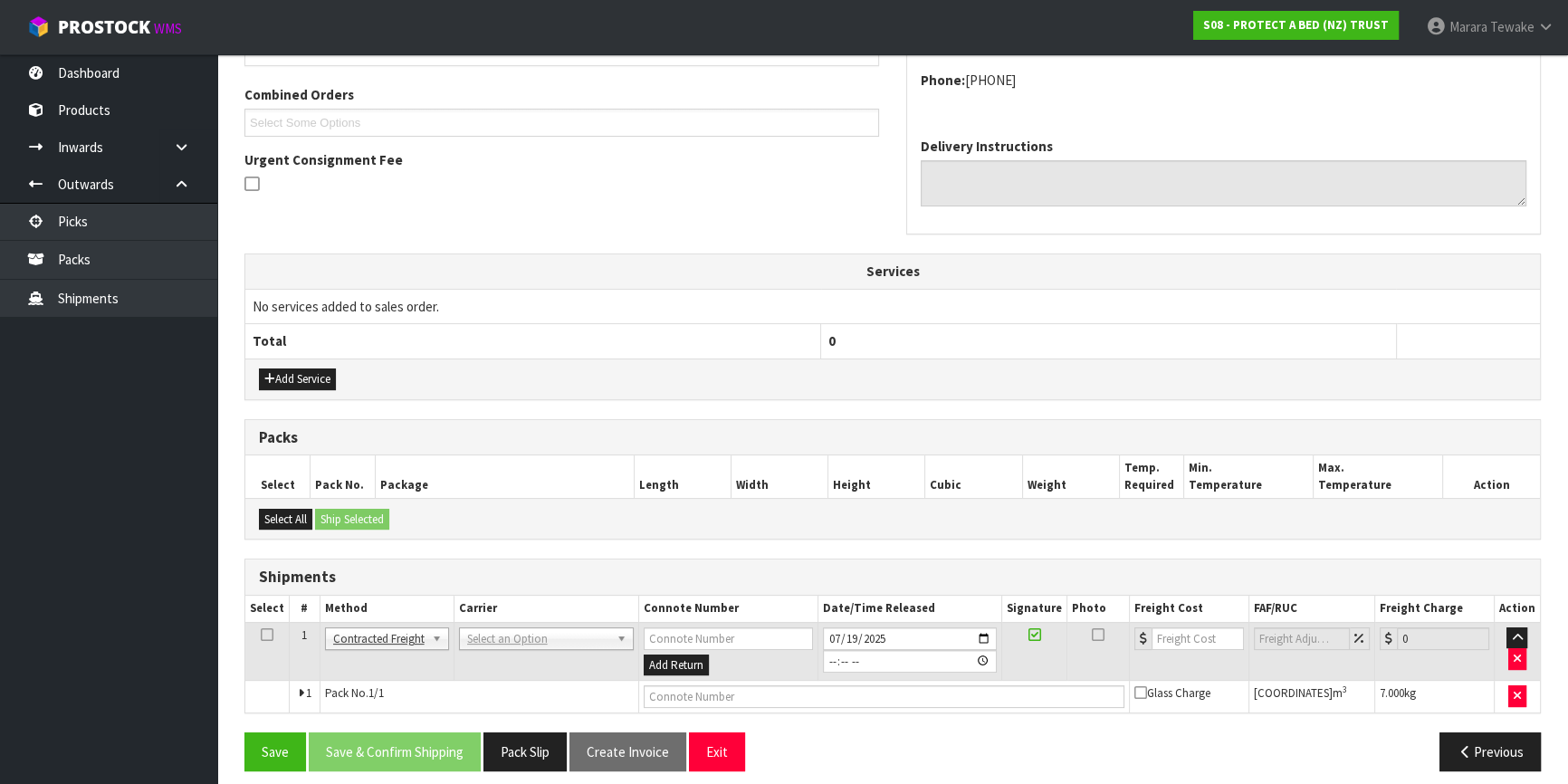 scroll, scrollTop: 396, scrollLeft: 0, axis: vertical 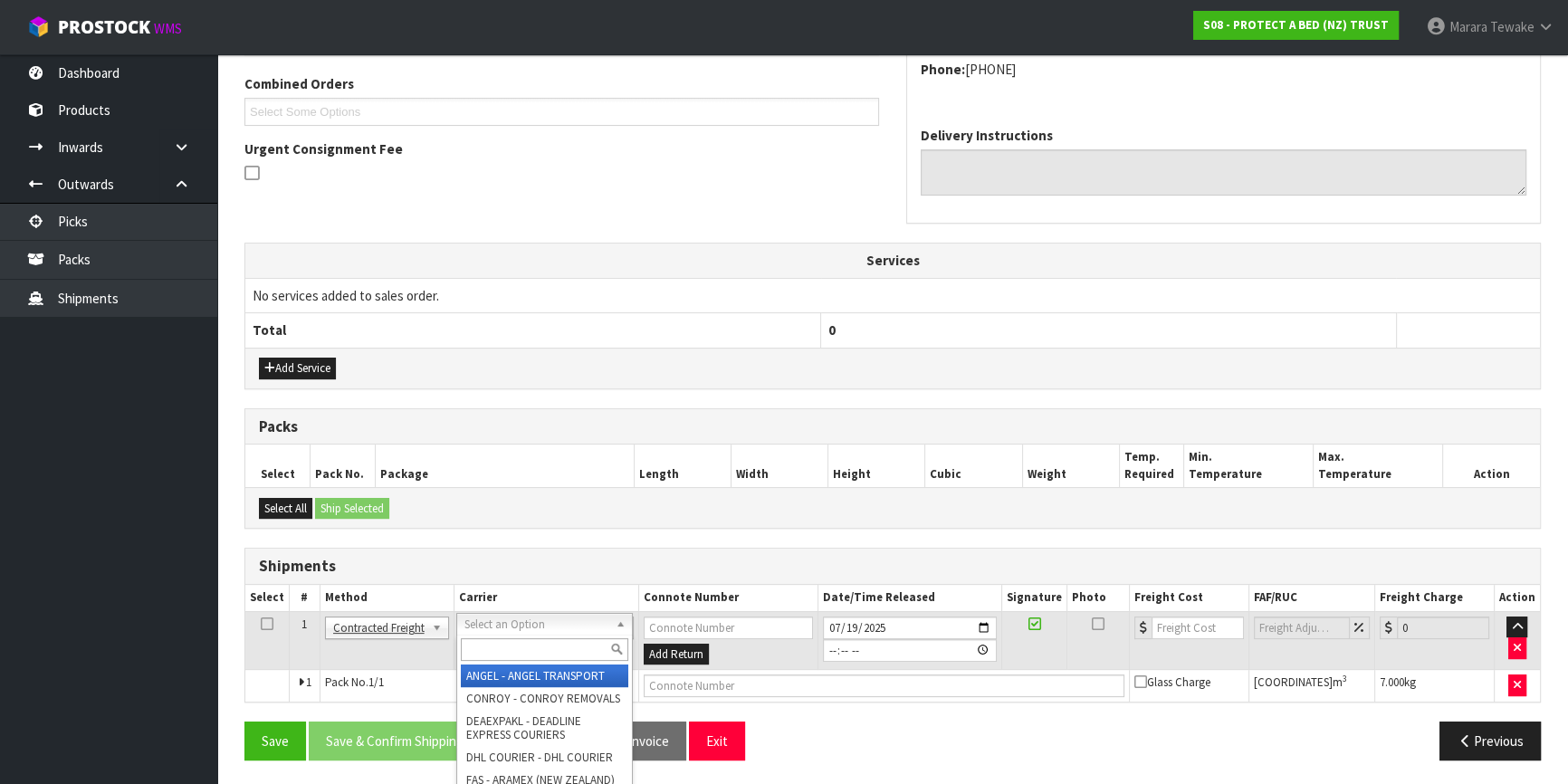 click at bounding box center (544, 649) 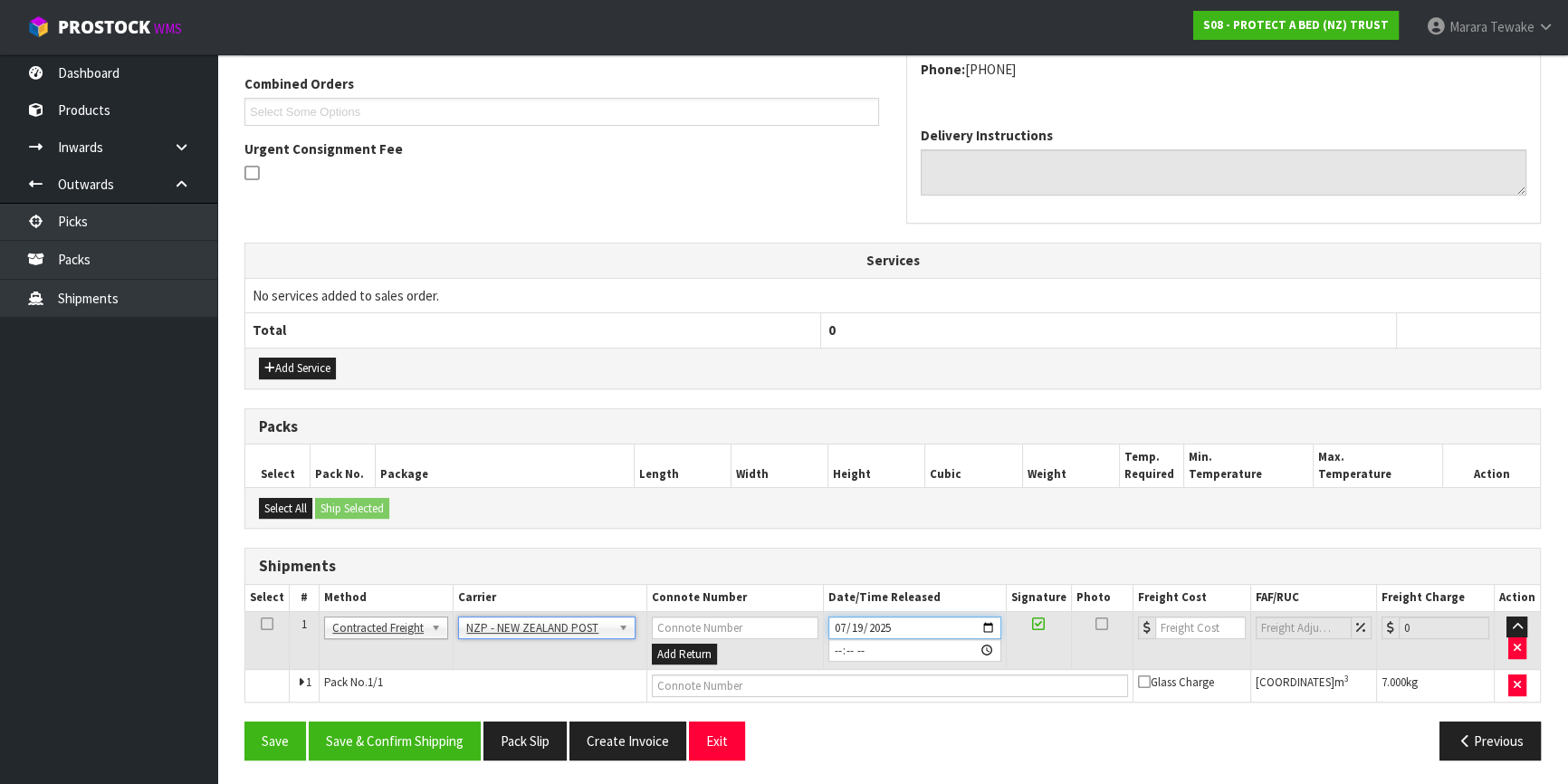 click on "2025-07-19" at bounding box center [914, 627] 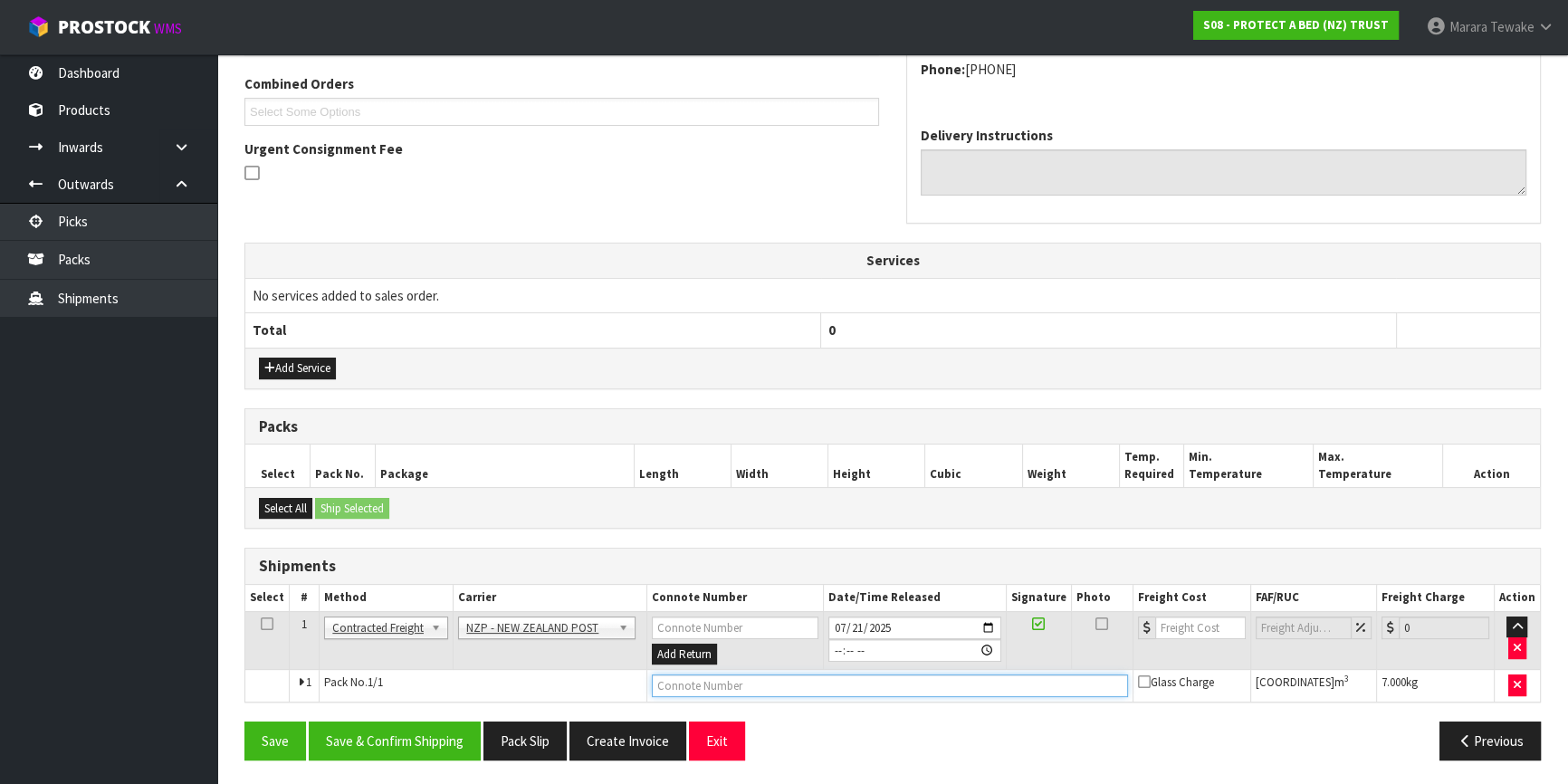 click at bounding box center [890, 685] 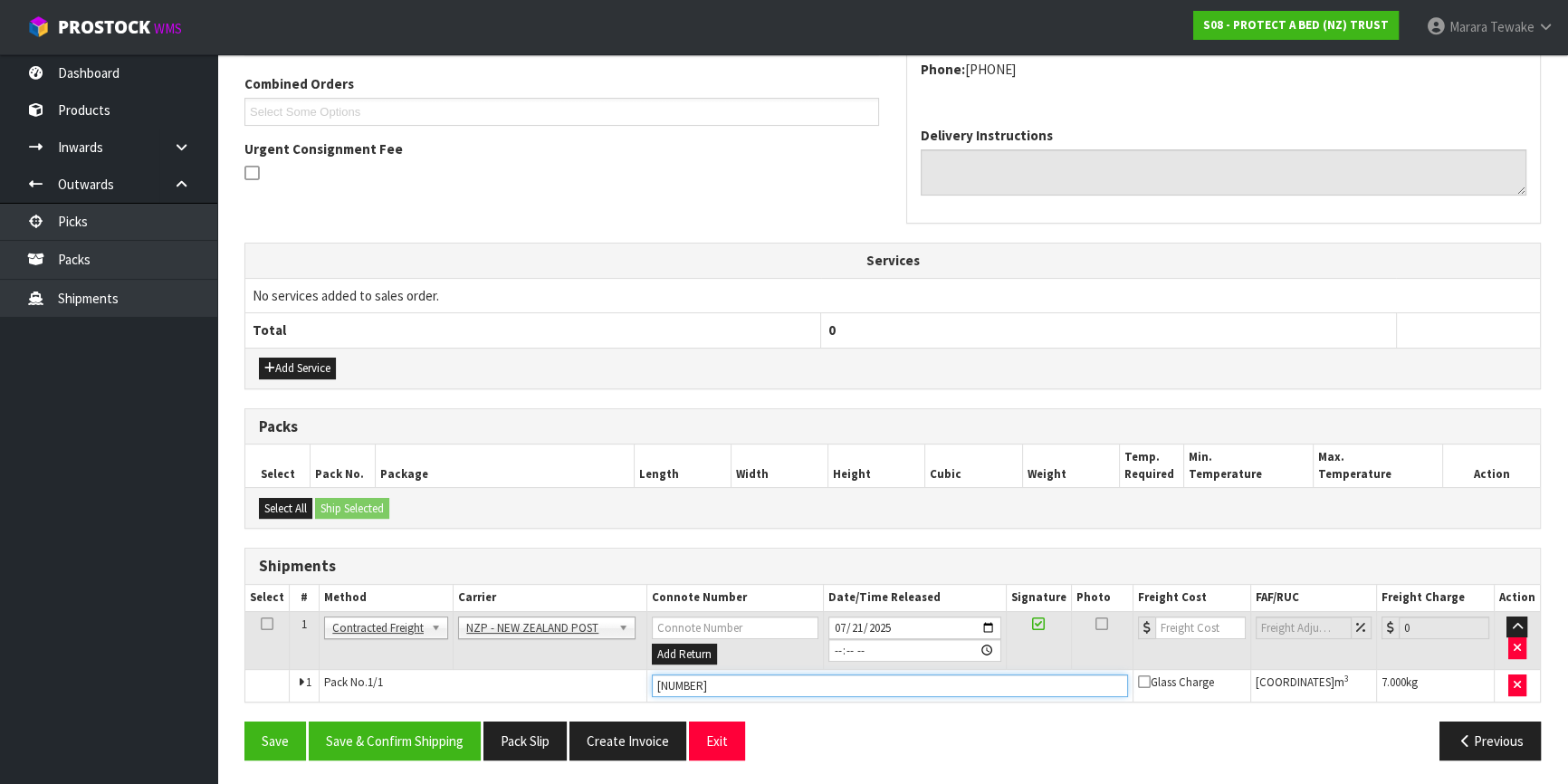 click on "Save" at bounding box center (275, 741) 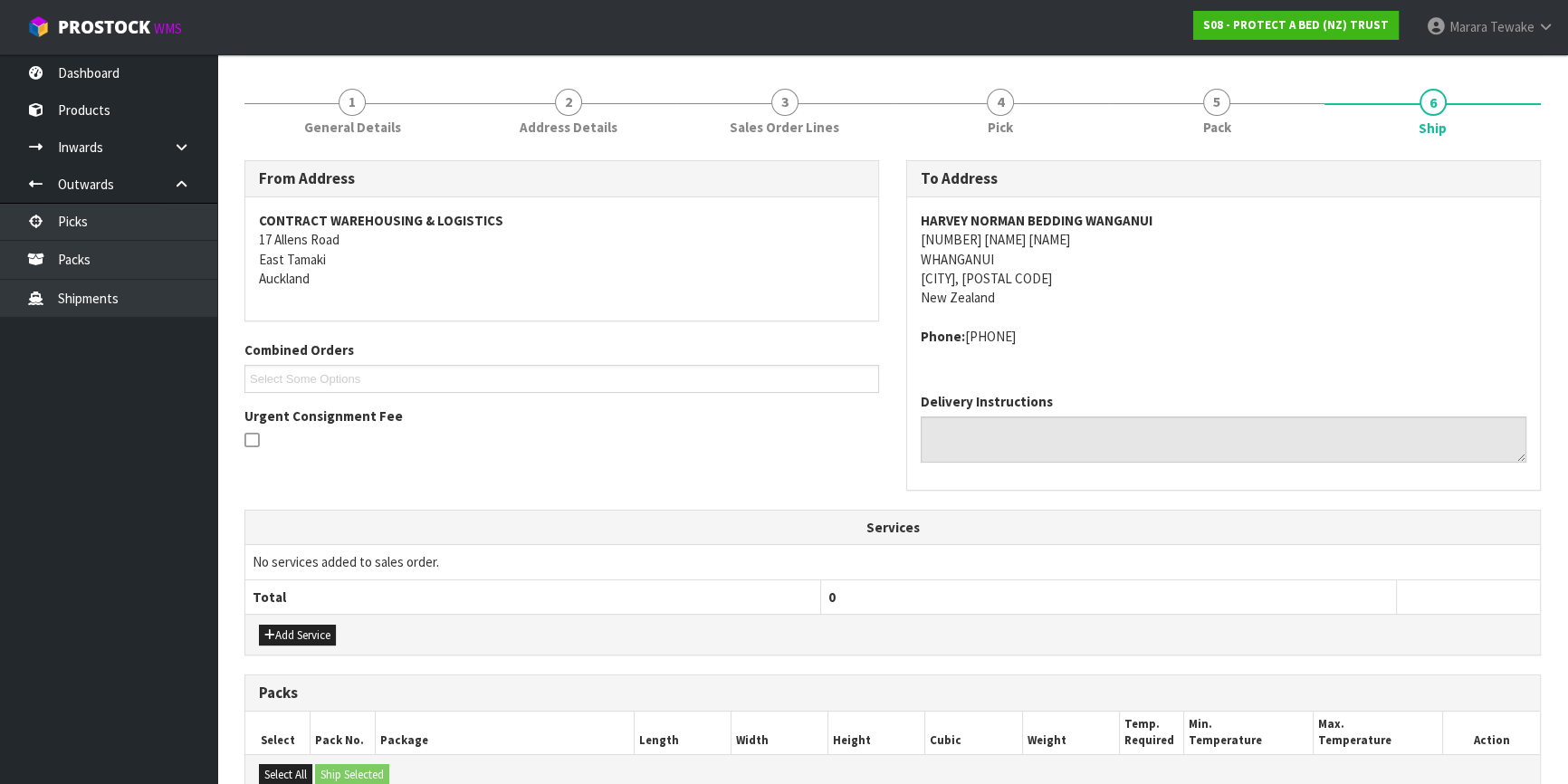 scroll, scrollTop: 462, scrollLeft: 0, axis: vertical 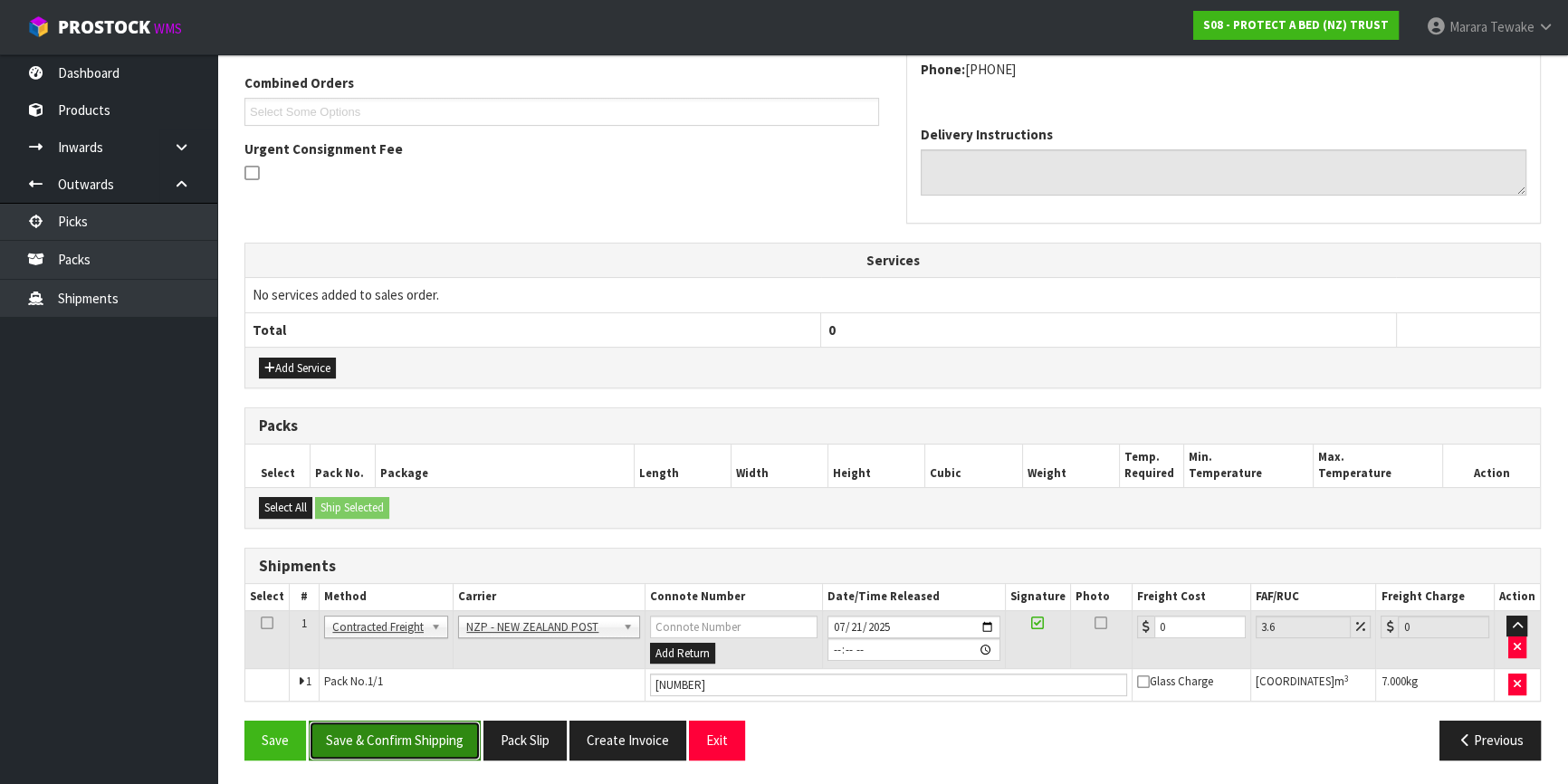 click on "Save & Confirm Shipping" at bounding box center (395, 740) 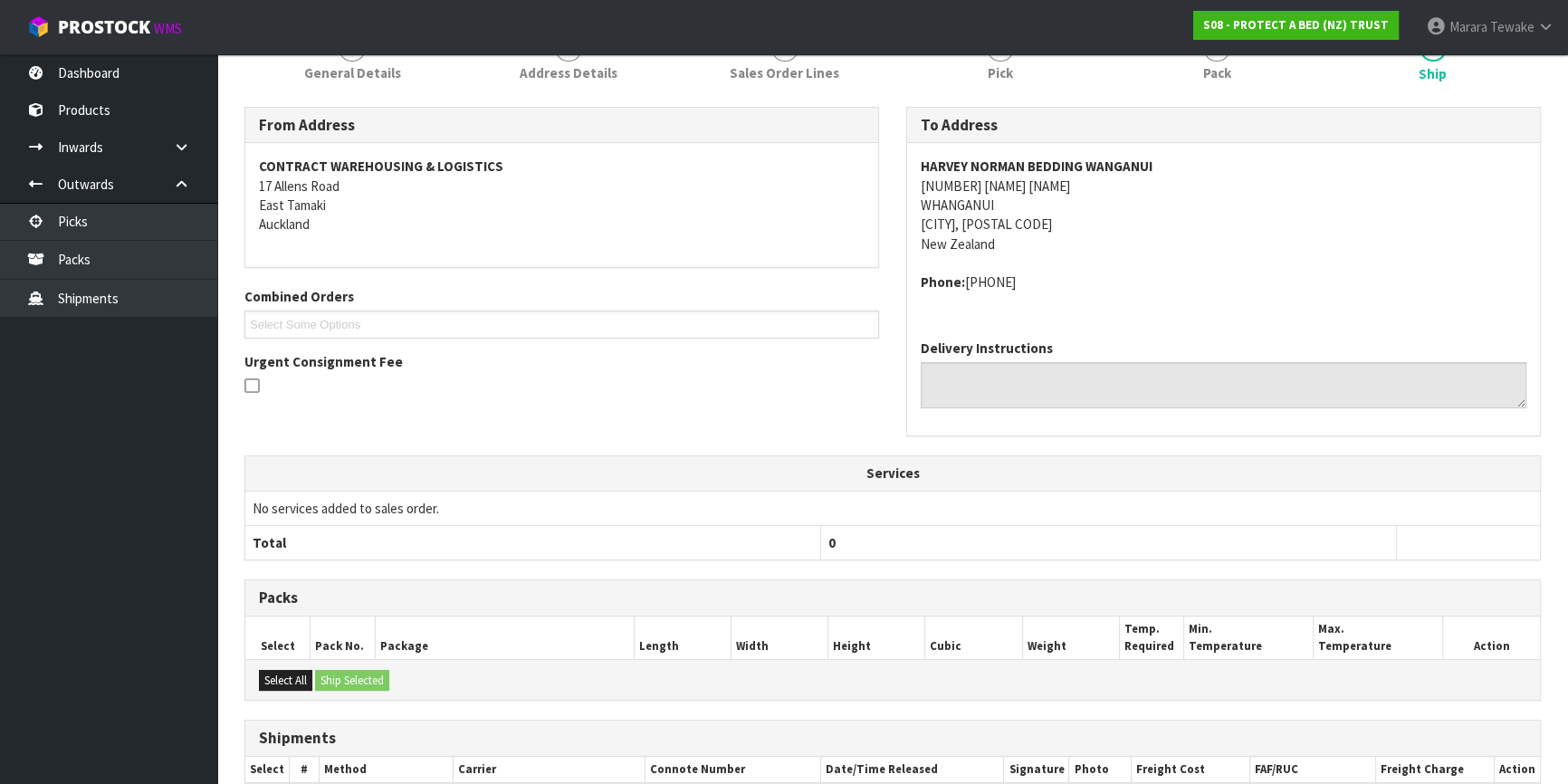 scroll, scrollTop: 435, scrollLeft: 0, axis: vertical 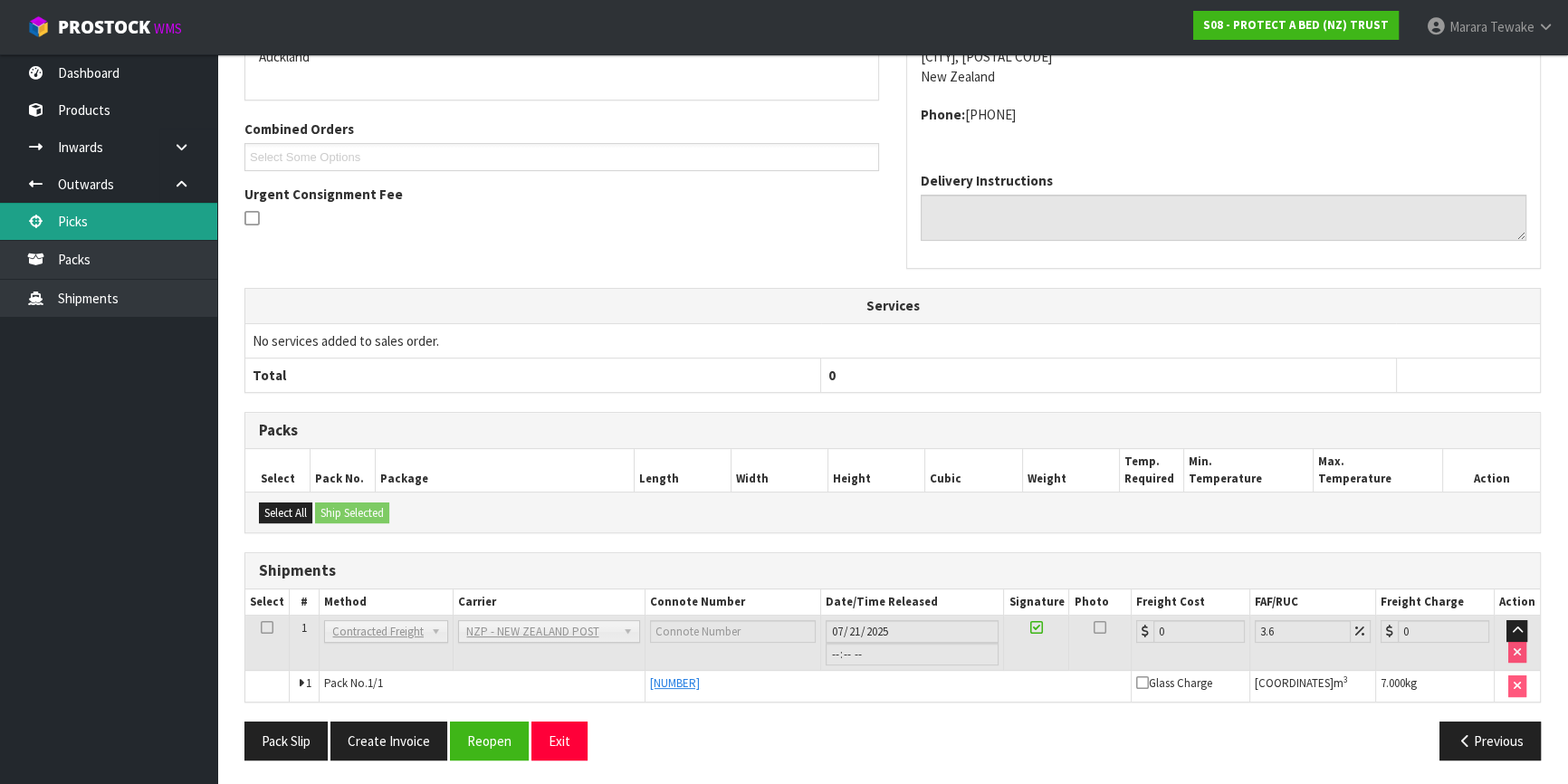 click on "Picks" at bounding box center (109, 221) 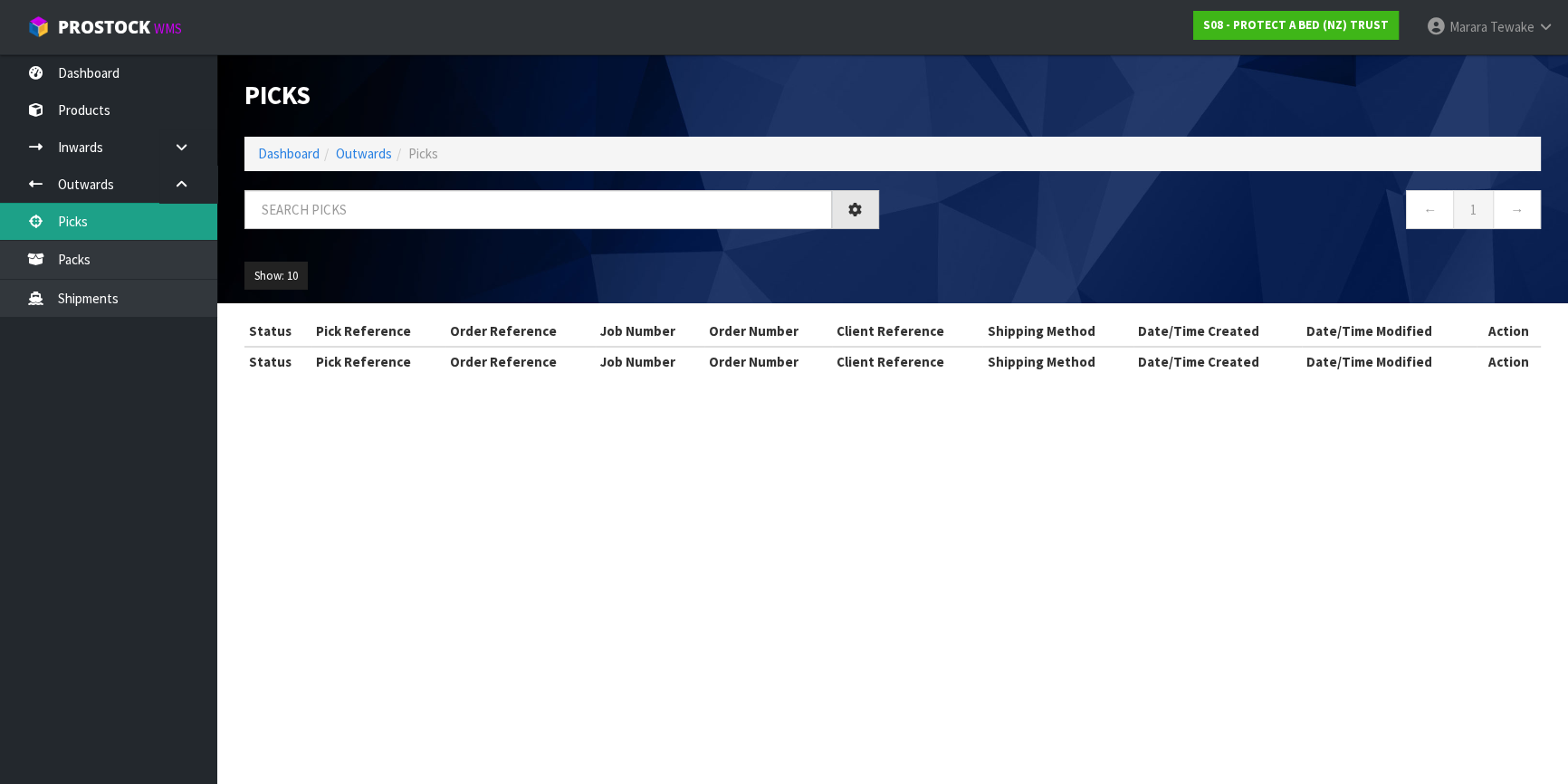 scroll, scrollTop: 0, scrollLeft: 0, axis: both 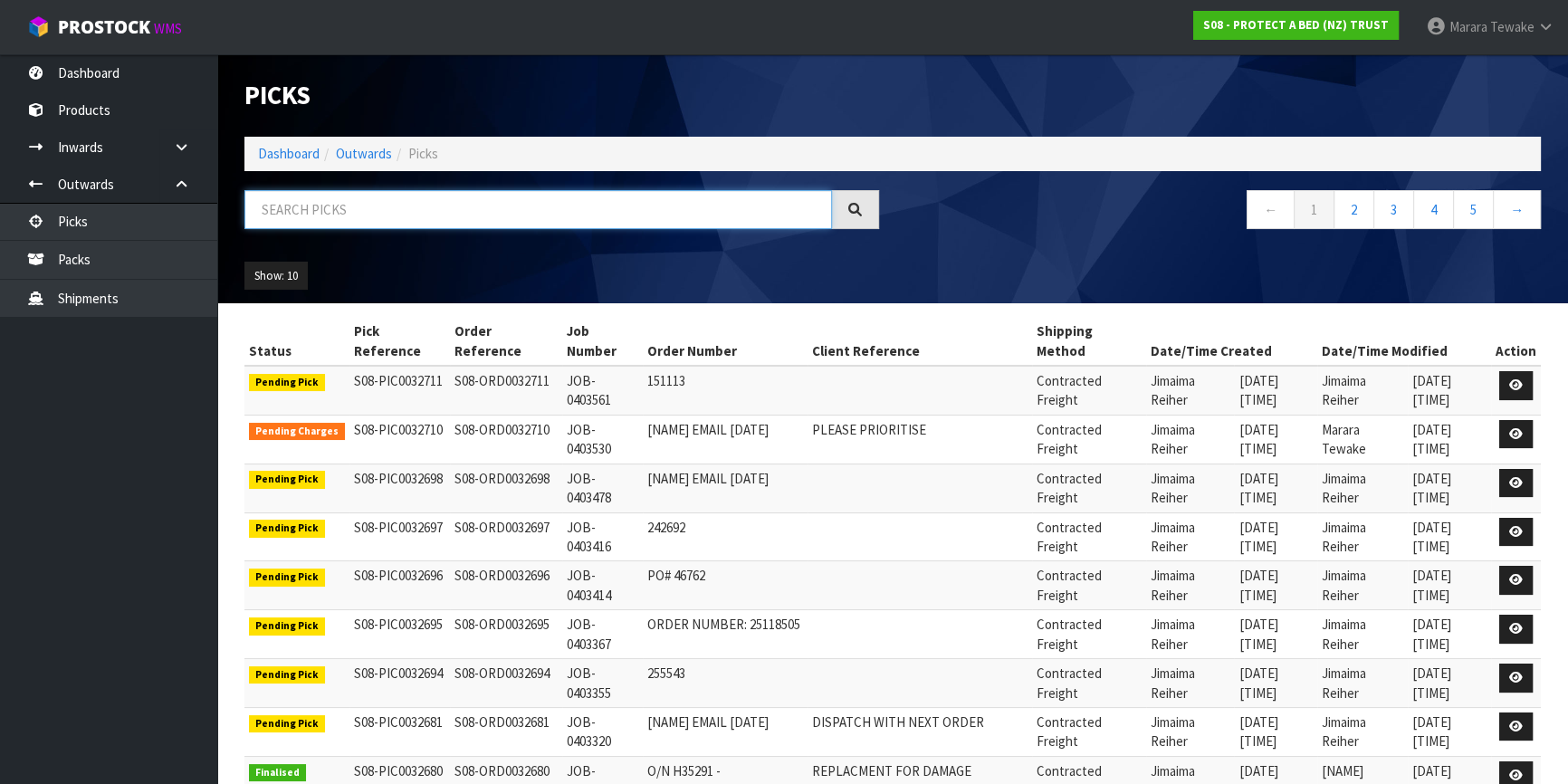 click at bounding box center (538, 209) 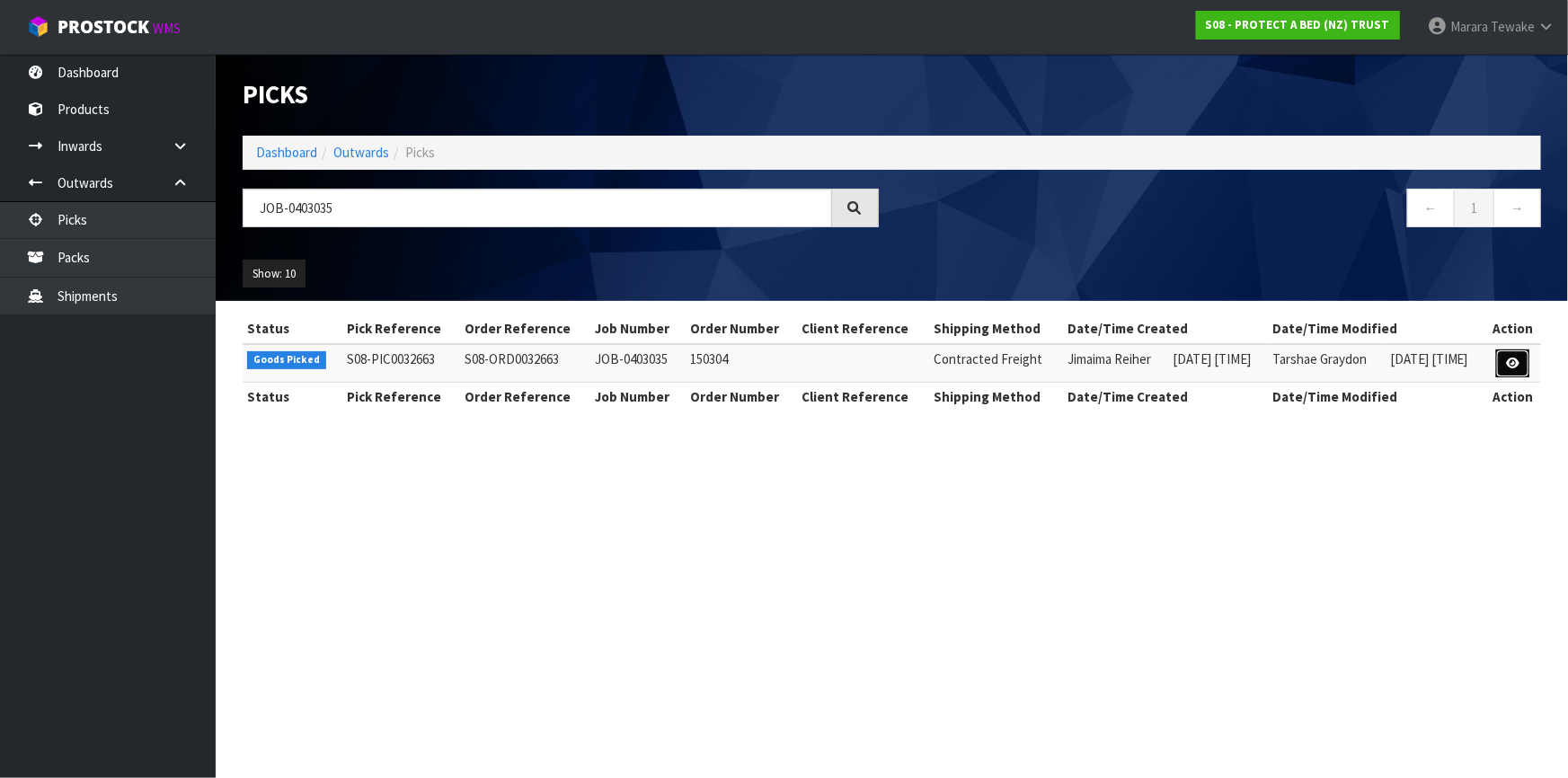 click at bounding box center [1512, 363] 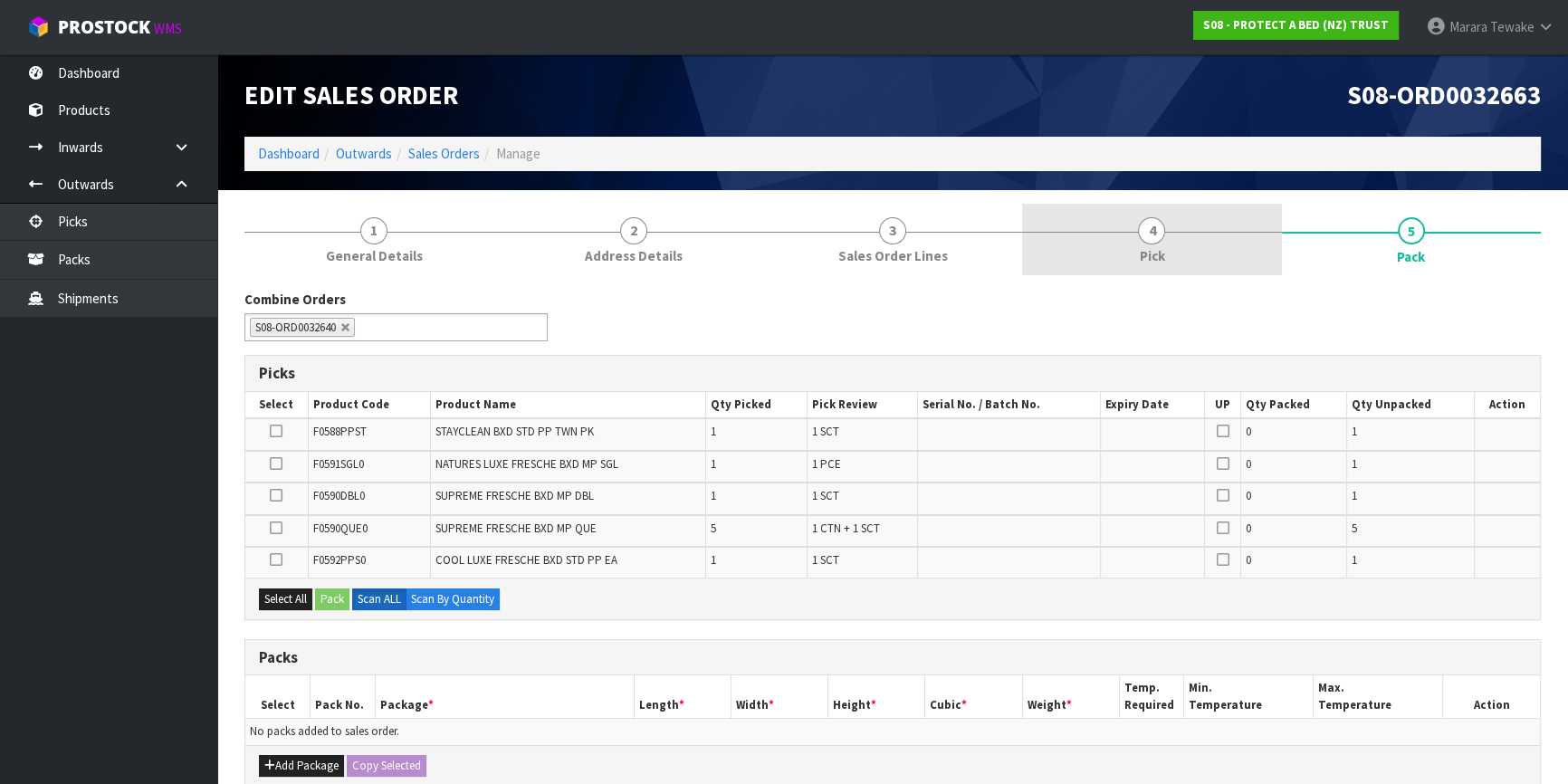 click on "Pick" at bounding box center (1152, 255) 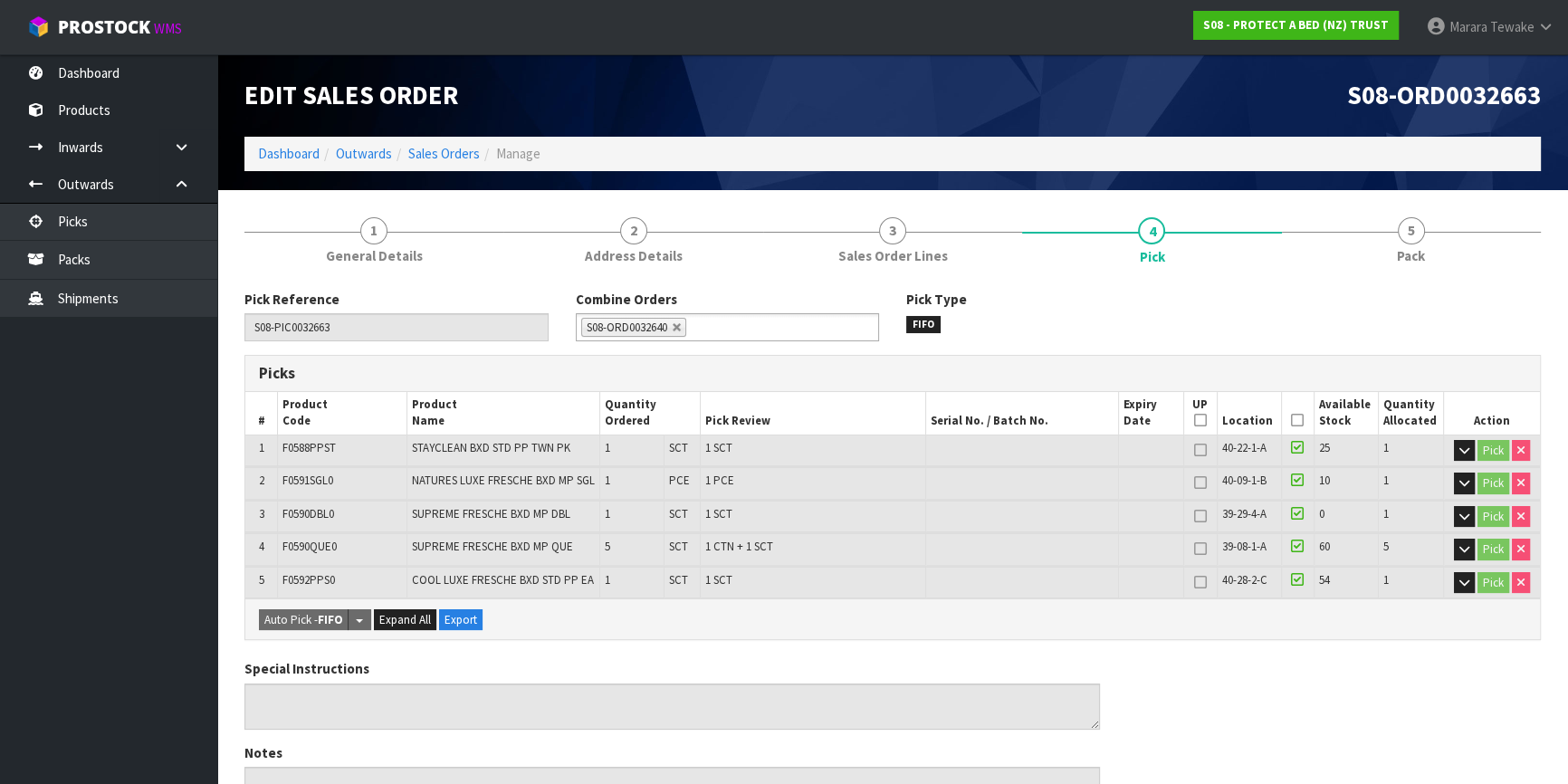 click at bounding box center (1297, 420) 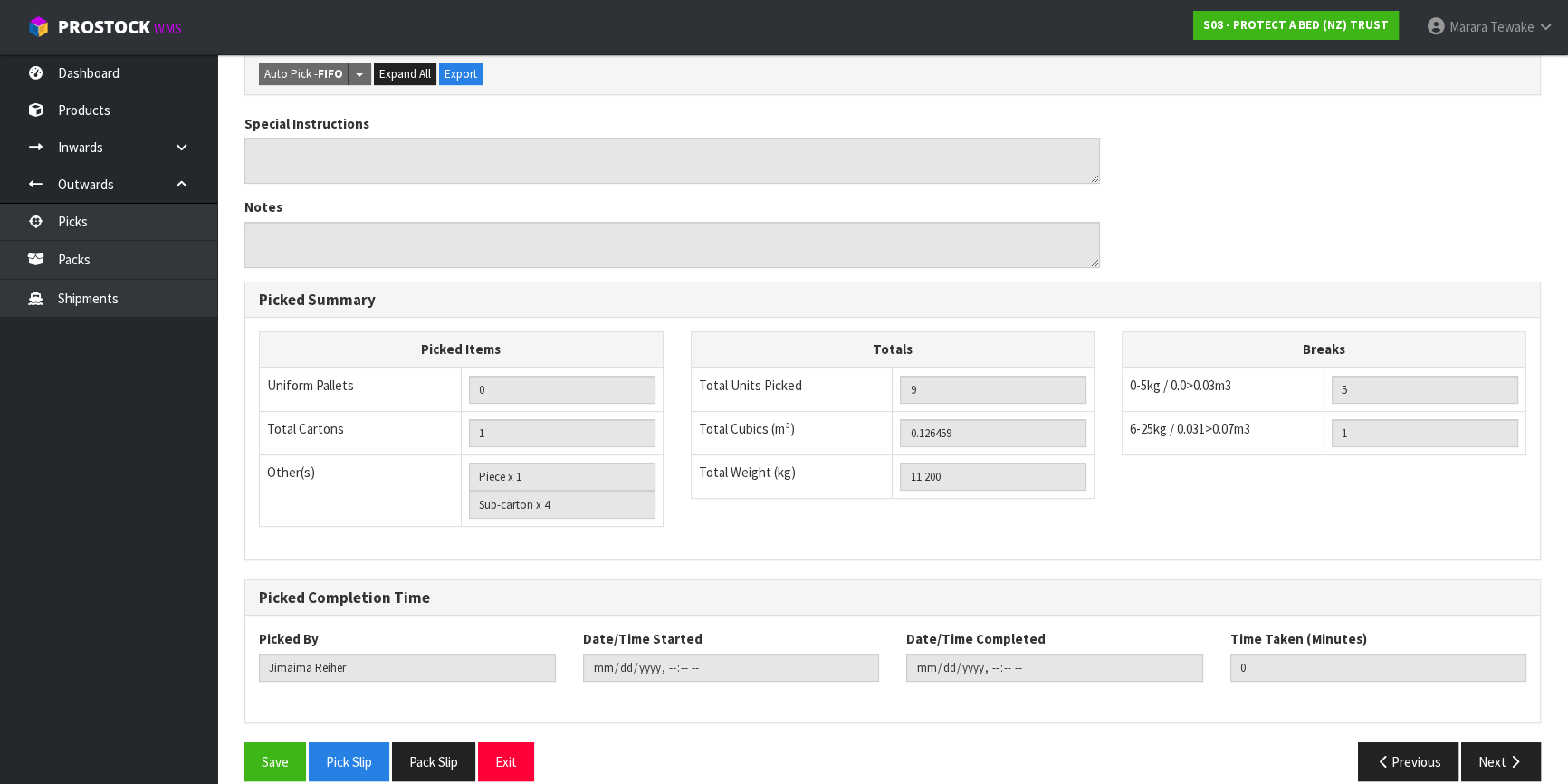scroll, scrollTop: 630, scrollLeft: 0, axis: vertical 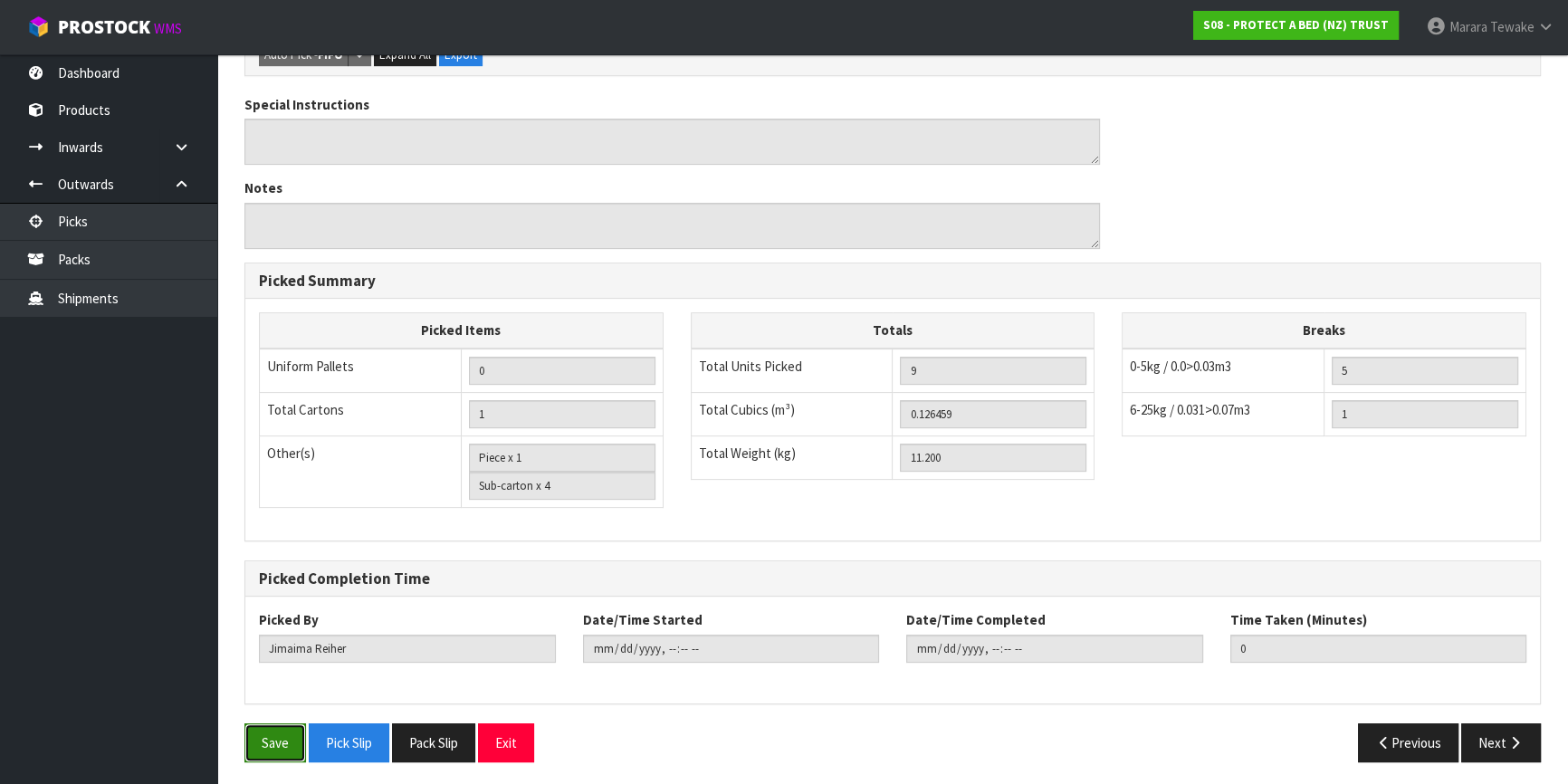click on "Save" at bounding box center (275, 742) 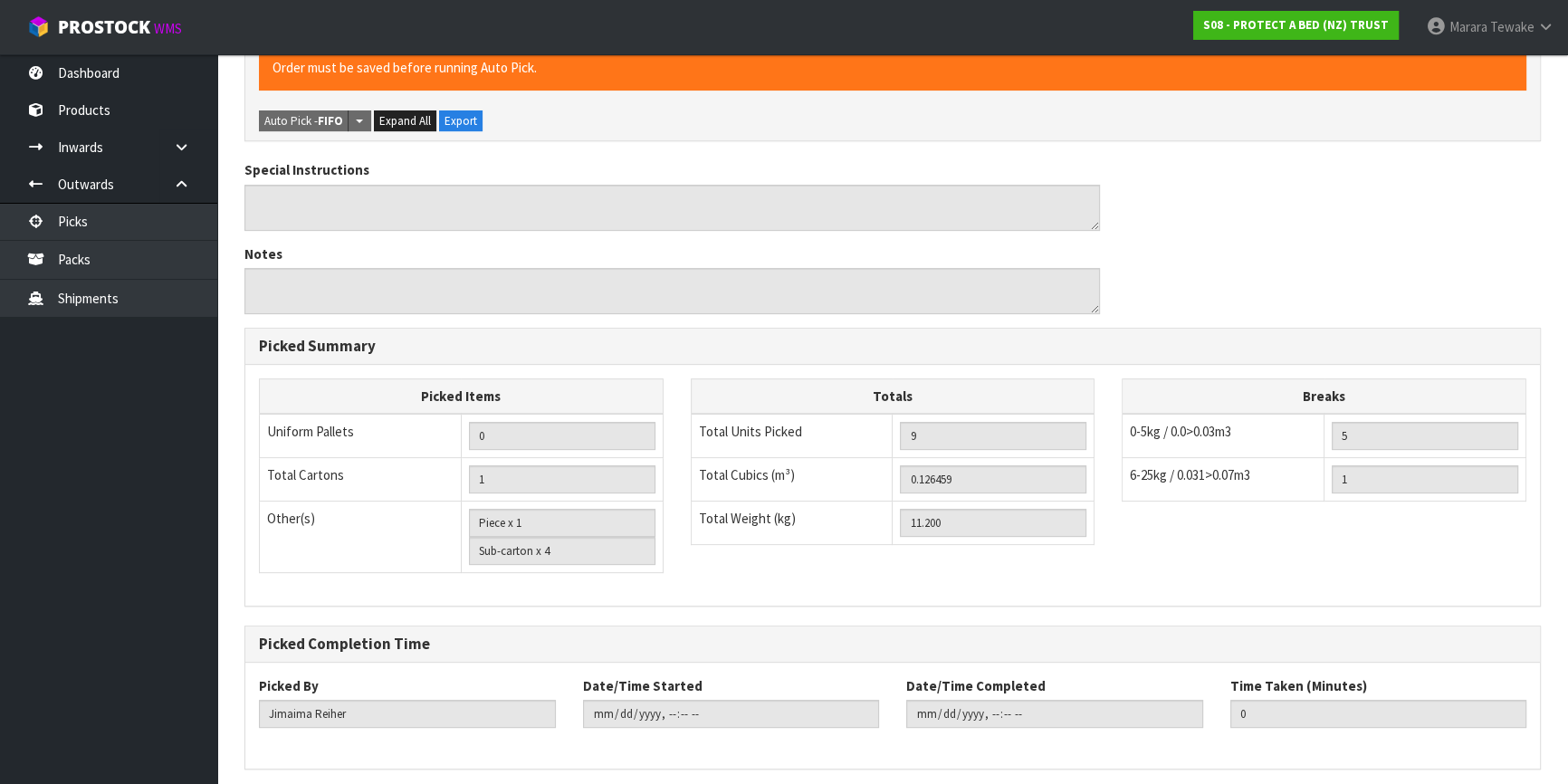 scroll, scrollTop: 0, scrollLeft: 0, axis: both 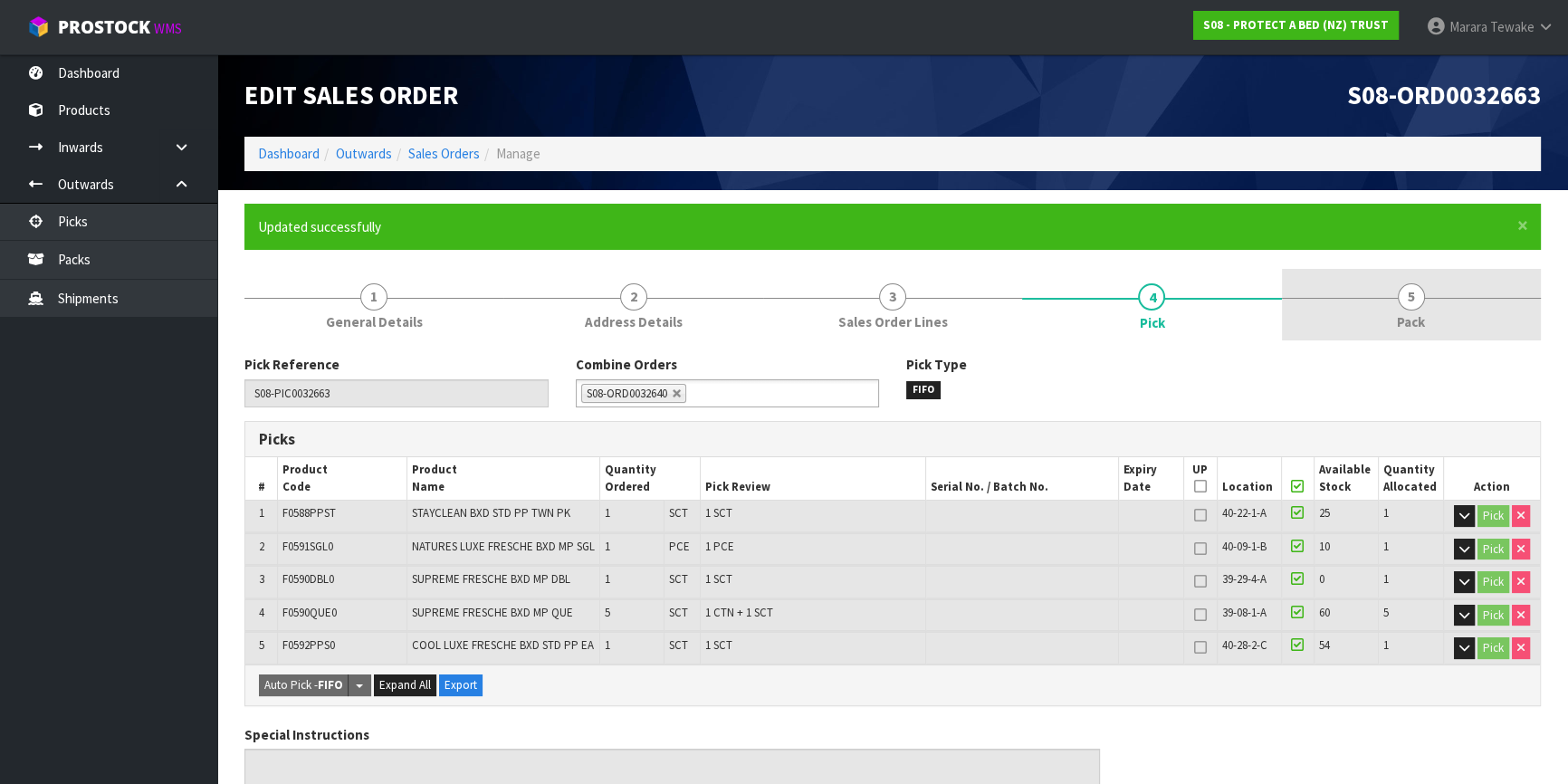 click on "5
Pack" at bounding box center [1411, 304] 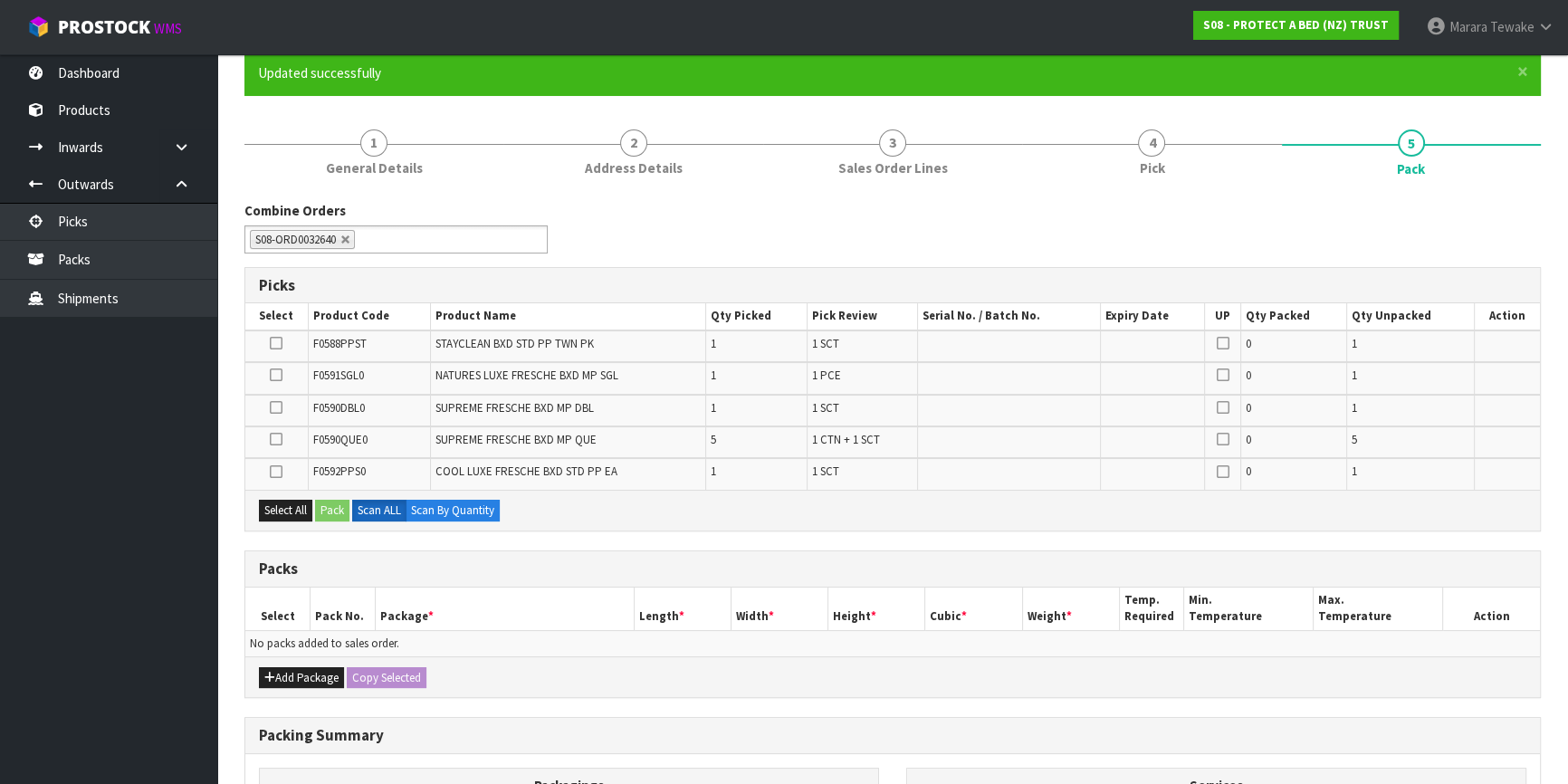 scroll, scrollTop: 398, scrollLeft: 0, axis: vertical 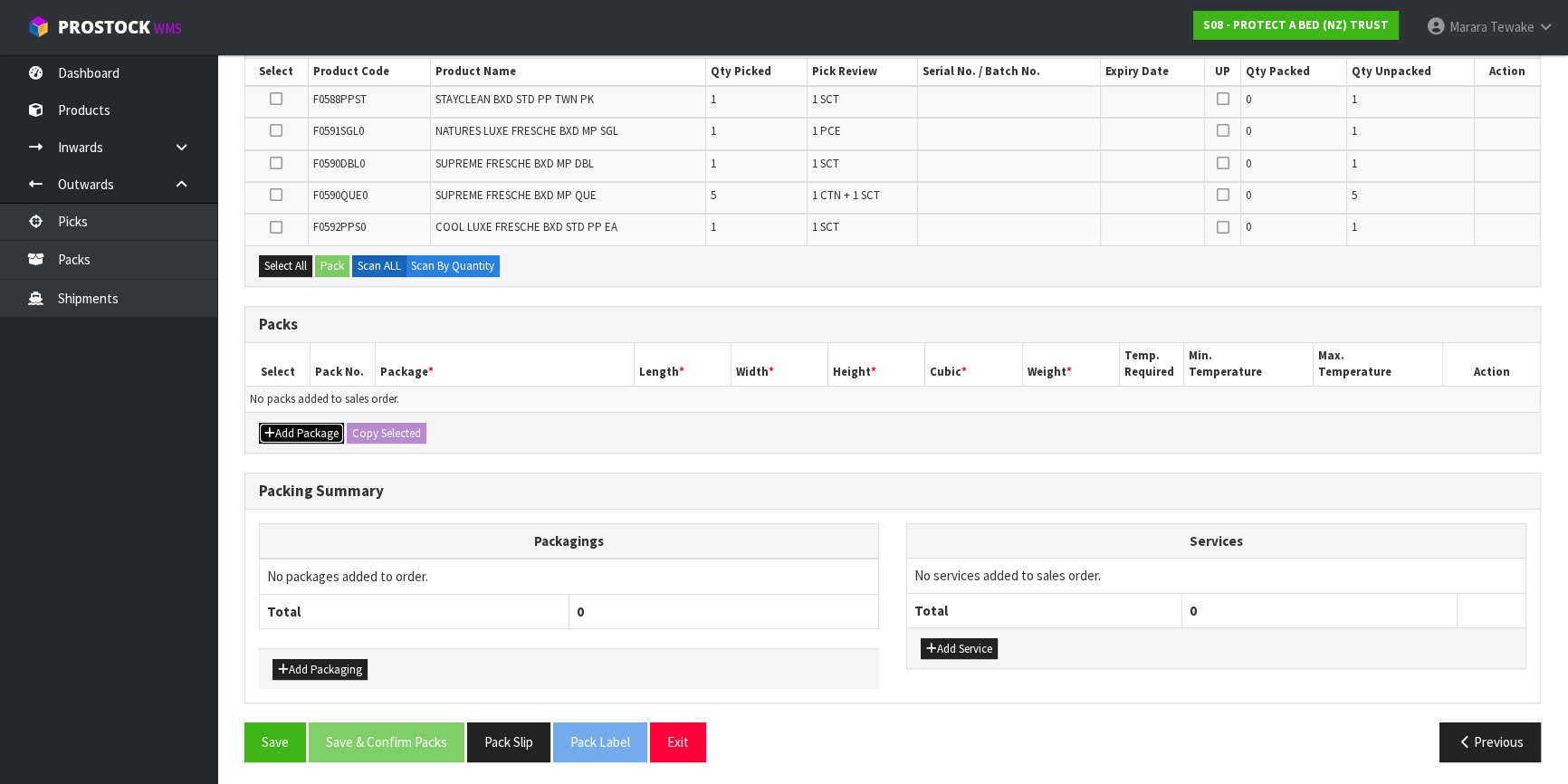 click on "Add Package" at bounding box center (301, 434) 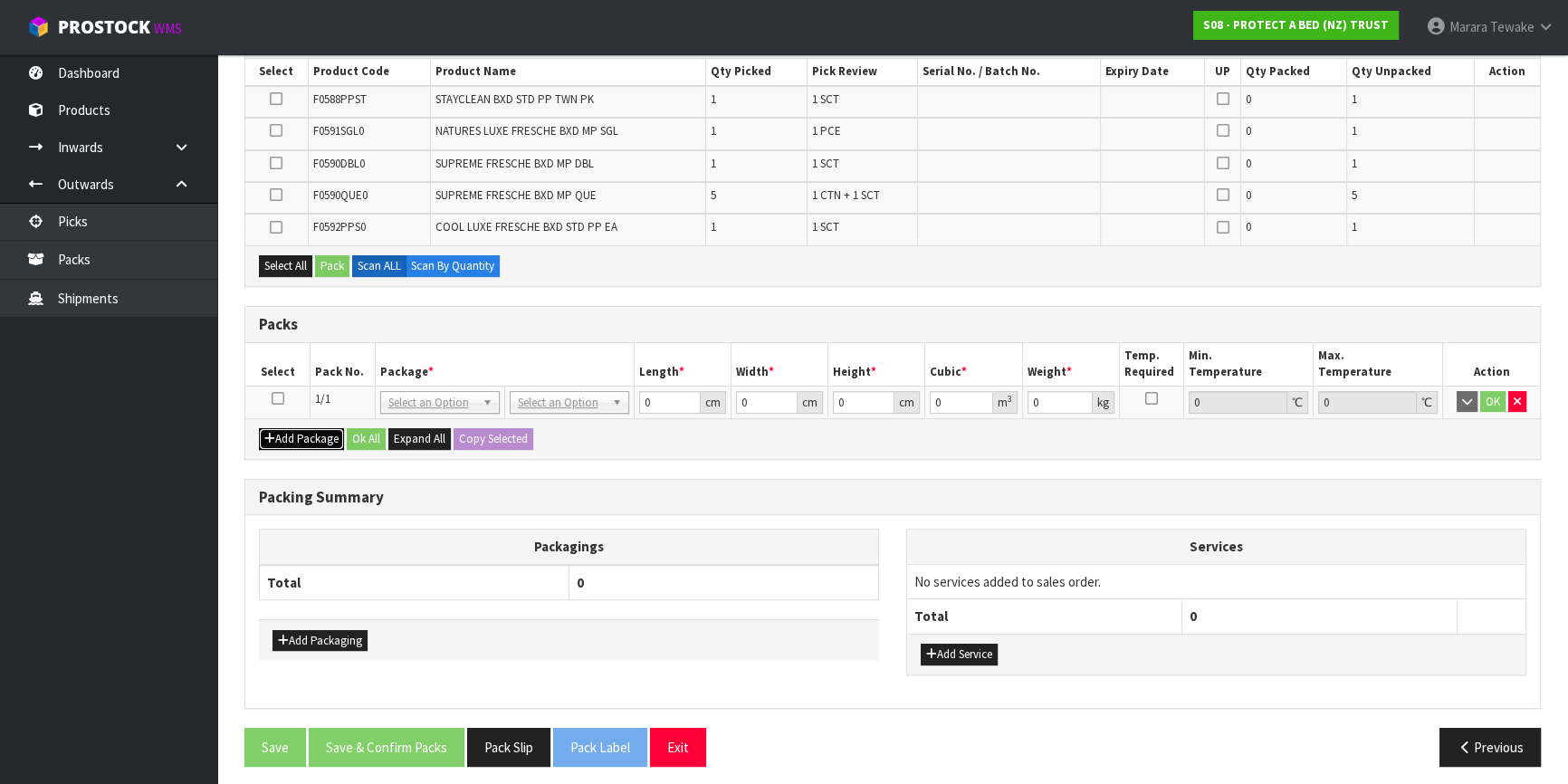 click on "Add Package" at bounding box center [301, 439] 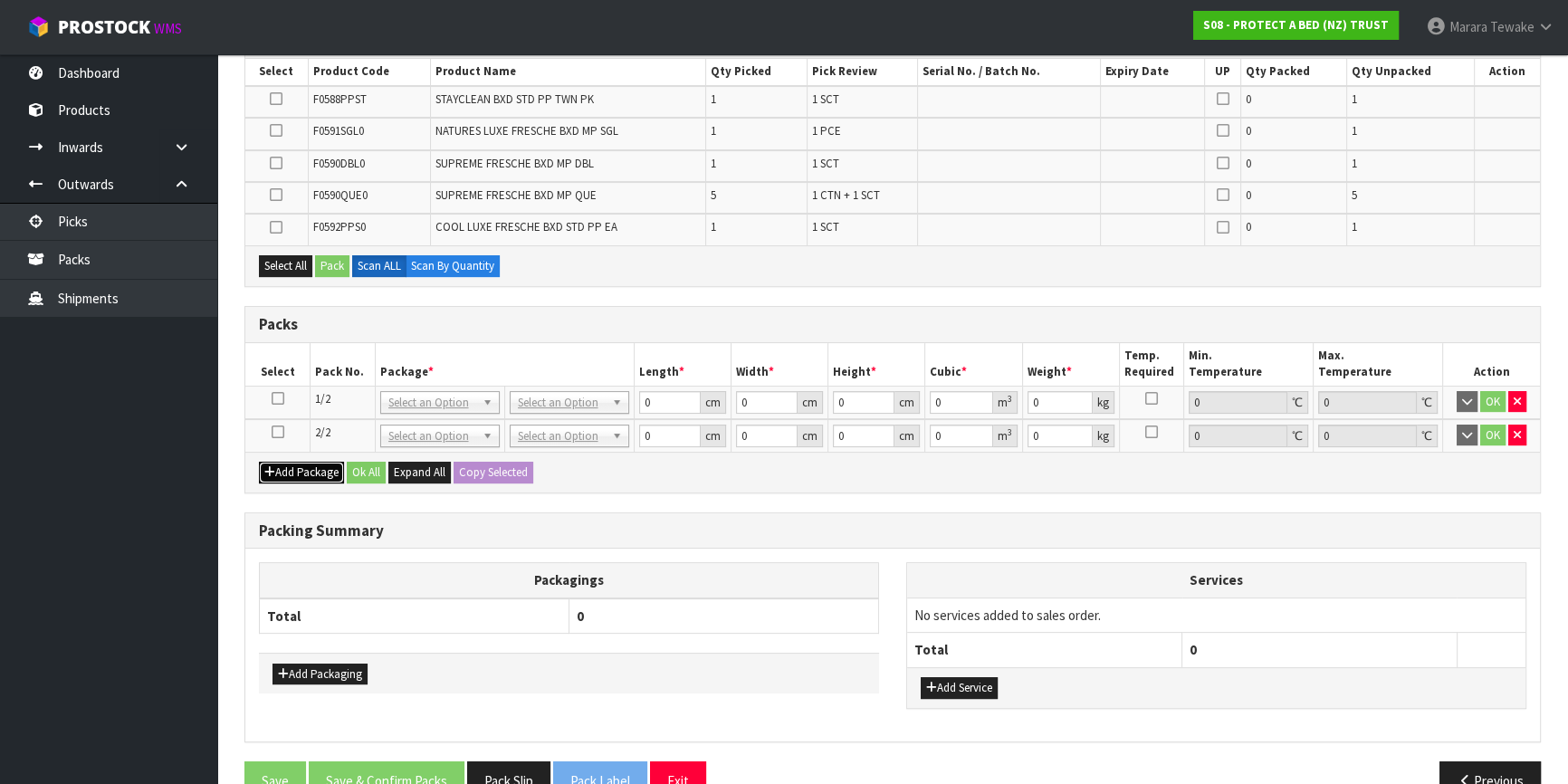 click on "Add Package" at bounding box center (301, 473) 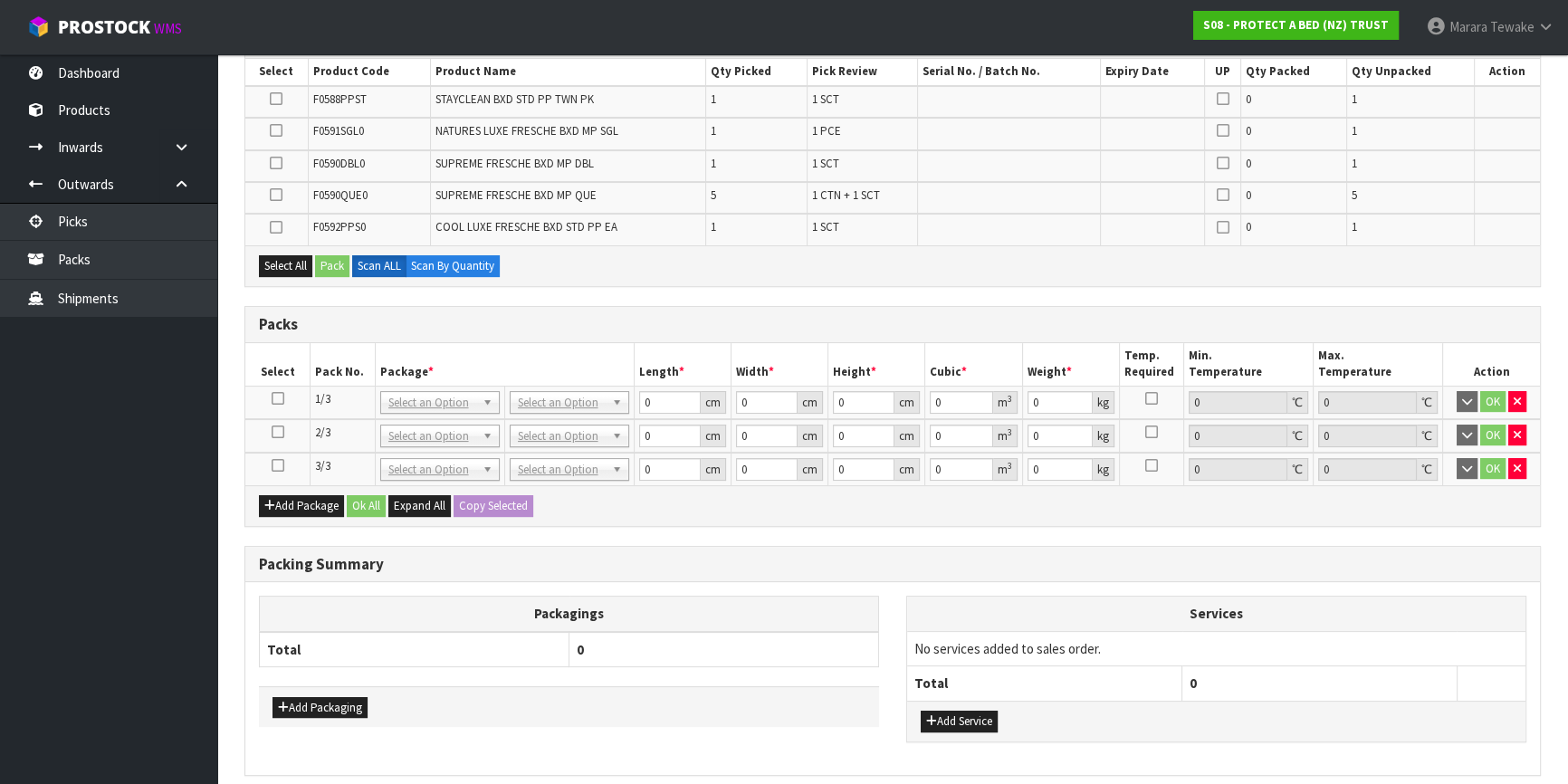 click at bounding box center [278, 465] 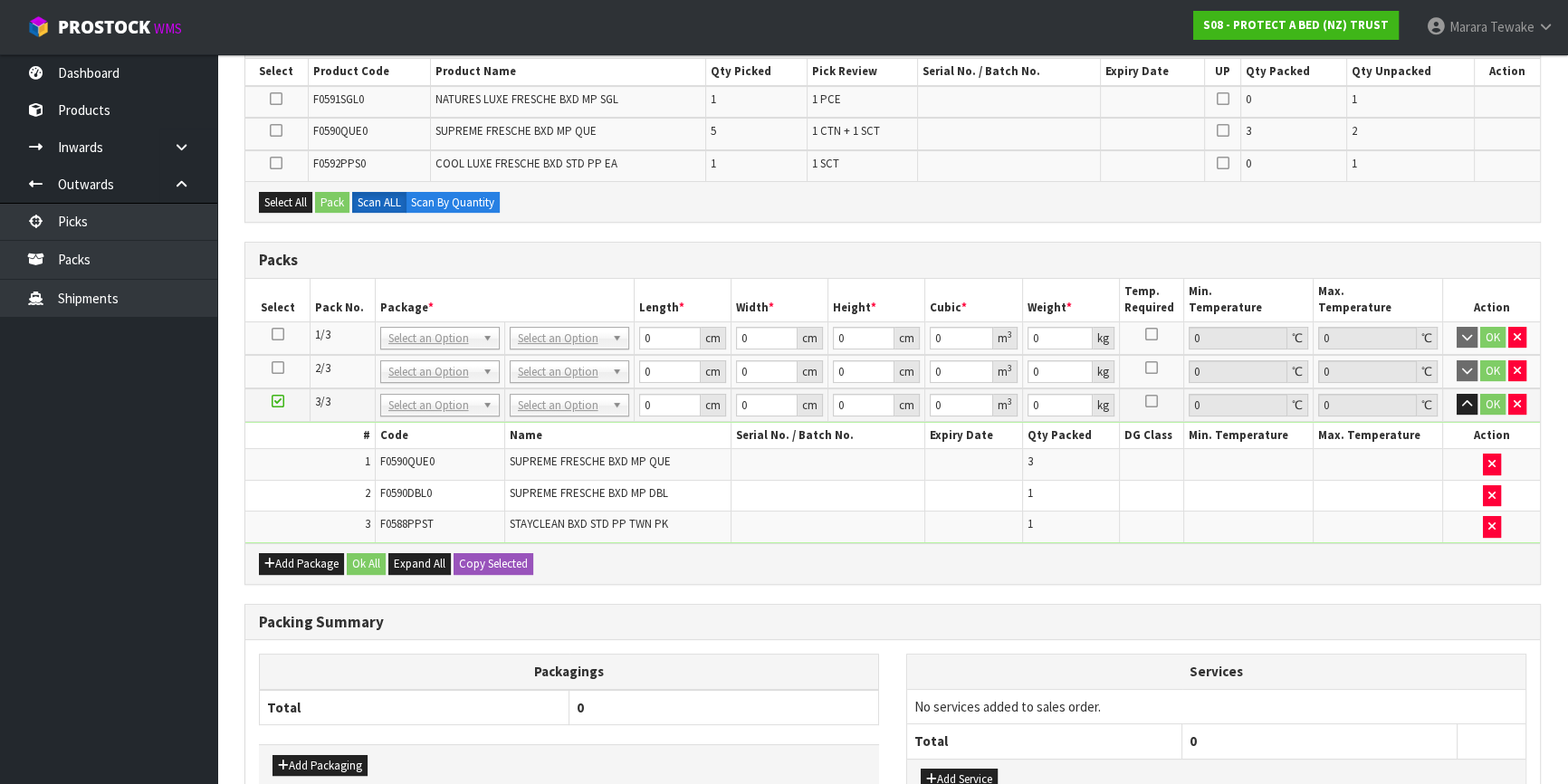 scroll, scrollTop: 0, scrollLeft: 0, axis: both 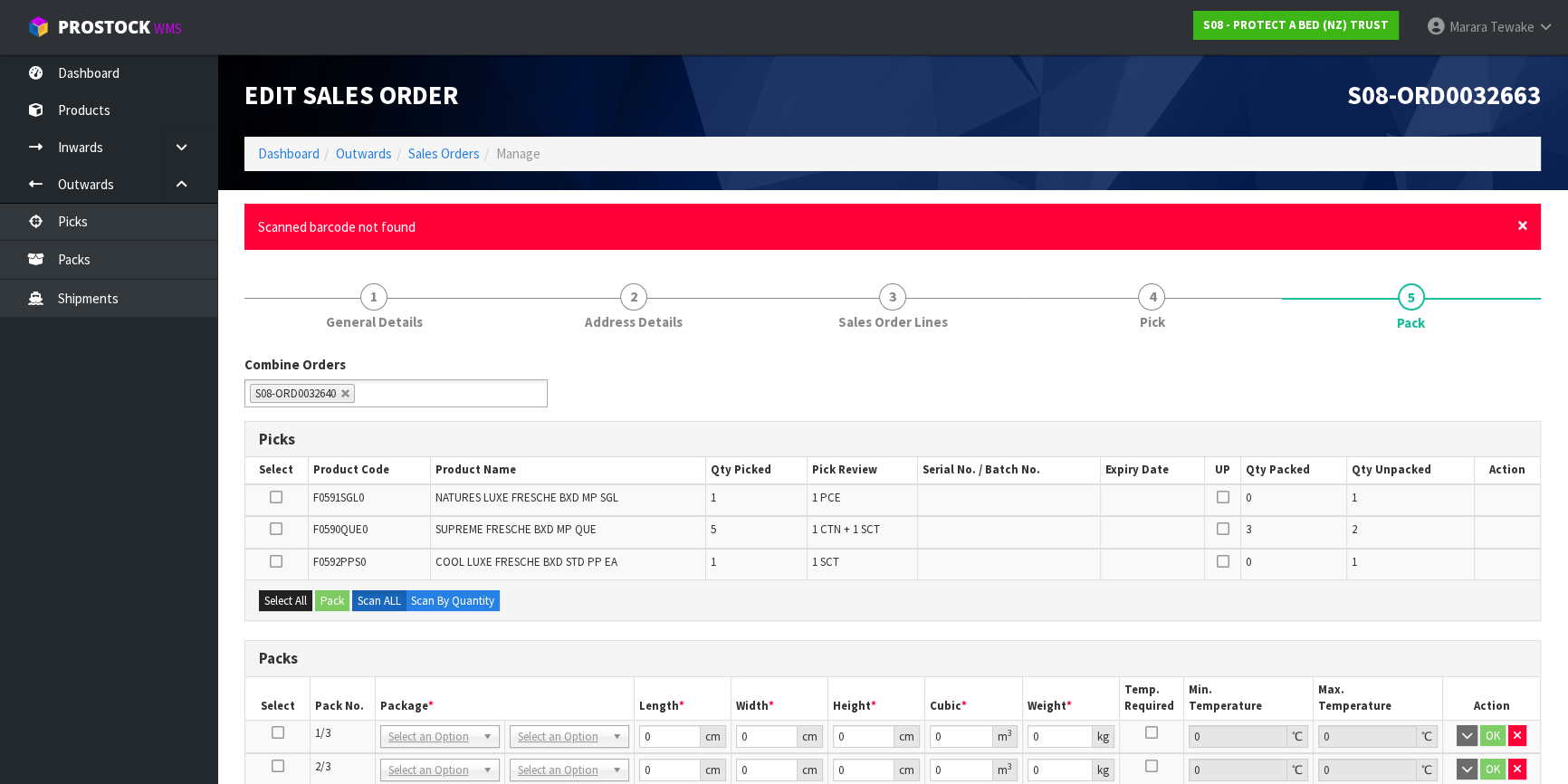 click on "×" at bounding box center (1523, 225) 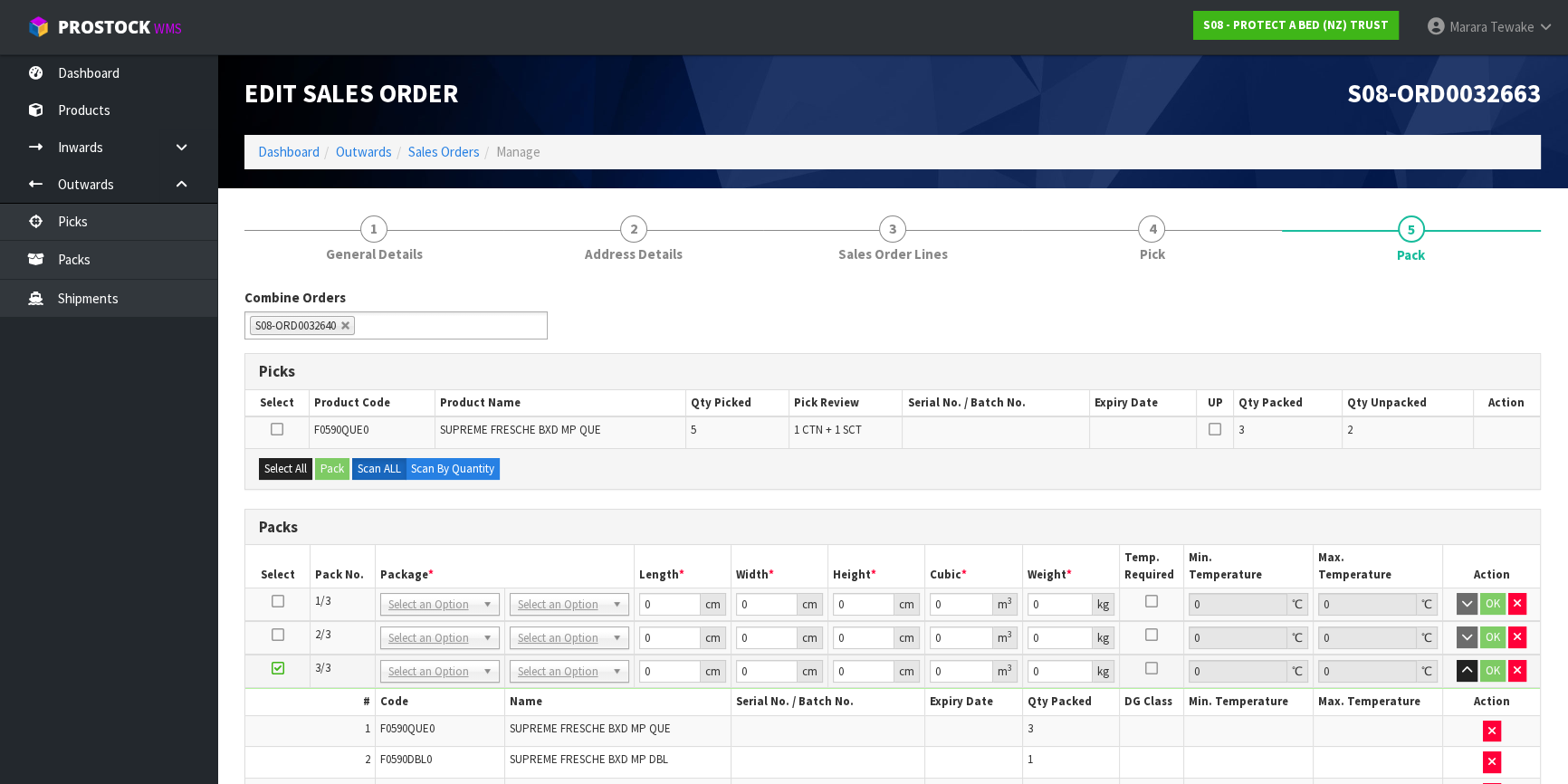 scroll, scrollTop: 0, scrollLeft: 0, axis: both 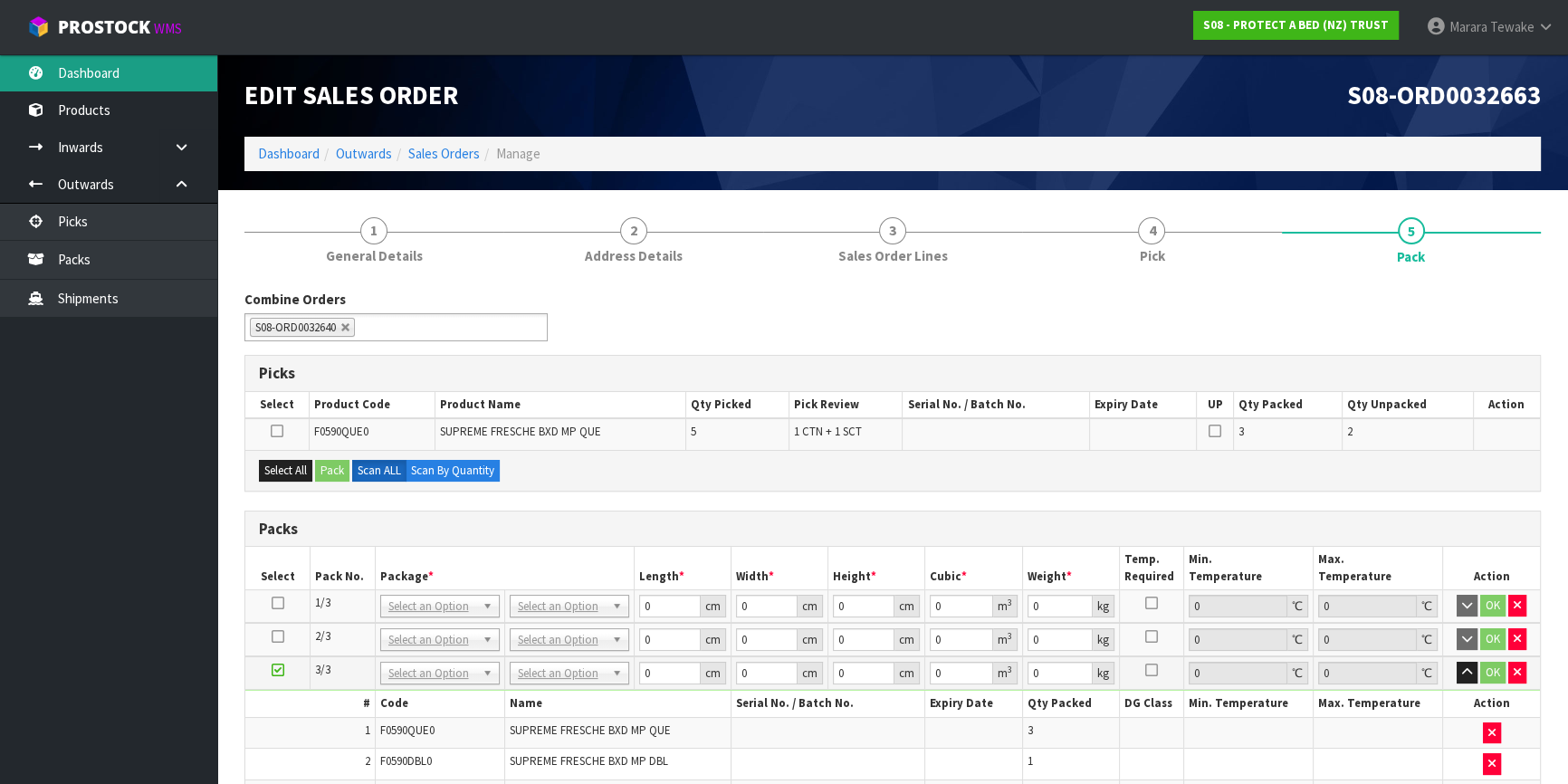 click on "Dashboard" at bounding box center [109, 72] 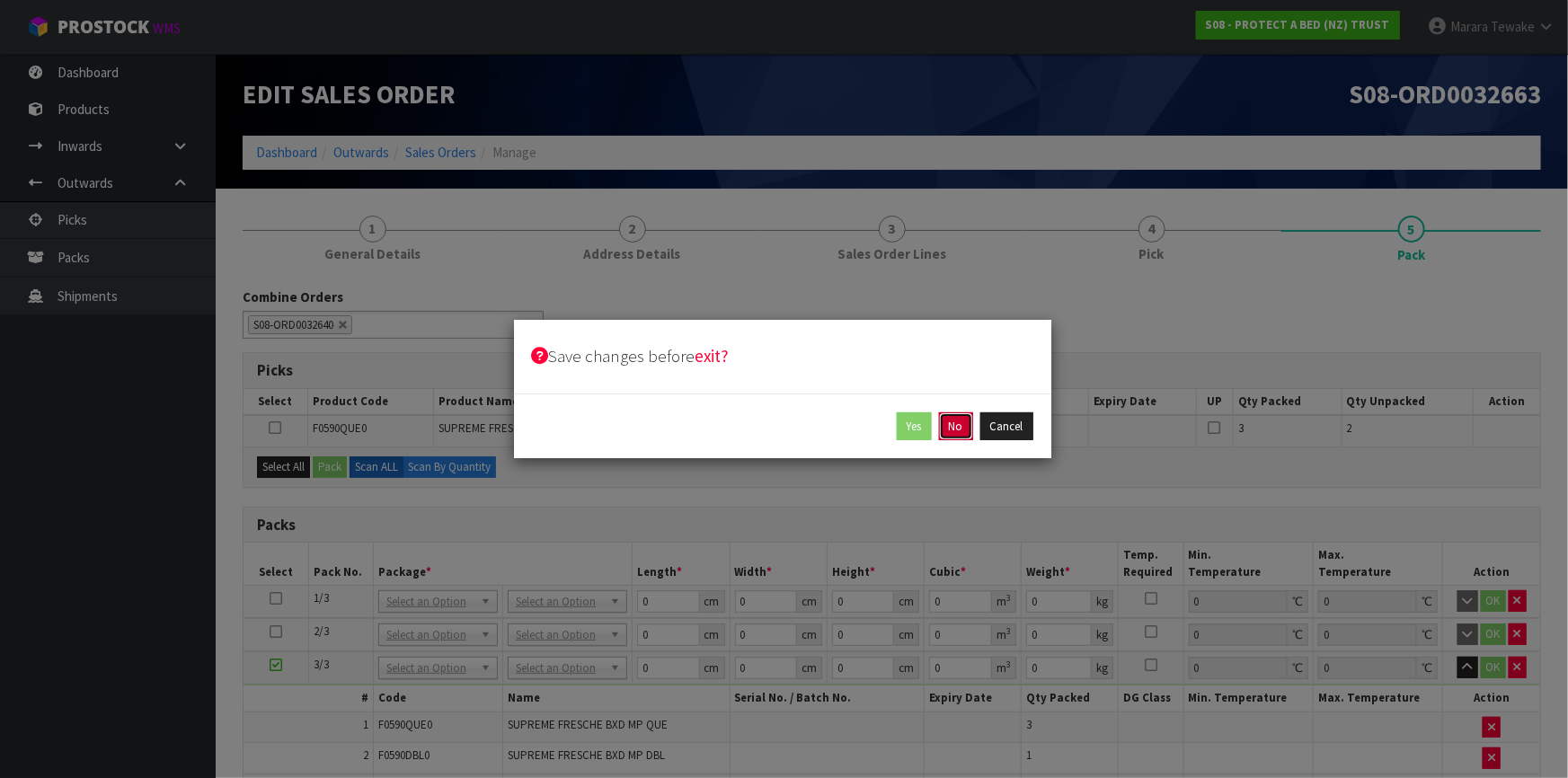 click on "No" at bounding box center [956, 427] 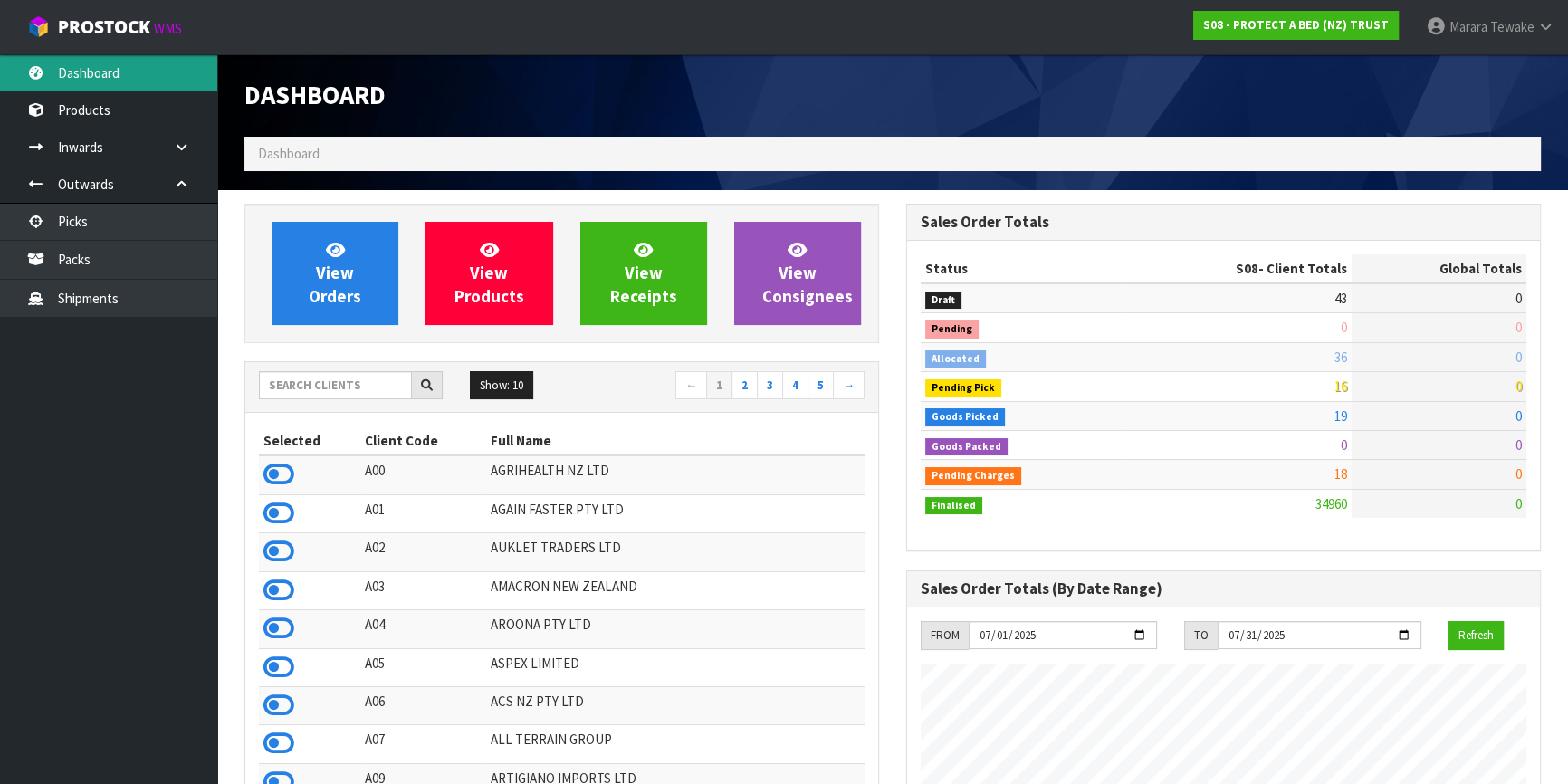 scroll, scrollTop: 904185, scrollLeft: 904650, axis: both 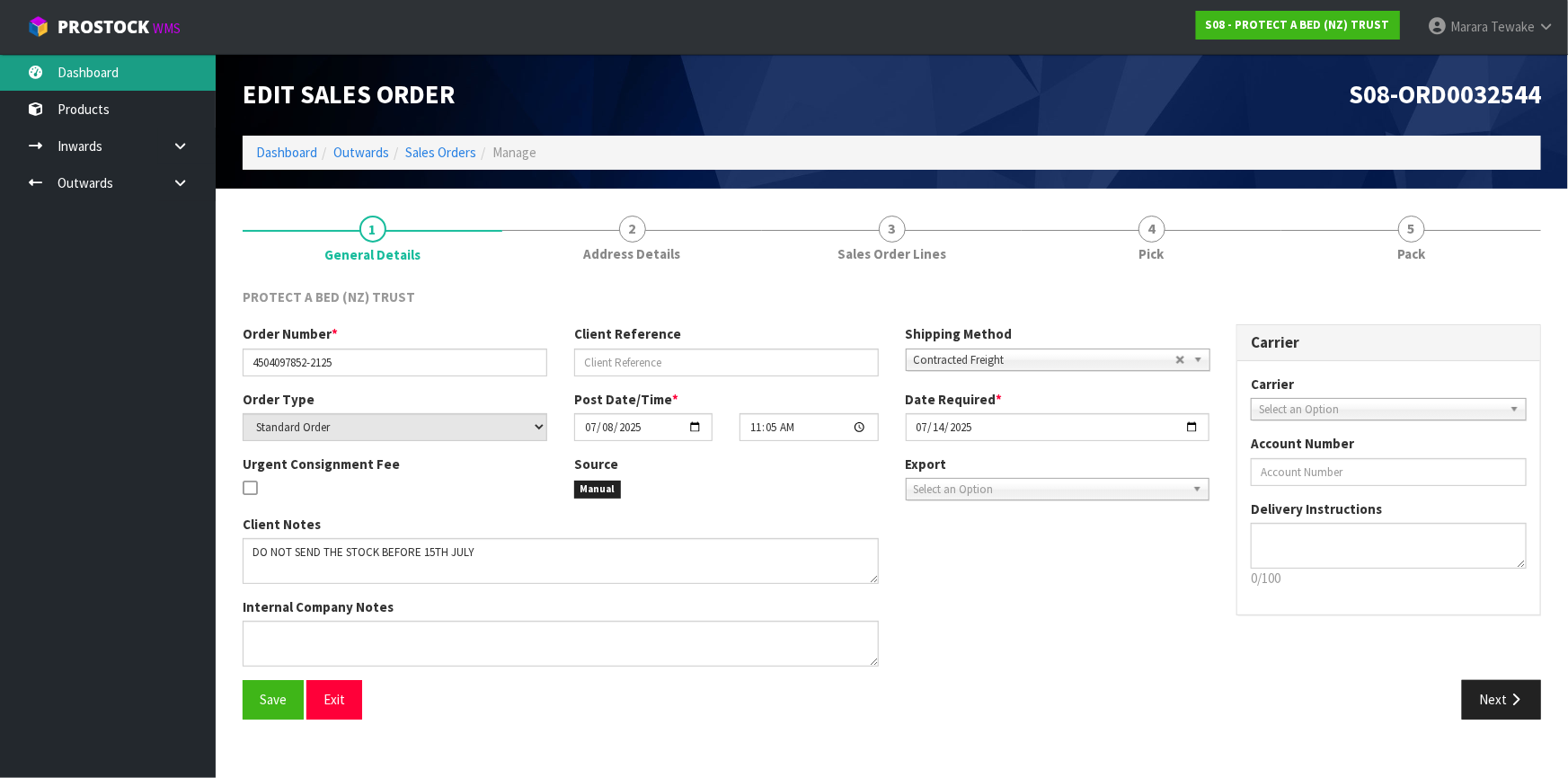 click on "Dashboard" at bounding box center [108, 72] 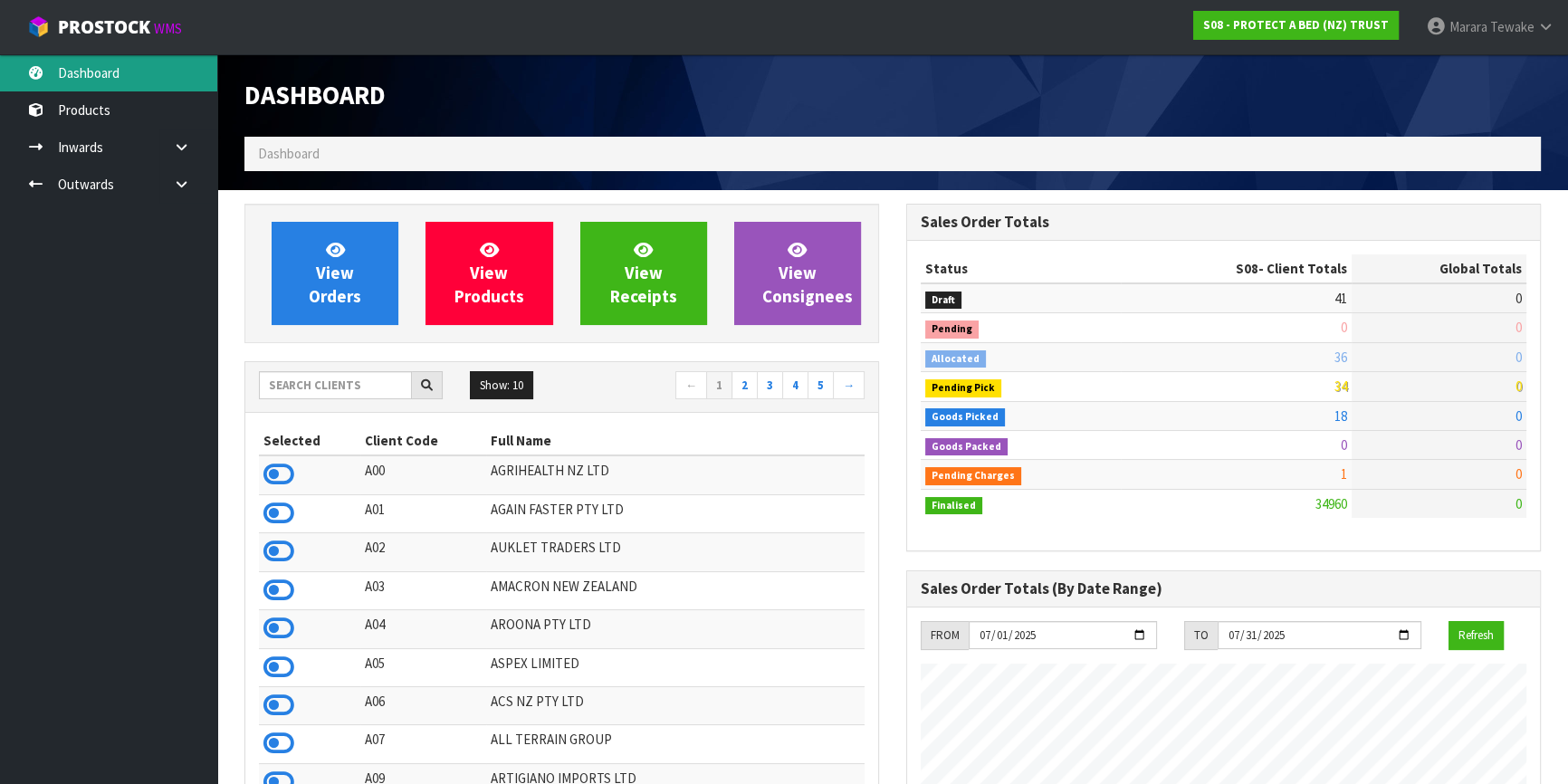 scroll, scrollTop: 904185, scrollLeft: 904650, axis: both 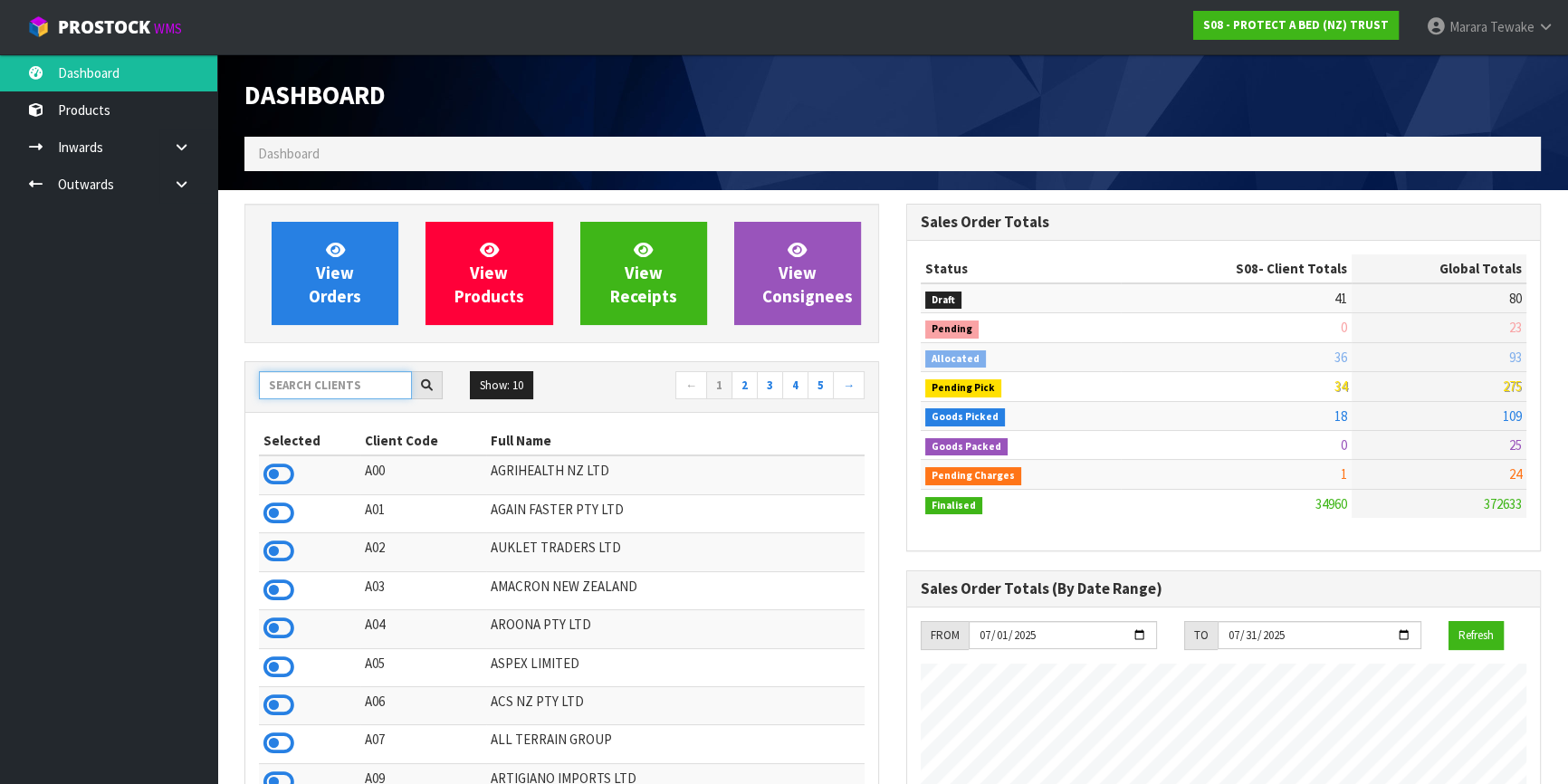 click at bounding box center (335, 385) 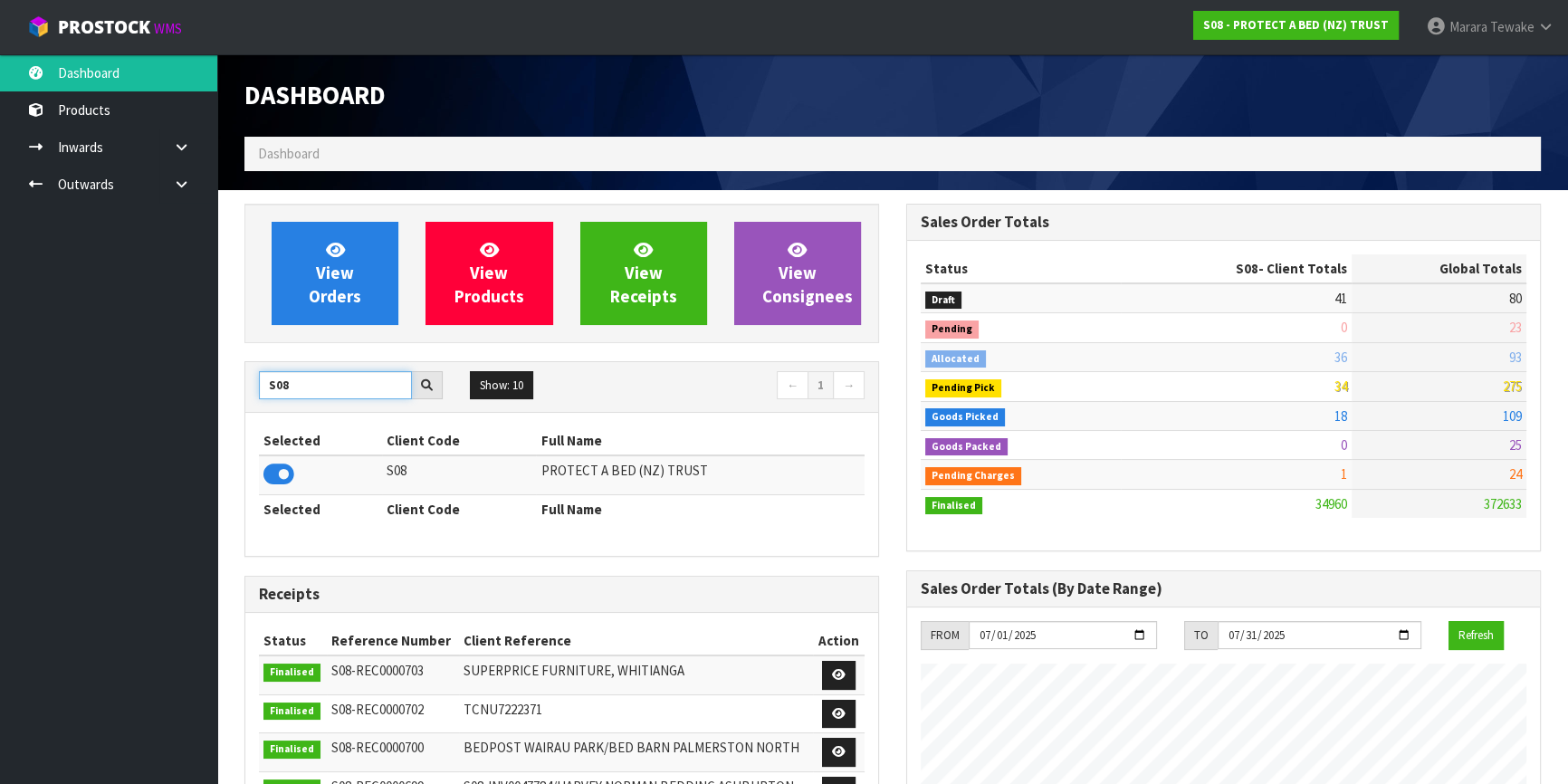 type on "S08" 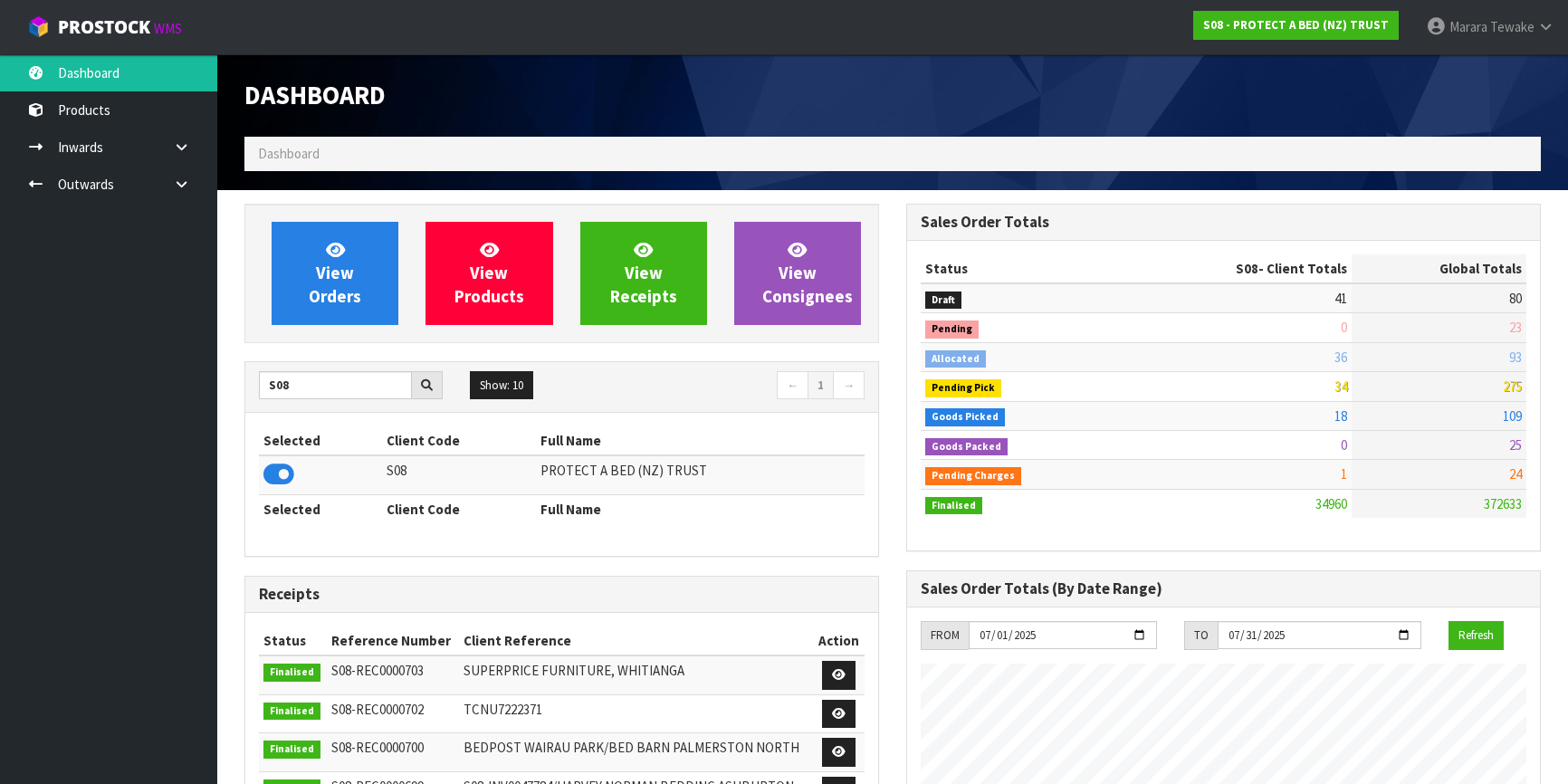scroll, scrollTop: 0, scrollLeft: 0, axis: both 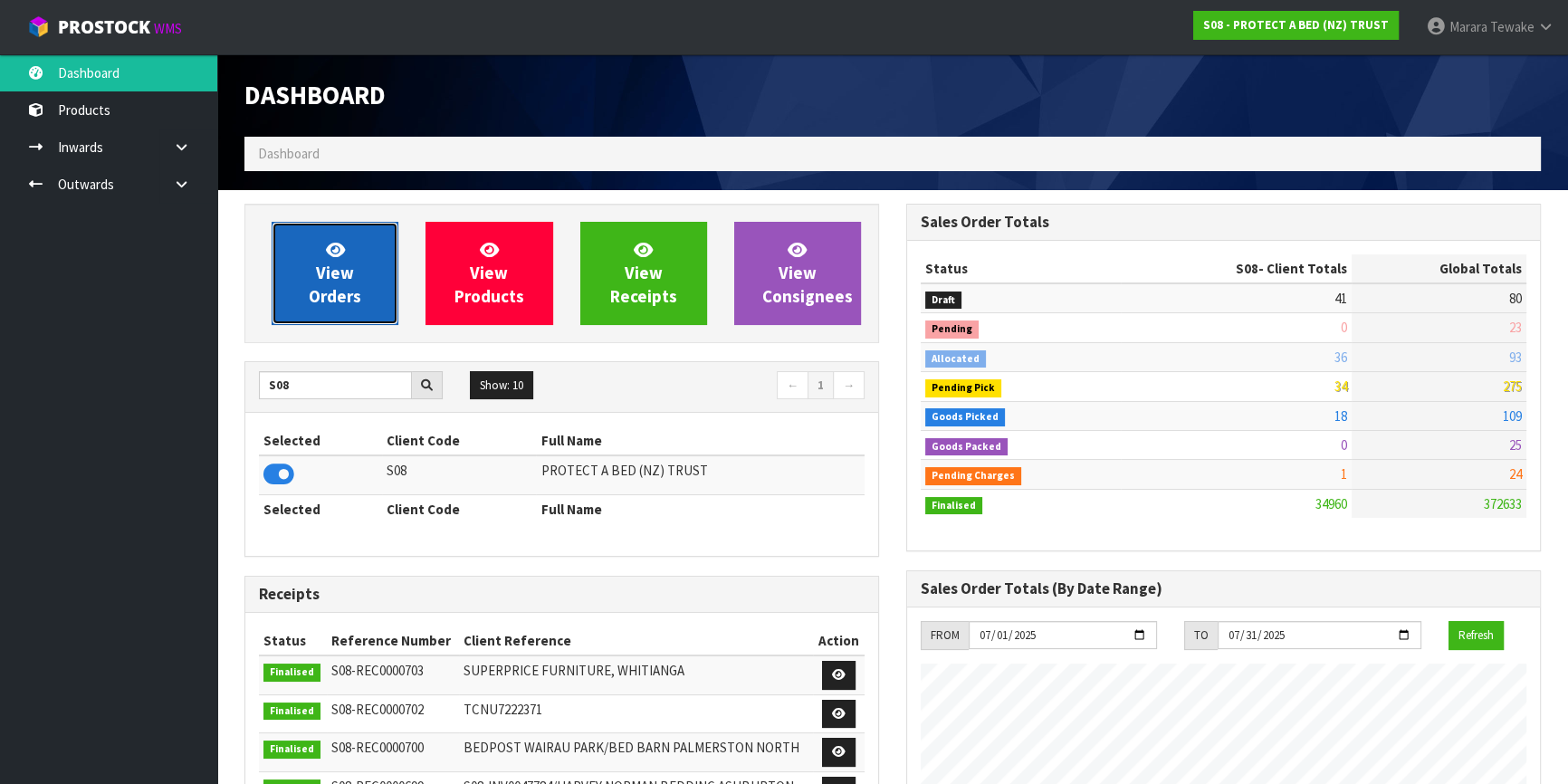 click on "View
Orders" at bounding box center (335, 273) 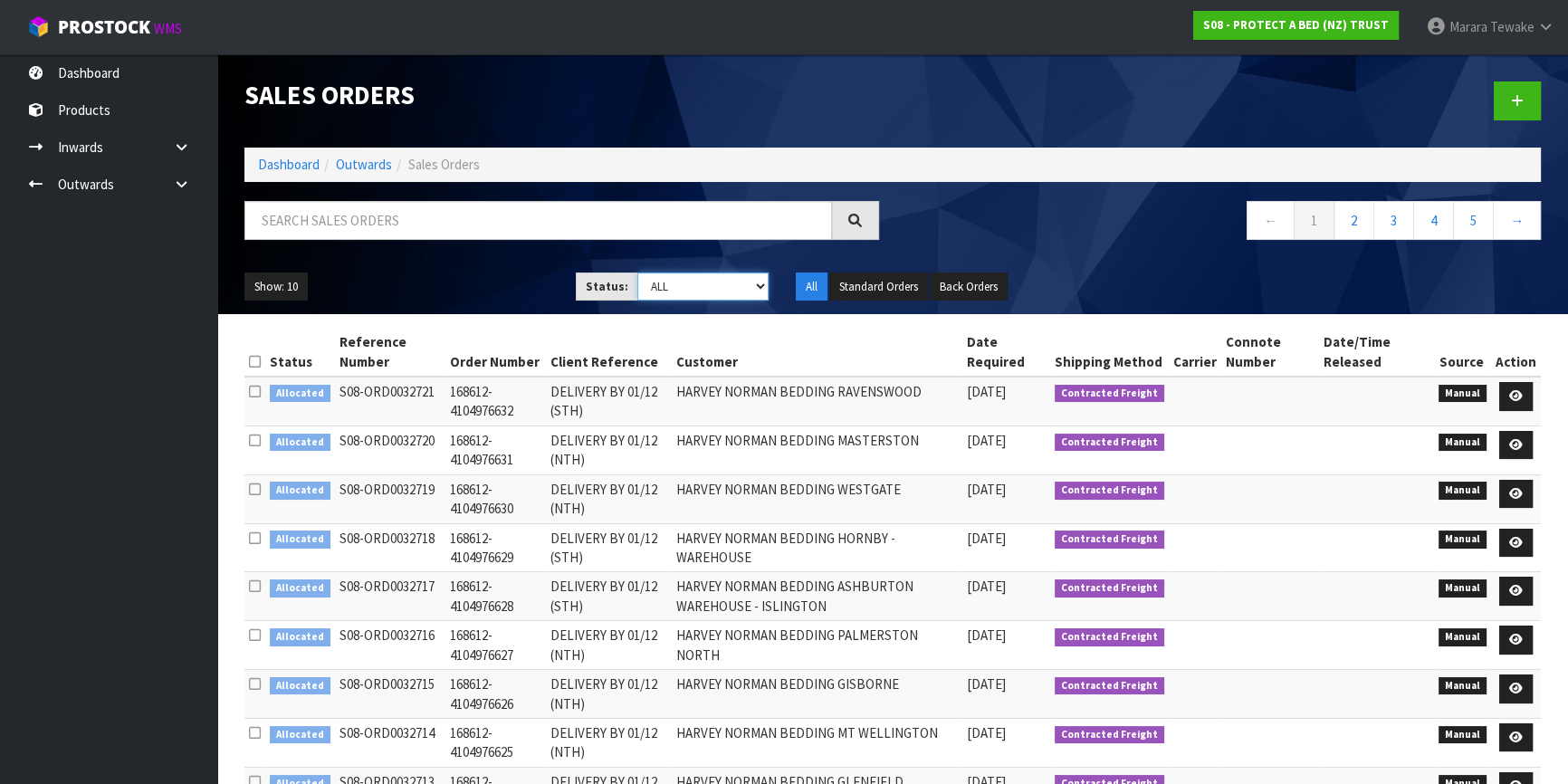 click on "Draft Pending Allocated Pending Pick Goods Picked Goods Packed Pending Charges Finalised Cancelled Review ALL" at bounding box center (703, 286) 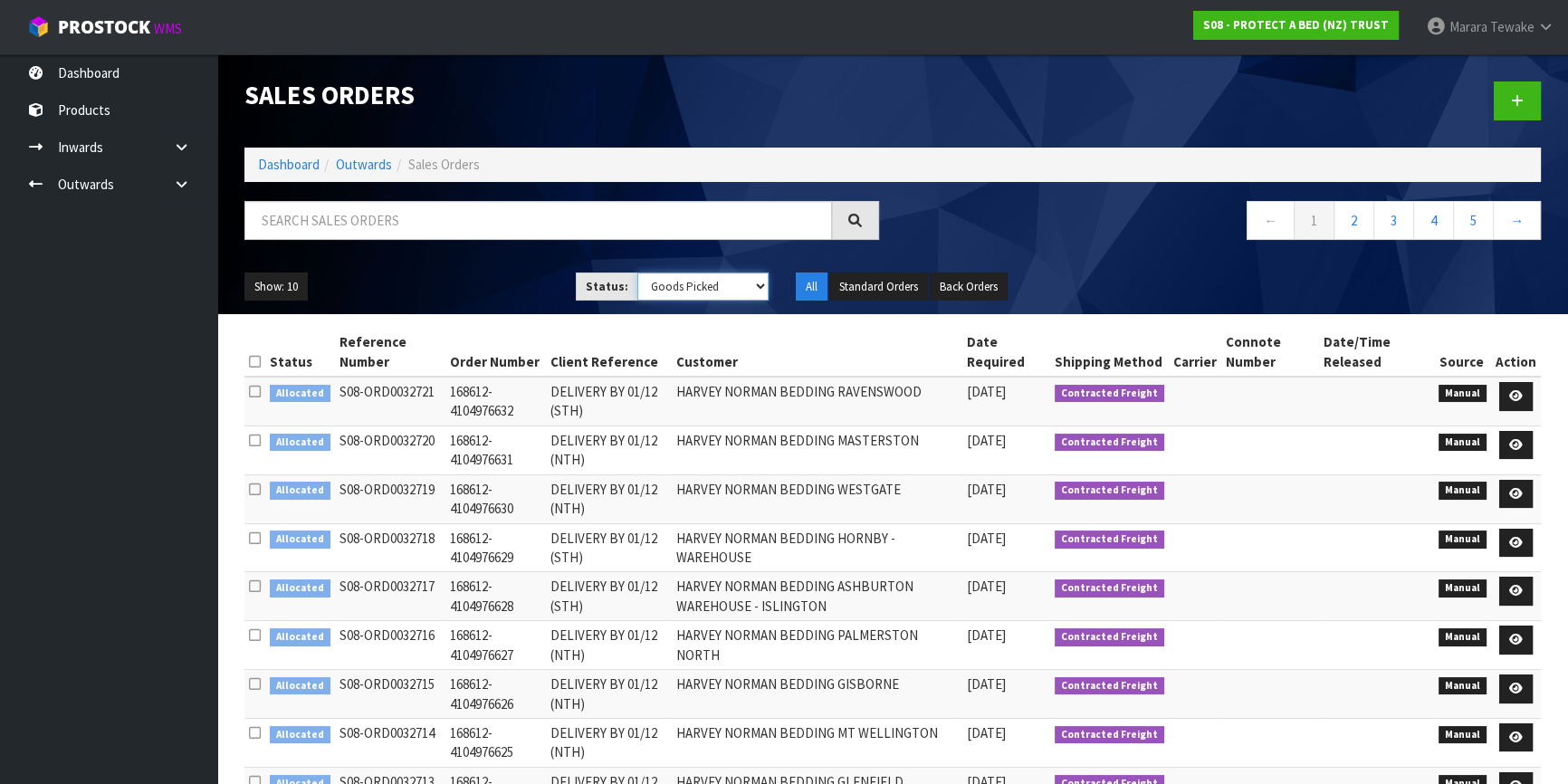 click on "Draft Pending Allocated Pending Pick Goods Picked Goods Packed Pending Charges Finalised Cancelled Review ALL" at bounding box center (703, 286) 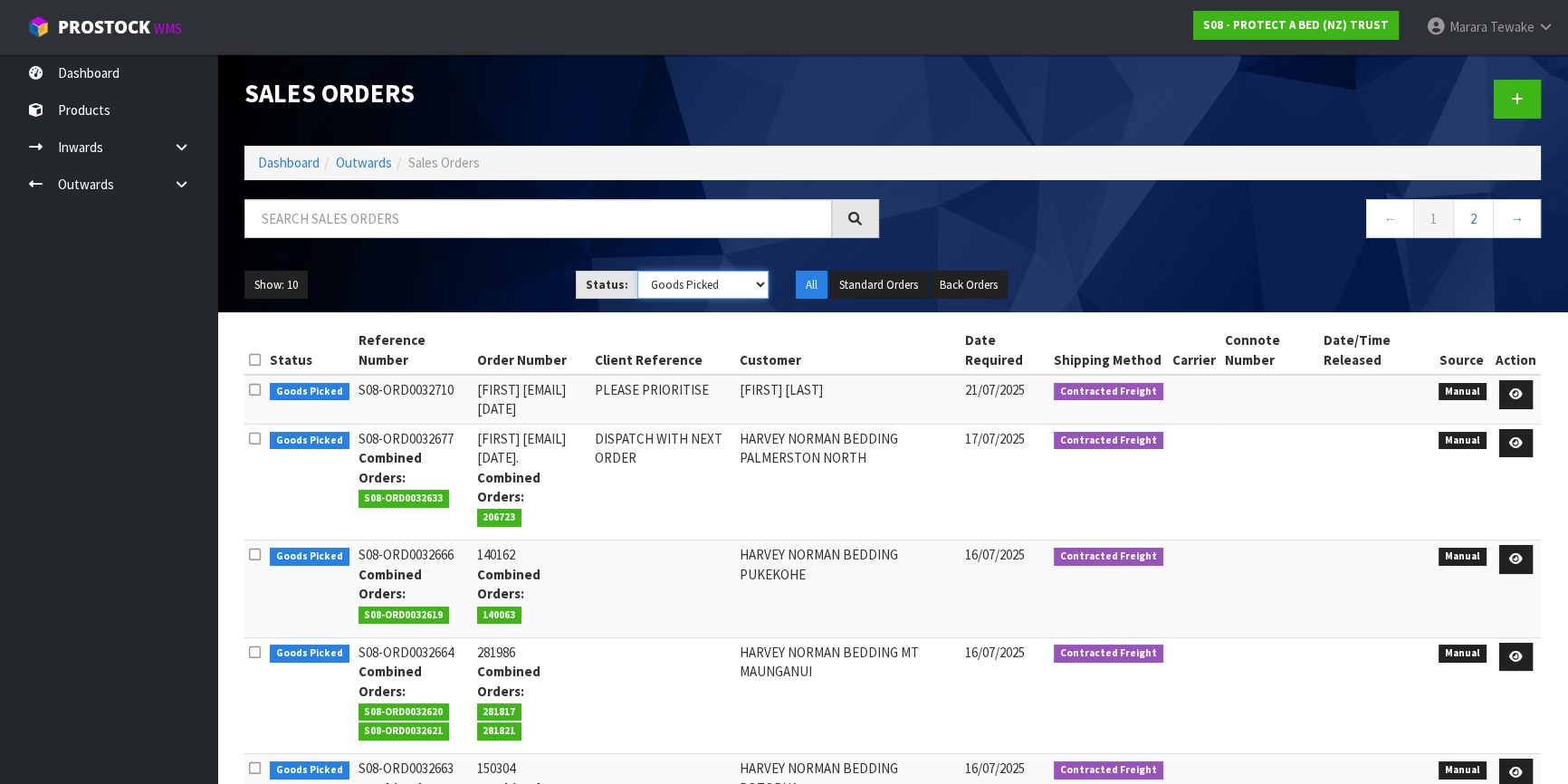 scroll, scrollTop: 0, scrollLeft: 0, axis: both 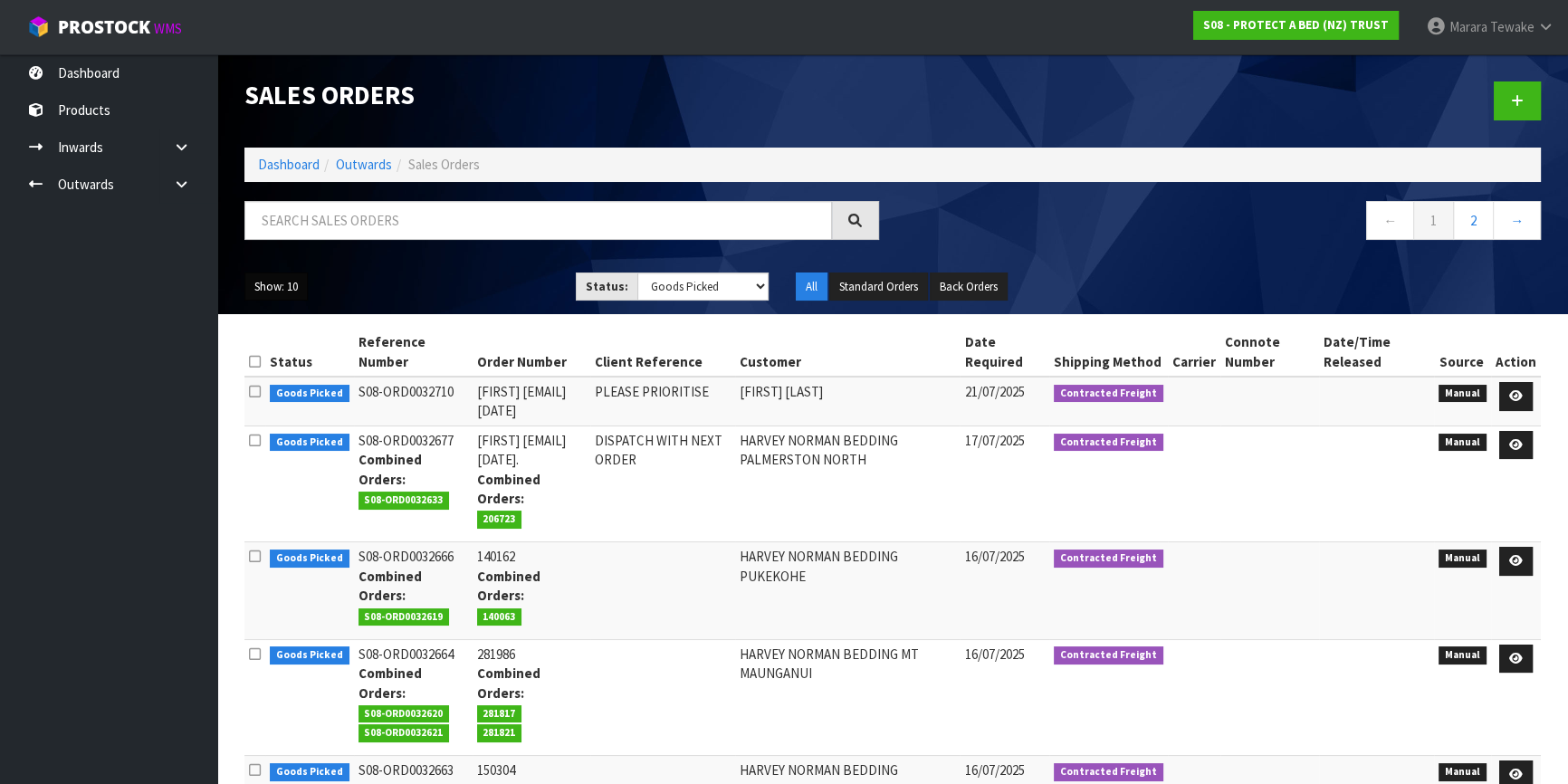 click on "Show: 10" at bounding box center [276, 287] 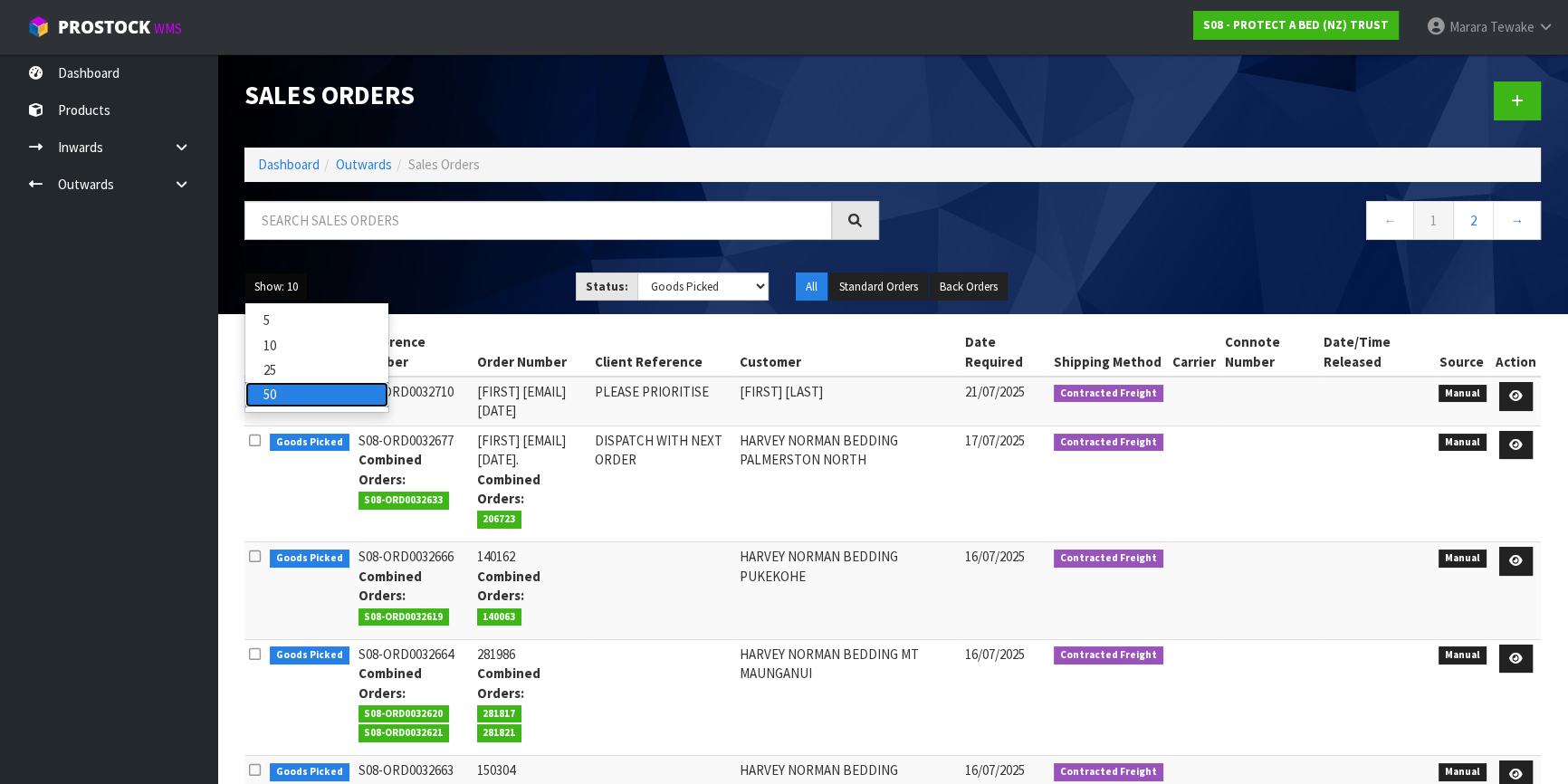 click on "50" at bounding box center [317, 394] 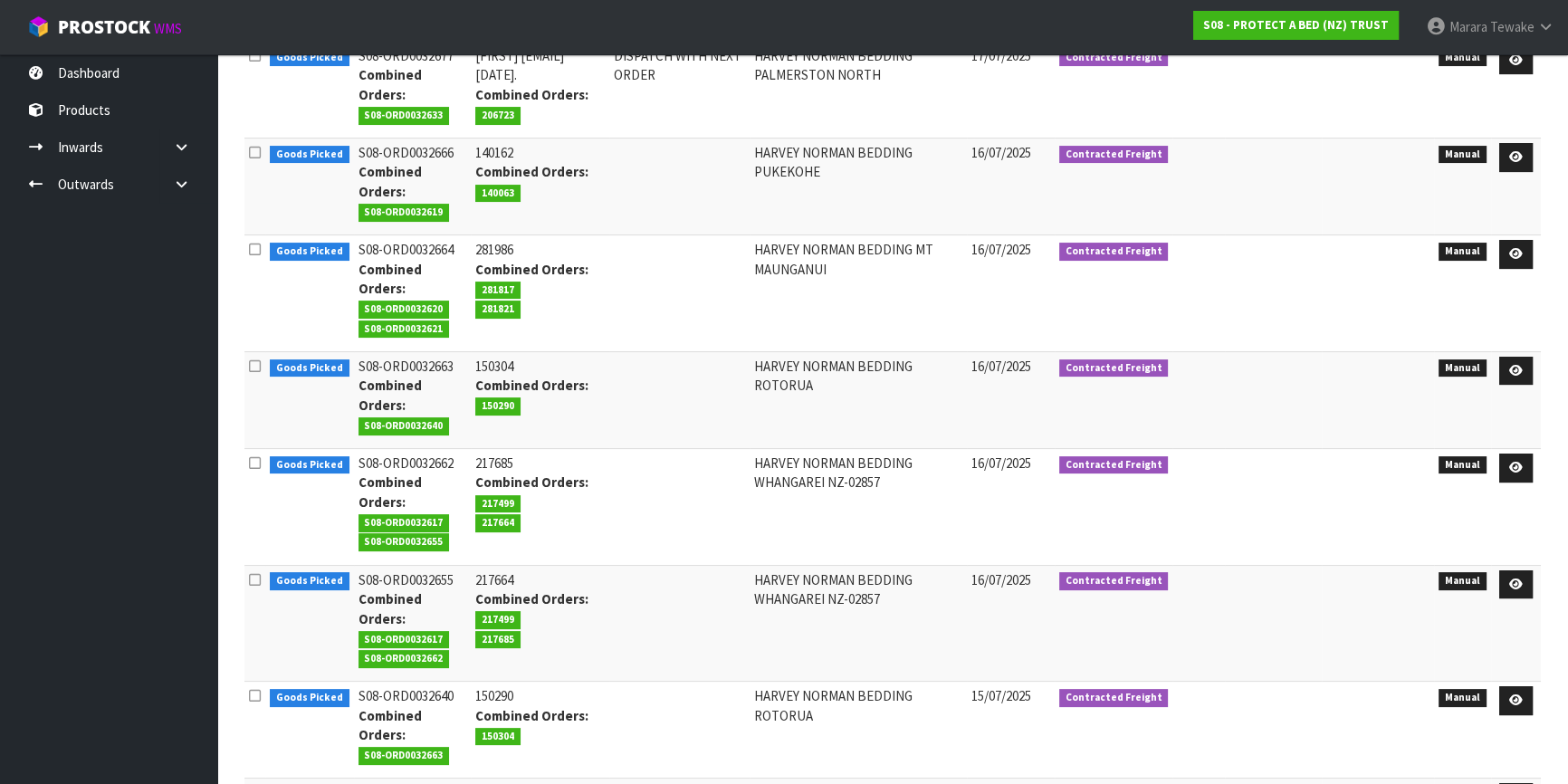 scroll, scrollTop: 24, scrollLeft: 0, axis: vertical 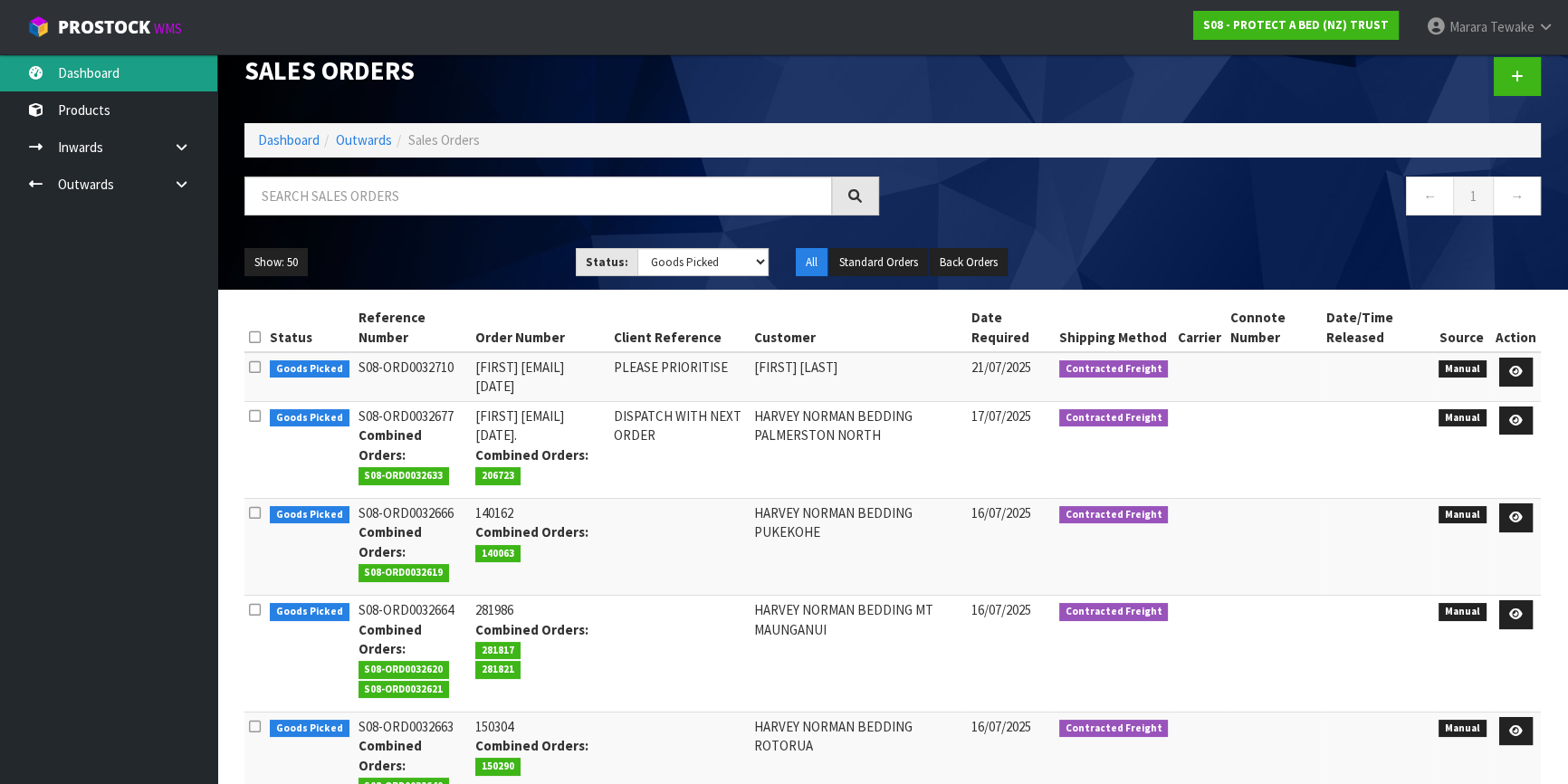 click on "Dashboard" at bounding box center [109, 72] 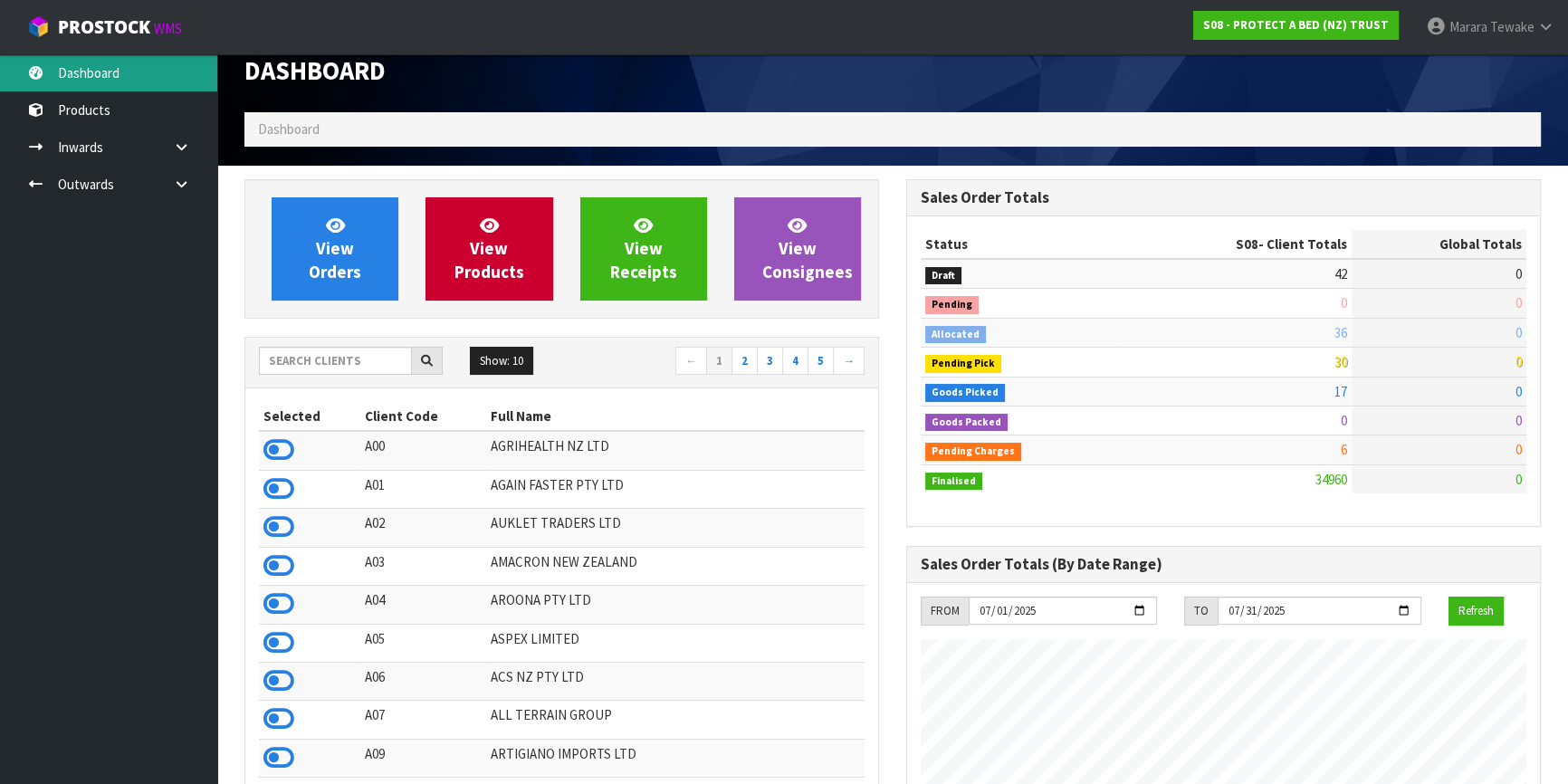 scroll, scrollTop: 904185, scrollLeft: 904650, axis: both 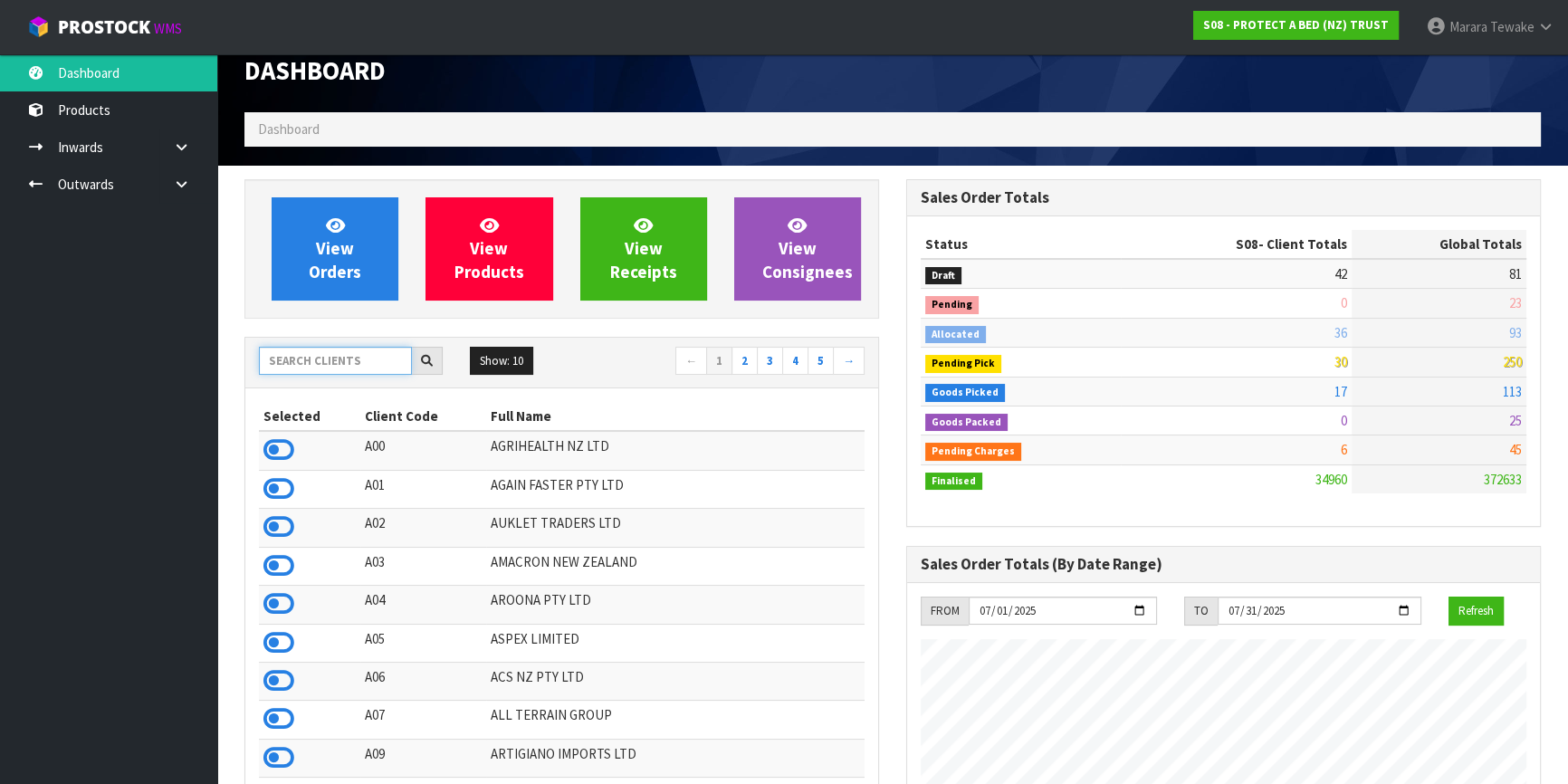 click at bounding box center [335, 360] 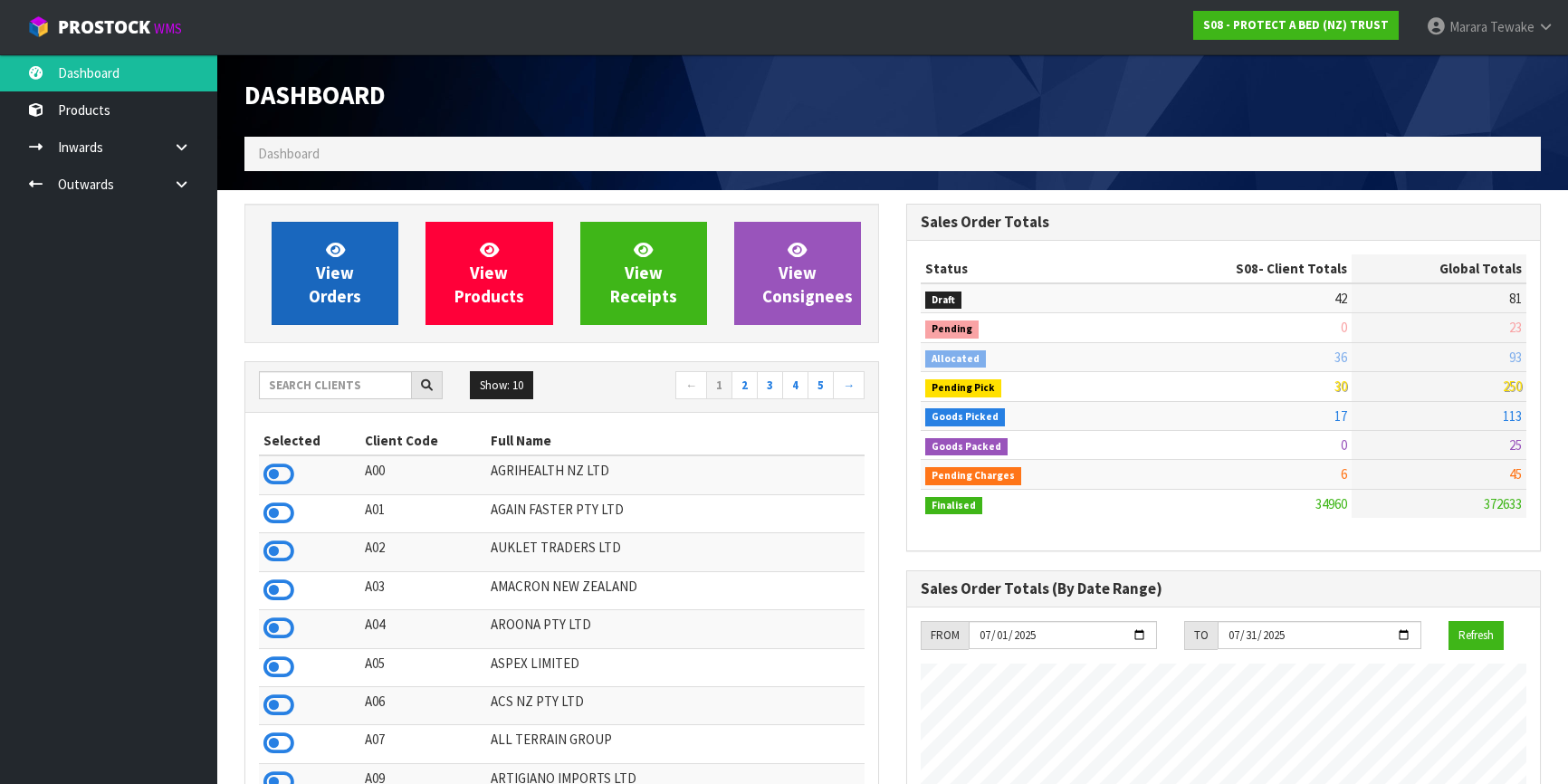 scroll, scrollTop: 24, scrollLeft: 0, axis: vertical 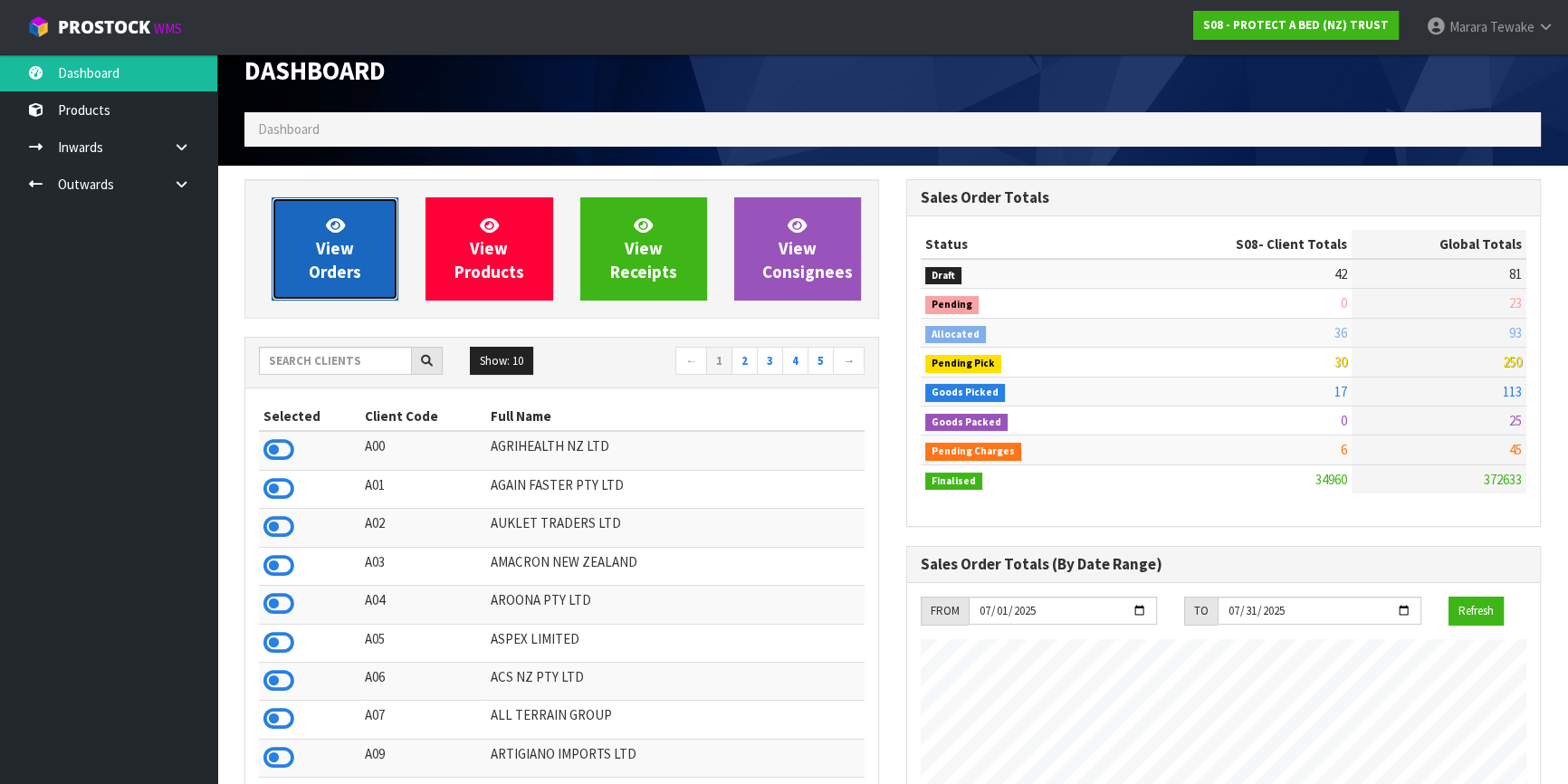 click on "View
Orders" at bounding box center [335, 248] 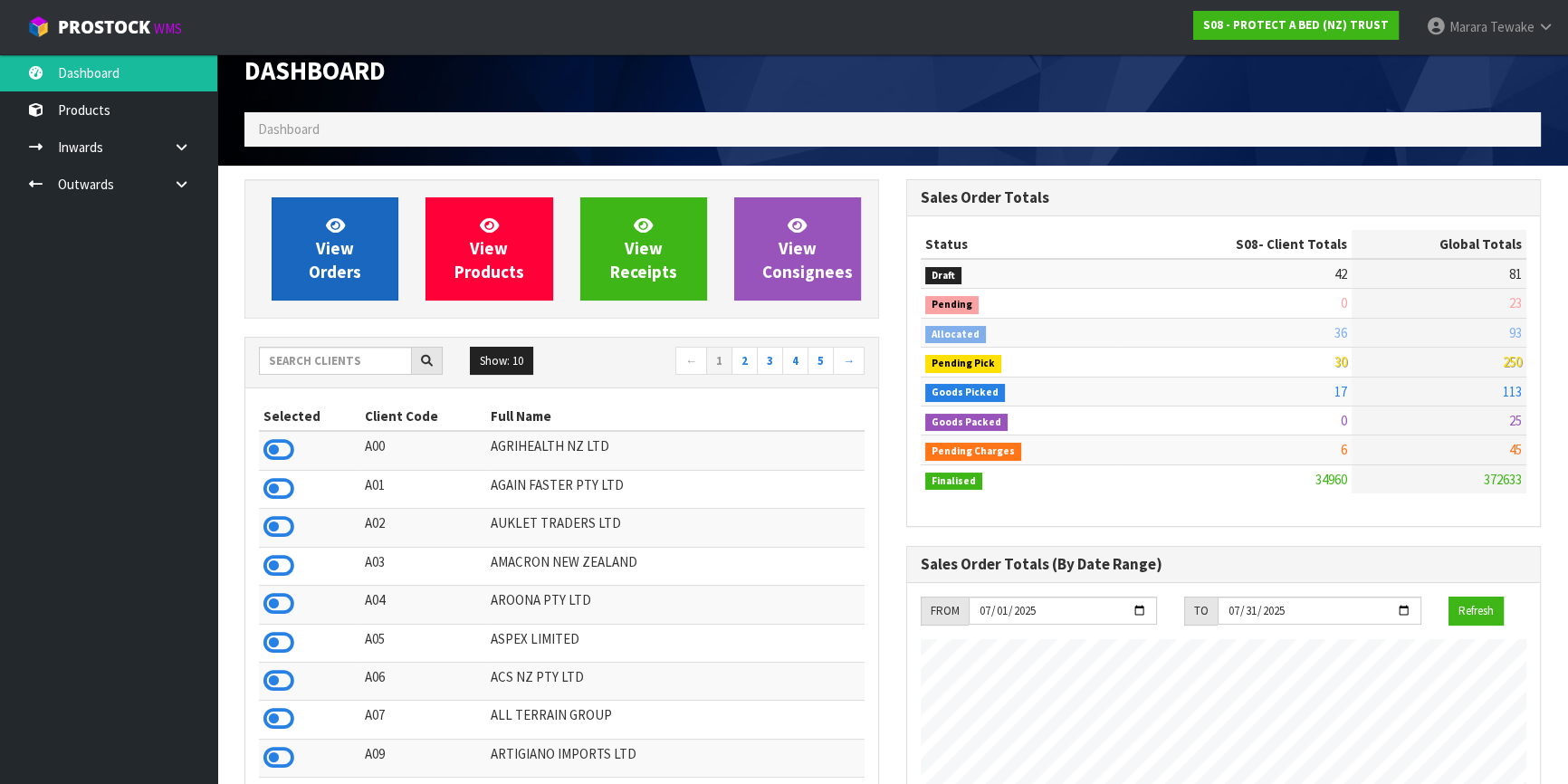 scroll, scrollTop: 0, scrollLeft: 0, axis: both 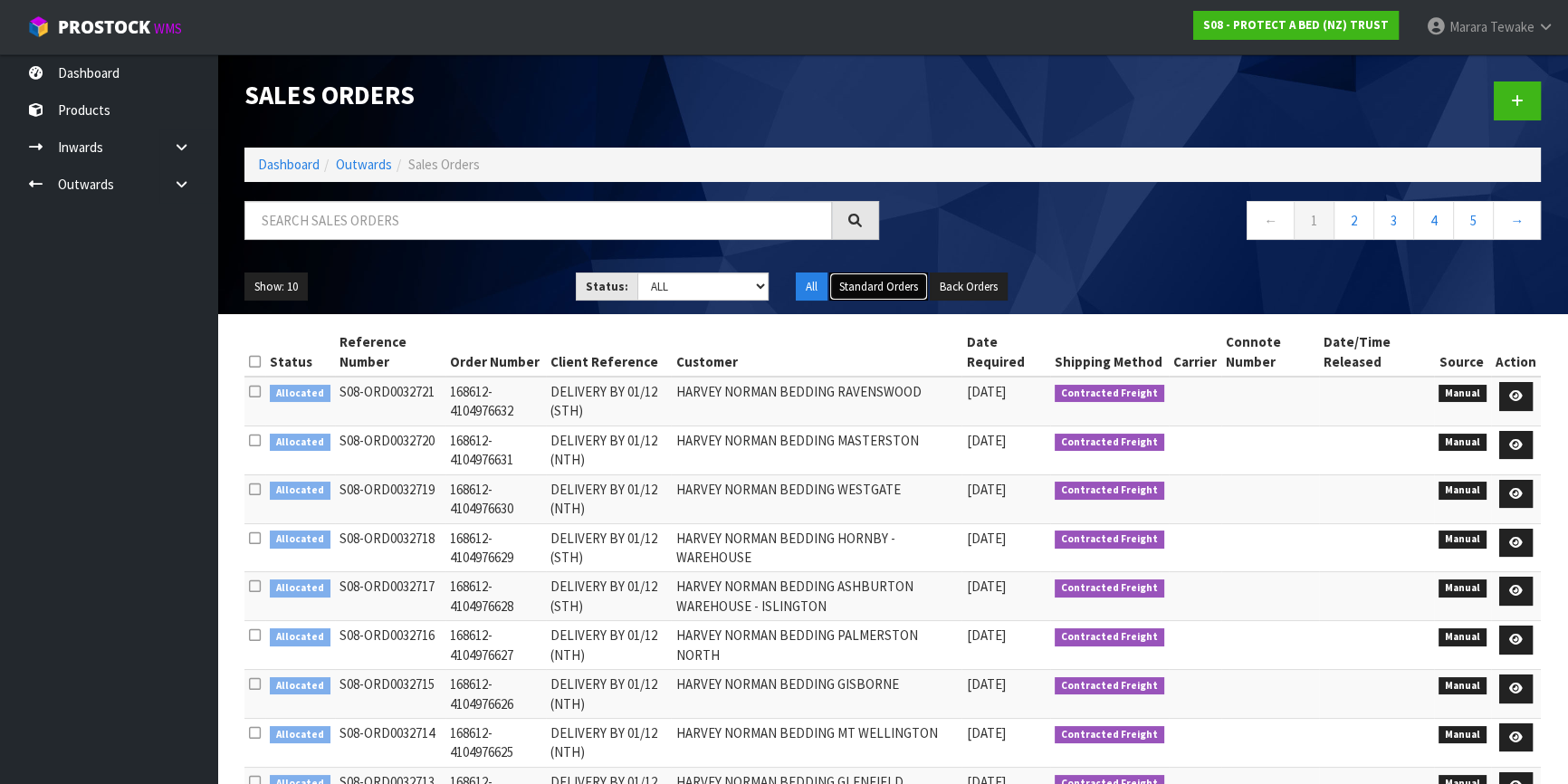 click on "Standard Orders" at bounding box center (878, 287) 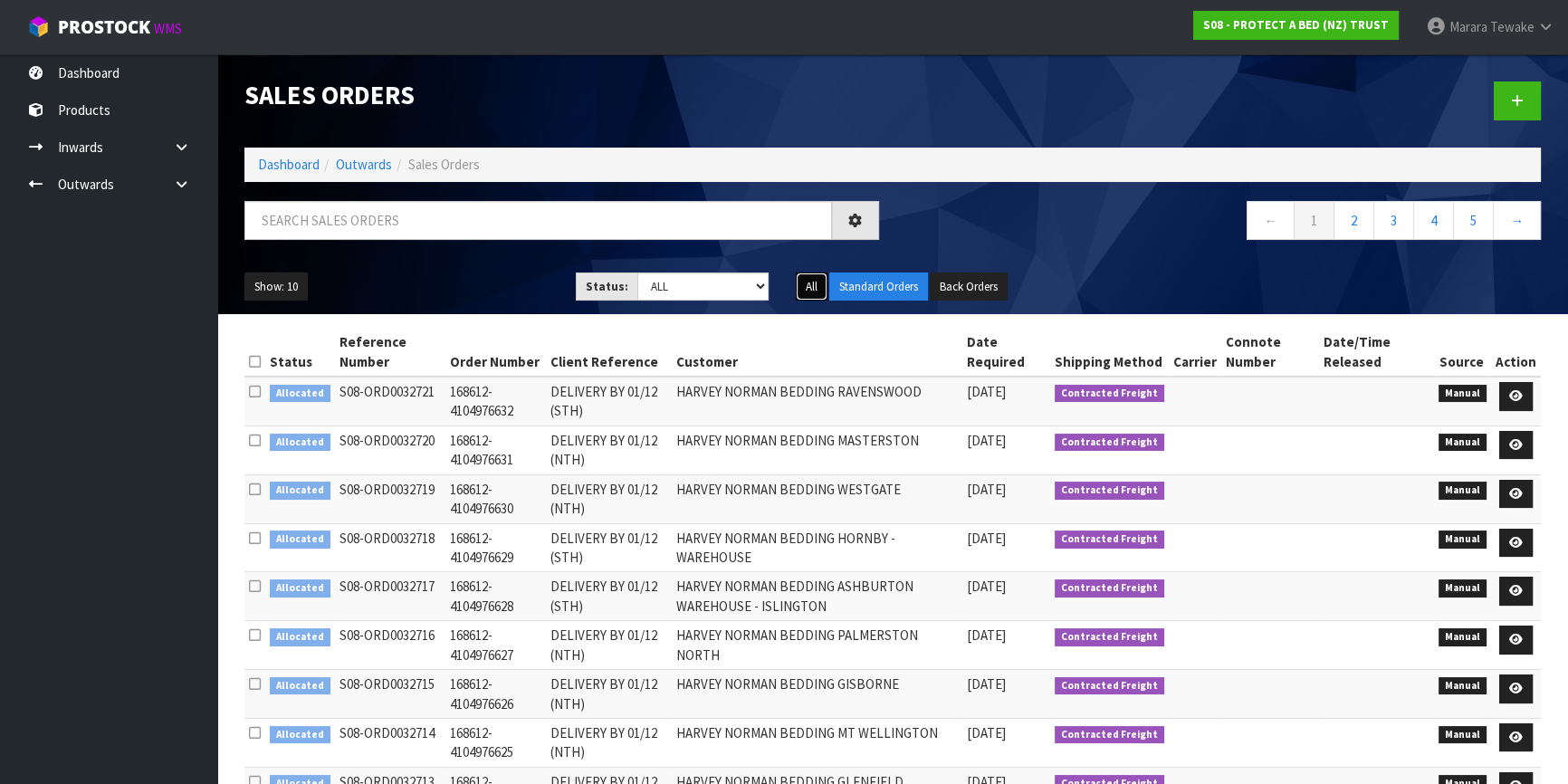 click on "All" at bounding box center (811, 287) 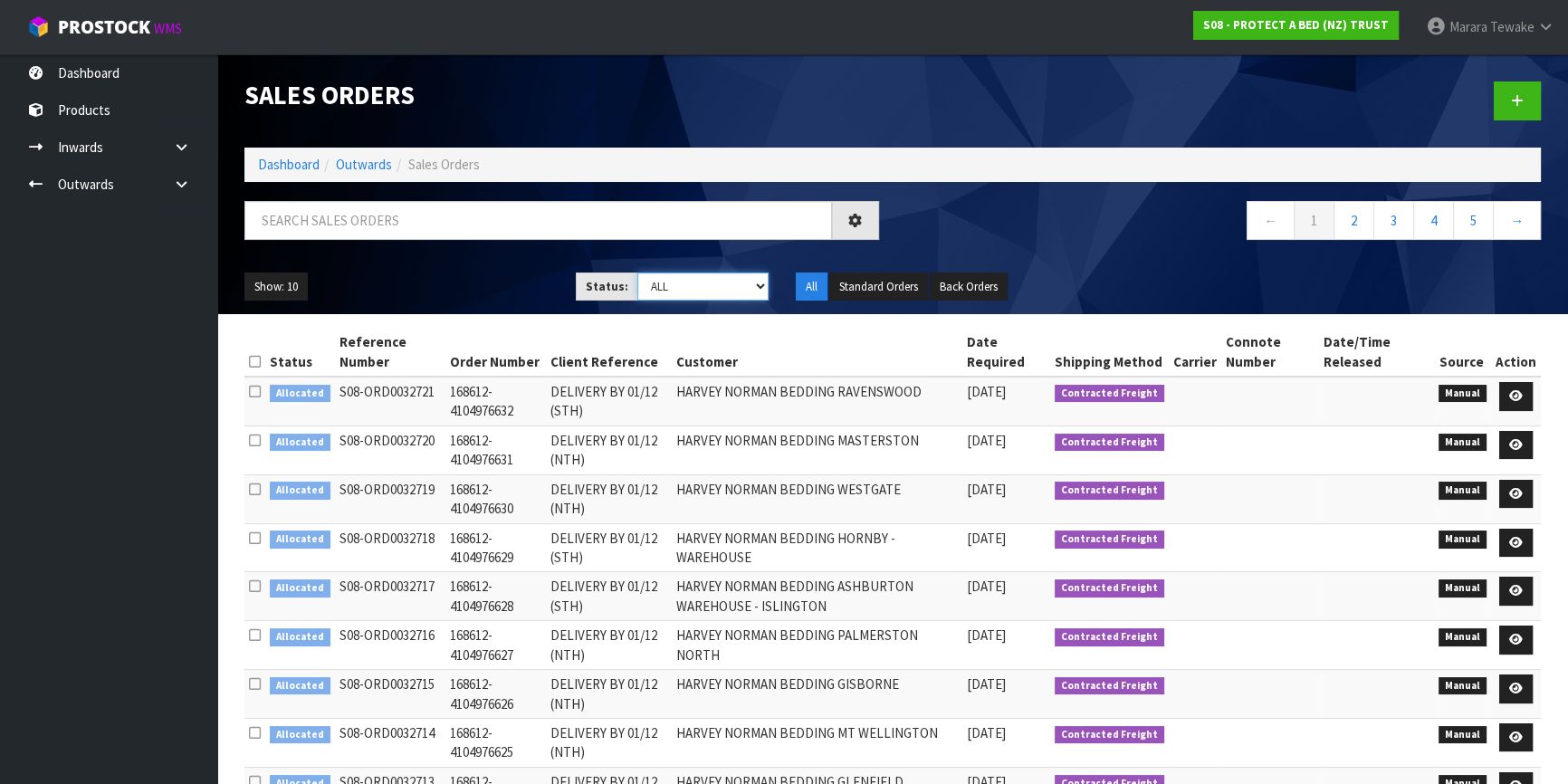 click on "Draft Pending Allocated Pending Pick Goods Picked Goods Packed Pending Charges Finalised Cancelled Review ALL" at bounding box center (703, 286) 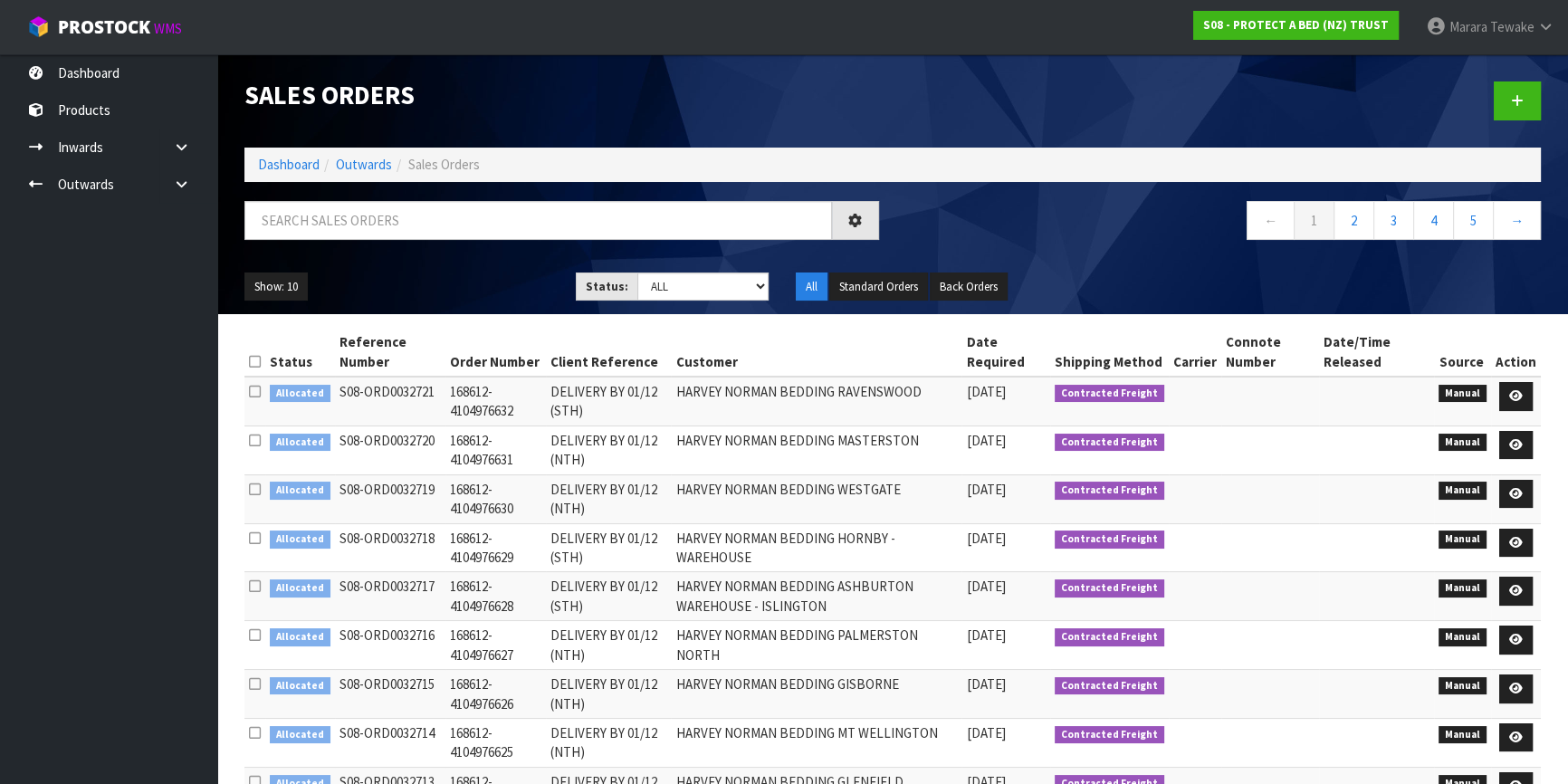 click on "Show: 10
5
10
25
50
Status:
Draft Pending Allocated Pending Pick Goods Picked Goods Packed Pending Charges Finalised Cancelled Review ALL
All
Standard Orders
Back Orders" at bounding box center [893, 287] 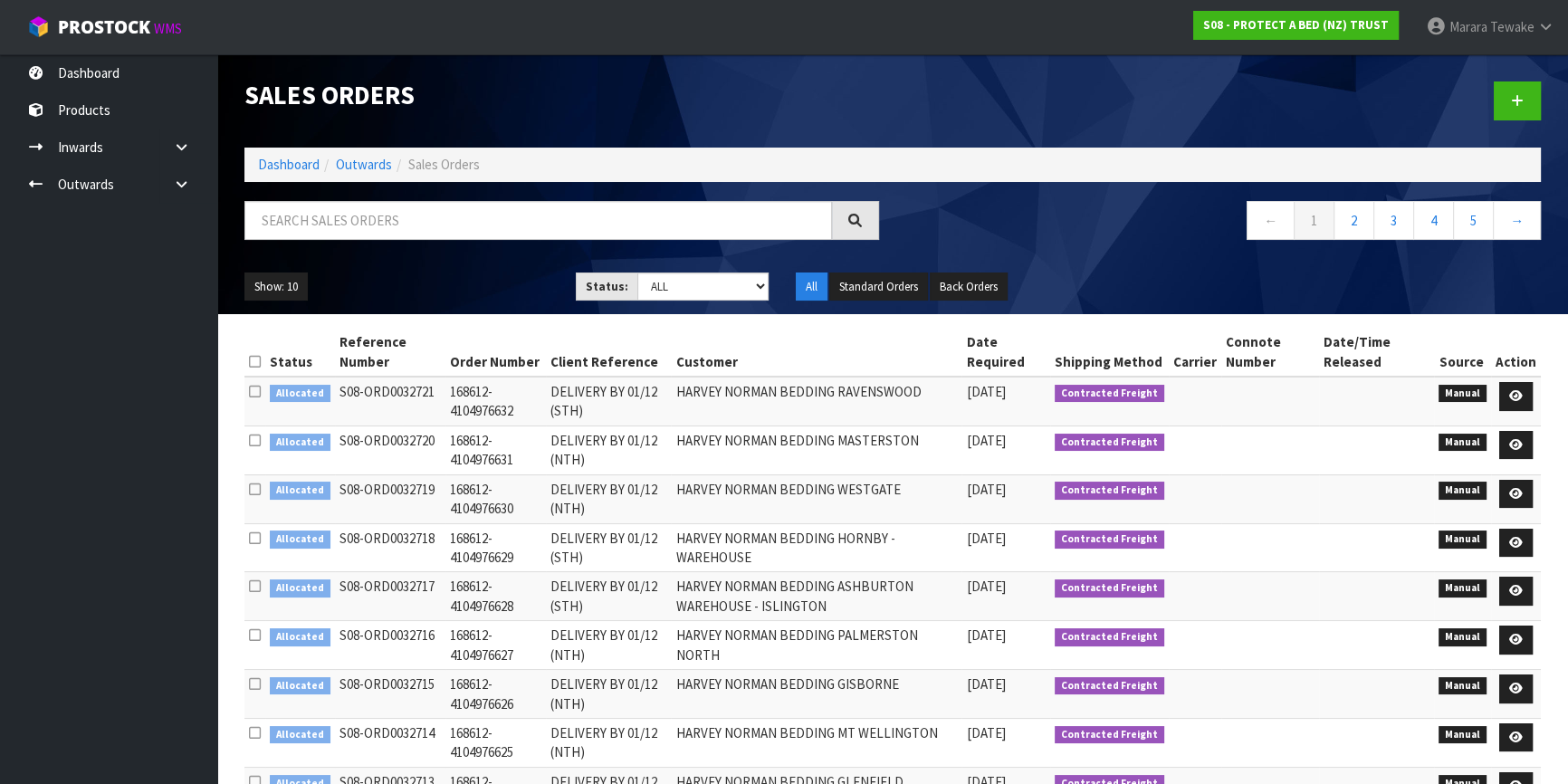 click on "Date Required" at bounding box center [1006, 352] 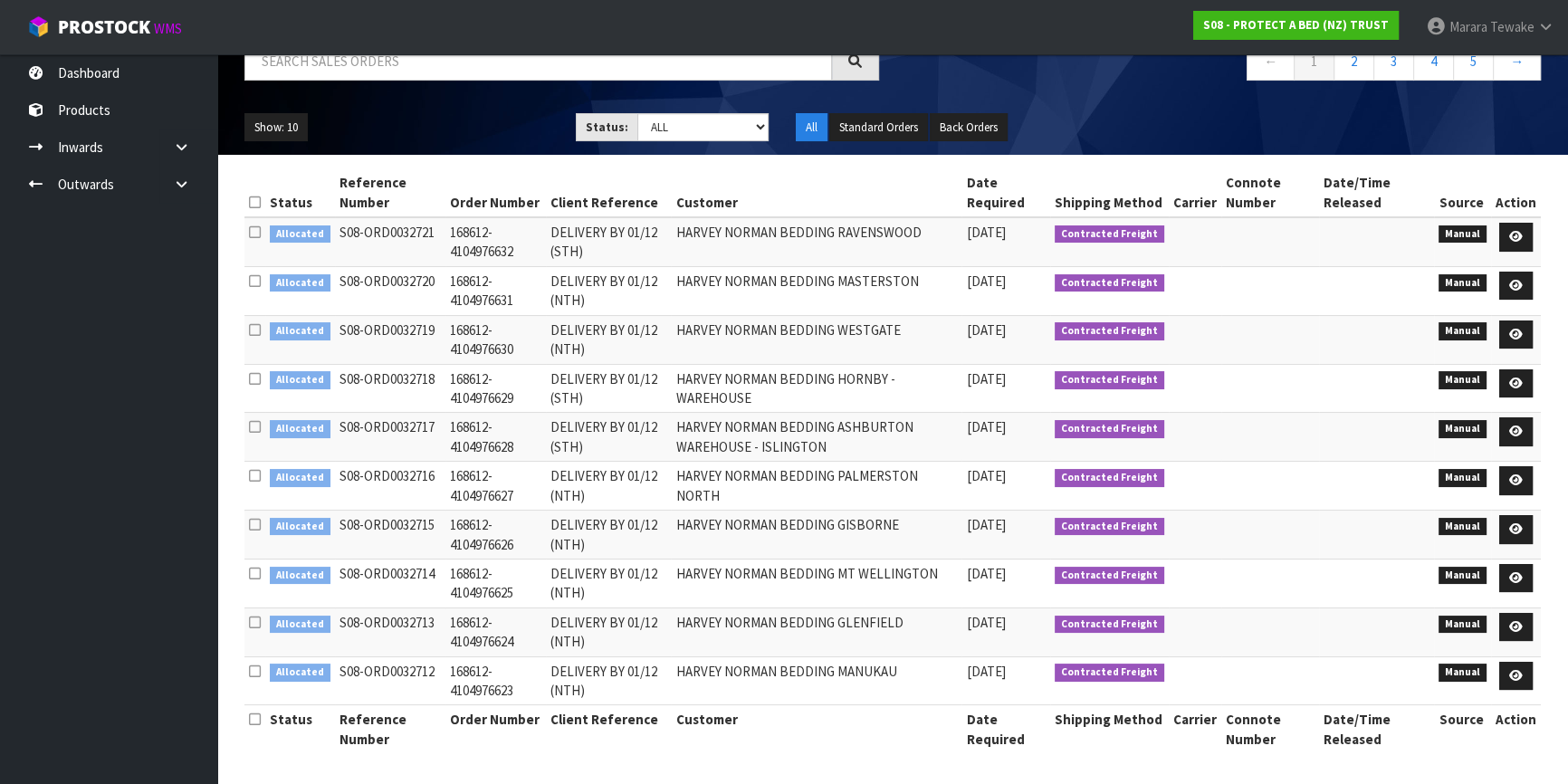 scroll, scrollTop: 0, scrollLeft: 0, axis: both 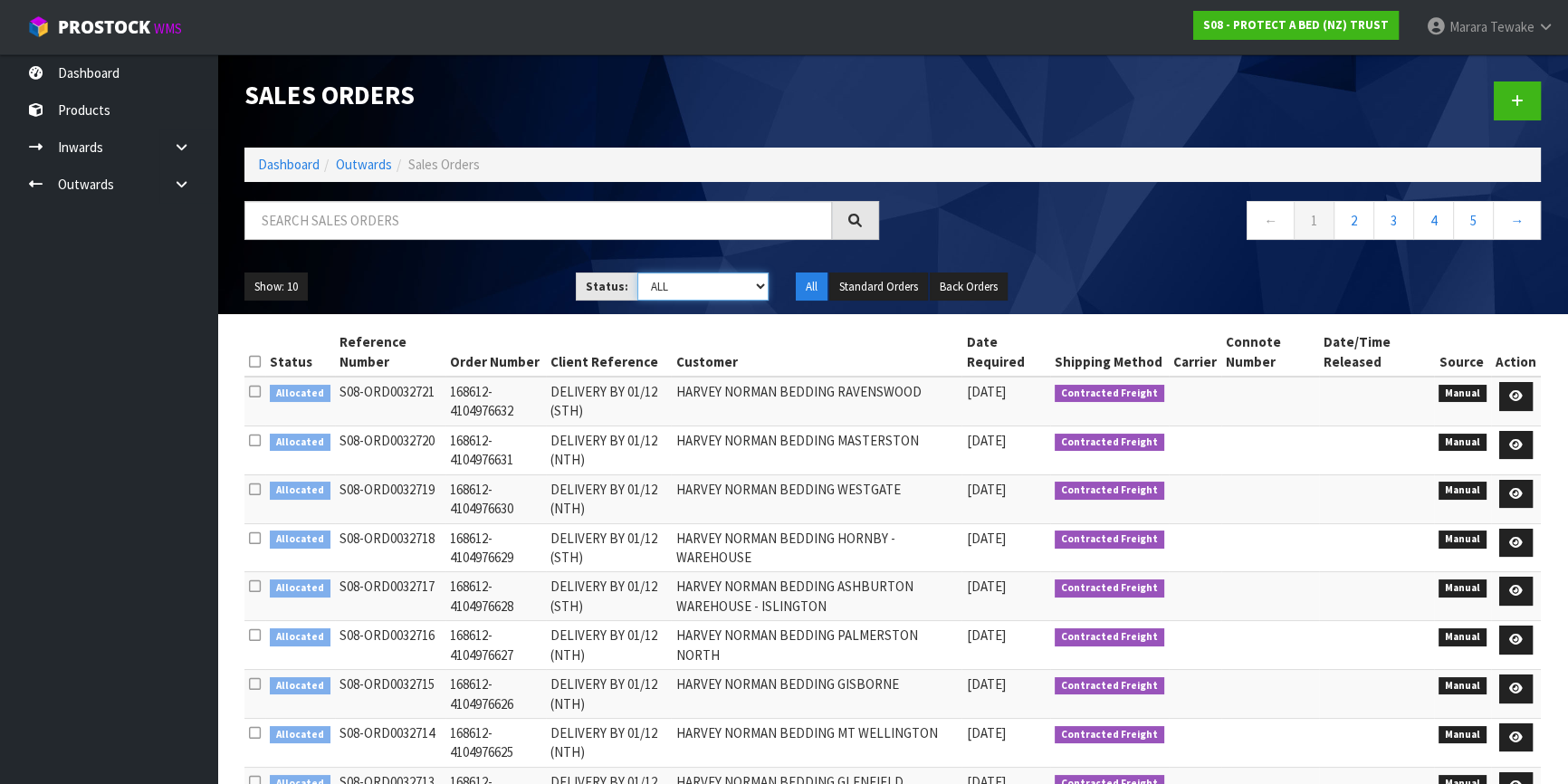 click on "Draft Pending Allocated Pending Pick Goods Picked Goods Packed Pending Charges Finalised Cancelled Review ALL" at bounding box center (703, 286) 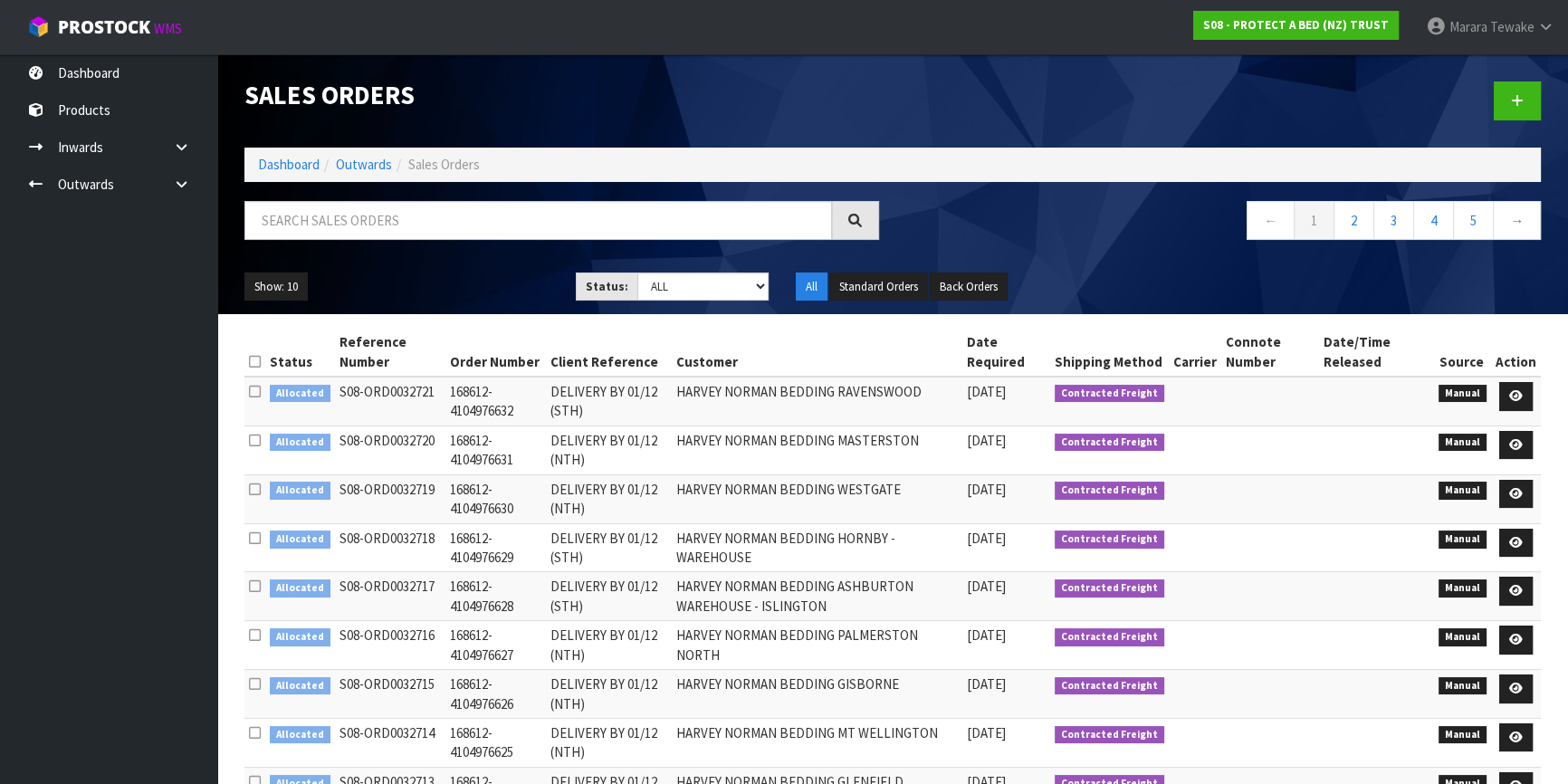 drag, startPoint x: 438, startPoint y: 307, endPoint x: 443, endPoint y: 299, distance: 9.43398 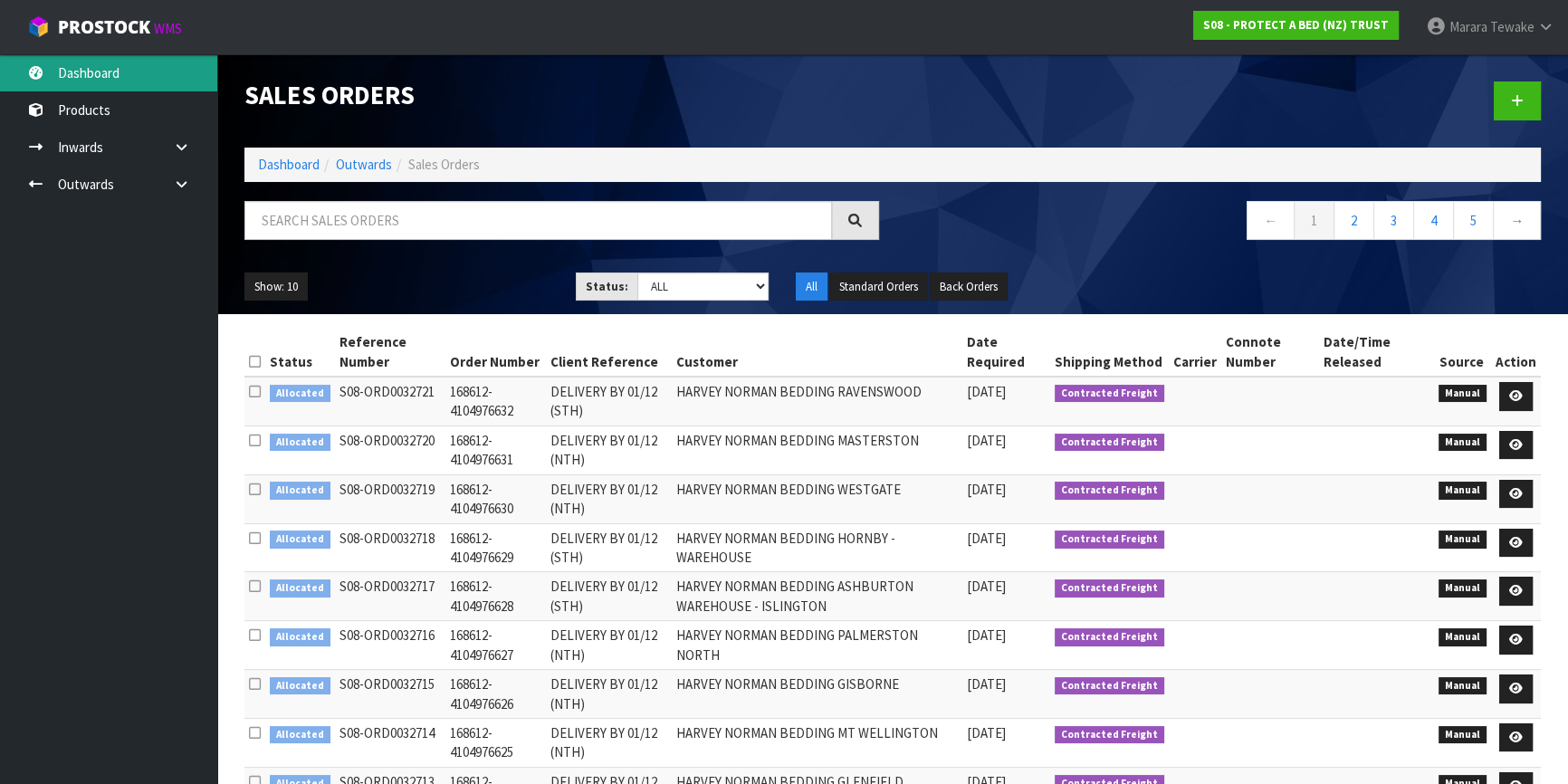click on "Dashboard" at bounding box center [109, 72] 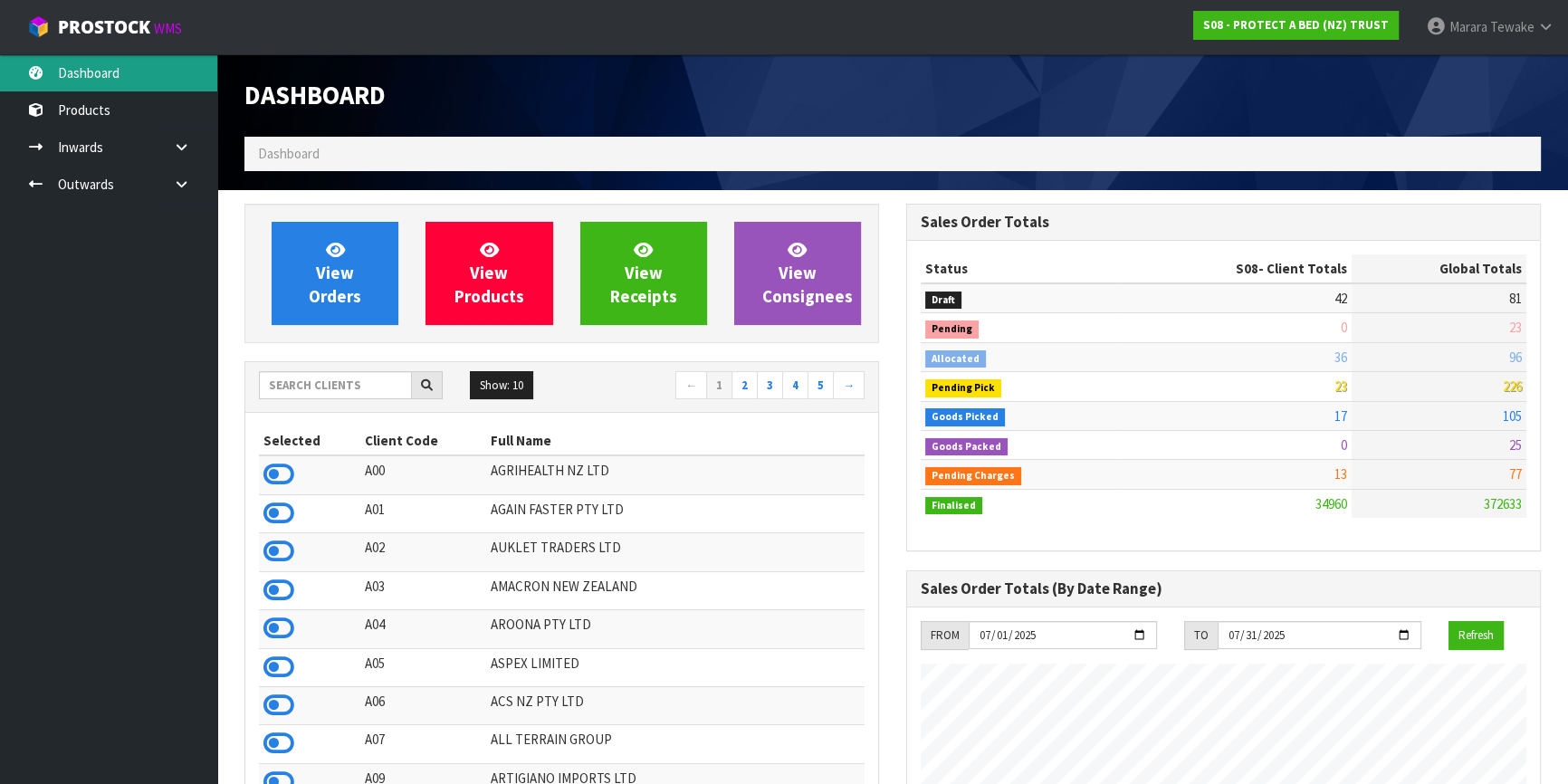 scroll, scrollTop: 903943, scrollLeft: 904650, axis: both 